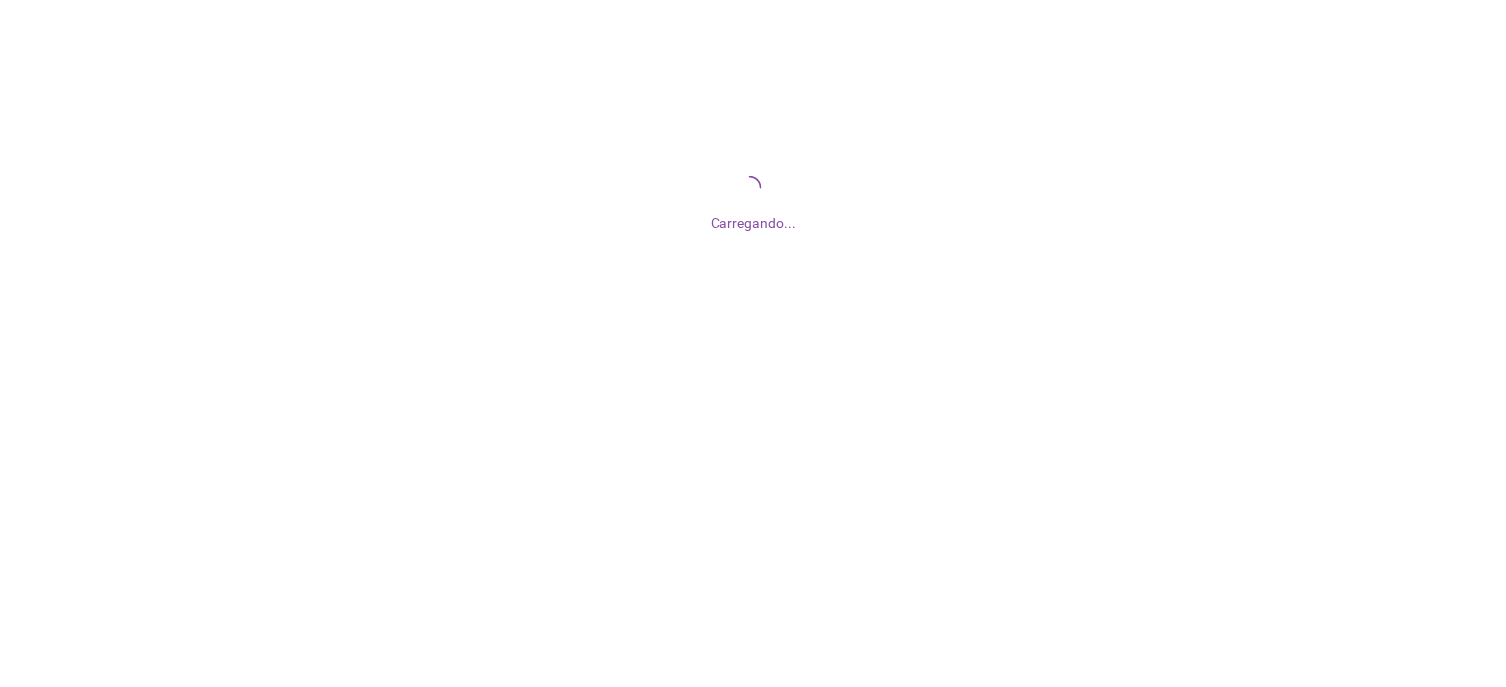 scroll, scrollTop: 0, scrollLeft: 0, axis: both 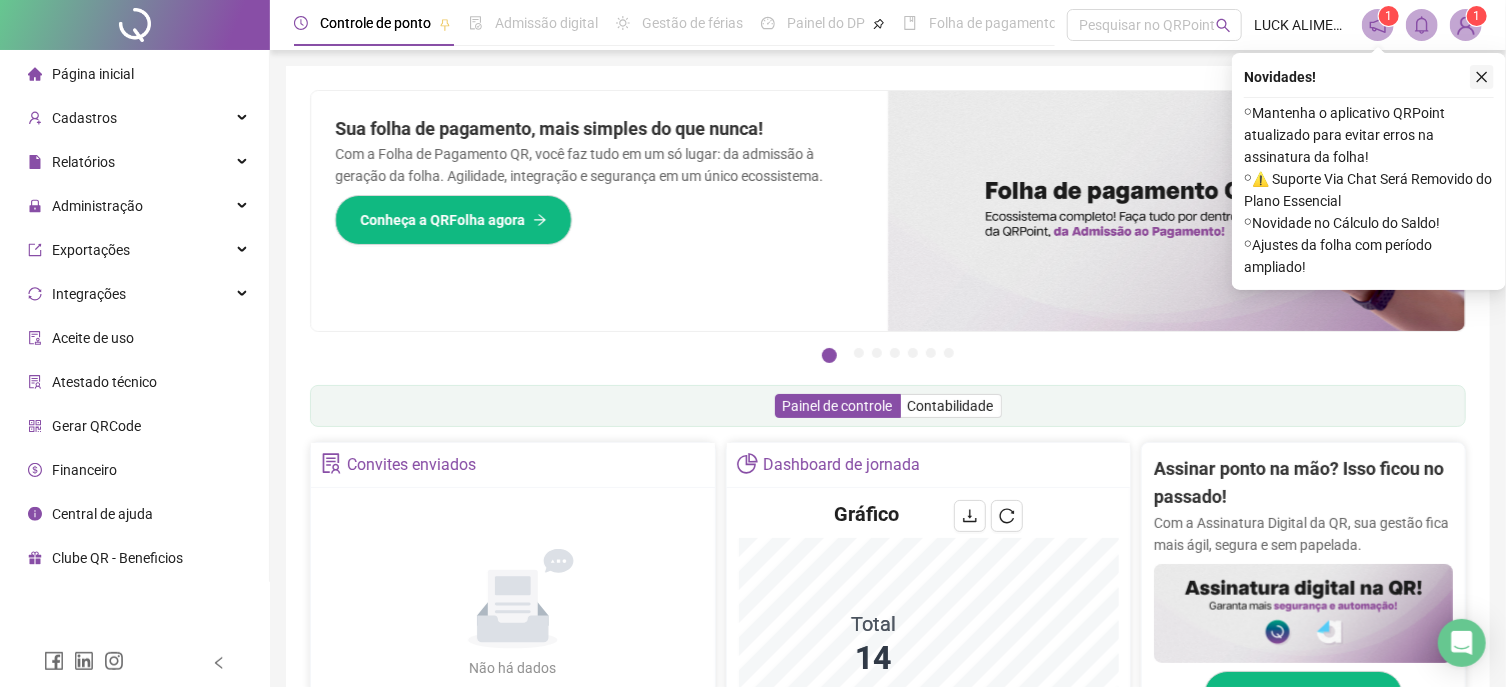 click 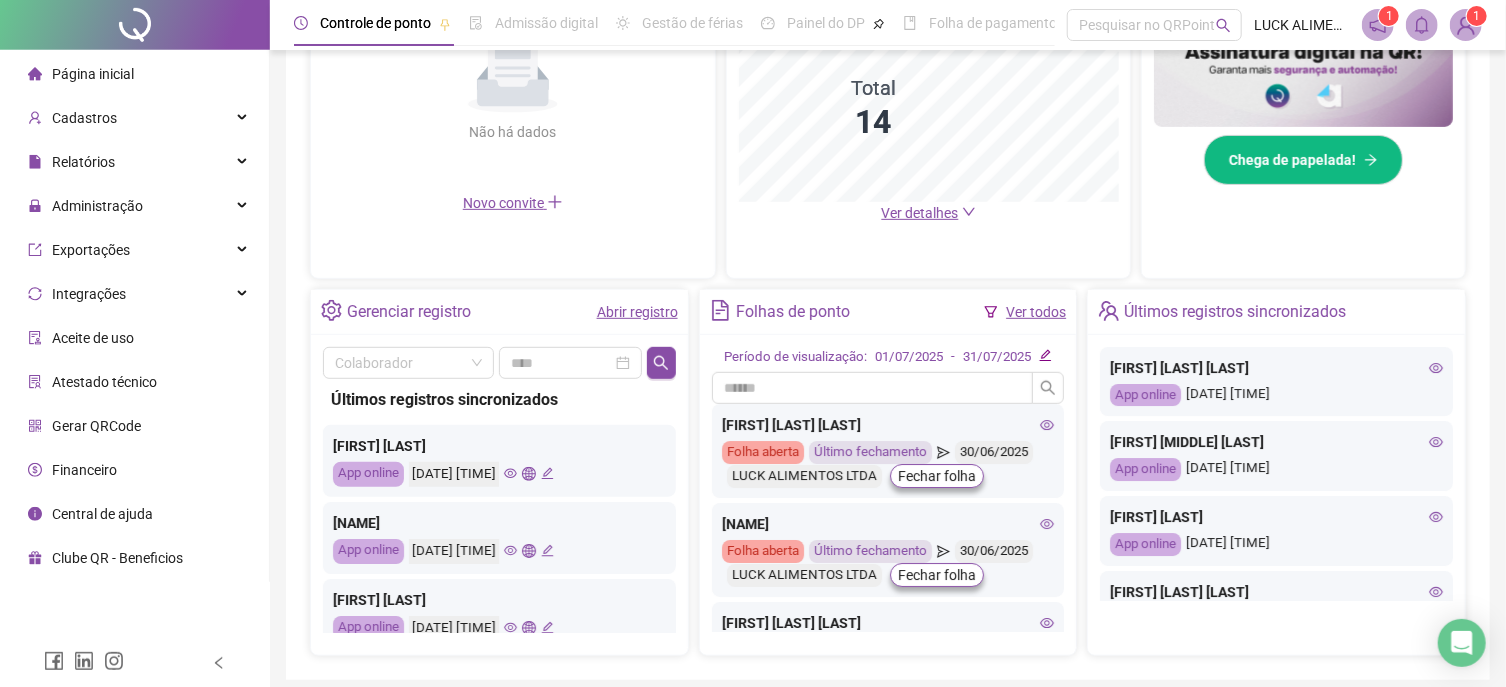 scroll, scrollTop: 0, scrollLeft: 0, axis: both 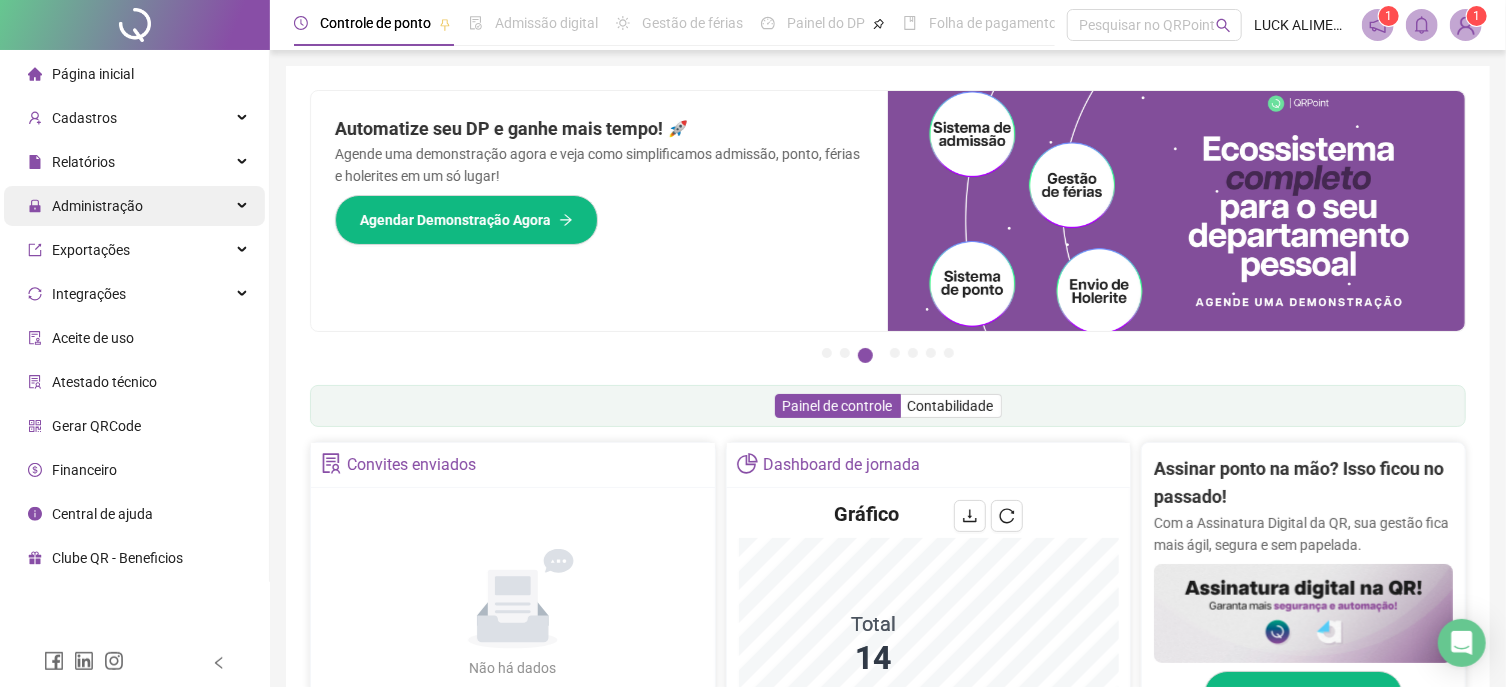 click on "Administração" at bounding box center [97, 206] 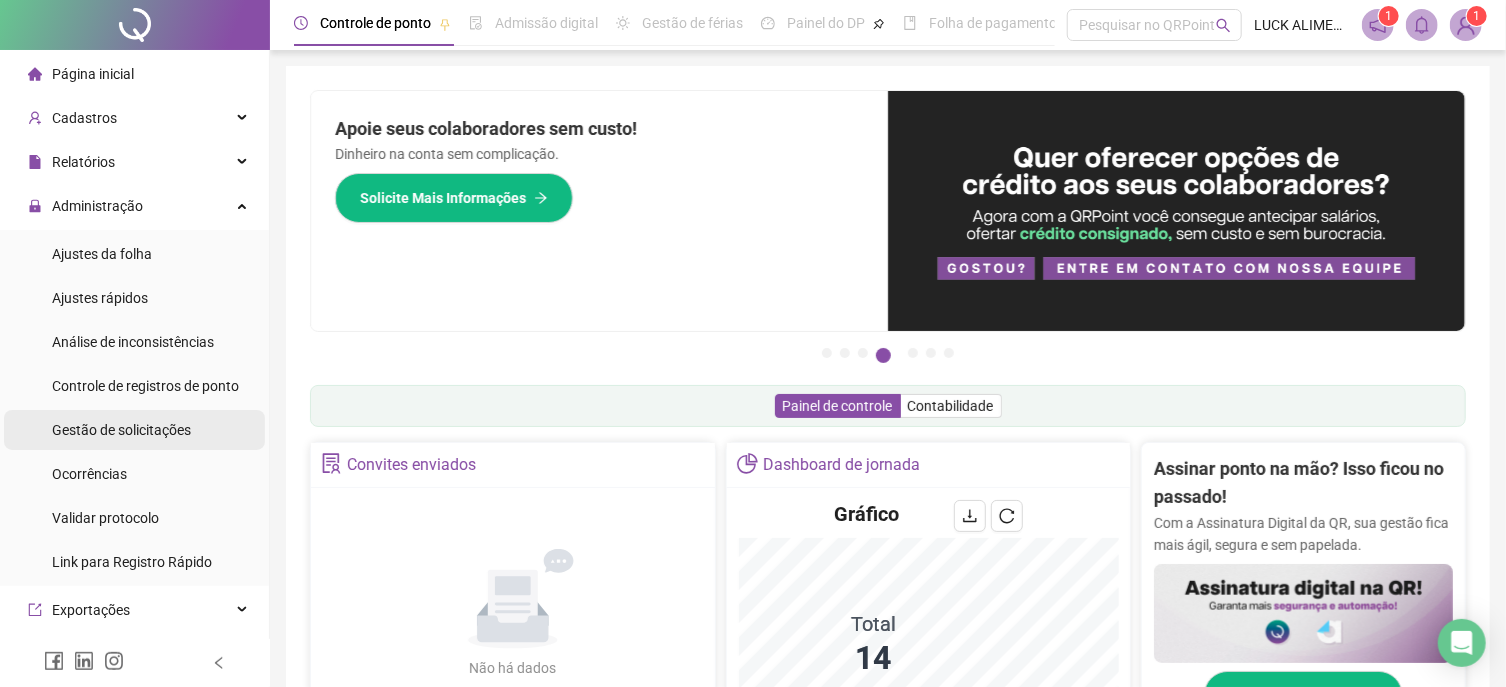 click on "Gestão de solicitações" at bounding box center [121, 430] 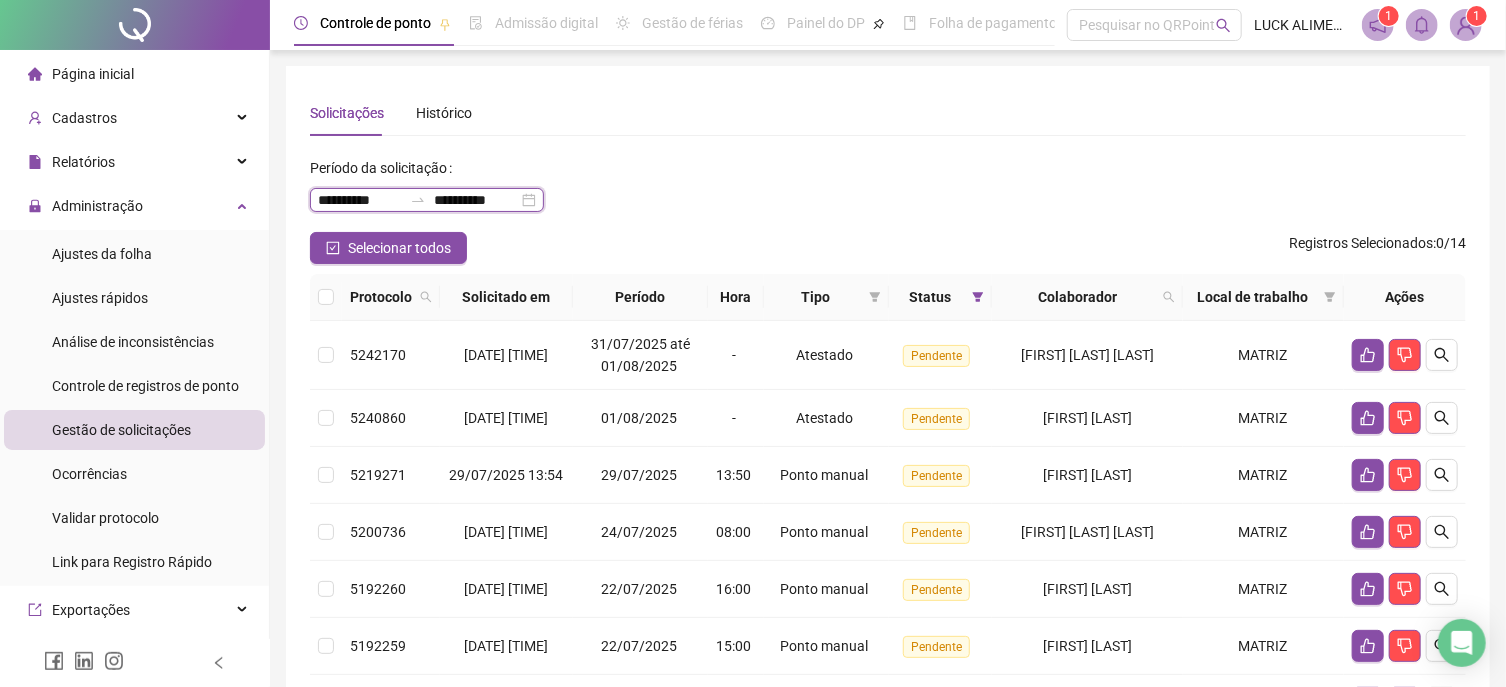 click on "**********" at bounding box center (360, 200) 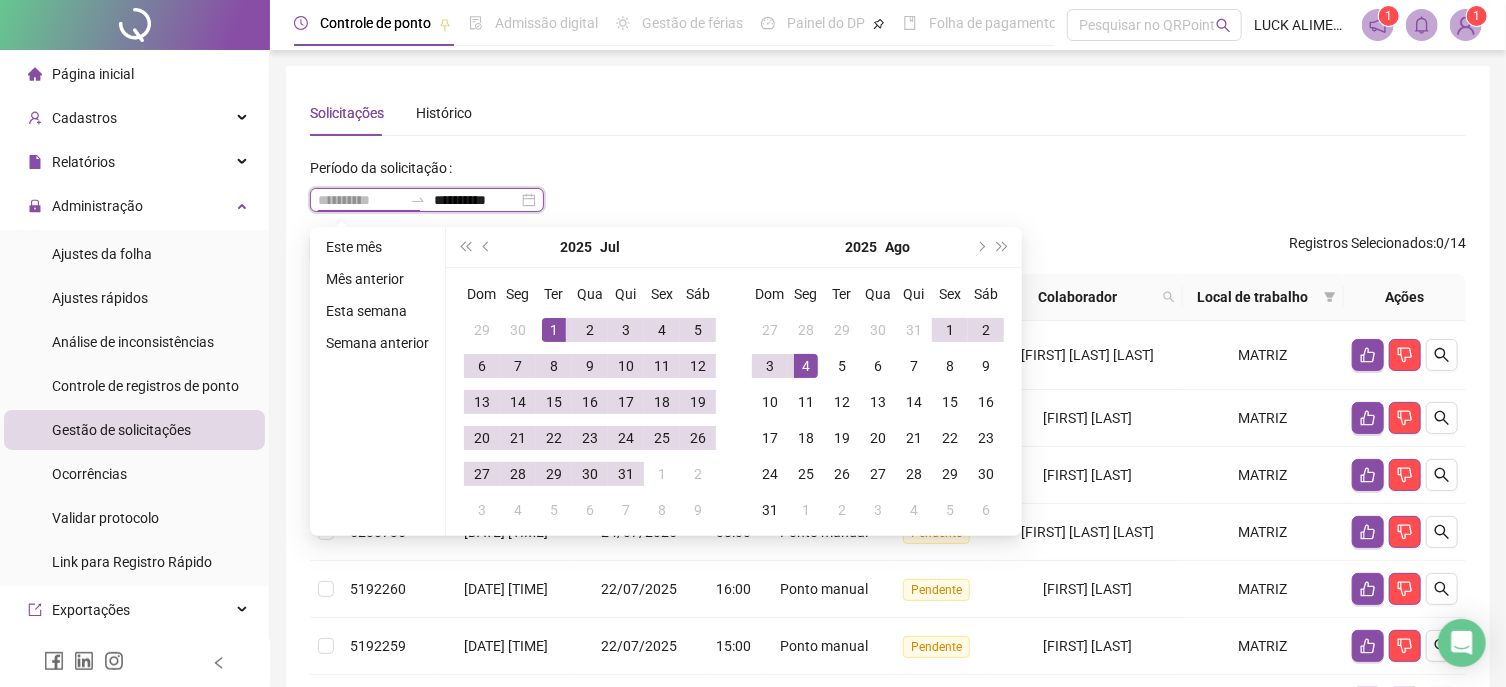 type on "**********" 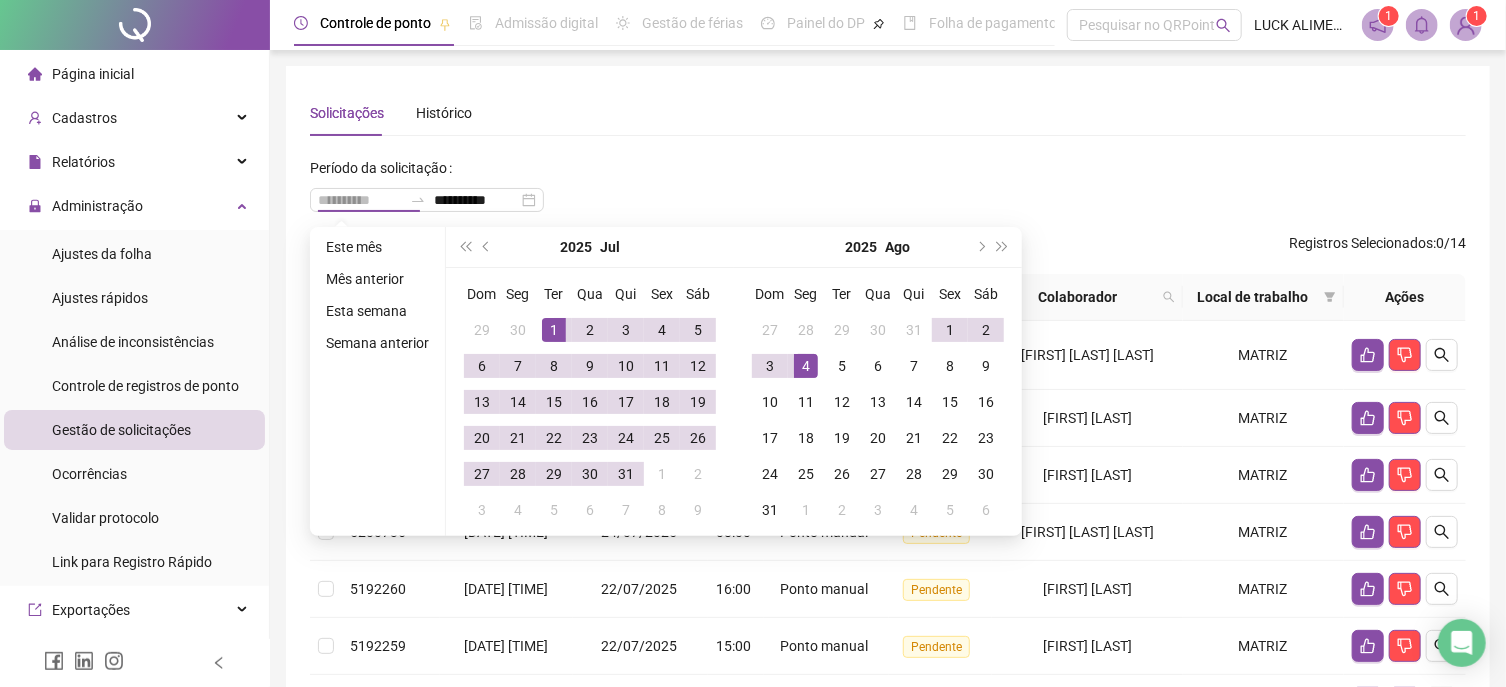 click on "1" at bounding box center (554, 330) 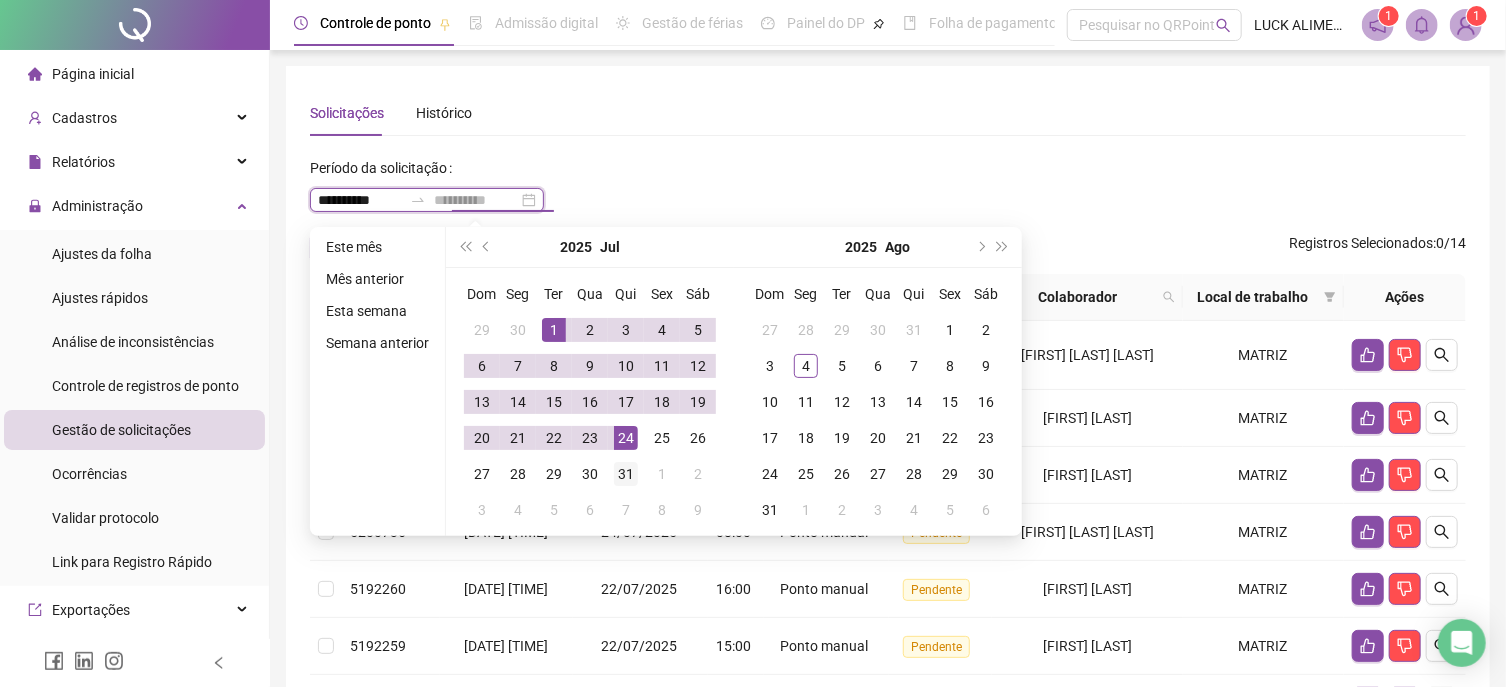 type on "**********" 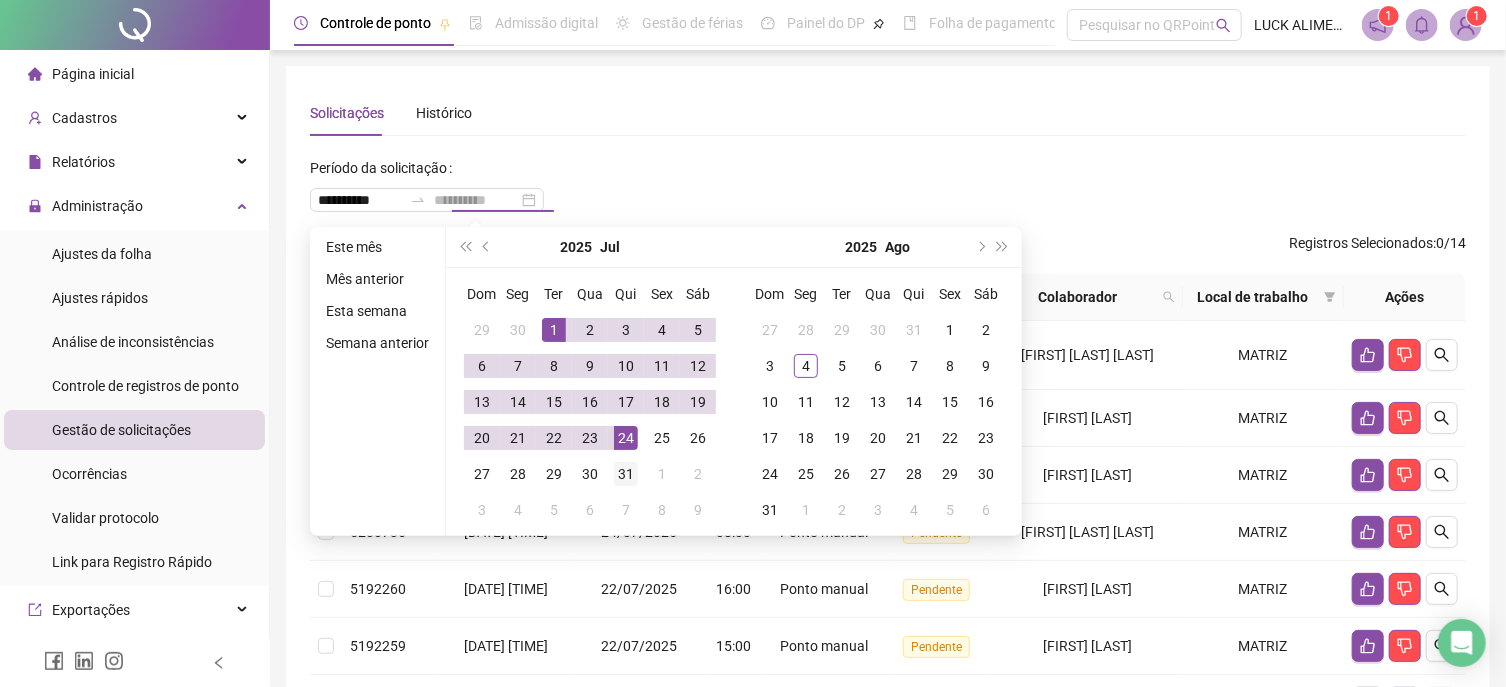 click on "31" at bounding box center (626, 474) 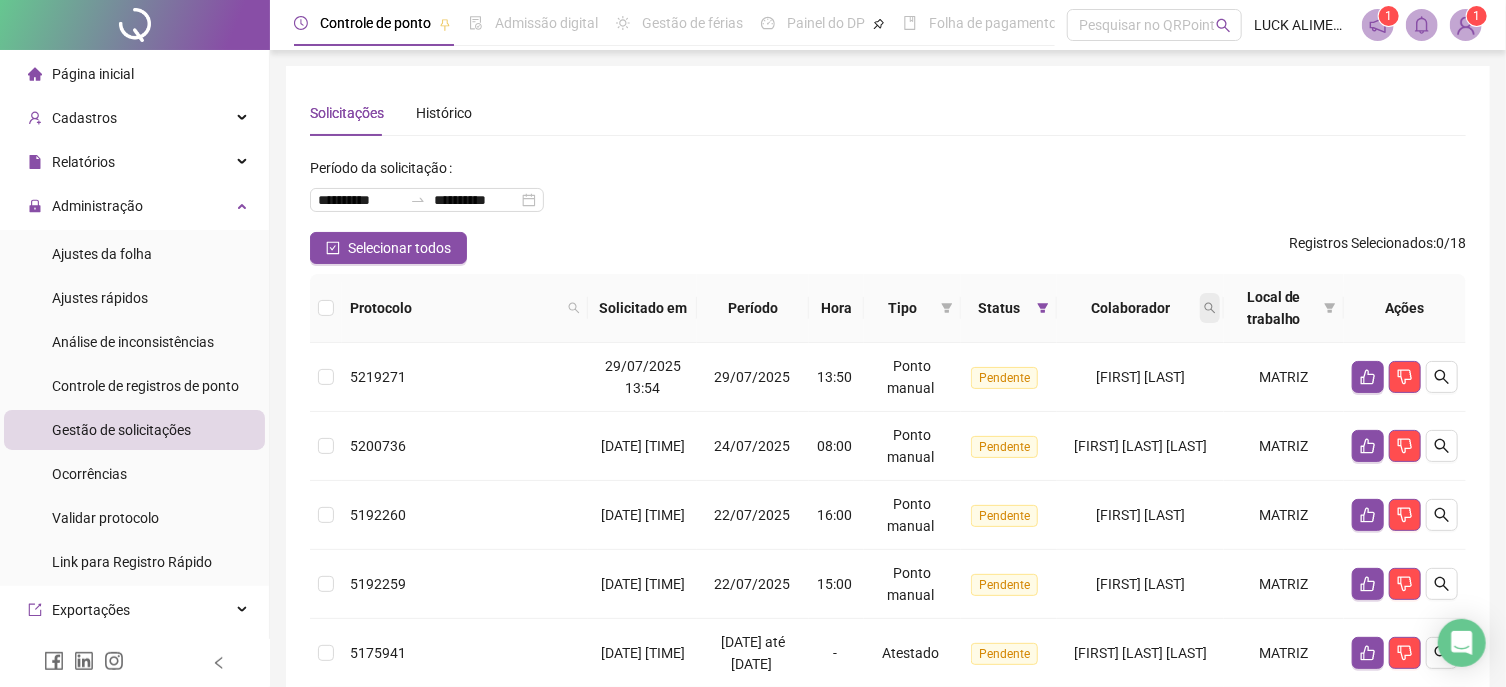 click 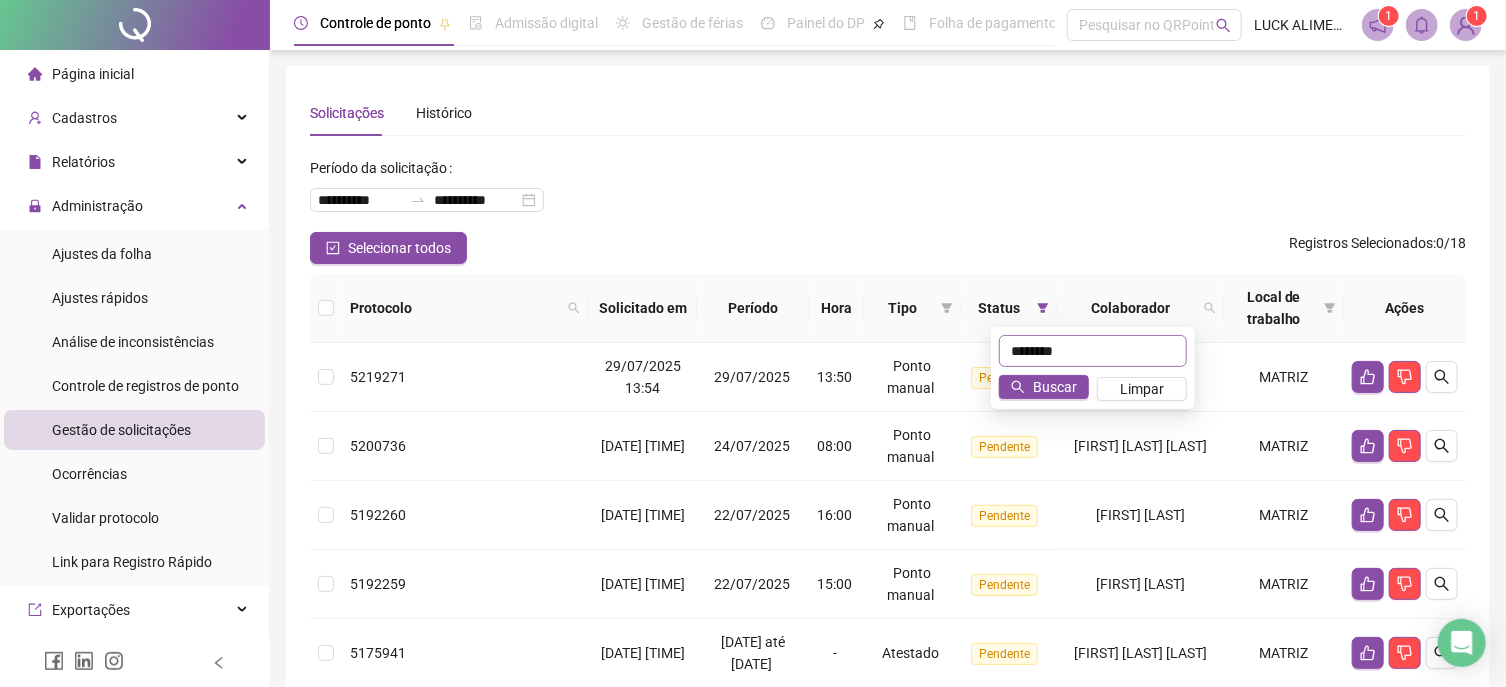 type on "********" 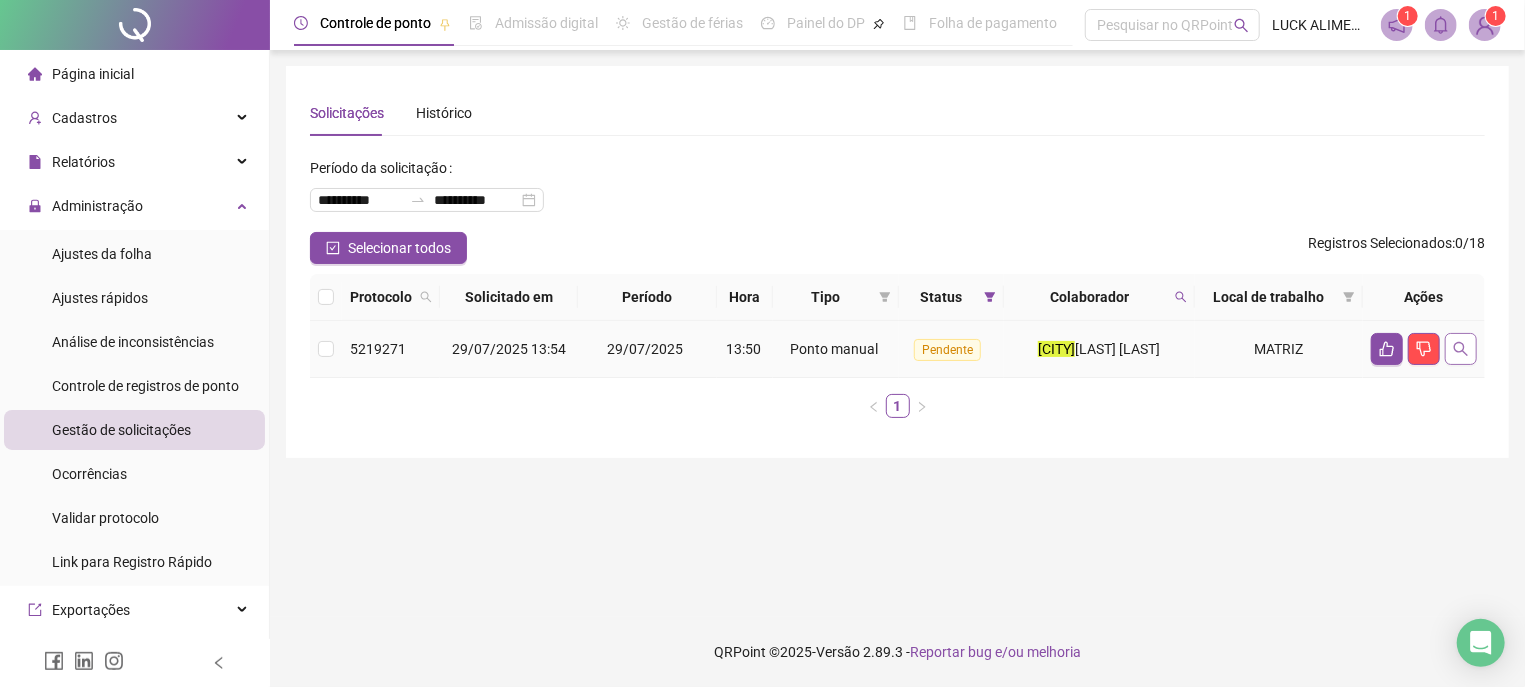 click 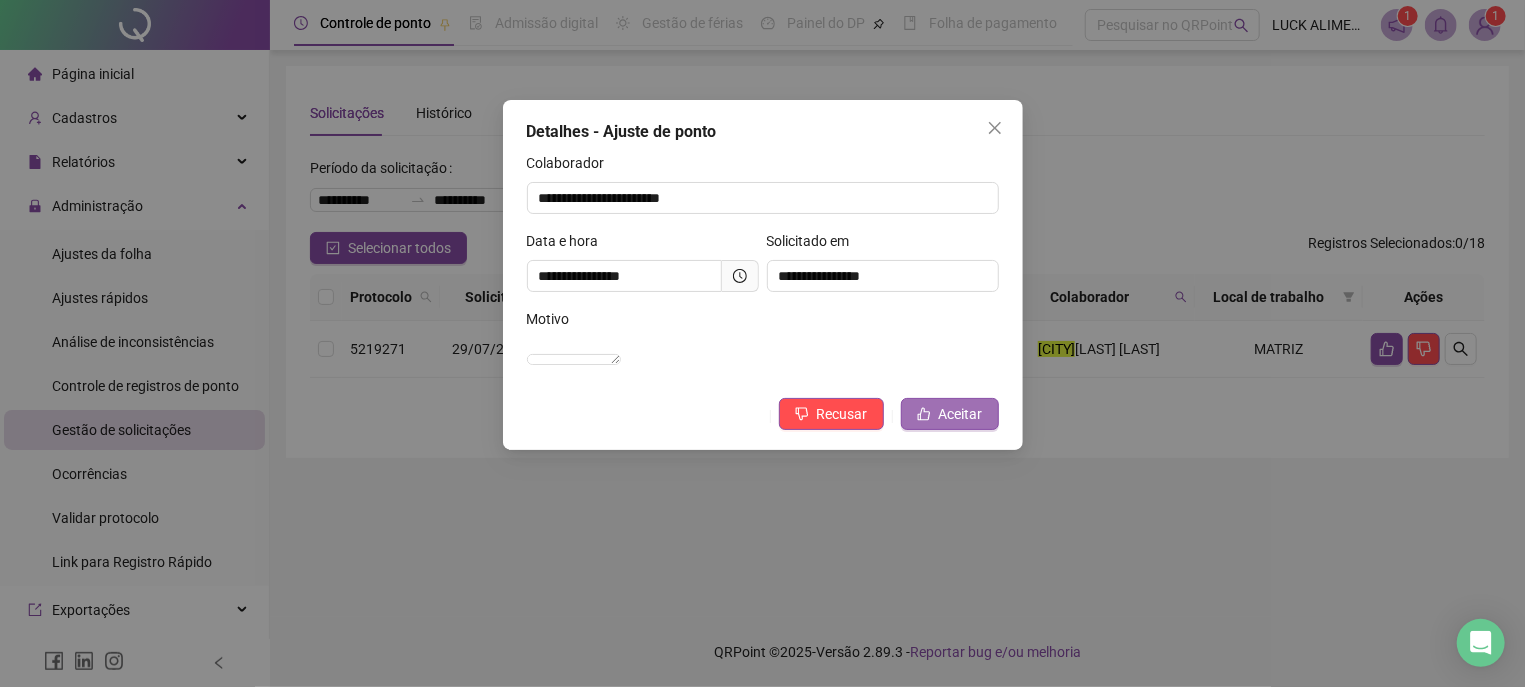 click 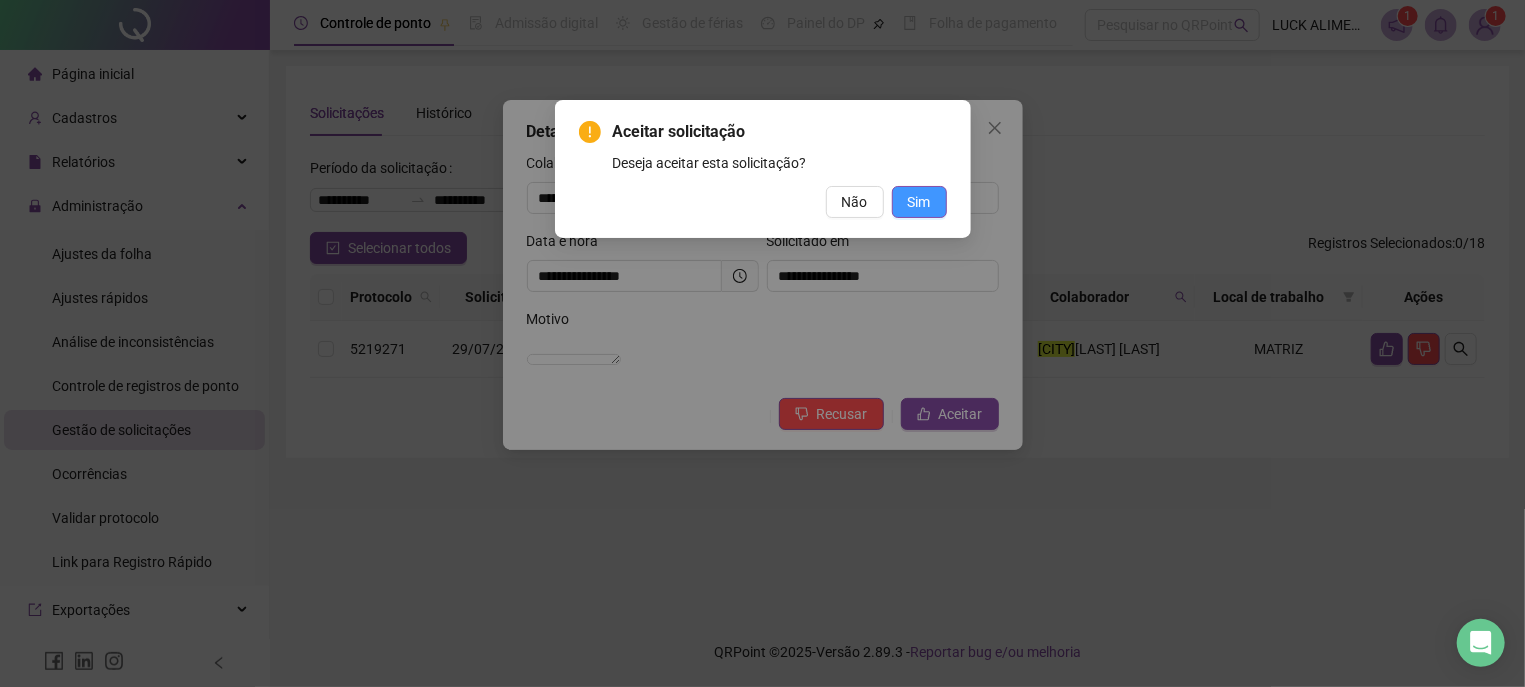 click on "Sim" at bounding box center [919, 202] 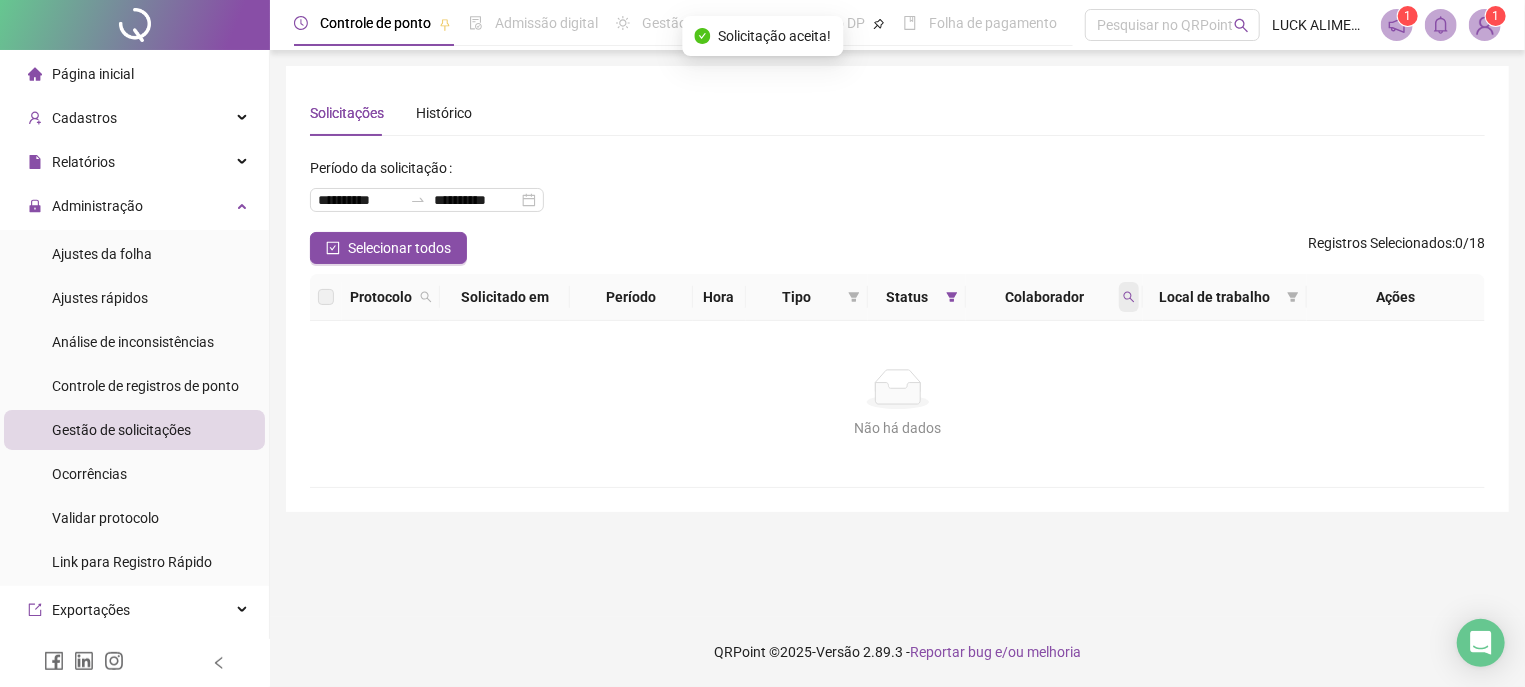 click 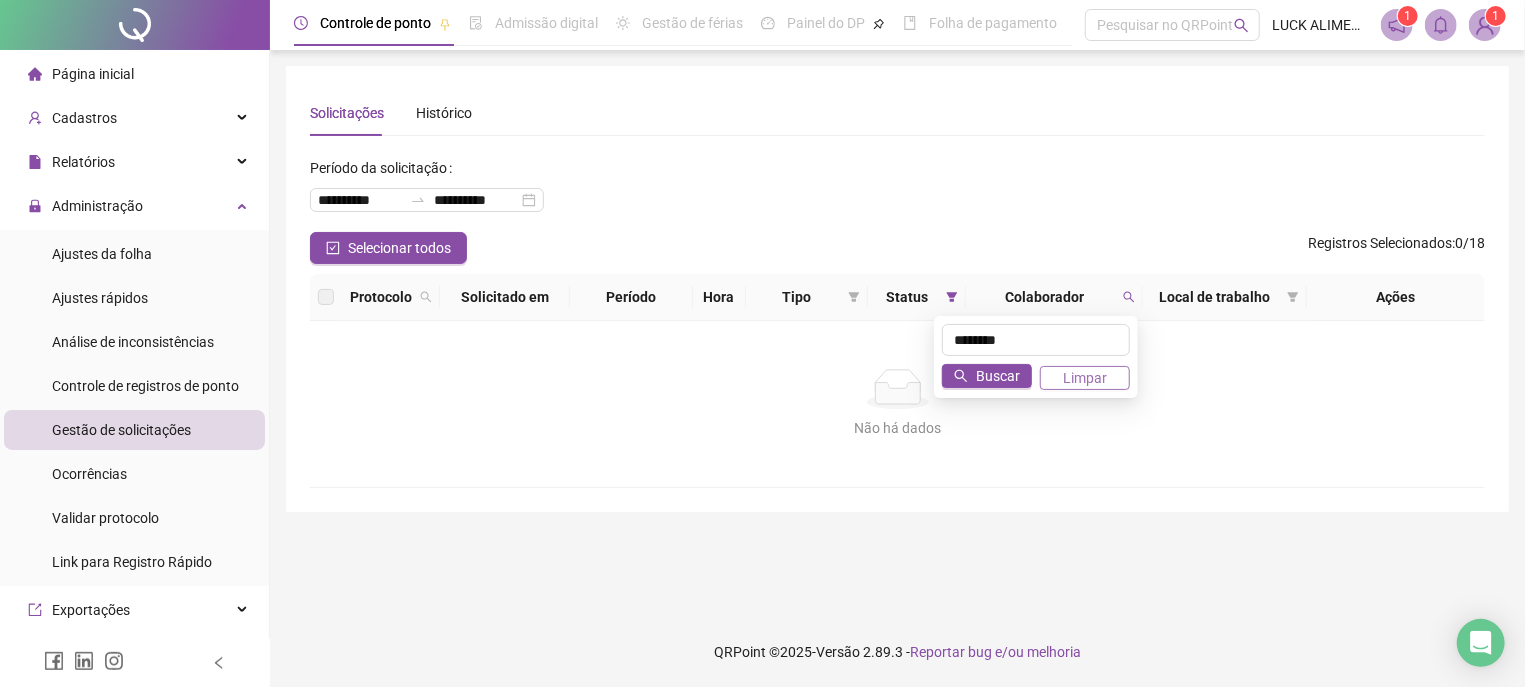click on "Limpar" at bounding box center (1085, 378) 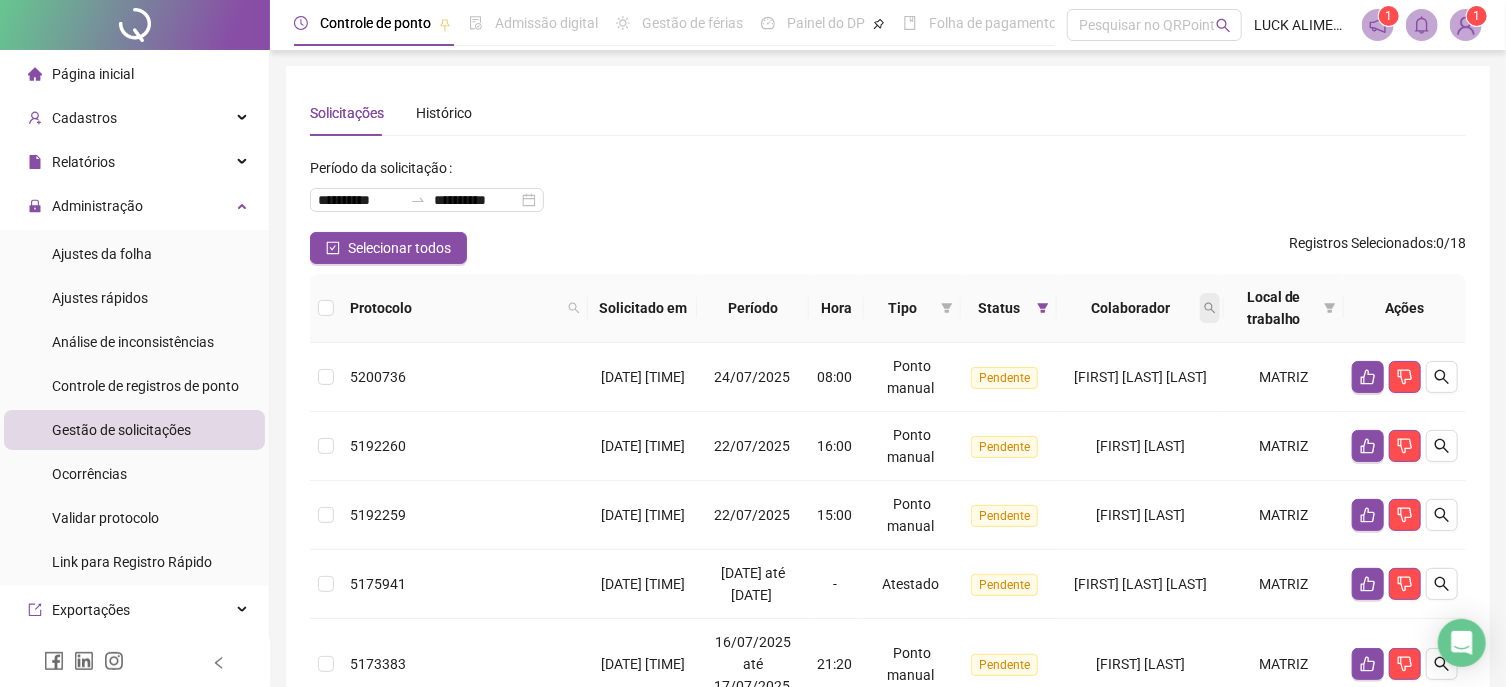 click at bounding box center [1210, 308] 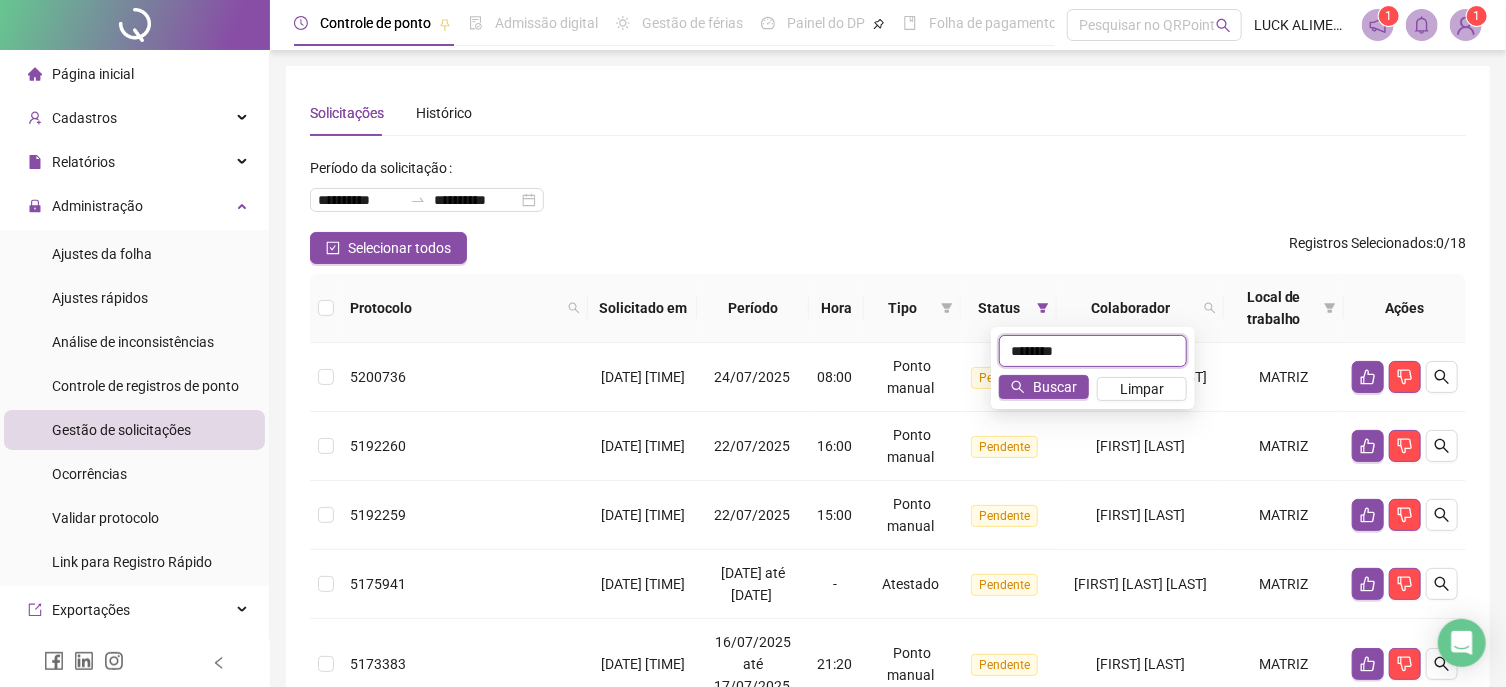 type on "********" 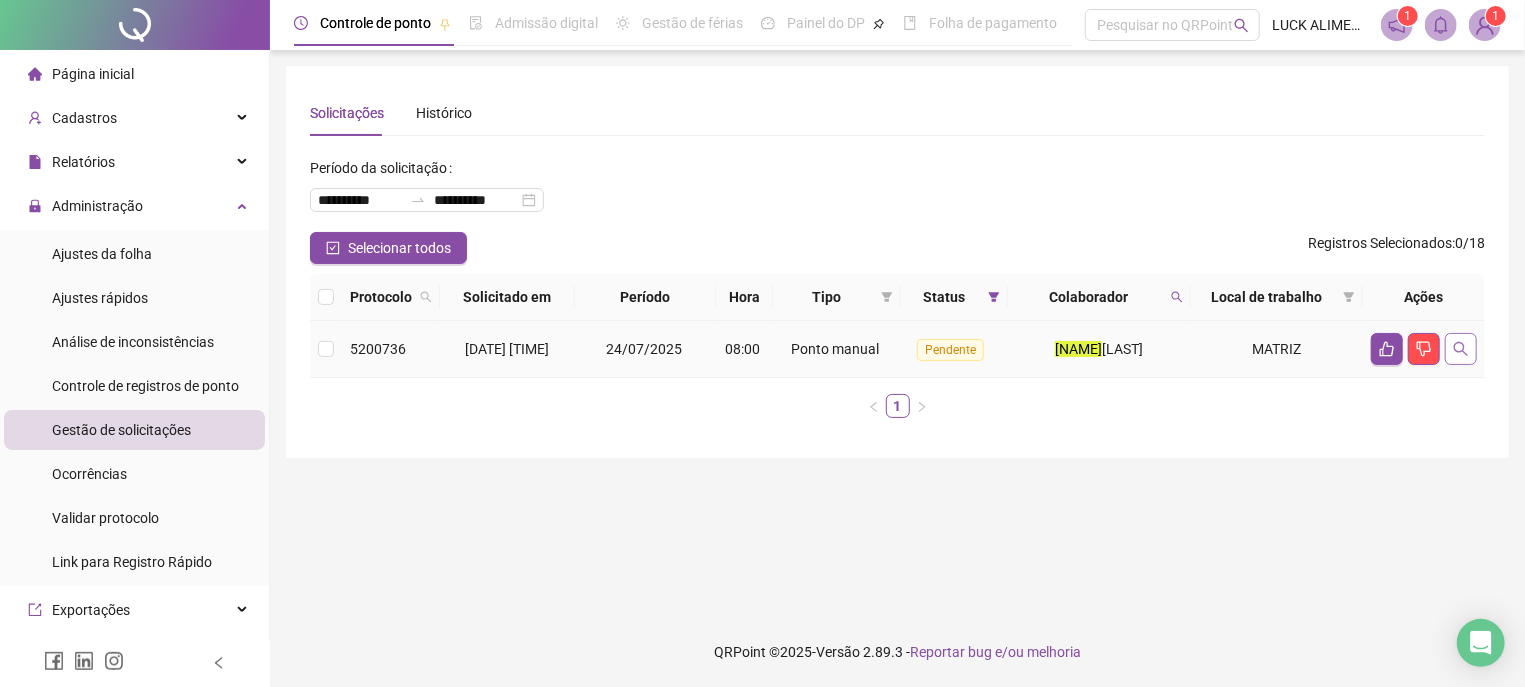 click 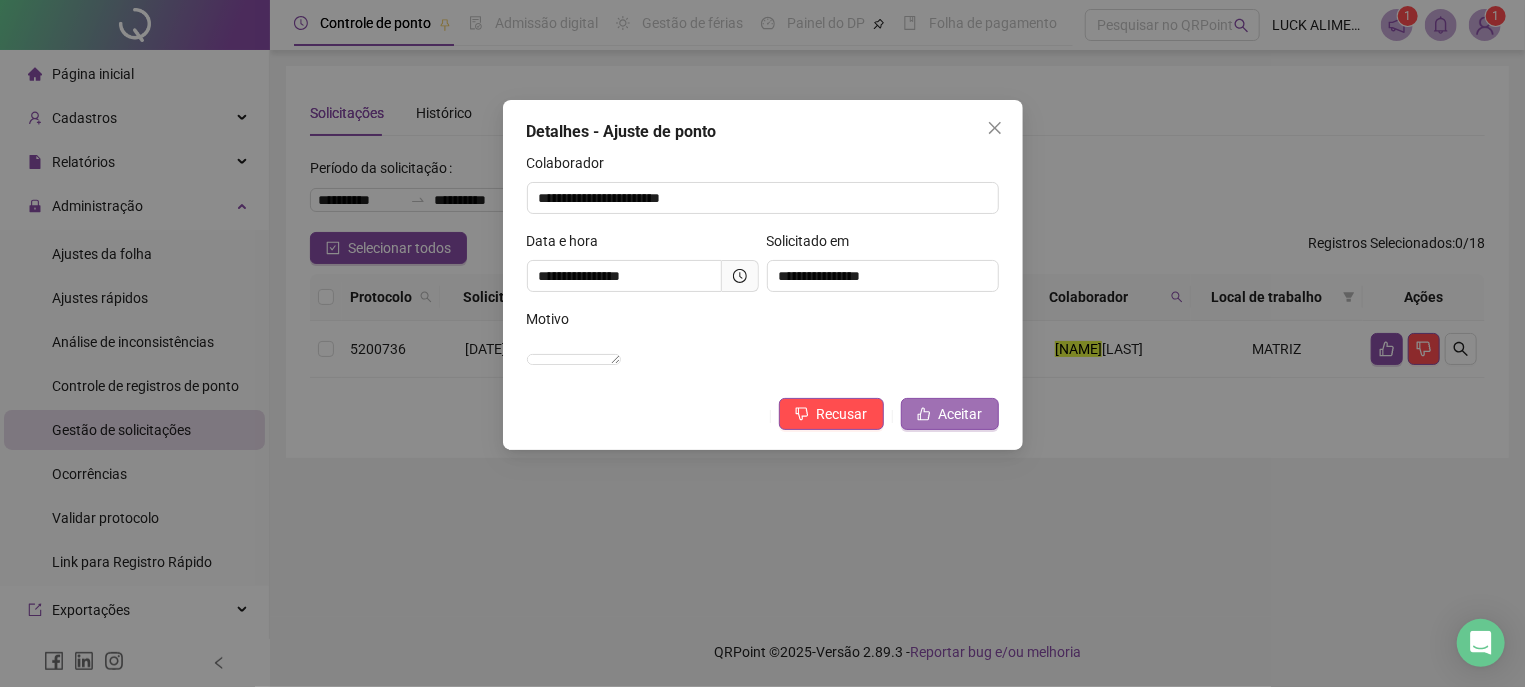 click 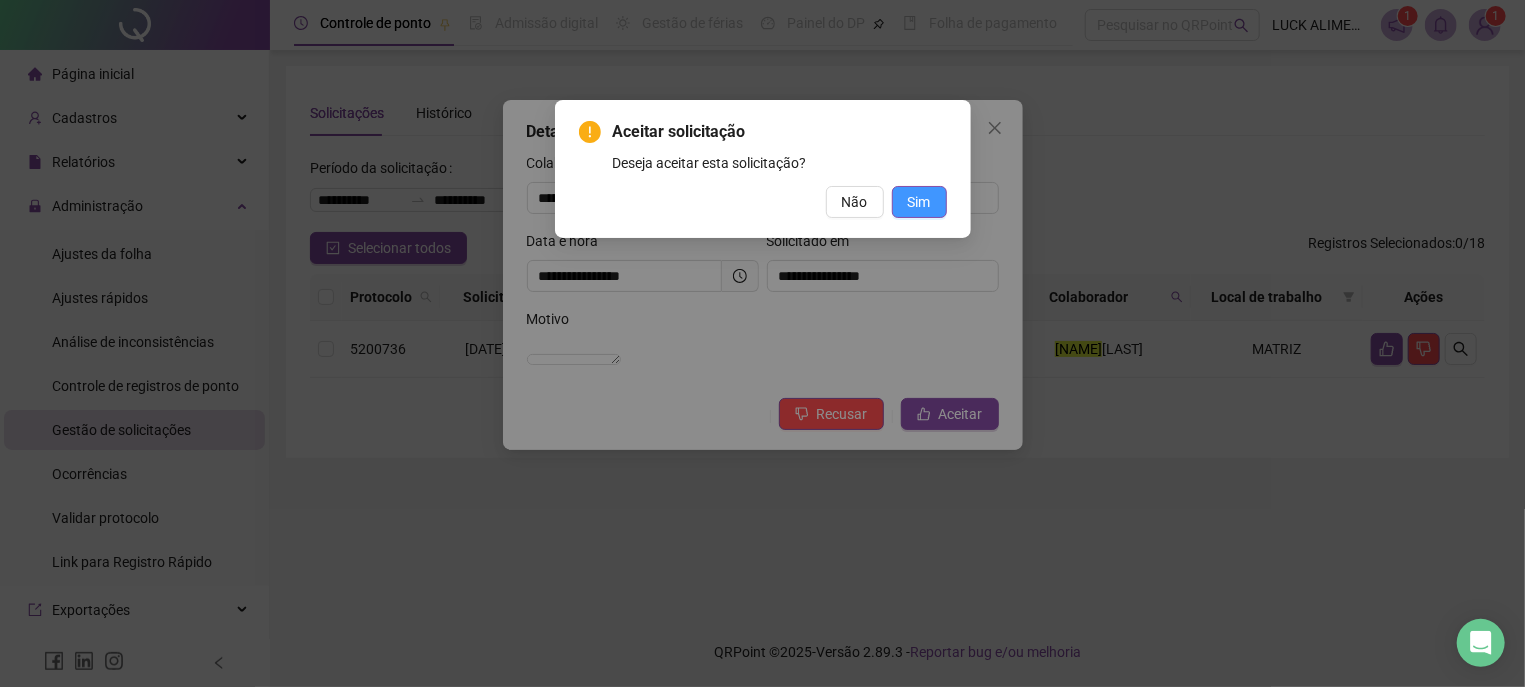 click on "Sim" at bounding box center (919, 202) 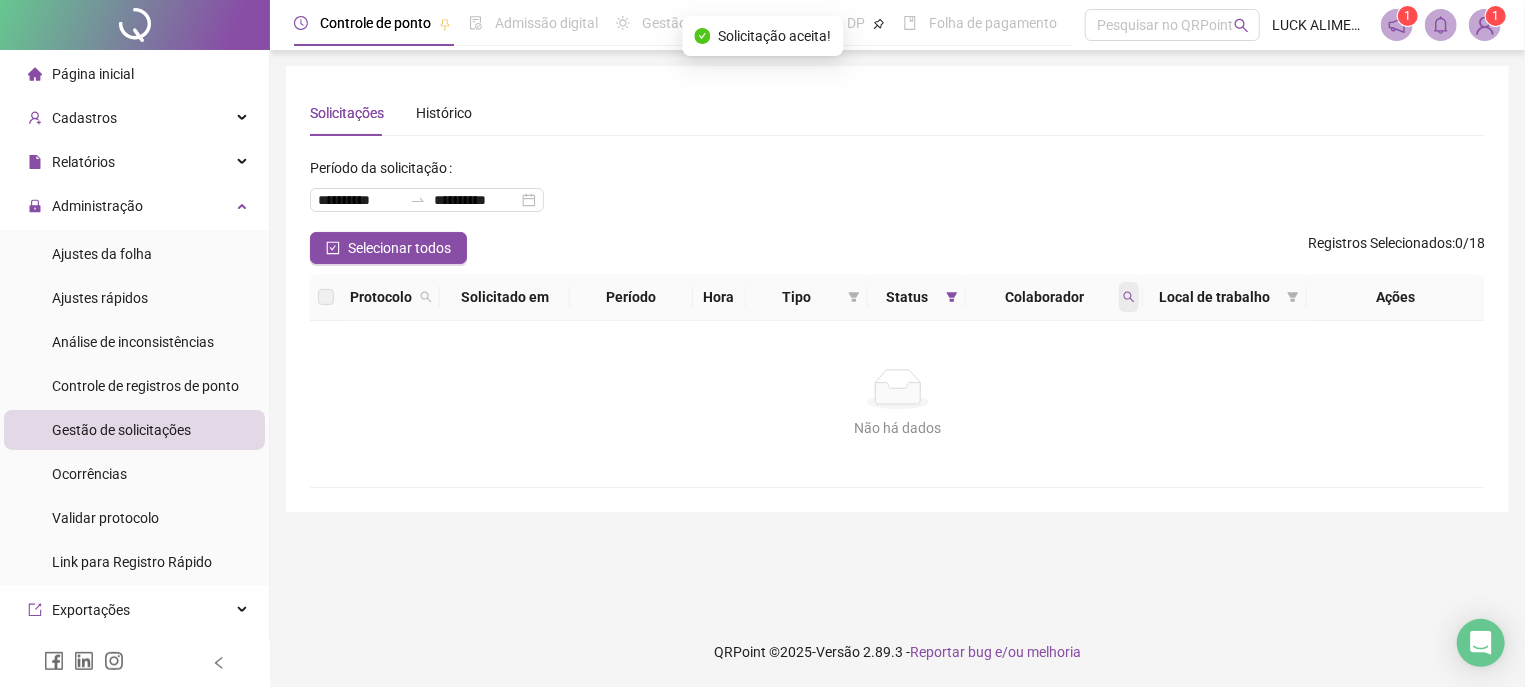 click 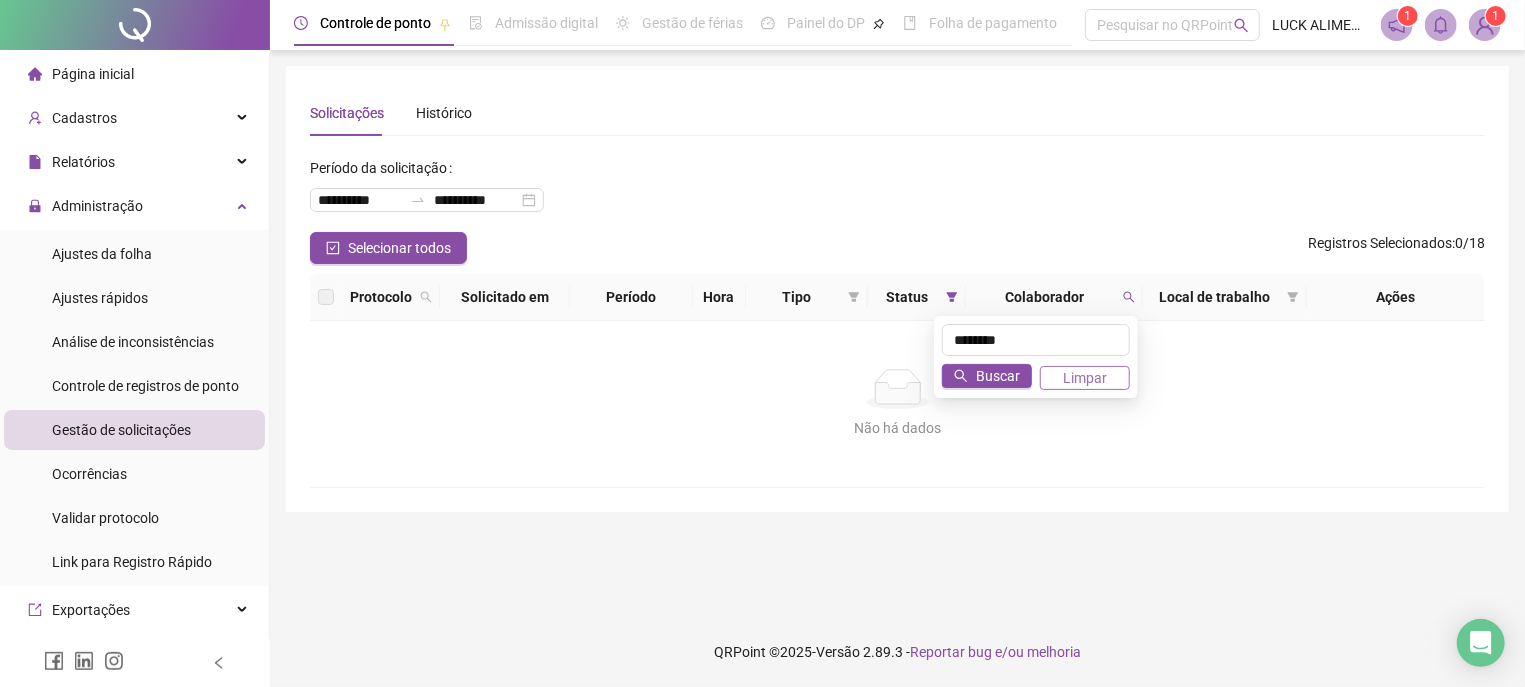 click on "Limpar" at bounding box center [1085, 378] 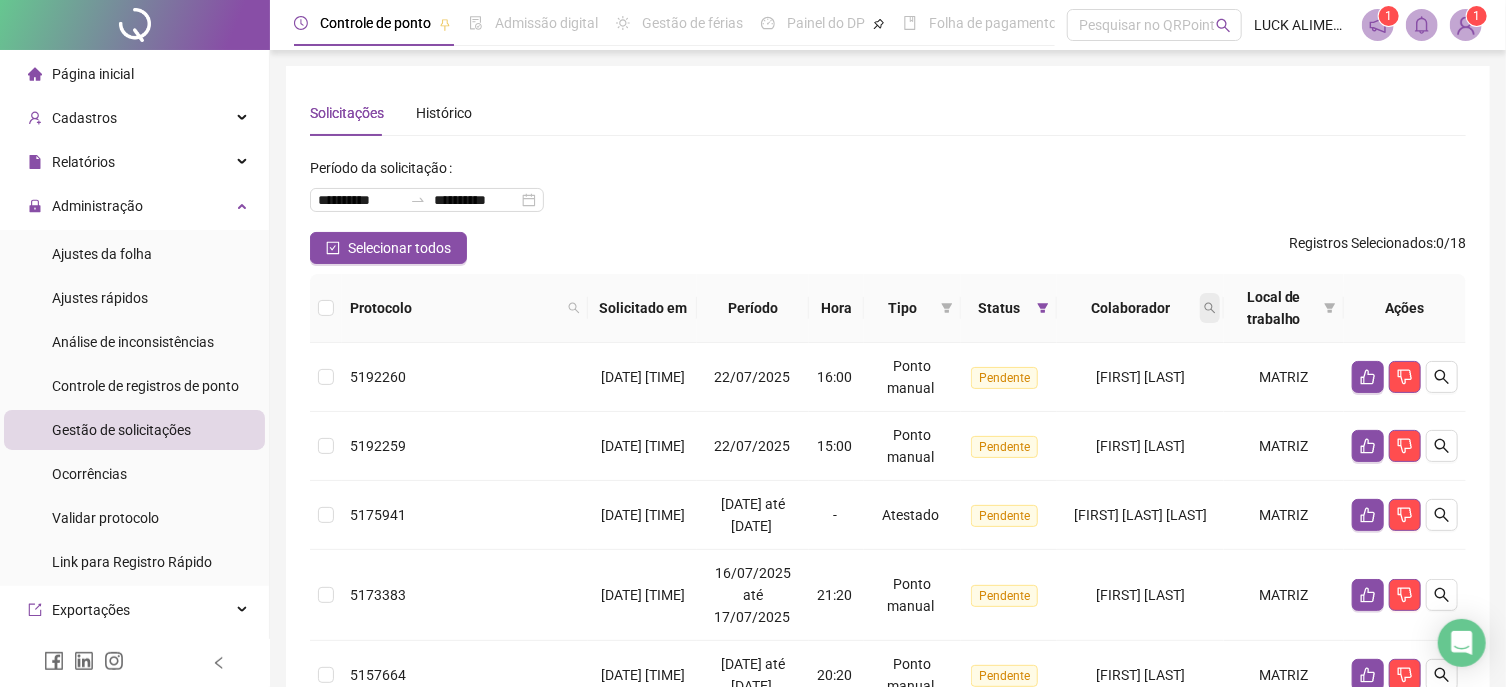 click 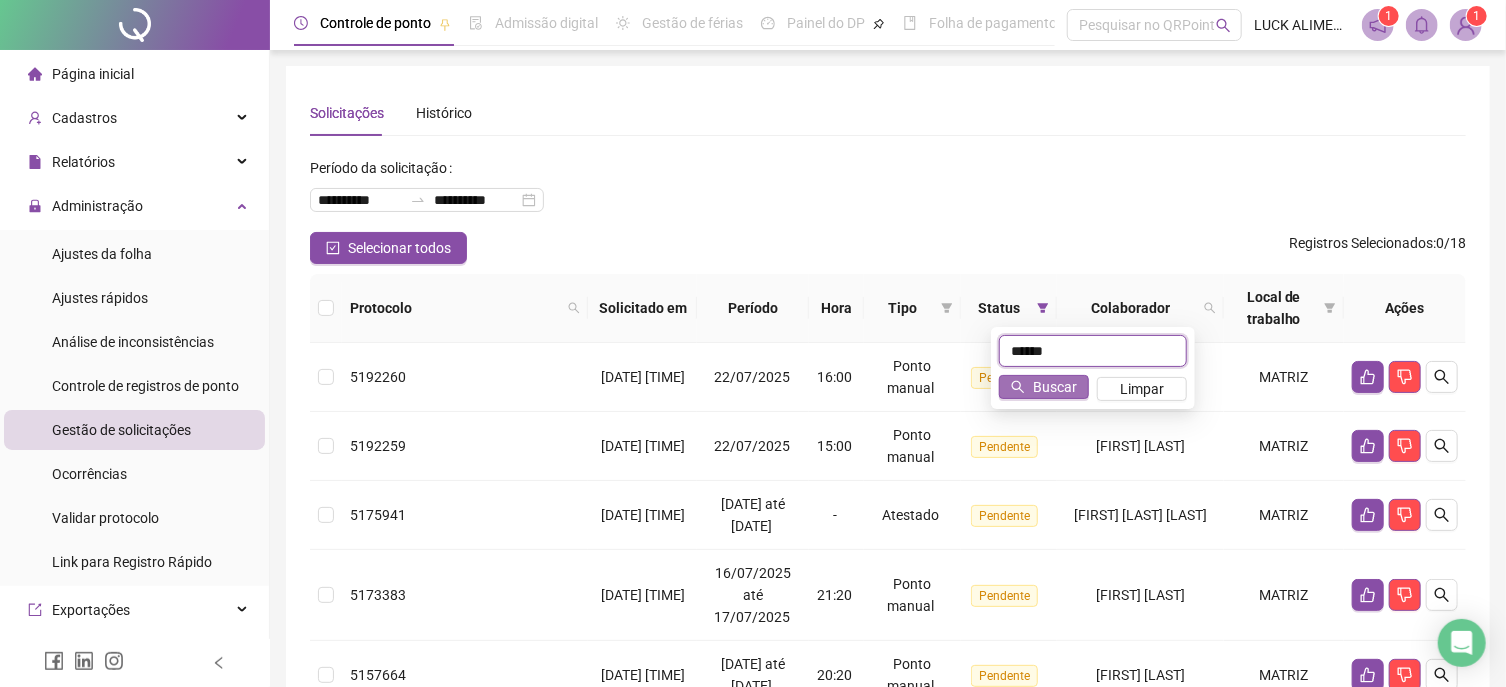 type on "******" 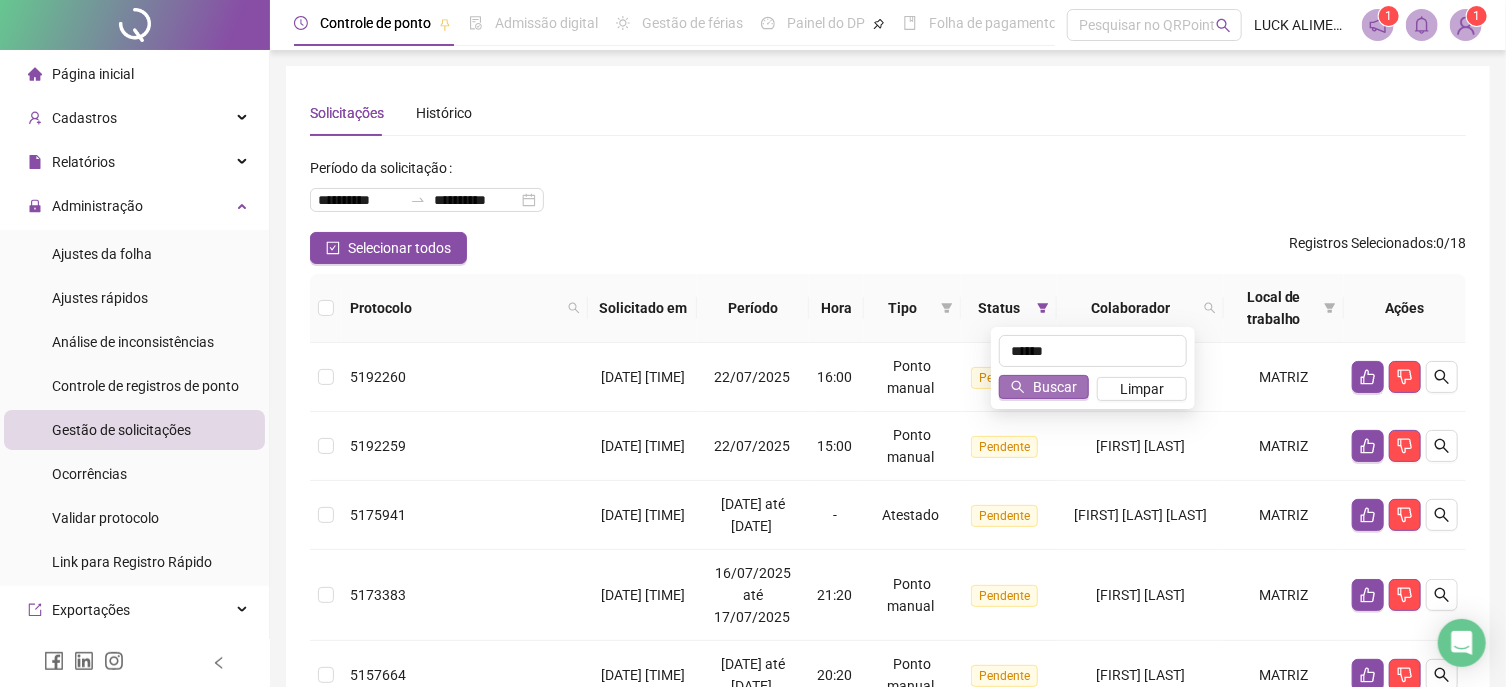 click on "Buscar" at bounding box center [1055, 387] 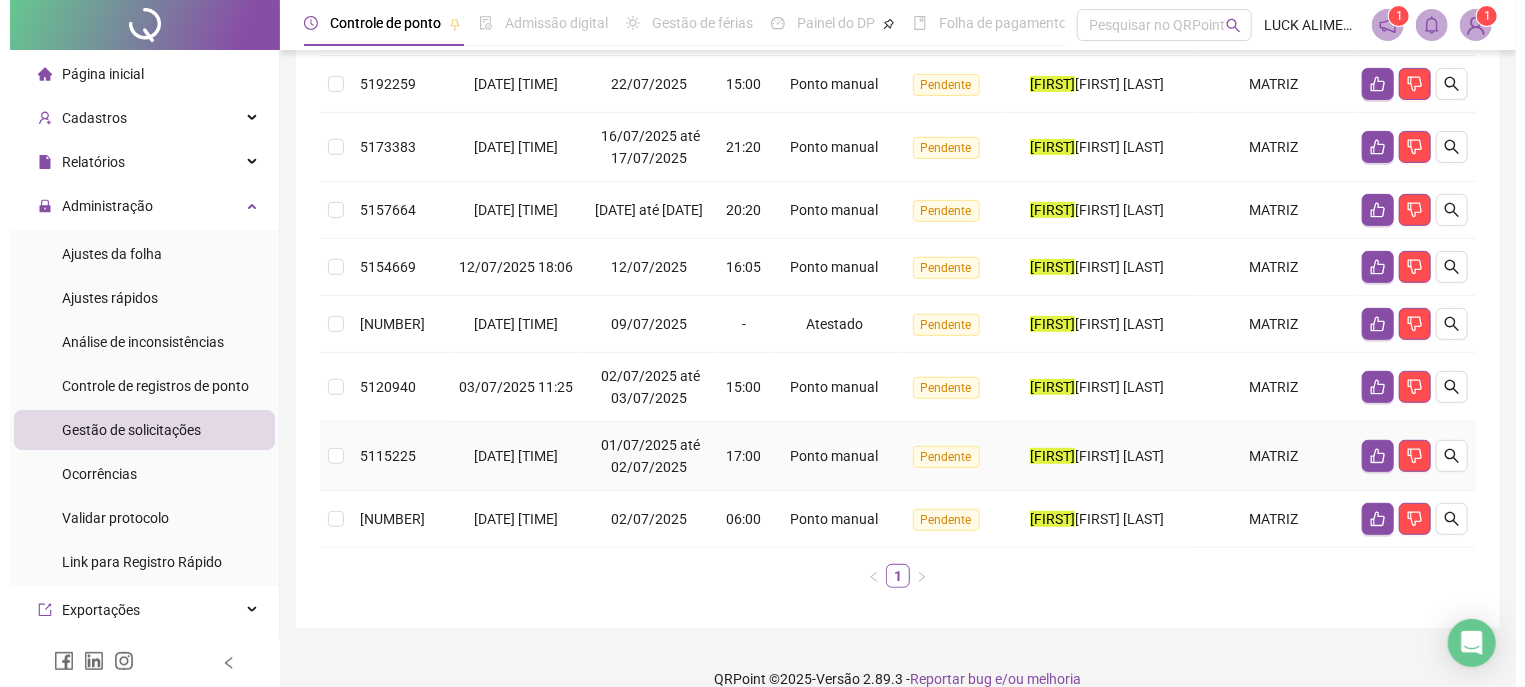 scroll, scrollTop: 444, scrollLeft: 0, axis: vertical 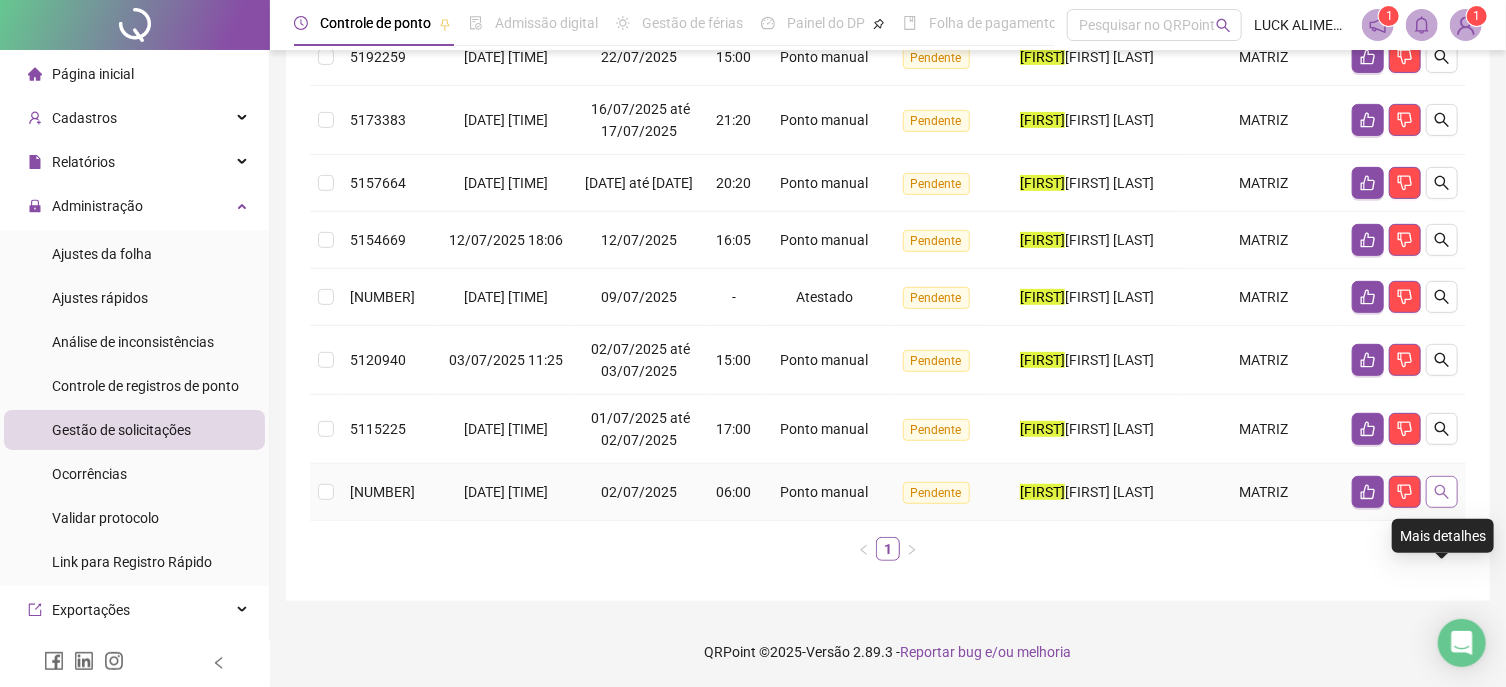 click 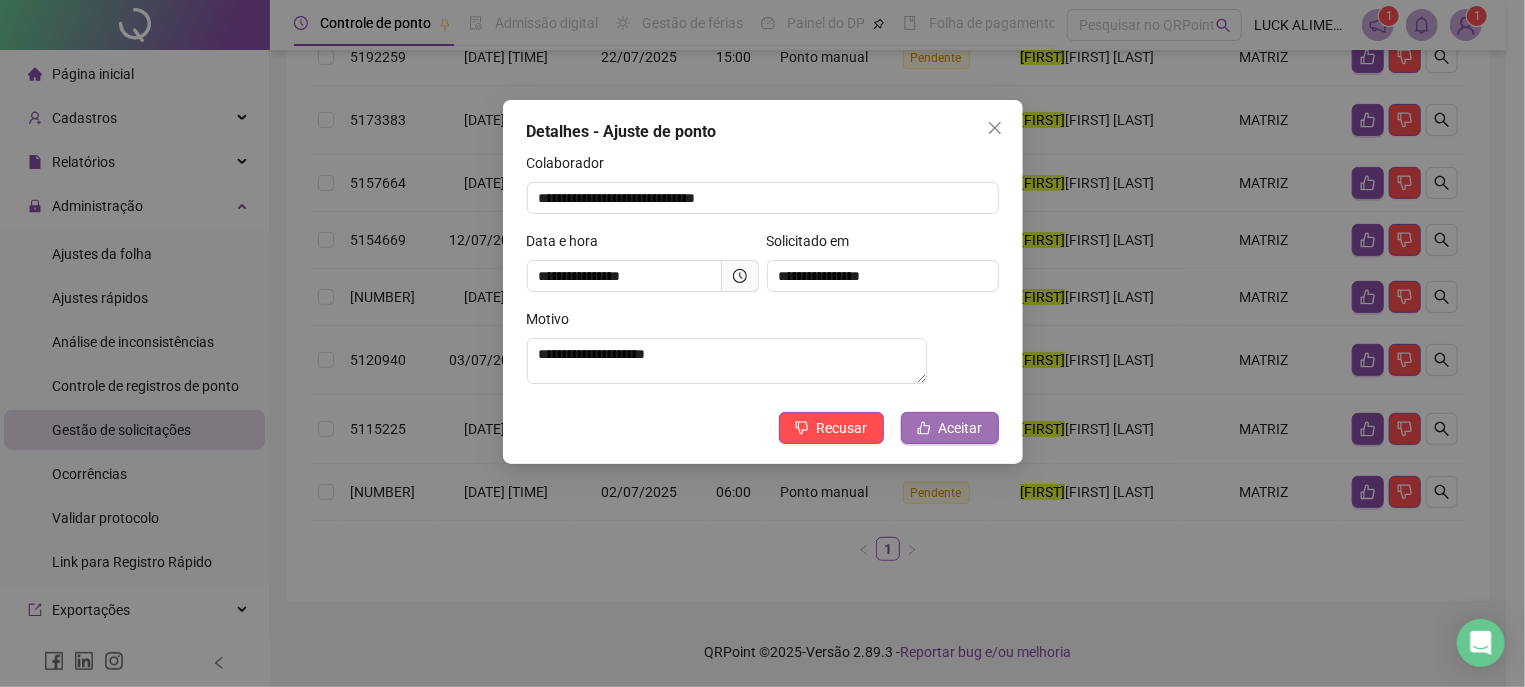 click on "Aceitar" at bounding box center [961, 428] 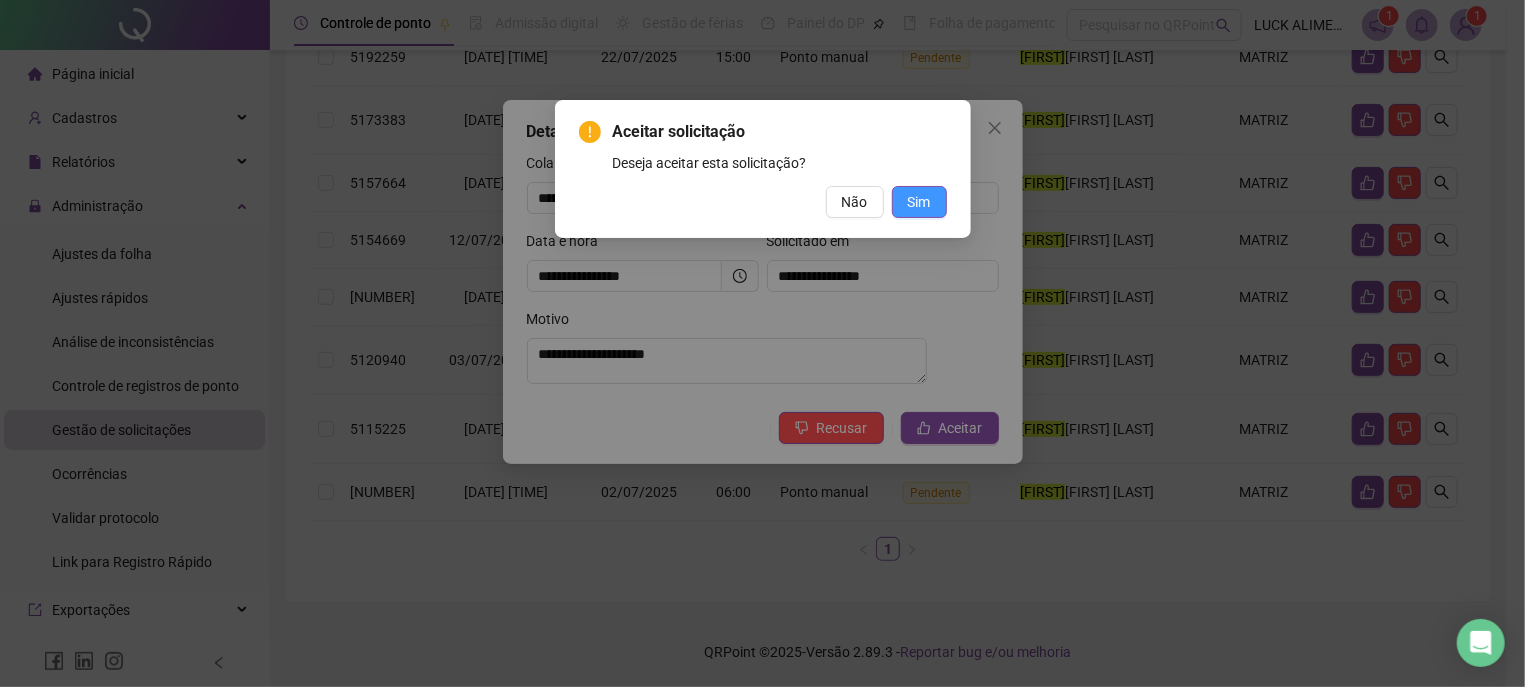 click on "Sim" at bounding box center [919, 202] 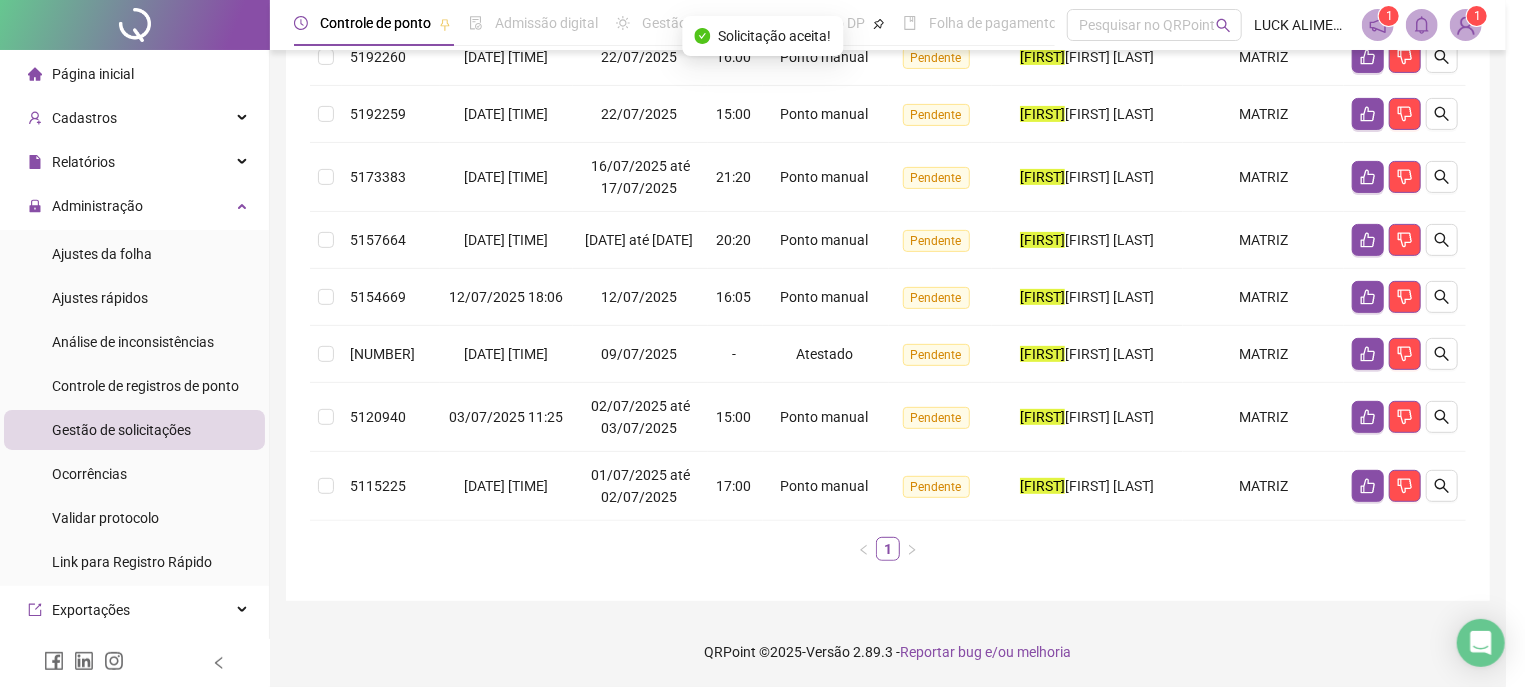 scroll, scrollTop: 375, scrollLeft: 0, axis: vertical 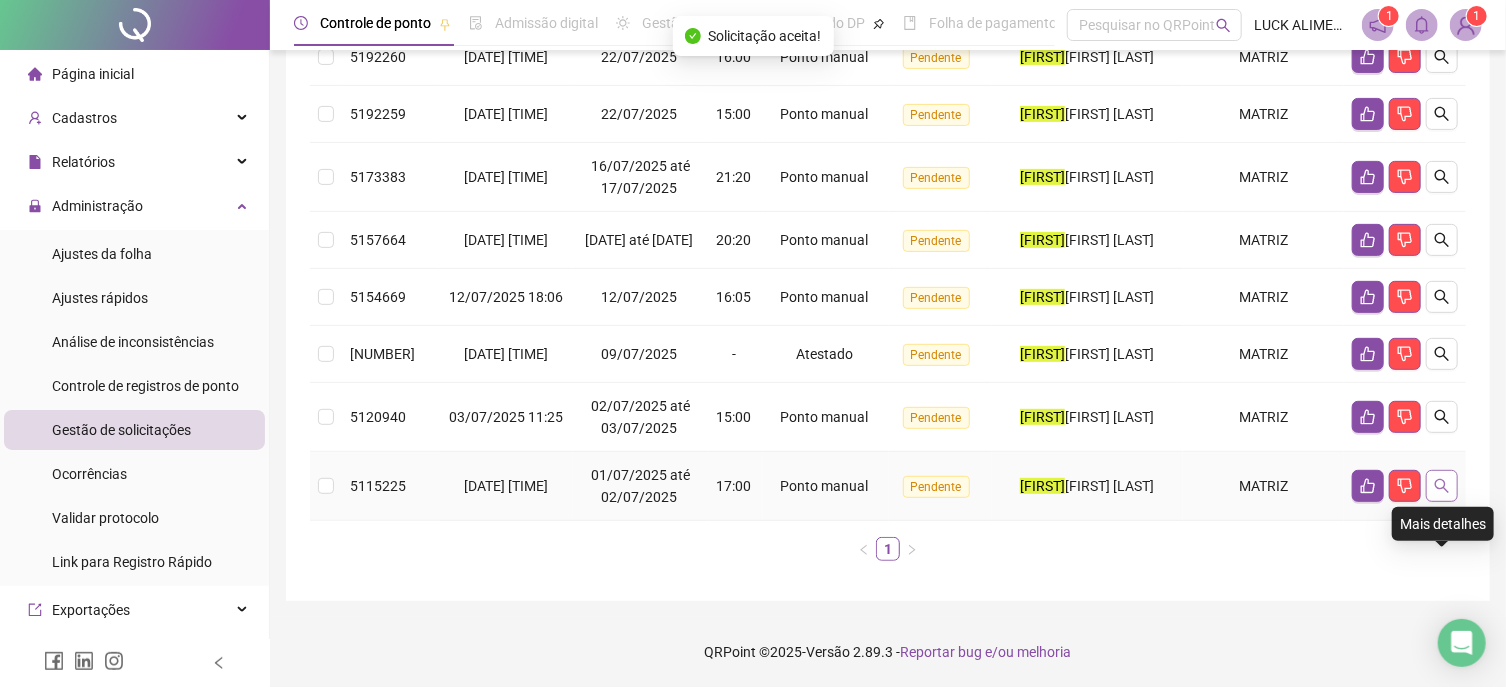 click 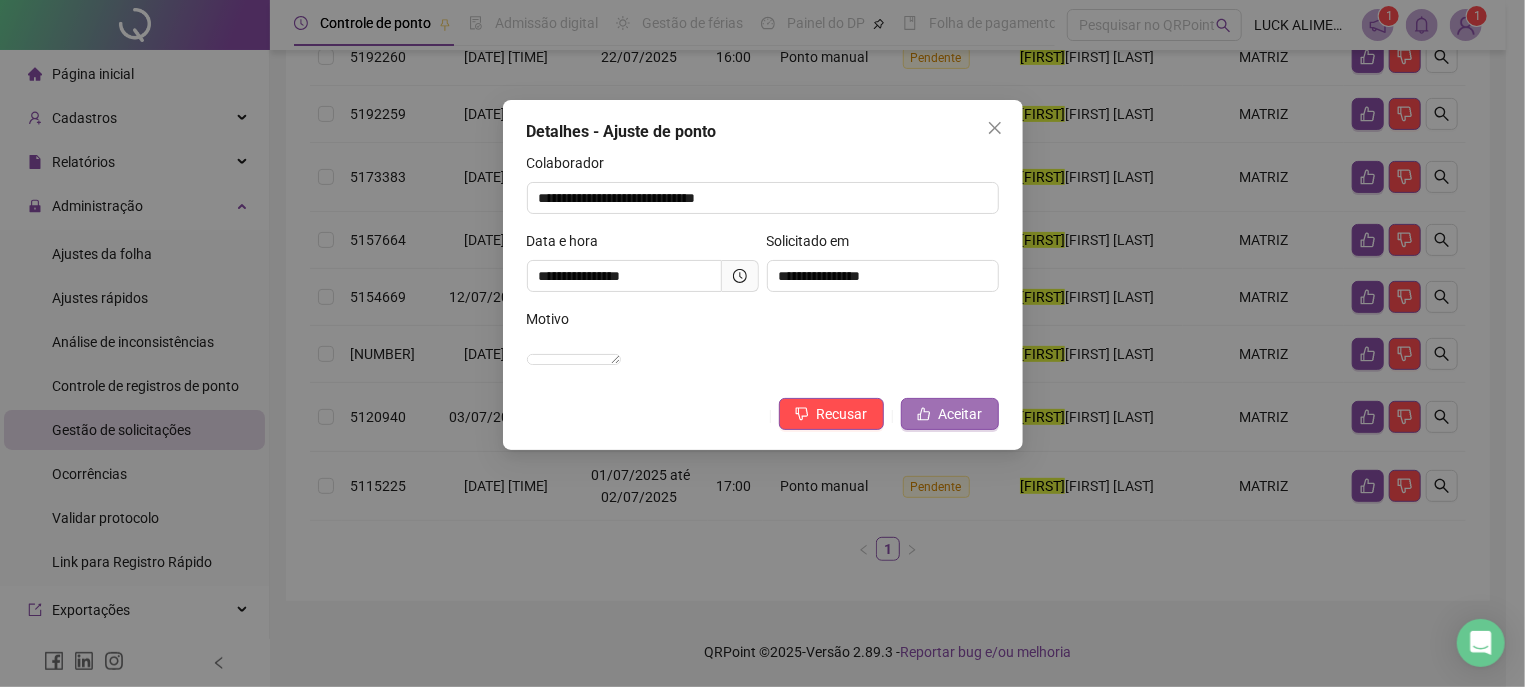 click on "Aceitar" at bounding box center (950, 414) 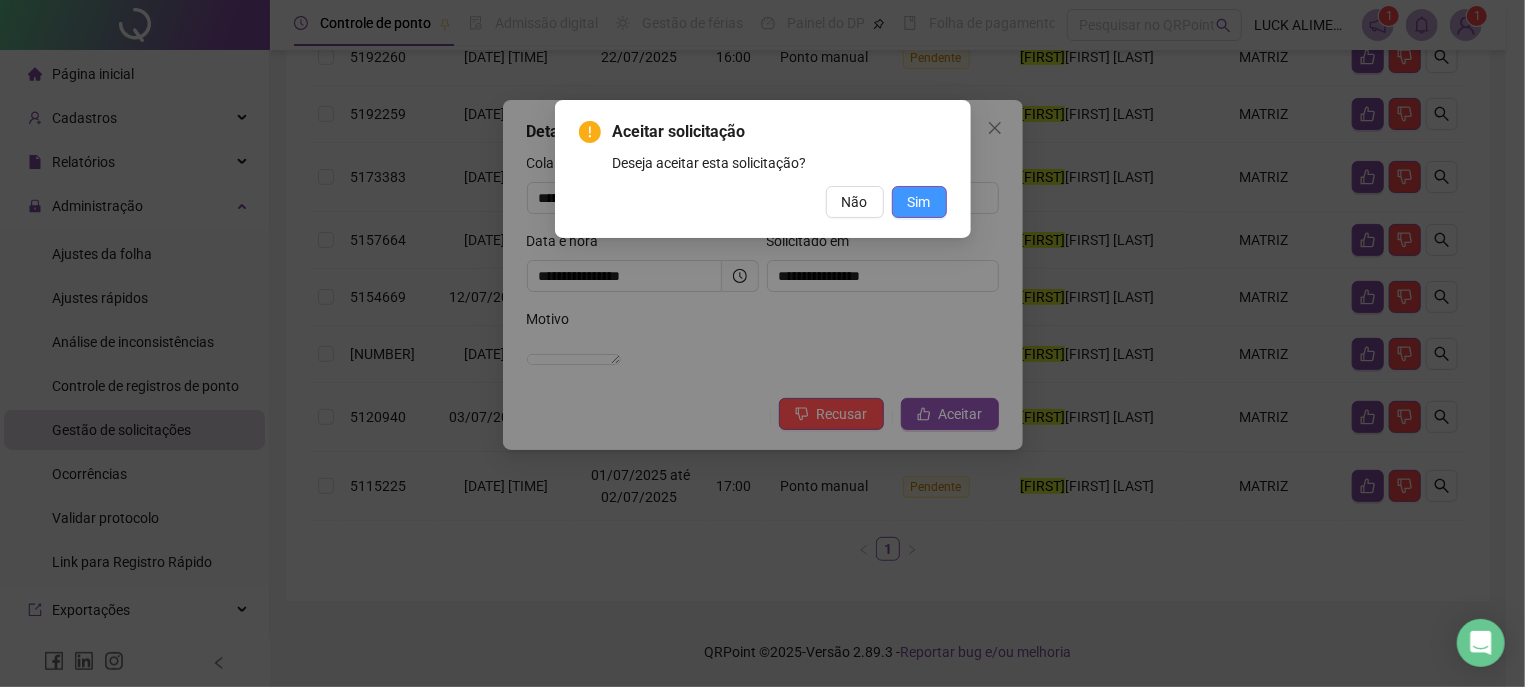 click on "Sim" at bounding box center [919, 202] 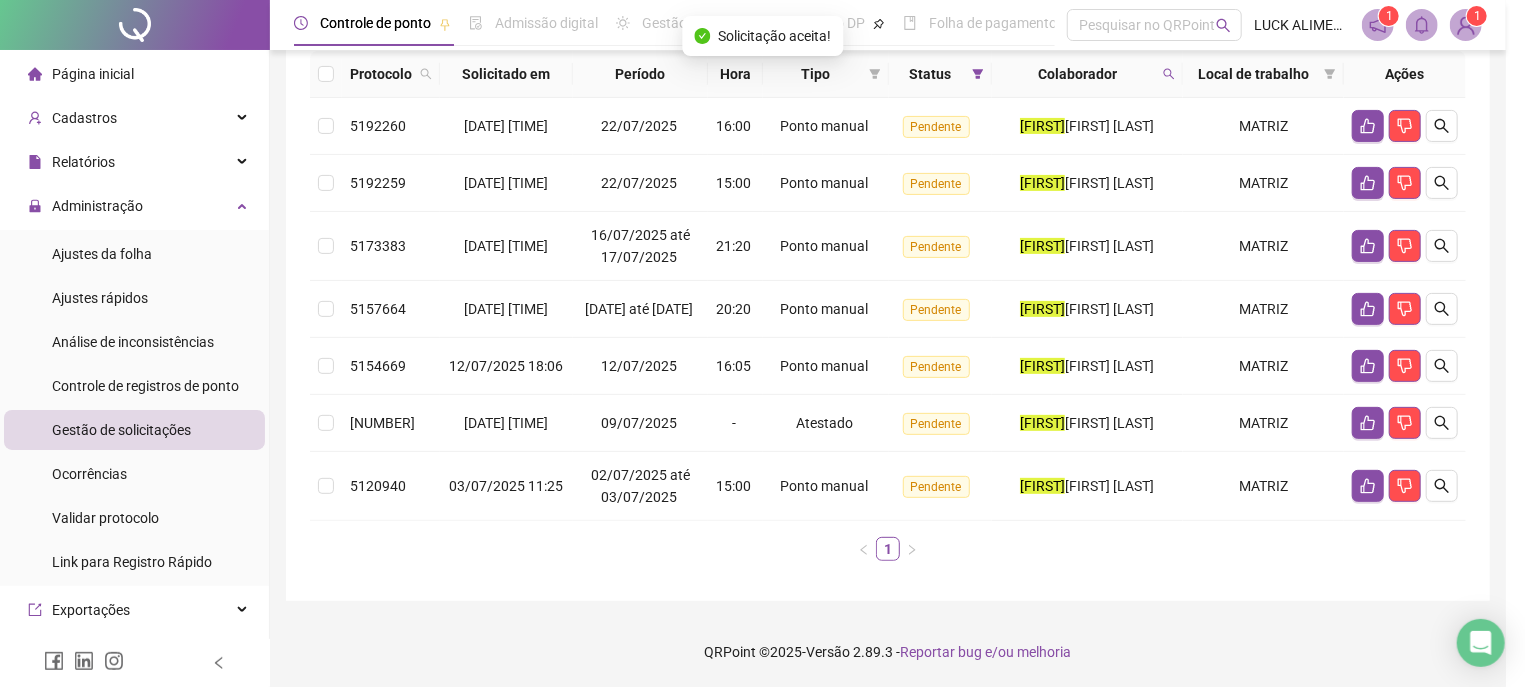 scroll, scrollTop: 305, scrollLeft: 0, axis: vertical 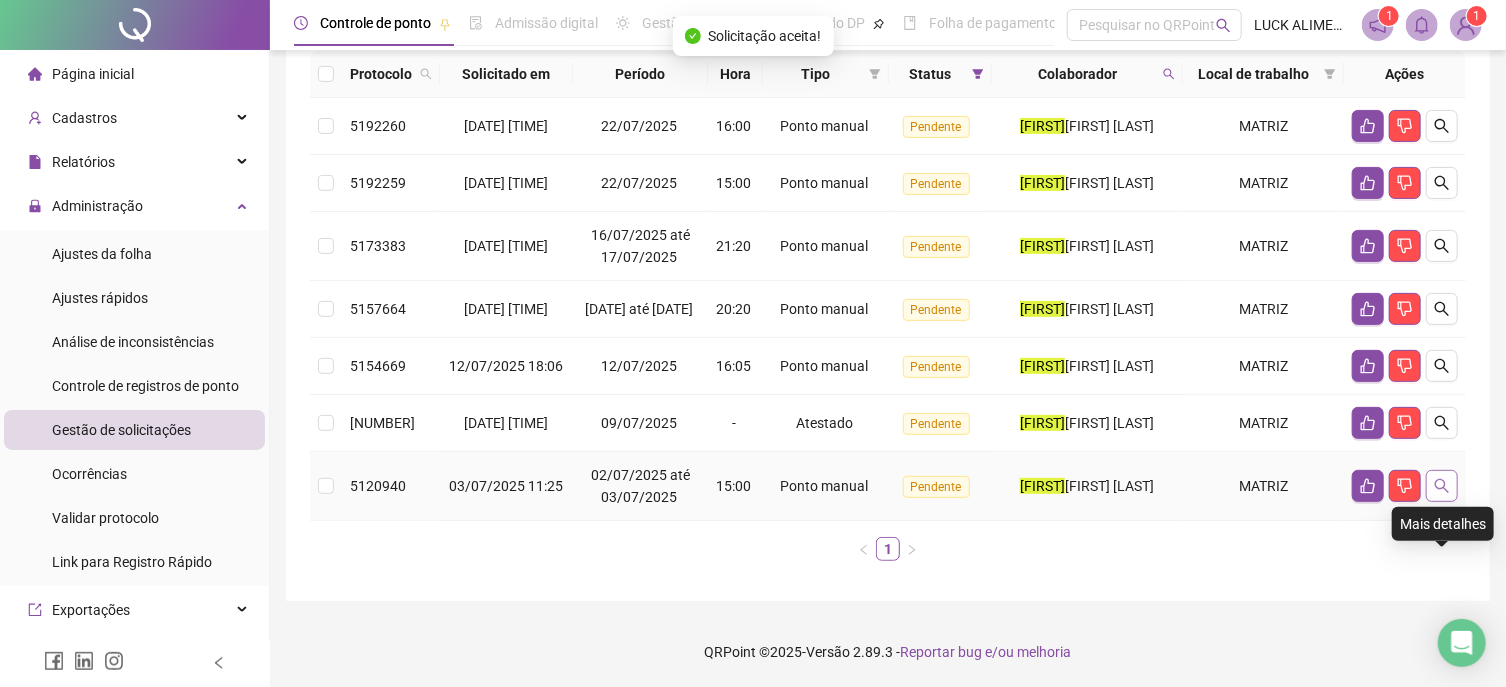 click at bounding box center [1442, 486] 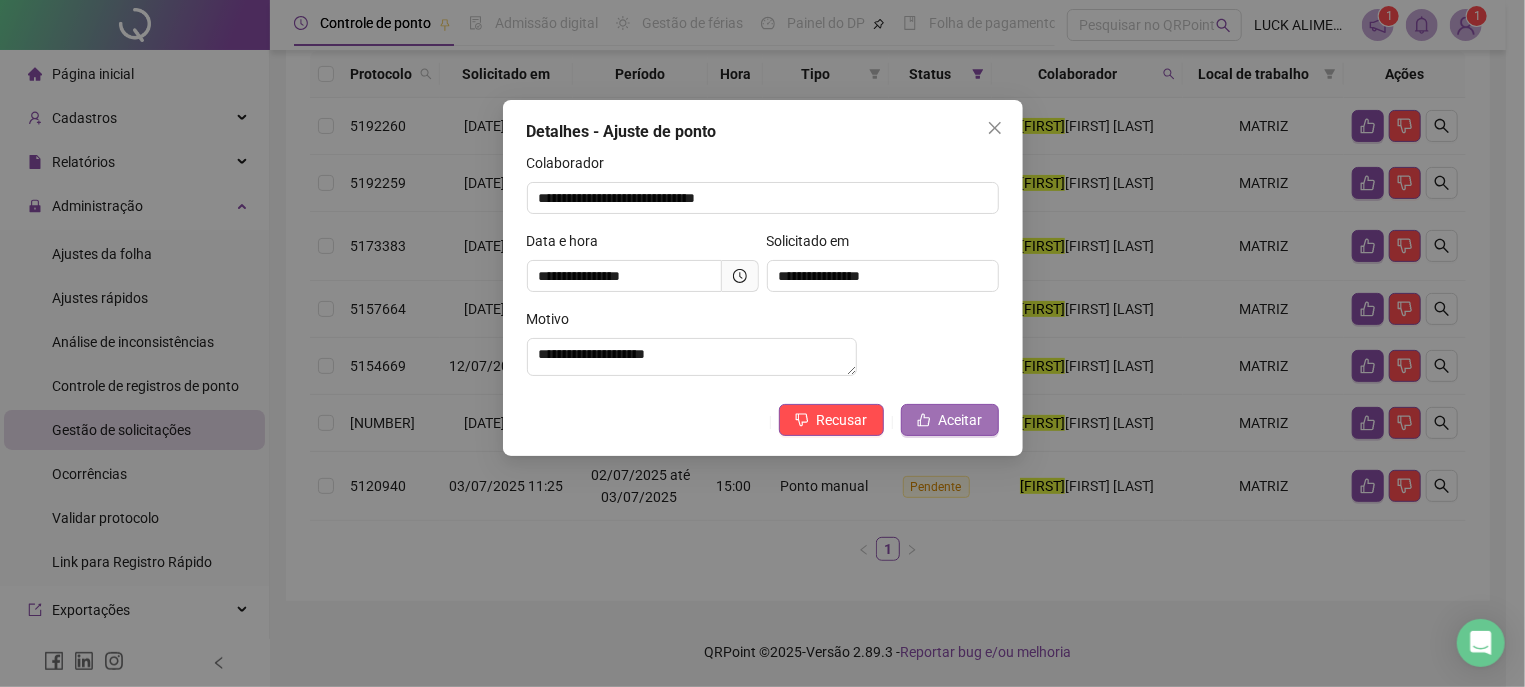click on "Aceitar" at bounding box center [961, 420] 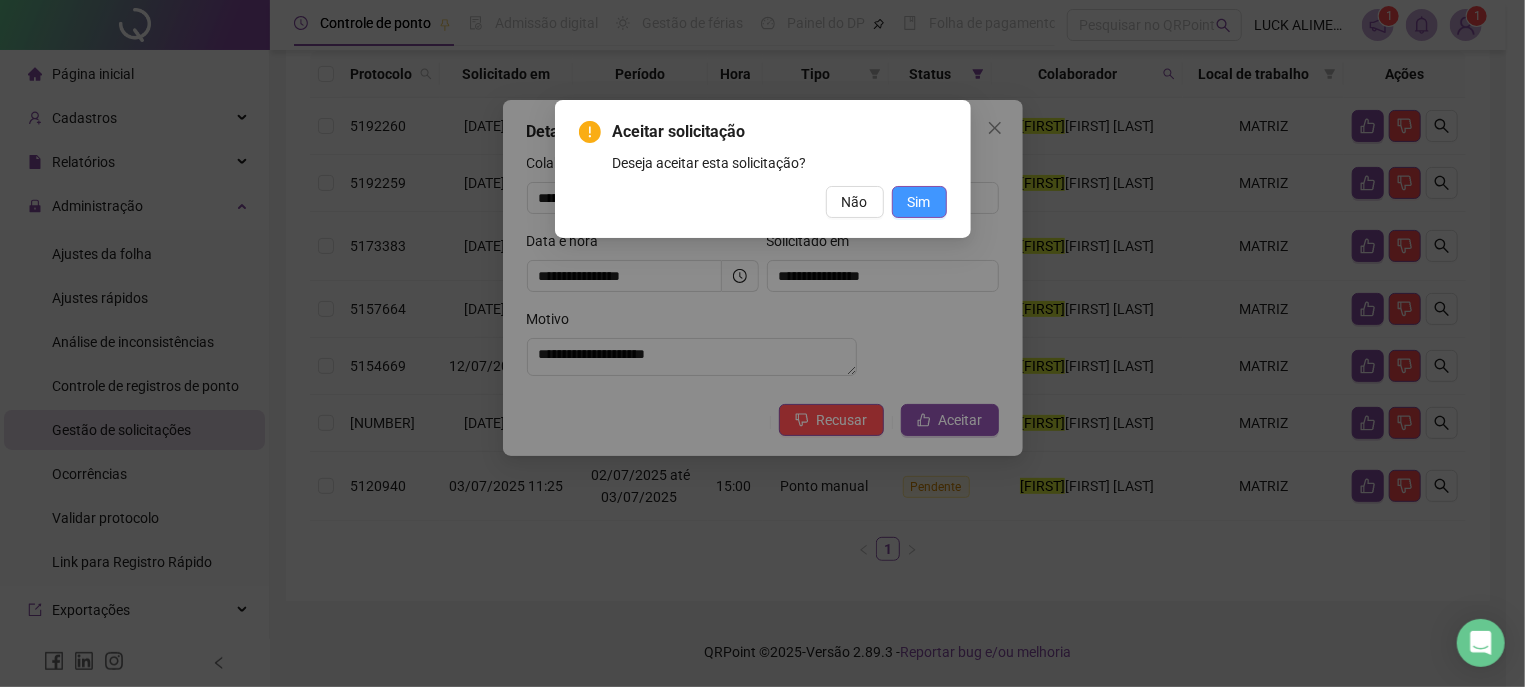 click on "Sim" at bounding box center [919, 202] 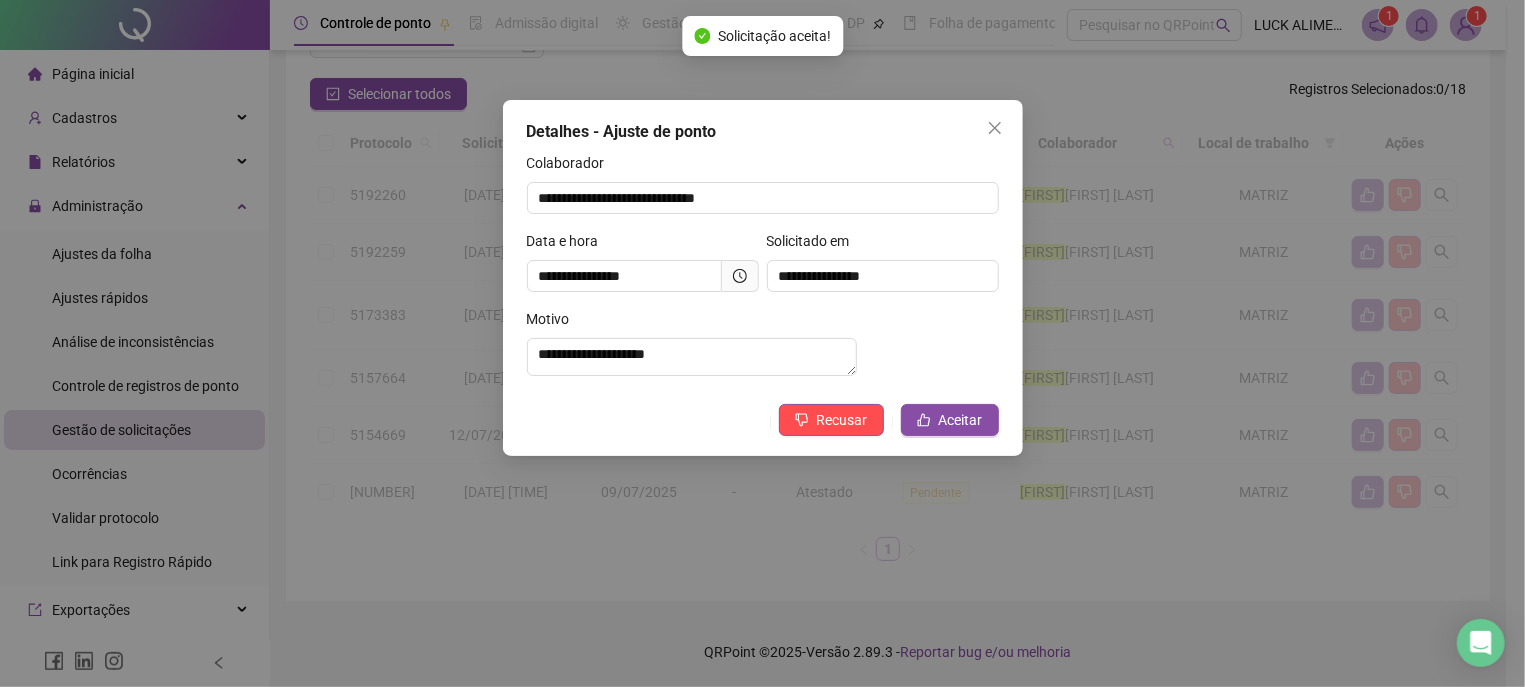 scroll, scrollTop: 236, scrollLeft: 0, axis: vertical 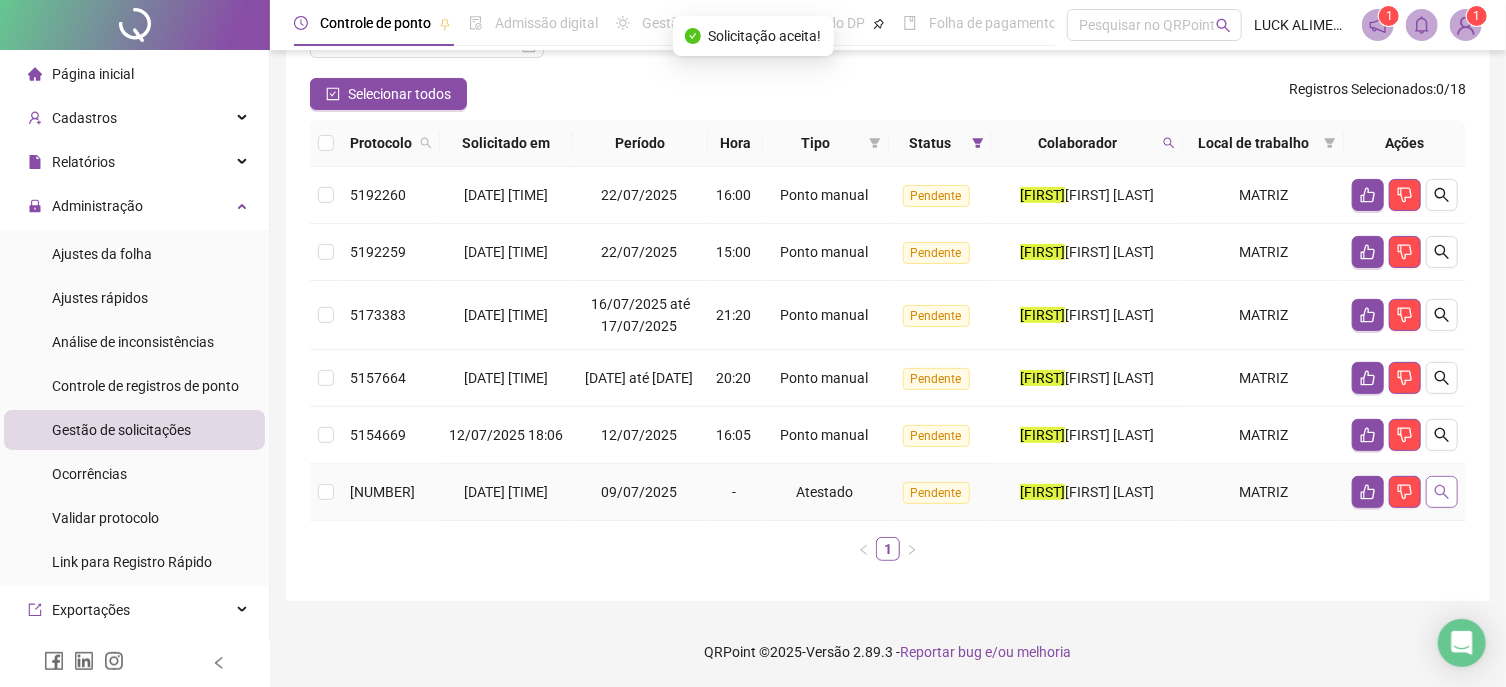 click 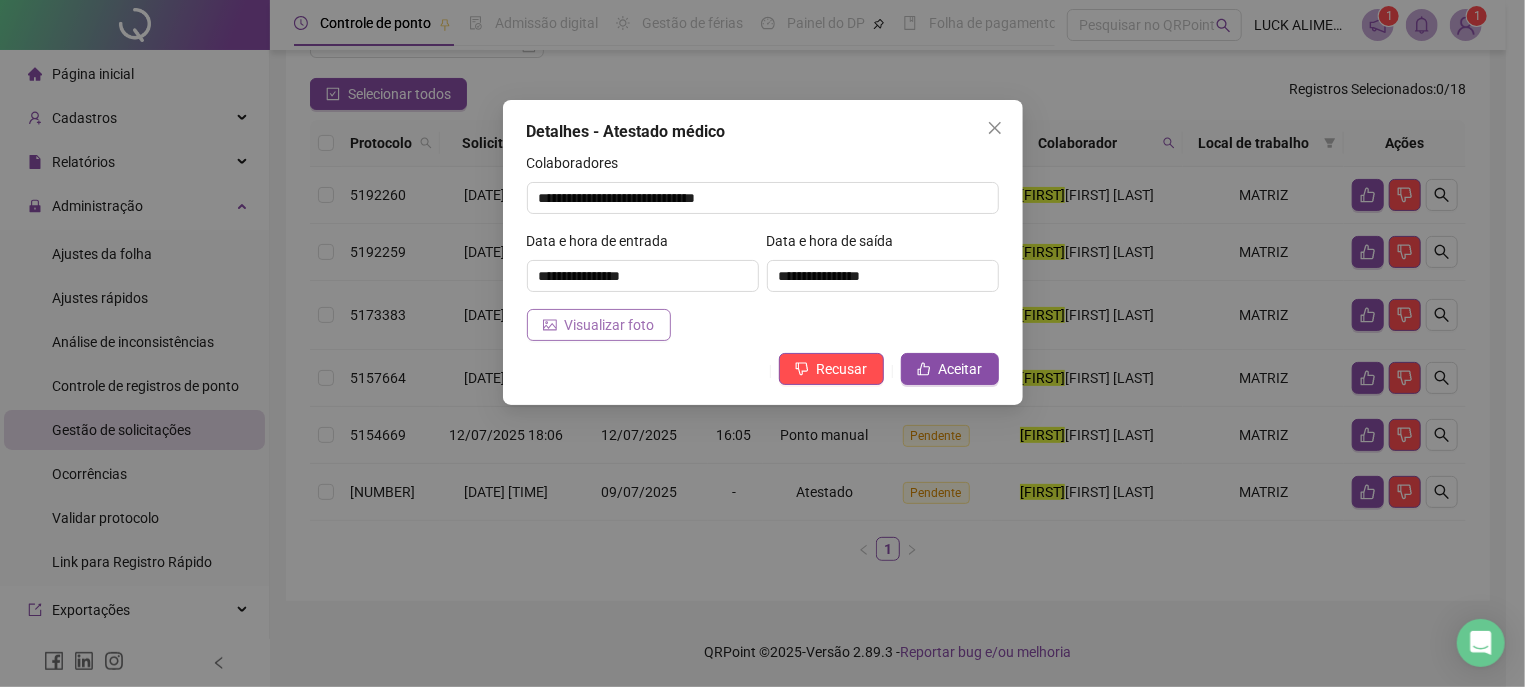 click on "Visualizar foto" at bounding box center (610, 325) 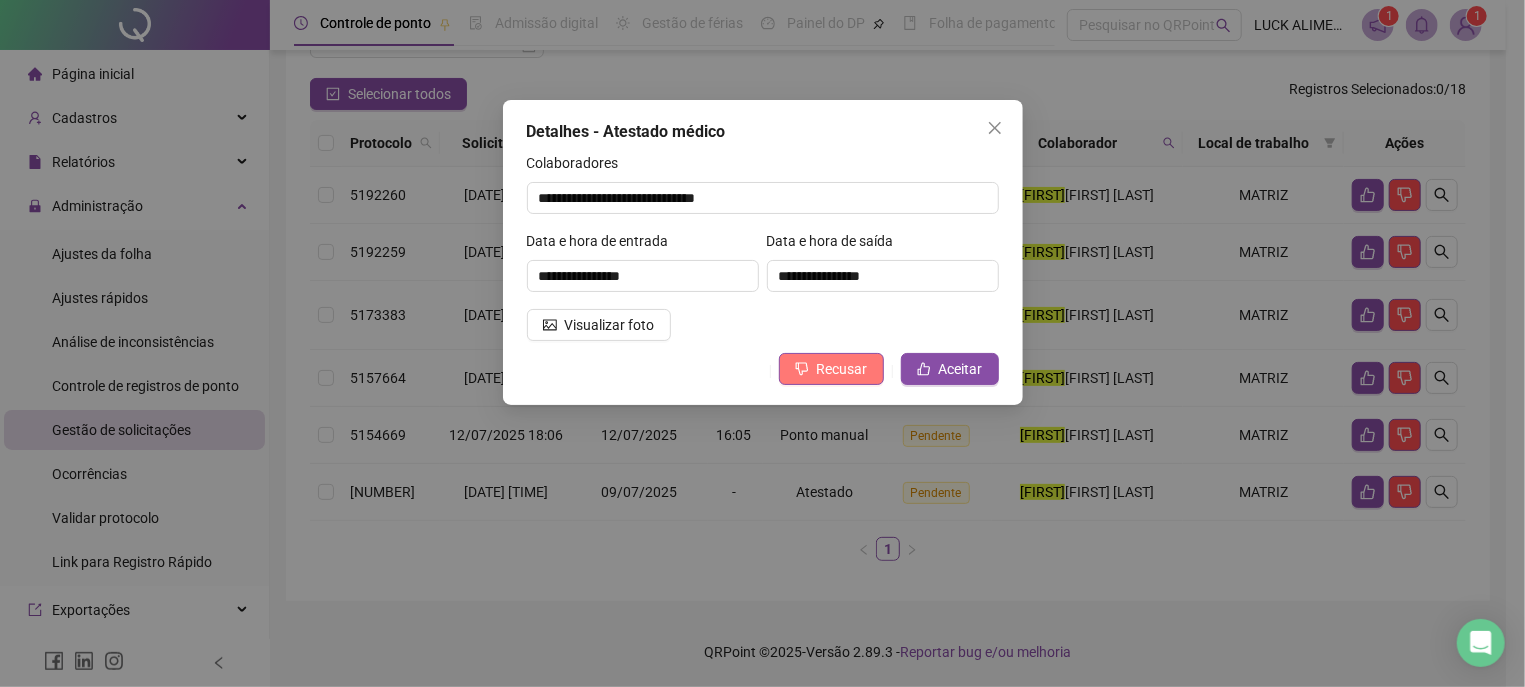 click on "Recusar" at bounding box center [842, 369] 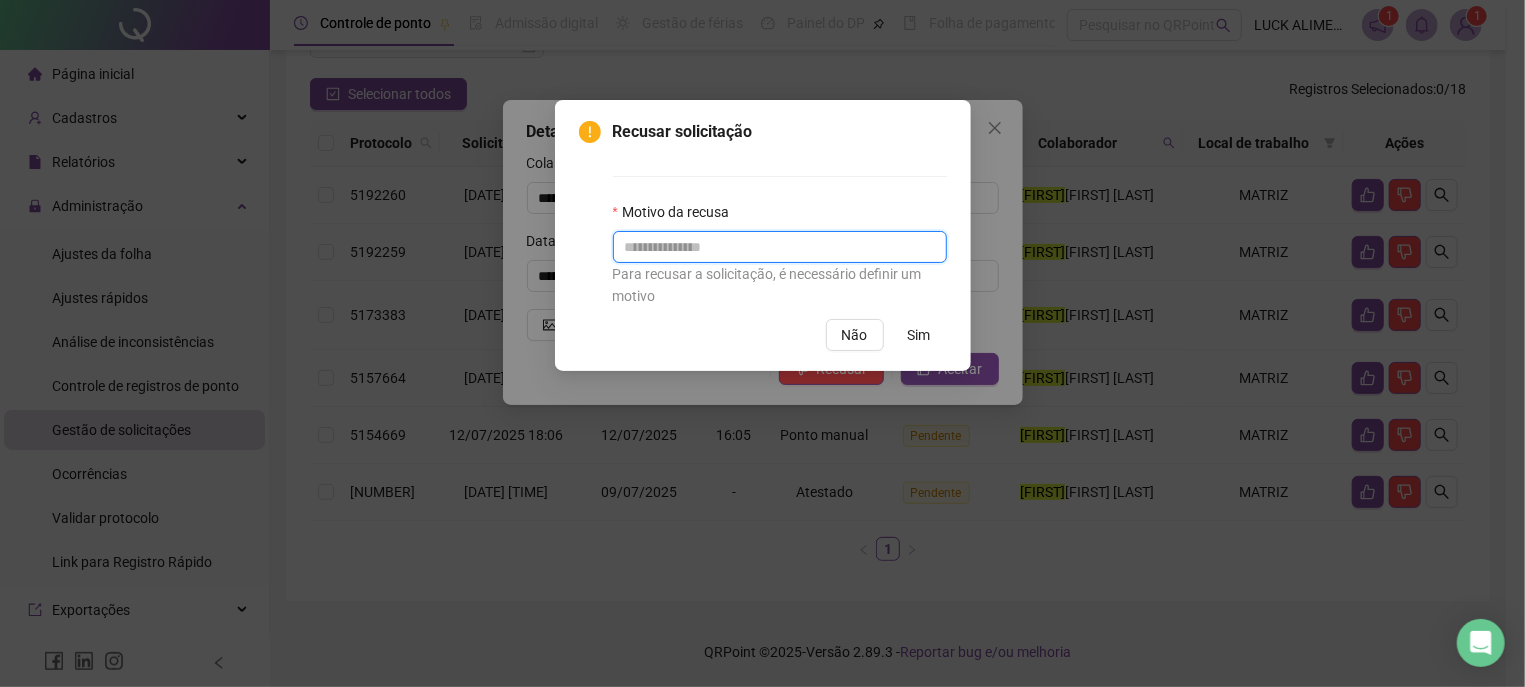 click at bounding box center [780, 247] 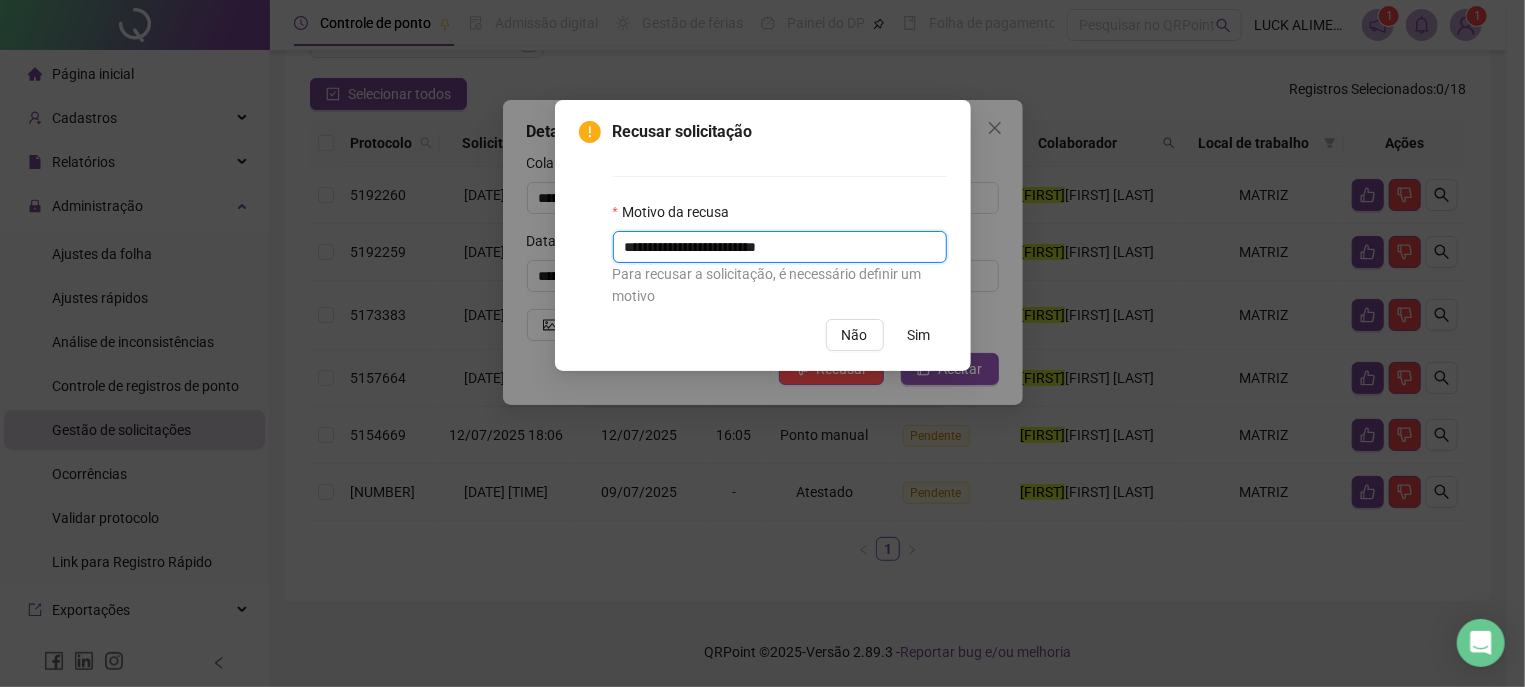 type on "**********" 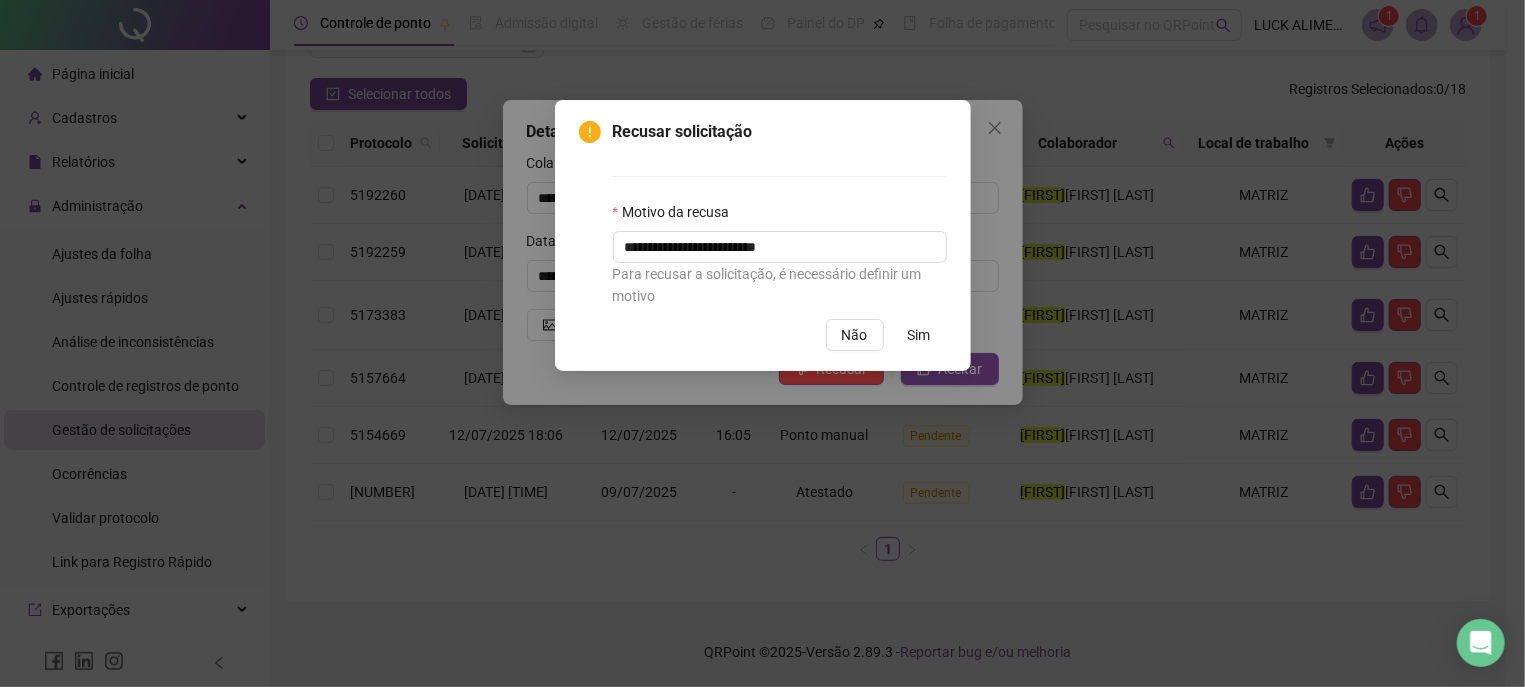 click on "Sim" at bounding box center [919, 335] 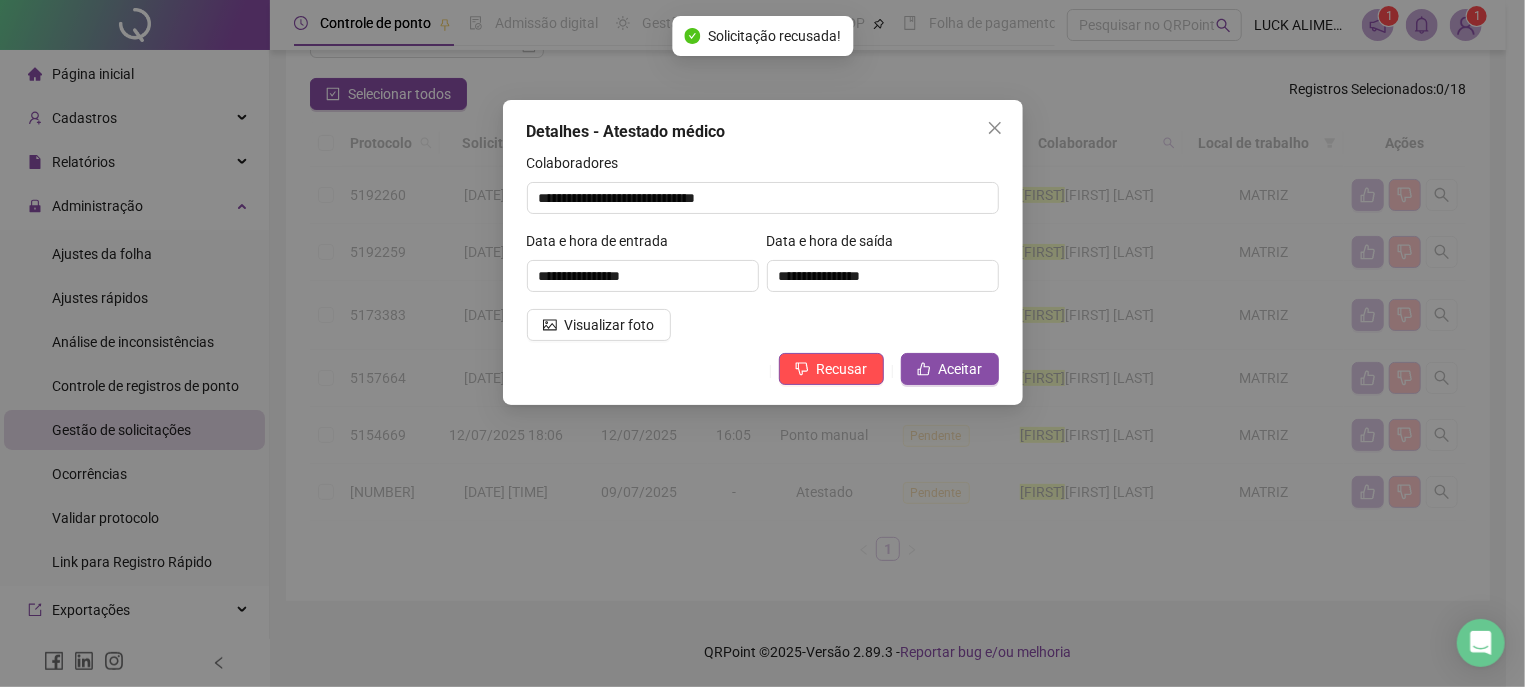 scroll, scrollTop: 146, scrollLeft: 0, axis: vertical 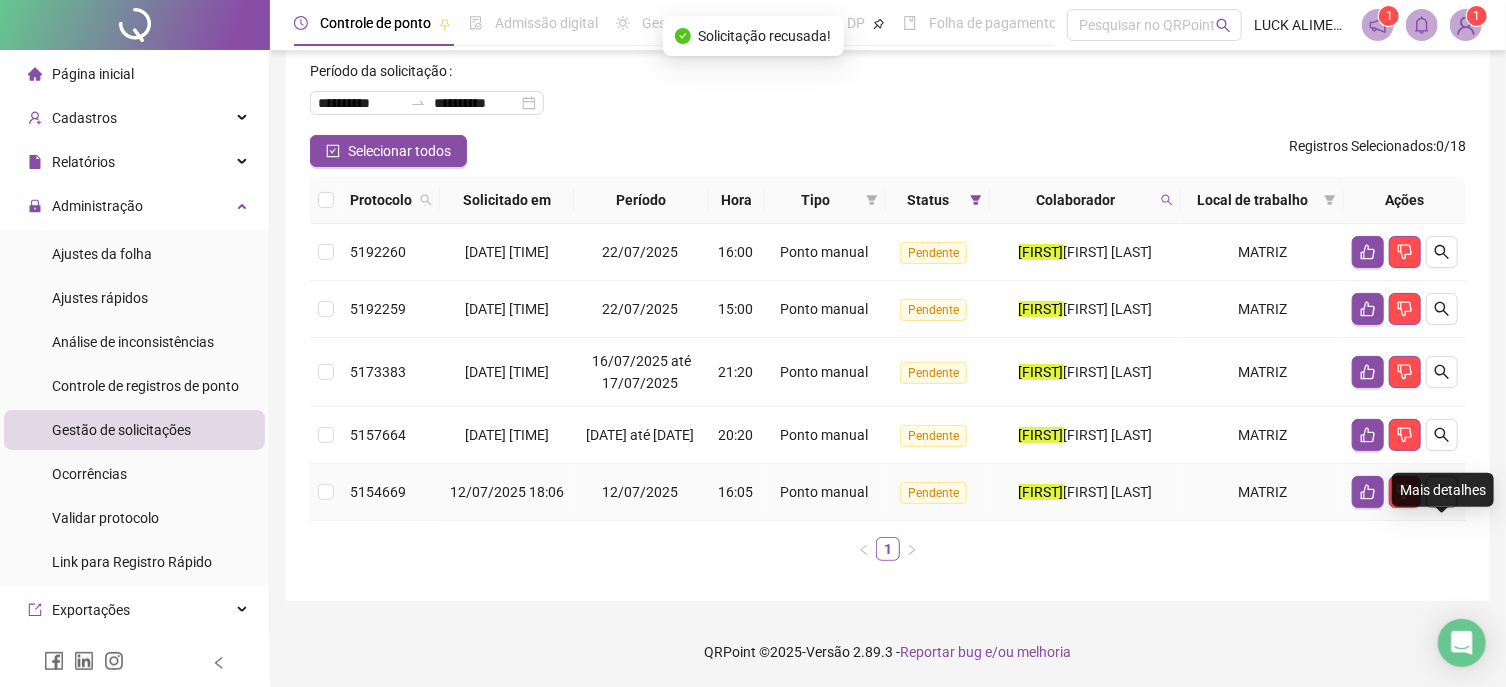 click at bounding box center (1442, 492) 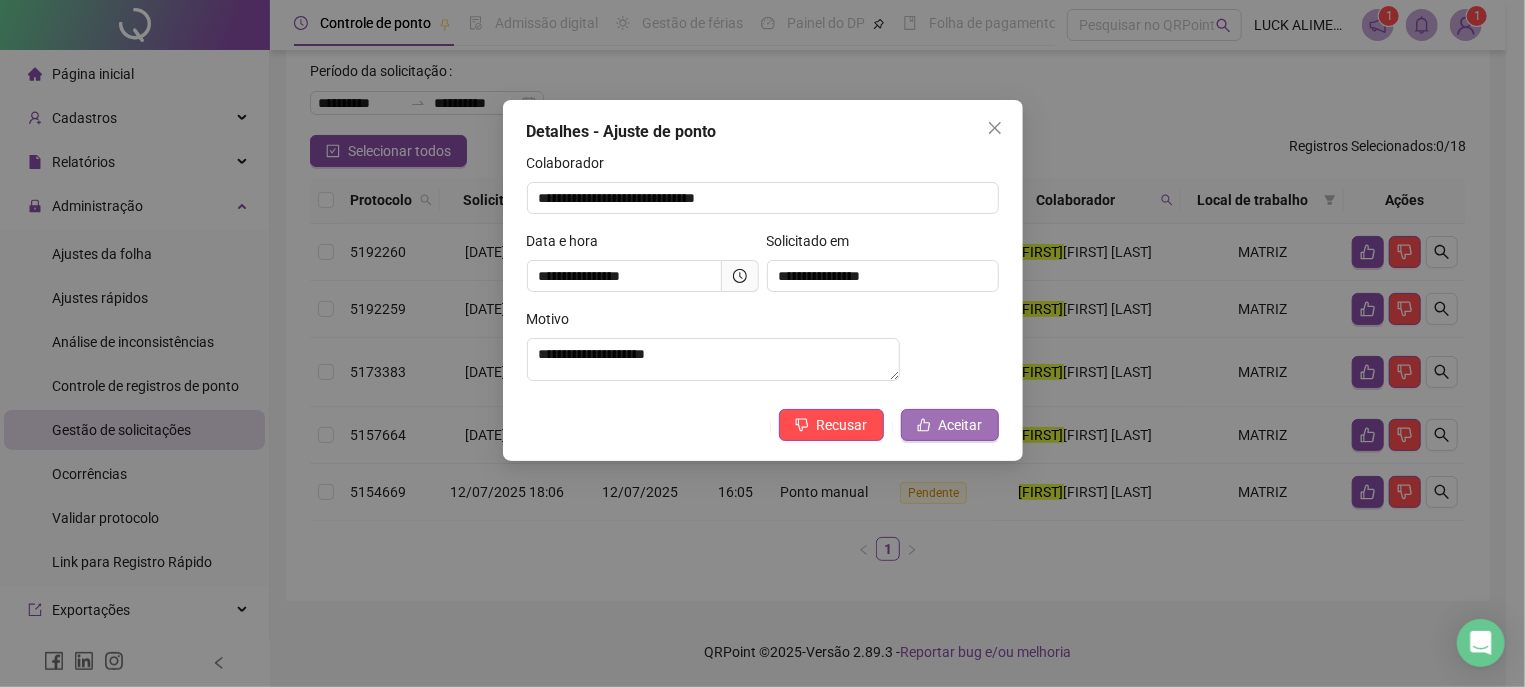 click on "Aceitar" at bounding box center [961, 425] 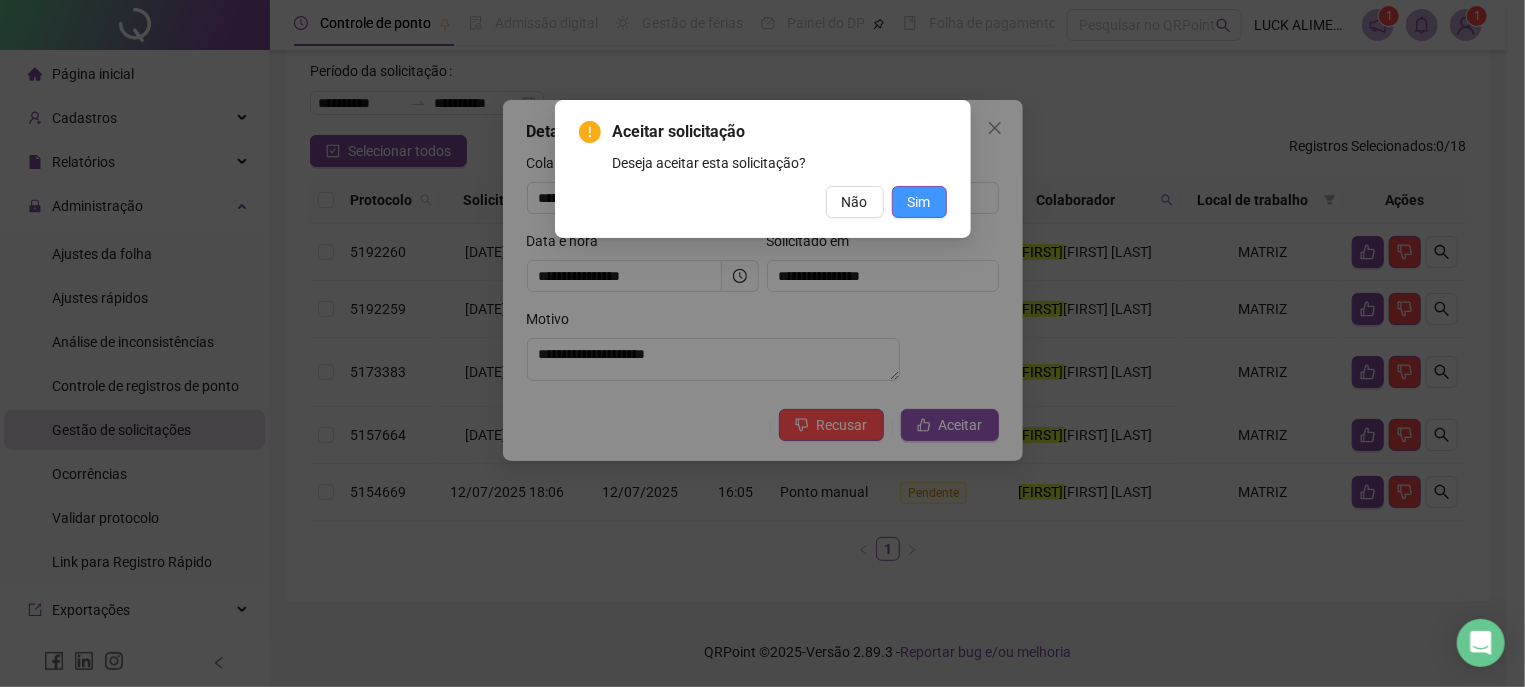 click on "Sim" at bounding box center [919, 202] 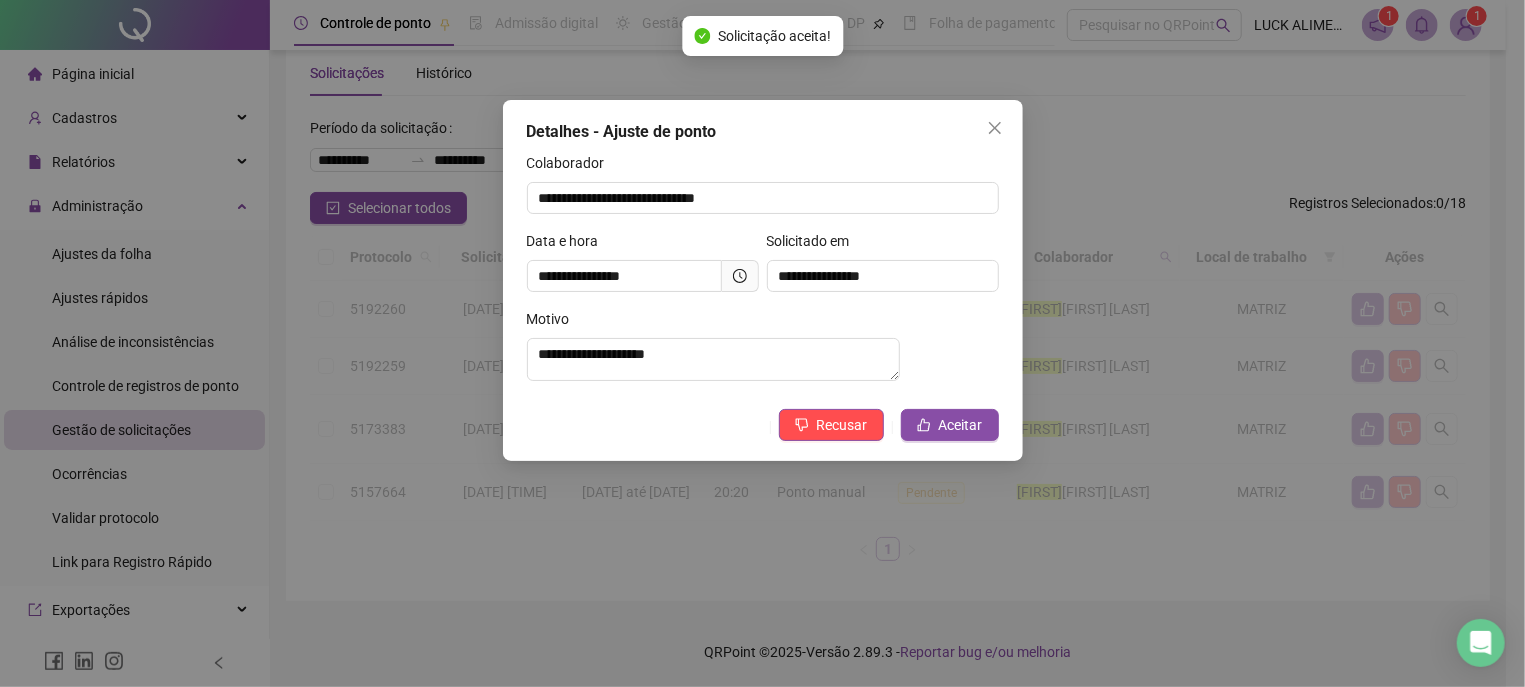 scroll, scrollTop: 77, scrollLeft: 0, axis: vertical 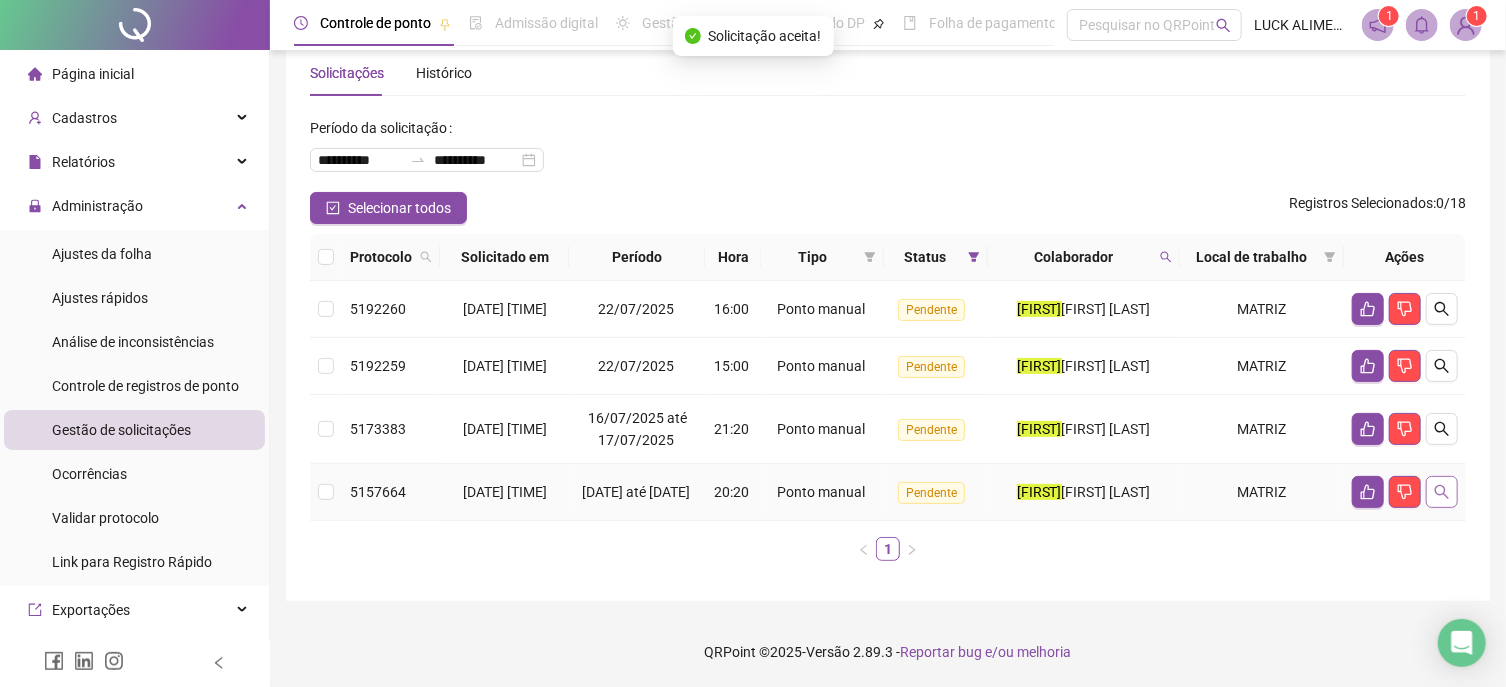 click 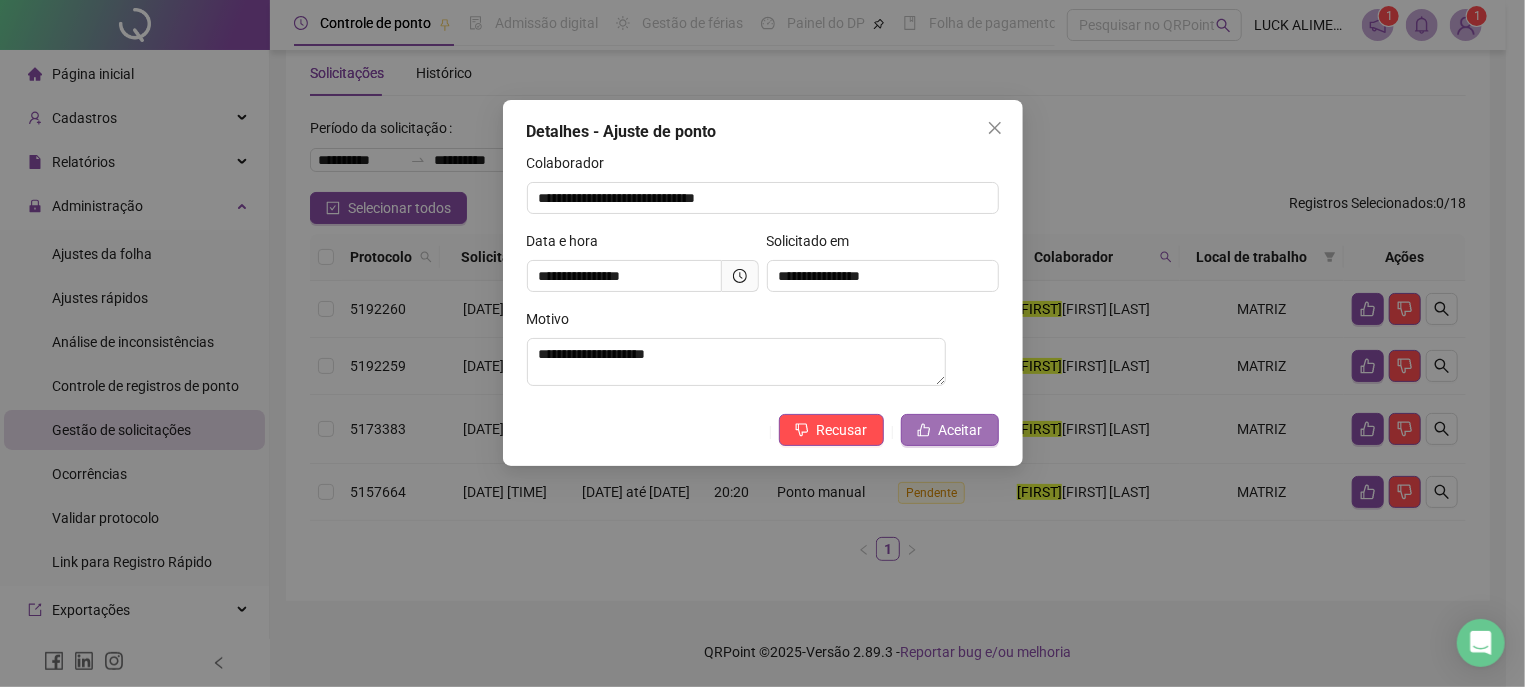 click 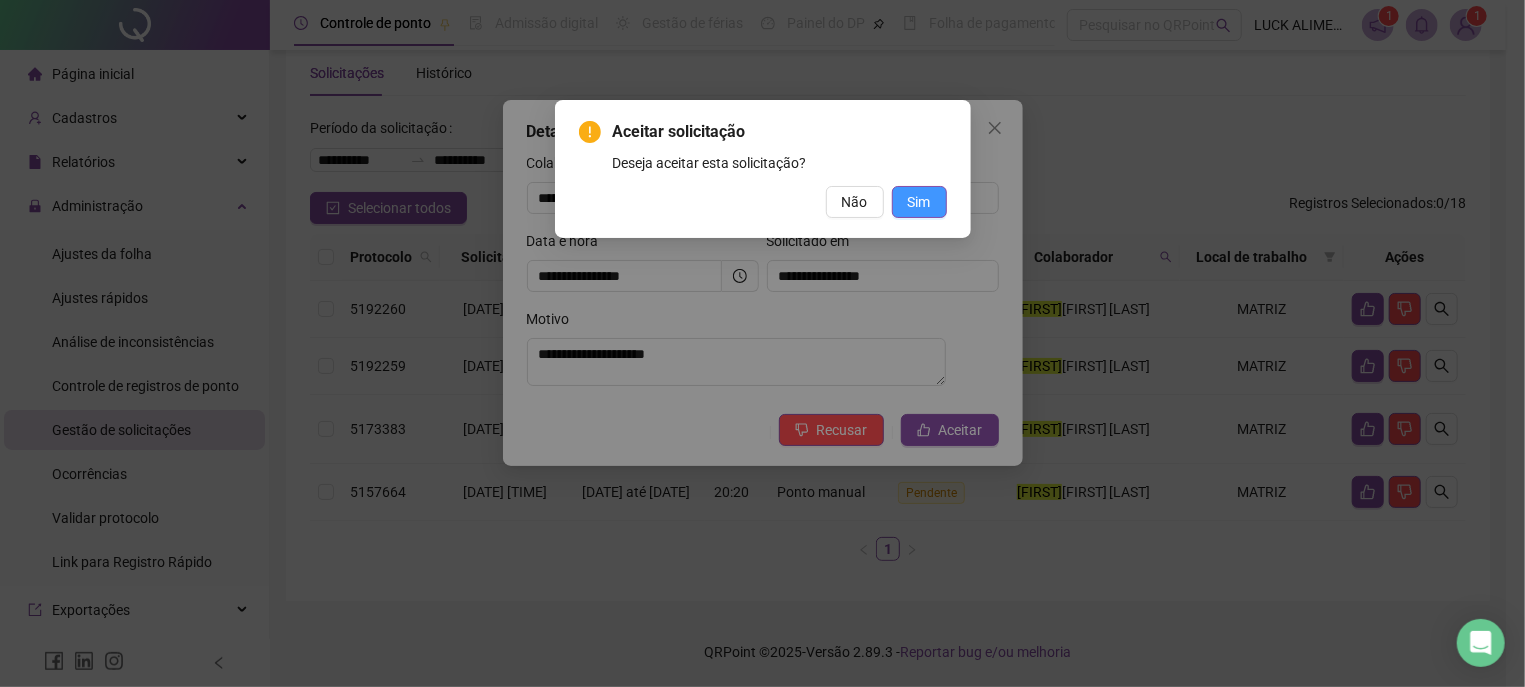 click on "Sim" at bounding box center (919, 202) 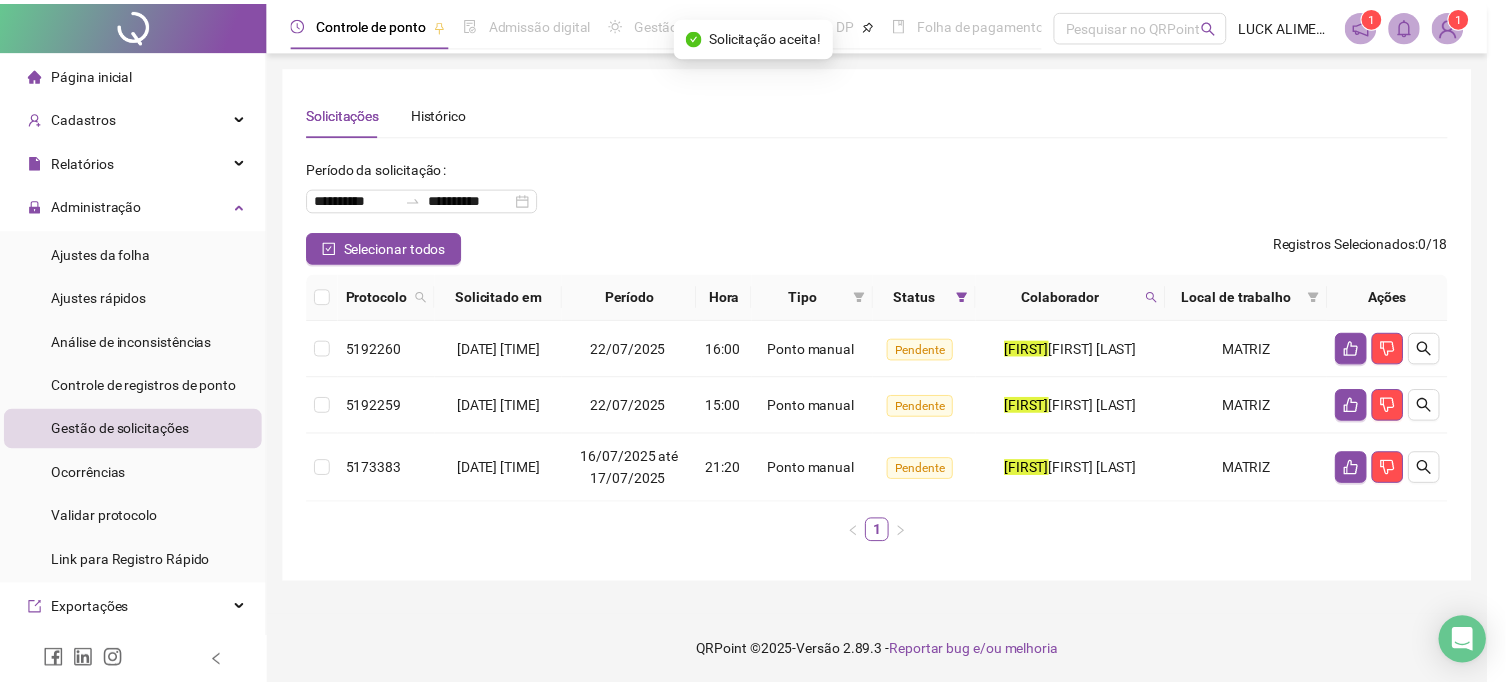 scroll, scrollTop: 0, scrollLeft: 0, axis: both 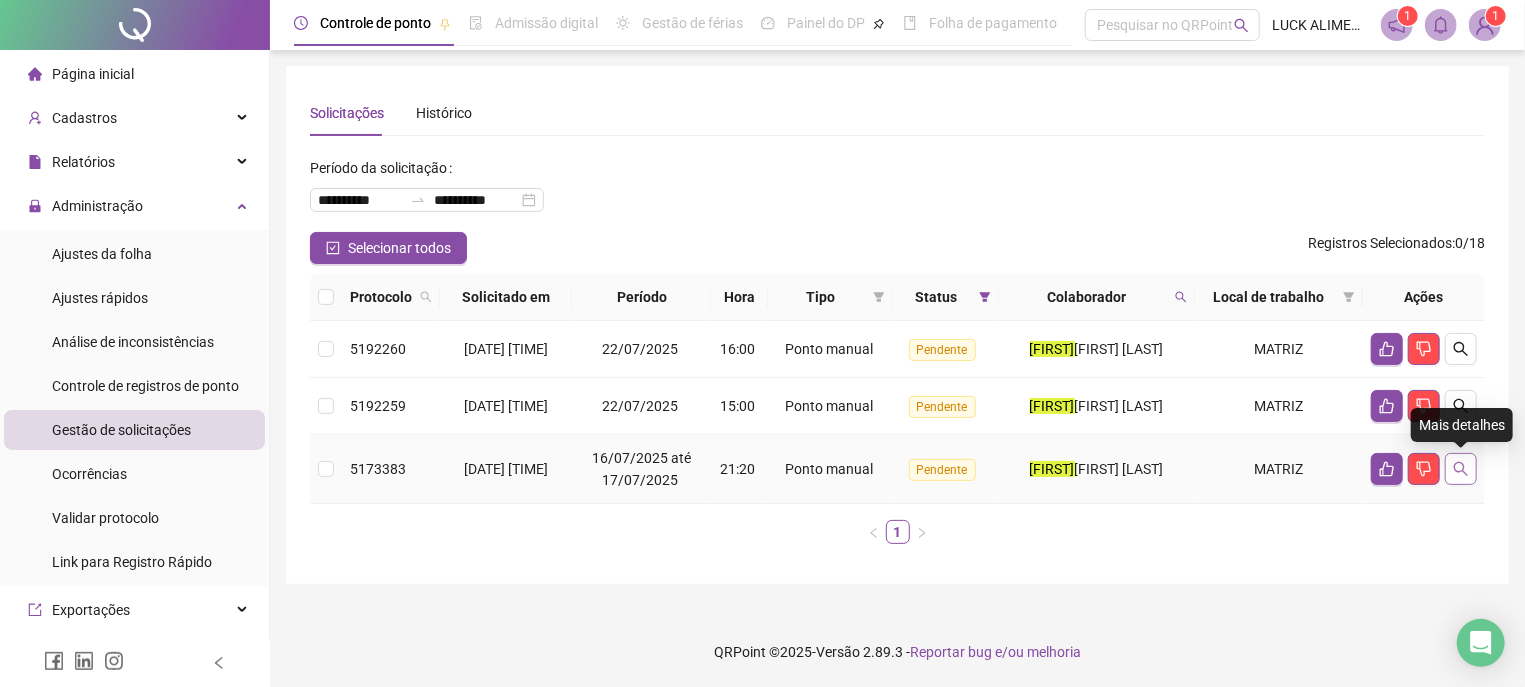 click 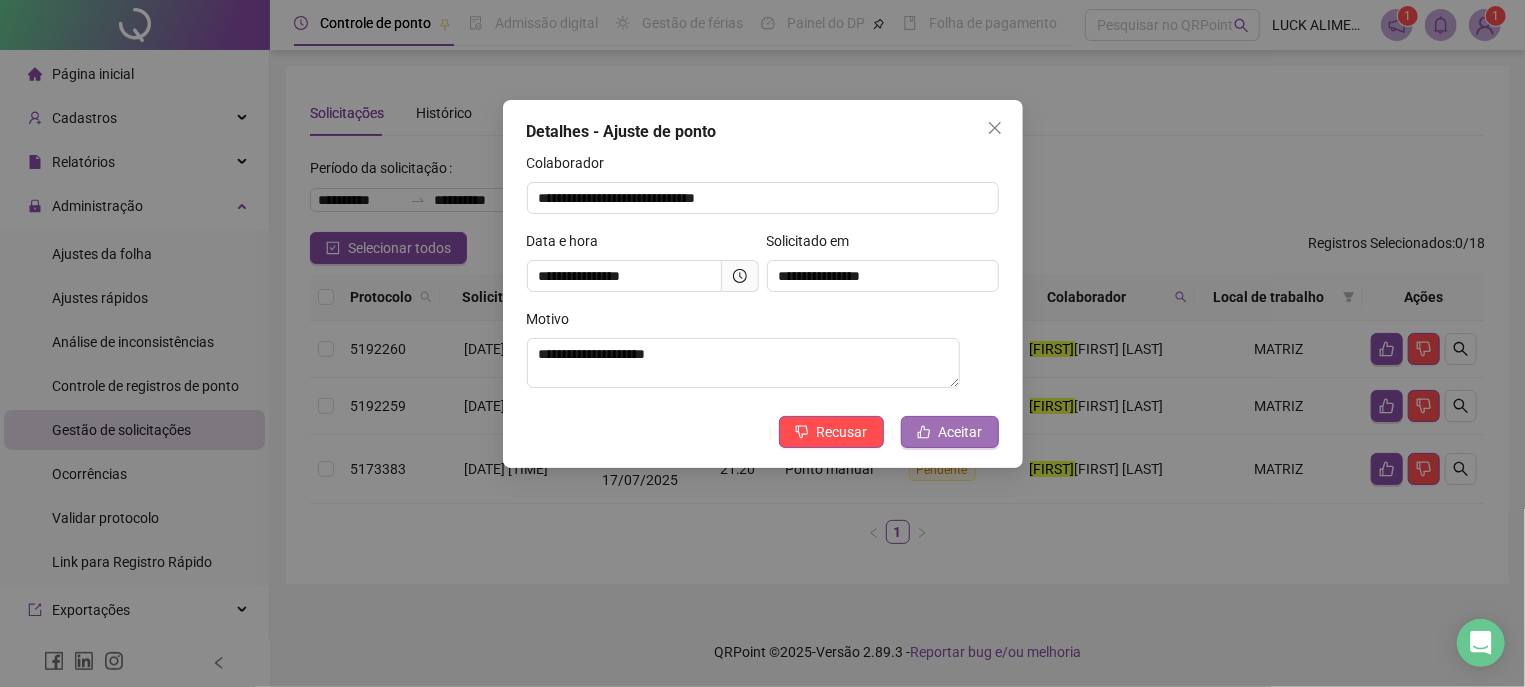 click on "Aceitar" at bounding box center [961, 432] 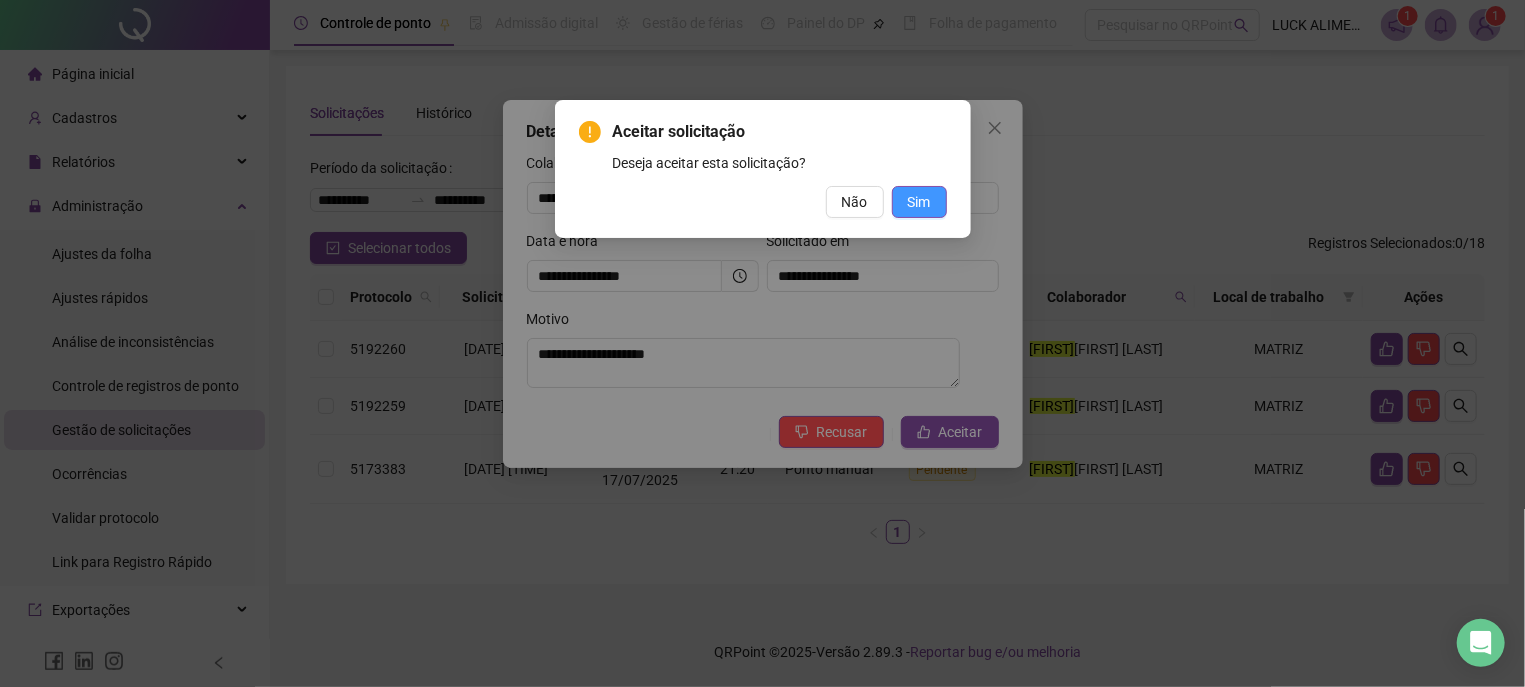 click on "Sim" at bounding box center (919, 202) 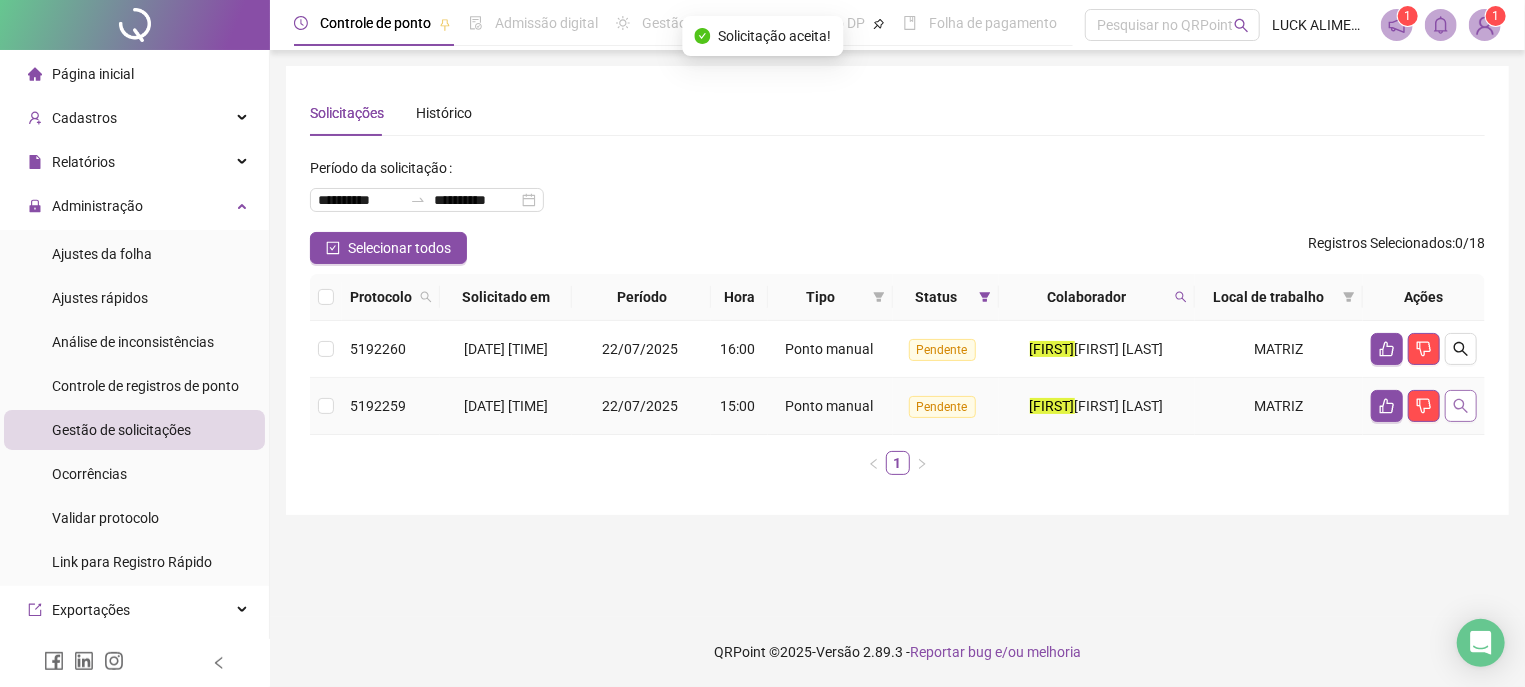 click 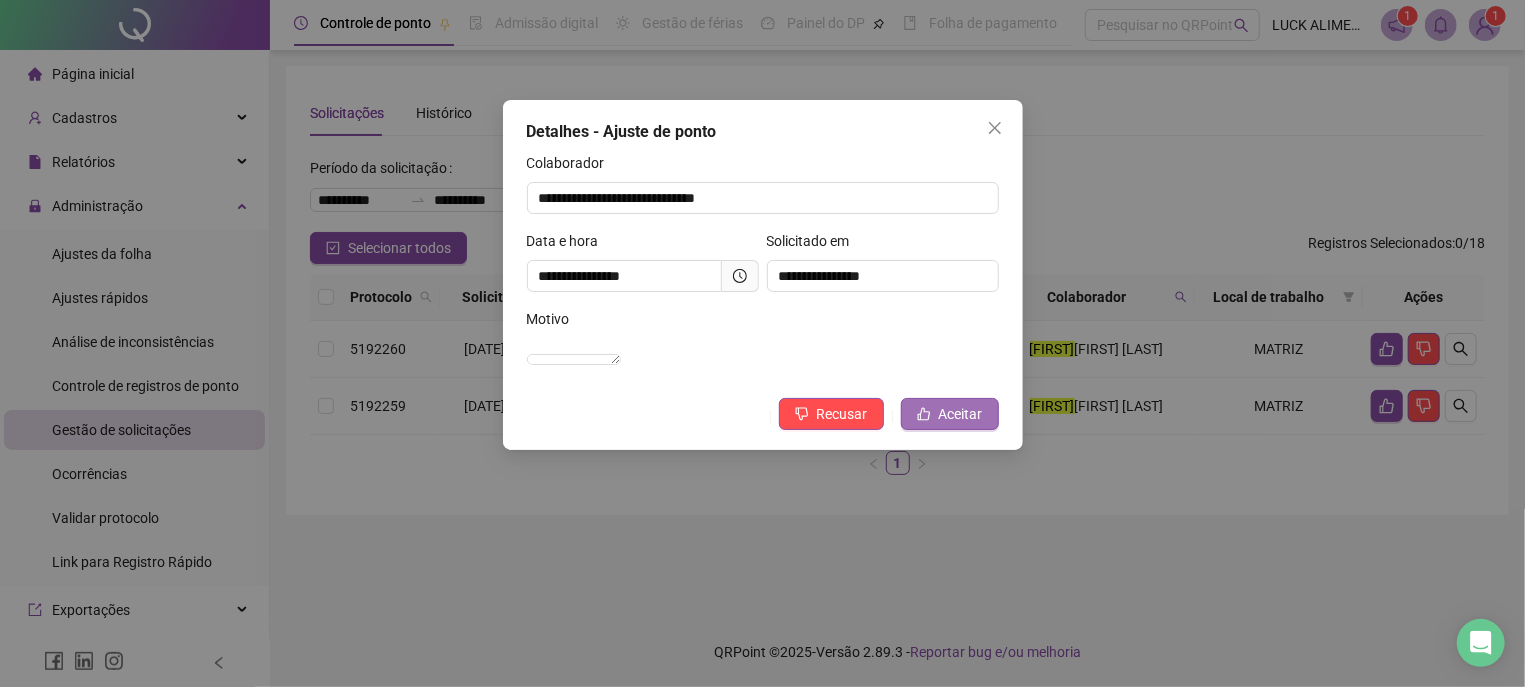 click on "Aceitar" at bounding box center (961, 414) 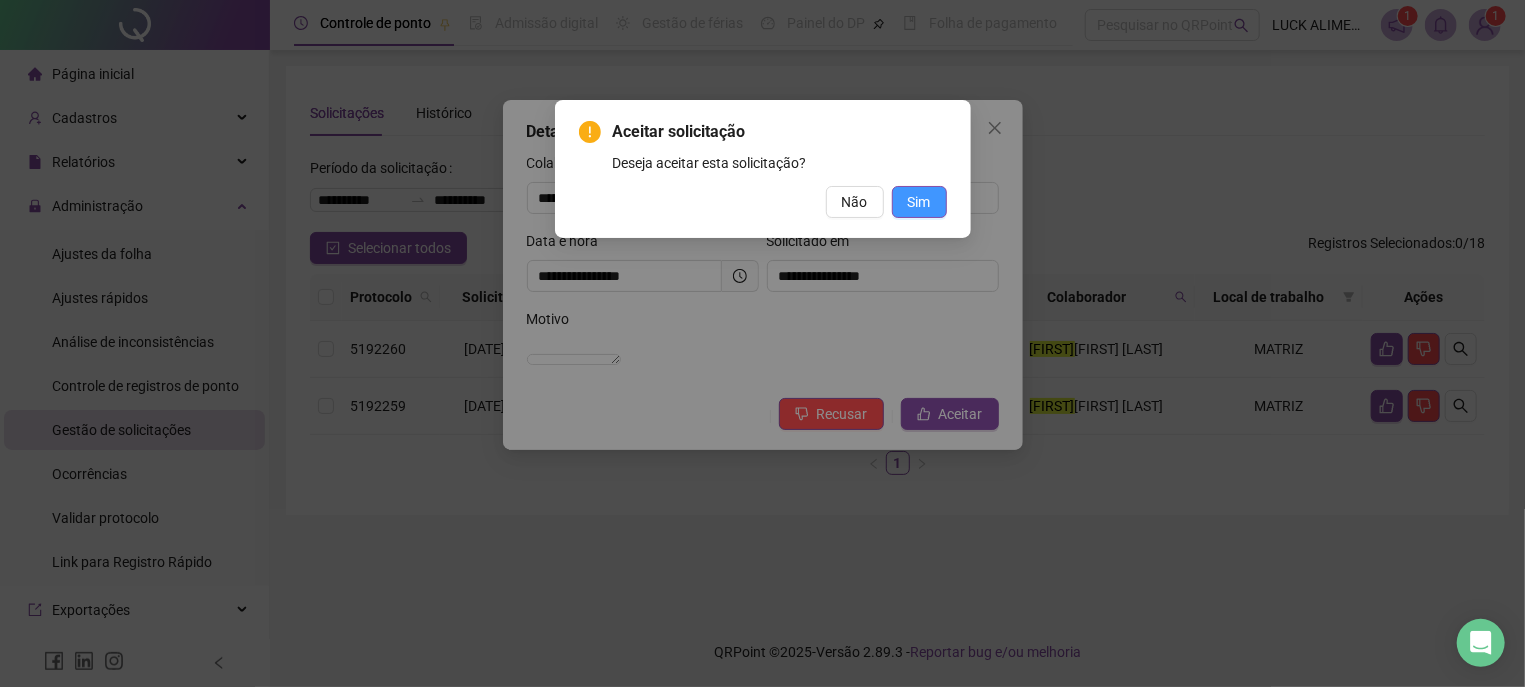 click on "Sim" at bounding box center [919, 202] 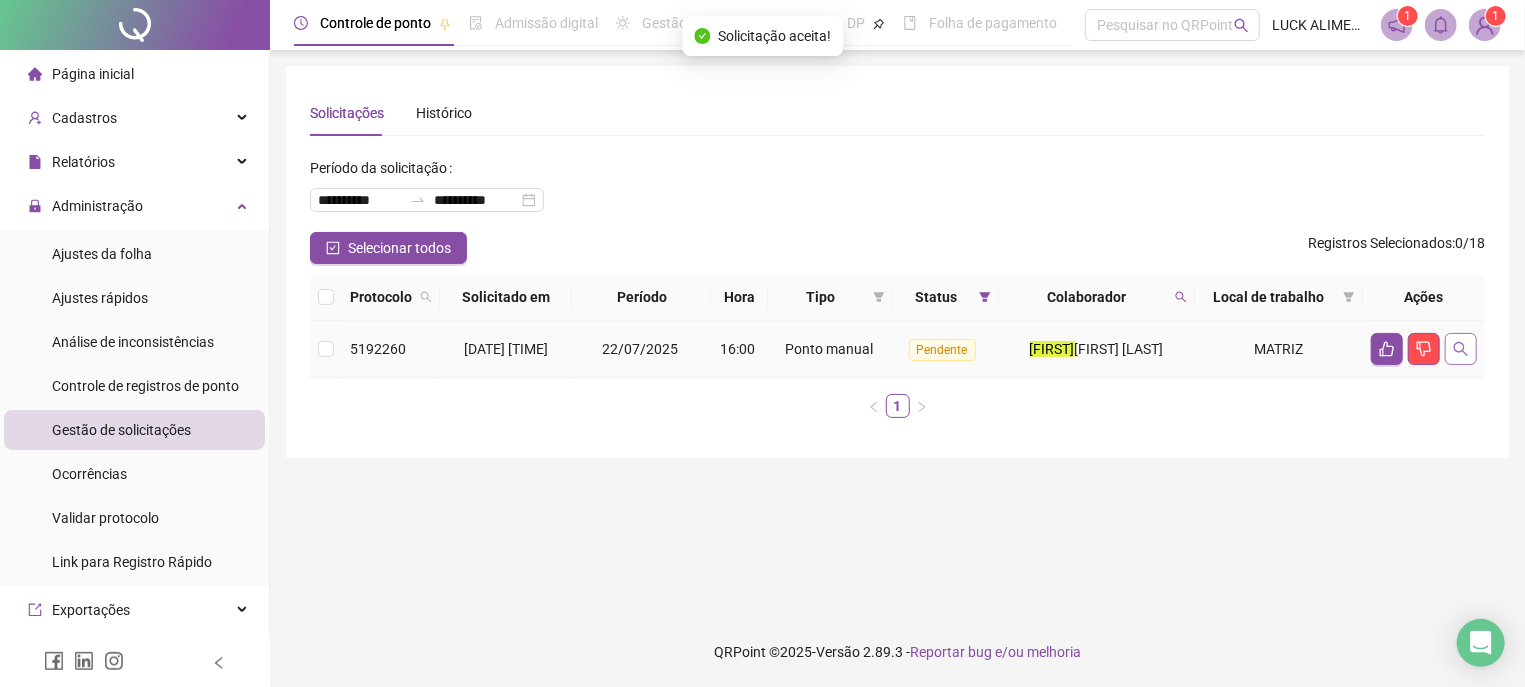 click 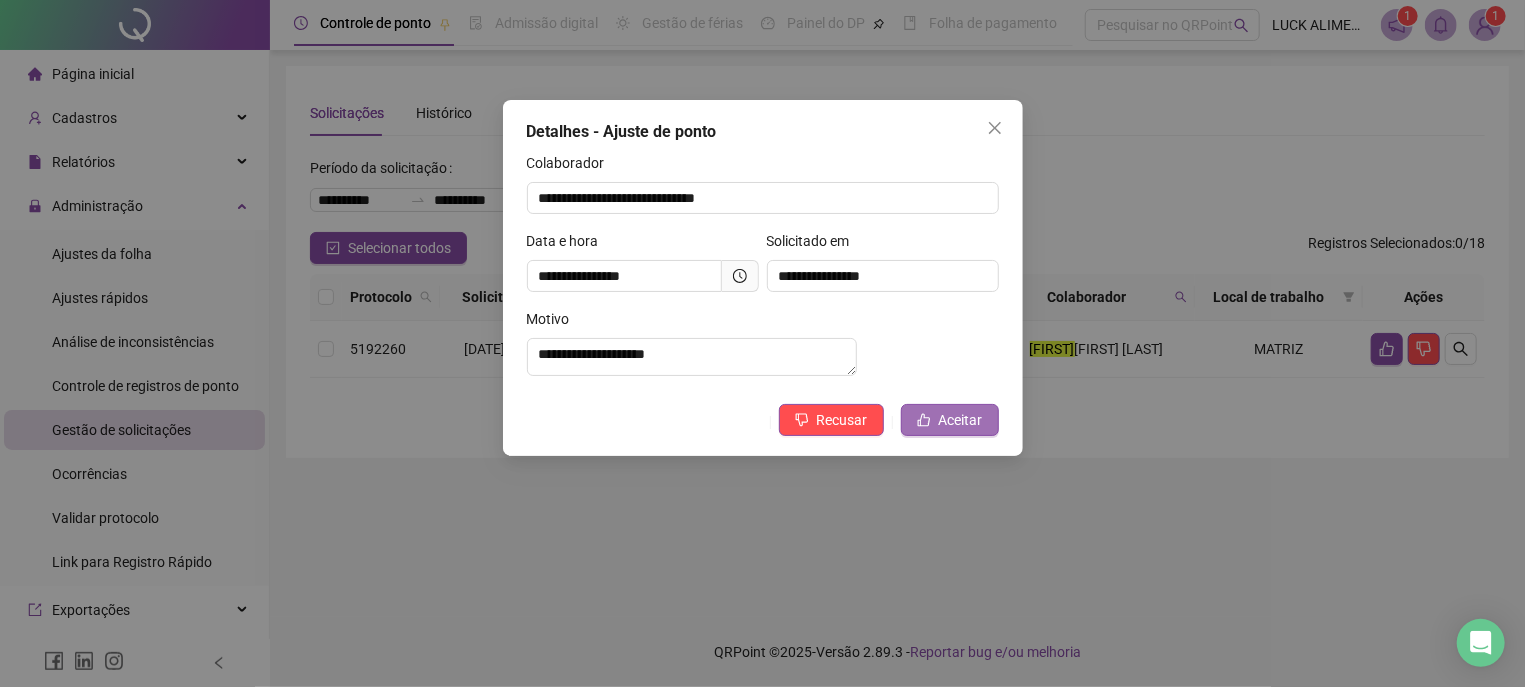 click on "Aceitar" at bounding box center [950, 420] 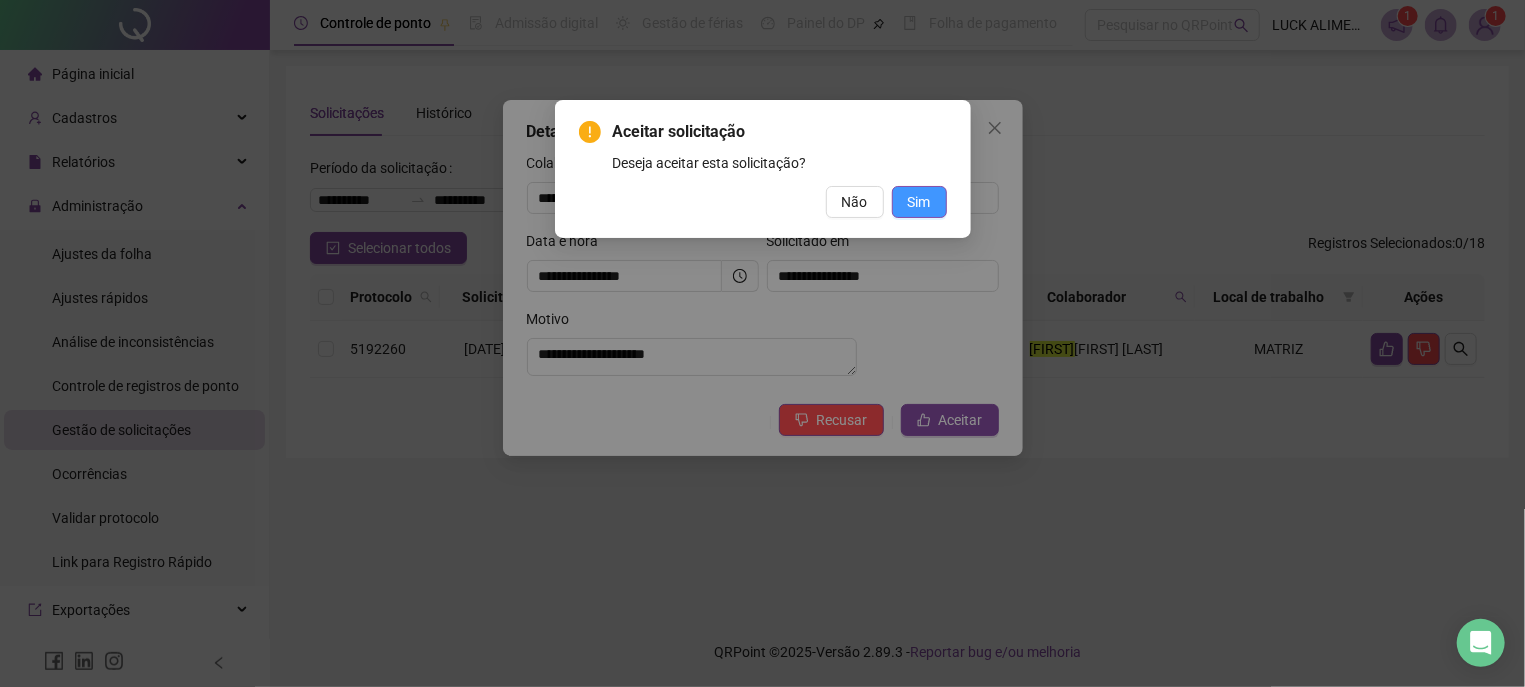 click on "Sim" at bounding box center [919, 202] 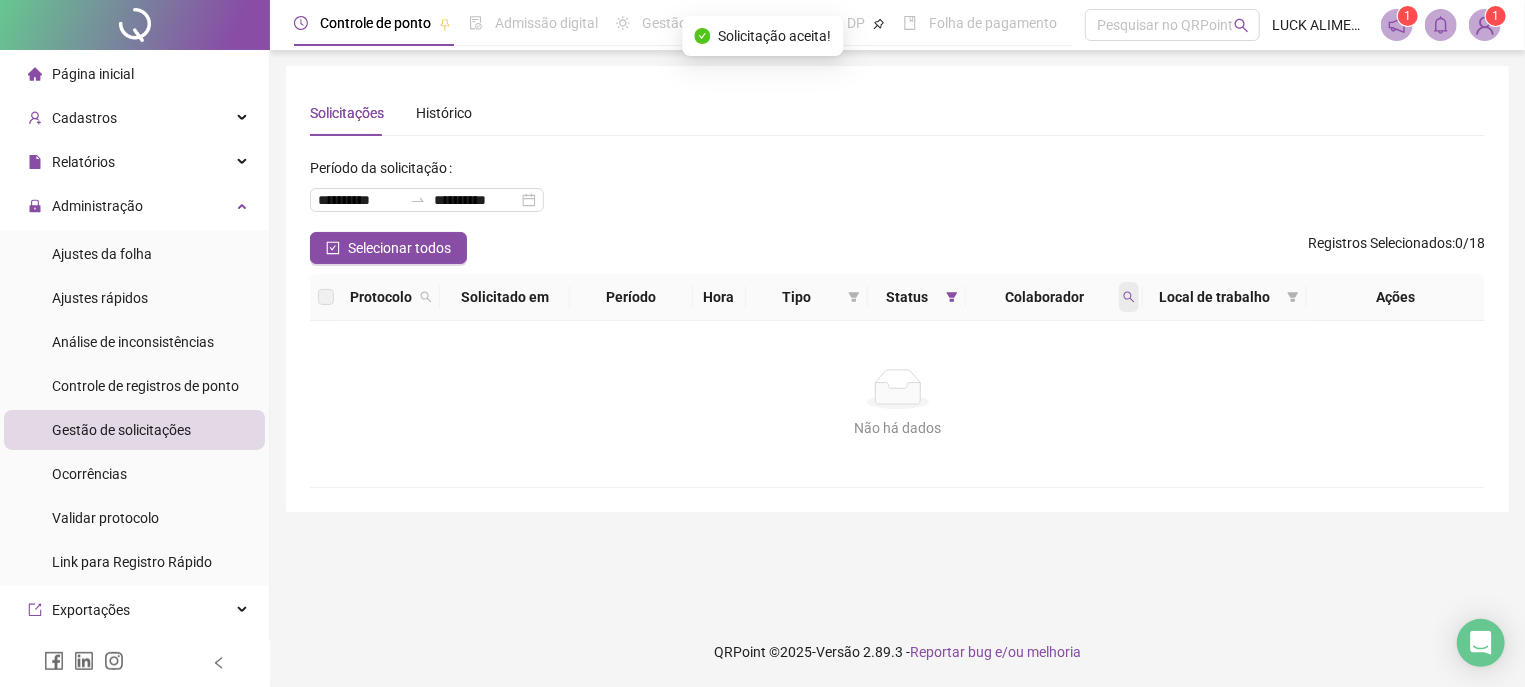 click 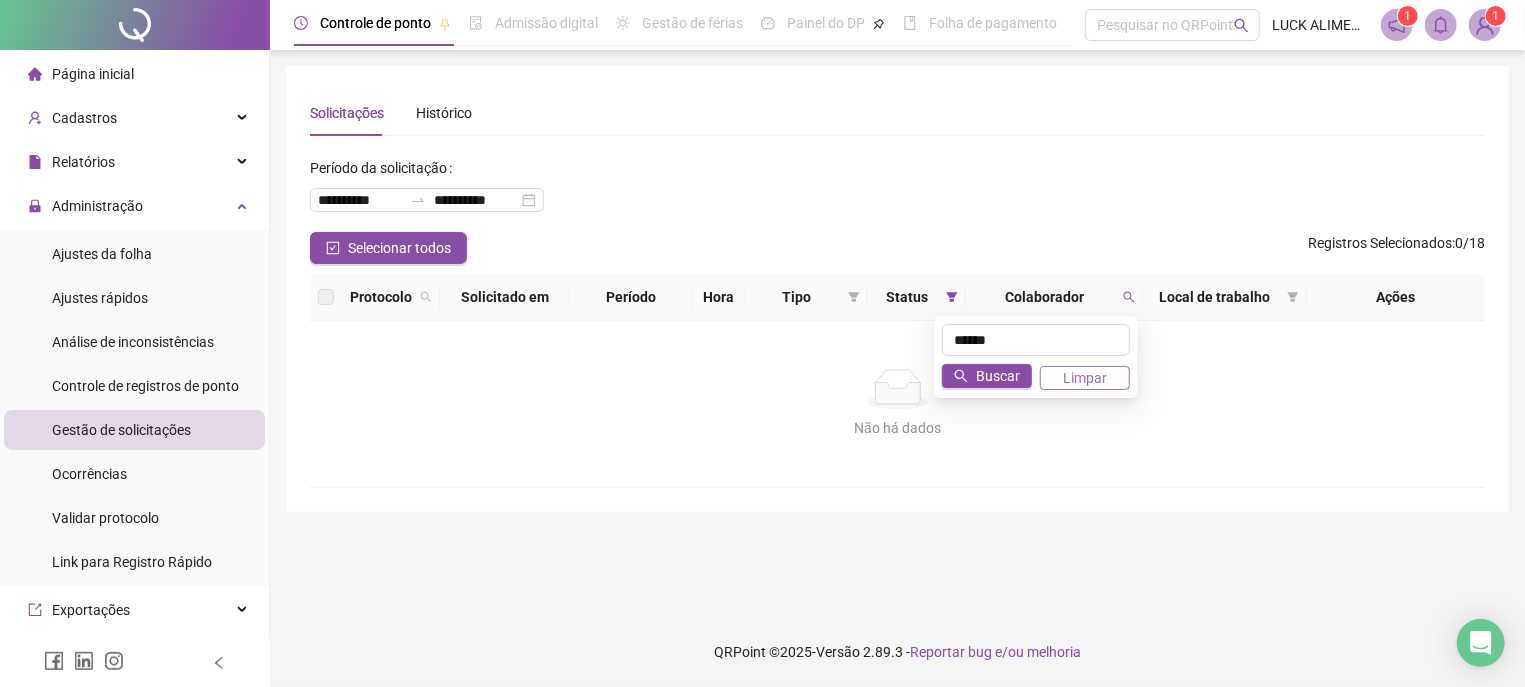 click on "Limpar" at bounding box center (1085, 378) 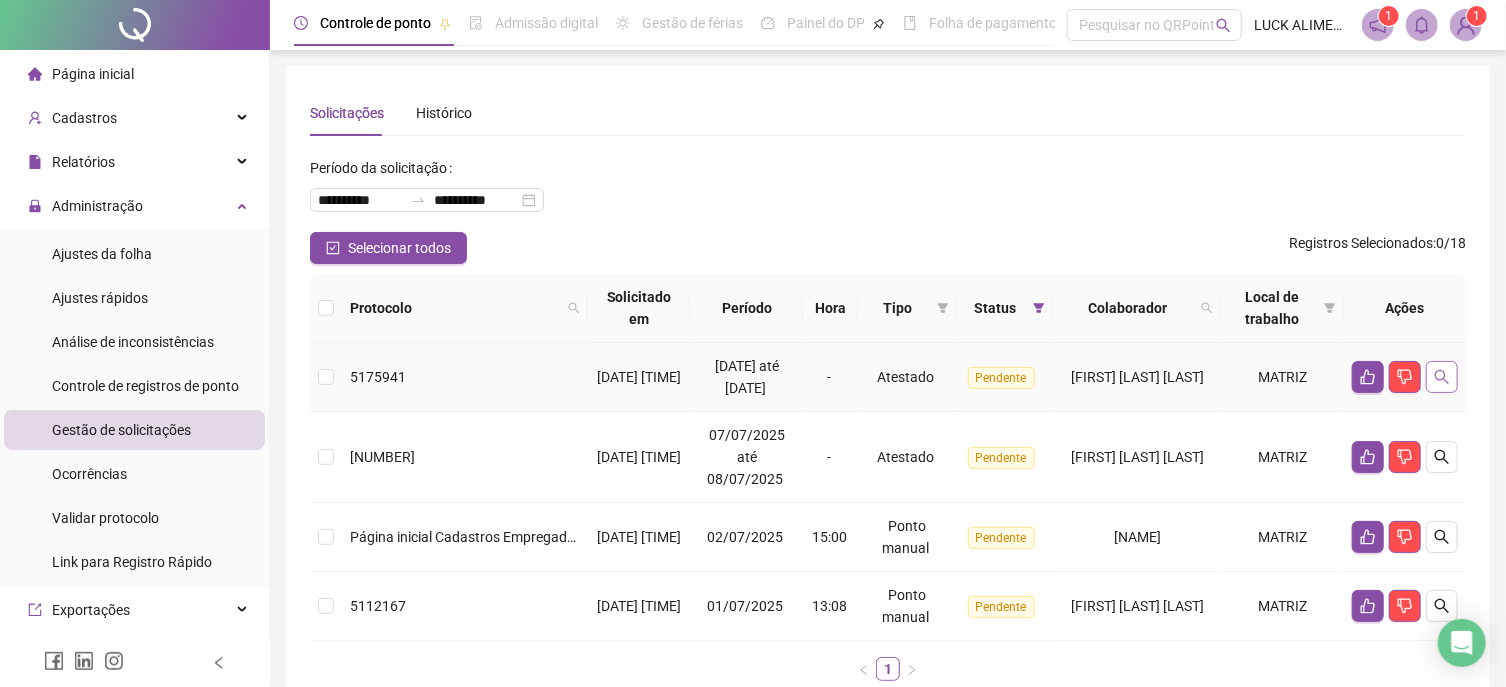 click at bounding box center [1442, 377] 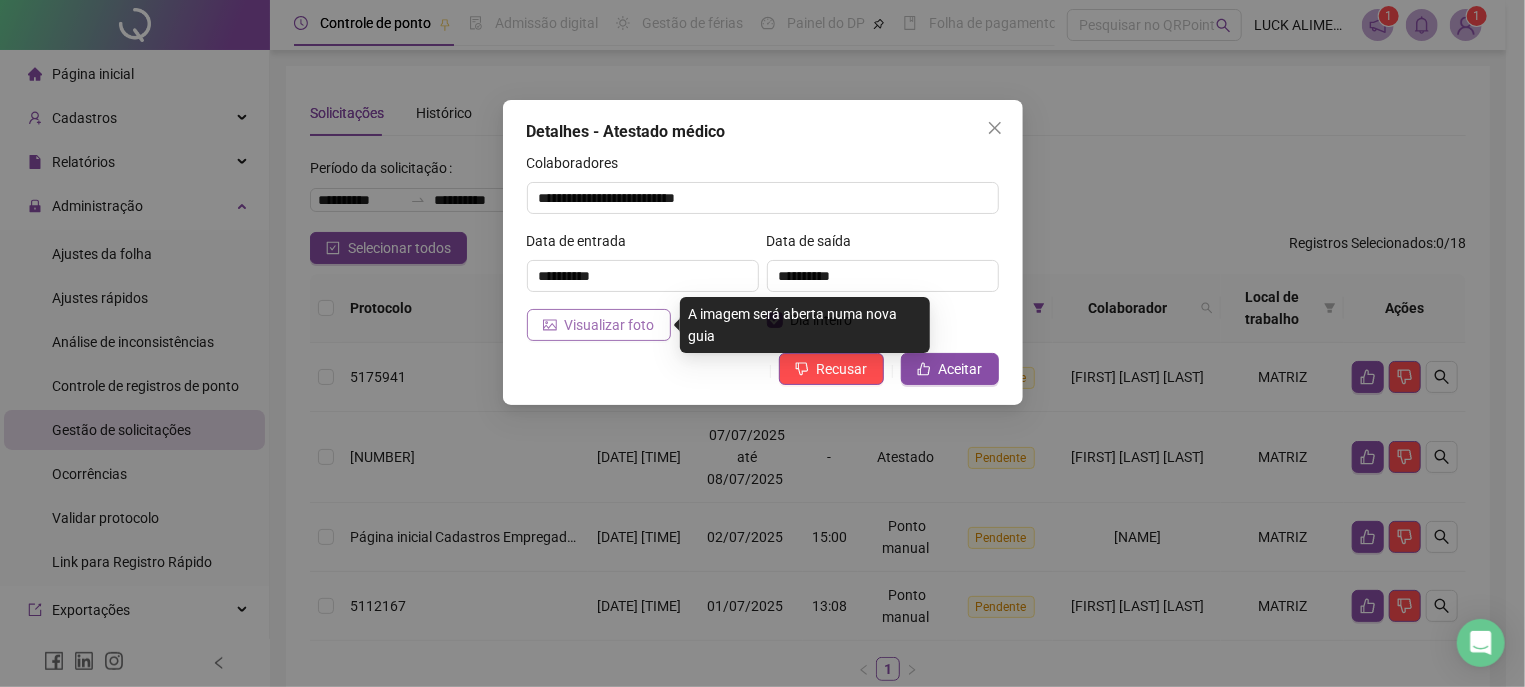 click on "Visualizar foto" at bounding box center [610, 325] 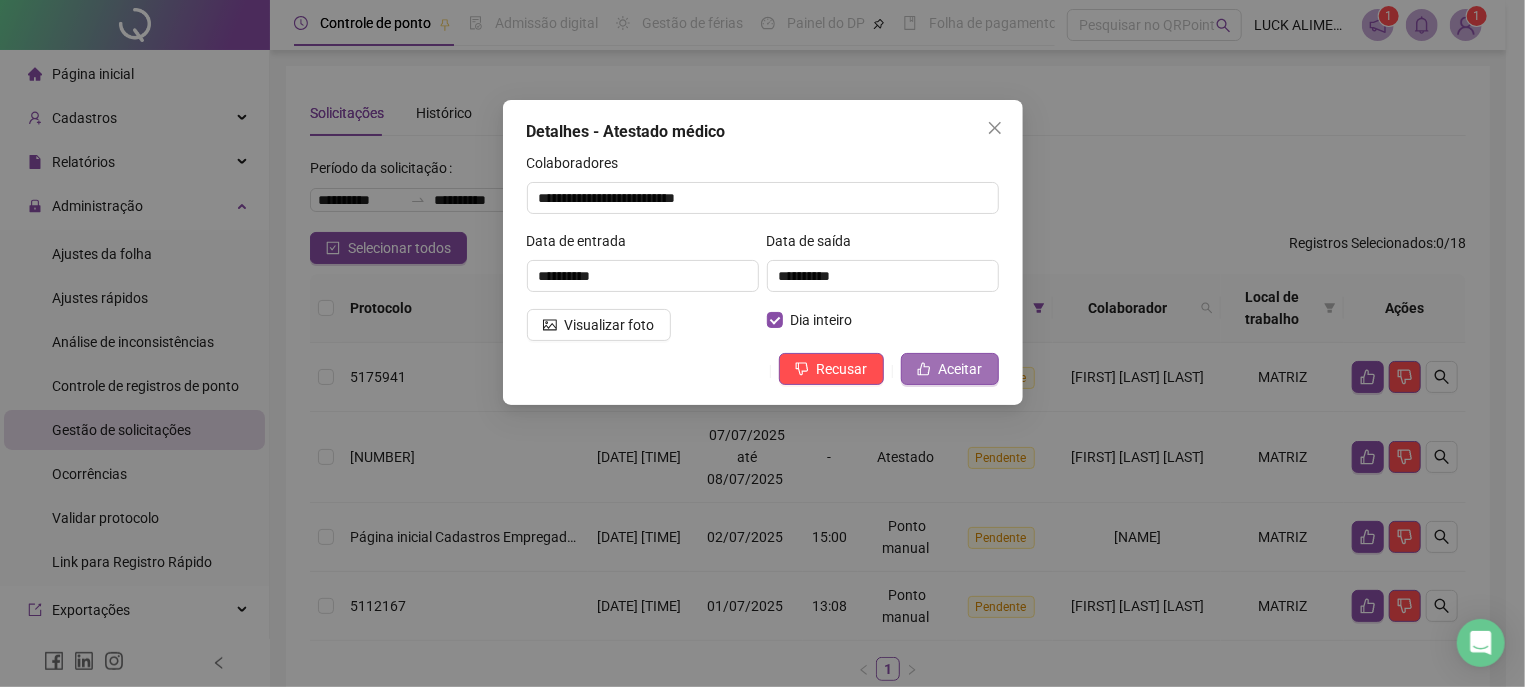 click on "Aceitar" at bounding box center [961, 369] 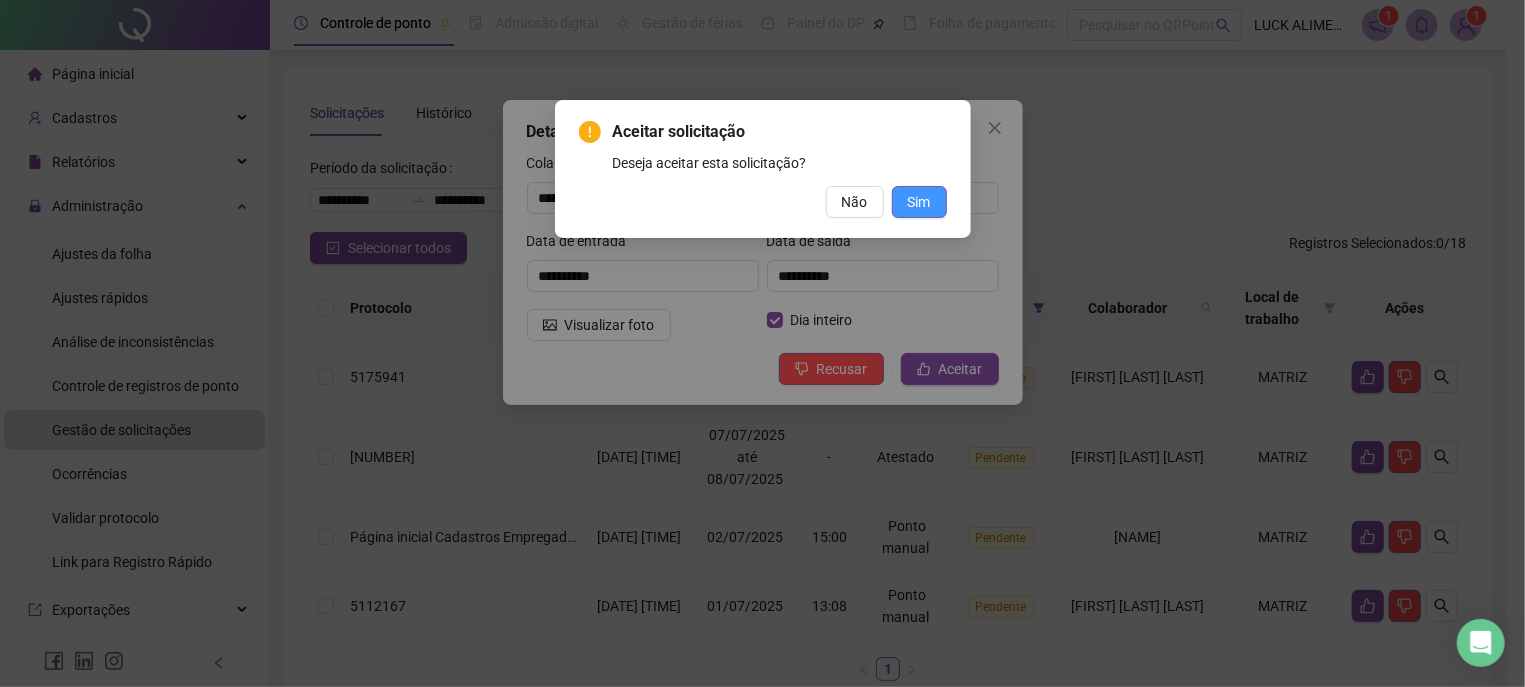 click on "Sim" at bounding box center (919, 202) 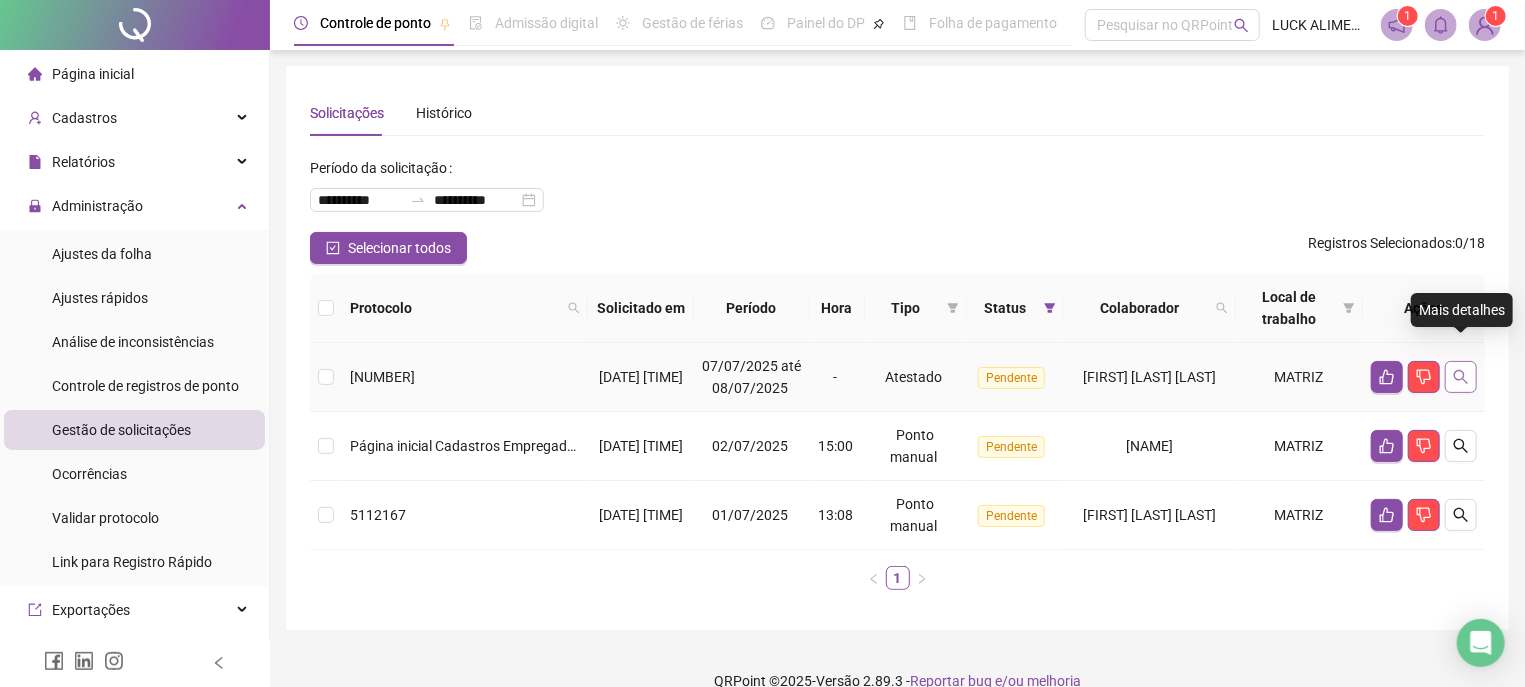 click 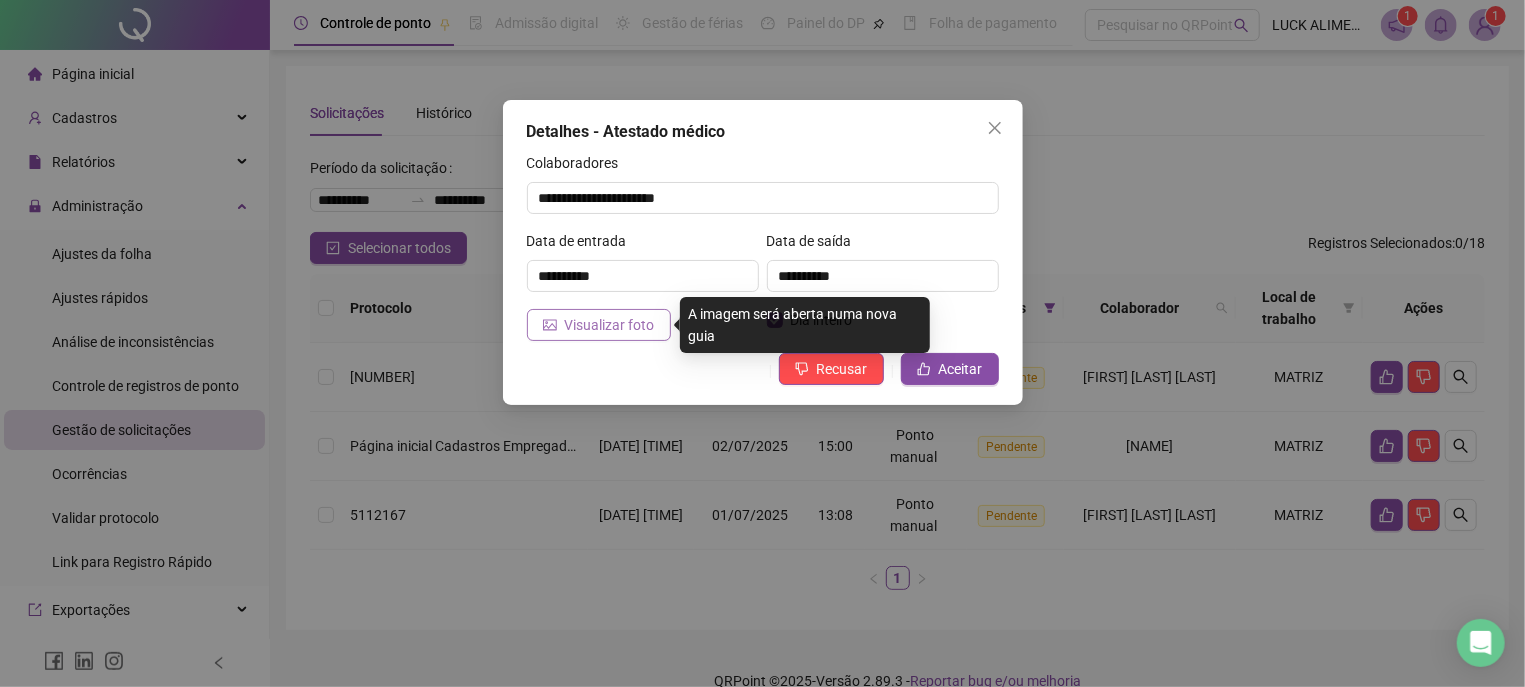 click on "Visualizar foto" at bounding box center [610, 325] 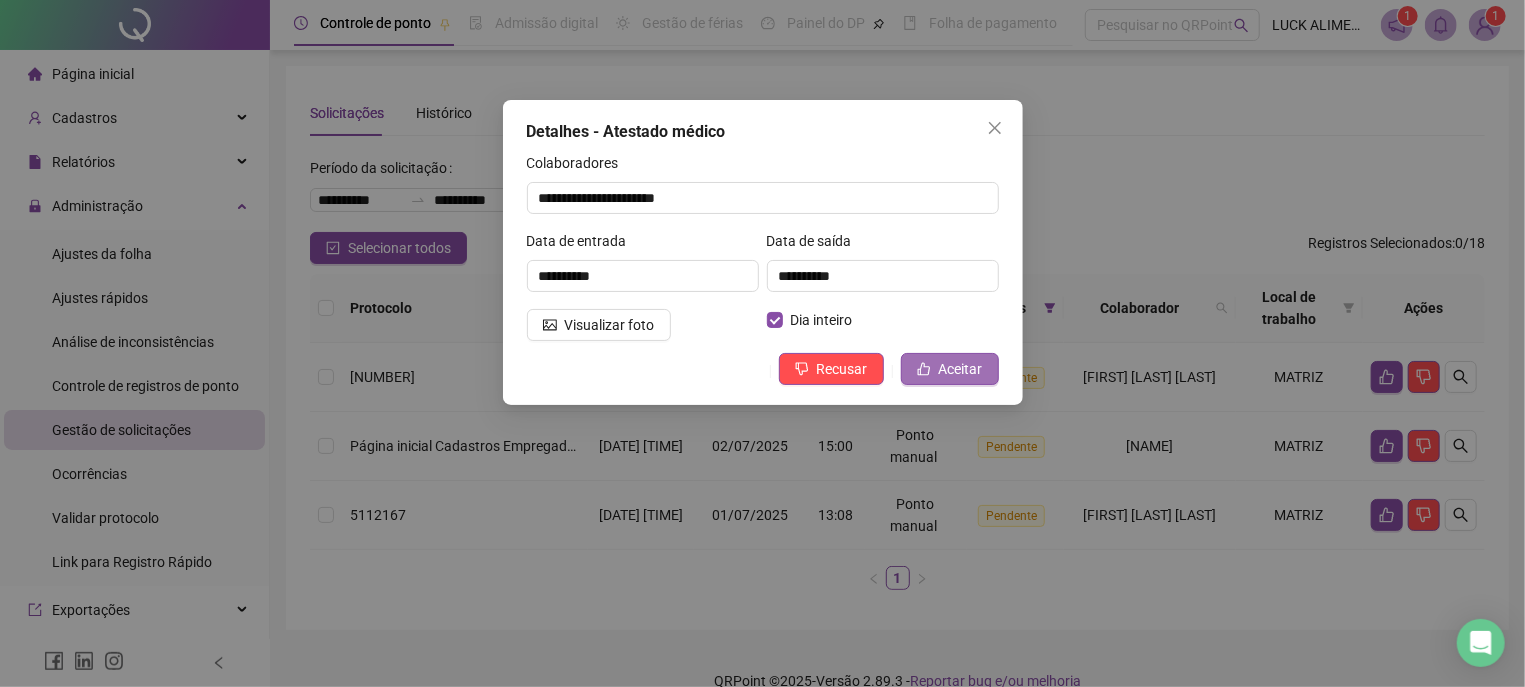 click on "Aceitar" at bounding box center (961, 369) 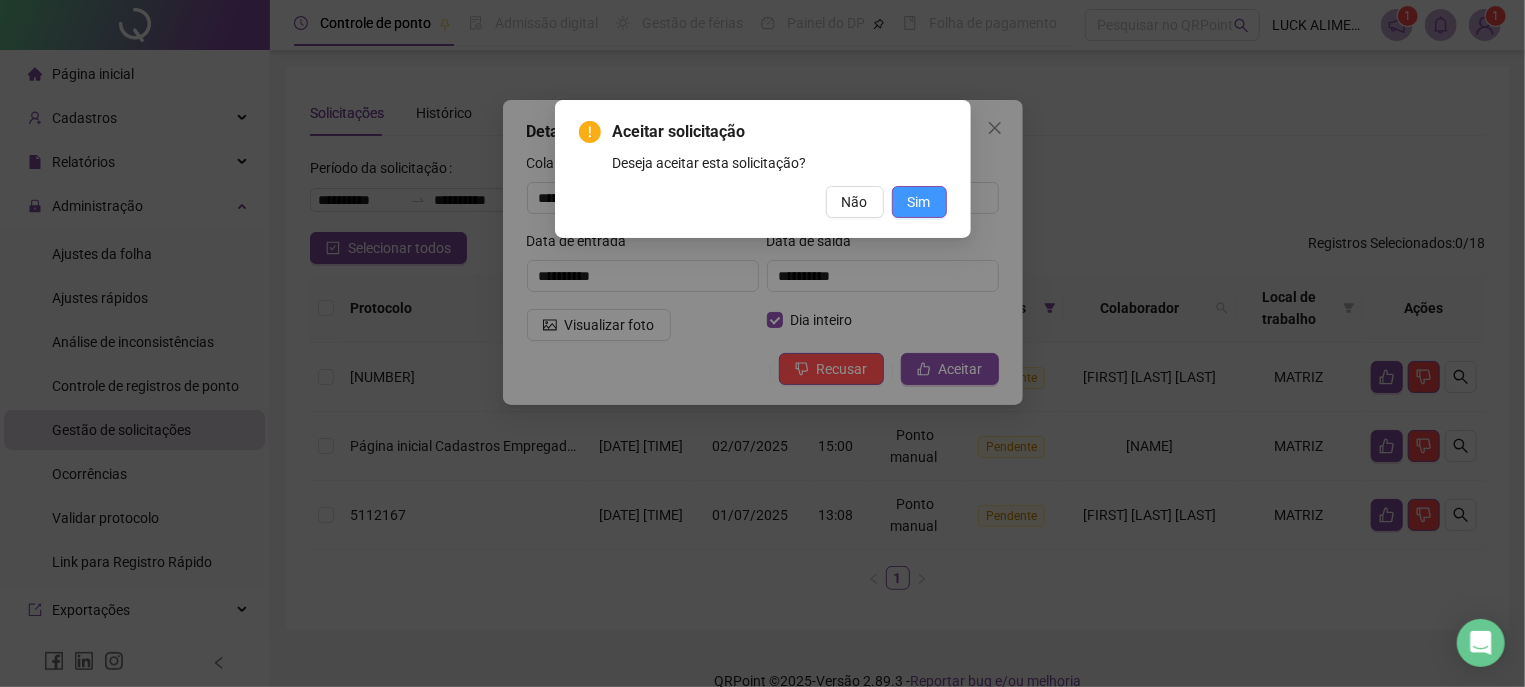 click on "Sim" at bounding box center (919, 202) 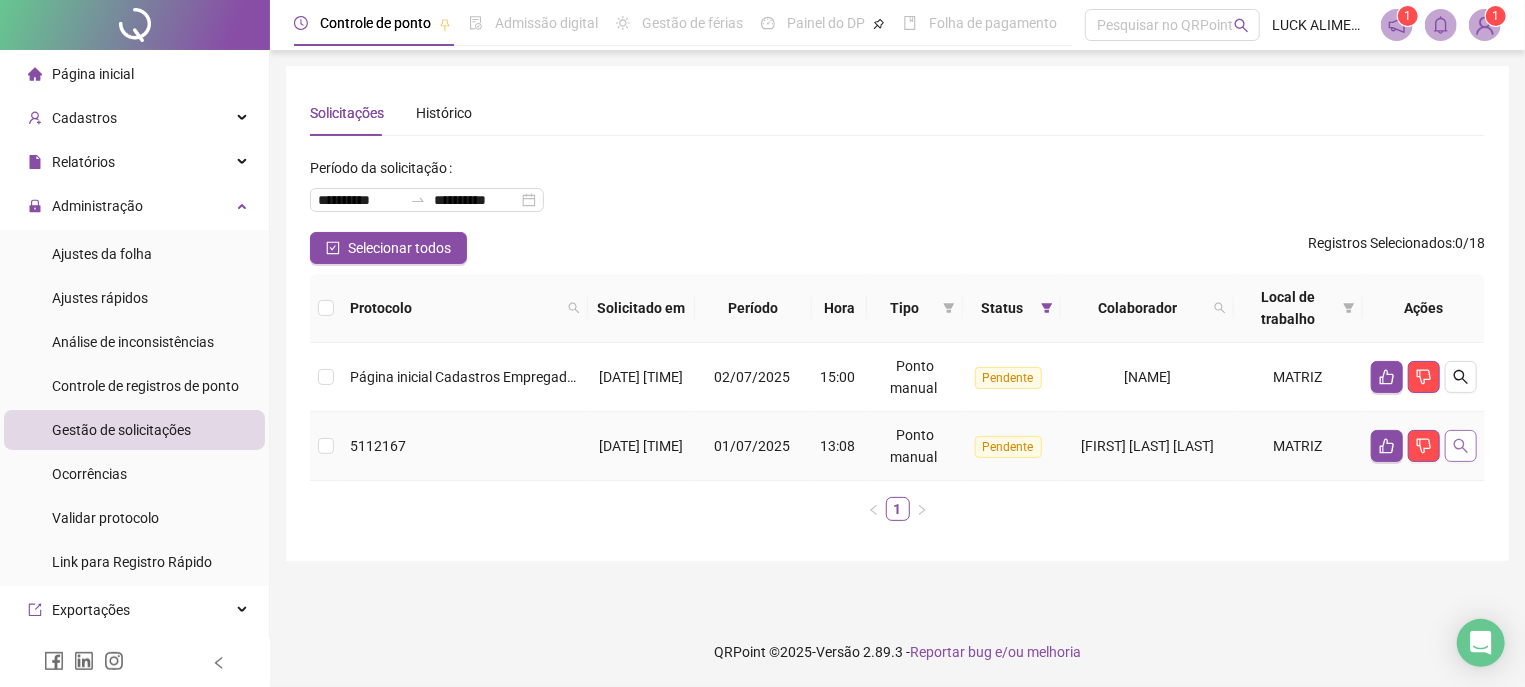 click 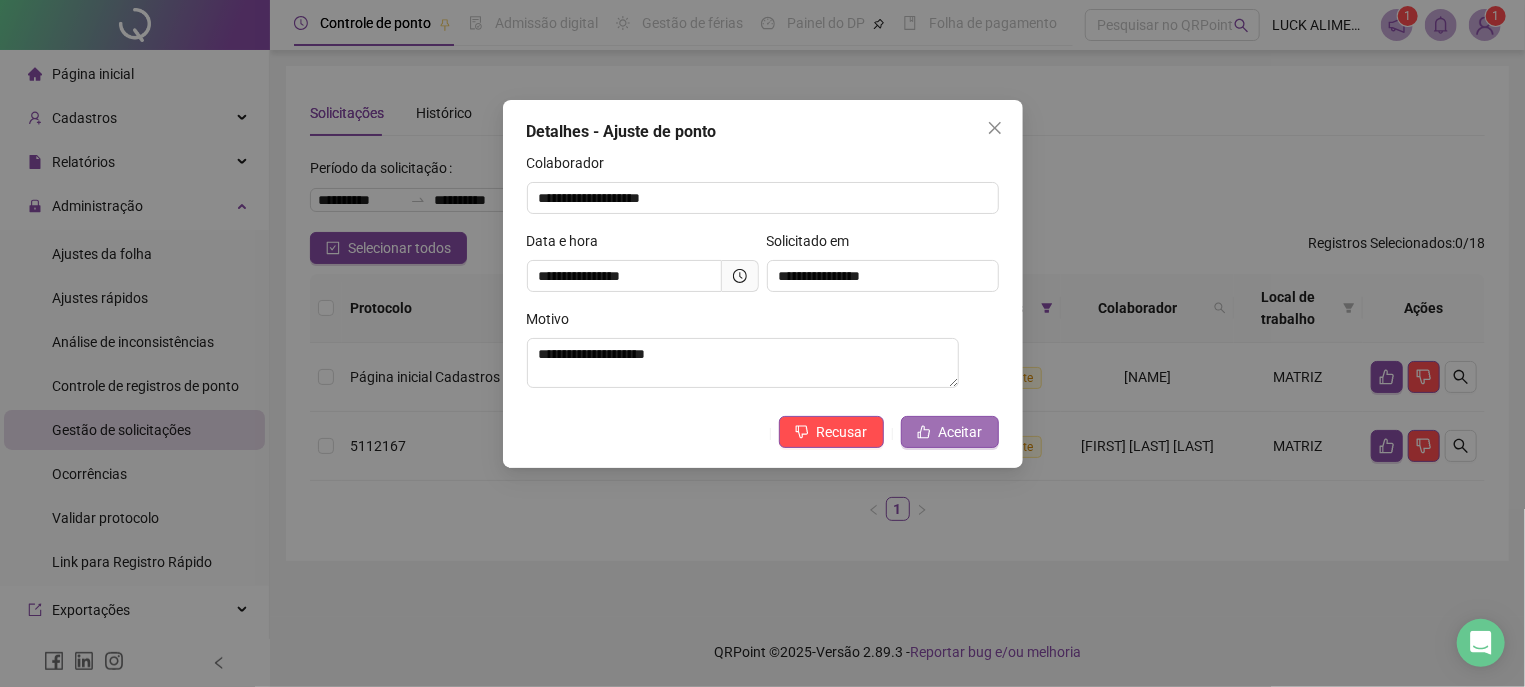 click on "Aceitar" at bounding box center (961, 432) 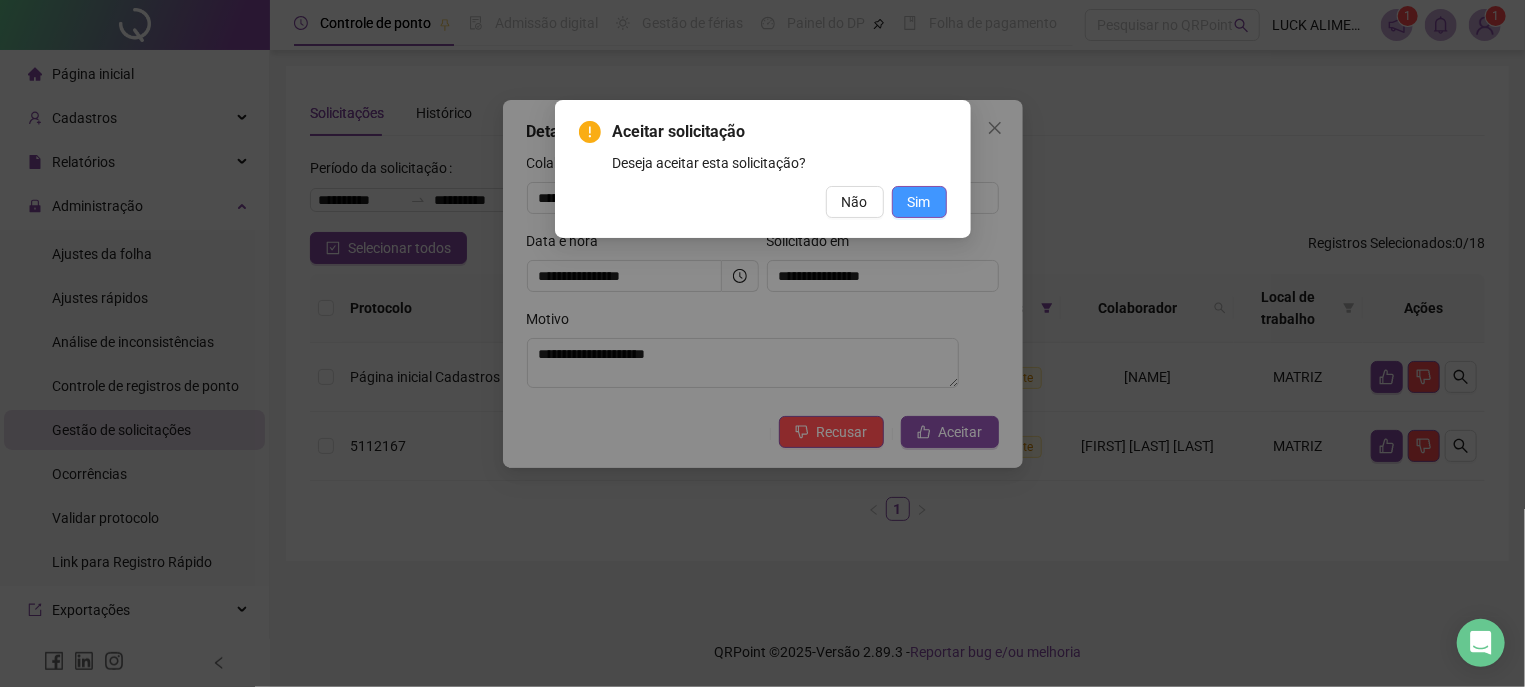 click on "Sim" at bounding box center [919, 202] 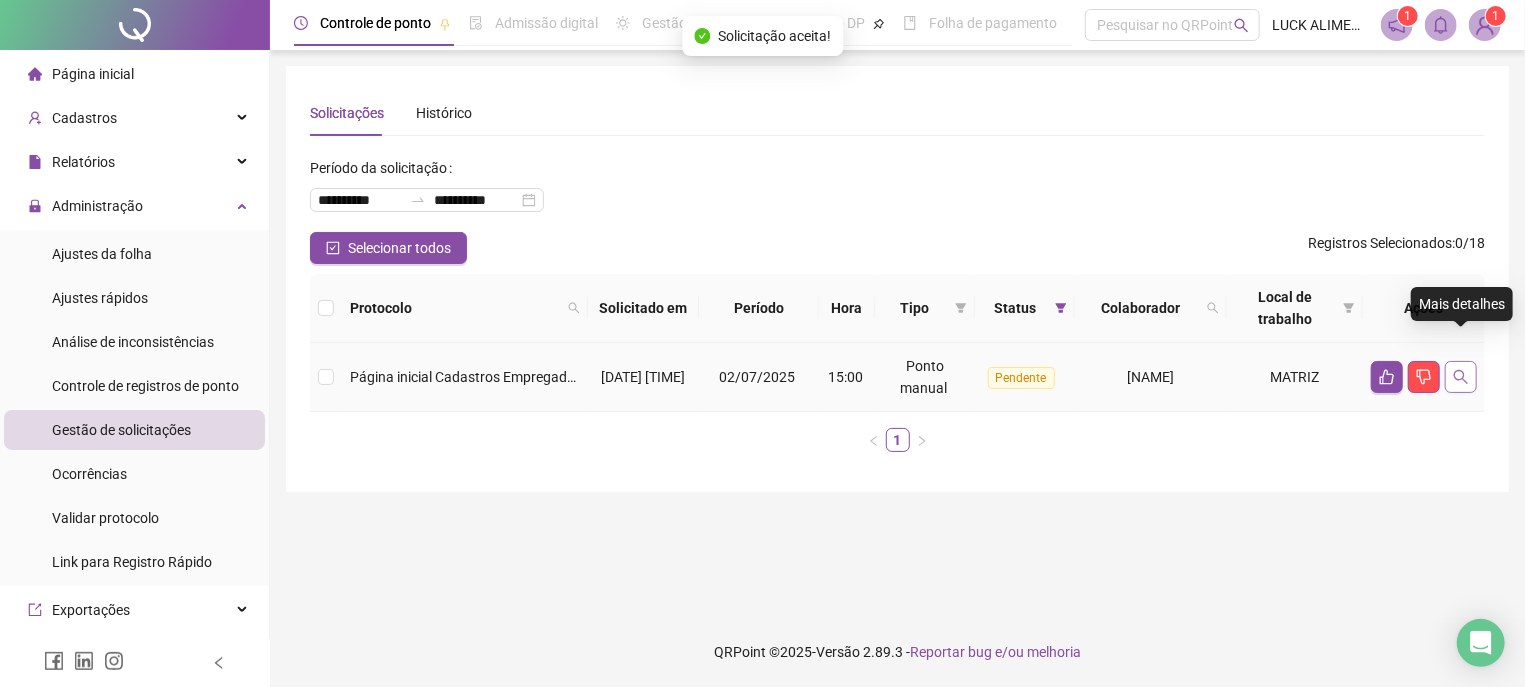 click 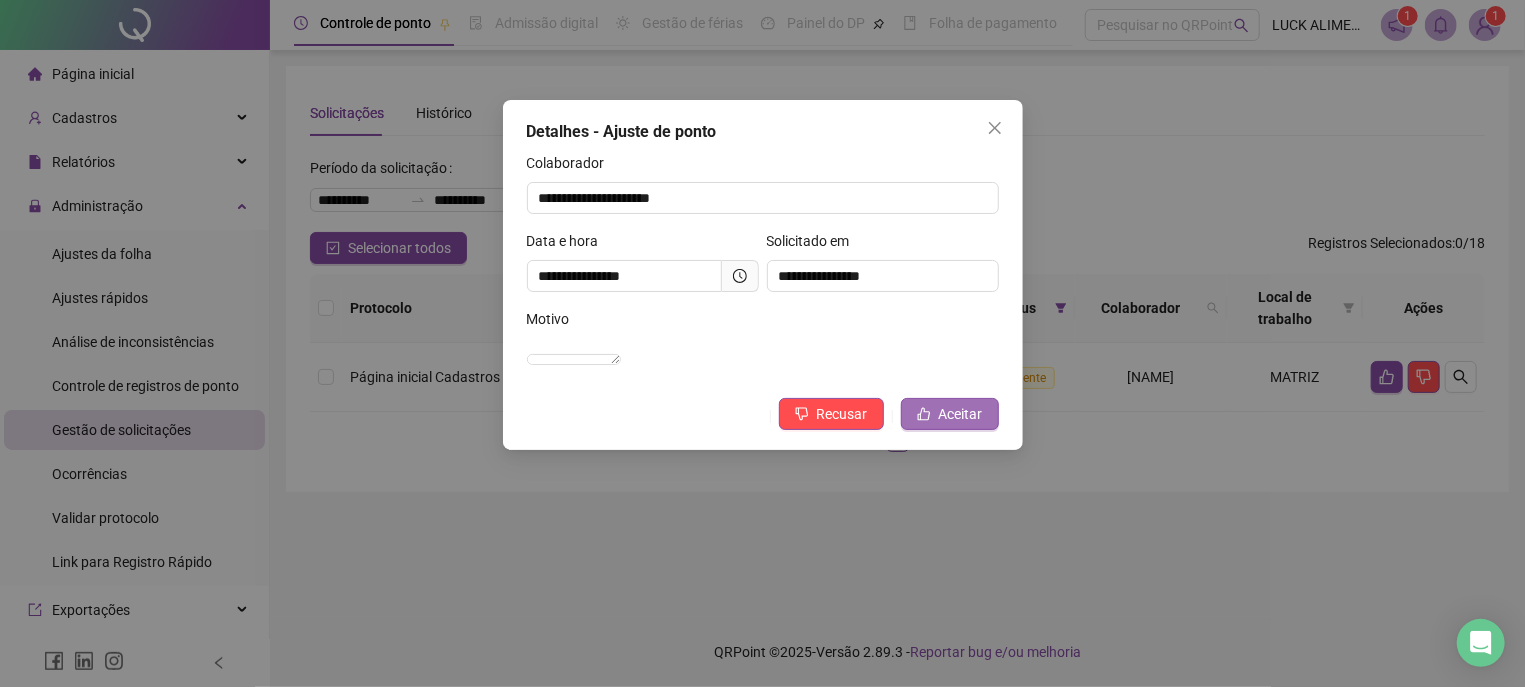 click on "Aceitar" at bounding box center [950, 414] 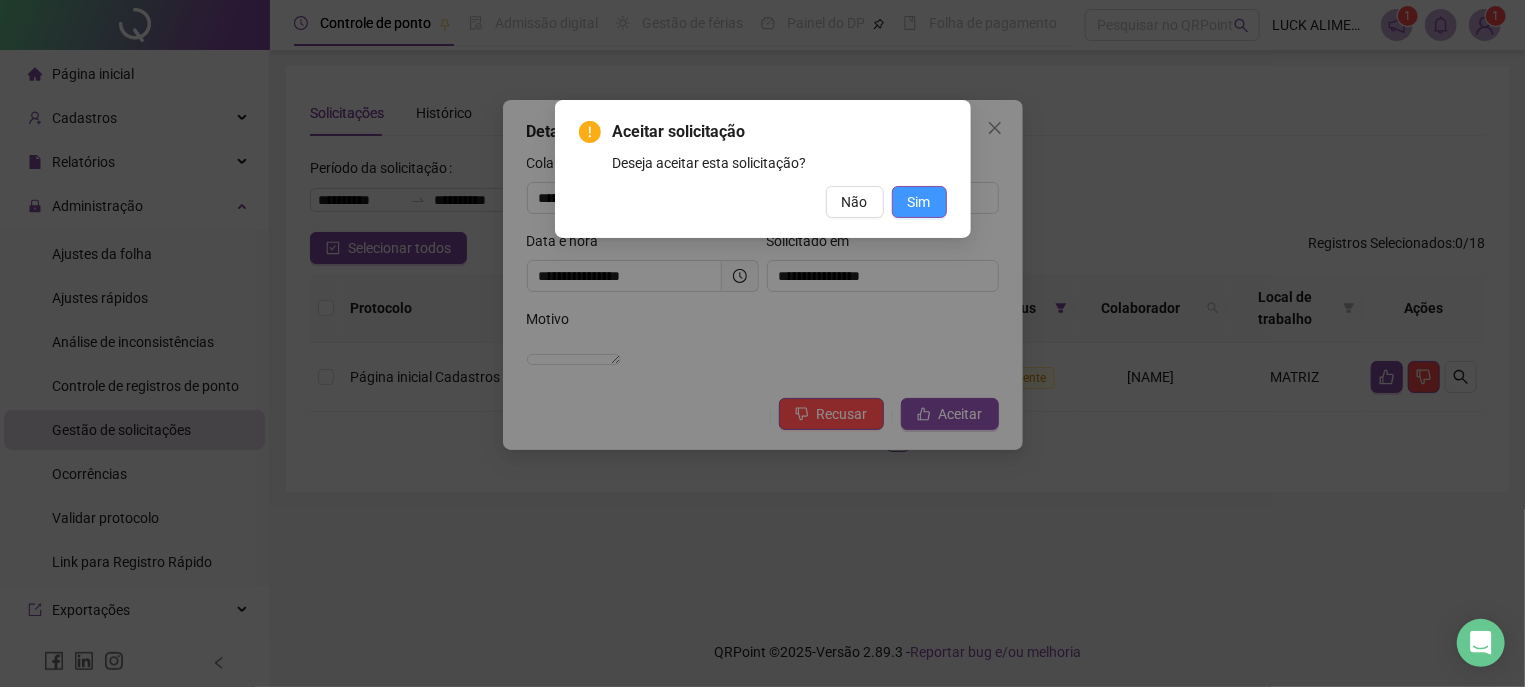 click on "Sim" at bounding box center [919, 202] 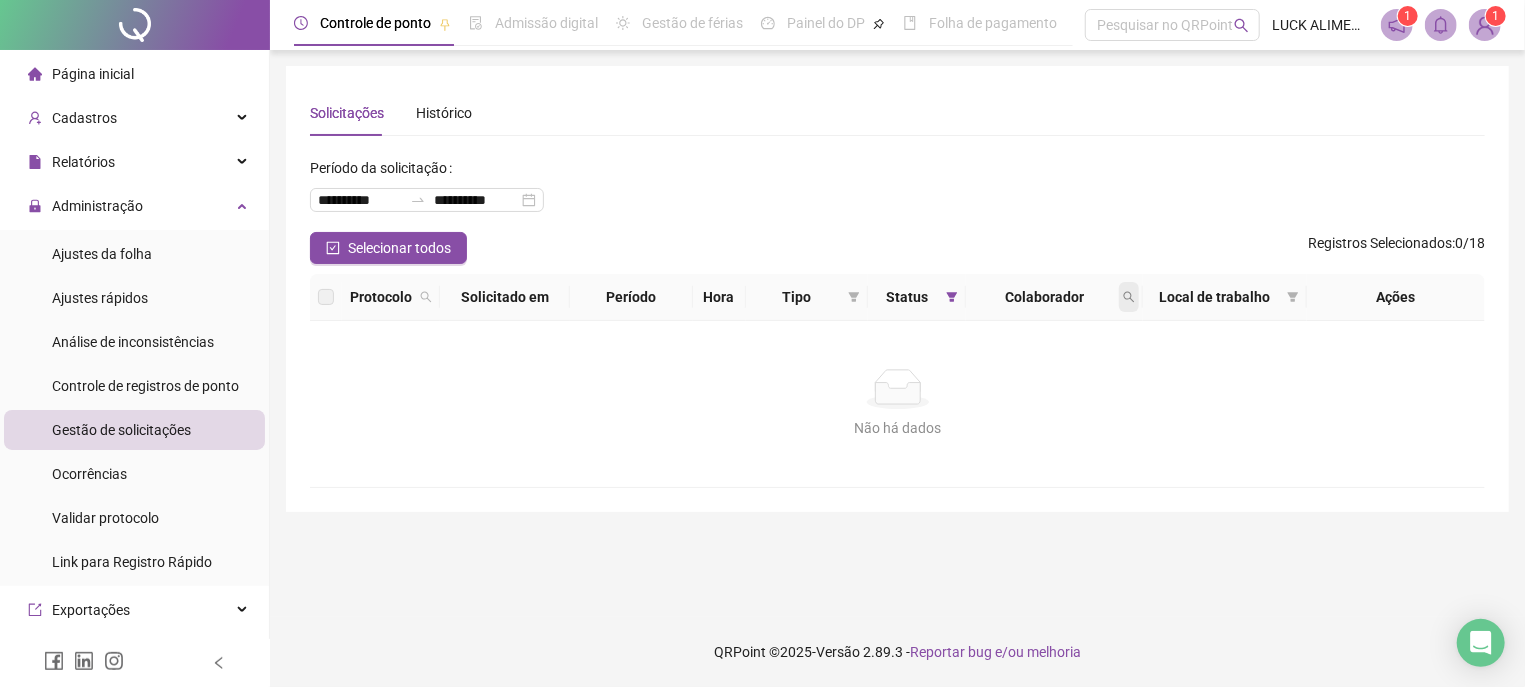 click 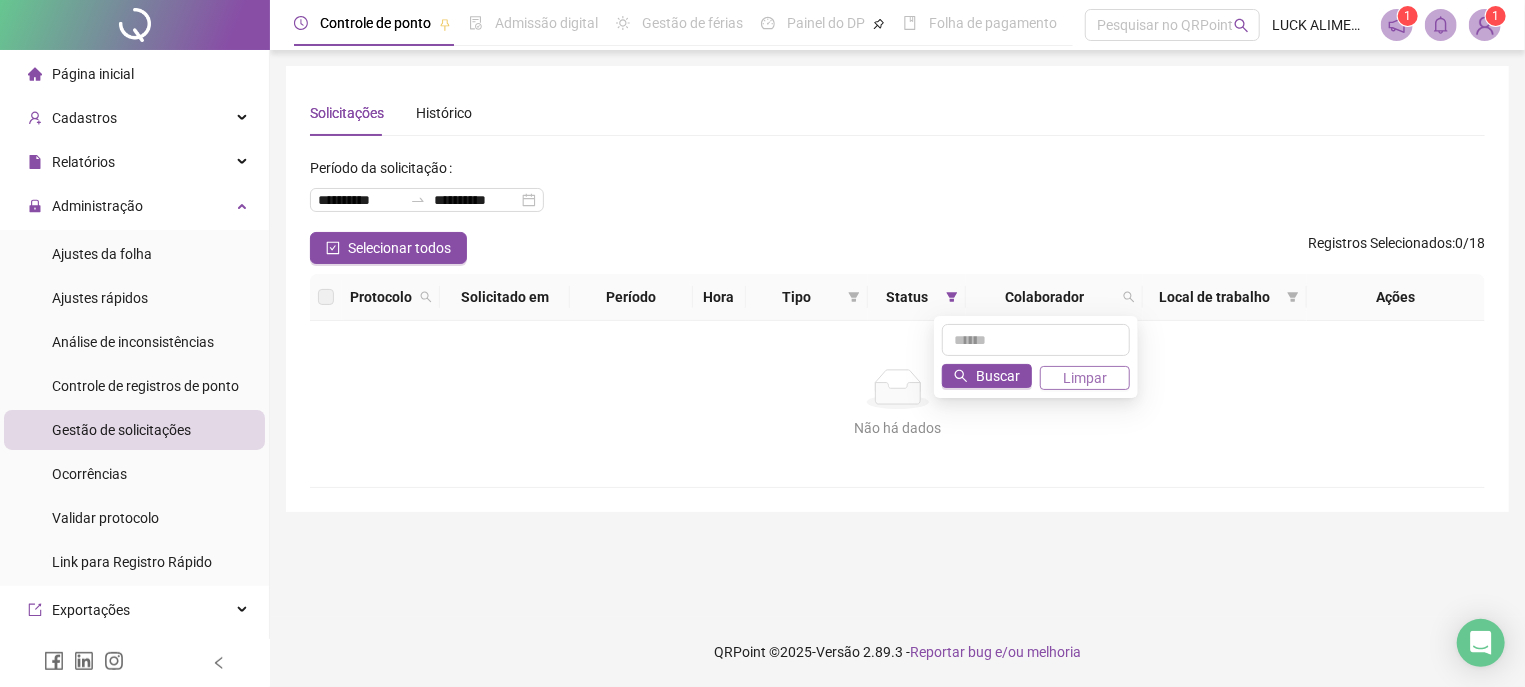 click on "Limpar" at bounding box center (1085, 378) 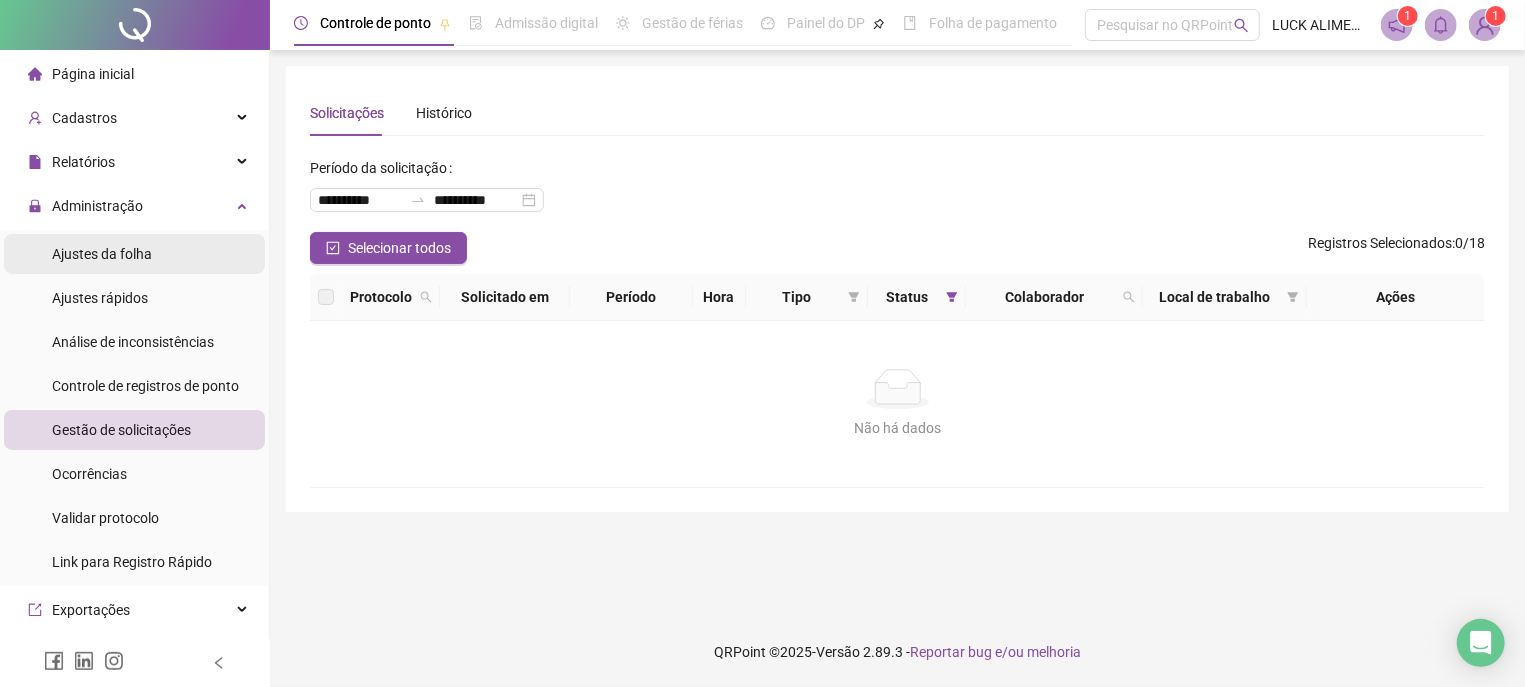 click on "Ajustes da folha" at bounding box center (102, 254) 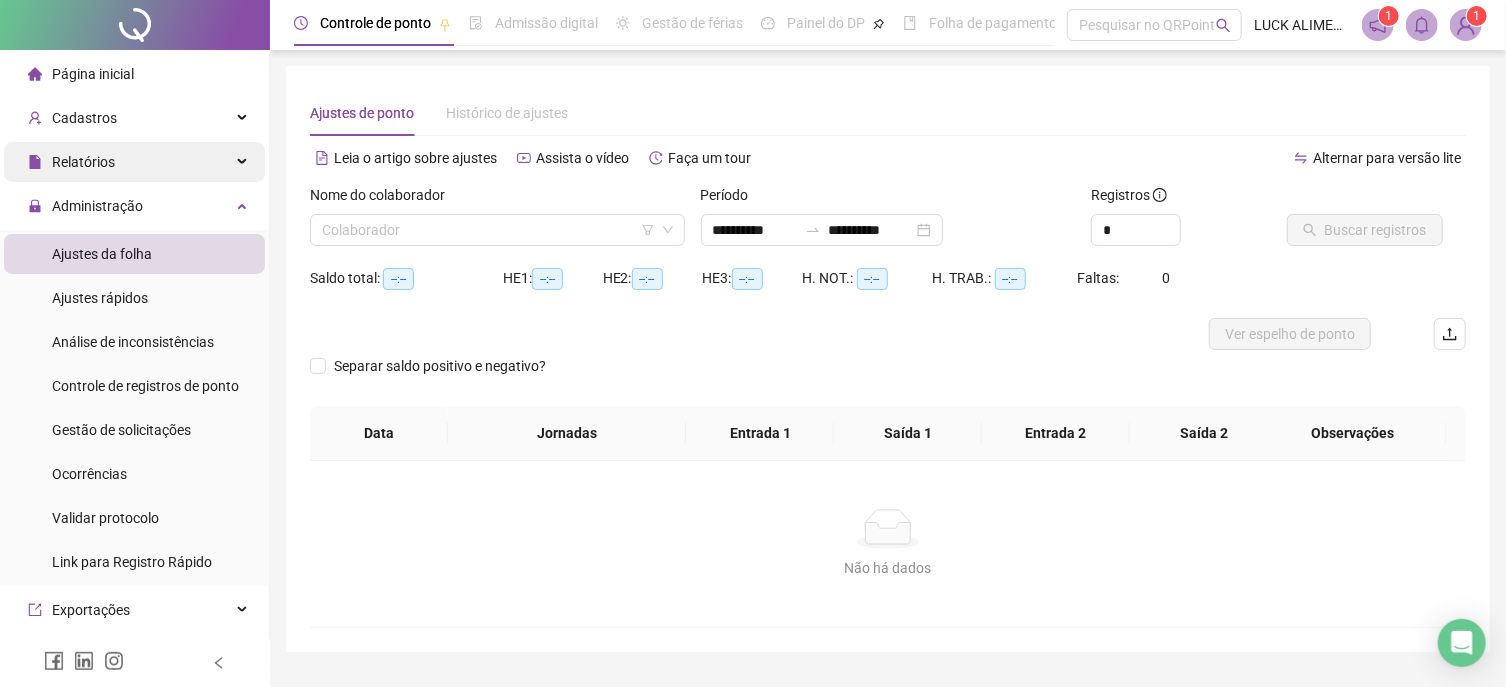 click on "Relatórios" at bounding box center [83, 162] 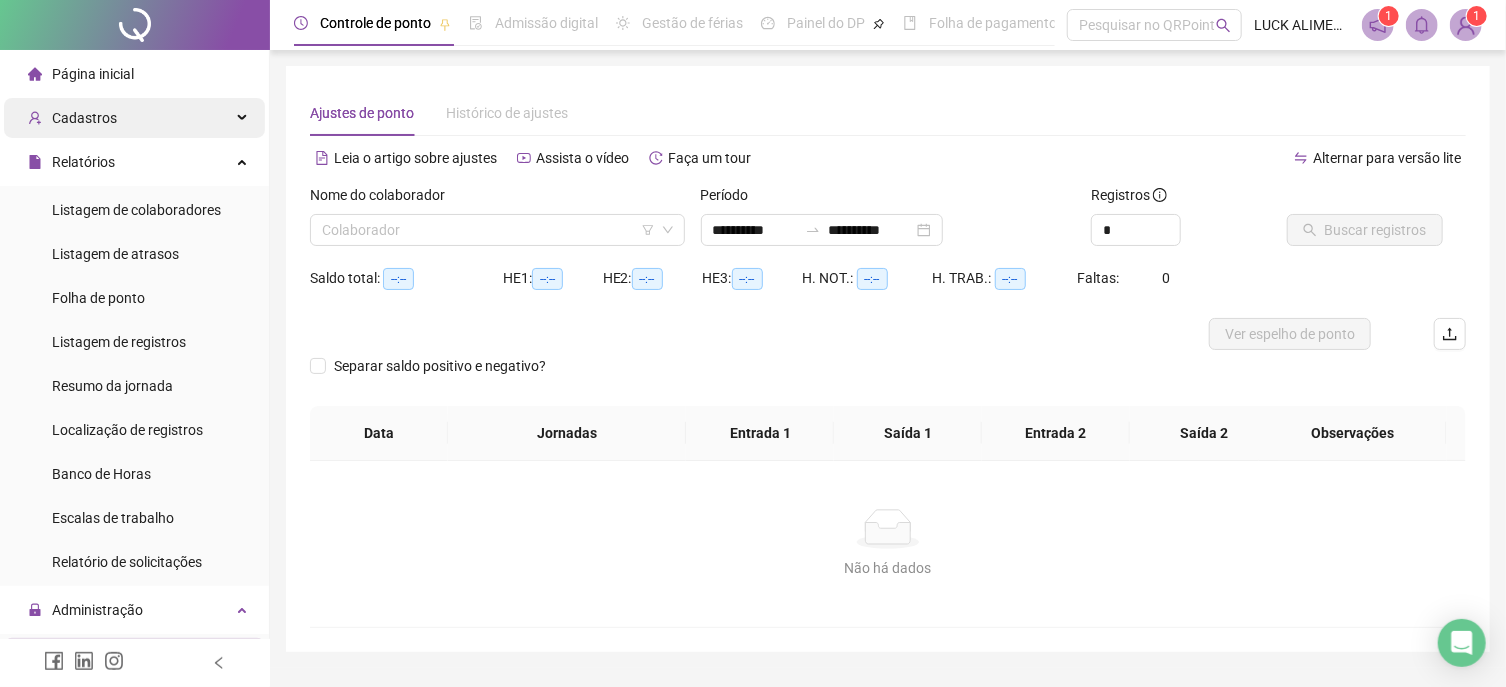 click on "Cadastros" at bounding box center (84, 118) 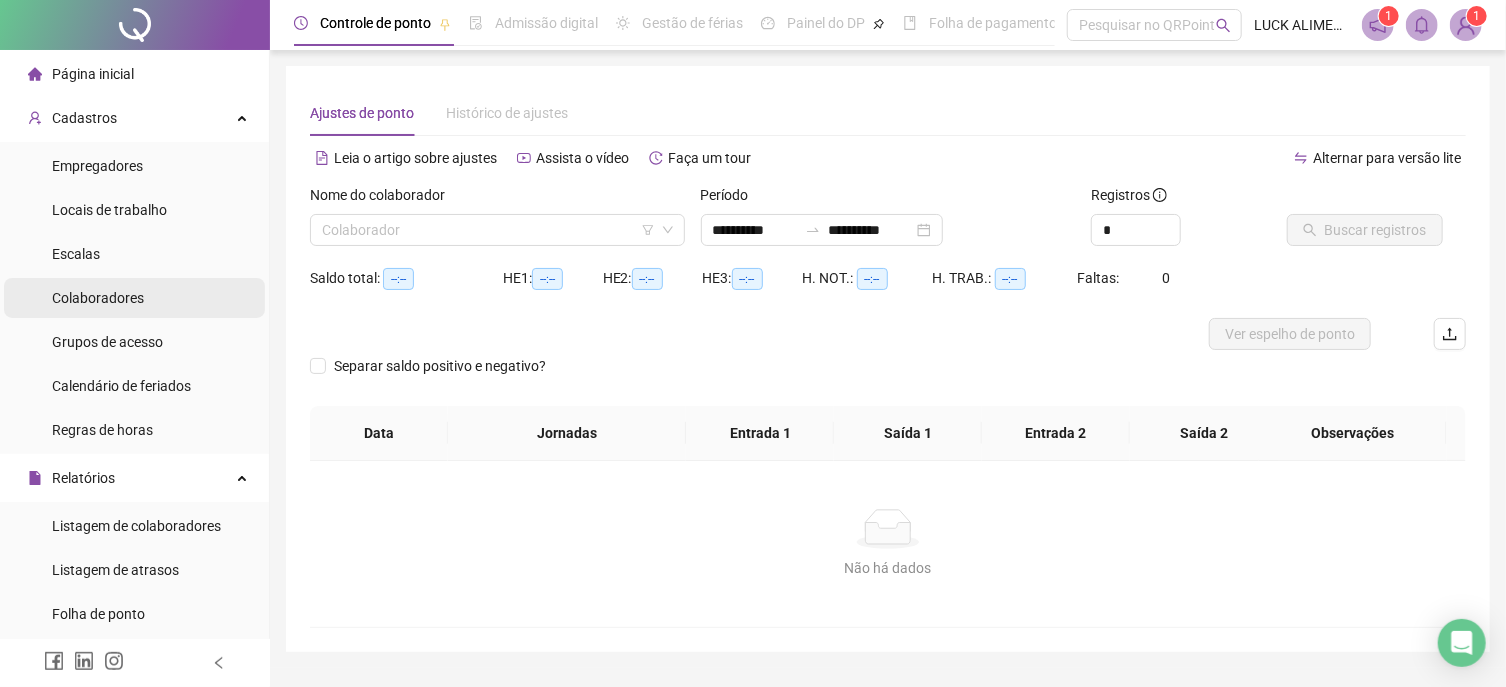 click on "Colaboradores" at bounding box center [98, 298] 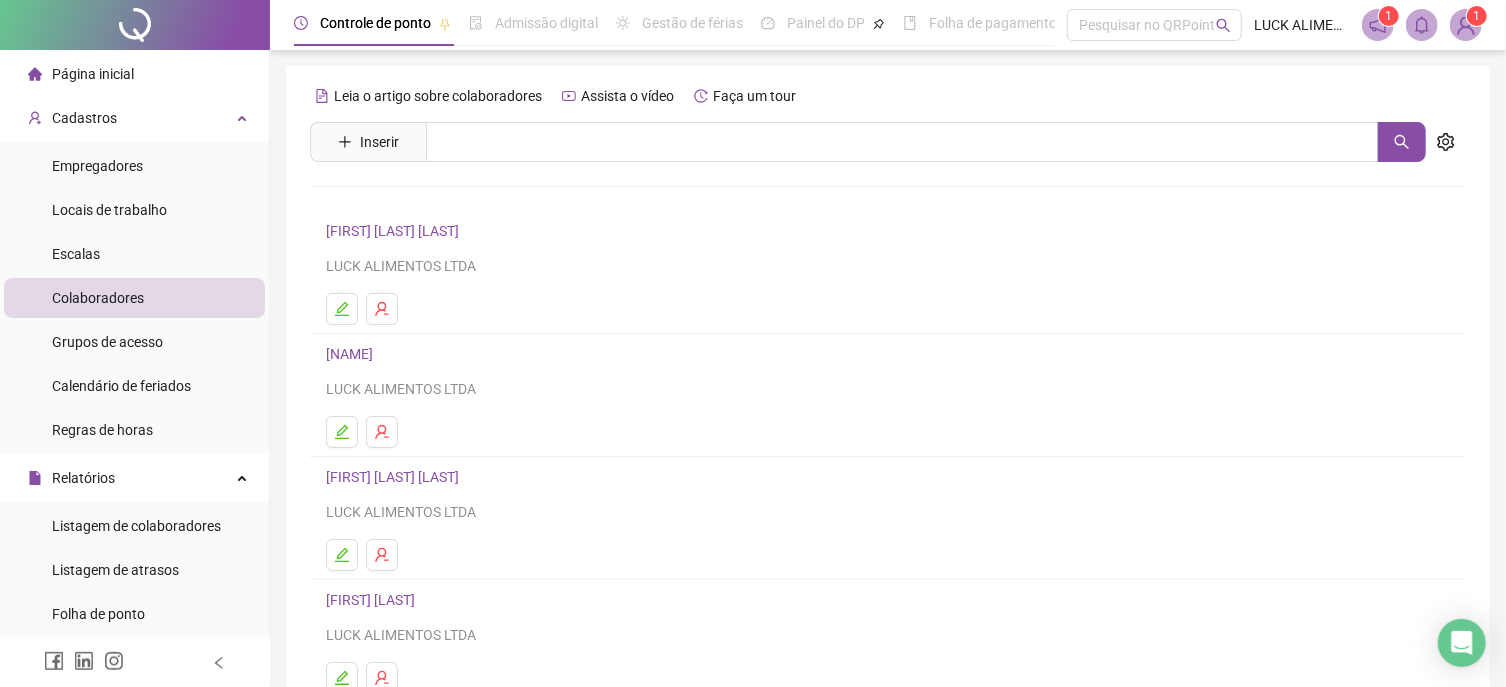 type 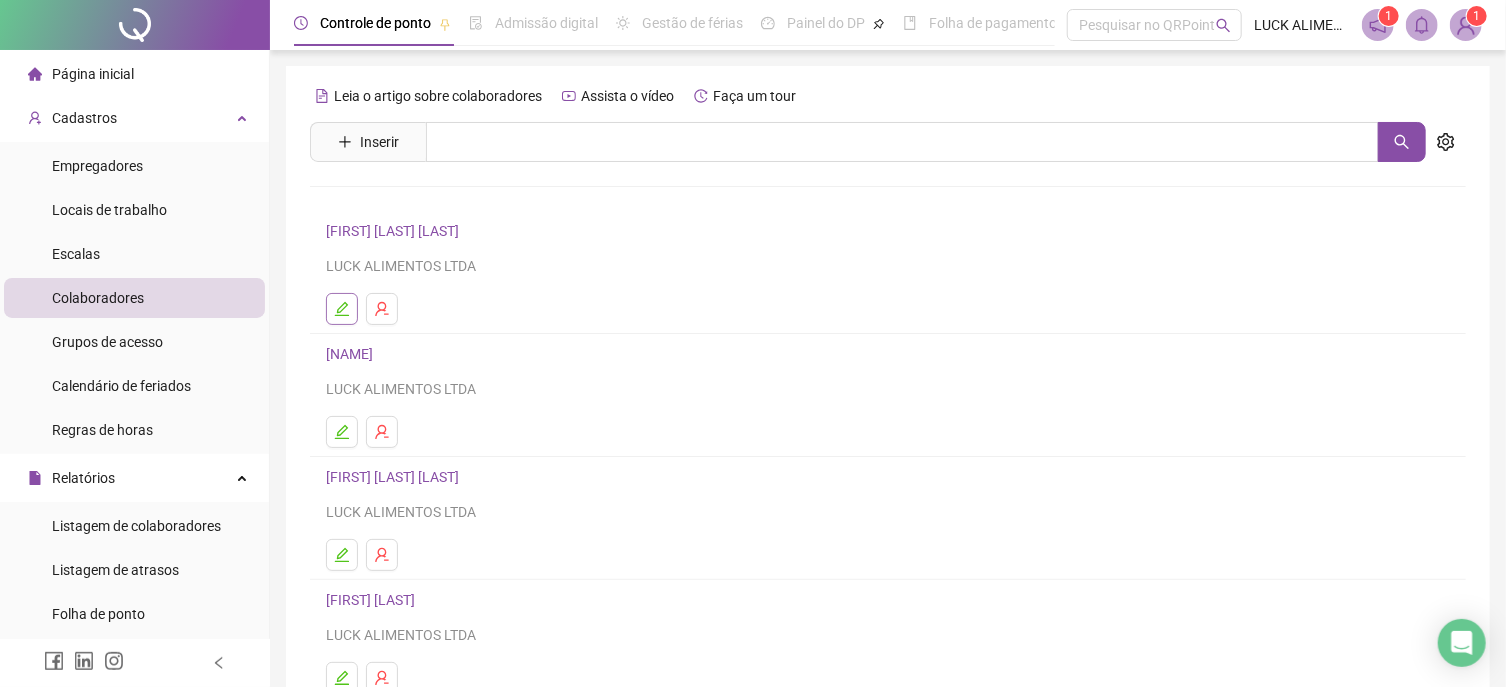 click 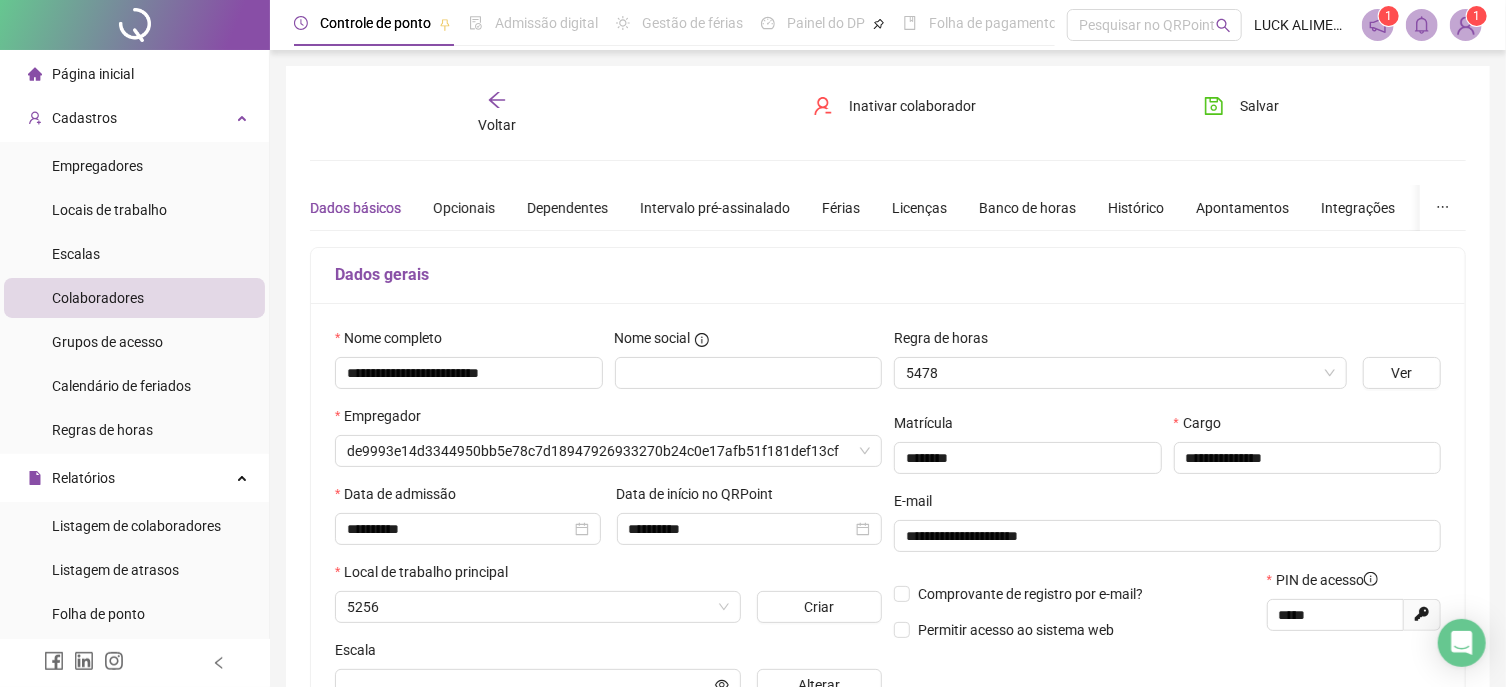 type on "**********" 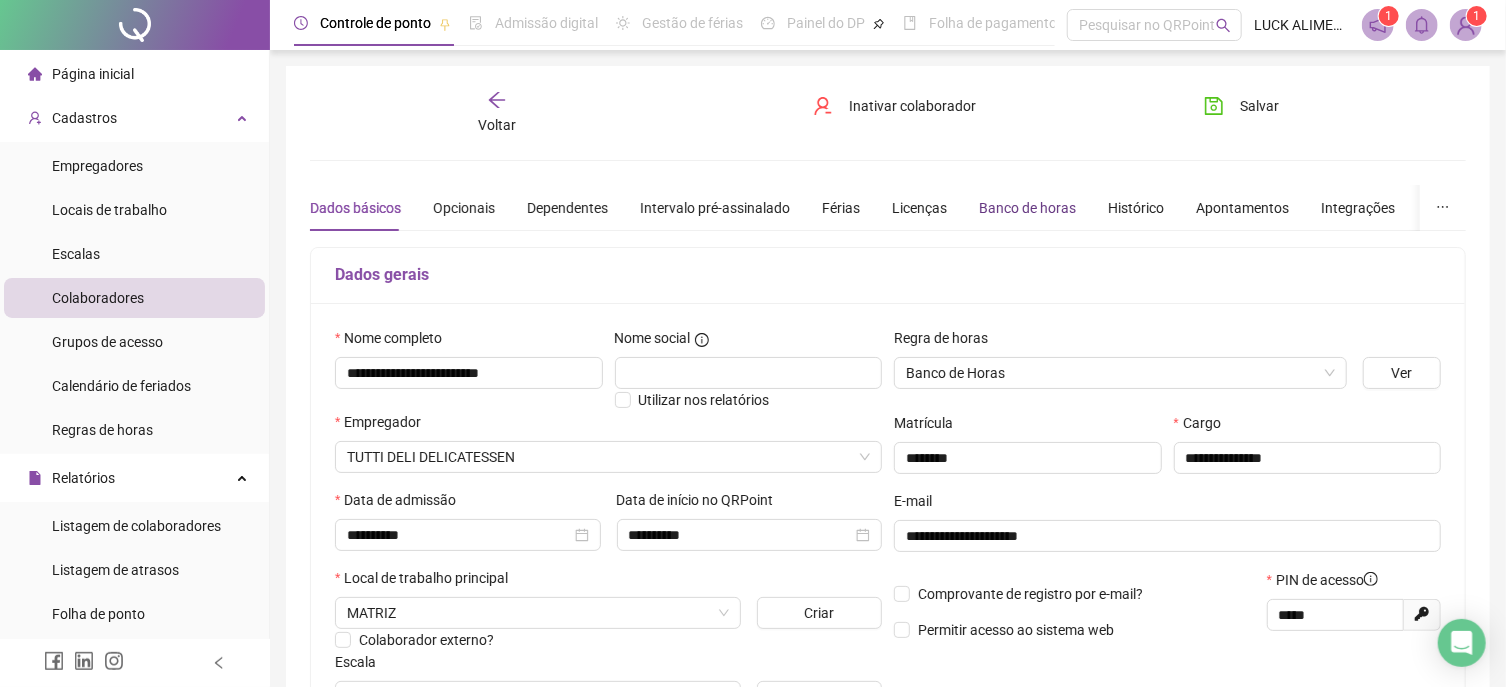 click on "Banco de horas" at bounding box center [1027, 208] 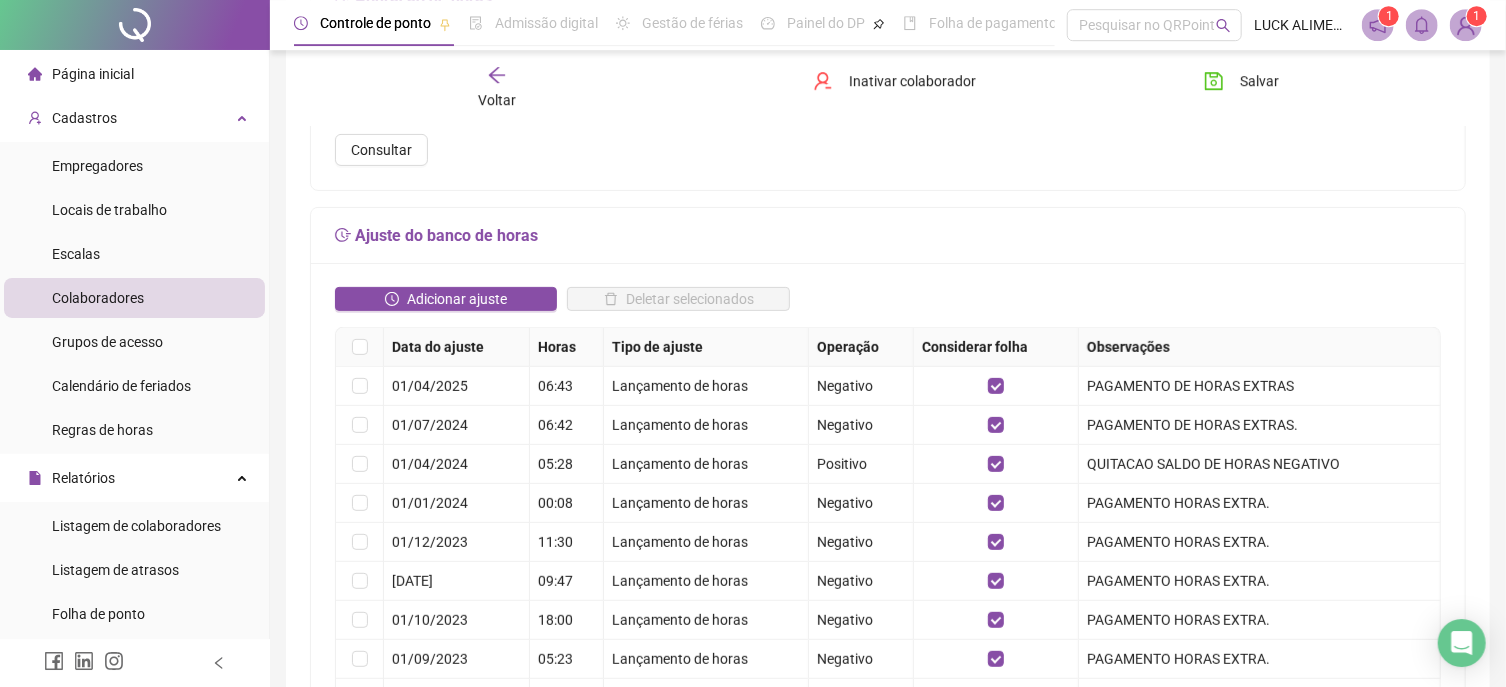 scroll, scrollTop: 321, scrollLeft: 0, axis: vertical 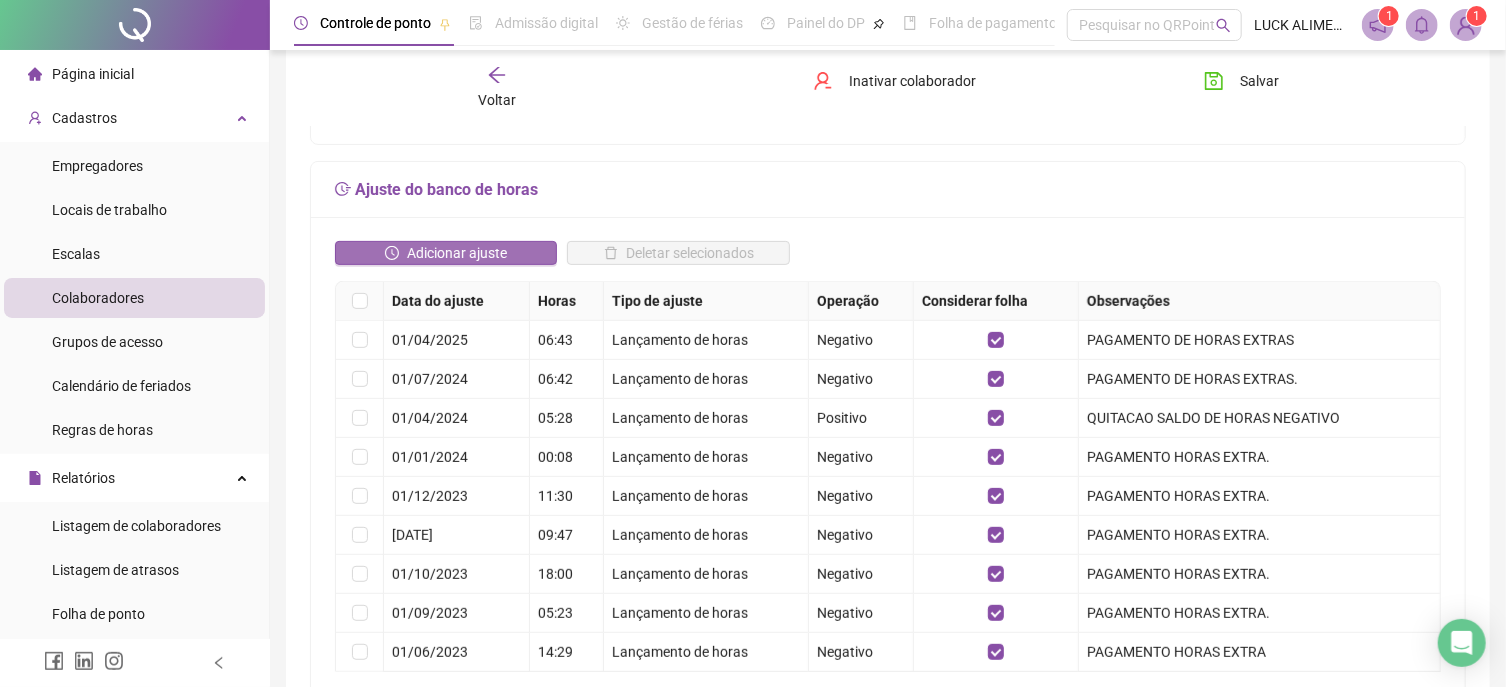 click on "Adicionar ajuste" at bounding box center [457, 253] 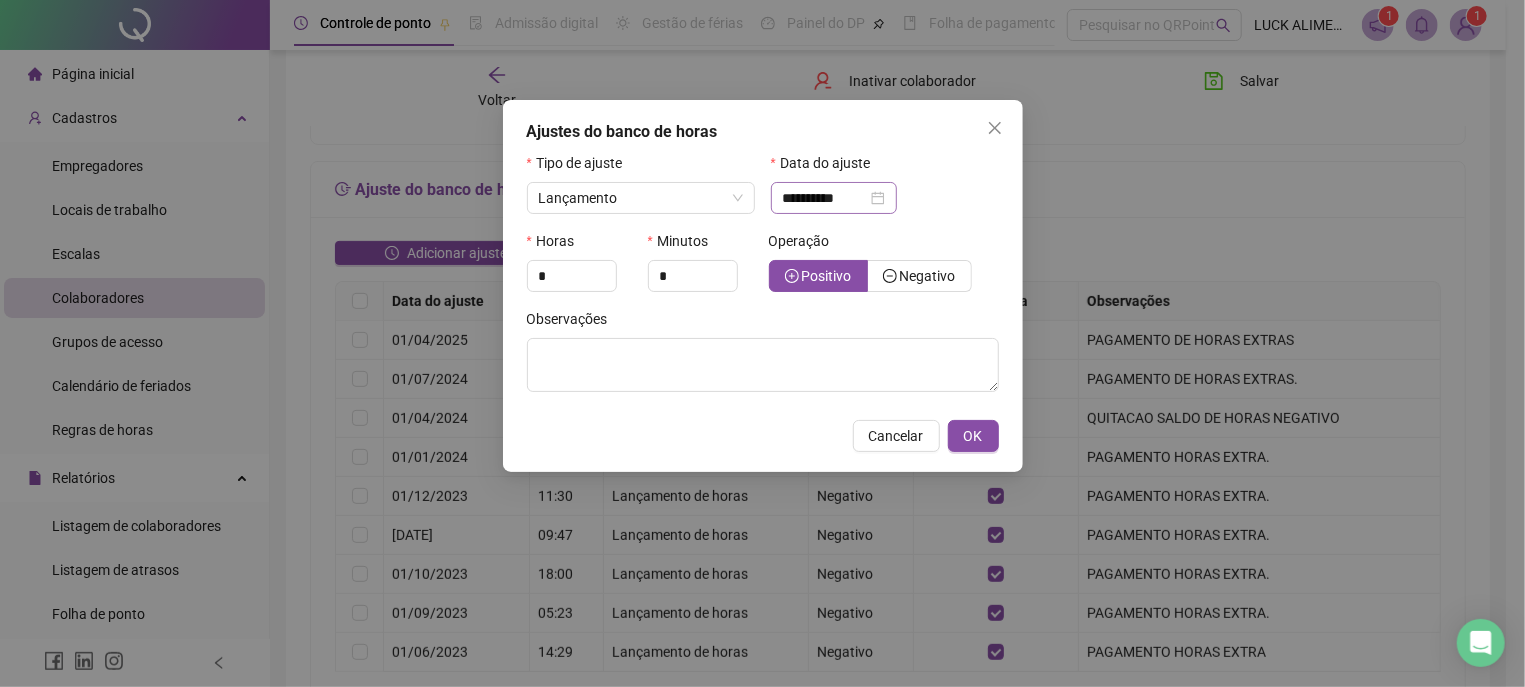click on "**********" at bounding box center [834, 198] 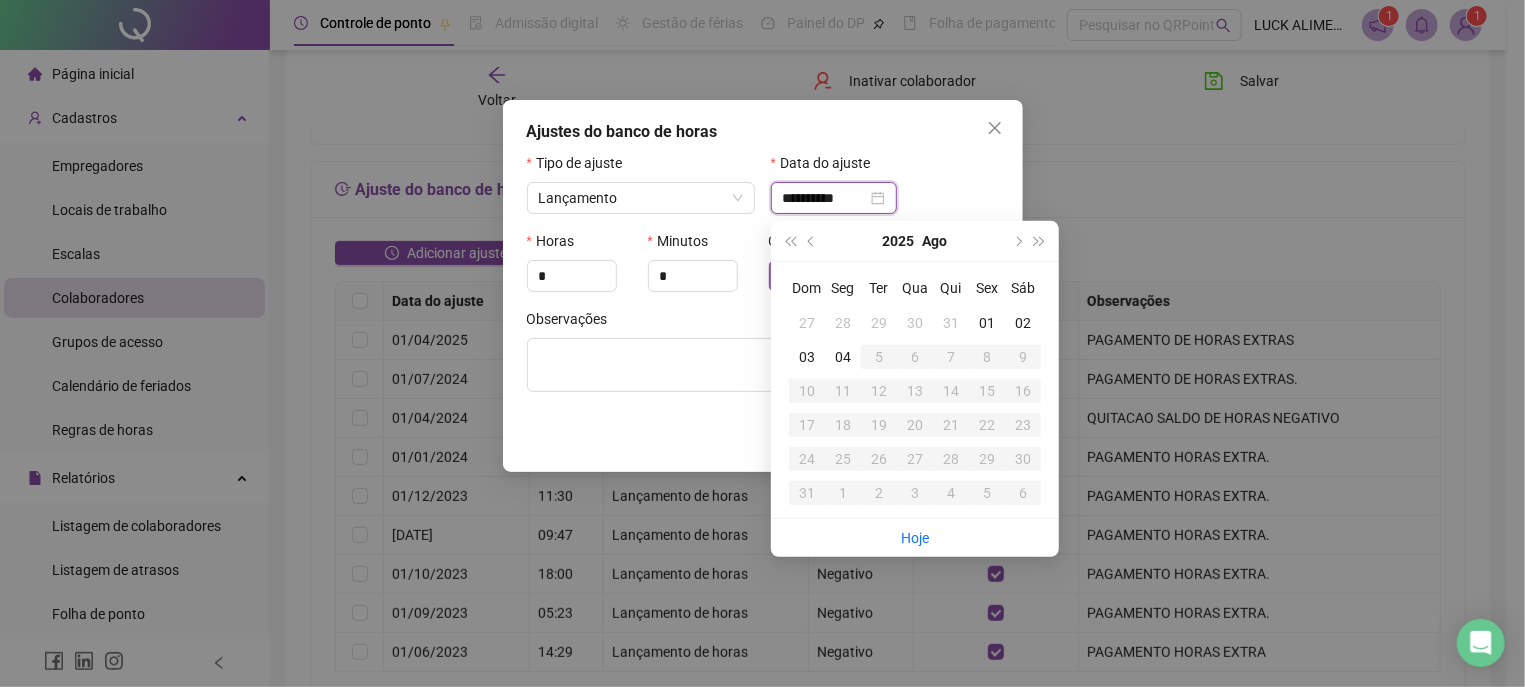 type on "**********" 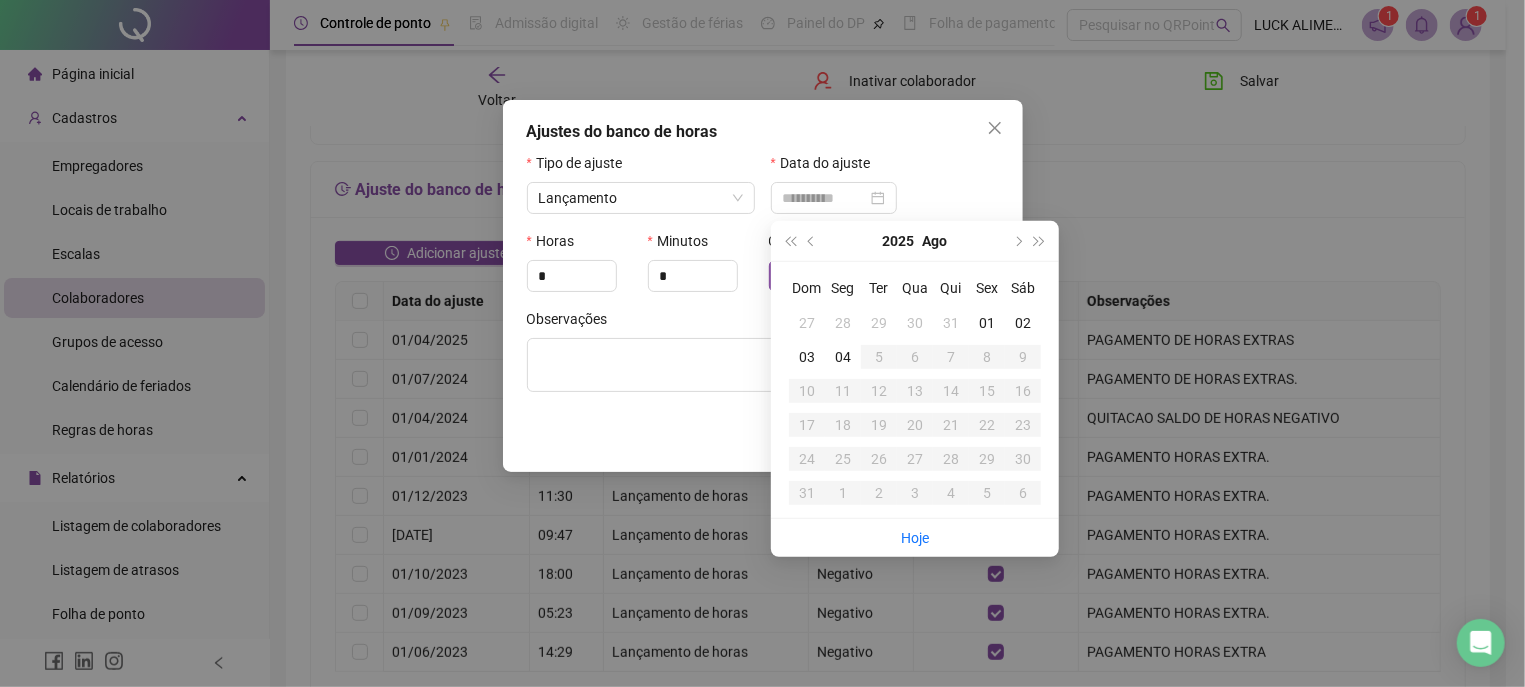 click on "01" at bounding box center [987, 323] 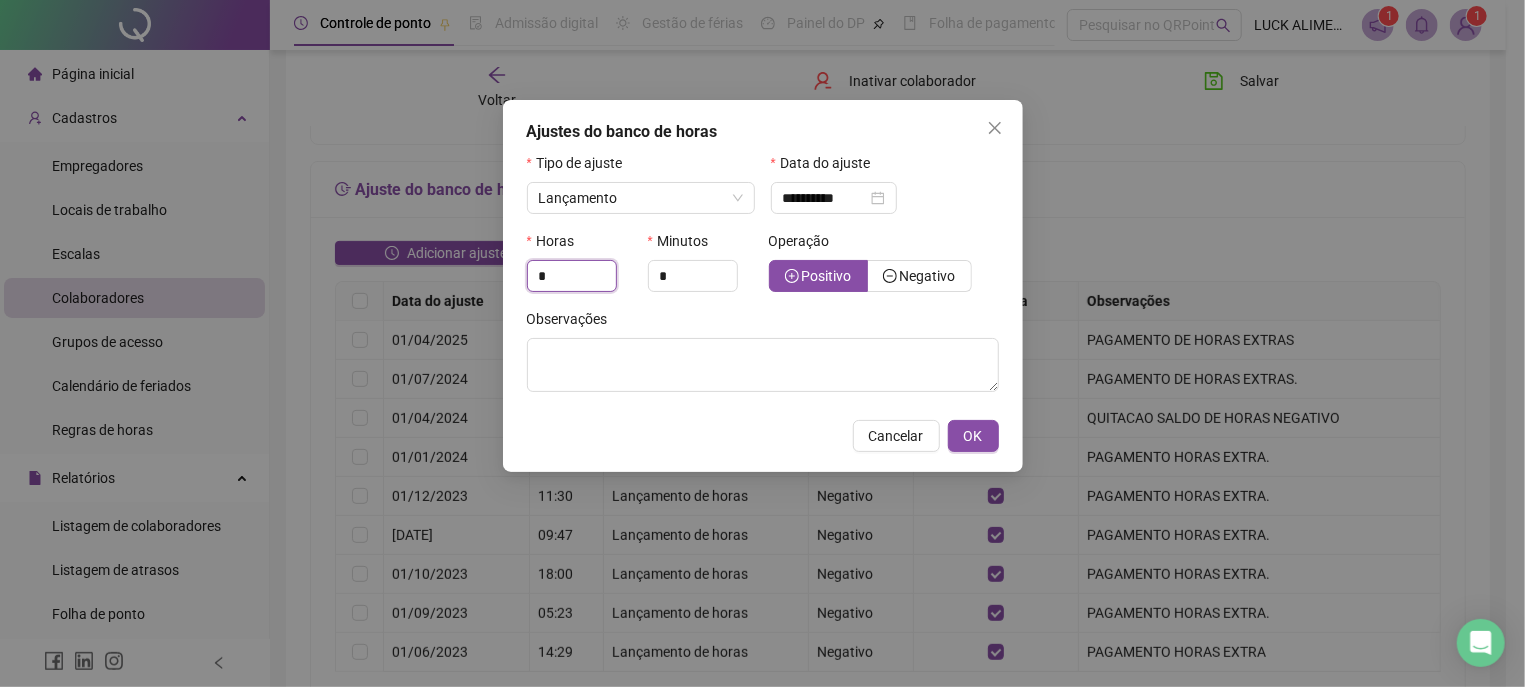 drag, startPoint x: 536, startPoint y: 278, endPoint x: 499, endPoint y: 269, distance: 38.078865 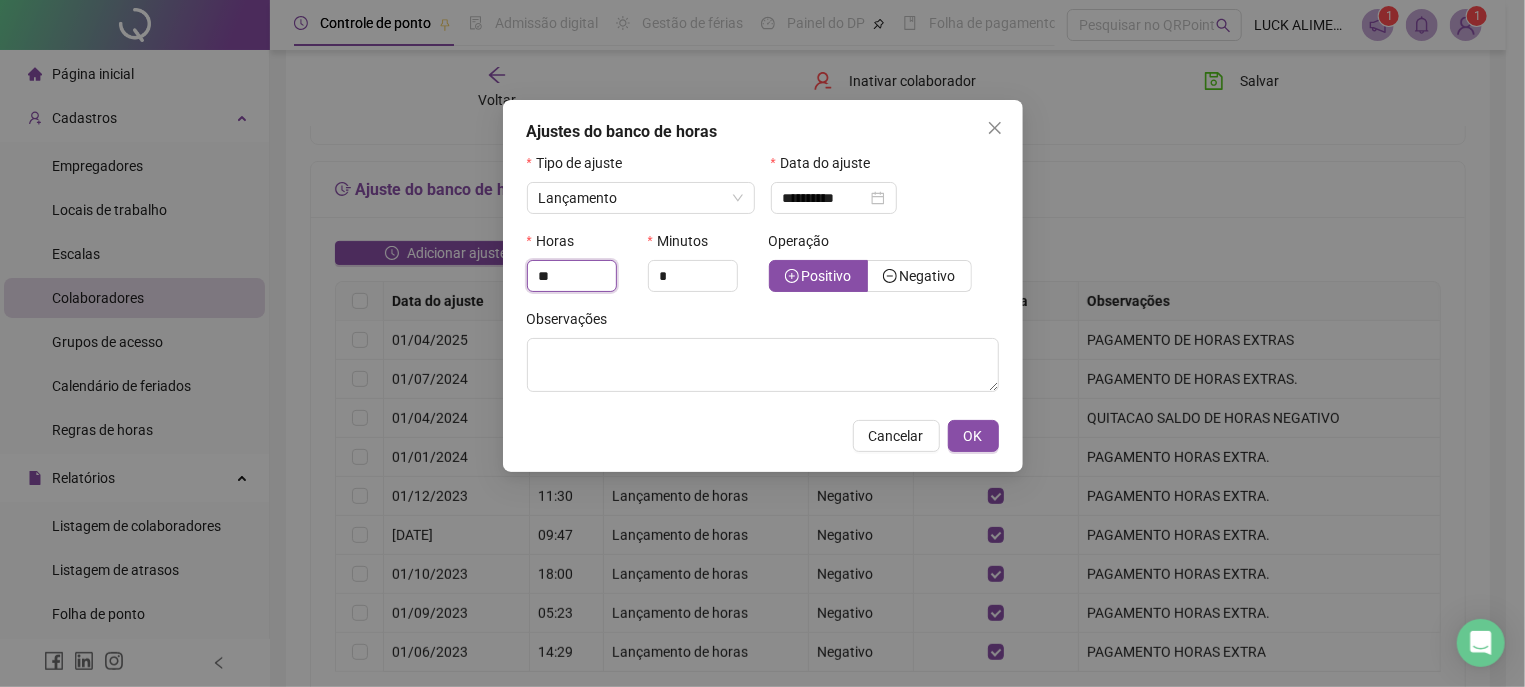 type on "**" 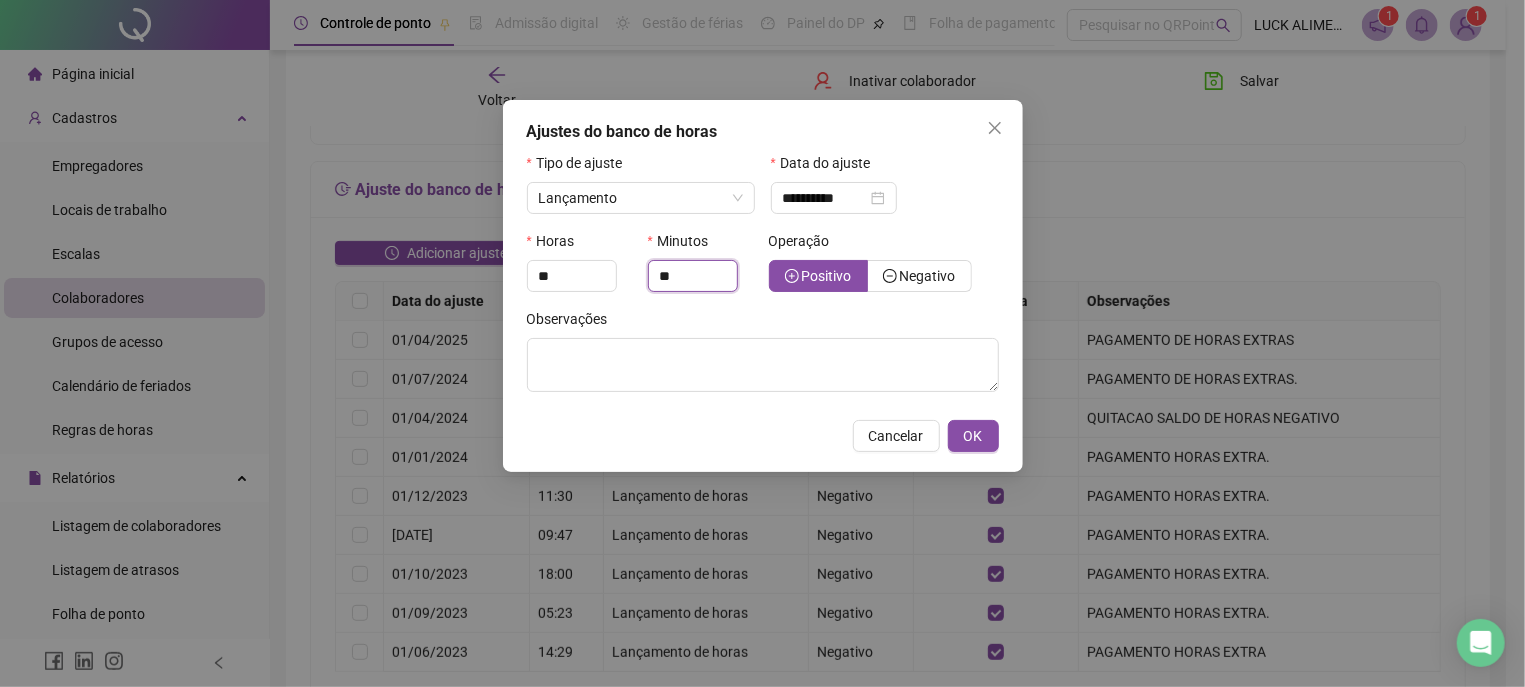 type on "**" 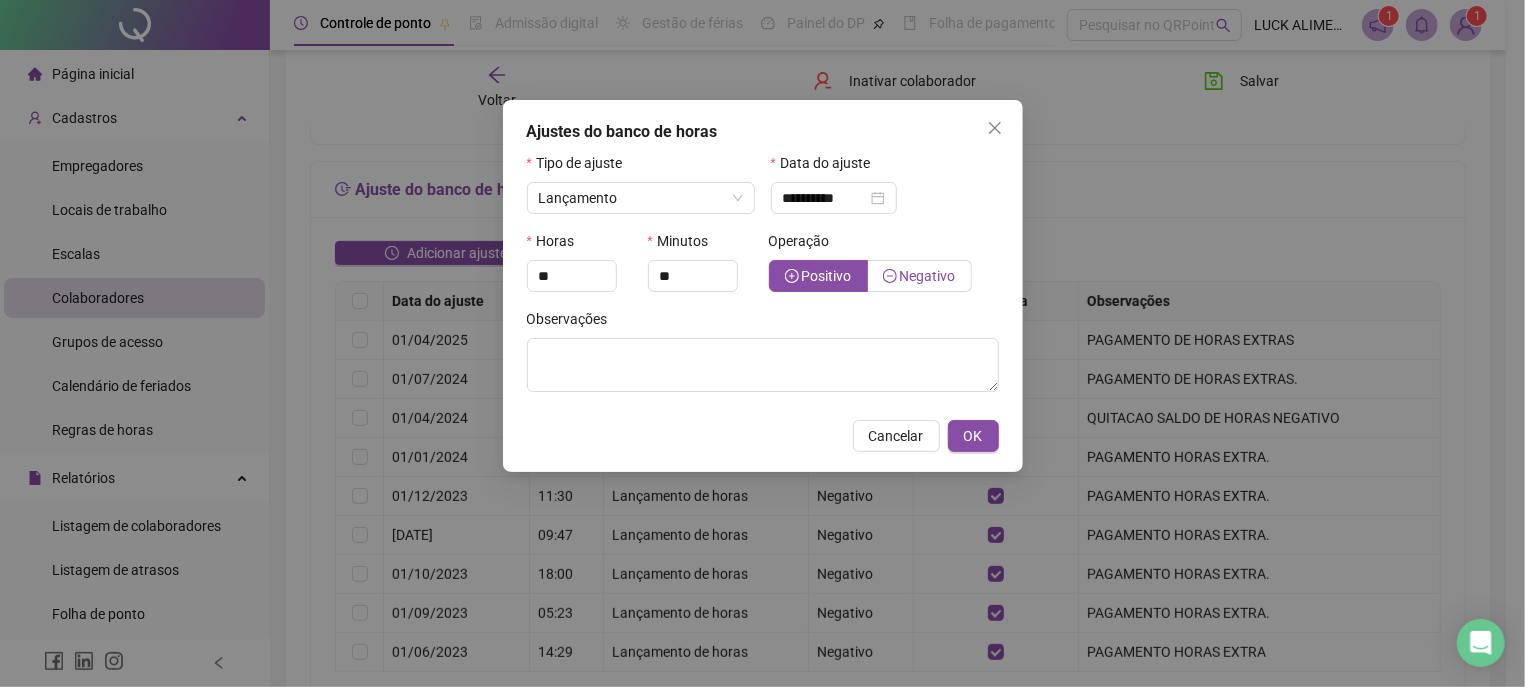 click on "Negativo" at bounding box center [920, 276] 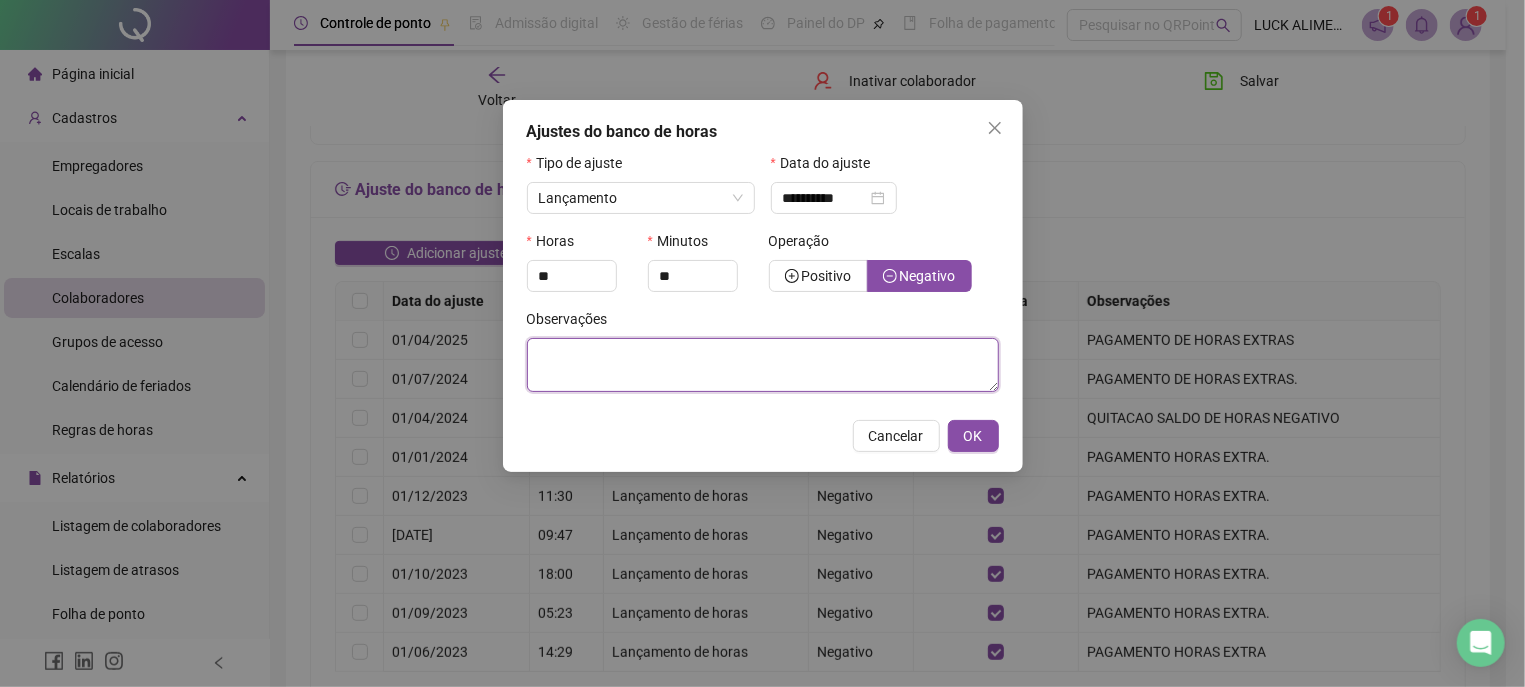 click at bounding box center [763, 365] 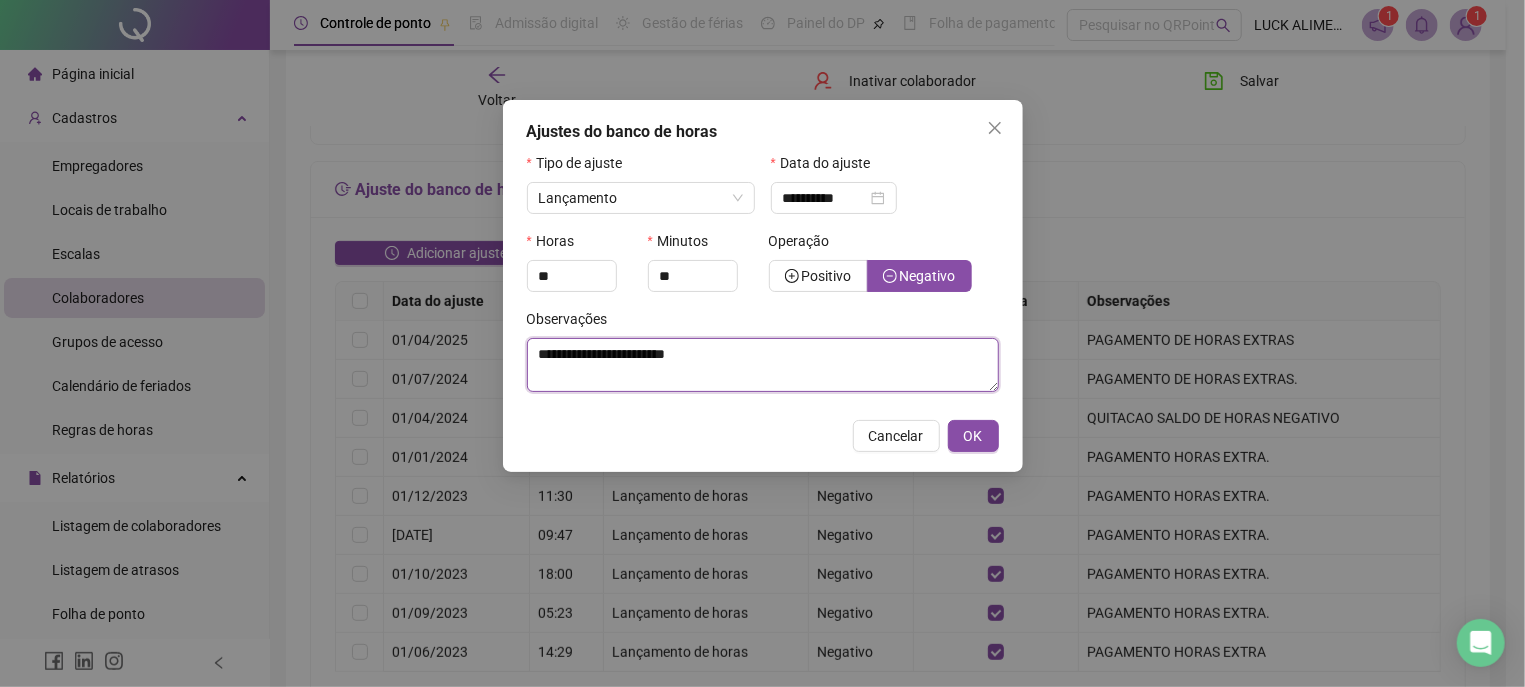 drag, startPoint x: 808, startPoint y: 355, endPoint x: 473, endPoint y: 335, distance: 335.5965 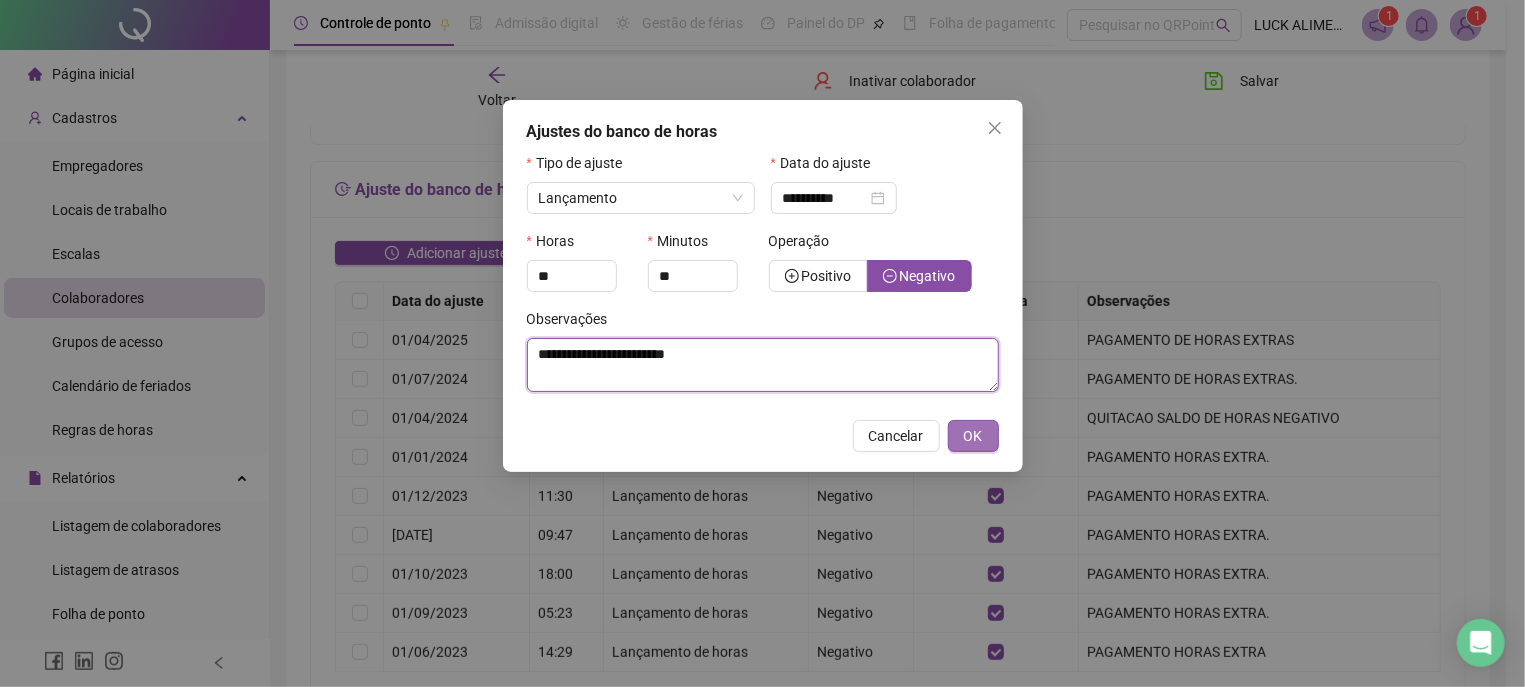 type on "**********" 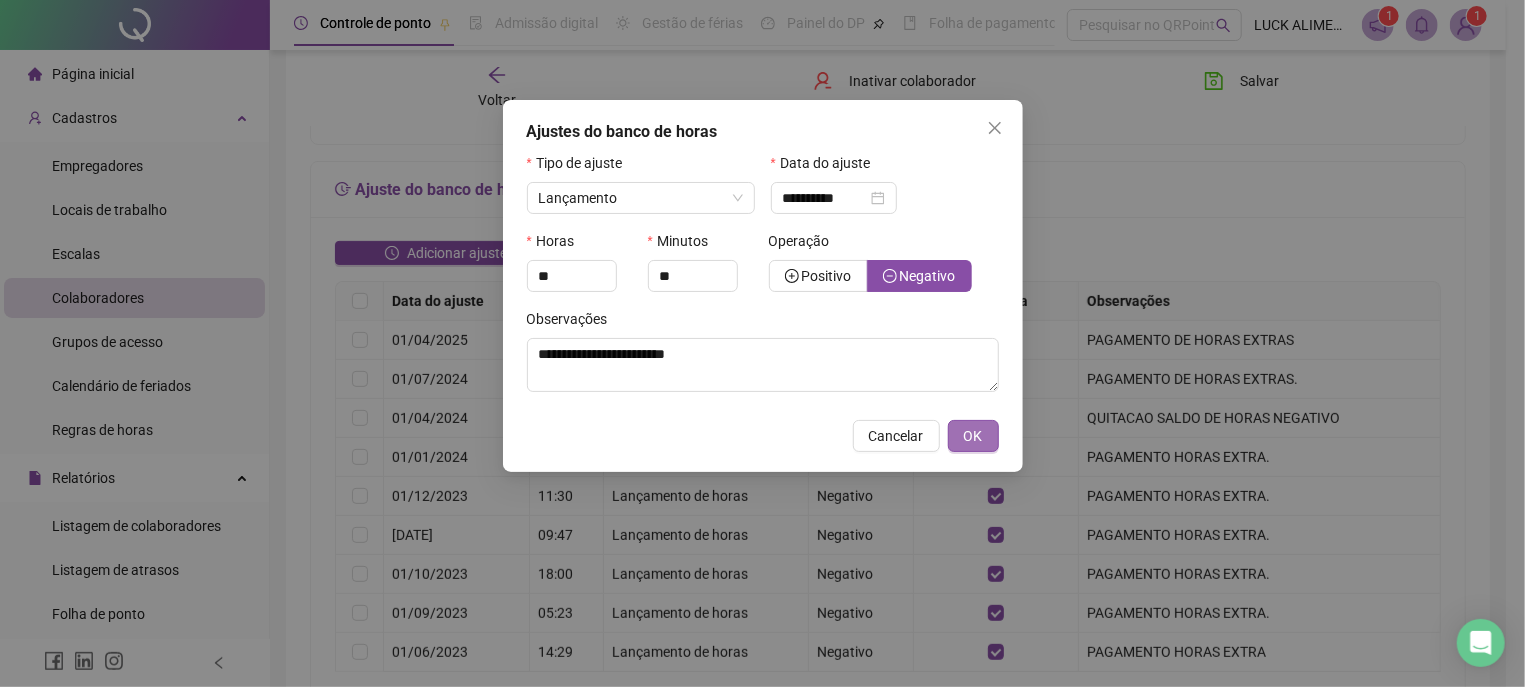 click on "OK" at bounding box center (973, 436) 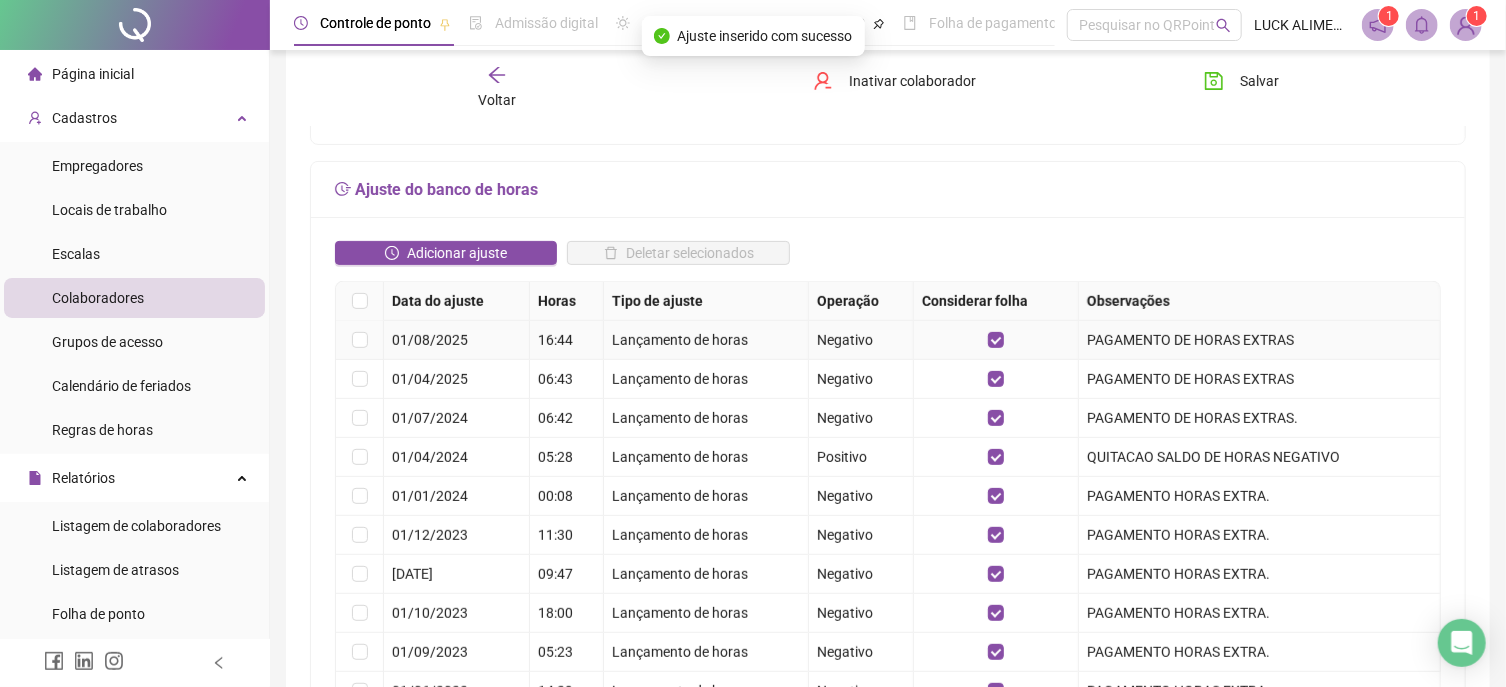 type 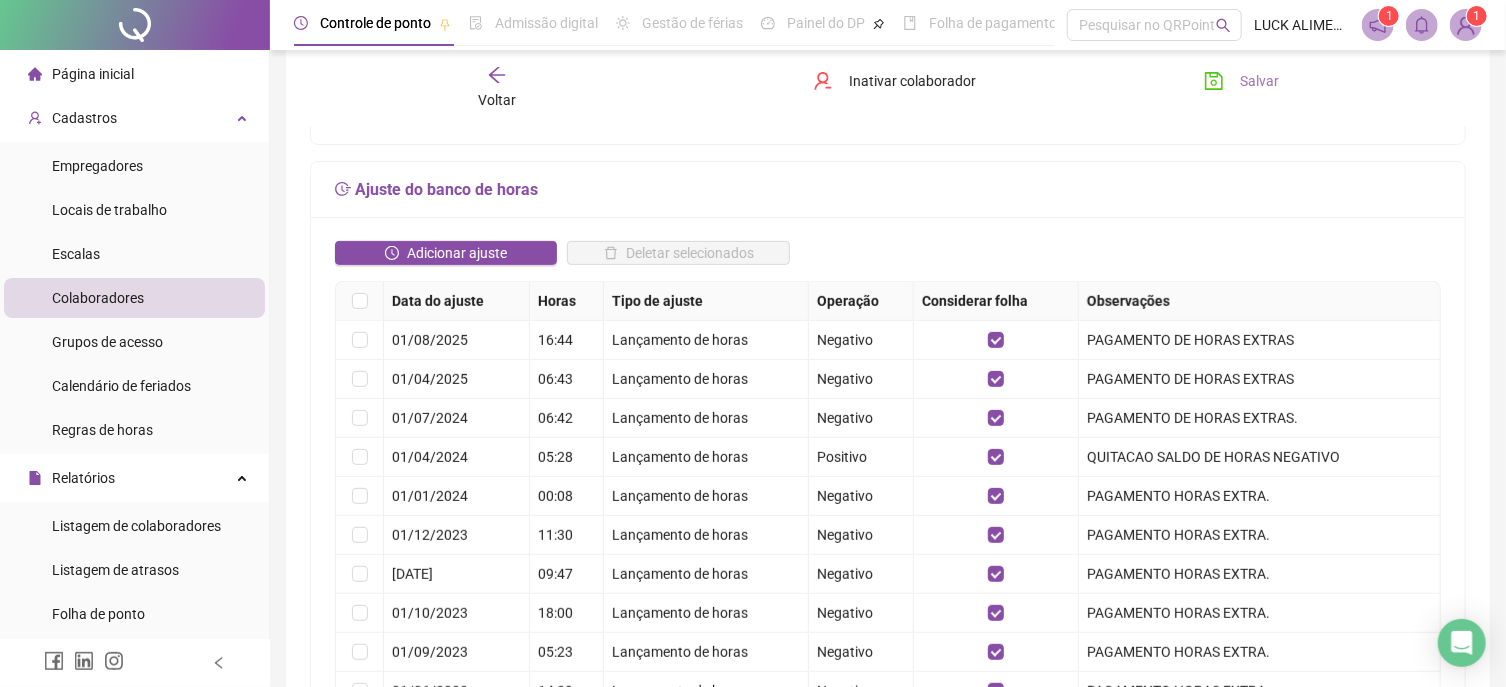 click on "Salvar" at bounding box center [1241, 81] 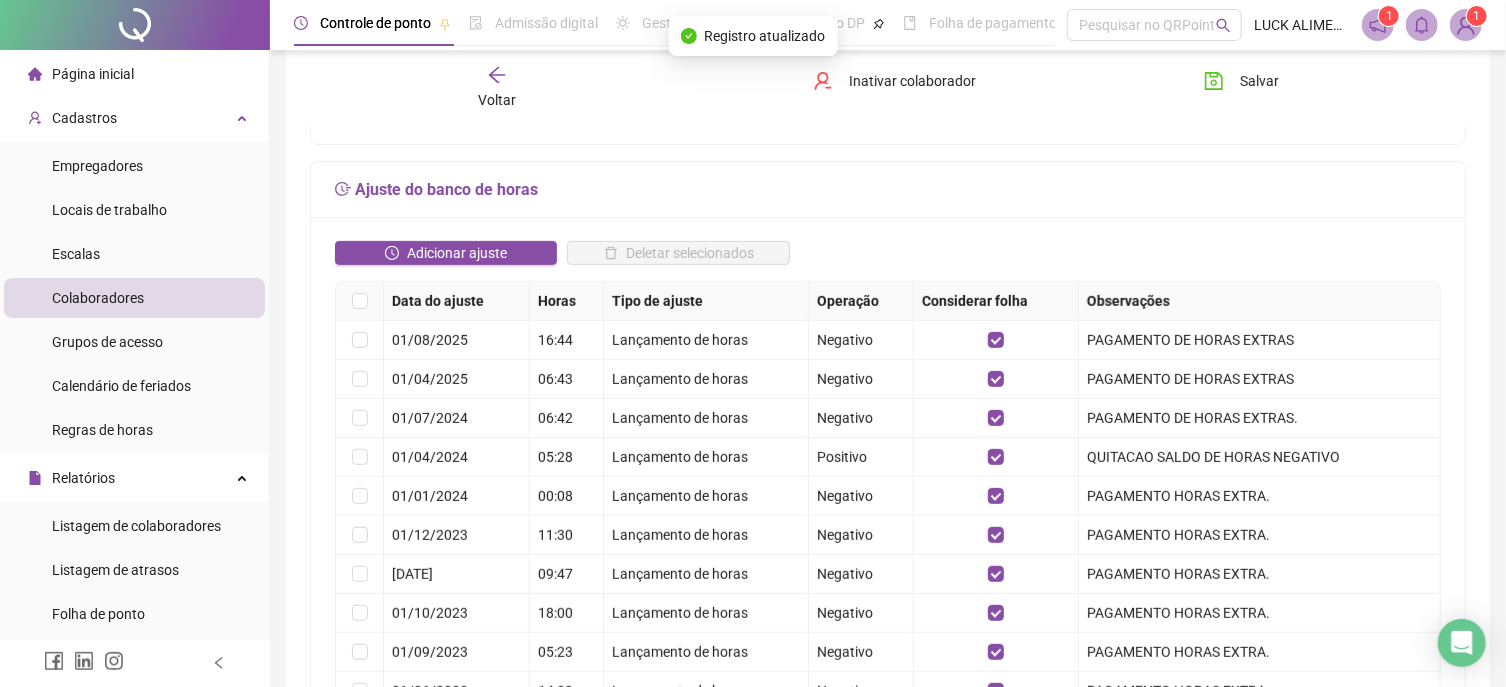 click 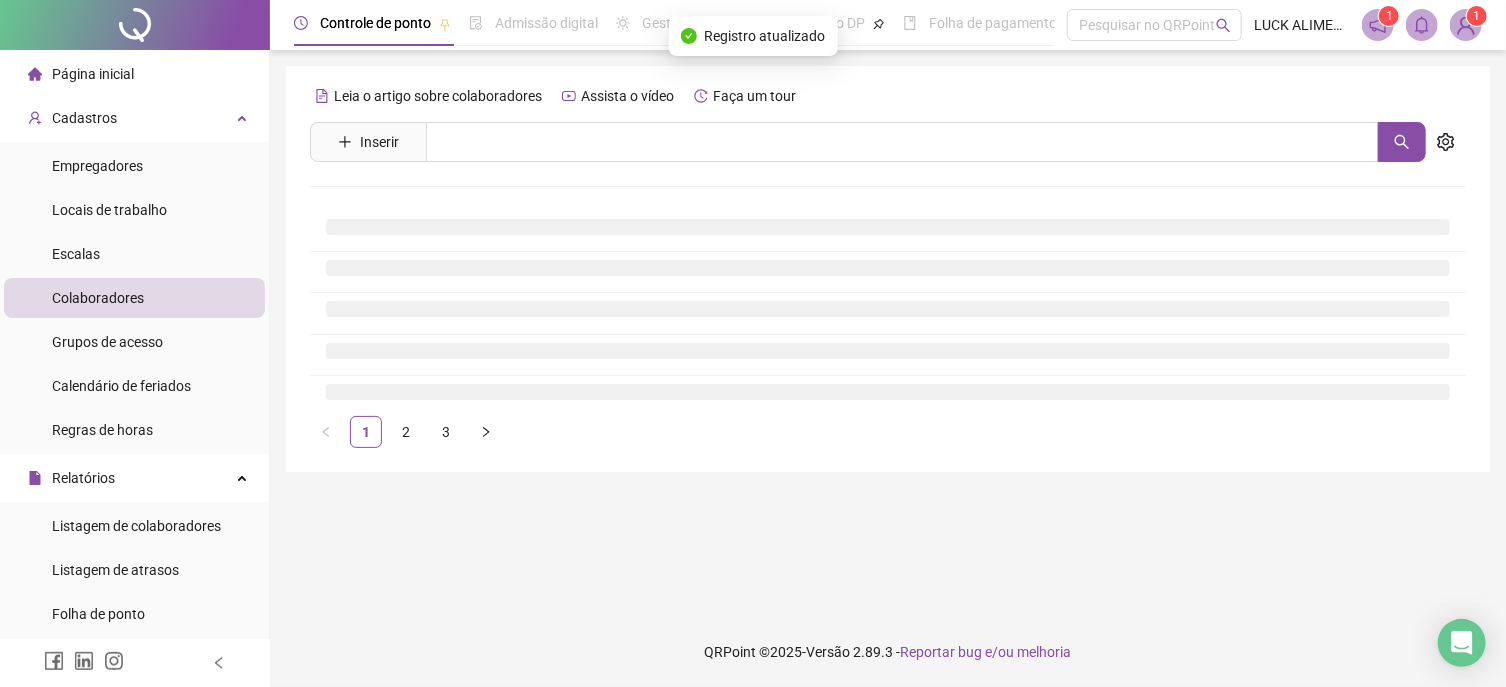scroll, scrollTop: 0, scrollLeft: 0, axis: both 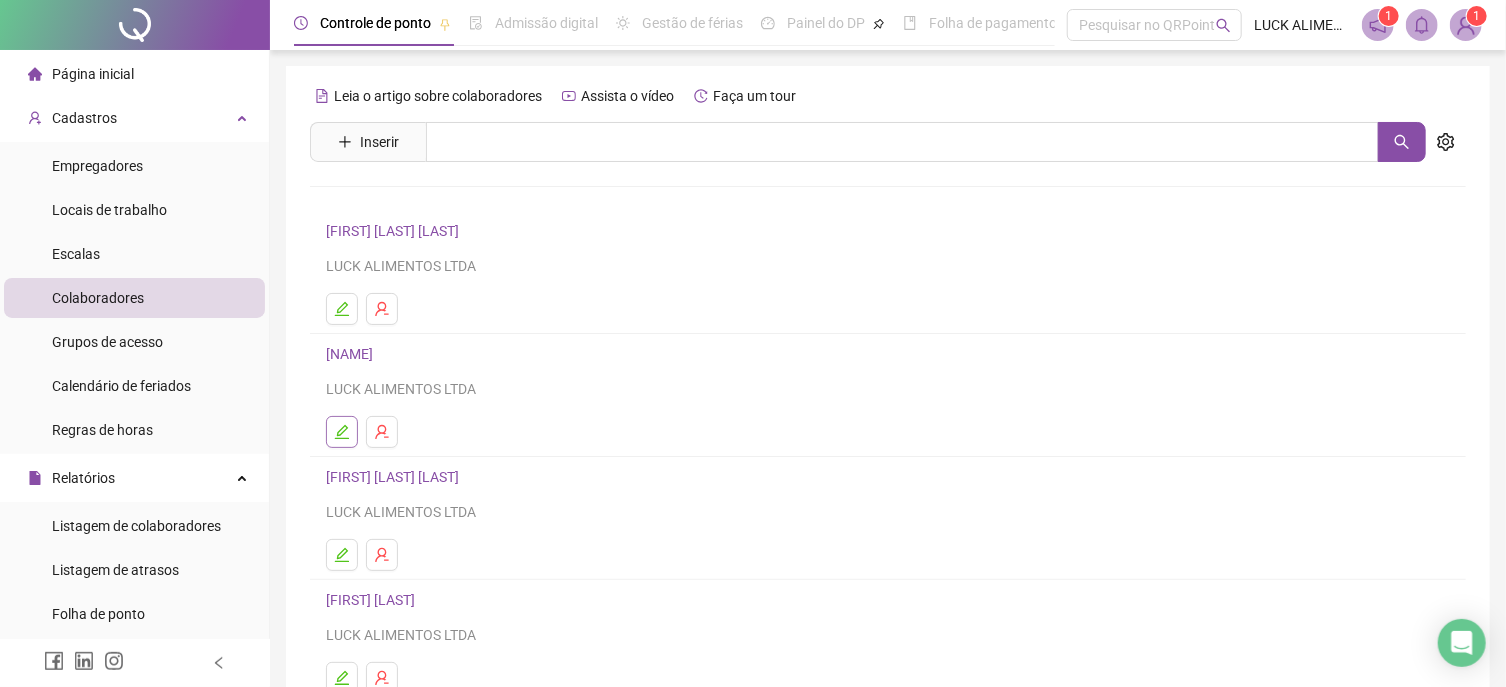 click 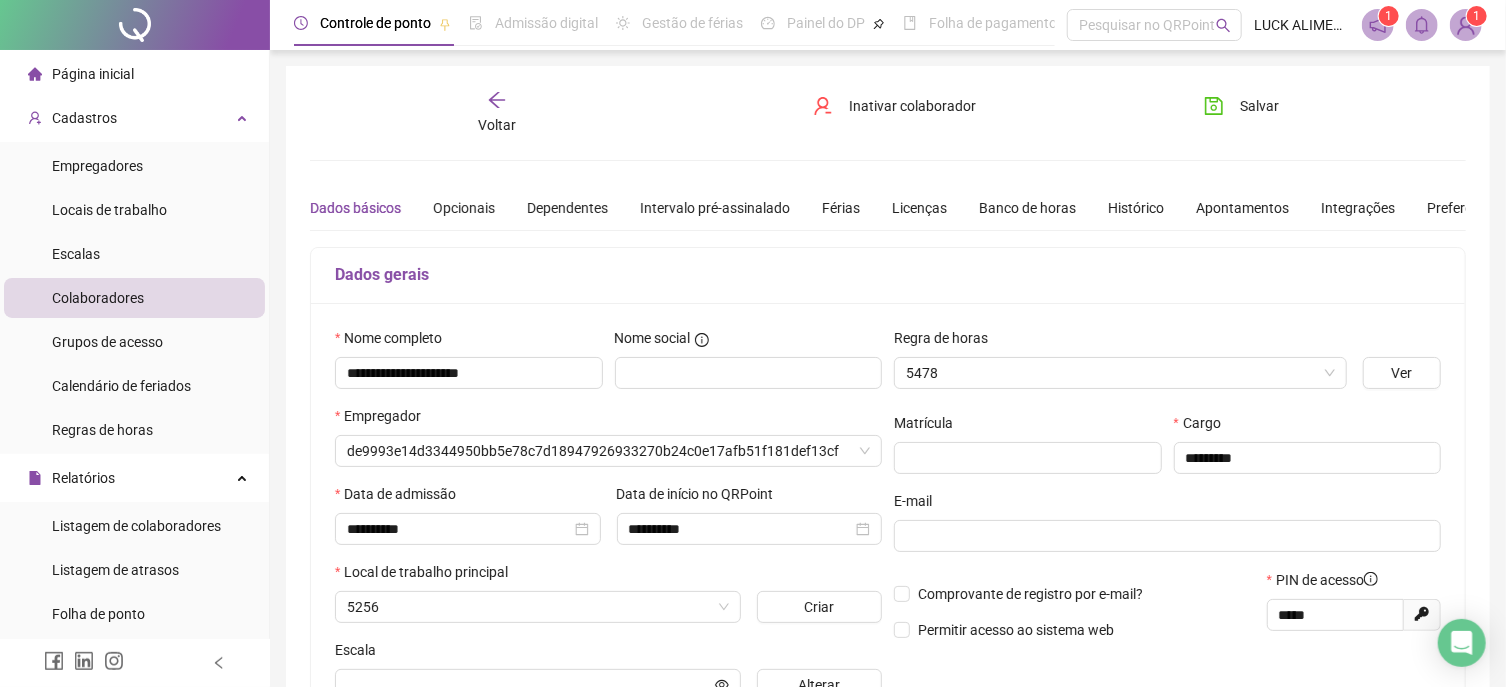 type on "**********" 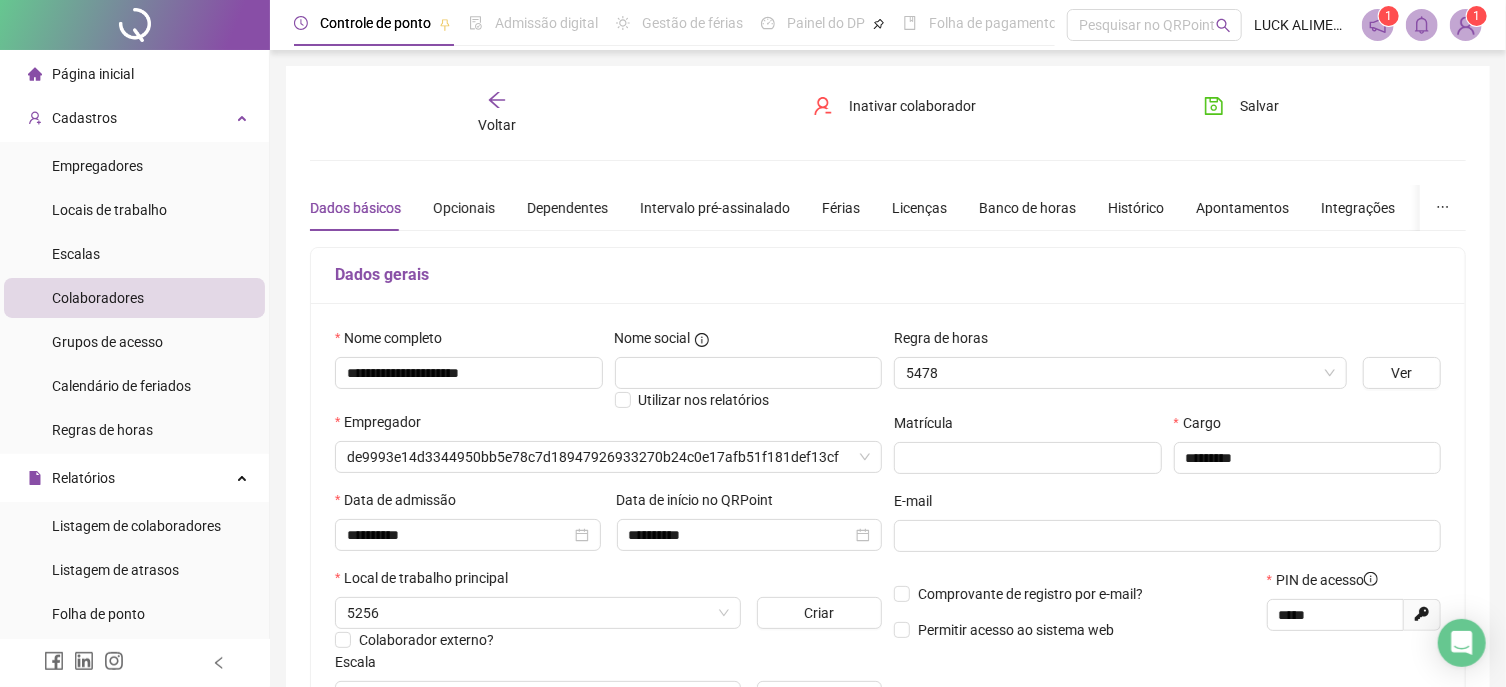 type on "**********" 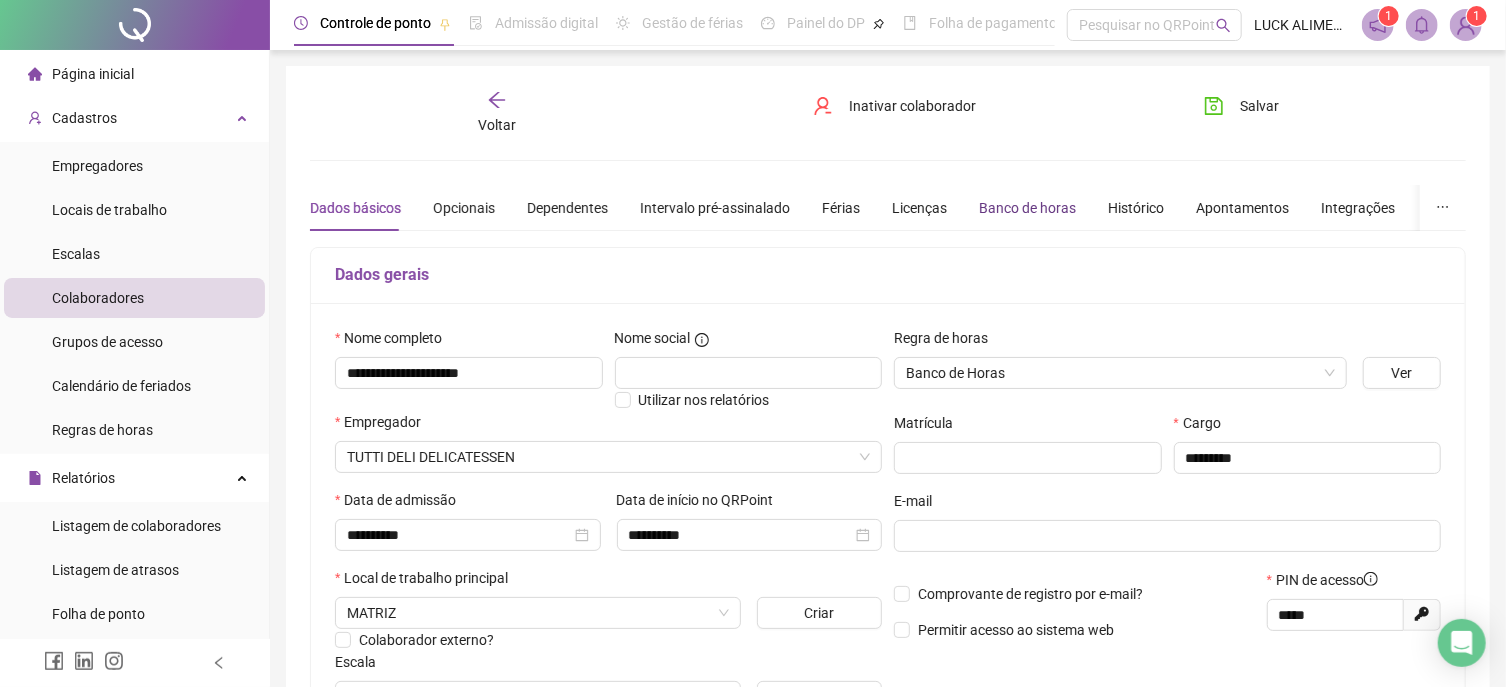 click on "Banco de horas" at bounding box center (1027, 208) 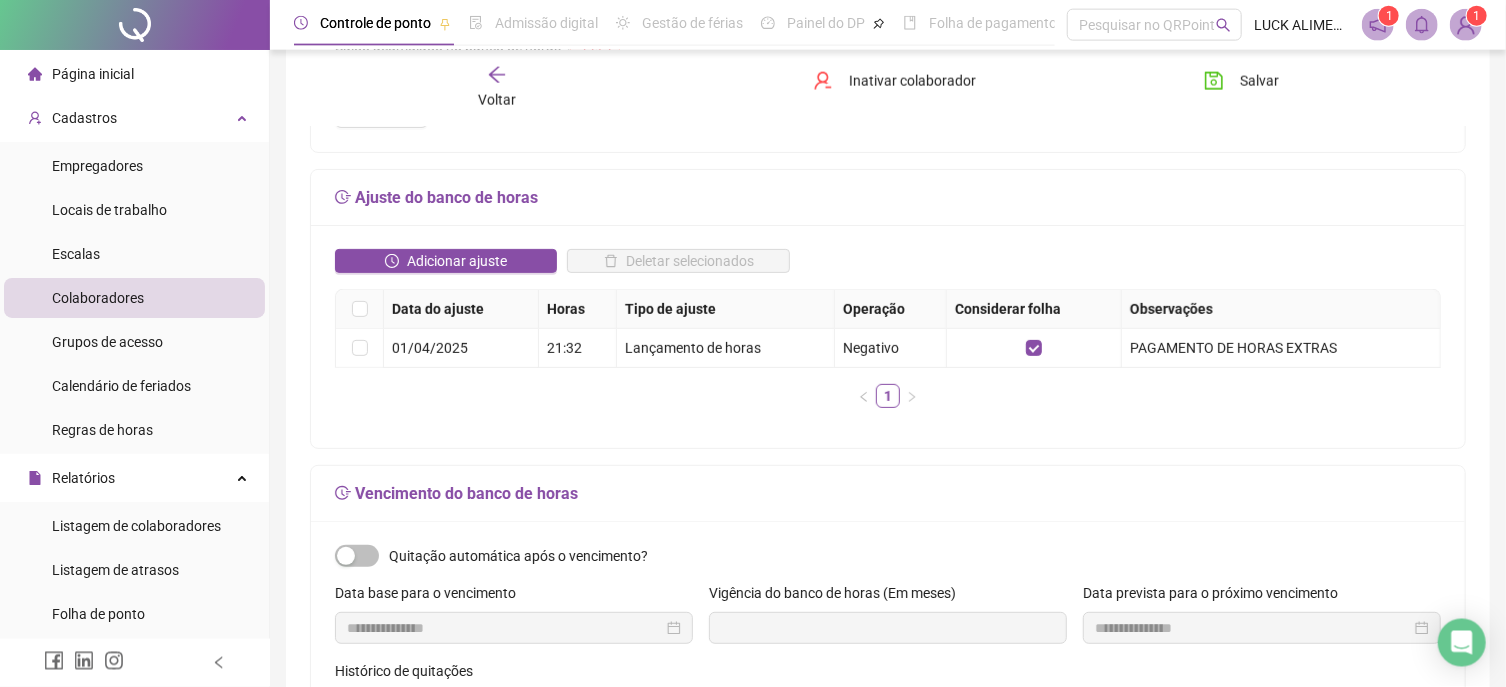 scroll, scrollTop: 321, scrollLeft: 0, axis: vertical 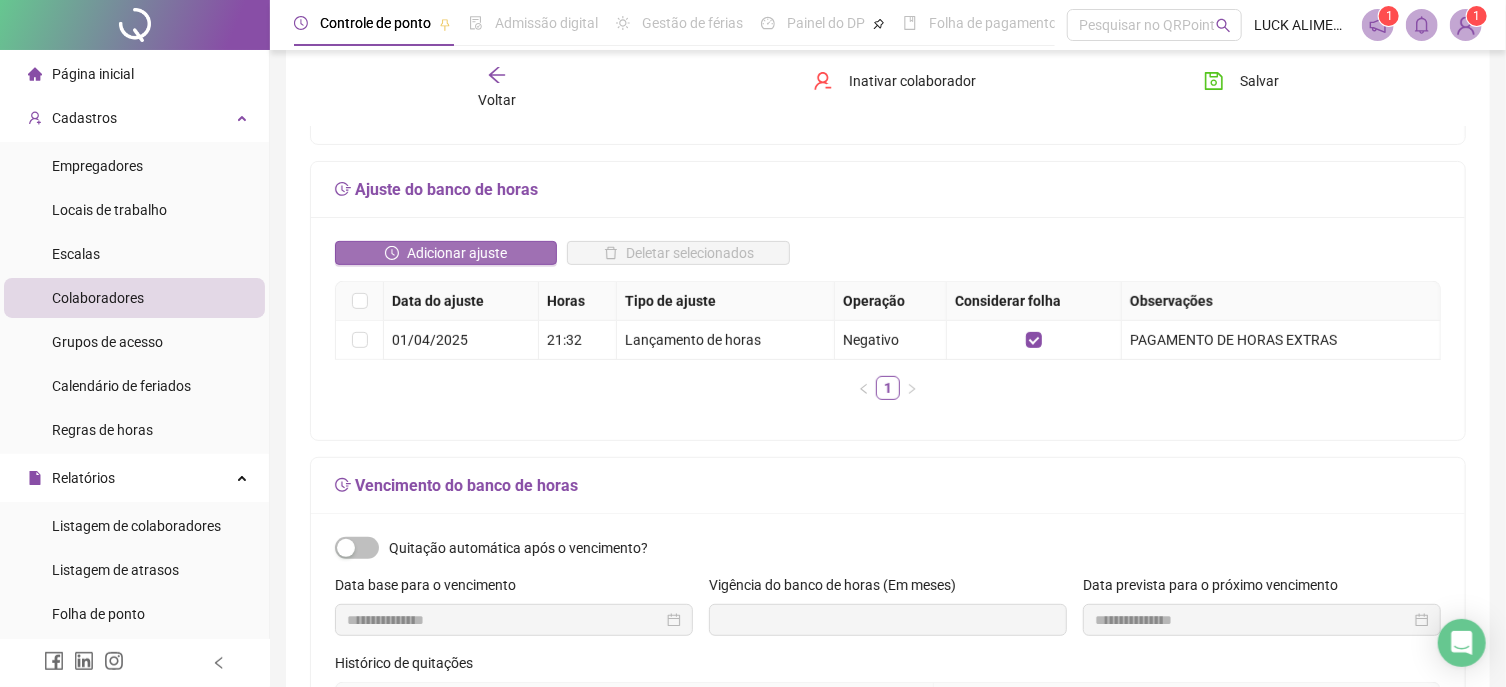 click on "Adicionar ajuste" at bounding box center (457, 253) 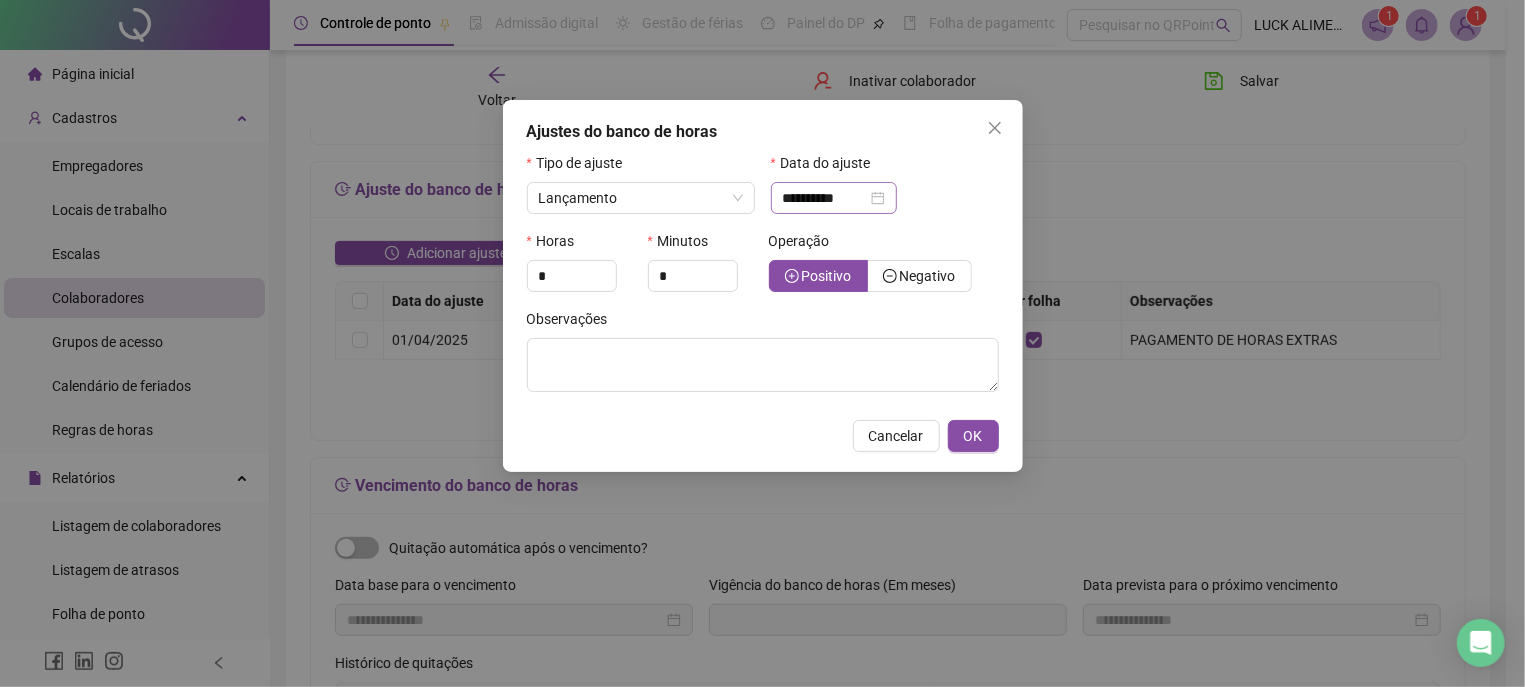 click on "**********" at bounding box center [834, 198] 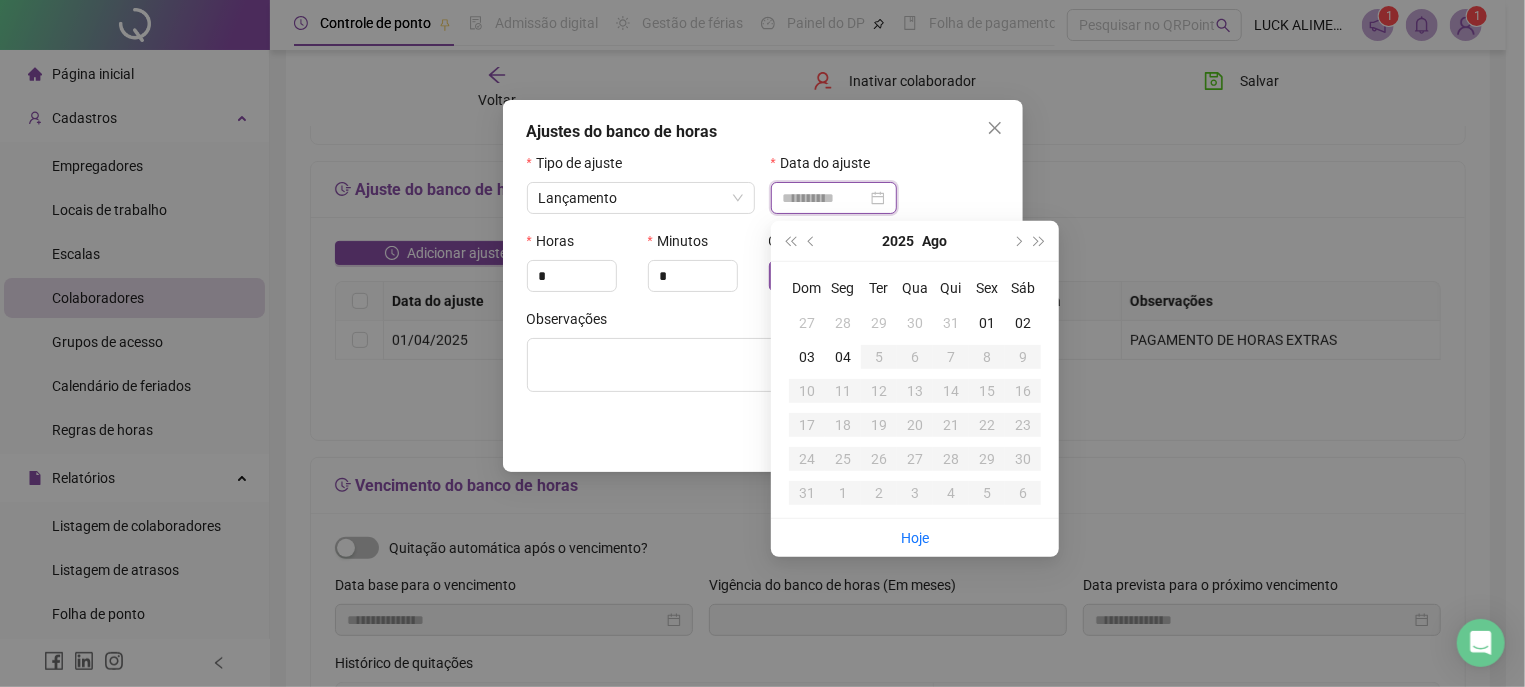 type on "**********" 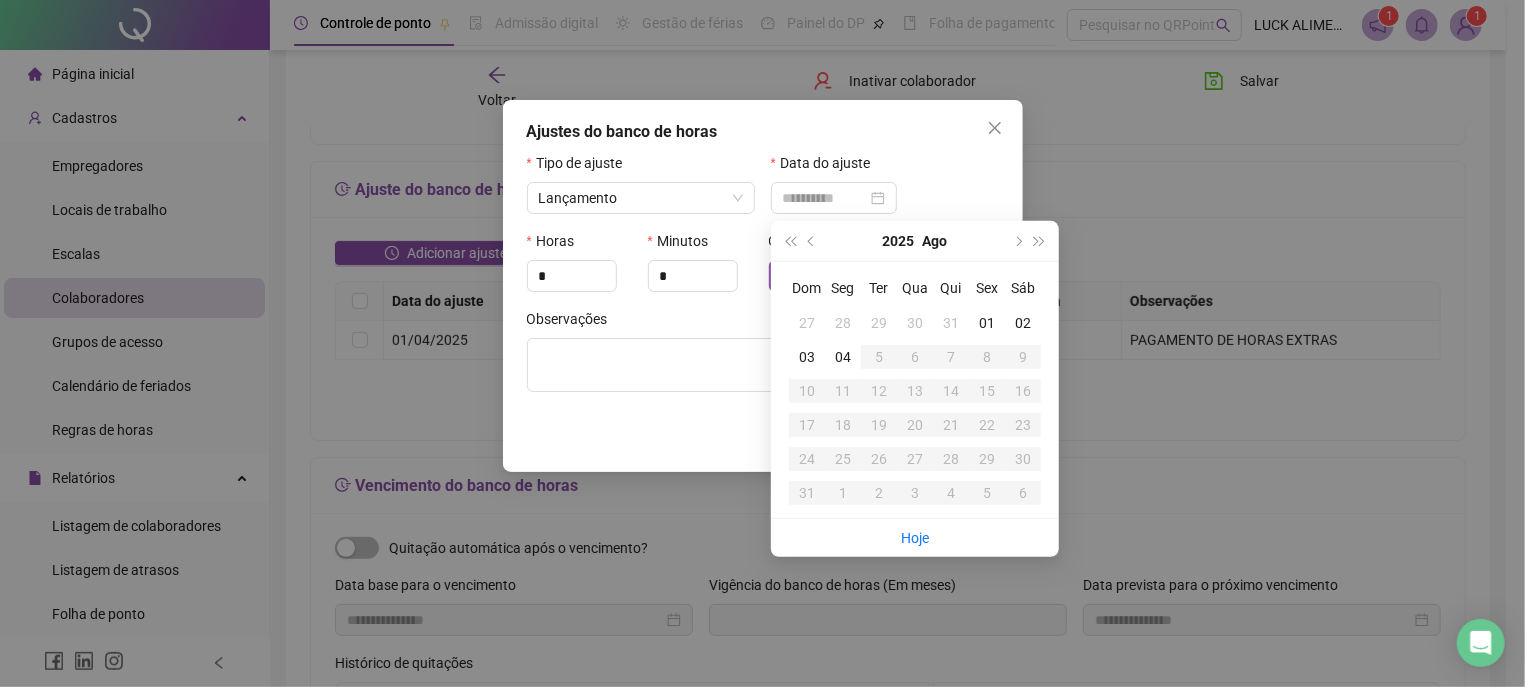 click on "01" at bounding box center [987, 323] 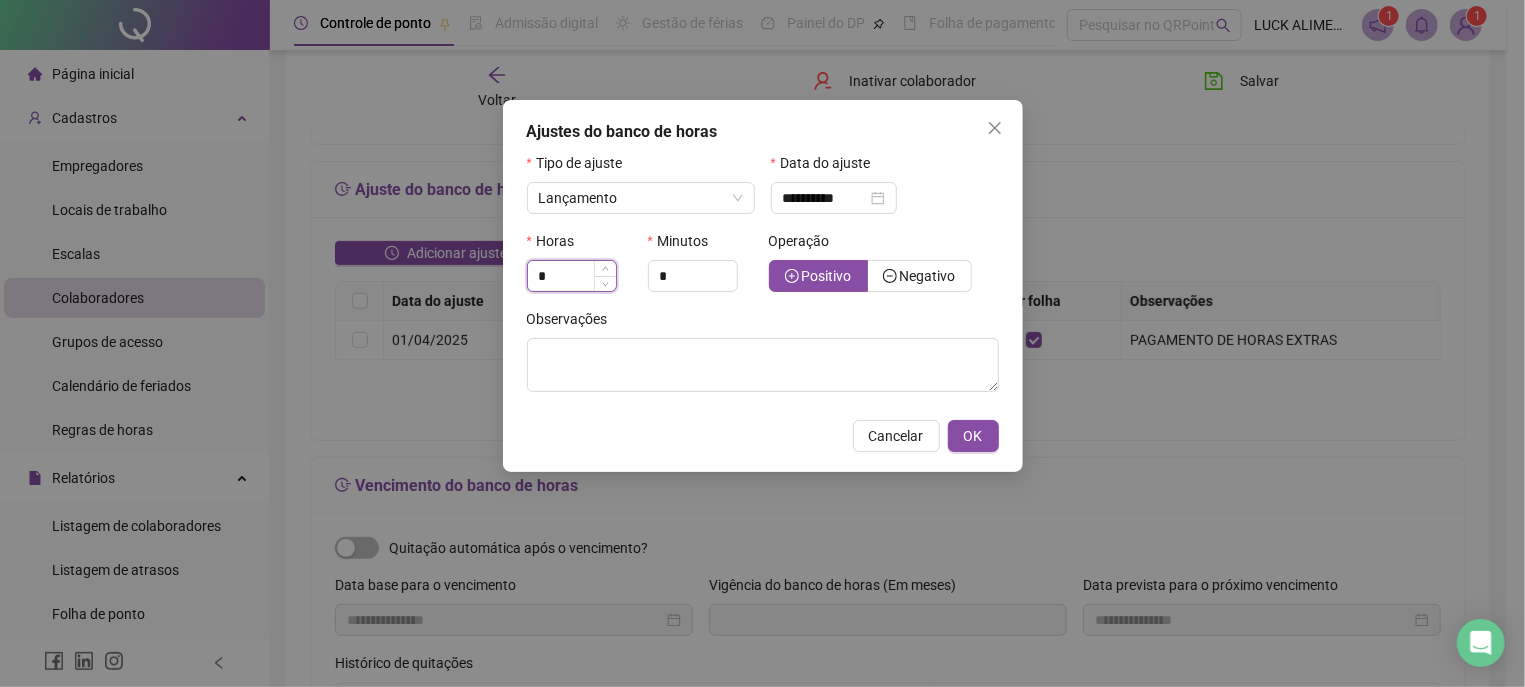drag, startPoint x: 590, startPoint y: 290, endPoint x: 491, endPoint y: 279, distance: 99.60924 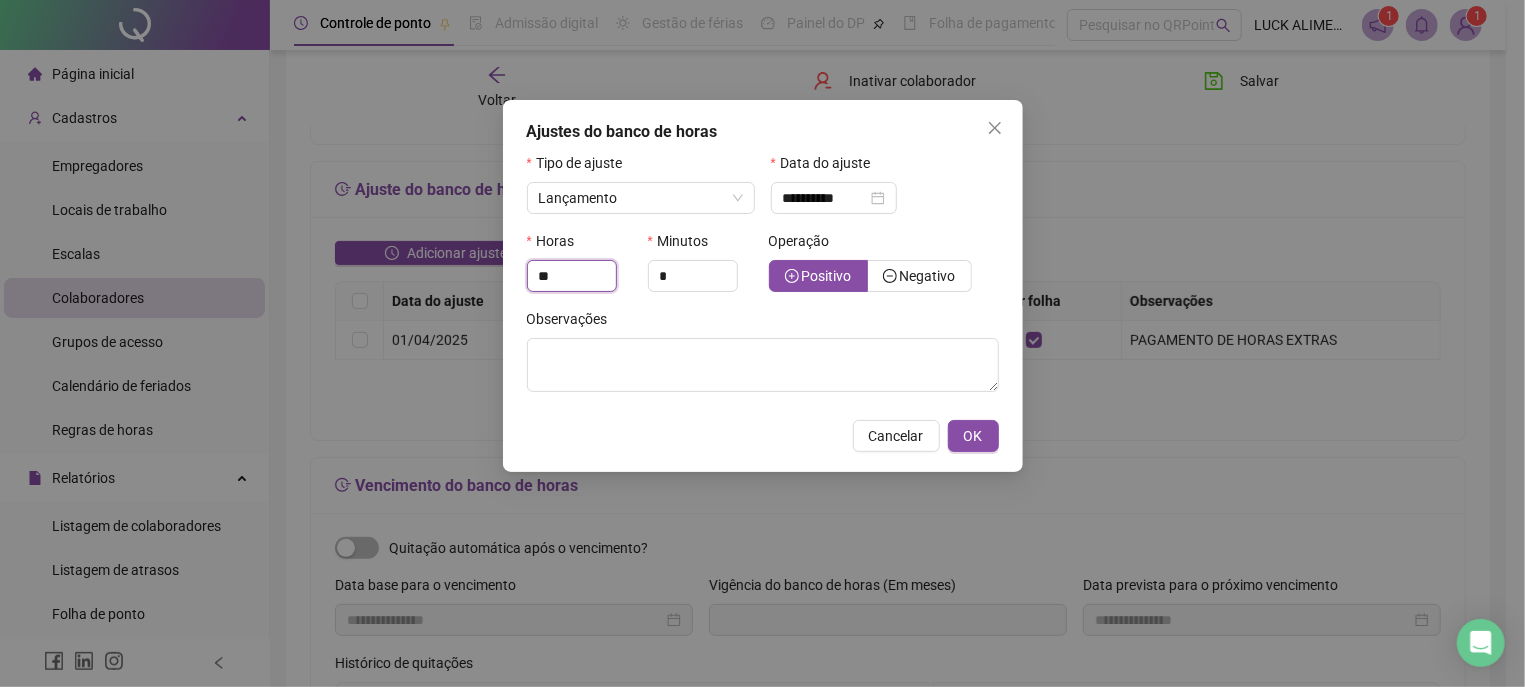 type on "**" 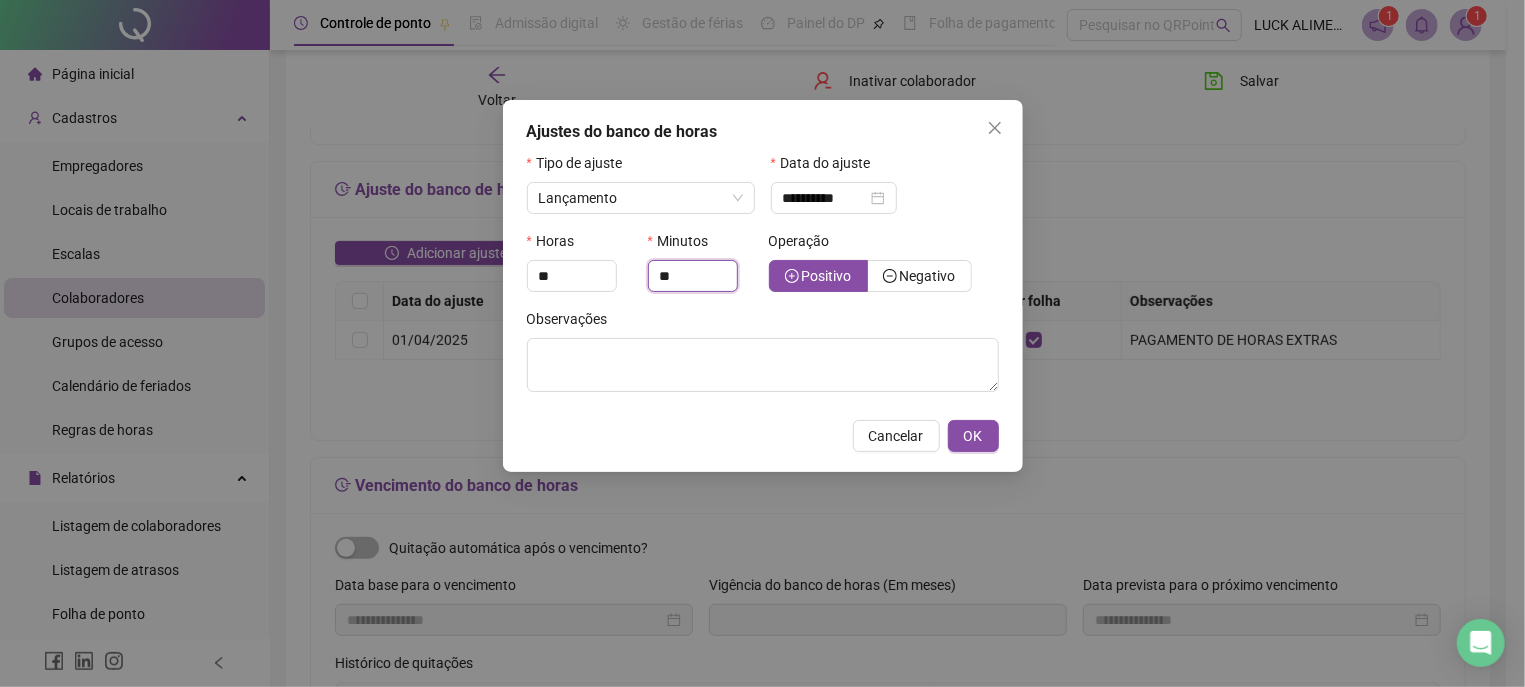 type on "**" 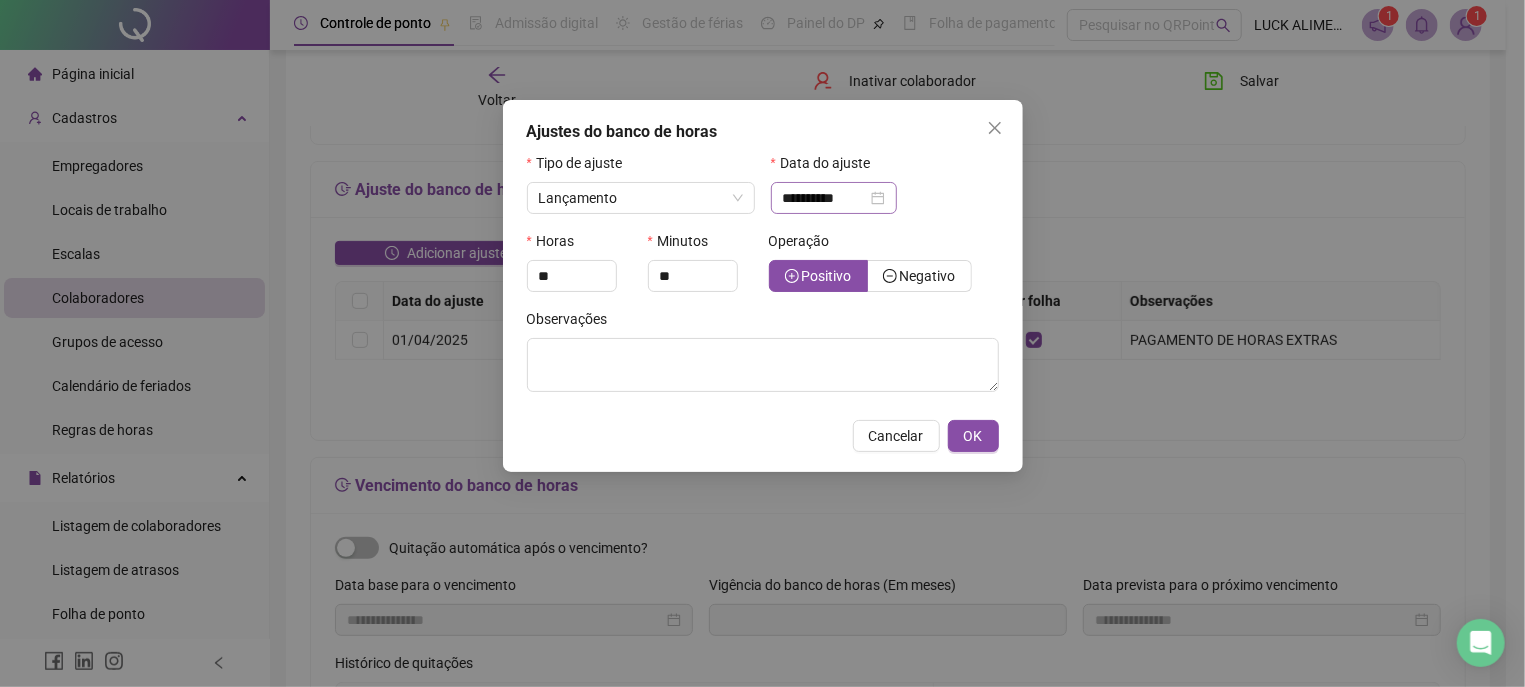 click on "**********" at bounding box center (834, 198) 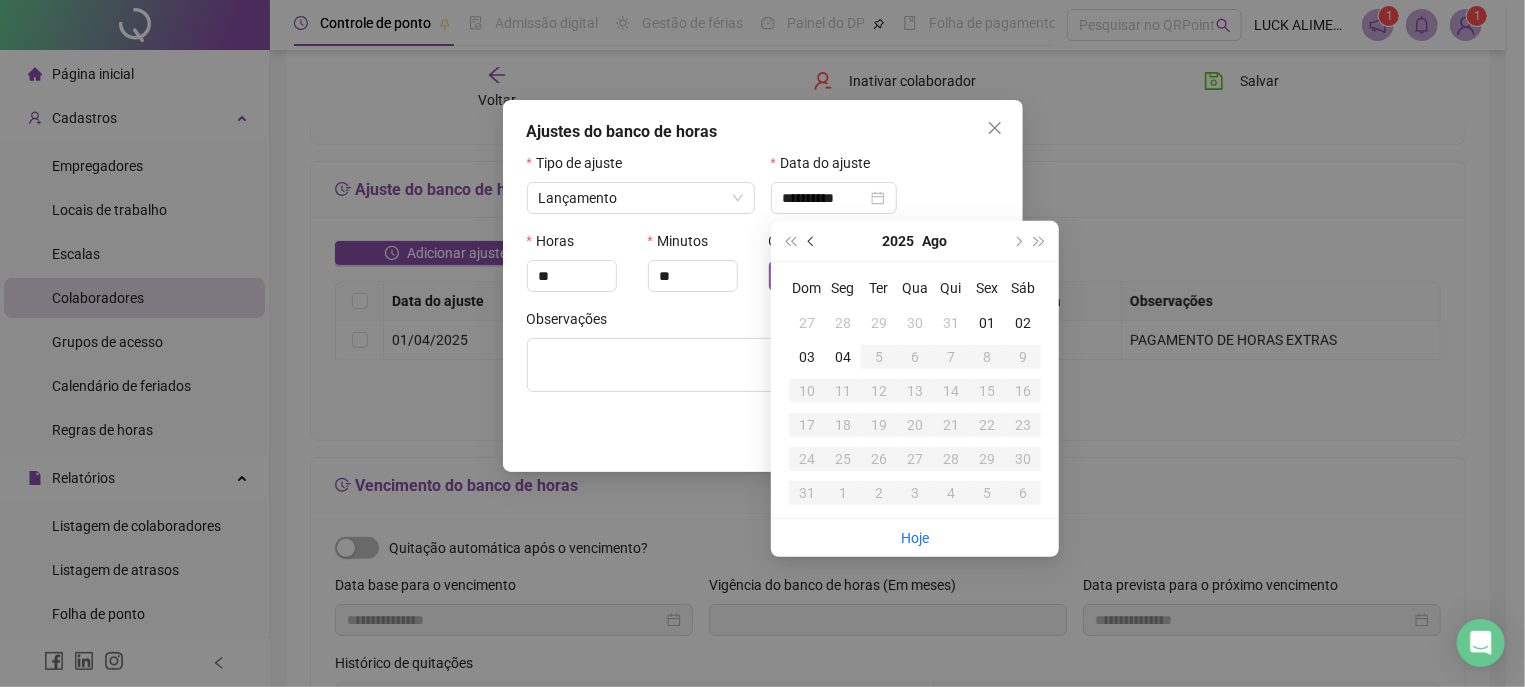click at bounding box center [812, 241] 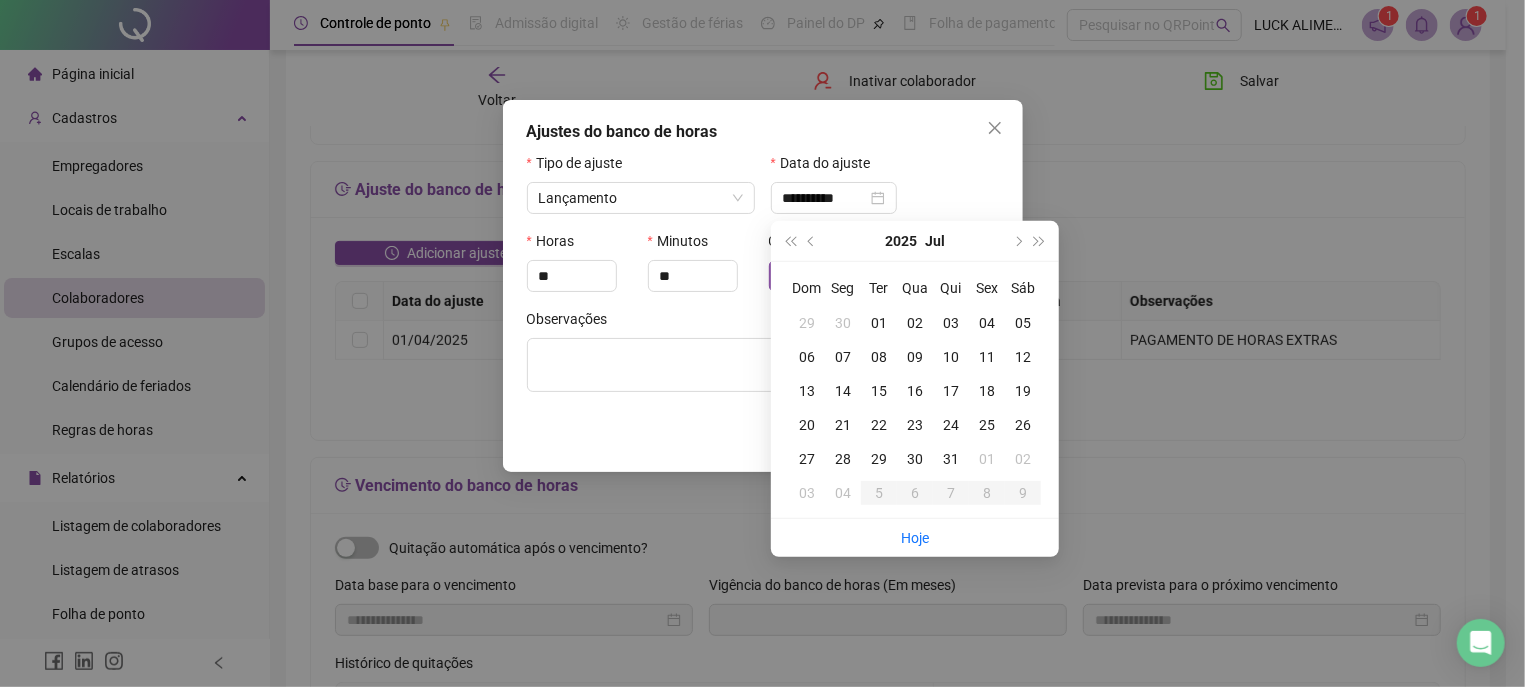 type on "**********" 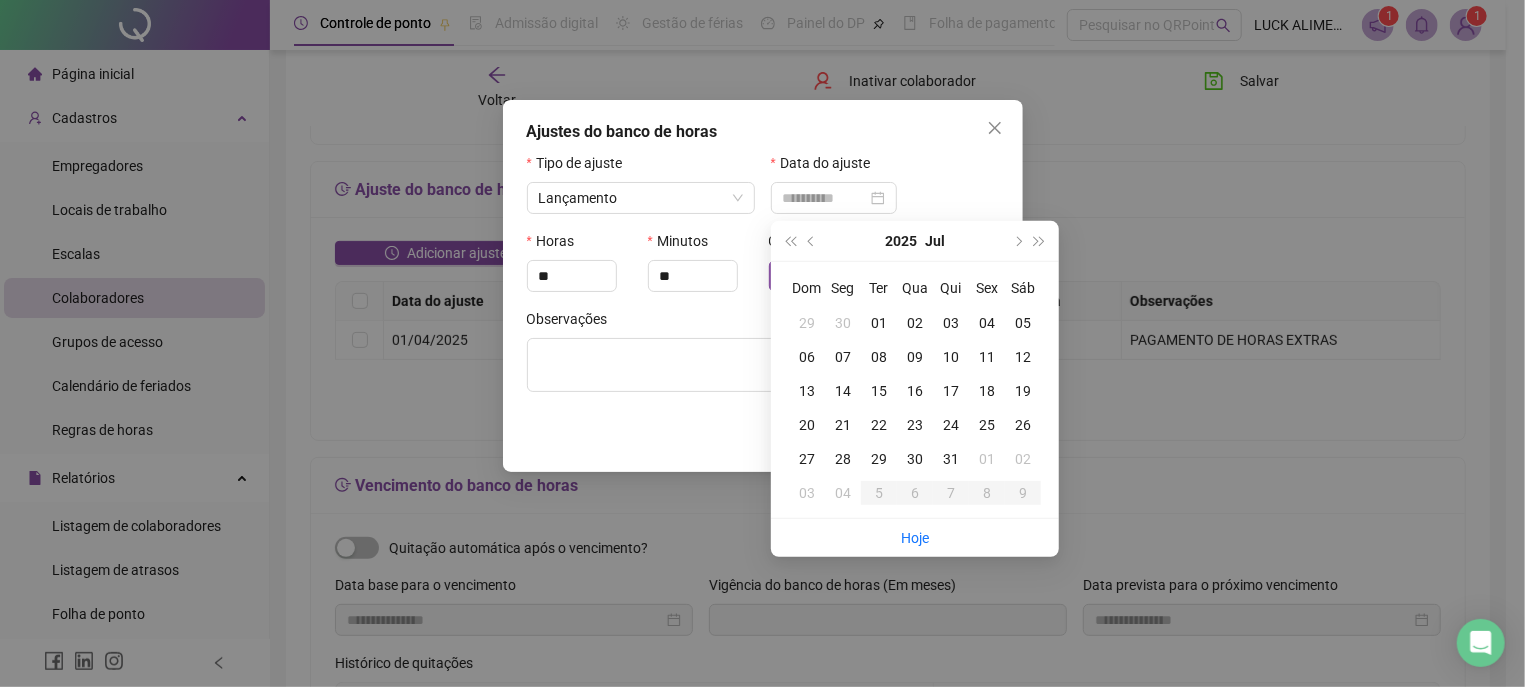 click on "01" at bounding box center [879, 323] 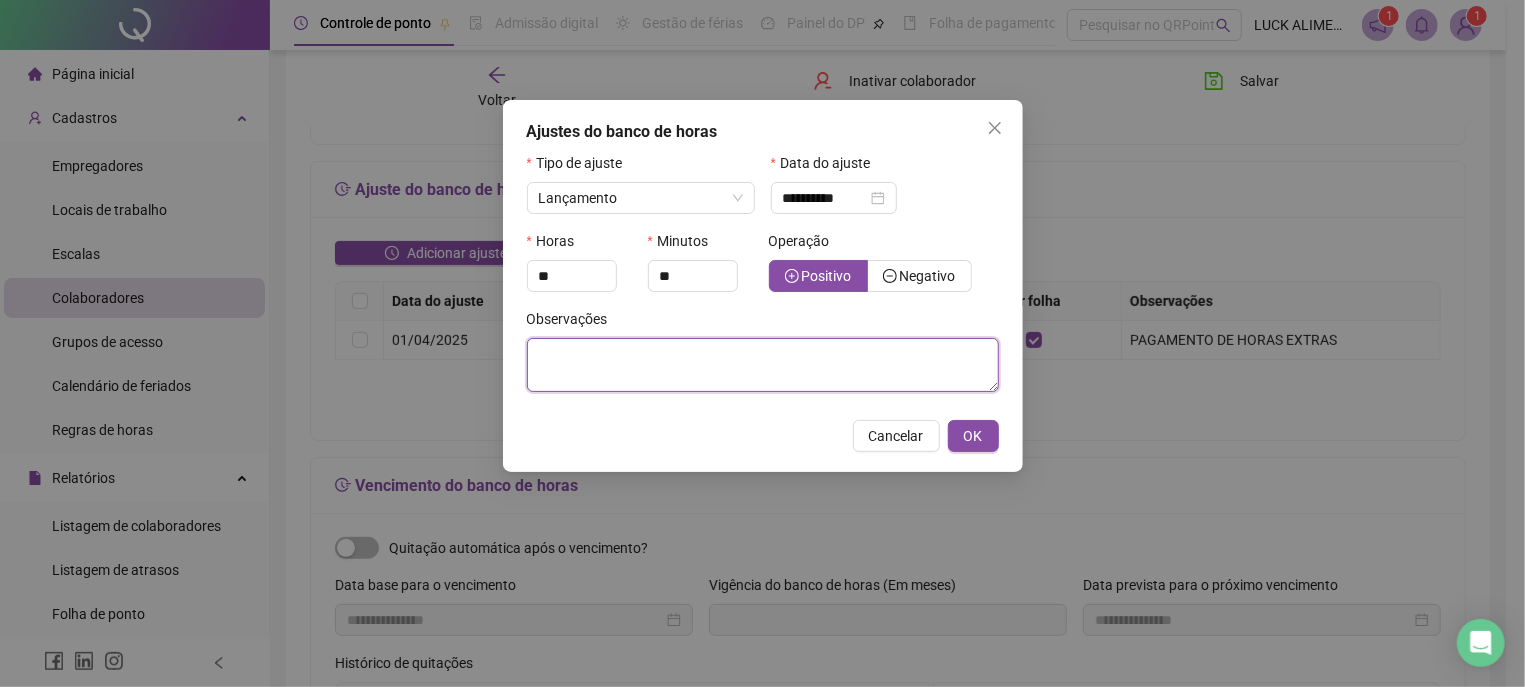 click at bounding box center (763, 365) 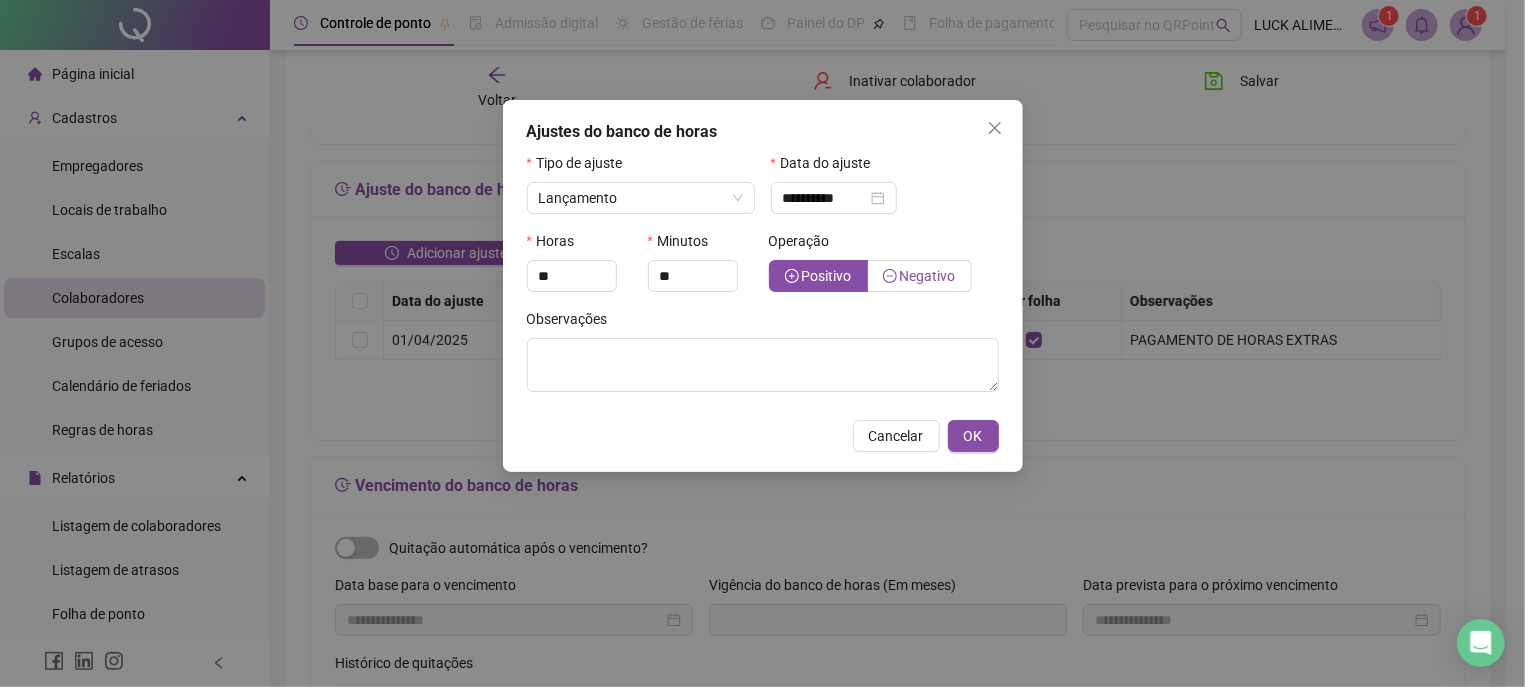 click on "Negativo" at bounding box center [928, 276] 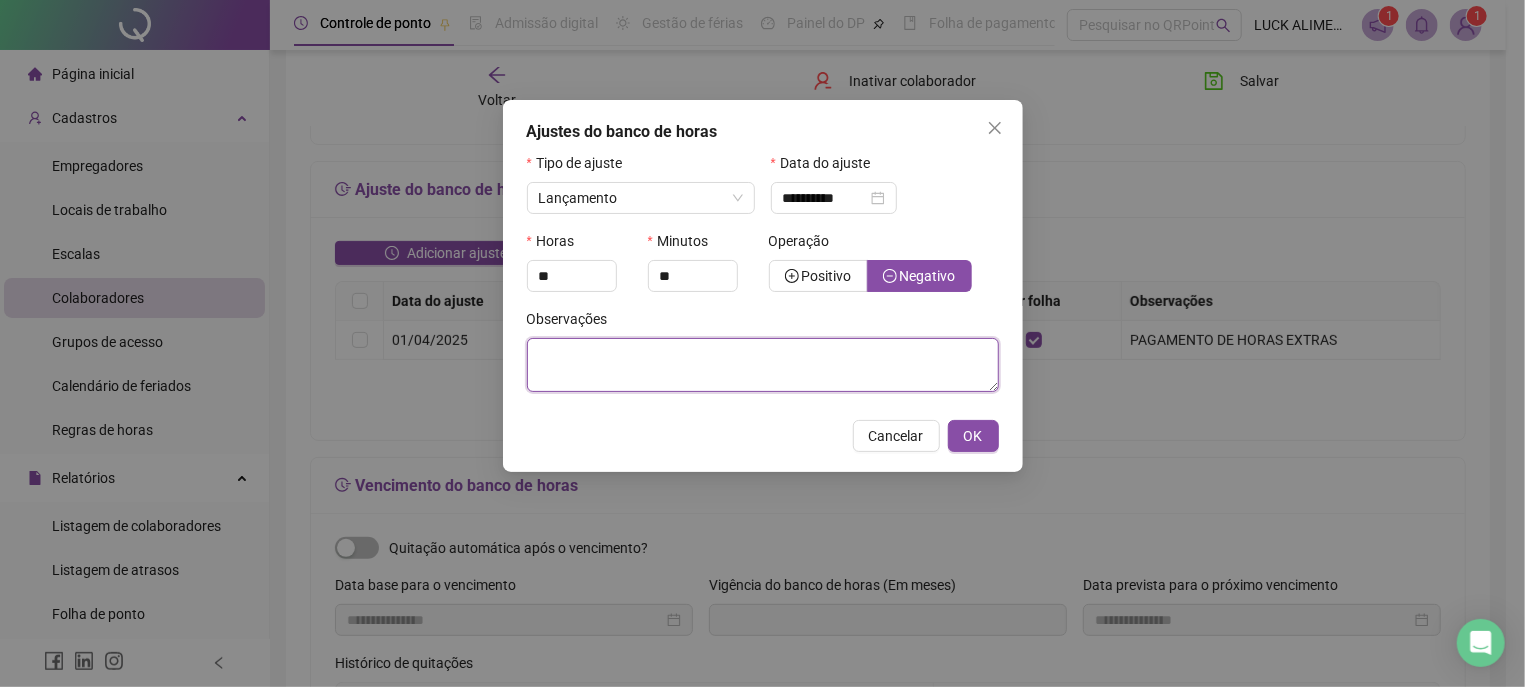 click at bounding box center [763, 365] 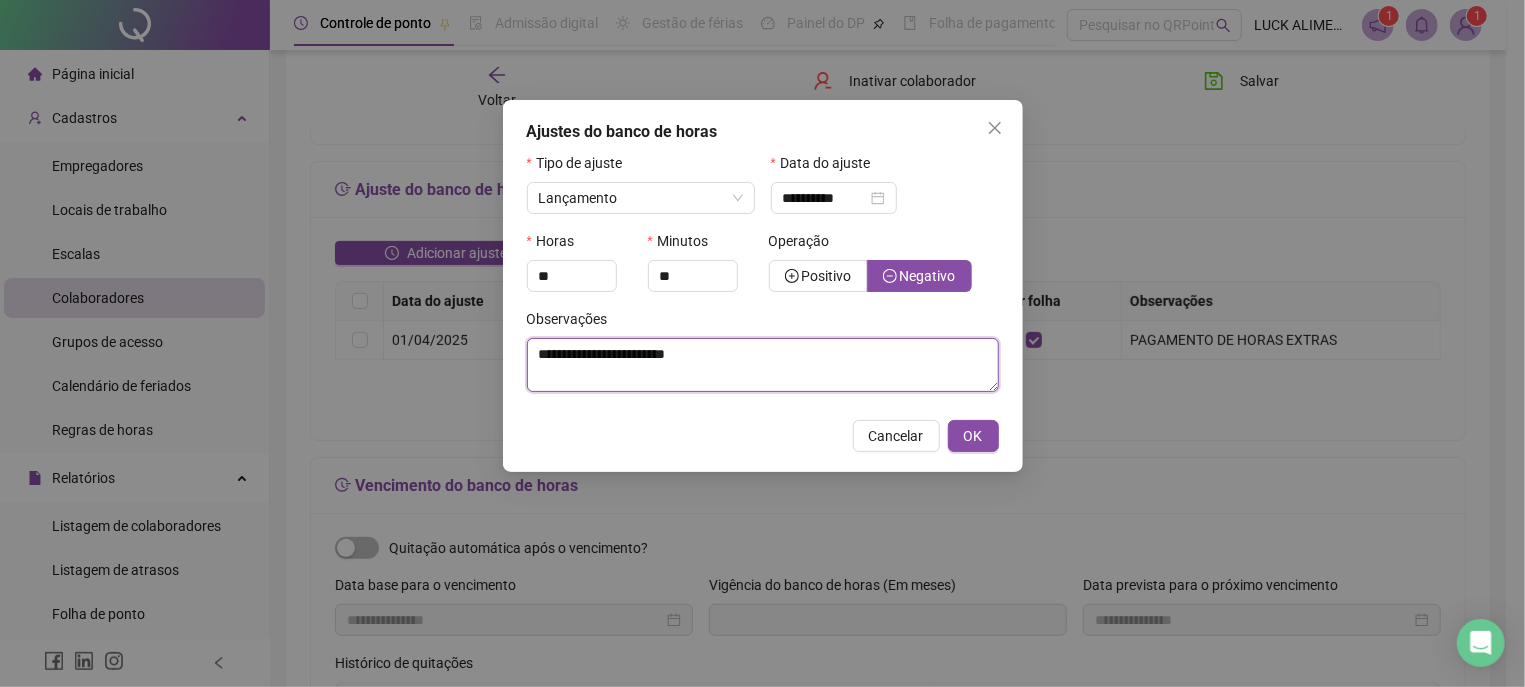click on "**********" at bounding box center (763, 365) 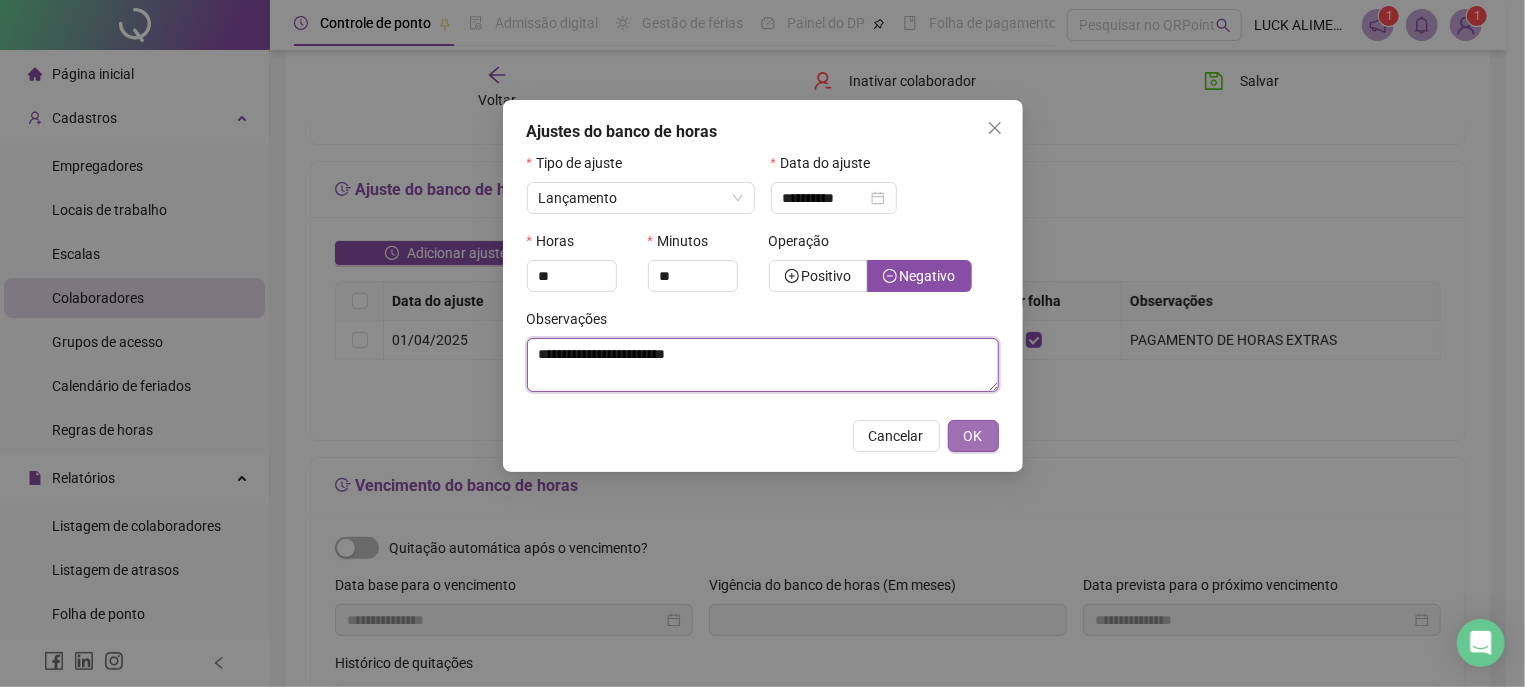 type on "**********" 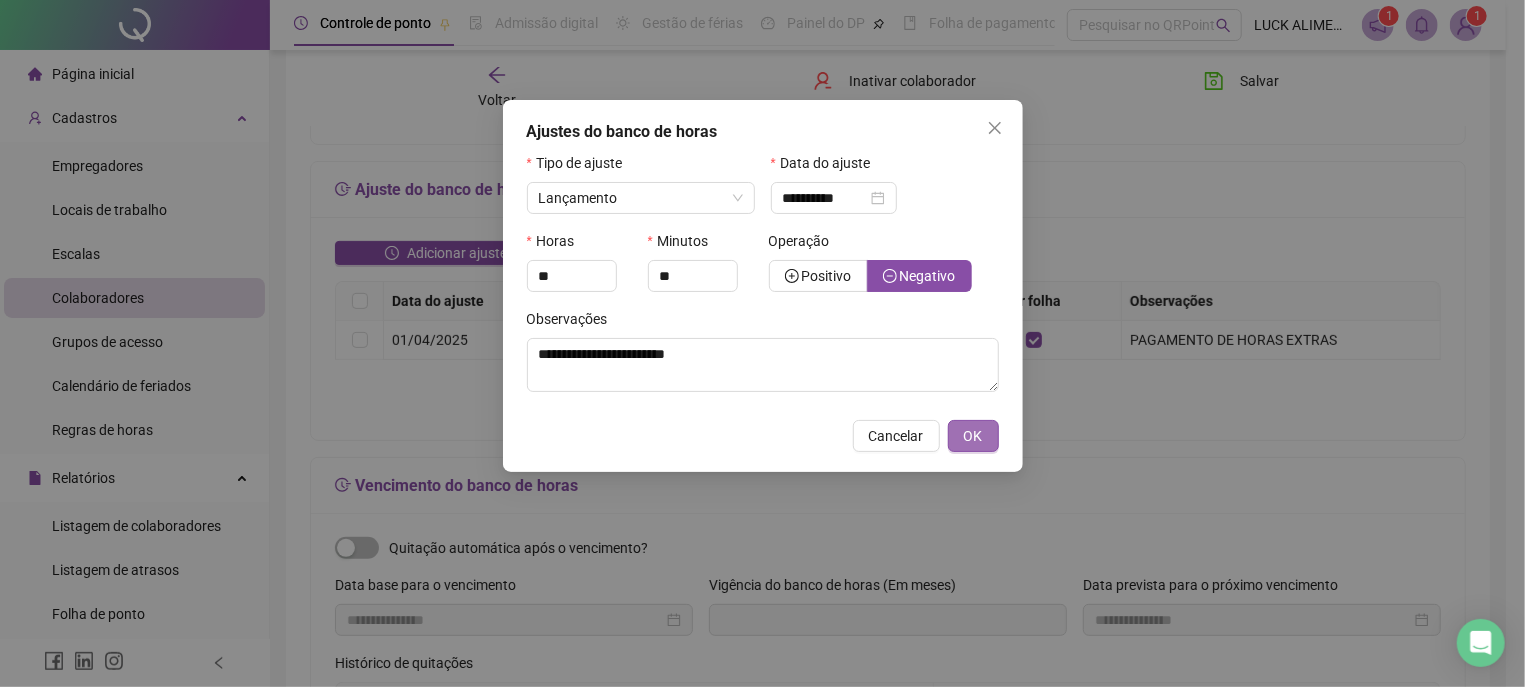 click on "OK" at bounding box center (973, 436) 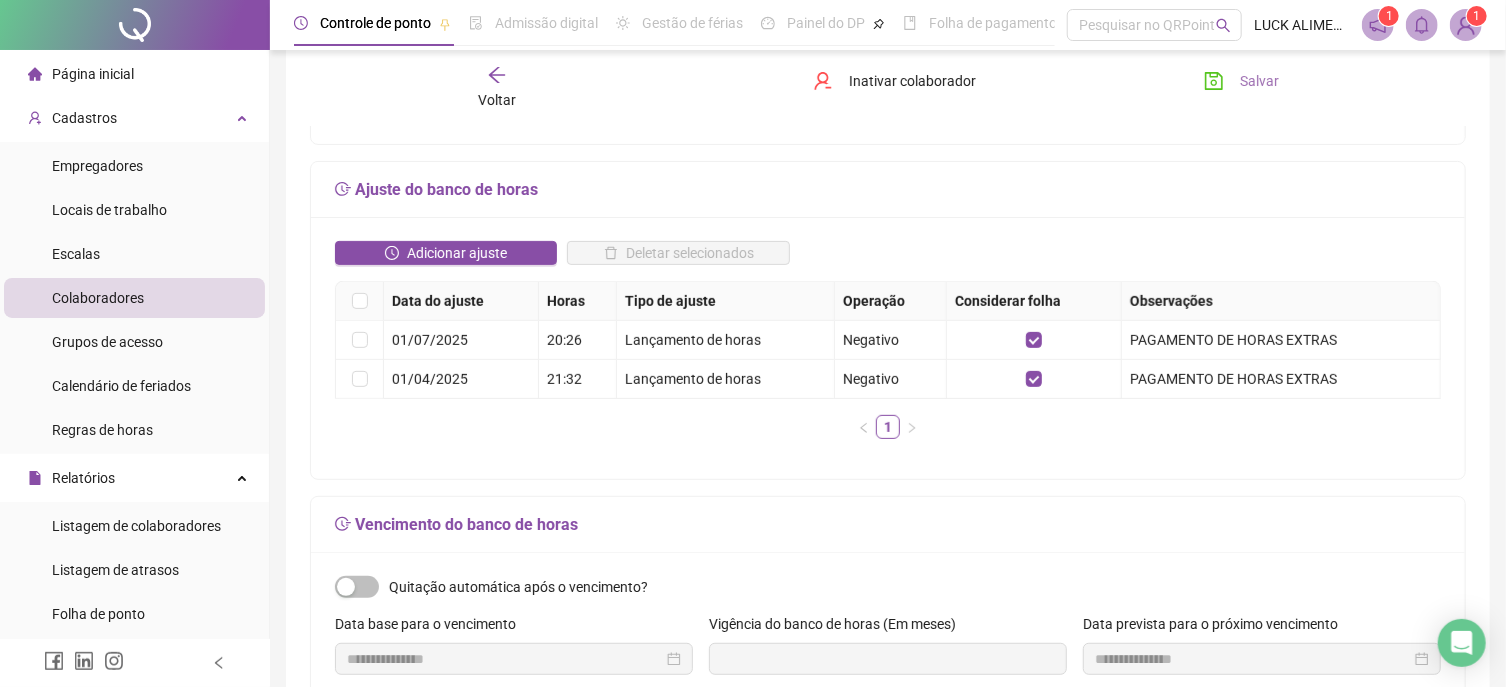 click 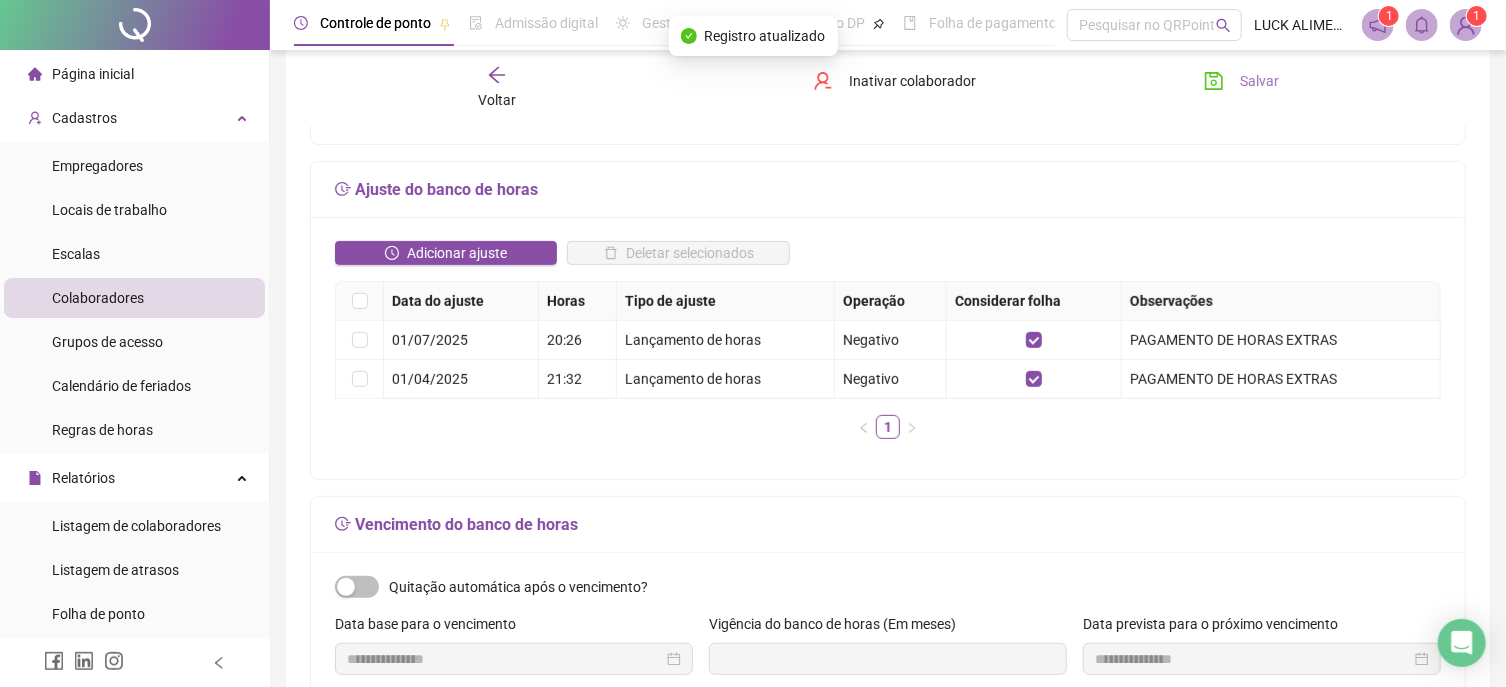 click on "Voltar" at bounding box center [497, 88] 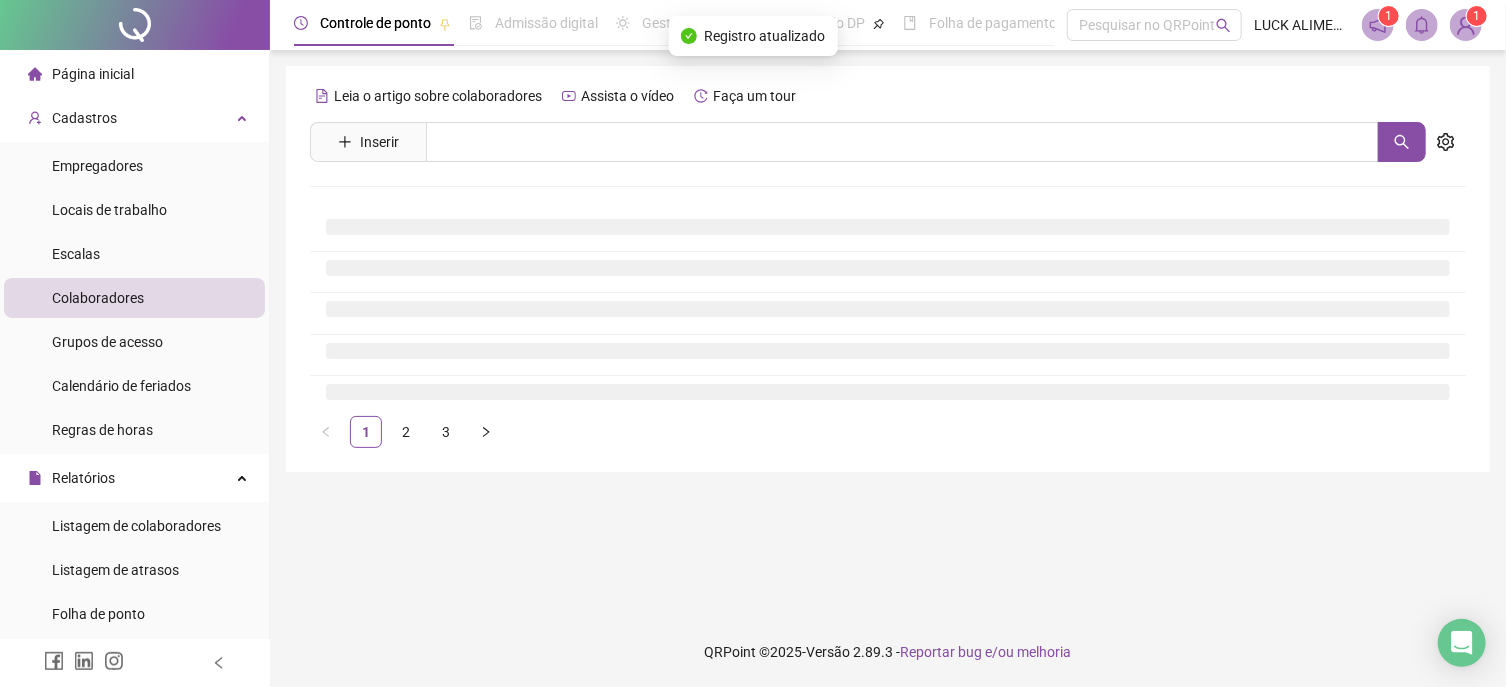 scroll, scrollTop: 0, scrollLeft: 0, axis: both 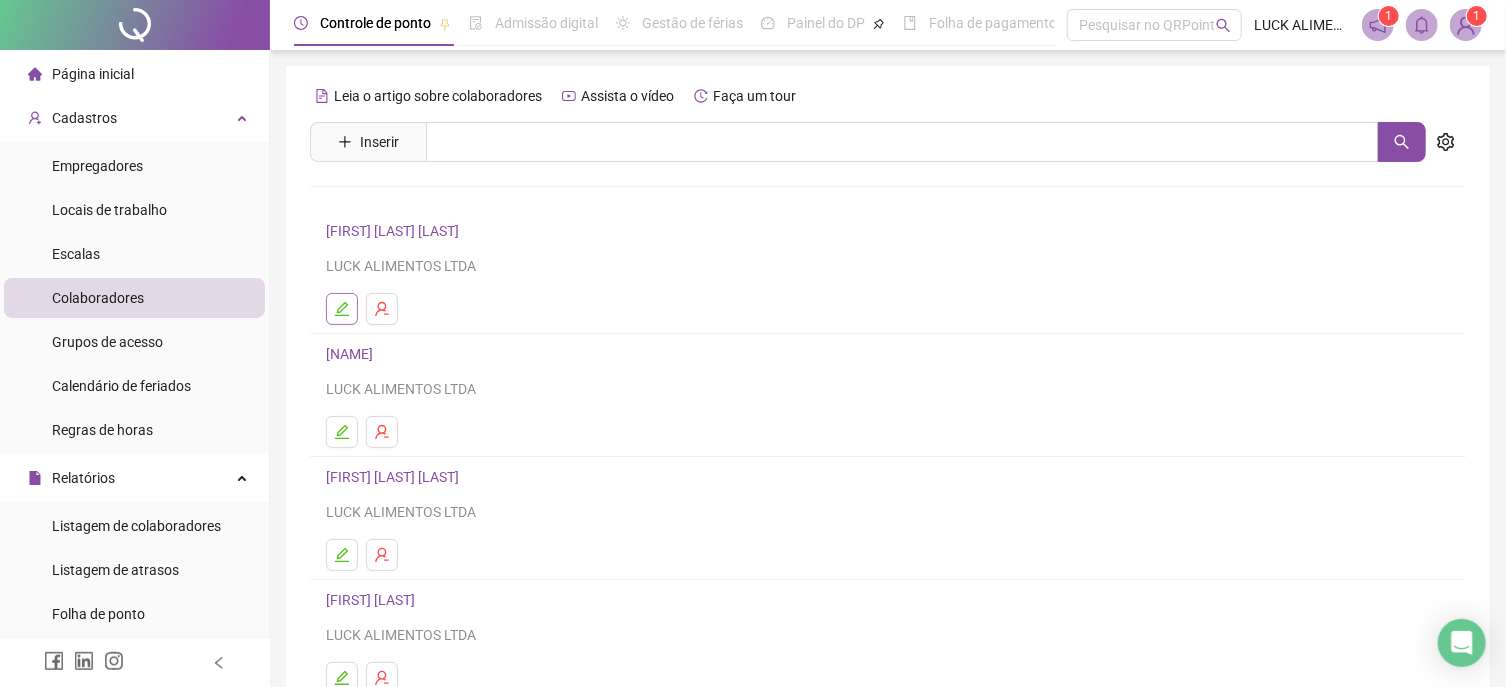 click 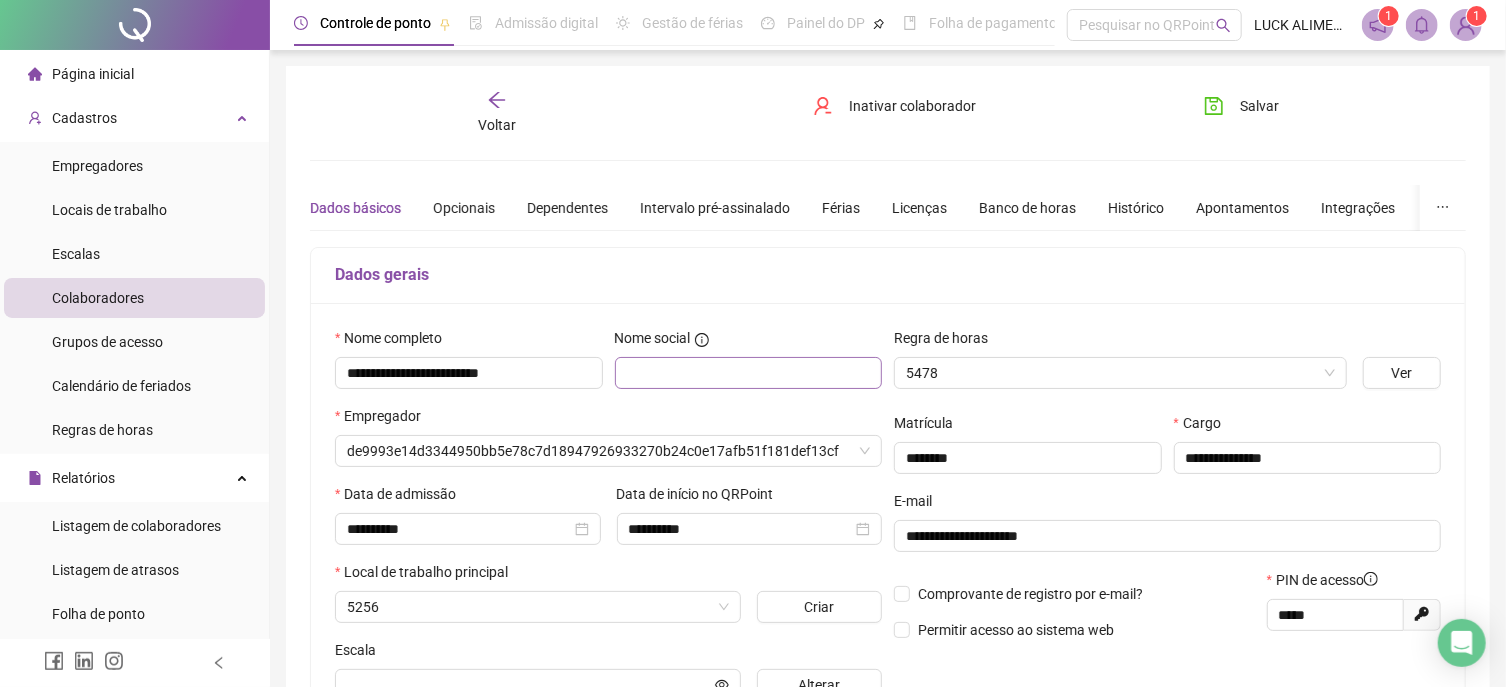 type on "**********" 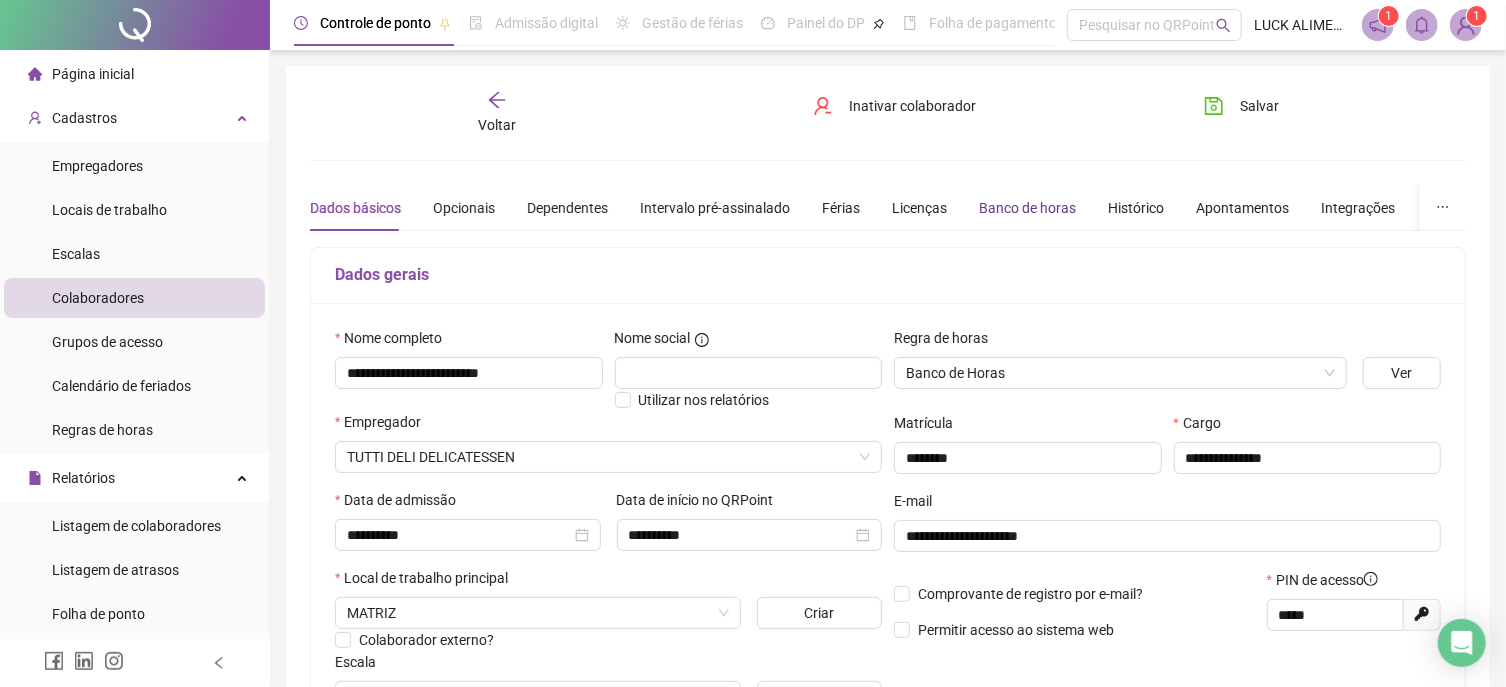 click on "Banco de horas" at bounding box center [1027, 208] 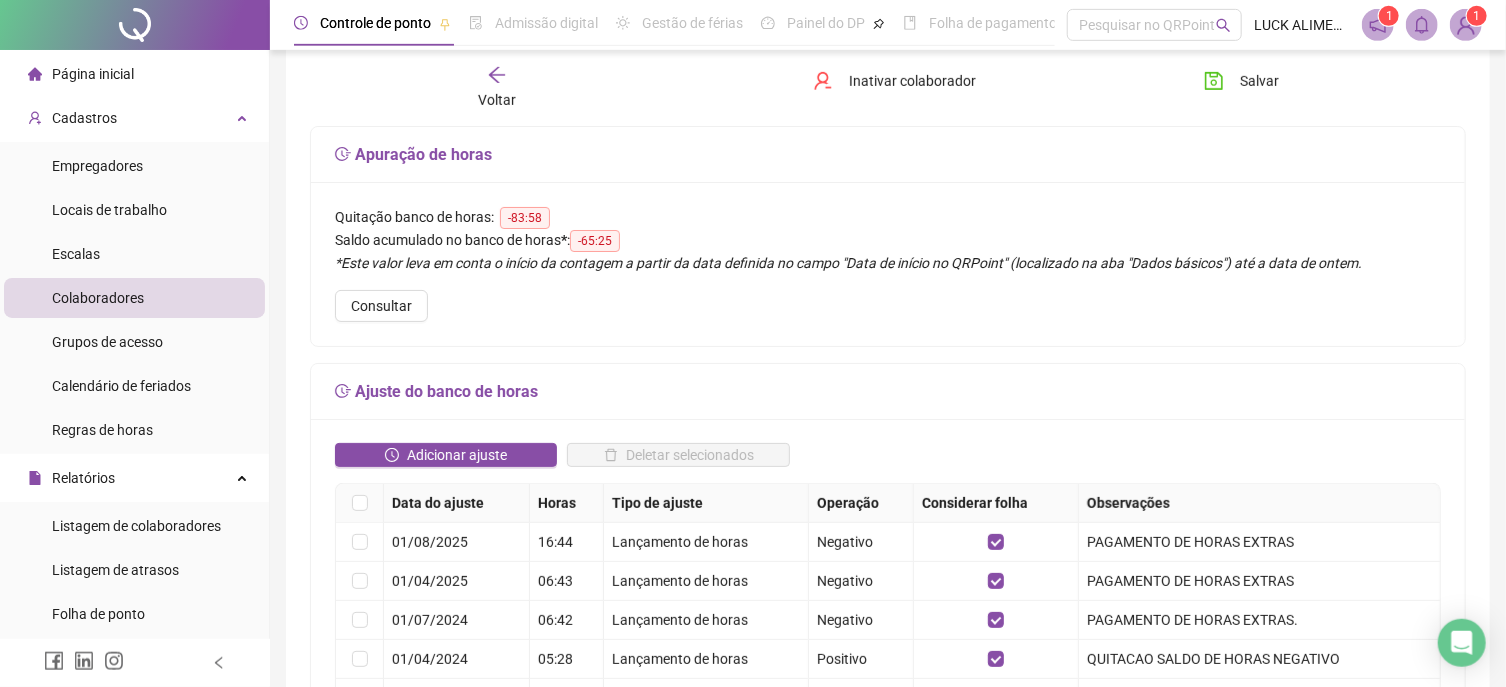 scroll, scrollTop: 214, scrollLeft: 0, axis: vertical 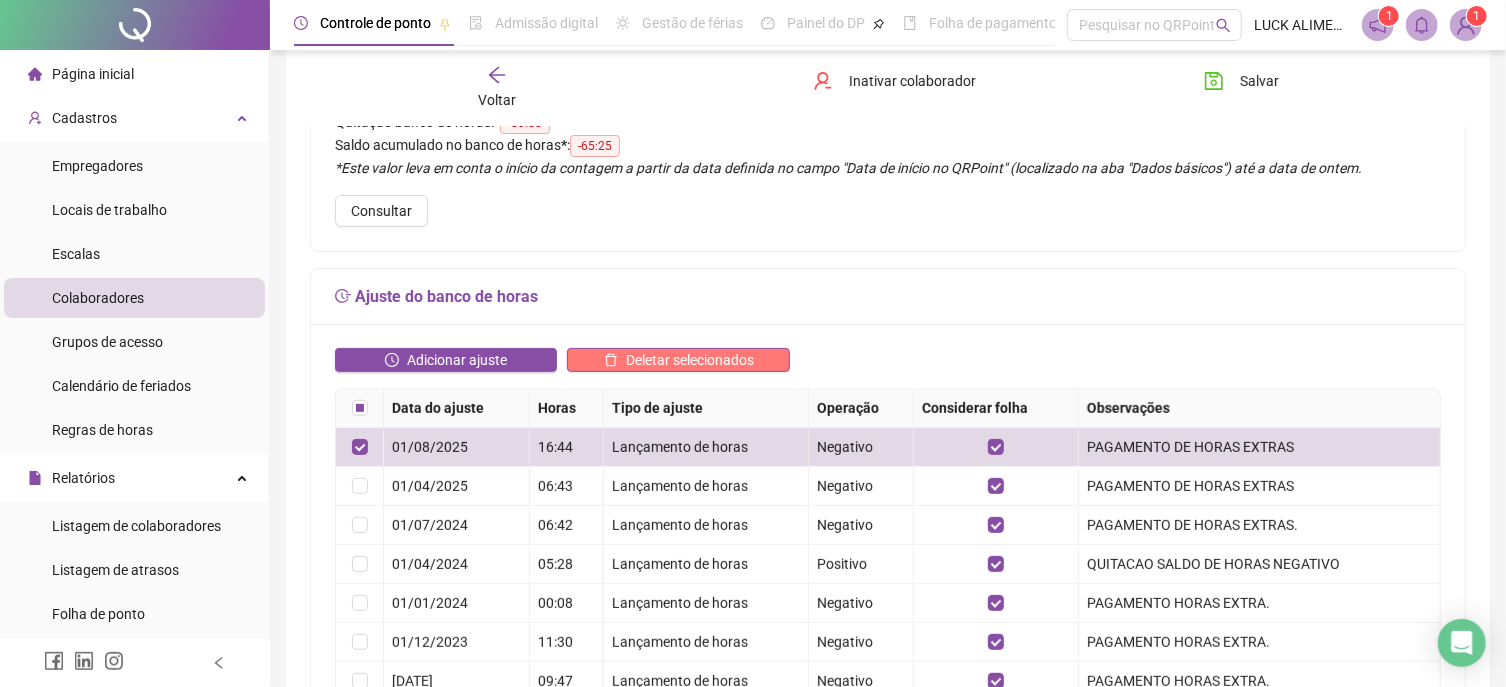 click on "Deletar selecionados" at bounding box center (690, 360) 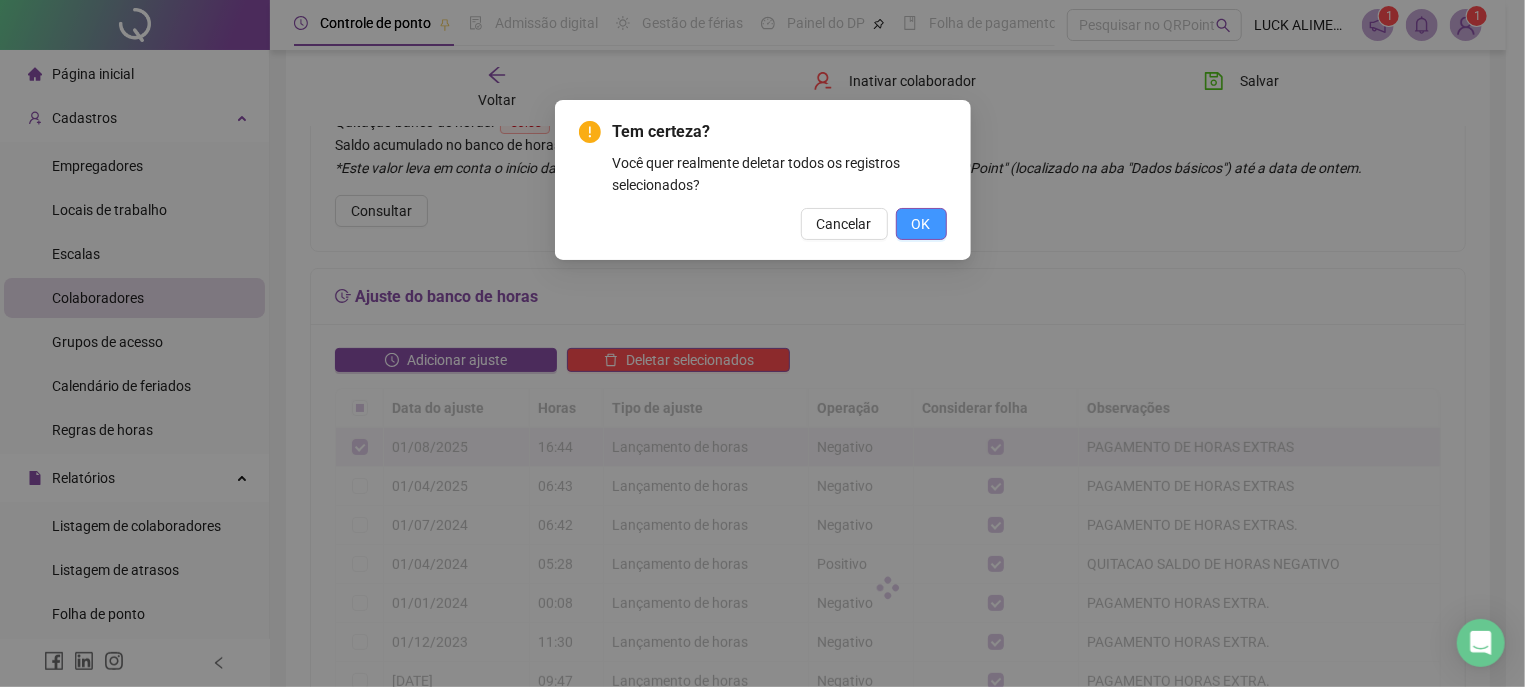 click on "OK" at bounding box center [921, 224] 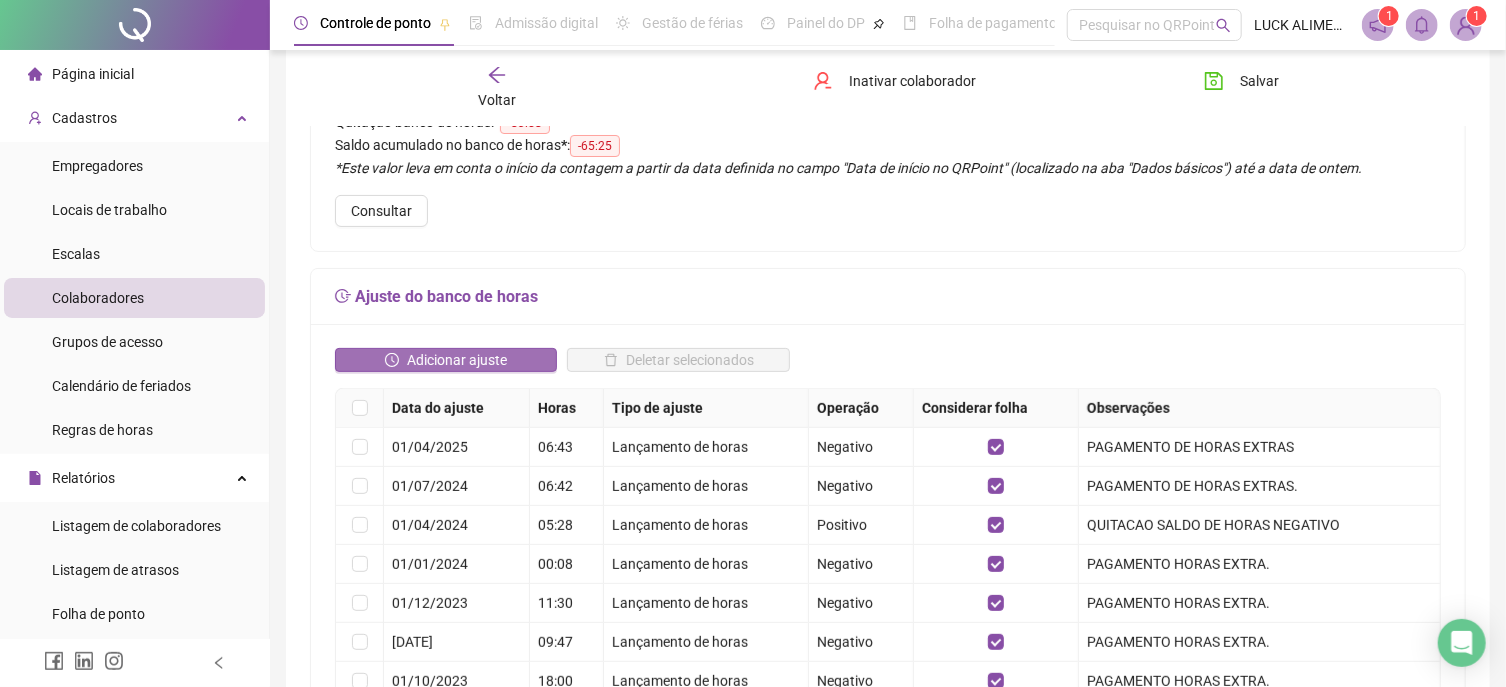 click on "Adicionar ajuste" at bounding box center [457, 360] 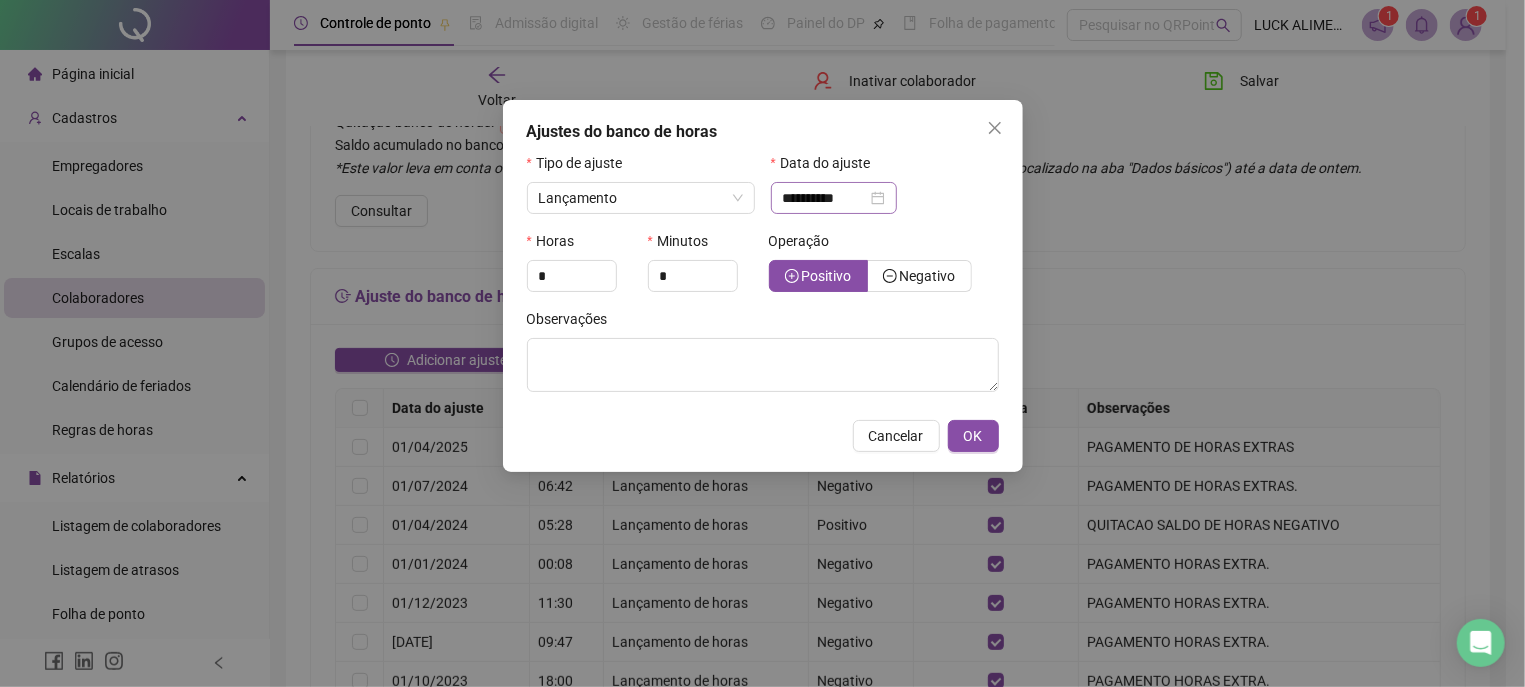 click on "**********" at bounding box center (834, 198) 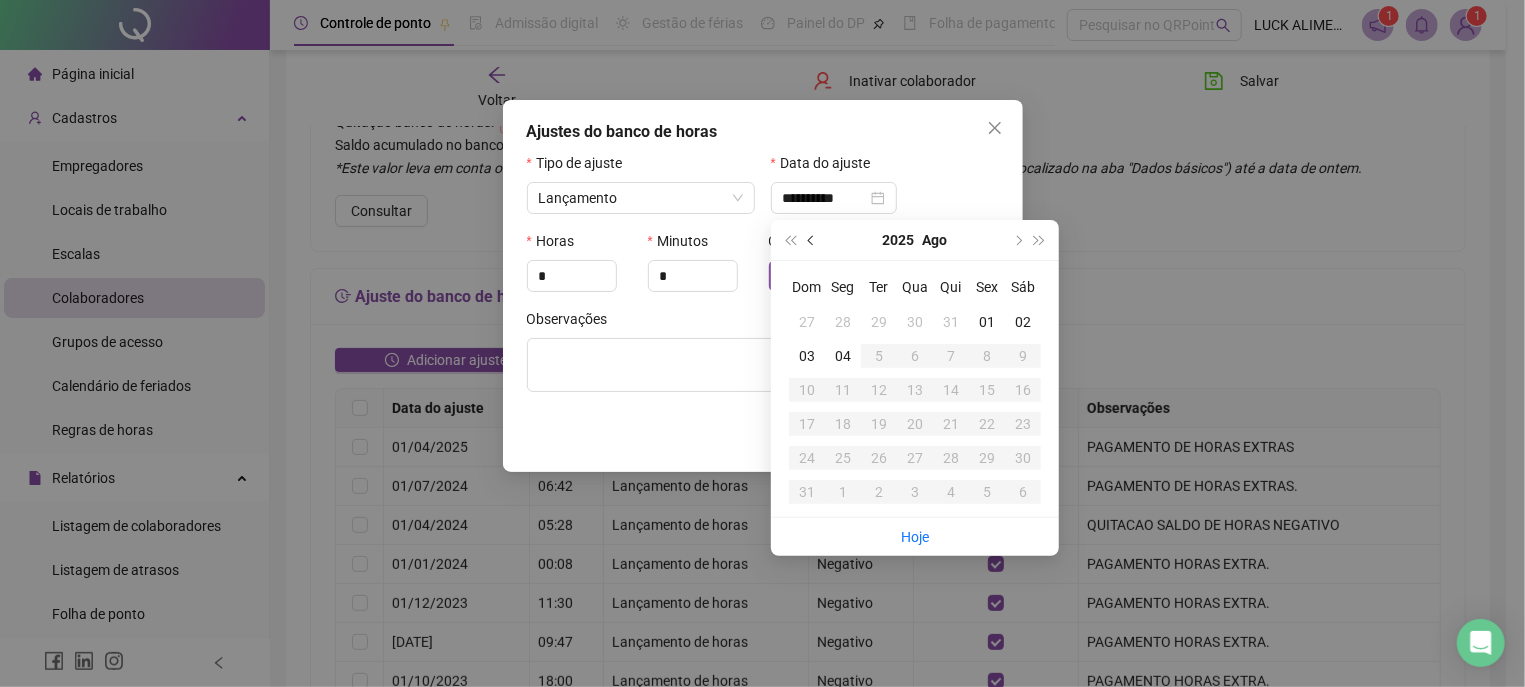 click at bounding box center [813, 240] 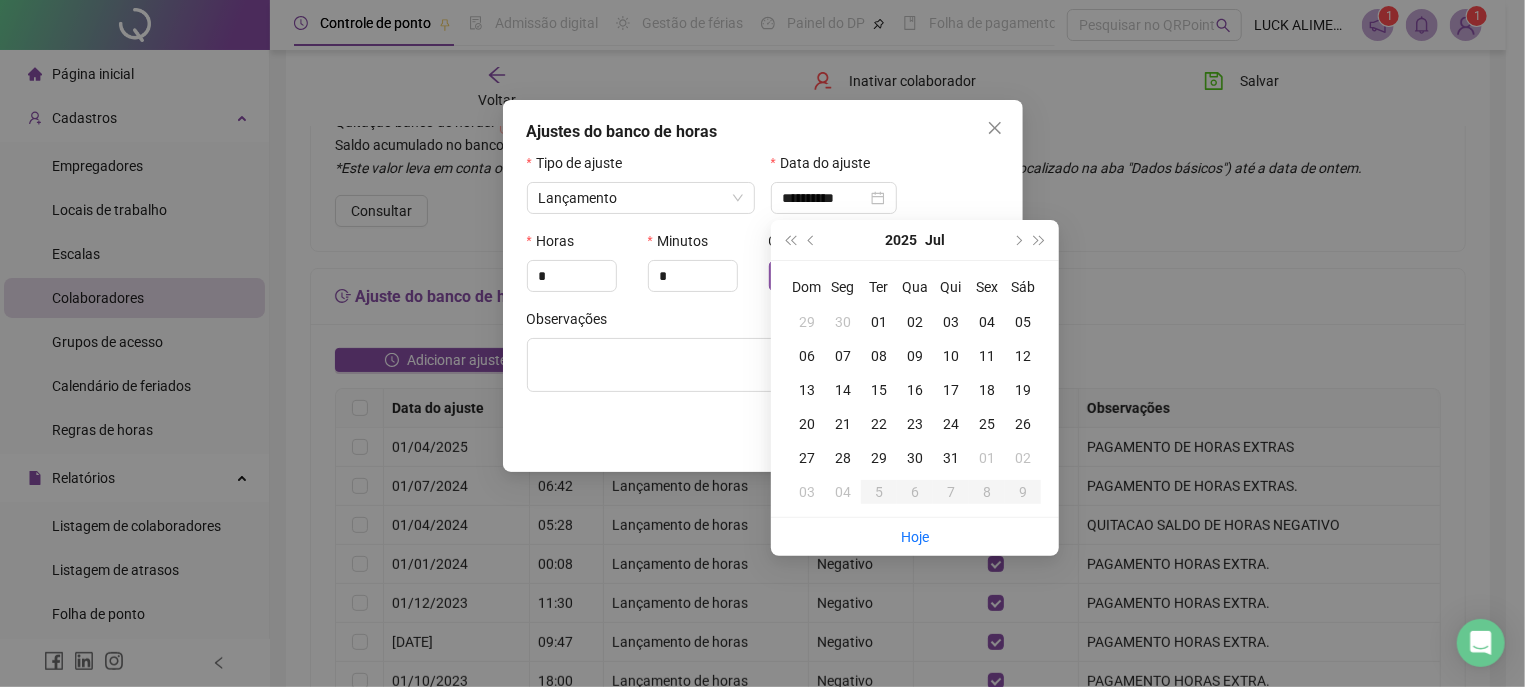 type on "**********" 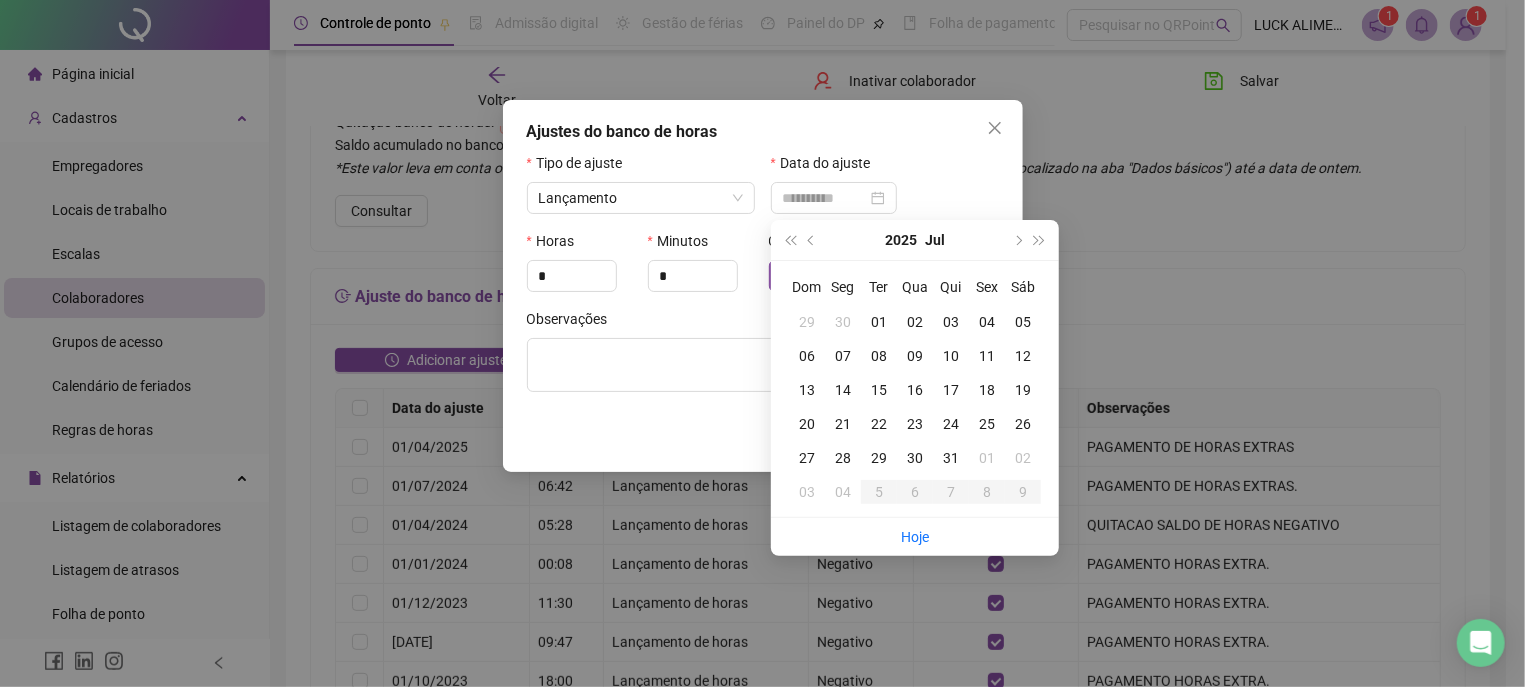 click on "01" at bounding box center (879, 322) 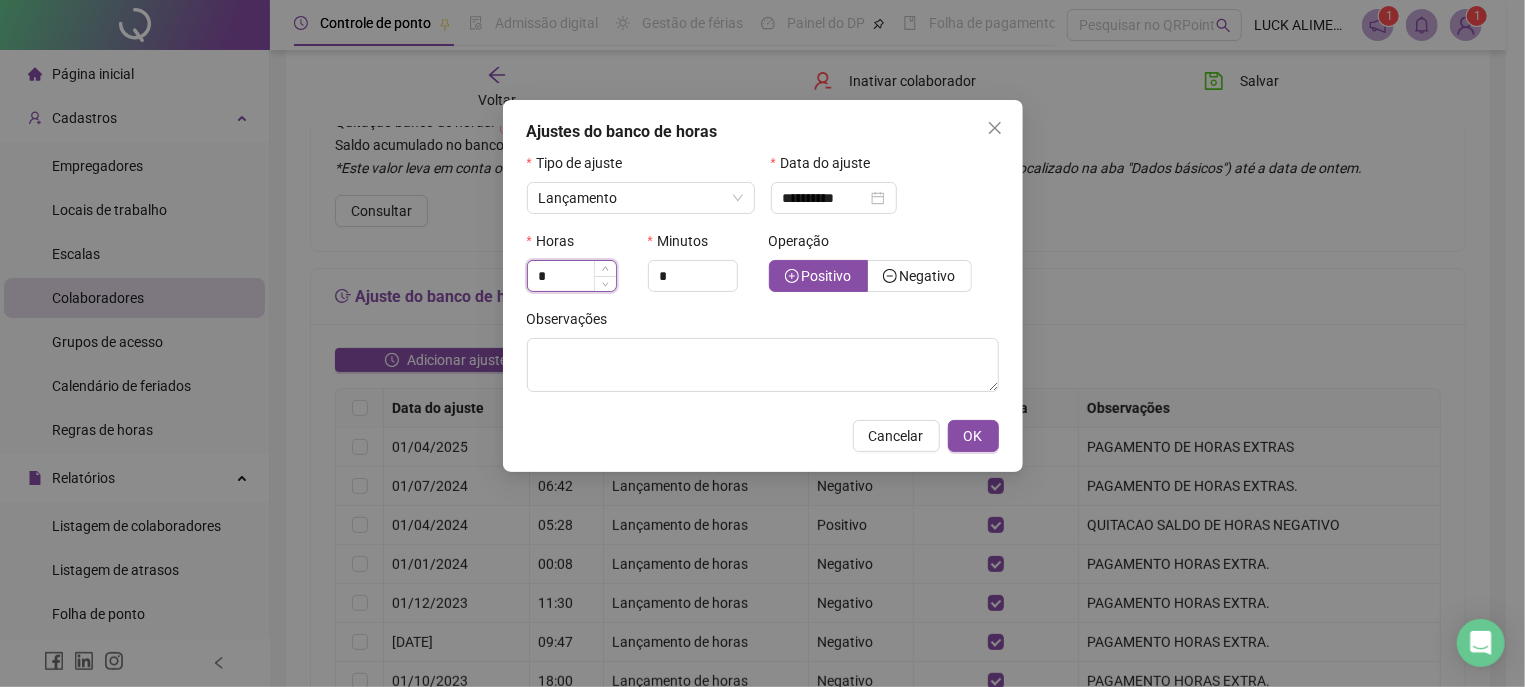 drag, startPoint x: 592, startPoint y: 279, endPoint x: 516, endPoint y: 283, distance: 76.105194 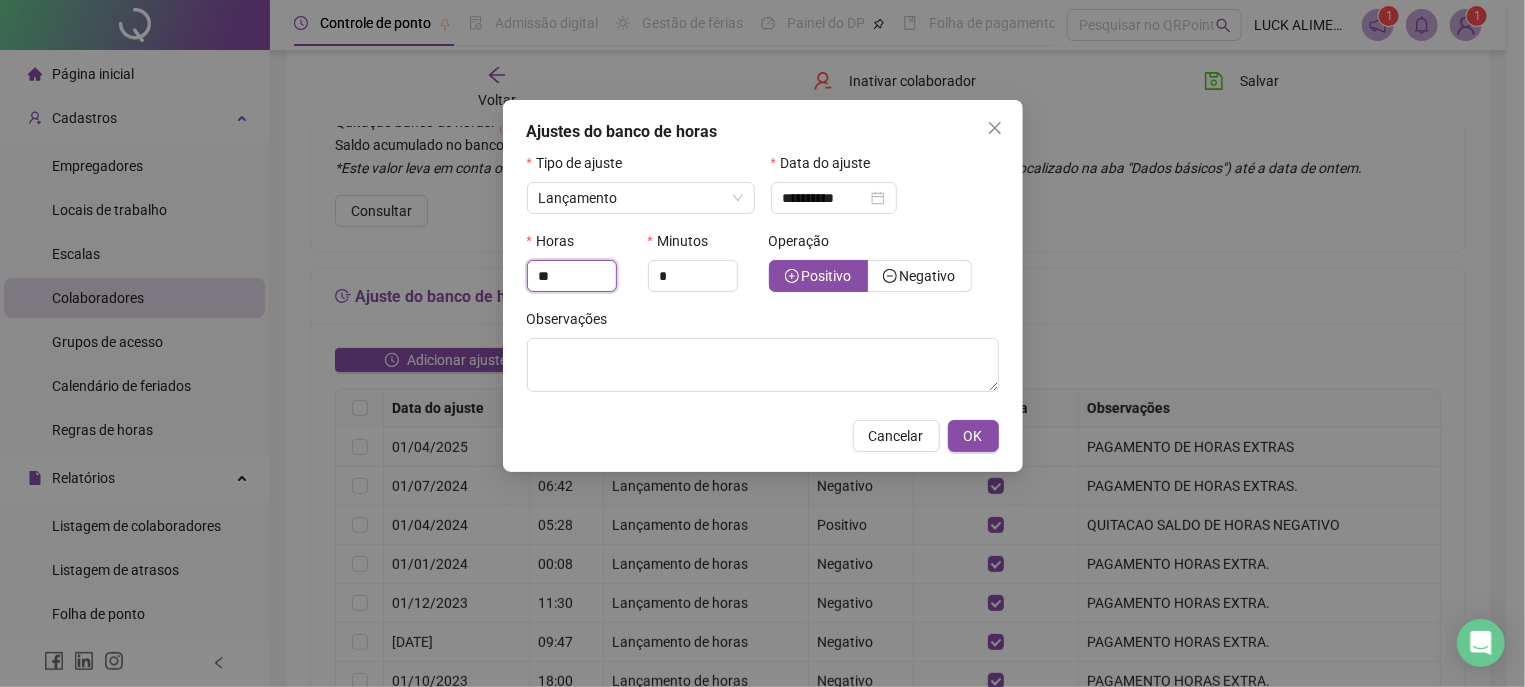 type on "**" 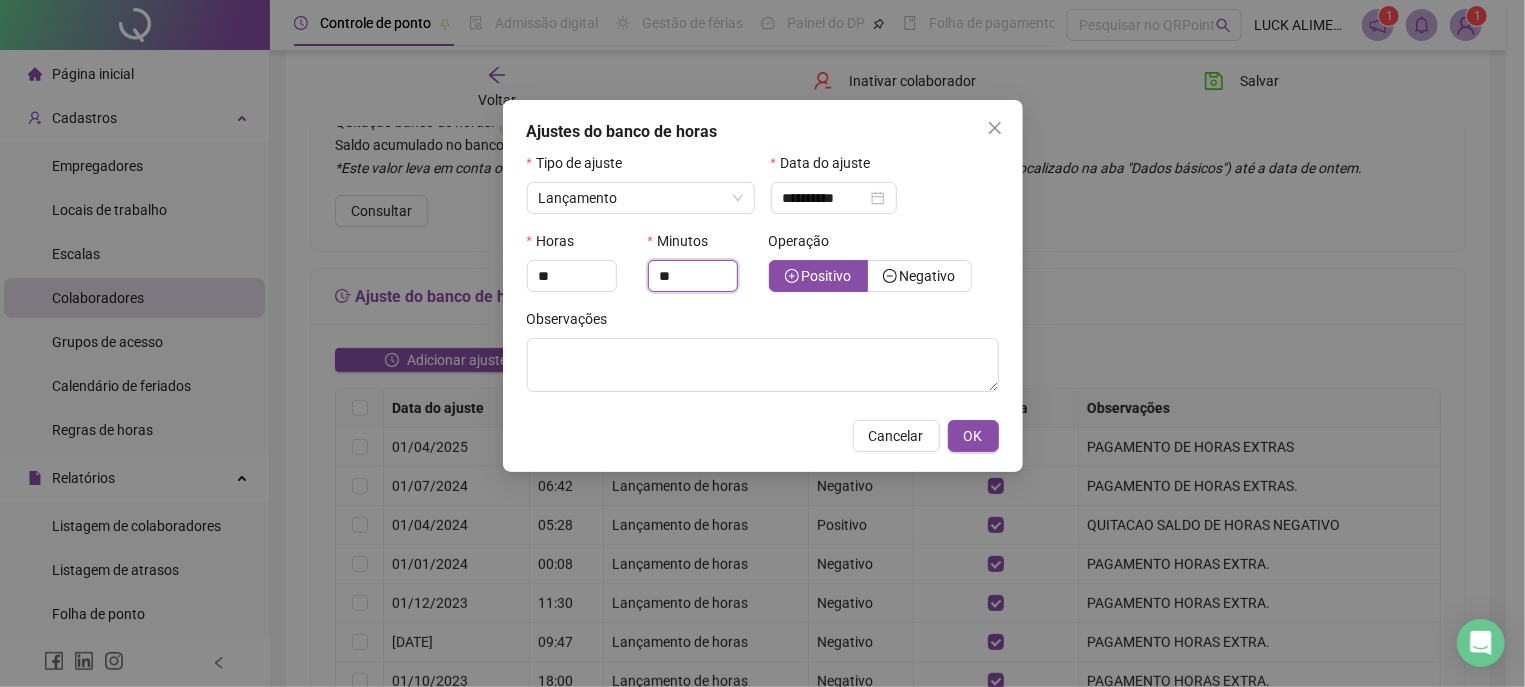 type on "**" 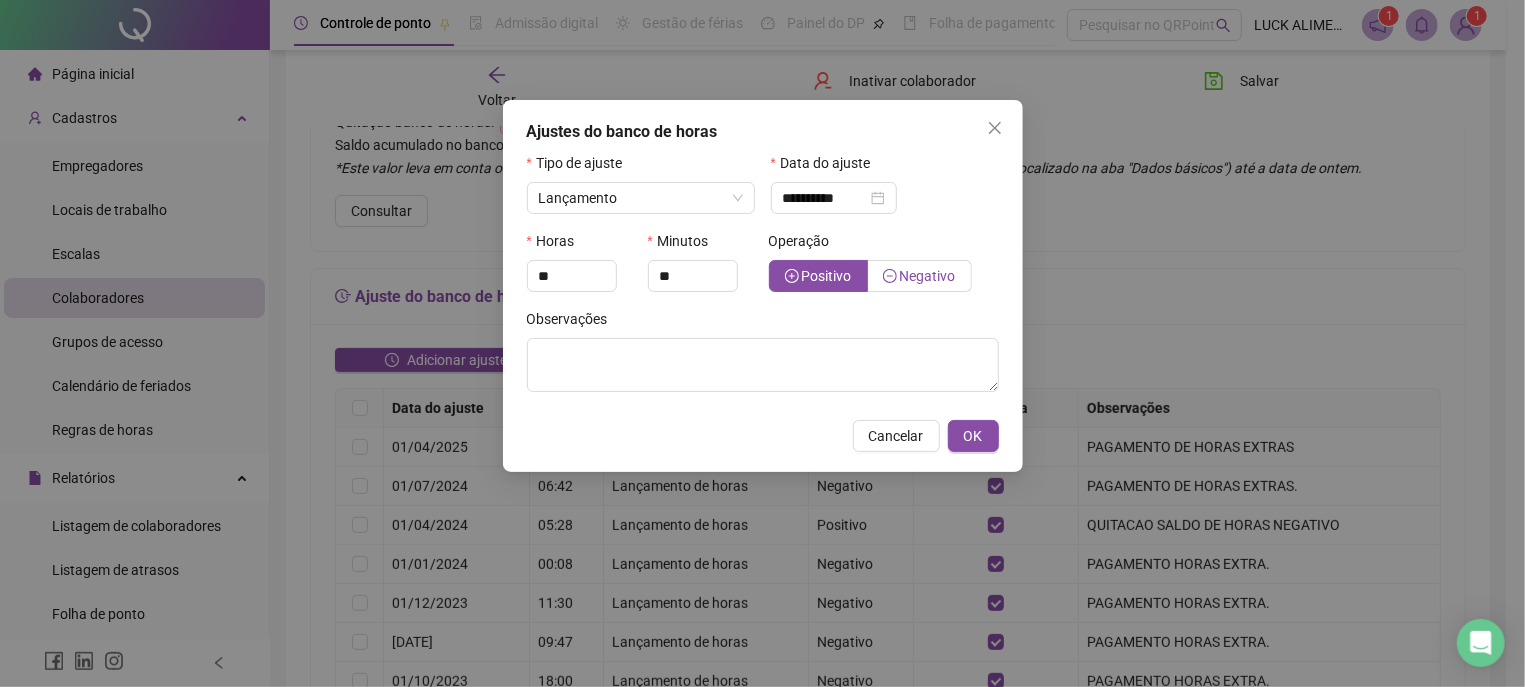 click on "Negativo" at bounding box center (928, 276) 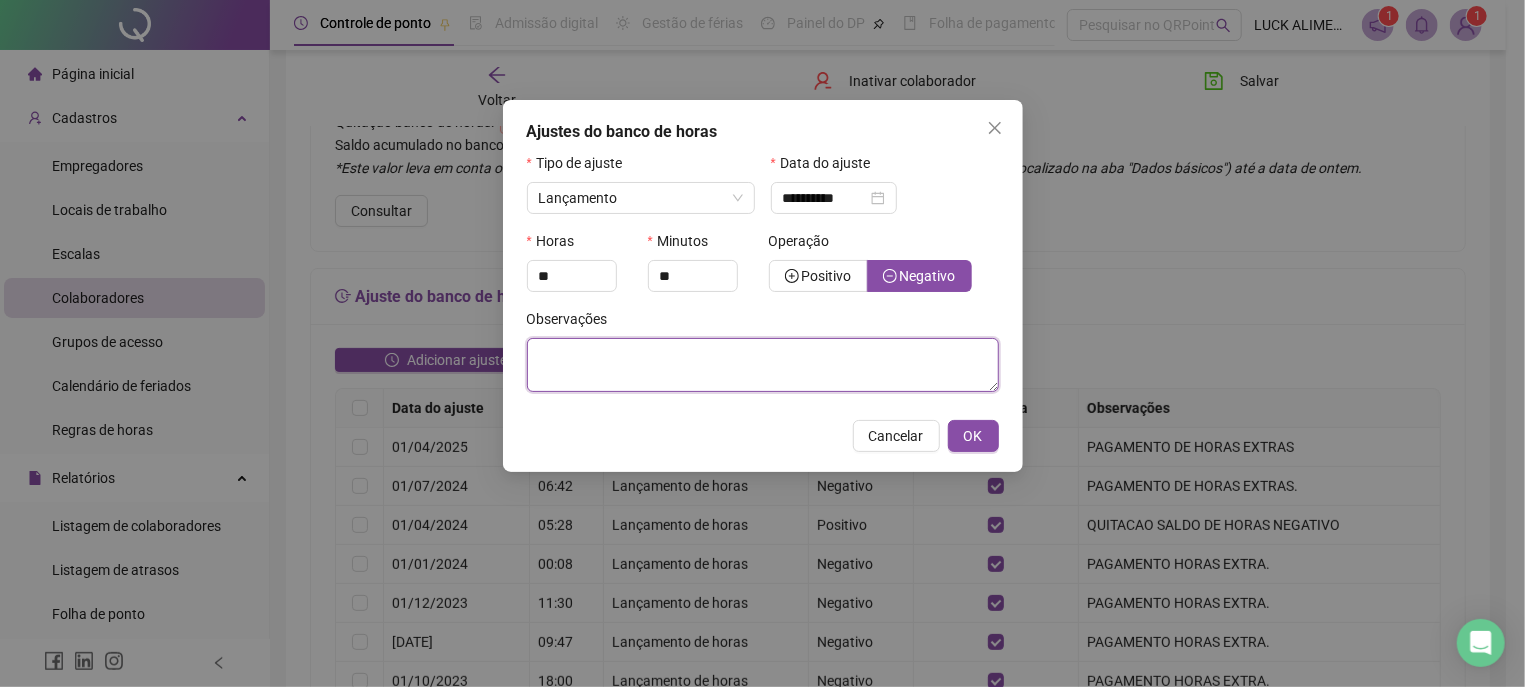 click at bounding box center [763, 365] 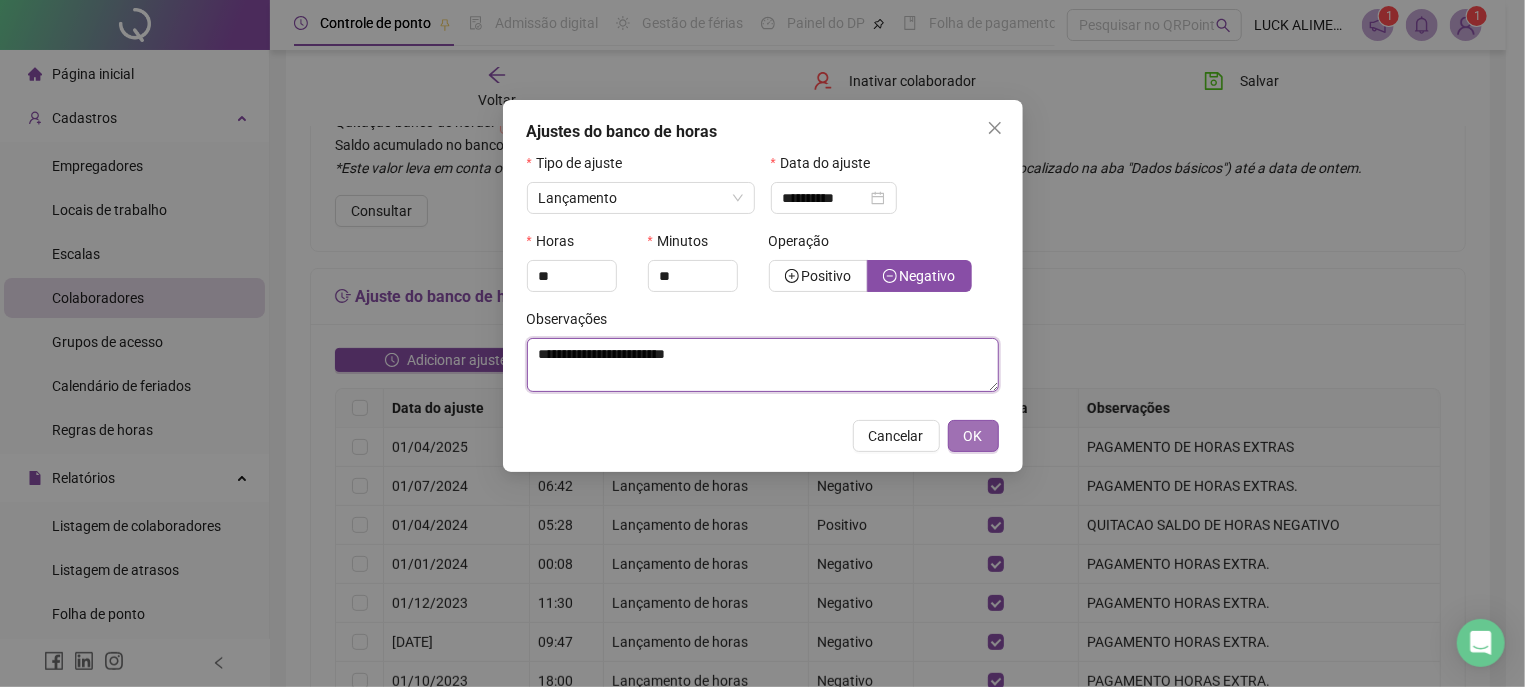 type on "**********" 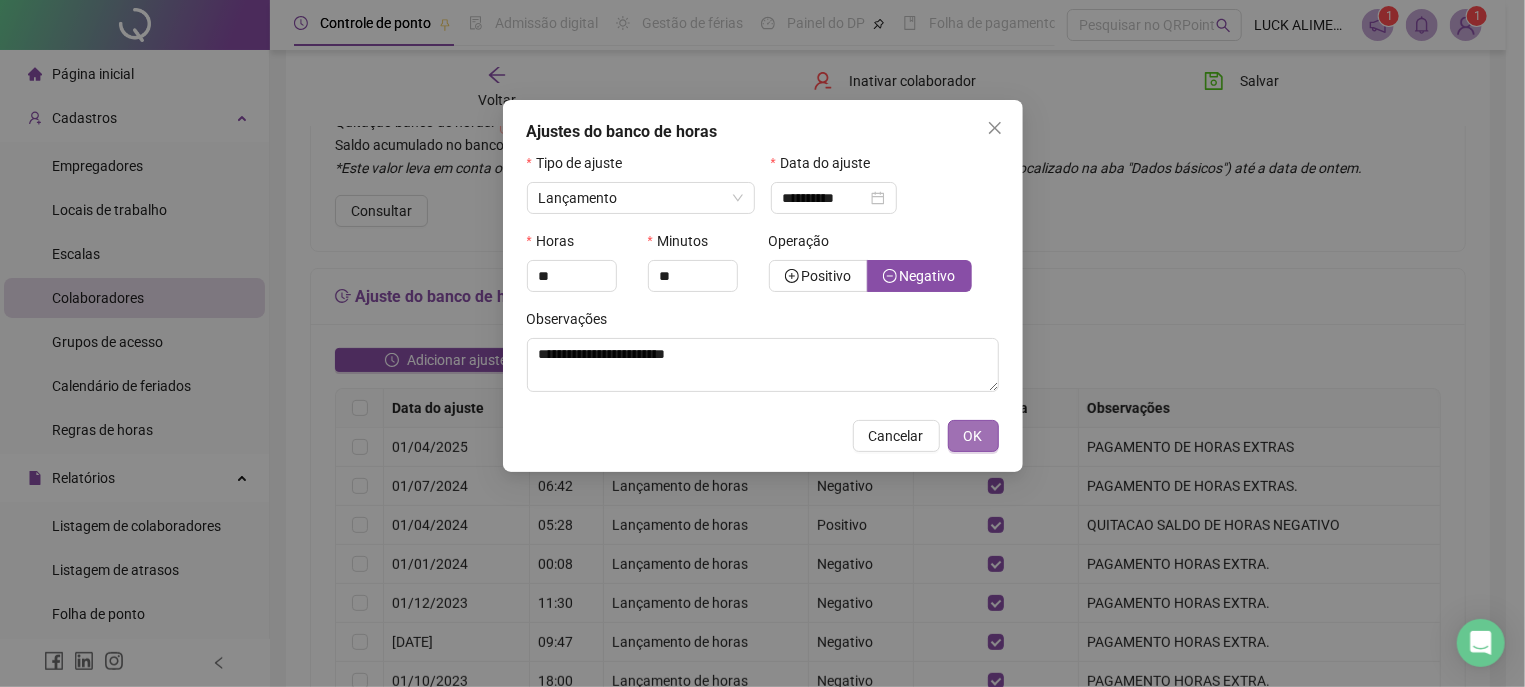 click on "OK" at bounding box center (973, 436) 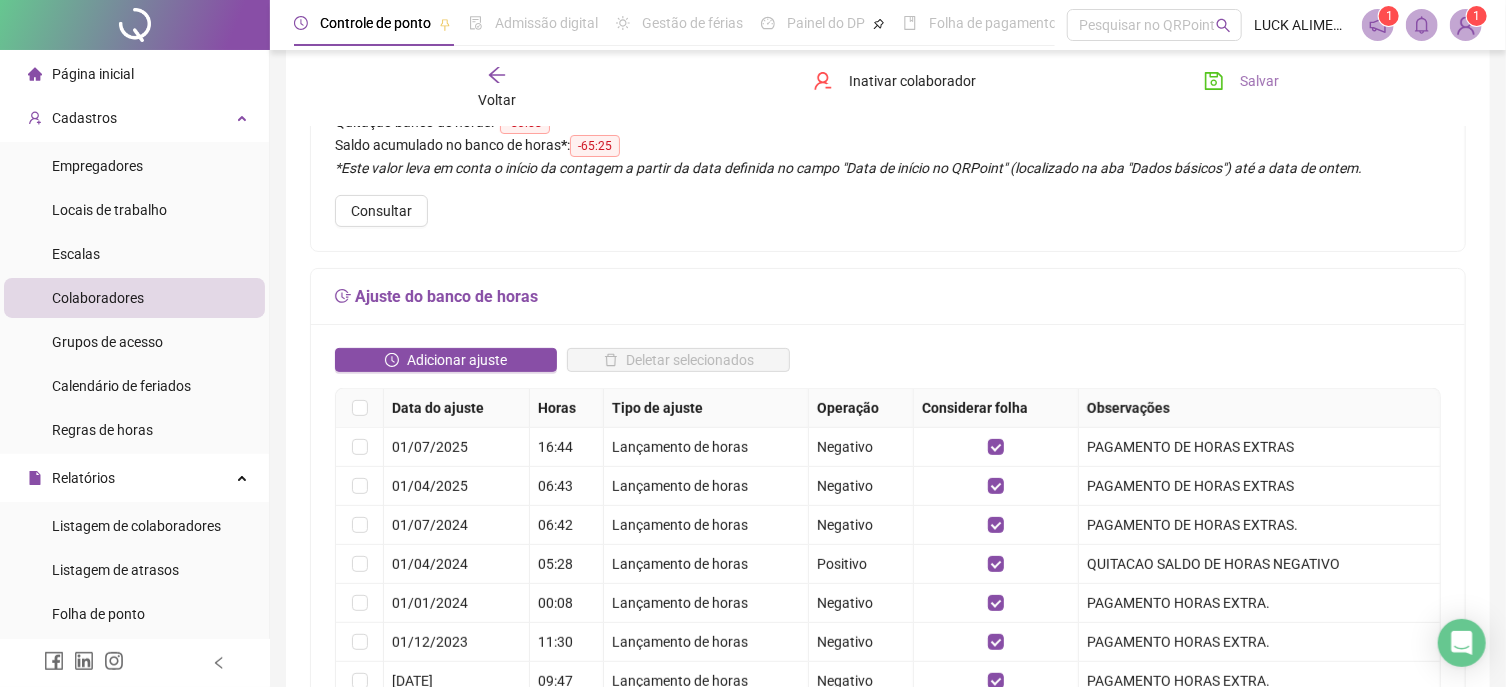 click on "Salvar" at bounding box center [1259, 81] 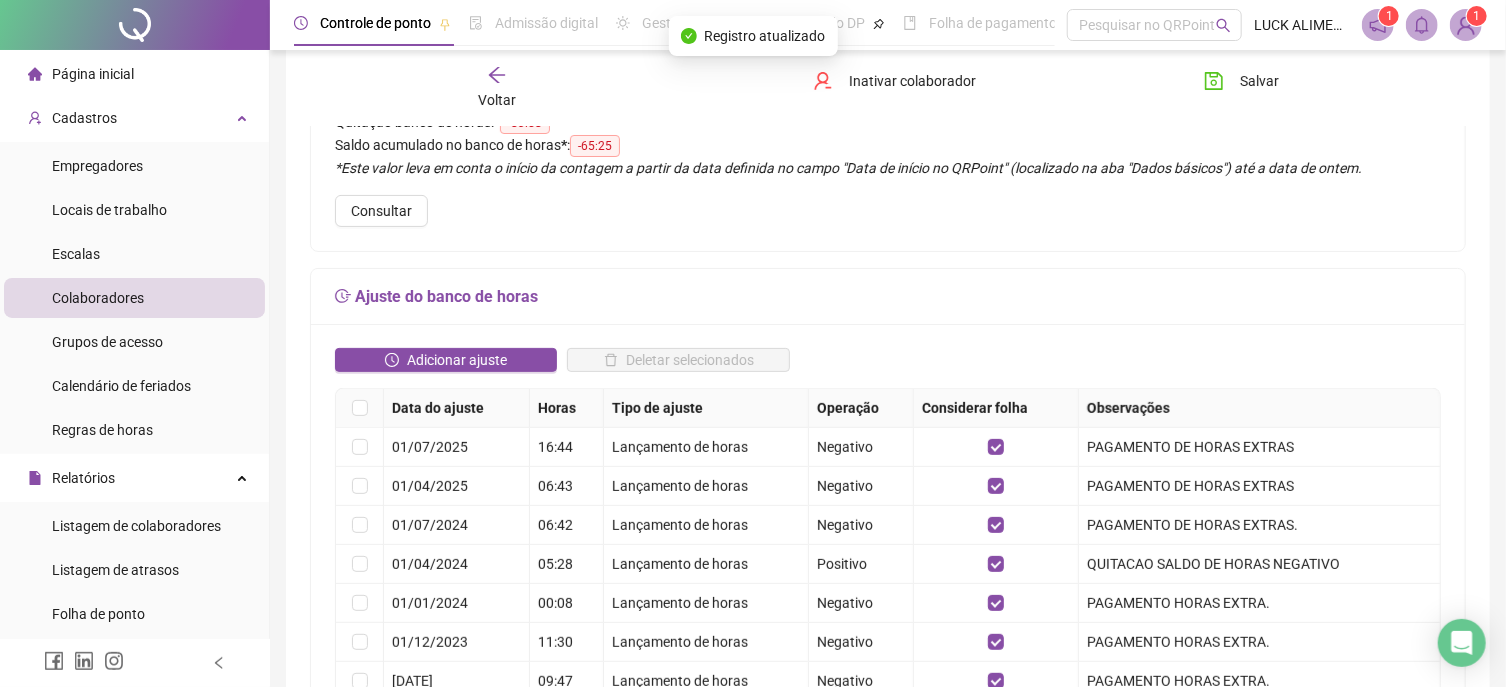 click 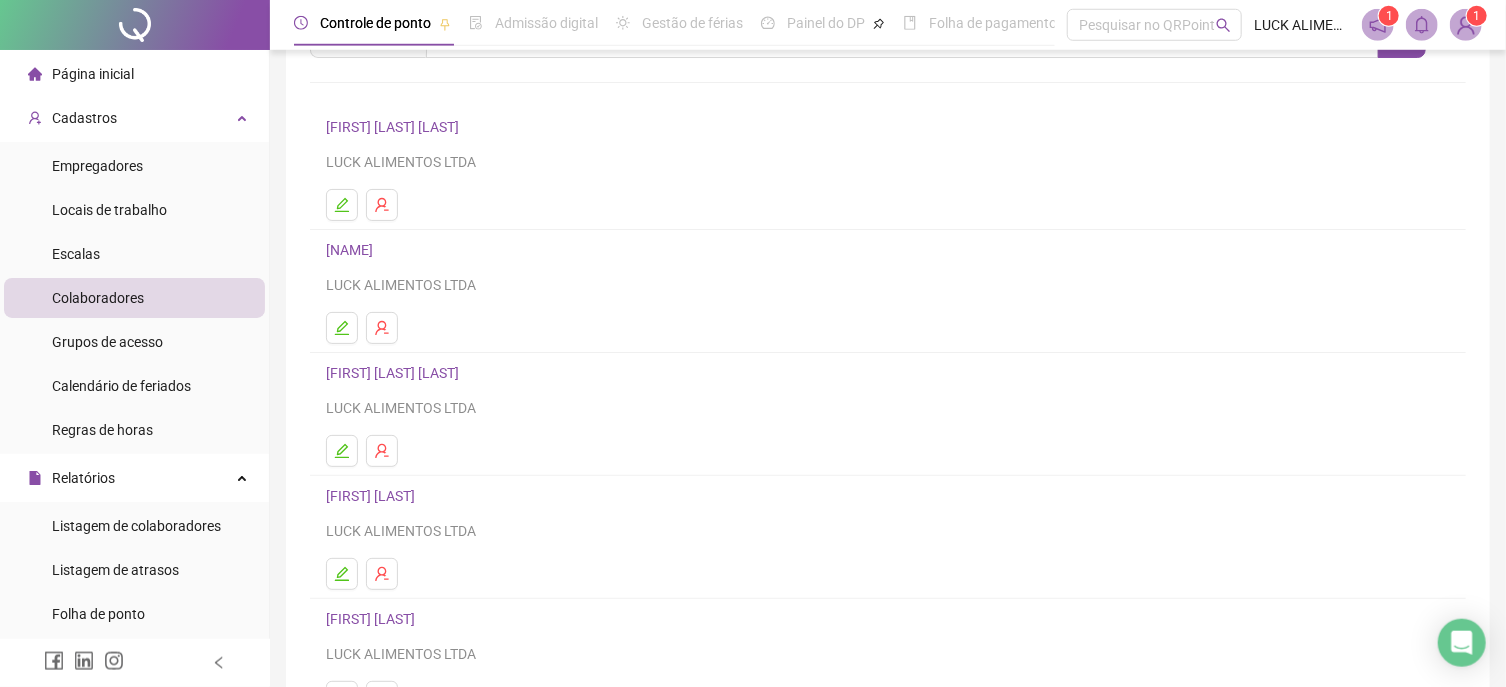 scroll, scrollTop: 107, scrollLeft: 0, axis: vertical 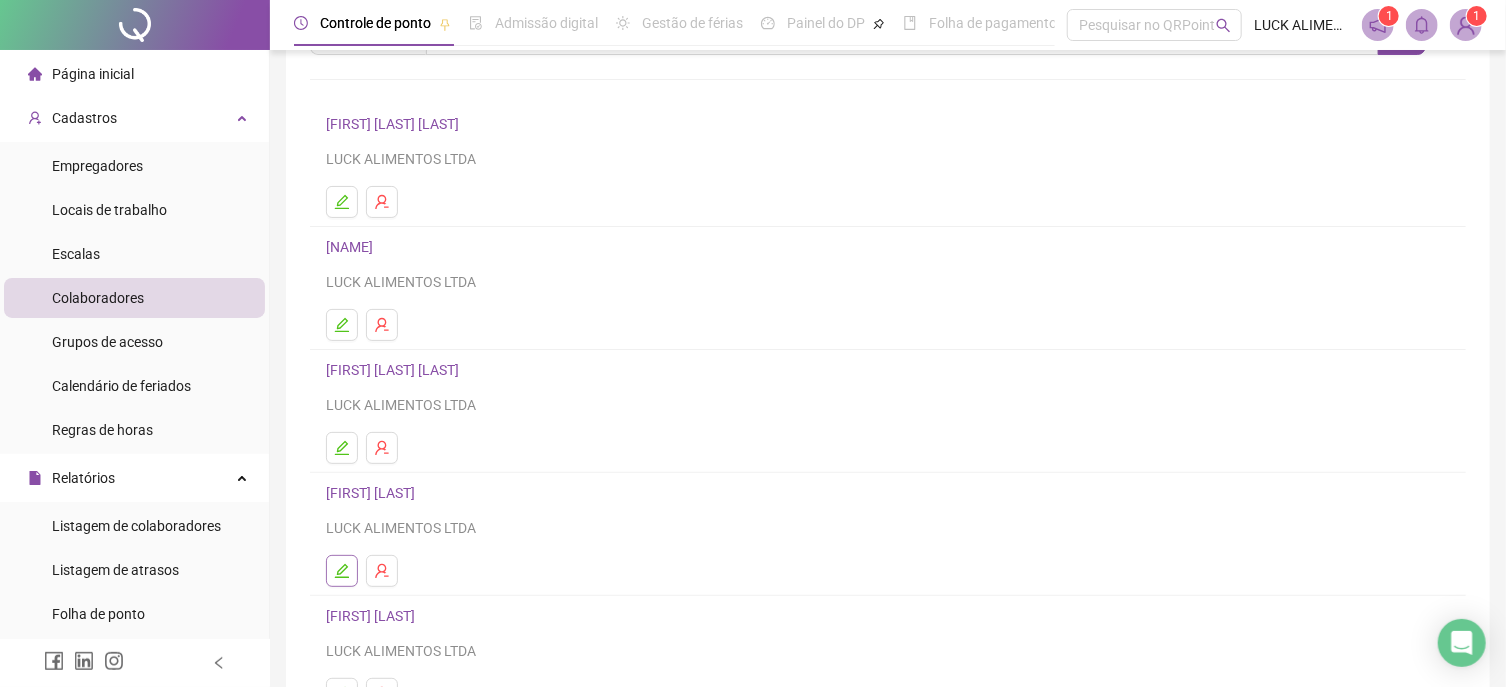 click 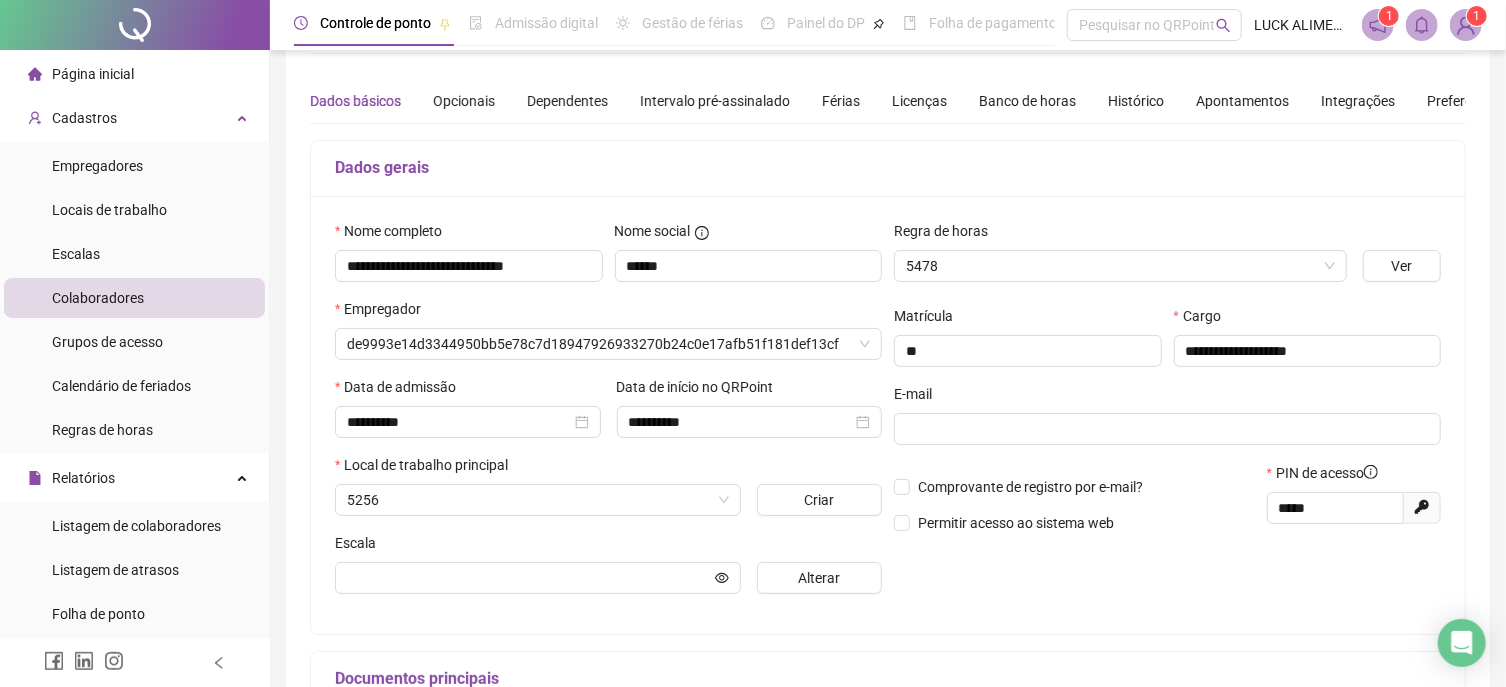 type on "**********" 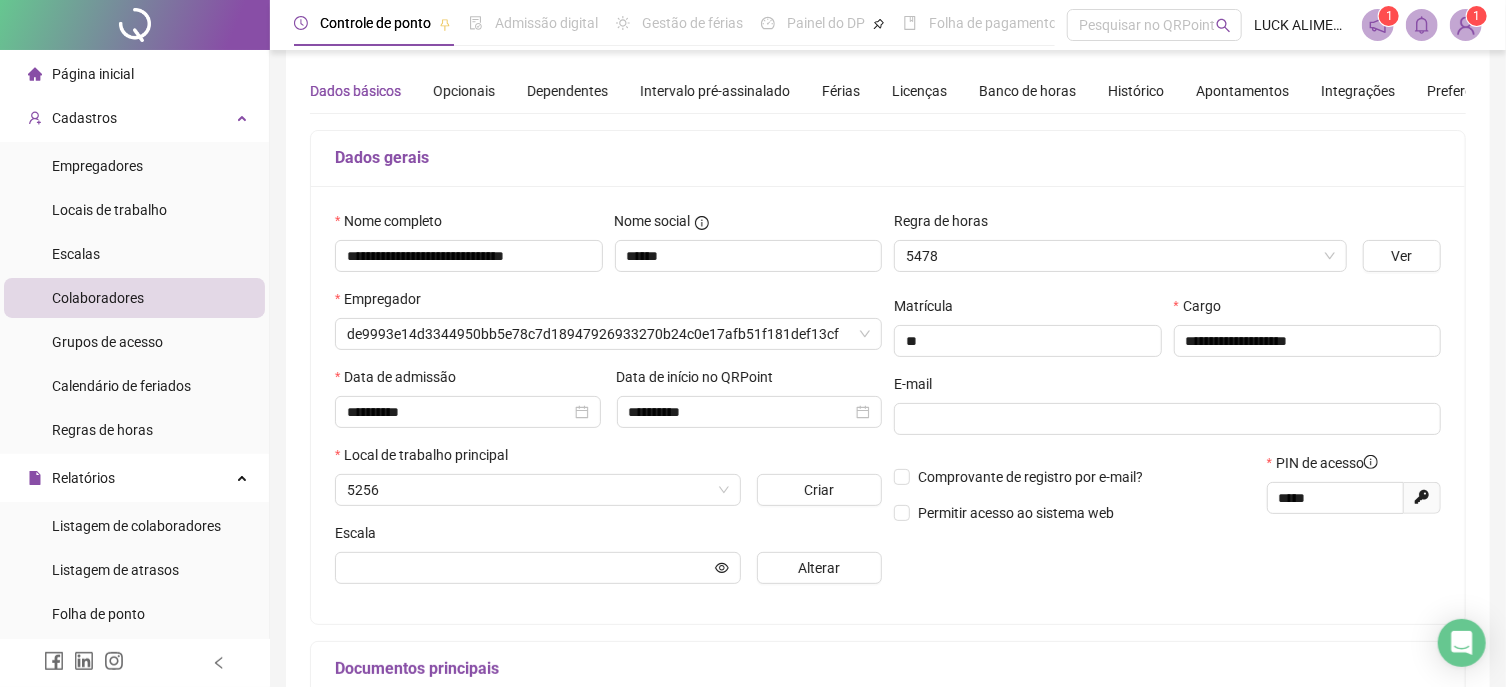type on "**********" 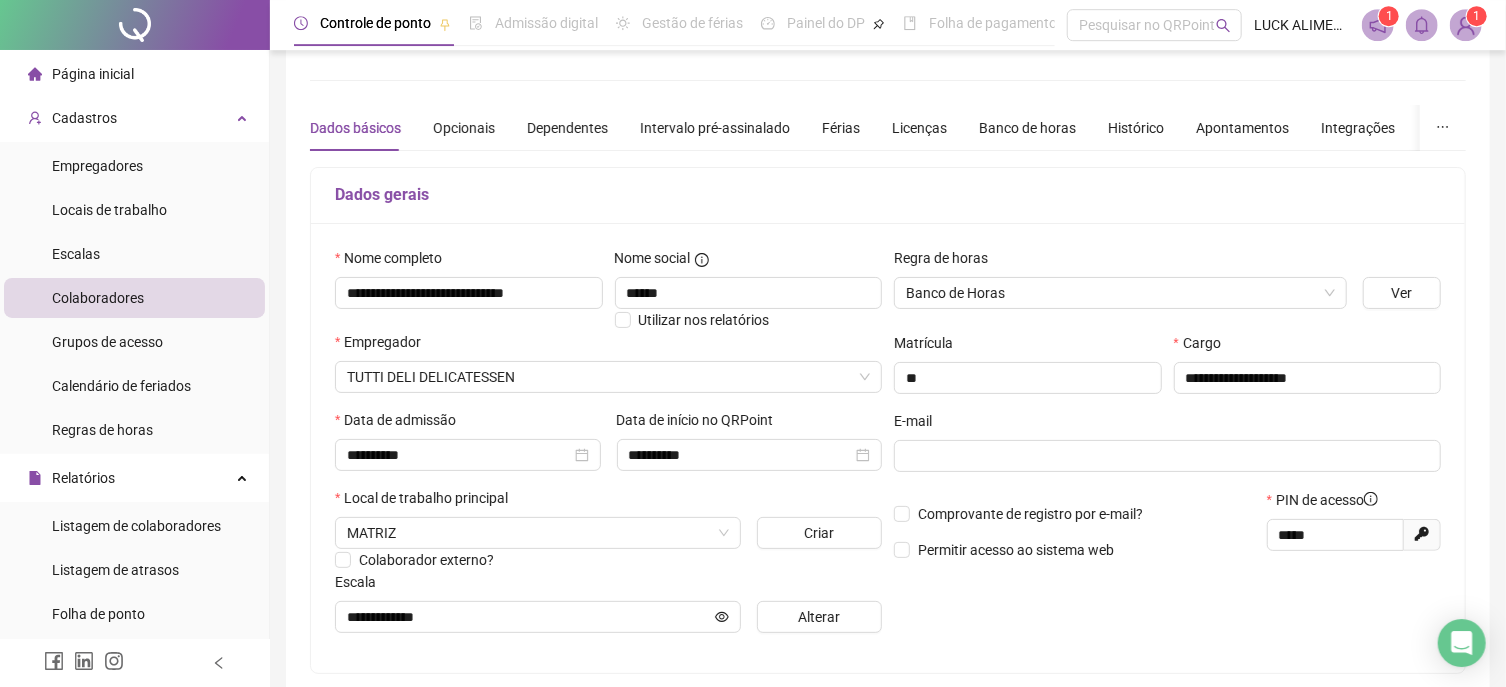 scroll, scrollTop: 10, scrollLeft: 0, axis: vertical 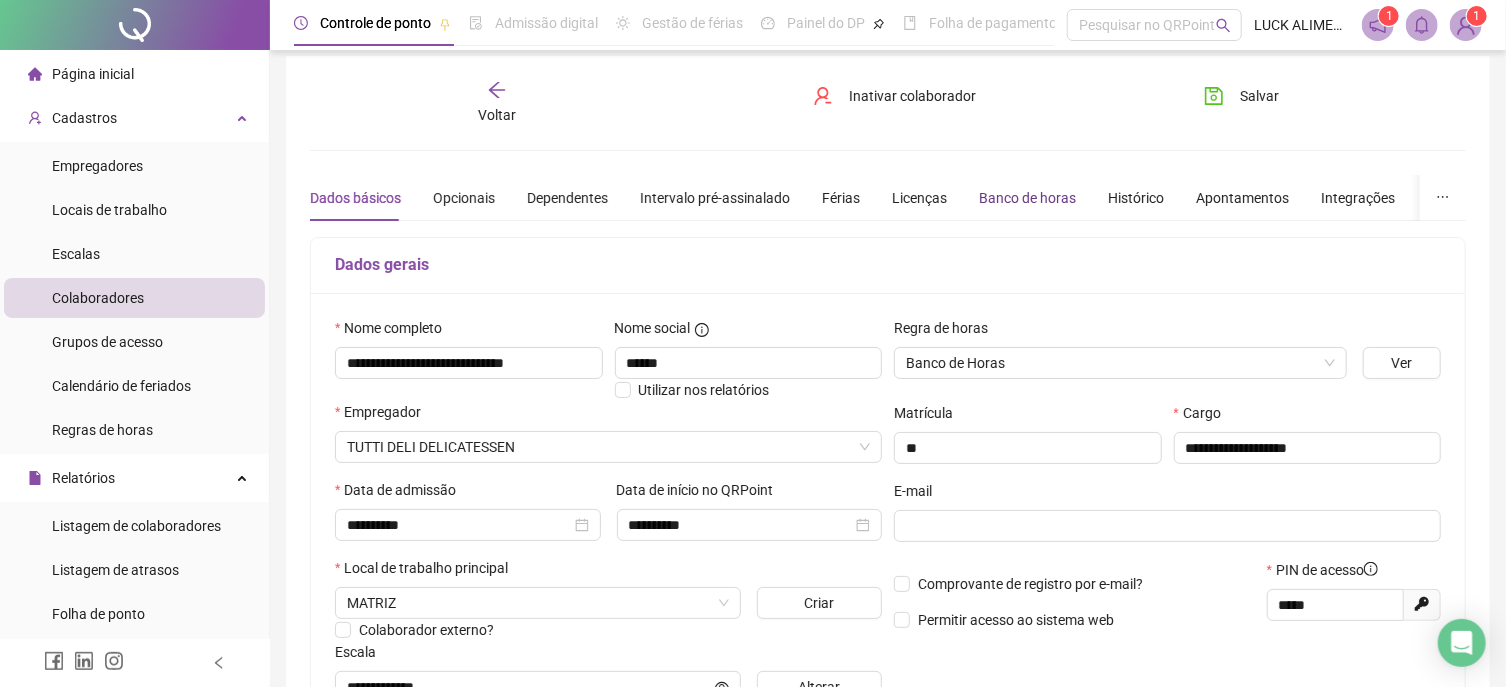 click on "Banco de horas" at bounding box center (1027, 198) 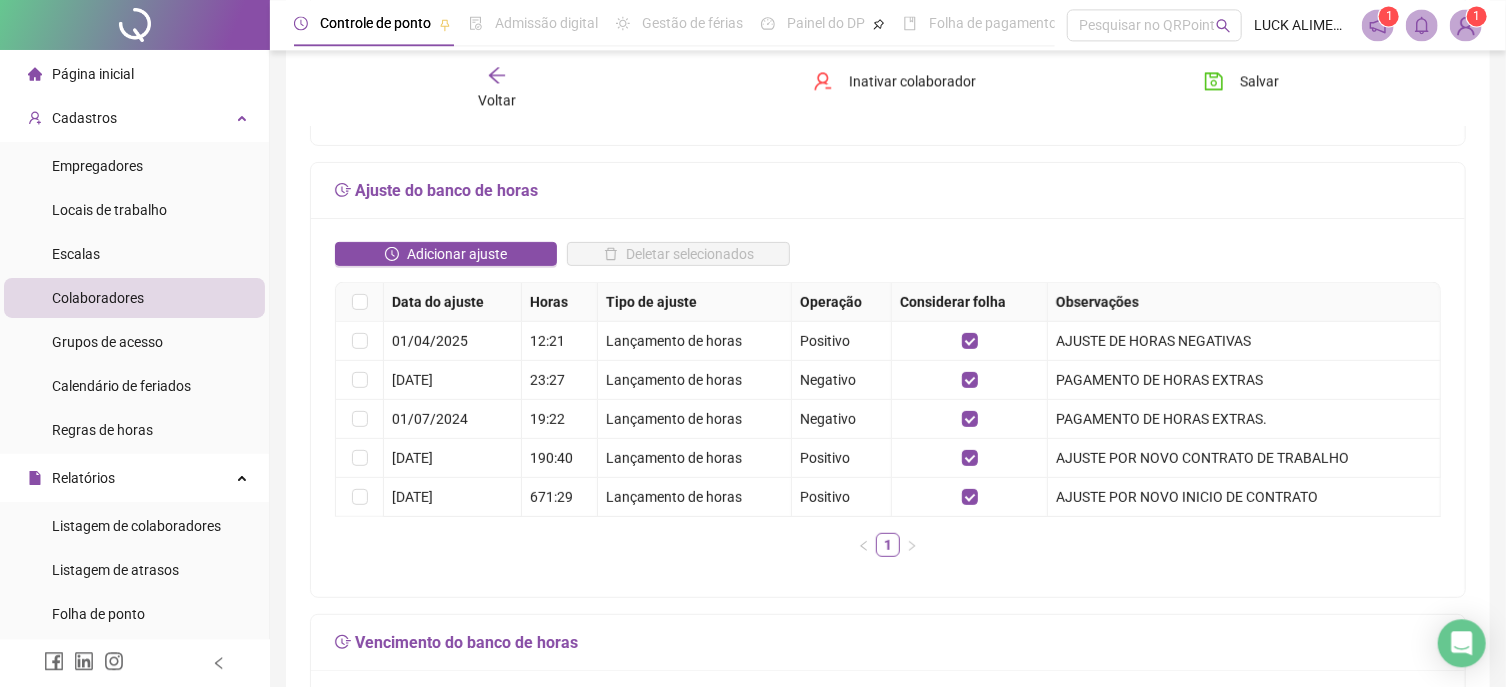 scroll, scrollTop: 331, scrollLeft: 0, axis: vertical 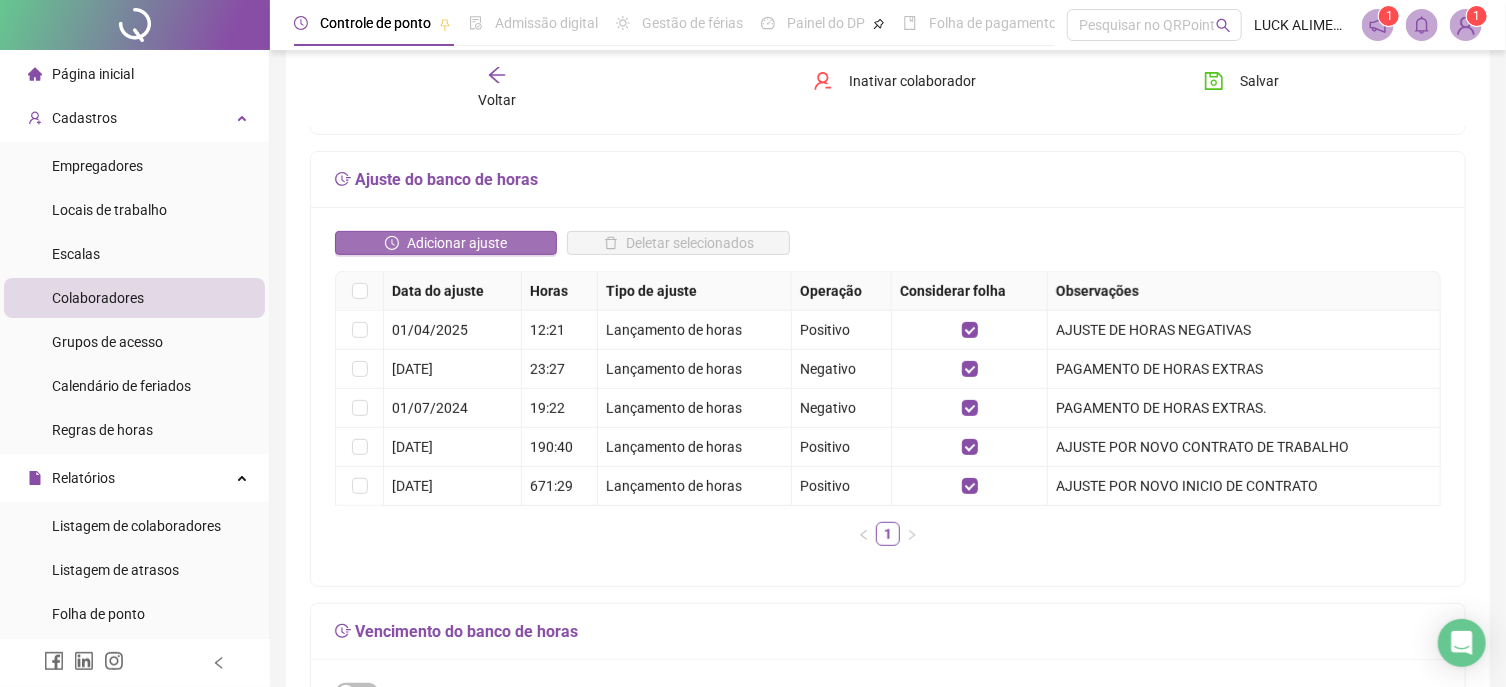 click on "Adicionar ajuste" at bounding box center [457, 243] 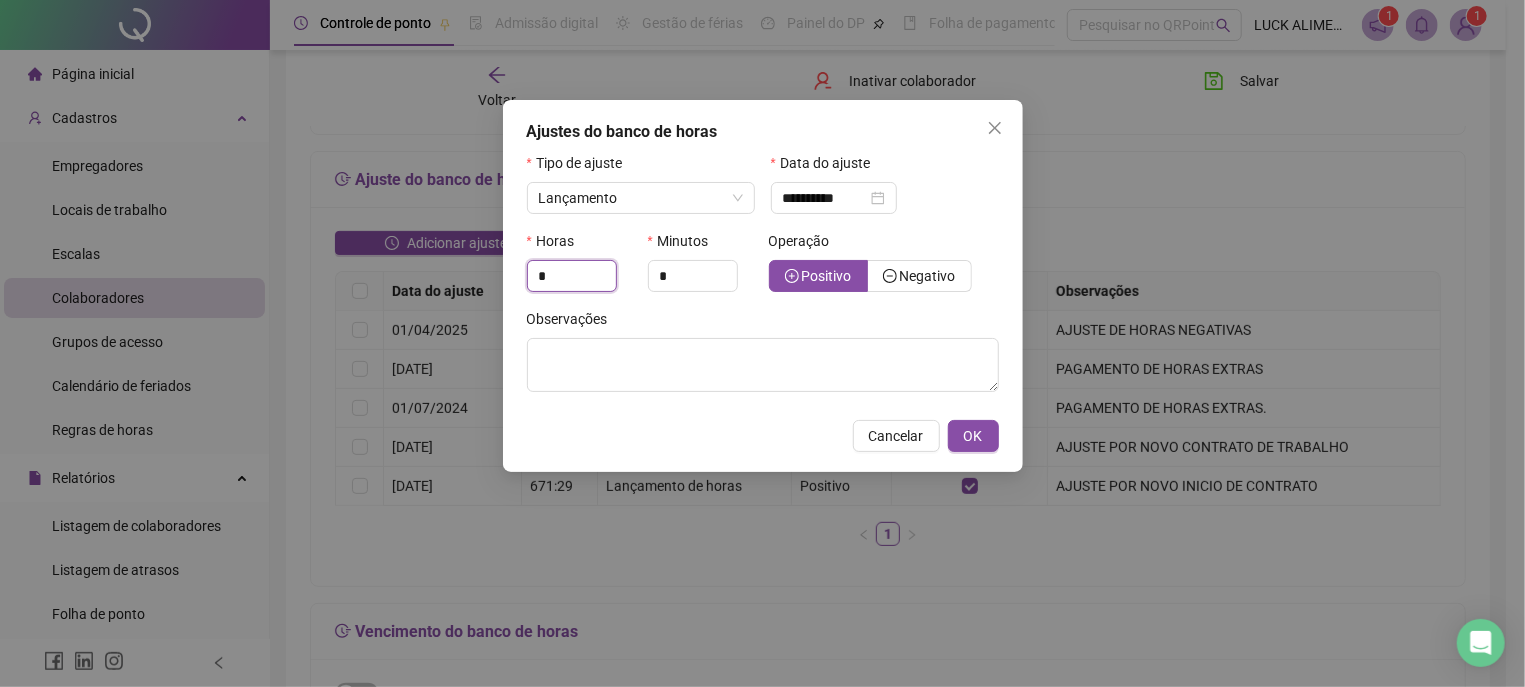 drag, startPoint x: 577, startPoint y: 276, endPoint x: 461, endPoint y: 274, distance: 116.01724 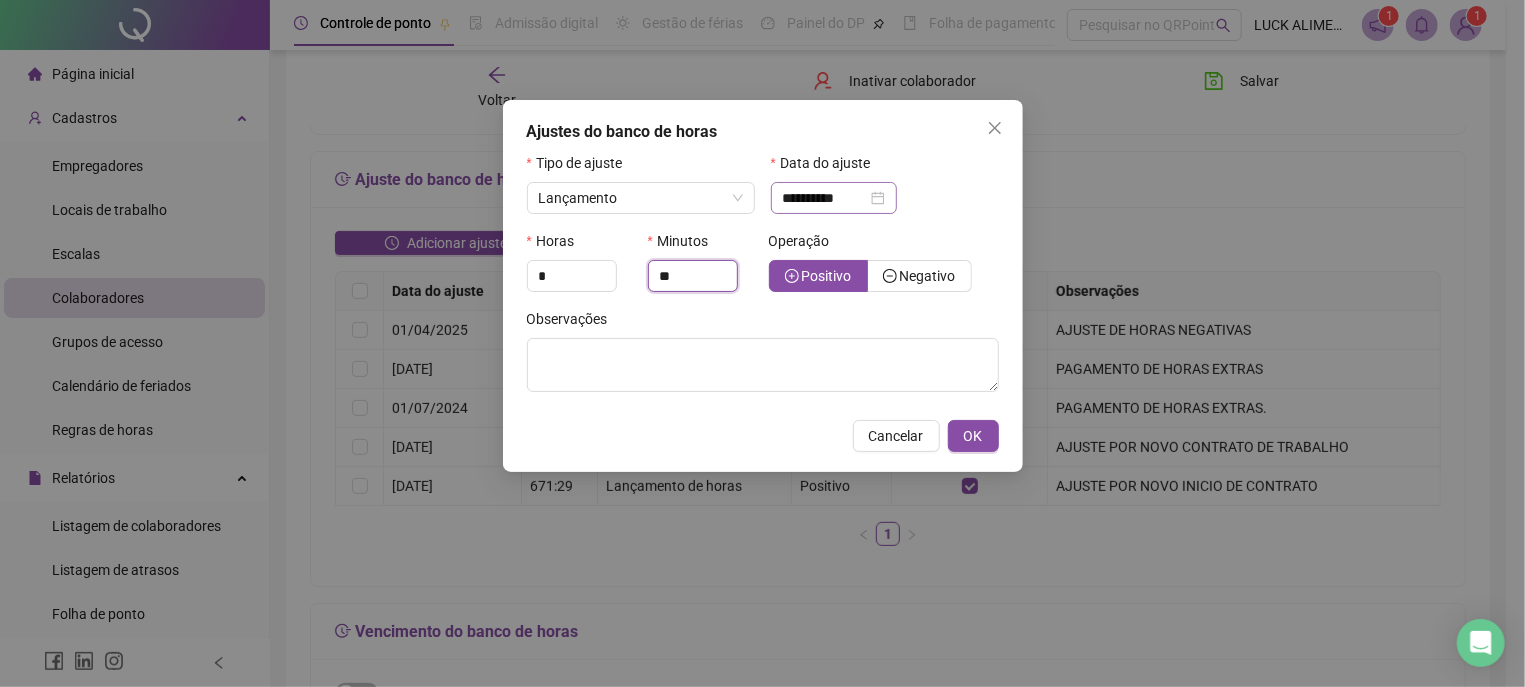 click on "**********" at bounding box center (834, 198) 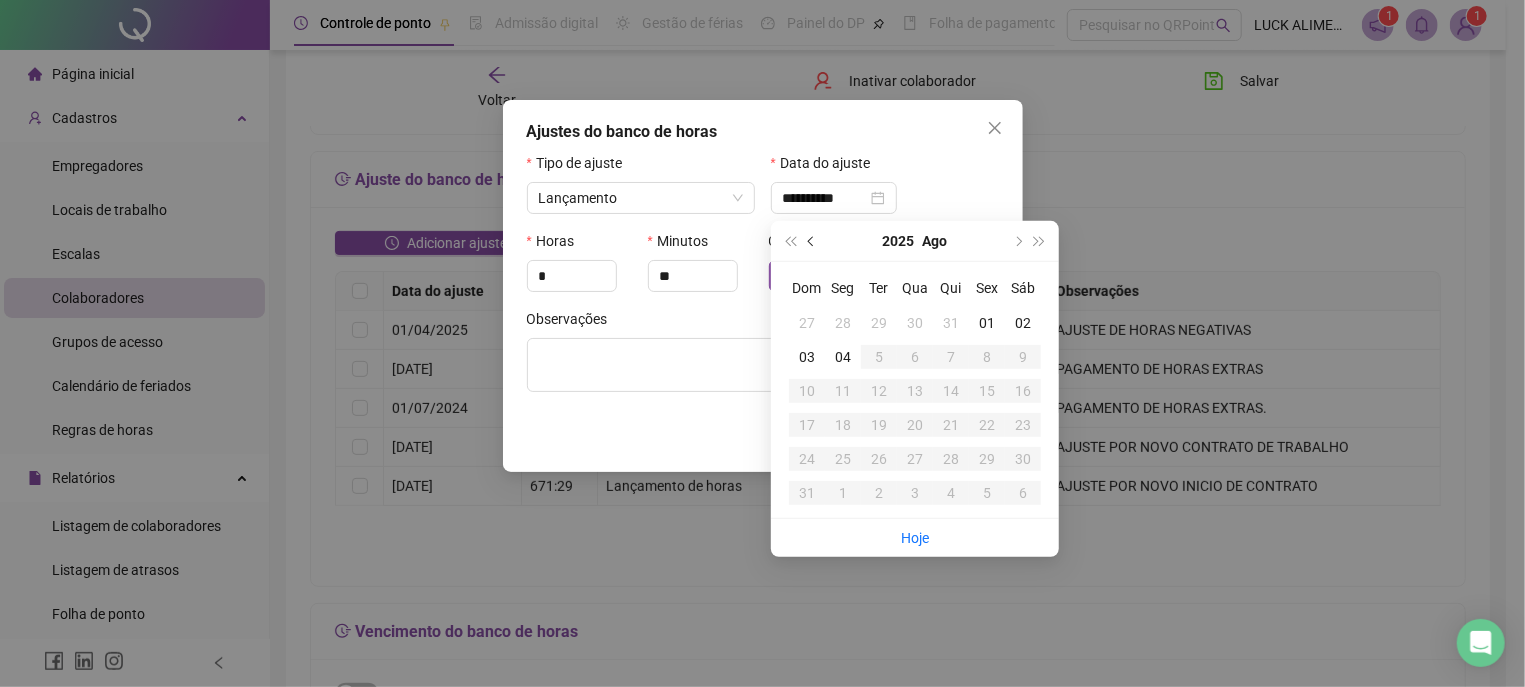 click at bounding box center (812, 241) 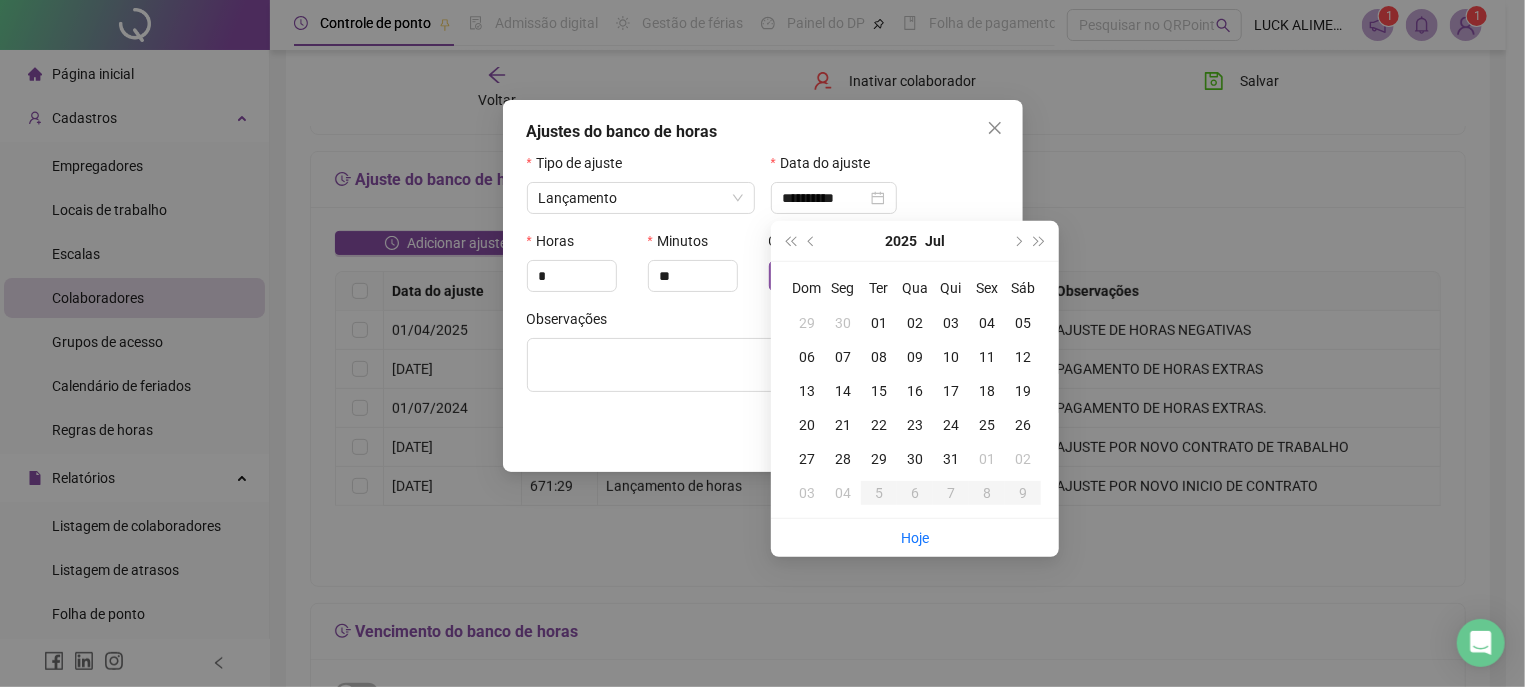 type on "**********" 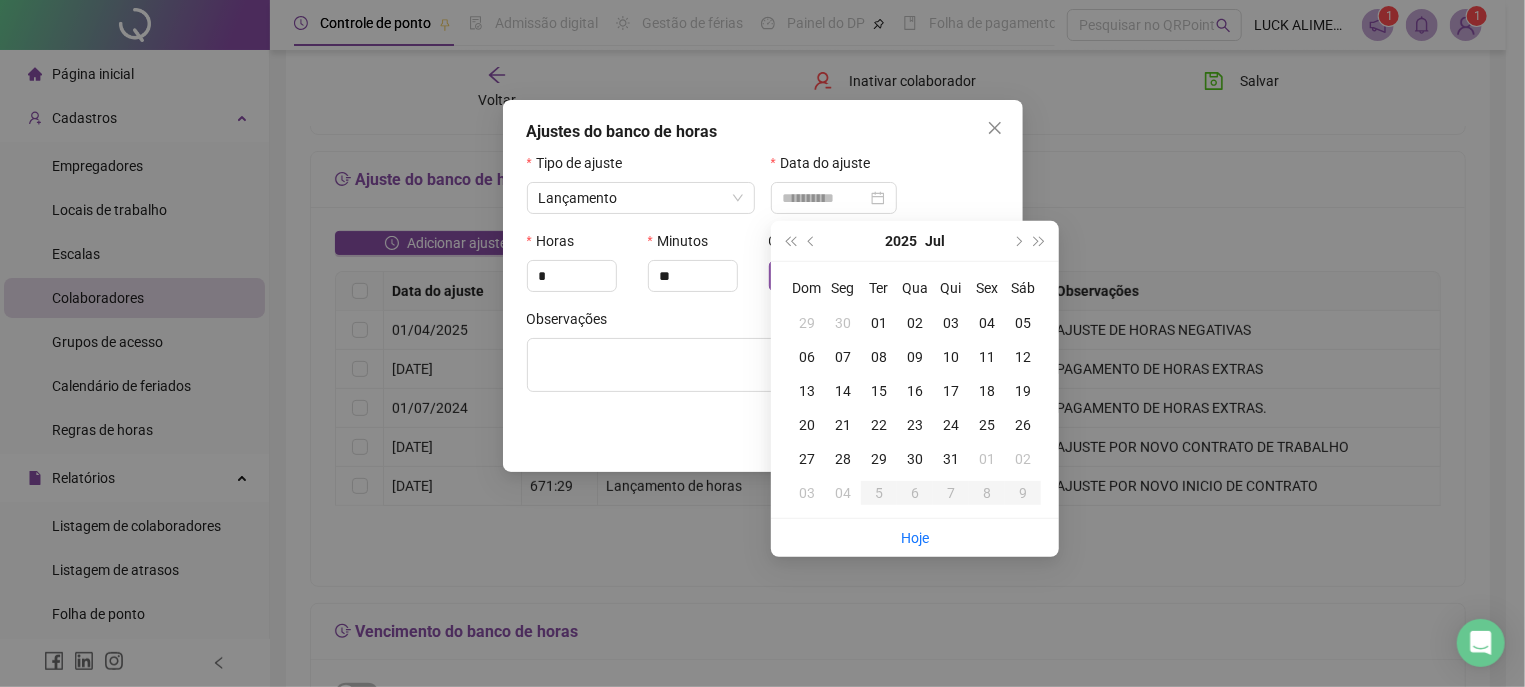 click on "01" at bounding box center (879, 323) 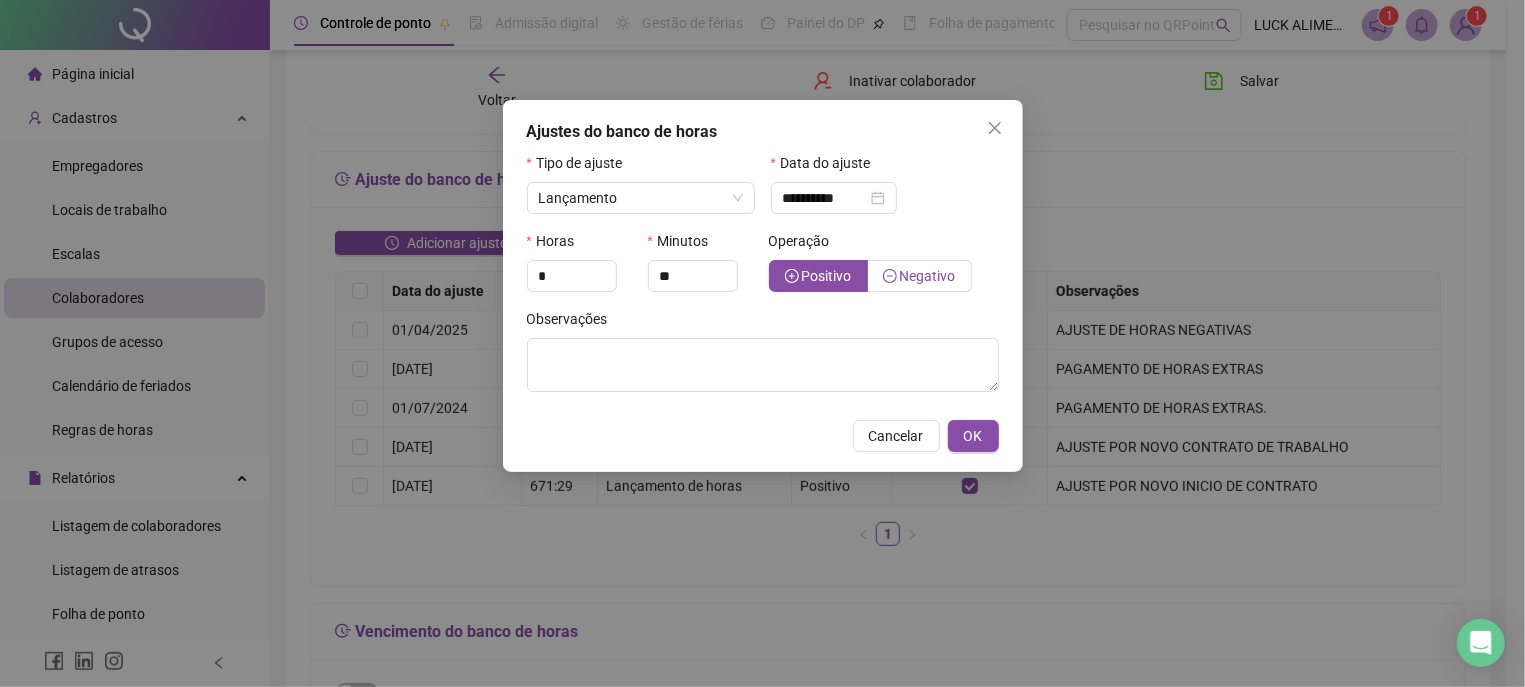 click on "Negativo" at bounding box center [928, 276] 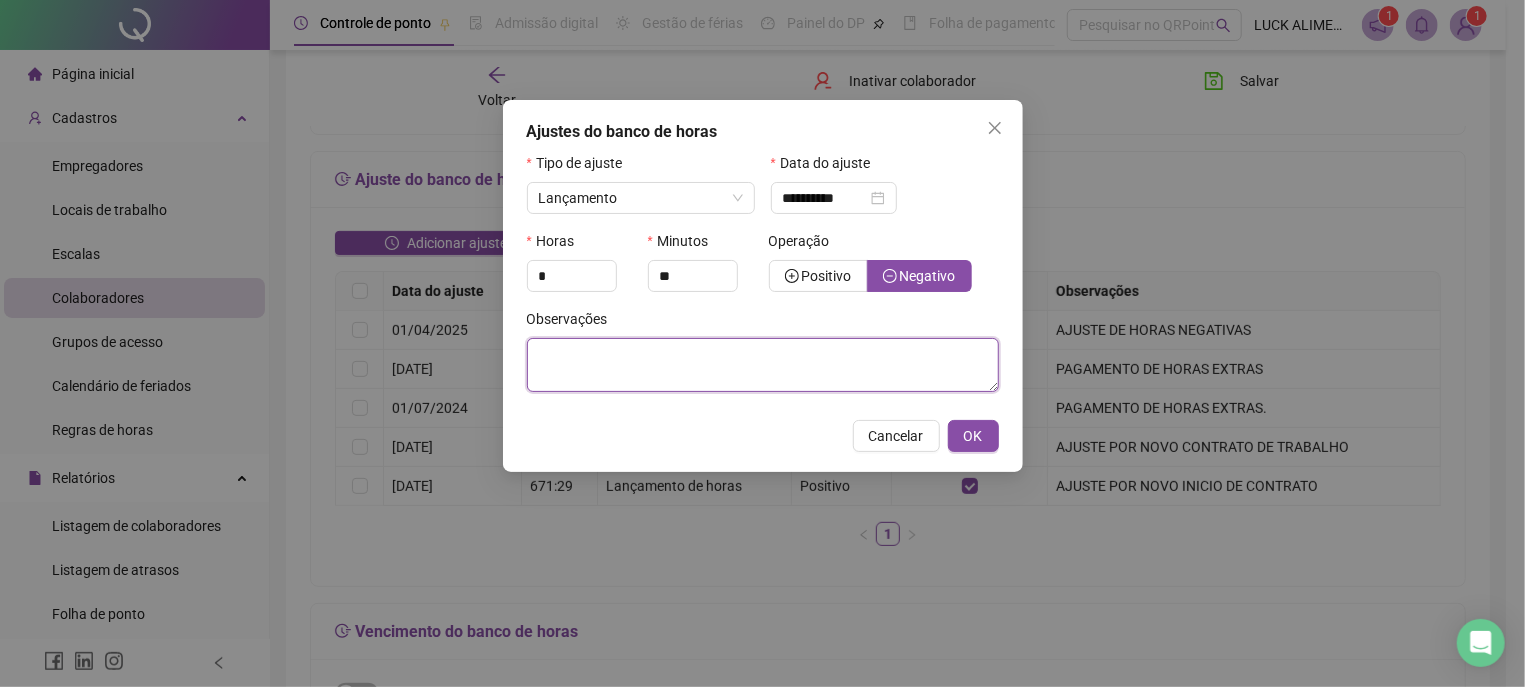 click at bounding box center [763, 365] 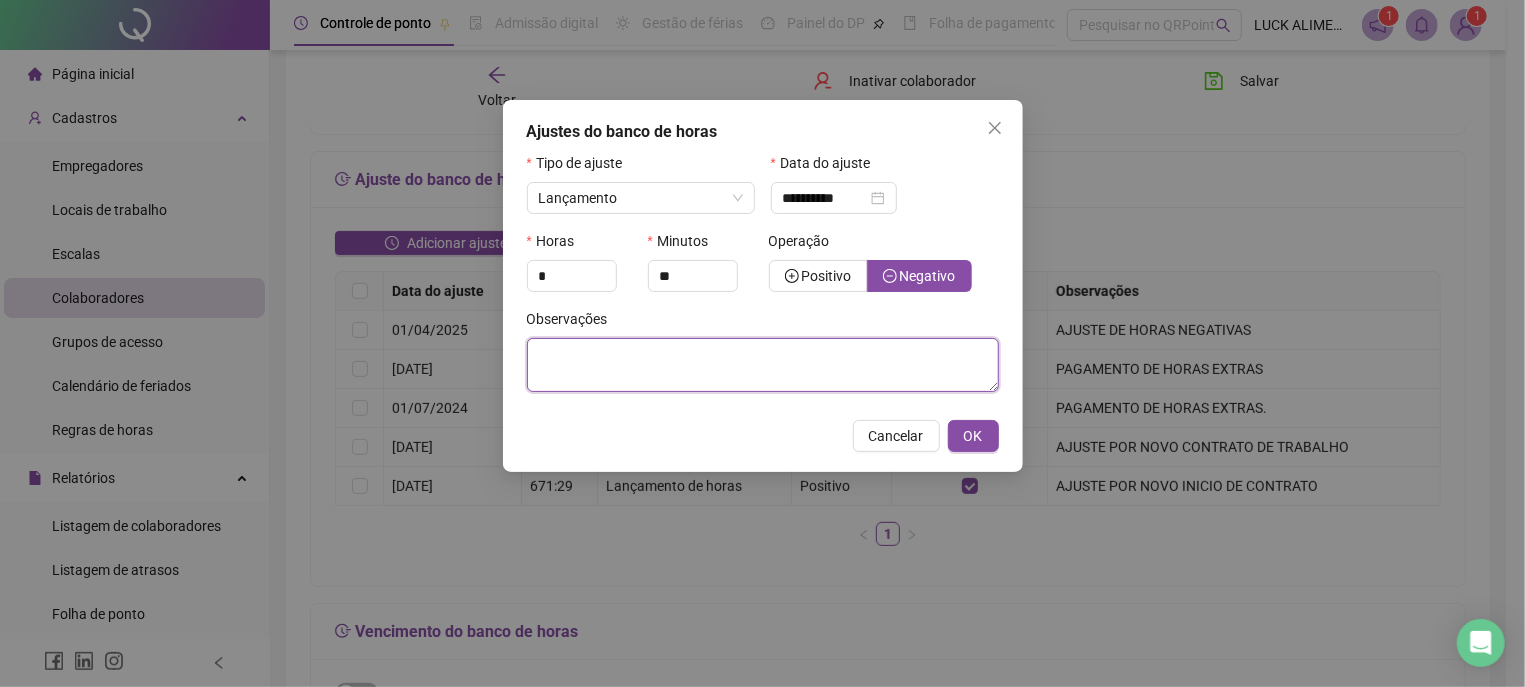 paste on "**********" 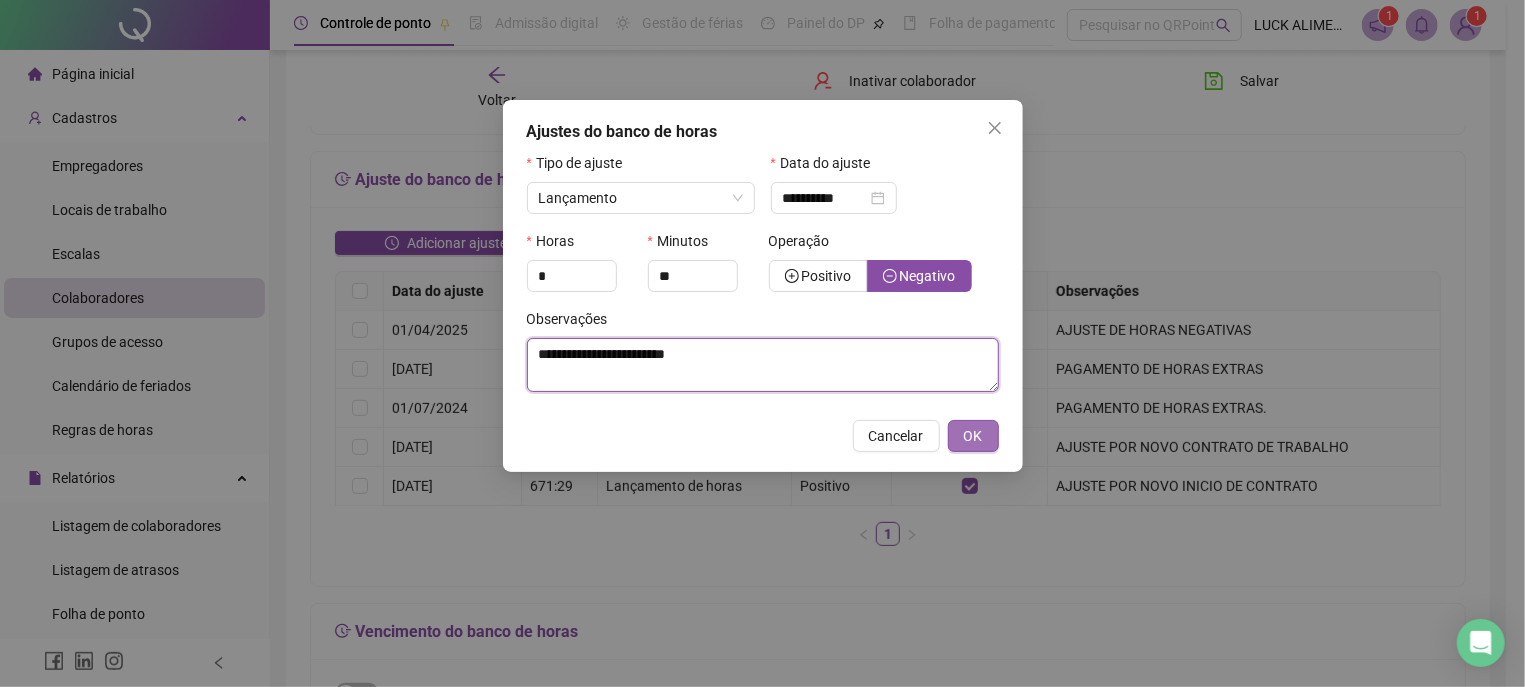 type on "**********" 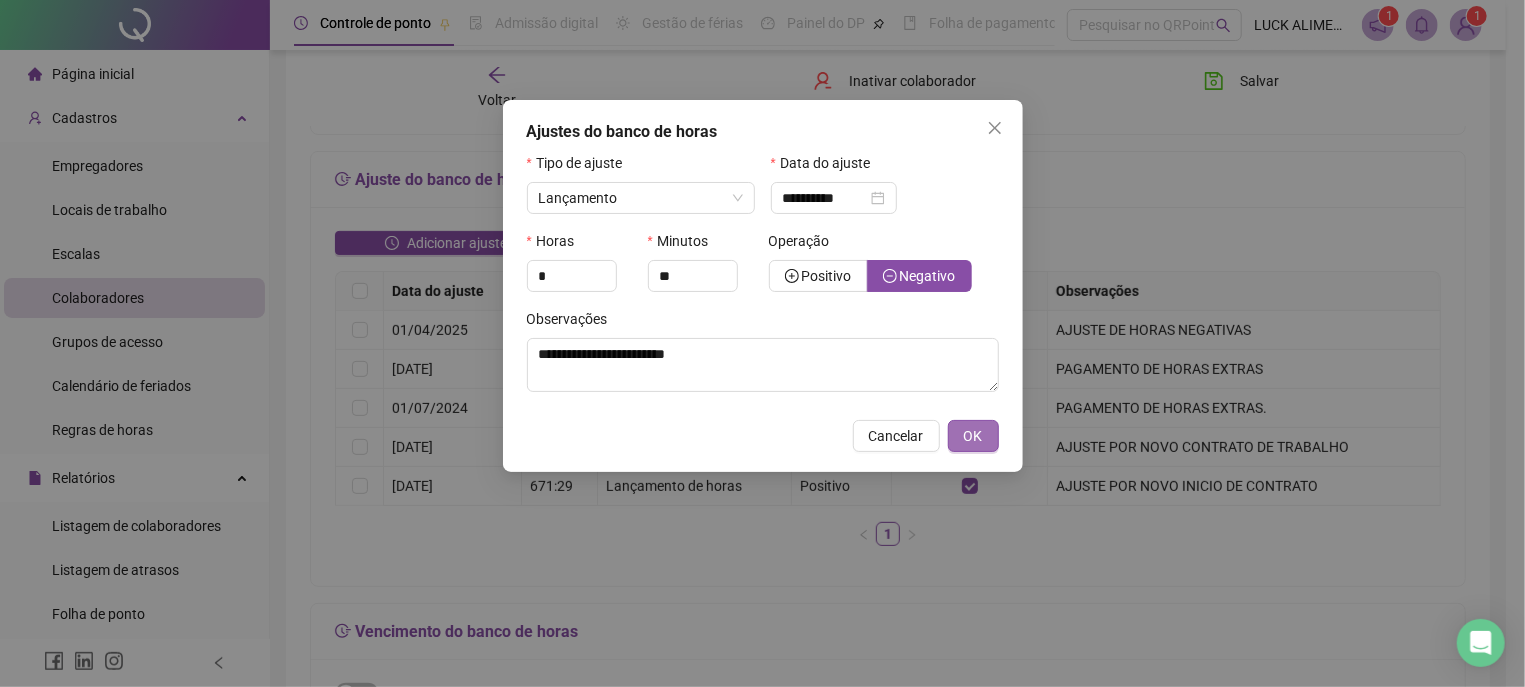 click on "OK" at bounding box center [973, 436] 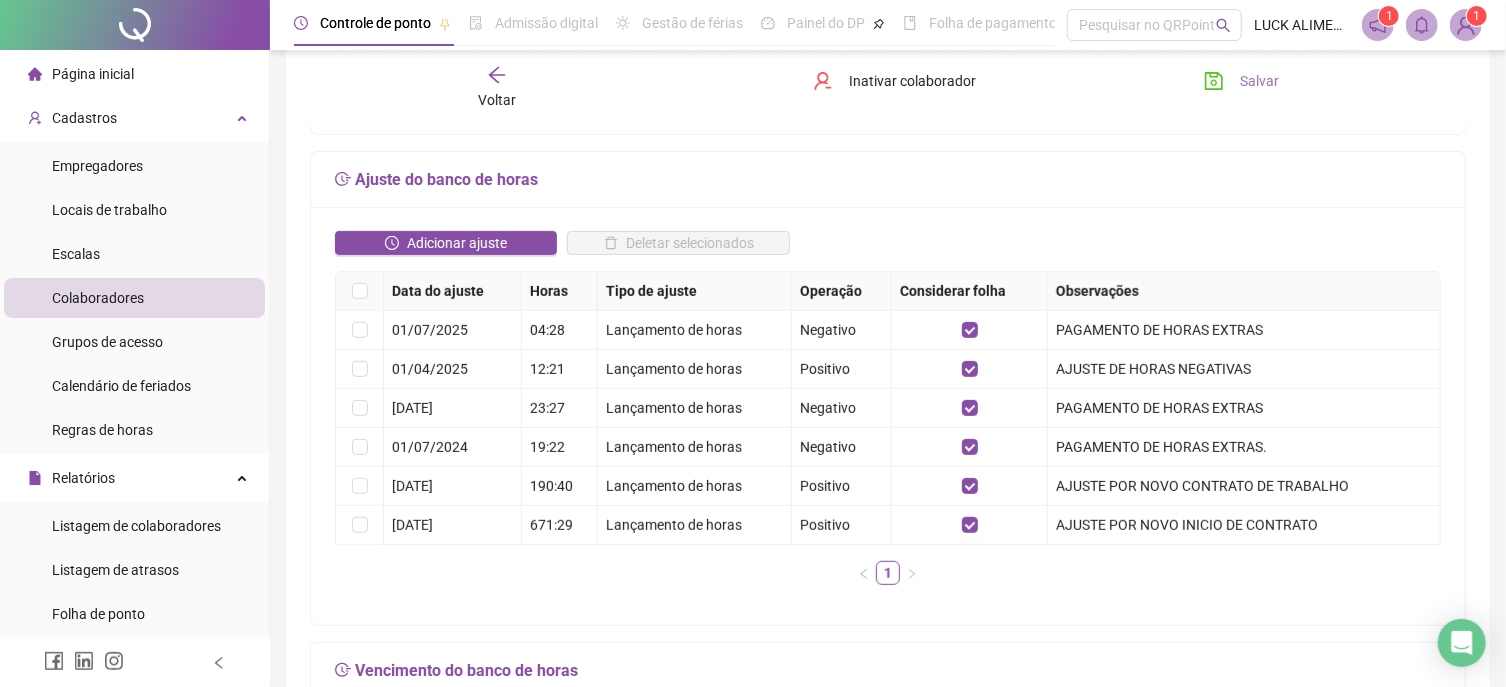 click 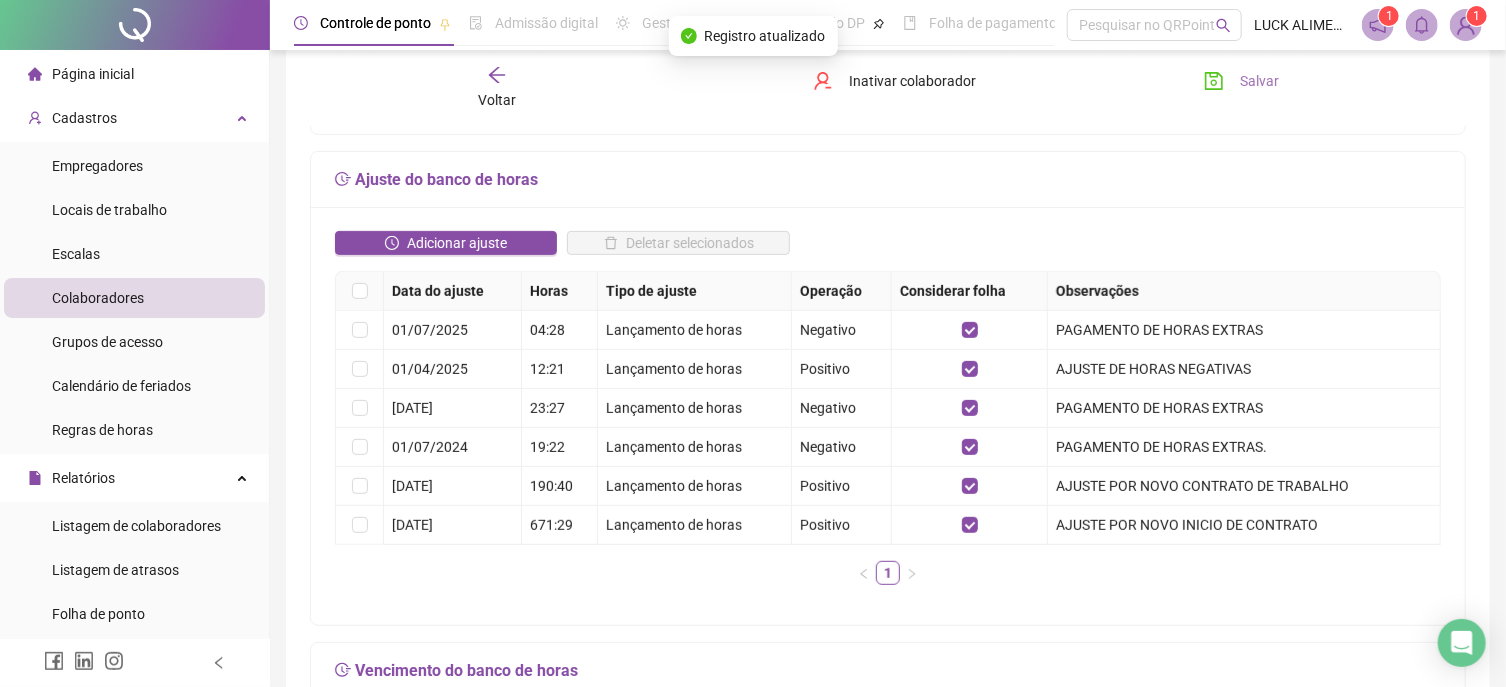 click 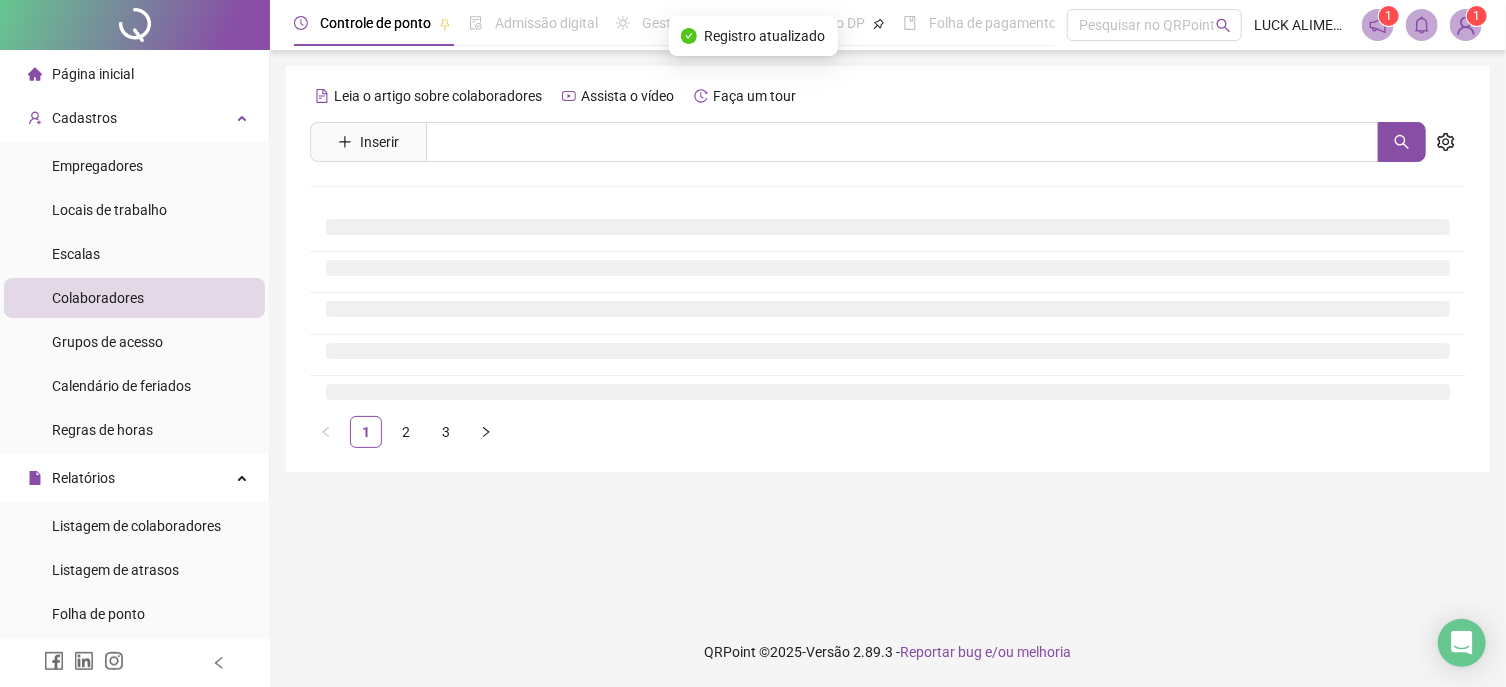 scroll, scrollTop: 0, scrollLeft: 0, axis: both 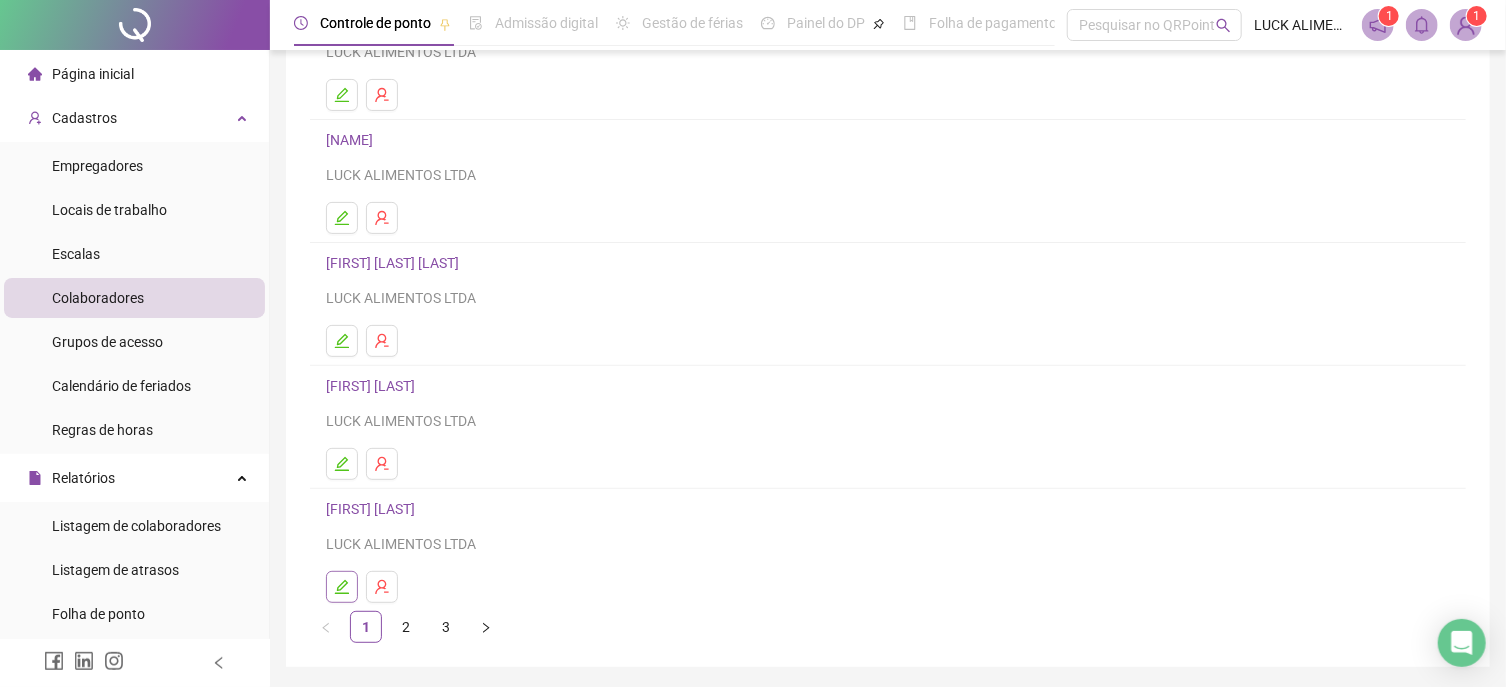 click 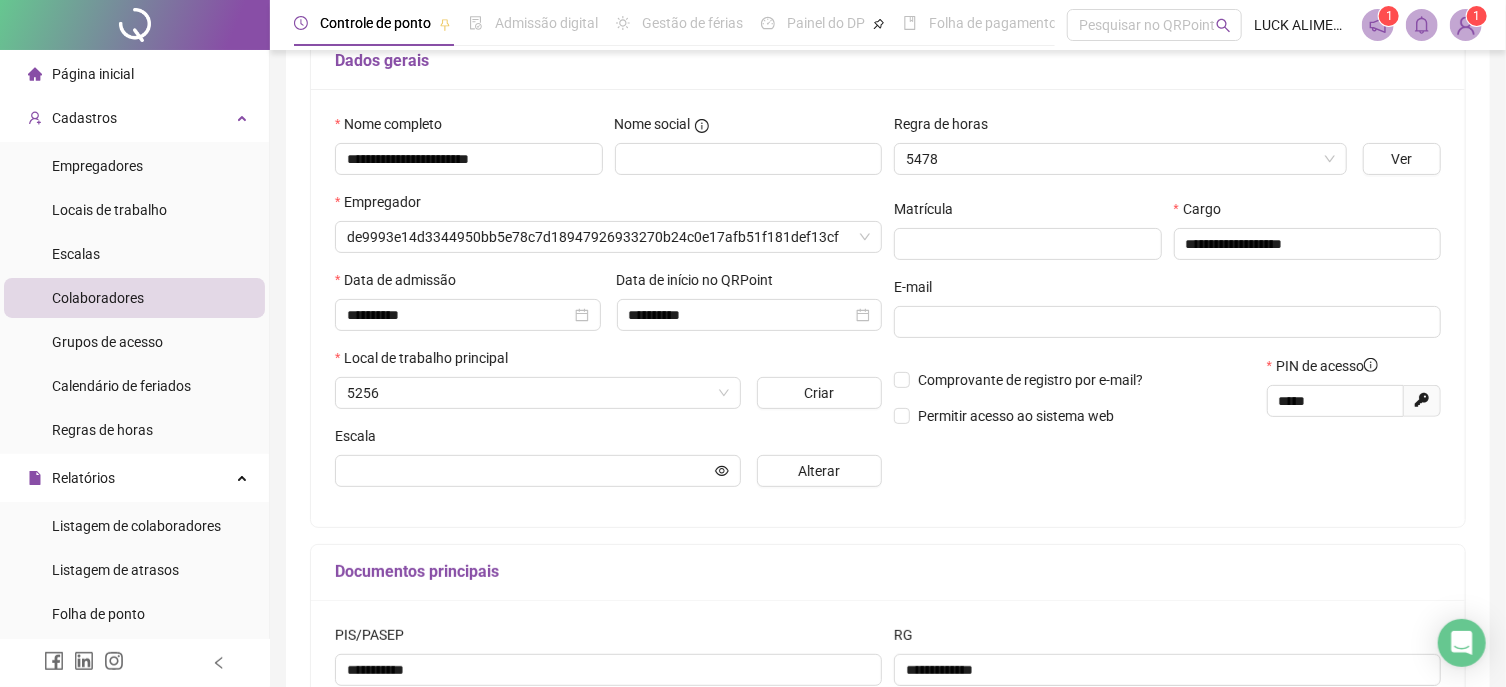 type on "**********" 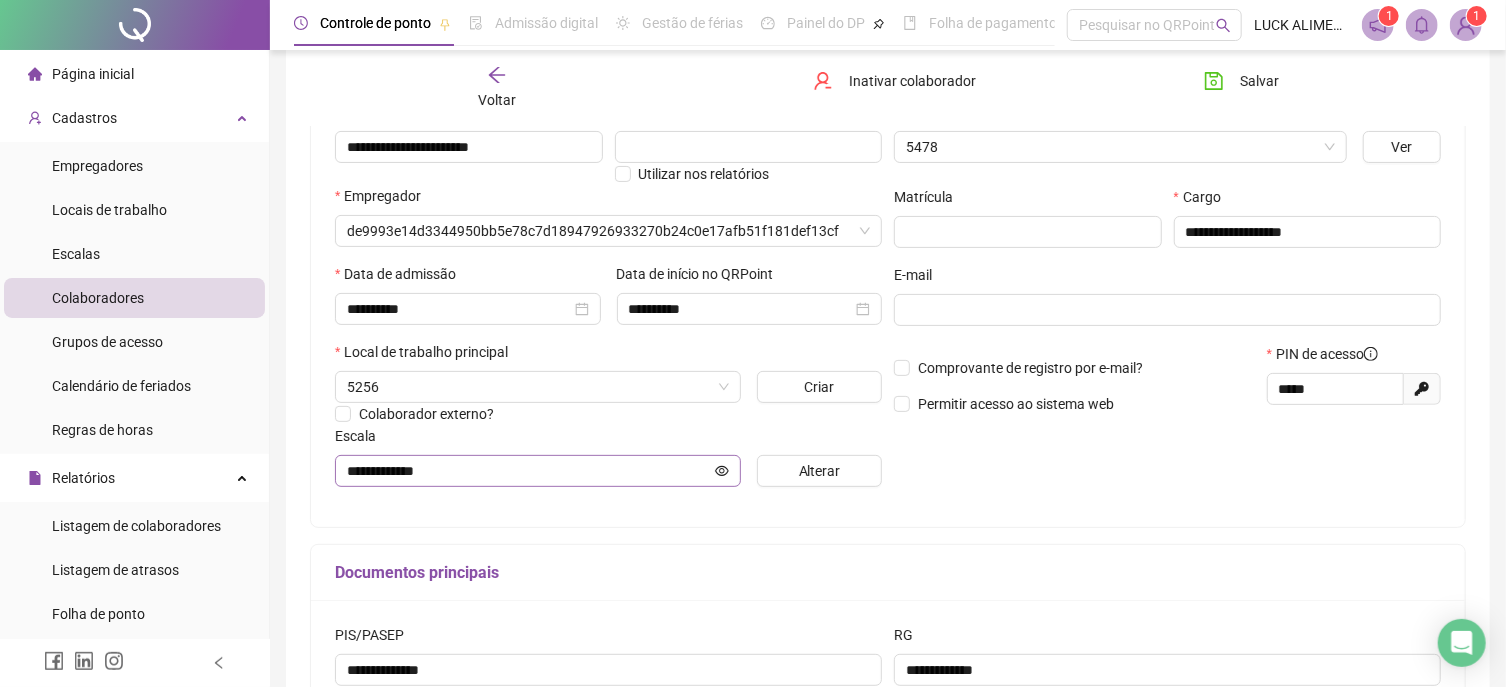 type on "**********" 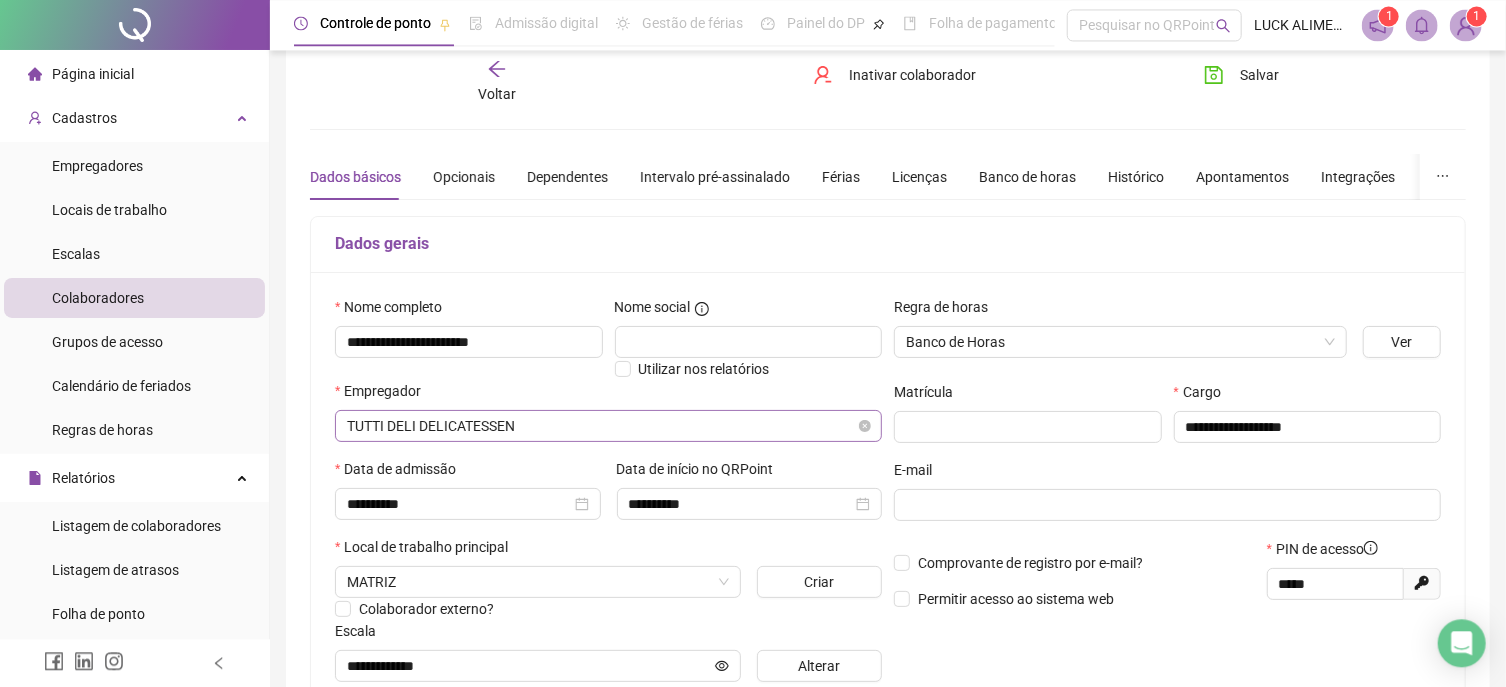 scroll, scrollTop: 0, scrollLeft: 0, axis: both 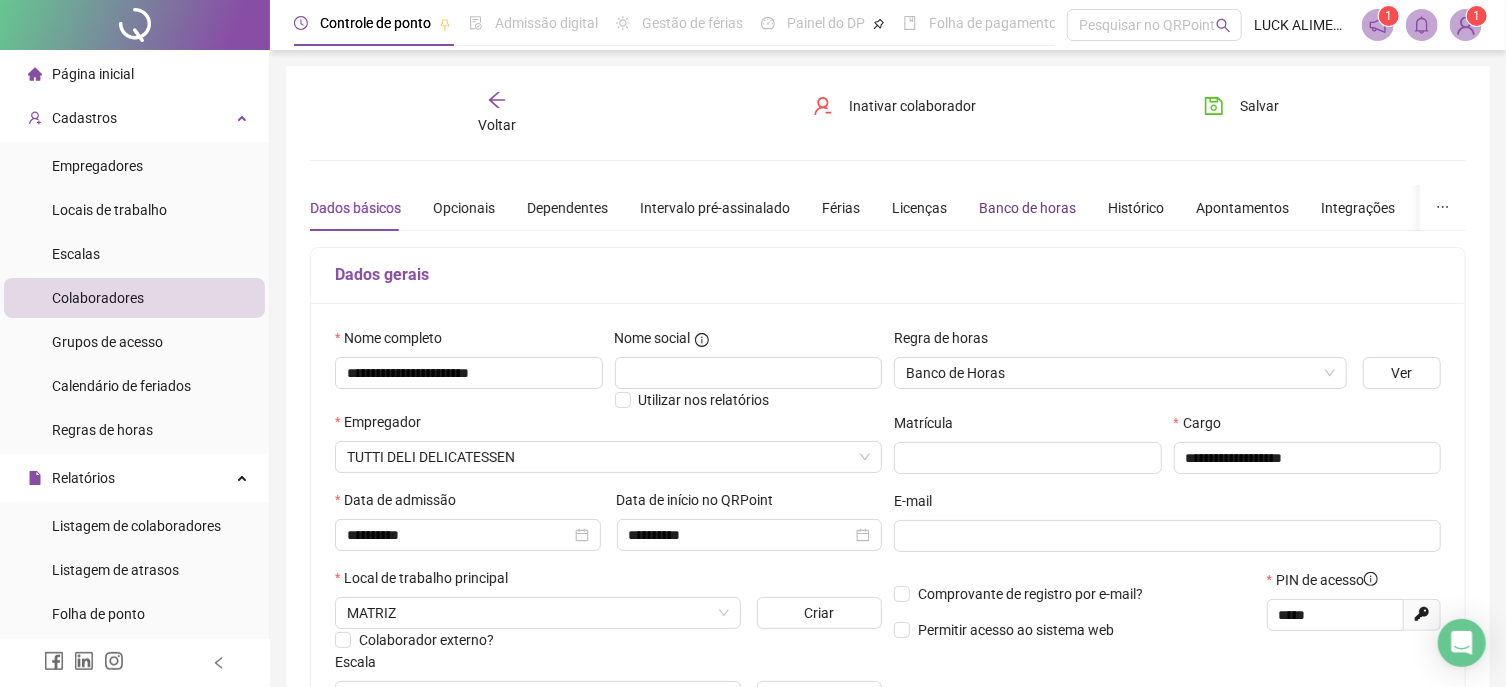 click on "Banco de horas" at bounding box center [1027, 208] 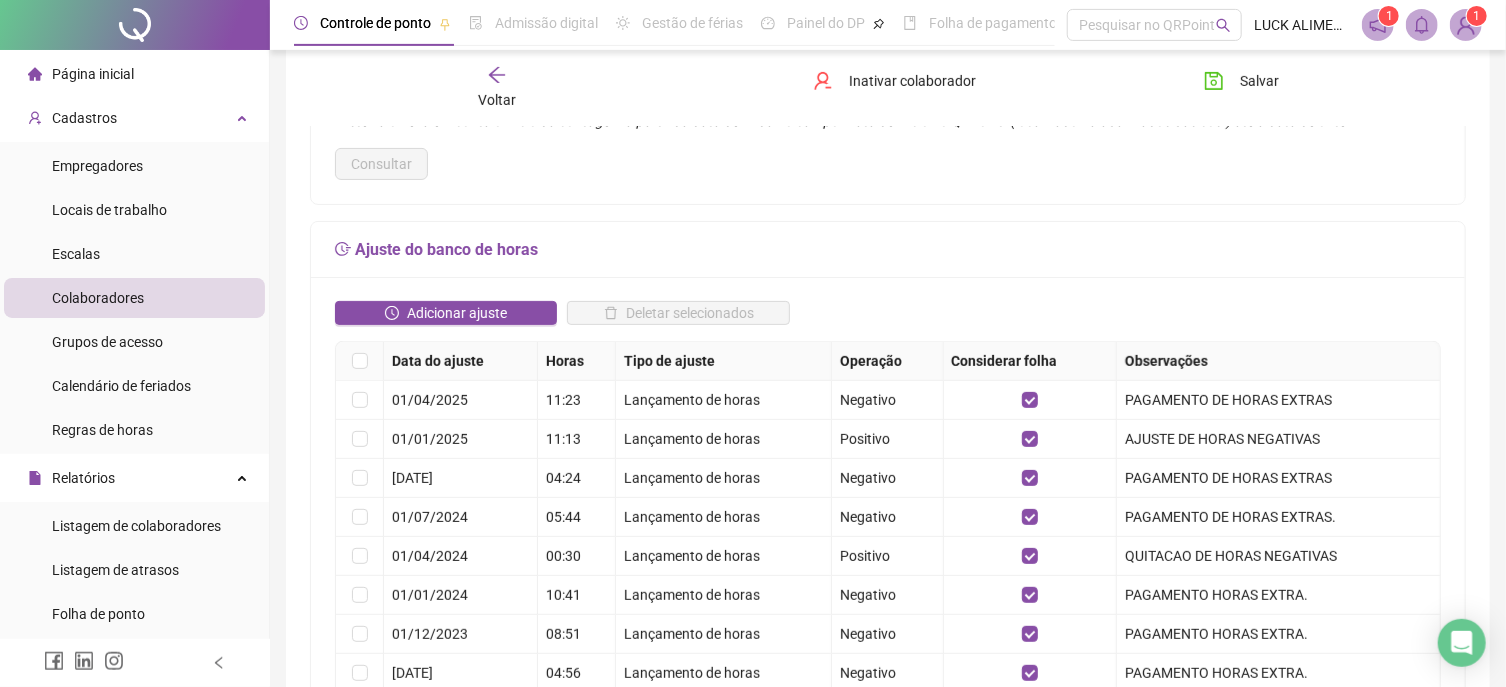 scroll, scrollTop: 321, scrollLeft: 0, axis: vertical 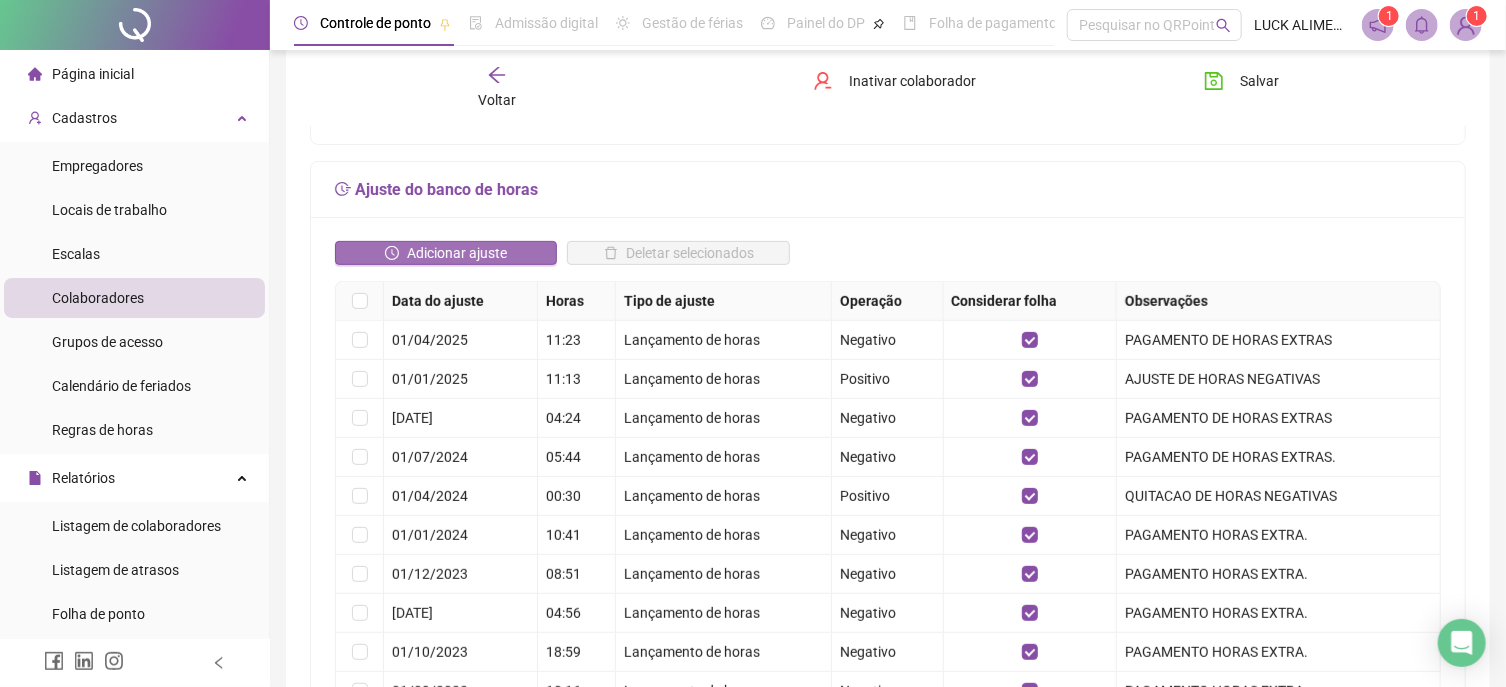 click on "Adicionar ajuste" at bounding box center (457, 253) 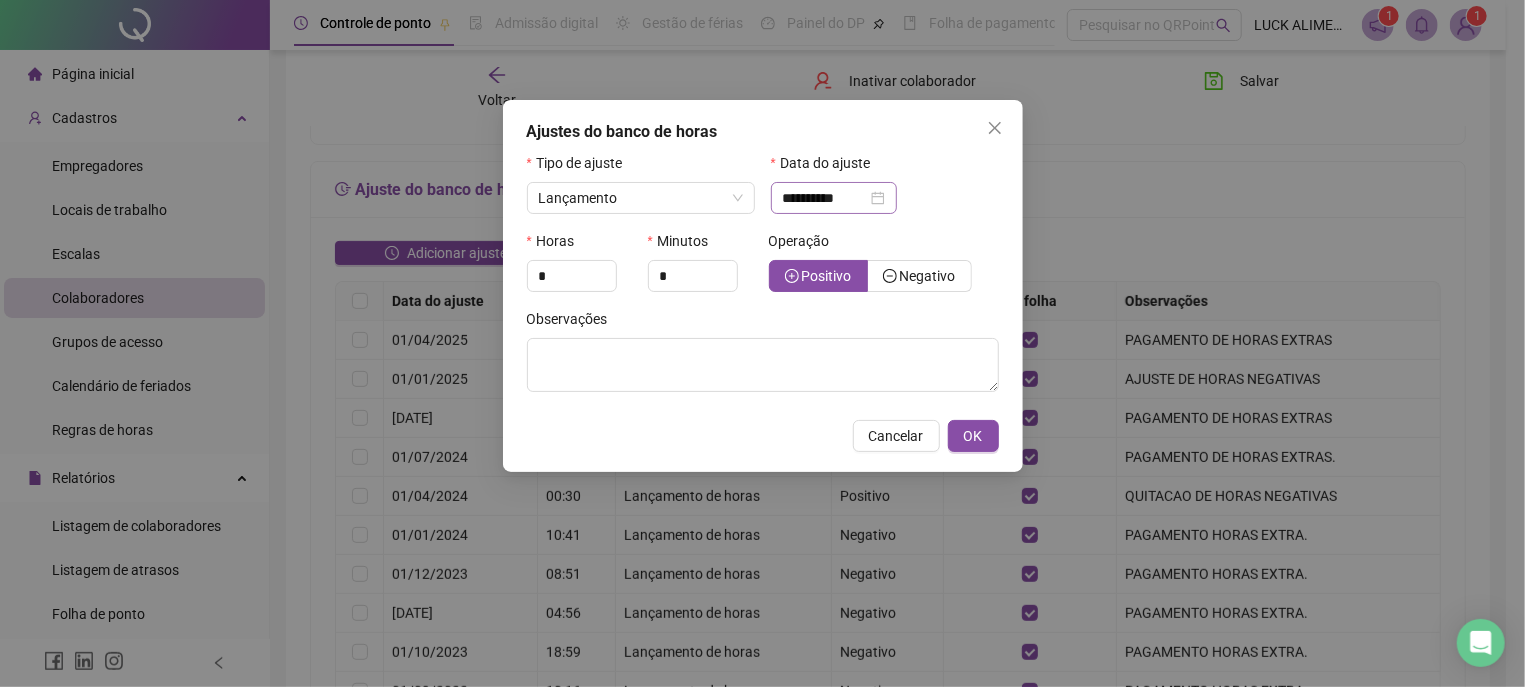 click on "**********" at bounding box center (834, 198) 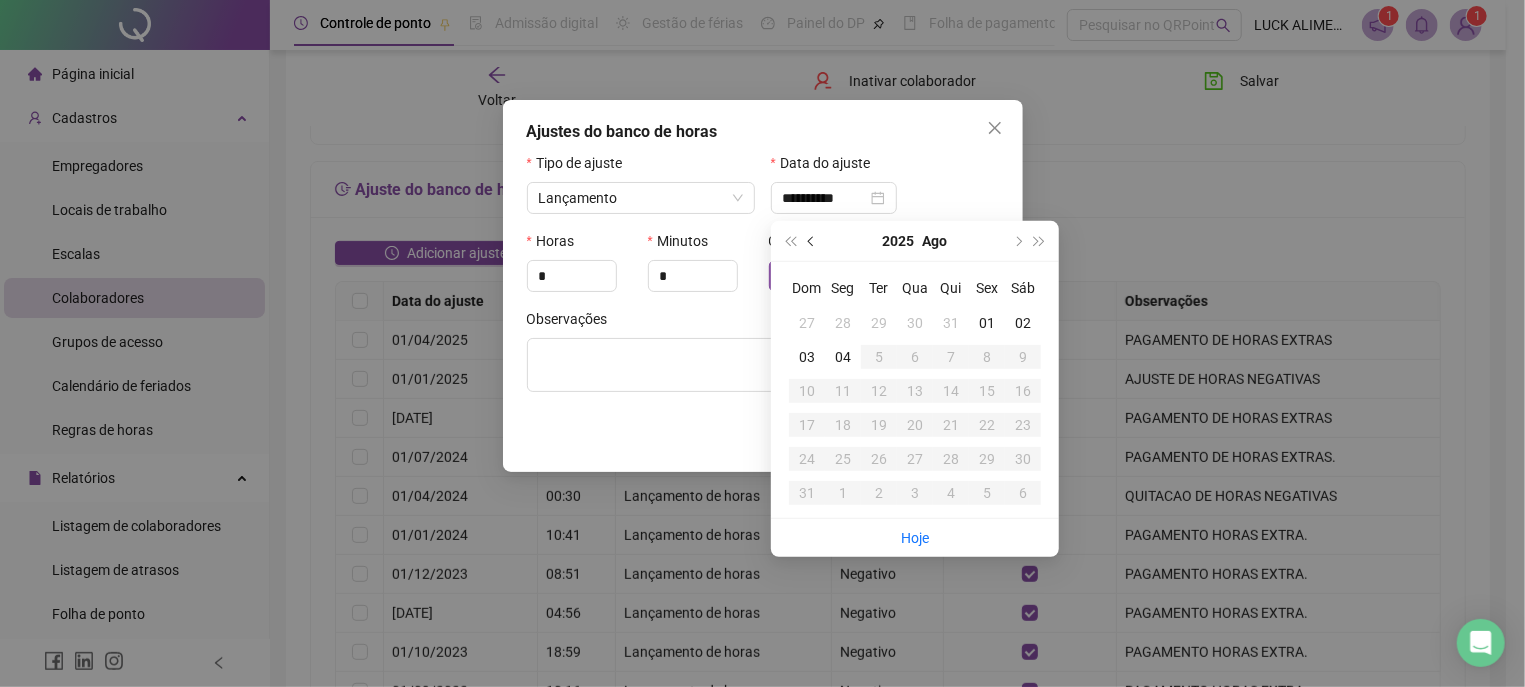 click at bounding box center (813, 241) 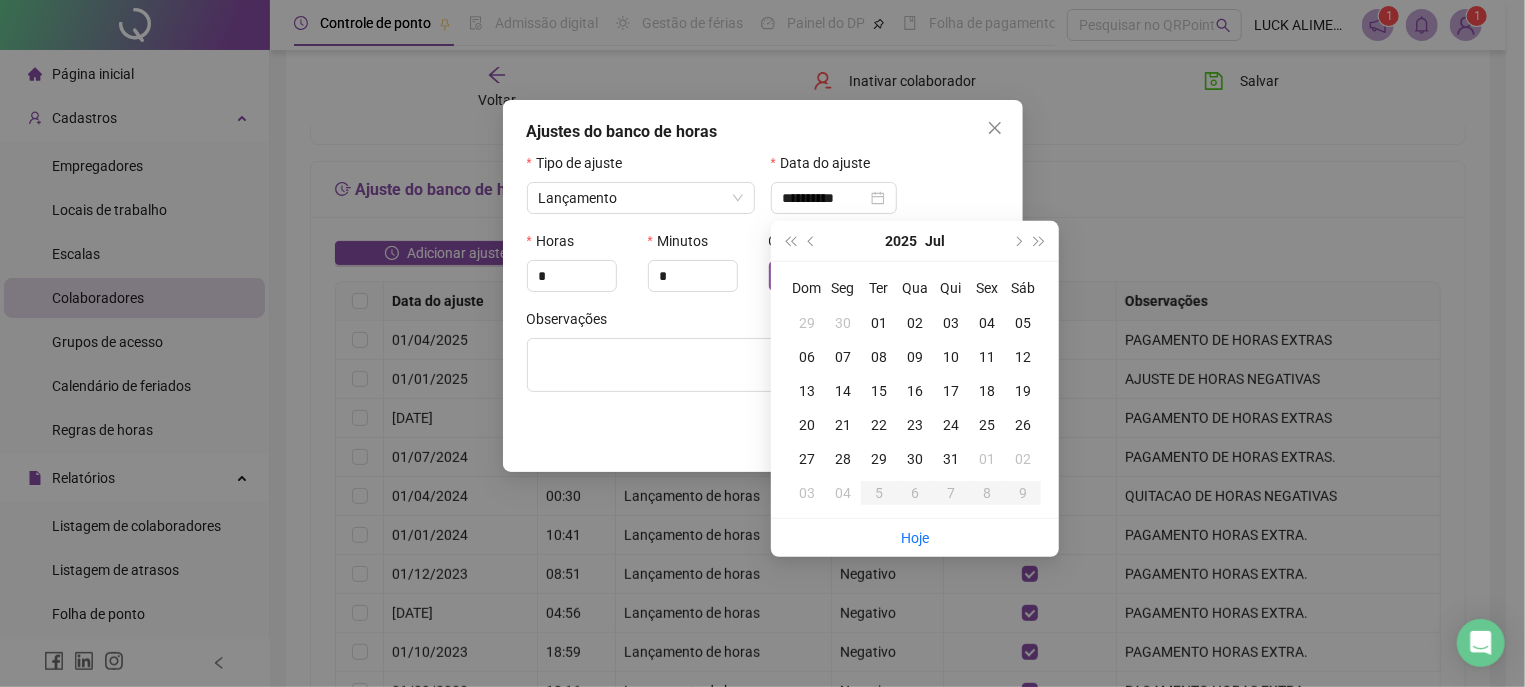 type on "**********" 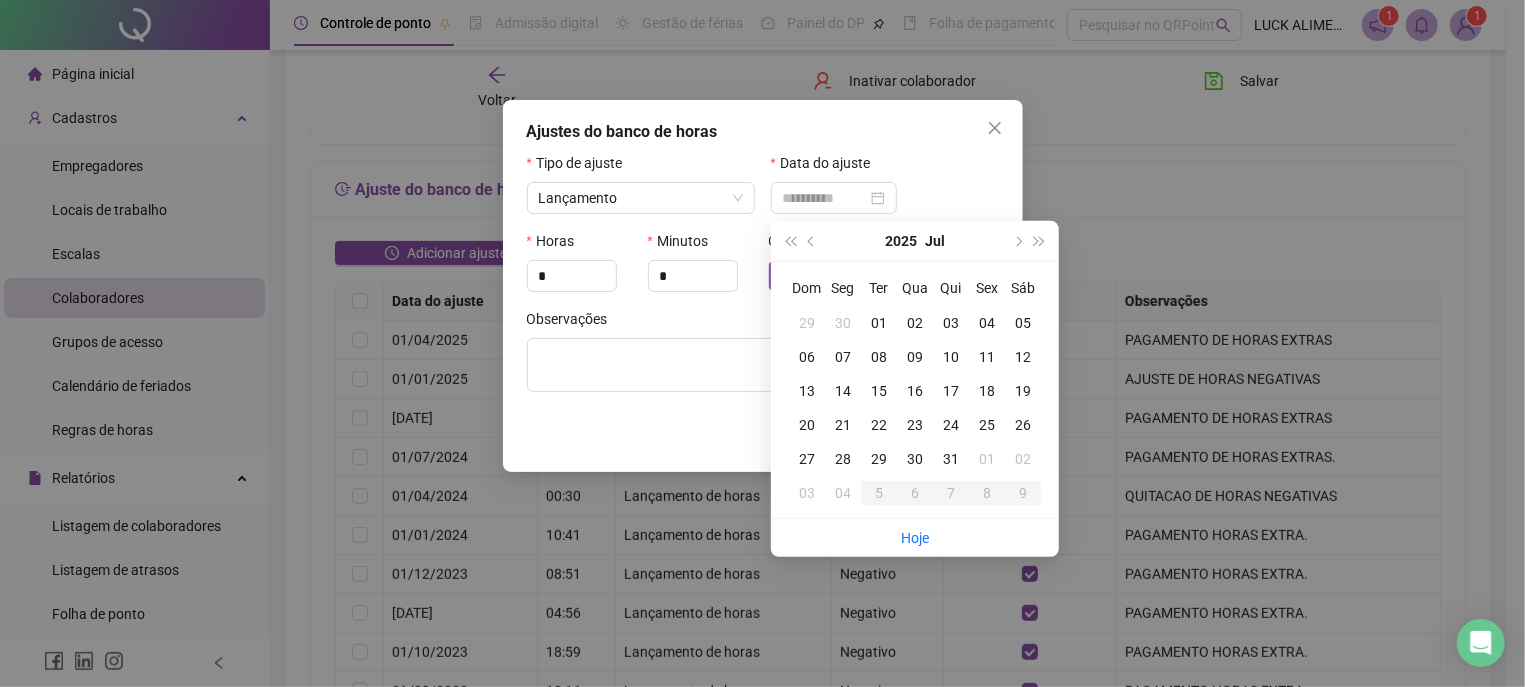 click on "01" at bounding box center [879, 323] 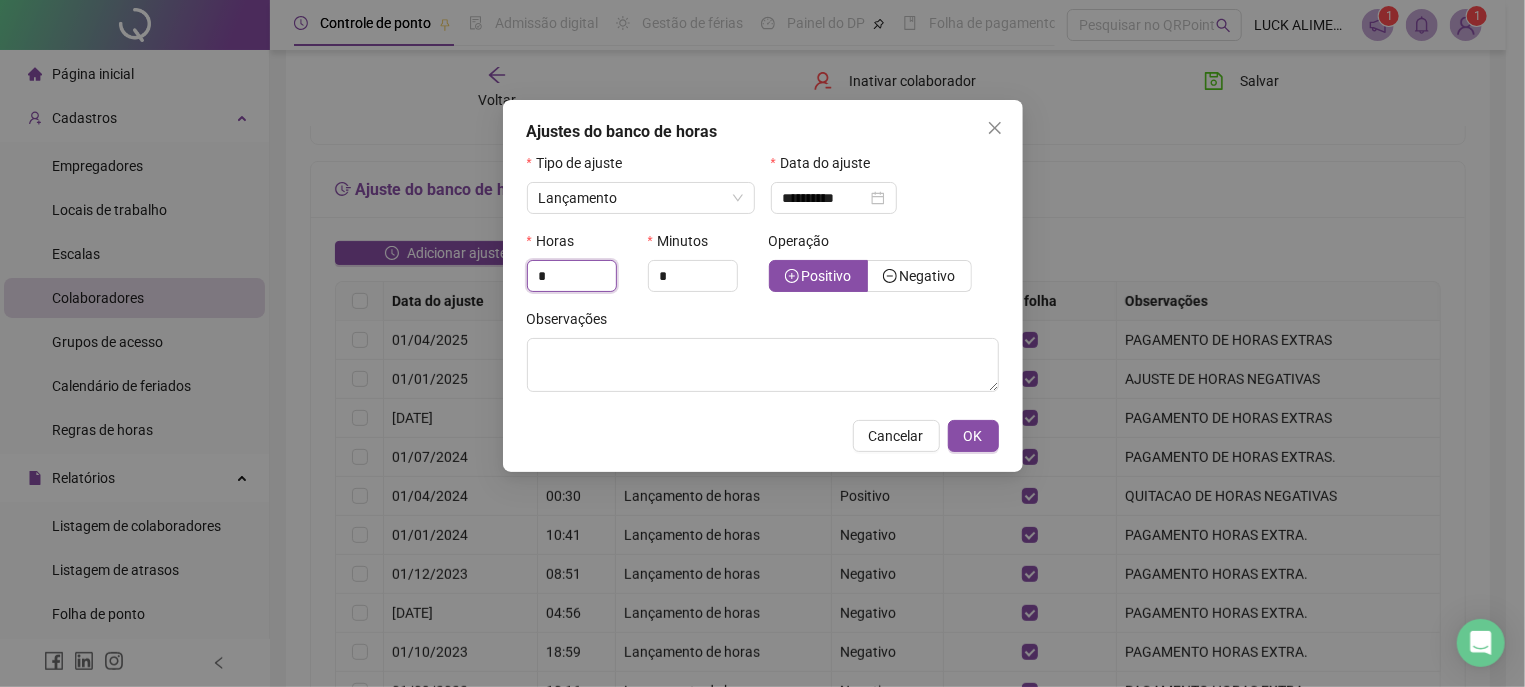 drag, startPoint x: 575, startPoint y: 278, endPoint x: 449, endPoint y: 293, distance: 126.88972 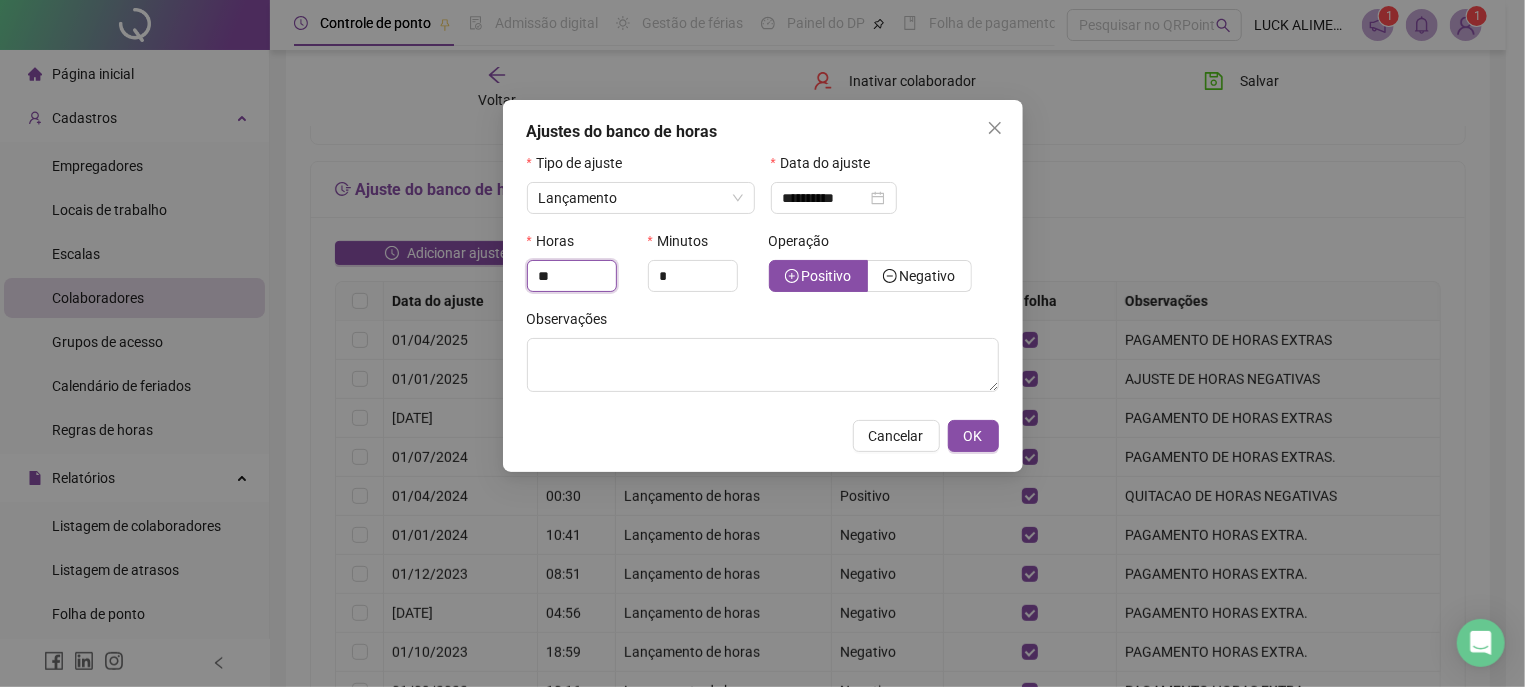 type on "**" 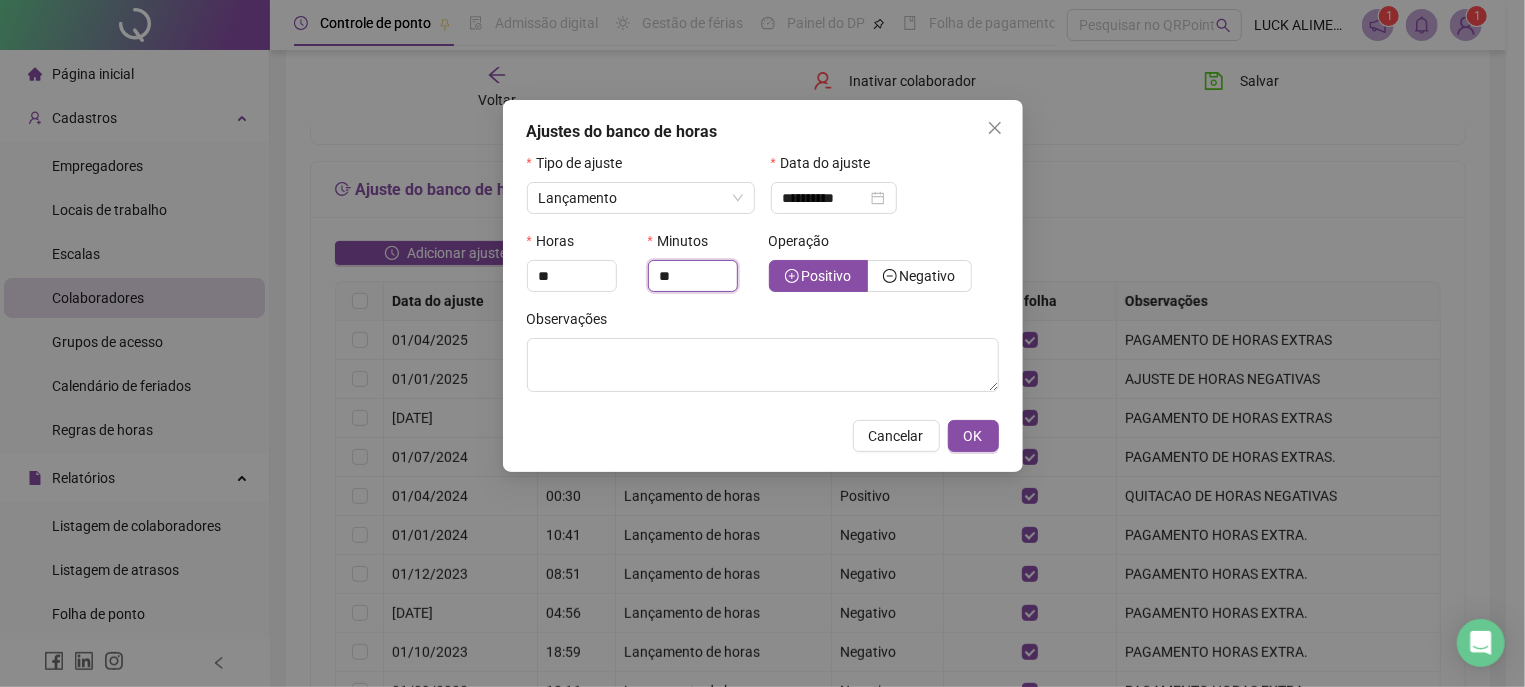 type on "**" 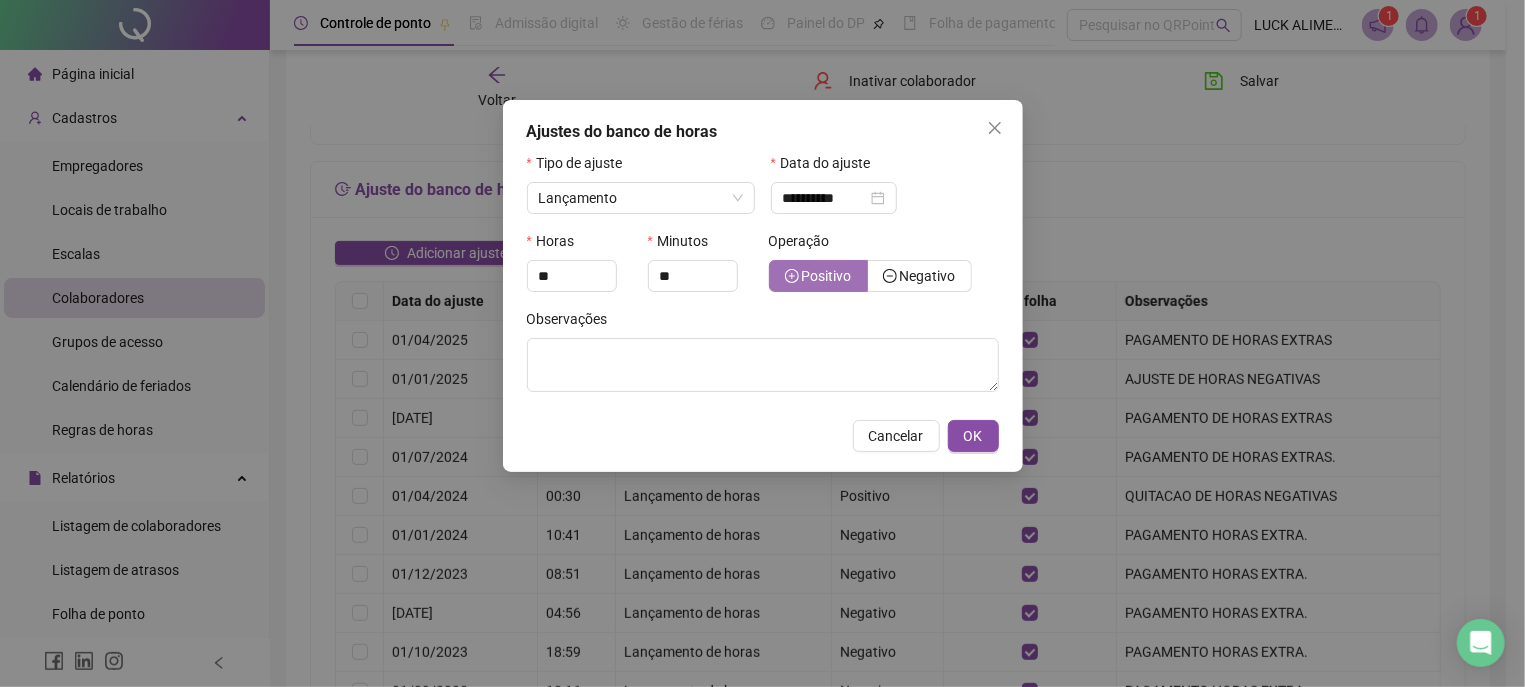 drag, startPoint x: 899, startPoint y: 284, endPoint x: 862, endPoint y: 291, distance: 37.65634 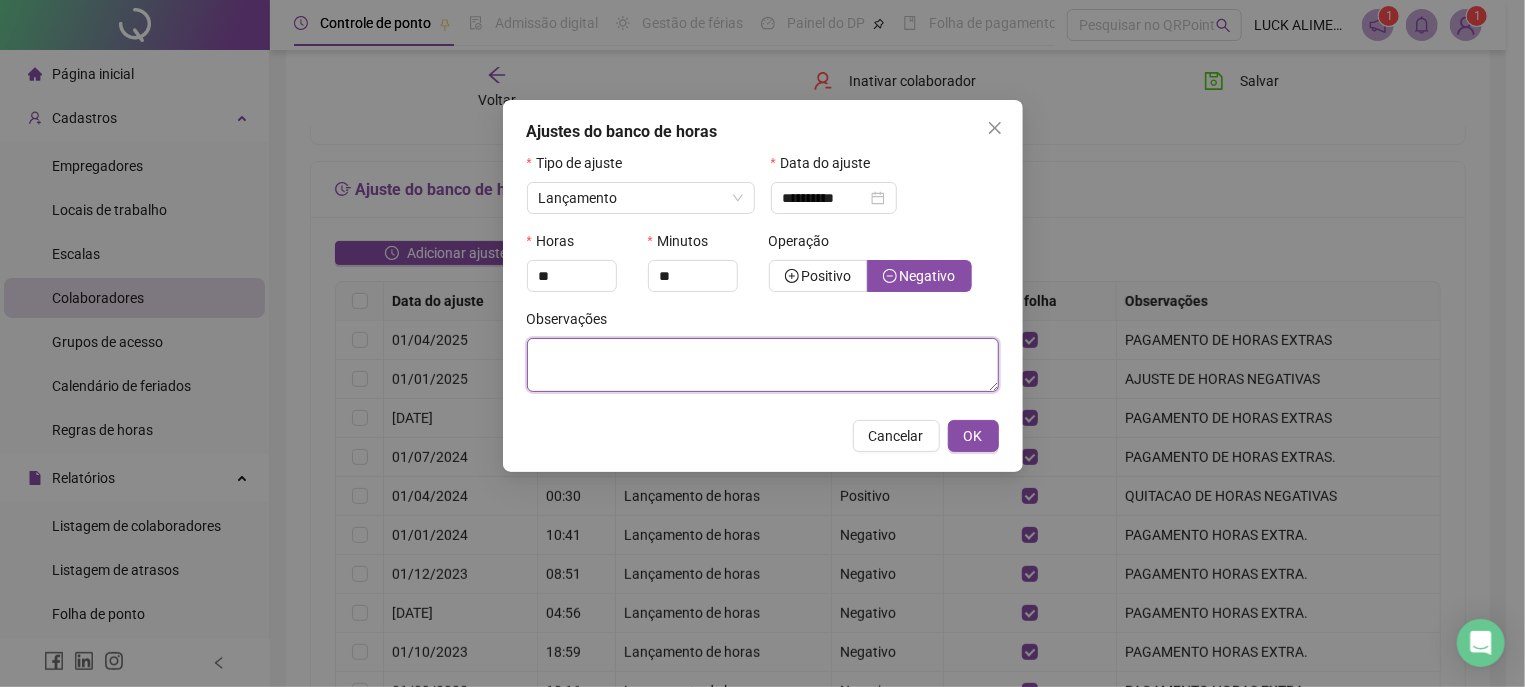 click at bounding box center [763, 365] 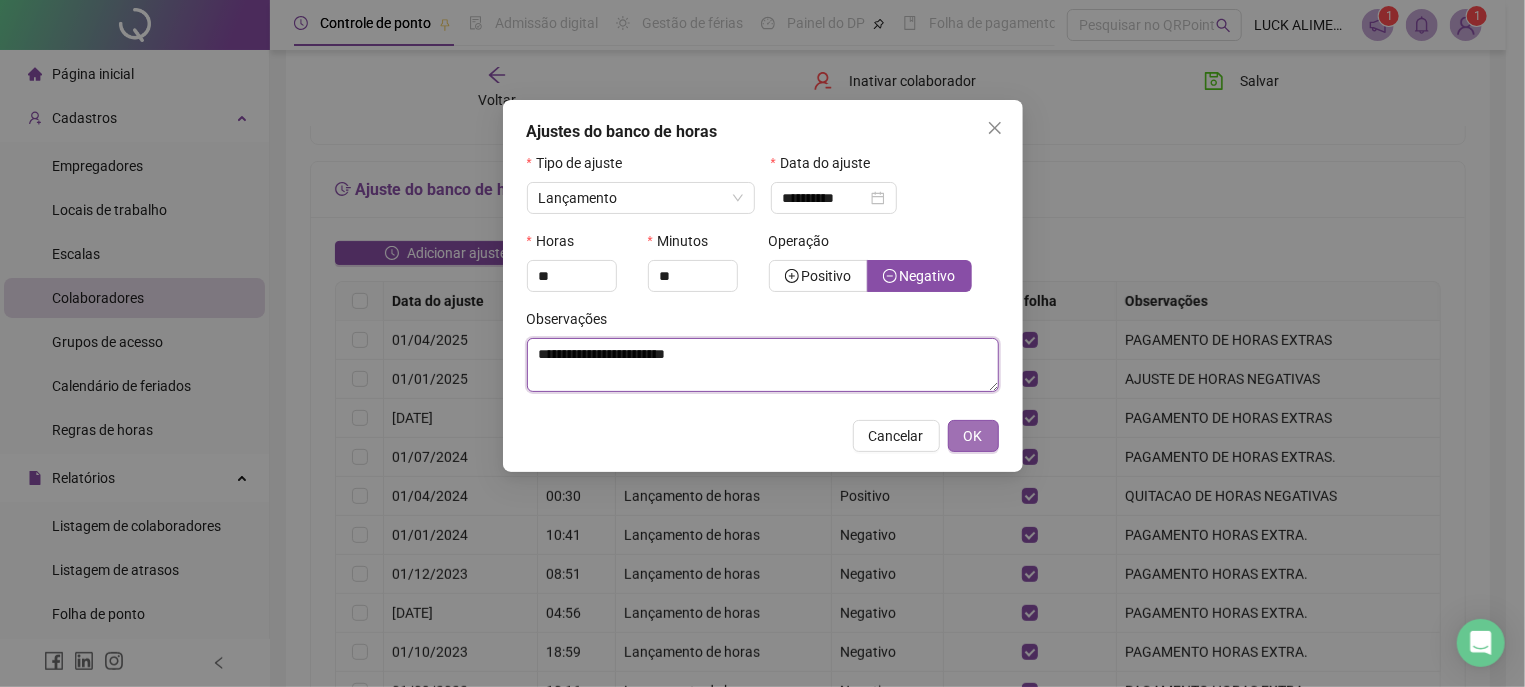 type on "**********" 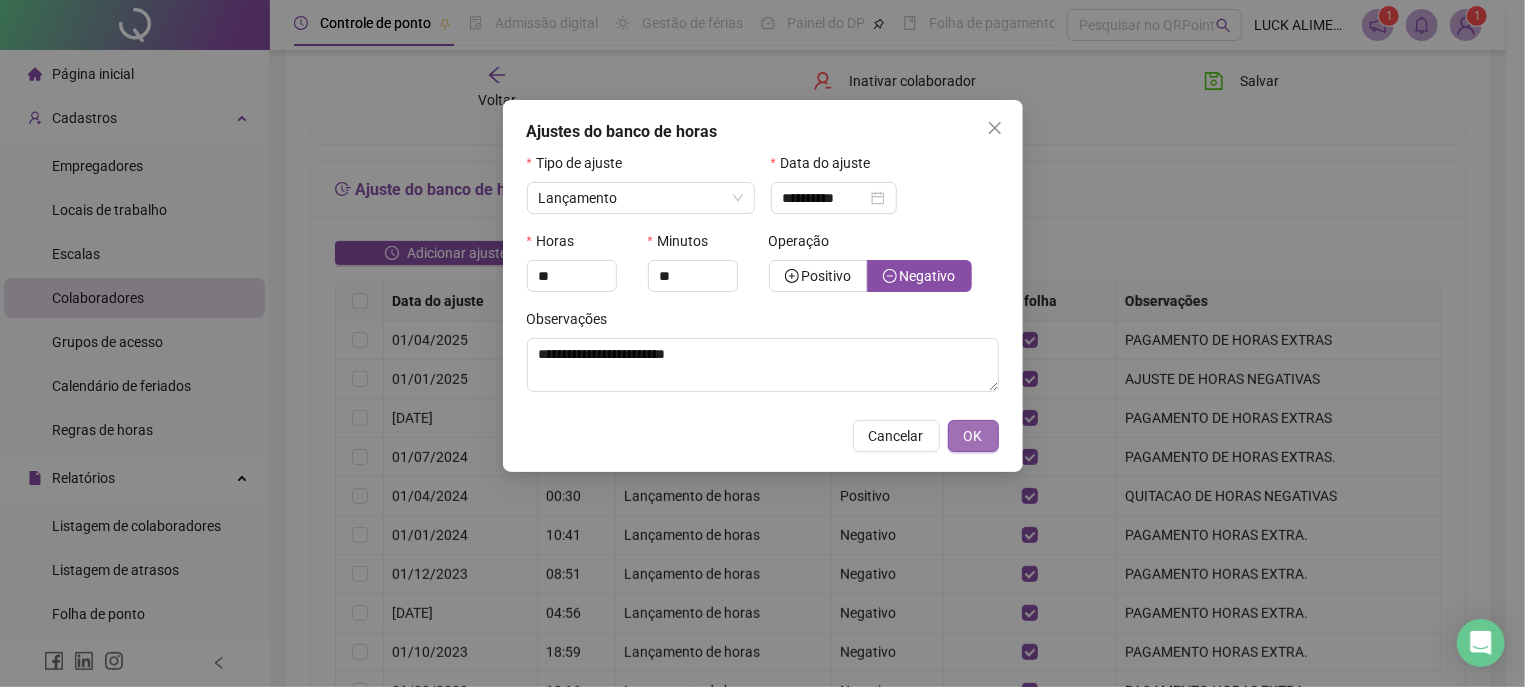 click on "OK" at bounding box center [973, 436] 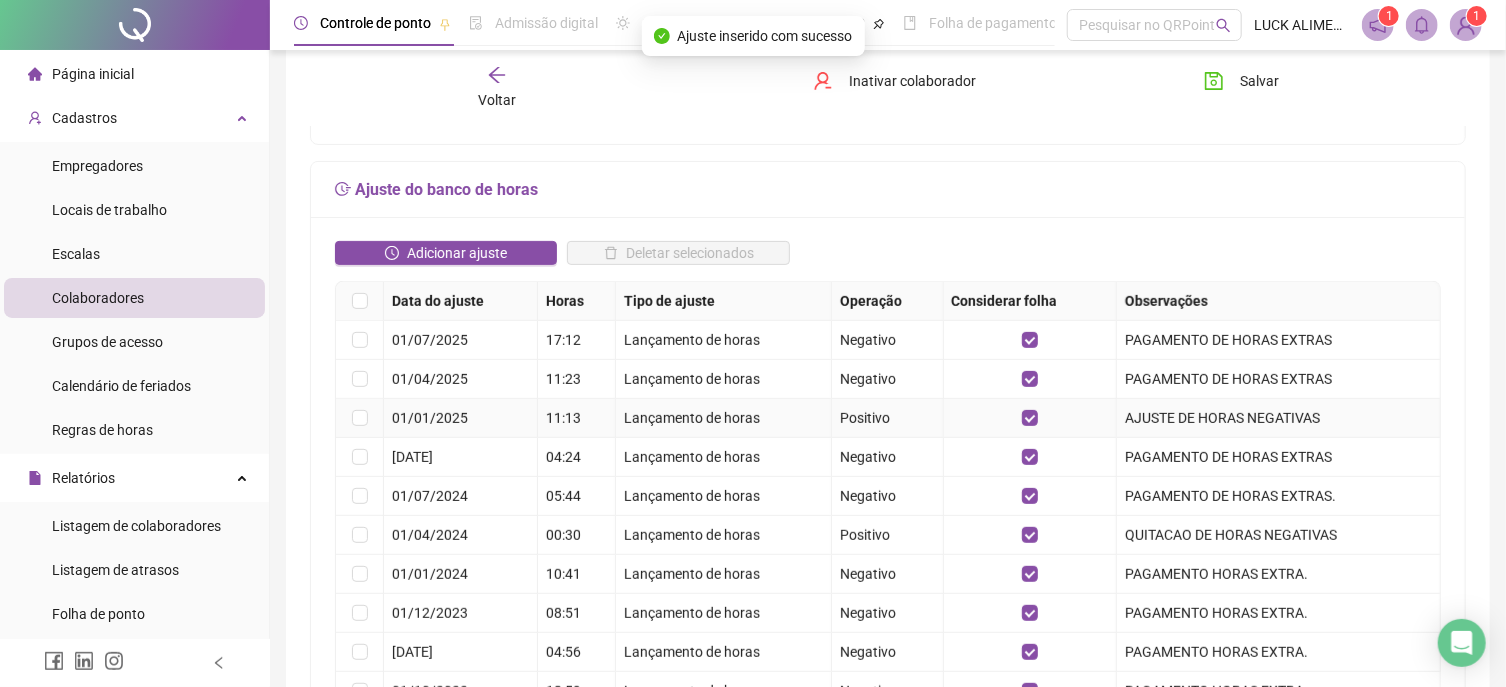 type 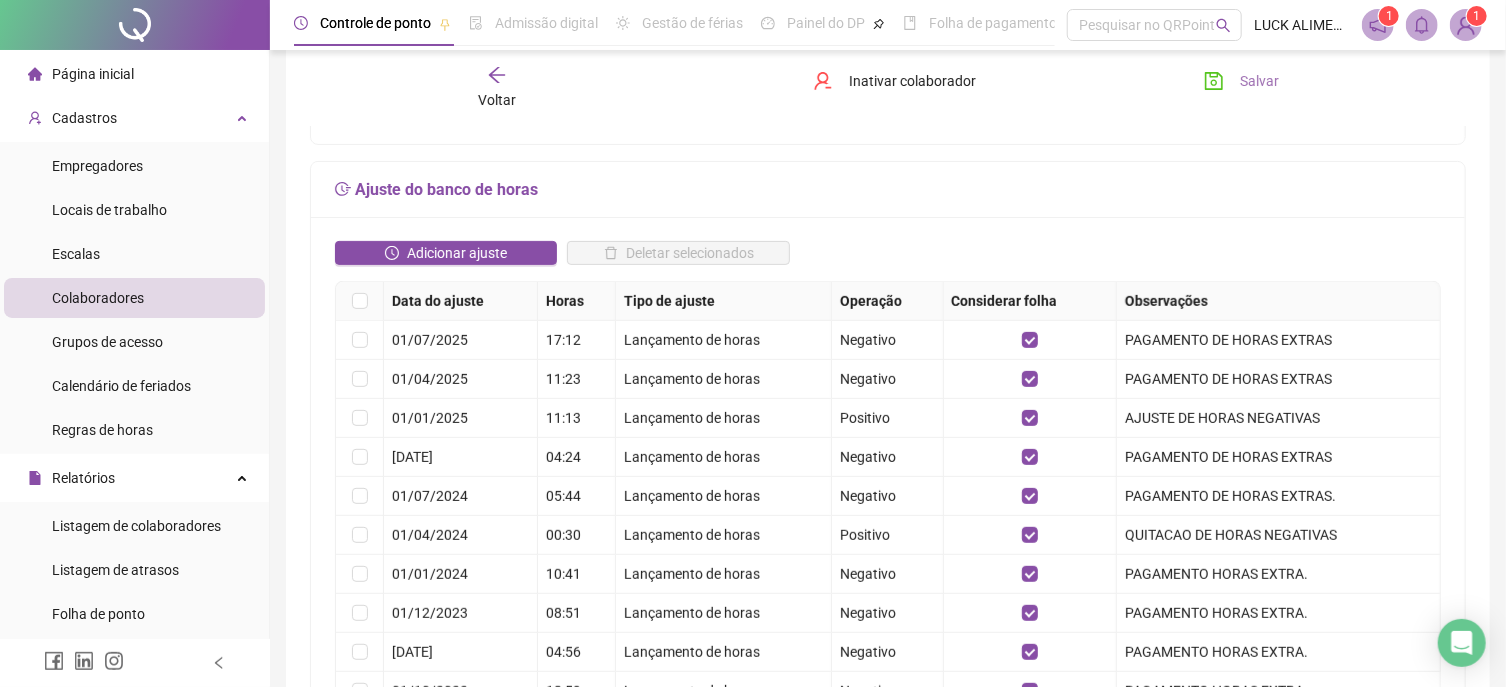 click 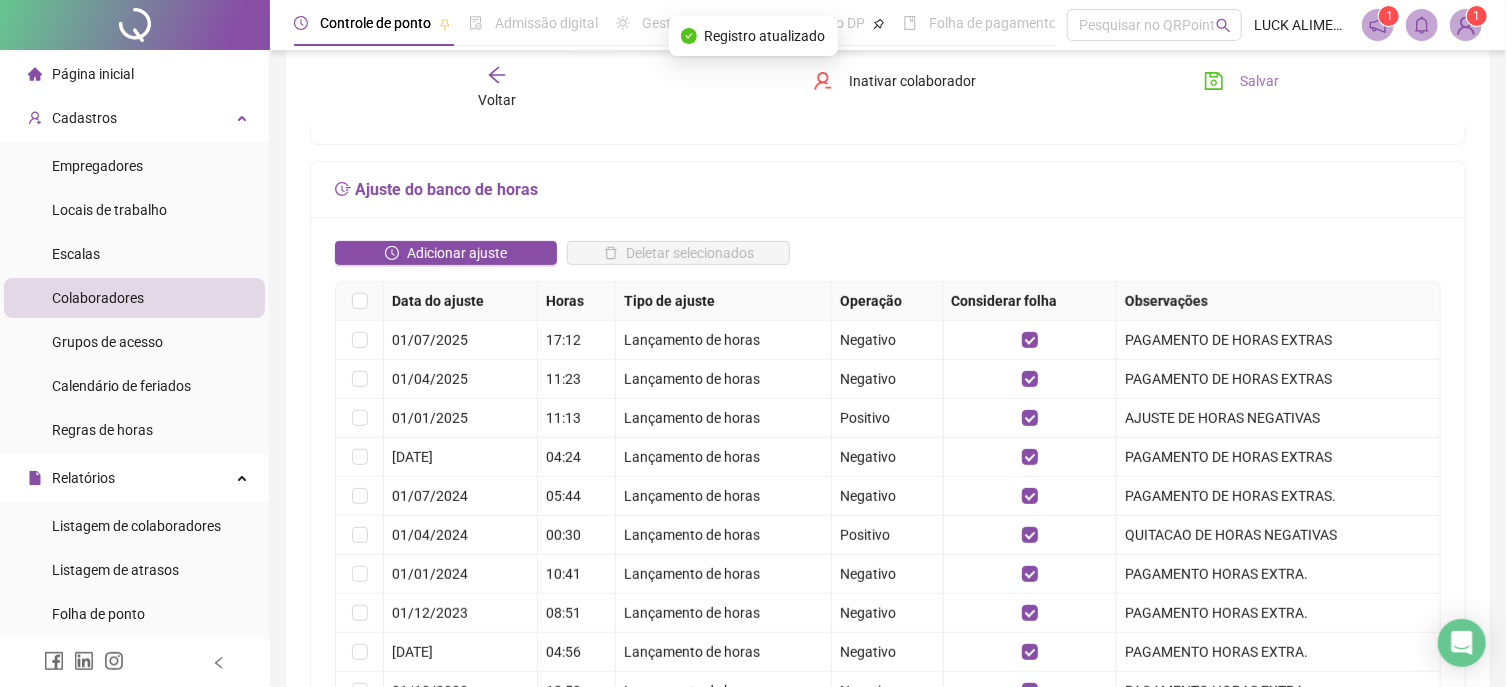 click 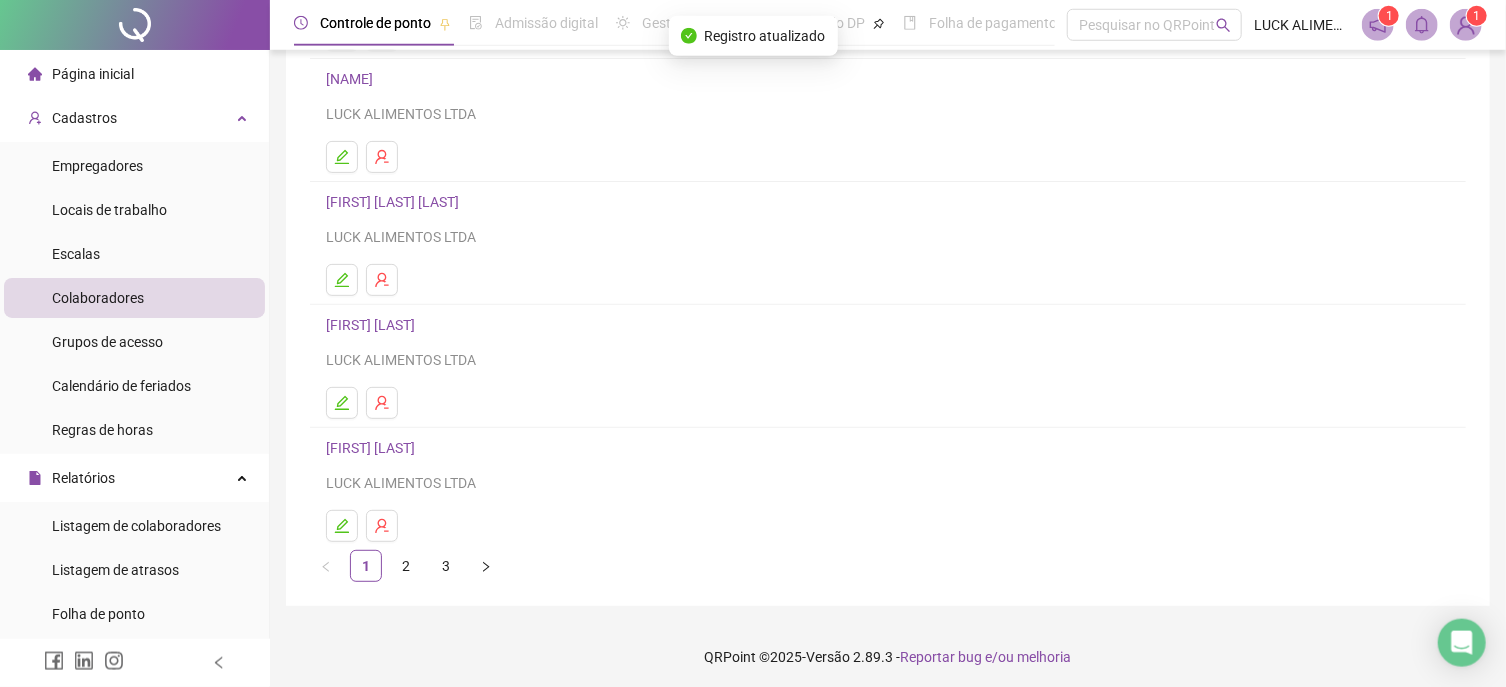 scroll, scrollTop: 281, scrollLeft: 0, axis: vertical 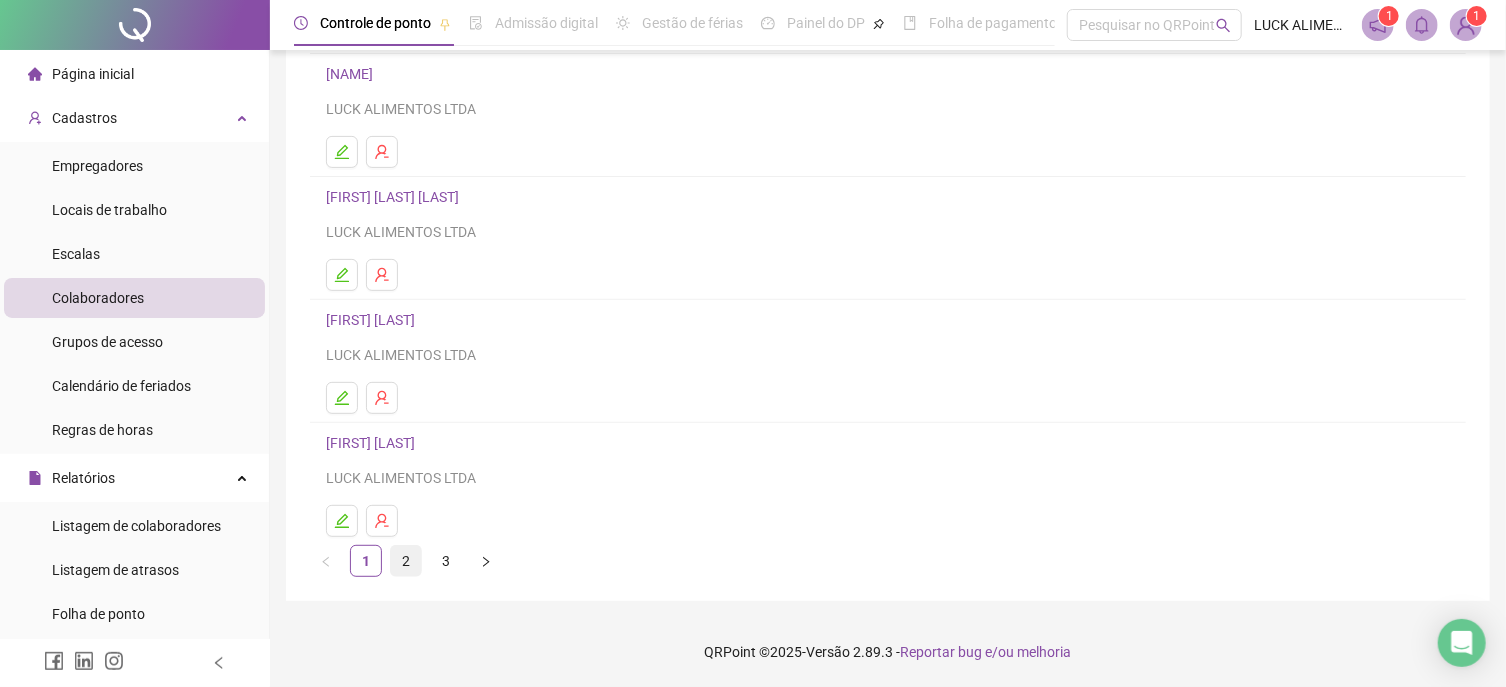 click on "2" at bounding box center (406, 561) 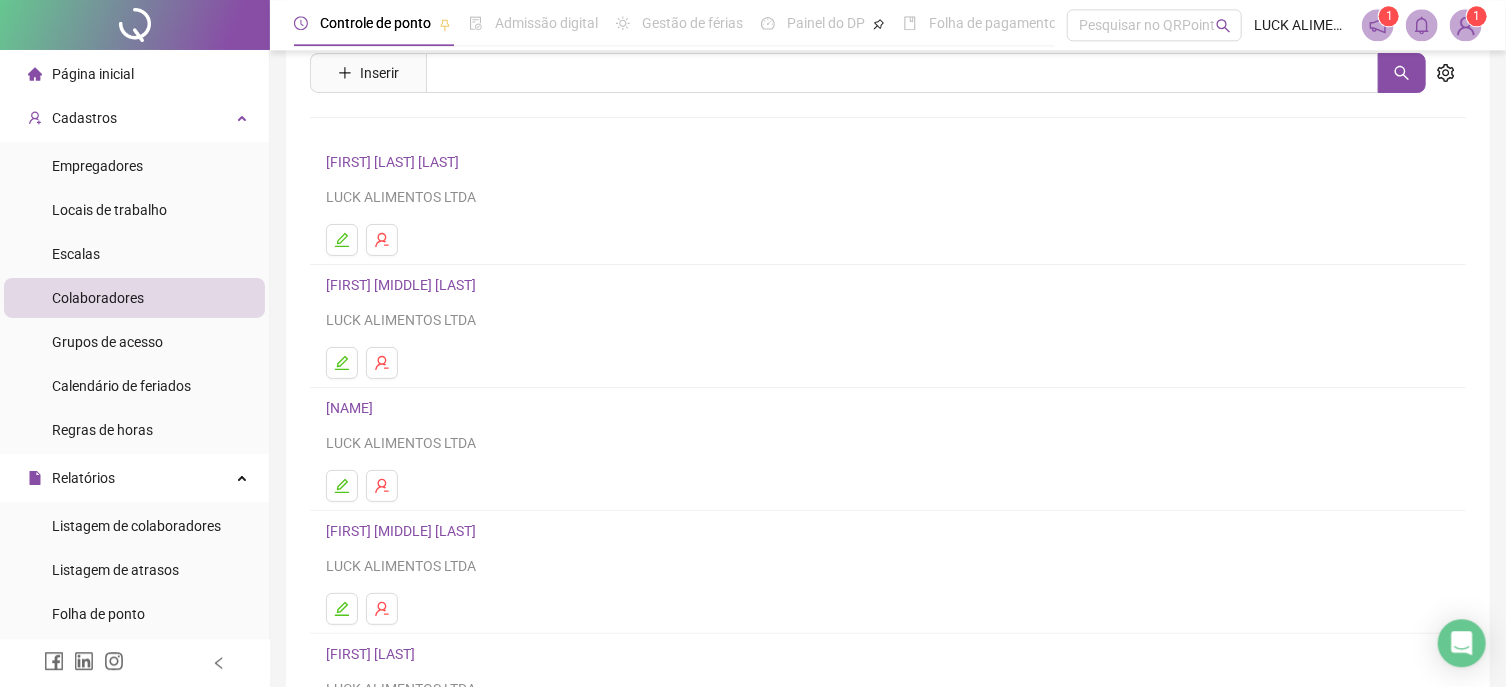 scroll, scrollTop: 107, scrollLeft: 0, axis: vertical 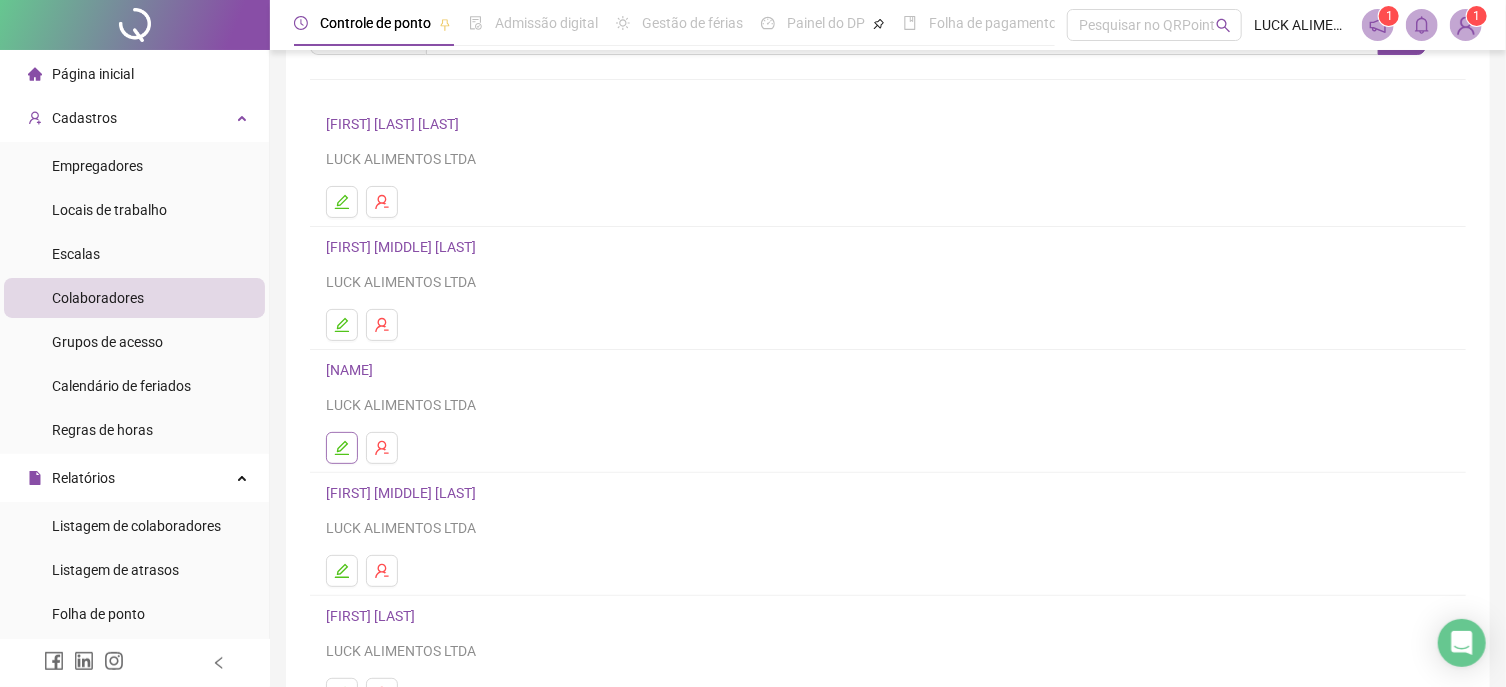 click 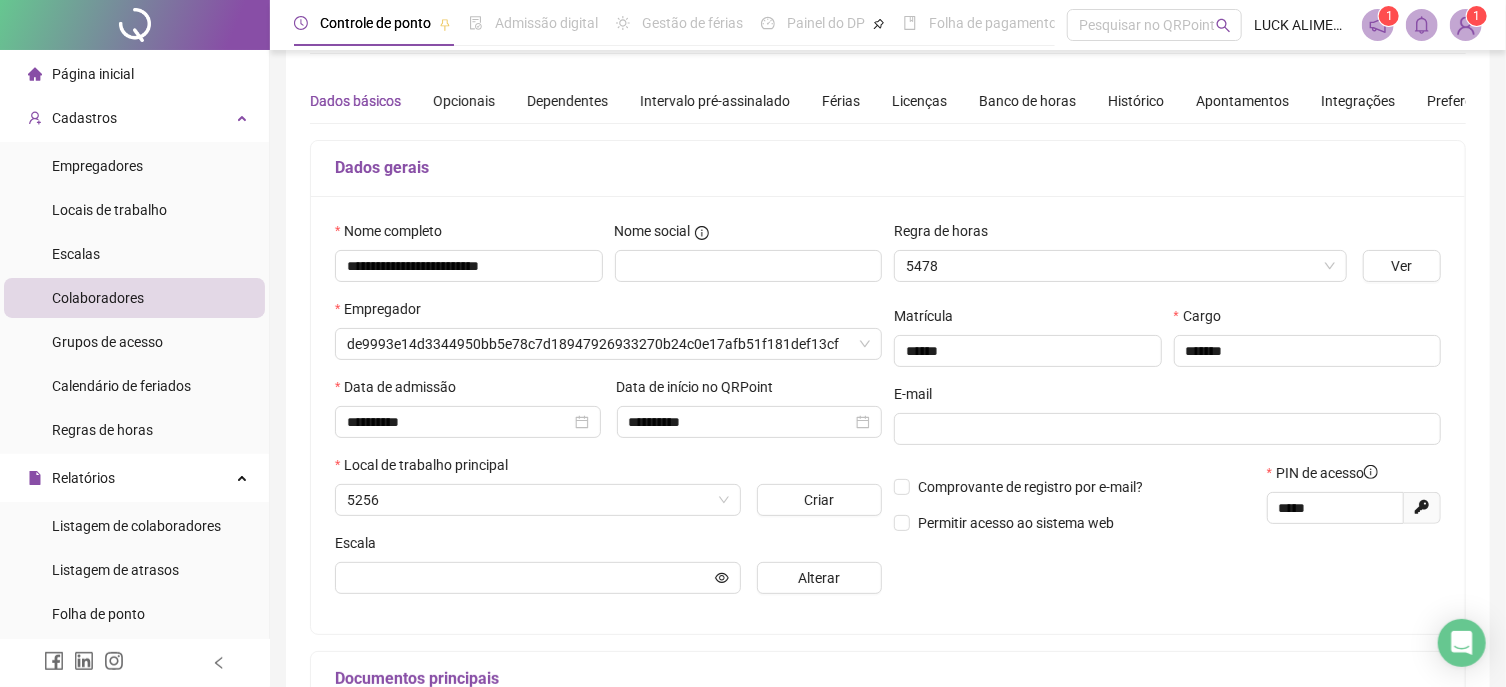 type on "**********" 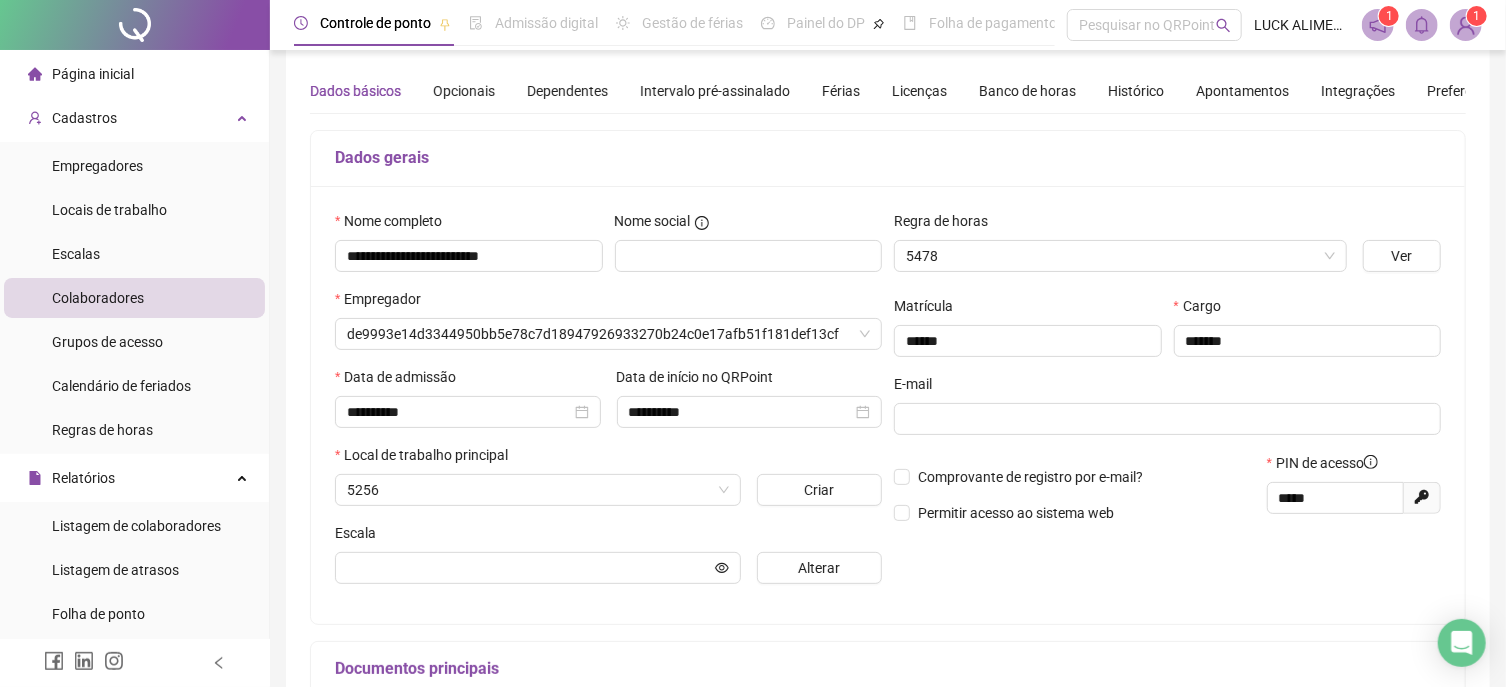 type on "**********" 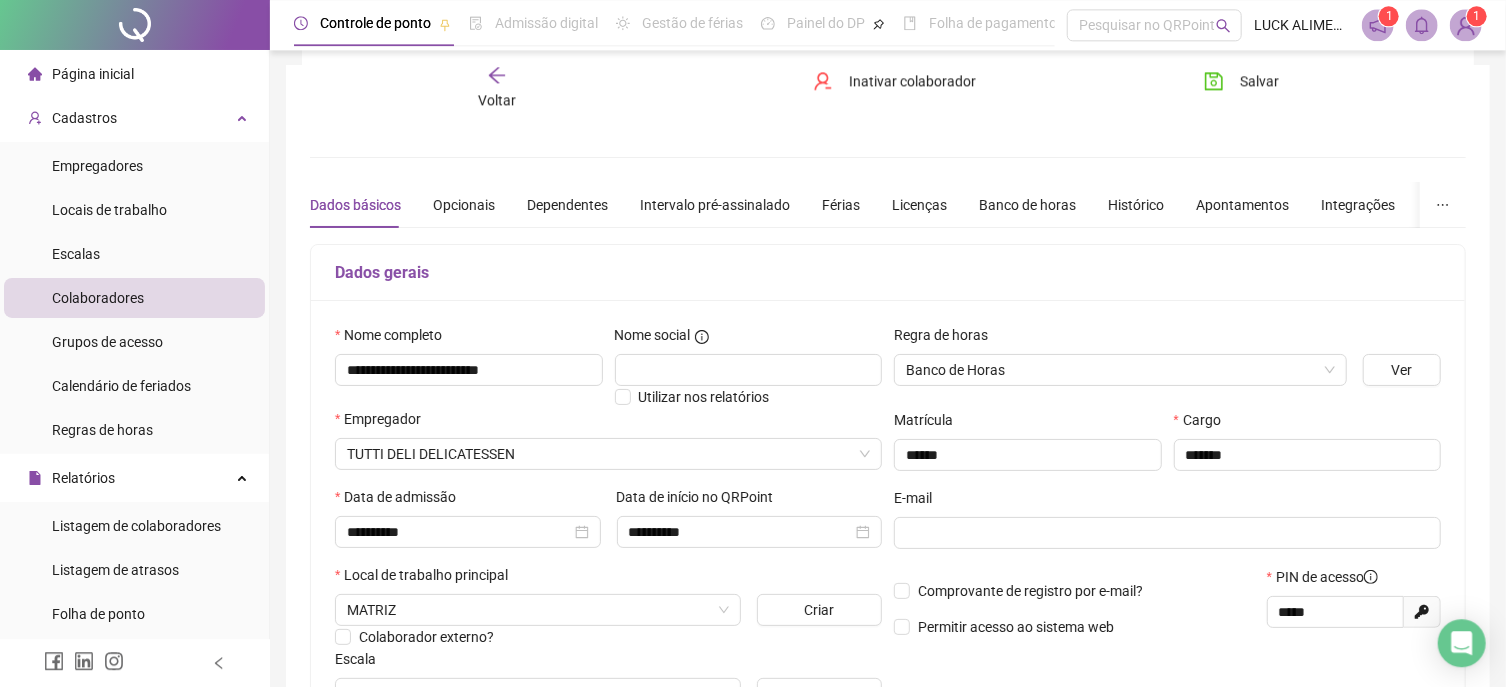 scroll, scrollTop: 0, scrollLeft: 0, axis: both 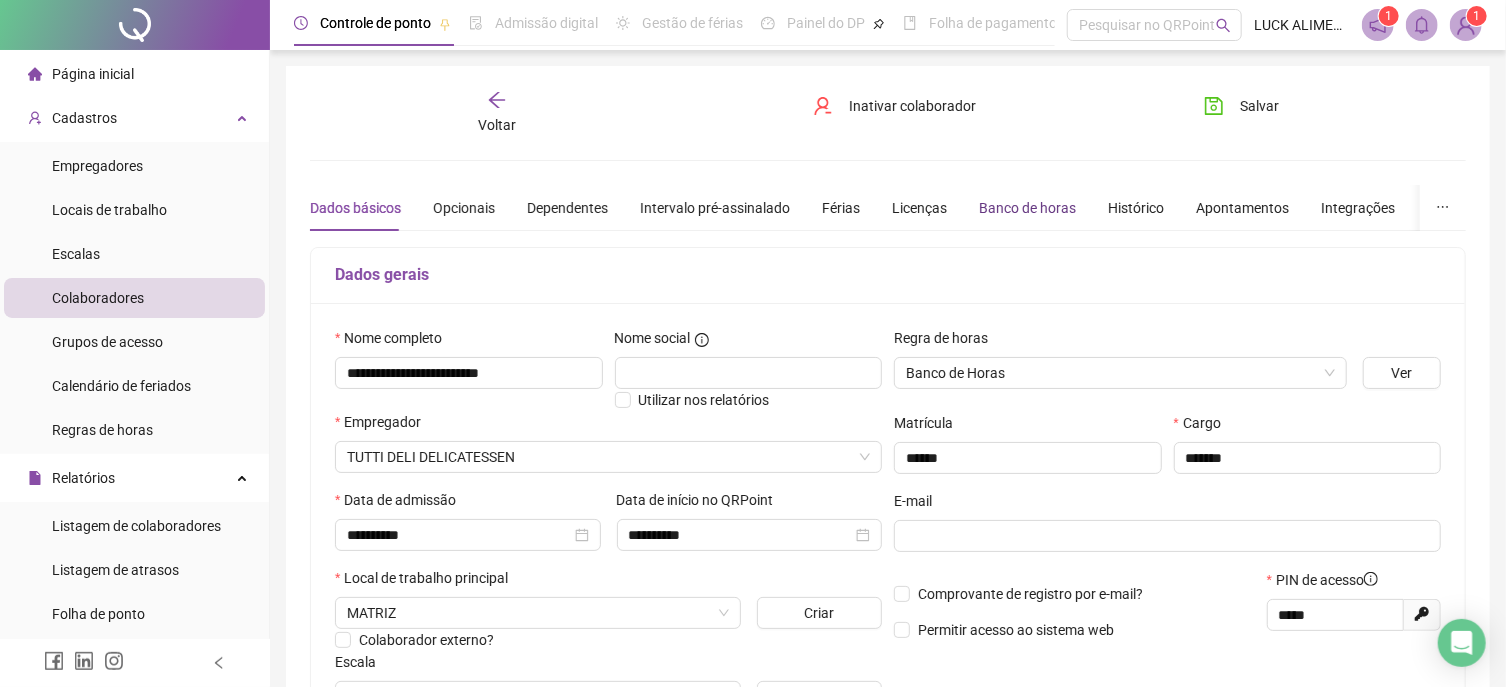 click on "Banco de horas" at bounding box center [1027, 208] 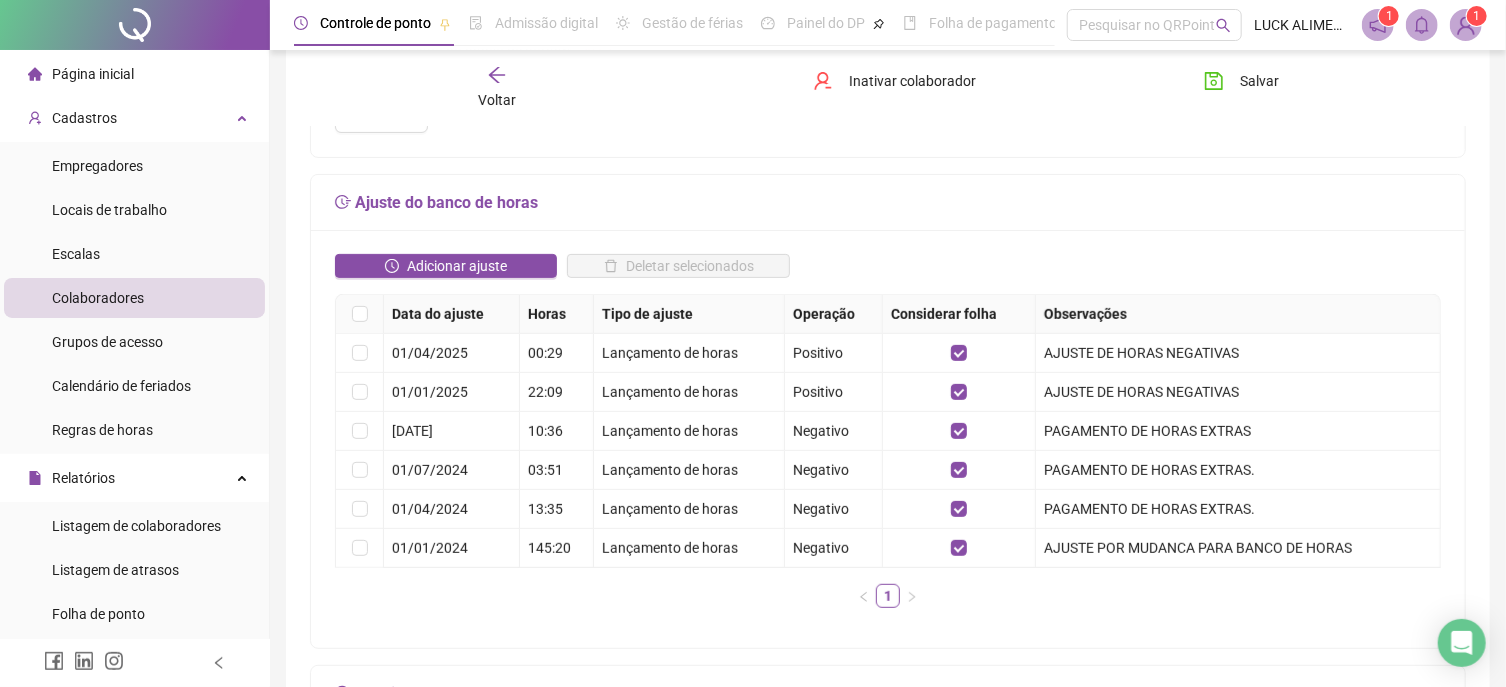 scroll, scrollTop: 321, scrollLeft: 0, axis: vertical 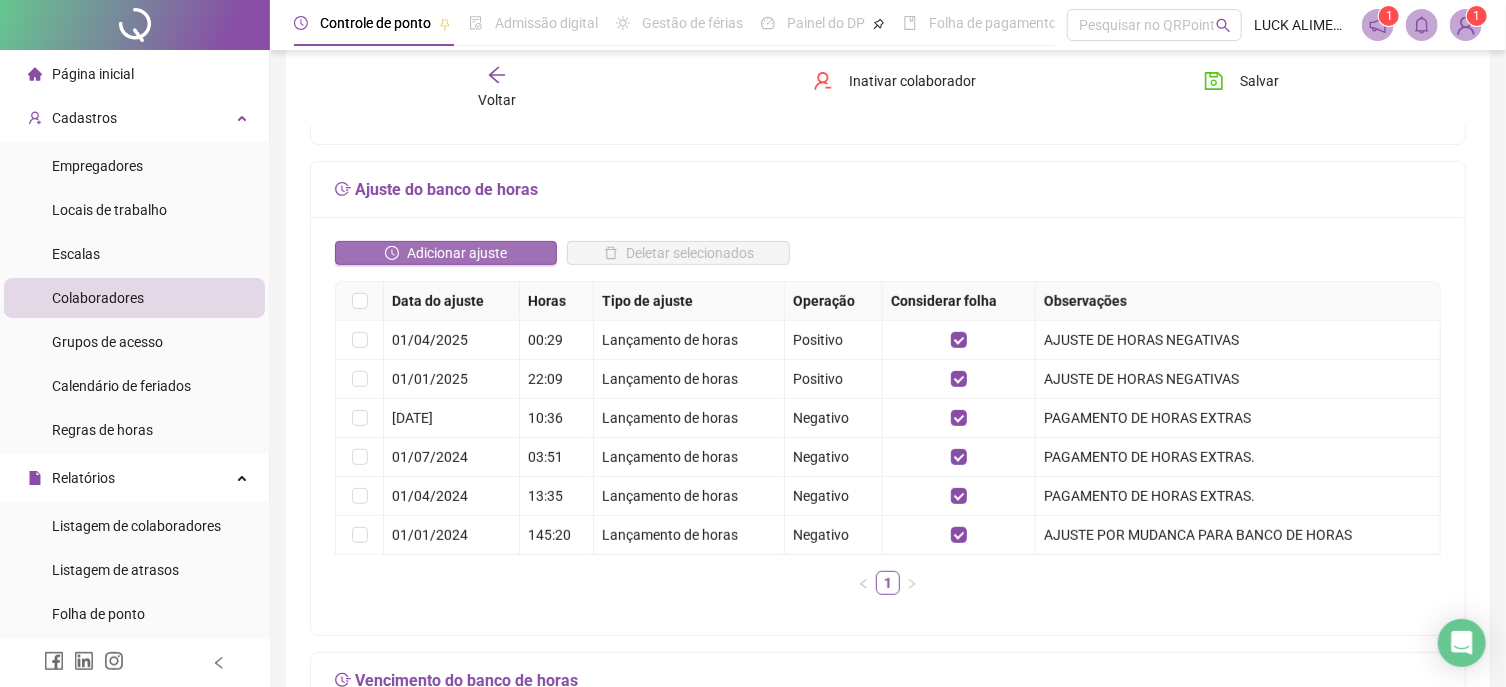 click on "Adicionar ajuste" at bounding box center [457, 253] 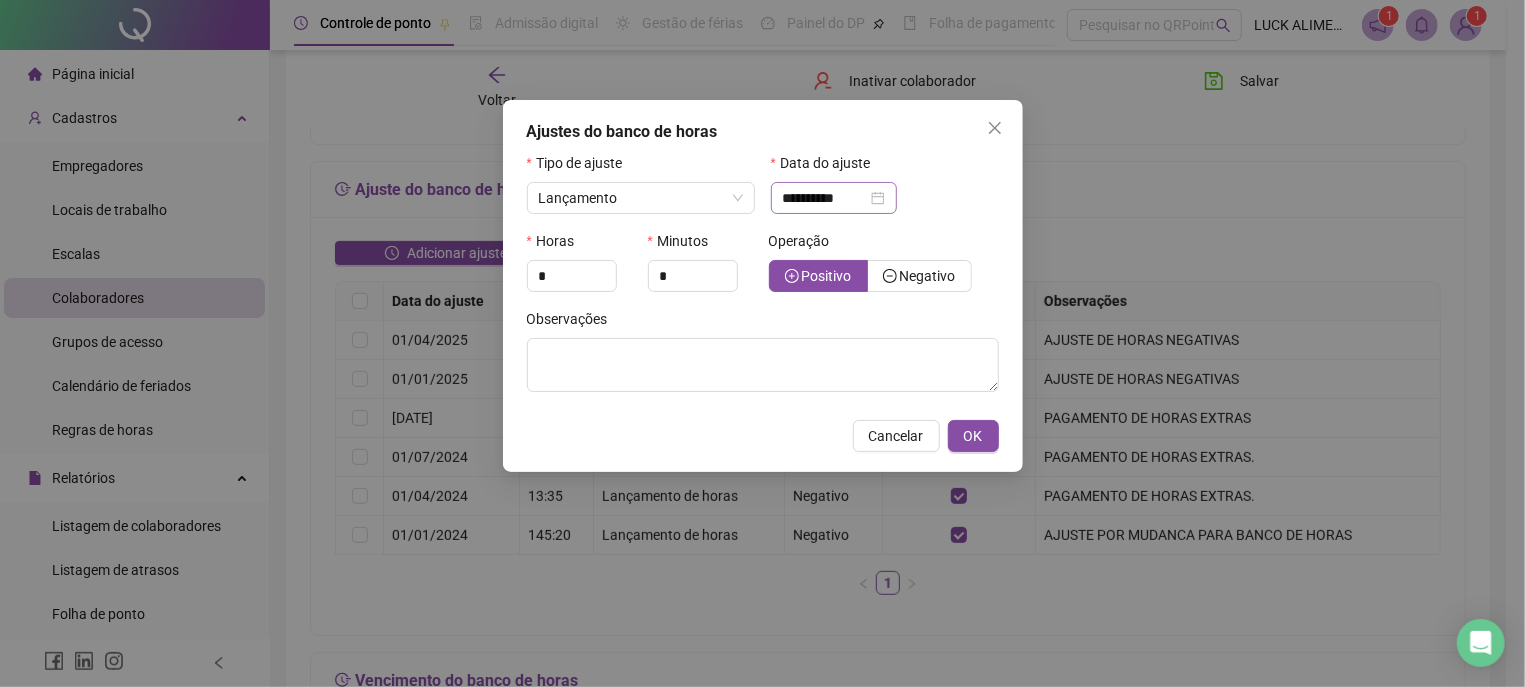 click on "**********" at bounding box center (834, 198) 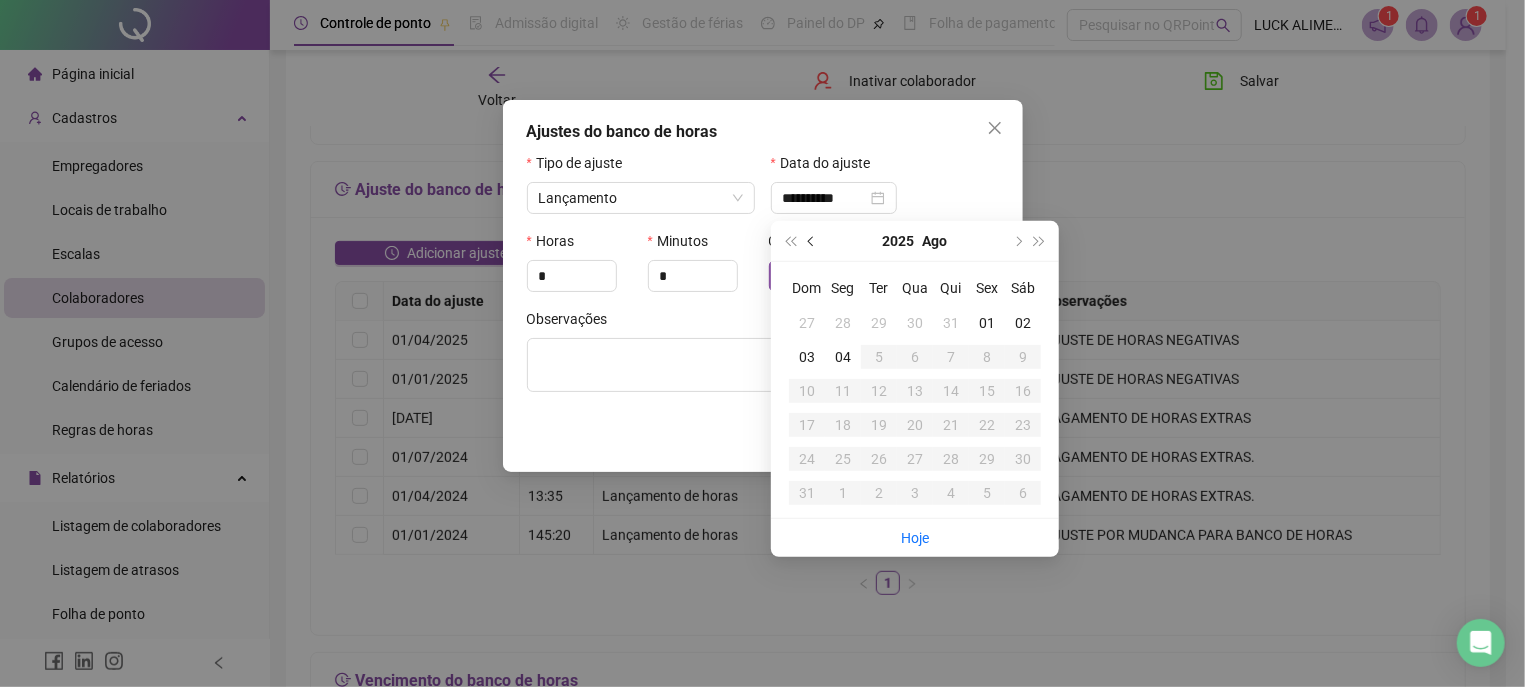 click at bounding box center [812, 241] 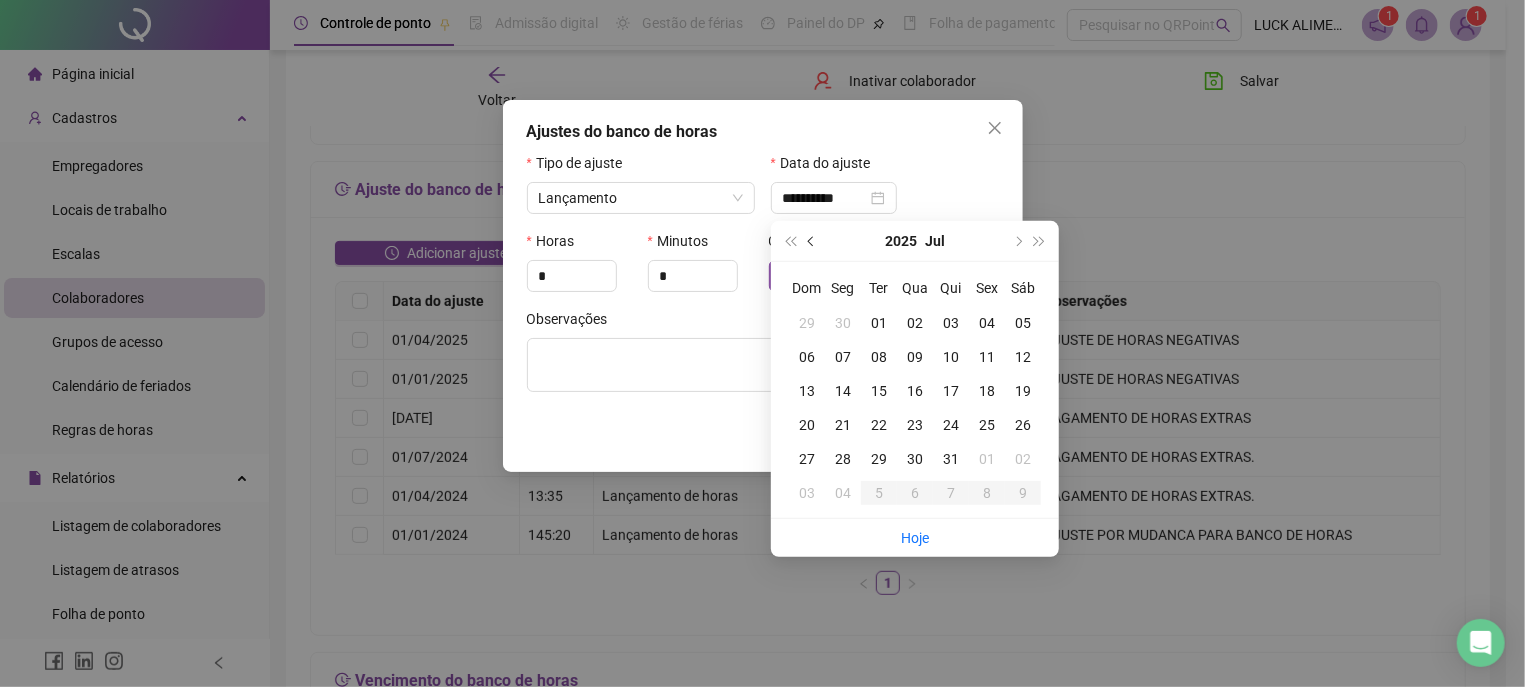 click at bounding box center (812, 241) 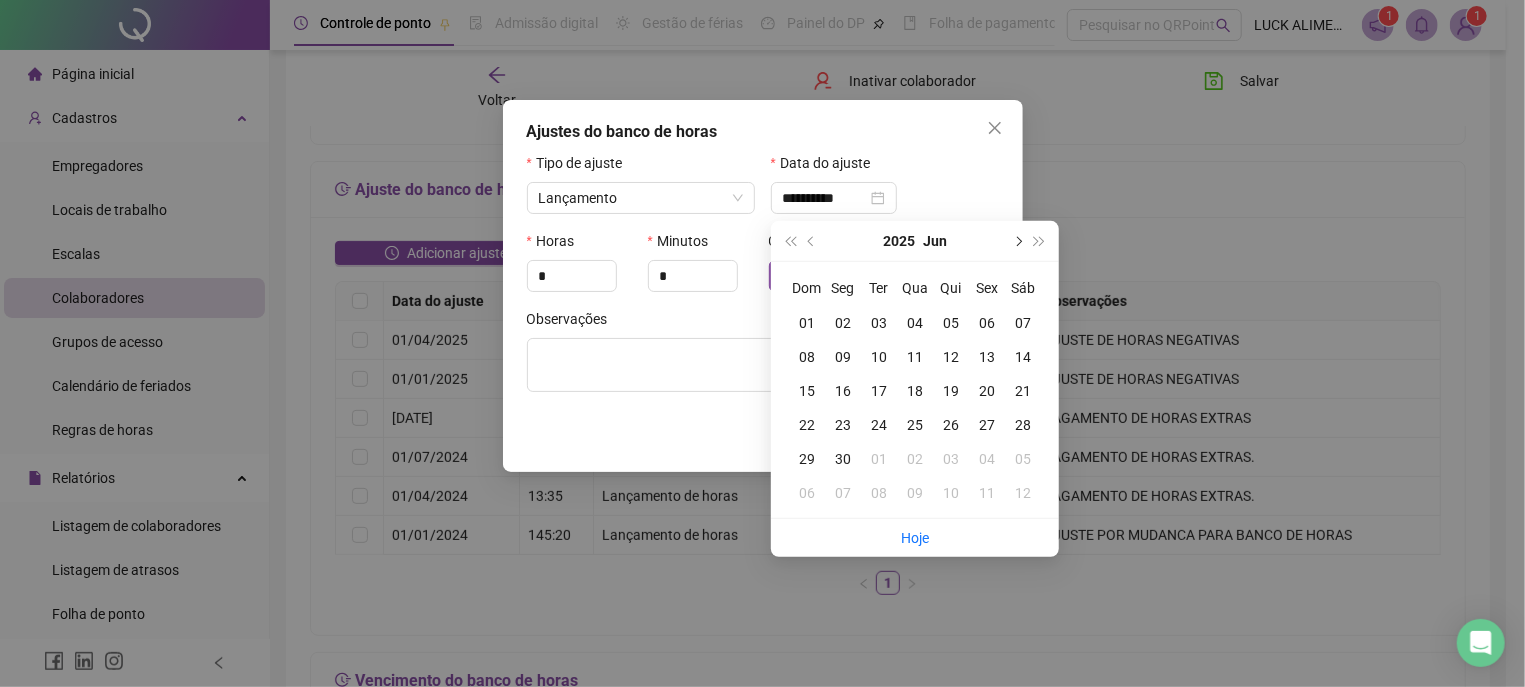 click at bounding box center (1017, 241) 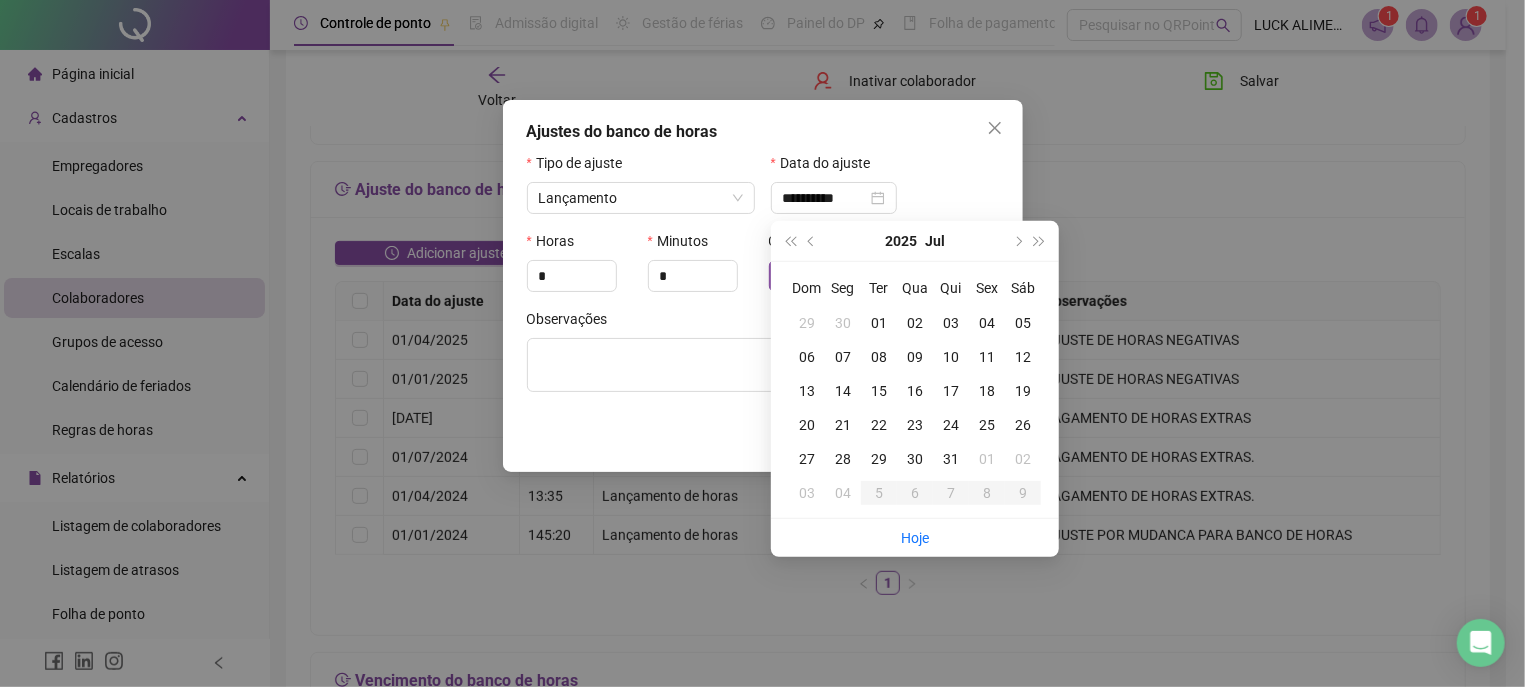 type on "**********" 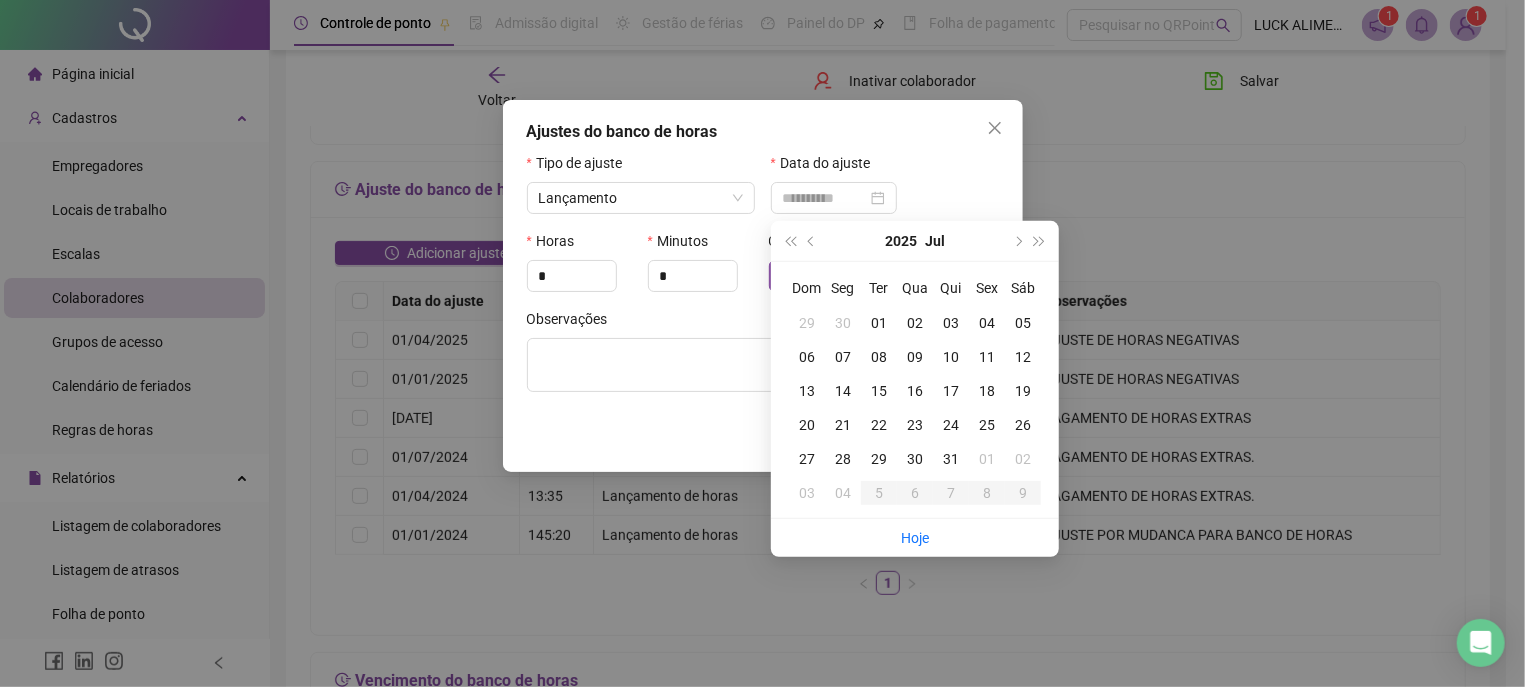 click on "01" at bounding box center [879, 323] 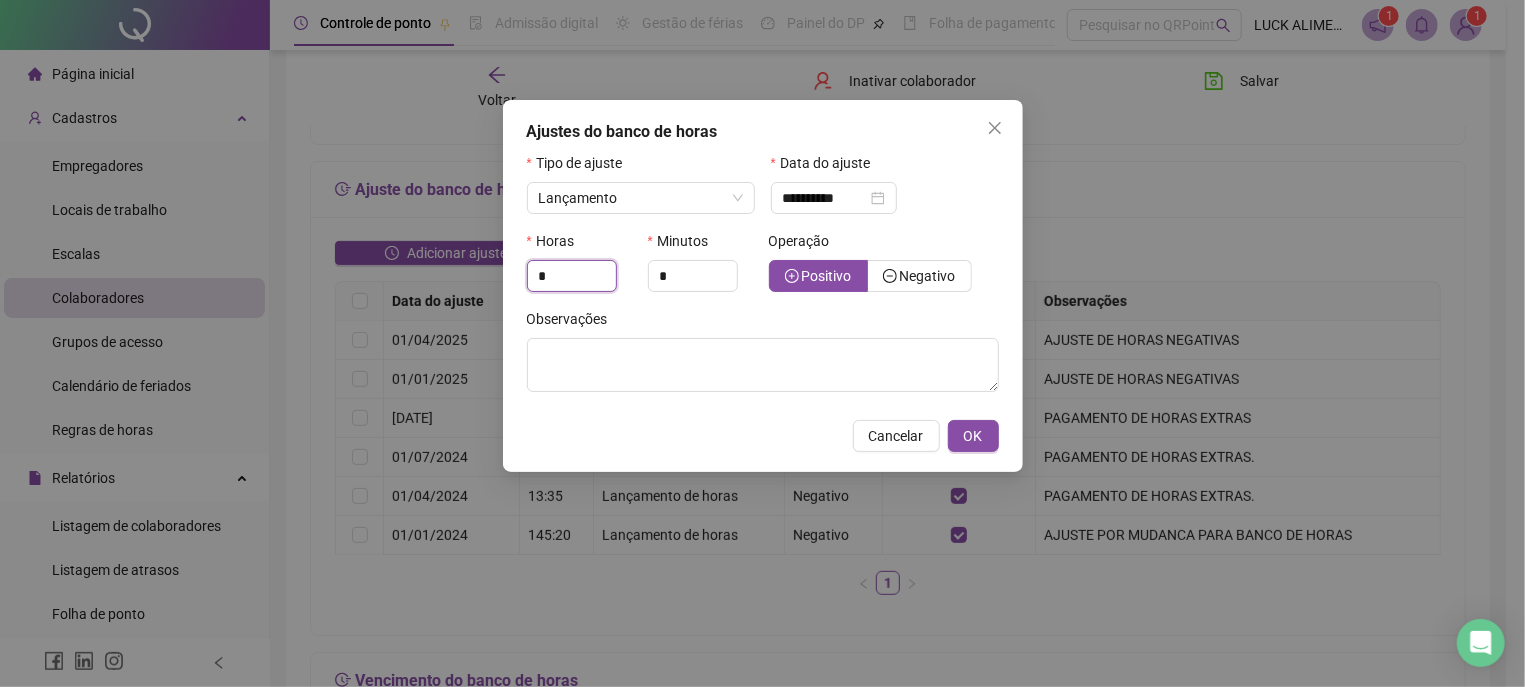 drag, startPoint x: 590, startPoint y: 269, endPoint x: 467, endPoint y: 302, distance: 127.349915 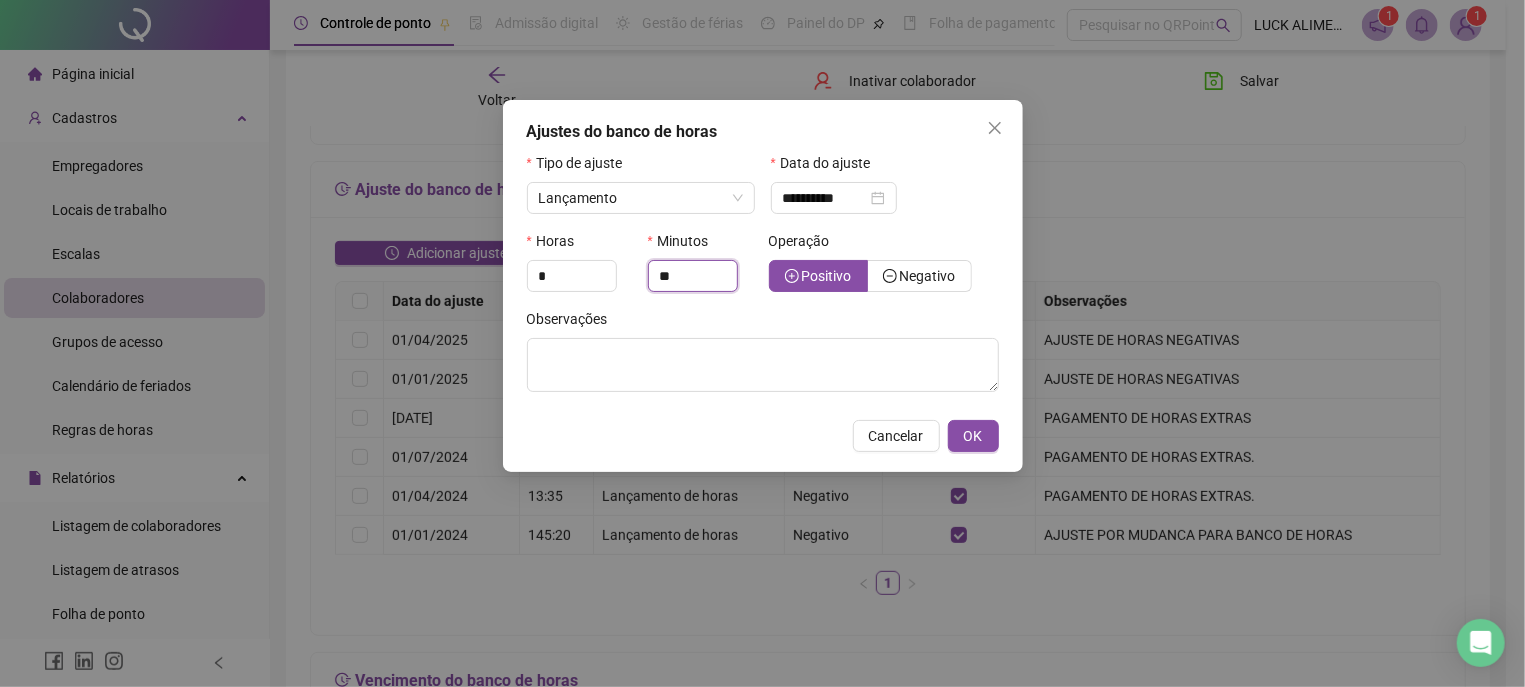 type on "**" 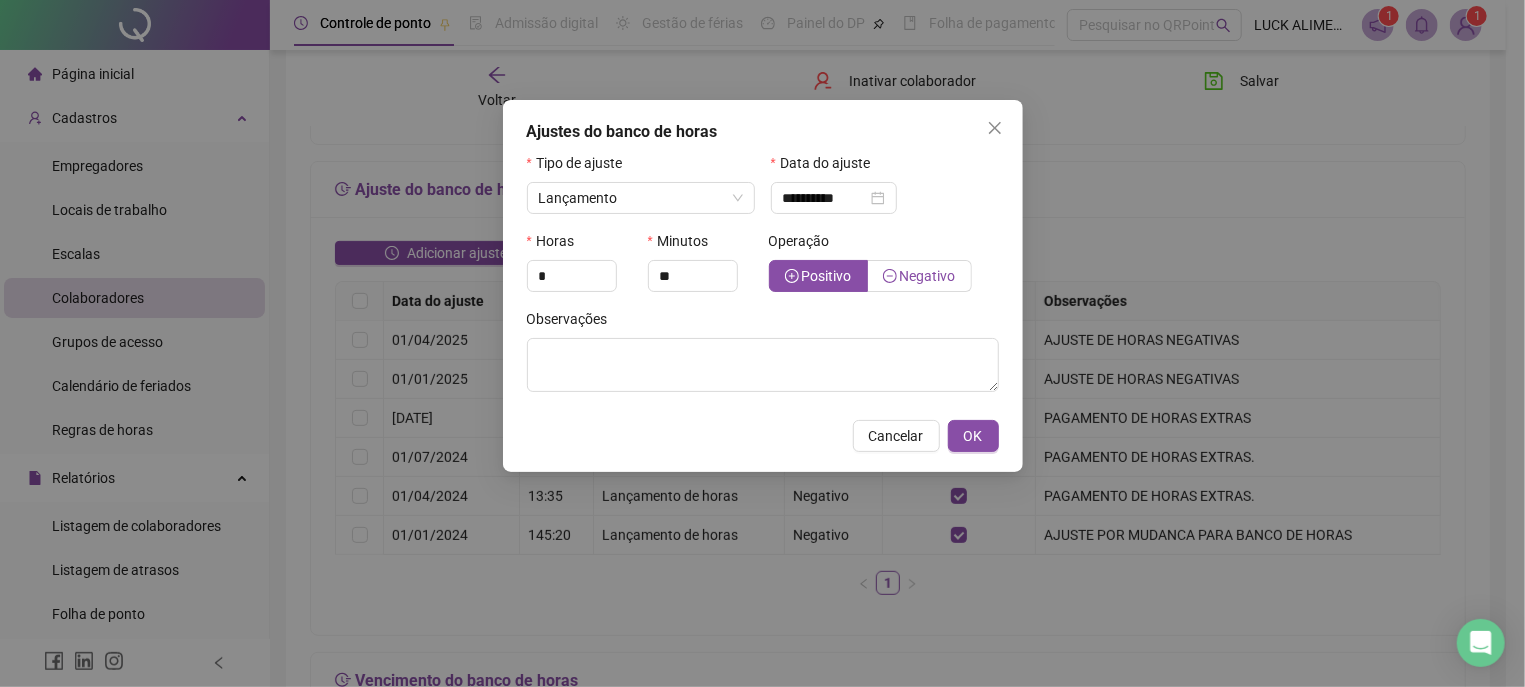 click on "Negativo" at bounding box center (920, 276) 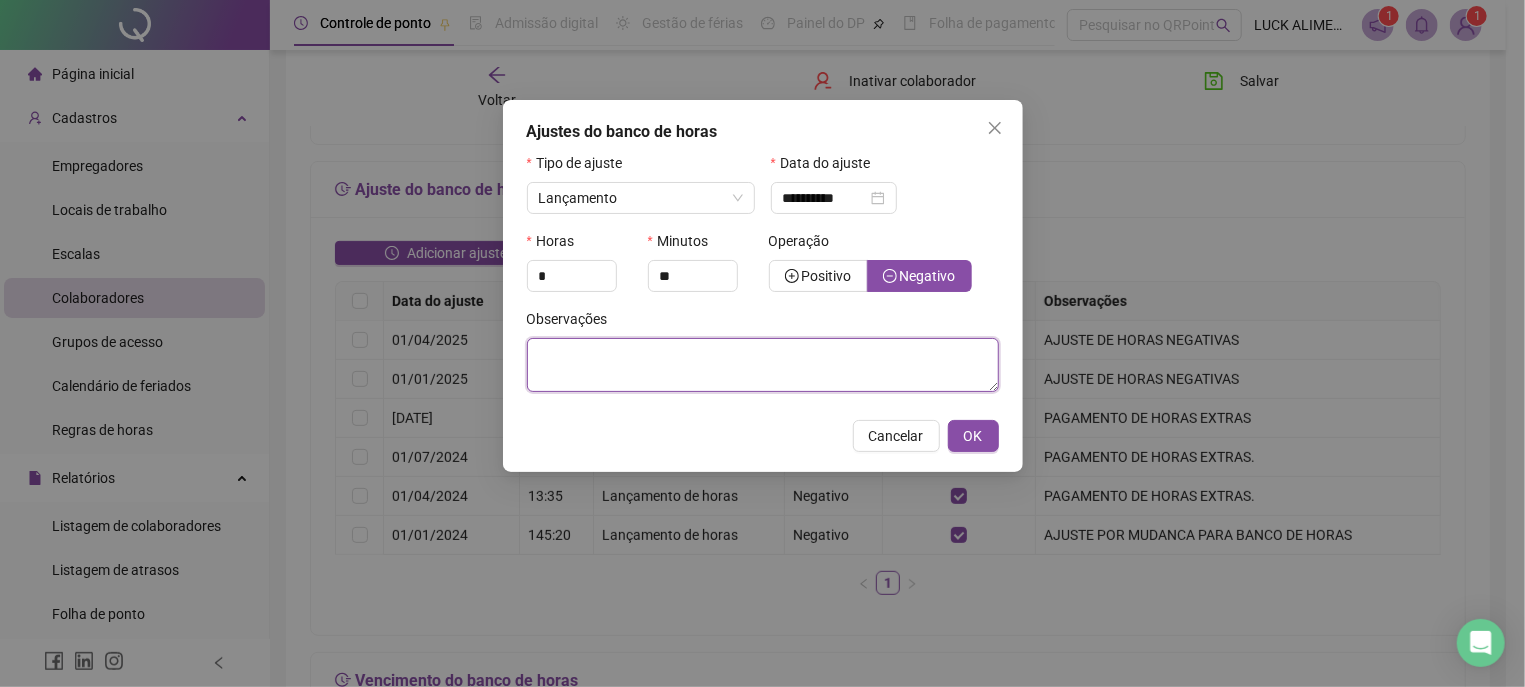 click at bounding box center (763, 365) 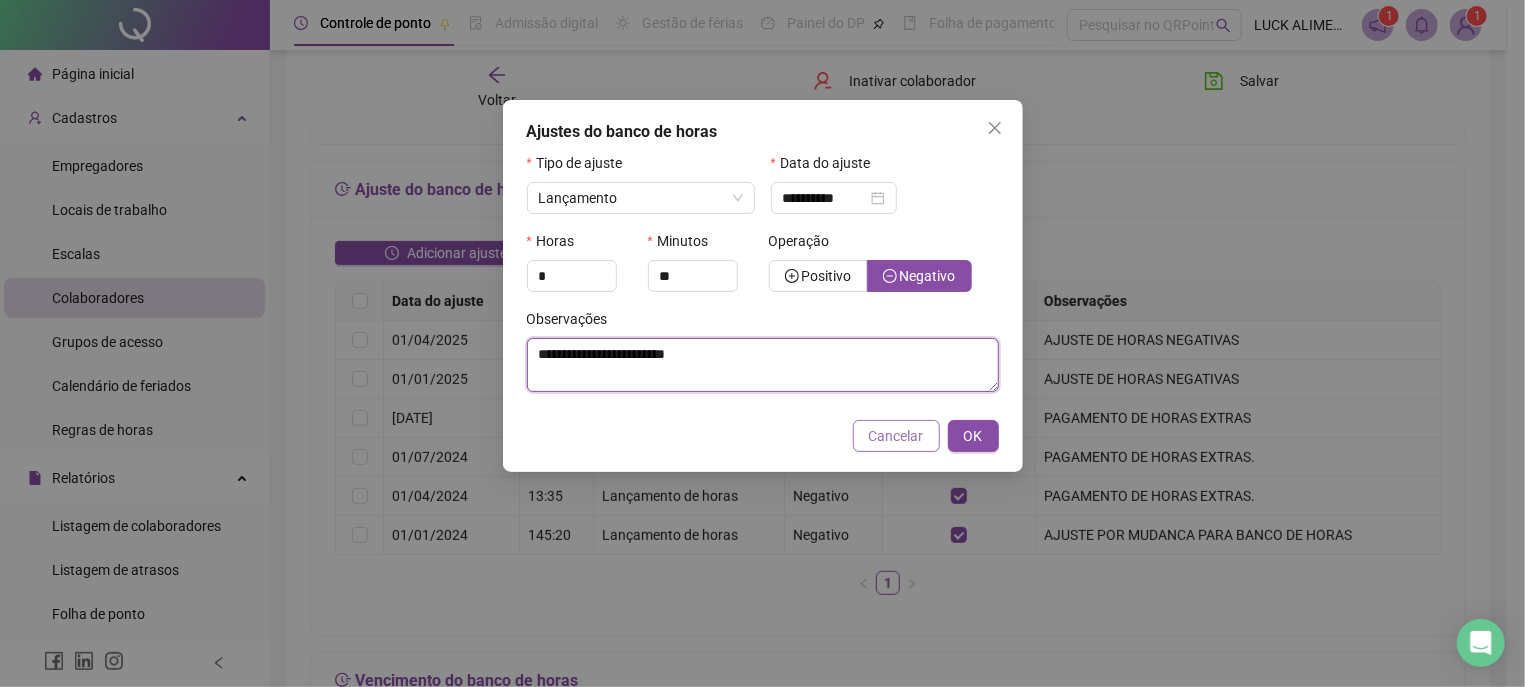 type on "**********" 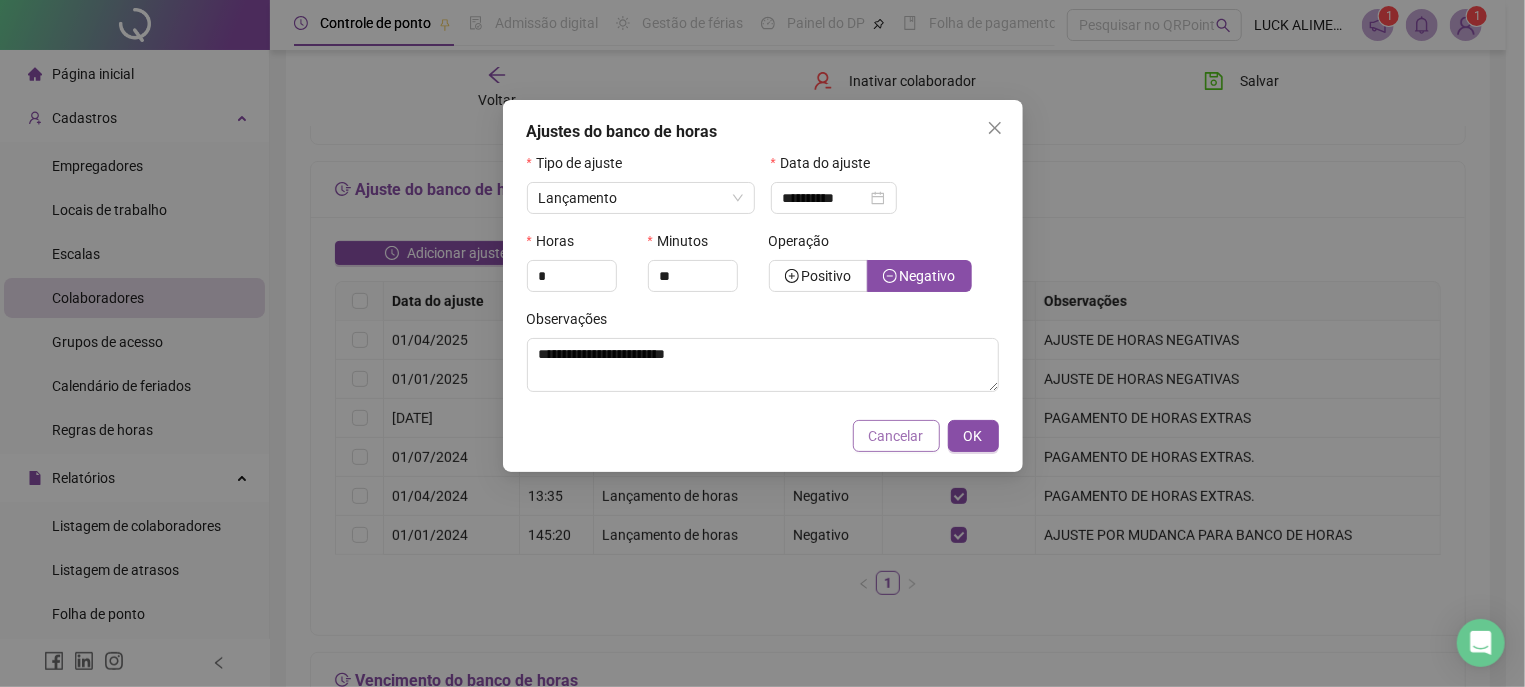 click on "OK" at bounding box center [973, 436] 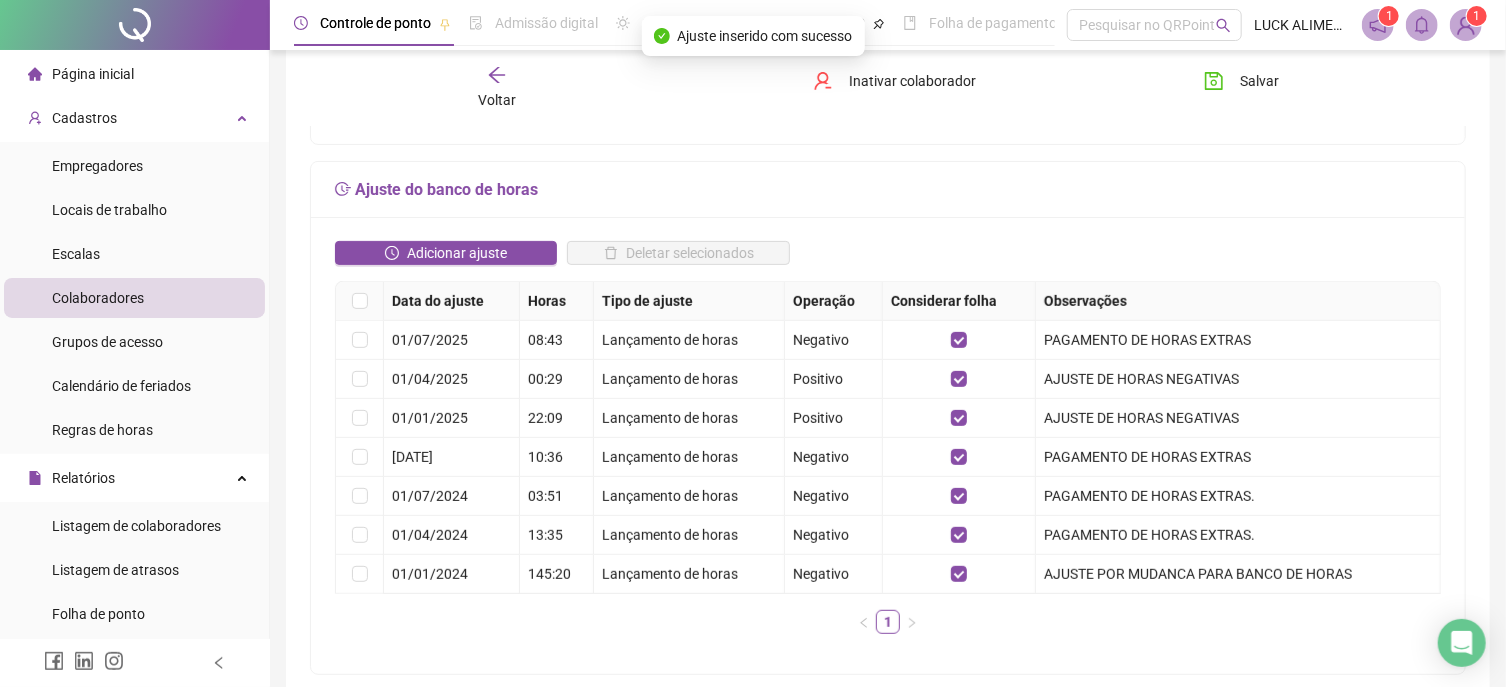 click 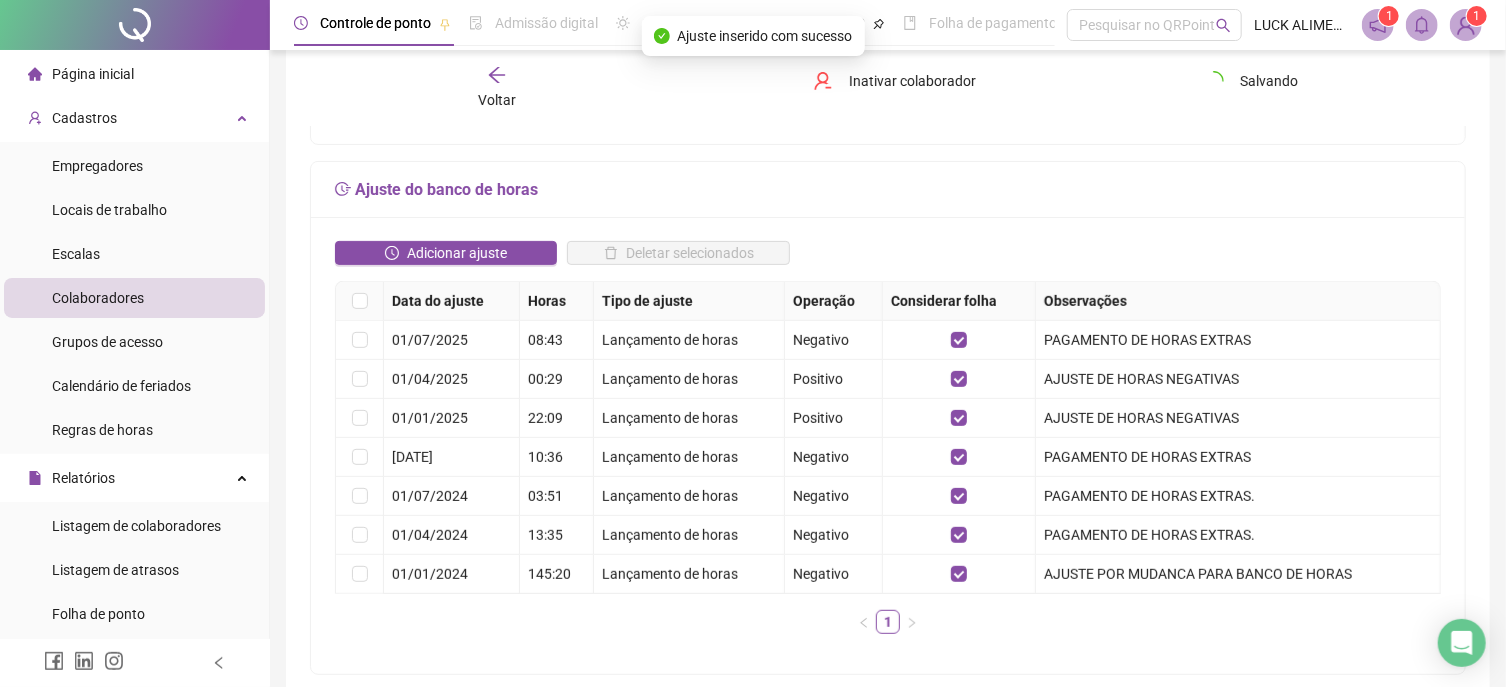 type 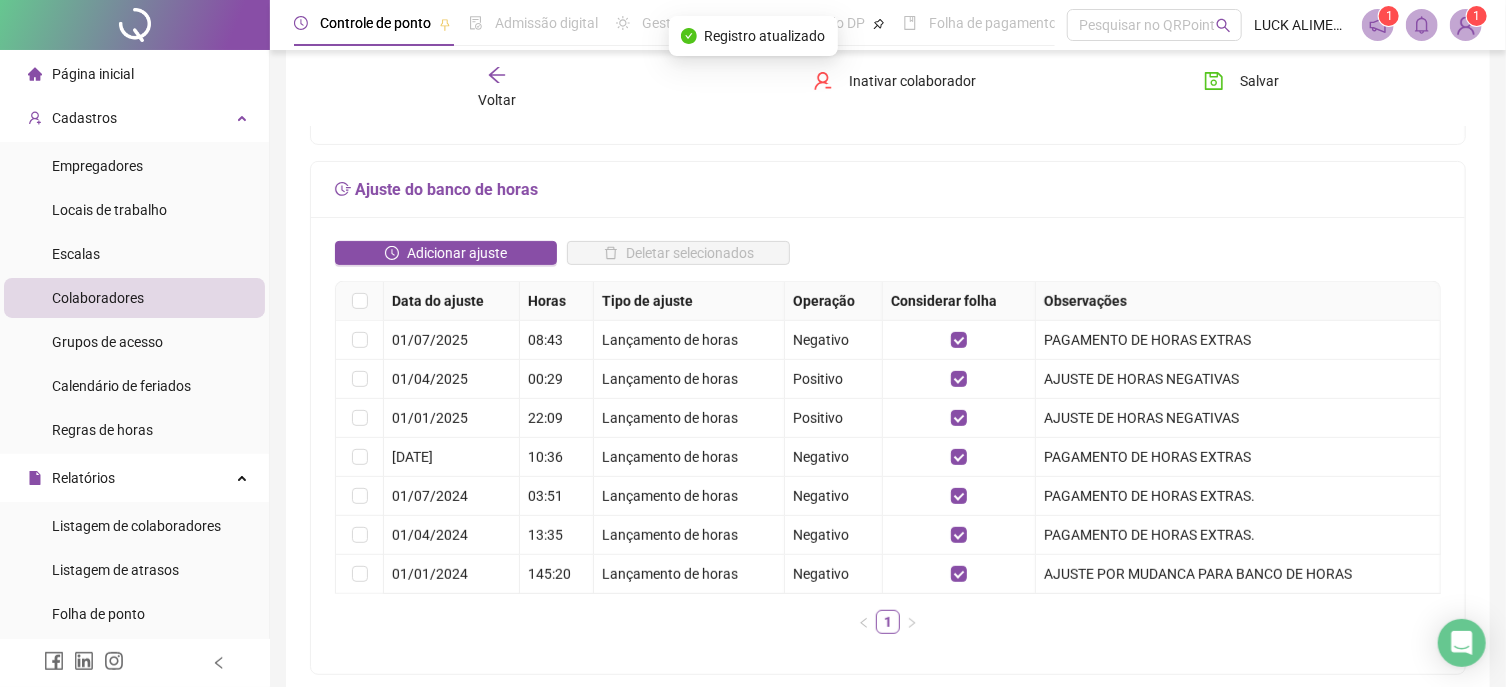 click 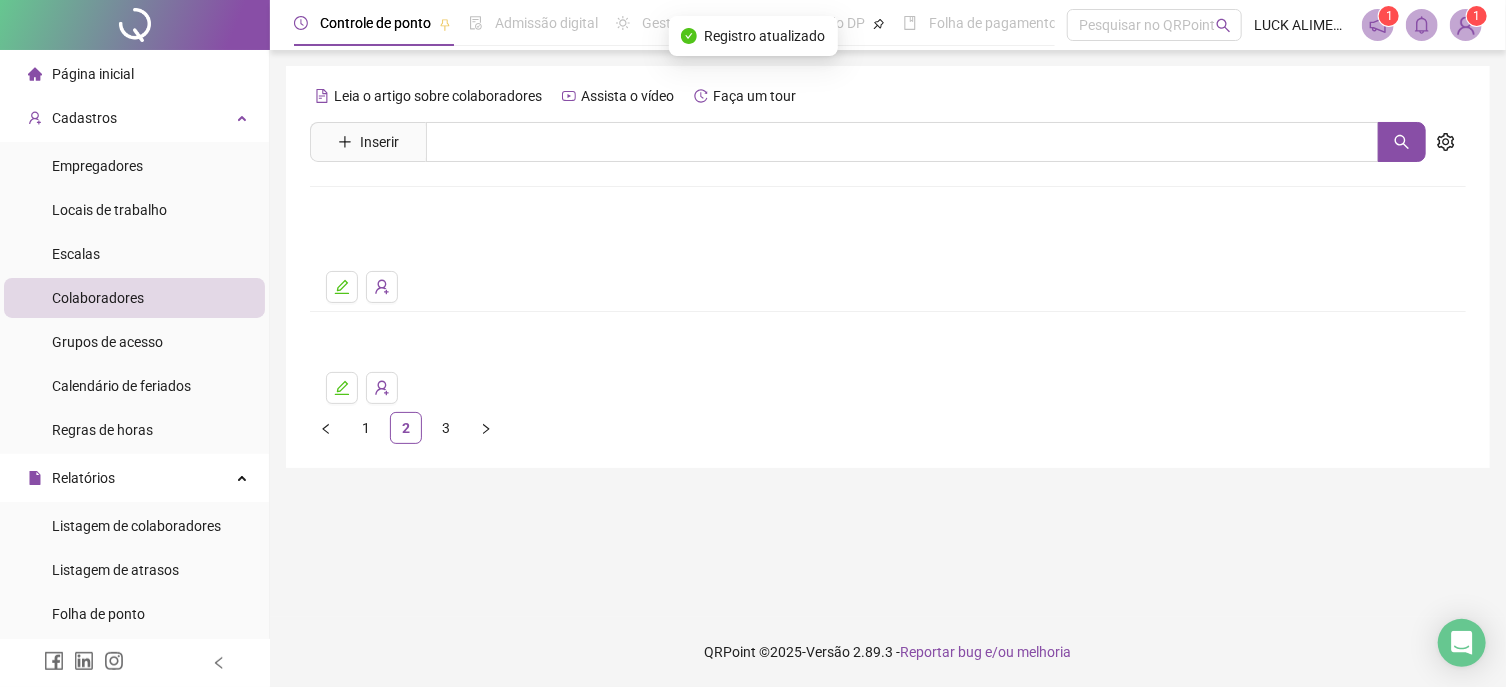 scroll, scrollTop: 0, scrollLeft: 0, axis: both 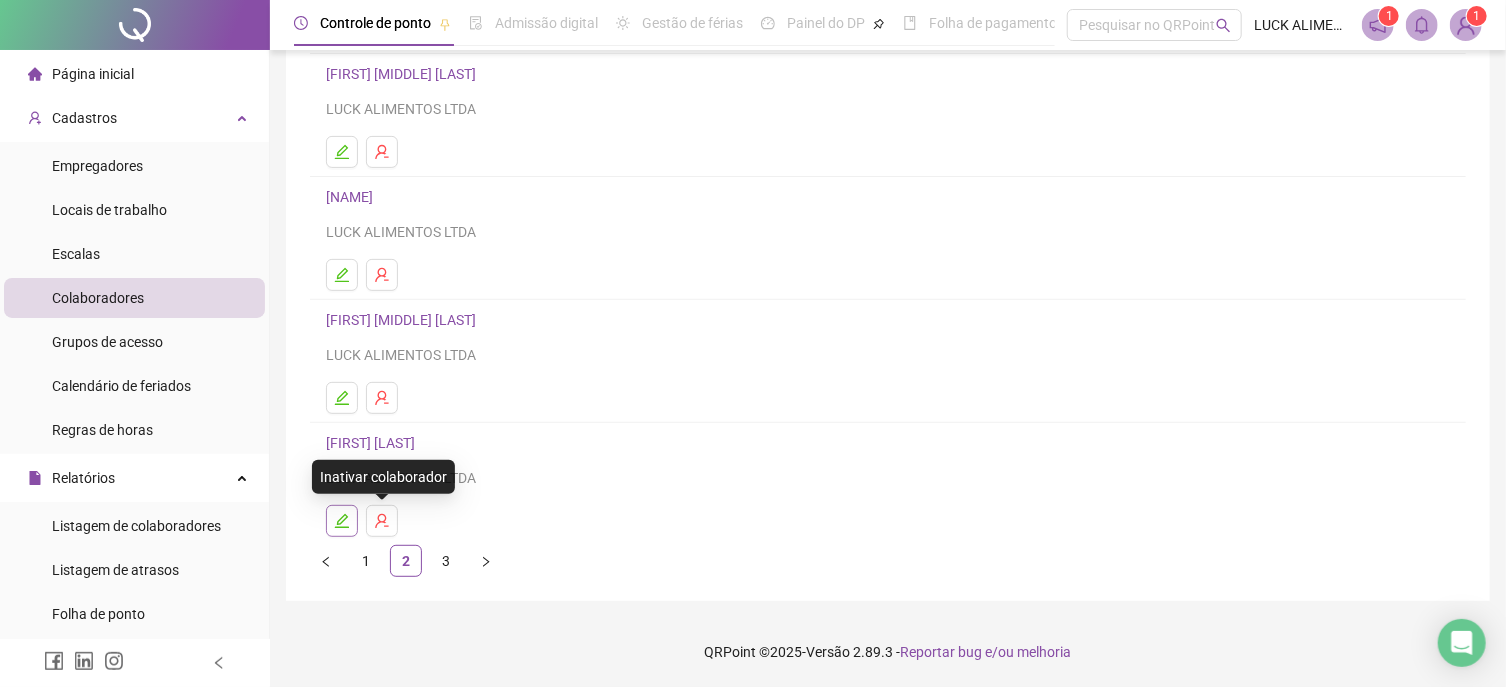 click 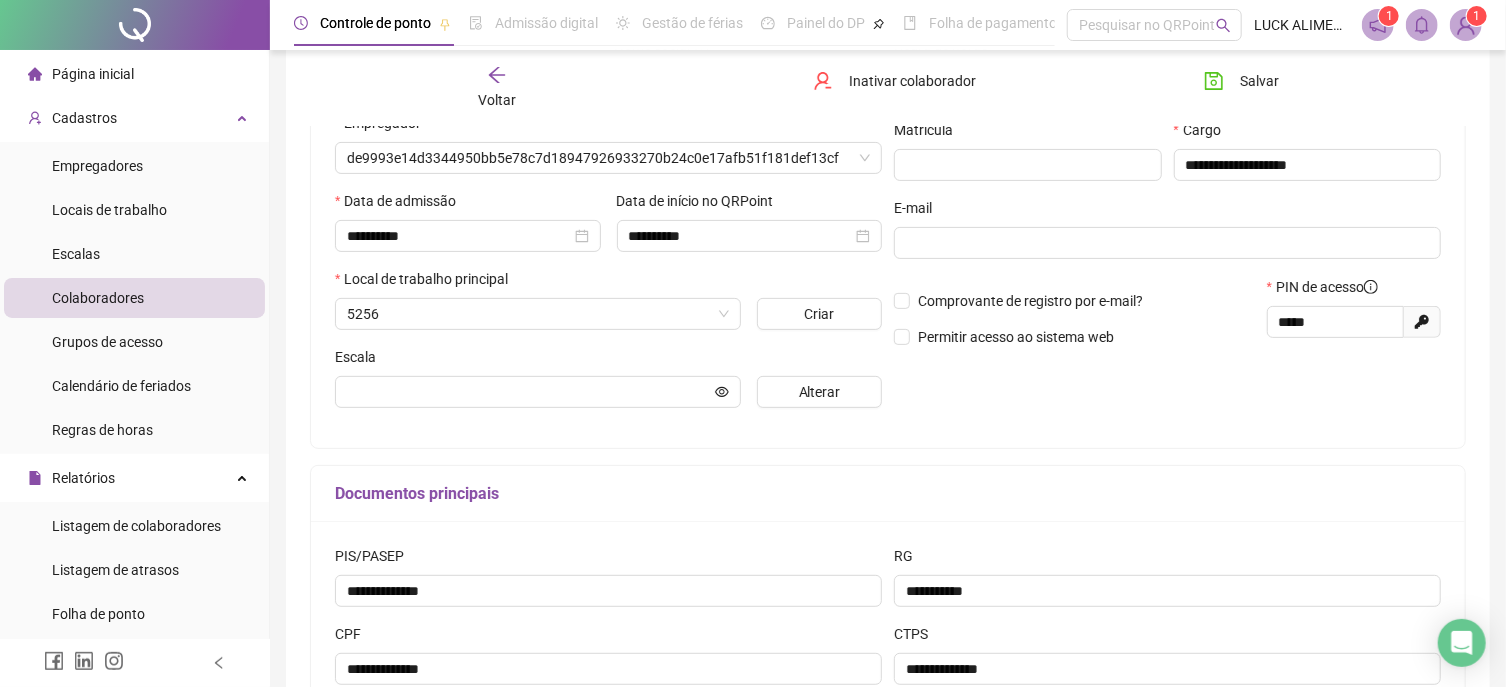 type on "**********" 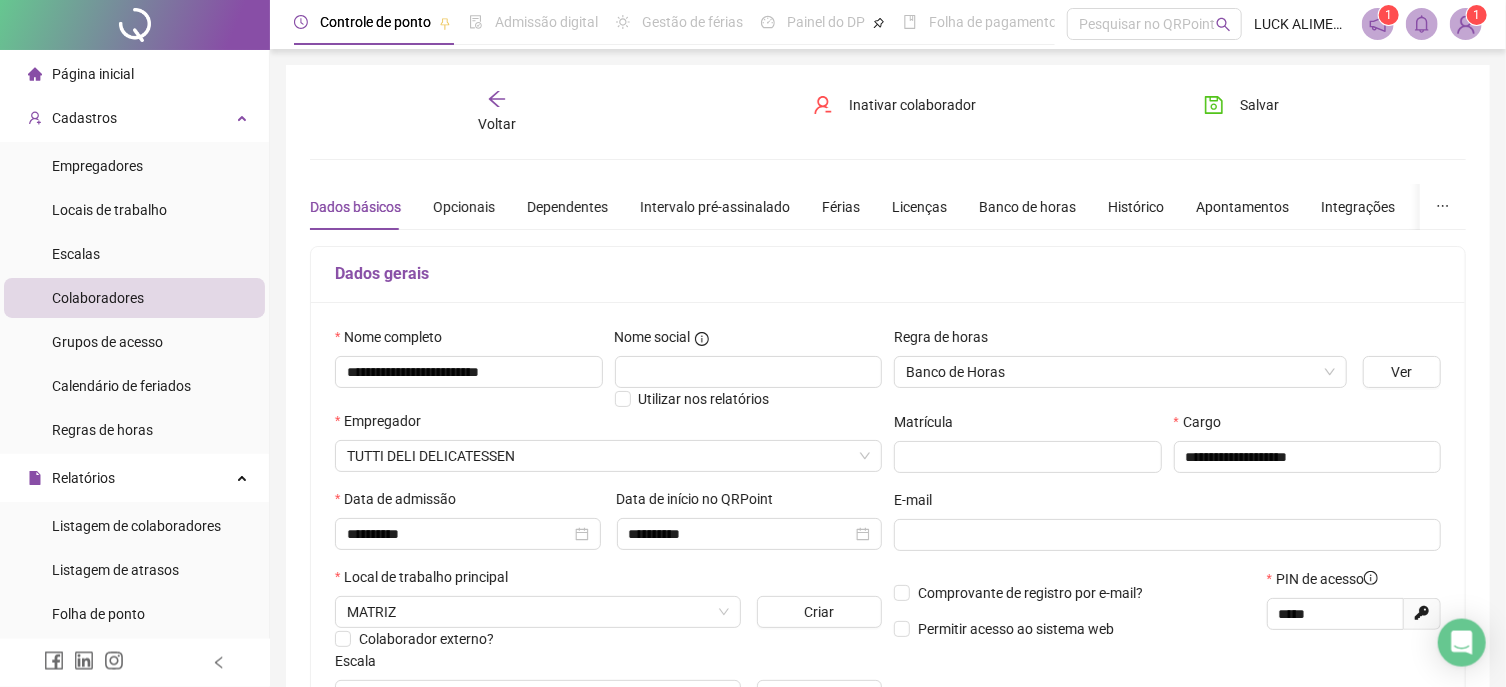 scroll, scrollTop: 0, scrollLeft: 0, axis: both 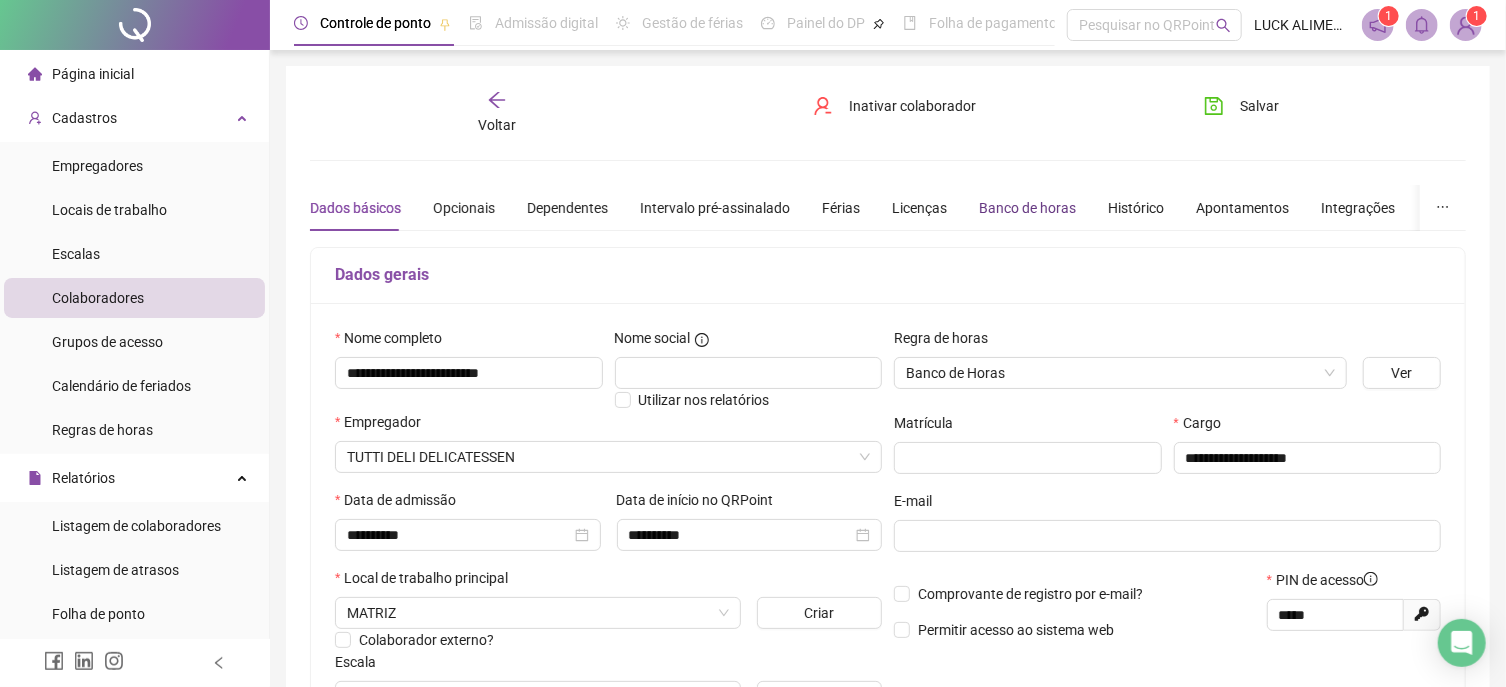 click on "Banco de horas" at bounding box center (1027, 208) 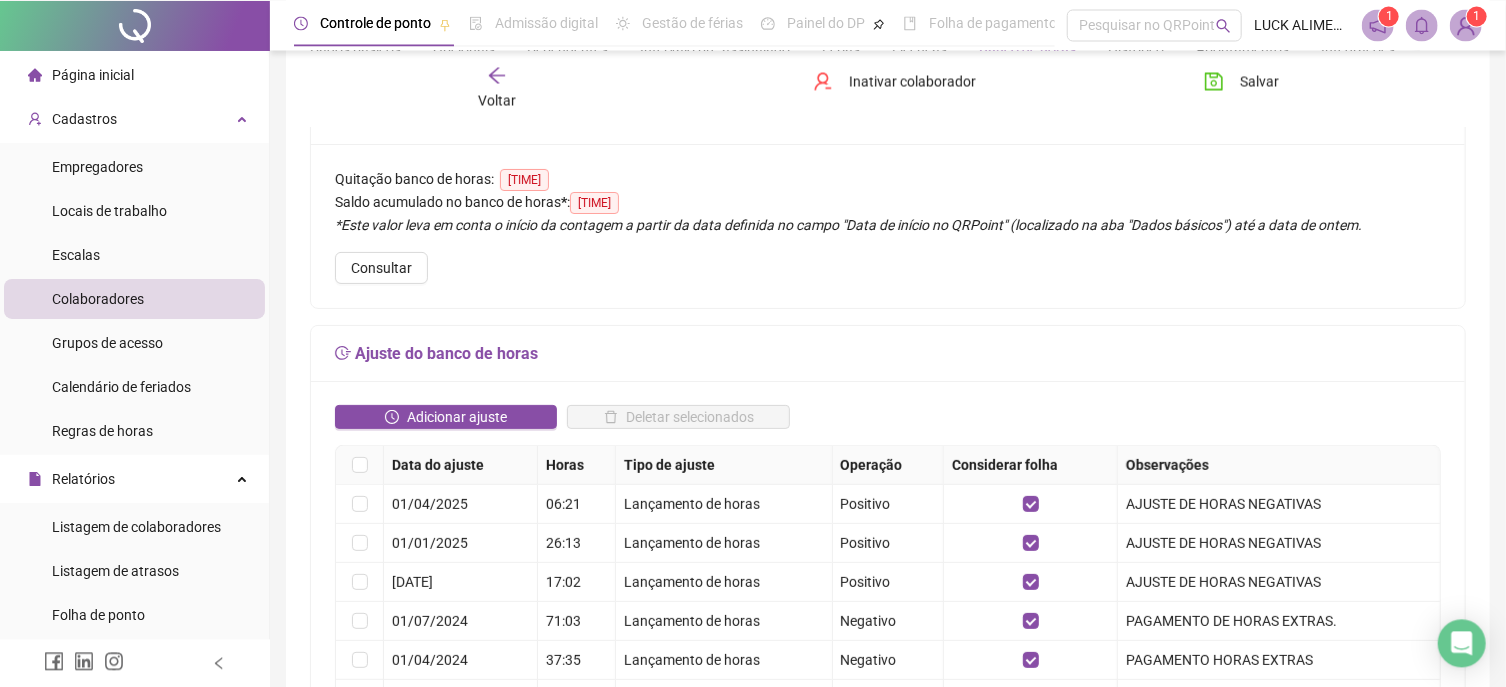 scroll, scrollTop: 214, scrollLeft: 0, axis: vertical 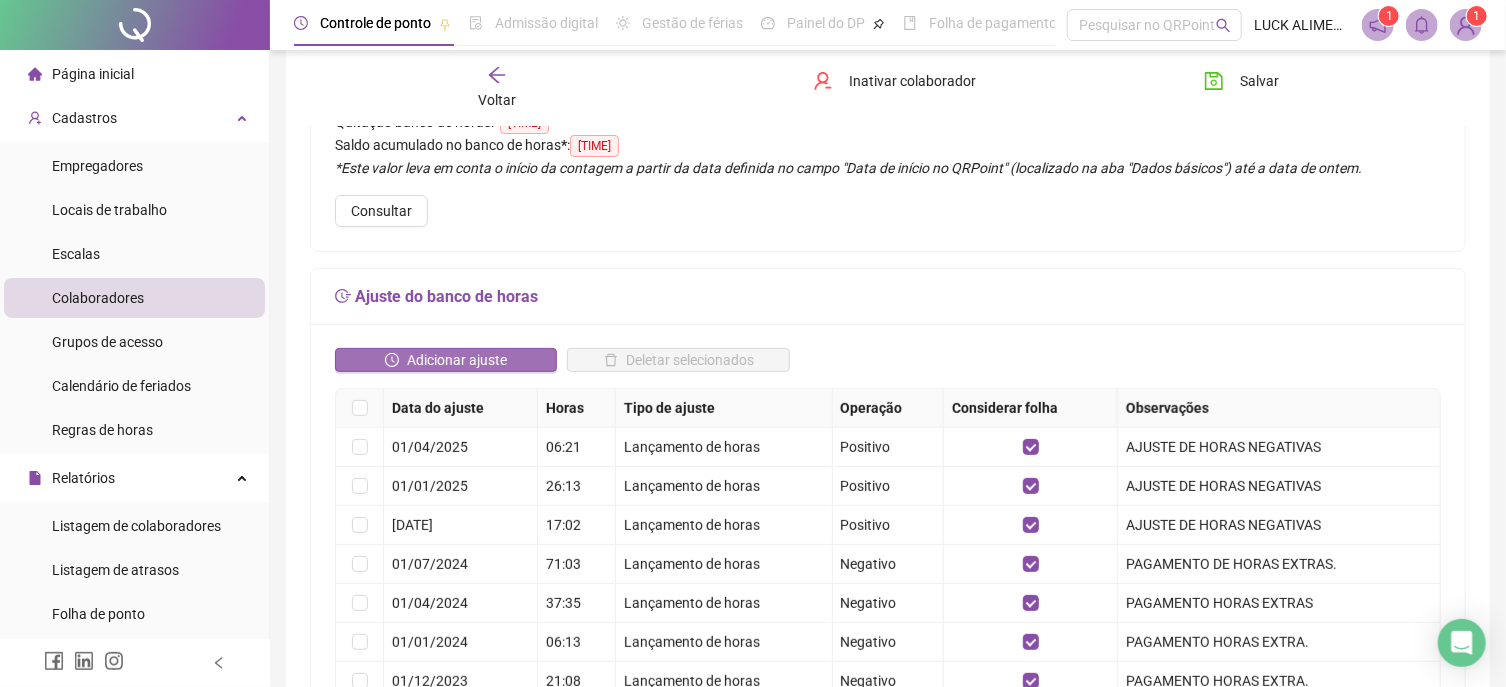 click on "Adicionar ajuste" at bounding box center [446, 360] 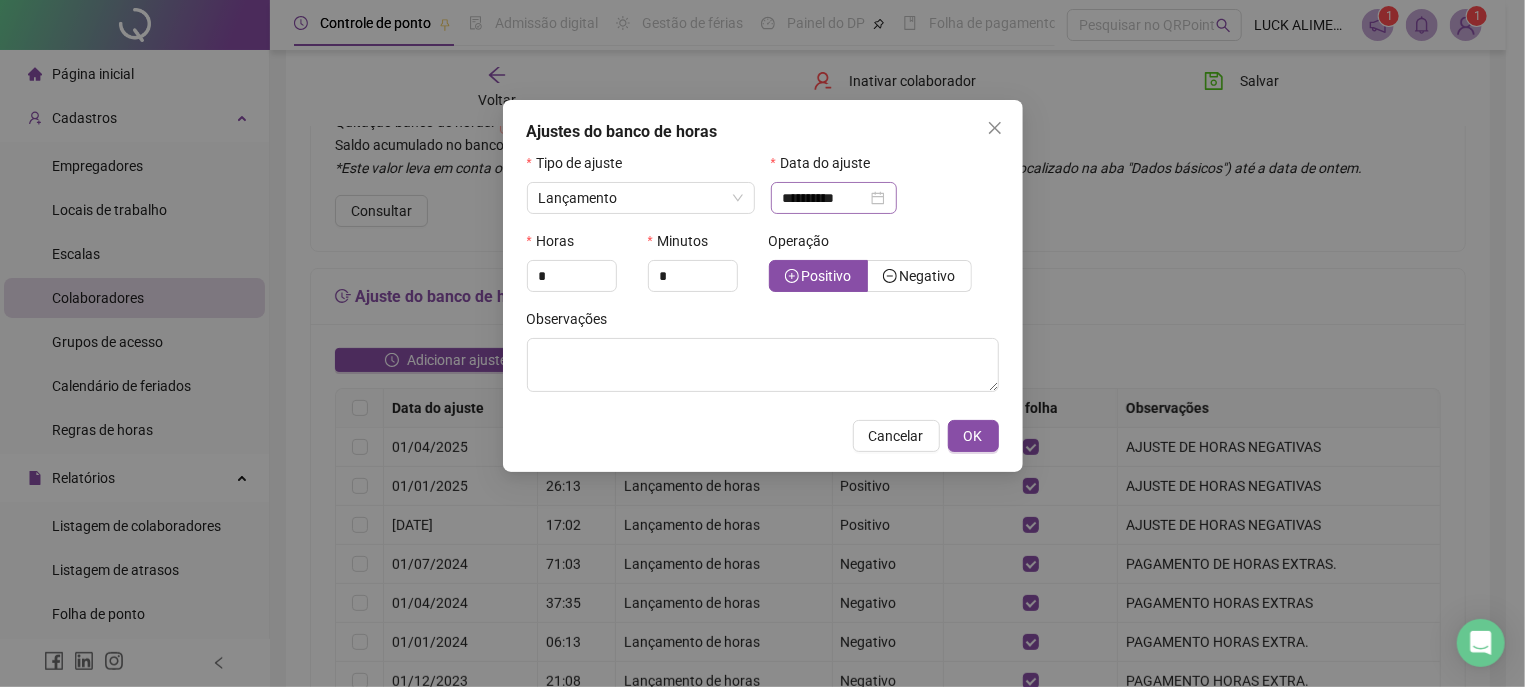 click on "**********" at bounding box center (834, 198) 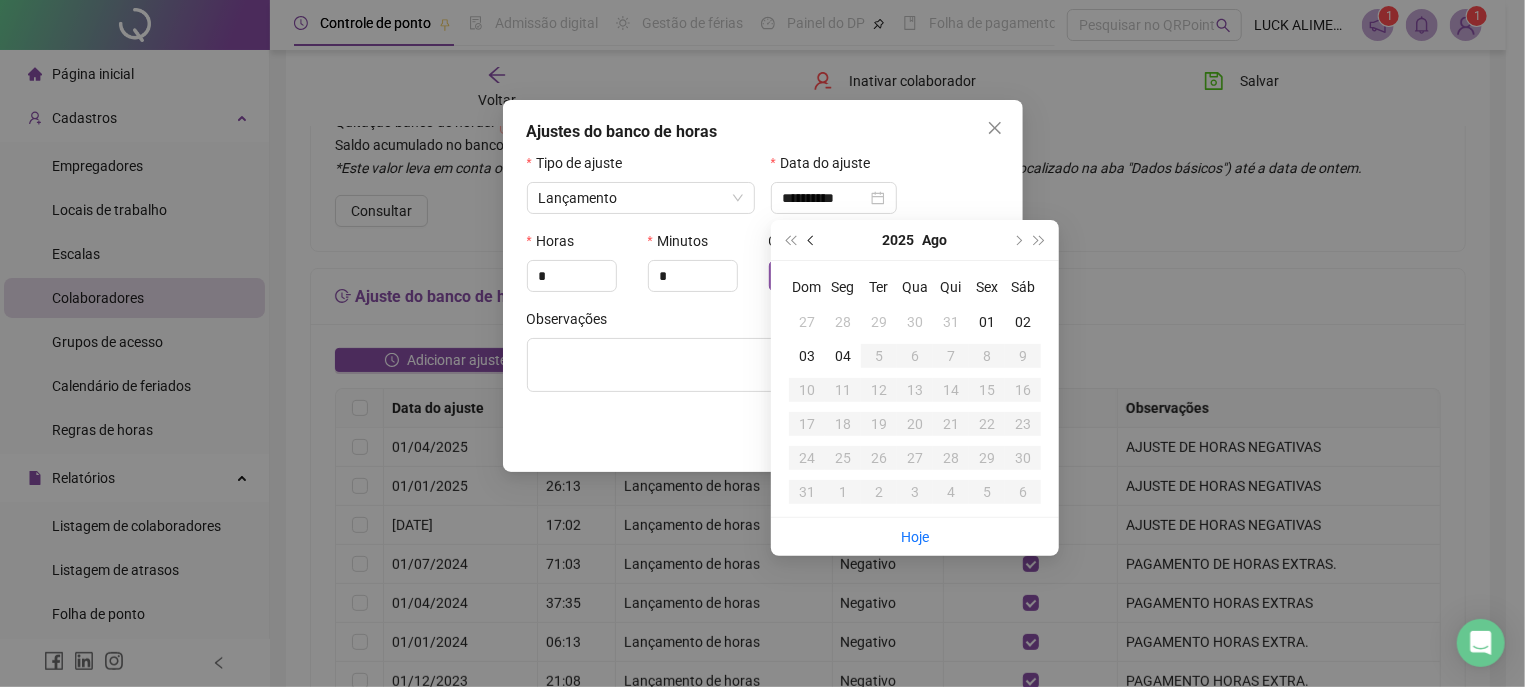 click at bounding box center [812, 240] 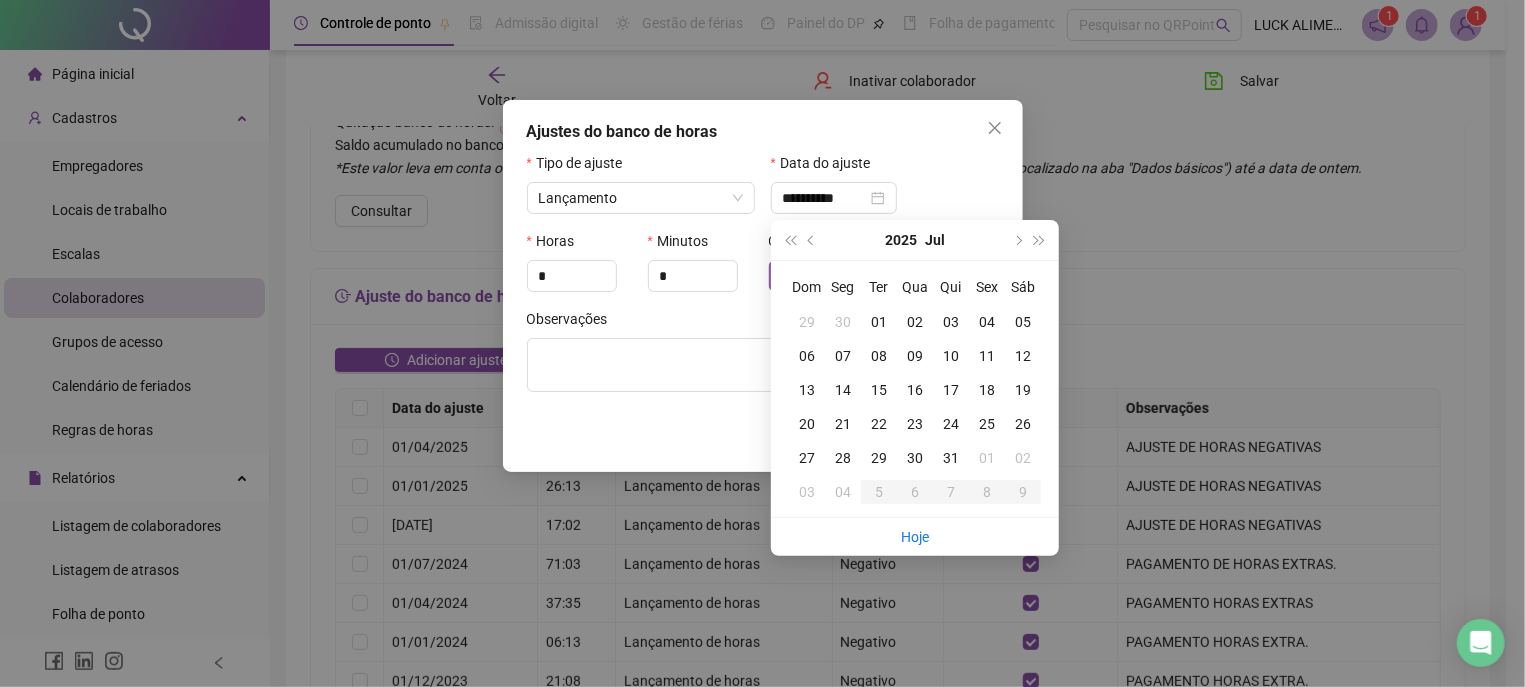 type on "**********" 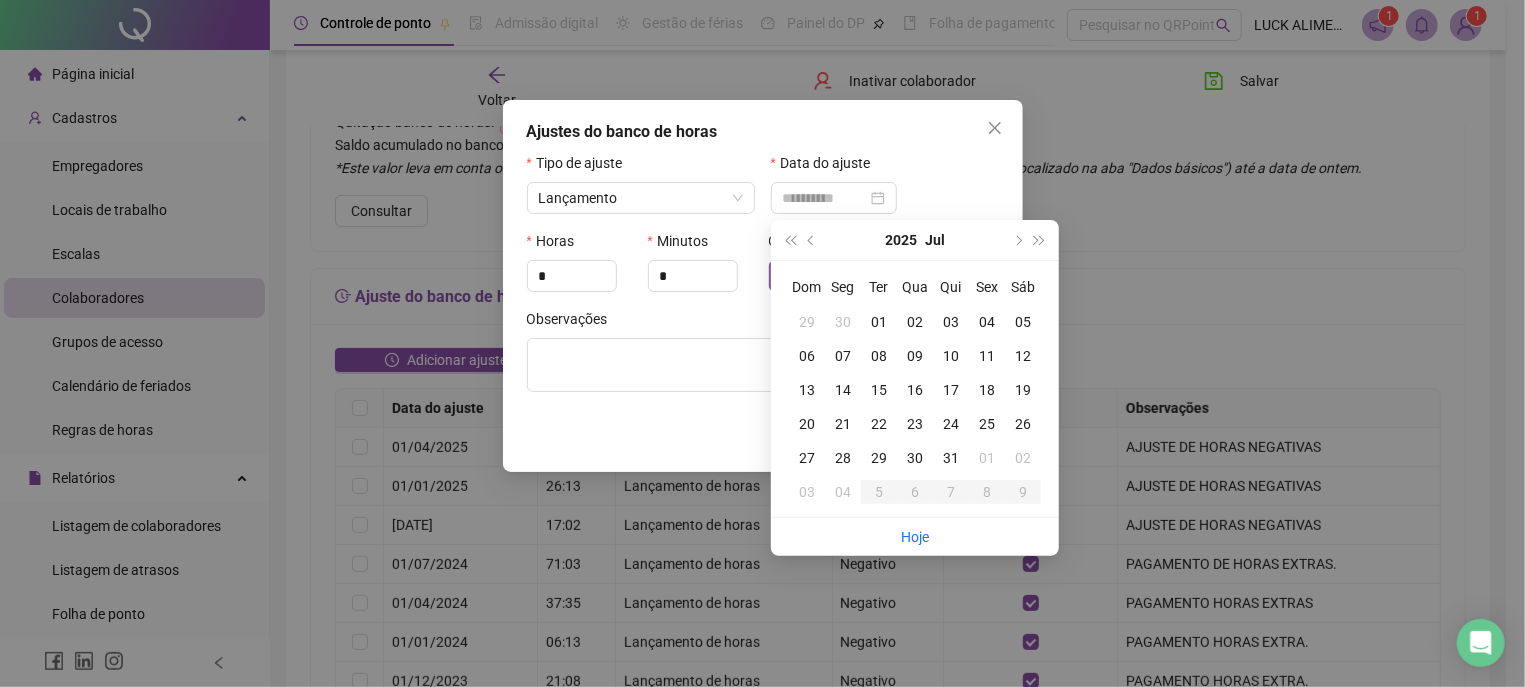 click on "01" at bounding box center (879, 322) 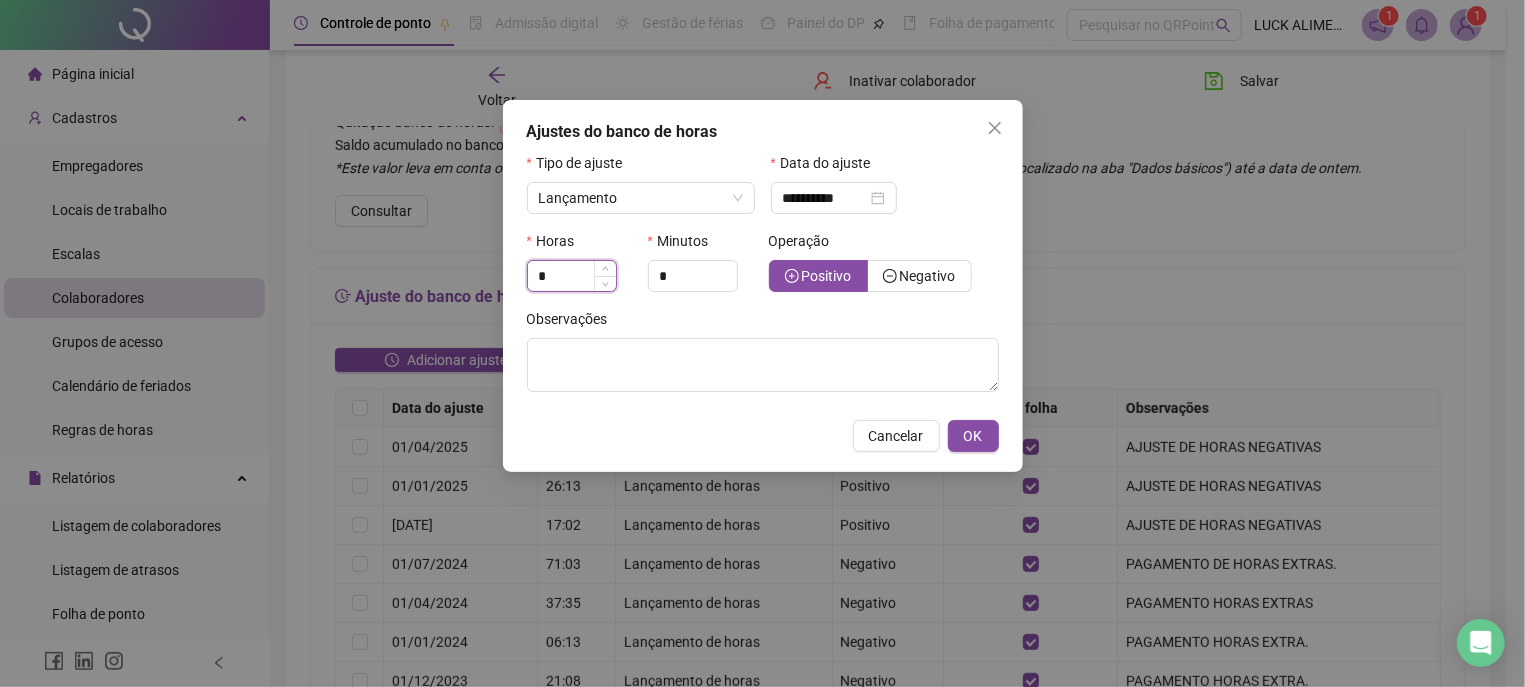 drag, startPoint x: 578, startPoint y: 287, endPoint x: 515, endPoint y: 279, distance: 63.505905 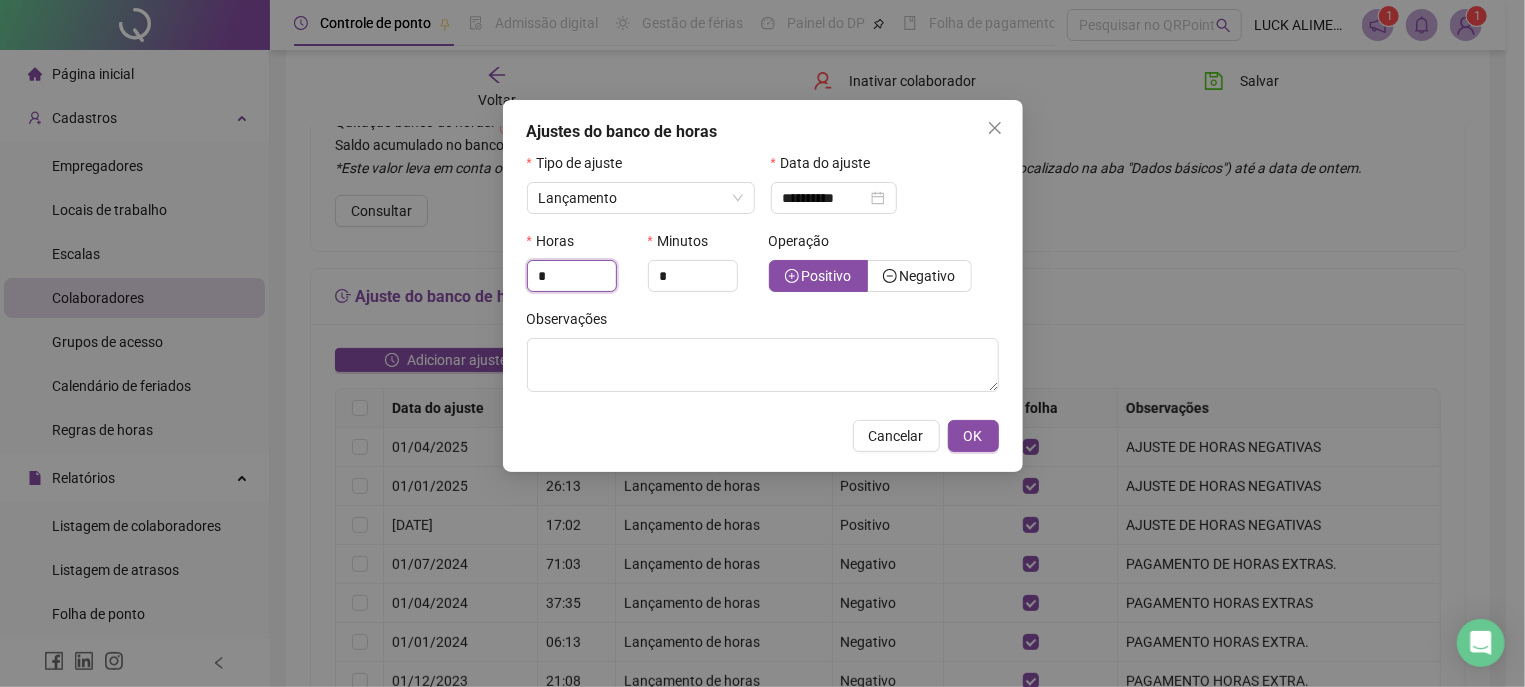type on "*" 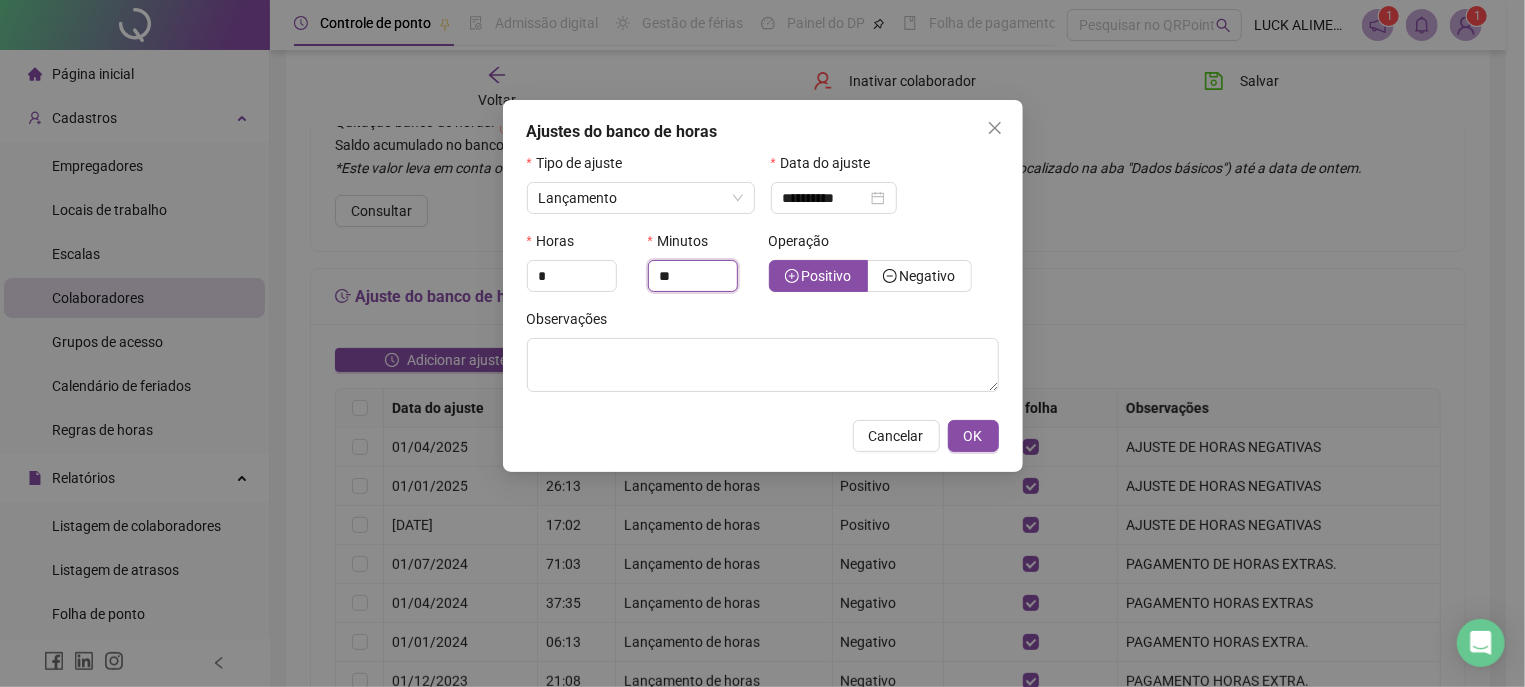 type on "**" 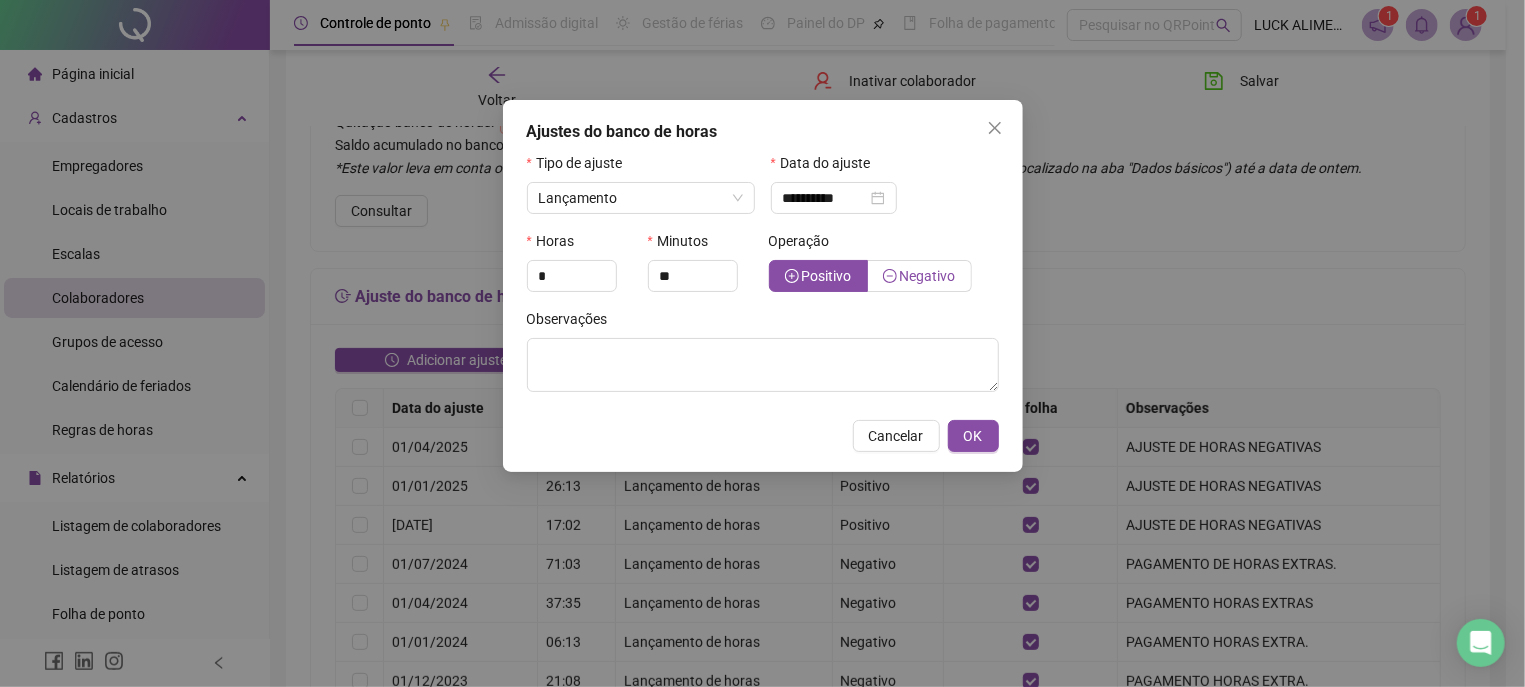 click on "Negativo" at bounding box center (928, 276) 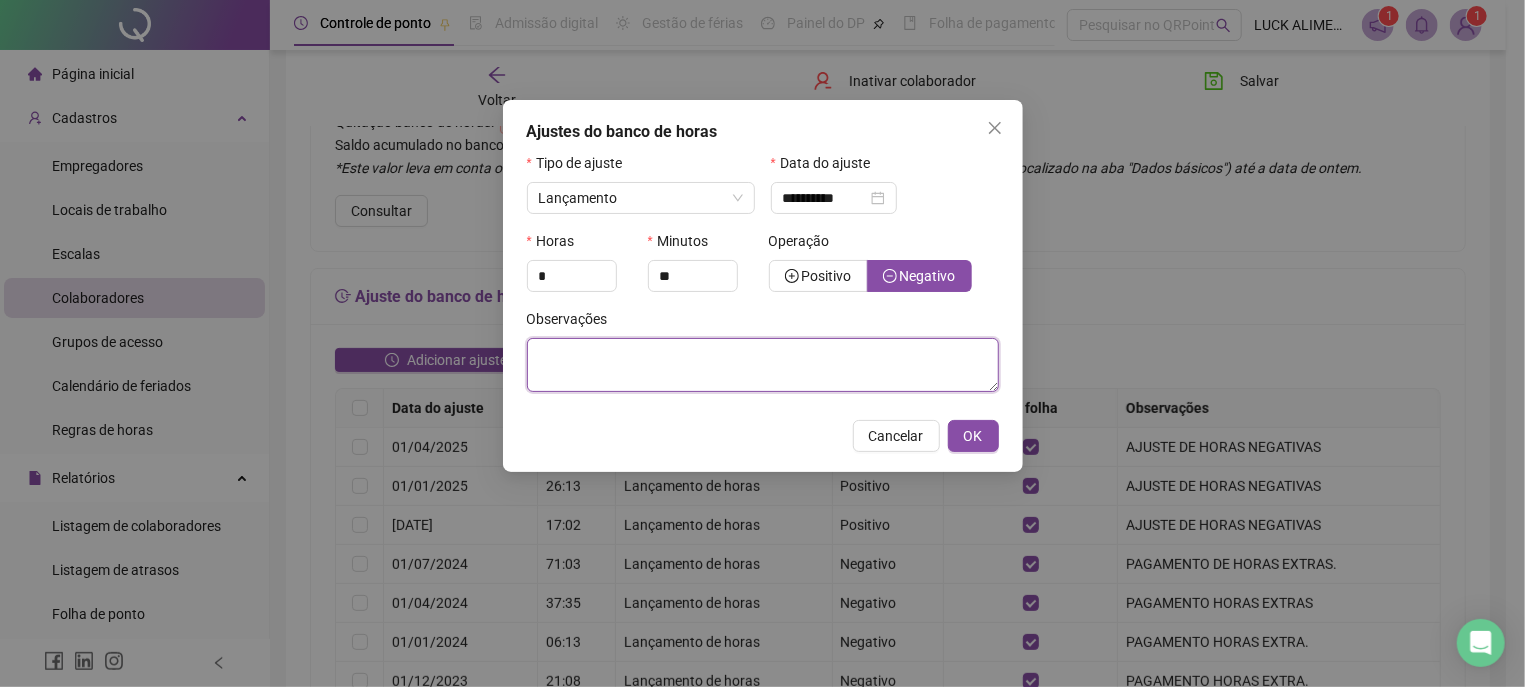 click at bounding box center (763, 365) 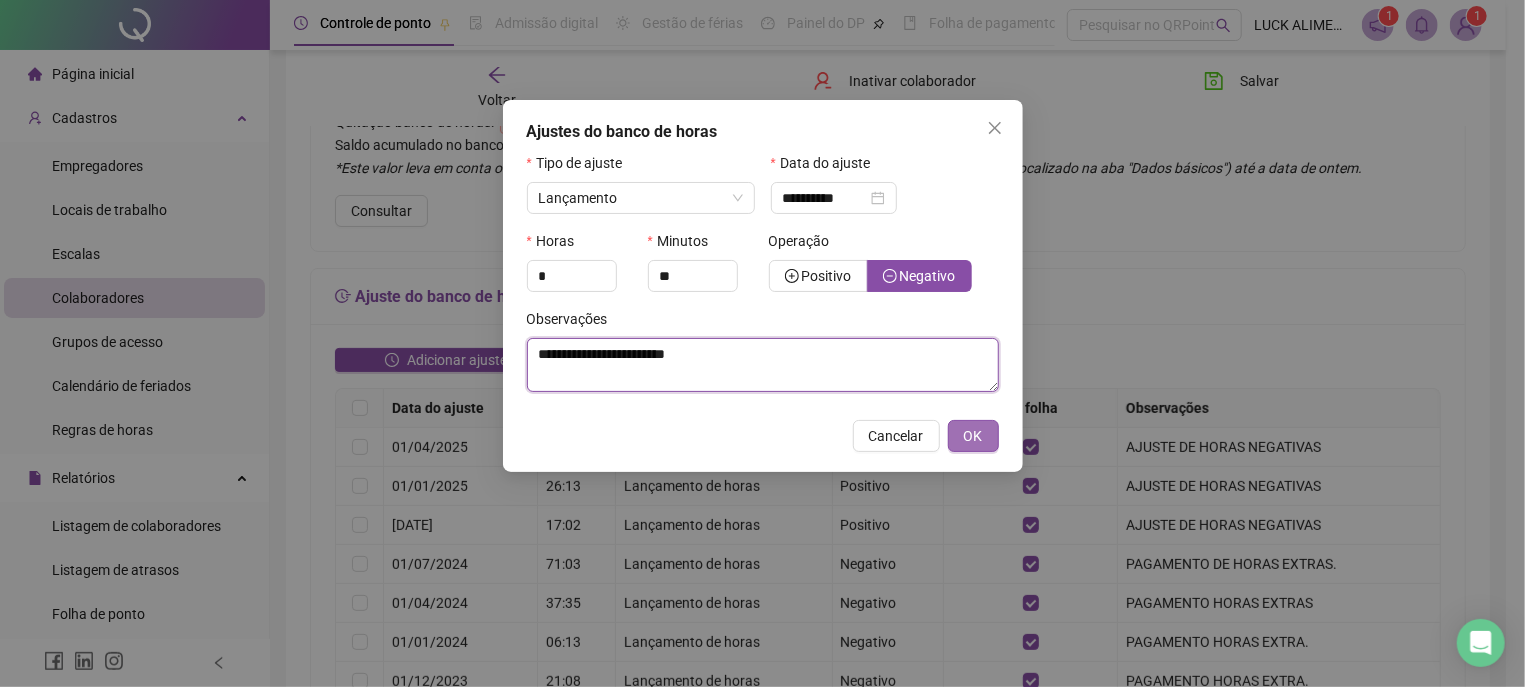 type on "**********" 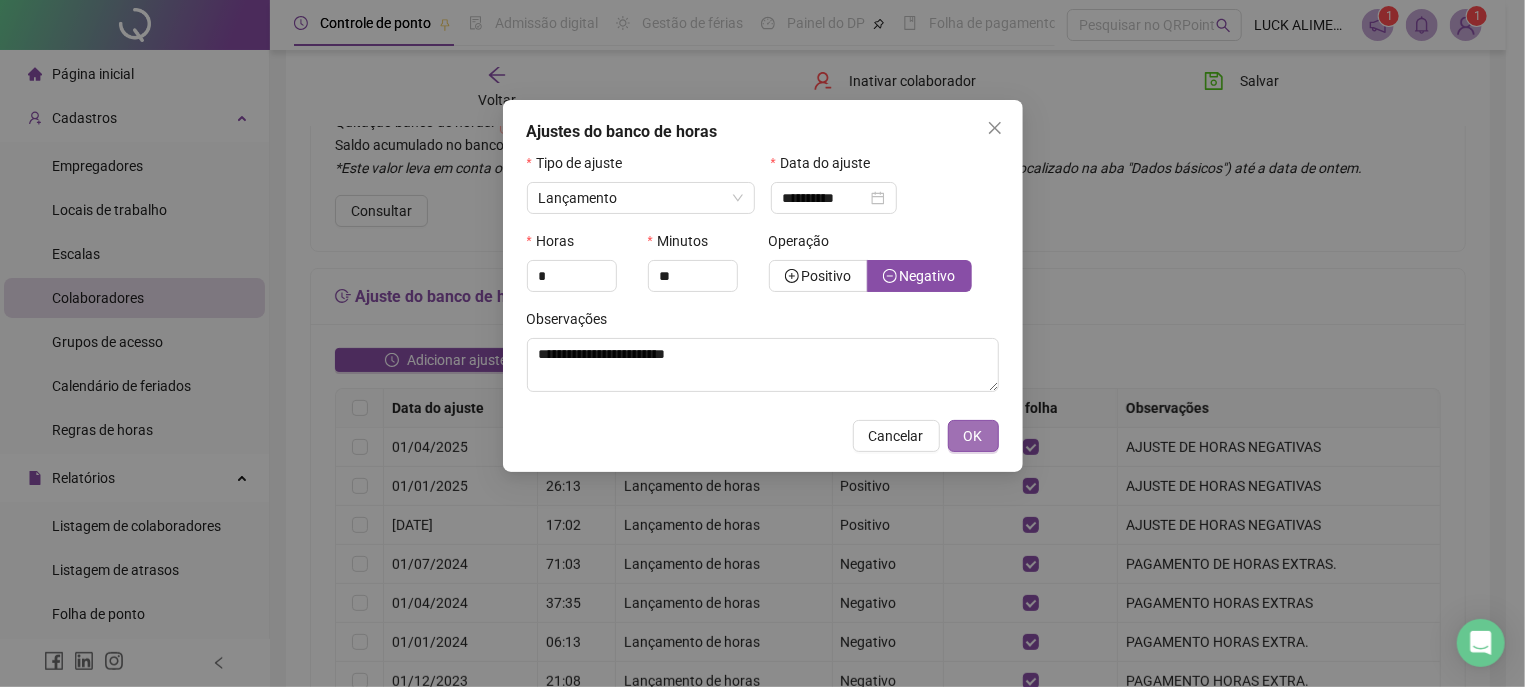 click on "OK" at bounding box center (973, 436) 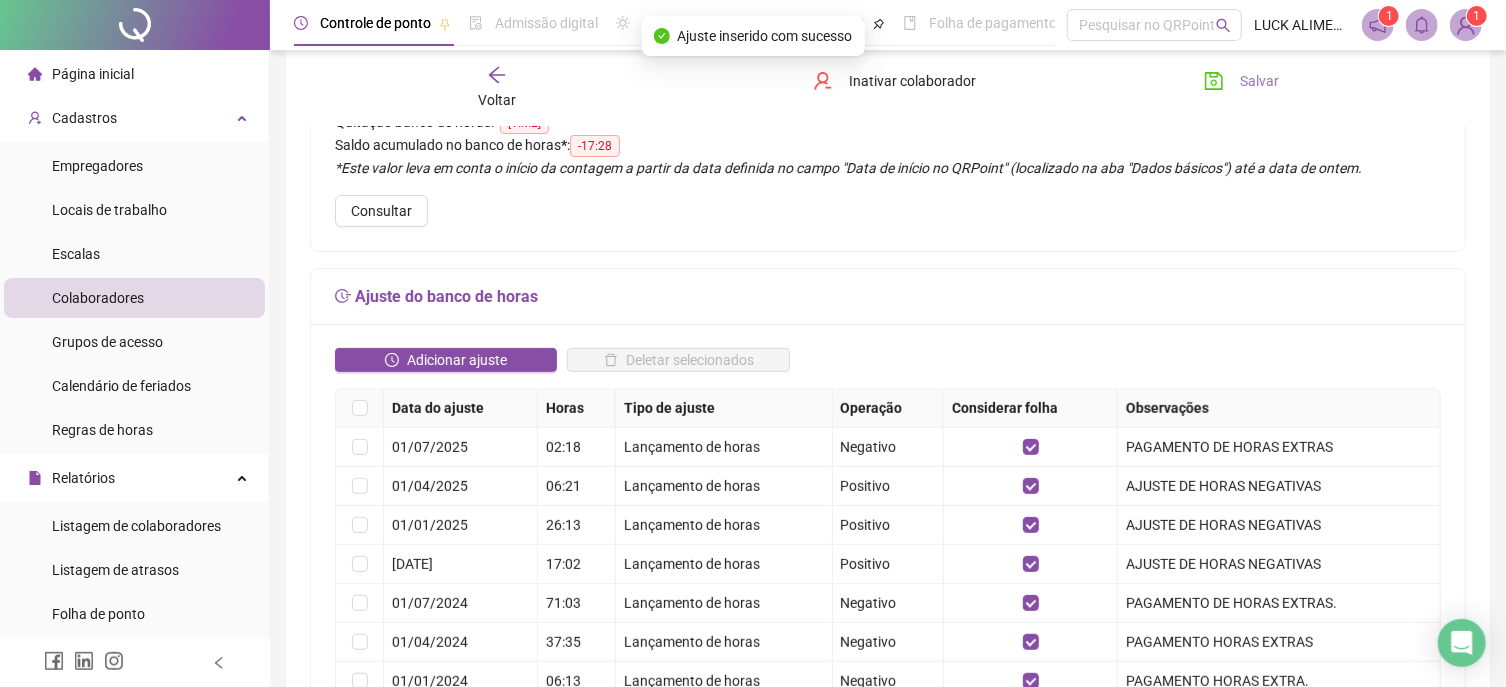 click on "Salvar" at bounding box center [1241, 81] 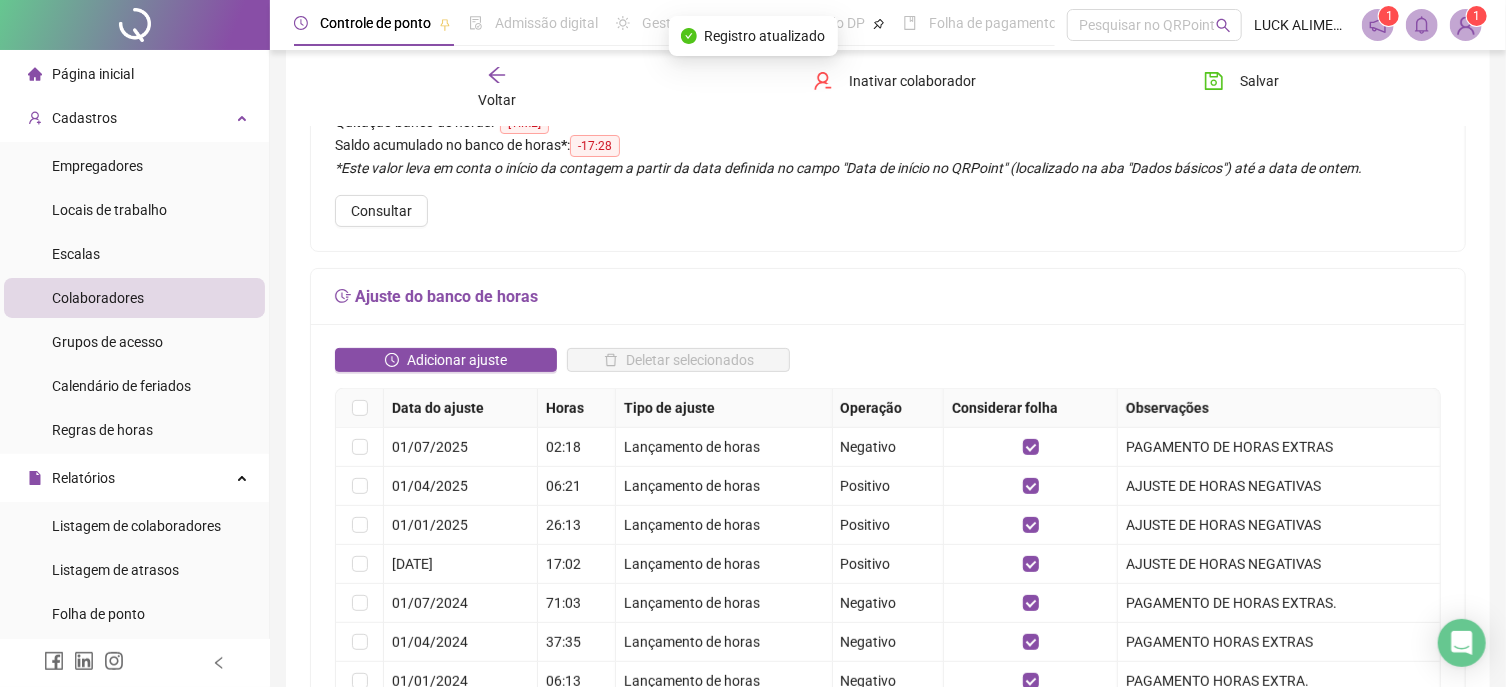 click 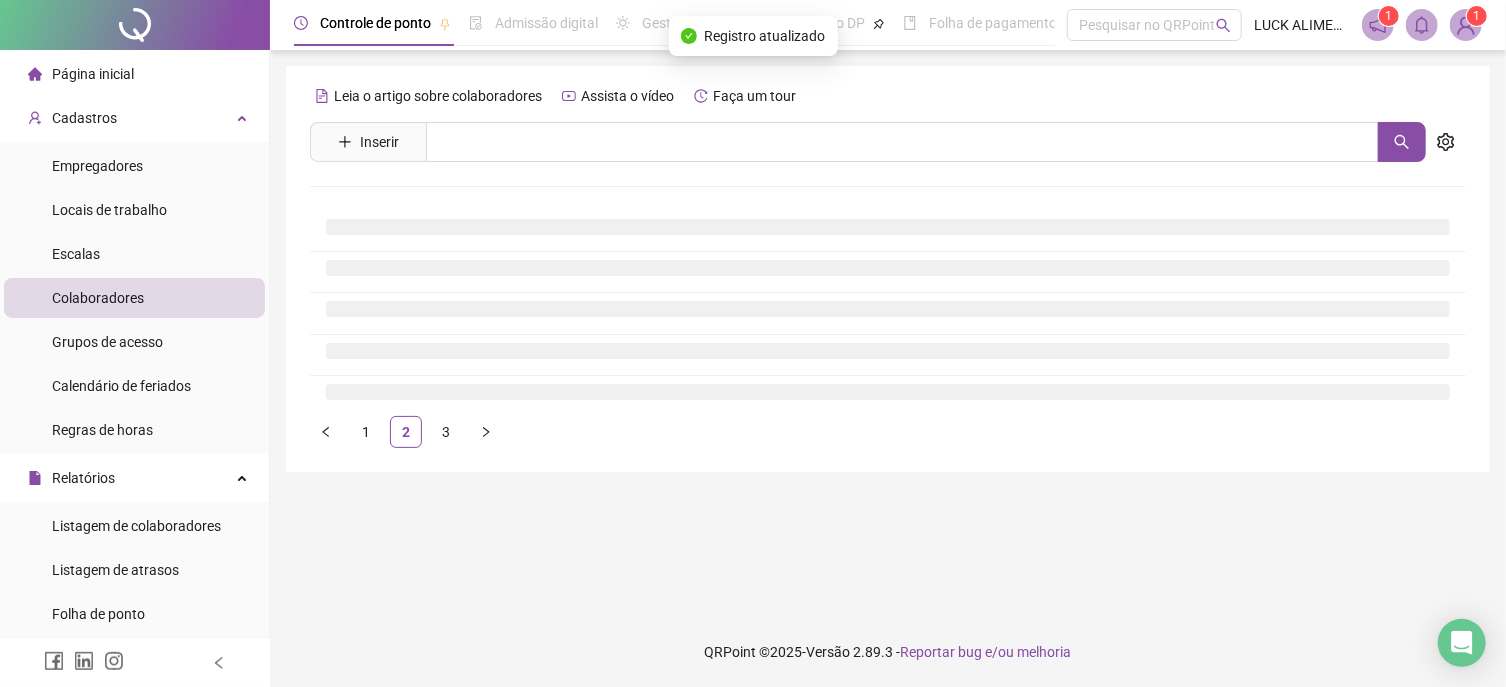 scroll, scrollTop: 0, scrollLeft: 0, axis: both 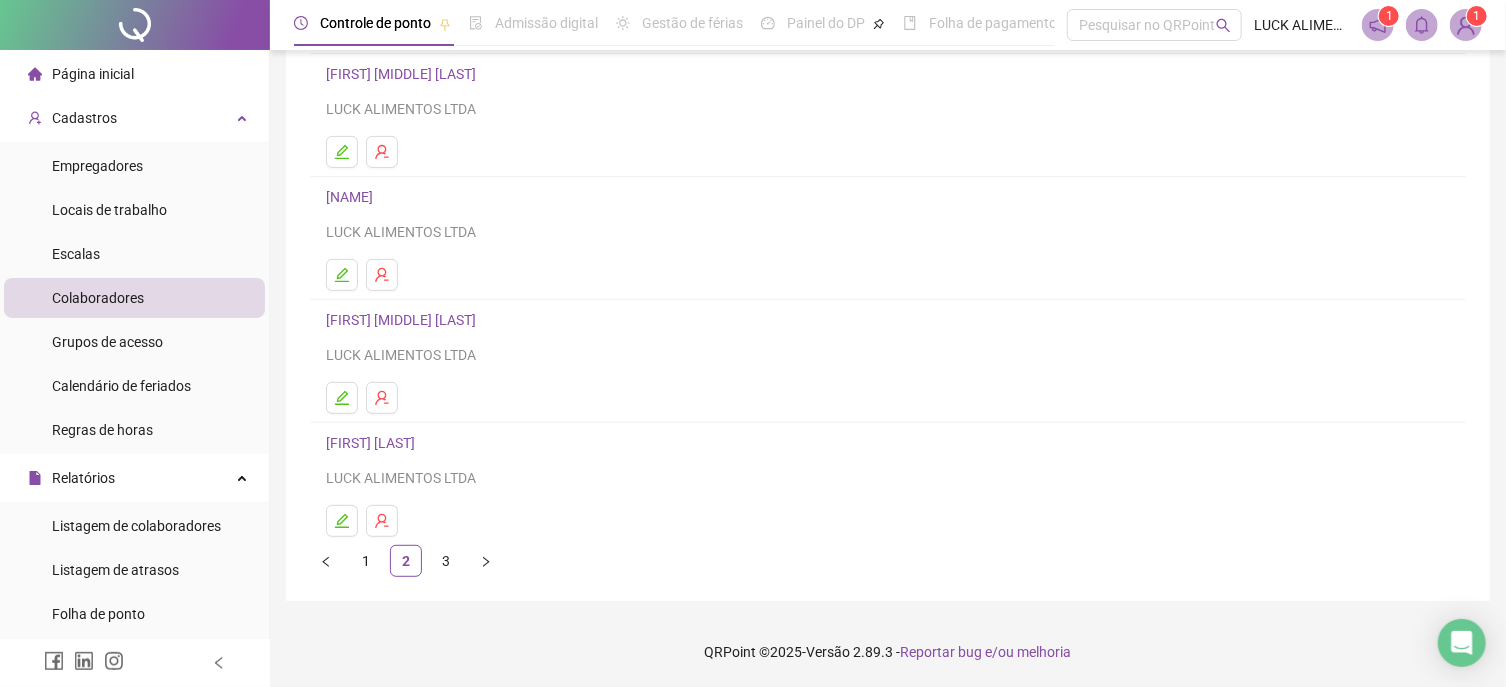 click on "3" at bounding box center [446, 561] 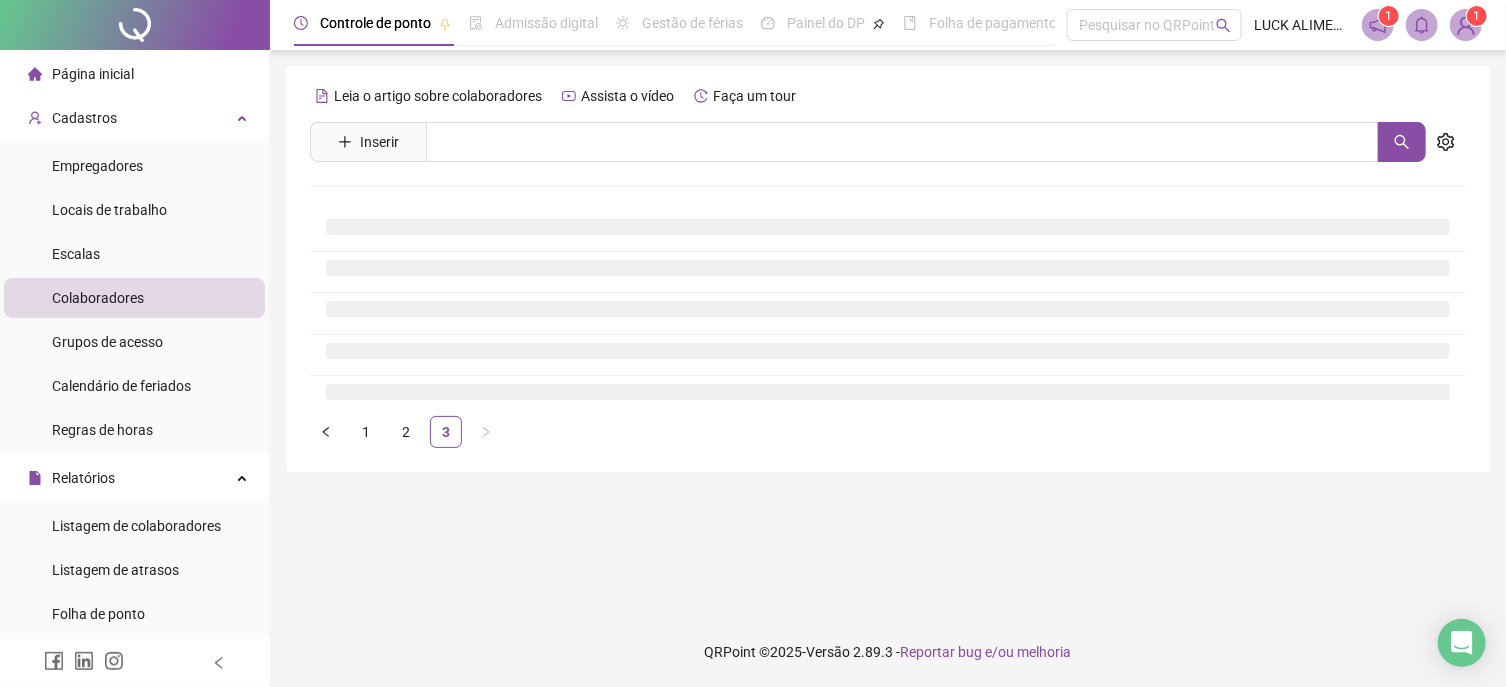 scroll, scrollTop: 0, scrollLeft: 0, axis: both 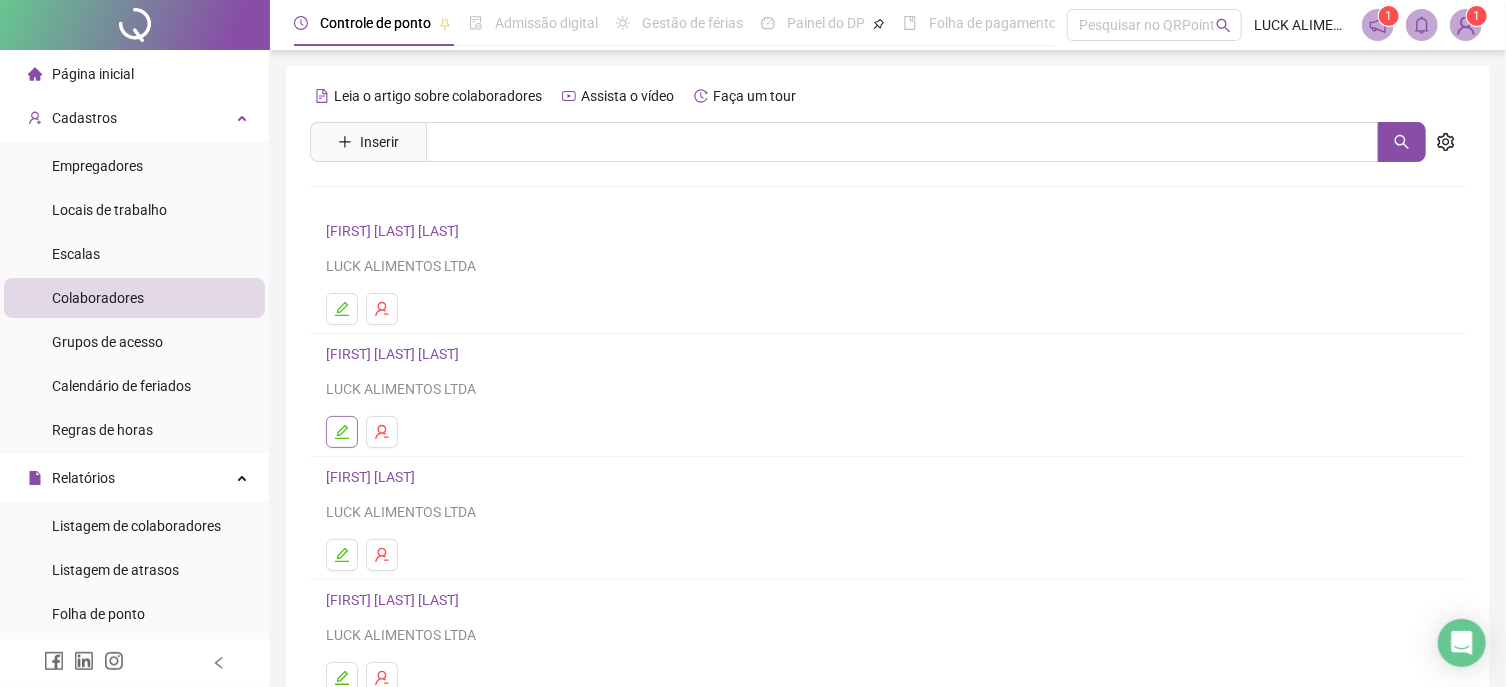click at bounding box center (342, 432) 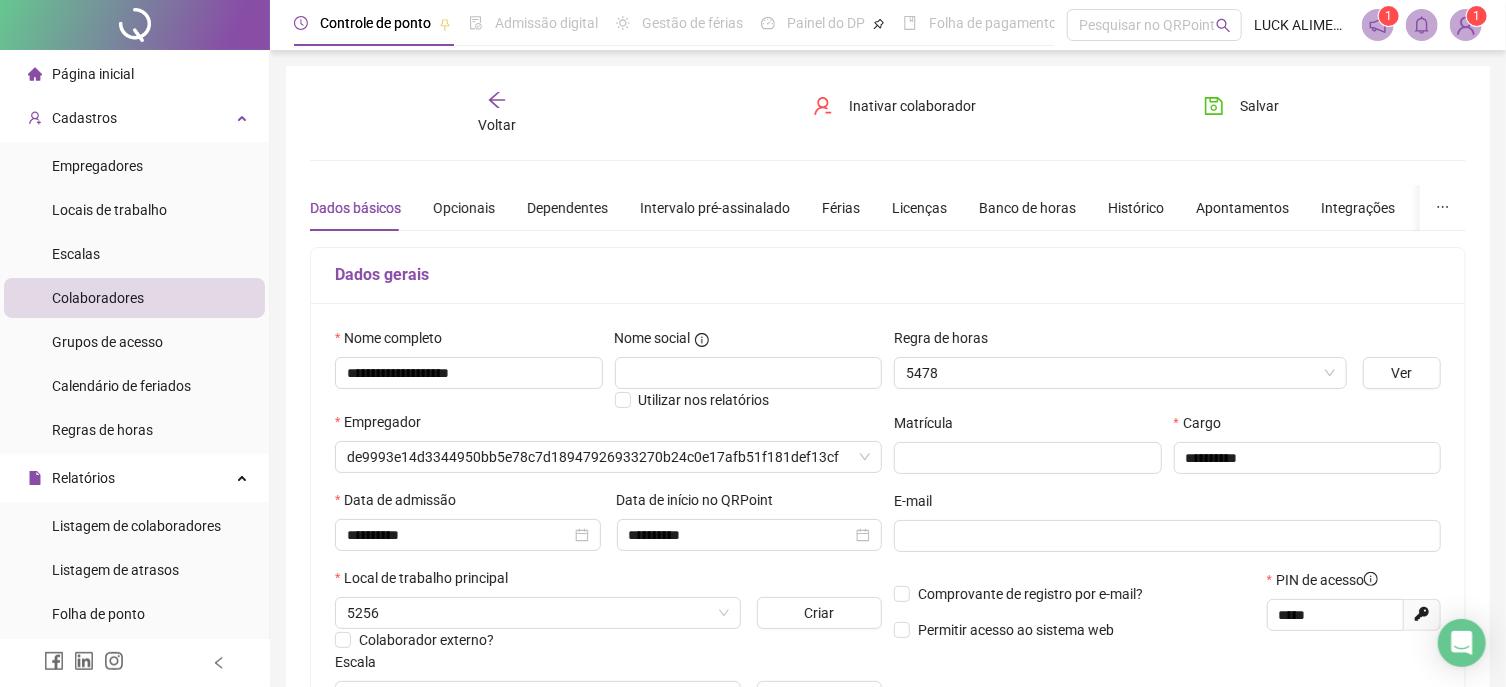 type on "**********" 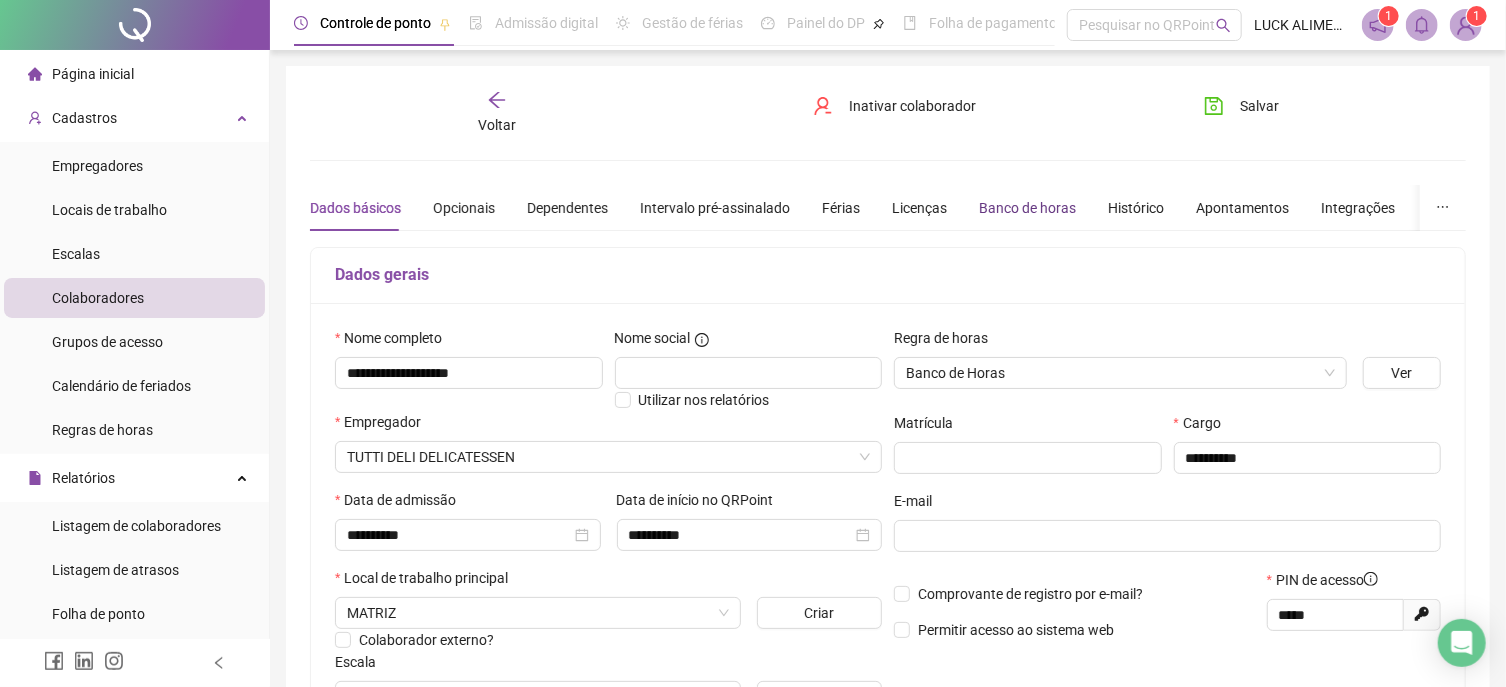click on "Banco de horas" at bounding box center [1027, 208] 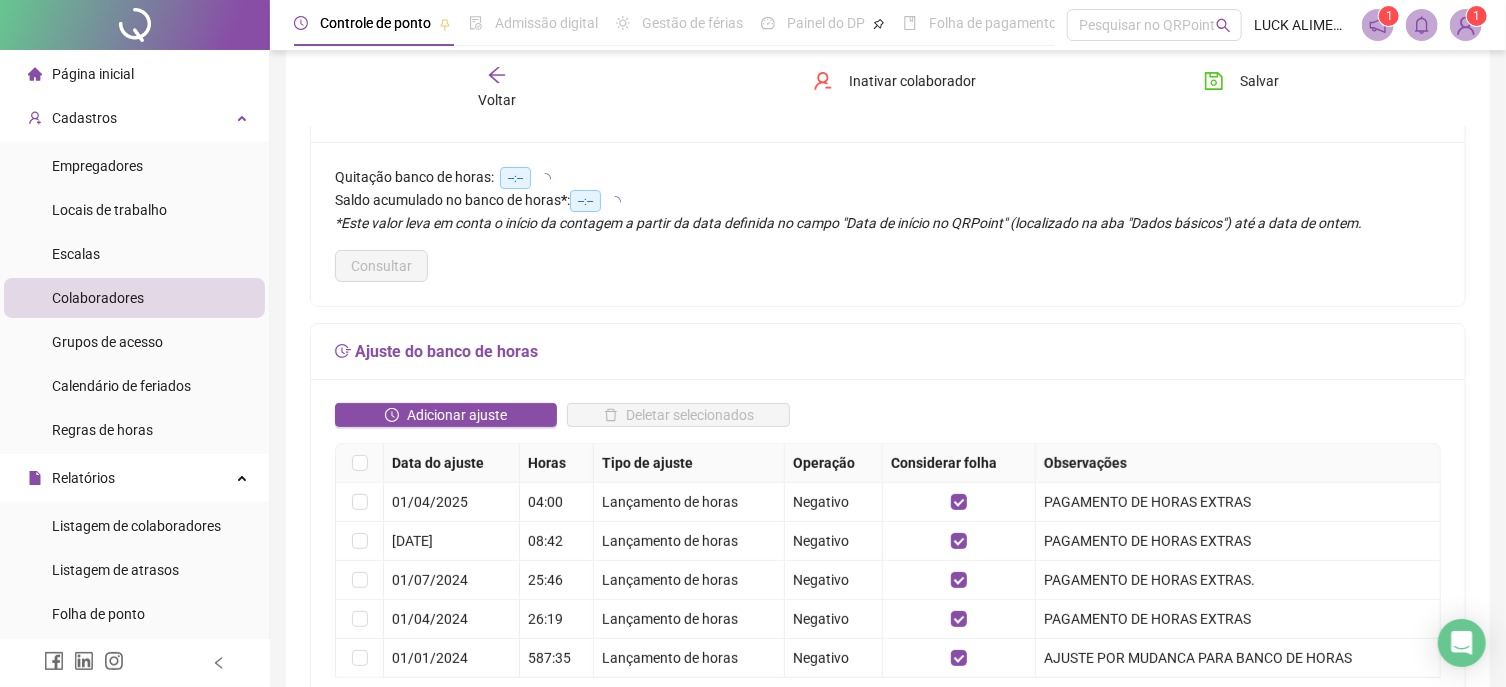 scroll, scrollTop: 321, scrollLeft: 0, axis: vertical 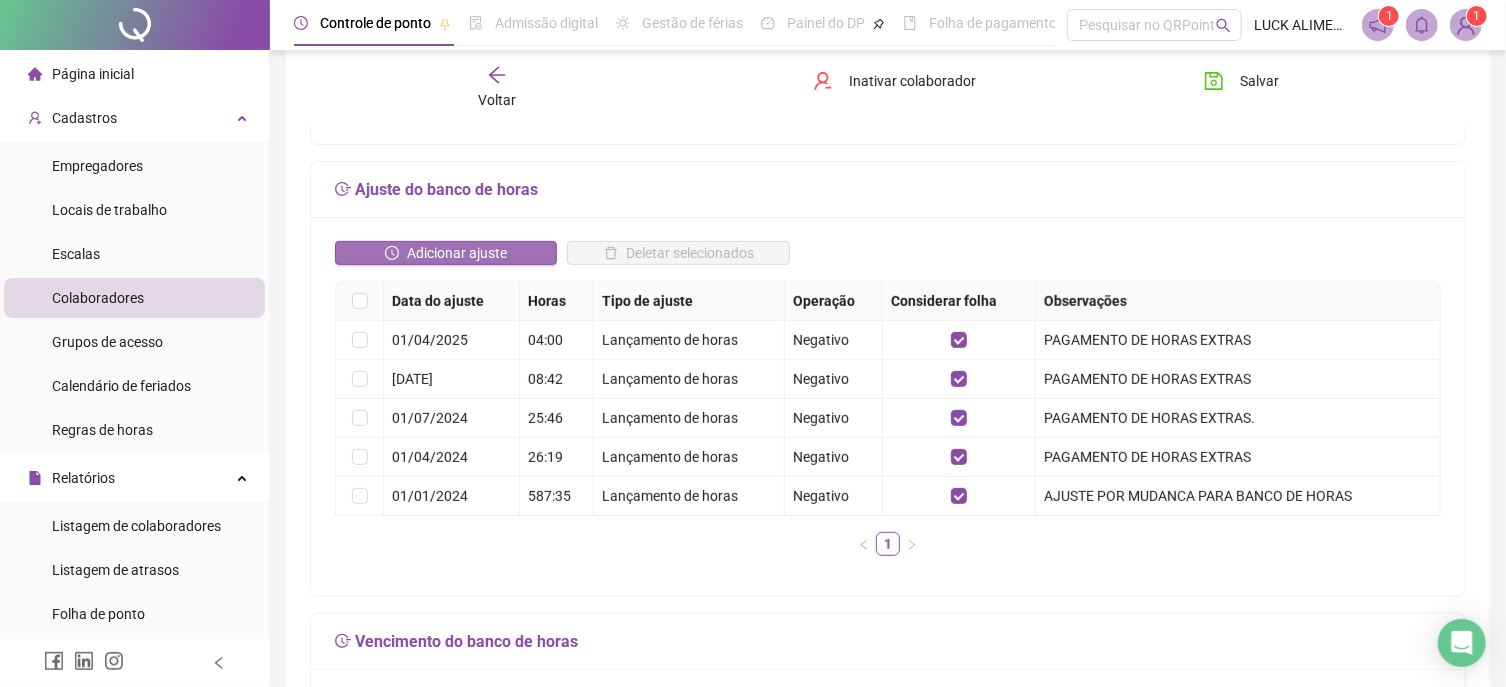 click on "Adicionar ajuste" at bounding box center (457, 253) 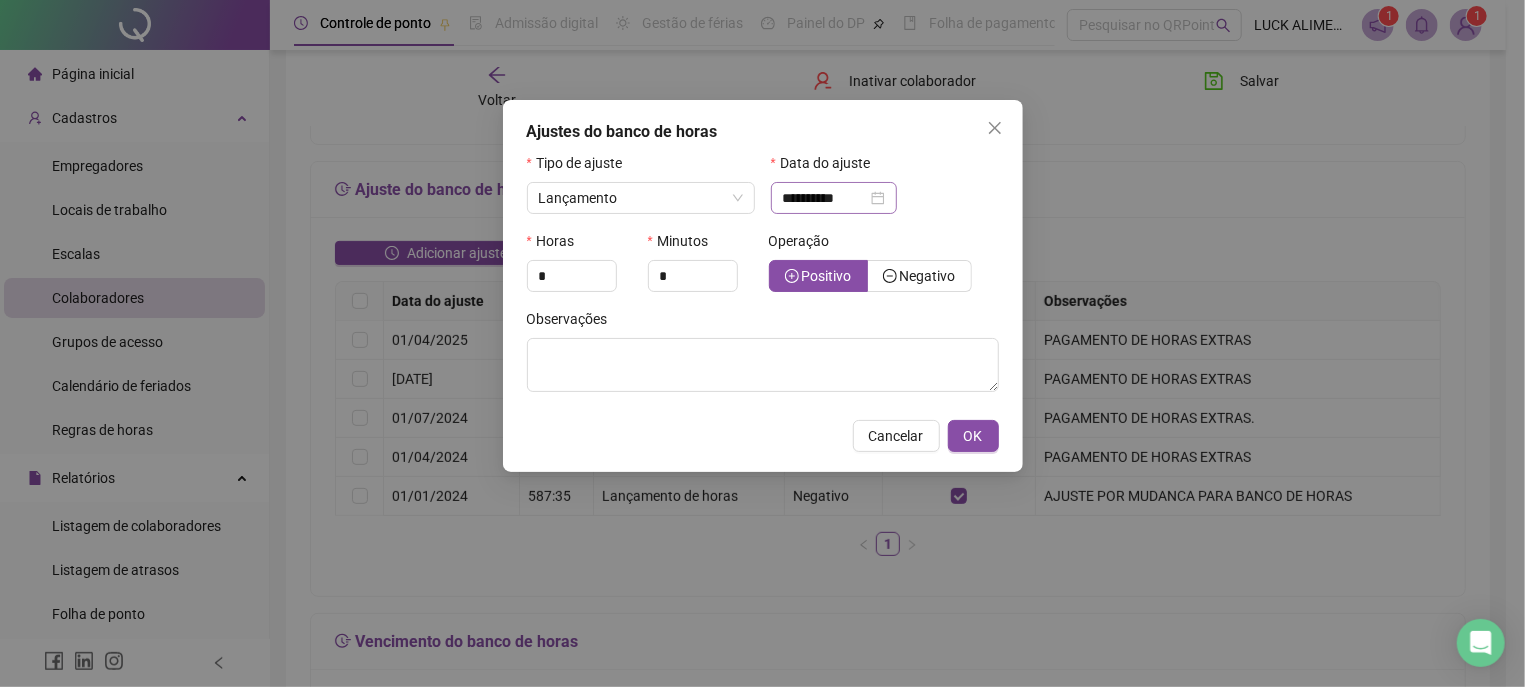 click on "**********" at bounding box center (834, 198) 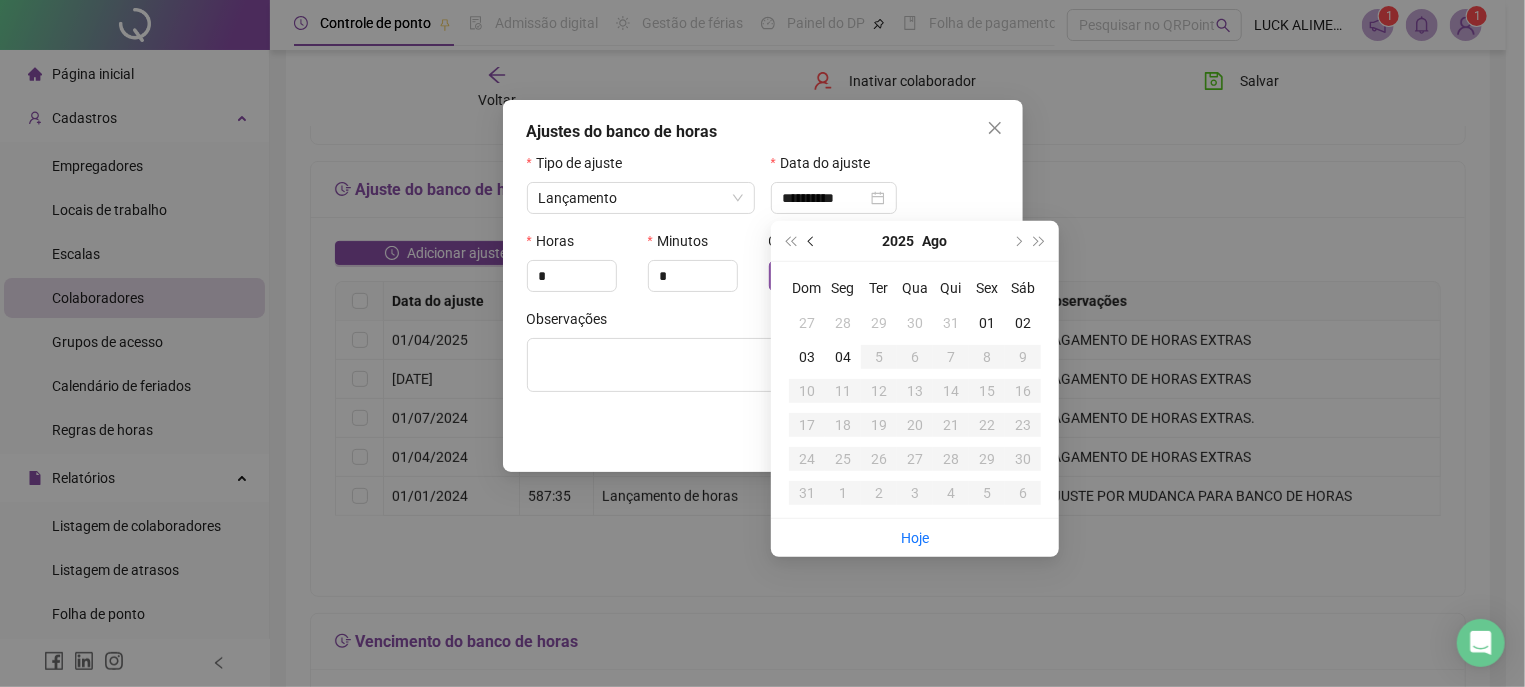 click at bounding box center (812, 241) 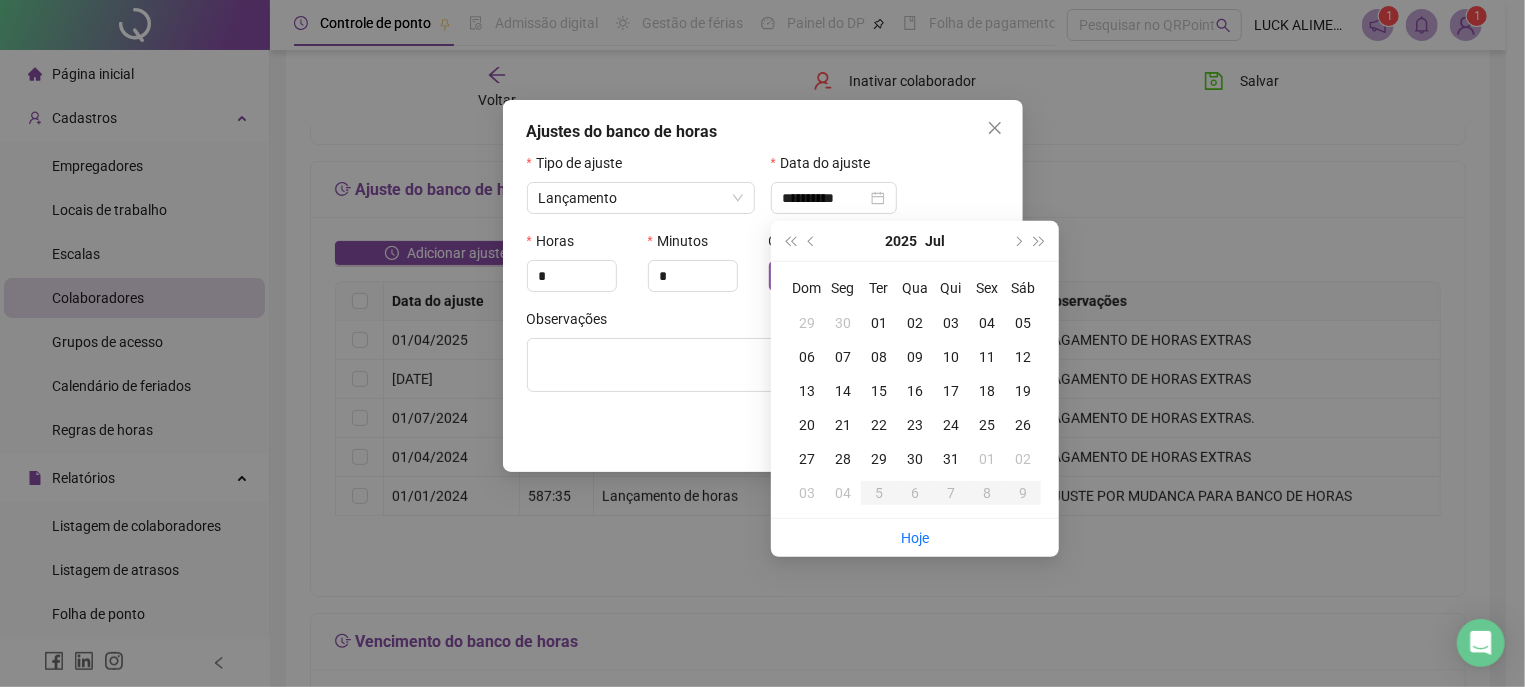 type on "**********" 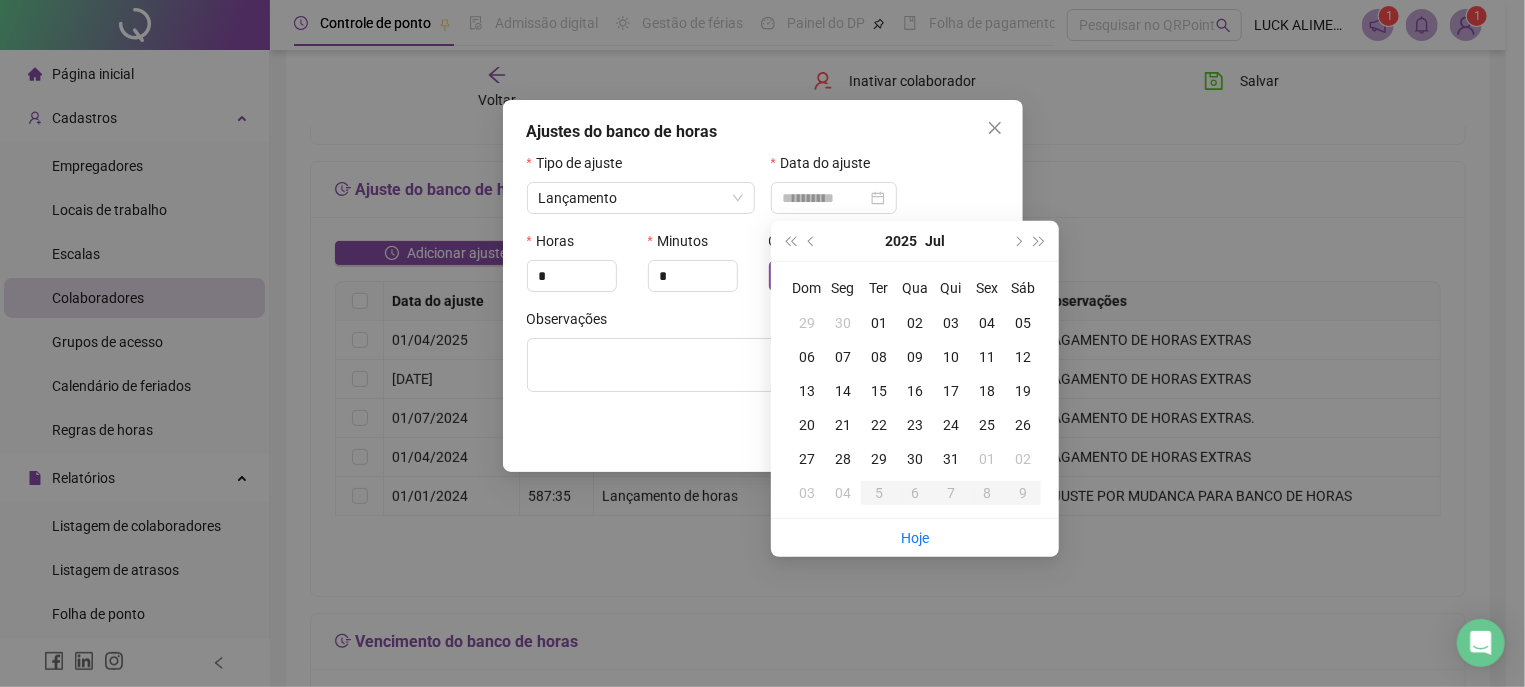 click on "01" at bounding box center [879, 323] 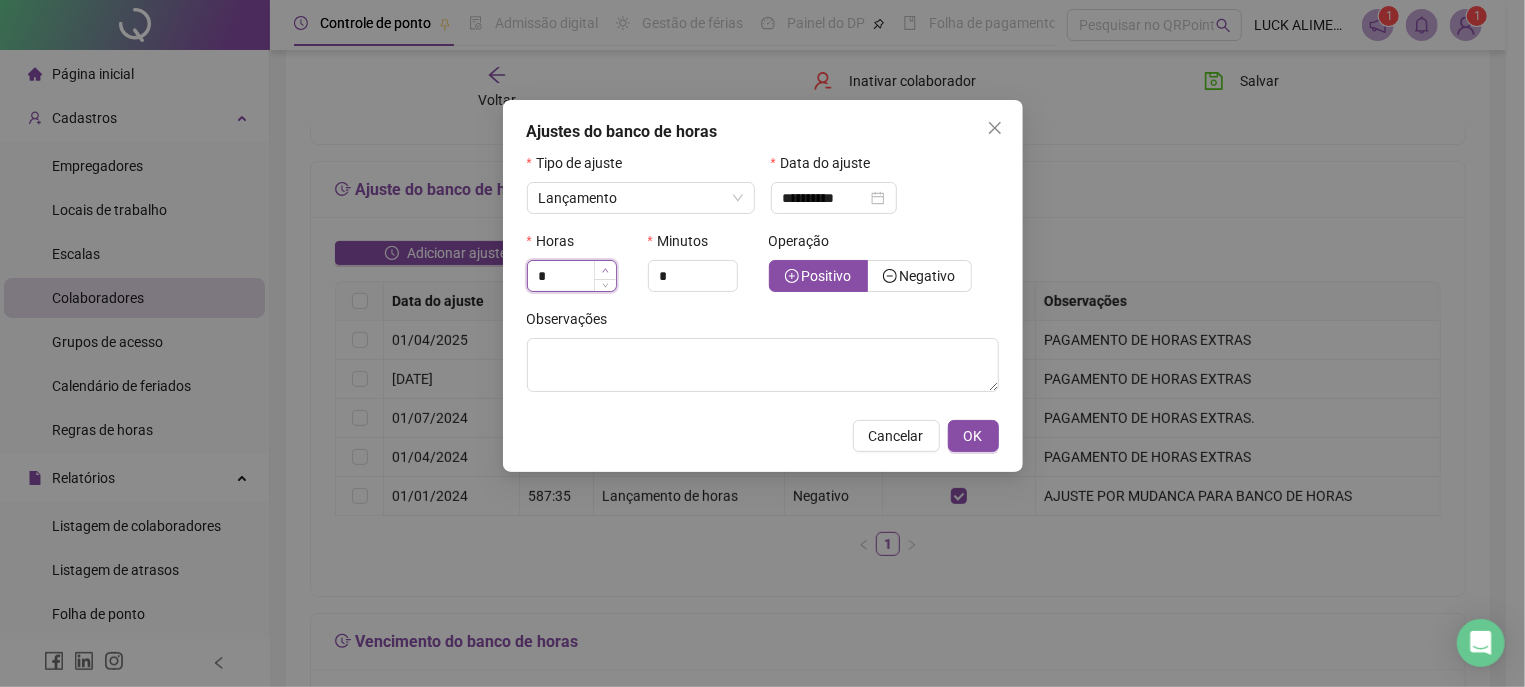 type on "*" 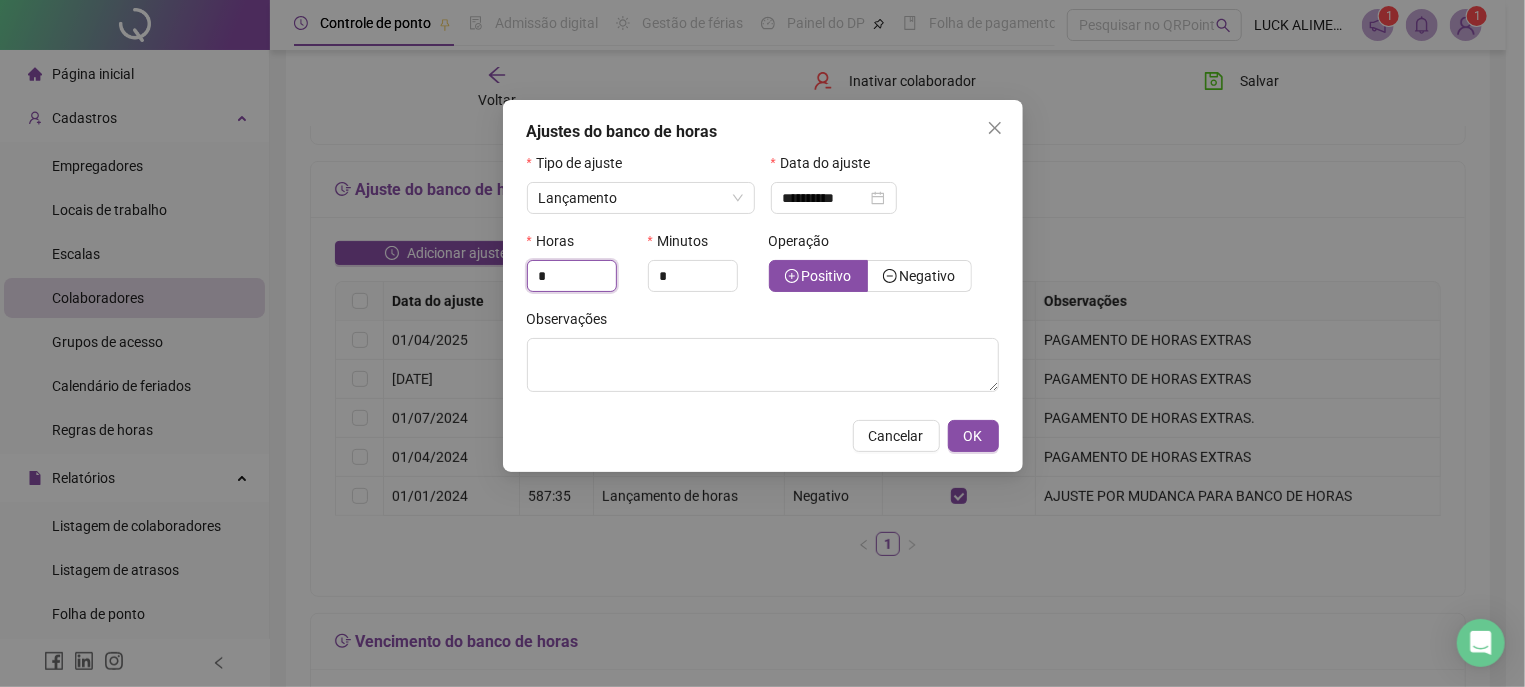 drag, startPoint x: 602, startPoint y: 277, endPoint x: 488, endPoint y: 277, distance: 114 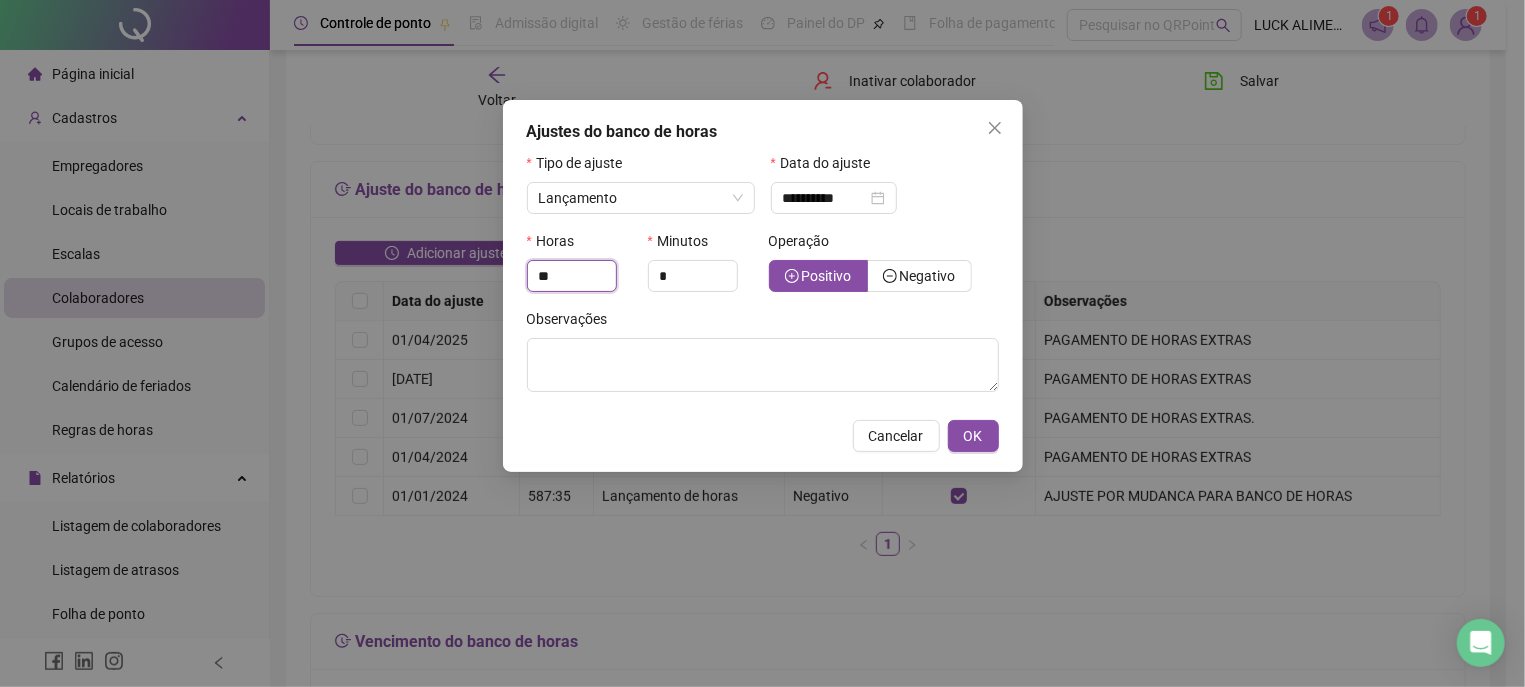 type on "**" 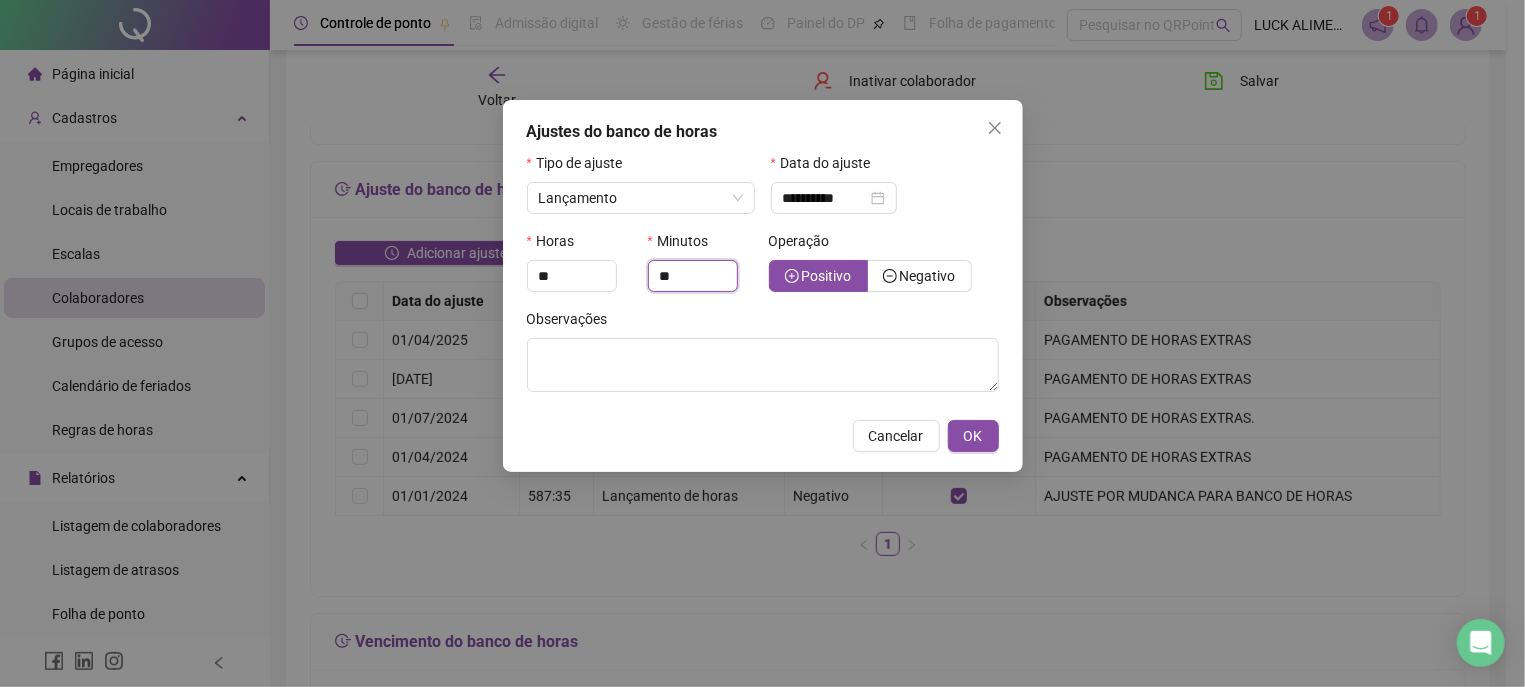 type on "**" 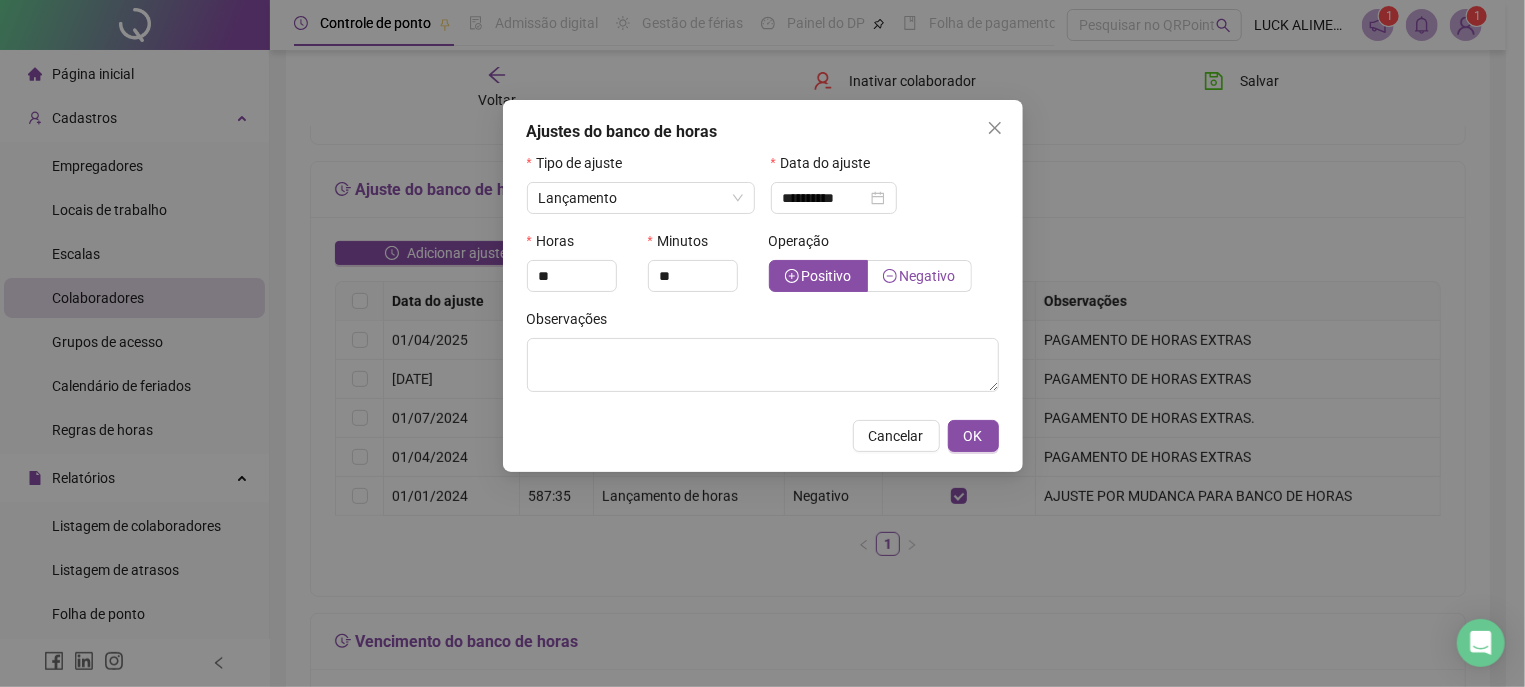 click on "Negativo" at bounding box center [928, 276] 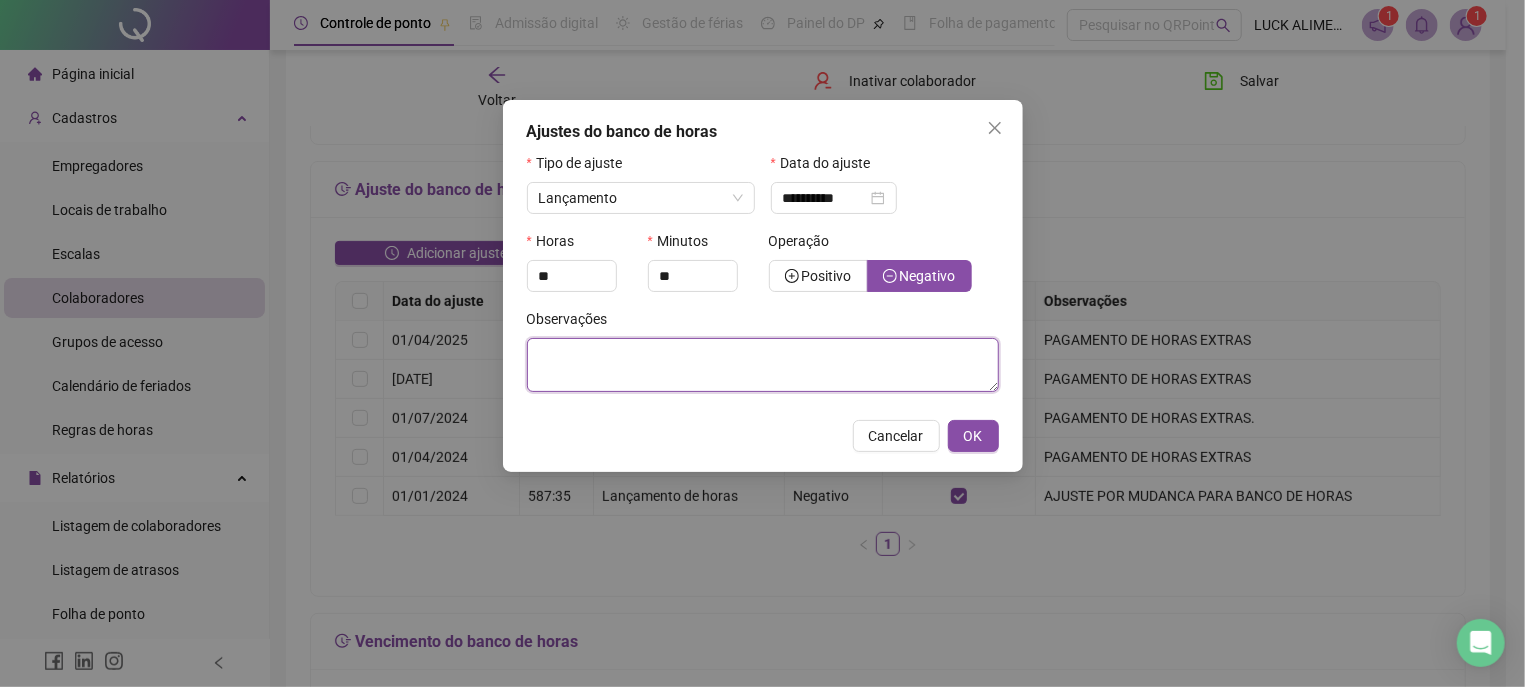 click at bounding box center (763, 365) 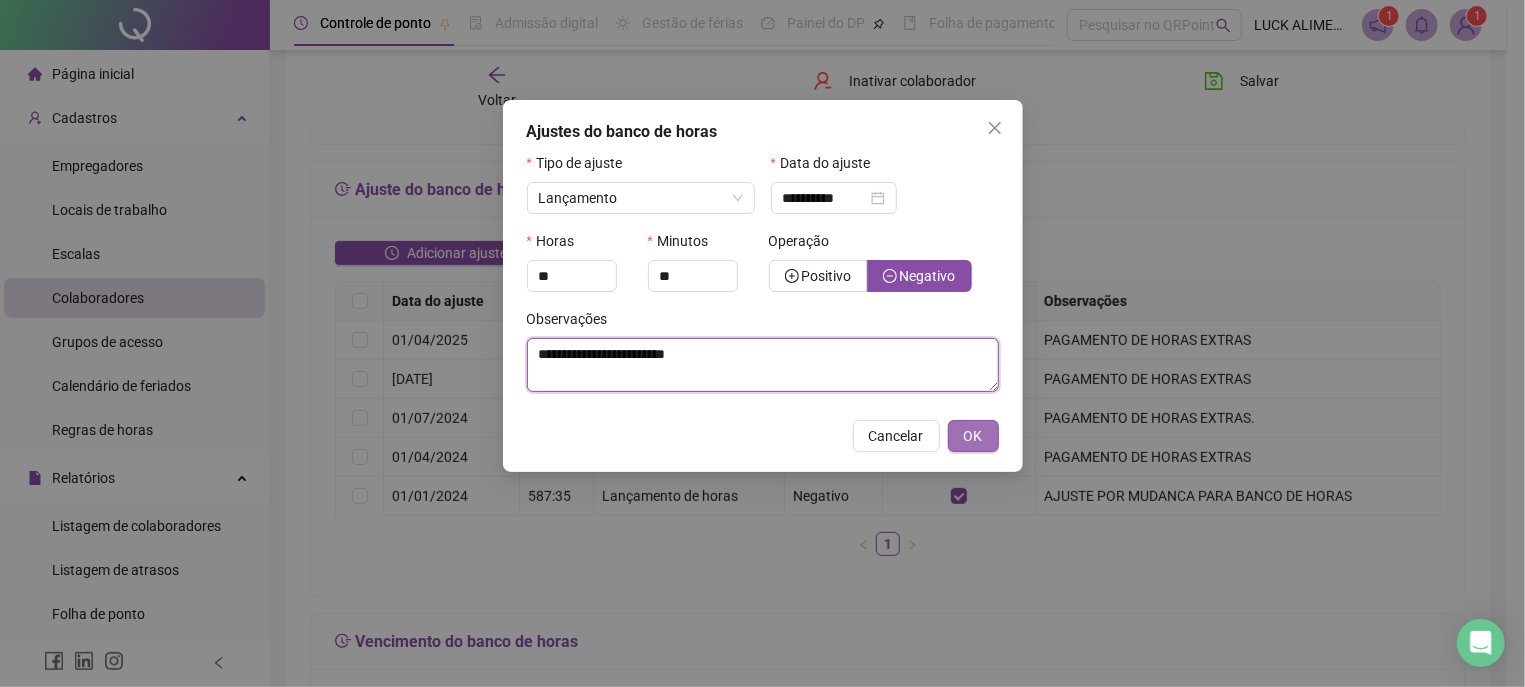 type on "**********" 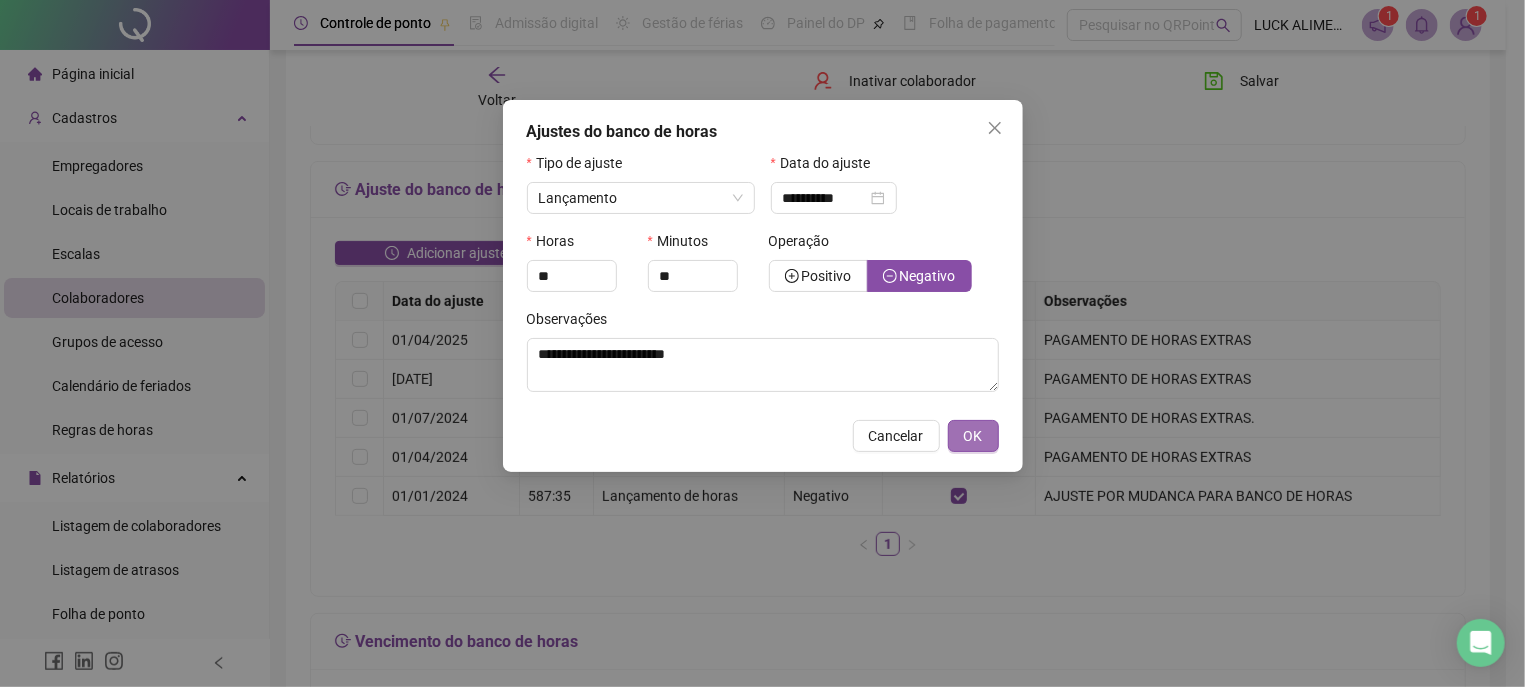 click on "OK" at bounding box center (973, 436) 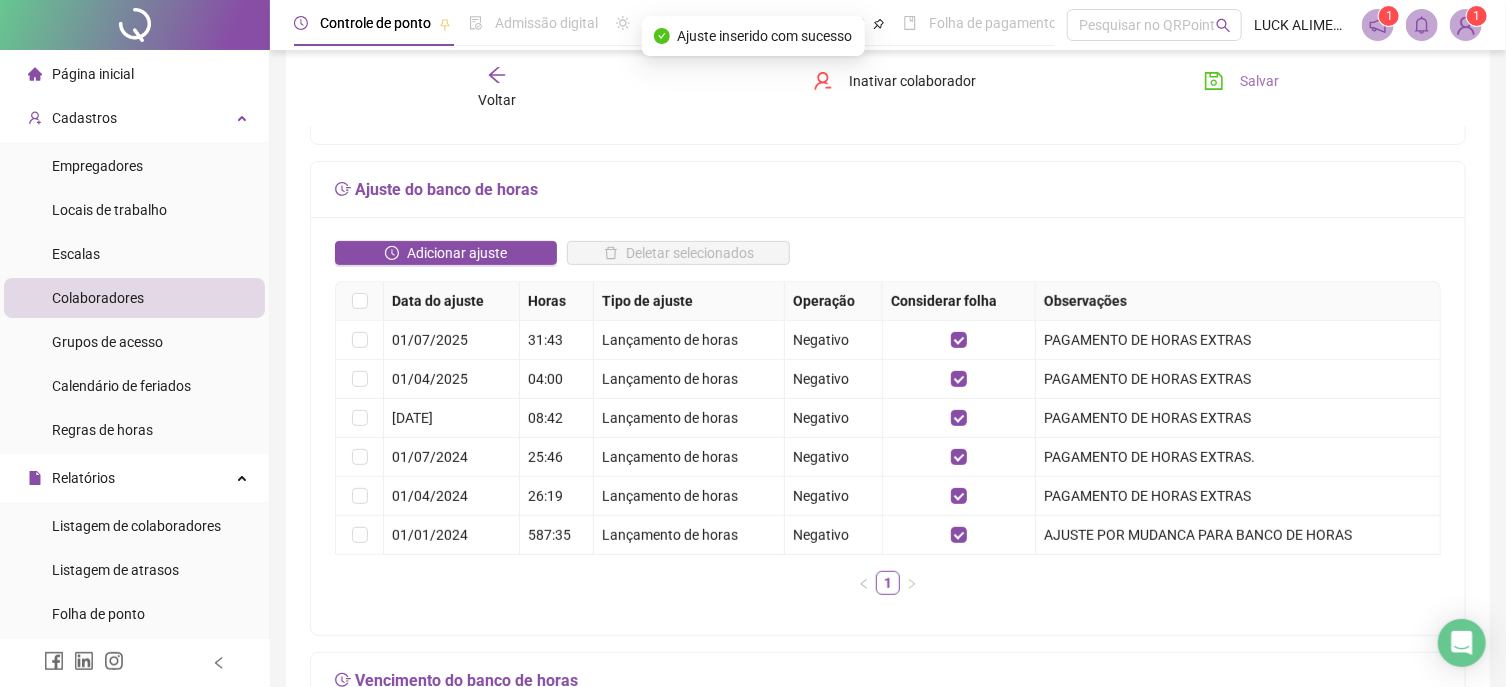 click 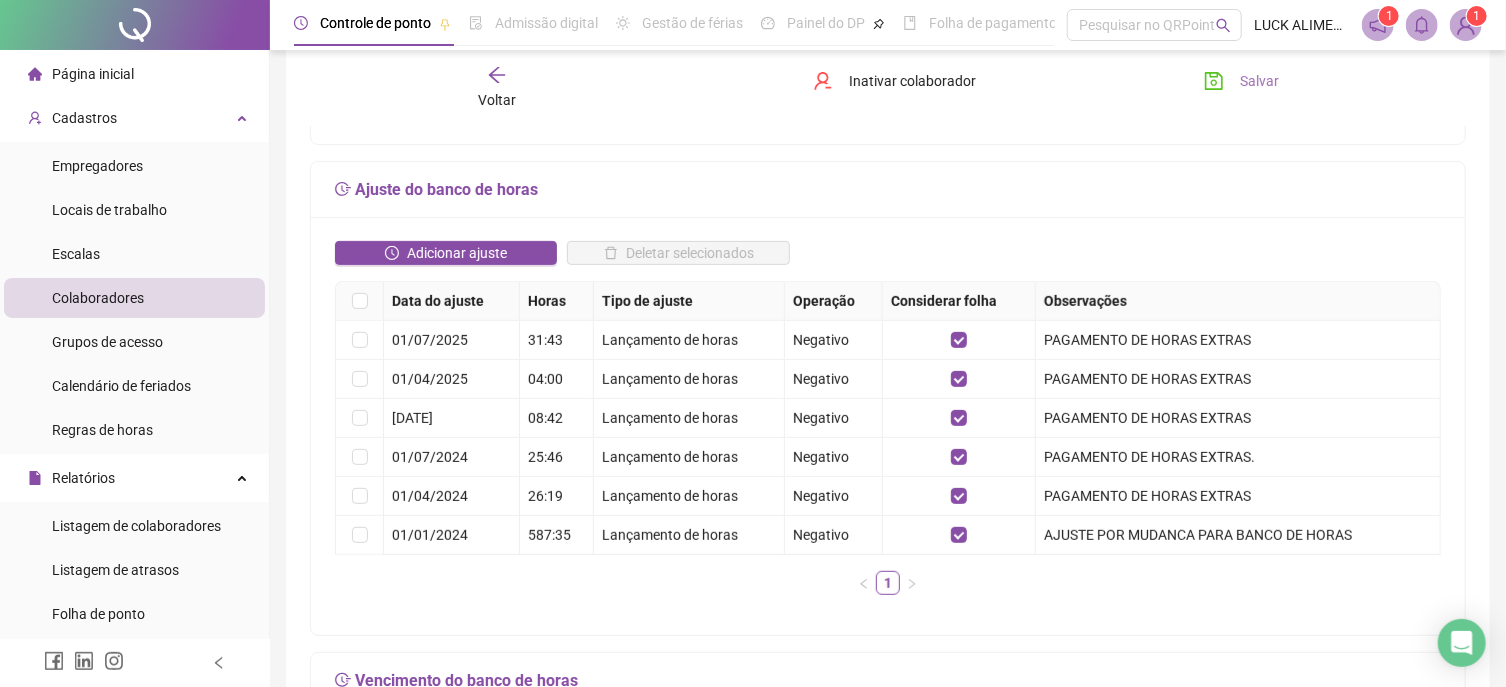 click 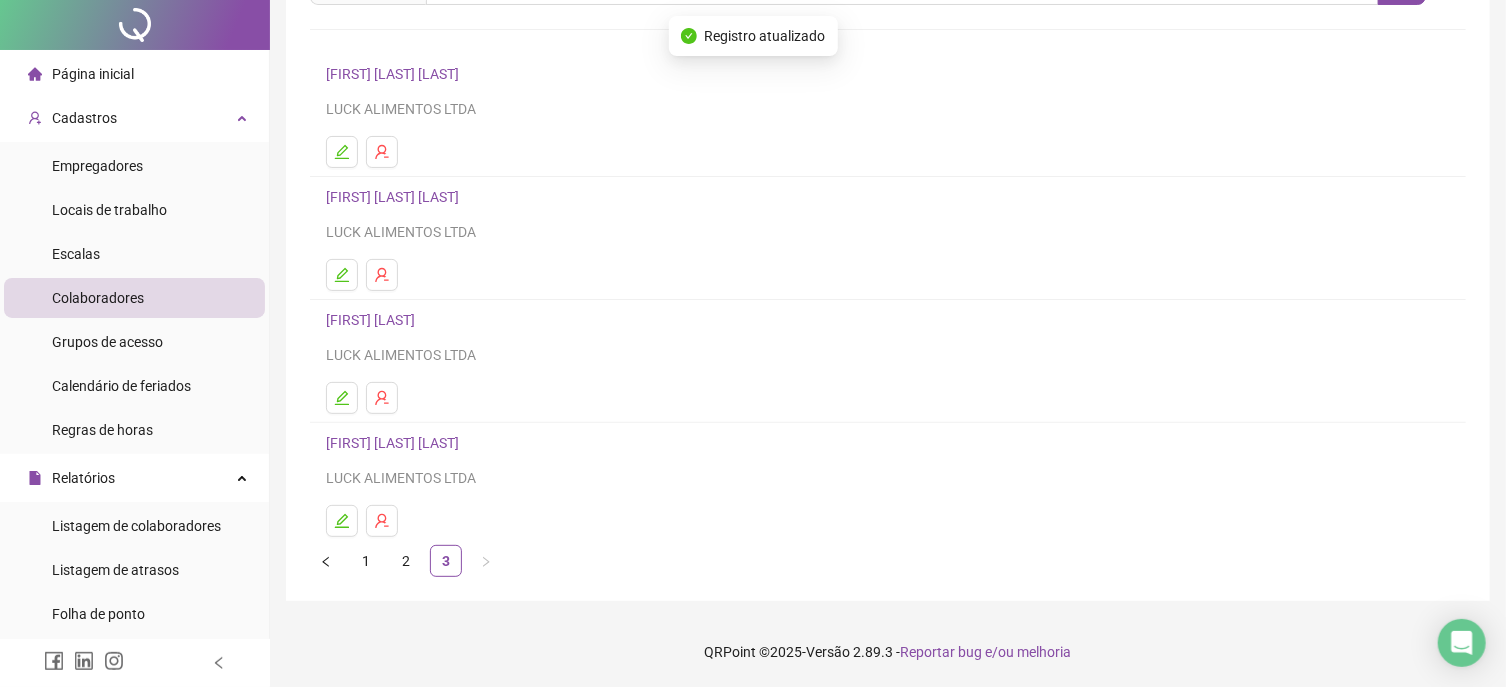 scroll, scrollTop: 0, scrollLeft: 0, axis: both 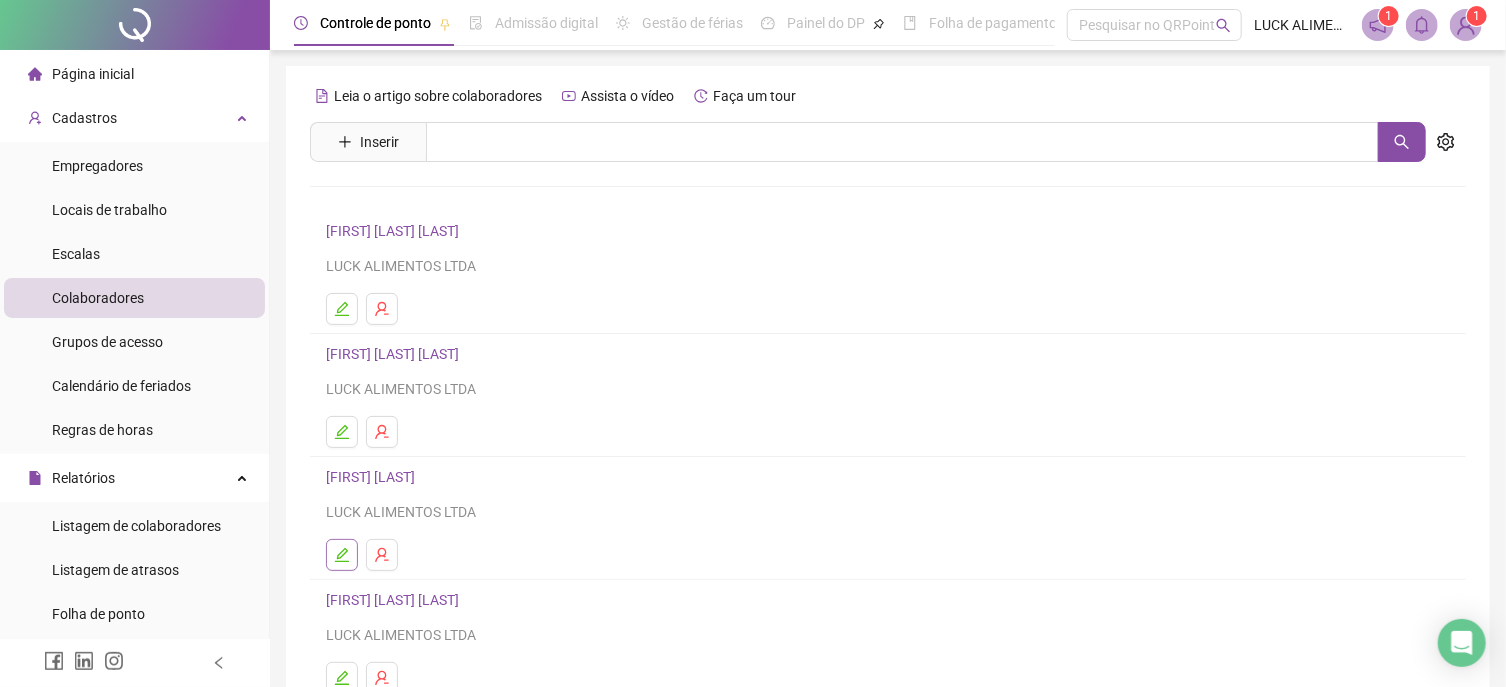 click 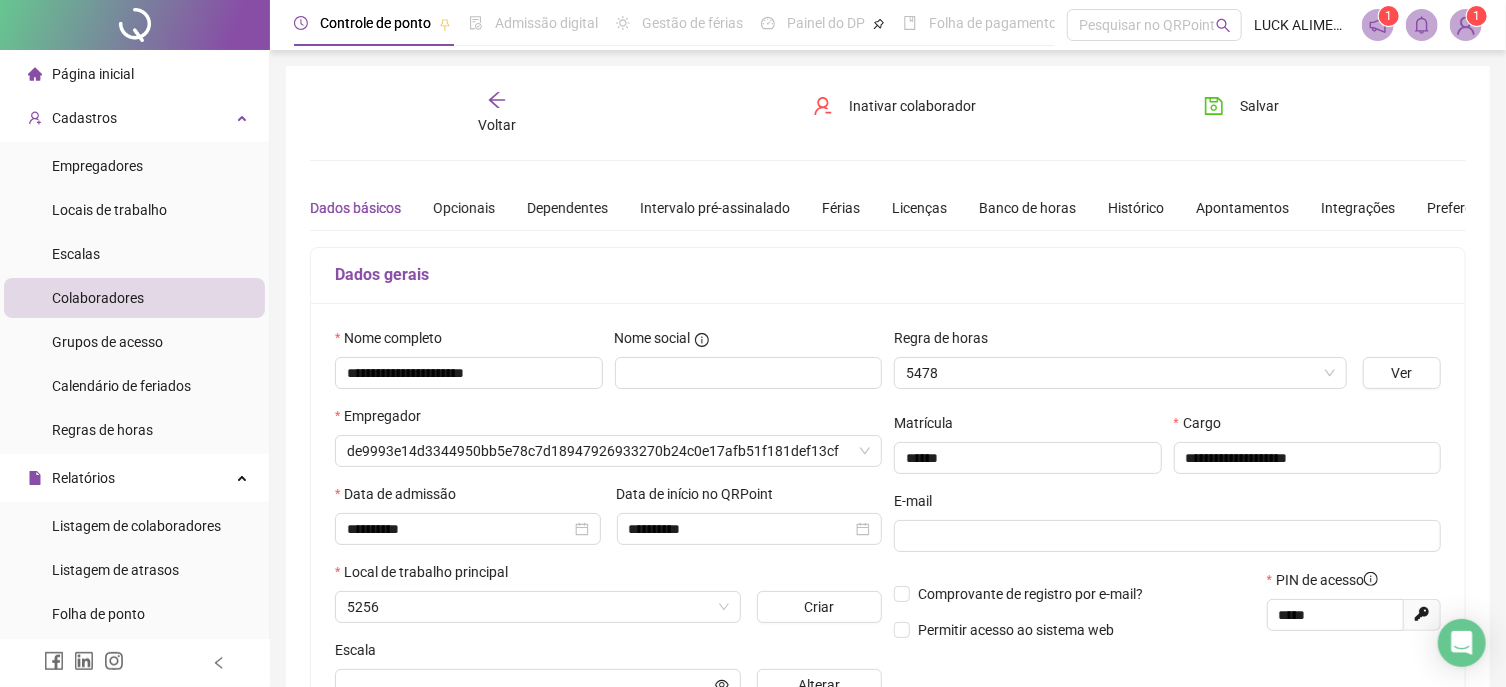 type on "**********" 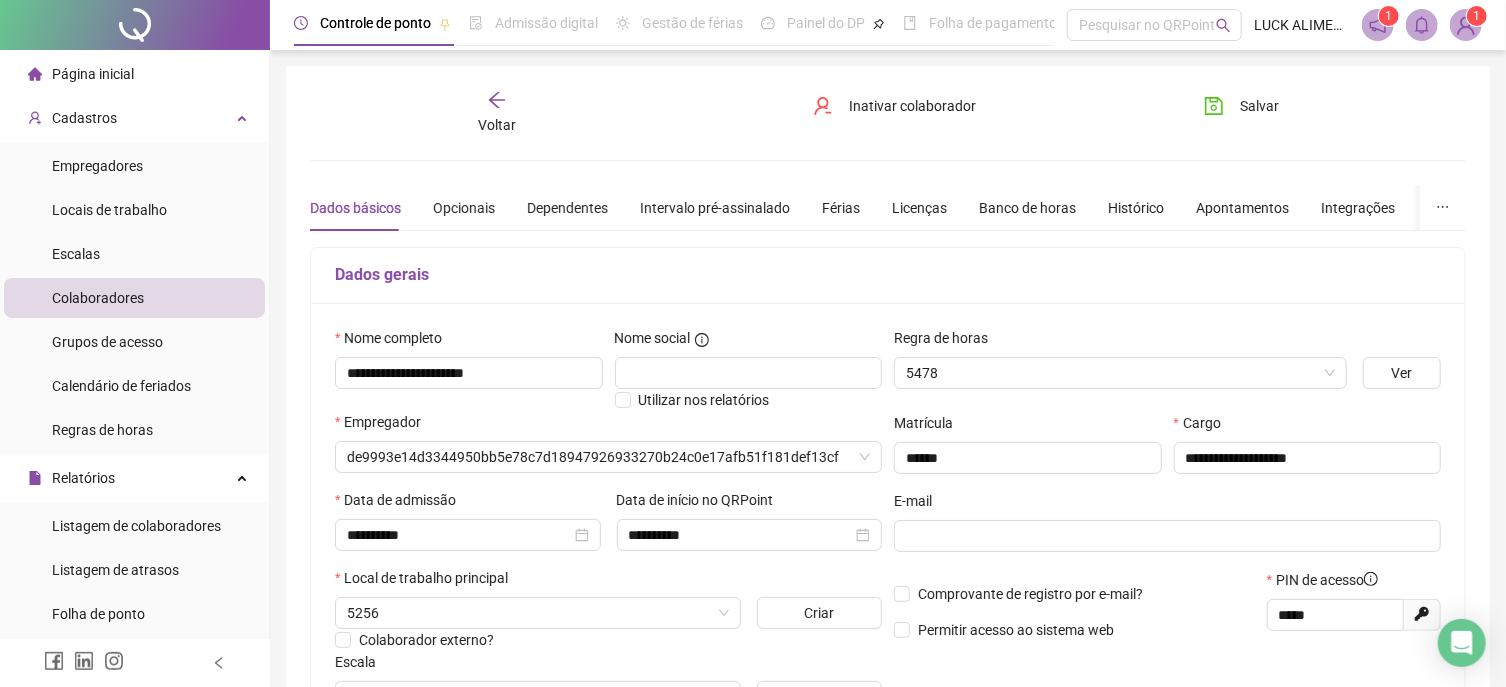 type on "**********" 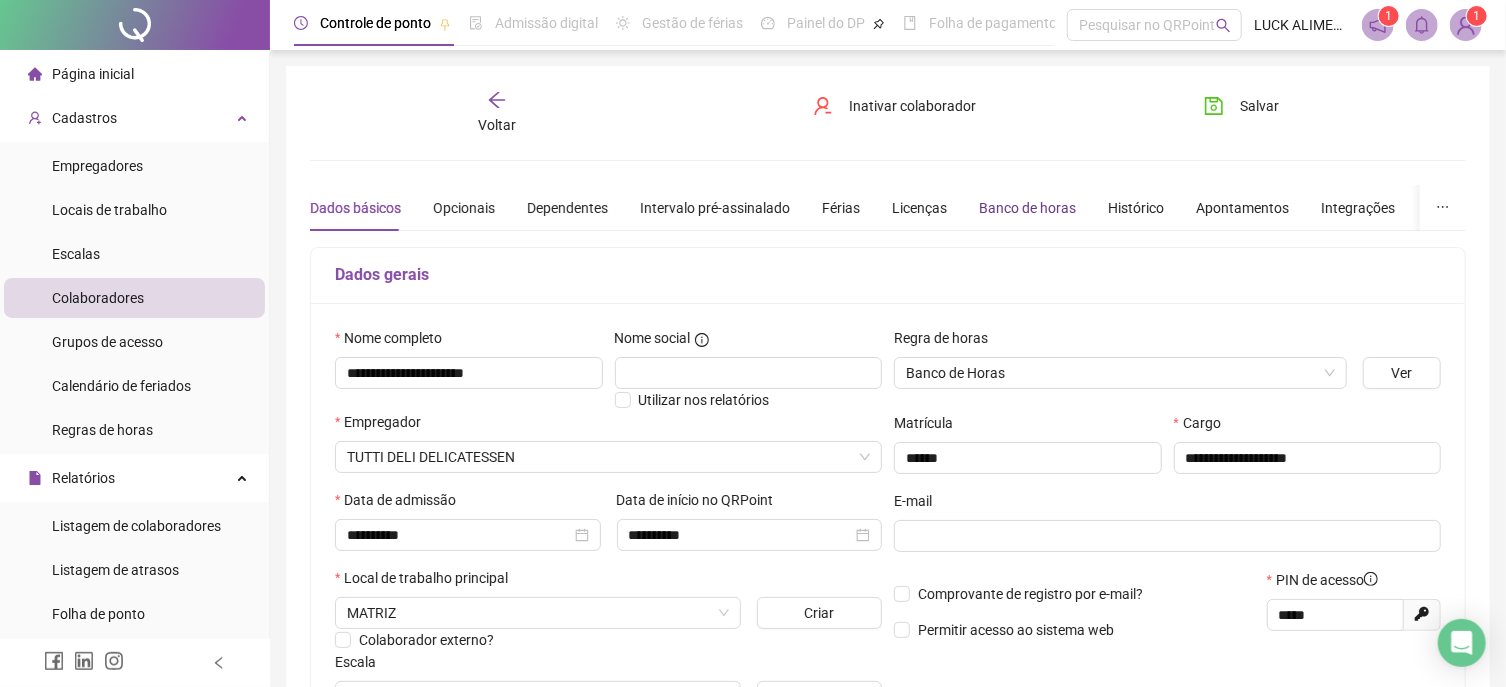 click on "Banco de horas" at bounding box center [1027, 208] 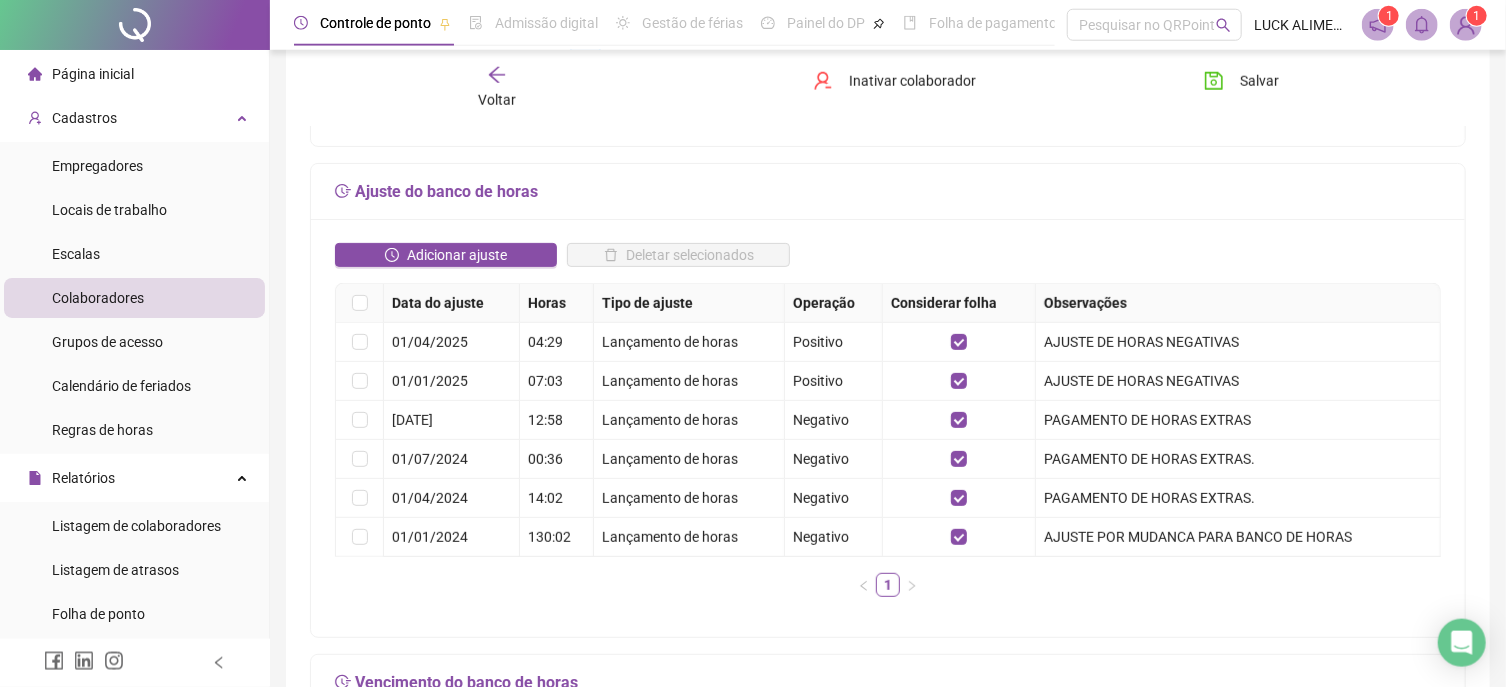 scroll, scrollTop: 428, scrollLeft: 0, axis: vertical 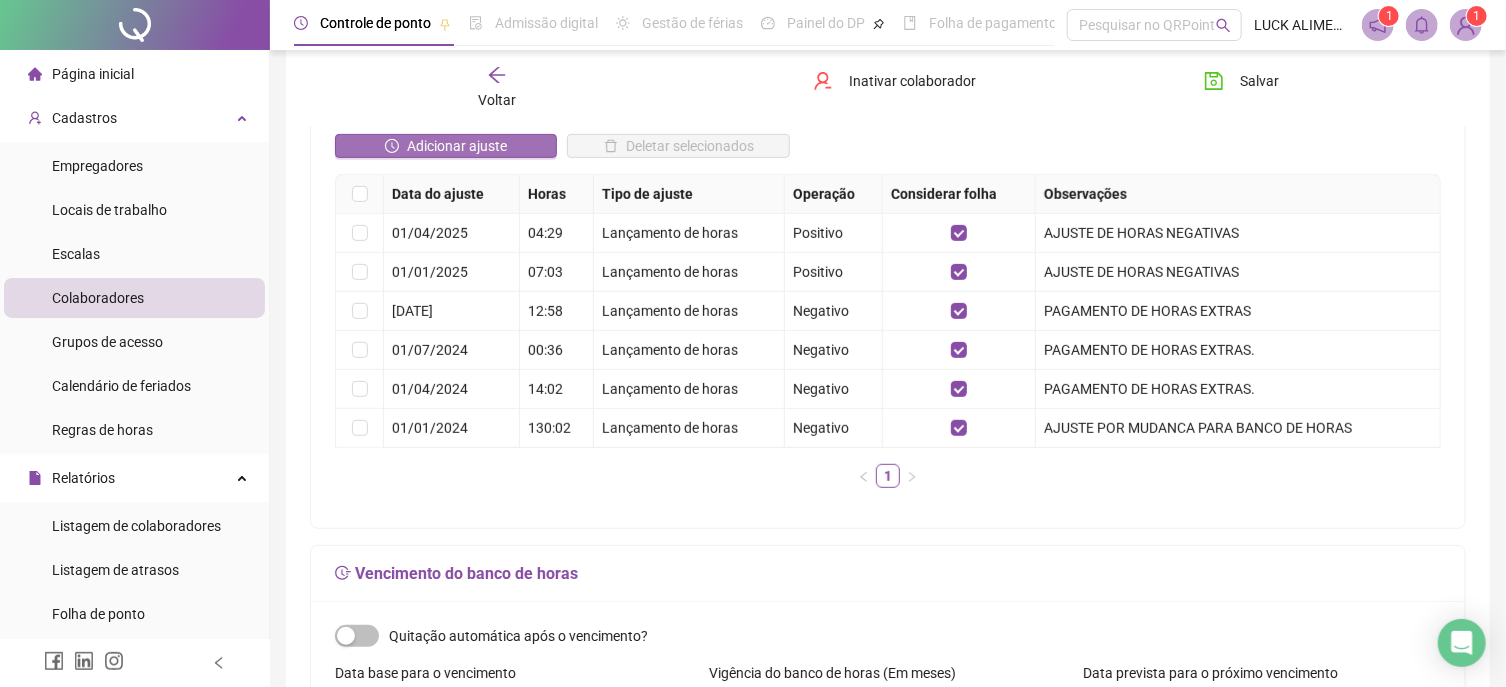 click on "Adicionar ajuste" at bounding box center (457, 146) 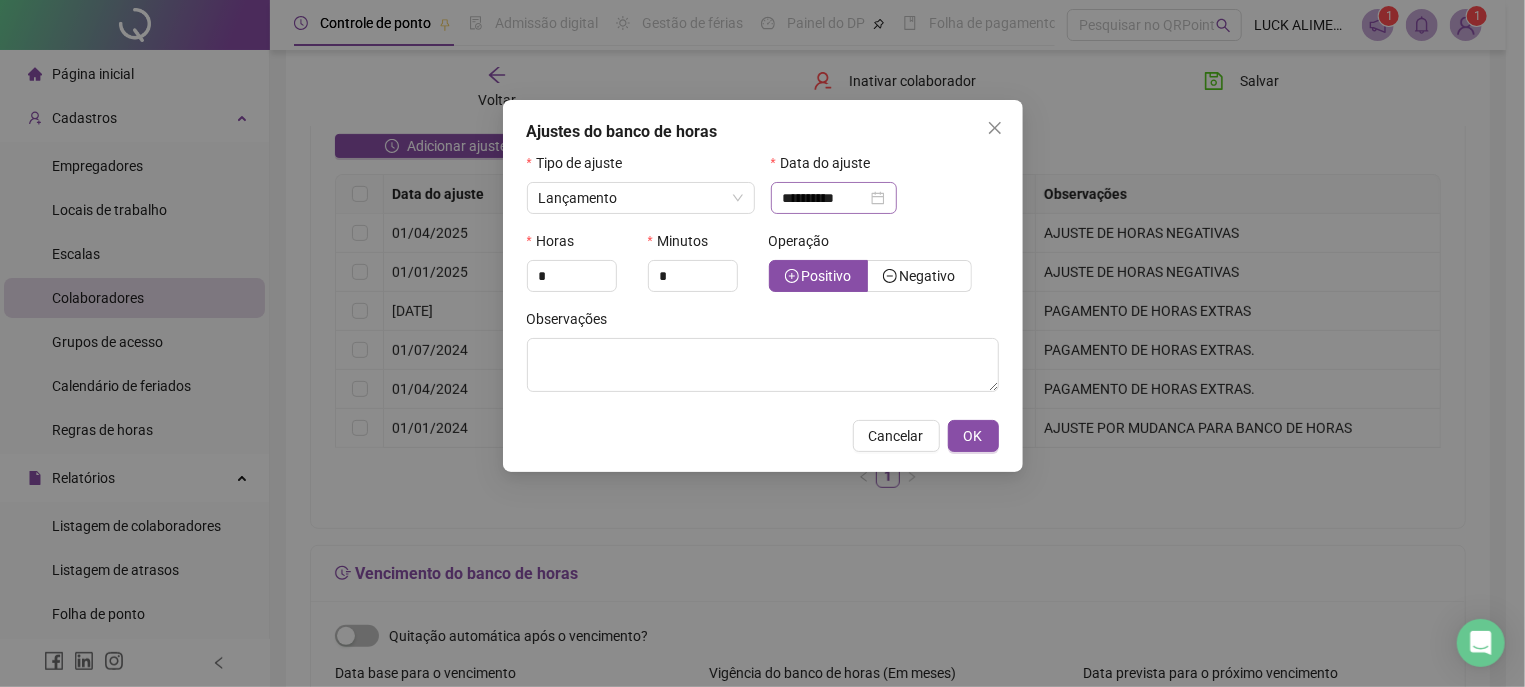 click on "**********" at bounding box center (834, 198) 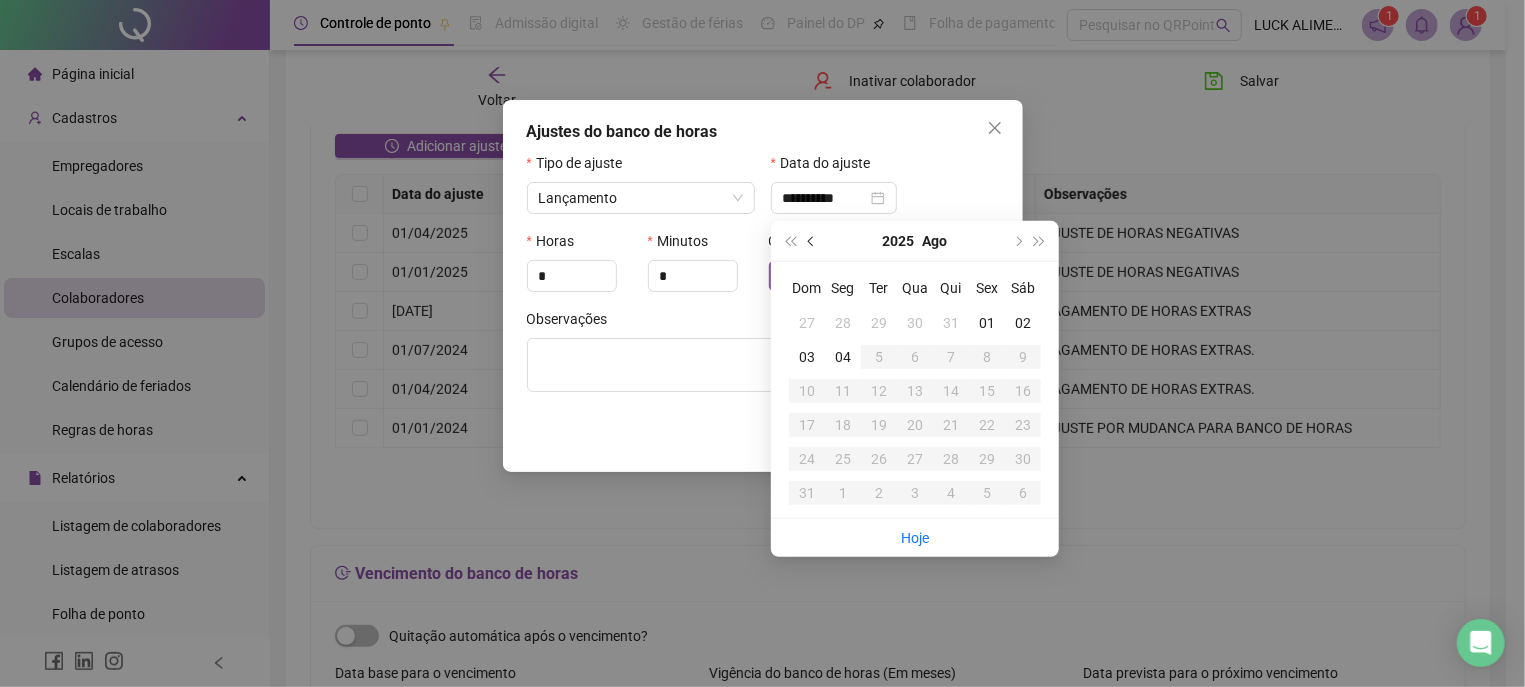 click at bounding box center [812, 241] 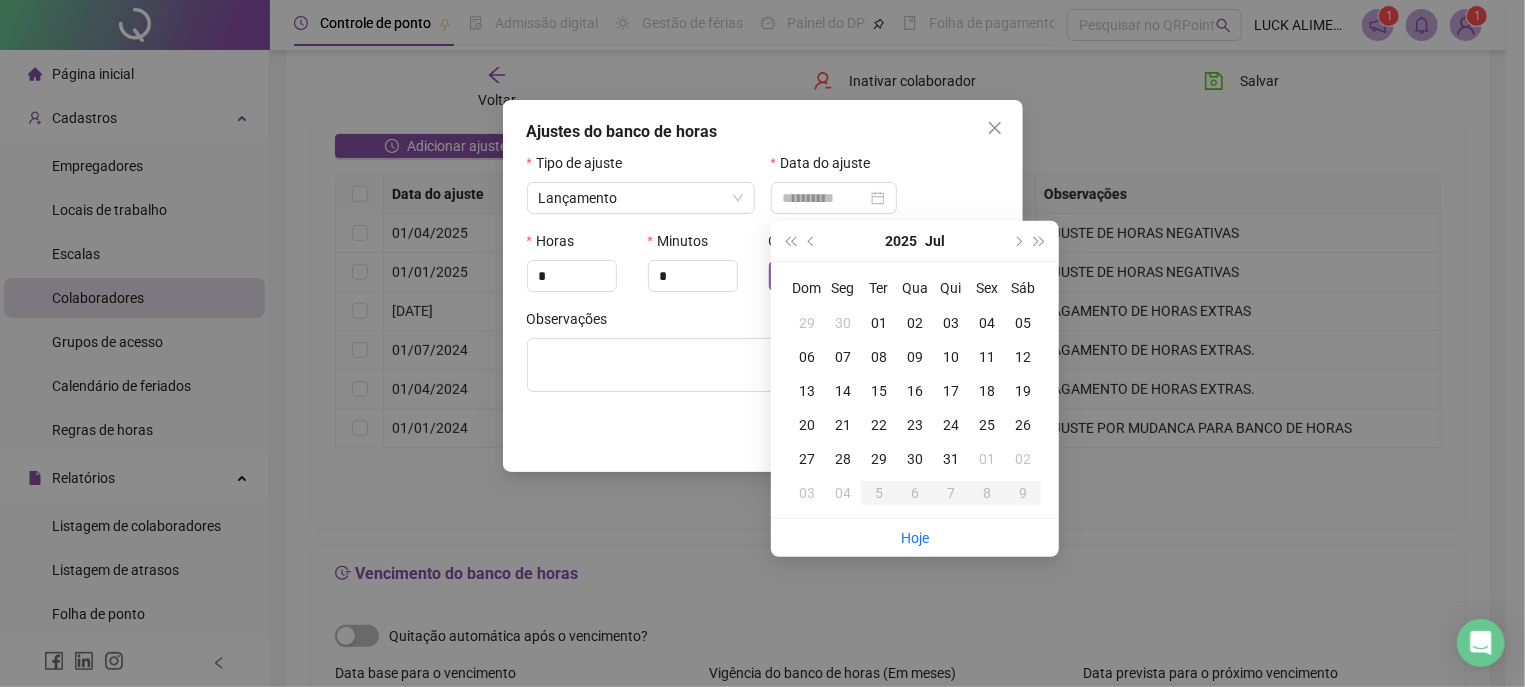type on "**********" 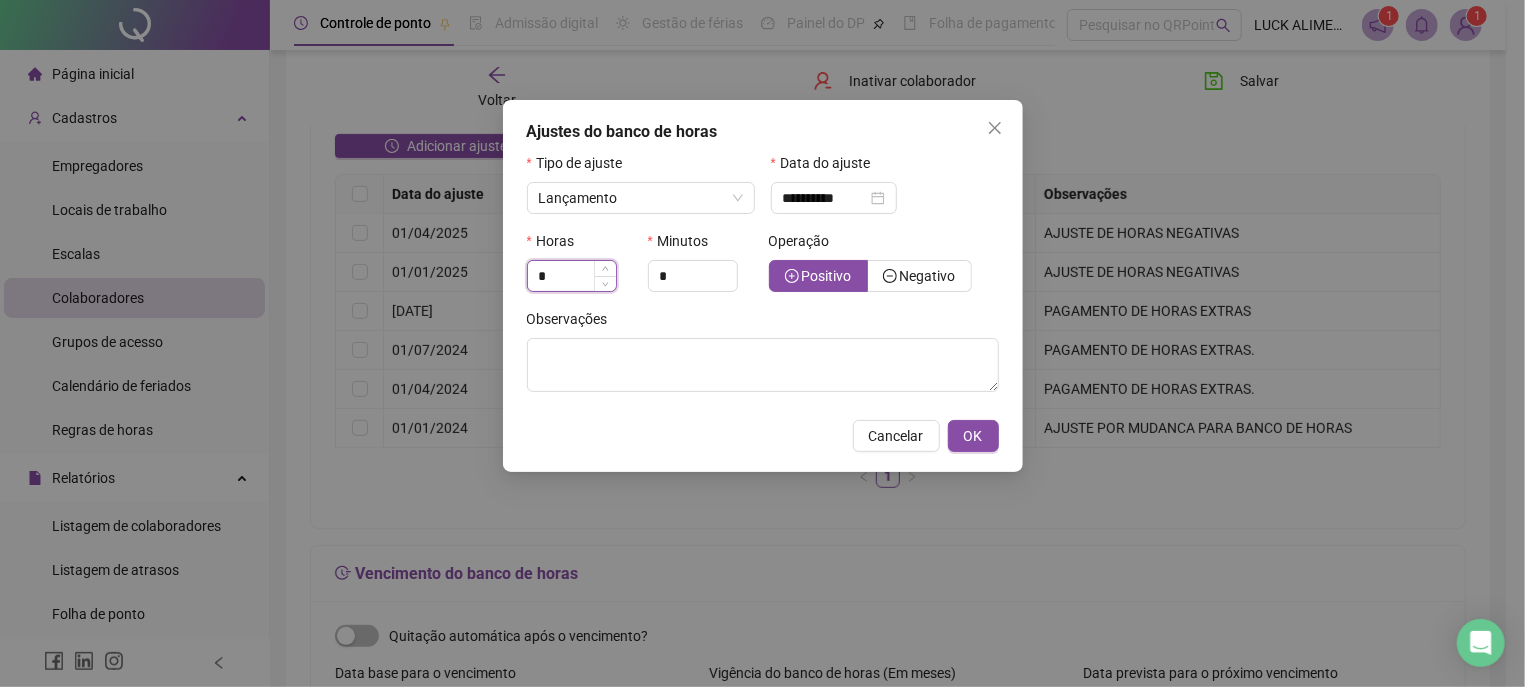 drag, startPoint x: 557, startPoint y: 274, endPoint x: 432, endPoint y: 290, distance: 126.01984 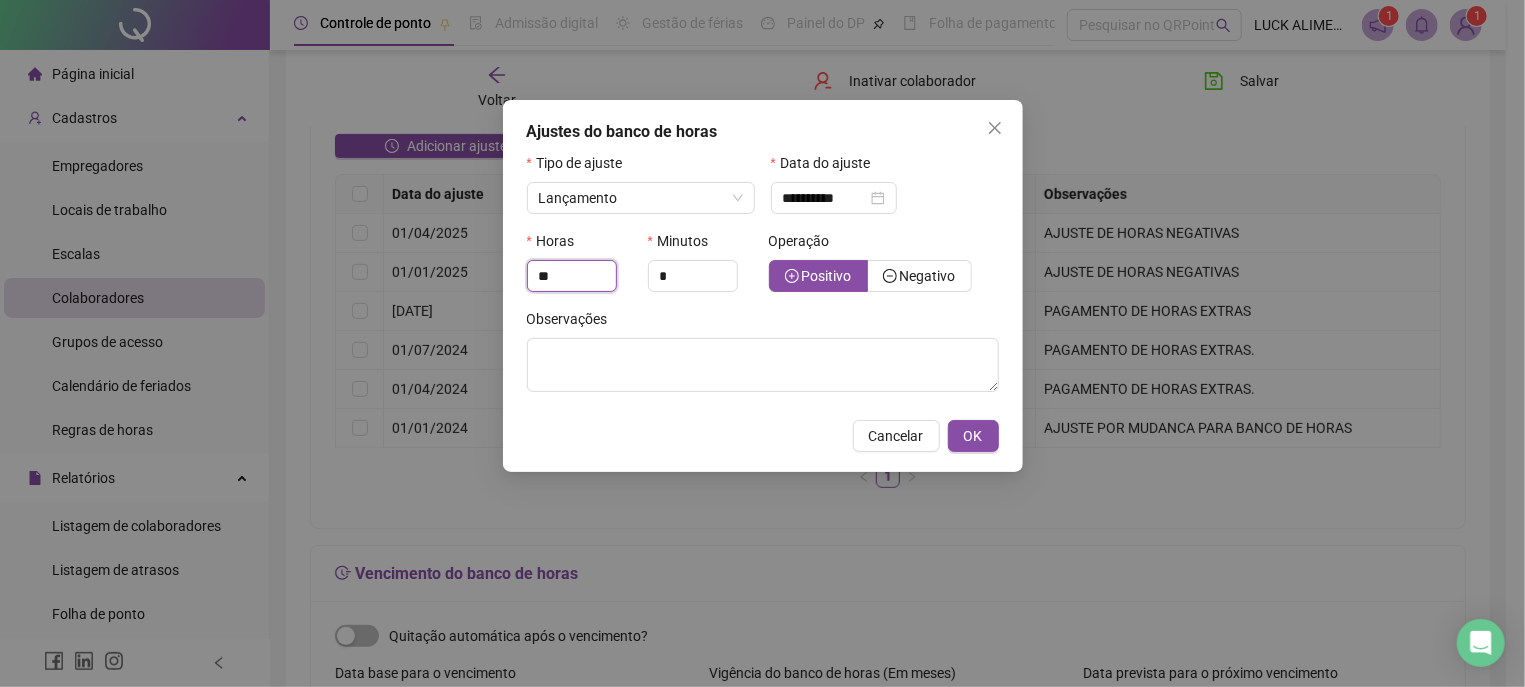 type on "**" 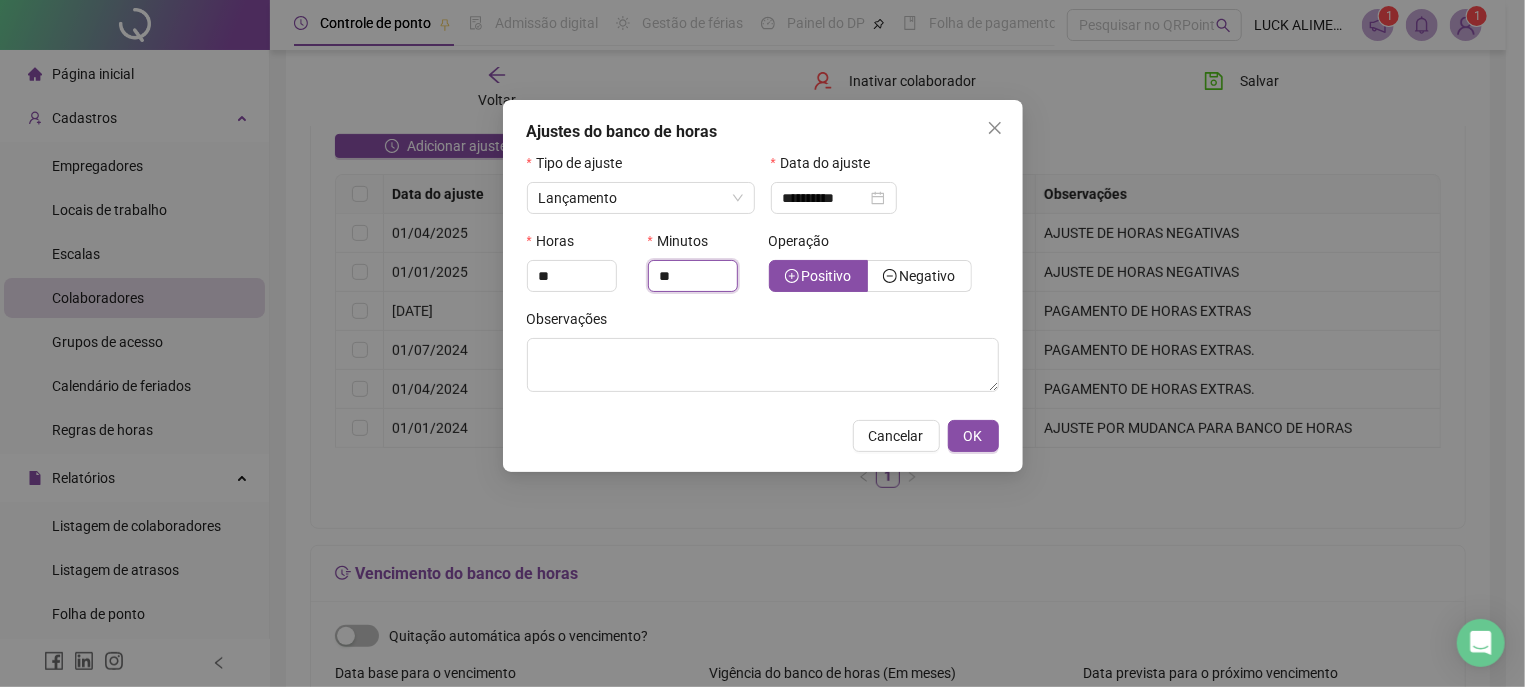 type on "**" 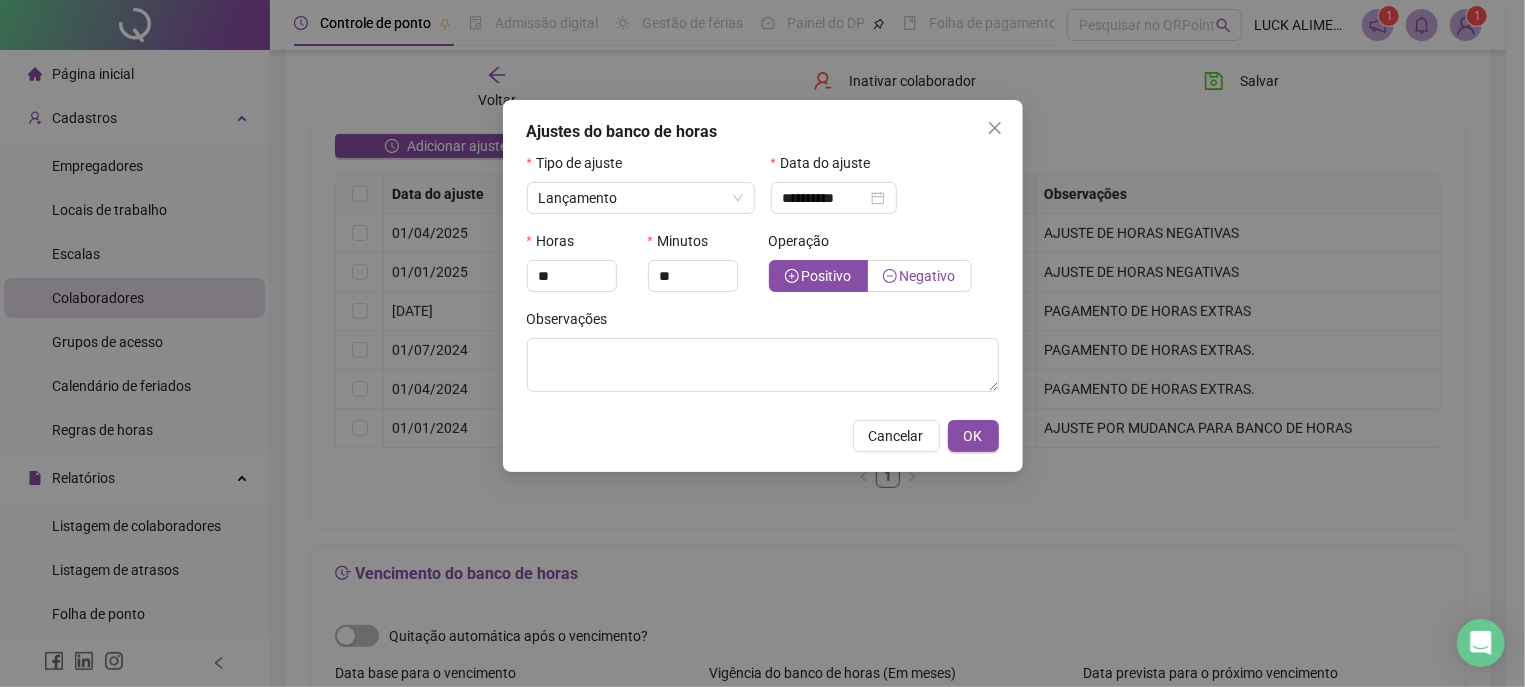 click on "Negativo" at bounding box center [928, 276] 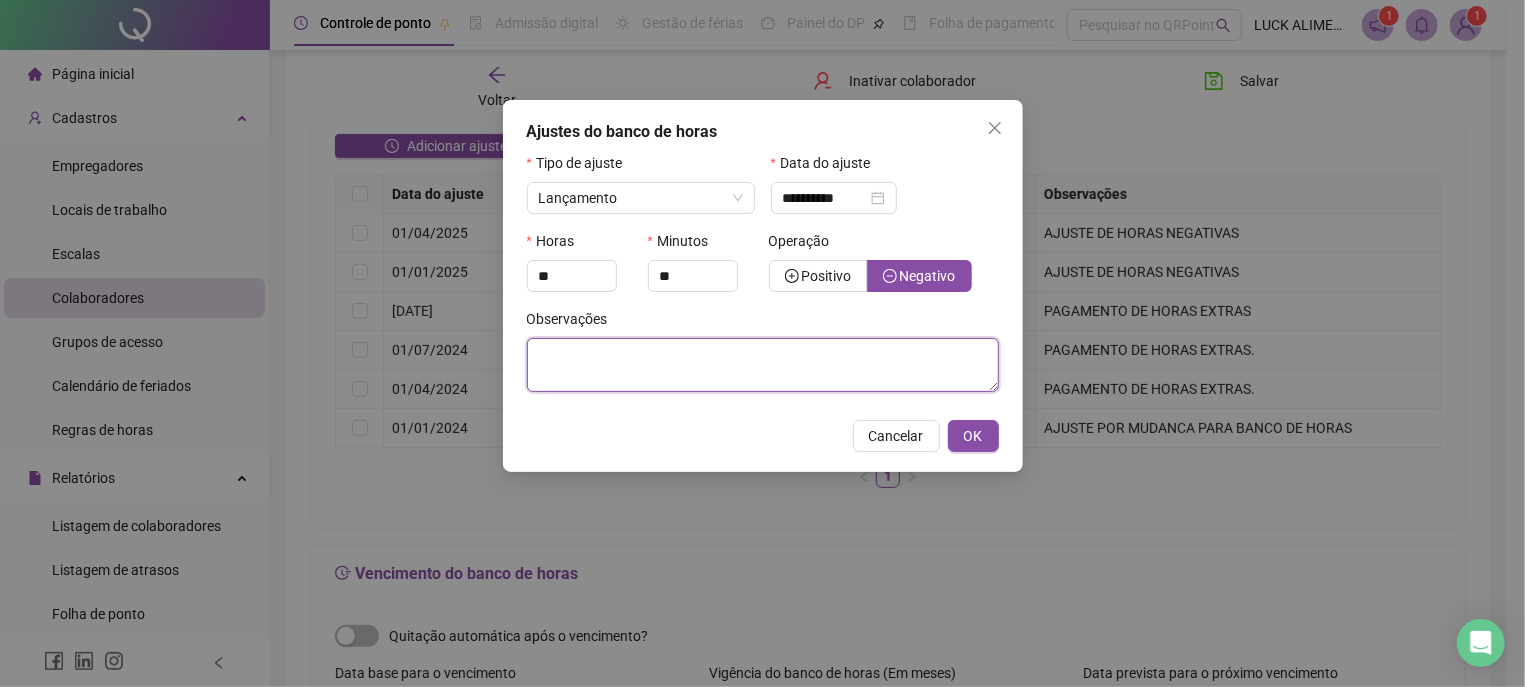click at bounding box center (763, 365) 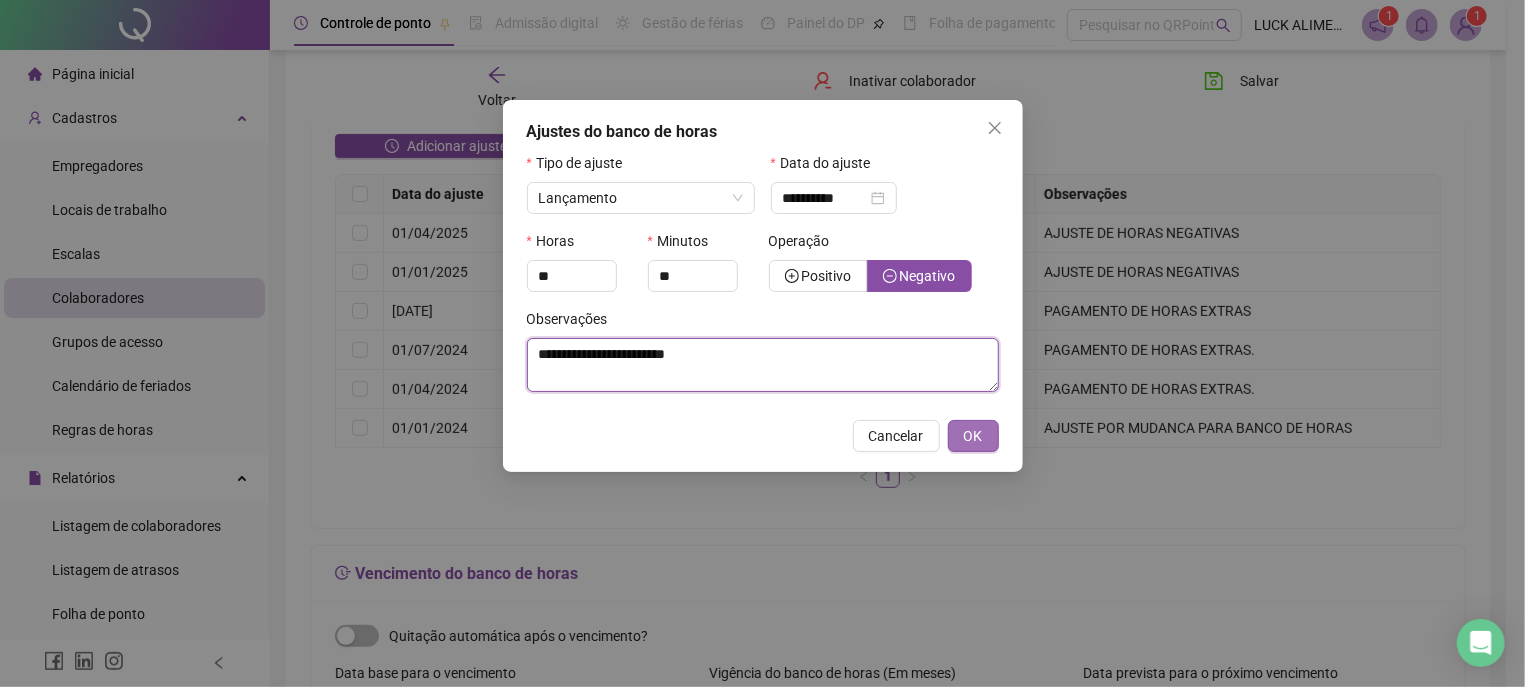 type on "**********" 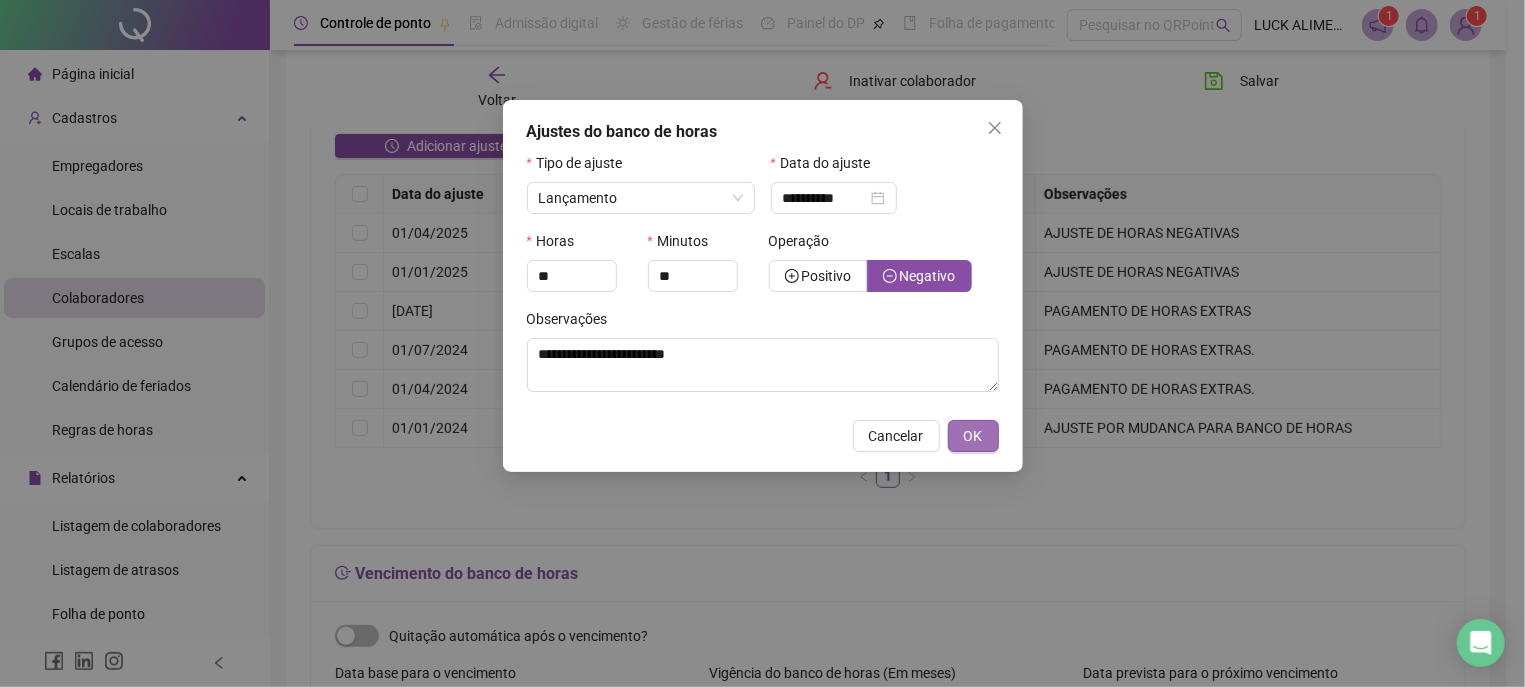 click on "OK" at bounding box center (973, 436) 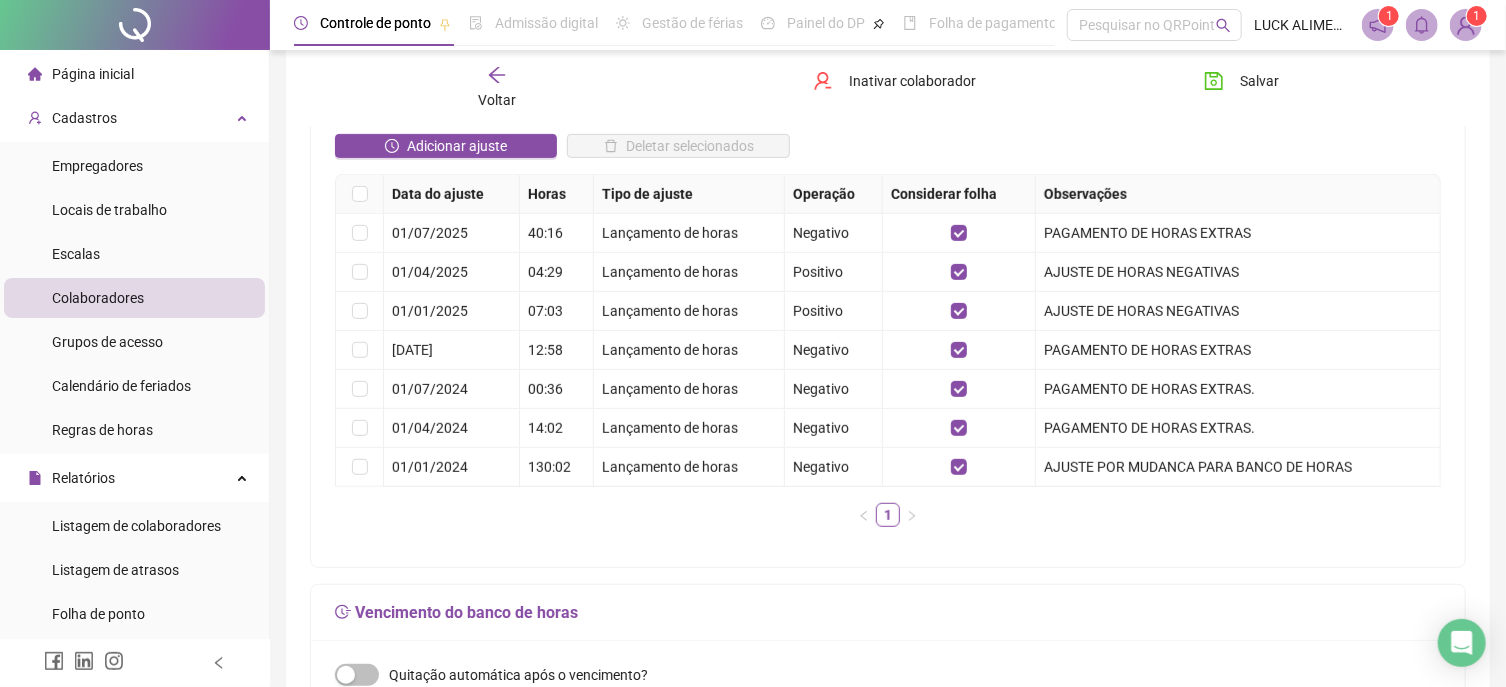 click on "Voltar Inativar colaborador Salvar" at bounding box center [888, 88] 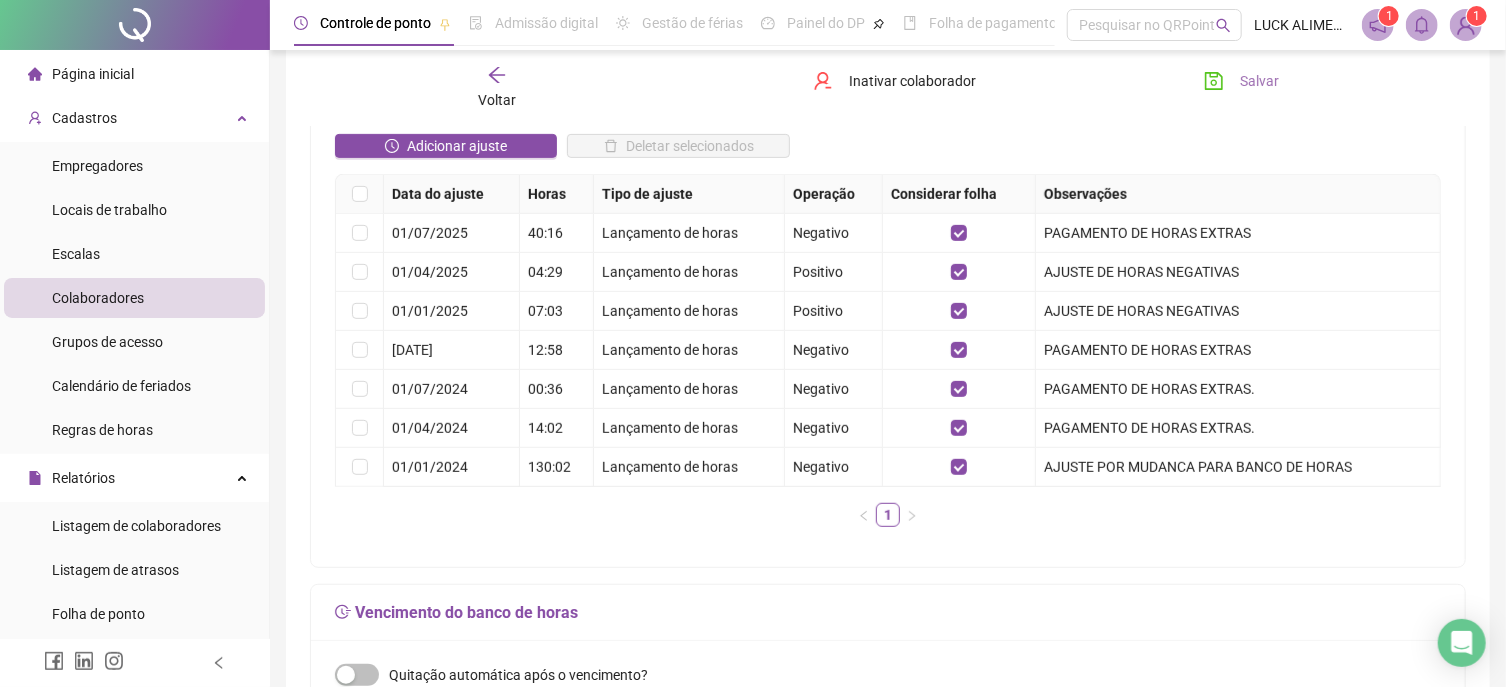 click 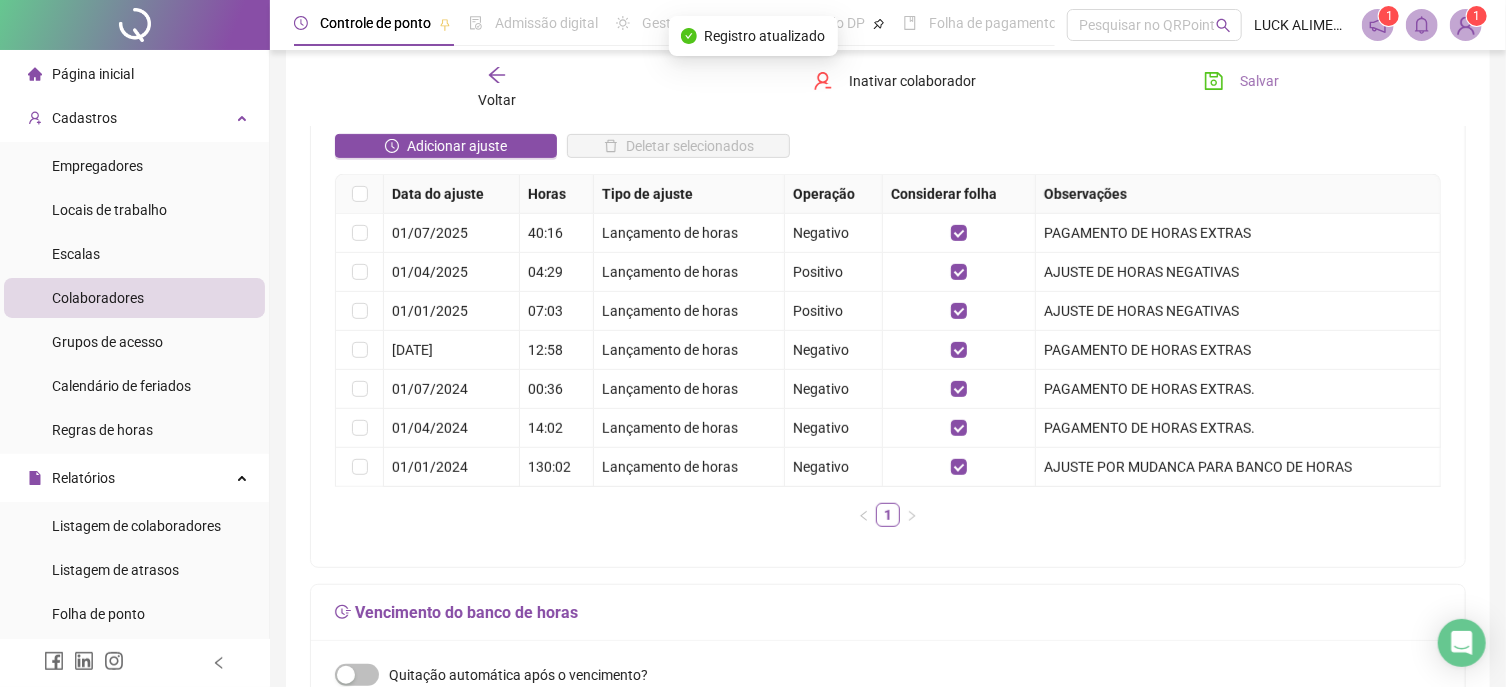 click 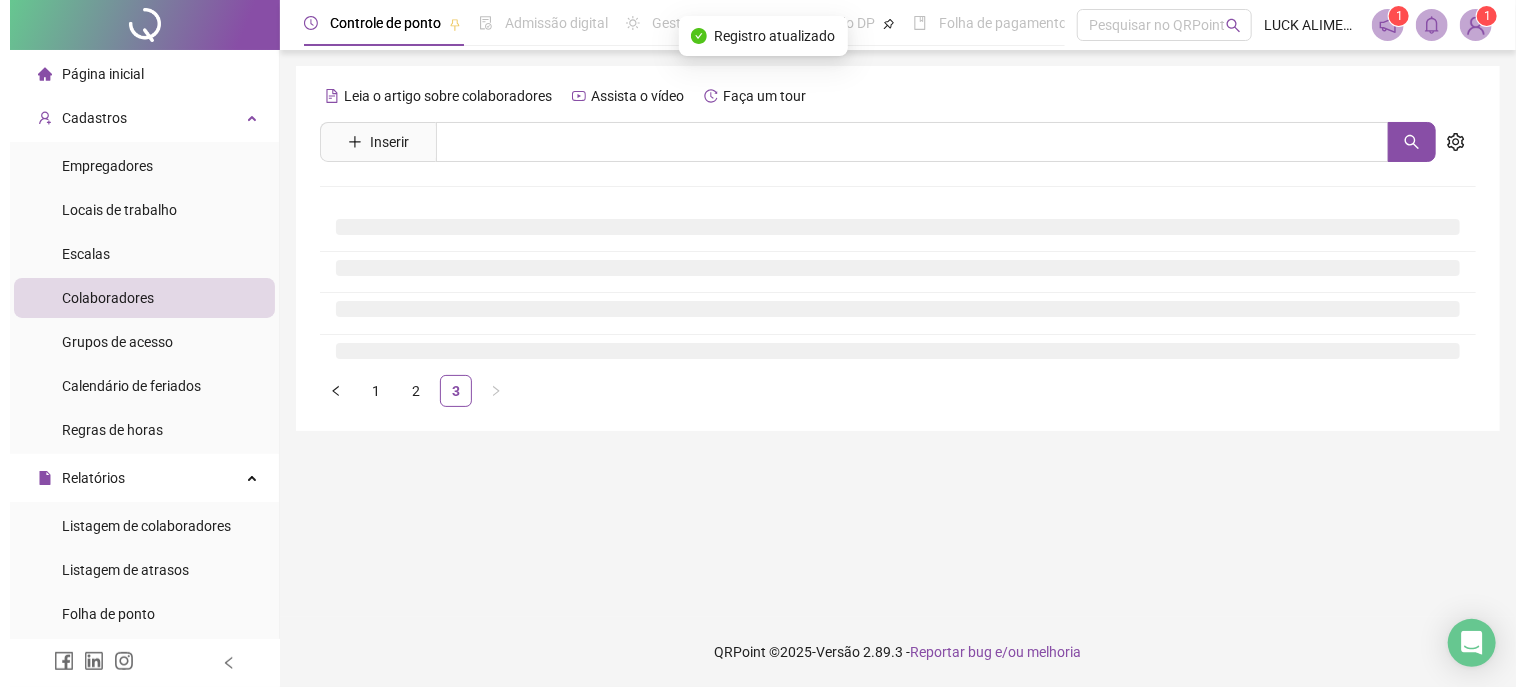 scroll, scrollTop: 0, scrollLeft: 0, axis: both 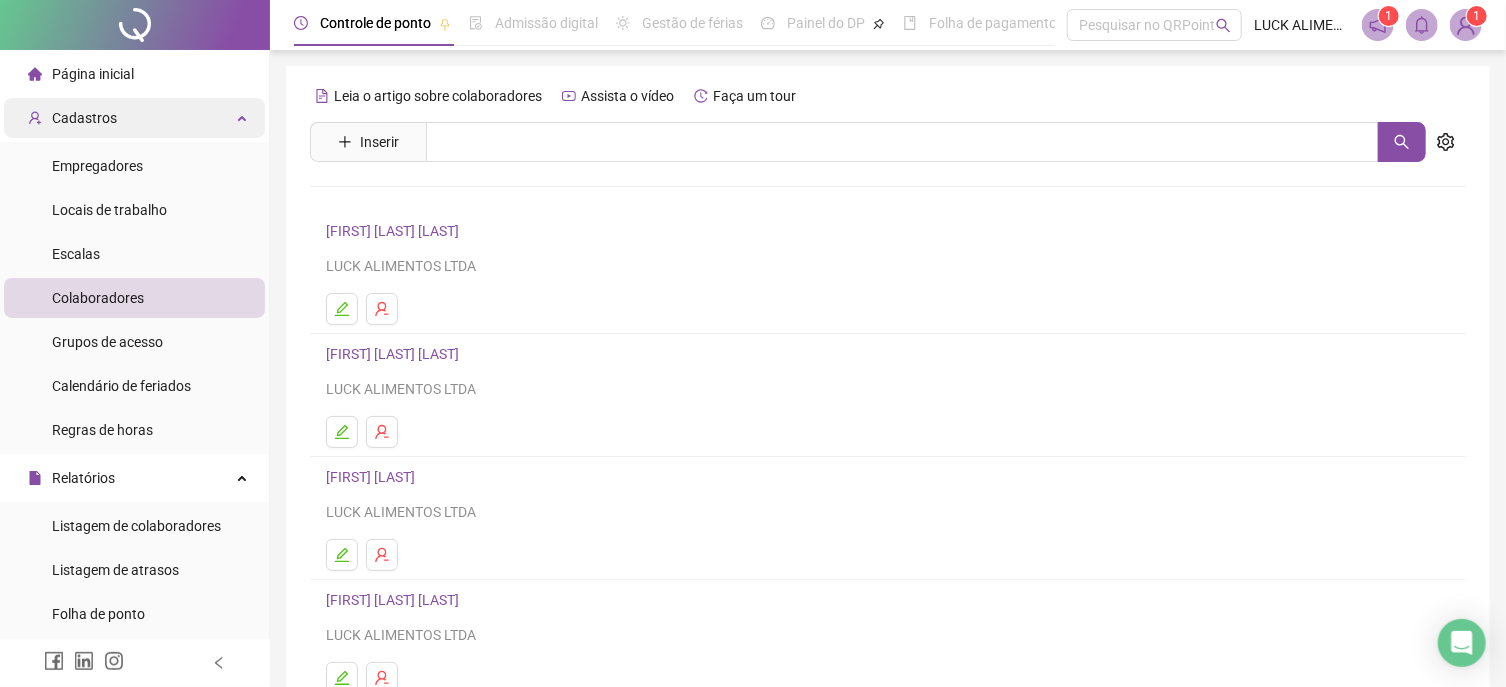click on "Cadastros" at bounding box center [72, 118] 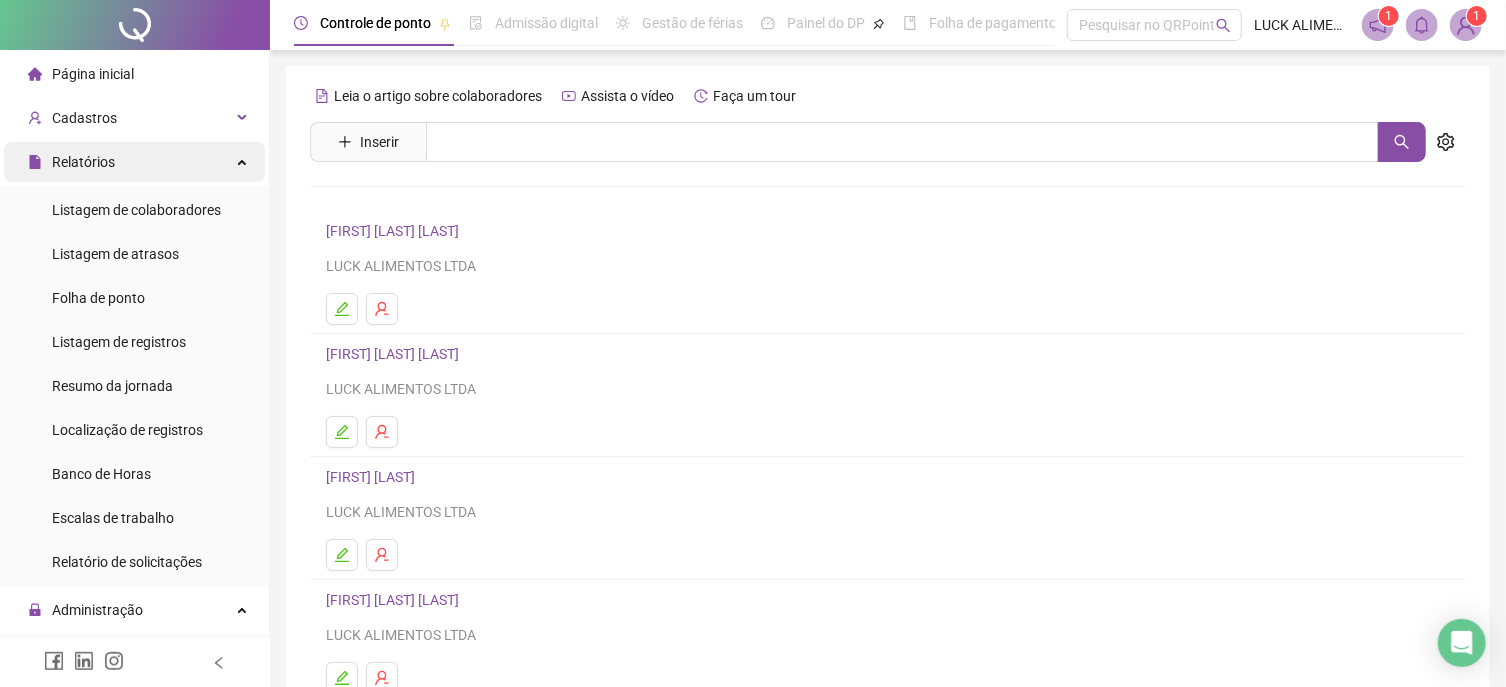 click on "Relatórios" at bounding box center (83, 162) 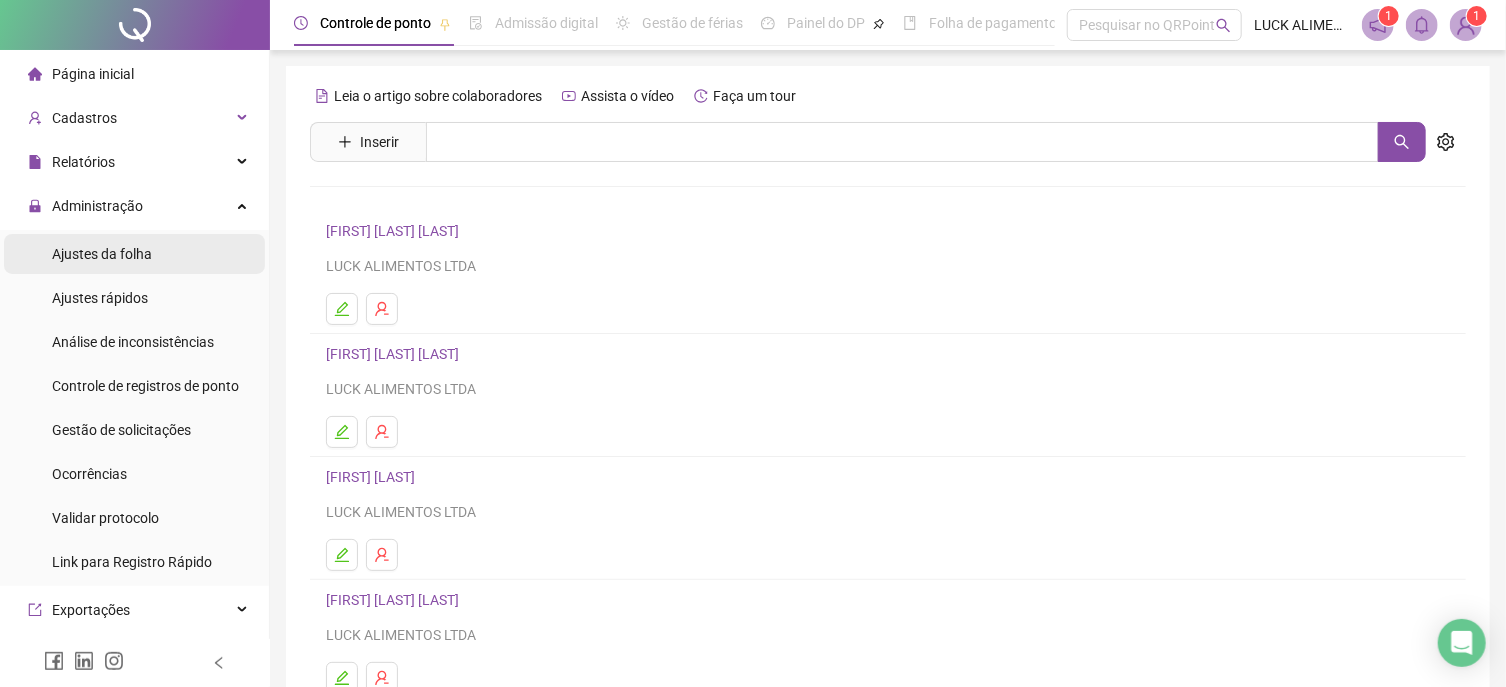 click on "Ajustes da folha" at bounding box center [102, 254] 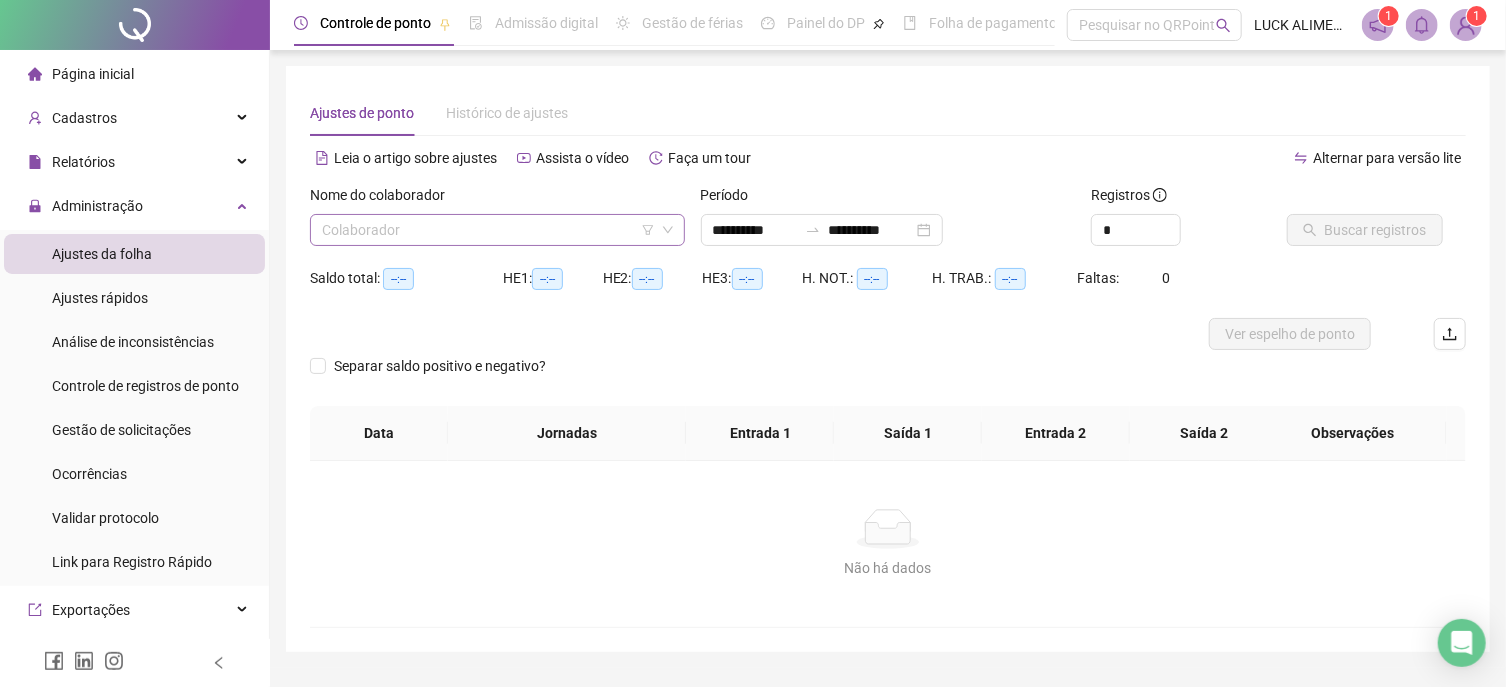 click at bounding box center [488, 230] 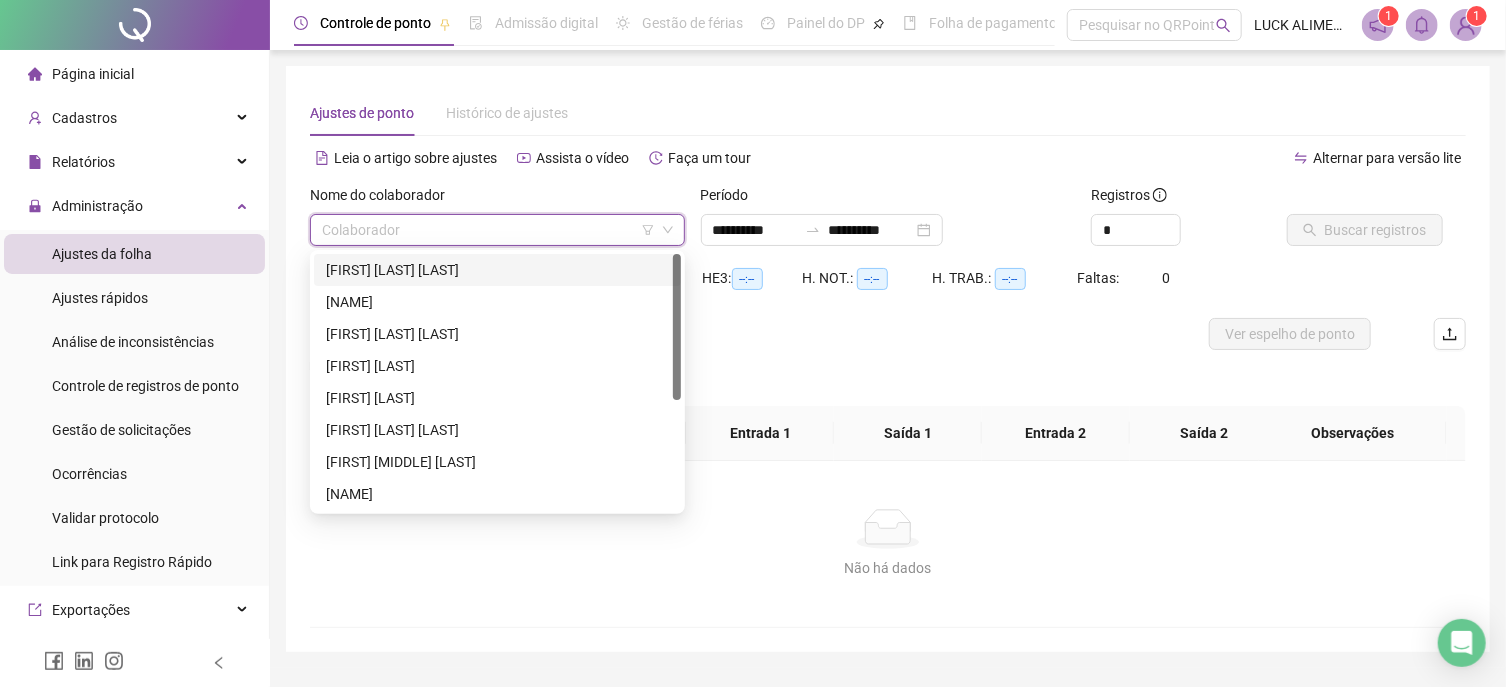 click on "[FIRST] [LAST] [LAST]" at bounding box center (497, 270) 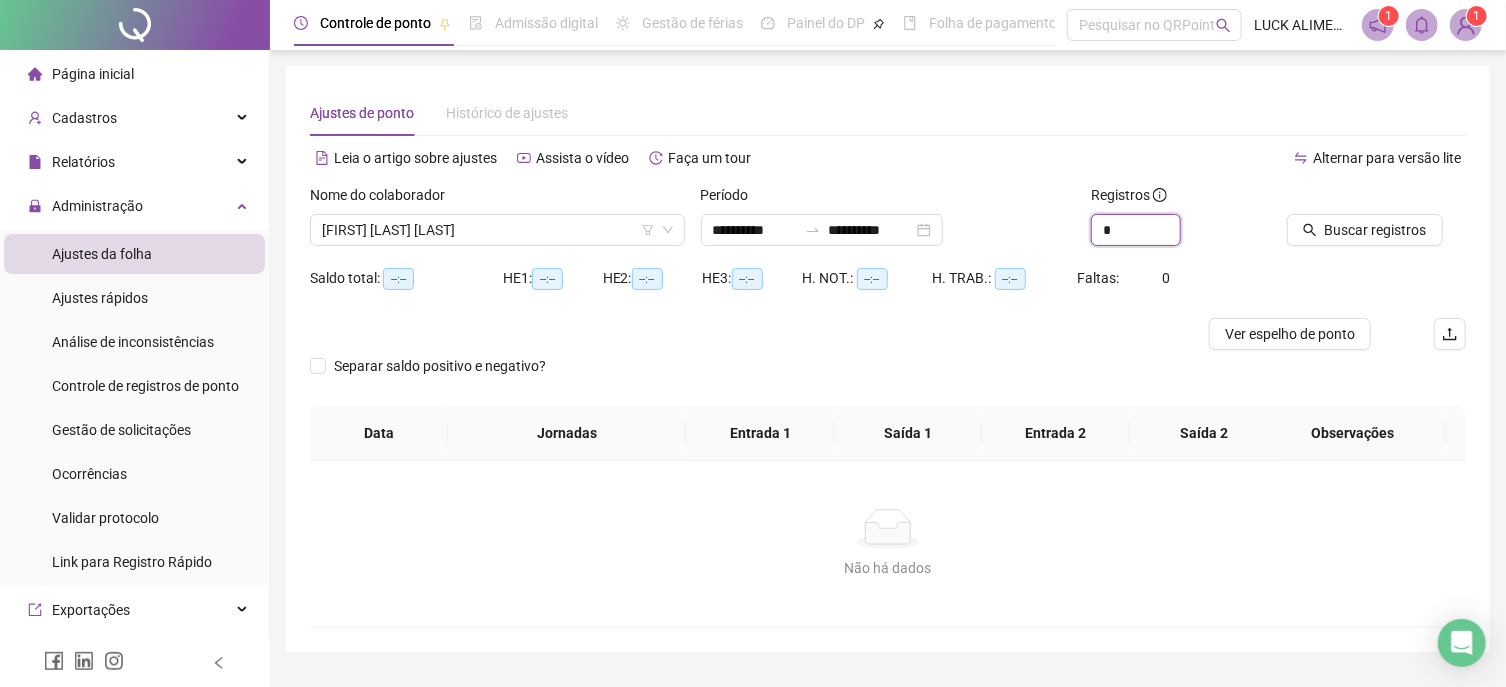 drag, startPoint x: 1119, startPoint y: 235, endPoint x: 998, endPoint y: 237, distance: 121.016525 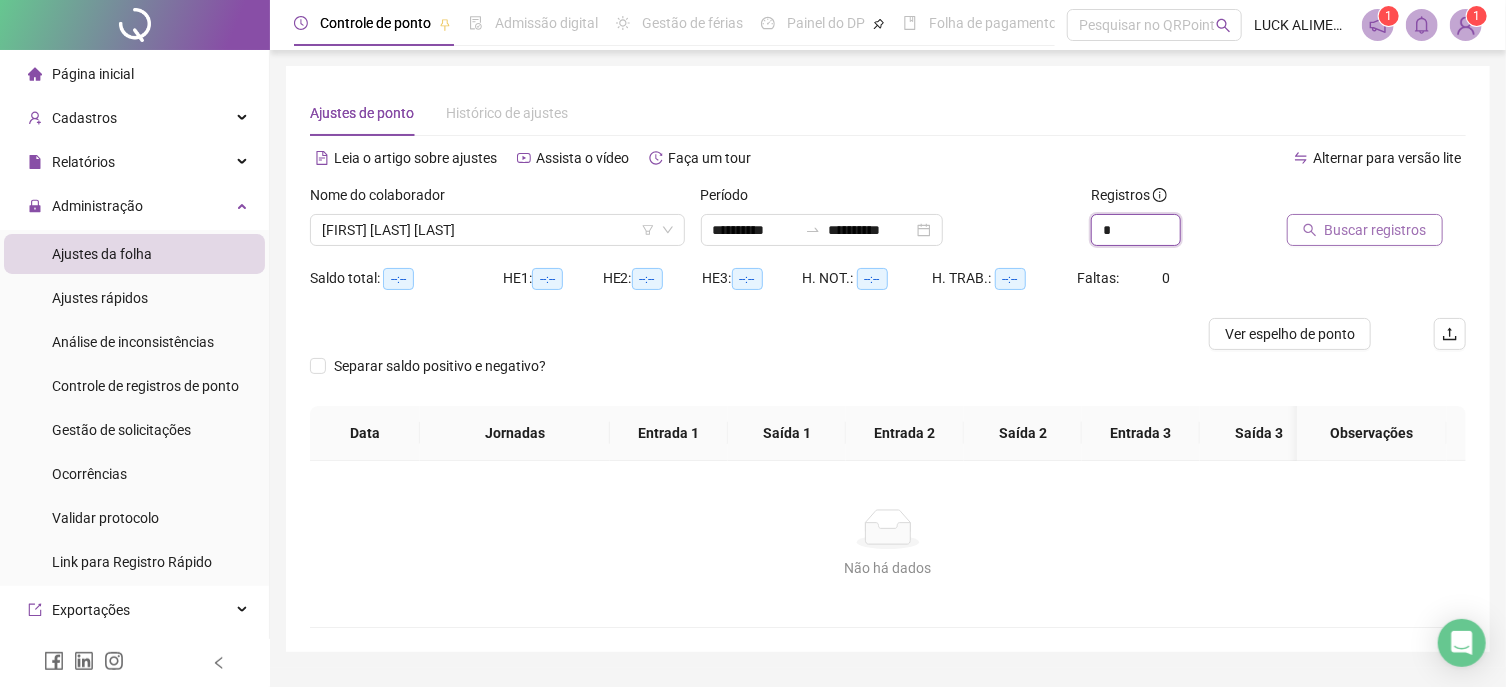 type on "*" 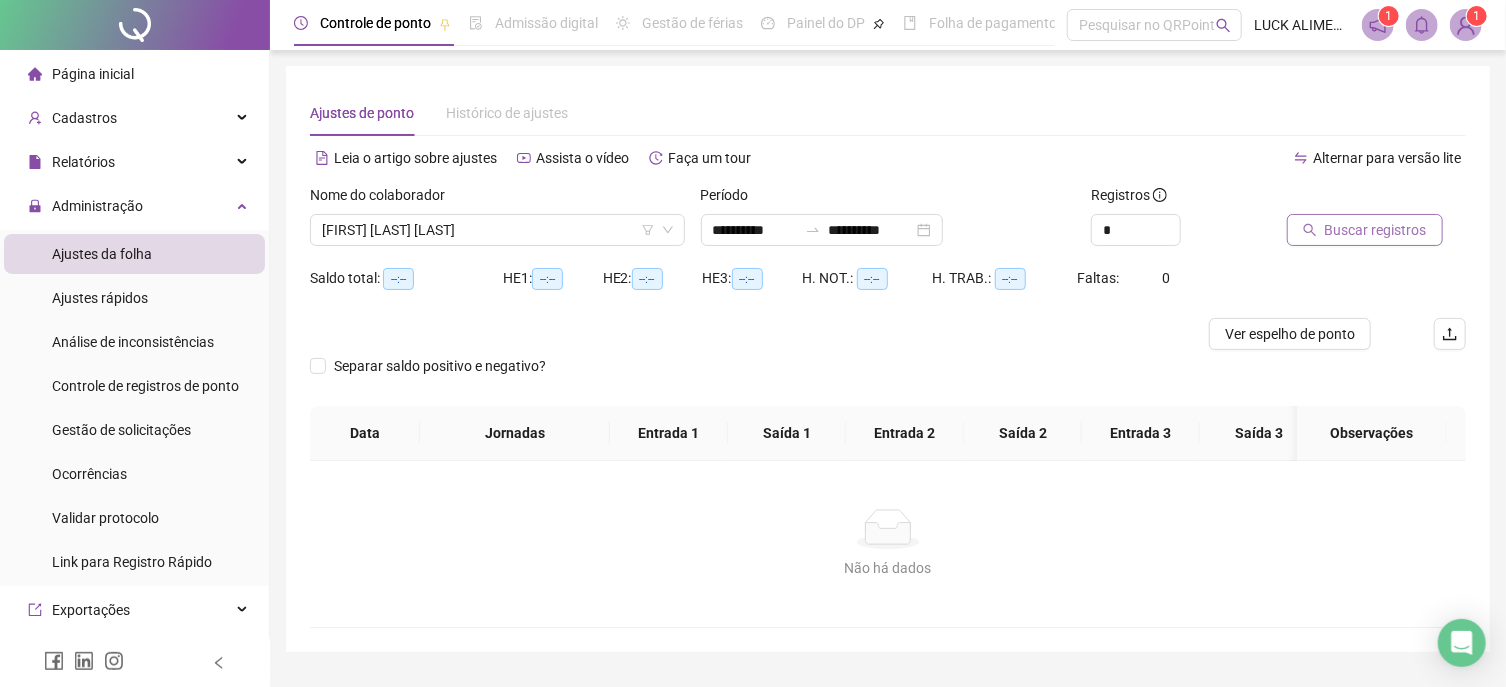 click on "Buscar registros" at bounding box center [1376, 230] 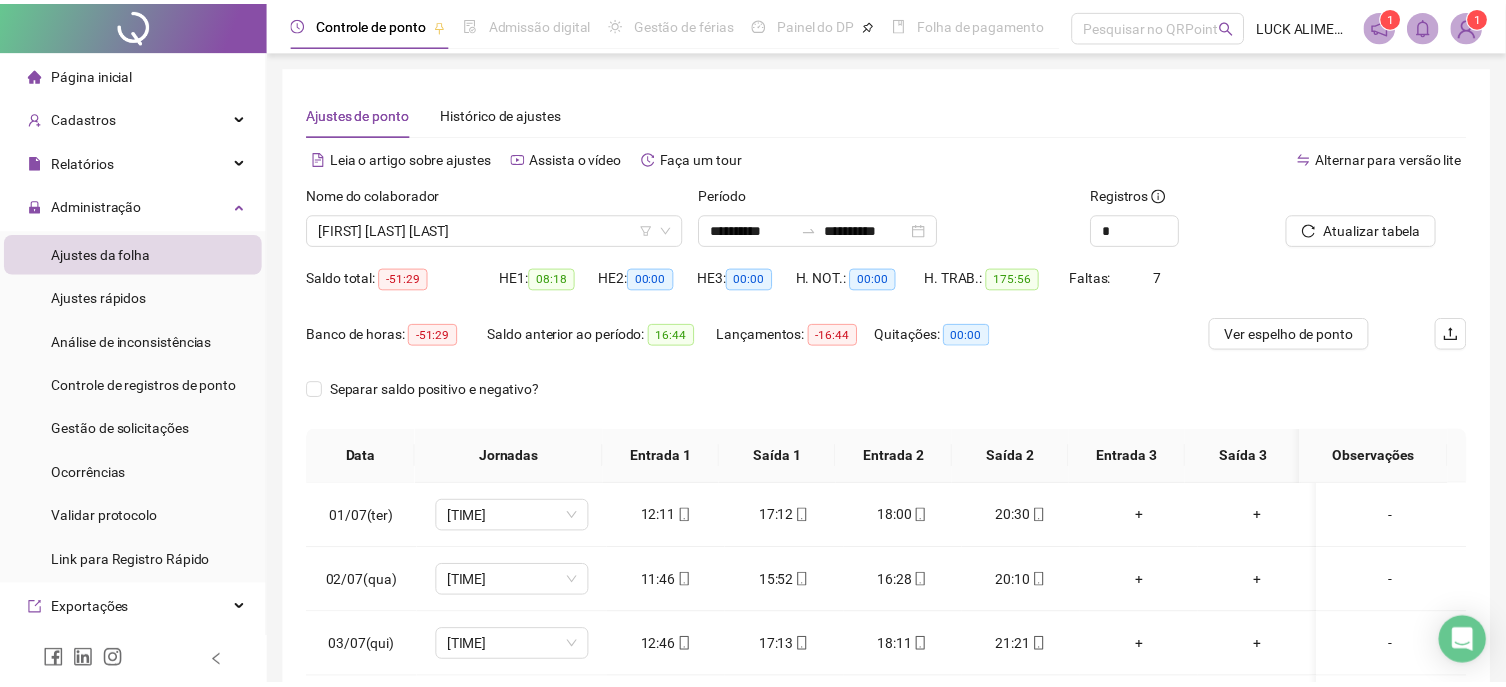 scroll, scrollTop: 214, scrollLeft: 0, axis: vertical 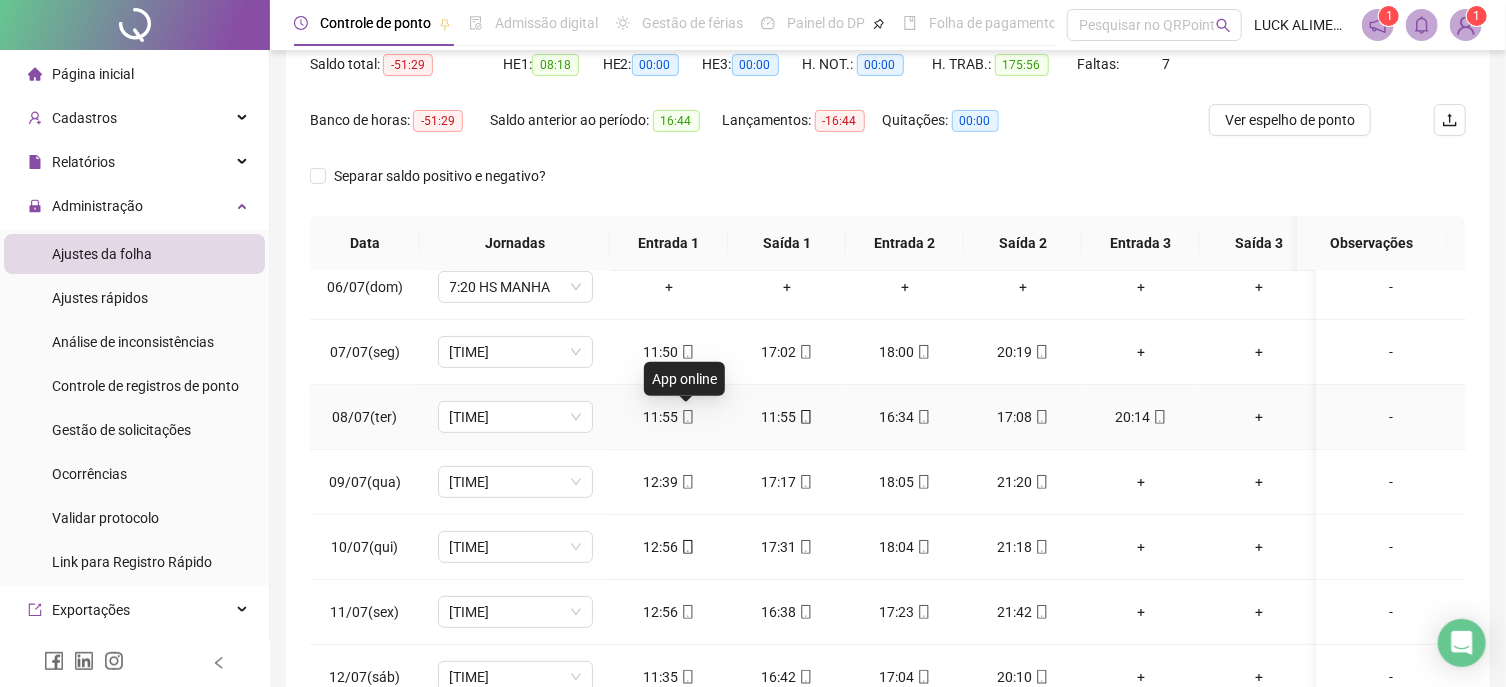 click 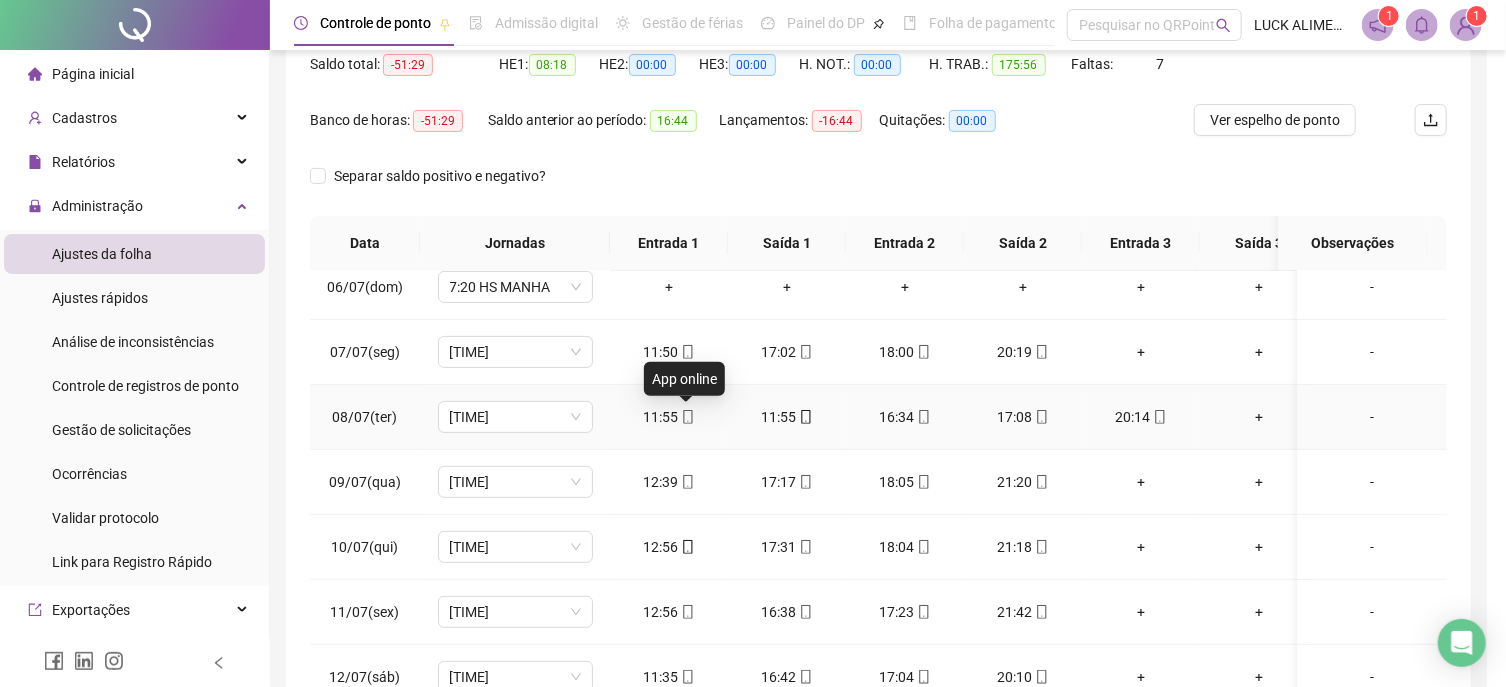 type on "**********" 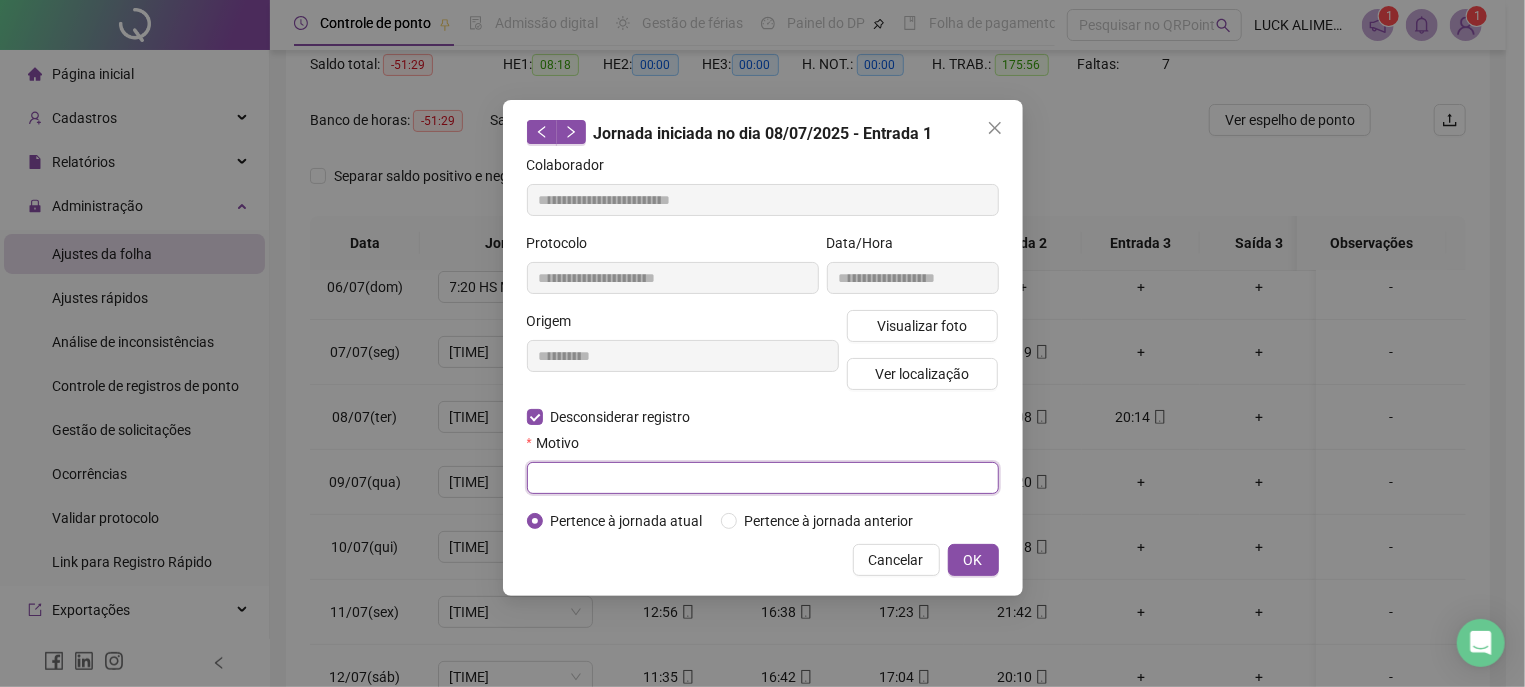 click at bounding box center [763, 478] 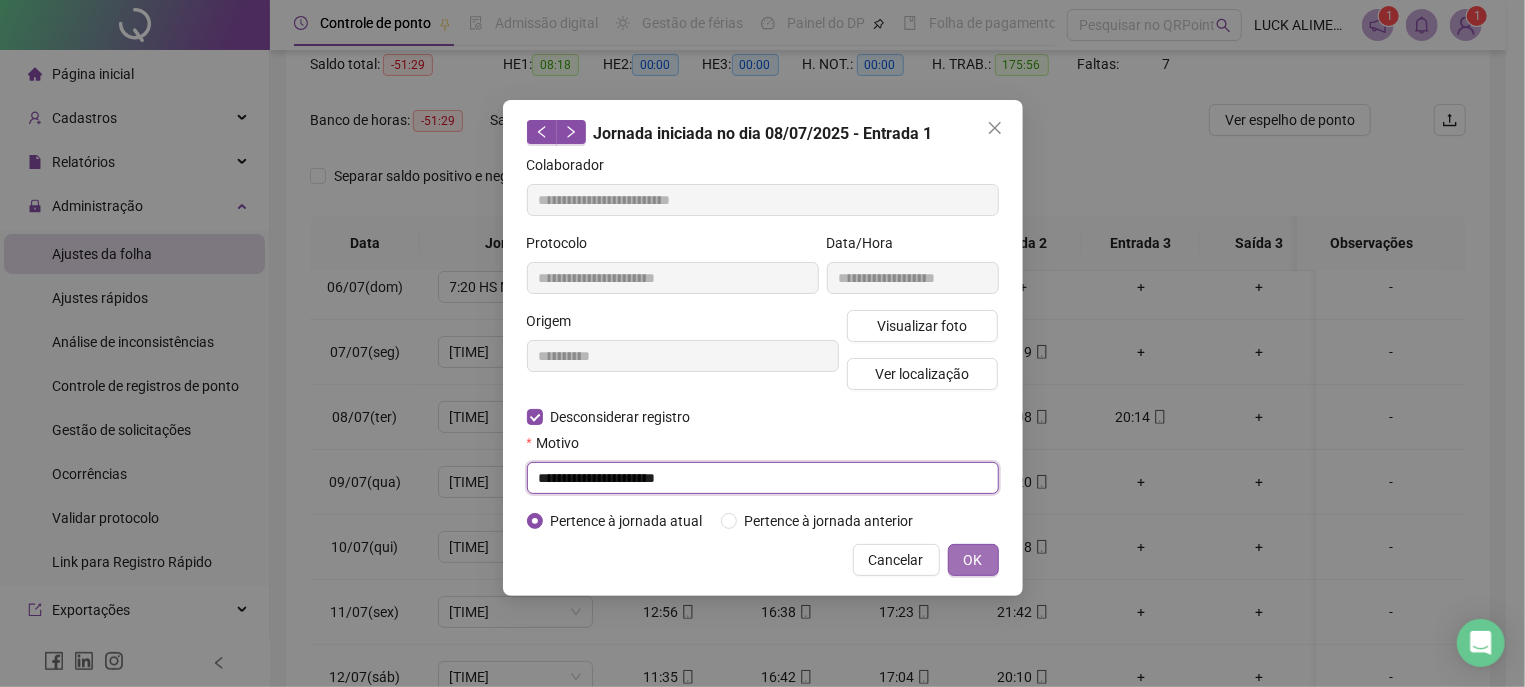 type on "**********" 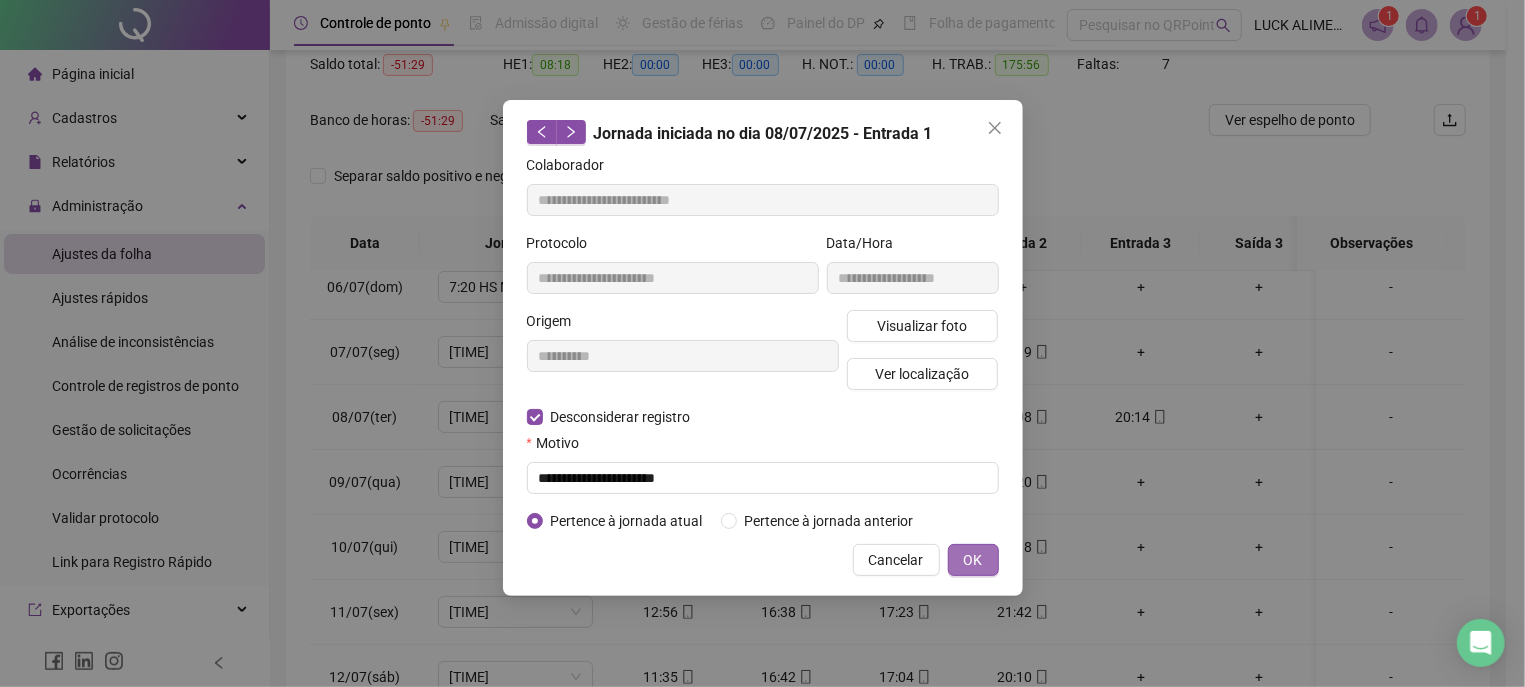 click on "OK" at bounding box center (973, 560) 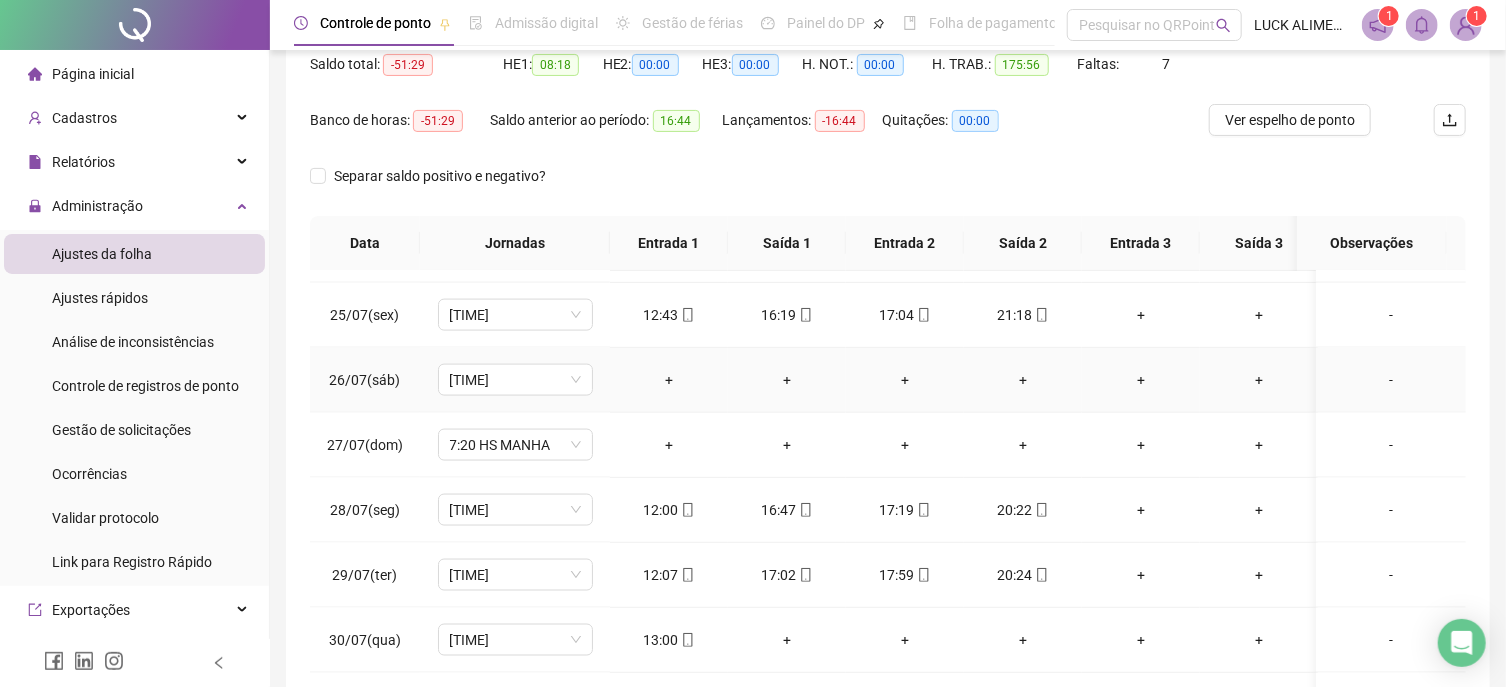 scroll, scrollTop: 1610, scrollLeft: 0, axis: vertical 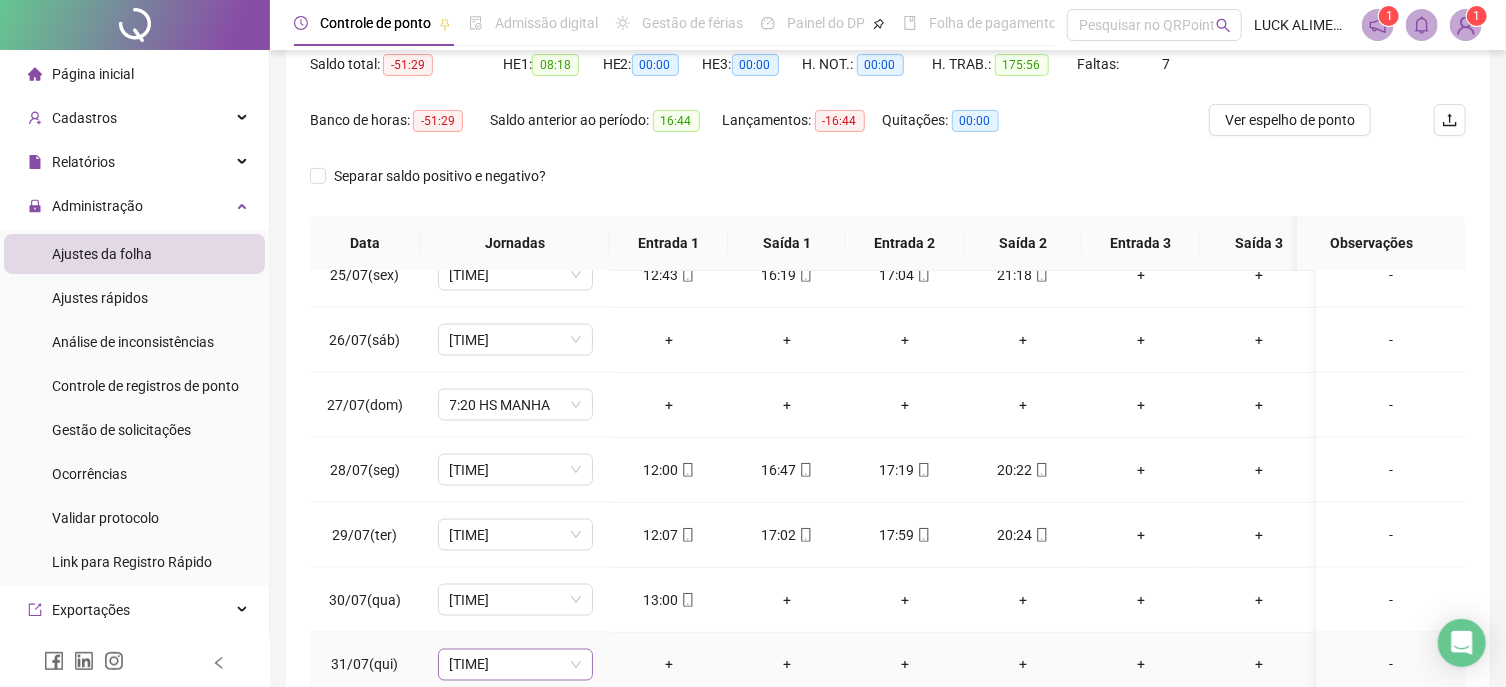 click on "[TIME]" at bounding box center [515, 665] 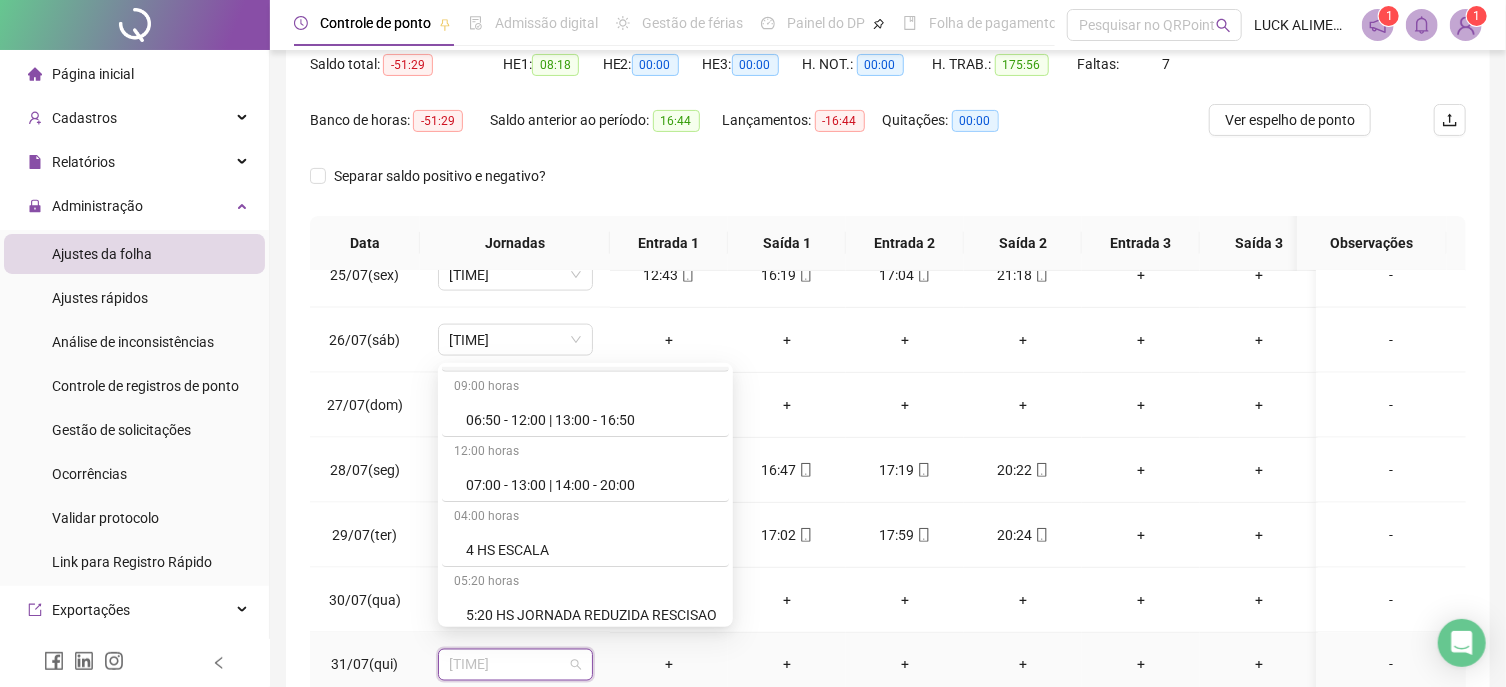 scroll, scrollTop: 0, scrollLeft: 0, axis: both 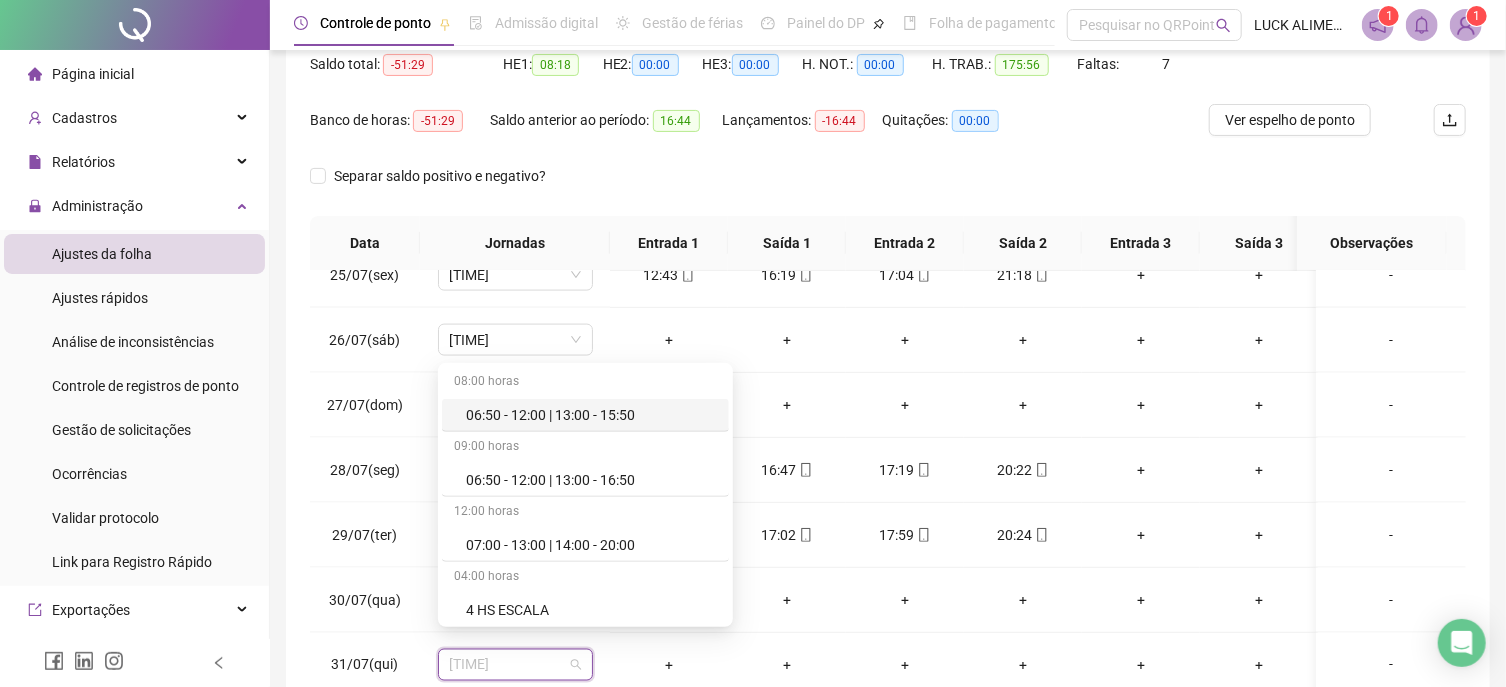 click on "Separar saldo positivo e negativo?" at bounding box center (888, 188) 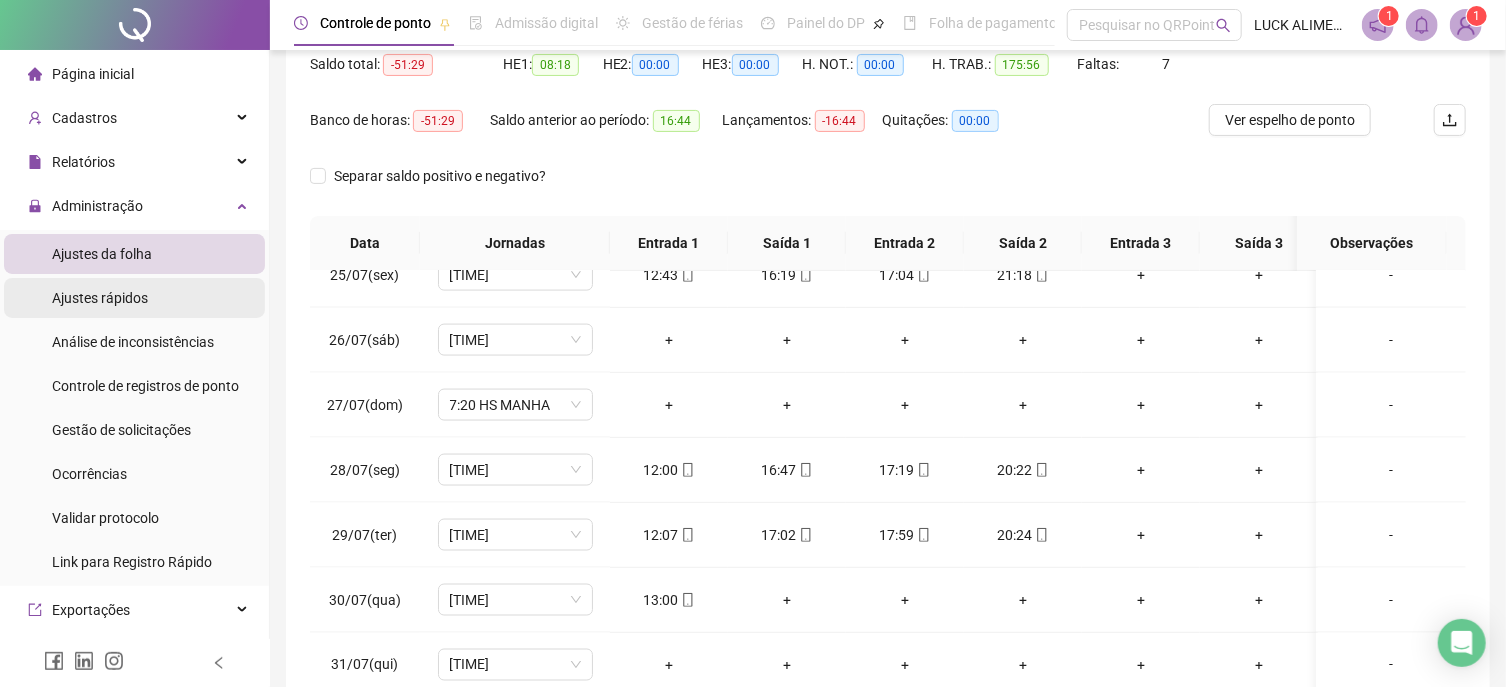 click on "Ajustes rápidos" at bounding box center (100, 298) 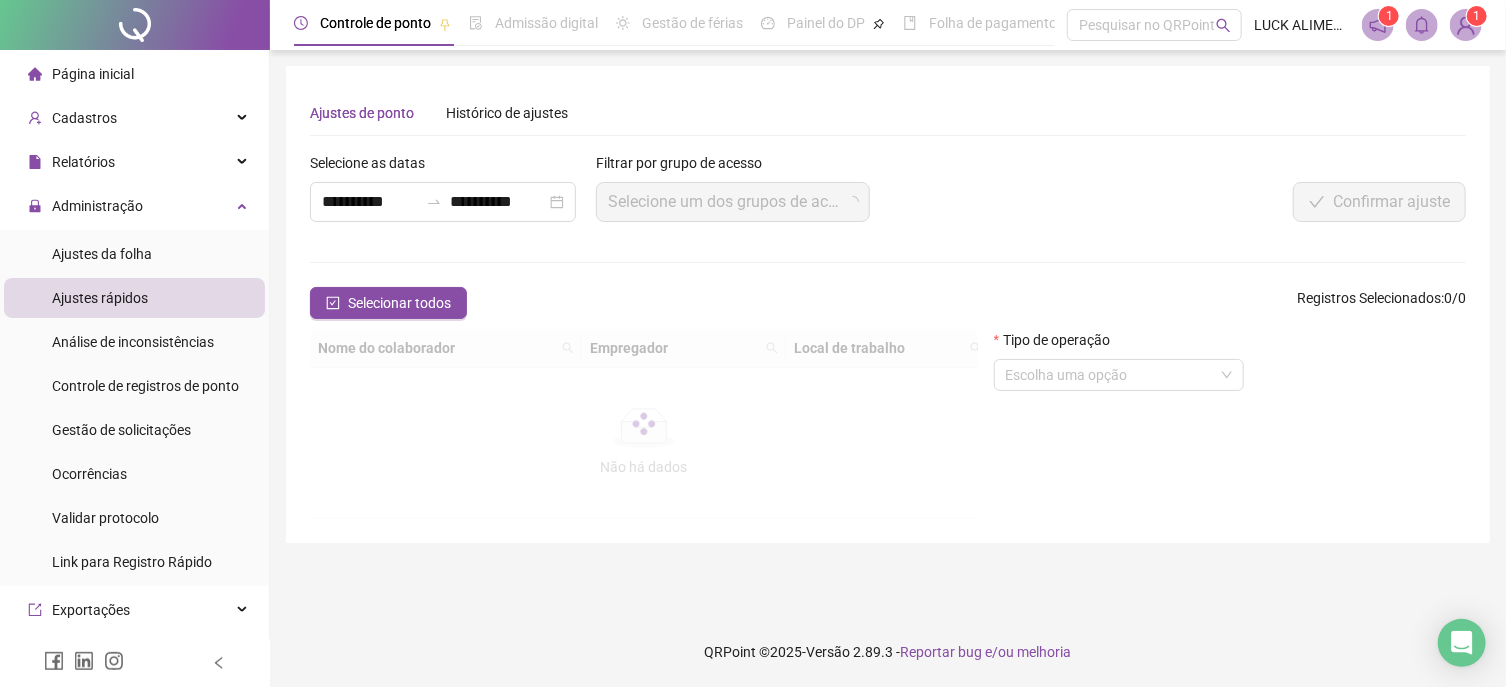 scroll, scrollTop: 0, scrollLeft: 0, axis: both 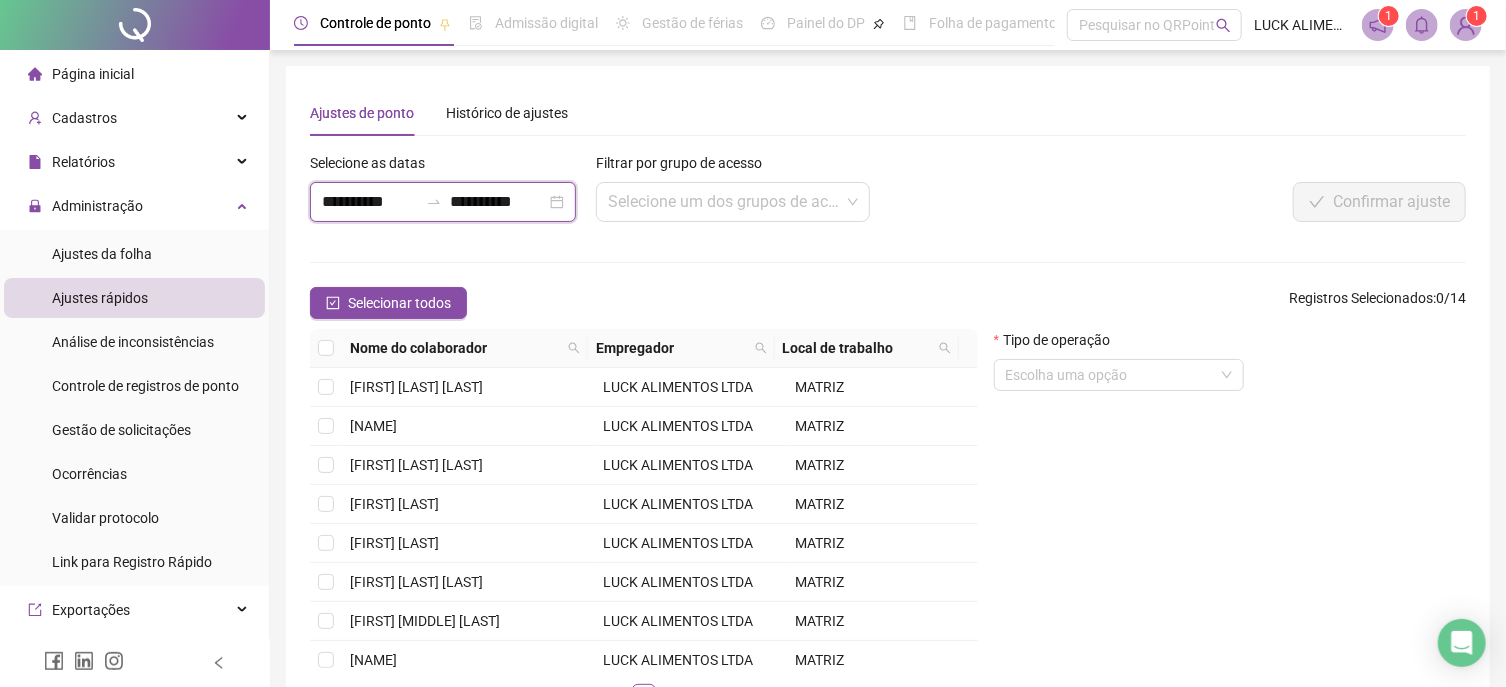 click on "**********" at bounding box center (370, 202) 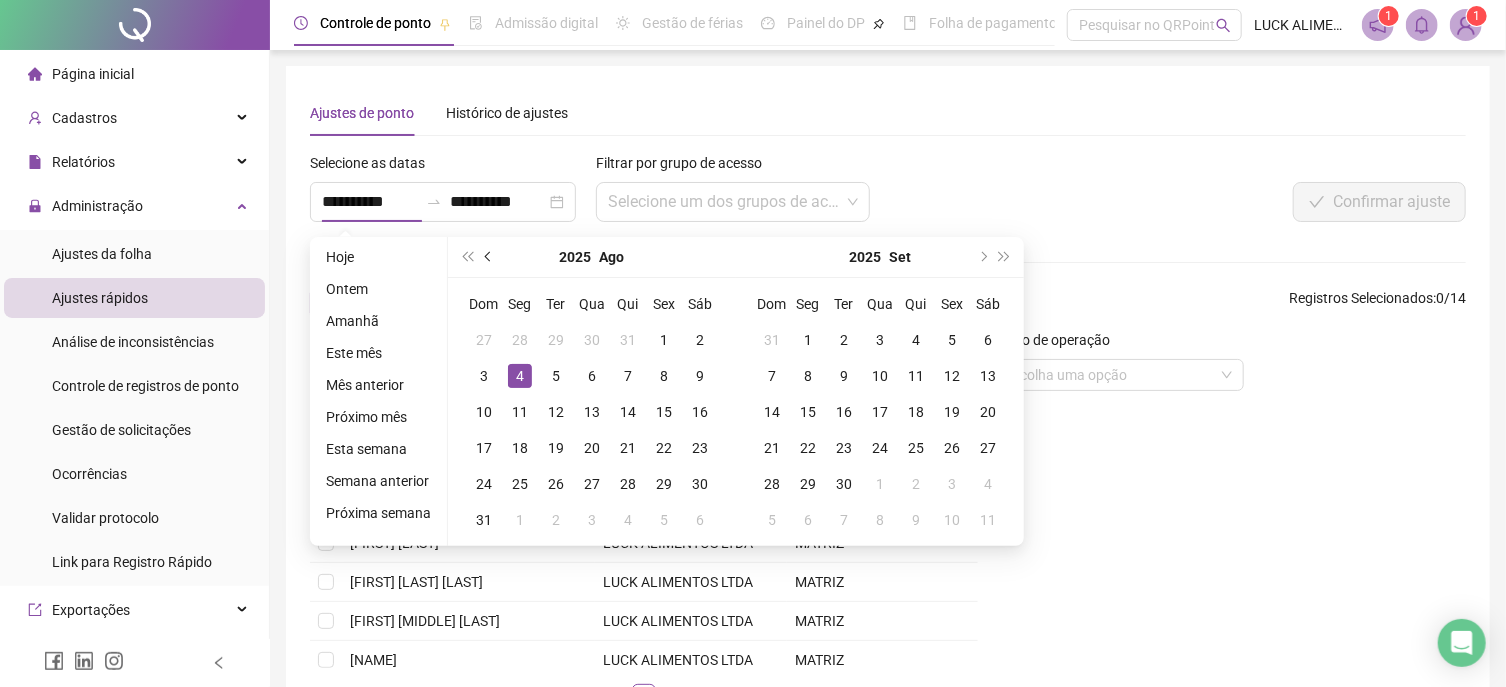 click at bounding box center [489, 257] 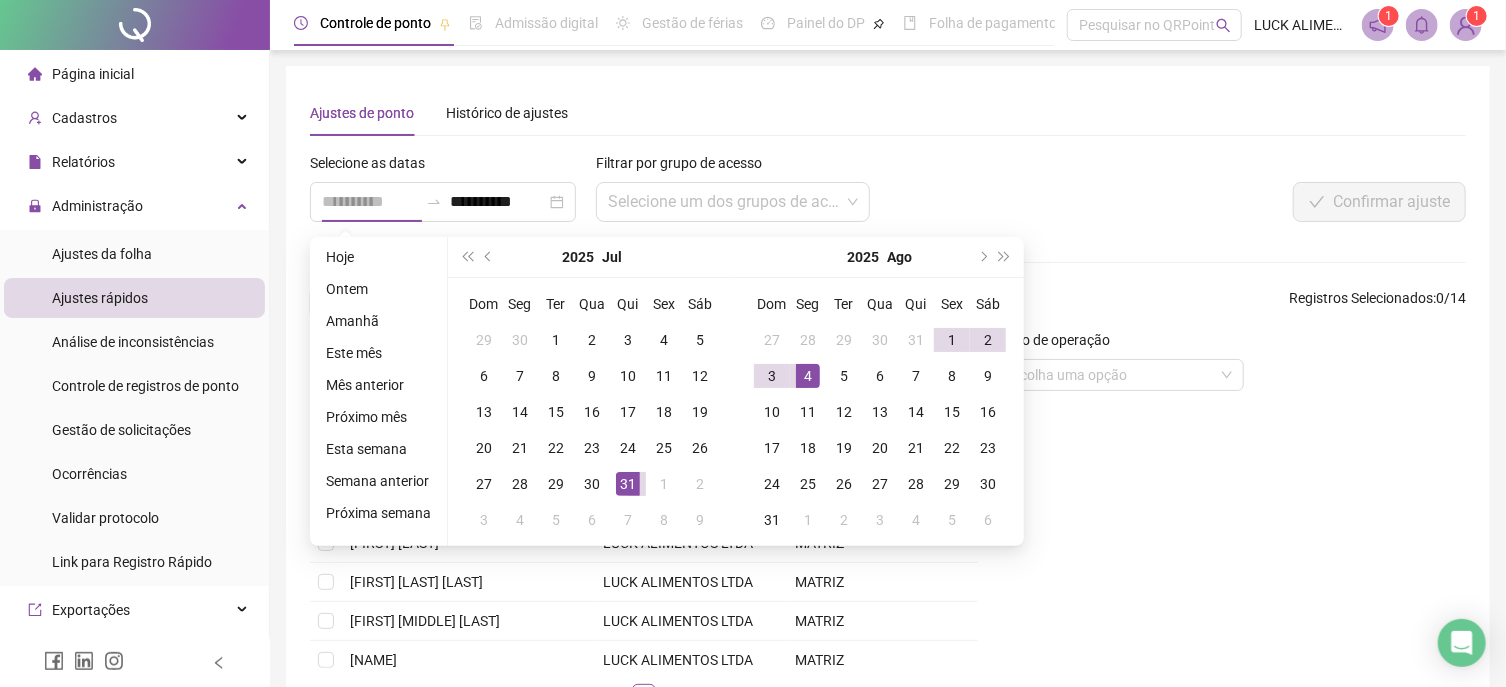 type on "**********" 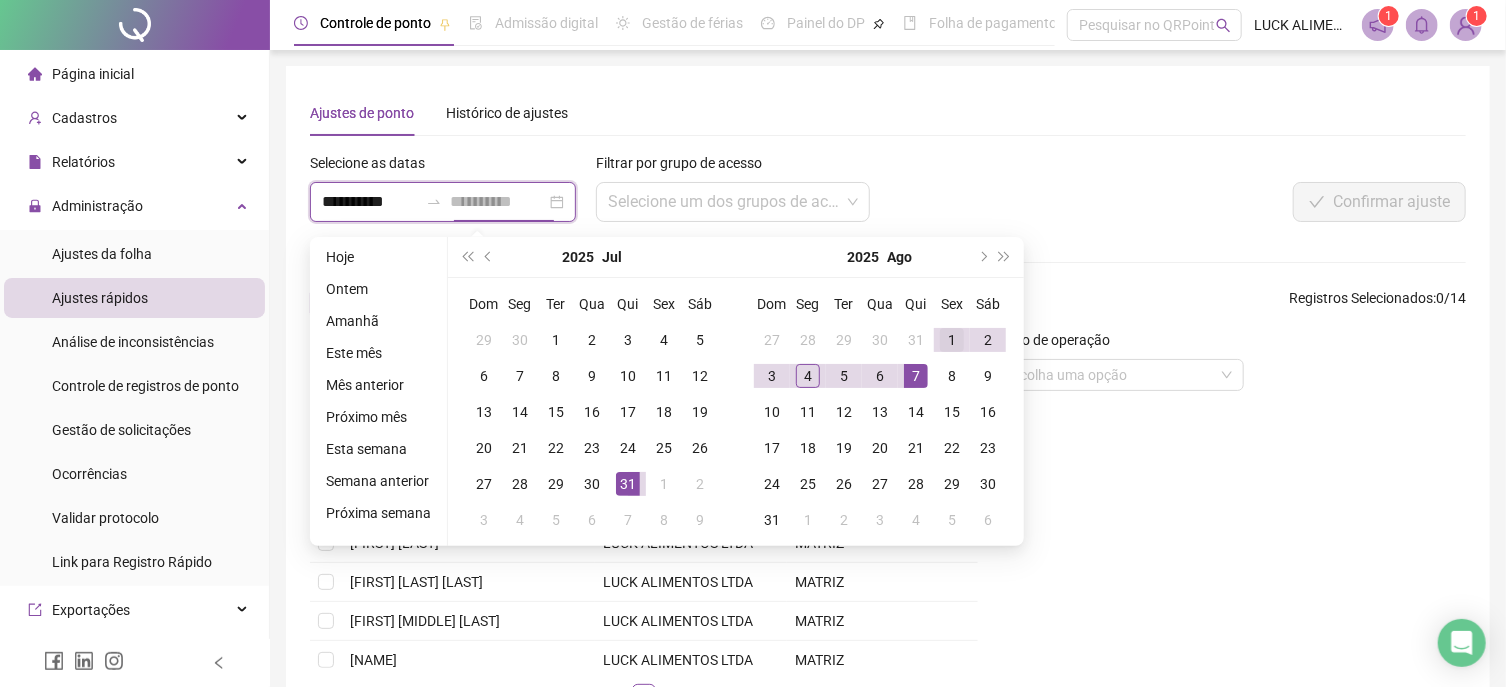 type on "**********" 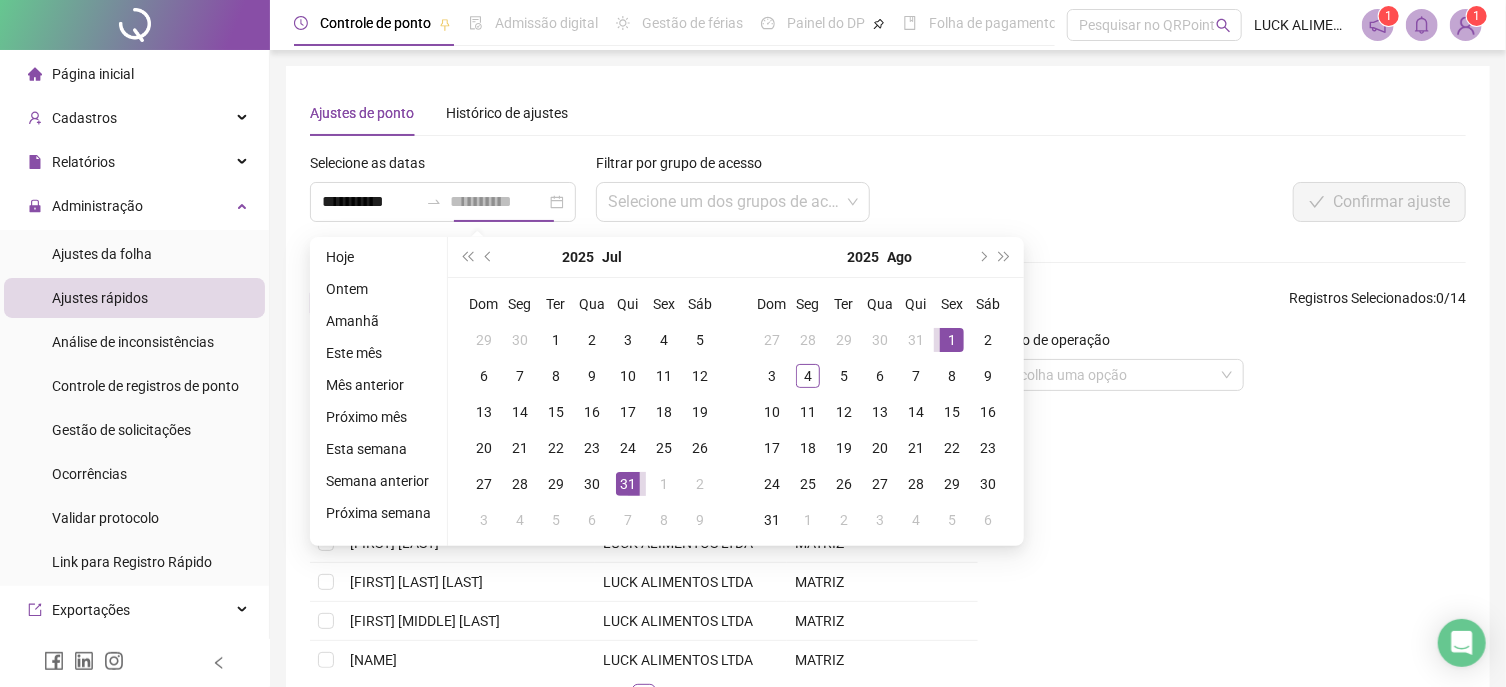 click on "1" at bounding box center [952, 340] 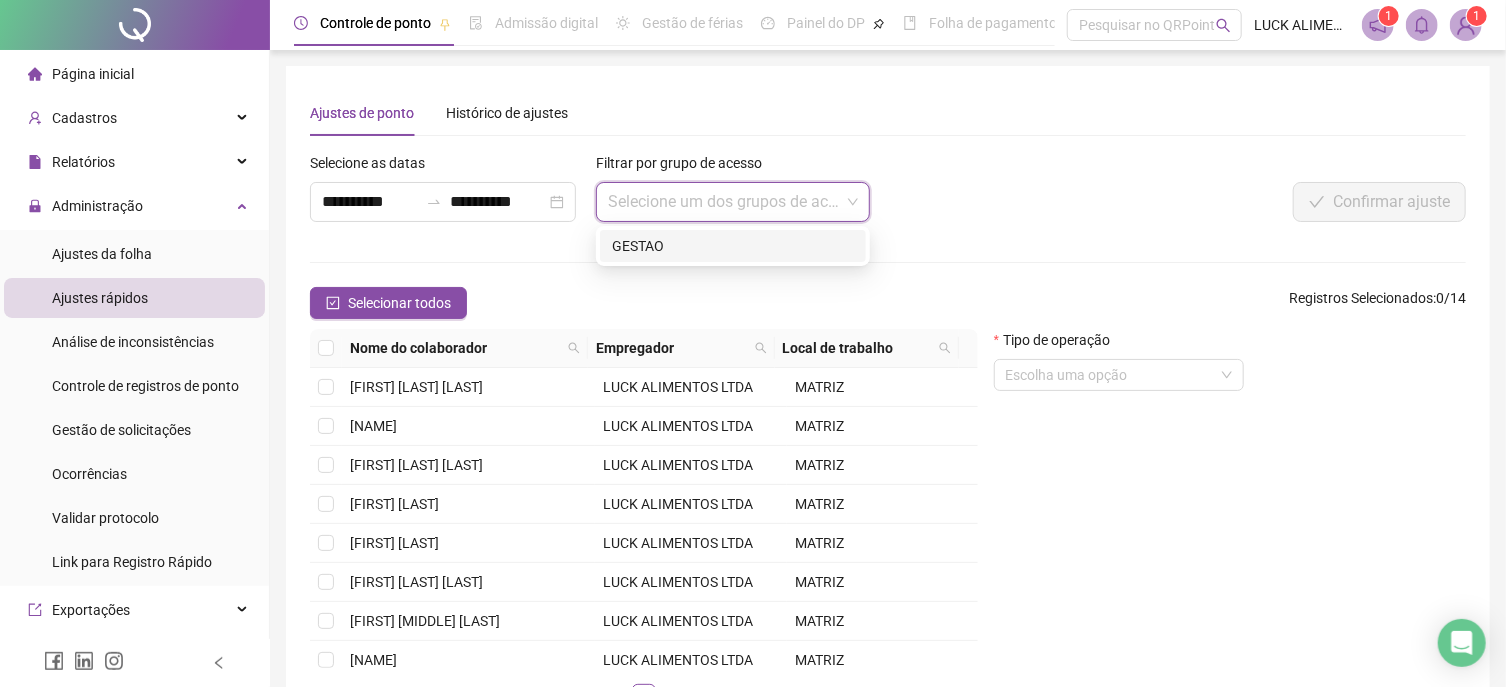 click at bounding box center (724, 202) 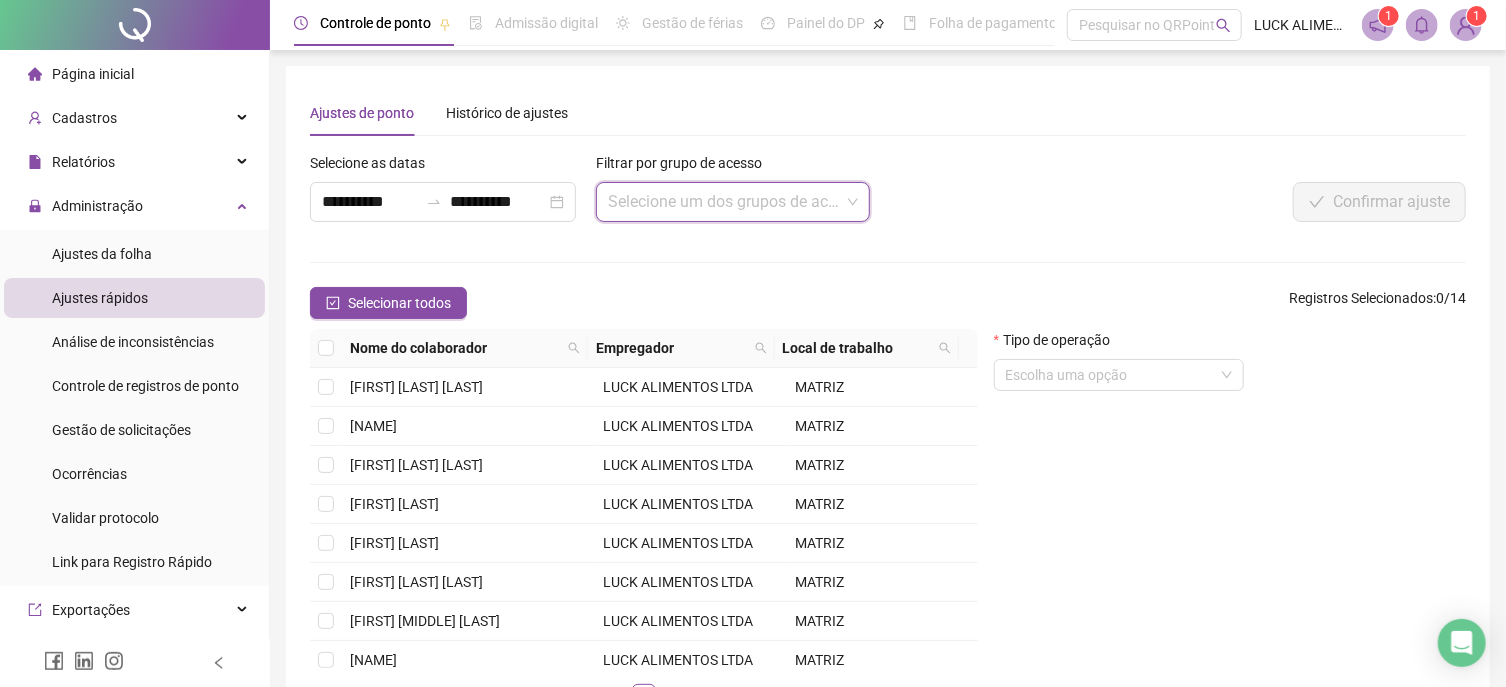 click at bounding box center [724, 202] 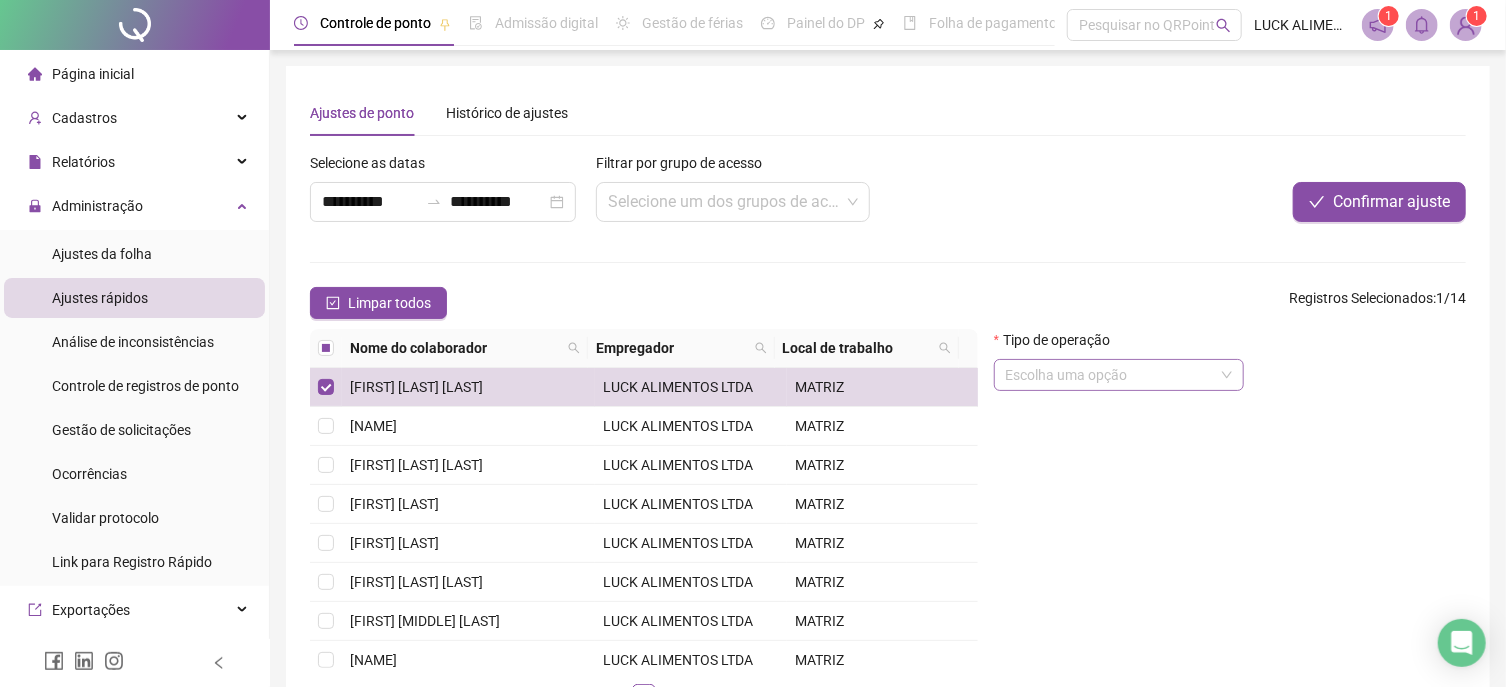 click at bounding box center [1110, 375] 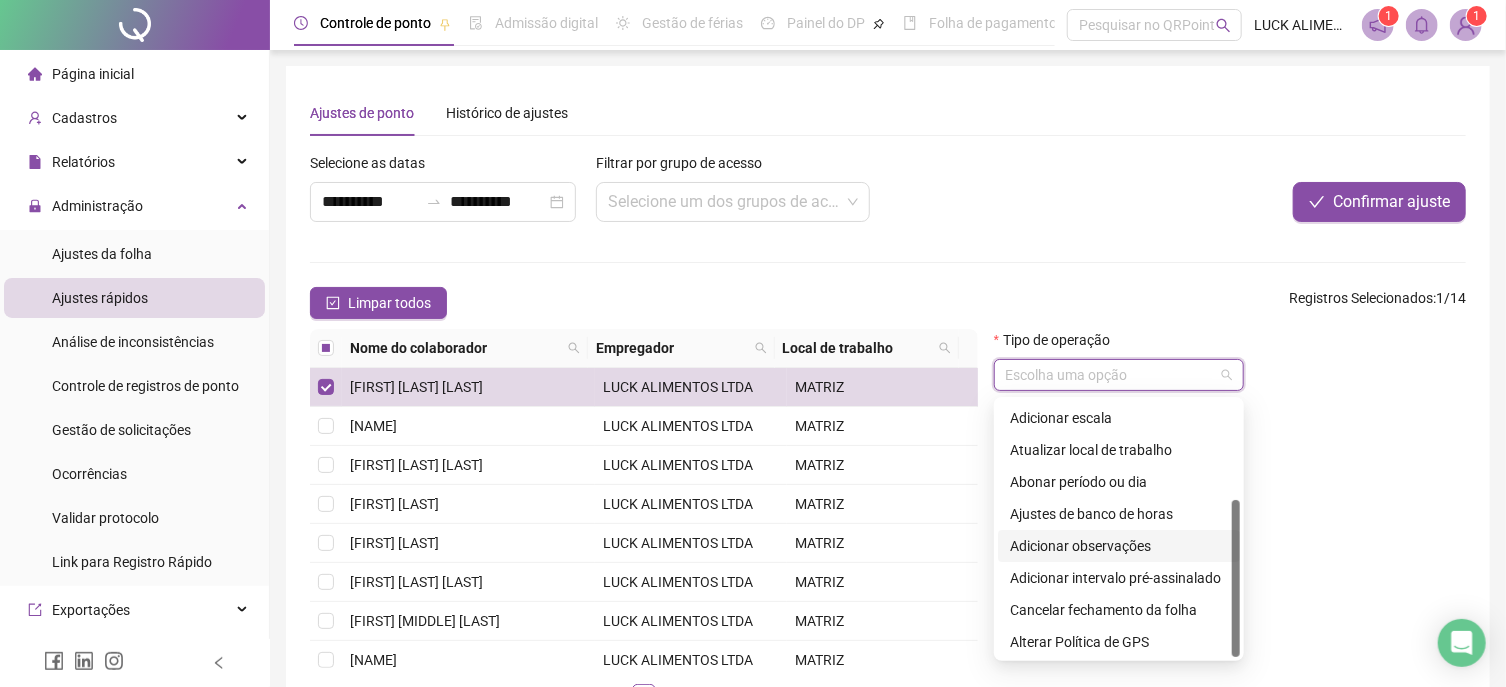 scroll, scrollTop: 0, scrollLeft: 0, axis: both 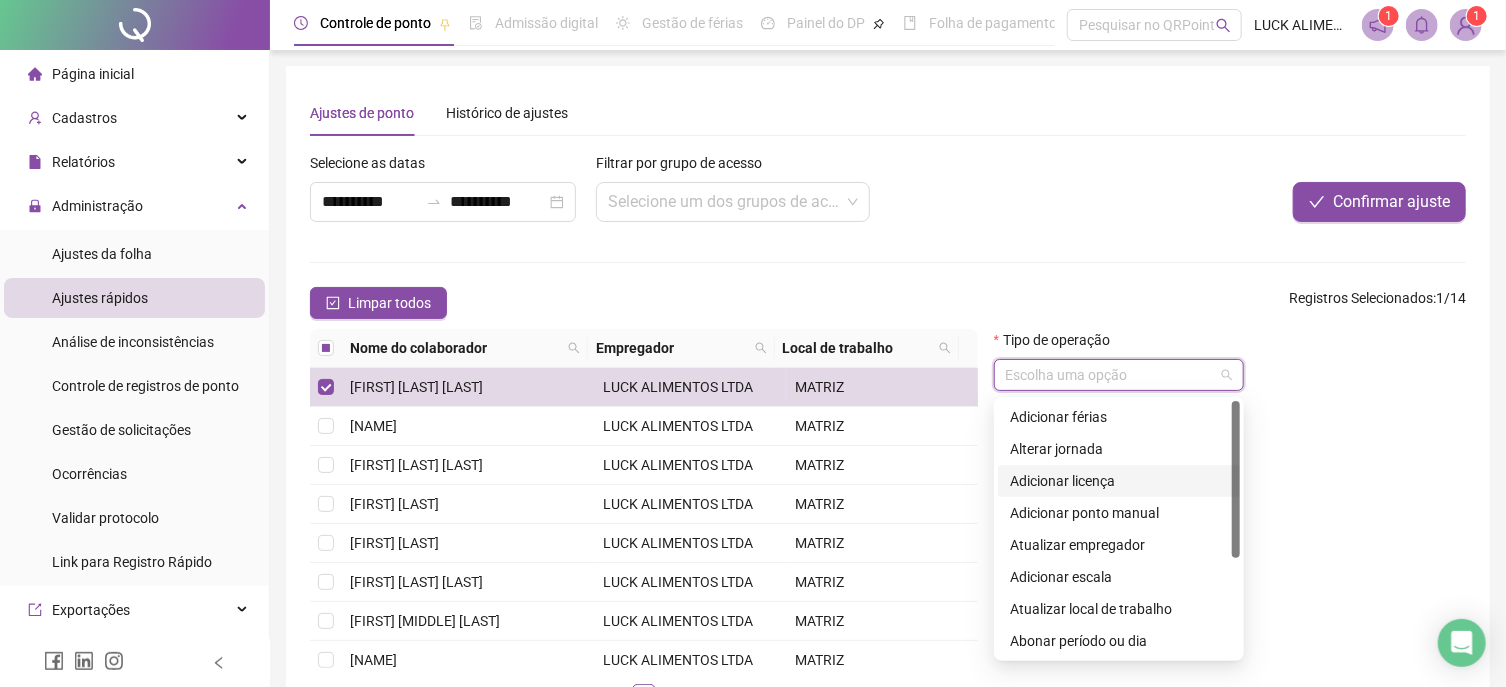 click on "Adicionar licença" at bounding box center (1119, 481) 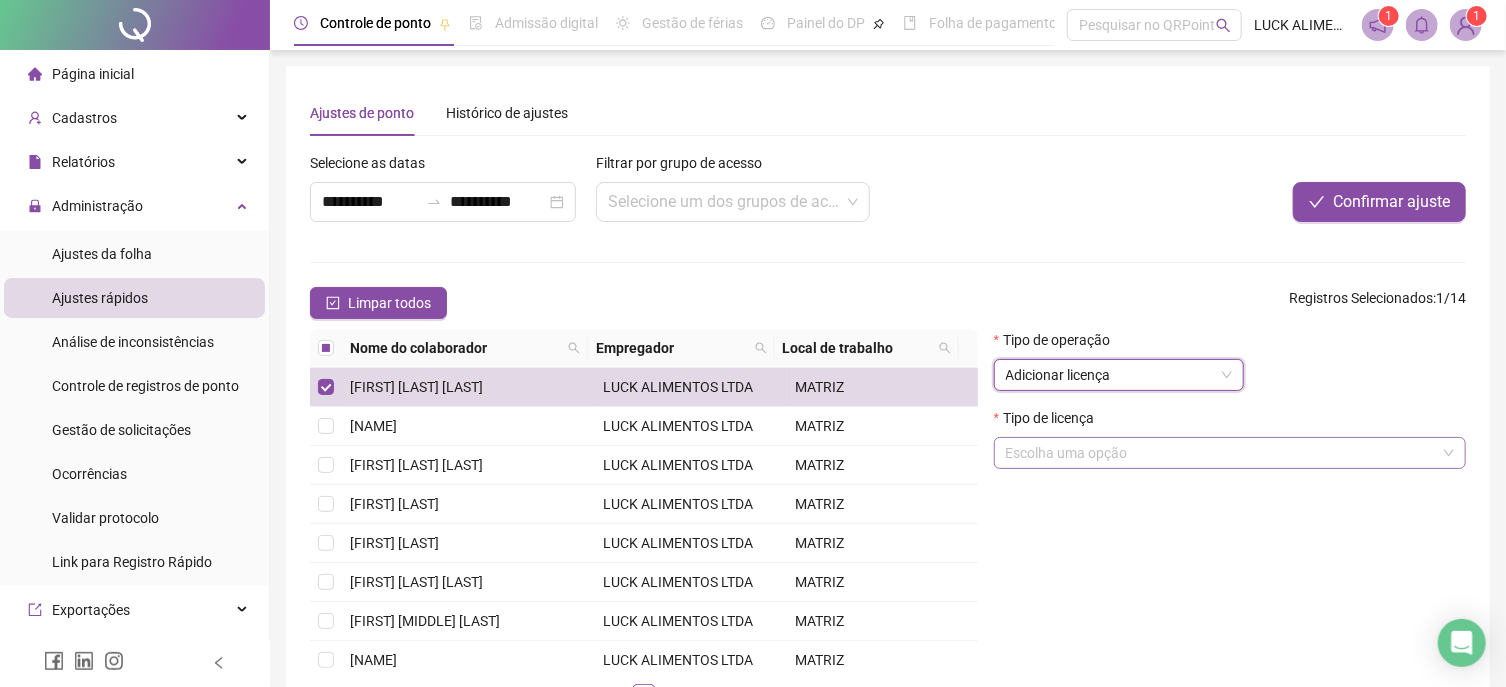 click at bounding box center (1221, 453) 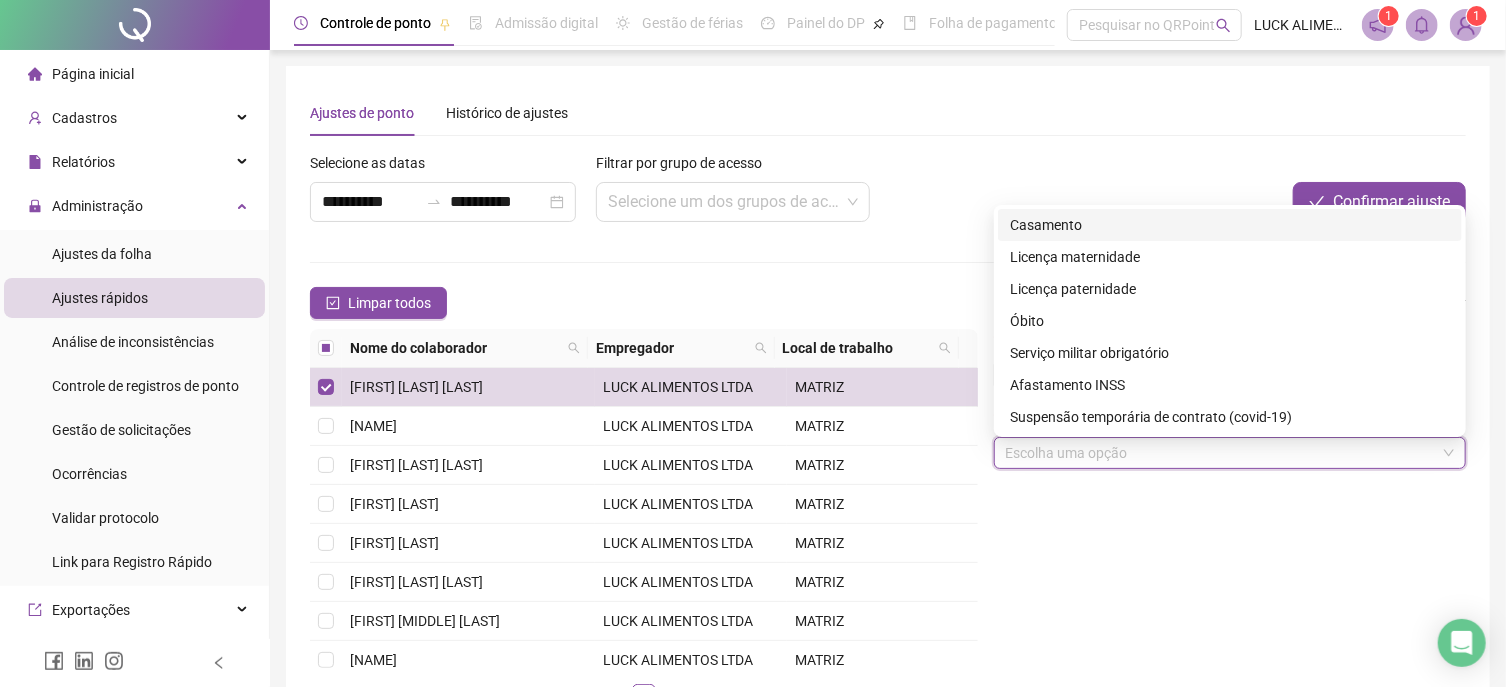 click at bounding box center [1225, 167] 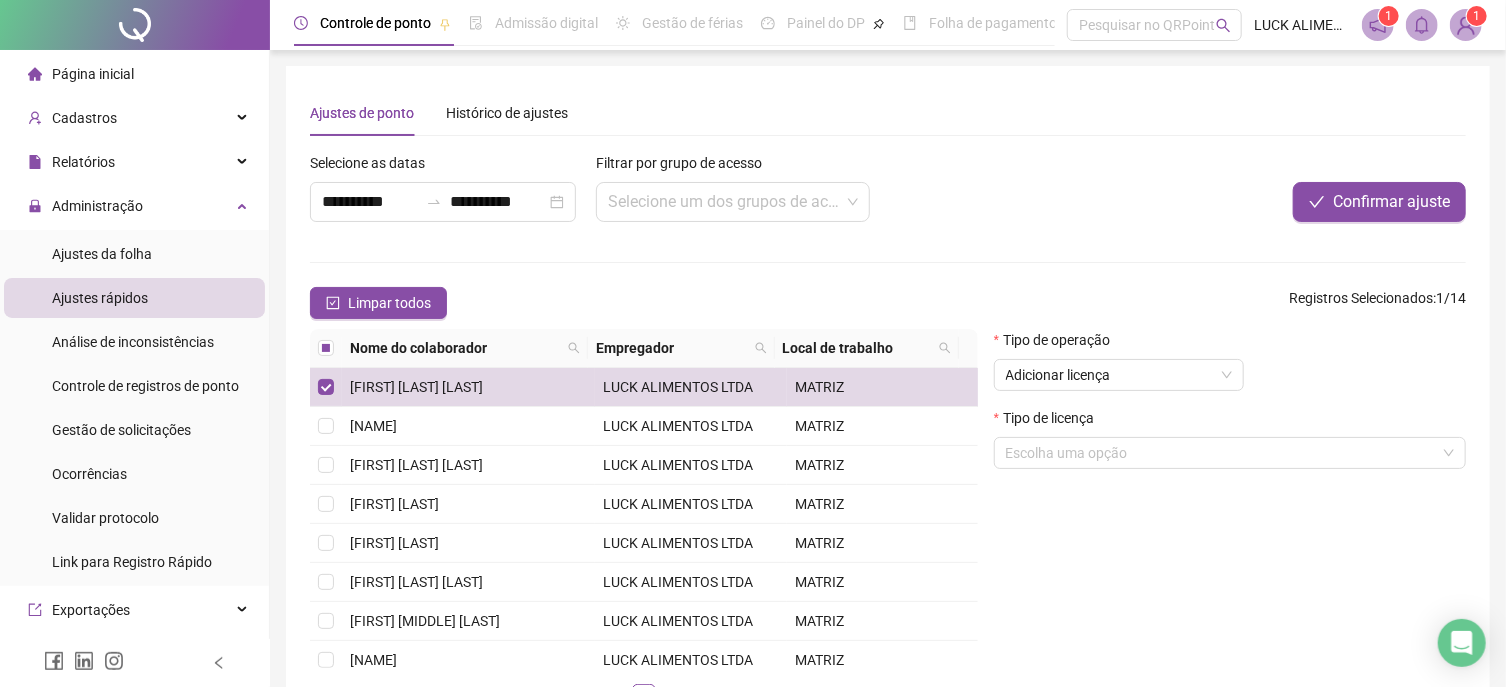 click on "Tipo de operação Adicionar licença" at bounding box center (1119, 368) 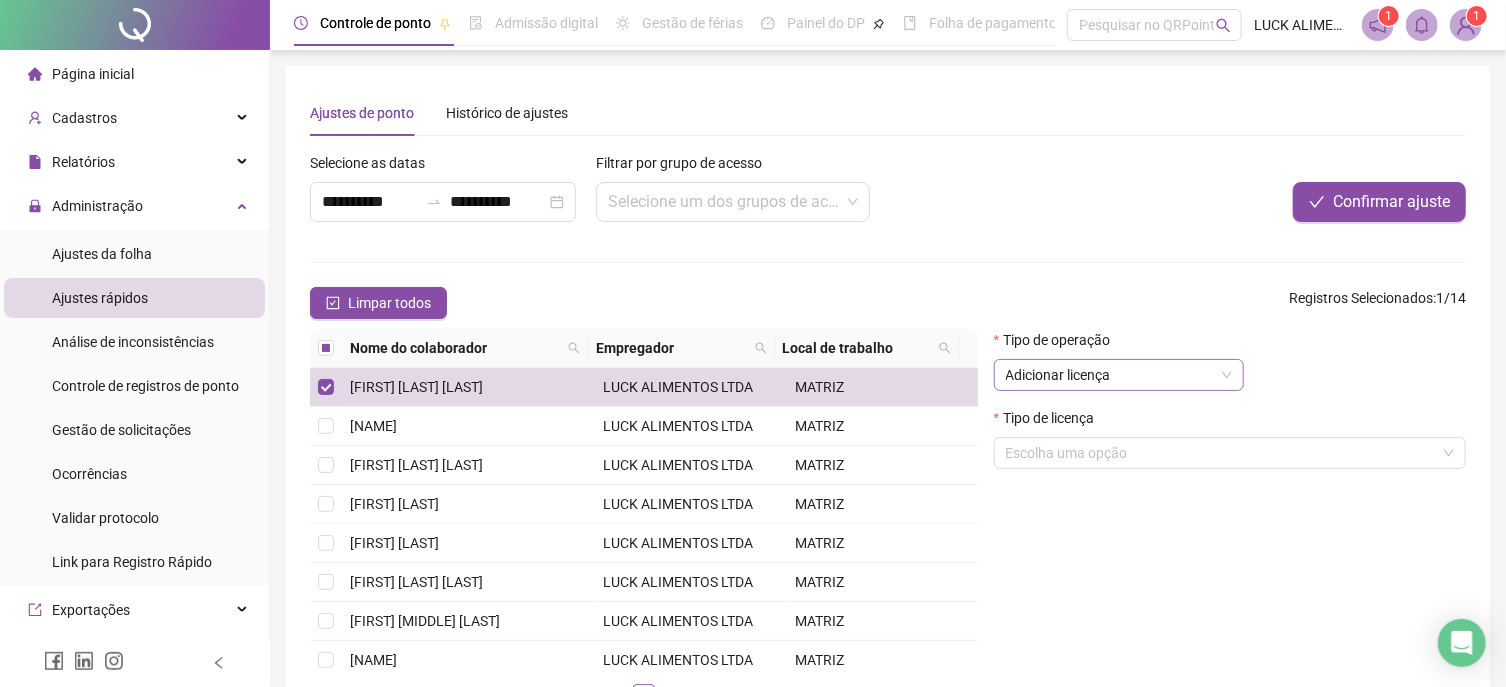 click on "Adicionar licença" at bounding box center (1119, 375) 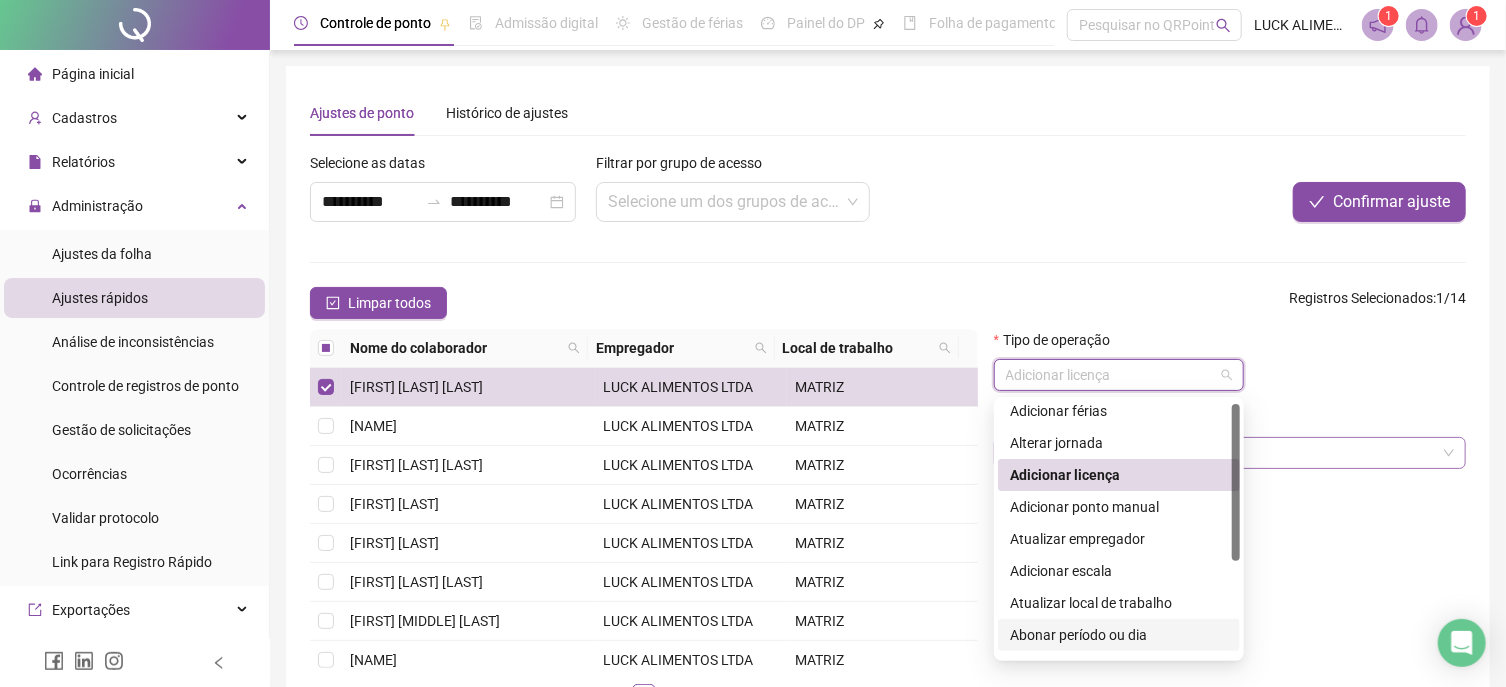 scroll, scrollTop: 0, scrollLeft: 0, axis: both 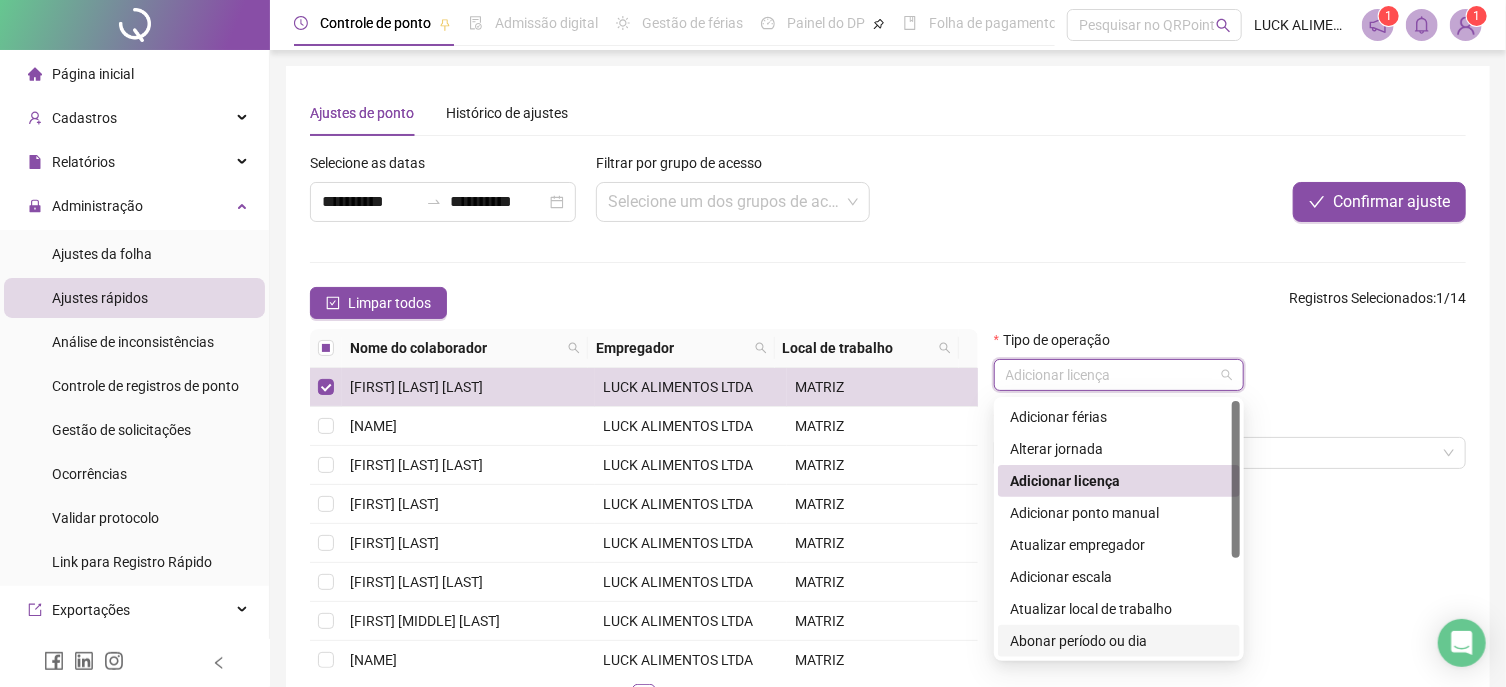 drag, startPoint x: 1233, startPoint y: 545, endPoint x: 1243, endPoint y: 393, distance: 152.3286 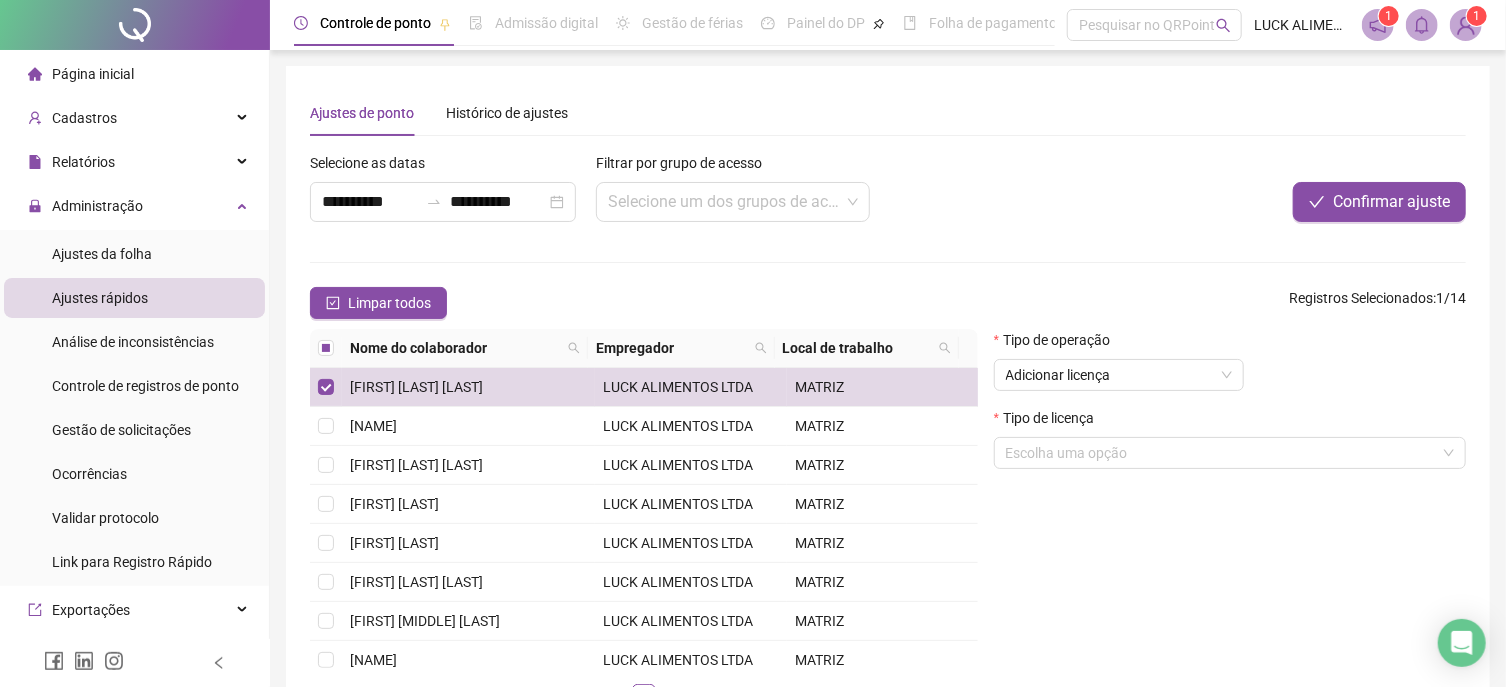 click on "Limpar todos Registros Selecionados :  1 / 14" at bounding box center [888, 303] 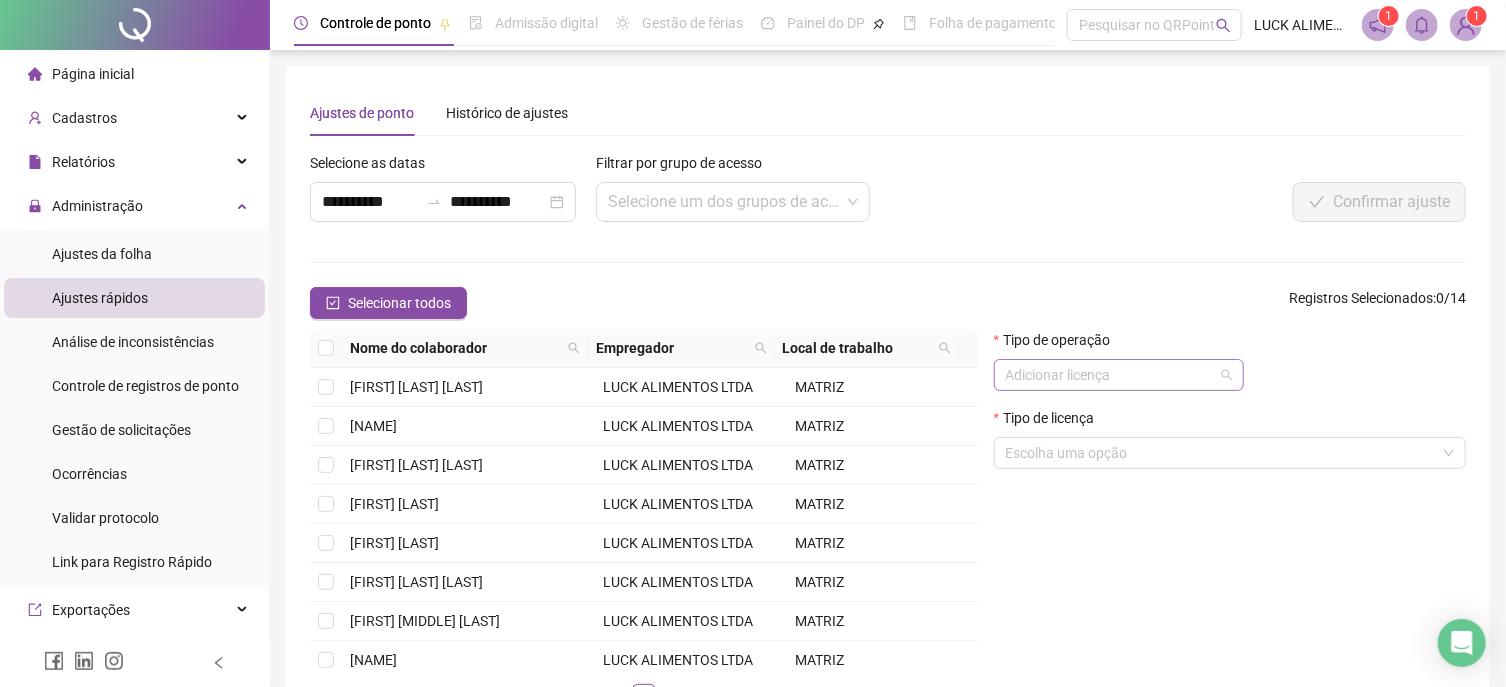 click on "Adicionar licença" at bounding box center (1119, 375) 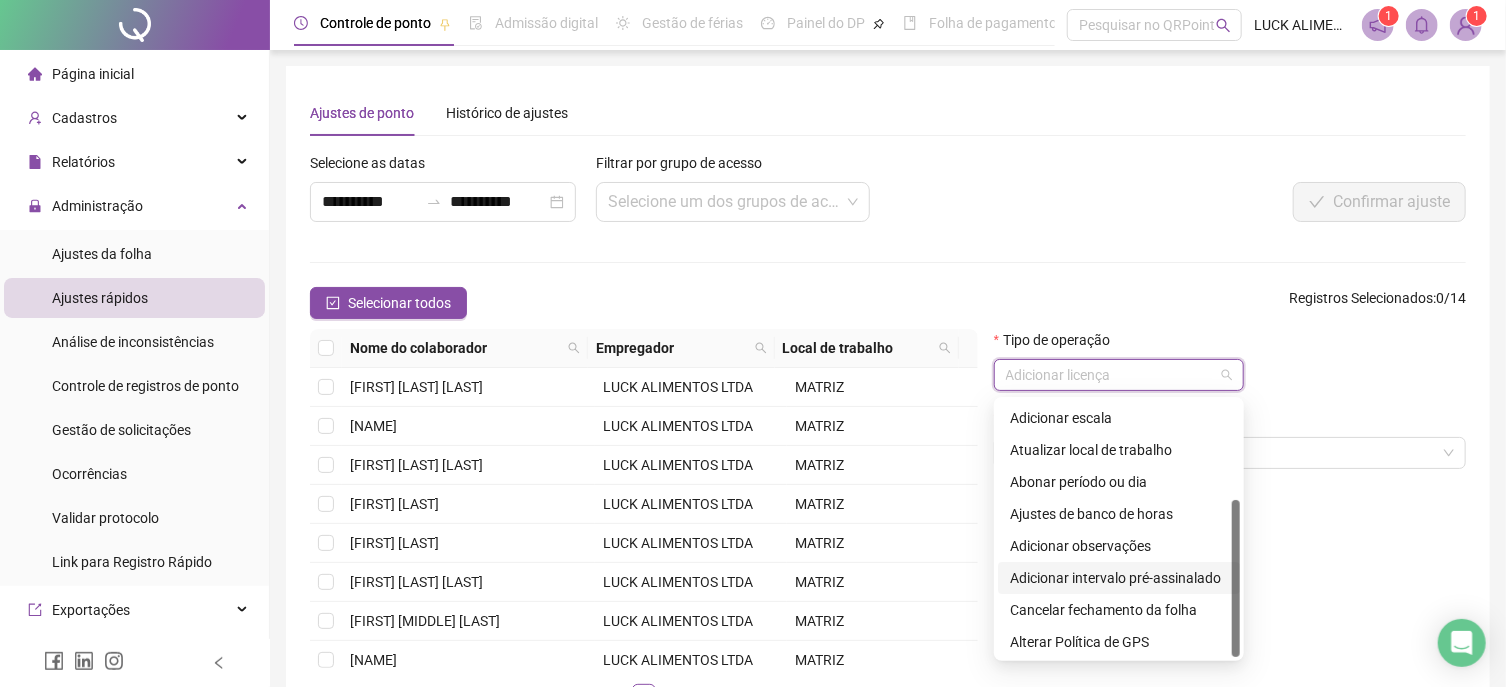 scroll, scrollTop: 0, scrollLeft: 0, axis: both 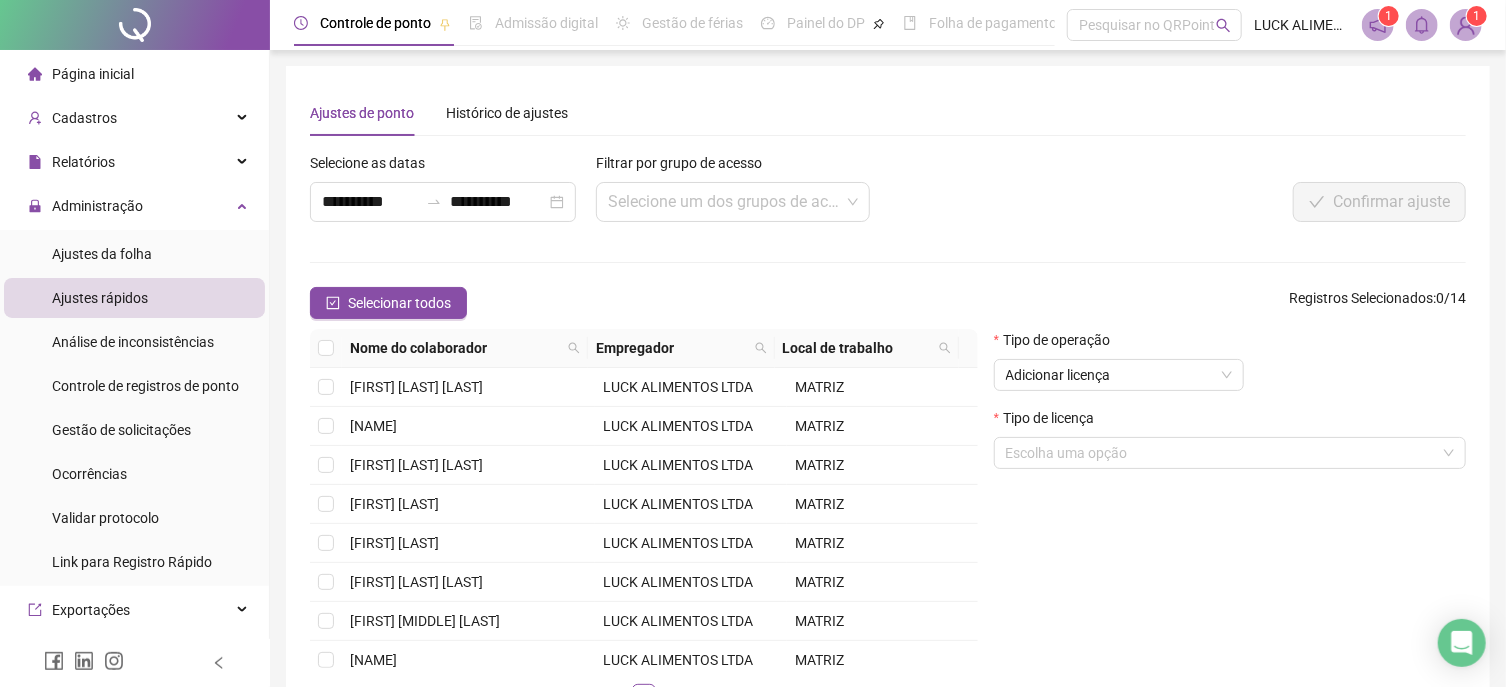 click on "Selecionar todos Registros Selecionados :  0 / 14" at bounding box center (888, 303) 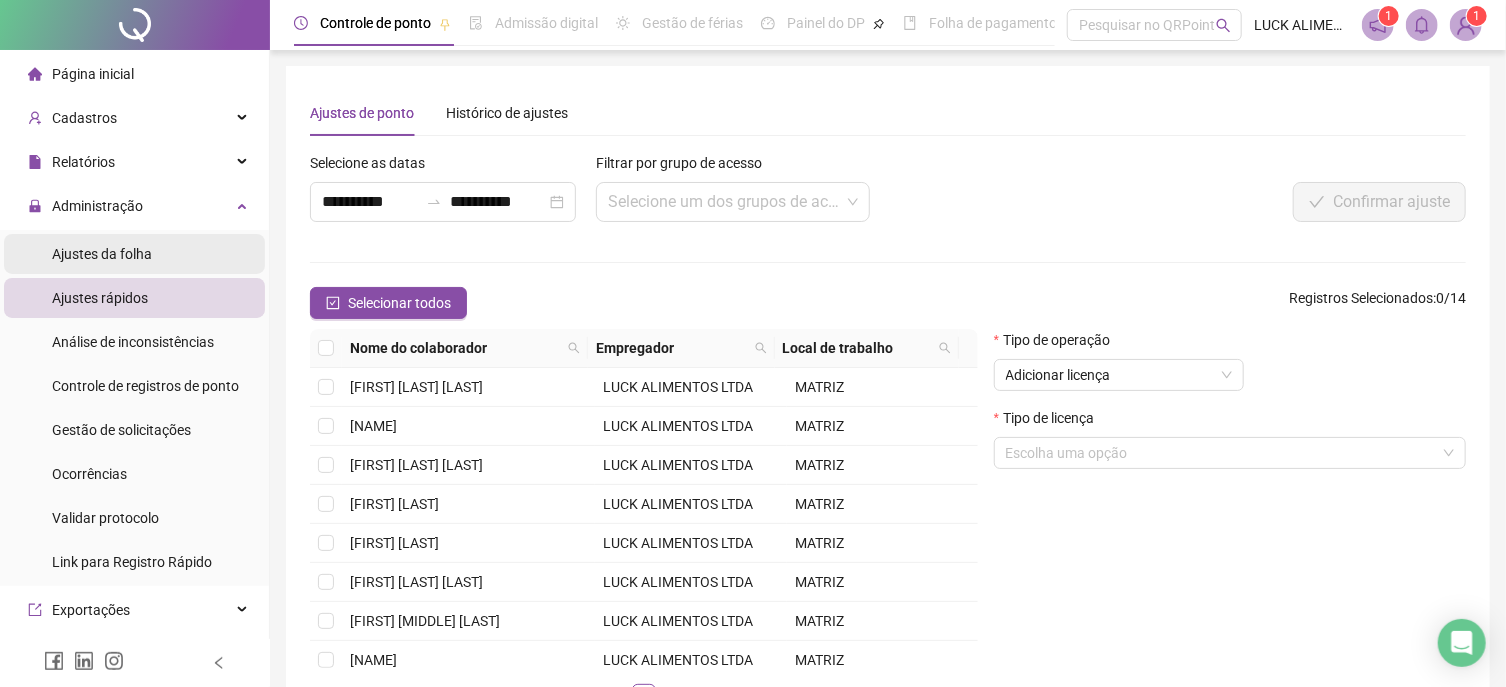 click on "Ajustes da folha" at bounding box center [102, 254] 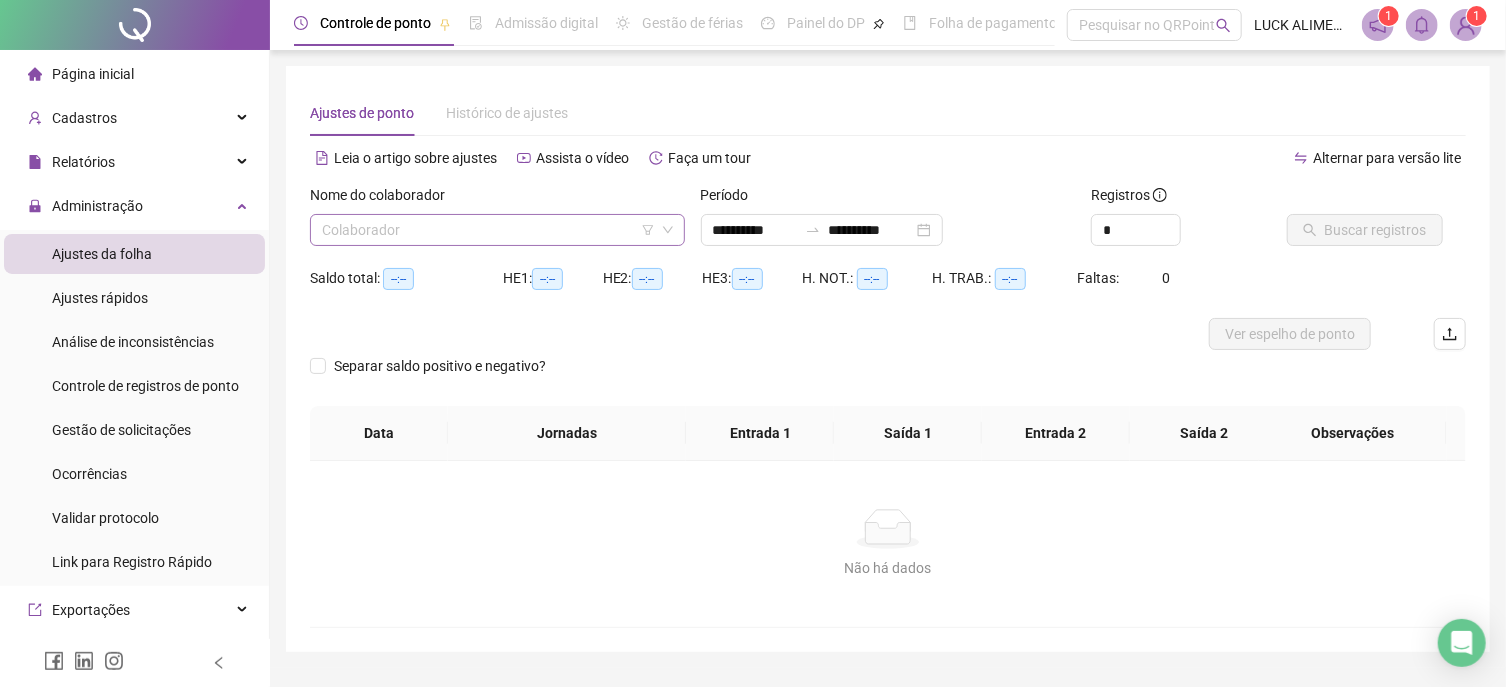 click at bounding box center (488, 230) 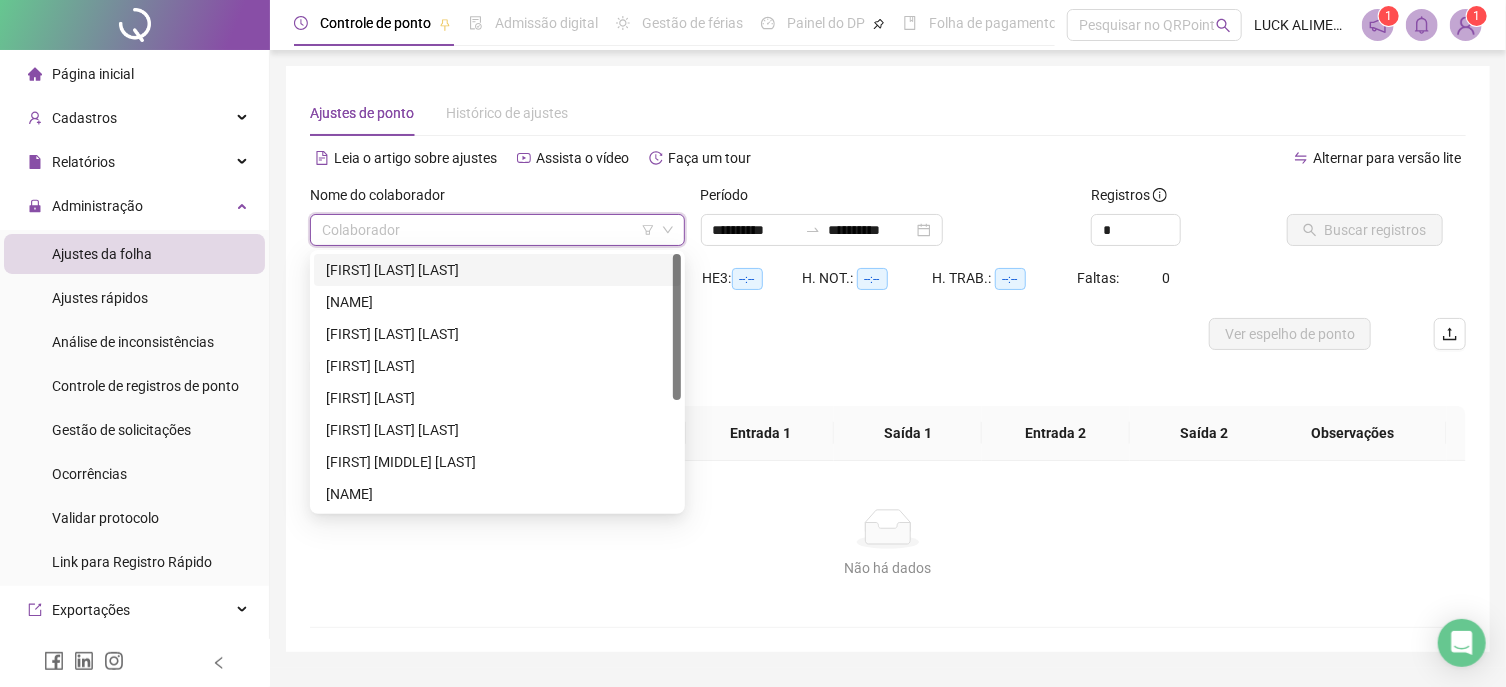 click on "[FIRST] [LAST] [LAST]" at bounding box center (497, 270) 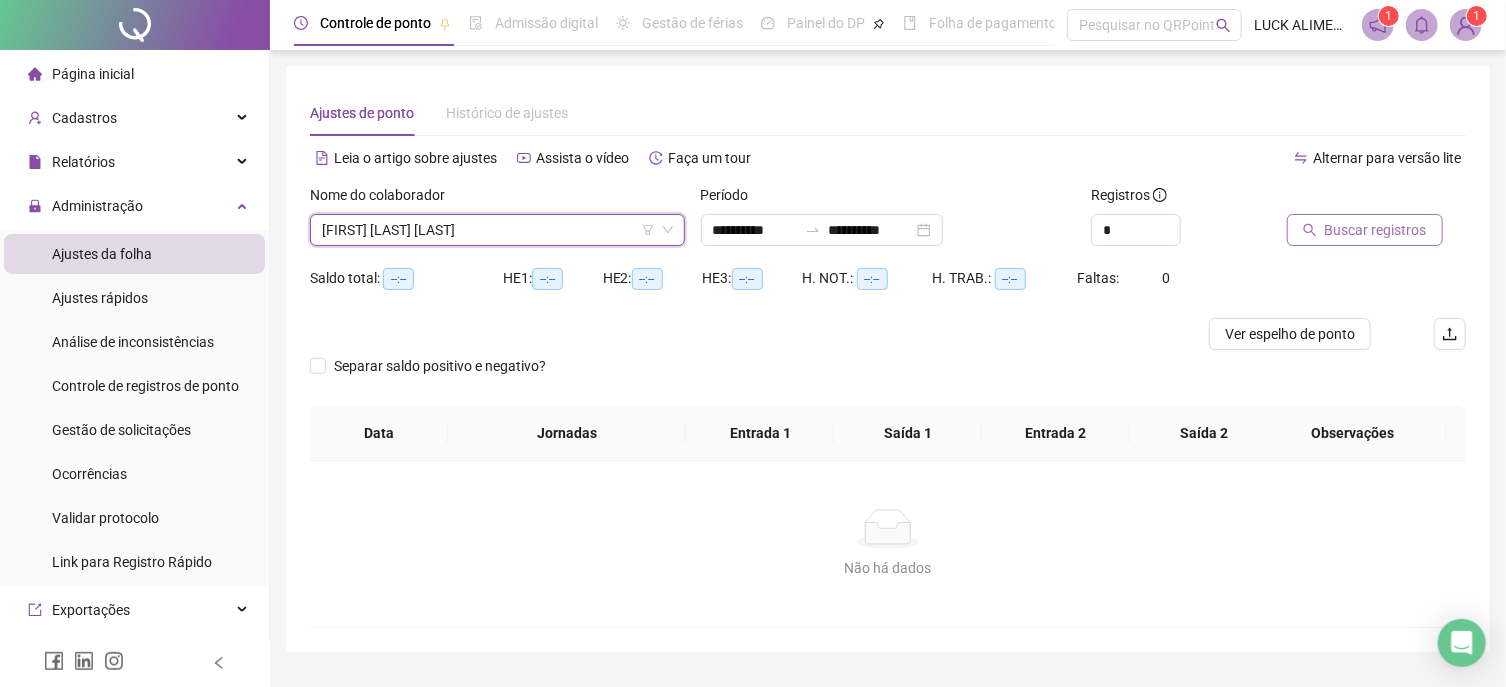 click on "Buscar registros" at bounding box center (1376, 230) 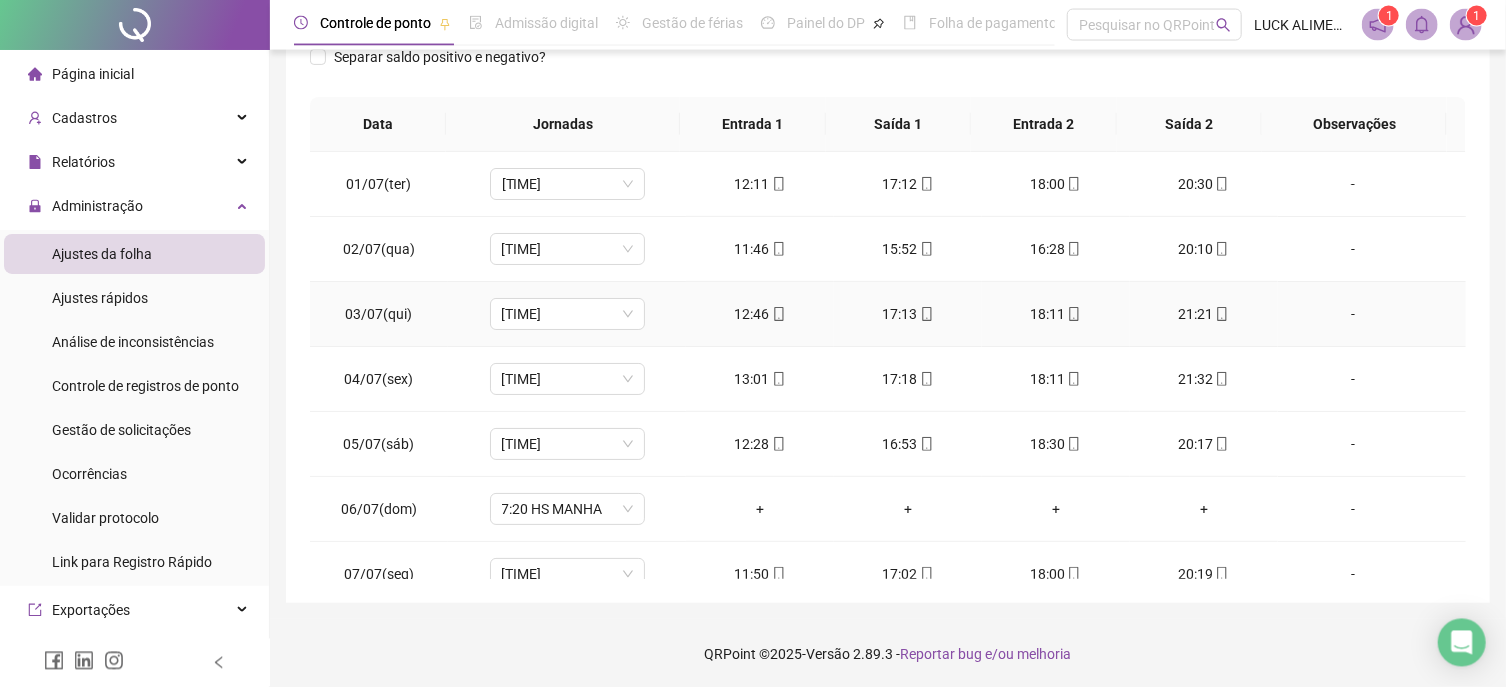 scroll, scrollTop: 336, scrollLeft: 0, axis: vertical 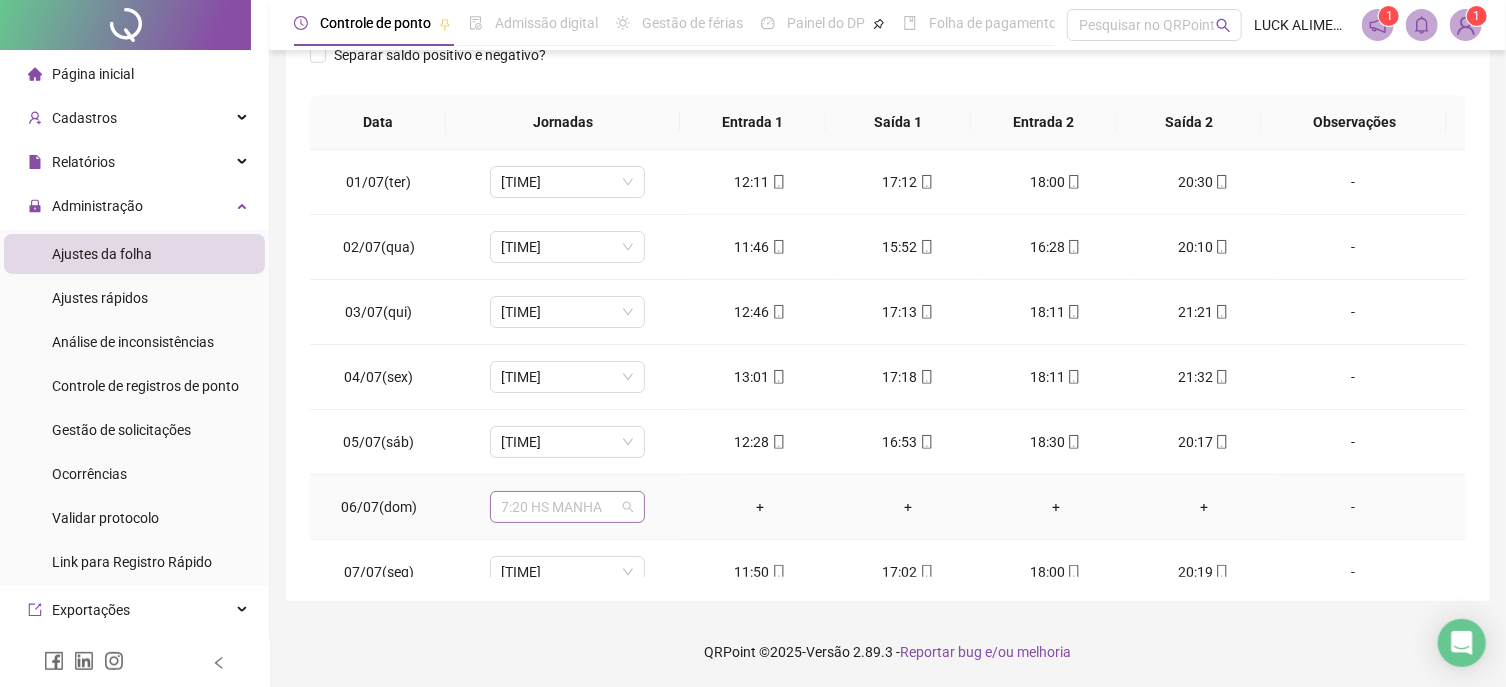 click on "7:20 HS MANHA" at bounding box center [567, 507] 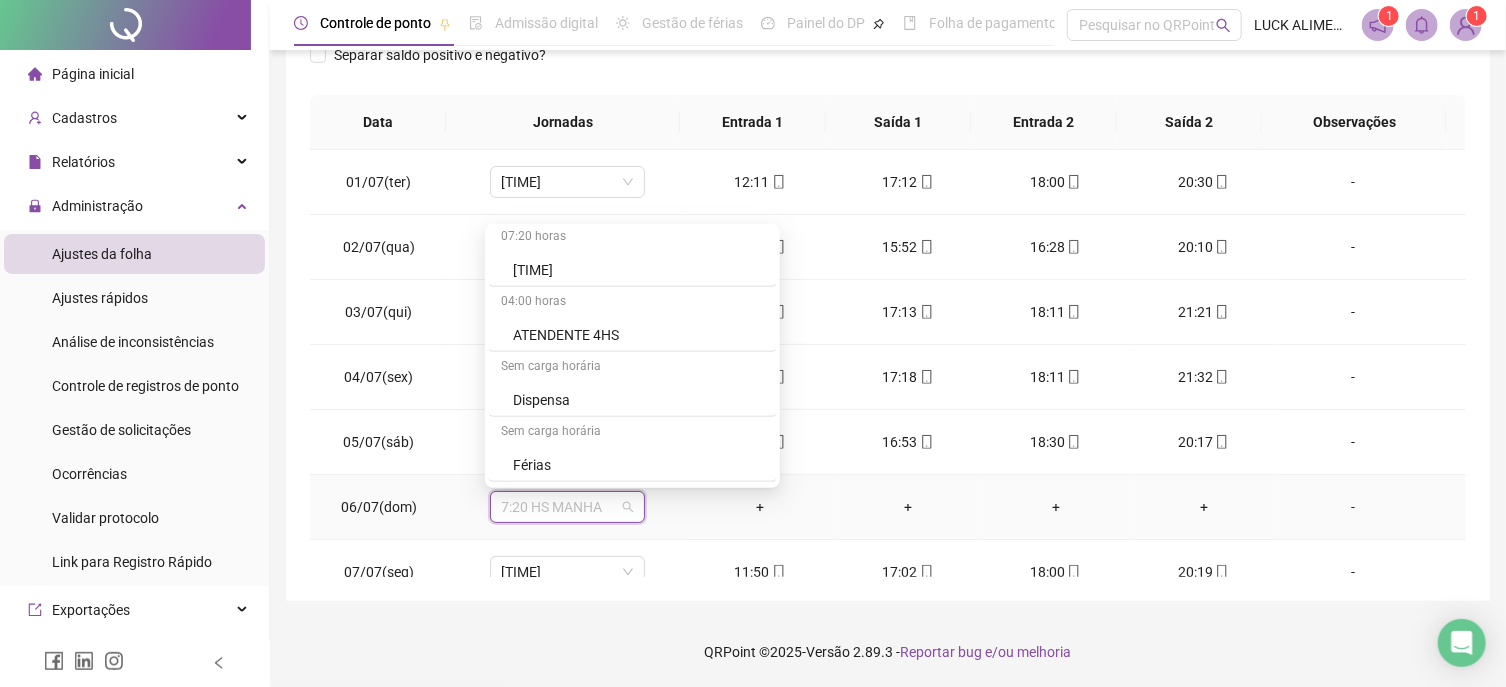 scroll, scrollTop: 691, scrollLeft: 0, axis: vertical 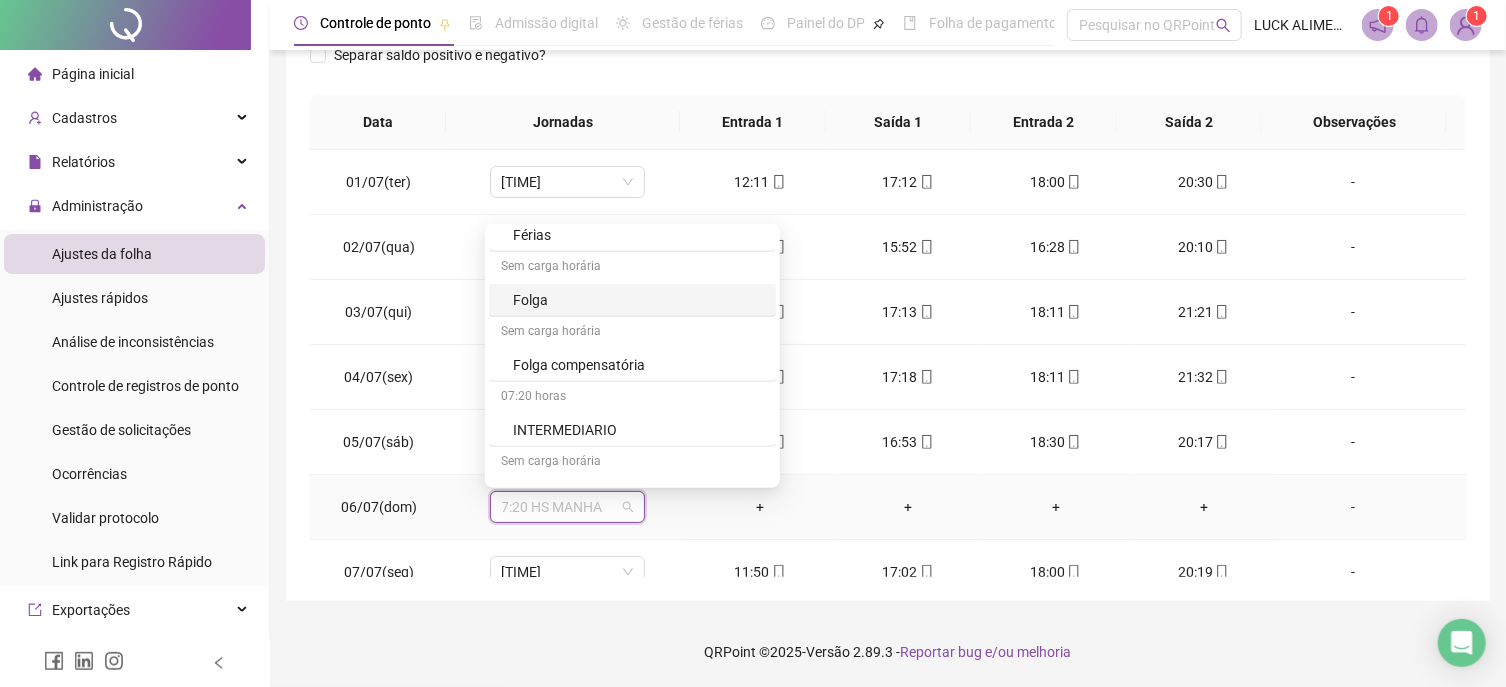 click on "Folga" at bounding box center (638, 300) 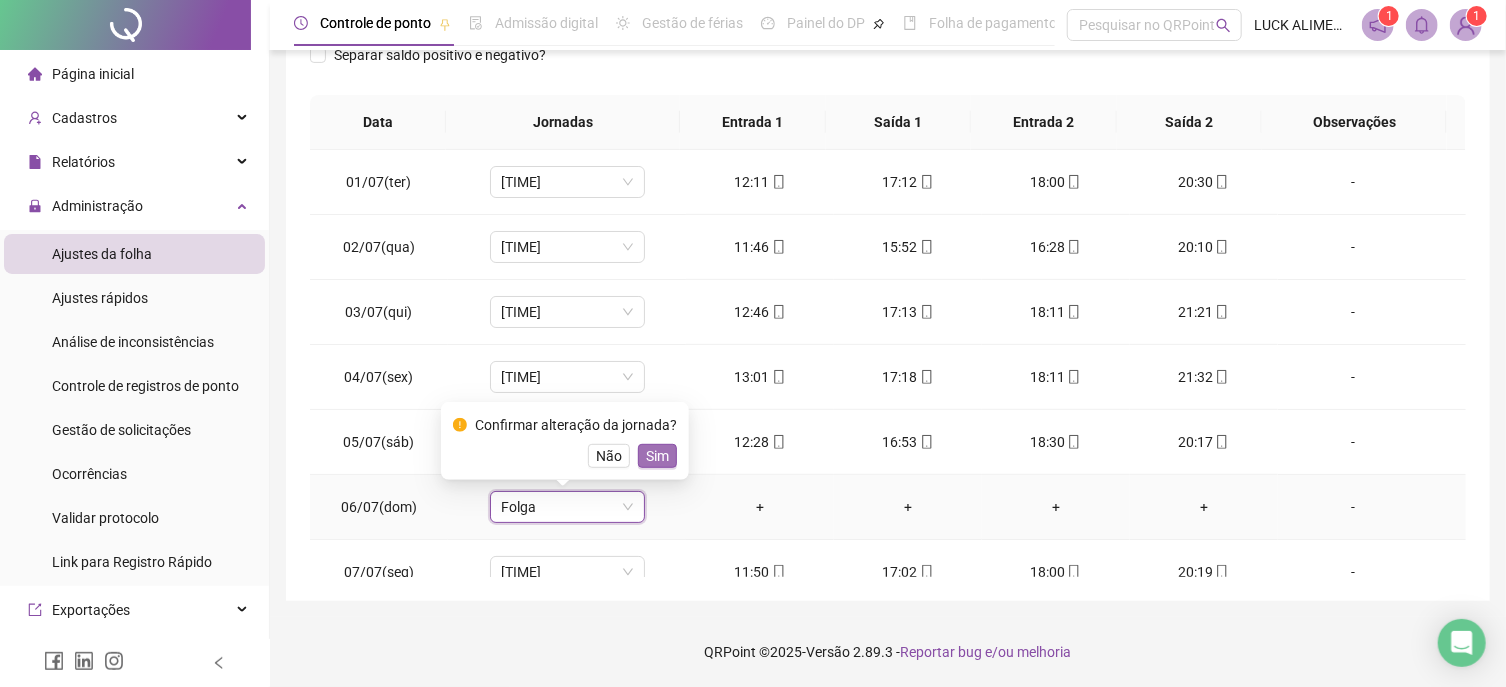 click on "Sim" at bounding box center (657, 456) 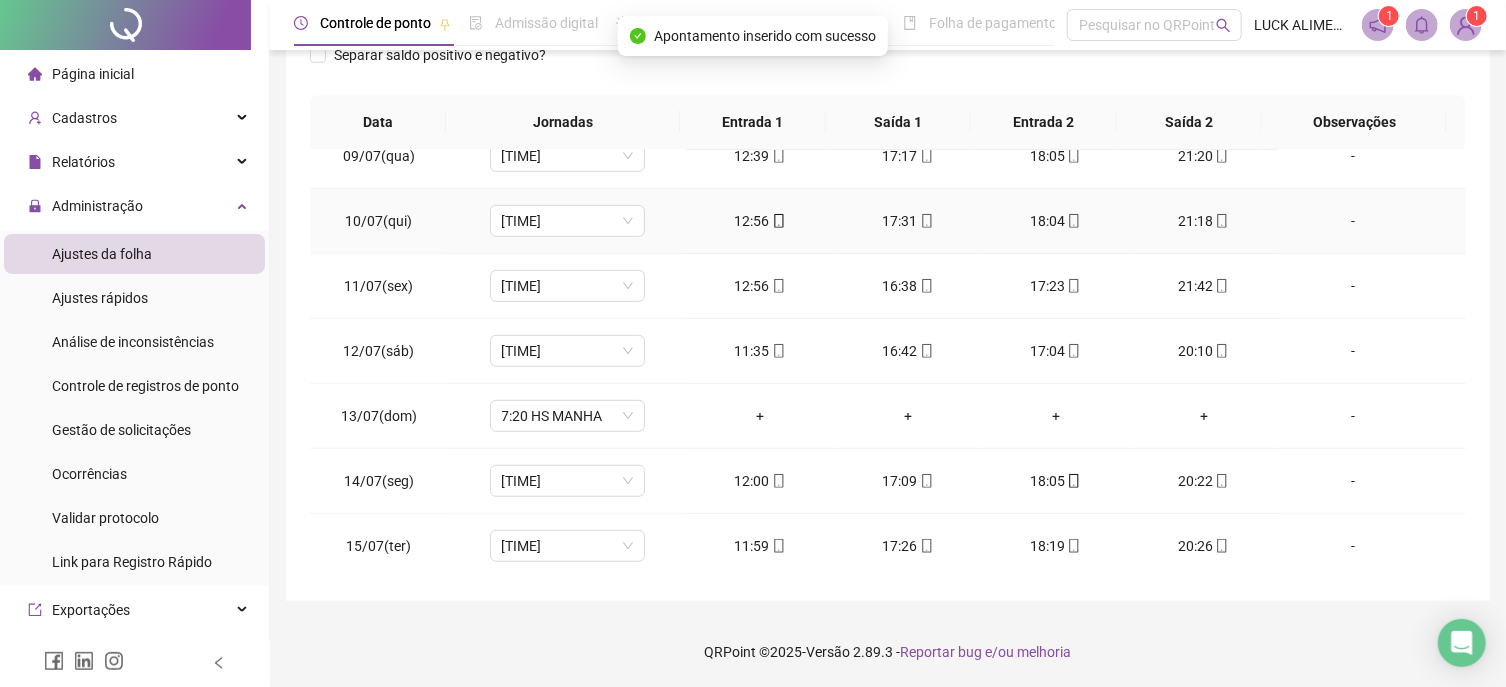 scroll, scrollTop: 569, scrollLeft: 0, axis: vertical 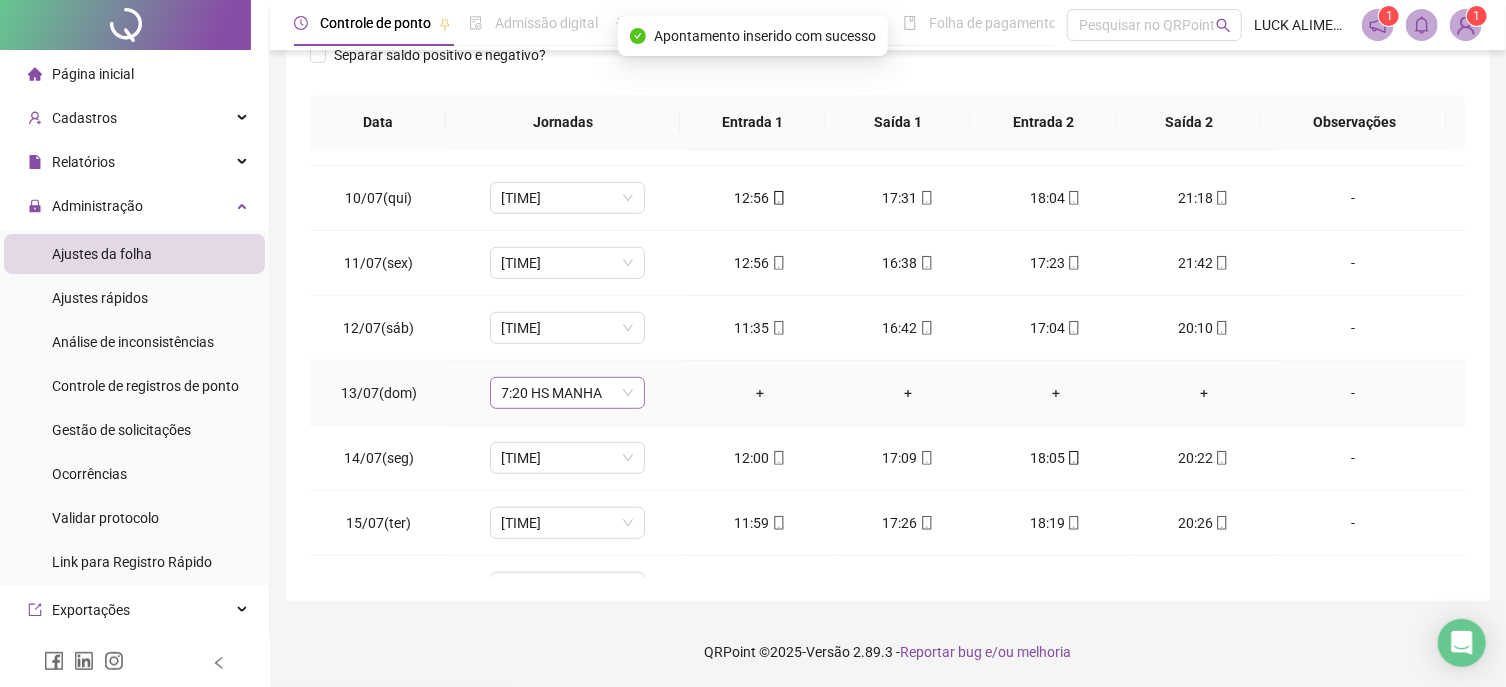 click on "7:20 HS MANHA" at bounding box center (567, 393) 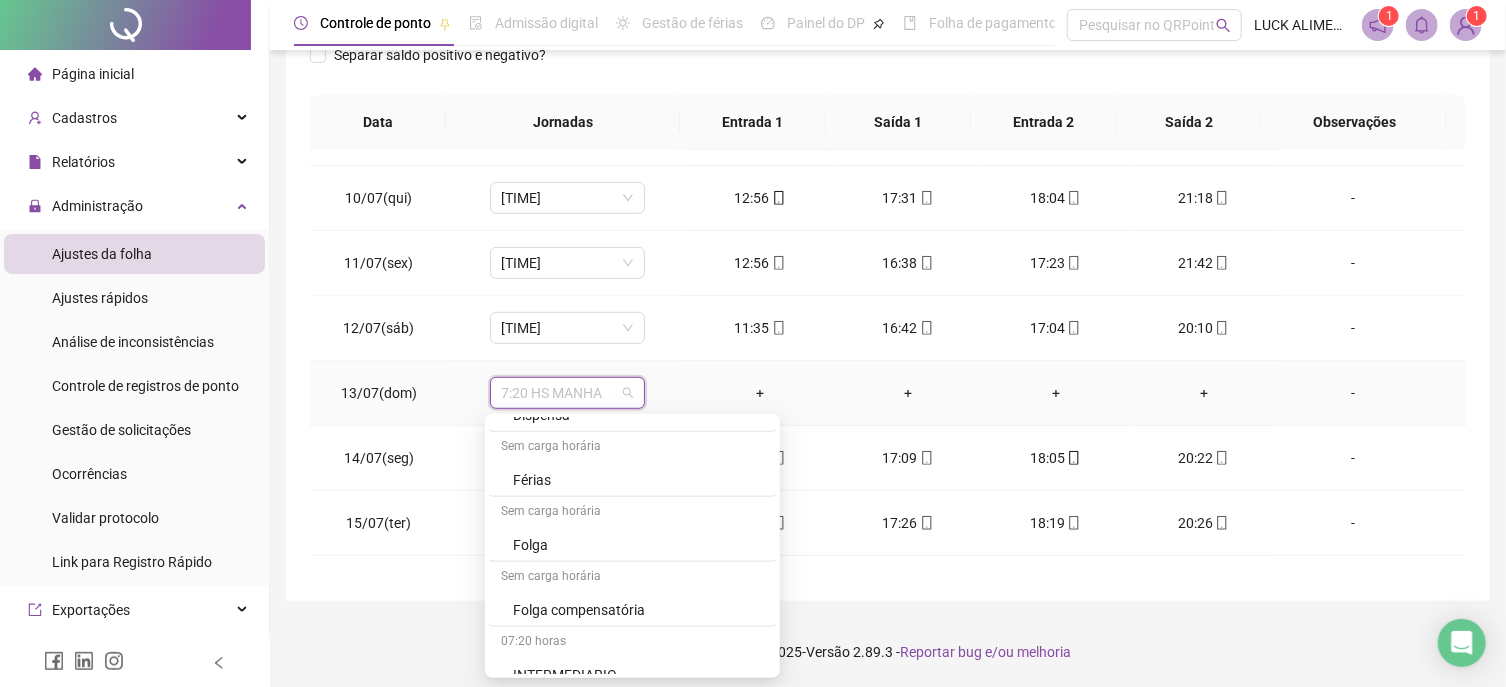 scroll, scrollTop: 691, scrollLeft: 0, axis: vertical 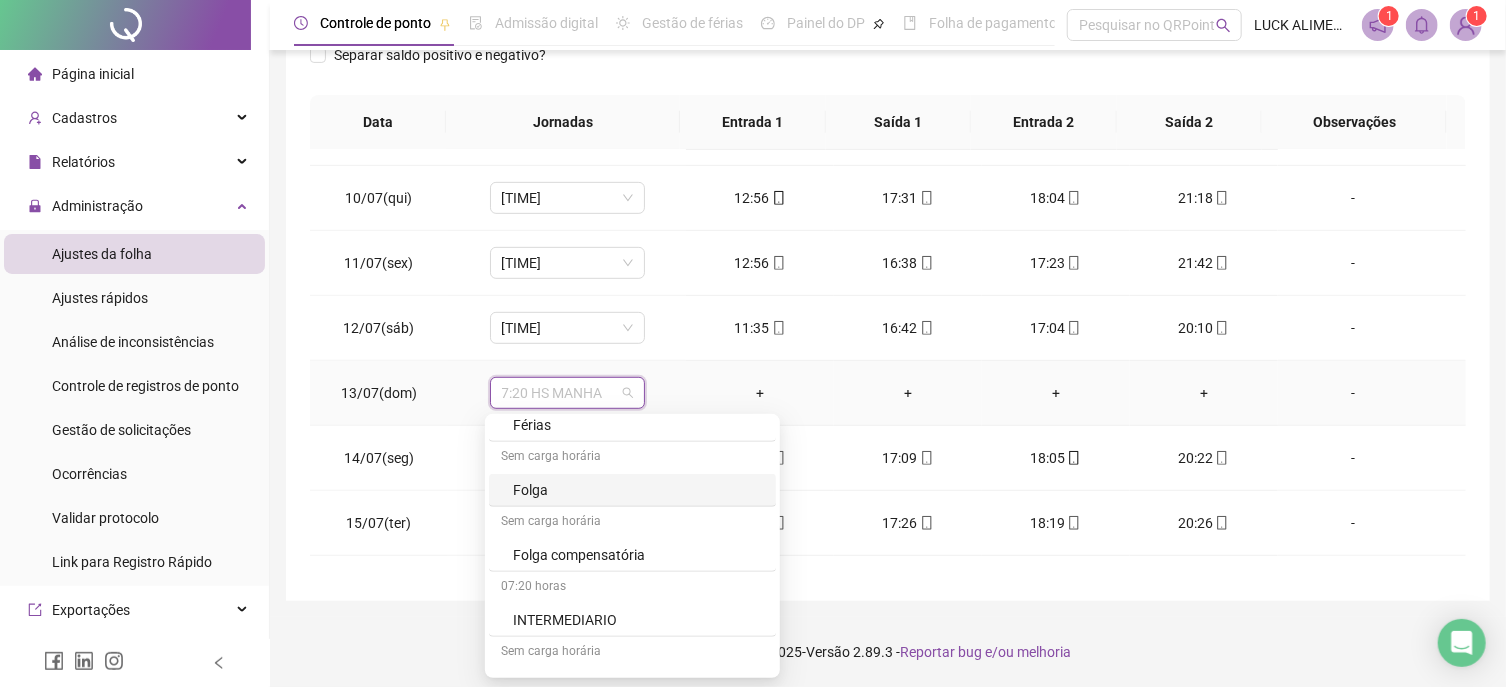 click on "Folga" at bounding box center (638, 490) 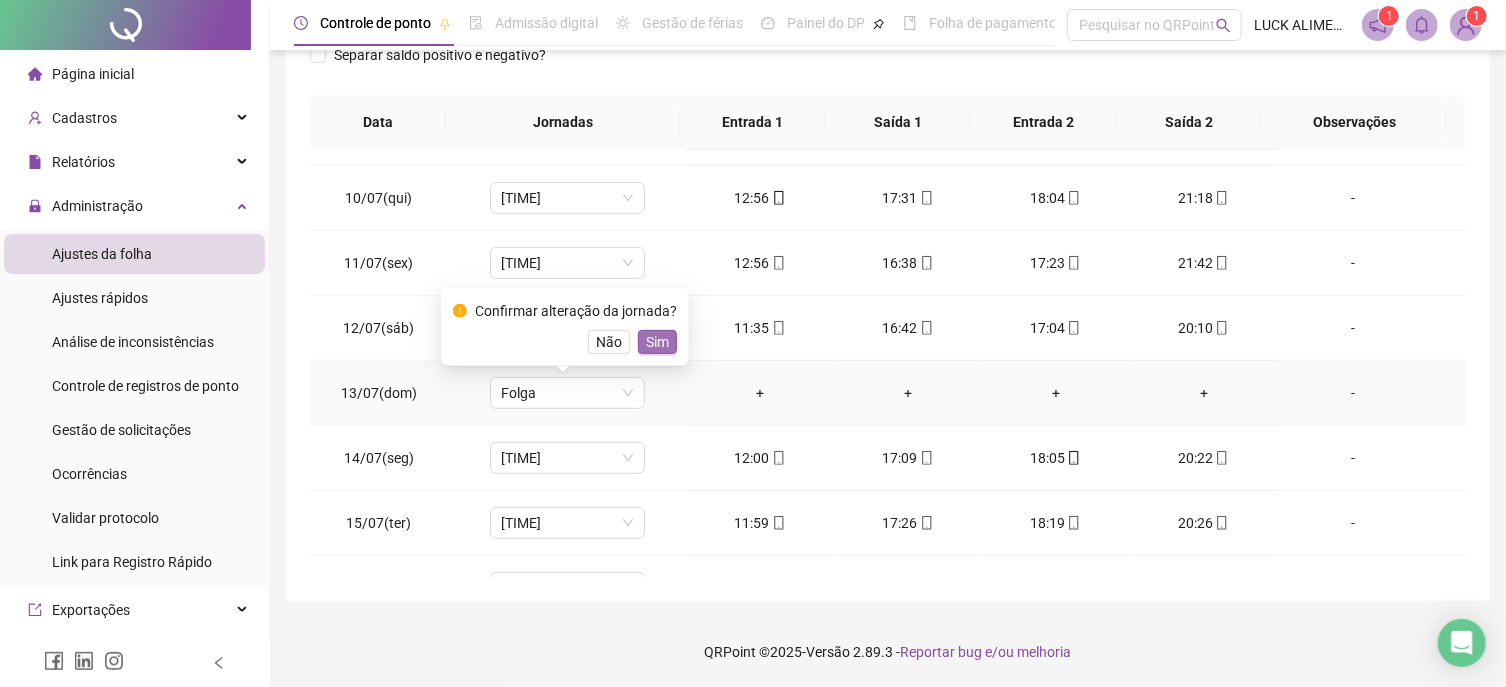 click on "Sim" at bounding box center (657, 342) 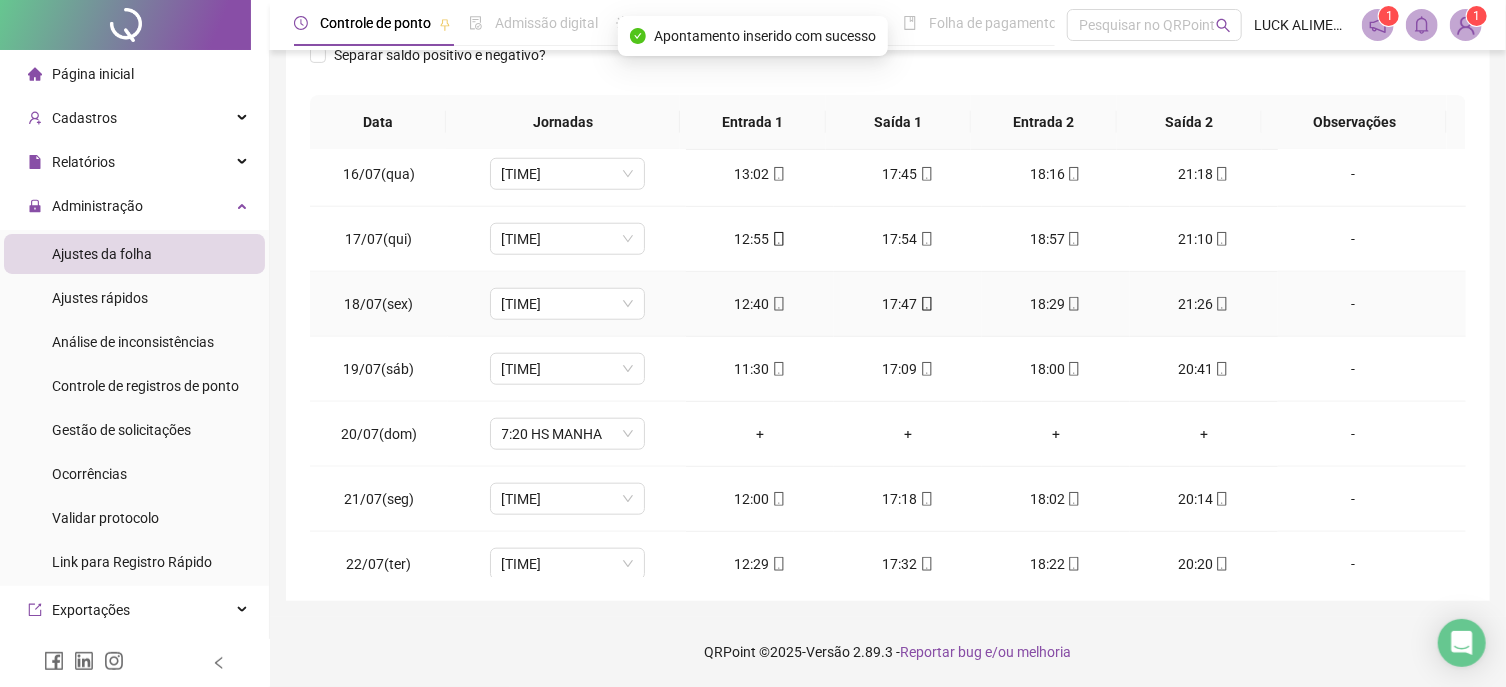scroll, scrollTop: 1025, scrollLeft: 0, axis: vertical 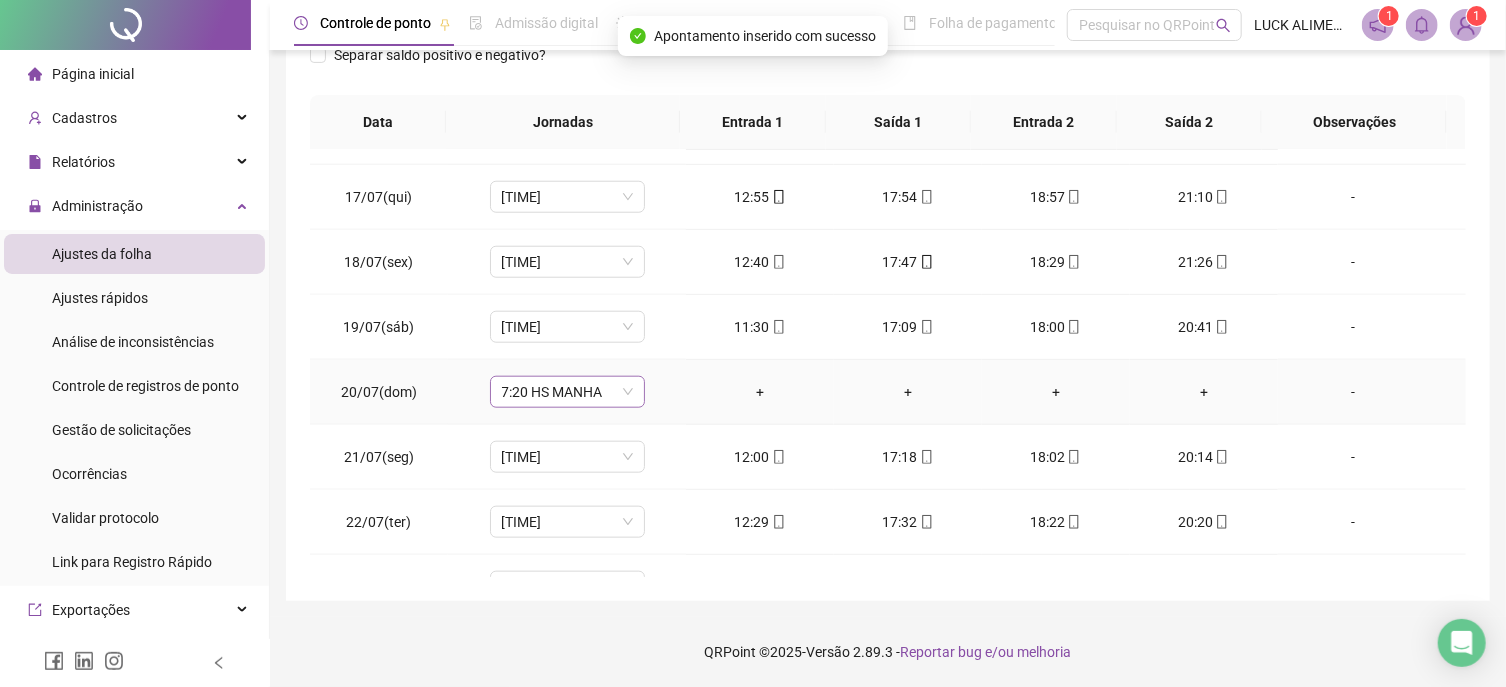 click on "7:20 HS MANHA" at bounding box center (567, 392) 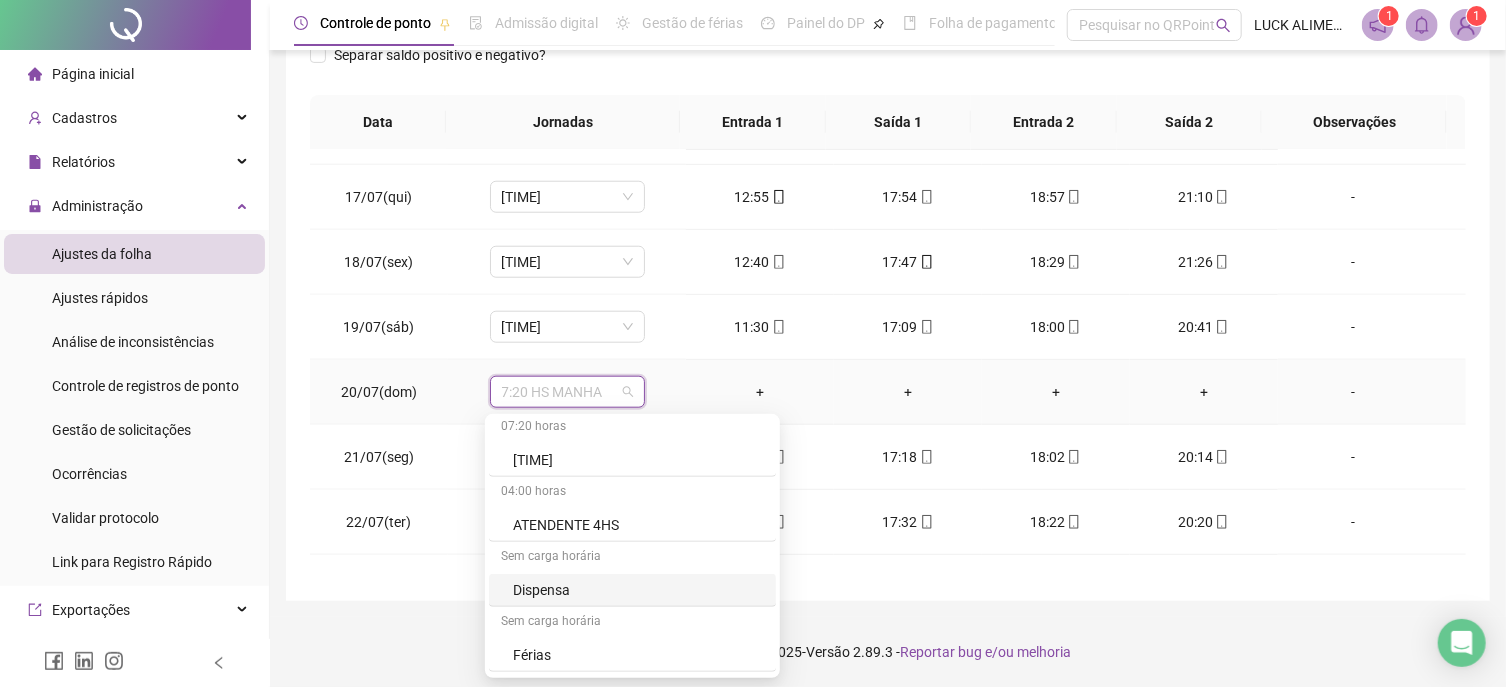 scroll, scrollTop: 691, scrollLeft: 0, axis: vertical 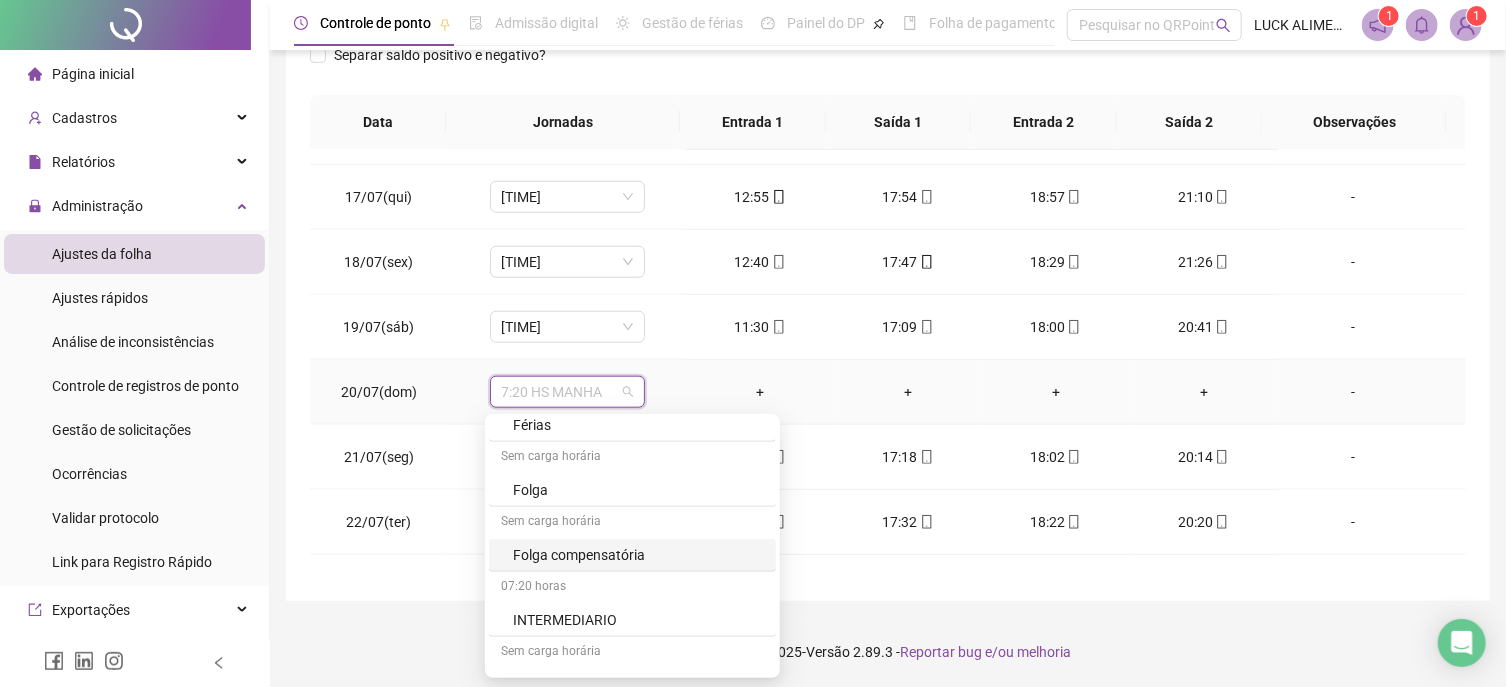 drag, startPoint x: 536, startPoint y: 497, endPoint x: 647, endPoint y: 465, distance: 115.52056 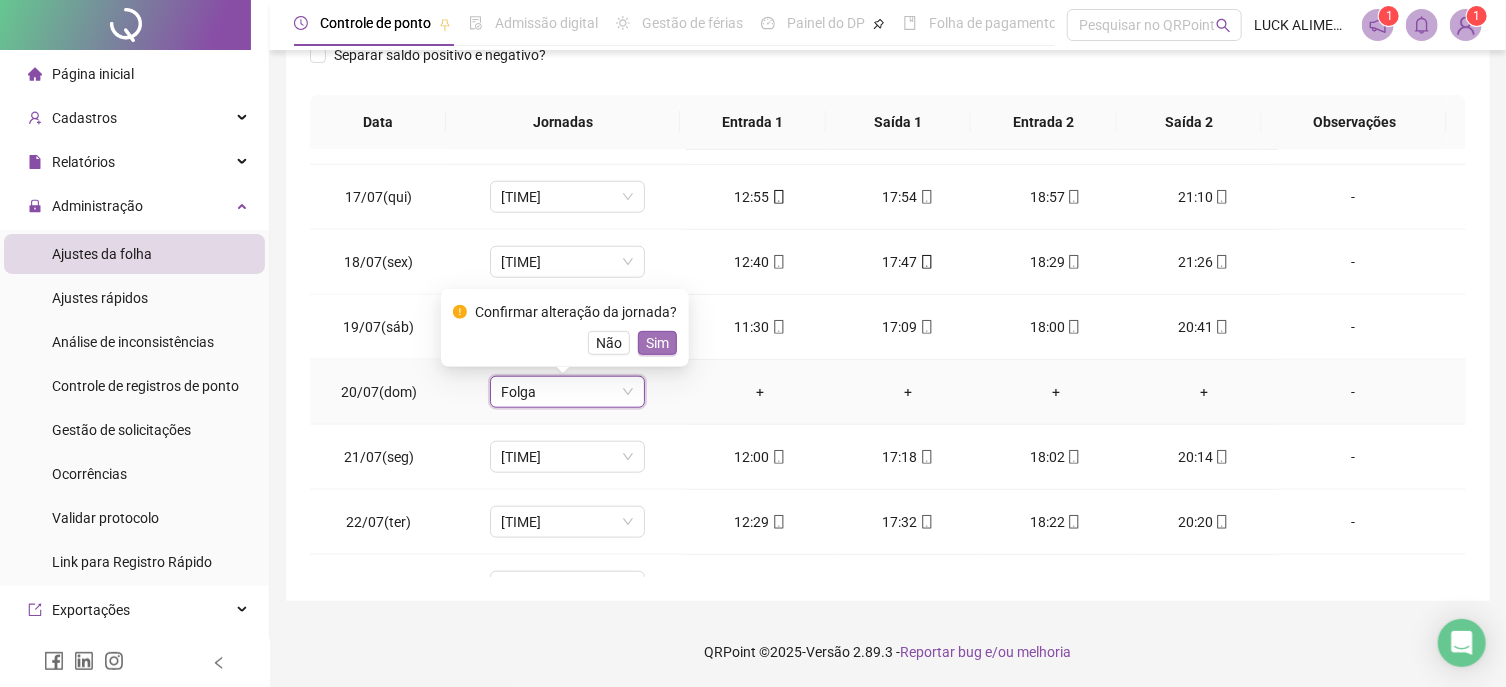click on "Sim" at bounding box center [657, 343] 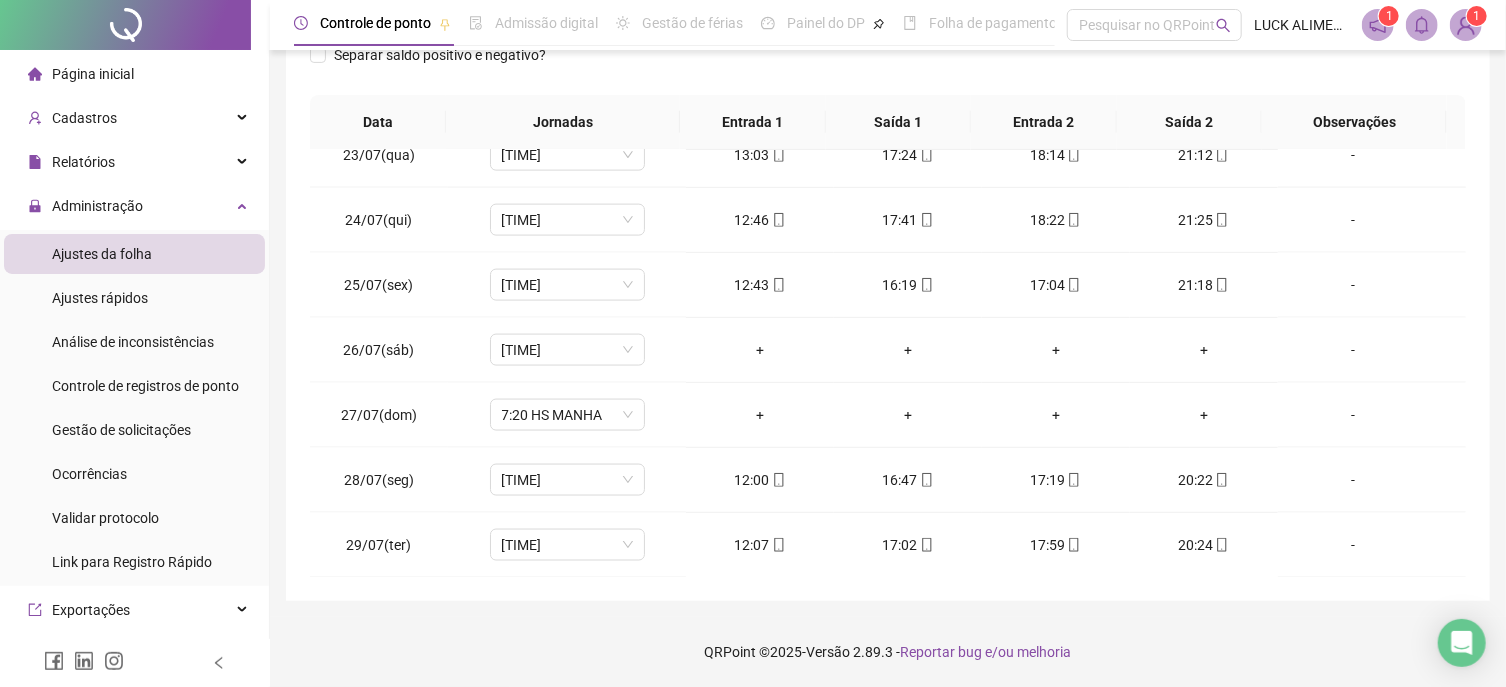scroll, scrollTop: 1480, scrollLeft: 0, axis: vertical 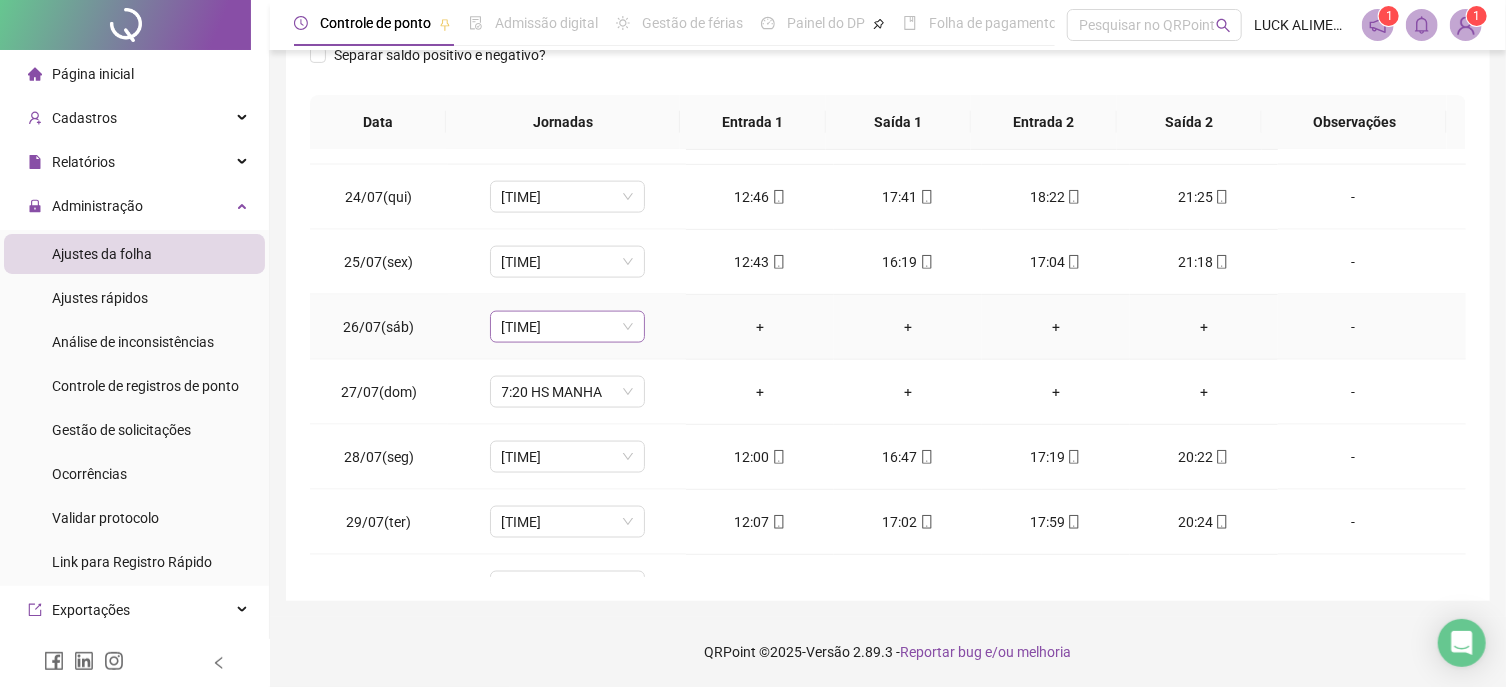 click on "[TIME]" at bounding box center (567, 327) 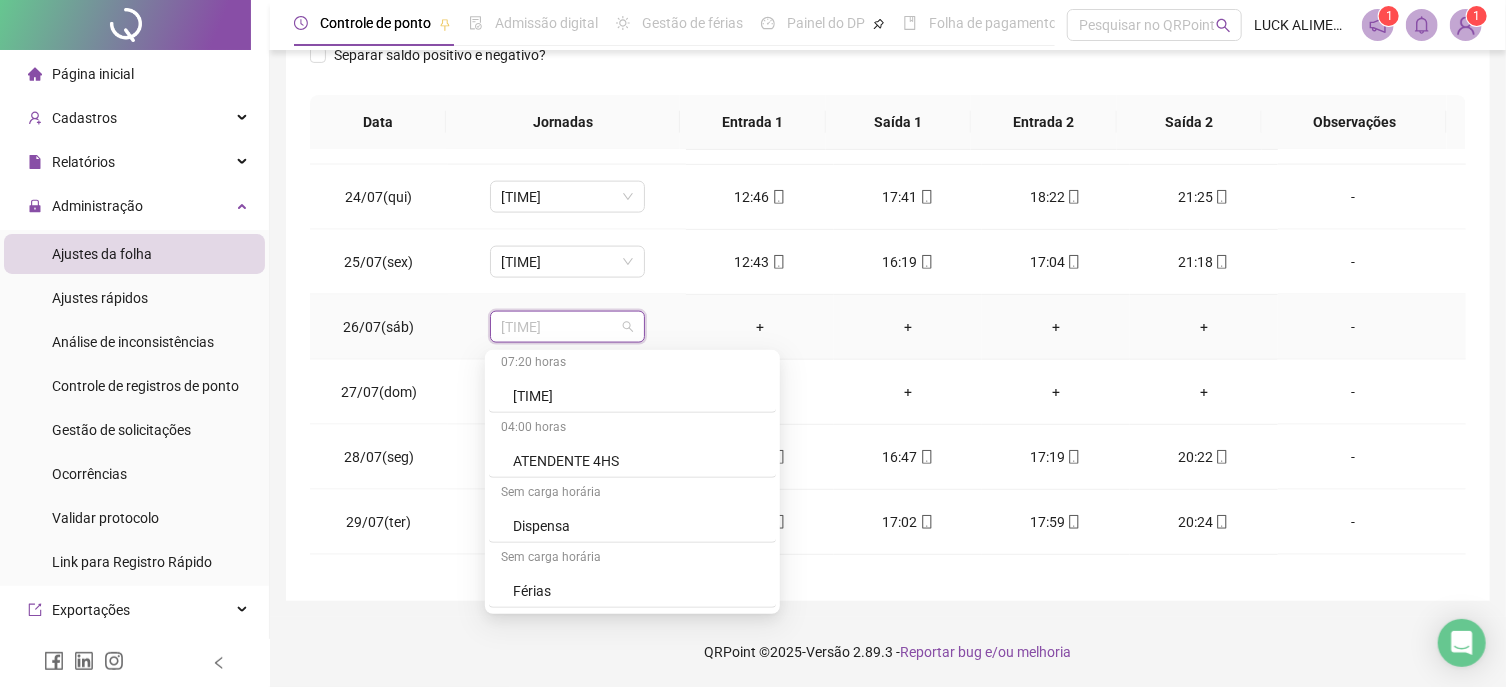 scroll, scrollTop: 691, scrollLeft: 0, axis: vertical 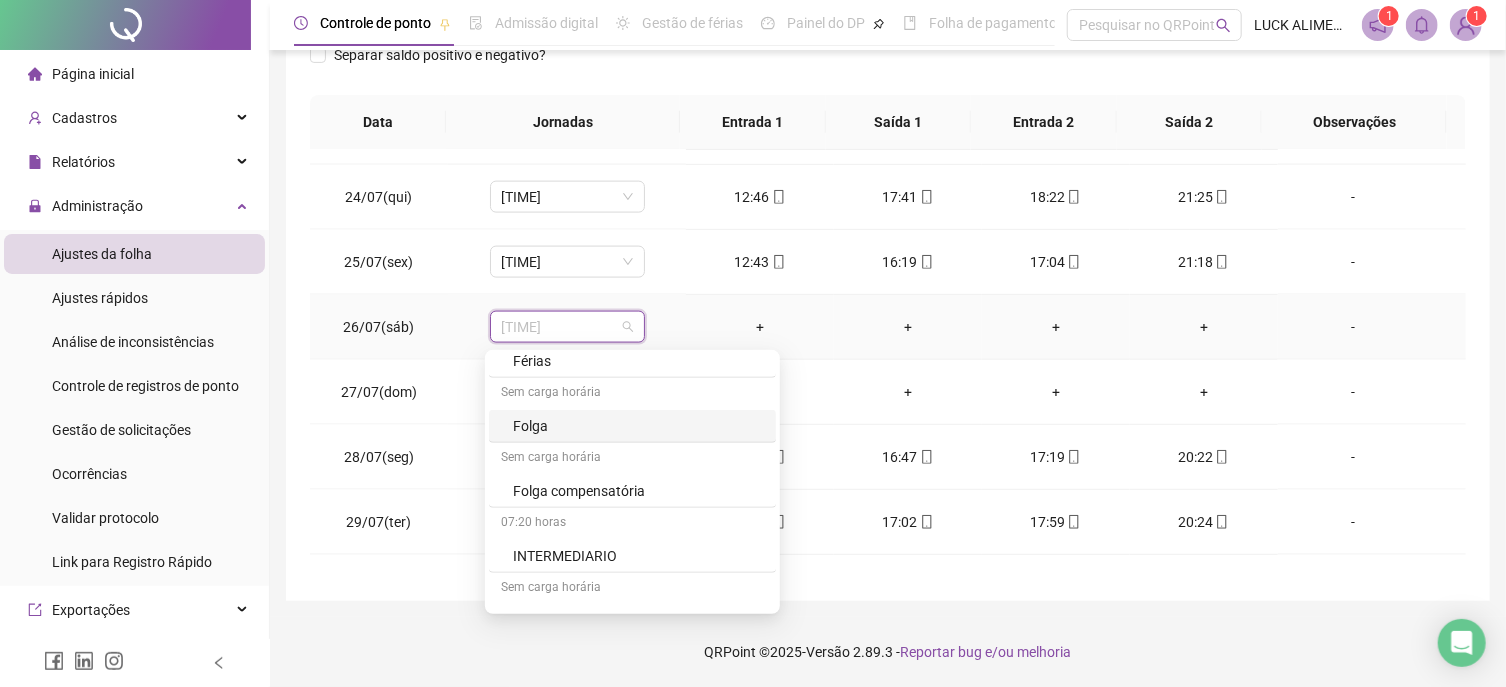 click on "Folga" at bounding box center [632, 426] 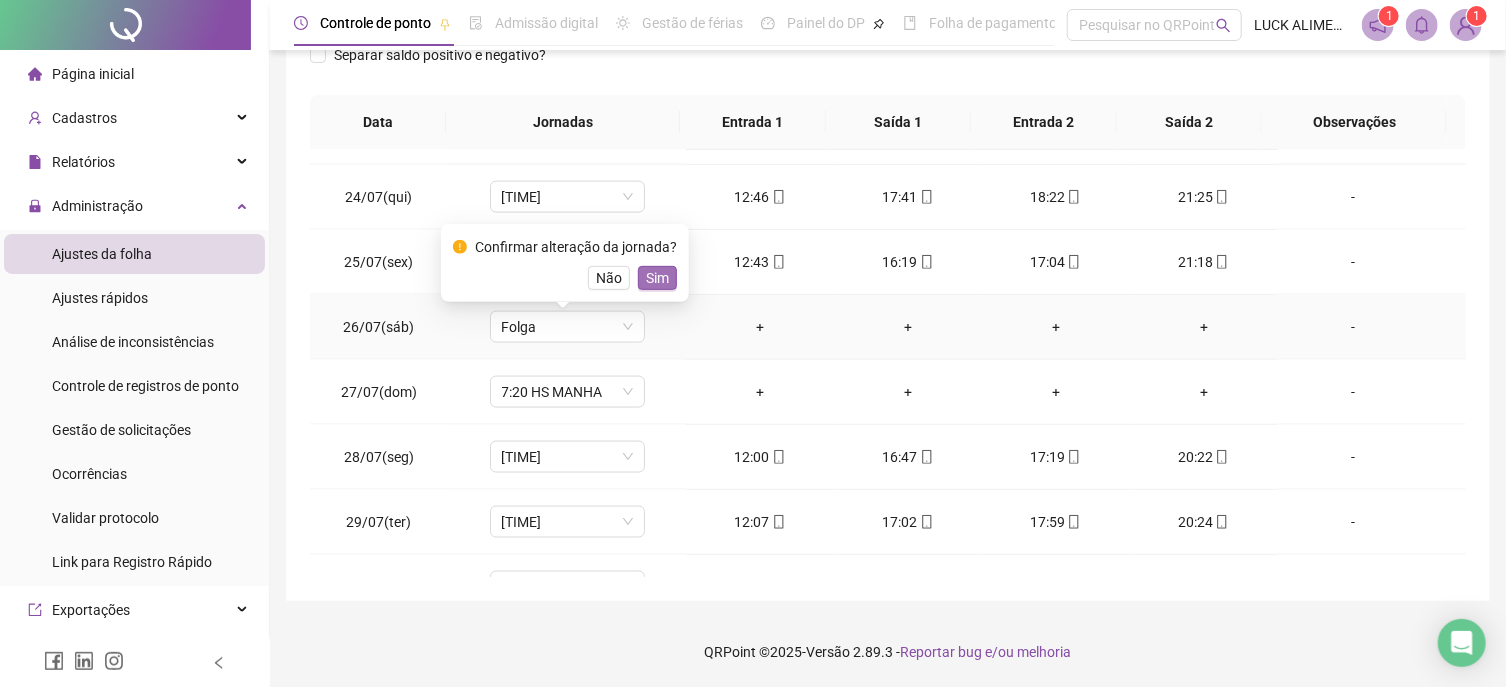 click on "Sim" at bounding box center [657, 278] 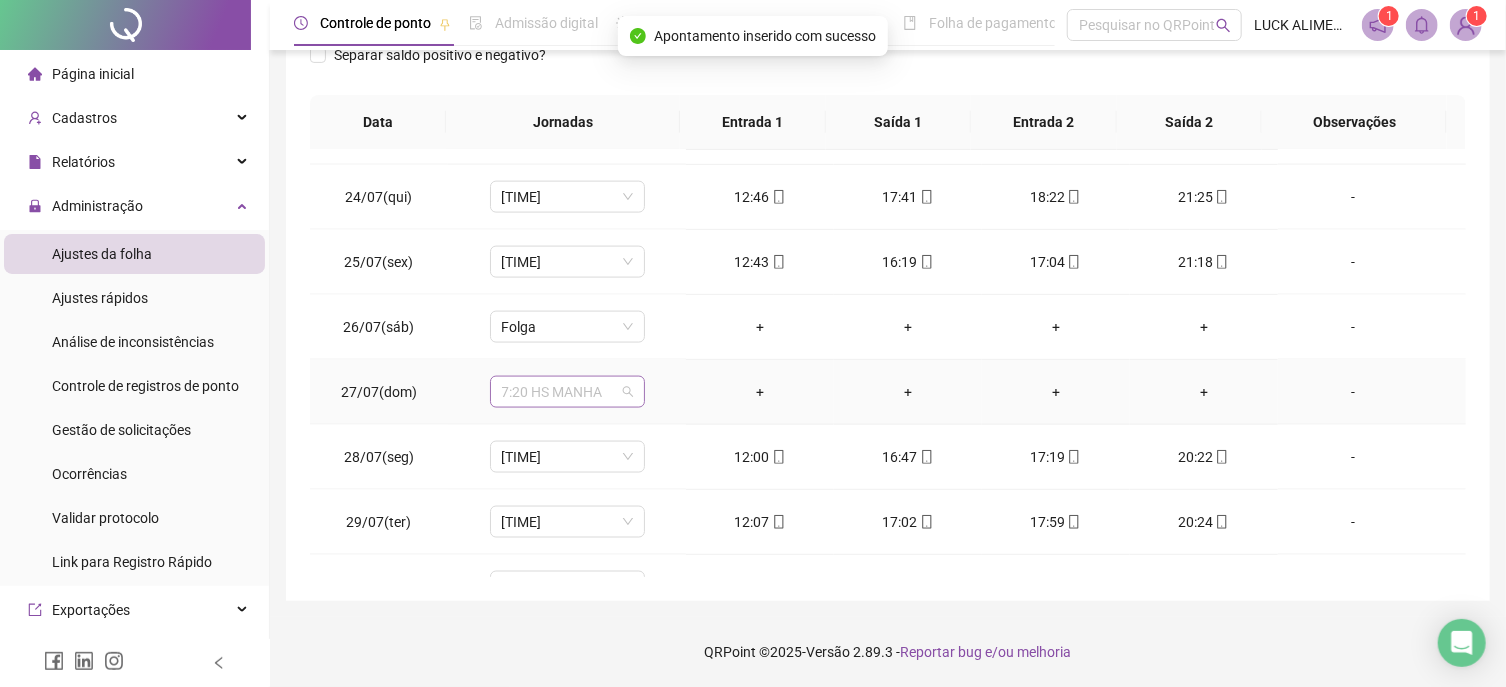 click on "7:20 HS MANHA" at bounding box center [567, 392] 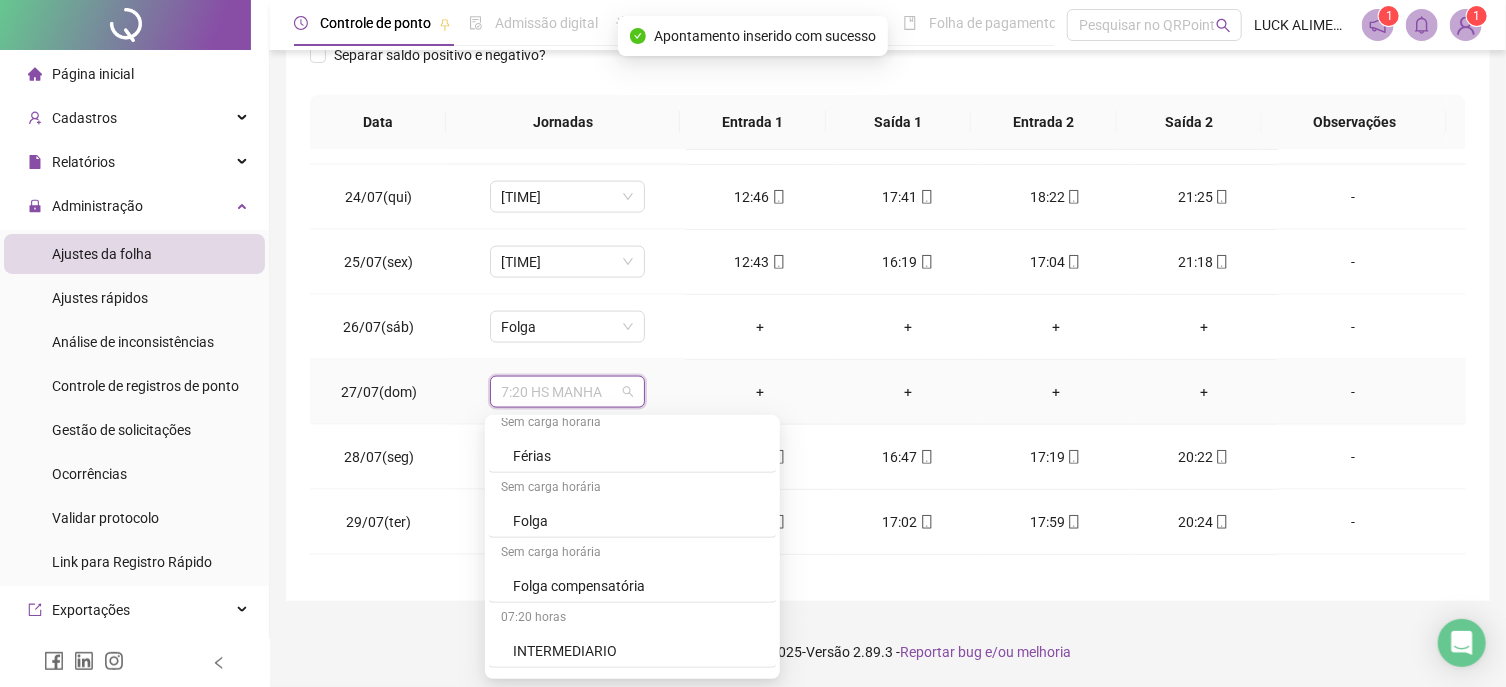 scroll, scrollTop: 691, scrollLeft: 0, axis: vertical 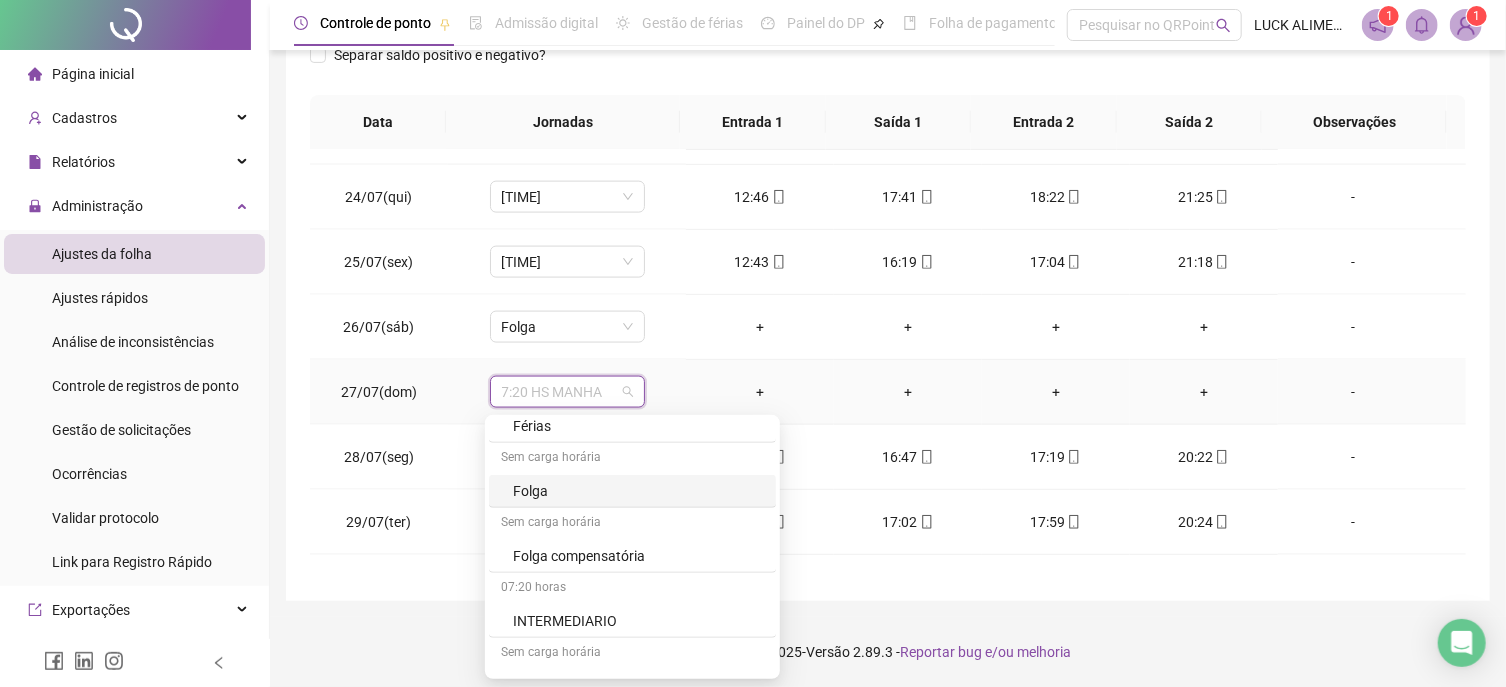 click on "Folga" at bounding box center [638, 491] 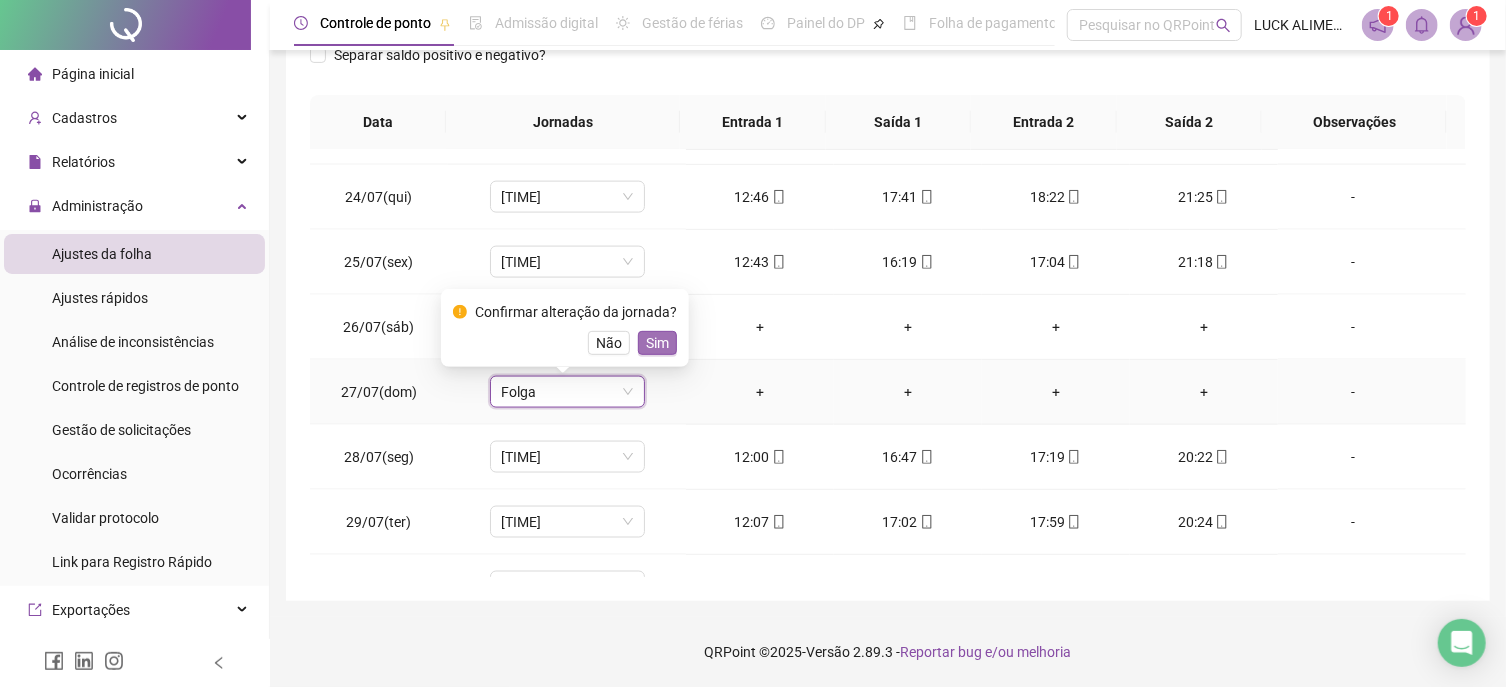 click on "Sim" at bounding box center (657, 343) 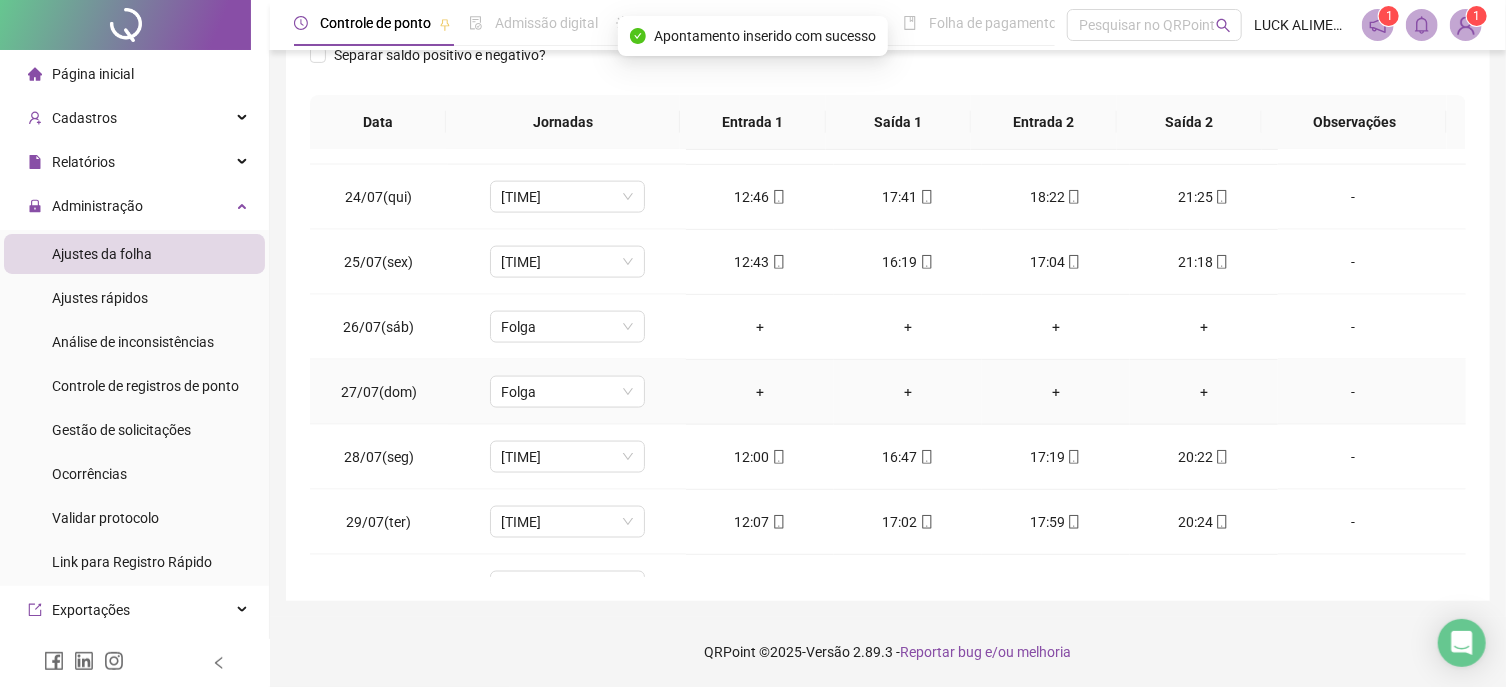 scroll, scrollTop: 1591, scrollLeft: 0, axis: vertical 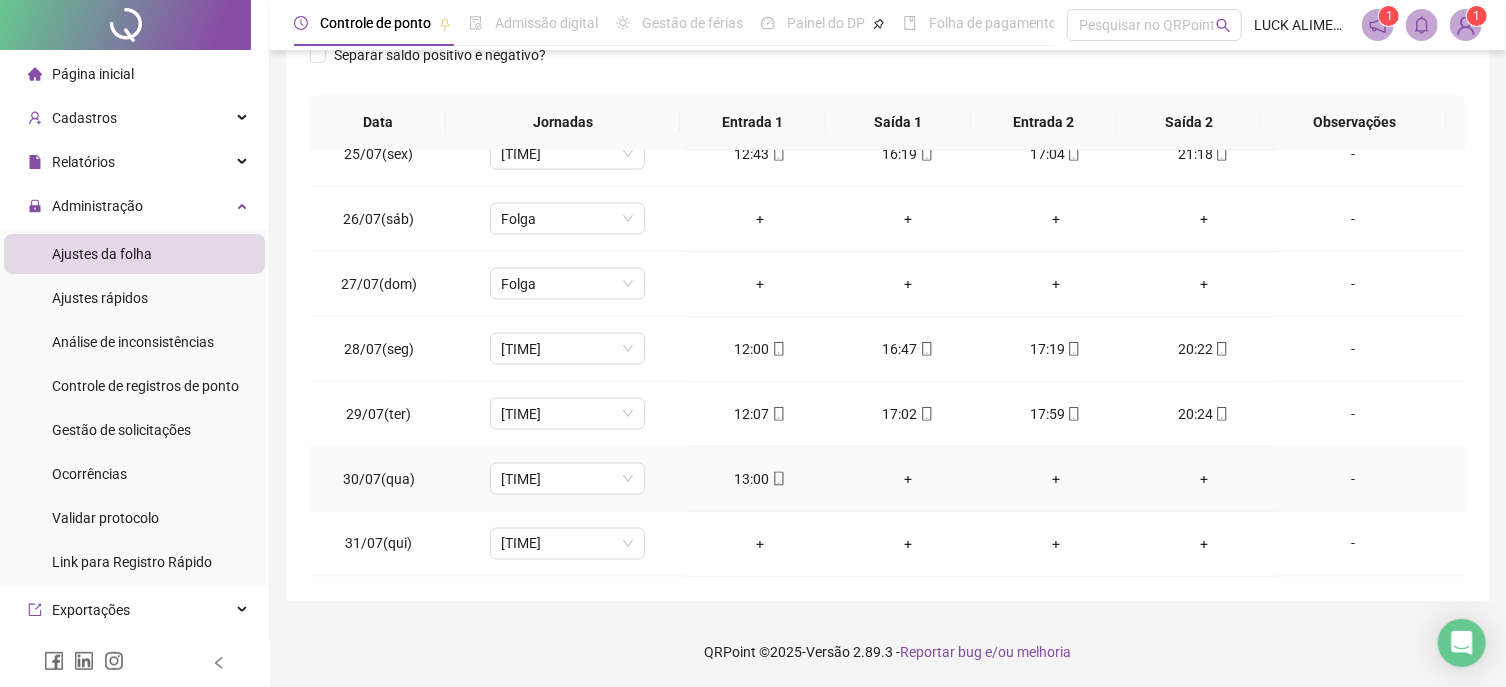 click on "-" at bounding box center [1353, 479] 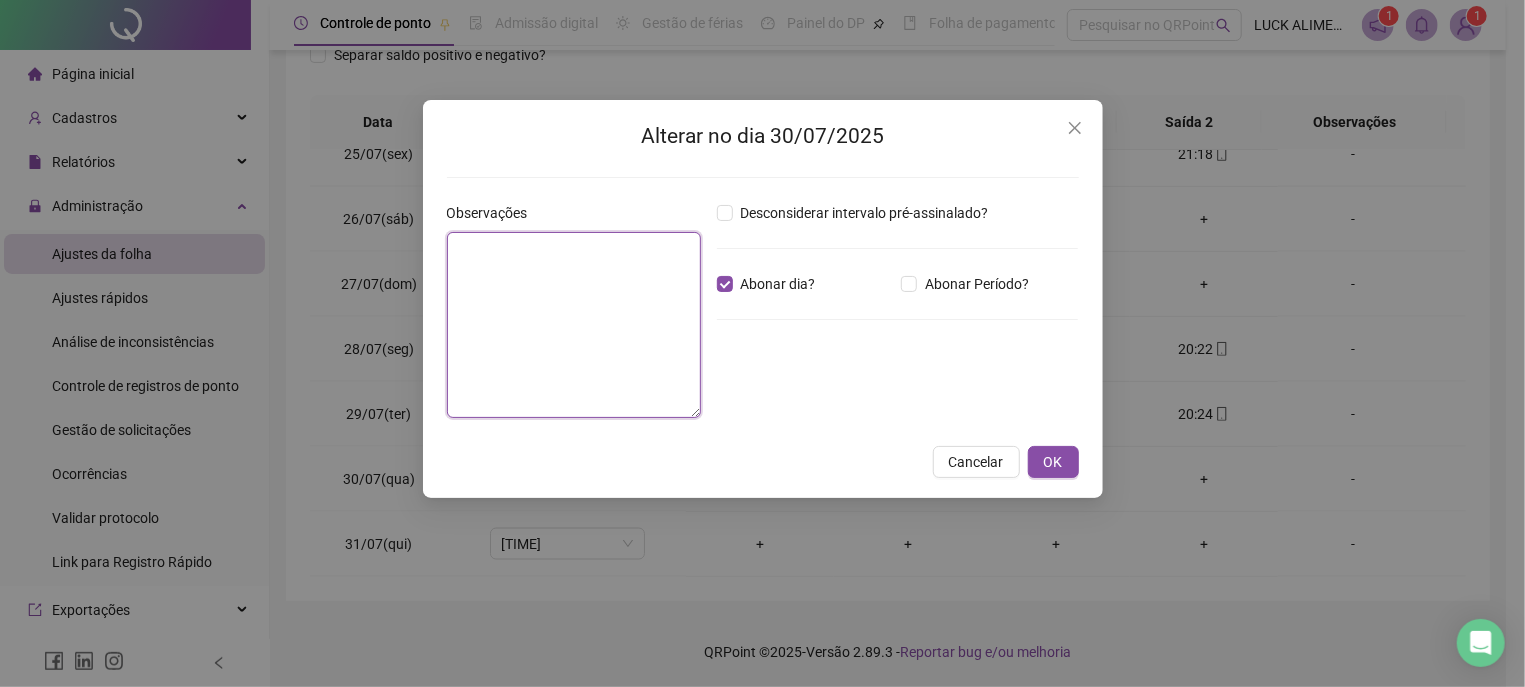 click at bounding box center [574, 325] 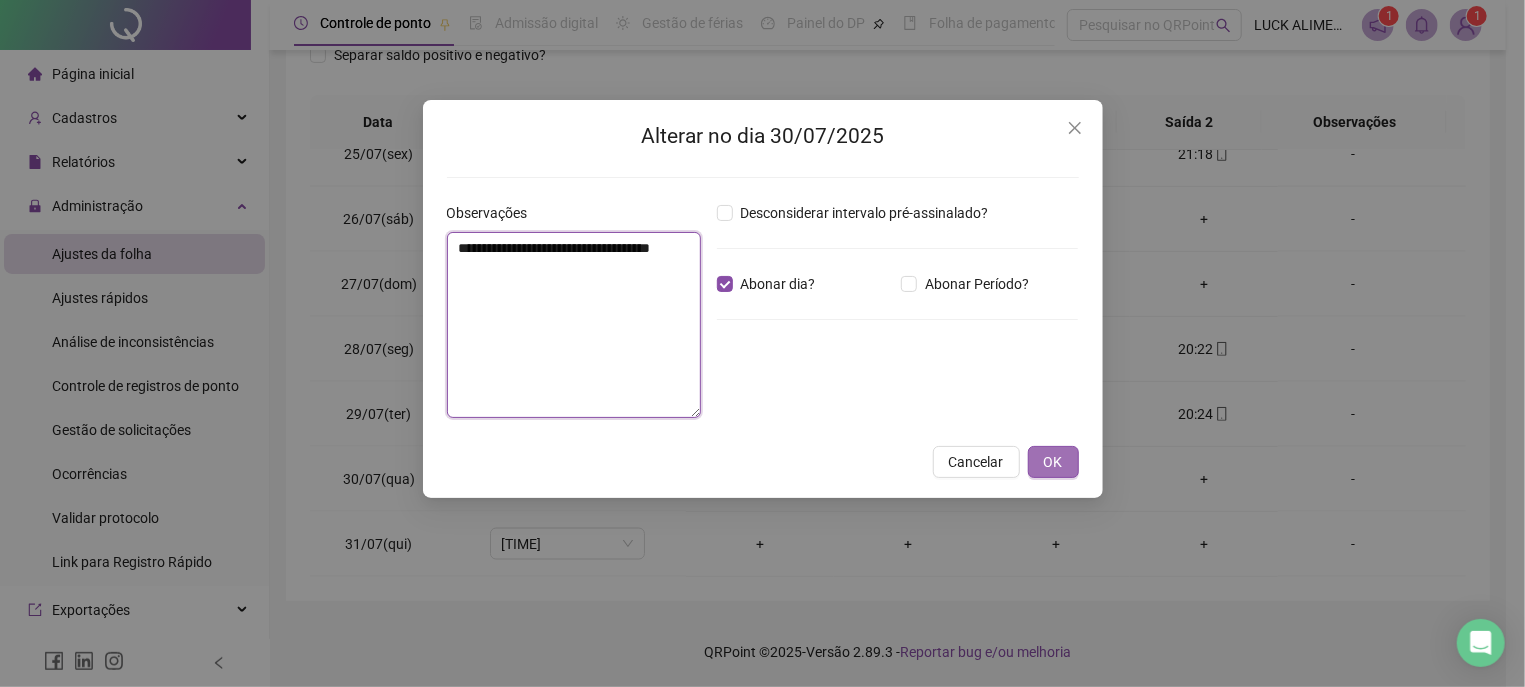 type on "**********" 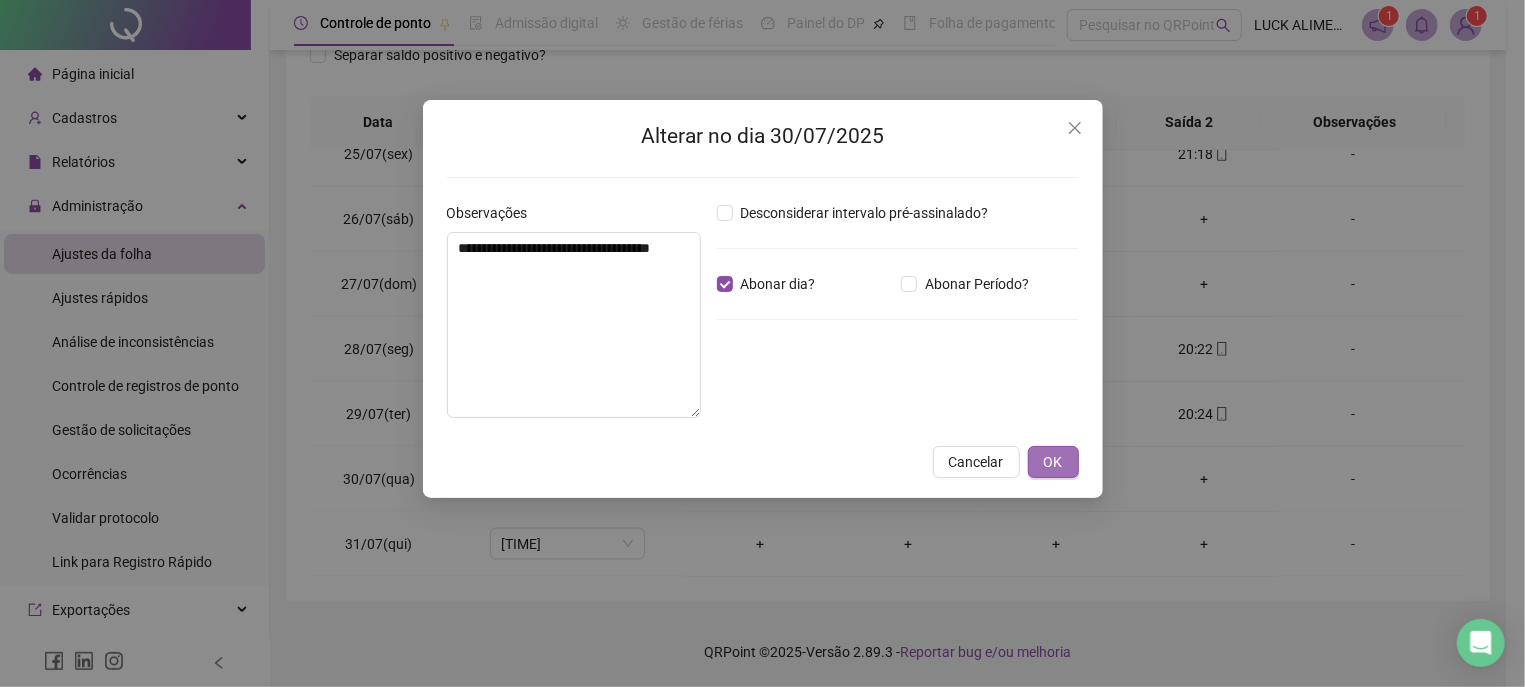 click on "OK" at bounding box center (1053, 462) 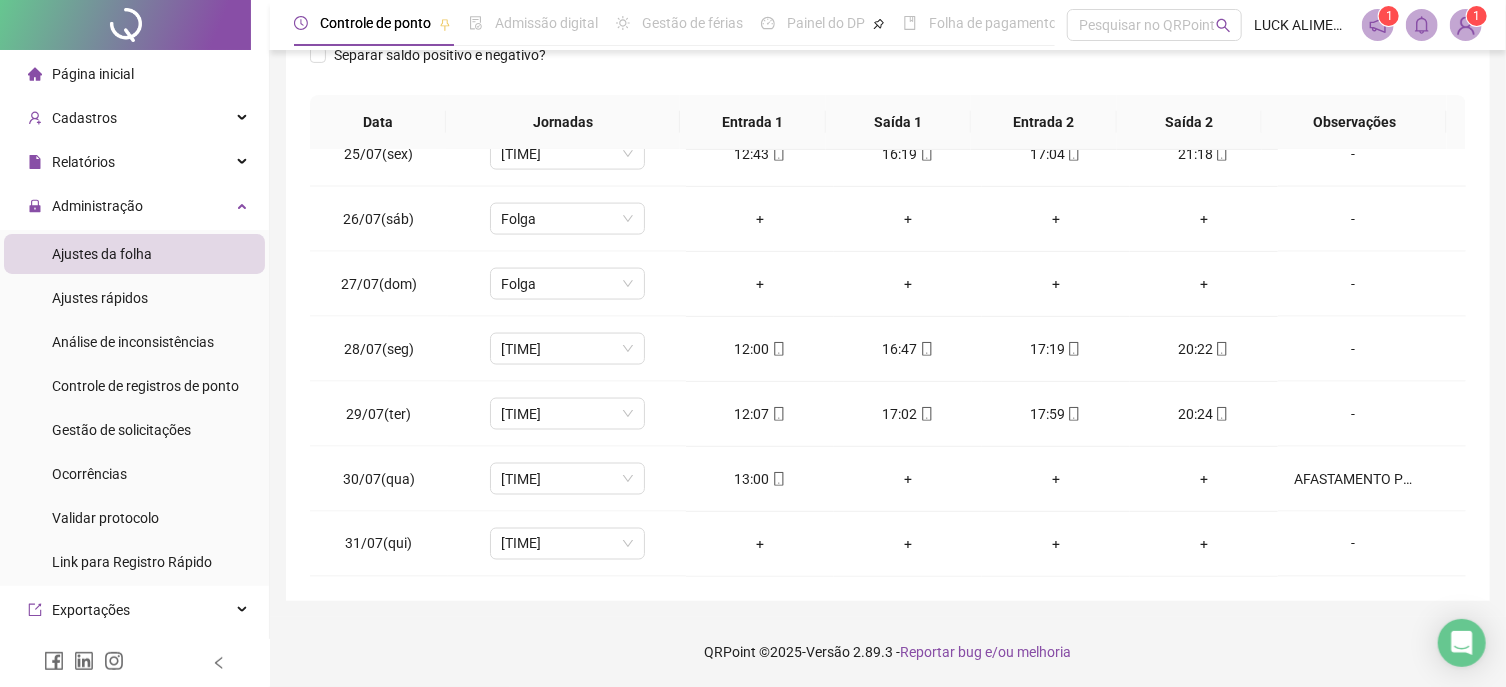 scroll, scrollTop: 0, scrollLeft: 0, axis: both 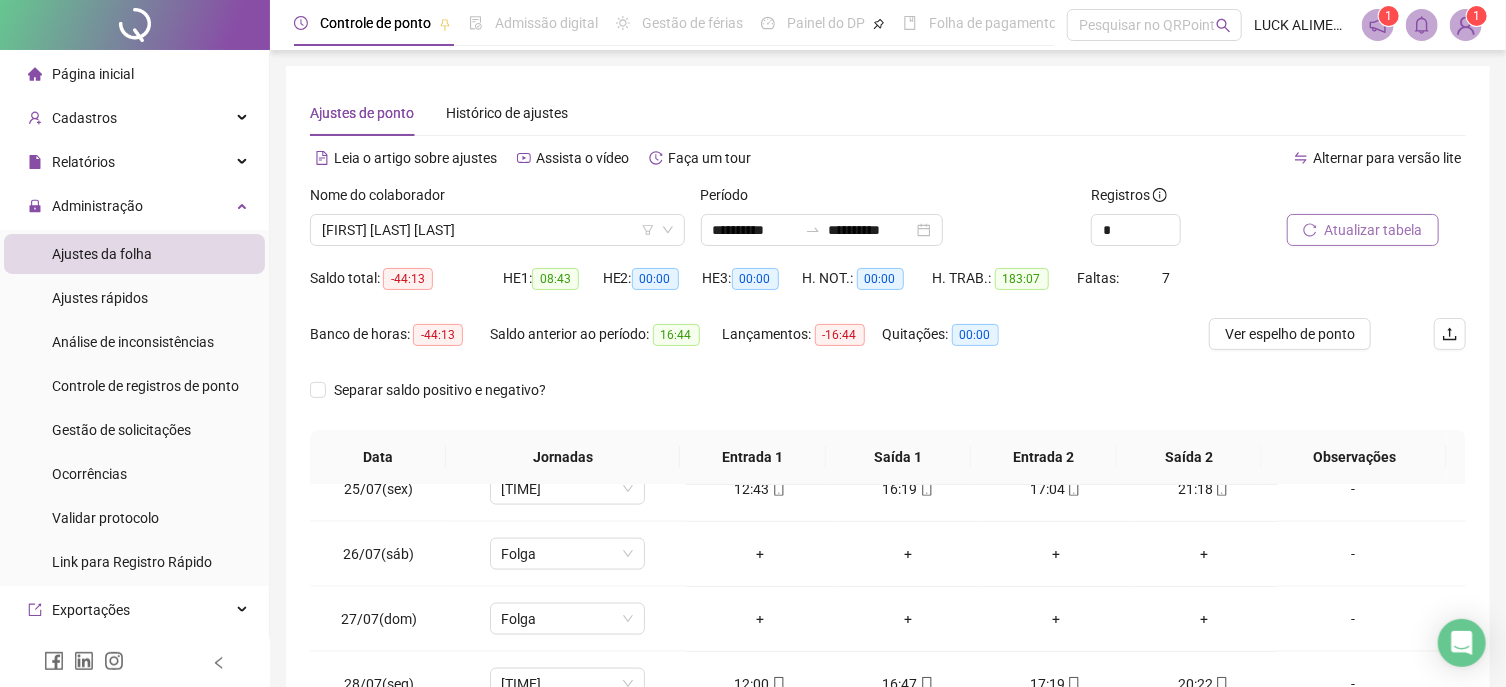 click on "Atualizar tabela" at bounding box center [1374, 230] 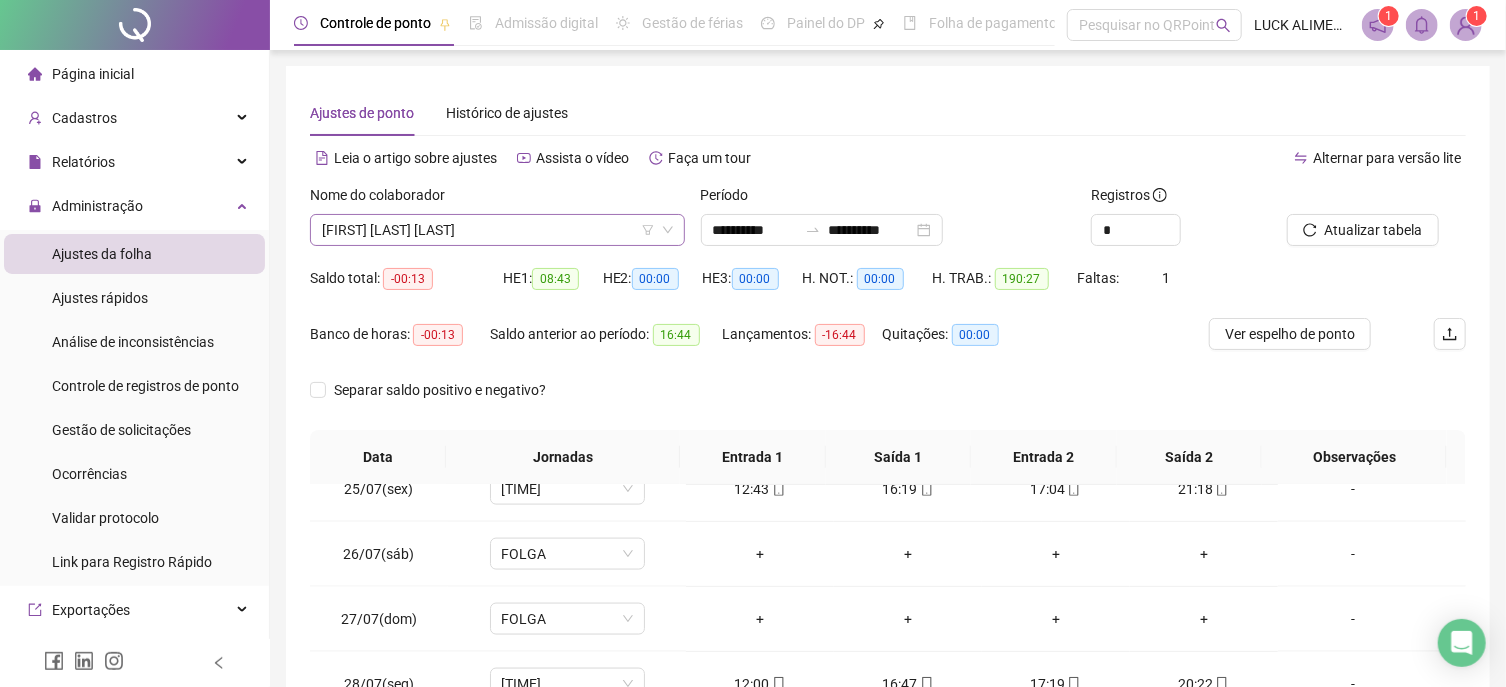 click on "[FIRST] [LAST] [LAST]" at bounding box center [497, 230] 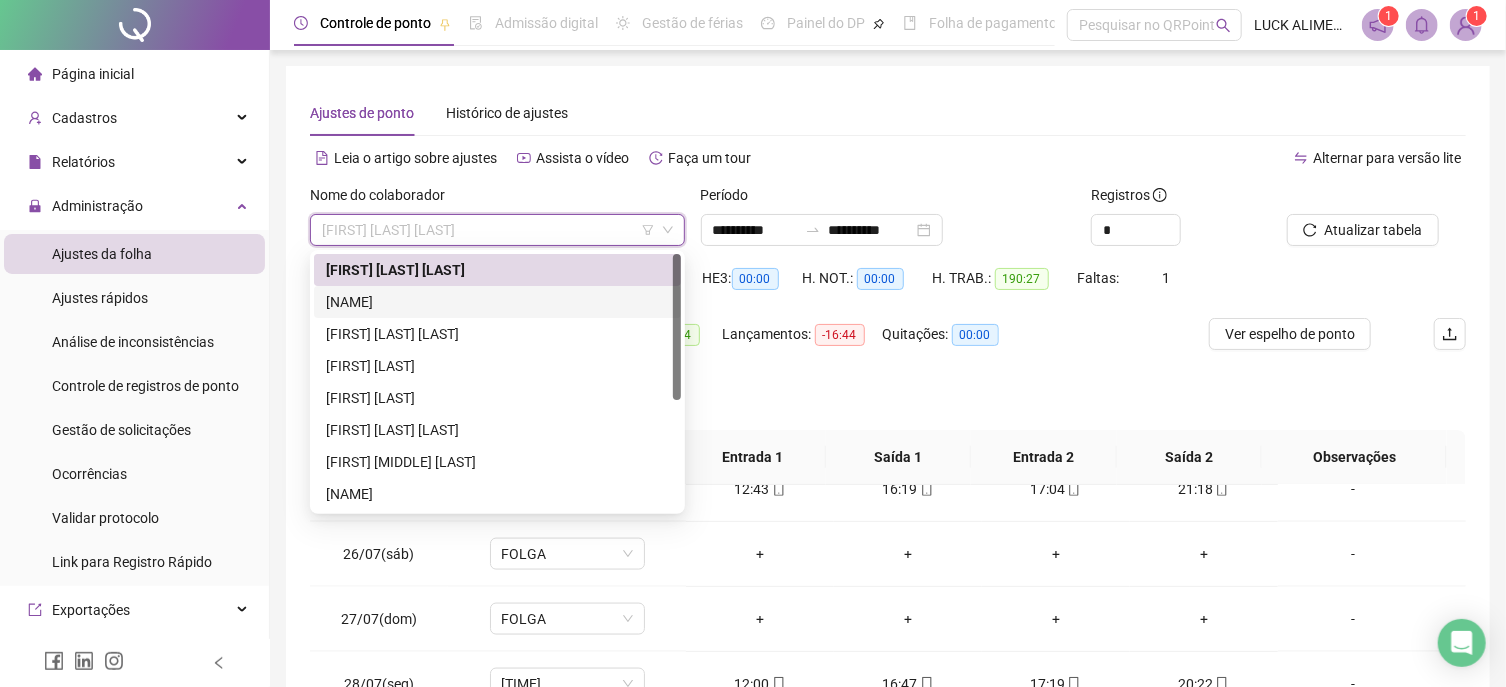click on "[NAME]" at bounding box center (497, 302) 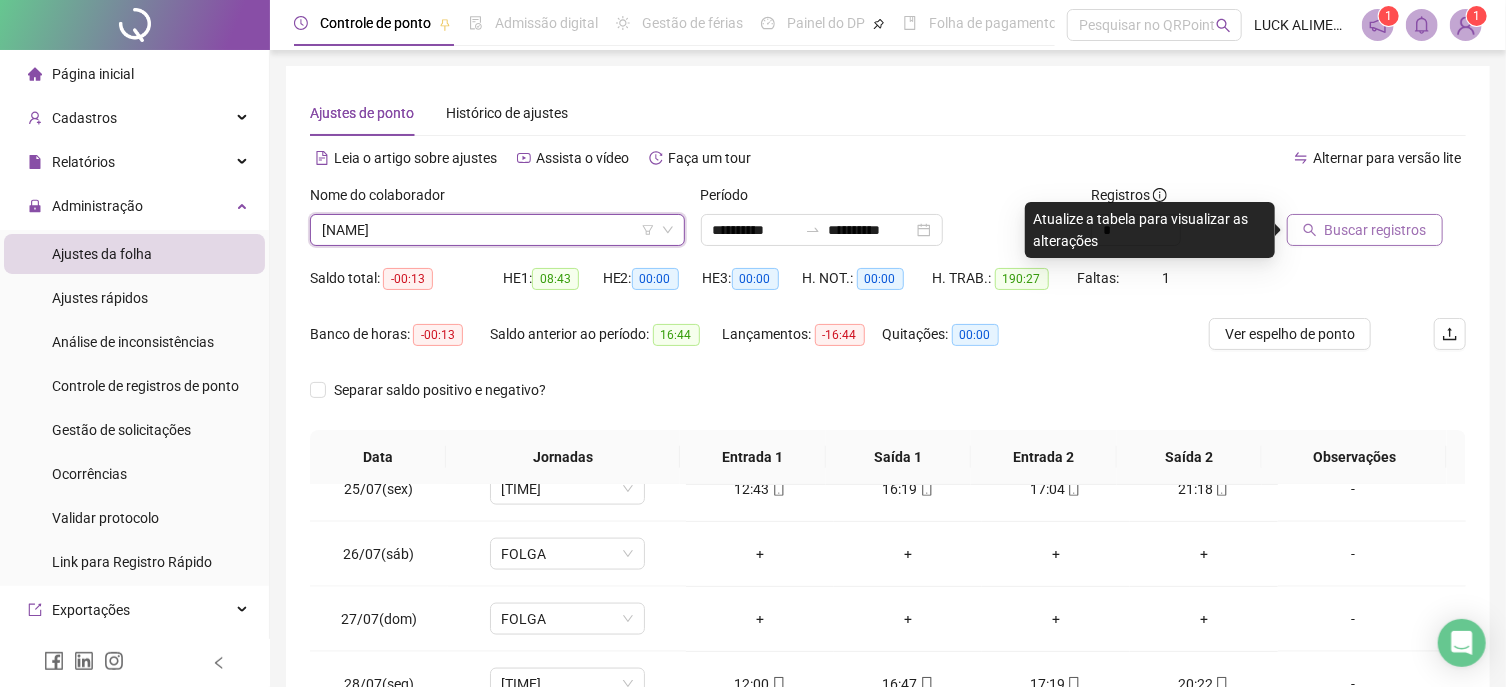 click on "Buscar registros" at bounding box center (1376, 230) 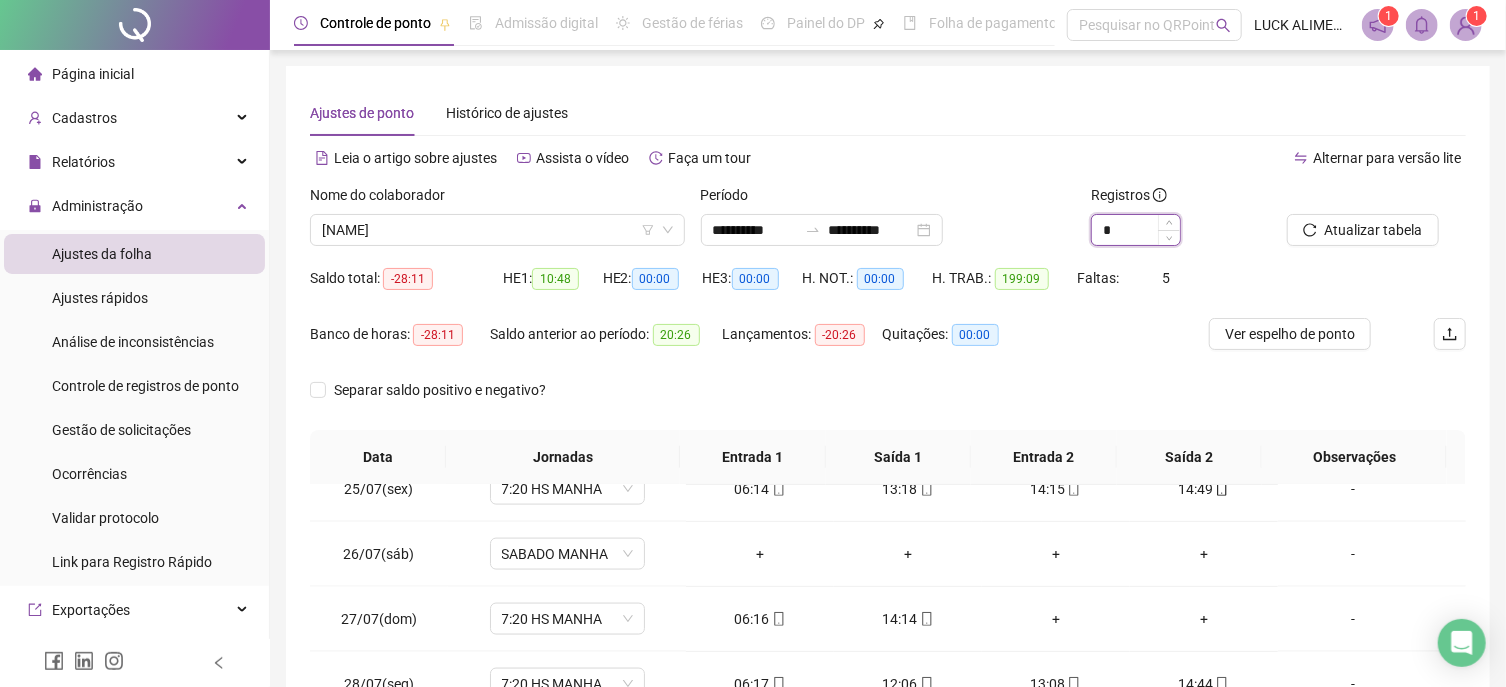drag, startPoint x: 1123, startPoint y: 237, endPoint x: 1041, endPoint y: 238, distance: 82.006096 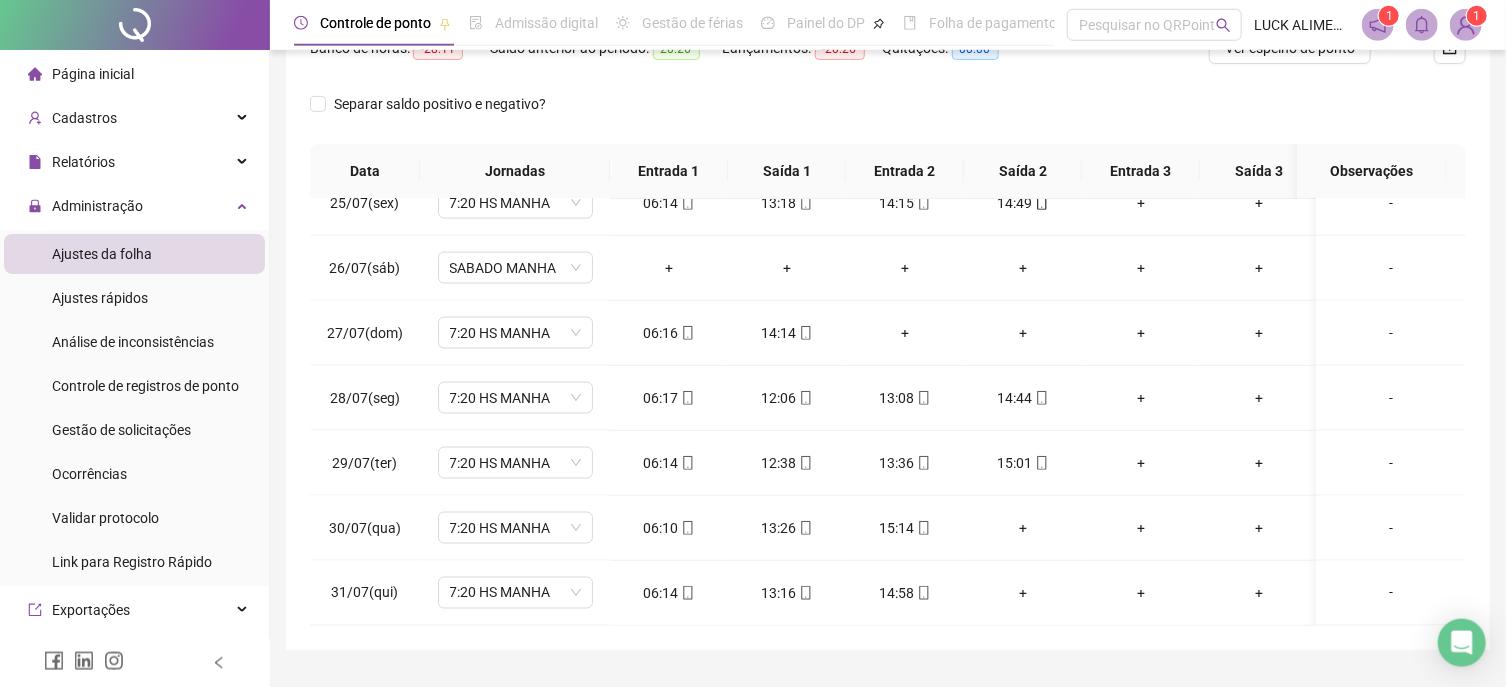 scroll, scrollTop: 321, scrollLeft: 0, axis: vertical 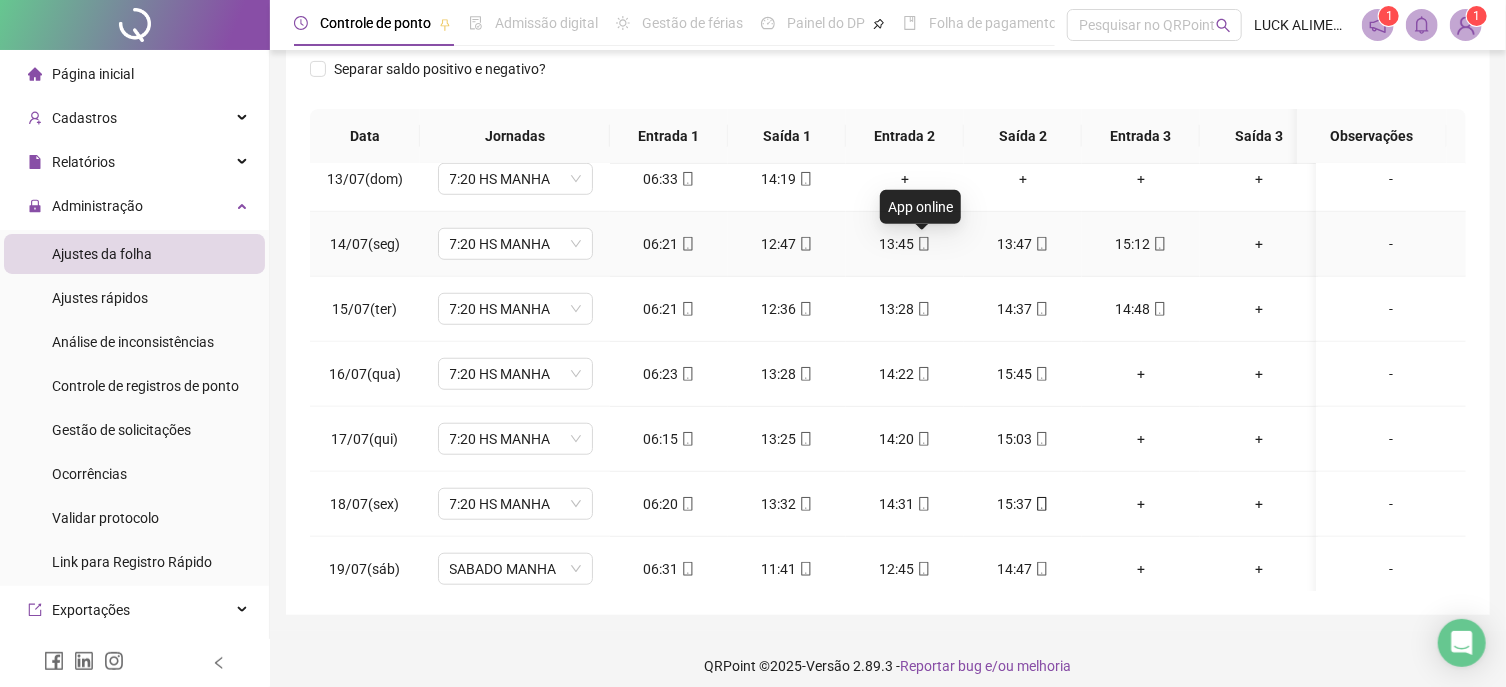 type on "*" 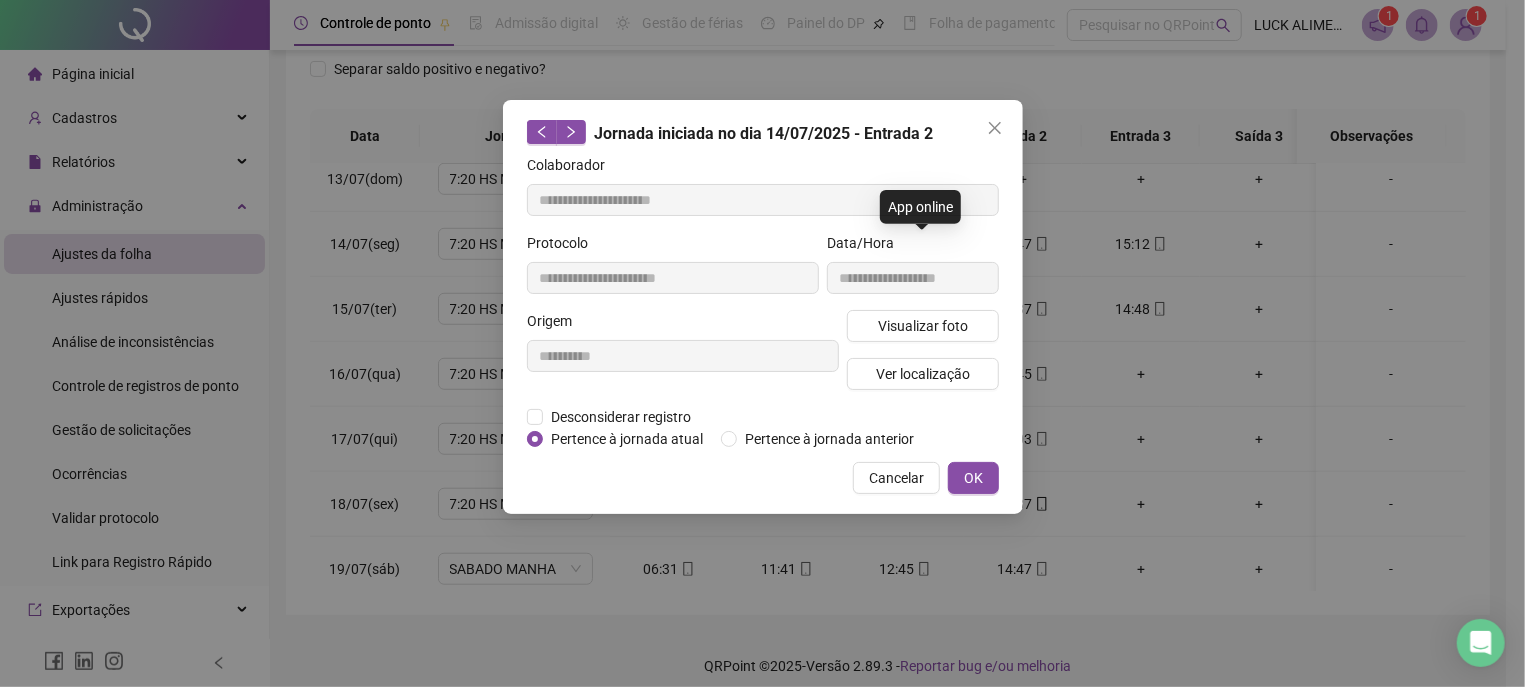 type on "**********" 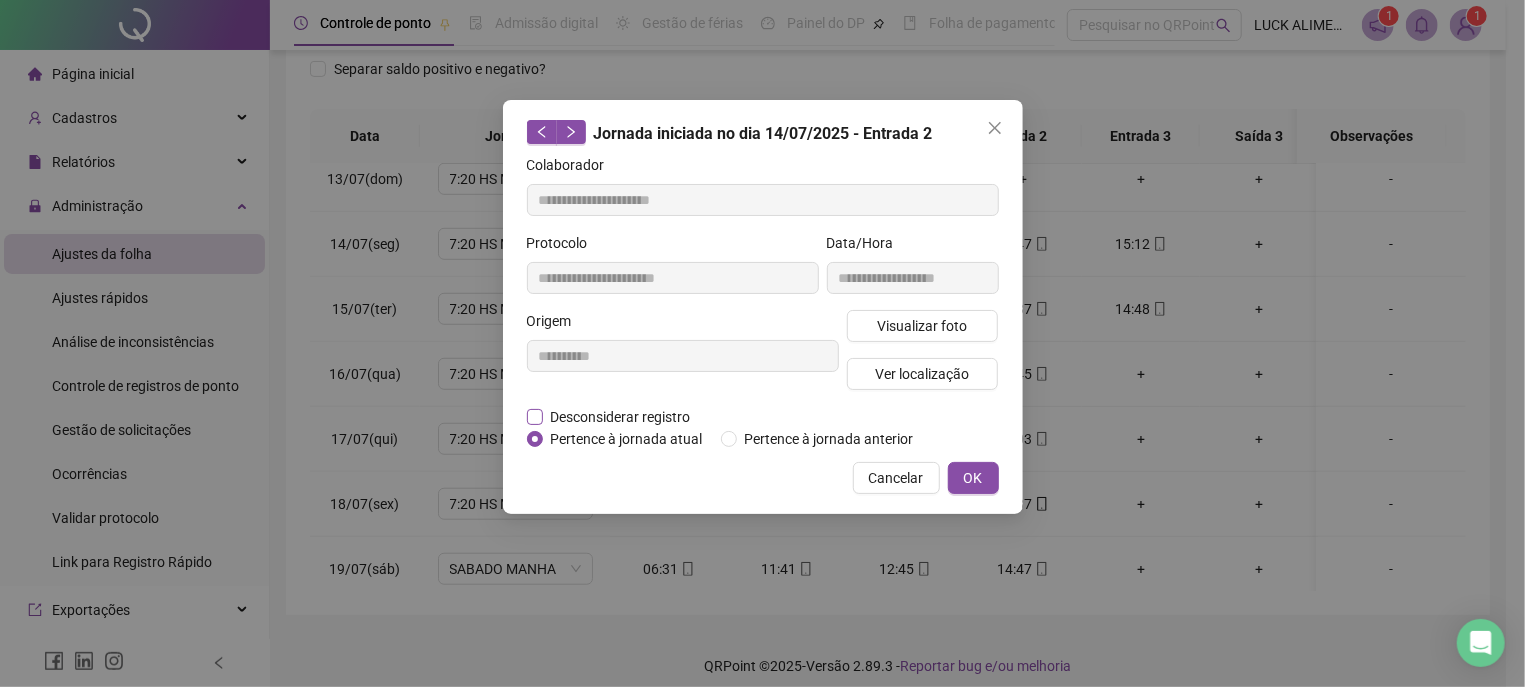 click on "Desconsiderar registro" at bounding box center (621, 417) 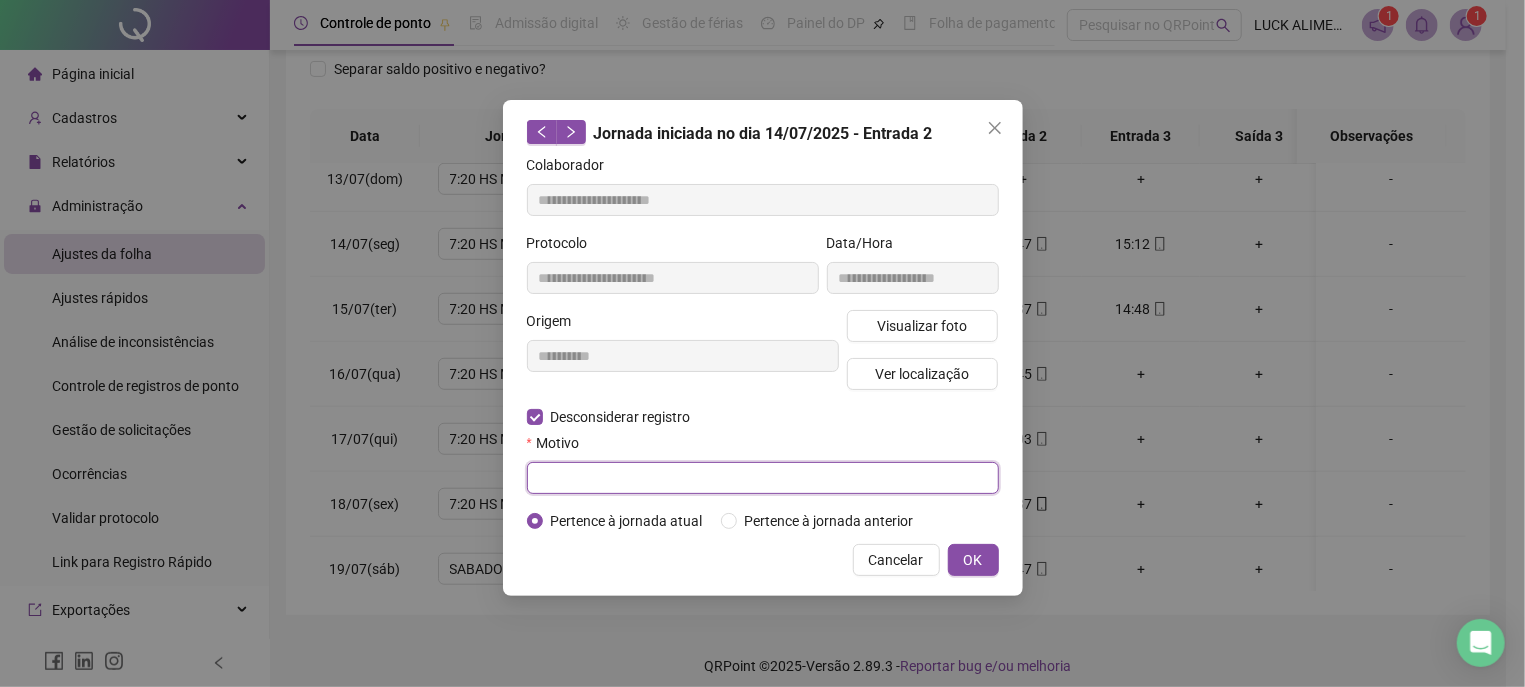 click at bounding box center (763, 478) 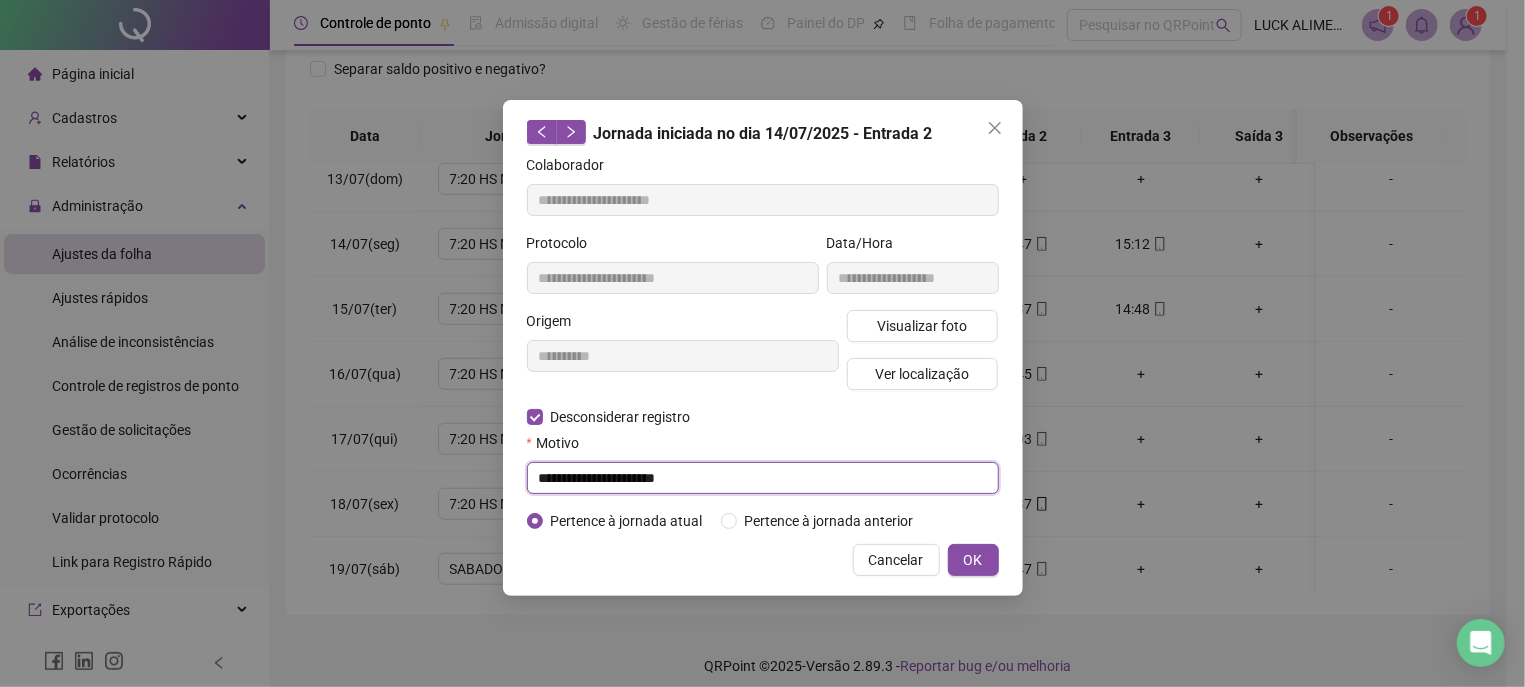 drag, startPoint x: 719, startPoint y: 485, endPoint x: 456, endPoint y: 495, distance: 263.19003 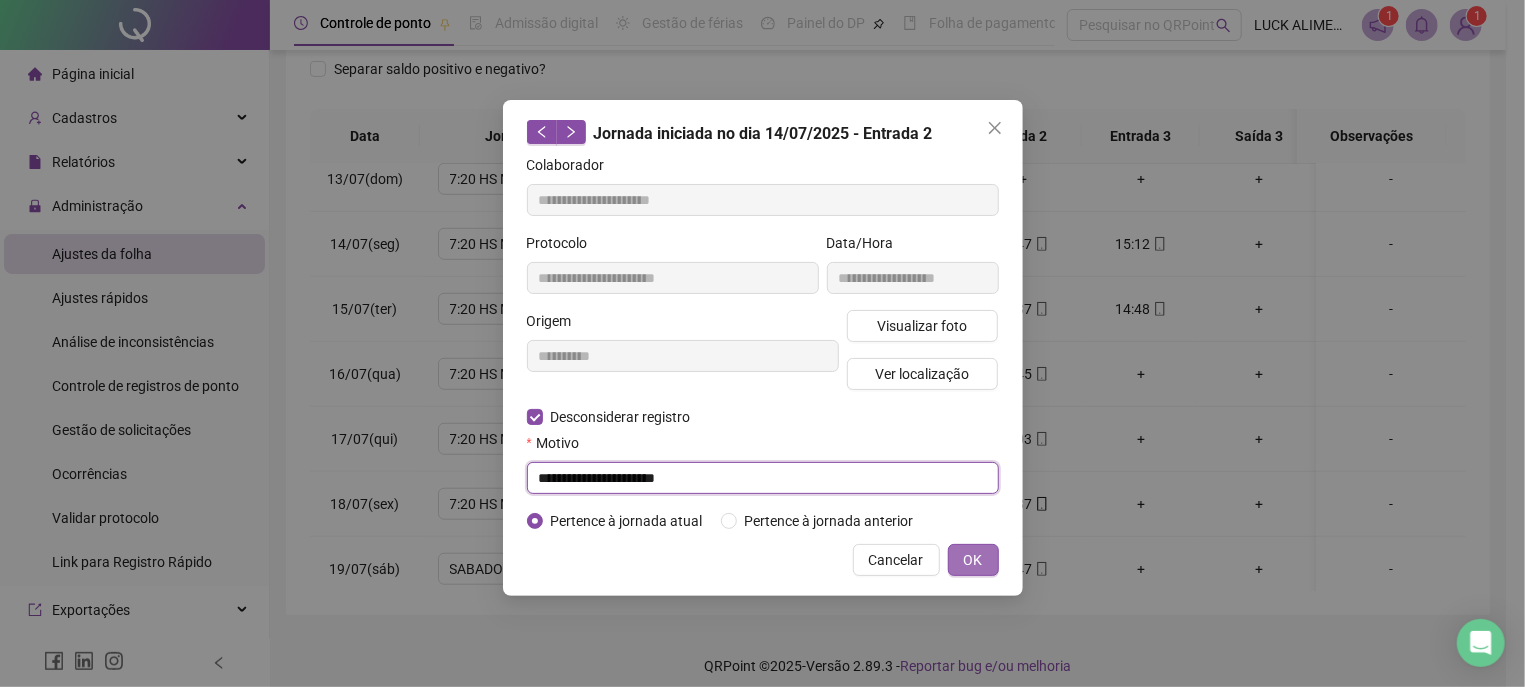 type on "**********" 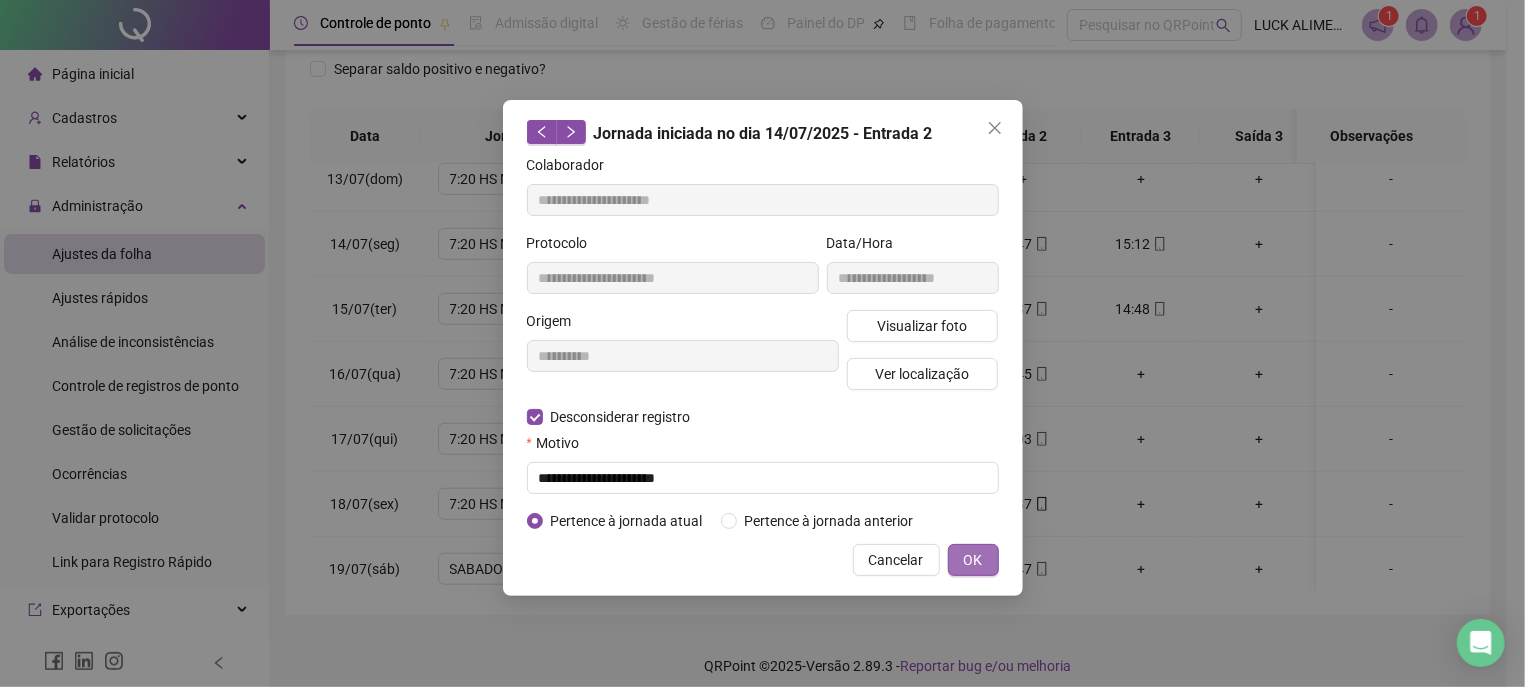 click on "OK" at bounding box center [973, 560] 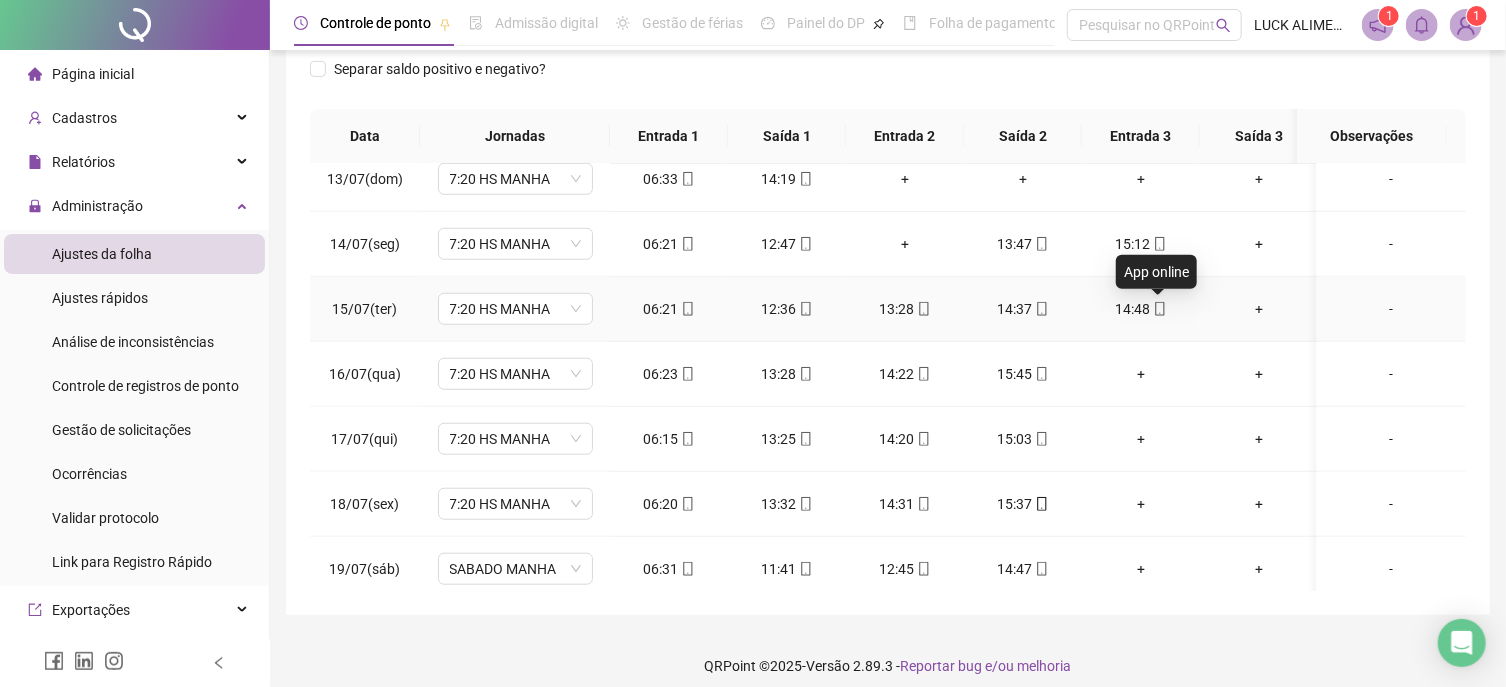 click 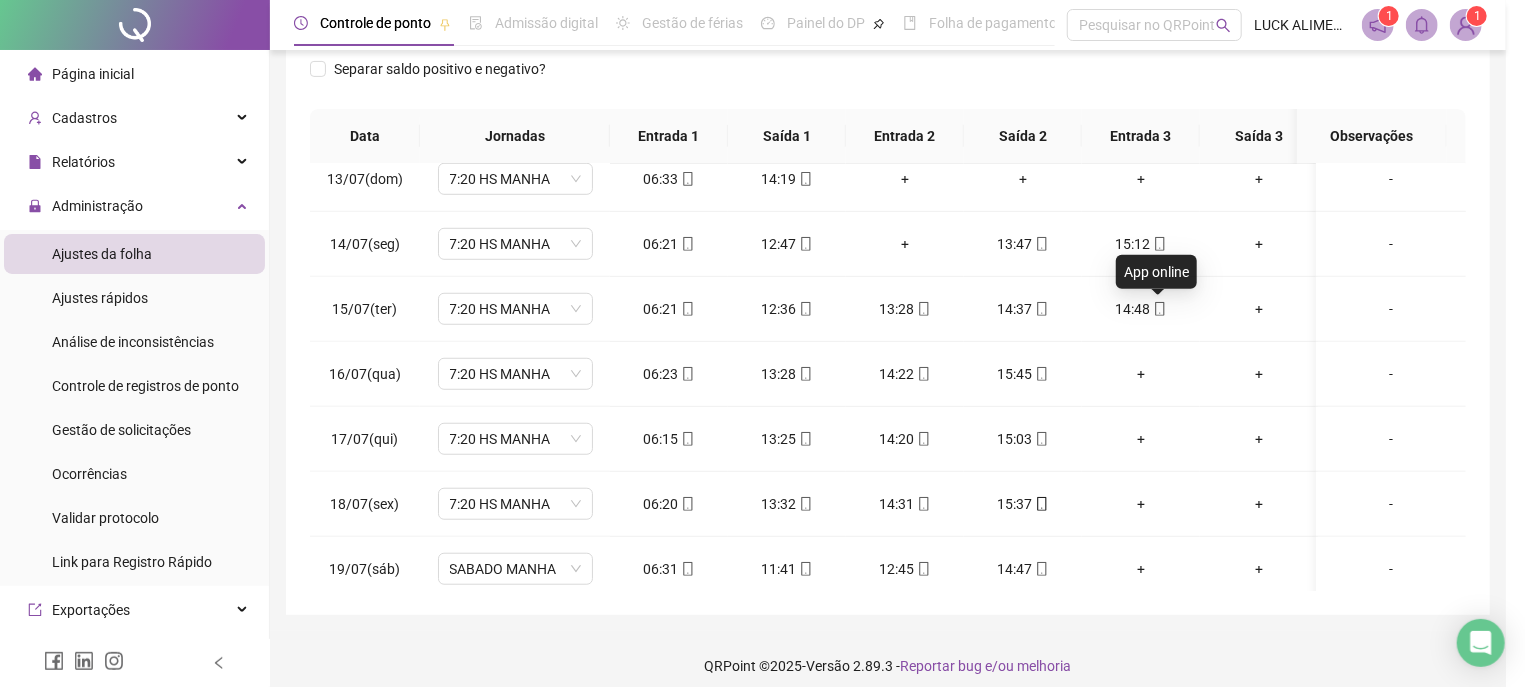 type on "**********" 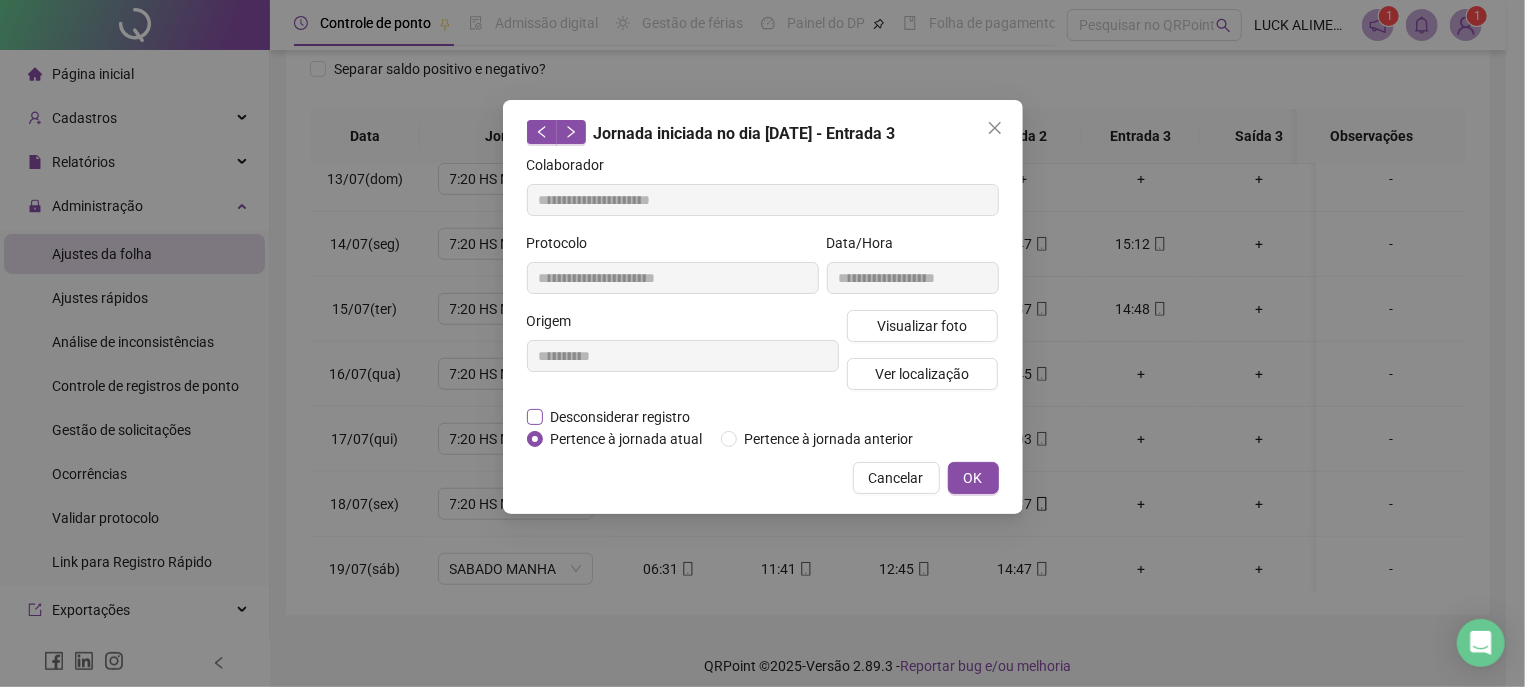 click on "Desconsiderar registro" at bounding box center (621, 417) 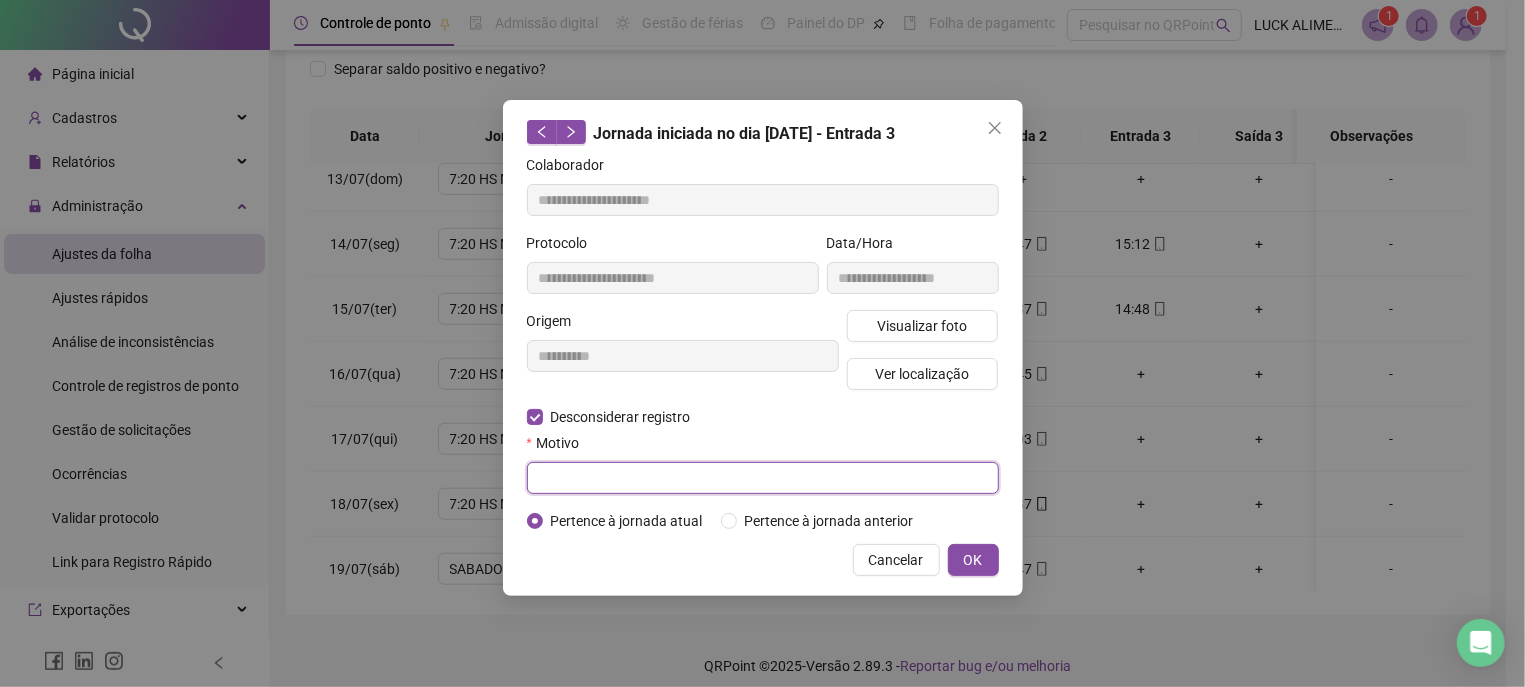 click at bounding box center (763, 478) 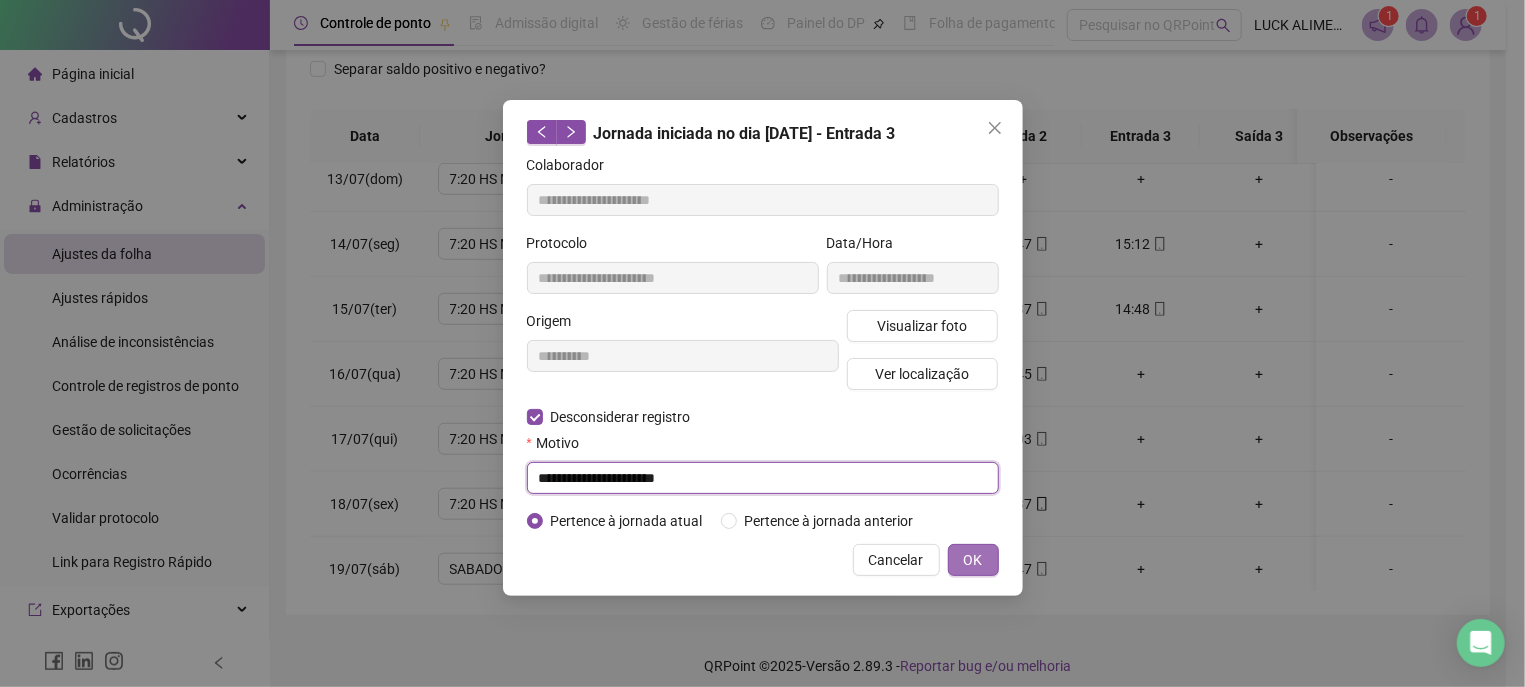 type on "**********" 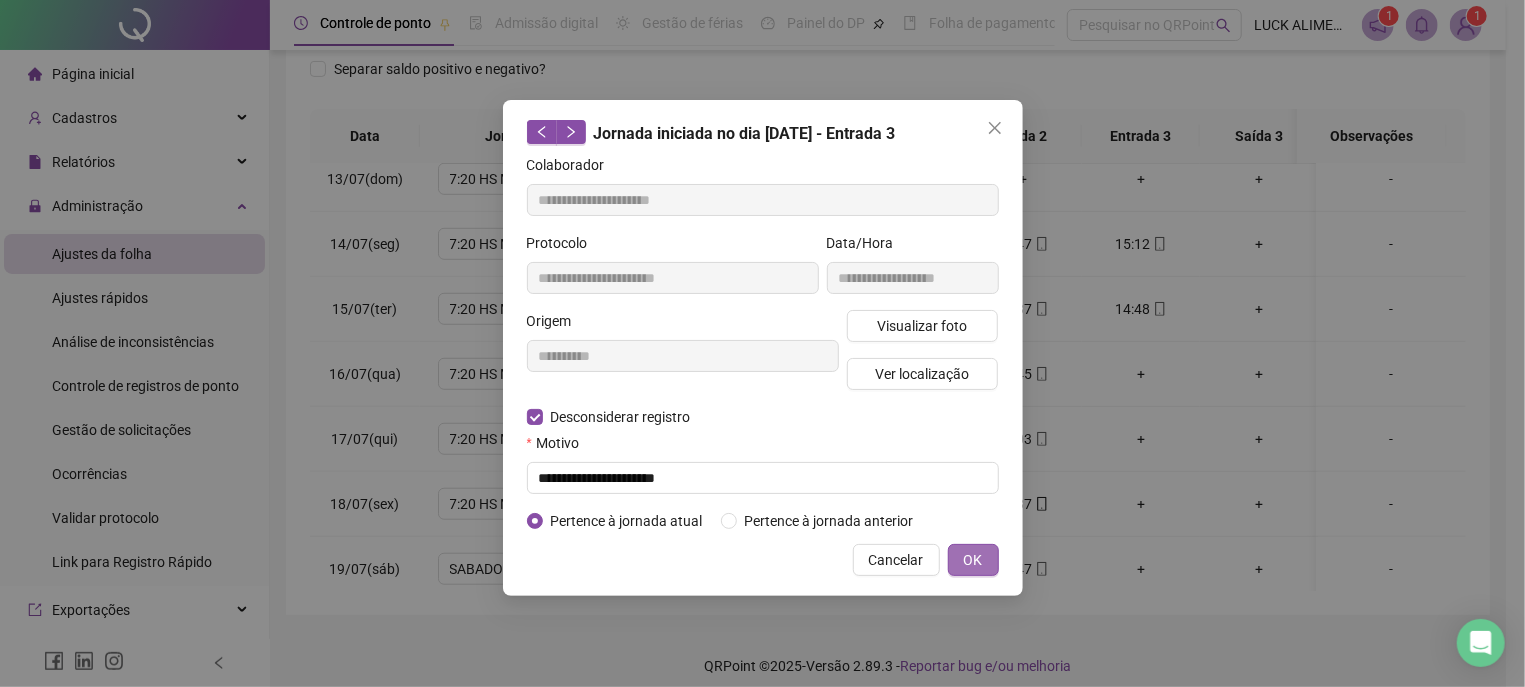 click on "OK" at bounding box center (973, 560) 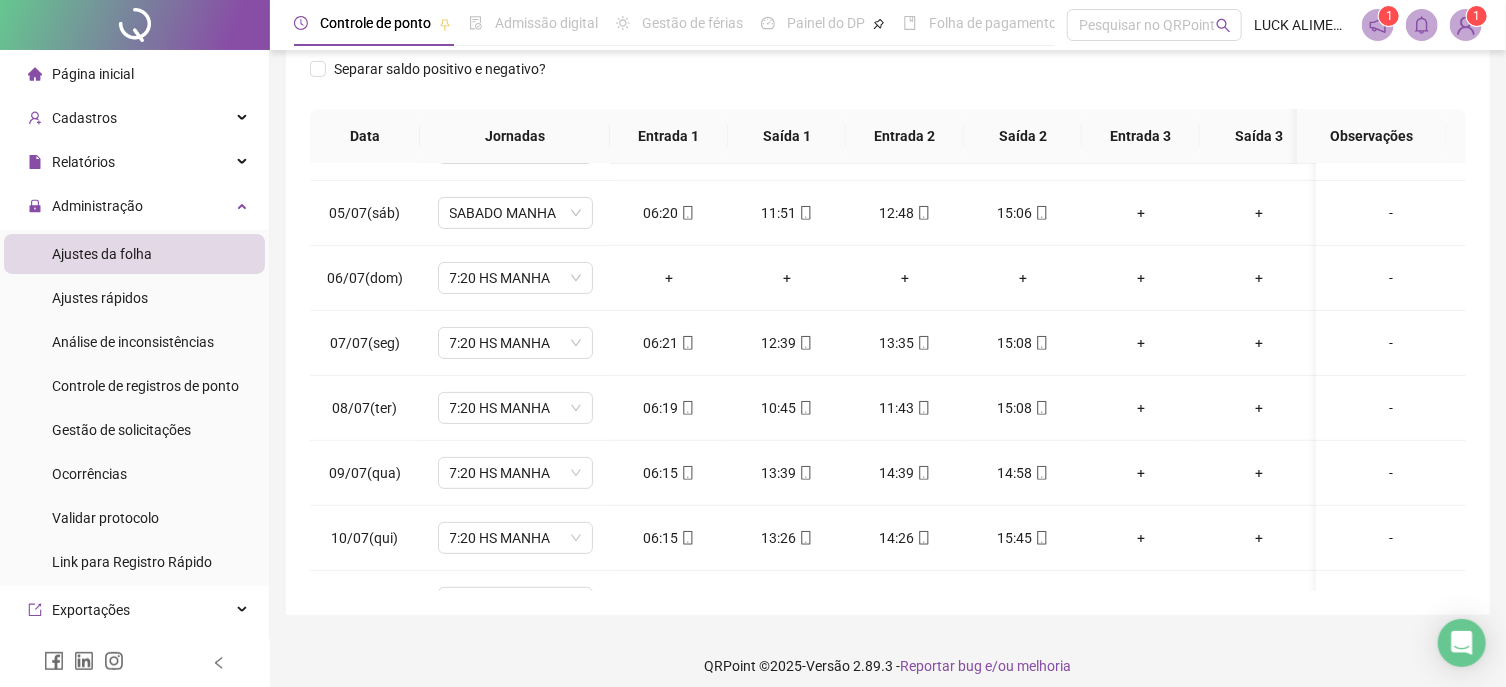 scroll, scrollTop: 0, scrollLeft: 0, axis: both 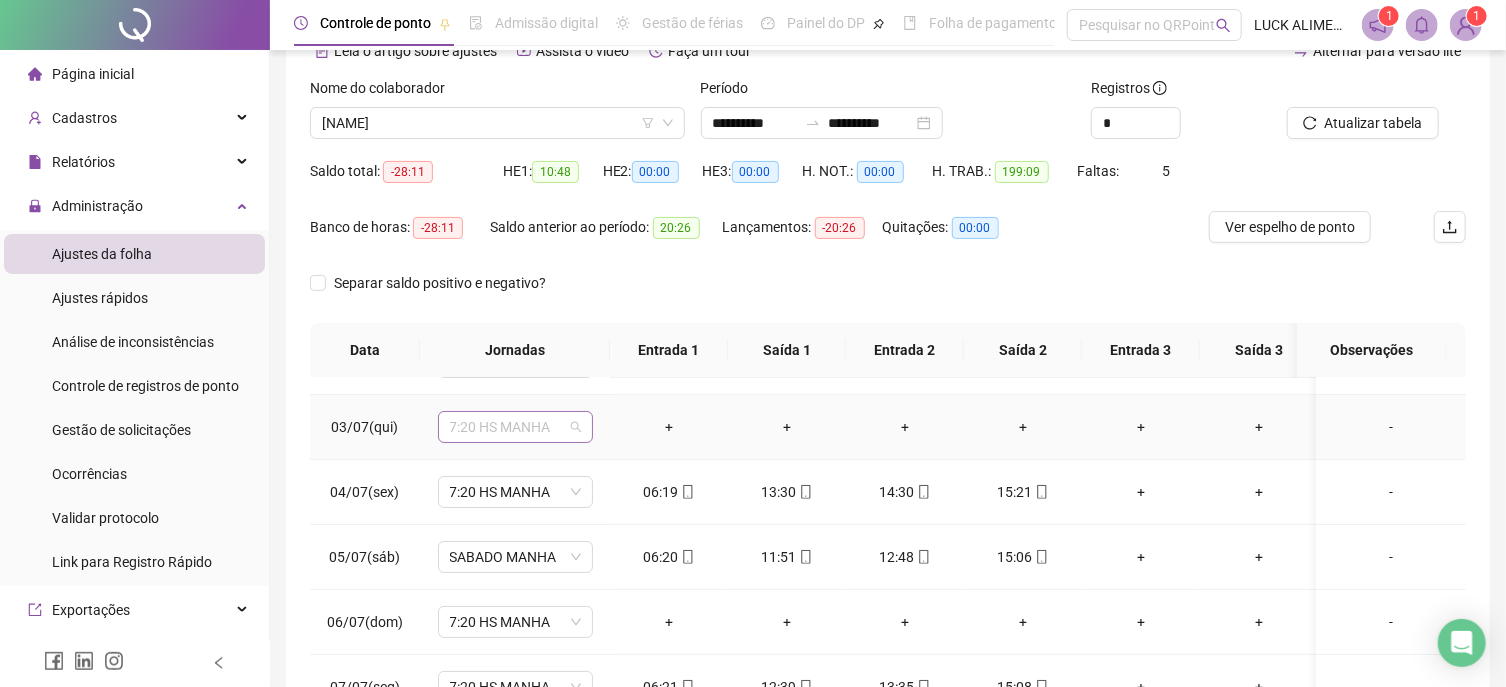 click on "7:20 HS MANHA" at bounding box center [515, 427] 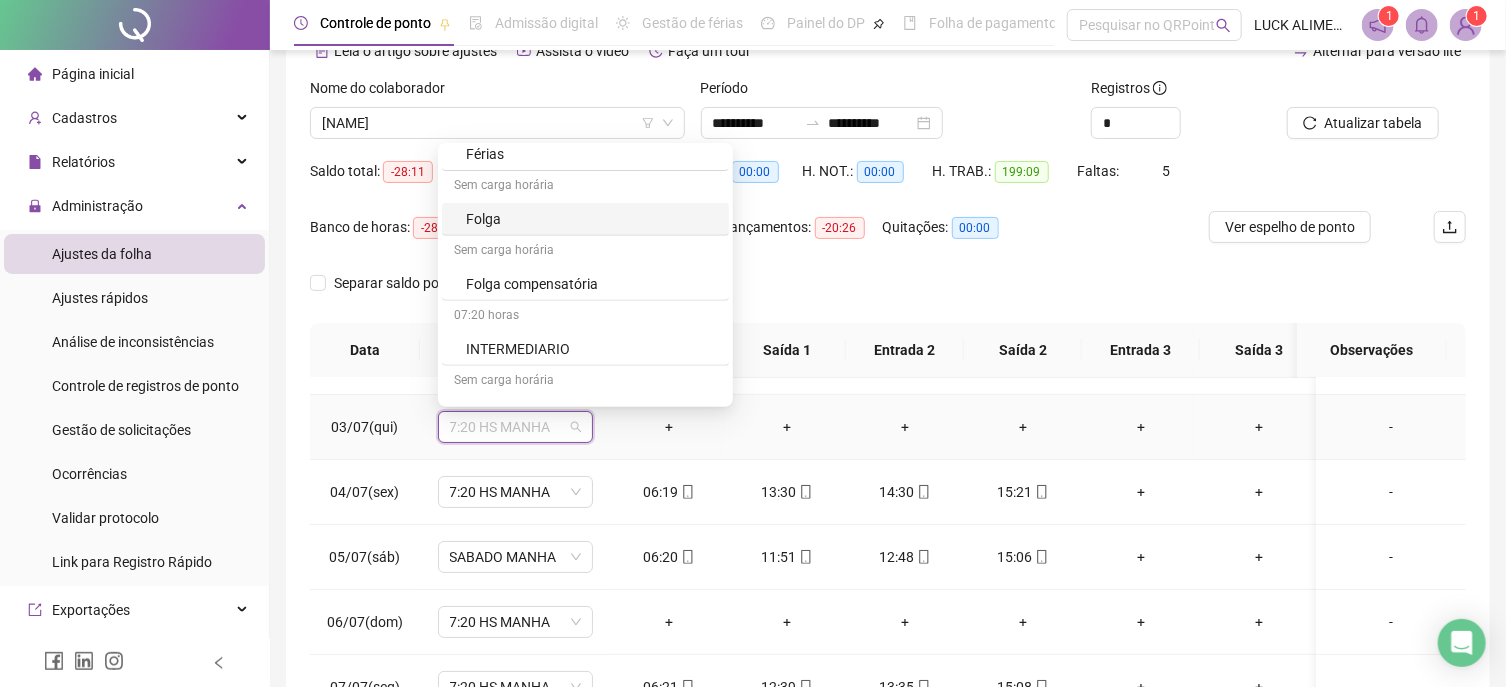 click on "Folga" at bounding box center (591, 219) 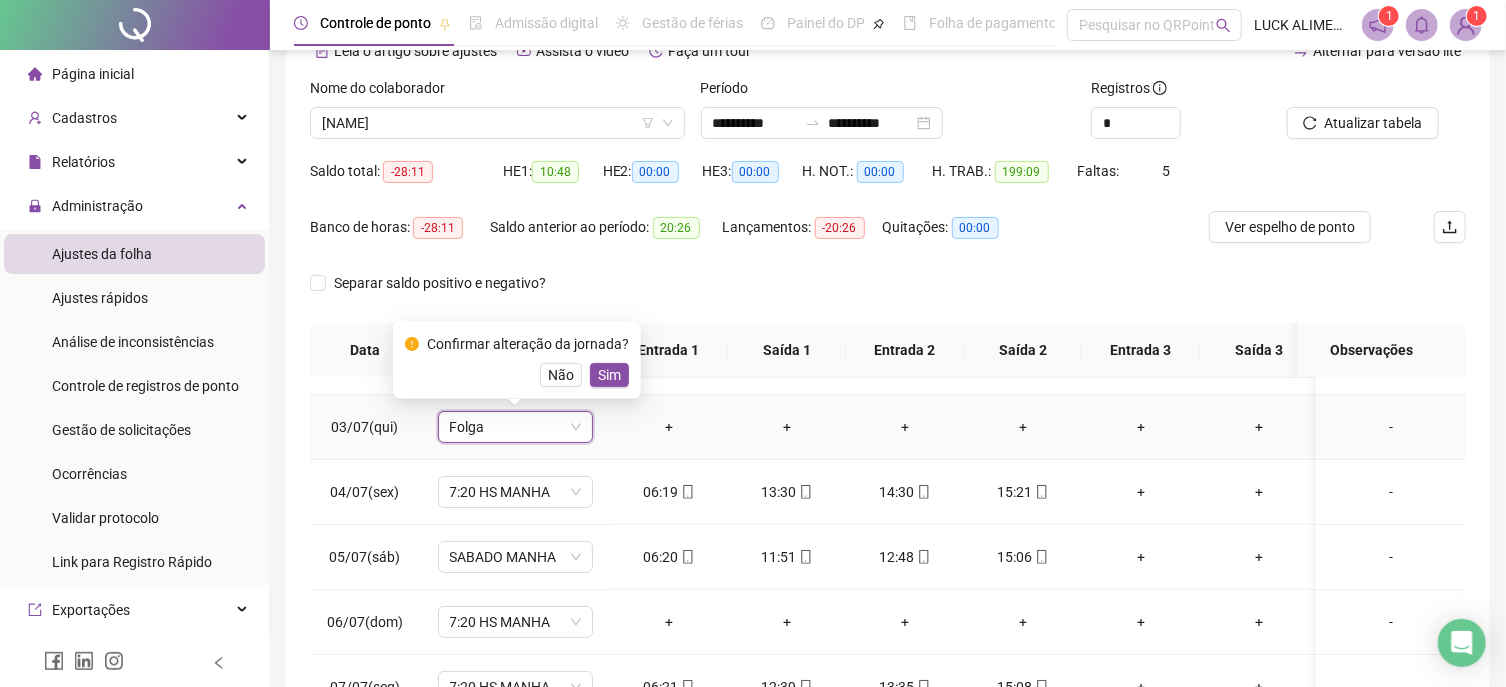 drag, startPoint x: 615, startPoint y: 377, endPoint x: 1015, endPoint y: 511, distance: 421.84833 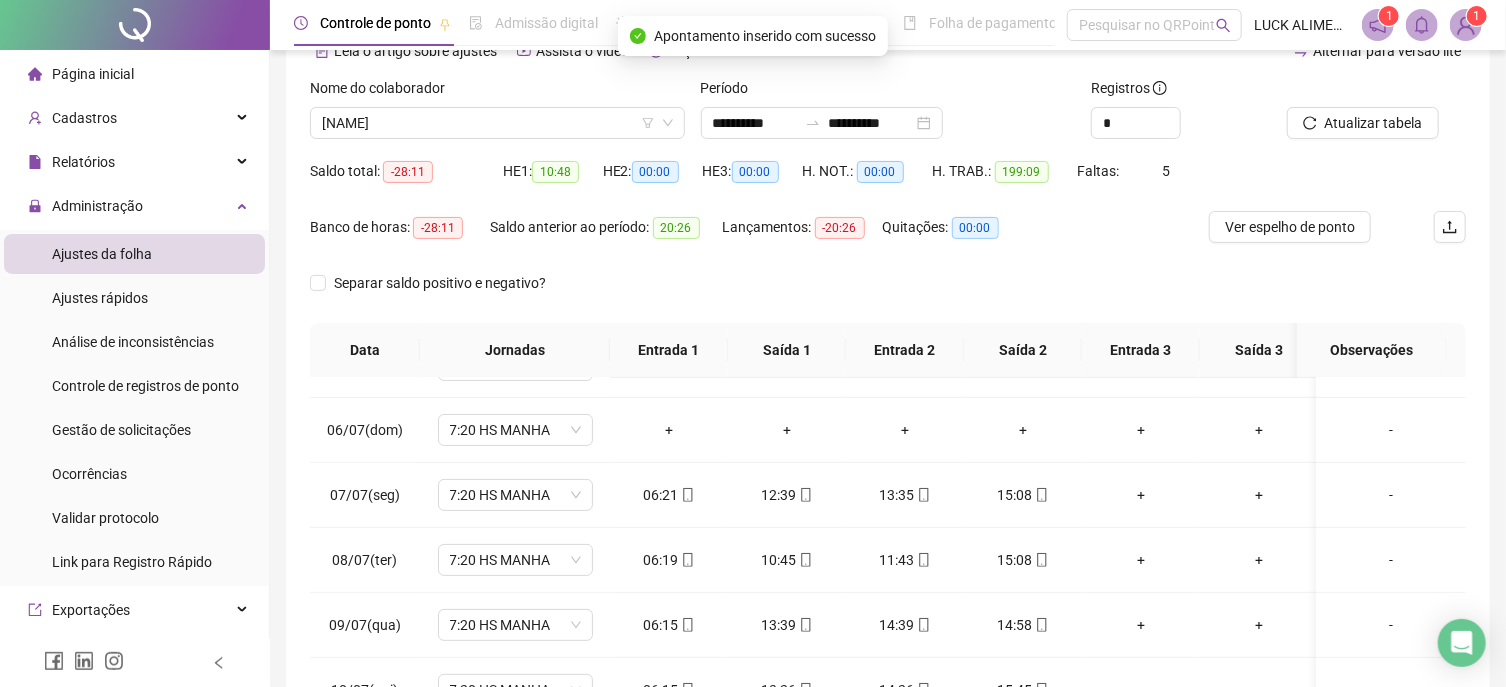 scroll, scrollTop: 341, scrollLeft: 0, axis: vertical 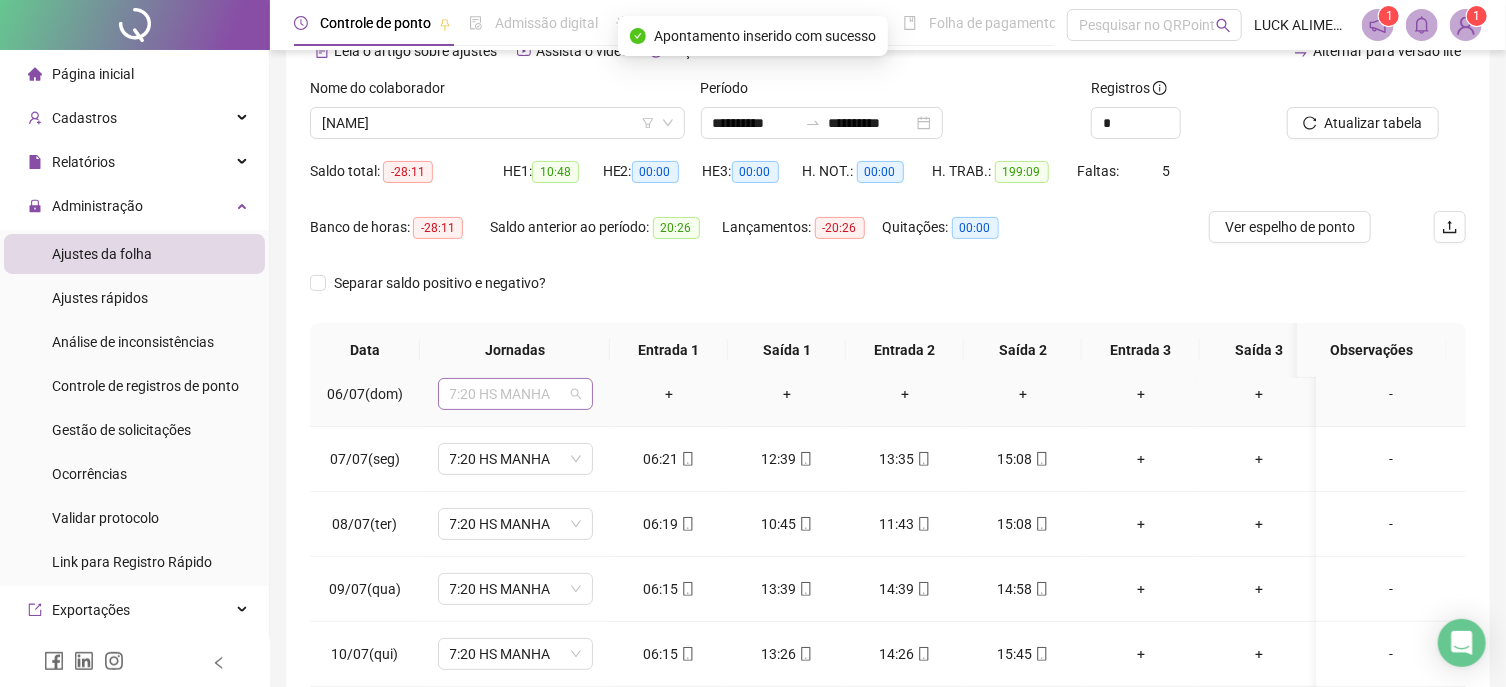 click on "7:20 HS MANHA" at bounding box center (515, 394) 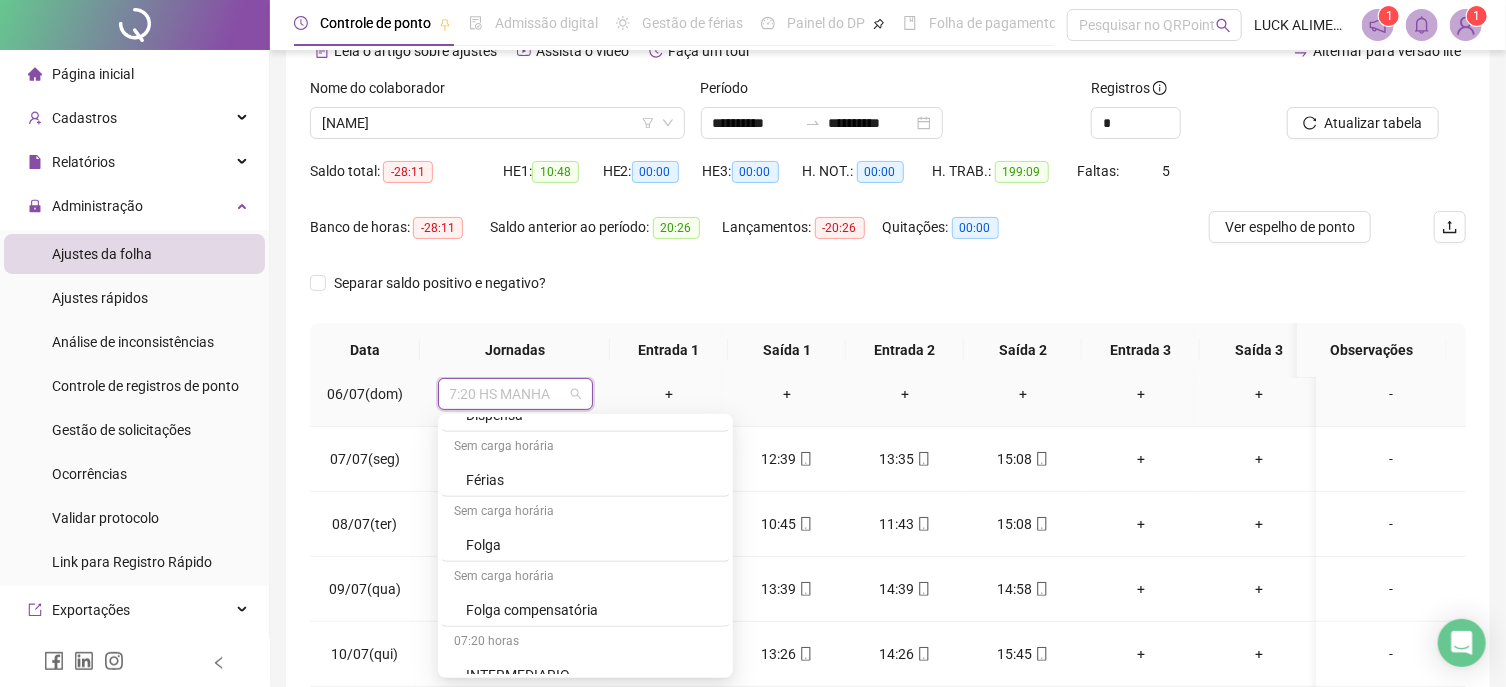 scroll, scrollTop: 691, scrollLeft: 0, axis: vertical 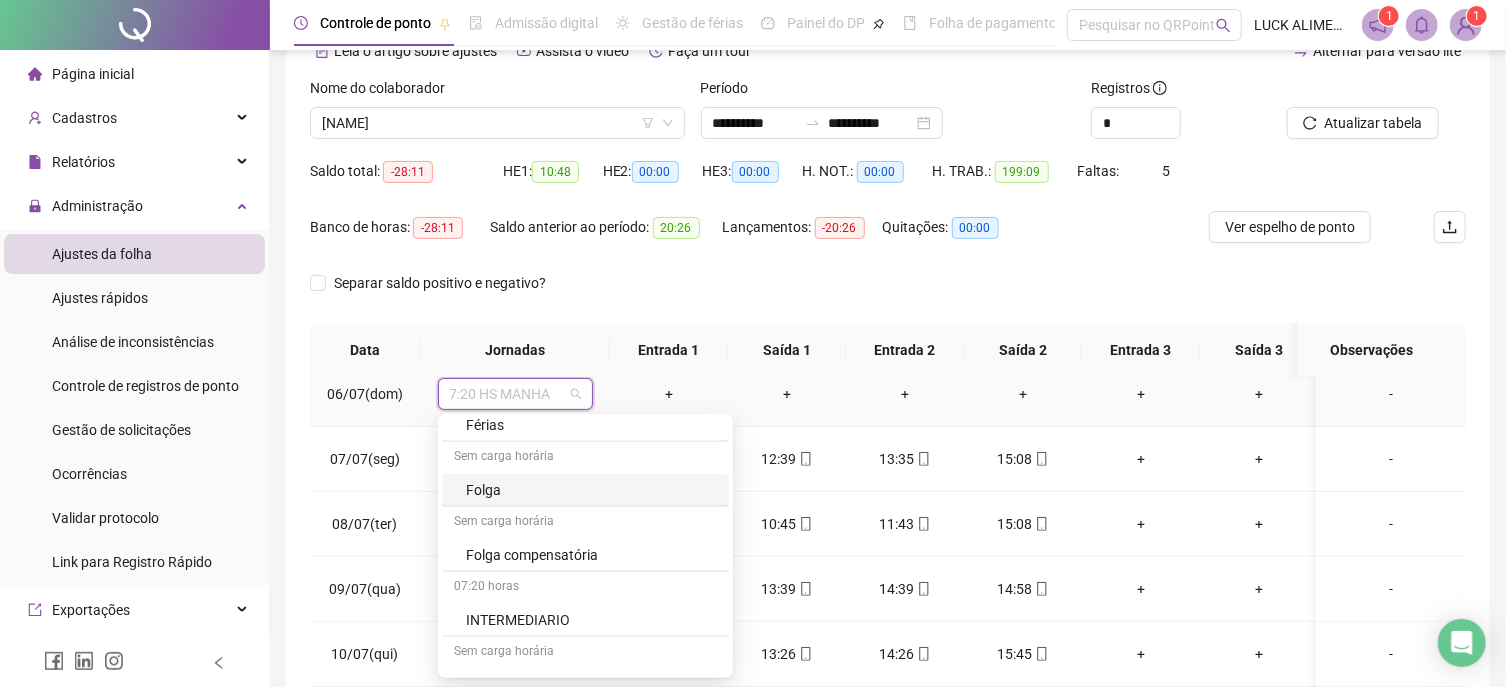 drag, startPoint x: 481, startPoint y: 491, endPoint x: 603, endPoint y: 494, distance: 122.03688 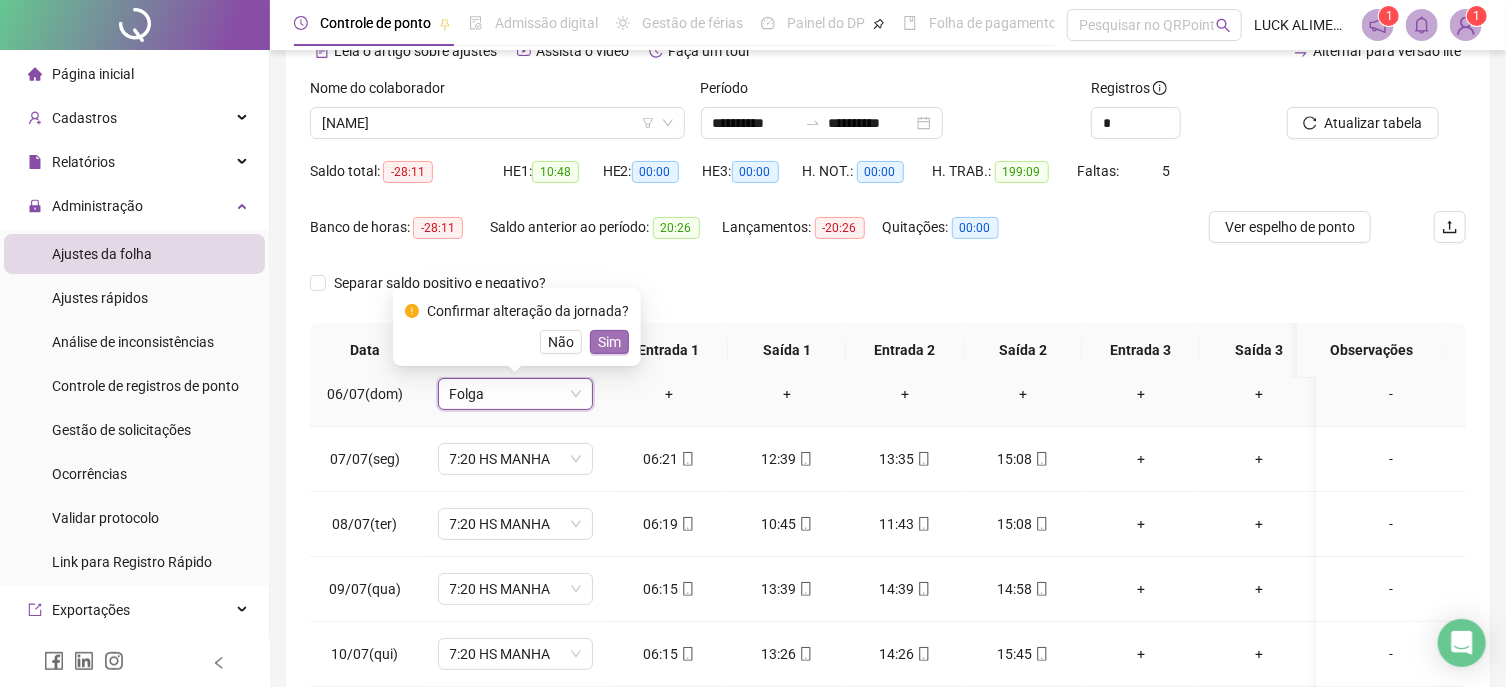 click on "Sim" at bounding box center [609, 342] 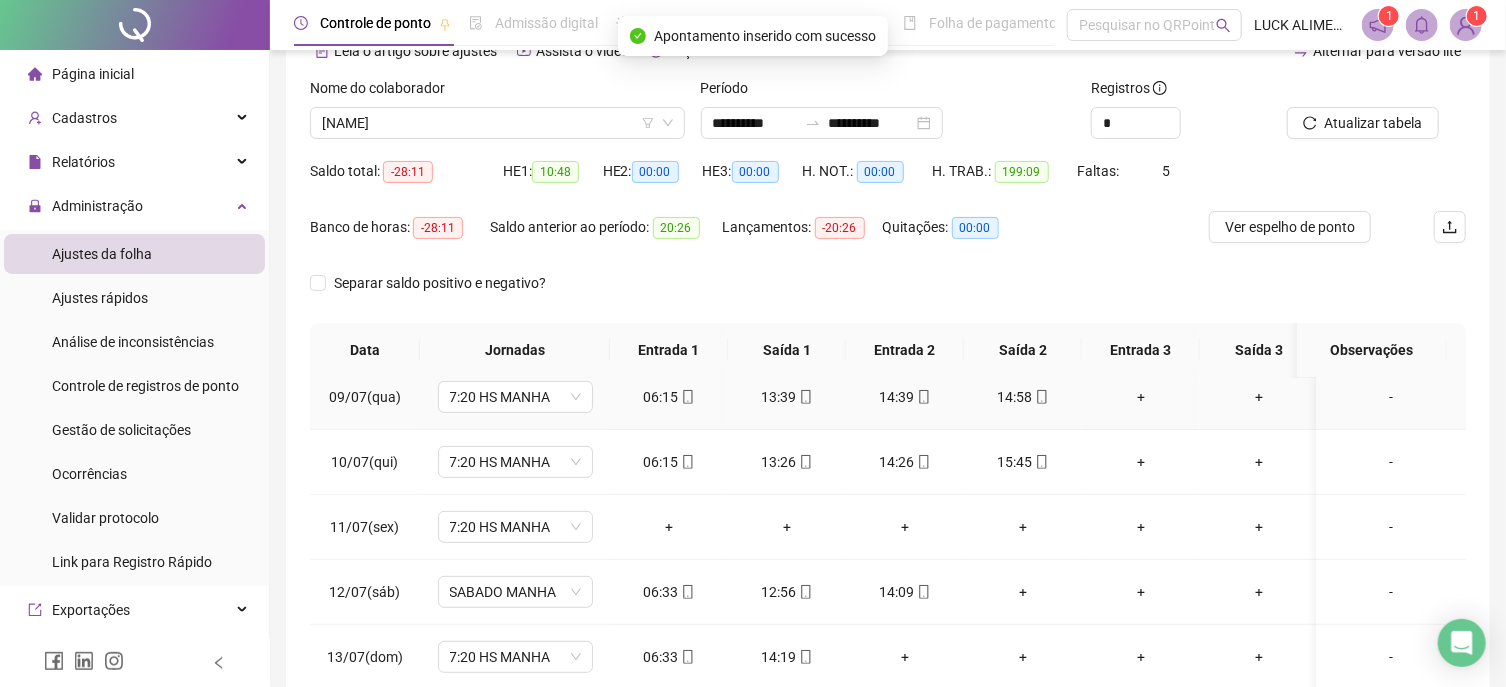 scroll, scrollTop: 569, scrollLeft: 0, axis: vertical 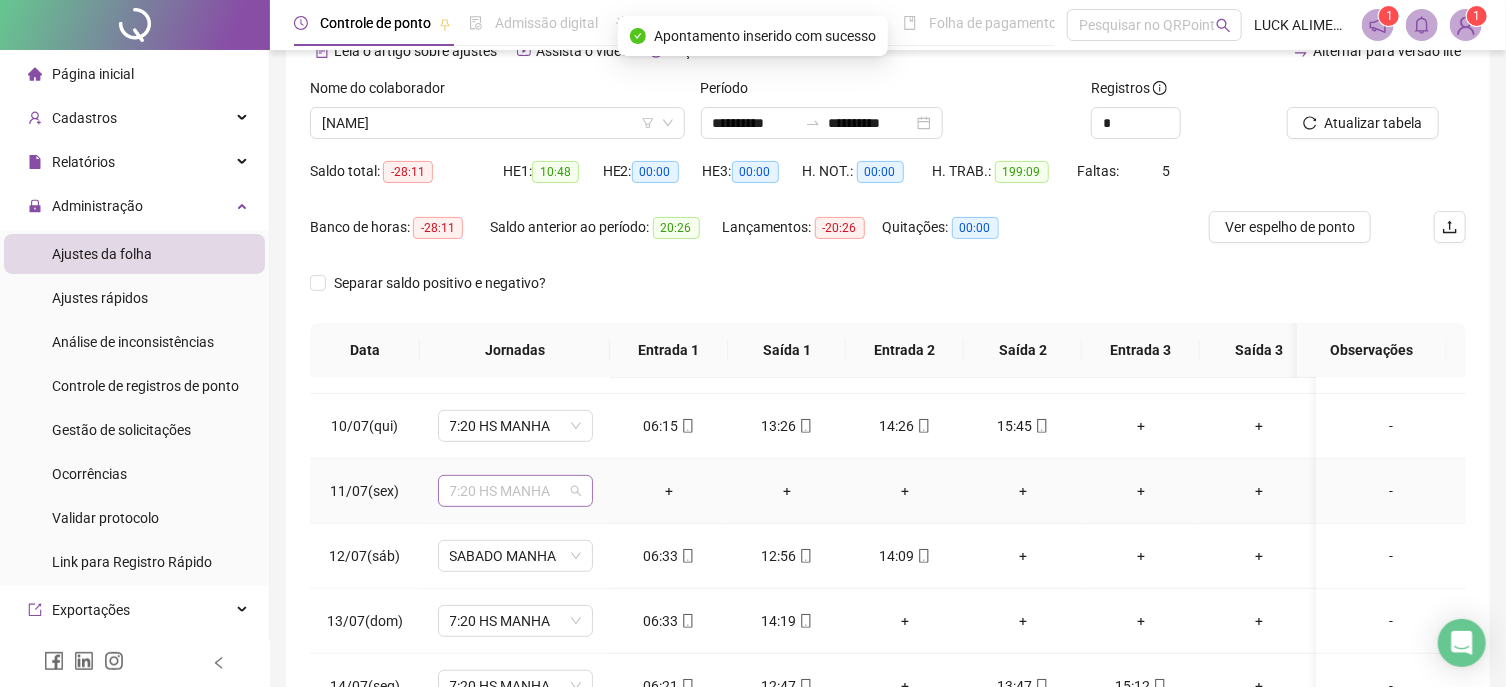 click on "7:20 HS MANHA" at bounding box center (515, 491) 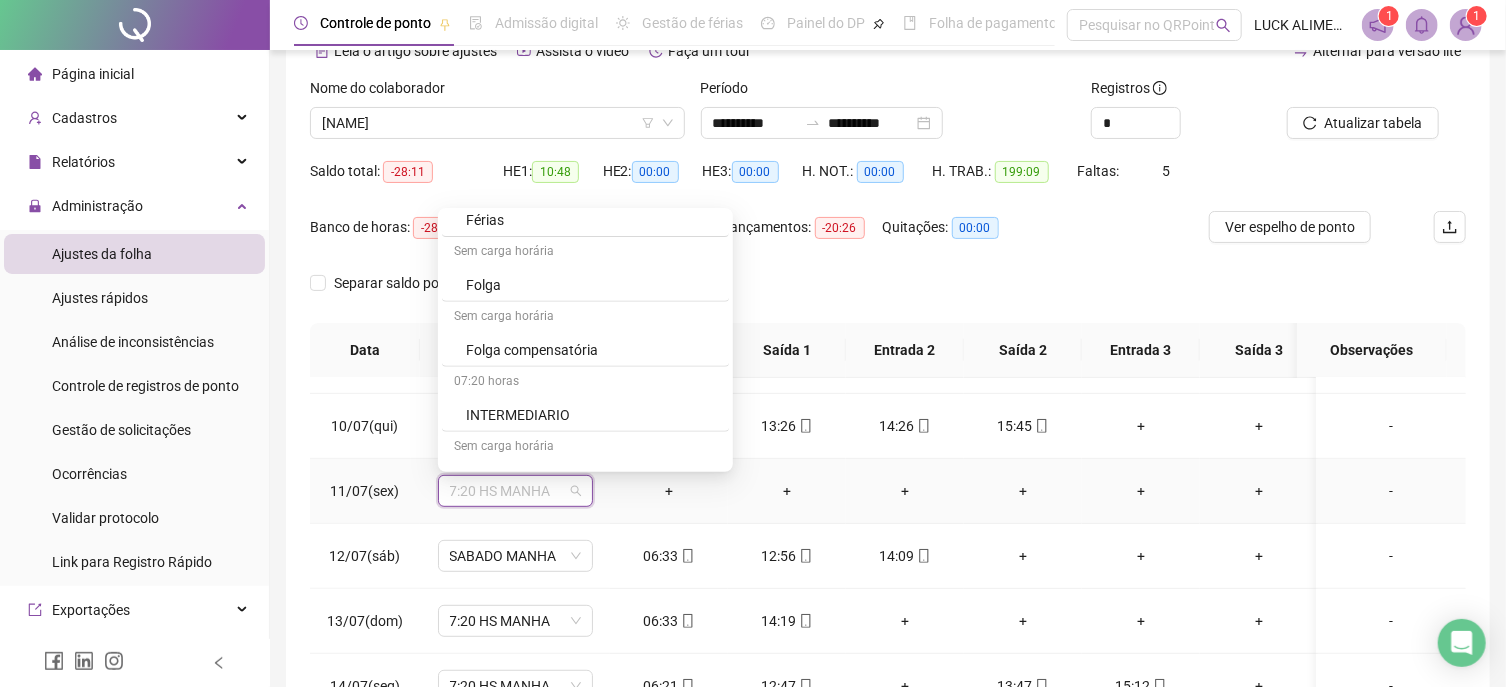 scroll, scrollTop: 691, scrollLeft: 0, axis: vertical 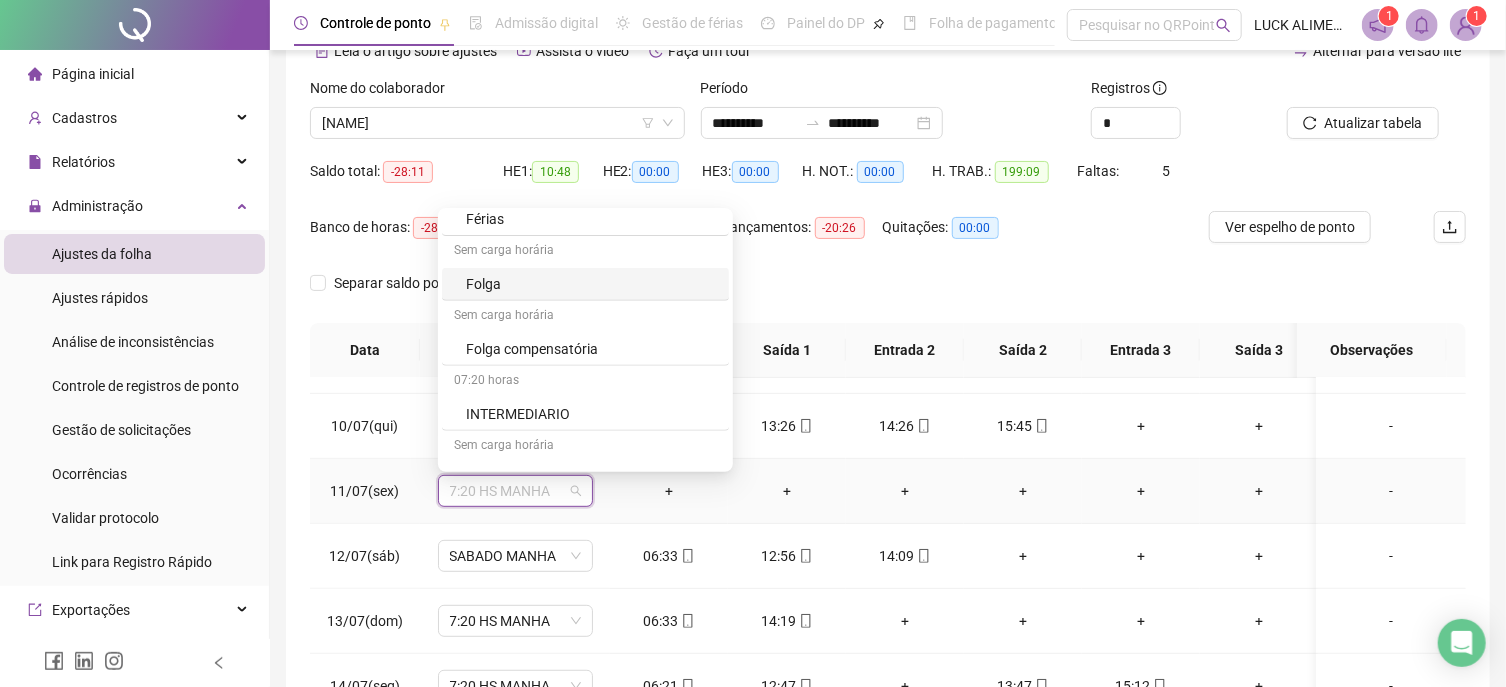 click on "Folga" at bounding box center [591, 284] 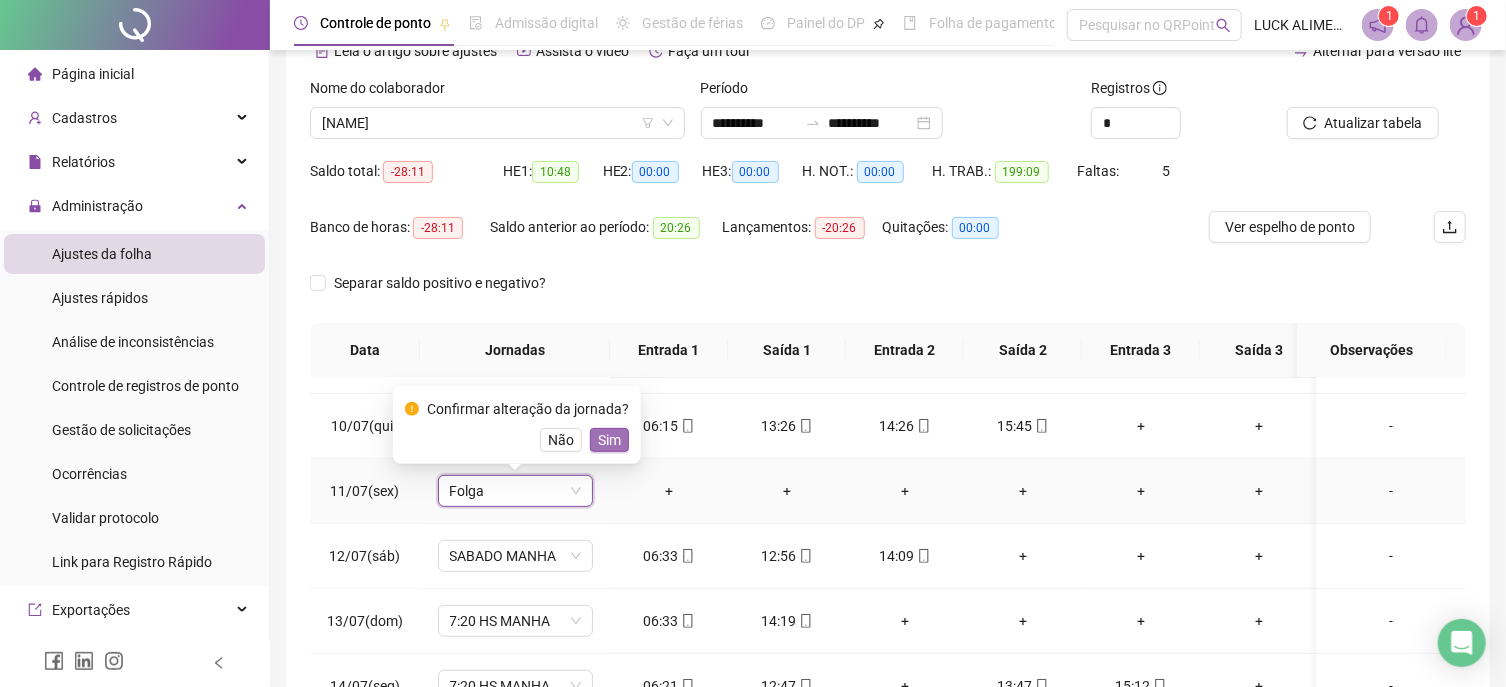 click on "Sim" at bounding box center (609, 440) 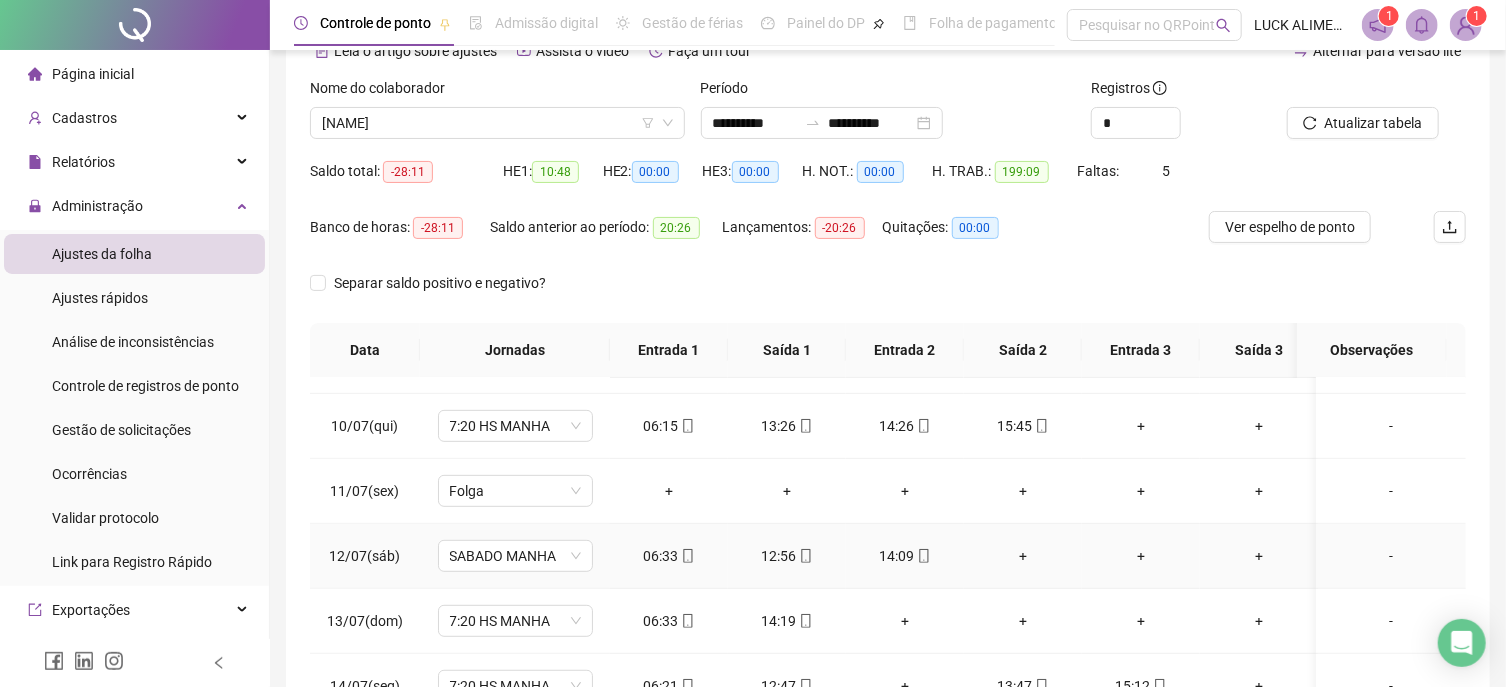click on "+" at bounding box center [1023, 556] 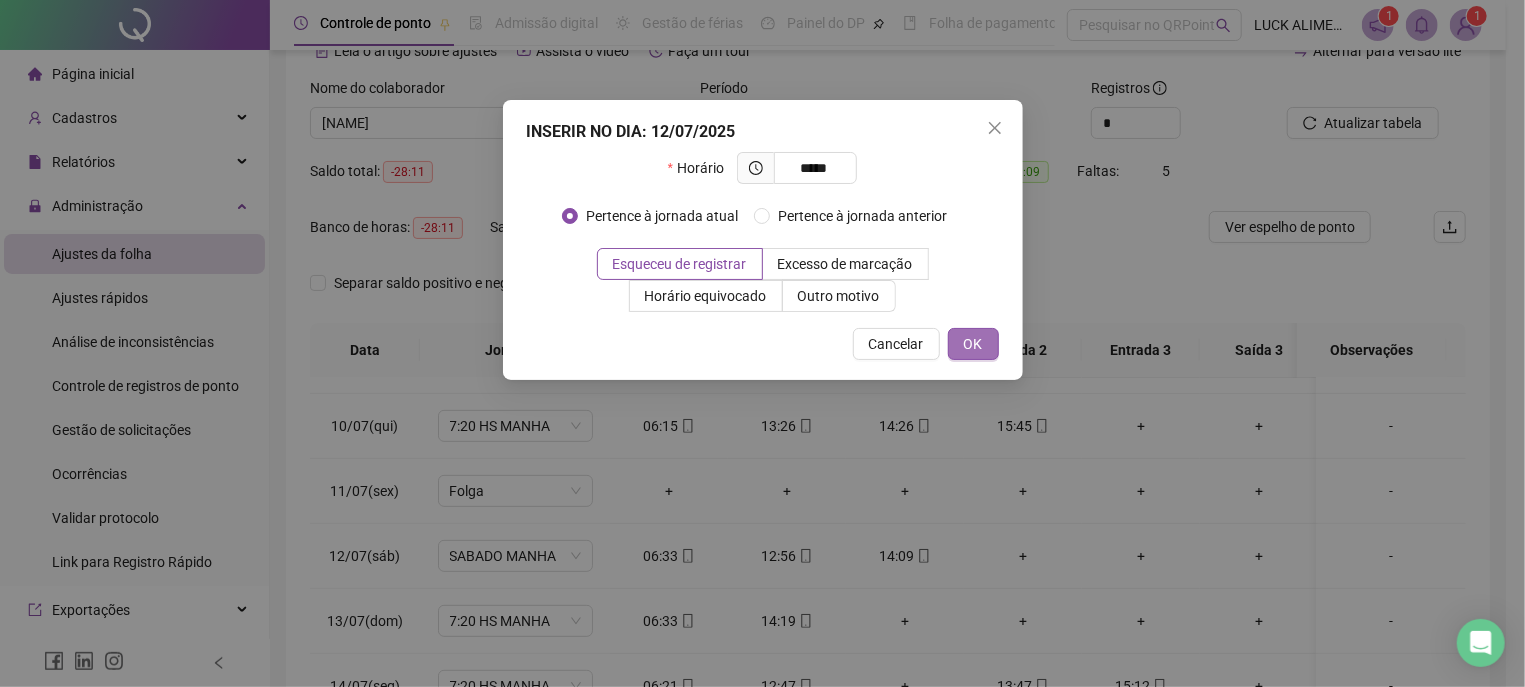 type on "*****" 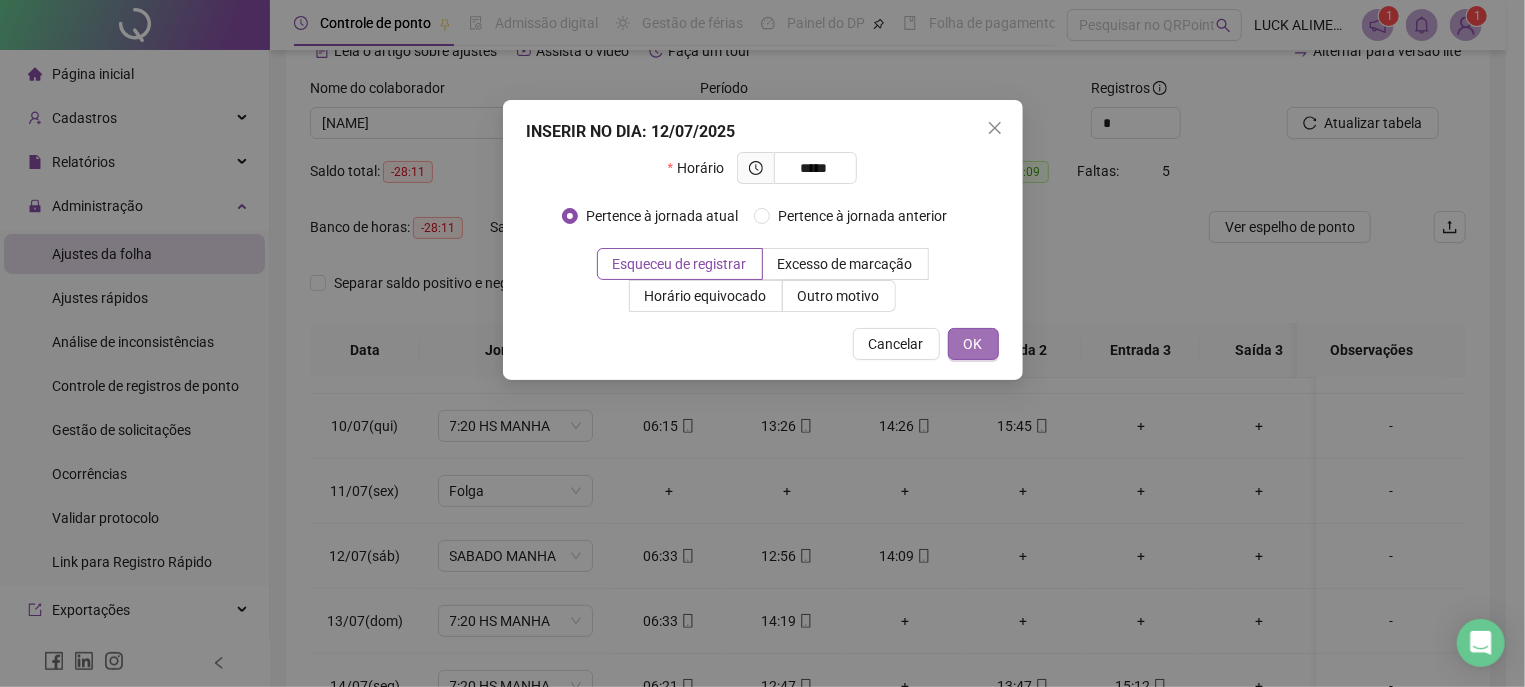 click on "OK" at bounding box center [973, 344] 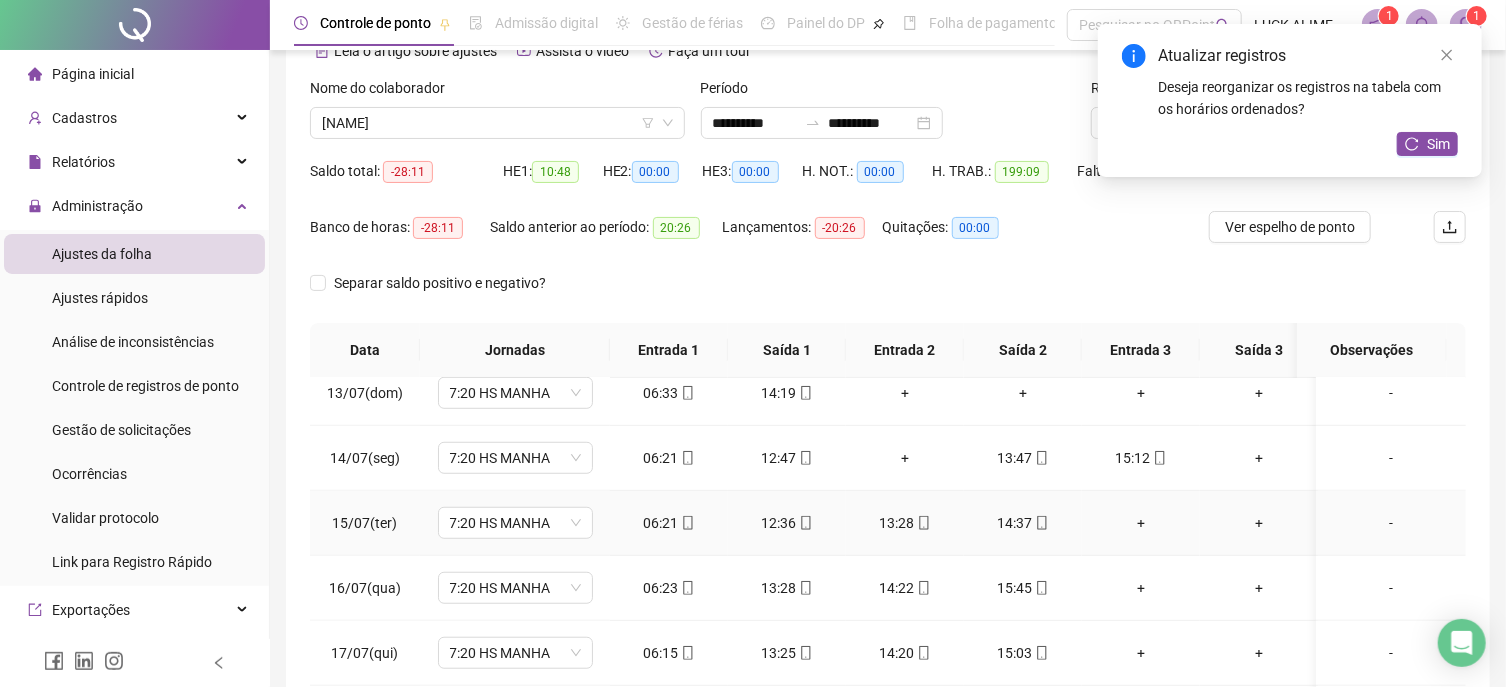 scroll, scrollTop: 1139, scrollLeft: 0, axis: vertical 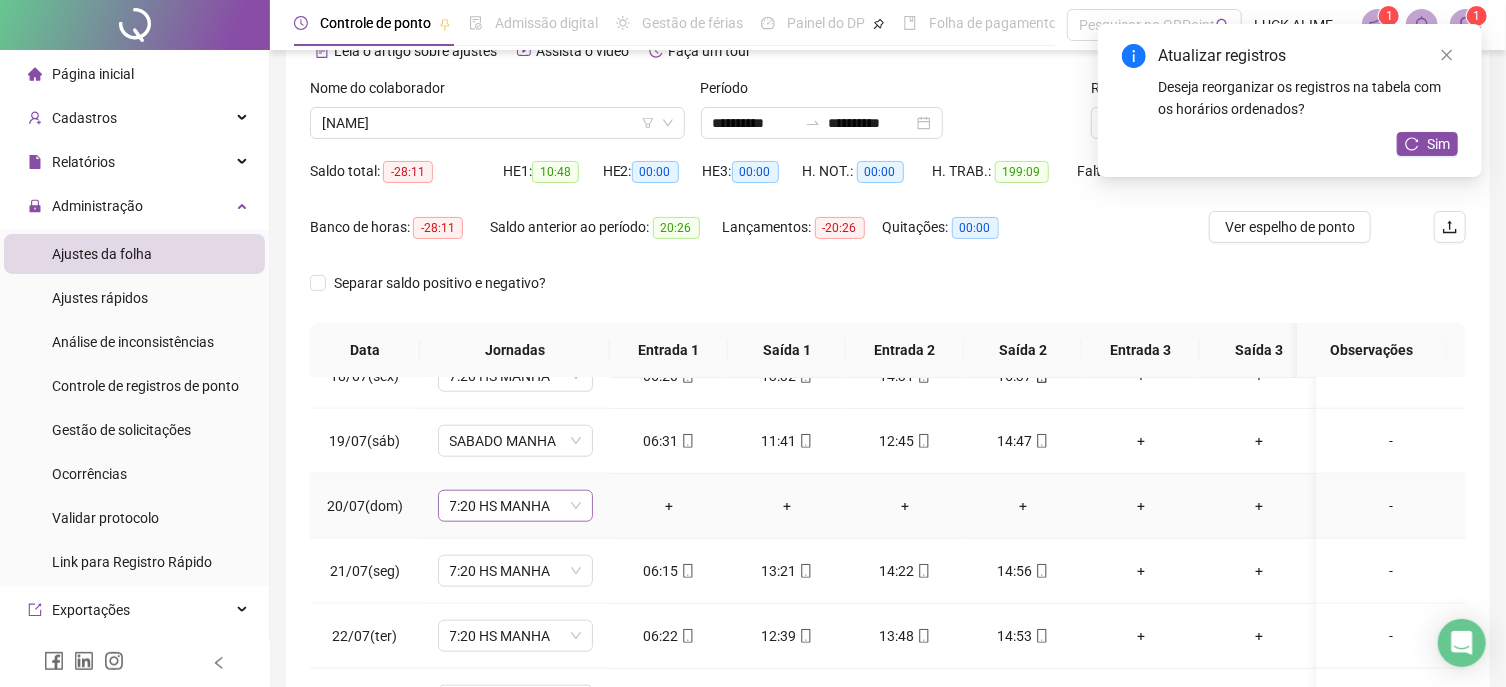 click on "7:20 HS MANHA" at bounding box center [515, 506] 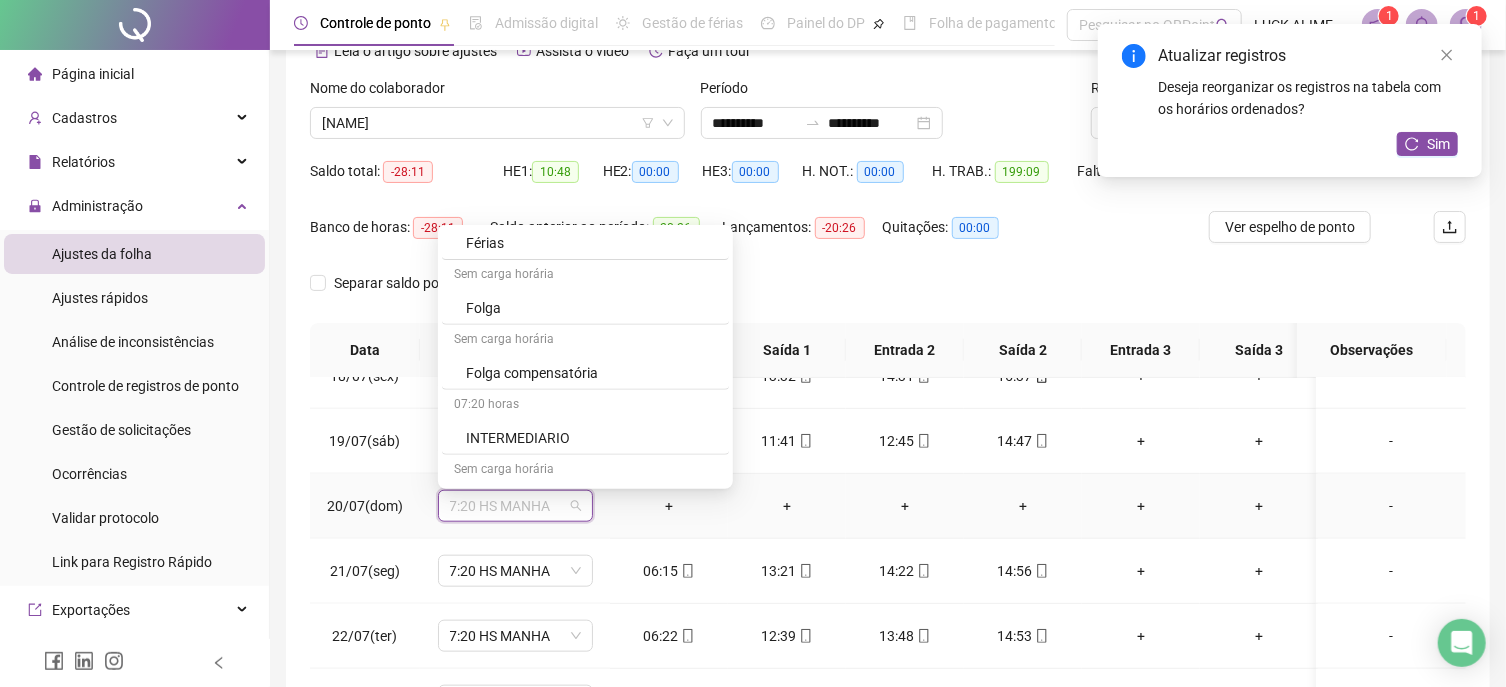 scroll, scrollTop: 691, scrollLeft: 0, axis: vertical 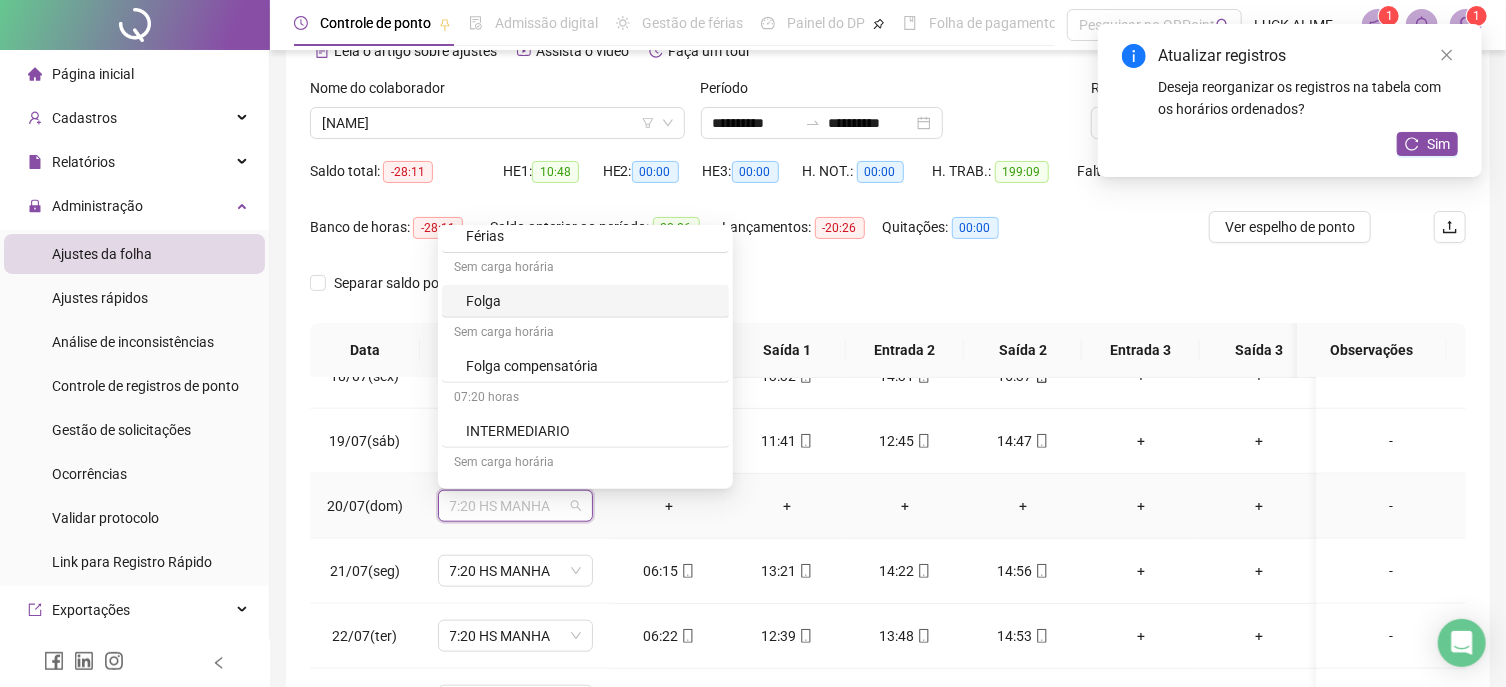 click on "Folga" at bounding box center [591, 301] 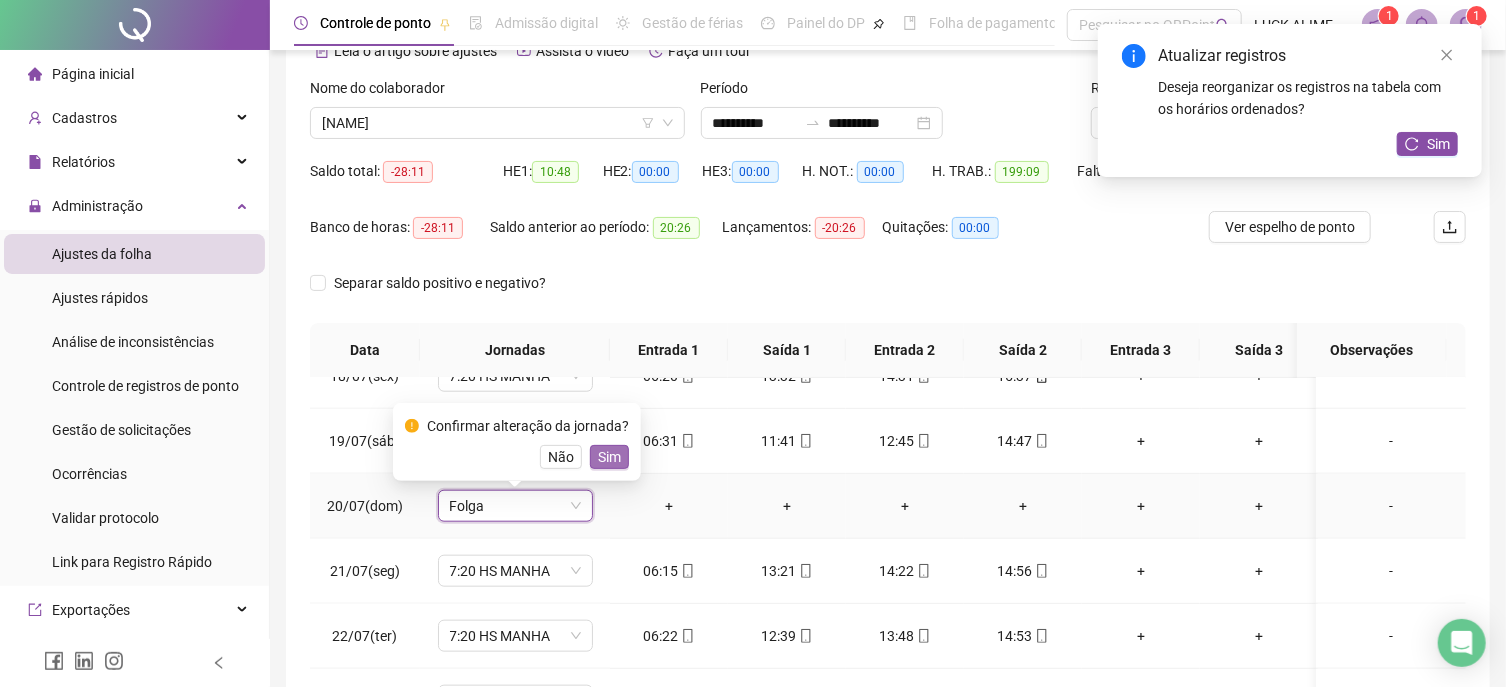 click on "Sim" at bounding box center (609, 457) 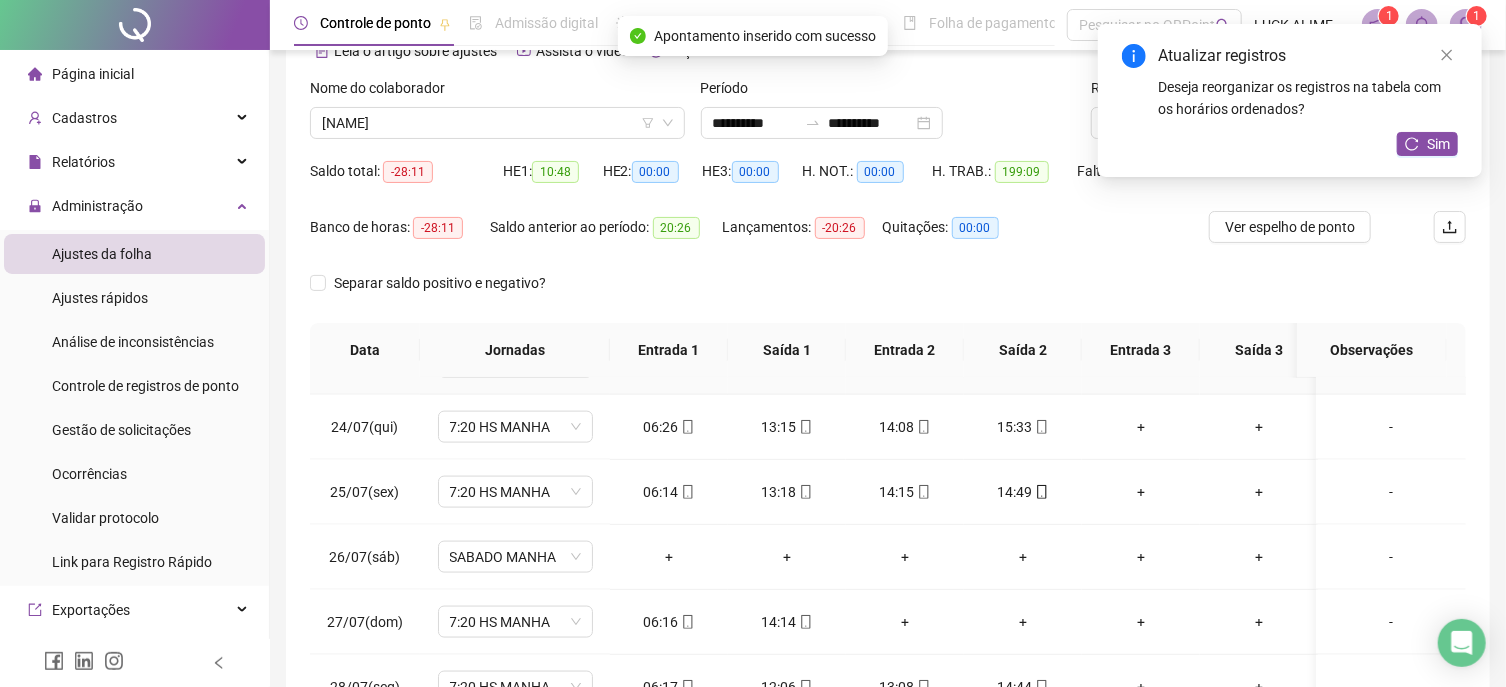 scroll, scrollTop: 1480, scrollLeft: 0, axis: vertical 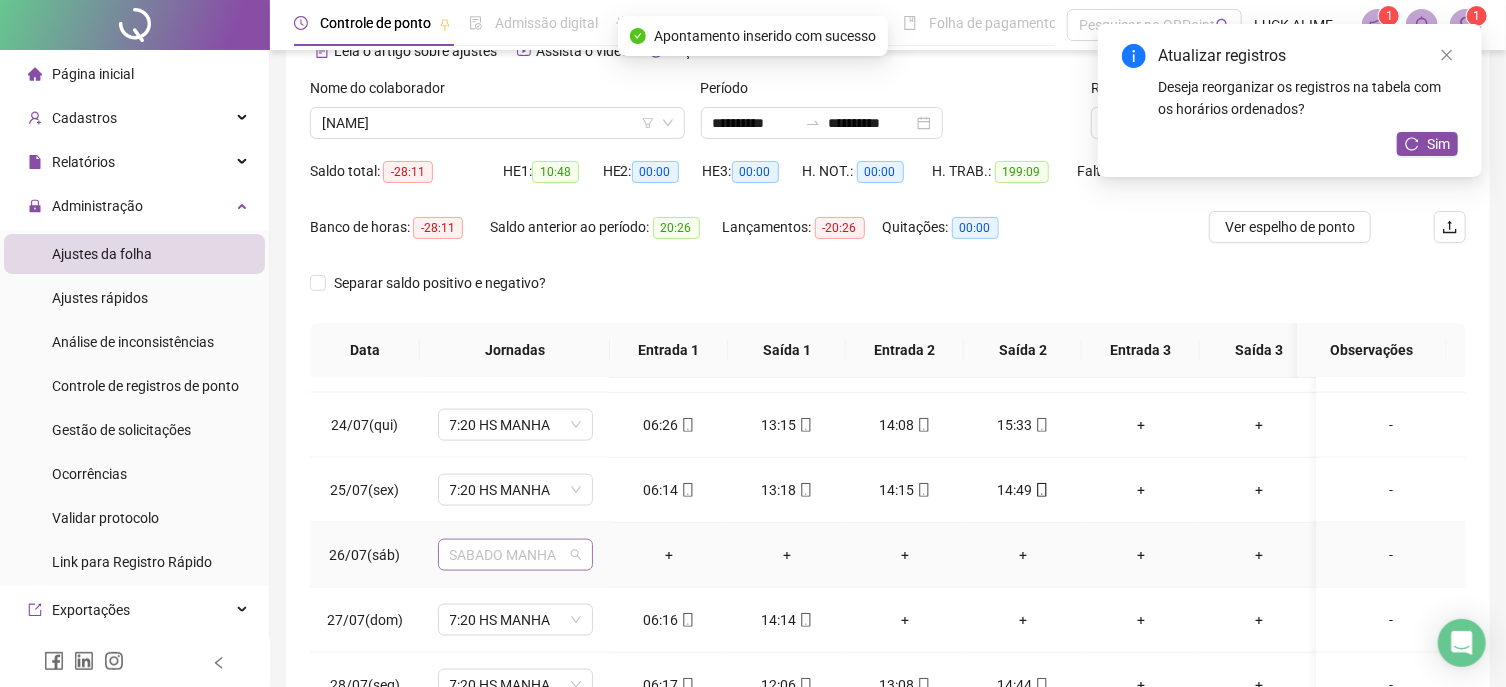 click on "SABADO MANHA" at bounding box center (515, 555) 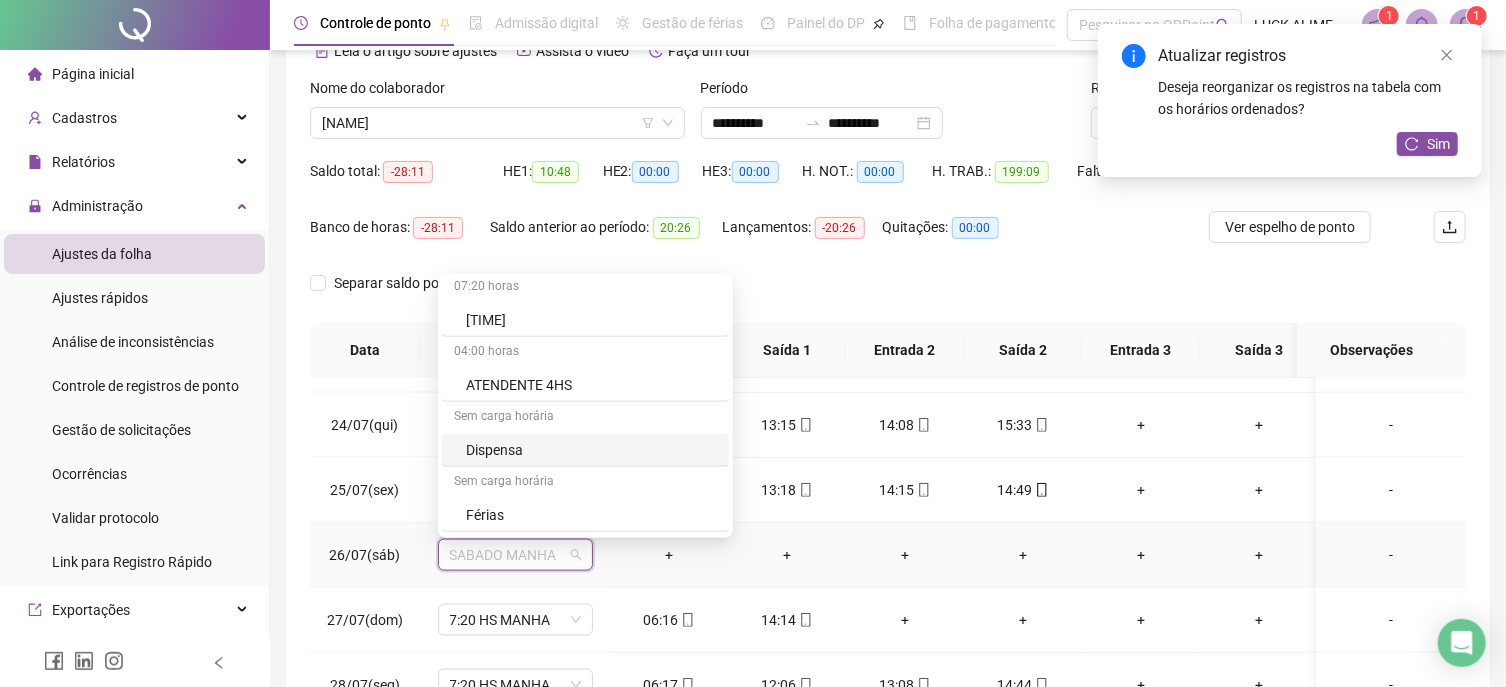 scroll, scrollTop: 691, scrollLeft: 0, axis: vertical 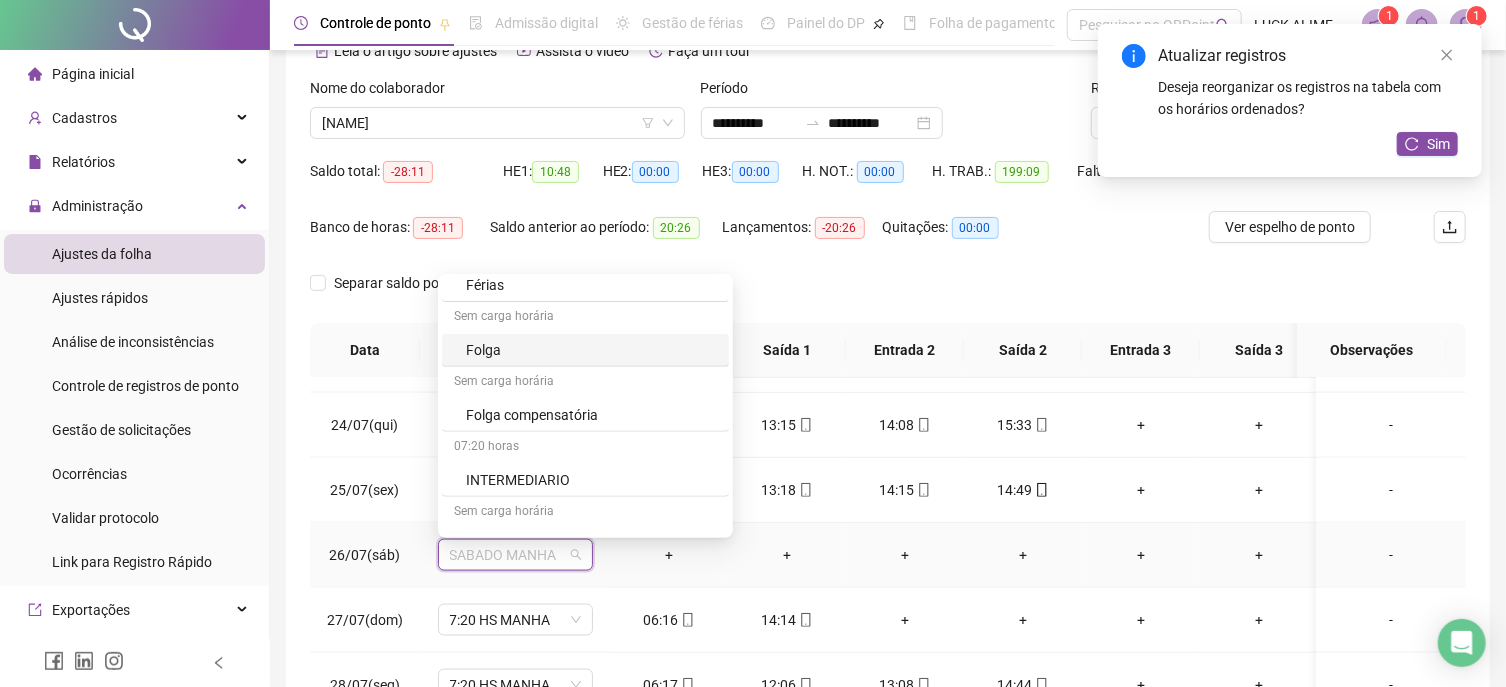 click on "Folga" at bounding box center [591, 350] 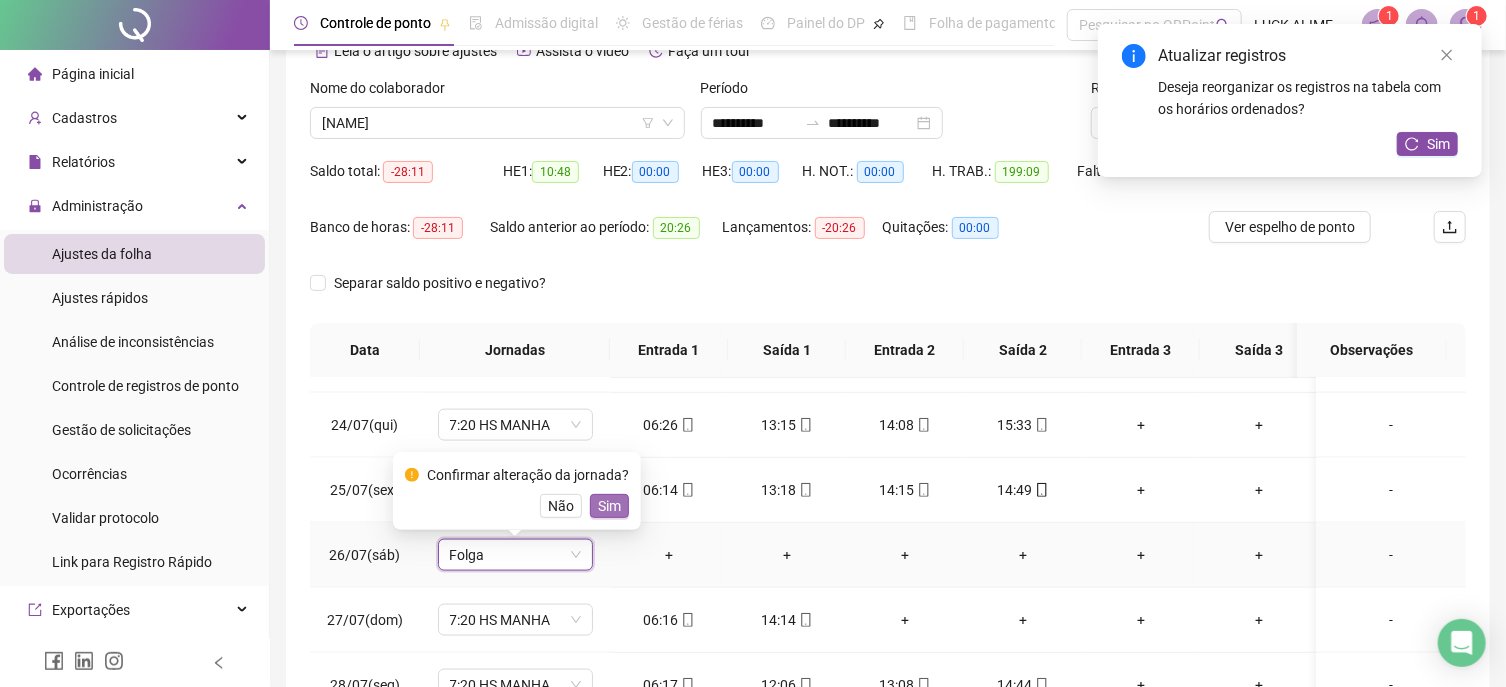 click on "Sim" at bounding box center [609, 506] 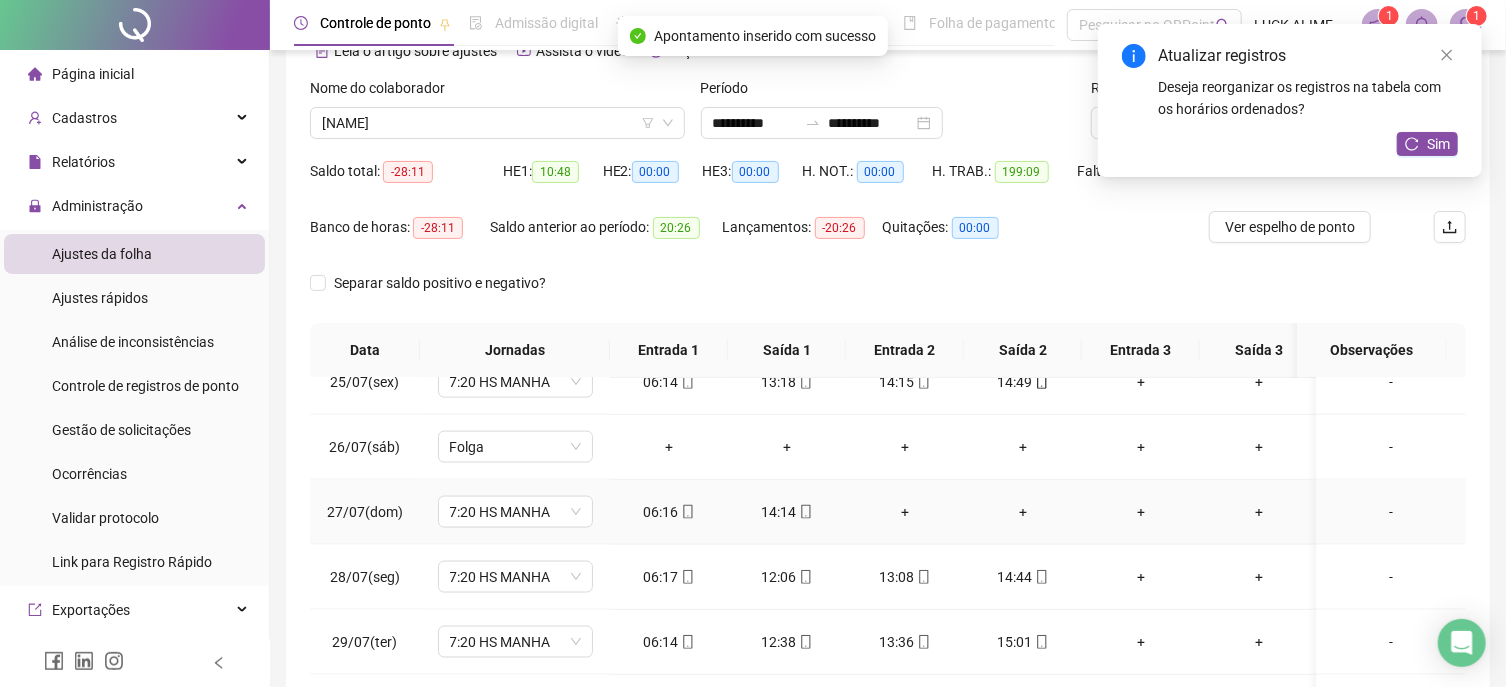 scroll, scrollTop: 1610, scrollLeft: 0, axis: vertical 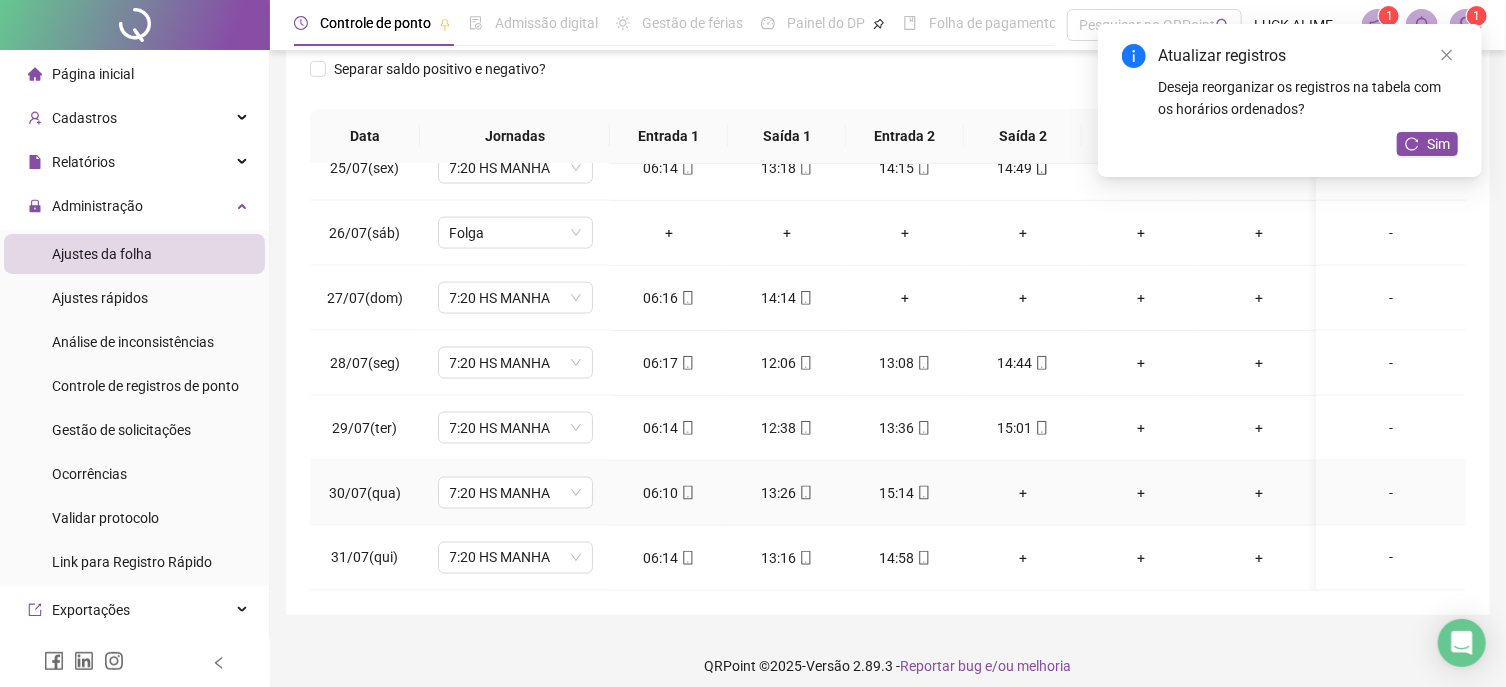 click on "+" at bounding box center [1023, 493] 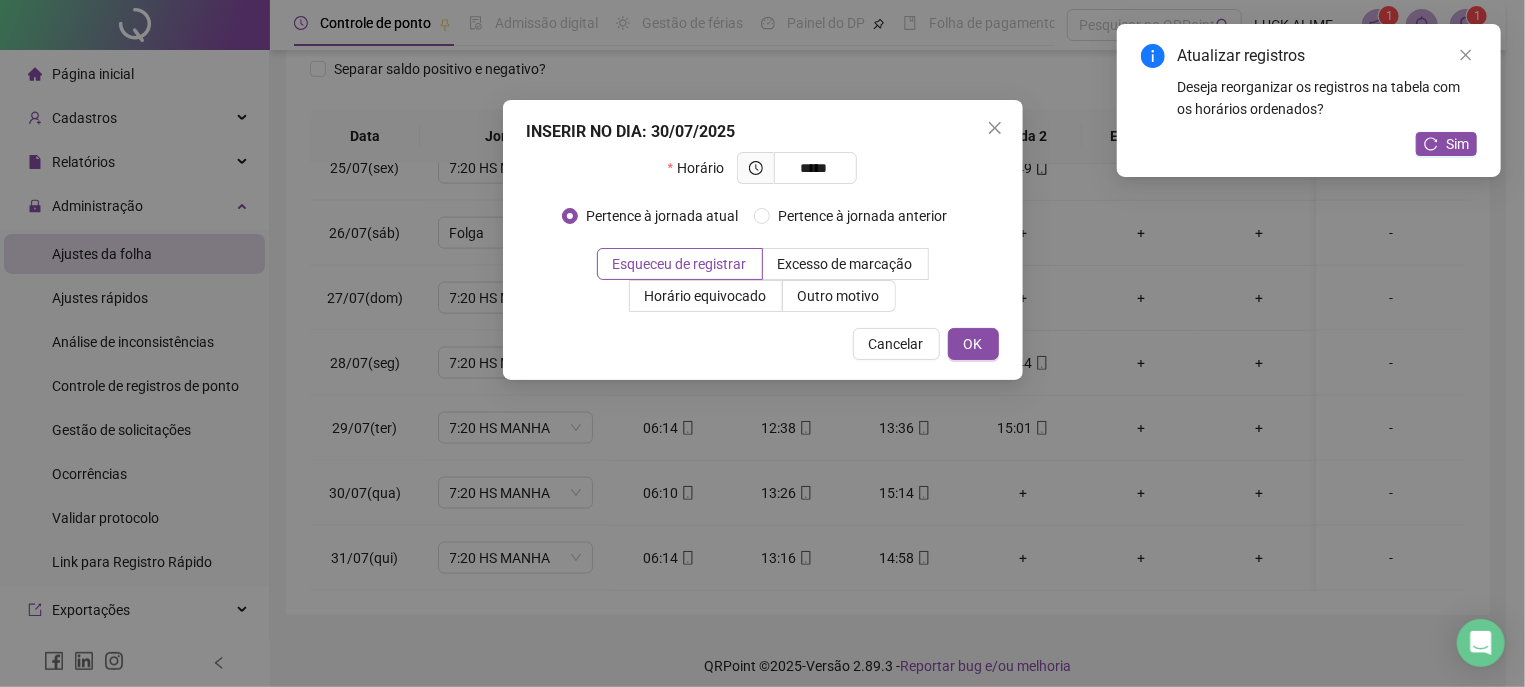 type on "*****" 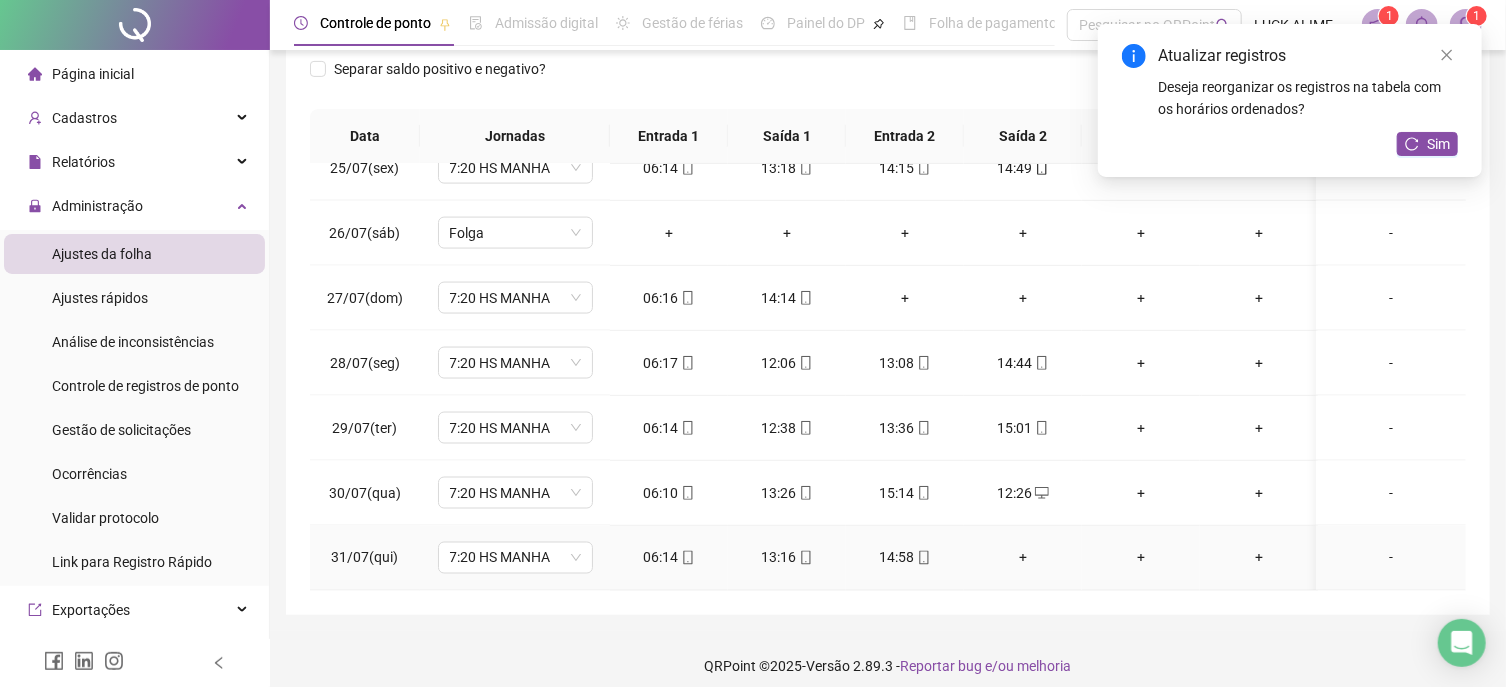 click on "+" at bounding box center (1023, 558) 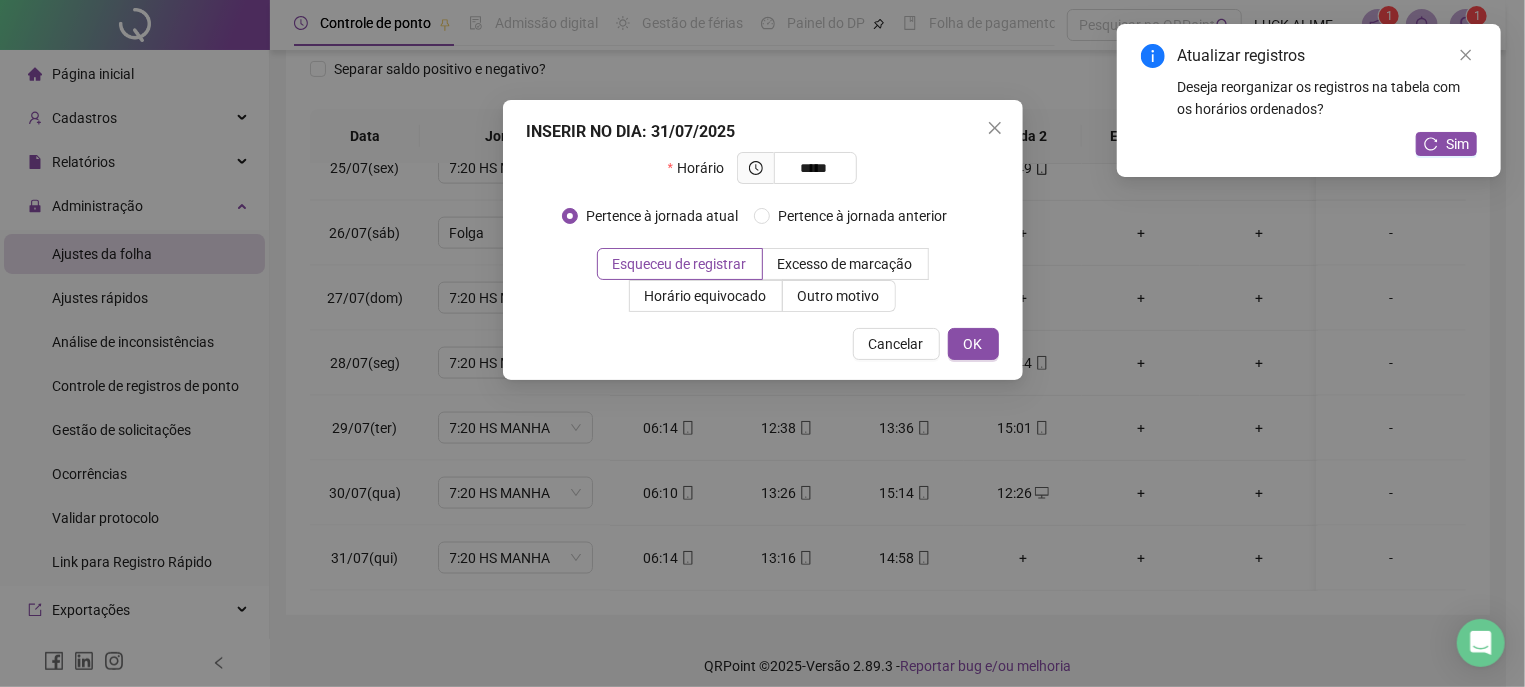 type on "*****" 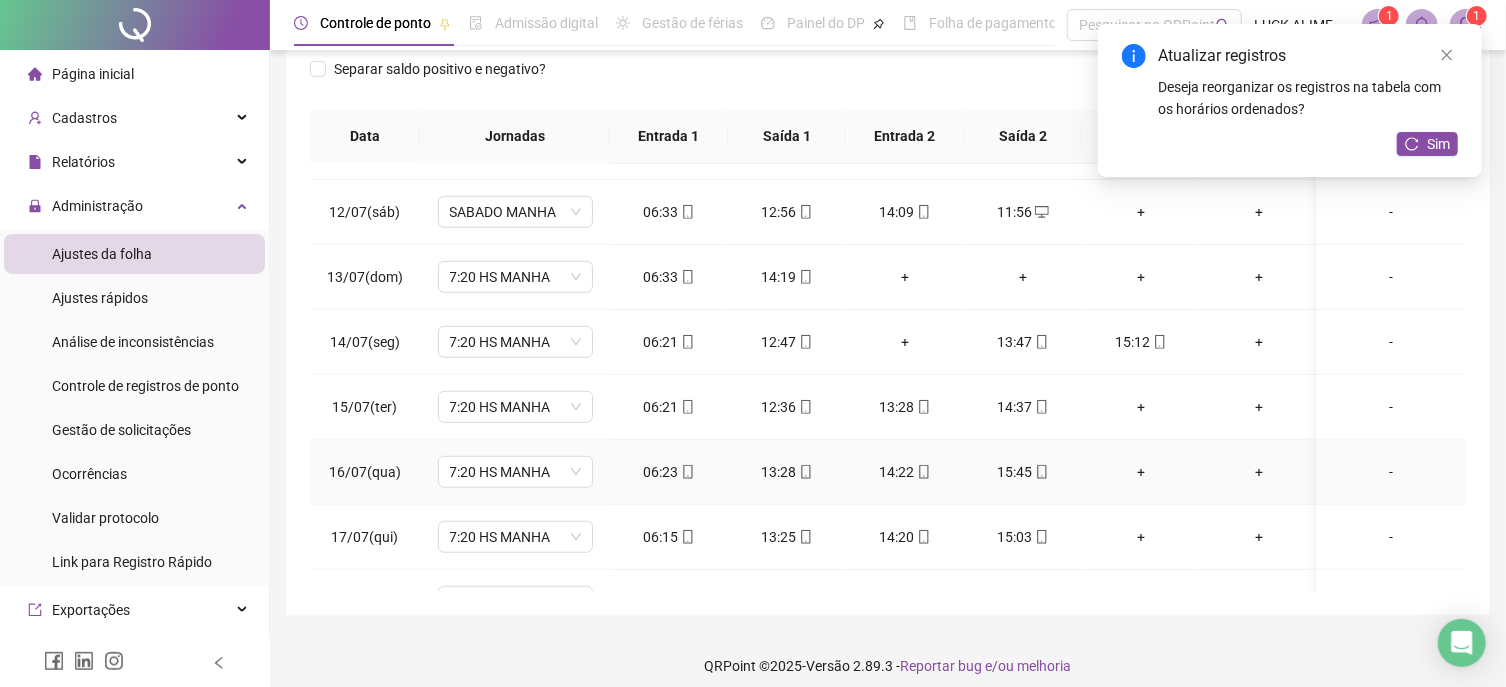 scroll, scrollTop: 0, scrollLeft: 0, axis: both 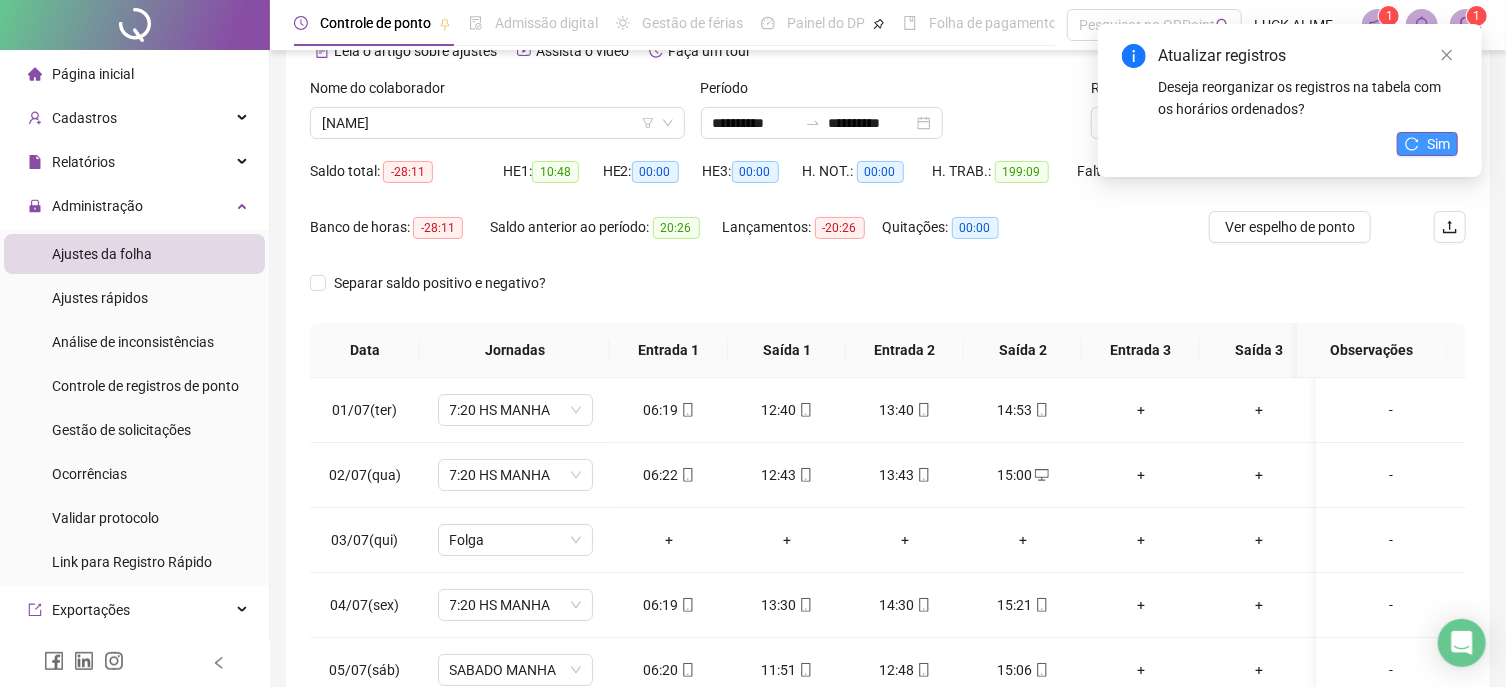 click on "Sim" at bounding box center (1427, 144) 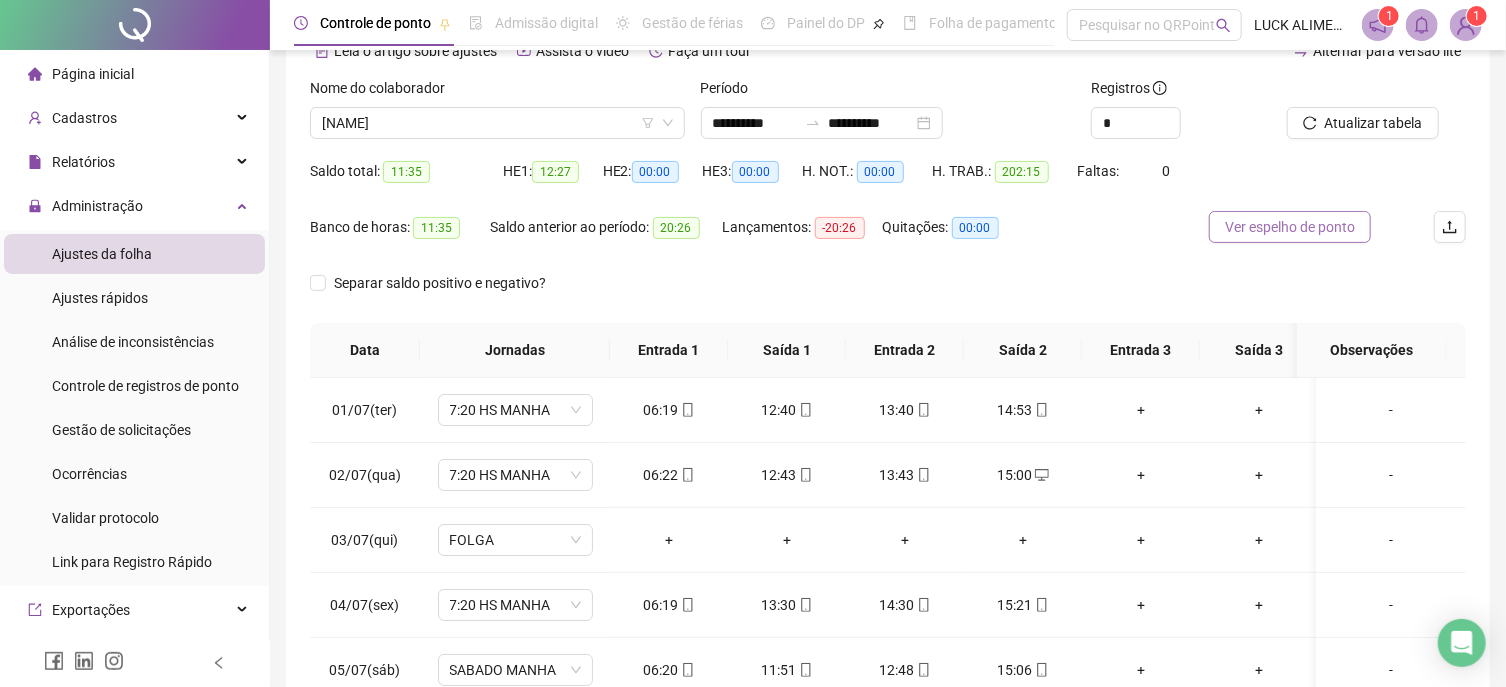 click on "Ver espelho de ponto" at bounding box center [1290, 227] 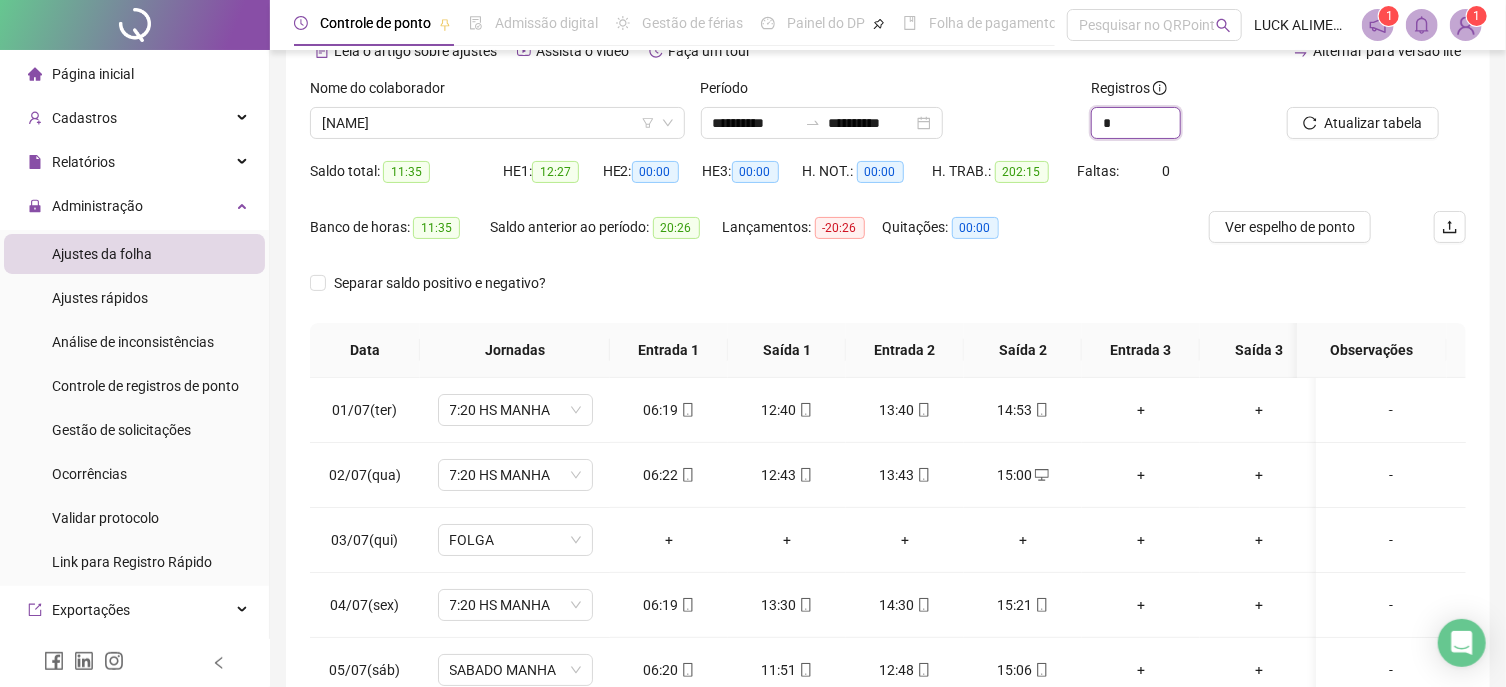 click at bounding box center [1180, 130] 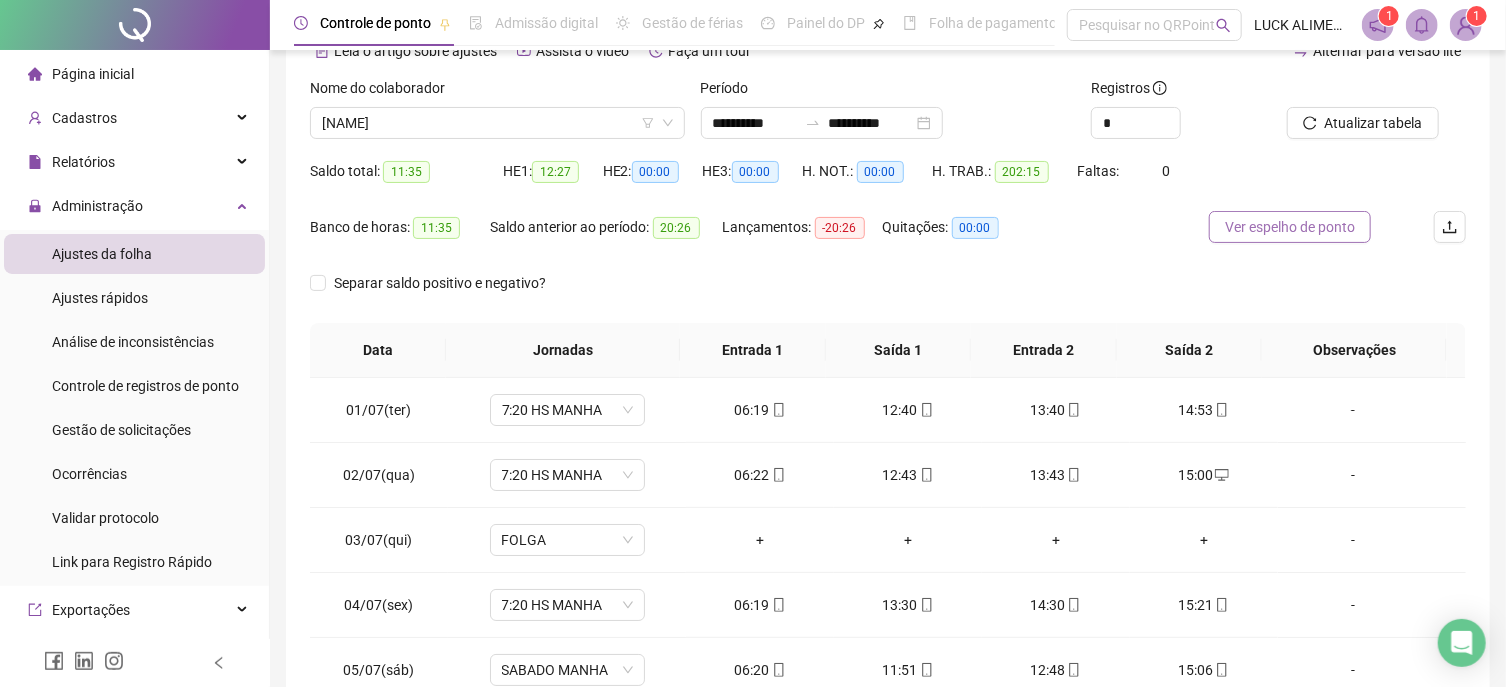 click on "Ver espelho de ponto" at bounding box center [1290, 227] 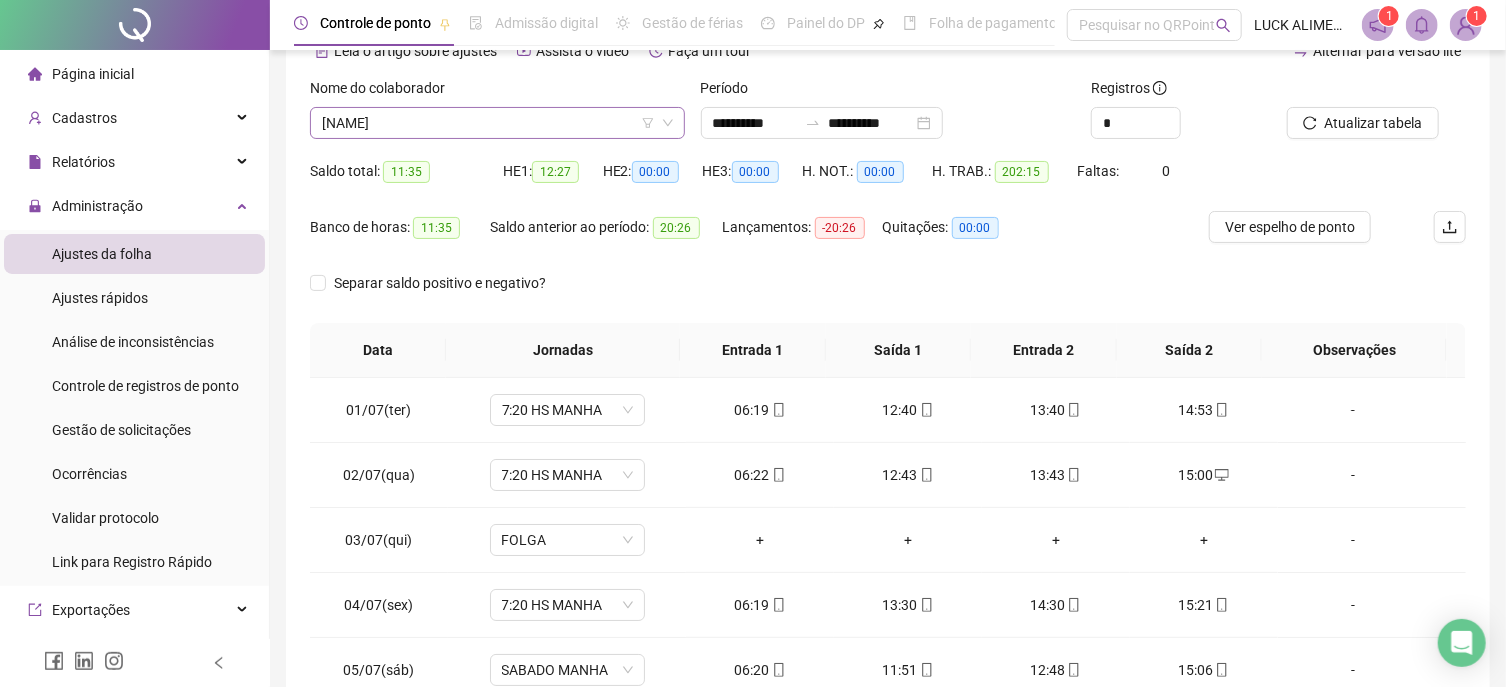 click on "[NAME]" at bounding box center (497, 123) 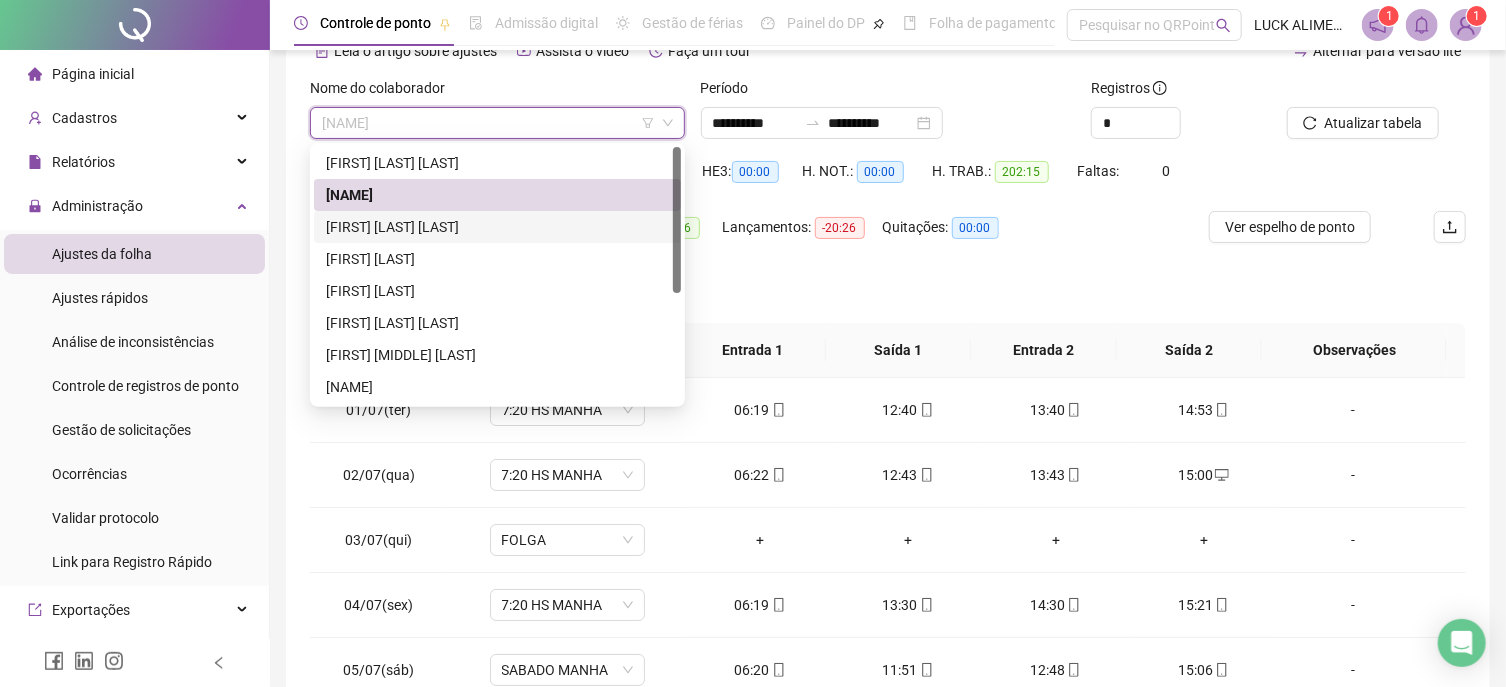 click on "[FIRST] [LAST] [LAST]" at bounding box center (497, 227) 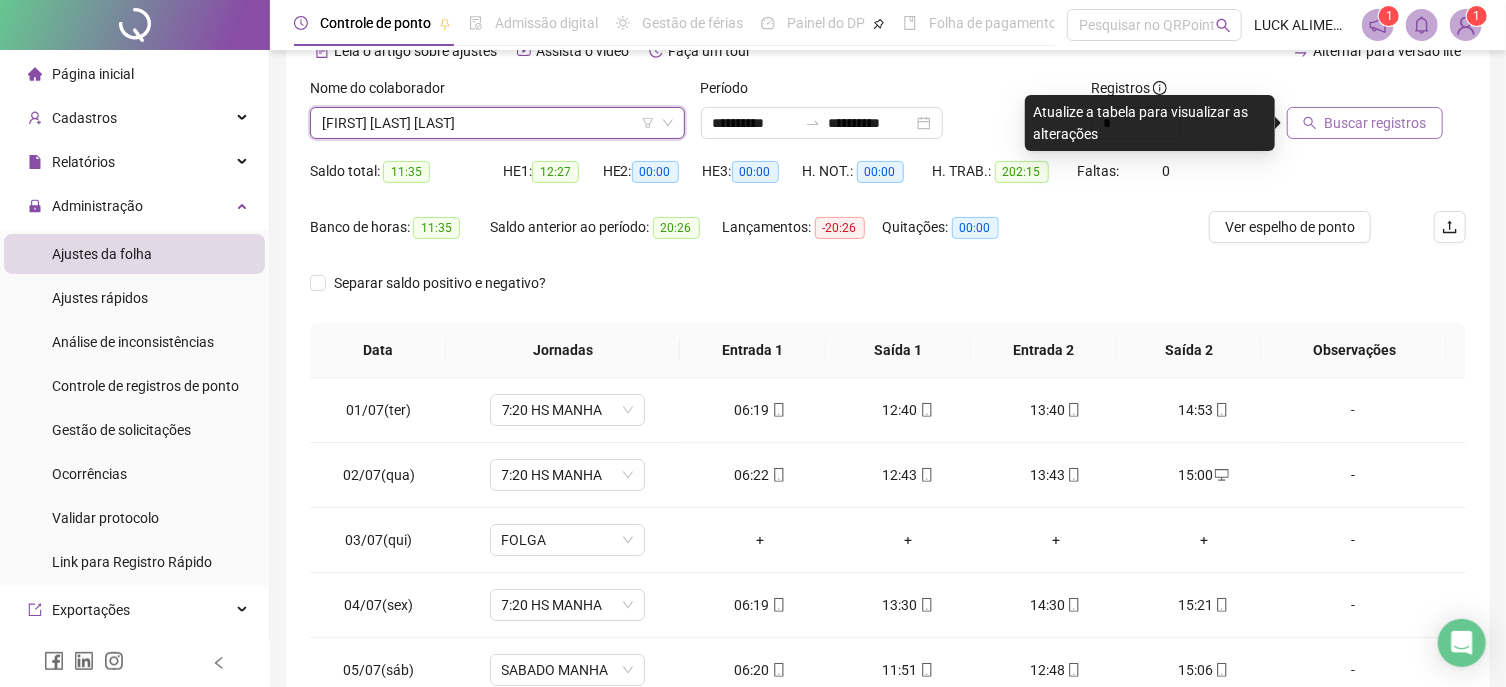 click on "Buscar registros" at bounding box center [1365, 123] 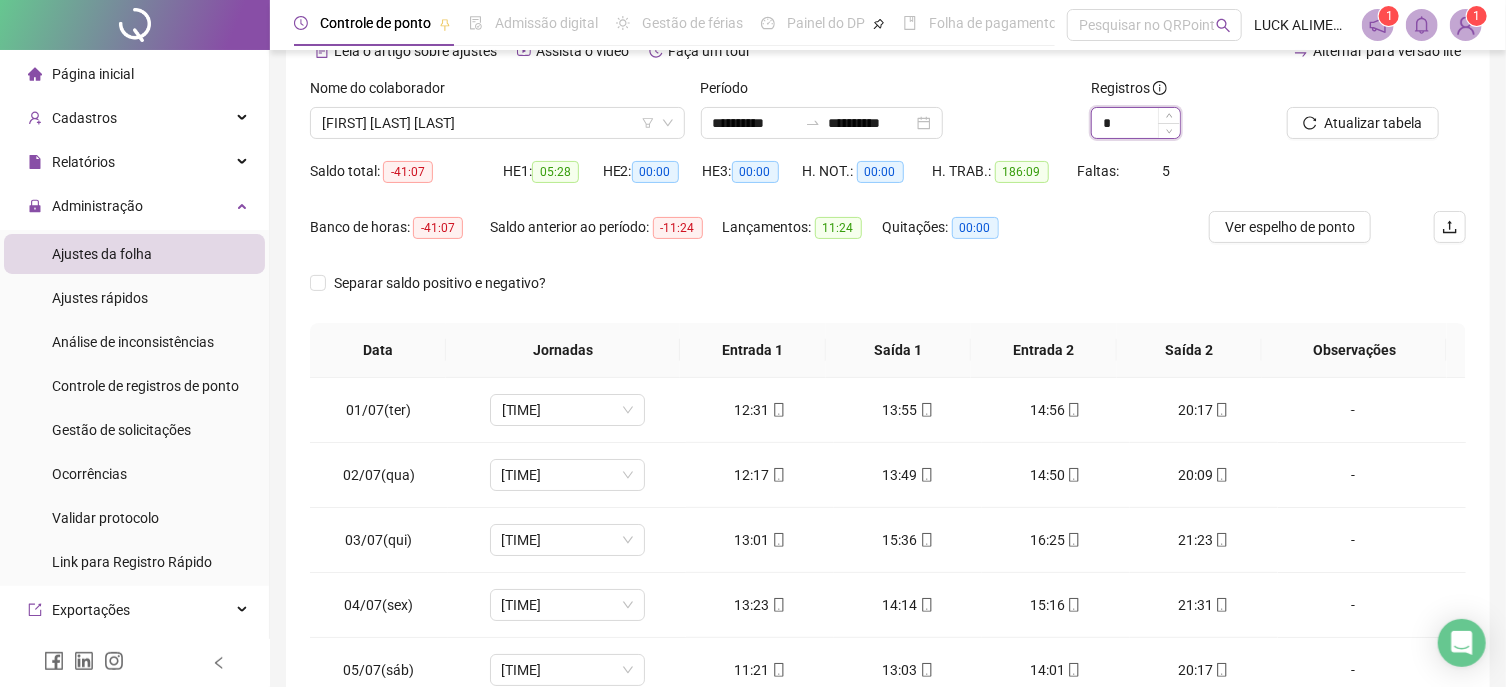 drag, startPoint x: 1113, startPoint y: 125, endPoint x: 1085, endPoint y: 122, distance: 28.160255 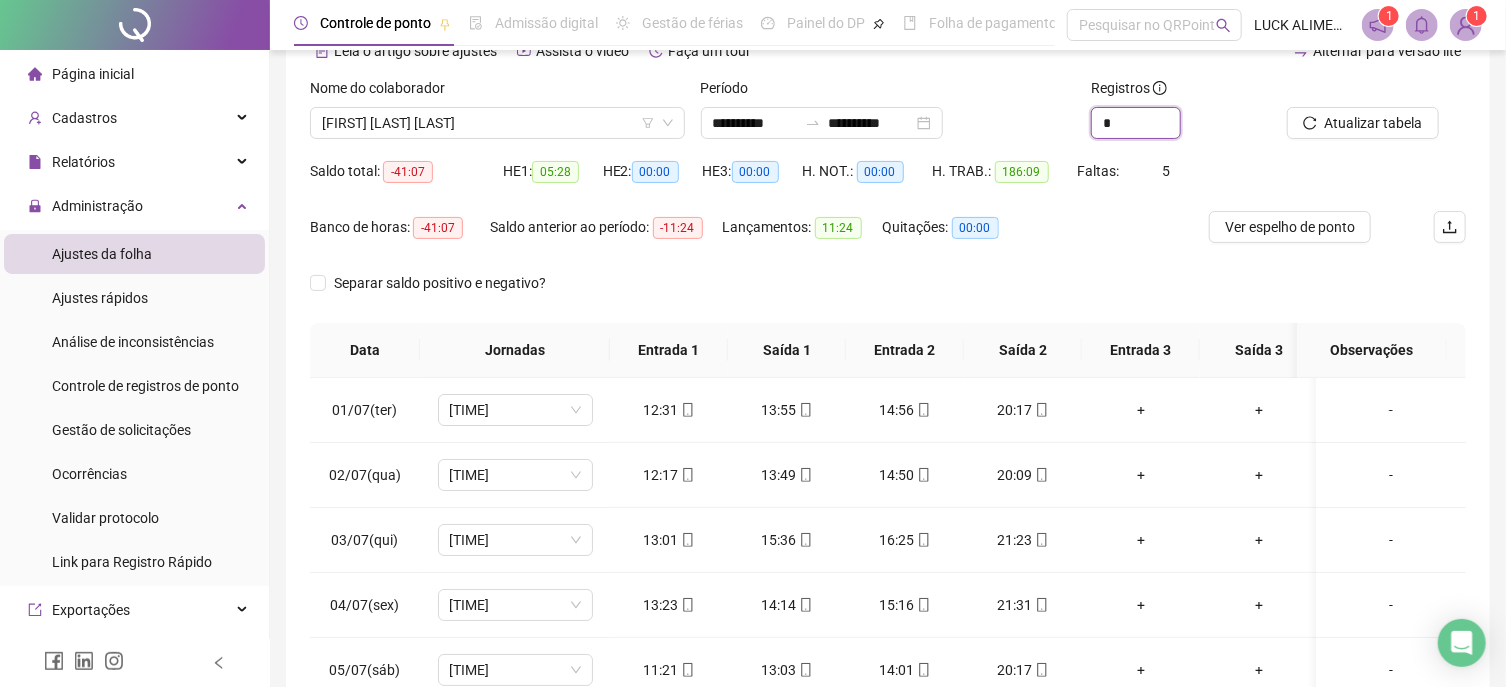 scroll, scrollTop: 214, scrollLeft: 0, axis: vertical 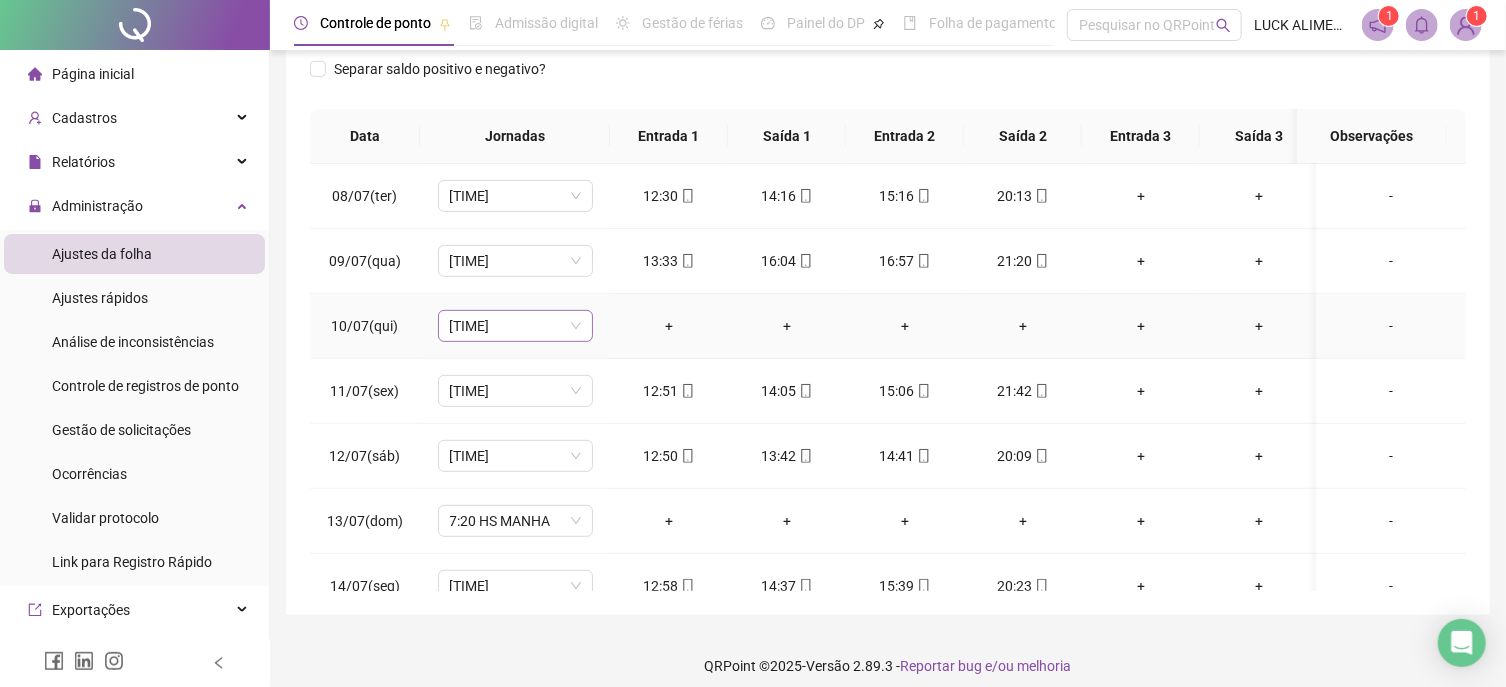 click on "[TIME]" at bounding box center [515, 326] 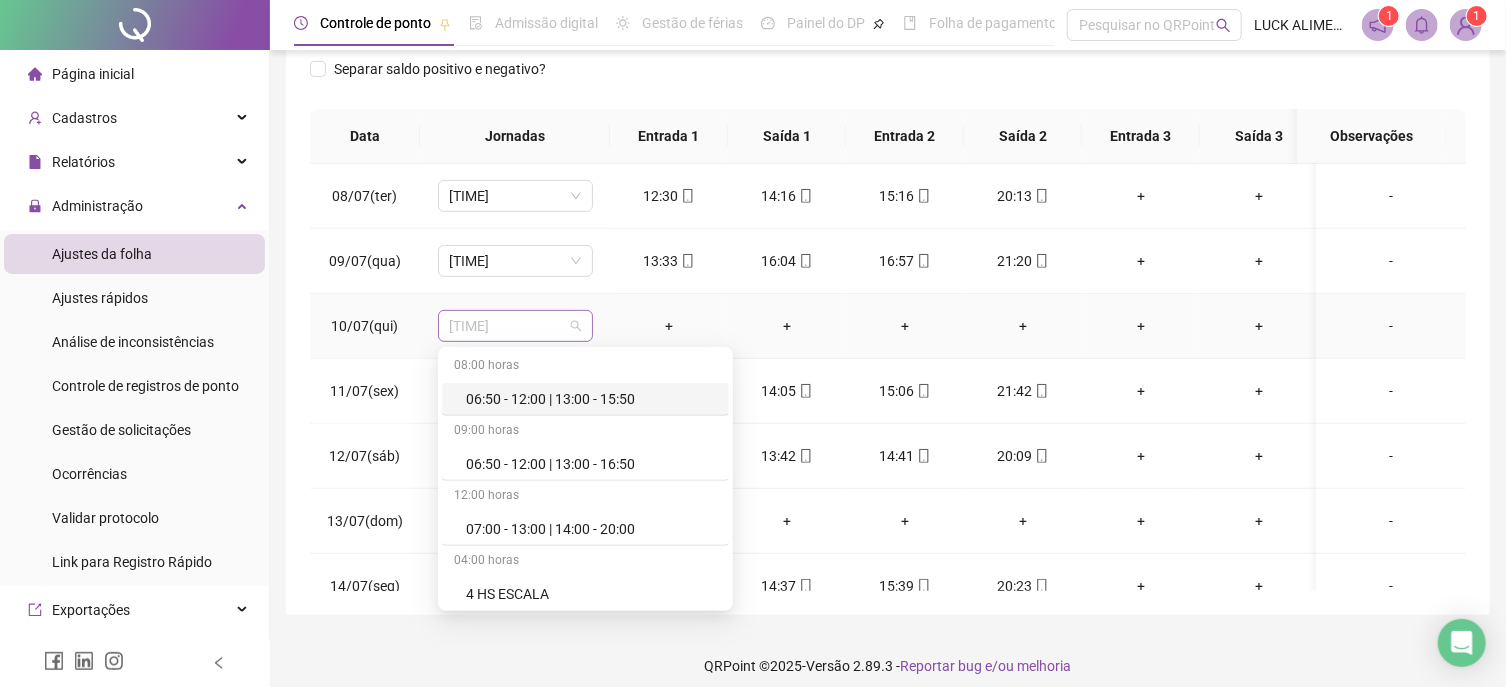 scroll, scrollTop: 691, scrollLeft: 0, axis: vertical 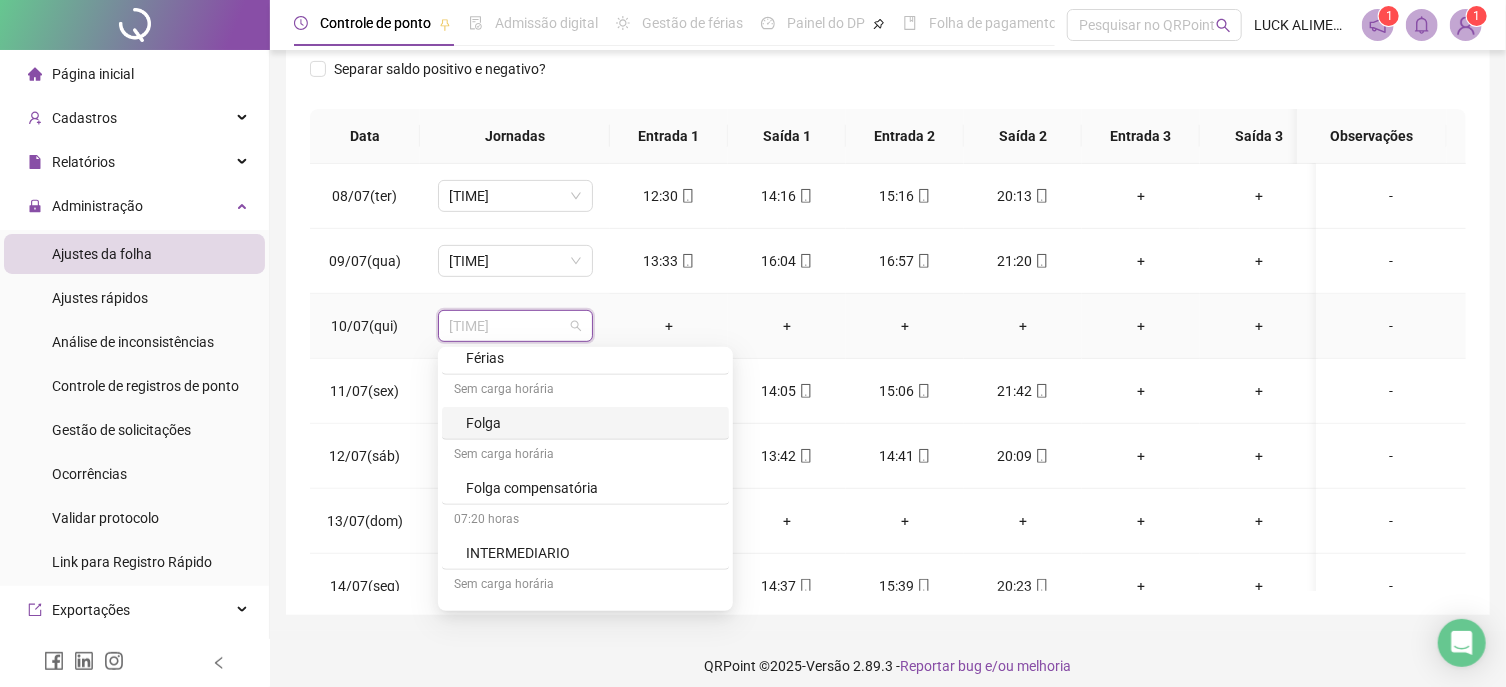 click on "Folga" at bounding box center (591, 423) 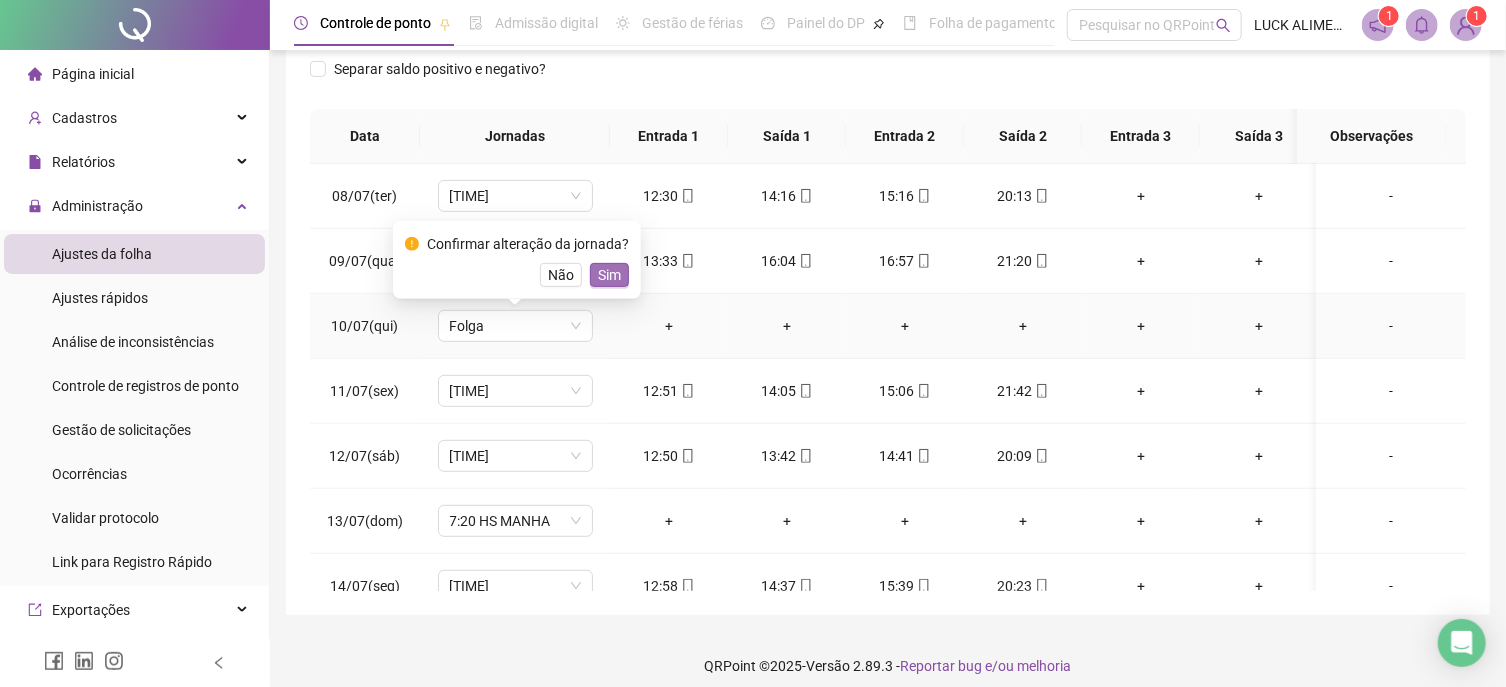click on "Sim" at bounding box center (609, 275) 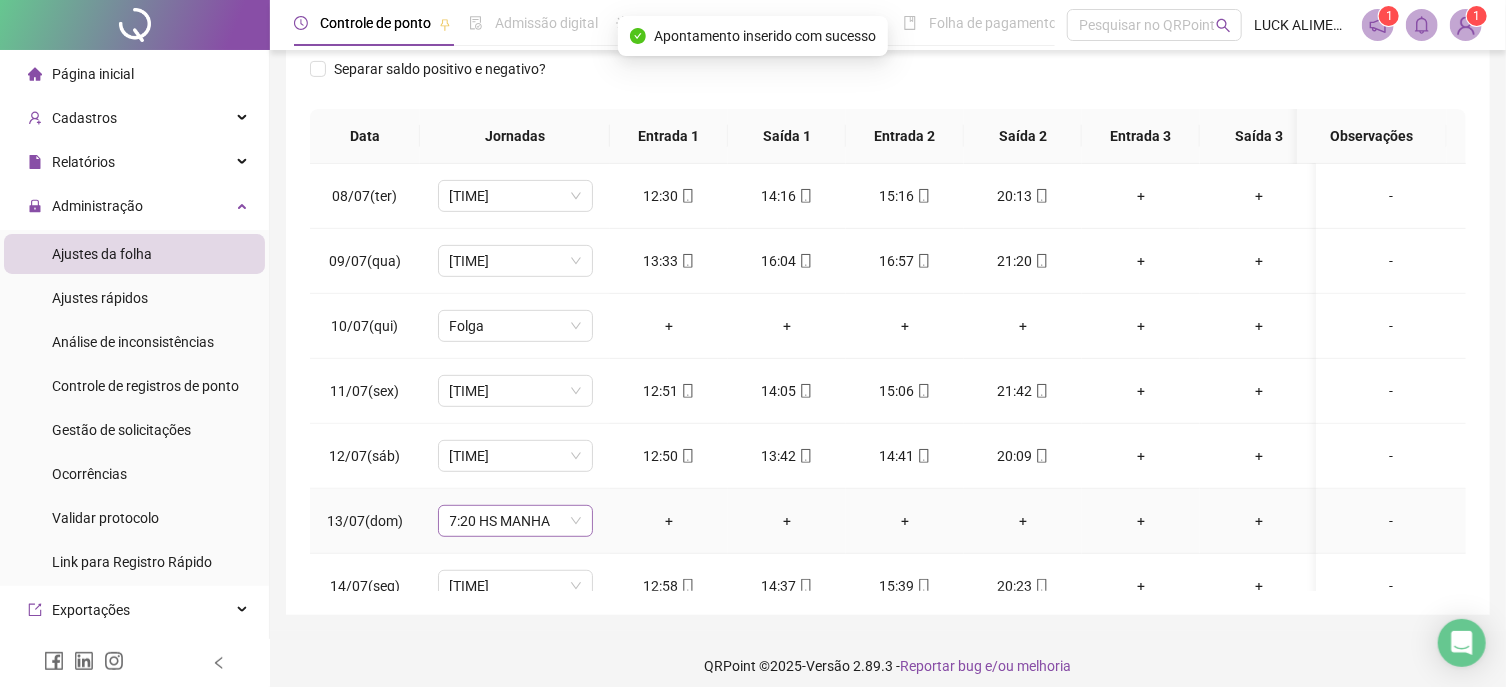 click on "7:20 HS MANHA" at bounding box center [515, 521] 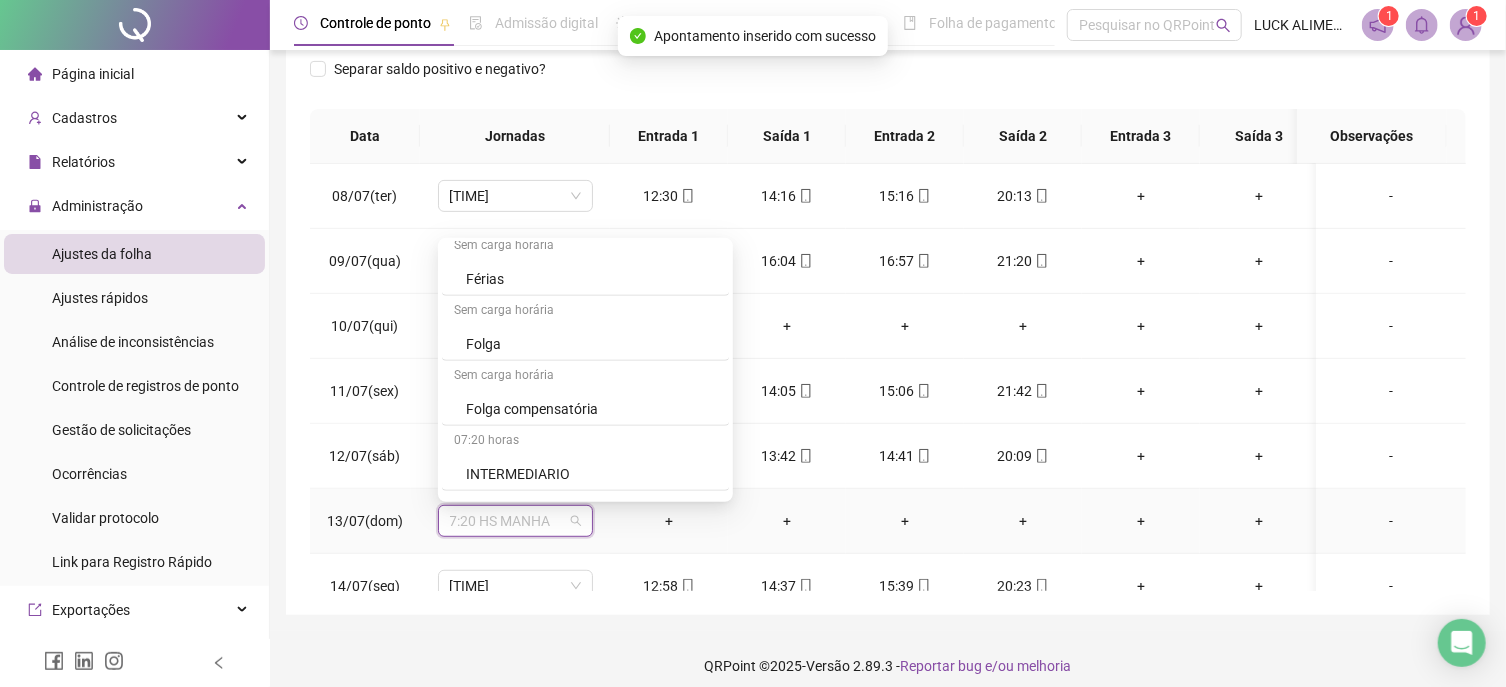 scroll, scrollTop: 691, scrollLeft: 0, axis: vertical 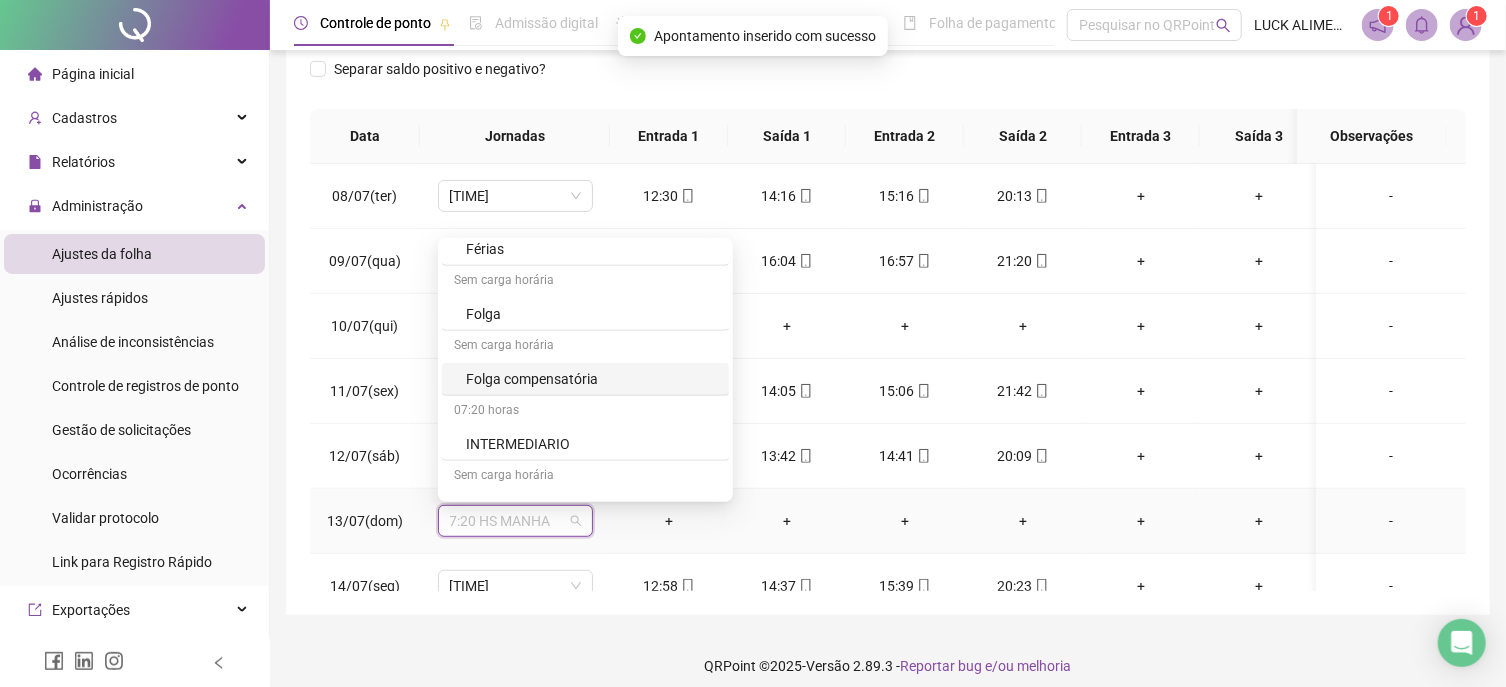 click on "Folga" at bounding box center [591, 314] 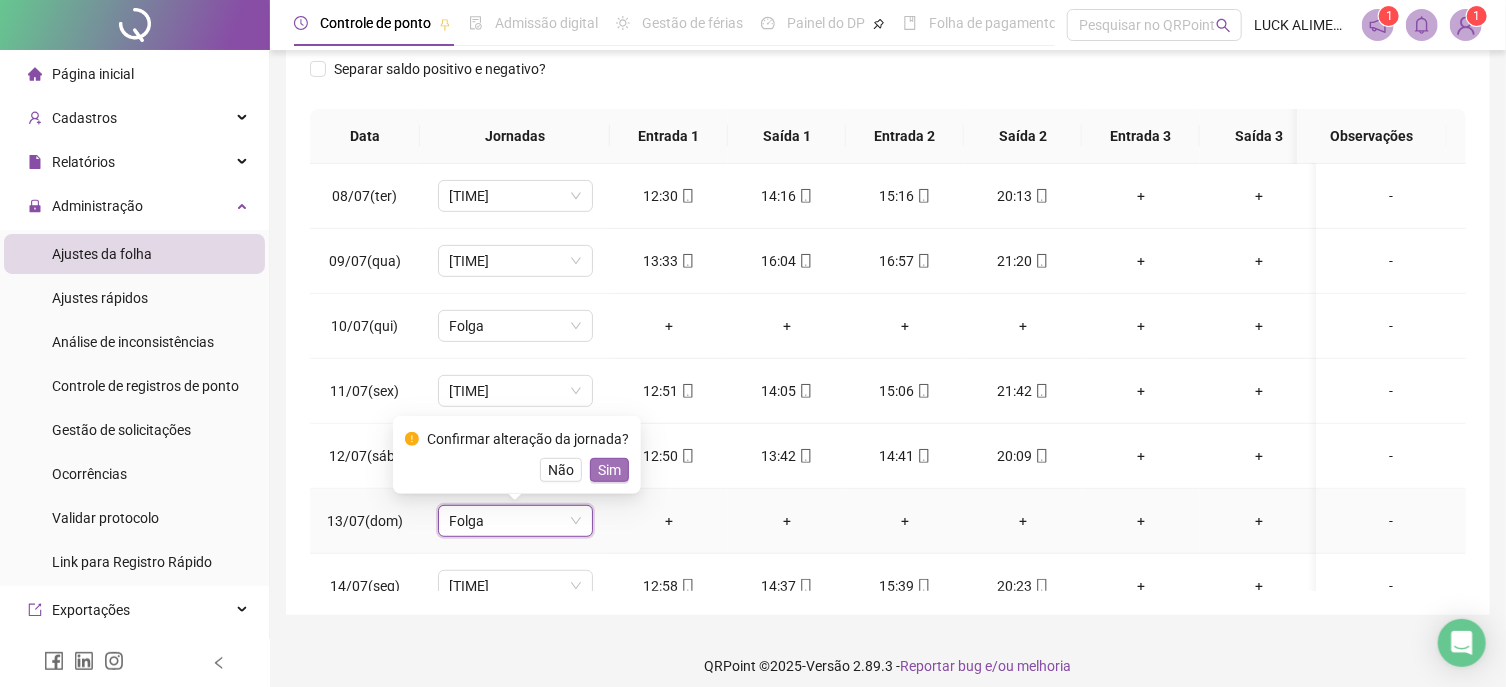 click on "Sim" at bounding box center (609, 470) 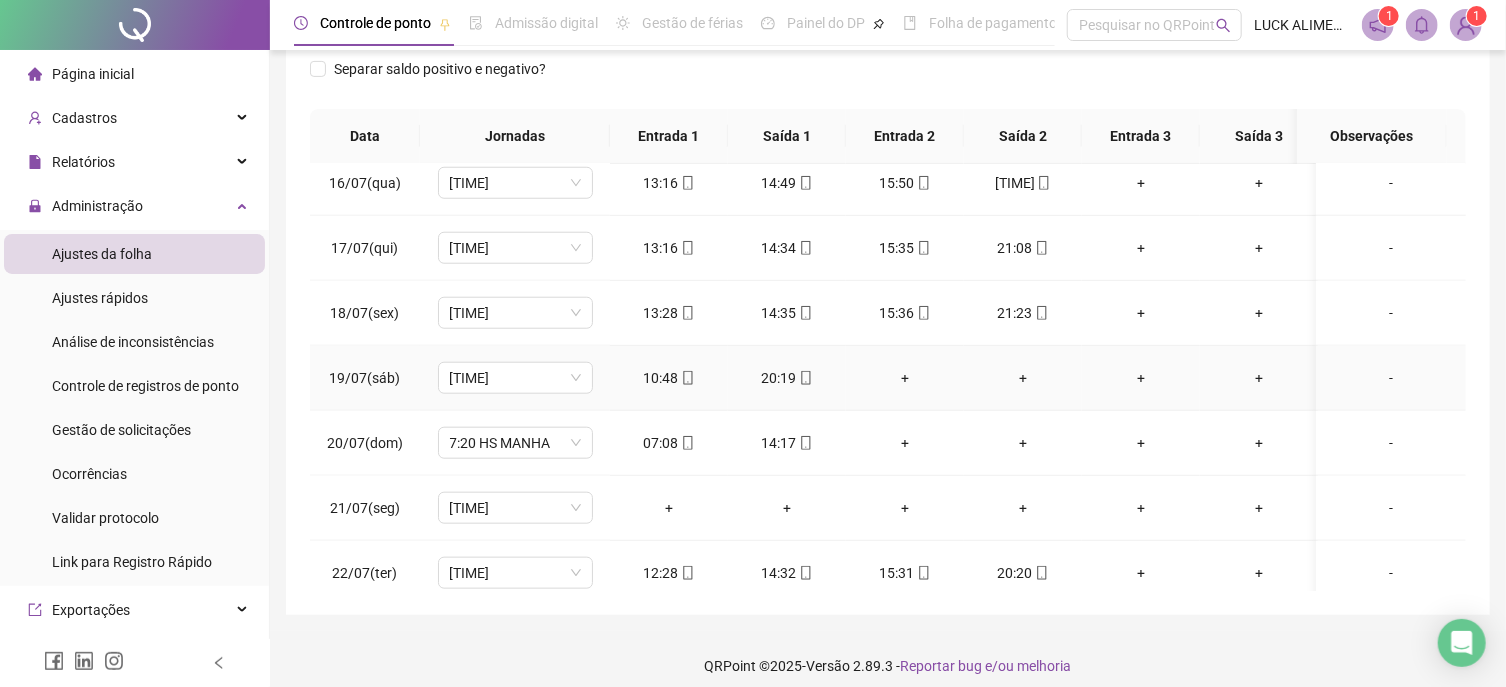 scroll, scrollTop: 1025, scrollLeft: 0, axis: vertical 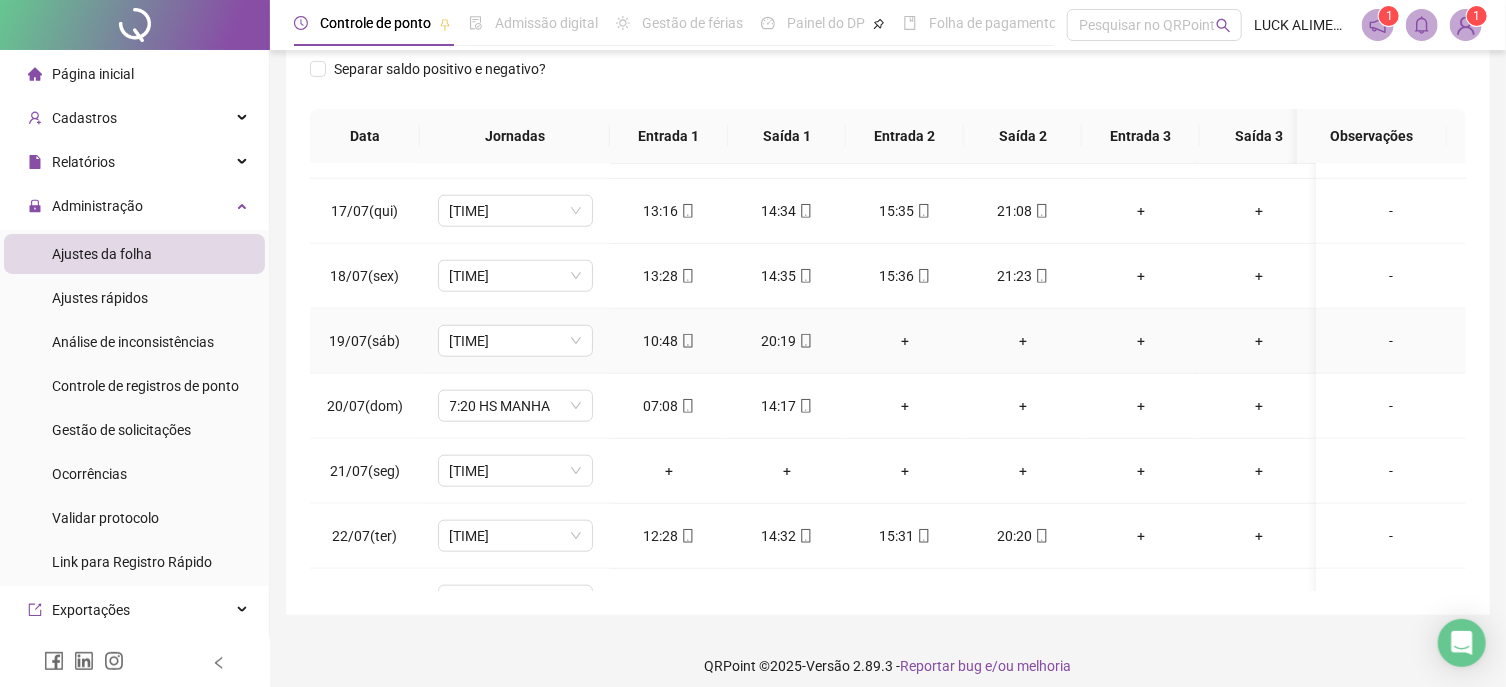 click on "+" at bounding box center [905, 341] 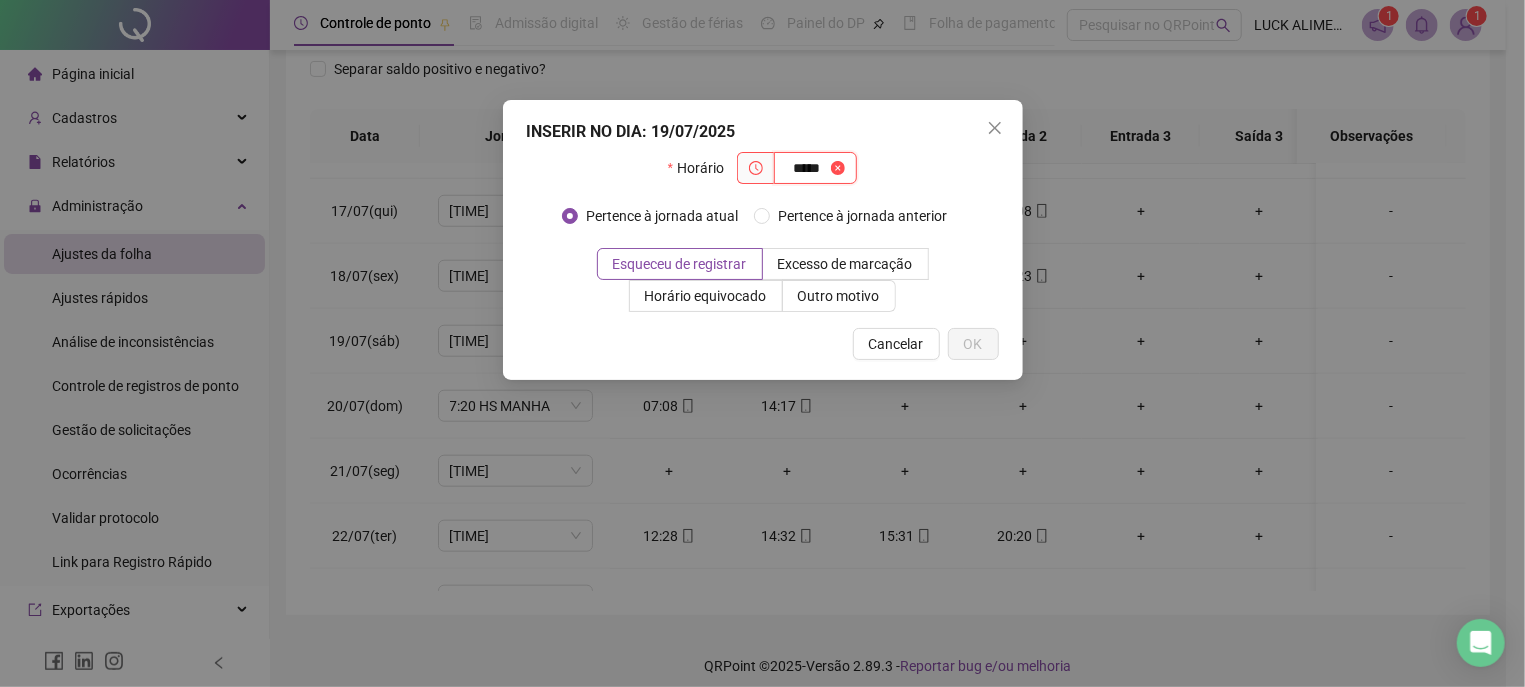 type on "*****" 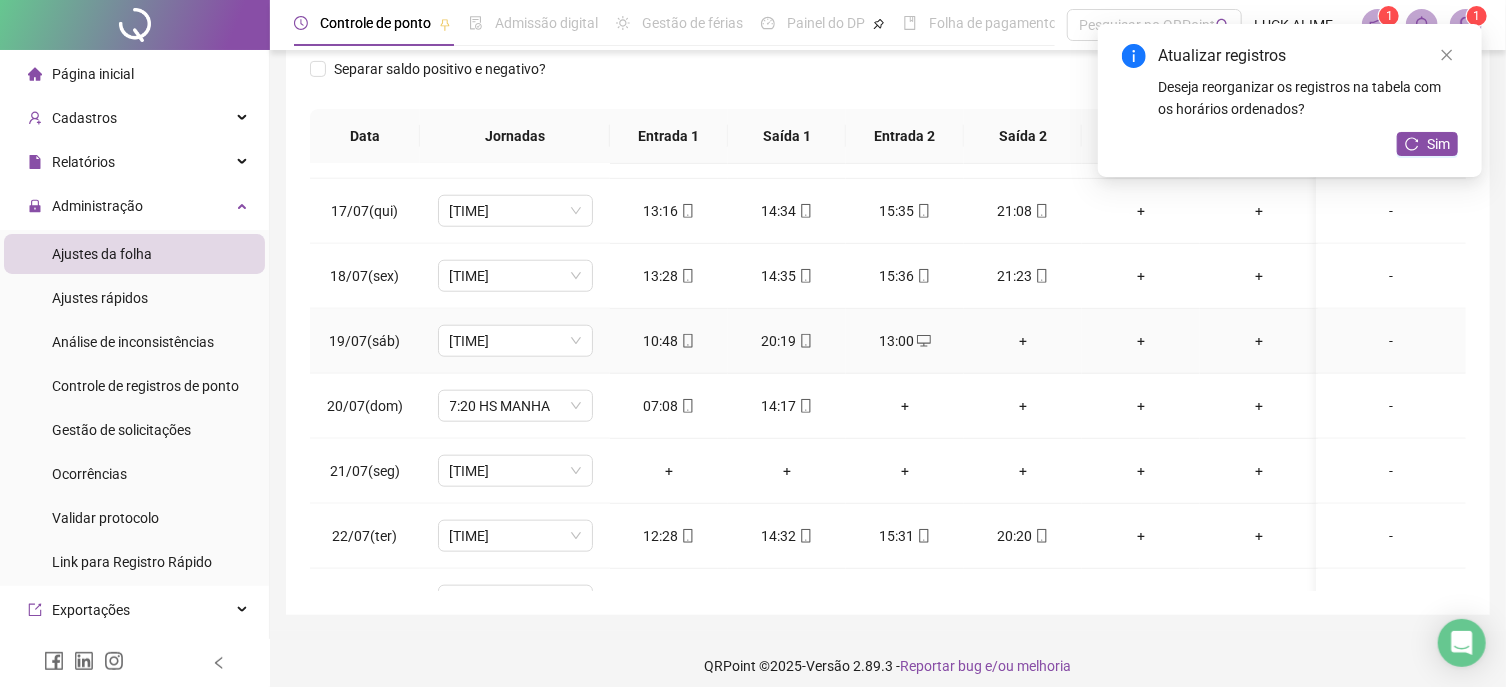 click on "+" at bounding box center (1023, 341) 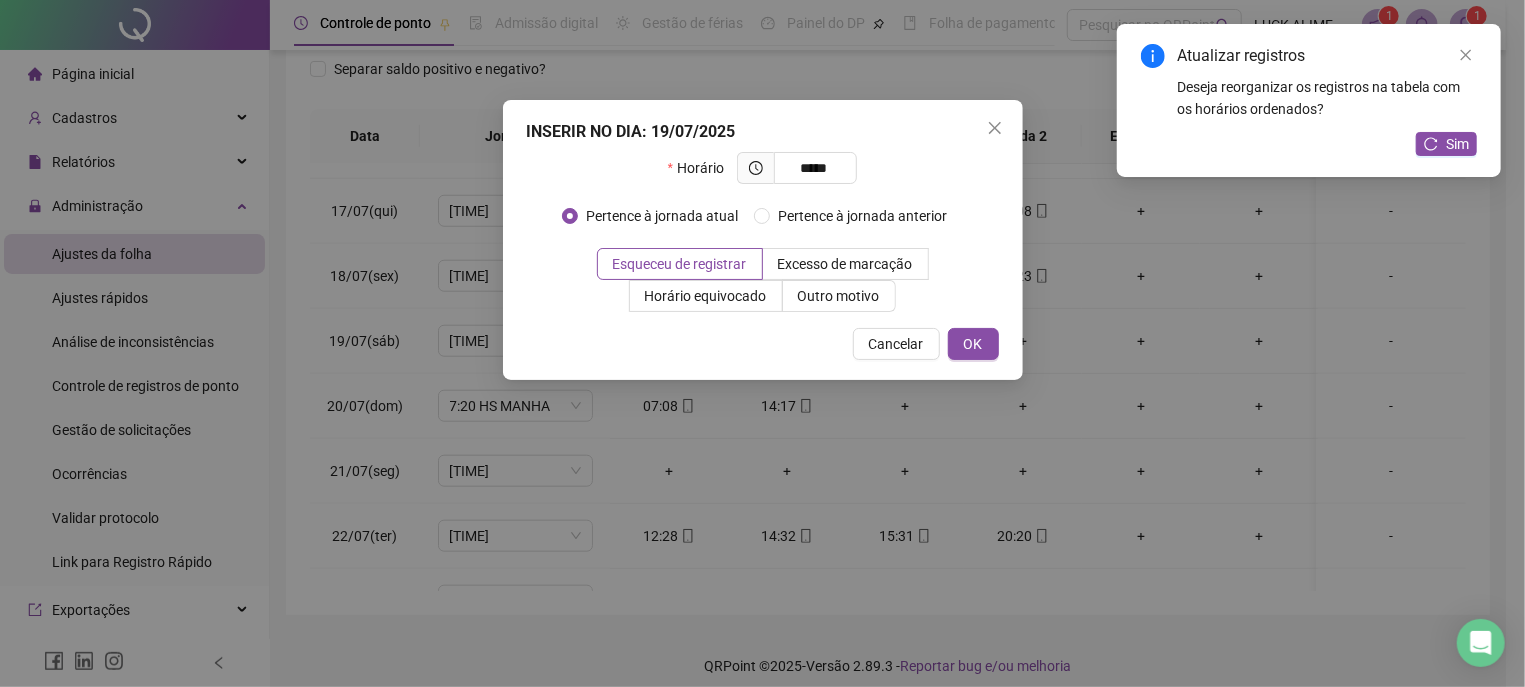 type on "*****" 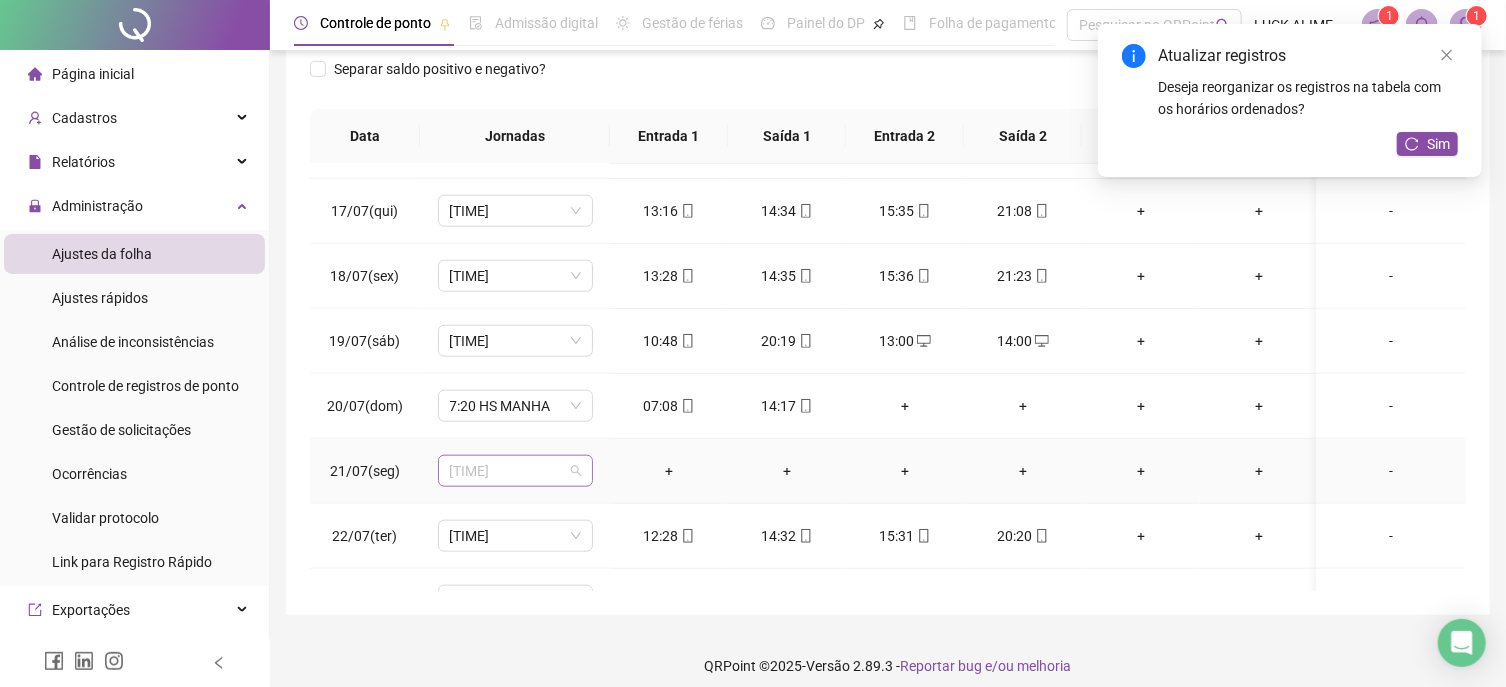 click on "[TIME]" at bounding box center (515, 471) 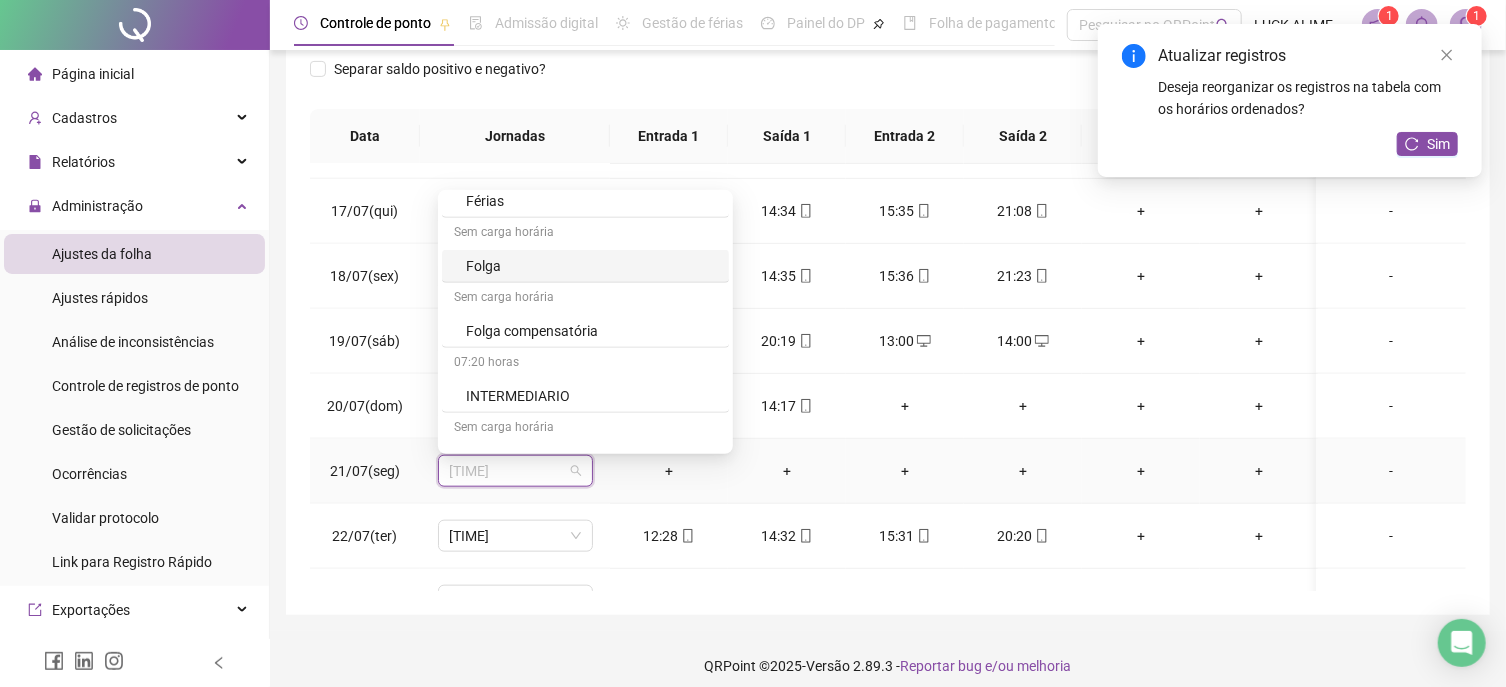 click on "Folga" at bounding box center [591, 266] 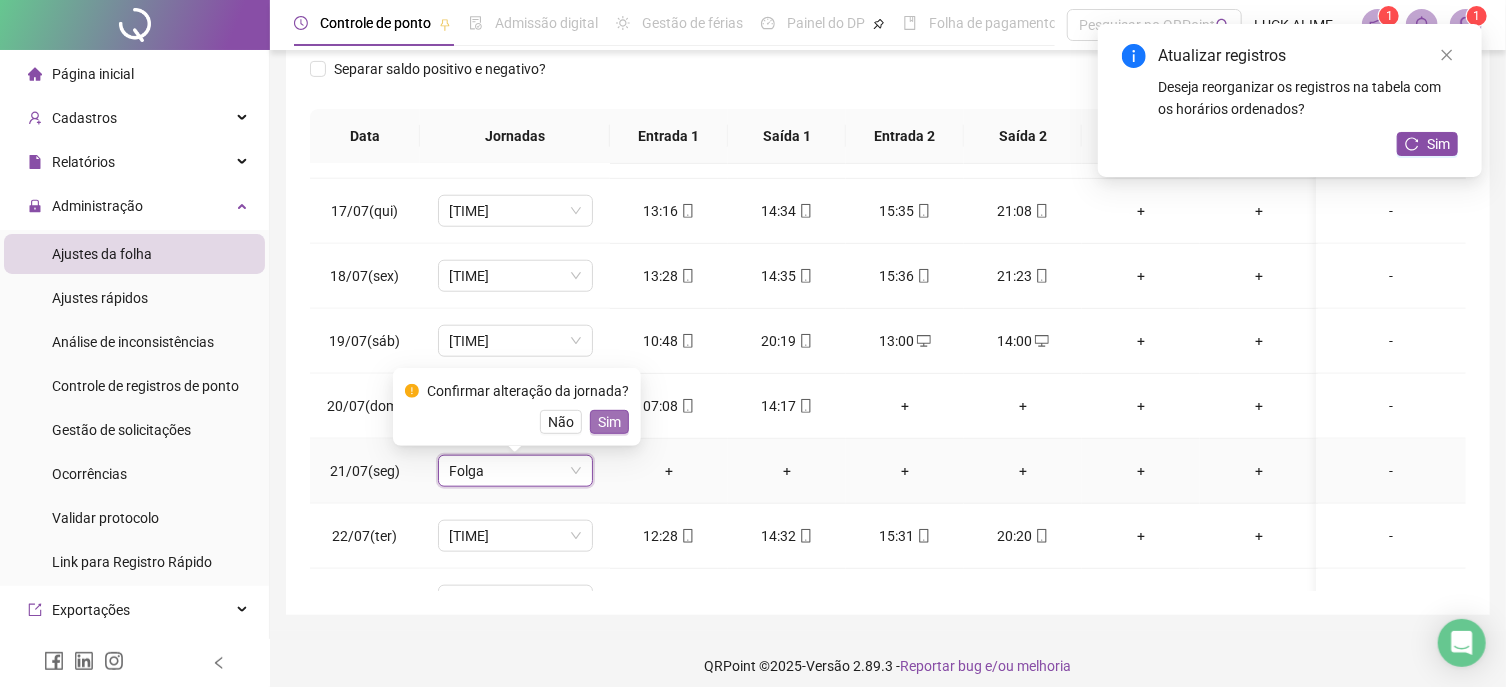 click on "Sim" at bounding box center [609, 422] 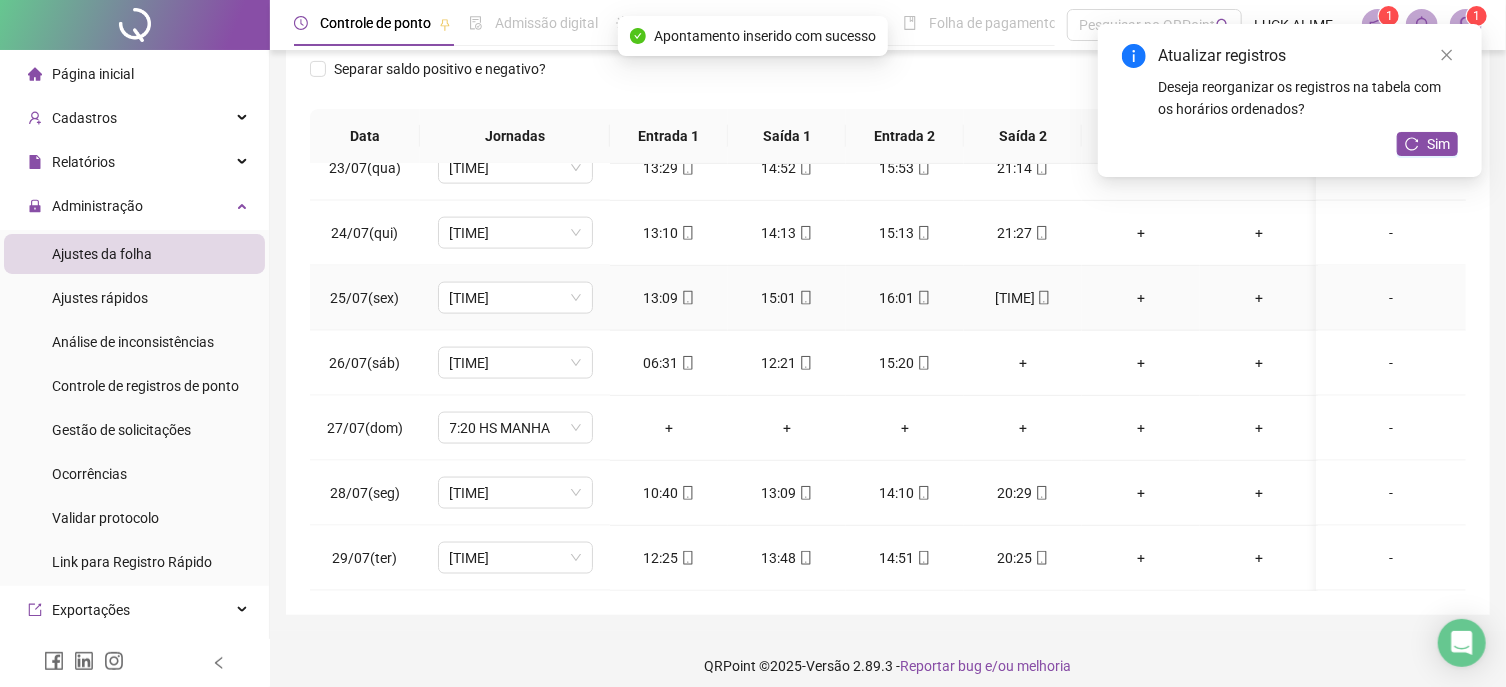 scroll, scrollTop: 1480, scrollLeft: 0, axis: vertical 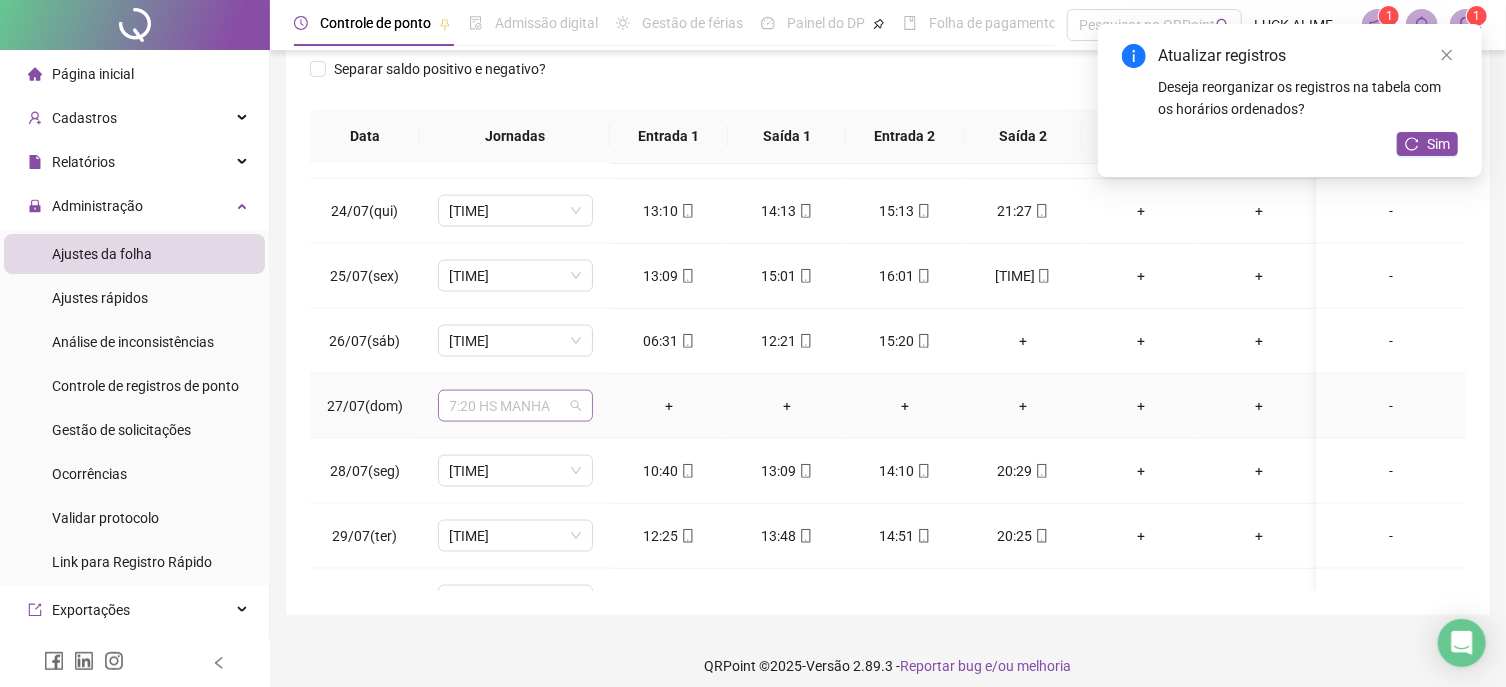 click on "7:20 HS MANHA" at bounding box center [515, 406] 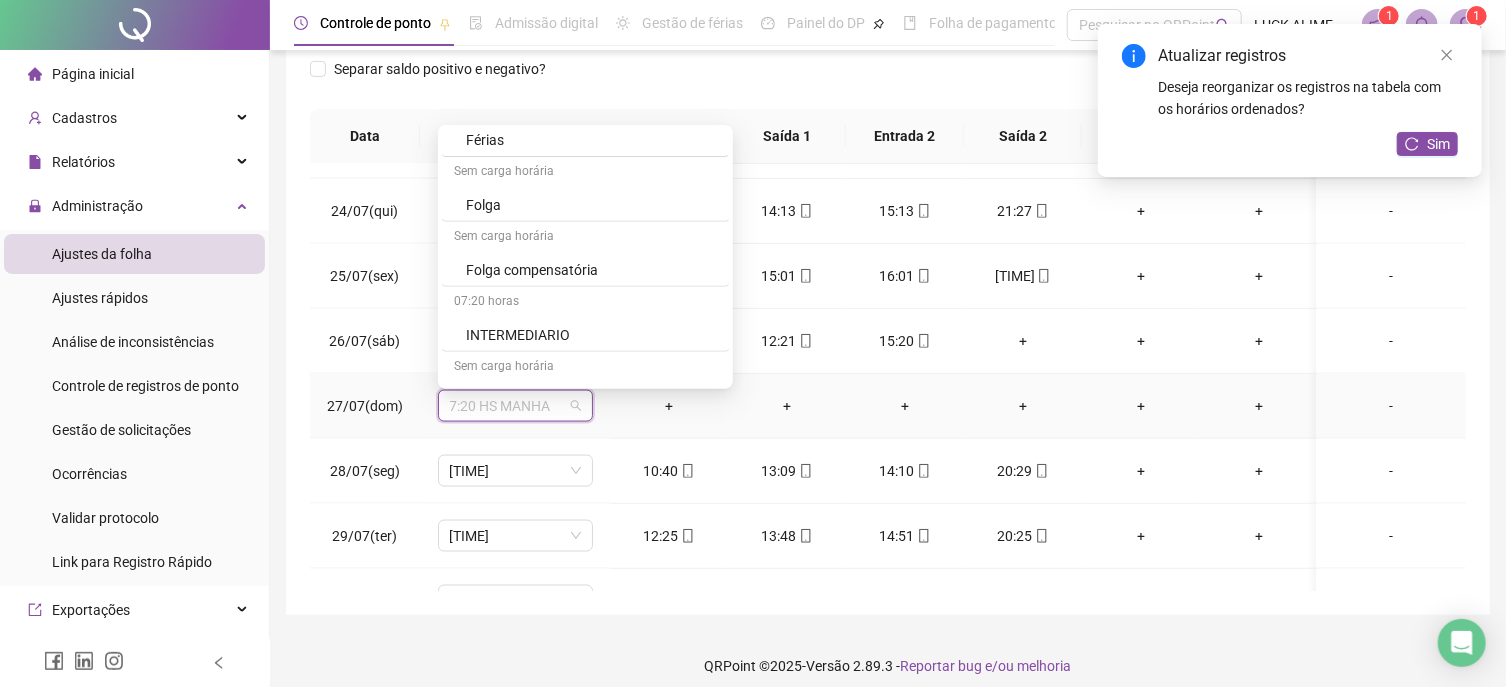 scroll, scrollTop: 691, scrollLeft: 0, axis: vertical 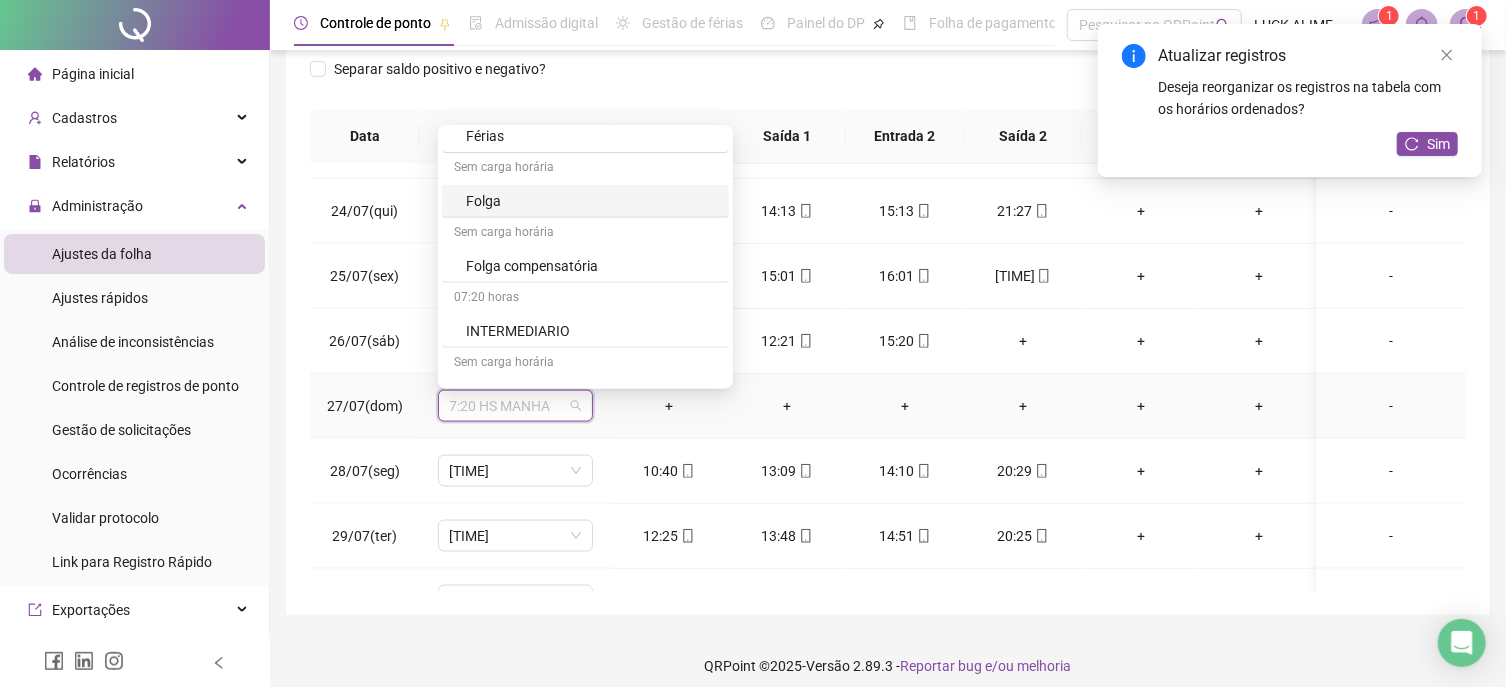 click on "Folga" at bounding box center (591, 201) 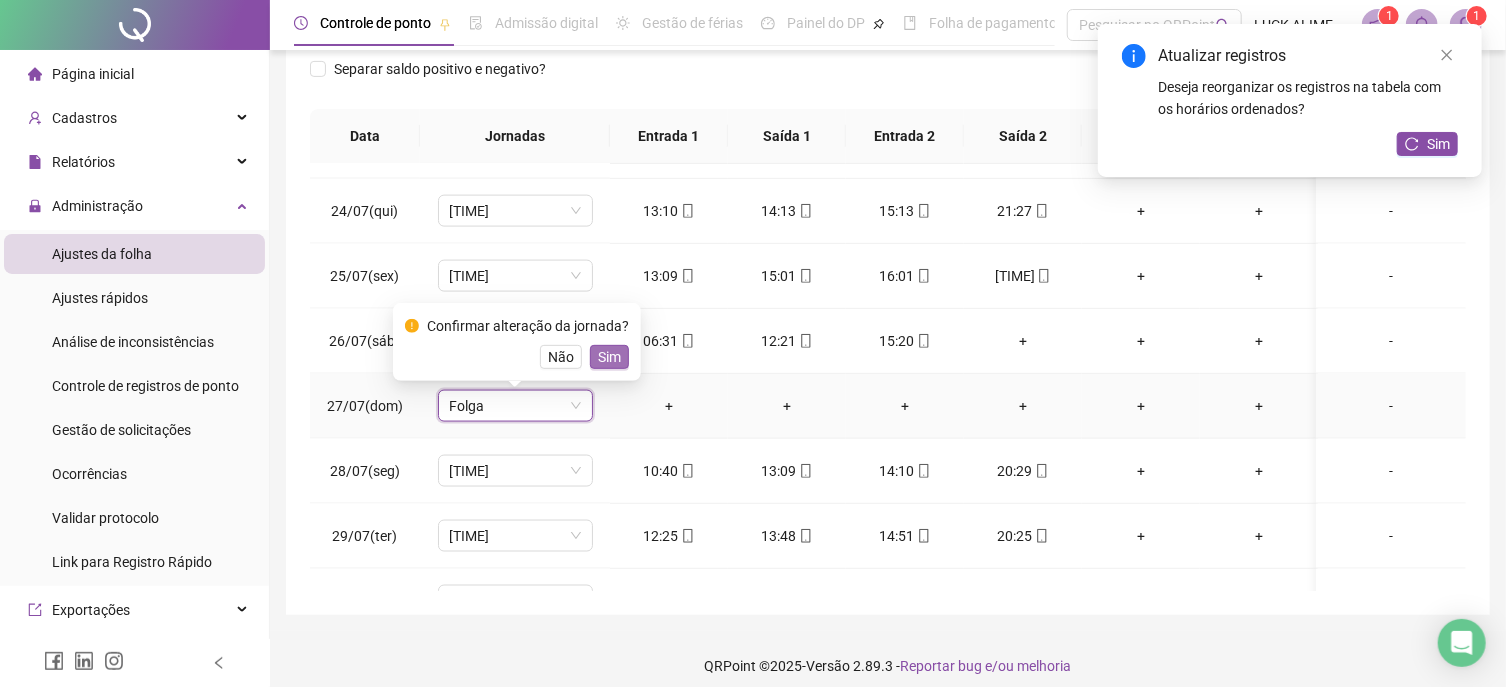 click on "Sim" at bounding box center [609, 357] 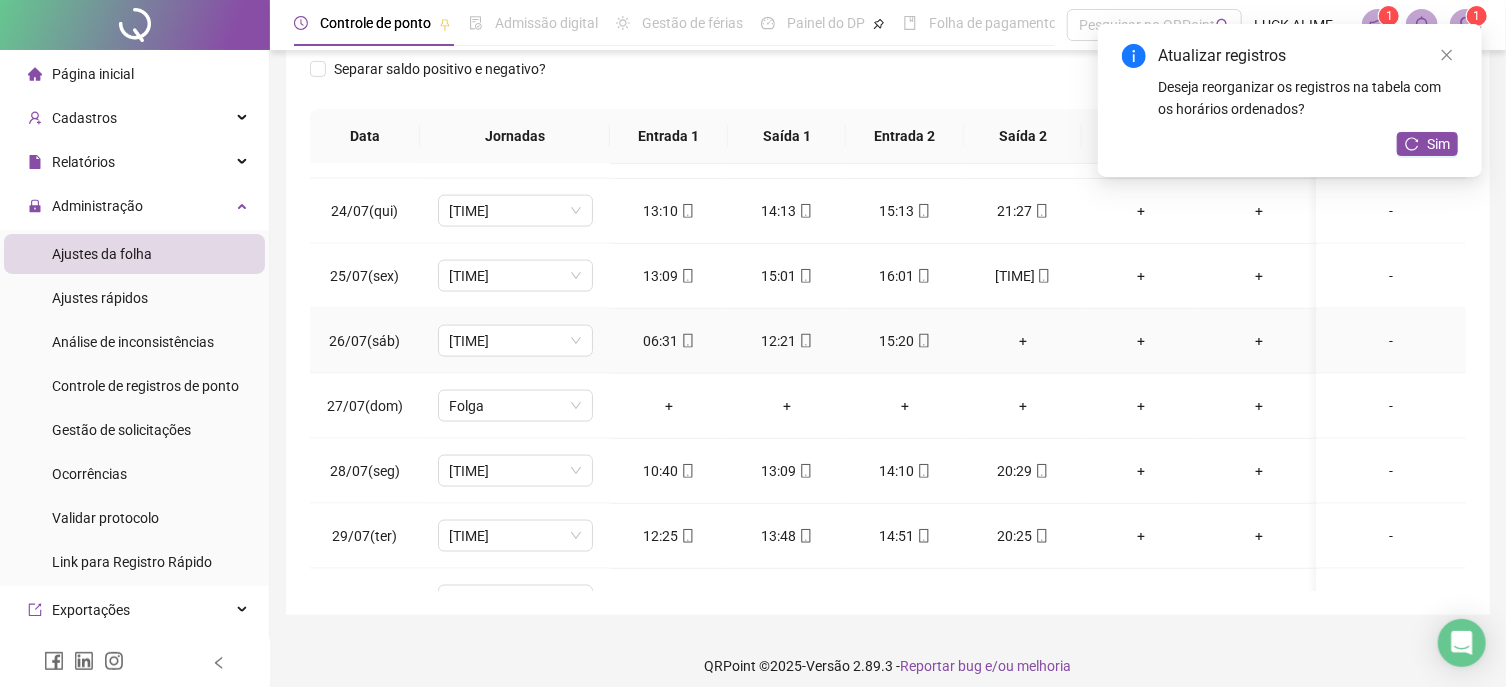 click on "+" at bounding box center (1023, 341) 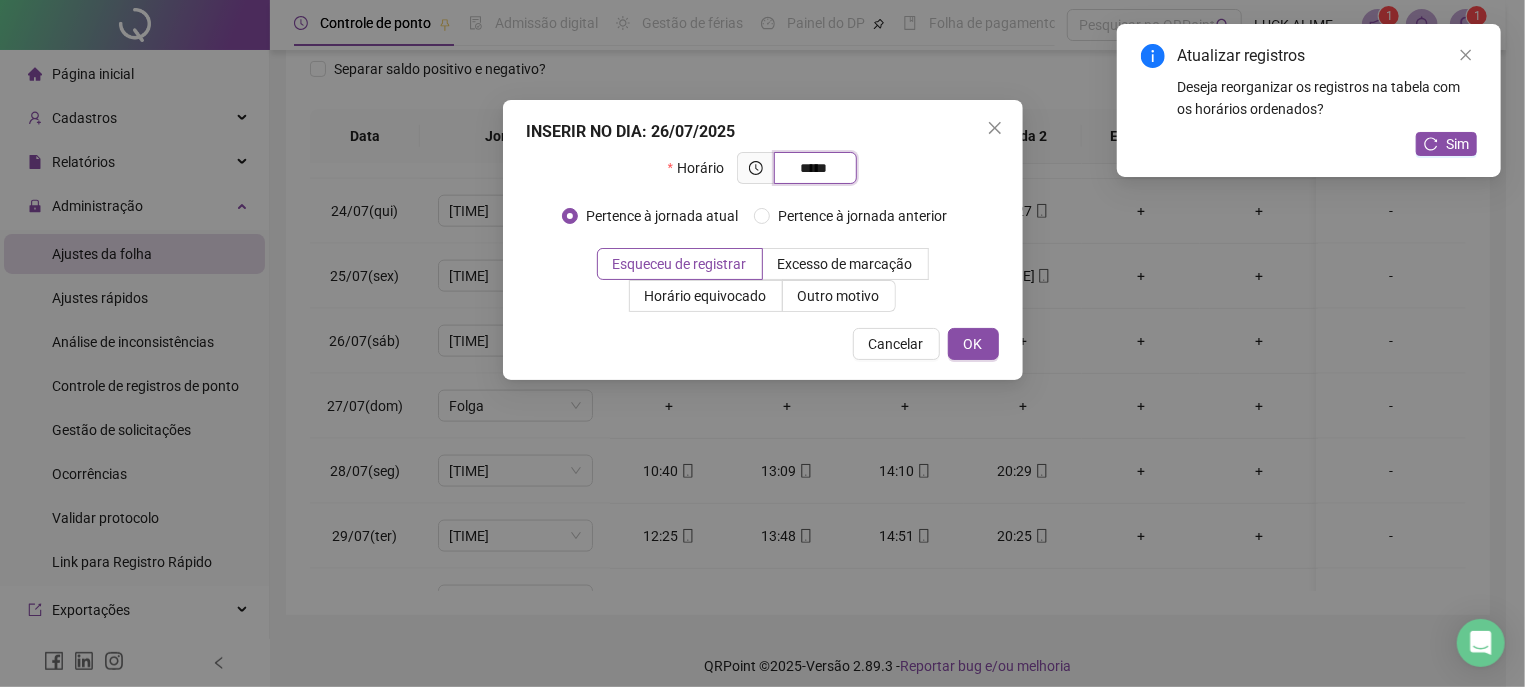 type on "*****" 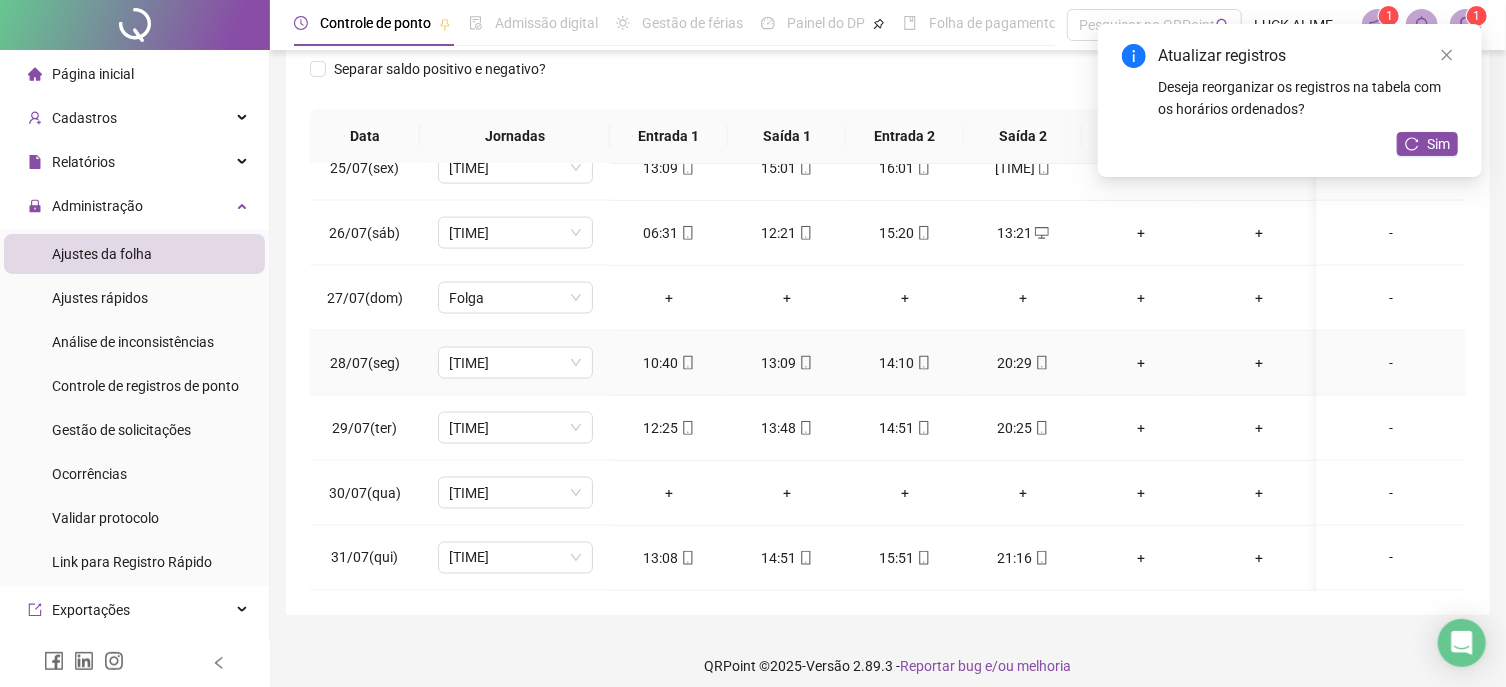 scroll, scrollTop: 1610, scrollLeft: 0, axis: vertical 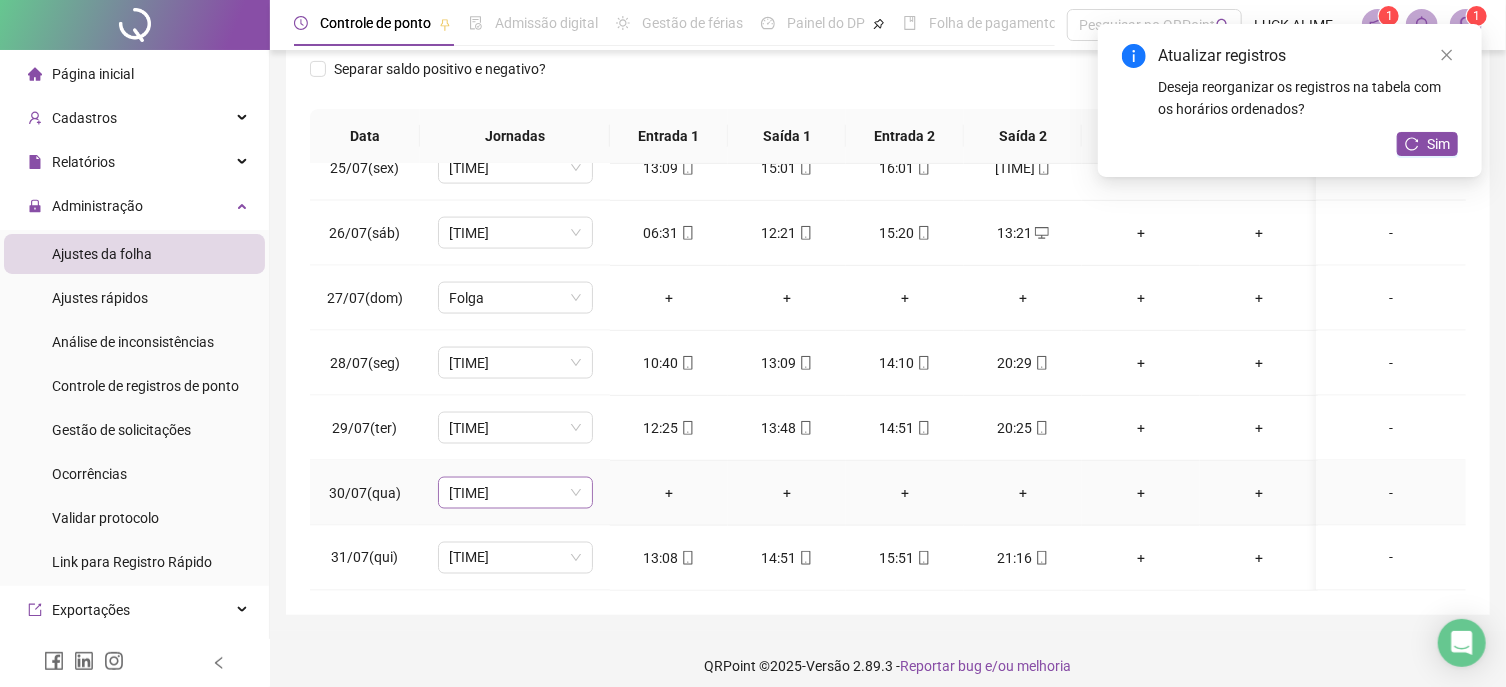 click on "[TIME]" at bounding box center (515, 493) 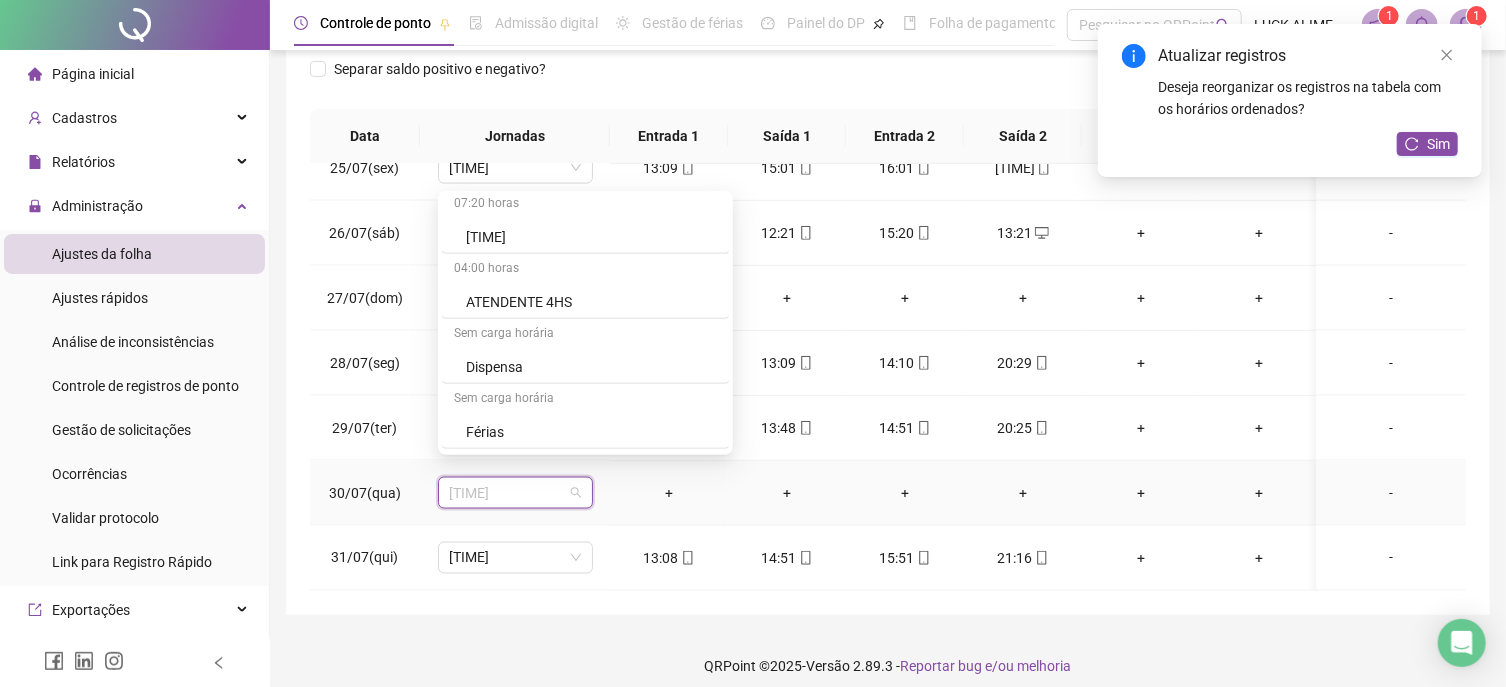 scroll, scrollTop: 691, scrollLeft: 0, axis: vertical 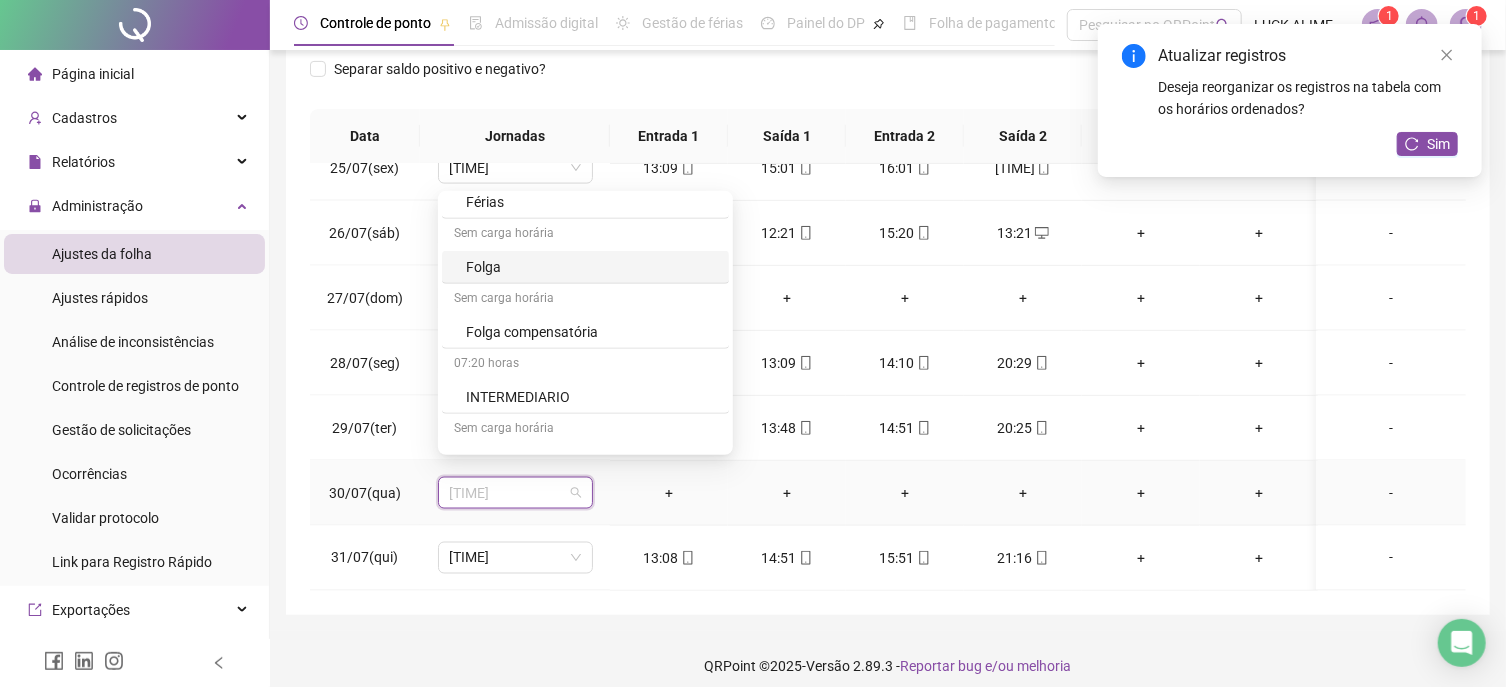 click on "Folga" at bounding box center (591, 267) 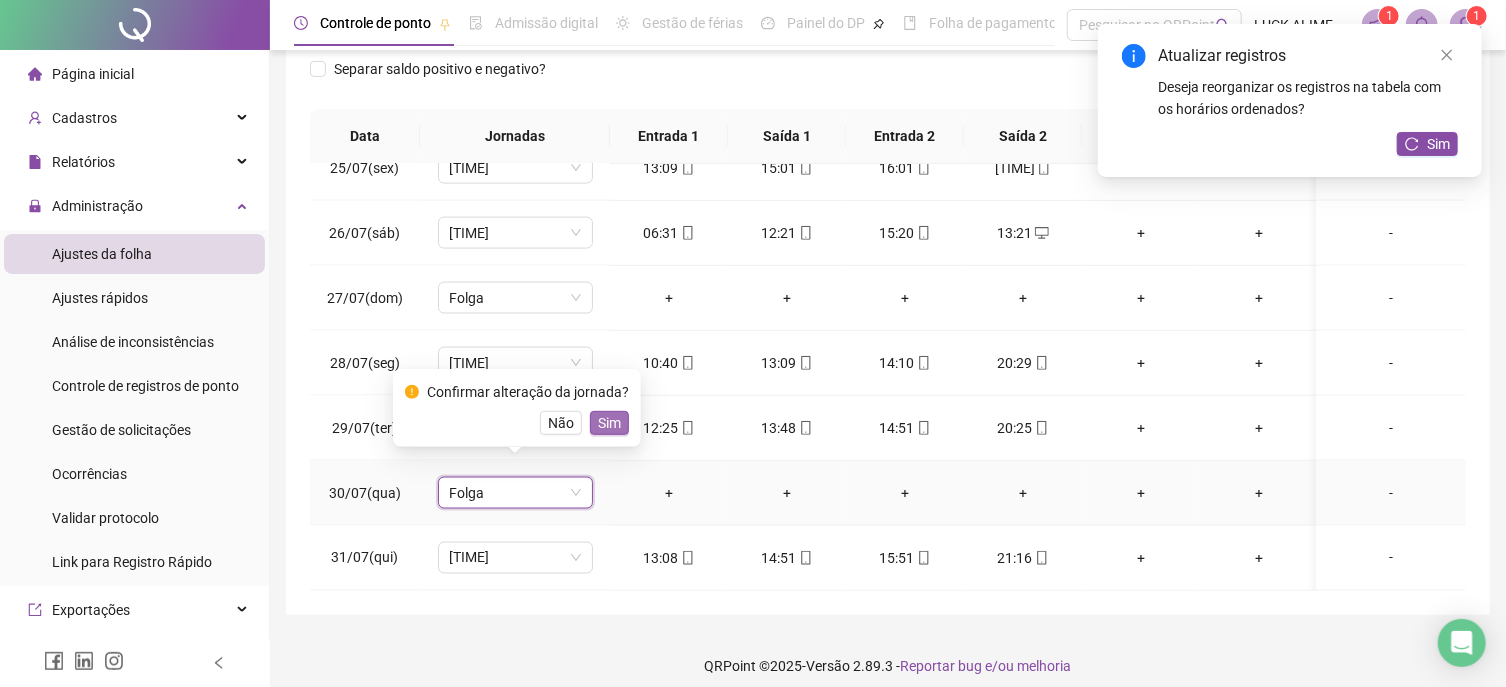 click on "Sim" at bounding box center [609, 423] 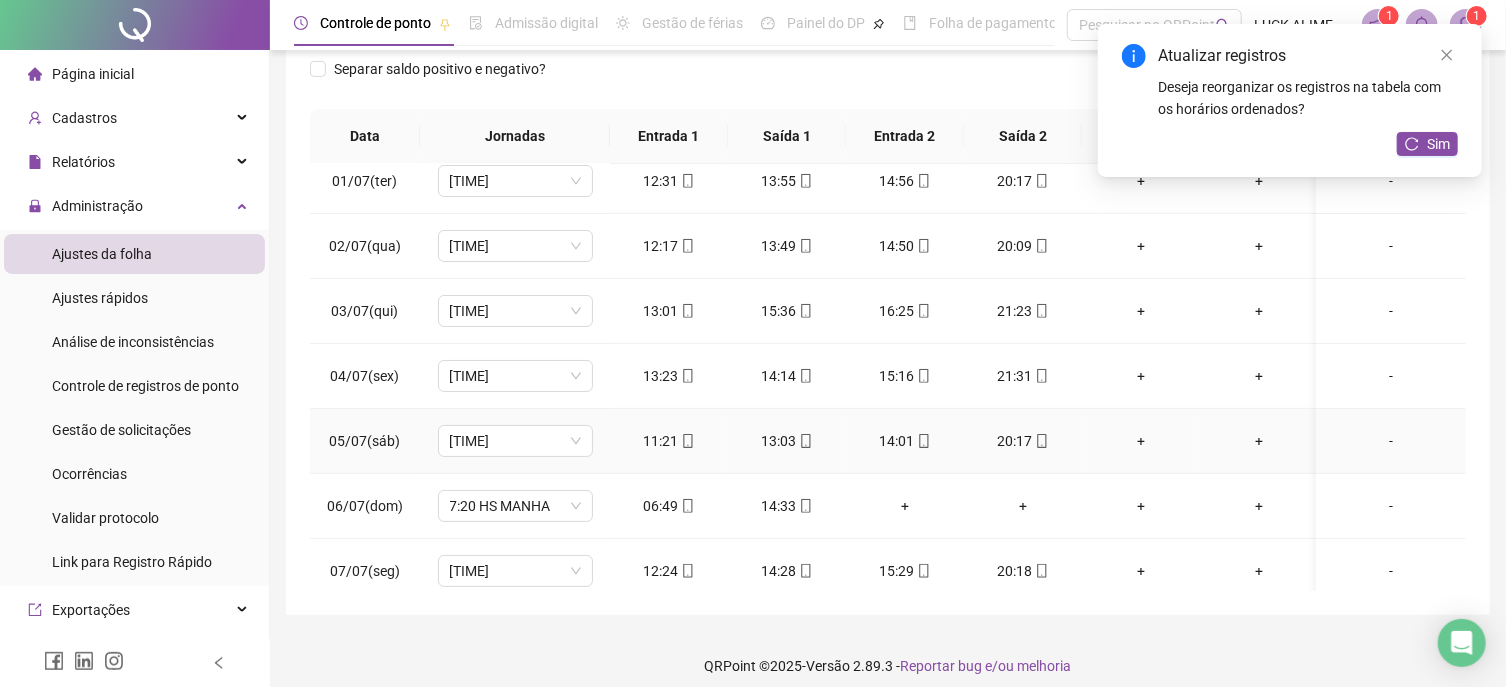 scroll, scrollTop: 0, scrollLeft: 0, axis: both 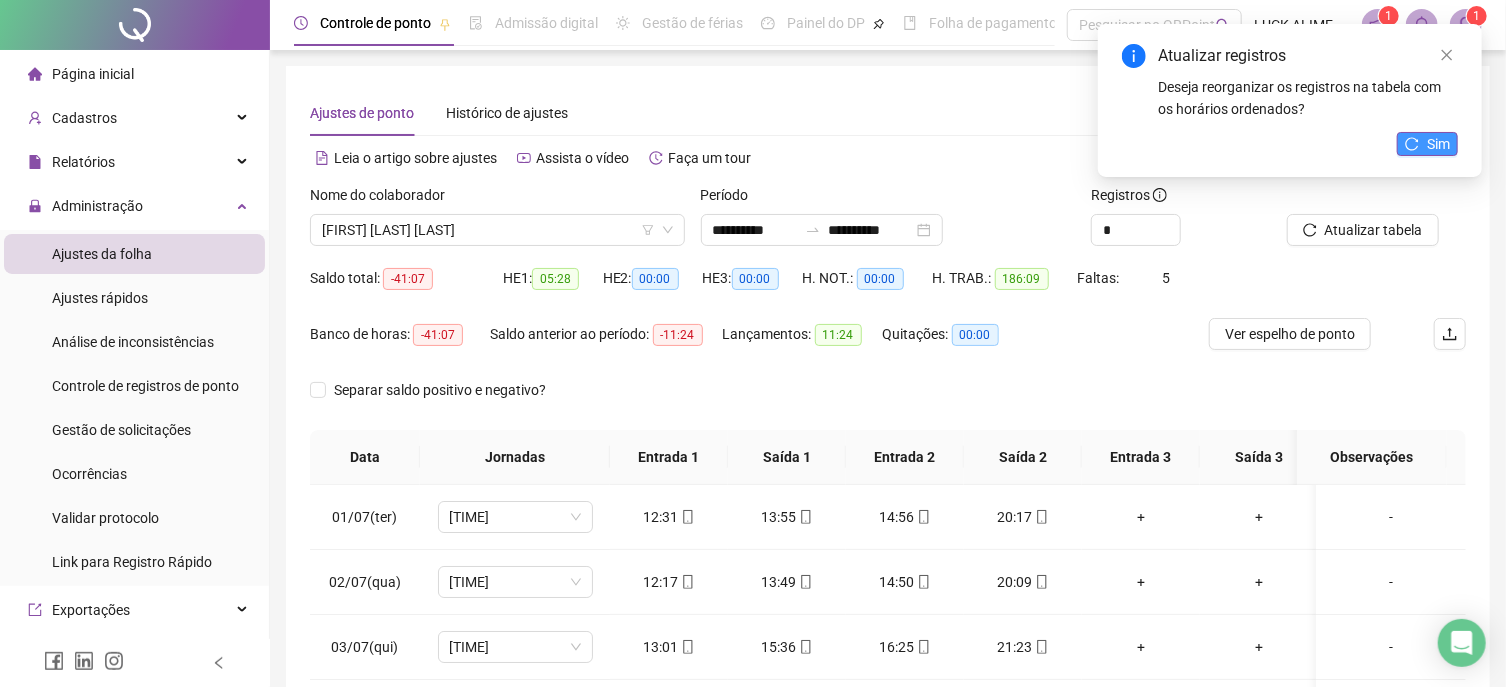 click 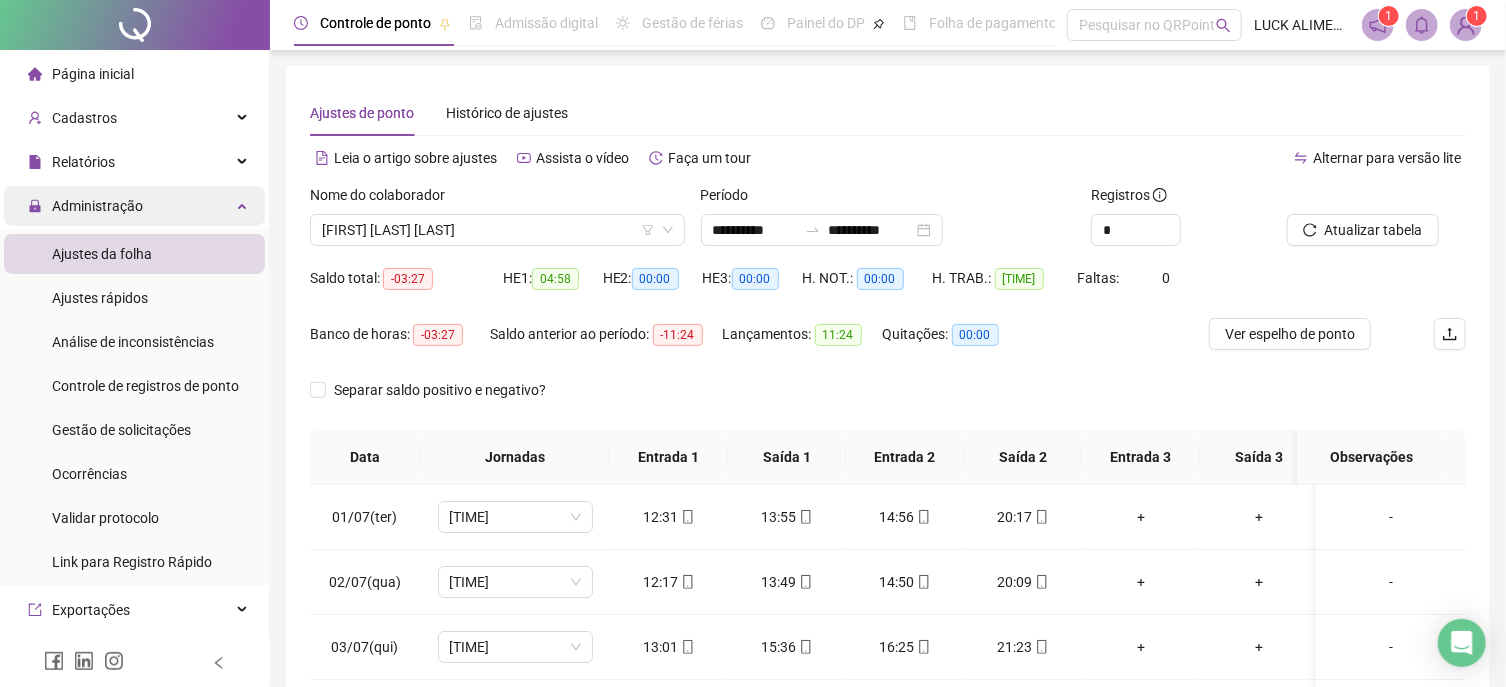 click on "Administração" at bounding box center [97, 206] 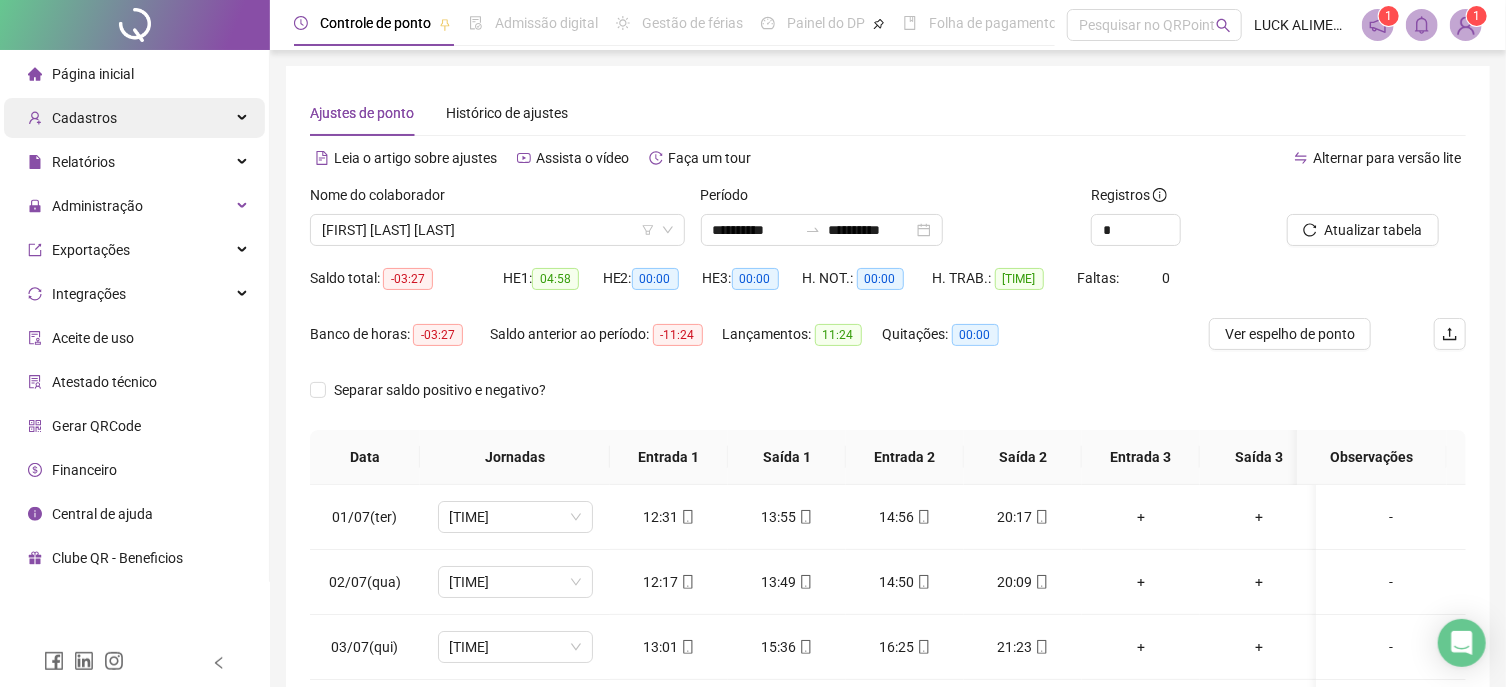 click on "Cadastros" at bounding box center (84, 118) 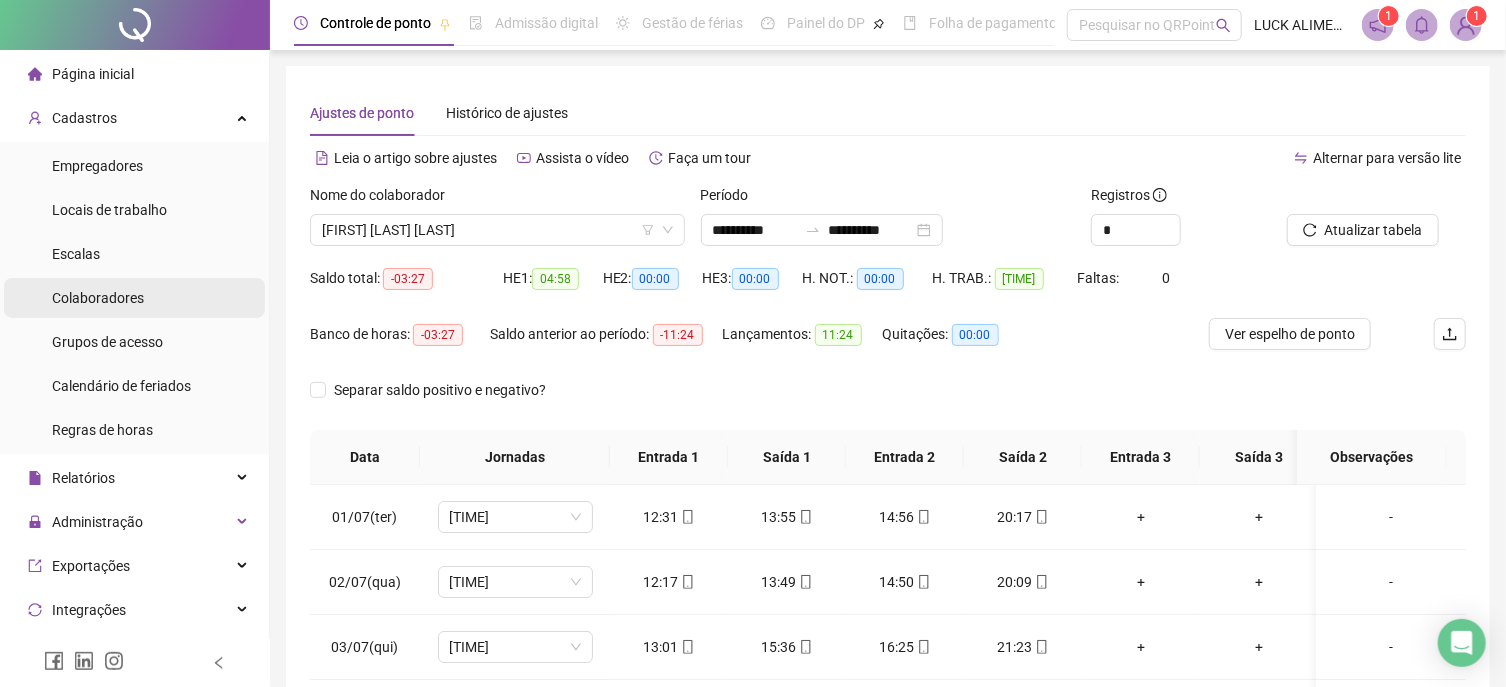 click on "Colaboradores" at bounding box center [98, 298] 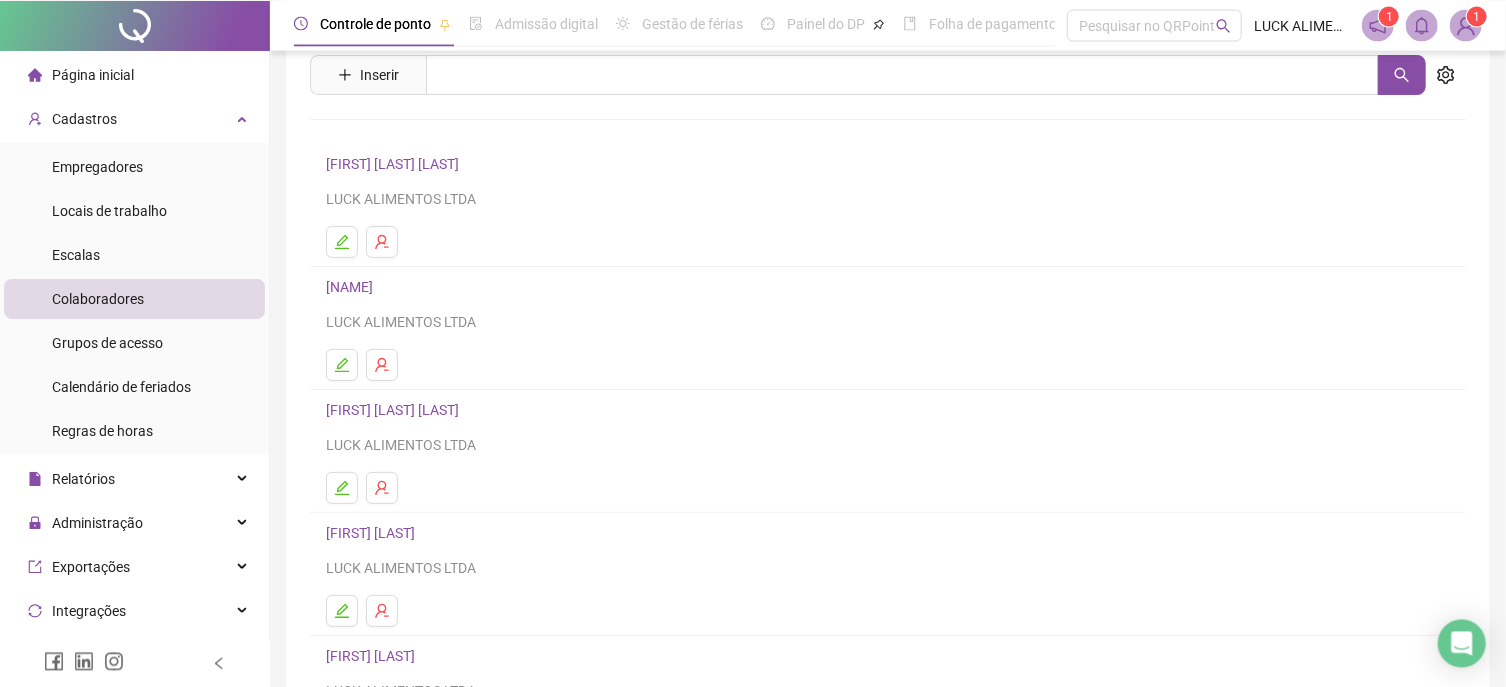 scroll, scrollTop: 107, scrollLeft: 0, axis: vertical 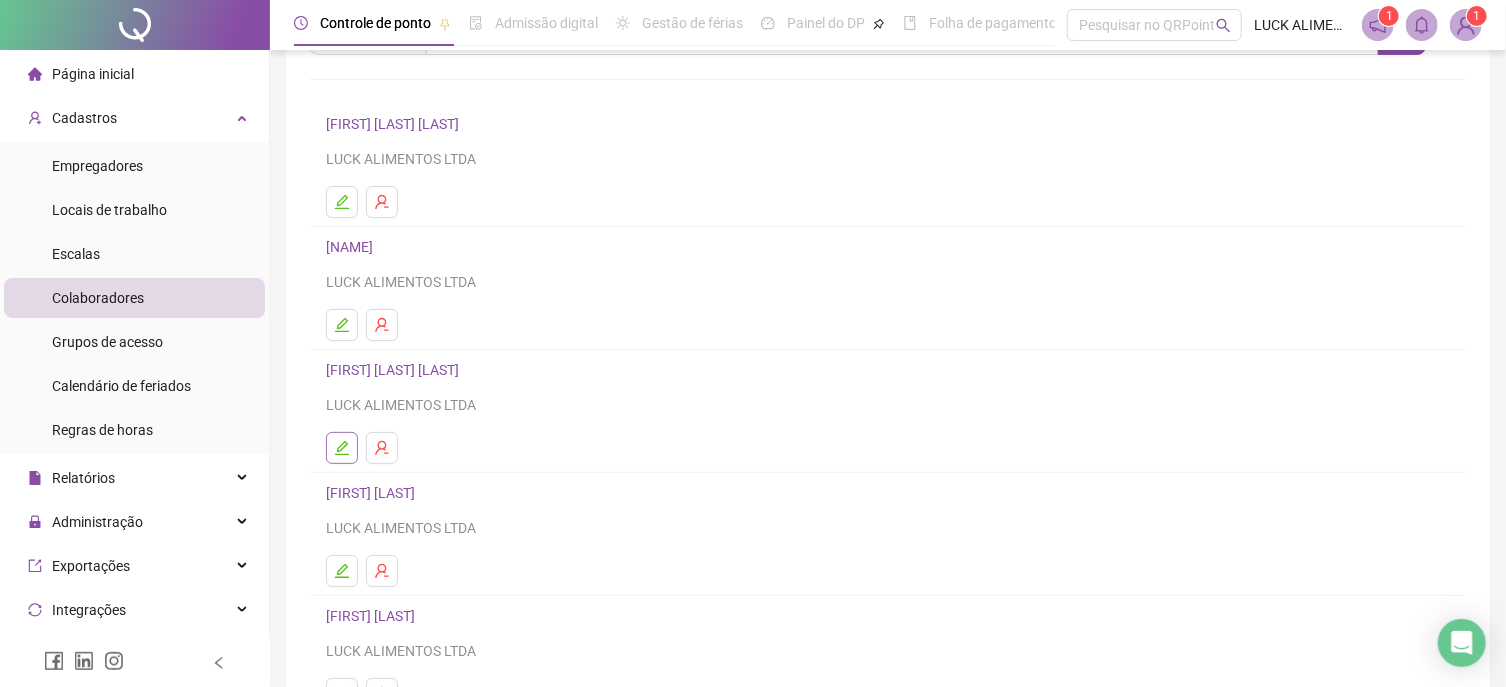 click 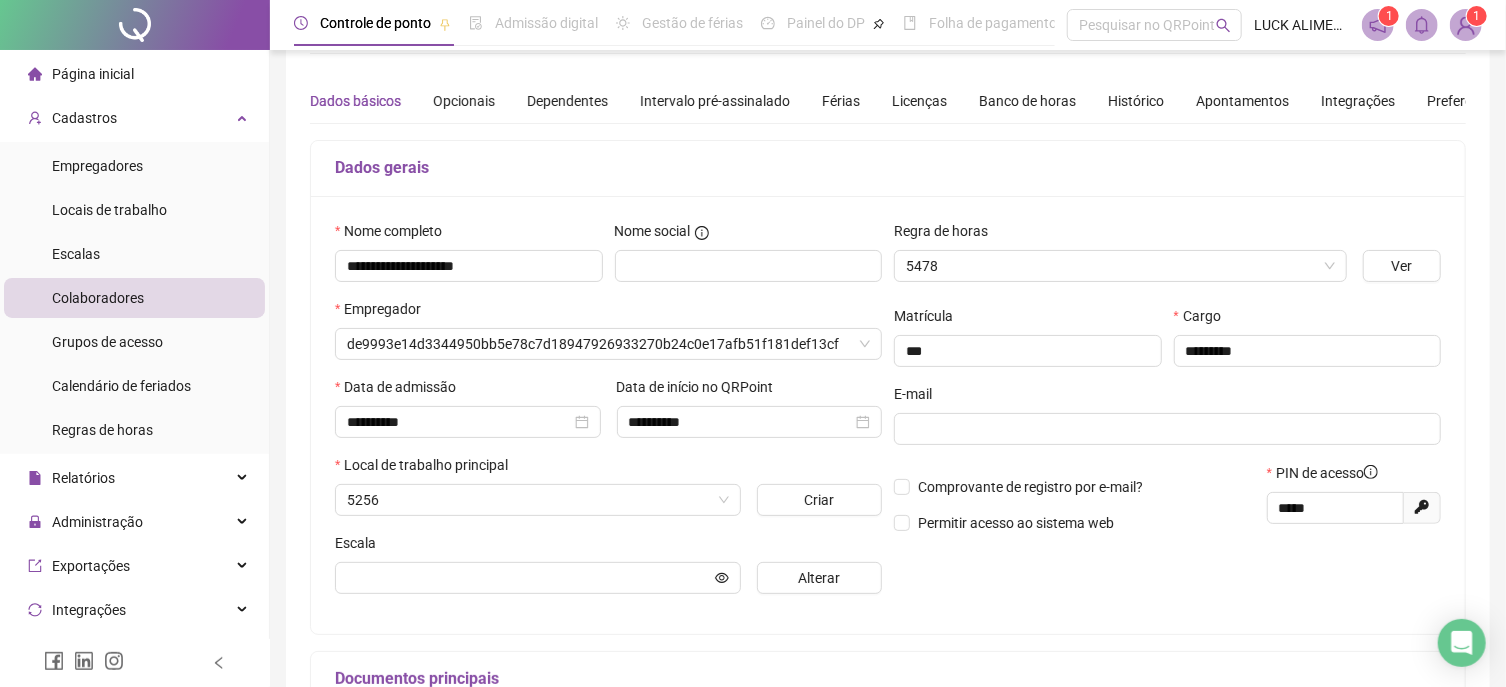 type on "**********" 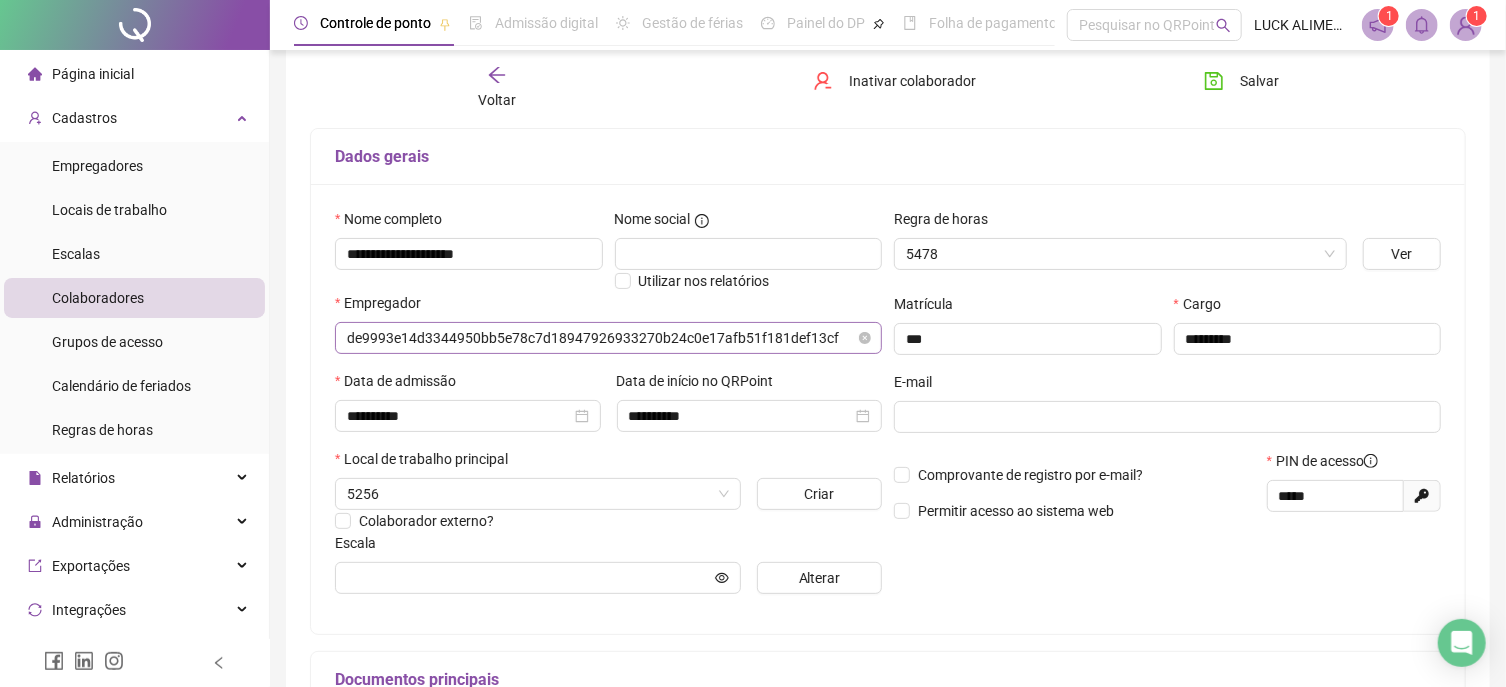 type on "**********" 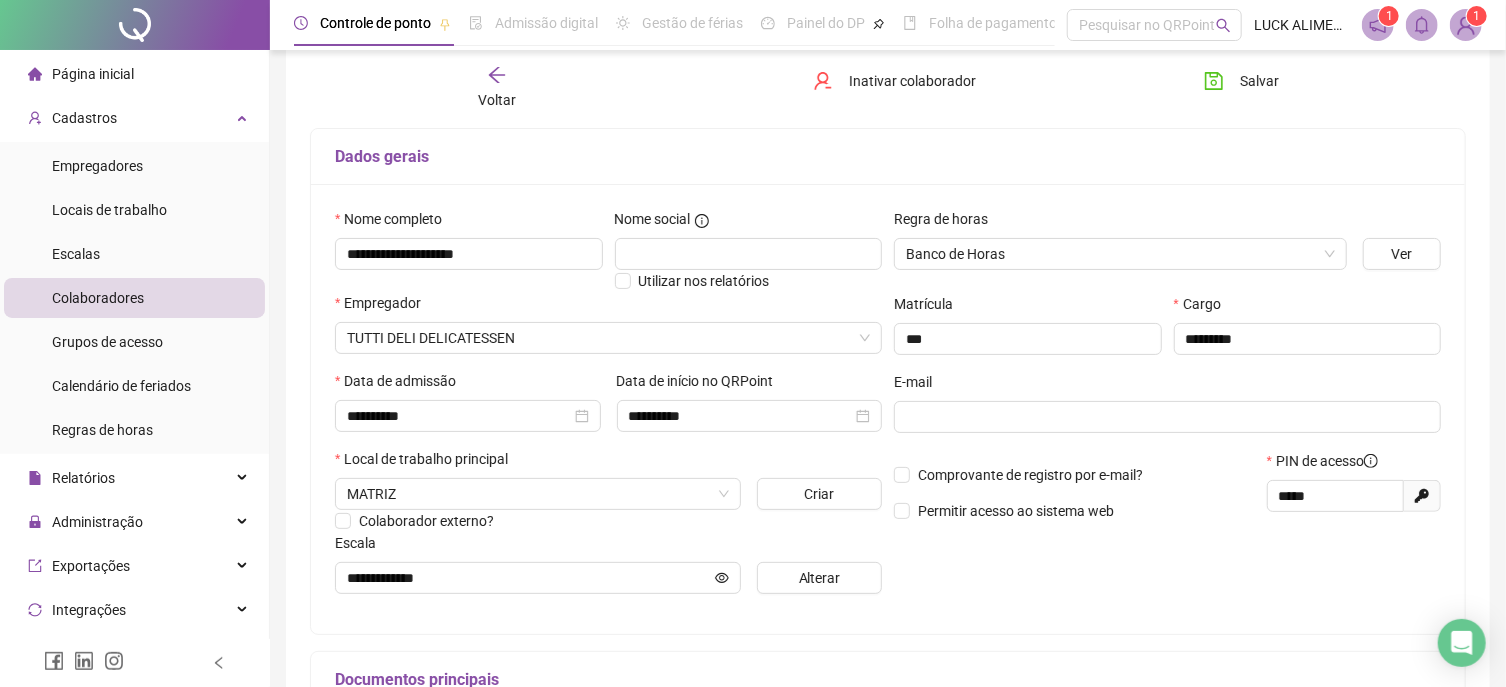 scroll, scrollTop: 0, scrollLeft: 0, axis: both 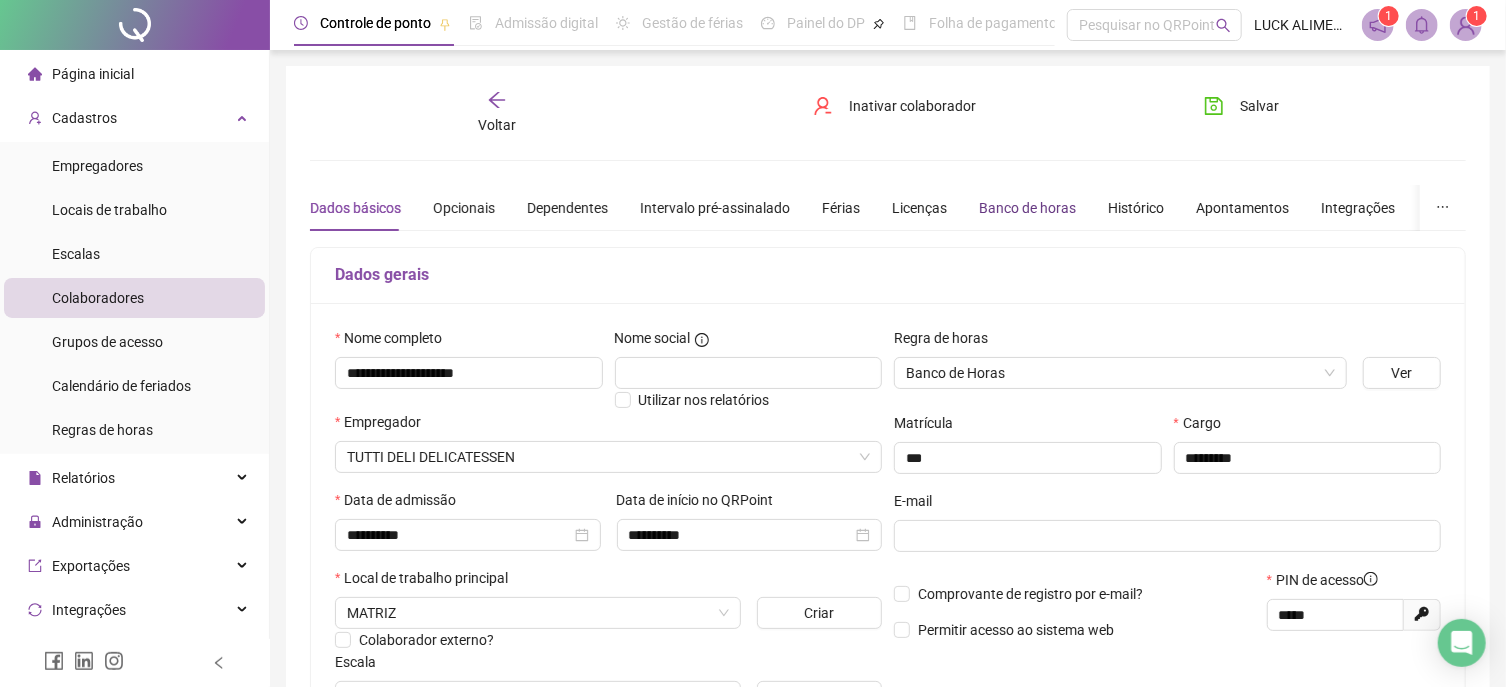 click on "Banco de horas" at bounding box center (1027, 208) 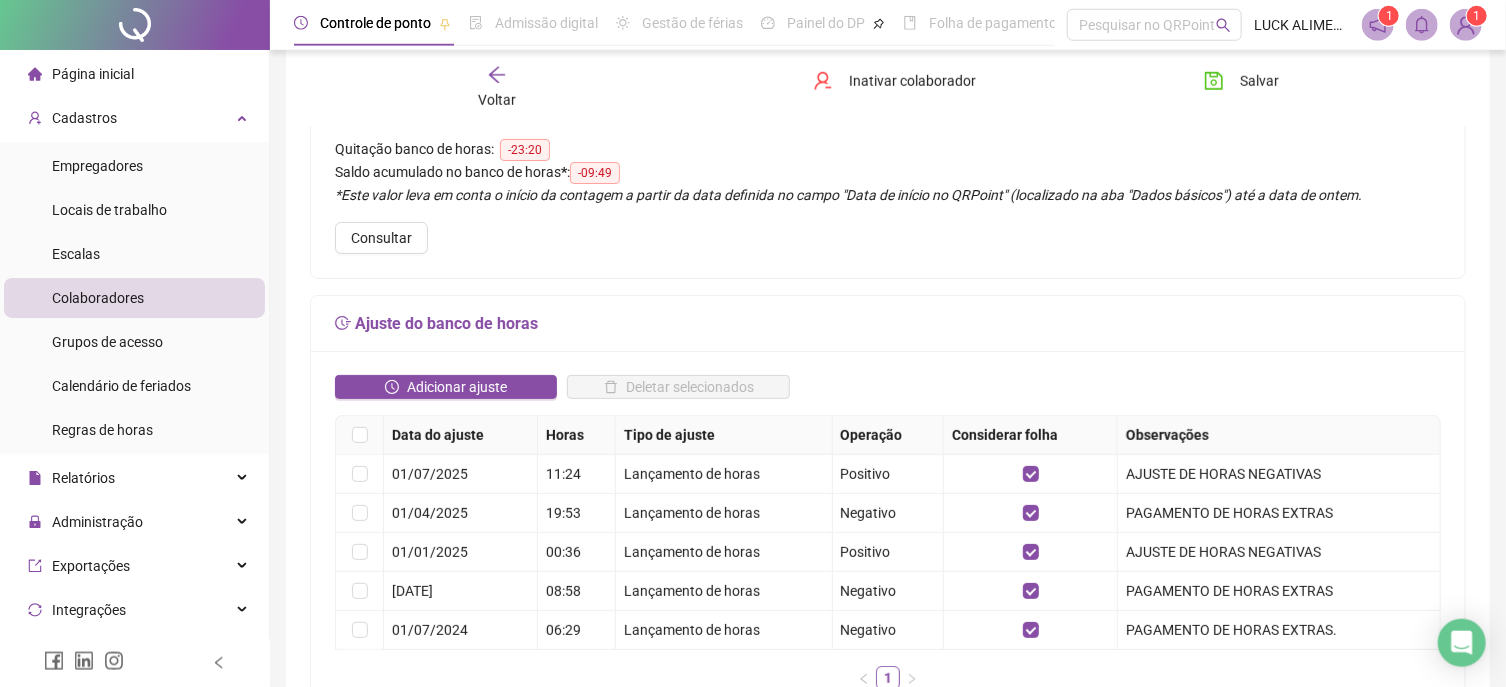 scroll, scrollTop: 214, scrollLeft: 0, axis: vertical 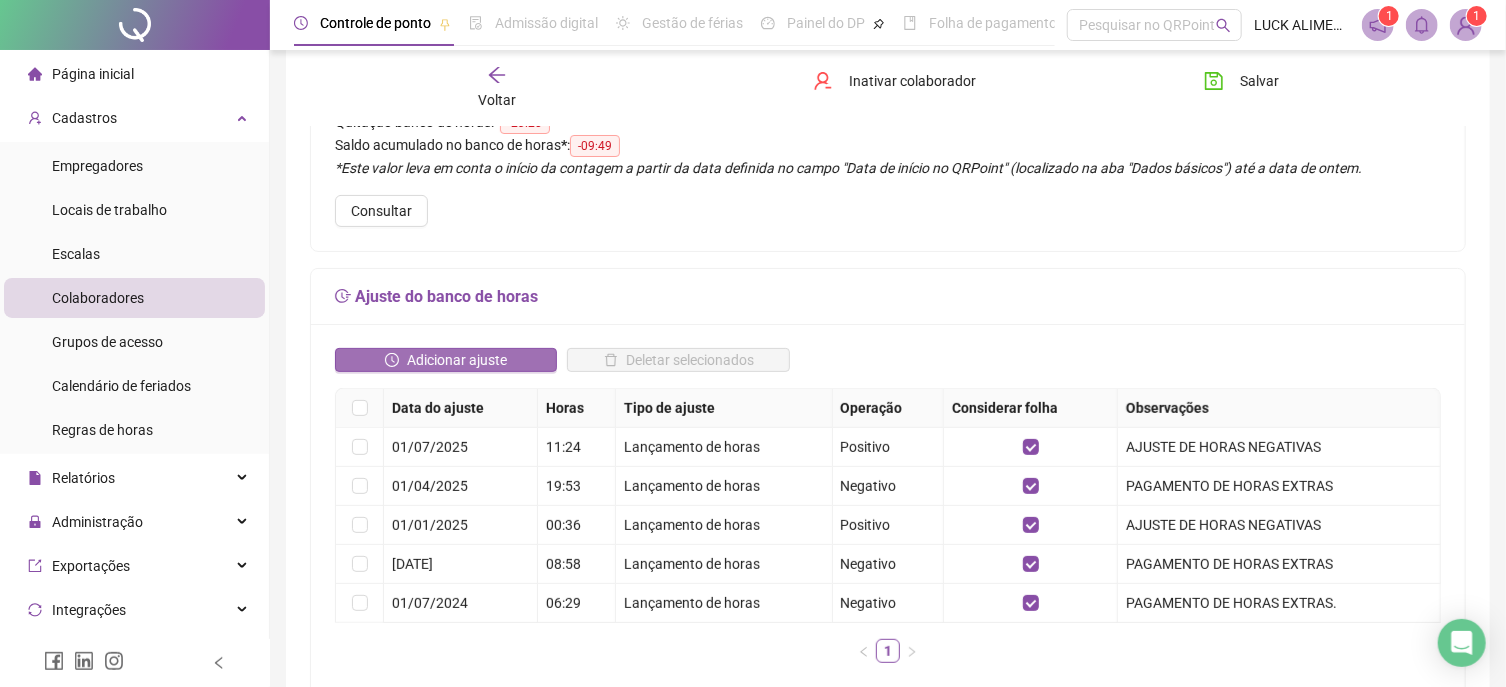 click on "Adicionar ajuste" at bounding box center (457, 360) 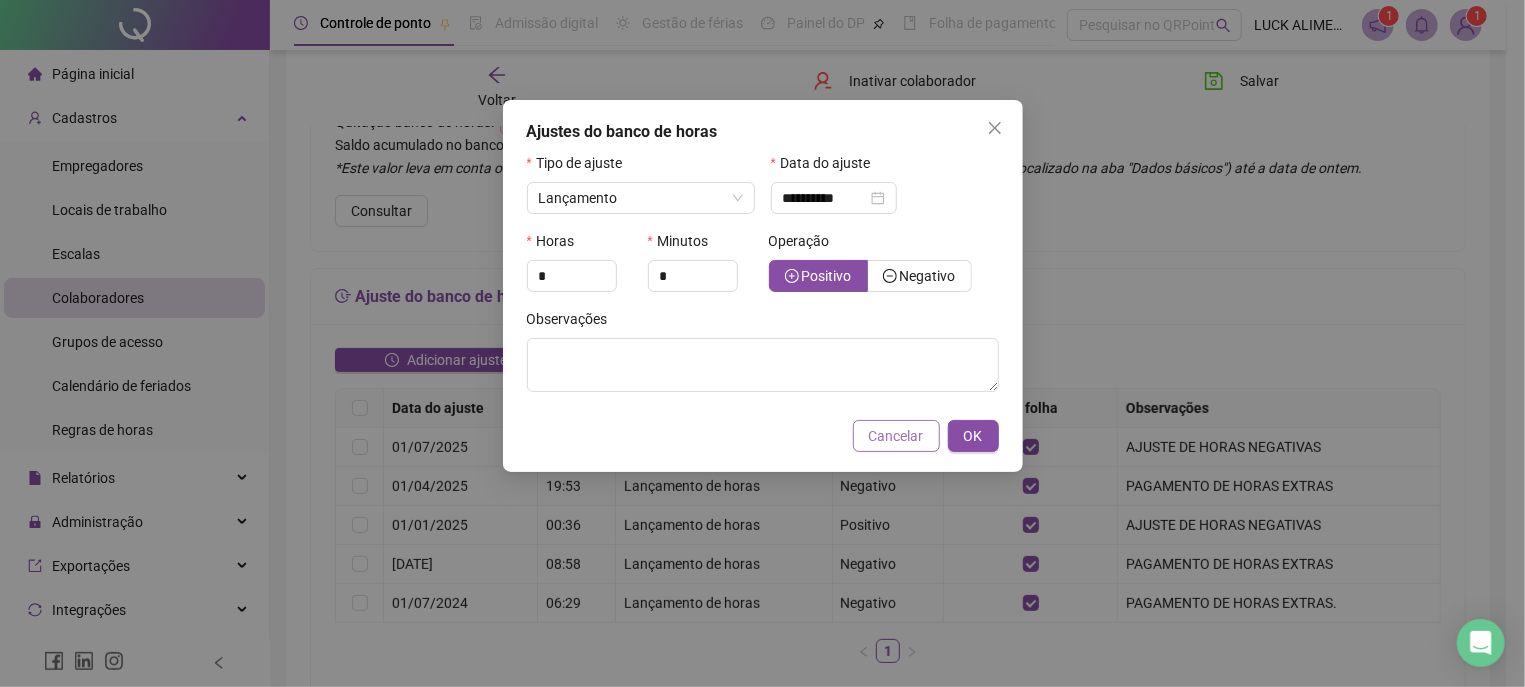 click on "Cancelar" at bounding box center [896, 436] 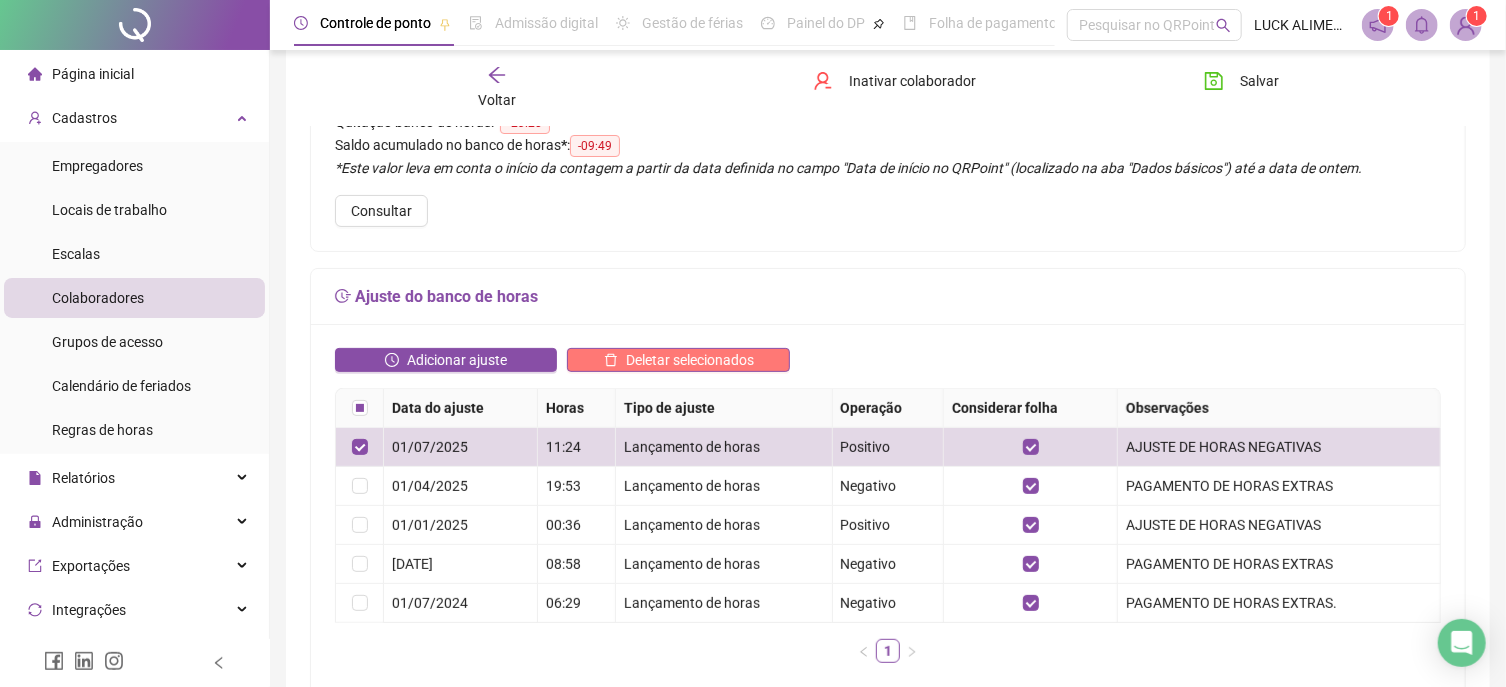 click on "Deletar selecionados" at bounding box center (690, 360) 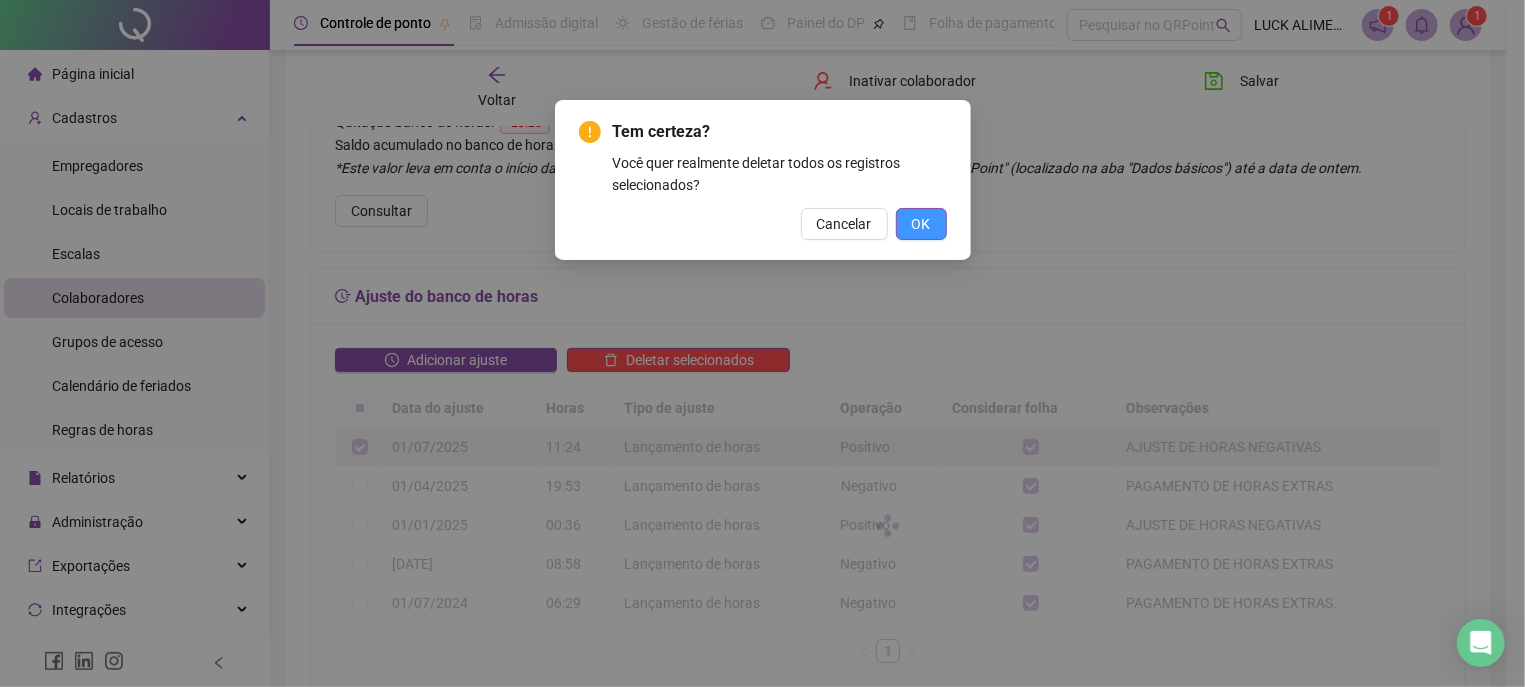 click on "OK" at bounding box center [921, 224] 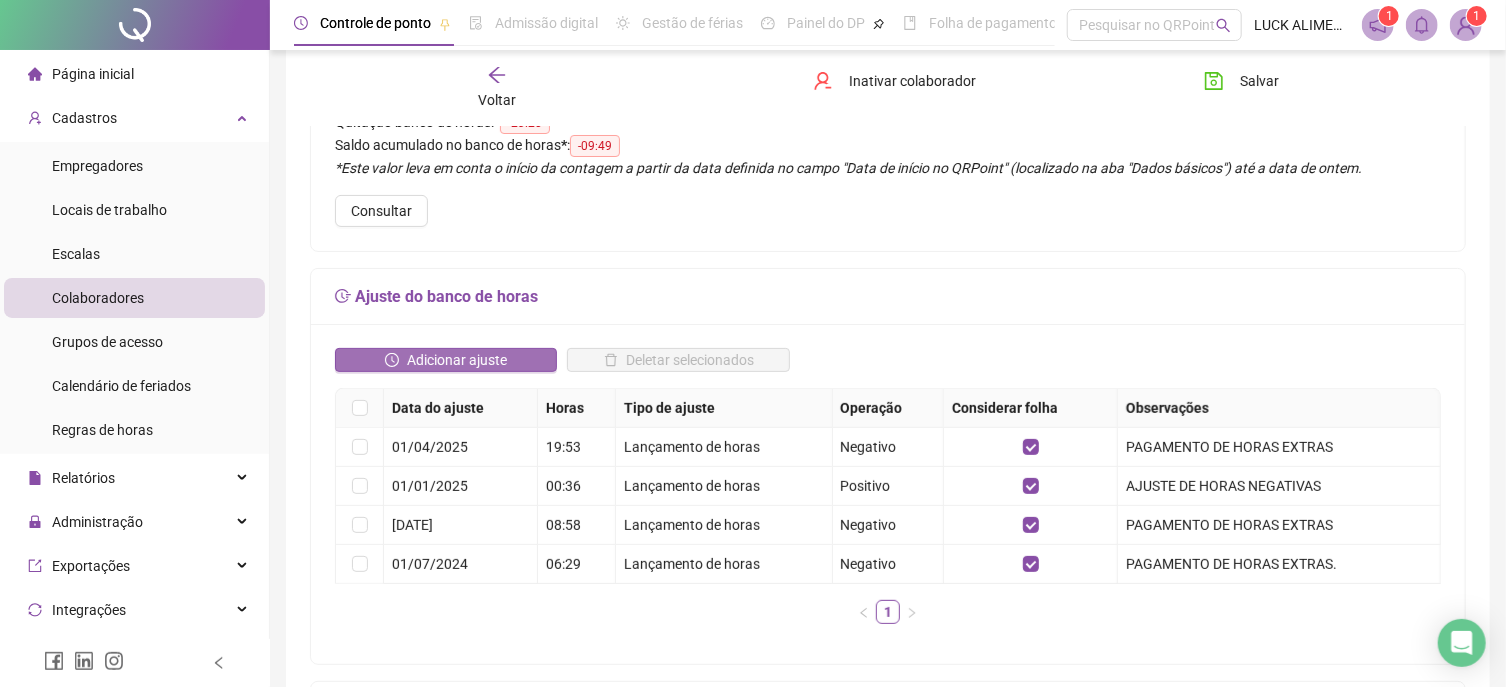 click on "Adicionar ajuste" at bounding box center (457, 360) 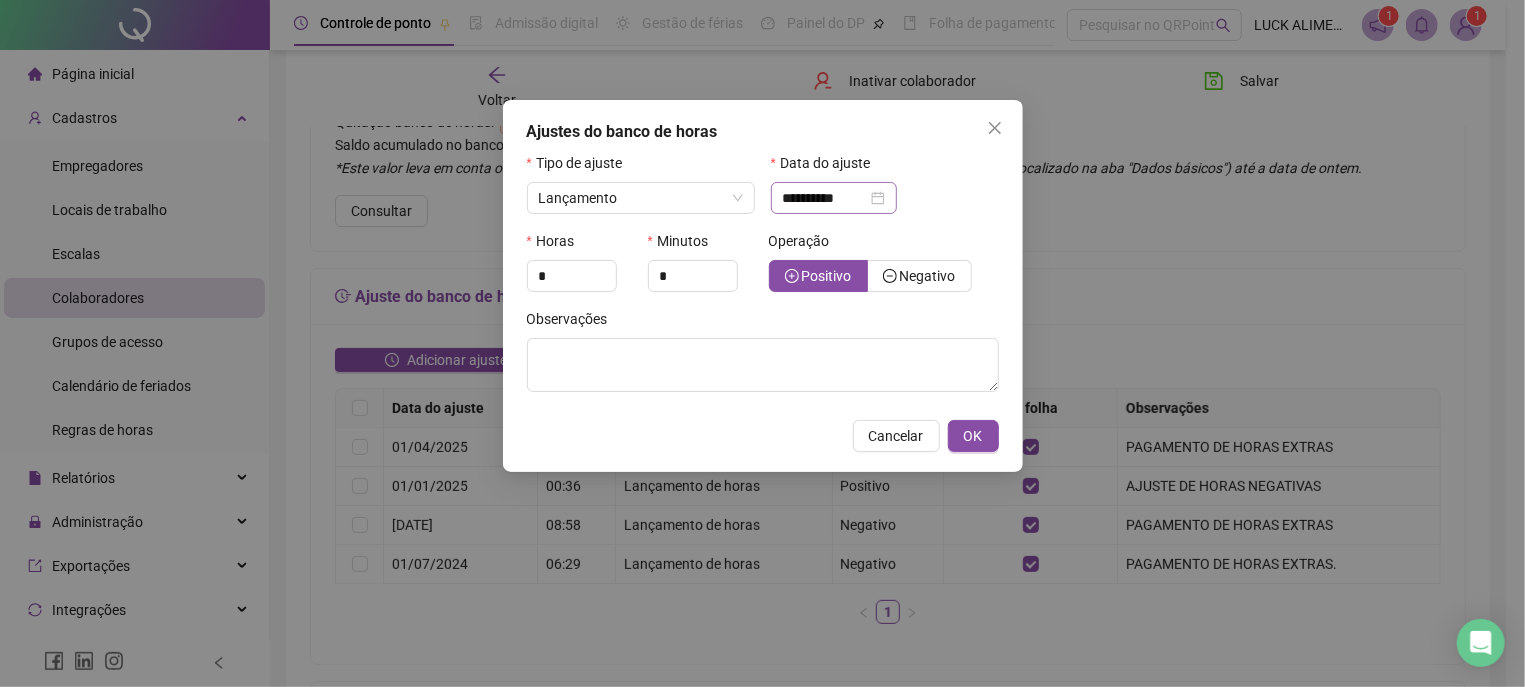 click on "**********" at bounding box center [834, 198] 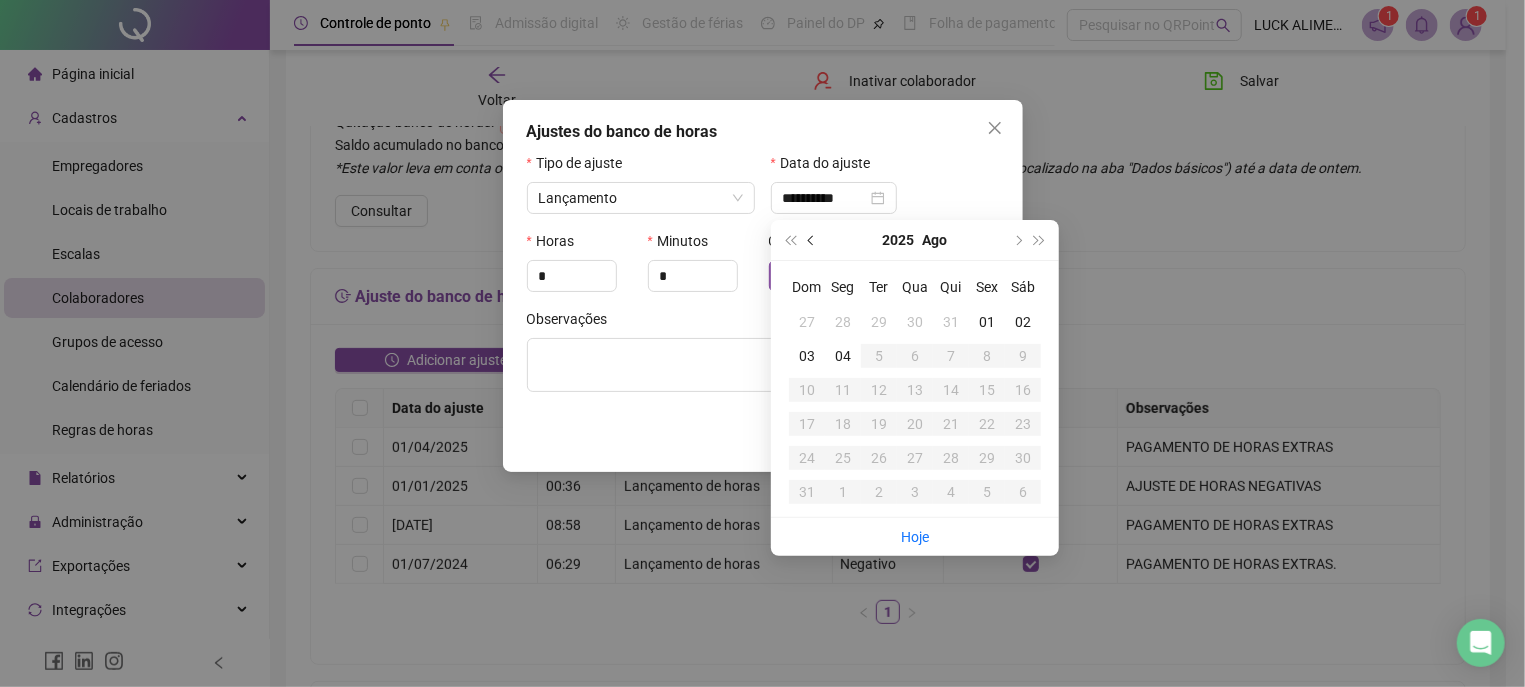 click at bounding box center [813, 240] 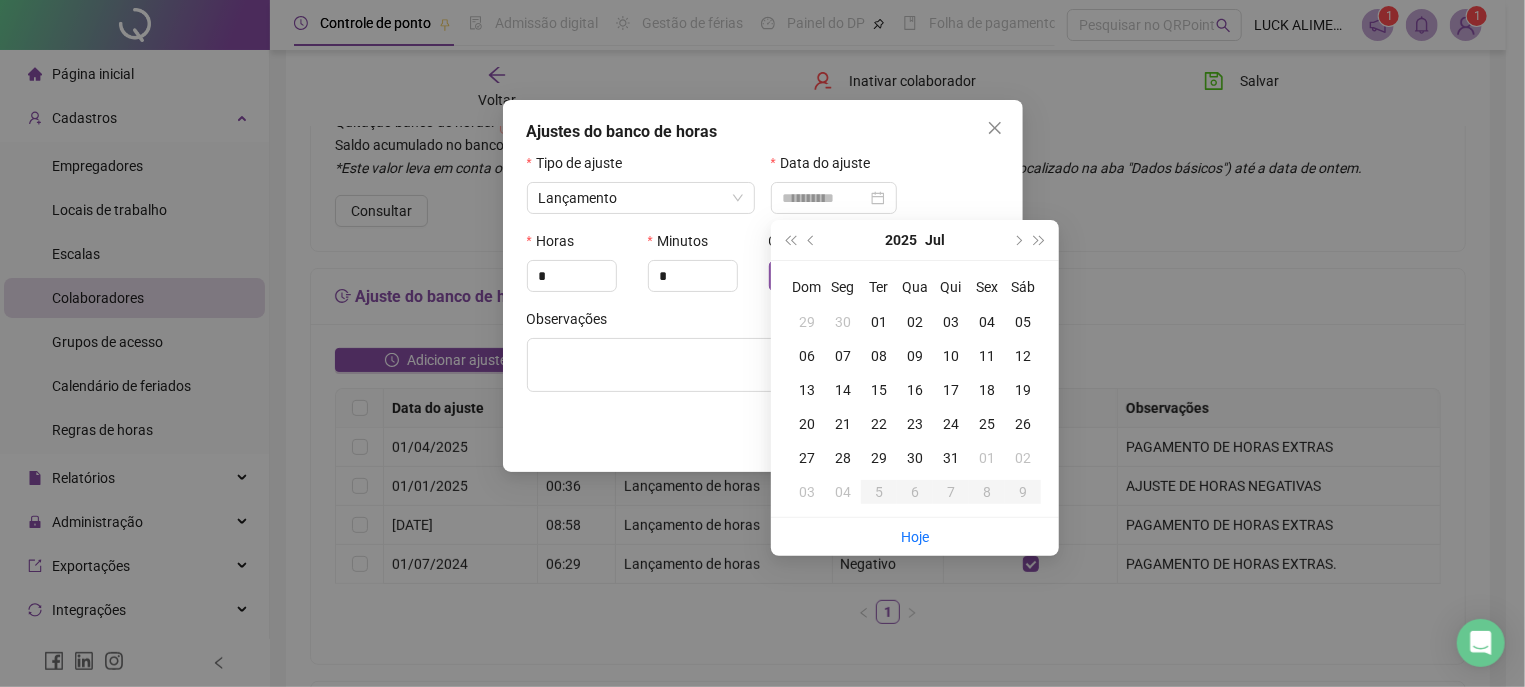 type on "**********" 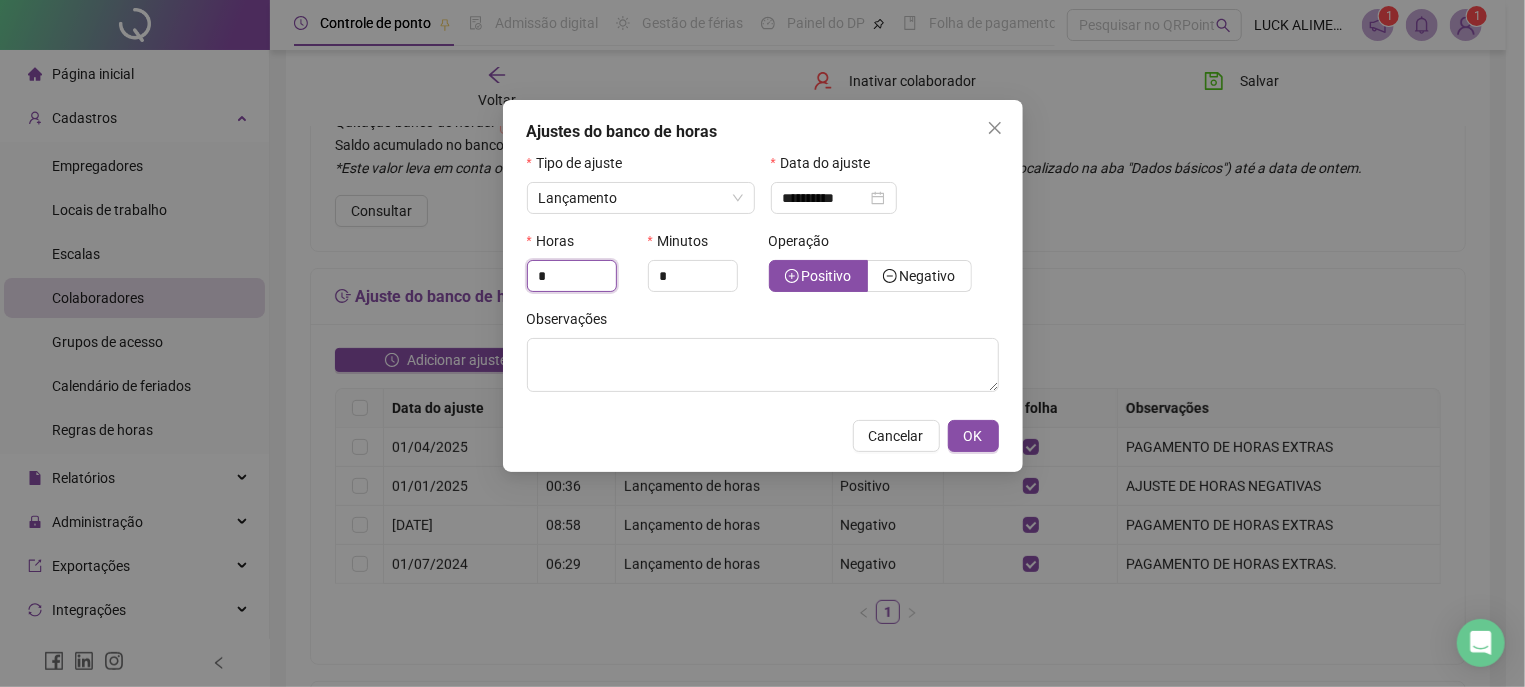drag, startPoint x: 567, startPoint y: 276, endPoint x: 494, endPoint y: 269, distance: 73.33485 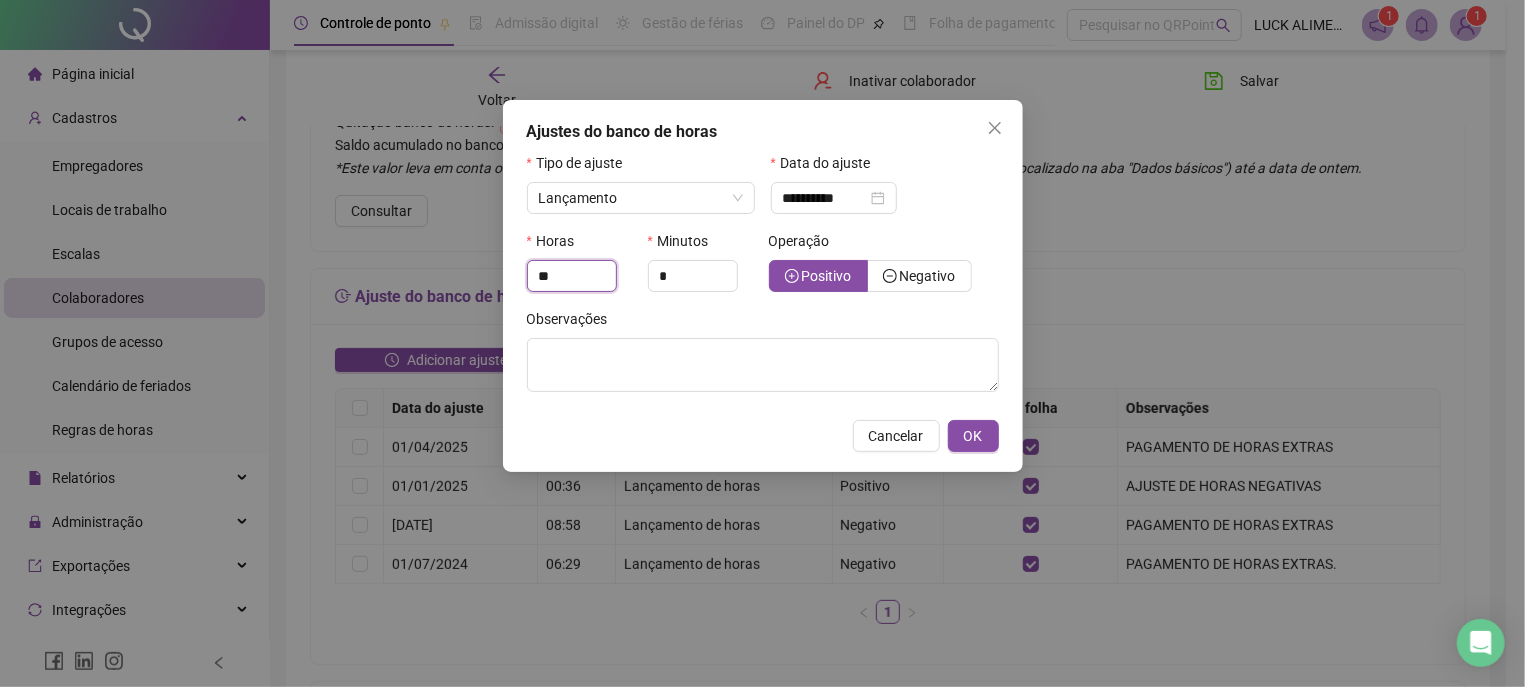 type on "**" 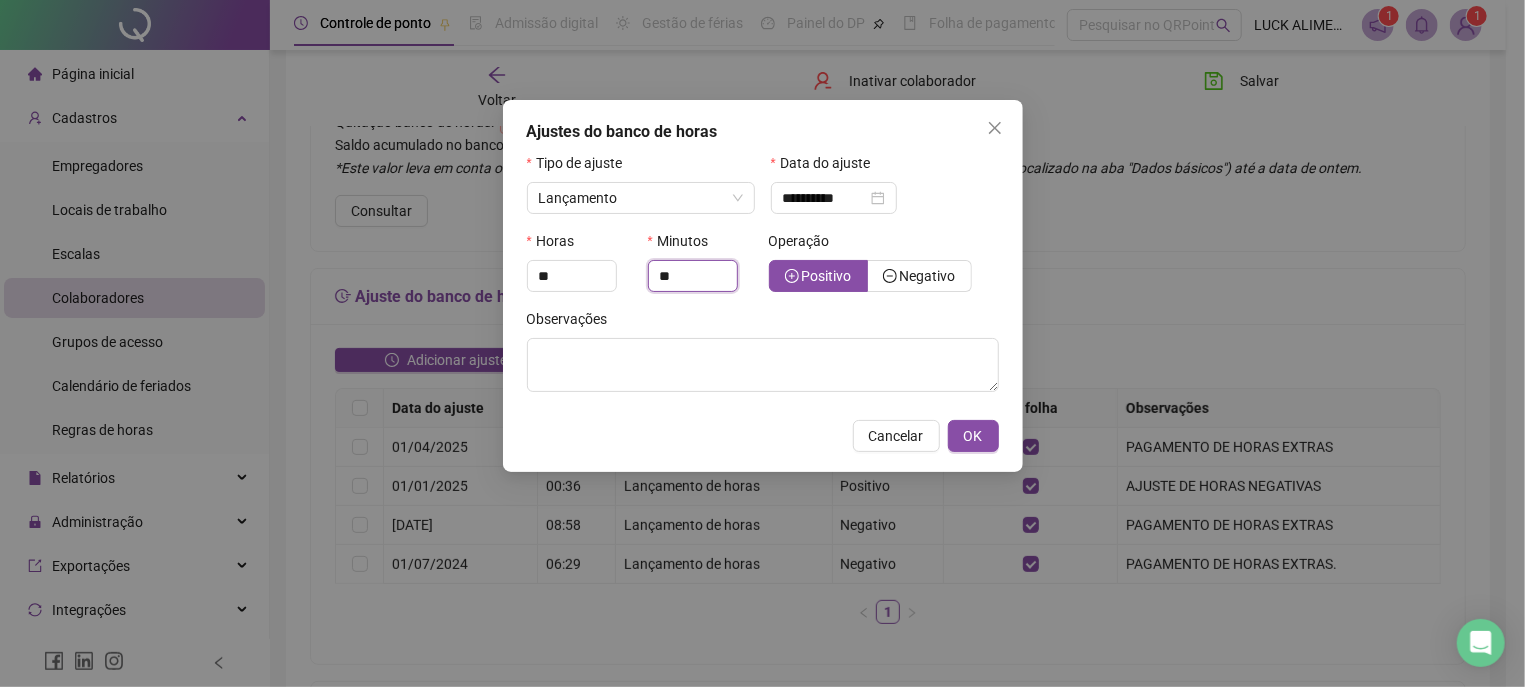 type on "**" 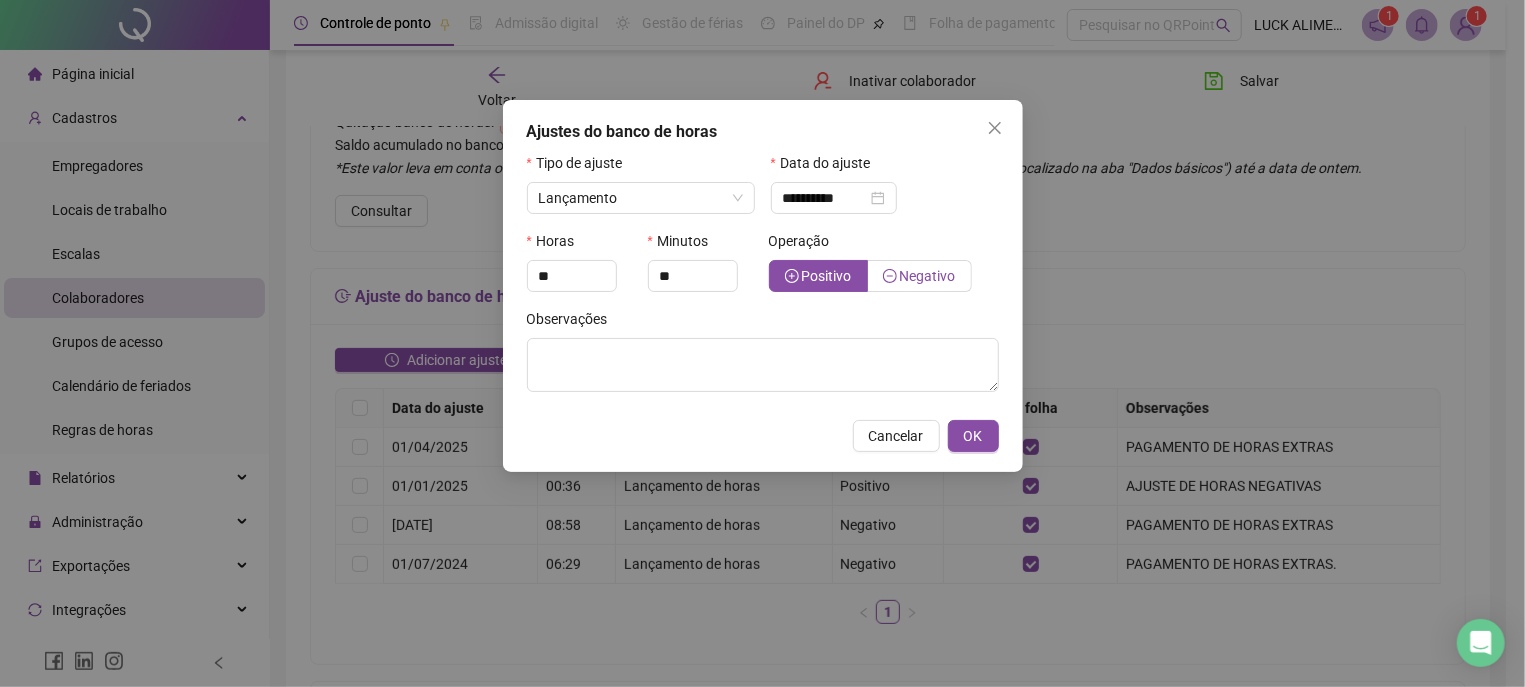 click on "Negativo" at bounding box center [920, 276] 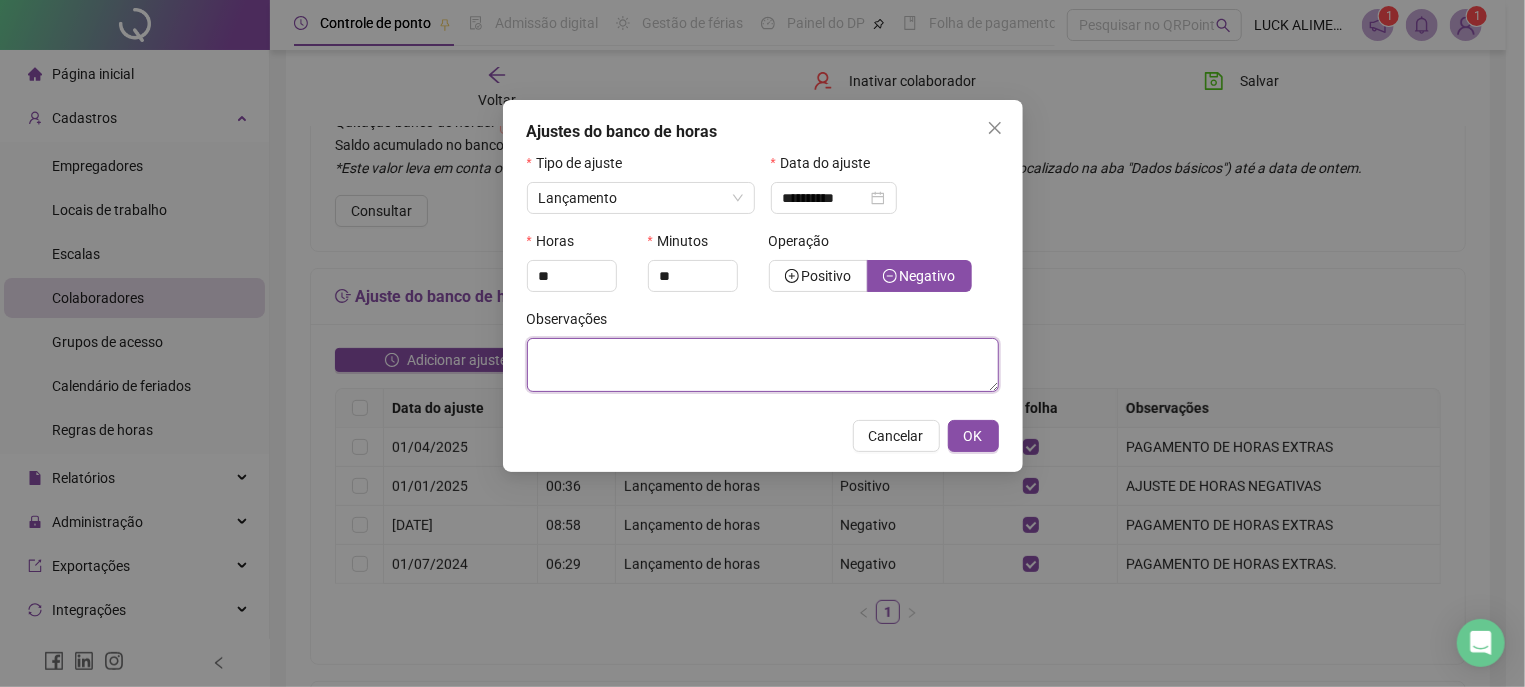 click at bounding box center [763, 365] 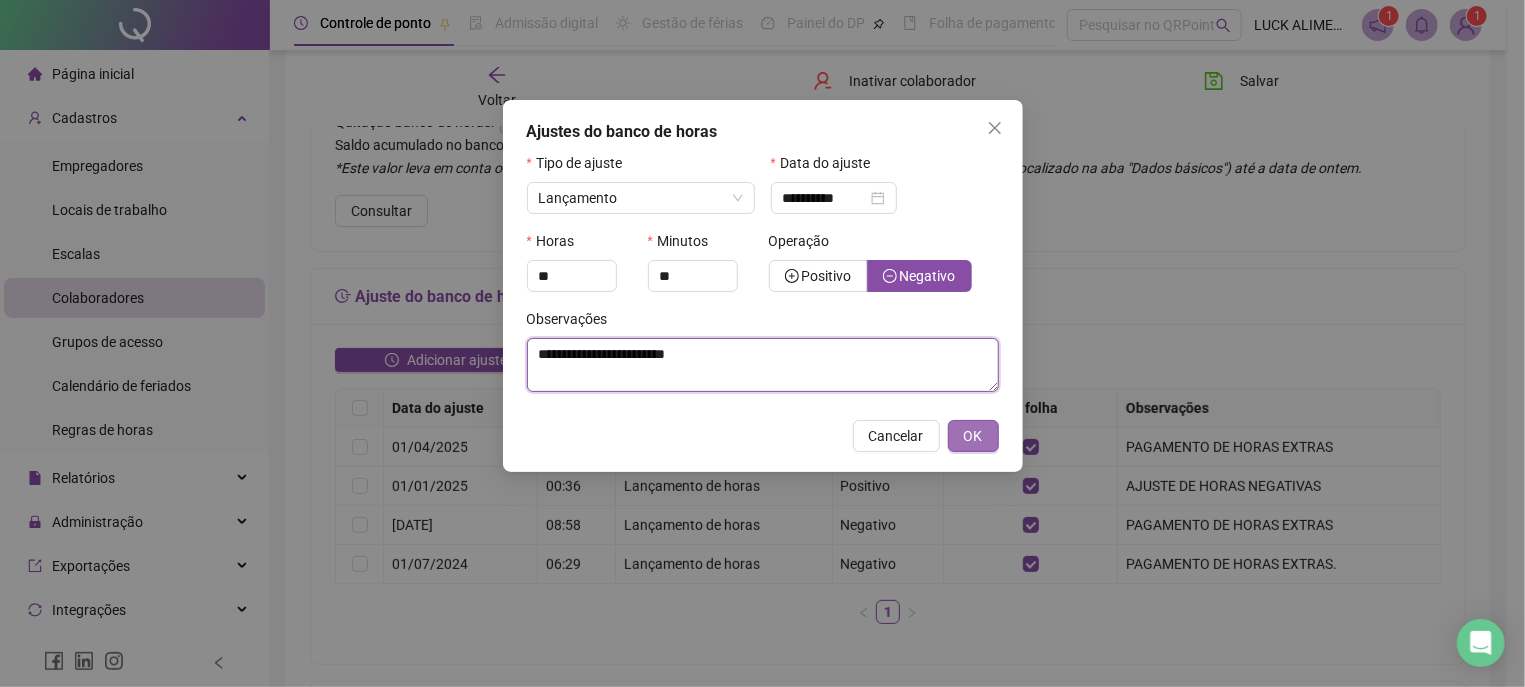 type on "**********" 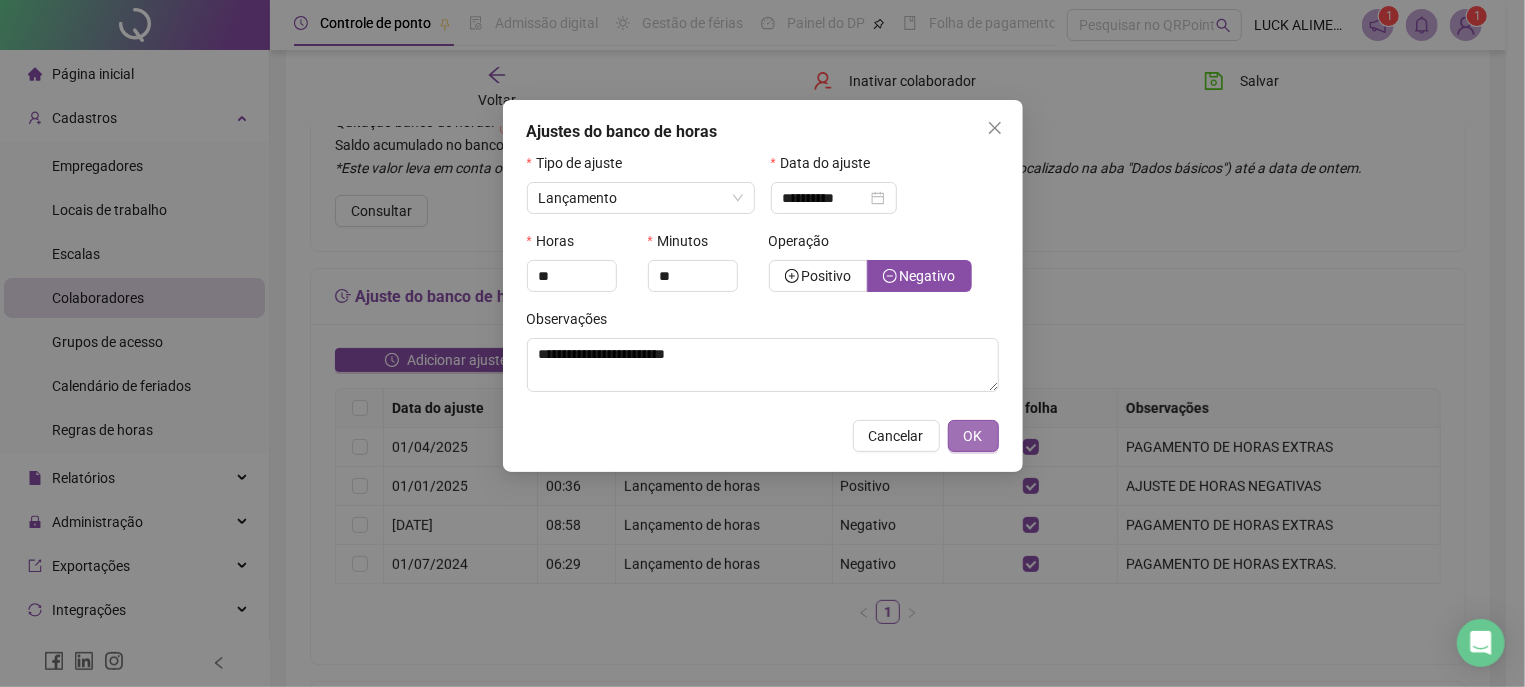 click on "OK" at bounding box center (973, 436) 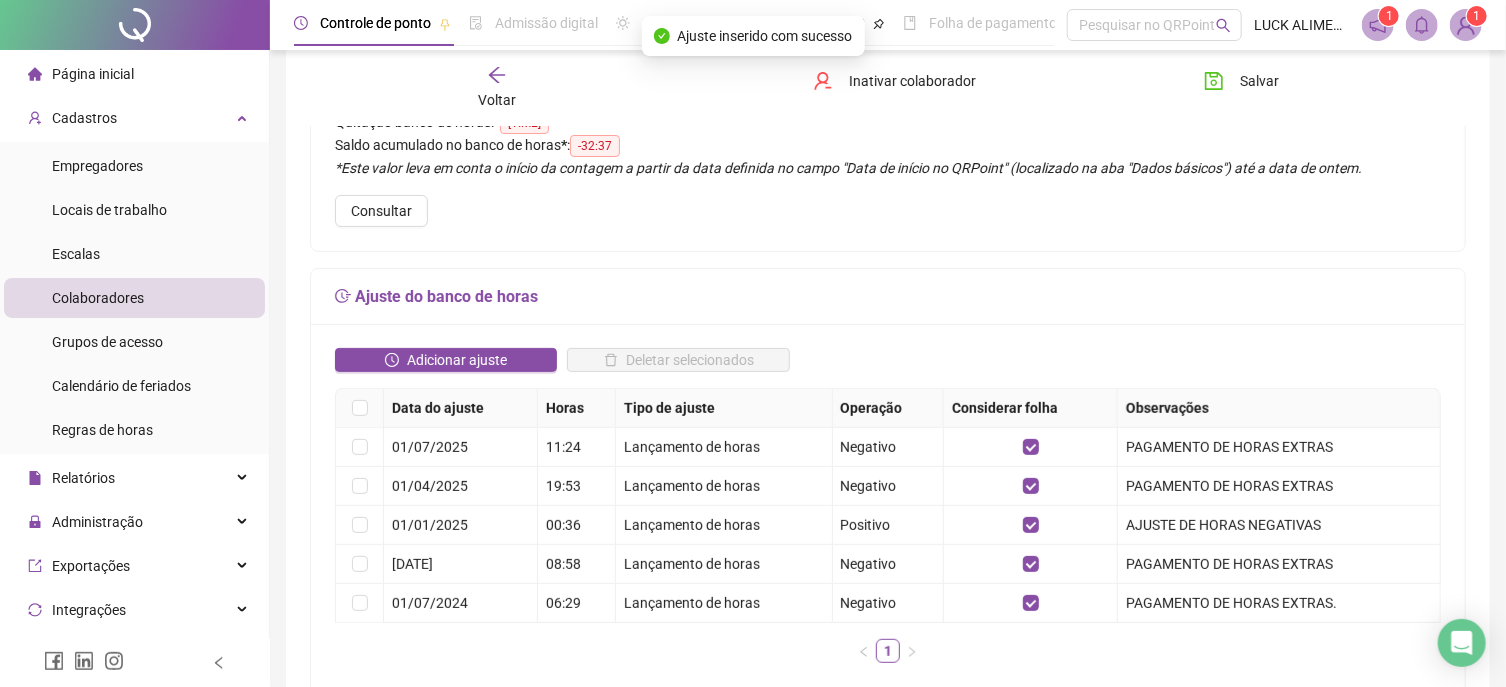 click on "Salvar" at bounding box center [1241, 81] 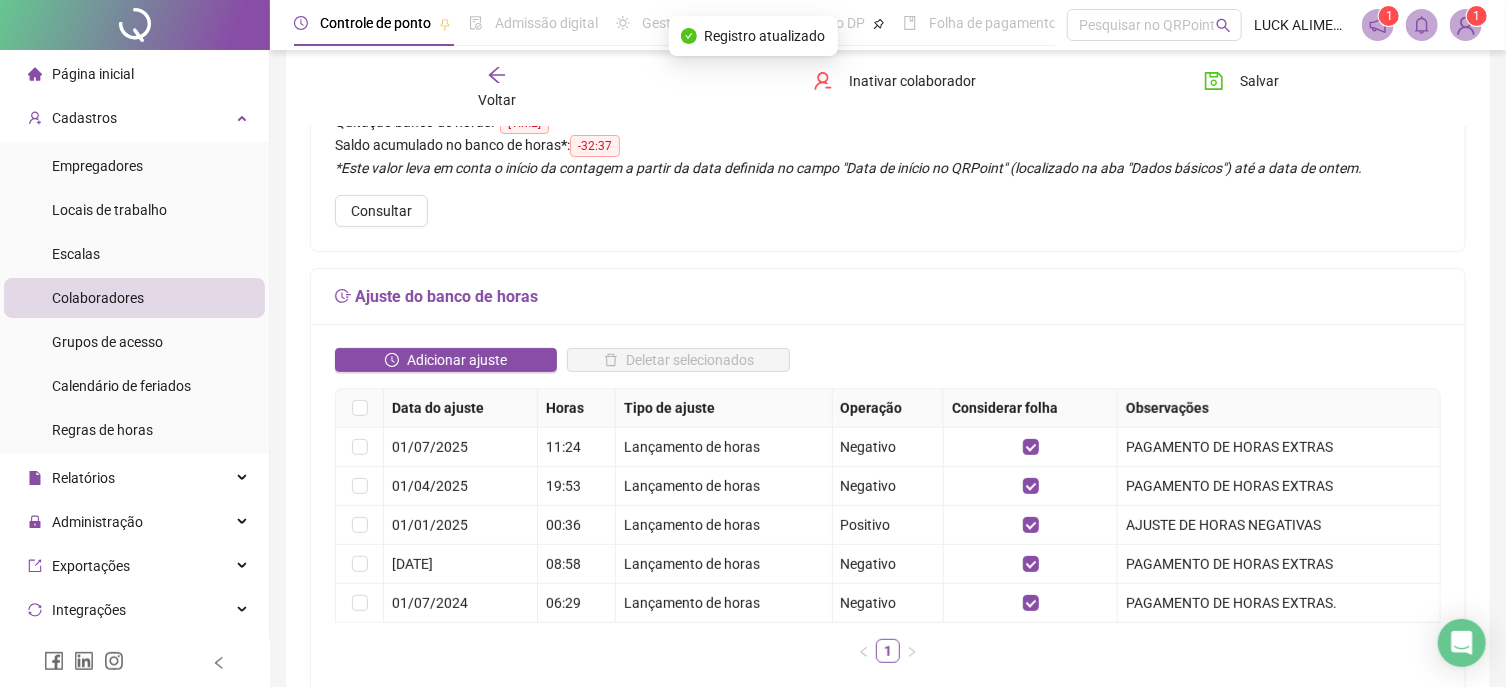 click 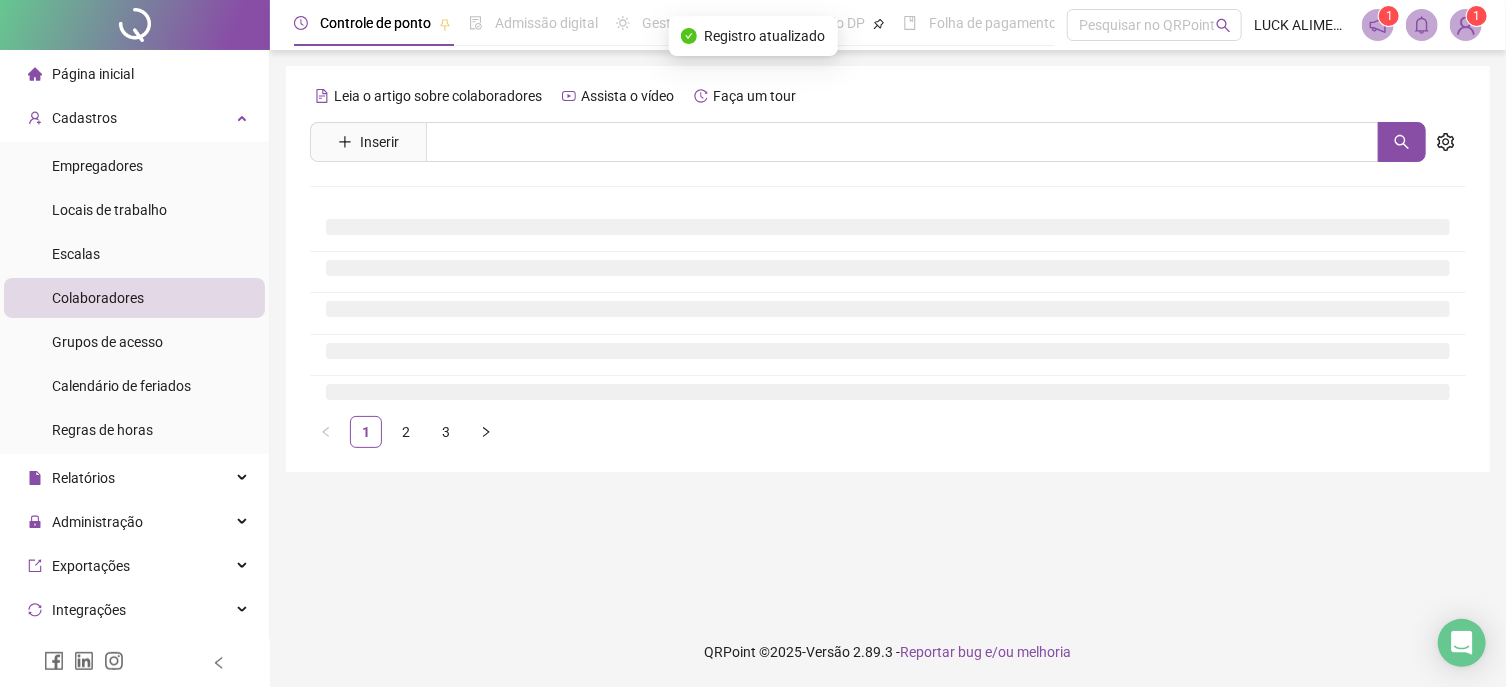 scroll, scrollTop: 0, scrollLeft: 0, axis: both 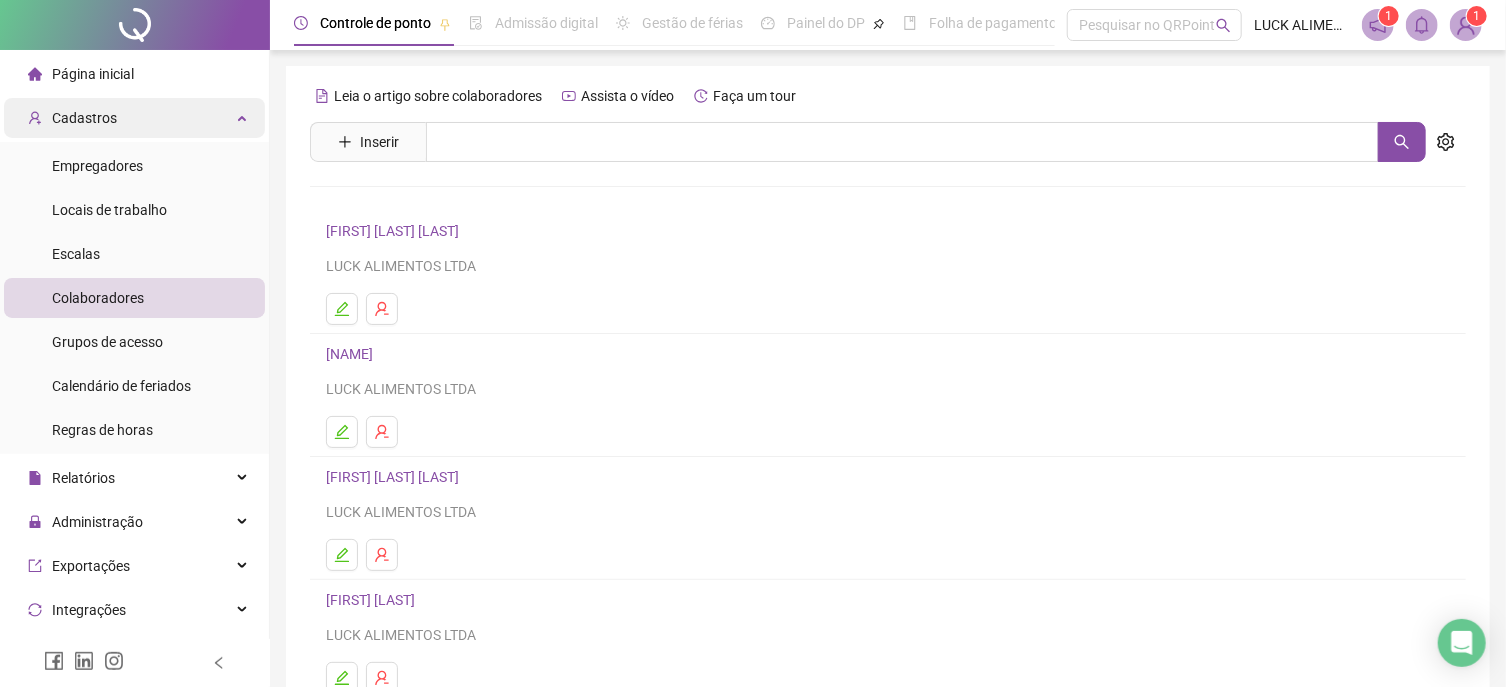 click on "Cadastros" at bounding box center (84, 118) 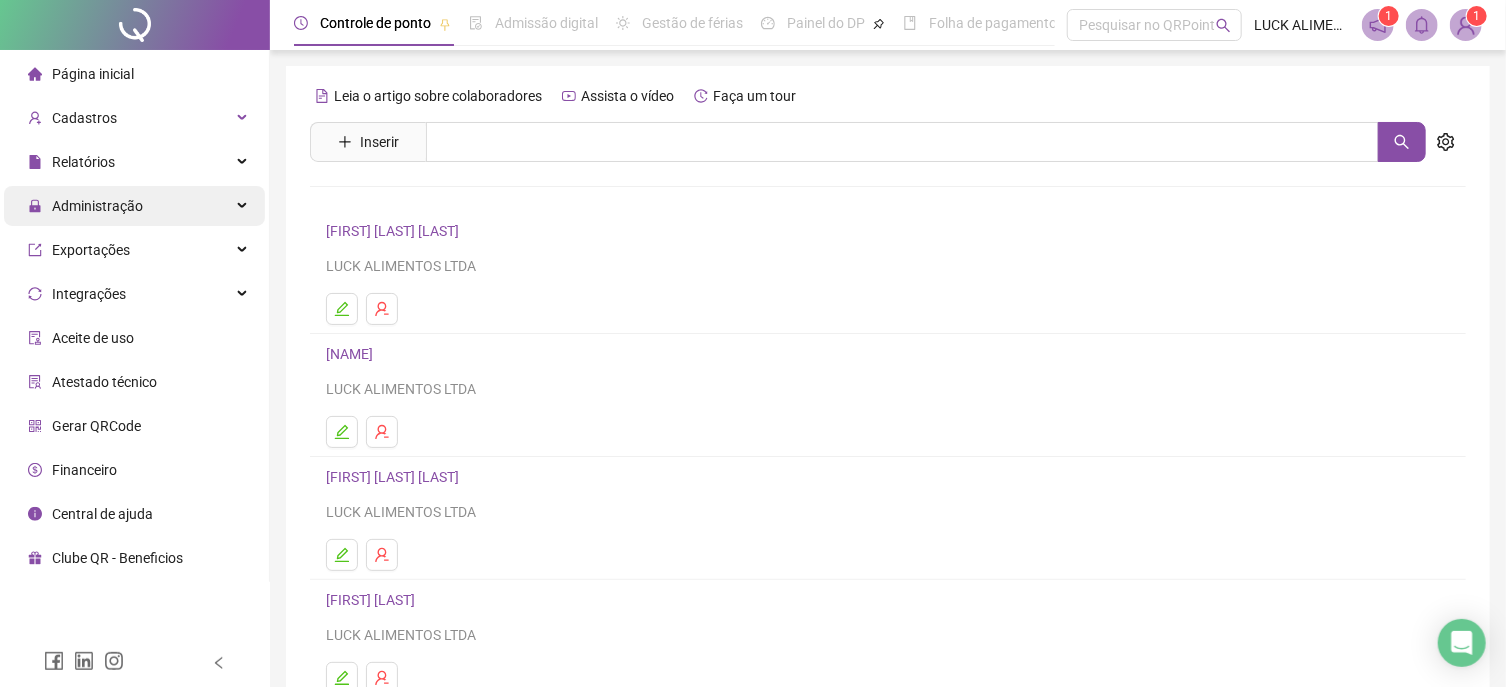 click on "Administração" at bounding box center [97, 206] 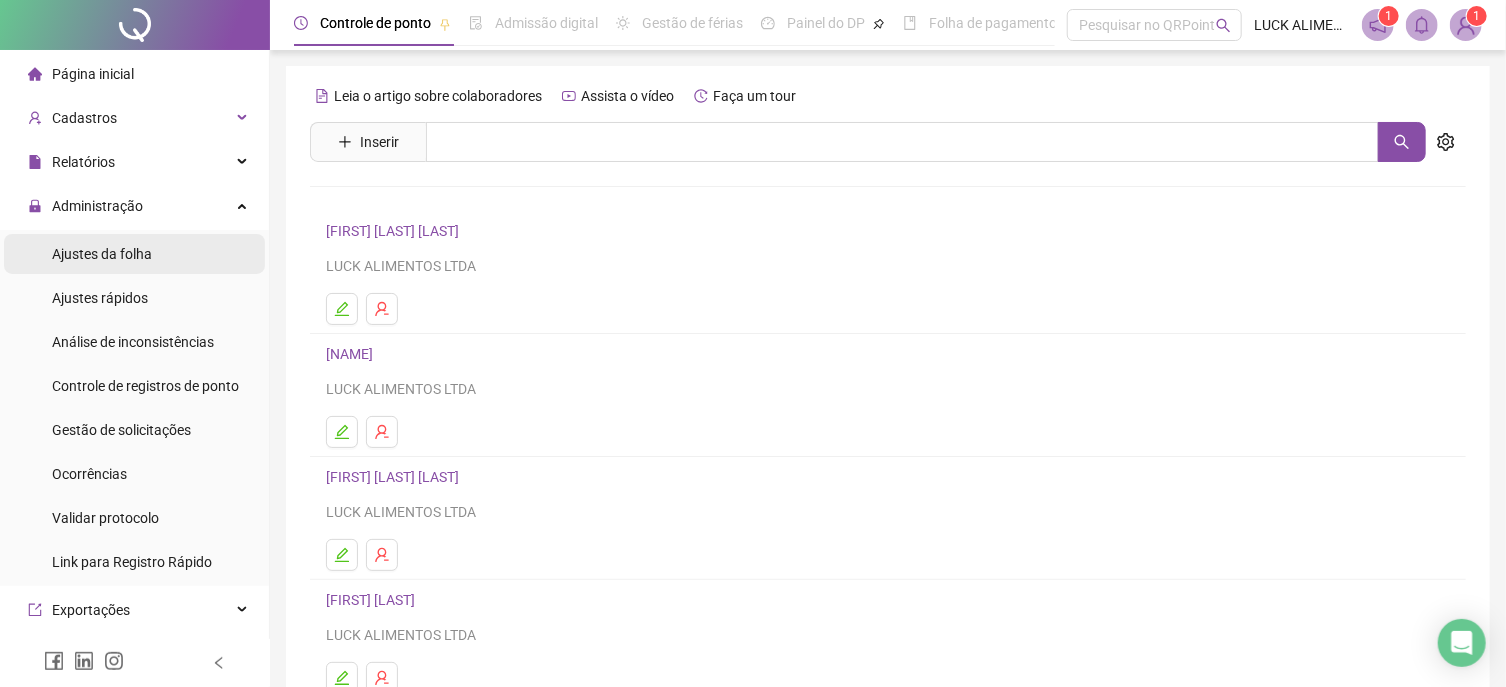 click on "Ajustes da folha" at bounding box center (102, 254) 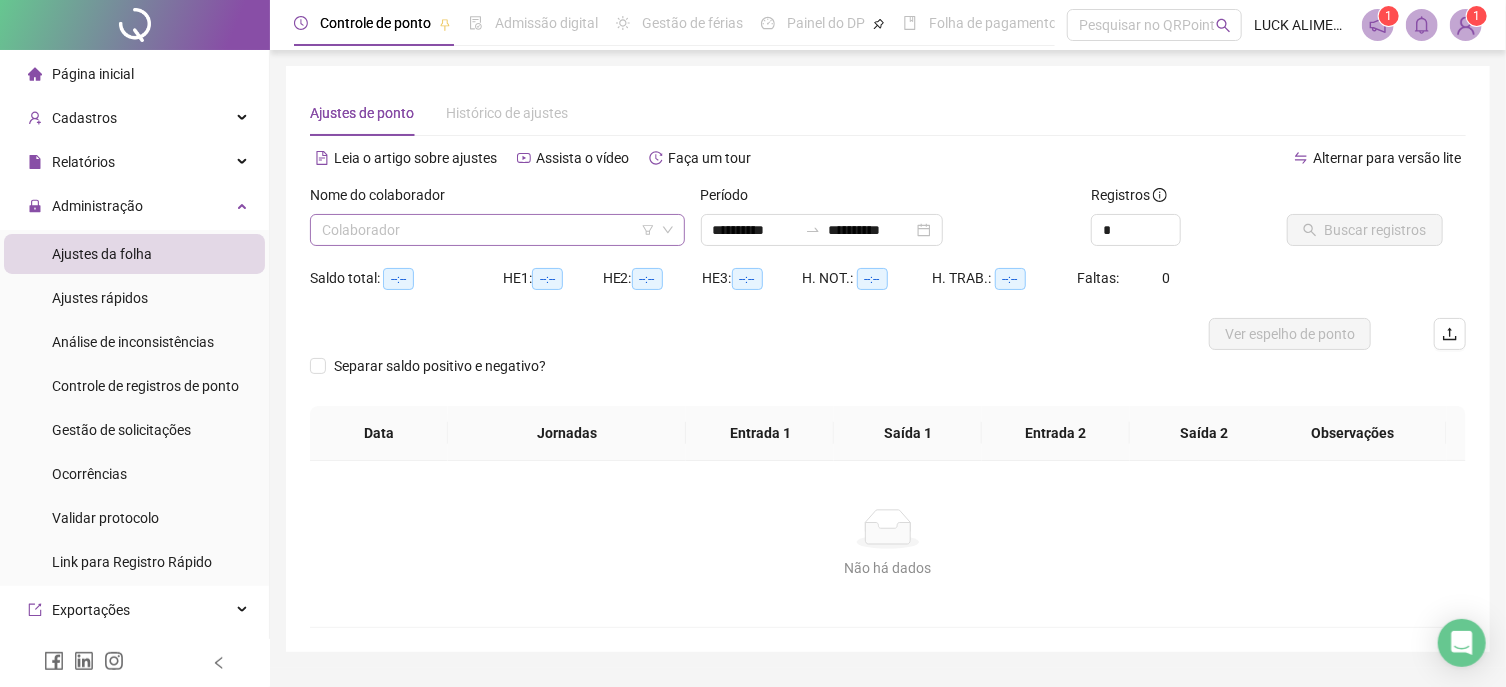 drag, startPoint x: 410, startPoint y: 252, endPoint x: 422, endPoint y: 241, distance: 16.27882 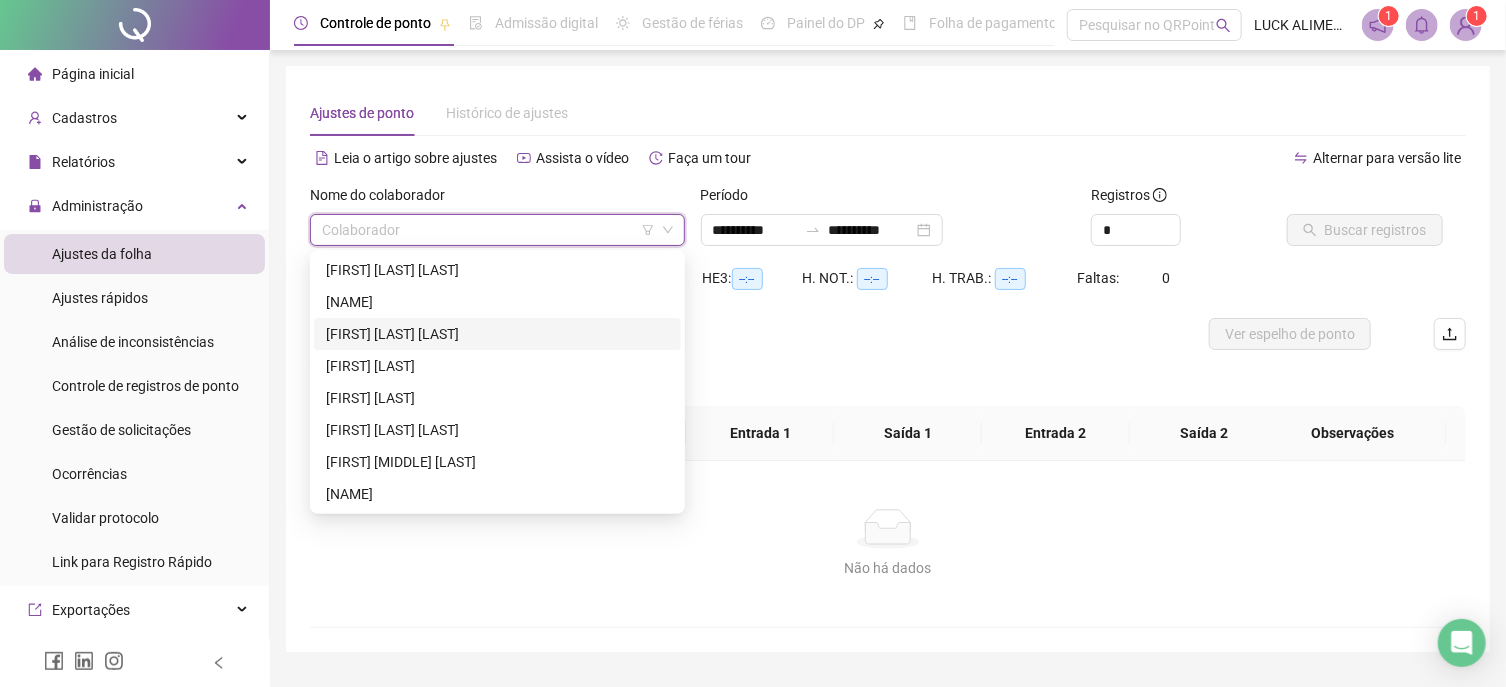 click on "[FIRST] [LAST] [LAST]" at bounding box center [497, 334] 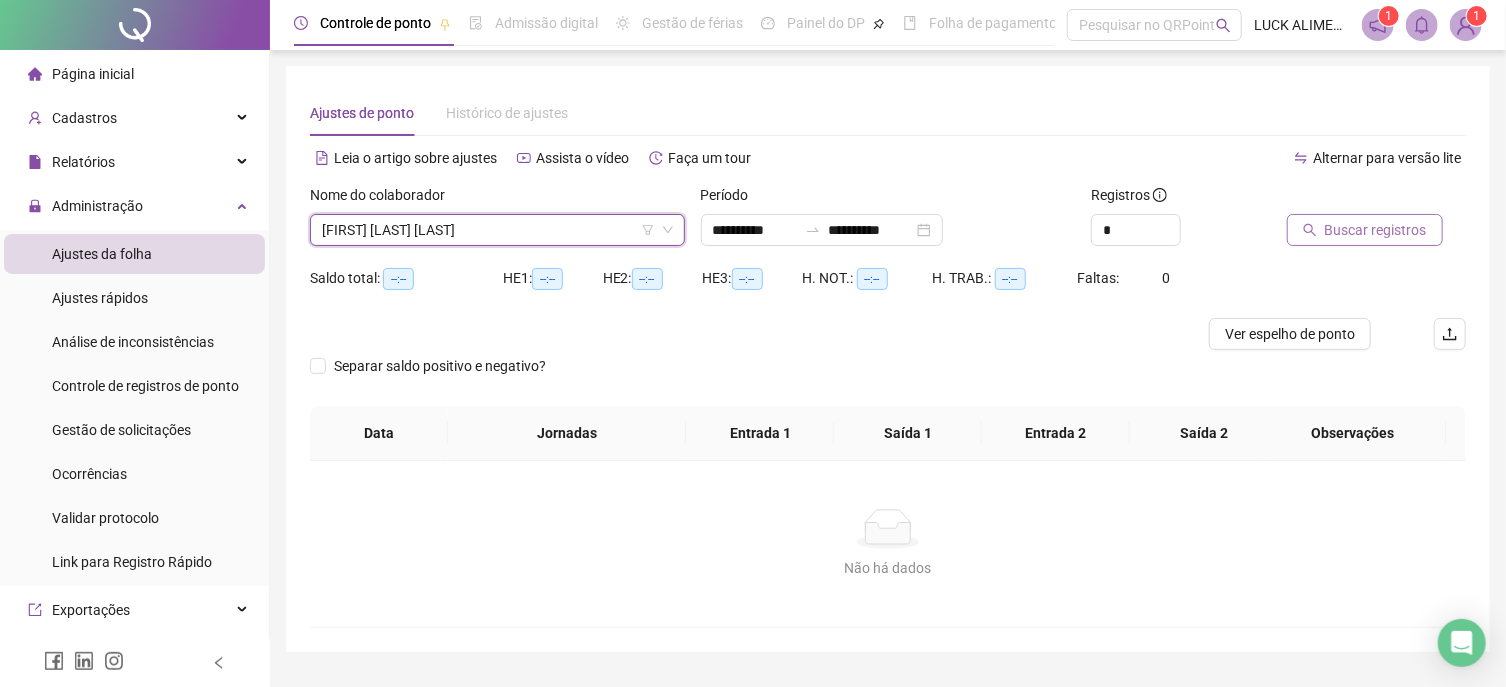 click on "Buscar registros" at bounding box center [1376, 230] 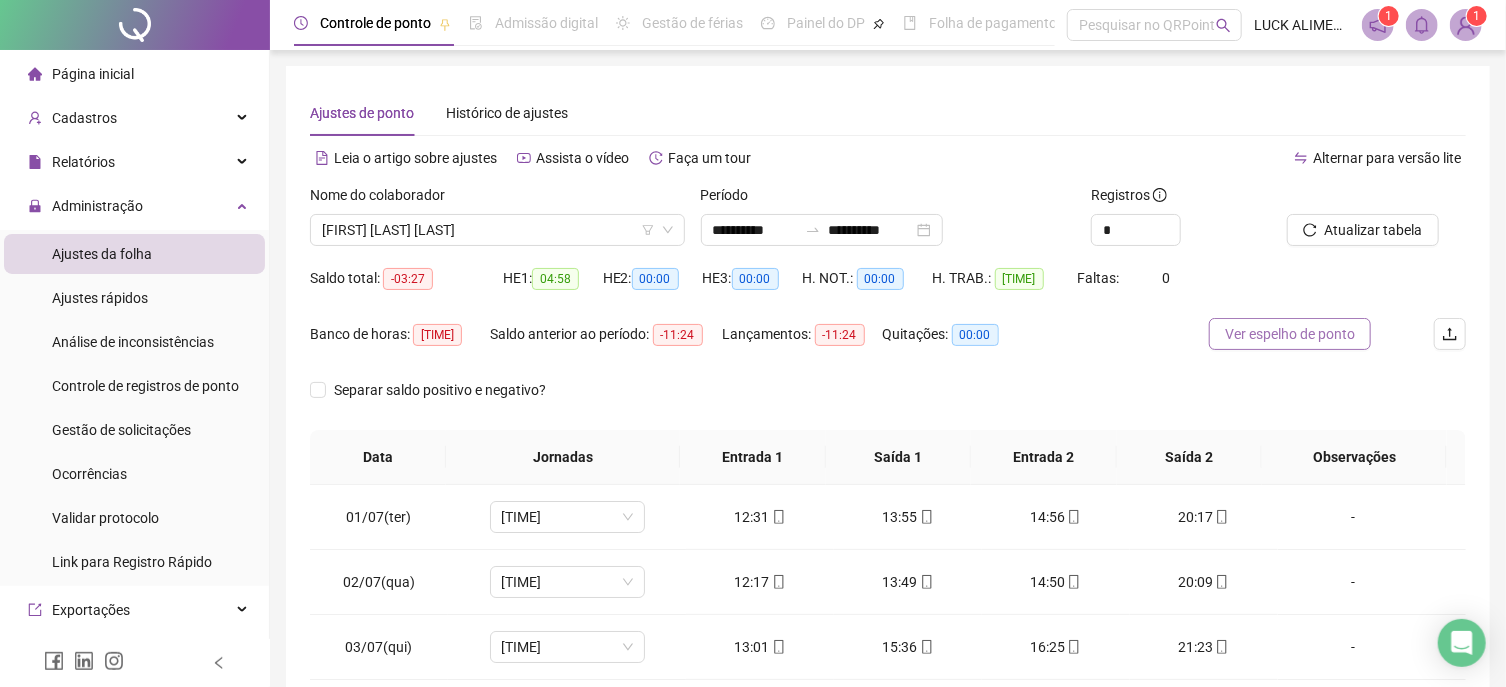 click on "Ver espelho de ponto" at bounding box center (1290, 334) 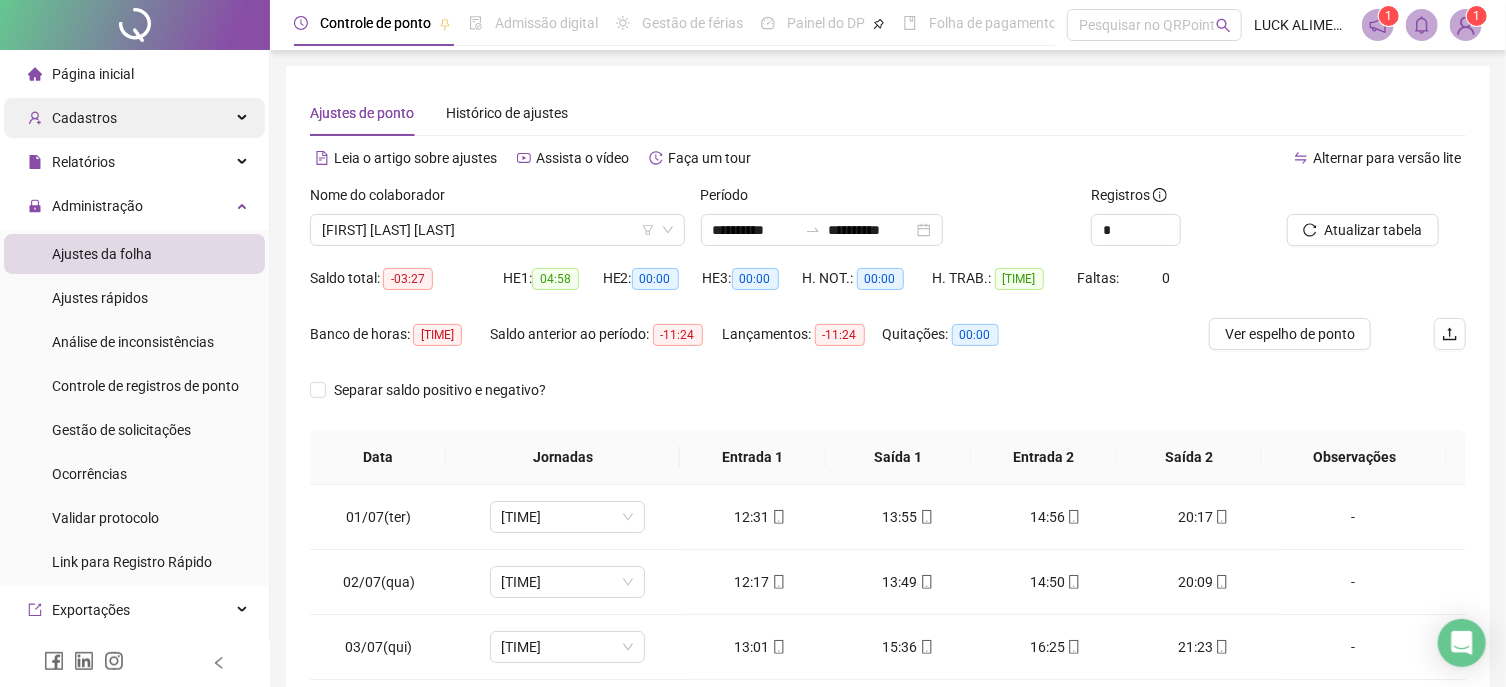 click on "Cadastros" at bounding box center (84, 118) 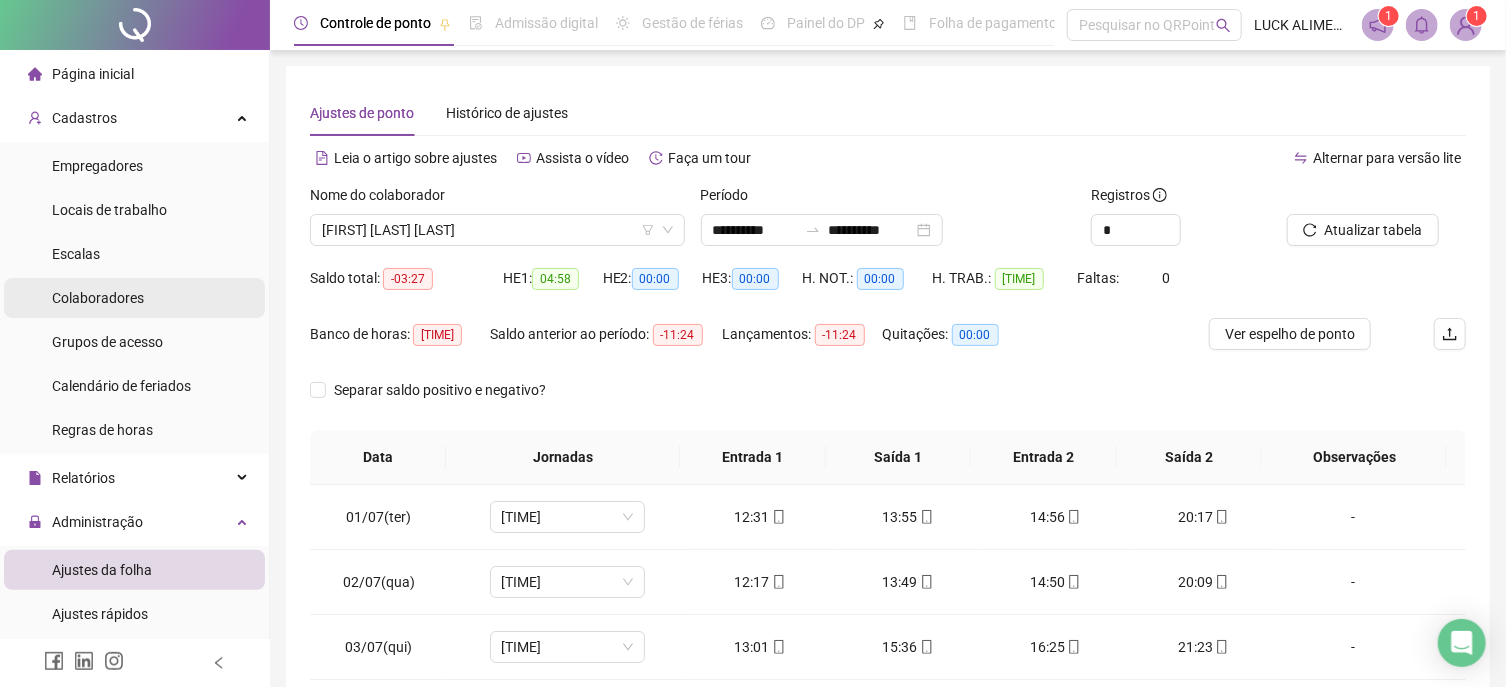 click on "Colaboradores" at bounding box center (98, 298) 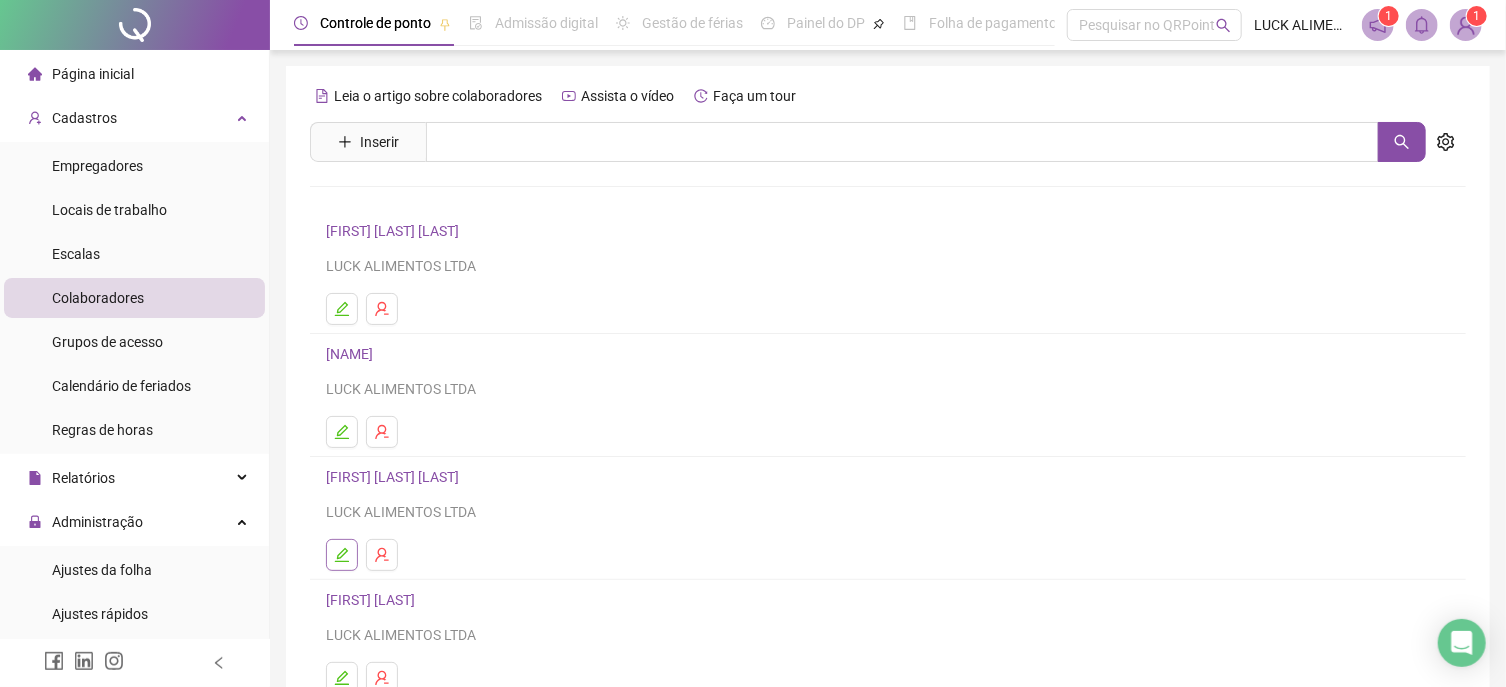click 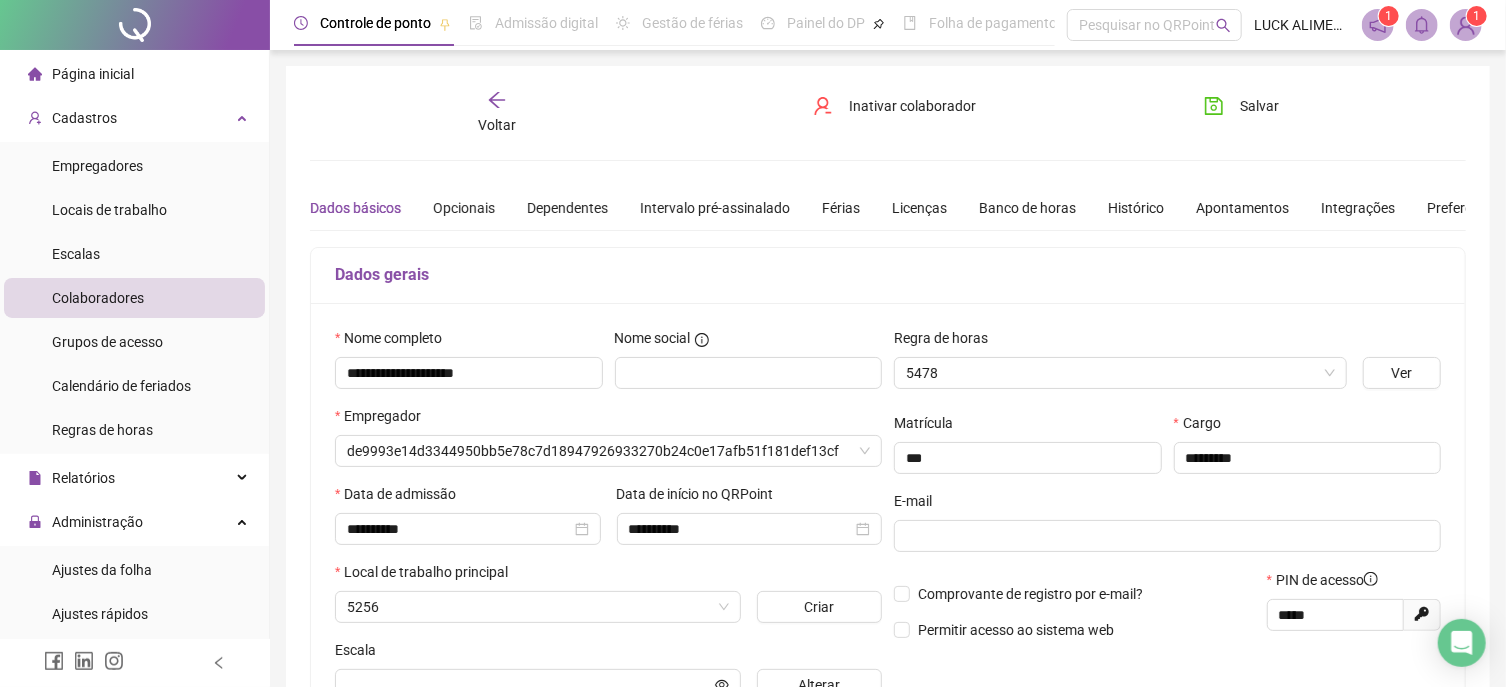 type on "**********" 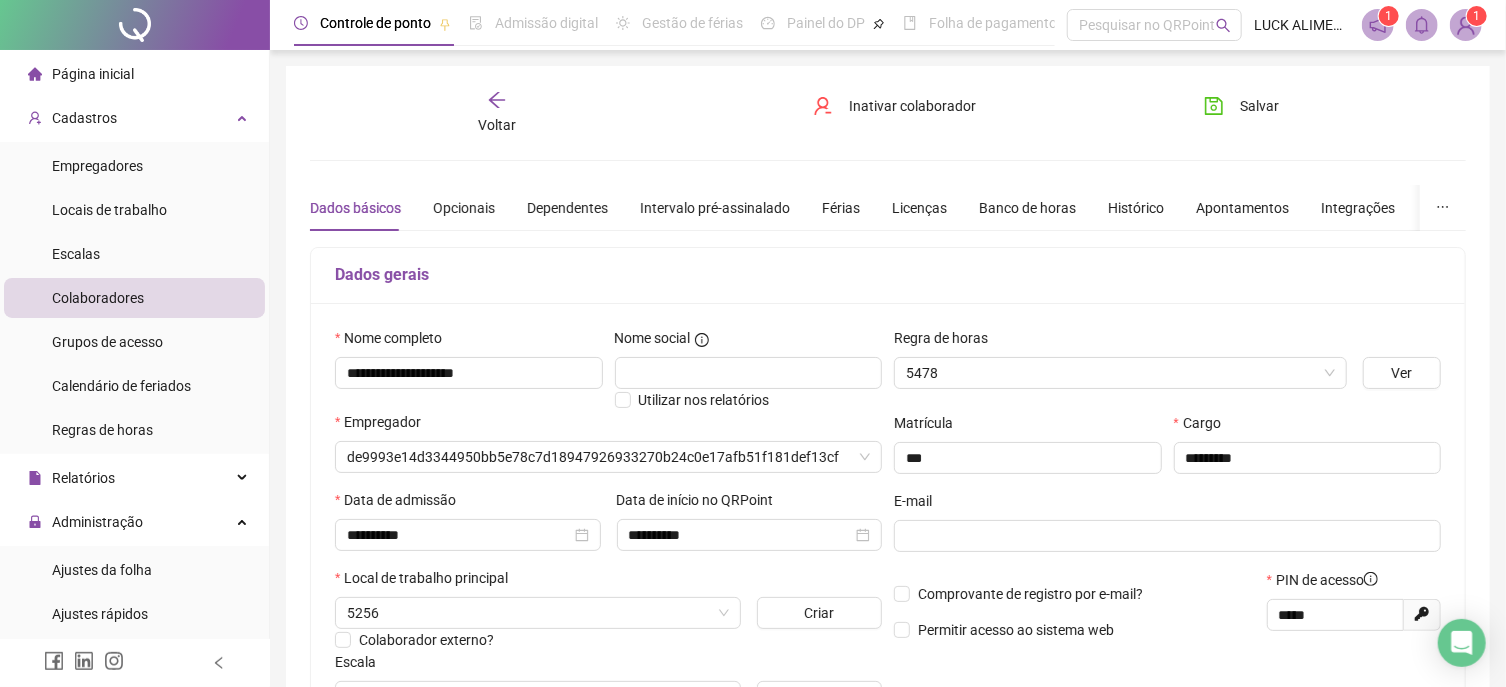 type on "**********" 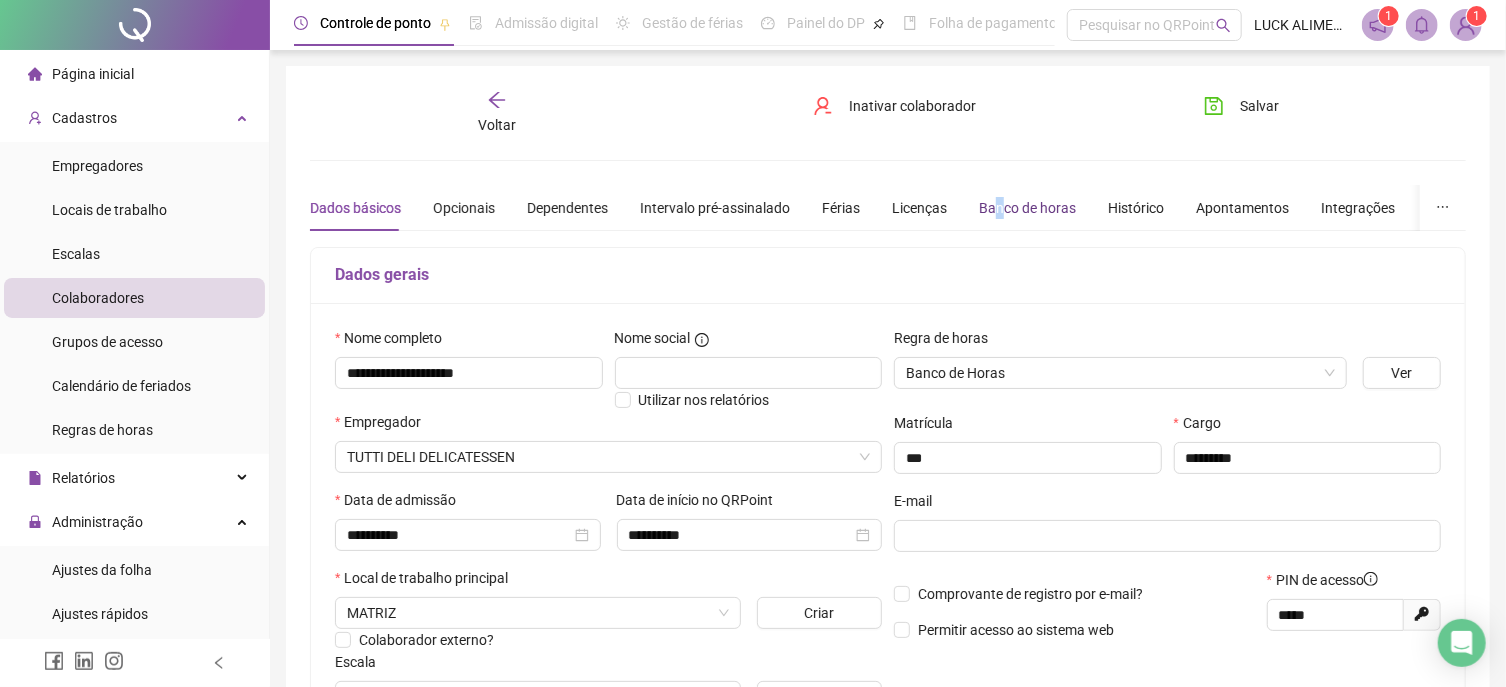 drag, startPoint x: 987, startPoint y: 203, endPoint x: 983, endPoint y: 218, distance: 15.524175 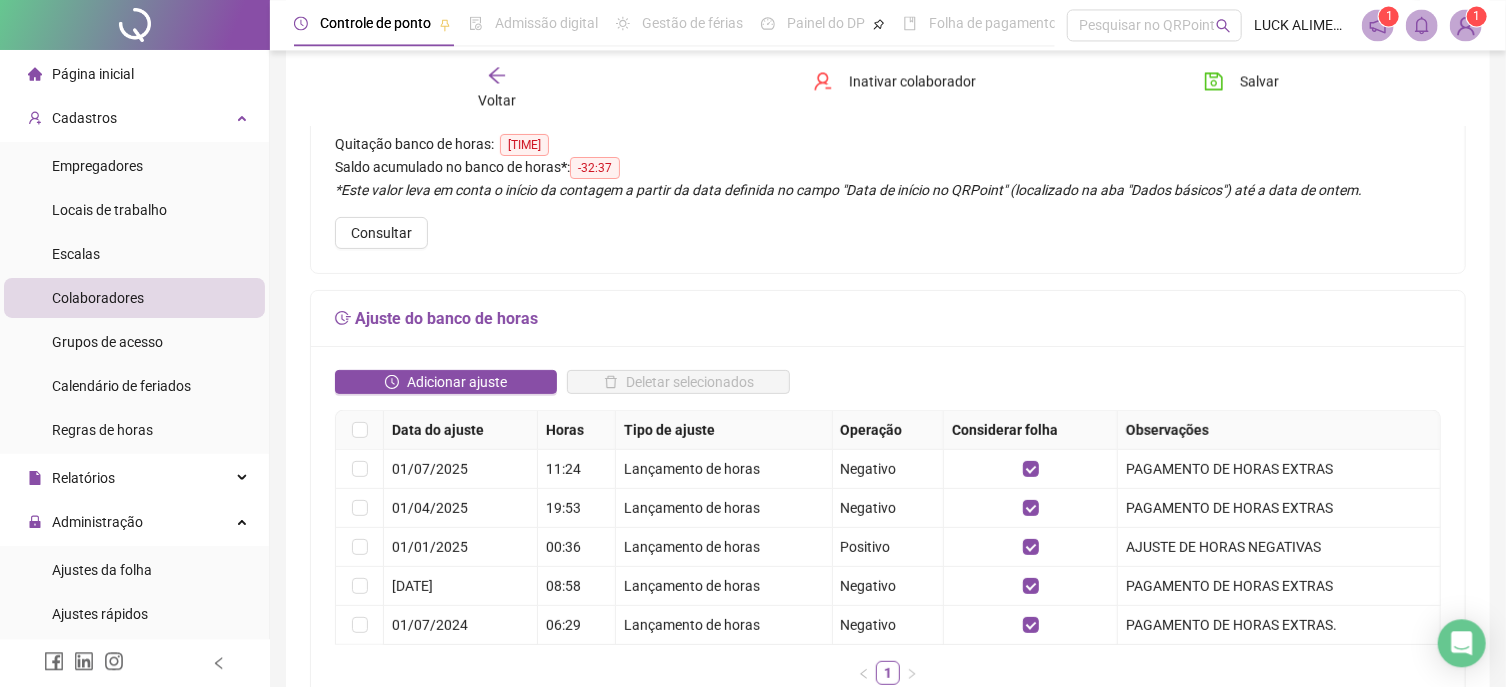 scroll, scrollTop: 214, scrollLeft: 0, axis: vertical 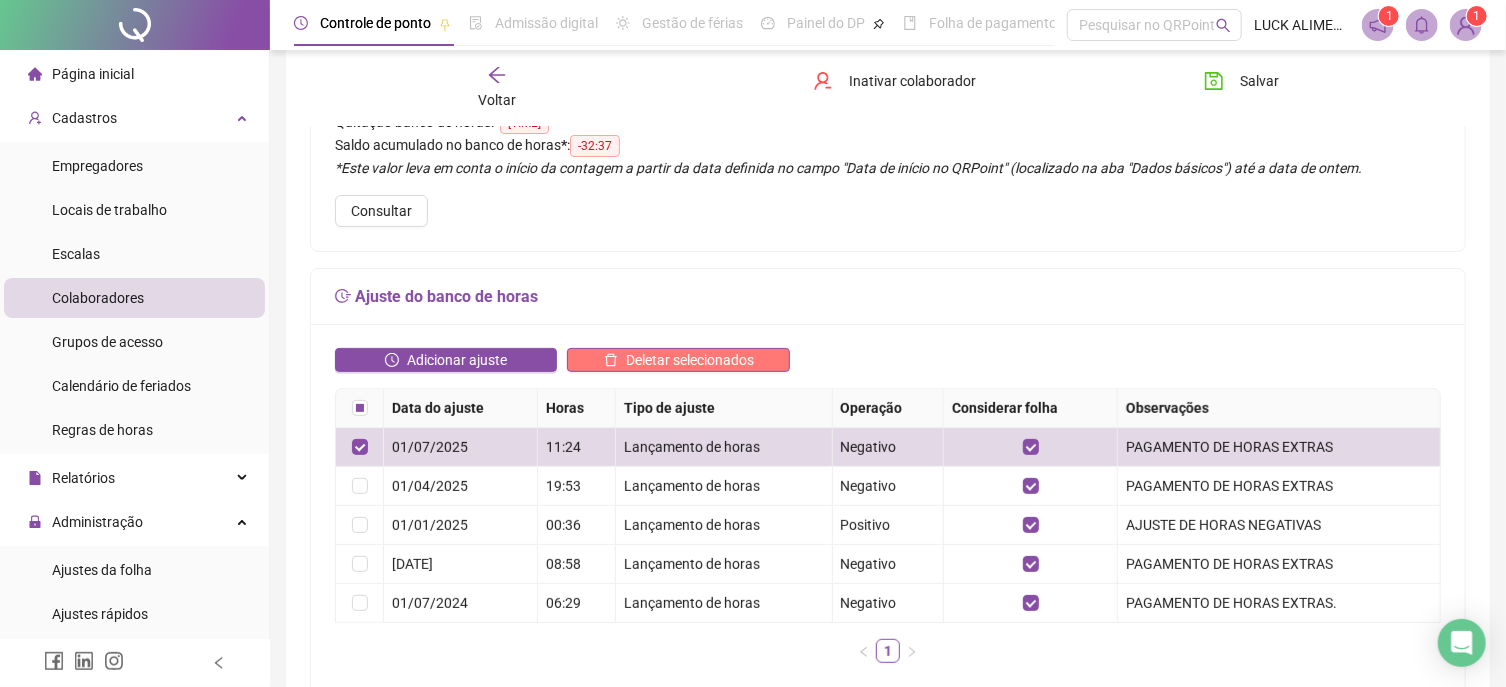 click on "Deletar selecionados" at bounding box center [690, 360] 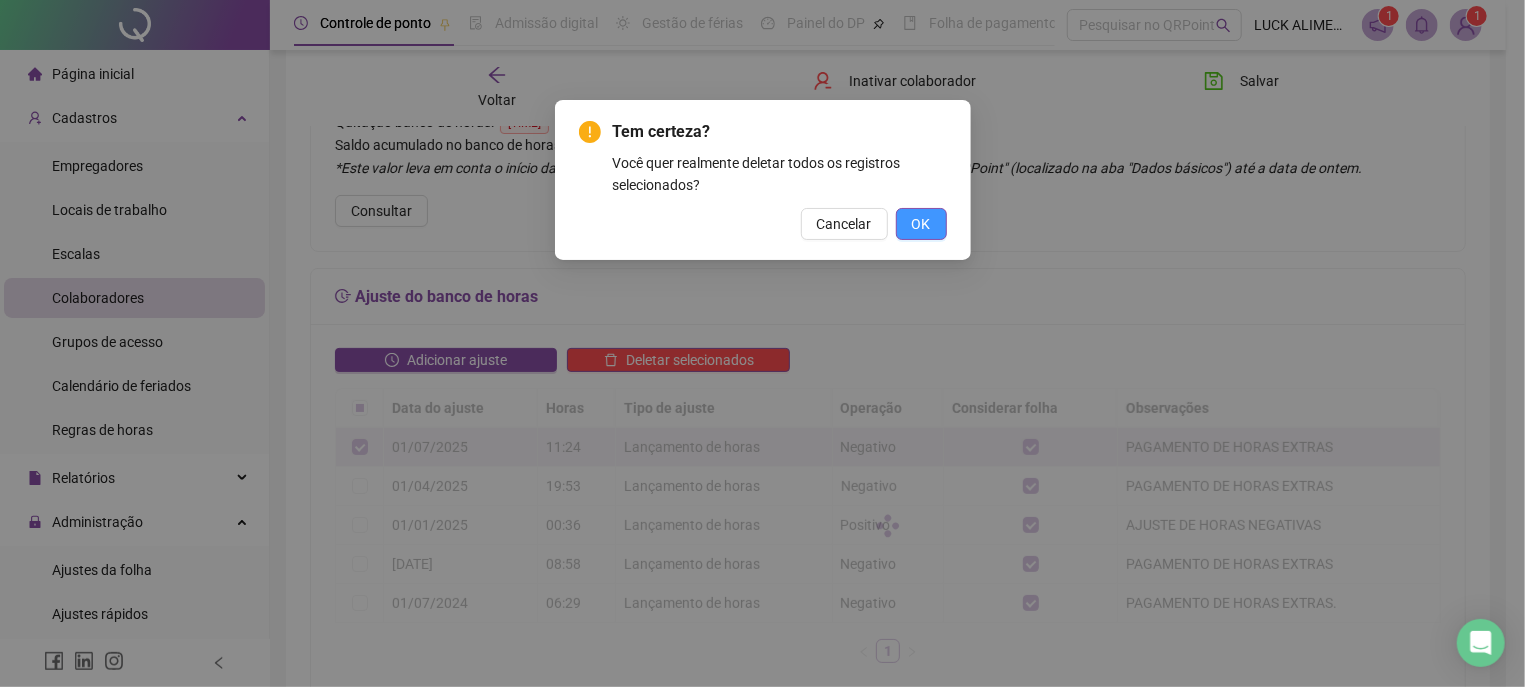 click on "OK" at bounding box center (921, 224) 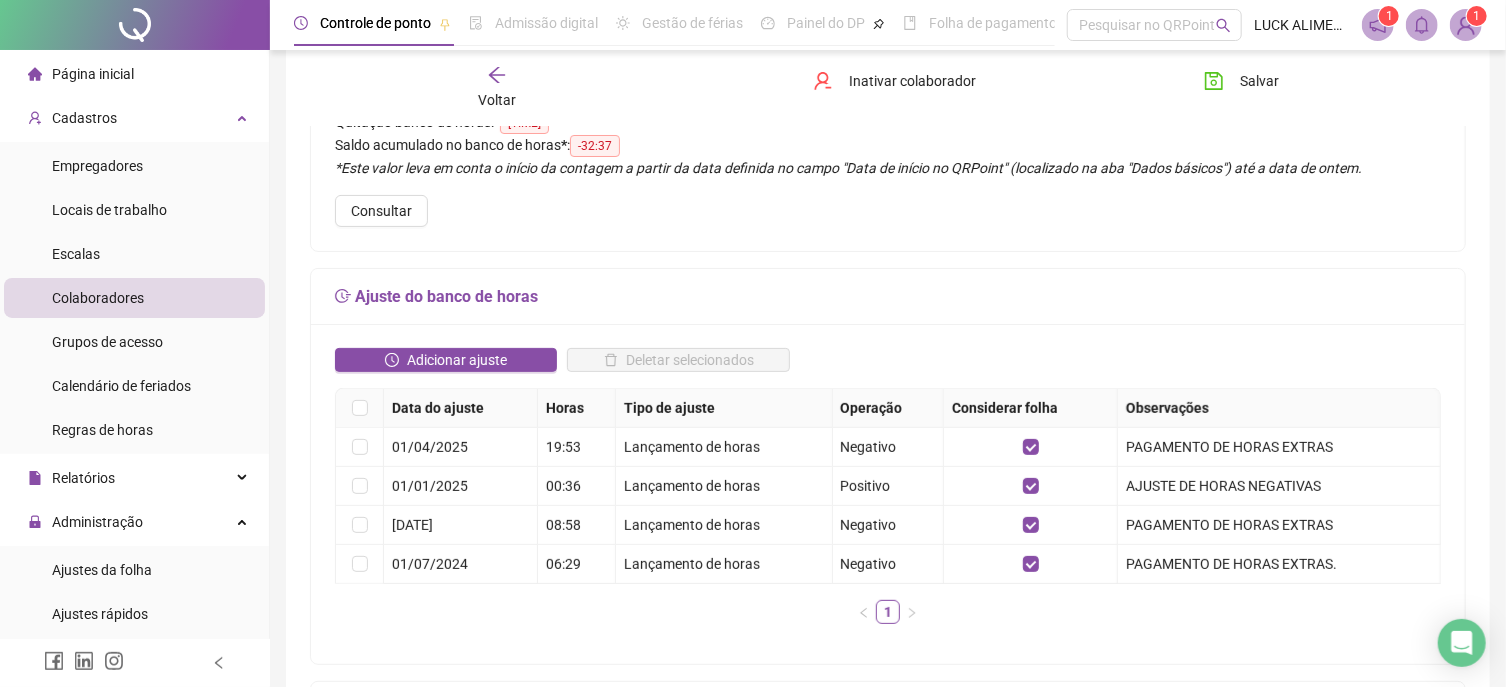 click 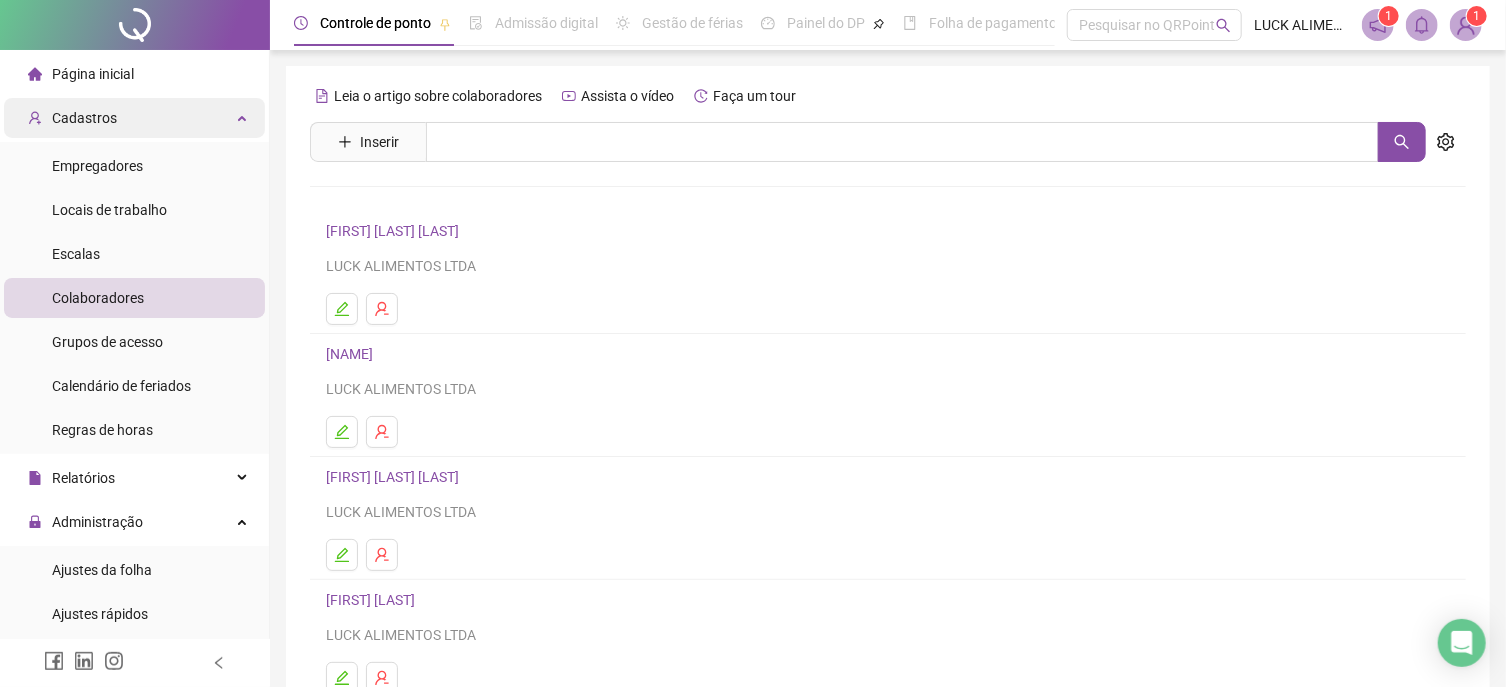 click on "Cadastros" at bounding box center [84, 118] 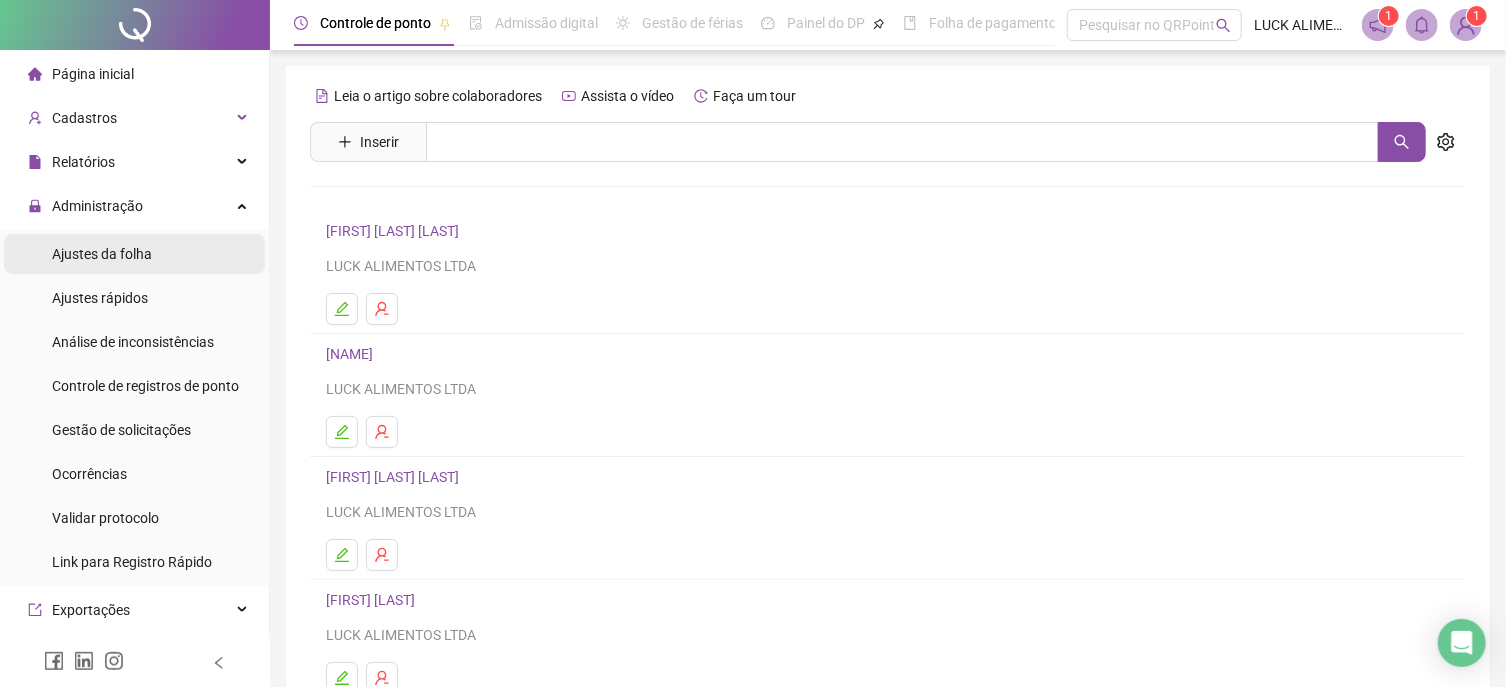 click on "Ajustes da folha" at bounding box center (102, 254) 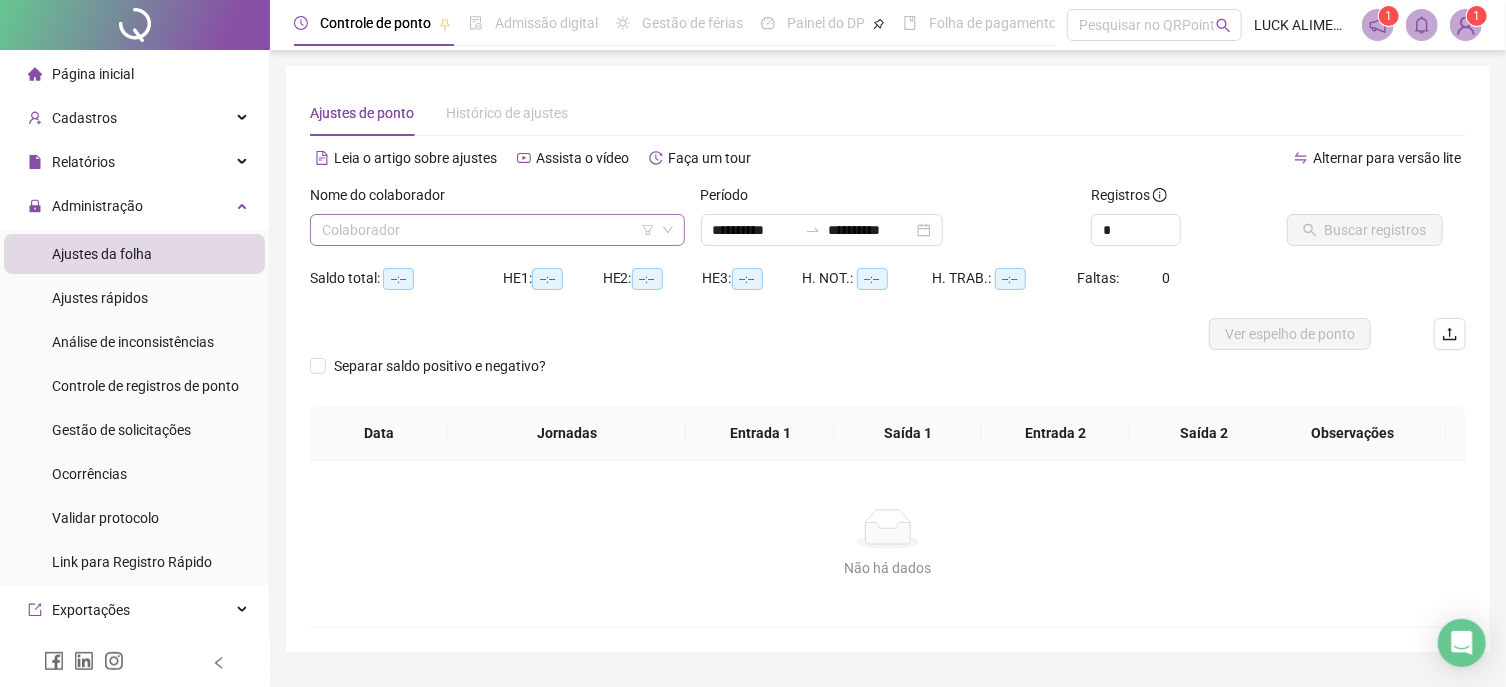 click at bounding box center (488, 230) 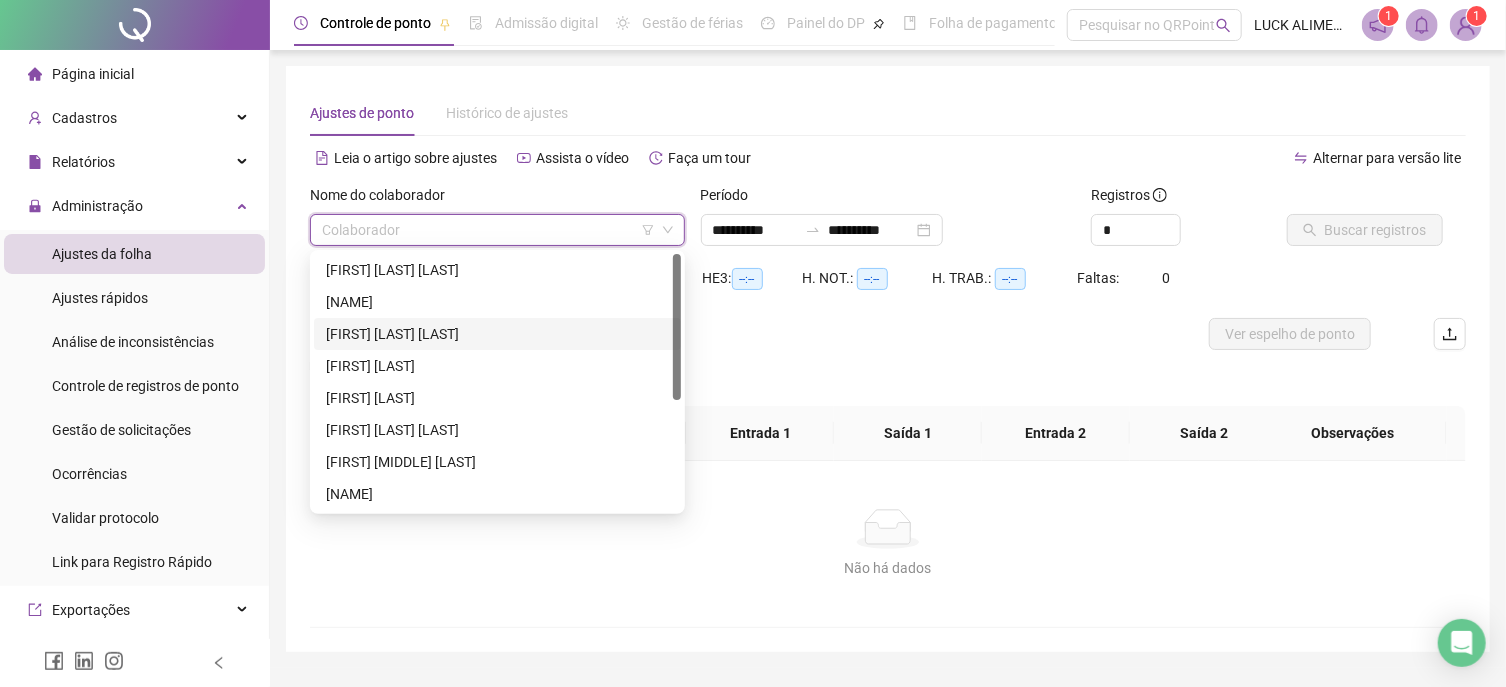 click on "[FIRST] [LAST] [LAST]" at bounding box center (497, 334) 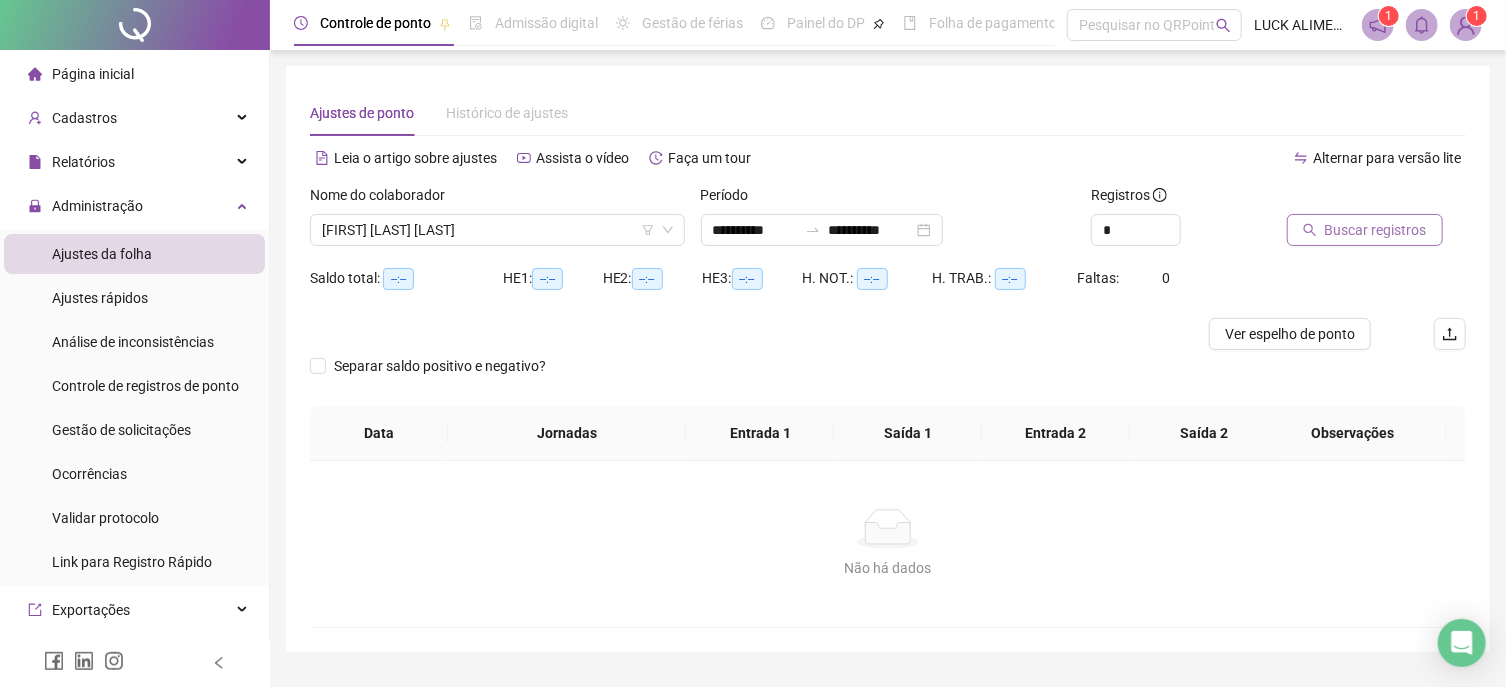 click on "Buscar registros" at bounding box center (1376, 230) 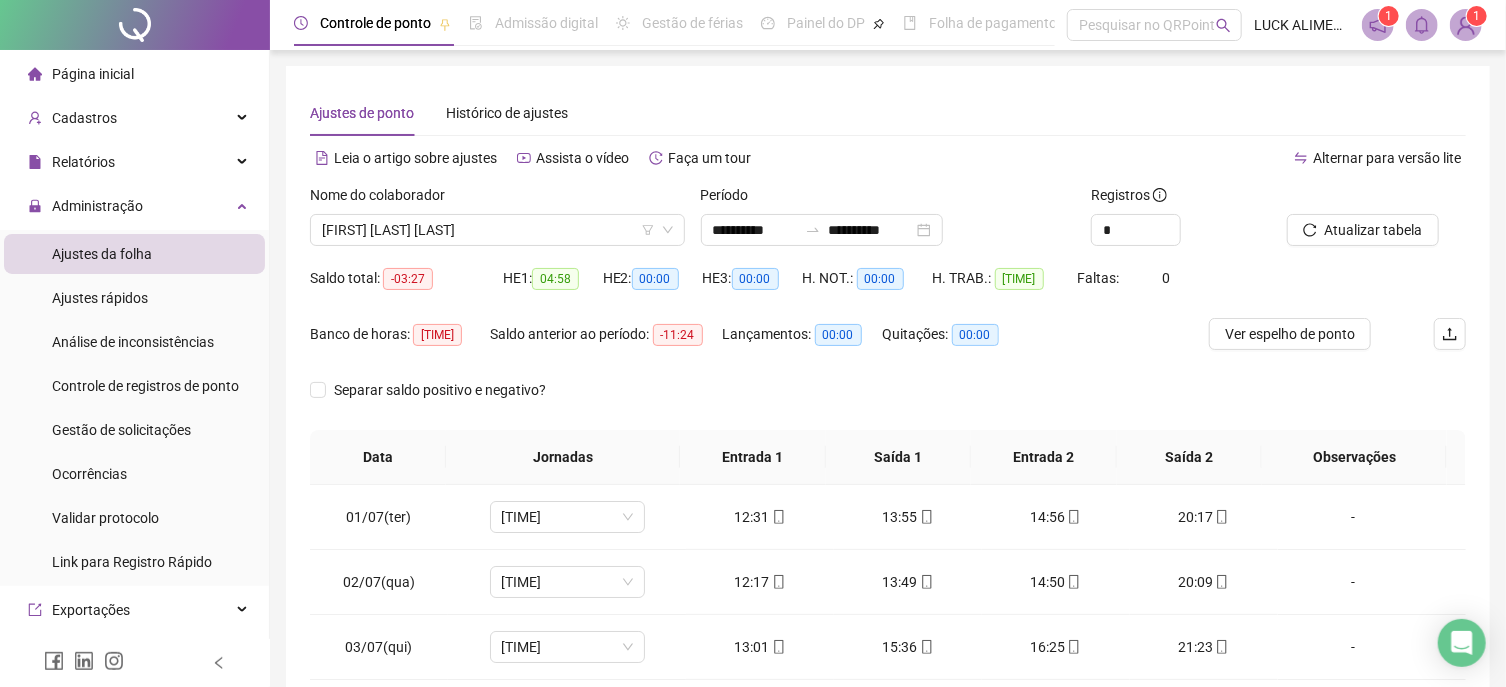 click on "Ver espelho de ponto" at bounding box center [1290, 334] 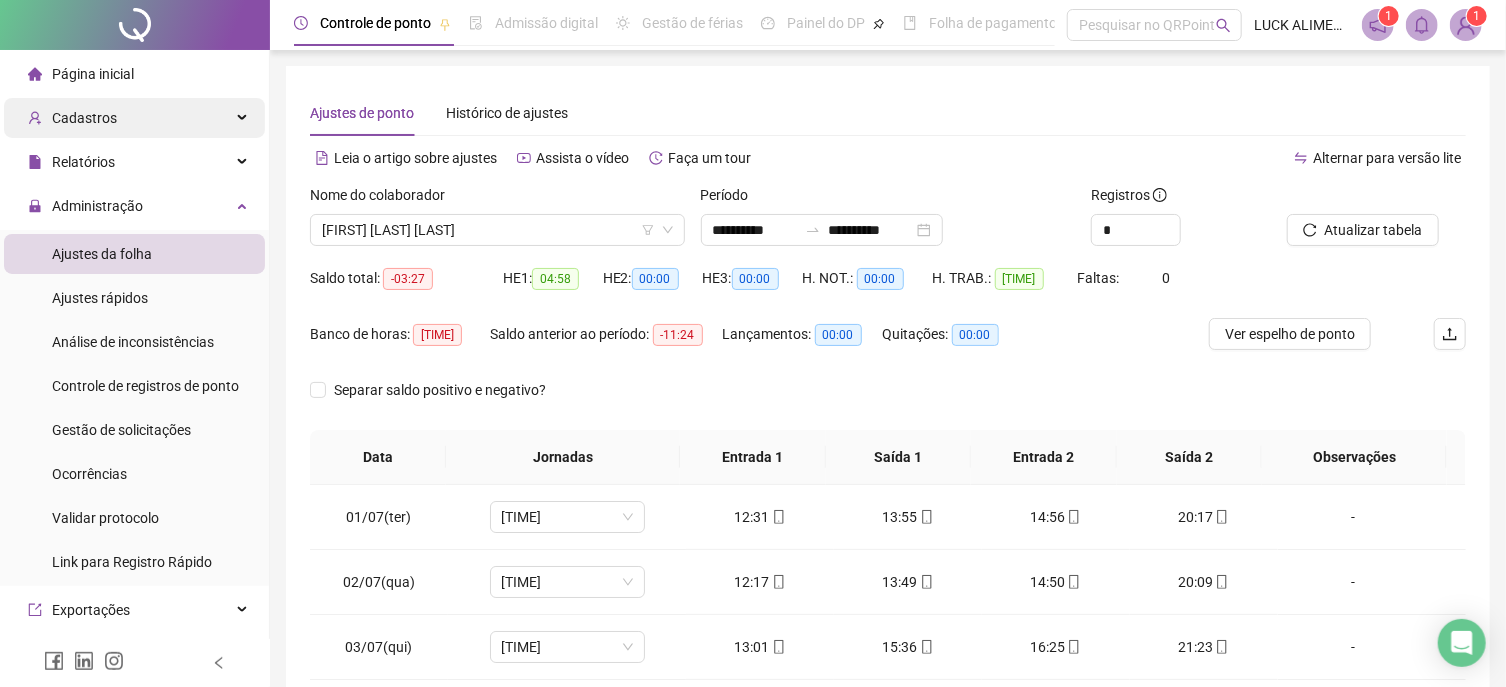 click on "Cadastros" at bounding box center (84, 118) 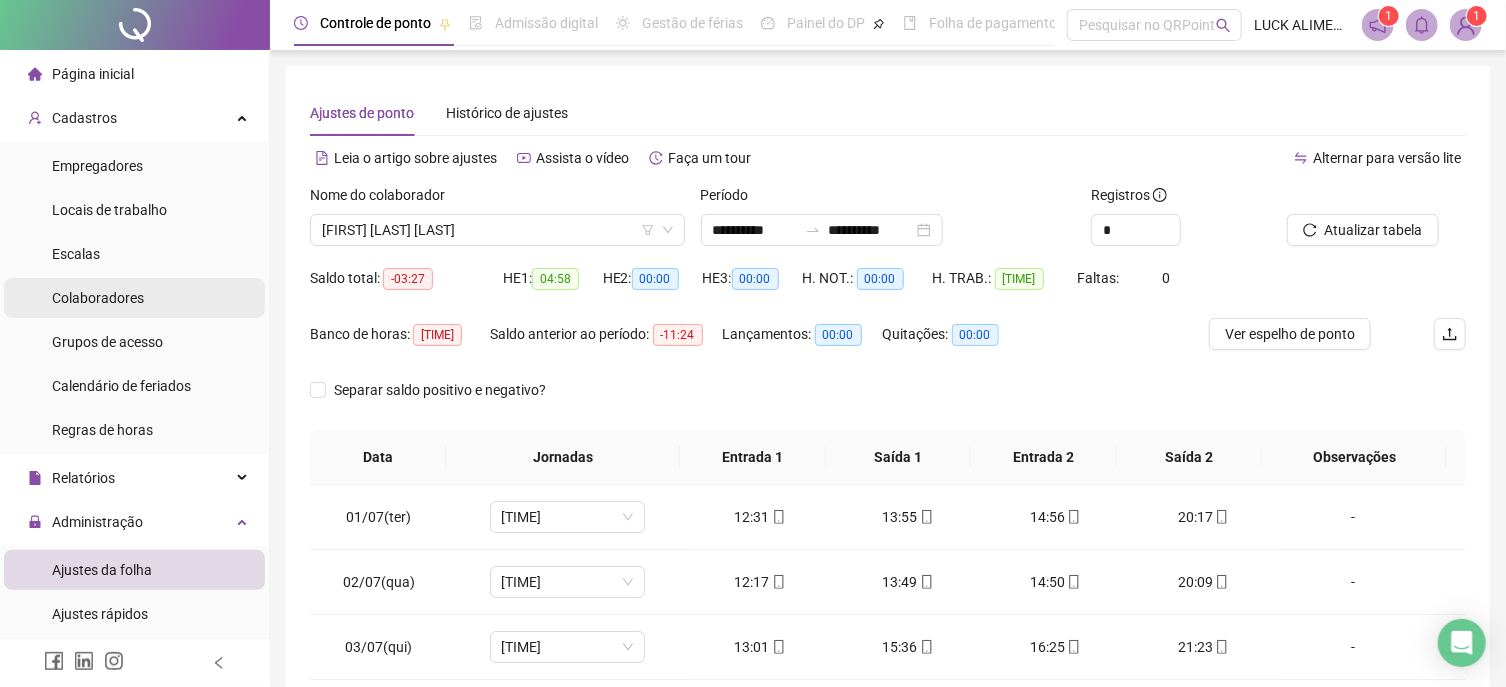 click on "Colaboradores" at bounding box center [98, 298] 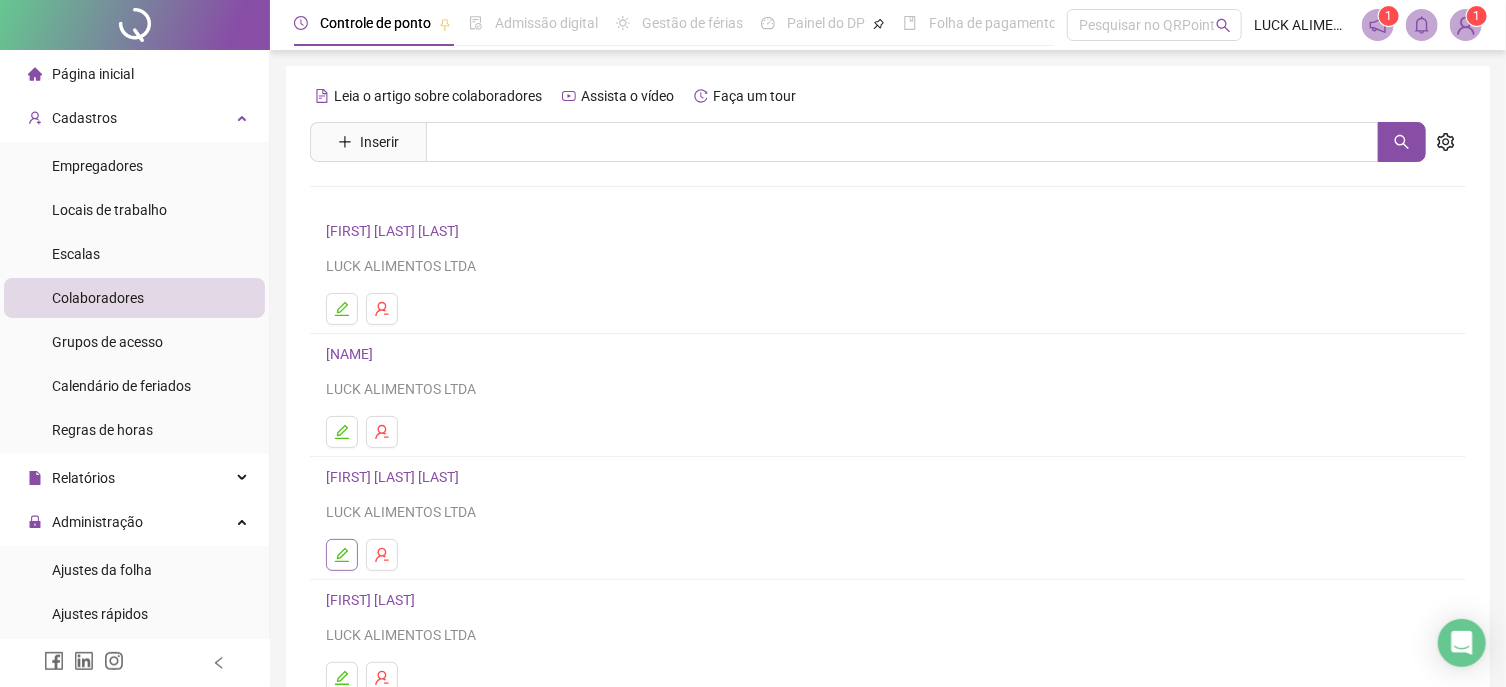 click 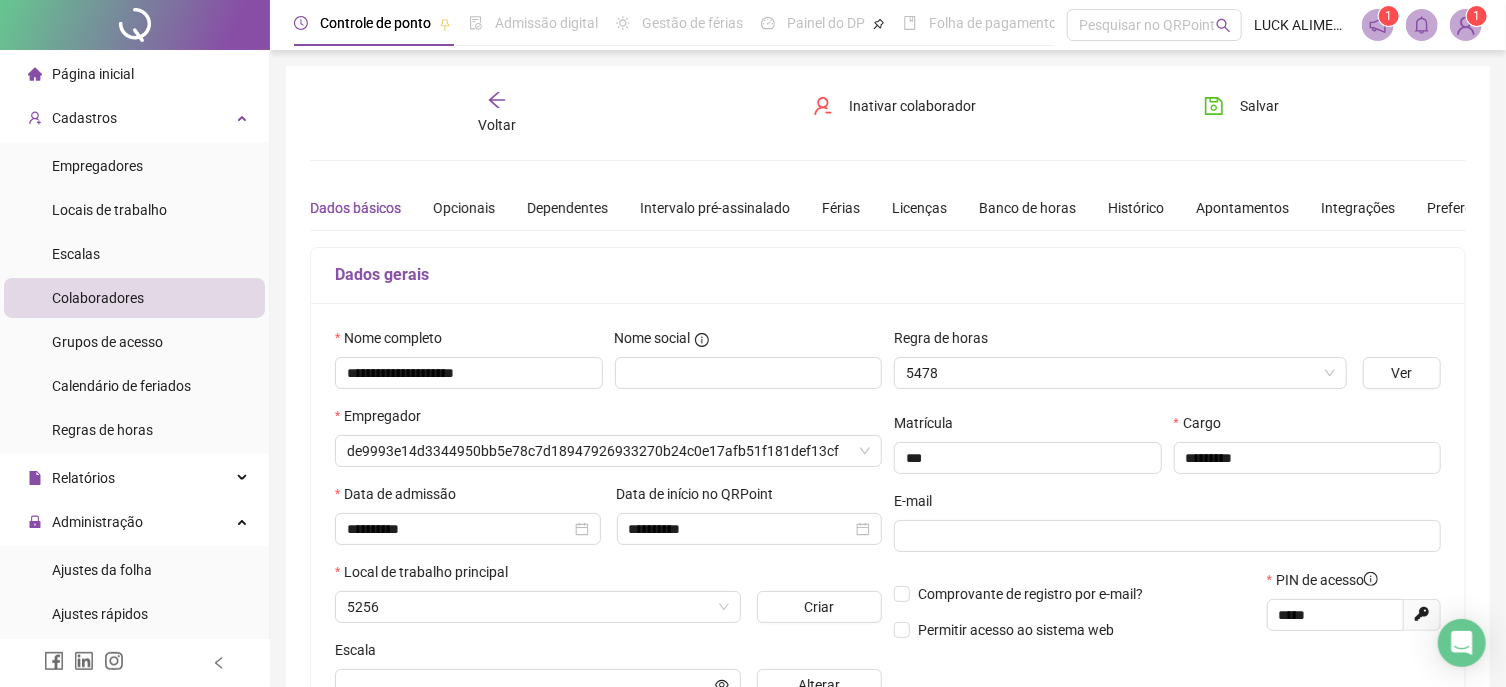type on "**********" 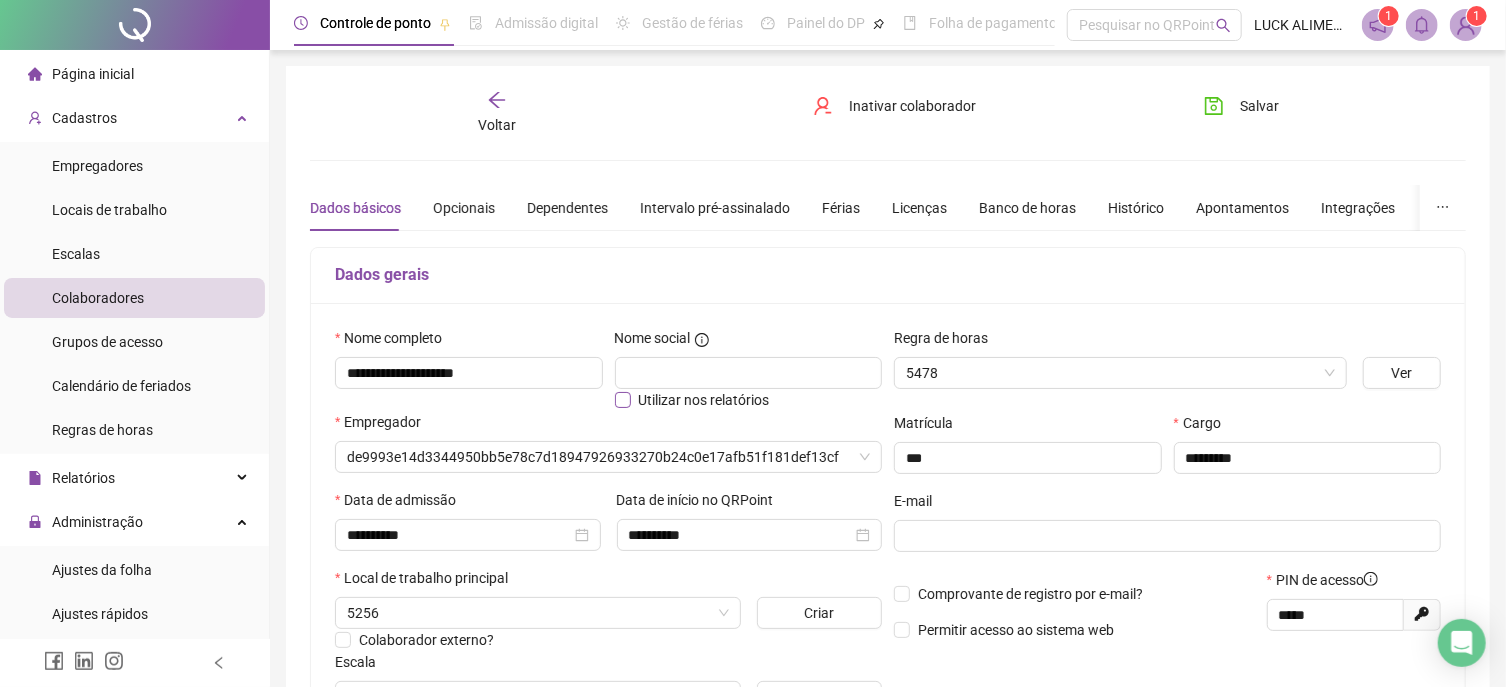 type on "**********" 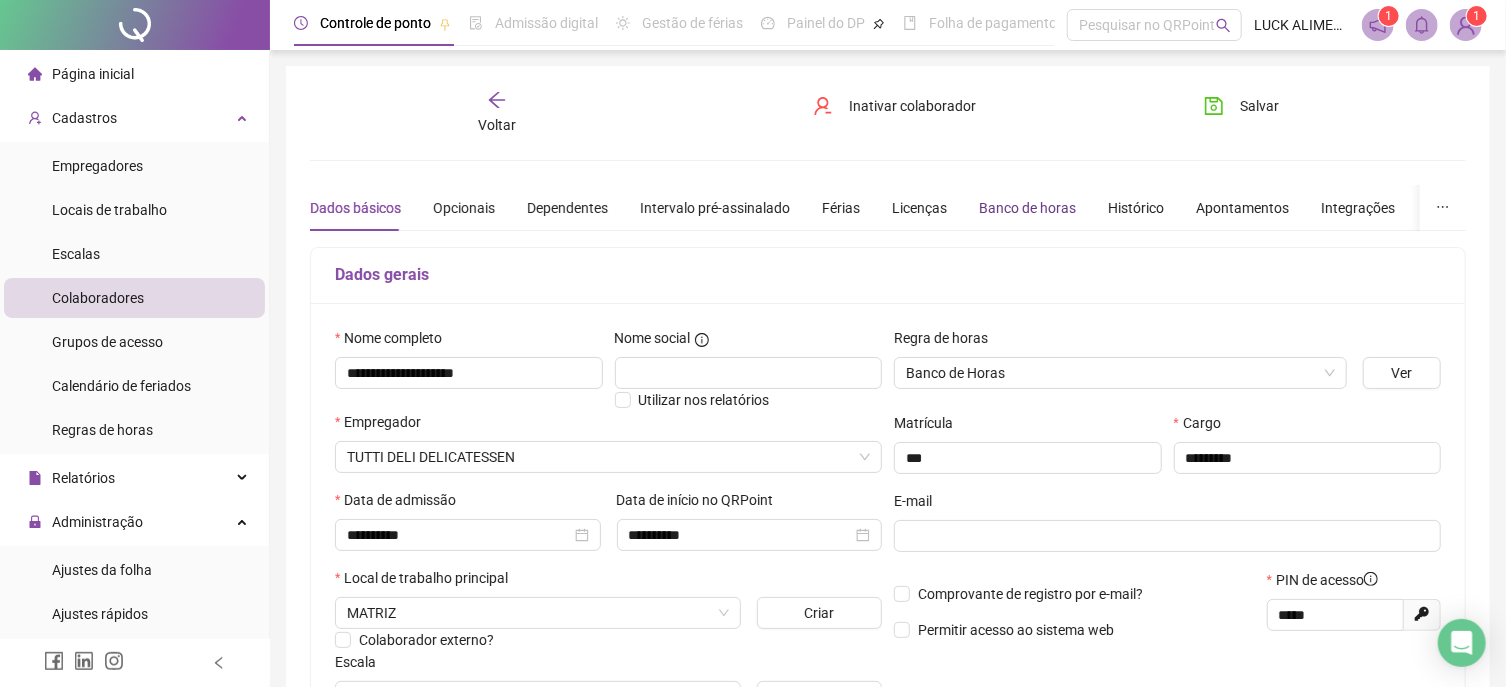 click on "Banco de horas" at bounding box center (1027, 208) 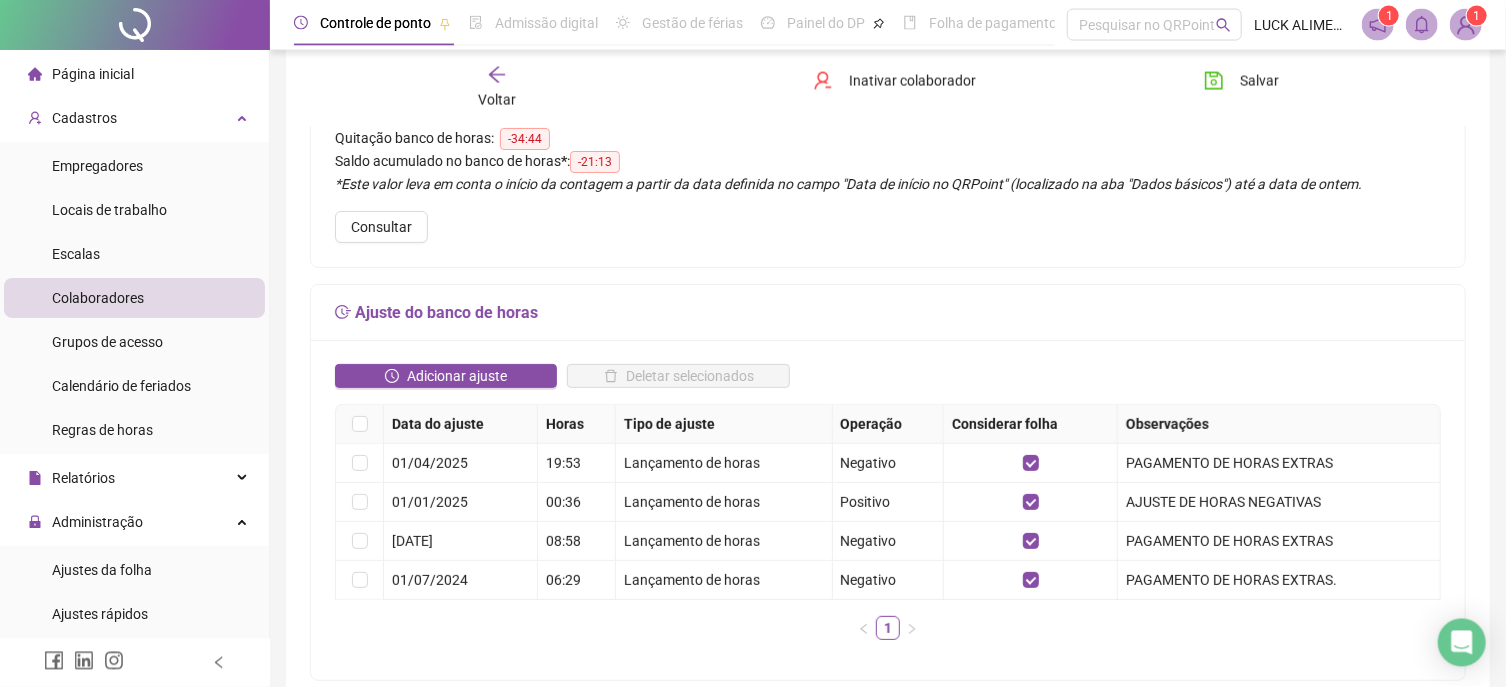 scroll, scrollTop: 214, scrollLeft: 0, axis: vertical 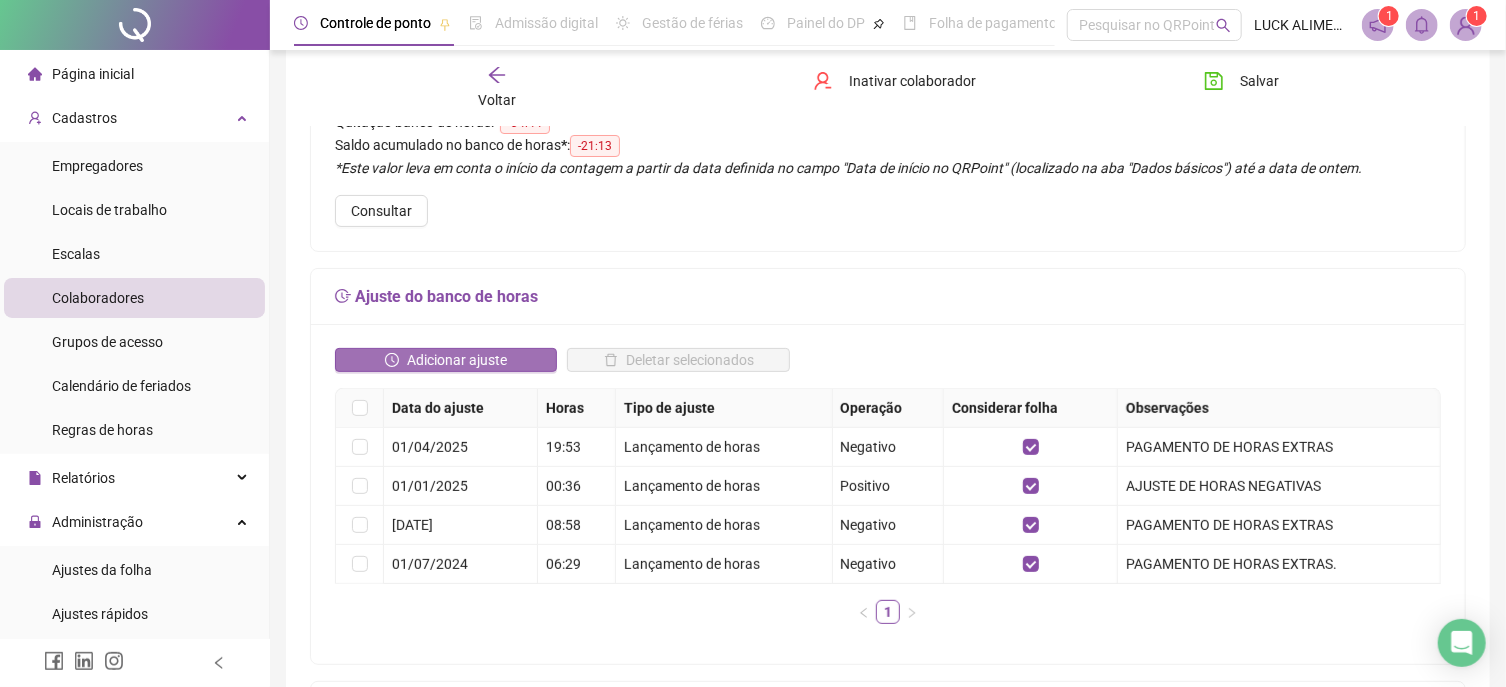 click on "Adicionar ajuste" at bounding box center [457, 360] 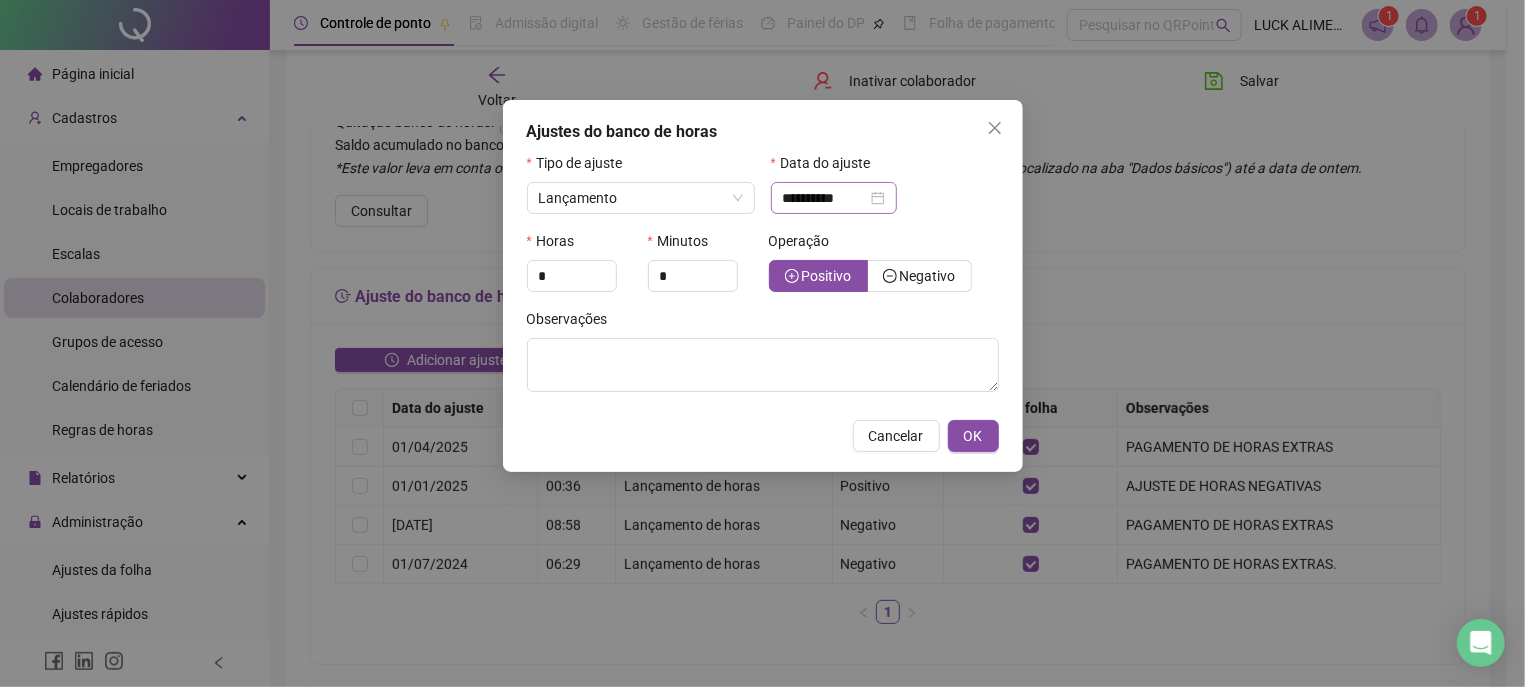 click on "**********" at bounding box center (834, 198) 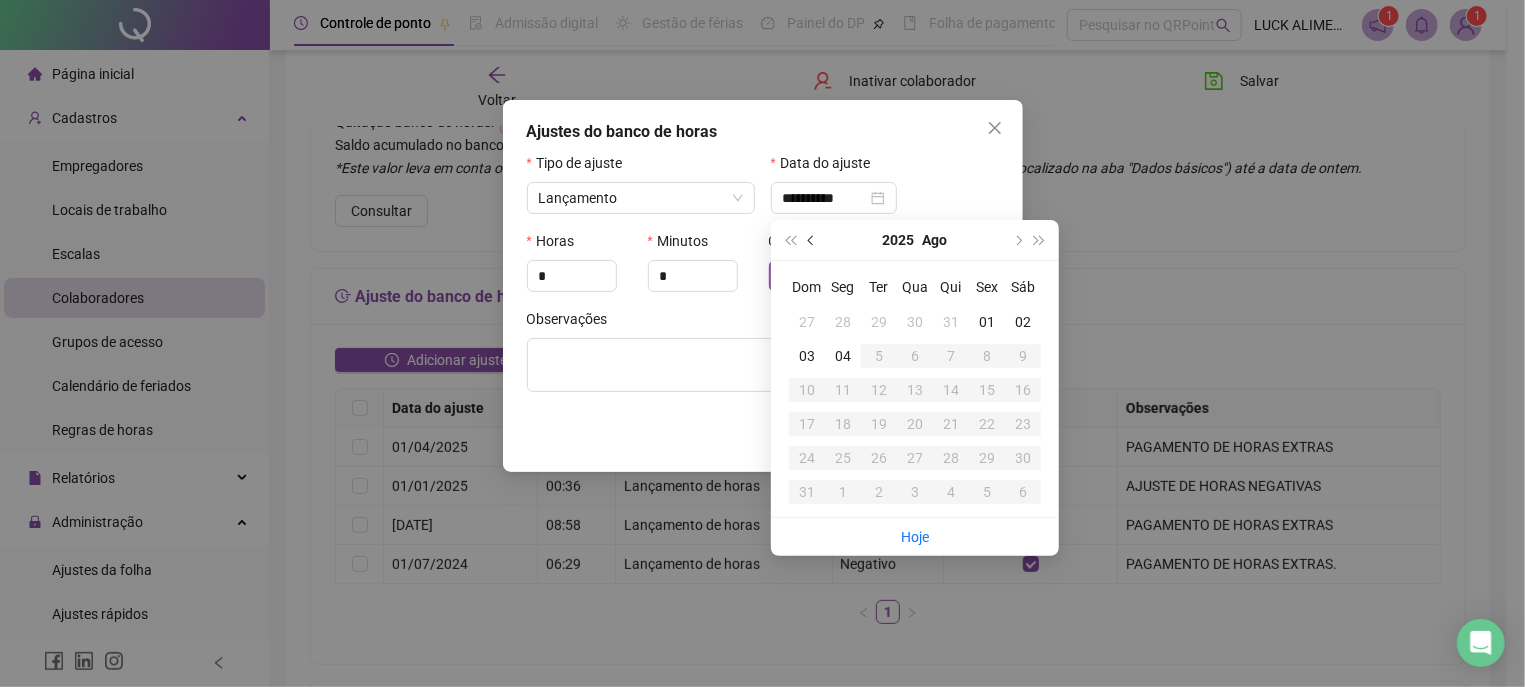click at bounding box center [812, 240] 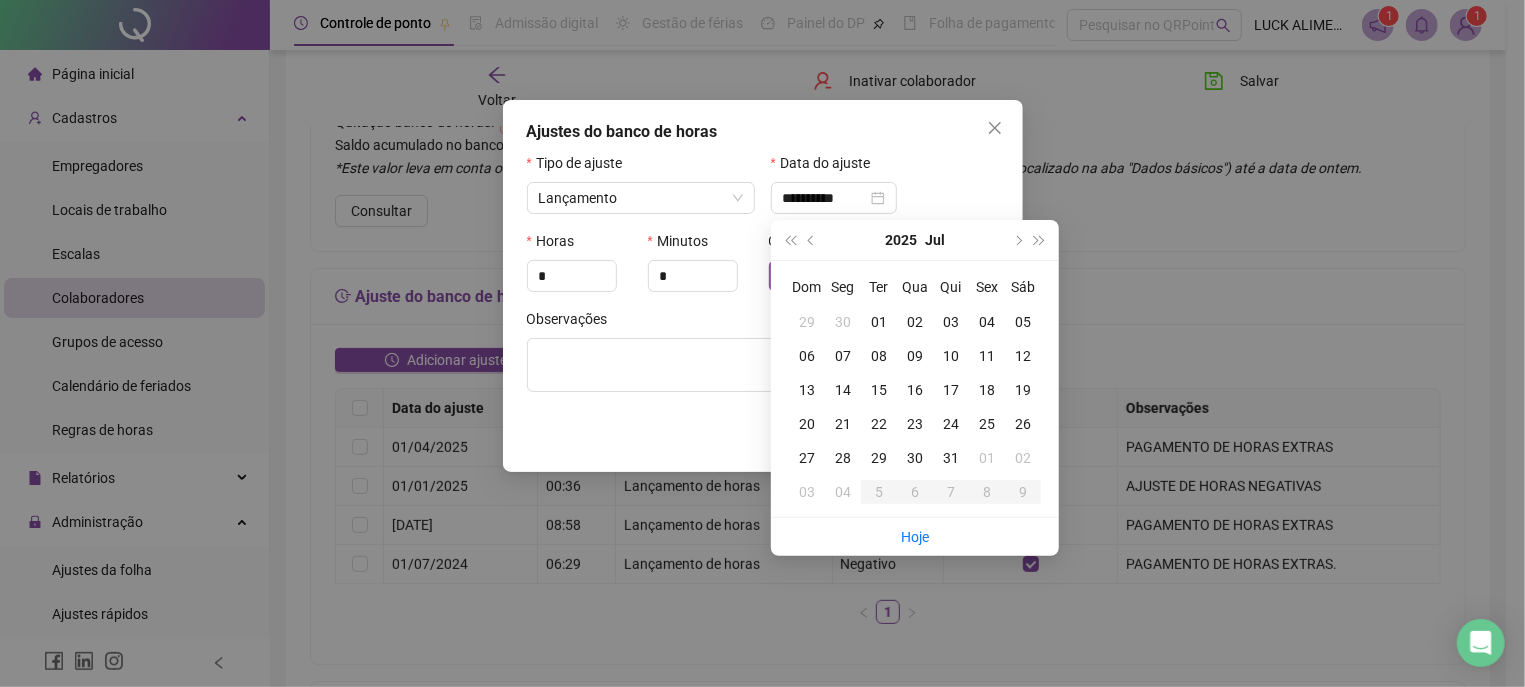 type on "**********" 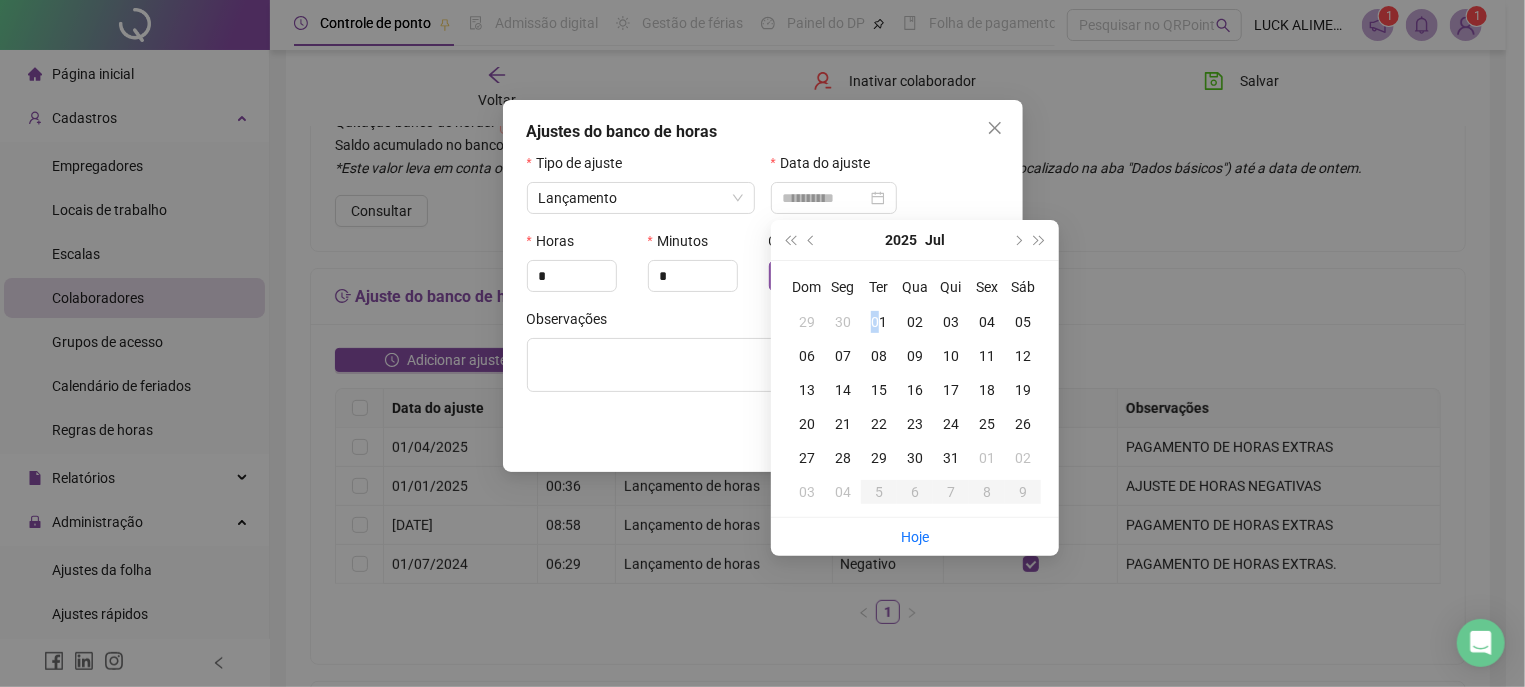 click on "01" at bounding box center [879, 322] 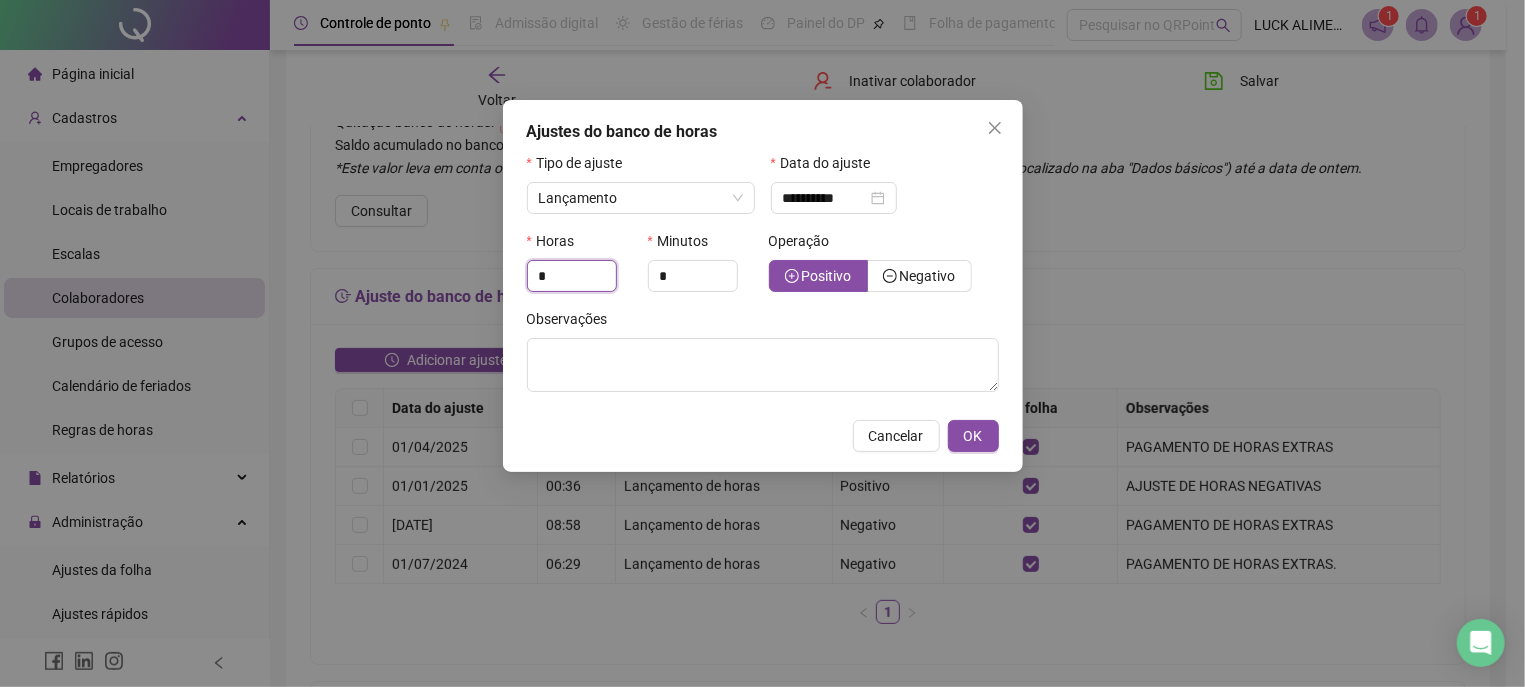 drag, startPoint x: 564, startPoint y: 269, endPoint x: 473, endPoint y: 283, distance: 92.070625 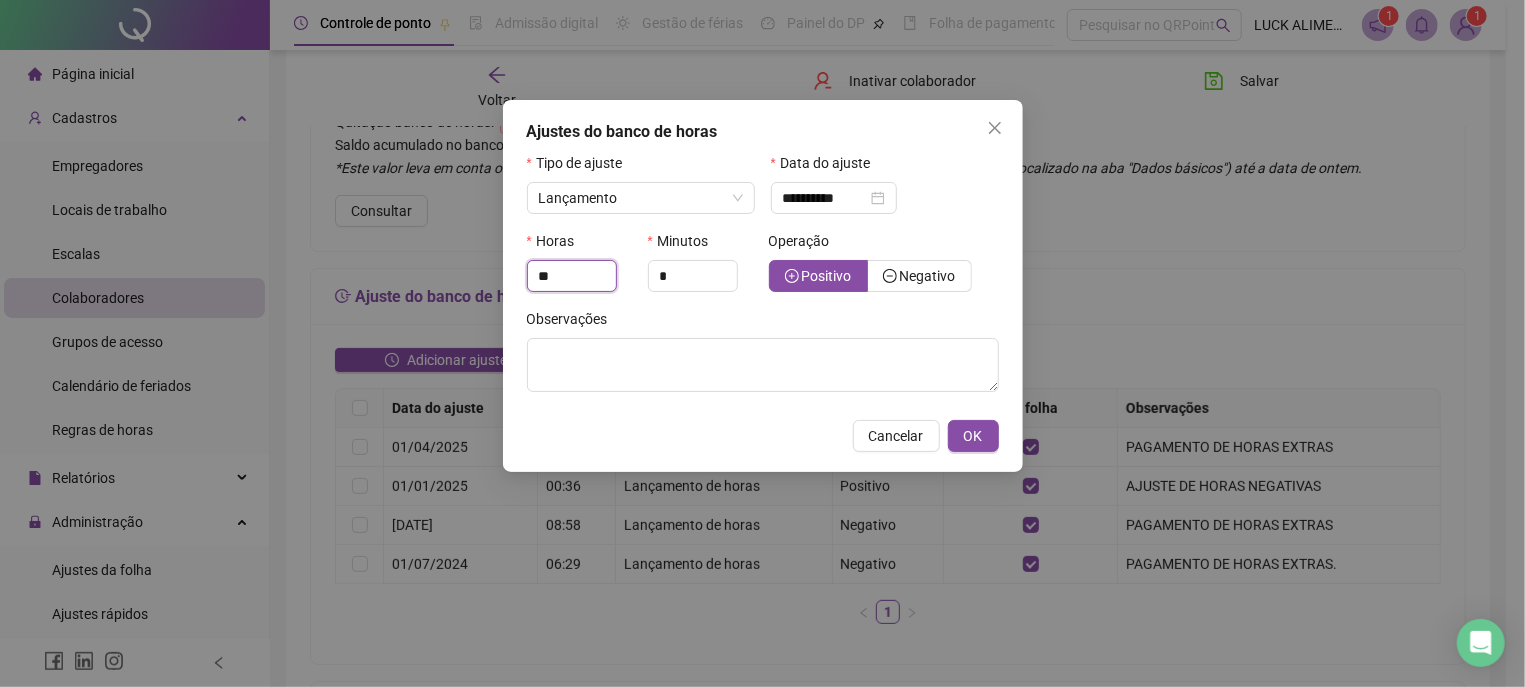 type on "**" 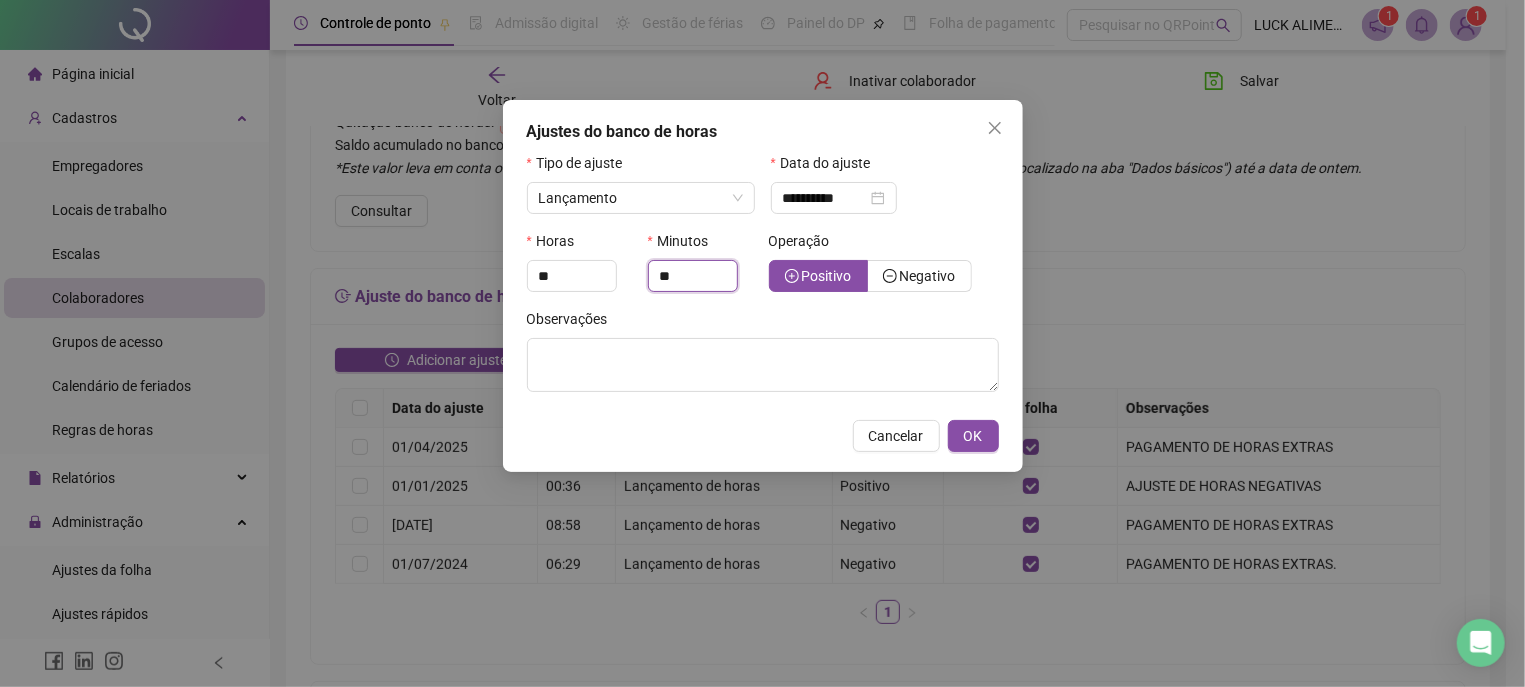 type on "**" 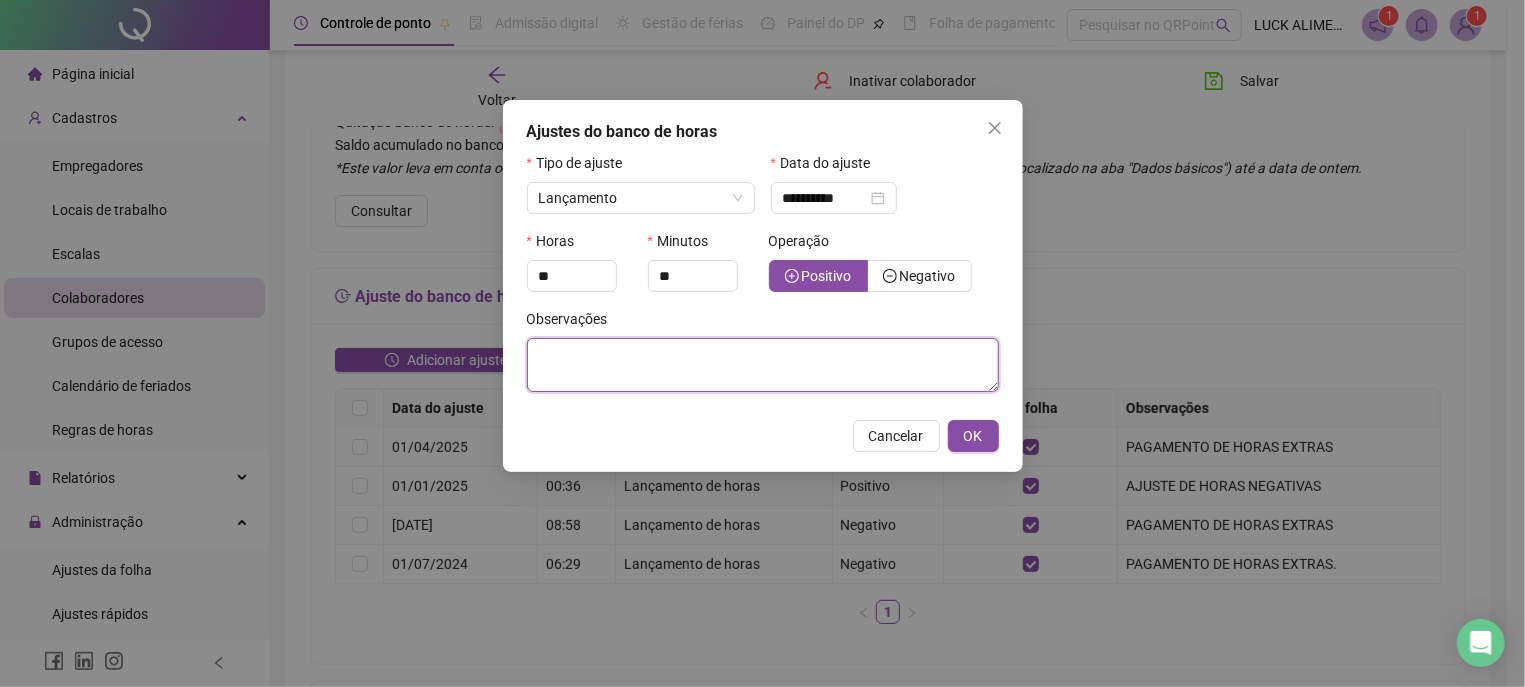 click at bounding box center (763, 365) 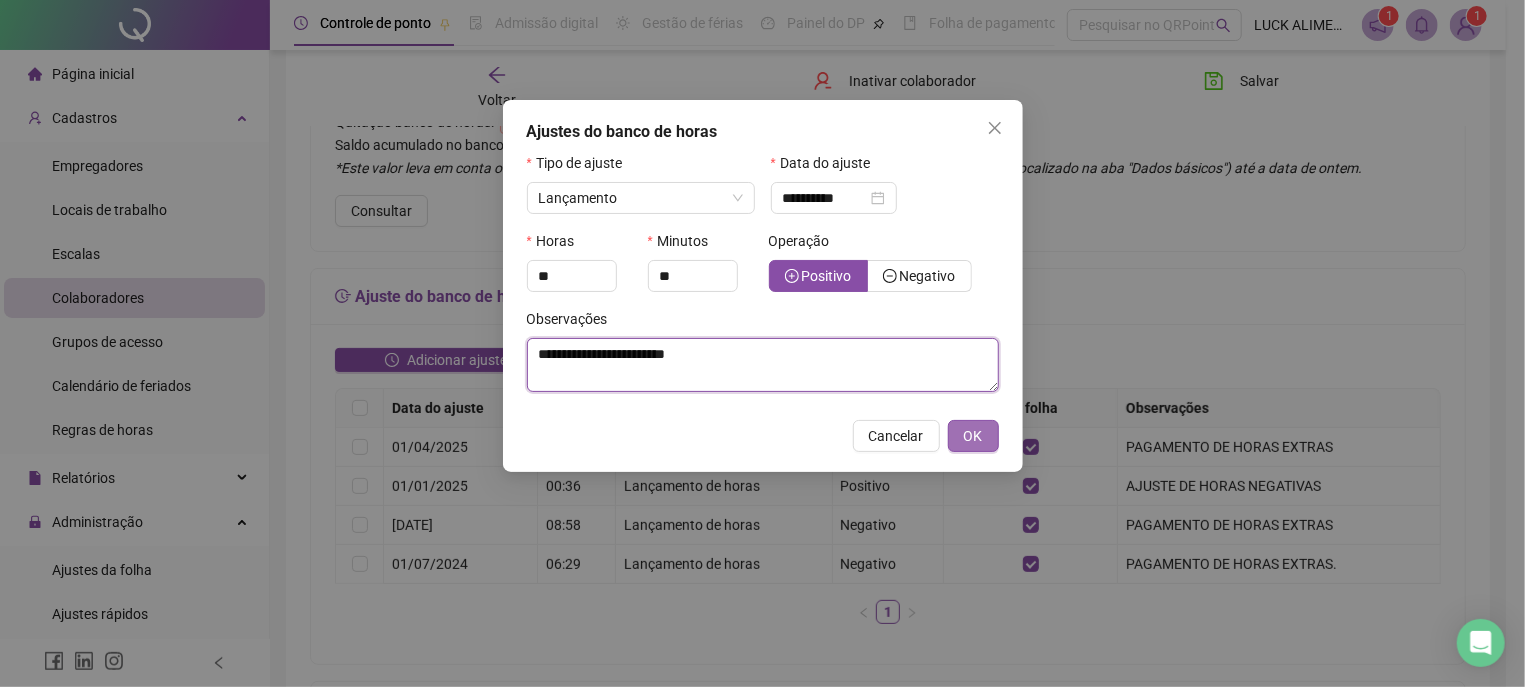 type on "**********" 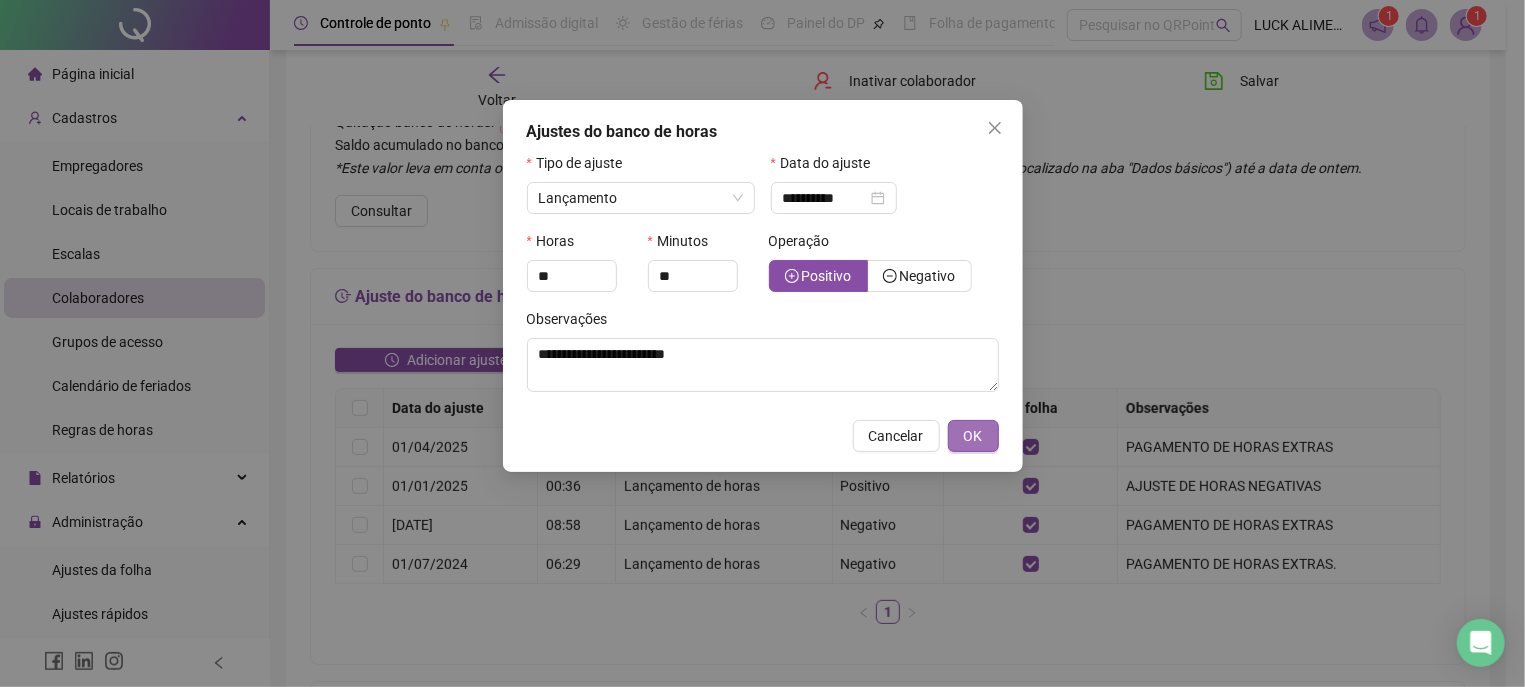 click on "OK" at bounding box center (973, 436) 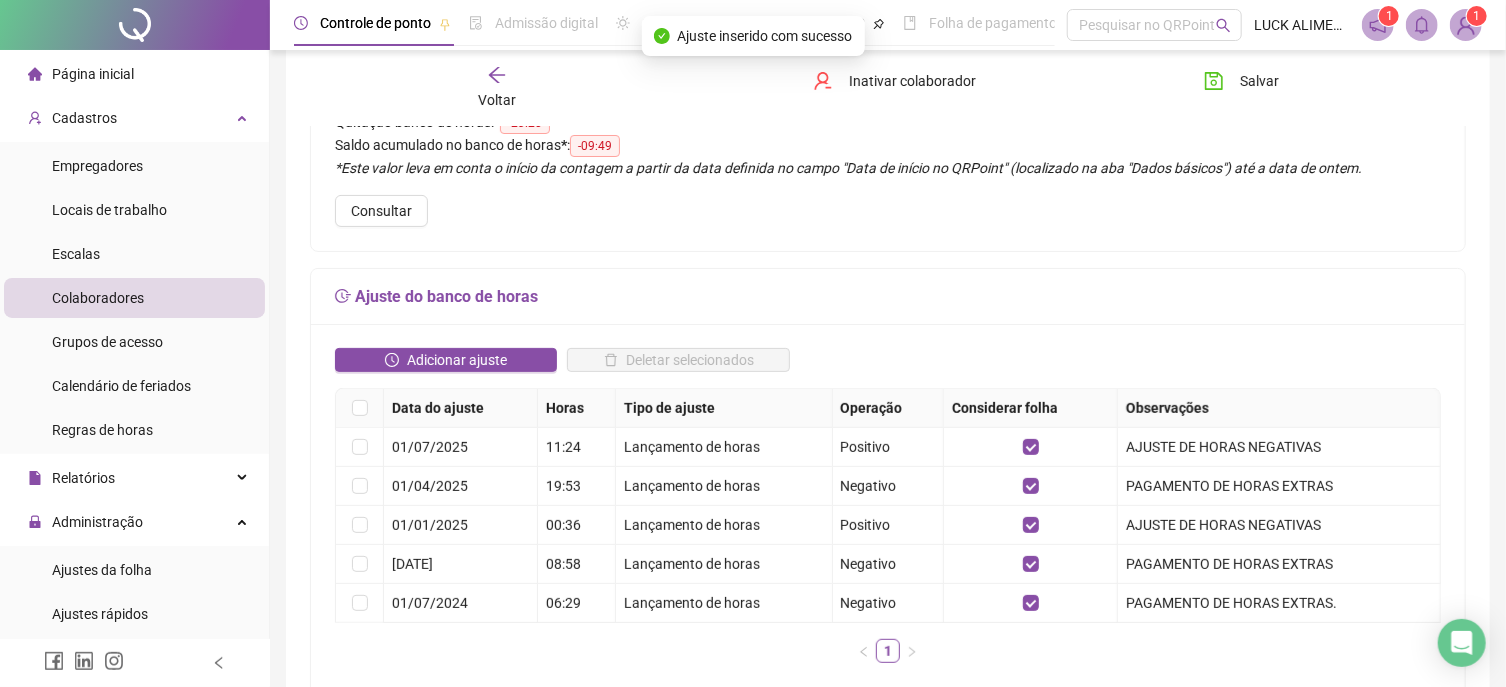 click 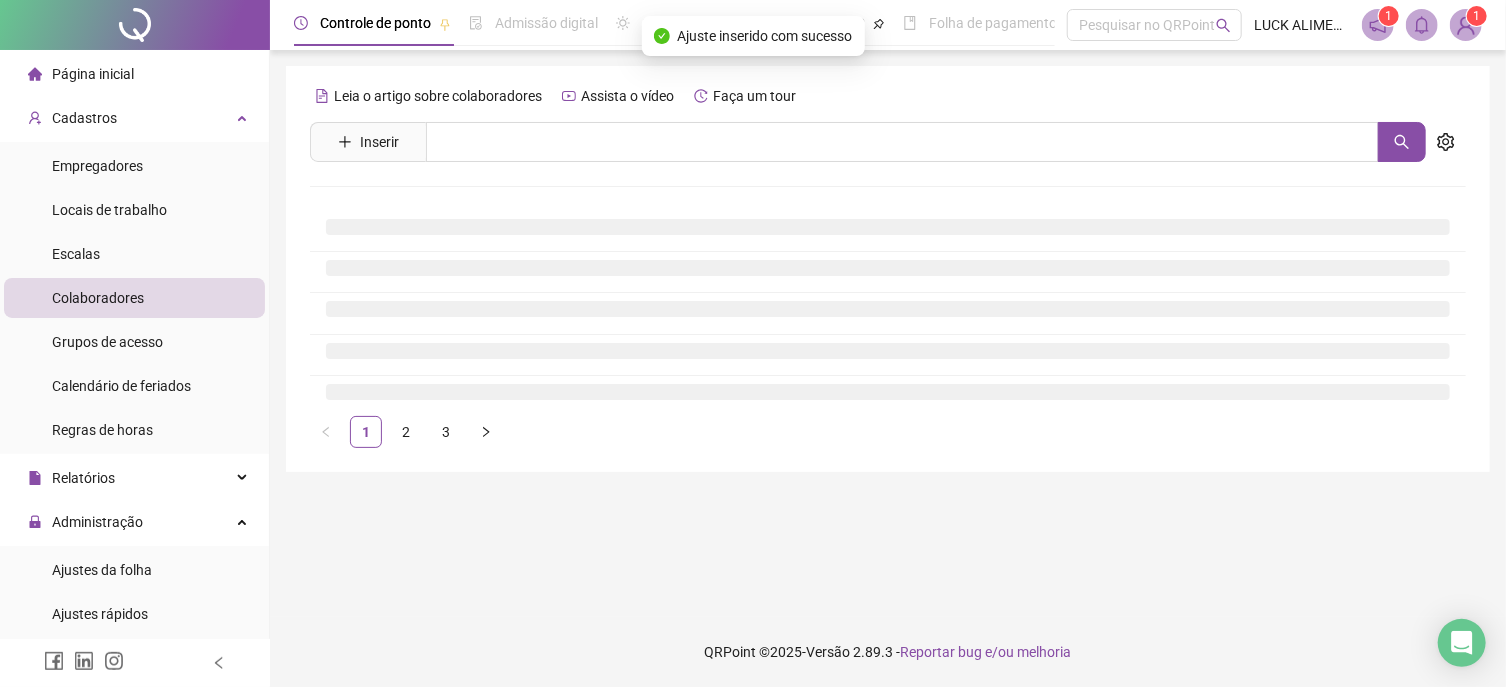 scroll, scrollTop: 0, scrollLeft: 0, axis: both 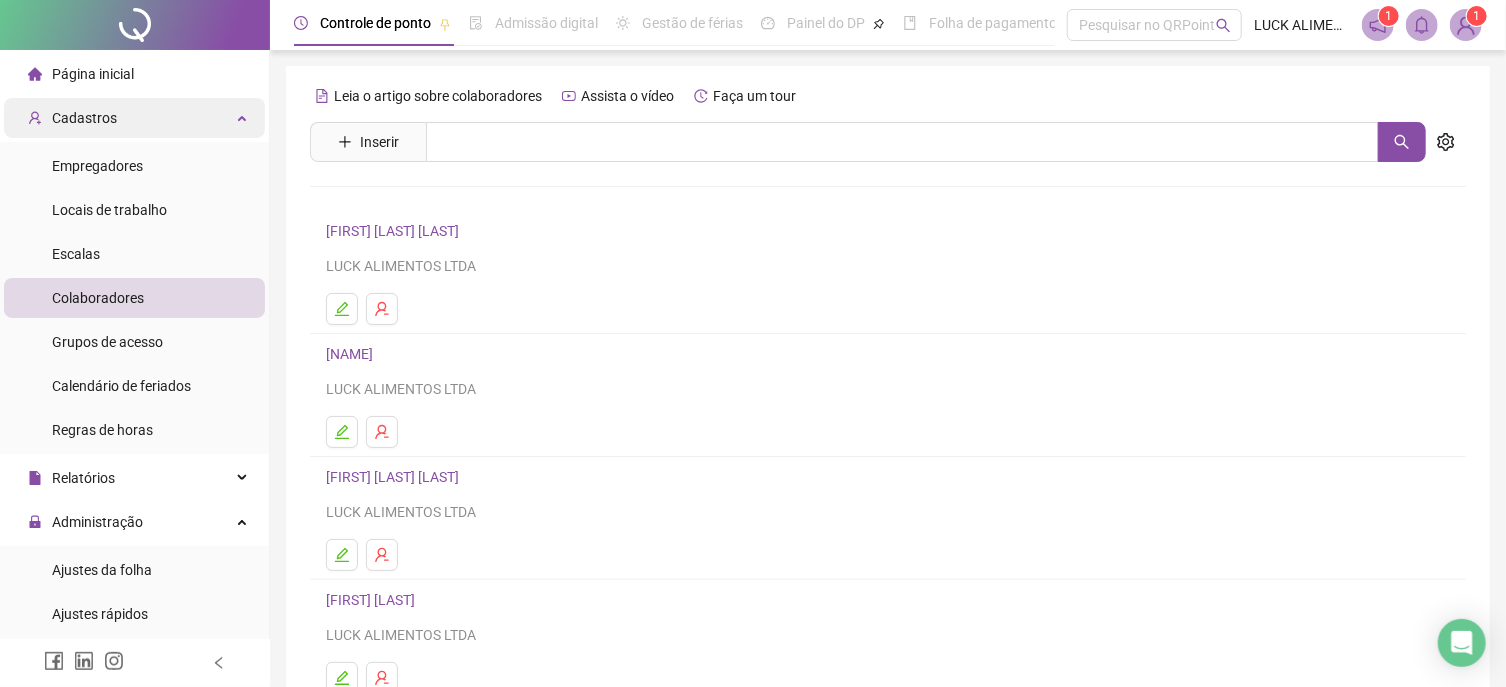 click on "Cadastros" at bounding box center (84, 118) 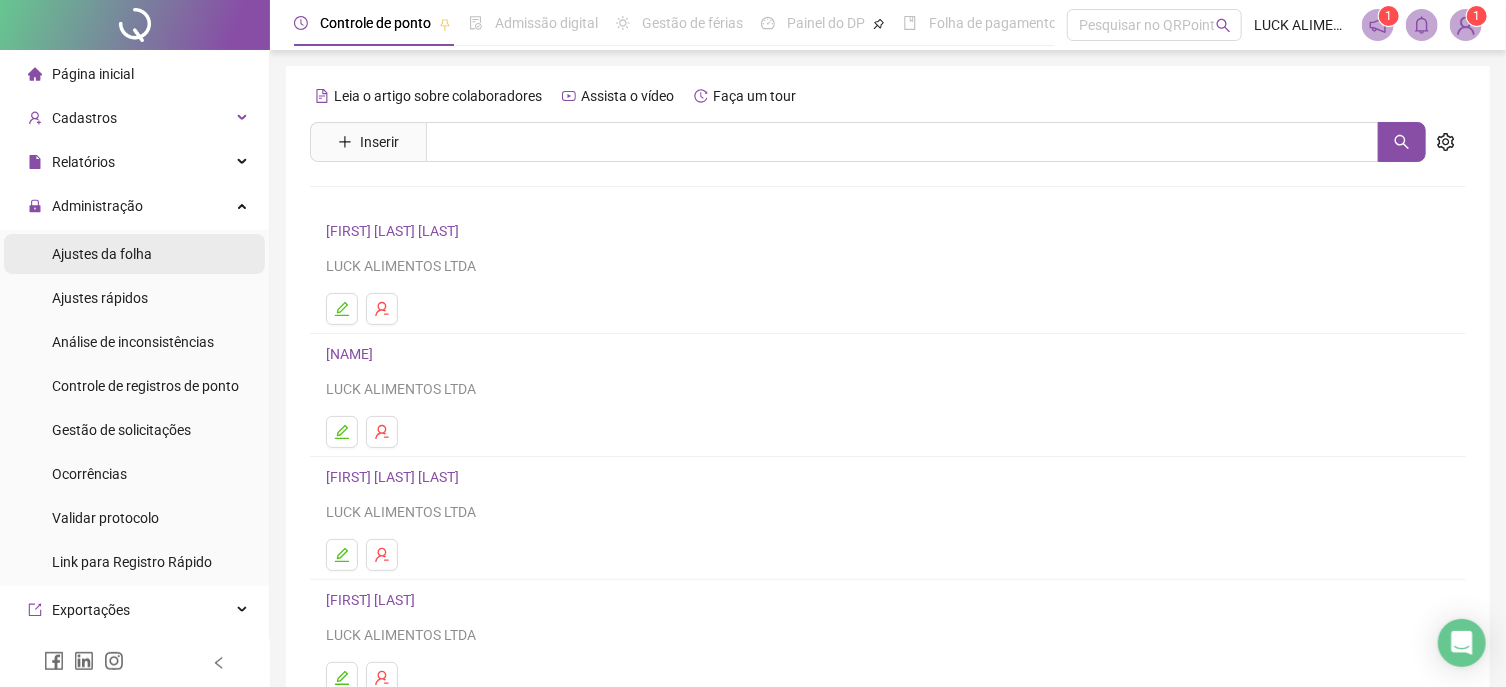 click on "Ajustes da folha" at bounding box center [102, 254] 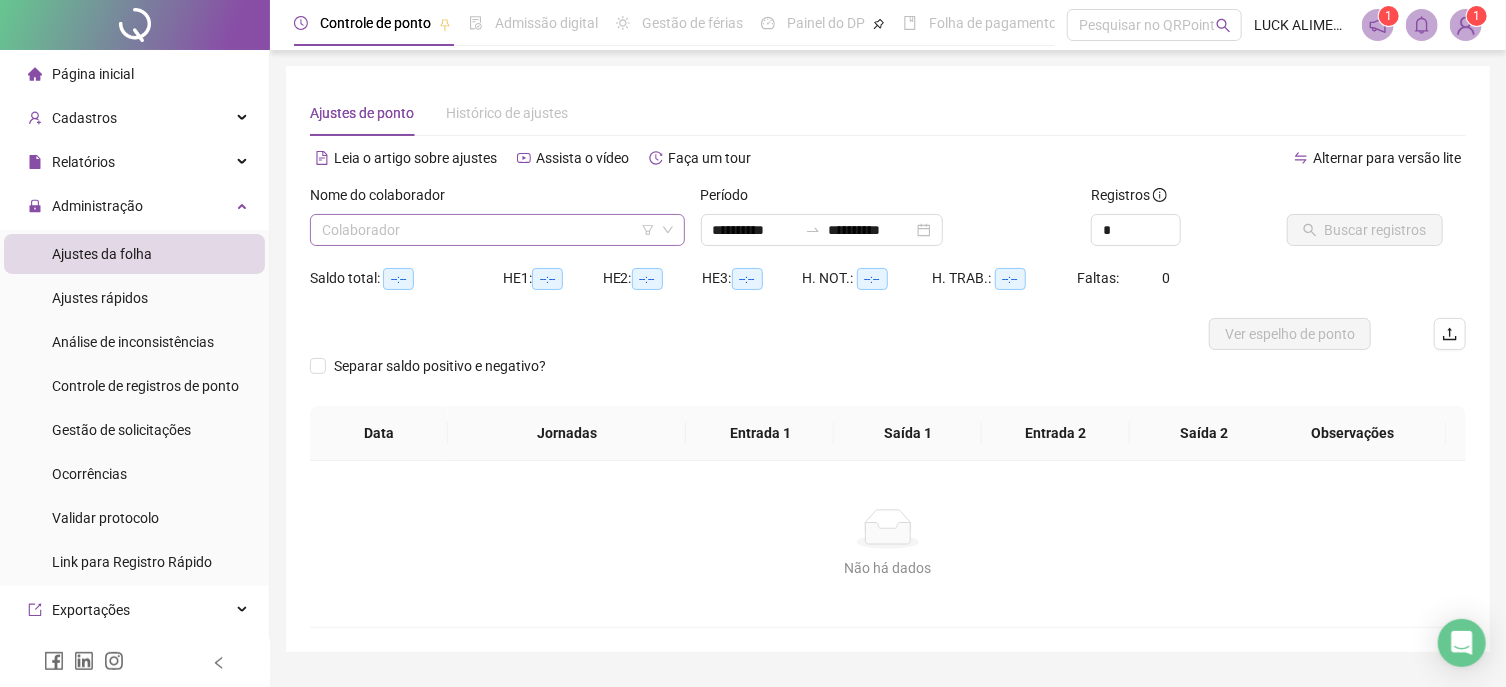 click at bounding box center [488, 230] 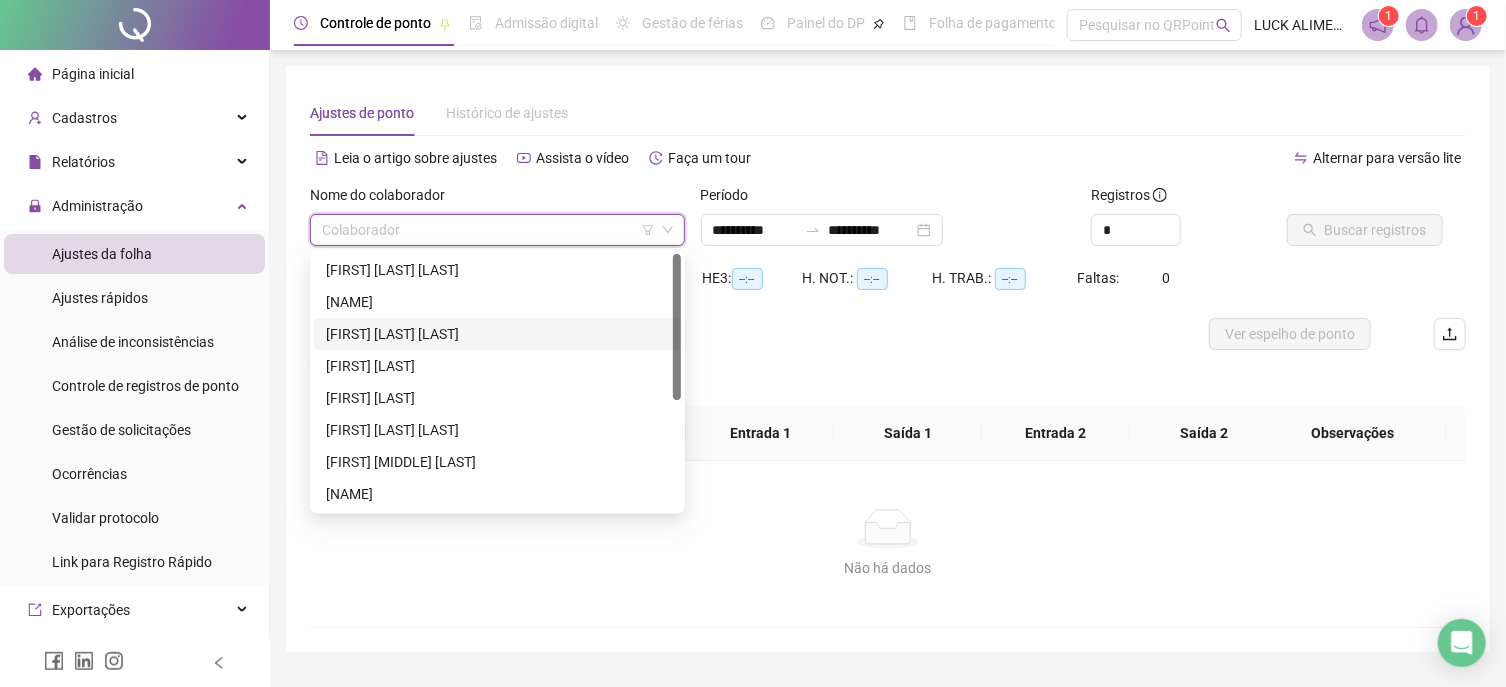 click on "[FIRST] [LAST] [LAST]" at bounding box center (497, 334) 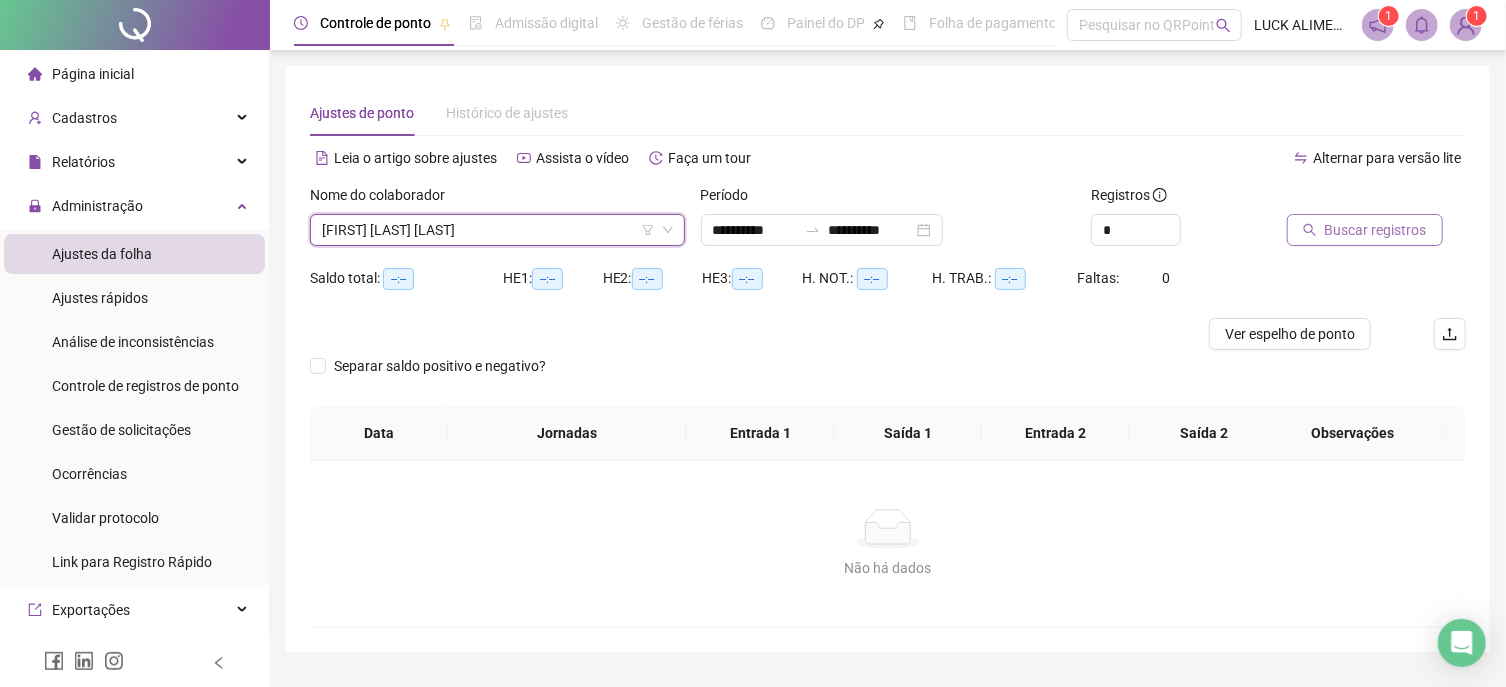 click 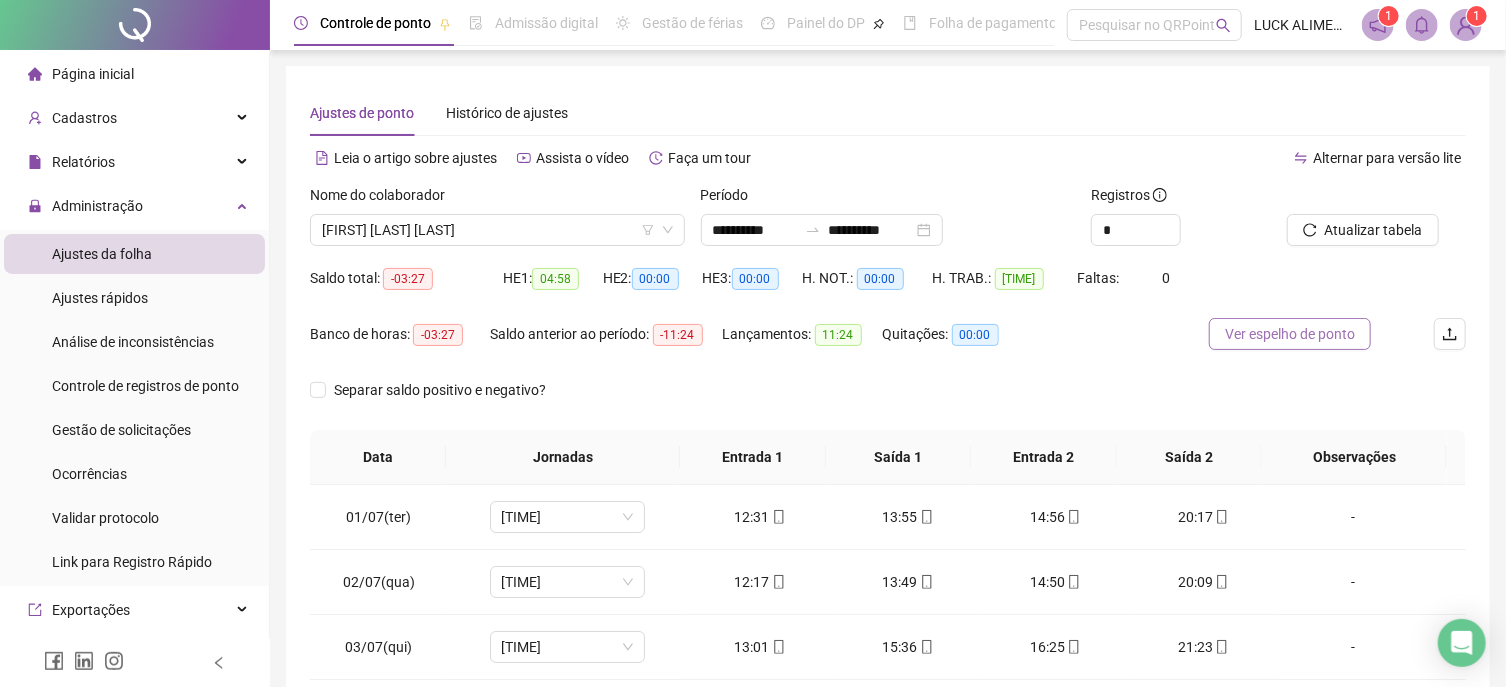 click on "Ver espelho de ponto" at bounding box center (1290, 334) 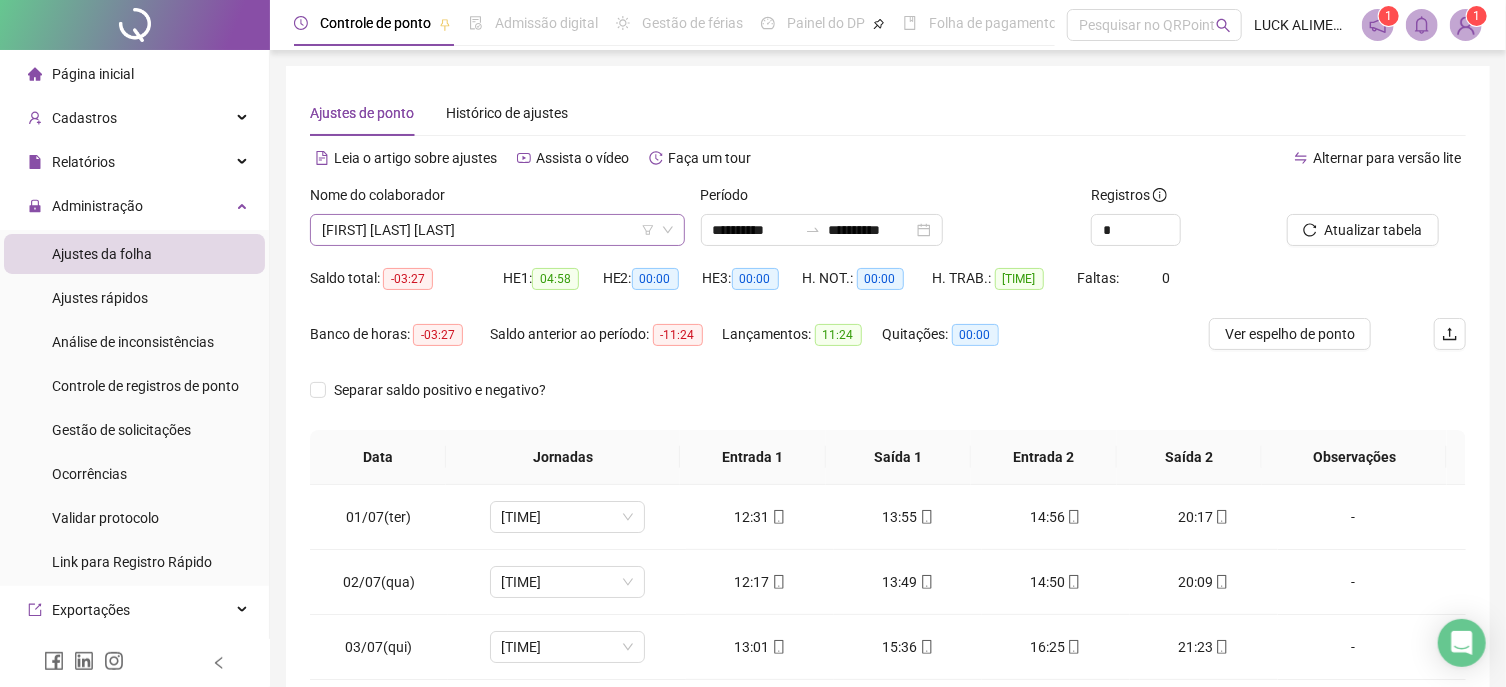 click on "[FIRST] [LAST] [LAST]" at bounding box center (497, 230) 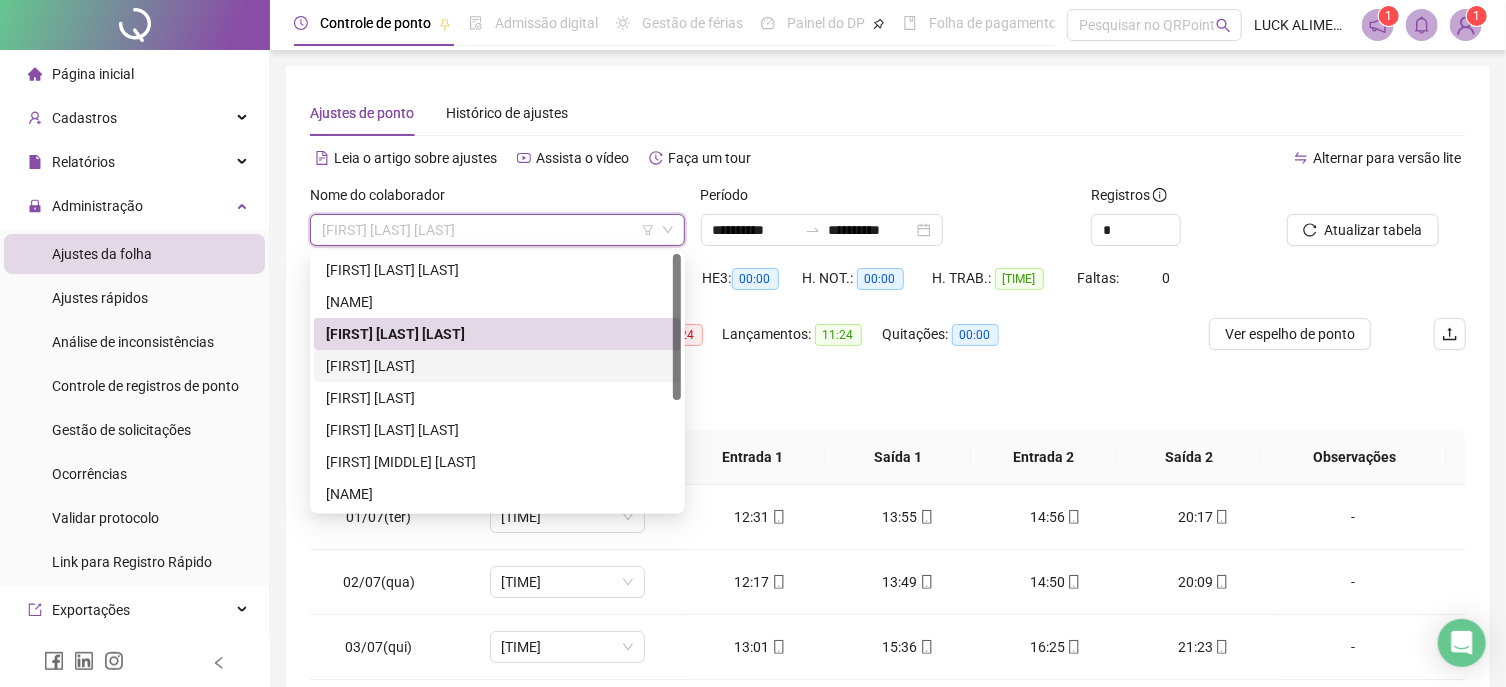 click on "[FIRST] [LAST]" at bounding box center [497, 366] 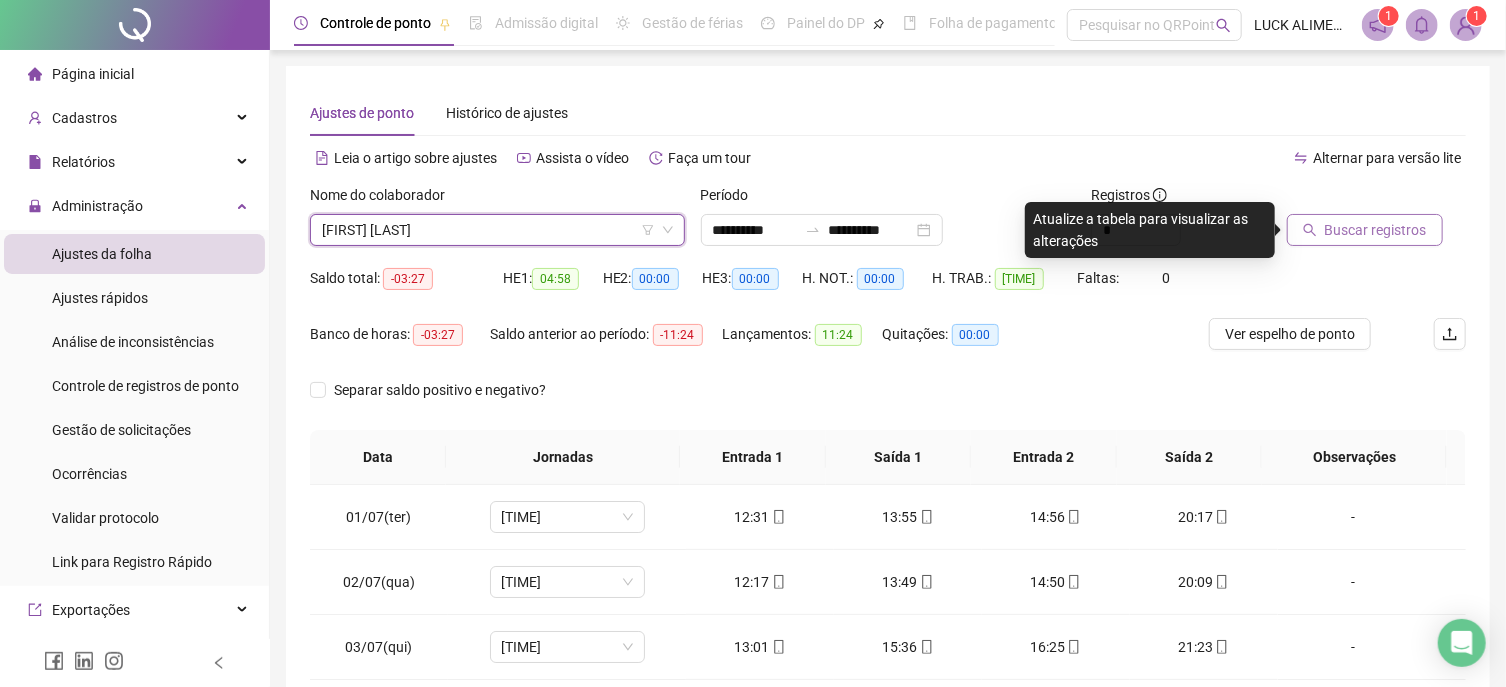 click on "Buscar registros" at bounding box center (1376, 230) 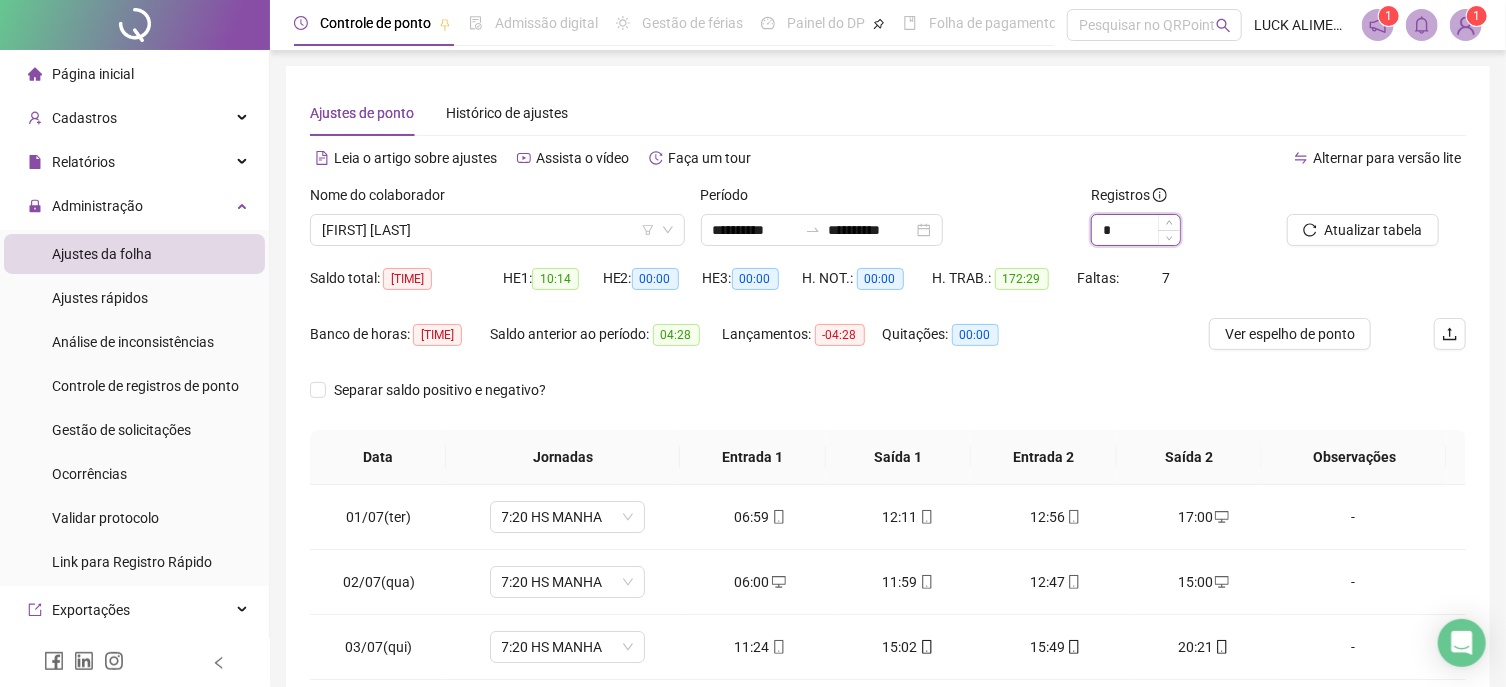 drag, startPoint x: 1121, startPoint y: 235, endPoint x: 1074, endPoint y: 235, distance: 47 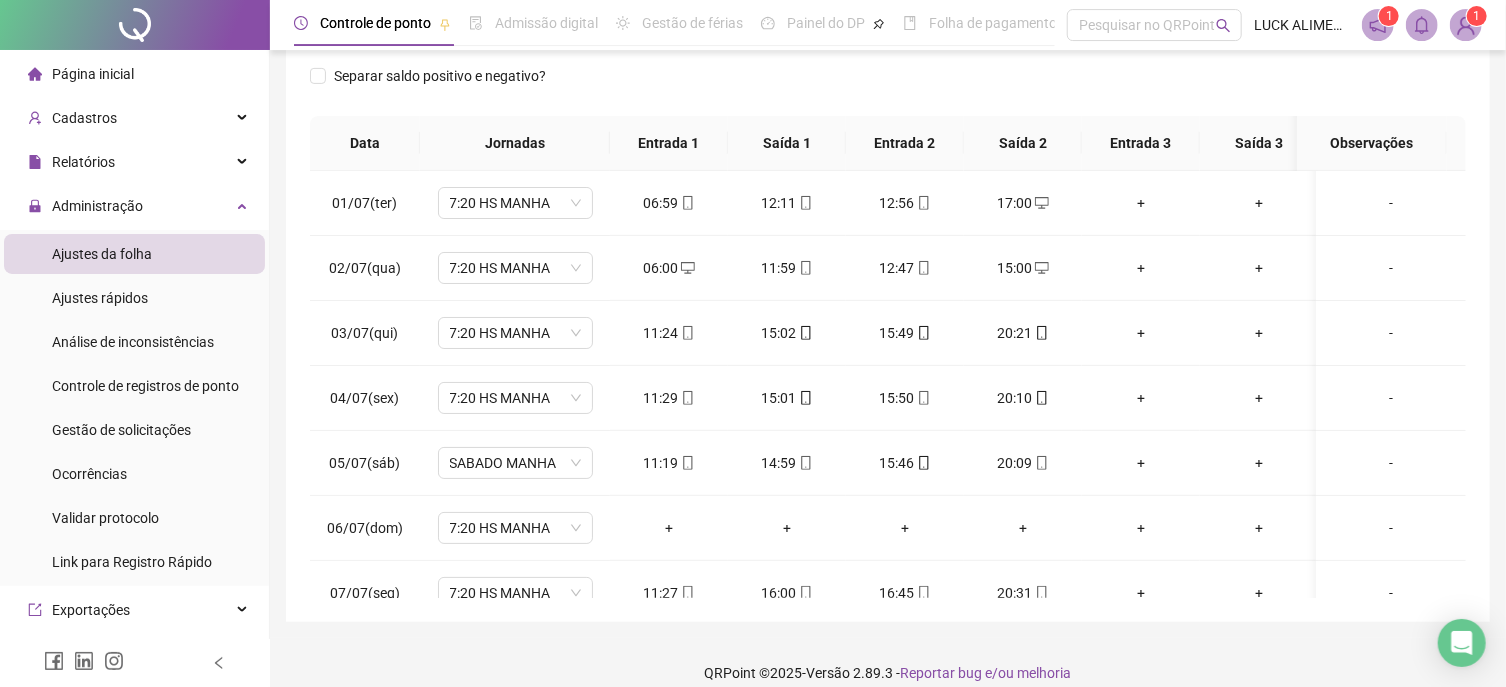 scroll, scrollTop: 321, scrollLeft: 0, axis: vertical 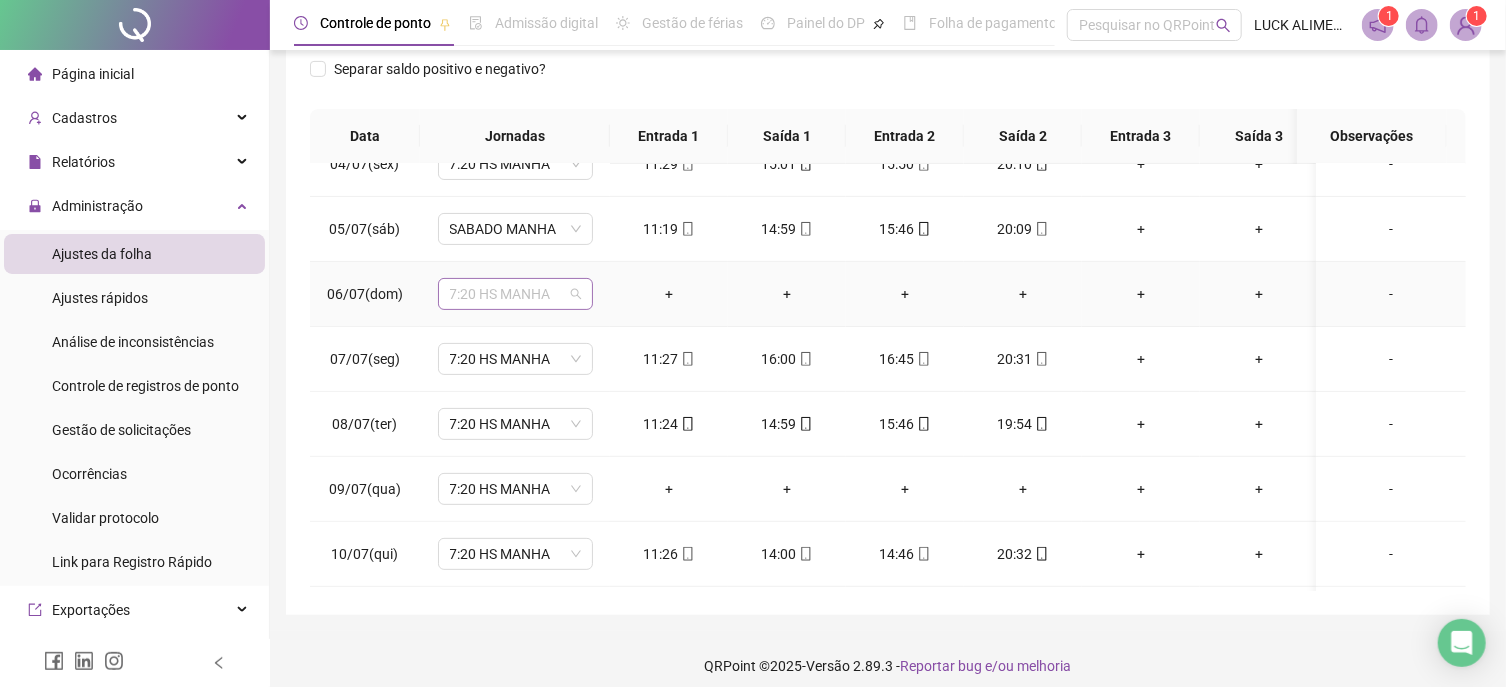 click on "7:20 HS MANHA" at bounding box center [515, 294] 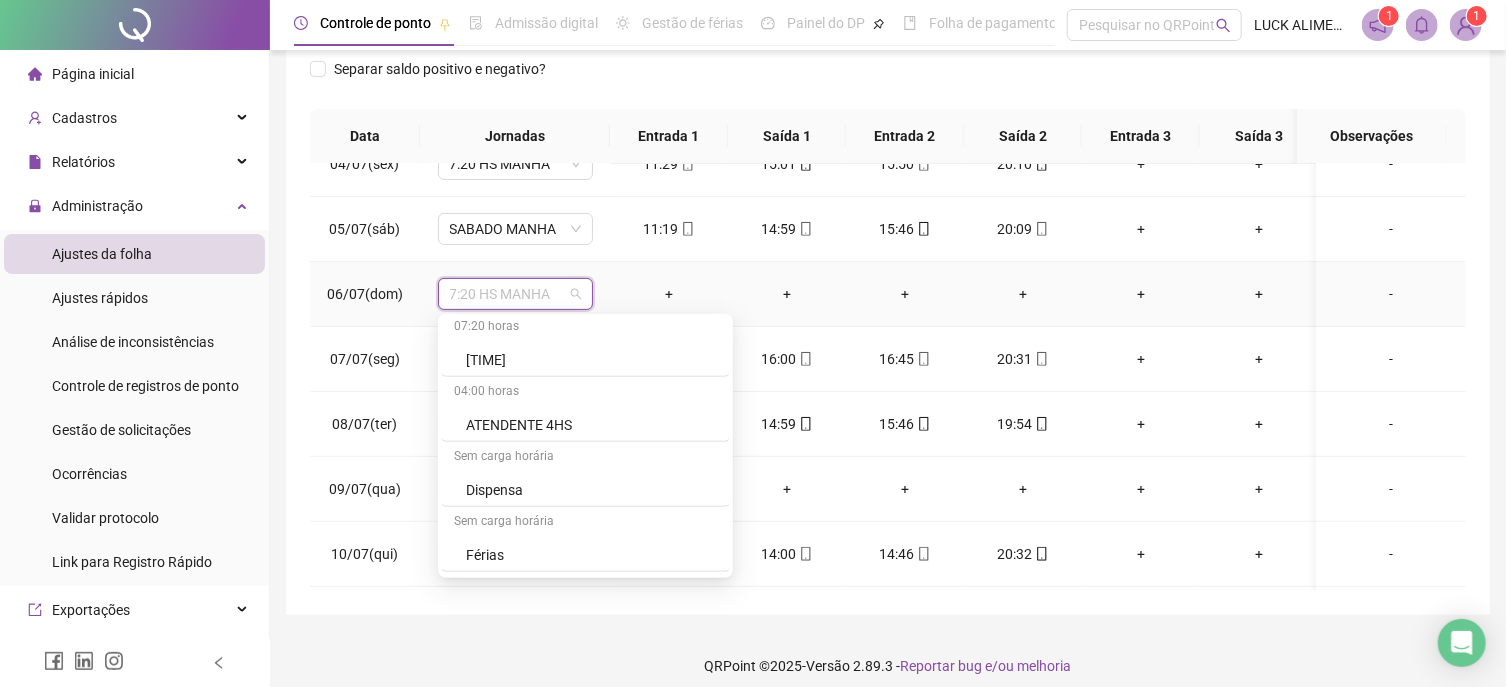 scroll, scrollTop: 691, scrollLeft: 0, axis: vertical 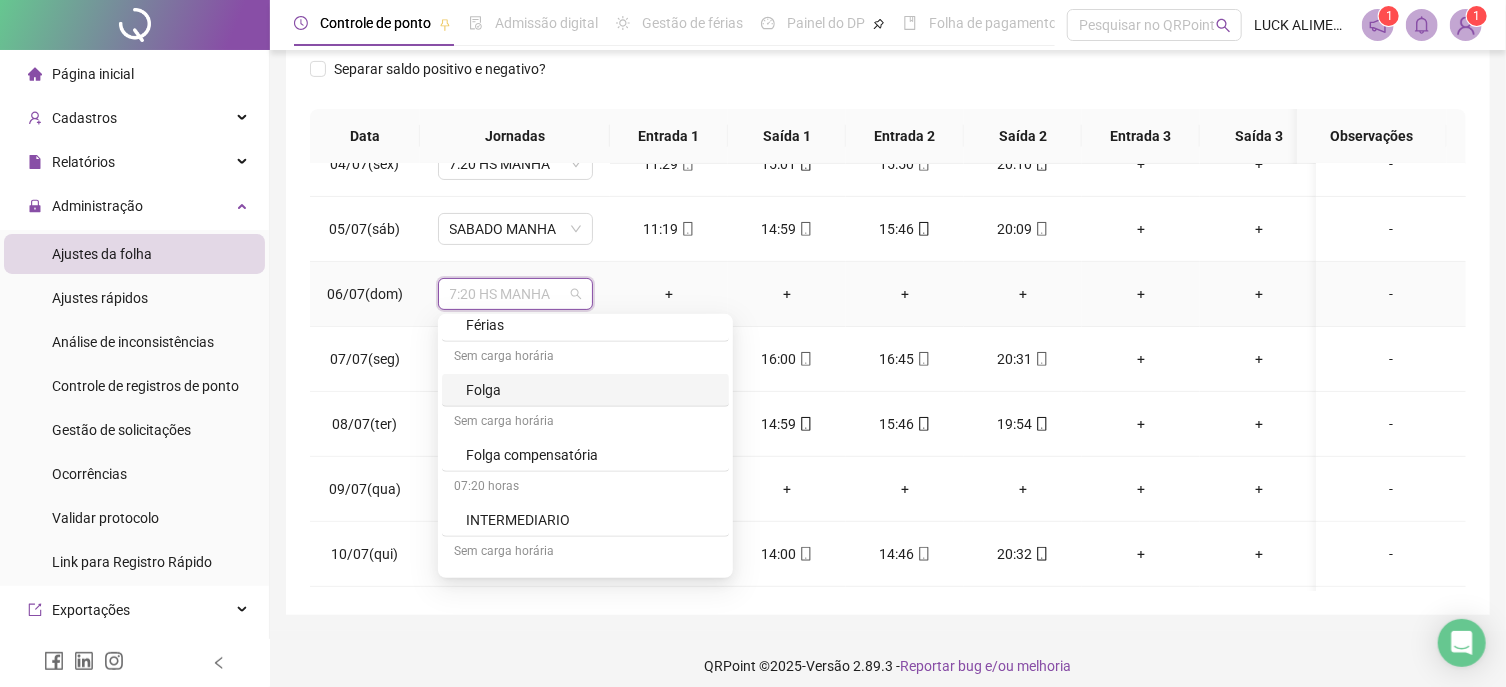click on "Folga" at bounding box center (591, 390) 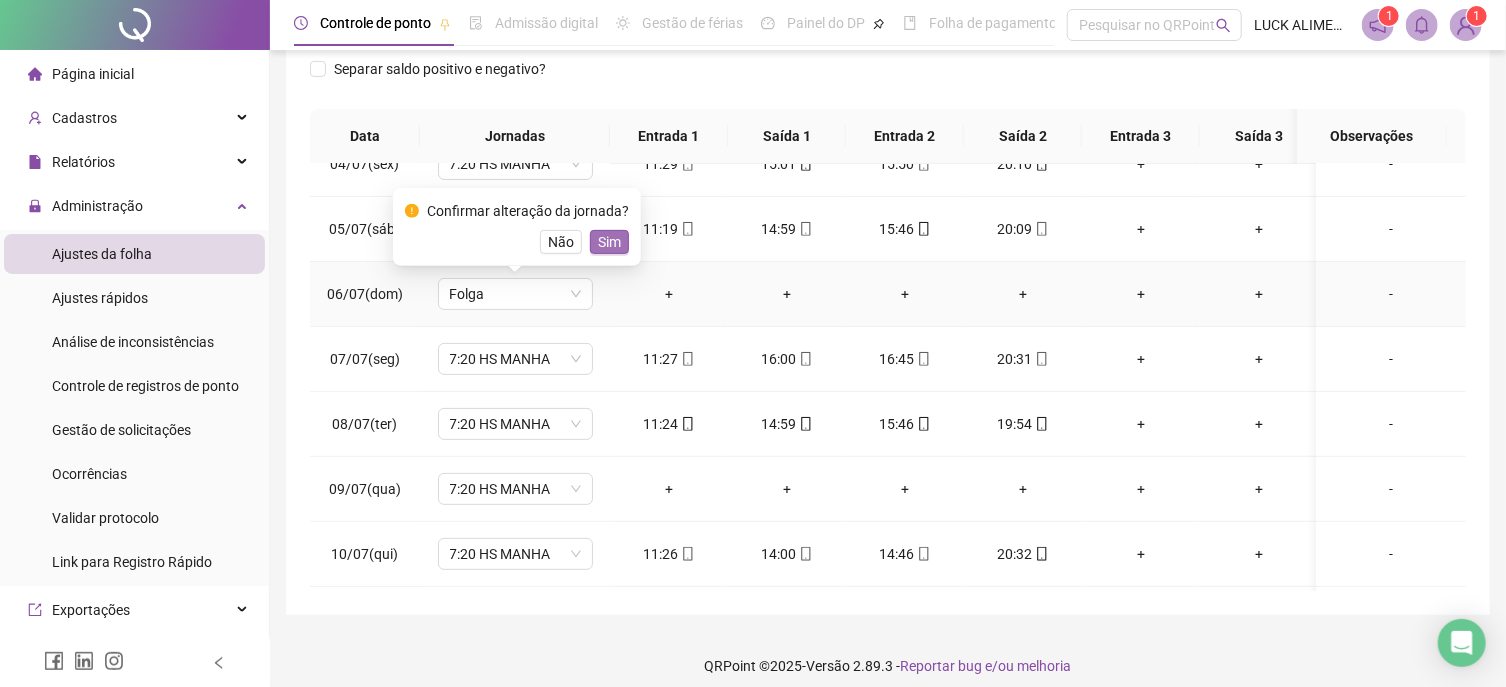 click on "Sim" at bounding box center (609, 242) 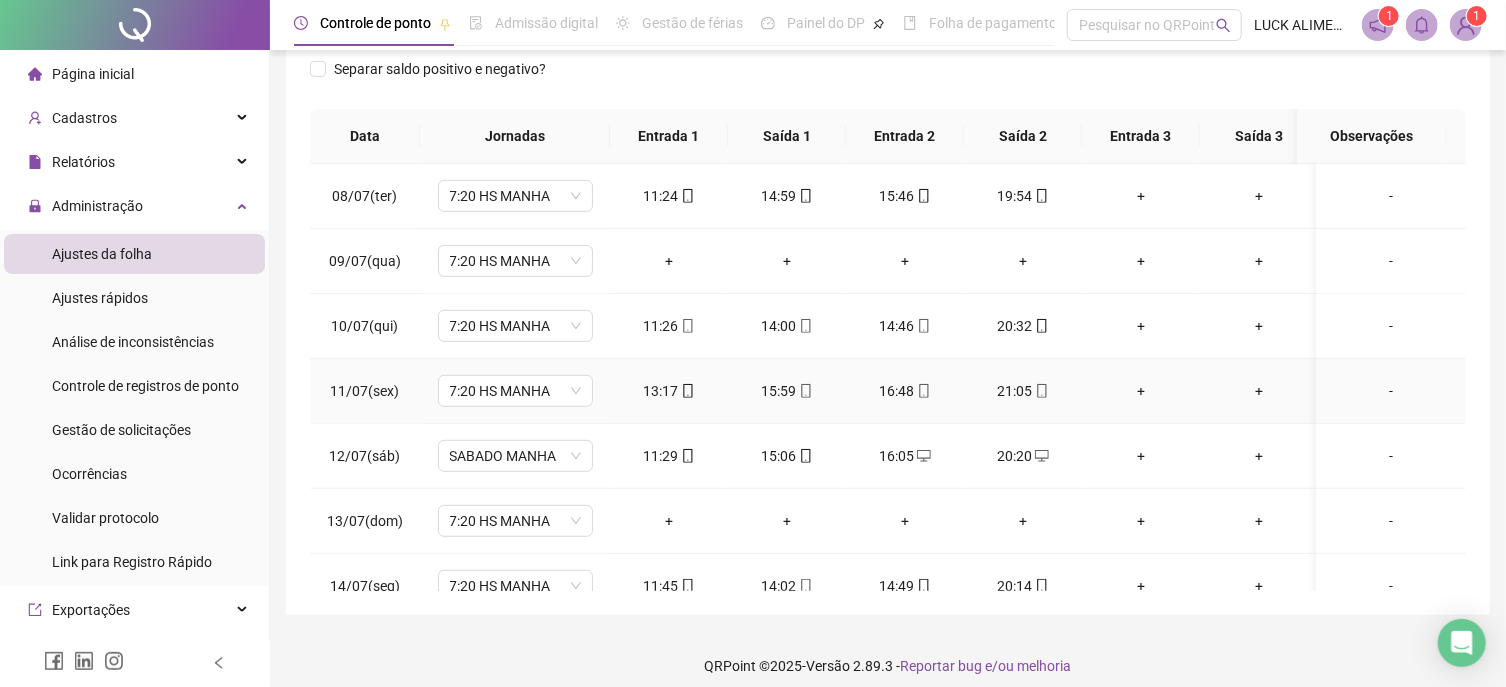 scroll, scrollTop: 569, scrollLeft: 0, axis: vertical 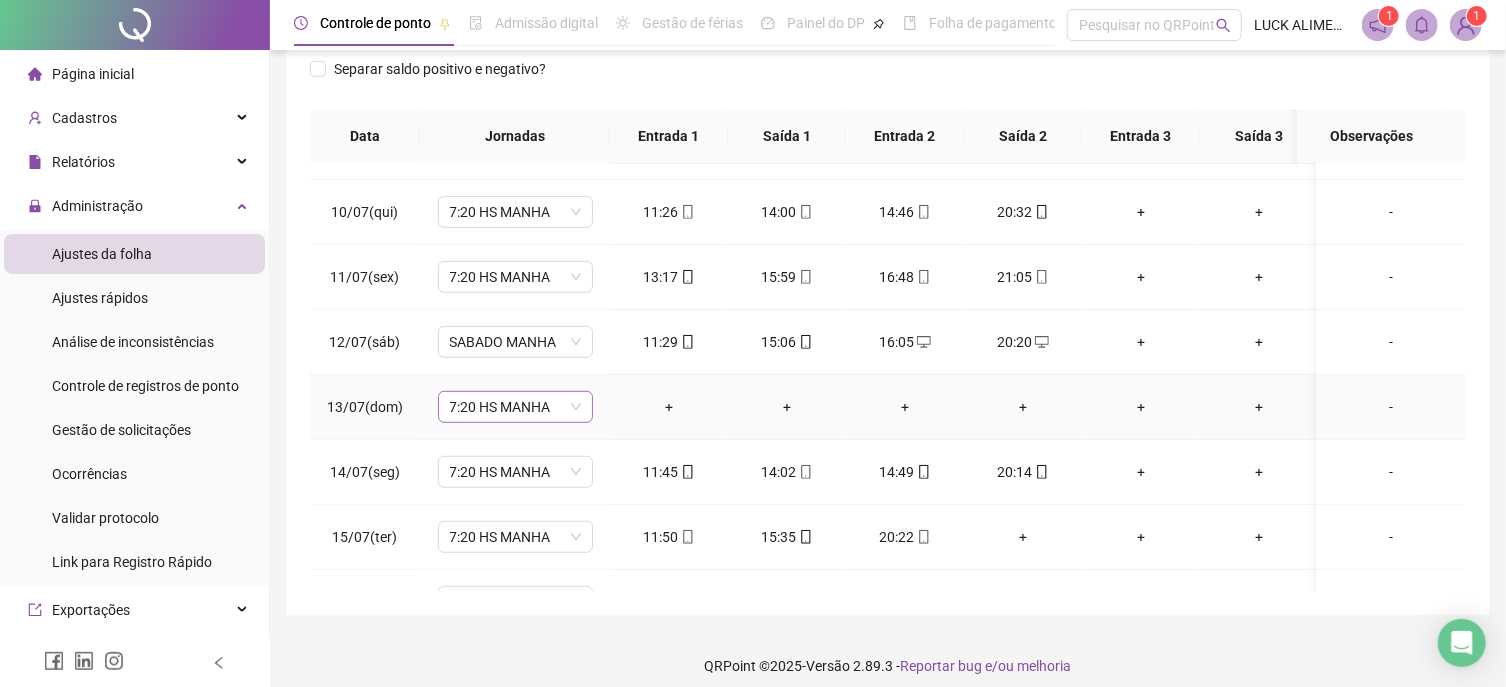 click on "7:20 HS MANHA" at bounding box center (515, 407) 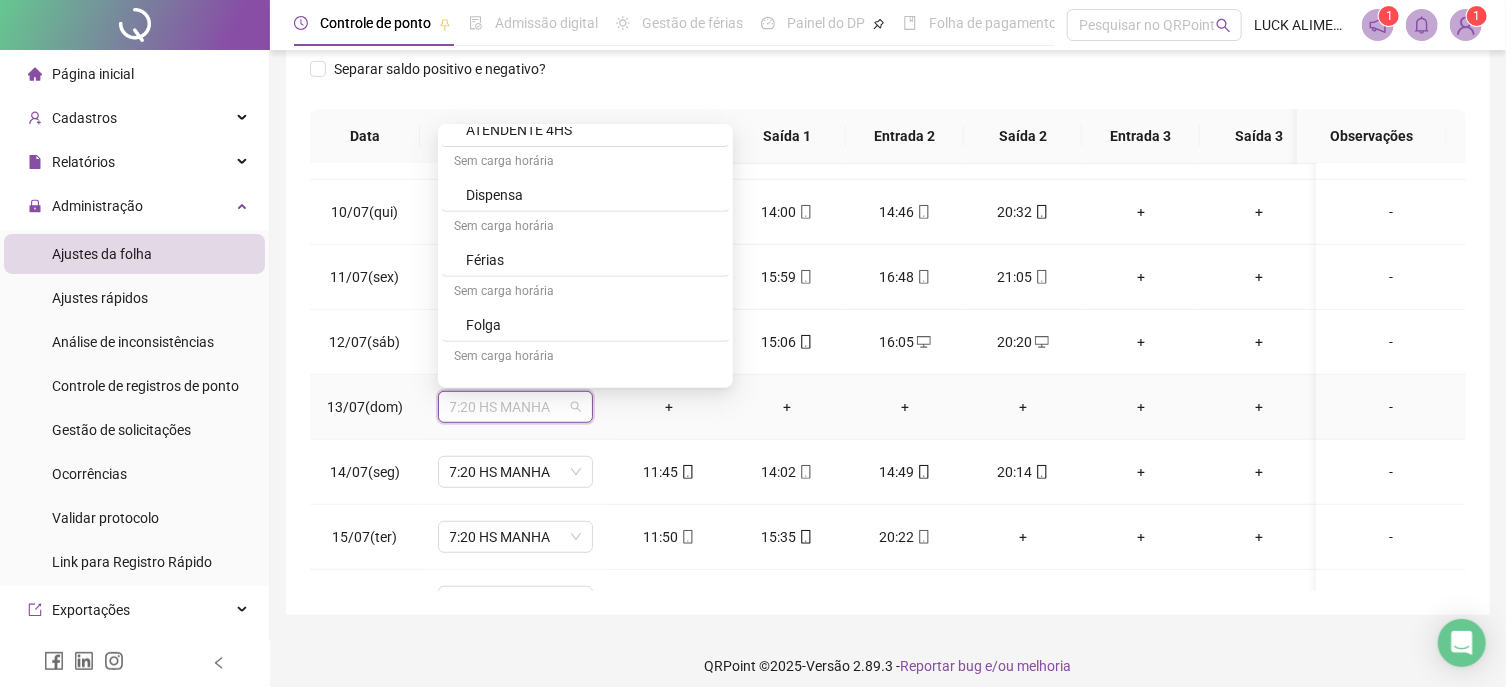 scroll, scrollTop: 691, scrollLeft: 0, axis: vertical 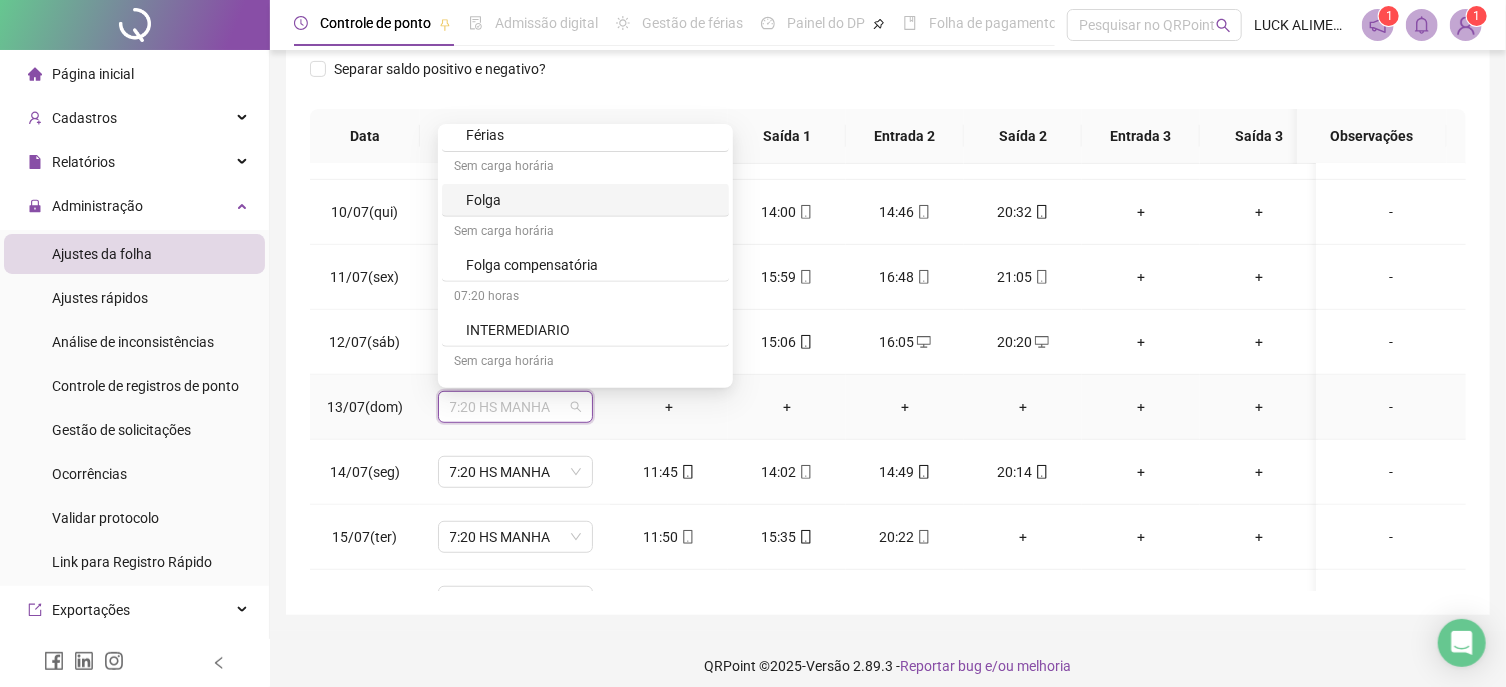 click on "Folga" at bounding box center (591, 200) 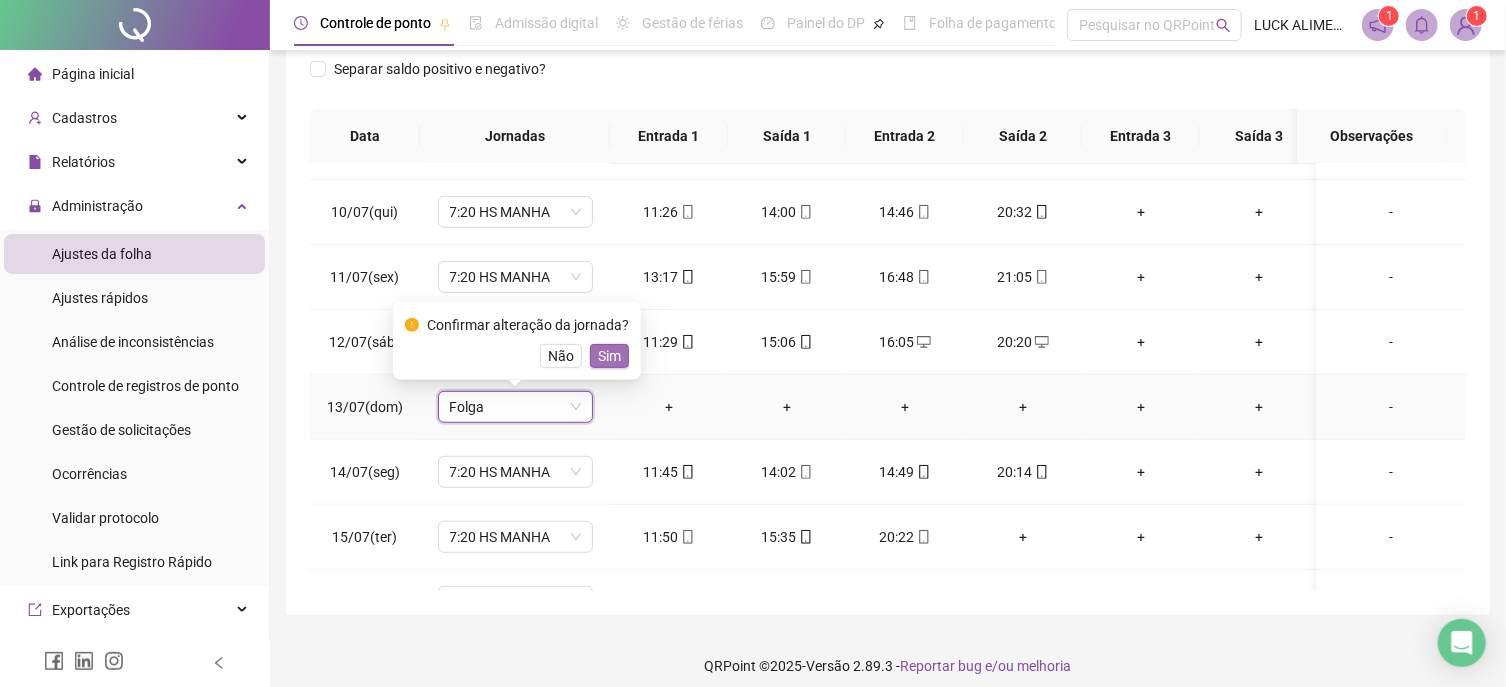 click on "Sim" at bounding box center [609, 356] 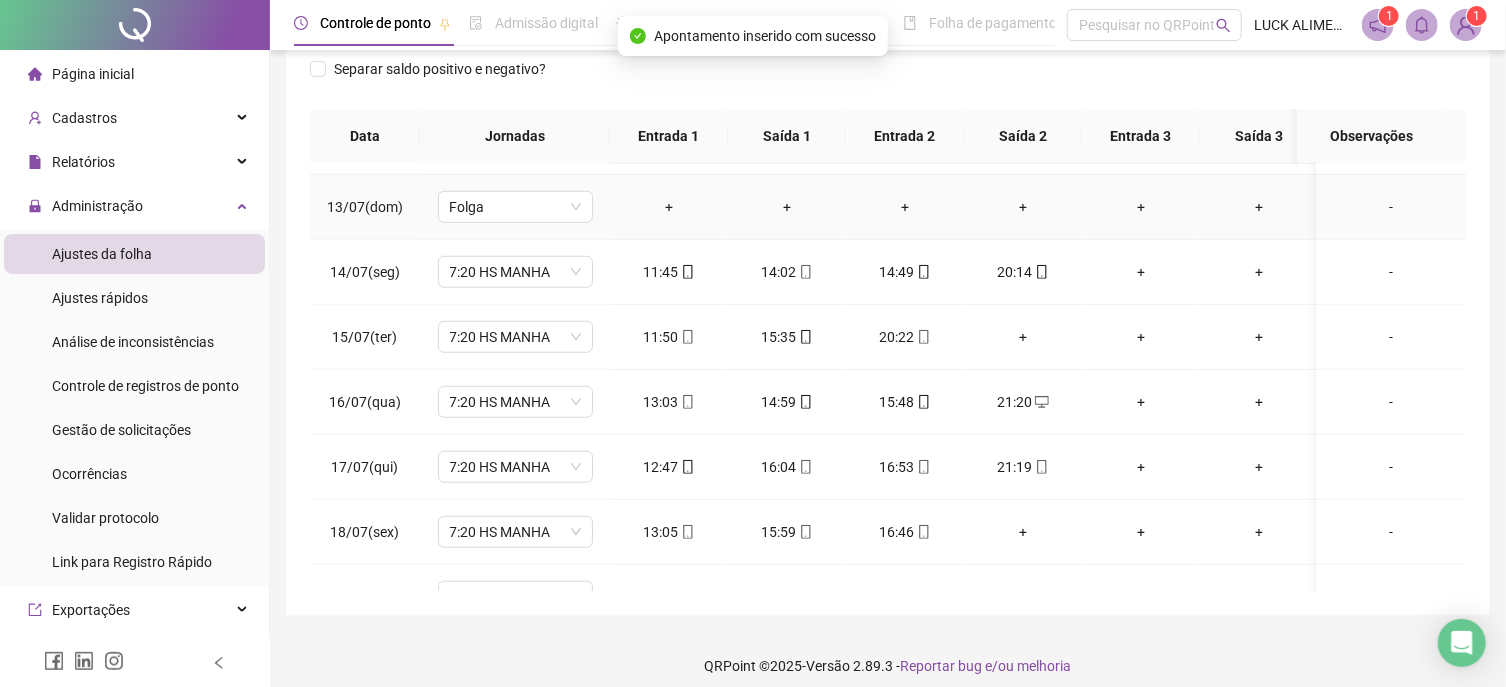 scroll, scrollTop: 797, scrollLeft: 0, axis: vertical 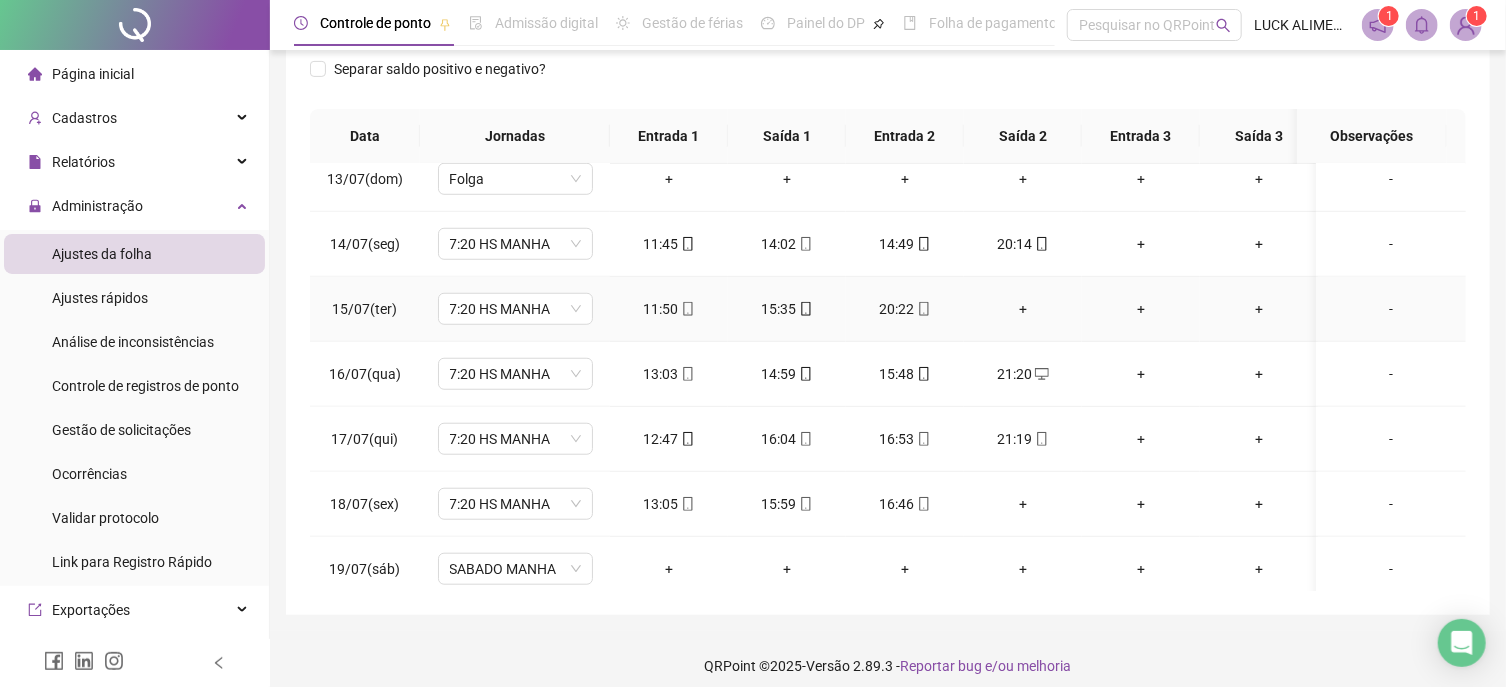 click on "+" at bounding box center (1023, 309) 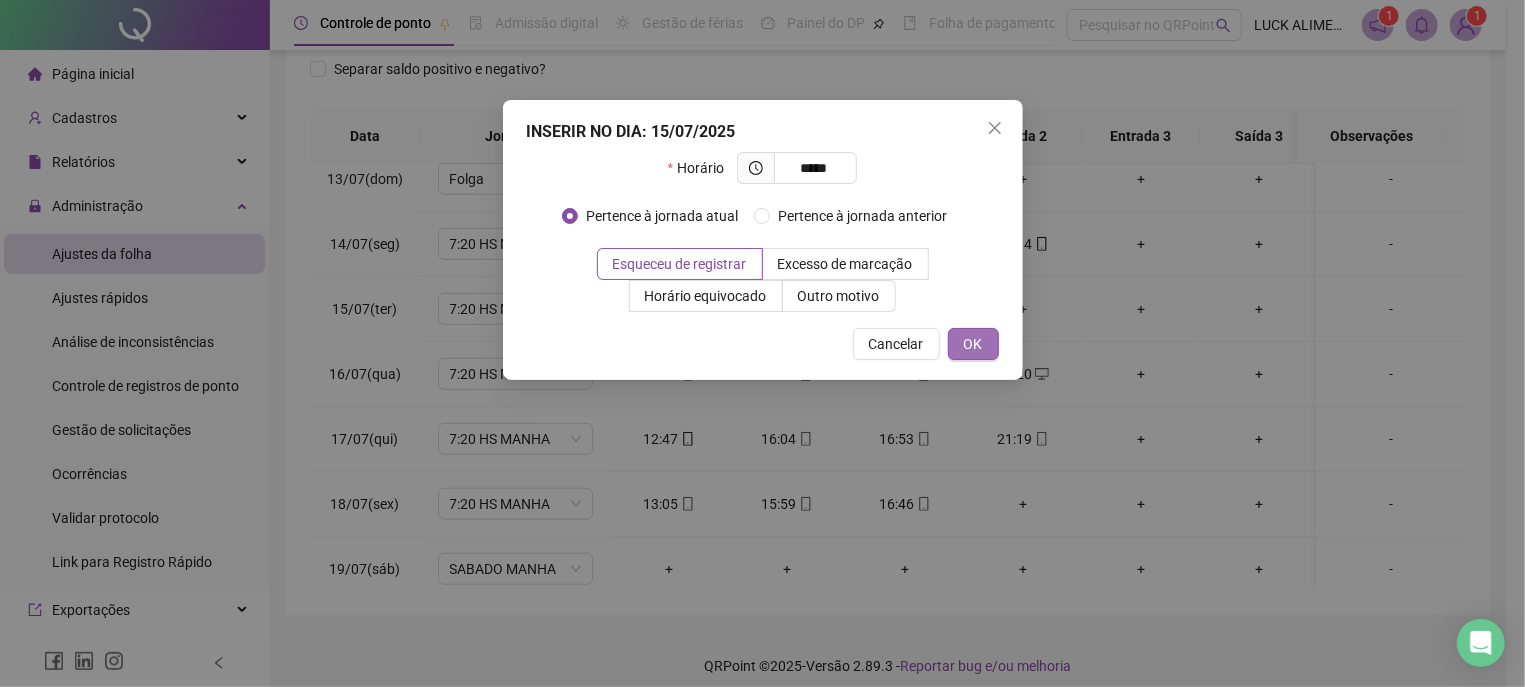 type on "*****" 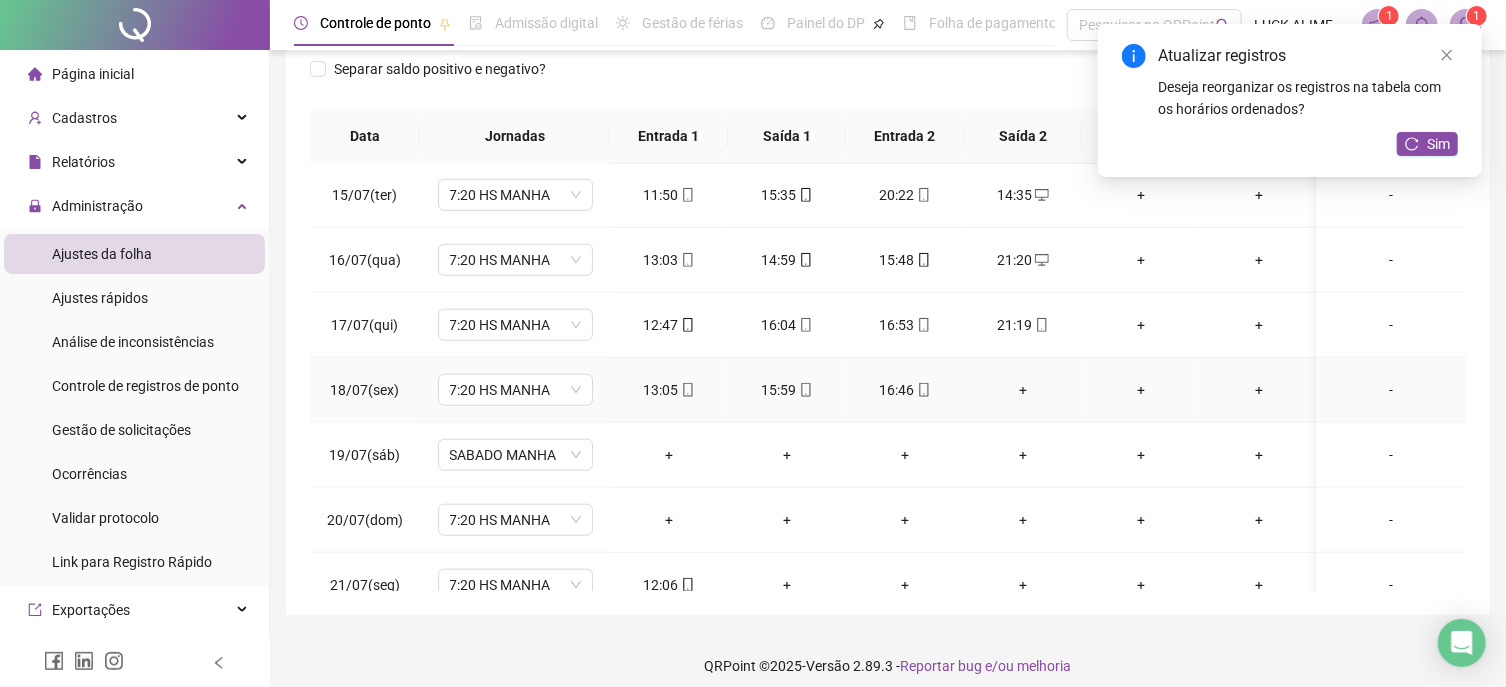 scroll, scrollTop: 1025, scrollLeft: 0, axis: vertical 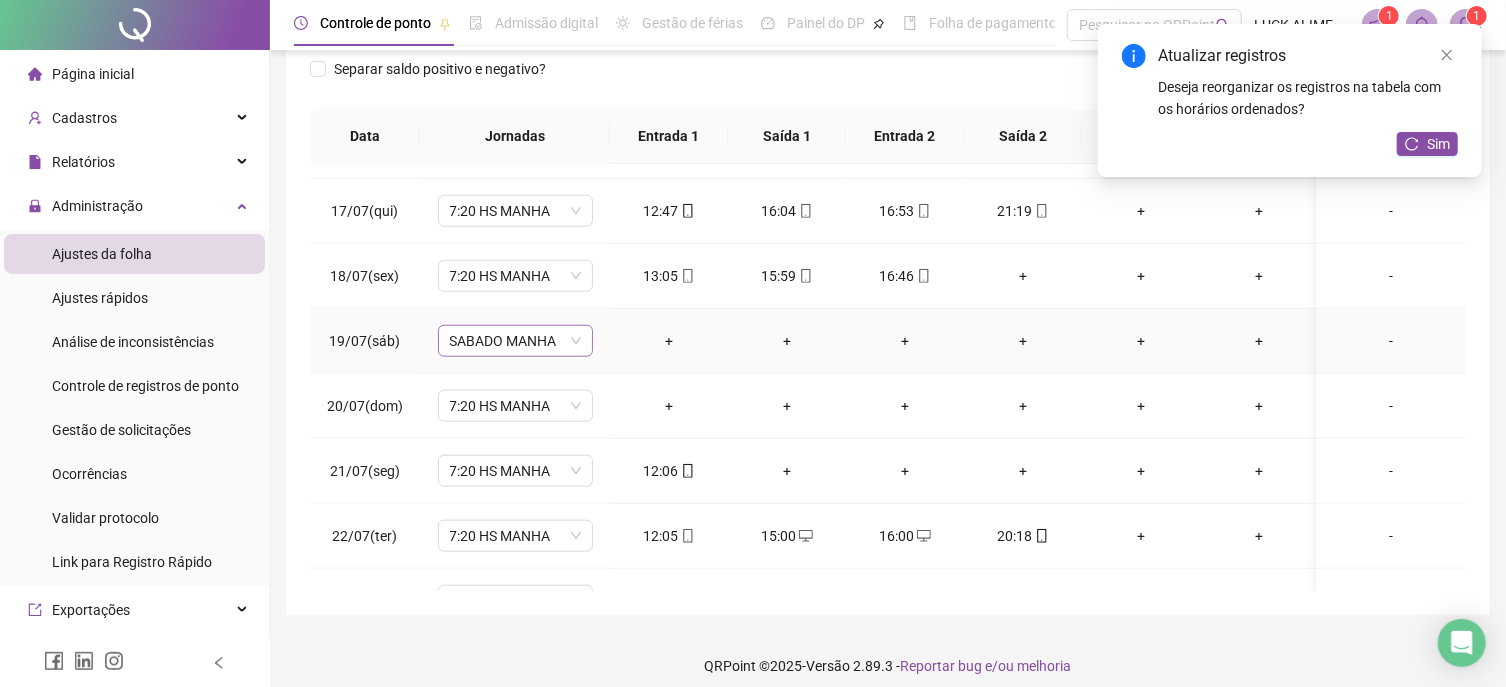 click on "SABADO MANHA" at bounding box center (515, 341) 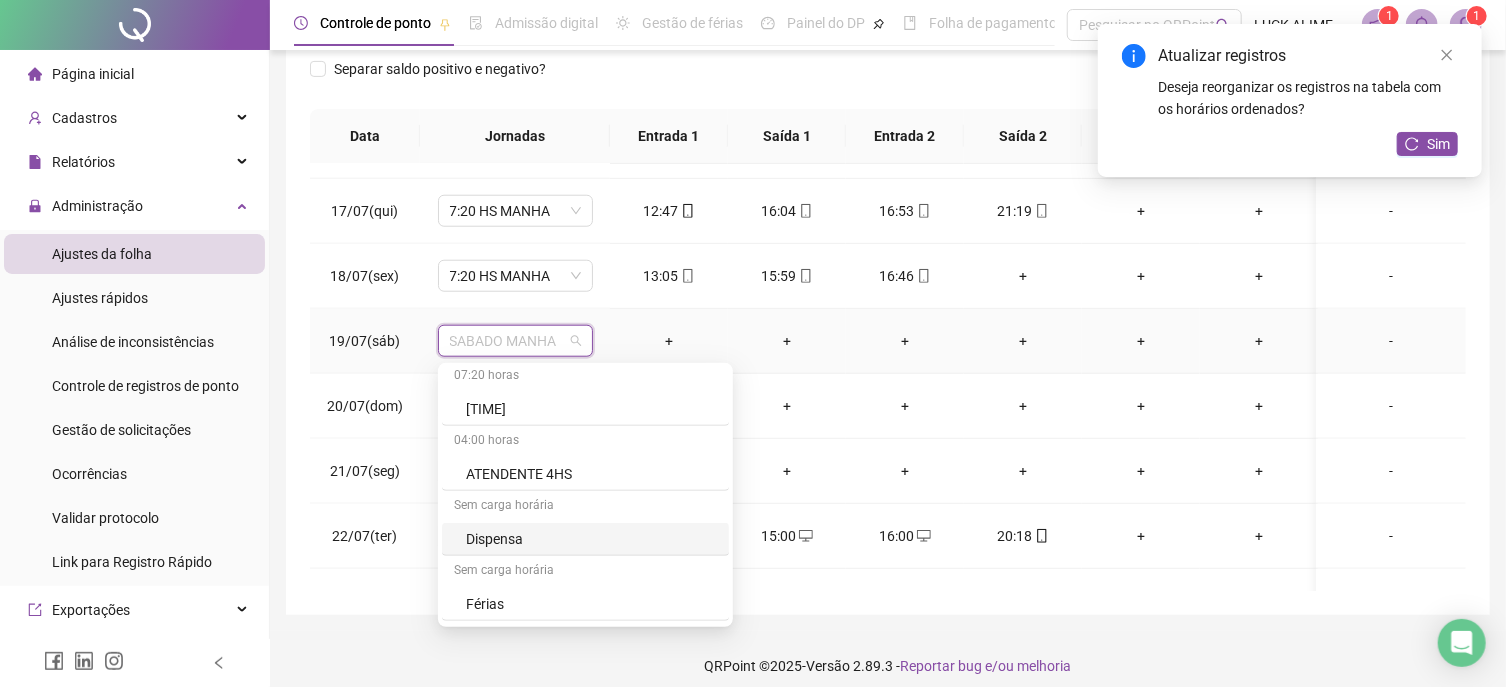 scroll, scrollTop: 691, scrollLeft: 0, axis: vertical 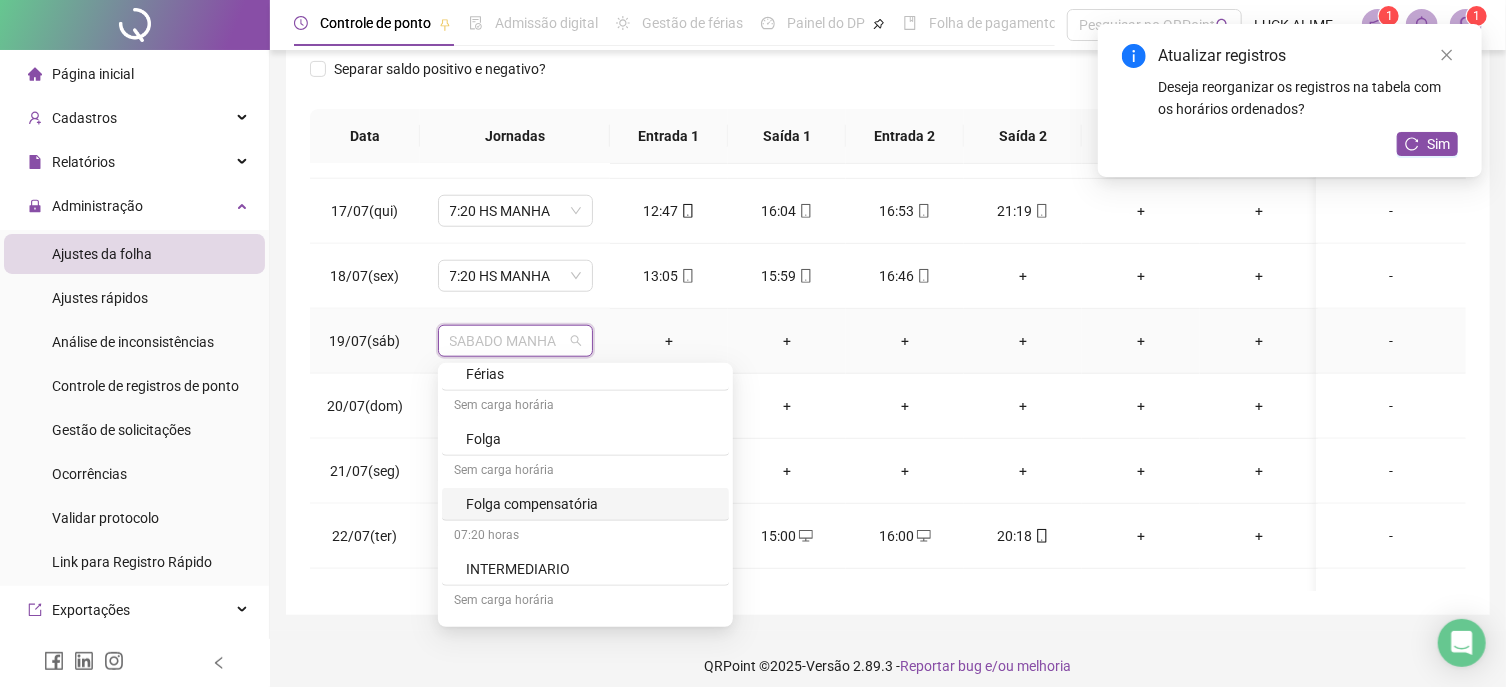 click on "Folga" at bounding box center (591, 439) 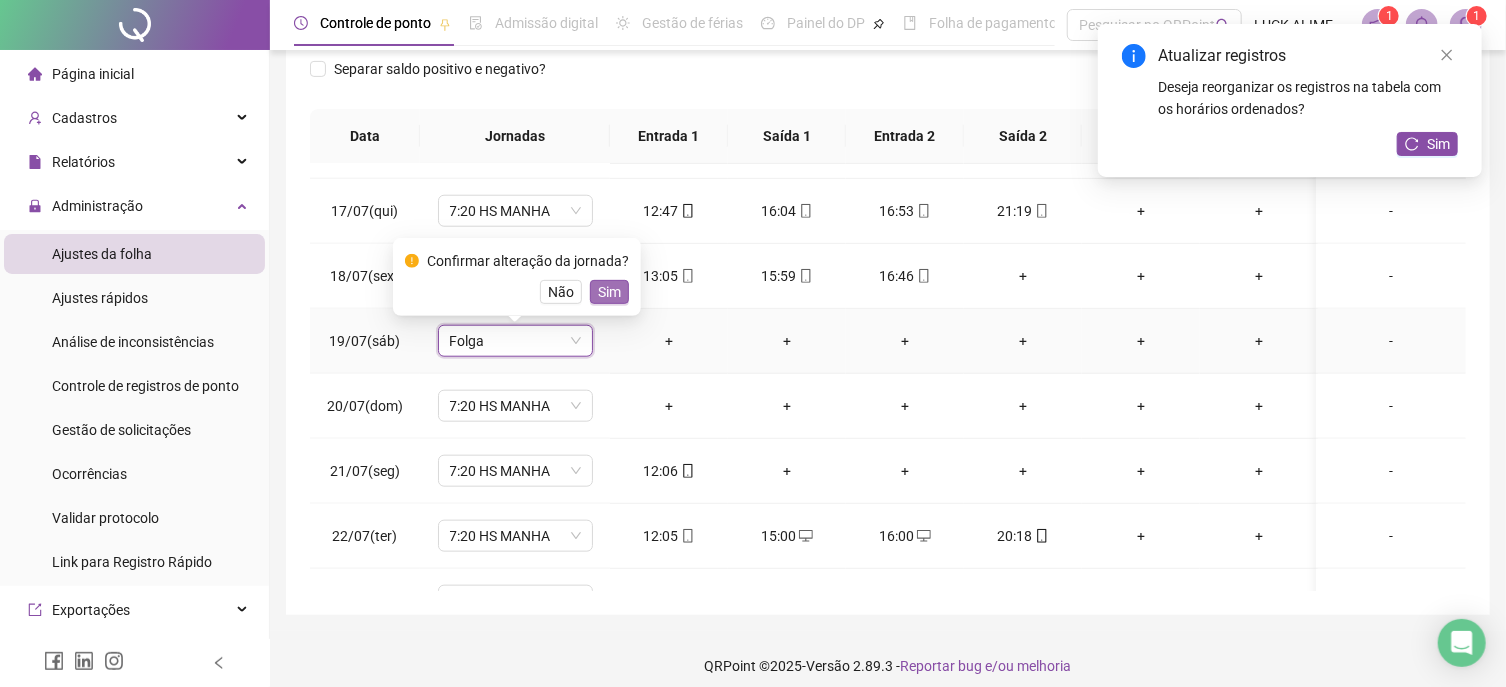 click on "Sim" at bounding box center (609, 292) 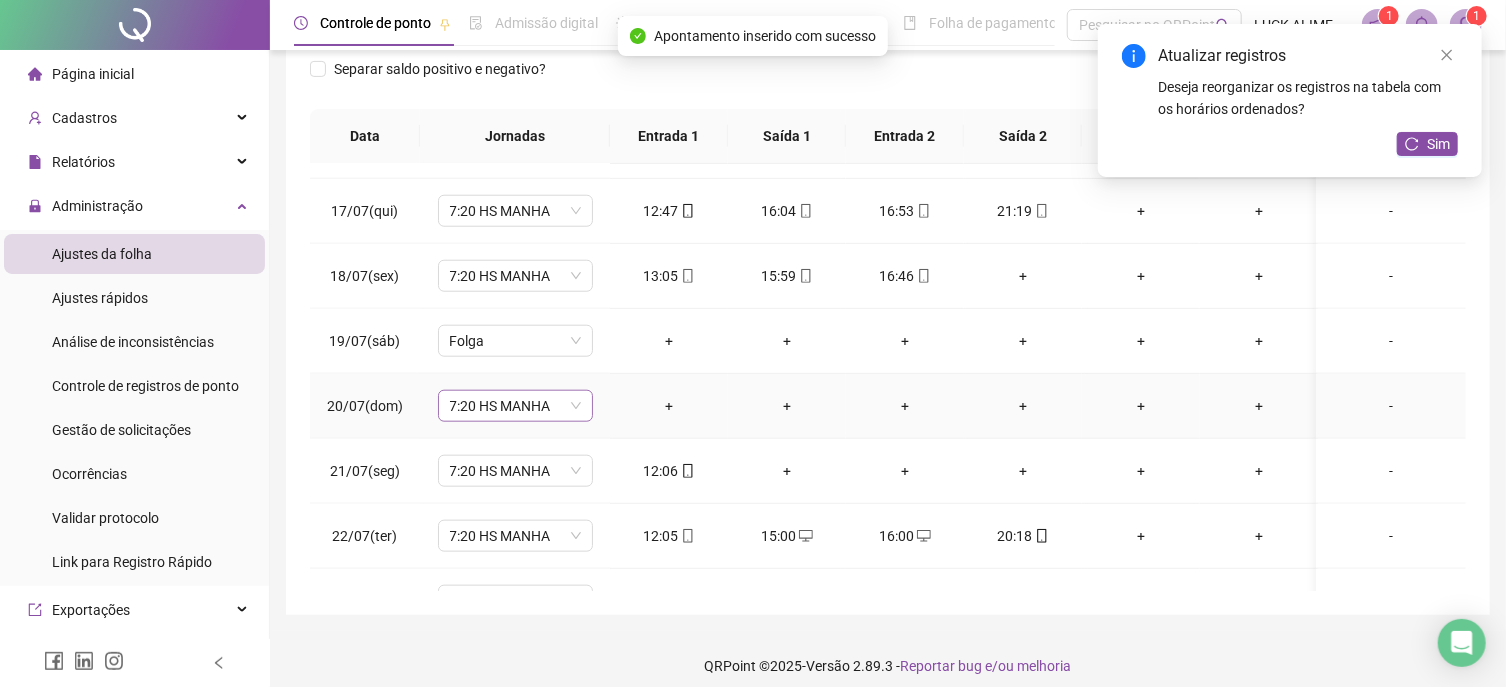 click on "7:20 HS MANHA" at bounding box center [515, 406] 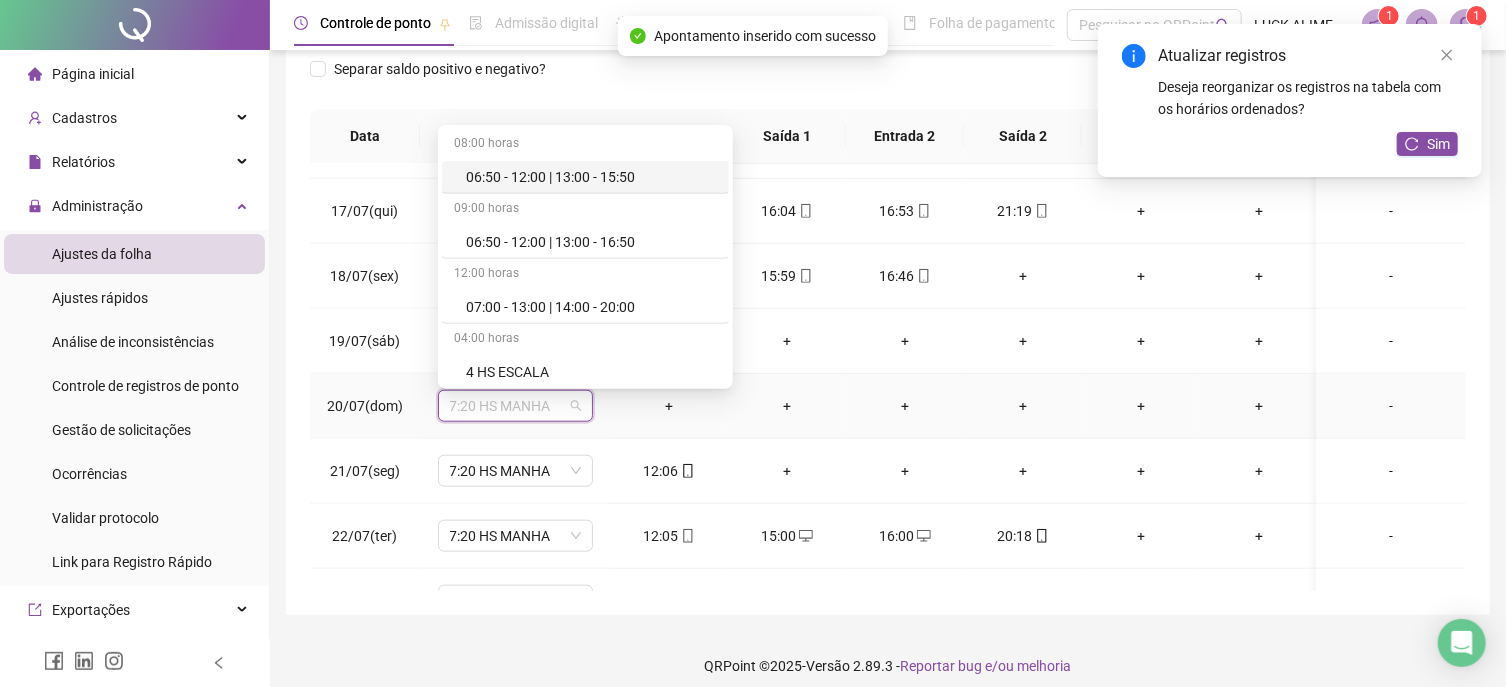 scroll, scrollTop: 691, scrollLeft: 0, axis: vertical 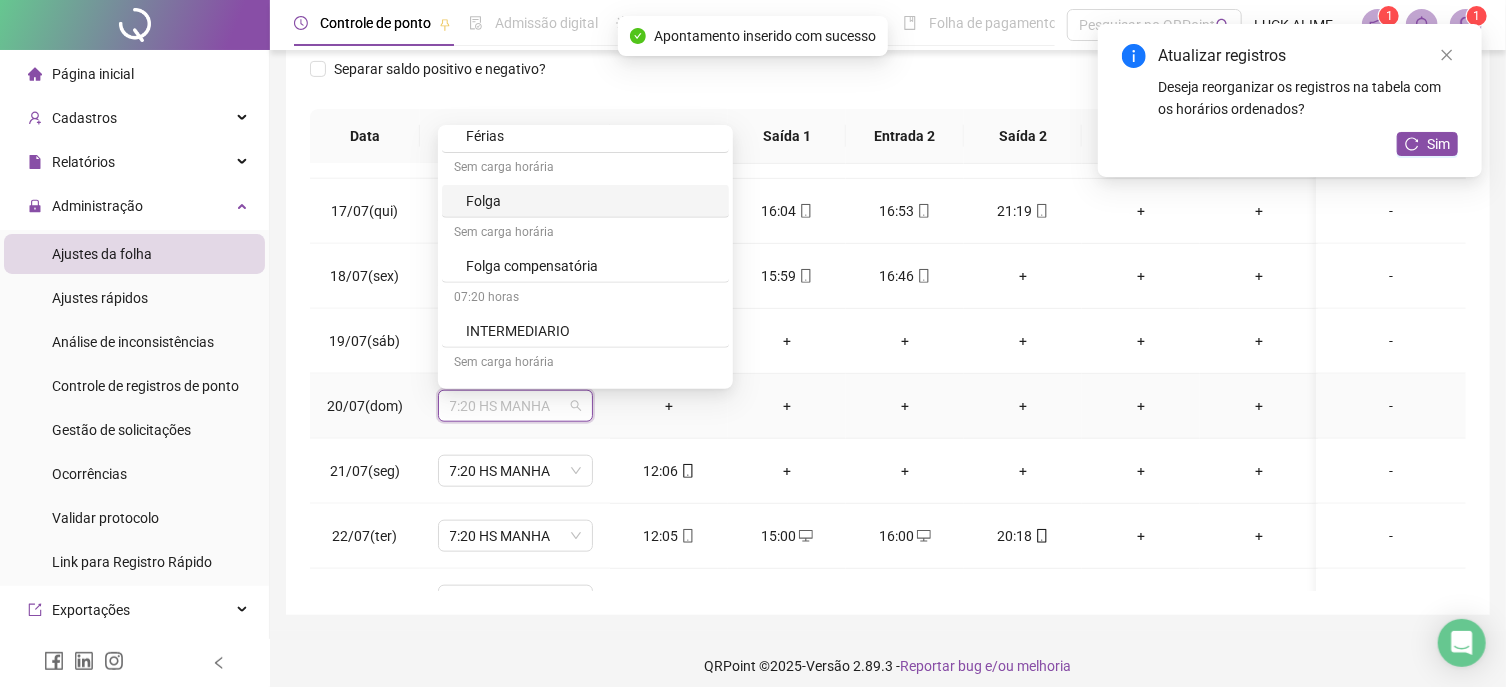 click on "Folga" at bounding box center (591, 201) 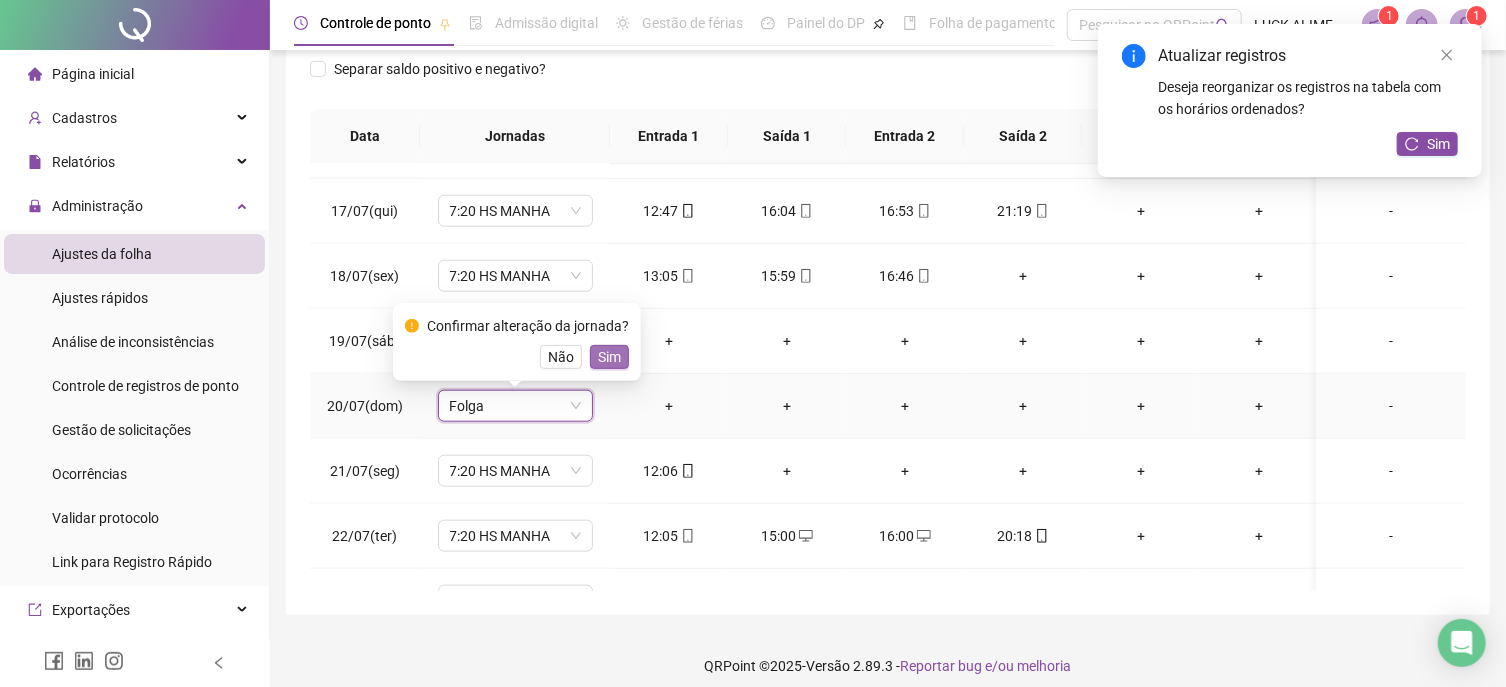 click on "Sim" at bounding box center (609, 357) 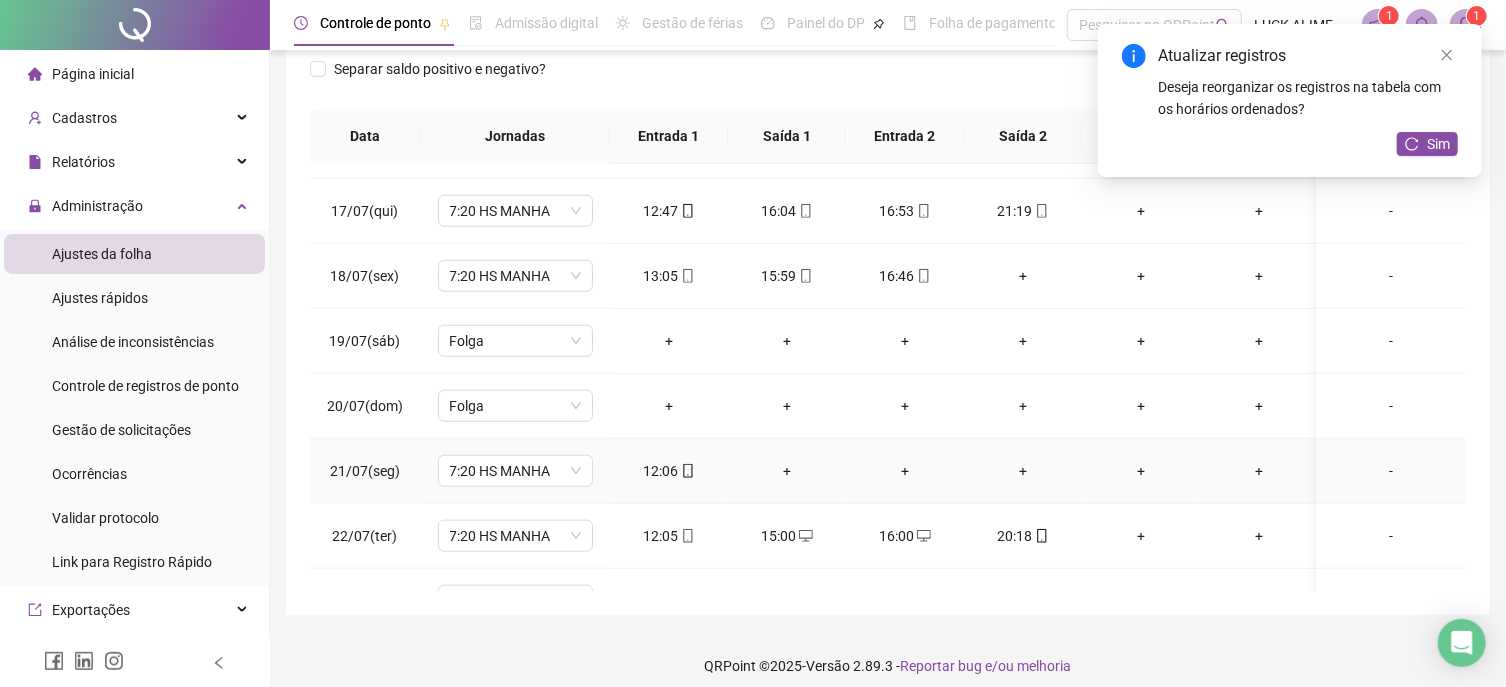 click on "-" at bounding box center [1391, 471] 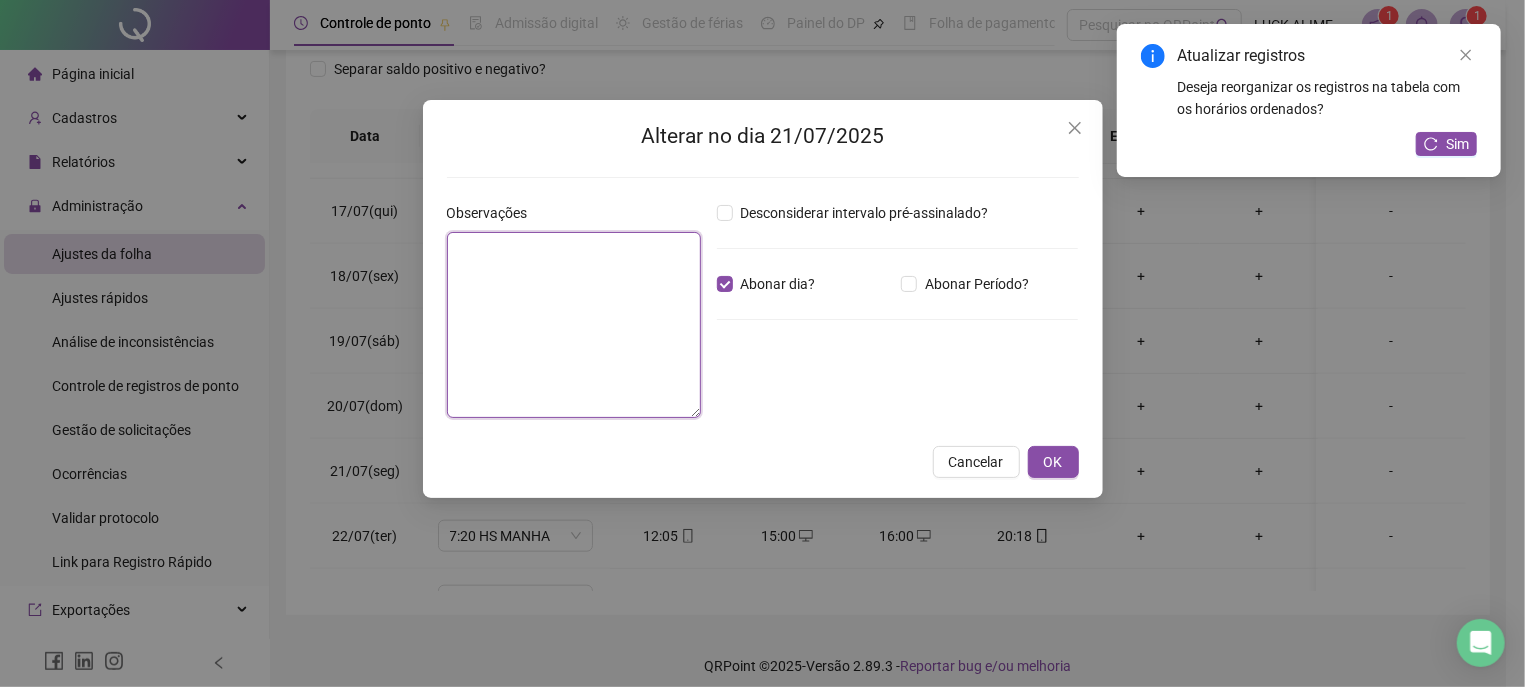 click at bounding box center [574, 325] 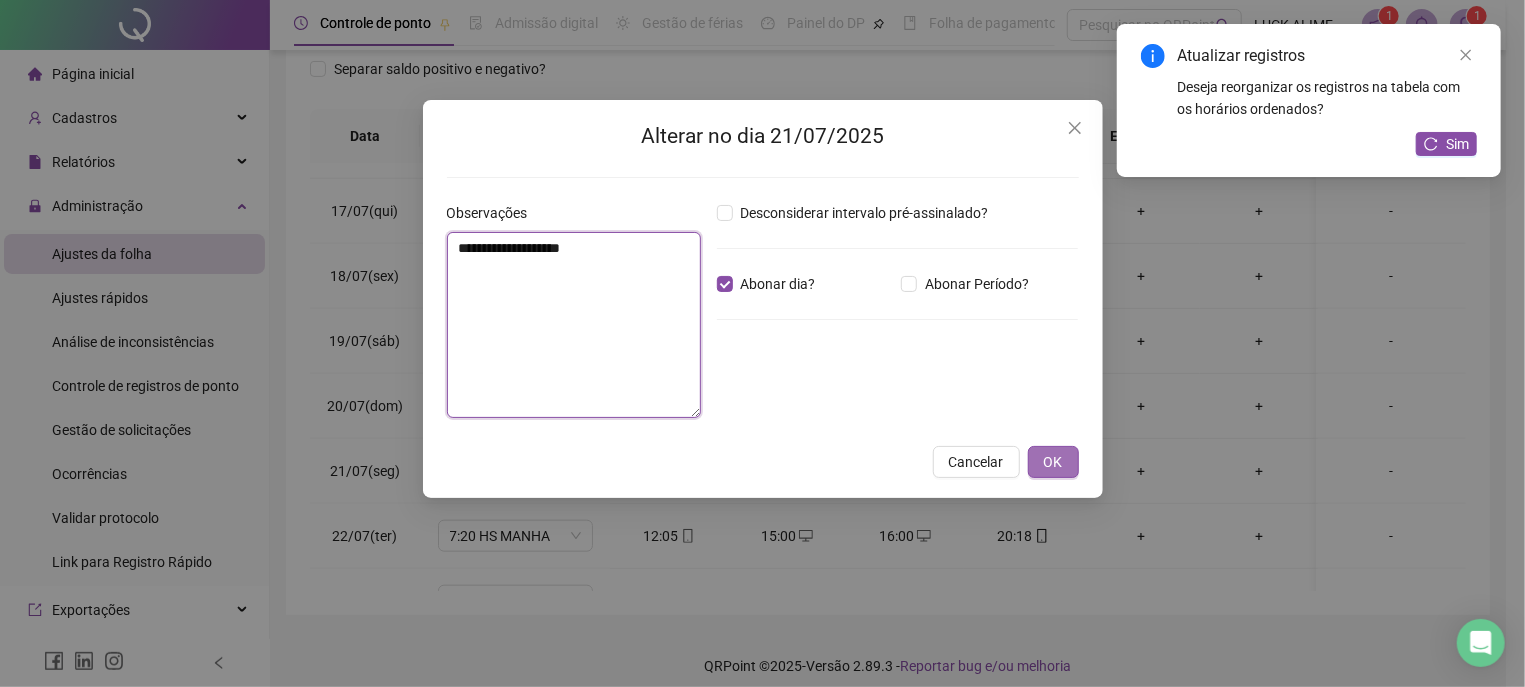 type on "**********" 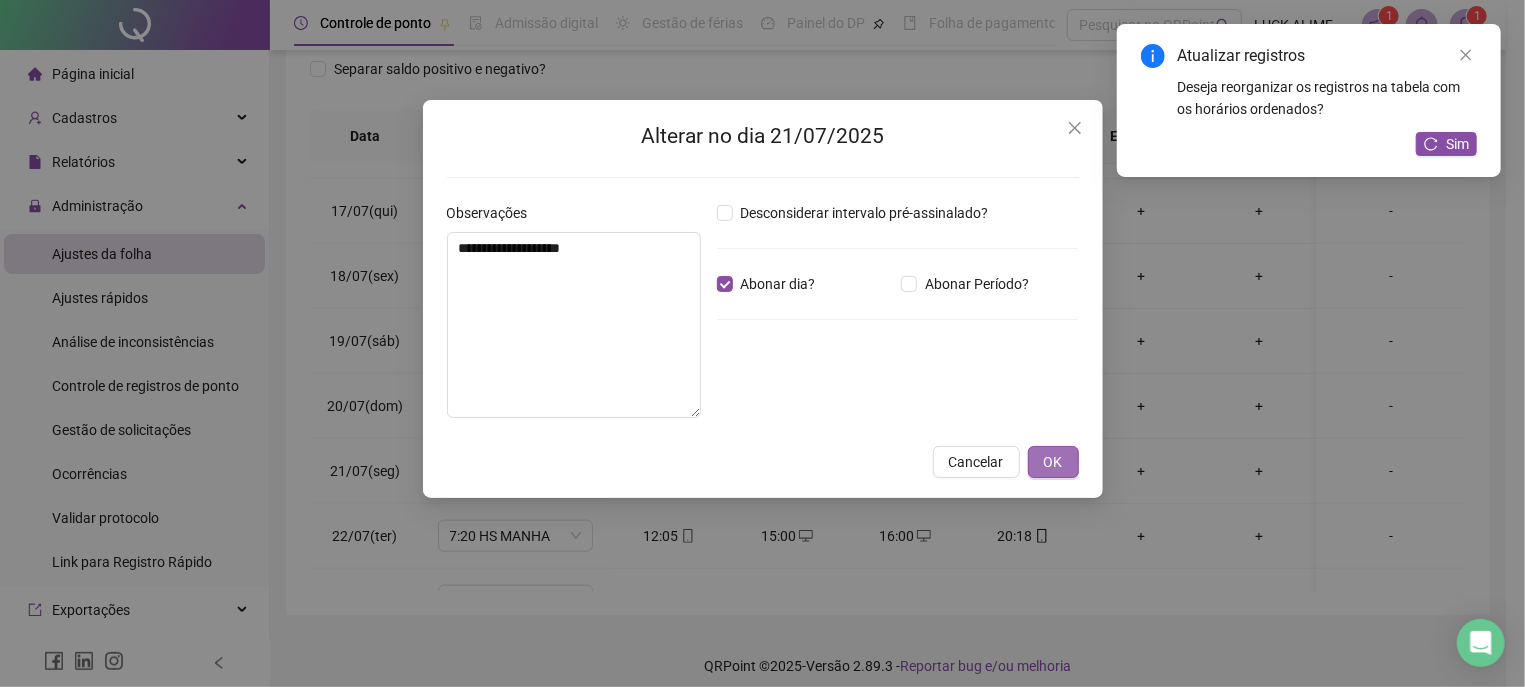 click on "OK" at bounding box center [1053, 462] 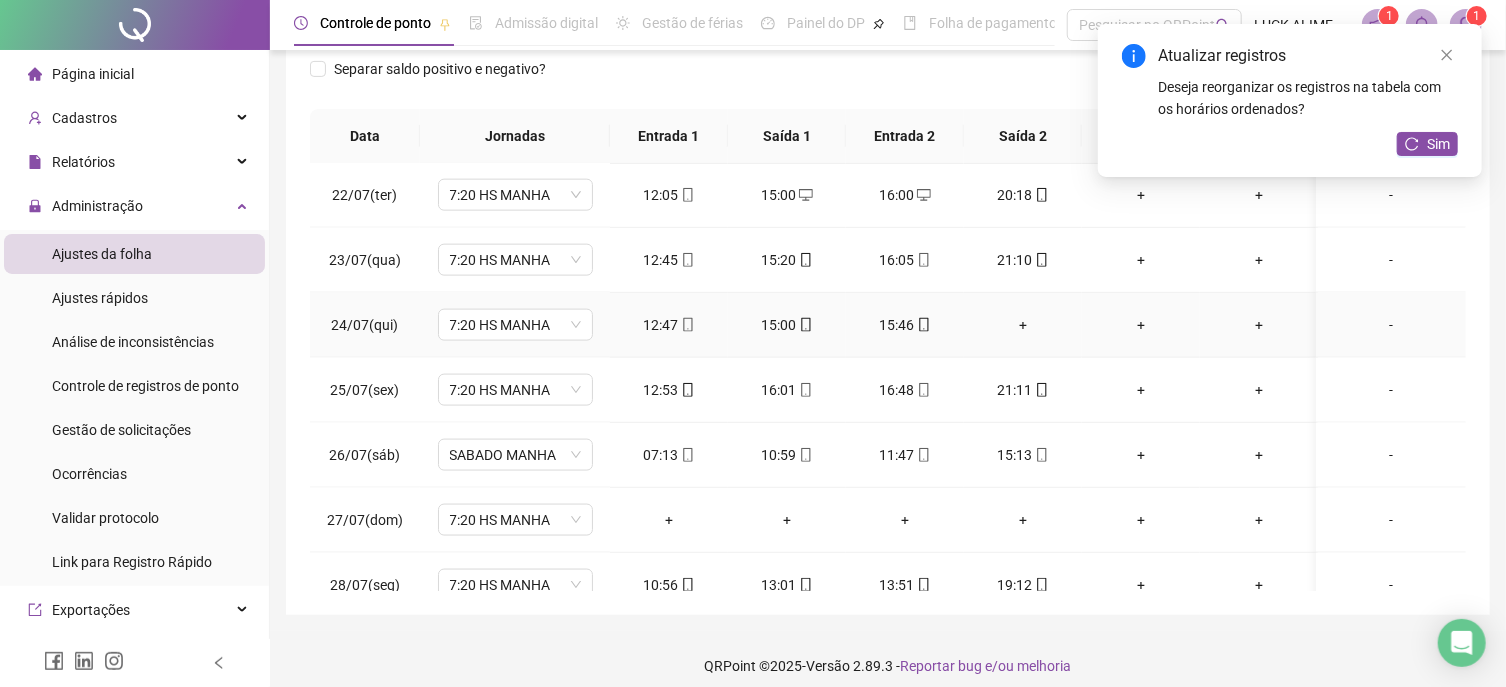 scroll, scrollTop: 1480, scrollLeft: 0, axis: vertical 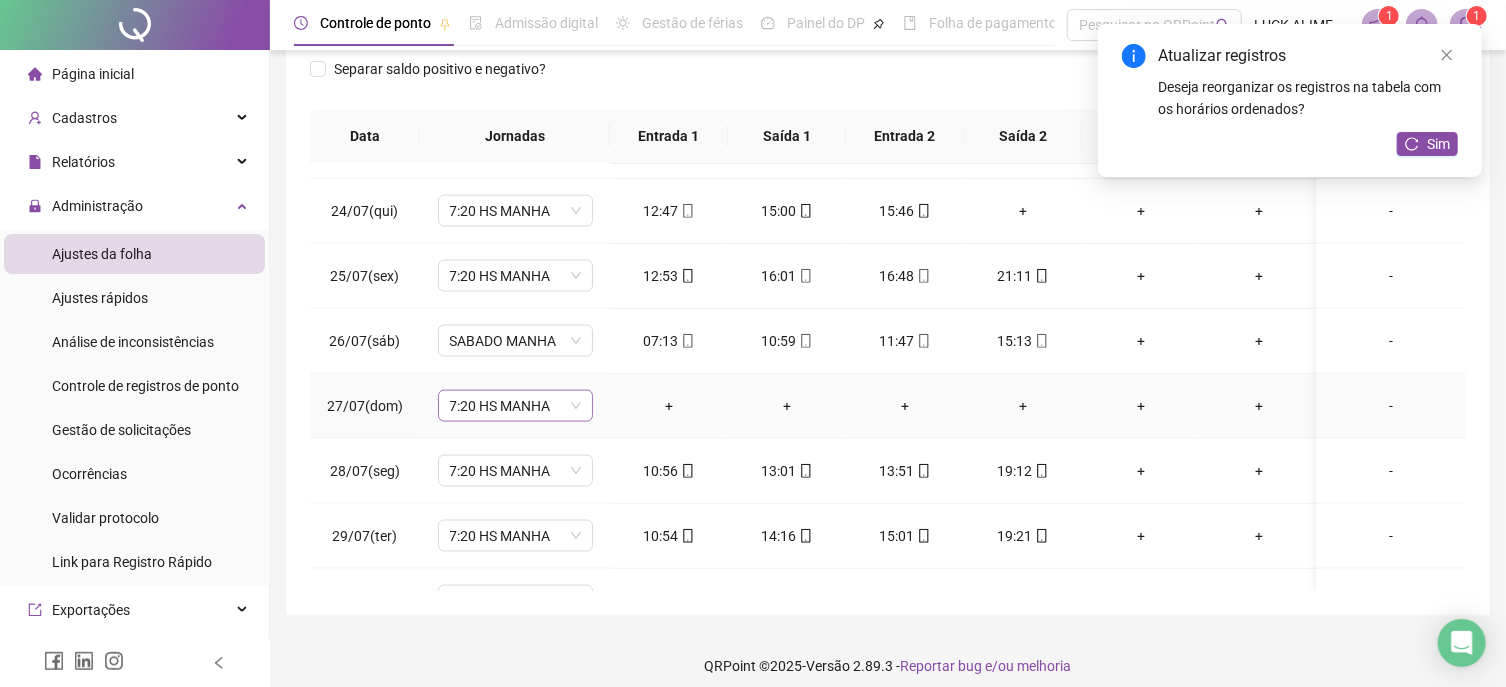 click on "7:20 HS MANHA" at bounding box center [515, 406] 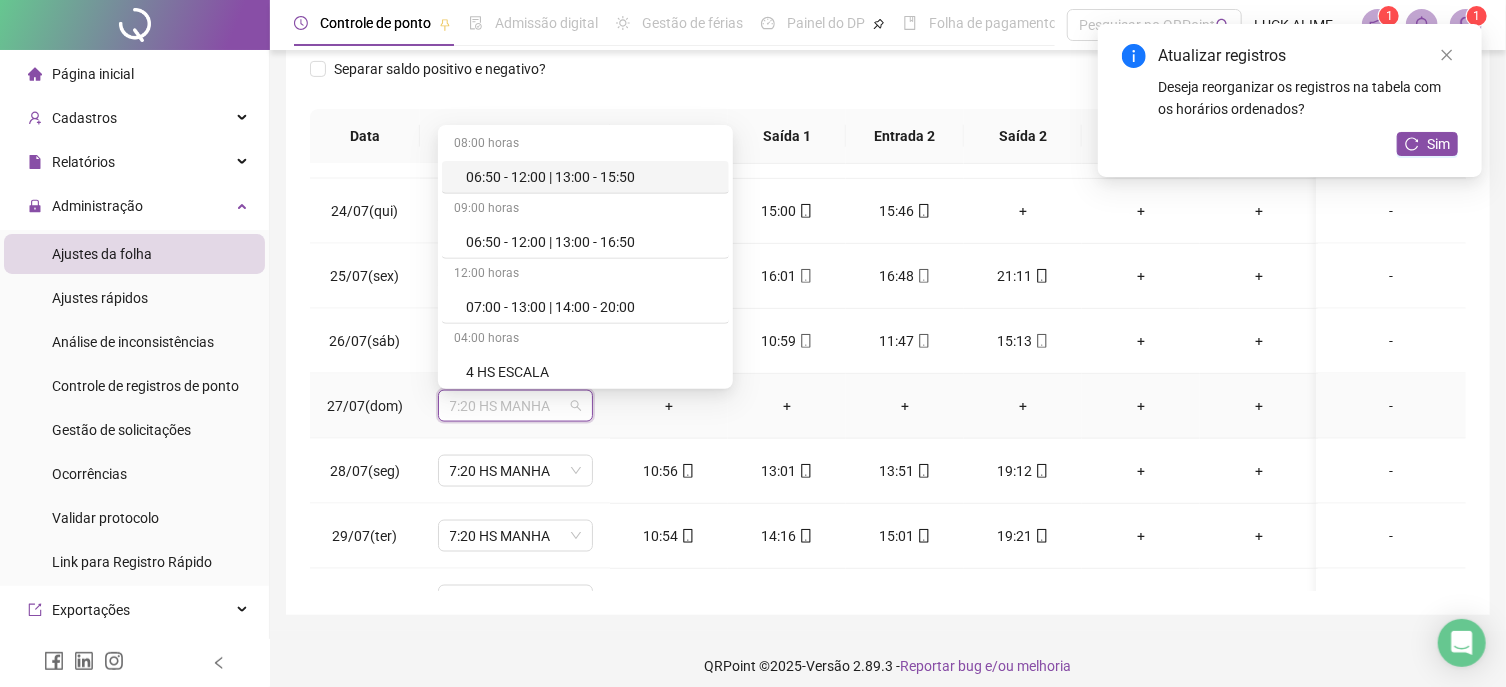 scroll, scrollTop: 691, scrollLeft: 0, axis: vertical 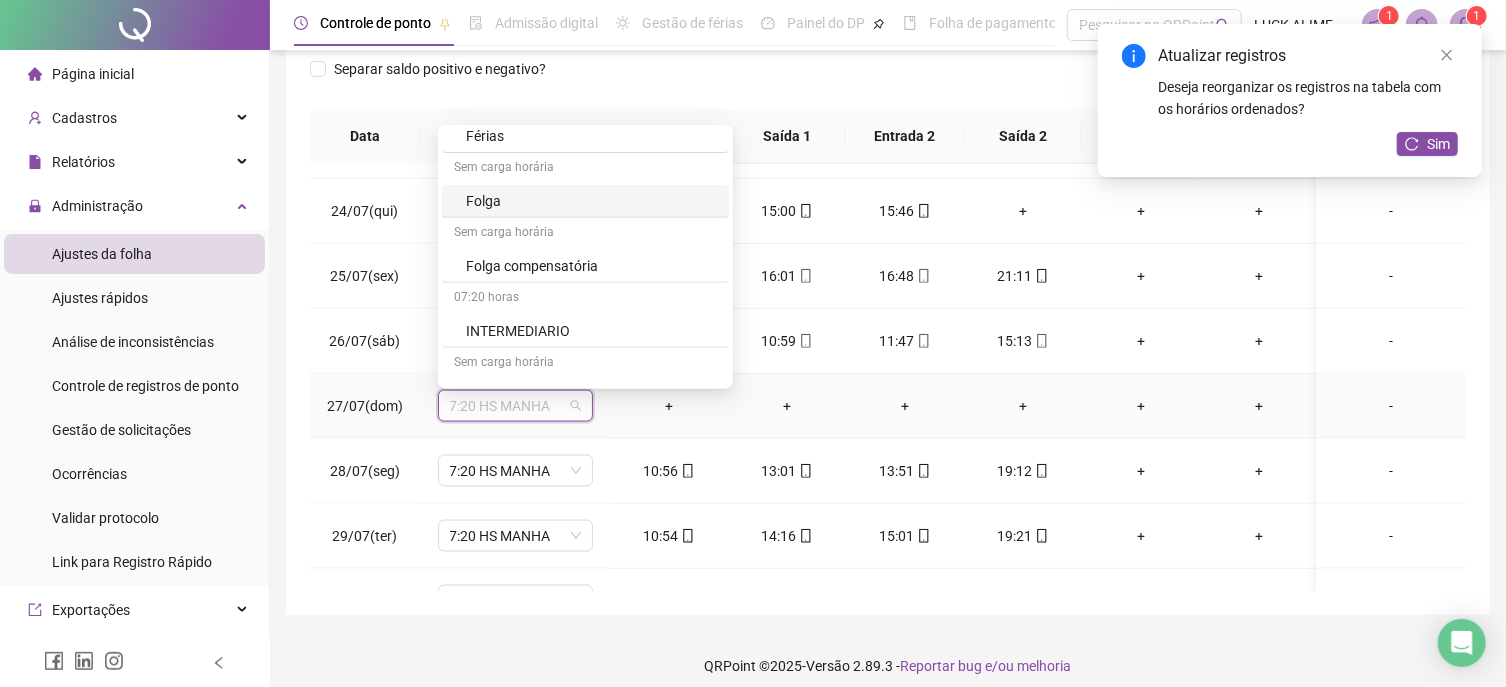 click on "Folga" at bounding box center [591, 201] 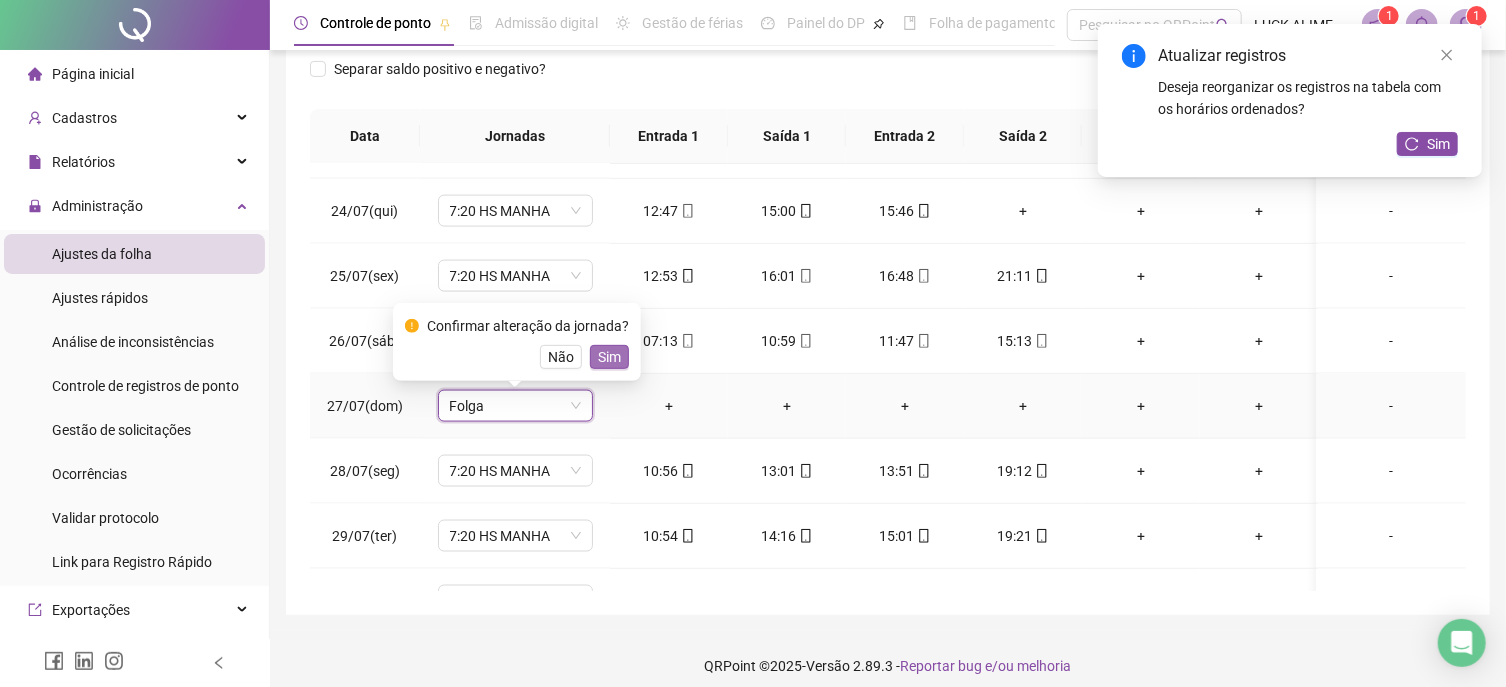 click on "Sim" at bounding box center (609, 357) 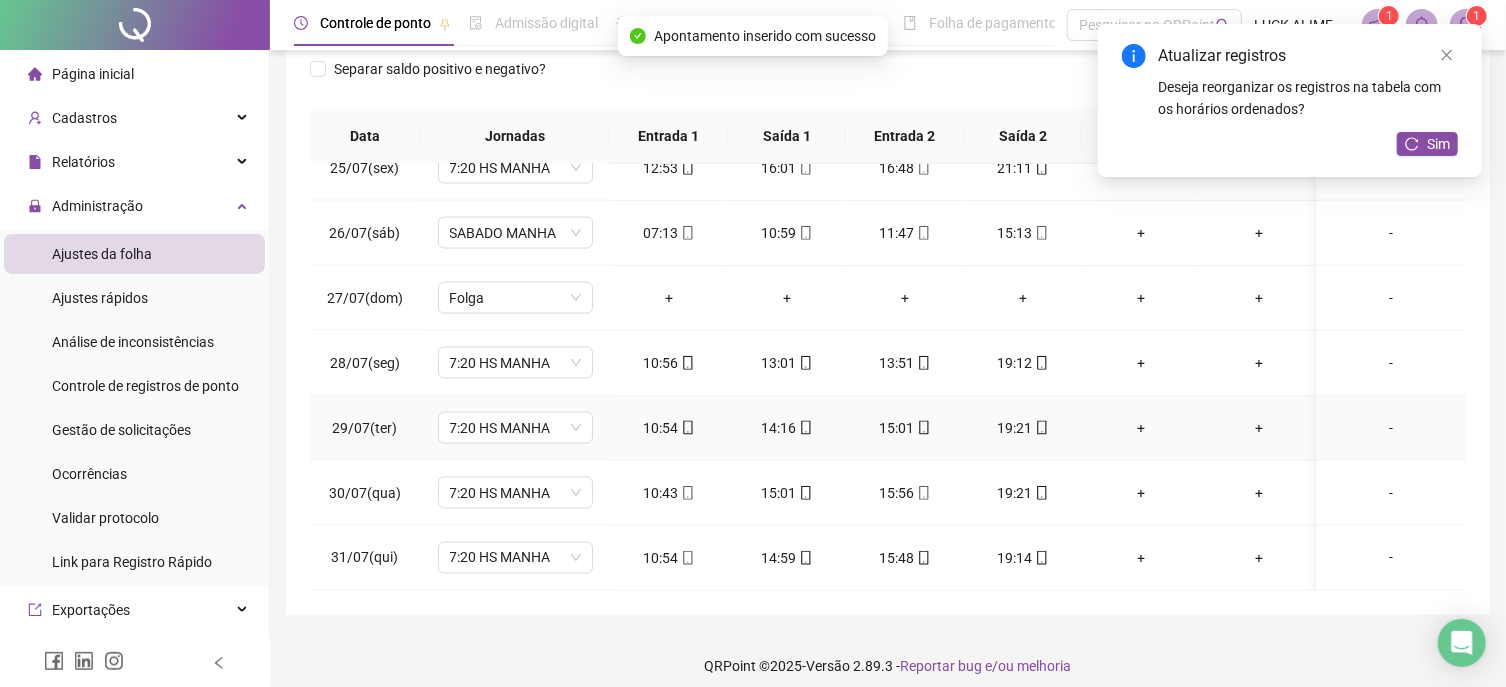 scroll, scrollTop: 1610, scrollLeft: 0, axis: vertical 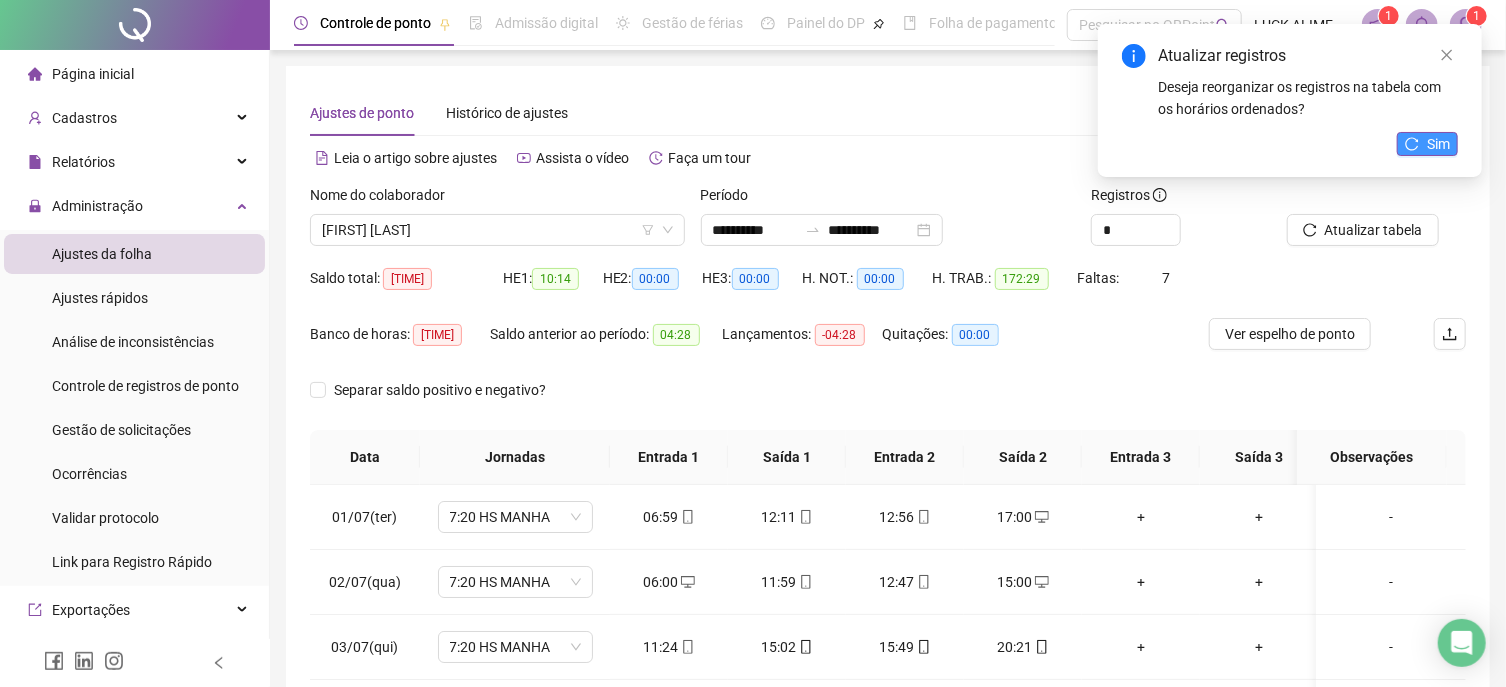 click on "Sim" at bounding box center [1438, 144] 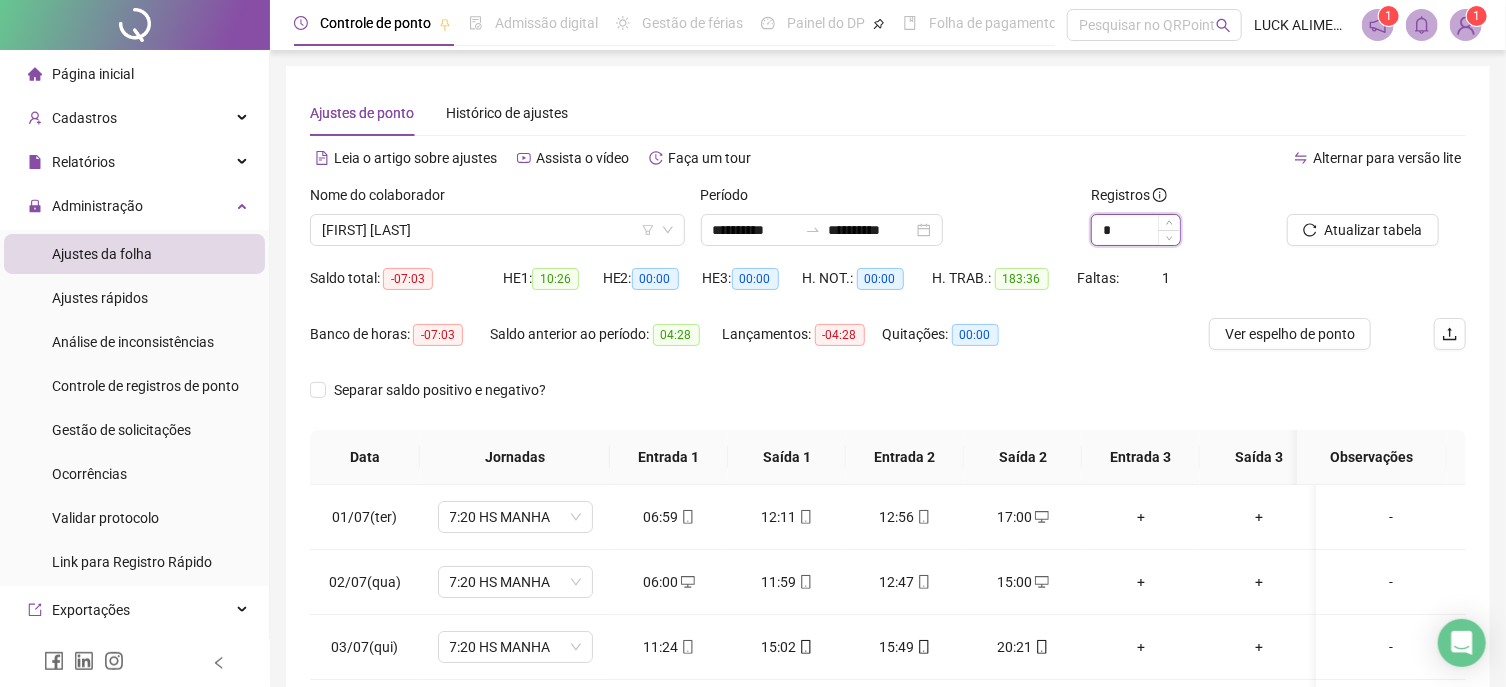 drag, startPoint x: 1122, startPoint y: 231, endPoint x: 1024, endPoint y: 235, distance: 98.0816 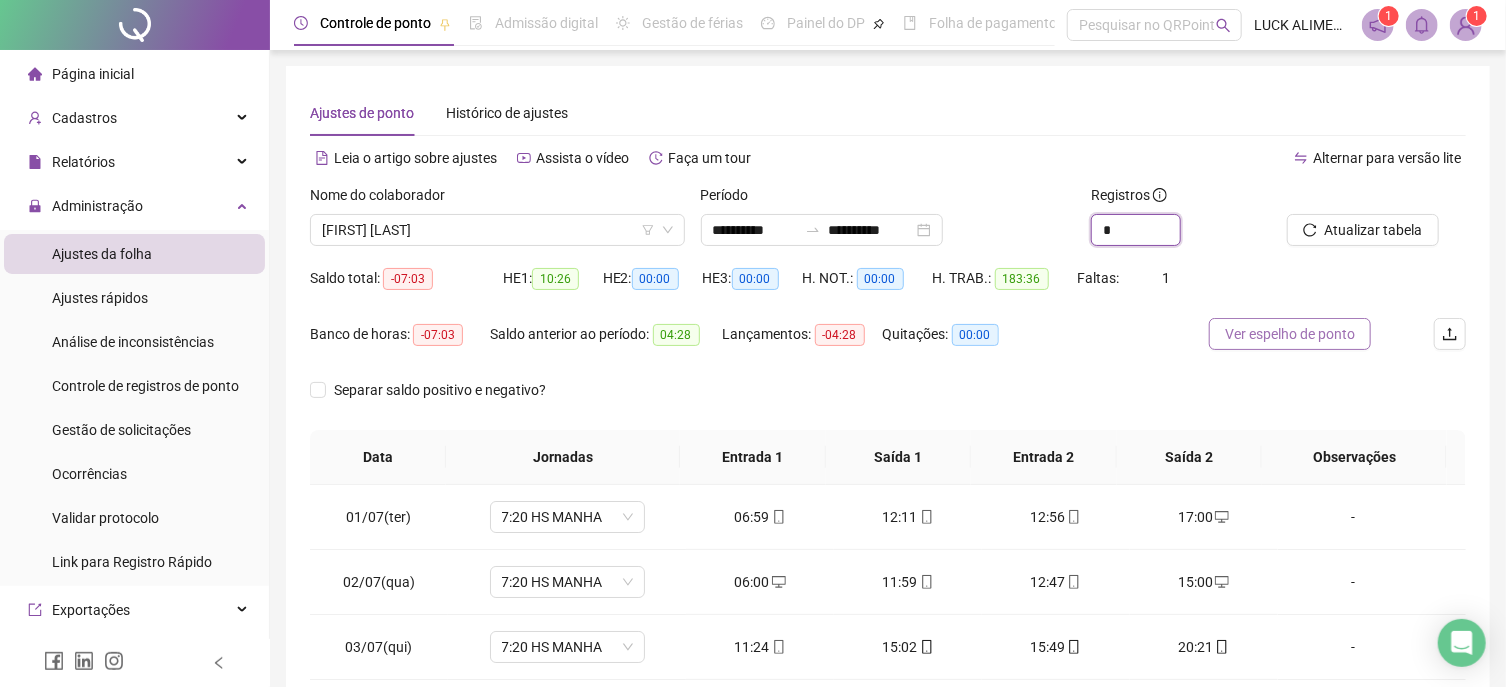 type on "*" 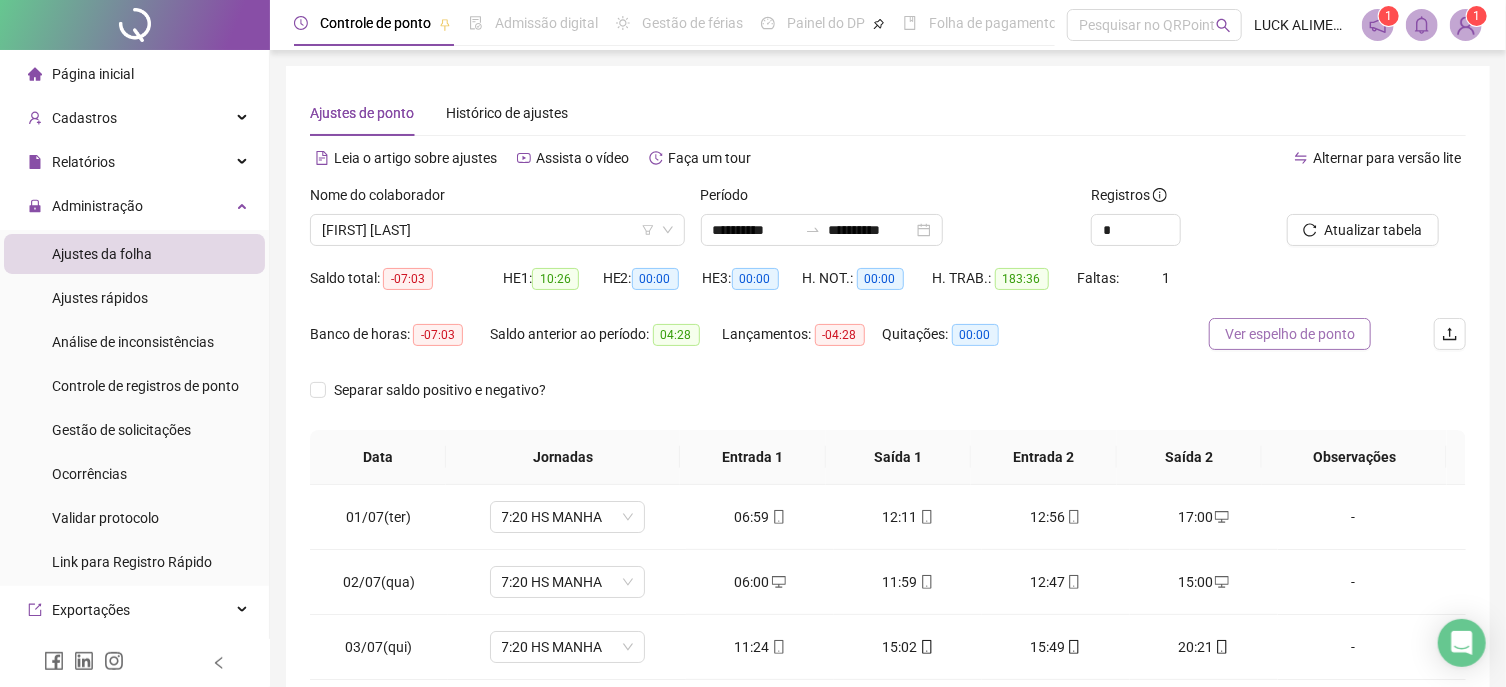 click on "Ver espelho de ponto" at bounding box center (1290, 334) 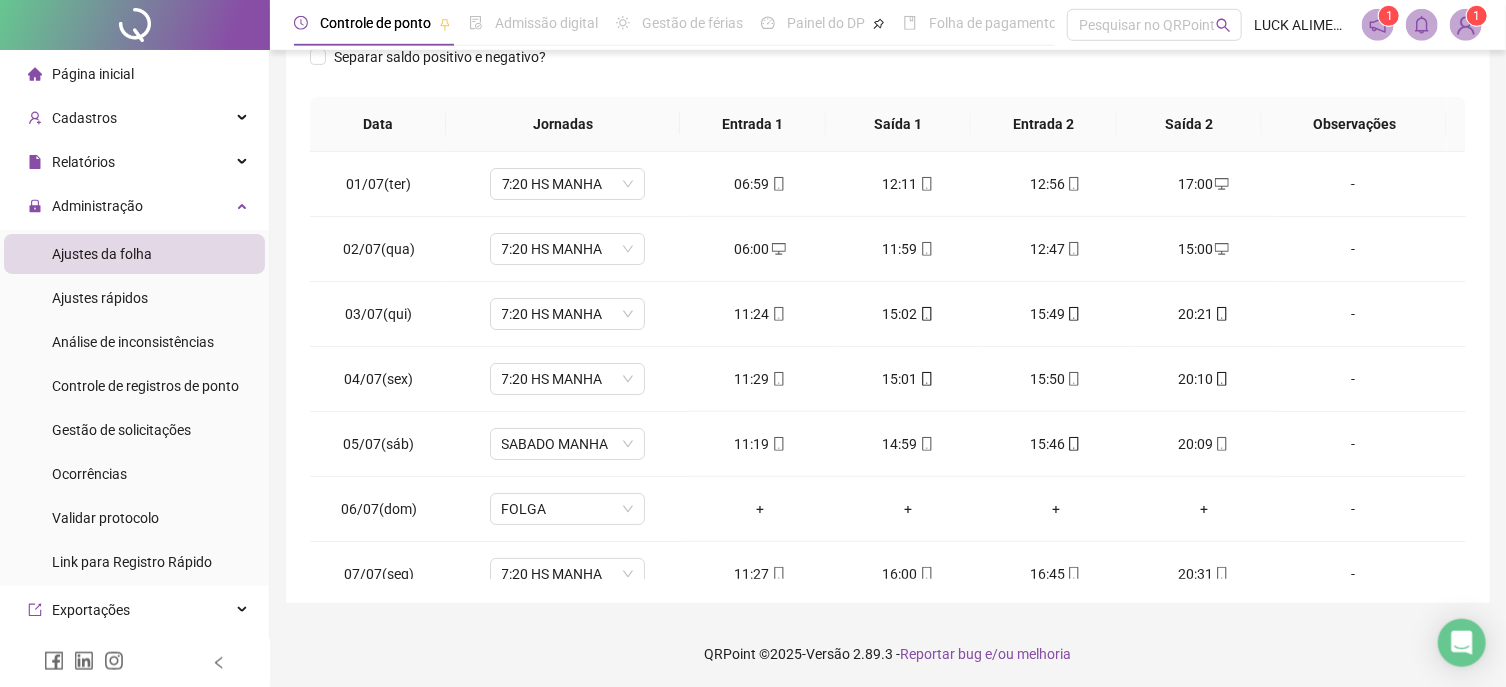 scroll, scrollTop: 336, scrollLeft: 0, axis: vertical 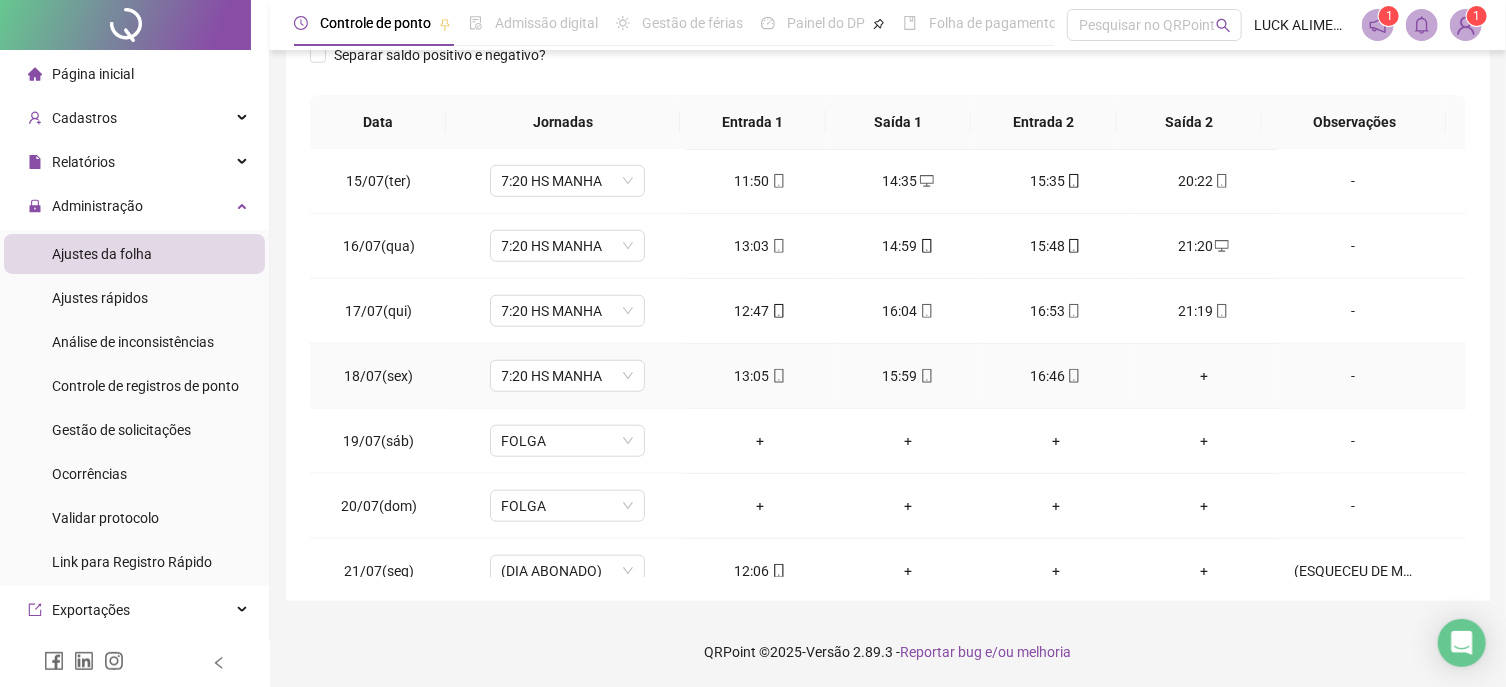 click on "-" at bounding box center (1353, 376) 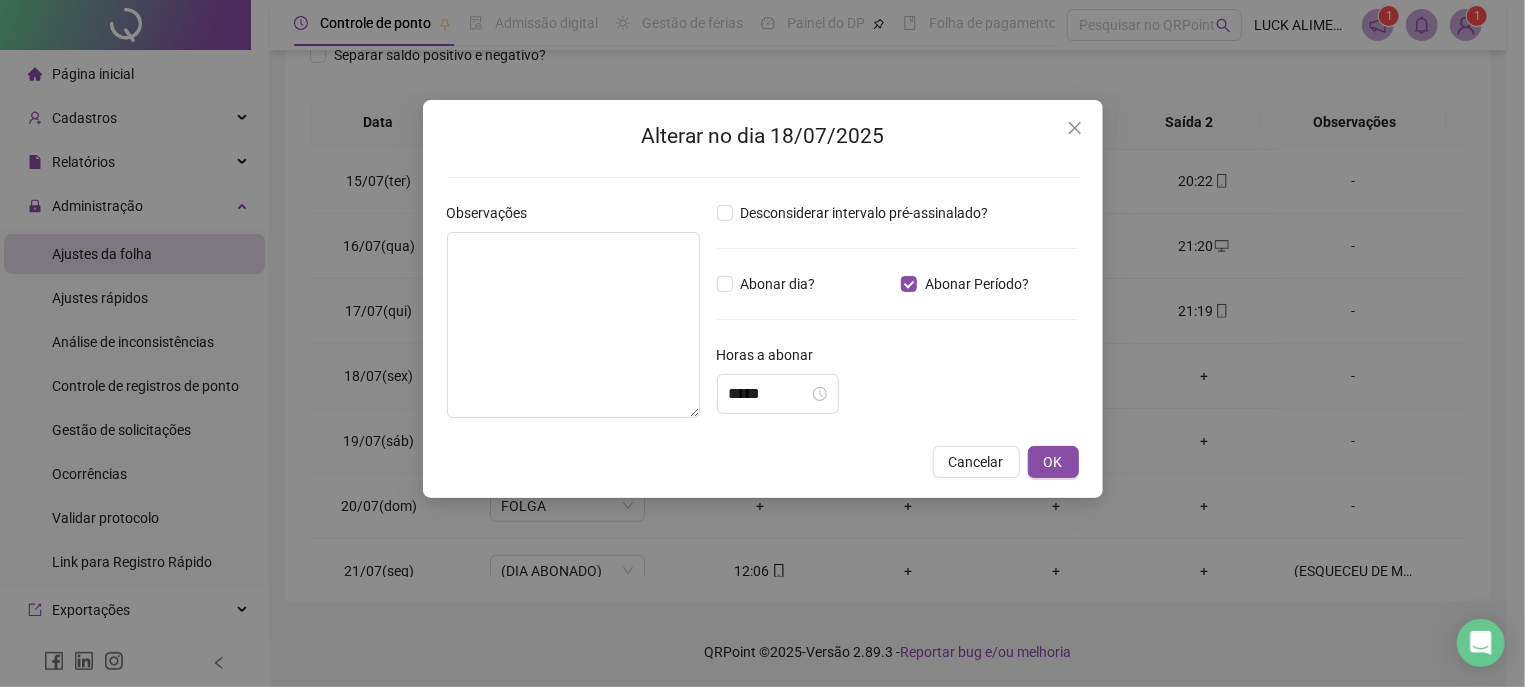 type 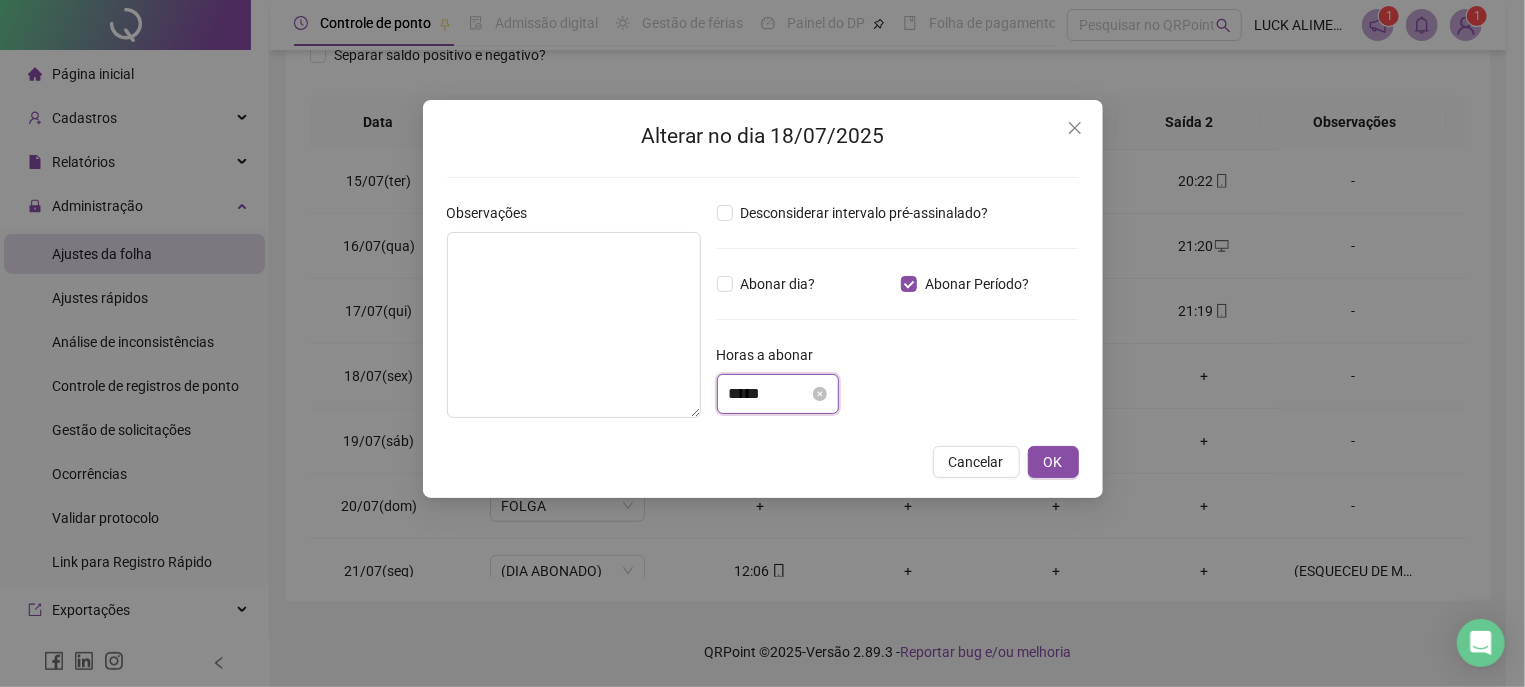 click on "*****" at bounding box center (769, 394) 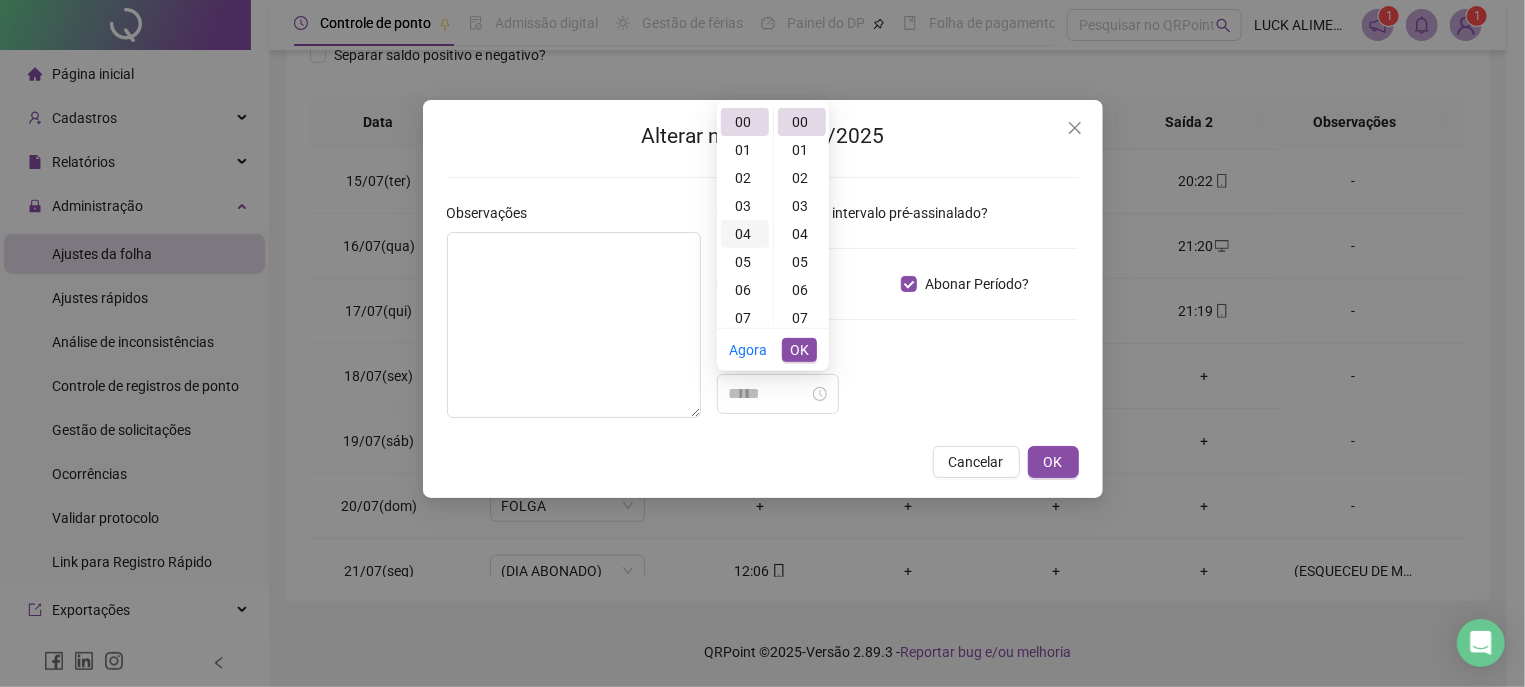 click on "04" at bounding box center [745, 234] 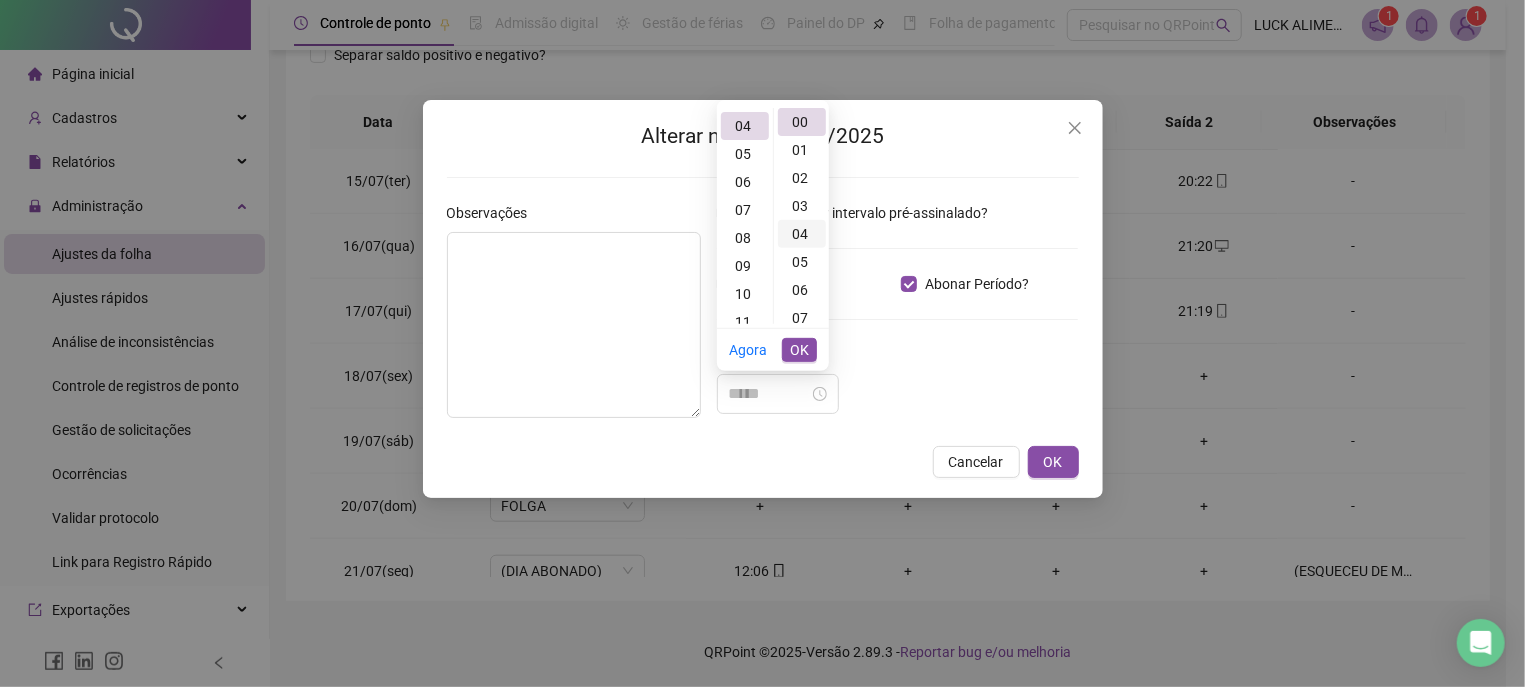 scroll, scrollTop: 111, scrollLeft: 0, axis: vertical 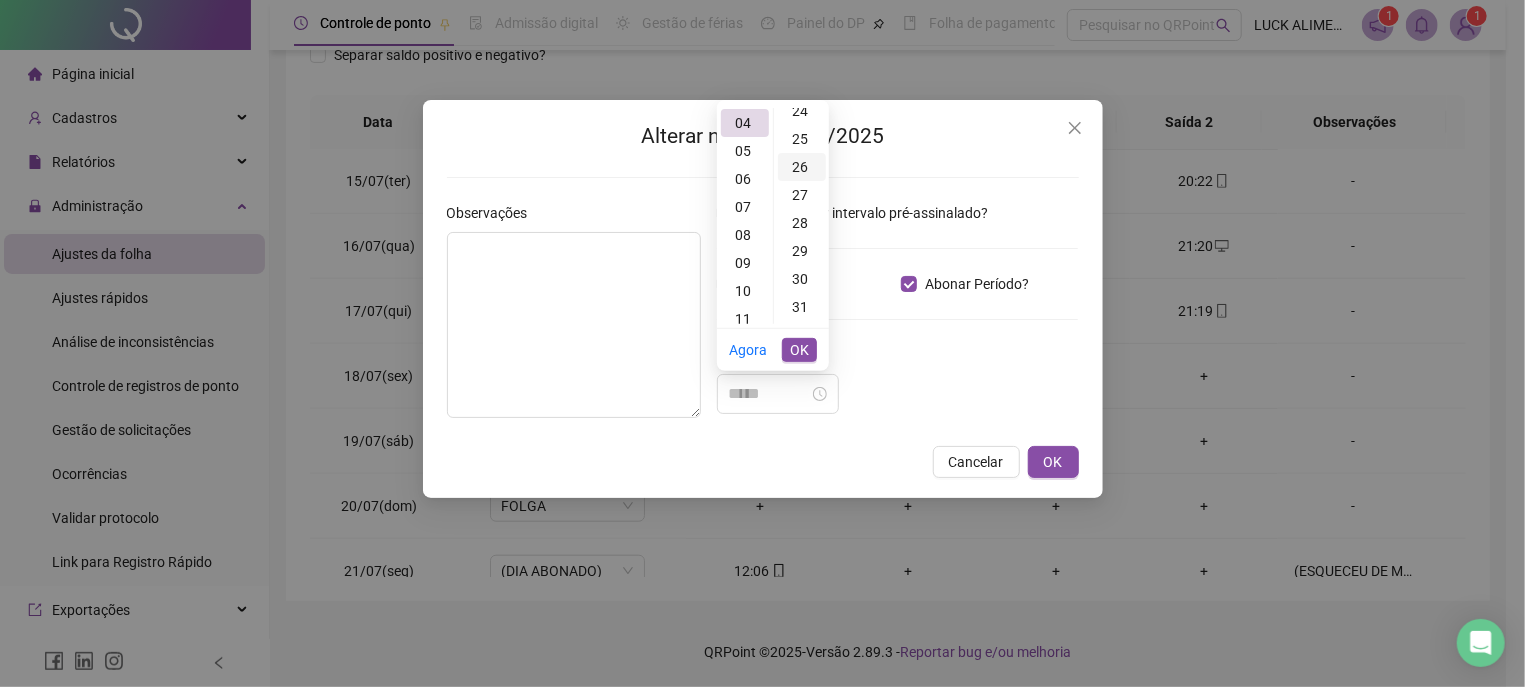 click on "26" at bounding box center [802, 167] 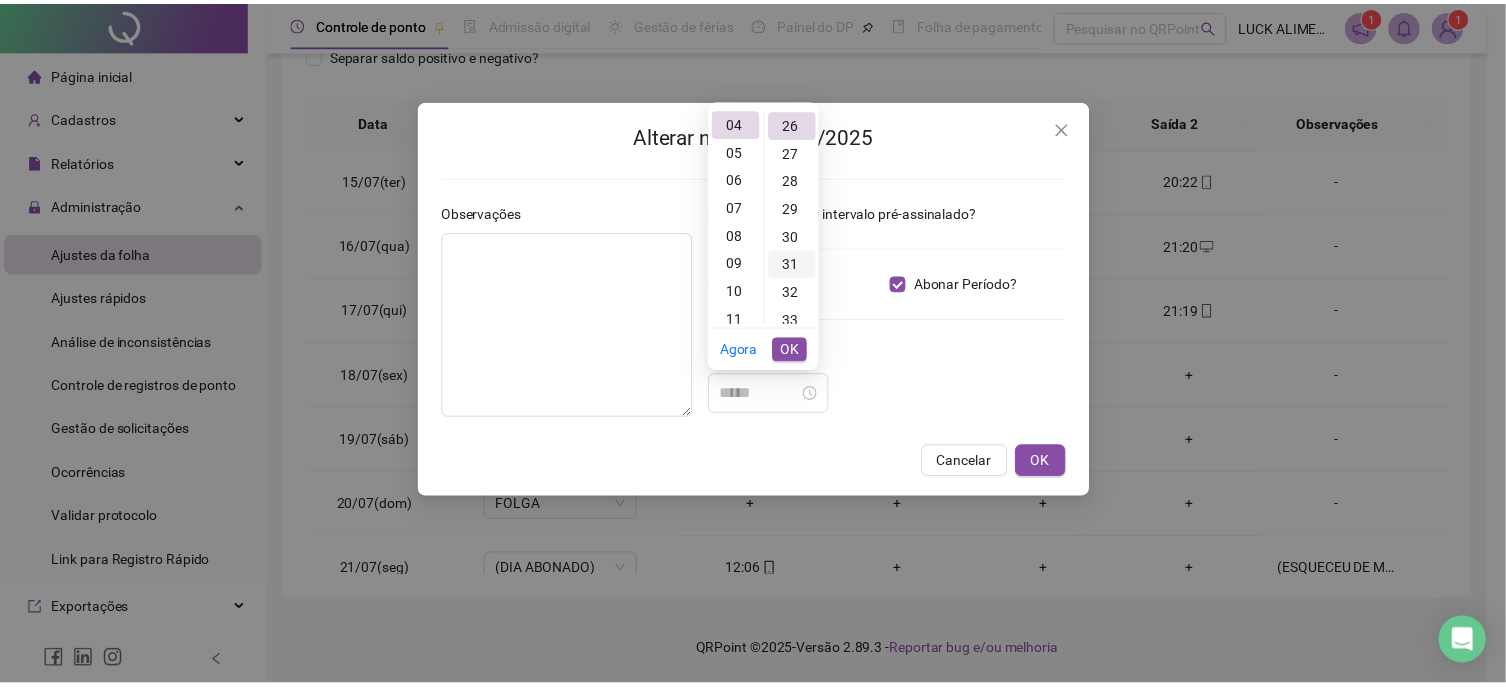 scroll, scrollTop: 728, scrollLeft: 0, axis: vertical 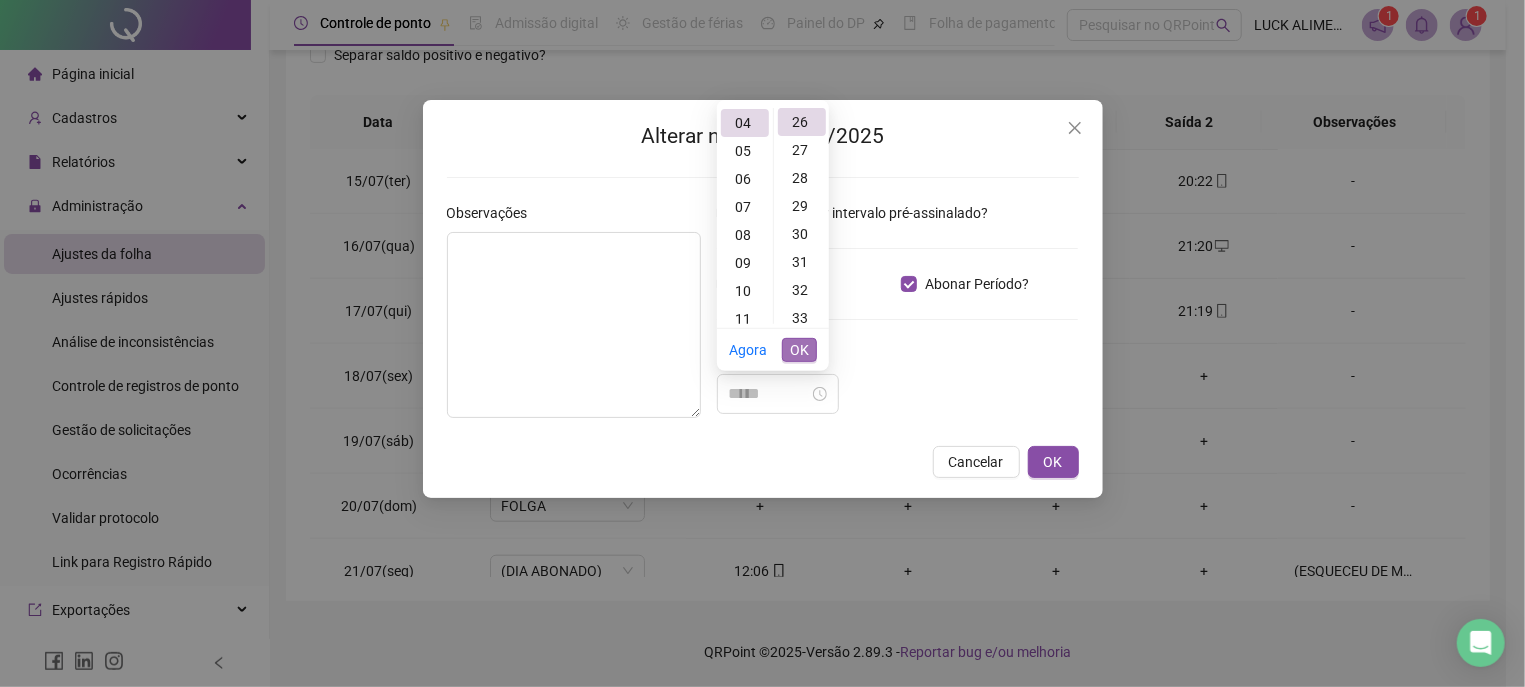 type on "*****" 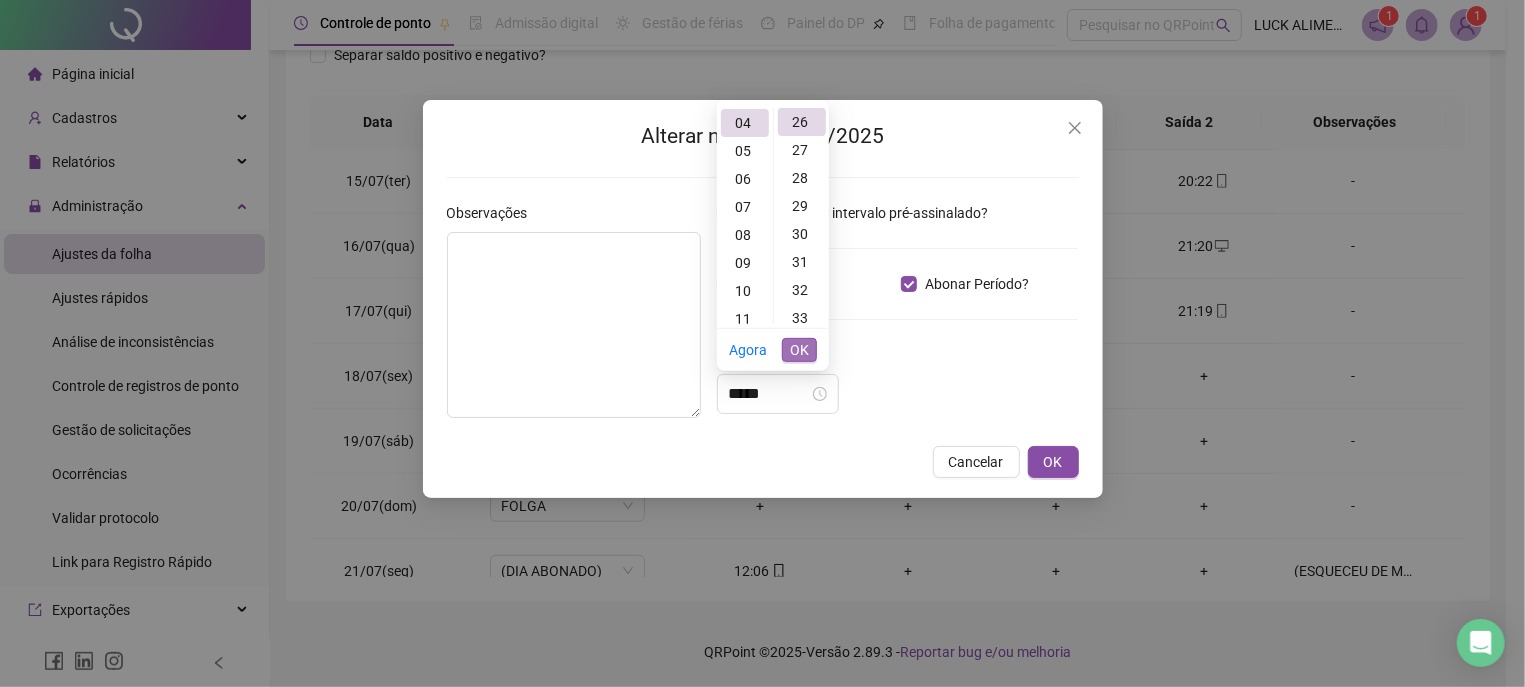 click on "OK" at bounding box center [799, 350] 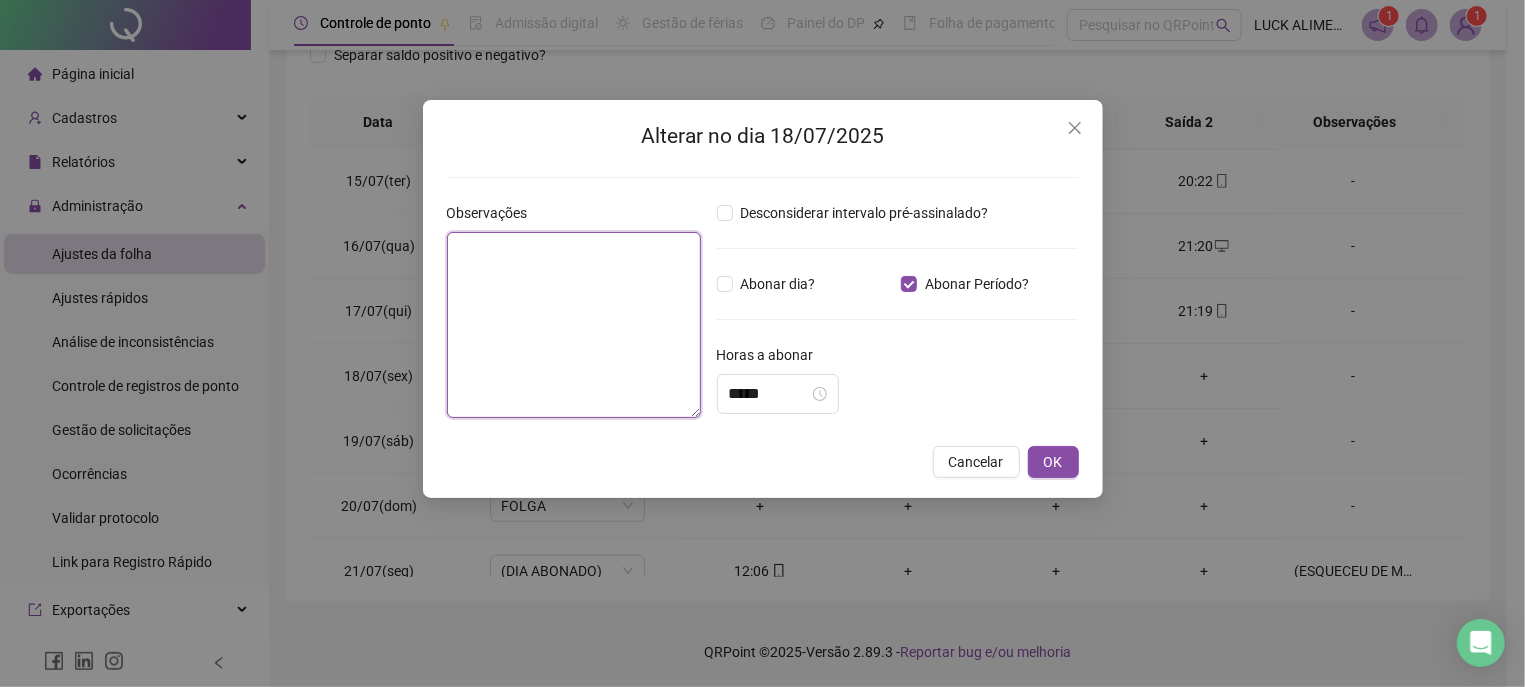 click at bounding box center (574, 325) 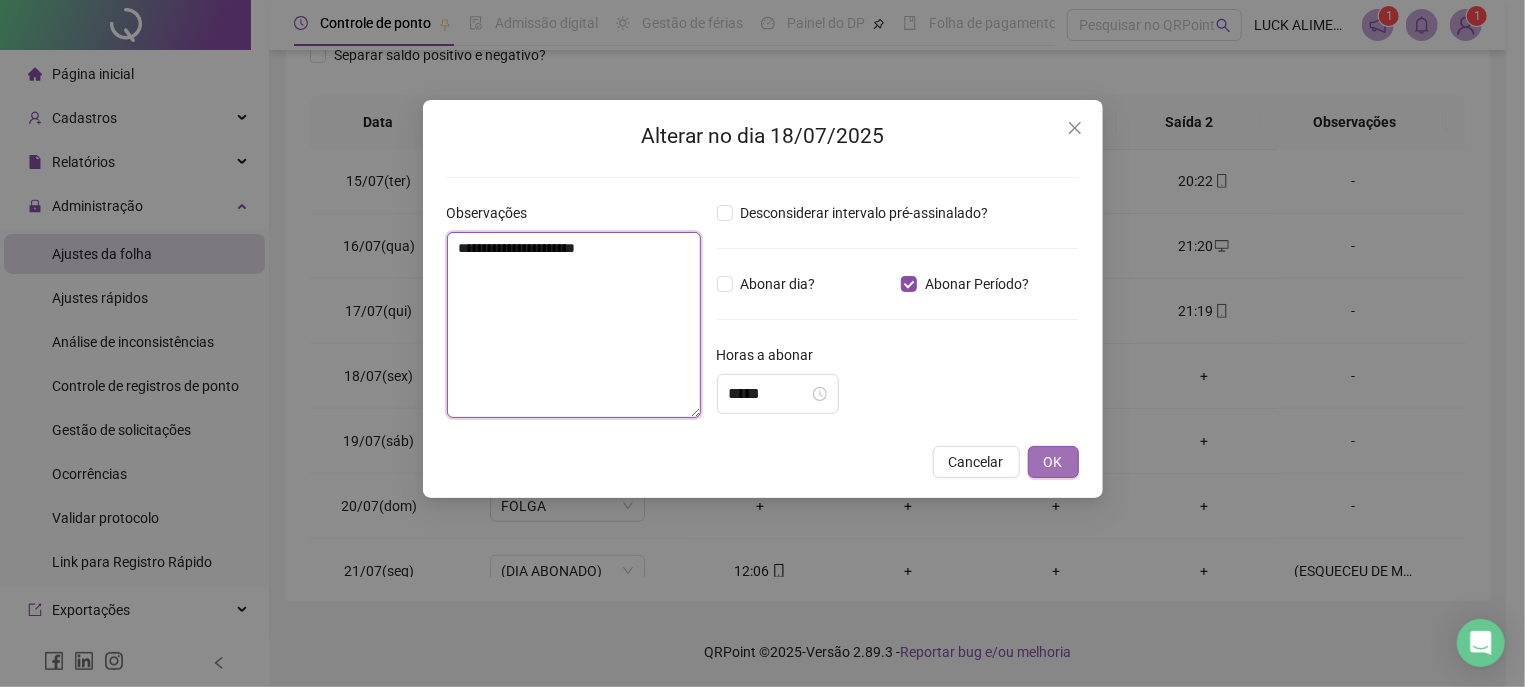 type on "**********" 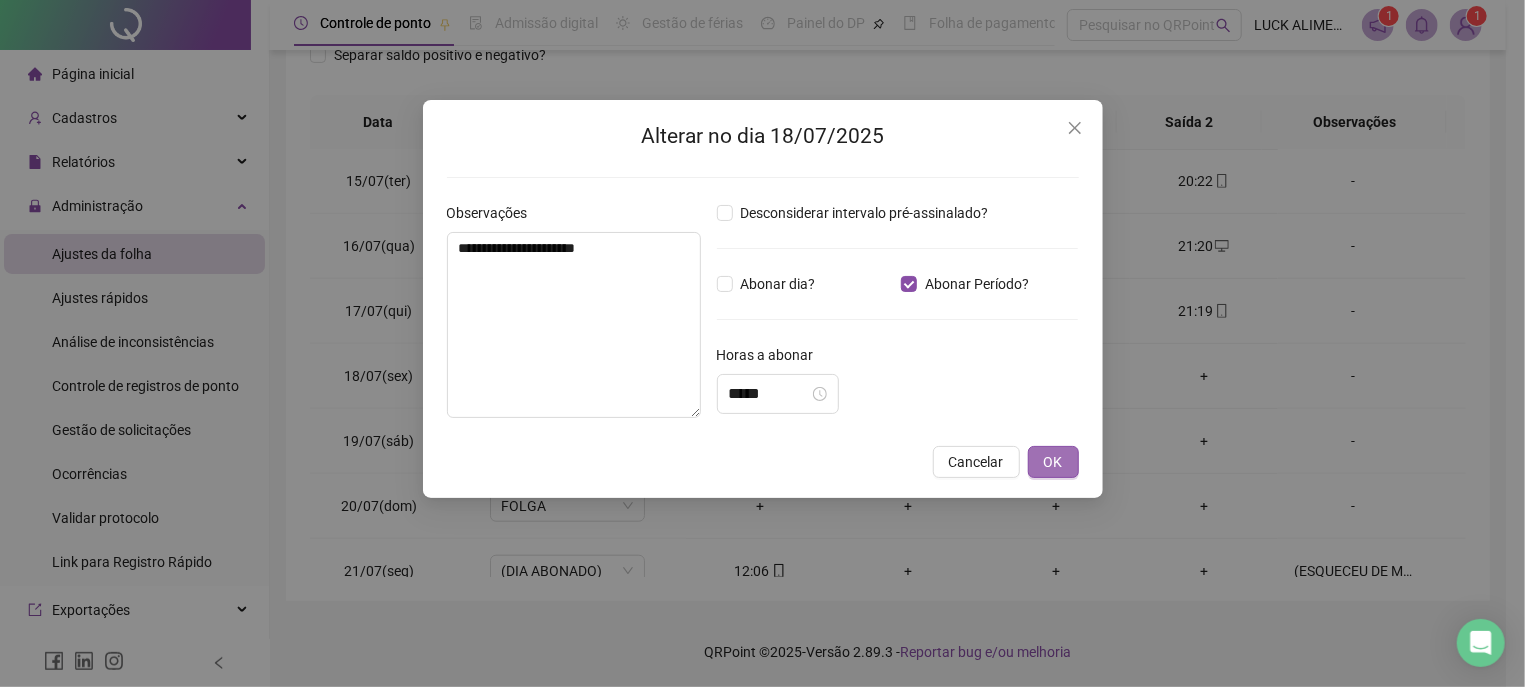 click on "OK" at bounding box center (1053, 462) 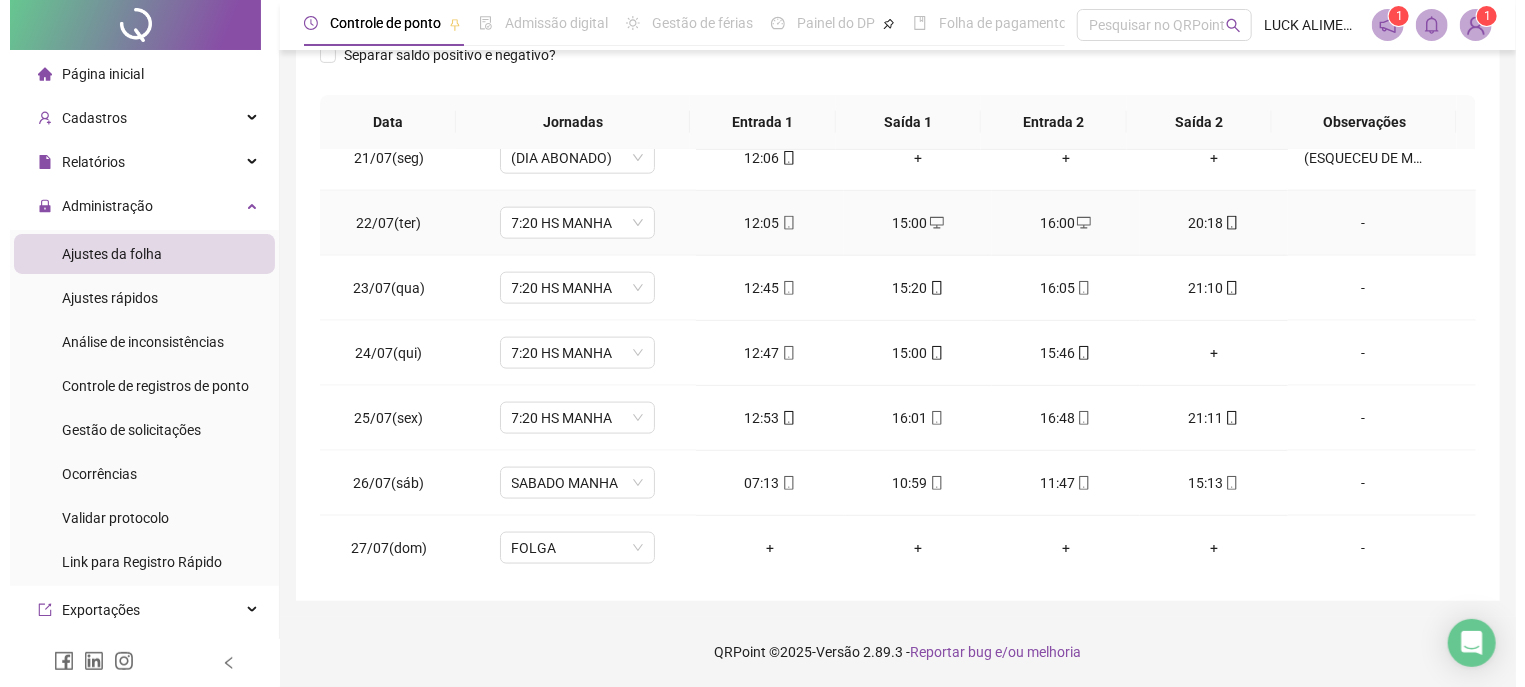 scroll, scrollTop: 1366, scrollLeft: 0, axis: vertical 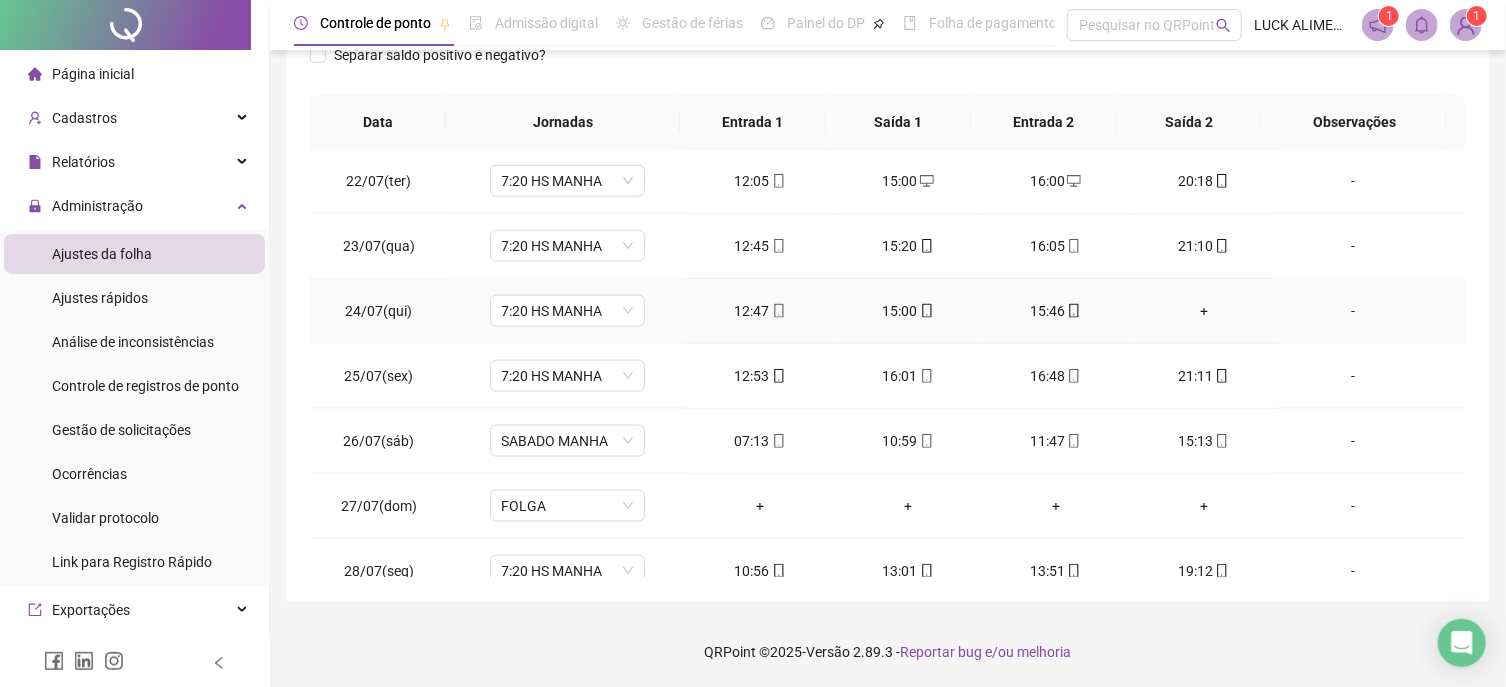 click on "-" at bounding box center [1353, 311] 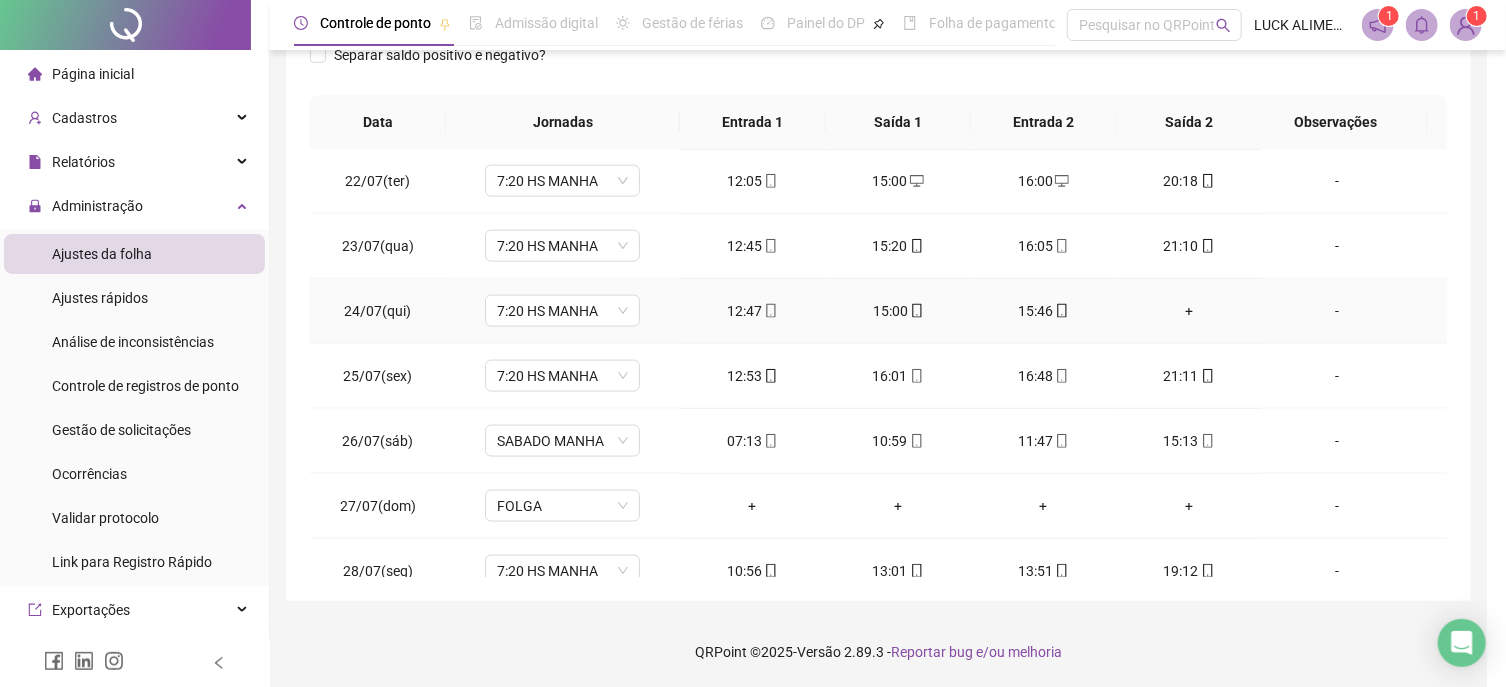 type 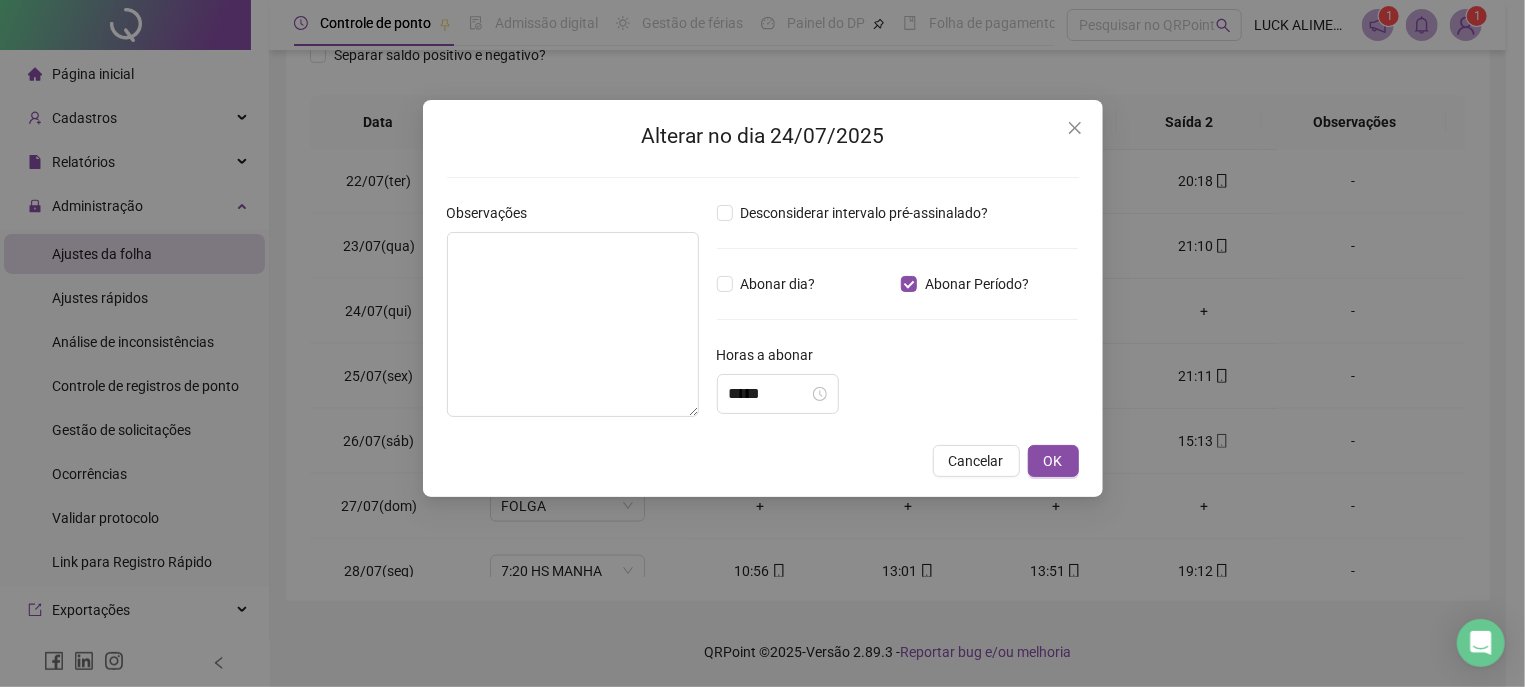 type 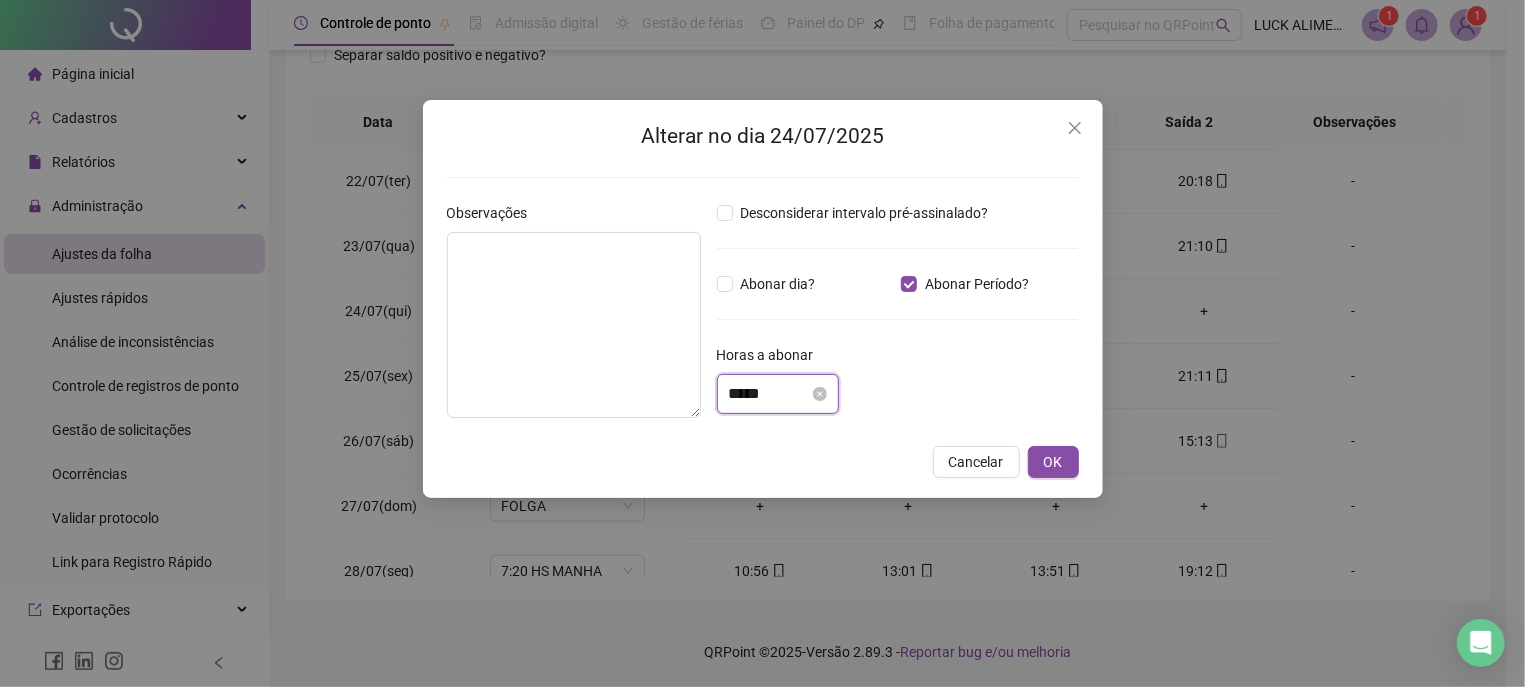click on "*****" at bounding box center [769, 394] 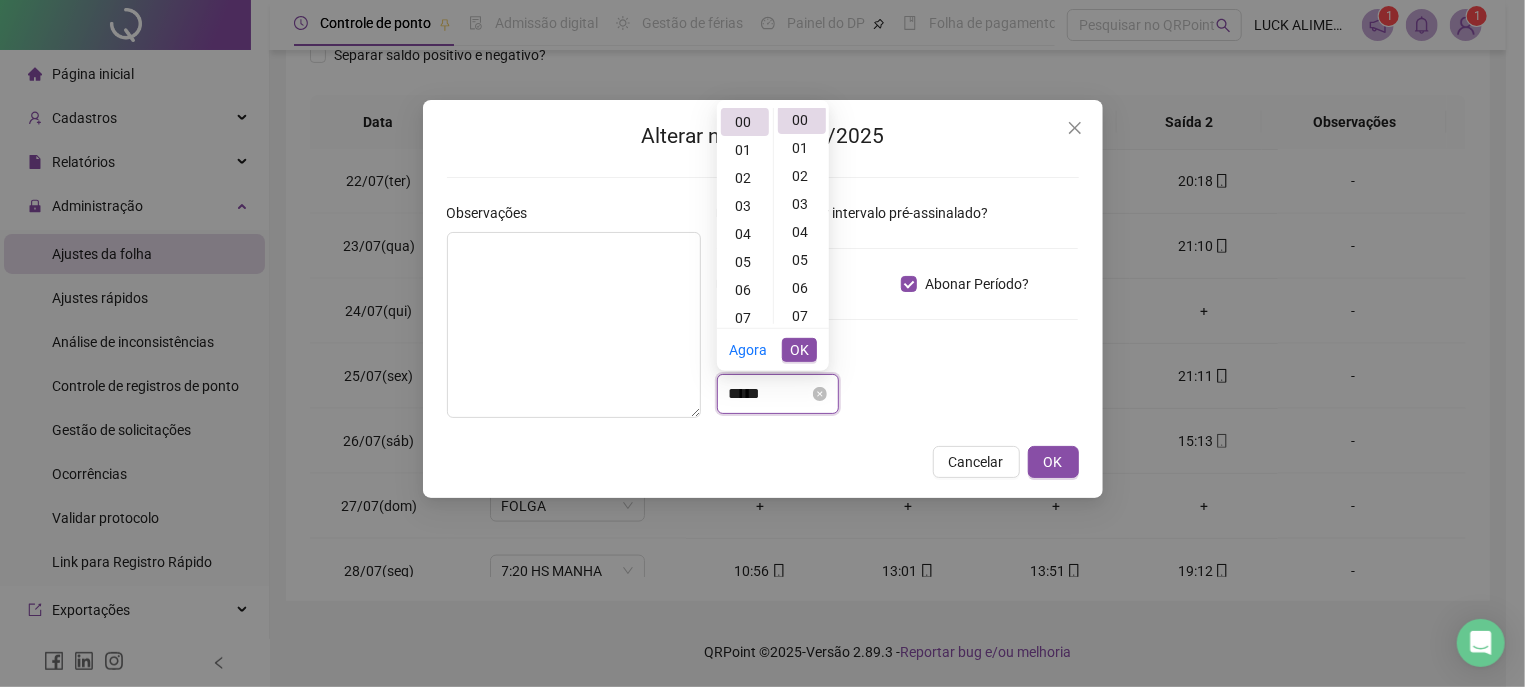 scroll, scrollTop: 0, scrollLeft: 0, axis: both 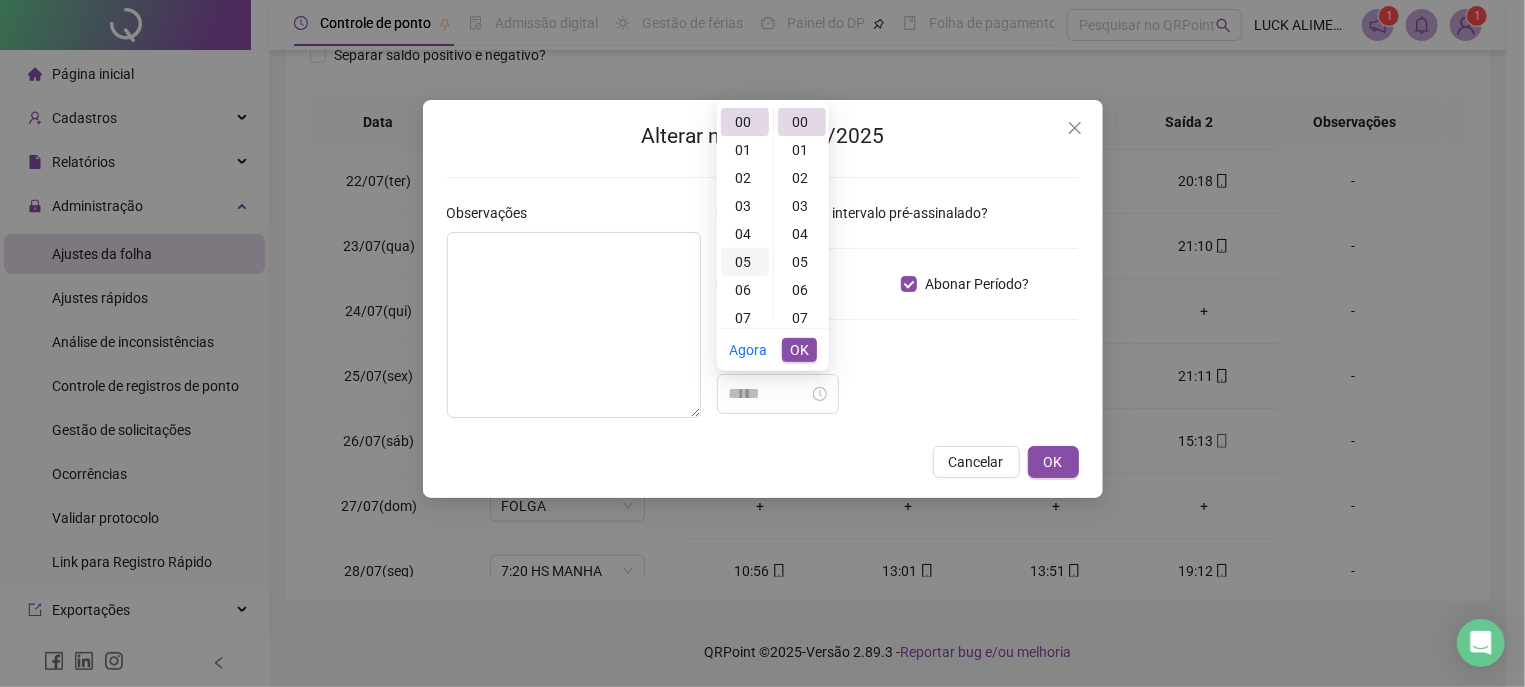 click on "05" at bounding box center [745, 262] 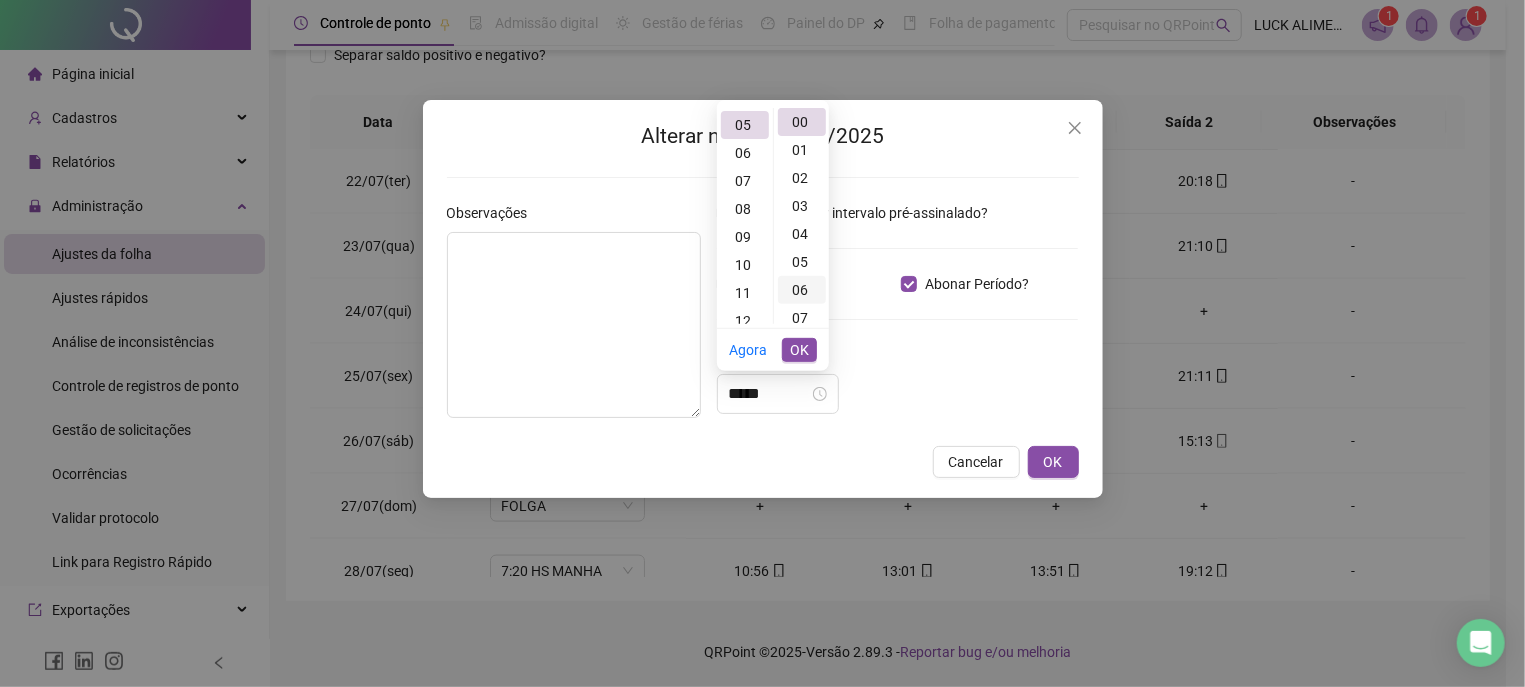 scroll, scrollTop: 140, scrollLeft: 0, axis: vertical 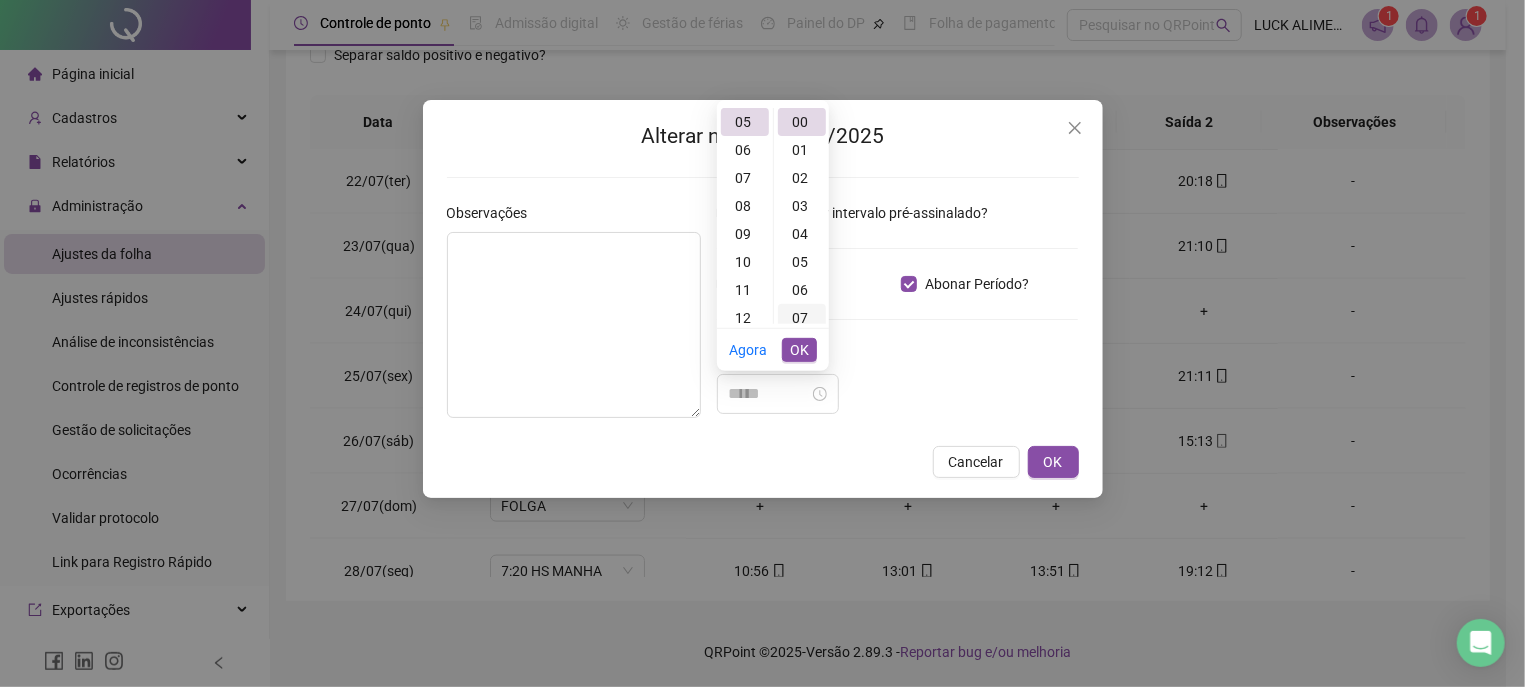 click on "07" at bounding box center [802, 318] 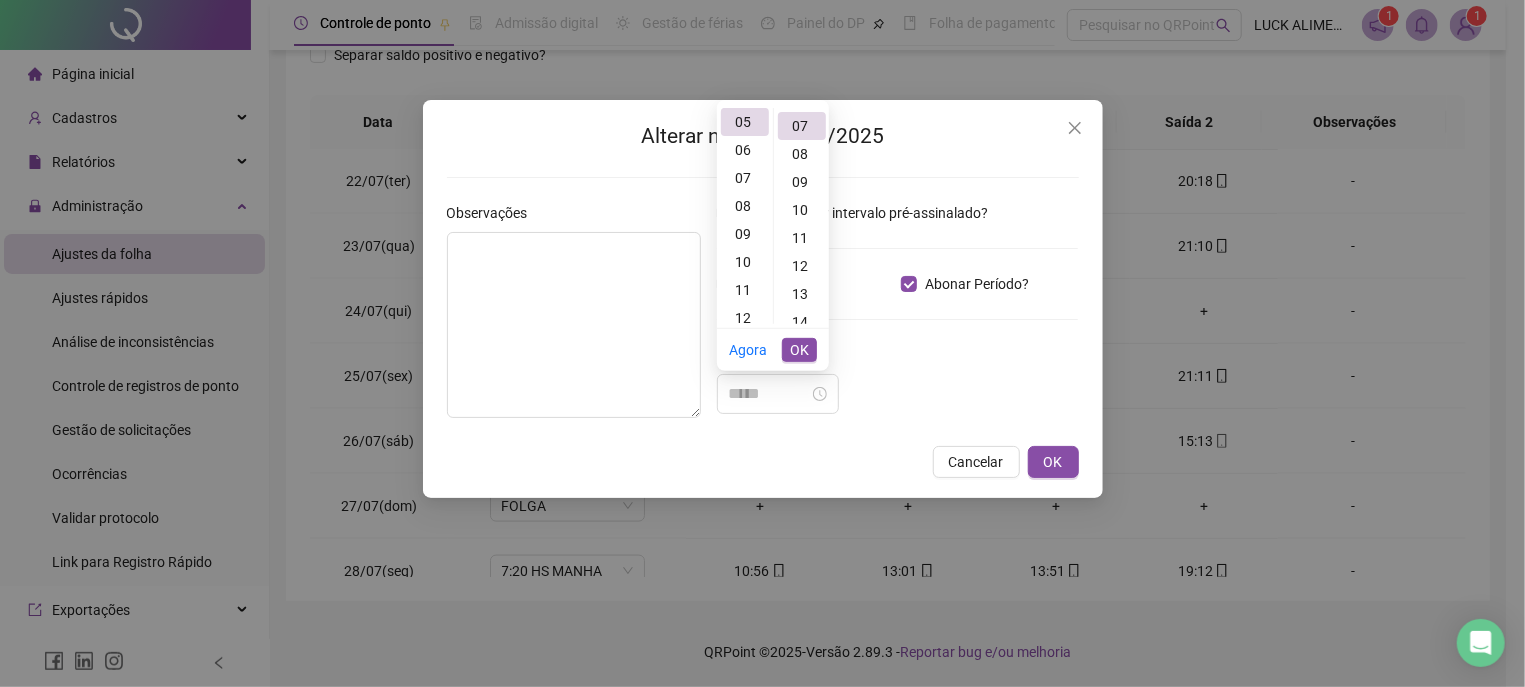 type on "*****" 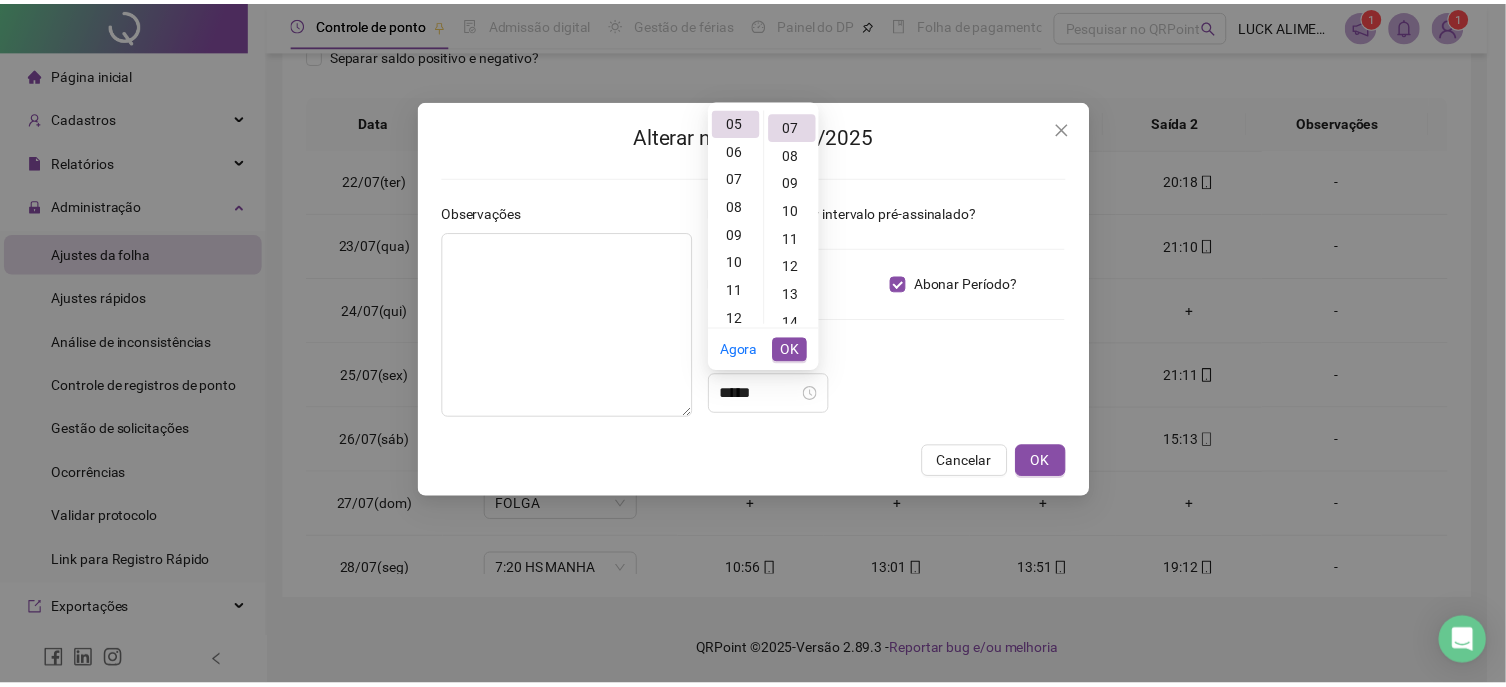 scroll, scrollTop: 195, scrollLeft: 0, axis: vertical 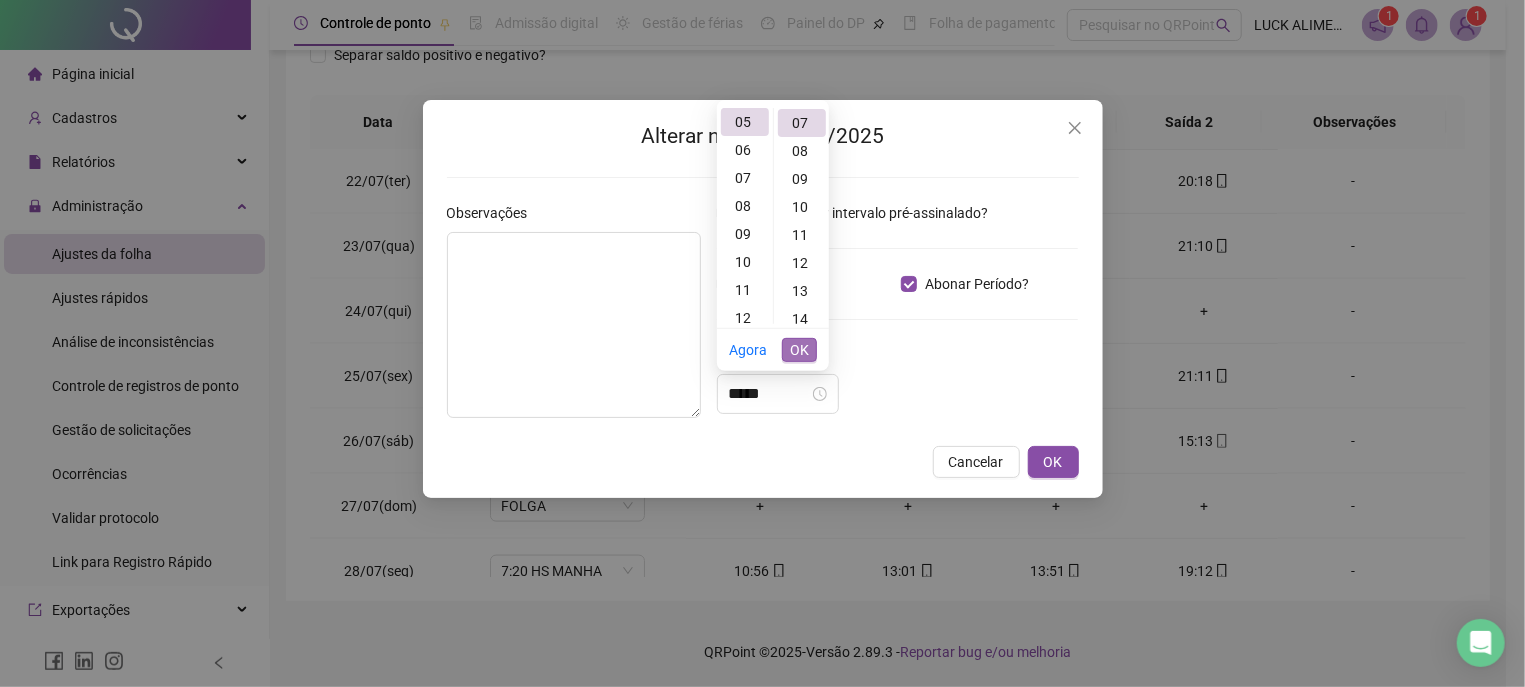click on "OK" at bounding box center (799, 350) 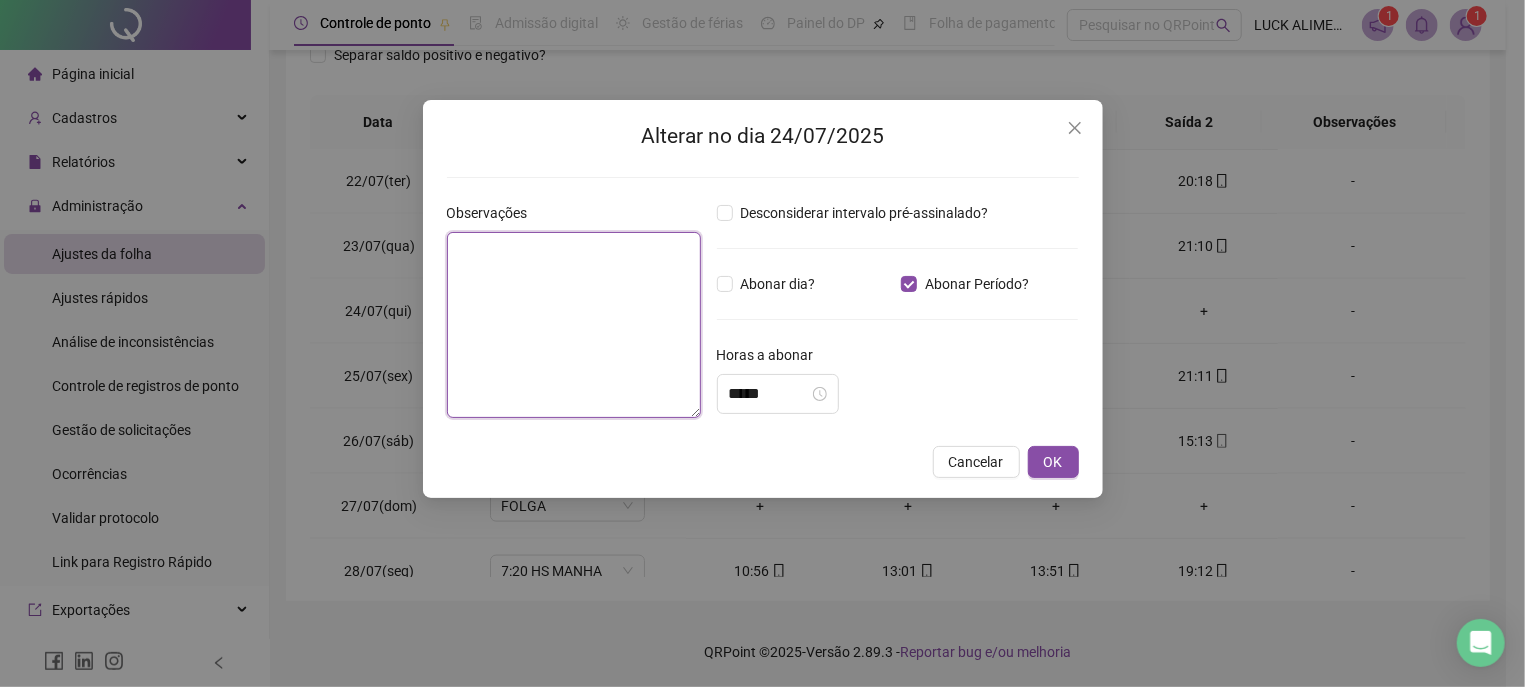 click at bounding box center [574, 325] 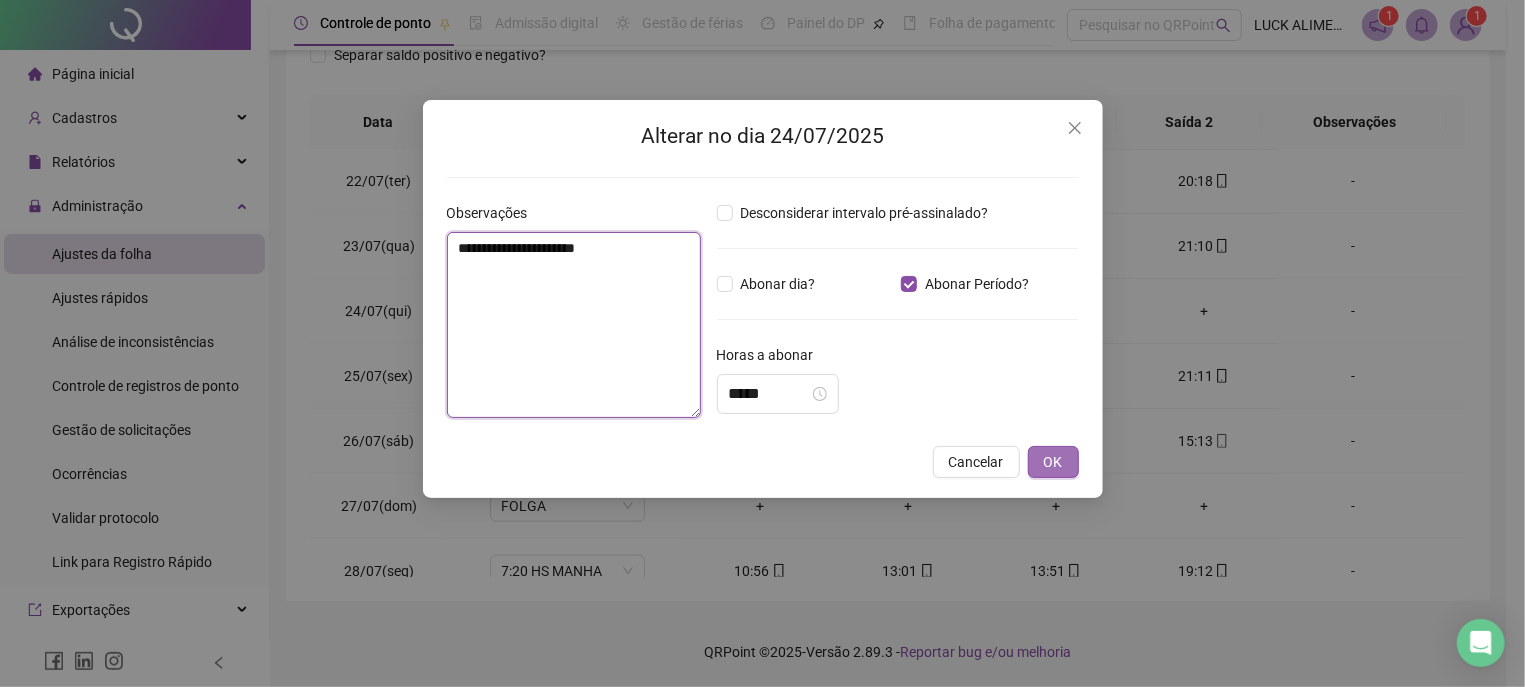 type on "**********" 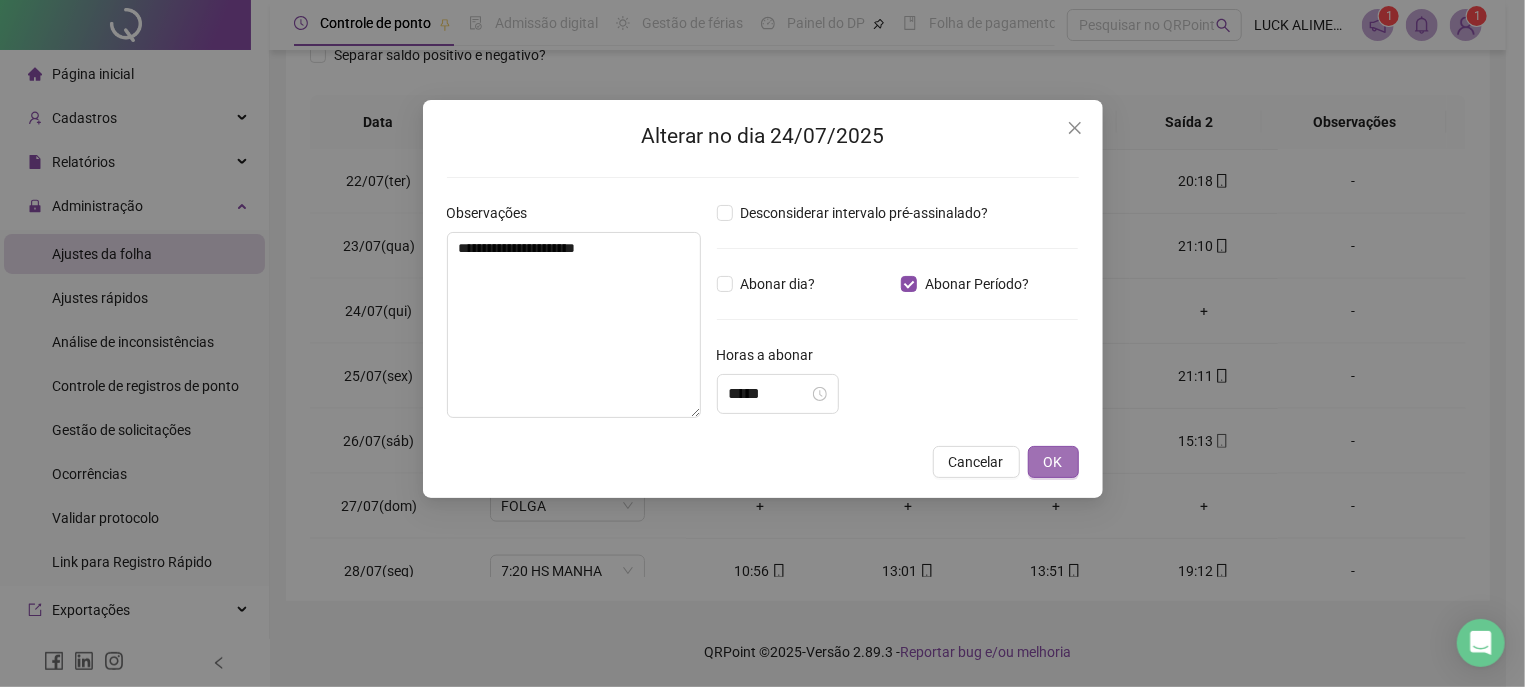 click on "OK" at bounding box center [1053, 462] 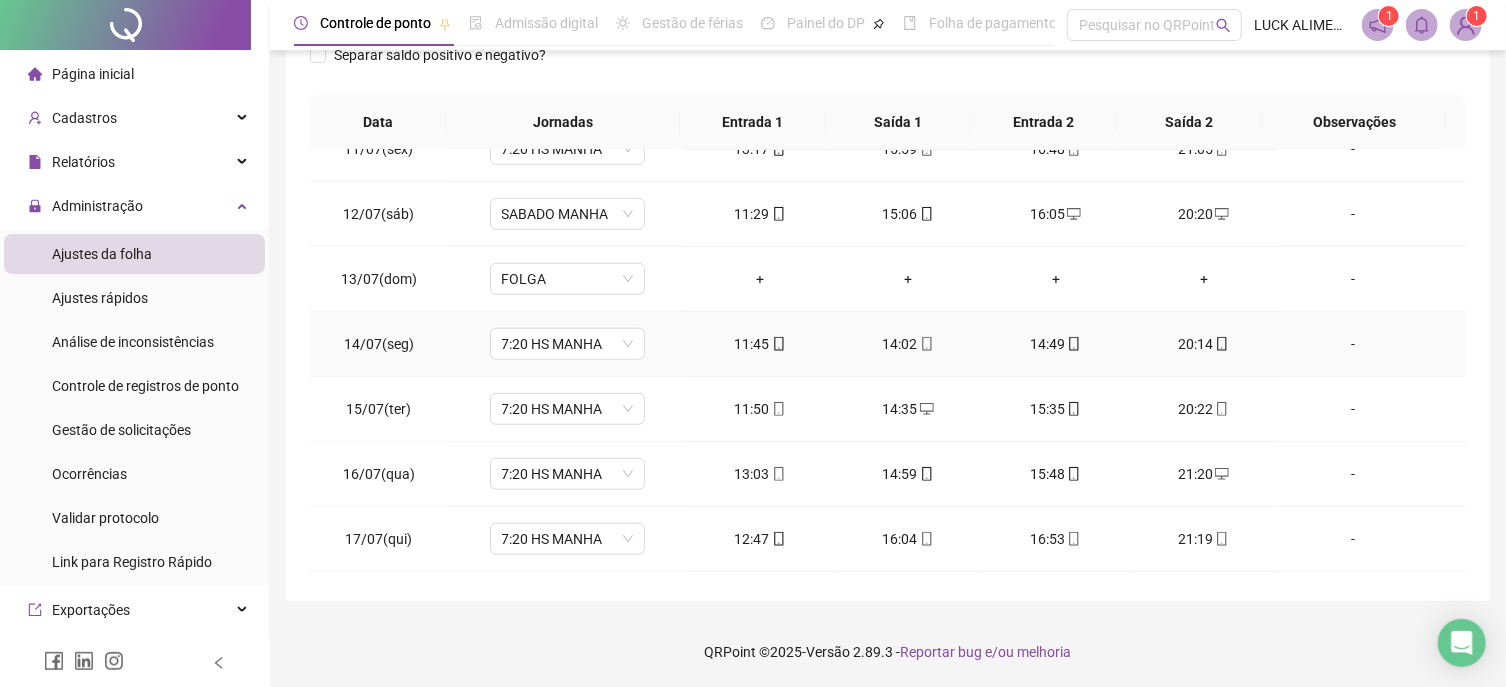 scroll, scrollTop: 0, scrollLeft: 0, axis: both 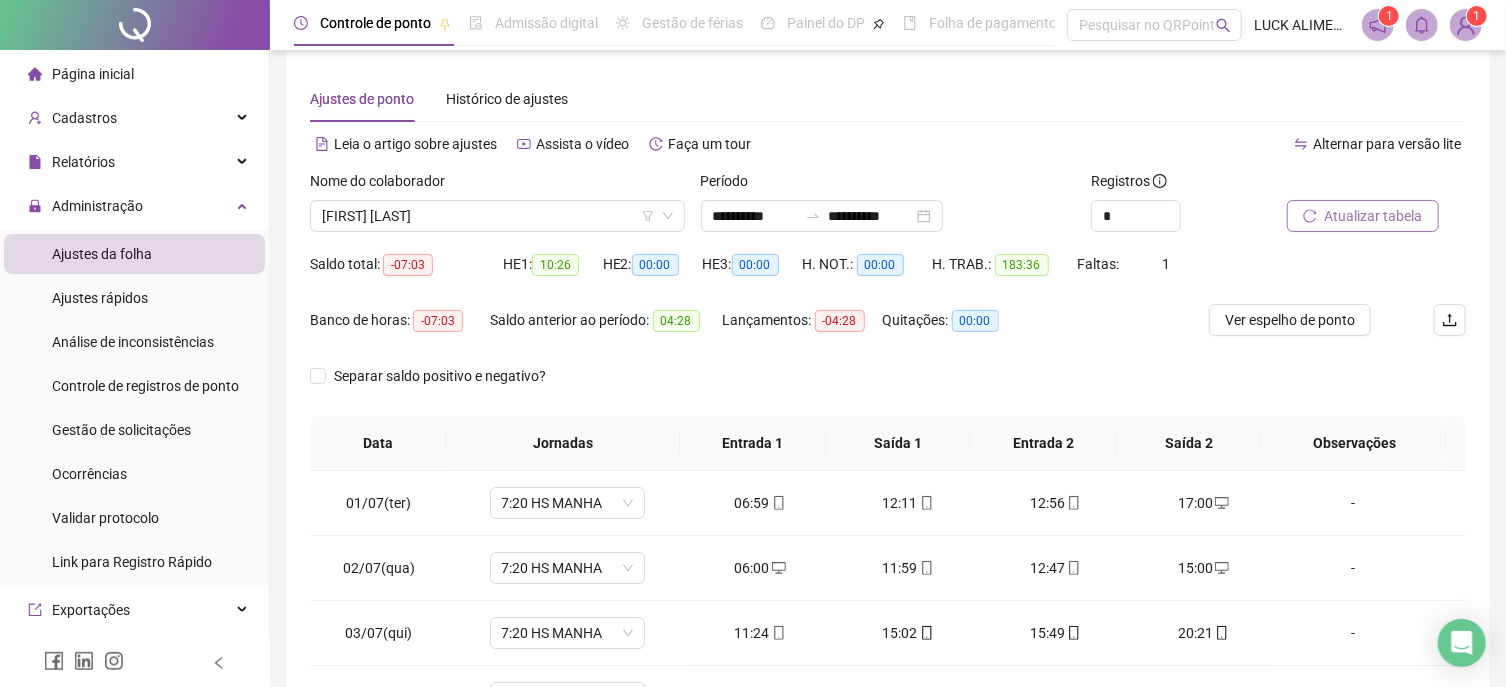 click on "Atualizar tabela" at bounding box center (1374, 216) 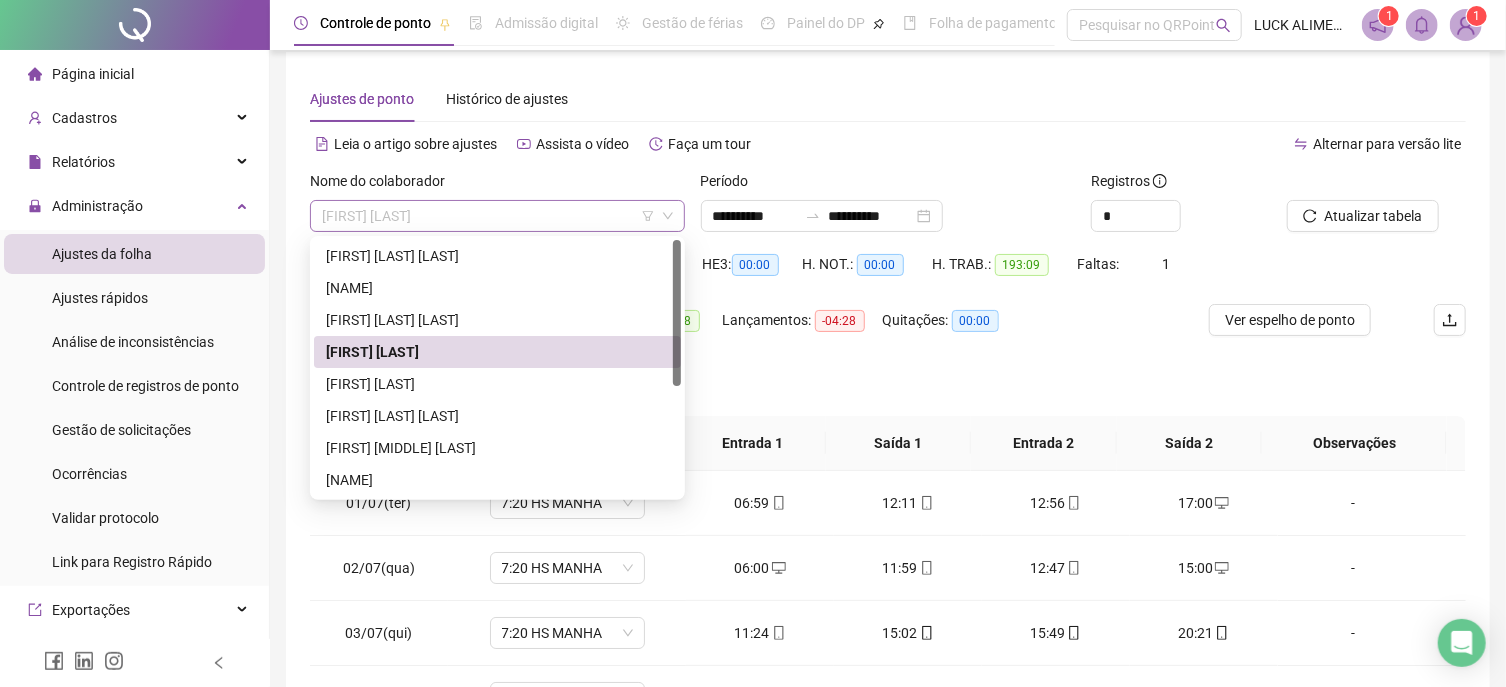 click on "[FIRST] [LAST]" at bounding box center [497, 216] 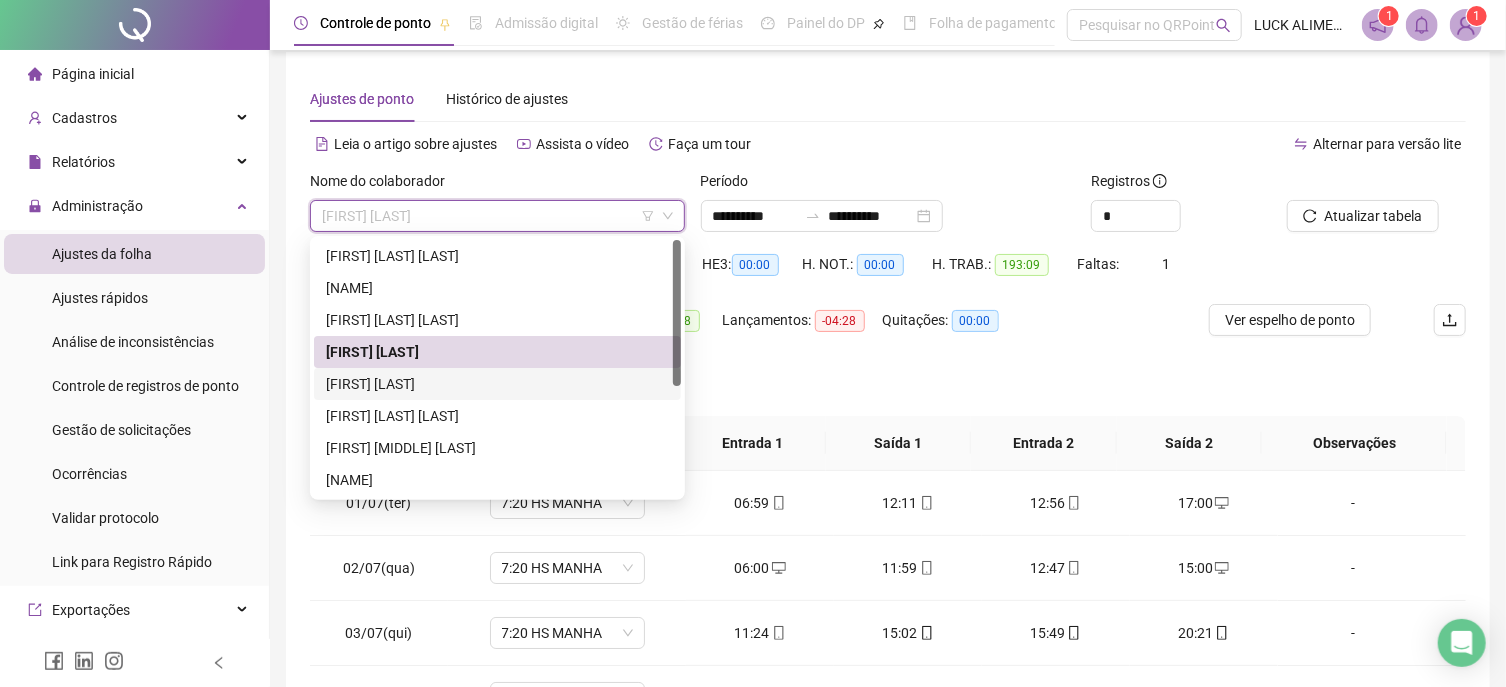 click on "[FIRST] [LAST]" at bounding box center (497, 384) 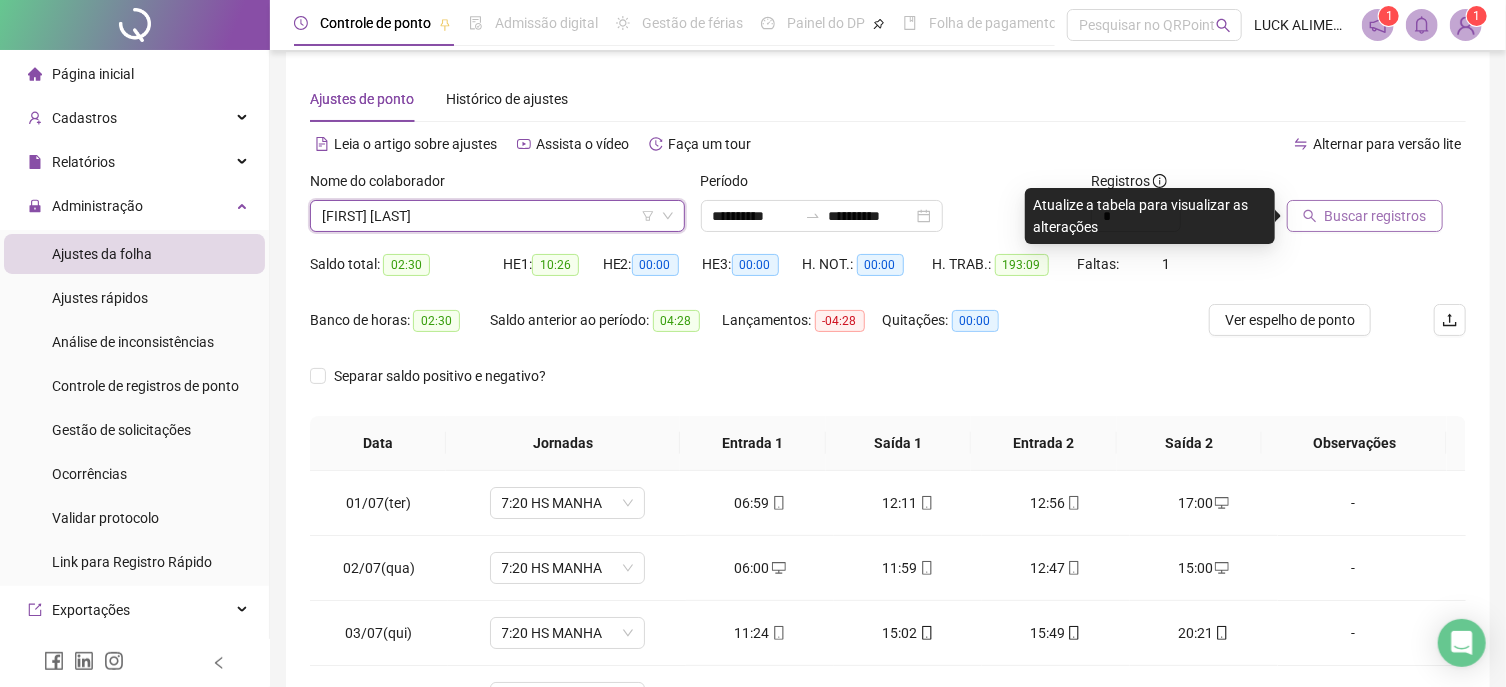 click on "Buscar registros" at bounding box center [1376, 216] 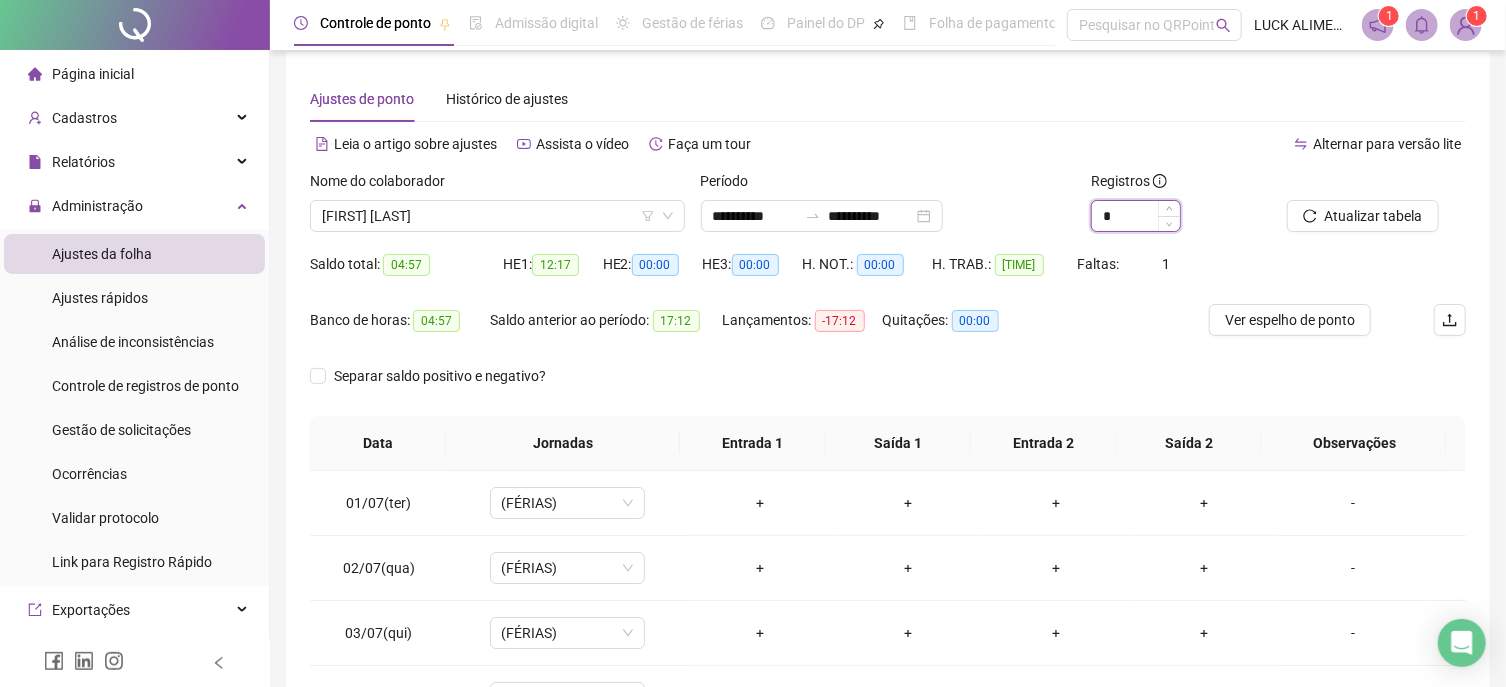drag, startPoint x: 1116, startPoint y: 216, endPoint x: 1064, endPoint y: 210, distance: 52.34501 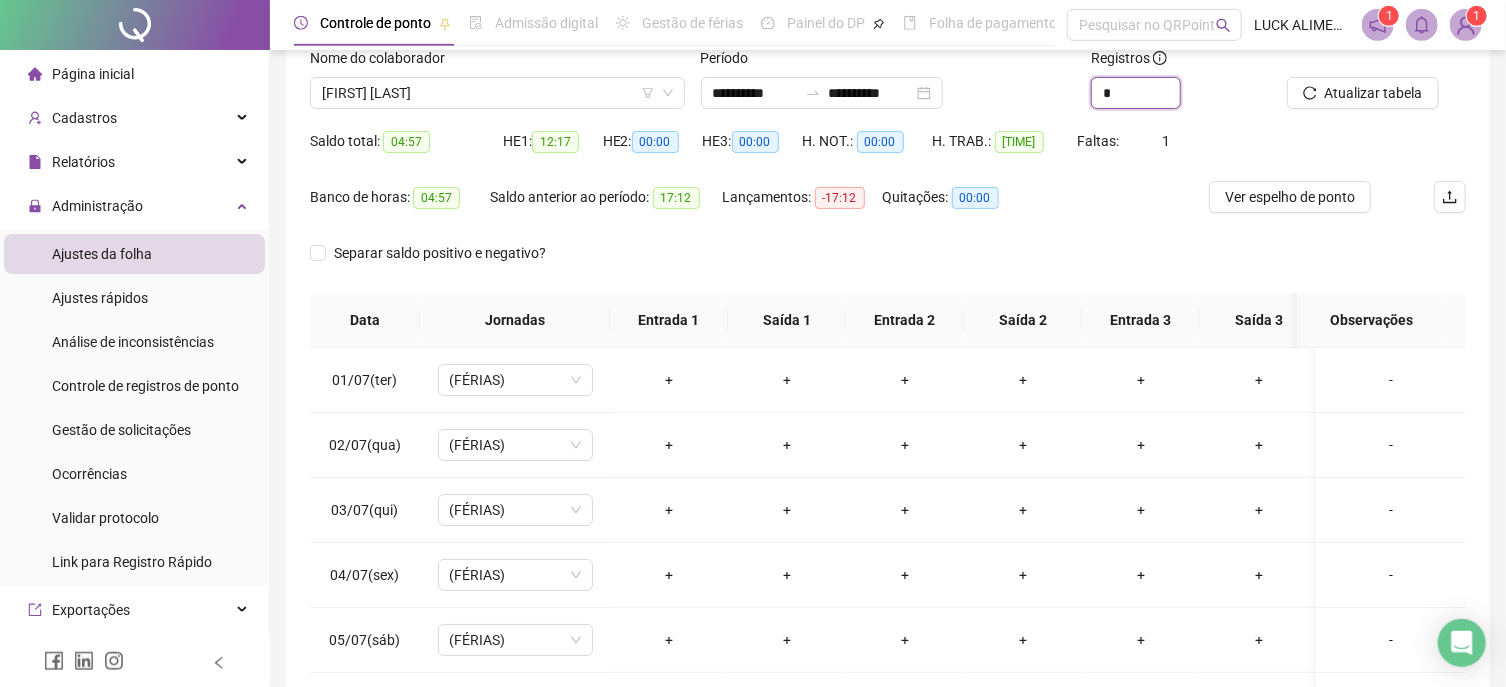 scroll, scrollTop: 228, scrollLeft: 0, axis: vertical 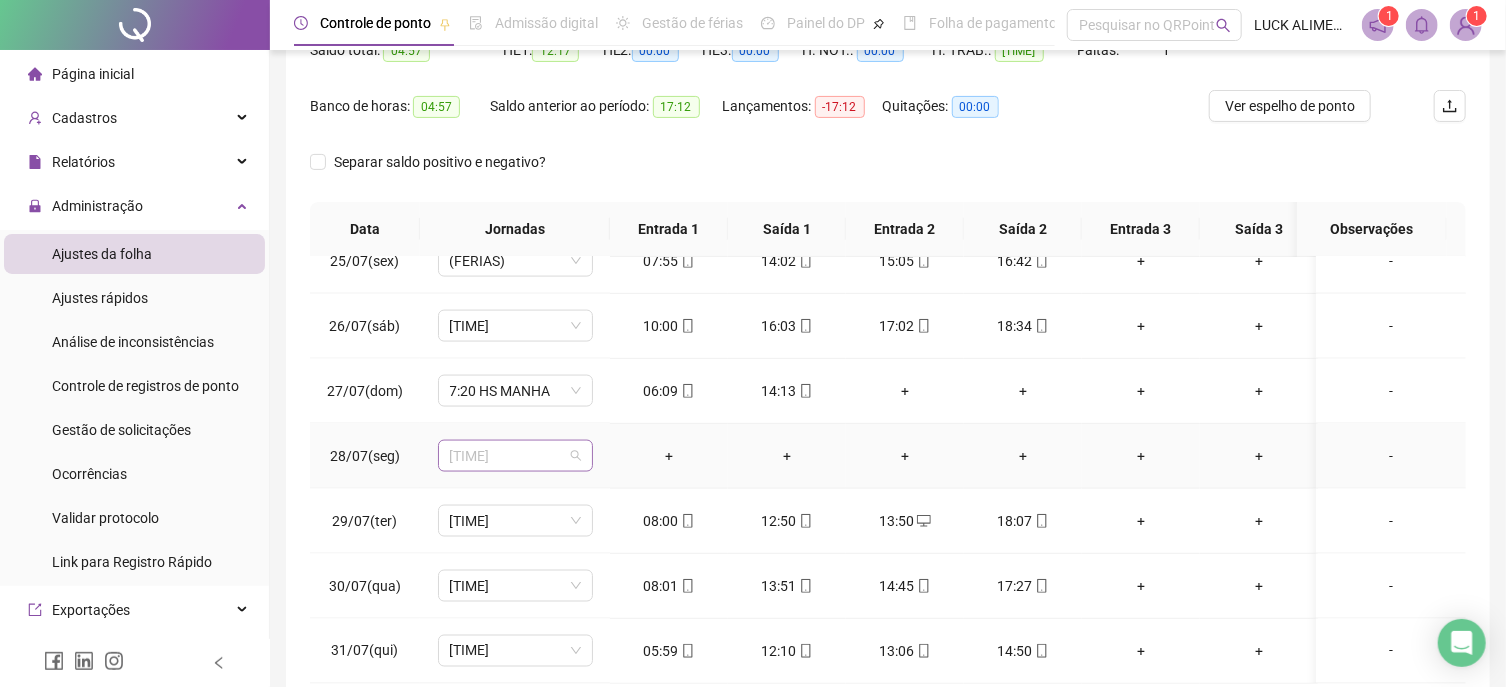 click on "[TIME]" at bounding box center [515, 456] 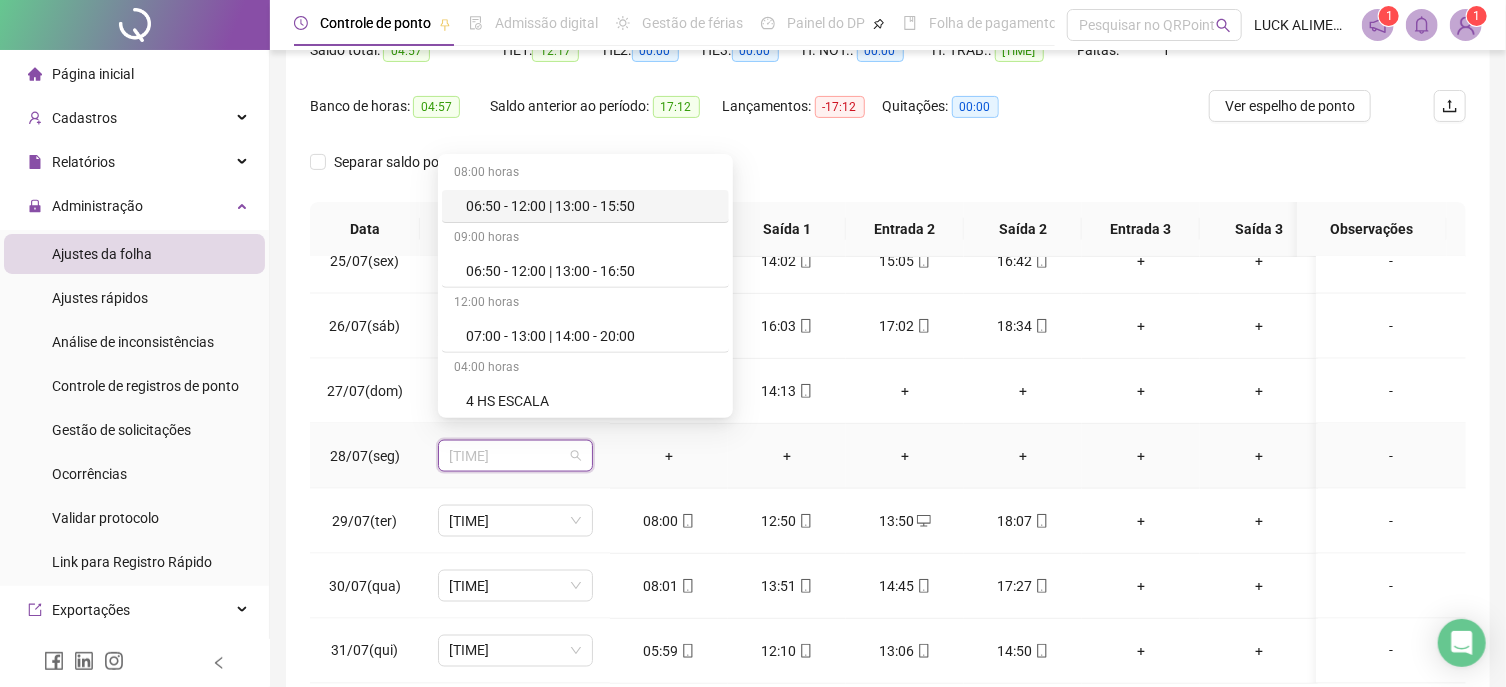 scroll, scrollTop: 691, scrollLeft: 0, axis: vertical 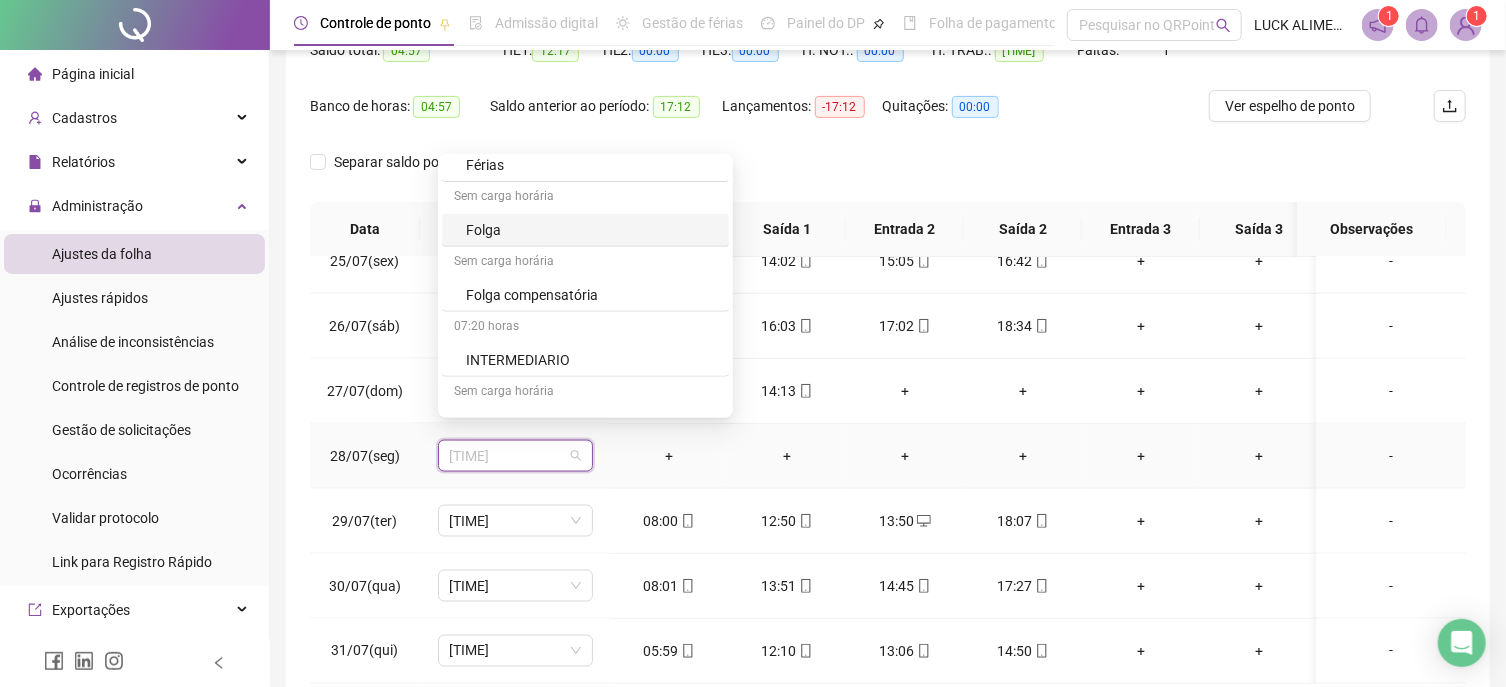 click on "Folga" at bounding box center [591, 230] 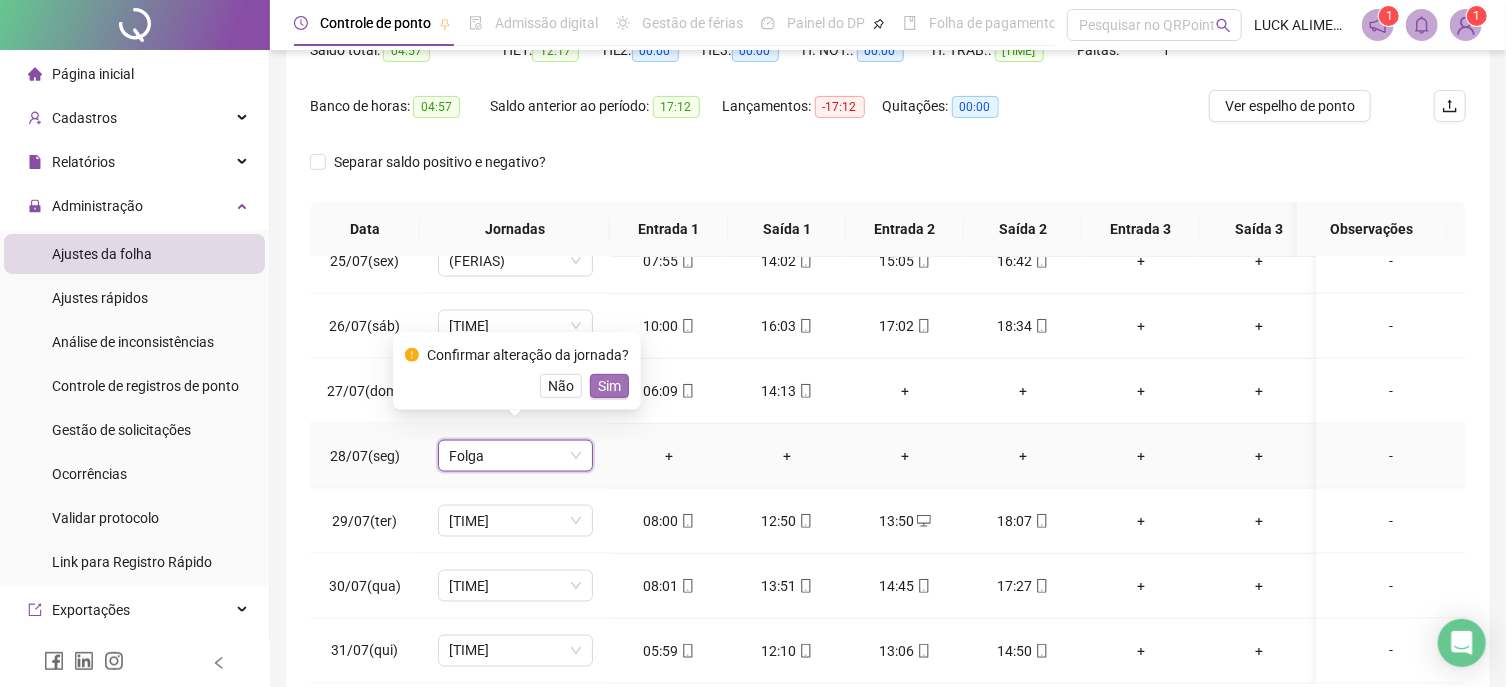 click on "Sim" at bounding box center (609, 386) 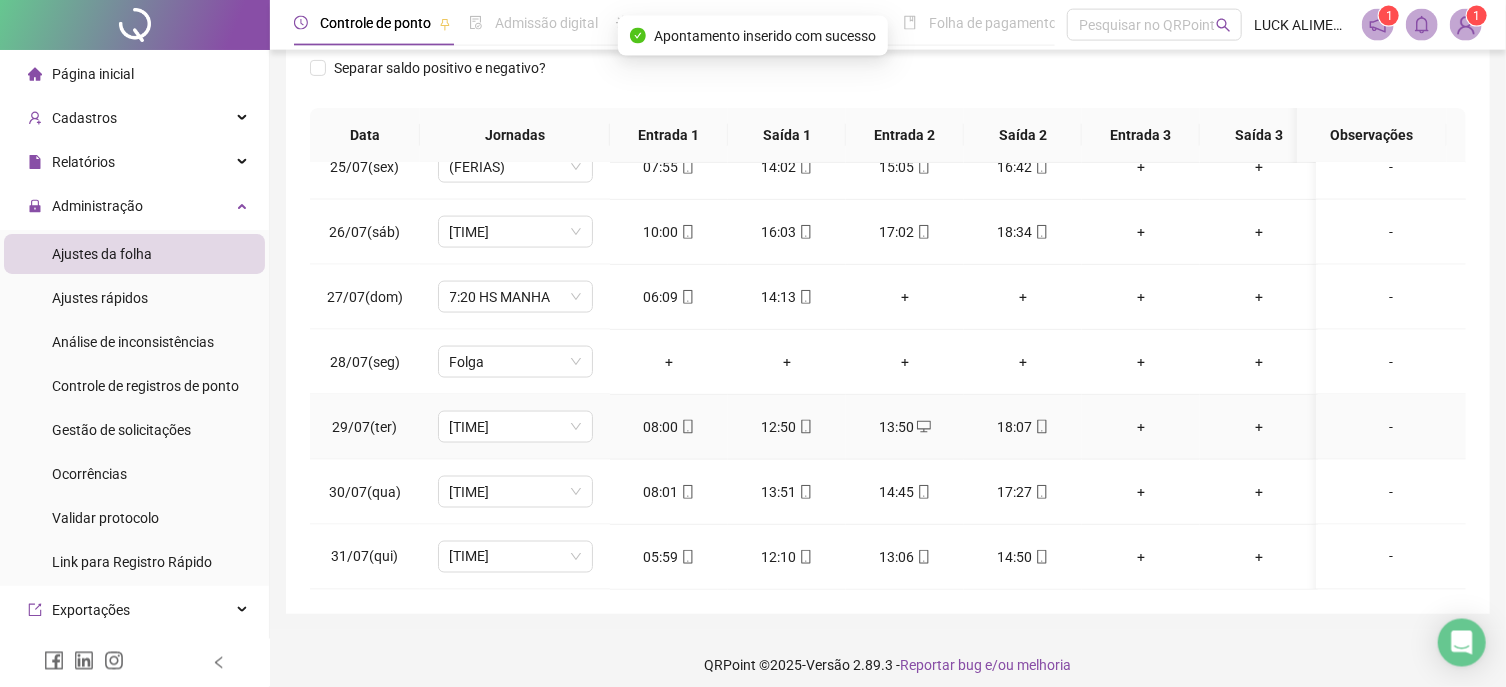scroll, scrollTop: 336, scrollLeft: 0, axis: vertical 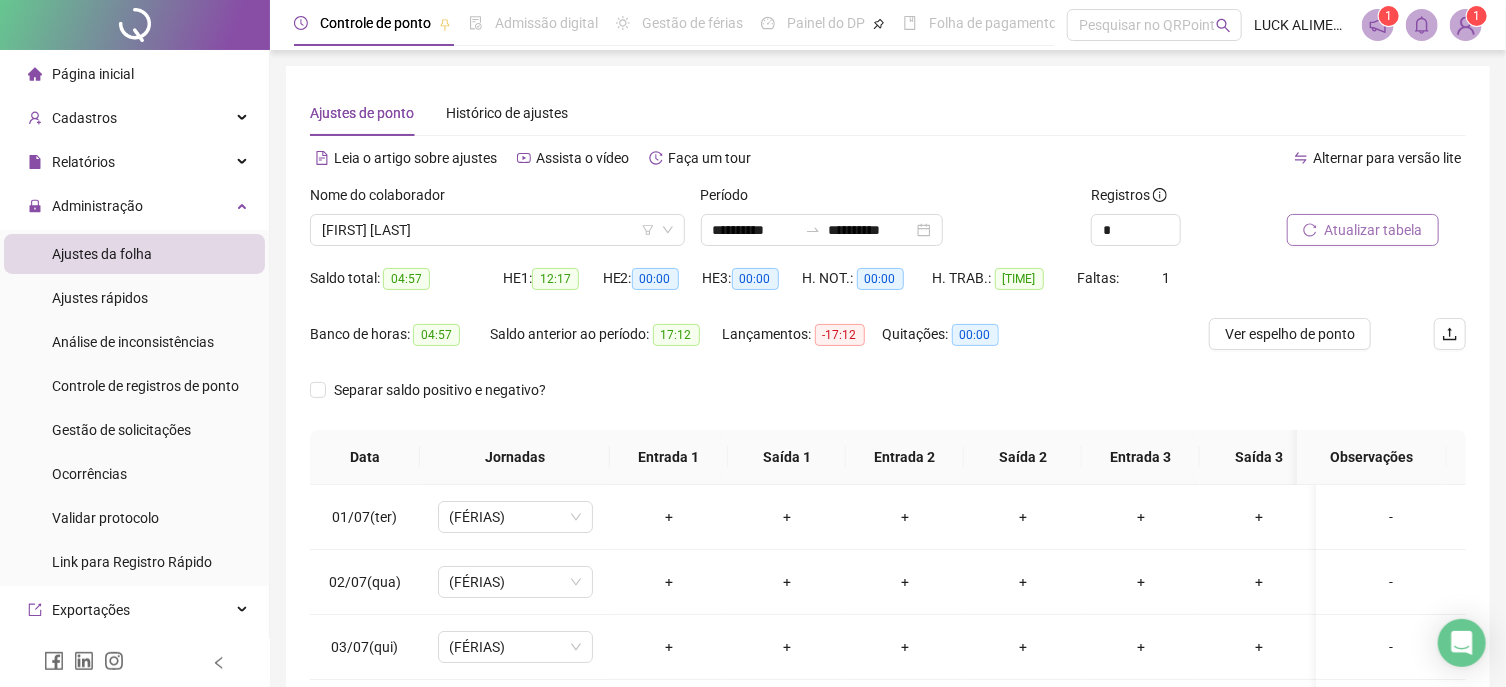 click on "Atualizar tabela" at bounding box center (1374, 230) 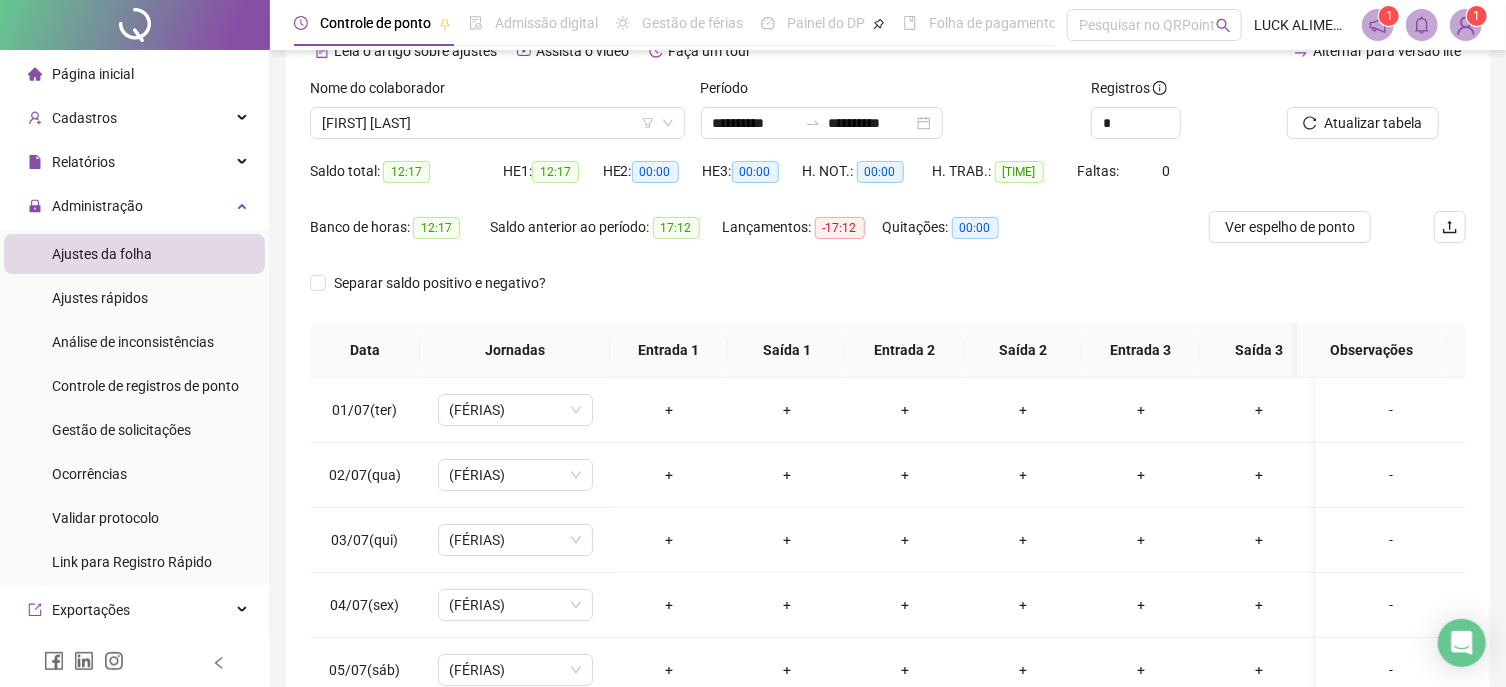 scroll, scrollTop: 0, scrollLeft: 0, axis: both 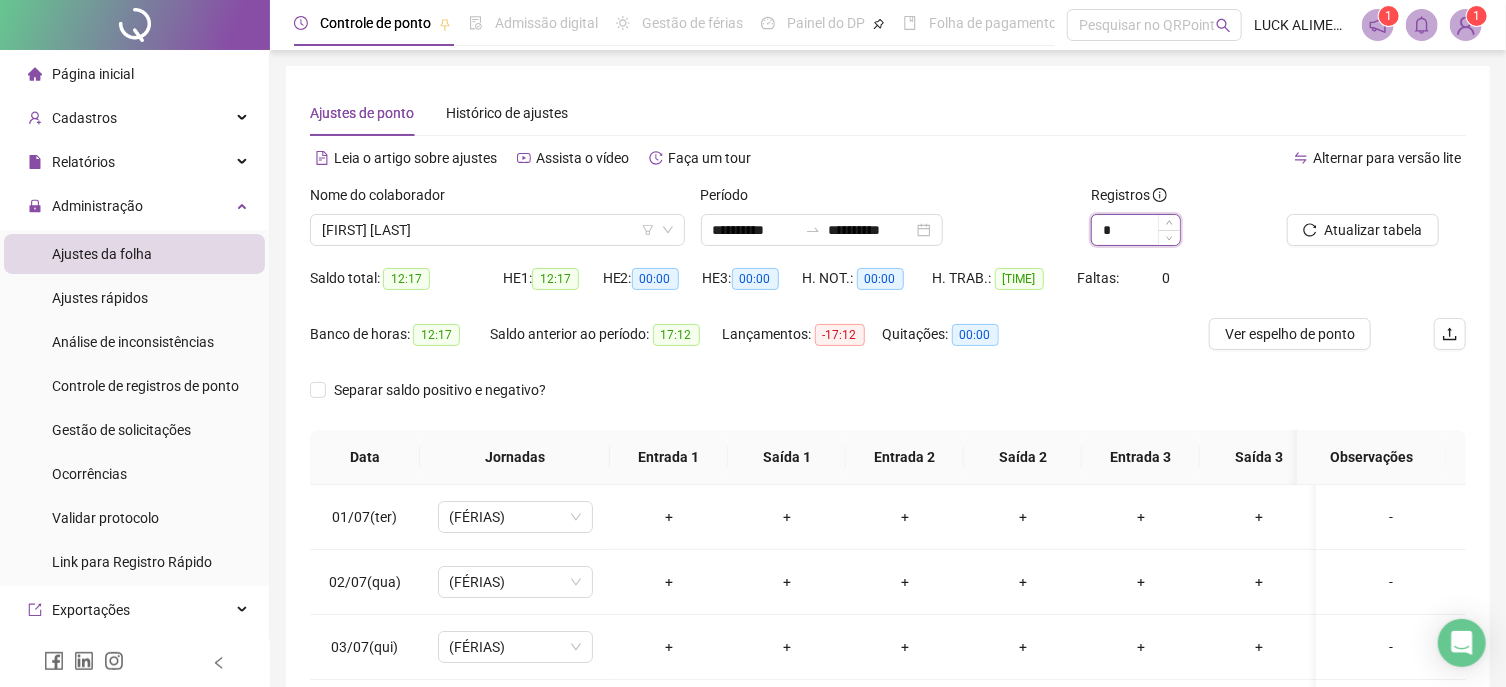 drag, startPoint x: 1114, startPoint y: 227, endPoint x: 1041, endPoint y: 231, distance: 73.109505 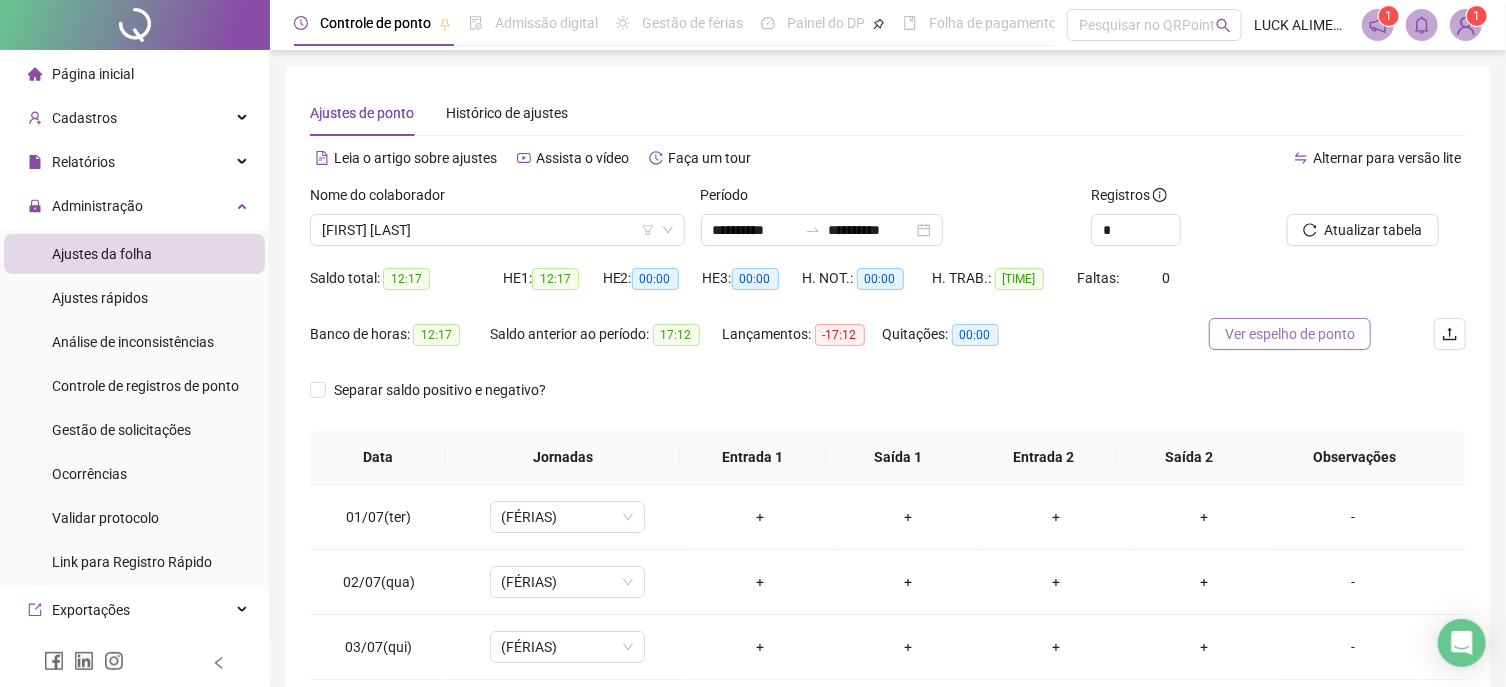 click on "Ver espelho de ponto" at bounding box center [1290, 334] 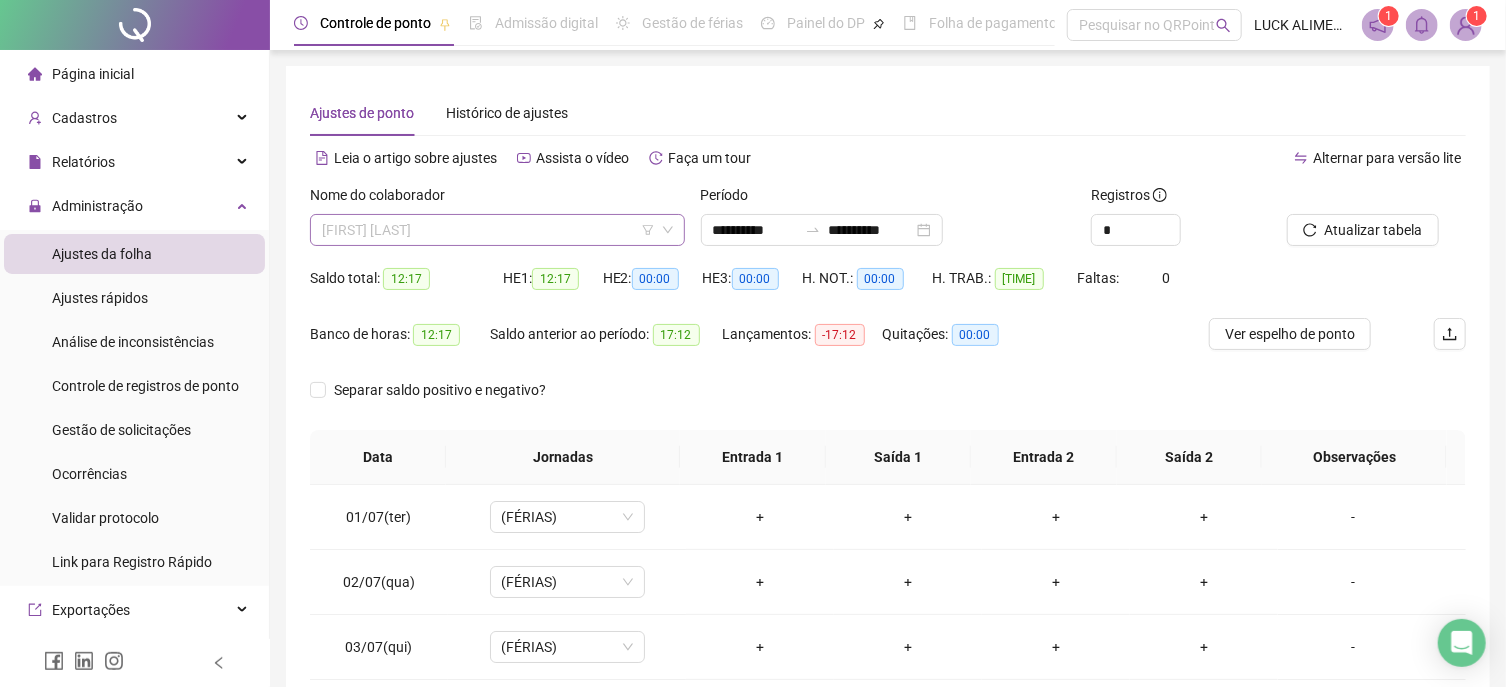 click on "[FIRST] [LAST]" at bounding box center [497, 230] 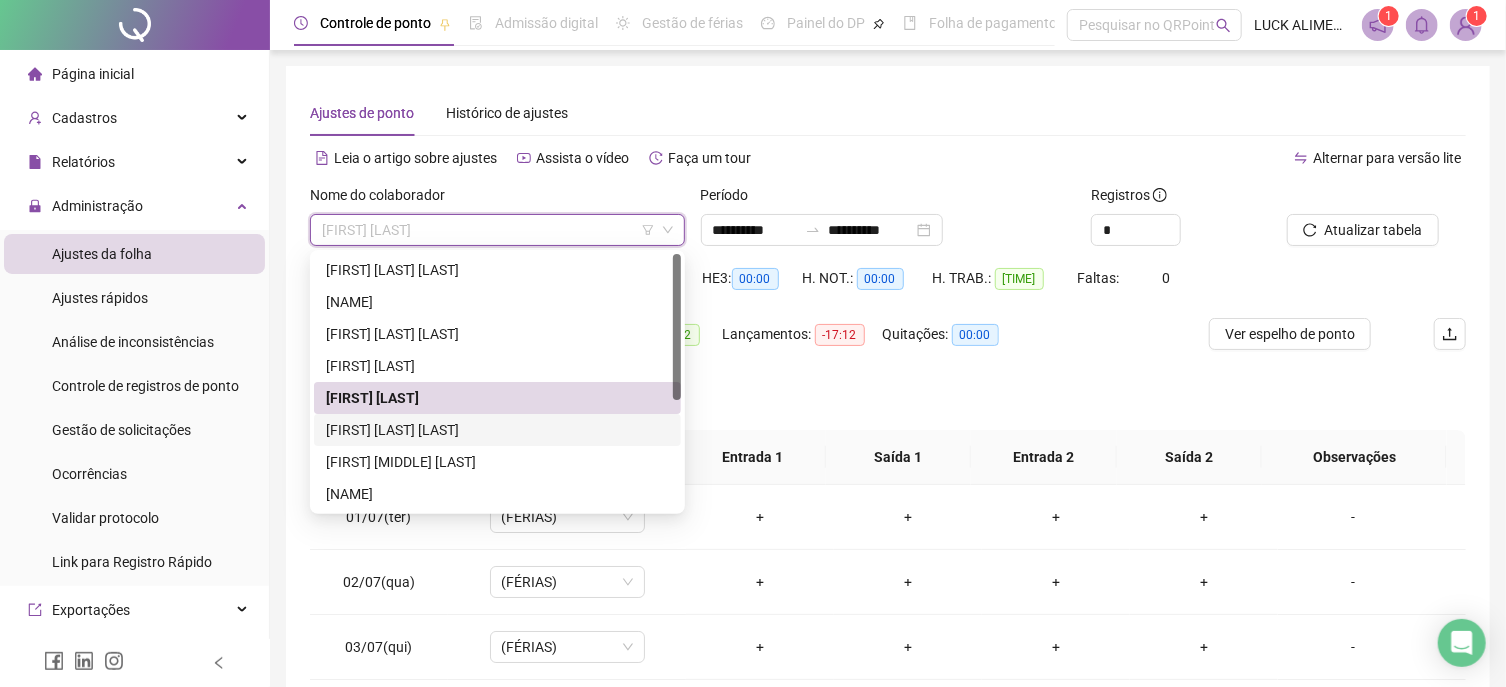 click on "[FIRST] [LAST] [LAST]" at bounding box center (497, 430) 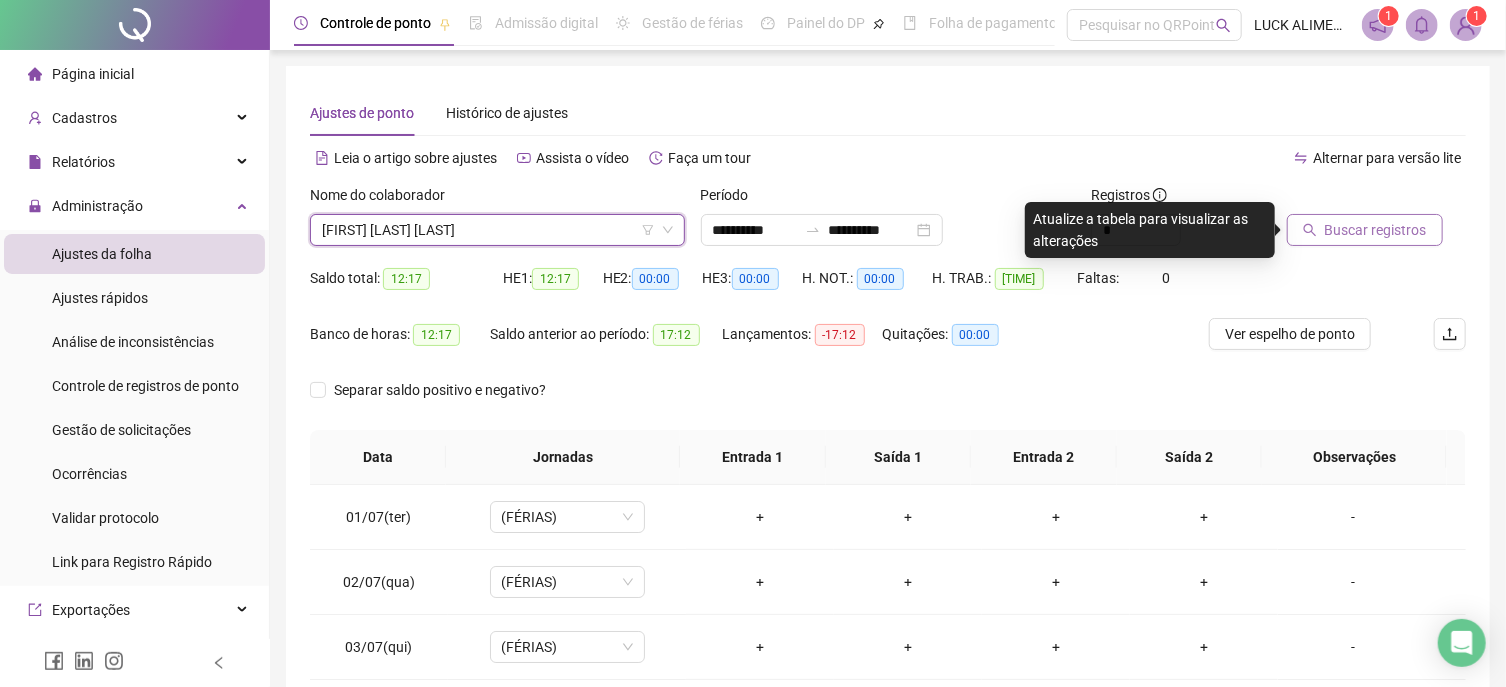 click on "Buscar registros" at bounding box center [1376, 230] 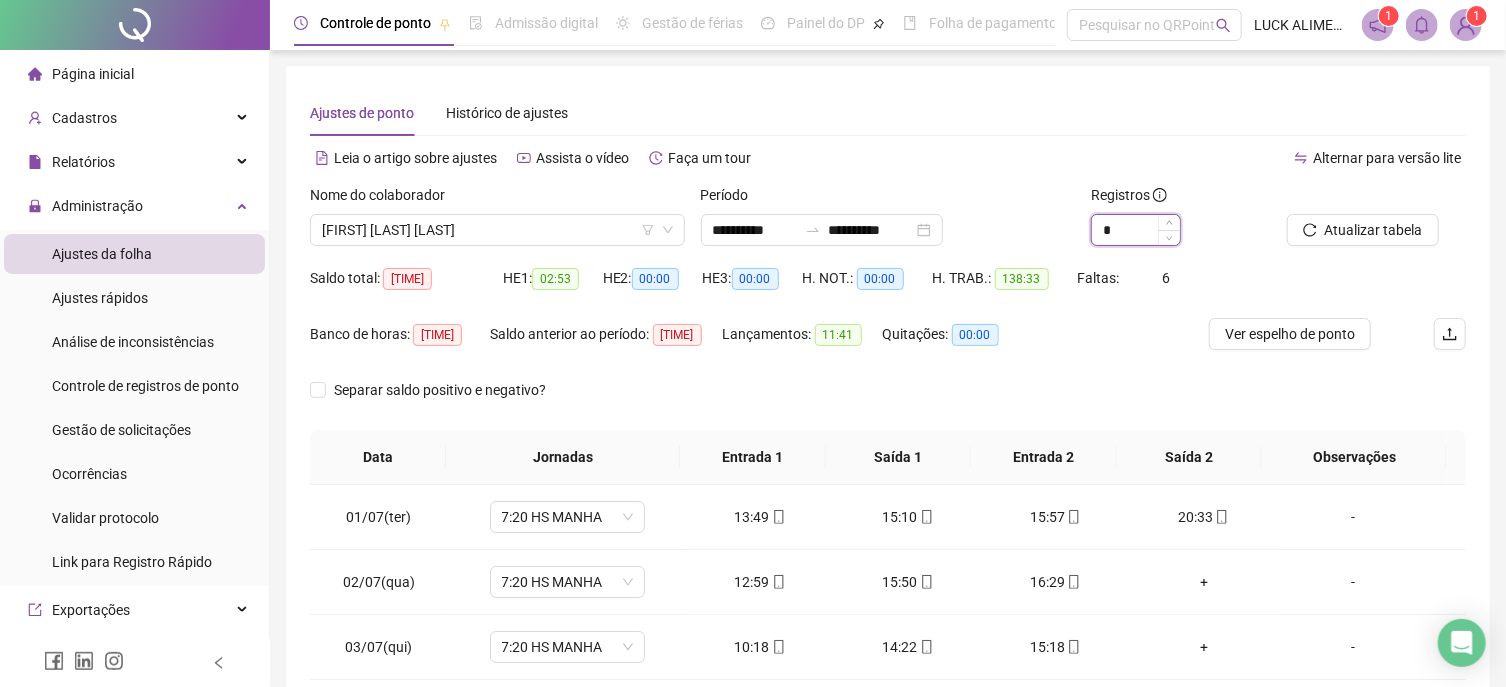 drag, startPoint x: 1117, startPoint y: 231, endPoint x: 1047, endPoint y: 228, distance: 70.064255 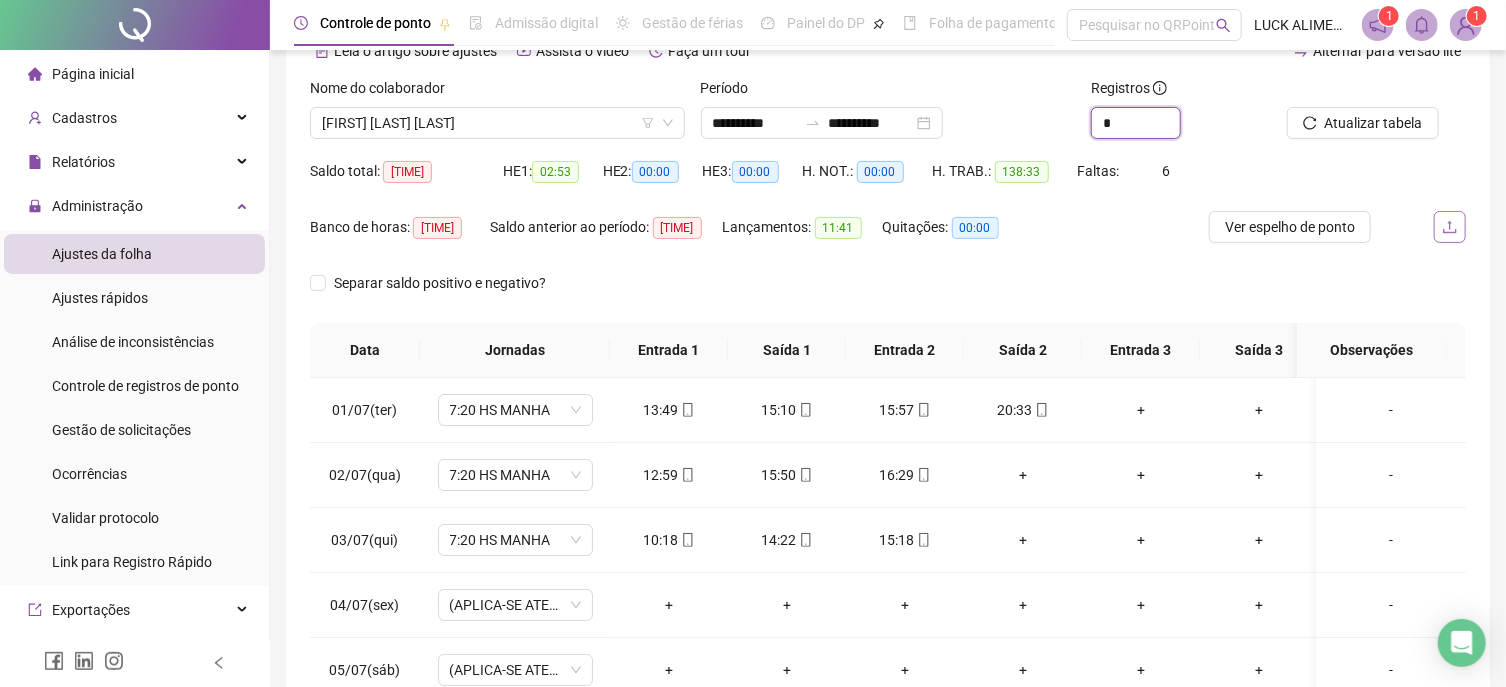 scroll, scrollTop: 214, scrollLeft: 0, axis: vertical 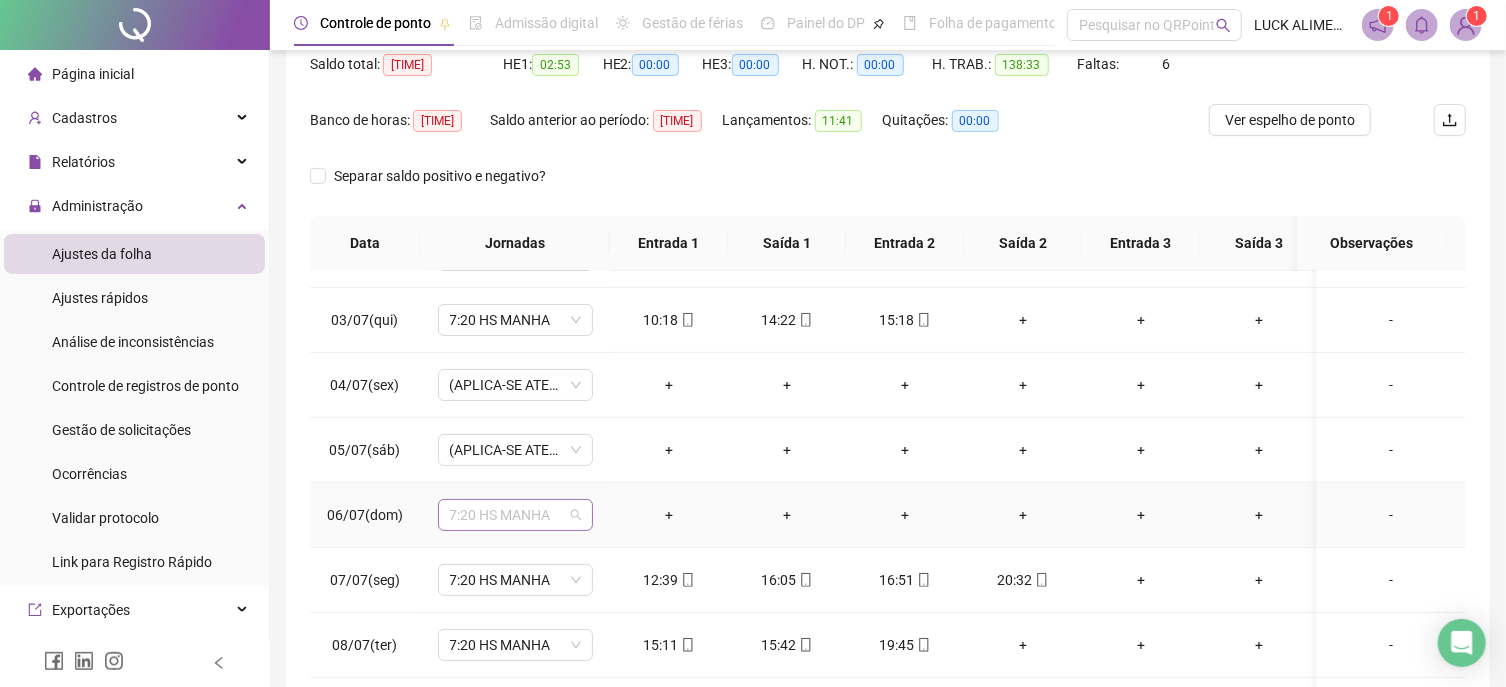 click on "7:20 HS MANHA" at bounding box center (515, 515) 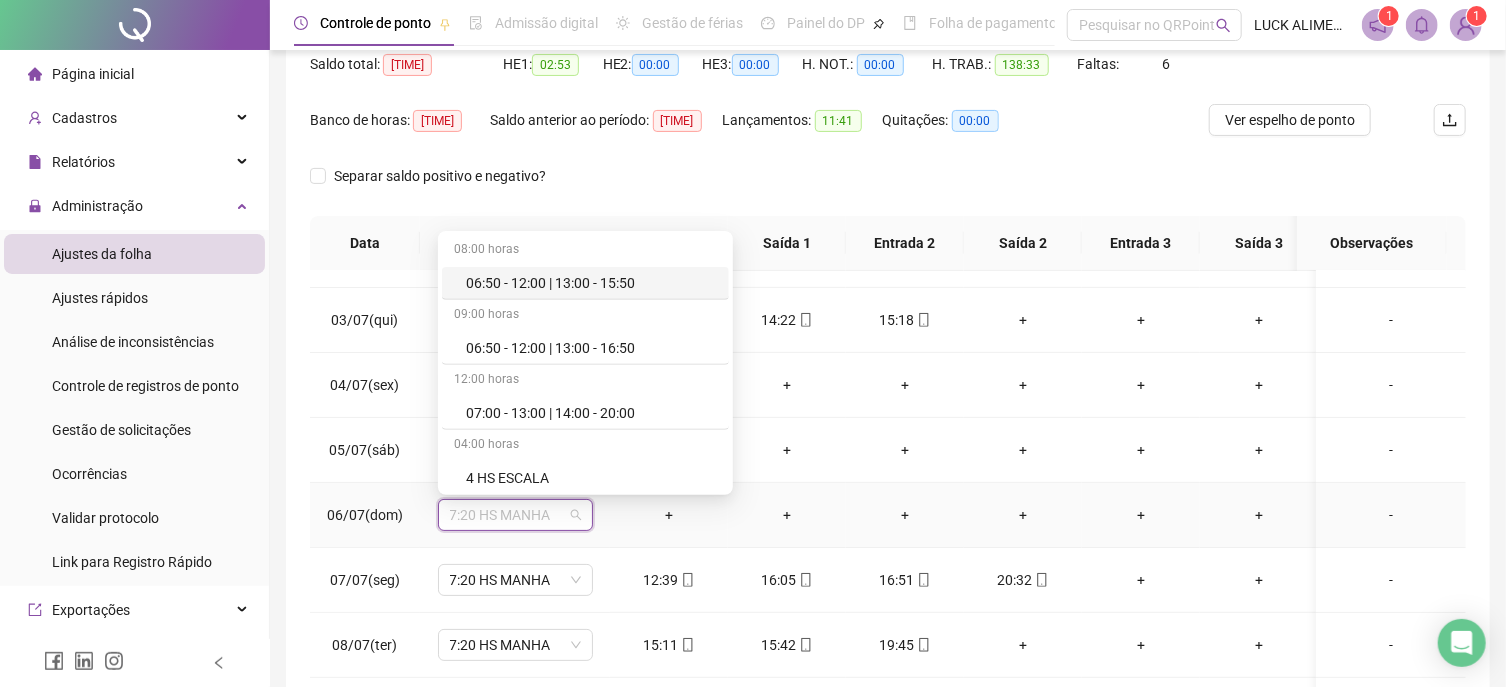 scroll, scrollTop: 691, scrollLeft: 0, axis: vertical 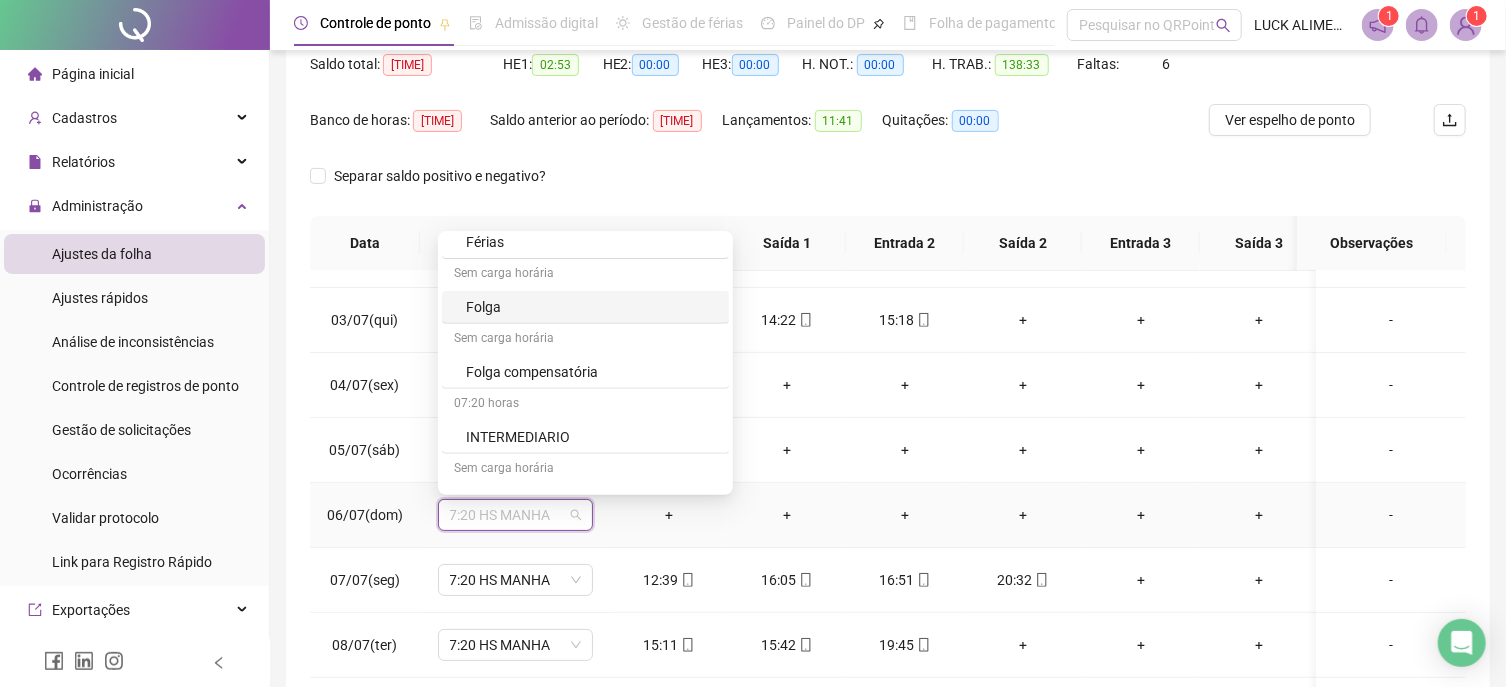 click on "Folga" at bounding box center [591, 307] 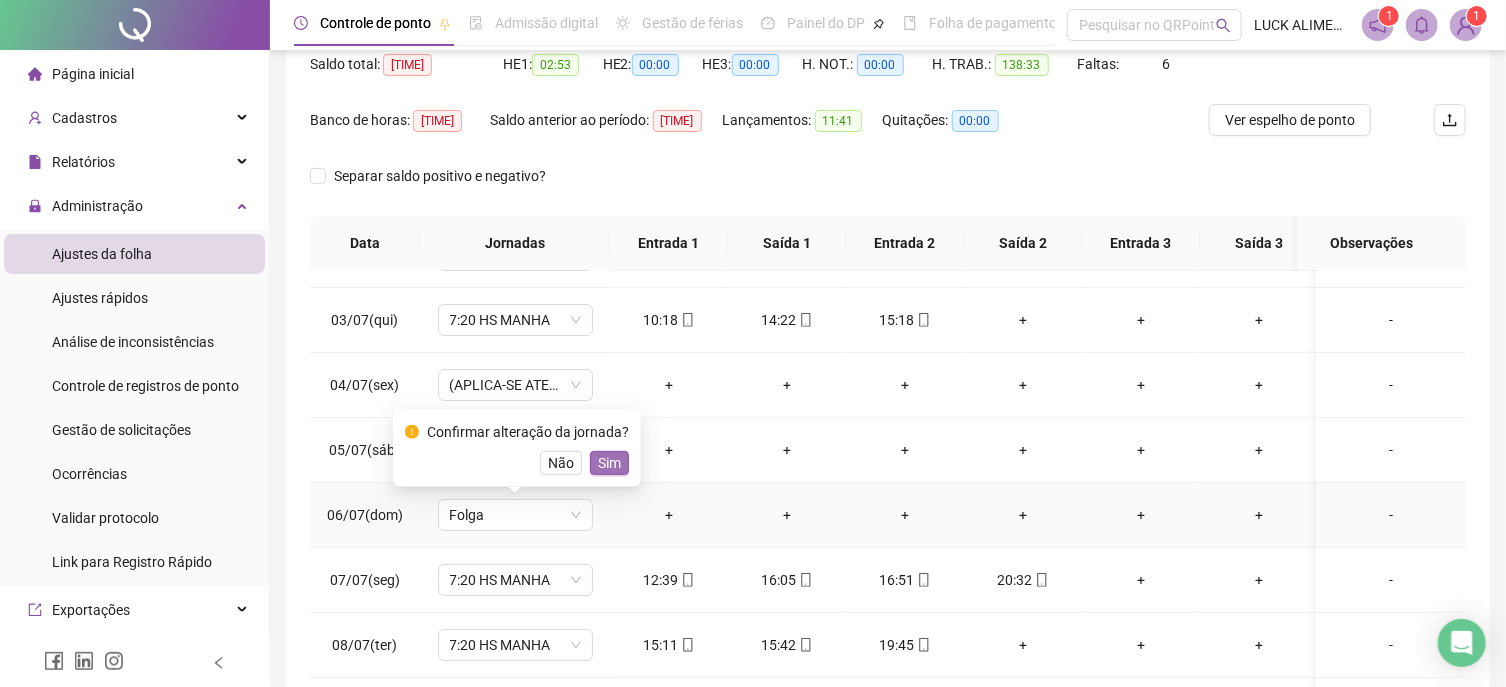 click on "Sim" at bounding box center [609, 463] 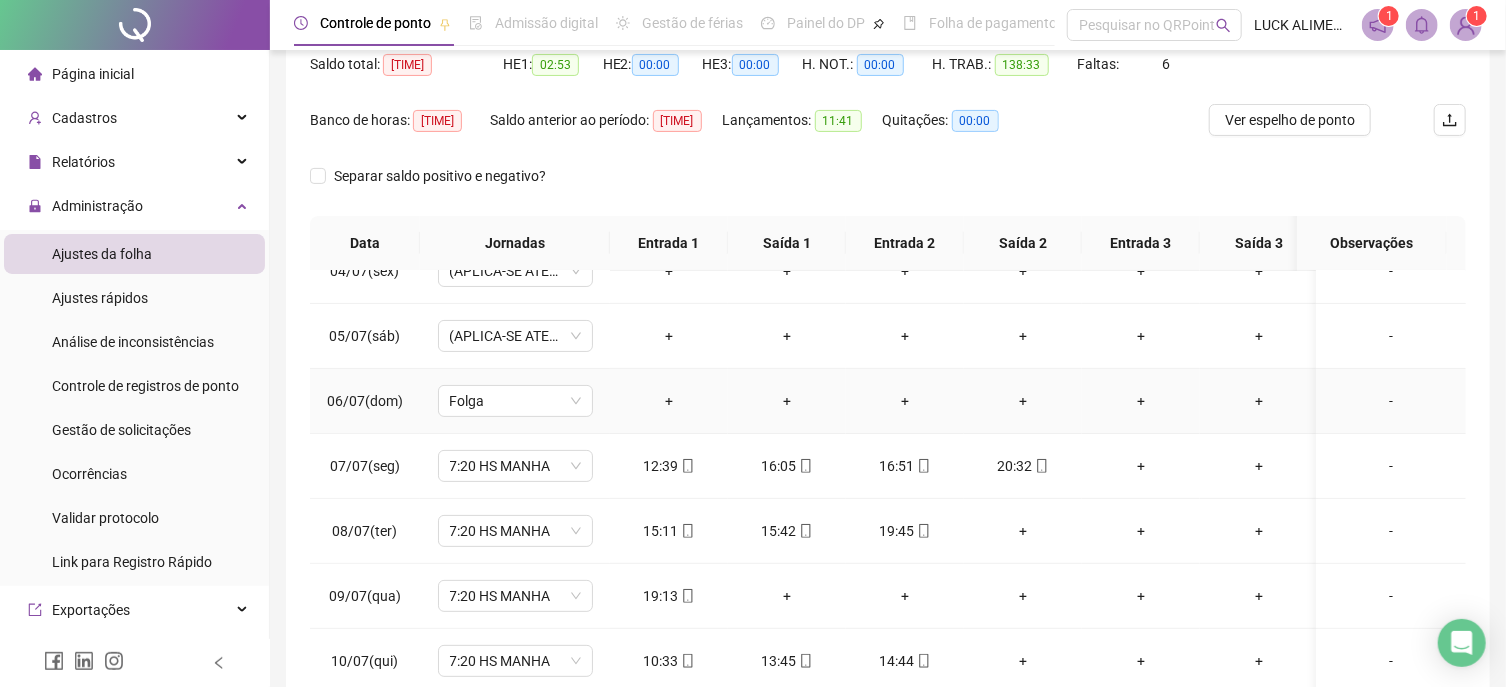 scroll, scrollTop: 341, scrollLeft: 0, axis: vertical 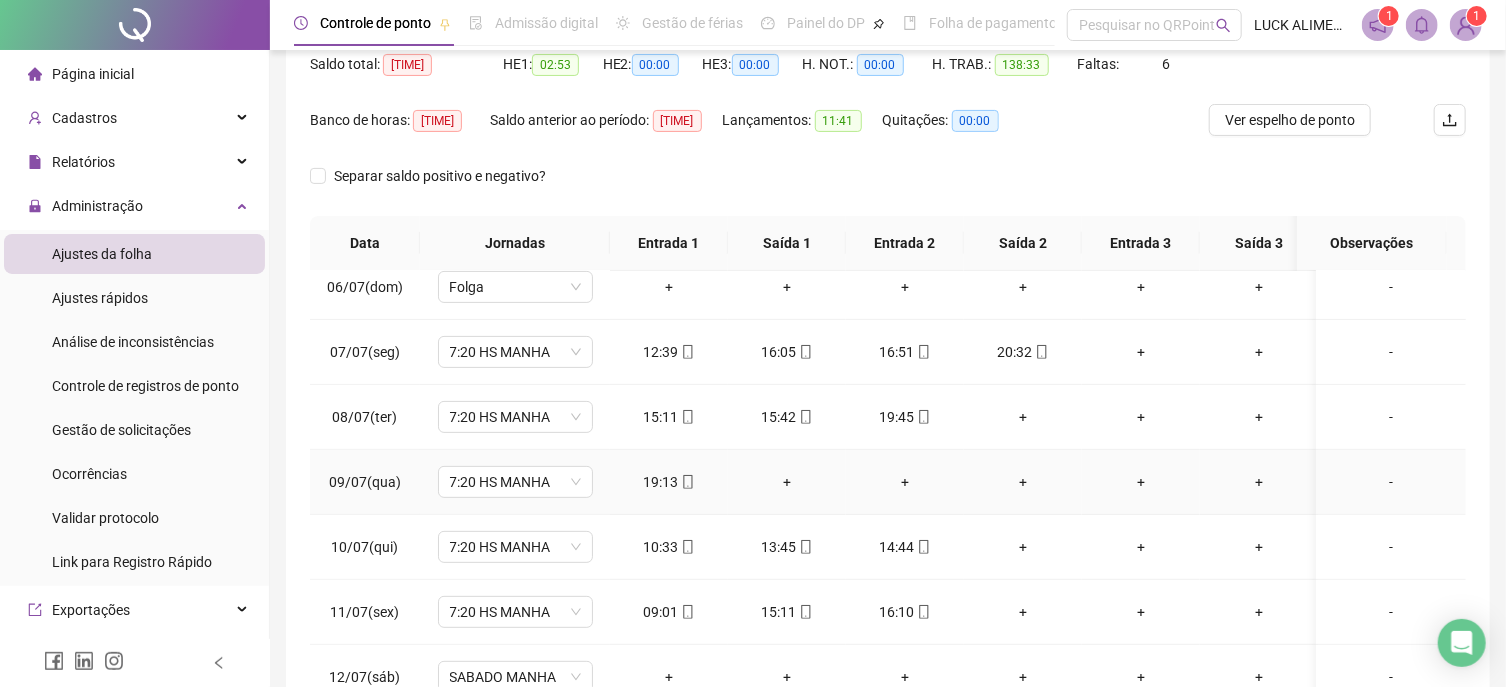 click on "-" at bounding box center [1391, 482] 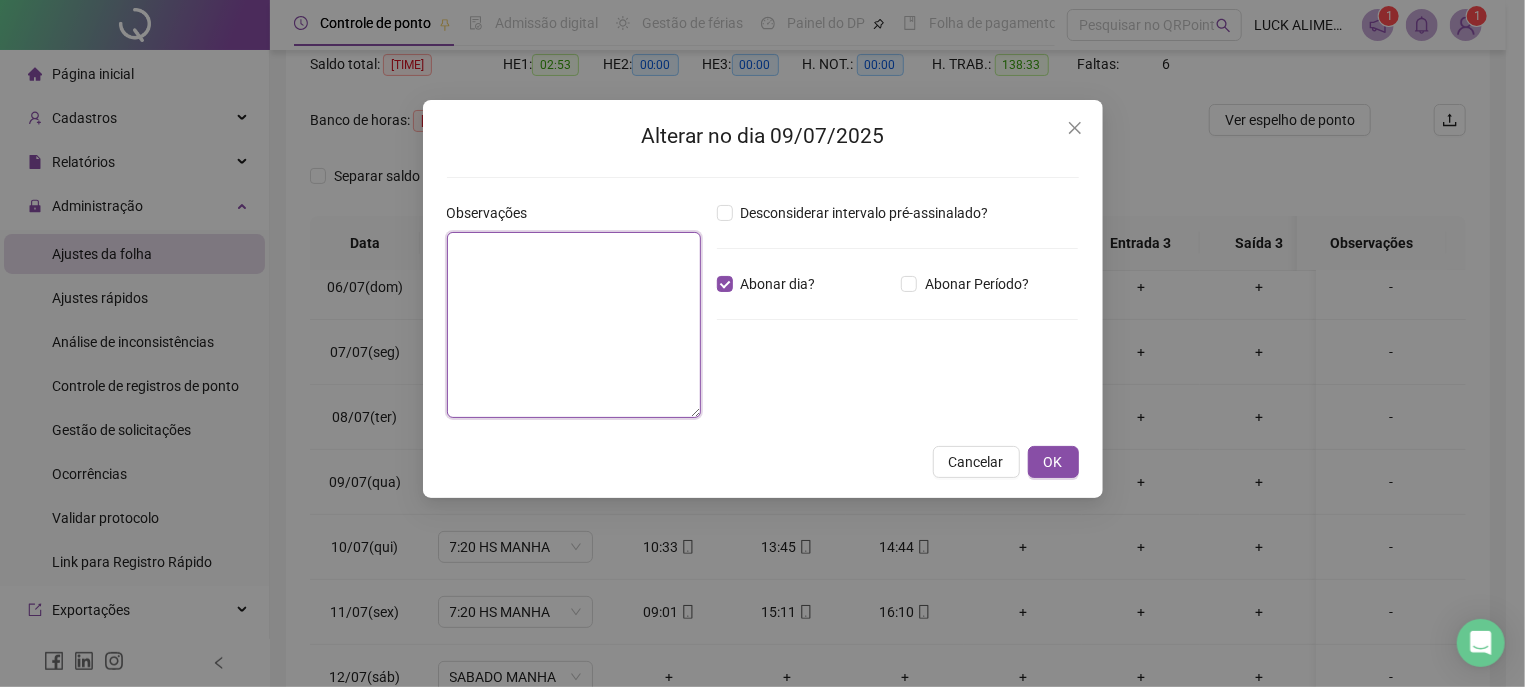 click at bounding box center (574, 325) 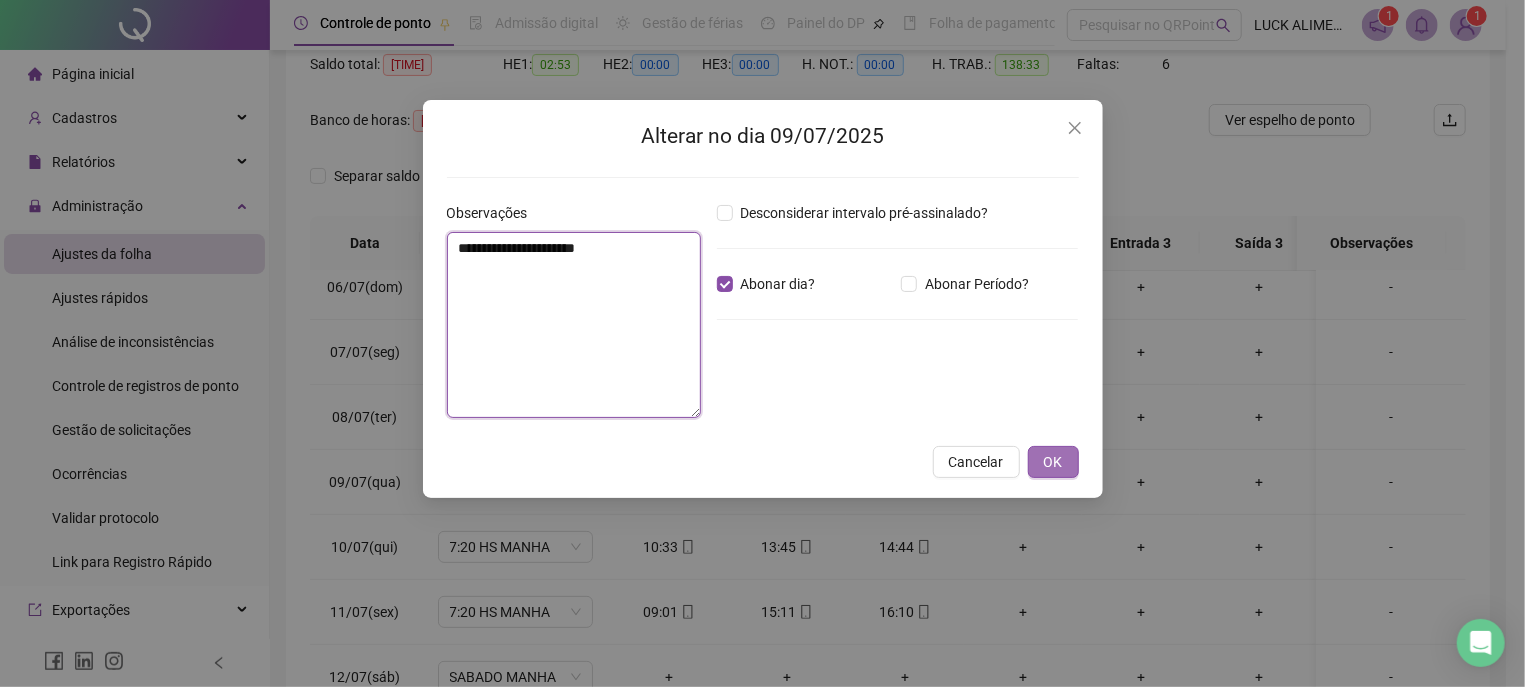 type on "**********" 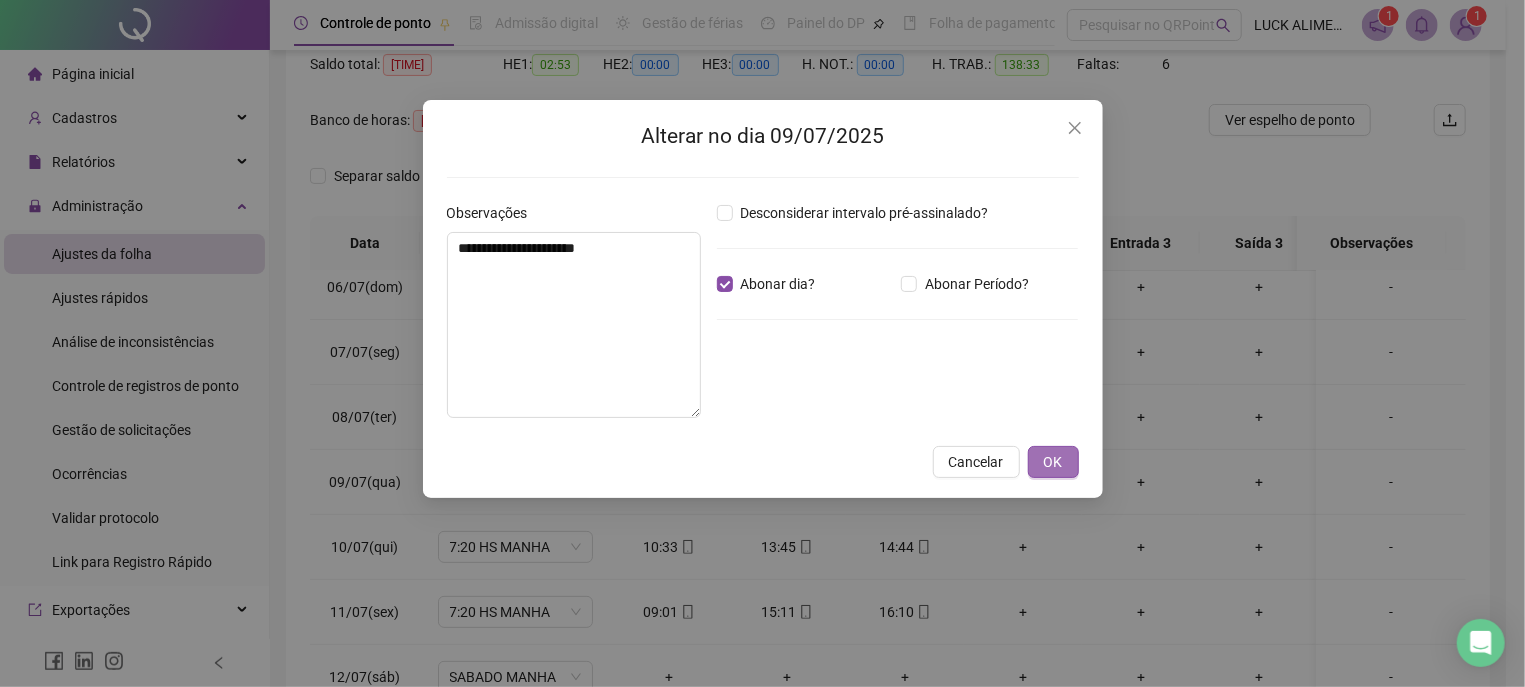 click on "OK" at bounding box center (1053, 462) 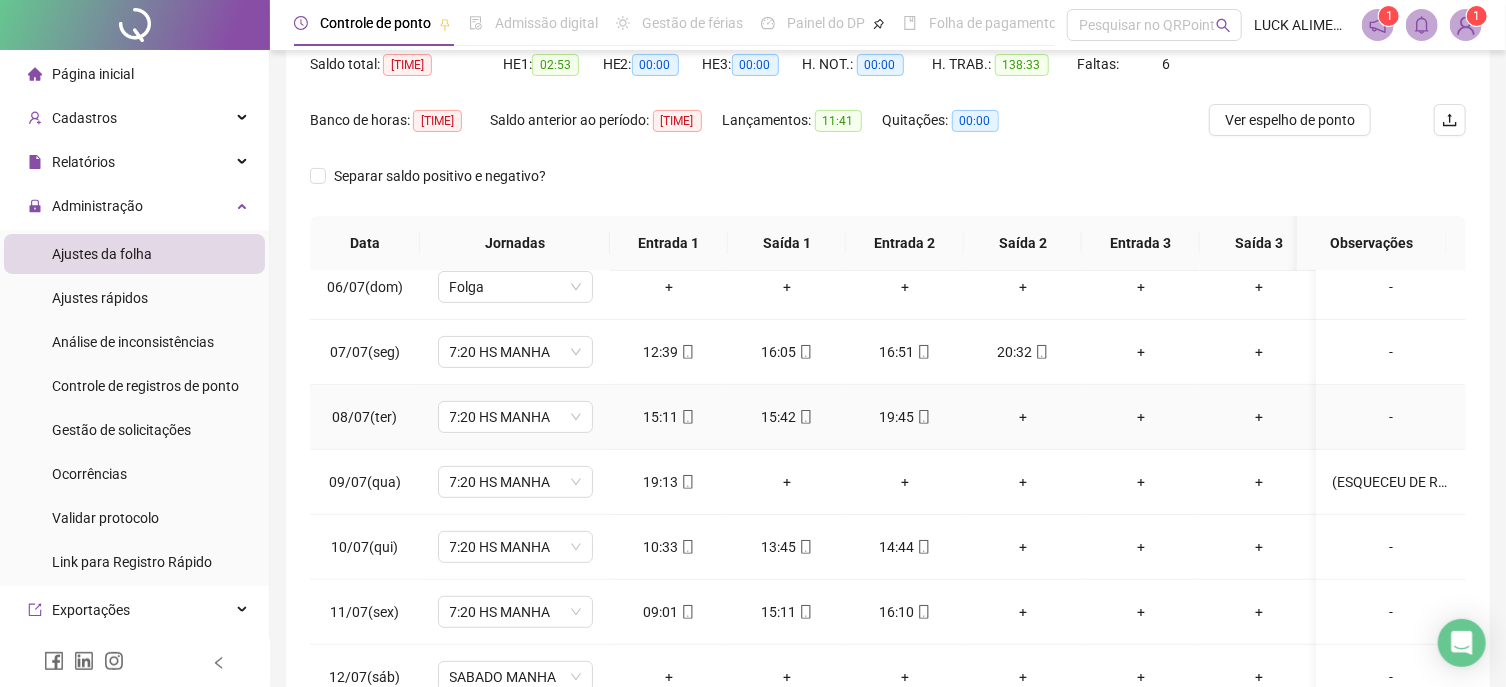 scroll, scrollTop: 455, scrollLeft: 0, axis: vertical 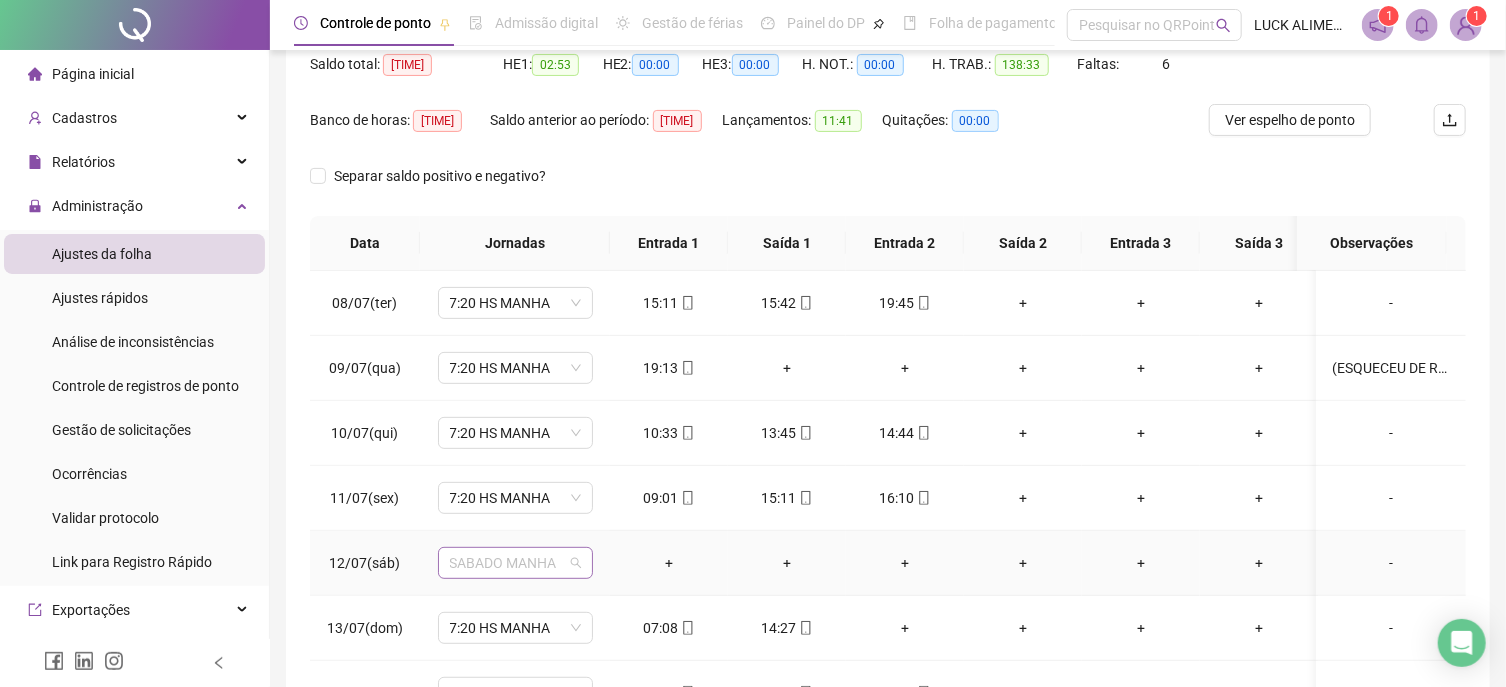 click on "SABADO MANHA" at bounding box center [515, 563] 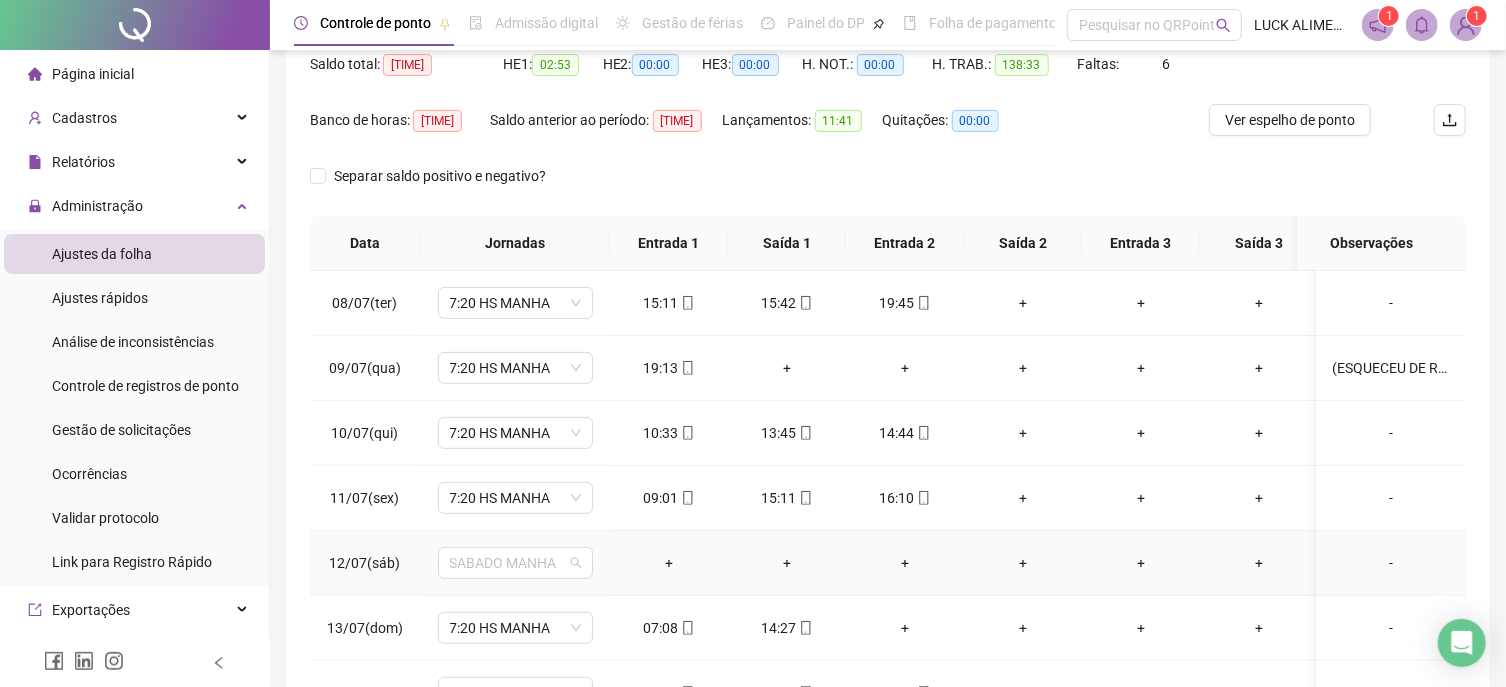 scroll, scrollTop: 691, scrollLeft: 0, axis: vertical 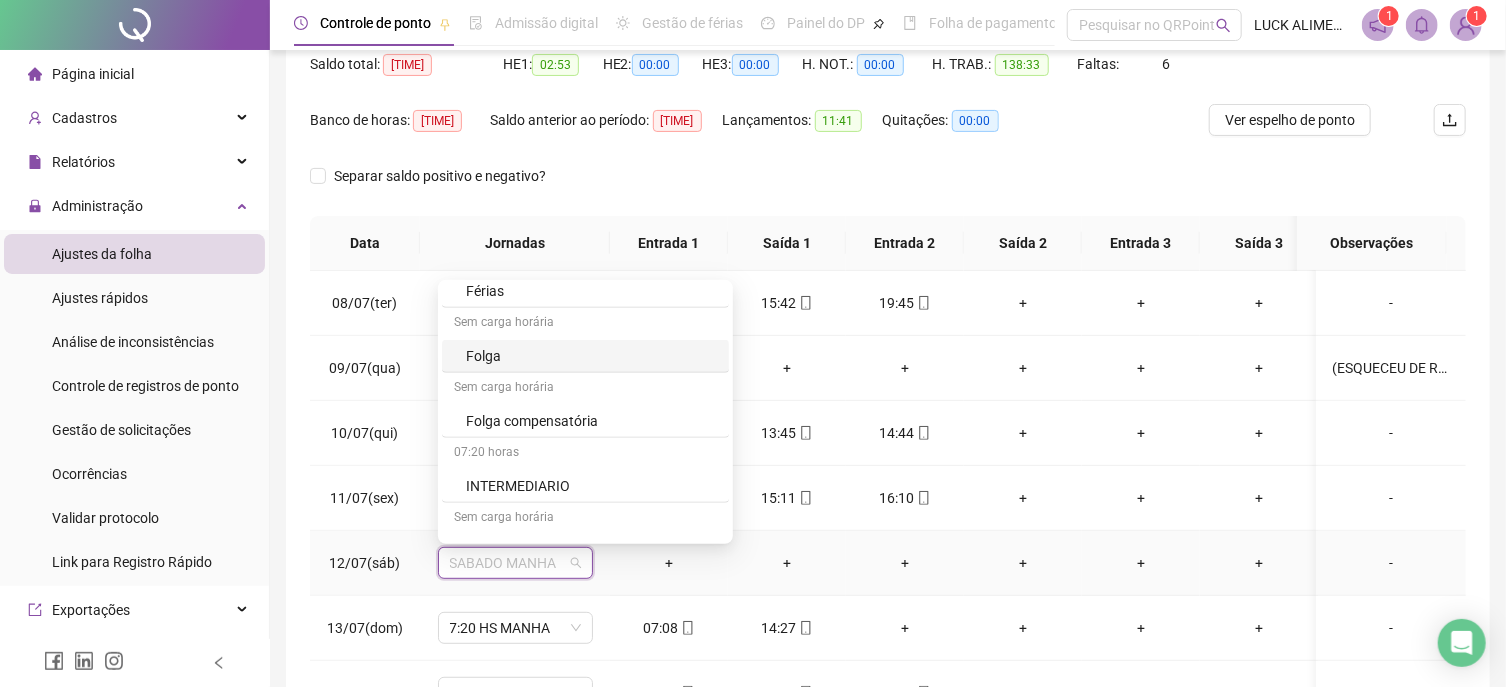 click on "Folga" at bounding box center [591, 356] 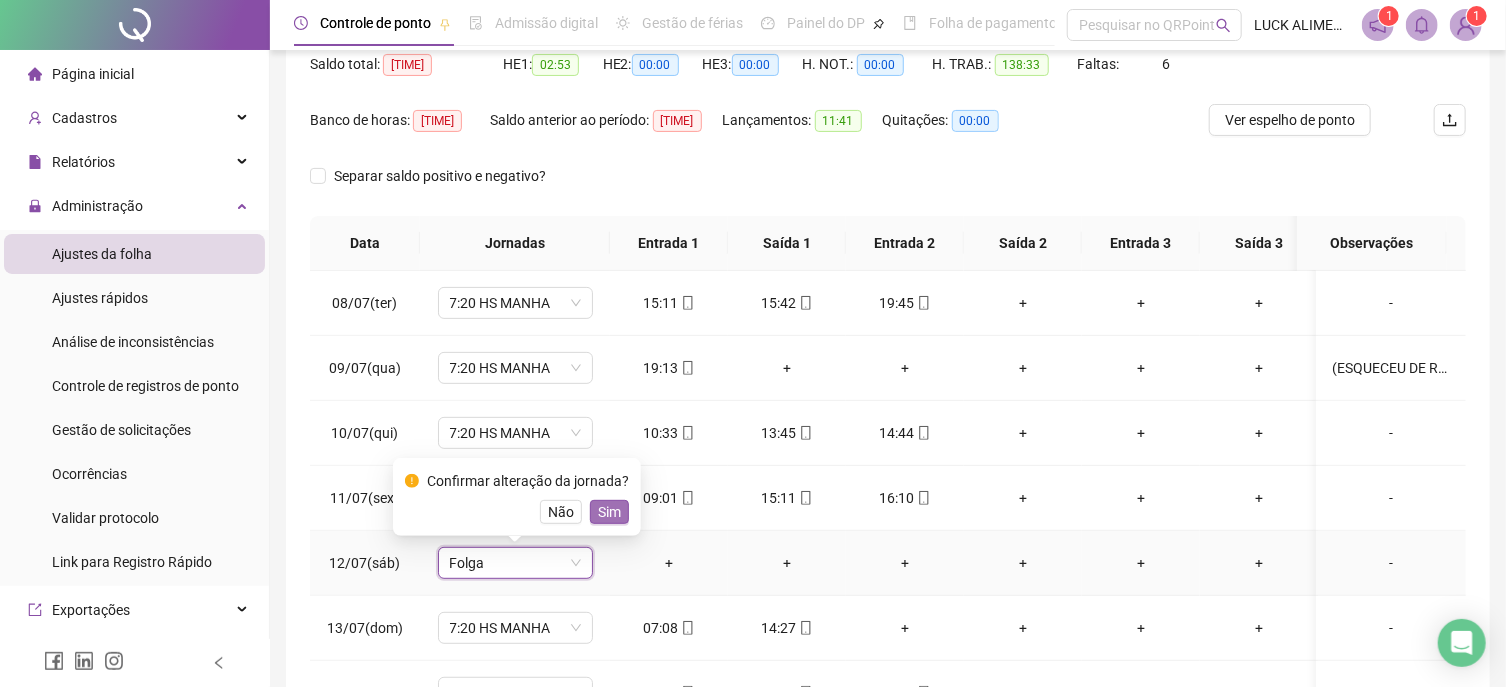 click on "Sim" at bounding box center [609, 512] 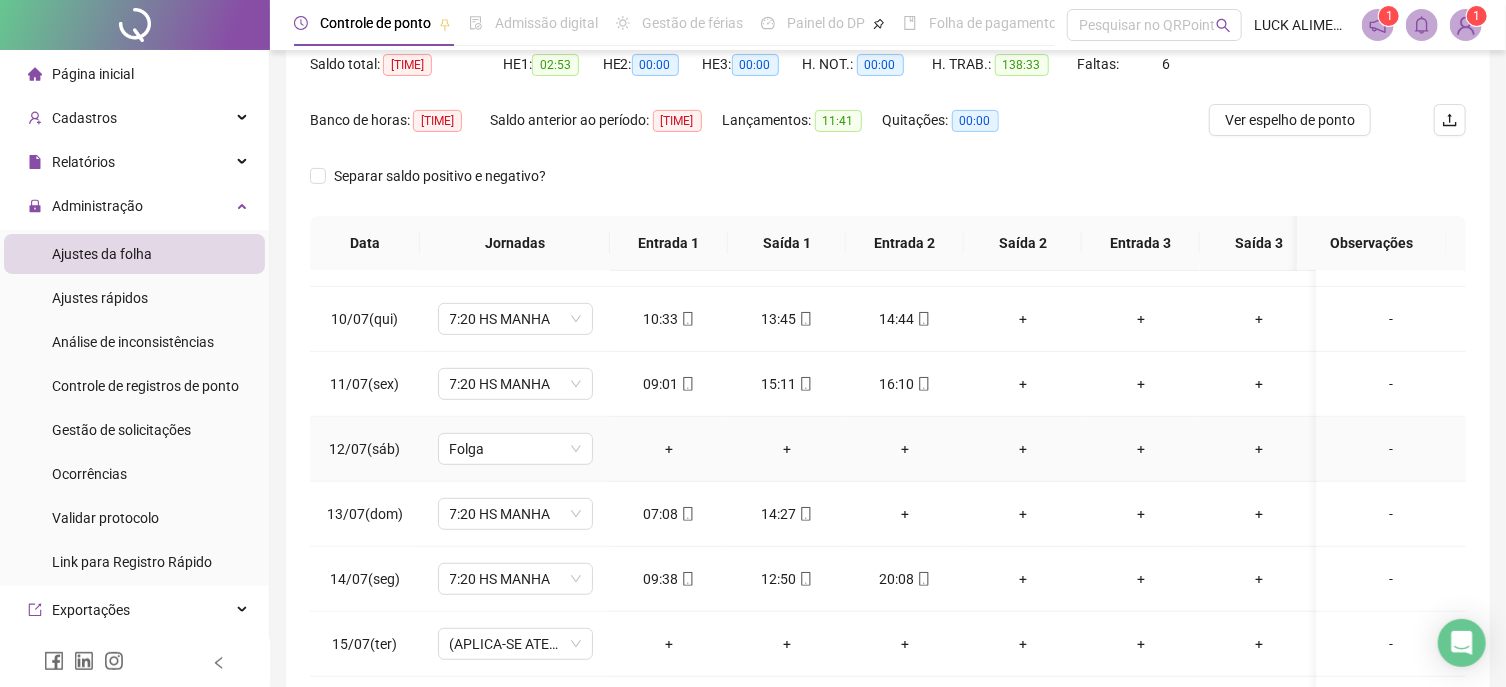 scroll, scrollTop: 683, scrollLeft: 0, axis: vertical 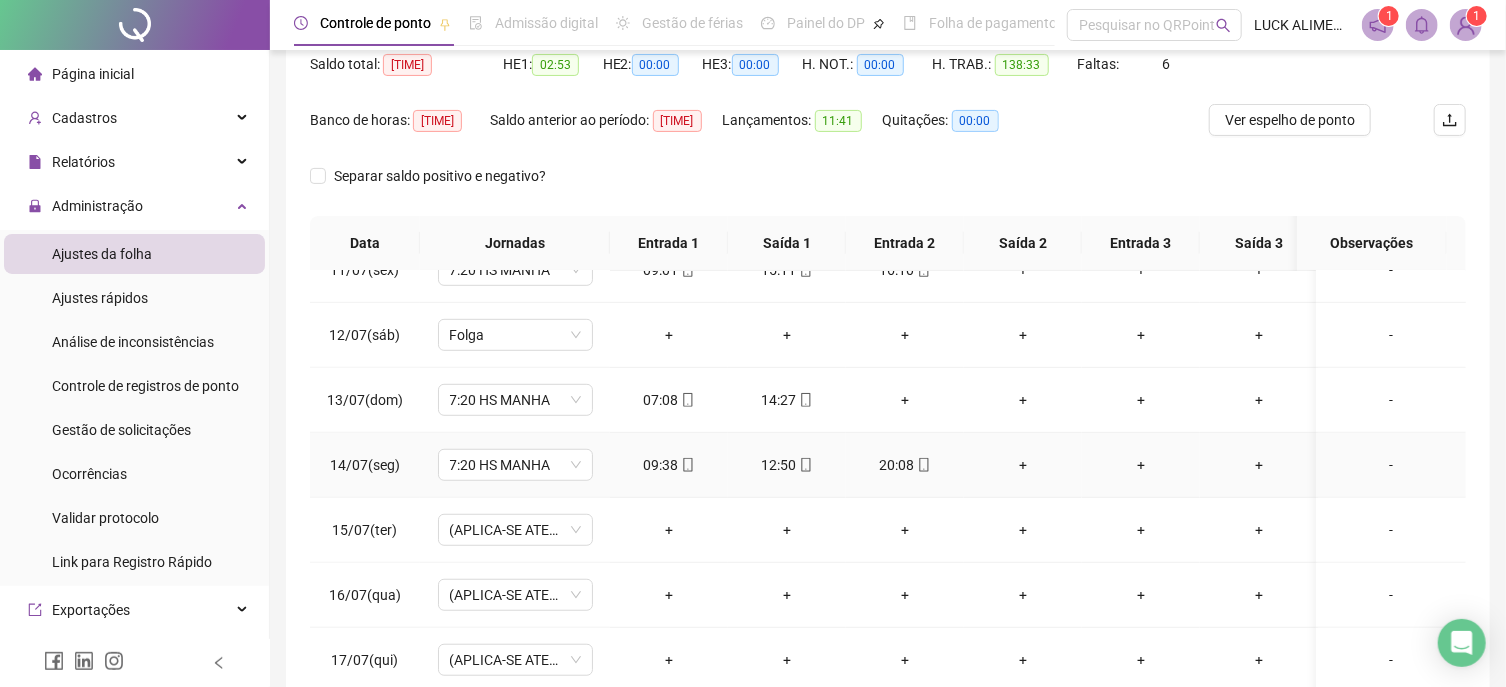 click on "+" at bounding box center [1023, 465] 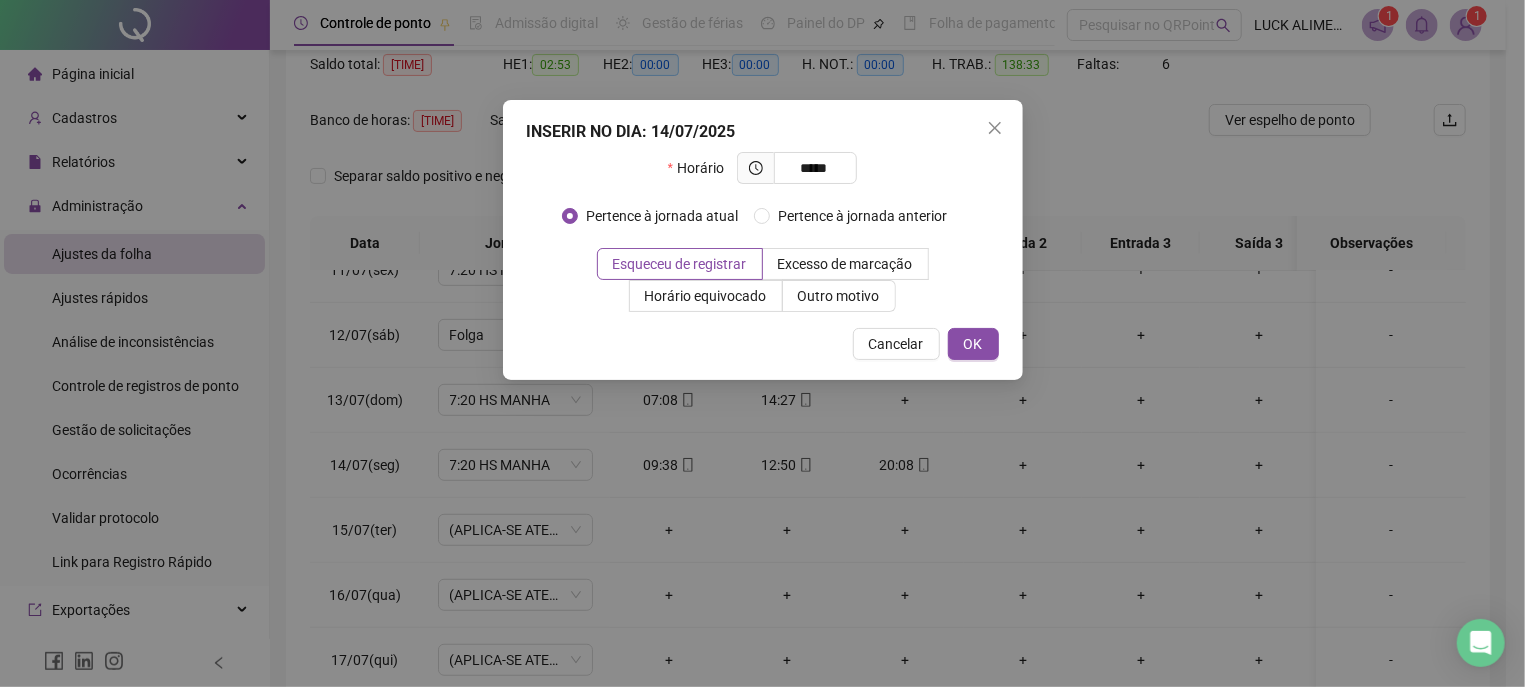 type on "*****" 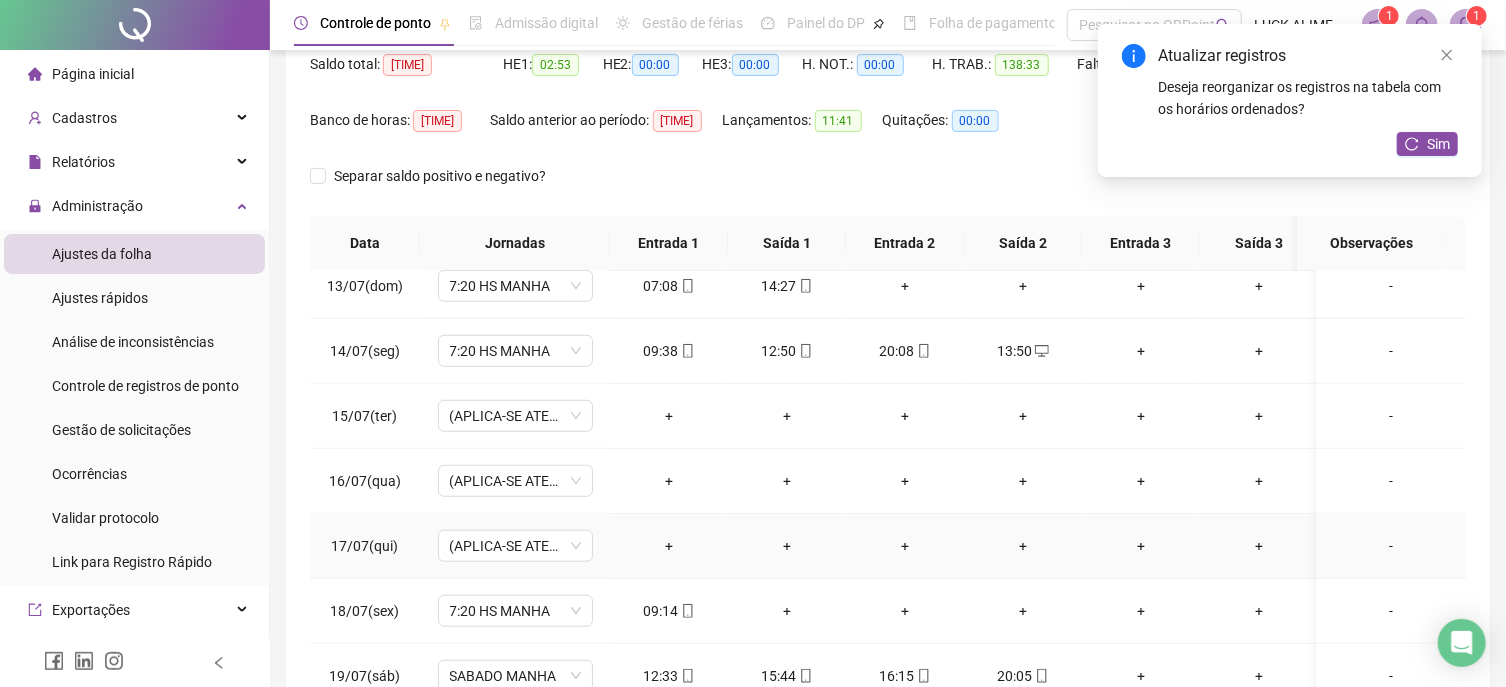 scroll, scrollTop: 911, scrollLeft: 0, axis: vertical 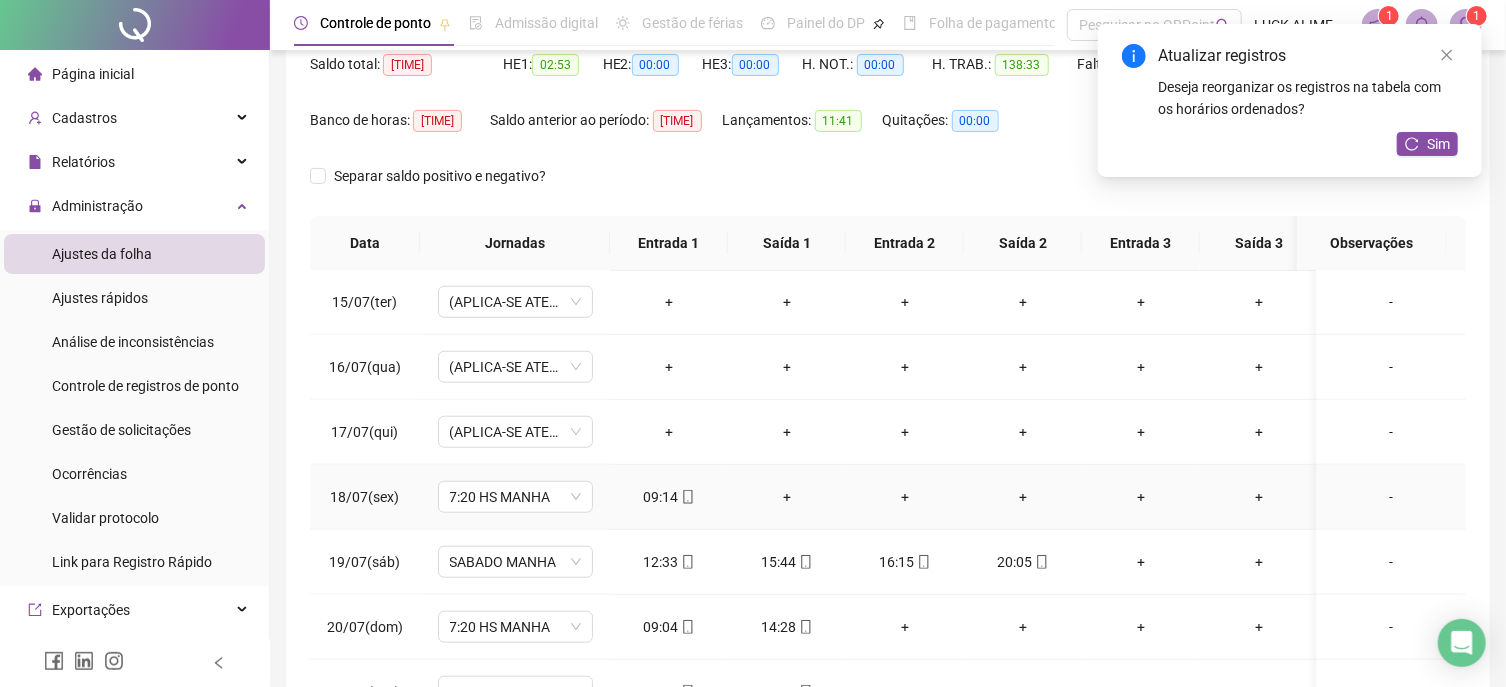 click on "-" at bounding box center [1391, 497] 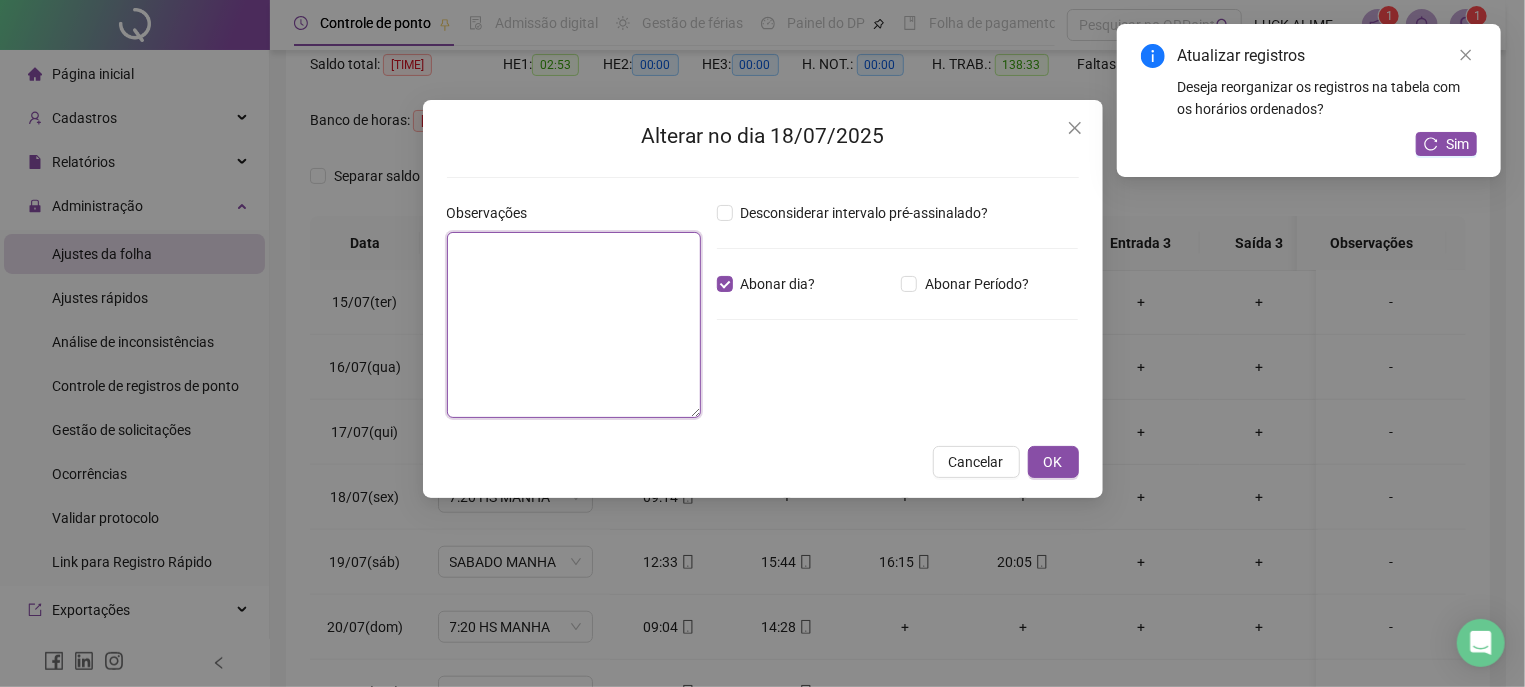 click at bounding box center (574, 325) 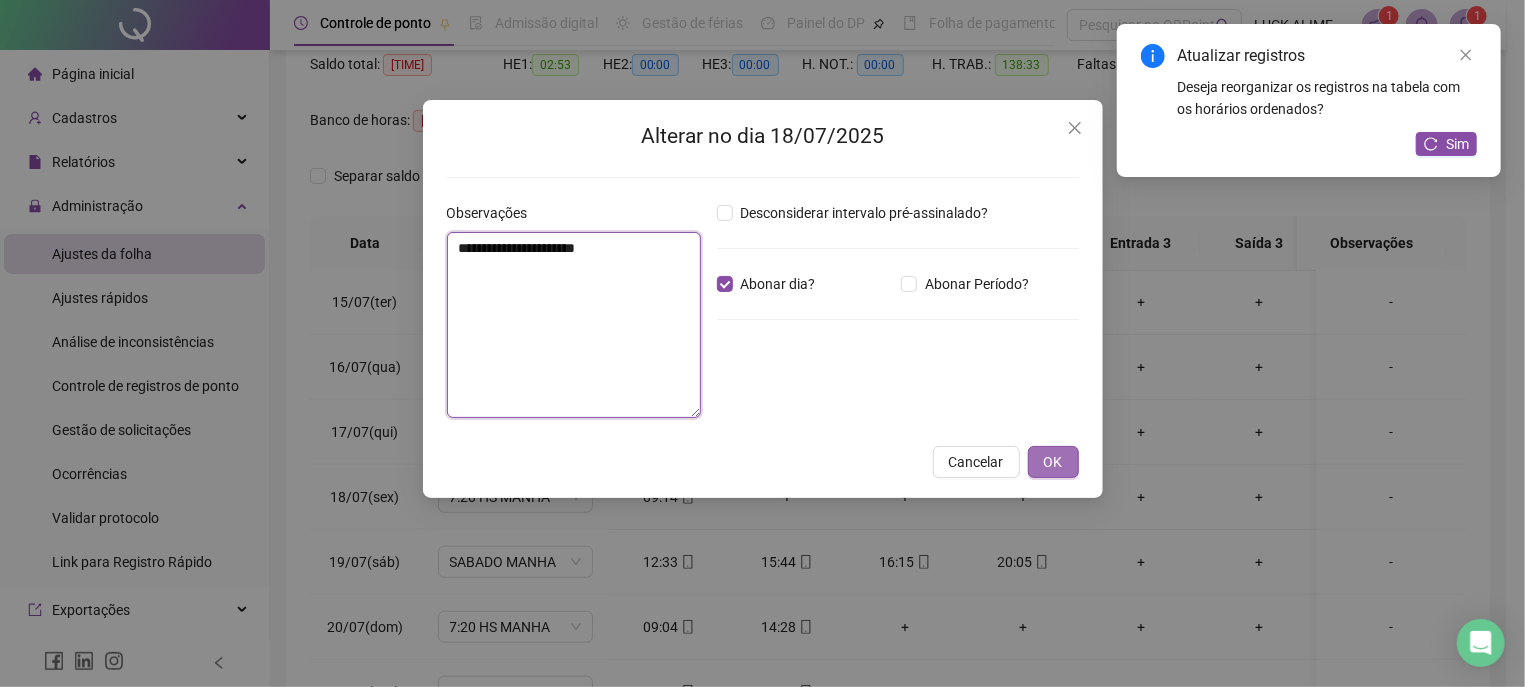 type on "**********" 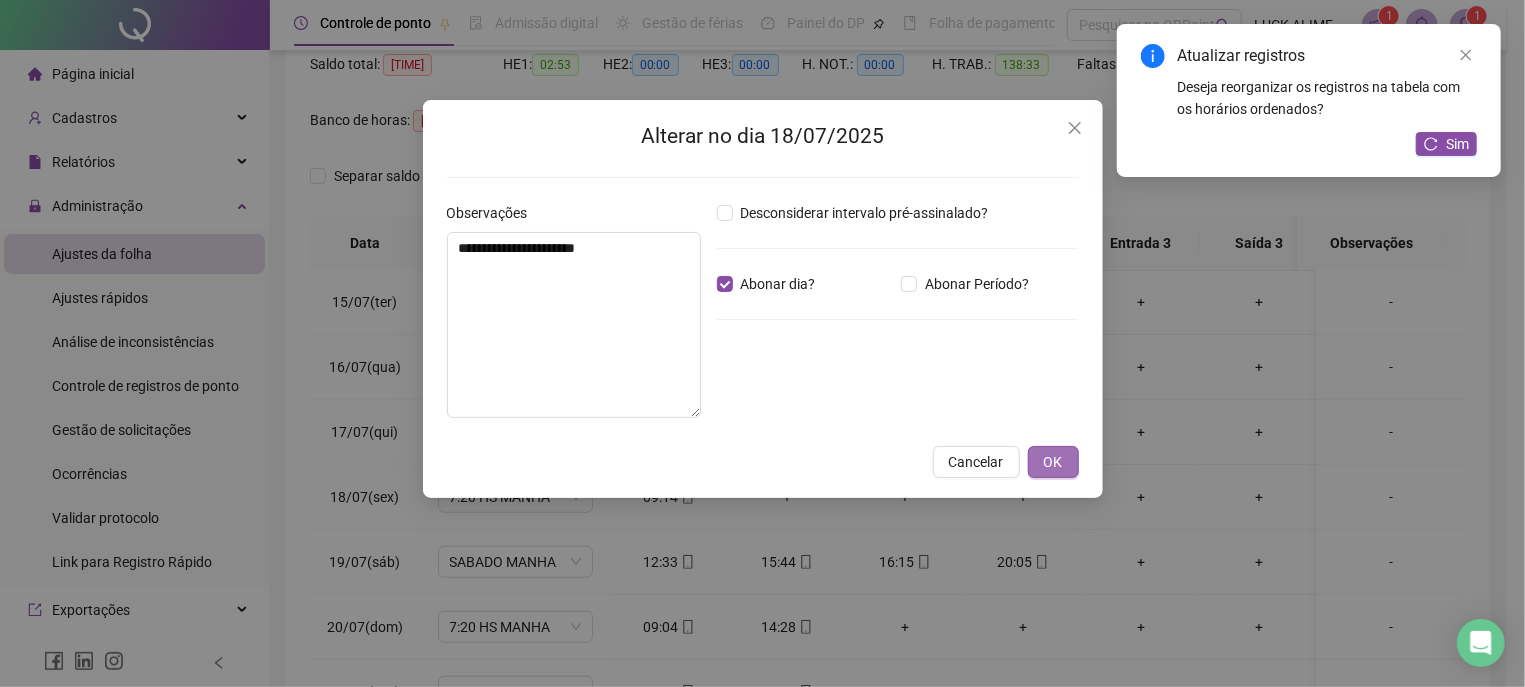 click on "OK" at bounding box center (1053, 462) 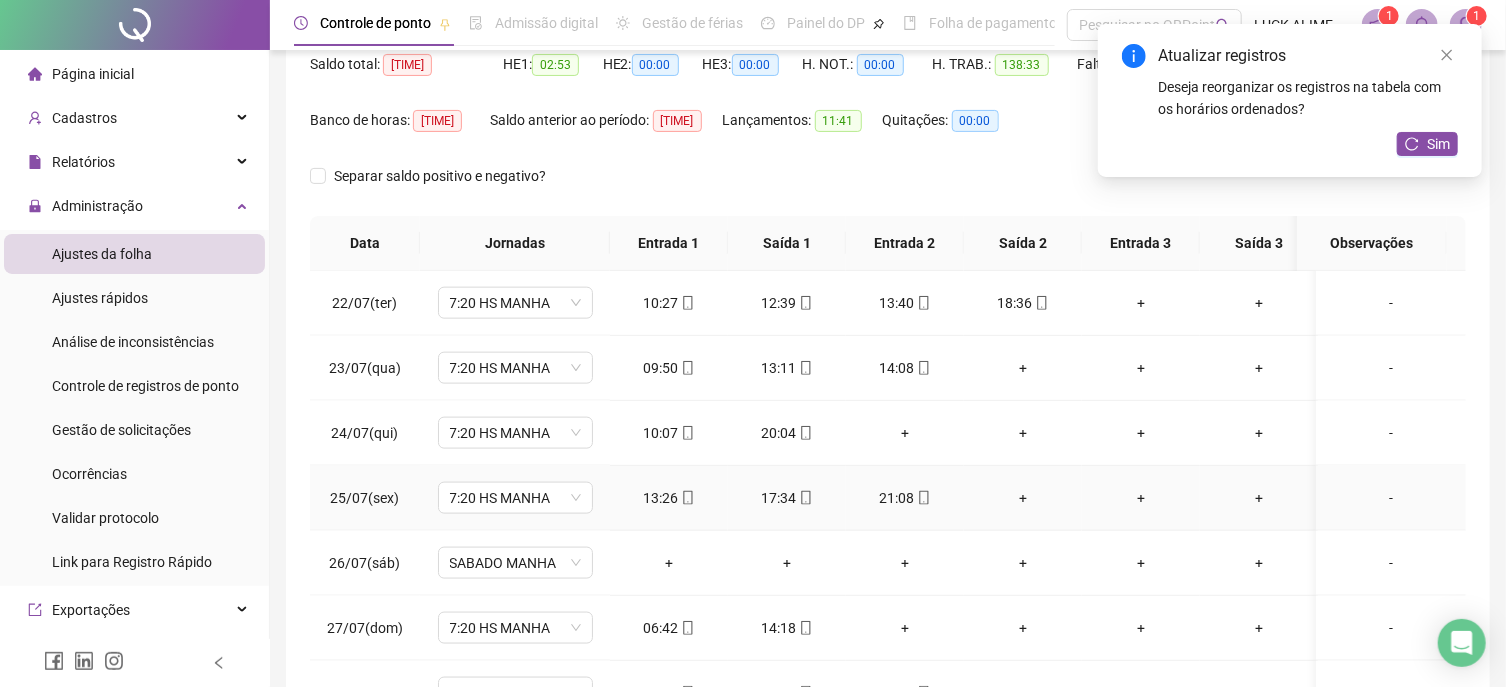 scroll, scrollTop: 1366, scrollLeft: 0, axis: vertical 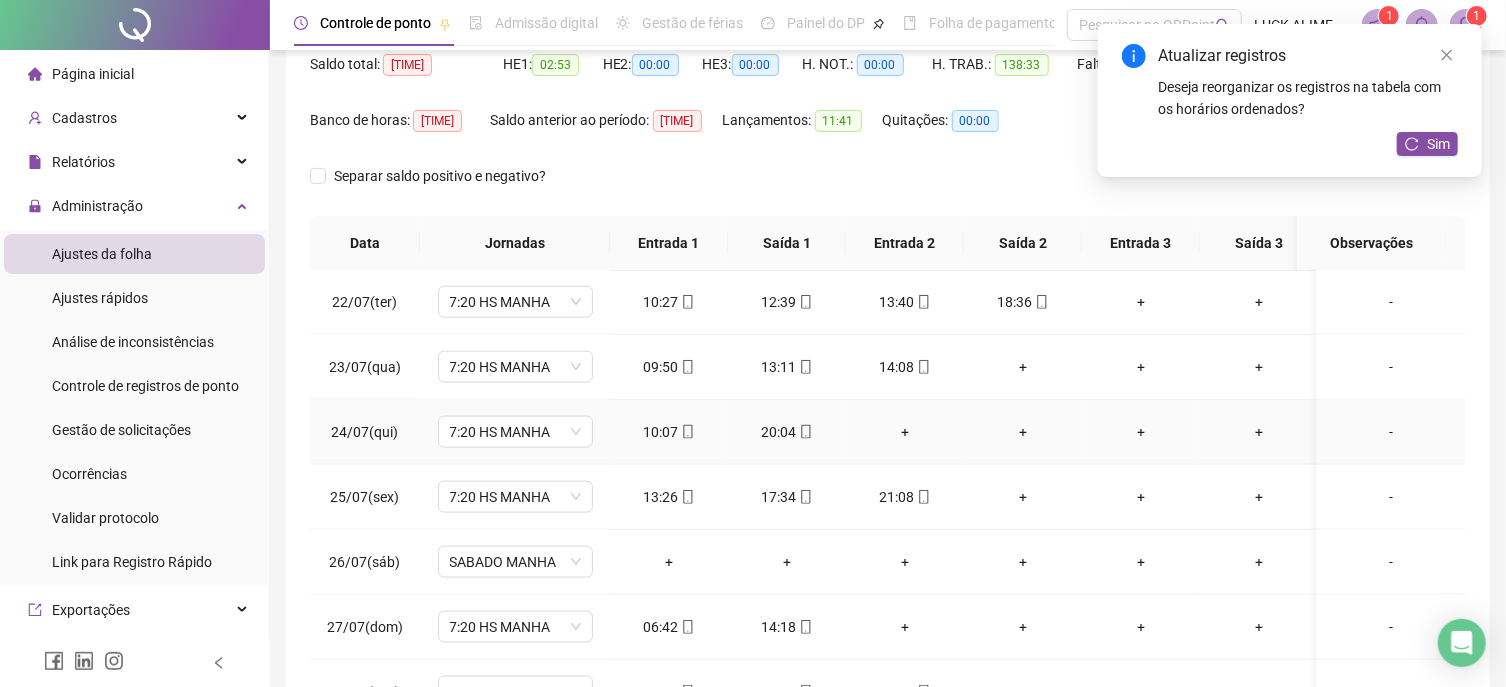 click on "+" at bounding box center [905, 432] 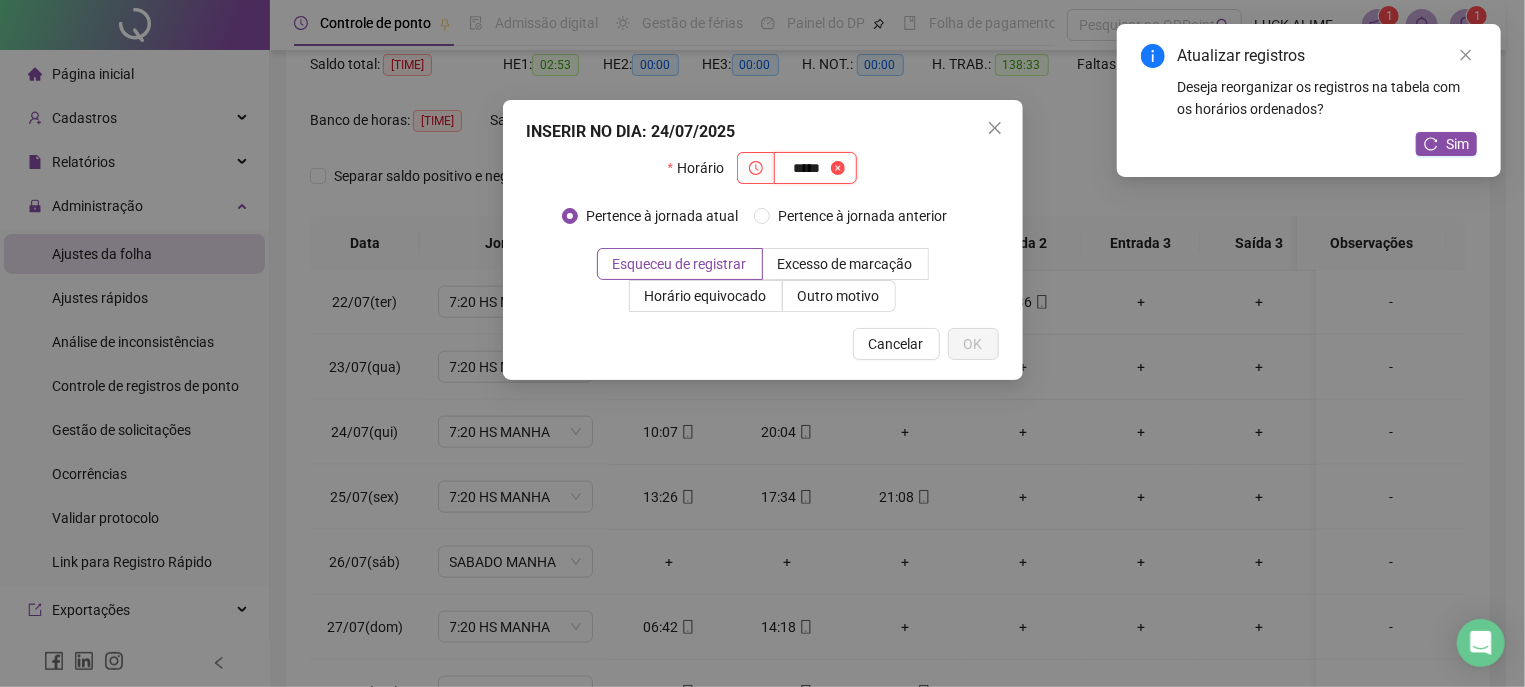 type on "*****" 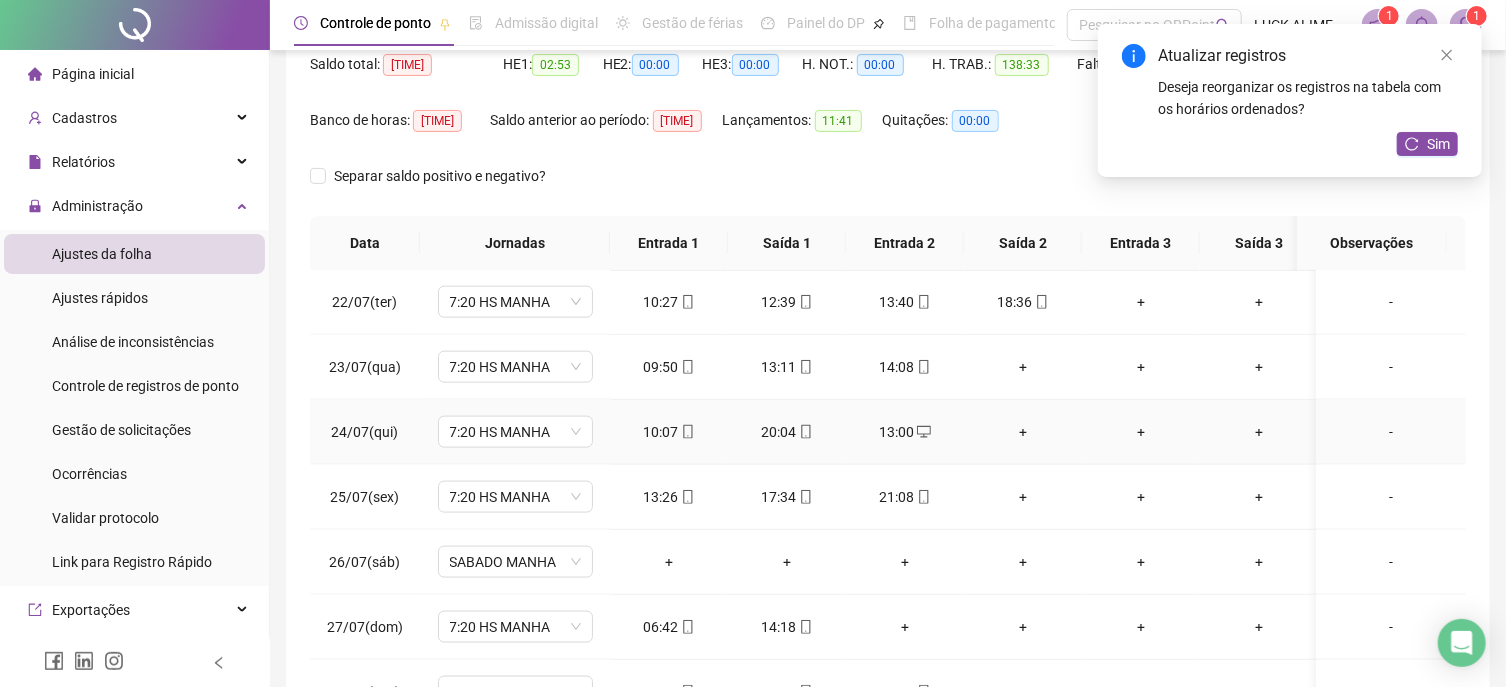 click on "+" at bounding box center [1023, 432] 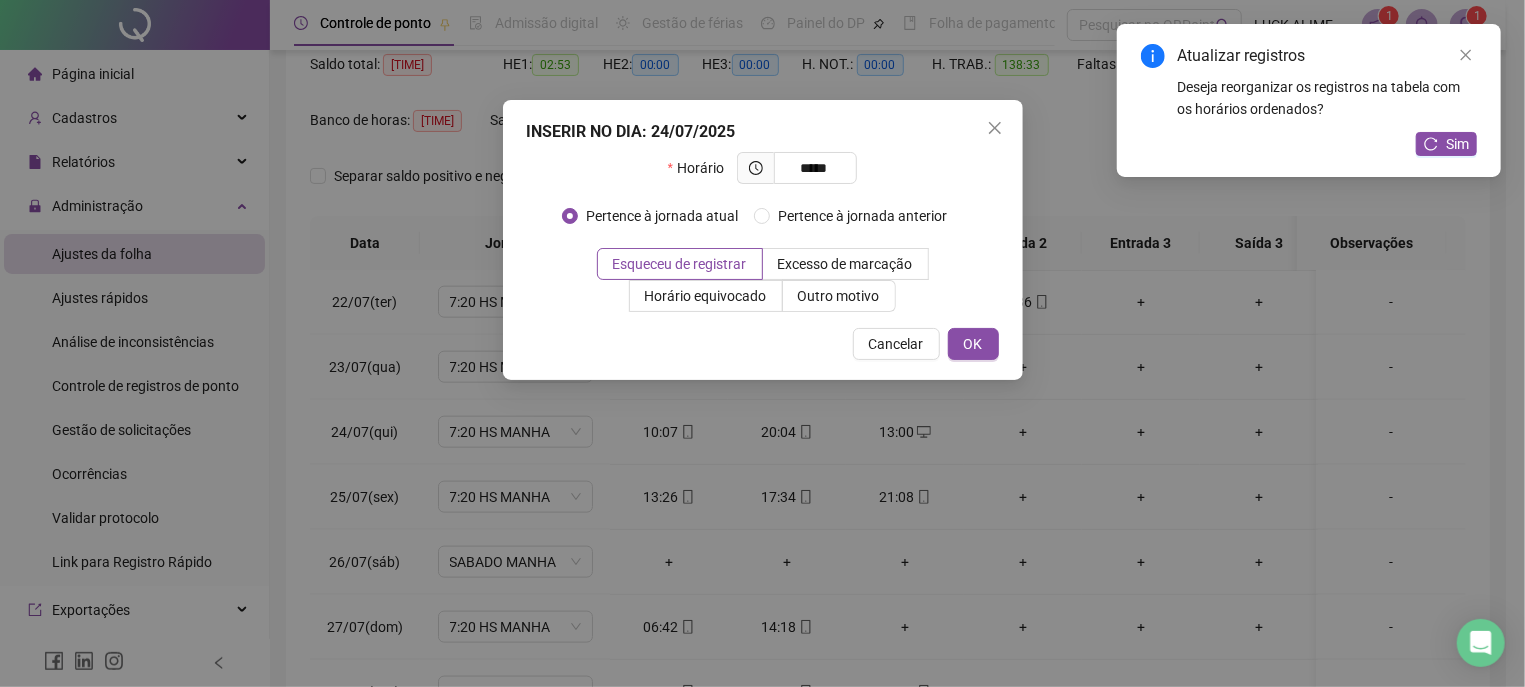 type on "*****" 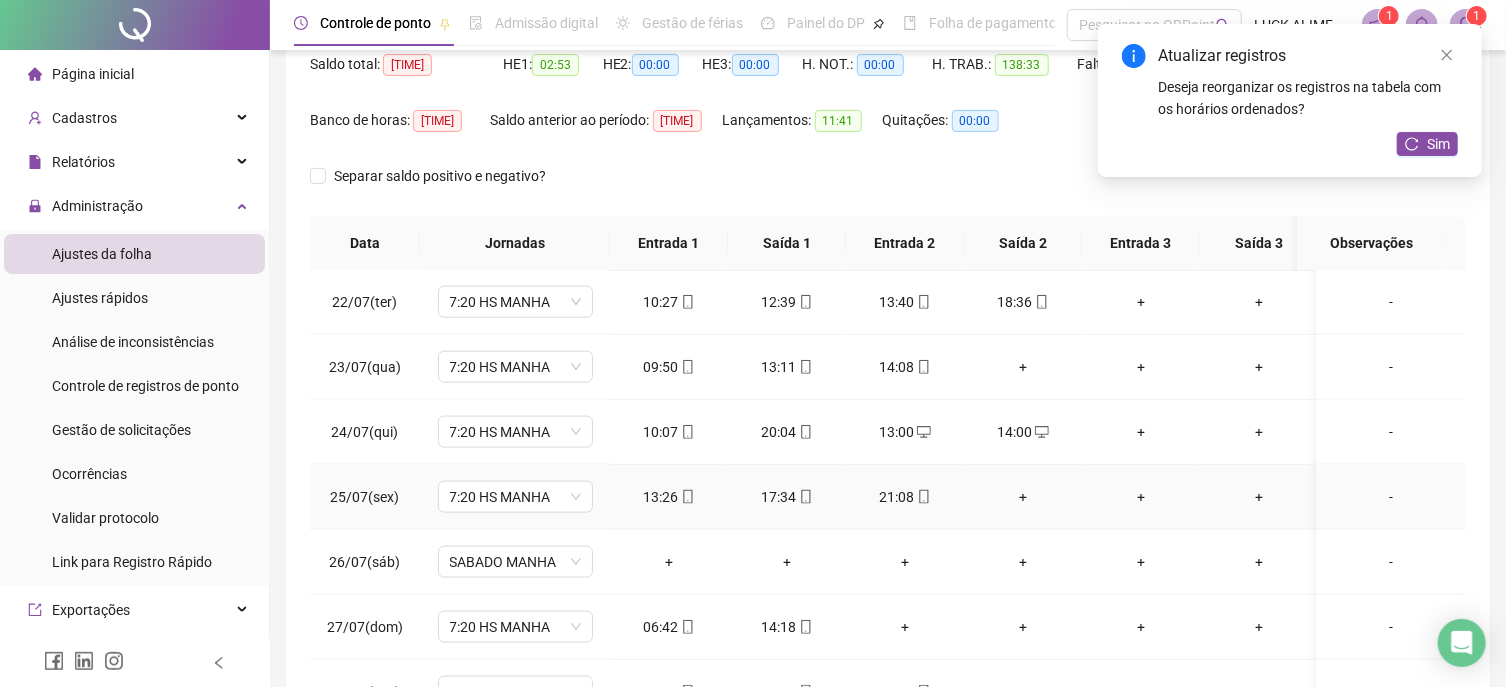 click on "+" at bounding box center [1023, 497] 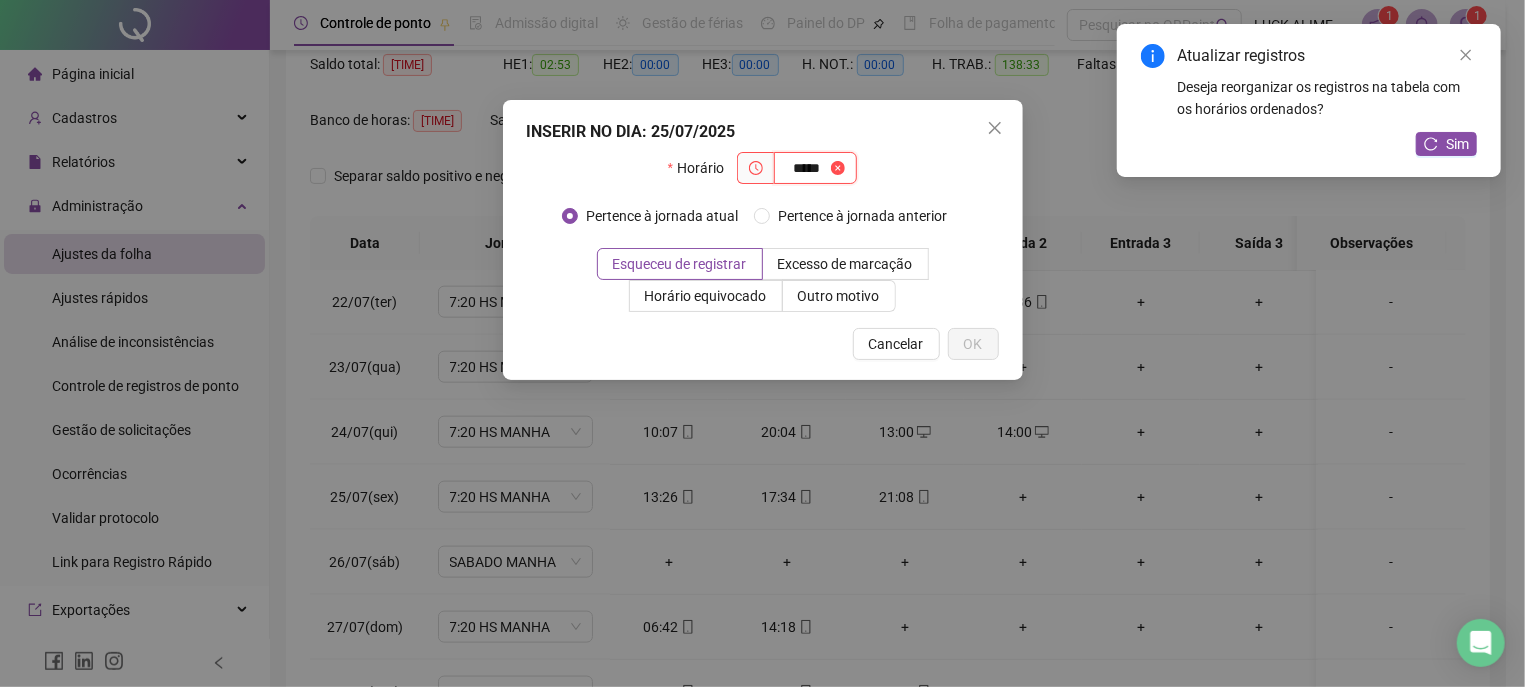type on "*****" 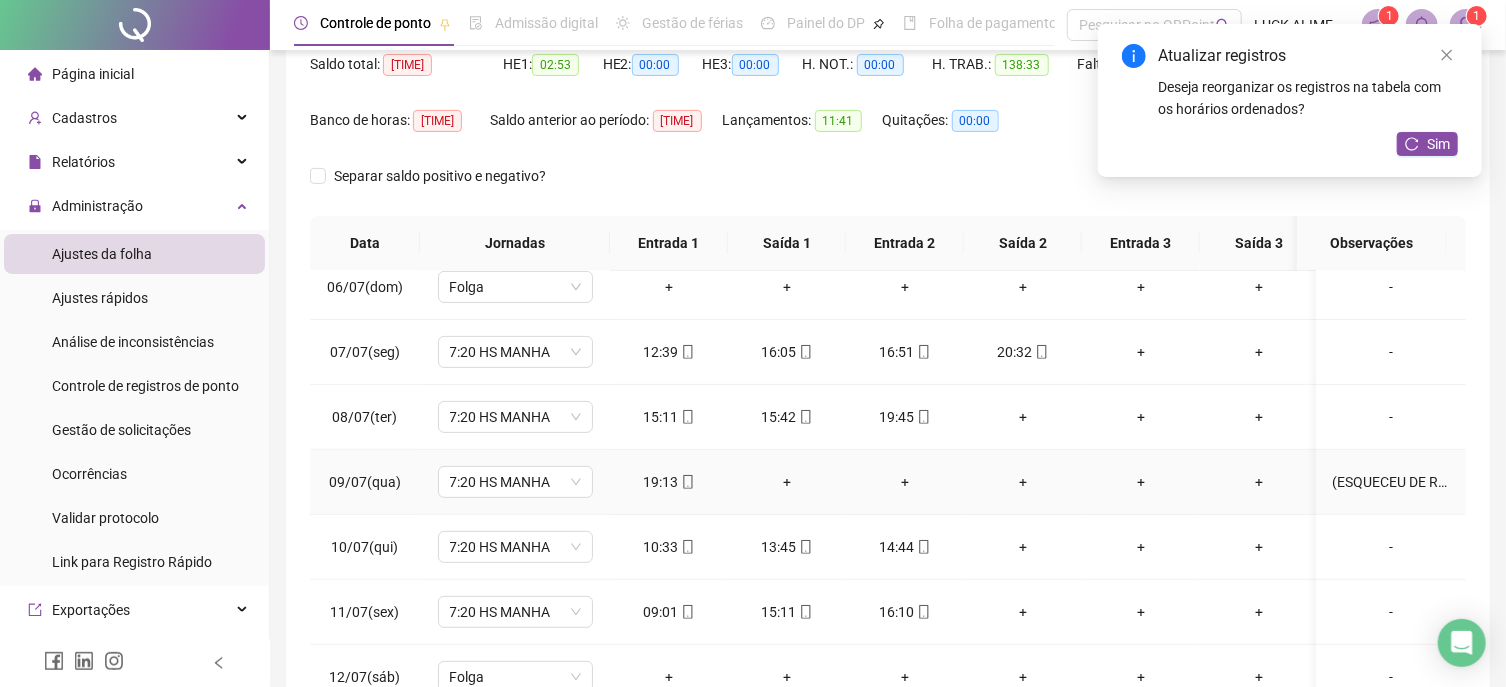 scroll, scrollTop: 0, scrollLeft: 0, axis: both 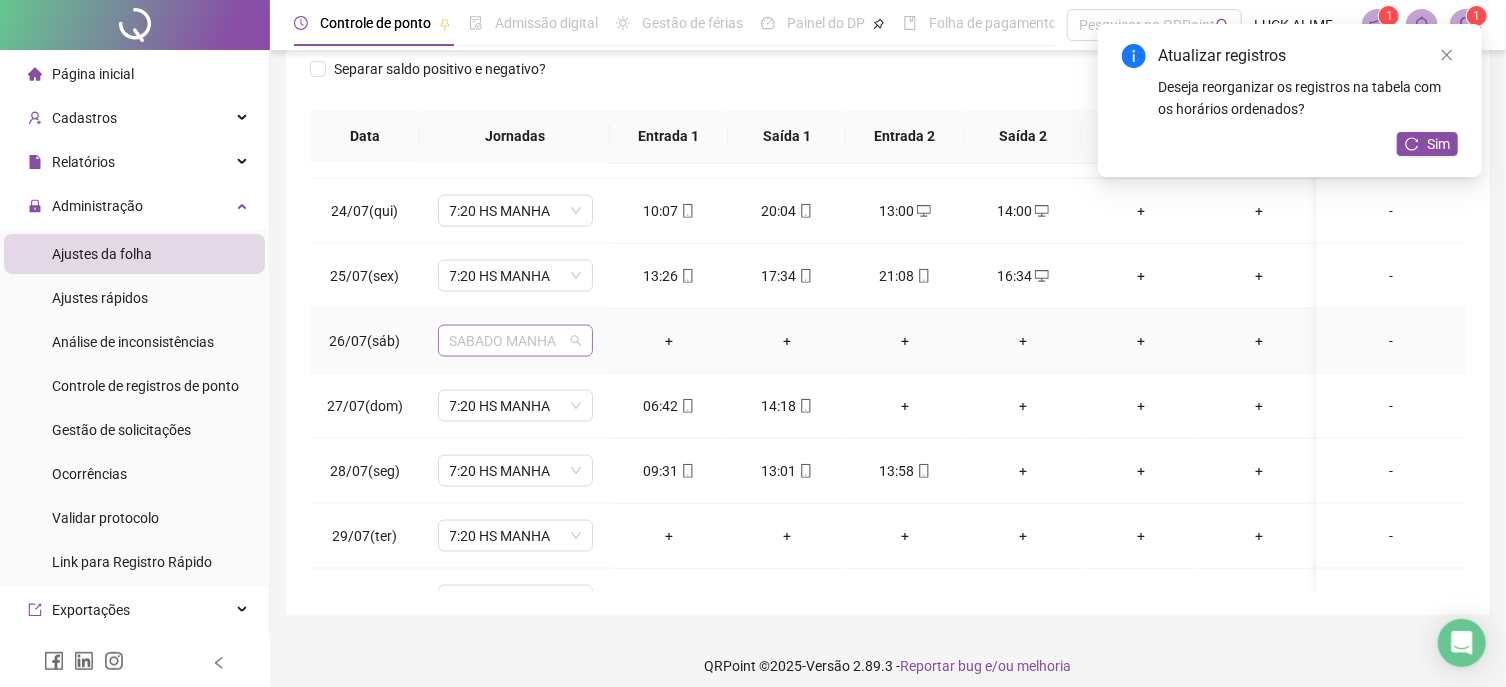 click on "SABADO MANHA" at bounding box center [515, 341] 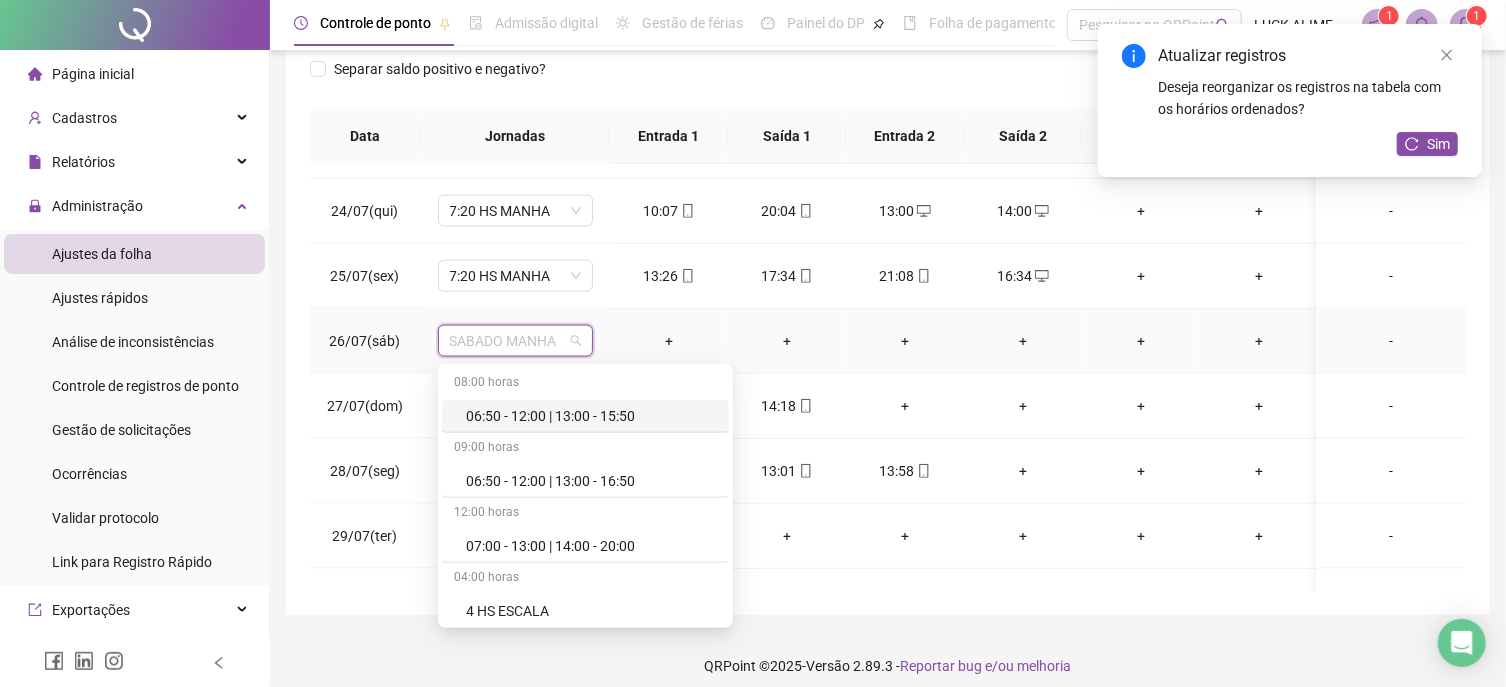 scroll, scrollTop: 691, scrollLeft: 0, axis: vertical 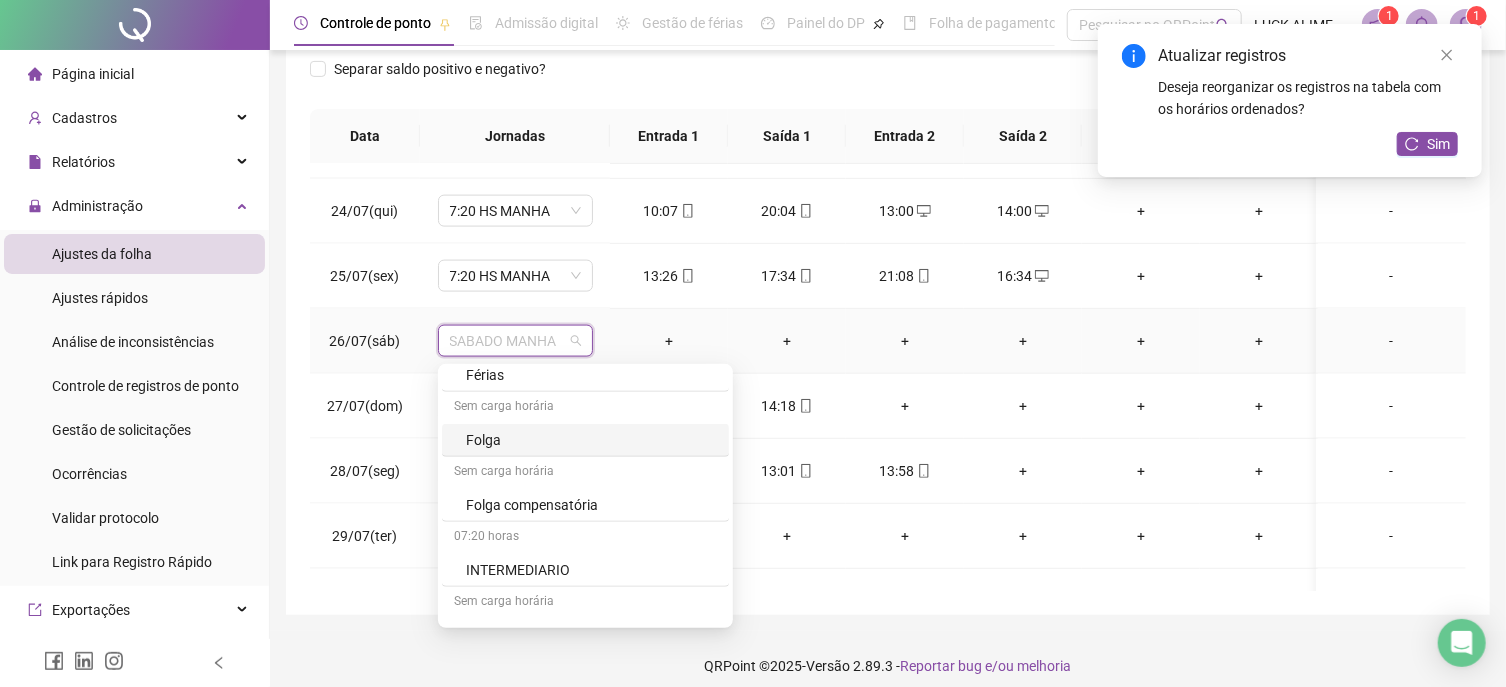click on "Folga" at bounding box center [591, 440] 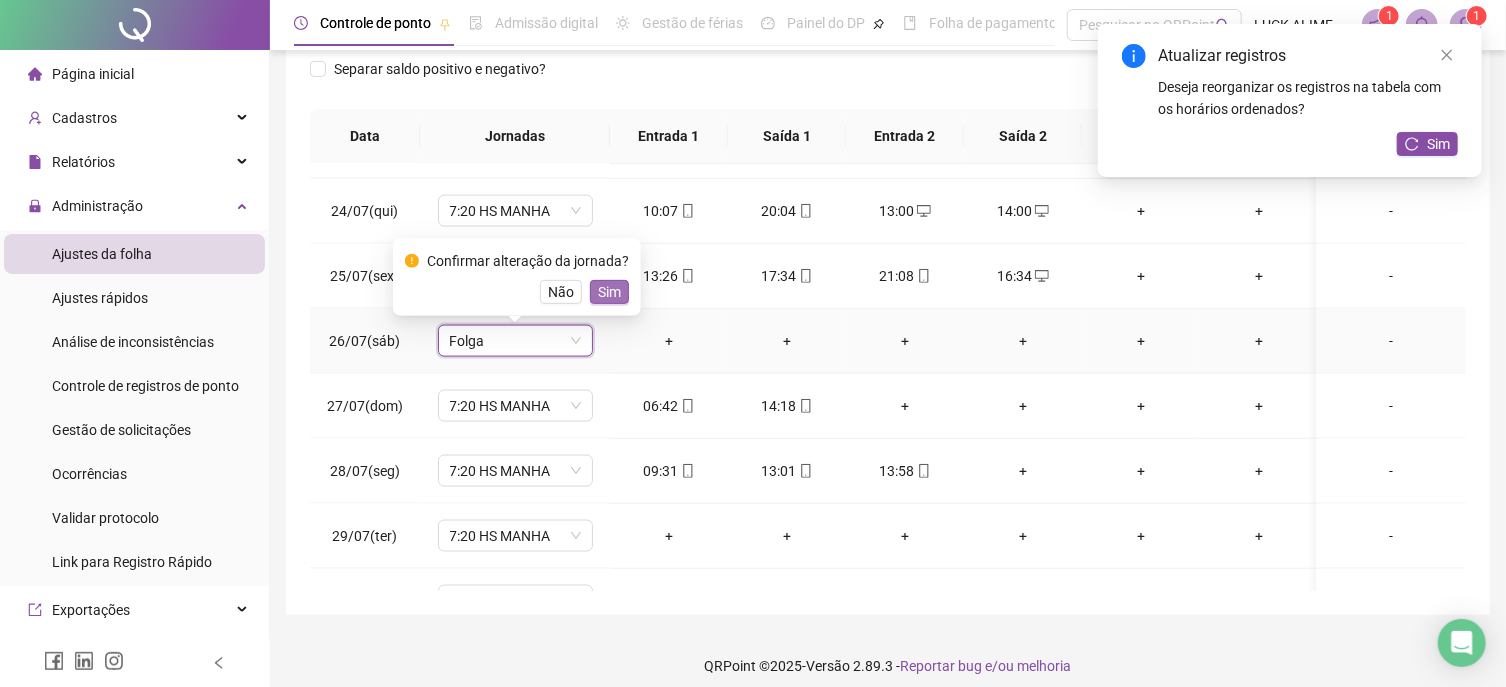 click on "Sim" at bounding box center (609, 292) 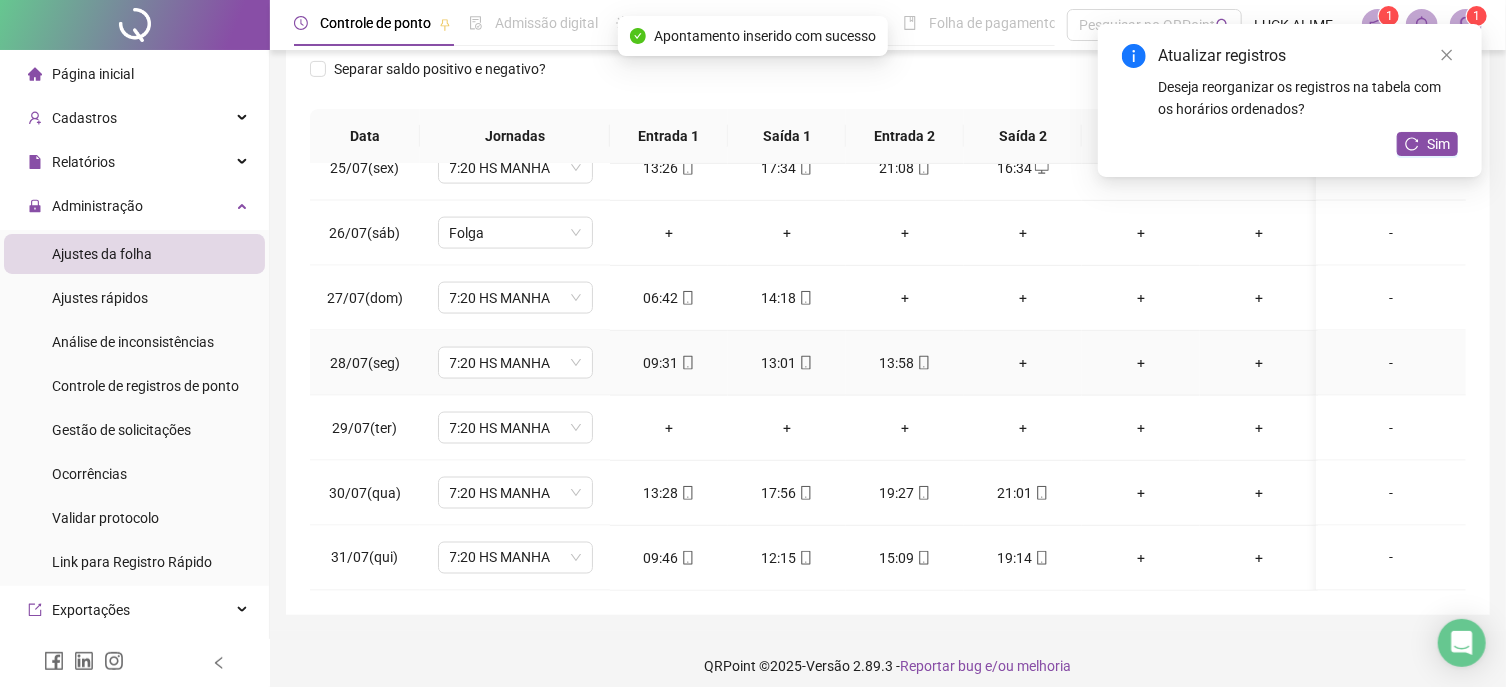 scroll, scrollTop: 1610, scrollLeft: 0, axis: vertical 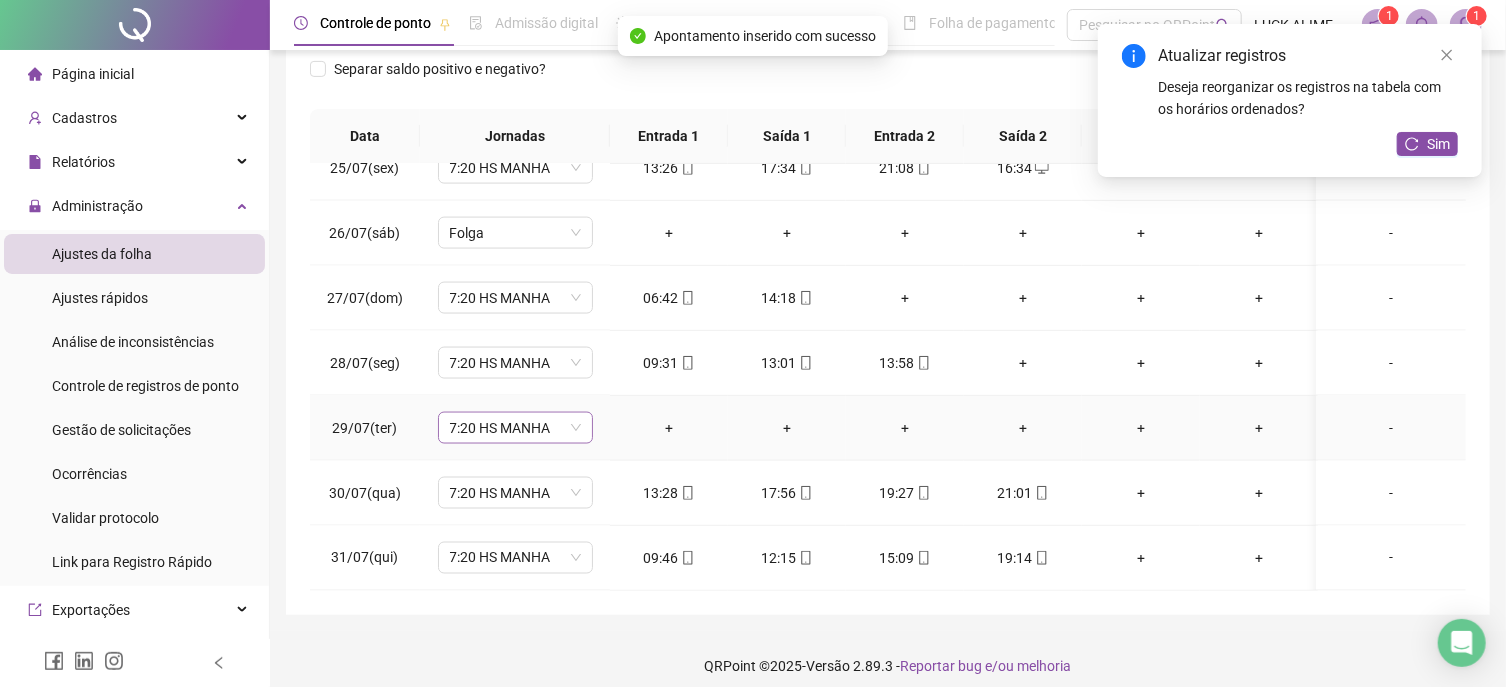 click on "7:20 HS MANHA" at bounding box center [515, 428] 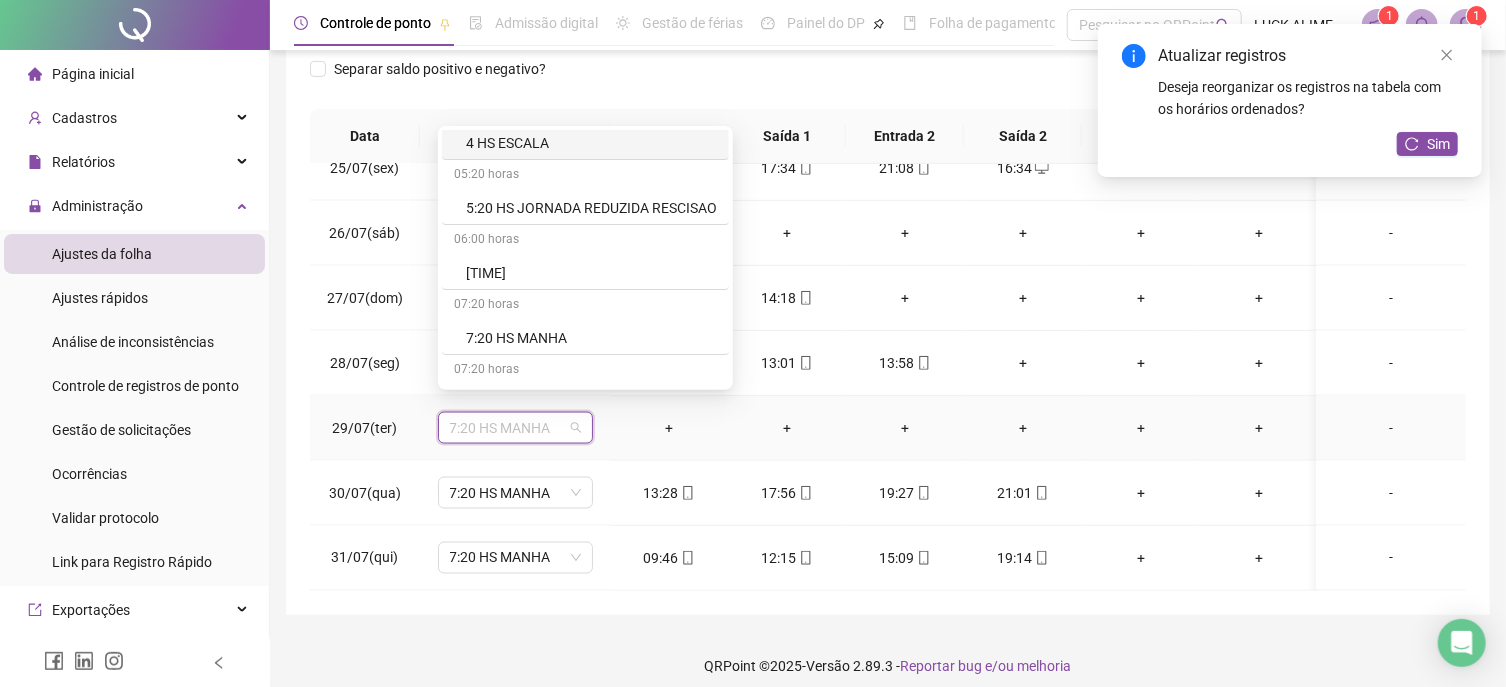 scroll, scrollTop: 461, scrollLeft: 0, axis: vertical 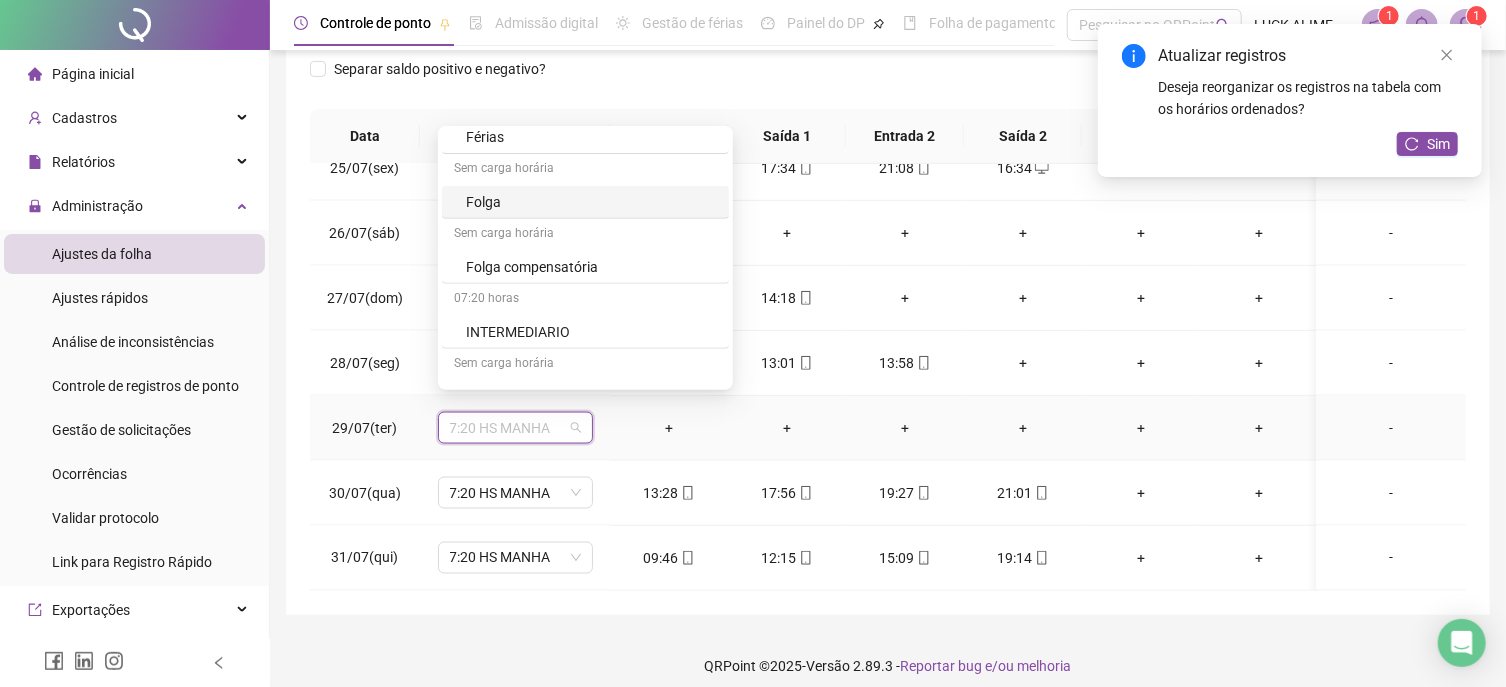 click on "Folga" at bounding box center (591, 202) 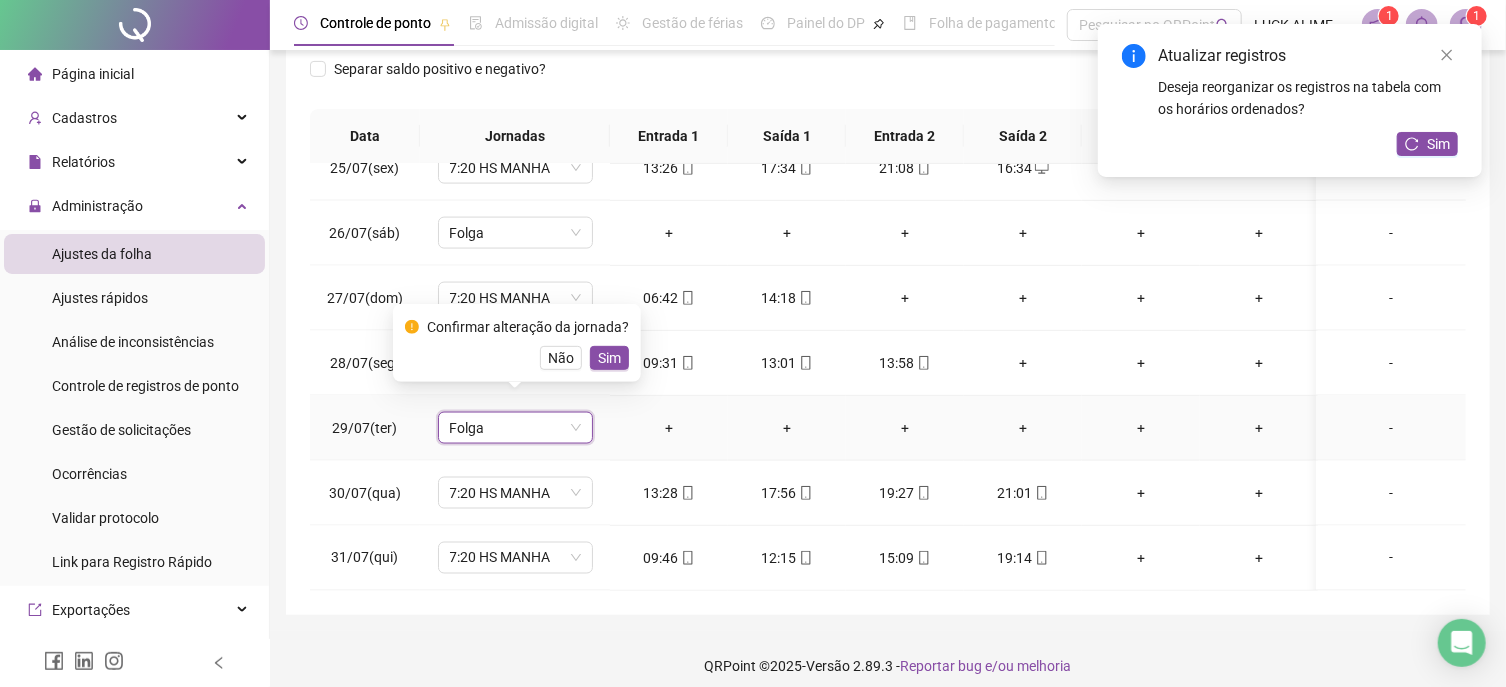 click on "Confirmar alteração da jornada? Não Sim" at bounding box center [517, 343] 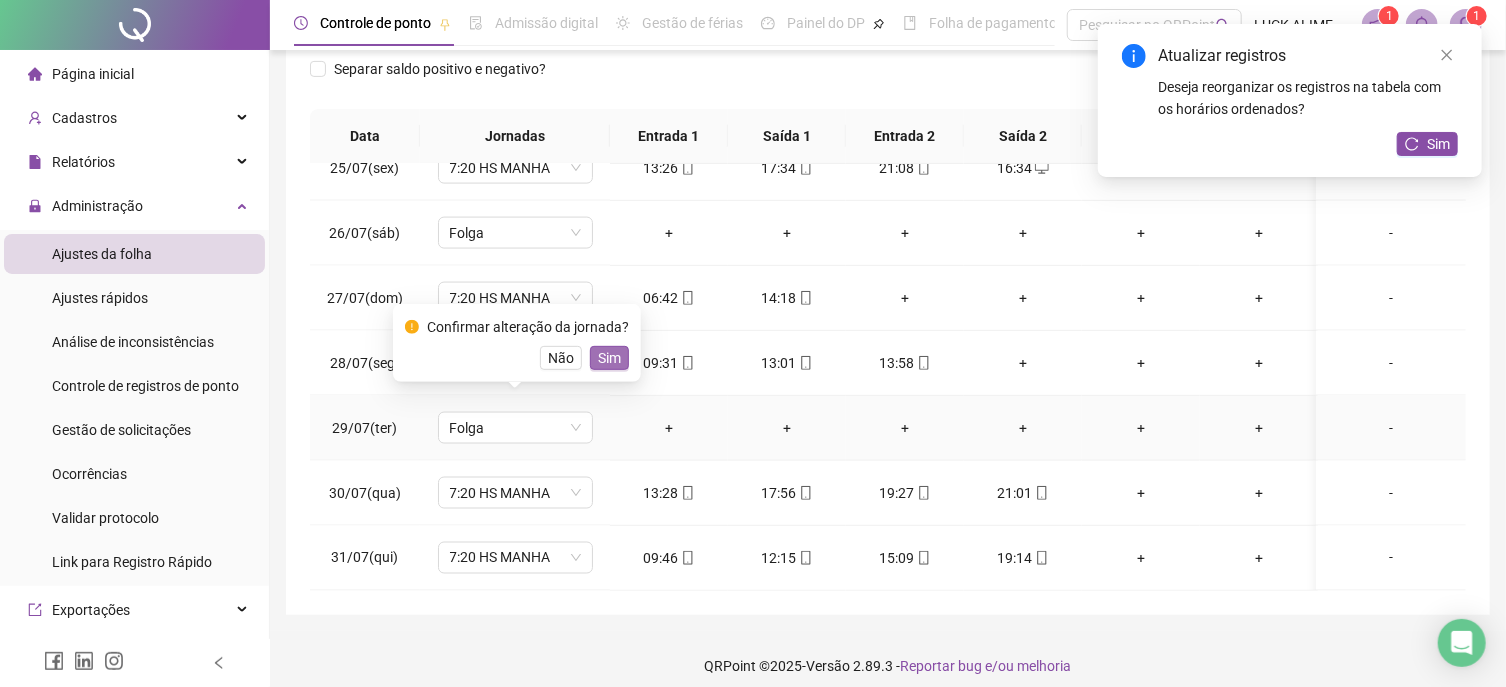 click on "Sim" at bounding box center [609, 358] 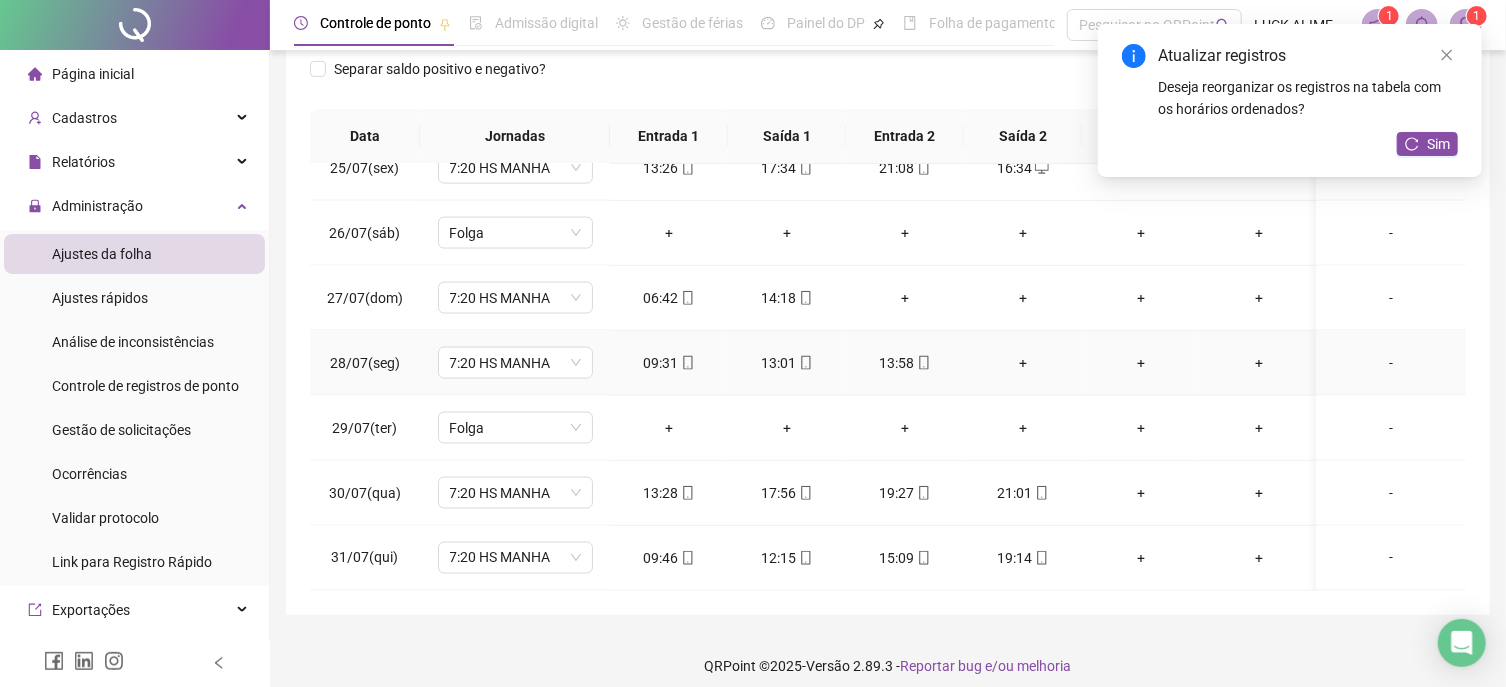 scroll, scrollTop: 336, scrollLeft: 0, axis: vertical 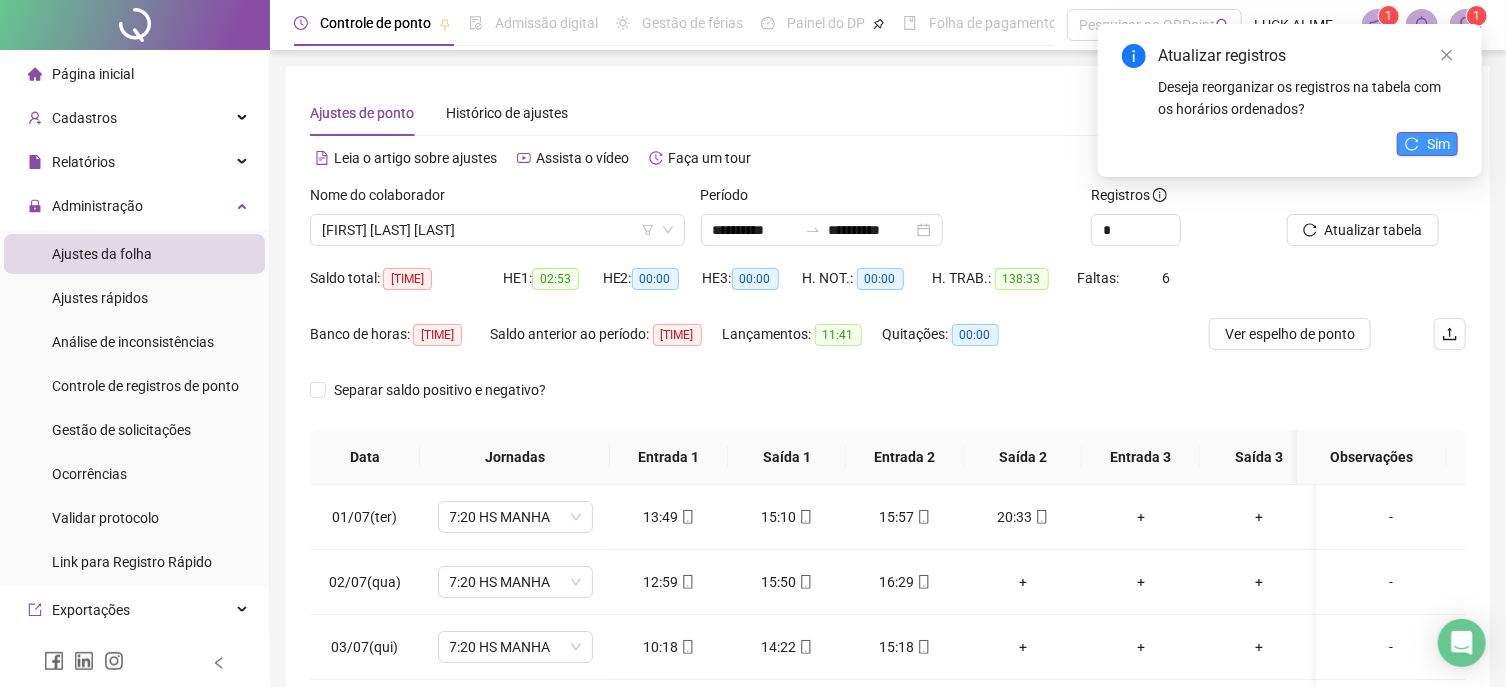 click 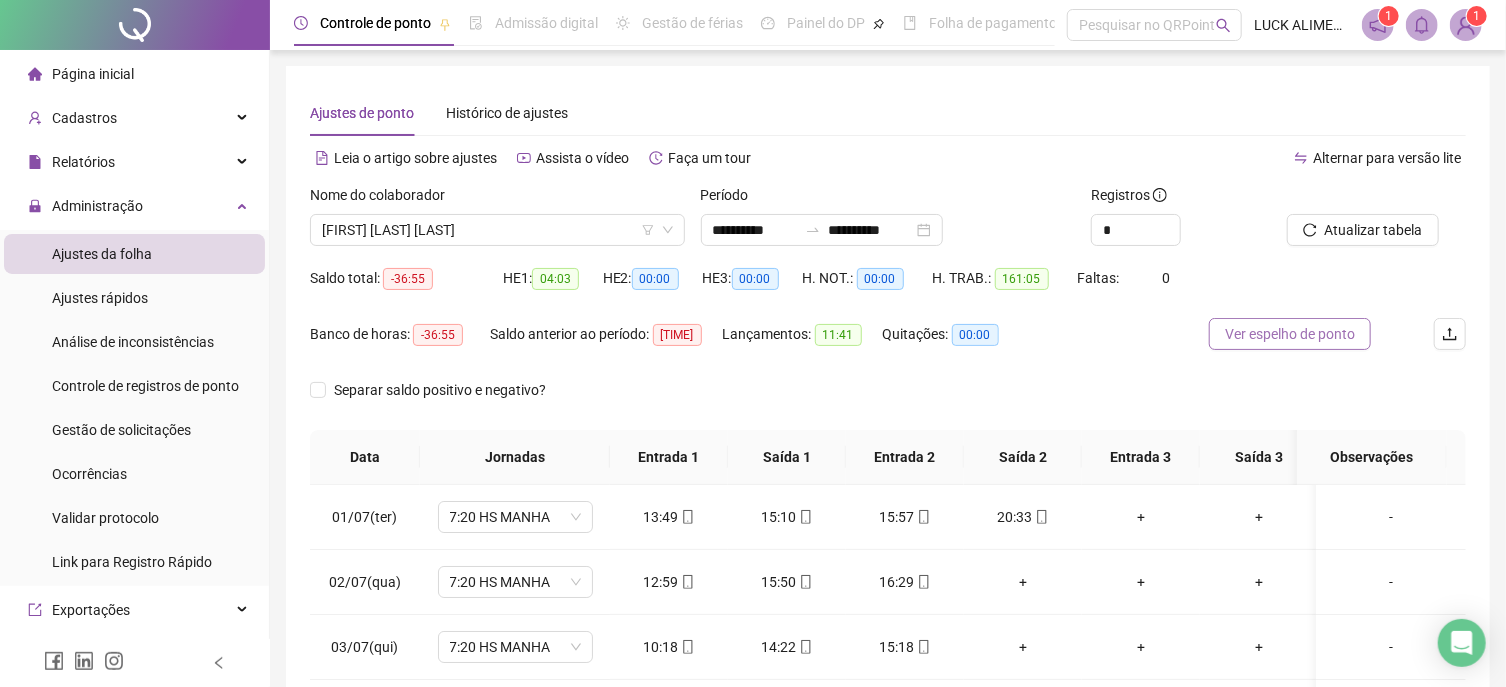click on "Ver espelho de ponto" at bounding box center [1290, 334] 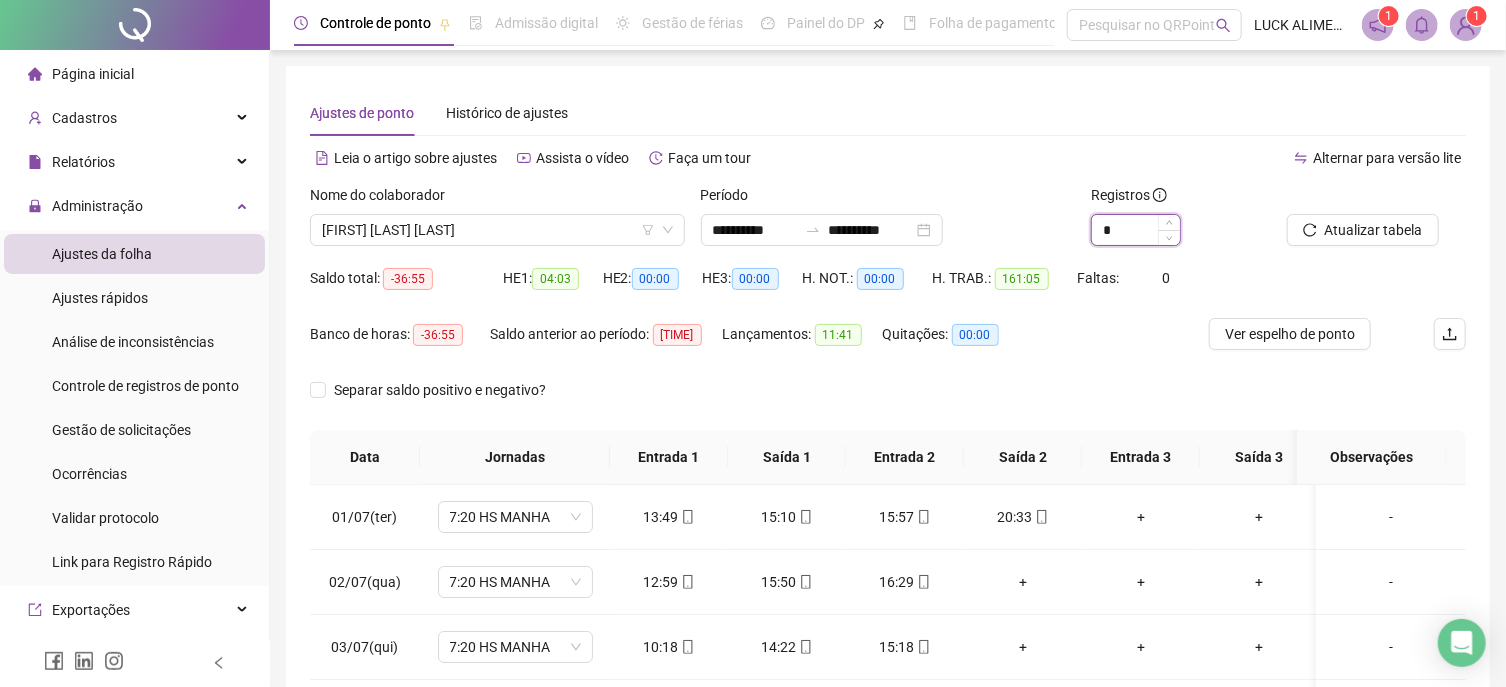 drag, startPoint x: 1118, startPoint y: 228, endPoint x: 1084, endPoint y: 222, distance: 34.525352 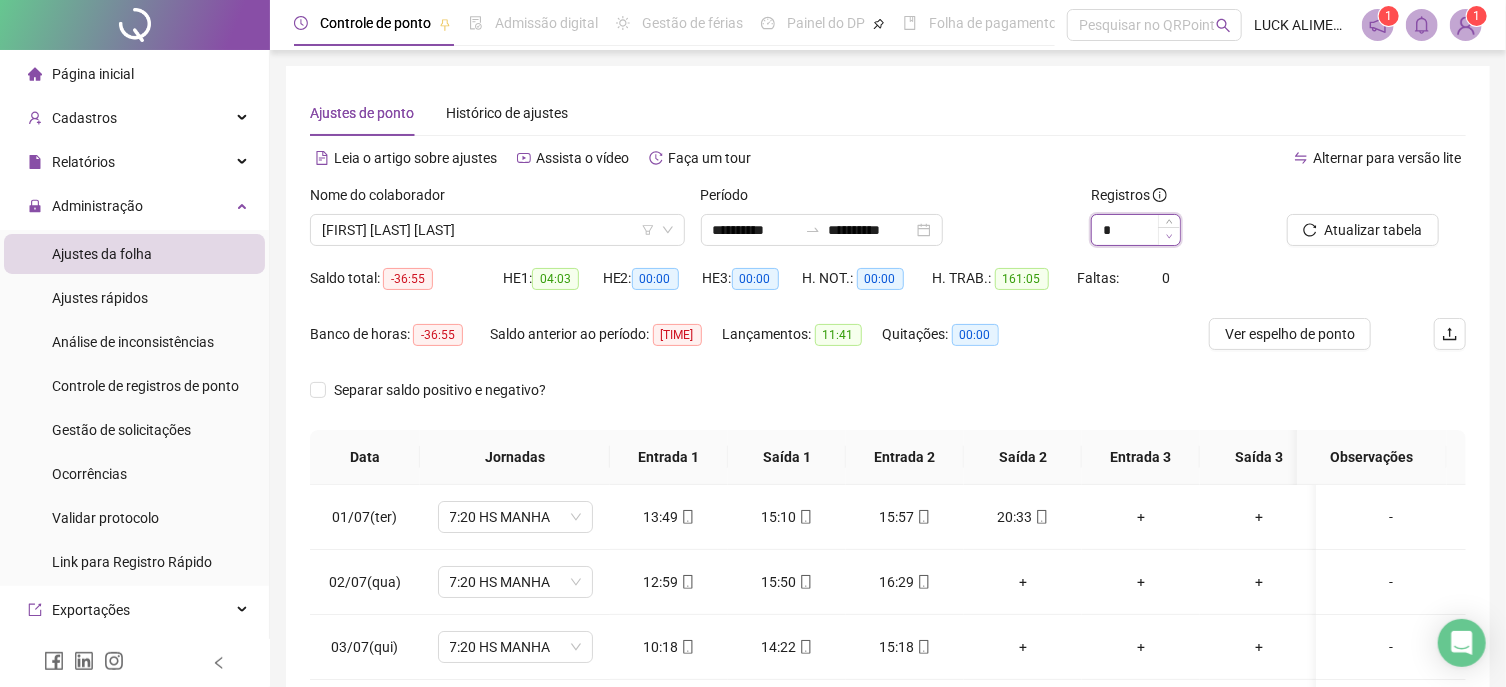 click at bounding box center (1169, 236) 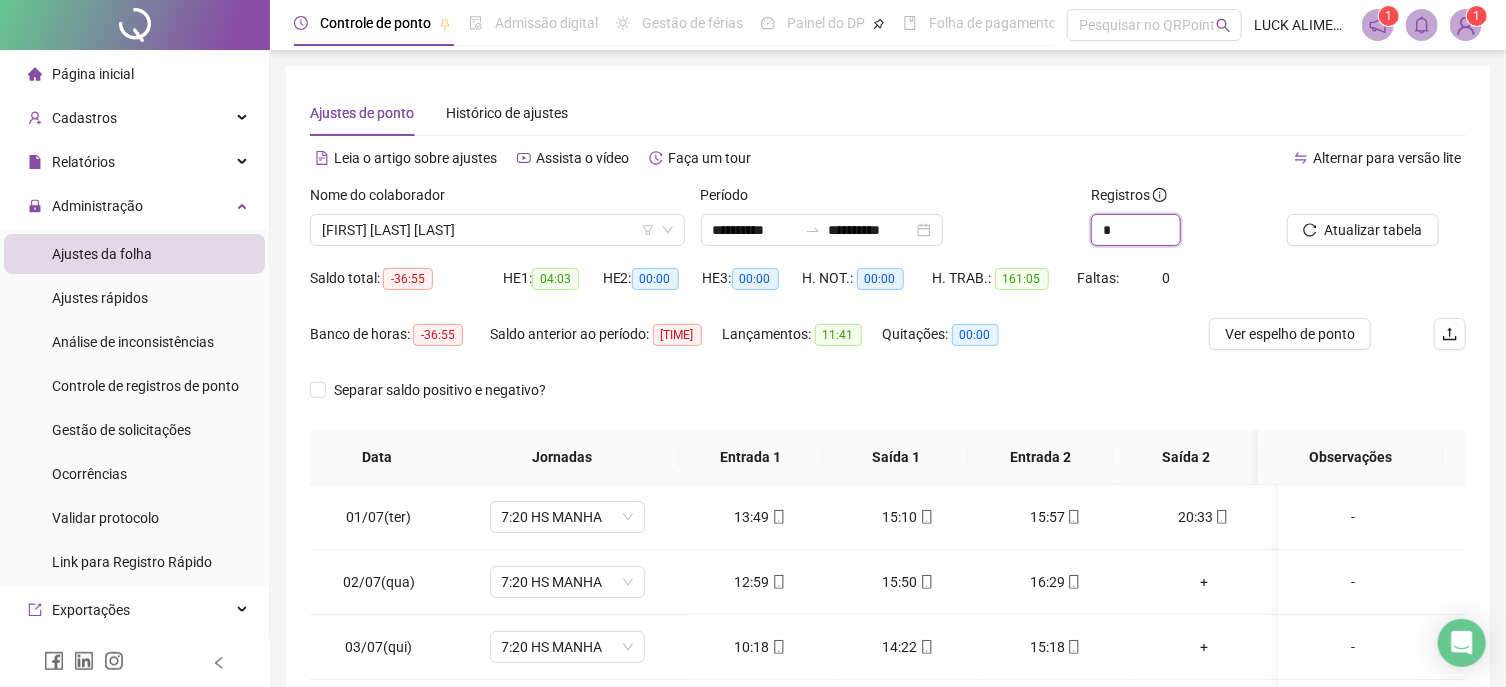 type on "*" 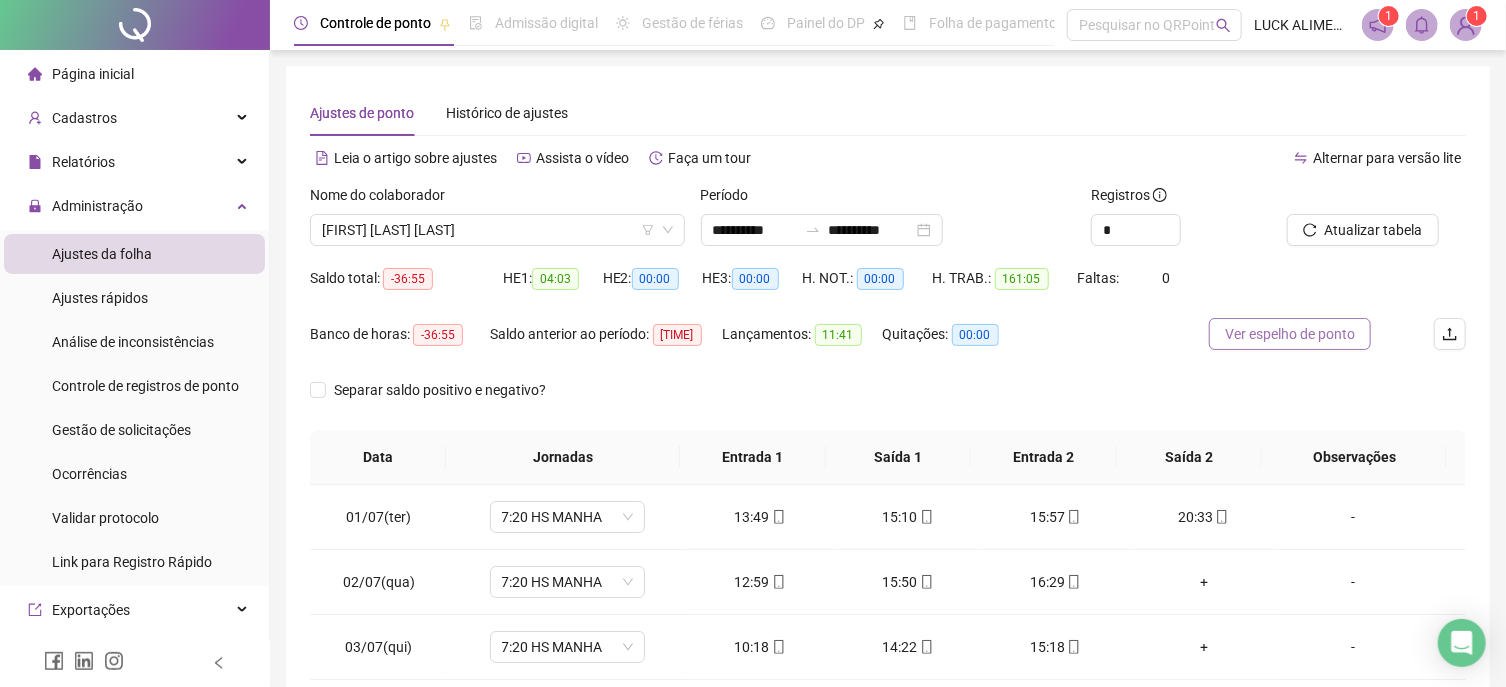 click on "Ver espelho de ponto" at bounding box center (1290, 334) 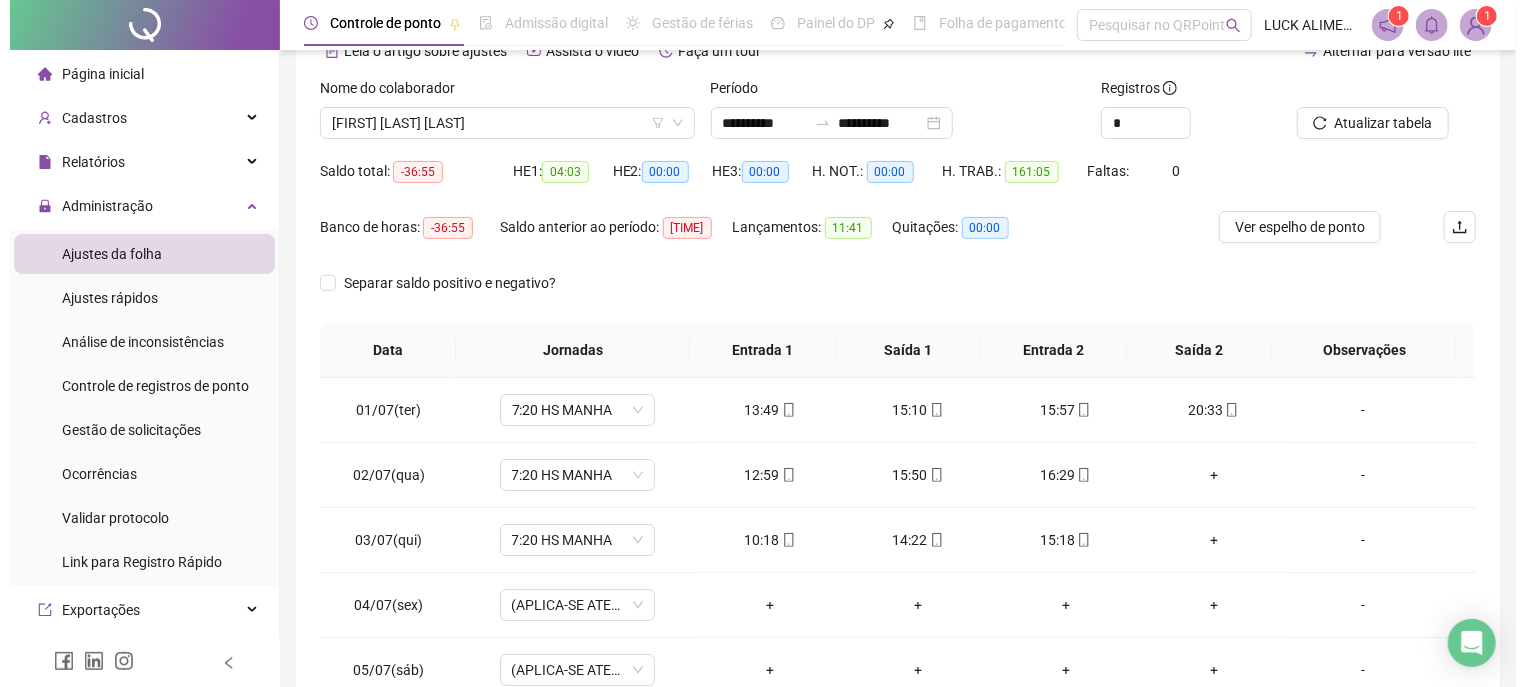 scroll, scrollTop: 214, scrollLeft: 0, axis: vertical 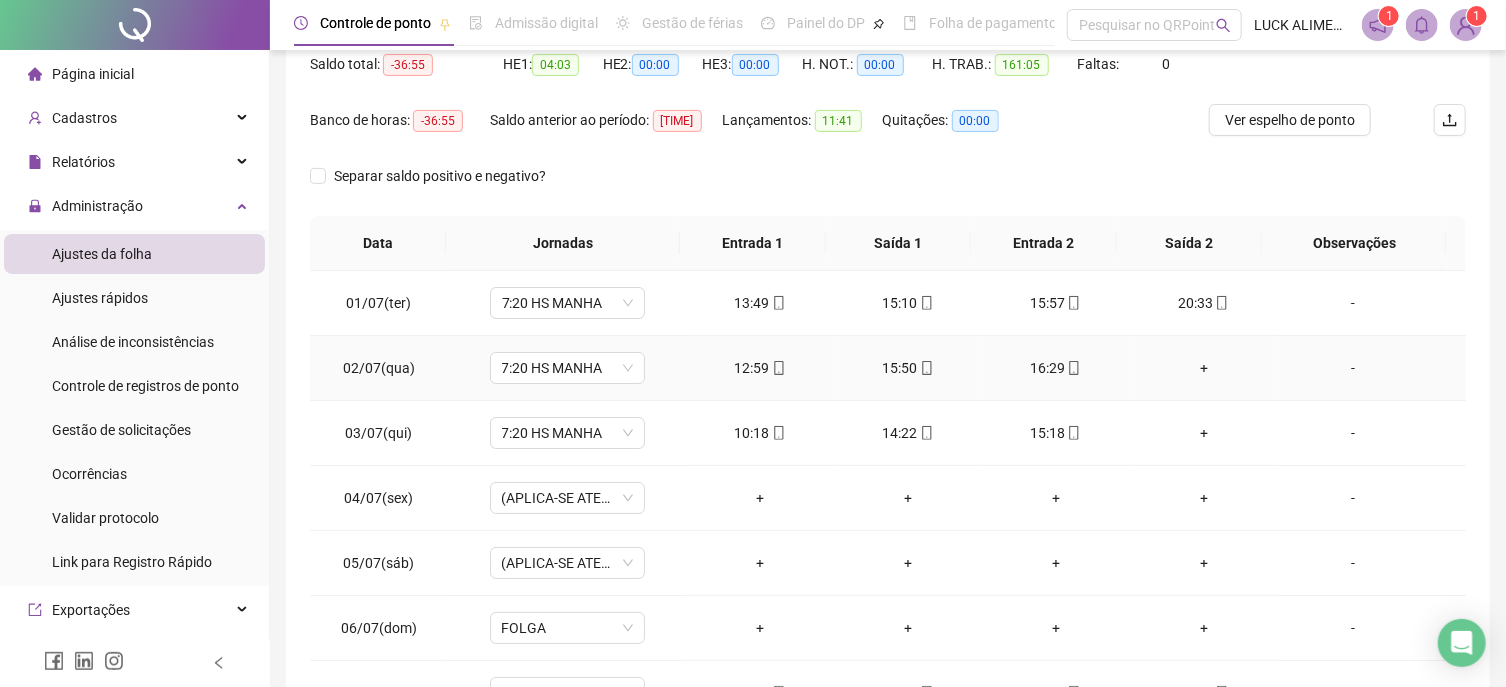 click on "-" at bounding box center (1353, 368) 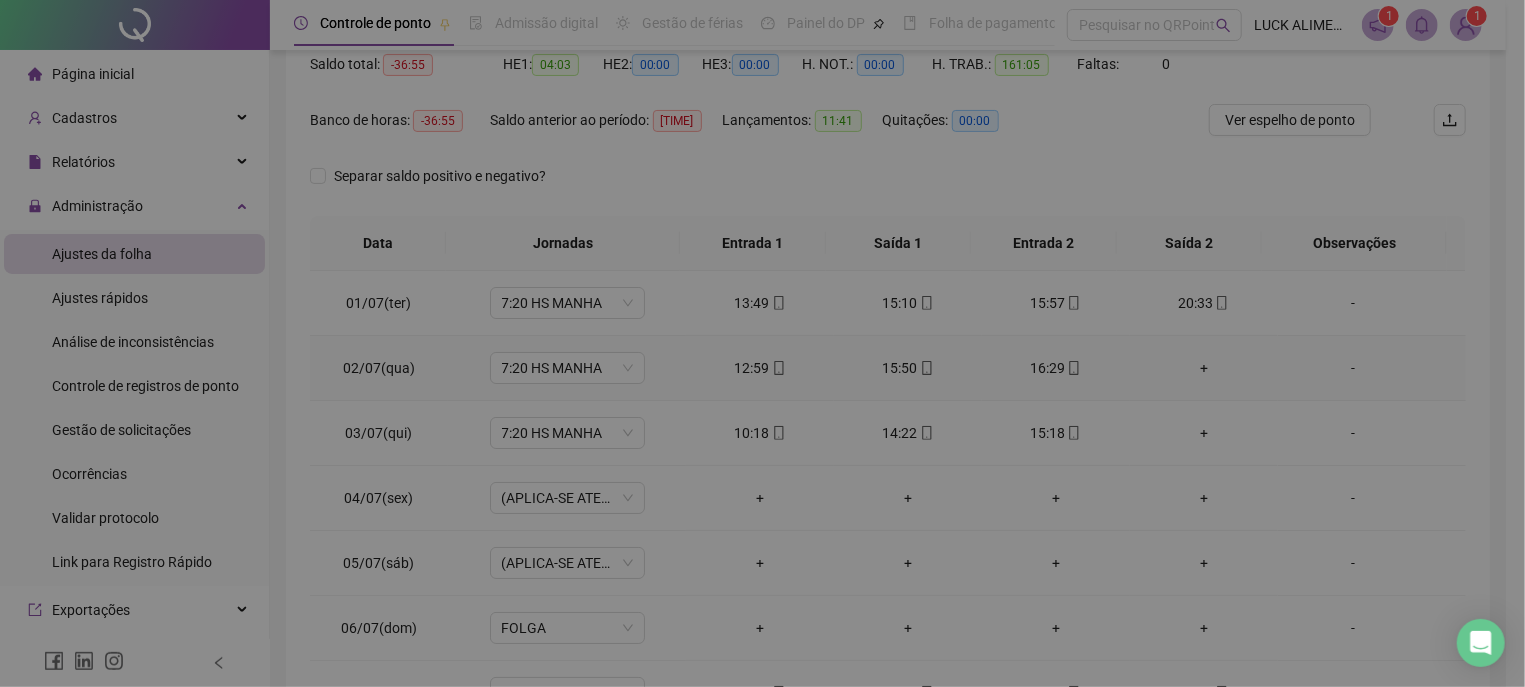 type 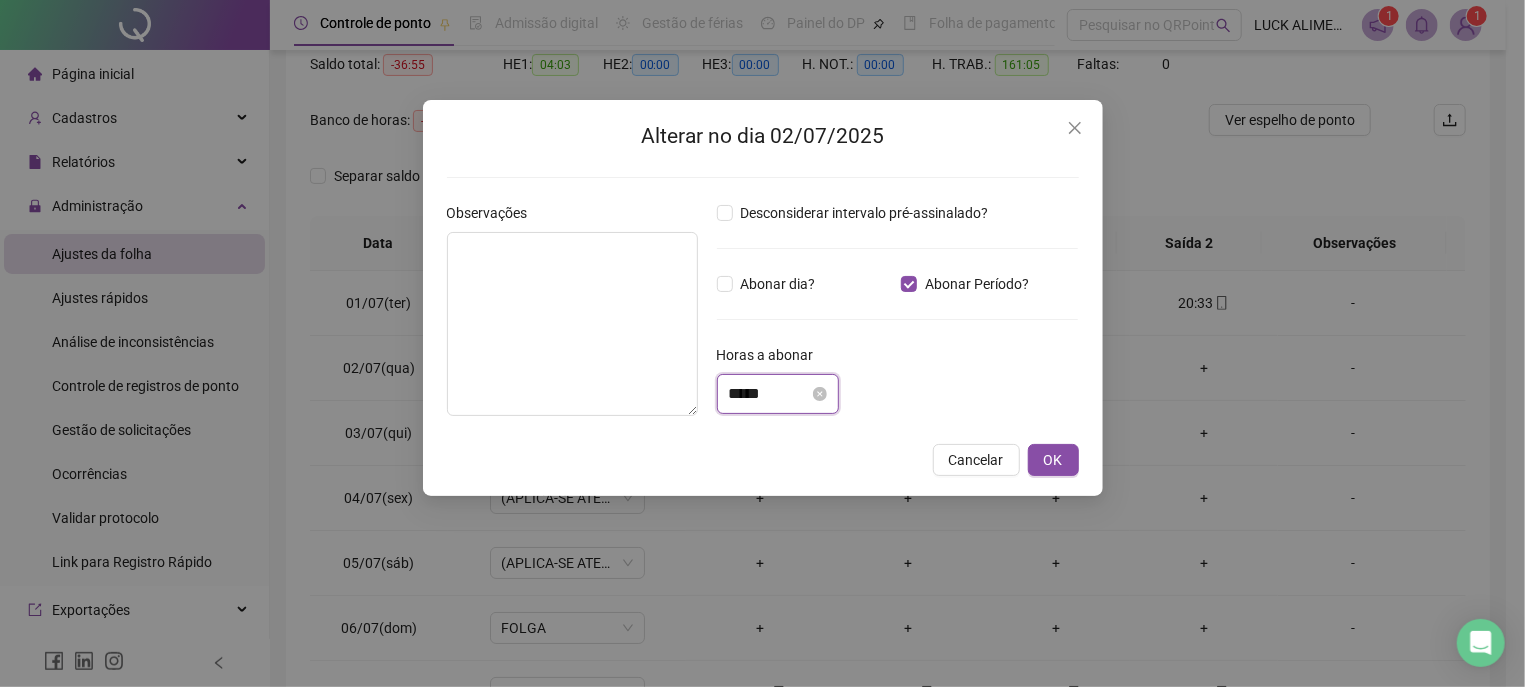 click on "*****" at bounding box center (769, 394) 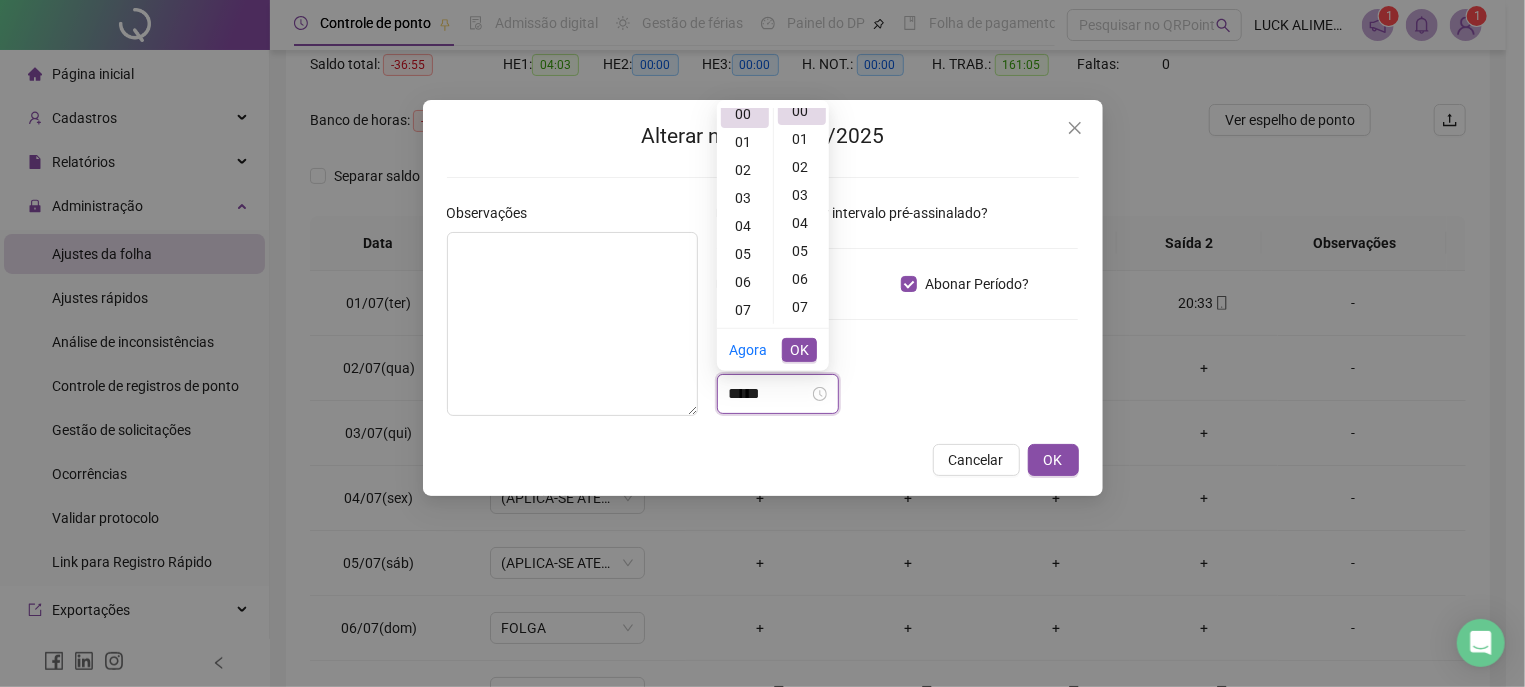 scroll, scrollTop: 1, scrollLeft: 0, axis: vertical 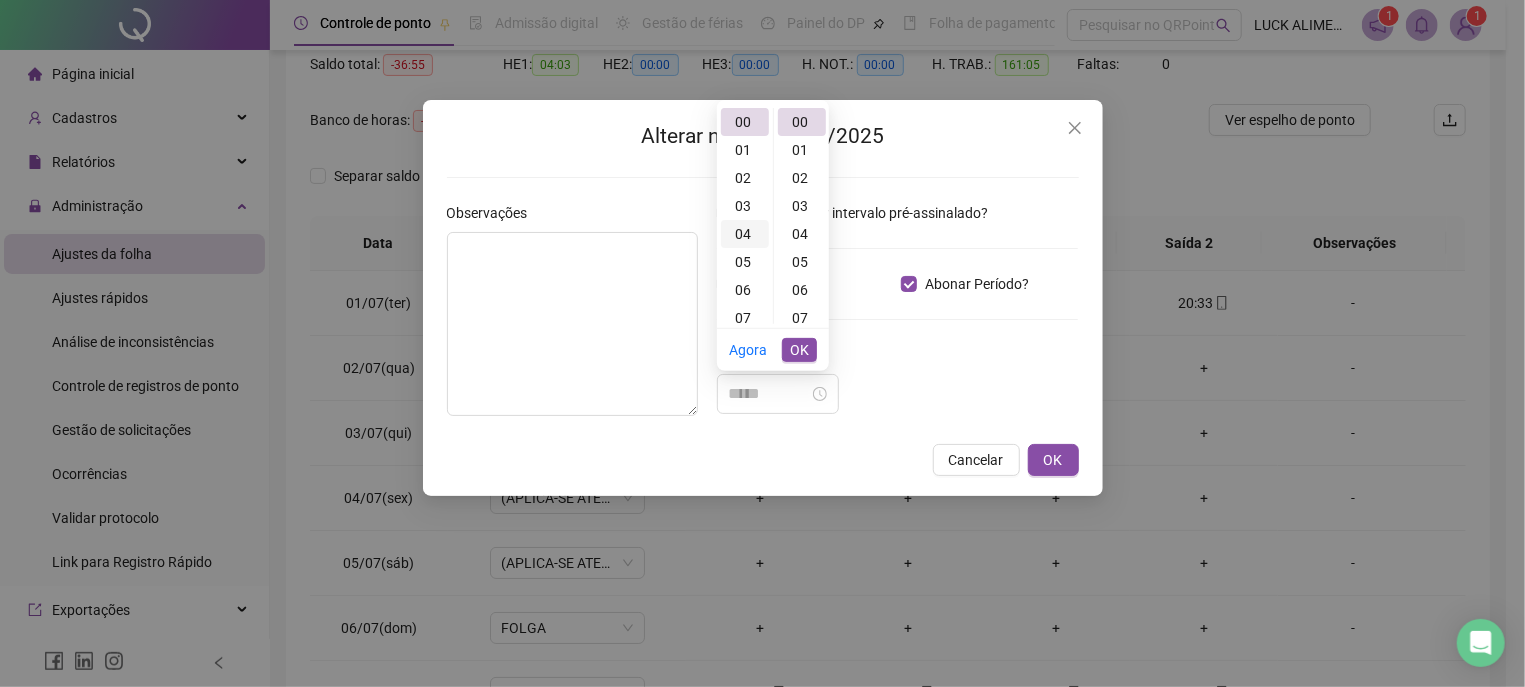 click on "04" at bounding box center (745, 234) 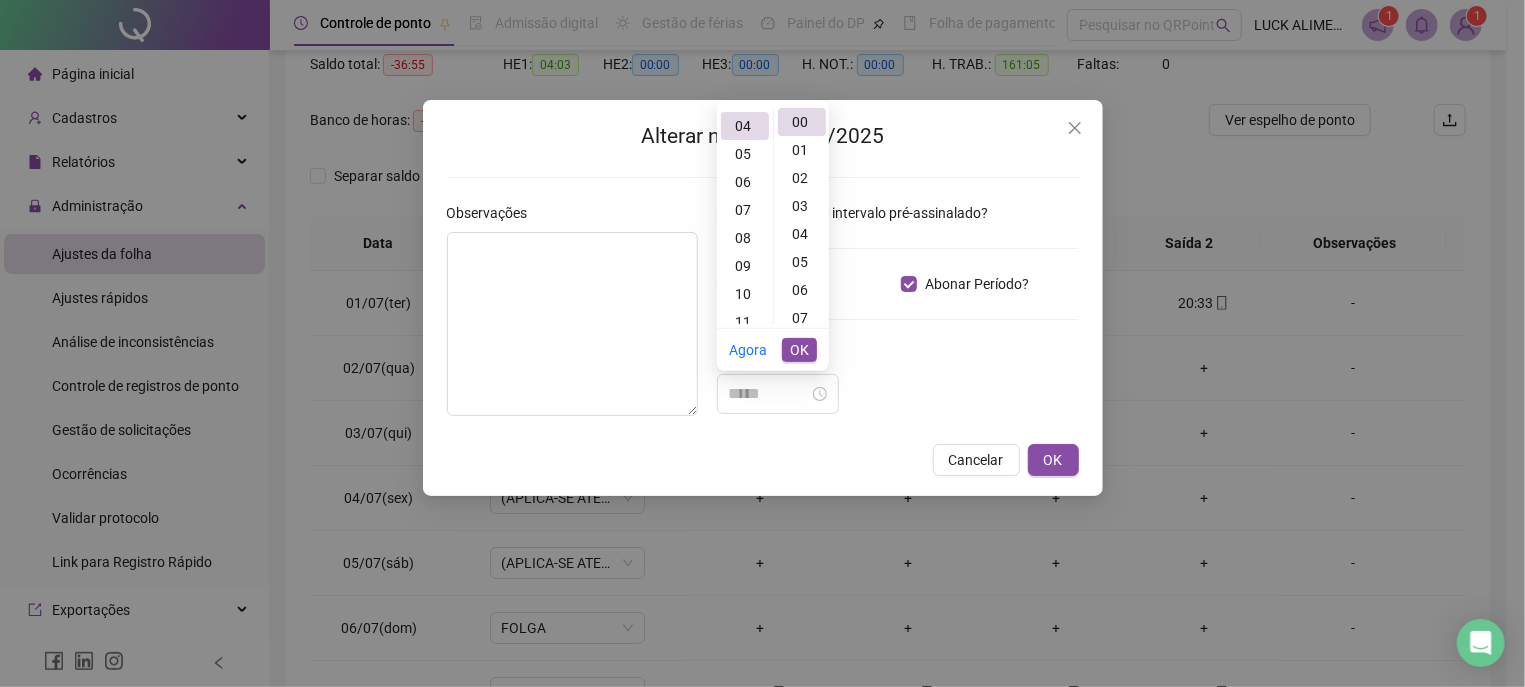 scroll, scrollTop: 111, scrollLeft: 0, axis: vertical 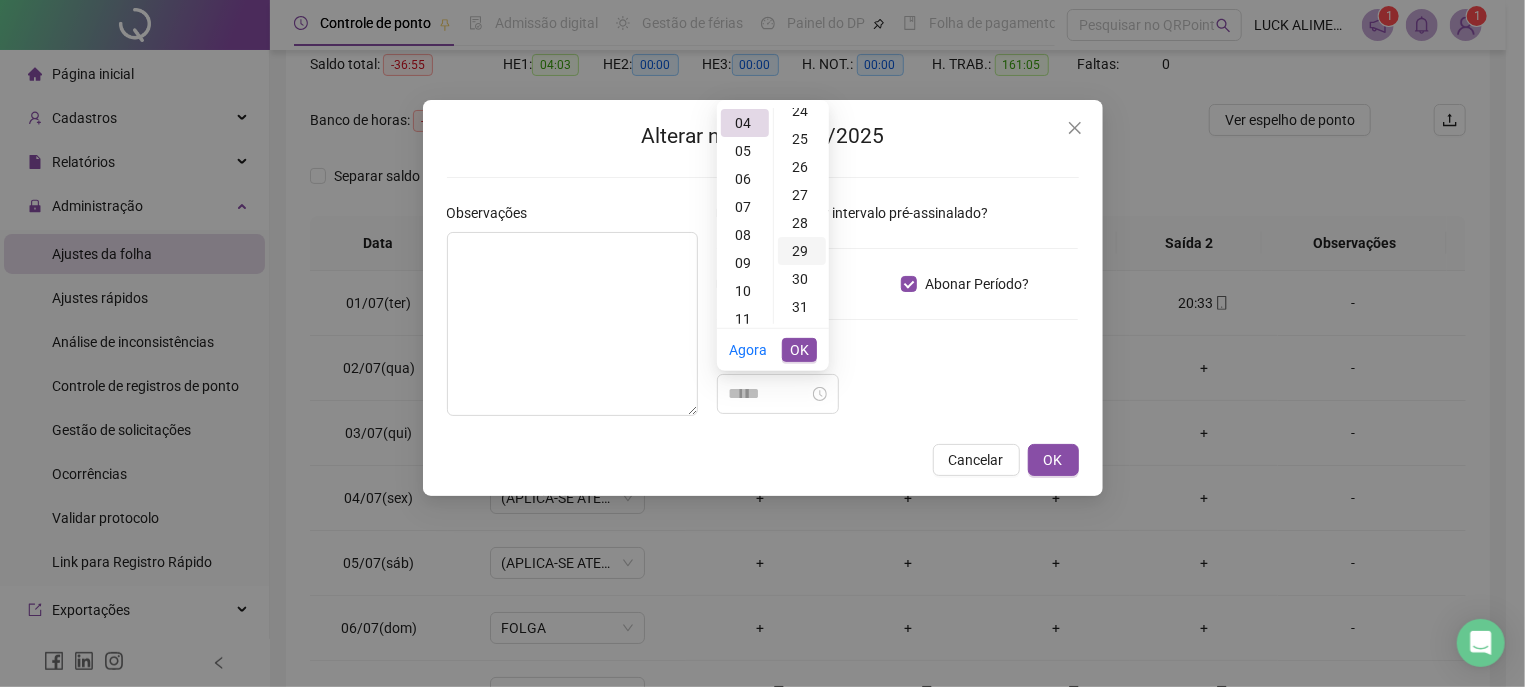 click on "29" at bounding box center (802, 251) 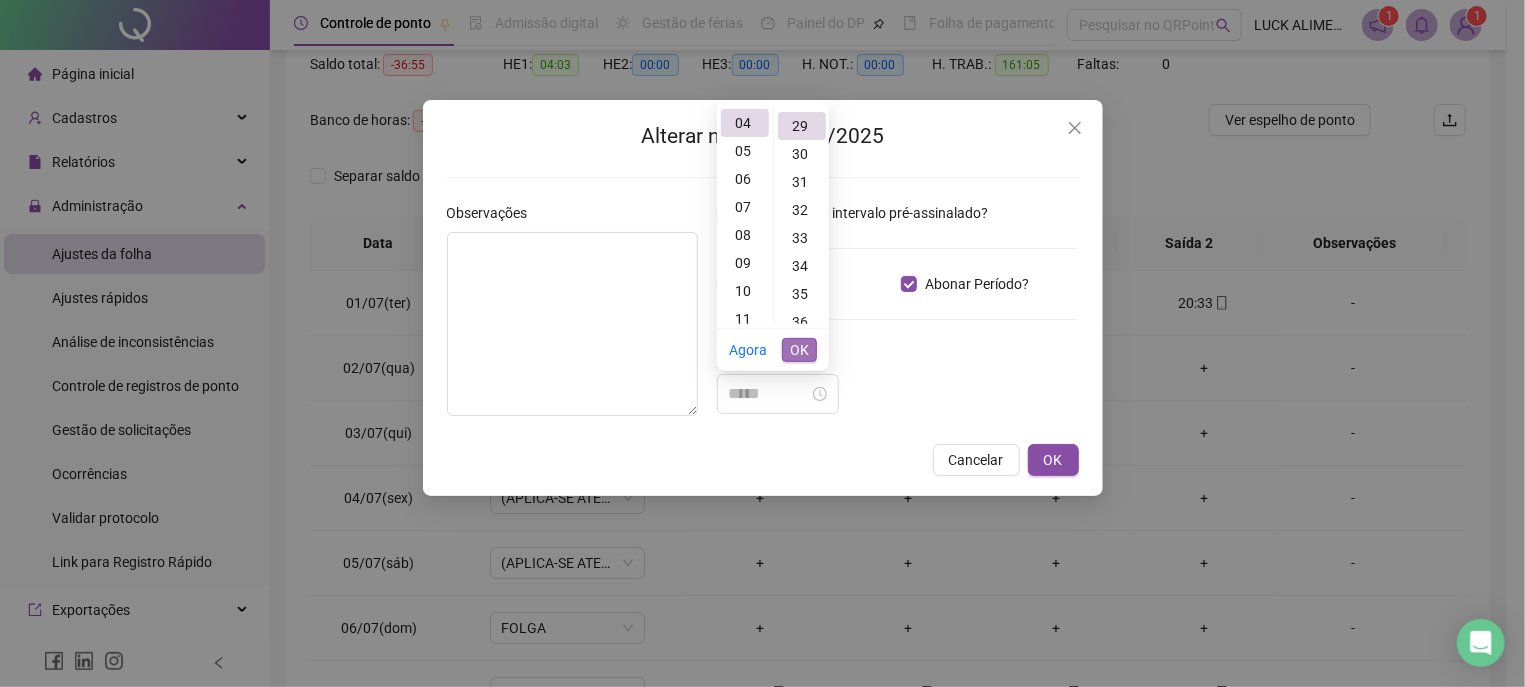 type on "*****" 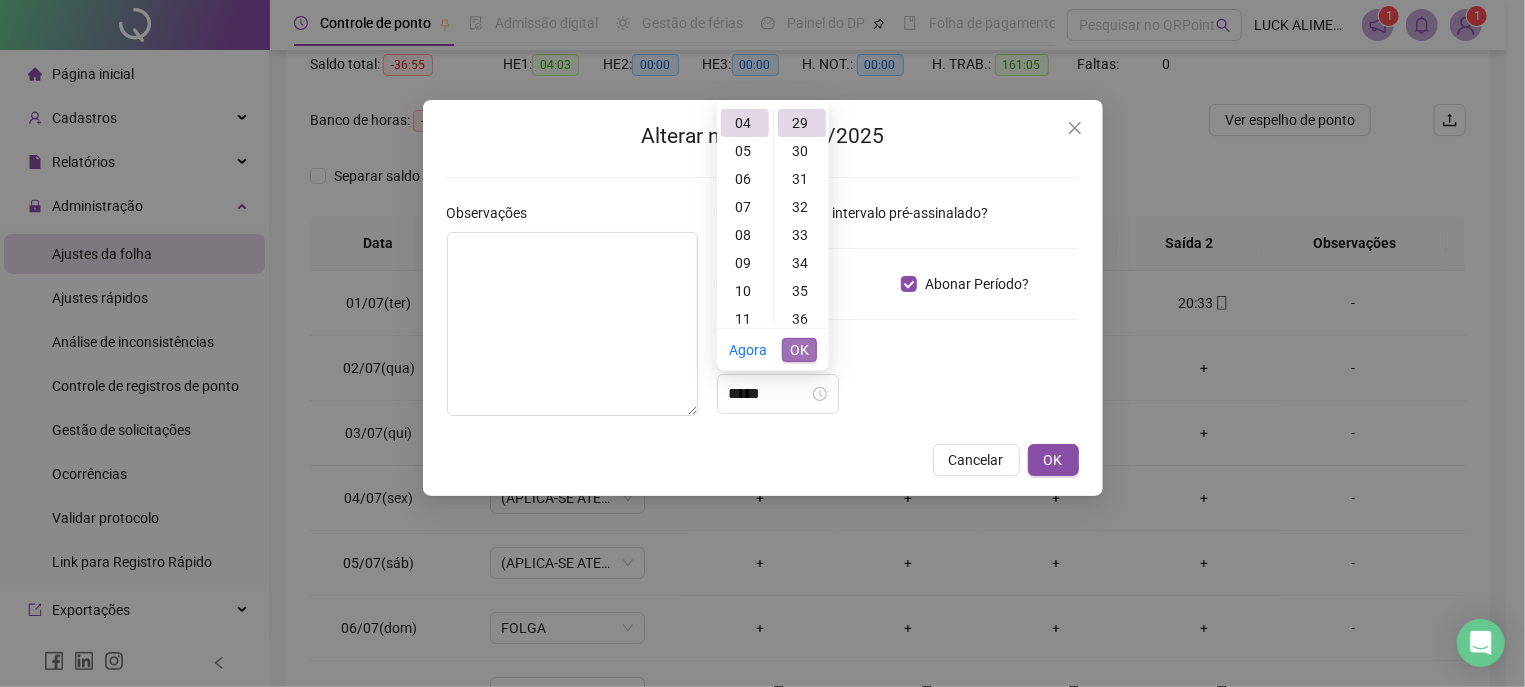 click on "OK" at bounding box center [799, 350] 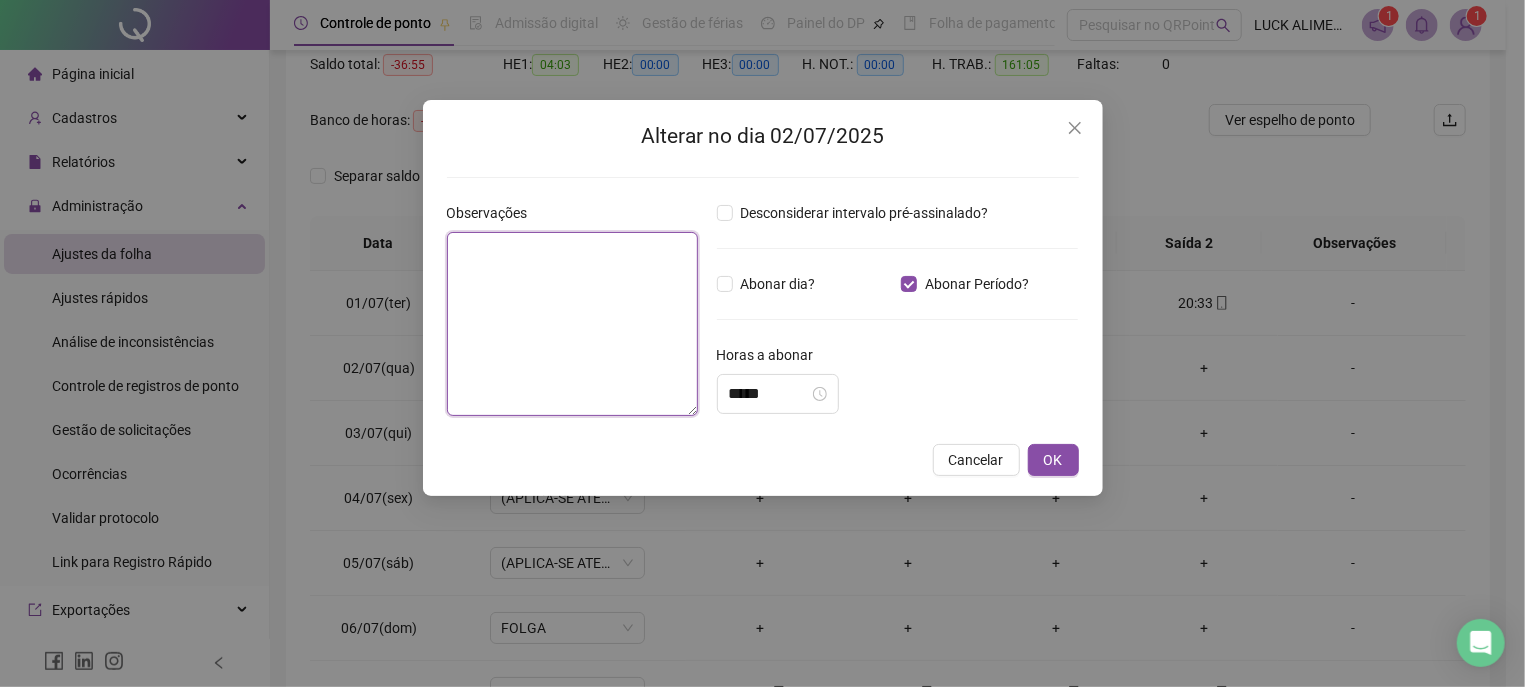 click at bounding box center (572, 324) 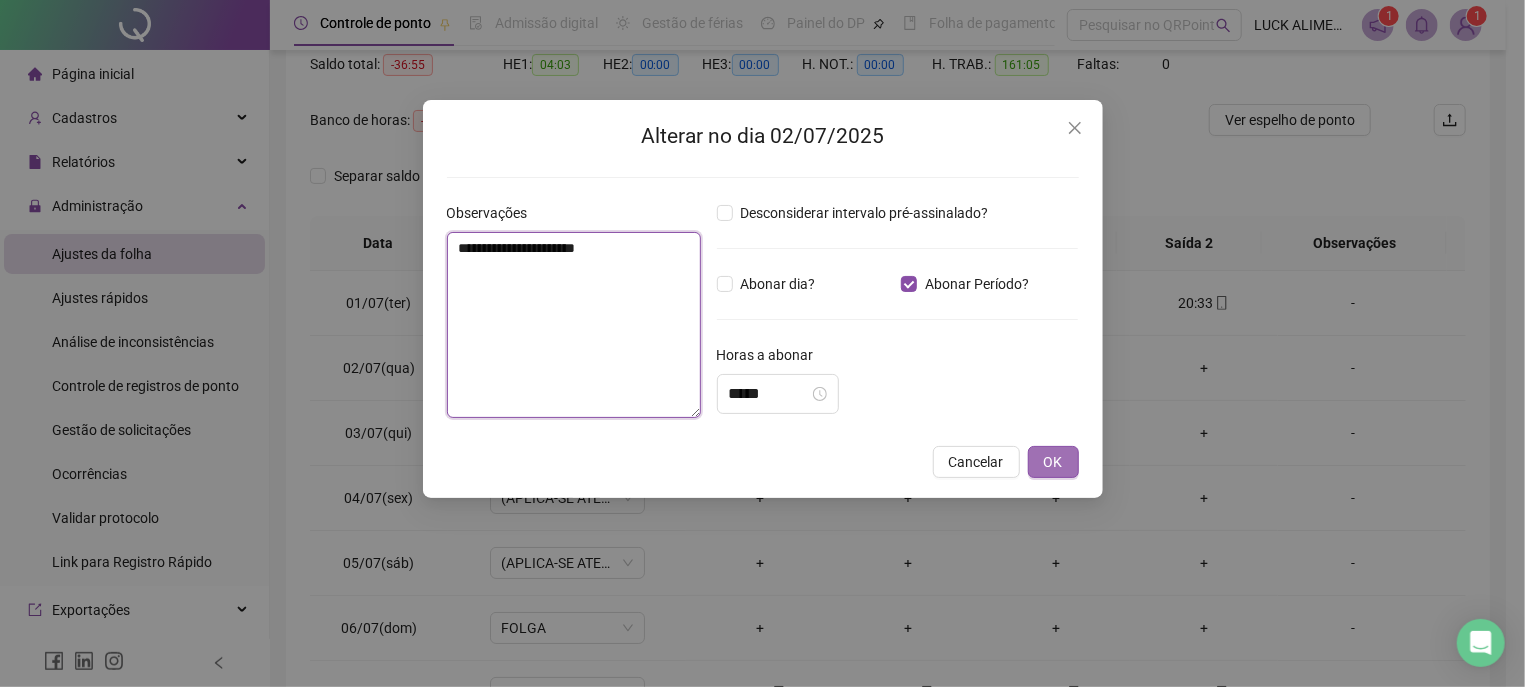 type on "**********" 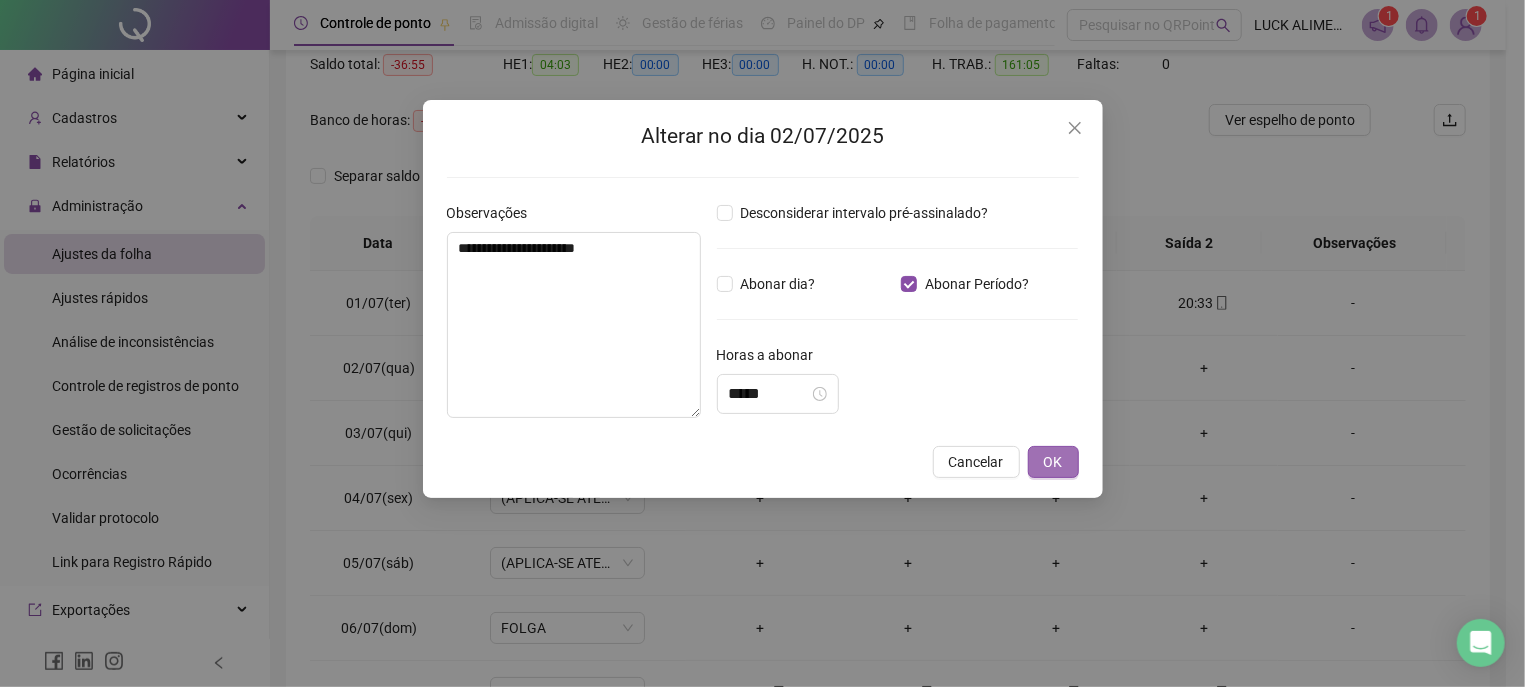 click on "OK" at bounding box center (1053, 462) 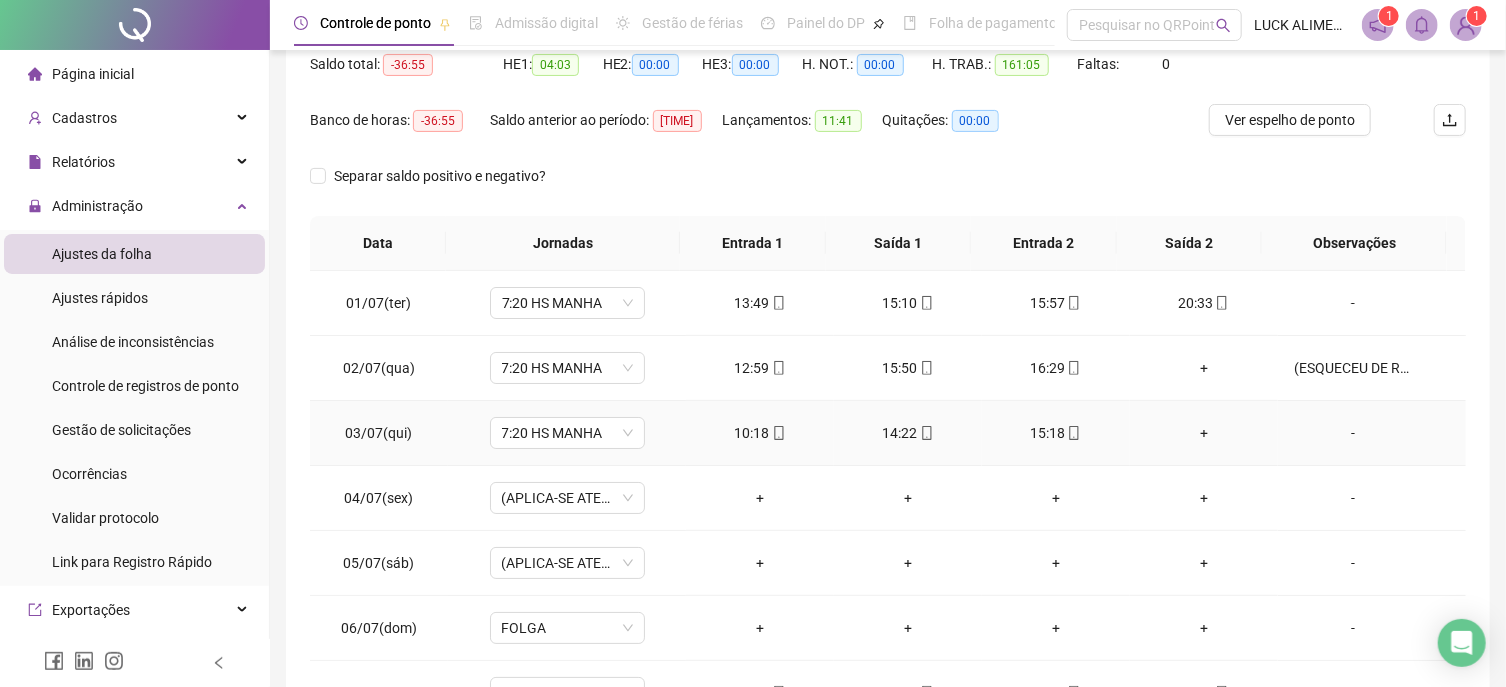 click on "-" at bounding box center (1353, 433) 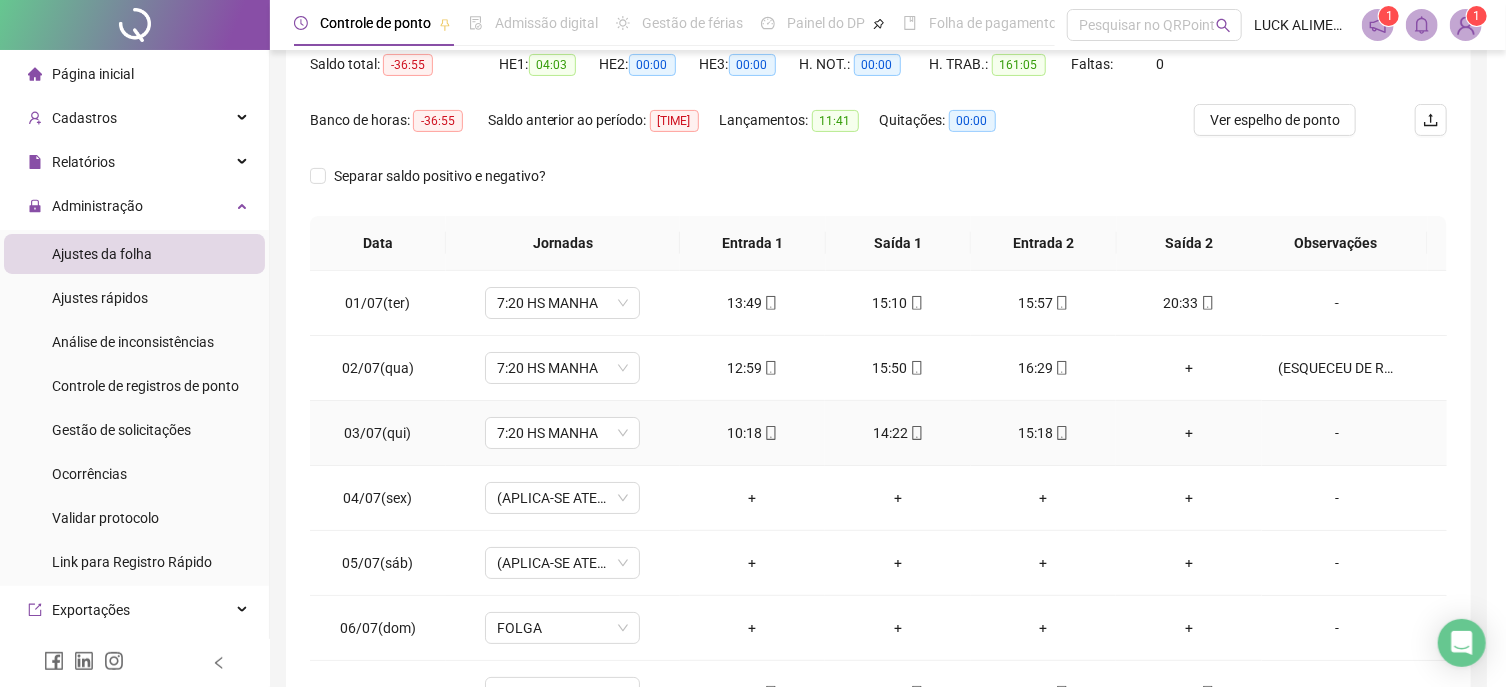 type 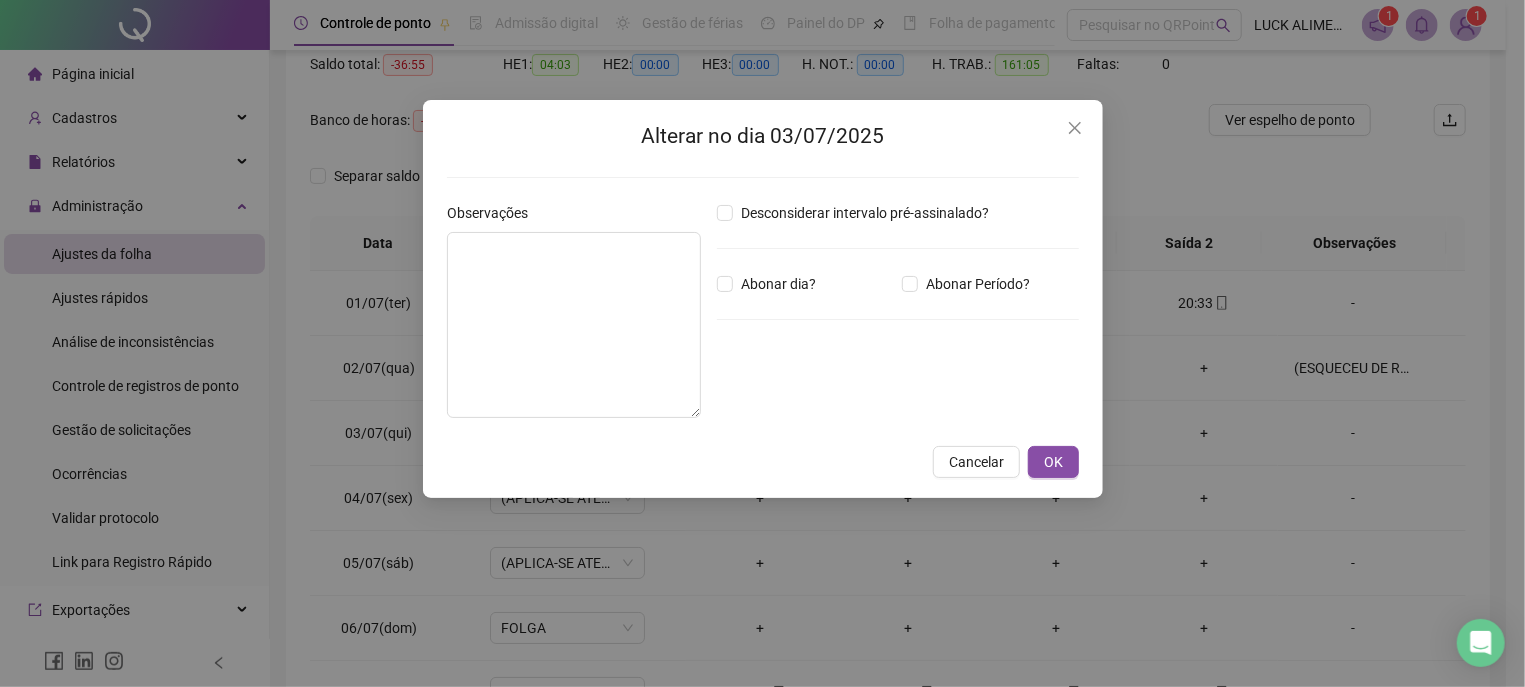 type 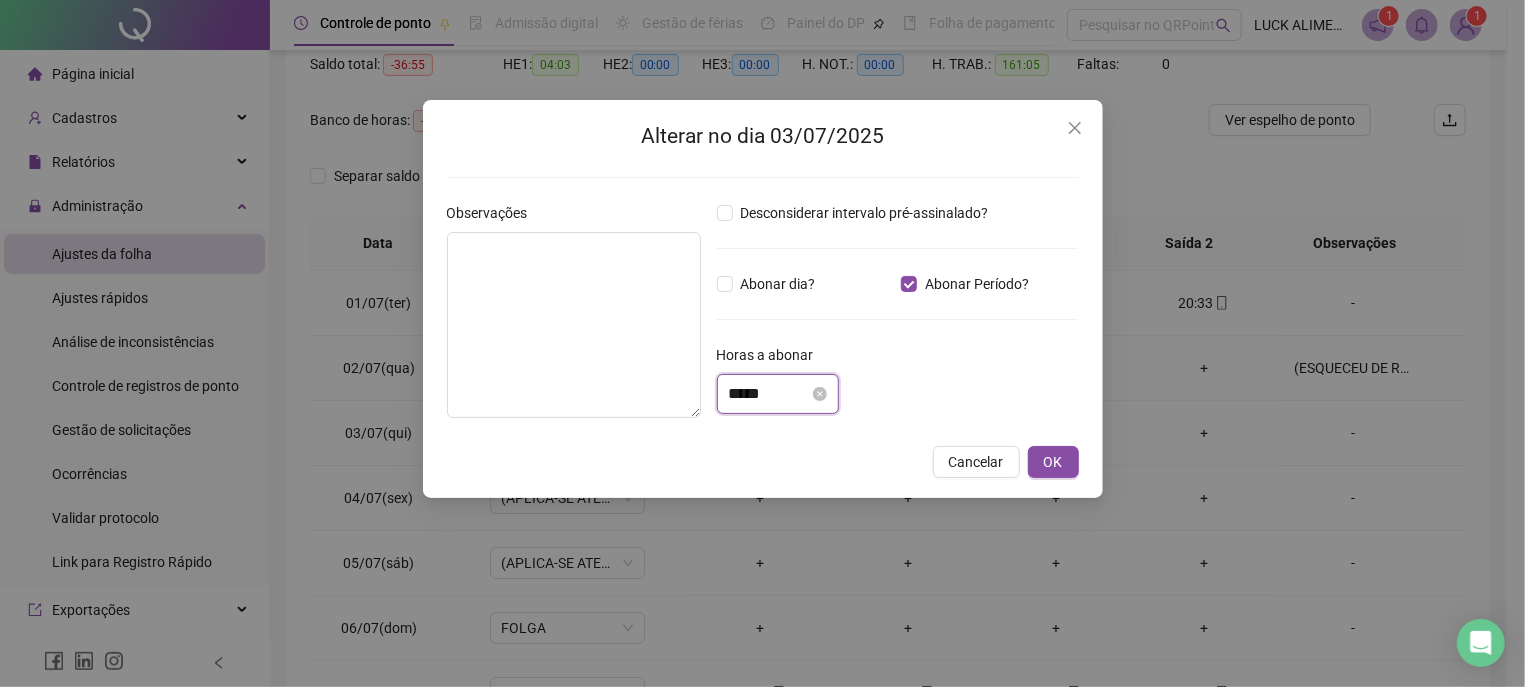 click on "*****" at bounding box center [769, 394] 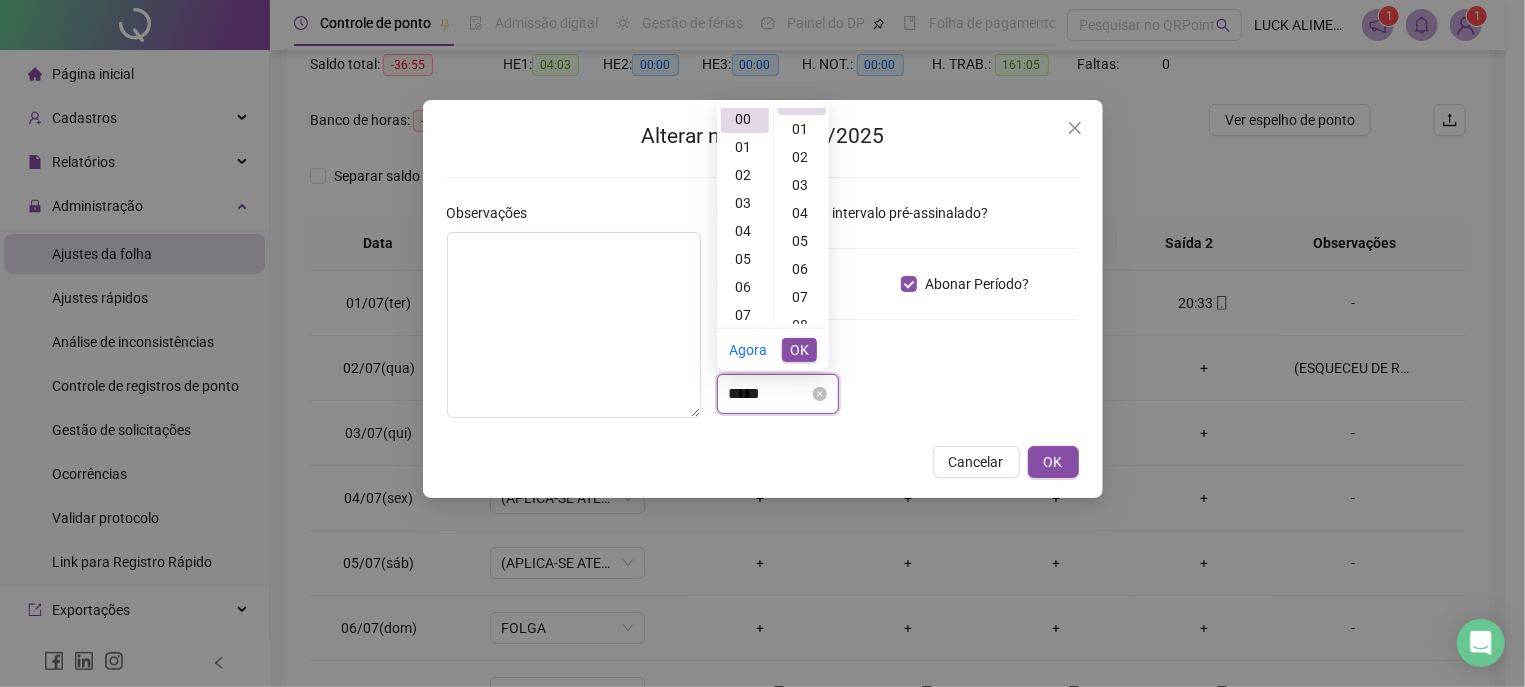 scroll, scrollTop: 0, scrollLeft: 0, axis: both 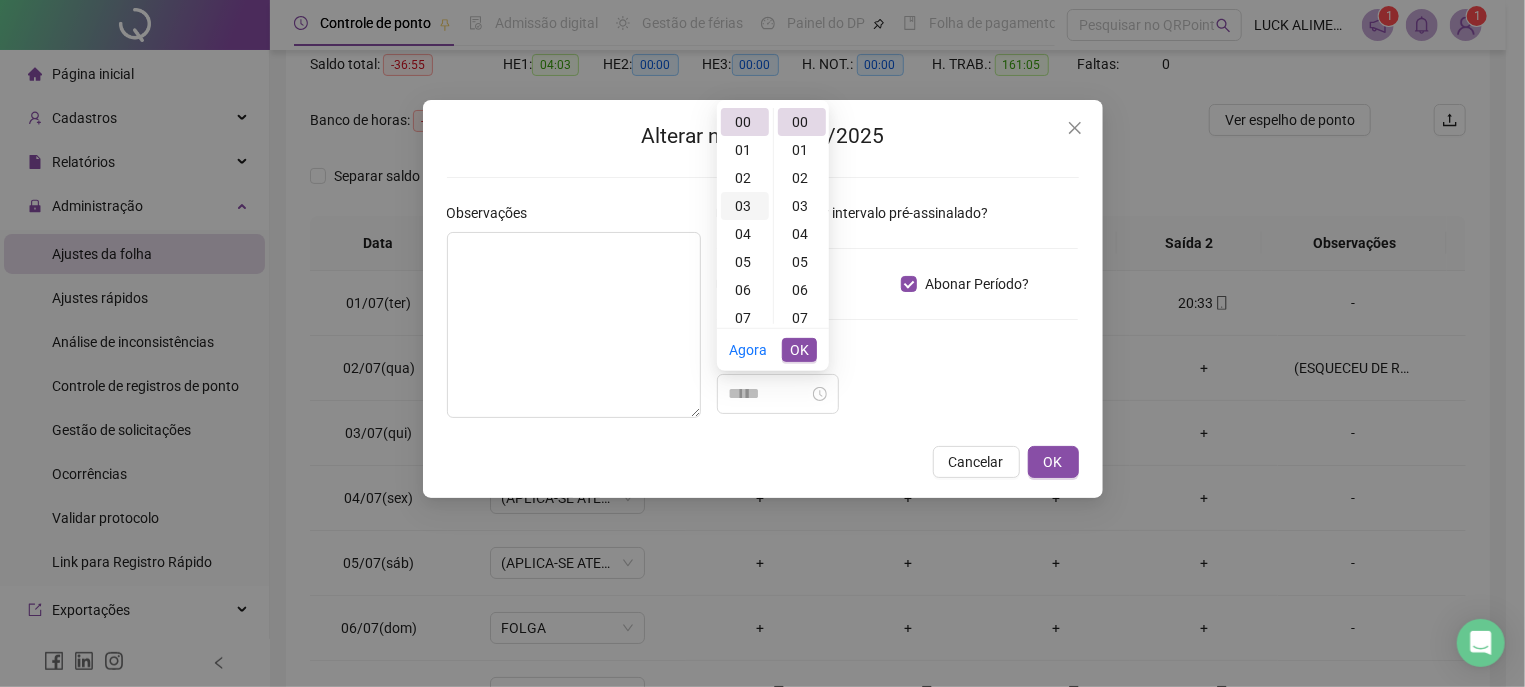 click on "03" at bounding box center (745, 206) 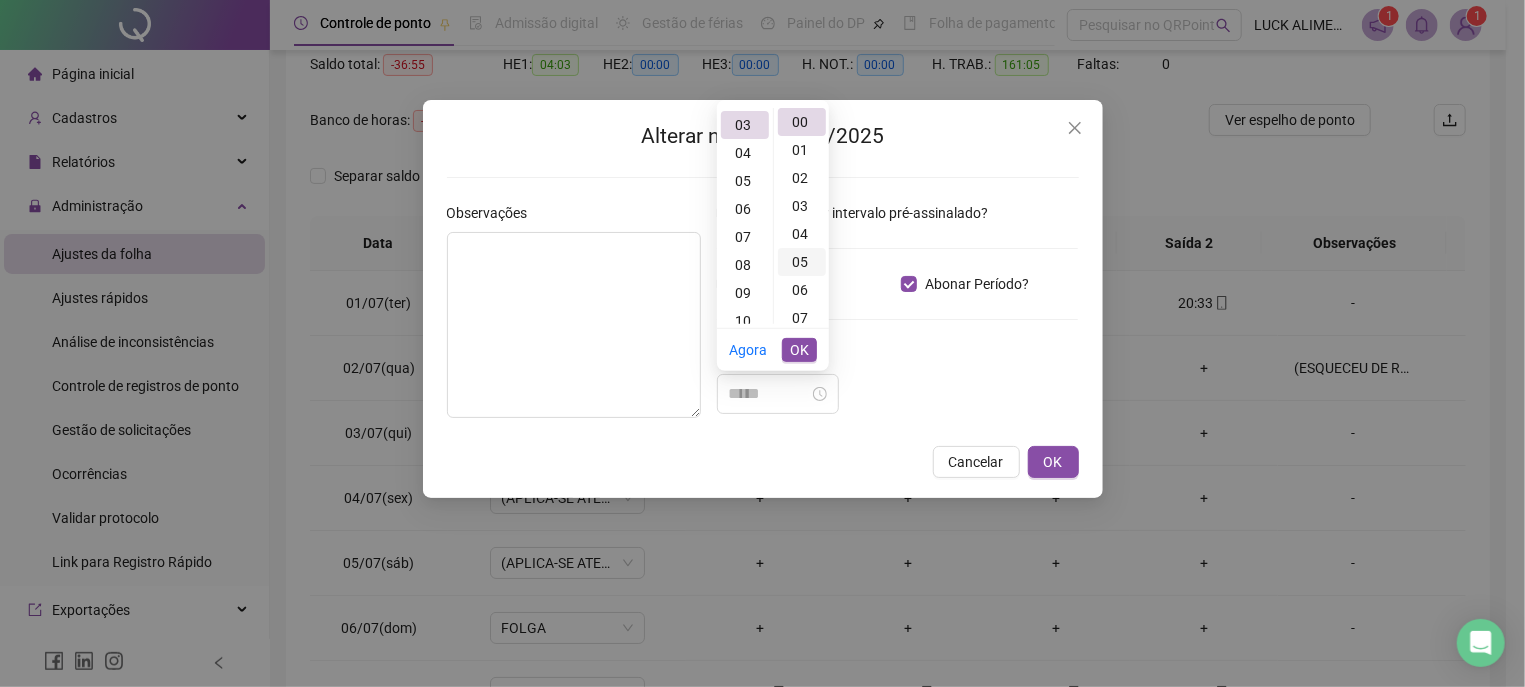 scroll, scrollTop: 83, scrollLeft: 0, axis: vertical 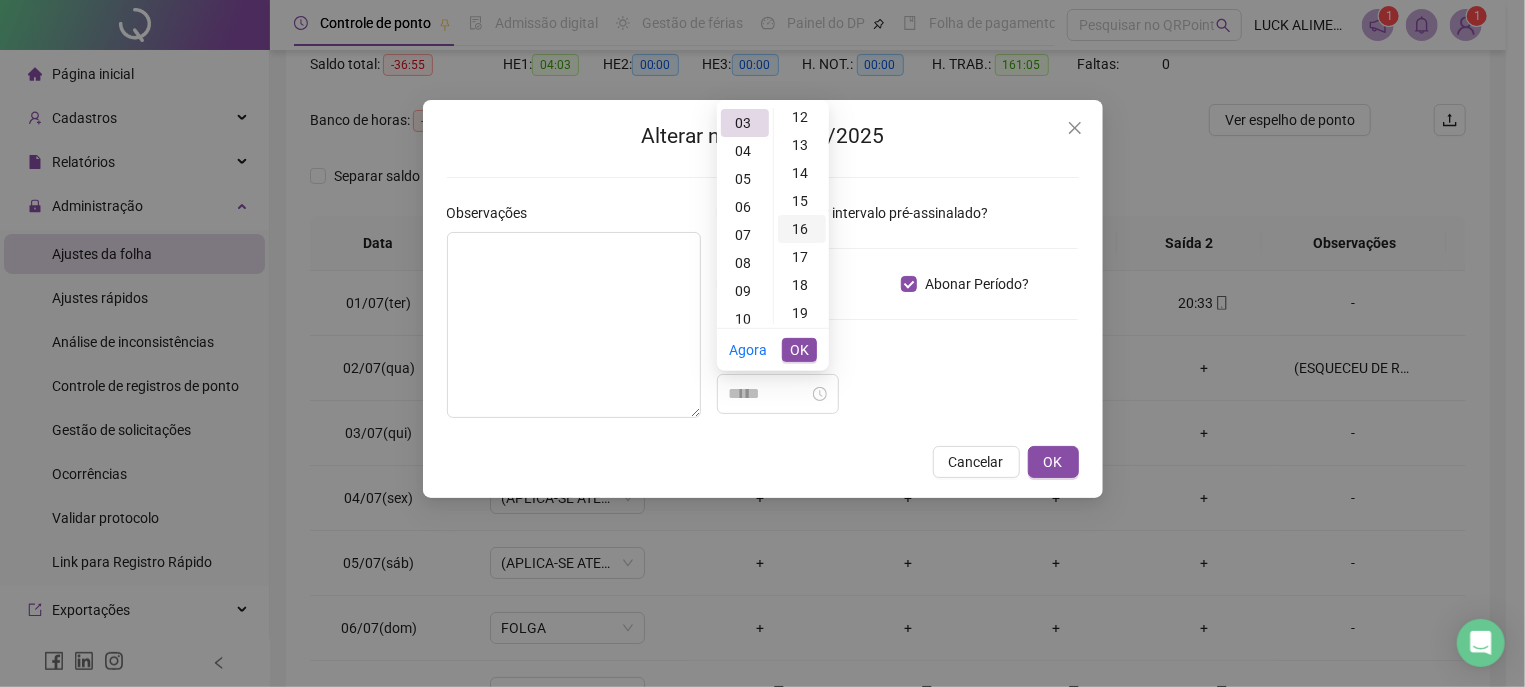 click on "16" at bounding box center (802, 229) 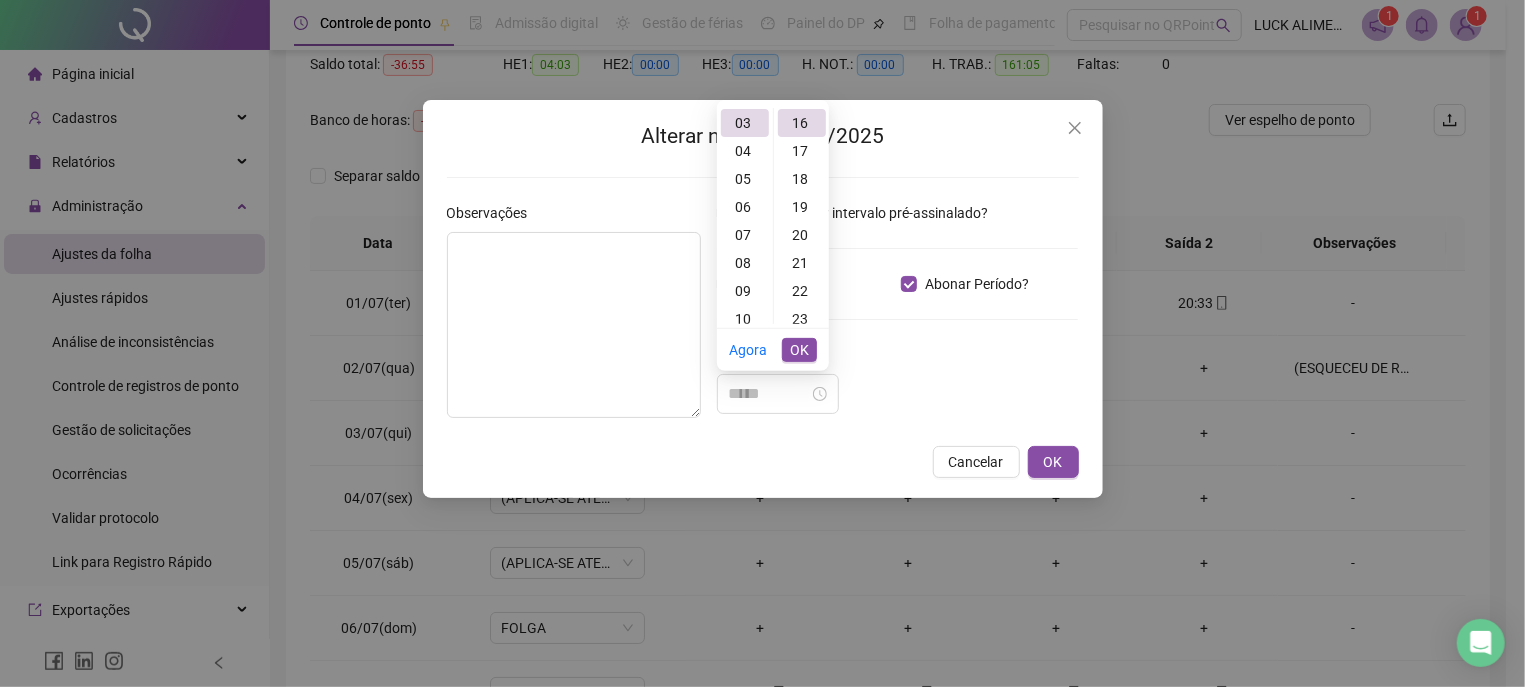 type on "*****" 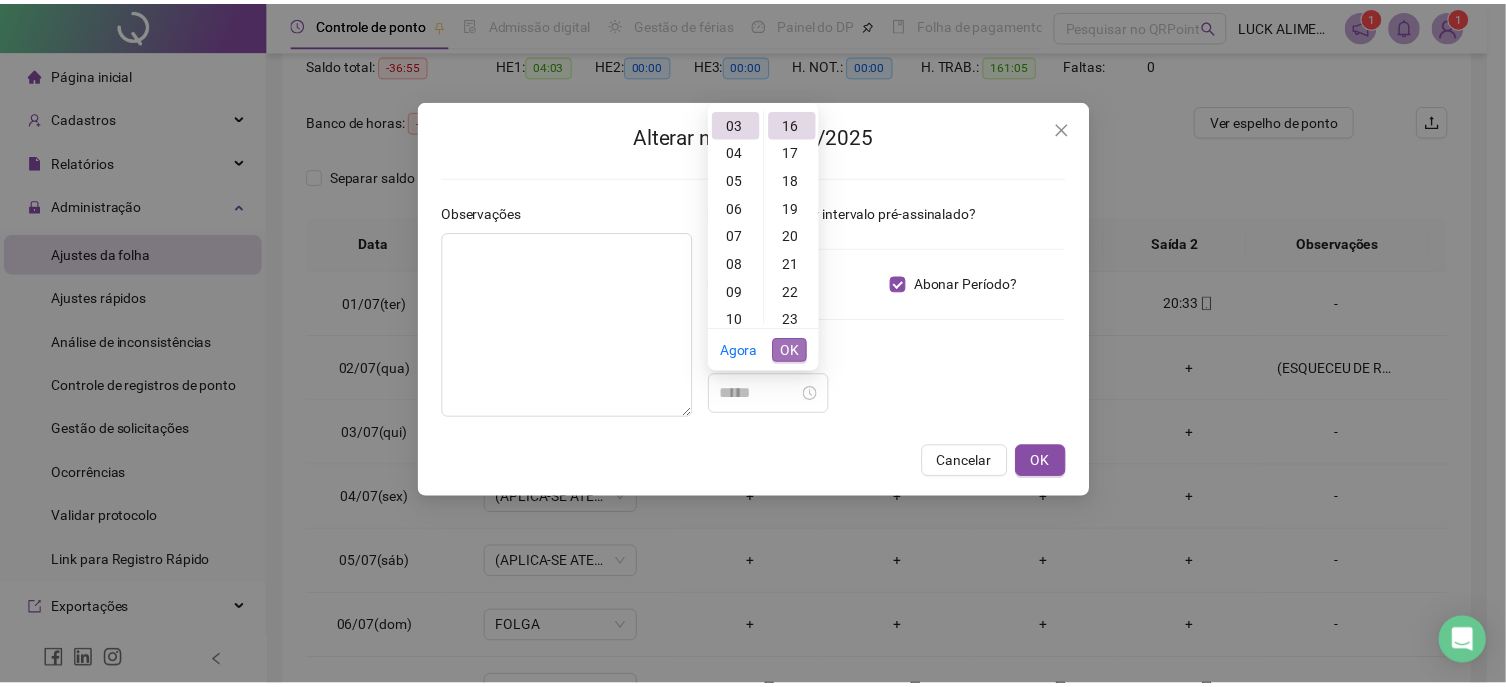 scroll, scrollTop: 447, scrollLeft: 0, axis: vertical 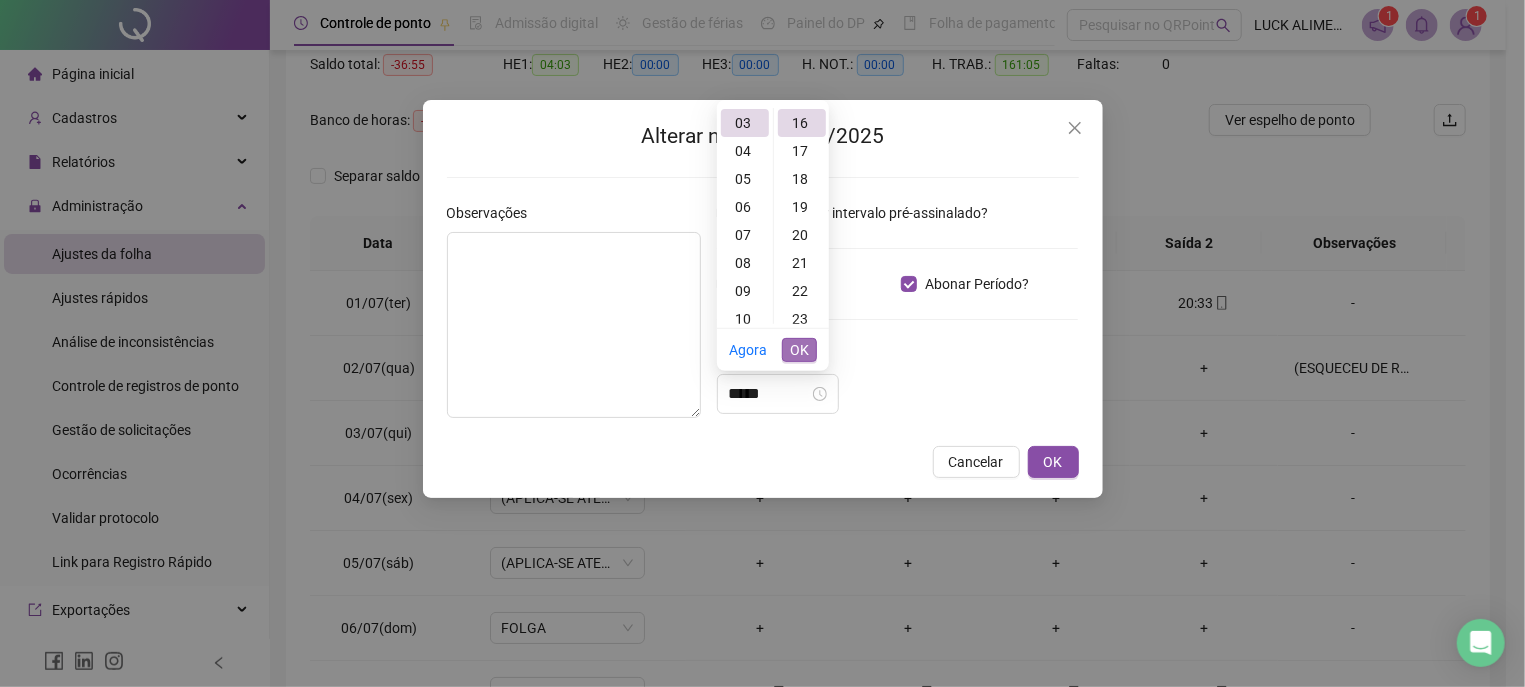 click on "OK" at bounding box center [799, 350] 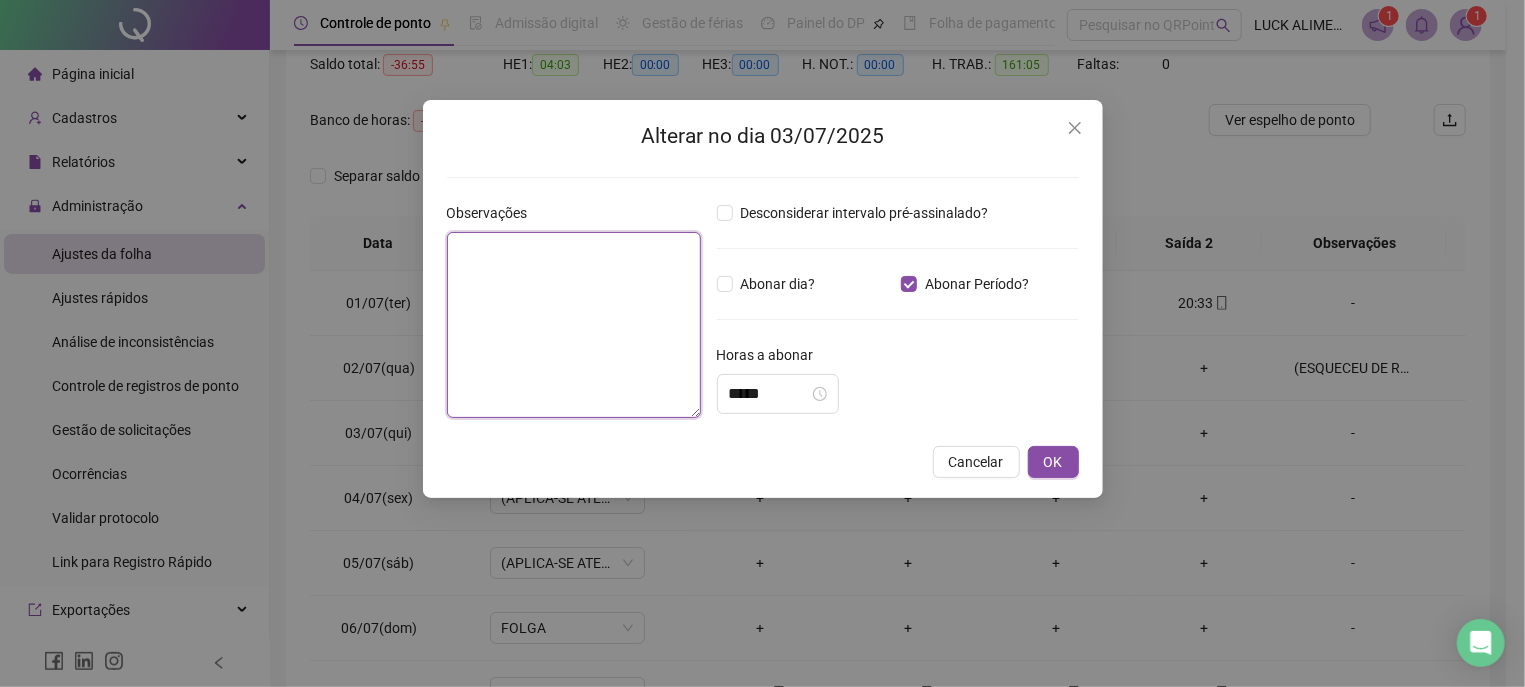 click at bounding box center (574, 325) 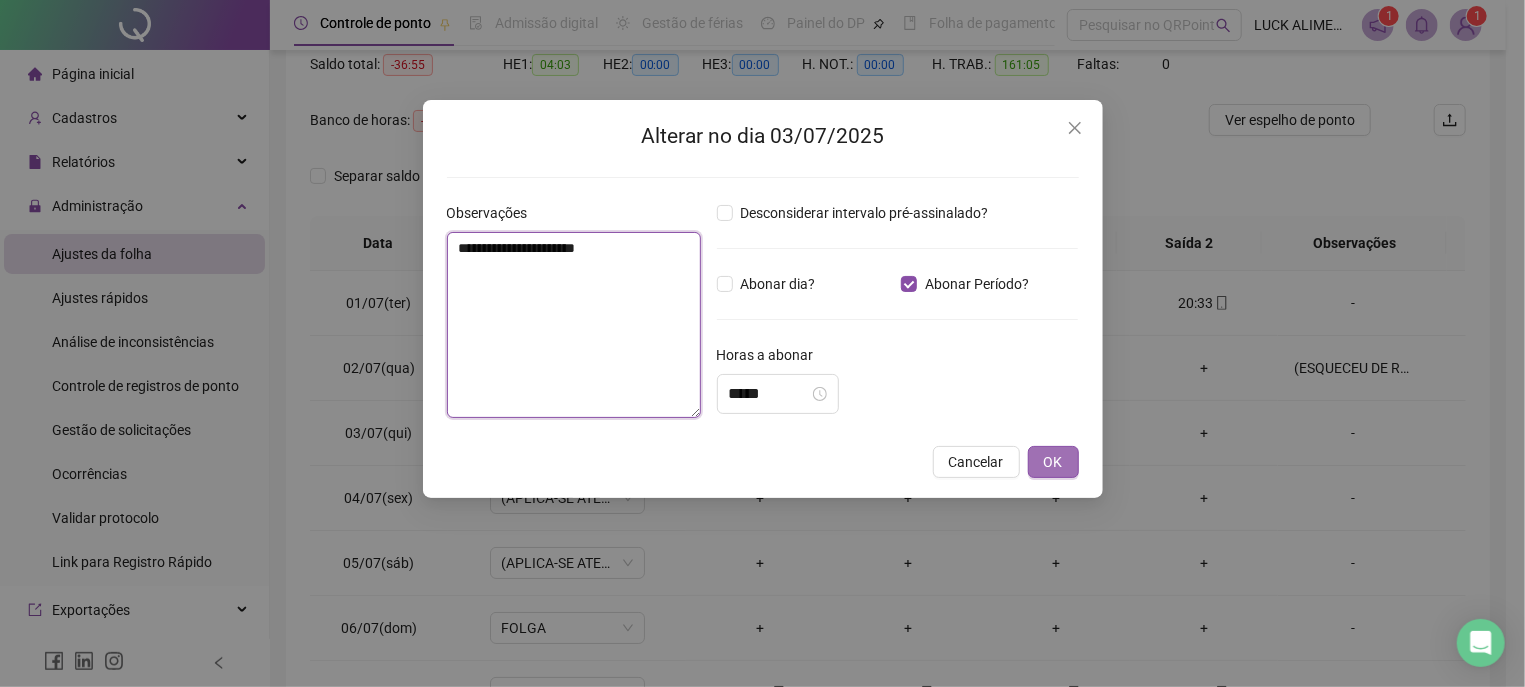 type on "**********" 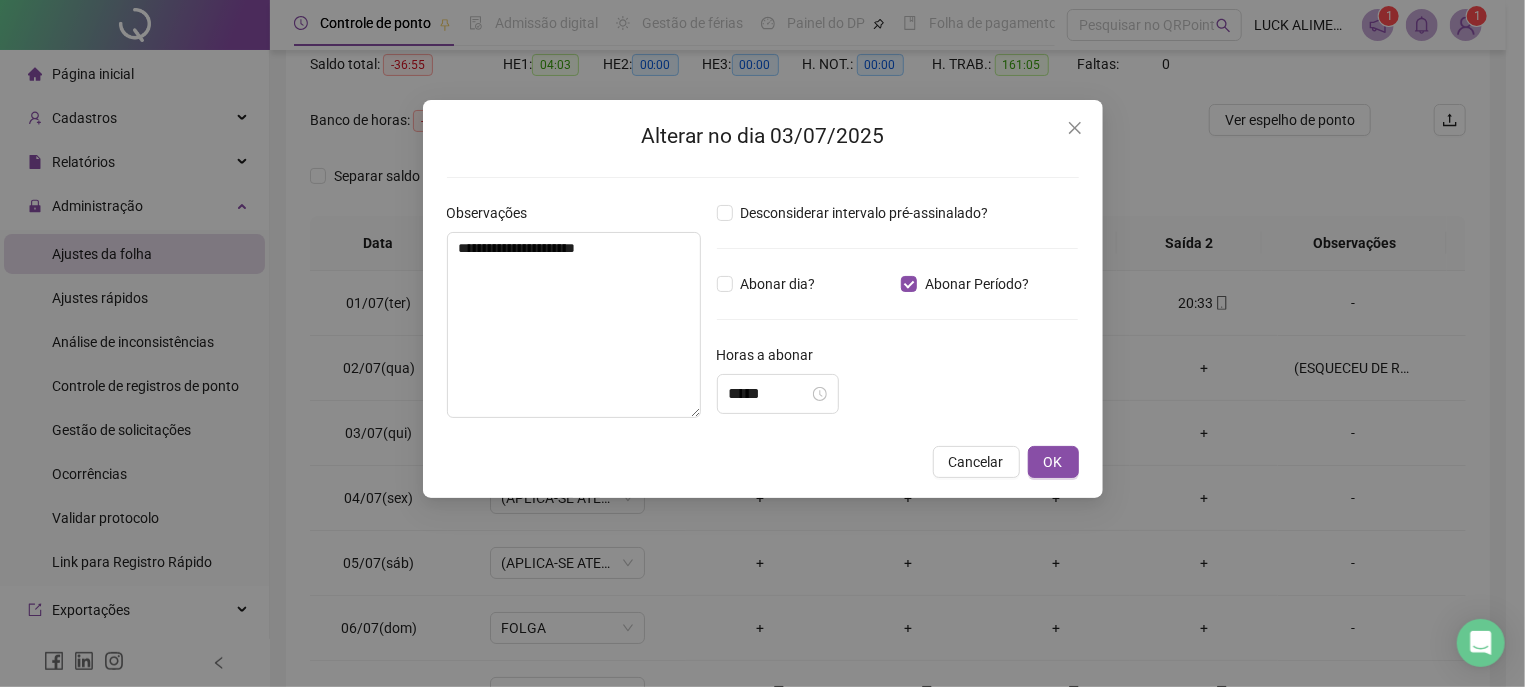 drag, startPoint x: 1043, startPoint y: 463, endPoint x: 1022, endPoint y: 460, distance: 21.213203 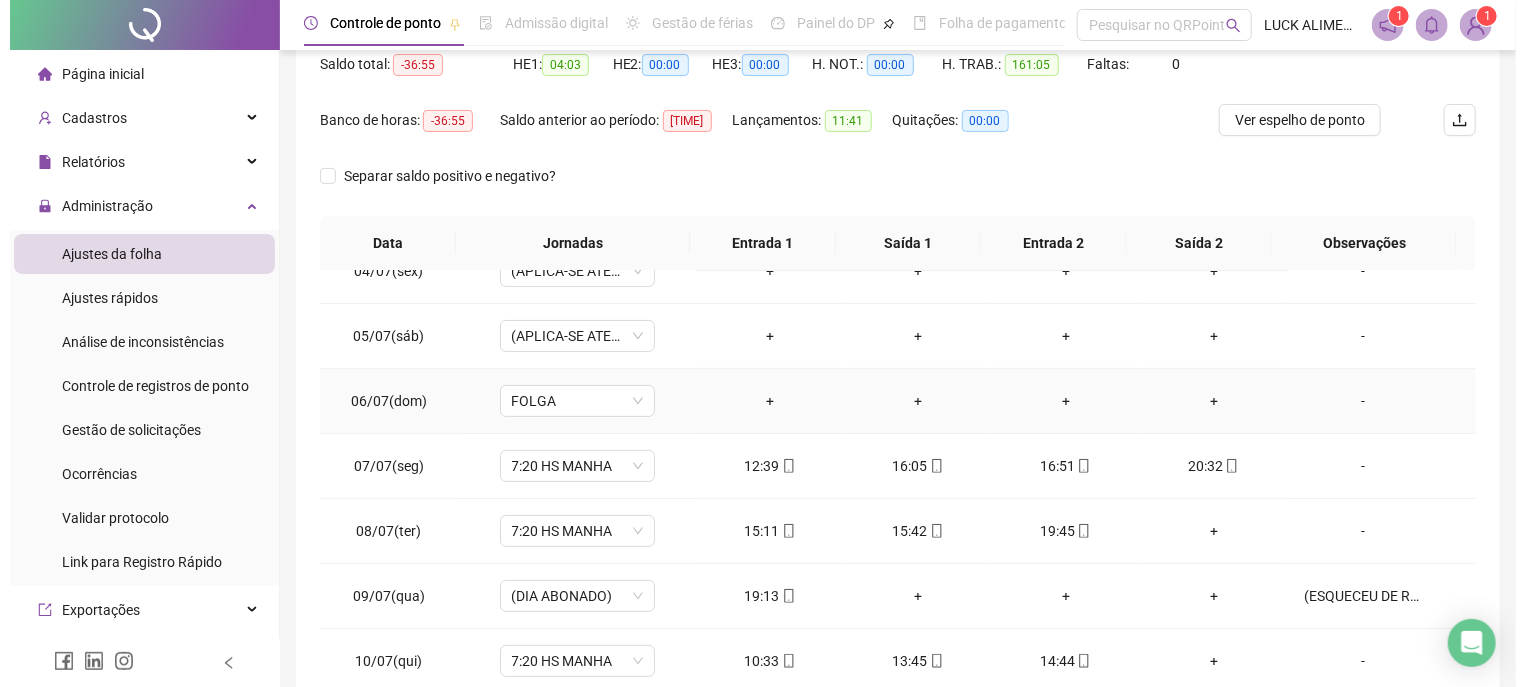 scroll, scrollTop: 341, scrollLeft: 0, axis: vertical 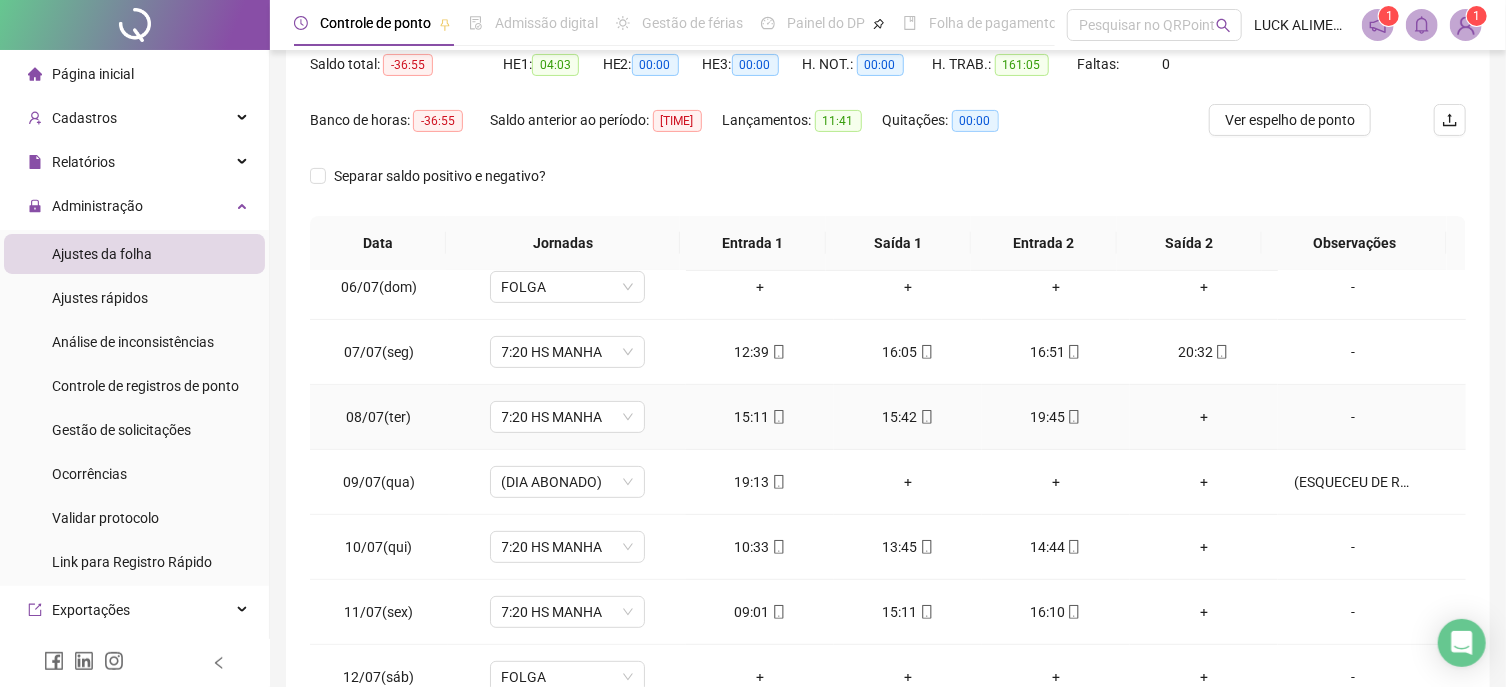 click on "-" at bounding box center [1353, 417] 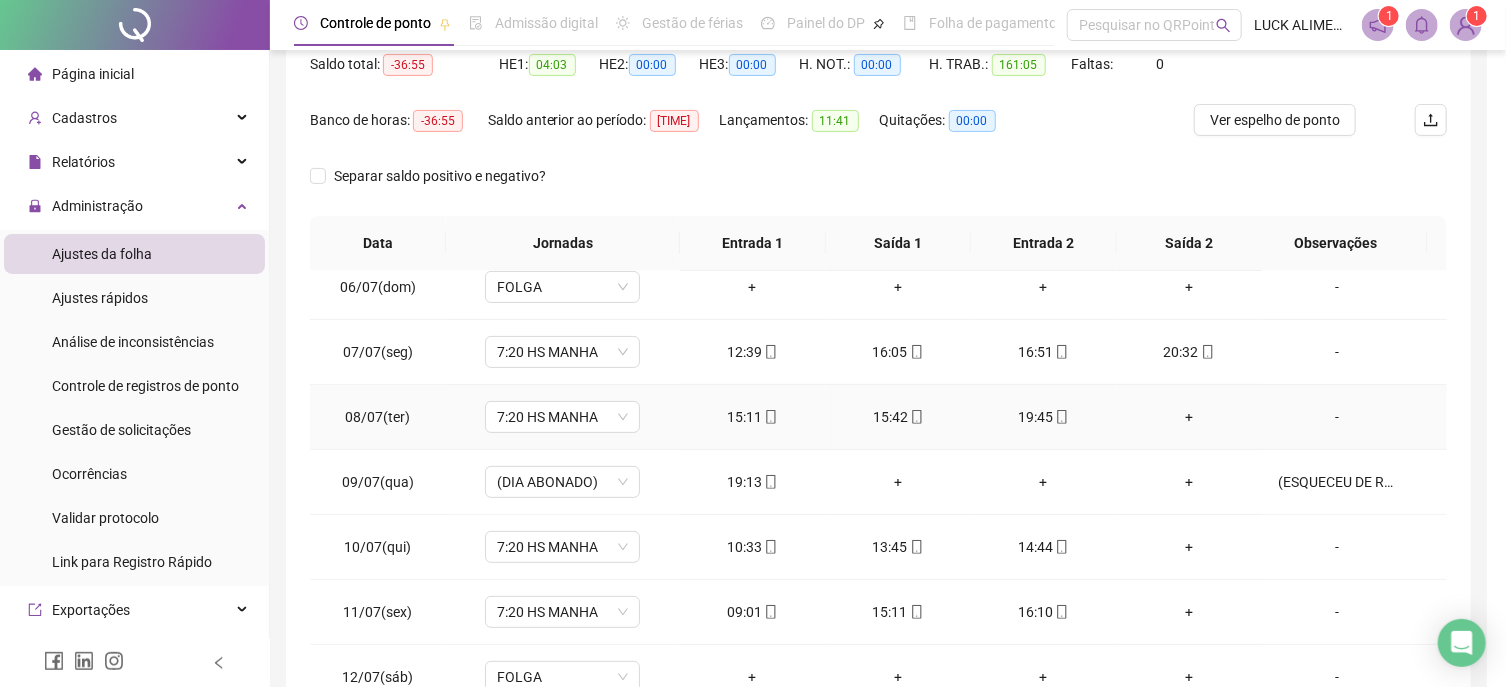 type 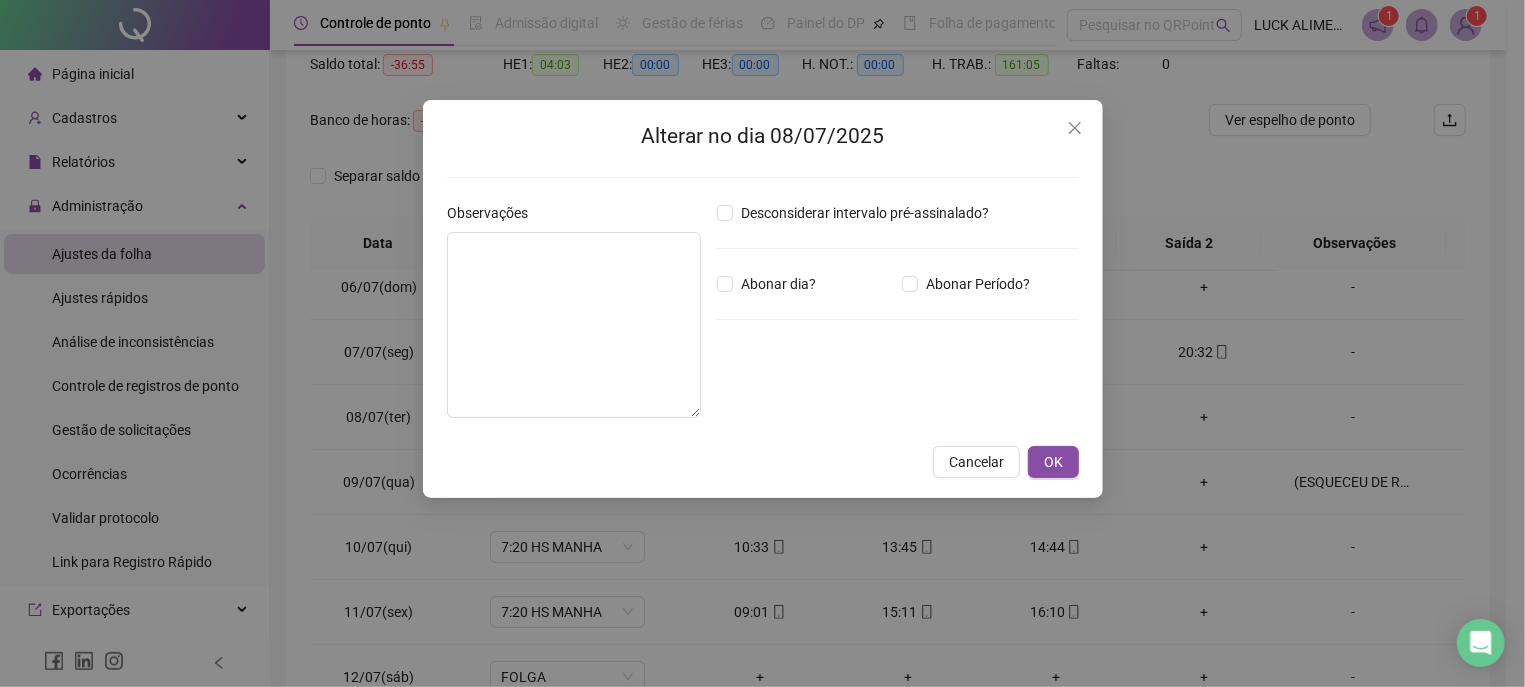 type 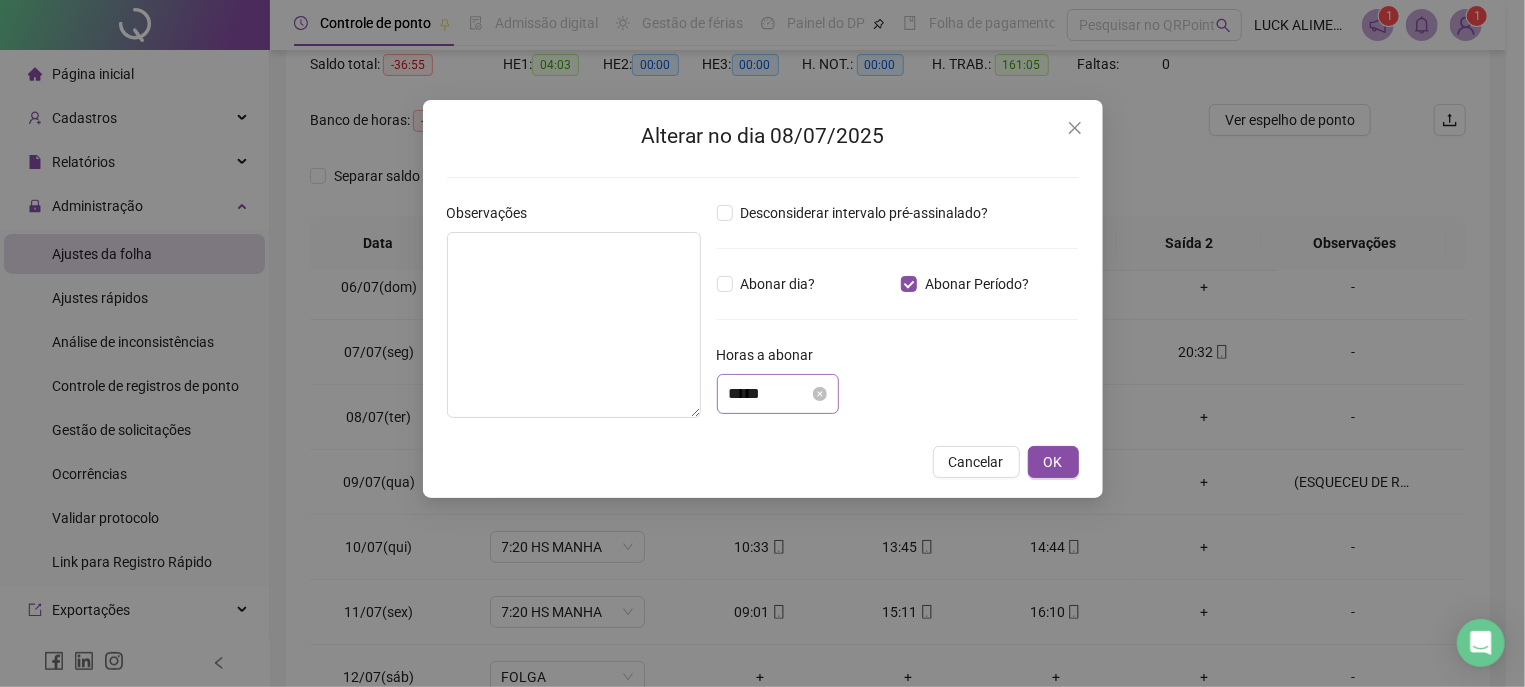 click on "*****" at bounding box center [778, 394] 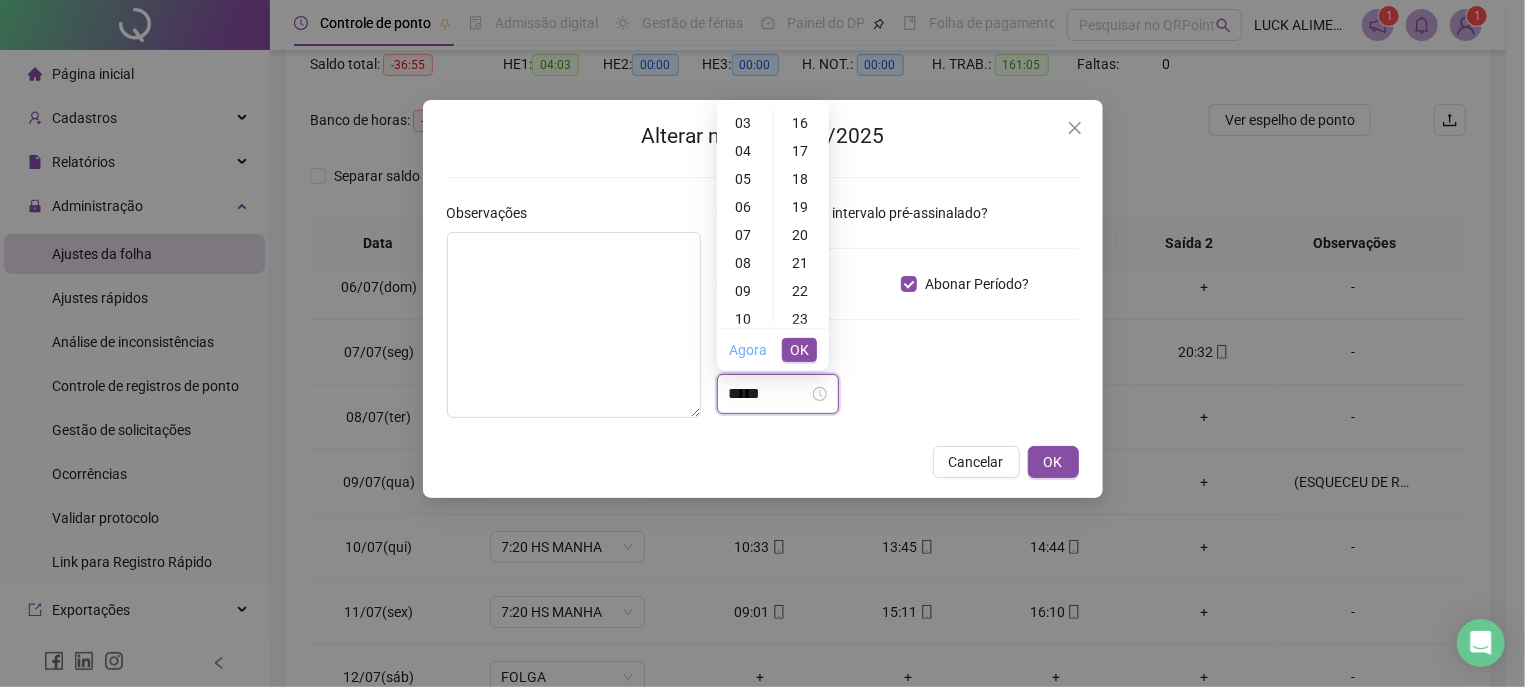 scroll, scrollTop: 3, scrollLeft: 0, axis: vertical 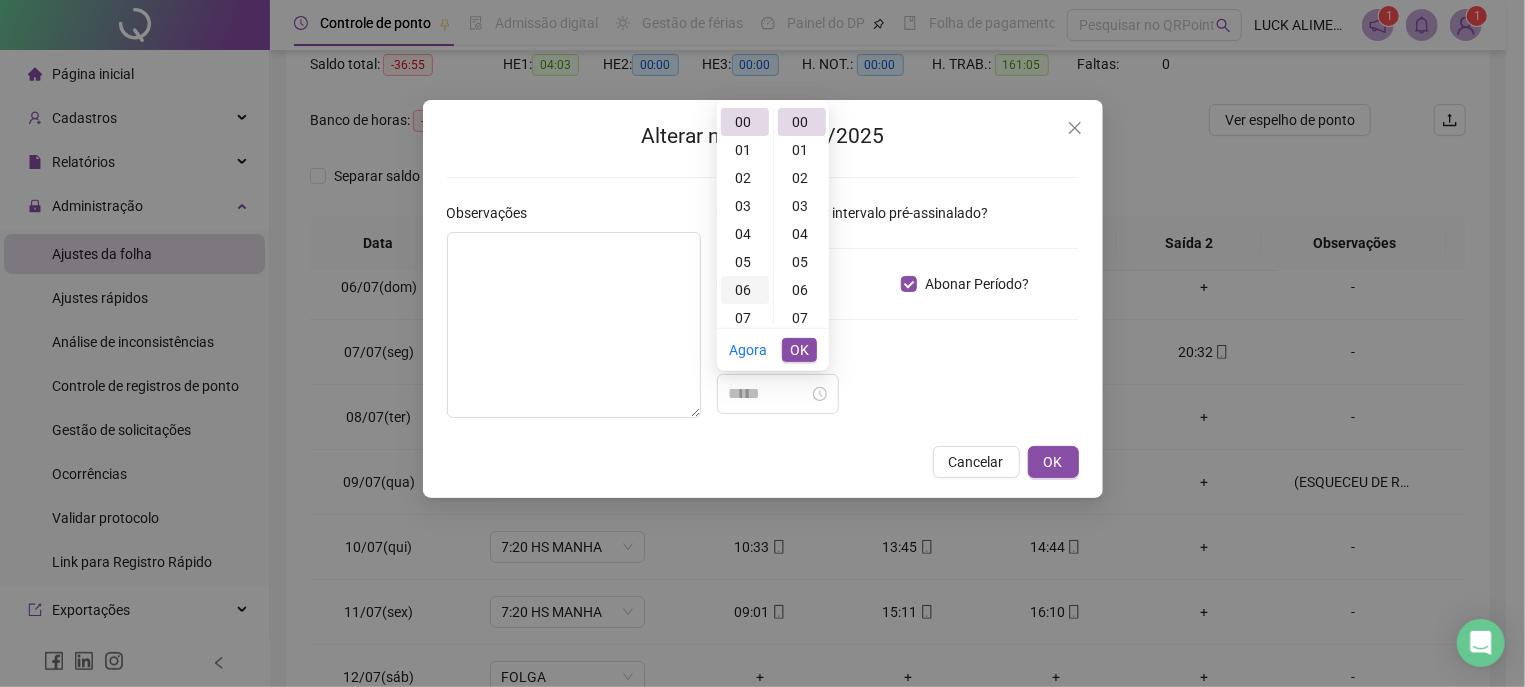 click on "06" at bounding box center [745, 290] 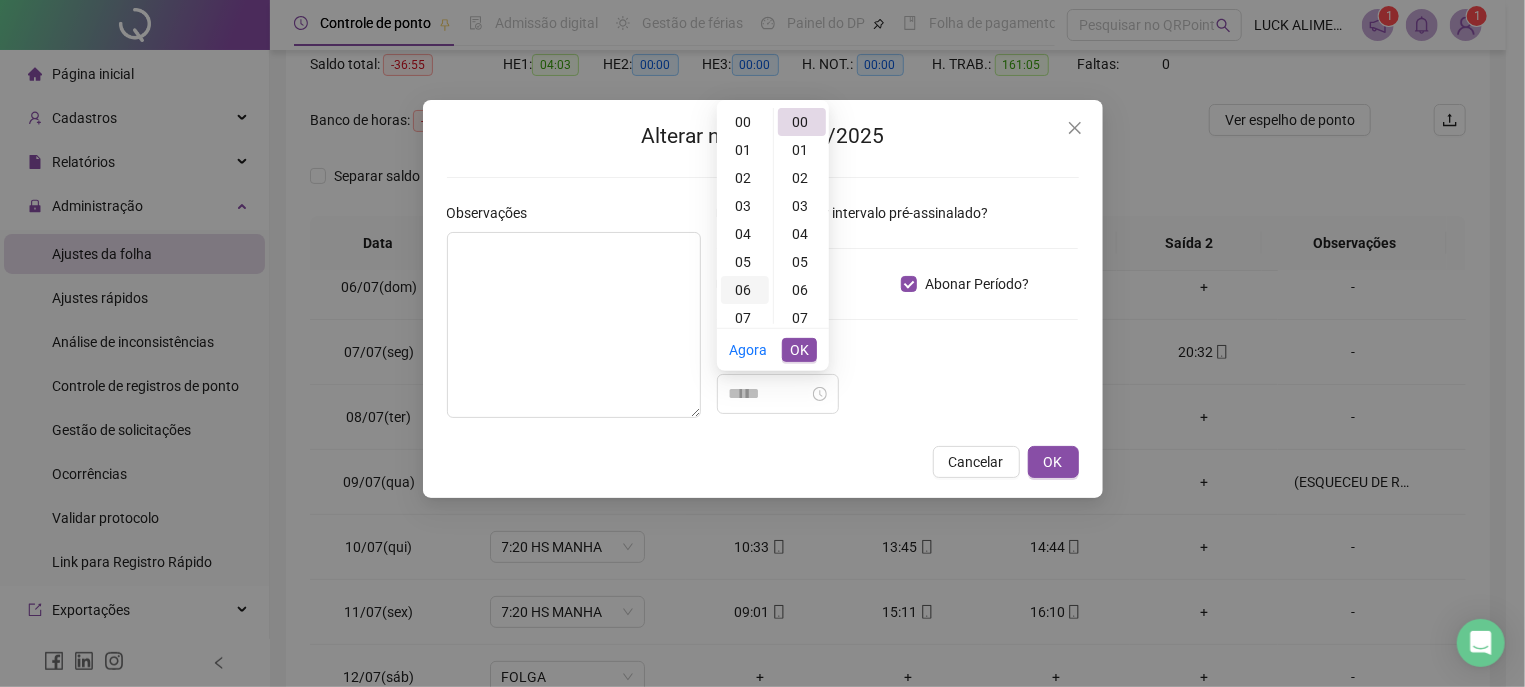 scroll, scrollTop: 168, scrollLeft: 0, axis: vertical 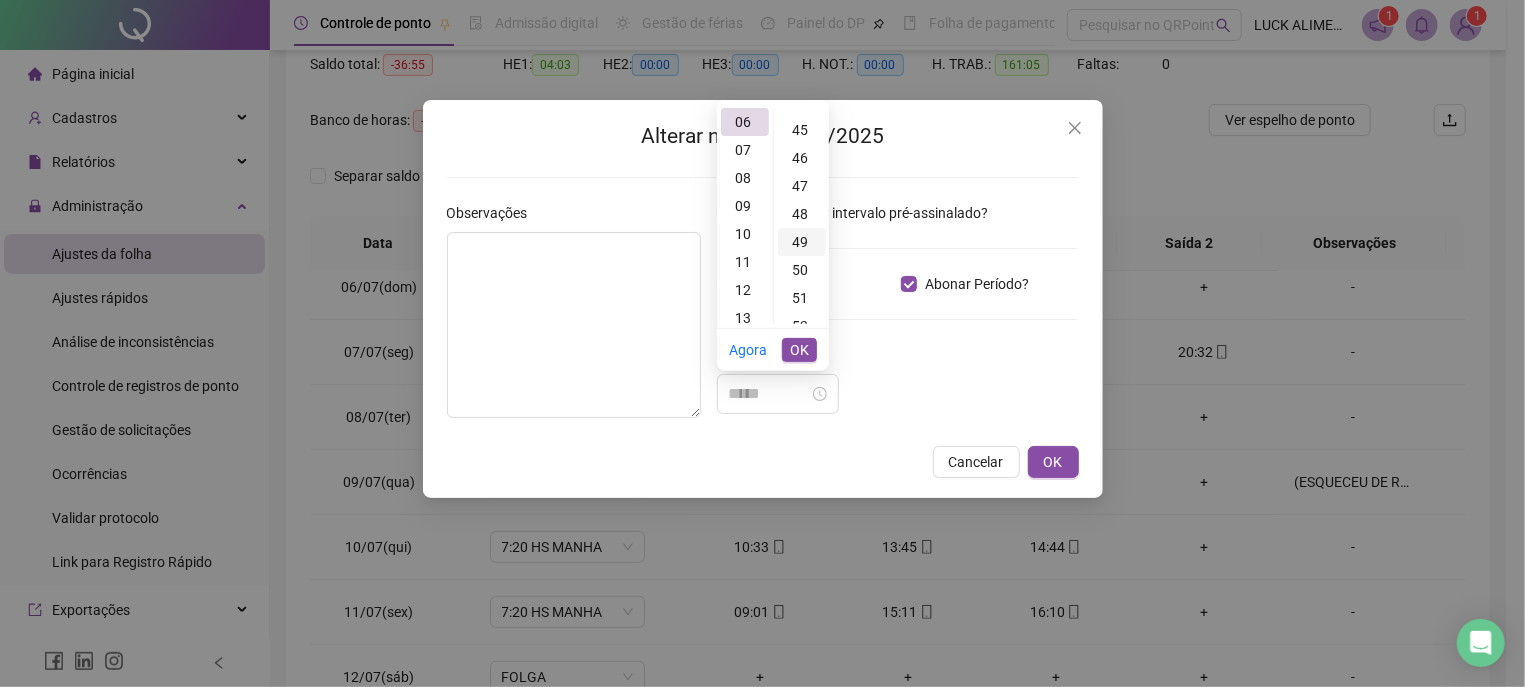 click on "49" at bounding box center [802, 242] 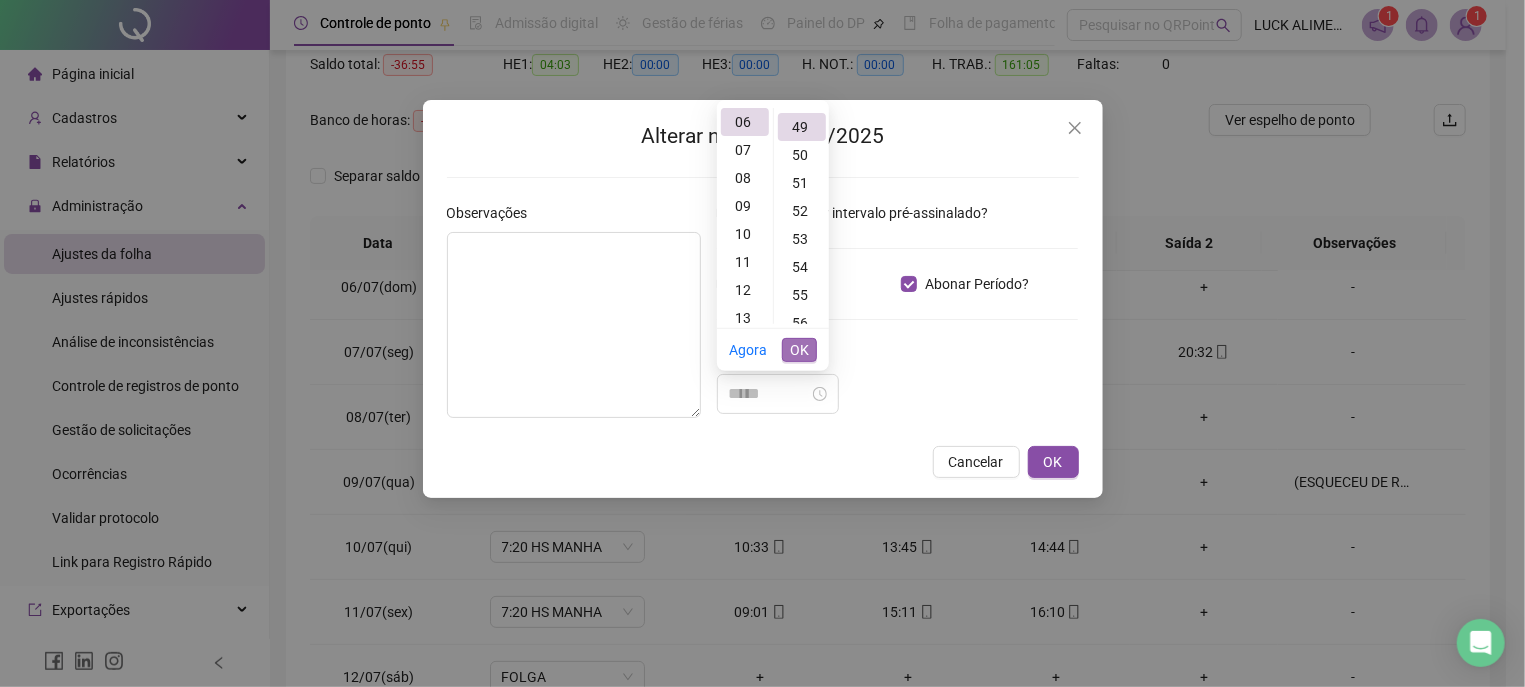 scroll, scrollTop: 1371, scrollLeft: 0, axis: vertical 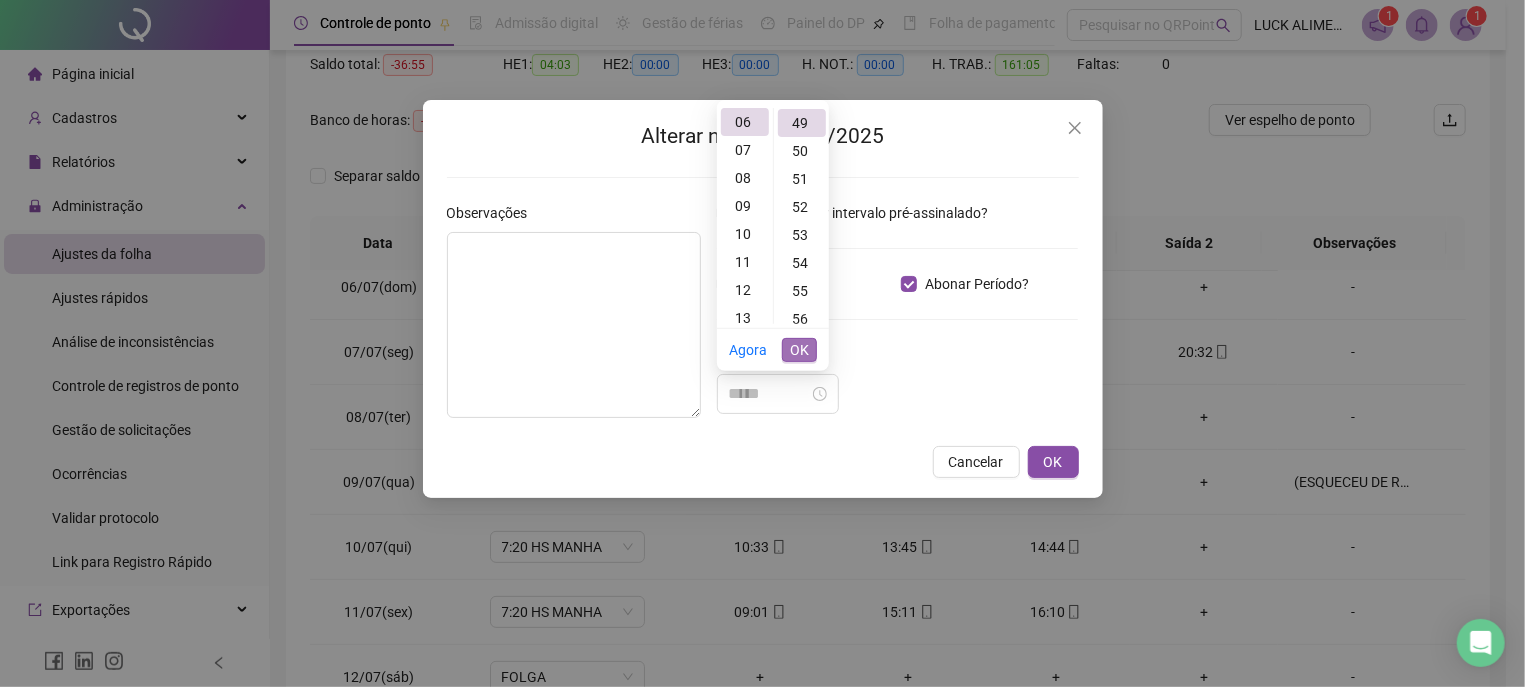 type on "*****" 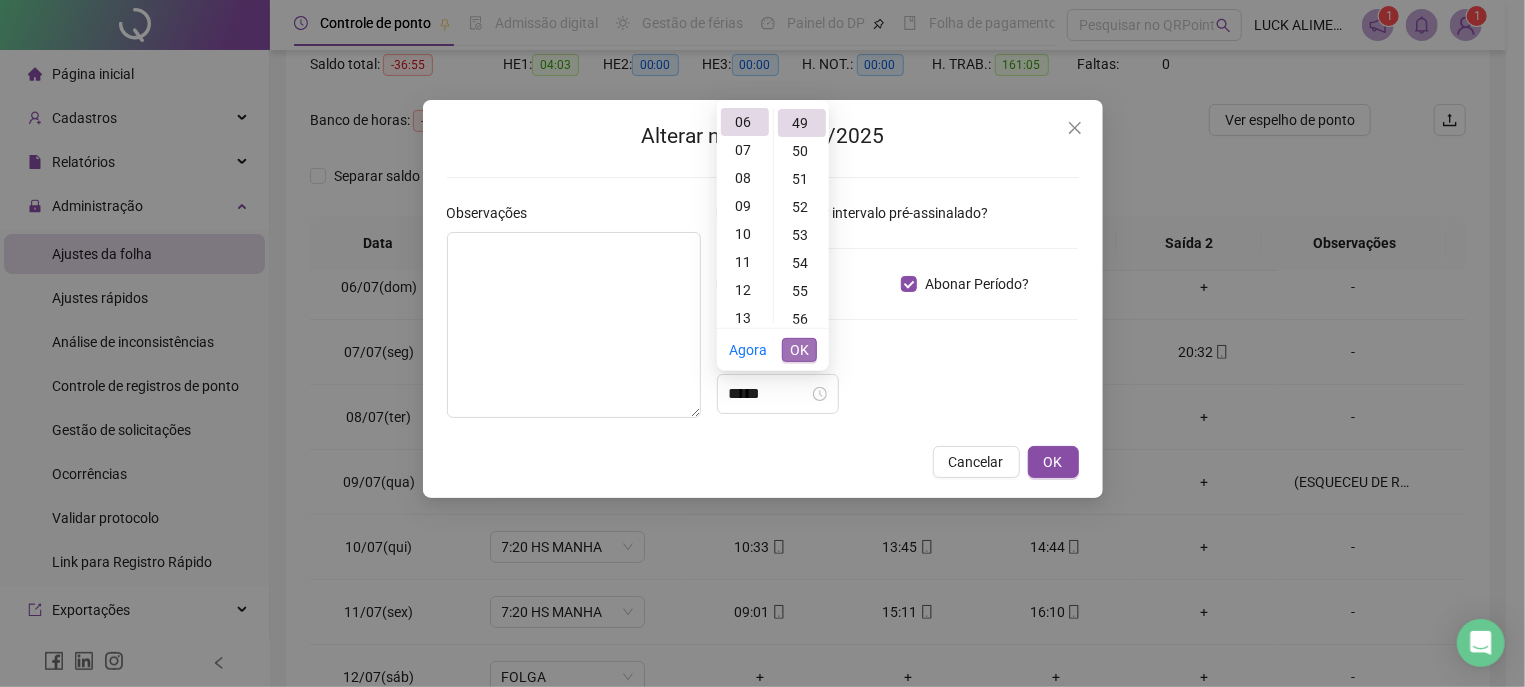 click on "OK" at bounding box center [799, 350] 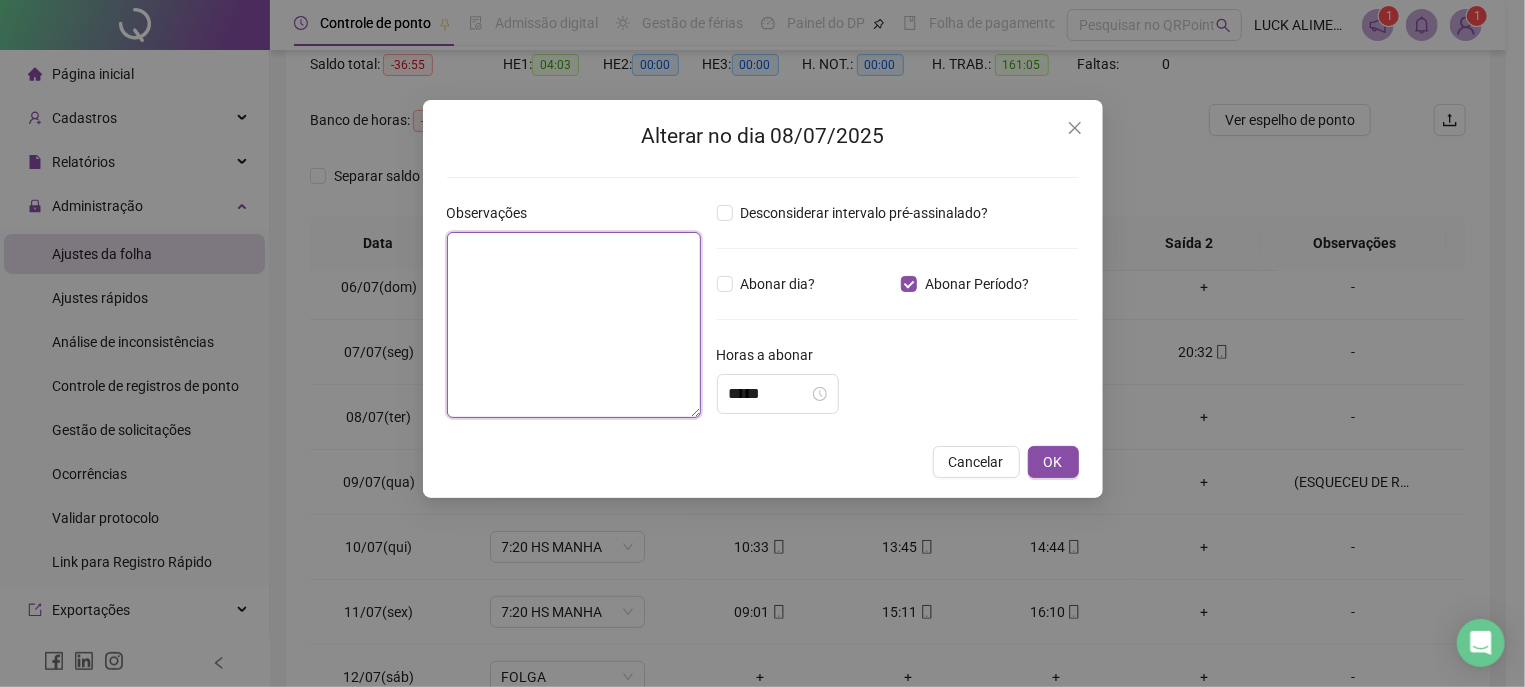click at bounding box center (574, 325) 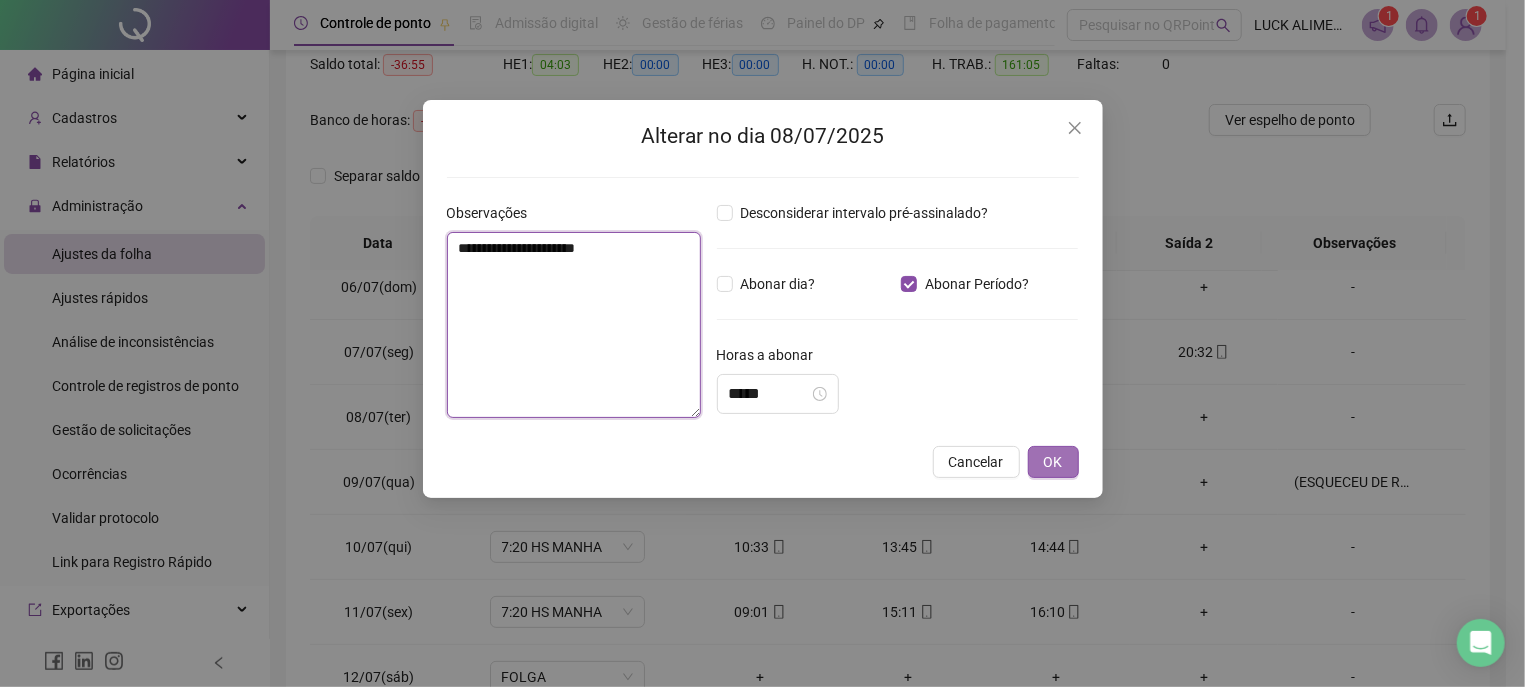 type on "**********" 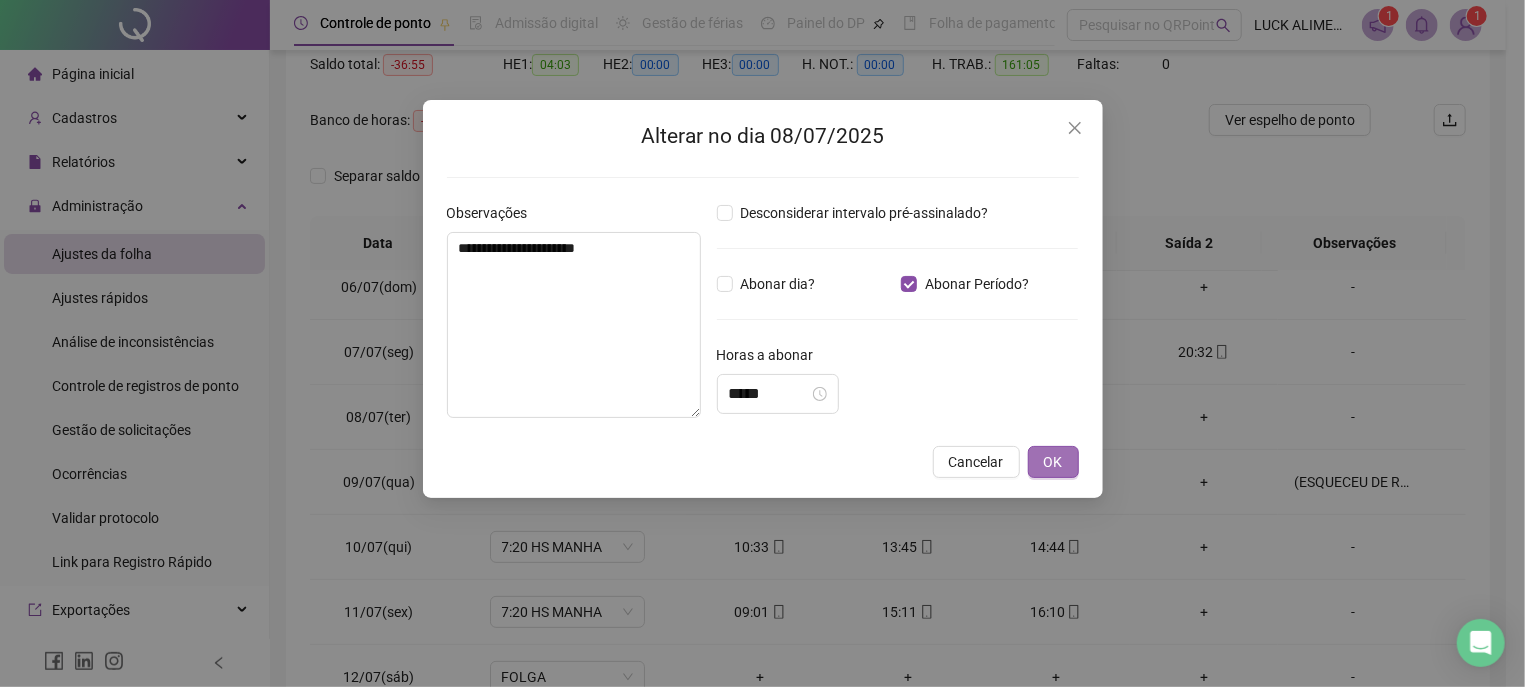 click on "OK" at bounding box center [1053, 462] 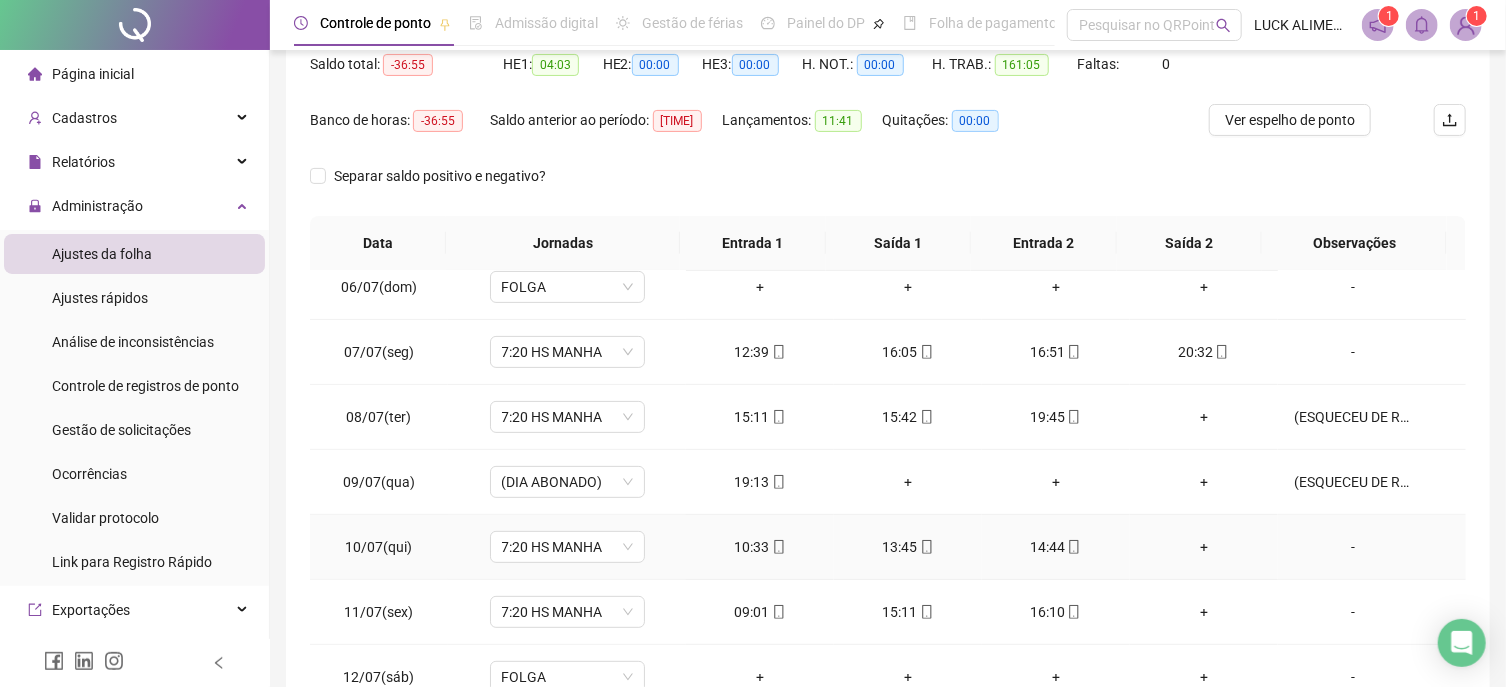 click on "-" at bounding box center (1353, 547) 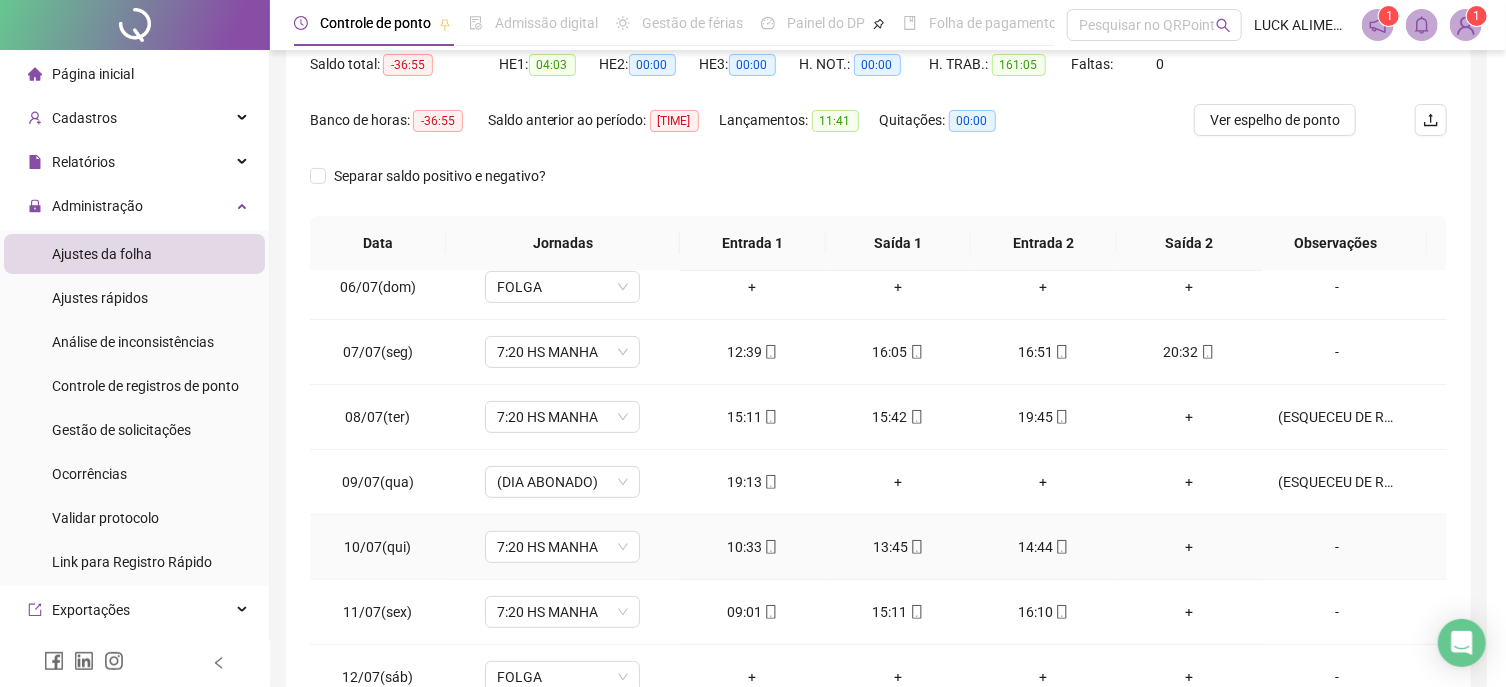 type 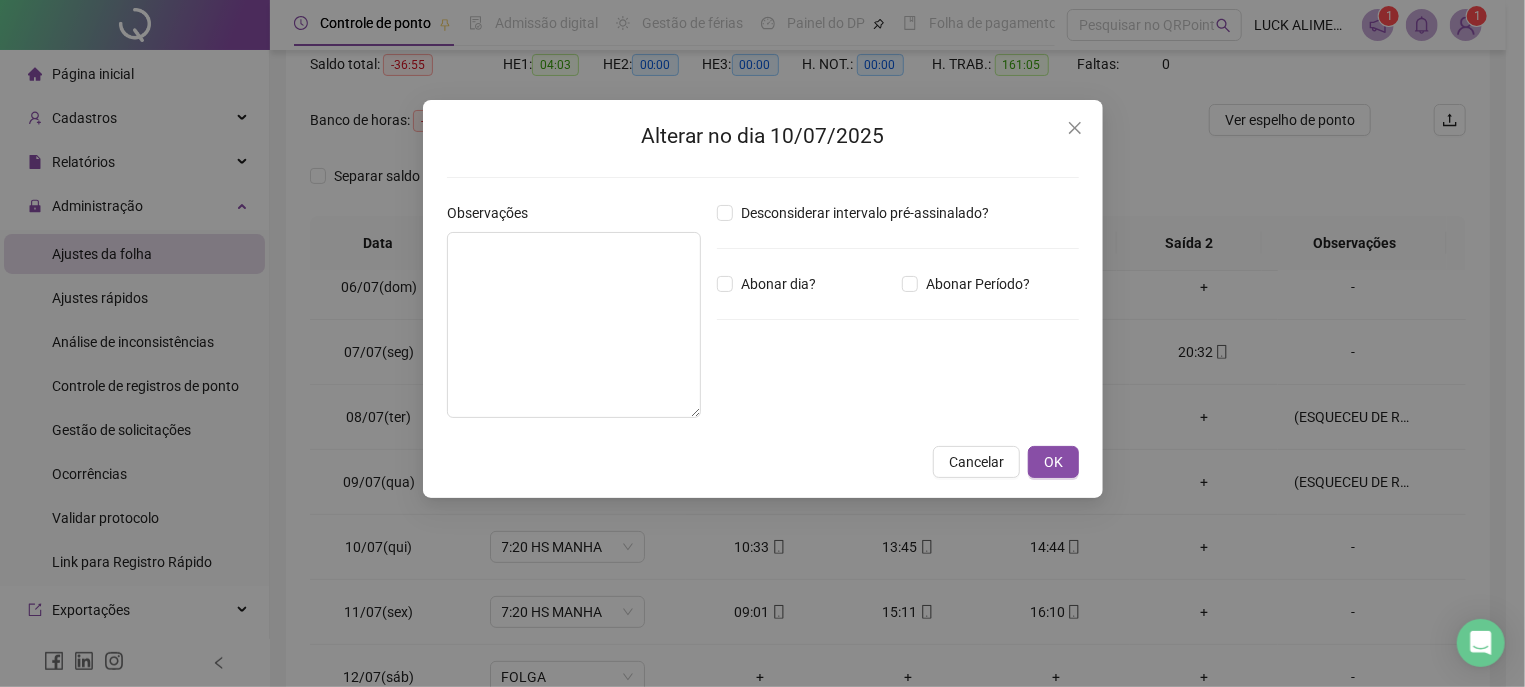 type 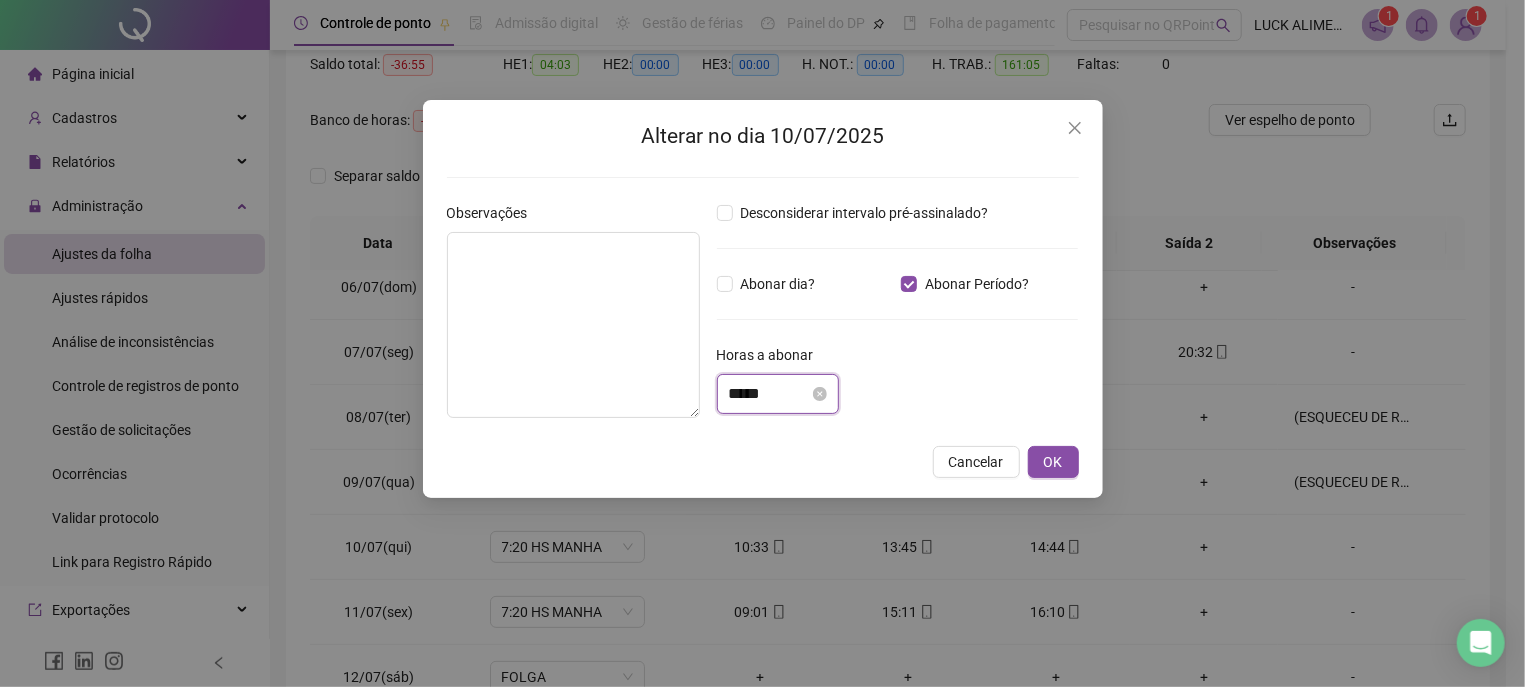 click on "*****" at bounding box center [769, 394] 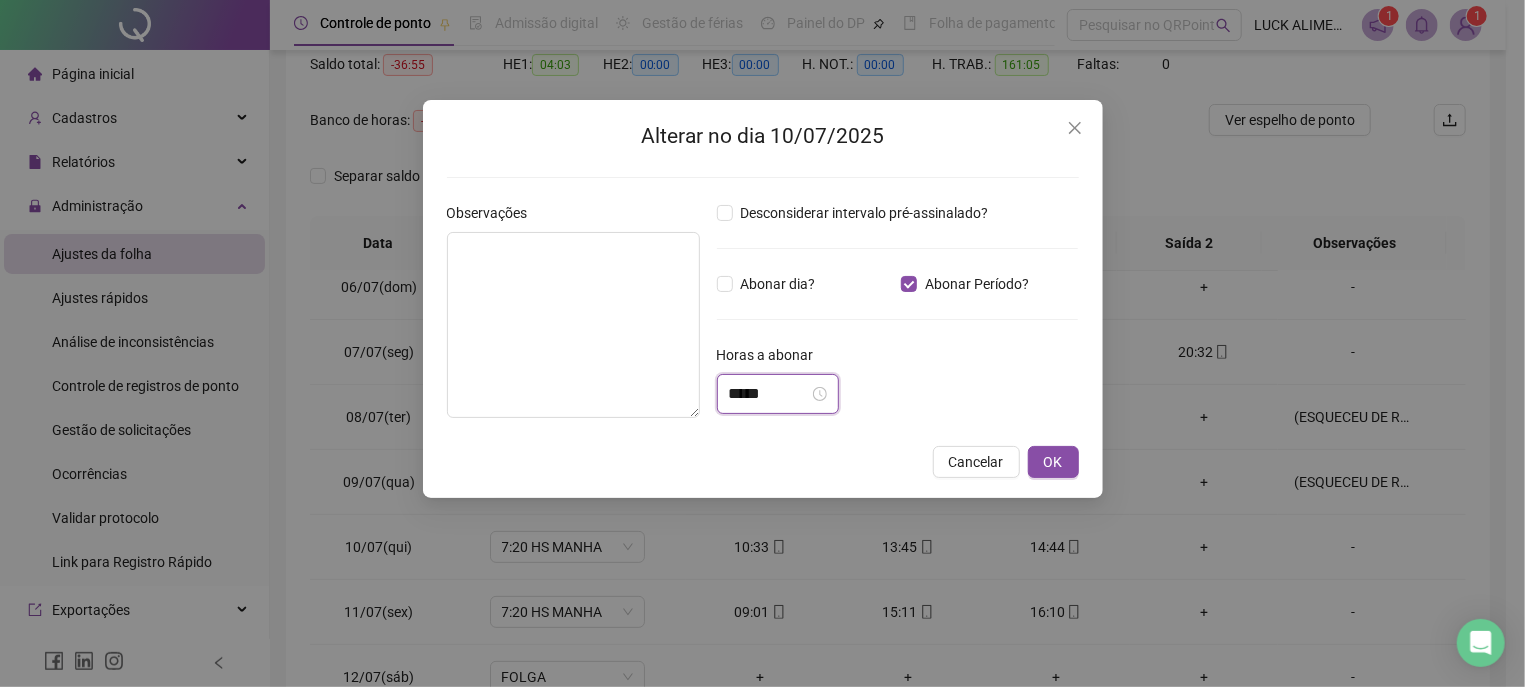 scroll, scrollTop: 33, scrollLeft: 0, axis: vertical 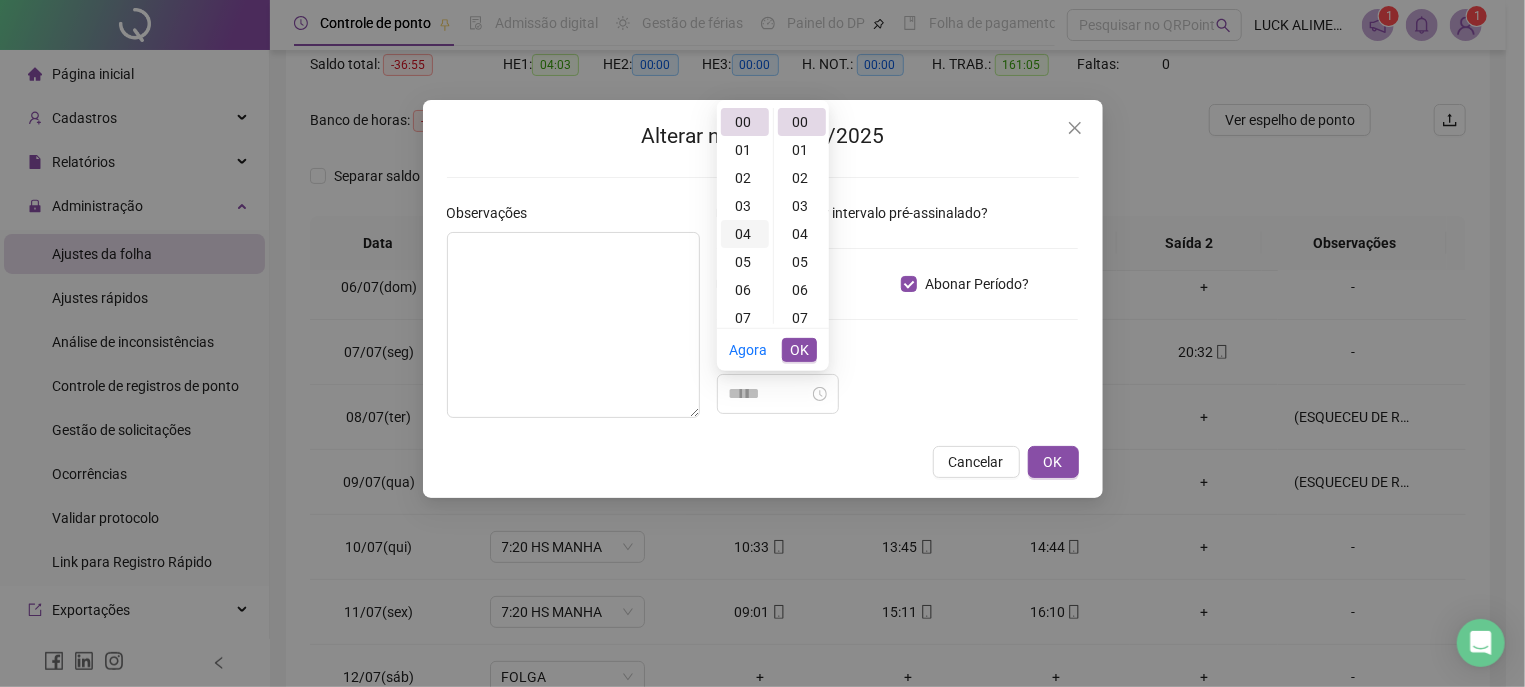click on "04" at bounding box center [745, 234] 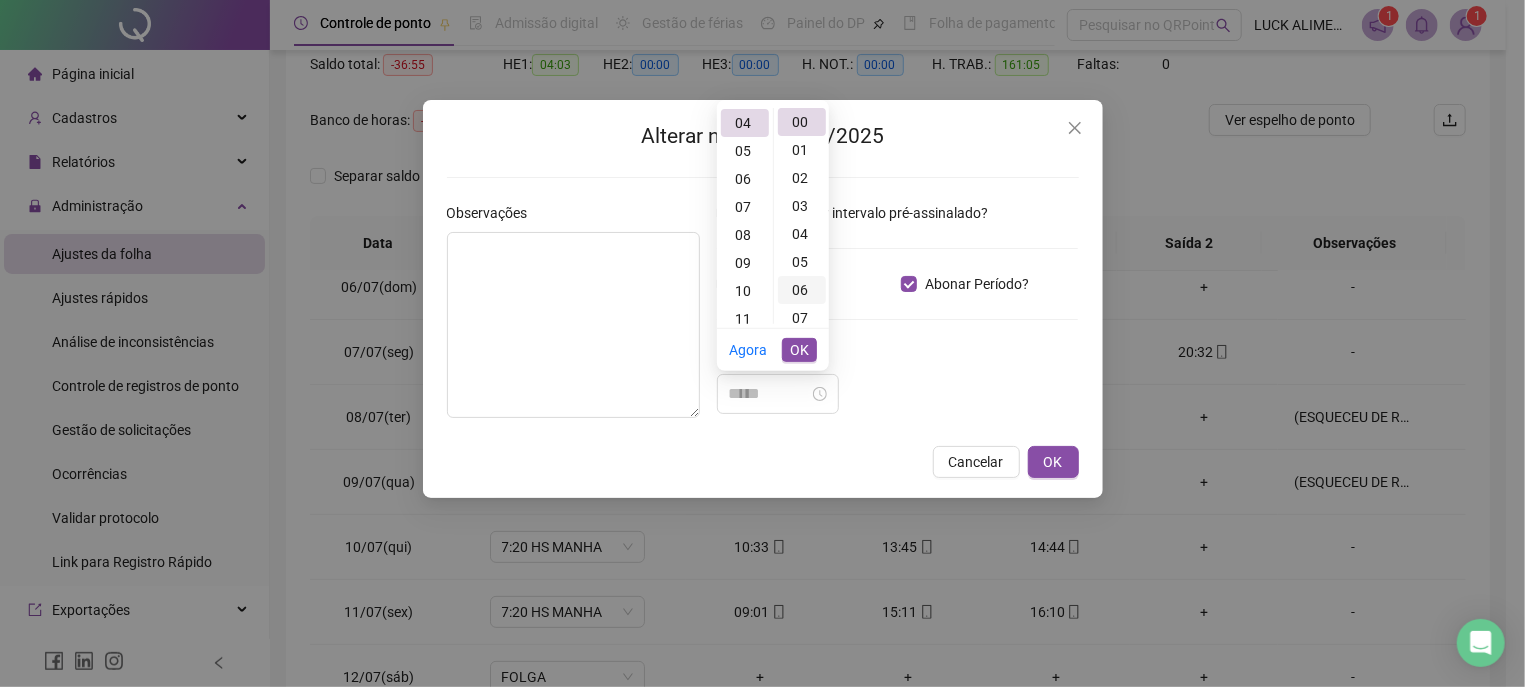 scroll, scrollTop: 111, scrollLeft: 0, axis: vertical 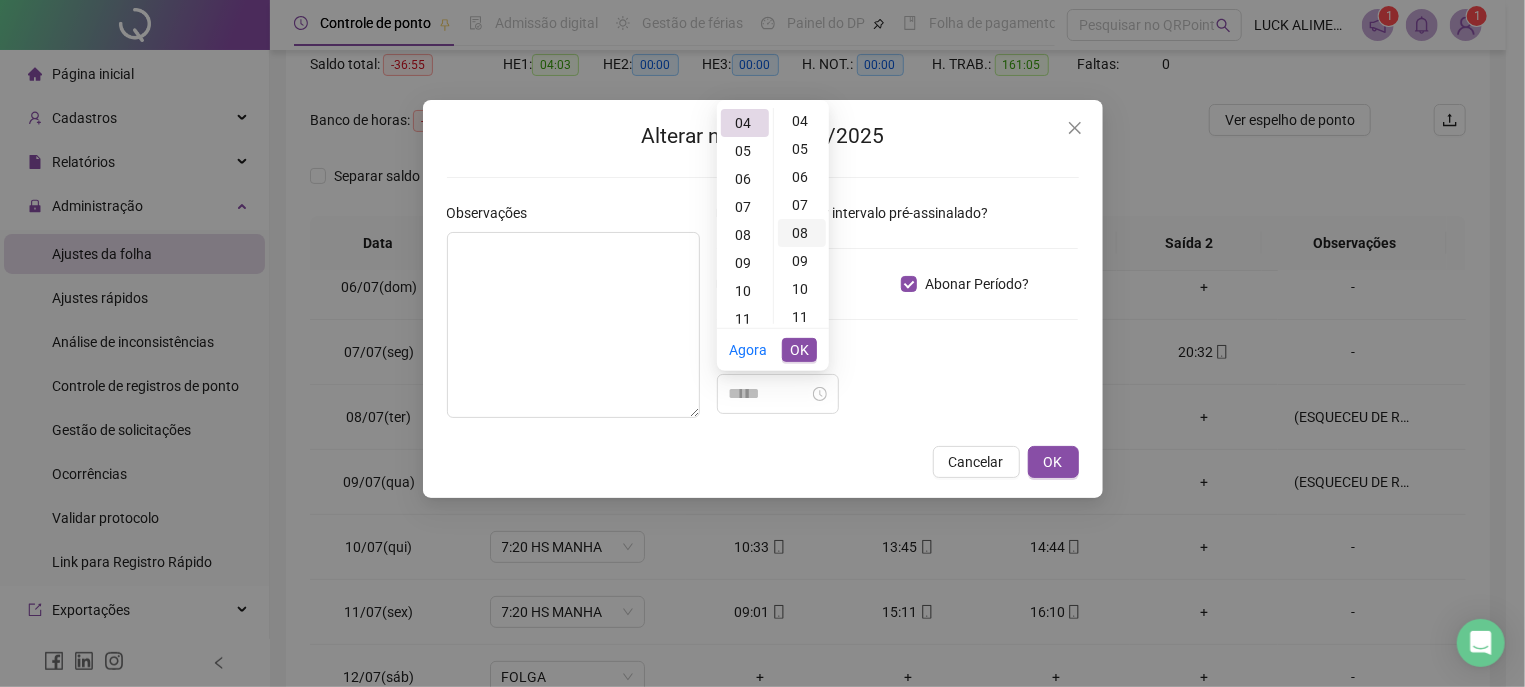 click on "08" at bounding box center (802, 233) 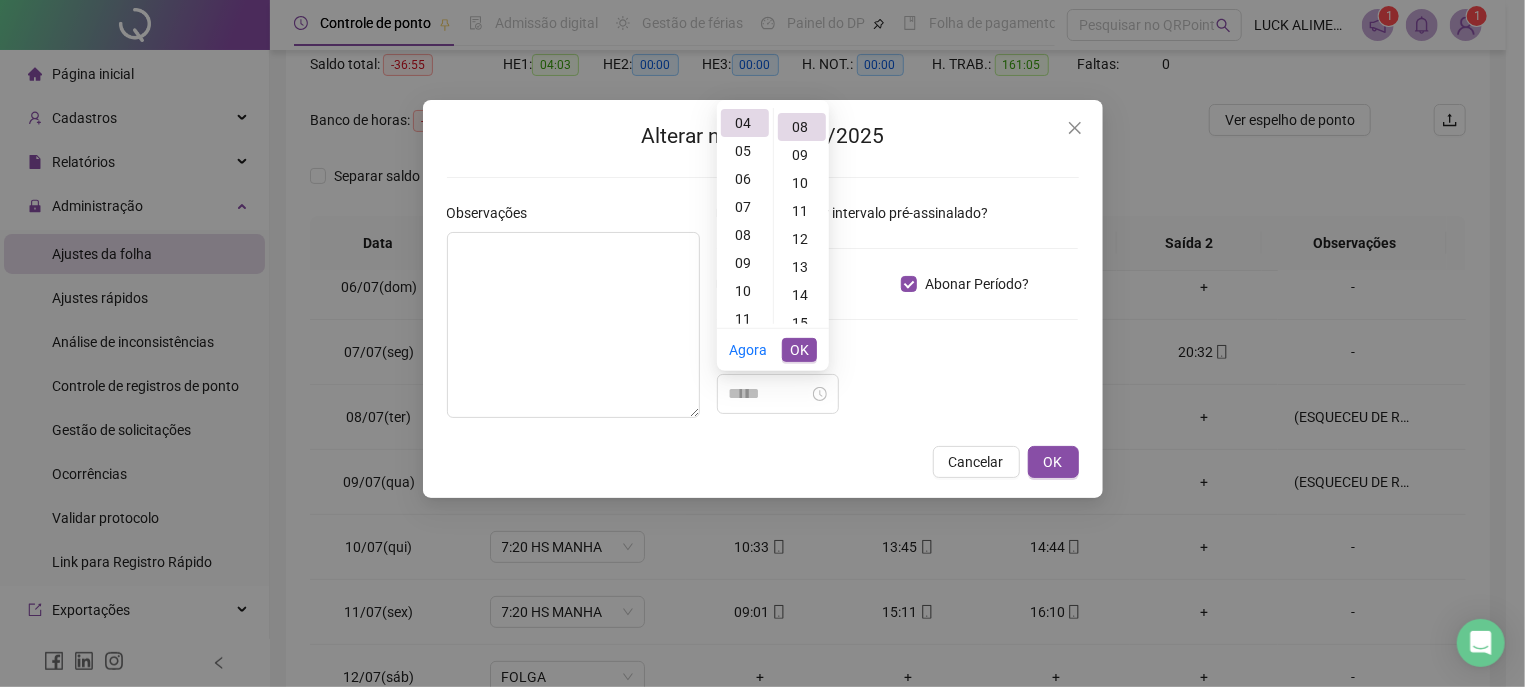 type on "*****" 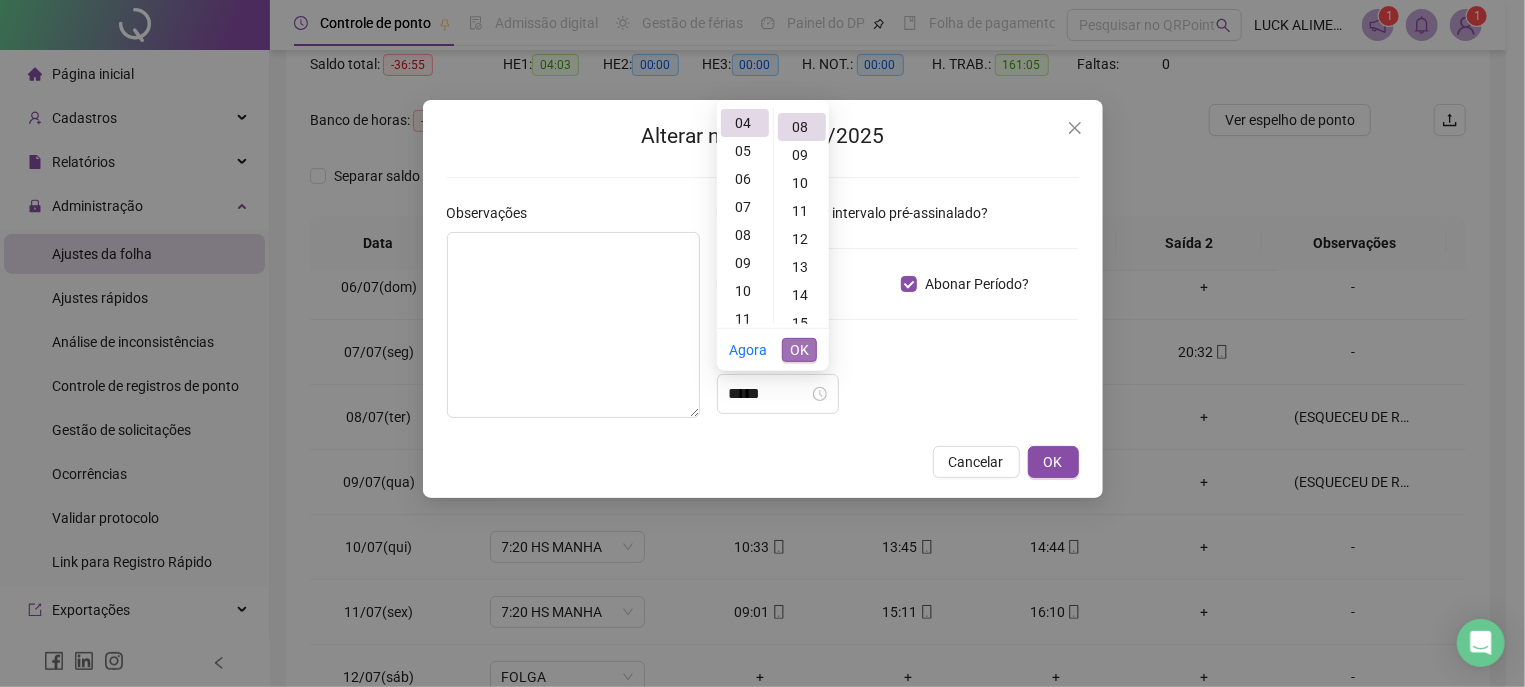scroll, scrollTop: 223, scrollLeft: 0, axis: vertical 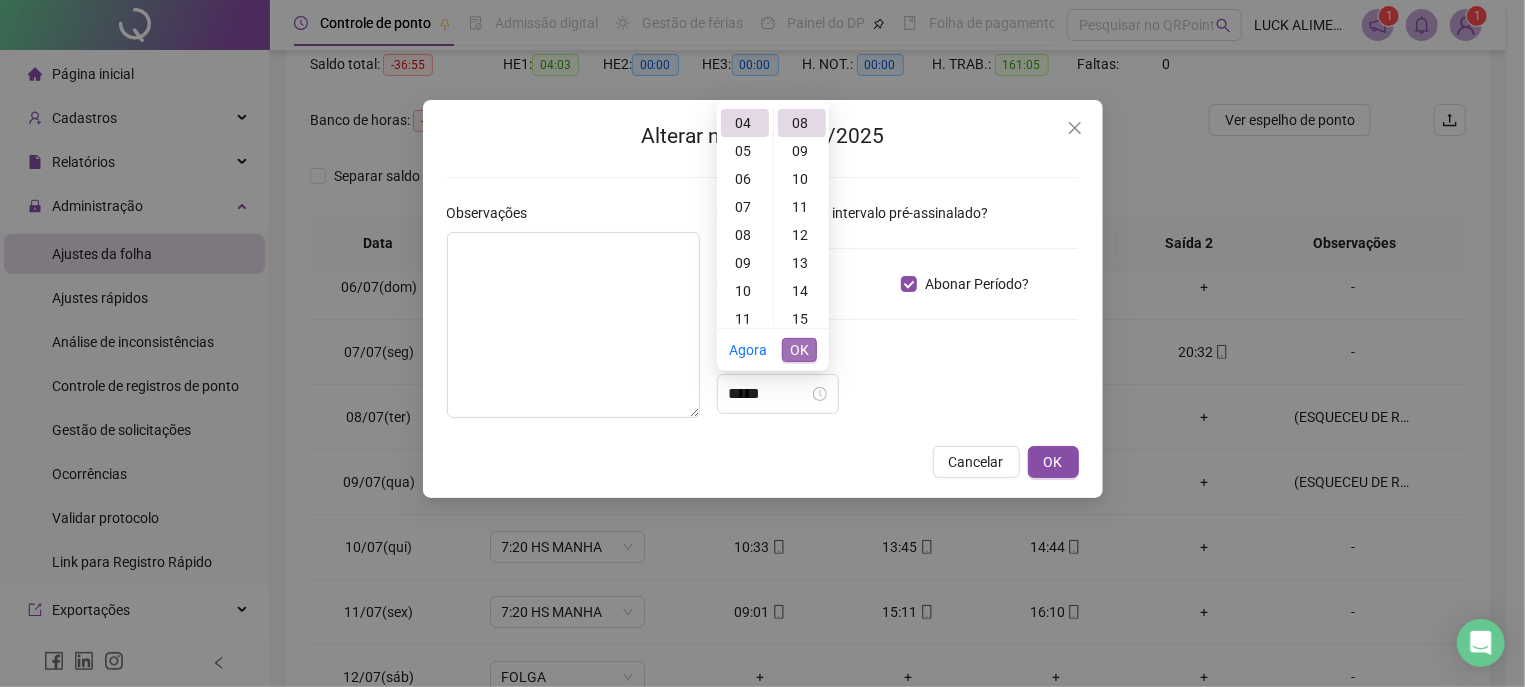 click on "OK" at bounding box center [799, 350] 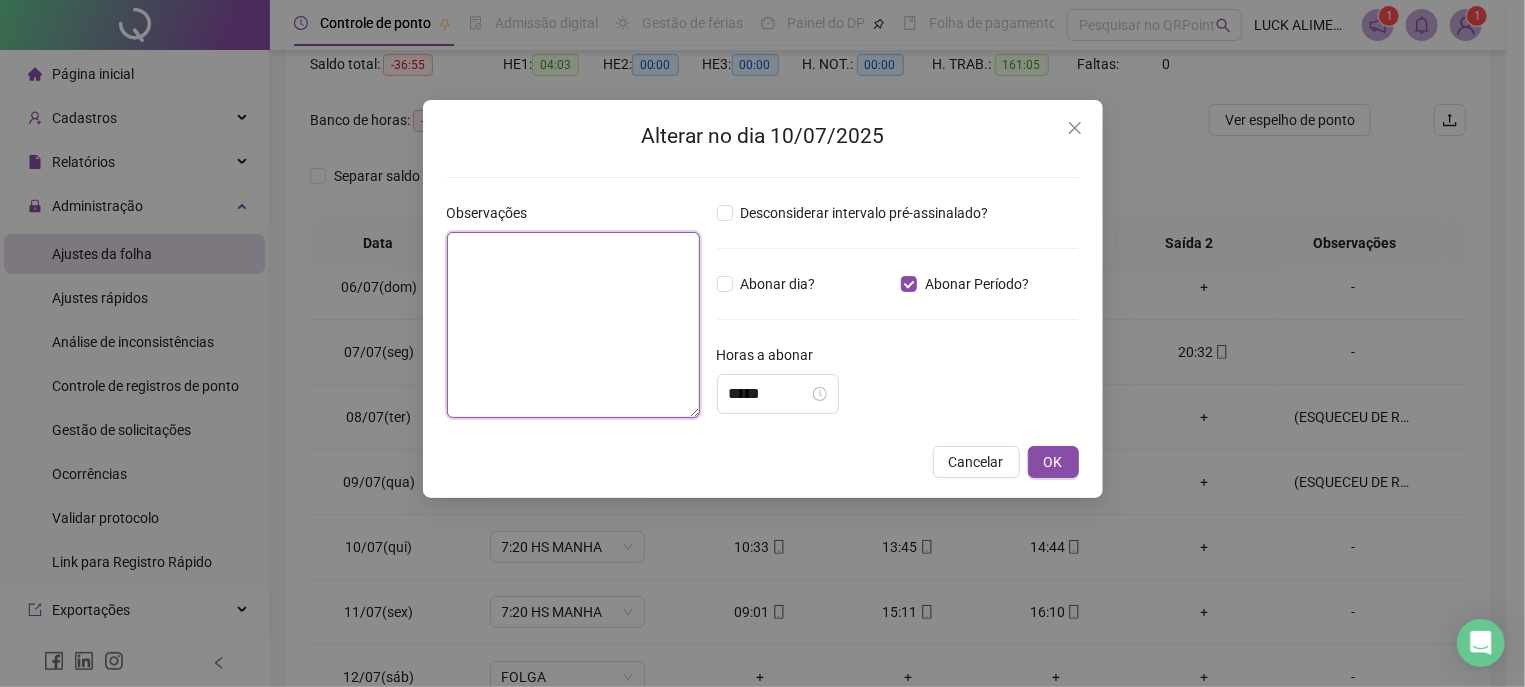 click at bounding box center (574, 325) 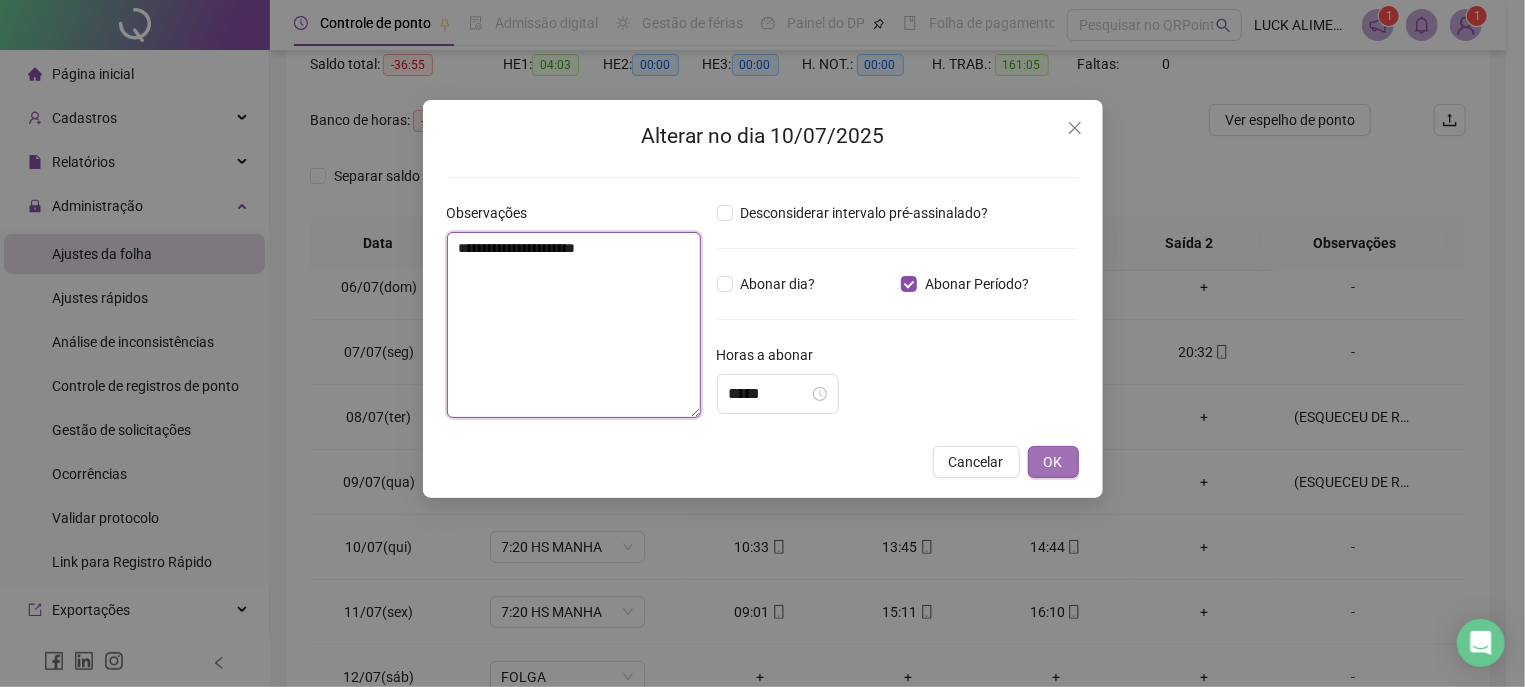 type on "**********" 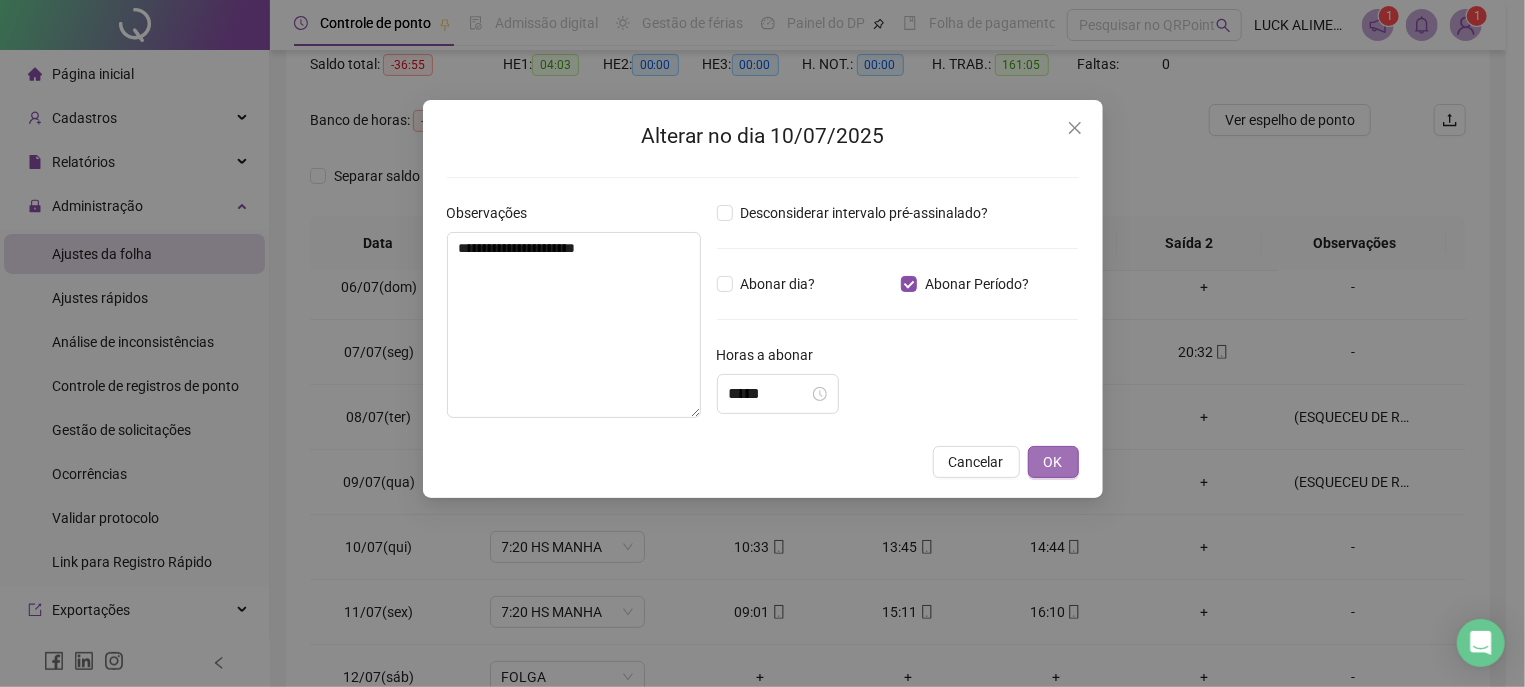 click on "OK" at bounding box center (1053, 462) 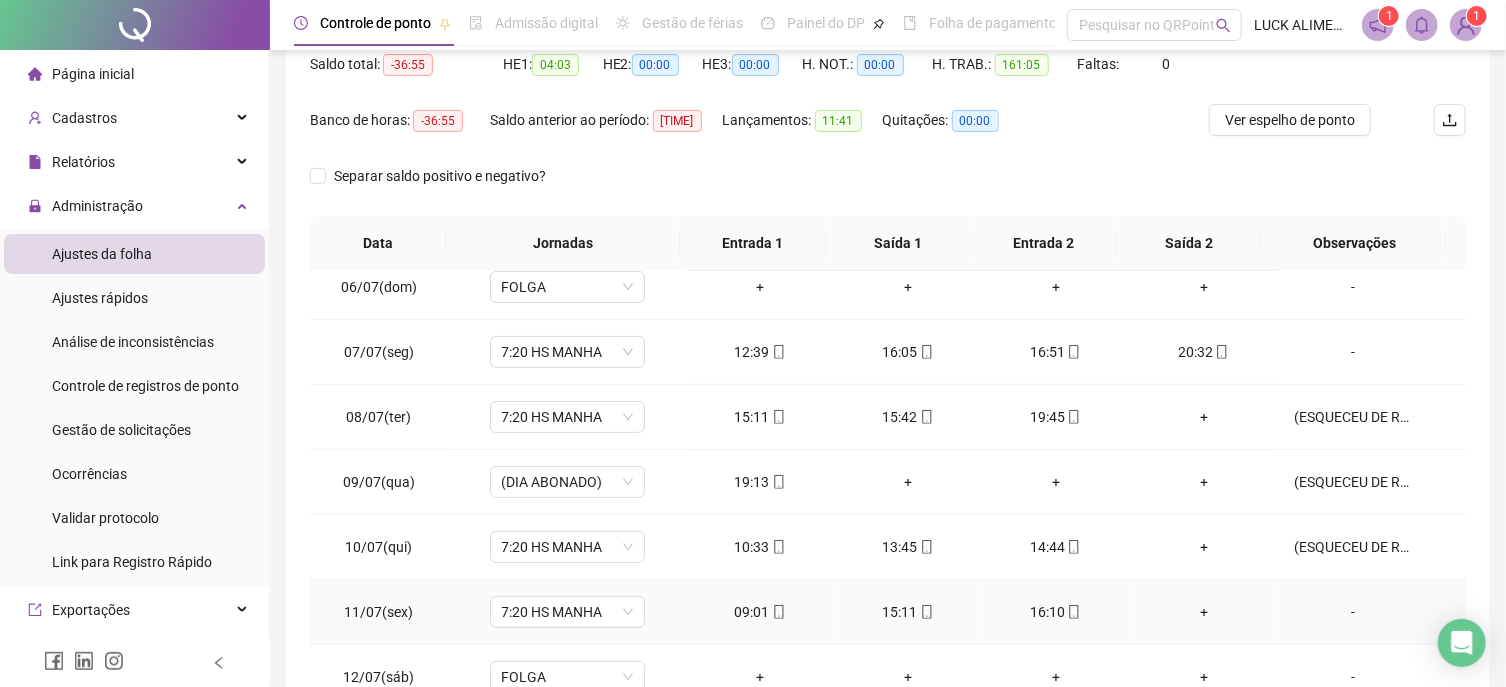 click on "-" at bounding box center (1353, 612) 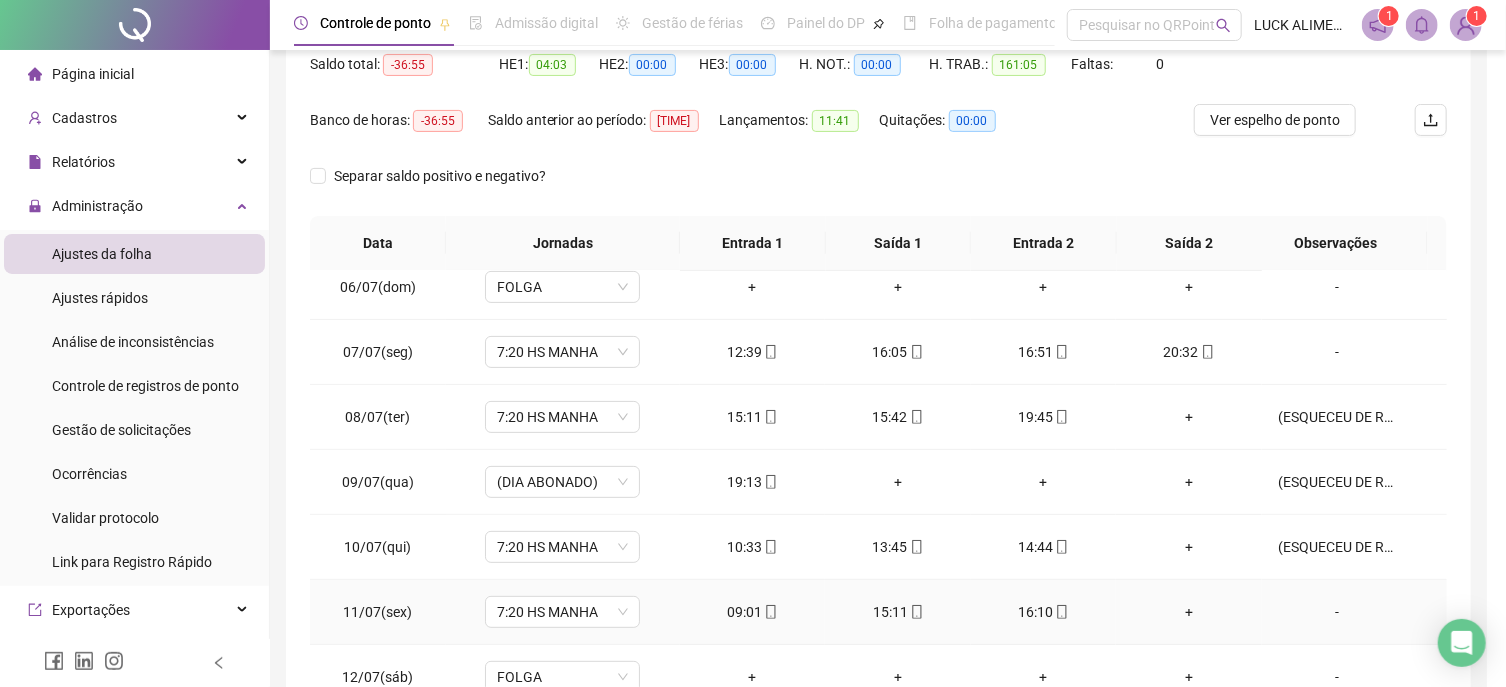 type 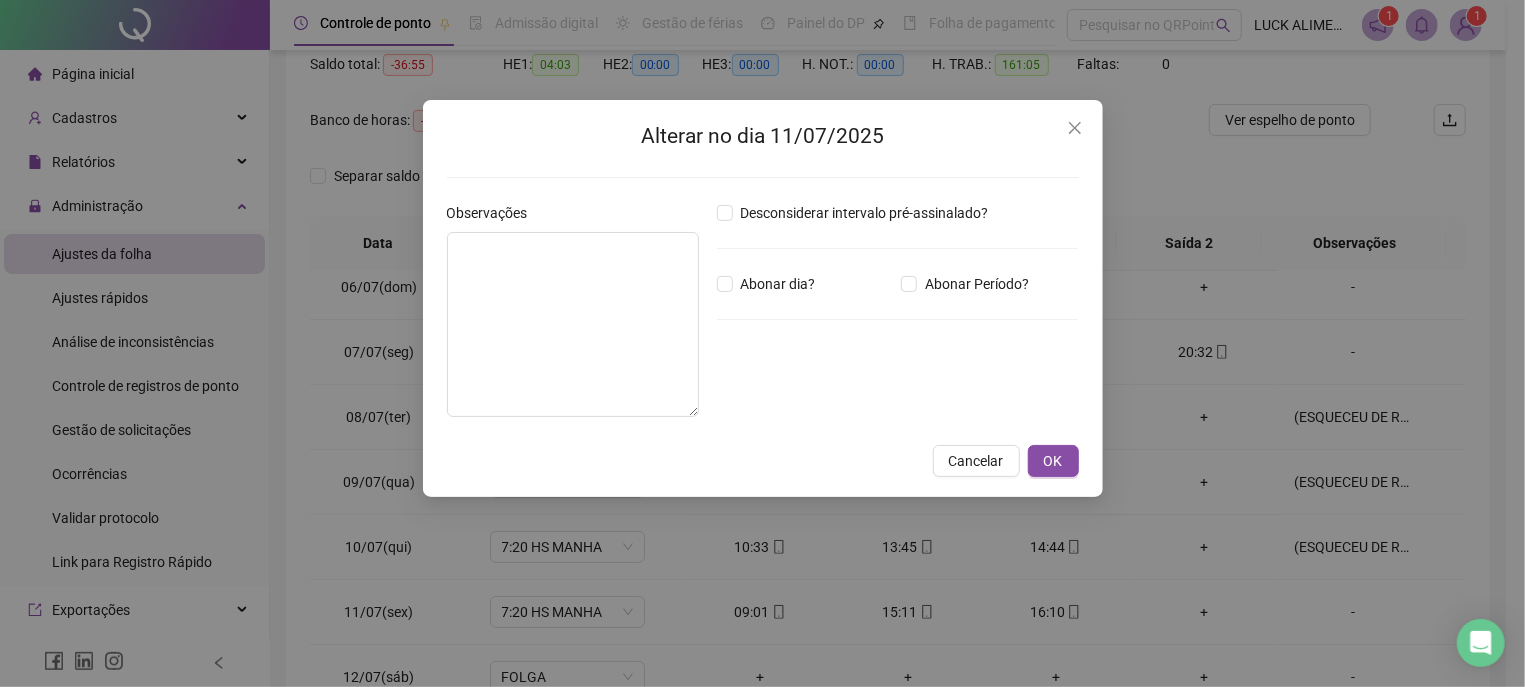 type 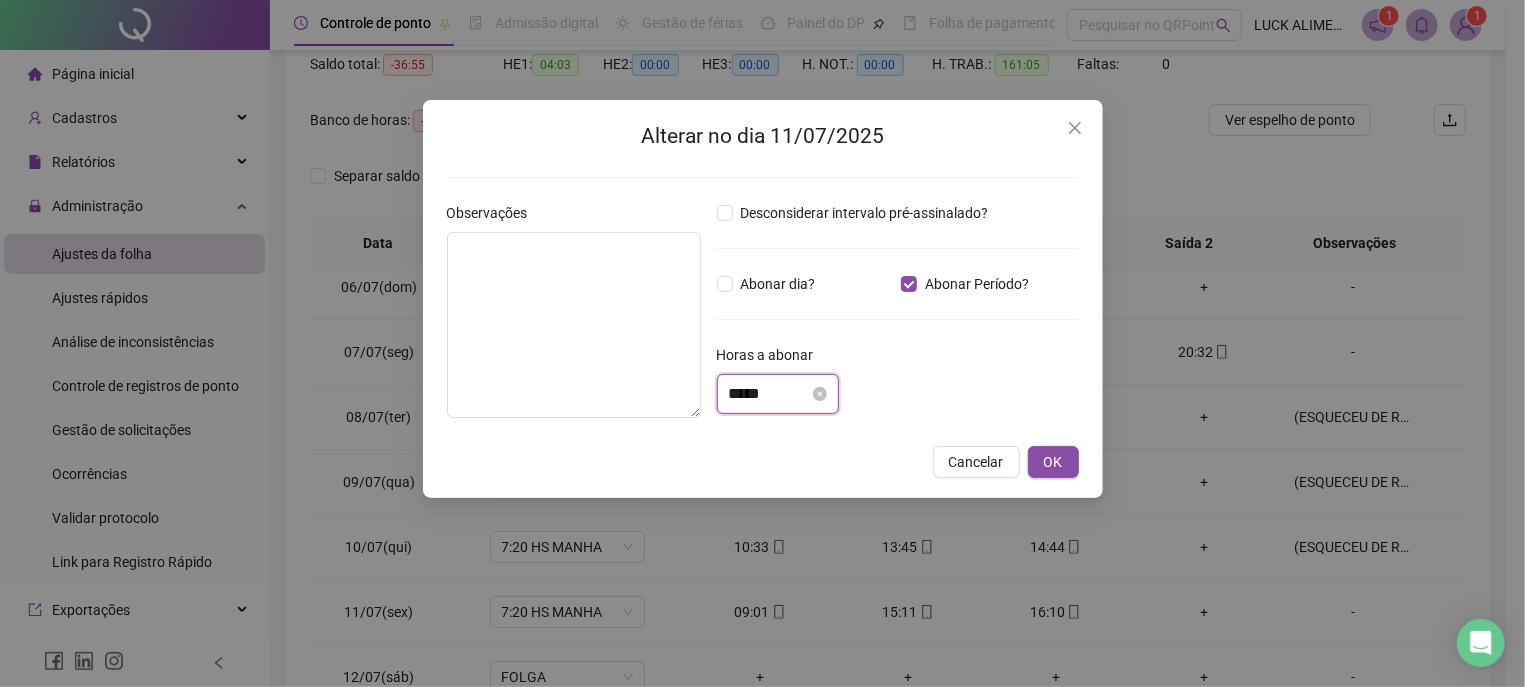 click on "*****" at bounding box center [769, 394] 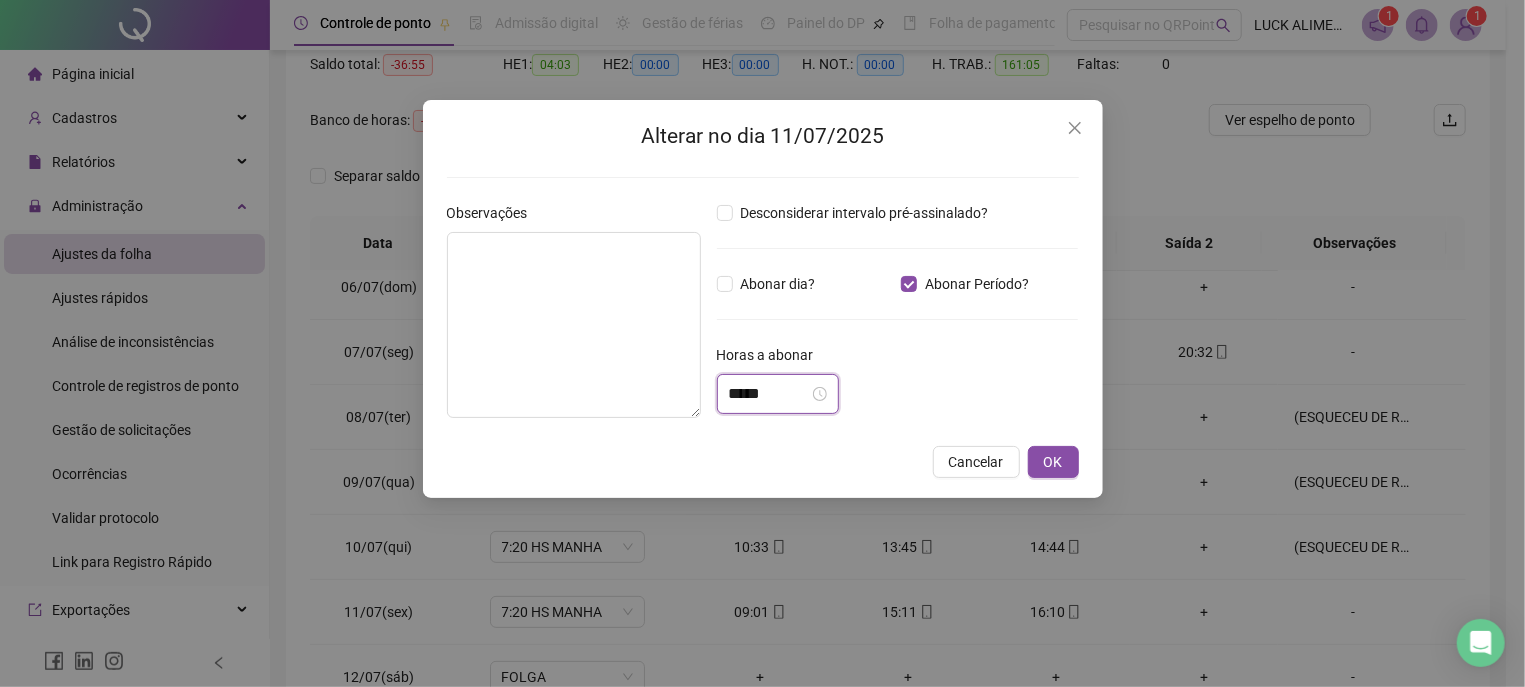 scroll, scrollTop: 6, scrollLeft: 0, axis: vertical 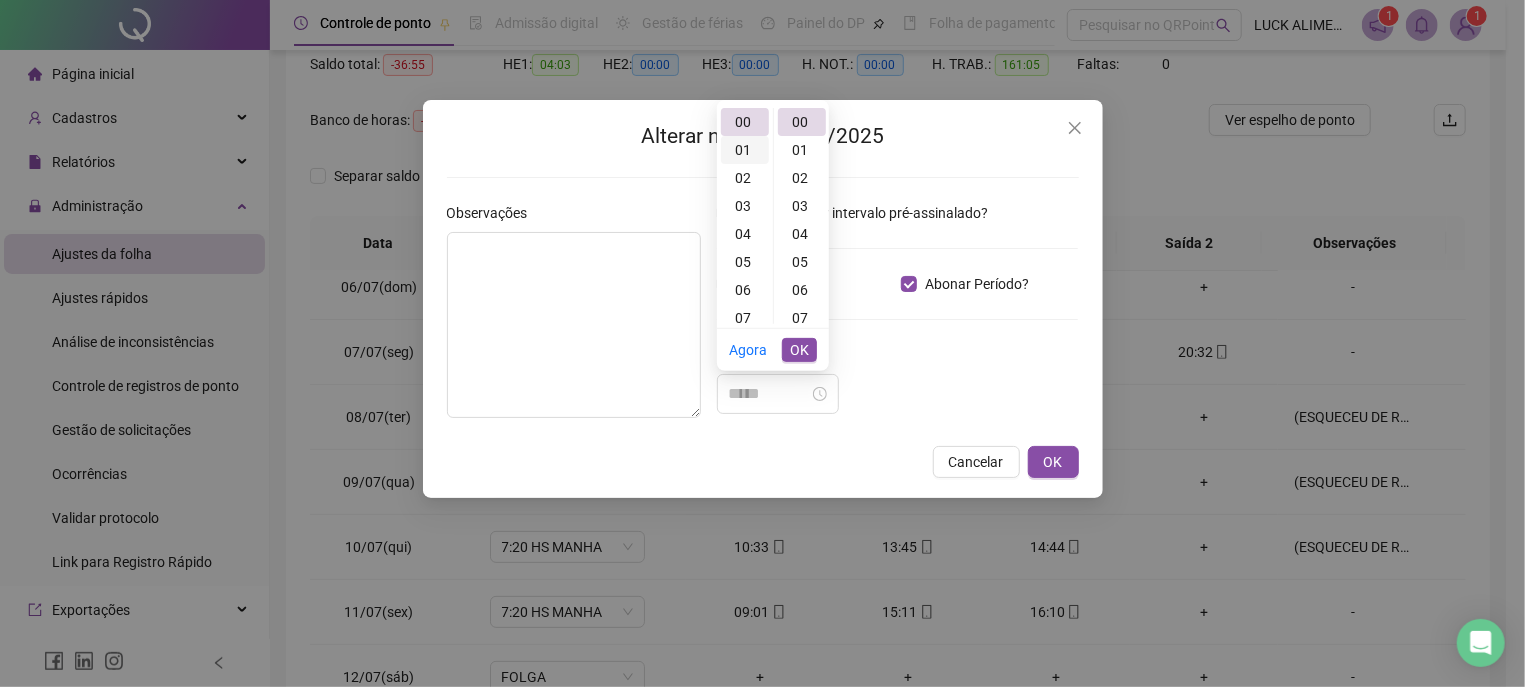 click on "01" at bounding box center (745, 150) 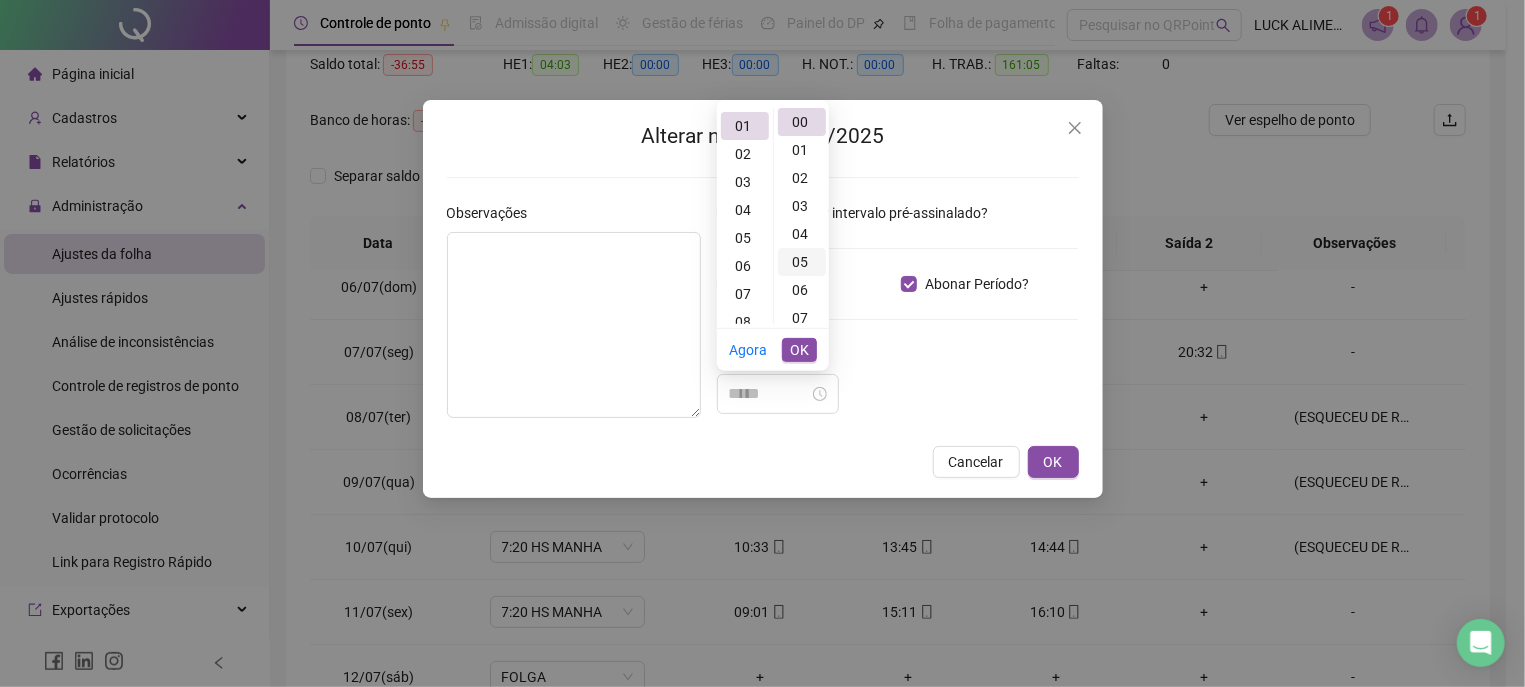 scroll, scrollTop: 27, scrollLeft: 0, axis: vertical 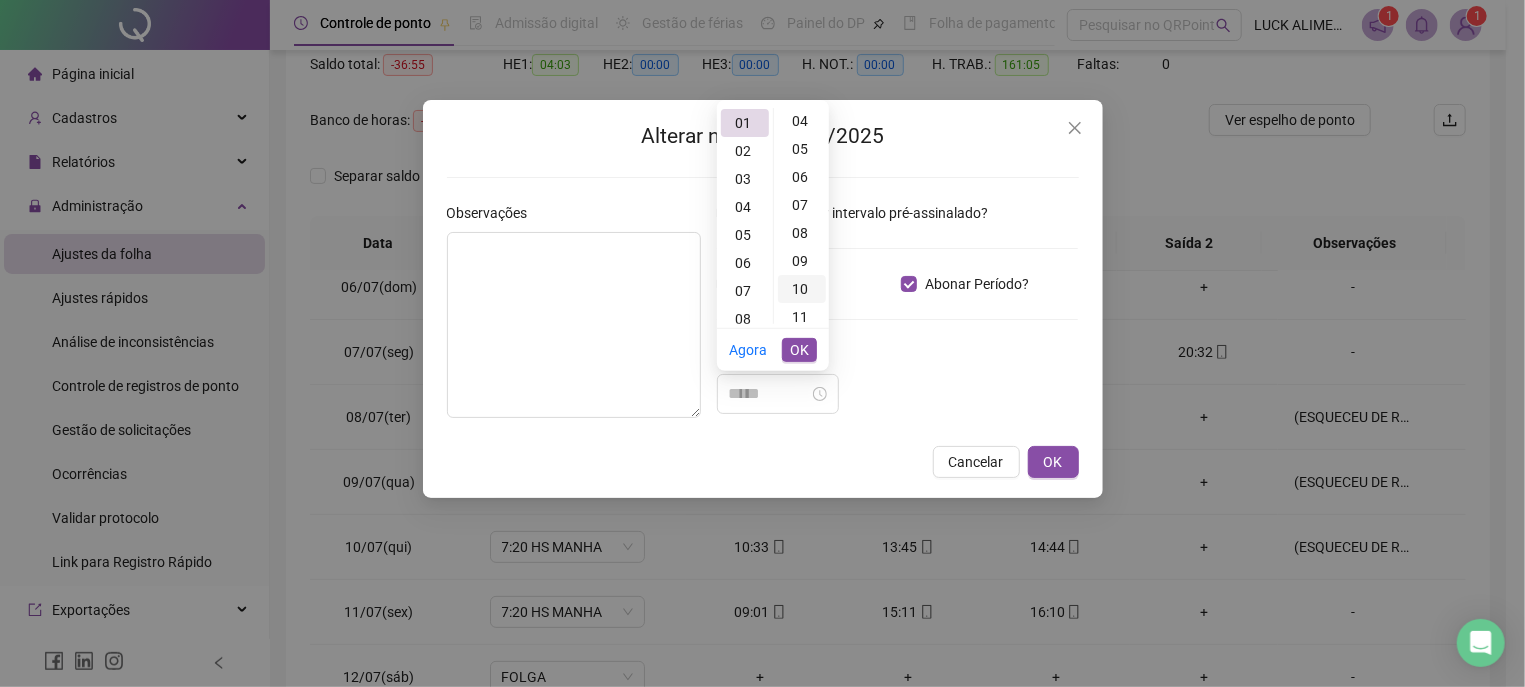 click on "10" at bounding box center [802, 289] 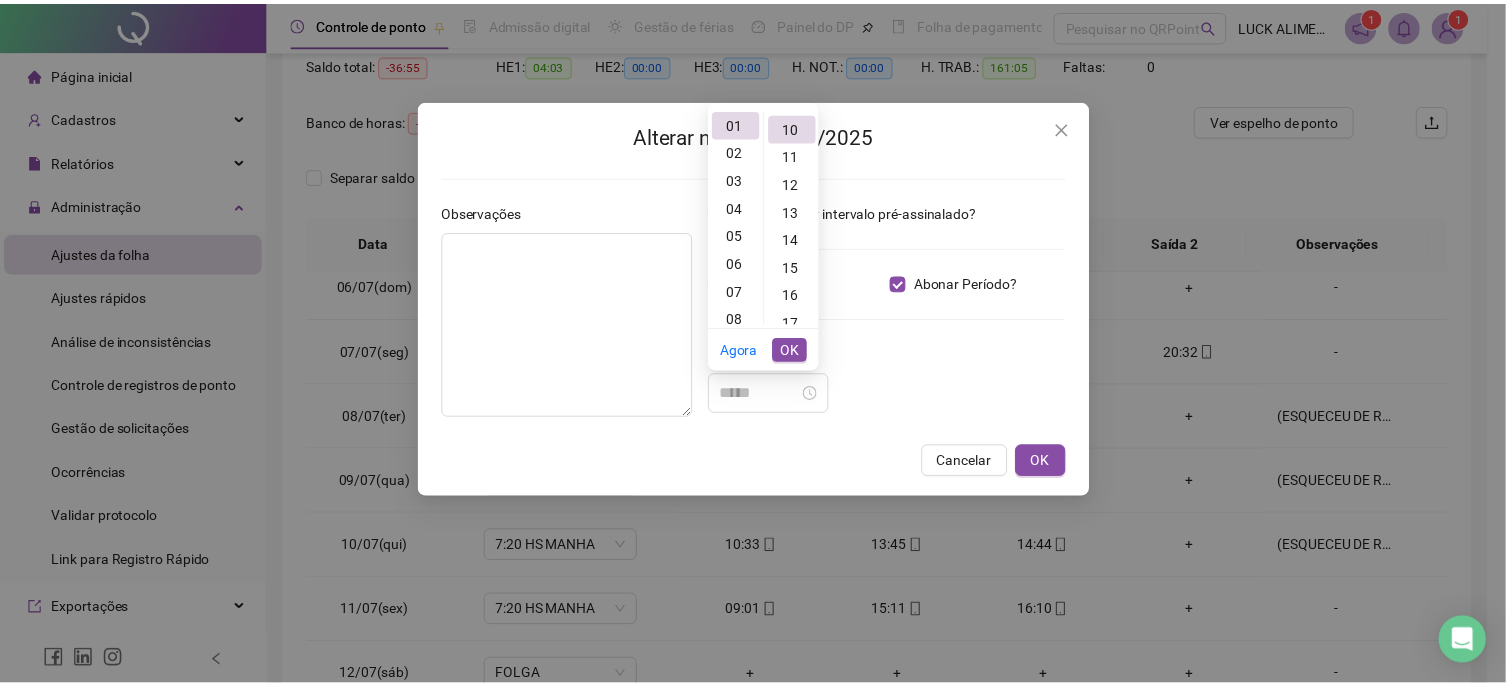 scroll, scrollTop: 280, scrollLeft: 0, axis: vertical 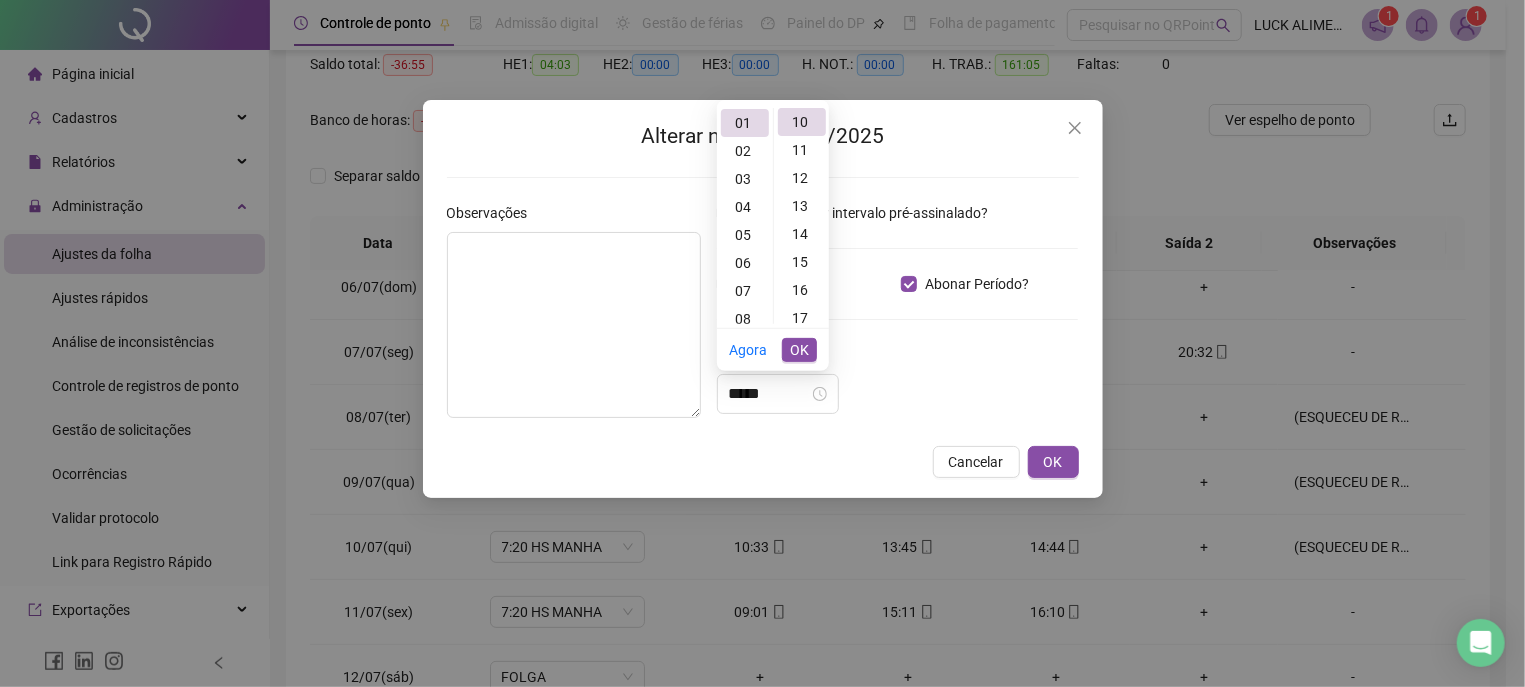 click on "OK" at bounding box center (799, 350) 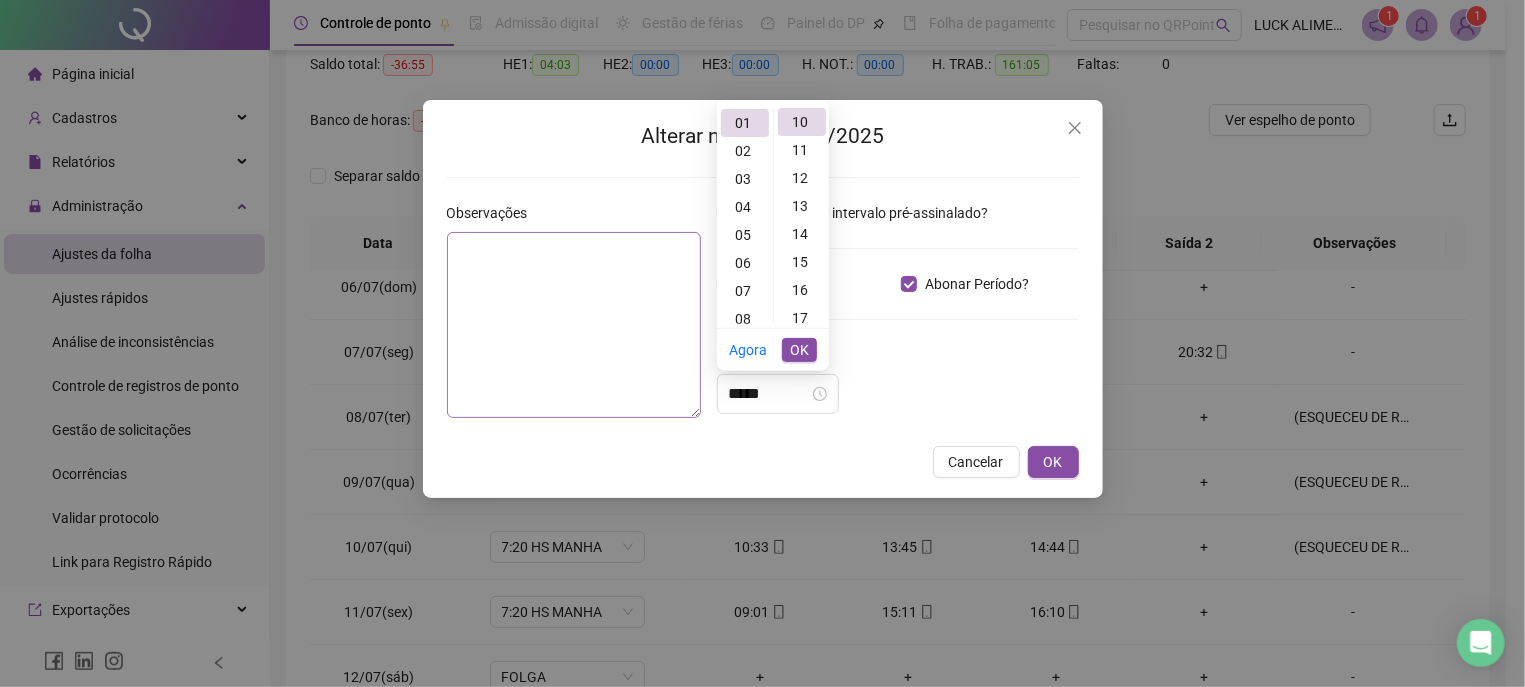 type on "*****" 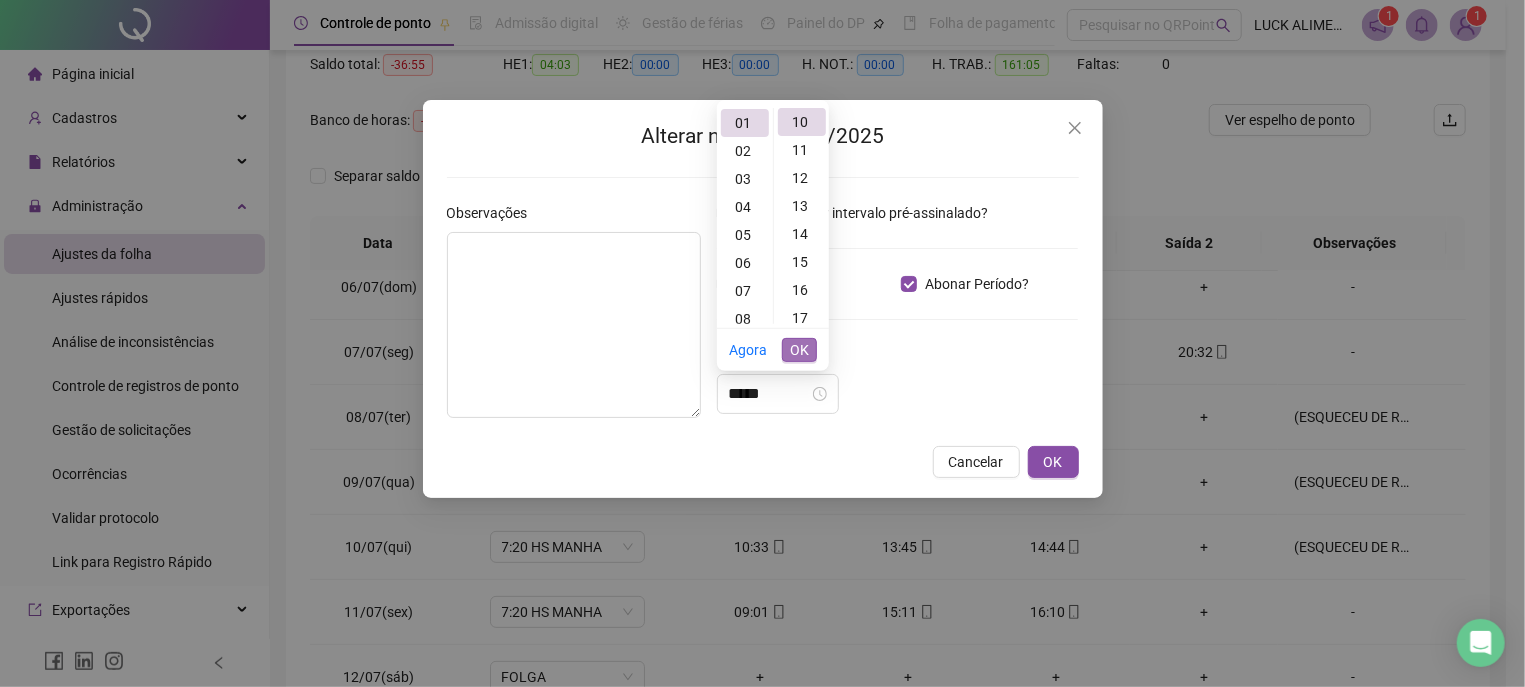 click on "OK" at bounding box center (799, 350) 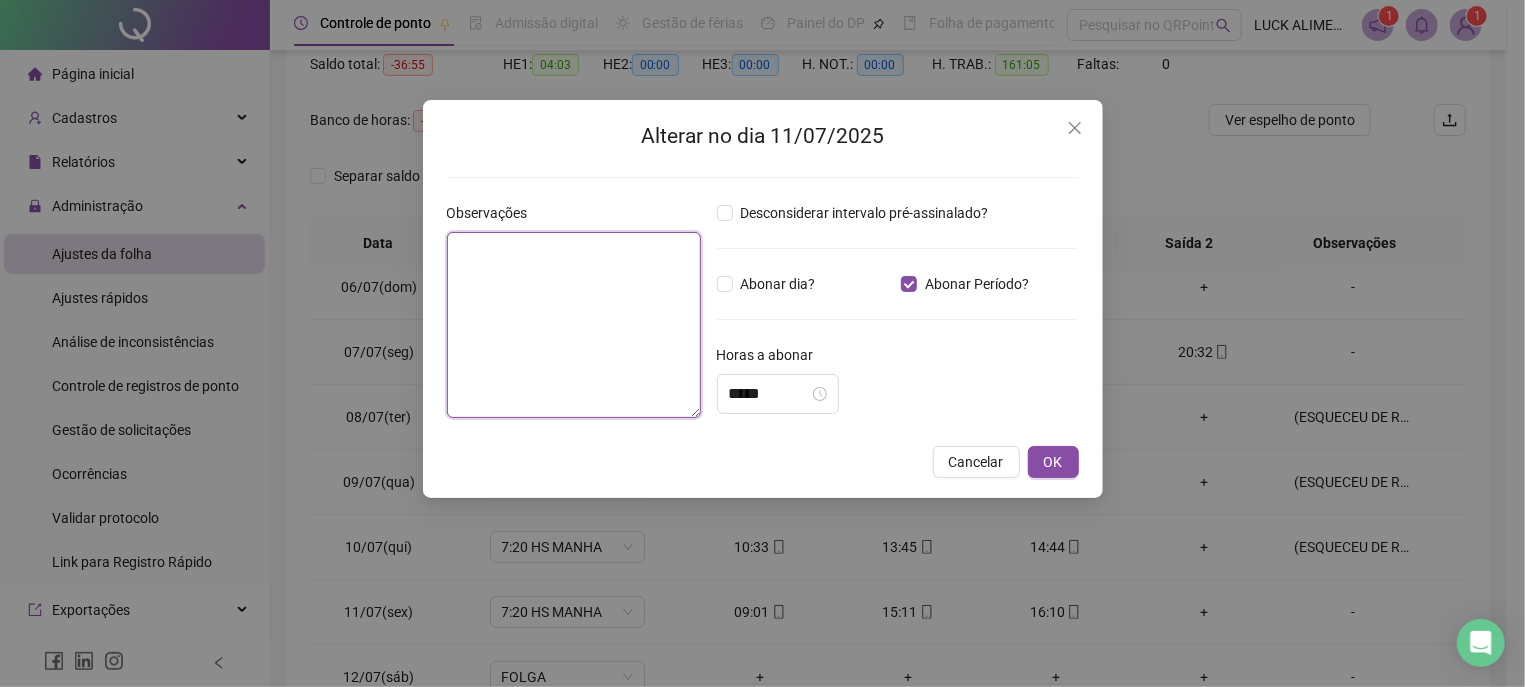 click at bounding box center [574, 325] 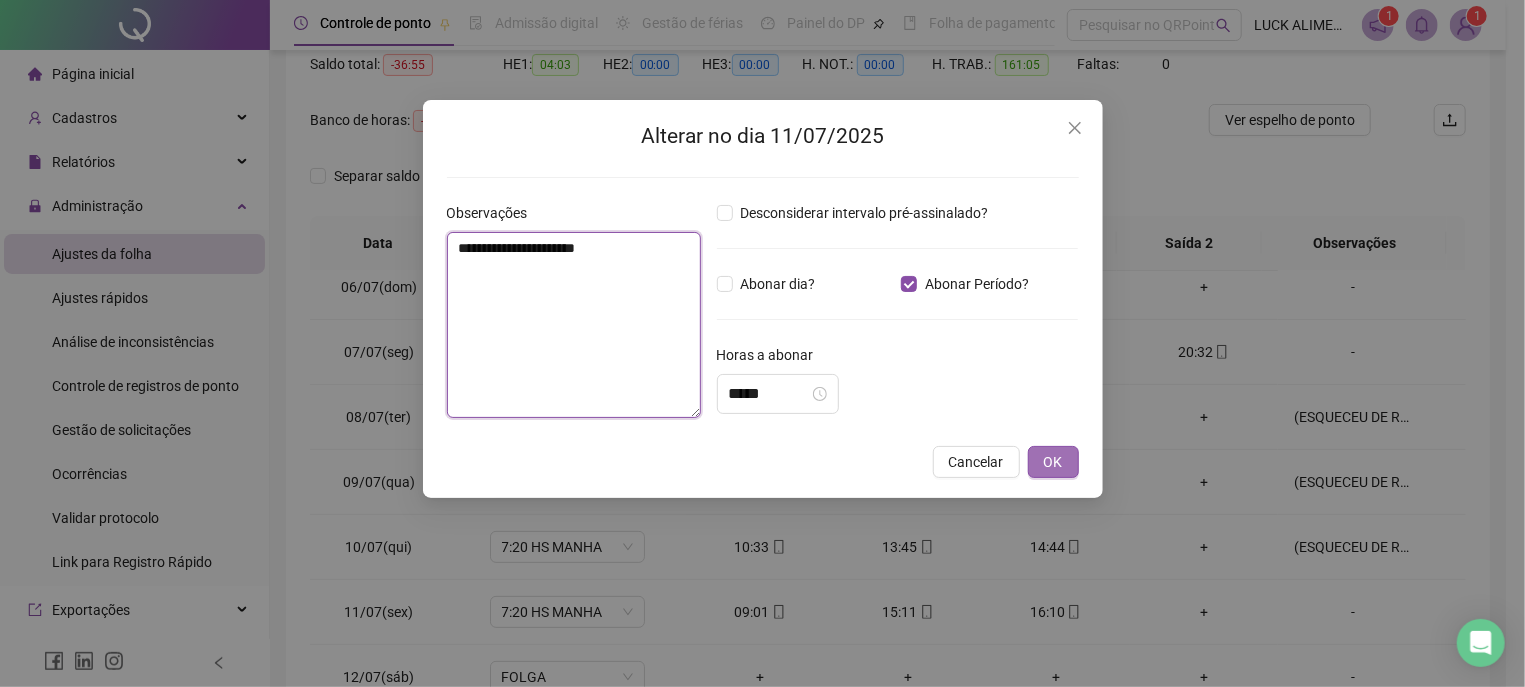 type on "**********" 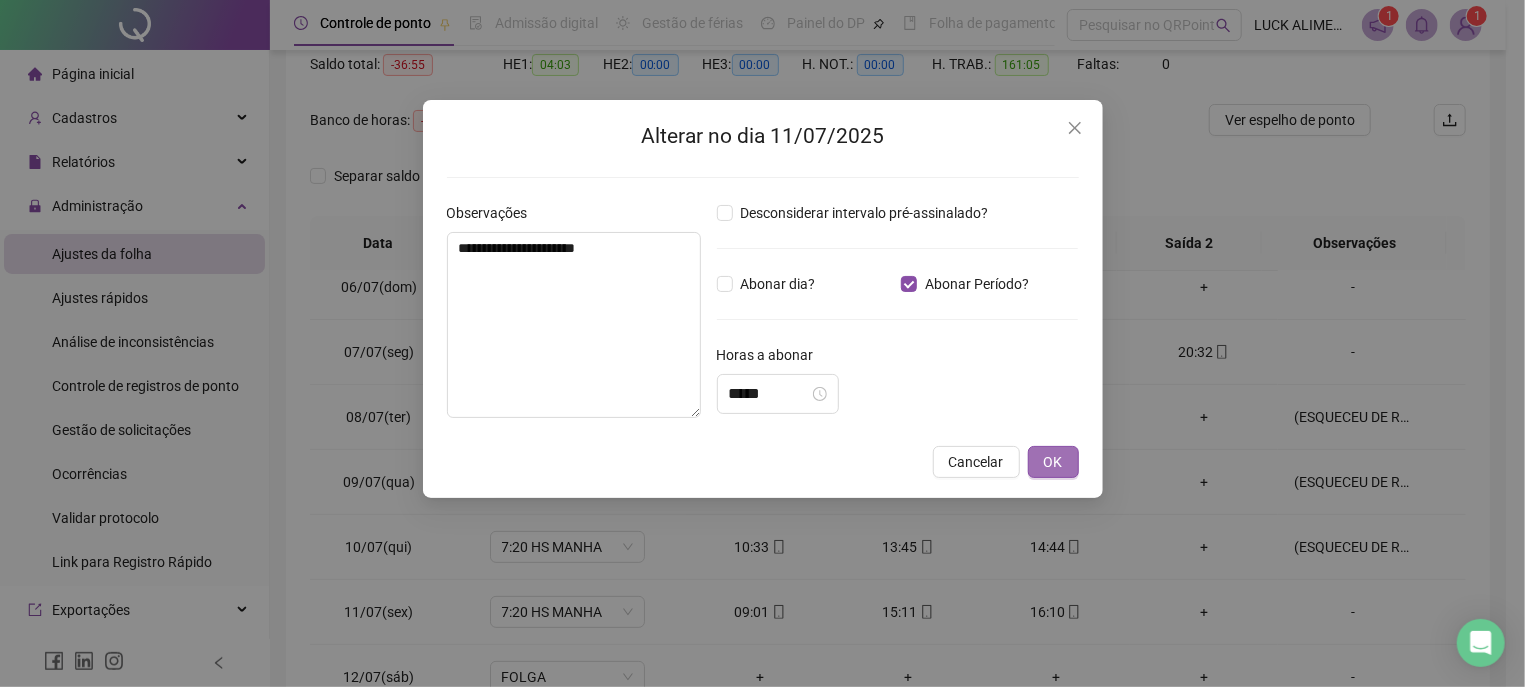 click on "OK" at bounding box center (1053, 462) 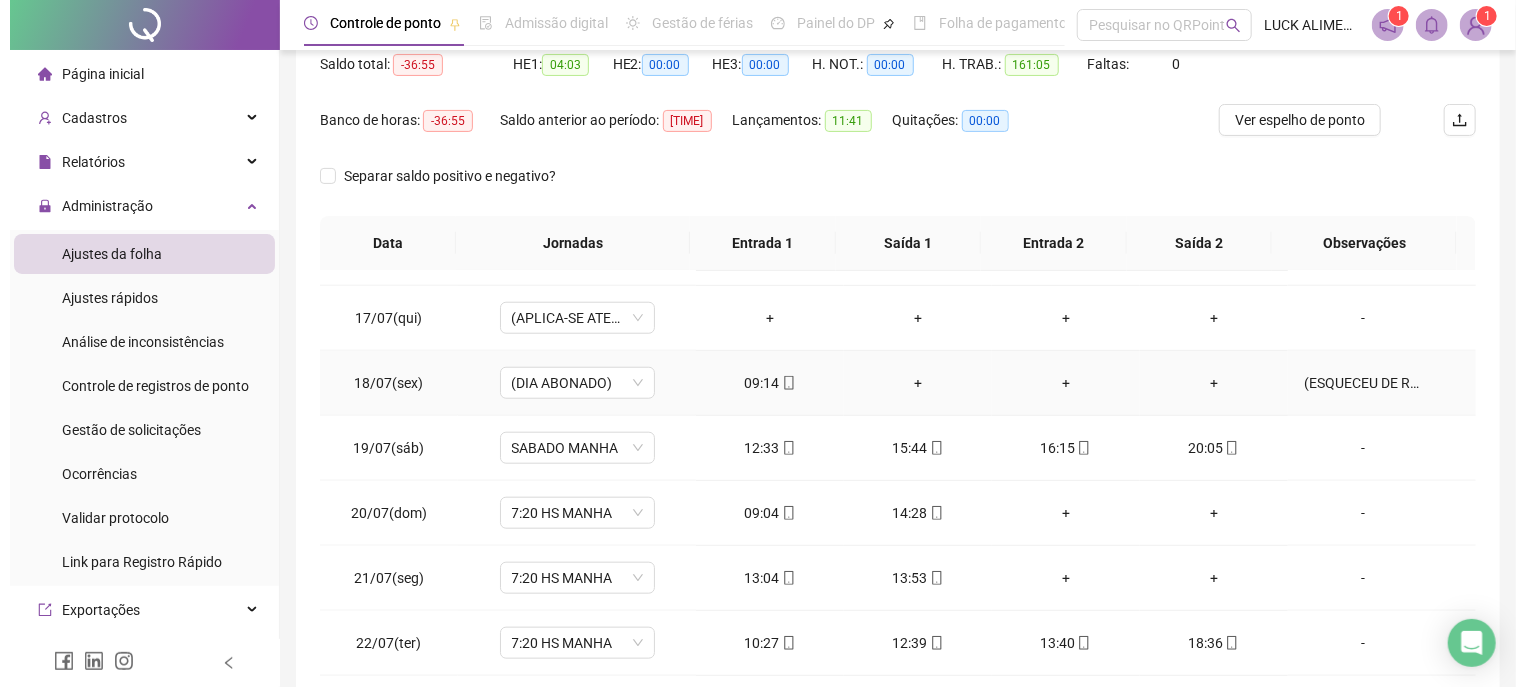 scroll, scrollTop: 1139, scrollLeft: 0, axis: vertical 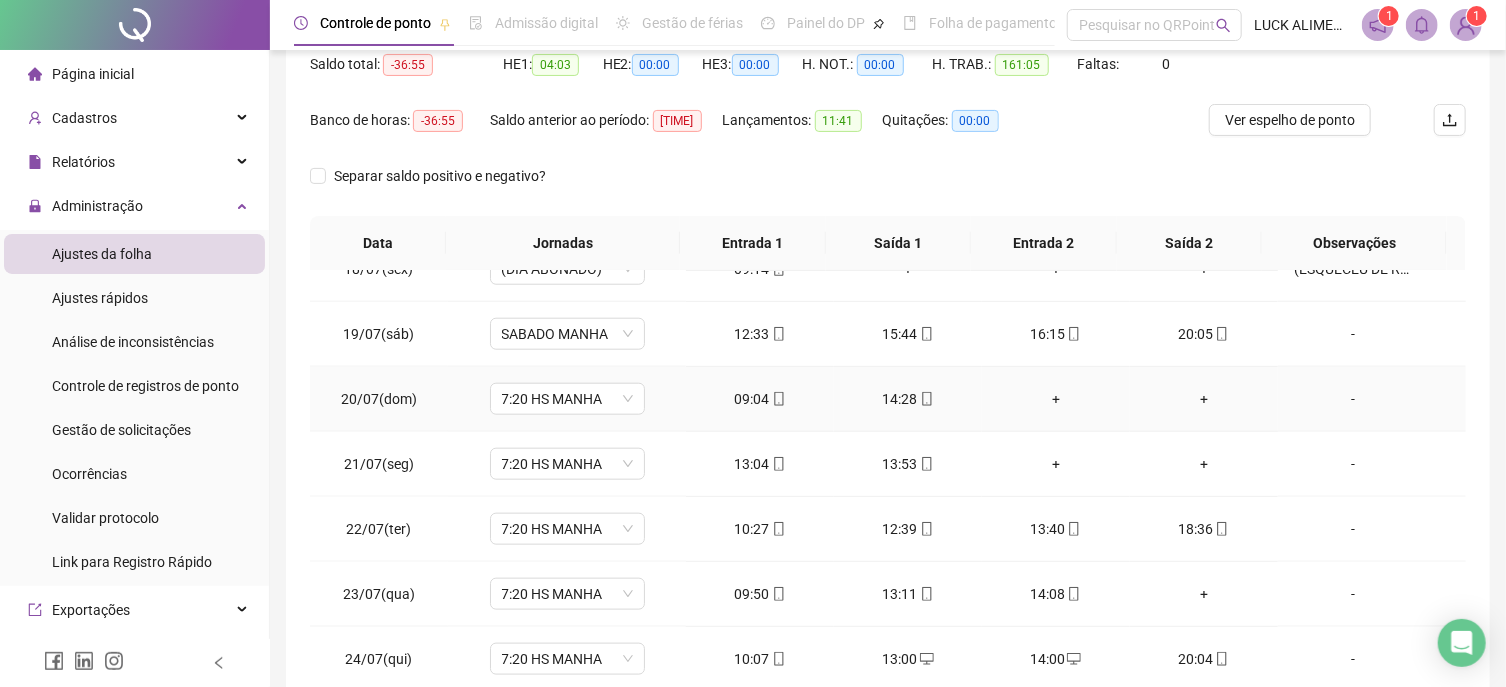 click on "-" at bounding box center [1353, 399] 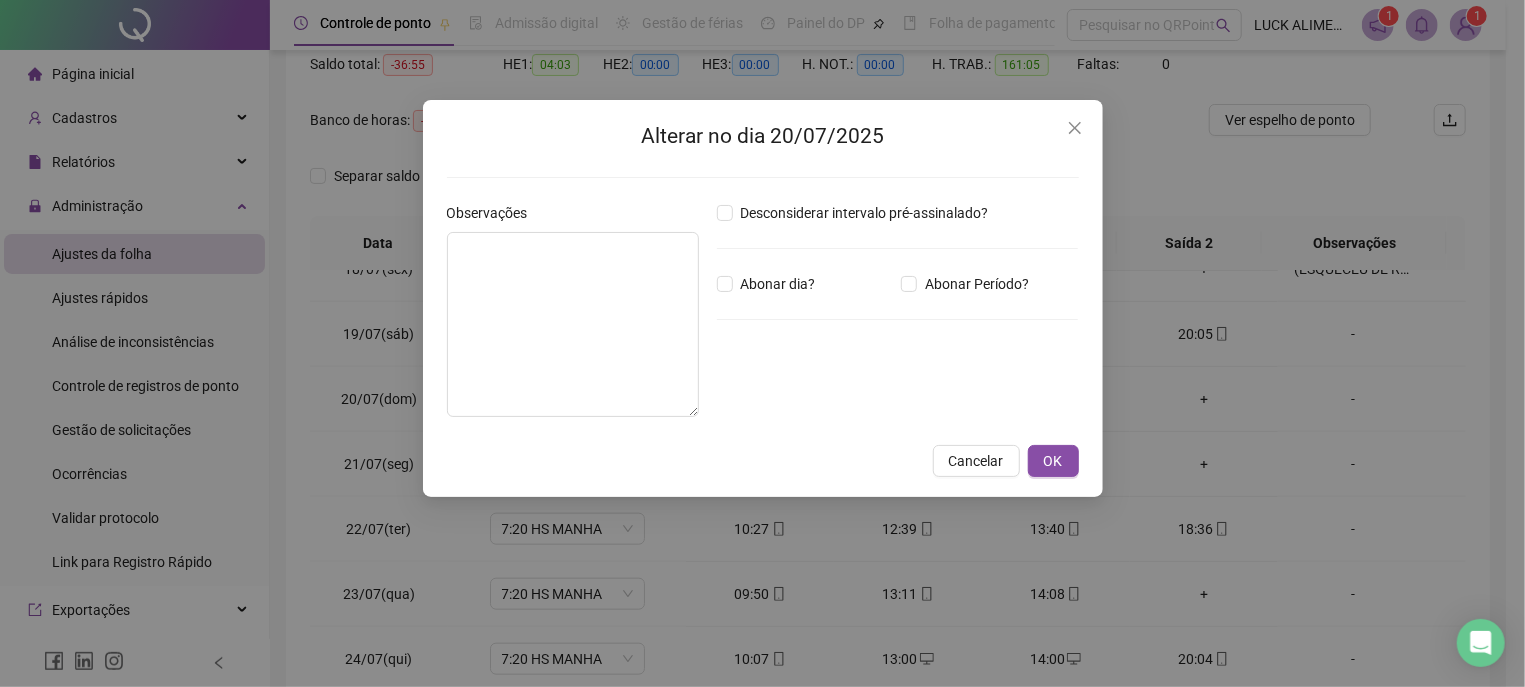 type 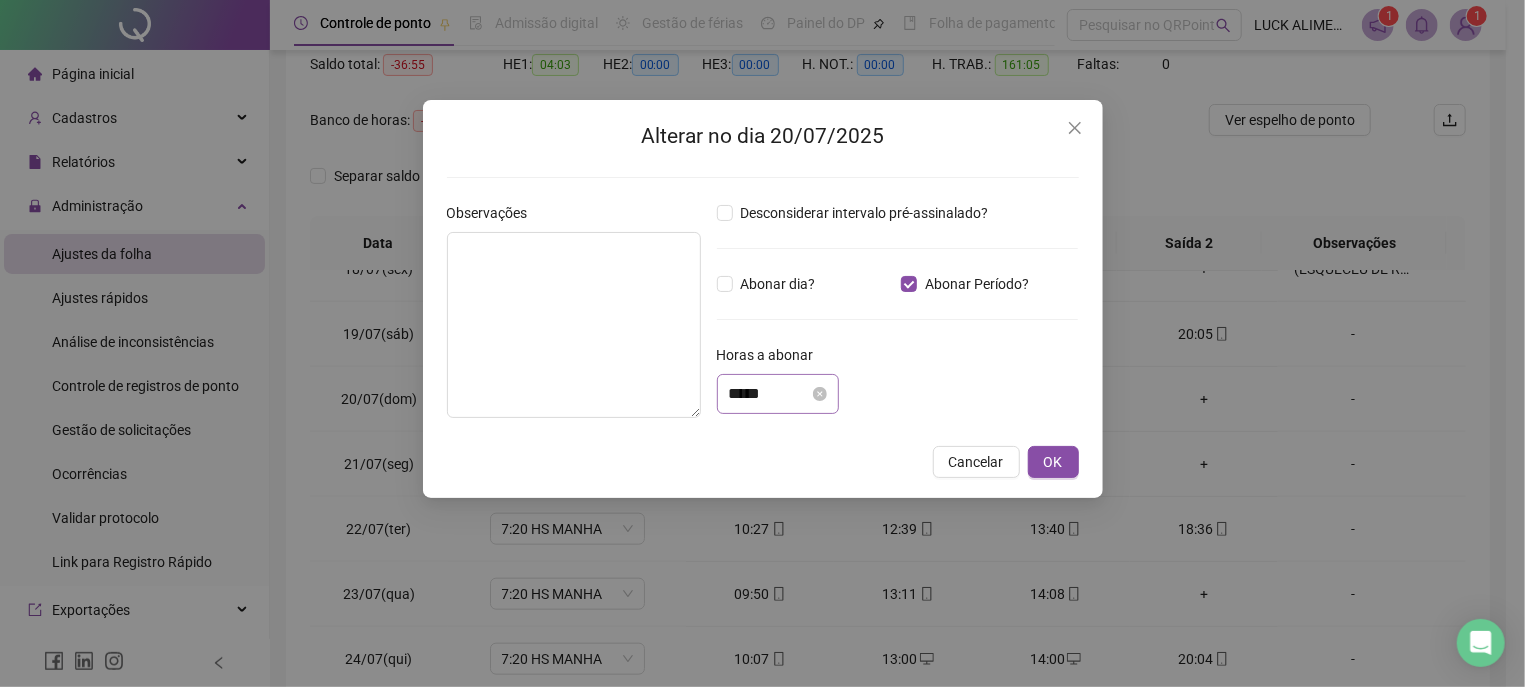 click on "*****" at bounding box center (778, 394) 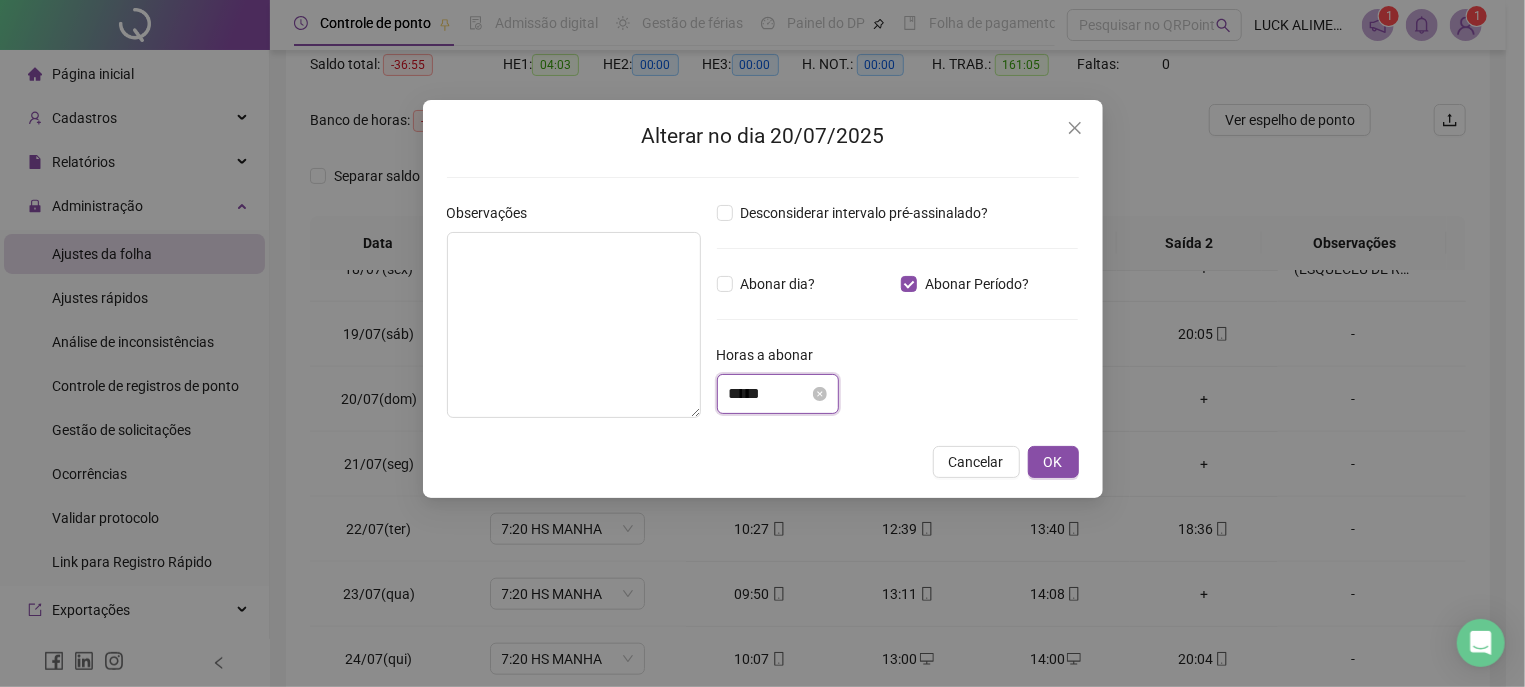 scroll, scrollTop: 1, scrollLeft: 0, axis: vertical 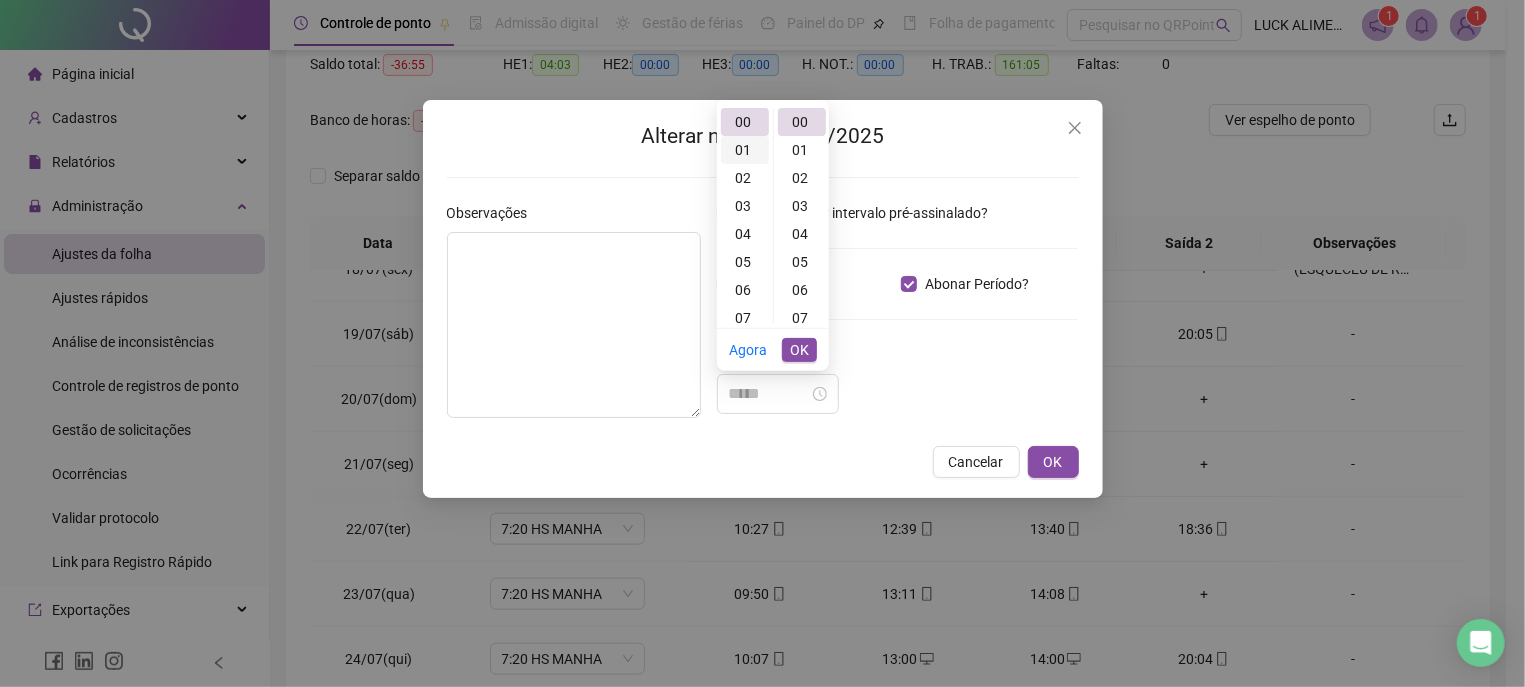 click on "01" at bounding box center (745, 150) 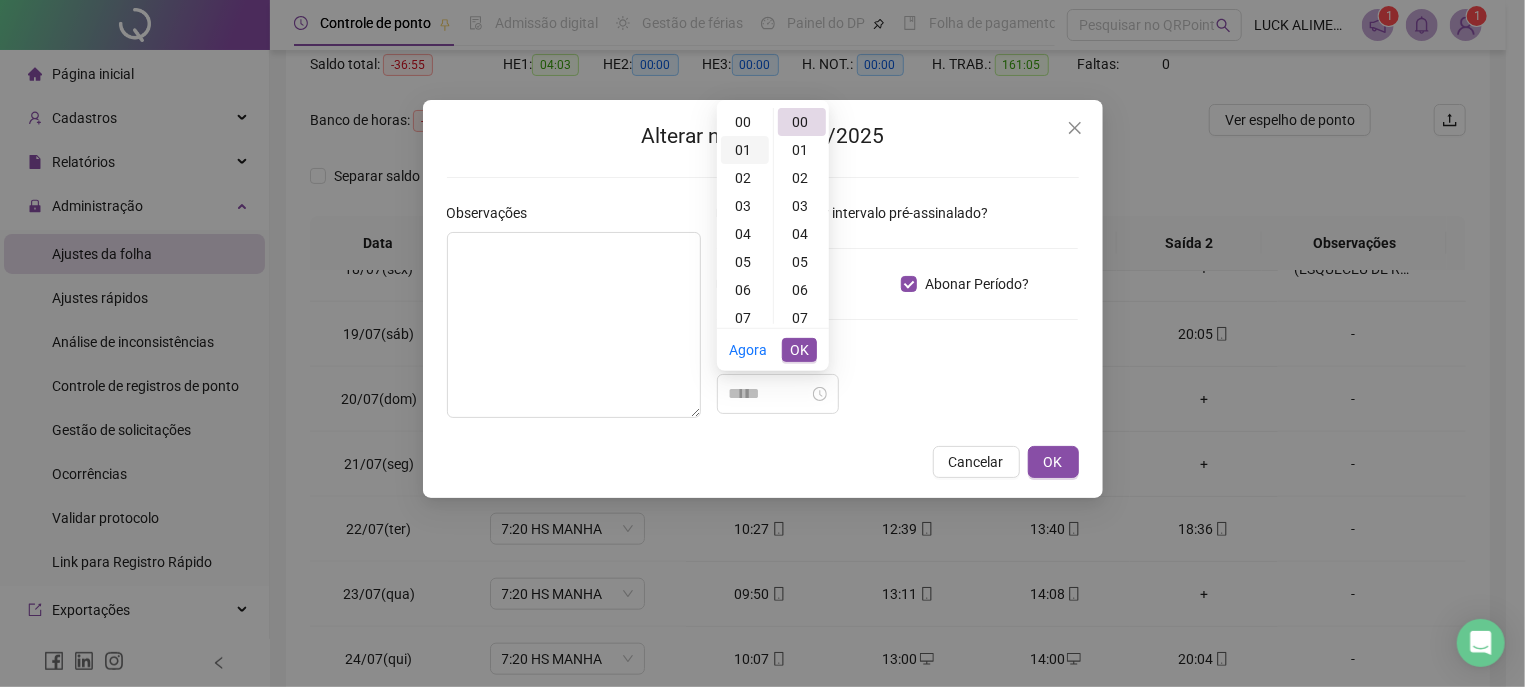 scroll, scrollTop: 27, scrollLeft: 0, axis: vertical 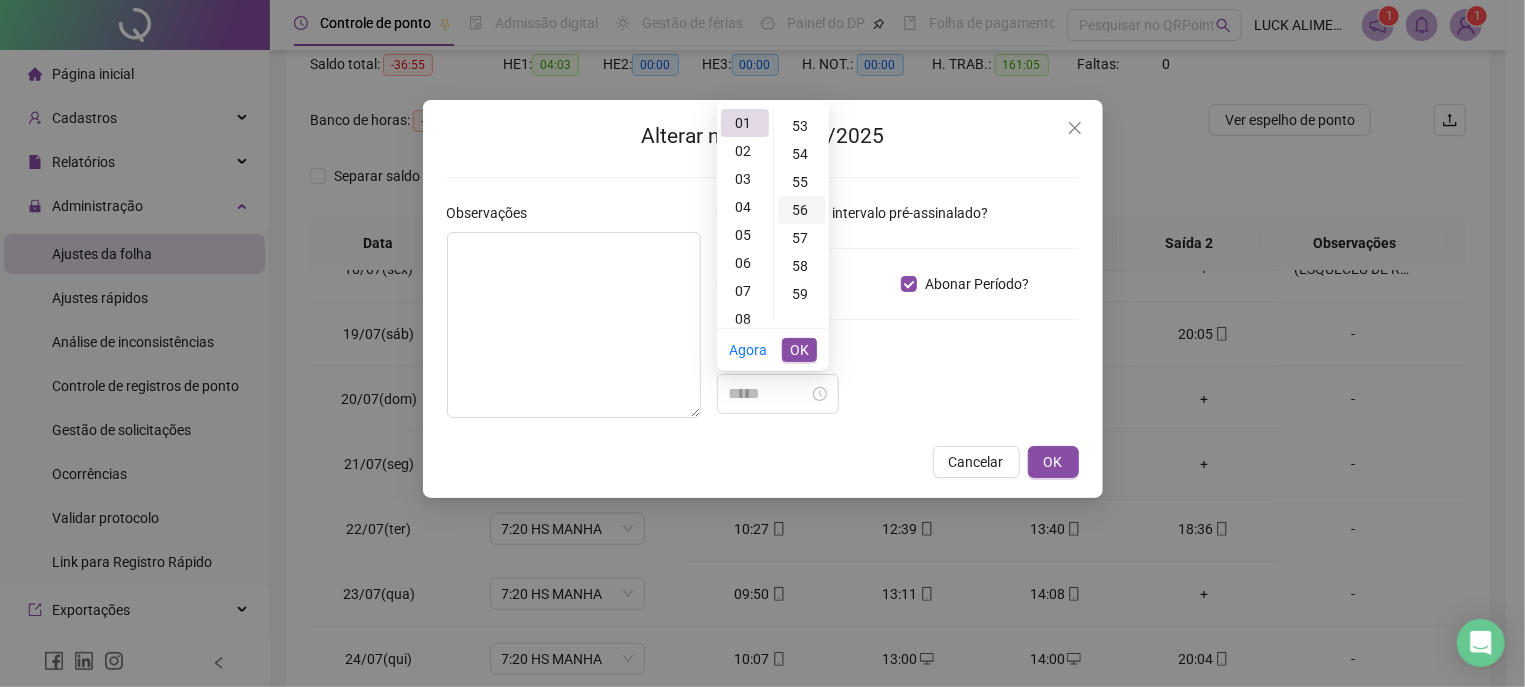 type on "*****" 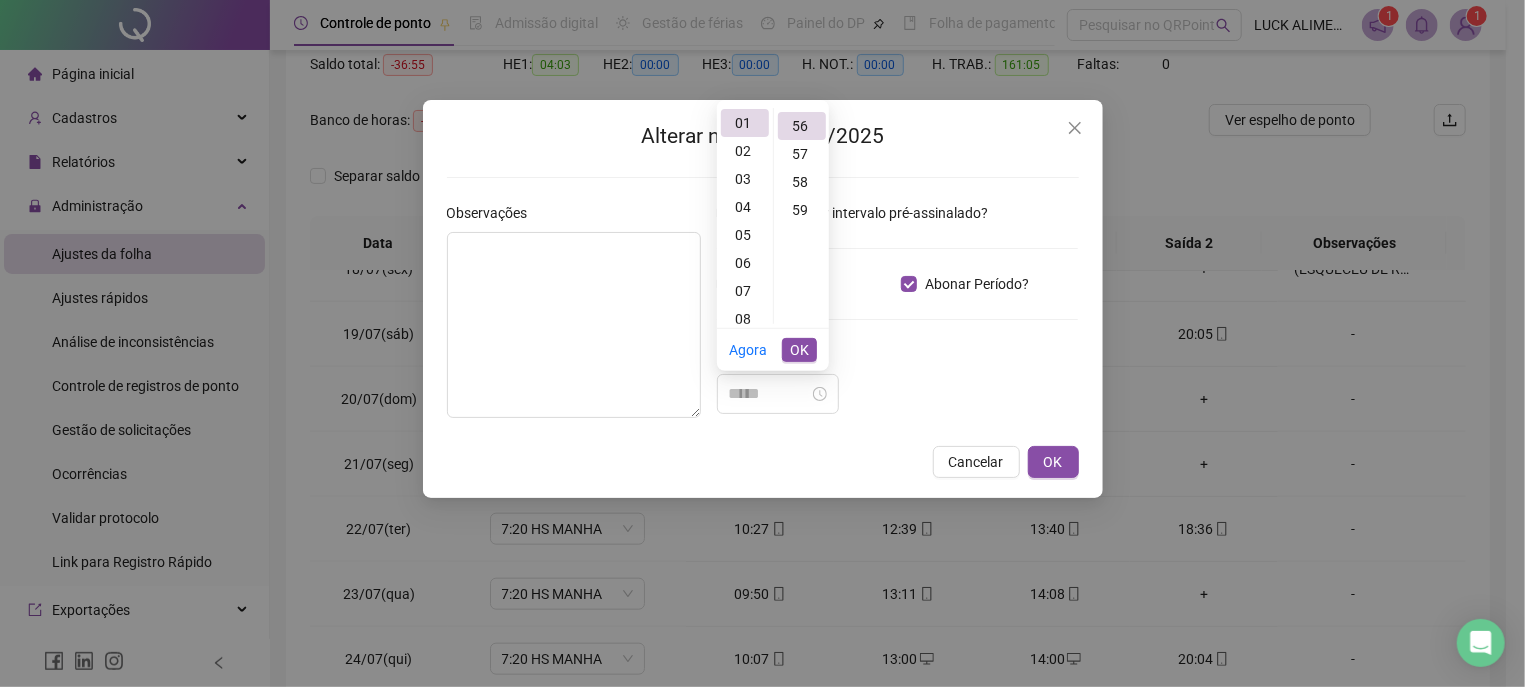 scroll, scrollTop: 1567, scrollLeft: 0, axis: vertical 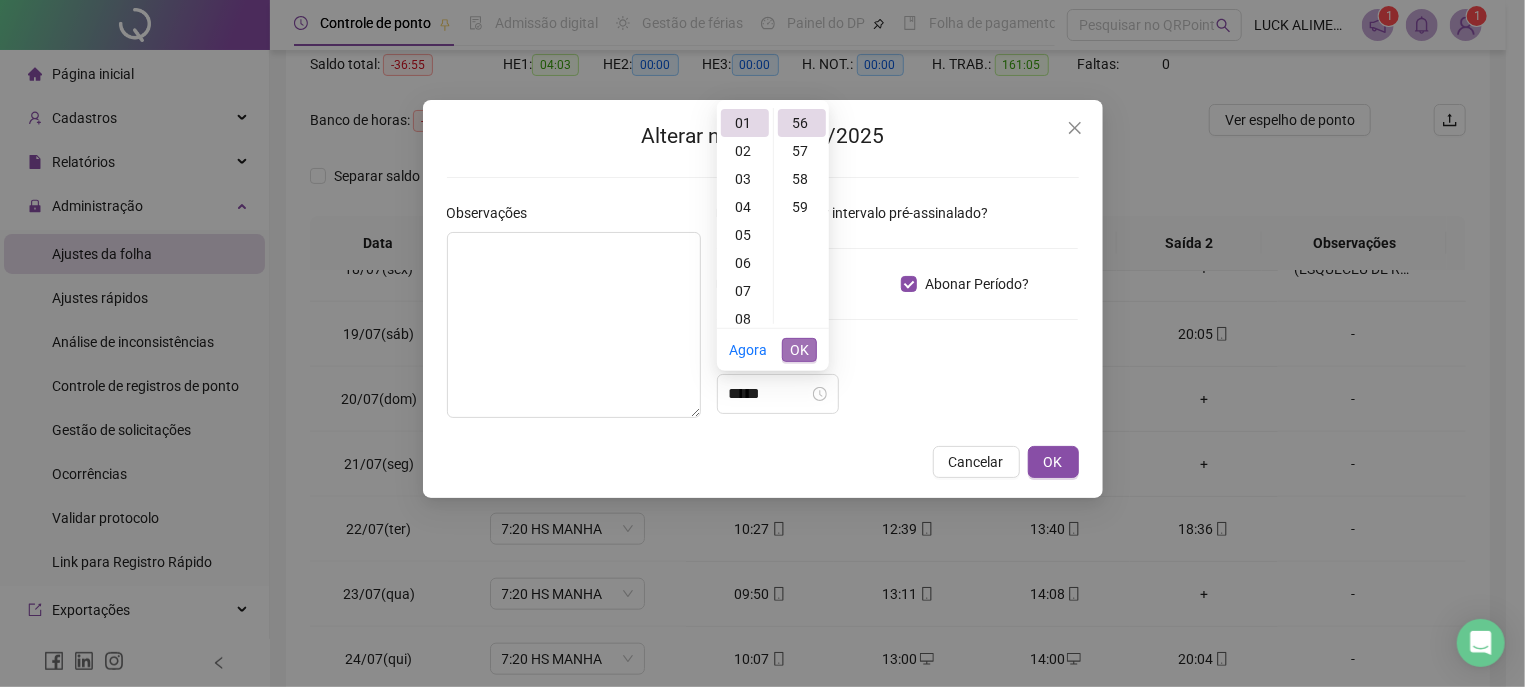 click on "OK" at bounding box center [799, 350] 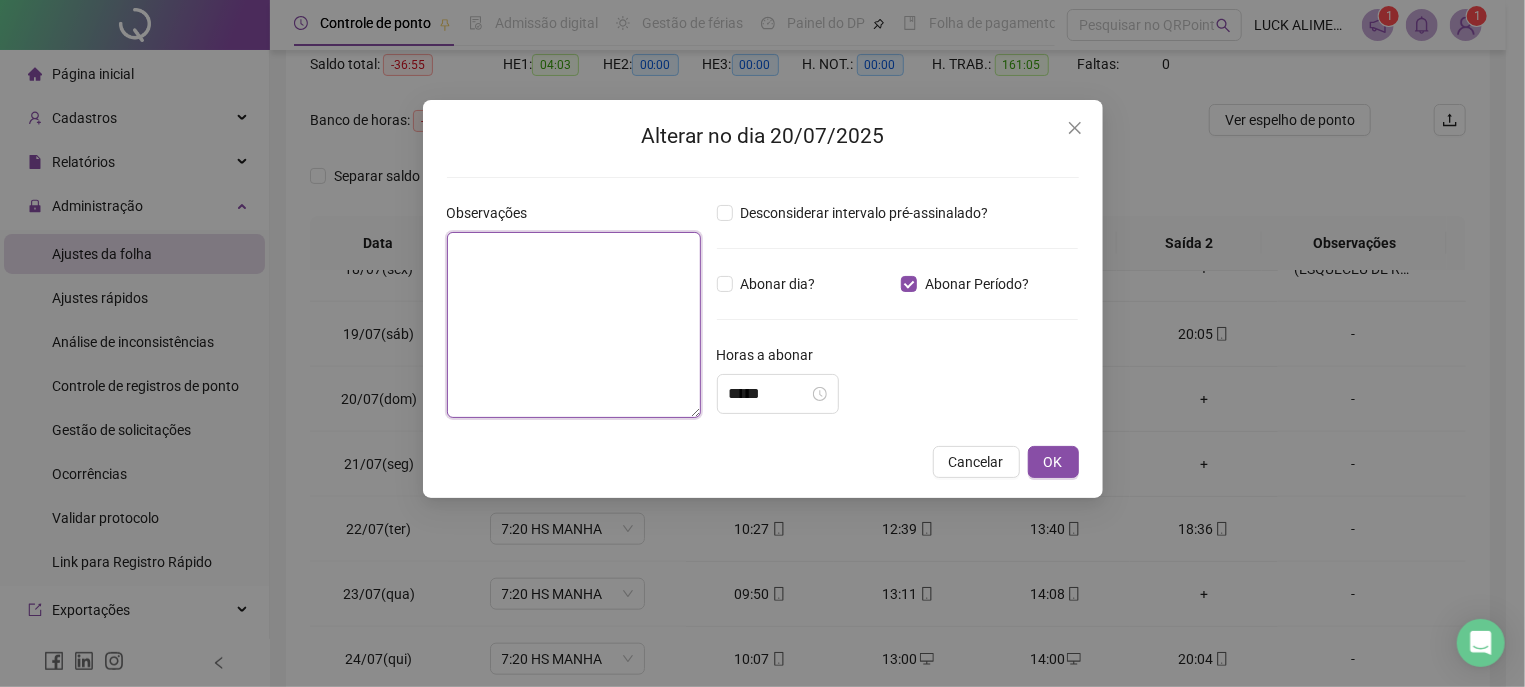 click at bounding box center (574, 325) 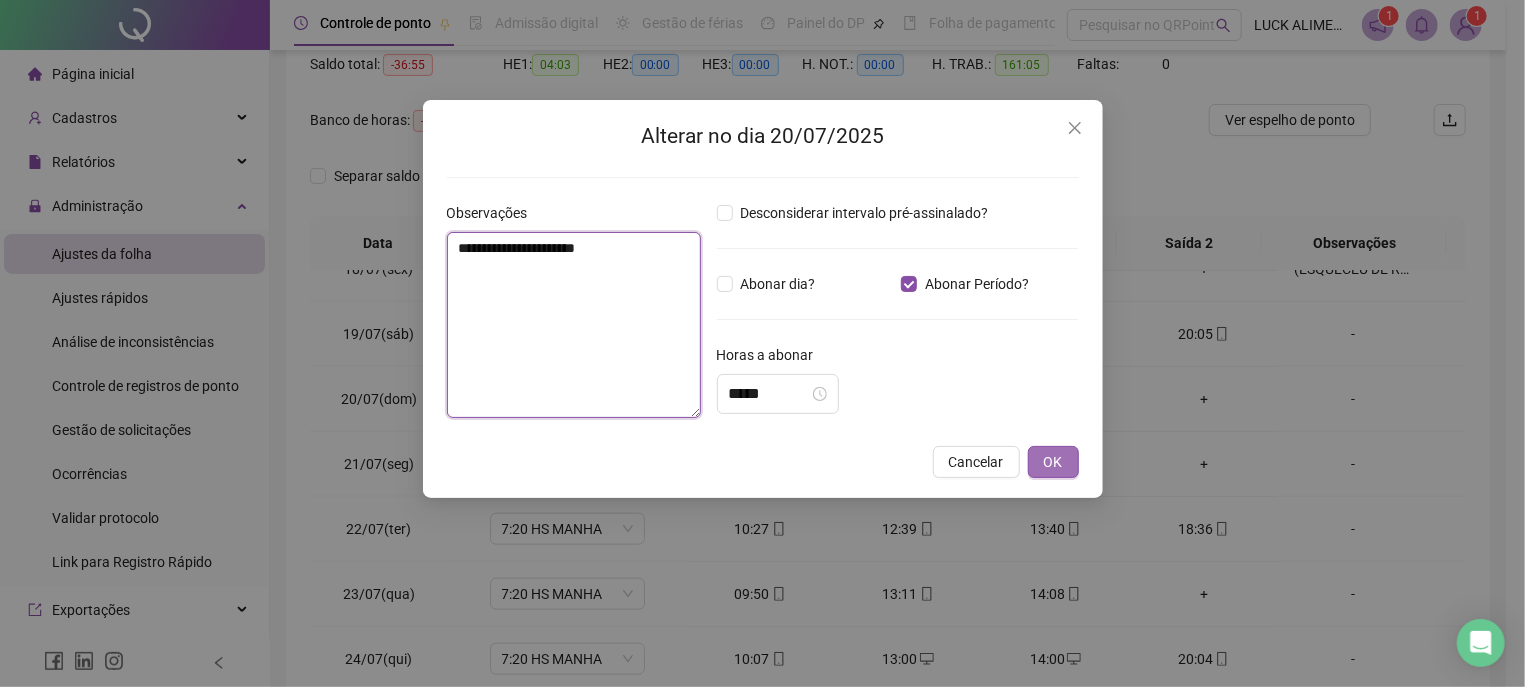 type on "**********" 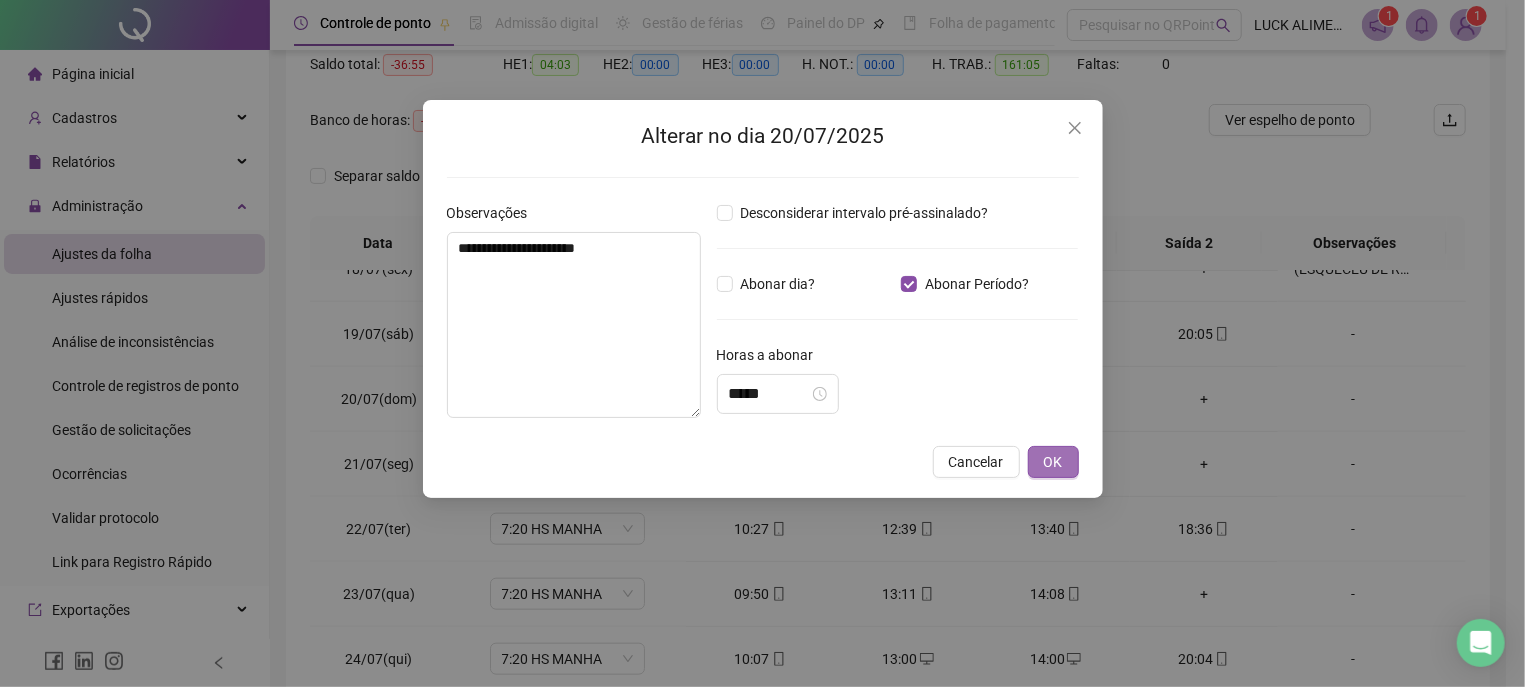 click on "OK" at bounding box center [1053, 462] 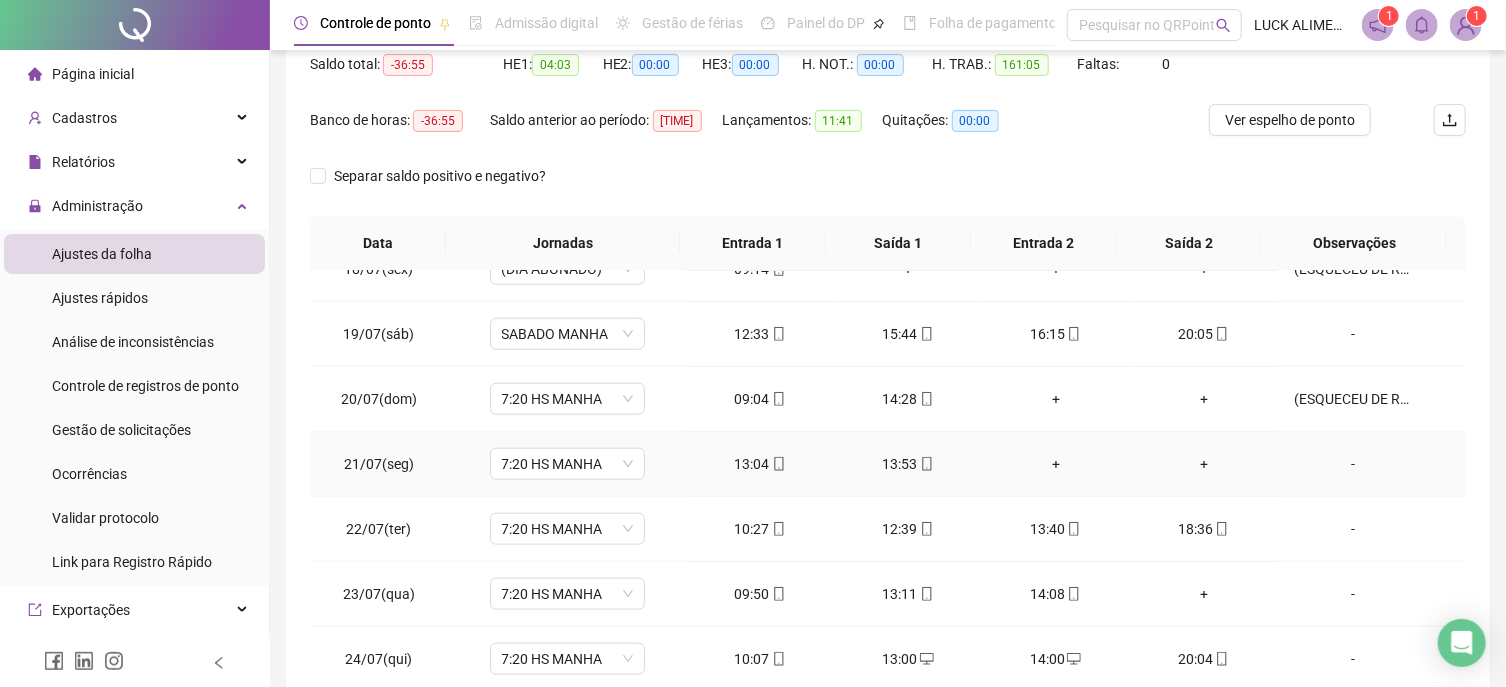 click on "-" at bounding box center [1353, 464] 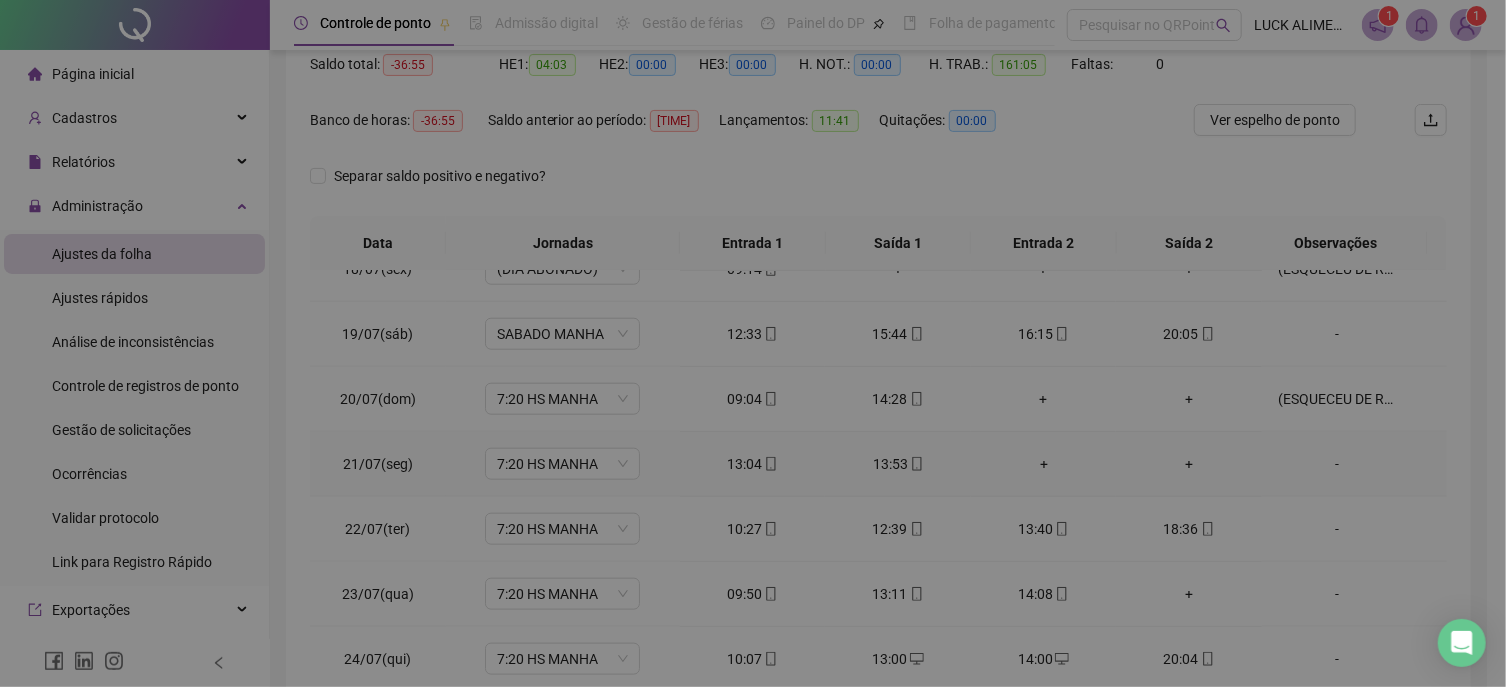 type 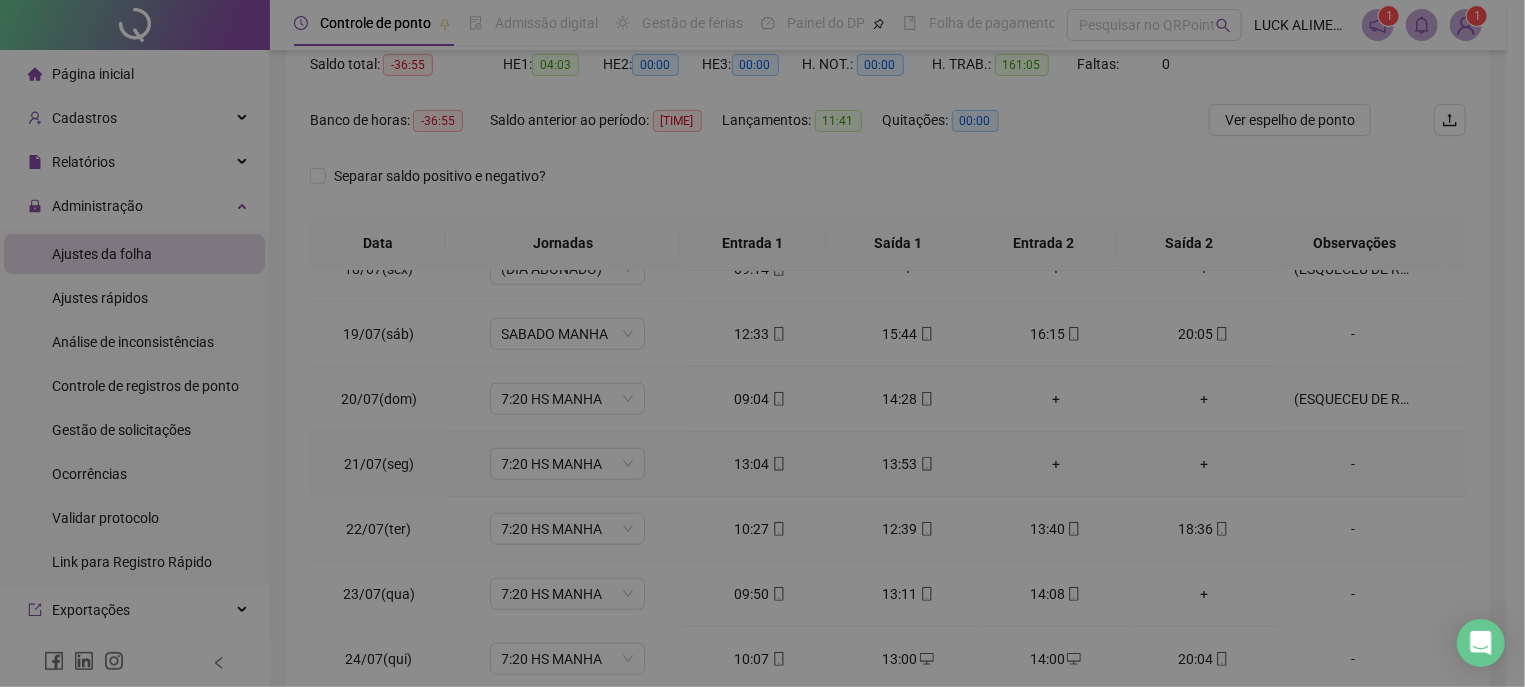 type 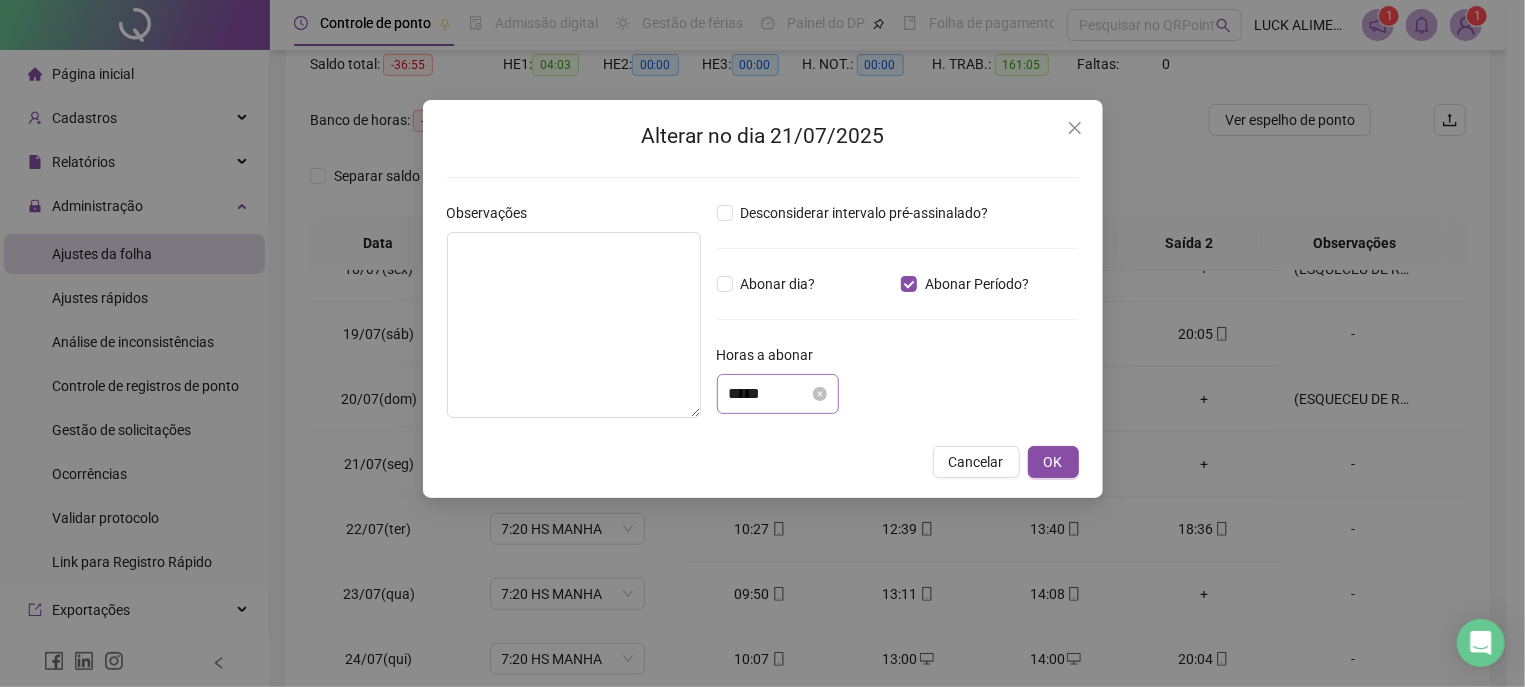 click on "*****" at bounding box center [778, 394] 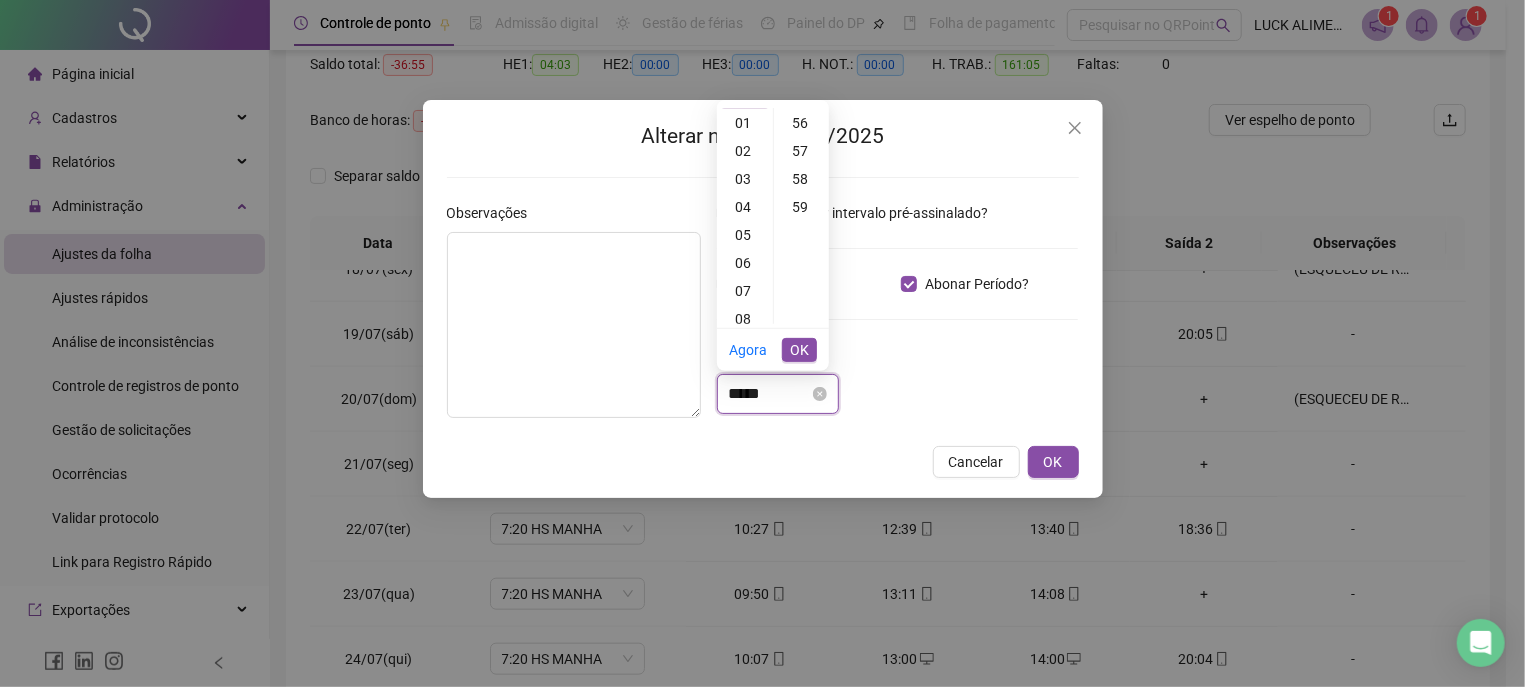 scroll, scrollTop: 0, scrollLeft: 0, axis: both 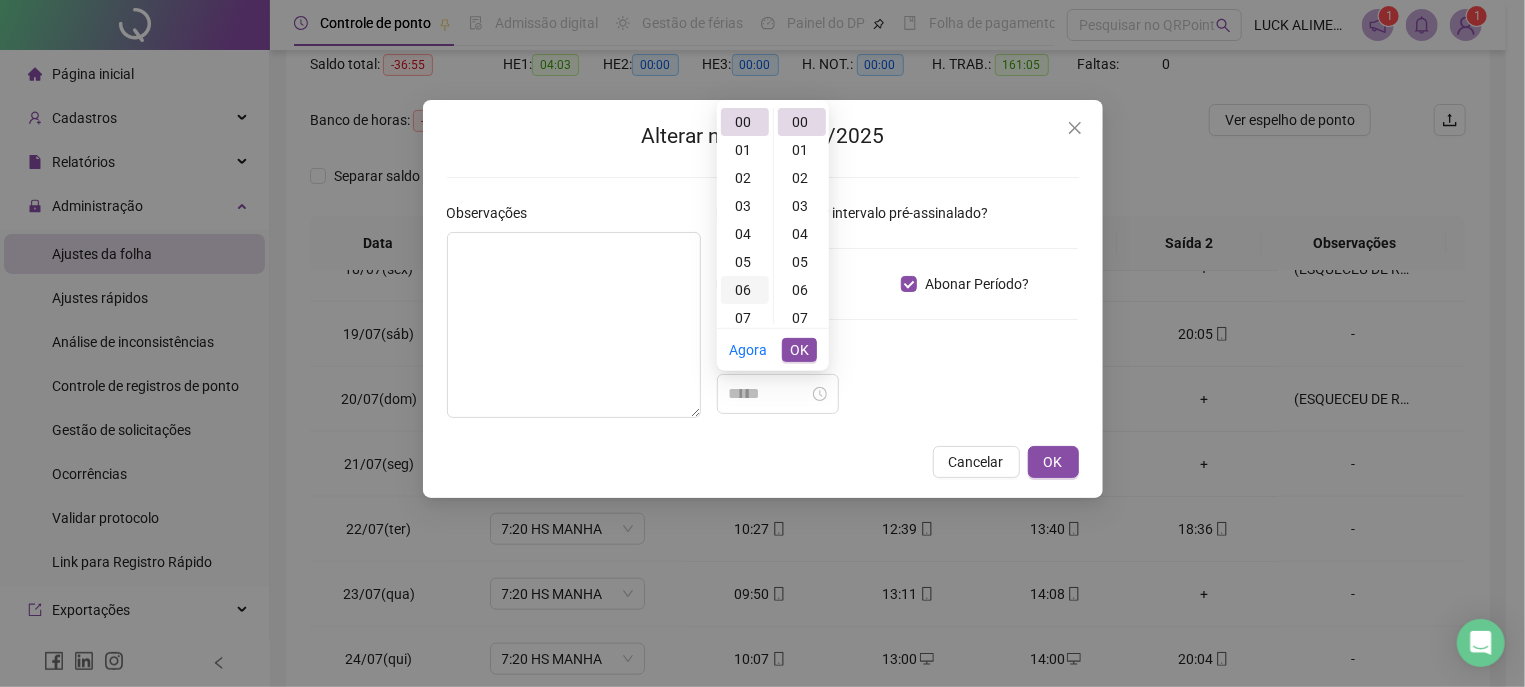 click on "06" at bounding box center (745, 290) 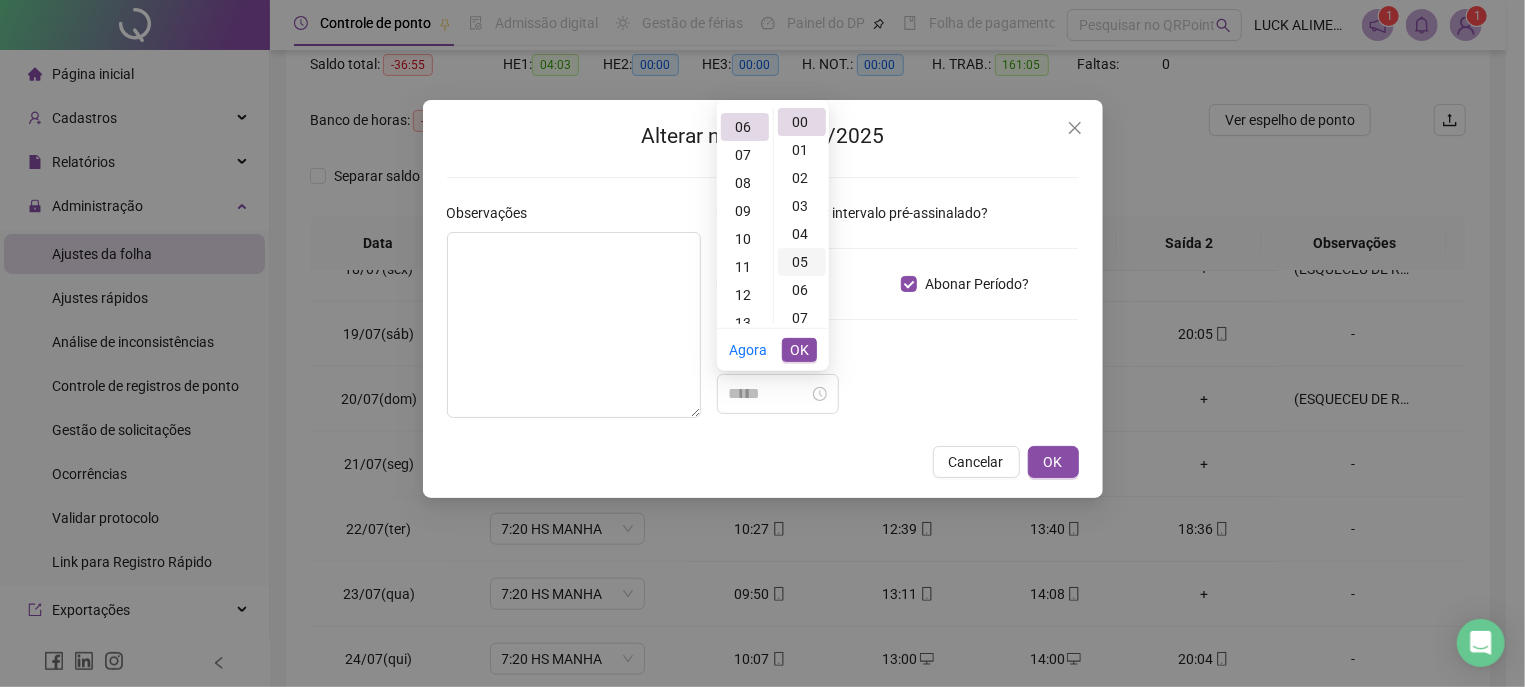 scroll, scrollTop: 168, scrollLeft: 0, axis: vertical 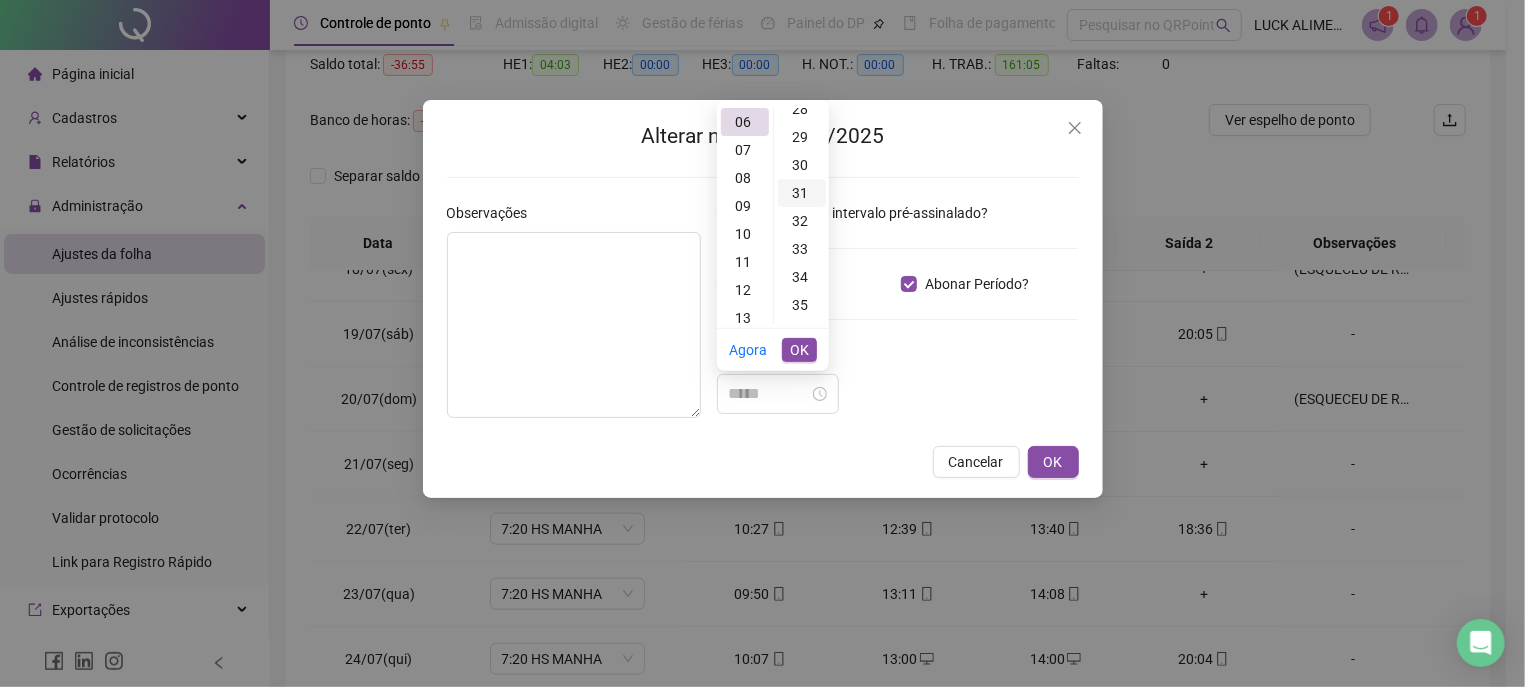 click on "31" at bounding box center [802, 193] 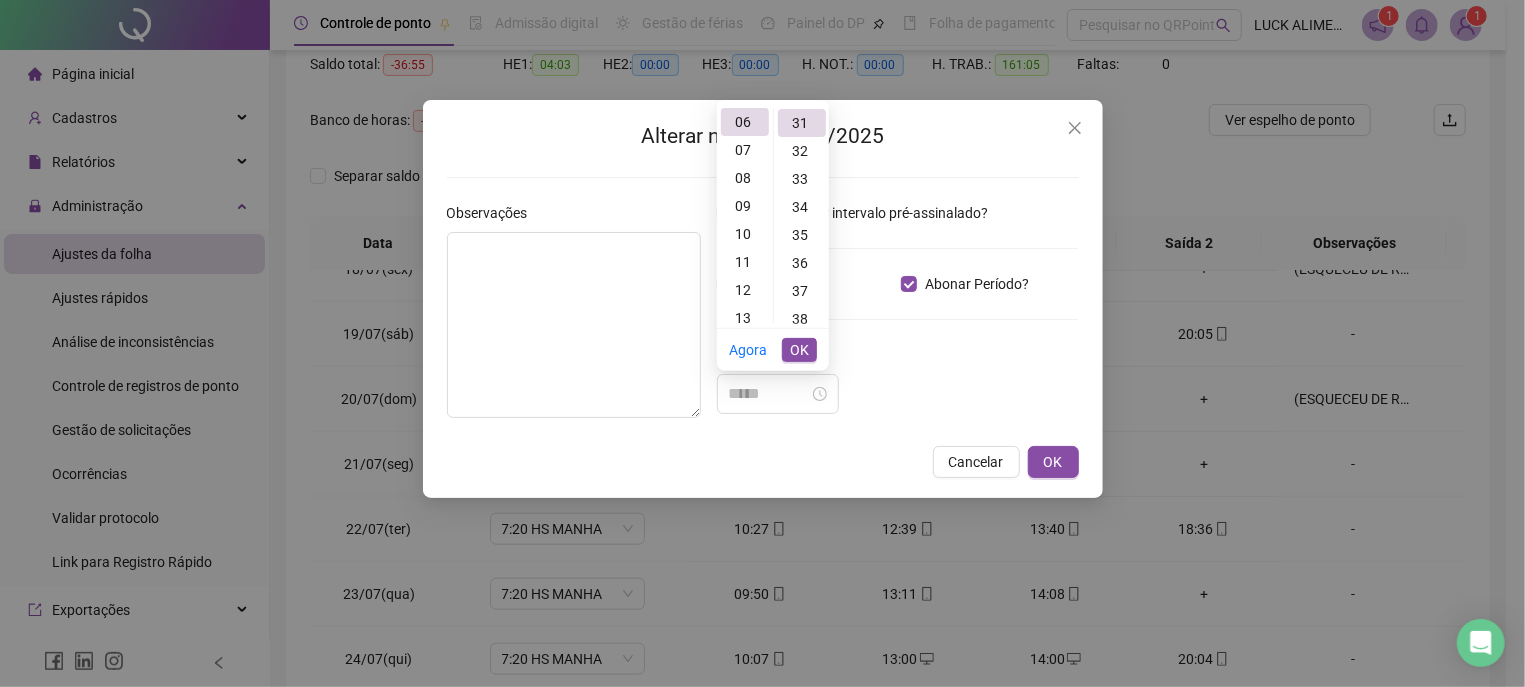 type on "*****" 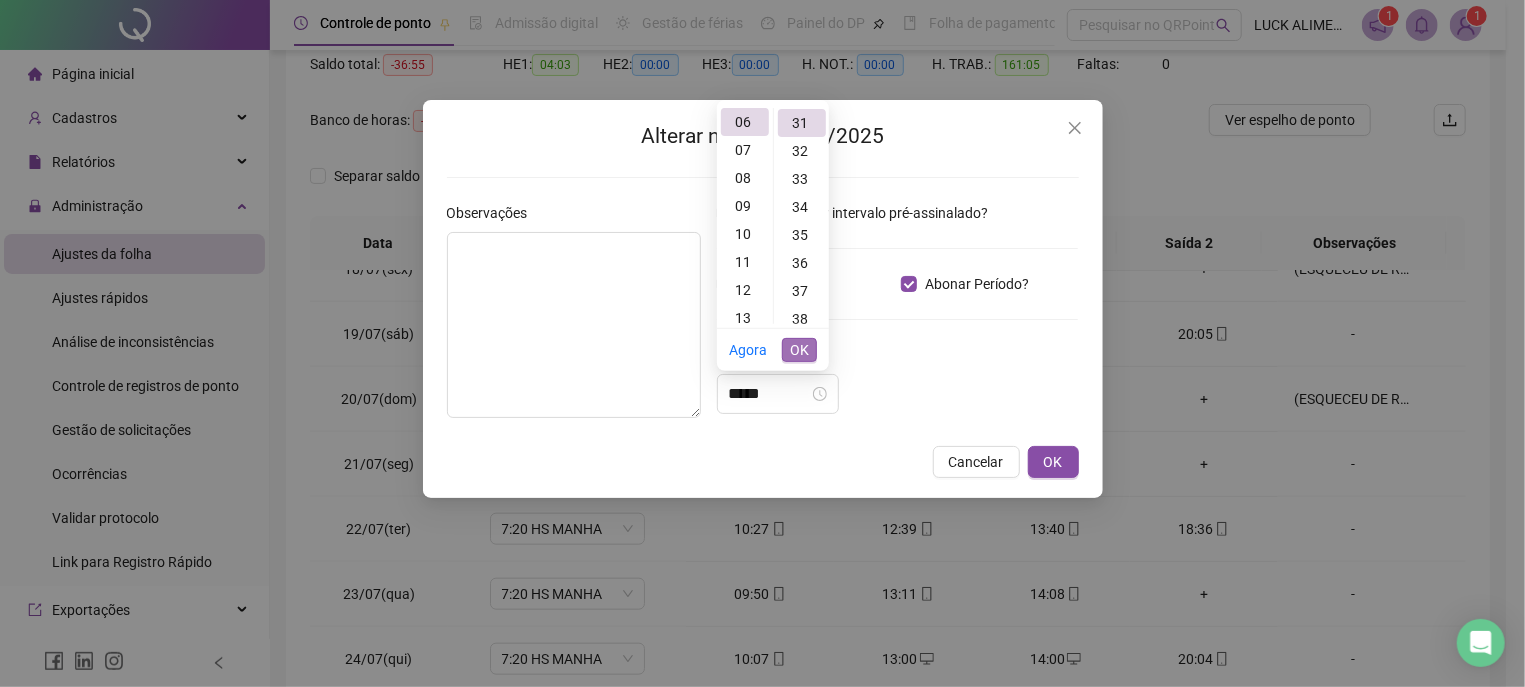click on "OK" at bounding box center (799, 350) 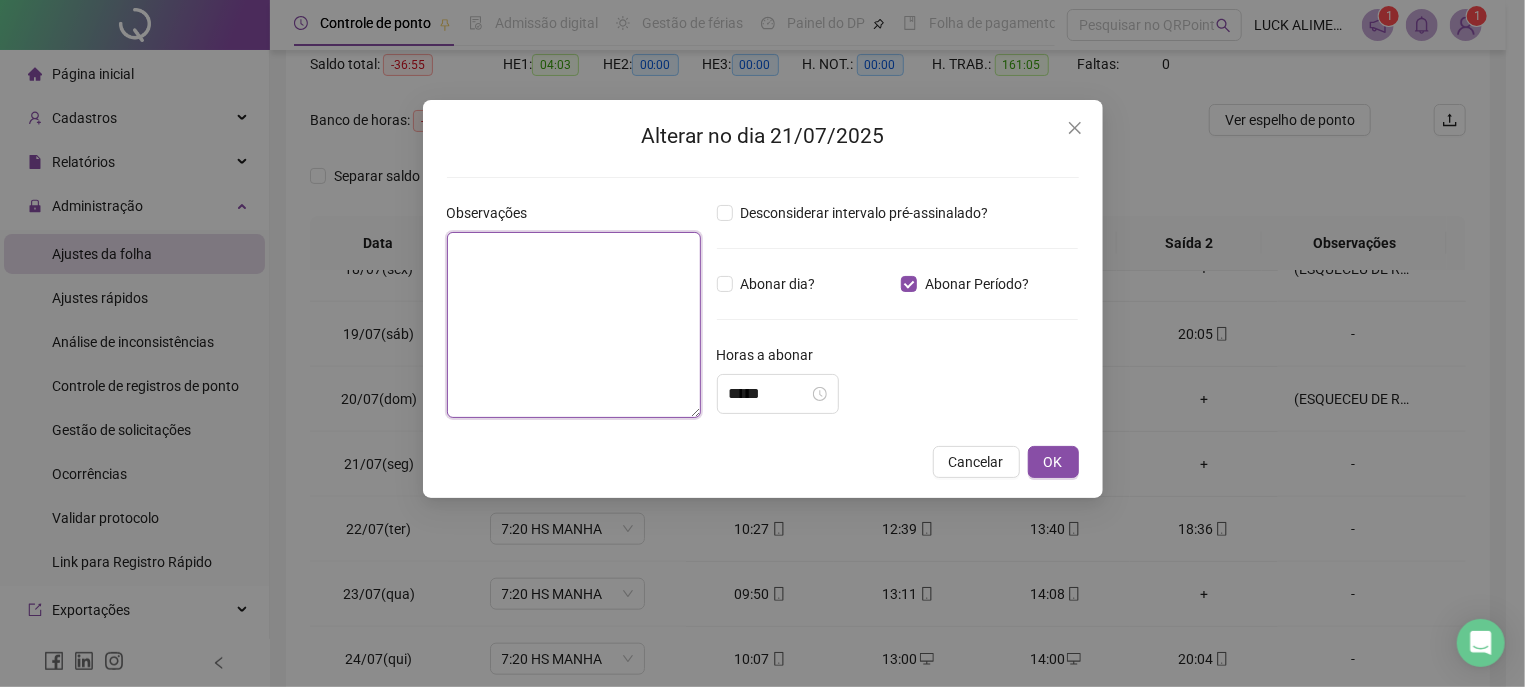 click at bounding box center [574, 325] 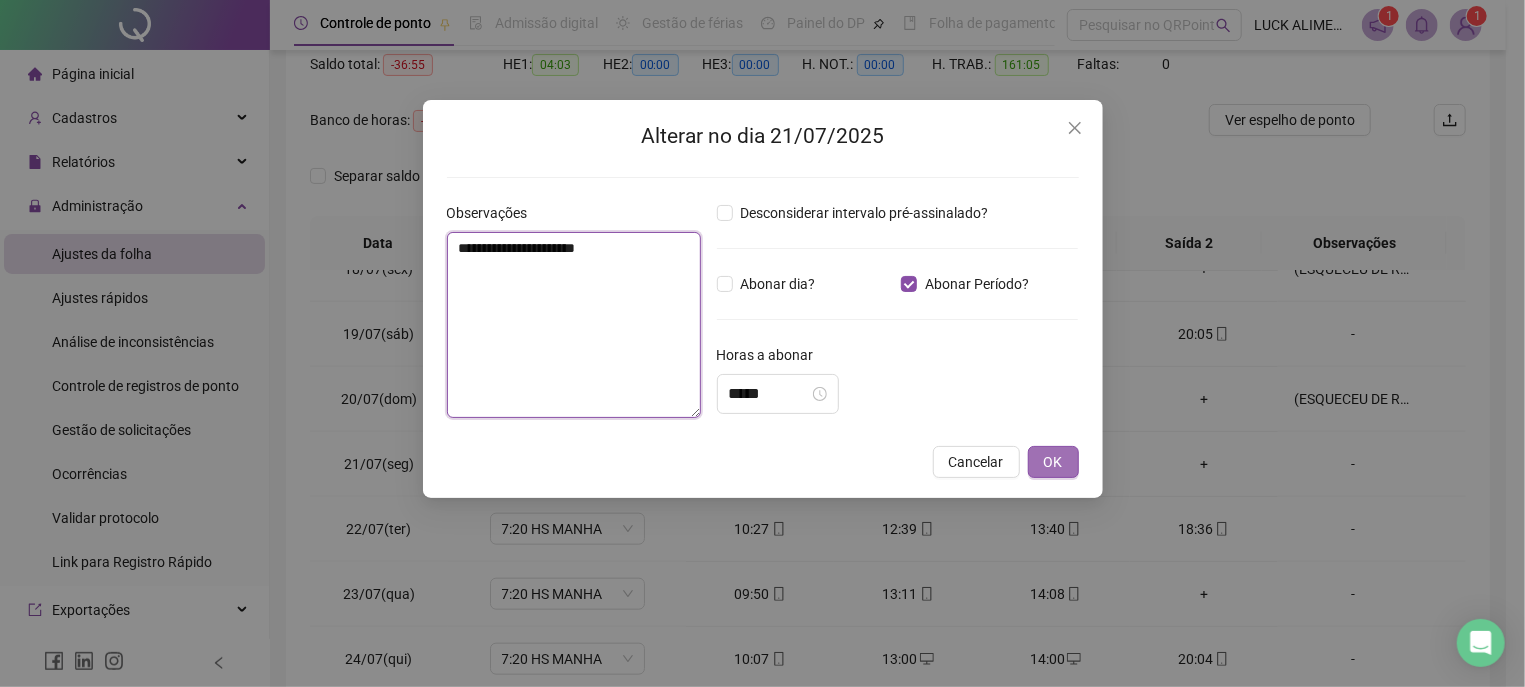 type on "**********" 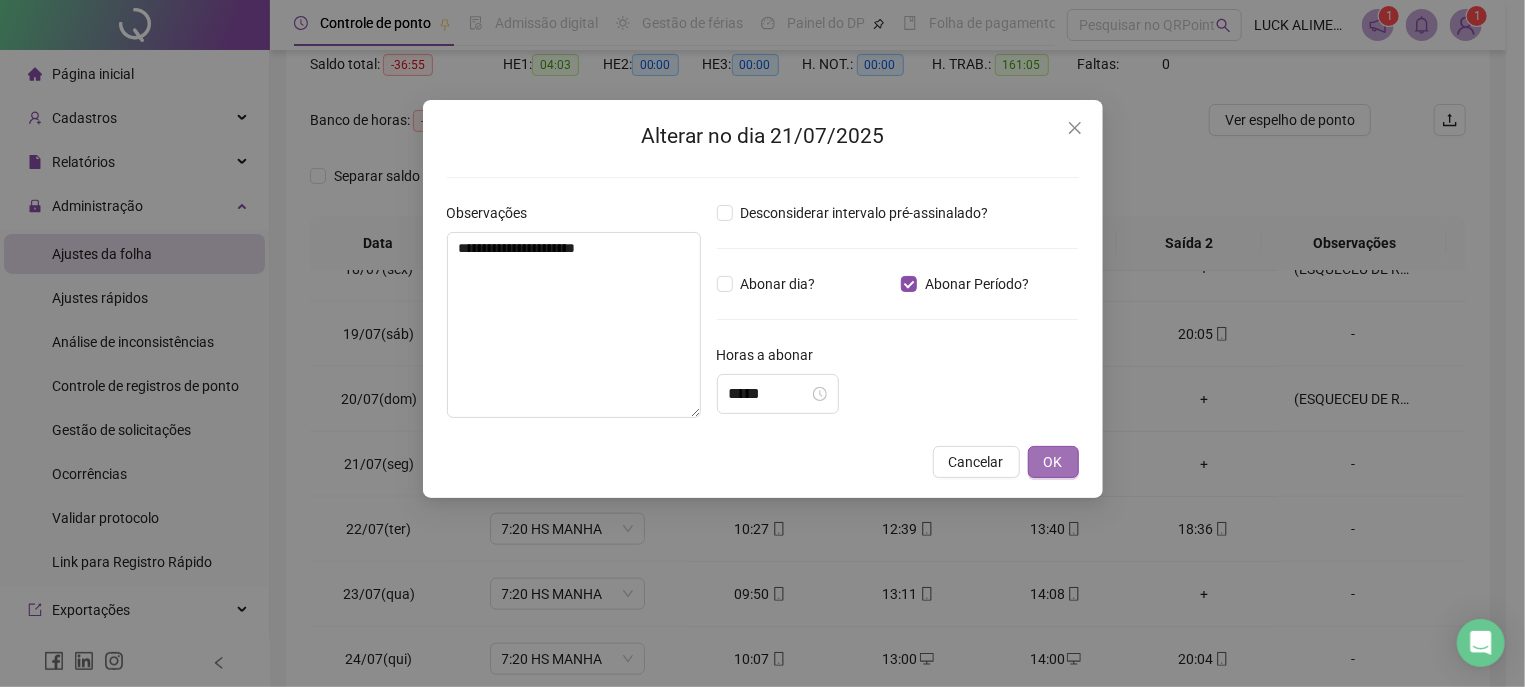 click on "OK" at bounding box center (1053, 462) 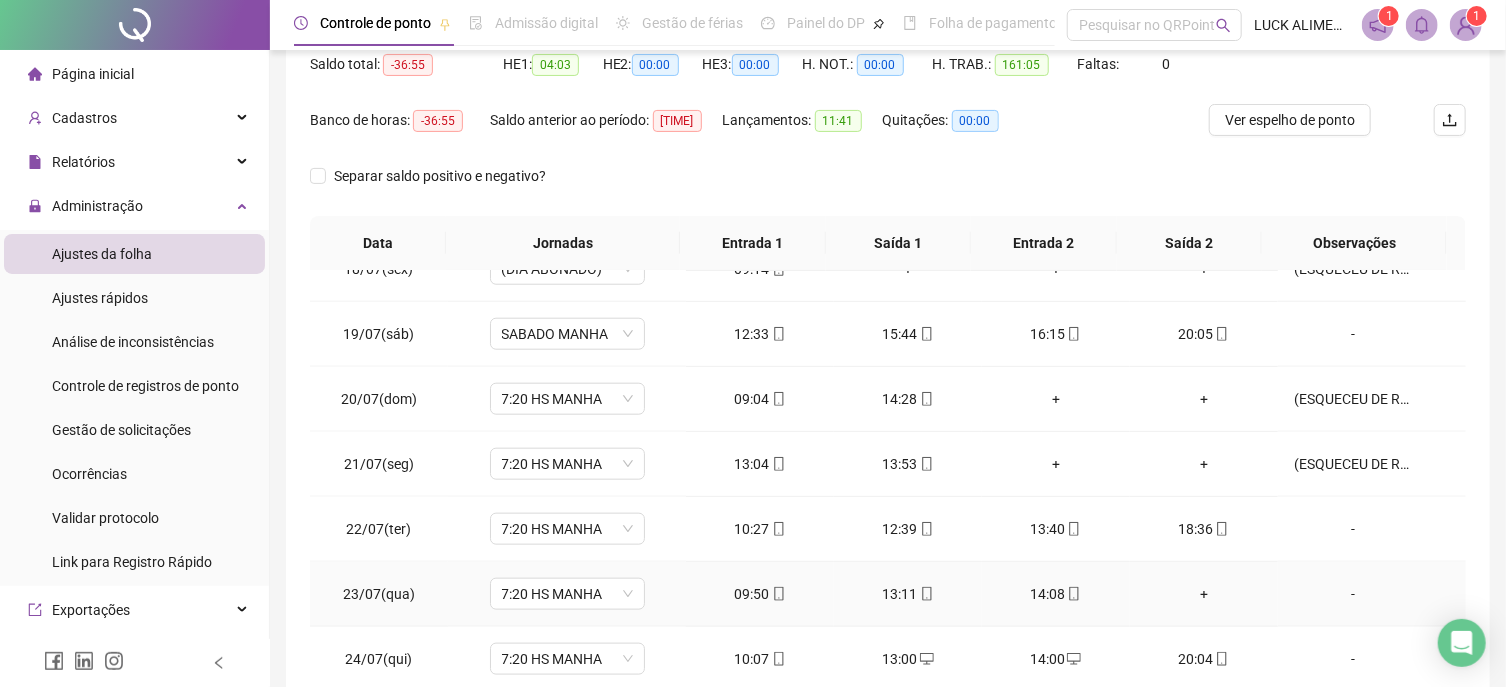 click on "-" at bounding box center [1353, 594] 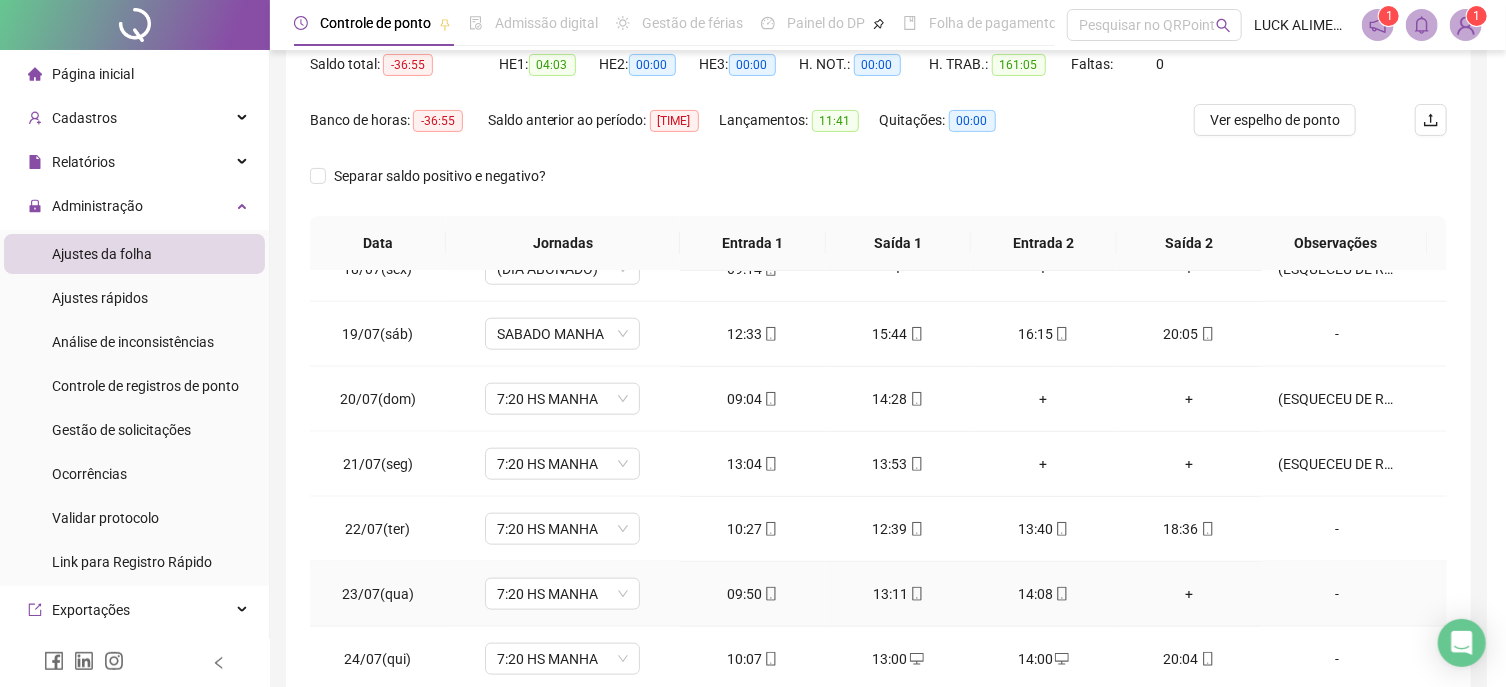 type 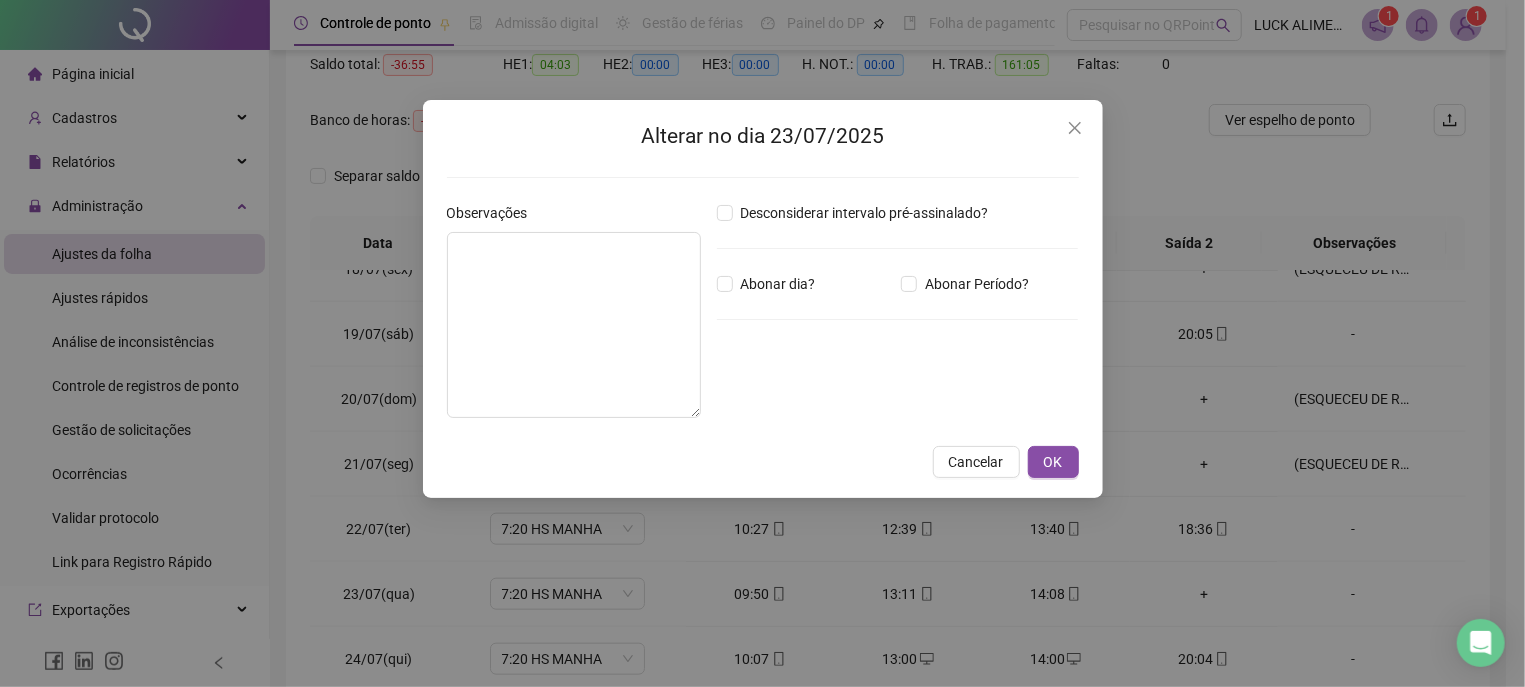 type 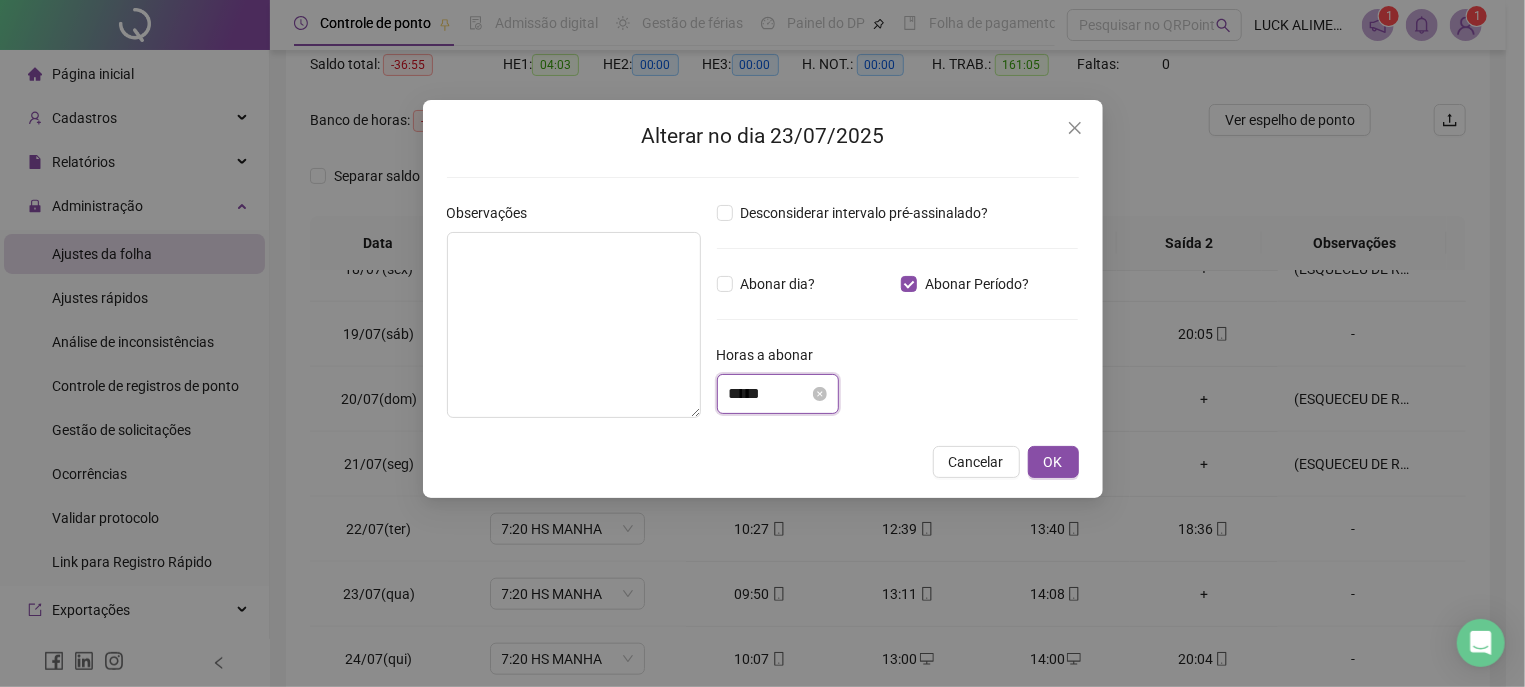 click on "*****" at bounding box center (769, 394) 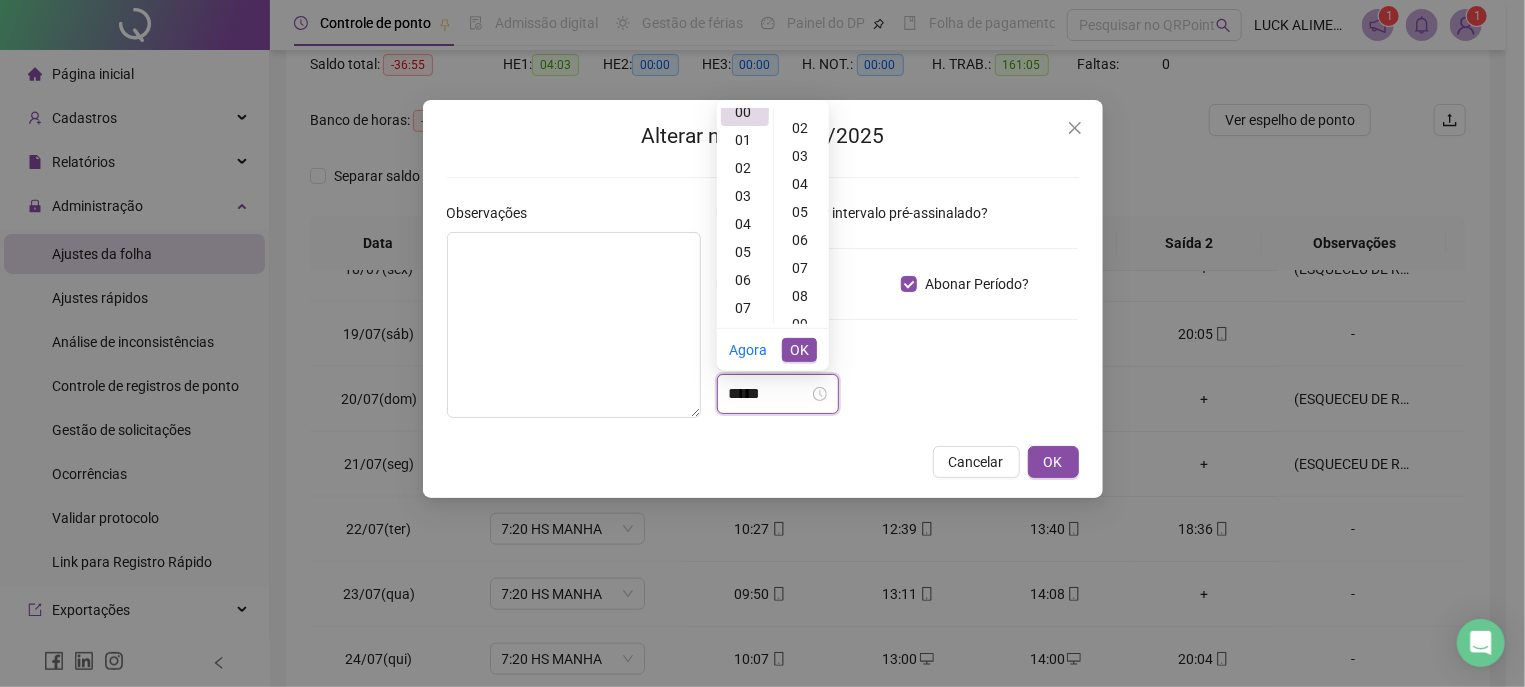 scroll, scrollTop: 0, scrollLeft: 0, axis: both 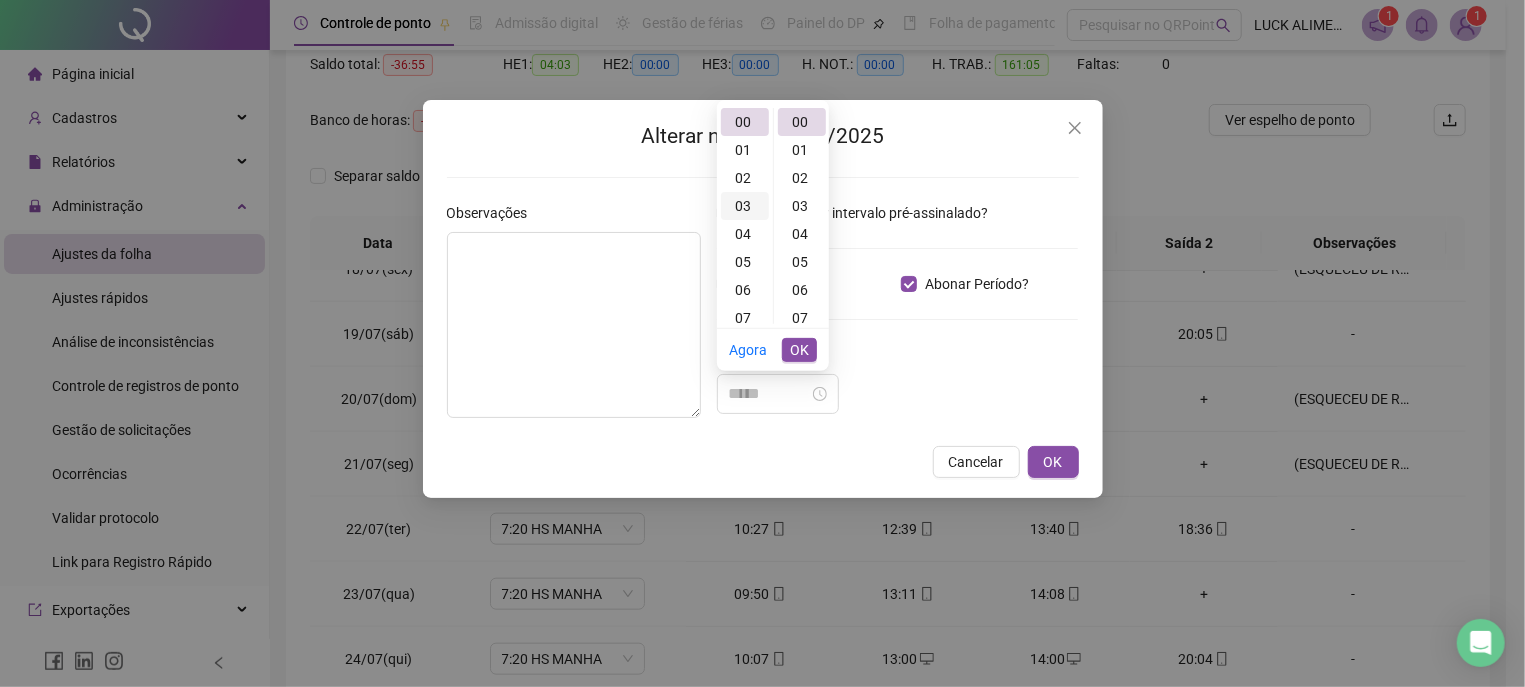 click on "03" at bounding box center (745, 206) 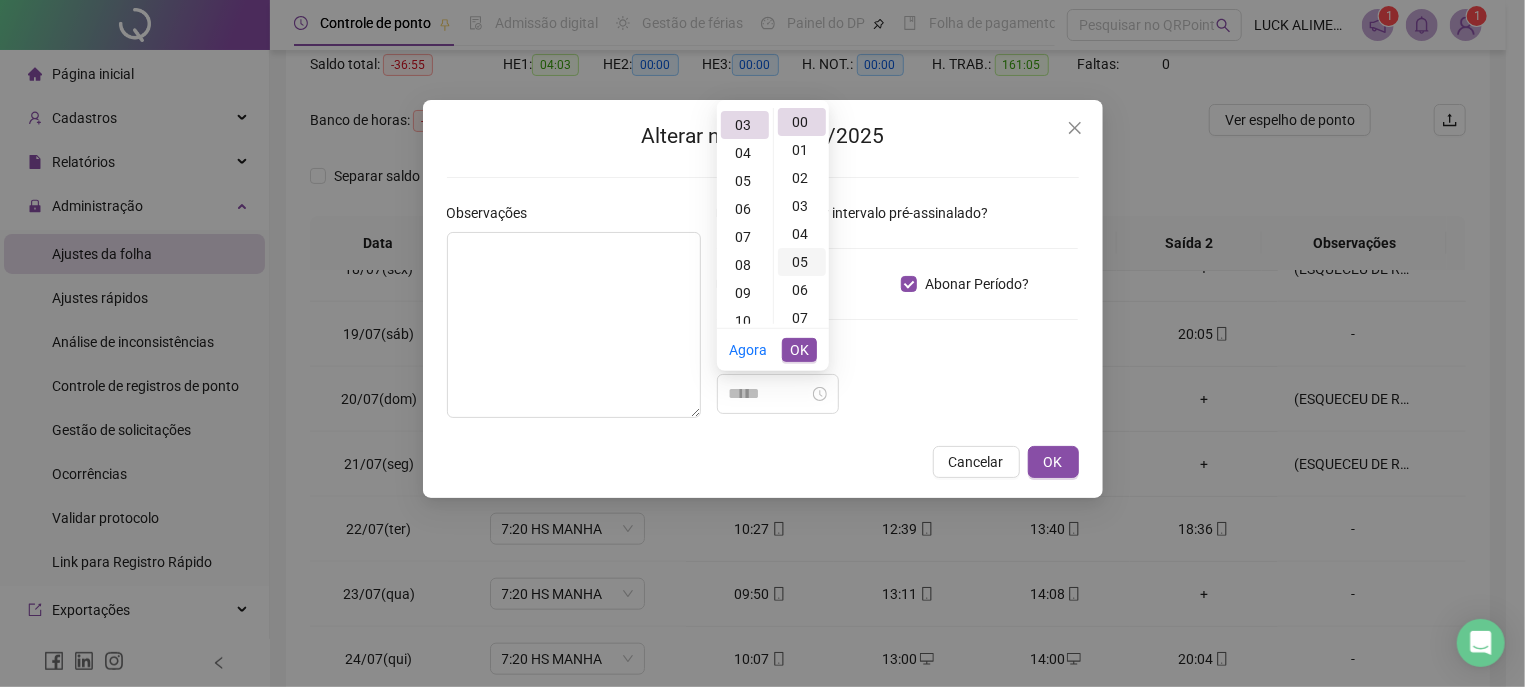 scroll, scrollTop: 83, scrollLeft: 0, axis: vertical 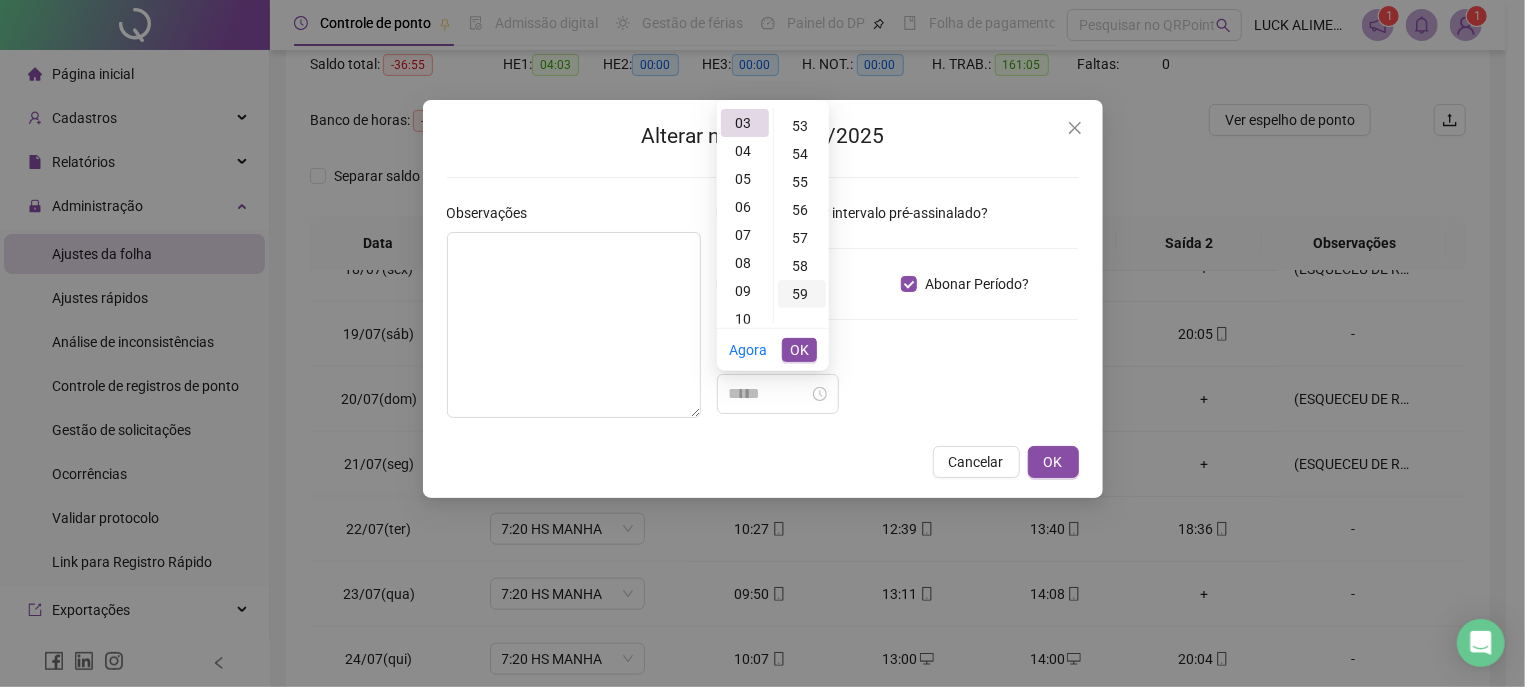 type on "*****" 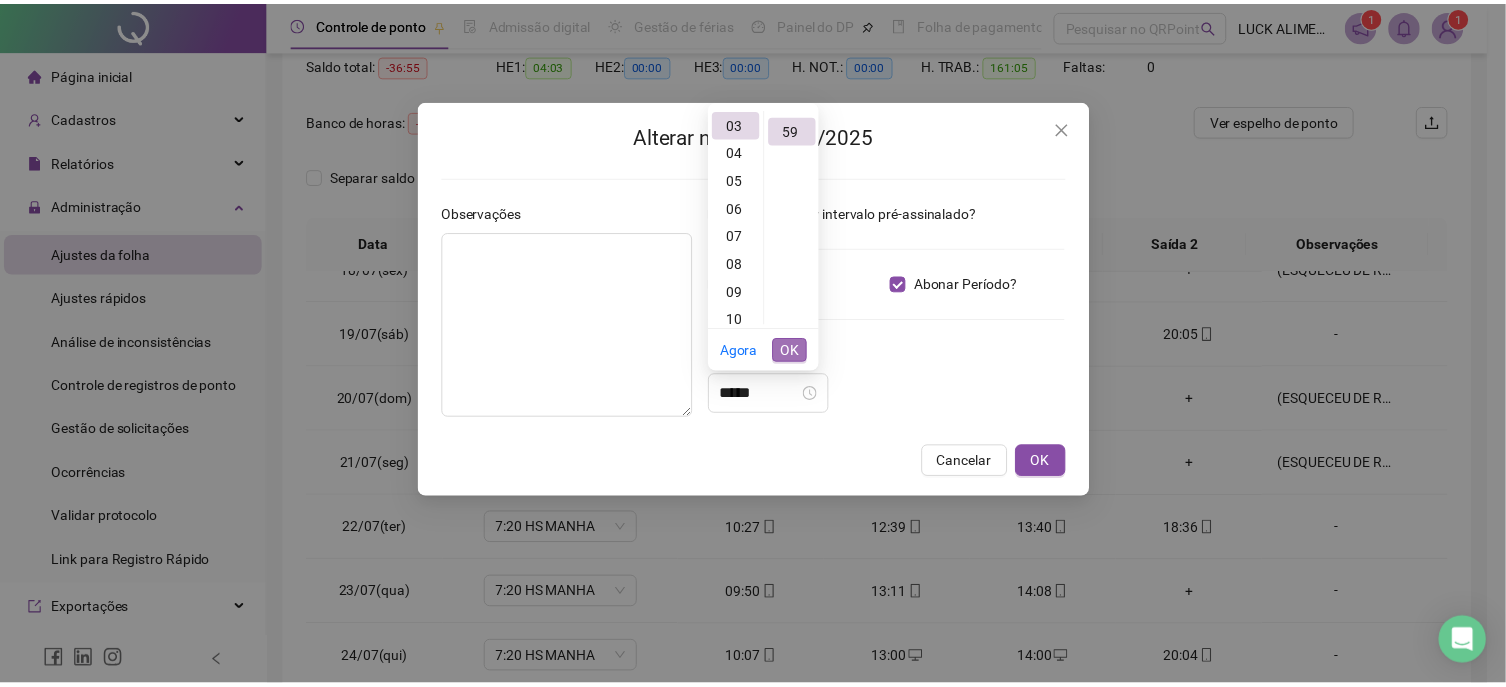 scroll, scrollTop: 1651, scrollLeft: 0, axis: vertical 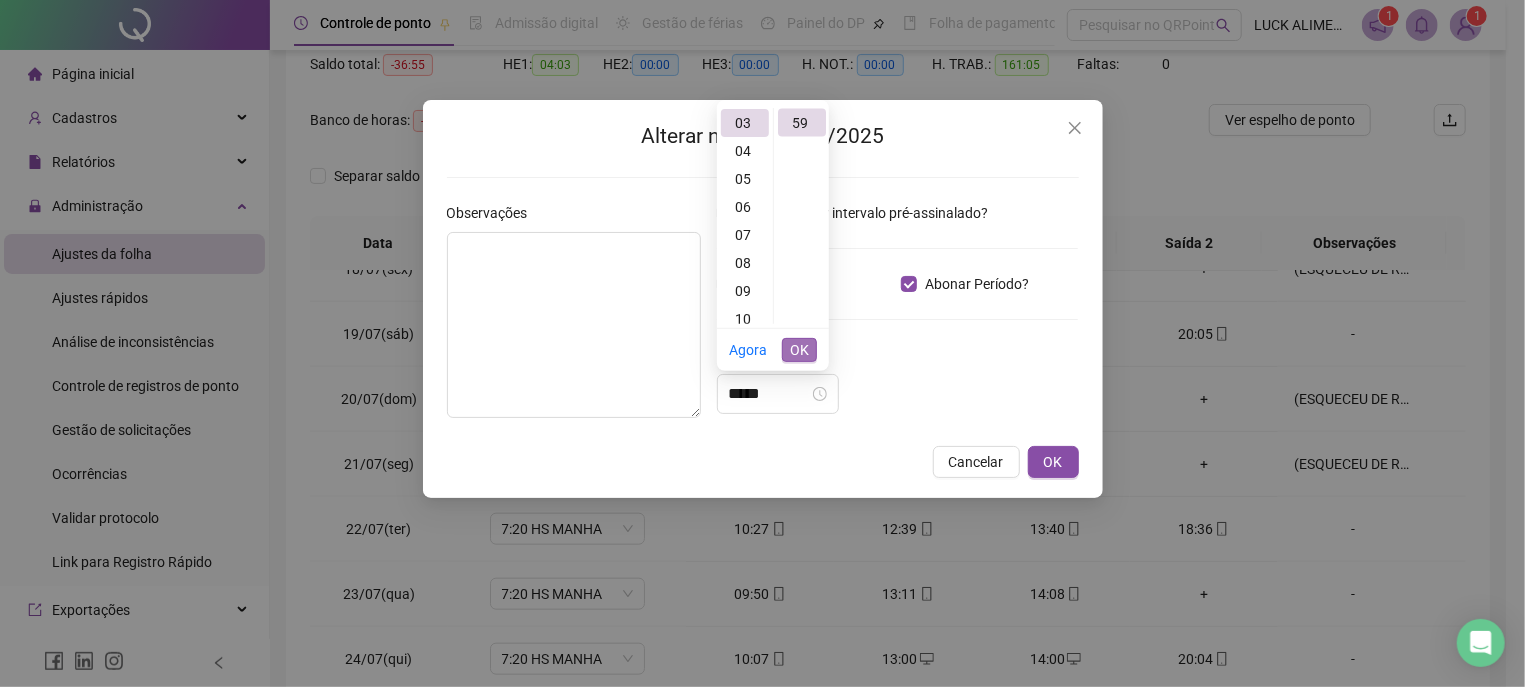 click on "OK" at bounding box center [799, 350] 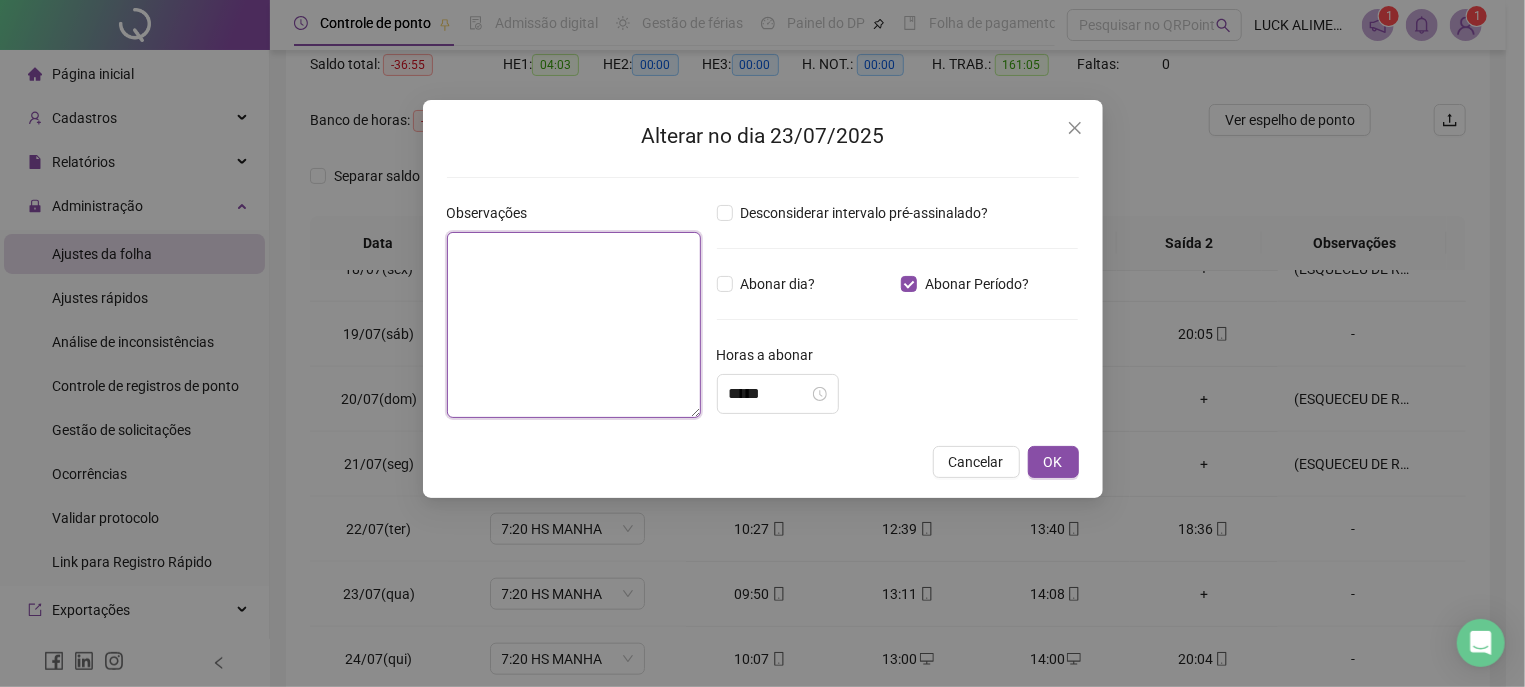 click at bounding box center (574, 325) 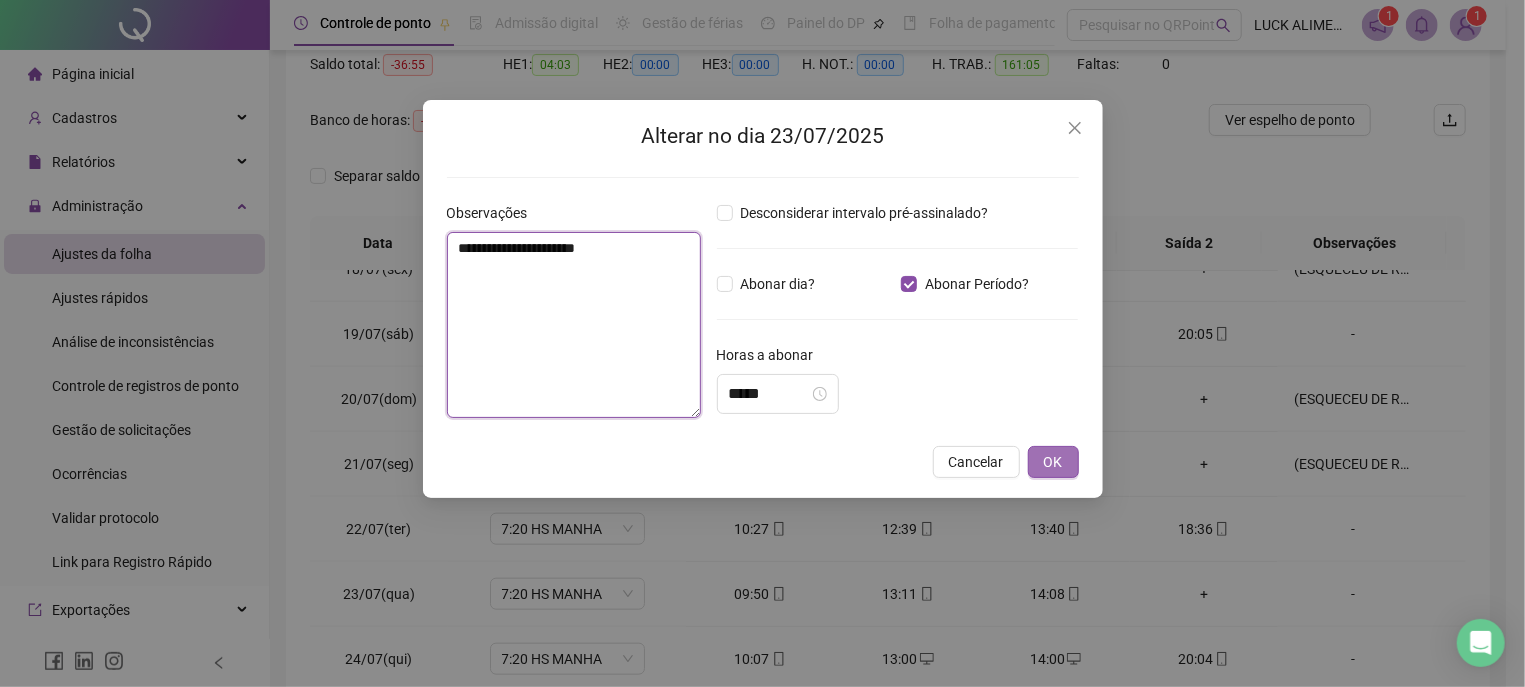 type on "**********" 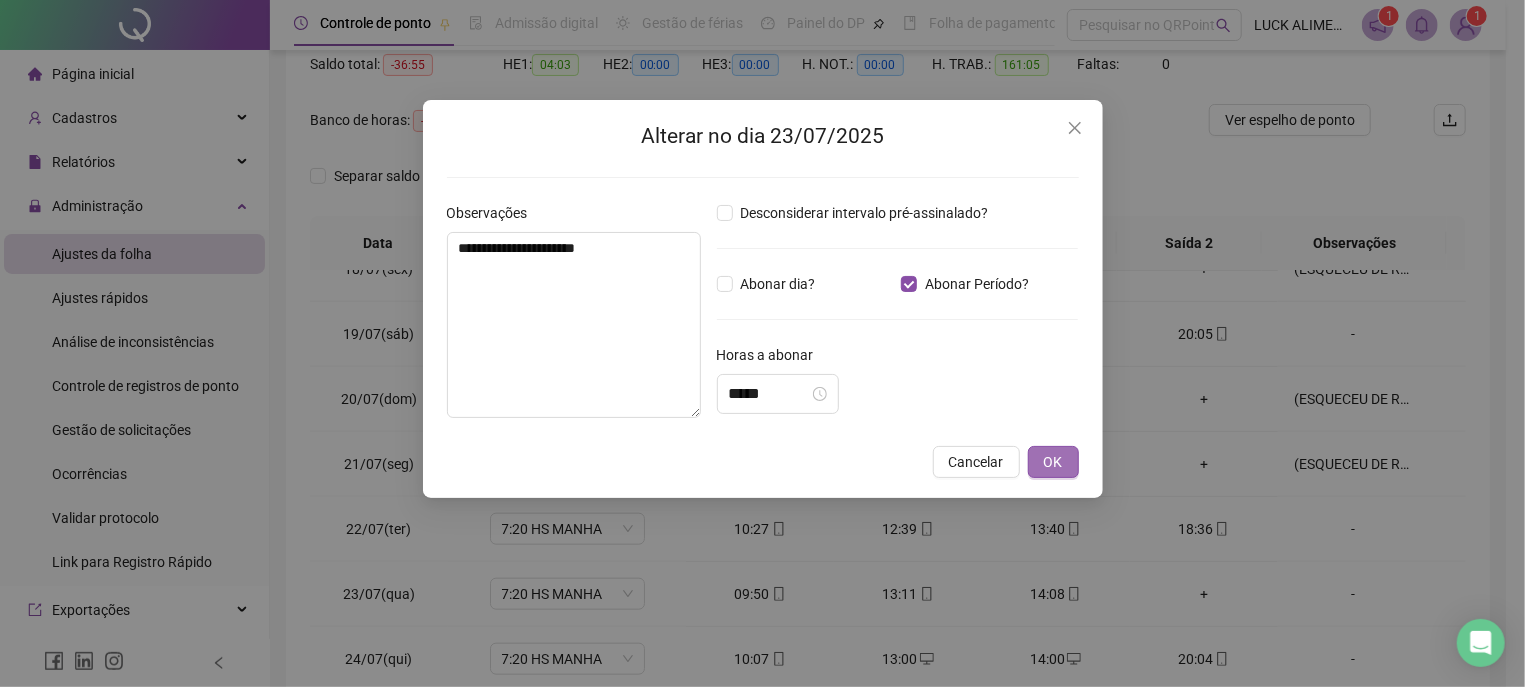 click on "OK" at bounding box center [1053, 462] 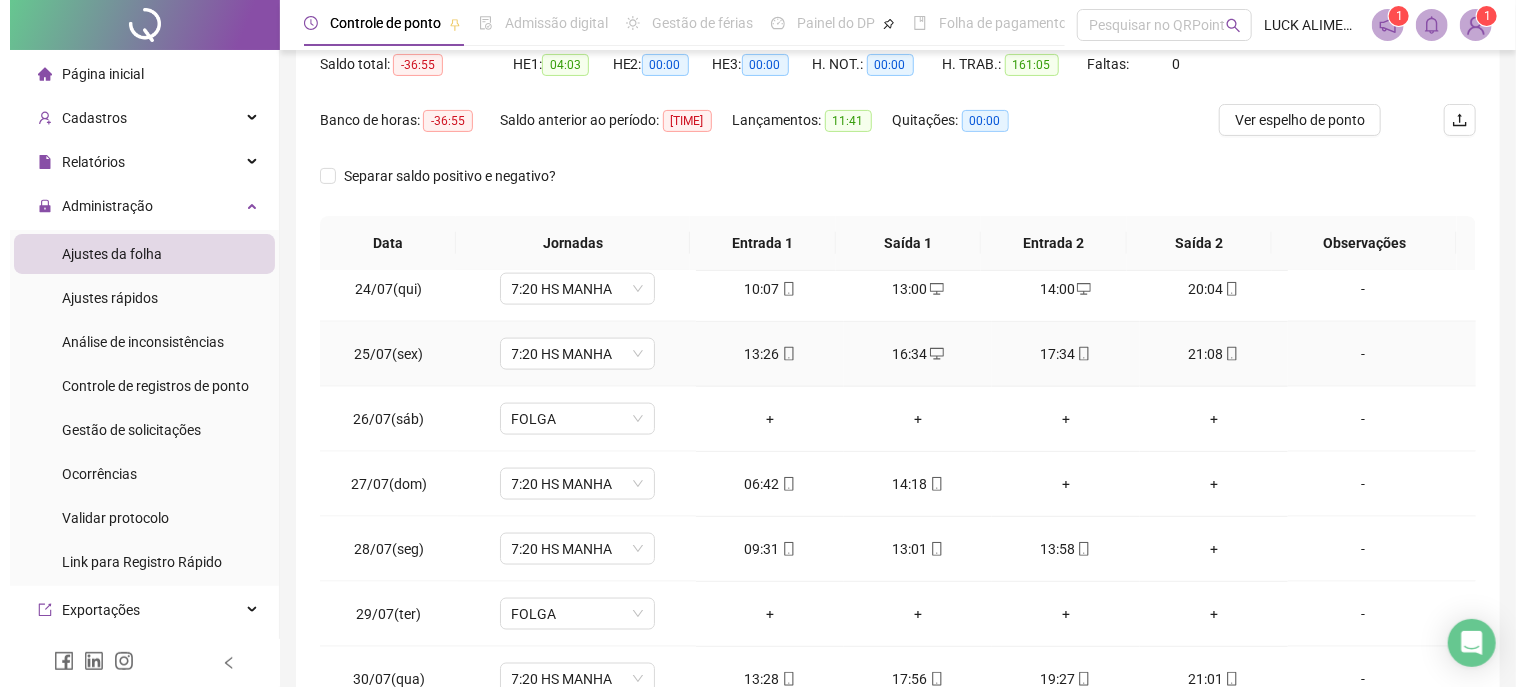 scroll, scrollTop: 1591, scrollLeft: 0, axis: vertical 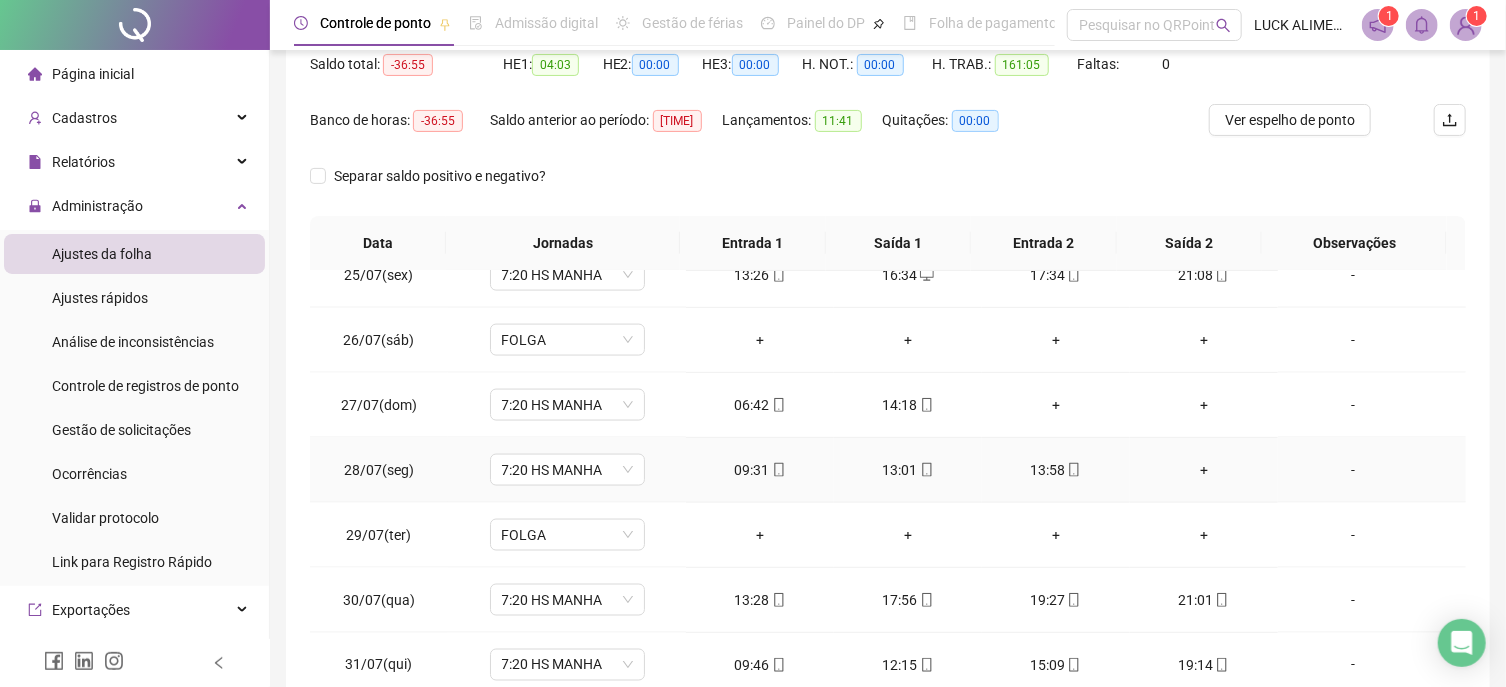 click on "-" at bounding box center (1353, 470) 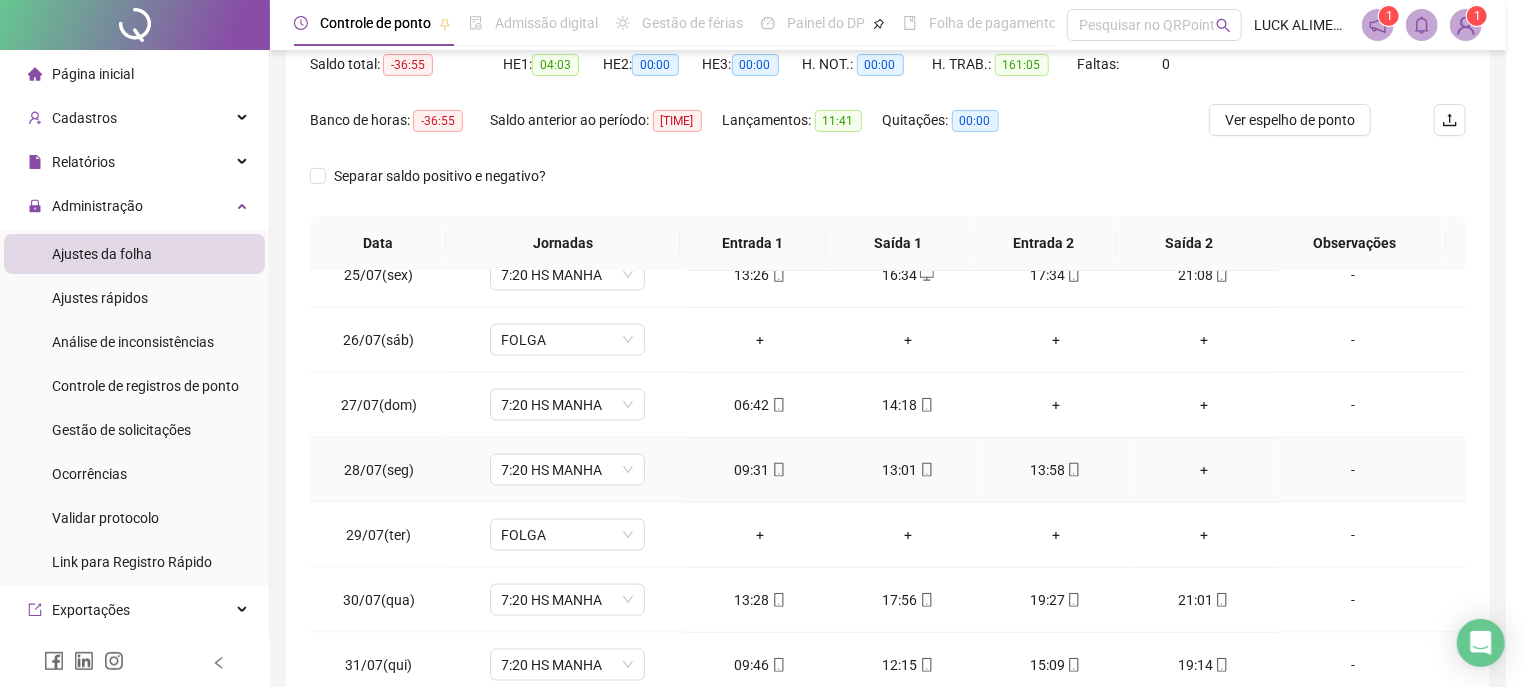 type 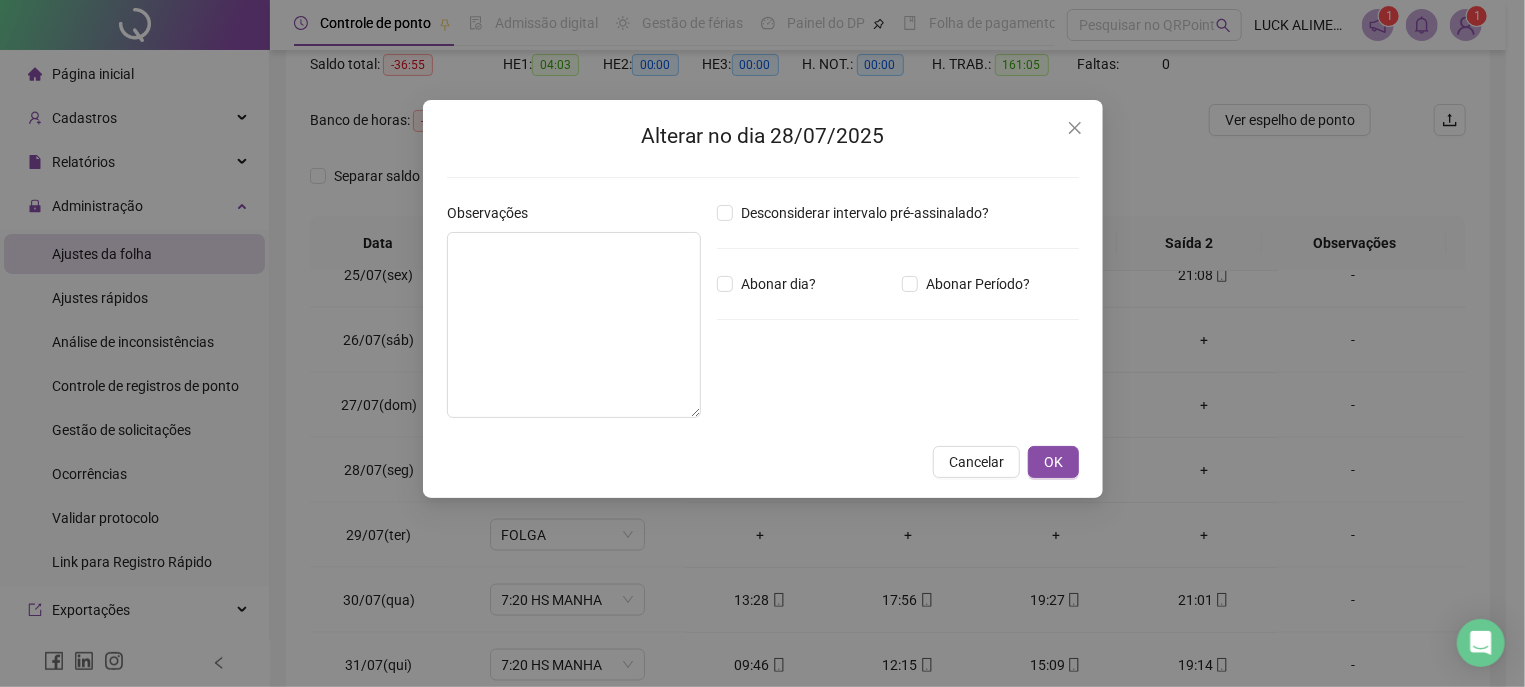type 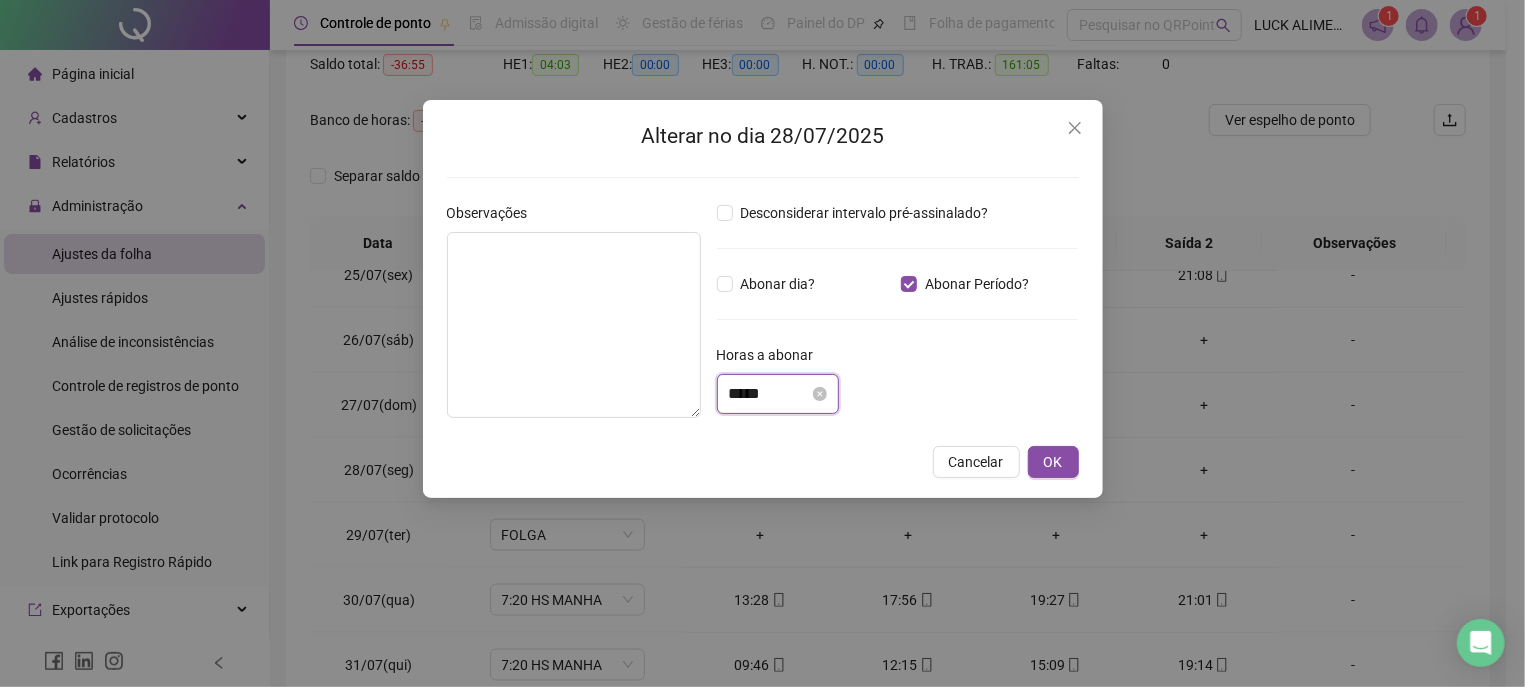 click on "*****" at bounding box center [769, 394] 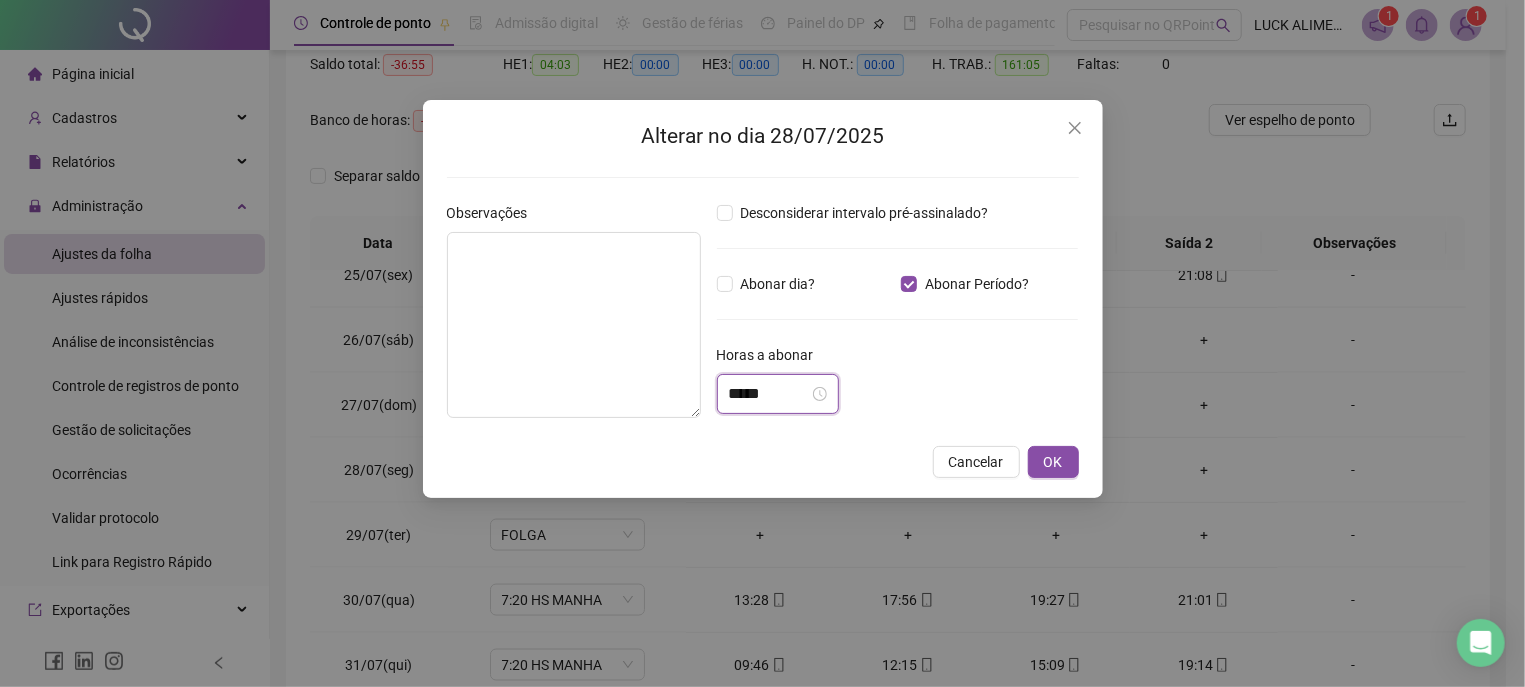 scroll, scrollTop: 3, scrollLeft: 0, axis: vertical 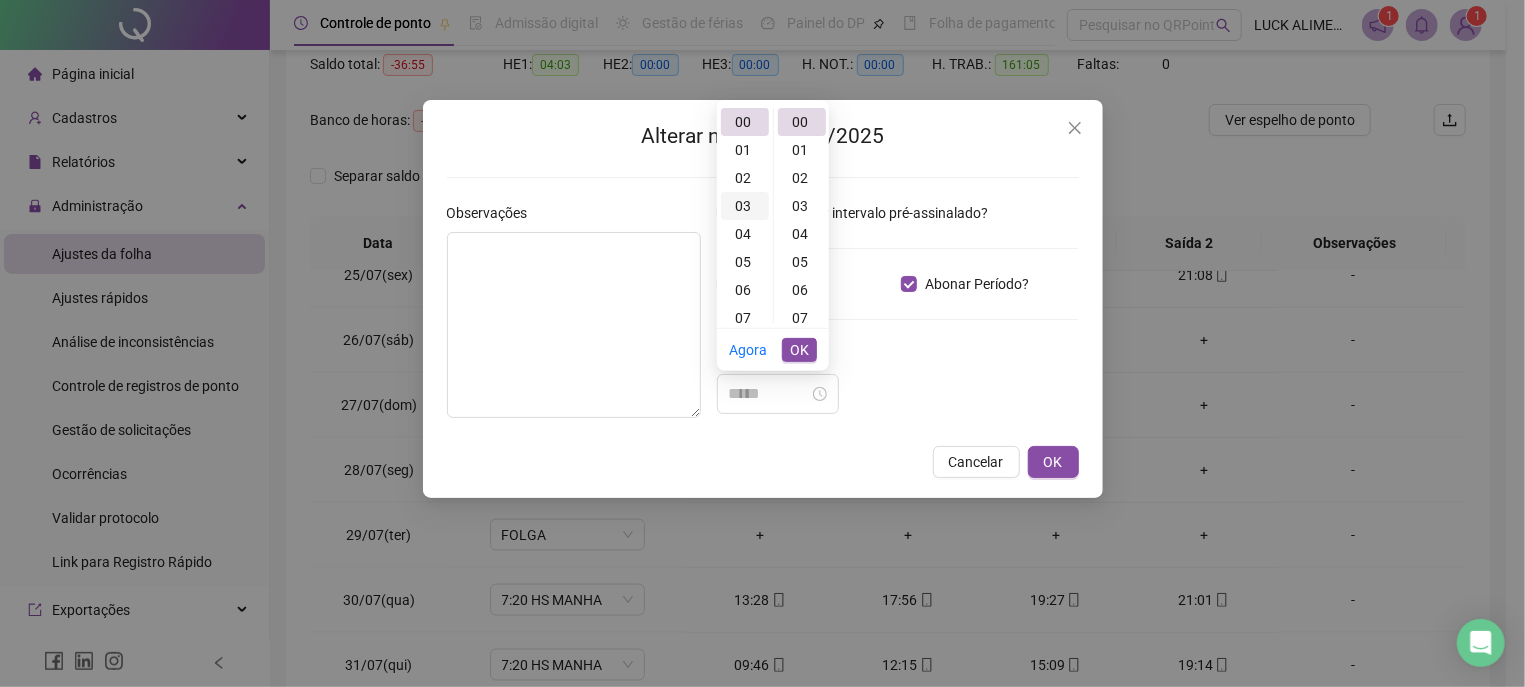 click on "03" at bounding box center [745, 206] 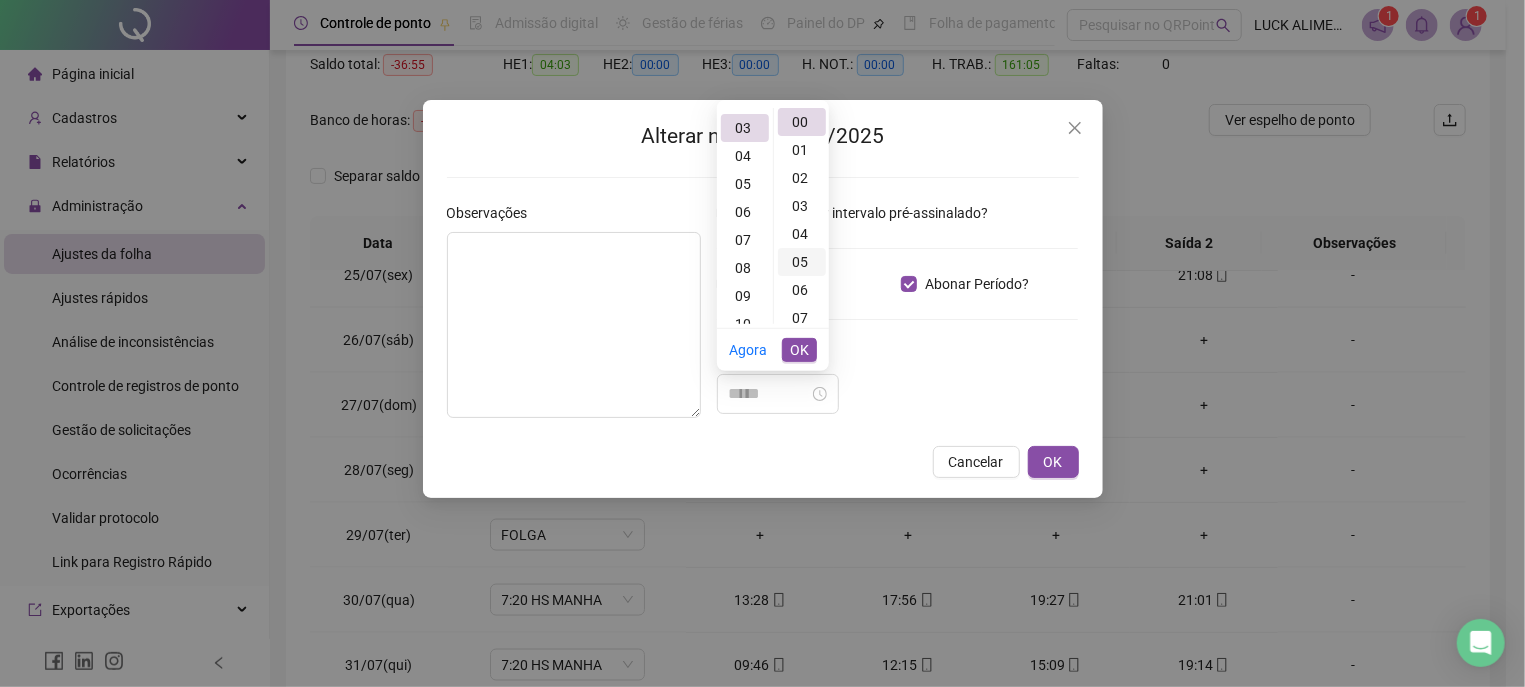 scroll, scrollTop: 83, scrollLeft: 0, axis: vertical 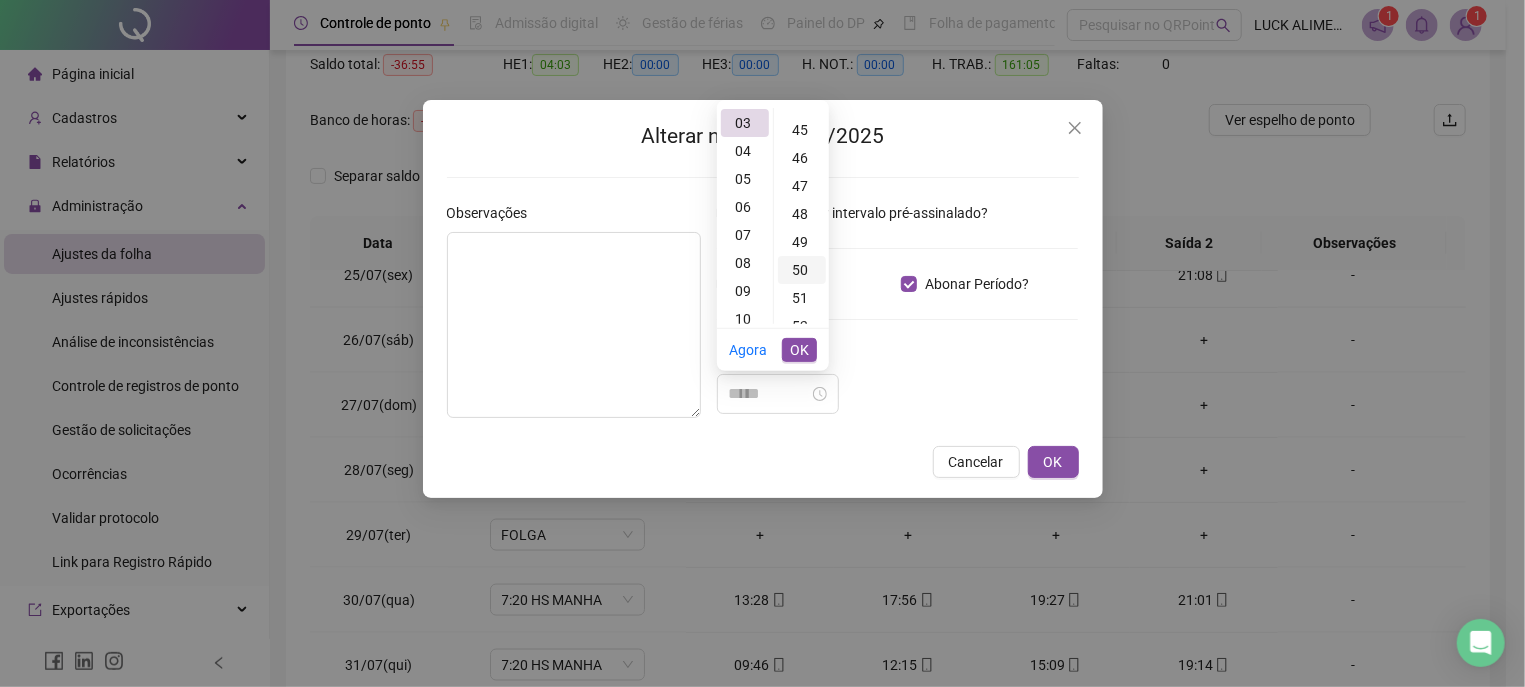 click on "50" at bounding box center [802, 270] 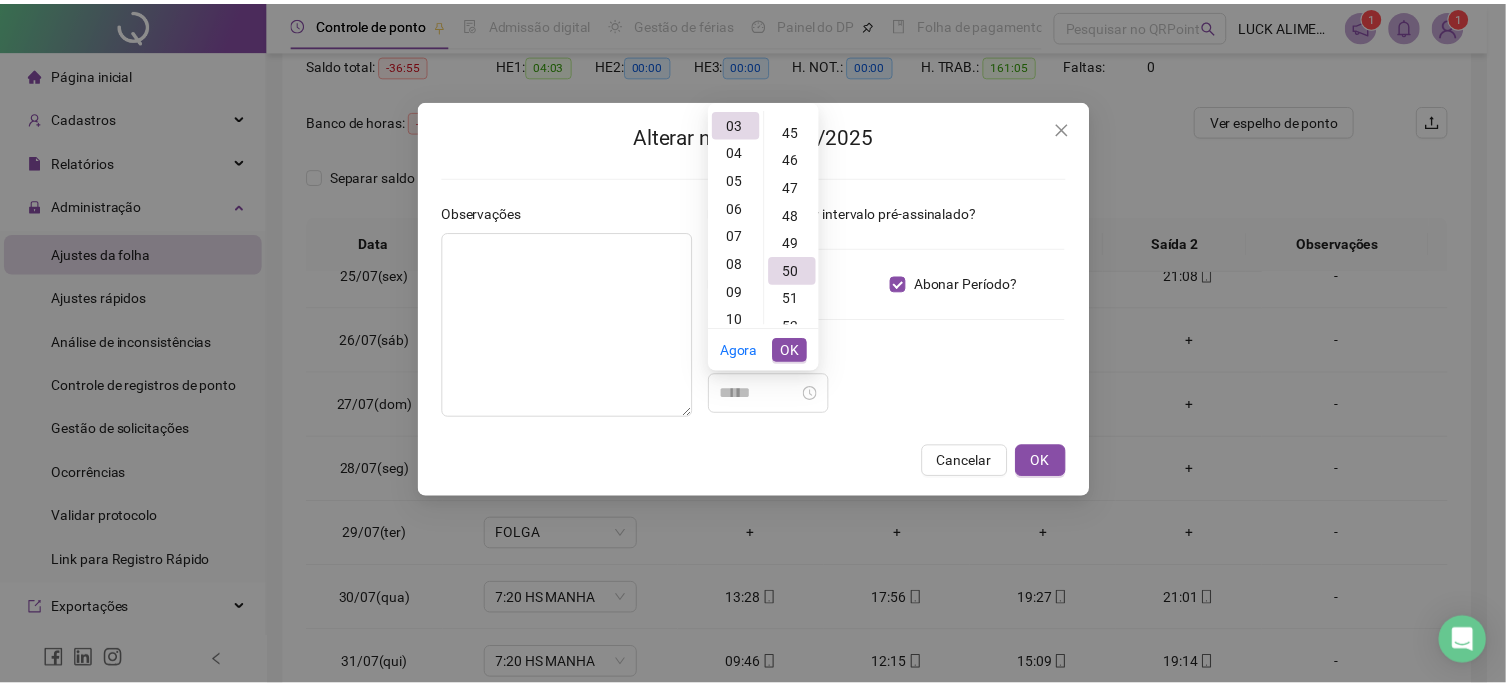 scroll, scrollTop: 1400, scrollLeft: 0, axis: vertical 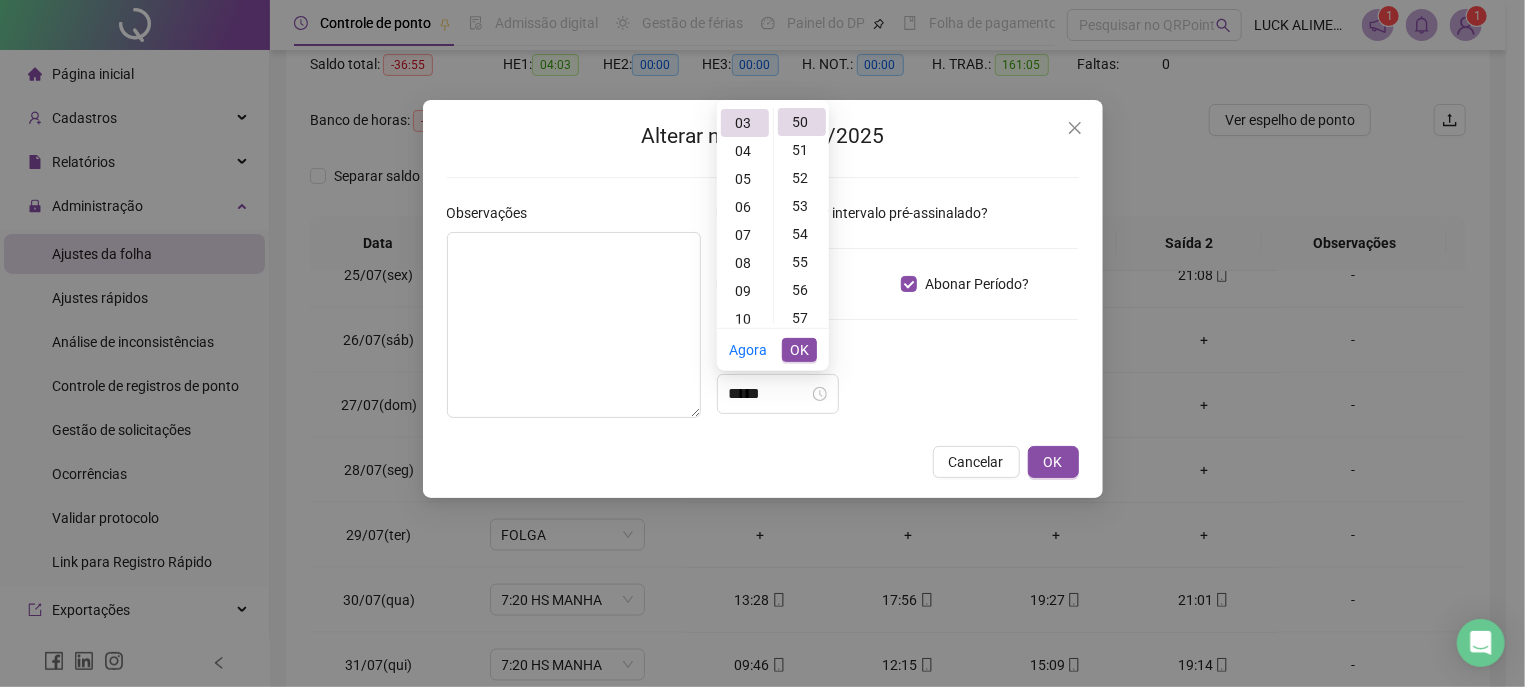 type on "*****" 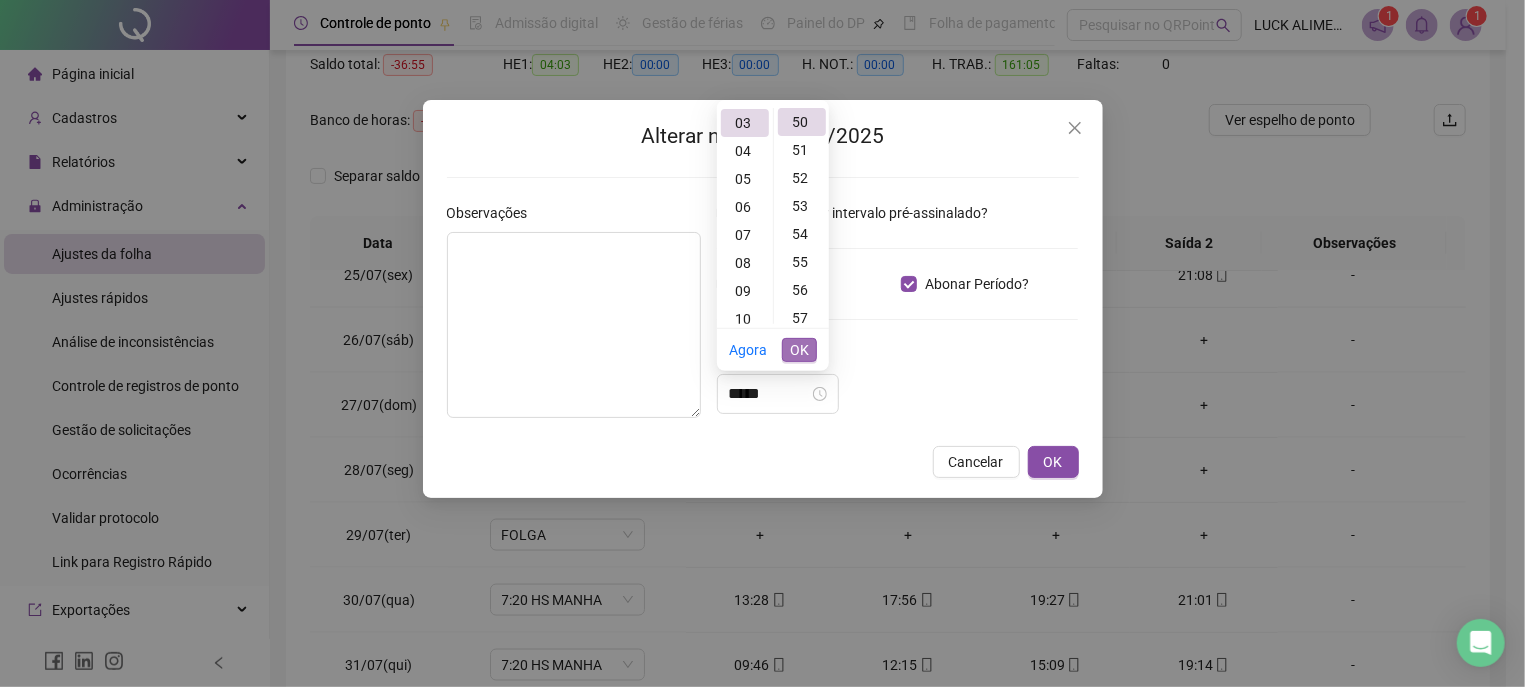 click on "OK" at bounding box center [799, 350] 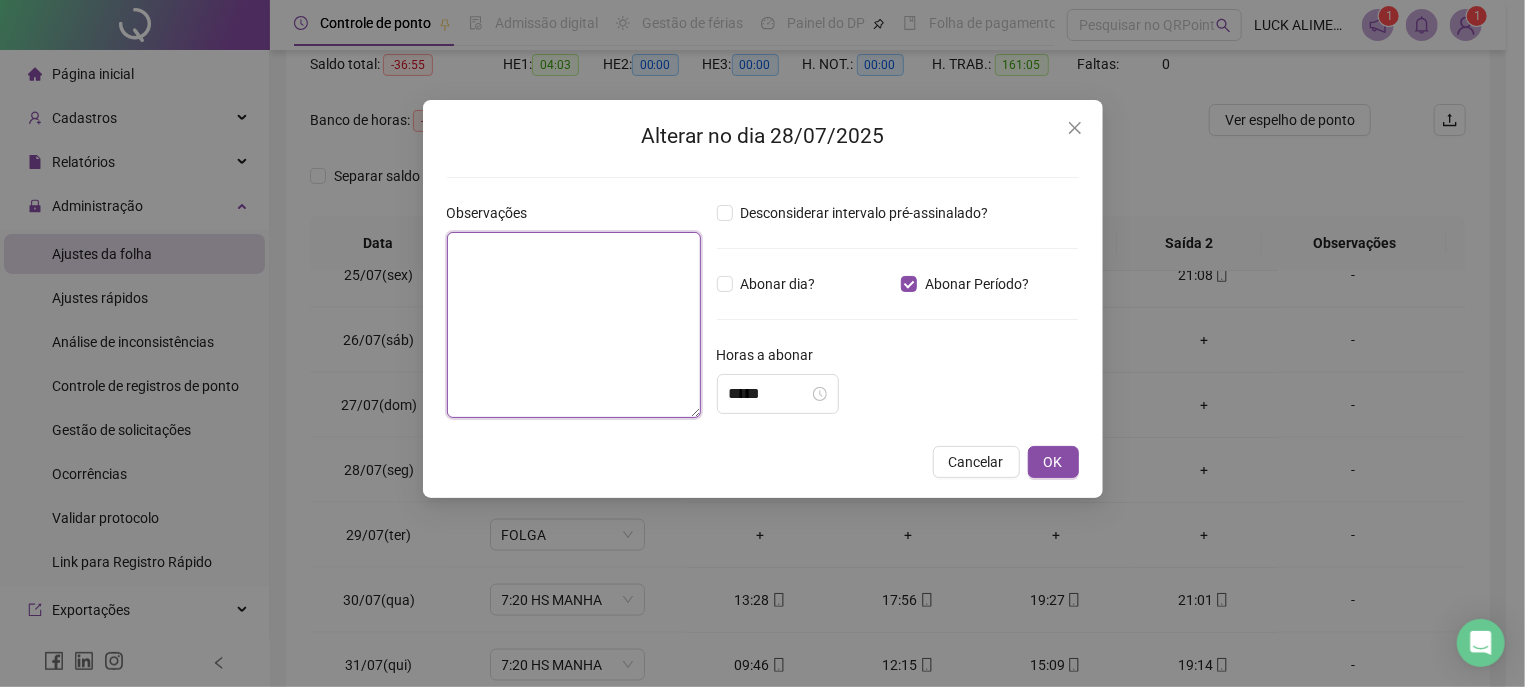 click at bounding box center (574, 325) 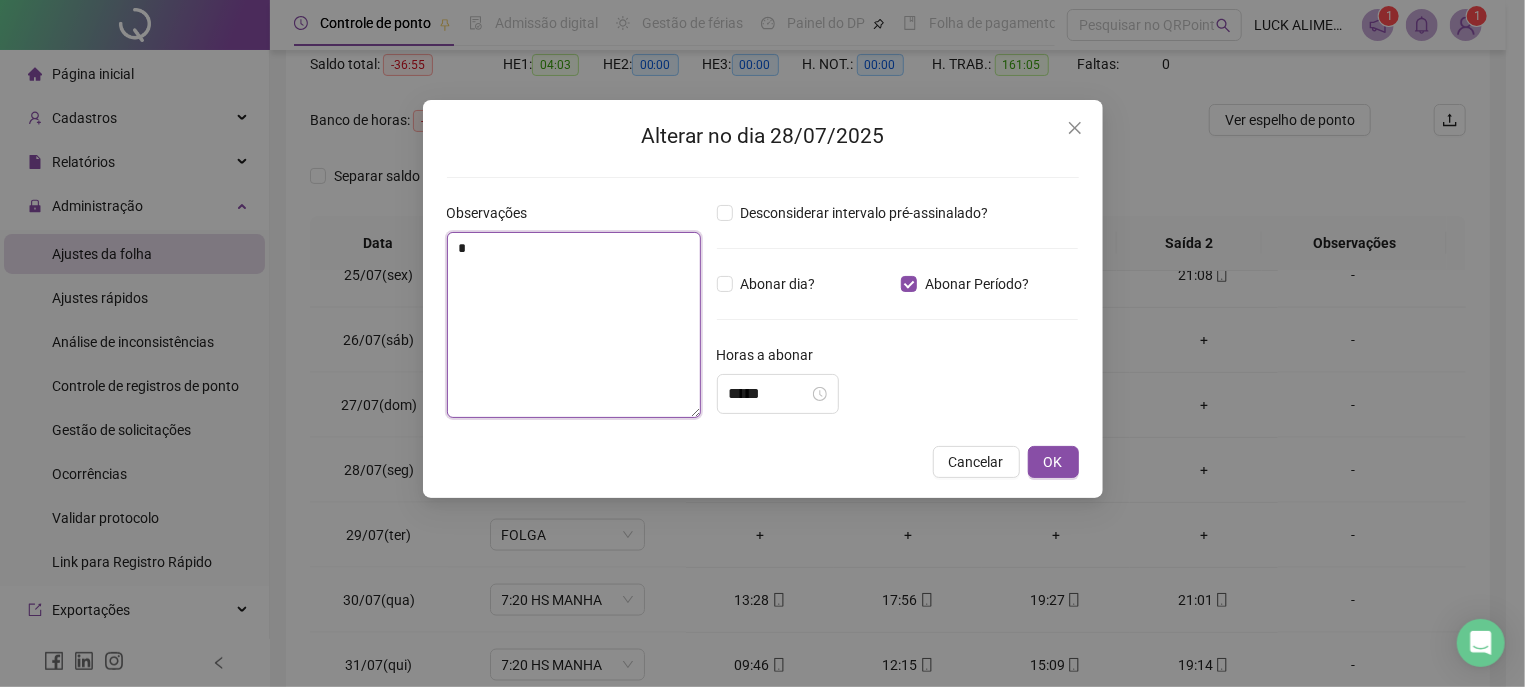 drag, startPoint x: 476, startPoint y: 257, endPoint x: 394, endPoint y: 249, distance: 82.38932 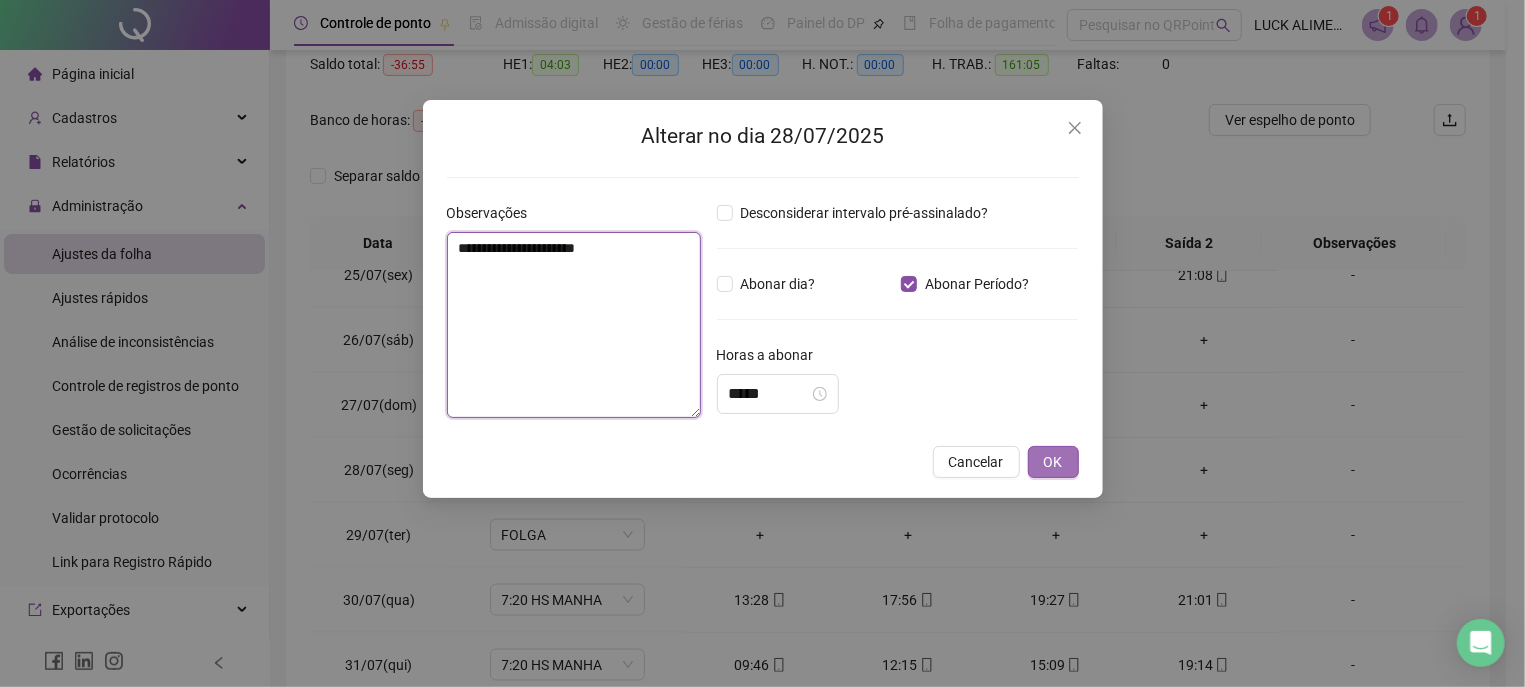 type on "**********" 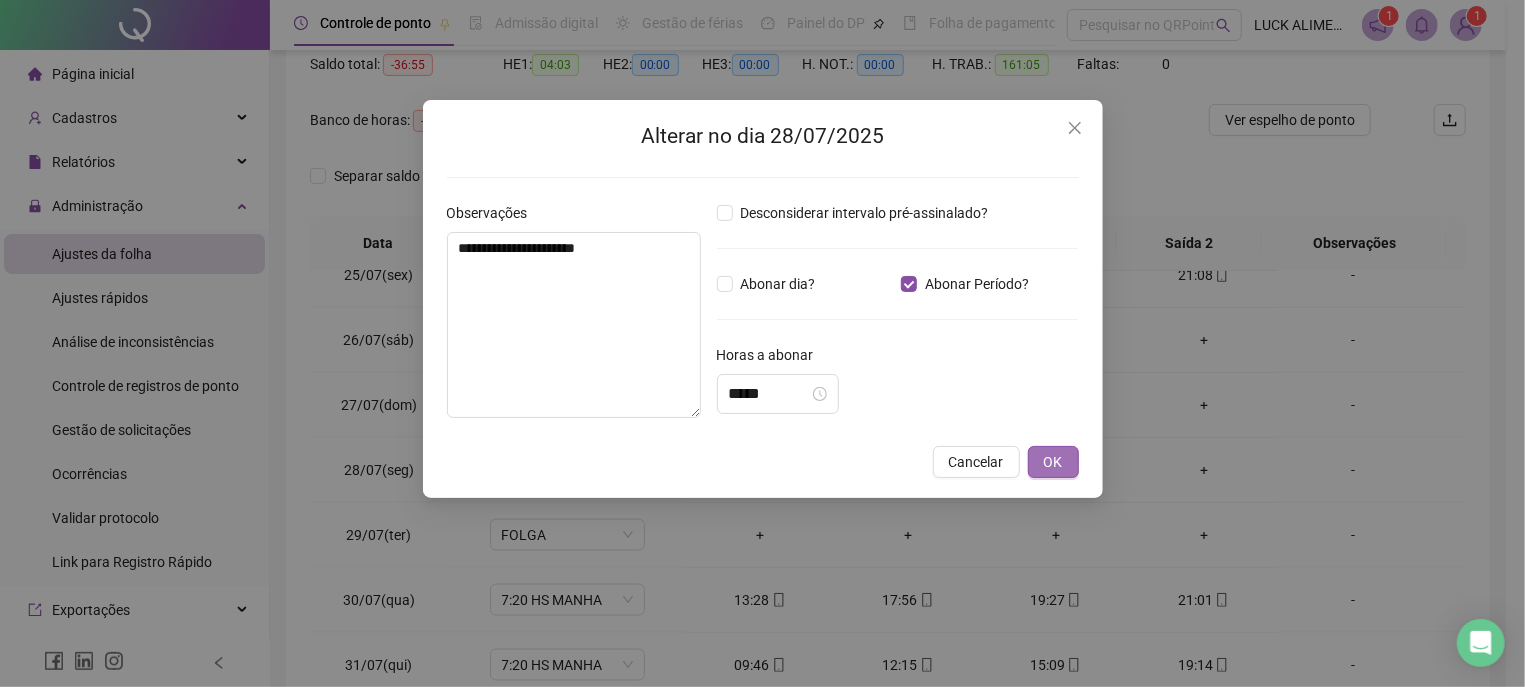 click on "OK" at bounding box center (1053, 462) 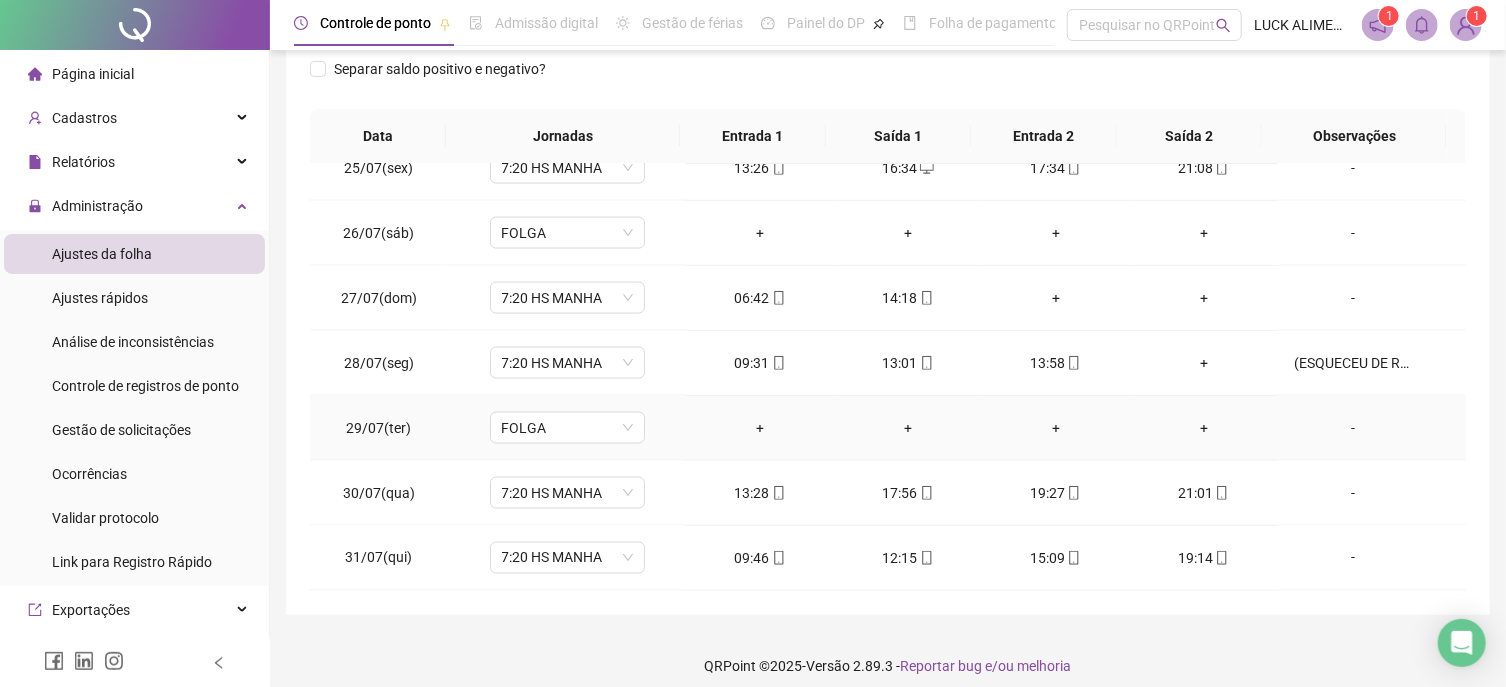 scroll, scrollTop: 336, scrollLeft: 0, axis: vertical 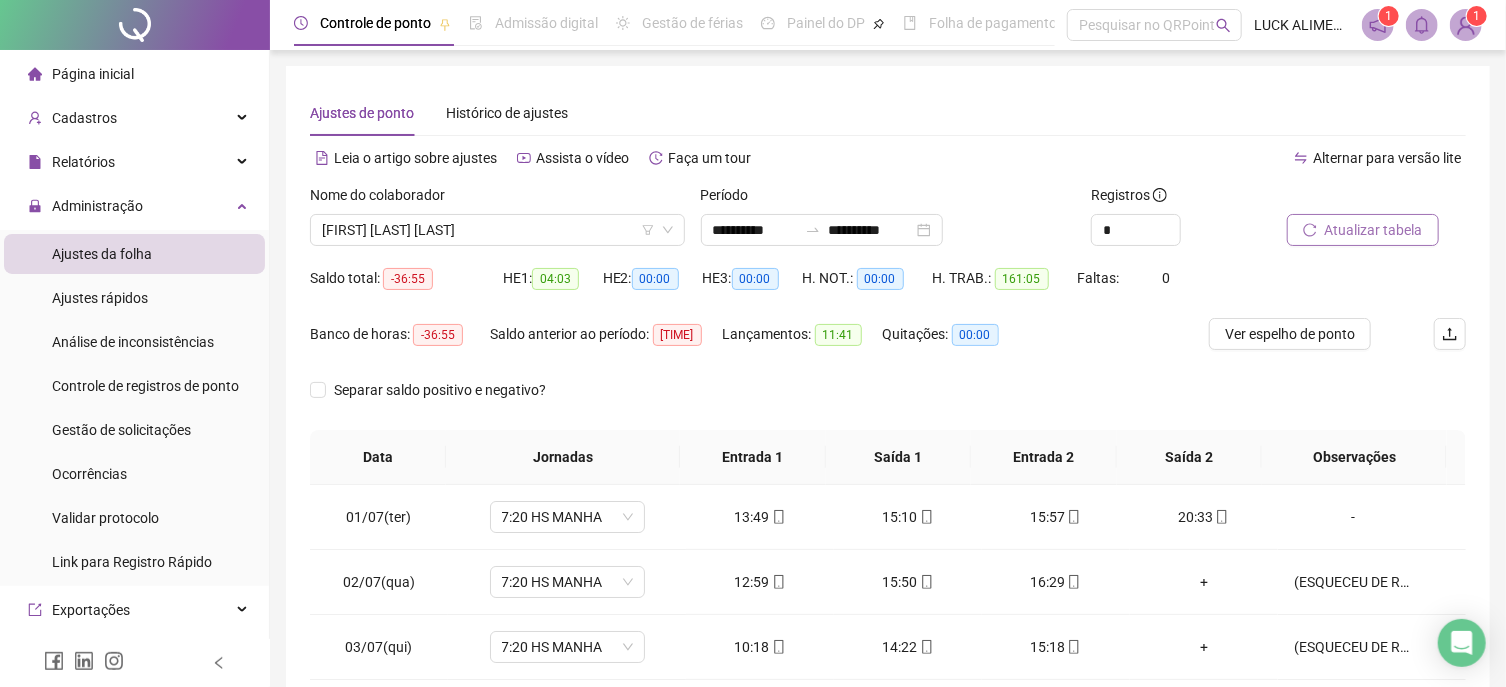 click on "Atualizar tabela" at bounding box center (1363, 230) 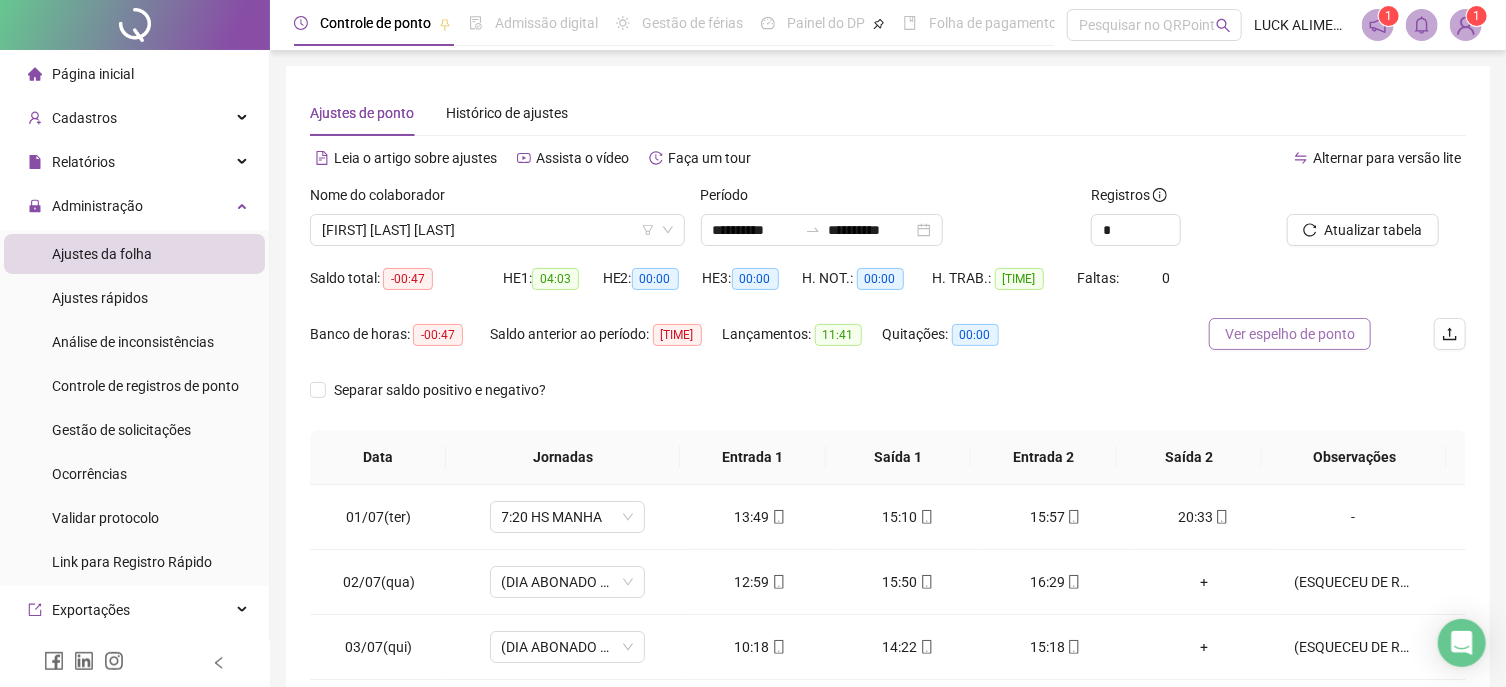 click on "Ver espelho de ponto" at bounding box center [1290, 334] 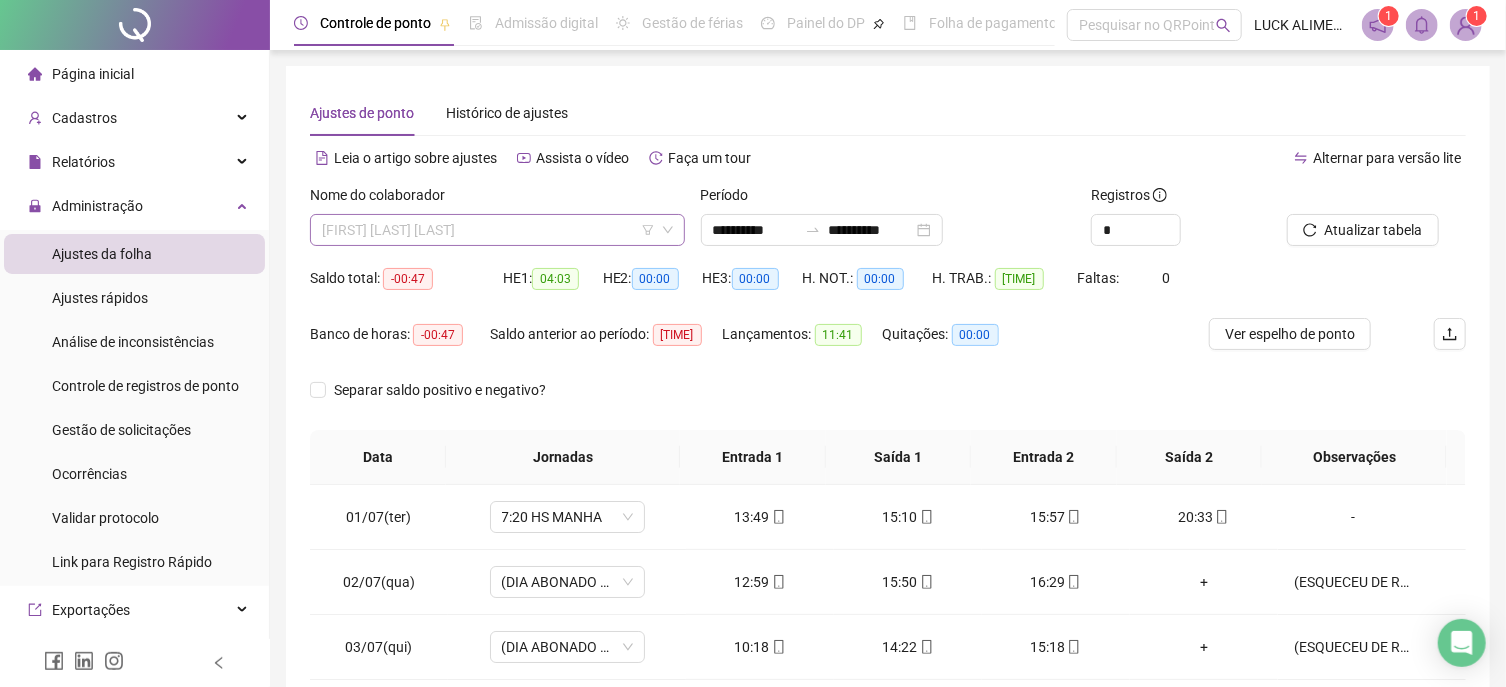 click on "[FIRST] [LAST] [LAST]" at bounding box center (497, 230) 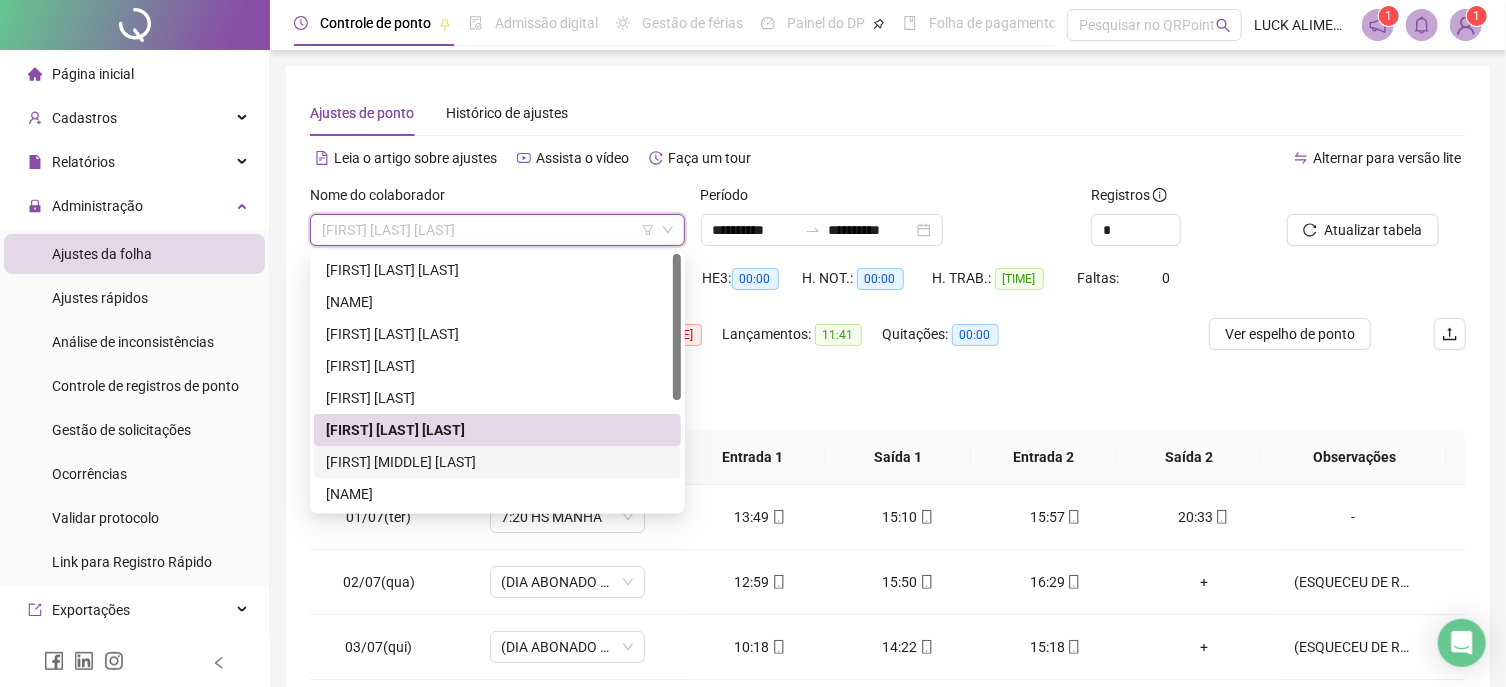 click on "[FIRST] [MIDDLE] [LAST]" at bounding box center [497, 462] 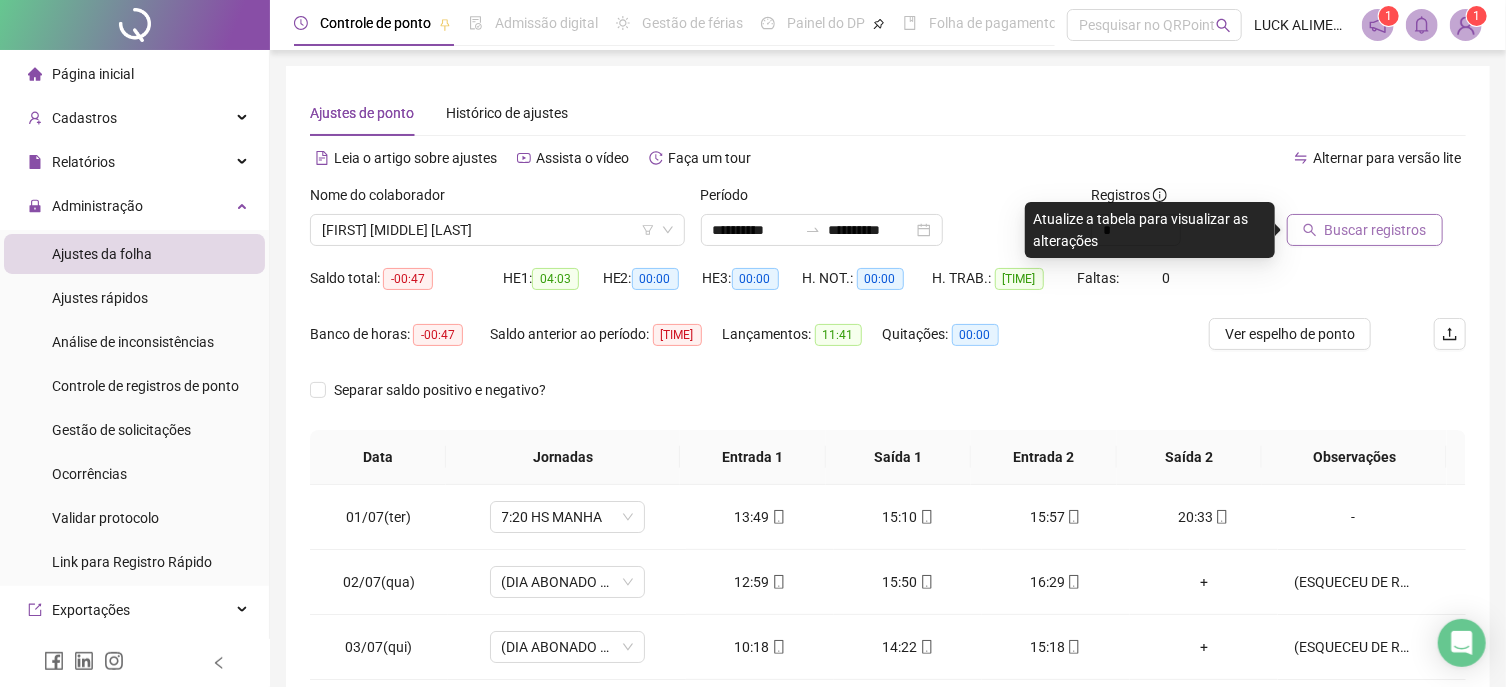 click on "Buscar registros" at bounding box center (1376, 230) 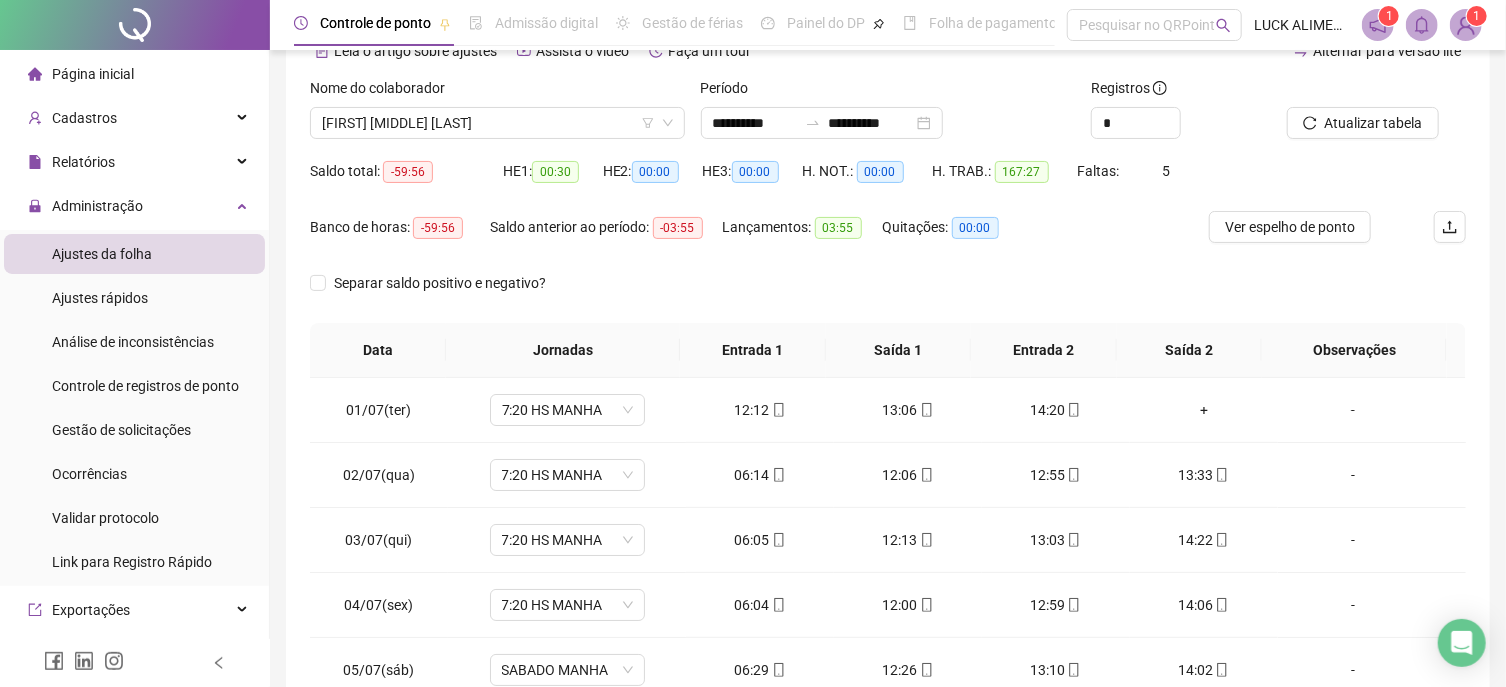scroll, scrollTop: 214, scrollLeft: 0, axis: vertical 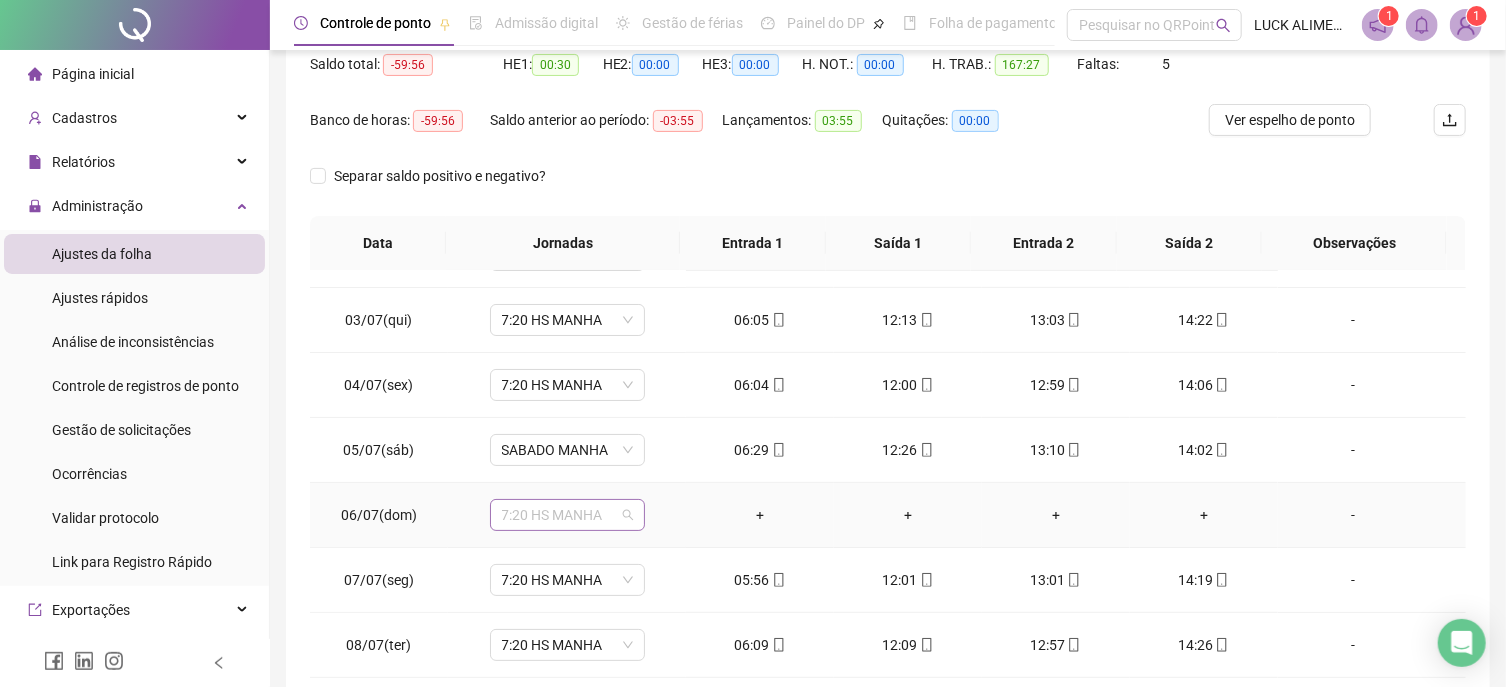 click on "7:20 HS MANHA" at bounding box center (567, 515) 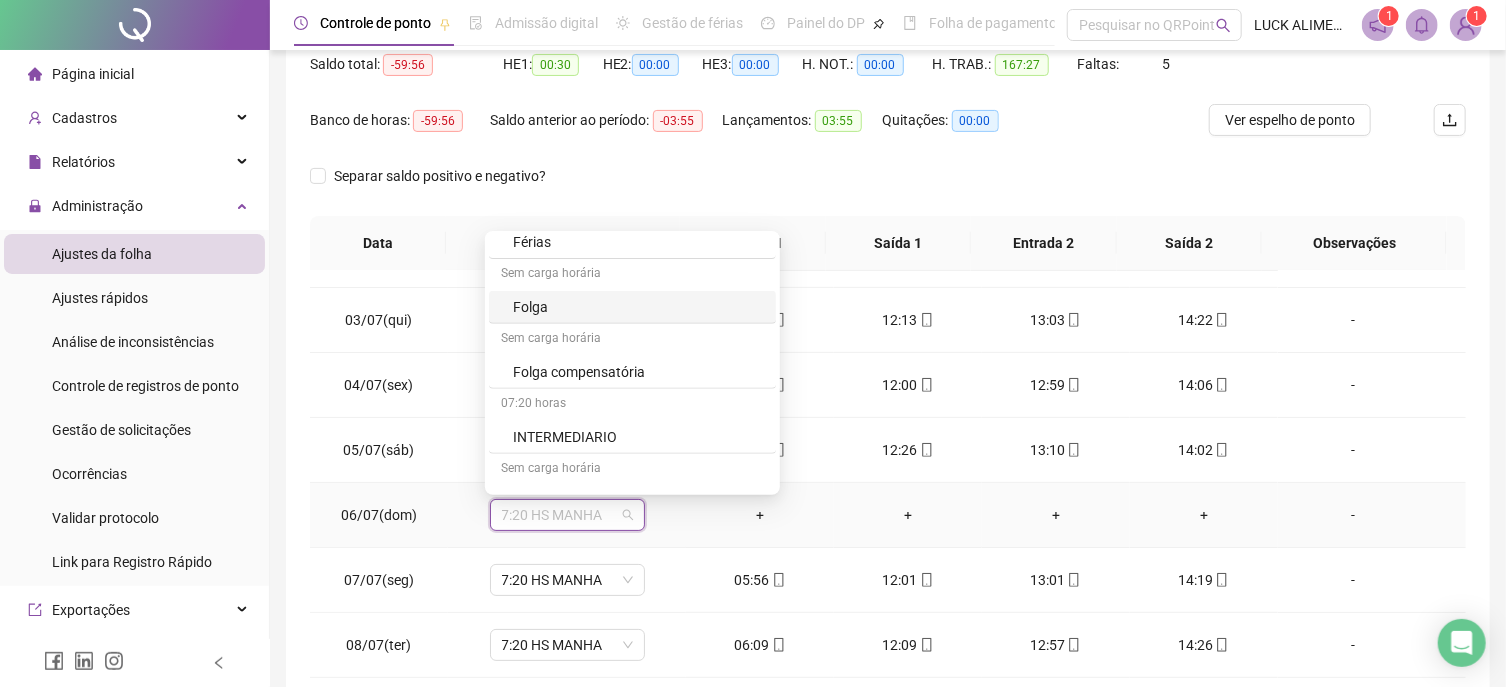 click on "Folga" at bounding box center [638, 307] 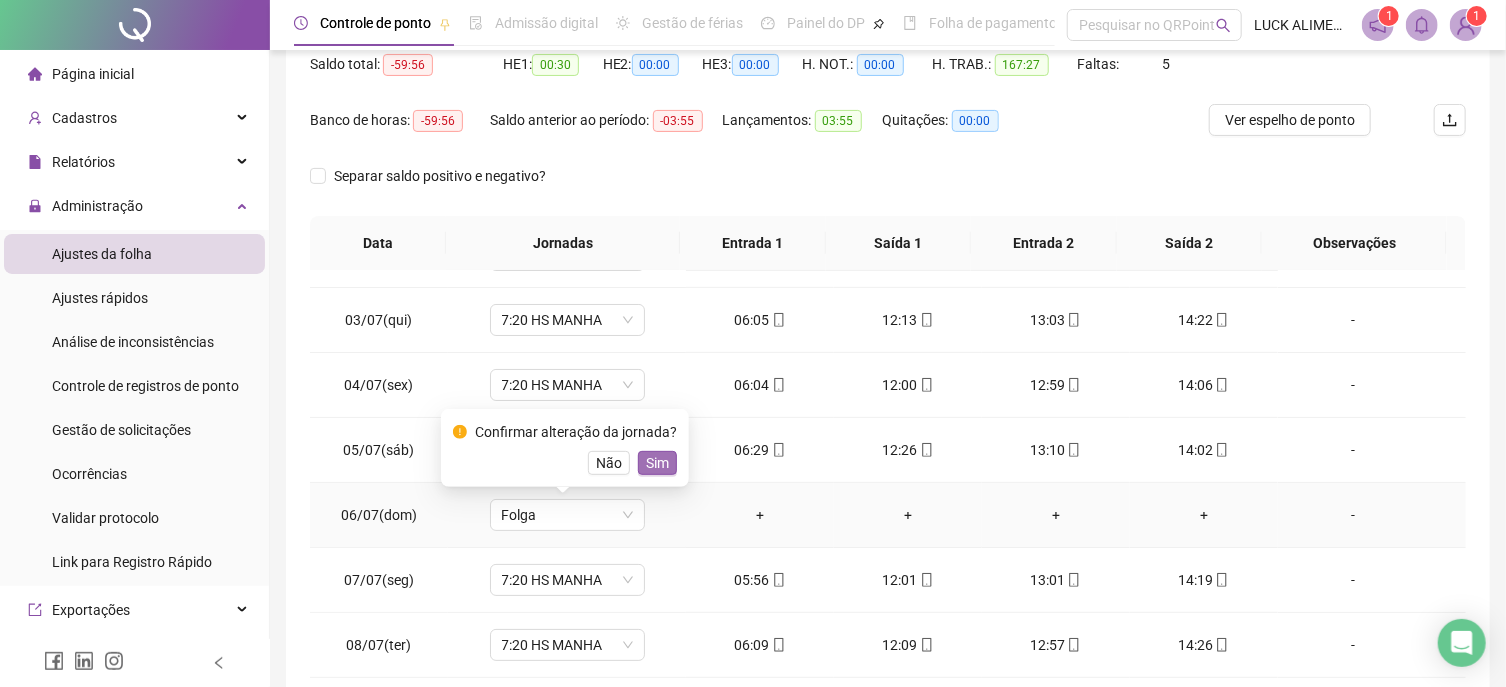 click on "Sim" at bounding box center (657, 463) 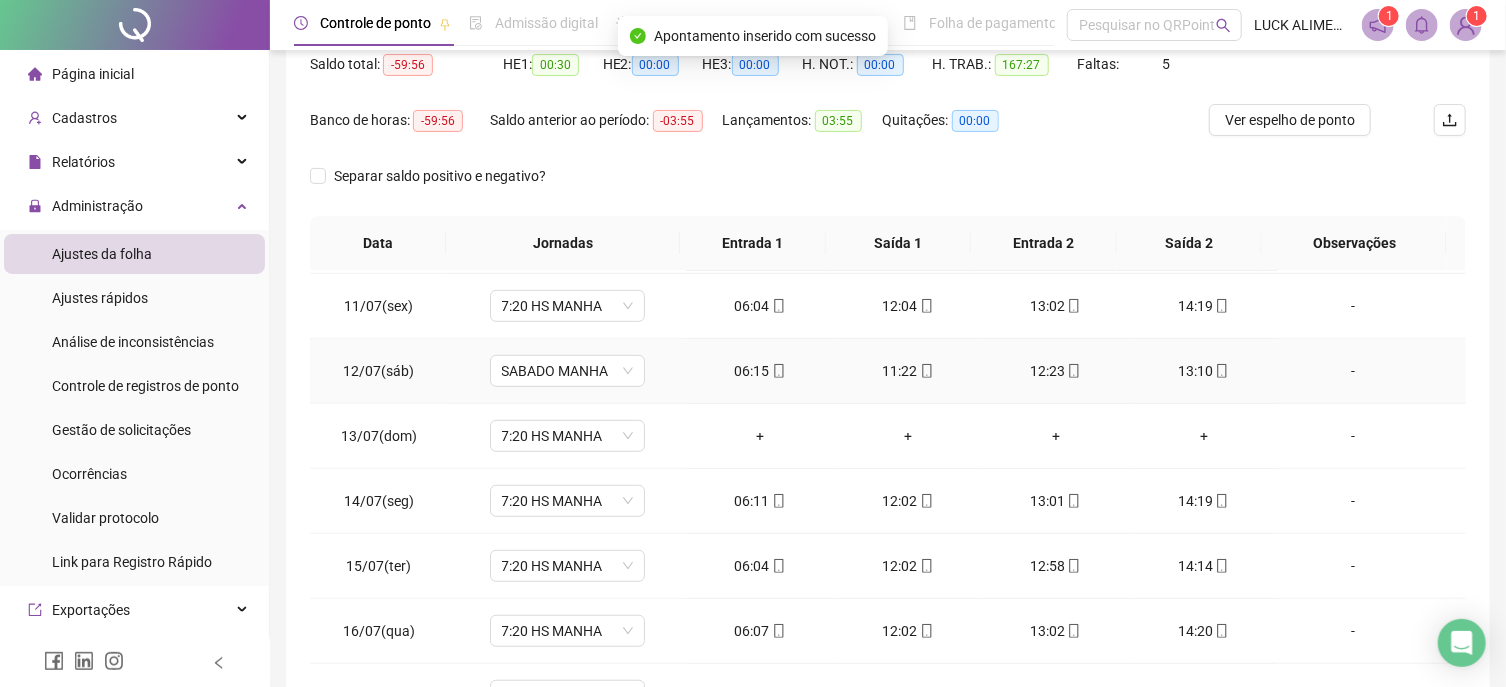 scroll, scrollTop: 683, scrollLeft: 0, axis: vertical 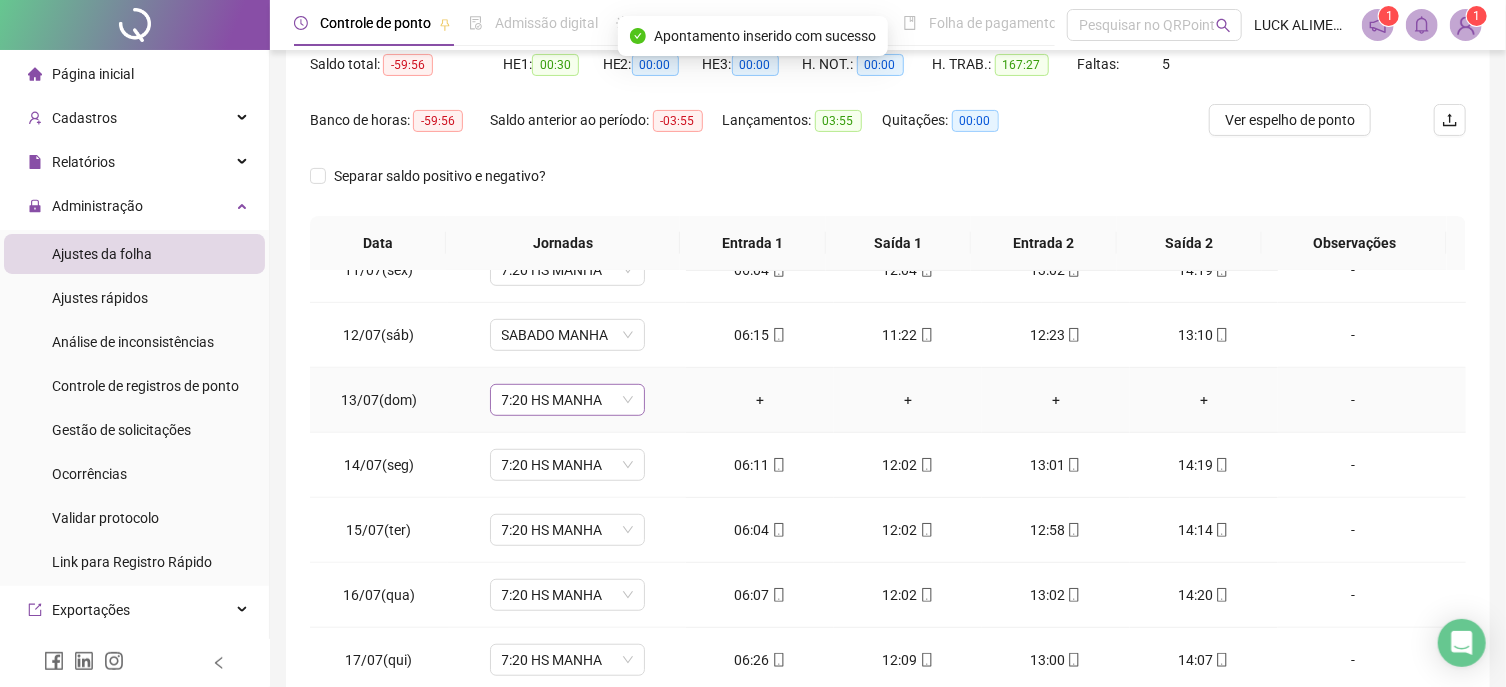 click on "7:20 HS MANHA" at bounding box center [567, 400] 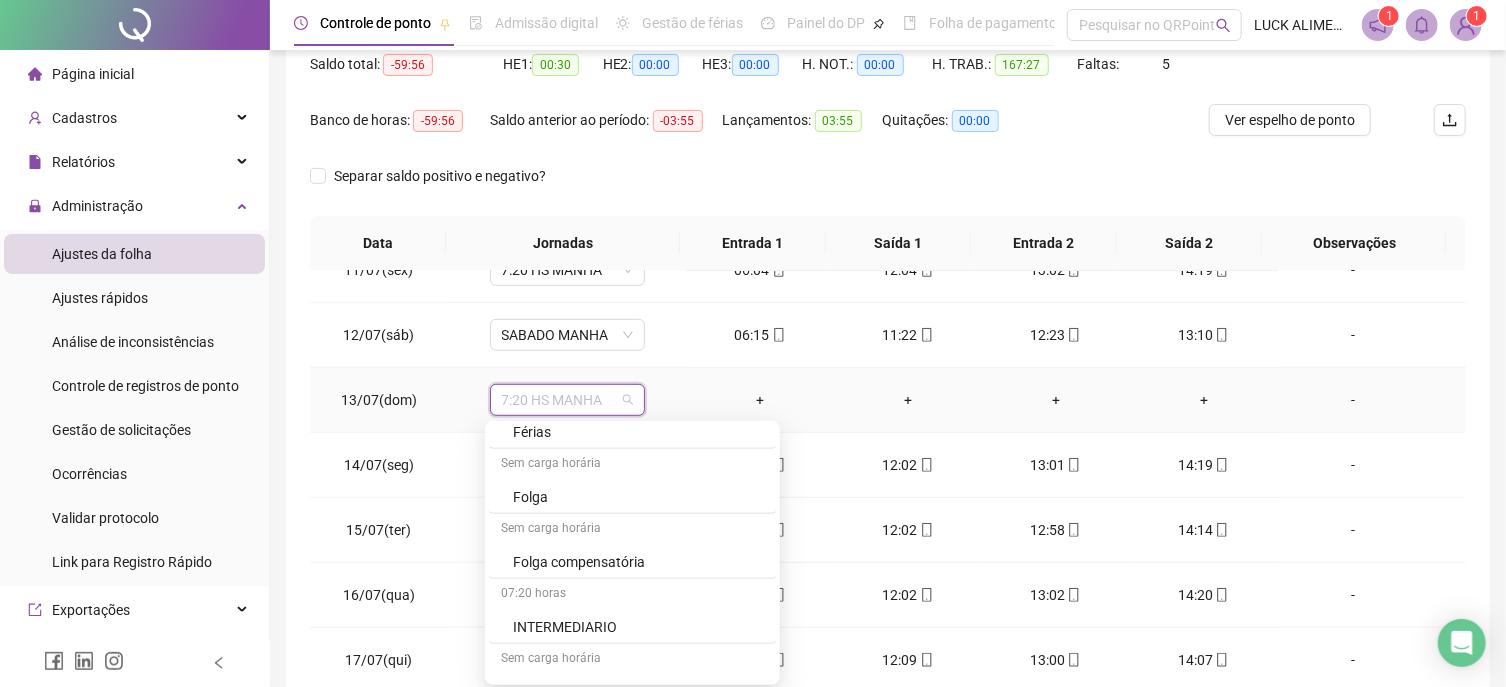 scroll, scrollTop: 691, scrollLeft: 0, axis: vertical 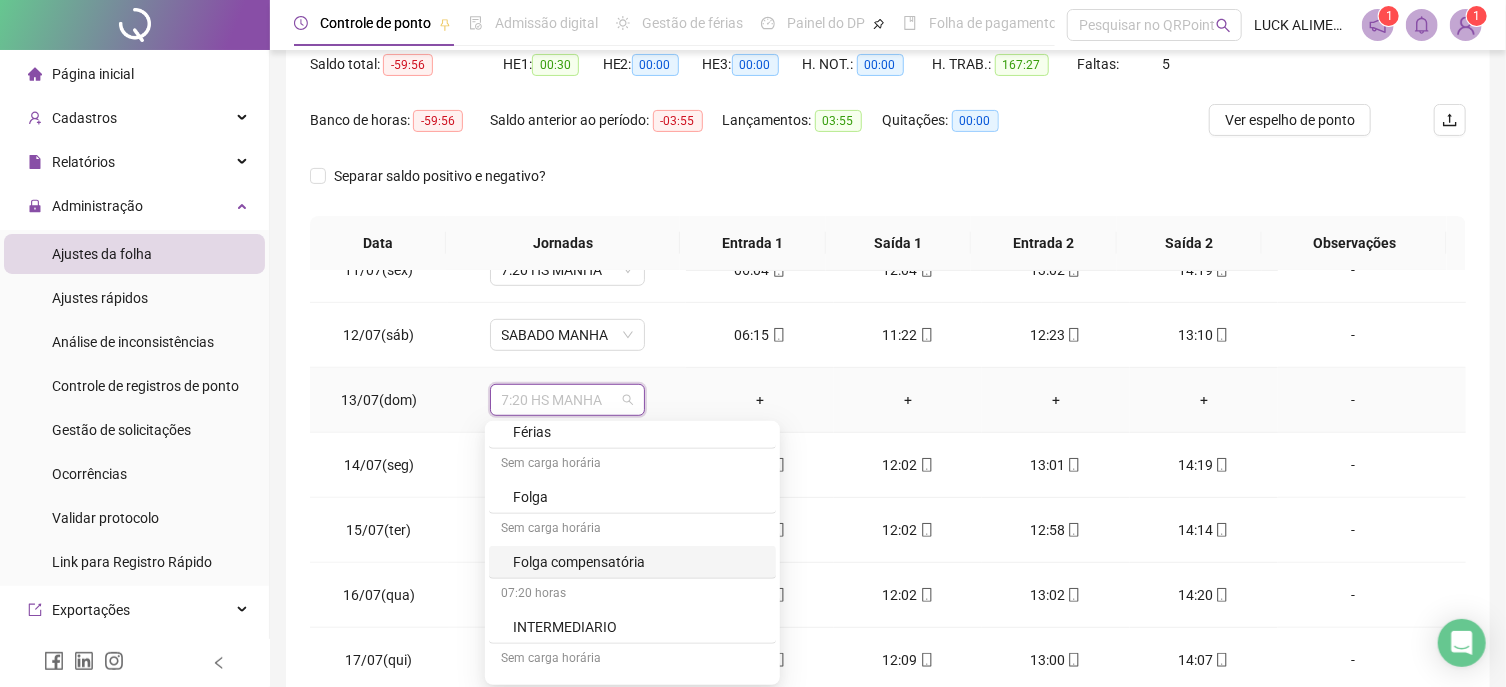 click on "Folga" at bounding box center (638, 497) 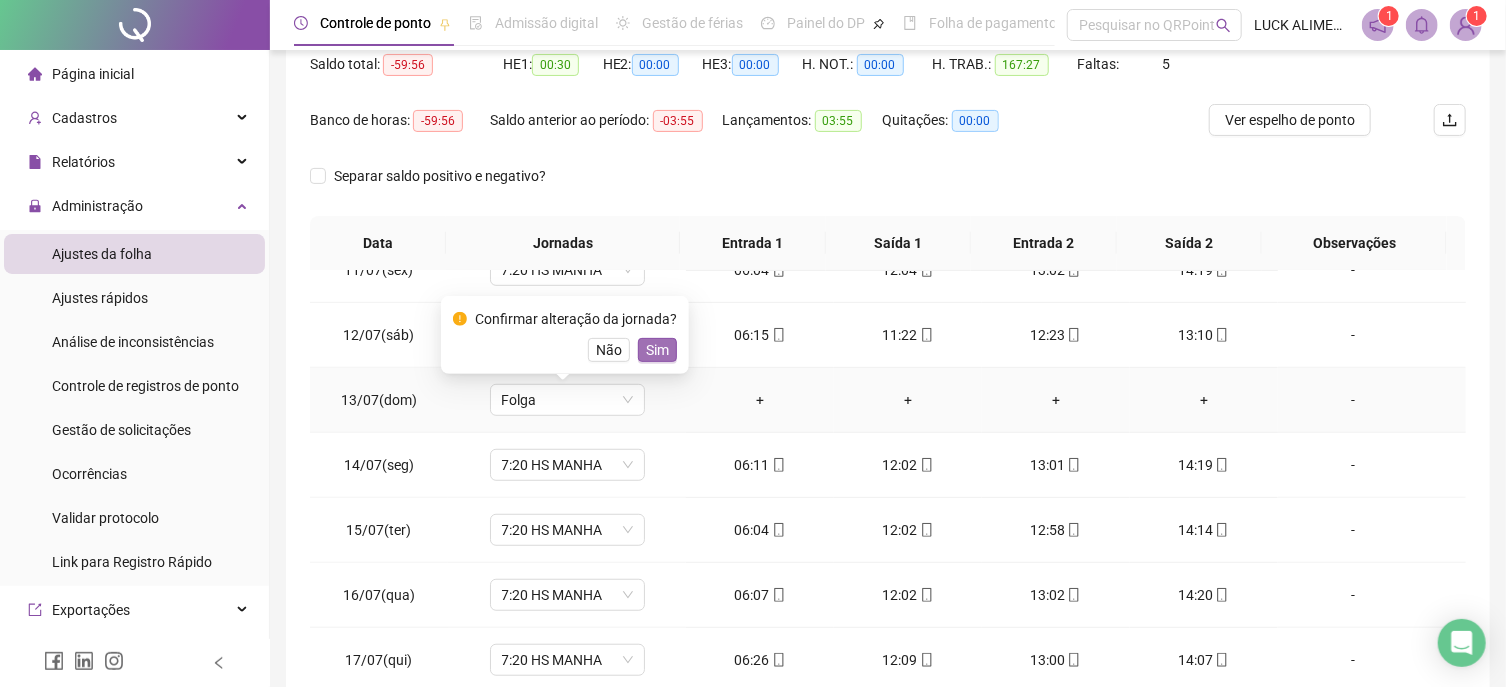 click on "Sim" at bounding box center (657, 350) 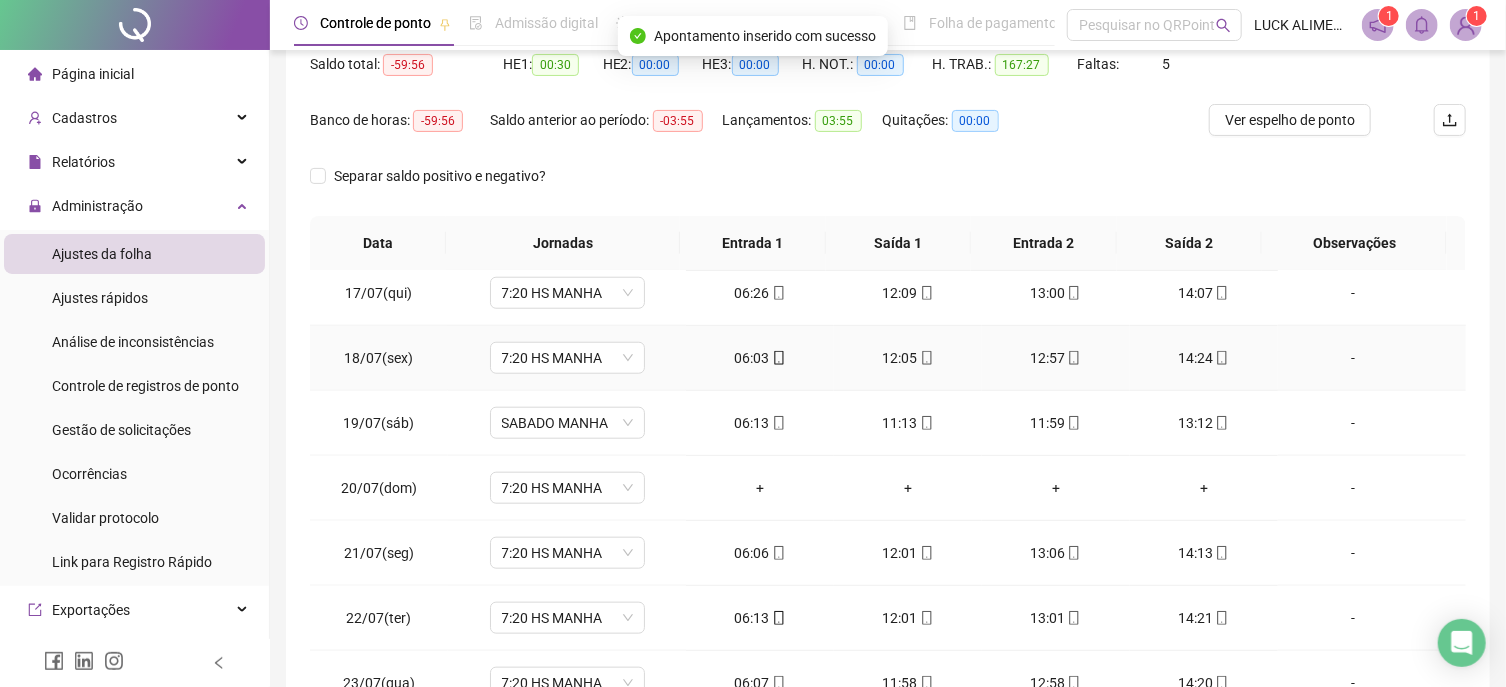 scroll, scrollTop: 1139, scrollLeft: 0, axis: vertical 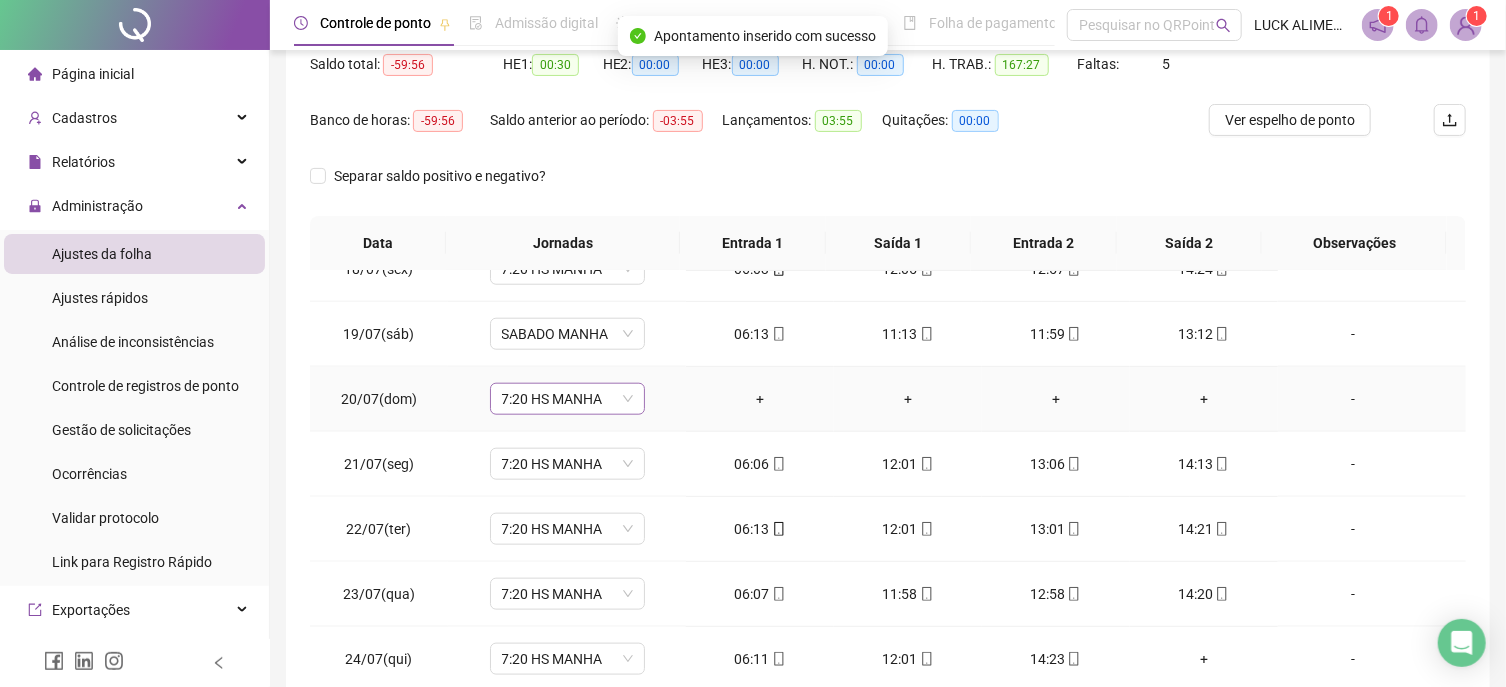 click on "7:20 HS MANHA" at bounding box center (567, 399) 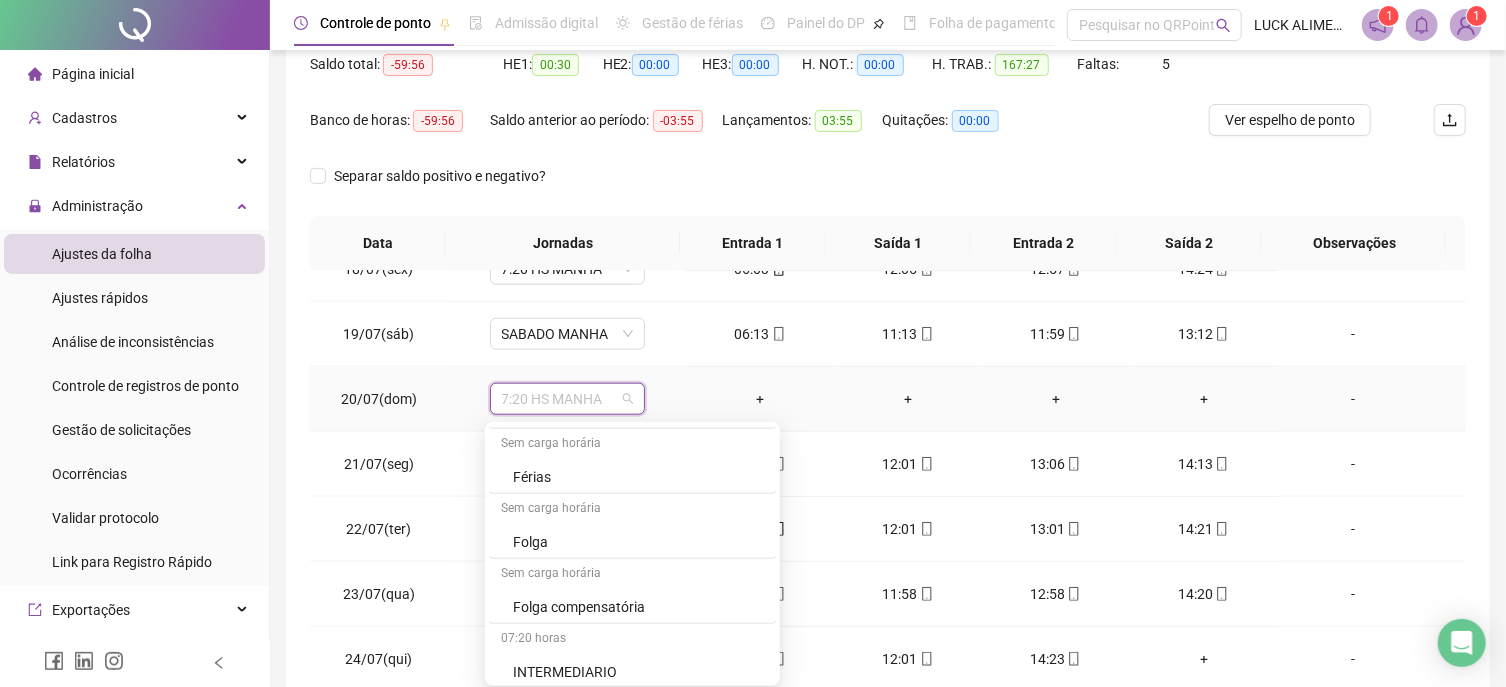 scroll, scrollTop: 691, scrollLeft: 0, axis: vertical 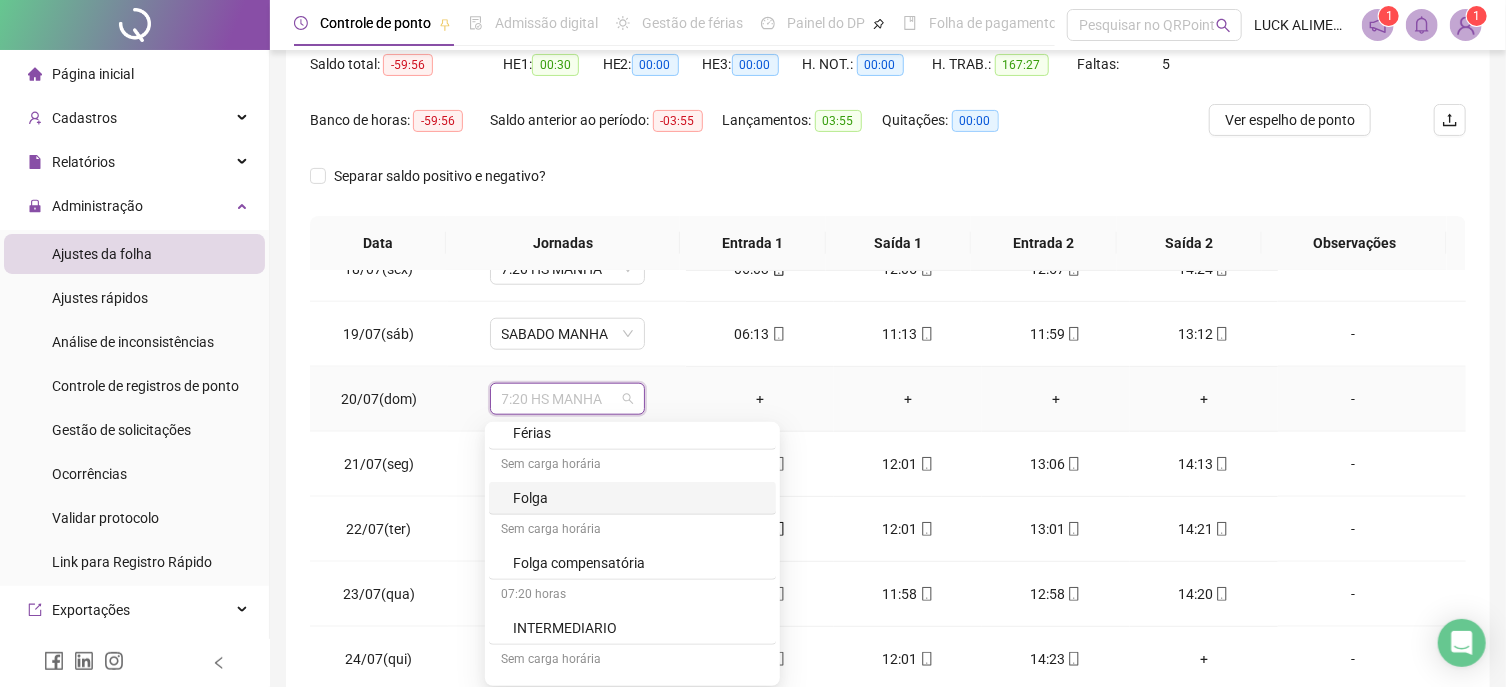 click on "Folga" at bounding box center (638, 498) 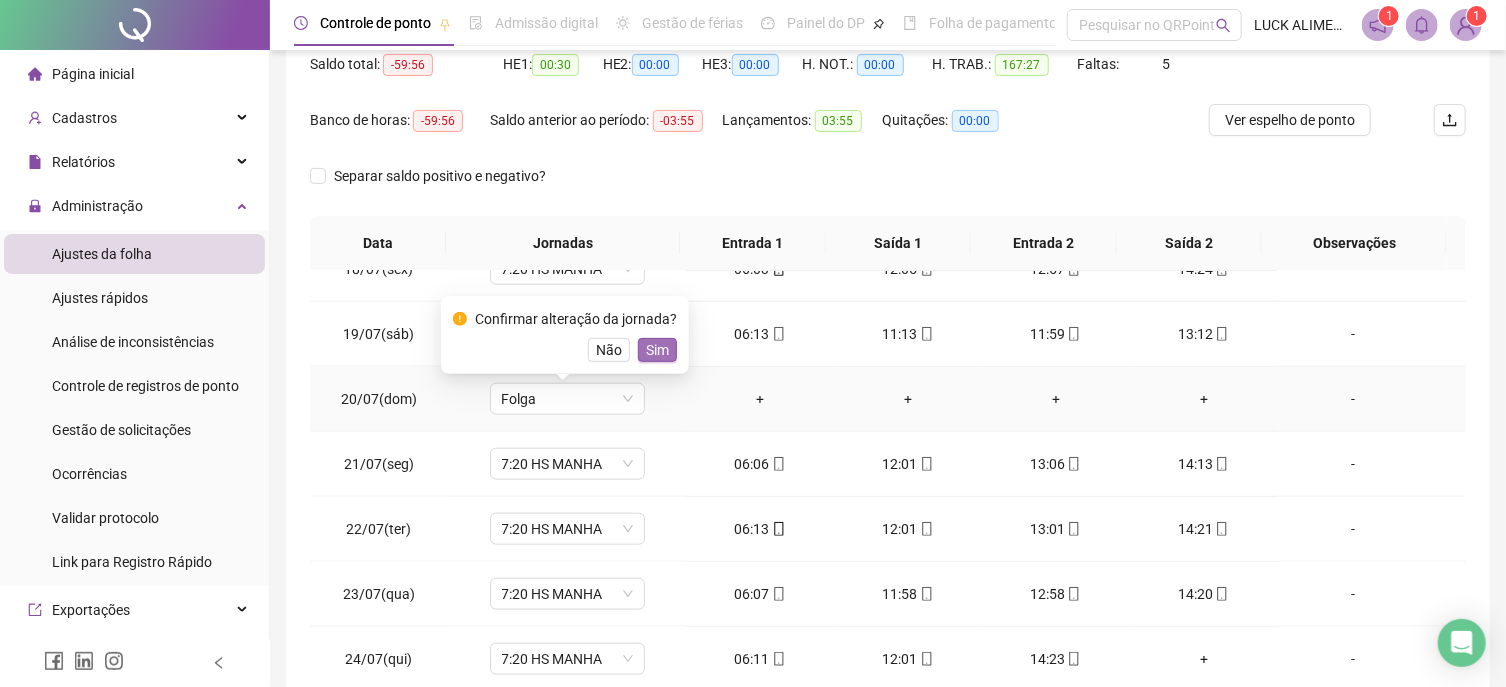 click on "Sim" at bounding box center [657, 350] 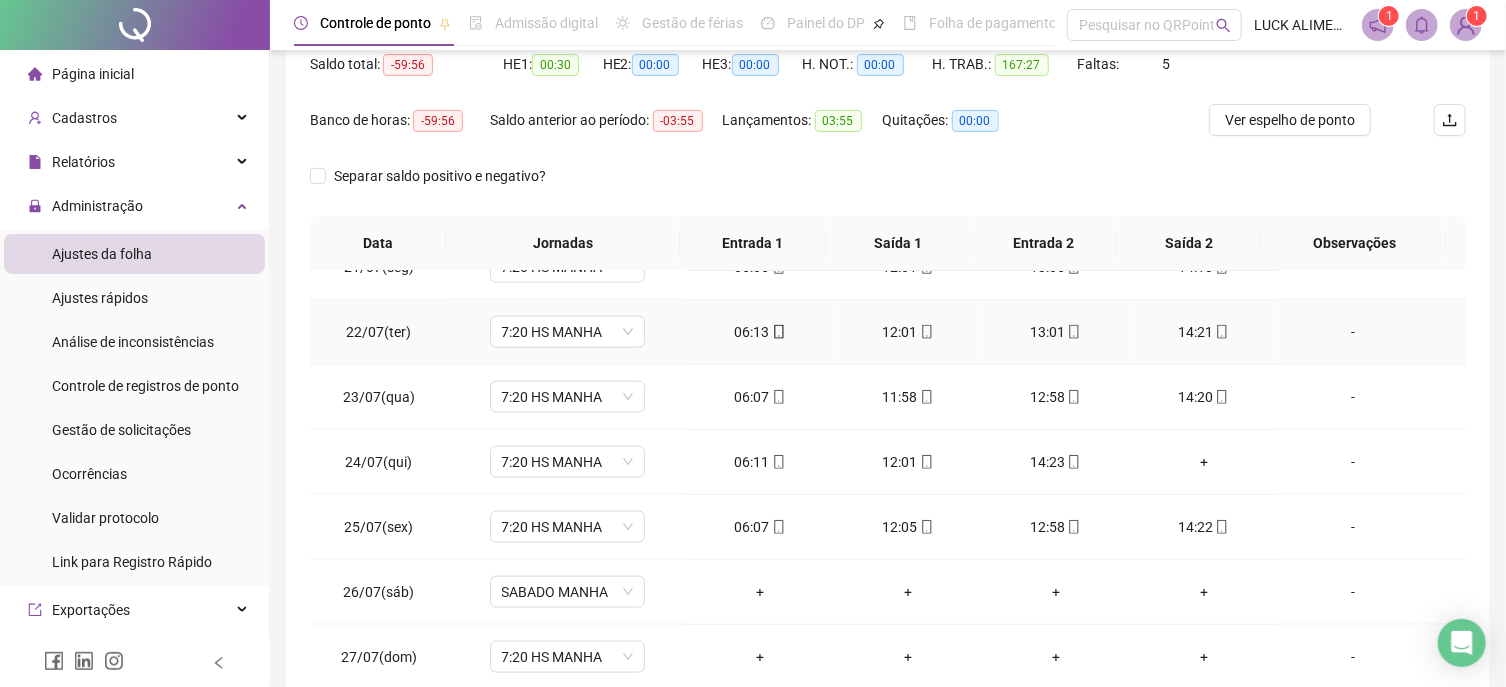 scroll, scrollTop: 1366, scrollLeft: 0, axis: vertical 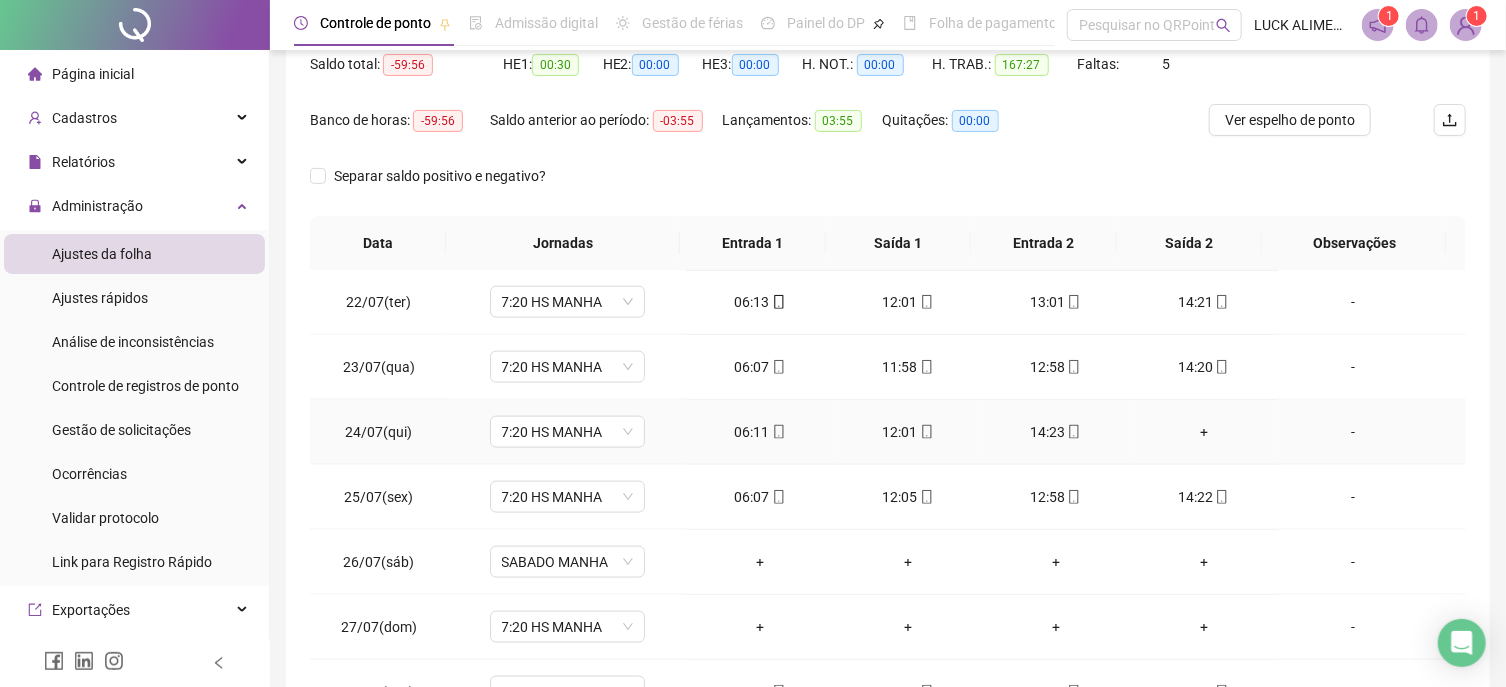 click on "+" at bounding box center [1204, 432] 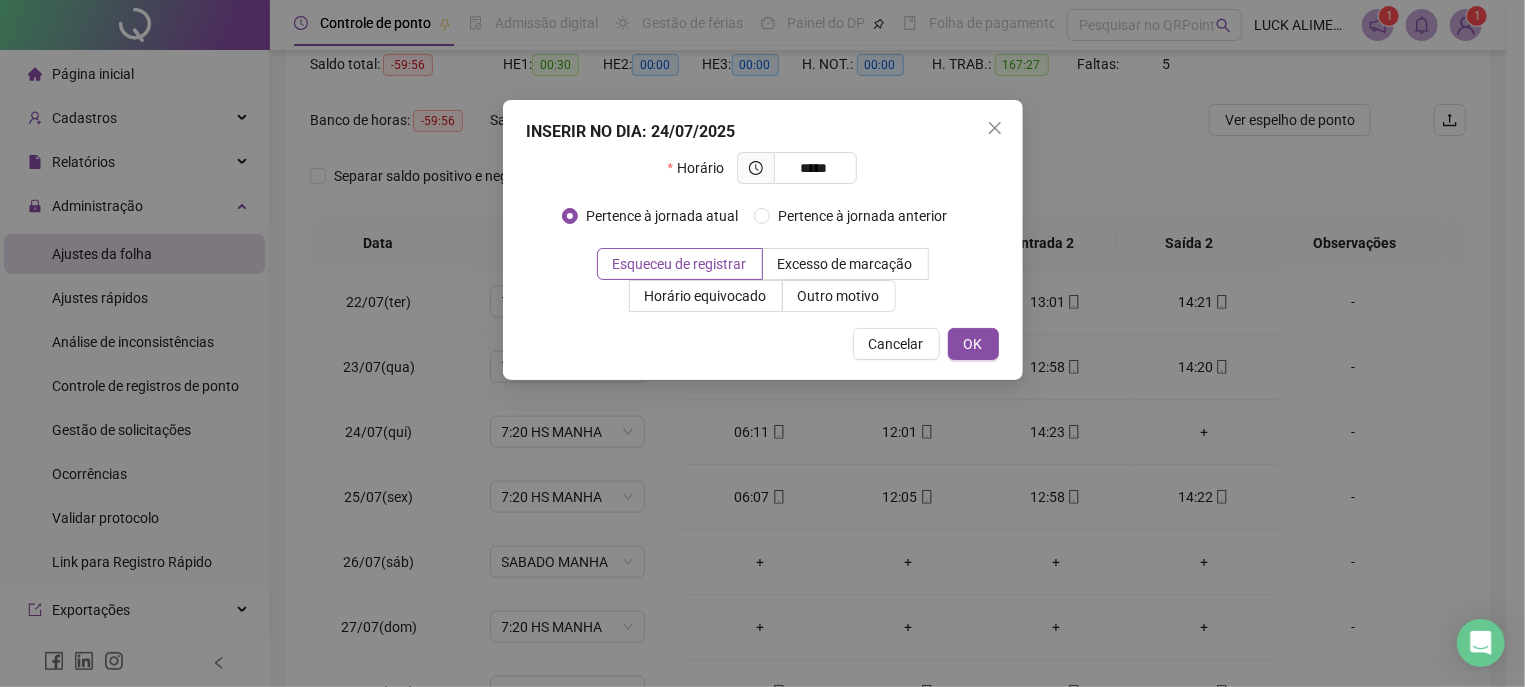 type on "*****" 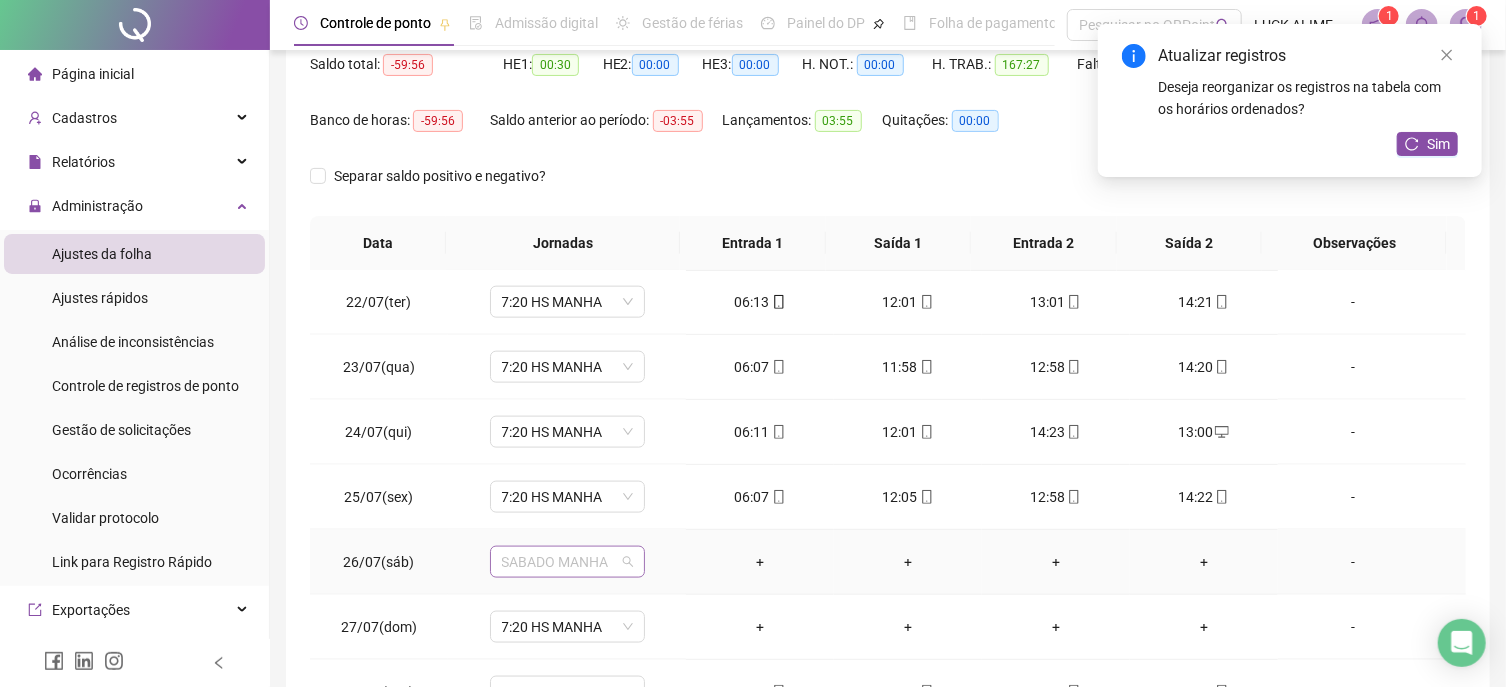 click on "SABADO MANHA" at bounding box center (567, 562) 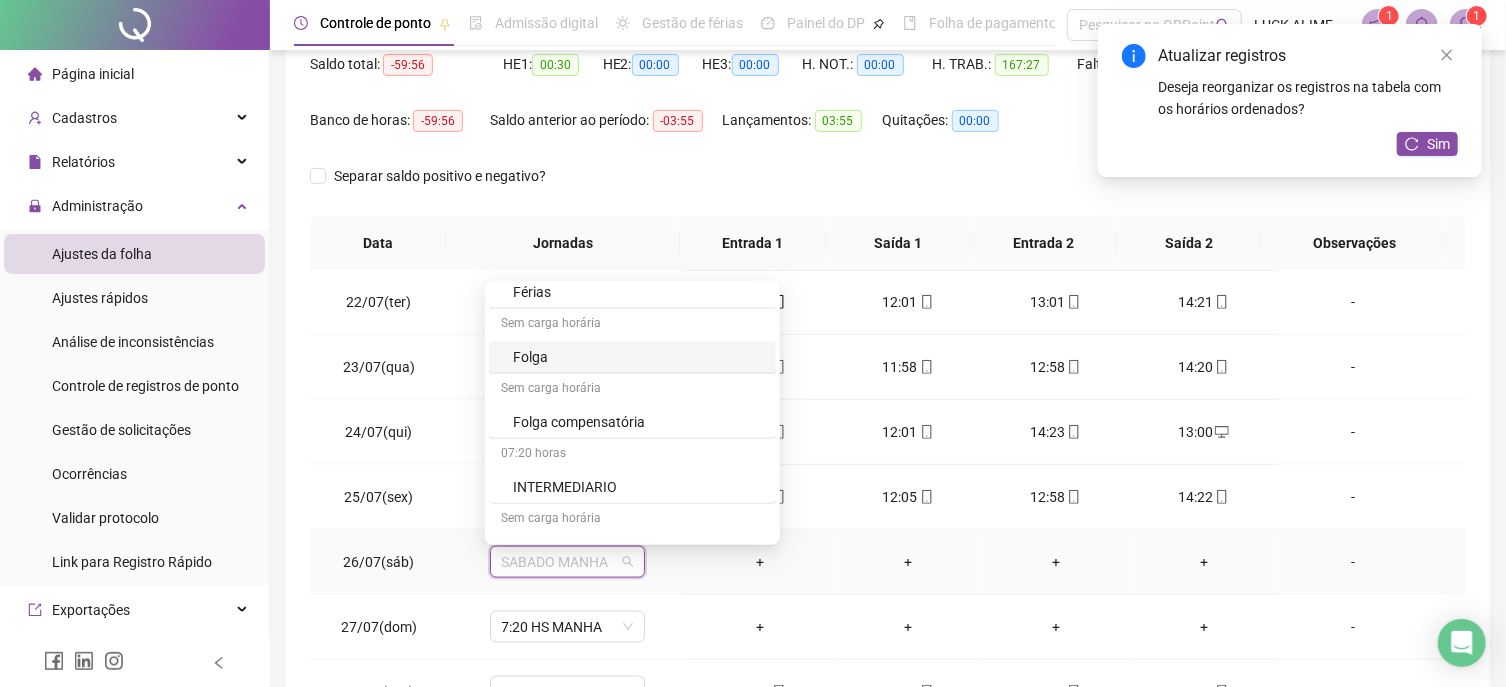 click on "Folga" at bounding box center (638, 357) 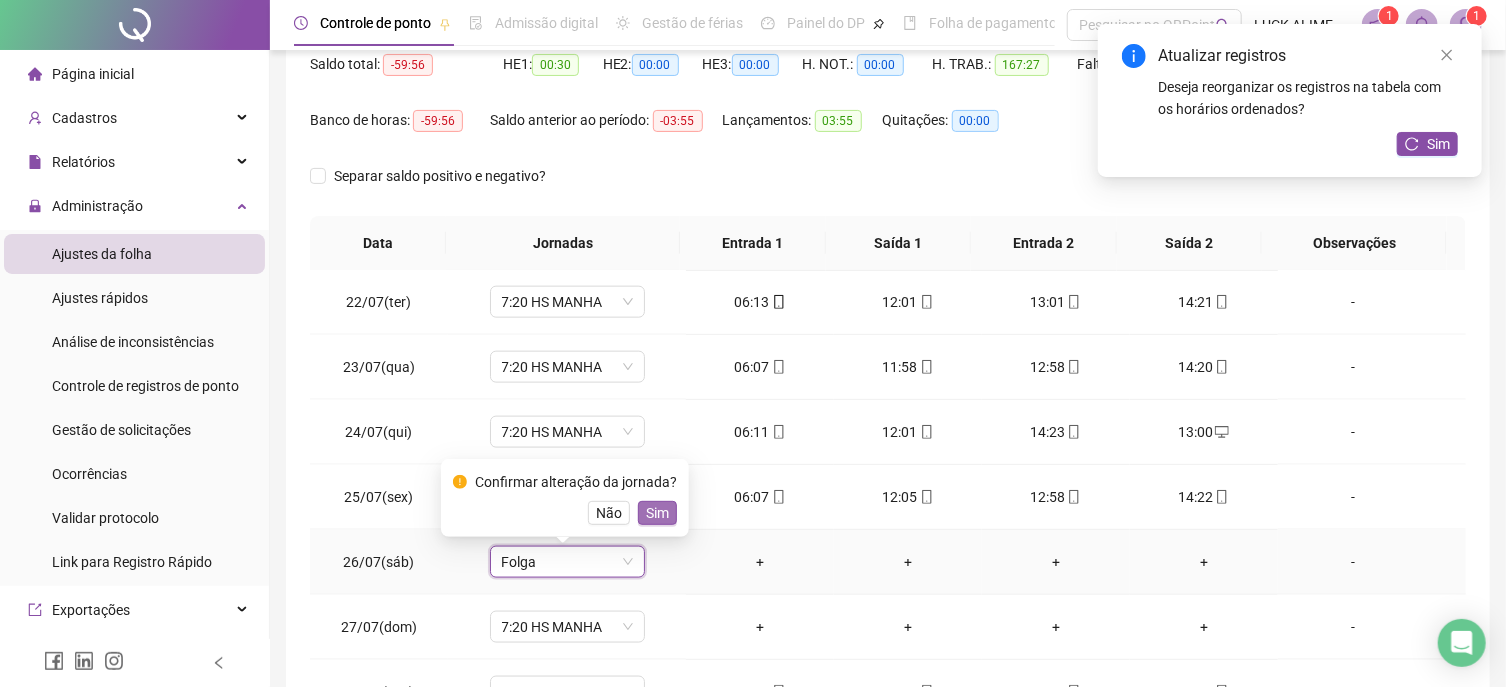 click on "Sim" at bounding box center (657, 513) 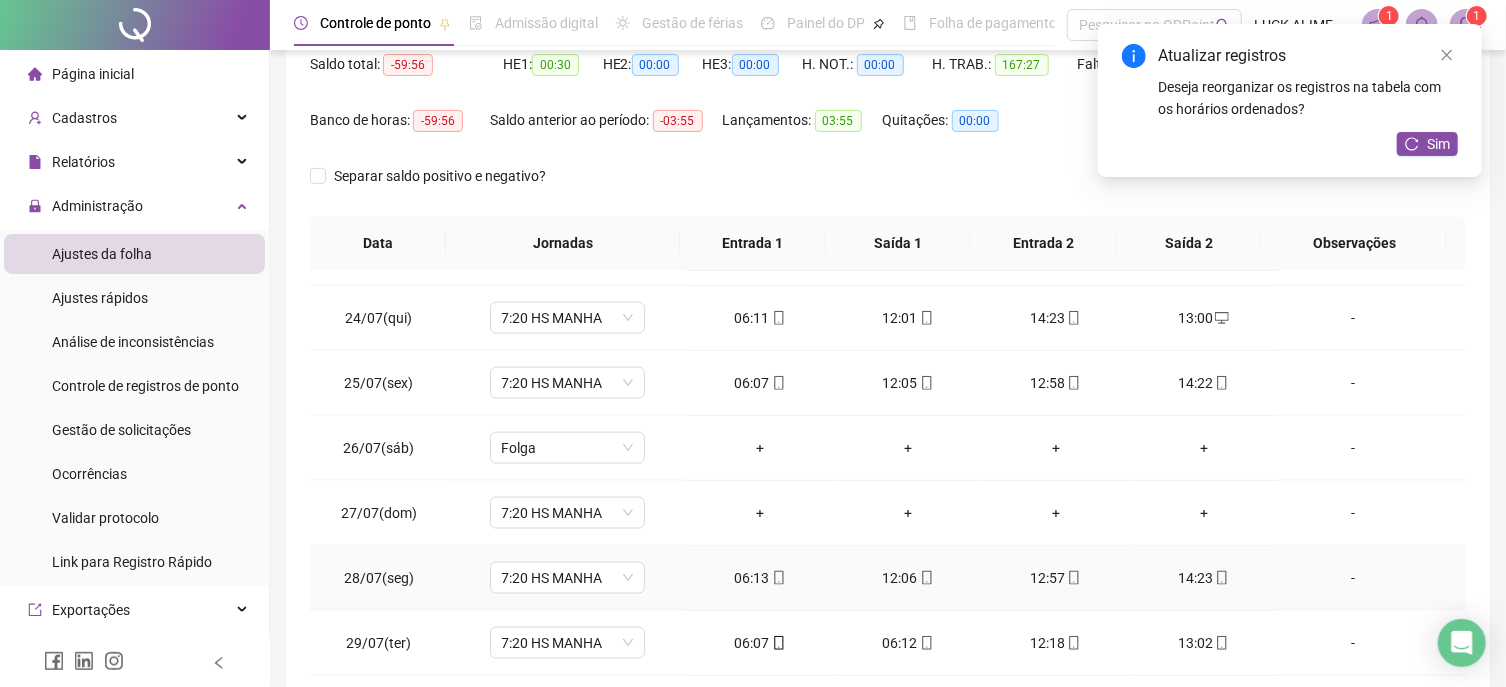 scroll, scrollTop: 1591, scrollLeft: 0, axis: vertical 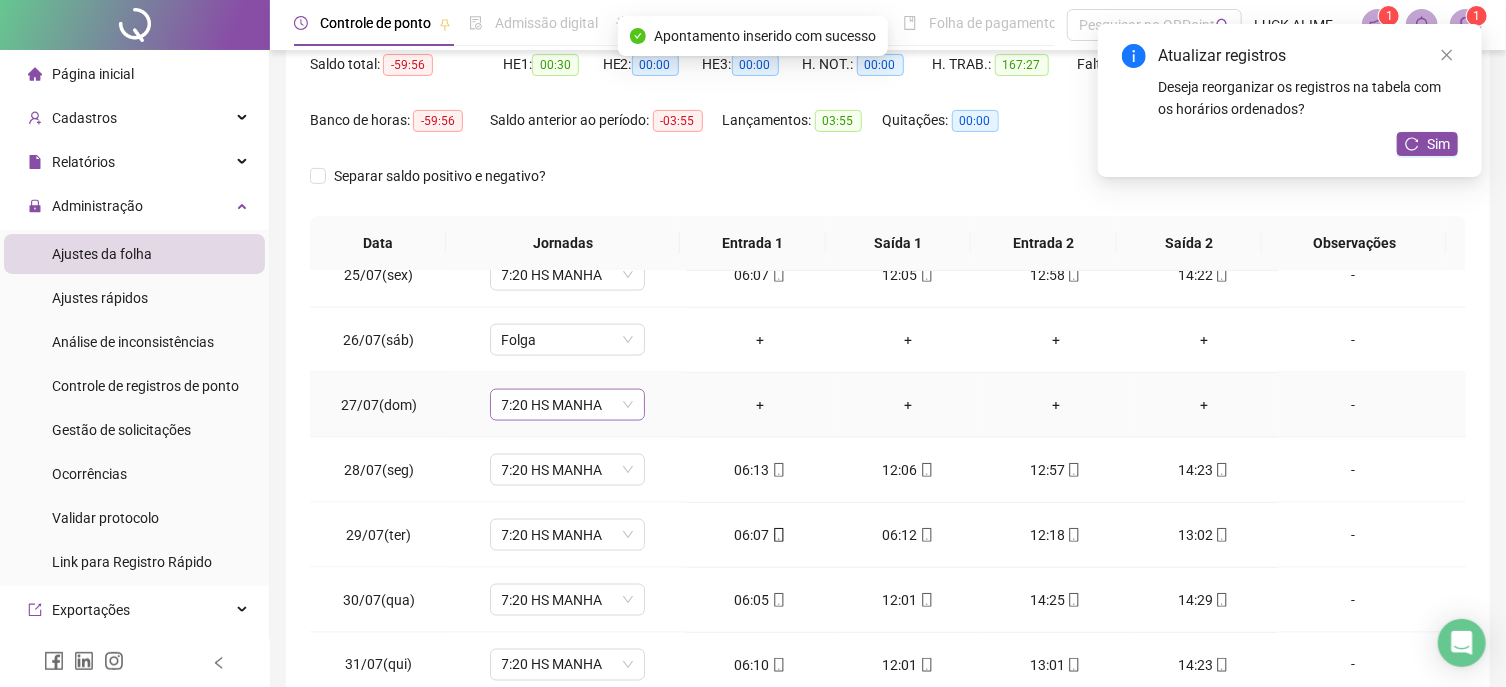 click on "7:20 HS MANHA" at bounding box center [567, 405] 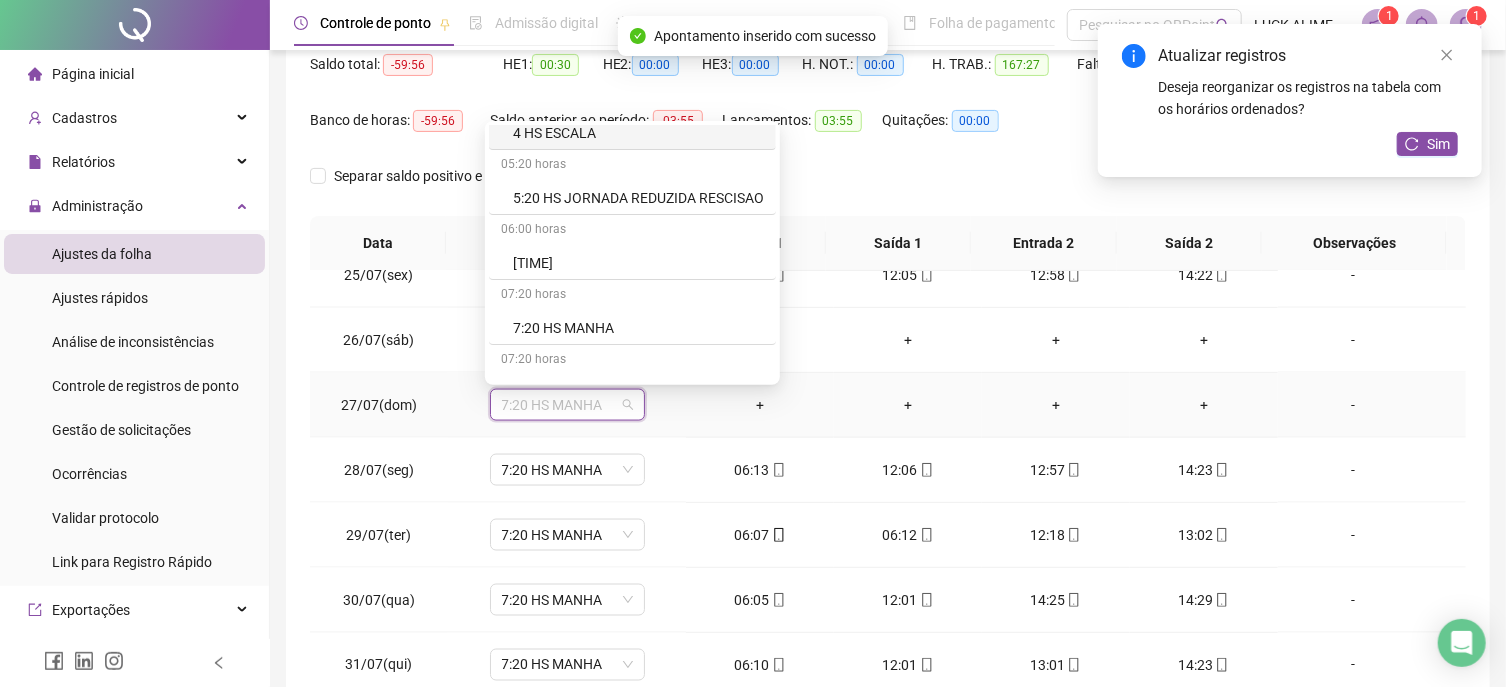 scroll, scrollTop: 461, scrollLeft: 0, axis: vertical 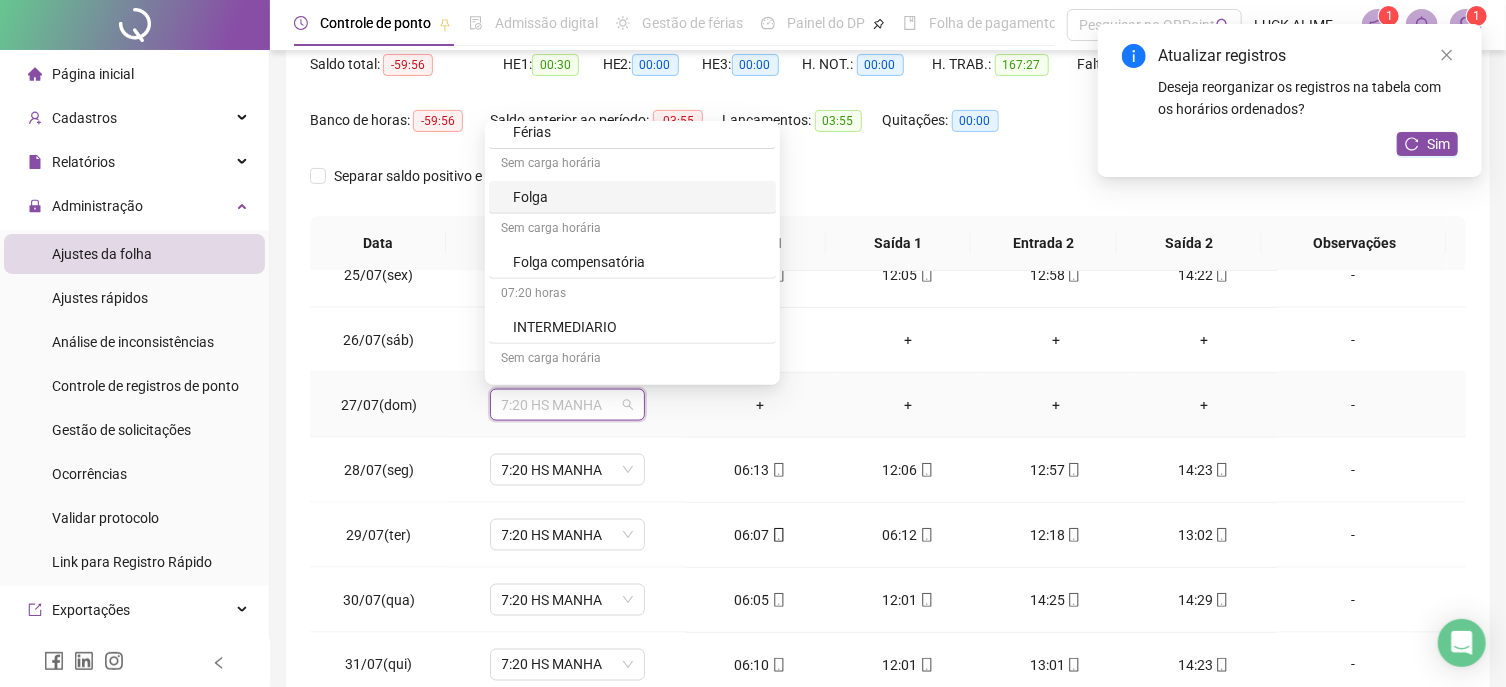 click on "Folga" at bounding box center (638, 197) 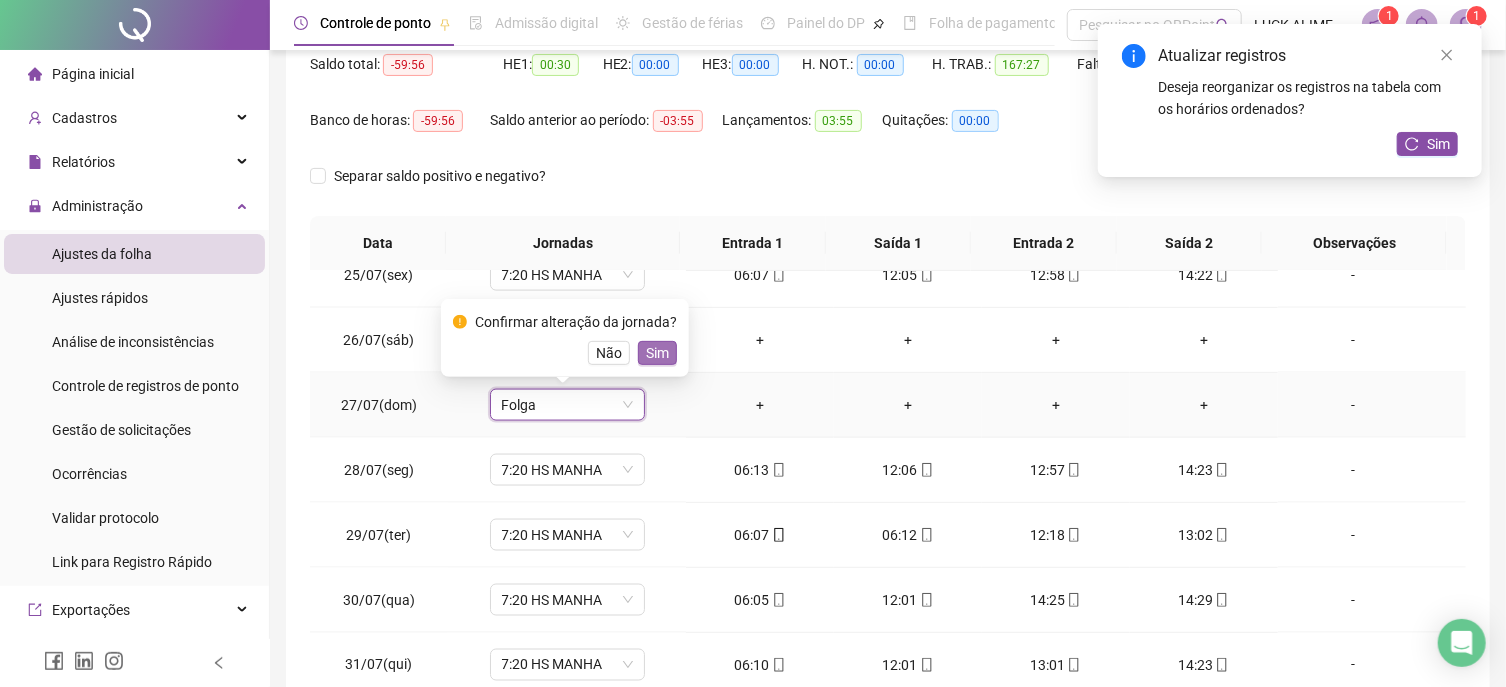 click on "Sim" at bounding box center (657, 353) 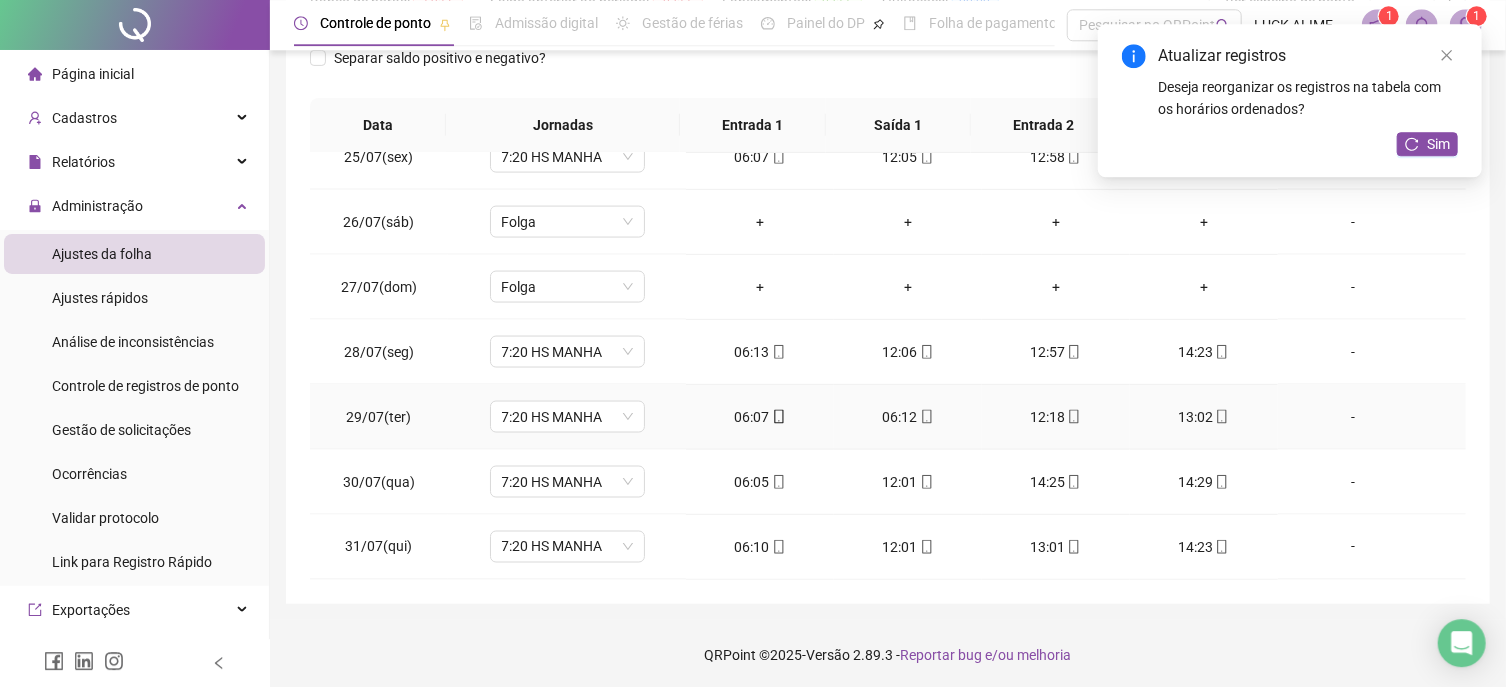 scroll, scrollTop: 336, scrollLeft: 0, axis: vertical 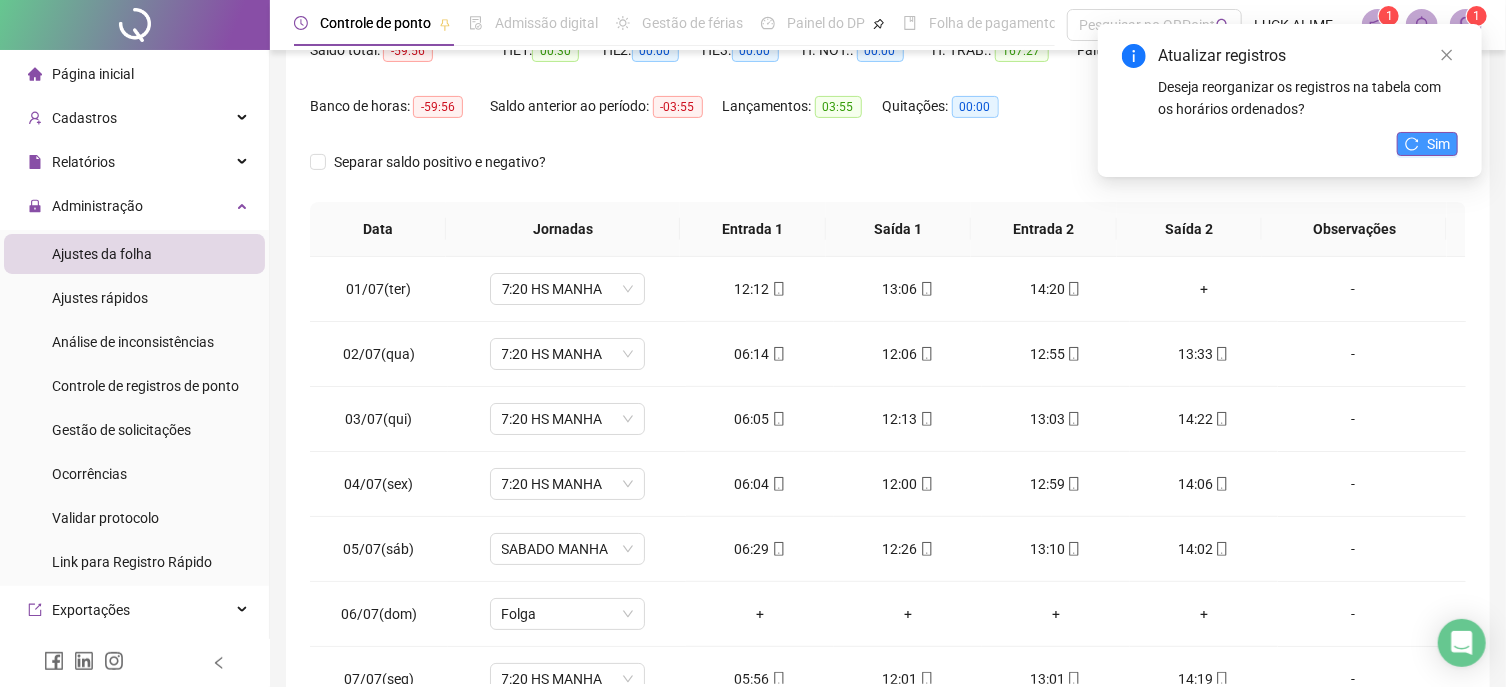 click on "Sim" at bounding box center [1438, 144] 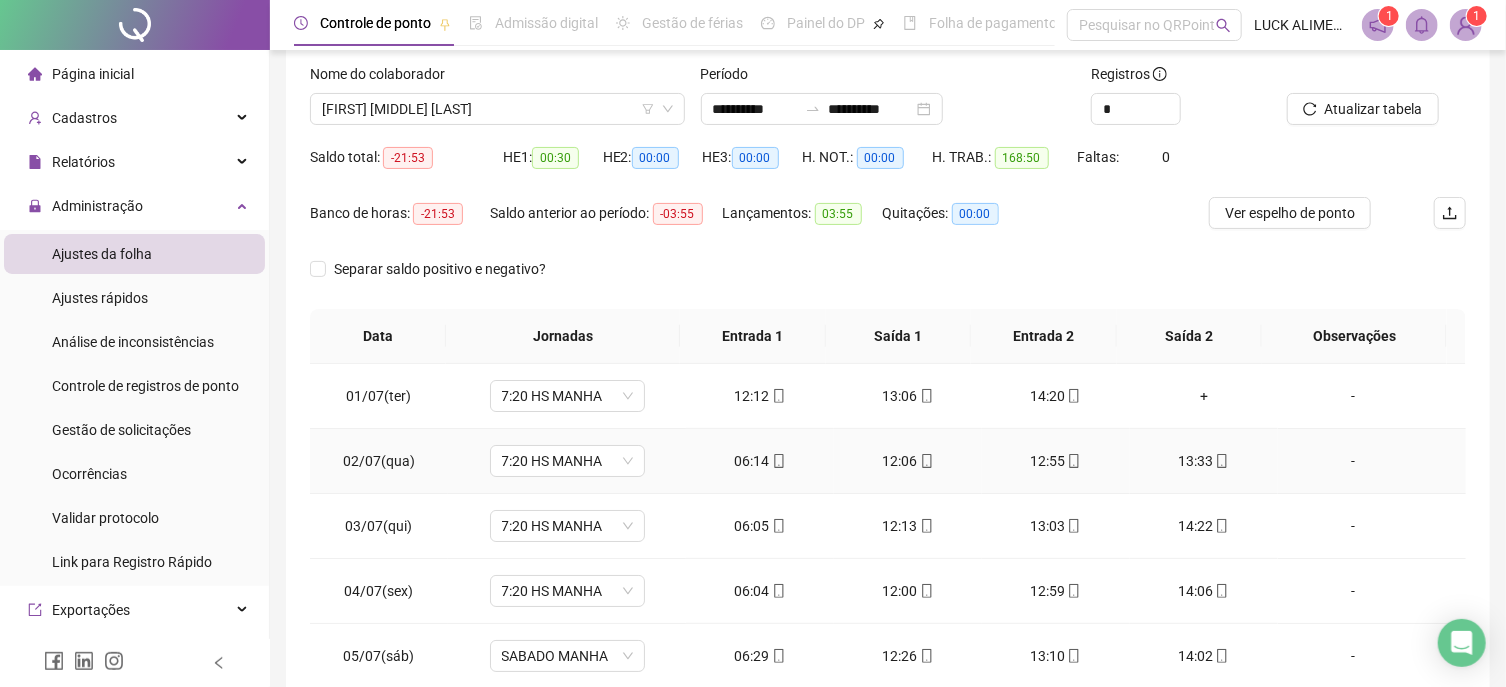 scroll, scrollTop: 0, scrollLeft: 0, axis: both 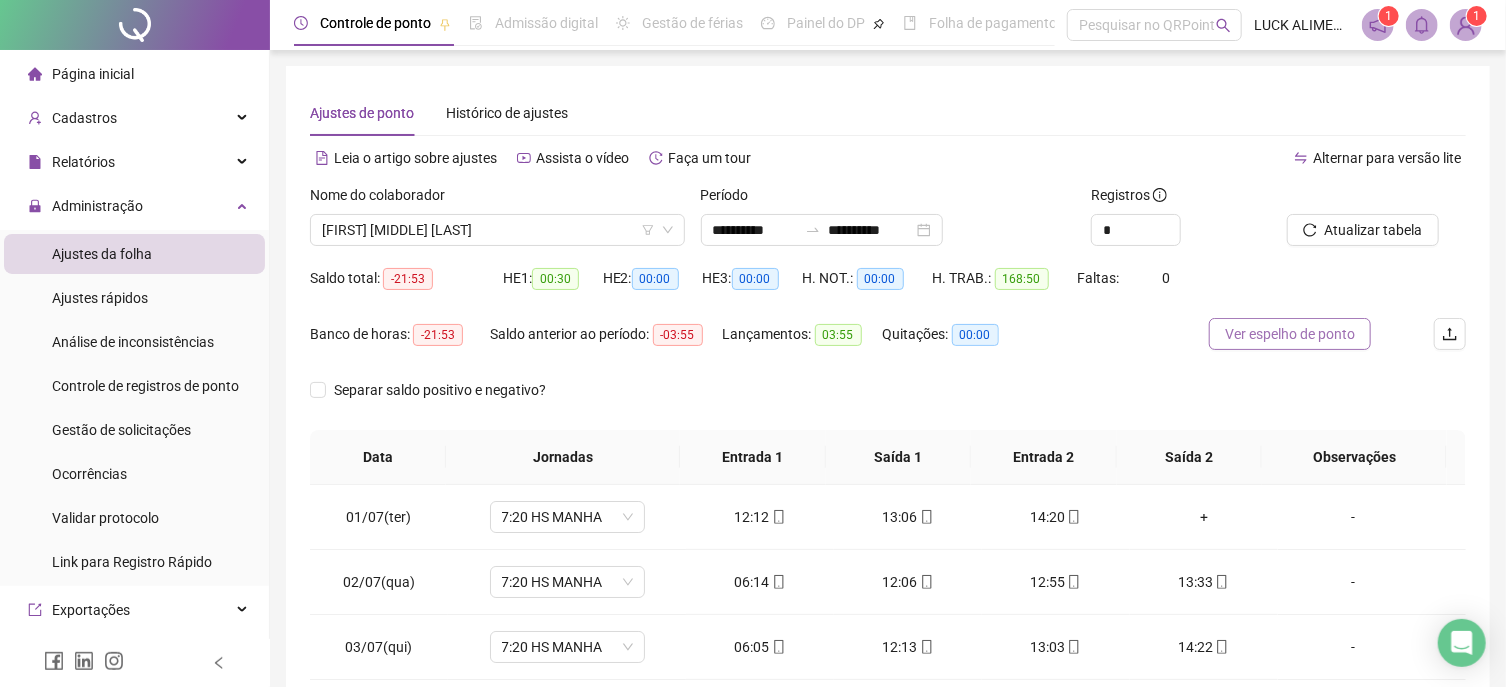 click on "Ver espelho de ponto" at bounding box center (1290, 334) 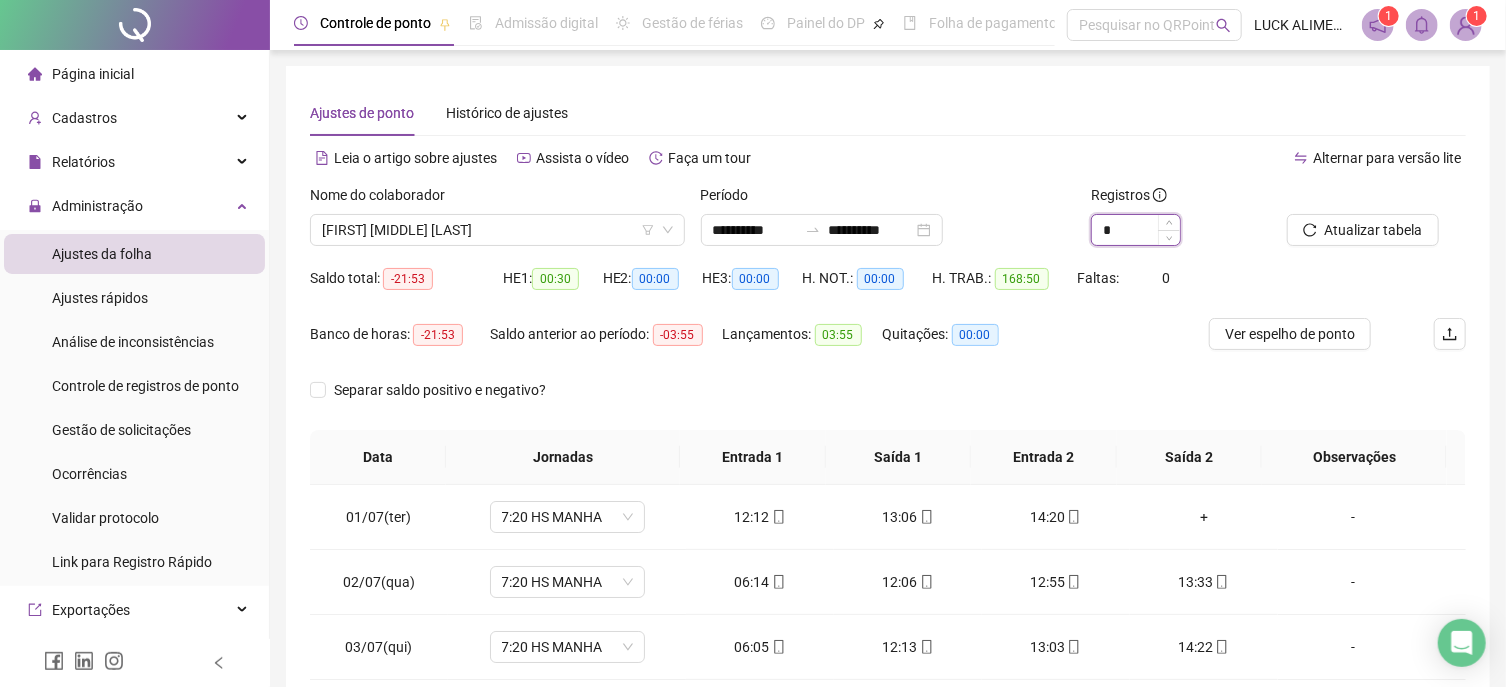 drag, startPoint x: 1122, startPoint y: 233, endPoint x: 1084, endPoint y: 237, distance: 38.209946 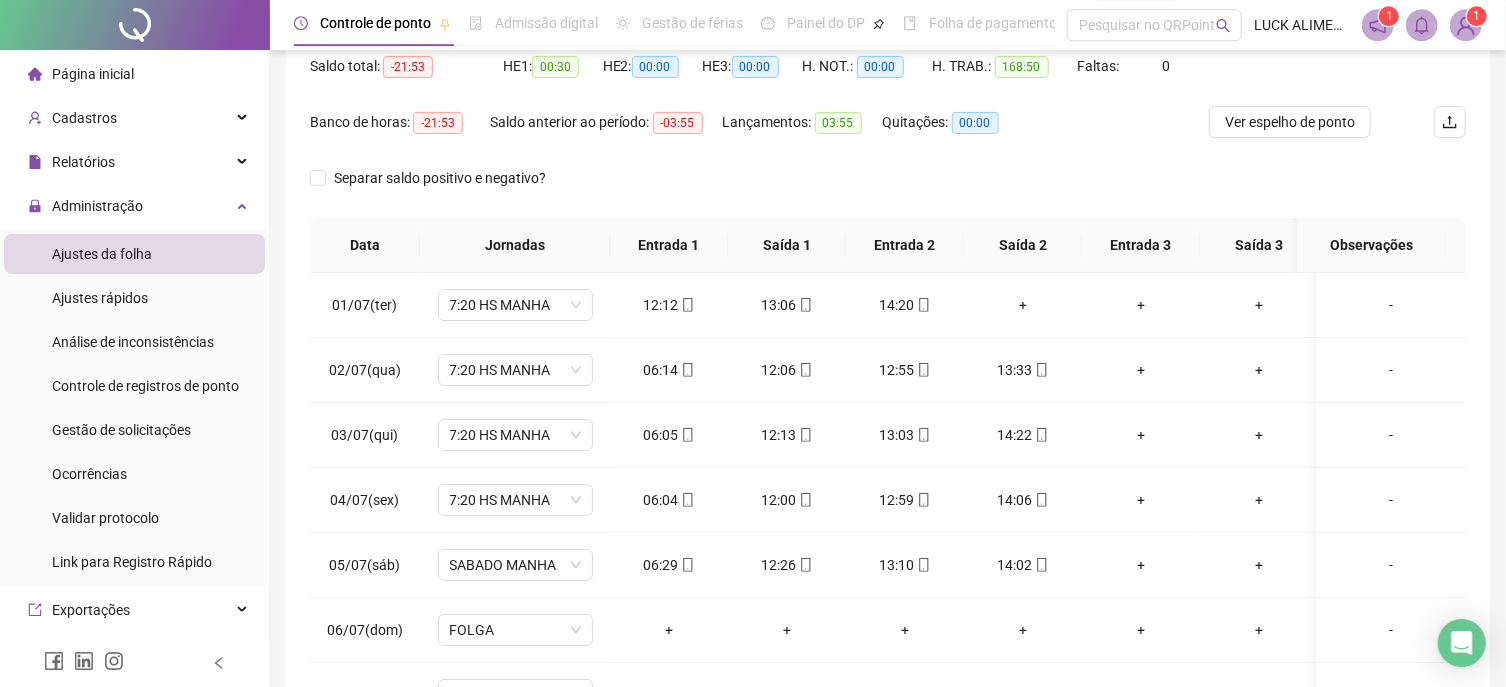 scroll, scrollTop: 214, scrollLeft: 0, axis: vertical 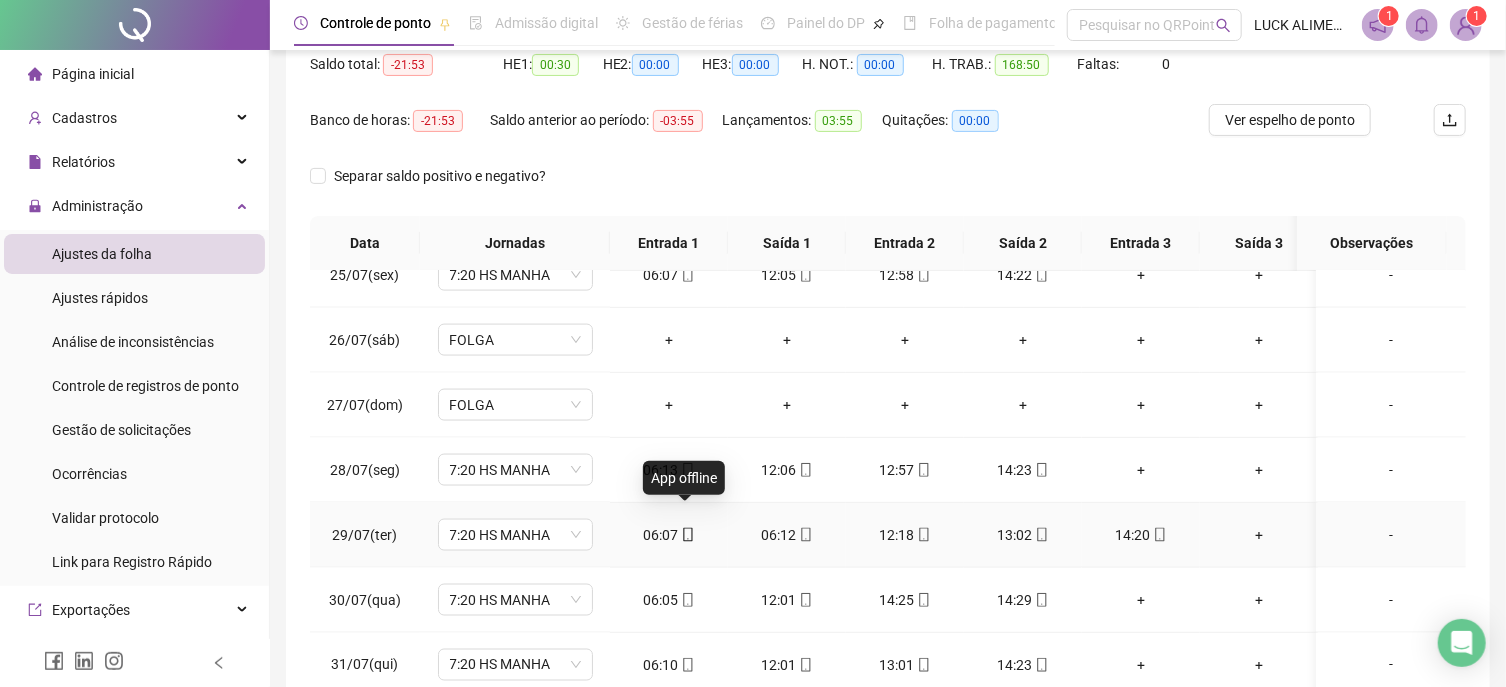 type on "*" 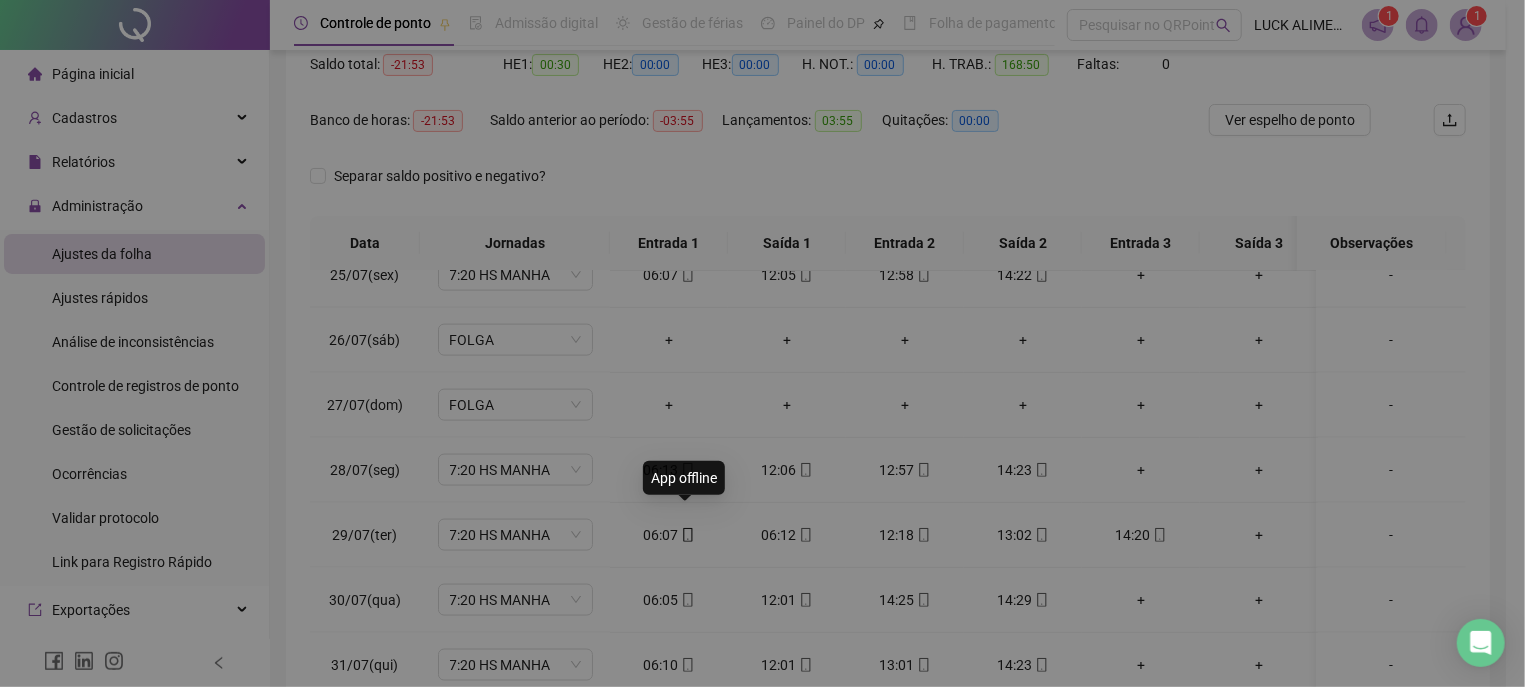 type on "**********" 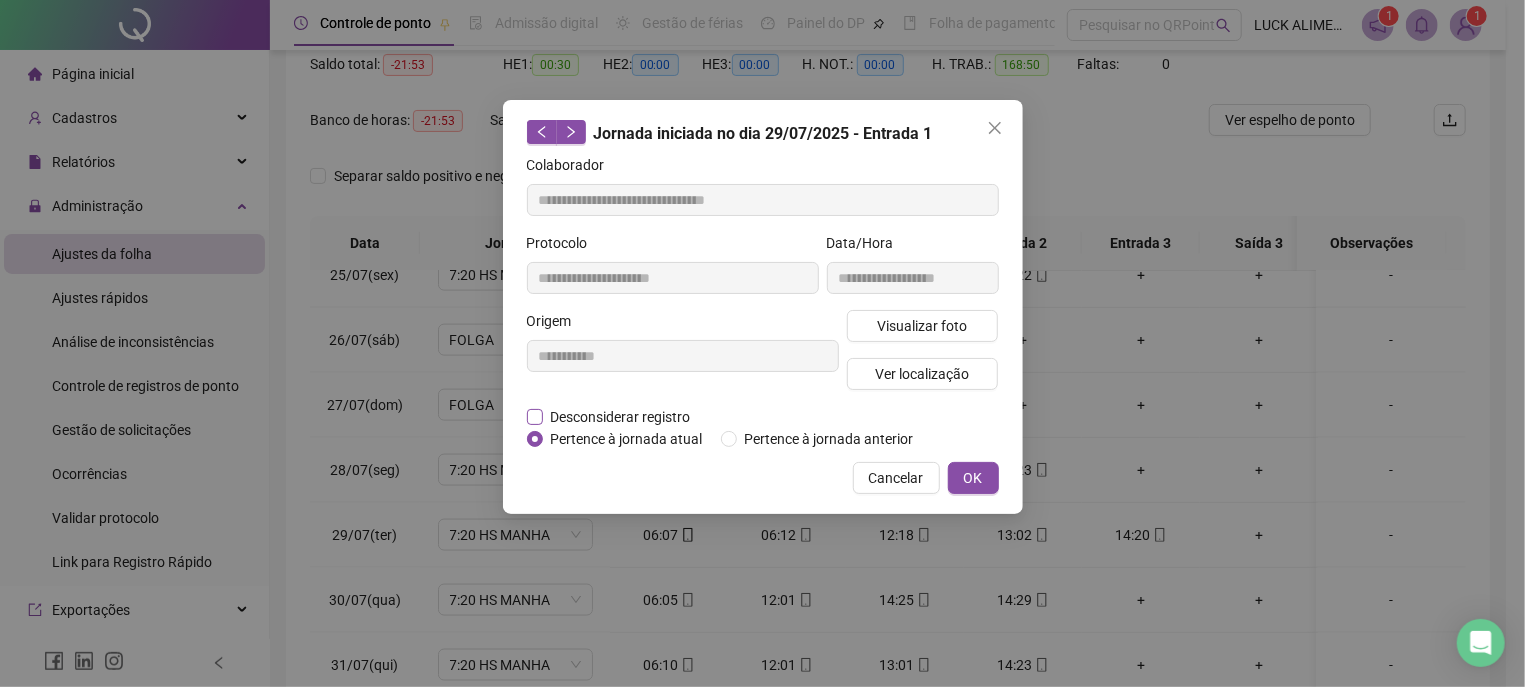 click on "Desconsiderar registro" at bounding box center [621, 417] 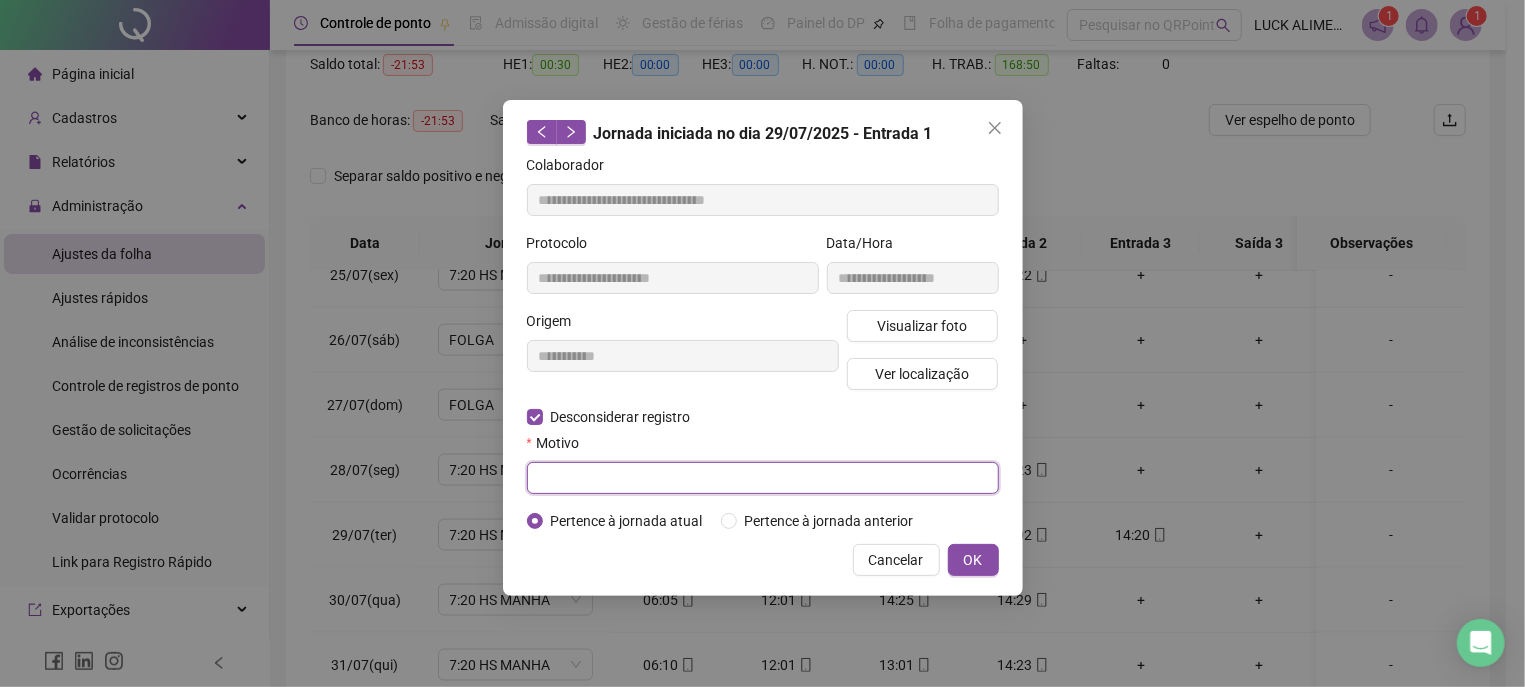 click at bounding box center (763, 478) 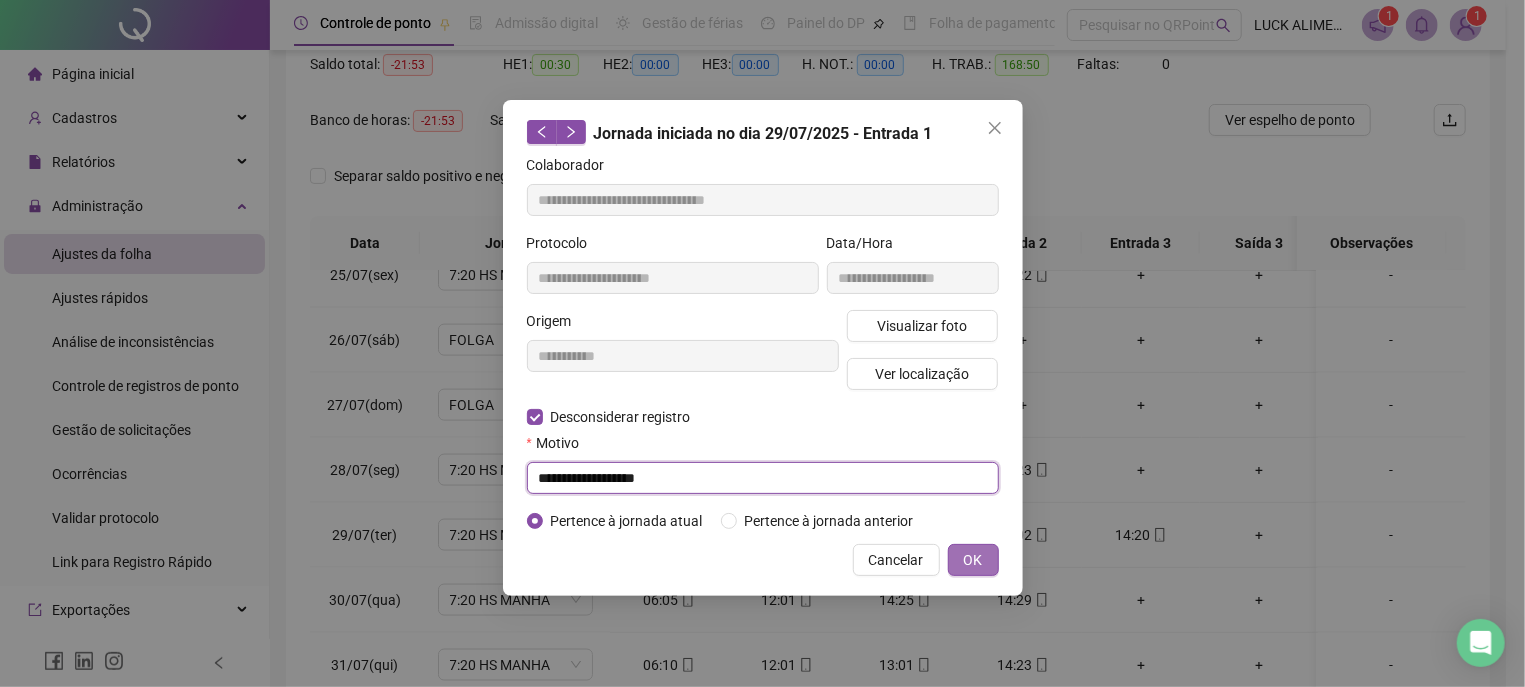 type on "**********" 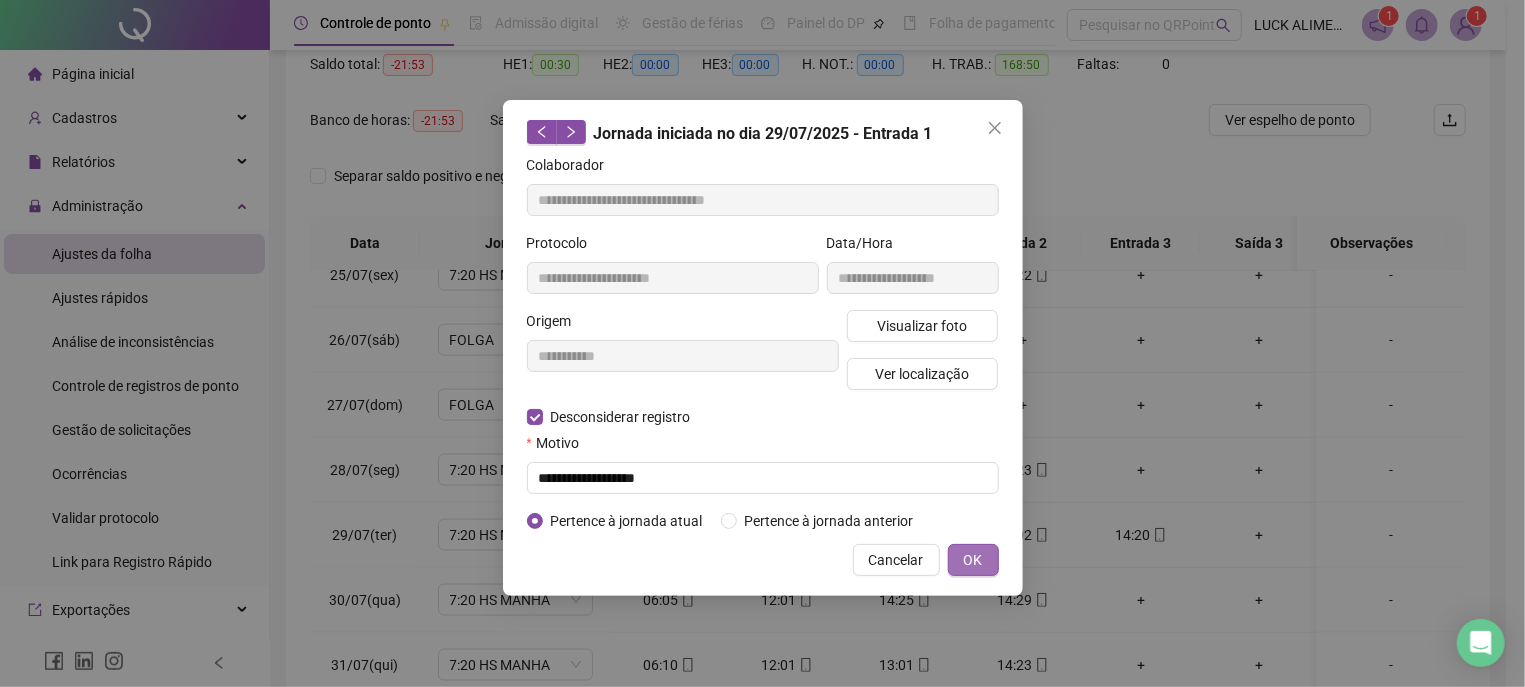 click on "OK" at bounding box center (973, 560) 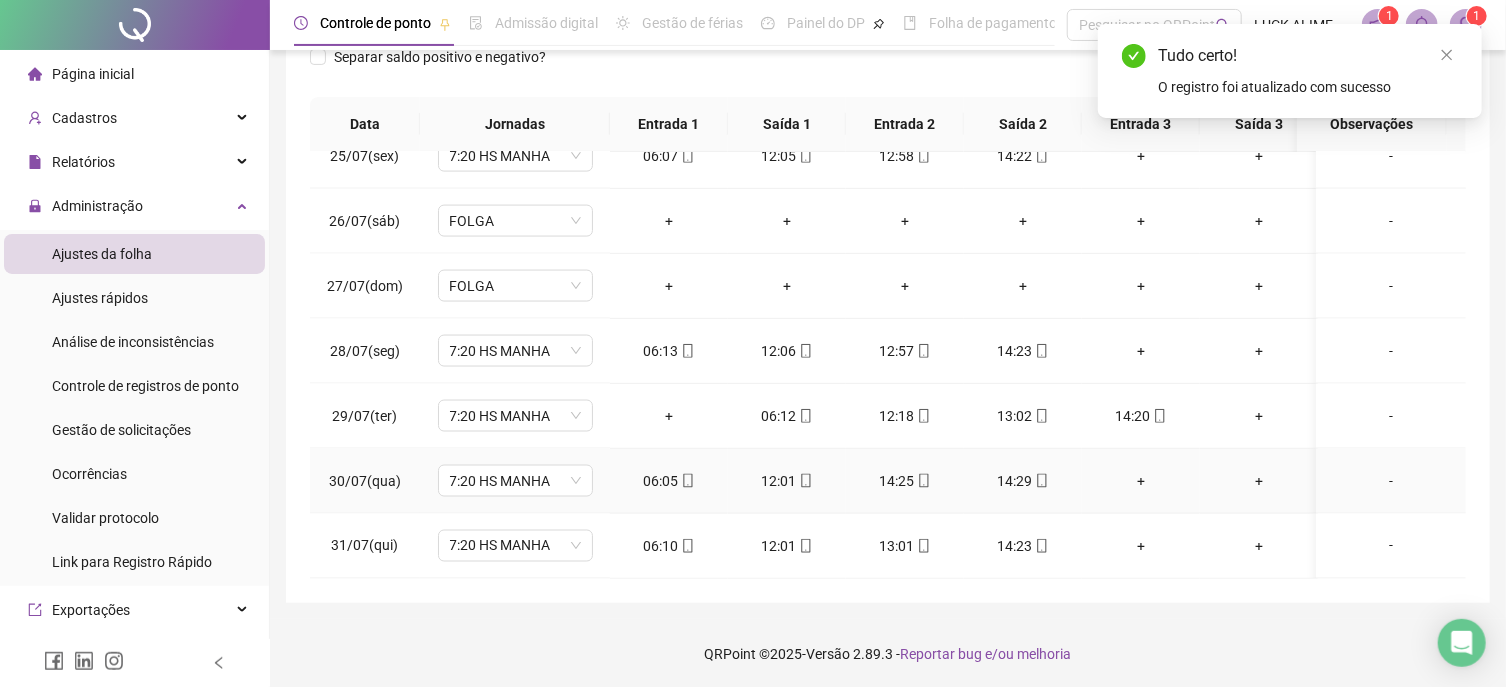 scroll, scrollTop: 336, scrollLeft: 0, axis: vertical 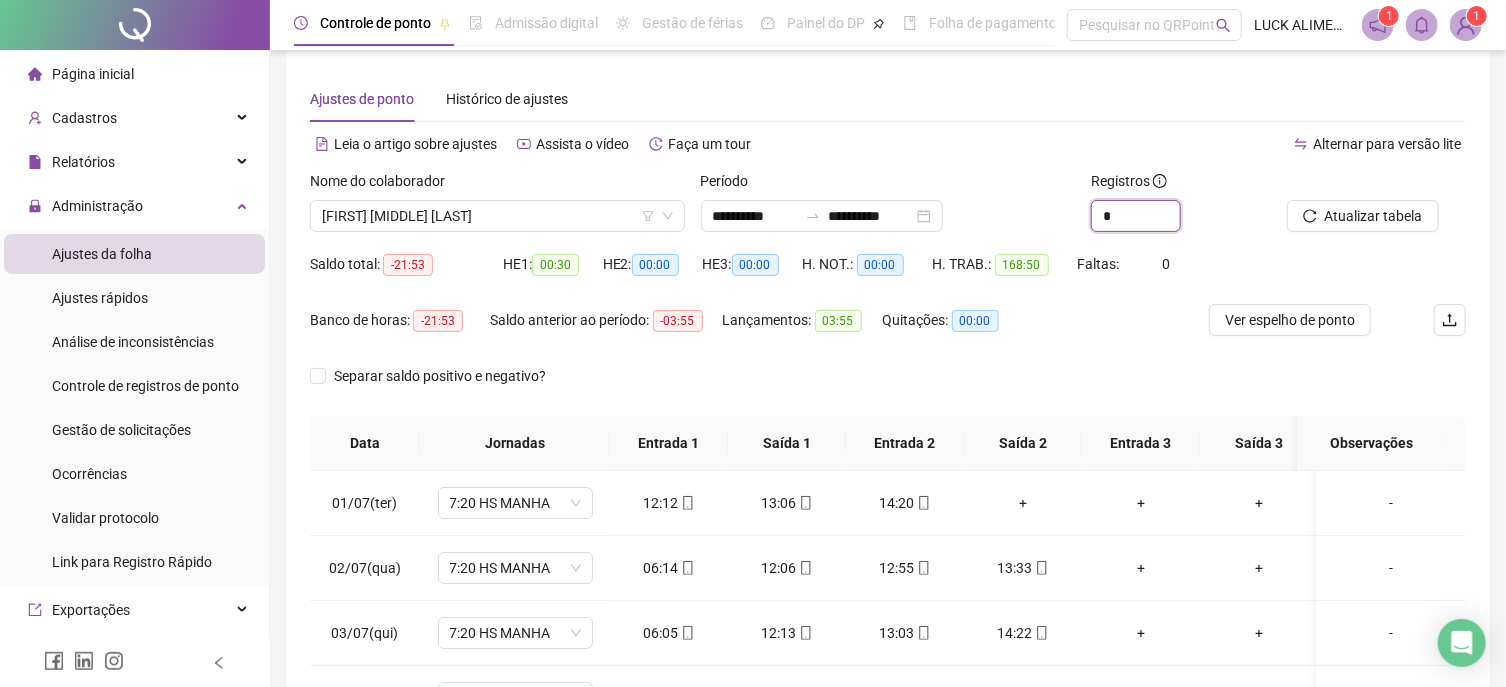 drag, startPoint x: 1120, startPoint y: 219, endPoint x: 1075, endPoint y: 213, distance: 45.39824 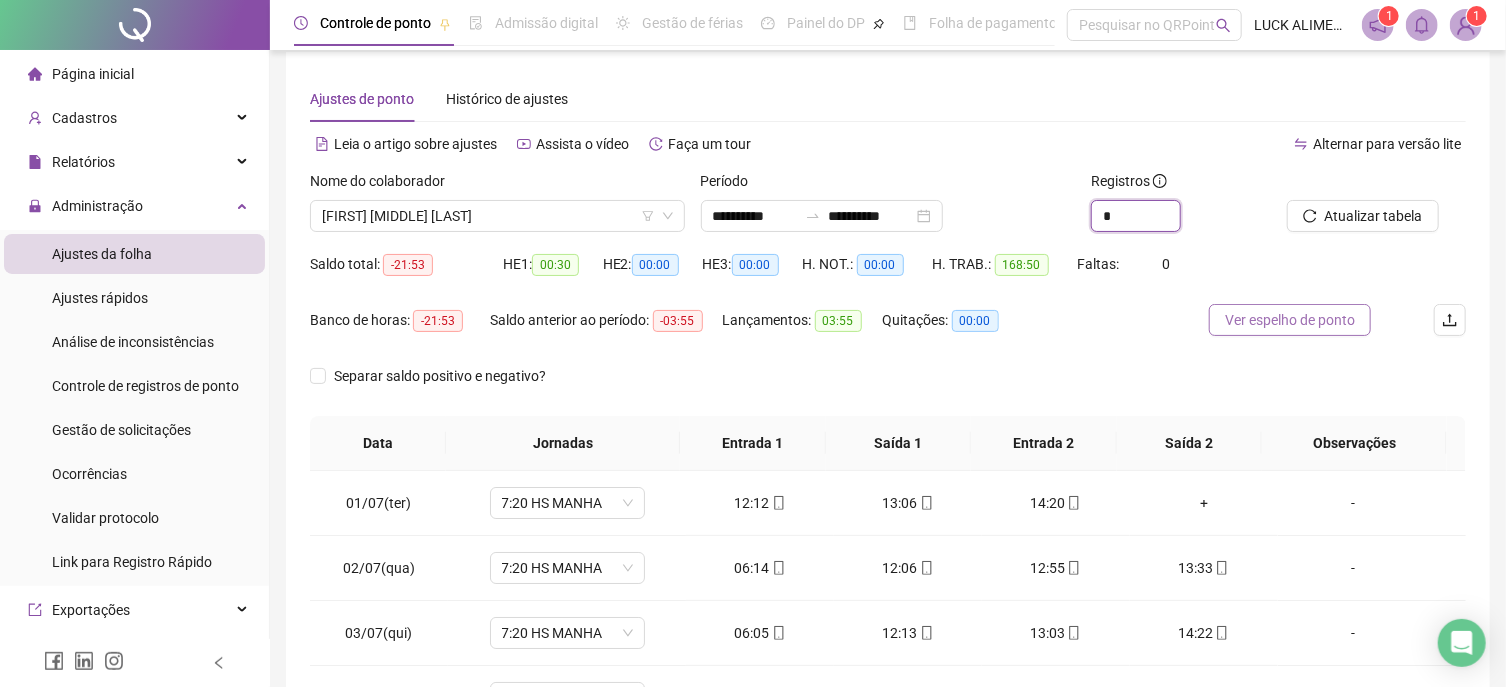 type on "*" 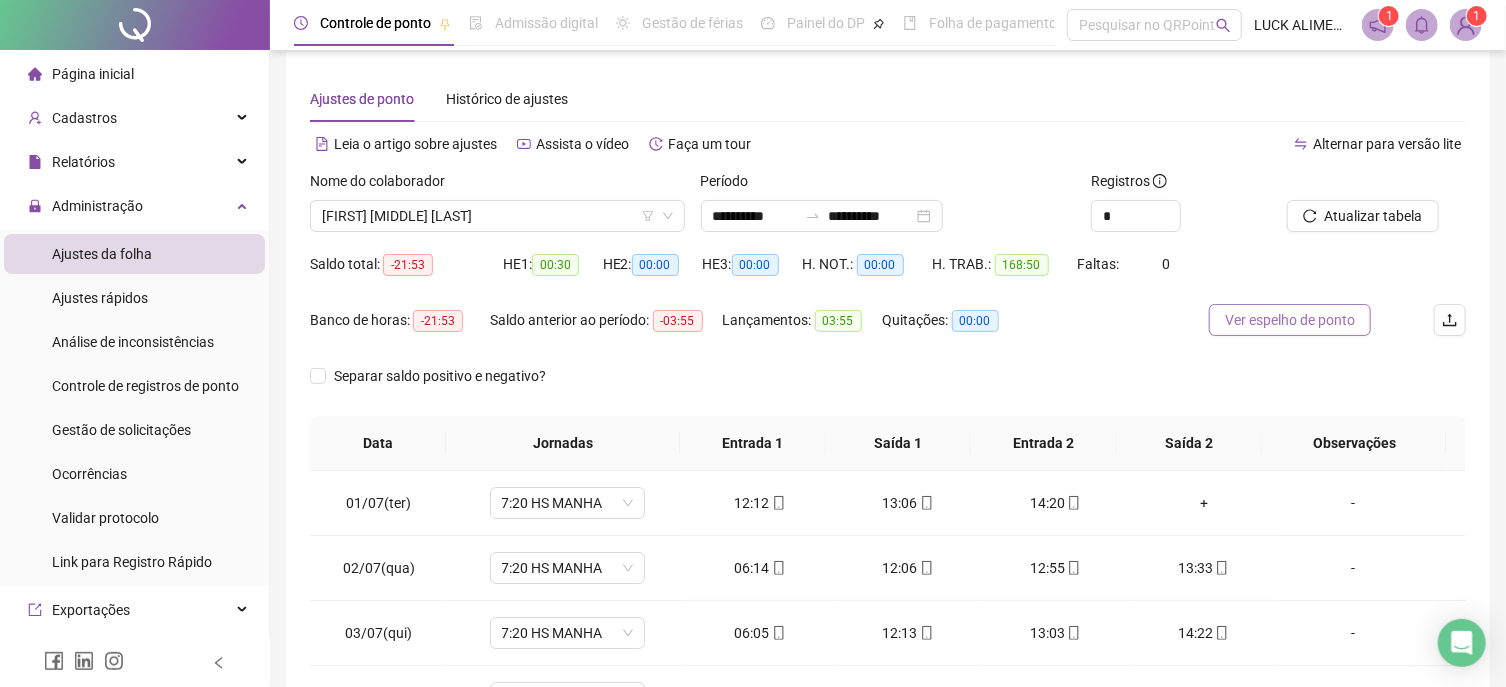 click on "Ver espelho de ponto" at bounding box center [1290, 320] 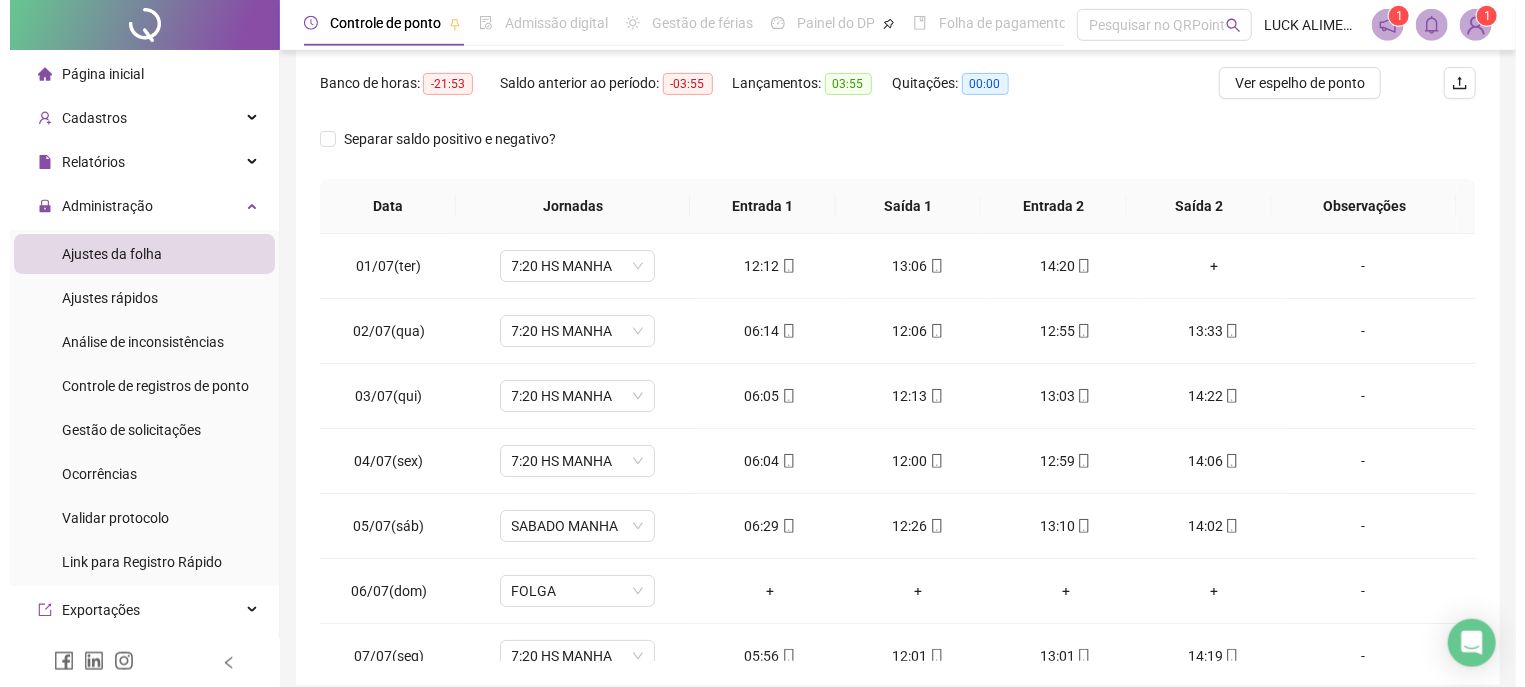 scroll, scrollTop: 336, scrollLeft: 0, axis: vertical 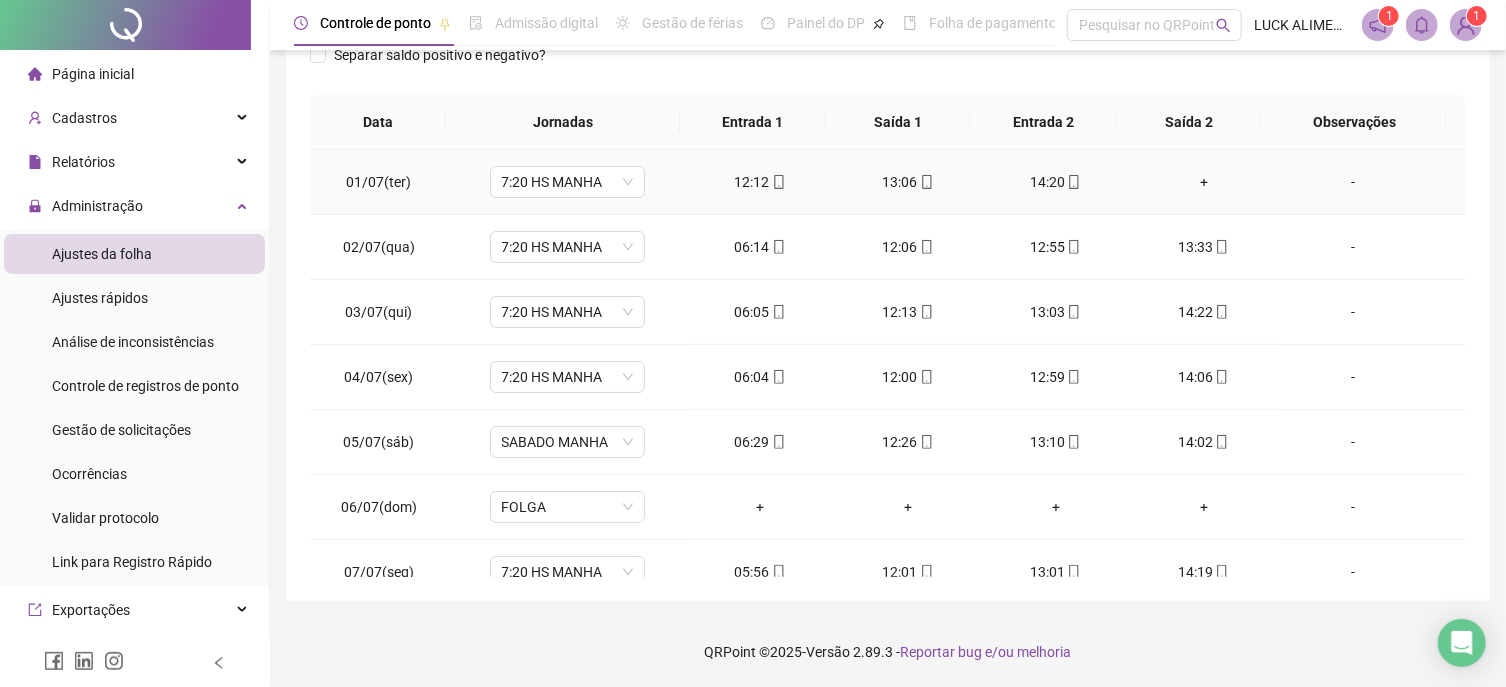 click on "-" at bounding box center [1353, 182] 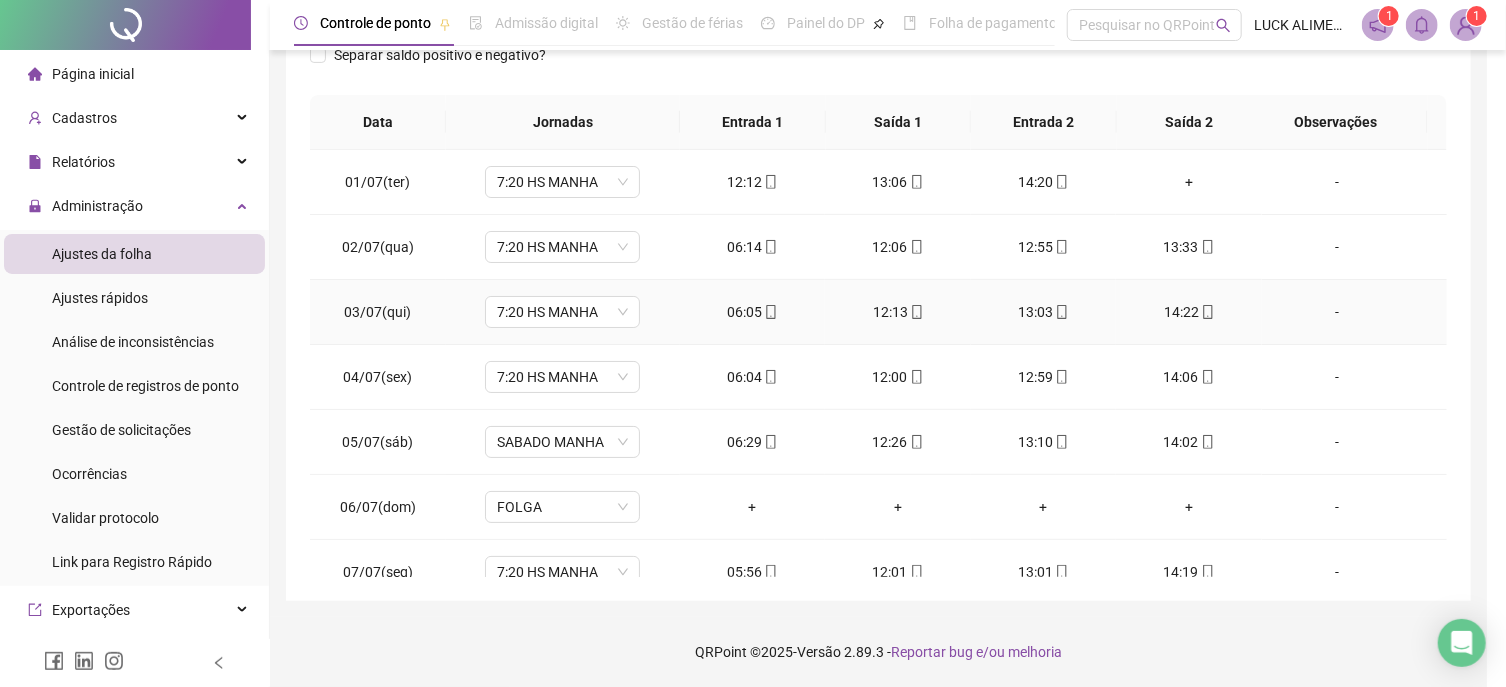type 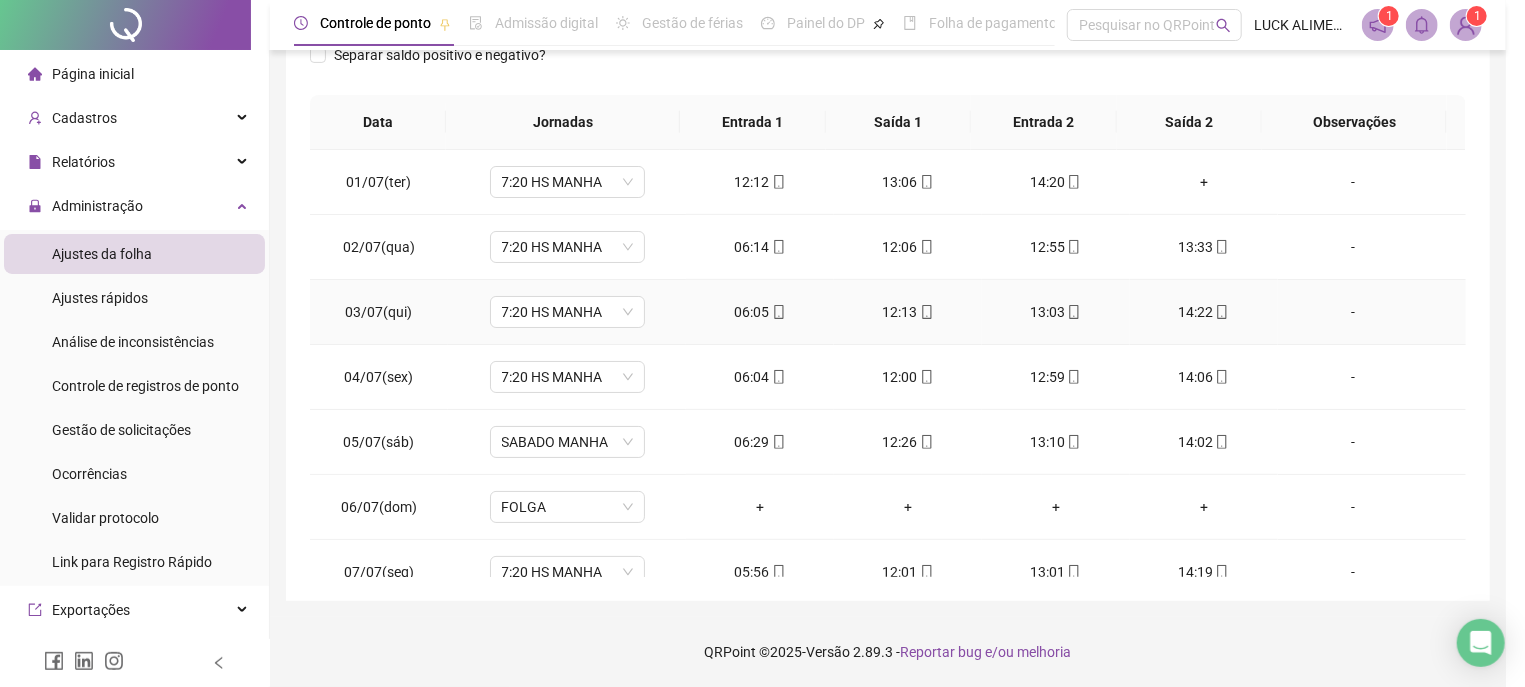type 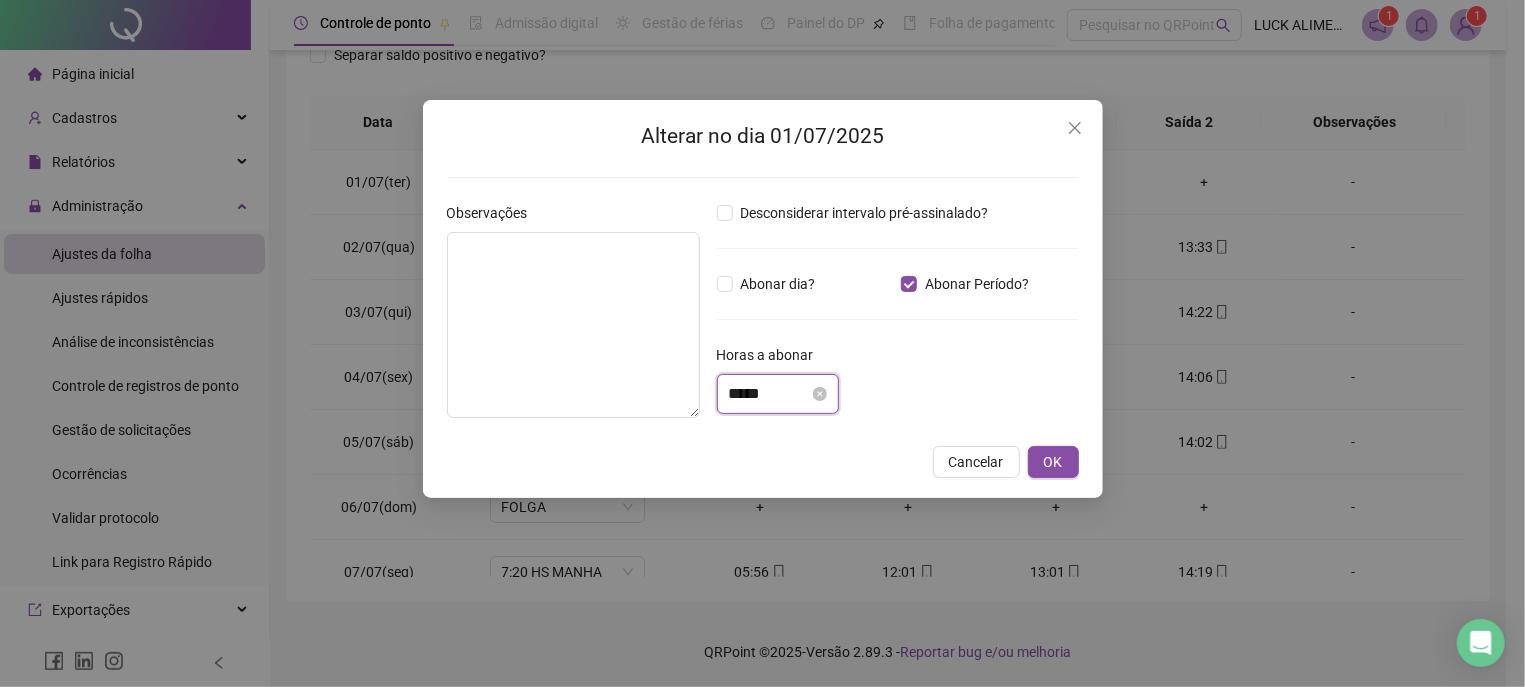 click on "*****" at bounding box center [769, 394] 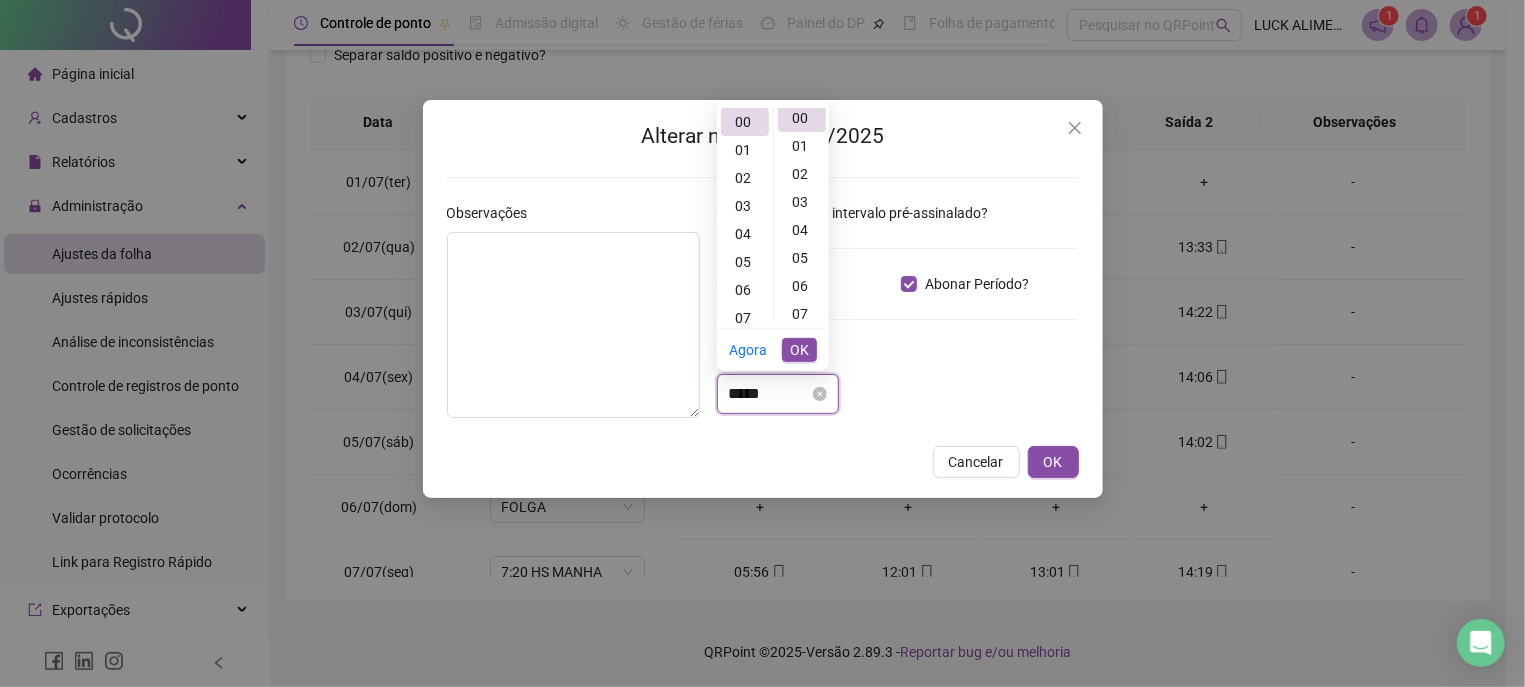 scroll, scrollTop: 0, scrollLeft: 0, axis: both 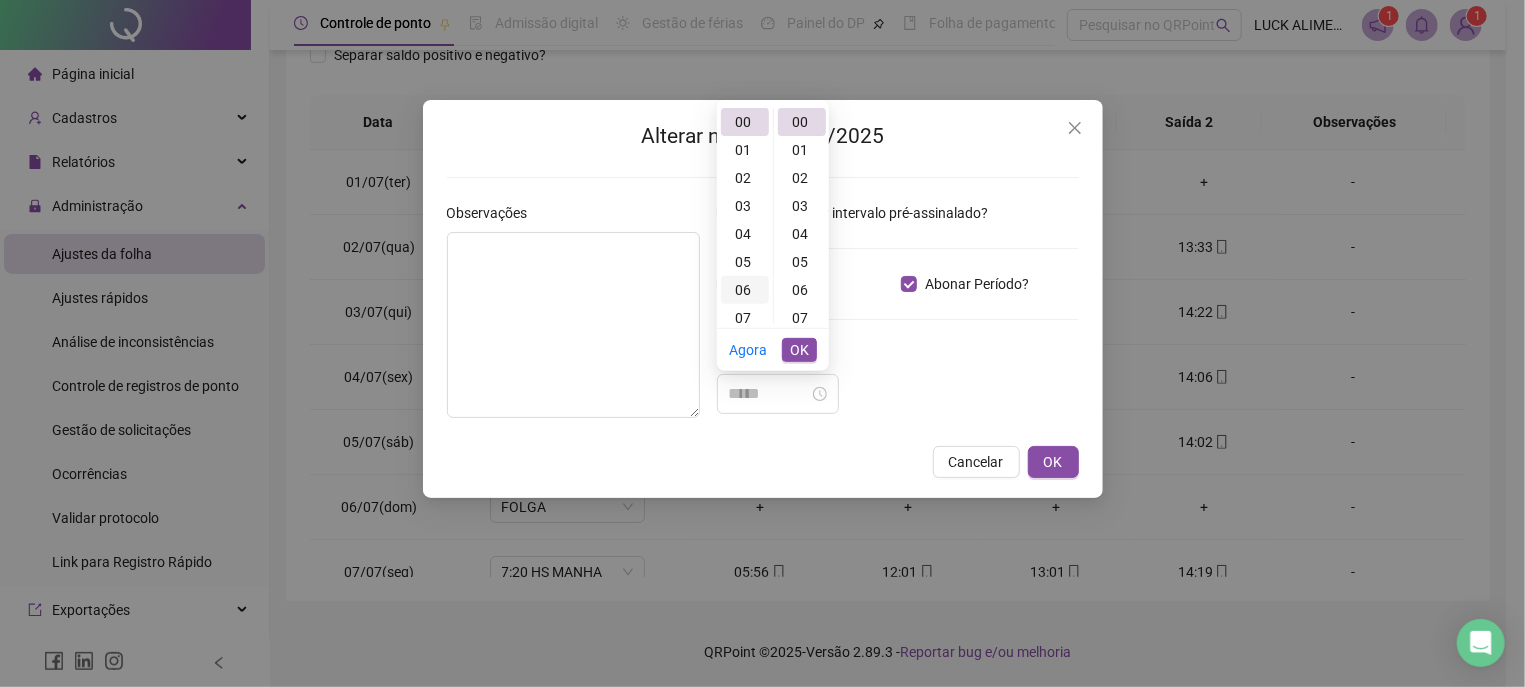 click on "06" at bounding box center (745, 290) 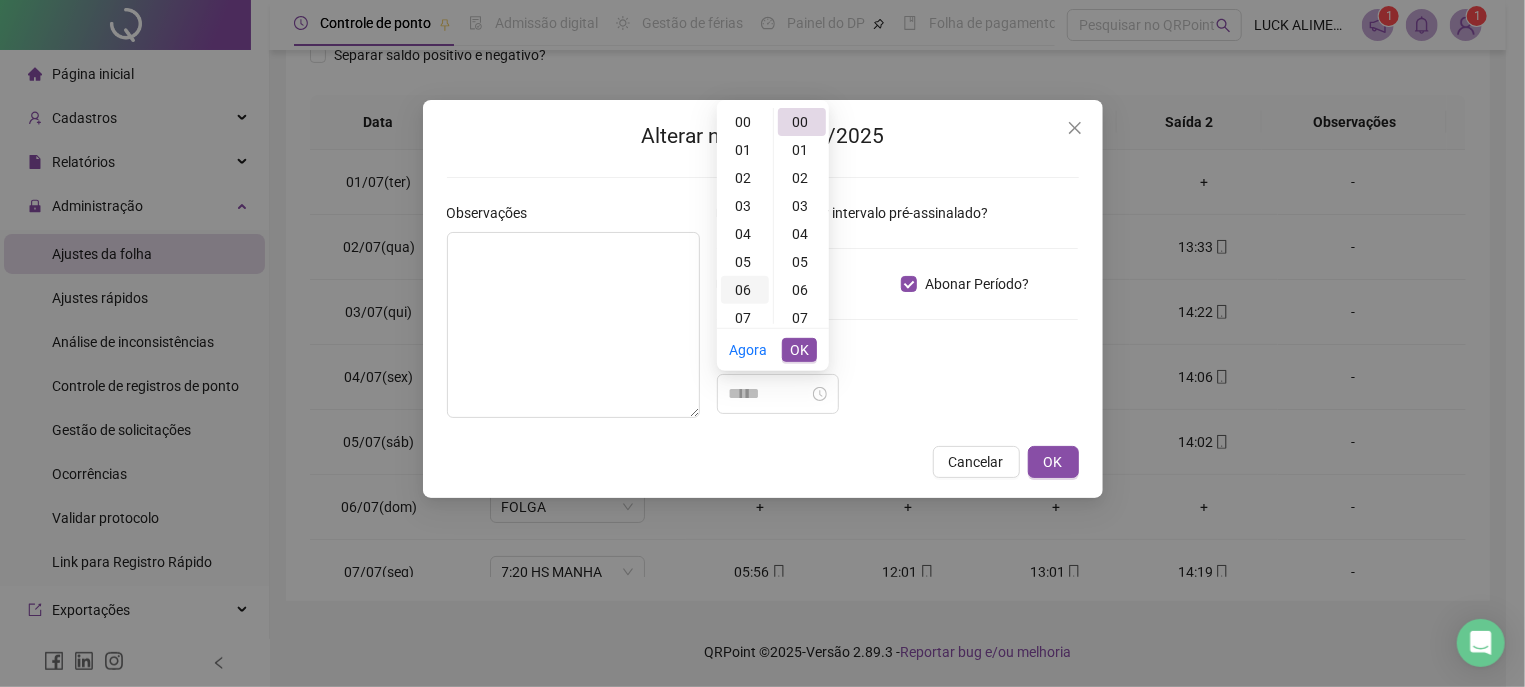 scroll, scrollTop: 168, scrollLeft: 0, axis: vertical 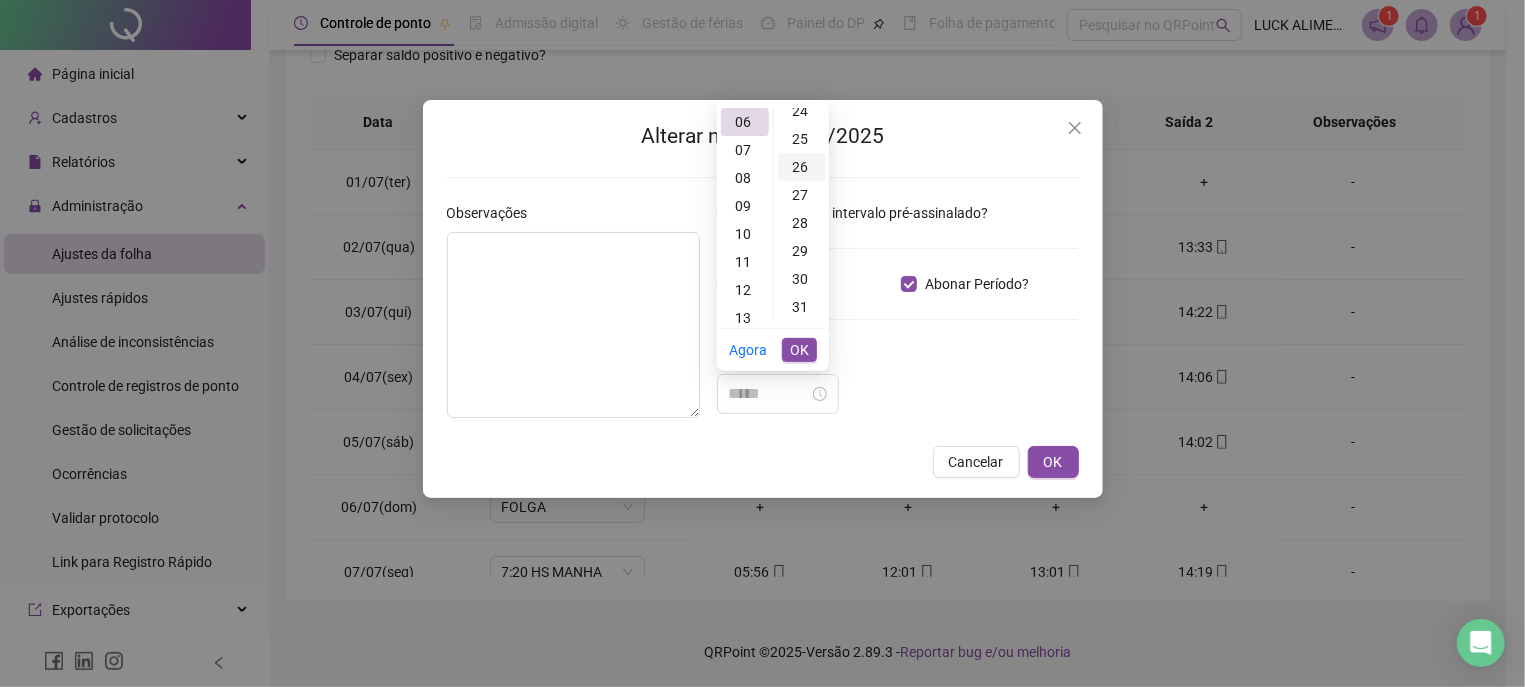 click on "26" at bounding box center [802, 167] 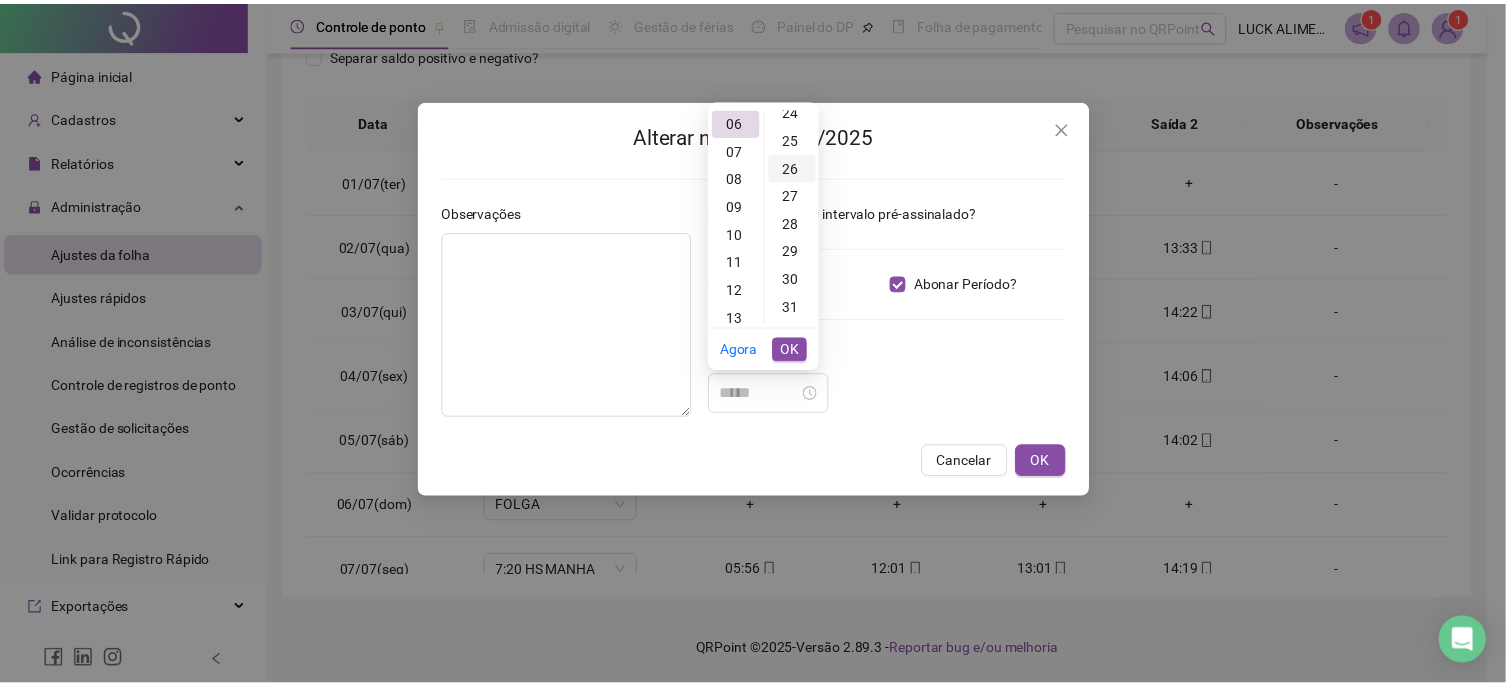 scroll, scrollTop: 728, scrollLeft: 0, axis: vertical 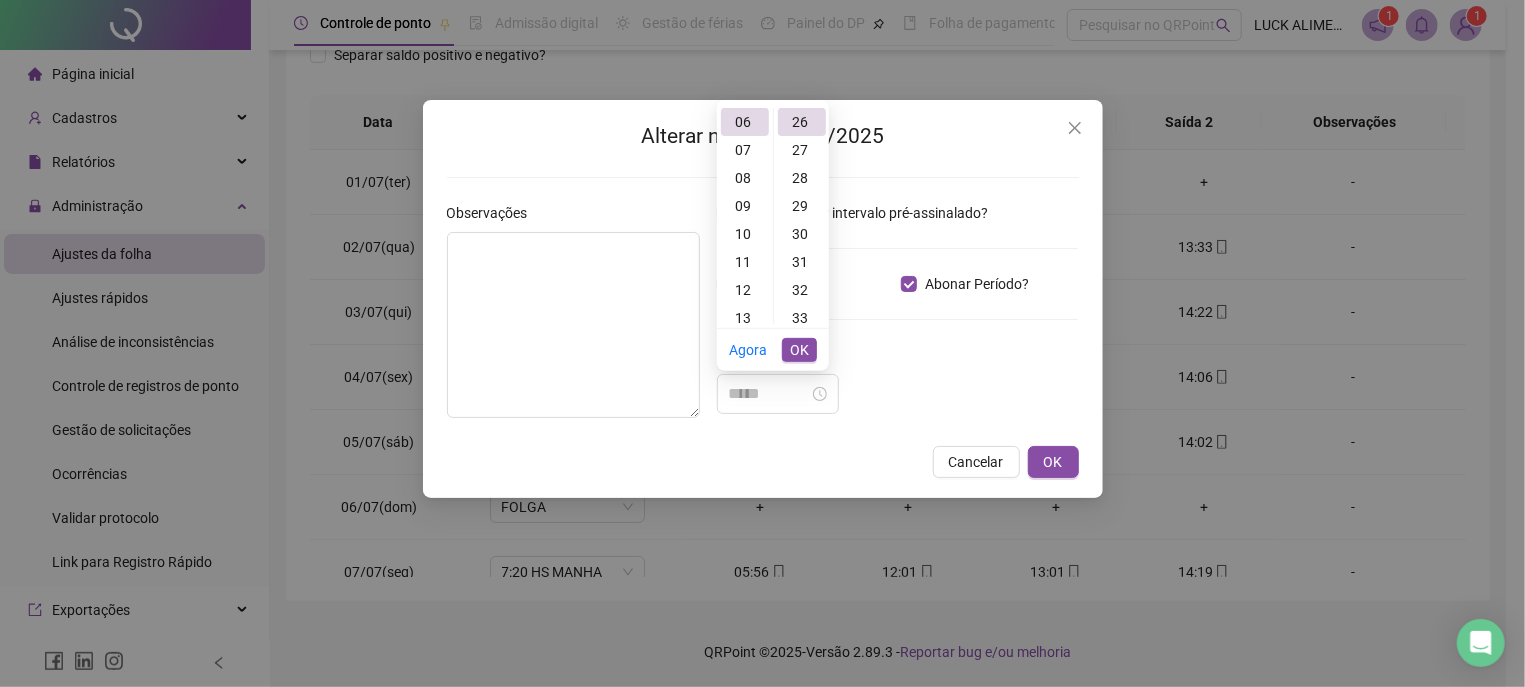 type on "*****" 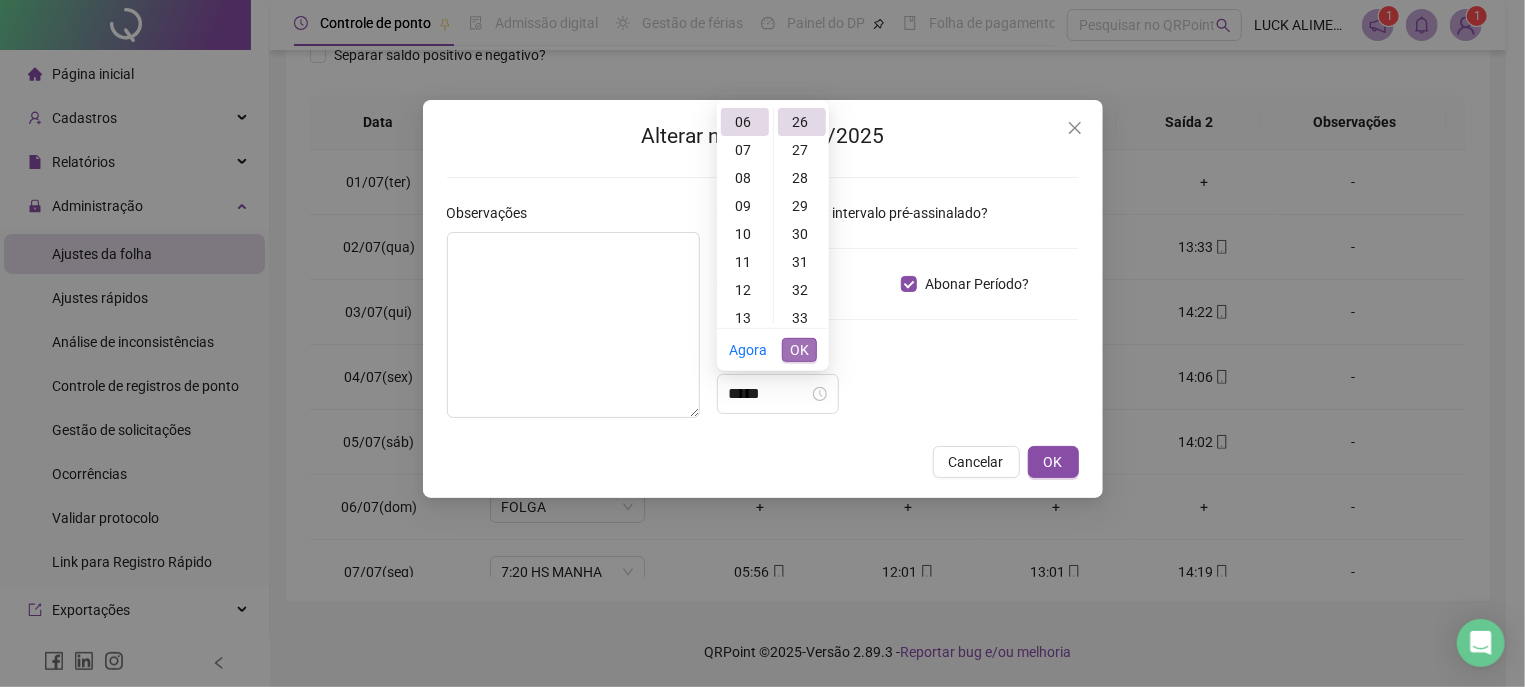 click on "OK" at bounding box center (799, 350) 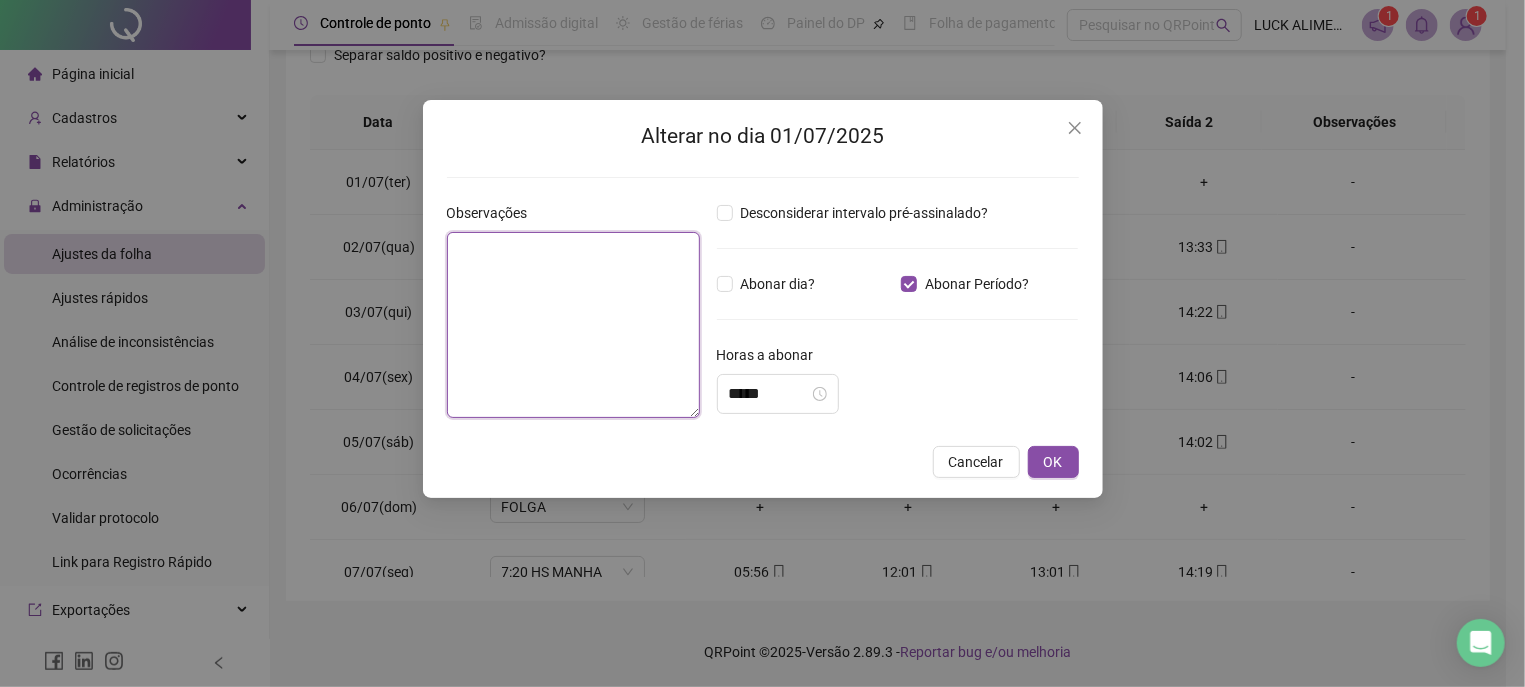 click at bounding box center [573, 325] 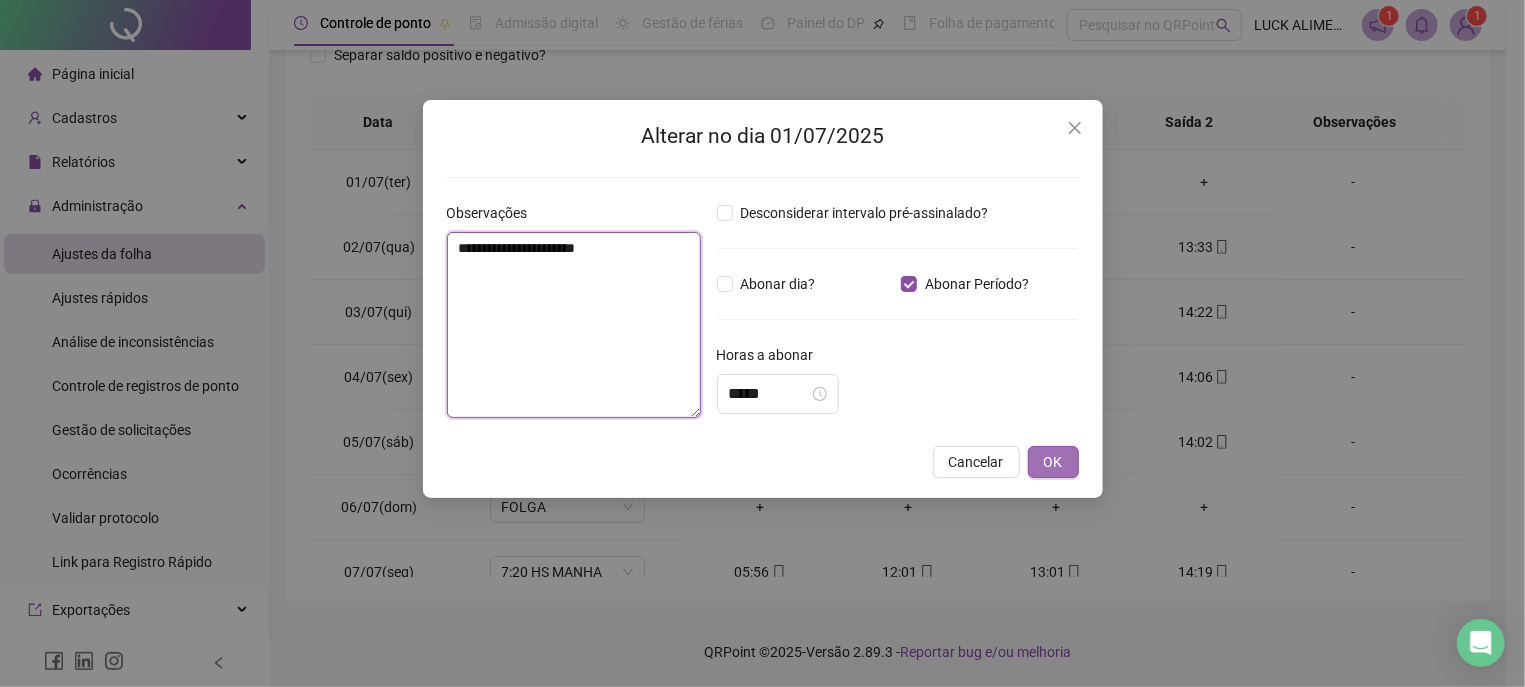 type on "**********" 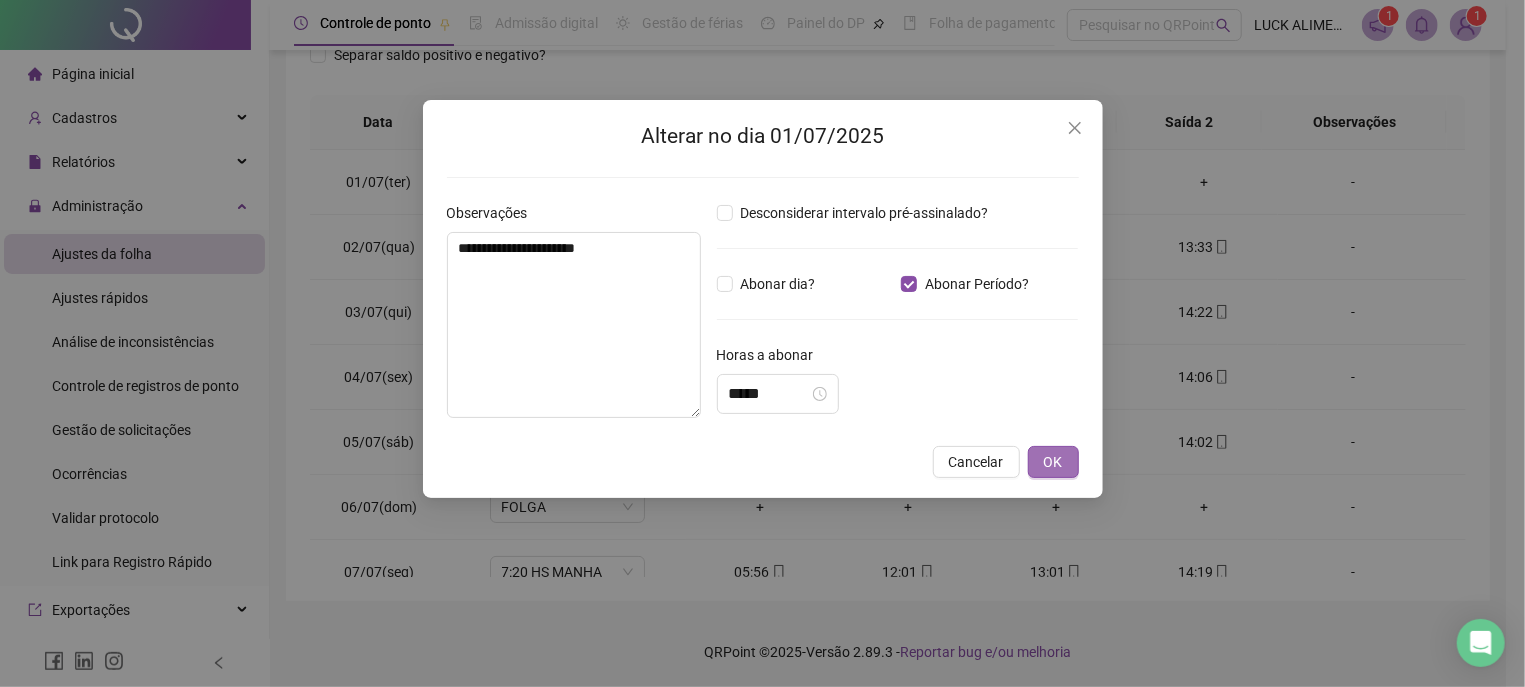 click on "OK" at bounding box center [1053, 462] 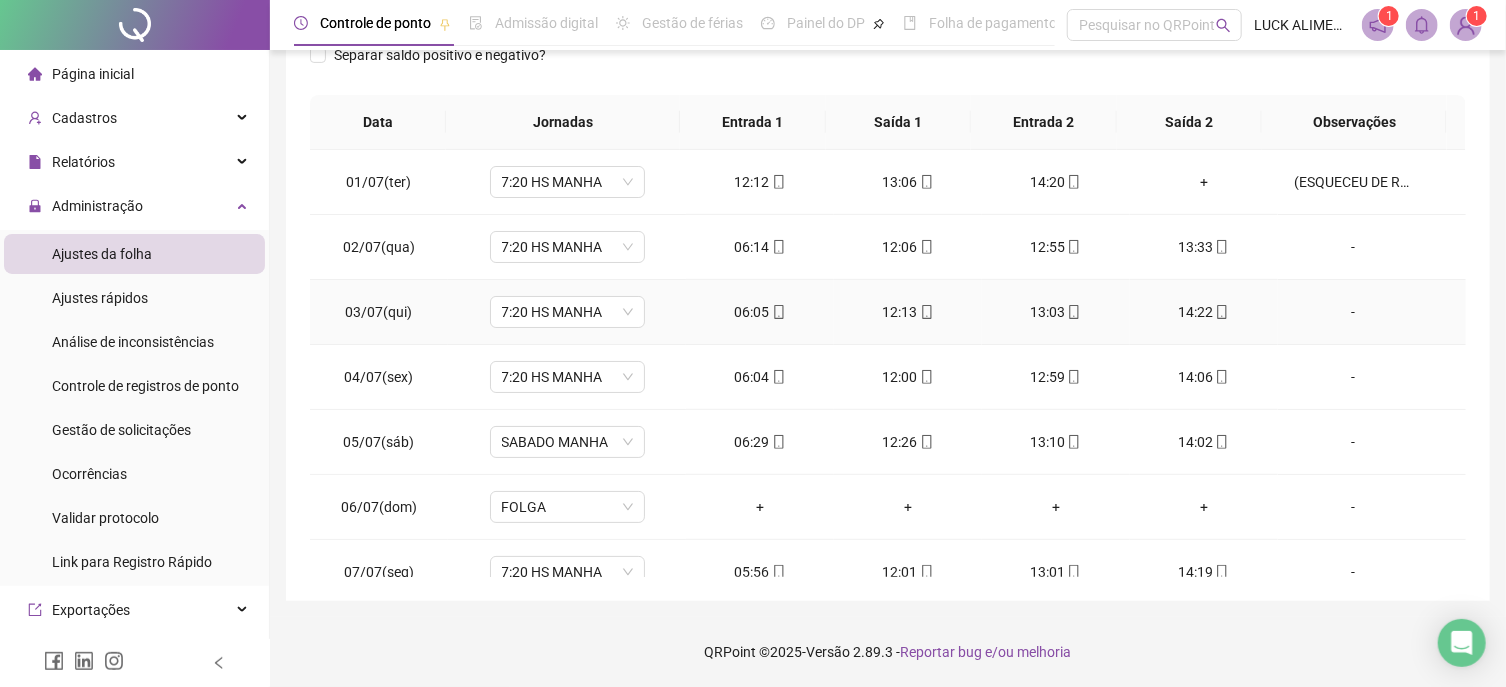 scroll, scrollTop: 228, scrollLeft: 0, axis: vertical 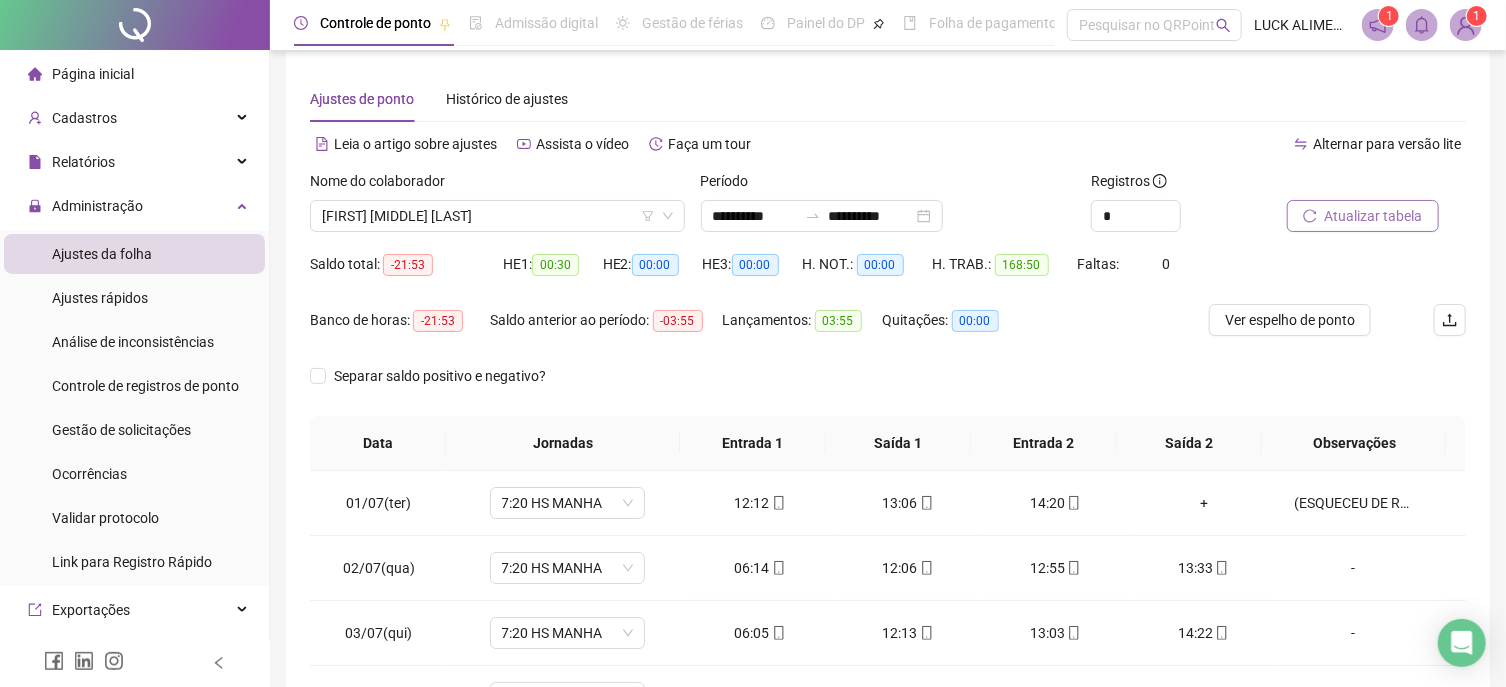 click on "Atualizar tabela" at bounding box center [1374, 216] 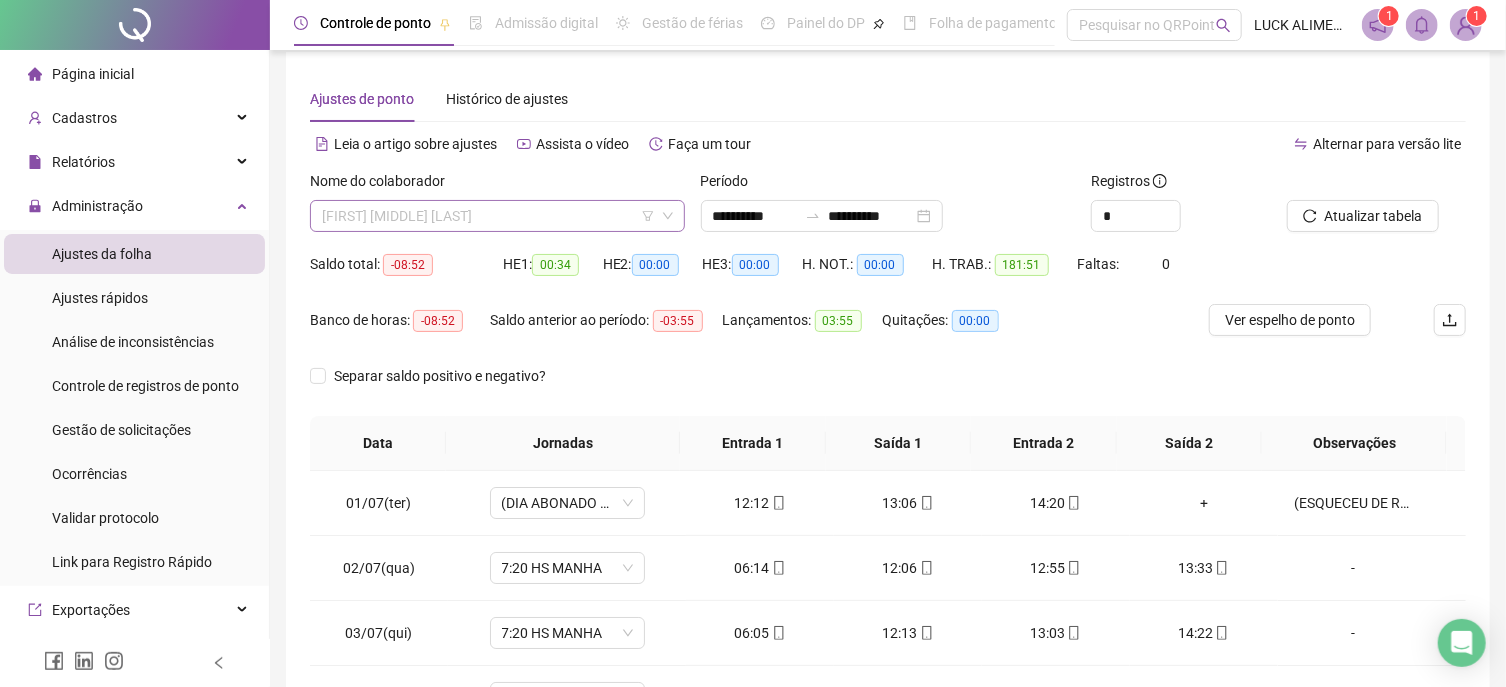 click on "[FIRST] [MIDDLE] [LAST]" at bounding box center [497, 216] 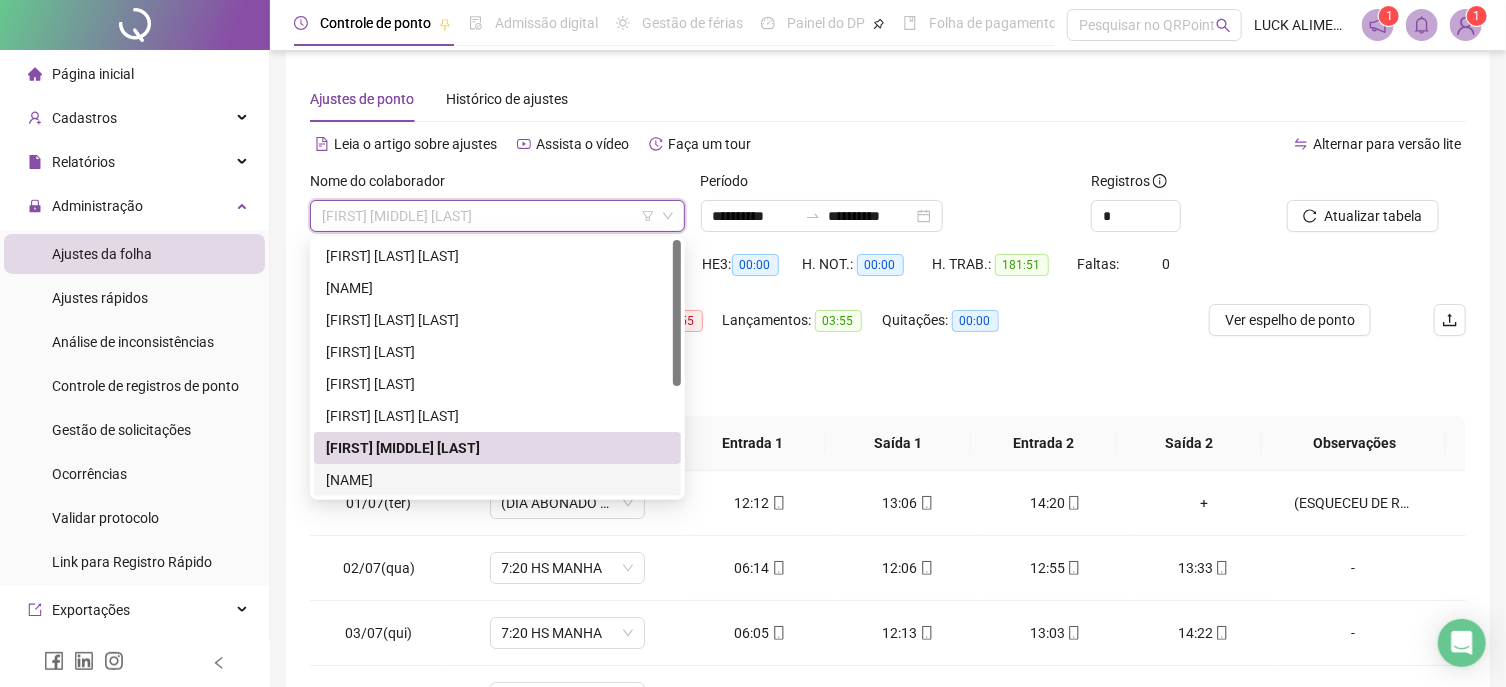 drag, startPoint x: 406, startPoint y: 479, endPoint x: 705, endPoint y: 379, distance: 315.27924 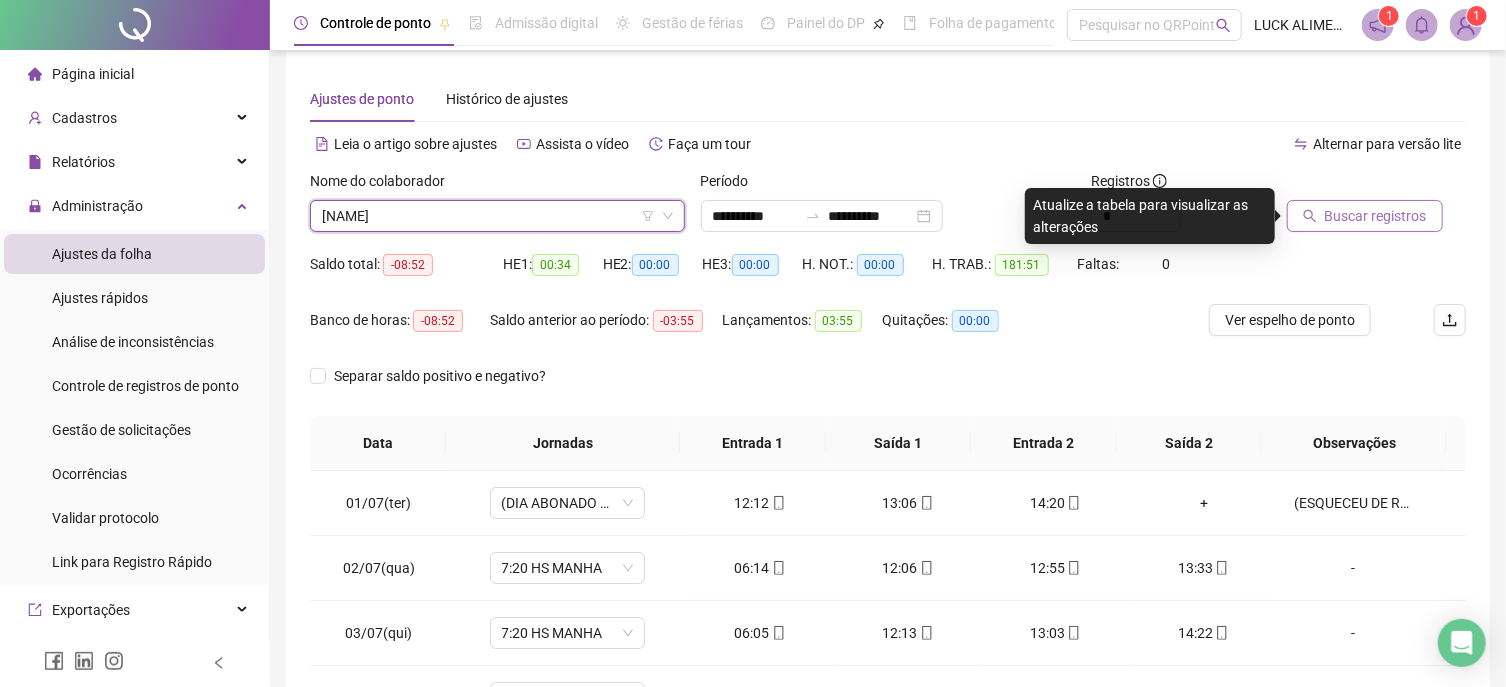 click on "Buscar registros" at bounding box center [1376, 216] 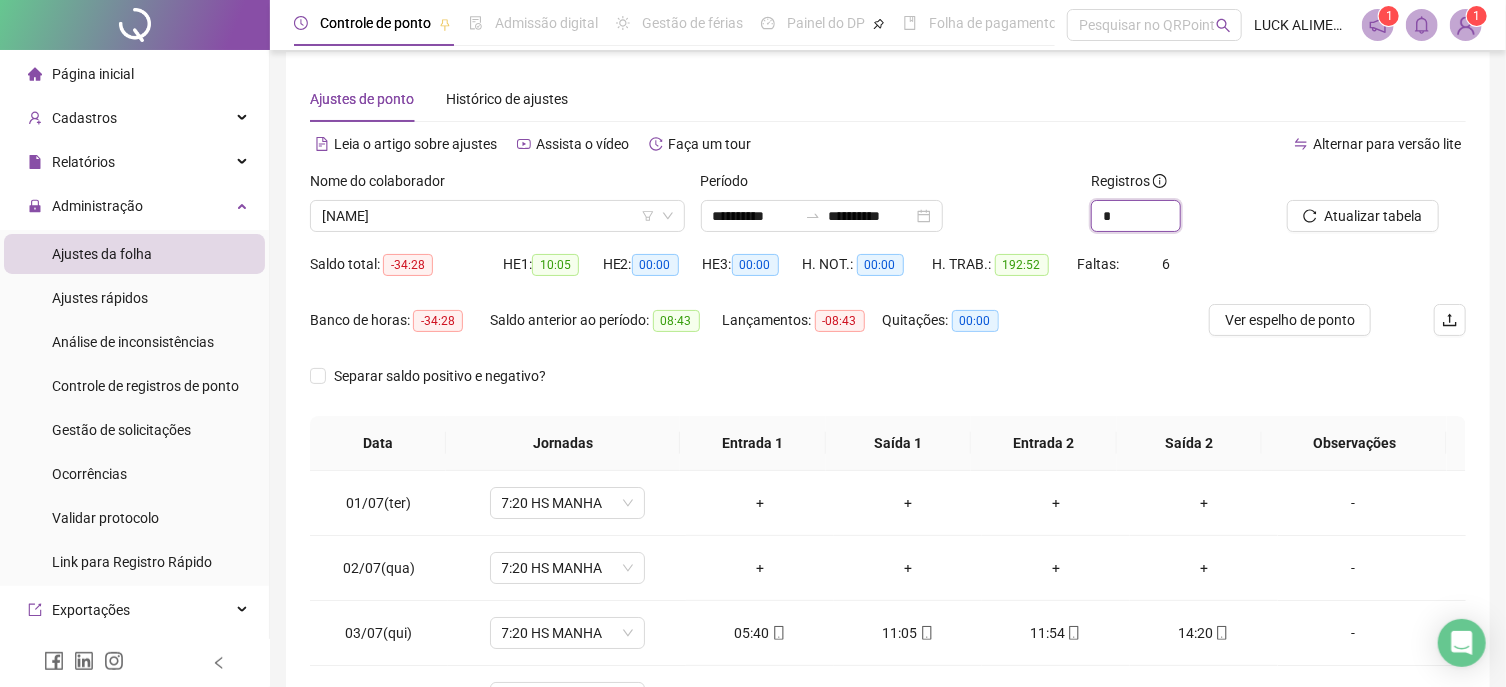 drag, startPoint x: 1127, startPoint y: 214, endPoint x: 1022, endPoint y: 227, distance: 105.801704 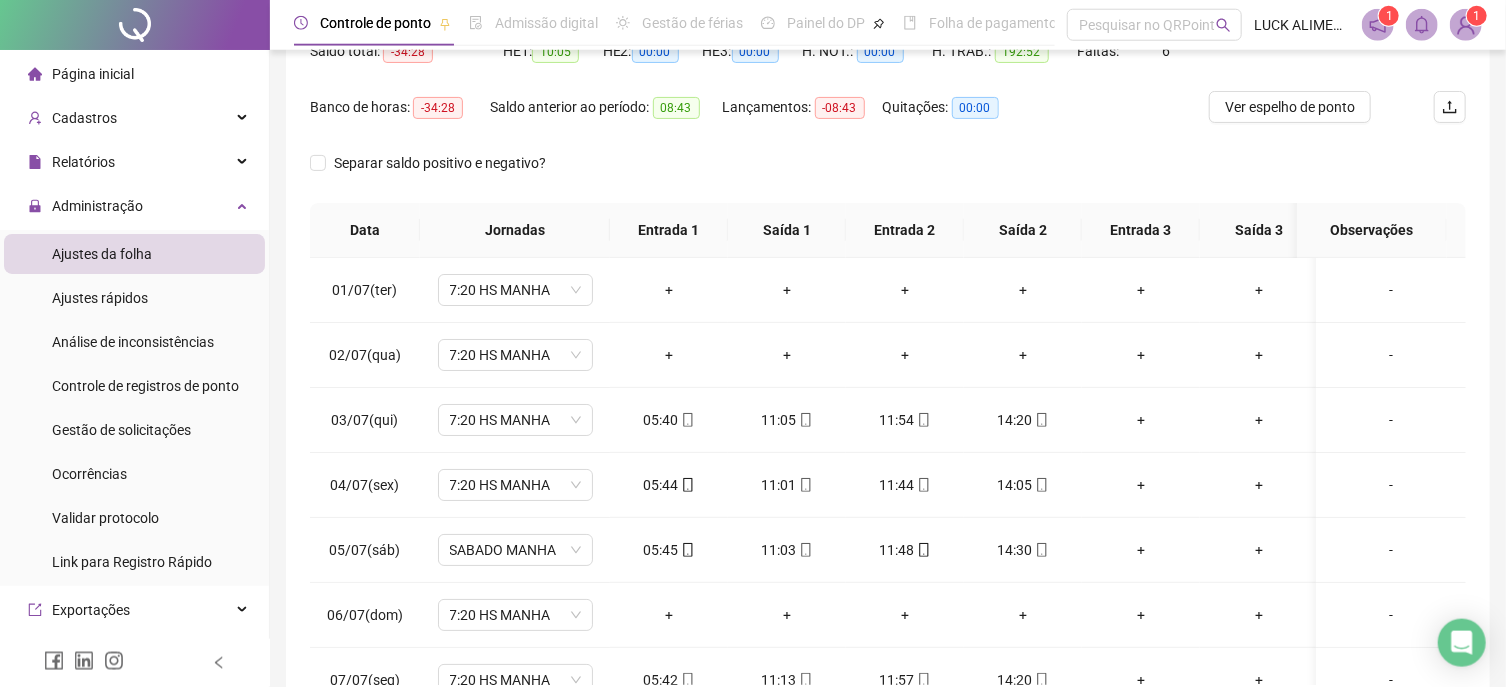 scroll, scrollTop: 228, scrollLeft: 0, axis: vertical 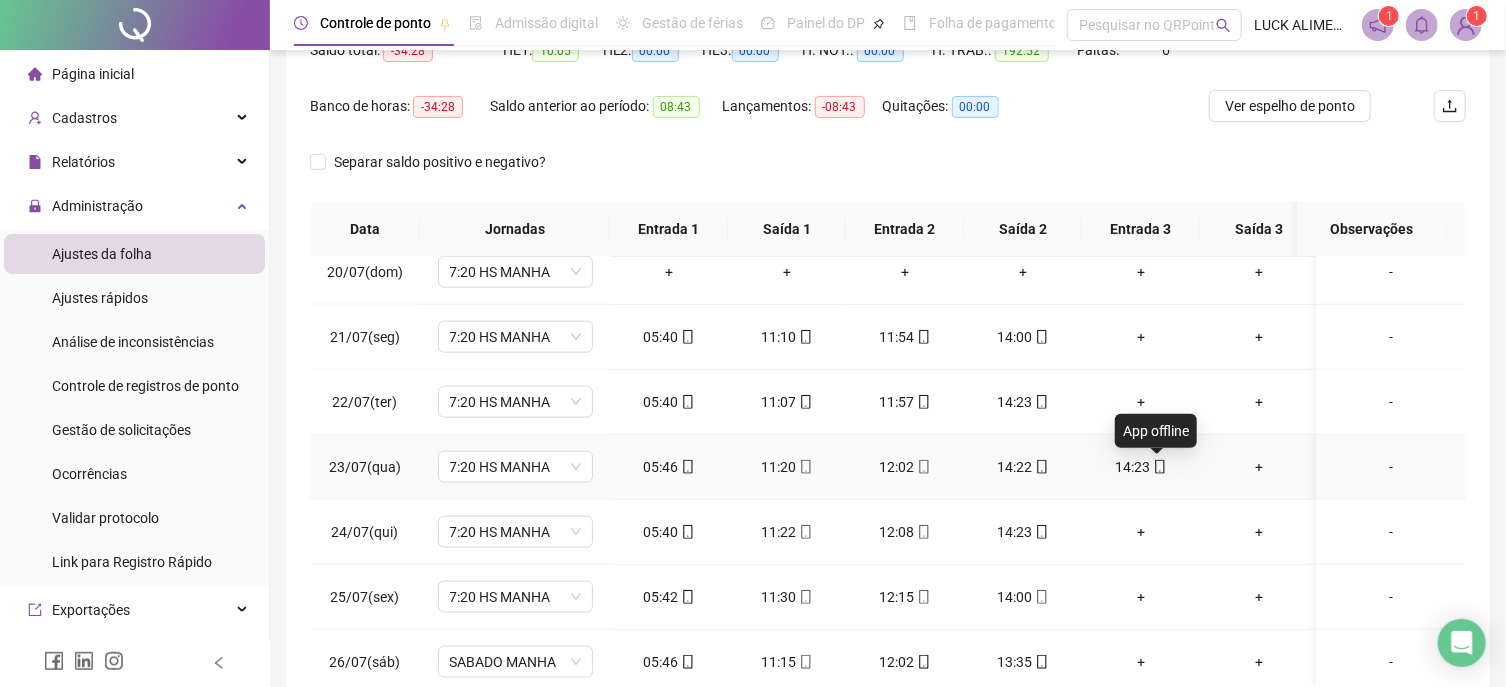 type on "*" 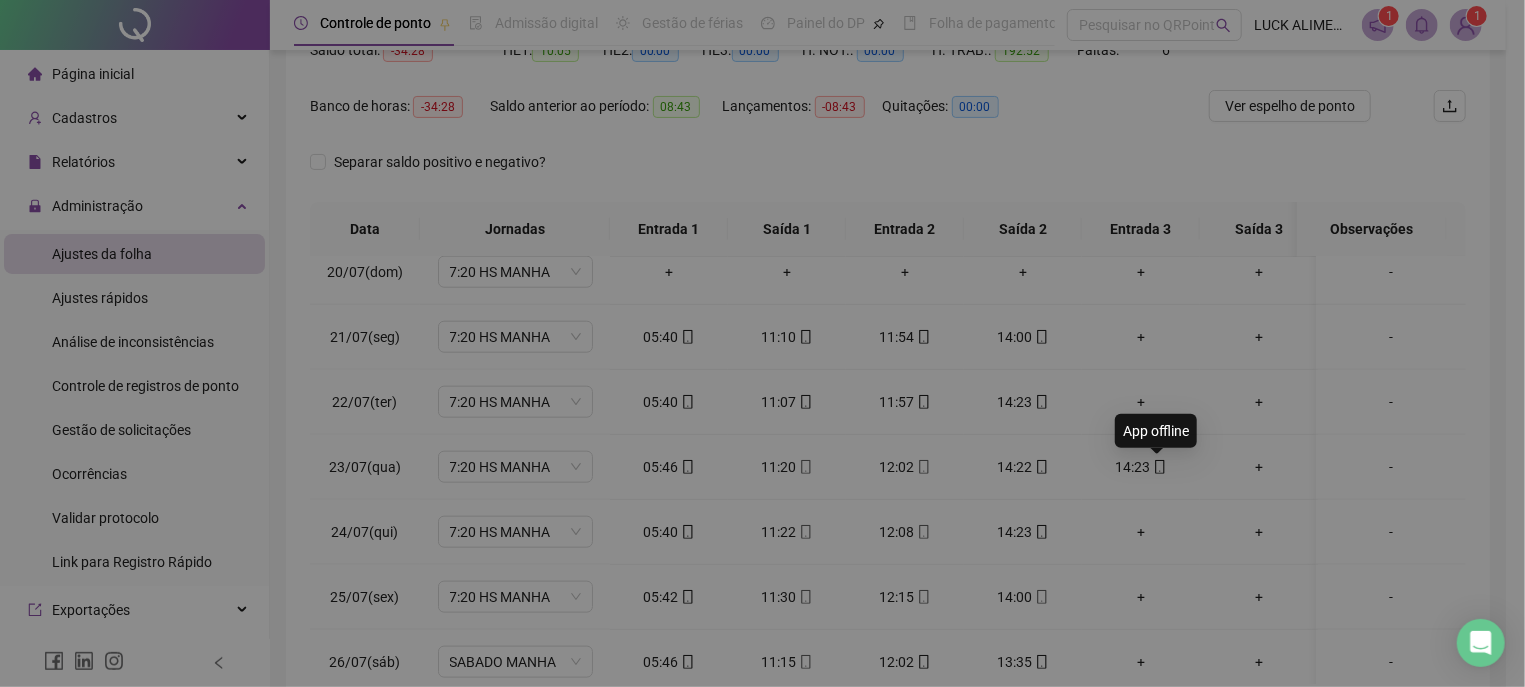 type on "**********" 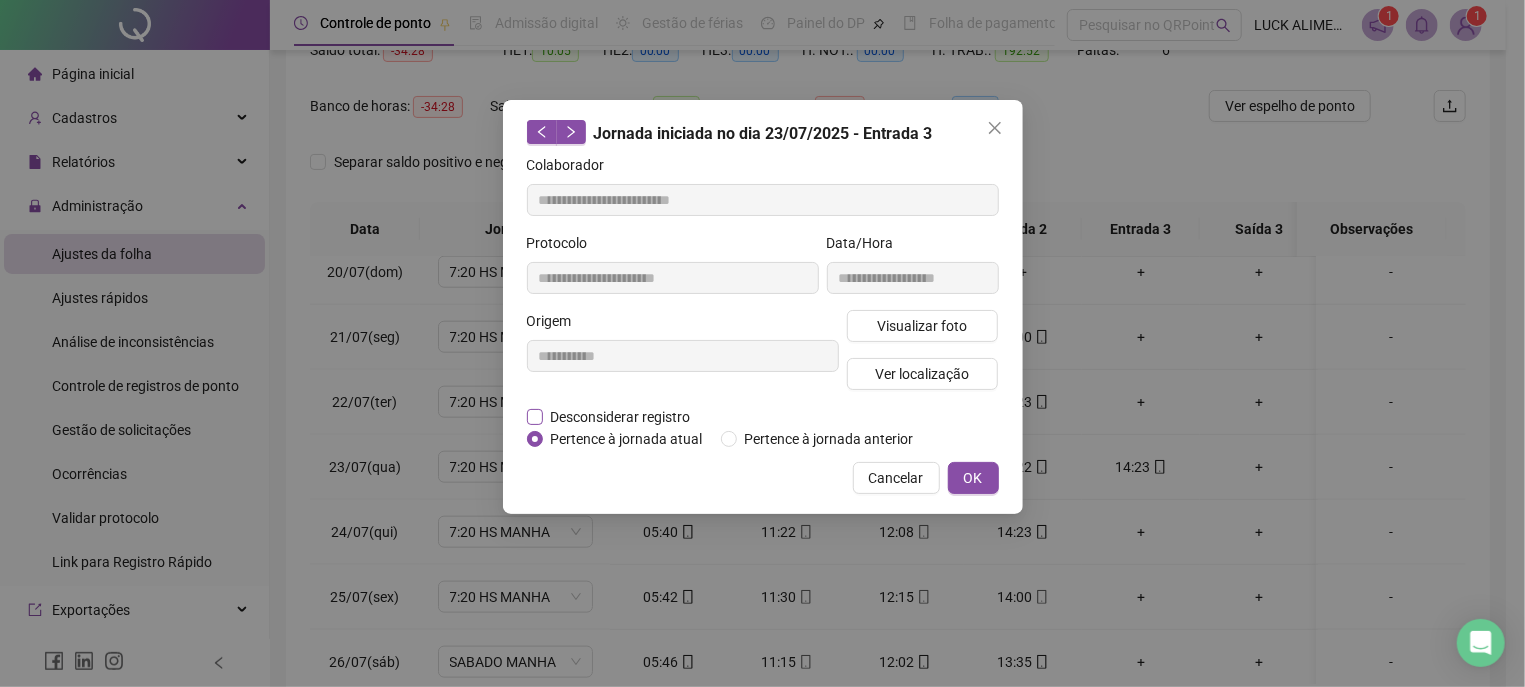 click on "Desconsiderar registro" at bounding box center [621, 417] 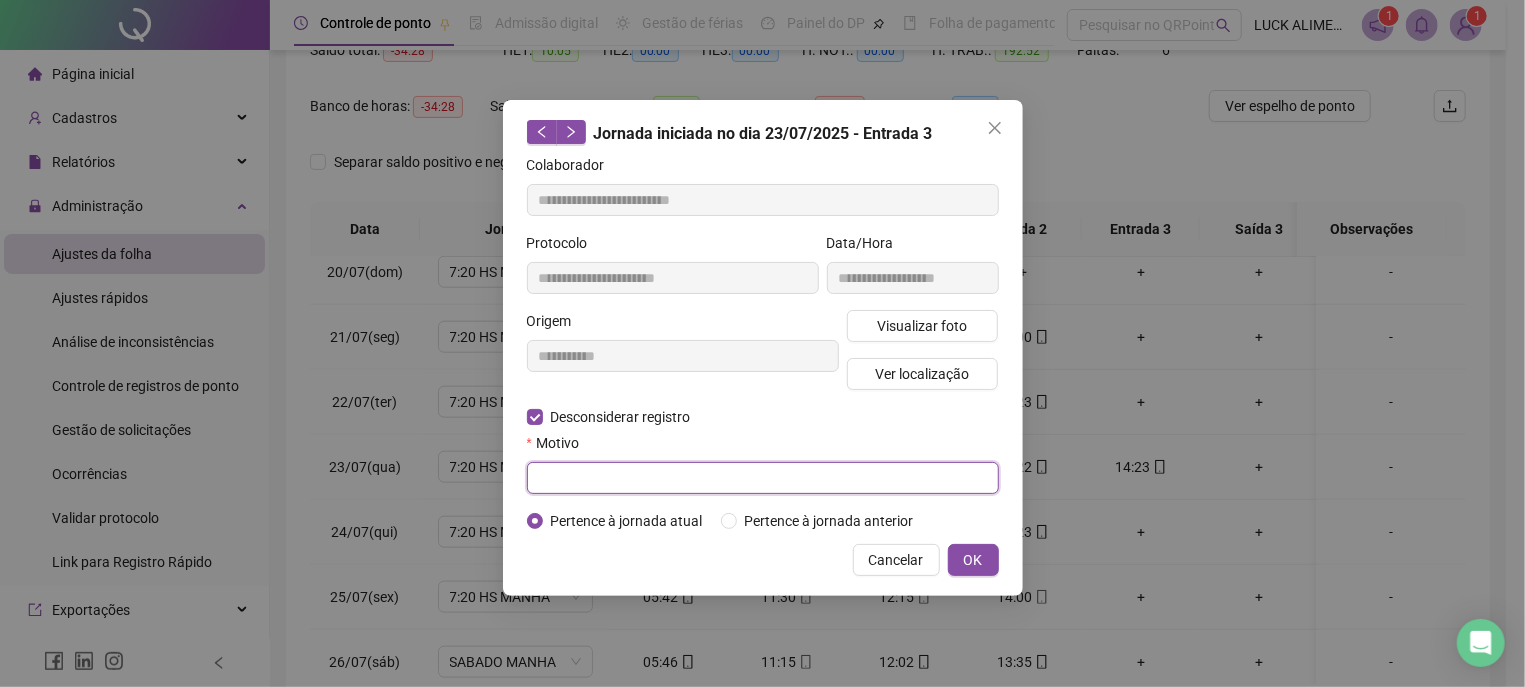 click at bounding box center (763, 478) 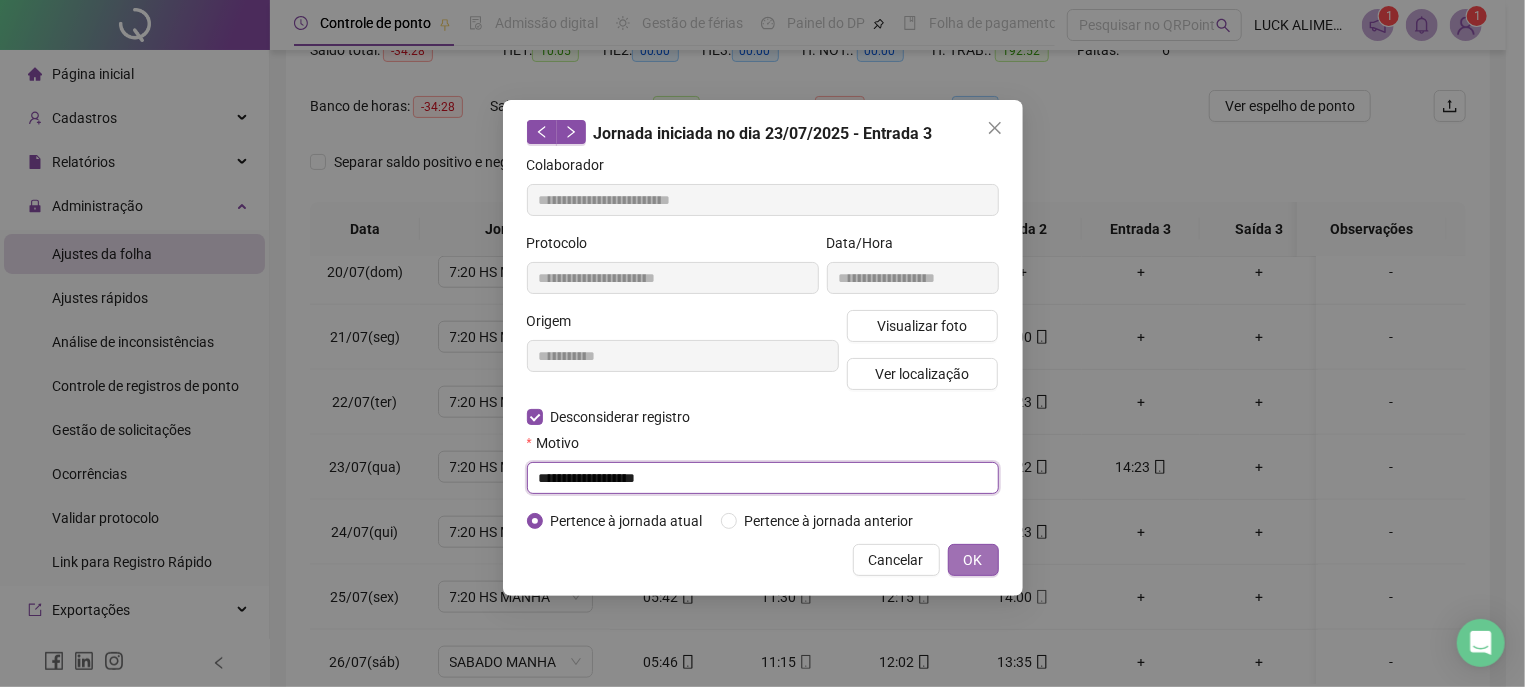 type on "**********" 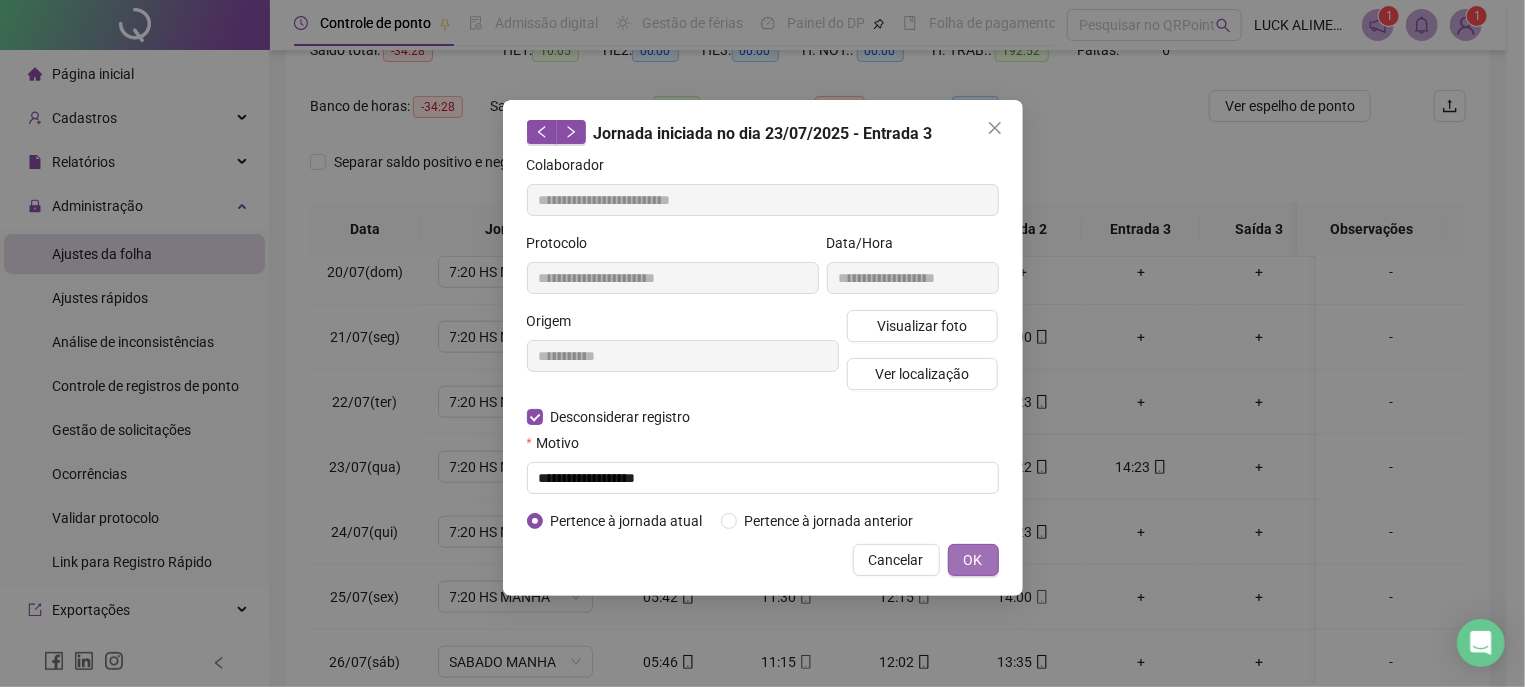 click on "OK" at bounding box center (973, 560) 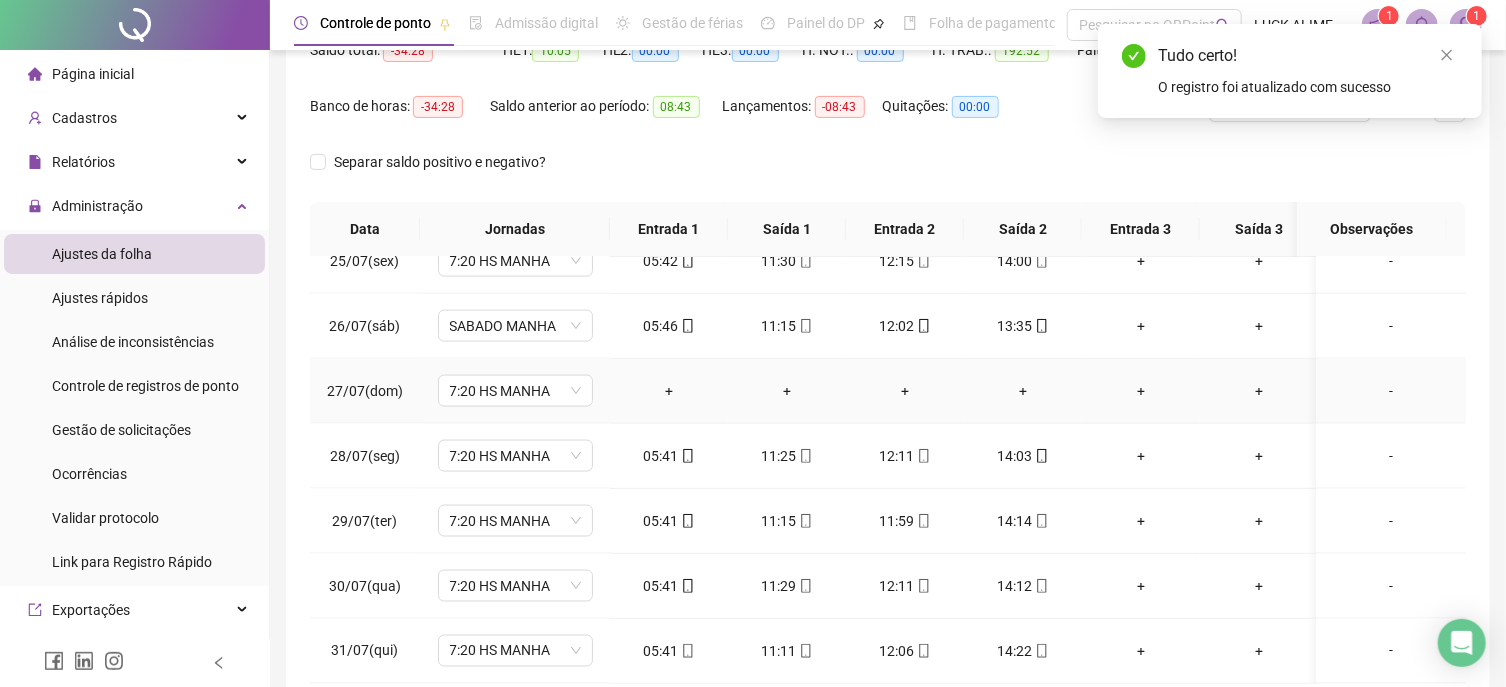 scroll, scrollTop: 1610, scrollLeft: 0, axis: vertical 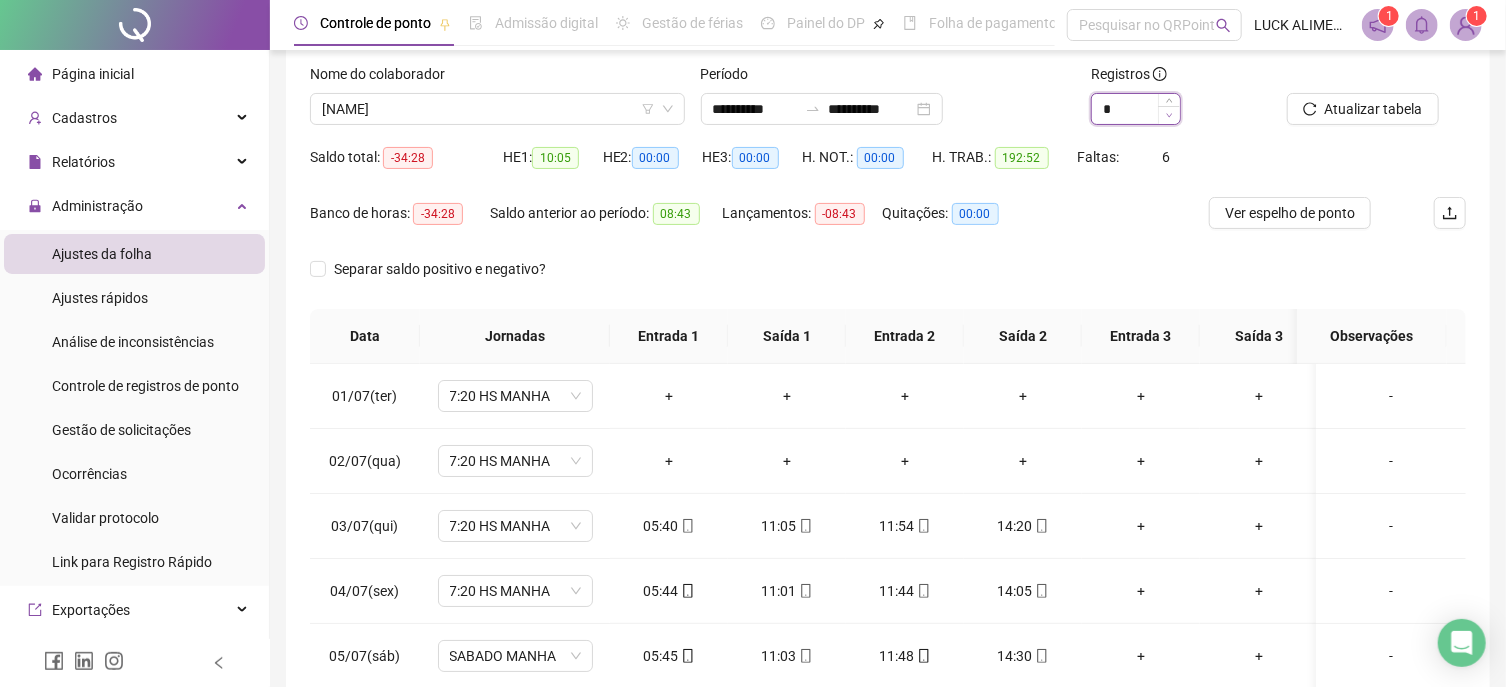 click at bounding box center [1169, 115] 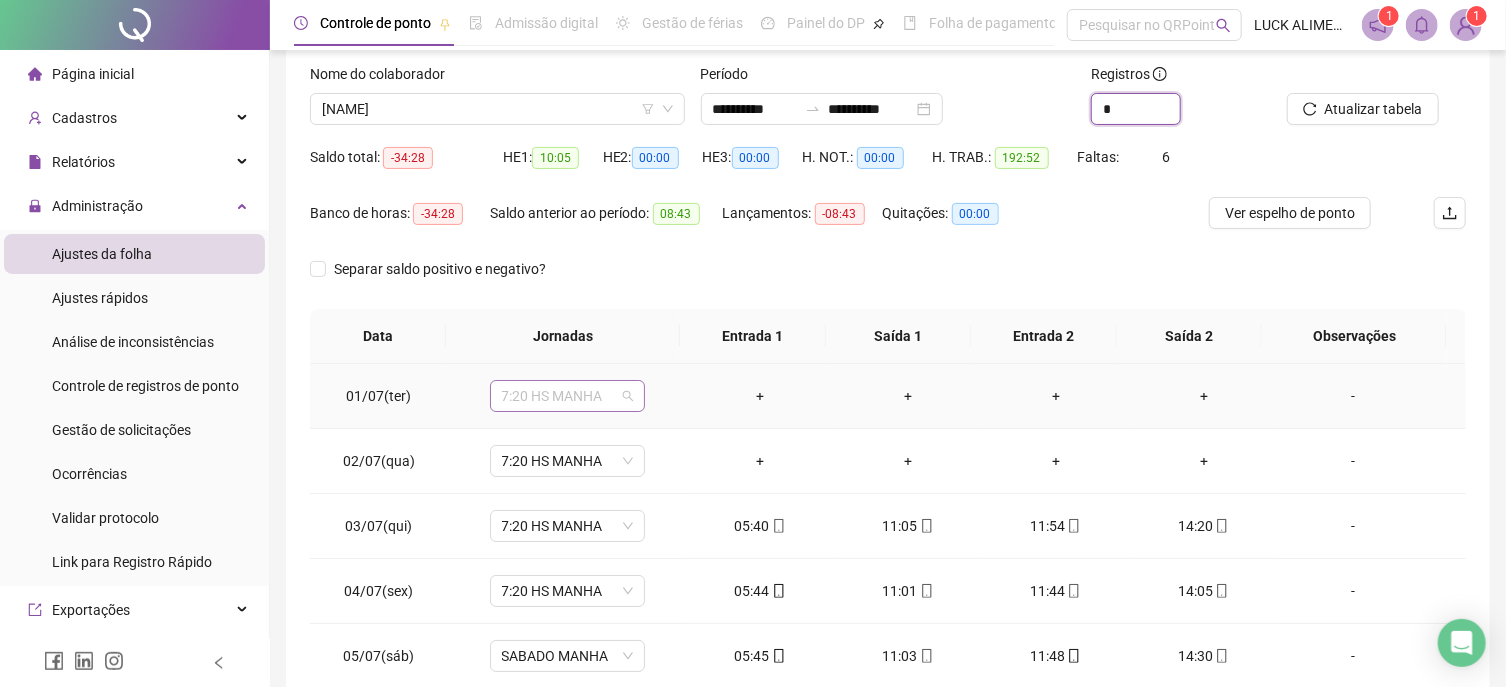 click on "7:20 HS MANHA" at bounding box center [567, 396] 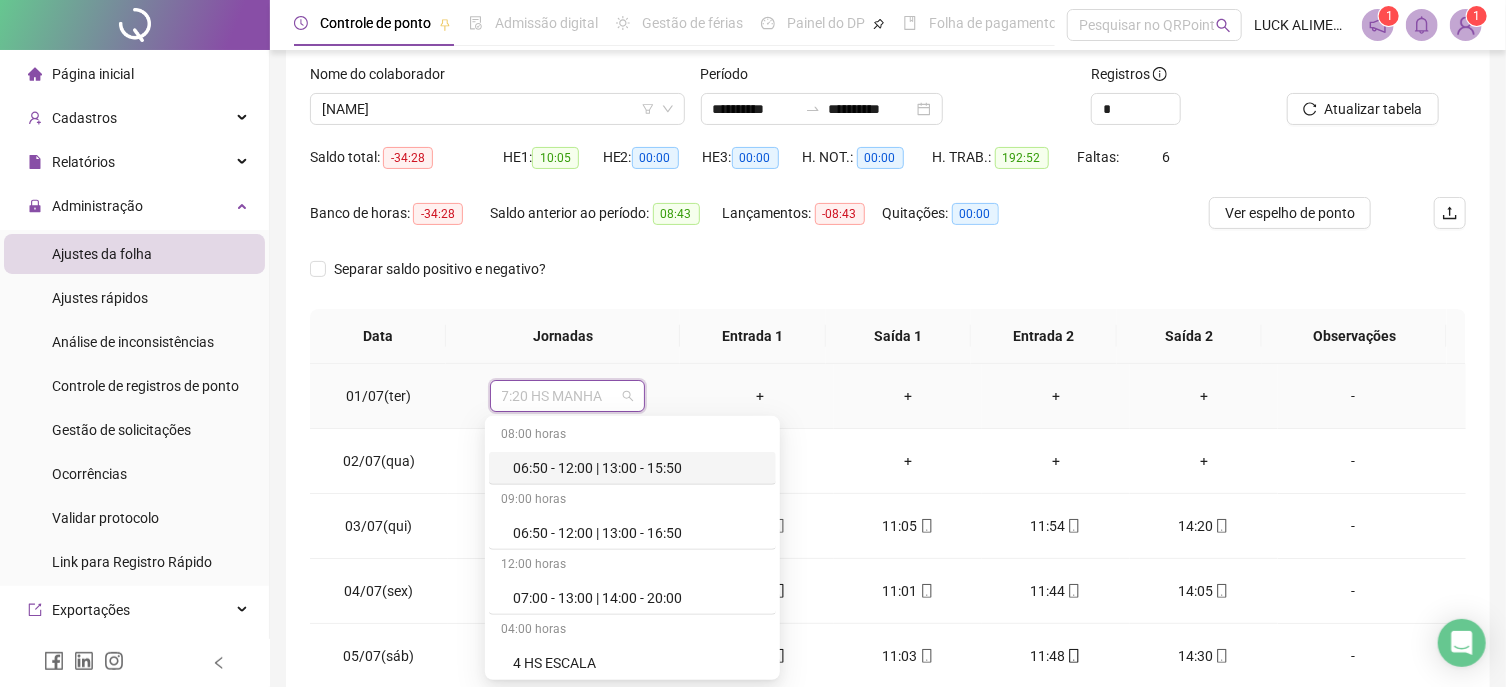 scroll, scrollTop: 691, scrollLeft: 0, axis: vertical 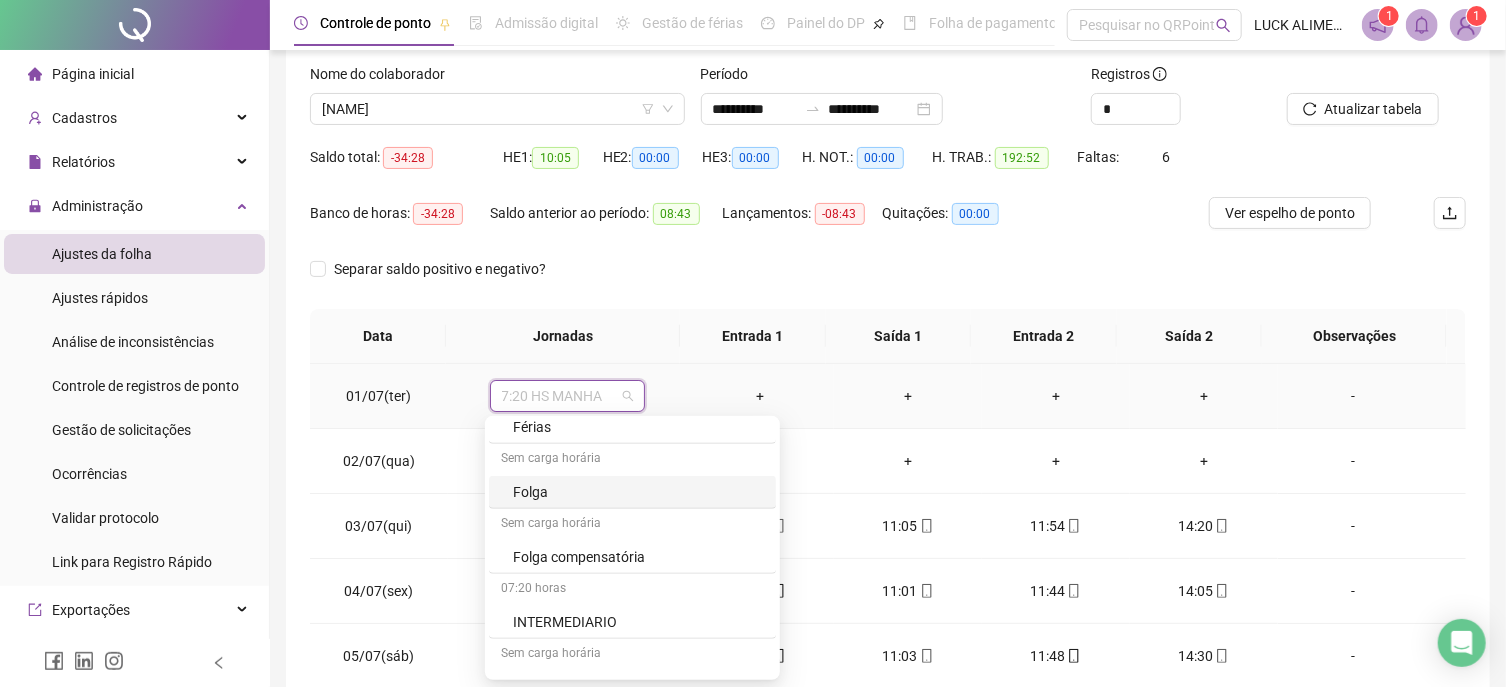 click on "Folga" at bounding box center (638, 492) 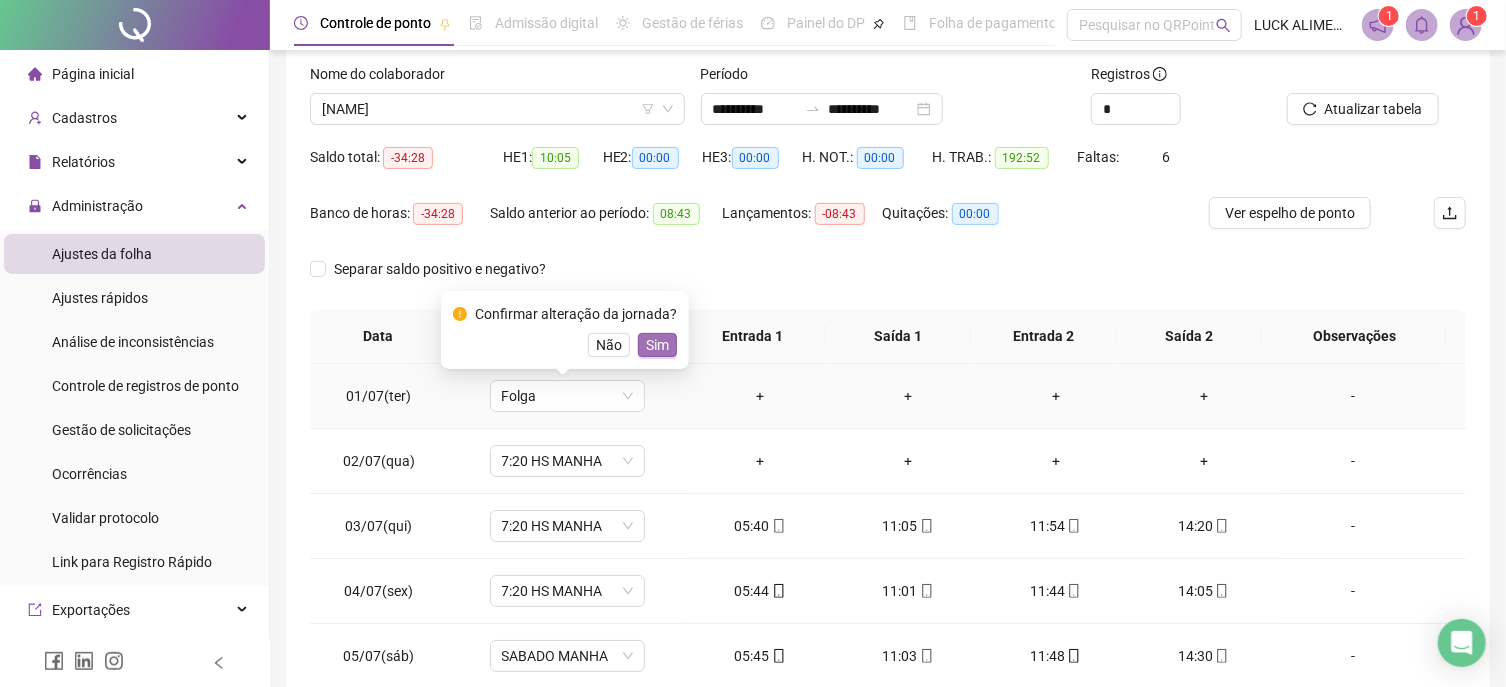click on "Sim" at bounding box center [657, 345] 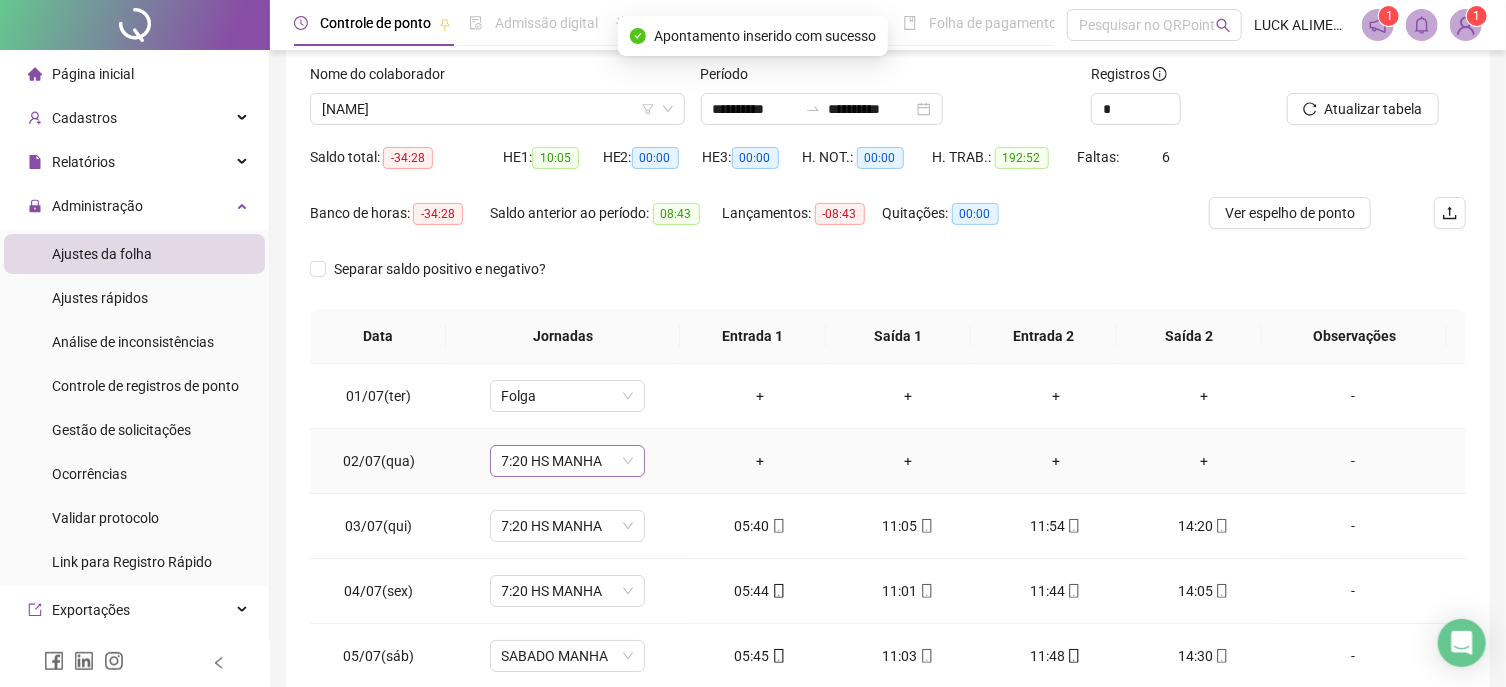 click on "7:20 HS MANHA" at bounding box center (567, 461) 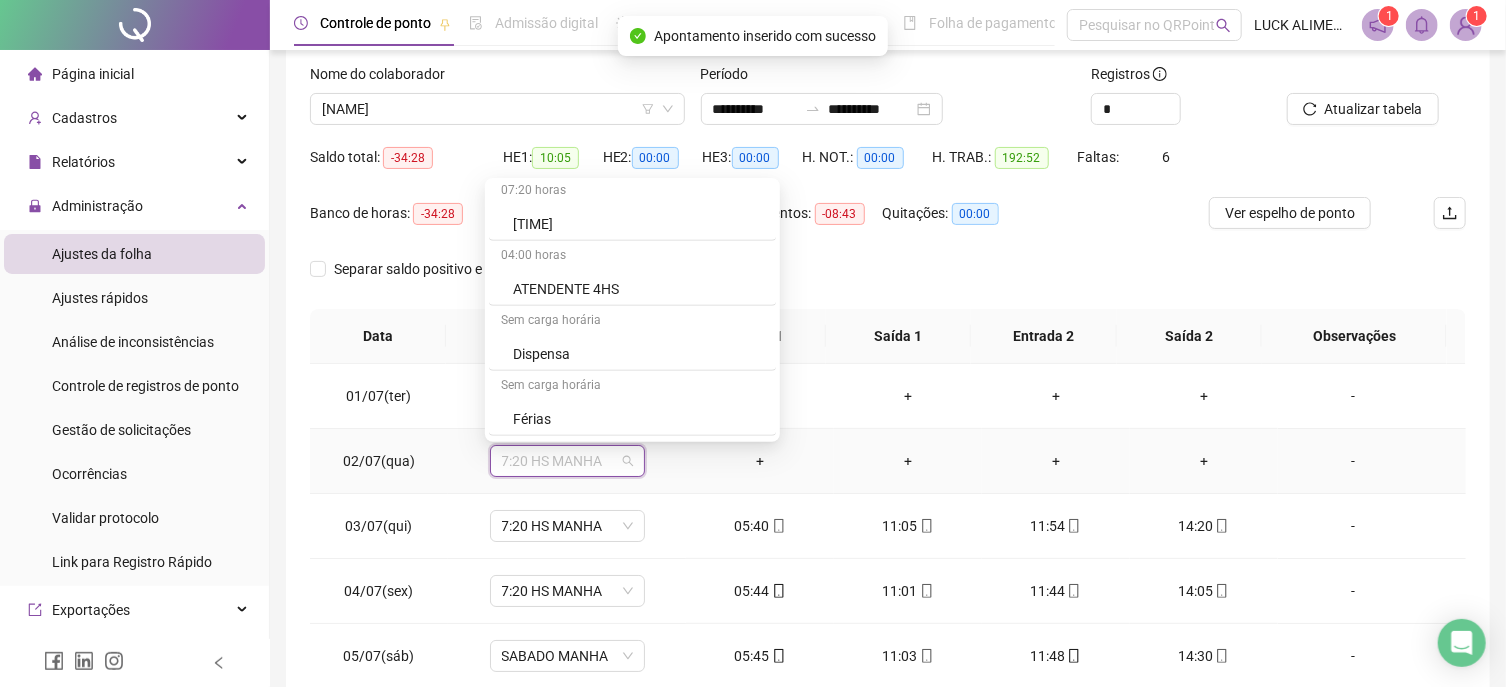 scroll, scrollTop: 691, scrollLeft: 0, axis: vertical 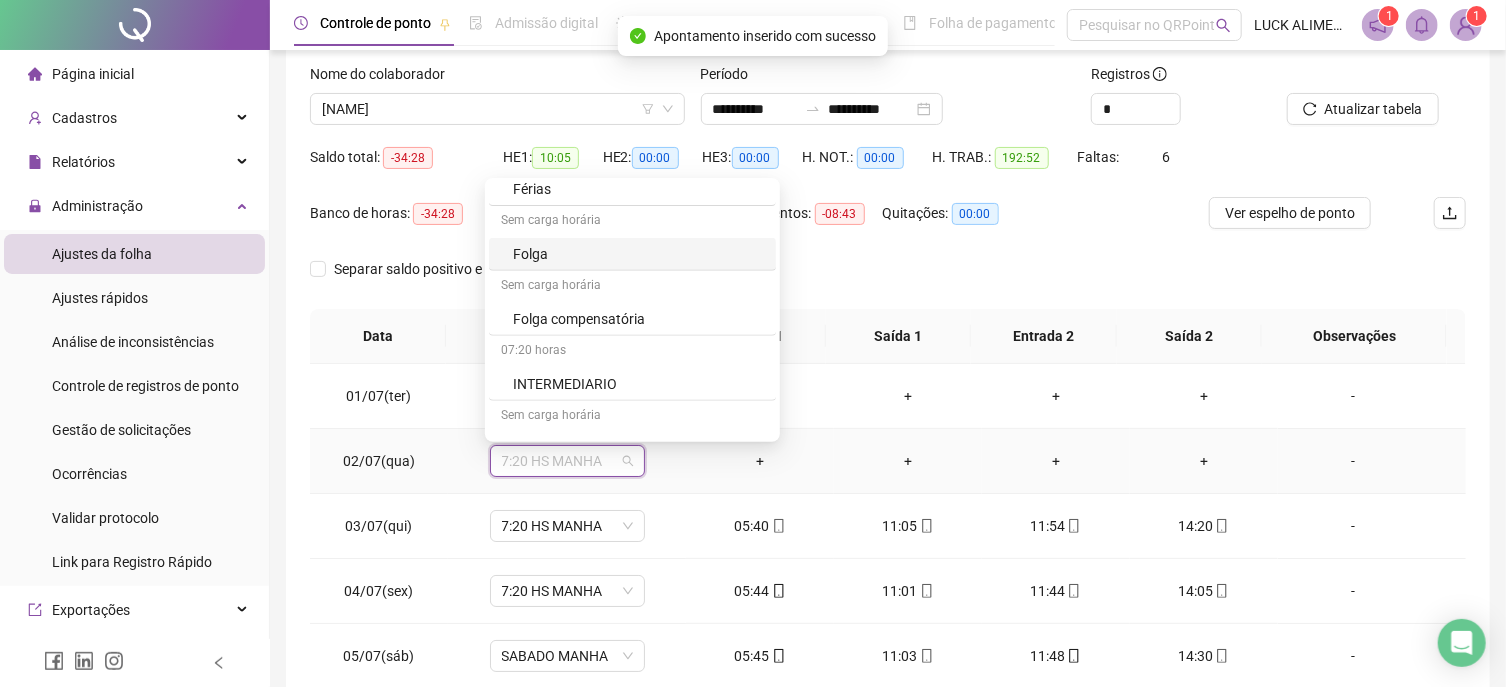 click on "Folga" at bounding box center (638, 254) 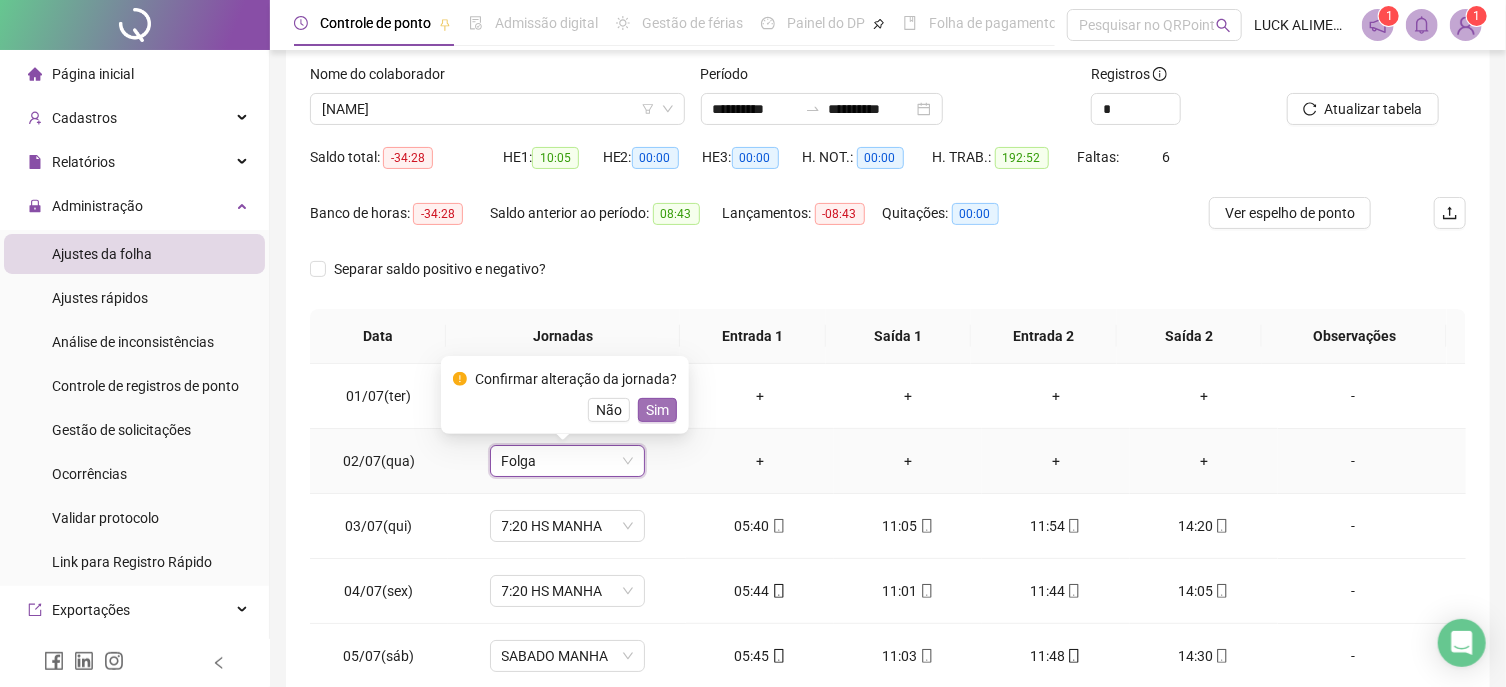 click on "Sim" at bounding box center [657, 410] 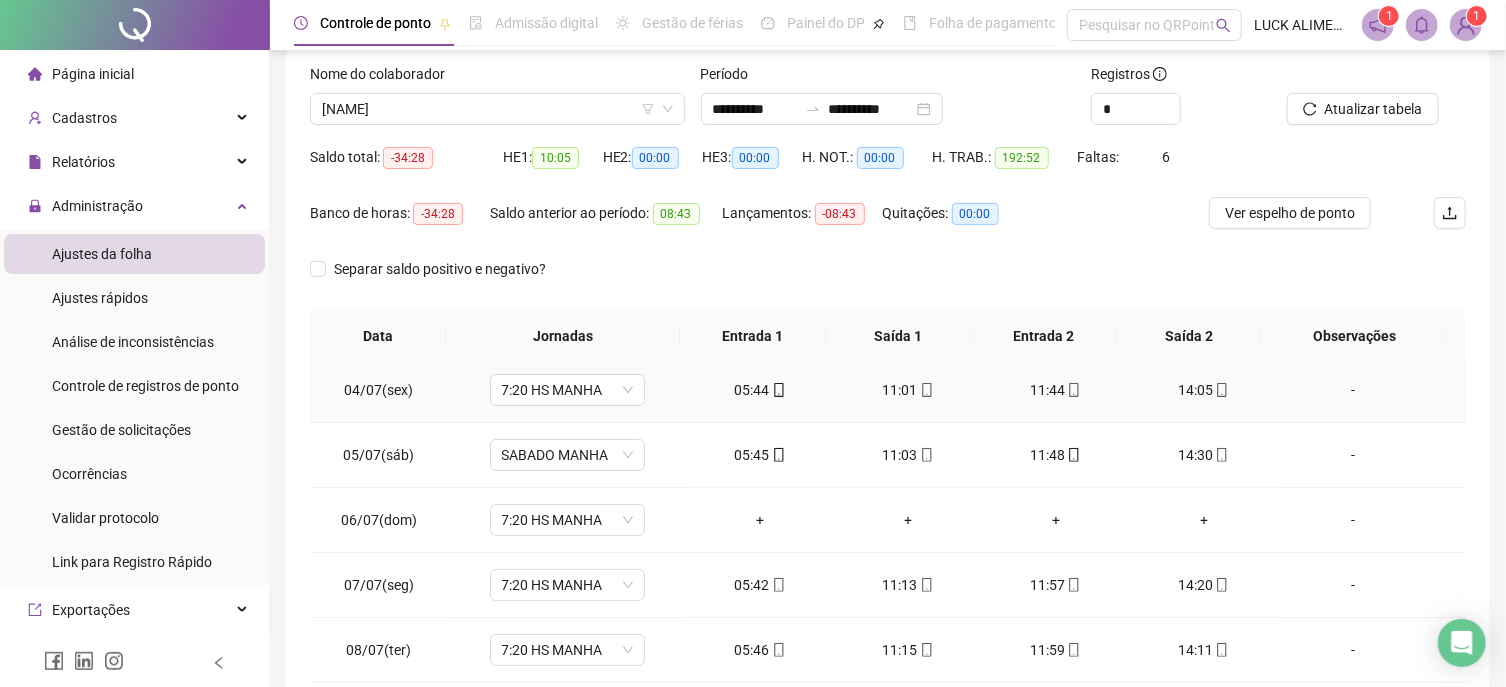 scroll, scrollTop: 227, scrollLeft: 0, axis: vertical 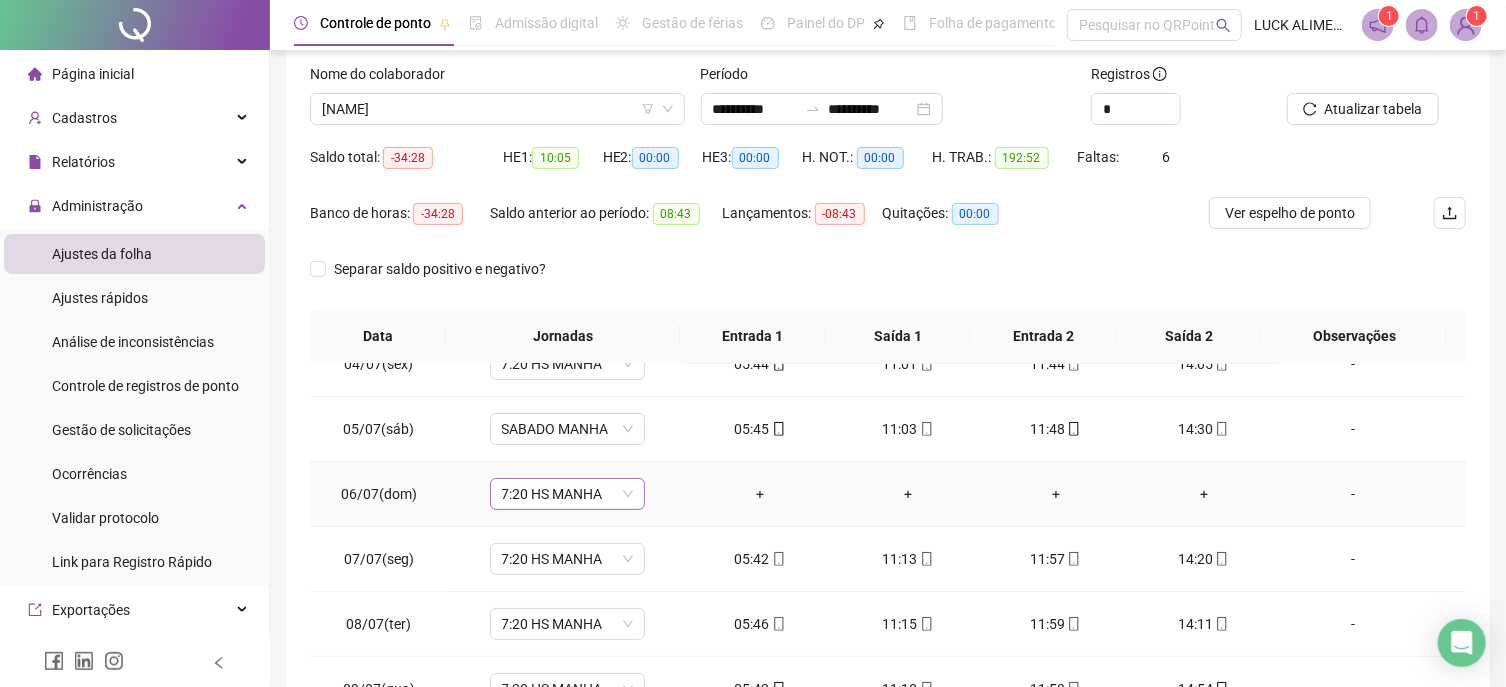 click on "7:20 HS MANHA" at bounding box center [567, 494] 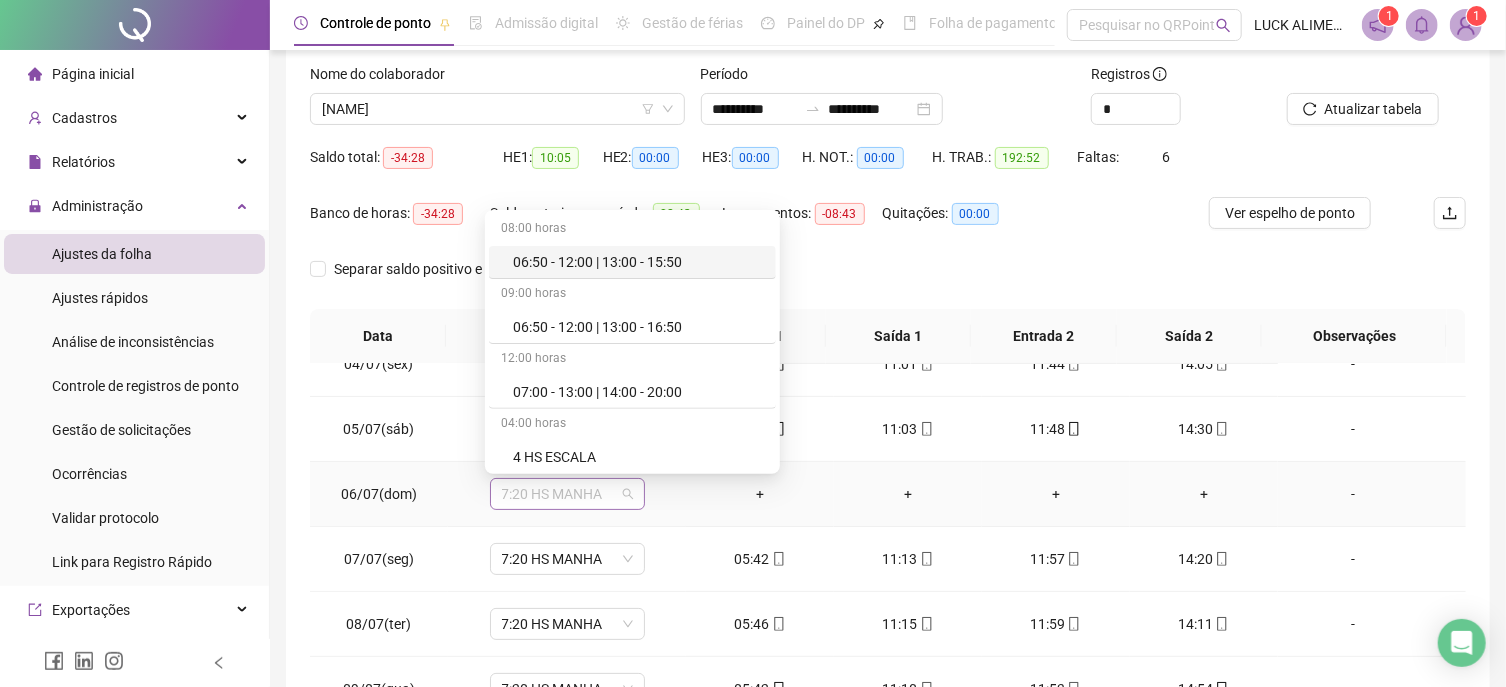 scroll, scrollTop: 691, scrollLeft: 0, axis: vertical 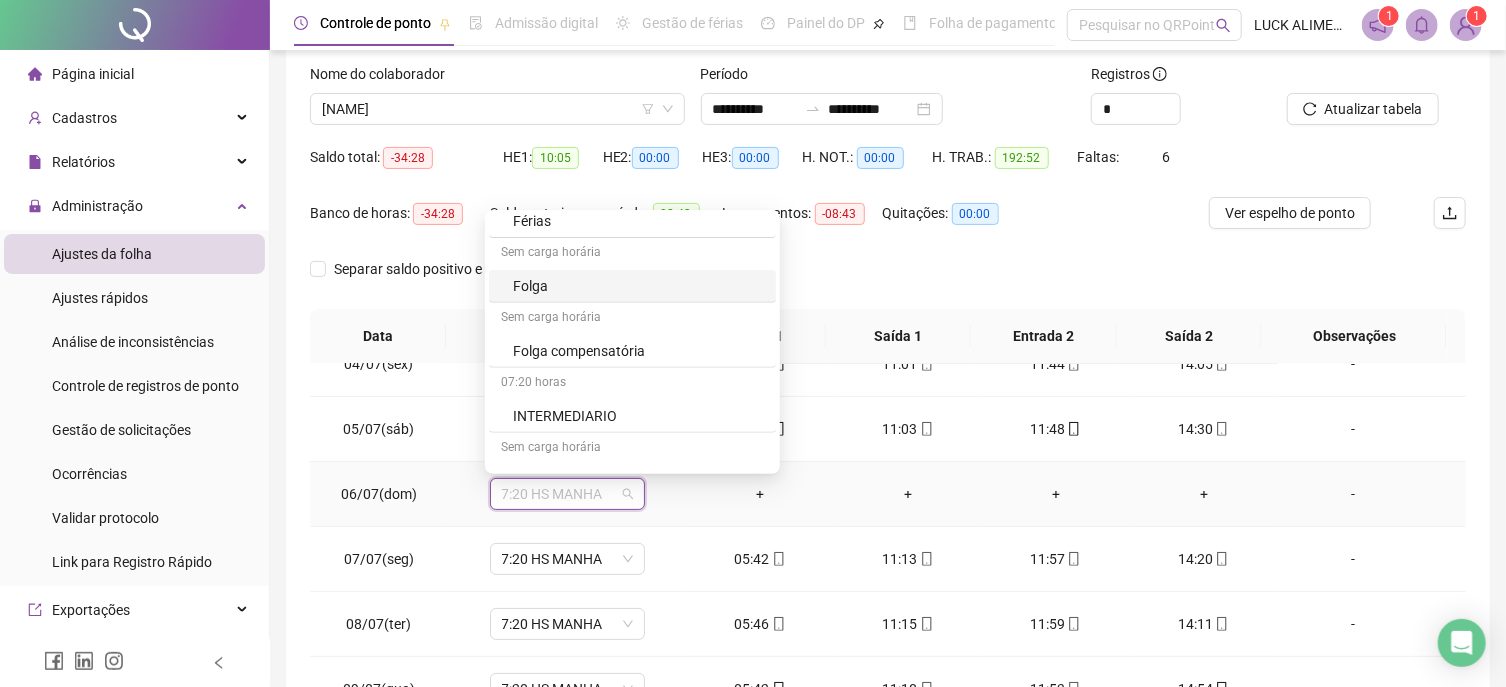 click on "Folga" at bounding box center [638, 286] 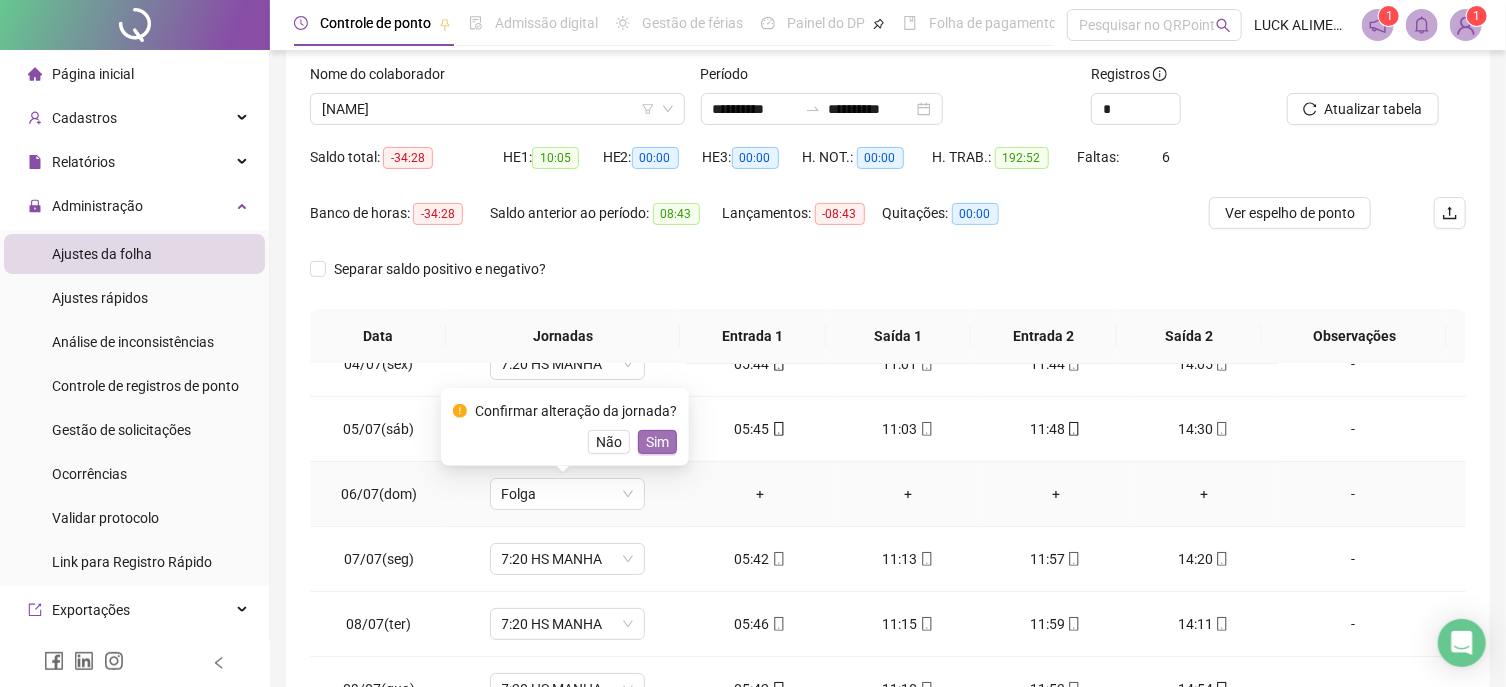 click on "Sim" at bounding box center (657, 442) 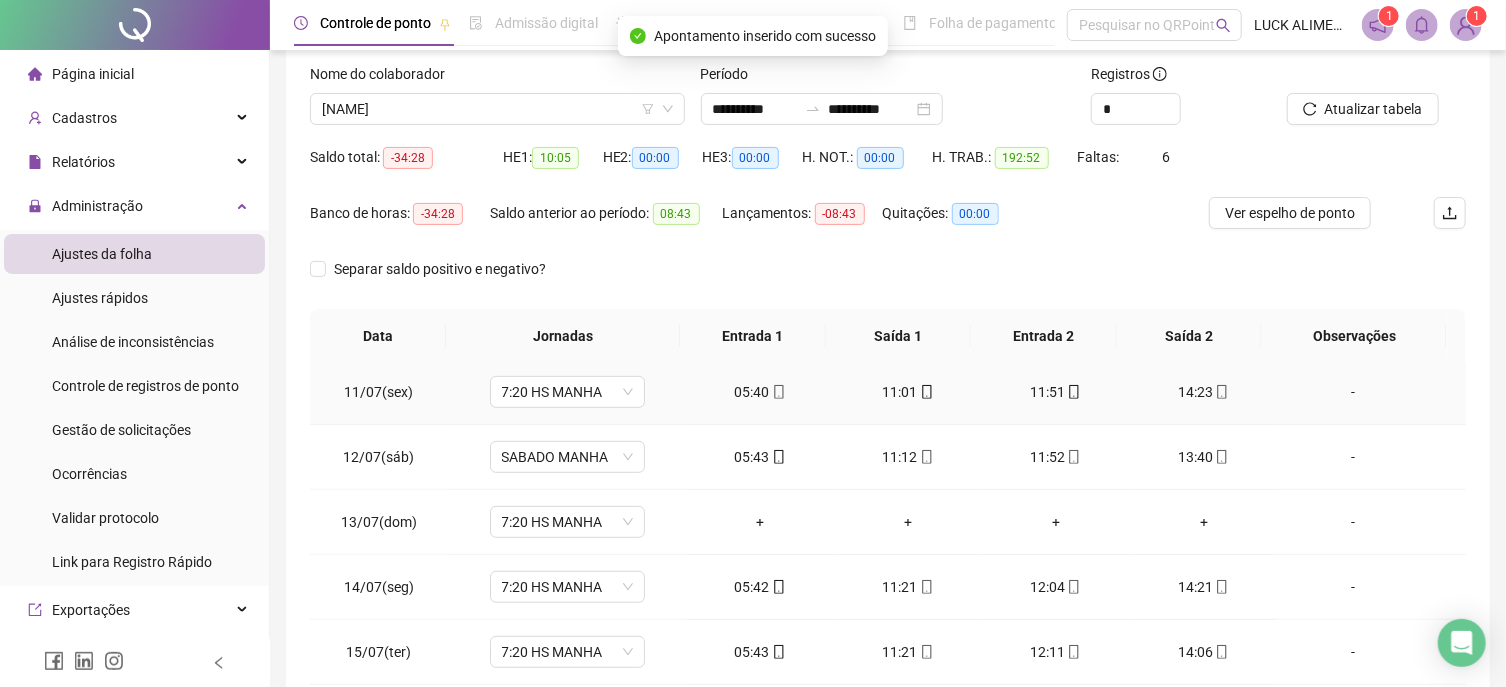 scroll, scrollTop: 683, scrollLeft: 0, axis: vertical 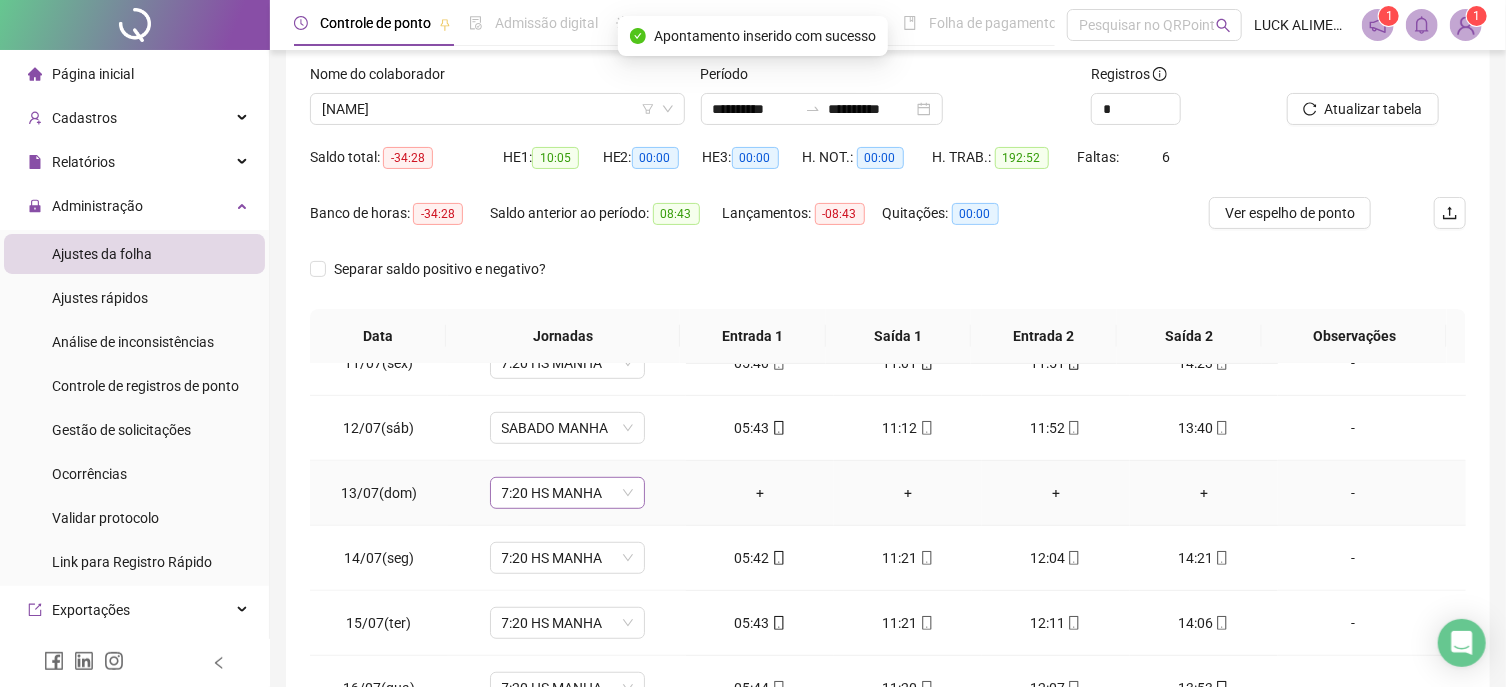 click on "7:20 HS MANHA" at bounding box center [567, 493] 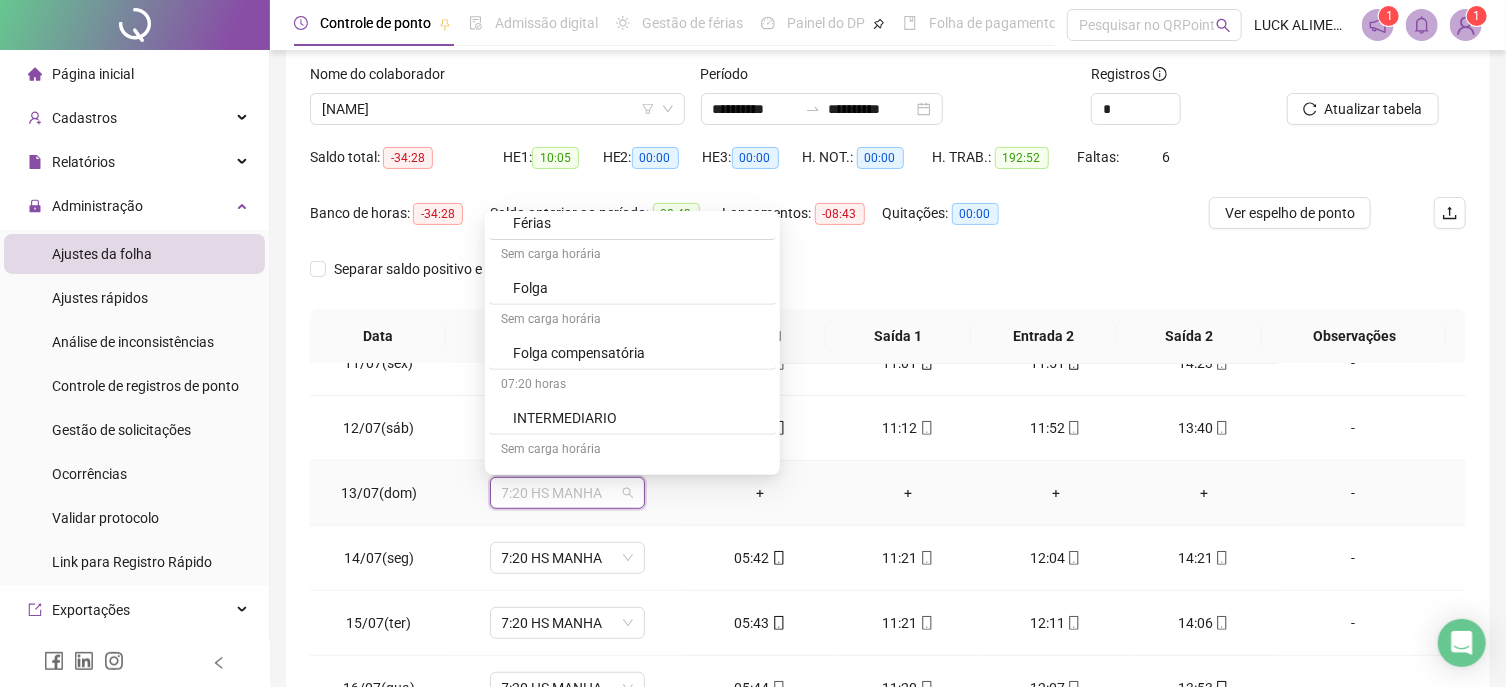 scroll, scrollTop: 691, scrollLeft: 0, axis: vertical 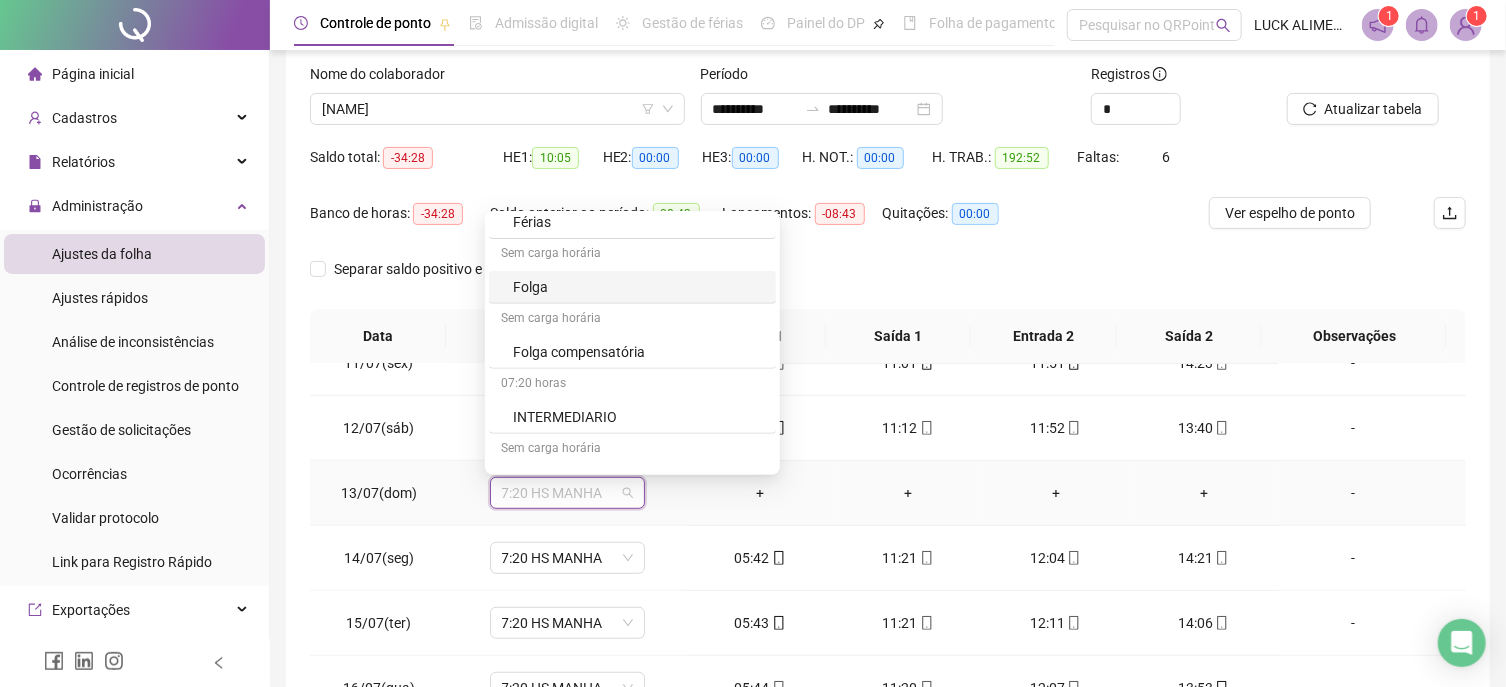 click on "Folga" at bounding box center (632, 287) 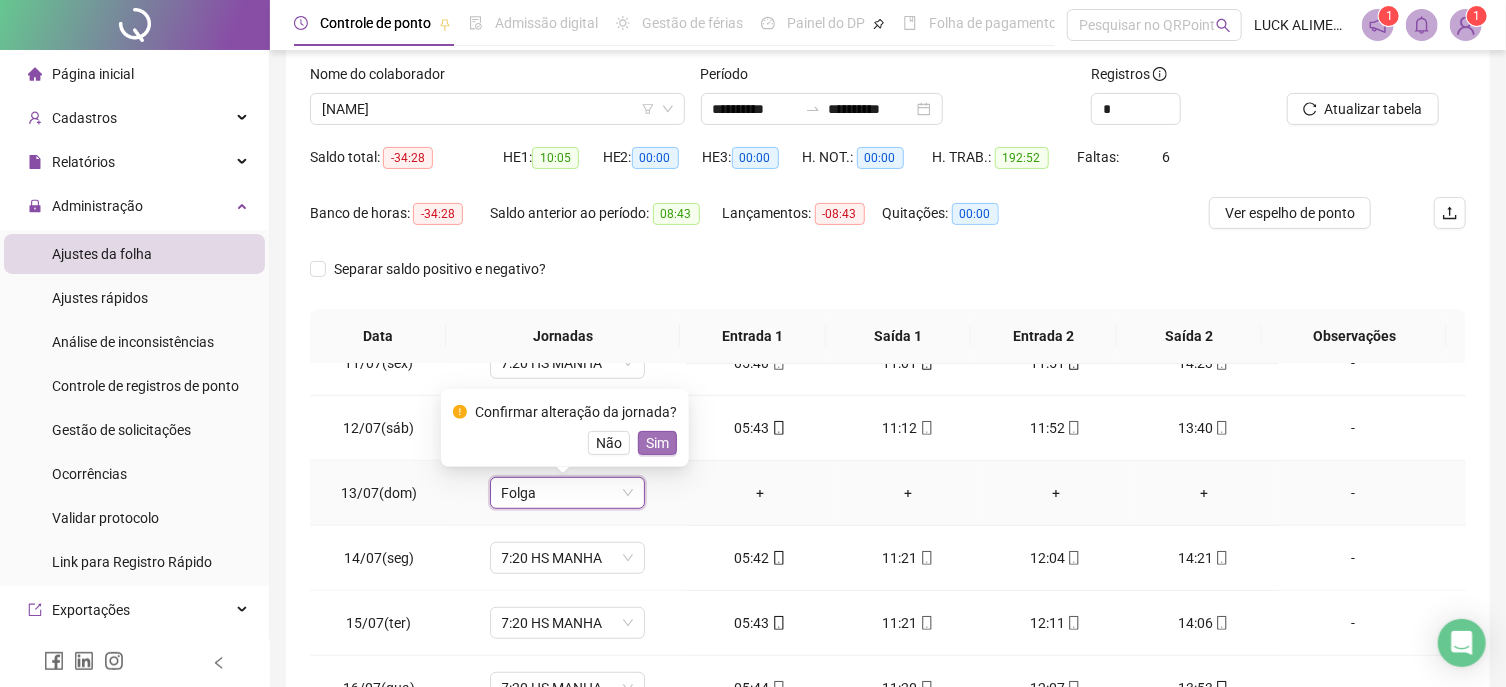 click on "Sim" at bounding box center [657, 443] 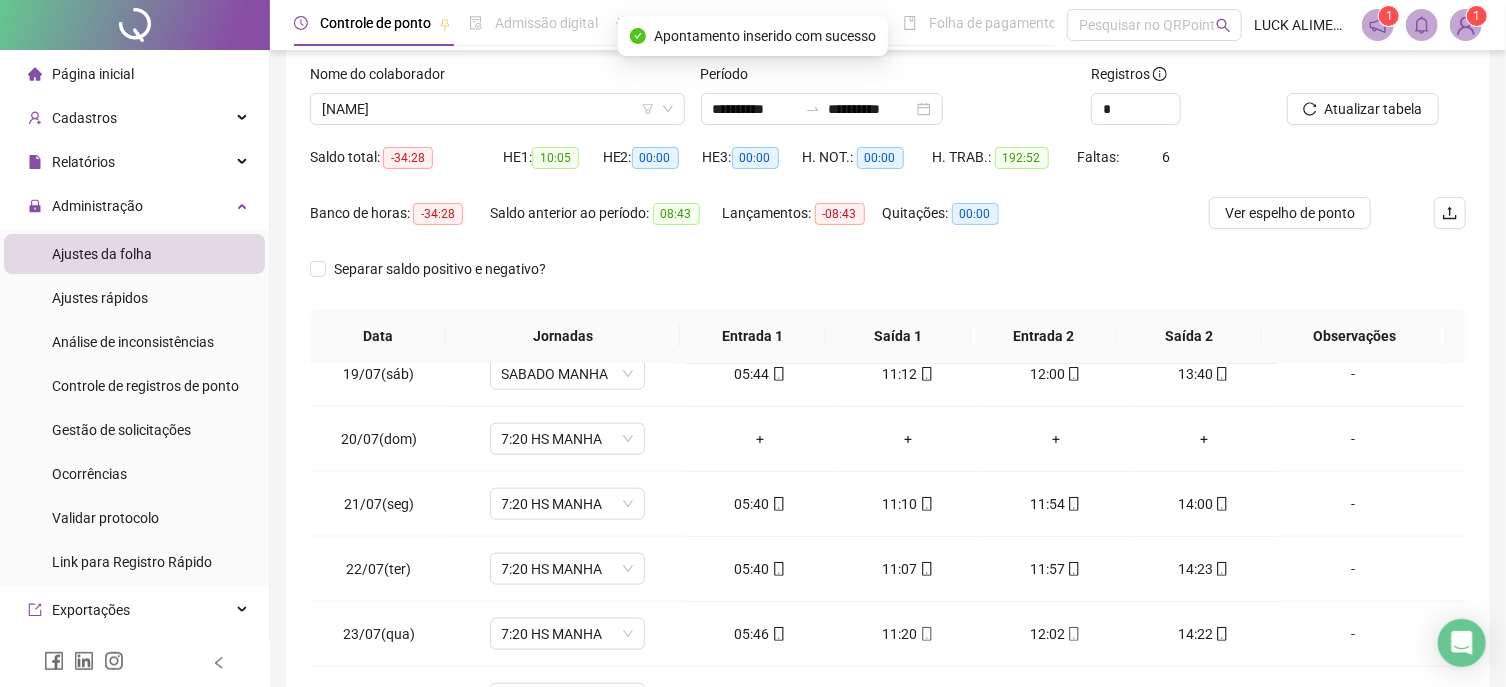 scroll, scrollTop: 1252, scrollLeft: 0, axis: vertical 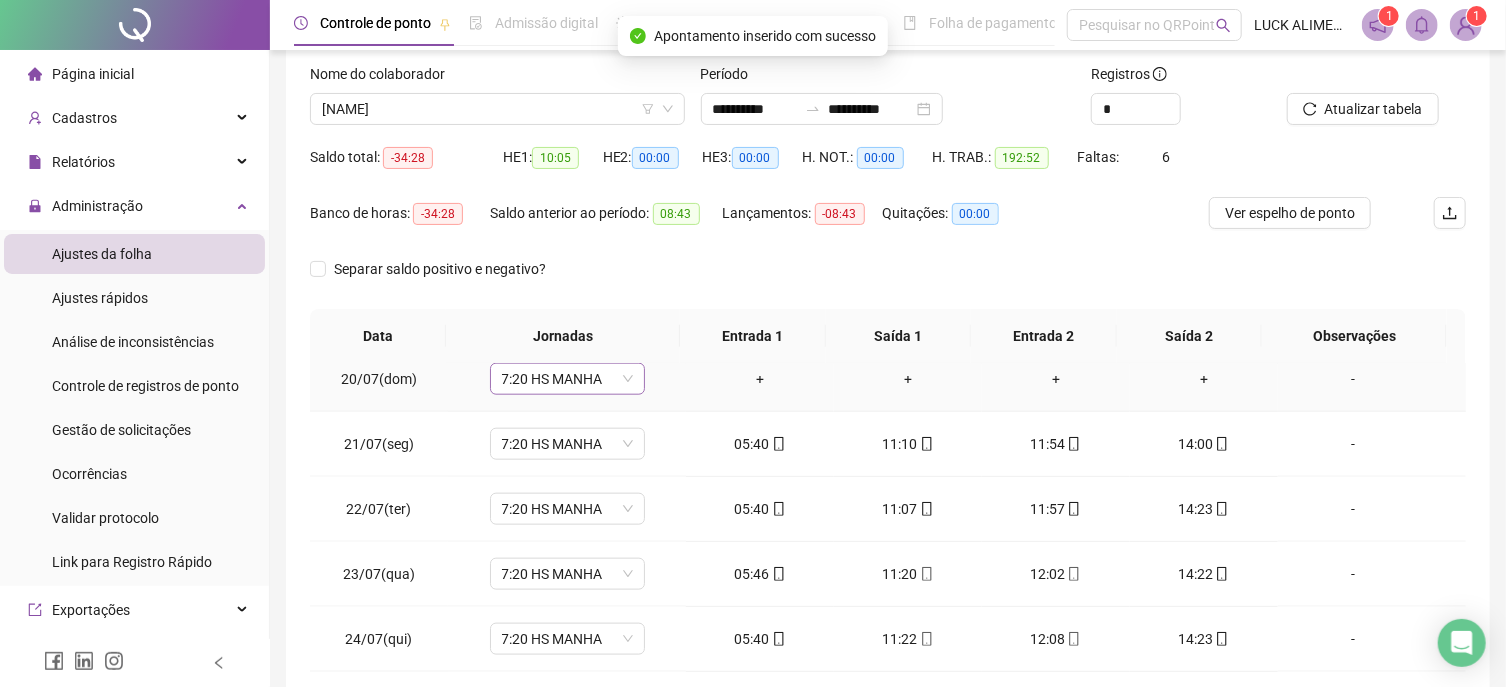 click on "7:20 HS MANHA" at bounding box center (567, 379) 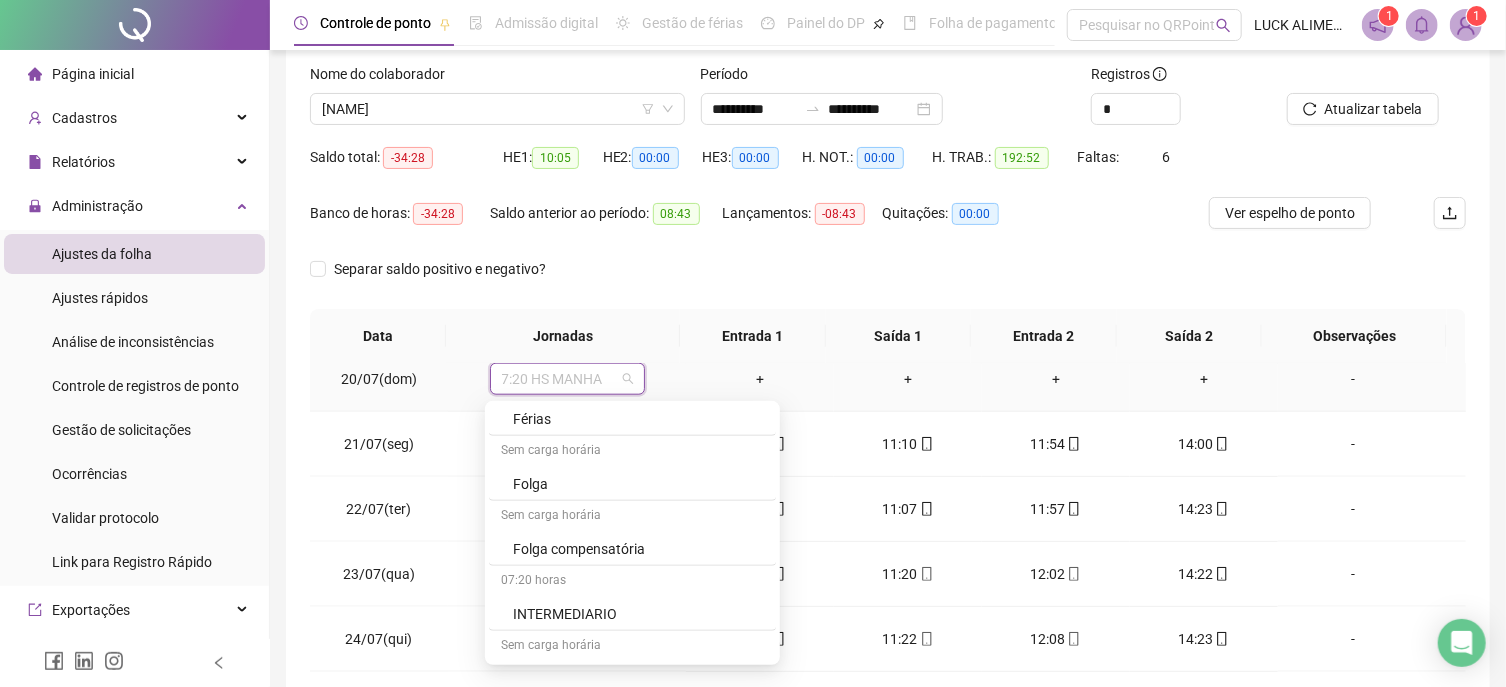 scroll, scrollTop: 691, scrollLeft: 0, axis: vertical 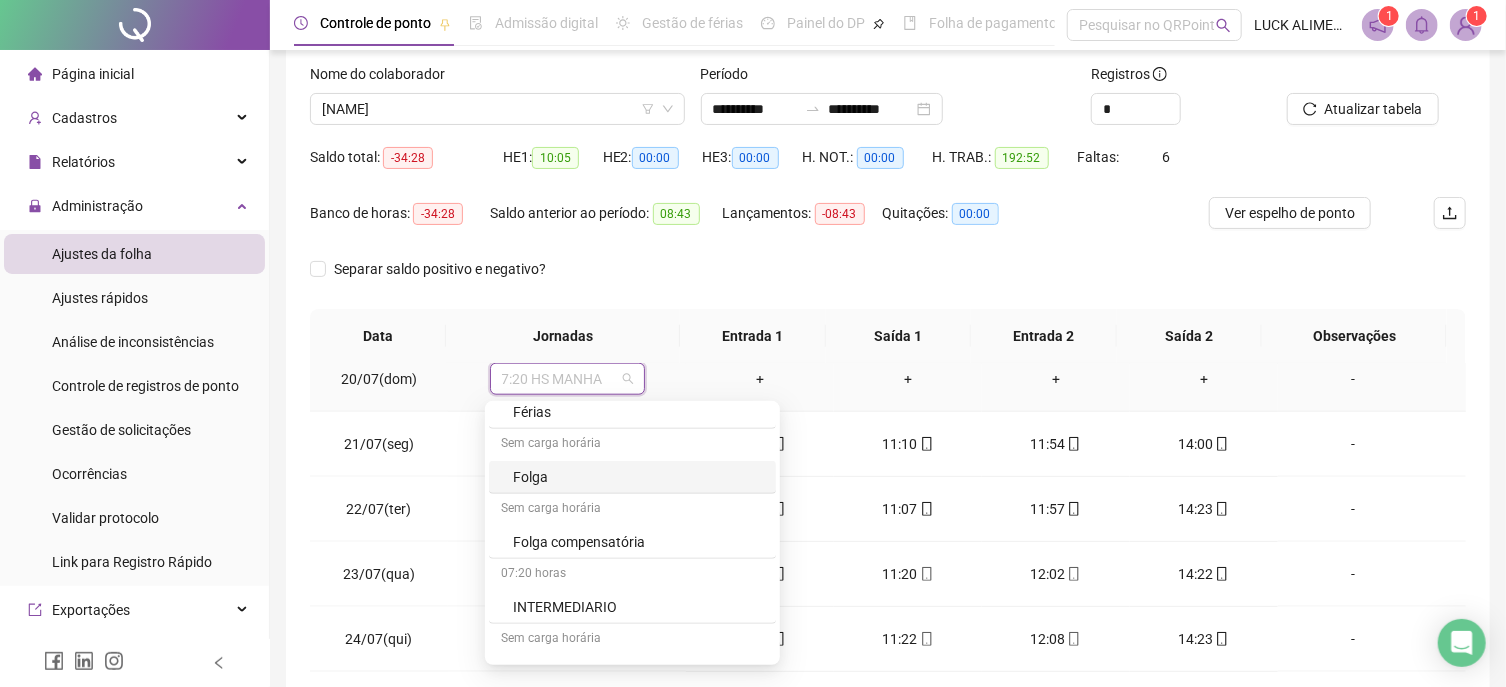 click on "Folga" at bounding box center [638, 477] 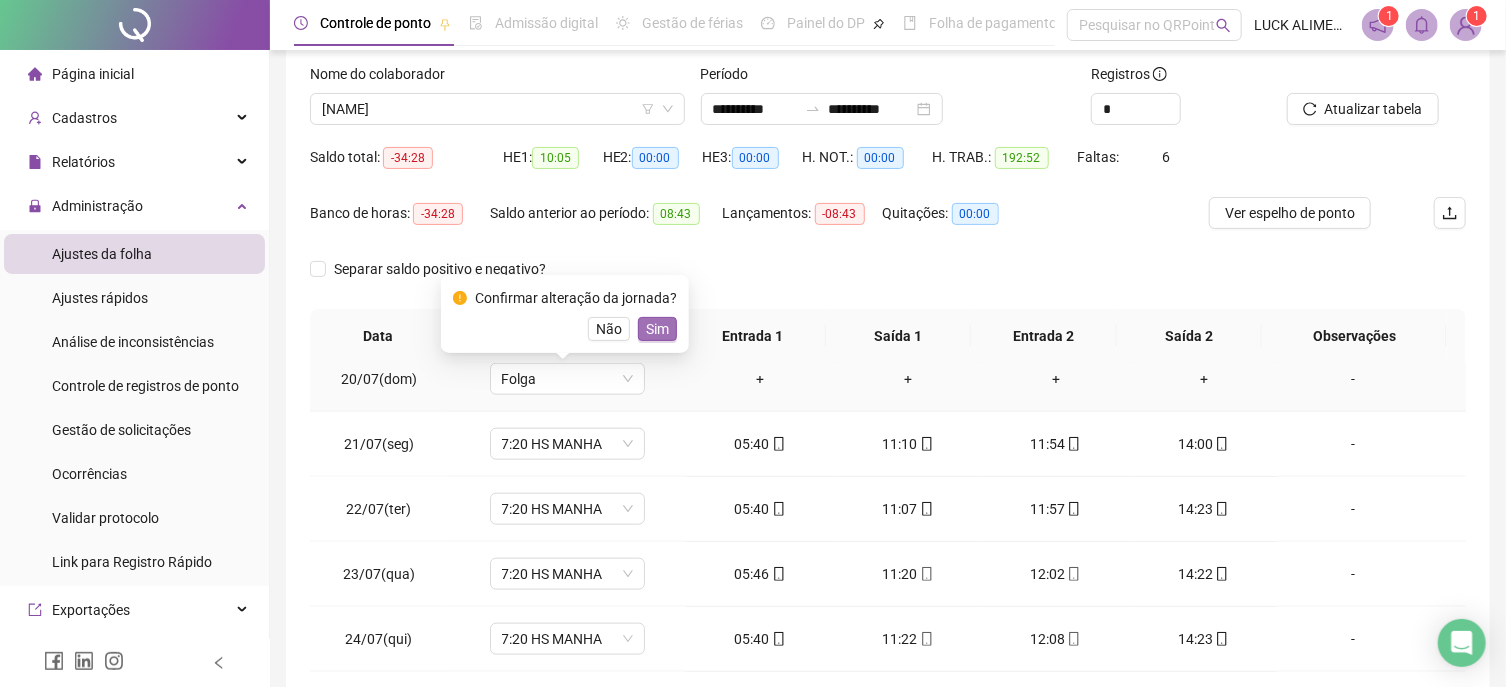 click on "Sim" at bounding box center [657, 329] 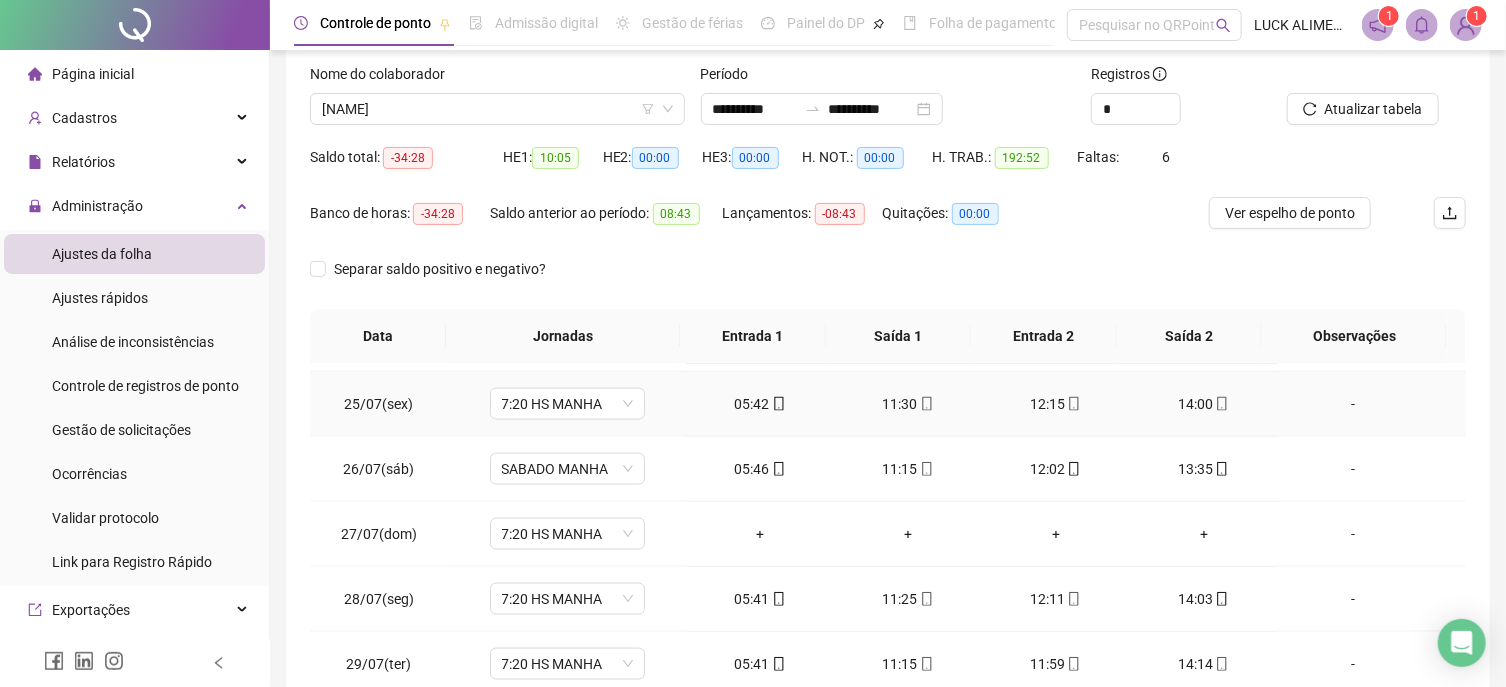 scroll, scrollTop: 1591, scrollLeft: 0, axis: vertical 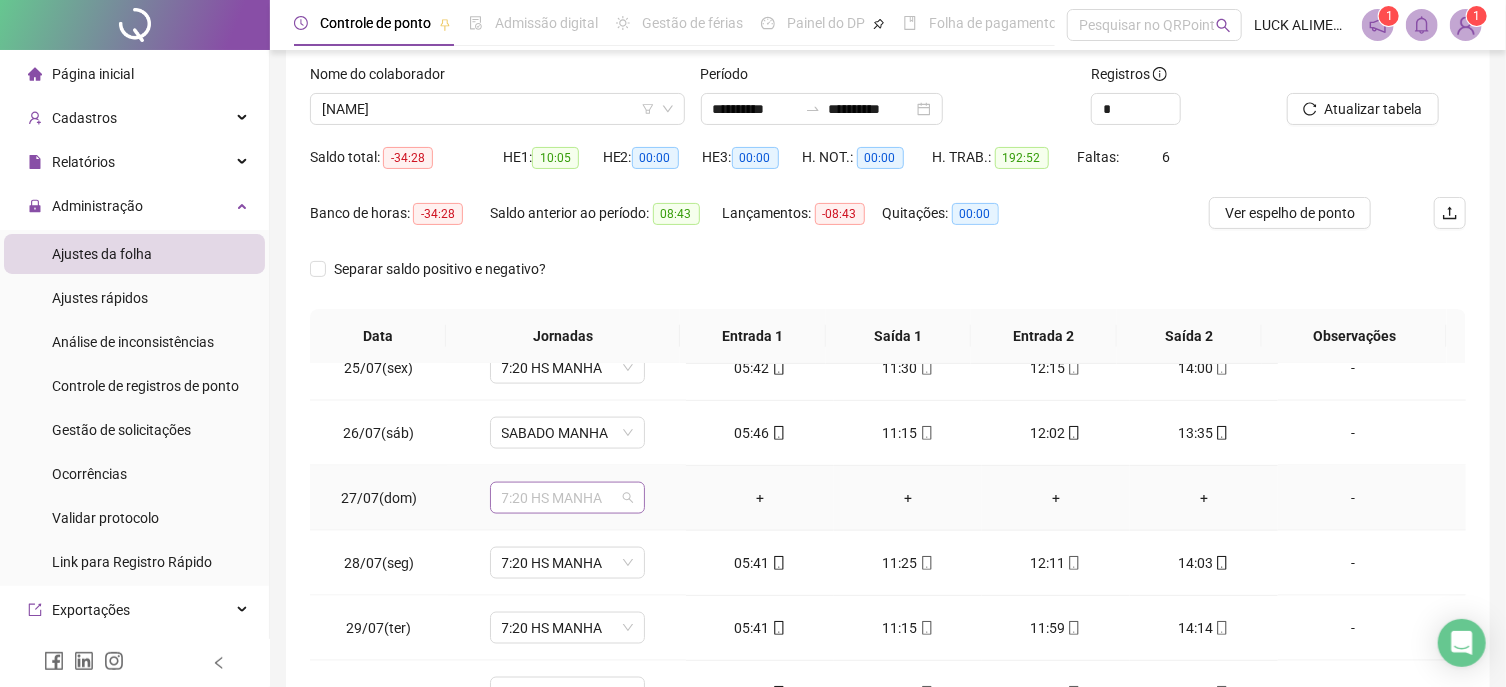 click on "7:20 HS MANHA" at bounding box center [567, 498] 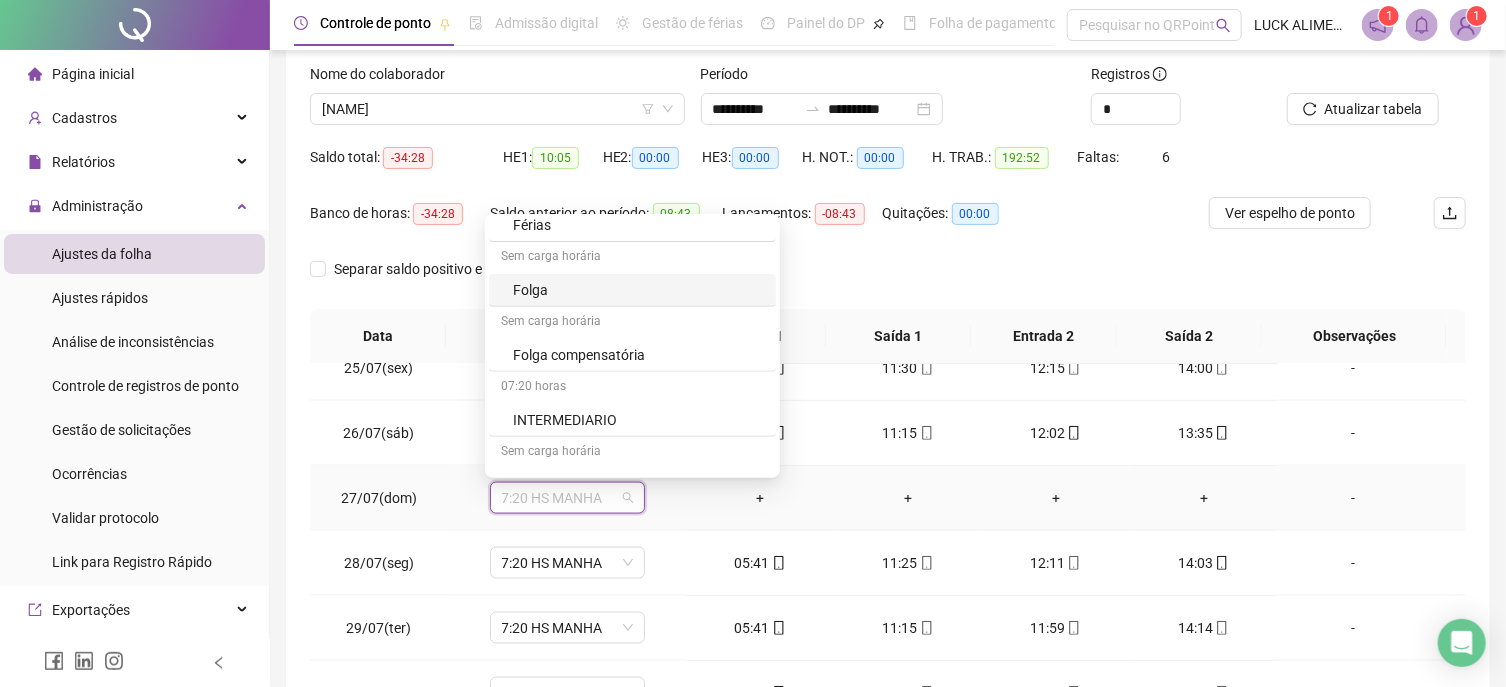 click on "Folga" at bounding box center [632, 290] 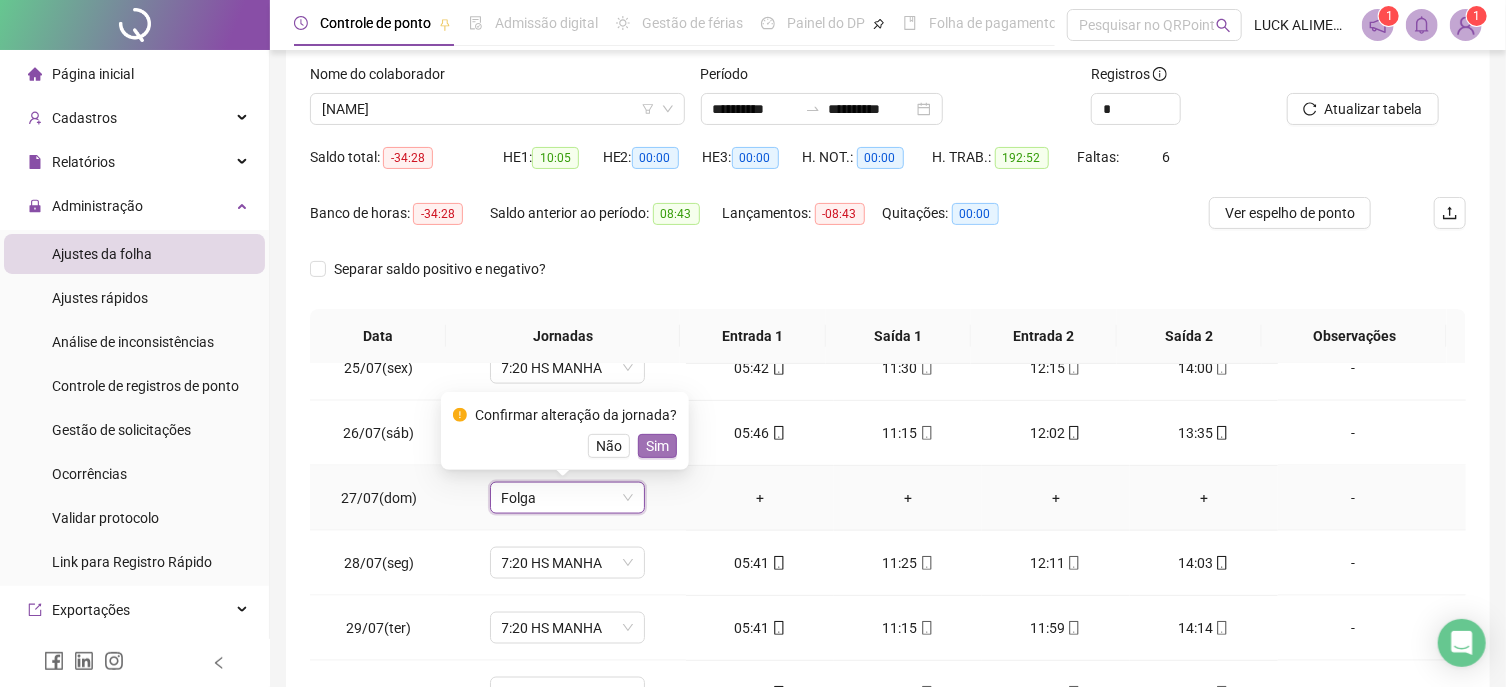 click on "Sim" at bounding box center (657, 446) 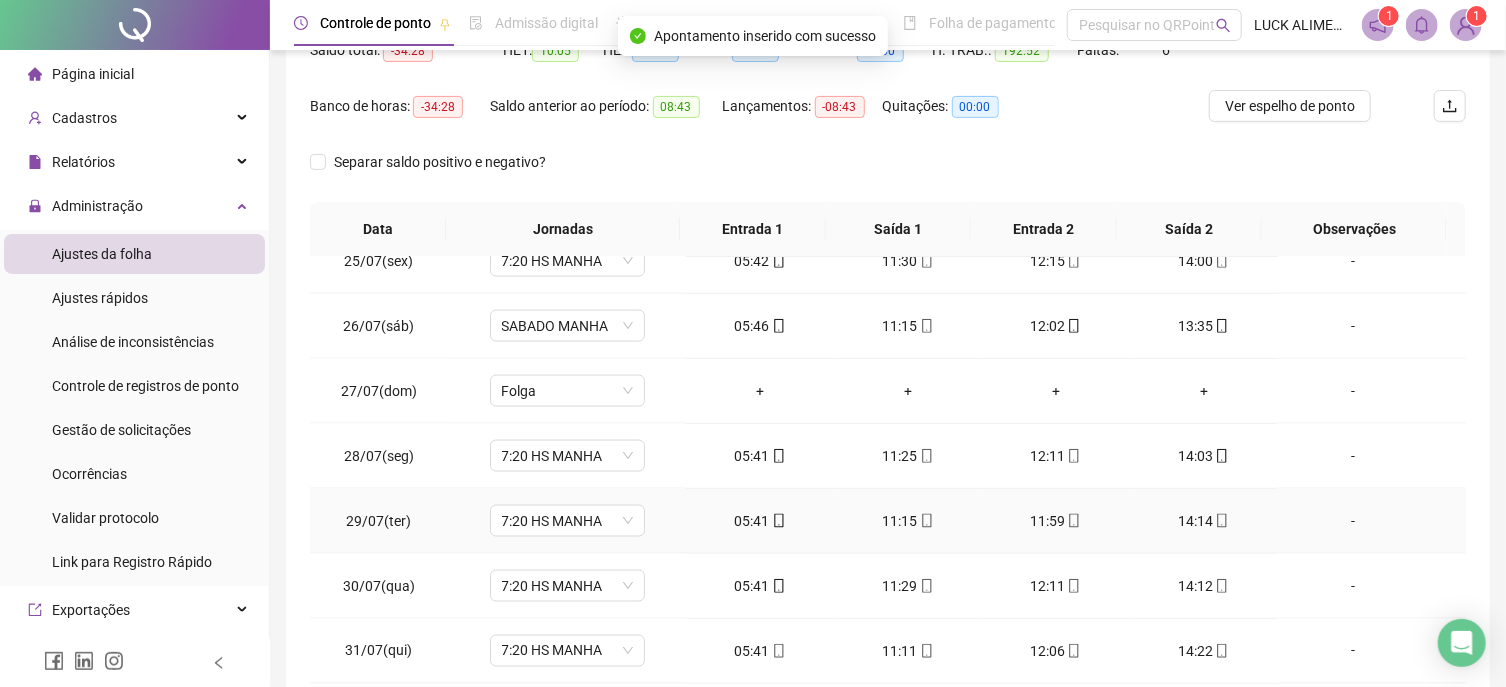 scroll, scrollTop: 336, scrollLeft: 0, axis: vertical 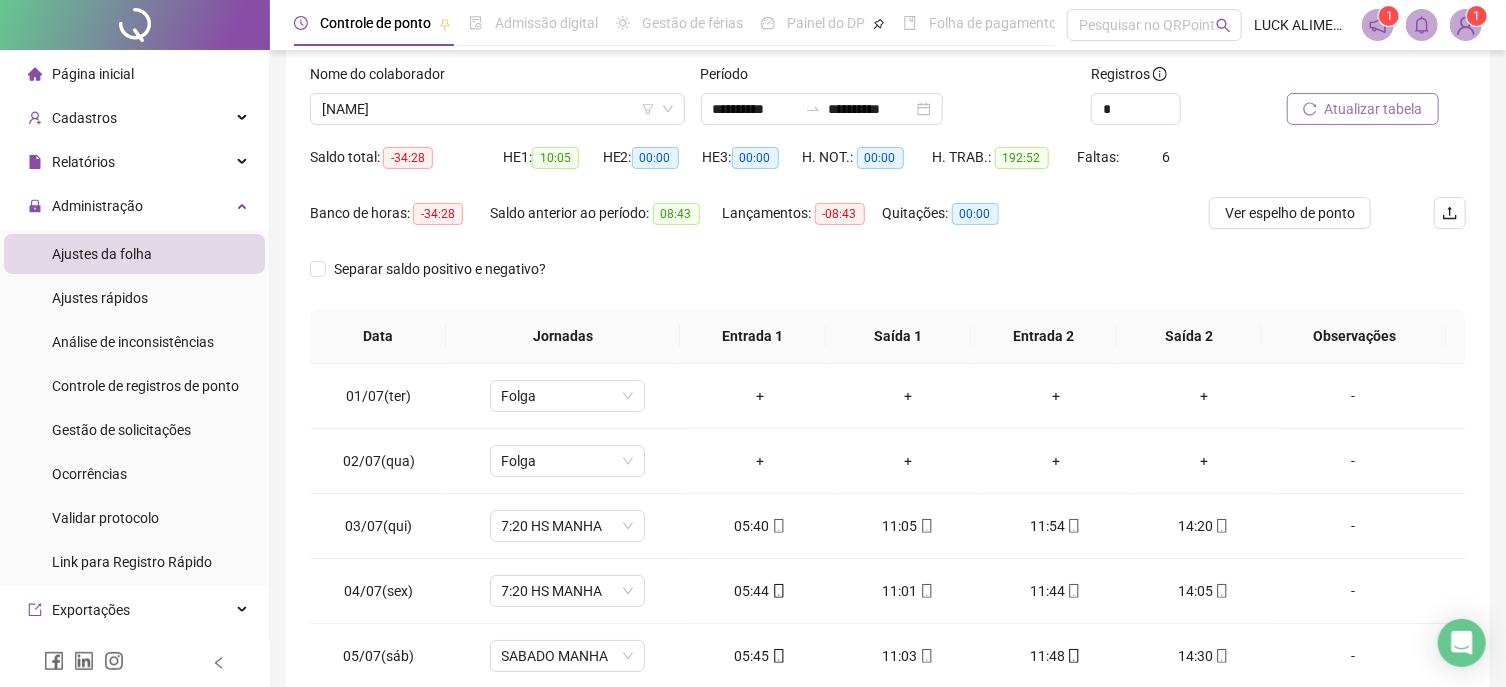 click on "Atualizar tabela" at bounding box center (1374, 109) 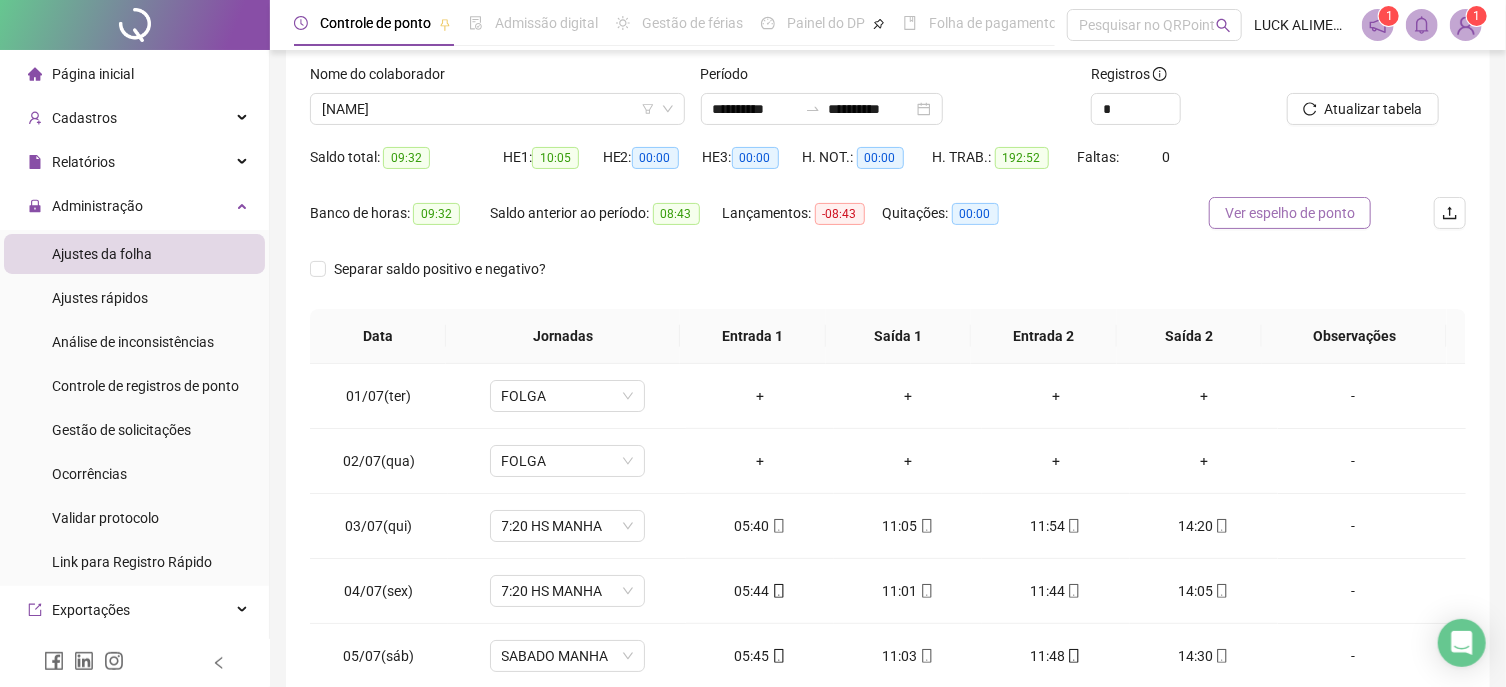 click on "Ver espelho de ponto" at bounding box center (1290, 213) 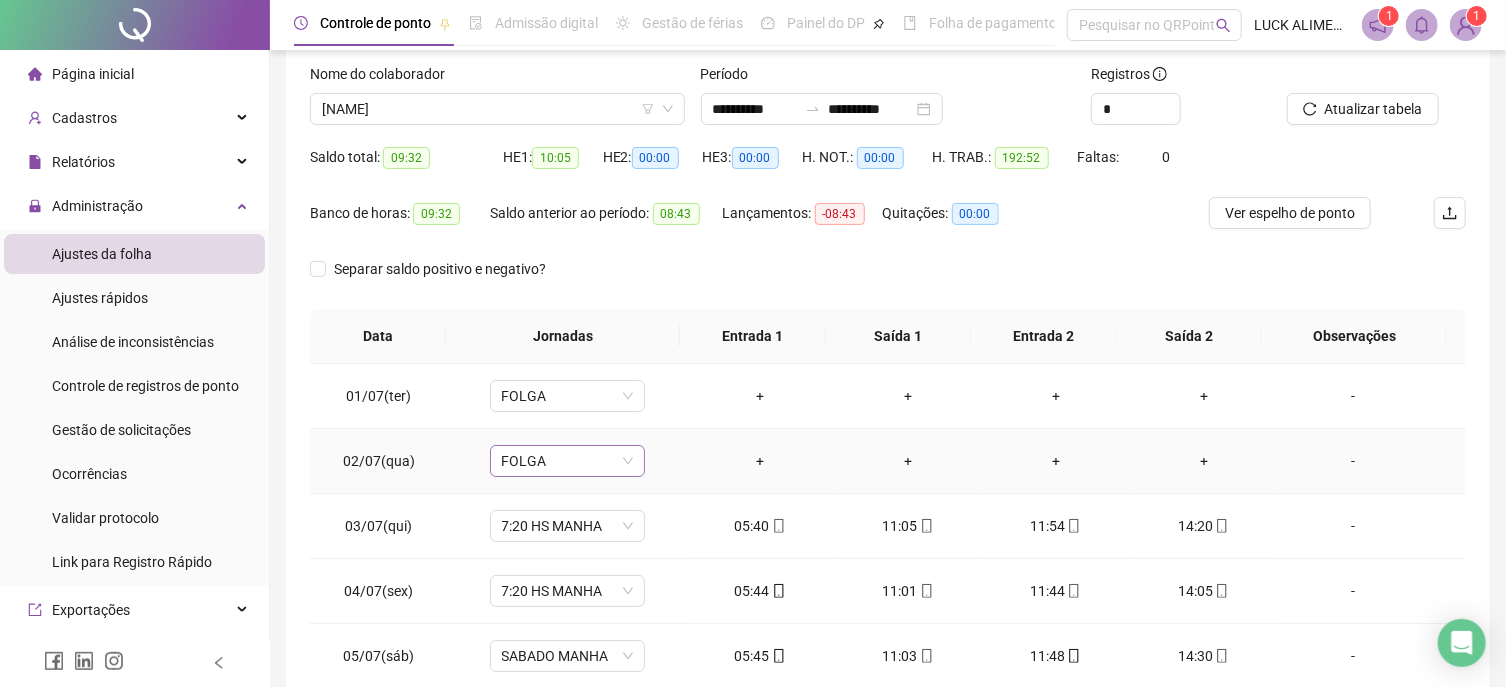 click on "FOLGA" at bounding box center [567, 461] 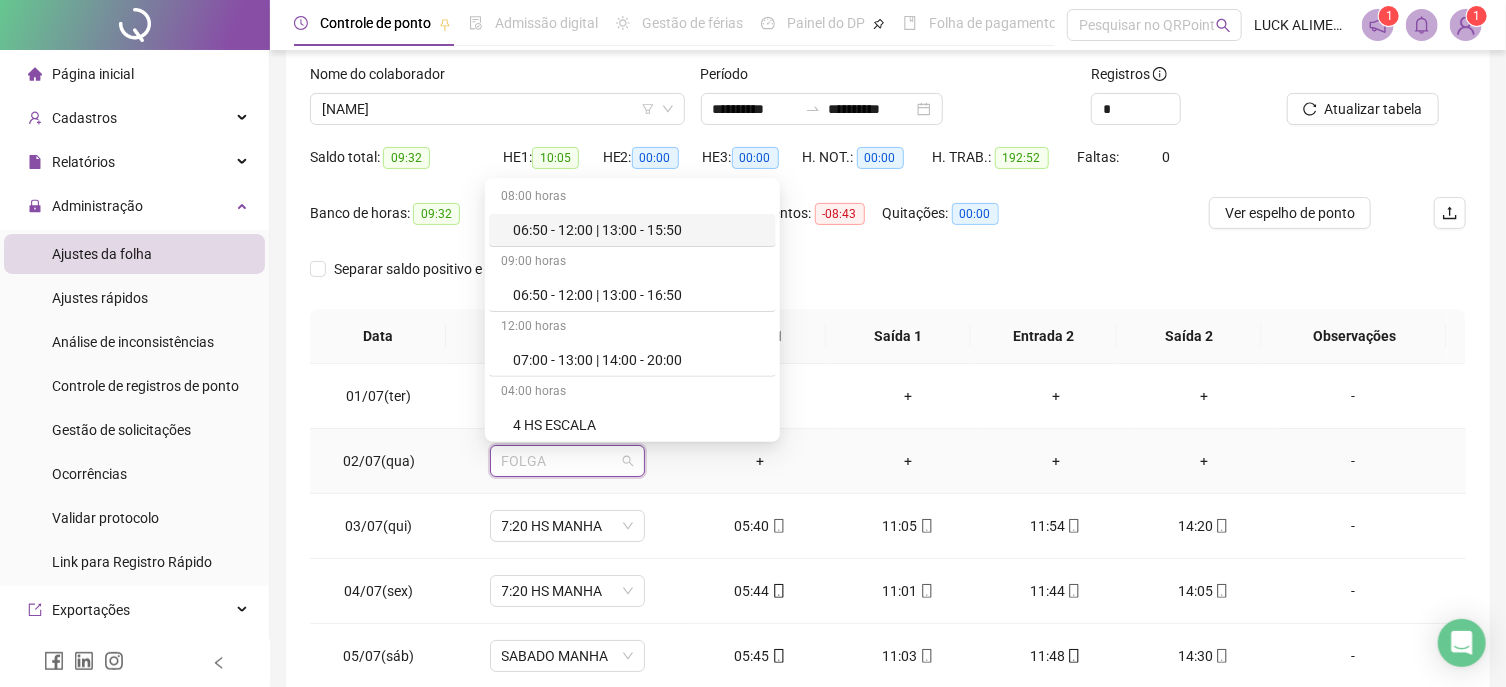 scroll, scrollTop: 691, scrollLeft: 0, axis: vertical 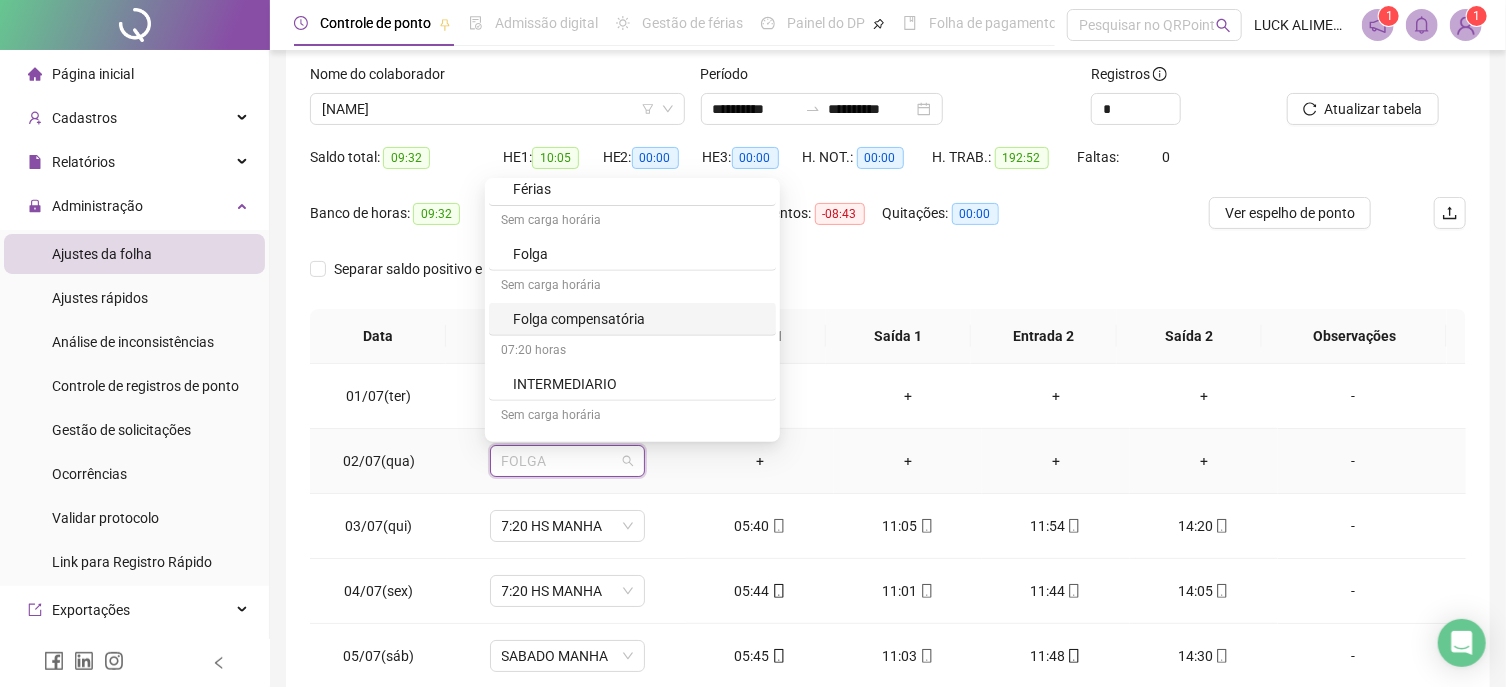 click on "Folga compensatória" at bounding box center [638, 319] 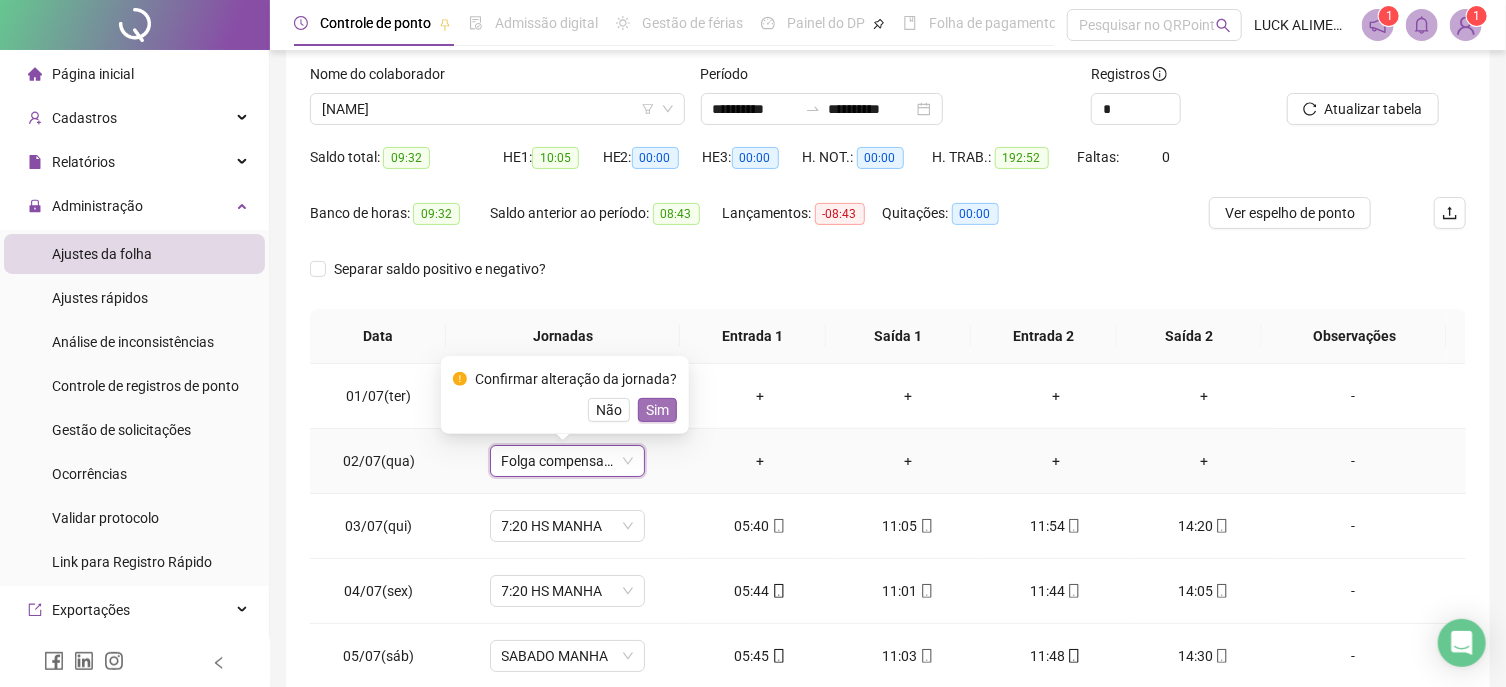 click on "Sim" at bounding box center [657, 410] 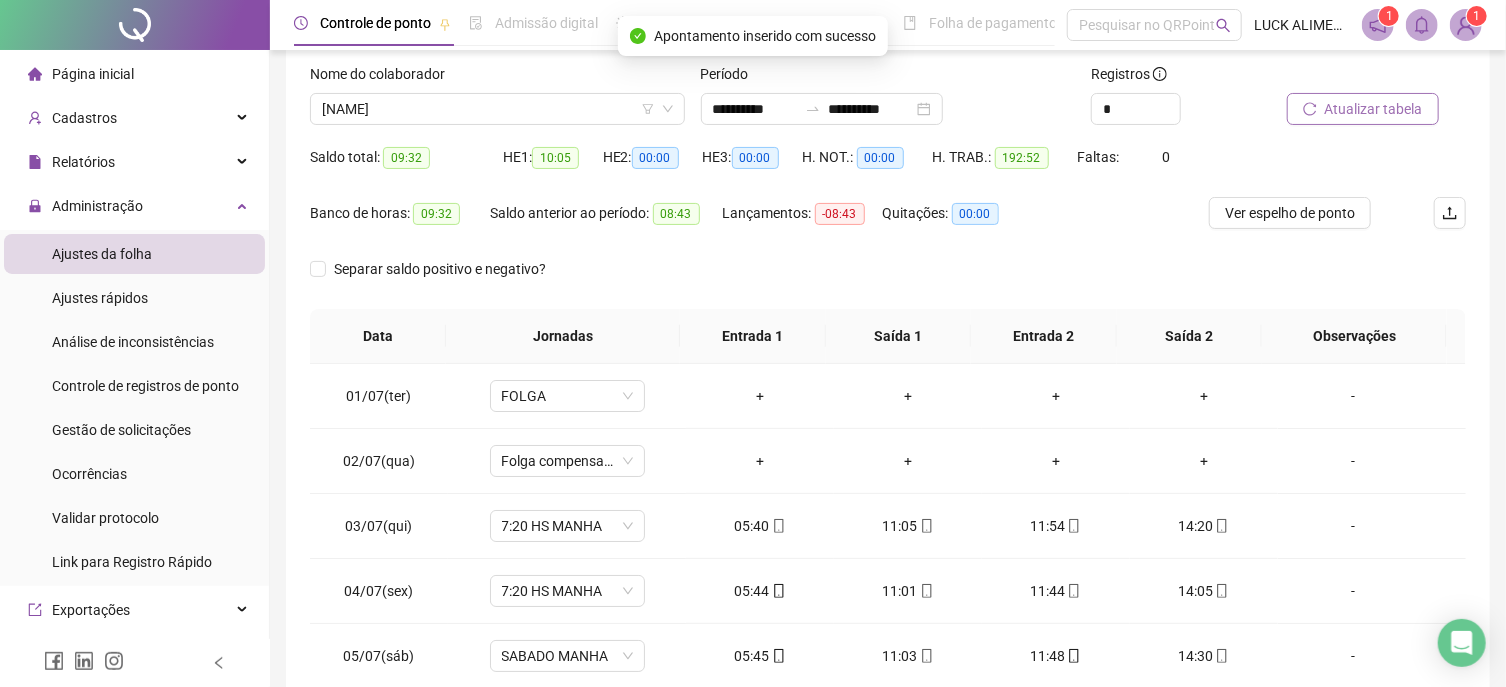click on "Atualizar tabela" at bounding box center (1374, 109) 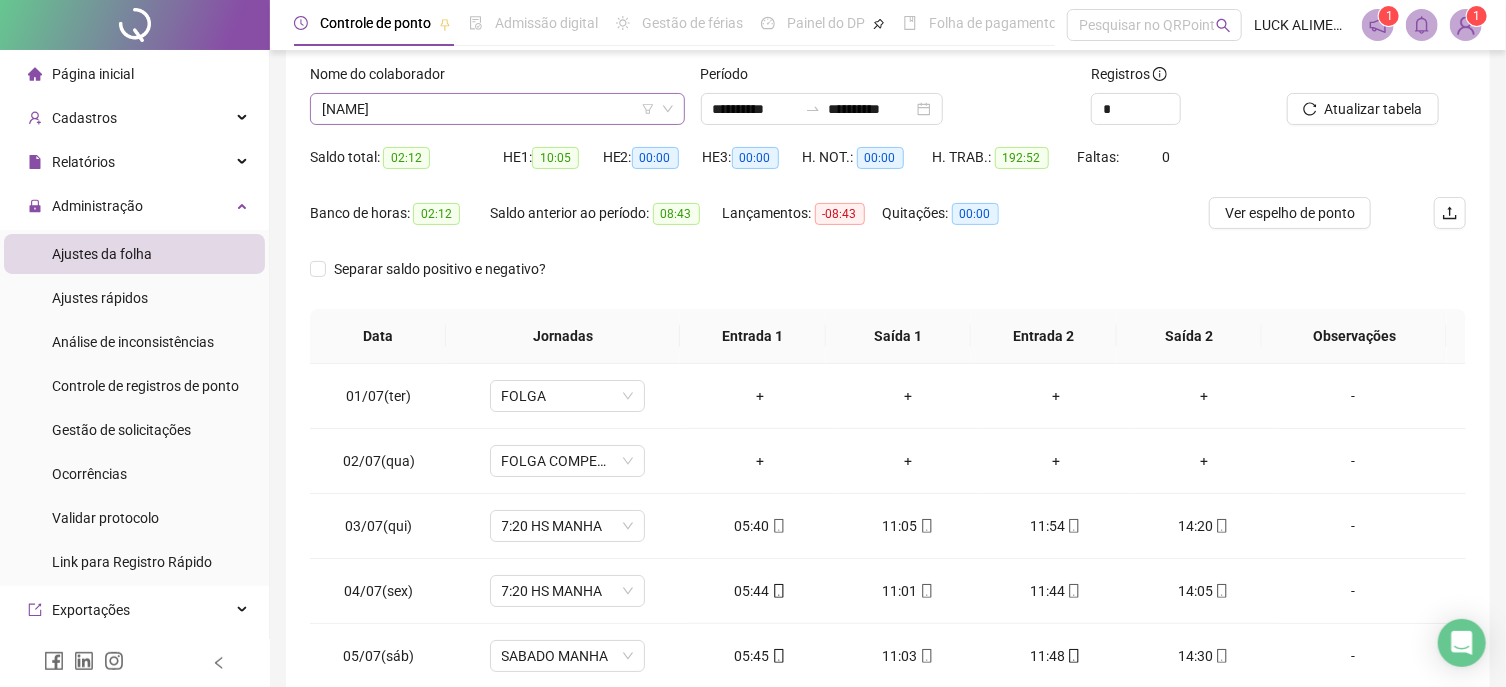 click on "[NAME]" at bounding box center (497, 109) 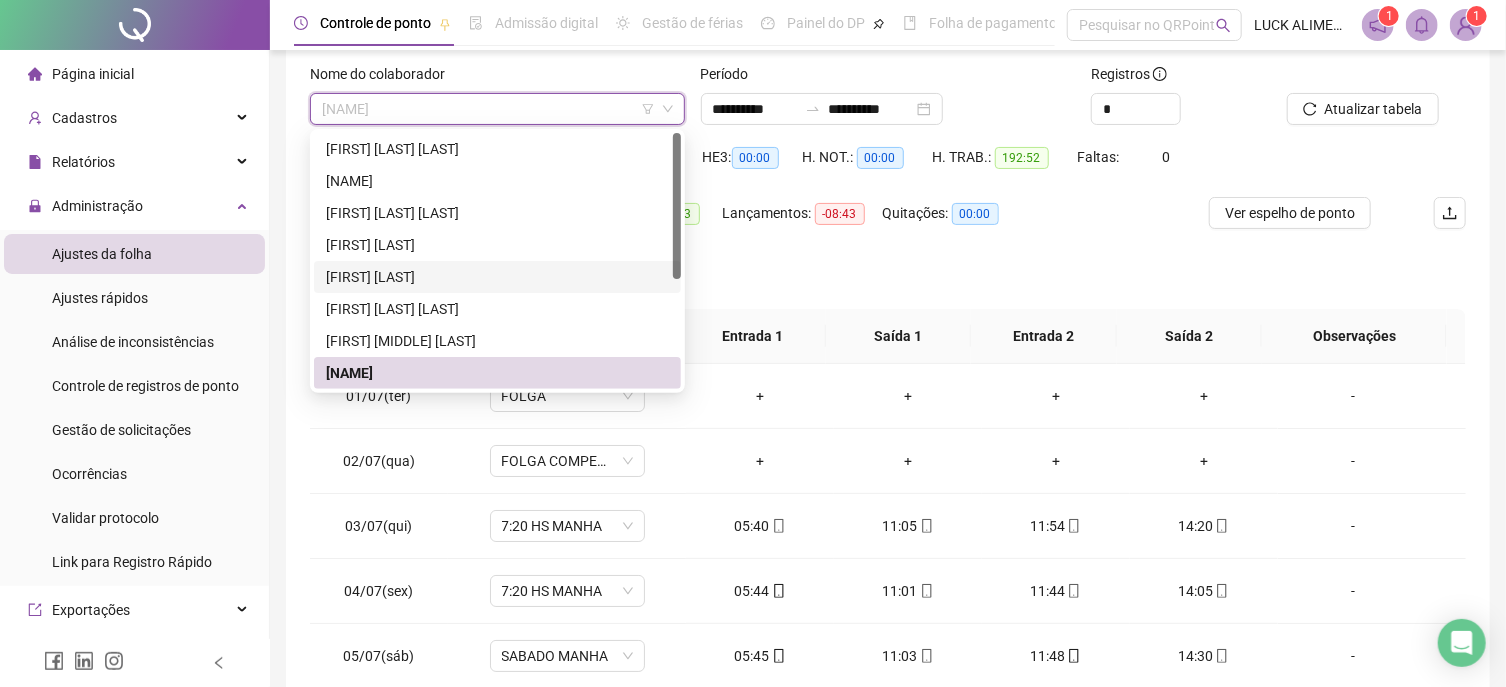 scroll, scrollTop: 108, scrollLeft: 0, axis: vertical 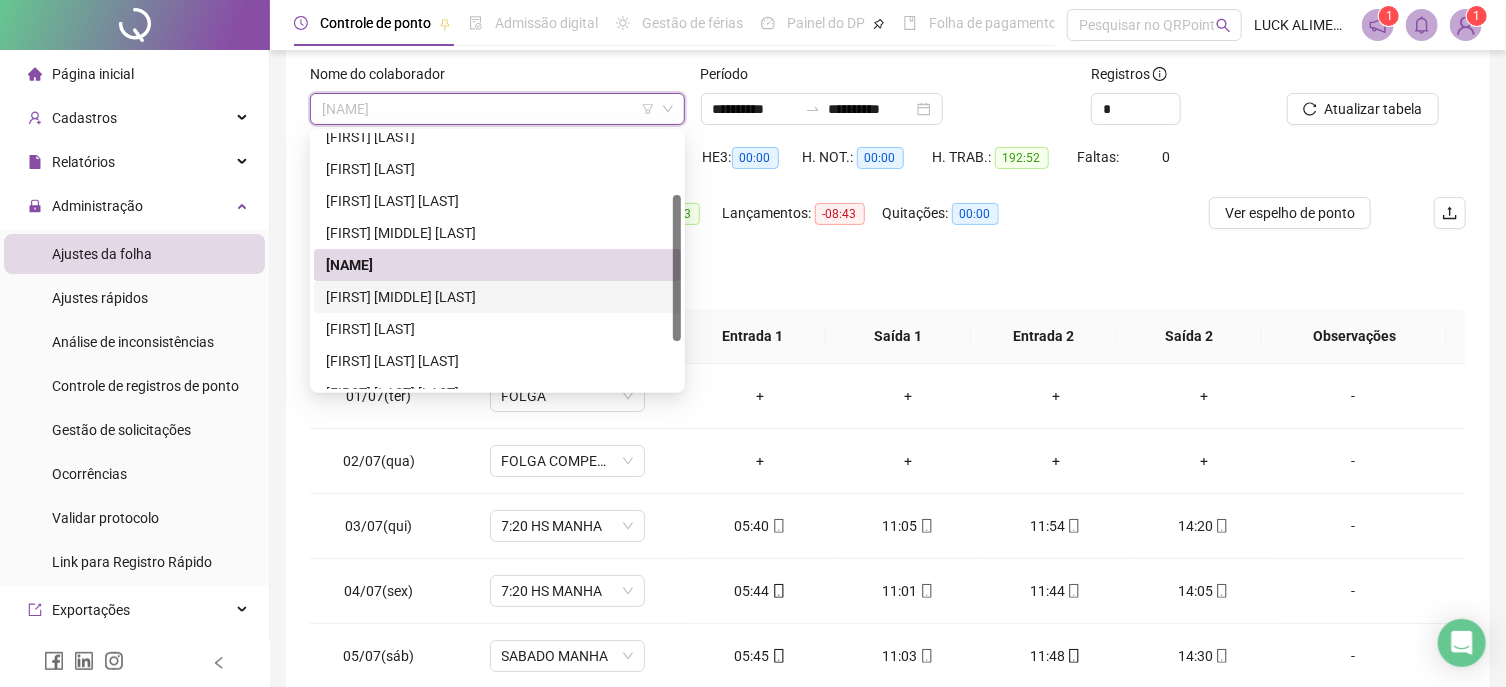 click on "[FIRST] [MIDDLE] [LAST]" at bounding box center [497, 297] 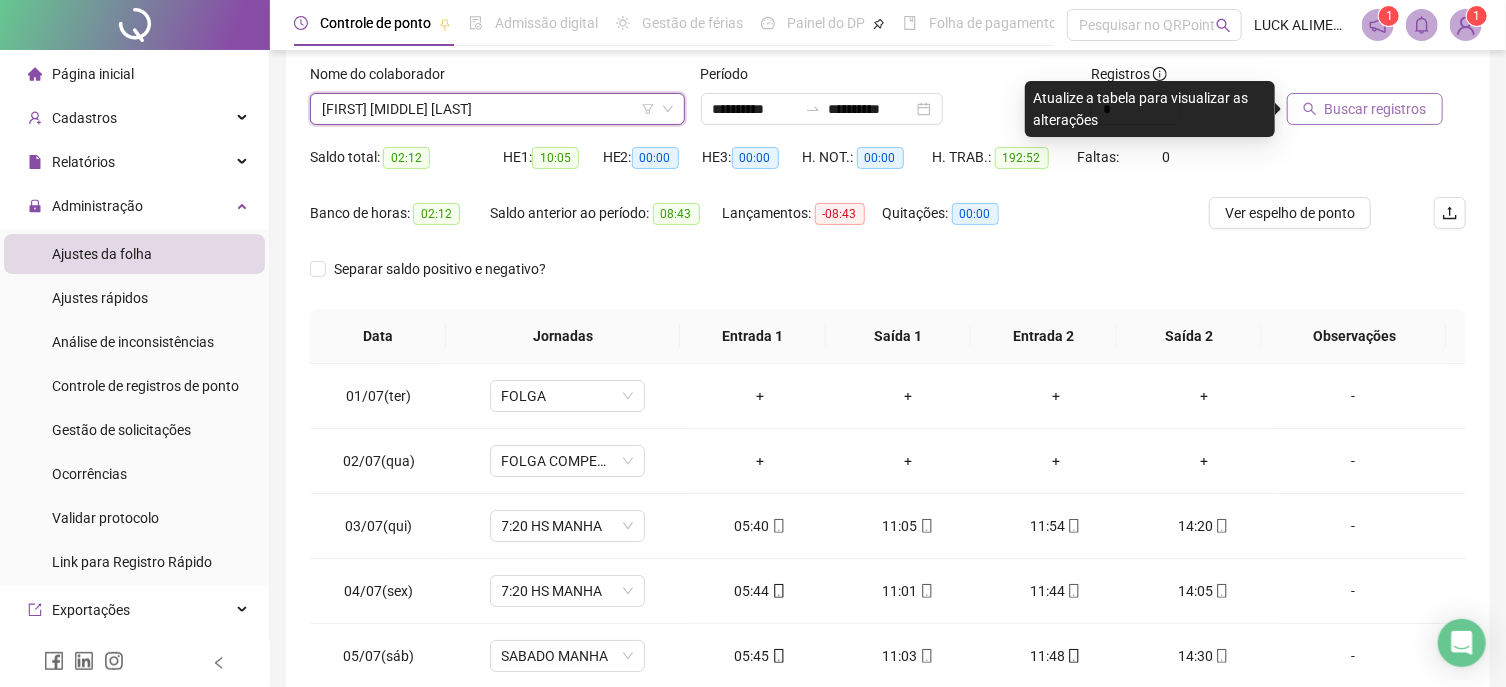 click on "Buscar registros" at bounding box center [1376, 109] 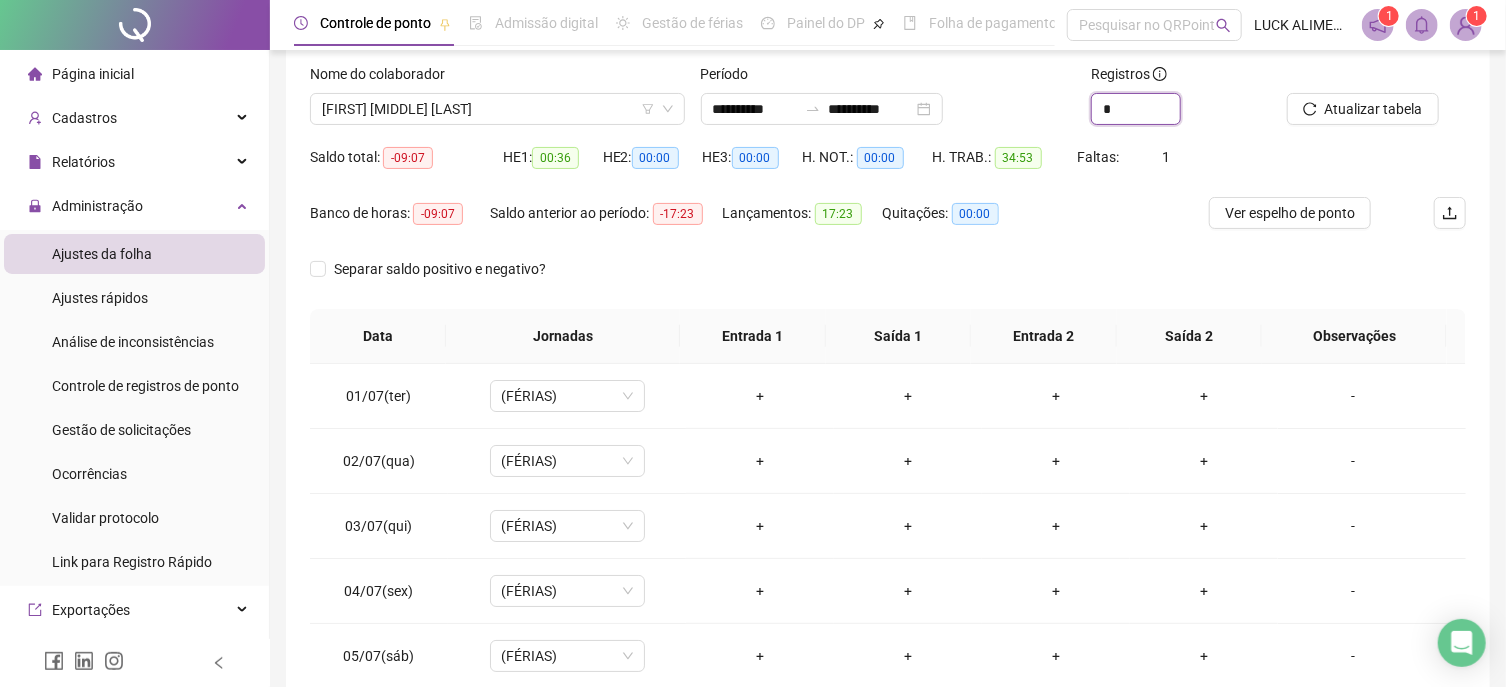 drag, startPoint x: 1101, startPoint y: 114, endPoint x: 1074, endPoint y: 116, distance: 27.073973 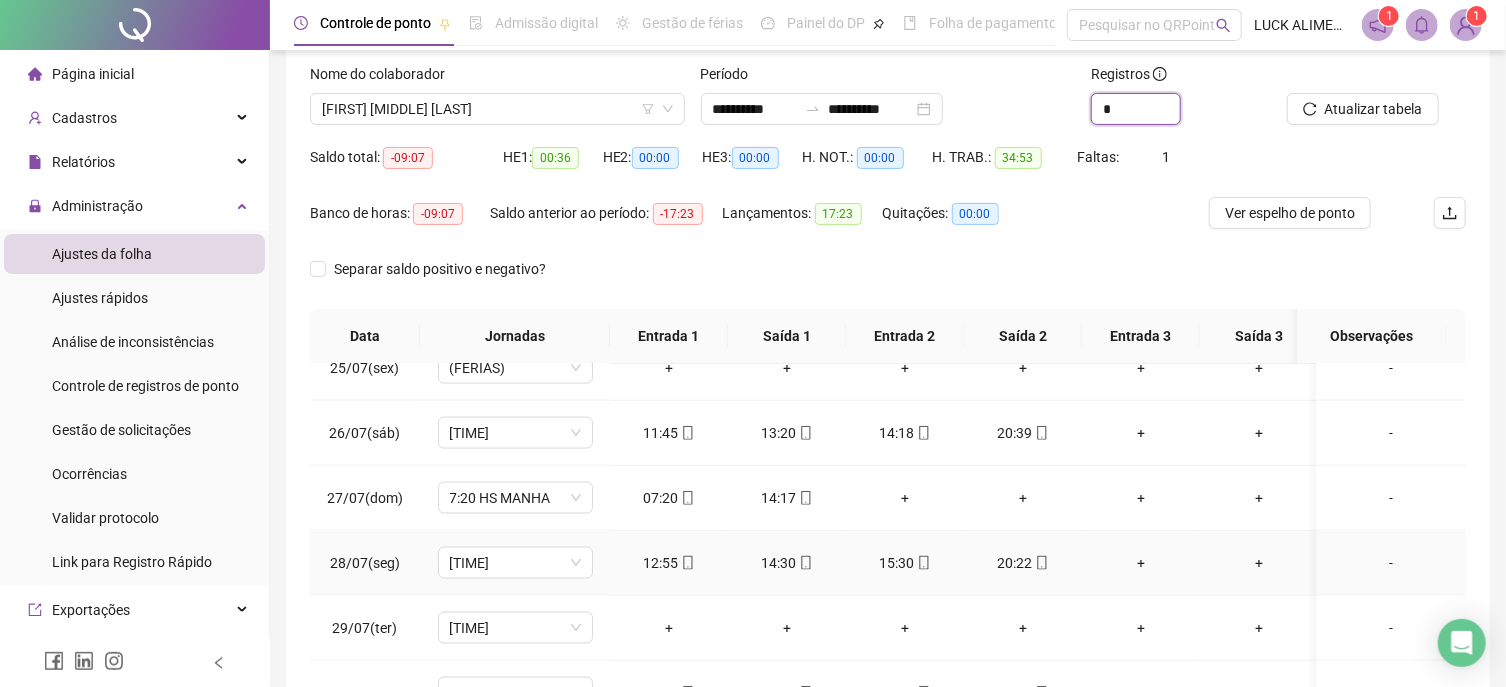 scroll, scrollTop: 1610, scrollLeft: 0, axis: vertical 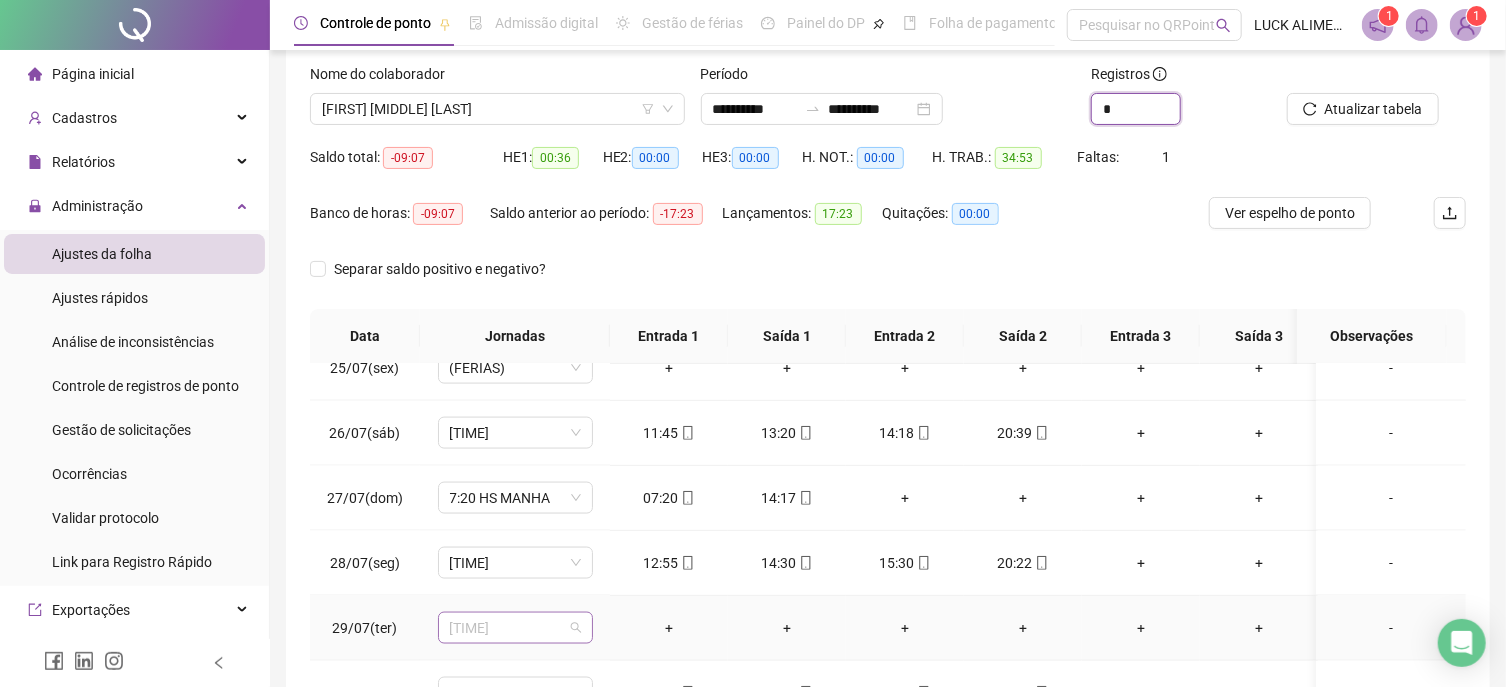 click on "[TIME]" at bounding box center (515, 628) 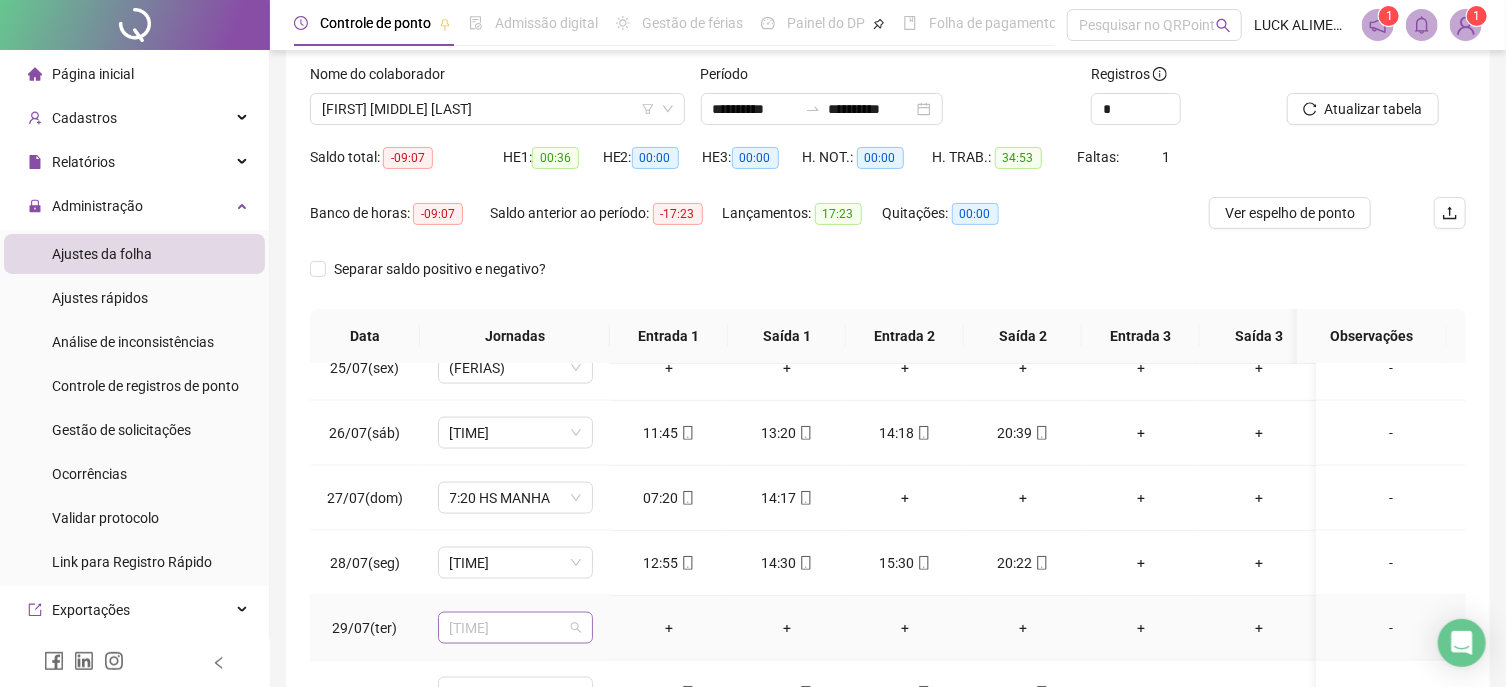 scroll, scrollTop: 691, scrollLeft: 0, axis: vertical 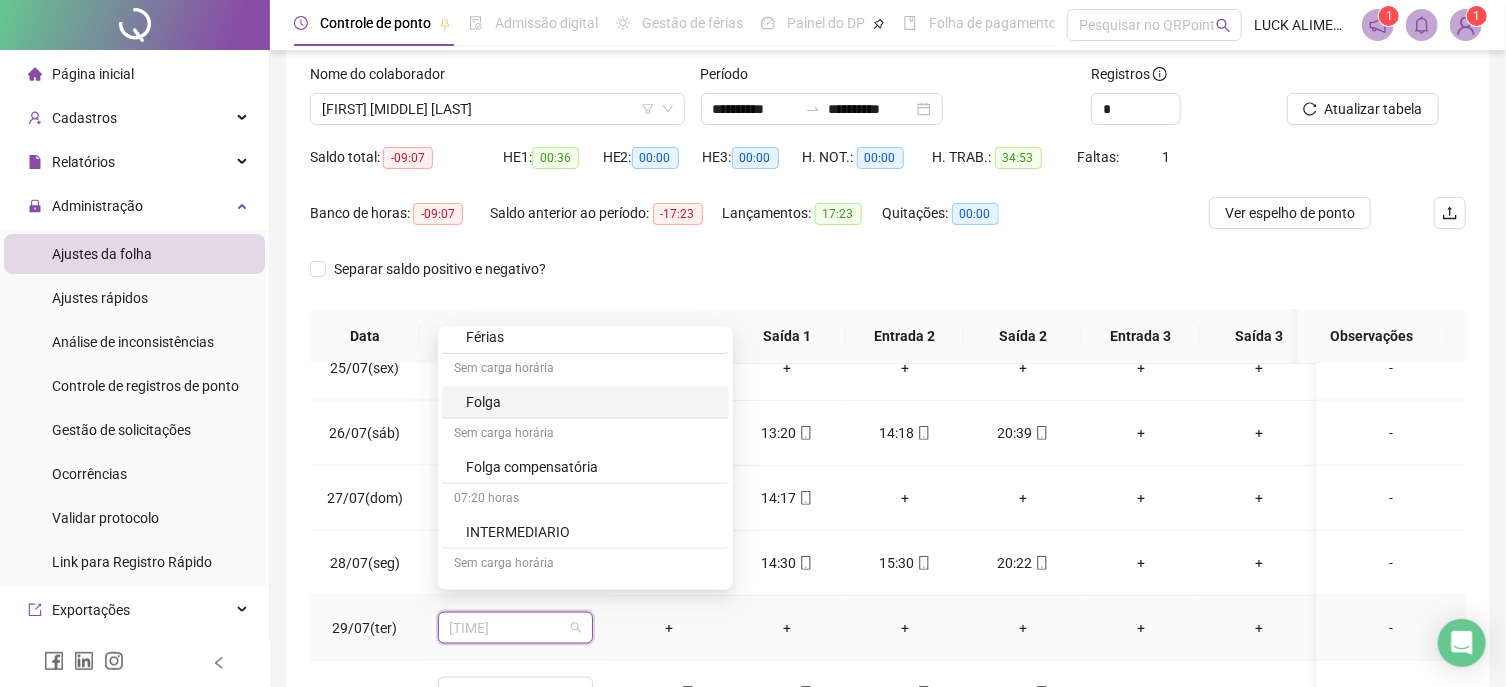 click on "Folga" at bounding box center [591, 402] 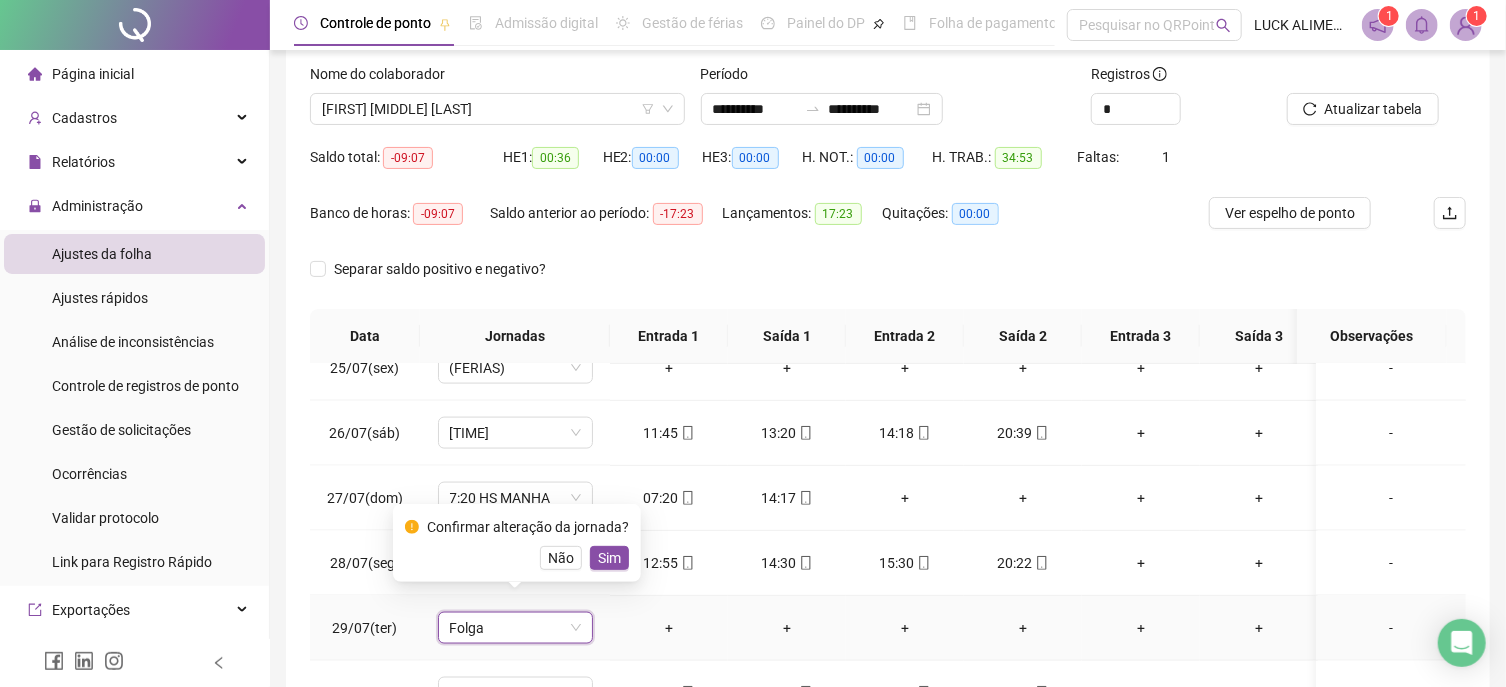 drag, startPoint x: 594, startPoint y: 559, endPoint x: 607, endPoint y: 549, distance: 16.40122 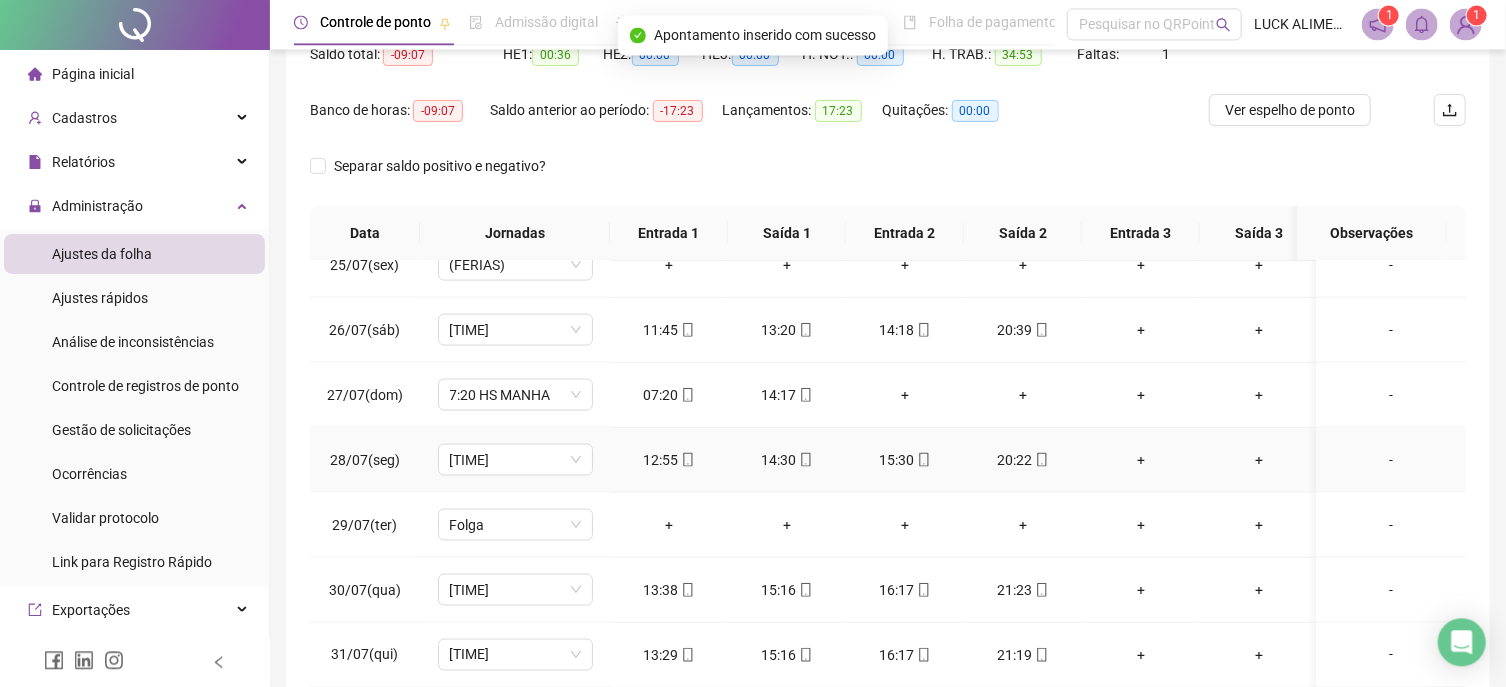 scroll, scrollTop: 228, scrollLeft: 0, axis: vertical 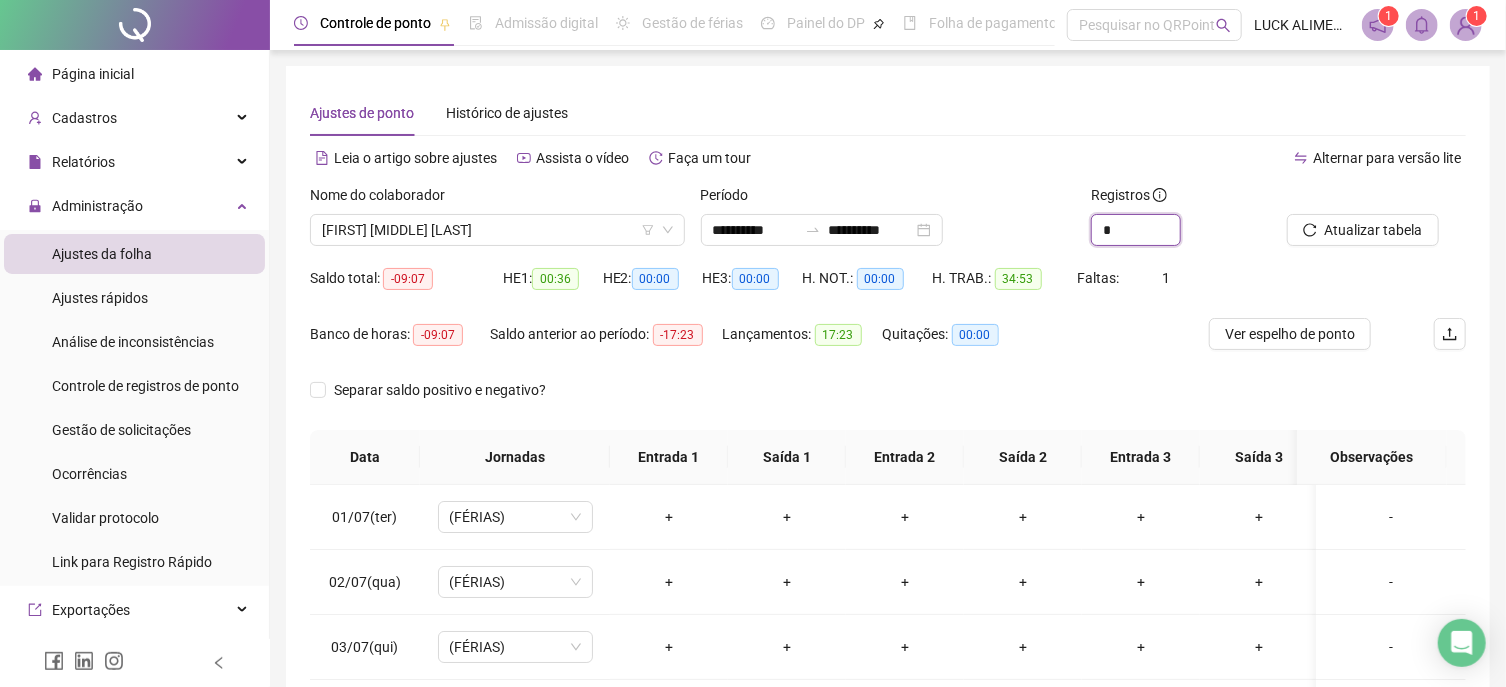 drag, startPoint x: 1121, startPoint y: 228, endPoint x: 1068, endPoint y: 232, distance: 53.15073 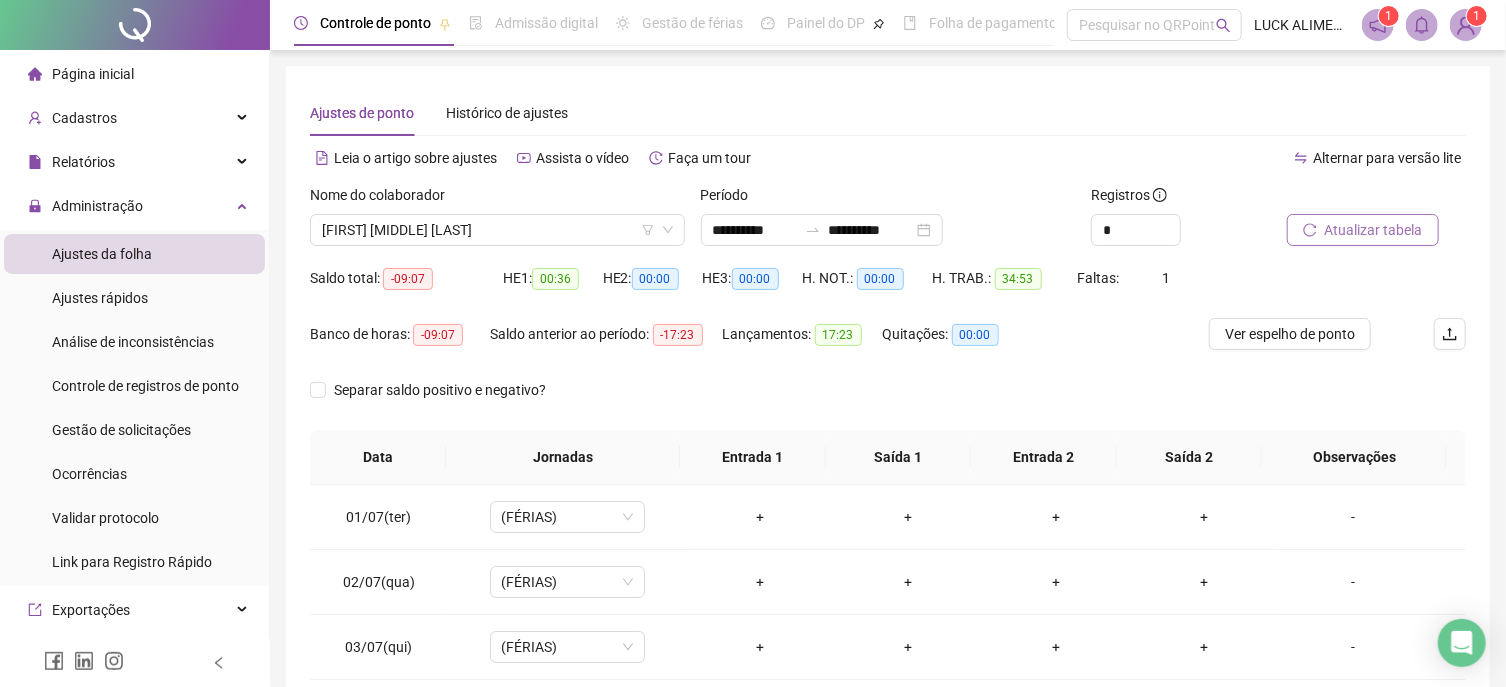 click on "Atualizar tabela" at bounding box center [1374, 230] 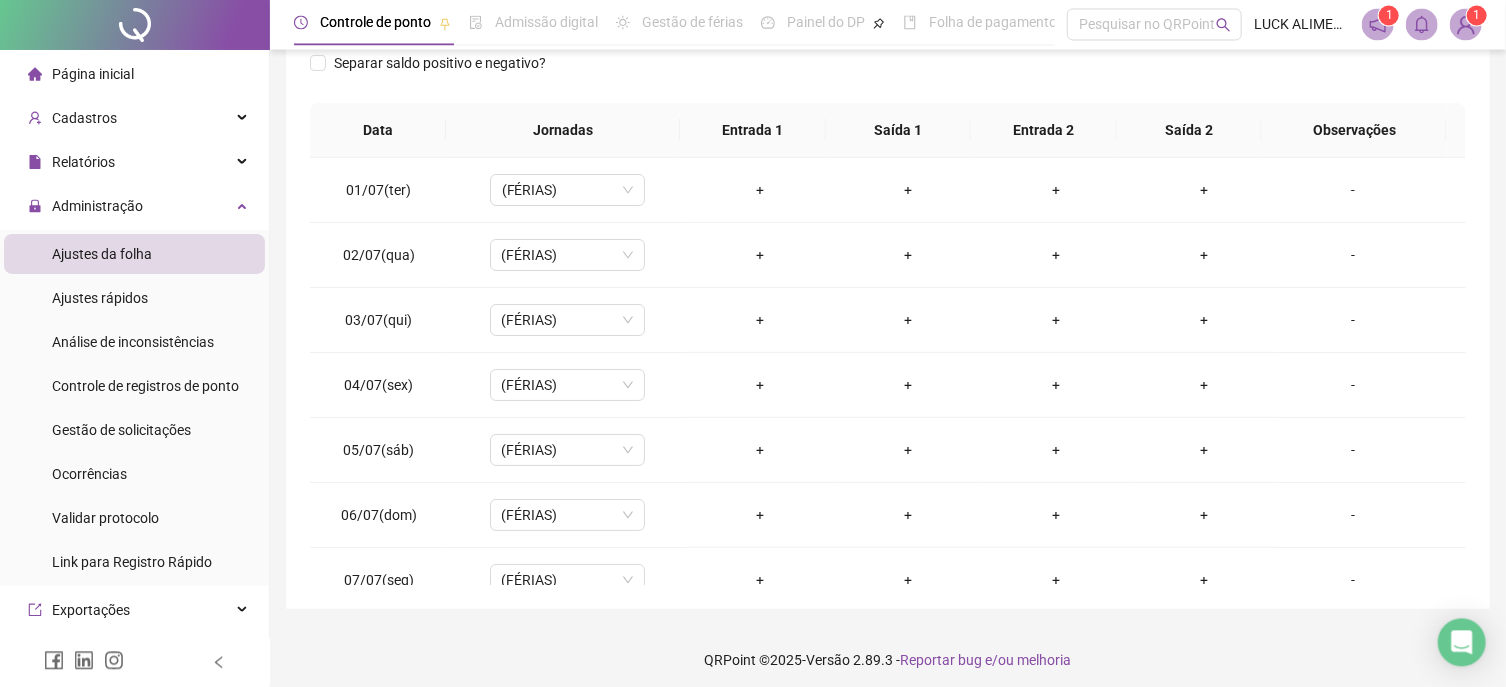 scroll, scrollTop: 336, scrollLeft: 0, axis: vertical 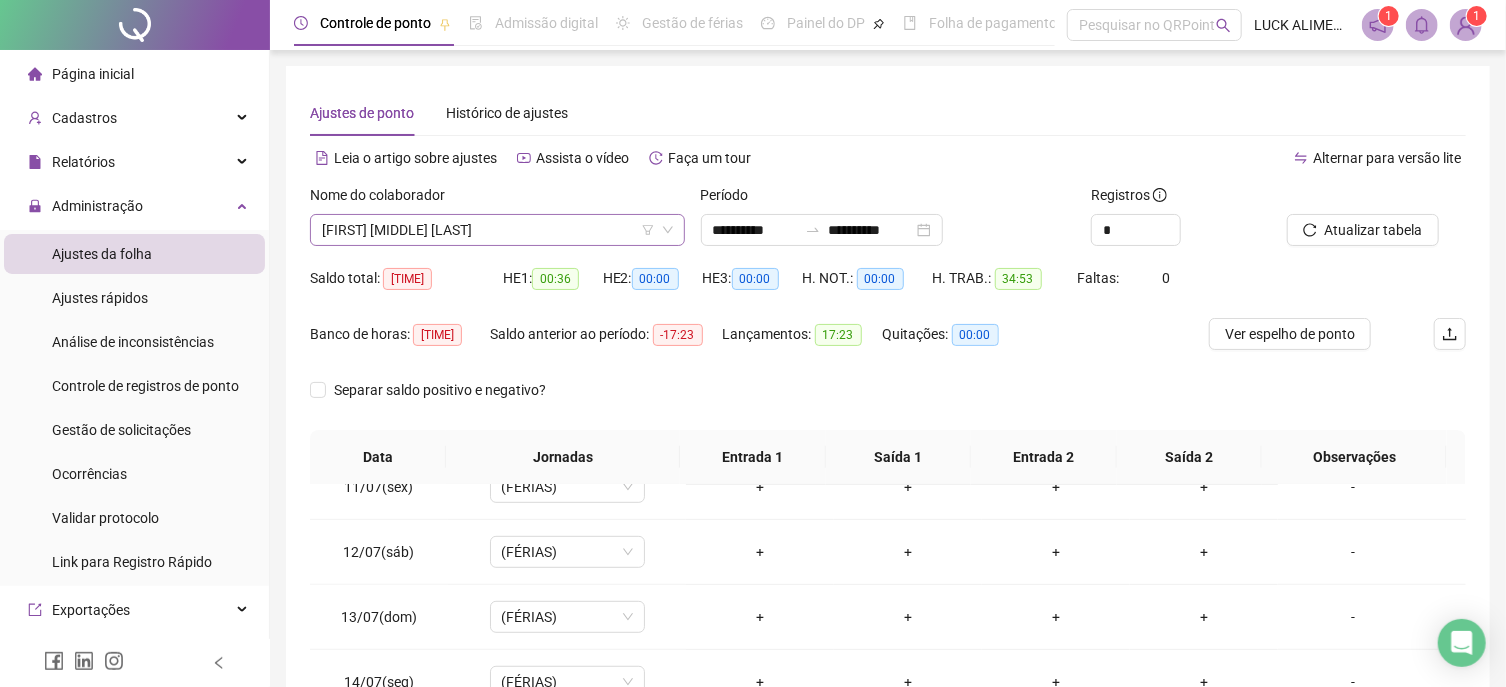 click on "[FIRST] [MIDDLE] [LAST]" at bounding box center (497, 230) 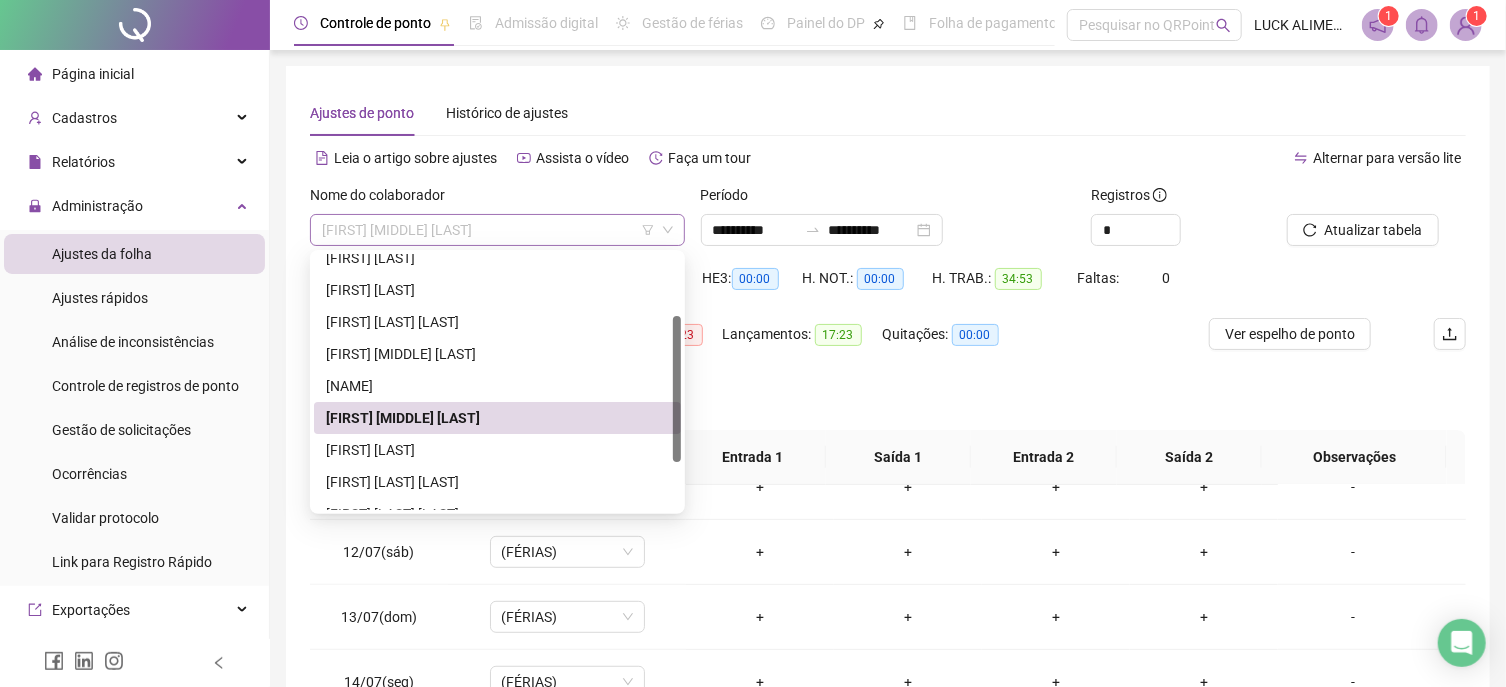 scroll, scrollTop: 108, scrollLeft: 0, axis: vertical 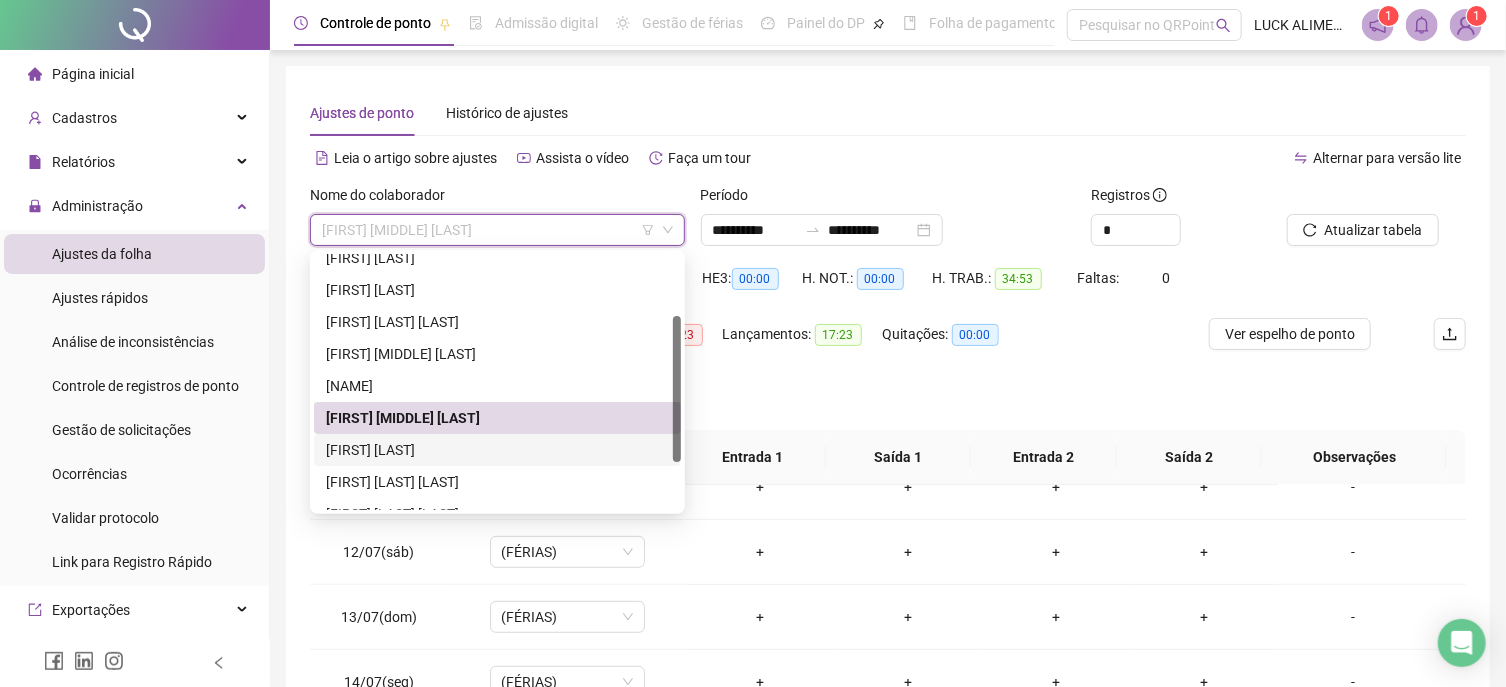 click on "[FIRST] [LAST]" at bounding box center (497, 450) 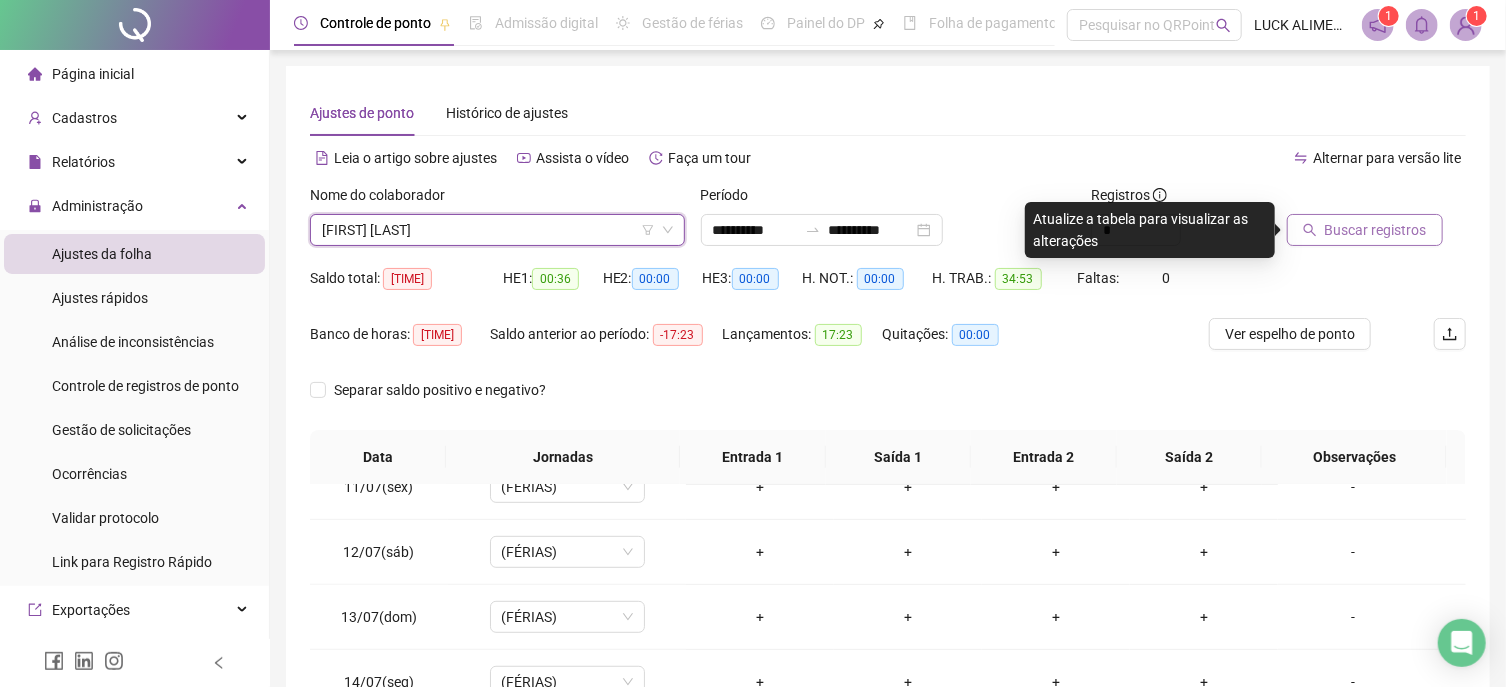 click on "Buscar registros" at bounding box center (1376, 230) 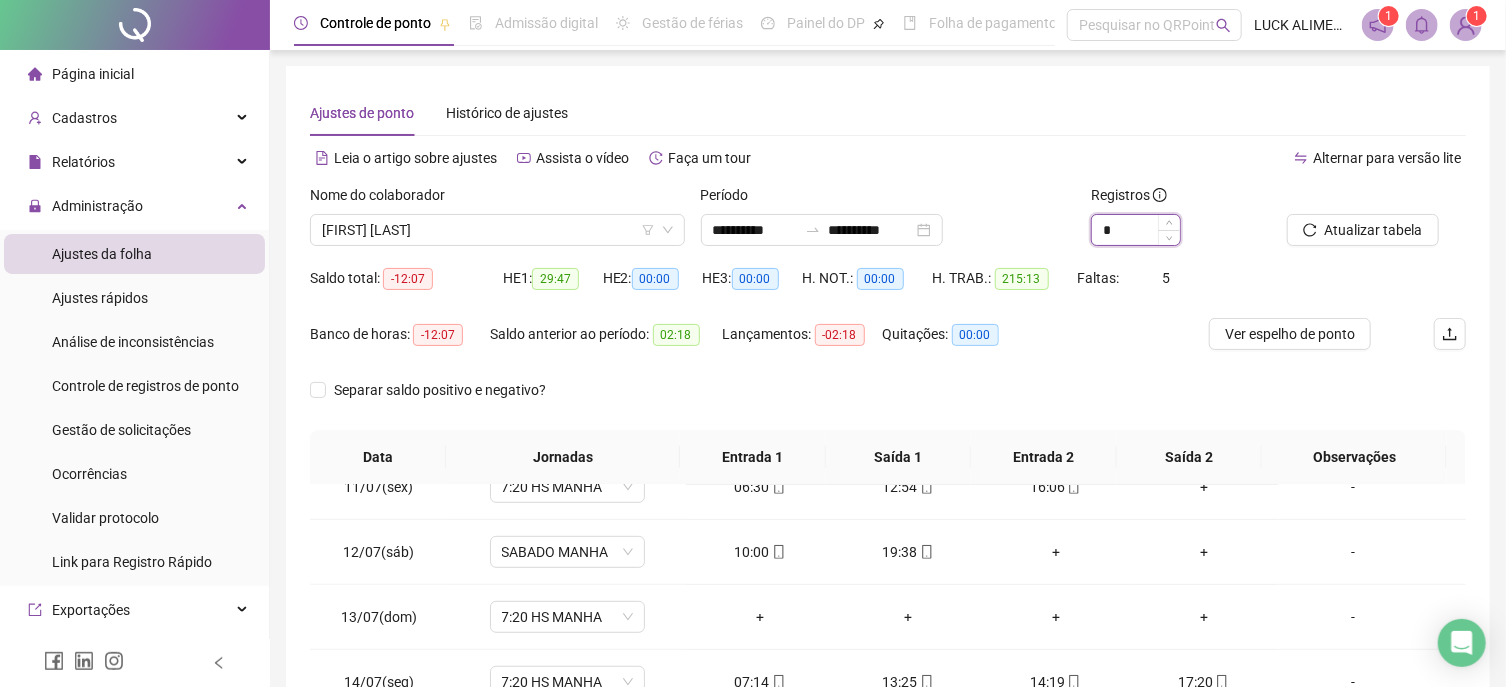 drag, startPoint x: 1141, startPoint y: 235, endPoint x: 1008, endPoint y: 251, distance: 133.95895 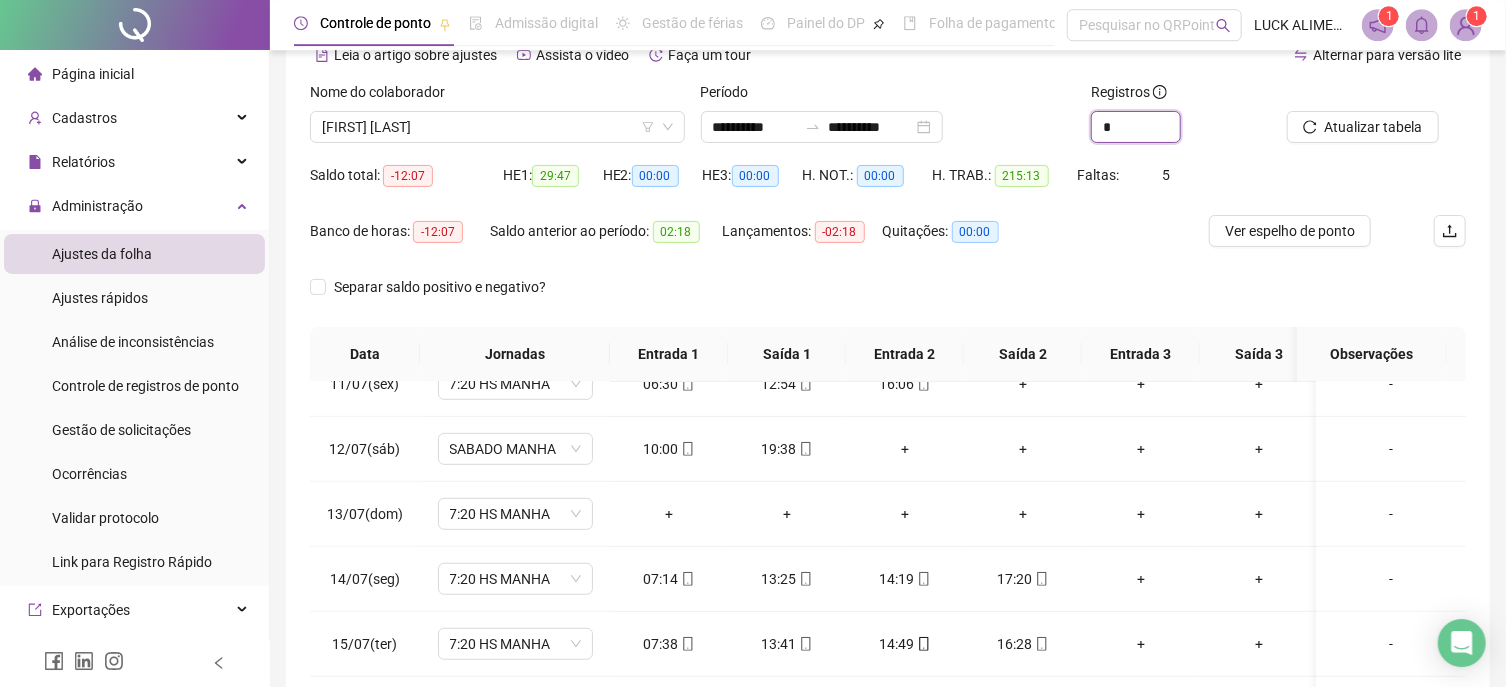 scroll, scrollTop: 107, scrollLeft: 0, axis: vertical 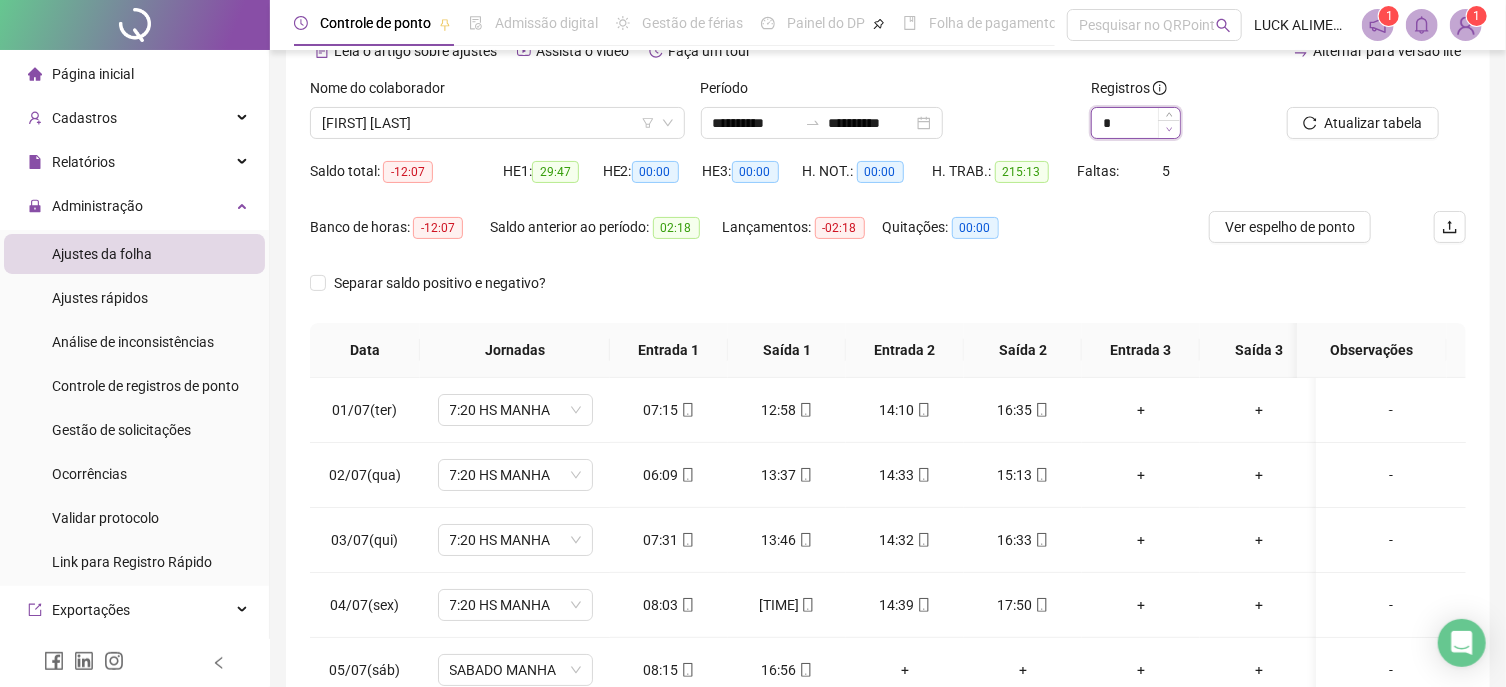 click at bounding box center (1169, 129) 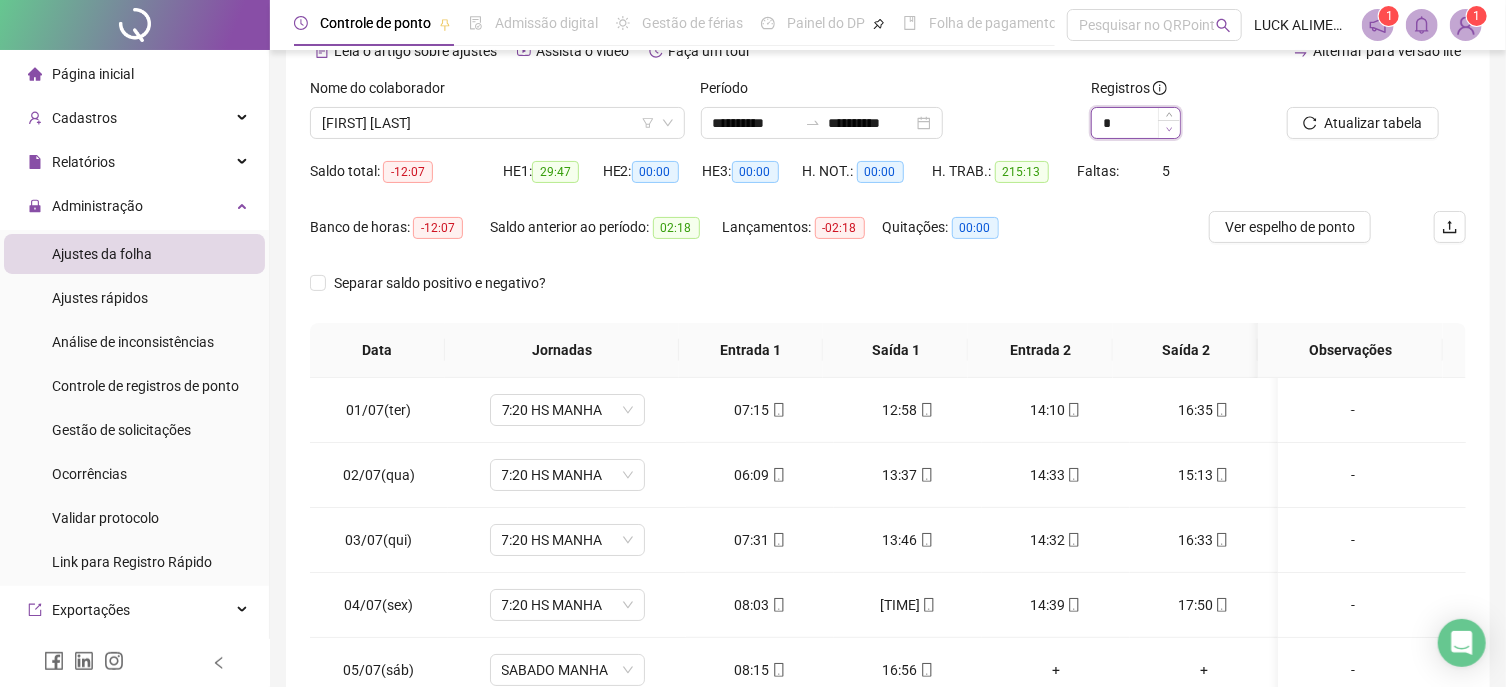 type on "*" 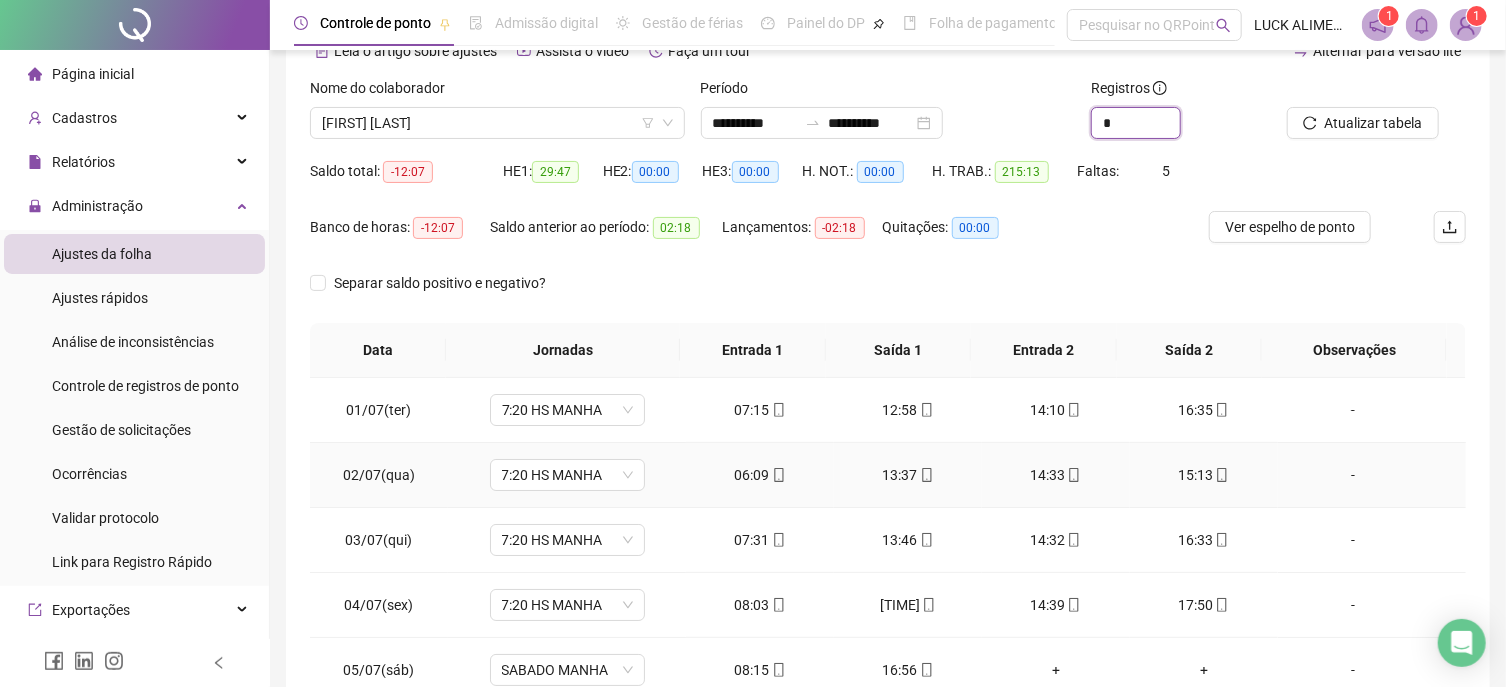 scroll, scrollTop: 113, scrollLeft: 0, axis: vertical 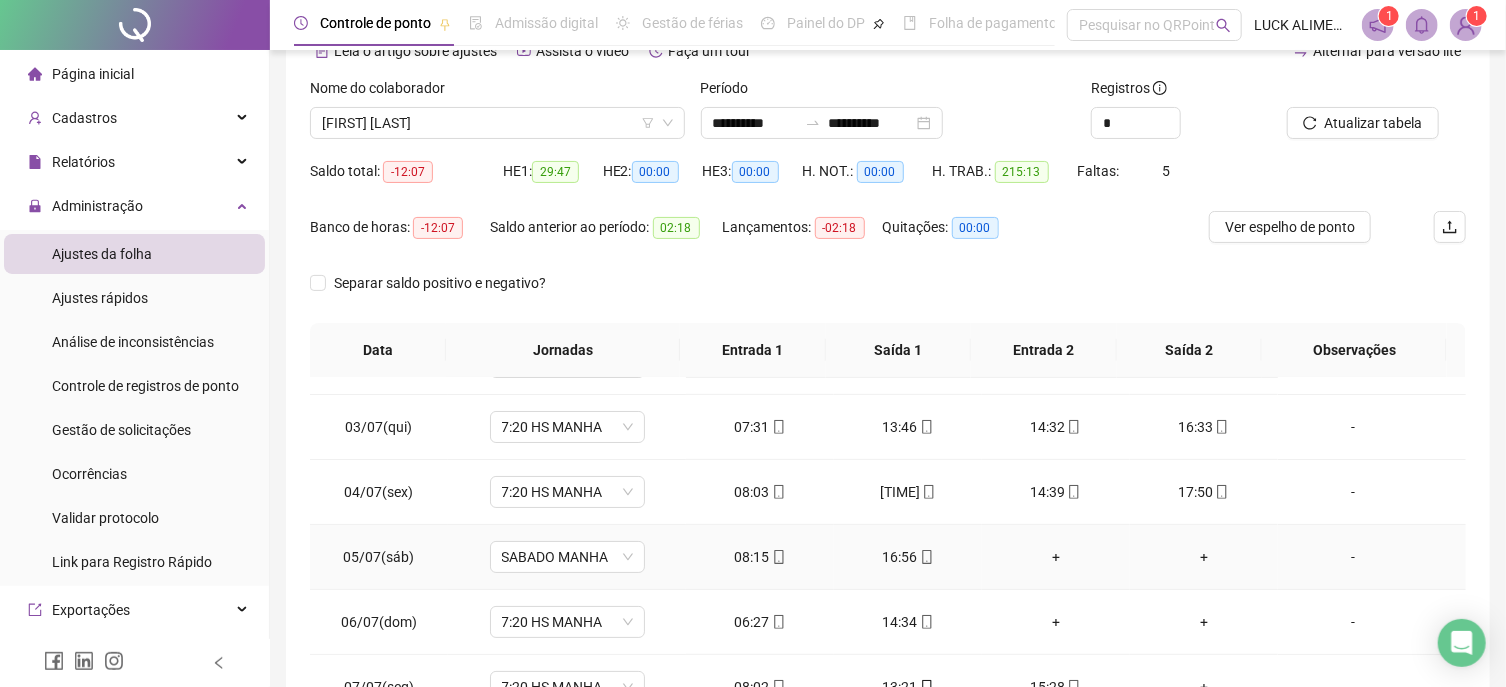 click on "+" at bounding box center (1056, 557) 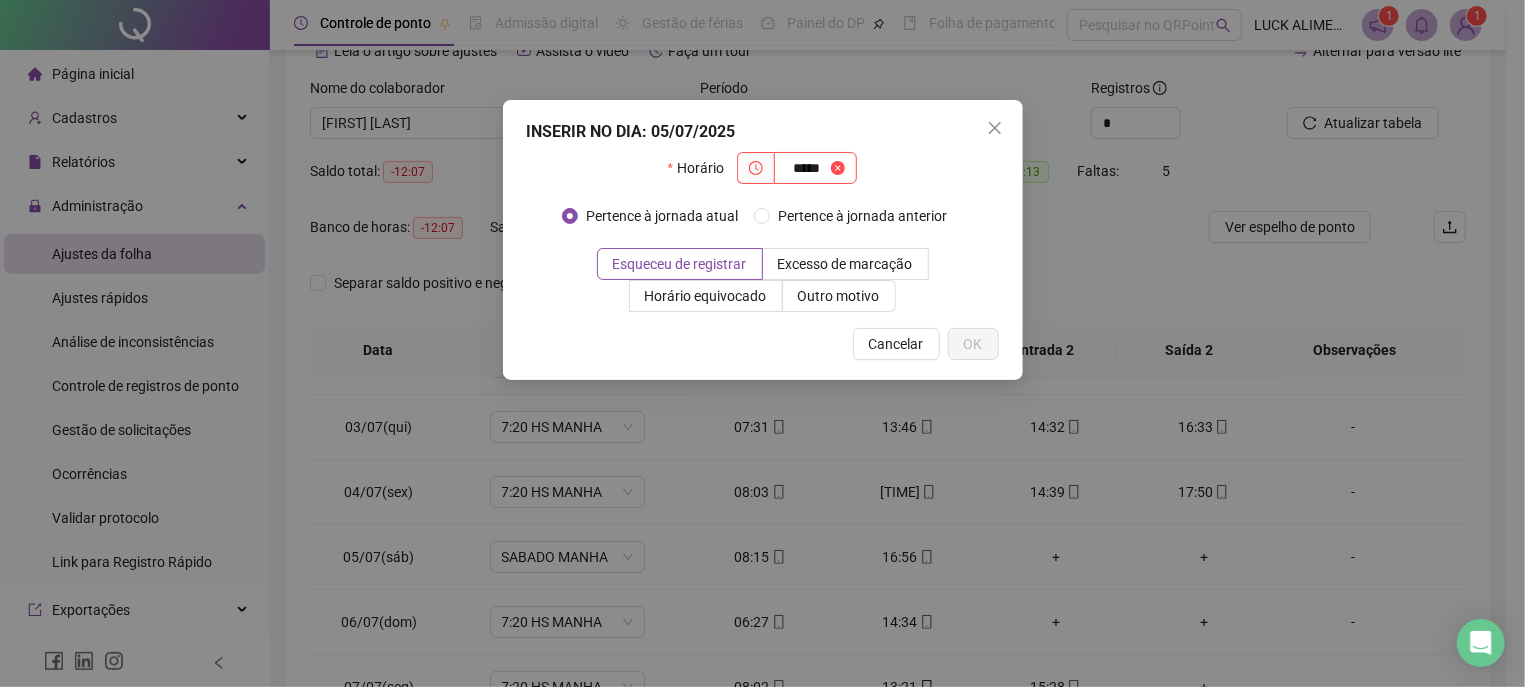 type on "*****" 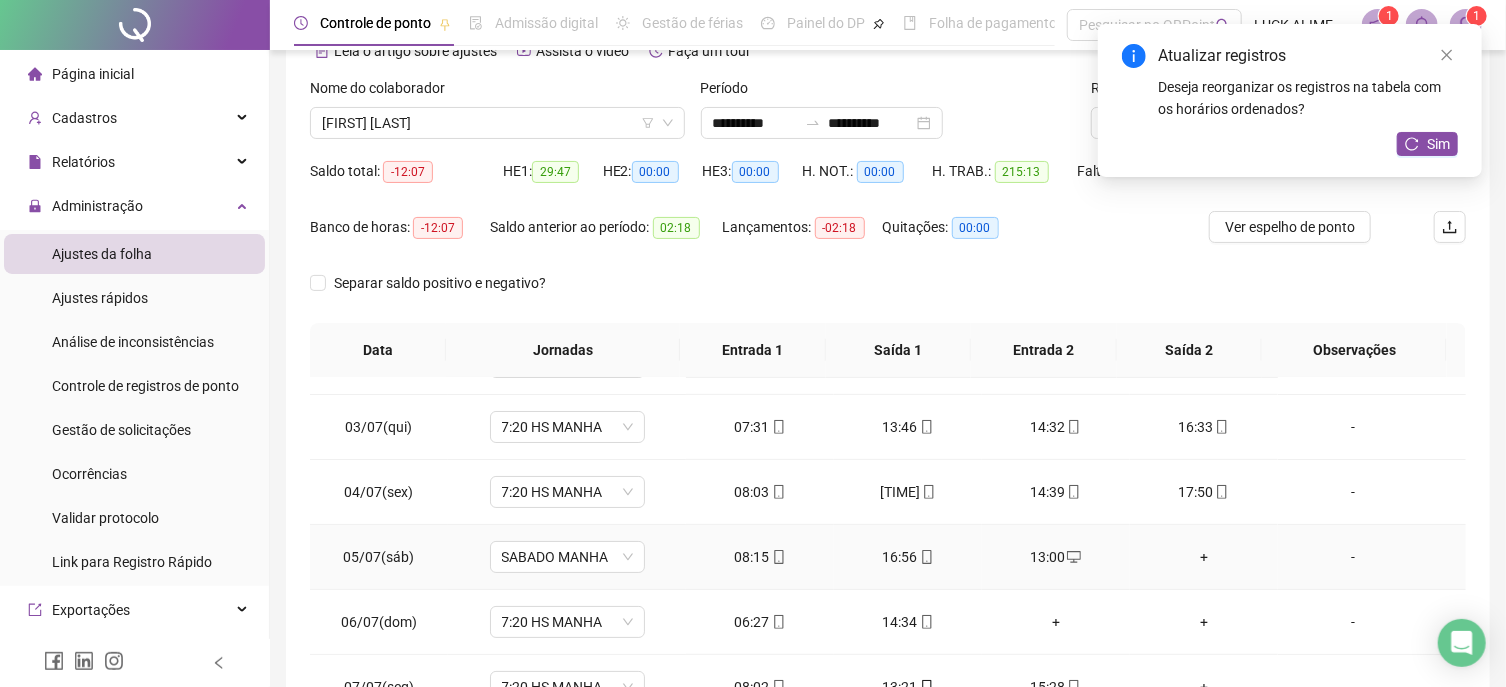 click on "+" at bounding box center [1204, 557] 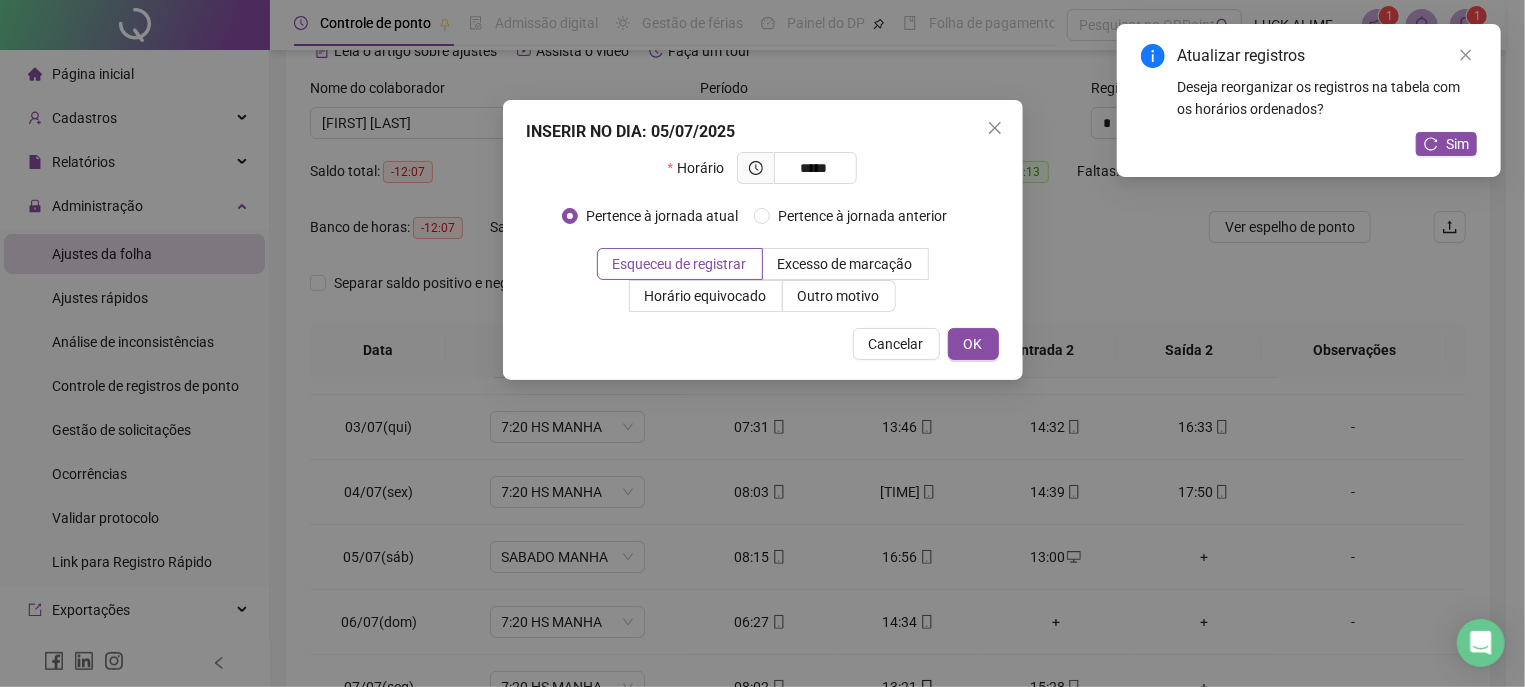 type on "*****" 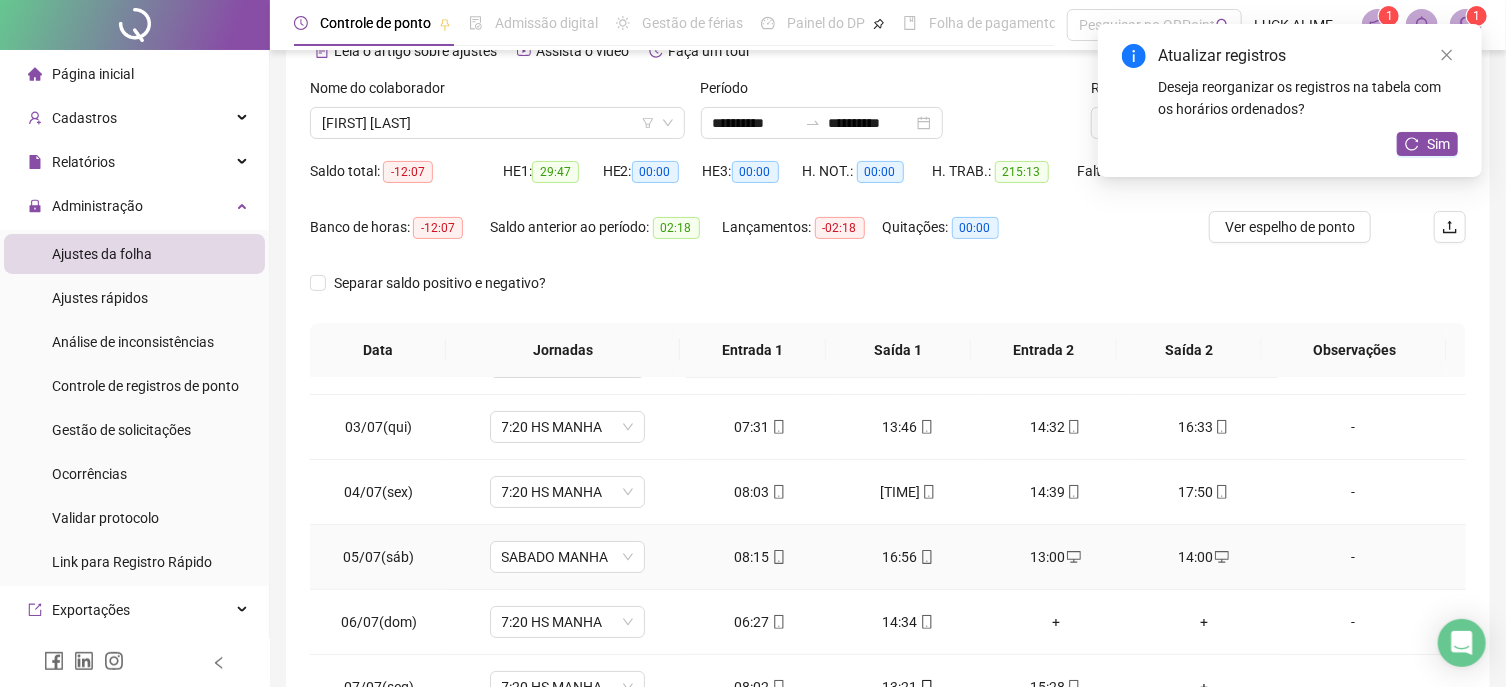 scroll, scrollTop: 227, scrollLeft: 0, axis: vertical 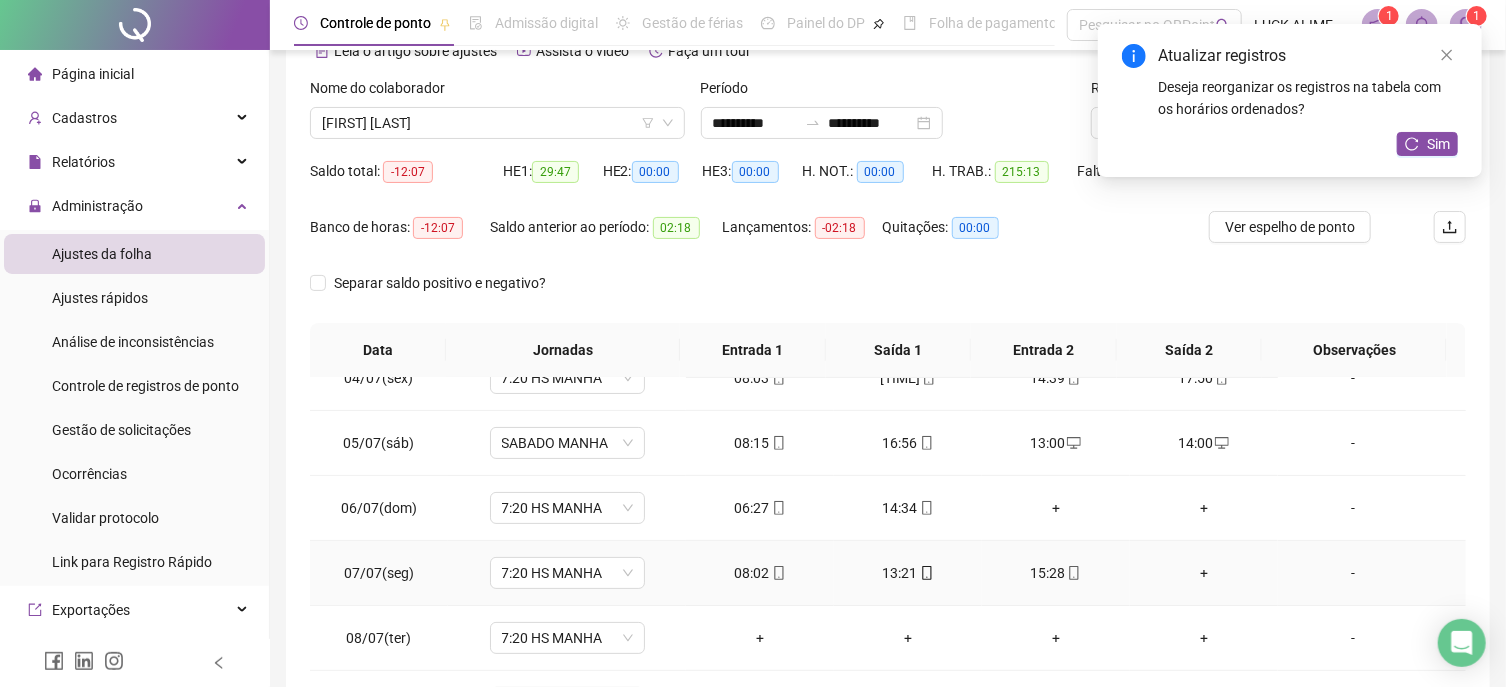 click on "+" at bounding box center (1204, 573) 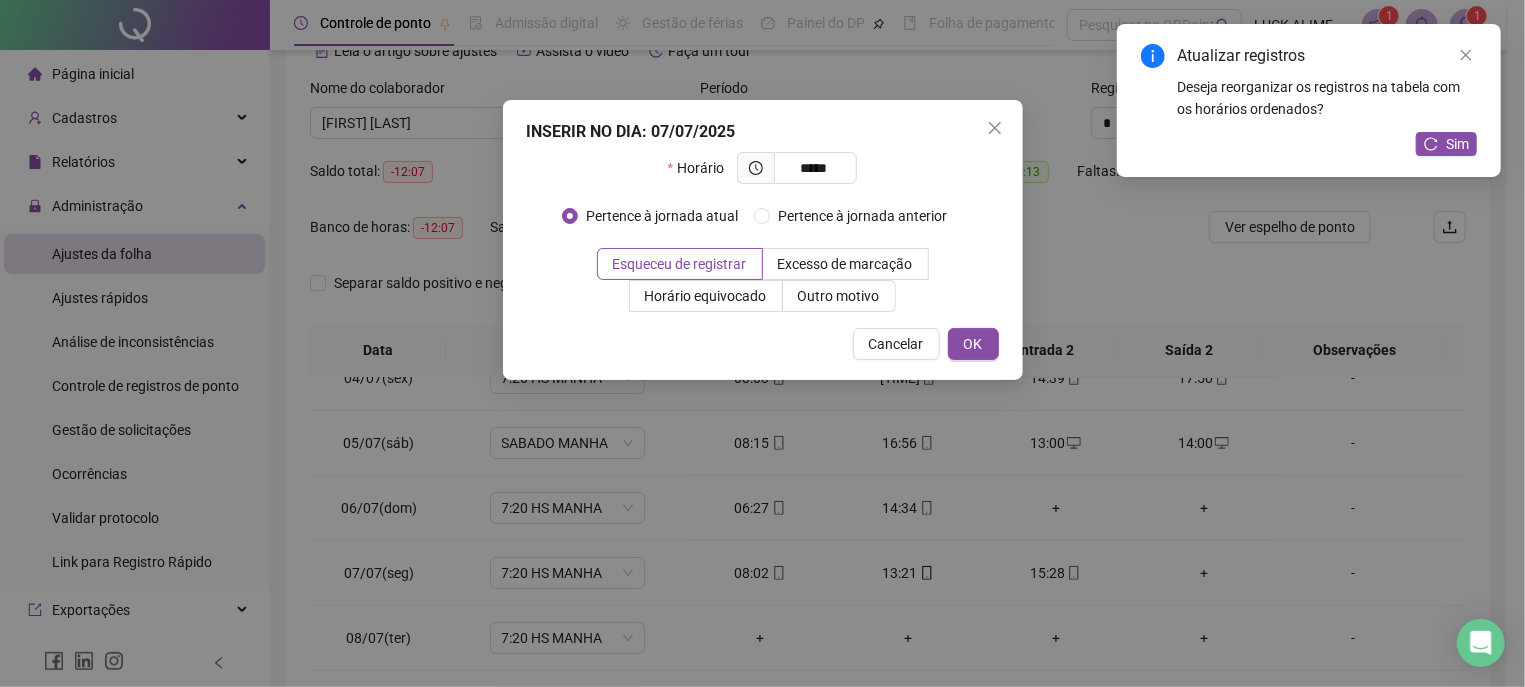 type on "*****" 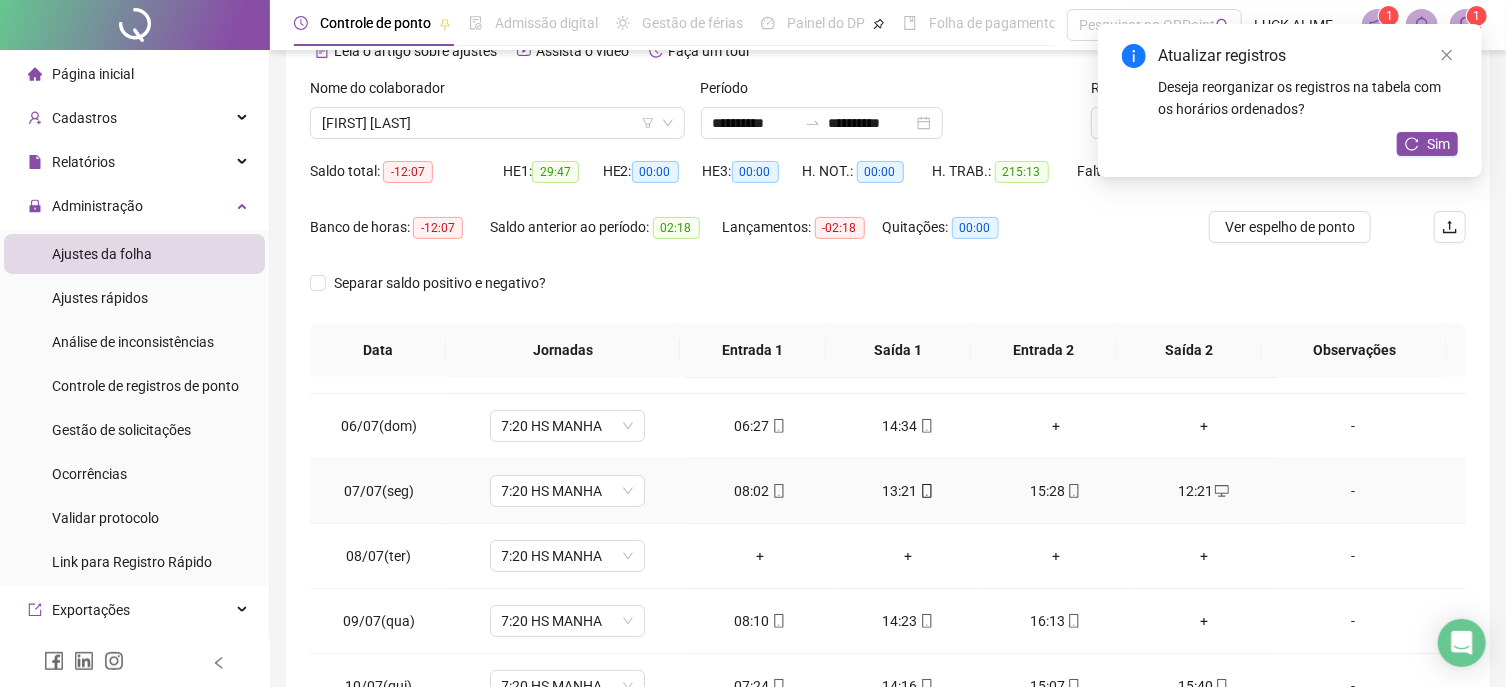 scroll, scrollTop: 341, scrollLeft: 0, axis: vertical 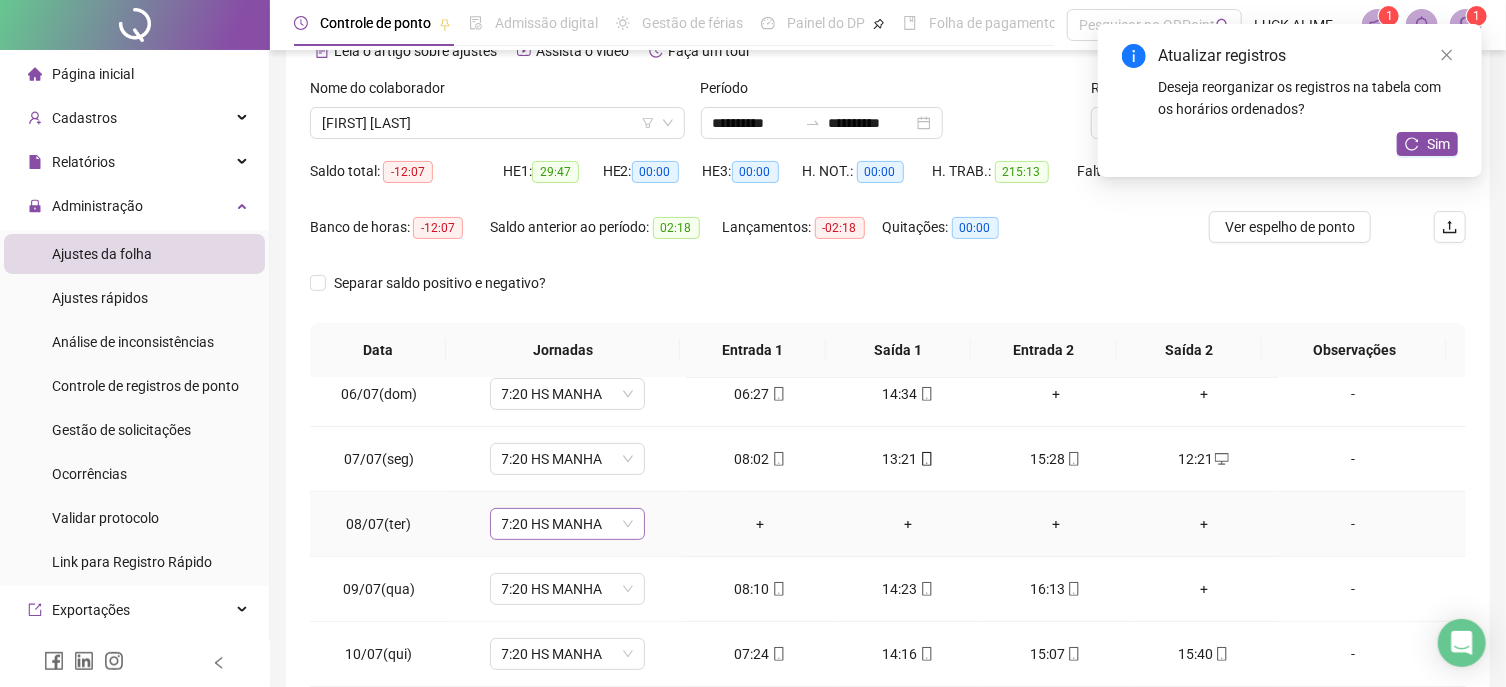 click on "7:20 HS MANHA" at bounding box center [567, 524] 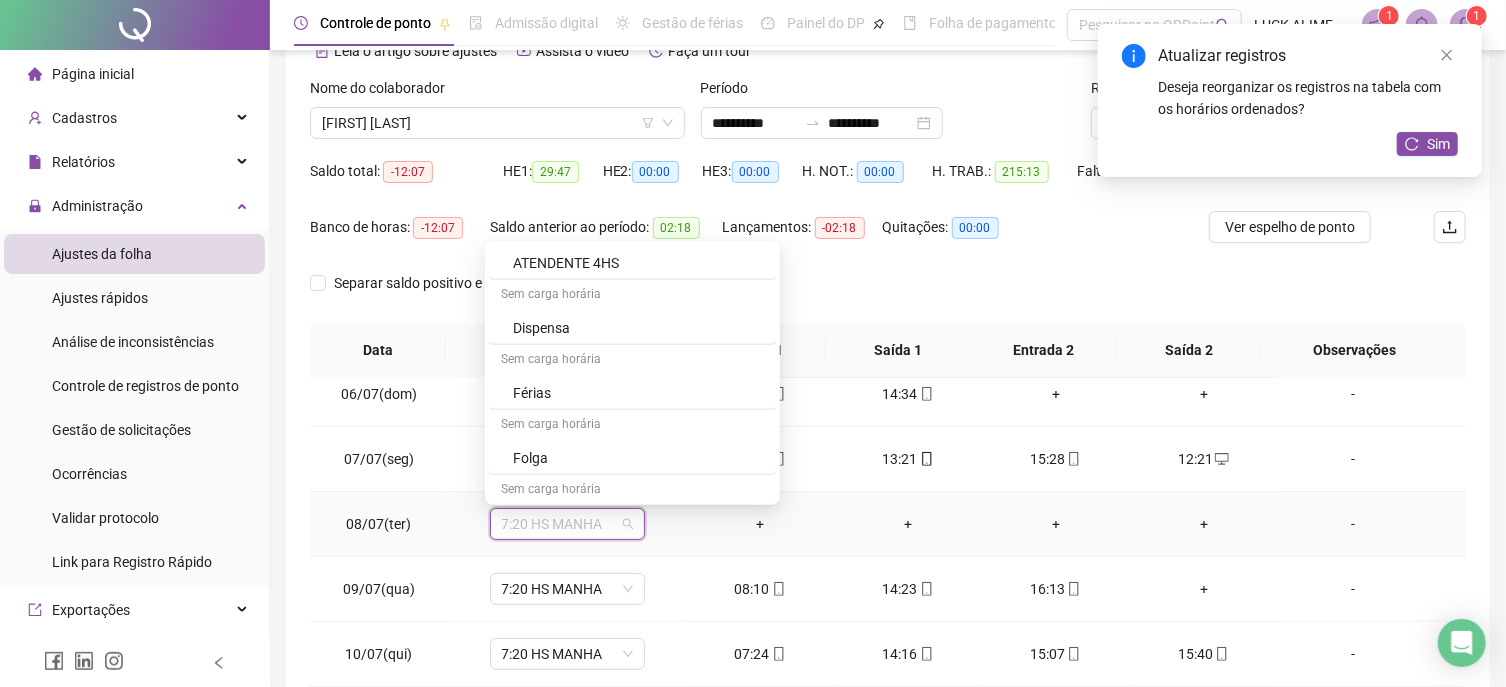 scroll, scrollTop: 691, scrollLeft: 0, axis: vertical 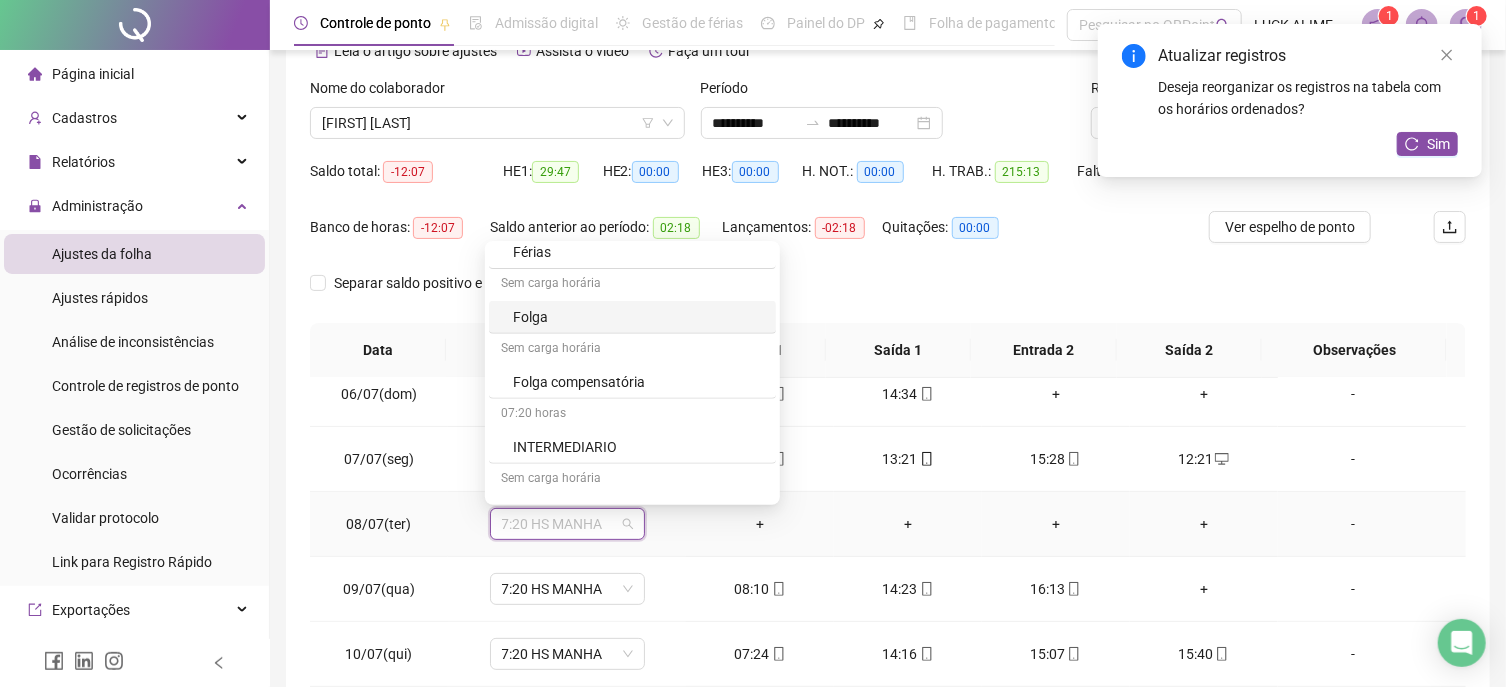 drag, startPoint x: 547, startPoint y: 320, endPoint x: 622, endPoint y: 377, distance: 94.20191 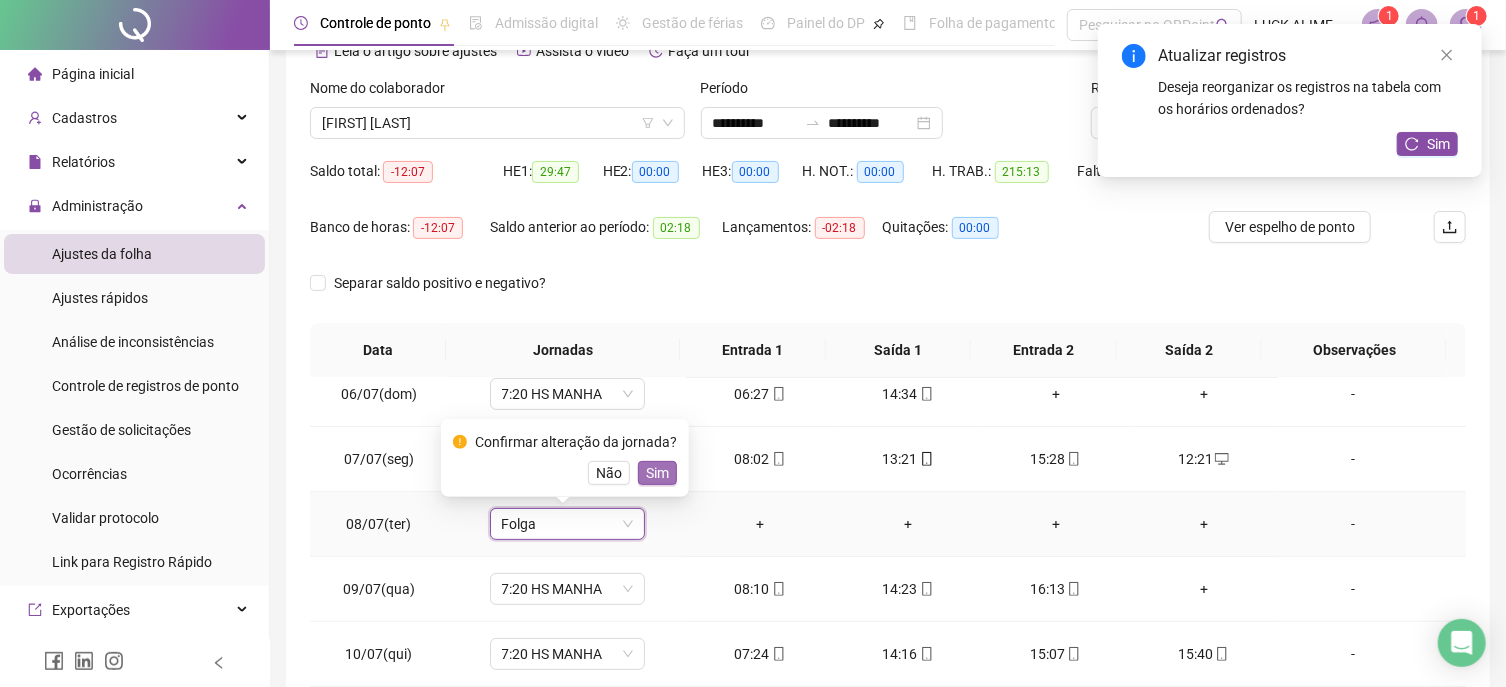 click on "Sim" at bounding box center (657, 473) 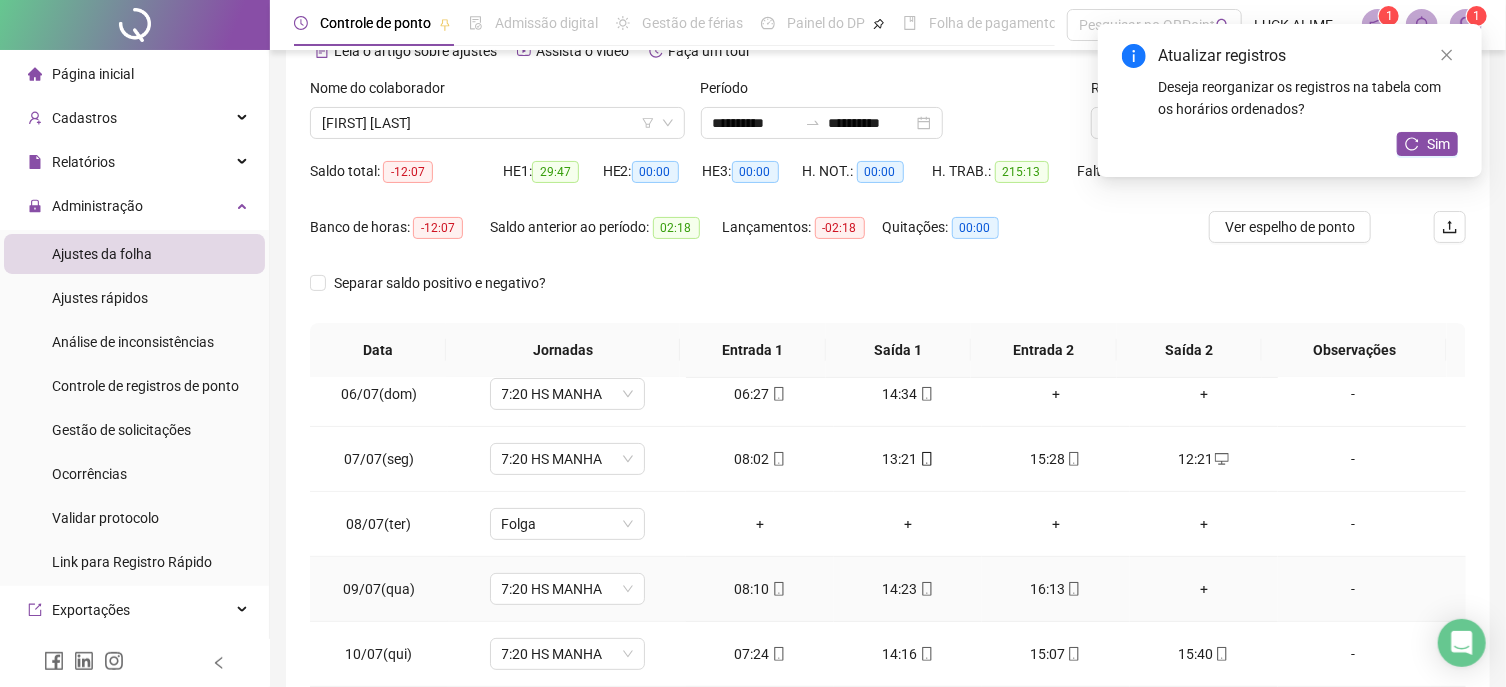 click on "+" at bounding box center [1204, 589] 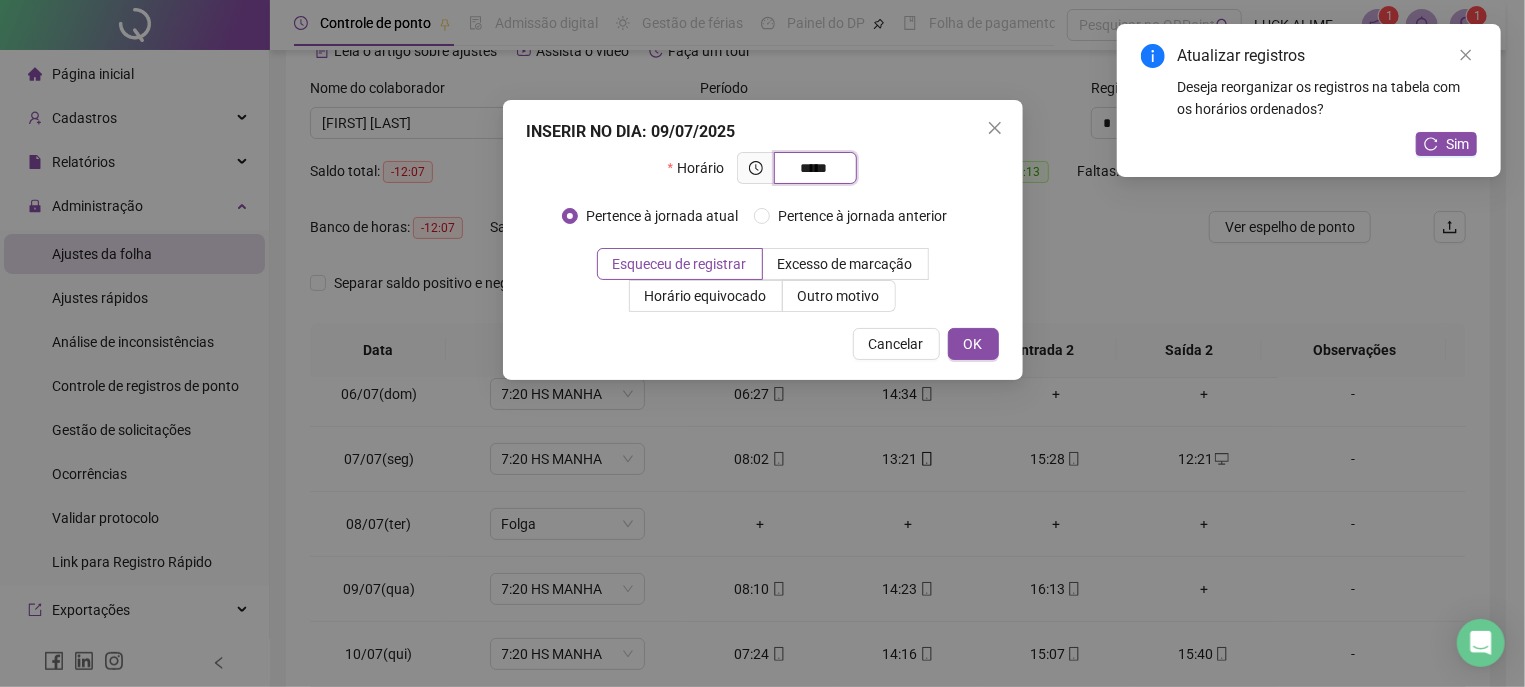 type on "*****" 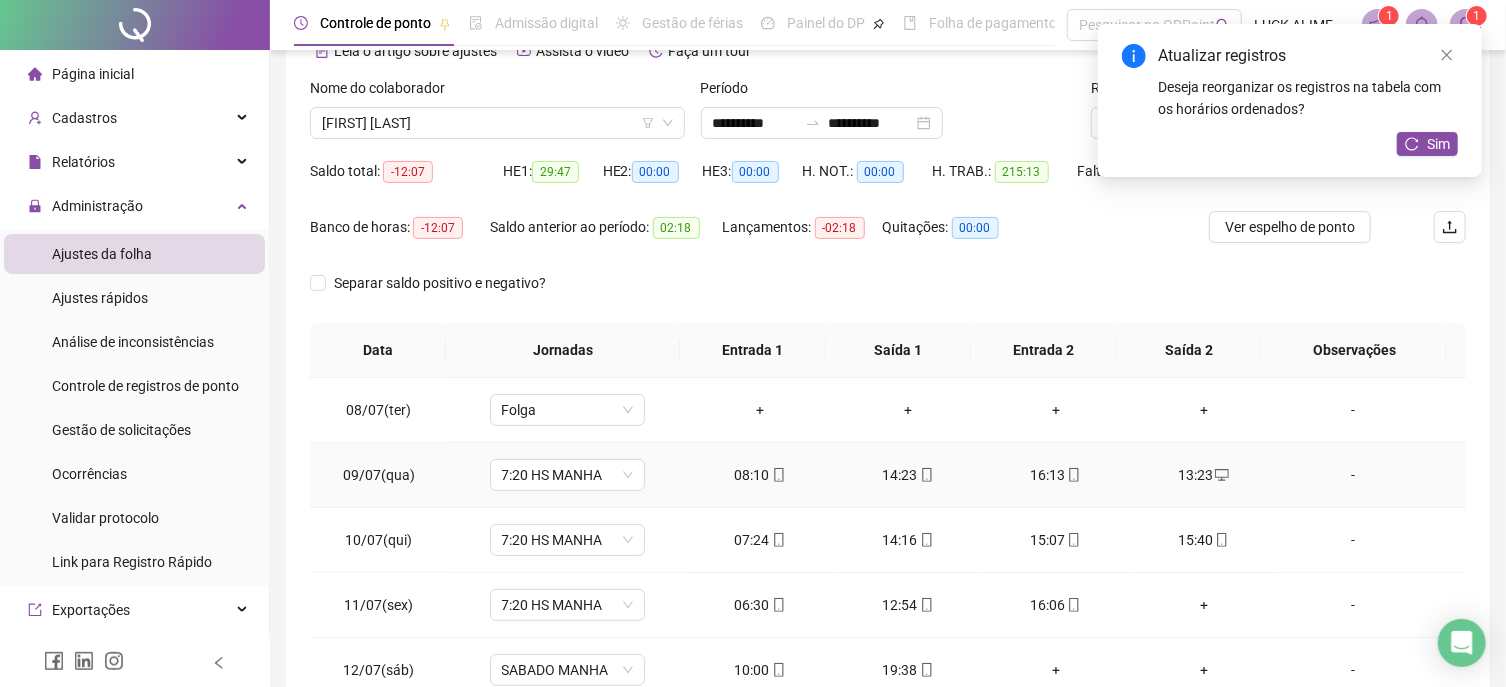 scroll, scrollTop: 569, scrollLeft: 0, axis: vertical 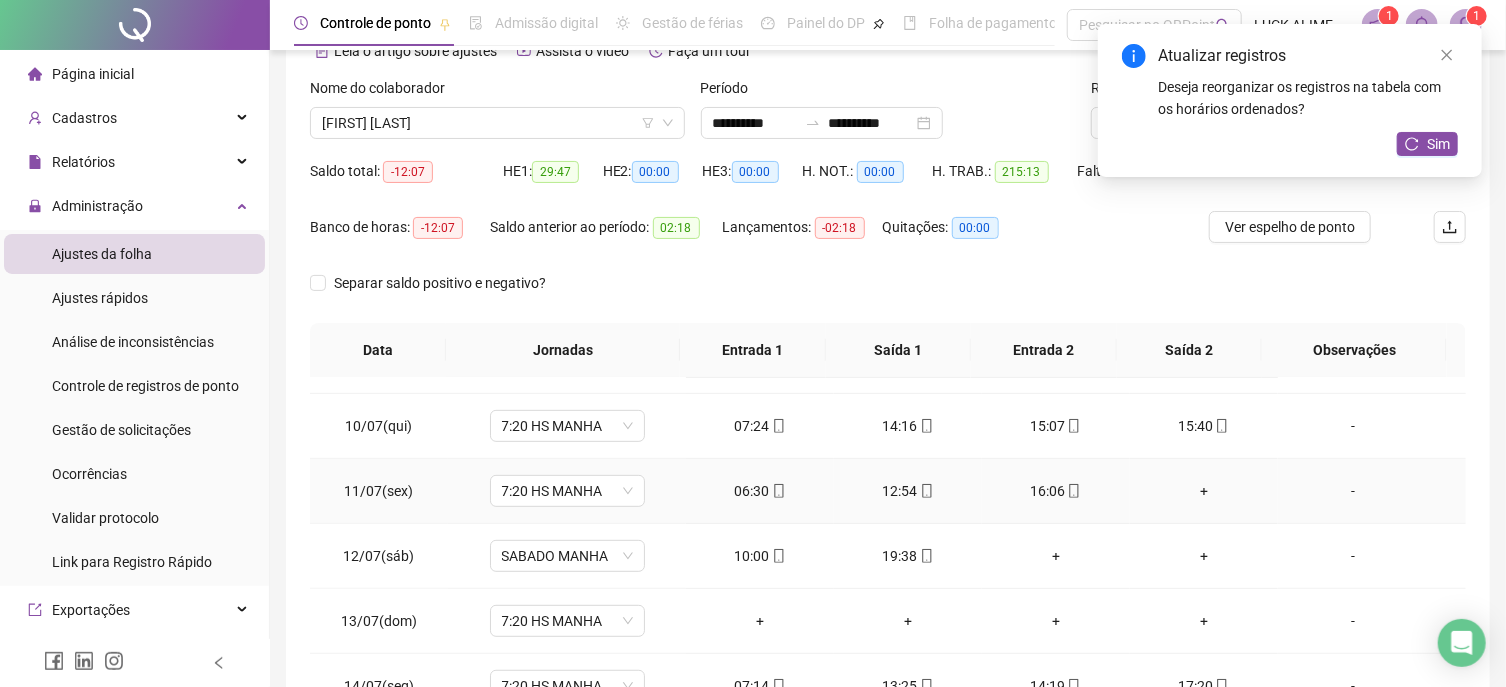 click on "+" at bounding box center (1204, 491) 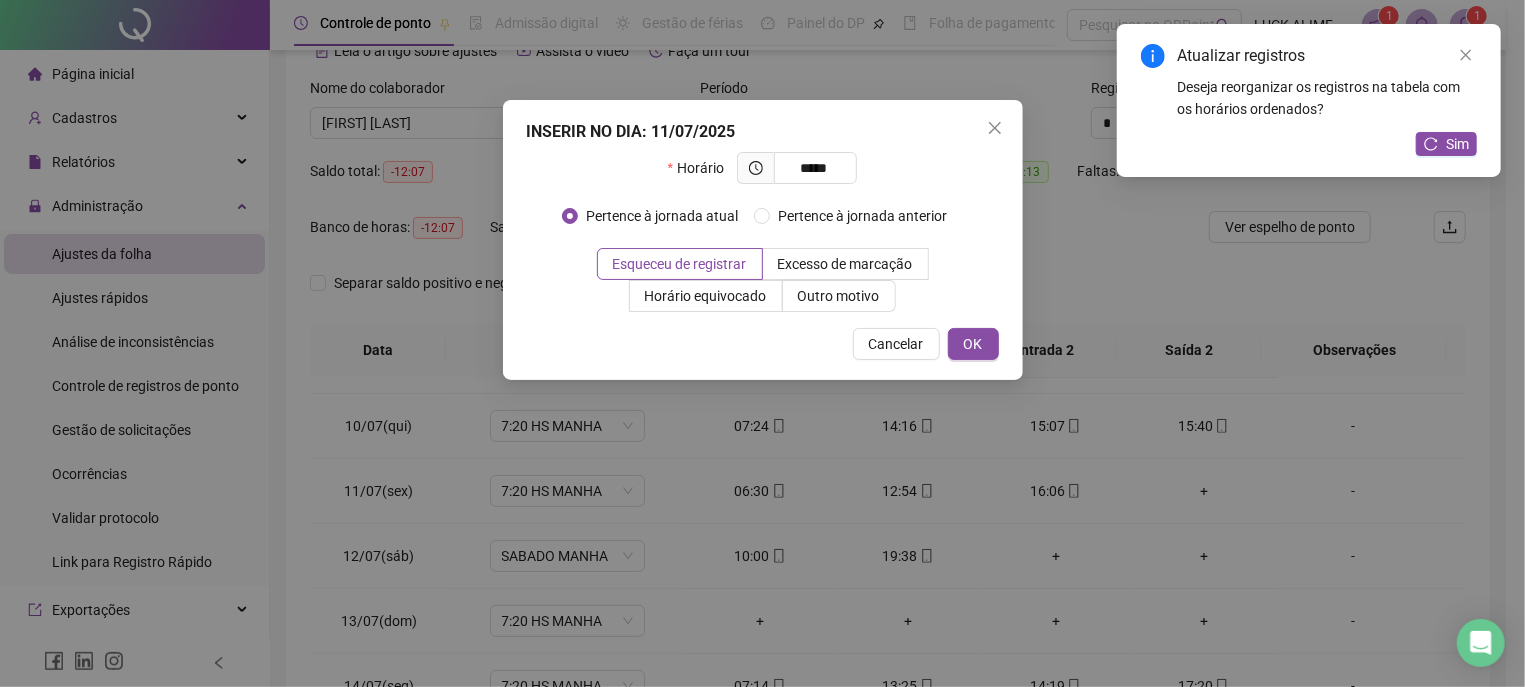type on "*****" 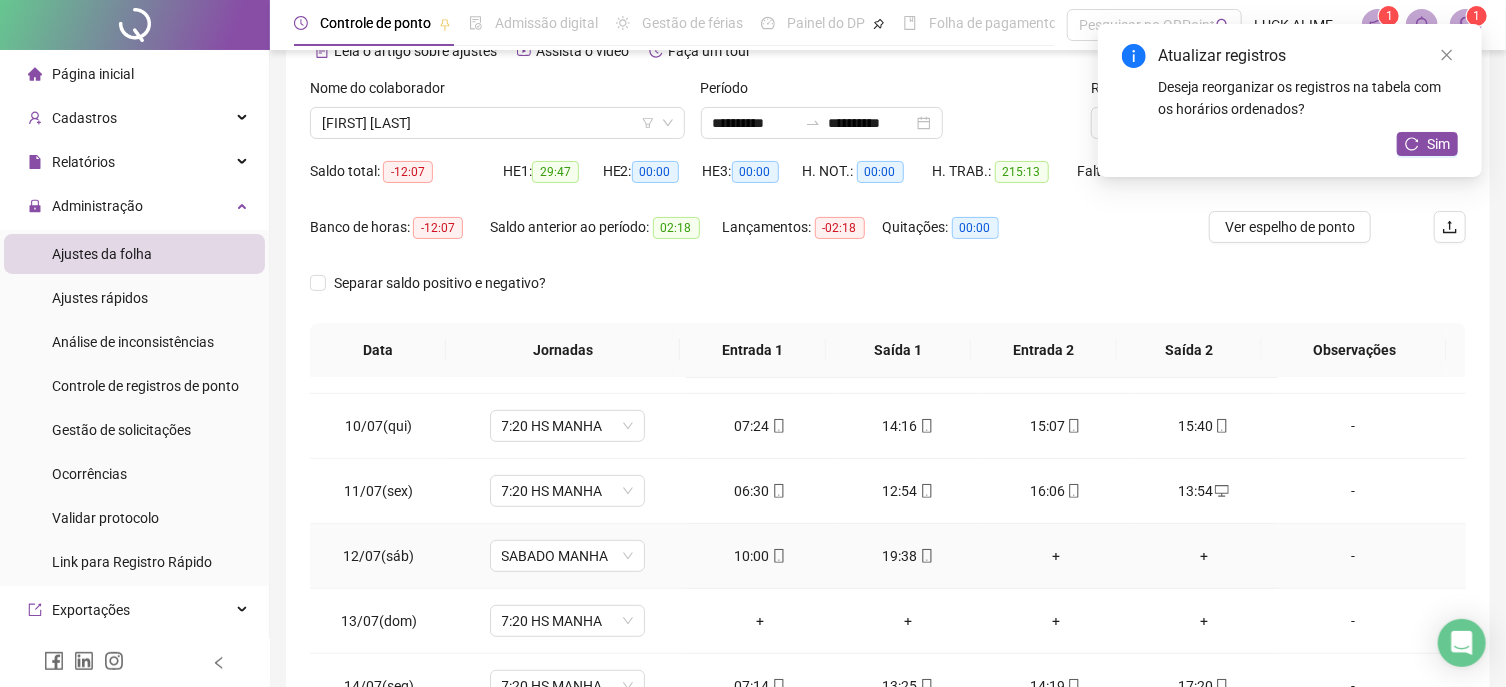 click on "+" at bounding box center (1056, 556) 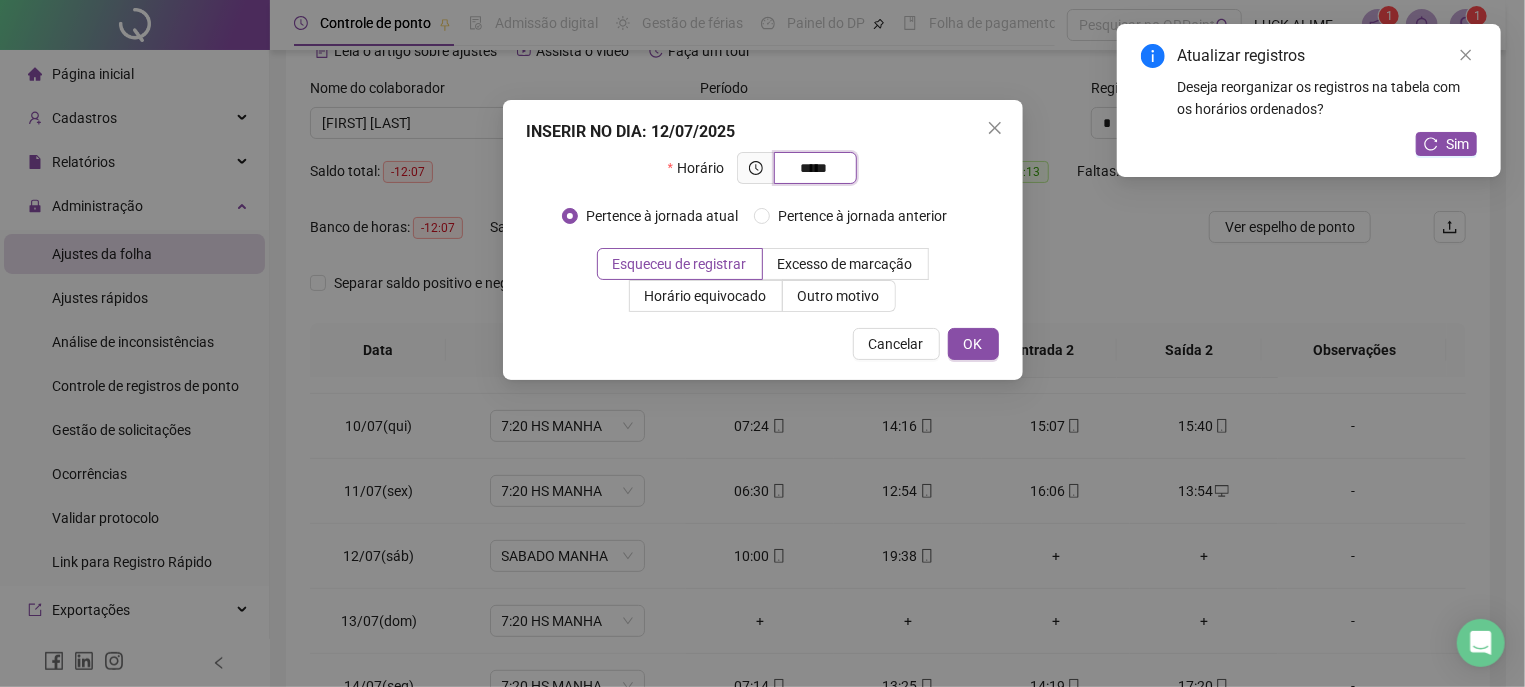 type on "*****" 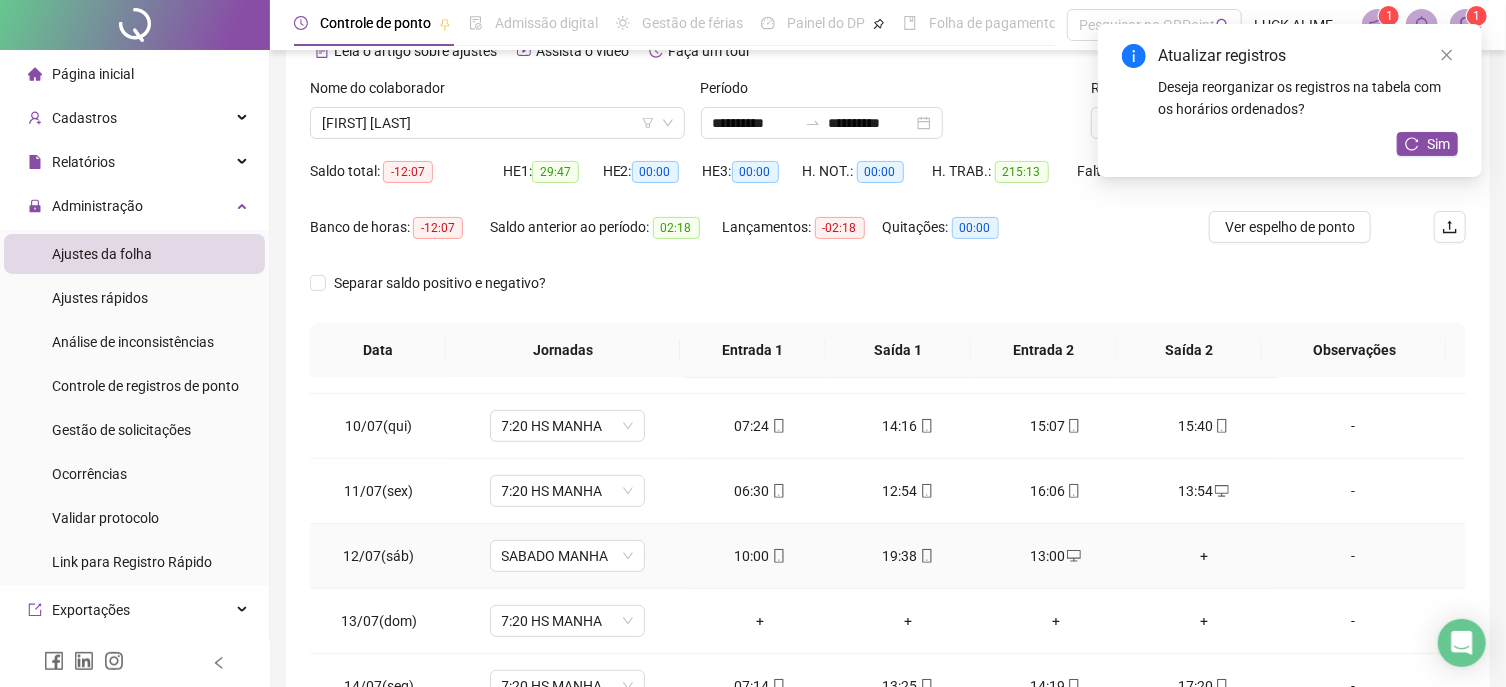 click on "+" at bounding box center [1204, 556] 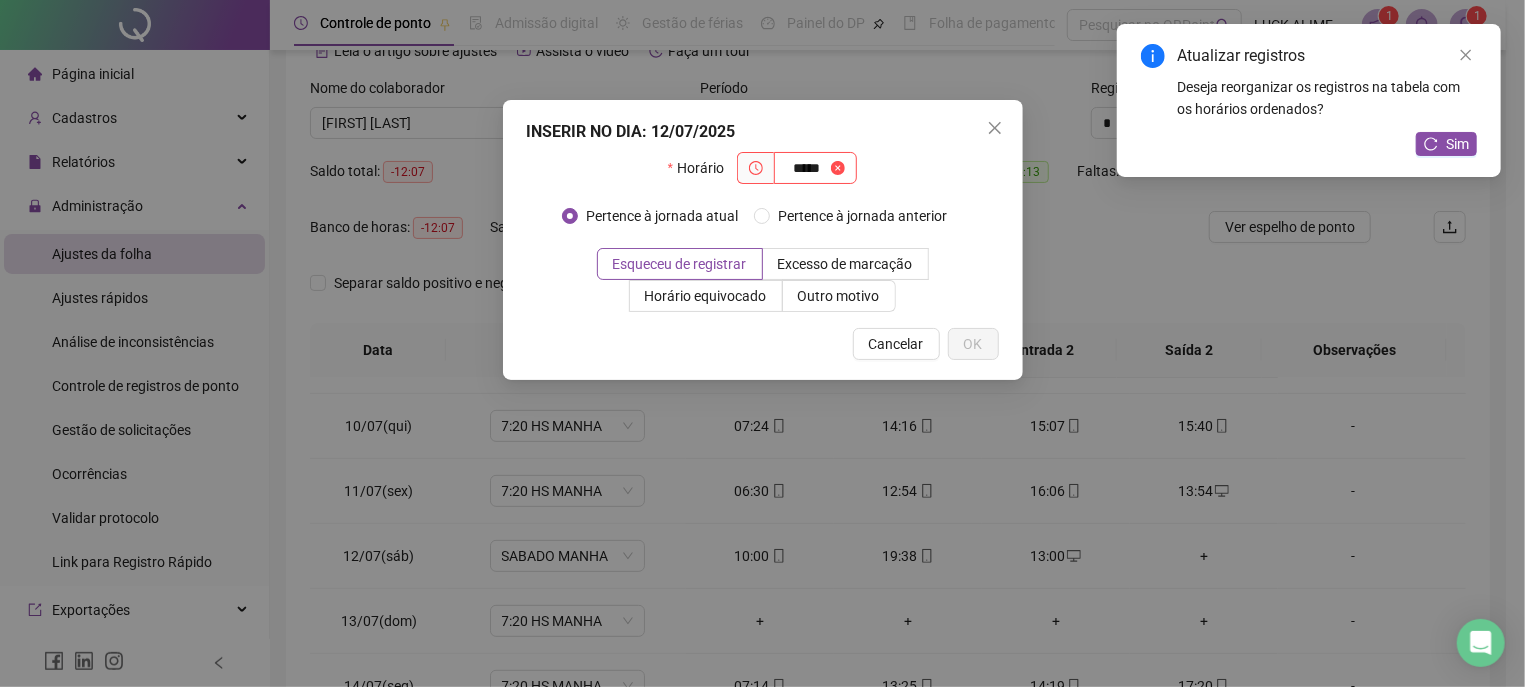 type on "*****" 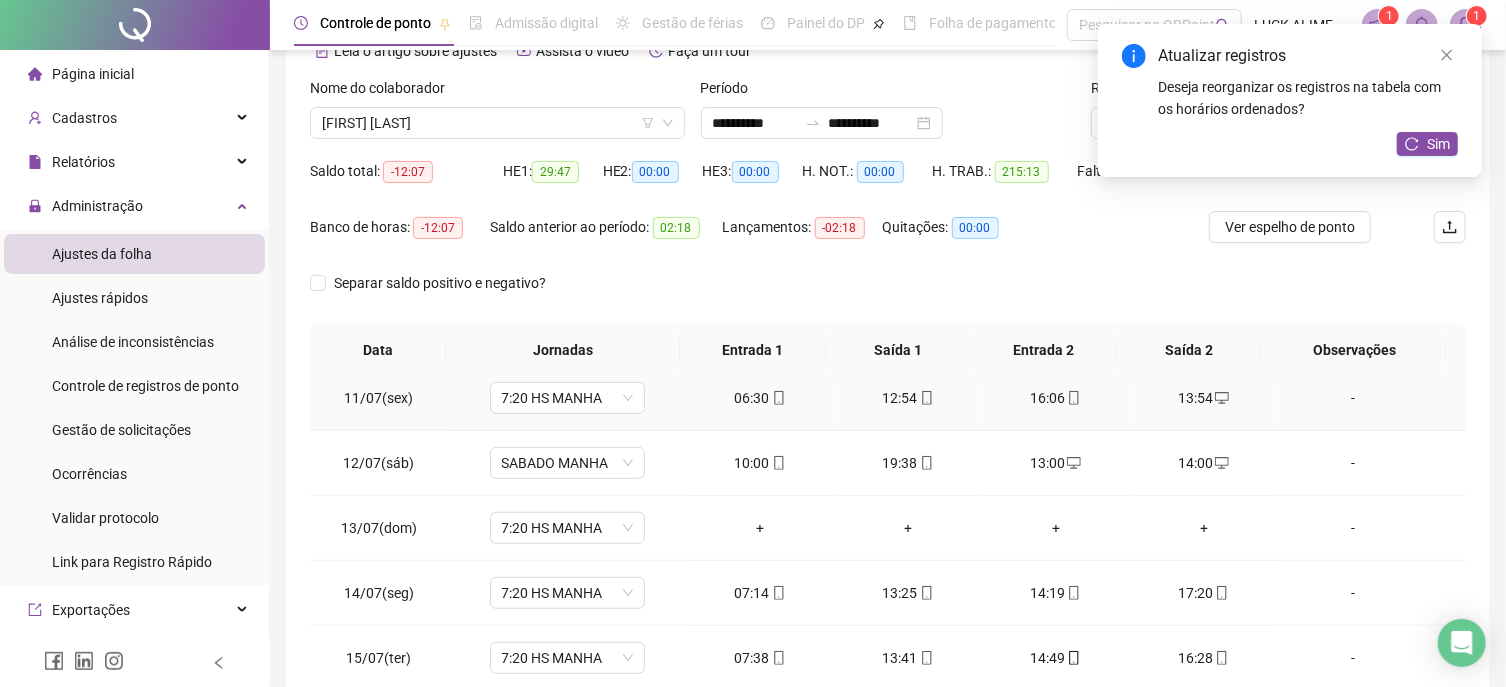 scroll, scrollTop: 683, scrollLeft: 0, axis: vertical 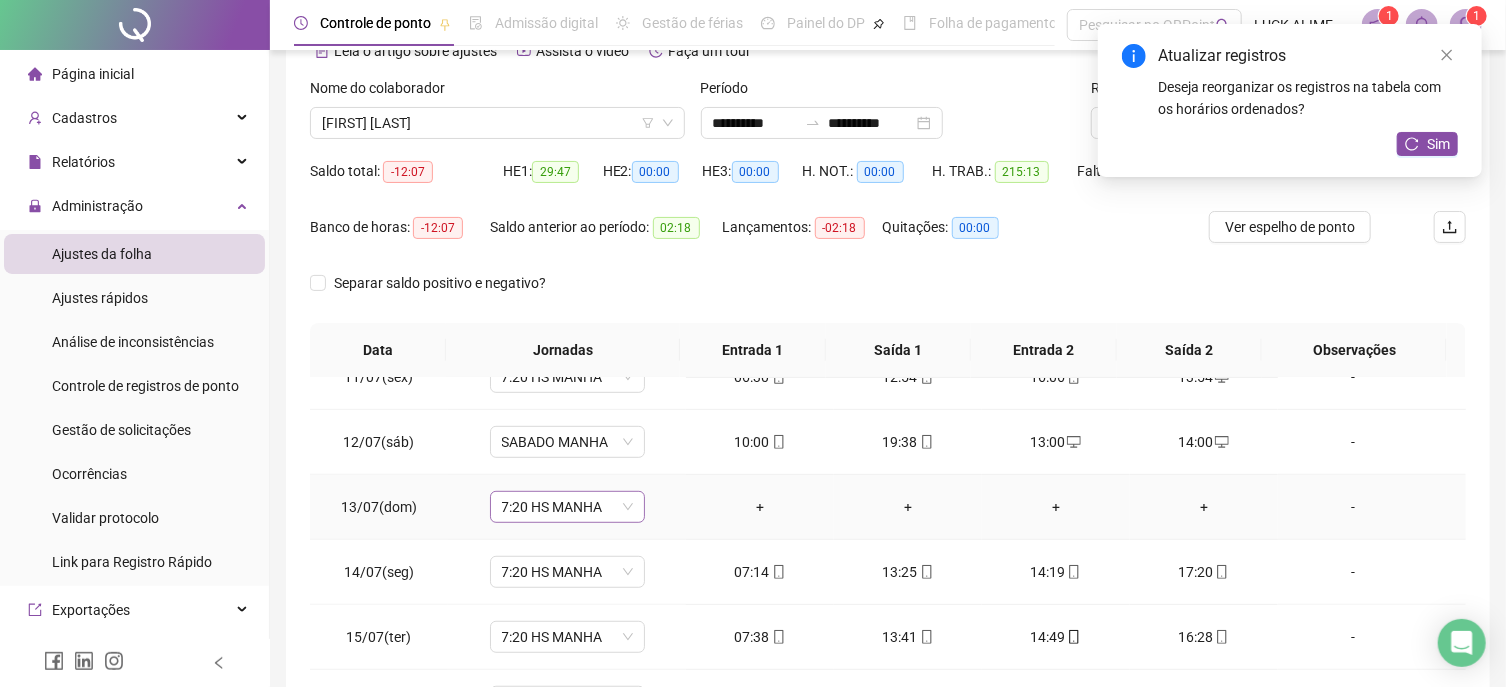 click on "7:20 HS MANHA" at bounding box center [567, 507] 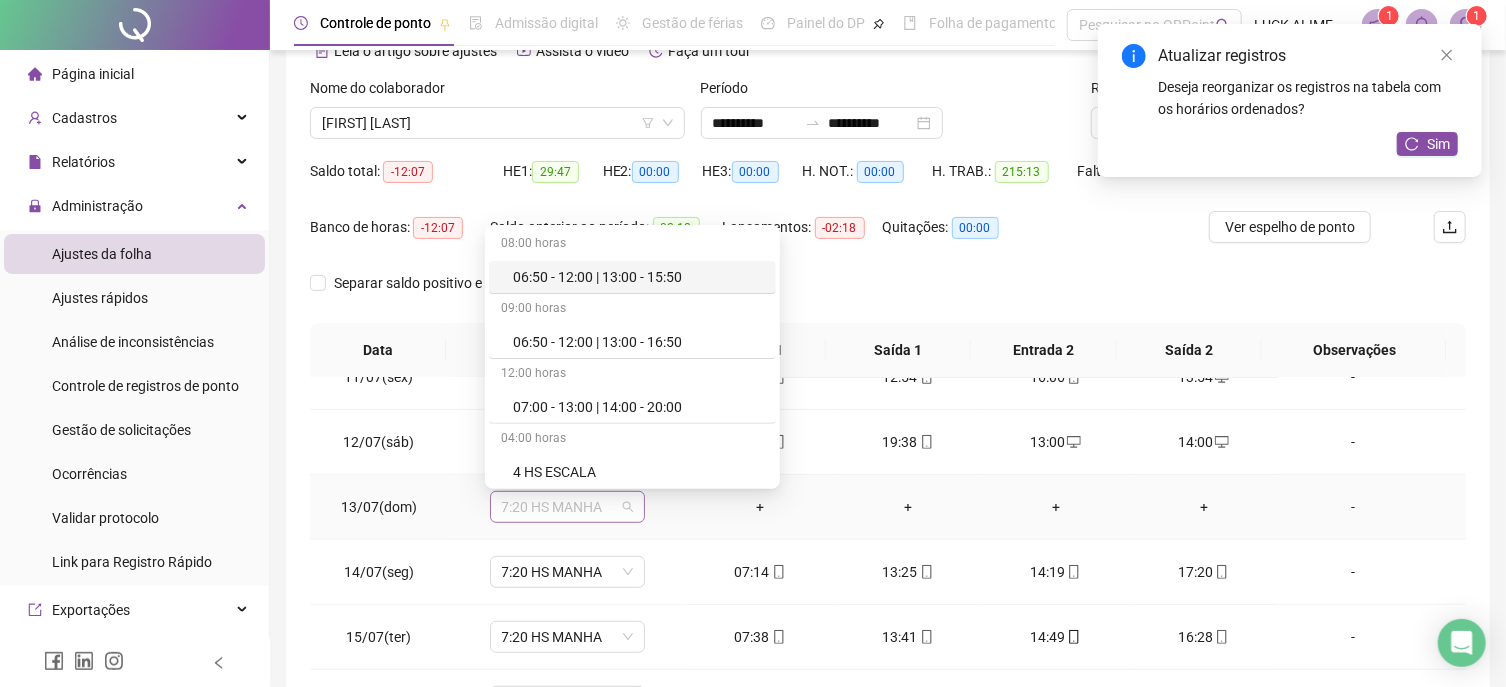 scroll, scrollTop: 691, scrollLeft: 0, axis: vertical 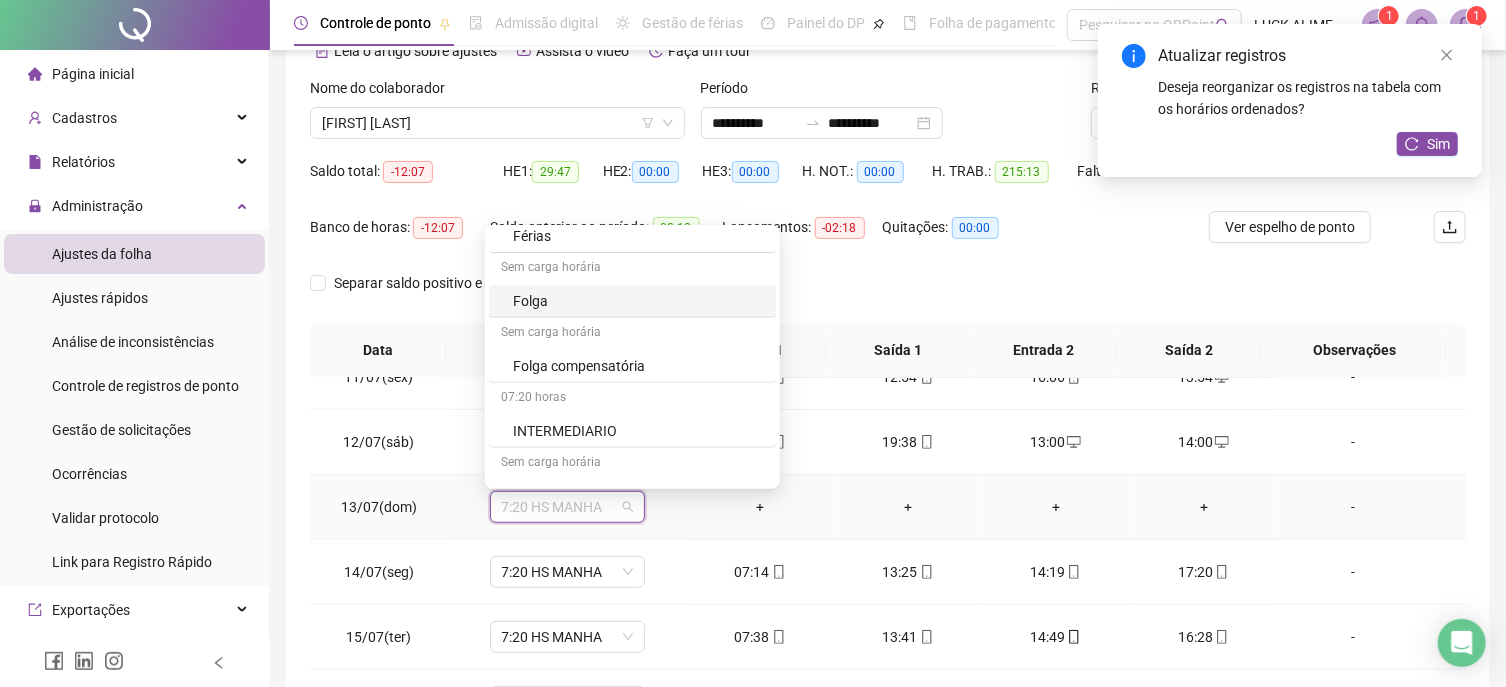 click on "Folga" at bounding box center [638, 301] 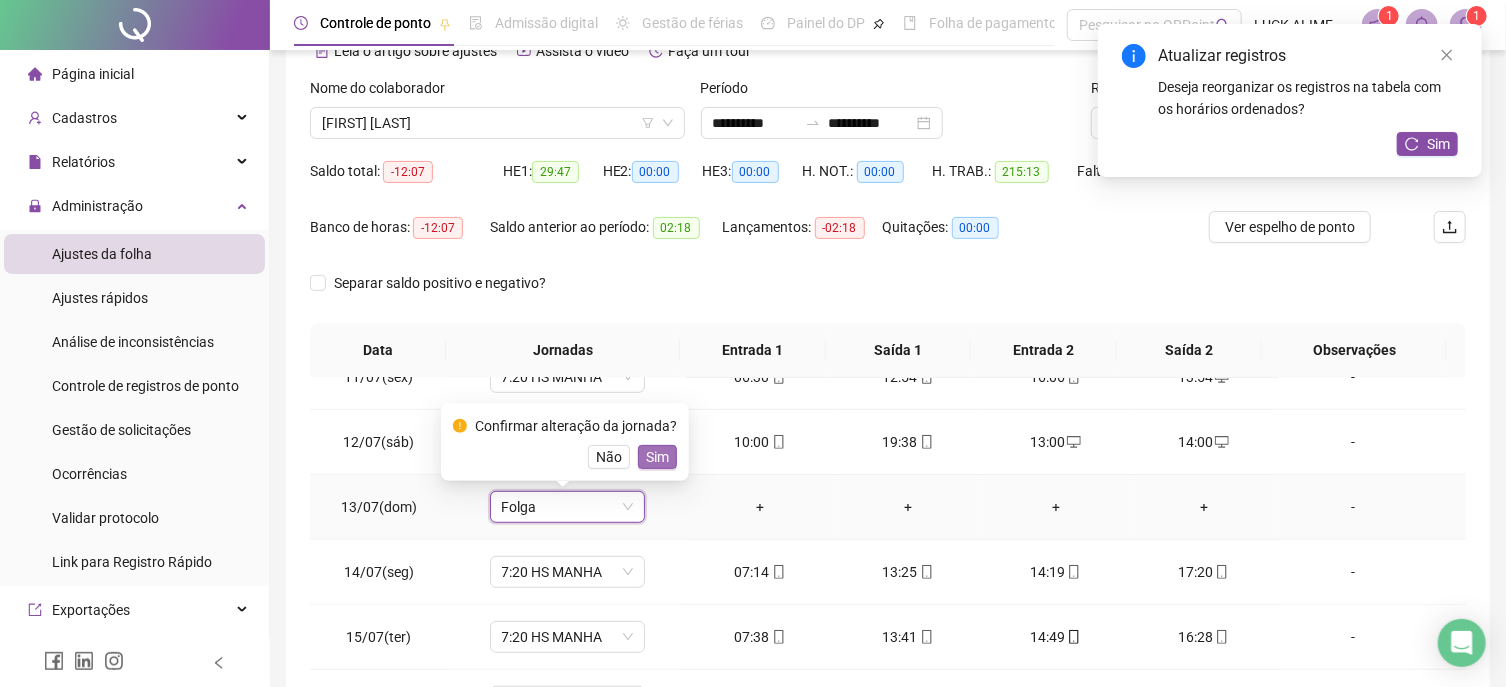 click on "Sim" at bounding box center (657, 457) 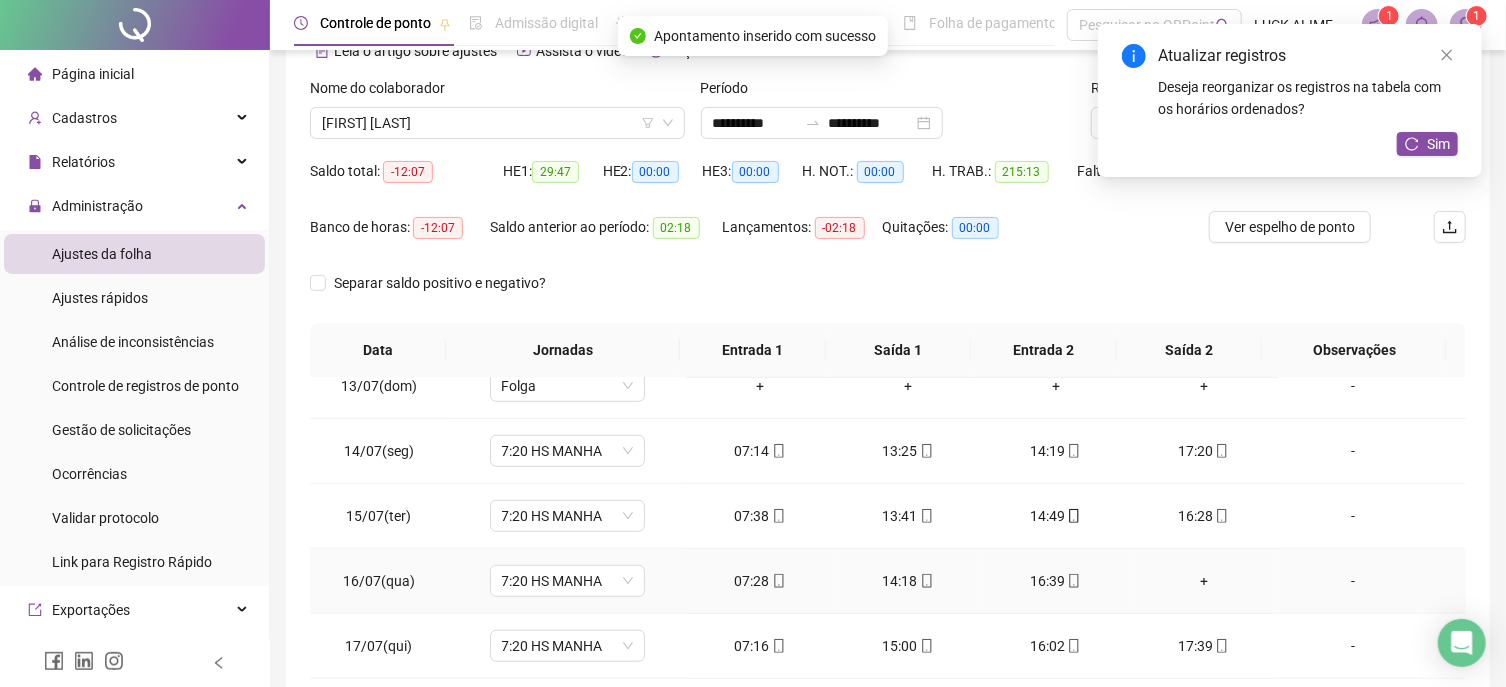 scroll, scrollTop: 911, scrollLeft: 0, axis: vertical 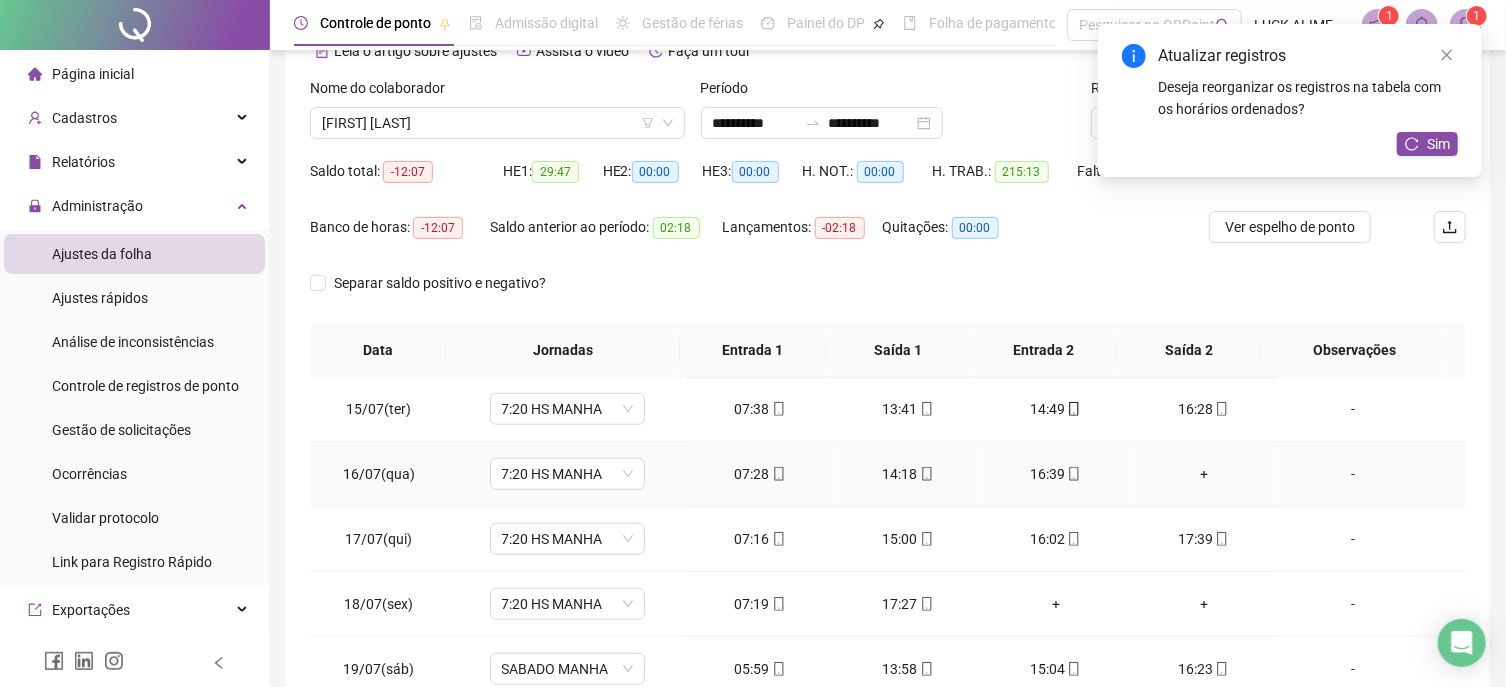 click on "+" at bounding box center [1204, 474] 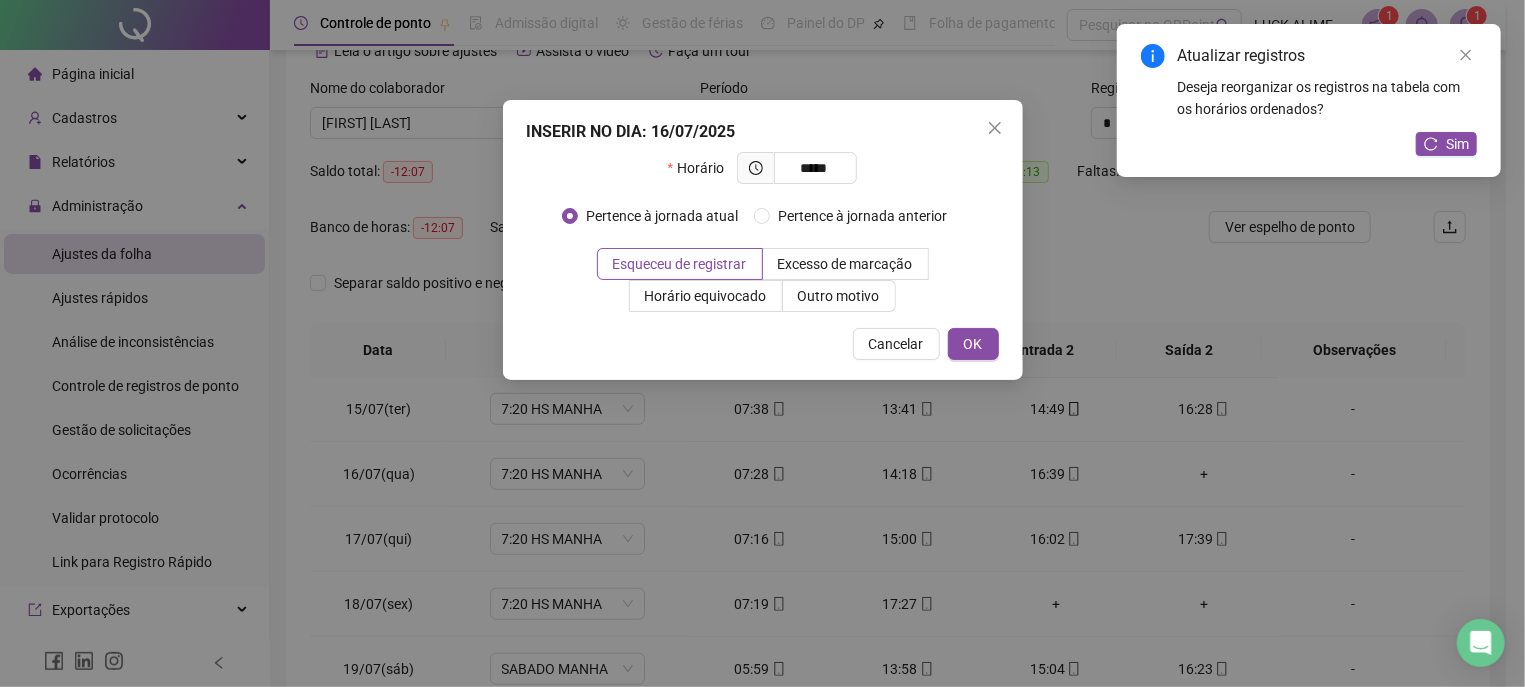 type on "*****" 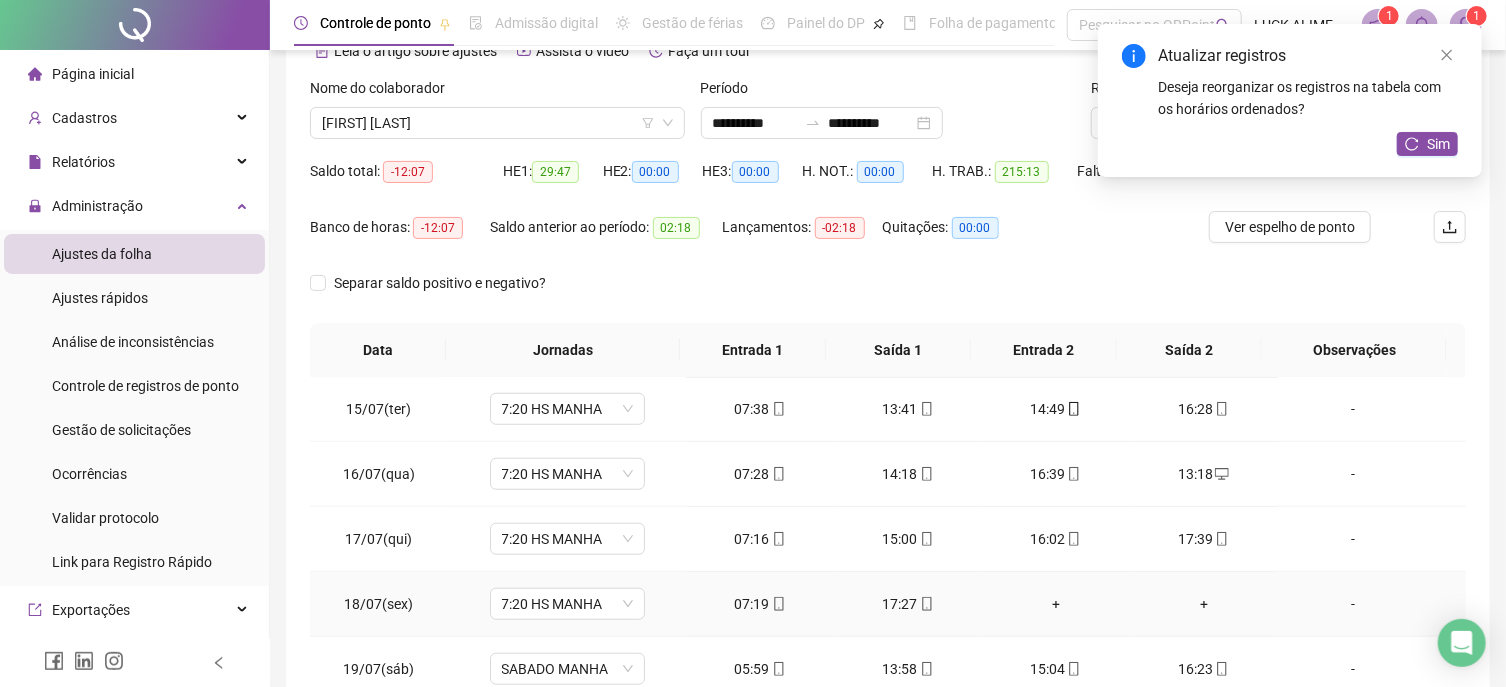 click on "+" at bounding box center (1056, 604) 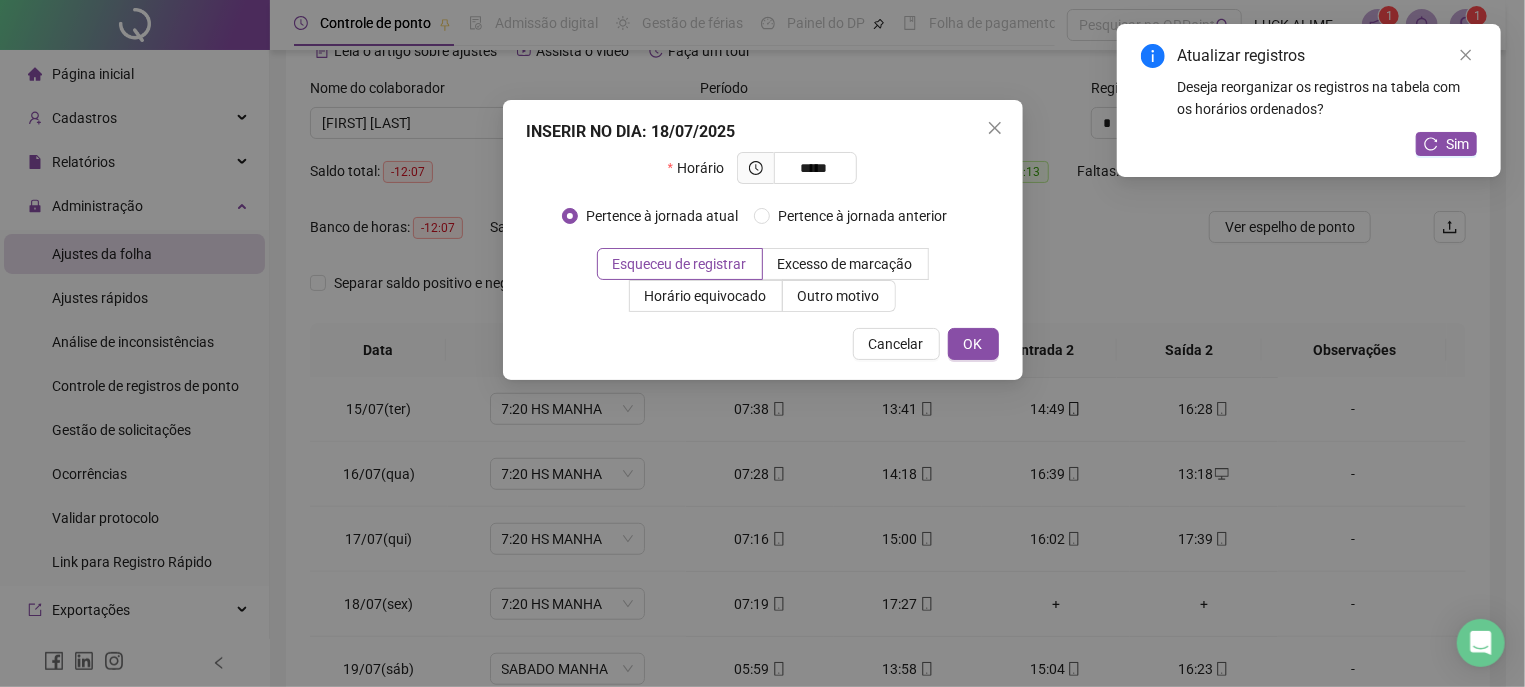 type on "*****" 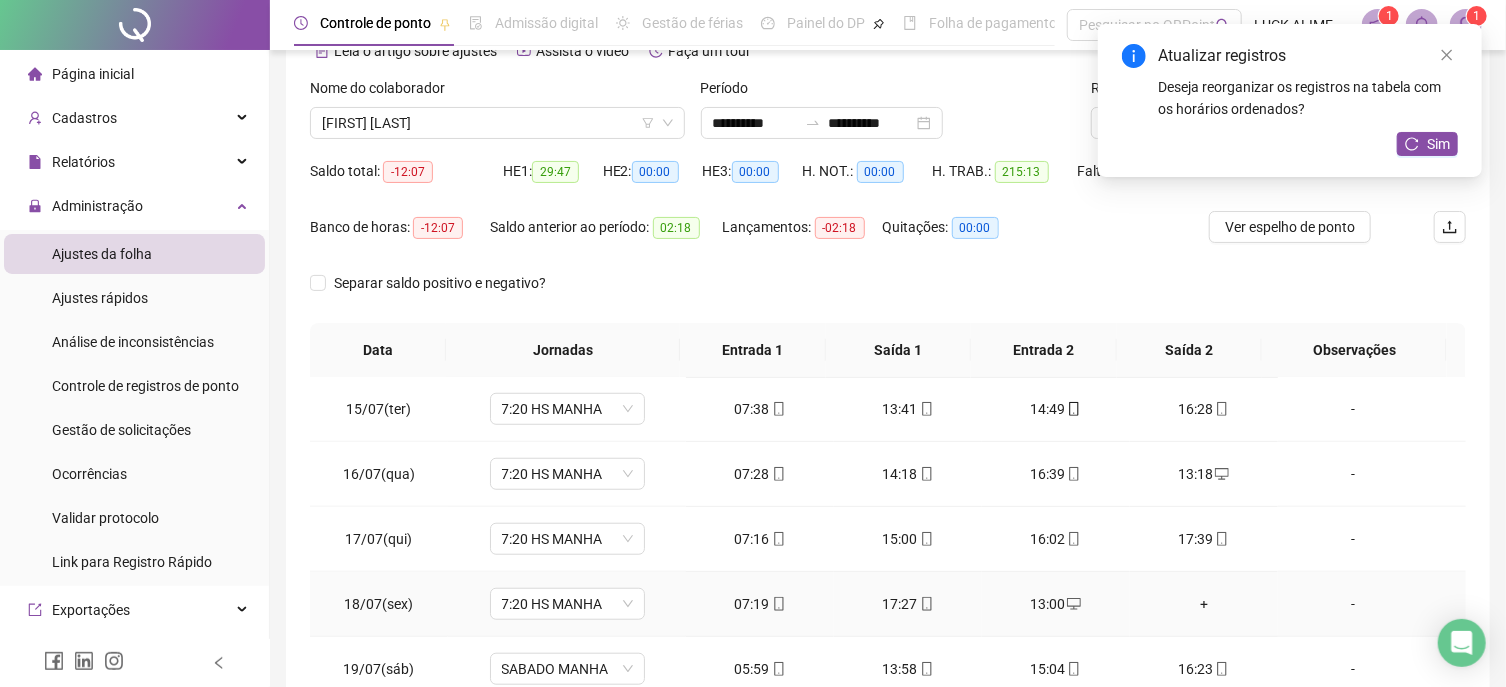 click on "+" at bounding box center (1204, 604) 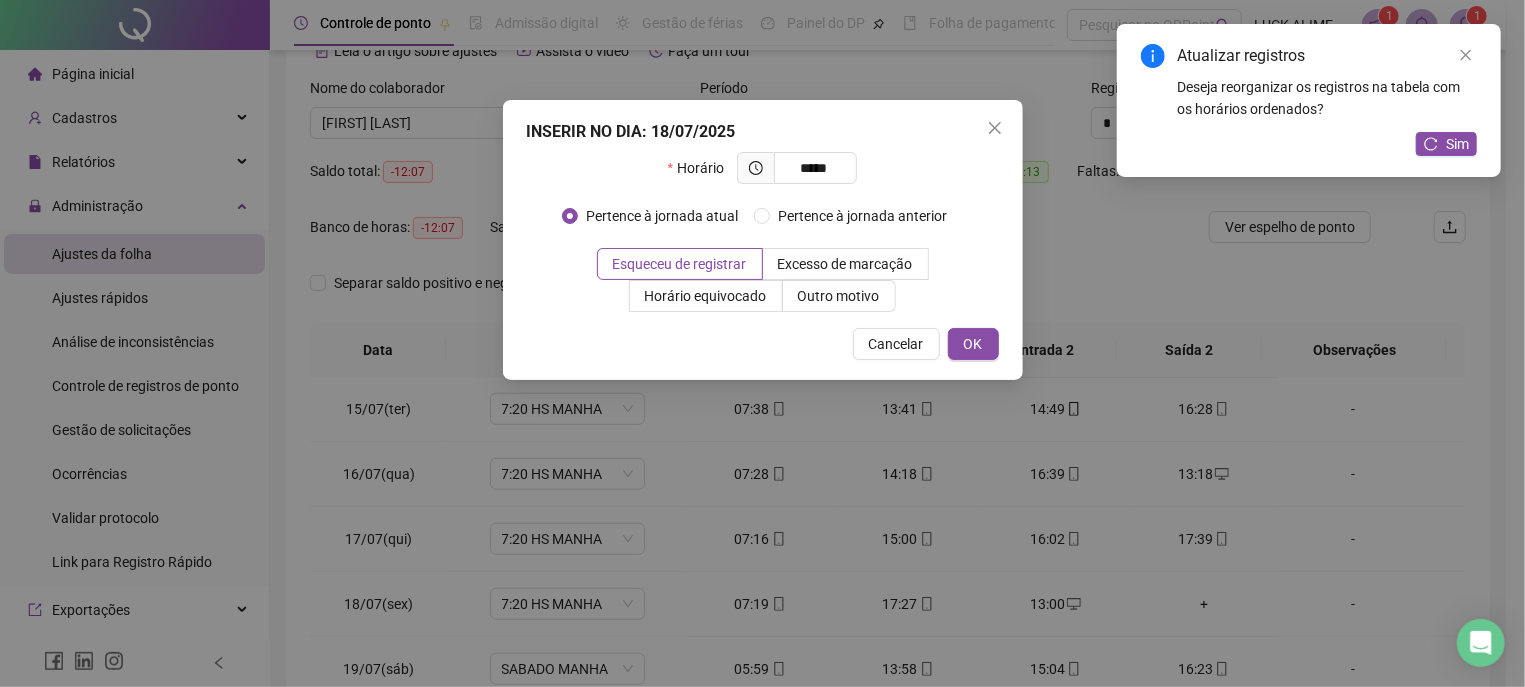 type on "*****" 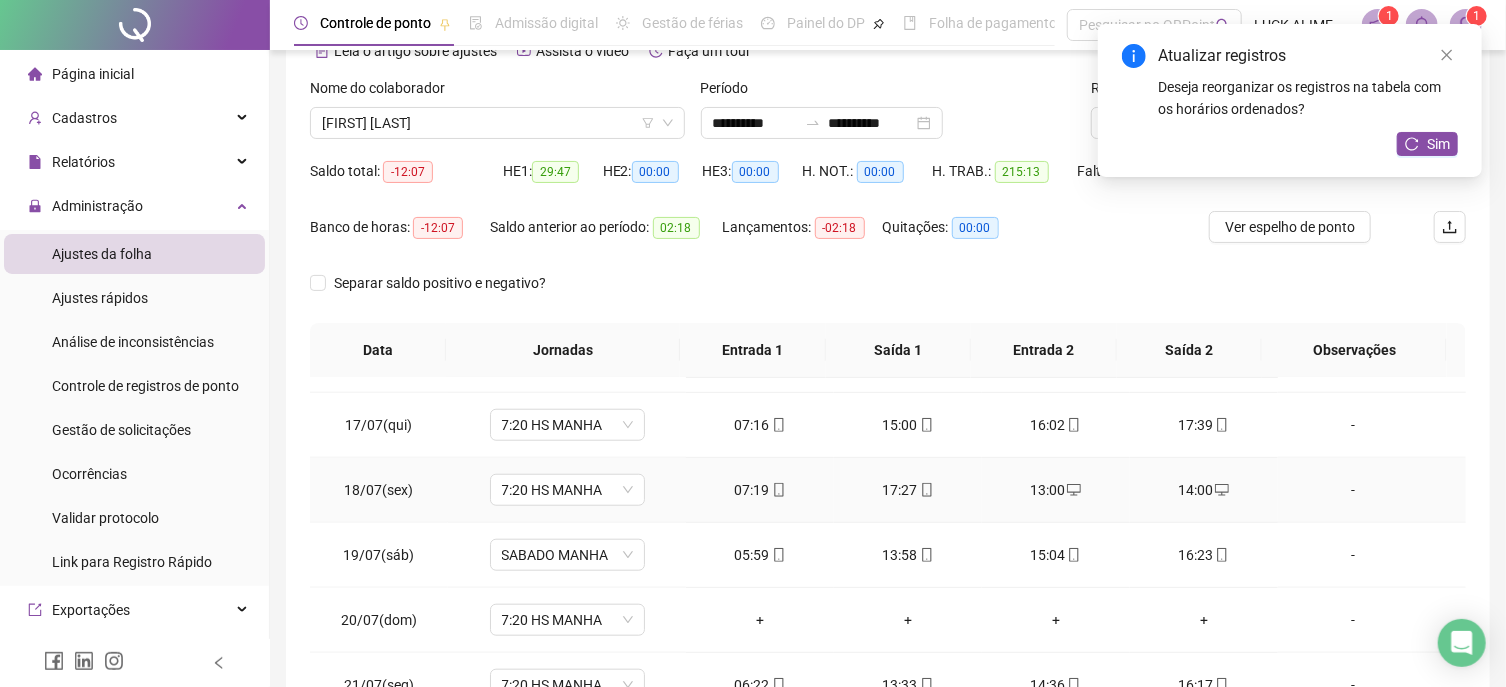scroll, scrollTop: 1139, scrollLeft: 0, axis: vertical 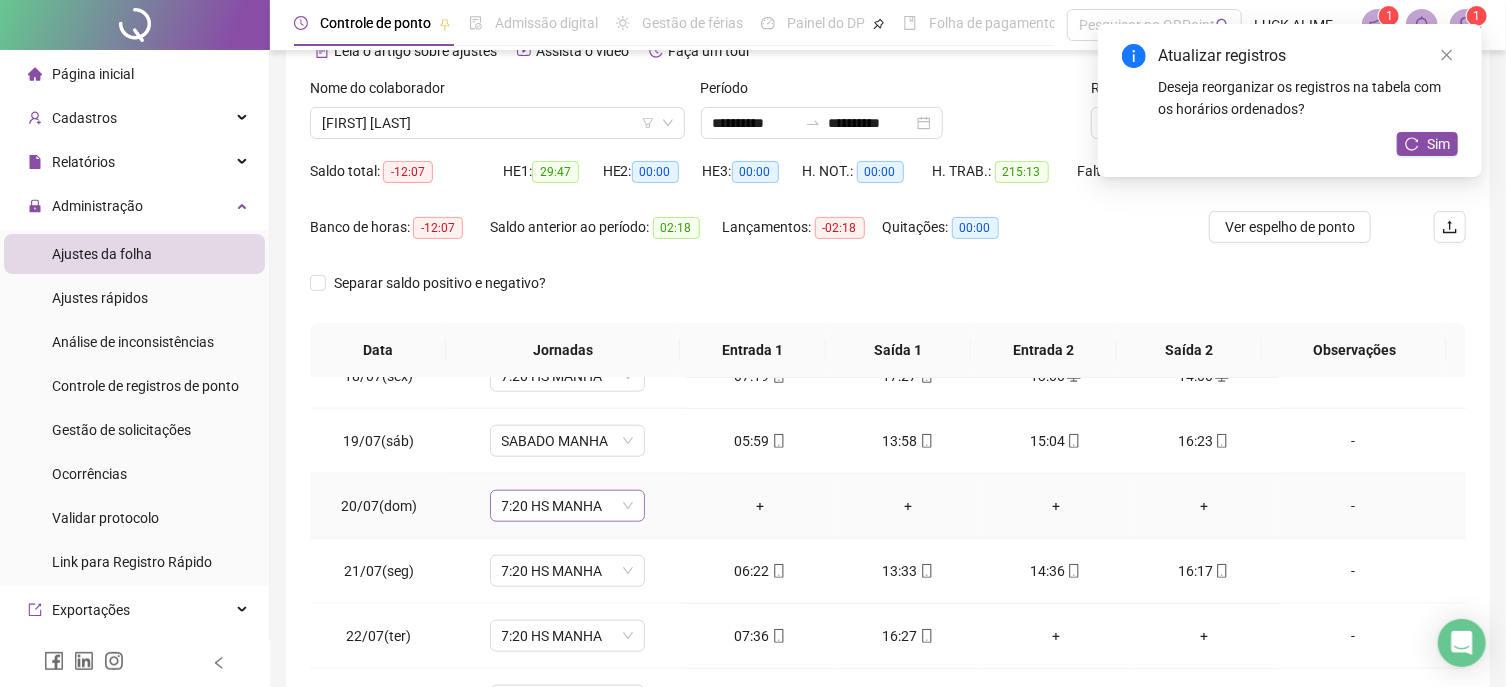 click on "7:20 HS MANHA" at bounding box center (567, 506) 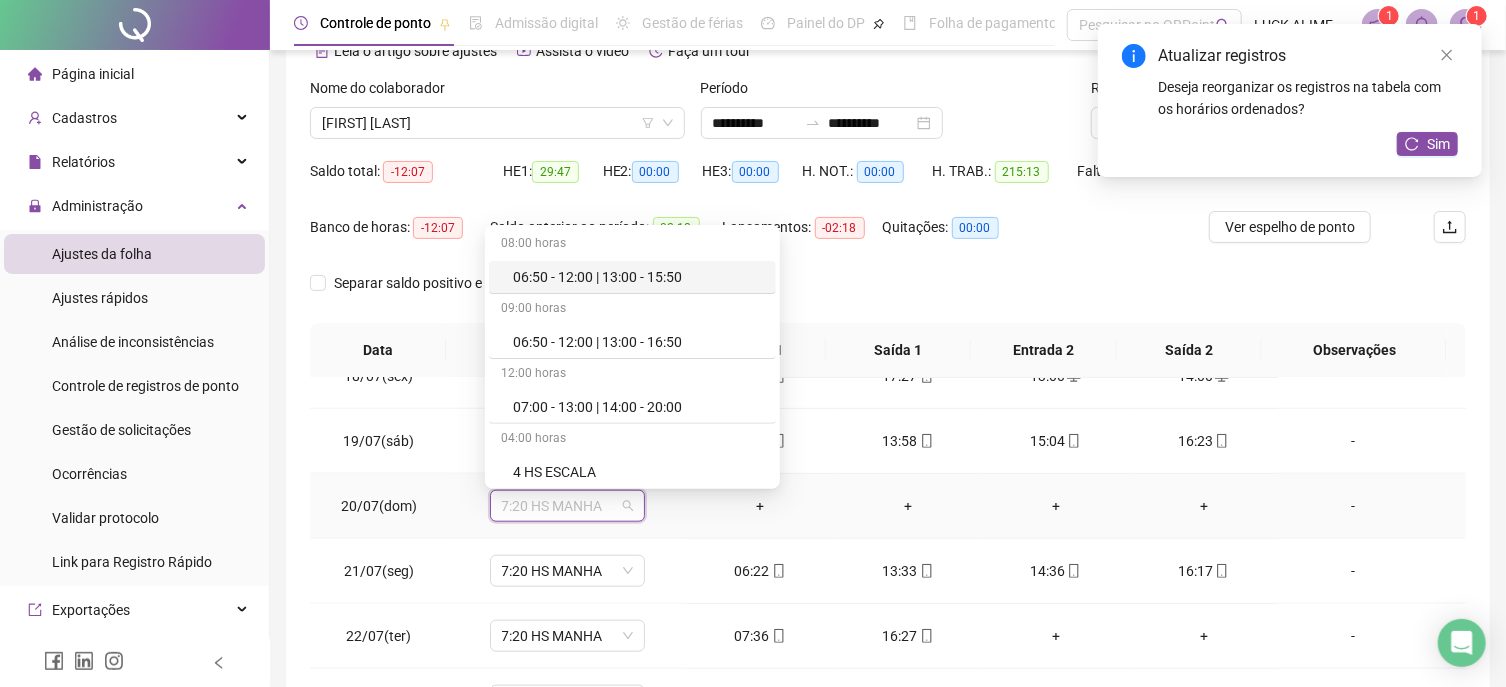 scroll, scrollTop: 691, scrollLeft: 0, axis: vertical 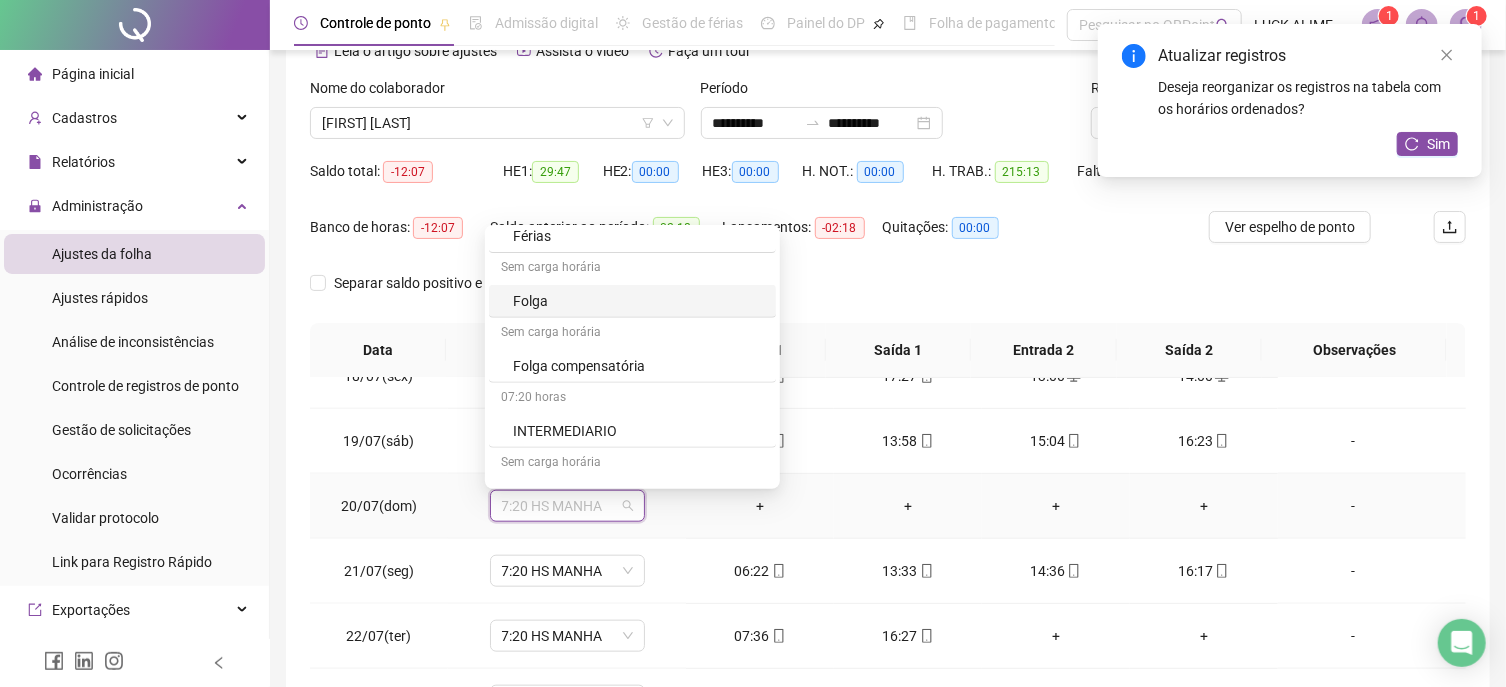 click on "Folga" at bounding box center (638, 301) 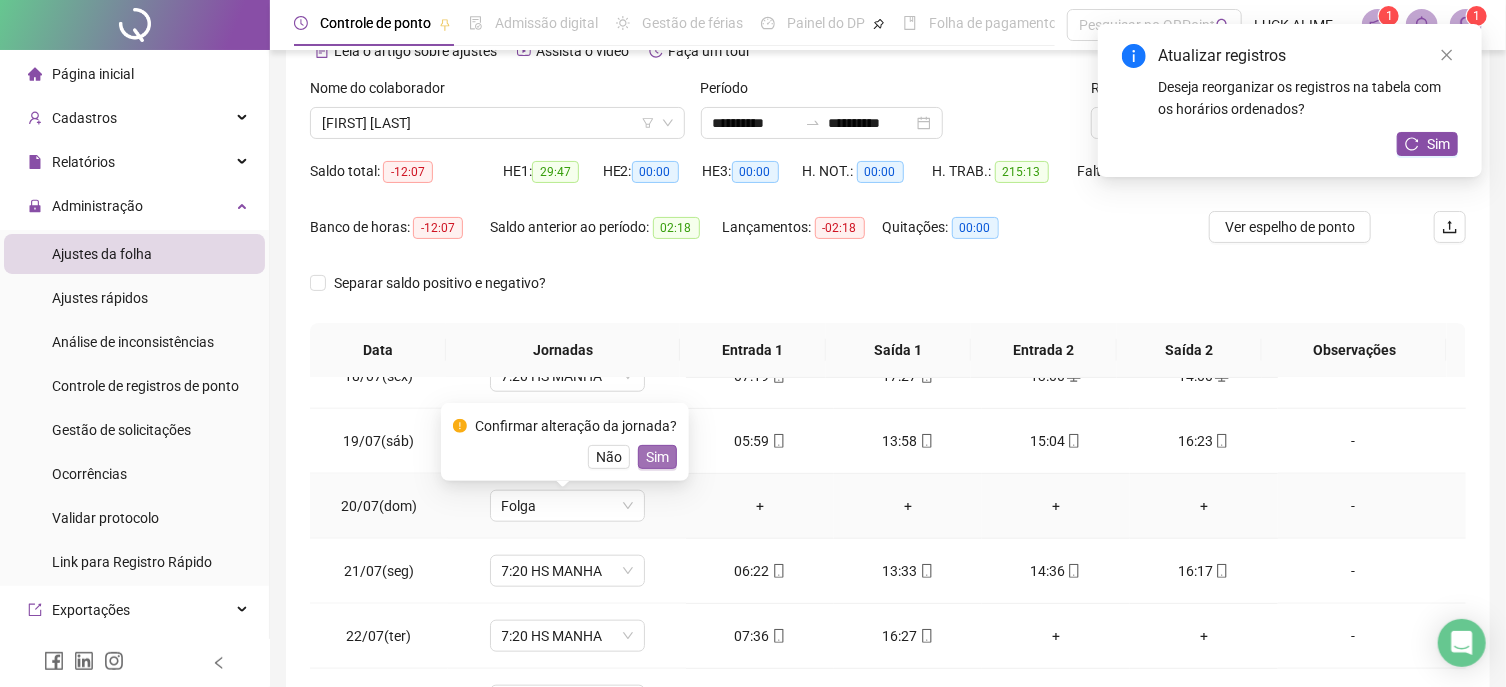click on "Sim" at bounding box center (657, 457) 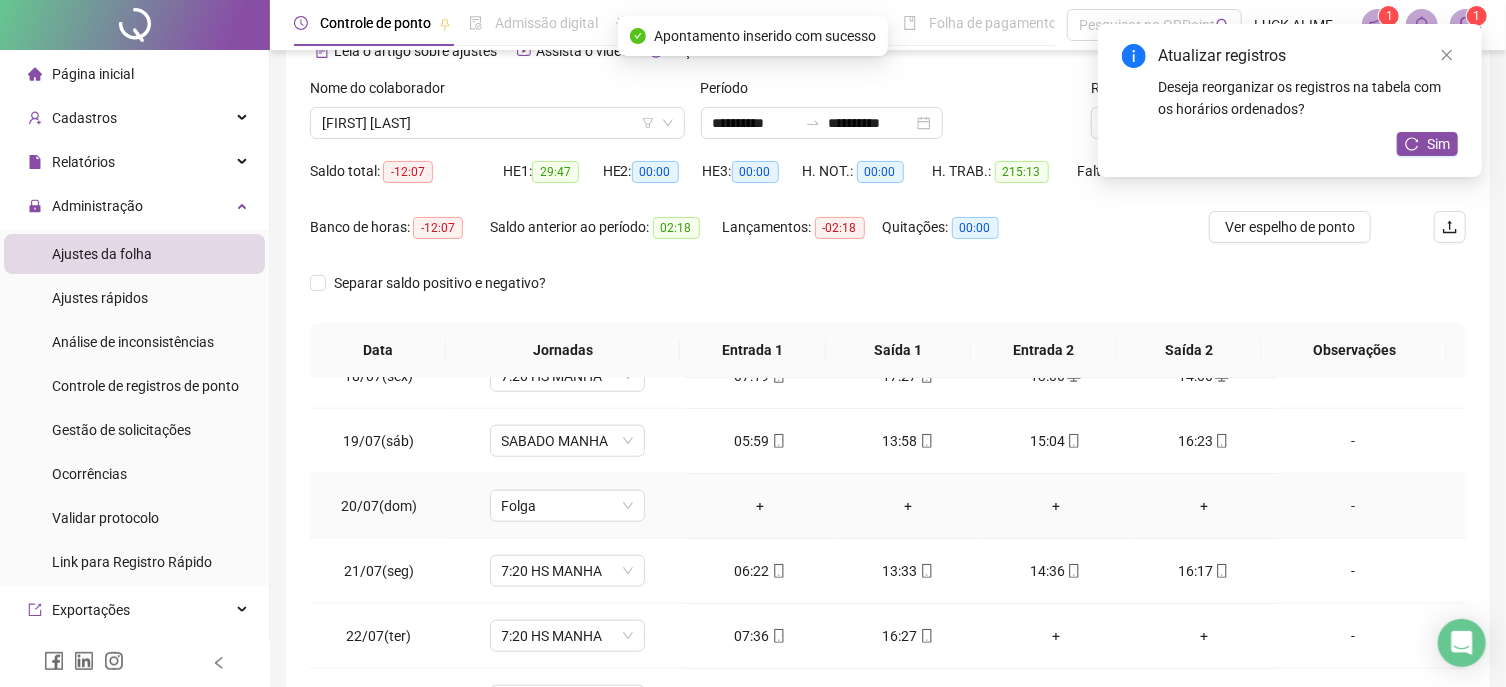 scroll, scrollTop: 1252, scrollLeft: 0, axis: vertical 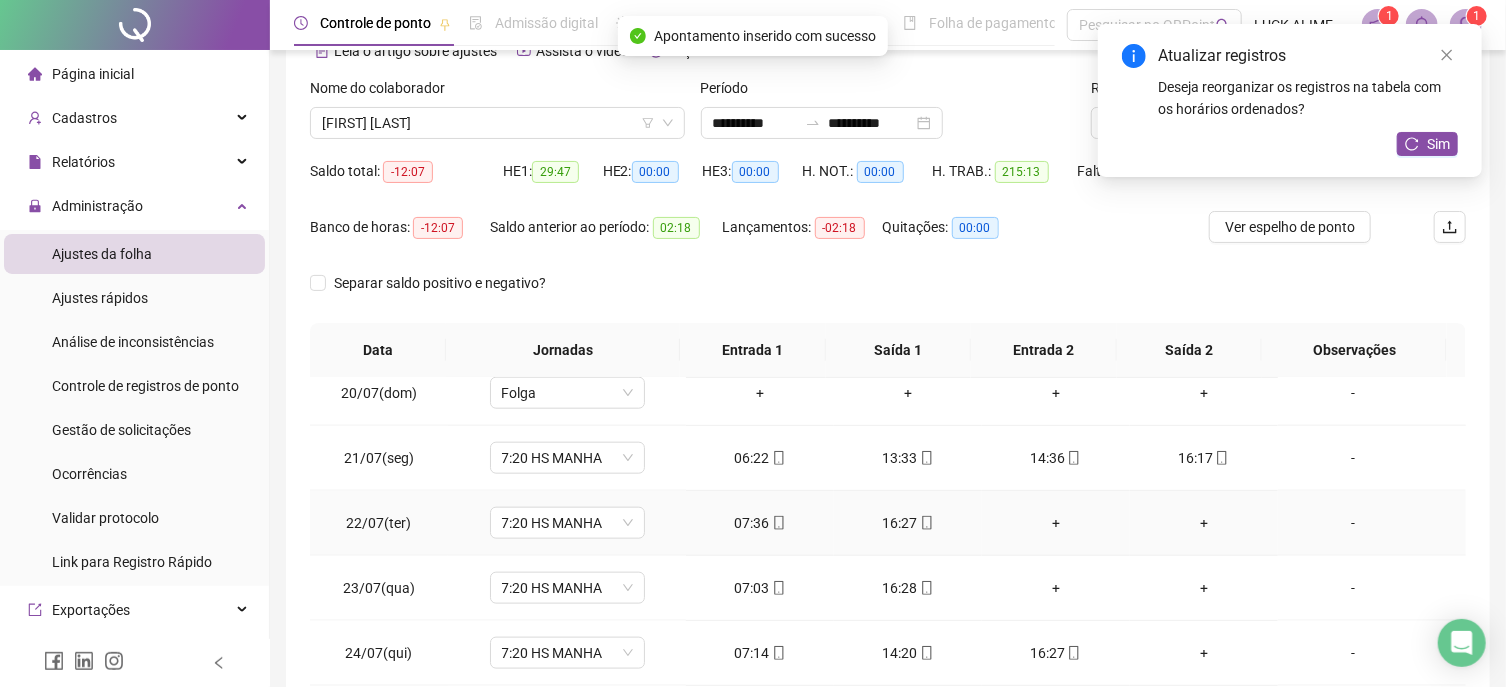 click on "+" at bounding box center [1056, 523] 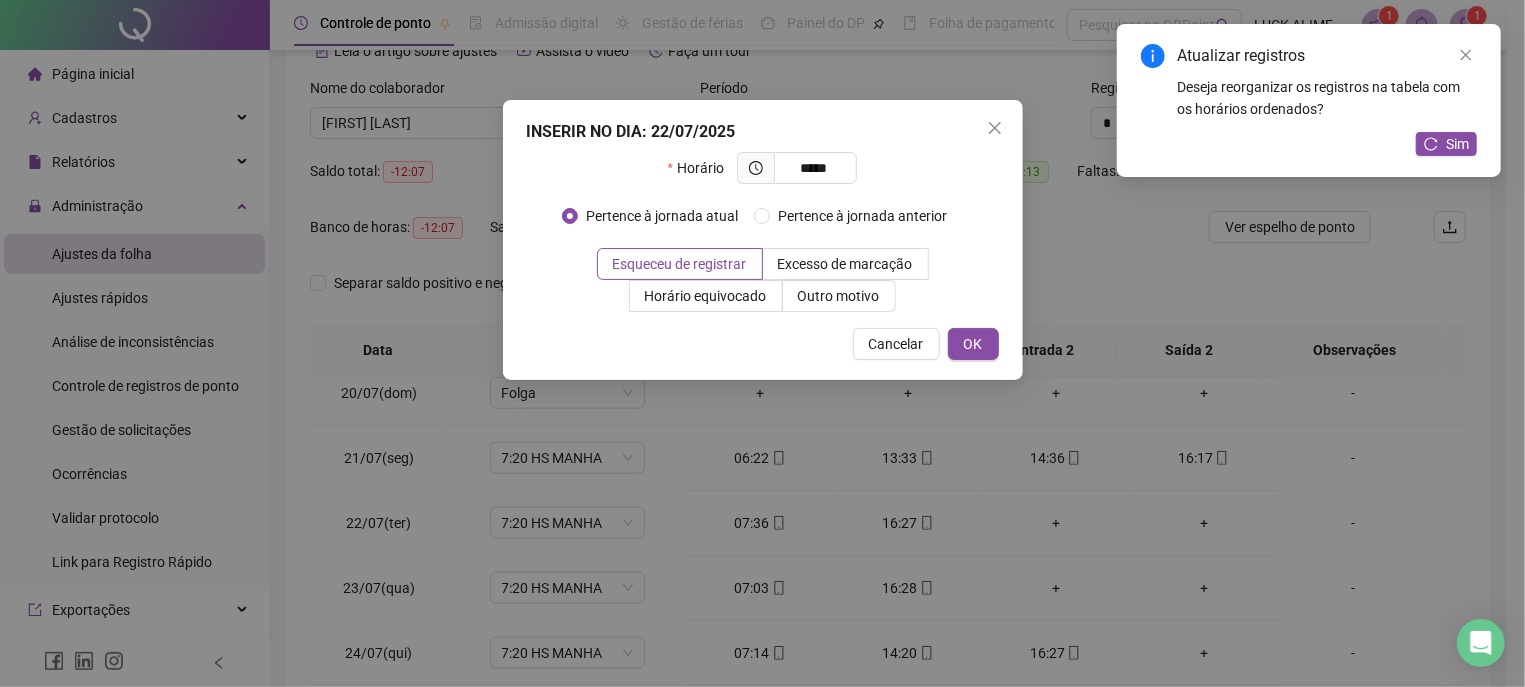 type on "*****" 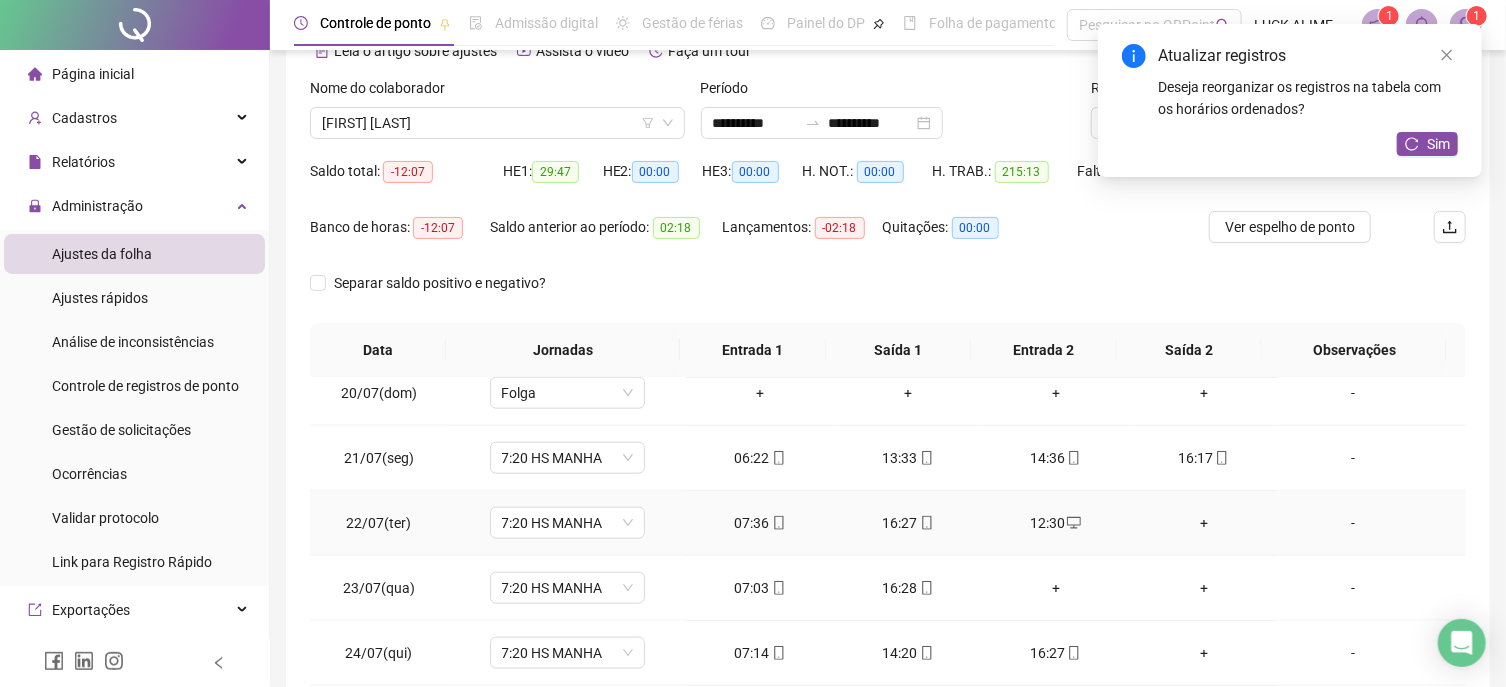 click on "+" at bounding box center (1204, 523) 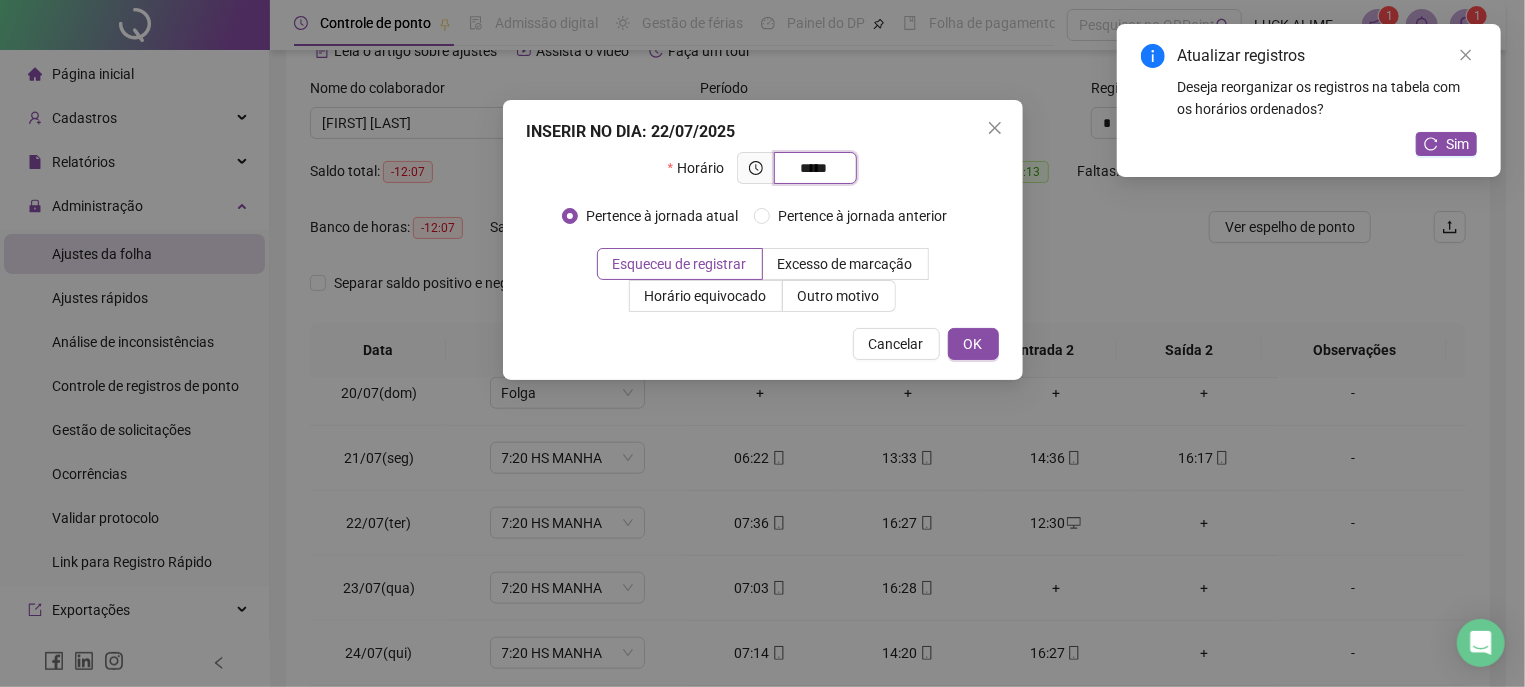type on "*****" 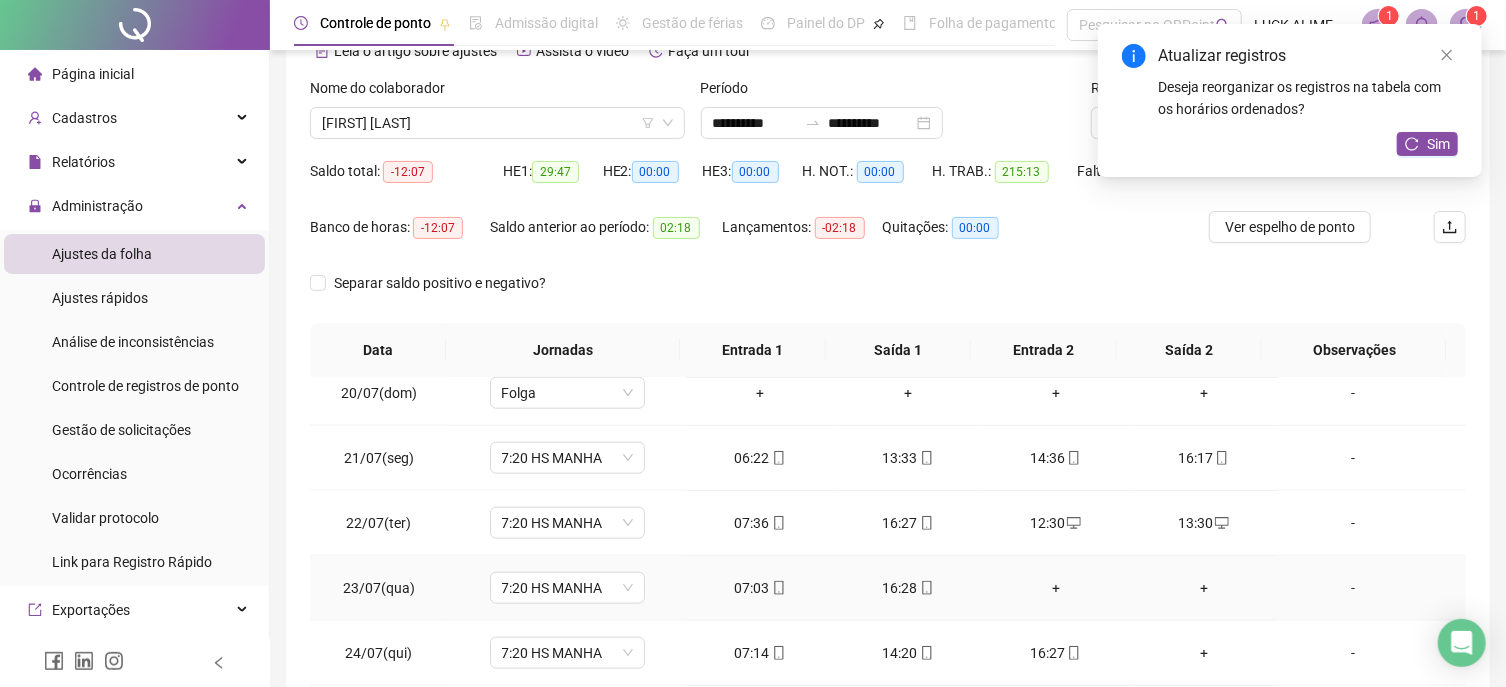 click on "+" at bounding box center (1056, 588) 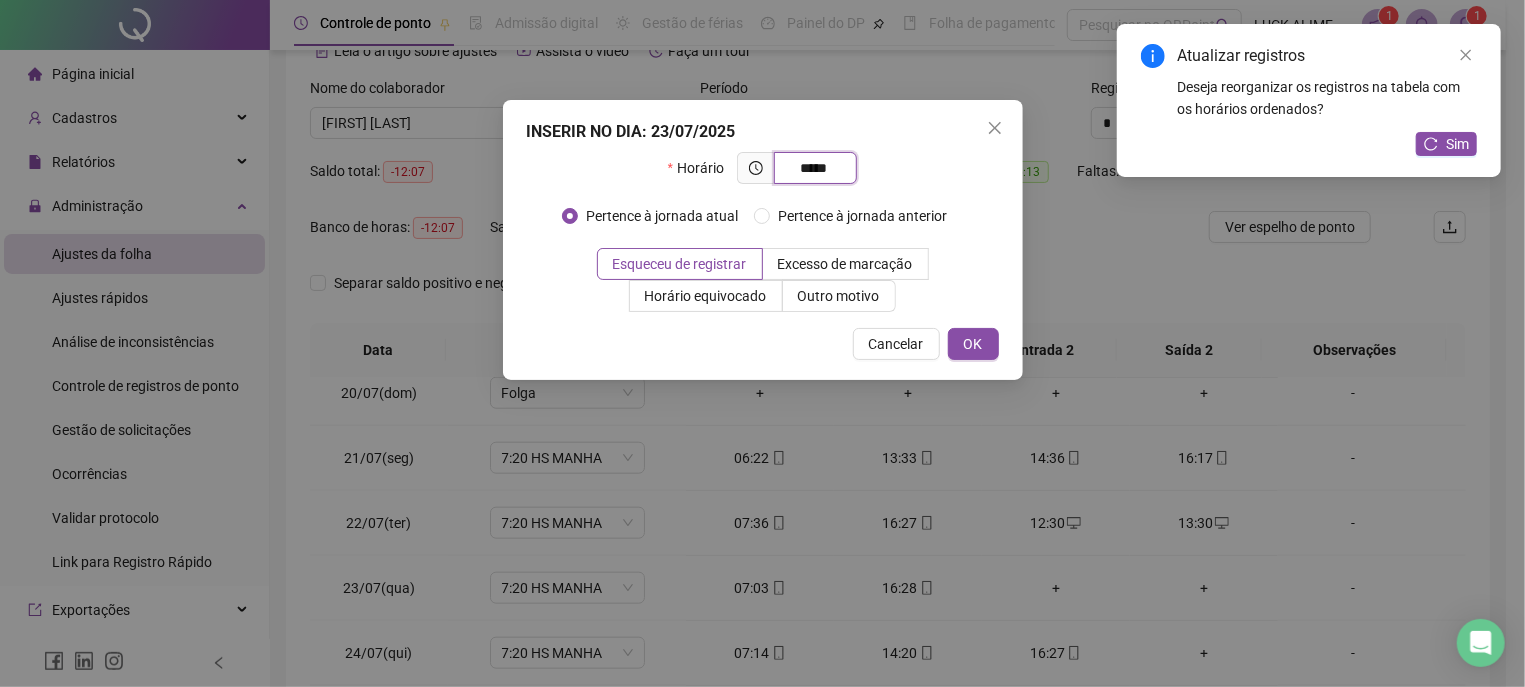 type on "*****" 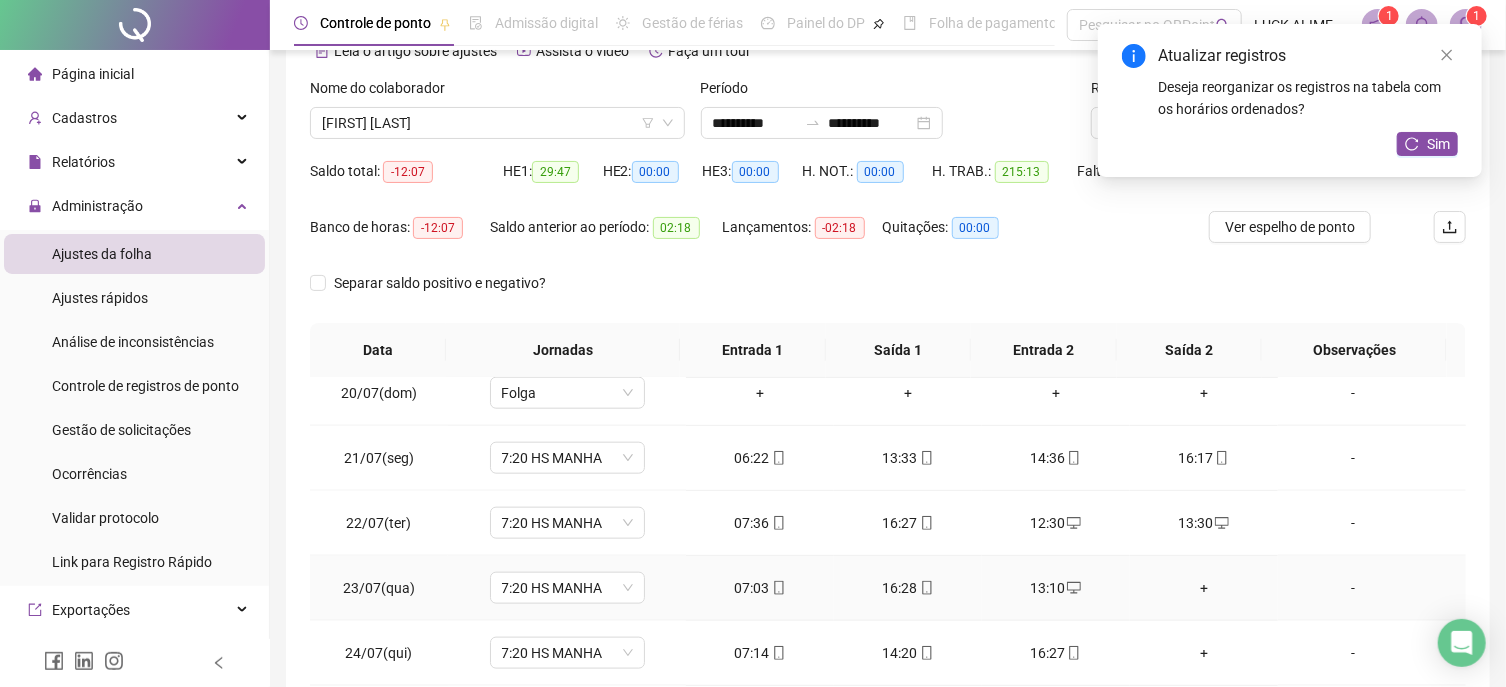 click on "+" at bounding box center [1204, 588] 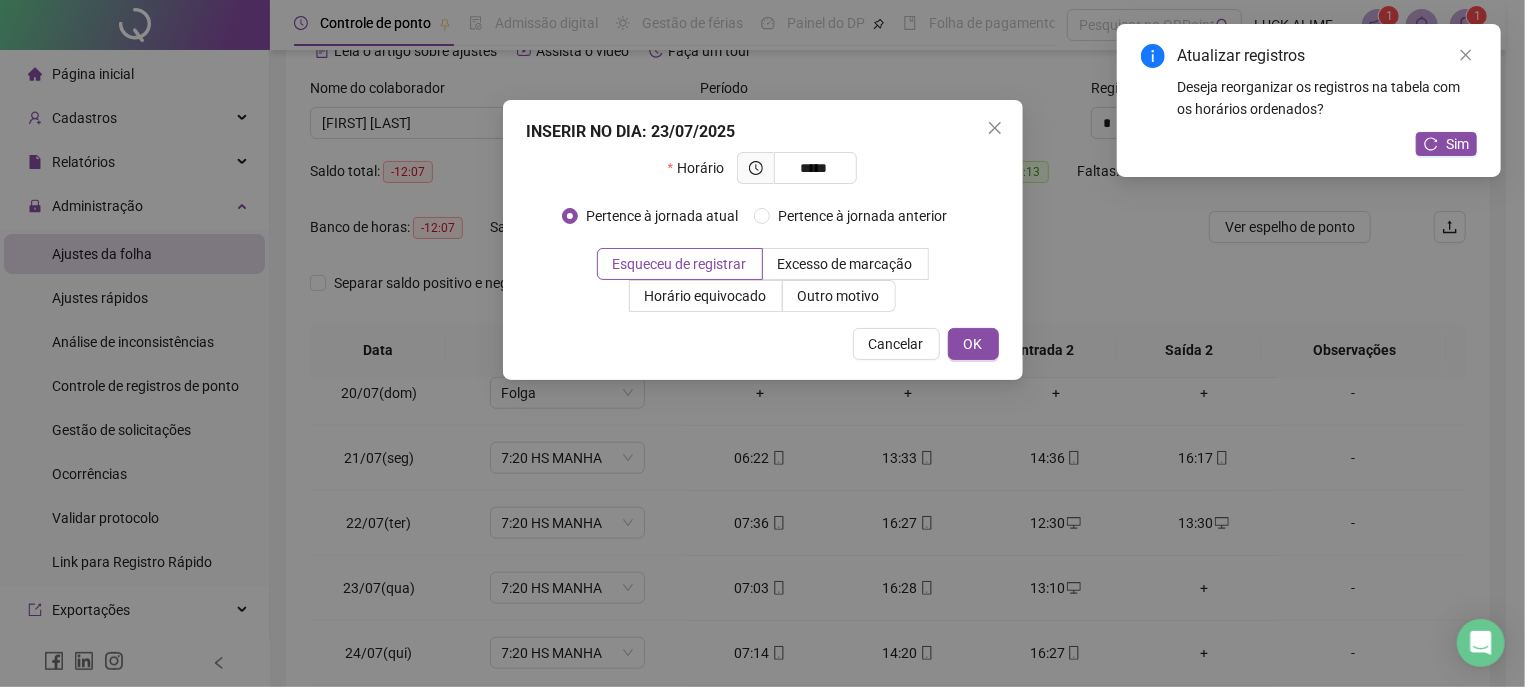 type 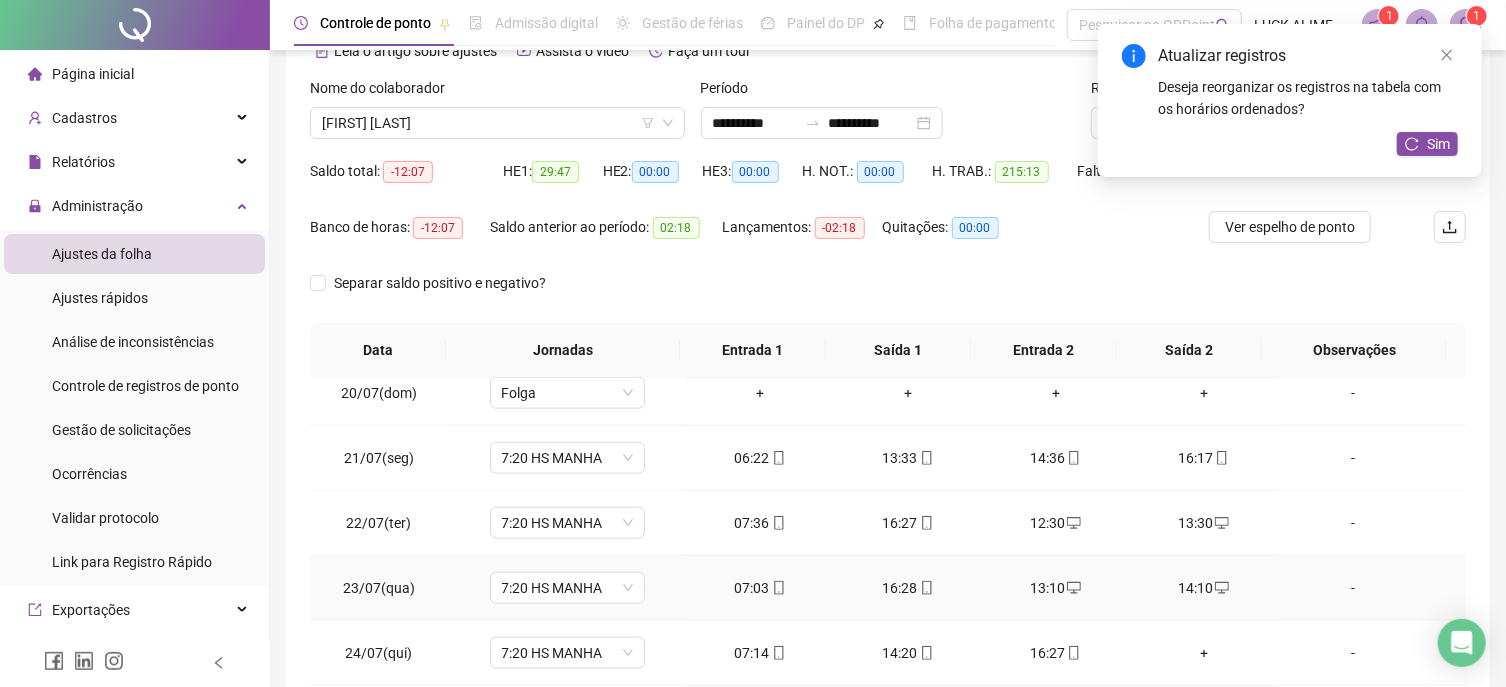 scroll, scrollTop: 1366, scrollLeft: 0, axis: vertical 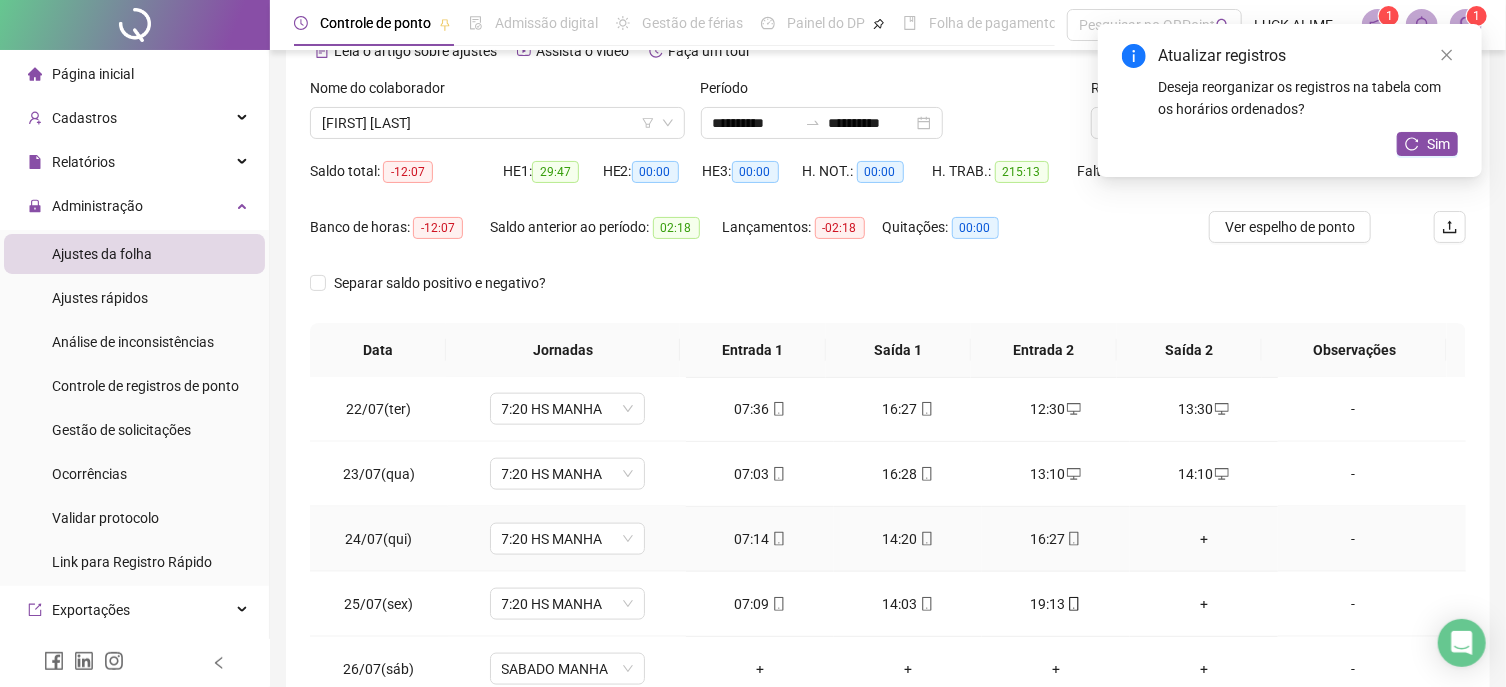 click on "+" at bounding box center (1204, 539) 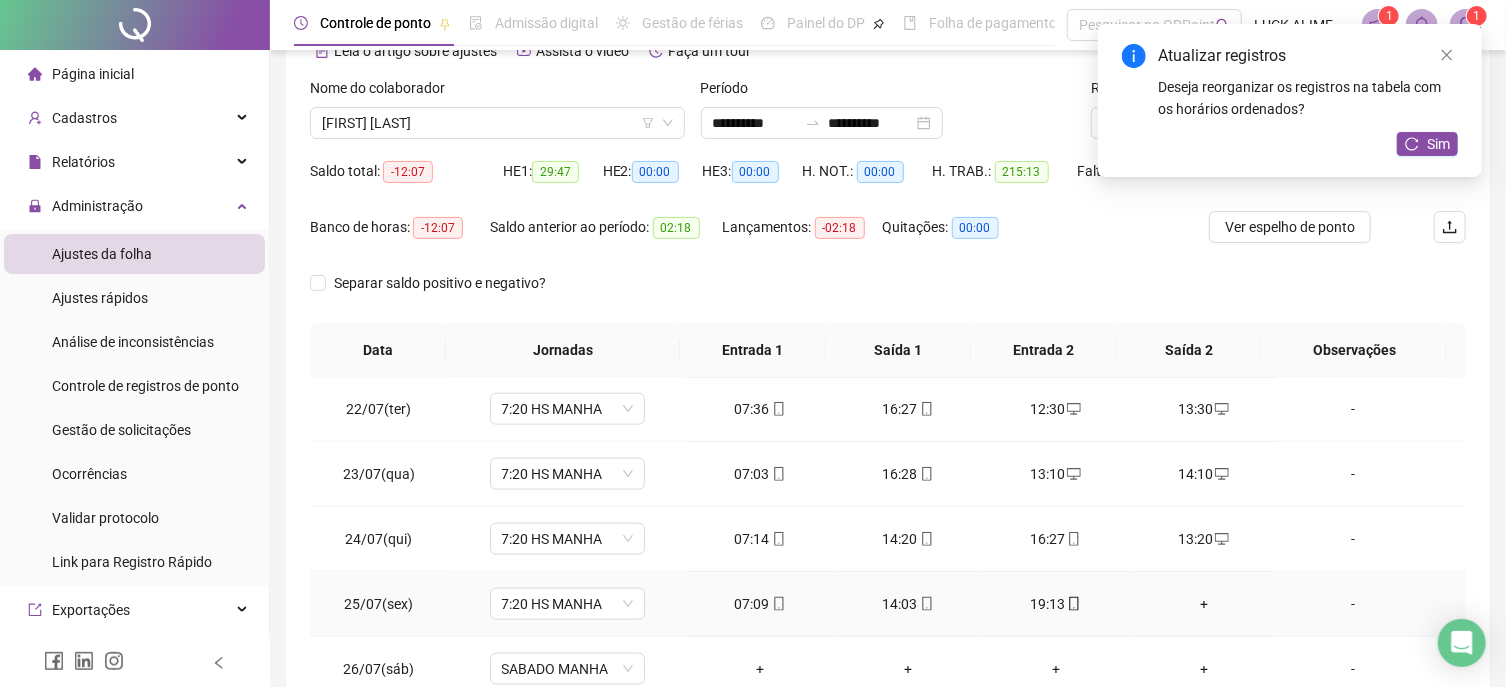 click on "+" at bounding box center [1204, 604] 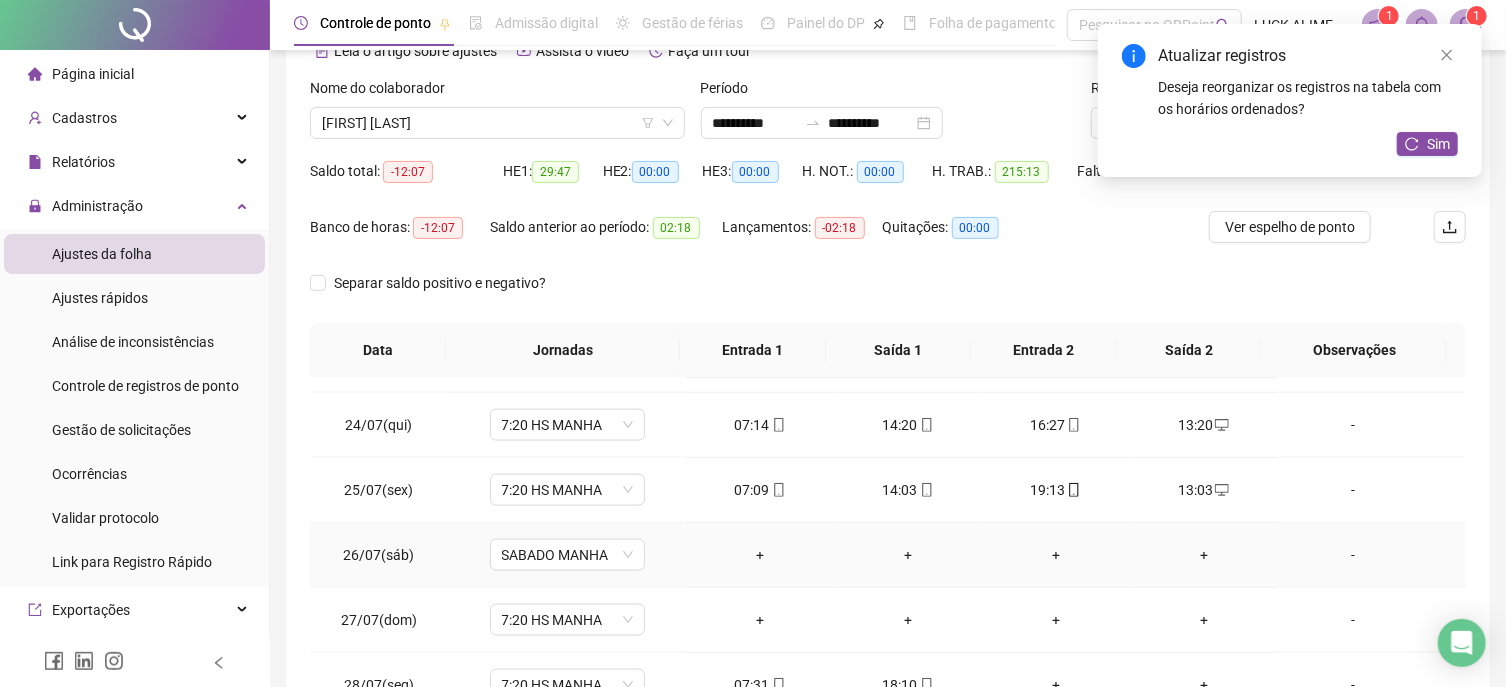 scroll, scrollTop: 1591, scrollLeft: 0, axis: vertical 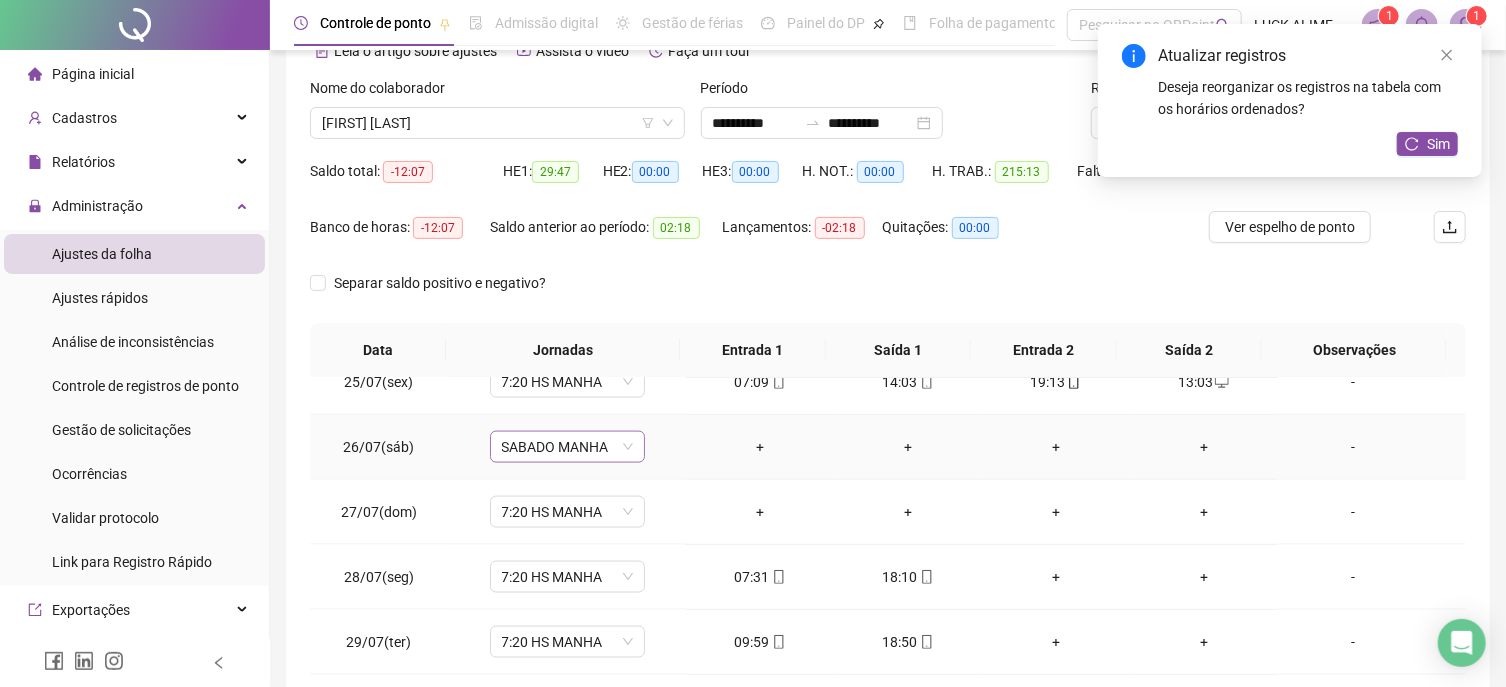 click on "SABADO MANHA" at bounding box center [567, 447] 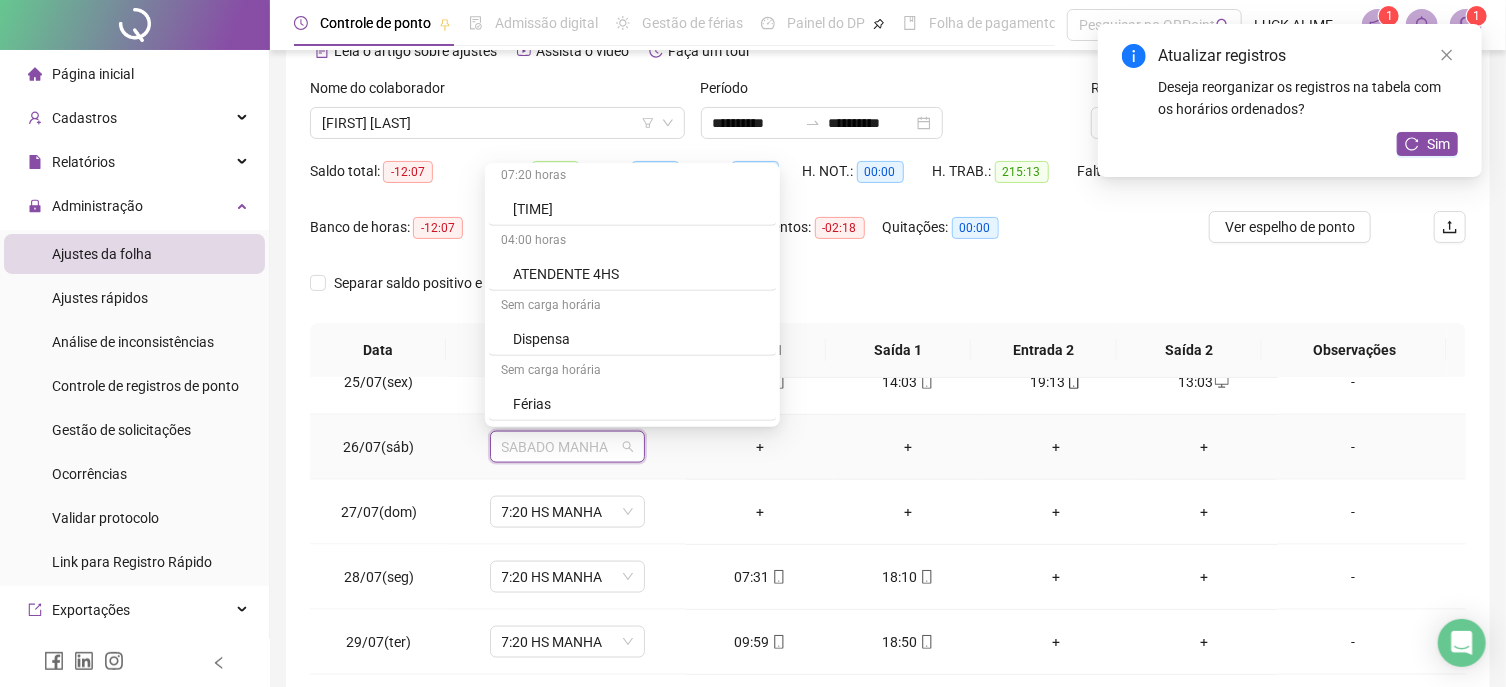 scroll, scrollTop: 691, scrollLeft: 0, axis: vertical 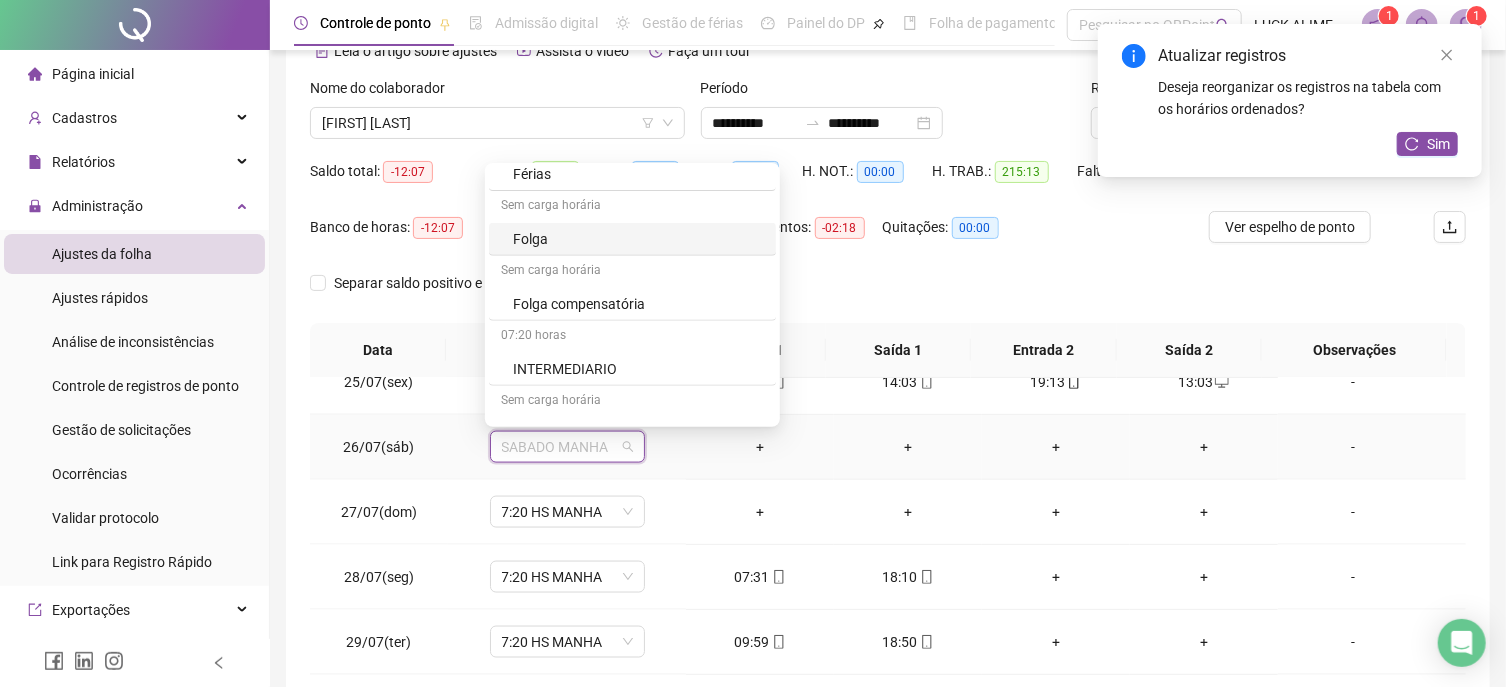 click on "Folga" at bounding box center [638, 239] 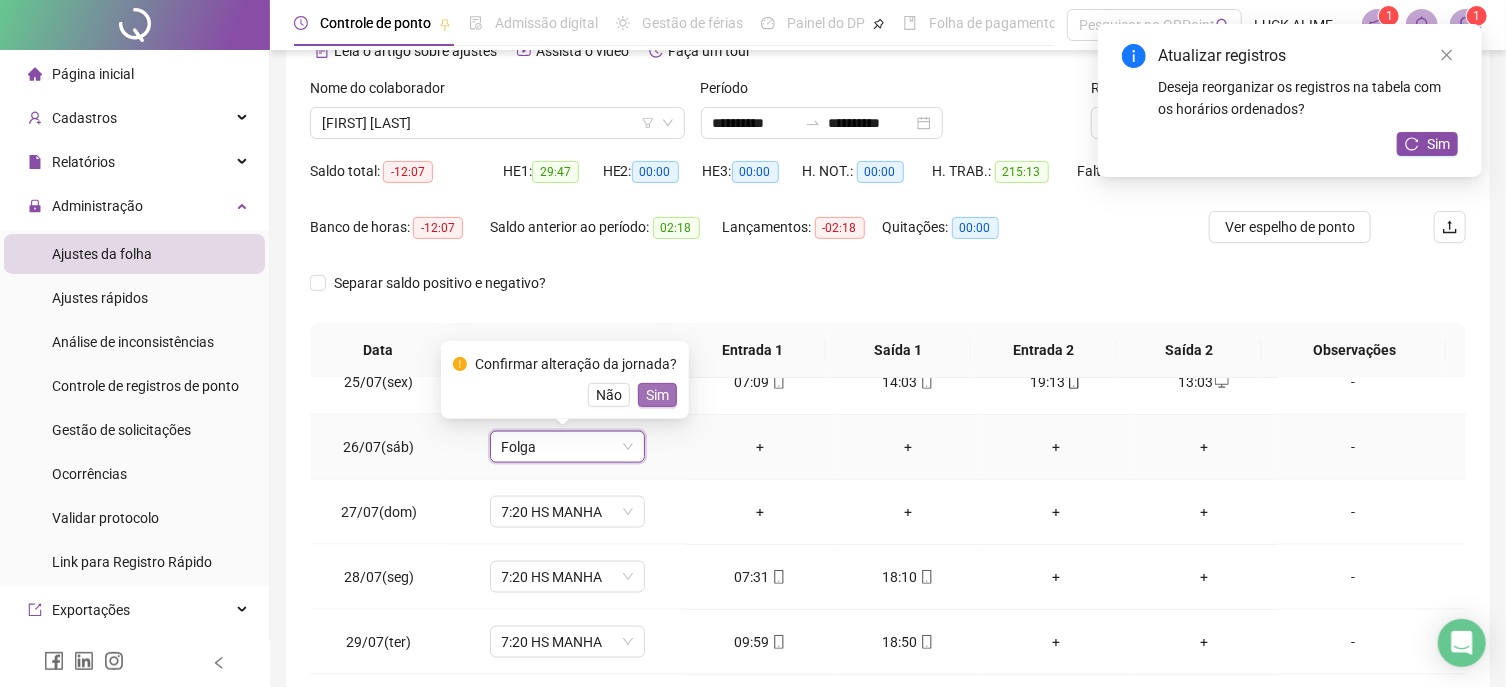 click on "Sim" at bounding box center (657, 395) 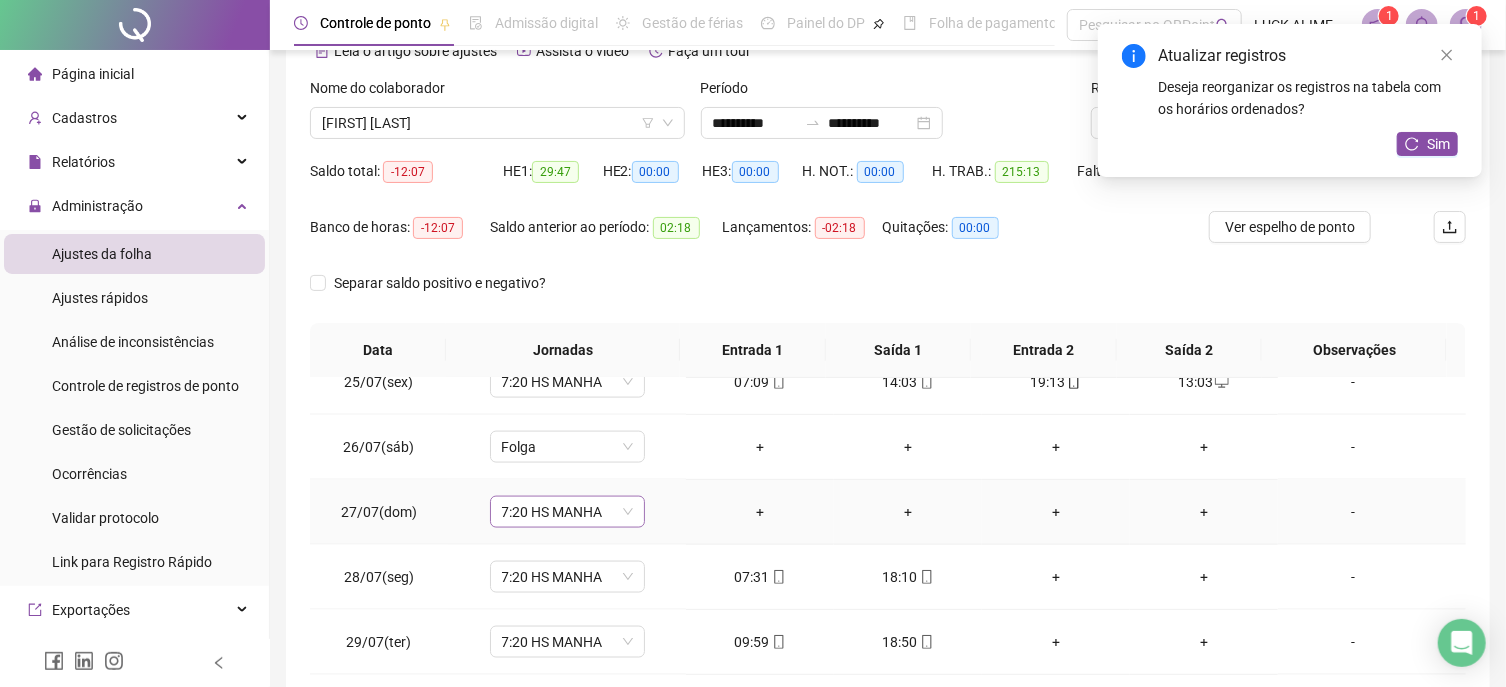 click on "7:20 HS MANHA" at bounding box center (567, 512) 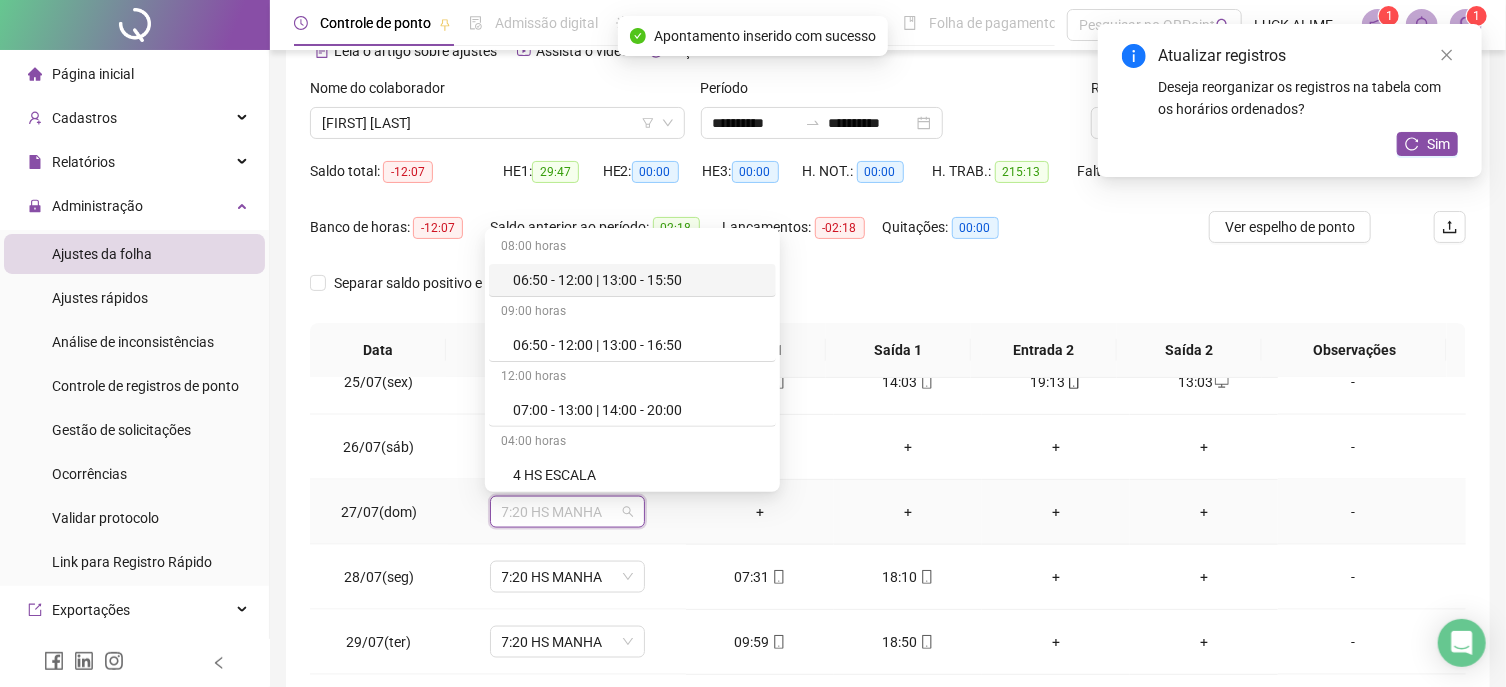 scroll, scrollTop: 691, scrollLeft: 0, axis: vertical 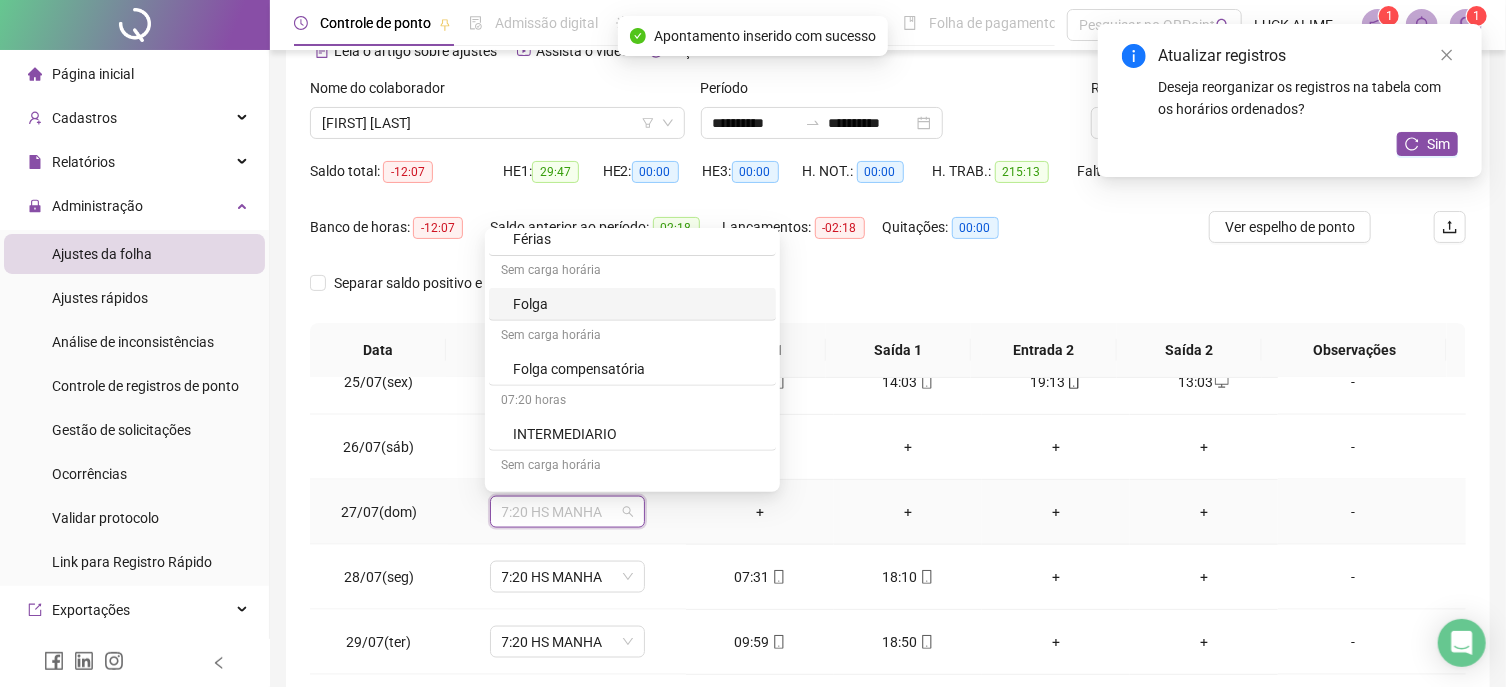 click on "Folga" at bounding box center [638, 304] 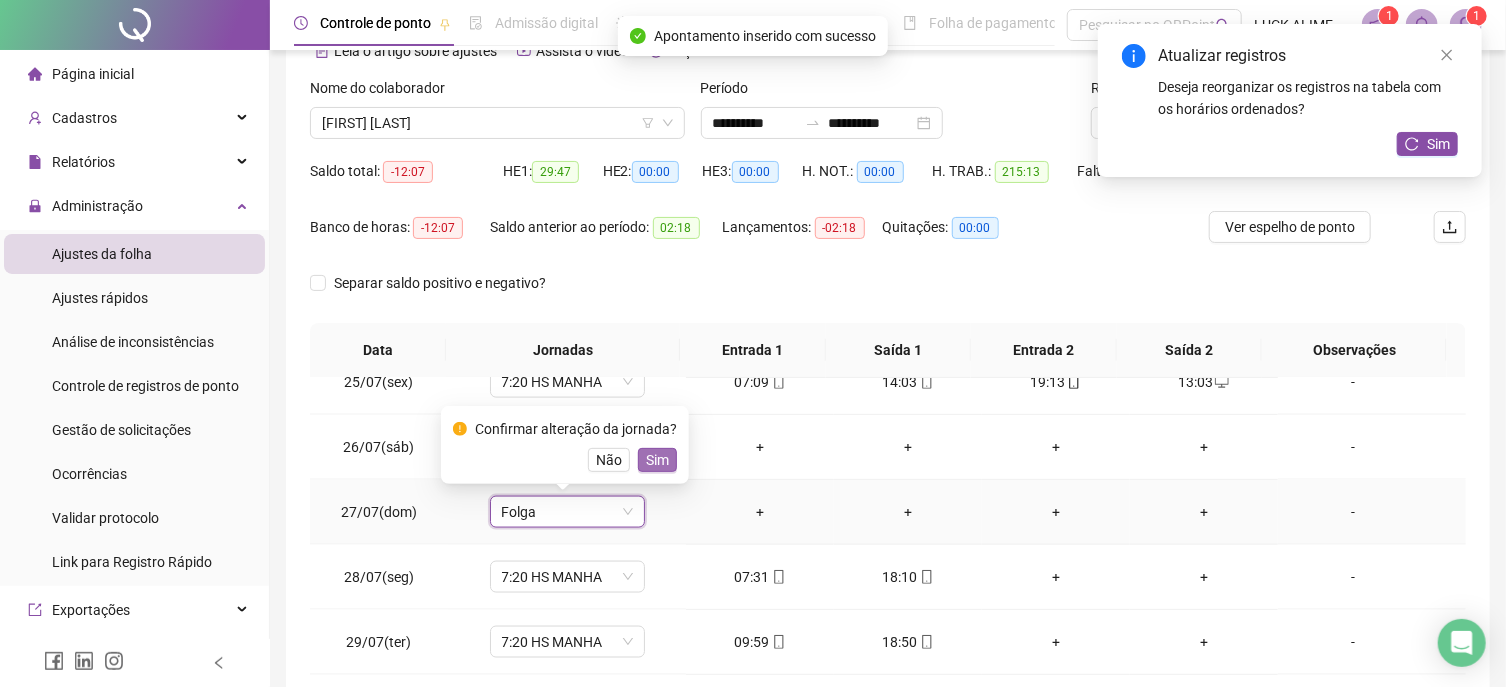 click on "Sim" at bounding box center [657, 460] 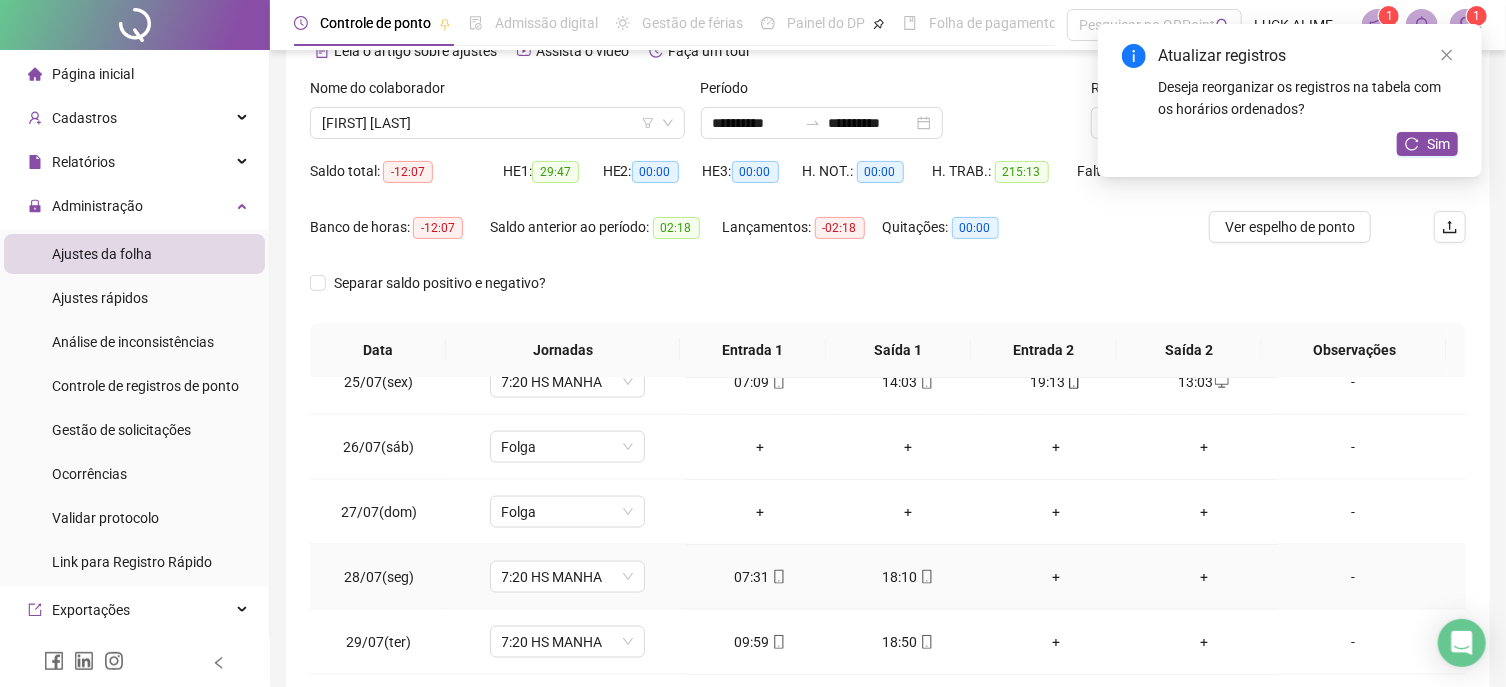 click on "+" at bounding box center (1056, 577) 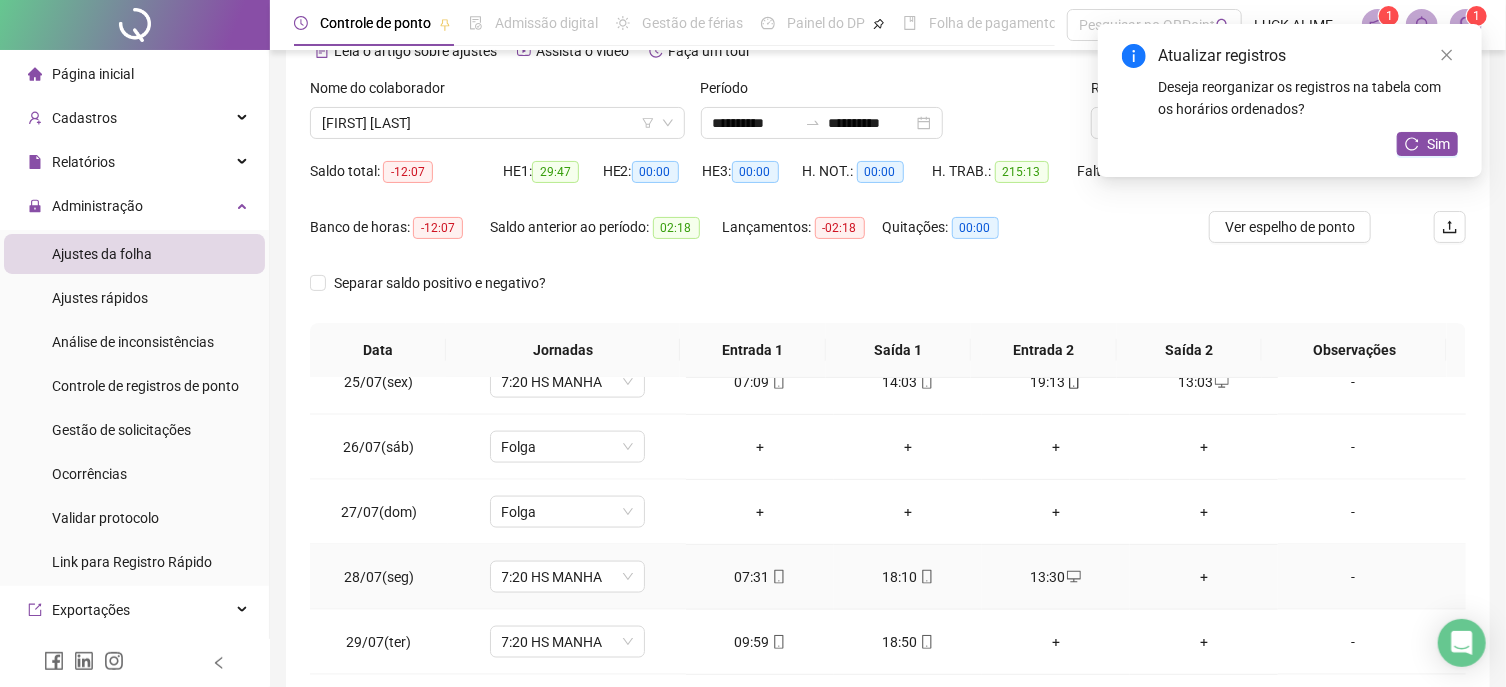 click on "+" at bounding box center [1204, 577] 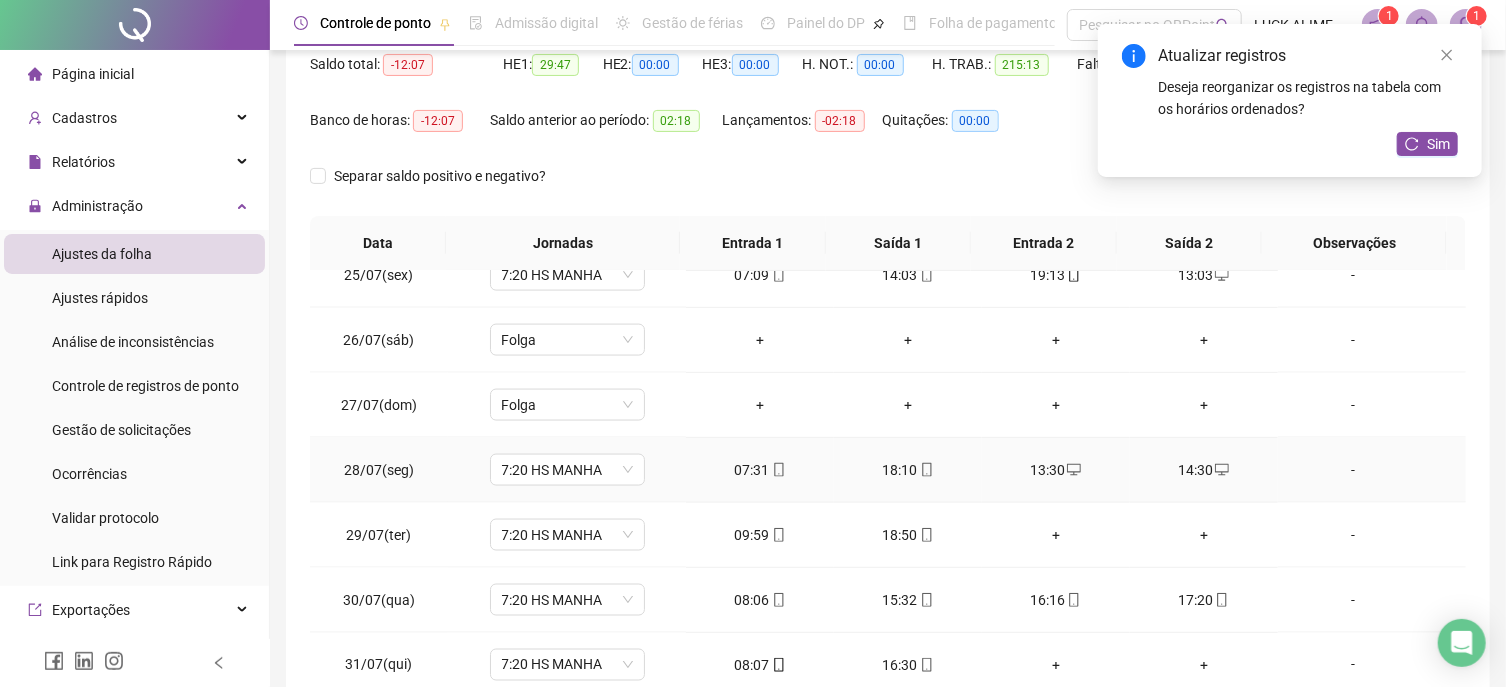 scroll, scrollTop: 321, scrollLeft: 0, axis: vertical 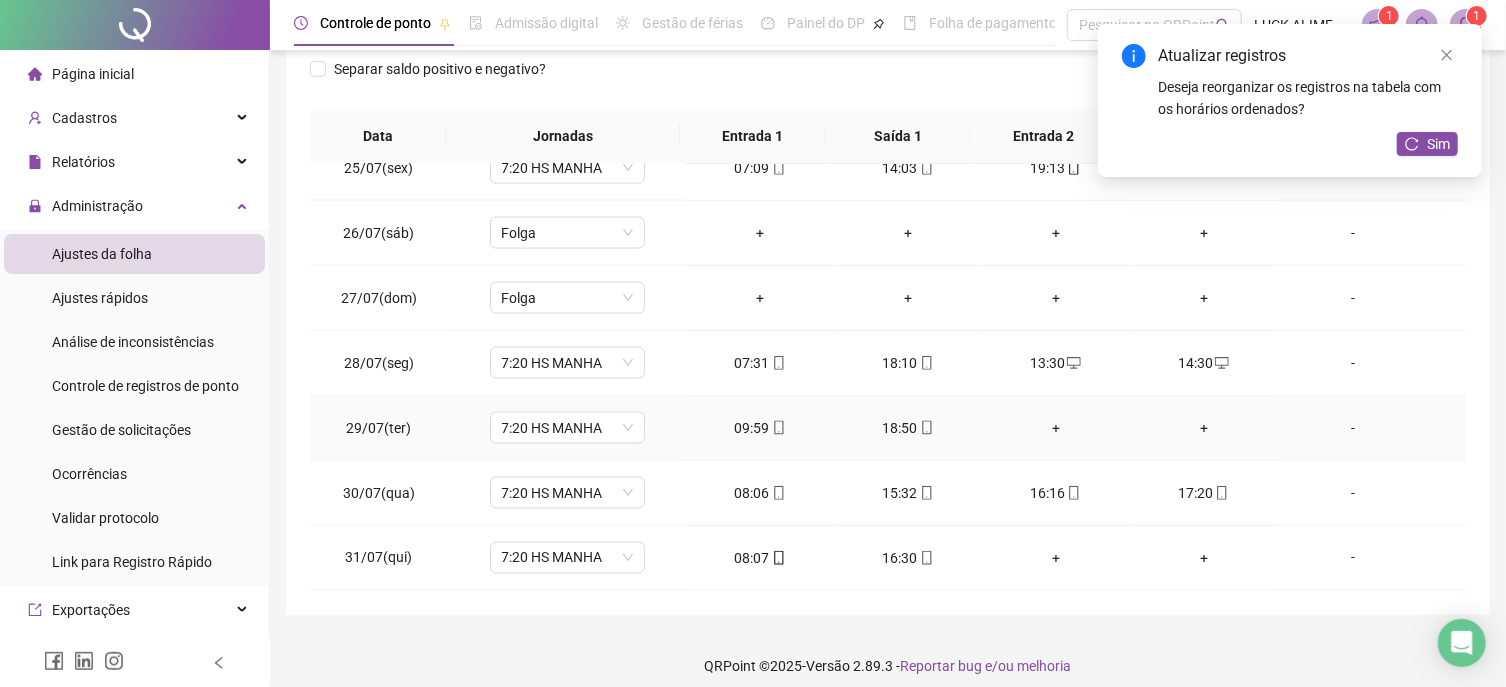 click on "+" at bounding box center [1056, 428] 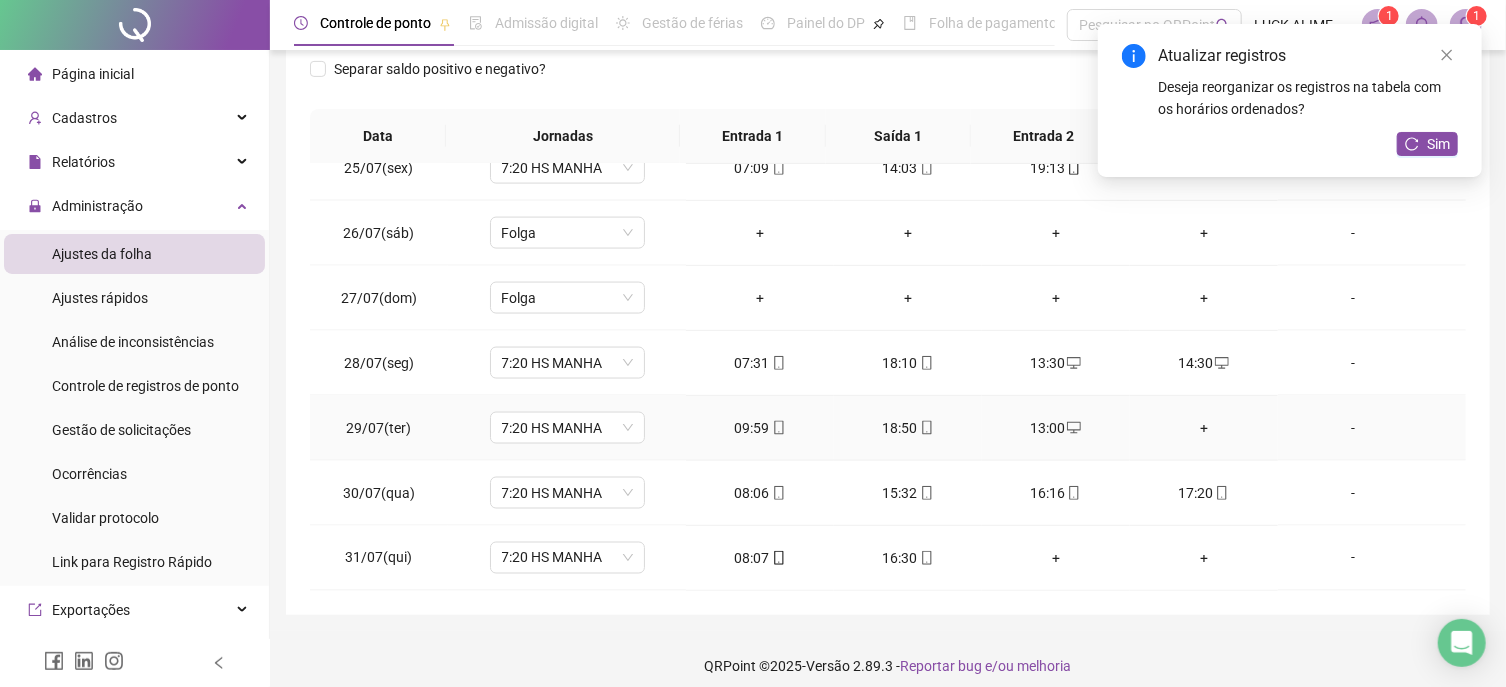 click on "+" at bounding box center (1204, 428) 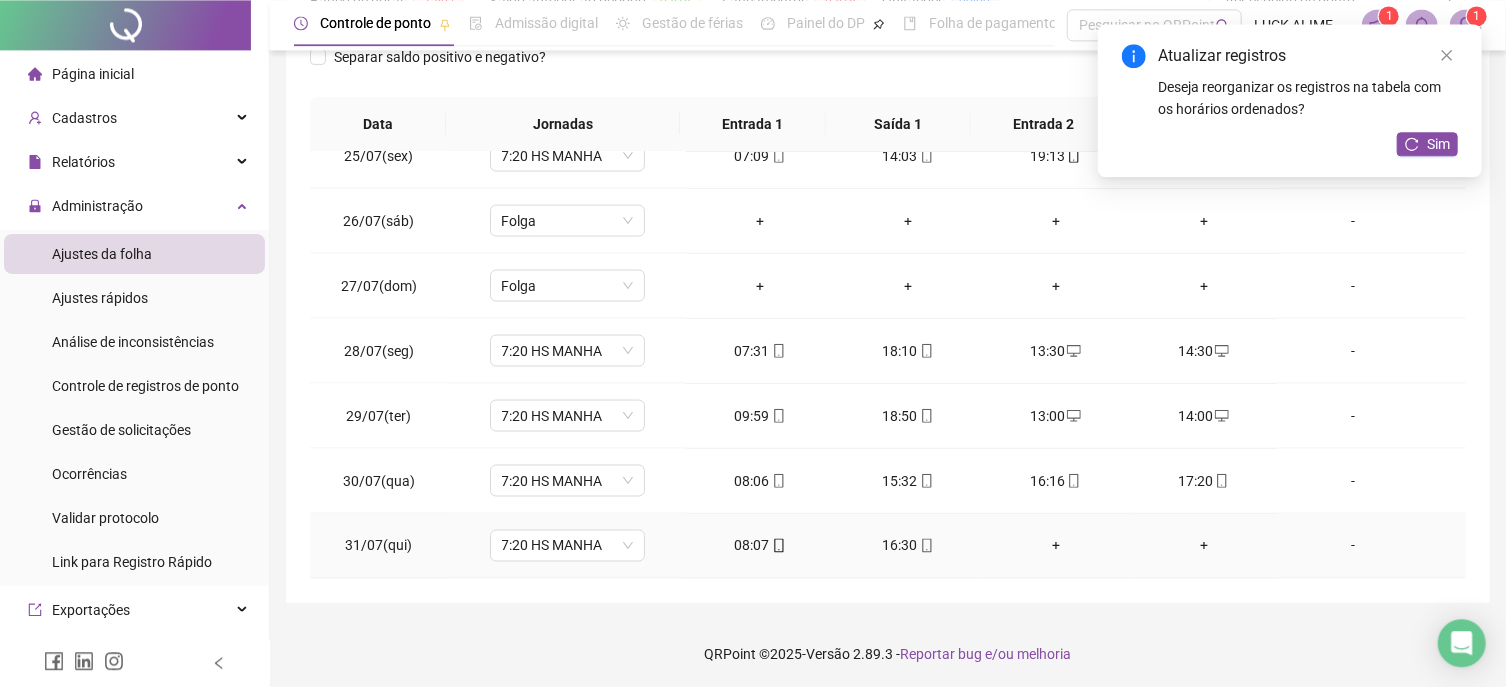 scroll, scrollTop: 336, scrollLeft: 0, axis: vertical 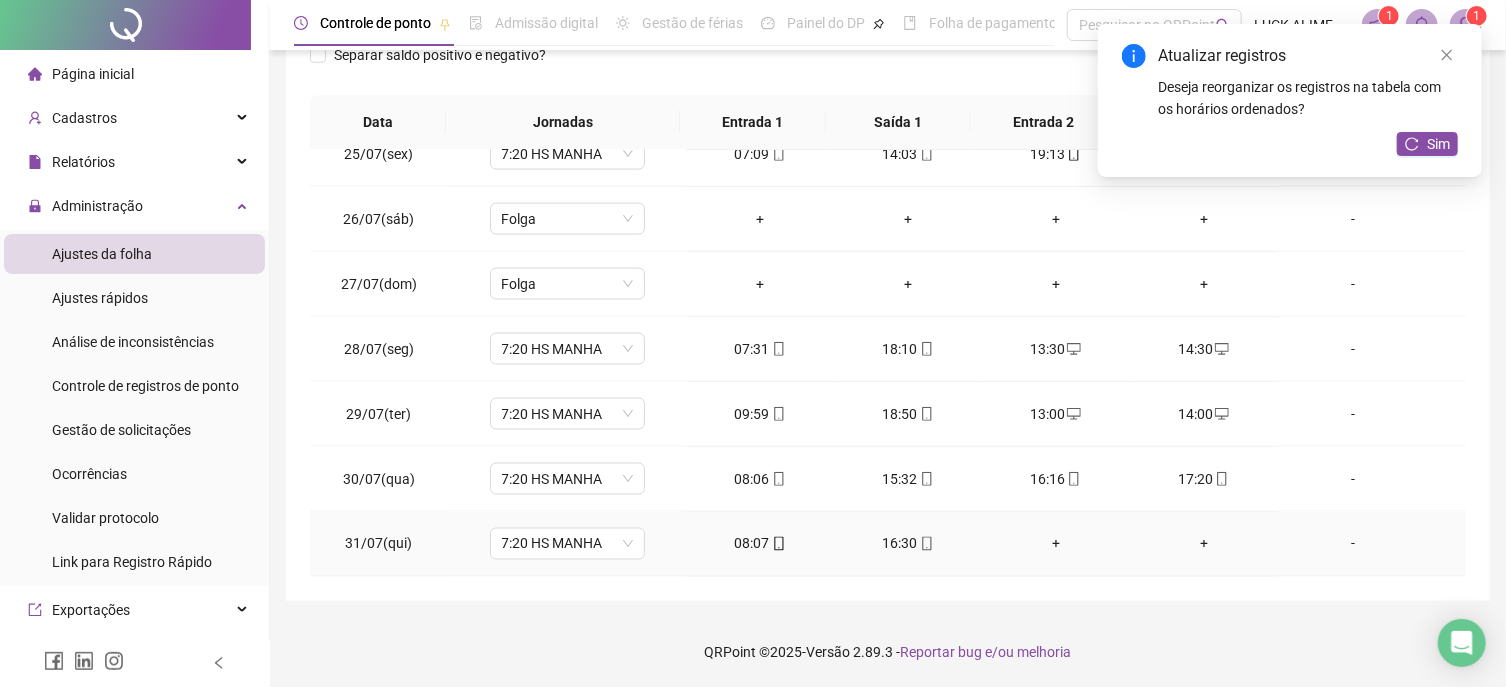 click on "+" at bounding box center [1056, 544] 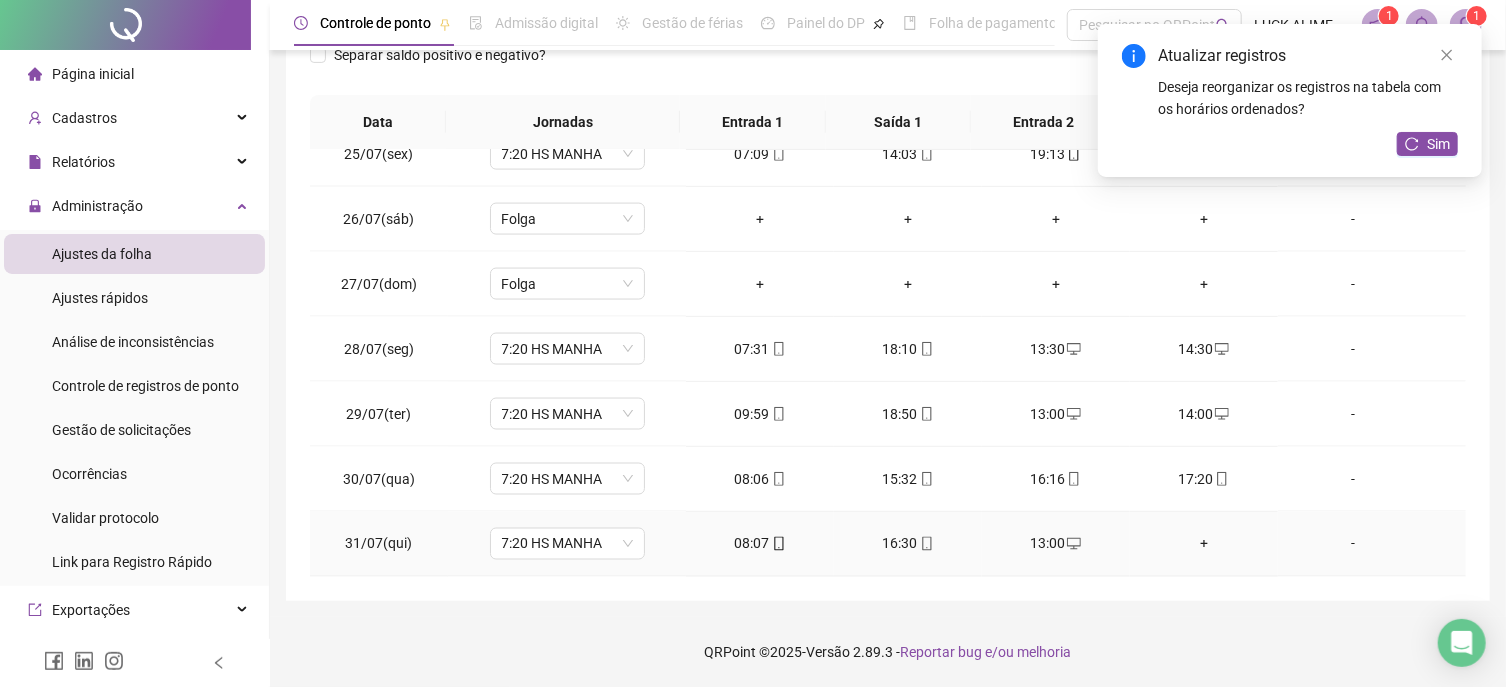 click on "+" at bounding box center [1204, 544] 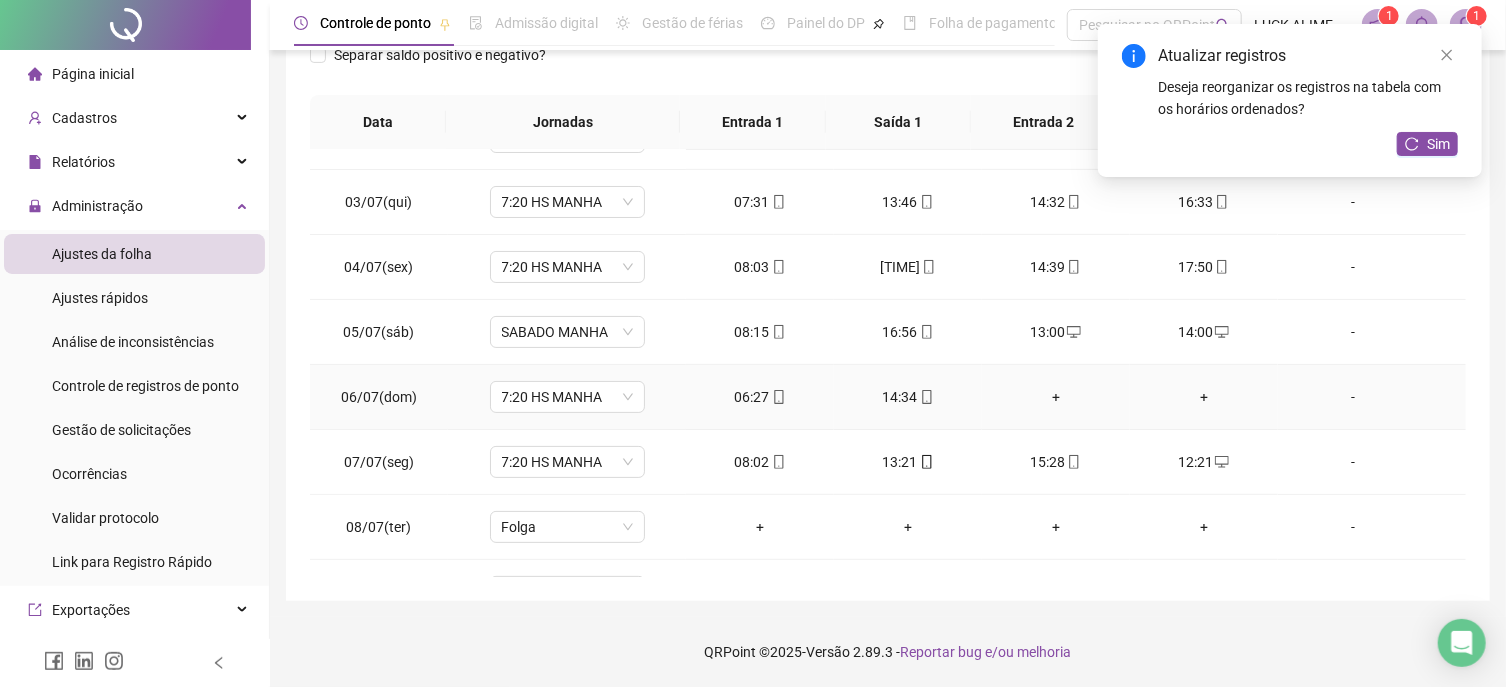 scroll, scrollTop: 0, scrollLeft: 0, axis: both 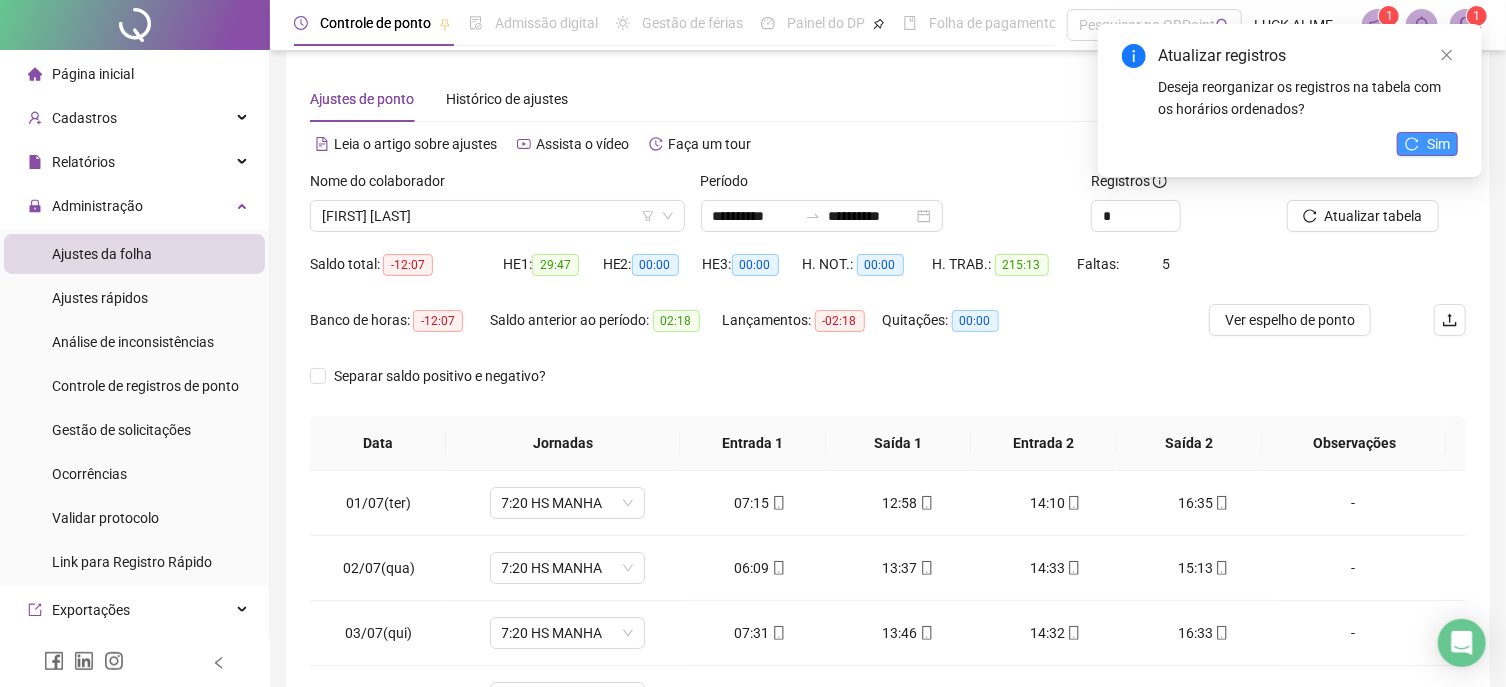 click on "Sim" at bounding box center (1427, 144) 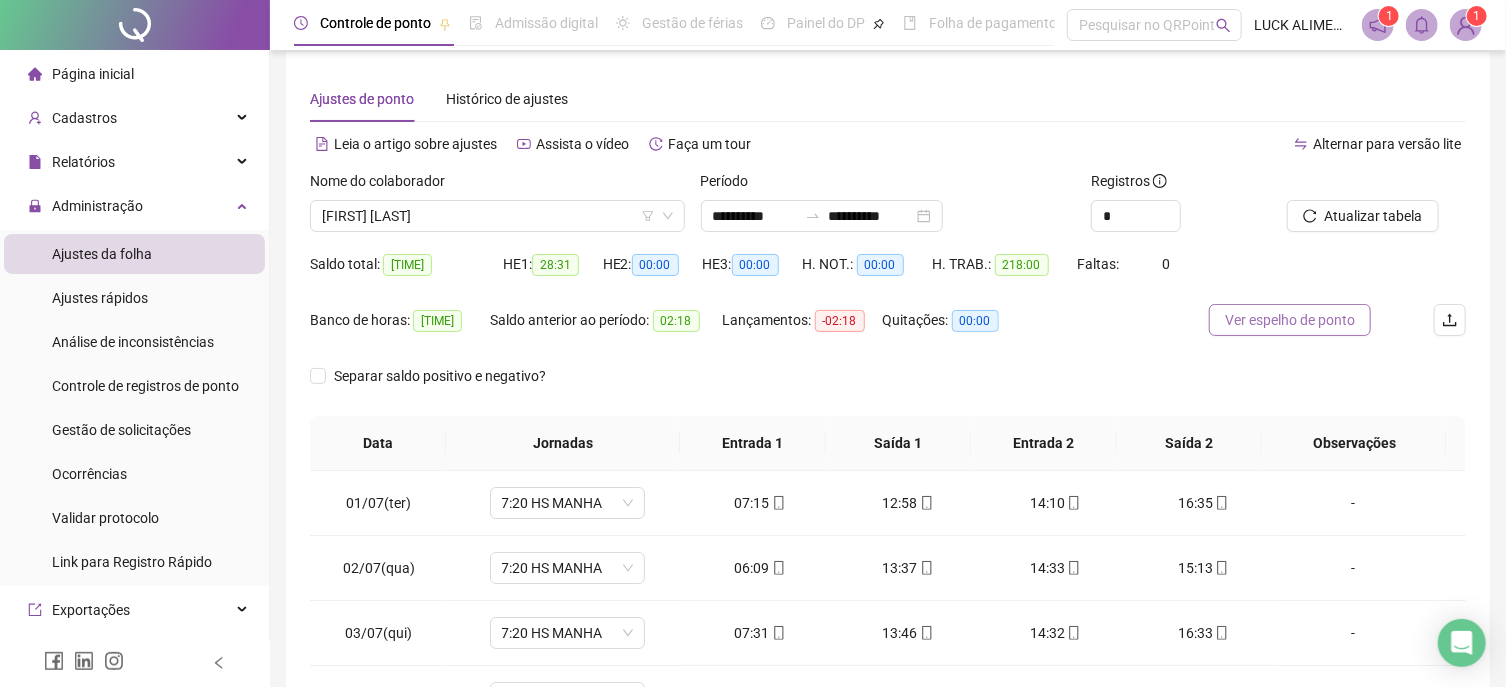 click on "Ver espelho de ponto" at bounding box center (1290, 320) 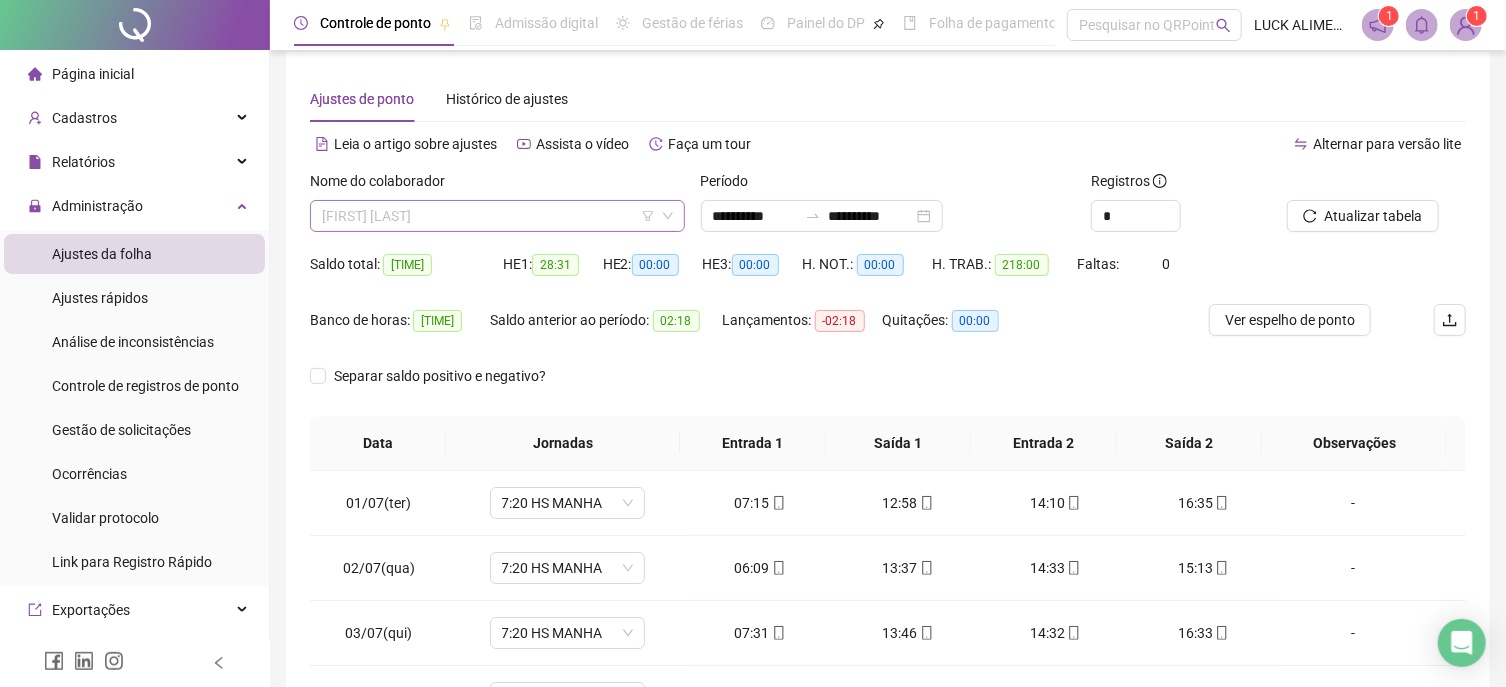 scroll, scrollTop: 108, scrollLeft: 0, axis: vertical 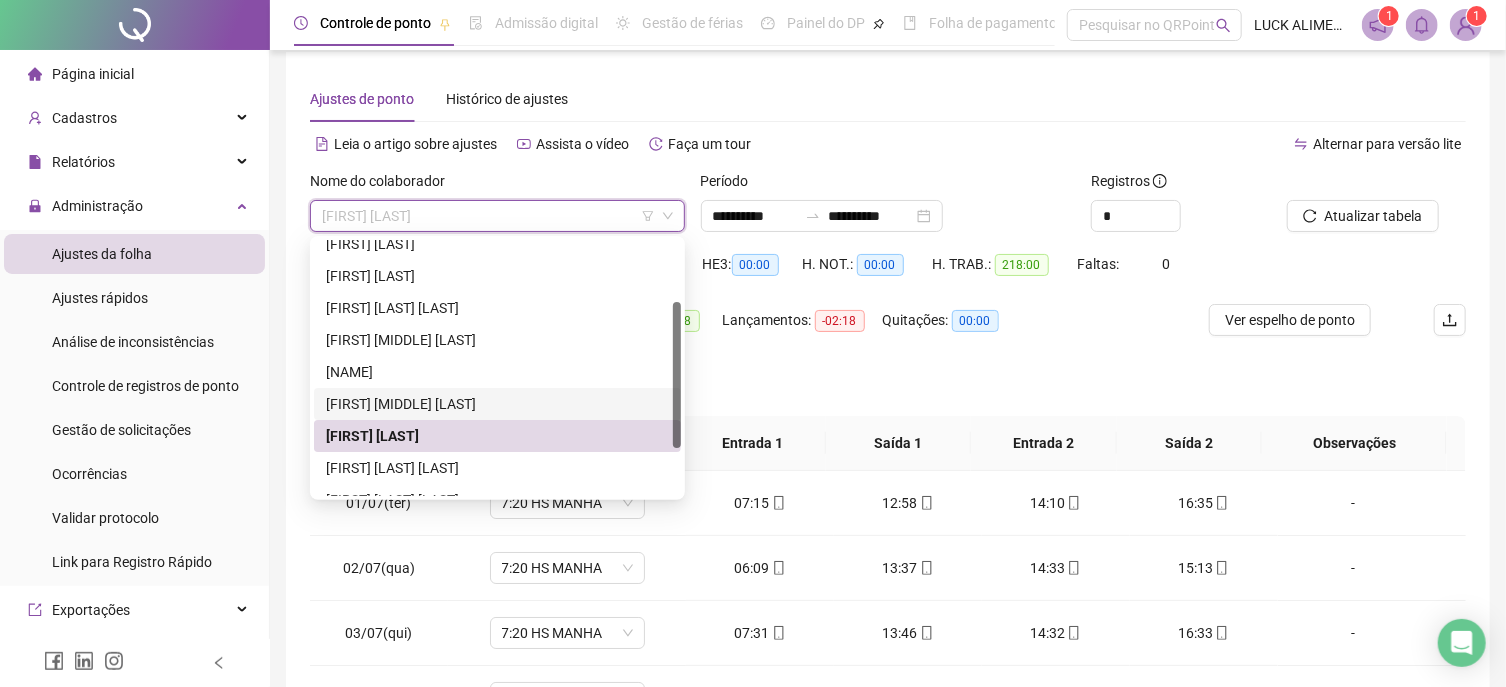 click on "[FIRST] [MIDDLE] [LAST]" at bounding box center [497, 404] 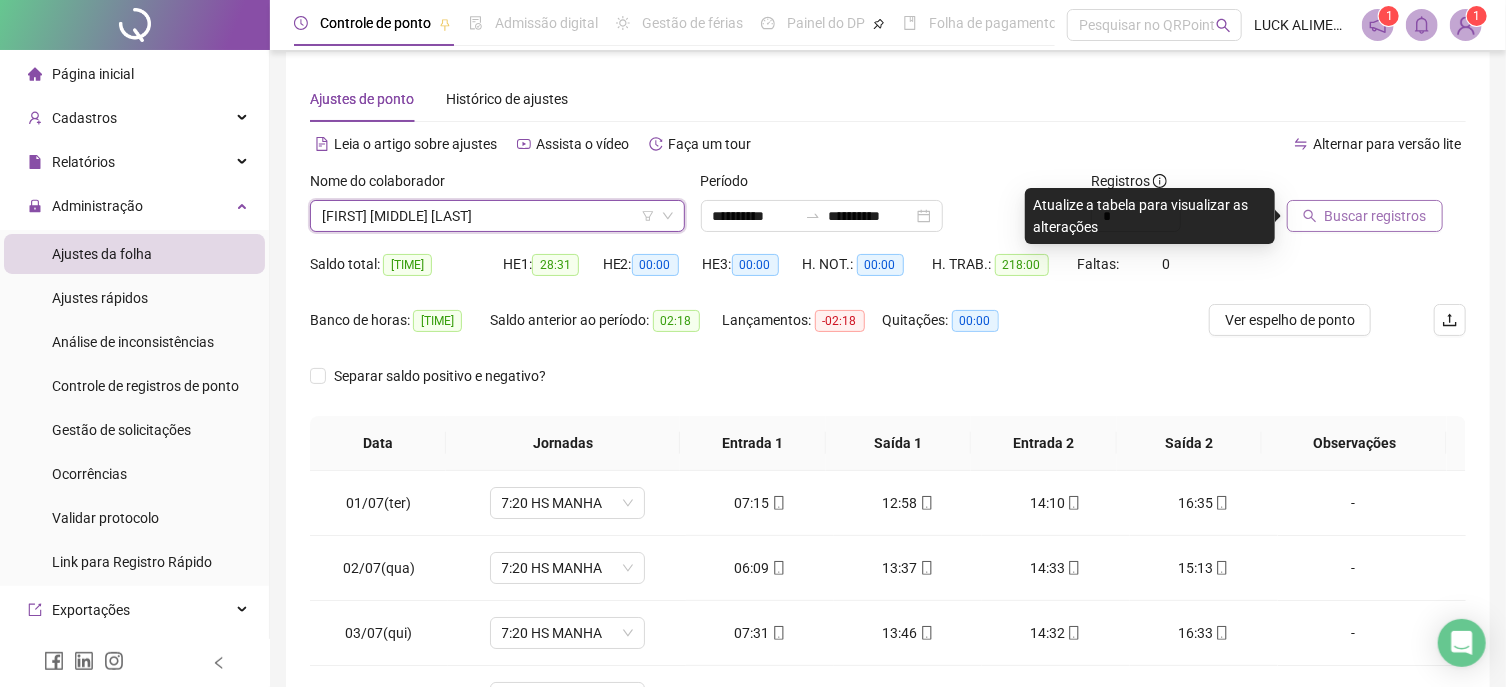 click on "Buscar registros" at bounding box center (1376, 216) 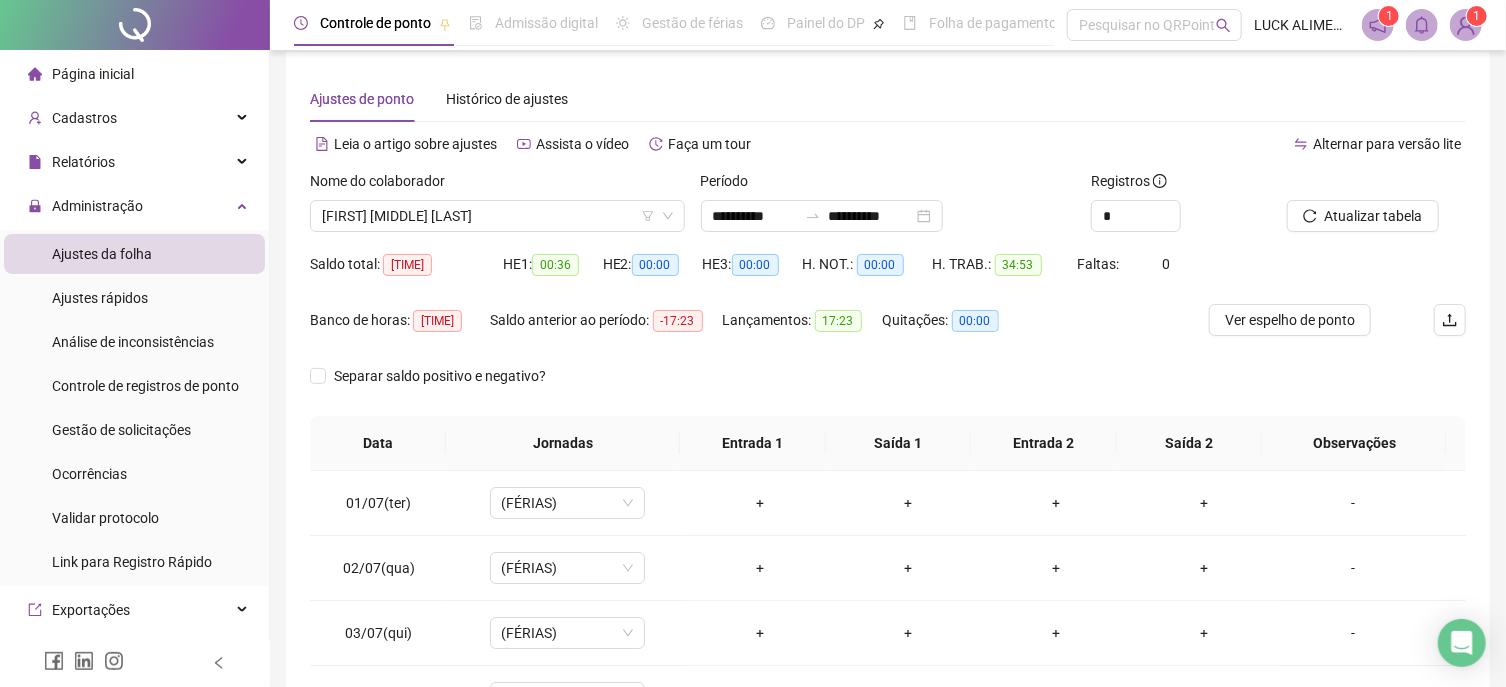 click on "Nome do colaborador" at bounding box center (497, 185) 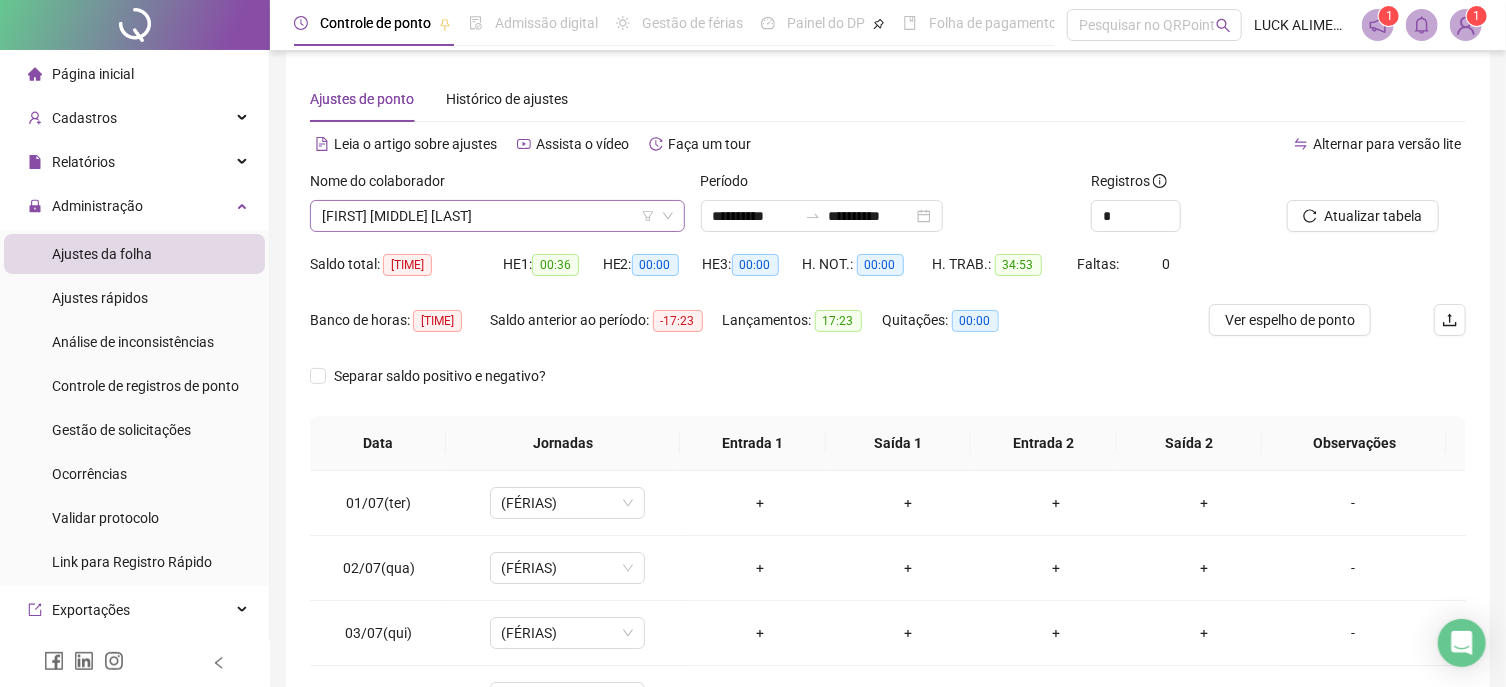 click on "[FIRST] [MIDDLE] [LAST]" at bounding box center [497, 216] 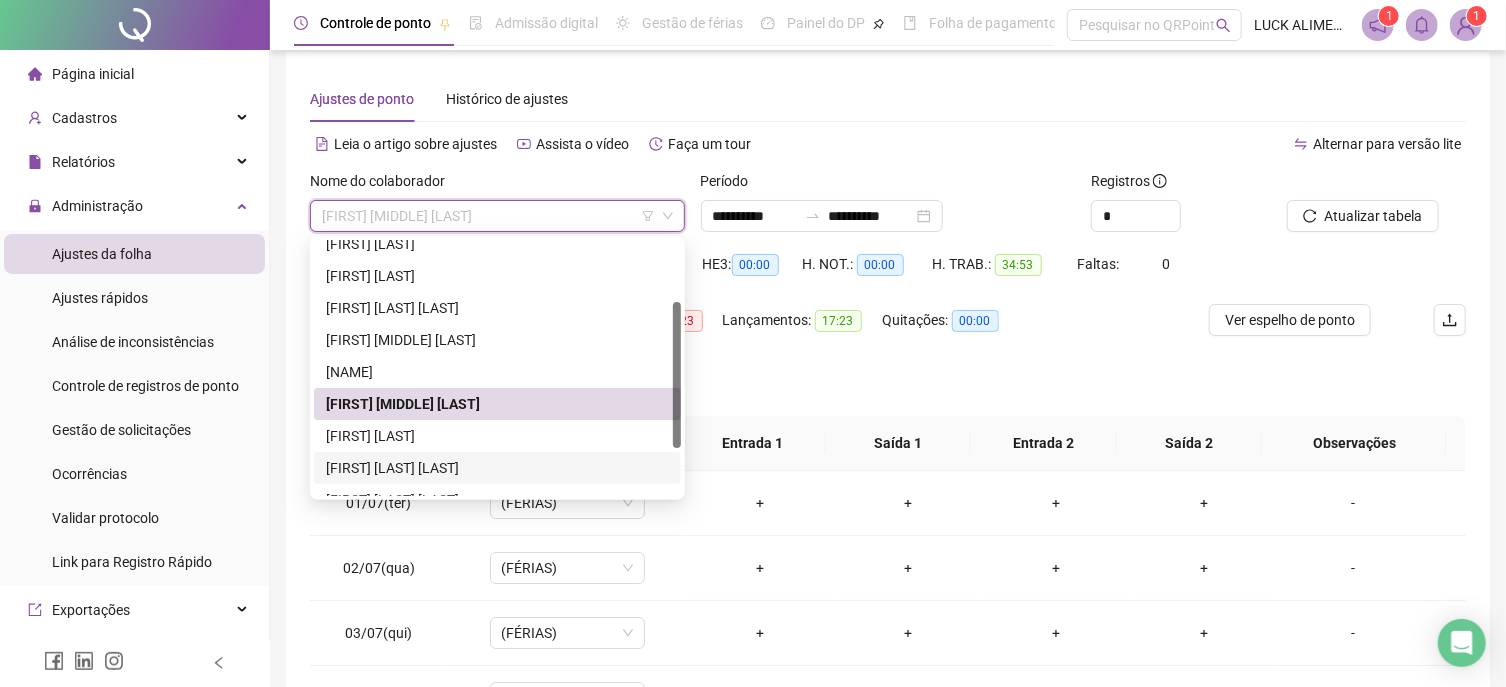 click on "[FIRST] [LAST] [LAST]" at bounding box center (497, 468) 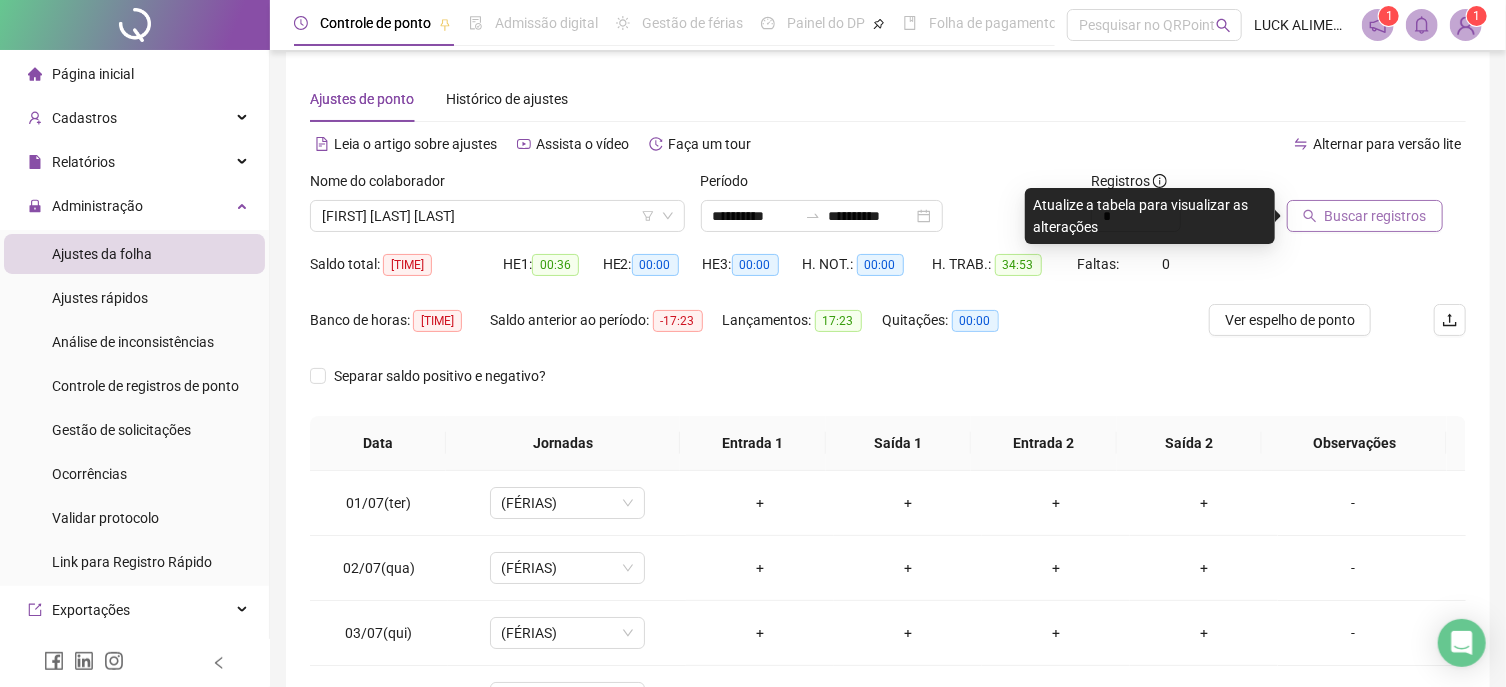 click on "Buscar registros" at bounding box center [1376, 216] 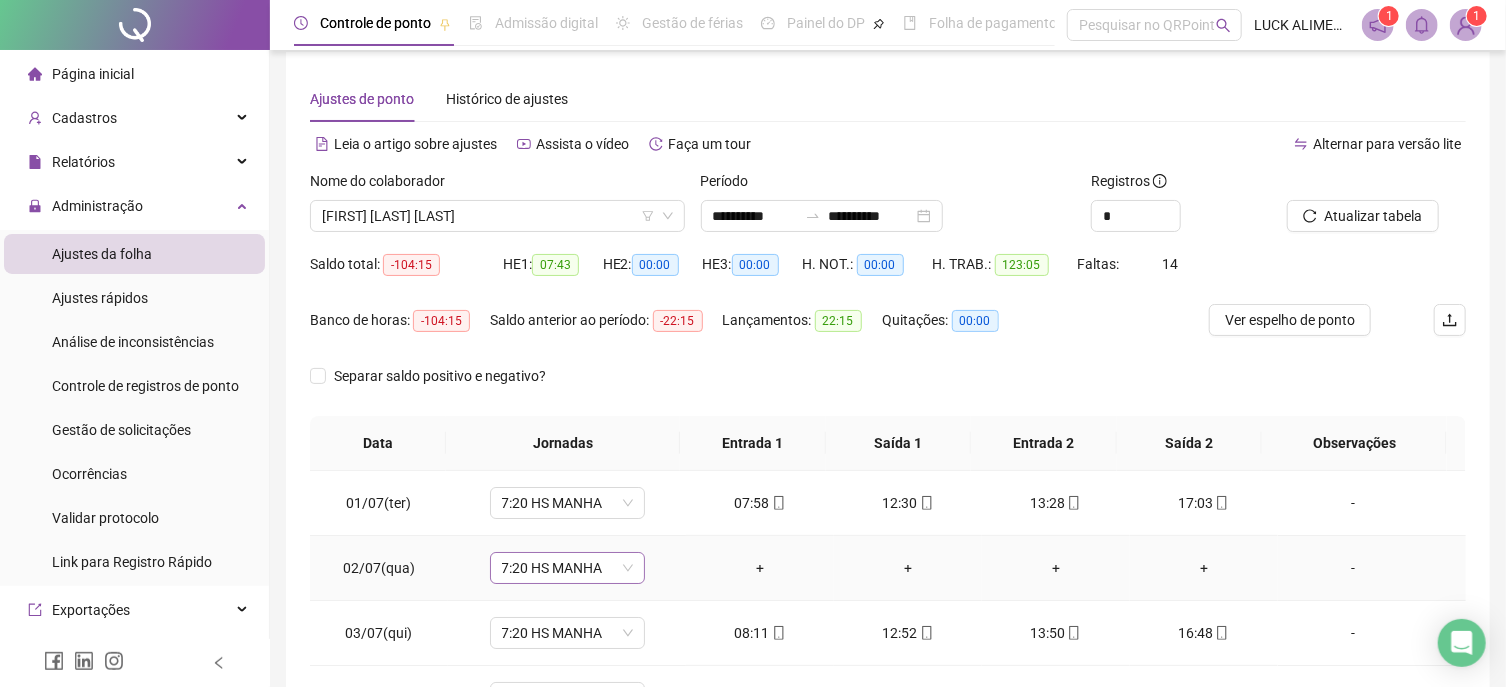 click on "7:20 HS MANHA" at bounding box center [567, 568] 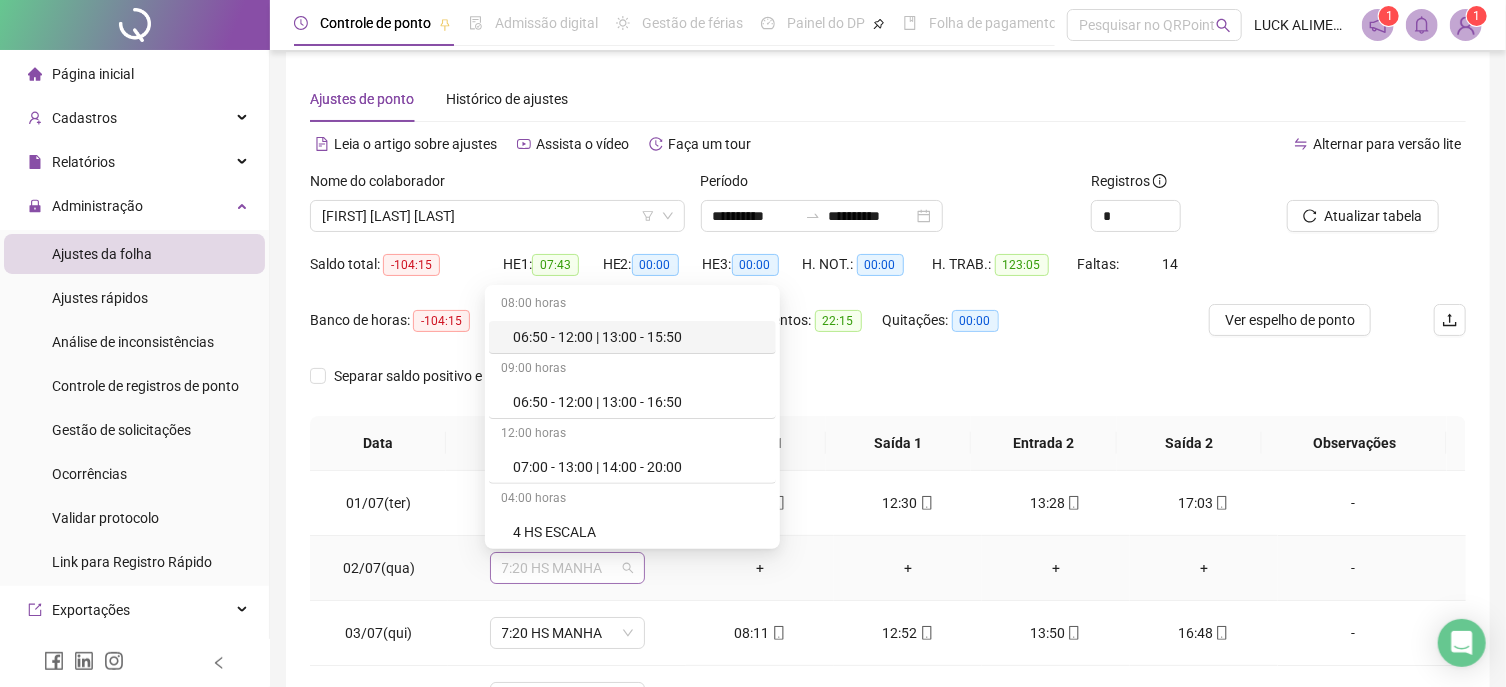 scroll, scrollTop: 691, scrollLeft: 0, axis: vertical 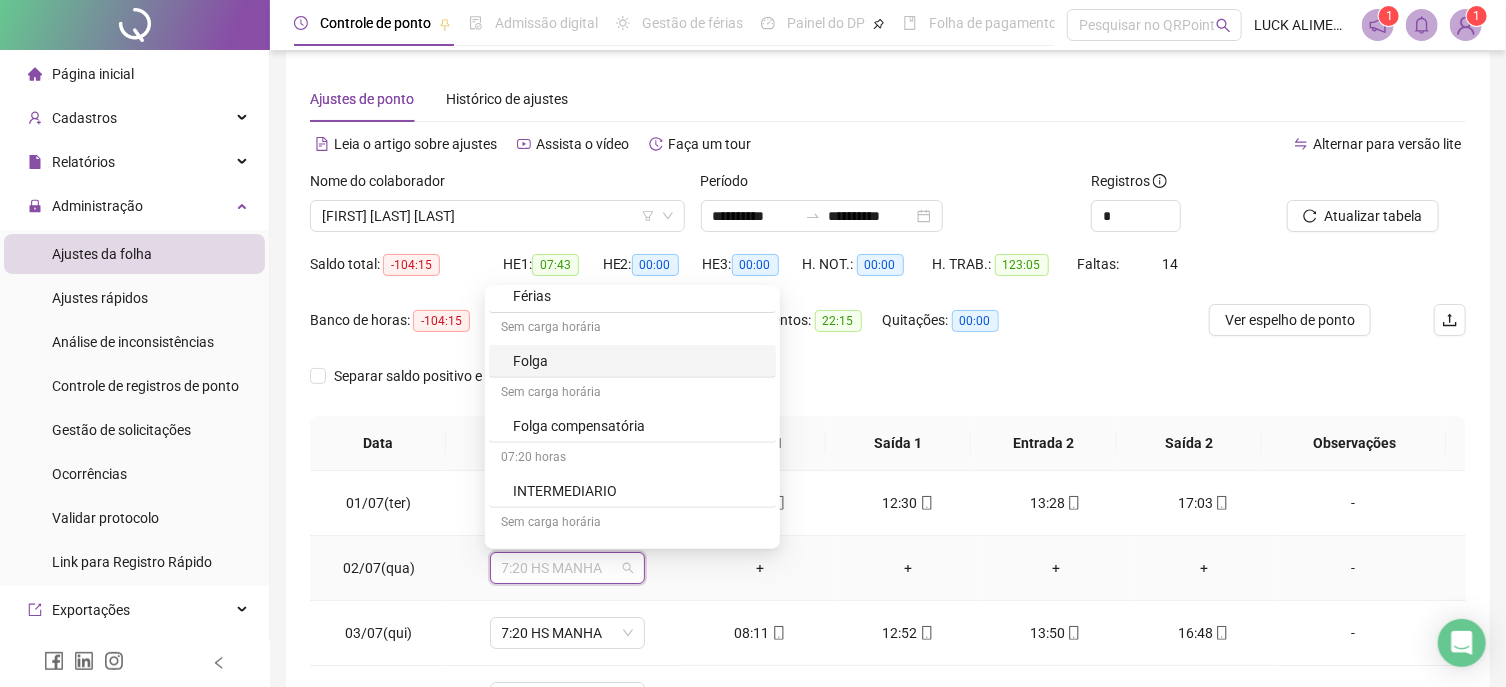 click on "Folga" at bounding box center (638, 361) 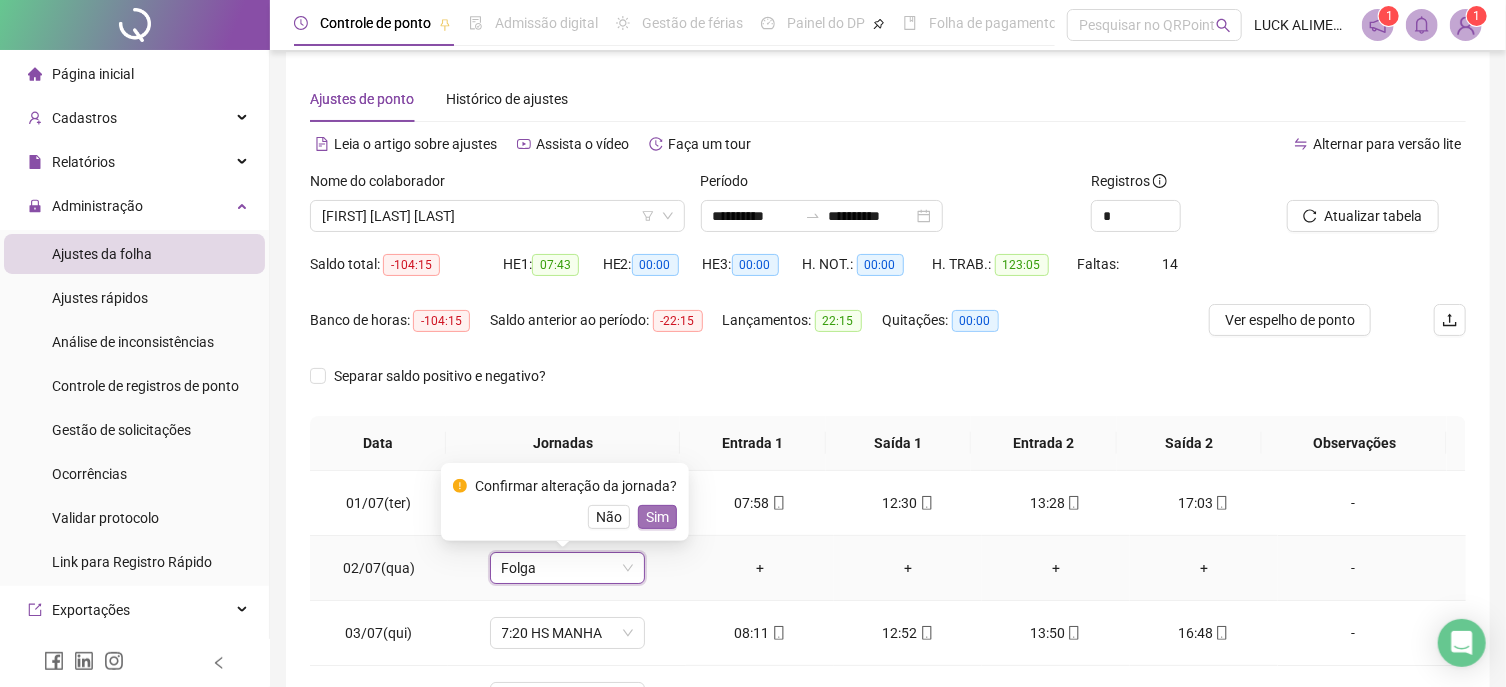 click on "Sim" at bounding box center [657, 517] 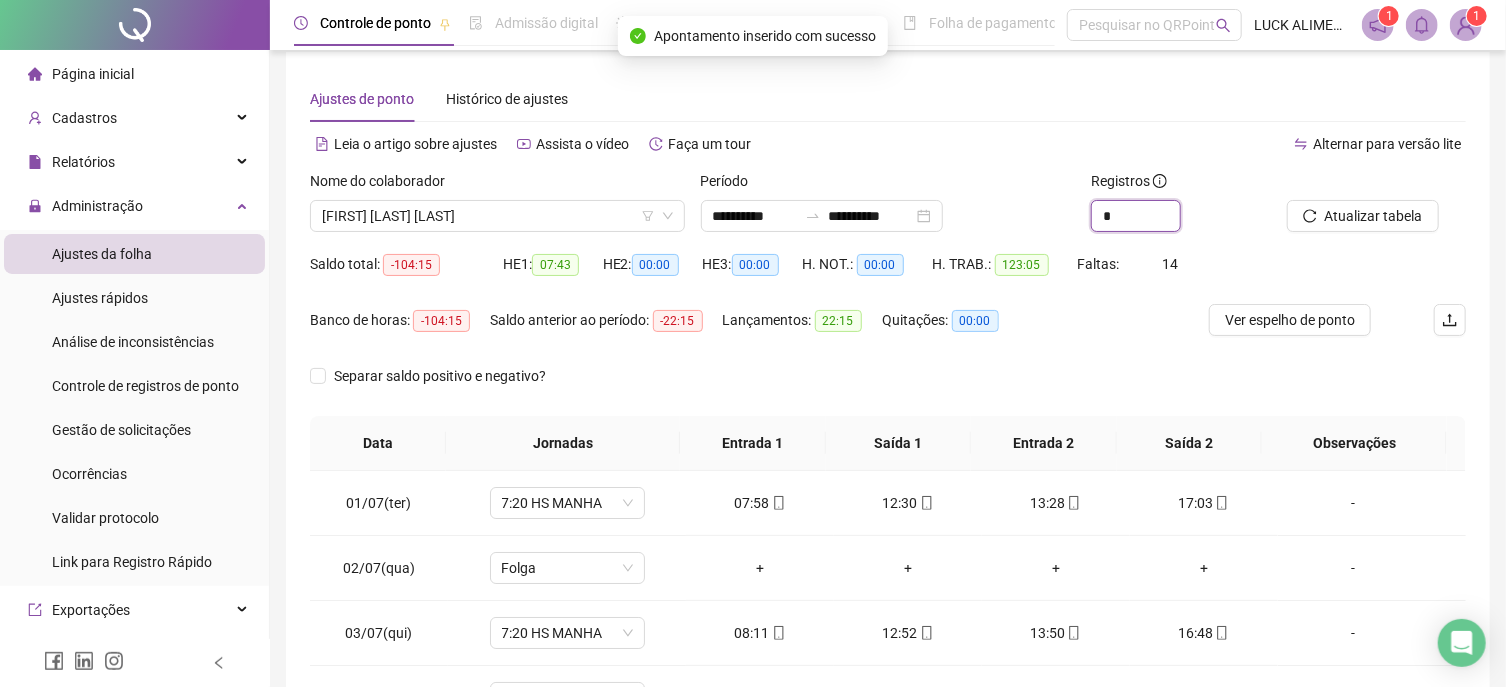 drag, startPoint x: 1131, startPoint y: 222, endPoint x: 1039, endPoint y: 239, distance: 93.55747 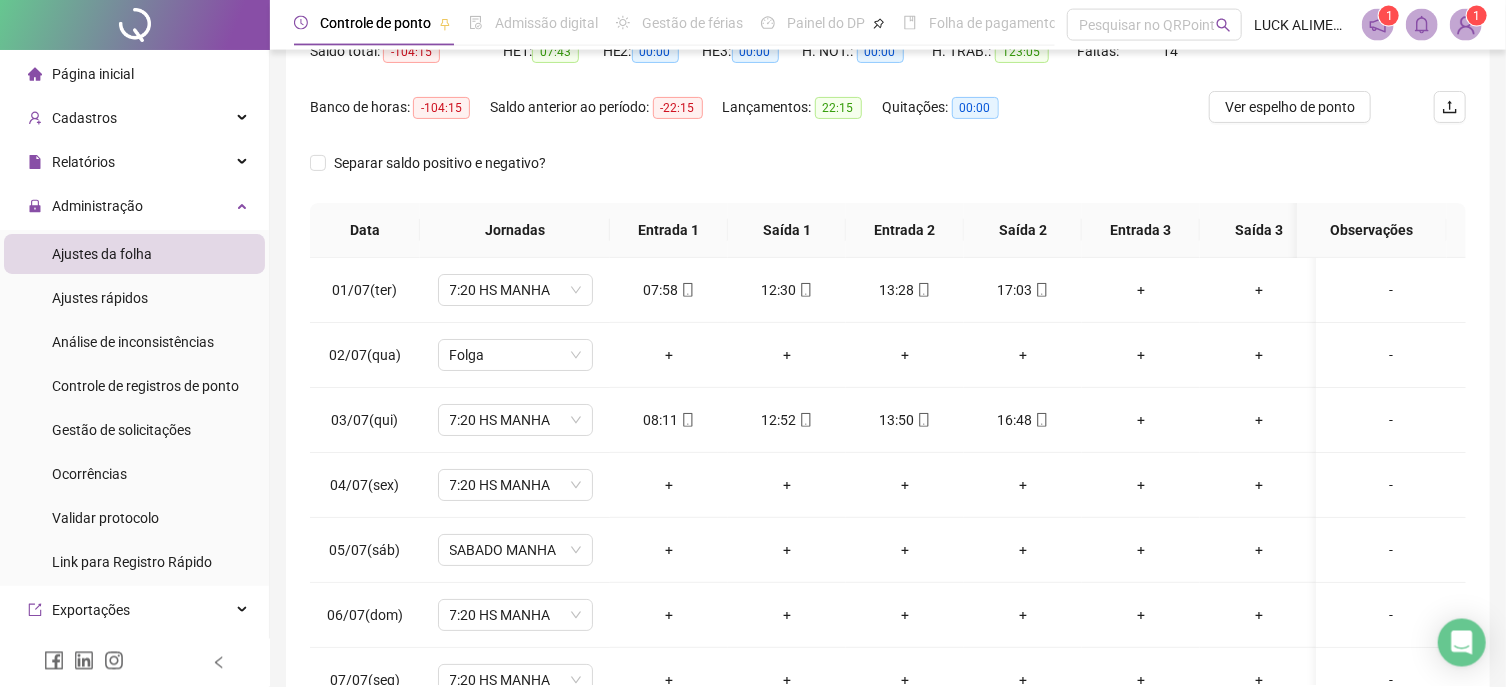 scroll, scrollTop: 228, scrollLeft: 0, axis: vertical 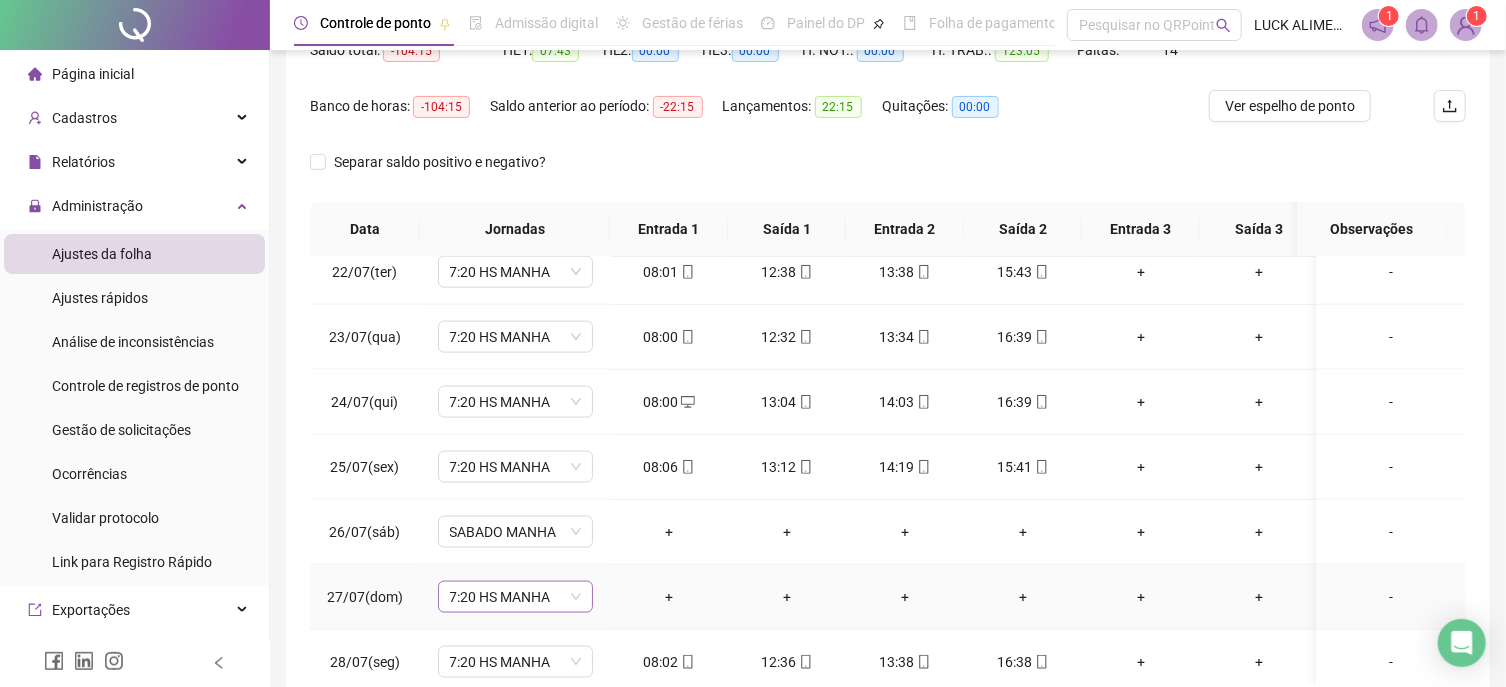 click on "7:20 HS MANHA" at bounding box center [515, 597] 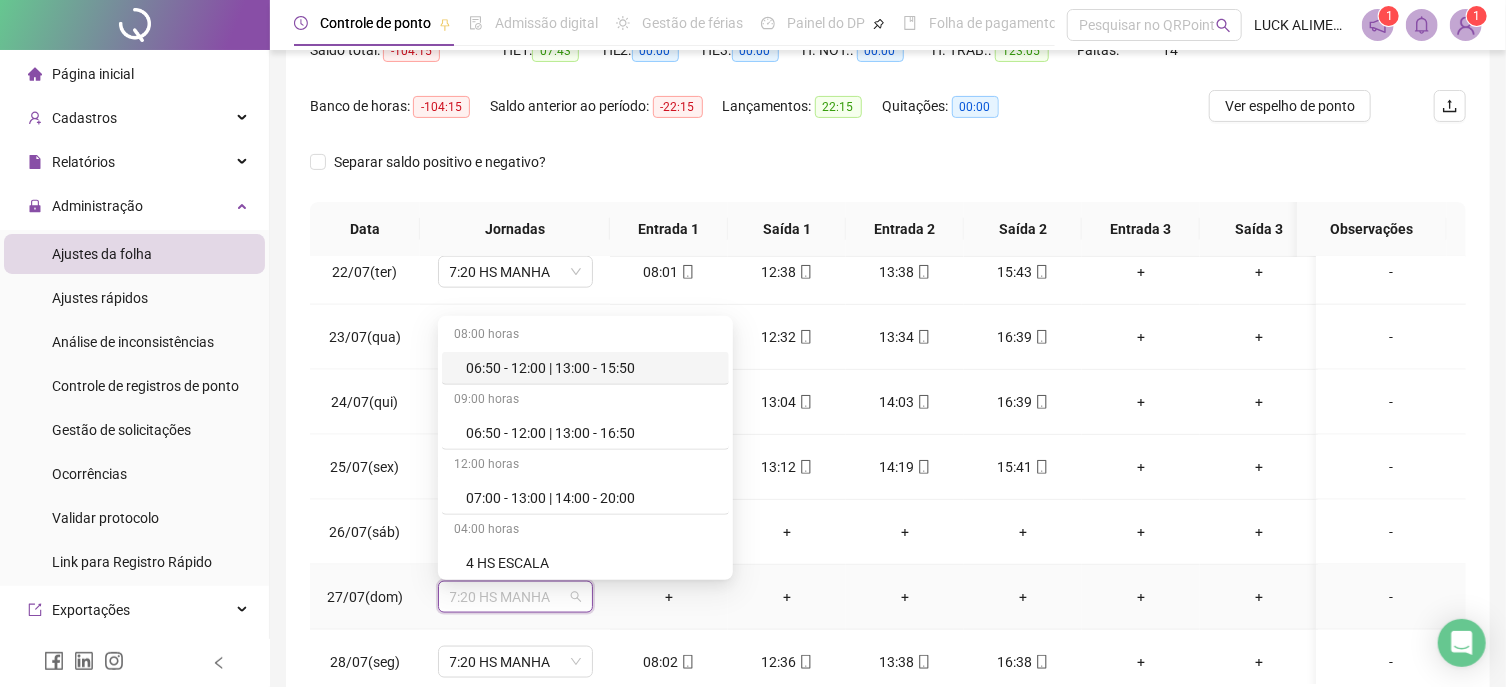 scroll, scrollTop: 691, scrollLeft: 0, axis: vertical 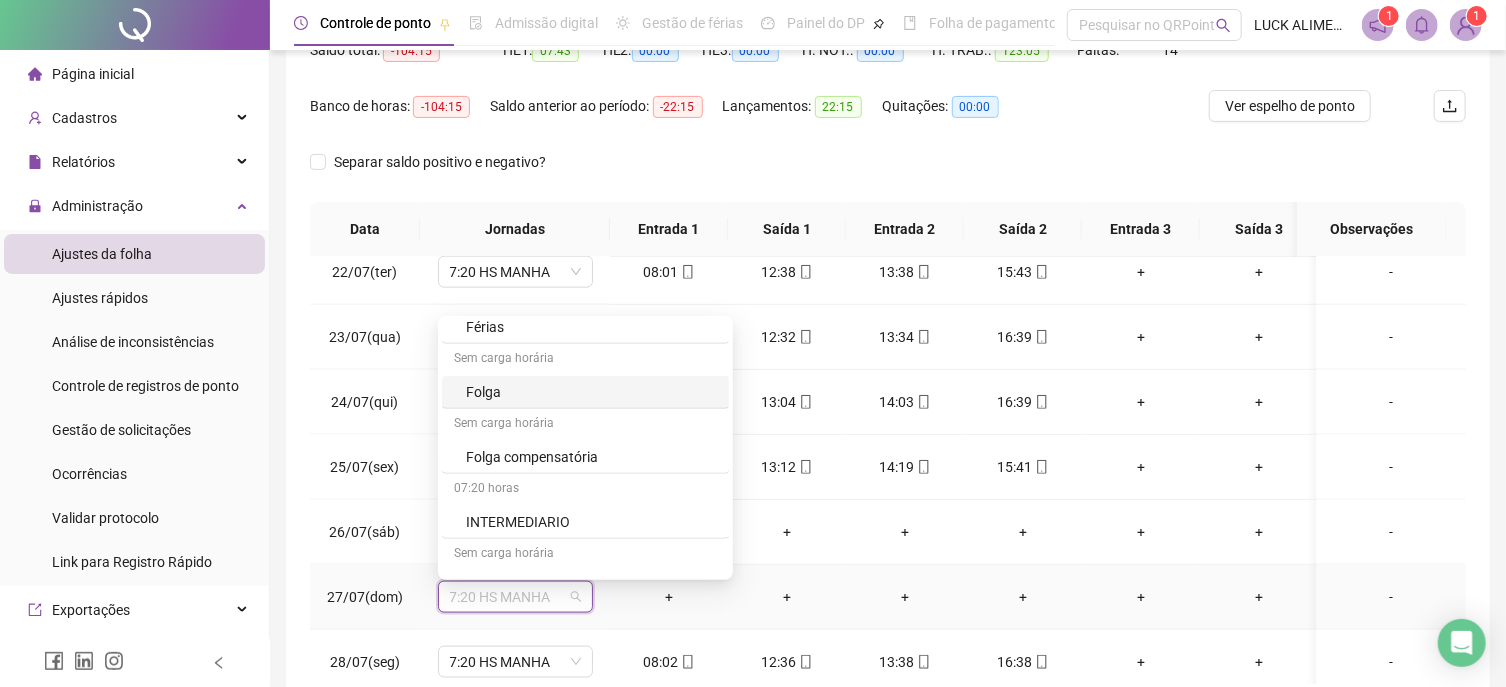 click on "Folga" at bounding box center (591, 392) 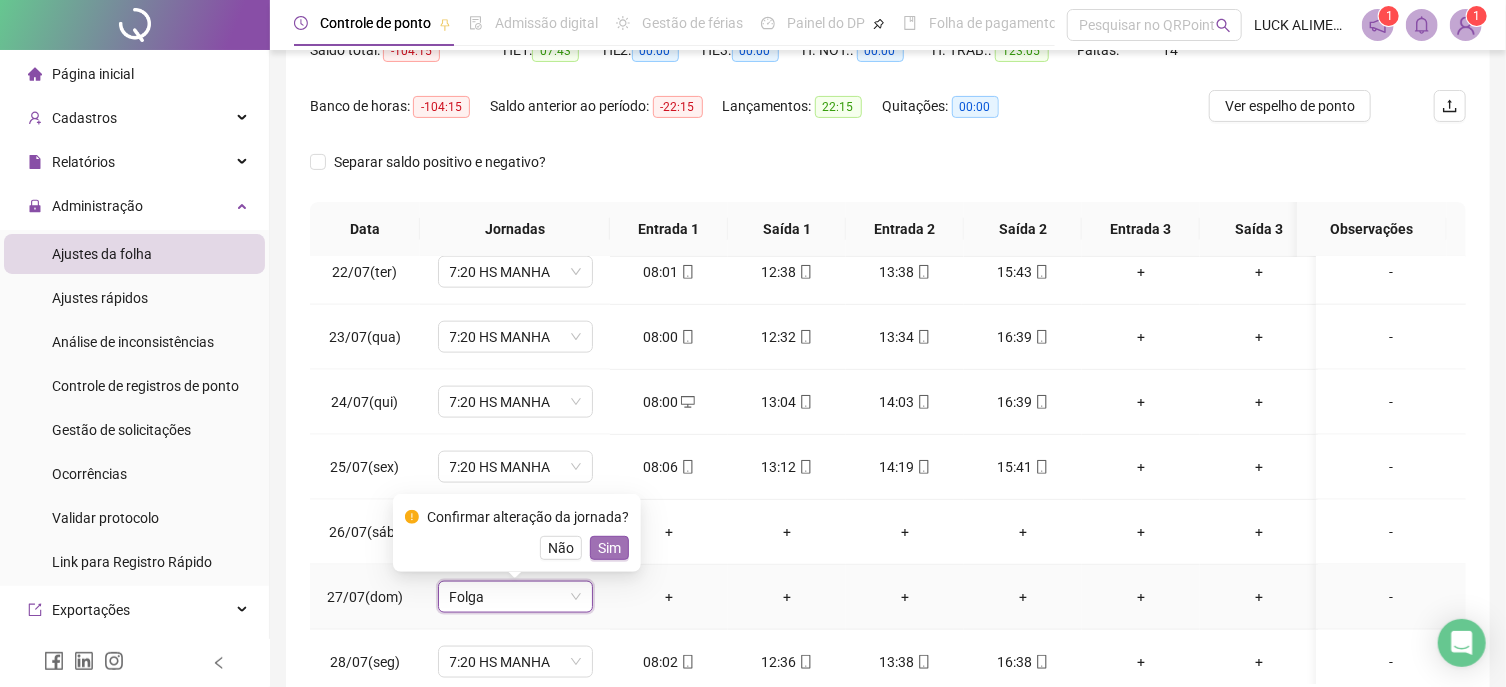 click on "Sim" at bounding box center [609, 548] 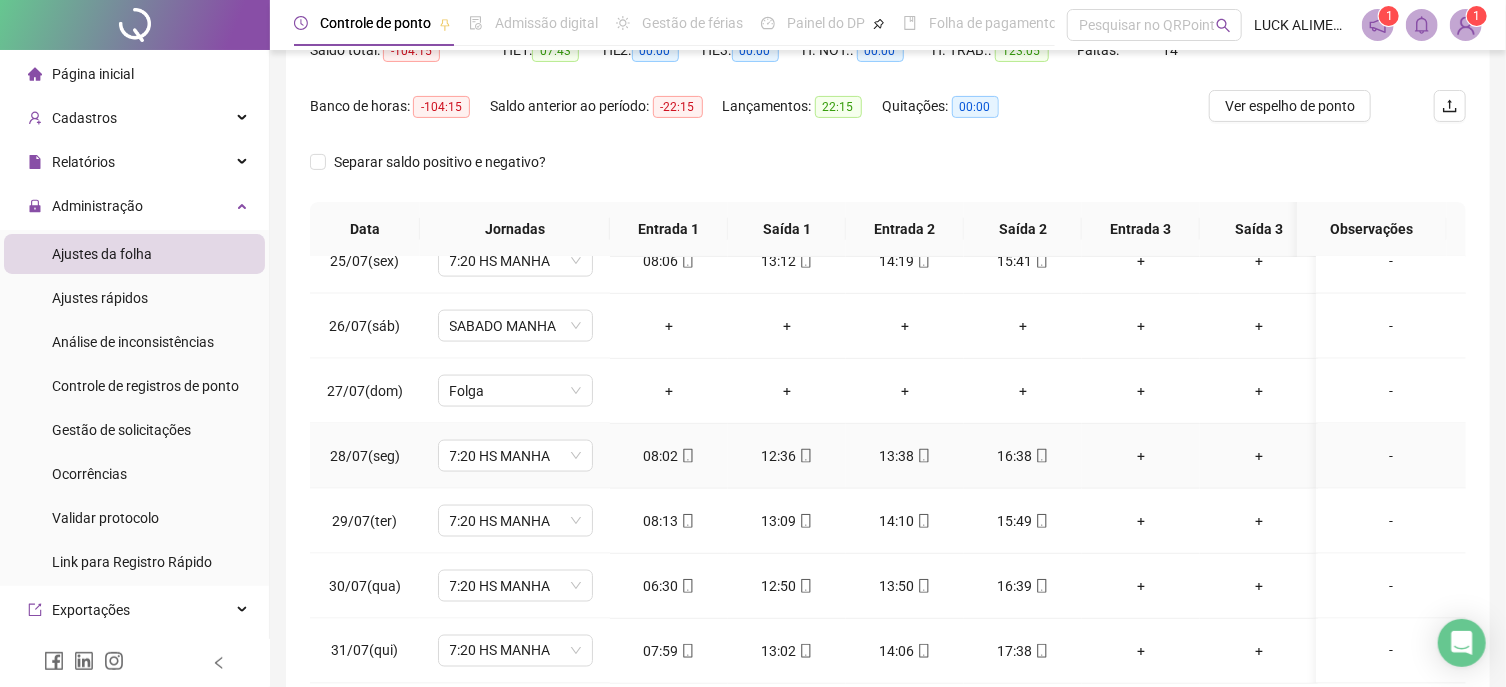 scroll, scrollTop: 1496, scrollLeft: 0, axis: vertical 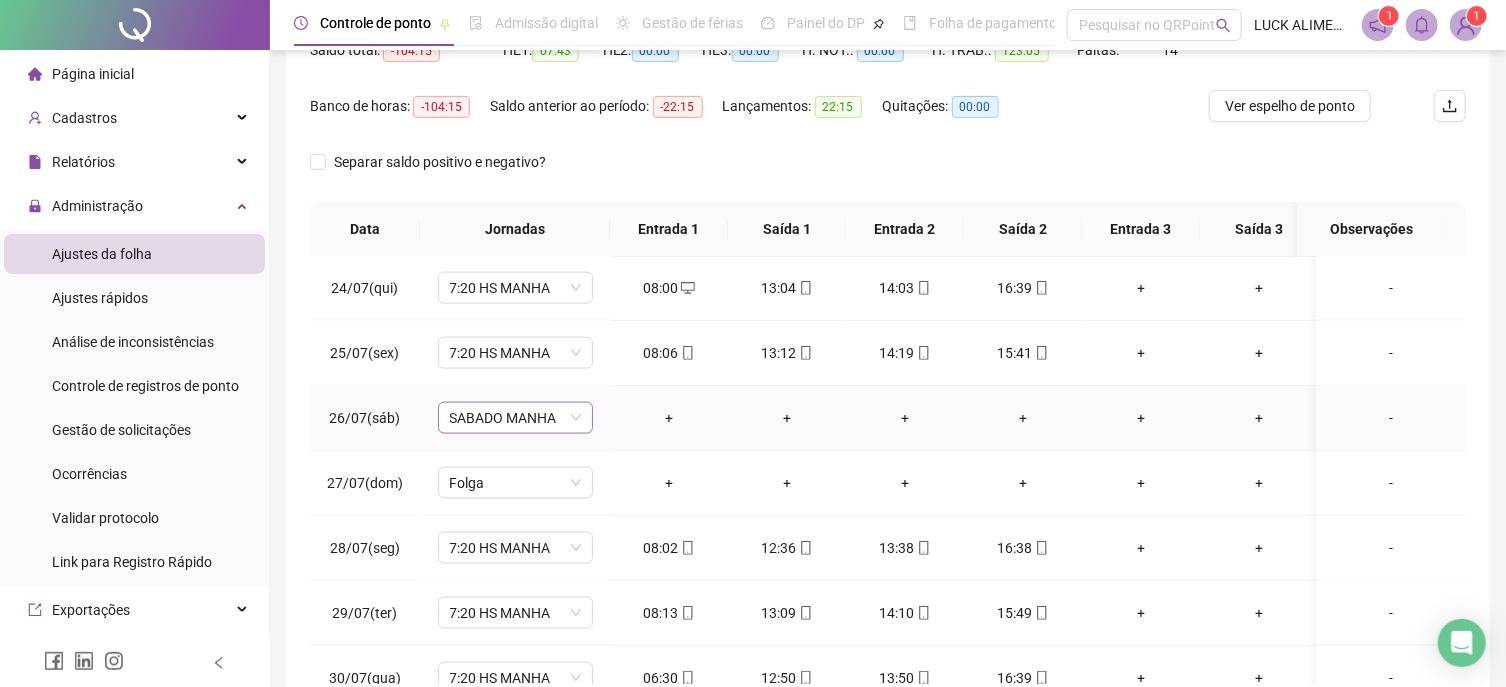 click on "SABADO MANHA" at bounding box center [515, 418] 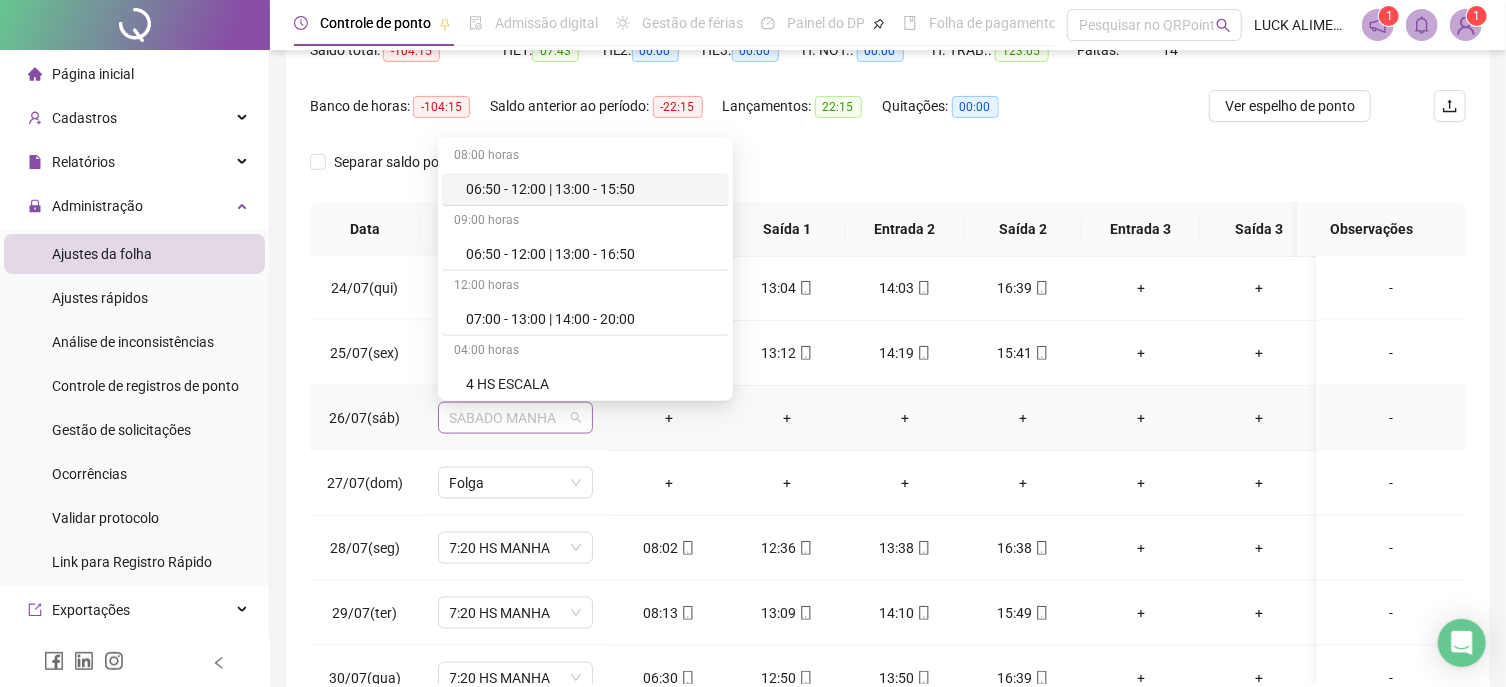 scroll, scrollTop: 691, scrollLeft: 0, axis: vertical 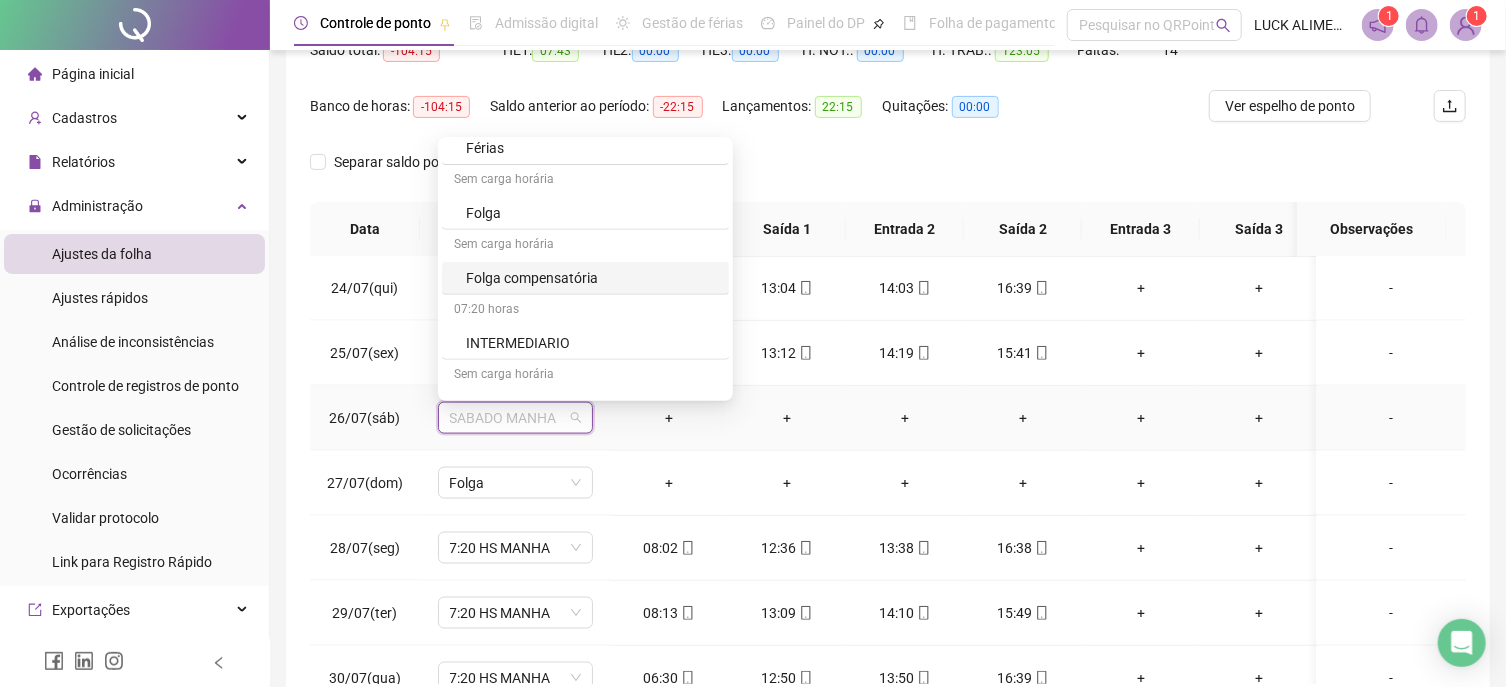 click on "Folga compensatória" at bounding box center (591, 278) 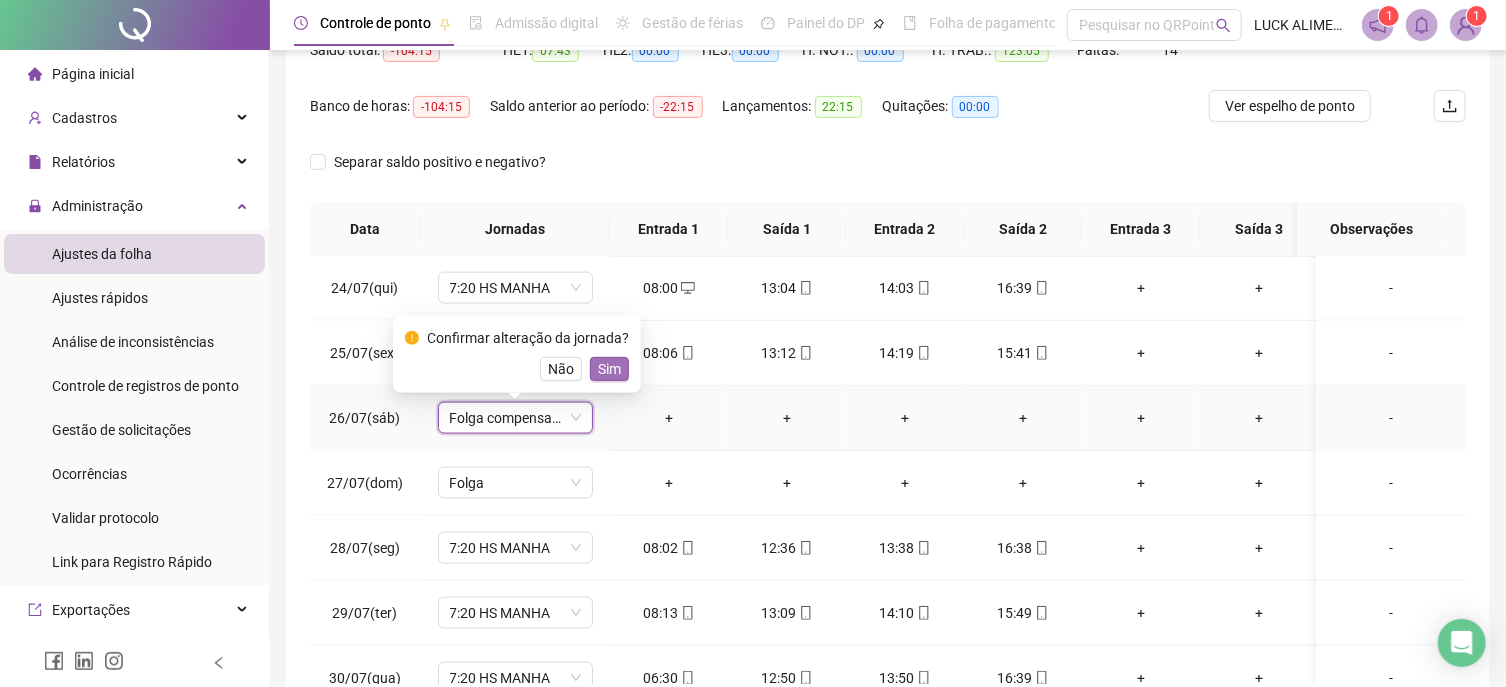 click on "Sim" at bounding box center [609, 369] 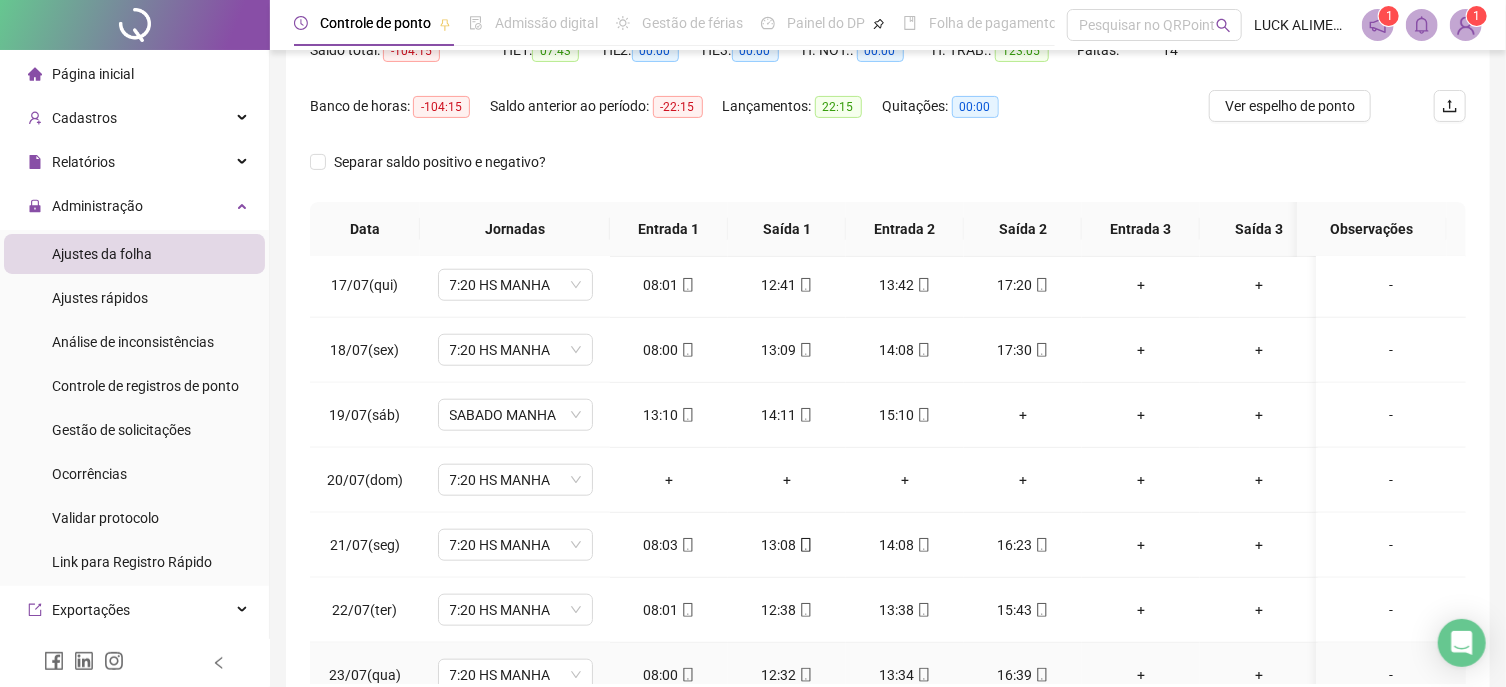 scroll, scrollTop: 1040, scrollLeft: 0, axis: vertical 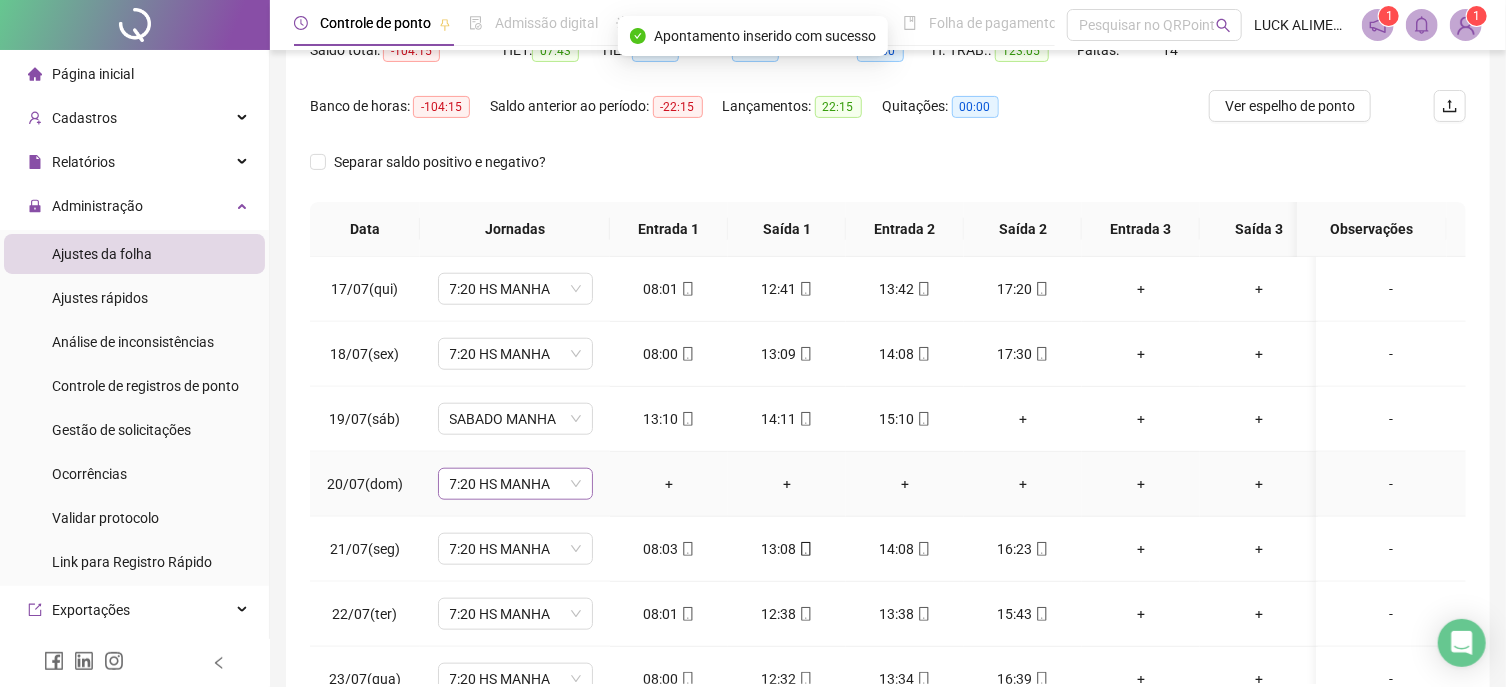 click on "7:20 HS MANHA" at bounding box center (515, 484) 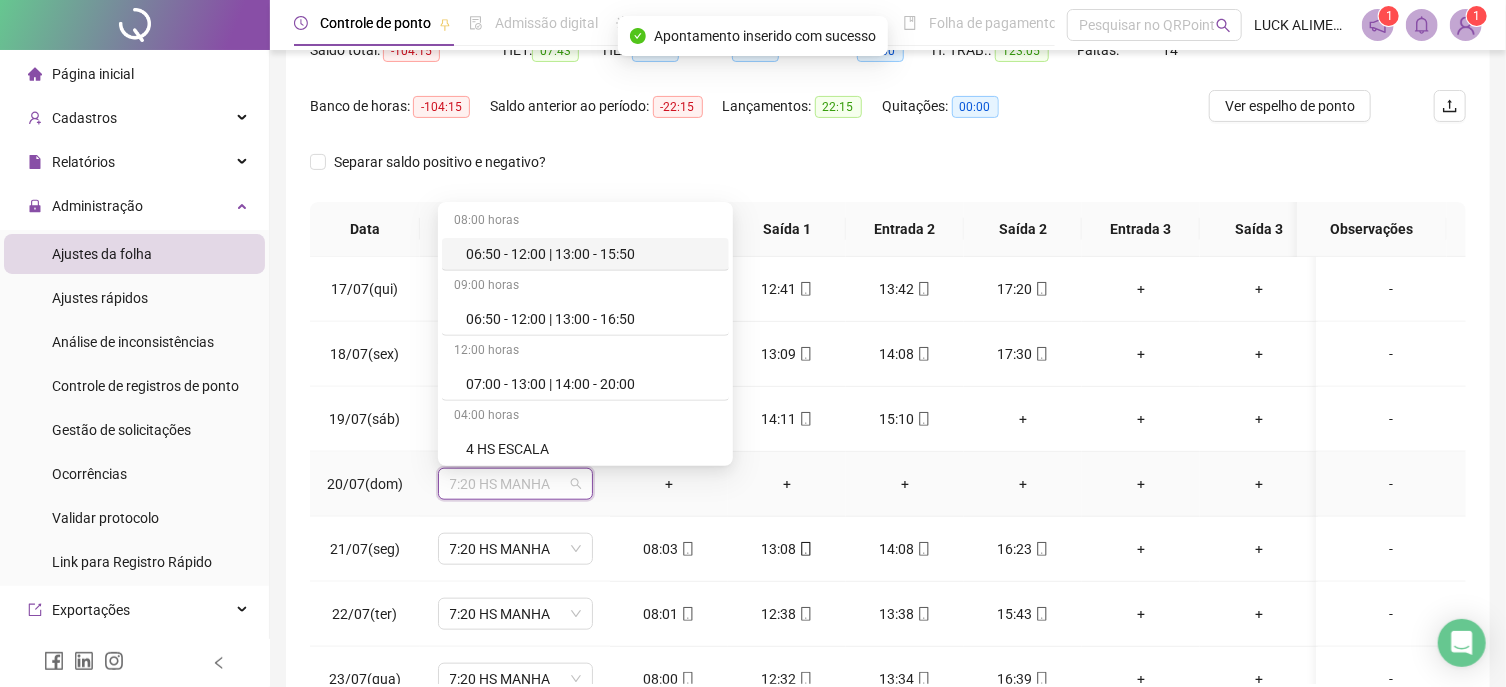 scroll, scrollTop: 691, scrollLeft: 0, axis: vertical 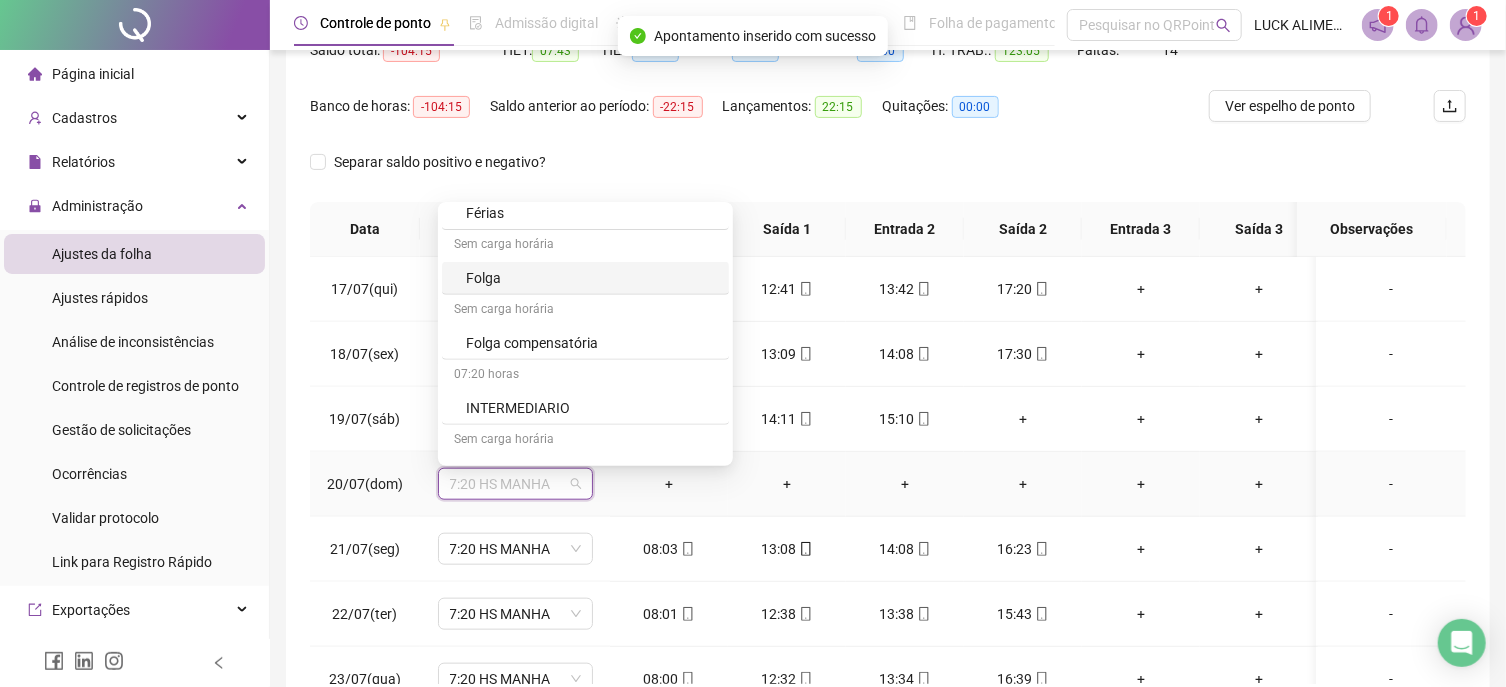 click on "Folga" at bounding box center (591, 278) 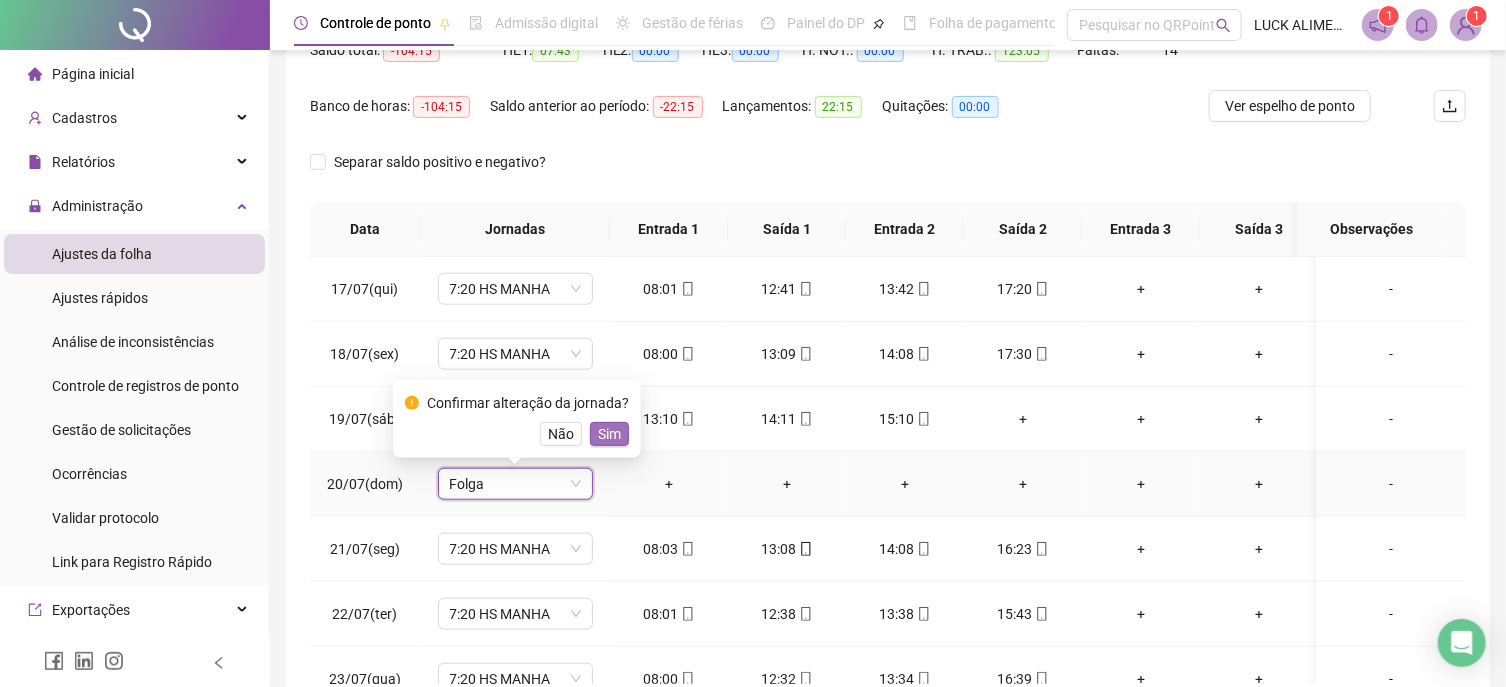 click on "Sim" at bounding box center [609, 434] 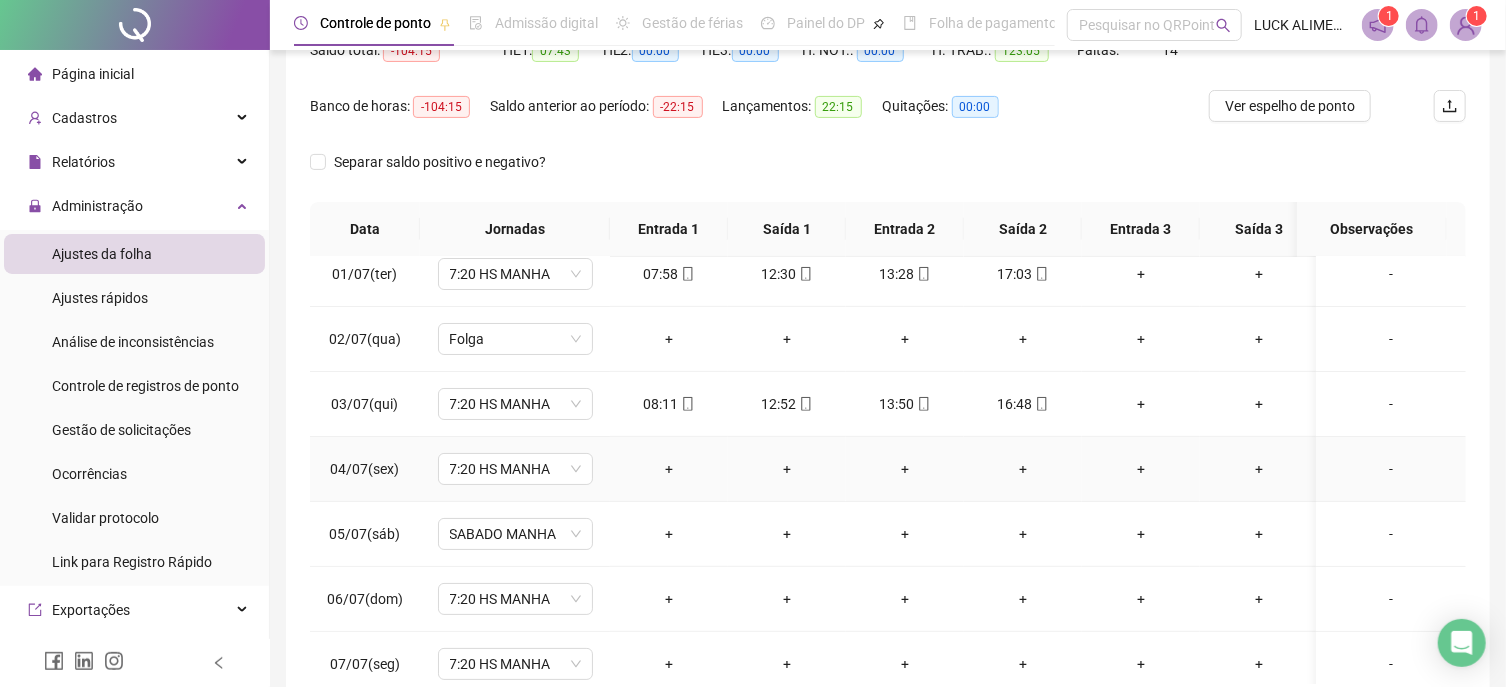 scroll, scrollTop: 0, scrollLeft: 0, axis: both 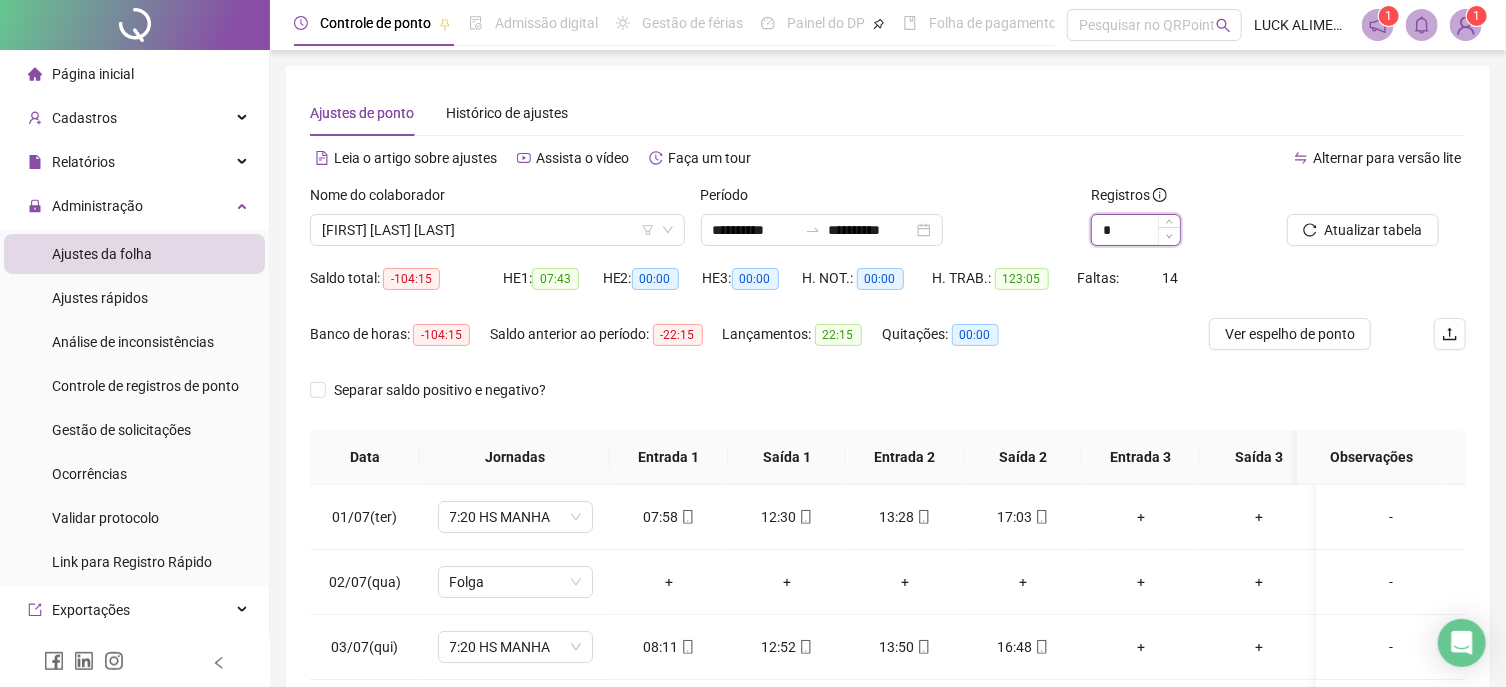 click at bounding box center (1169, 236) 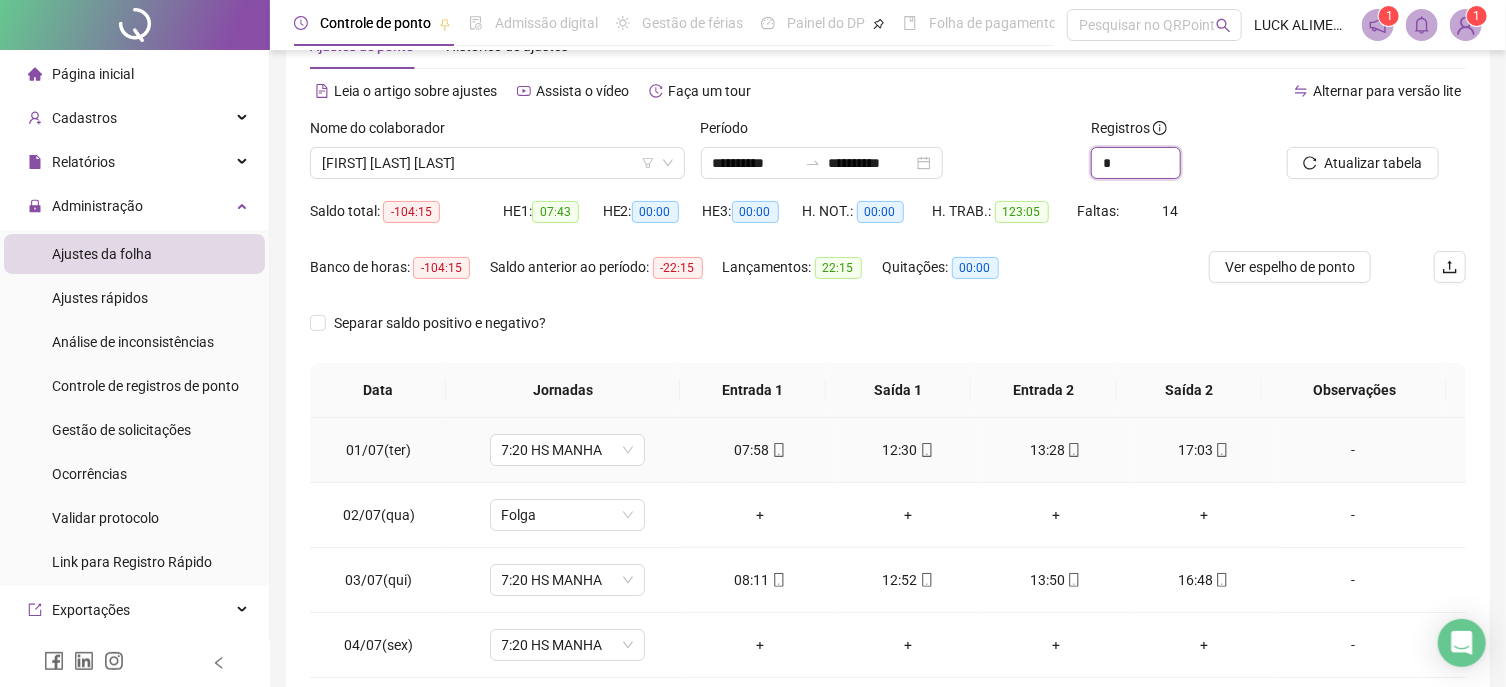 scroll, scrollTop: 107, scrollLeft: 0, axis: vertical 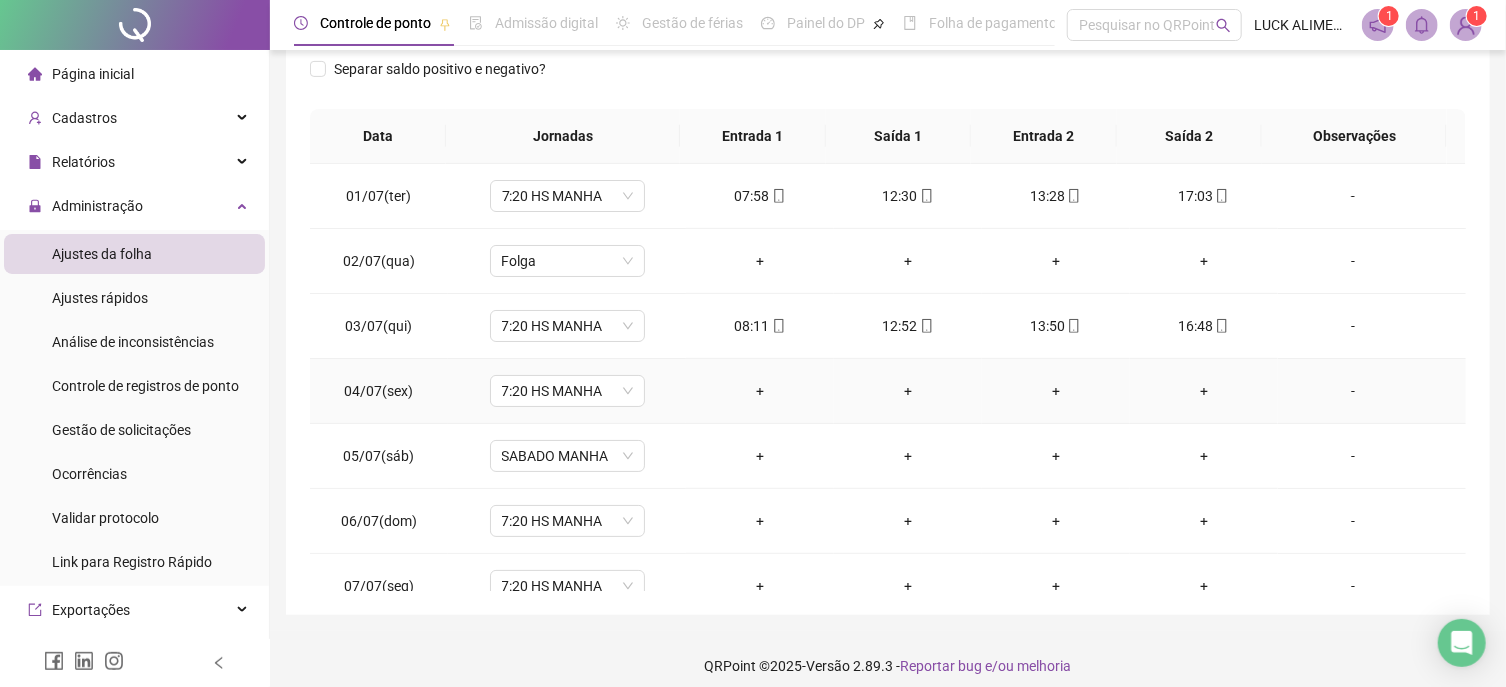 click on "+" at bounding box center [760, 391] 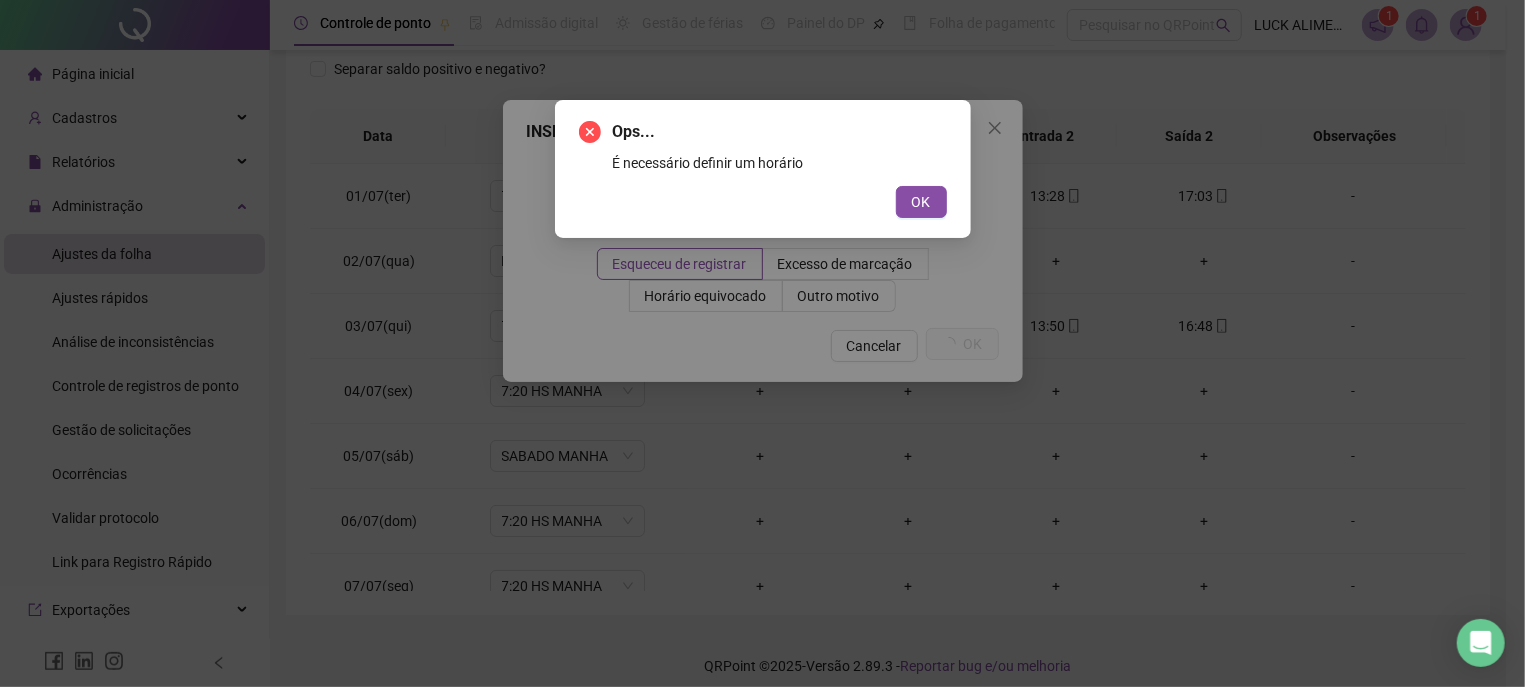 click on "OK" at bounding box center (921, 202) 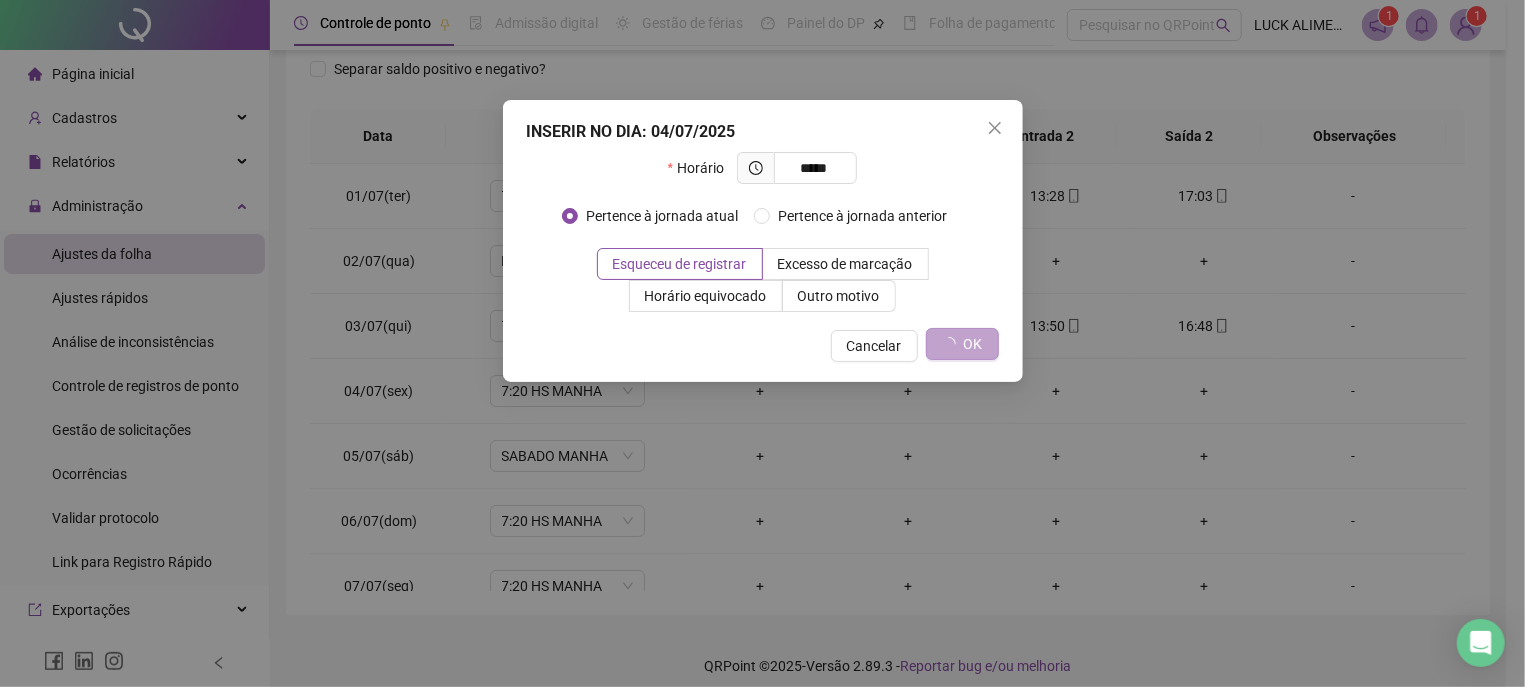 click on "OK" at bounding box center [973, 344] 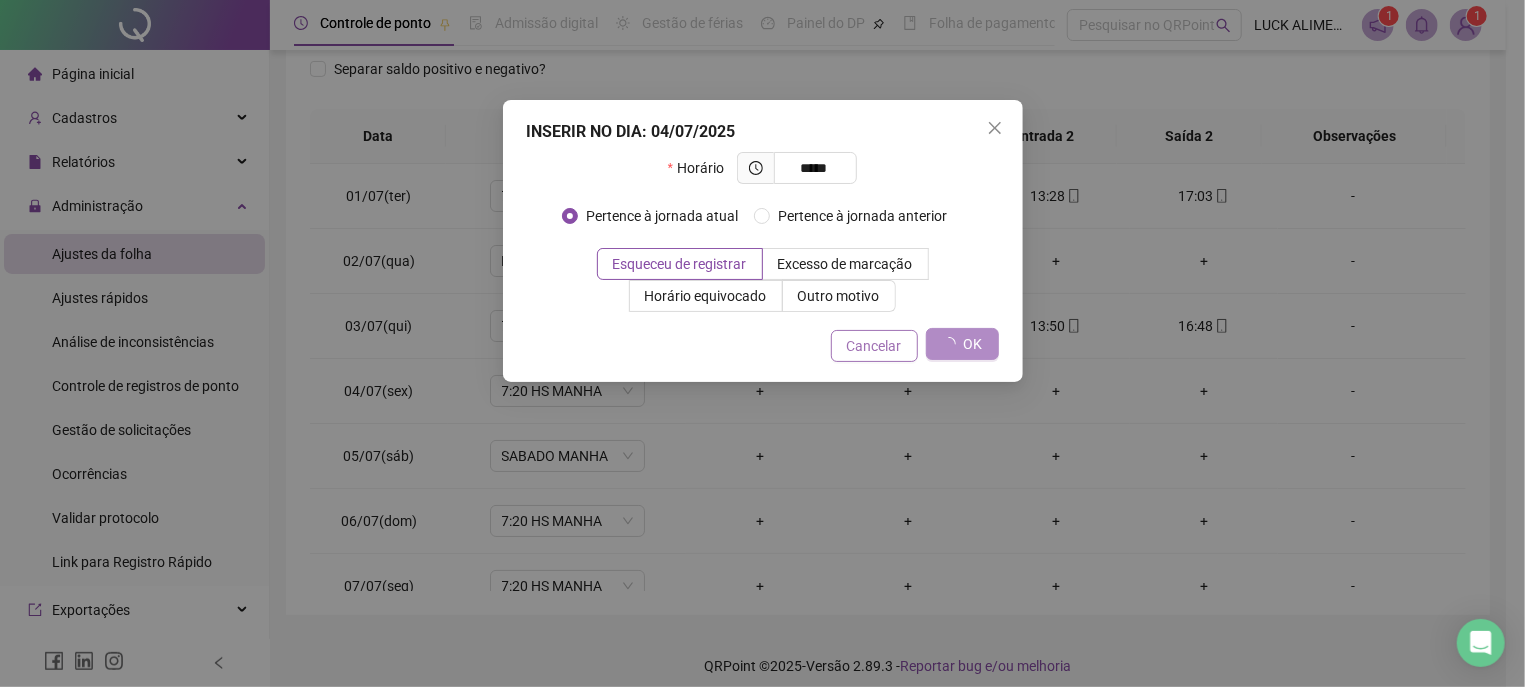 click on "Cancelar" at bounding box center (874, 346) 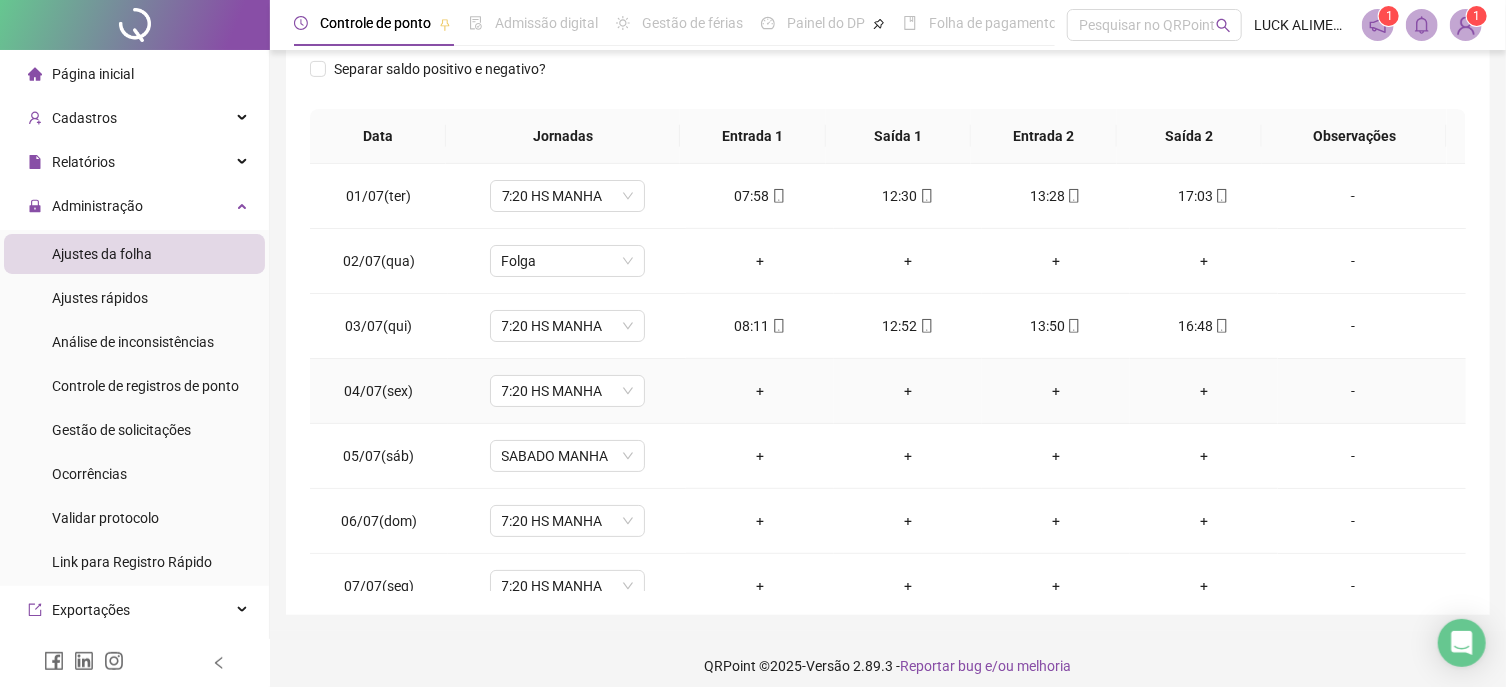 click on "+" at bounding box center (760, 391) 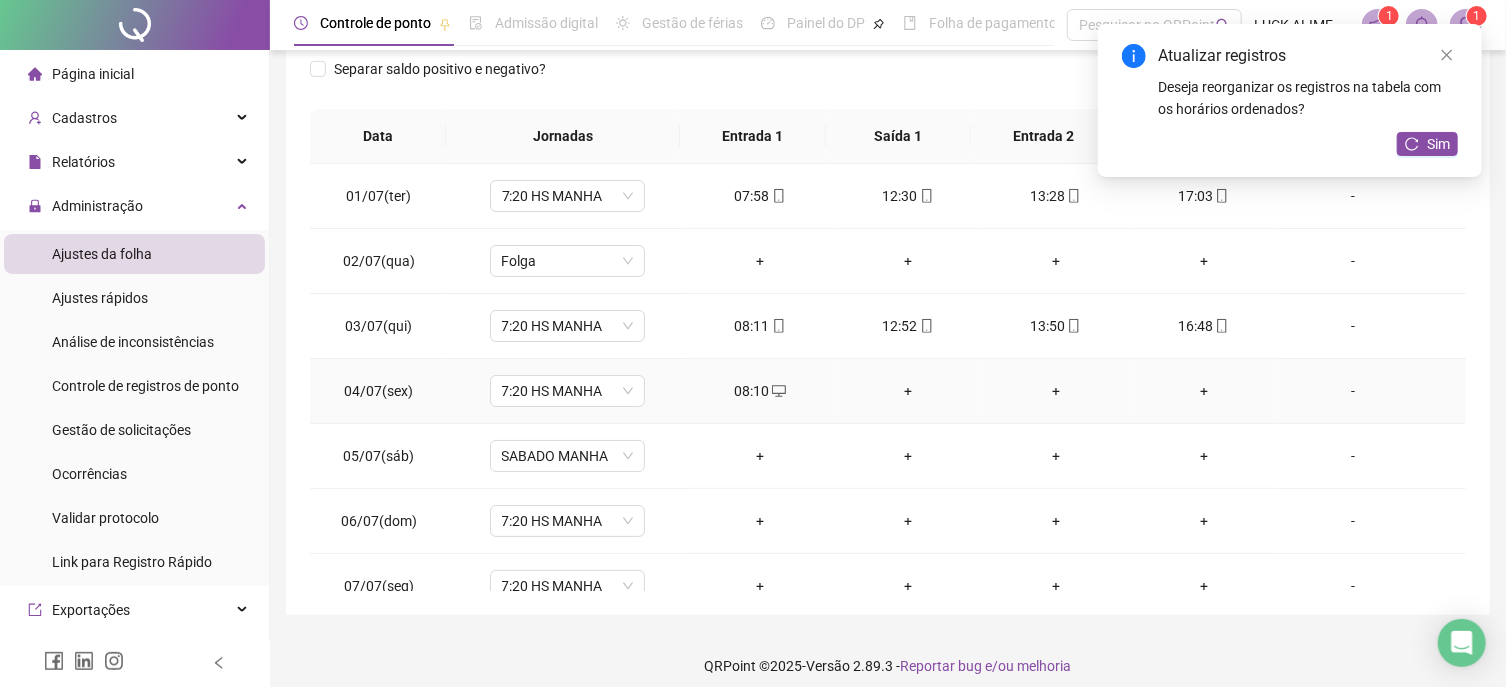 click on "+" at bounding box center (908, 391) 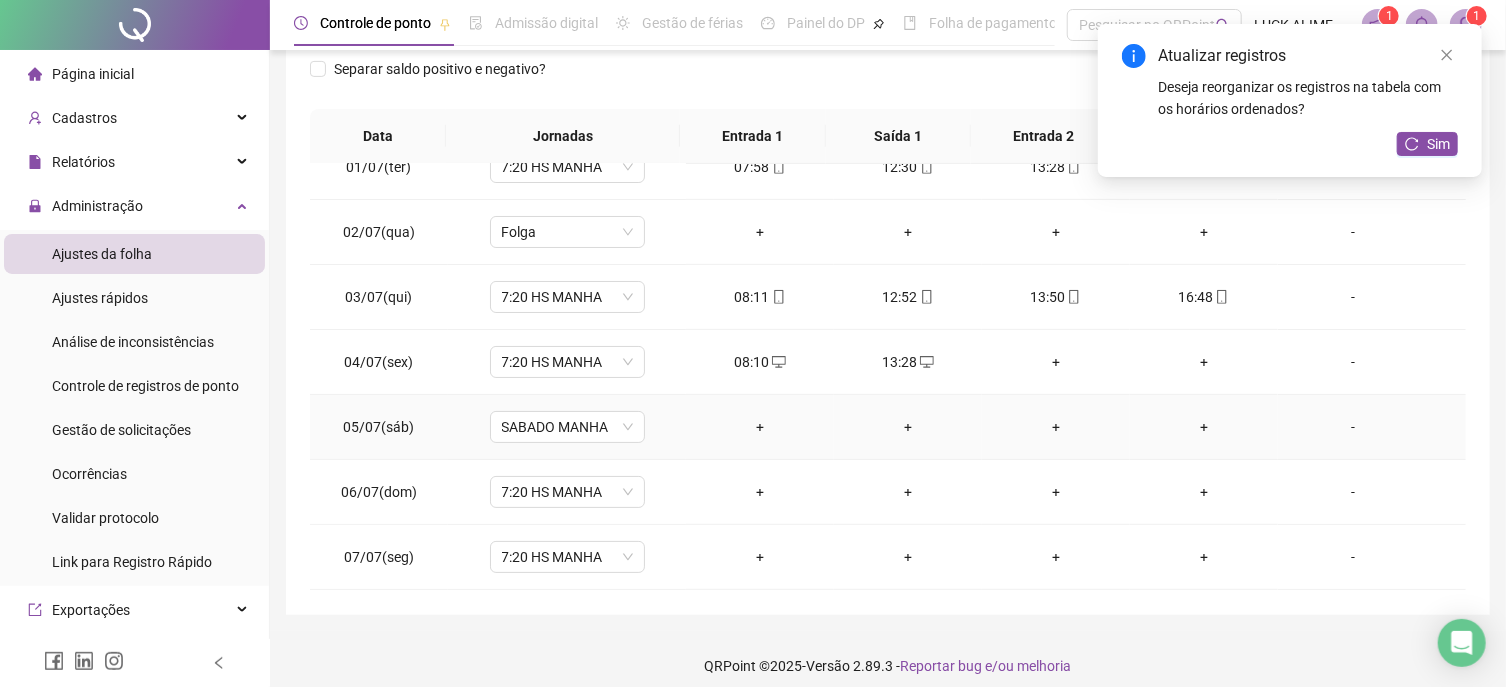 scroll, scrollTop: 0, scrollLeft: 0, axis: both 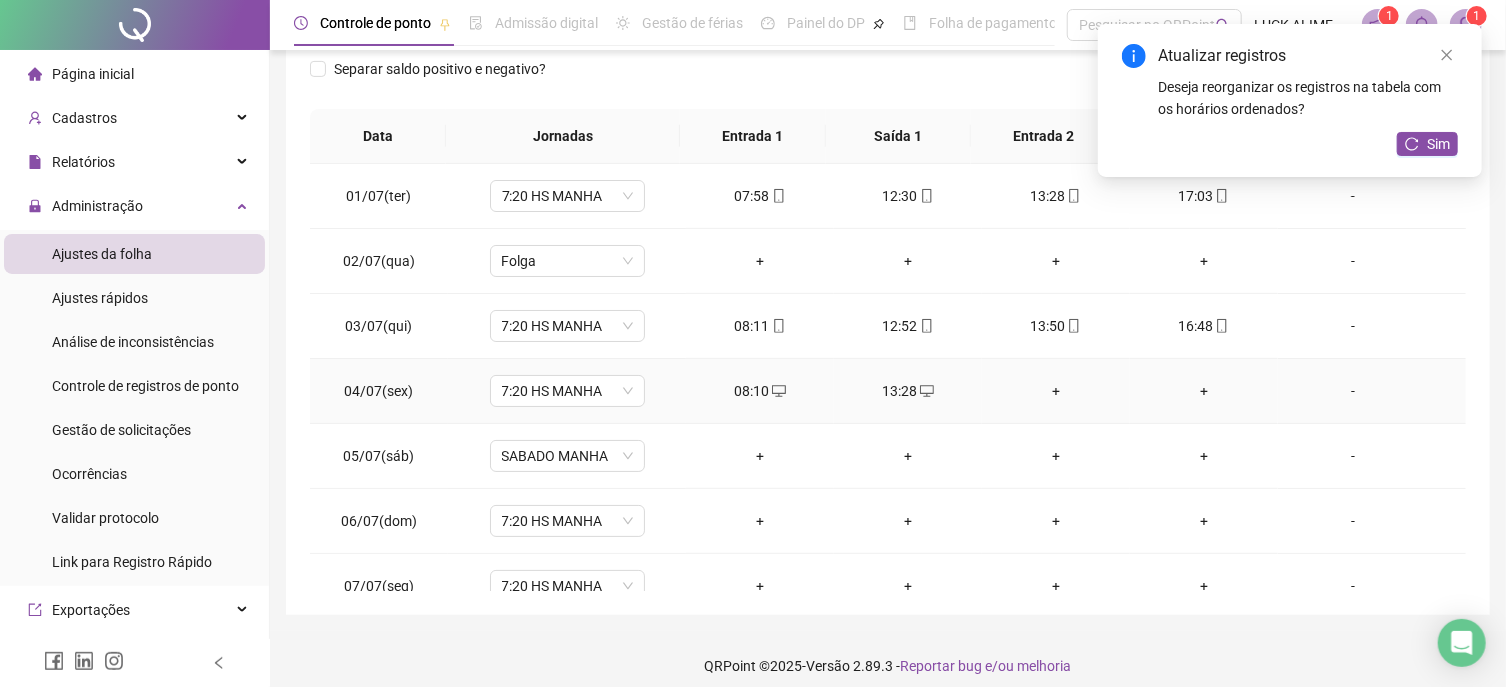 click on "+" at bounding box center (1056, 391) 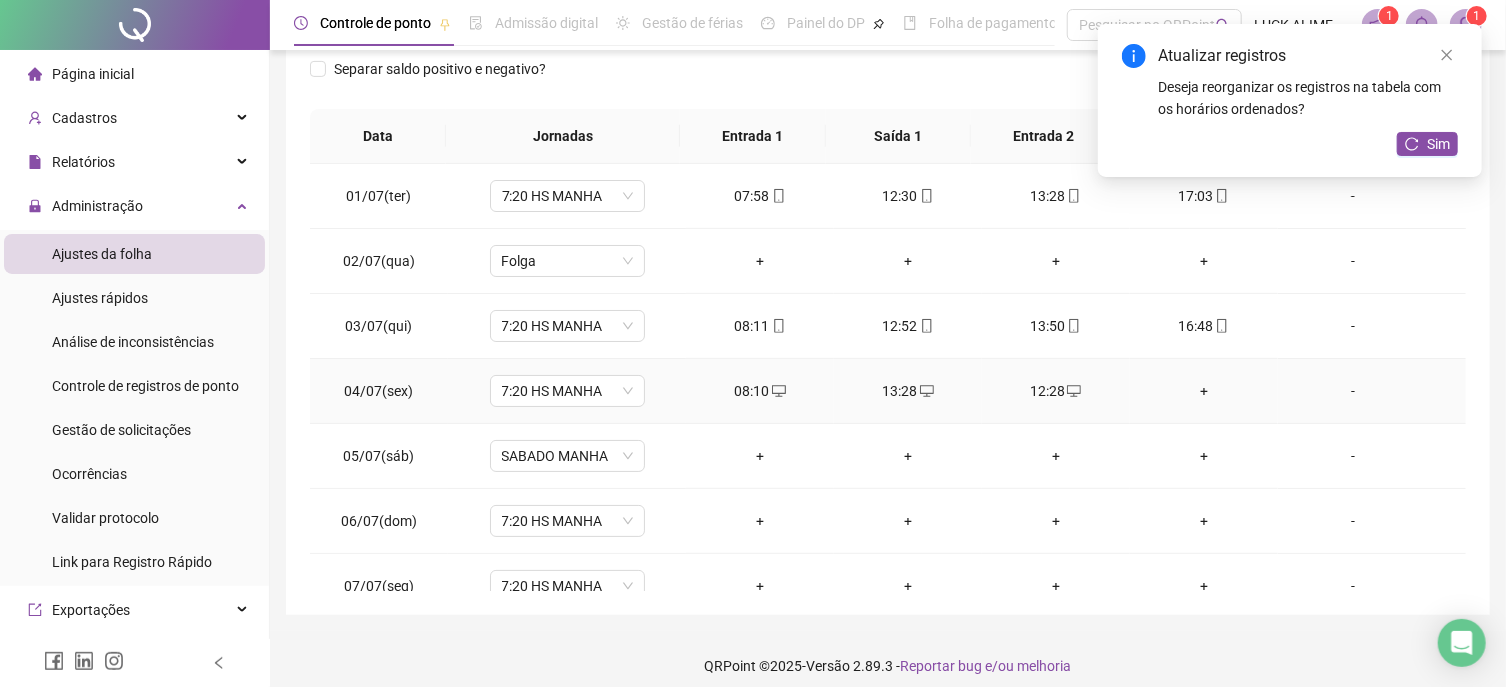 click on "+" at bounding box center [1204, 391] 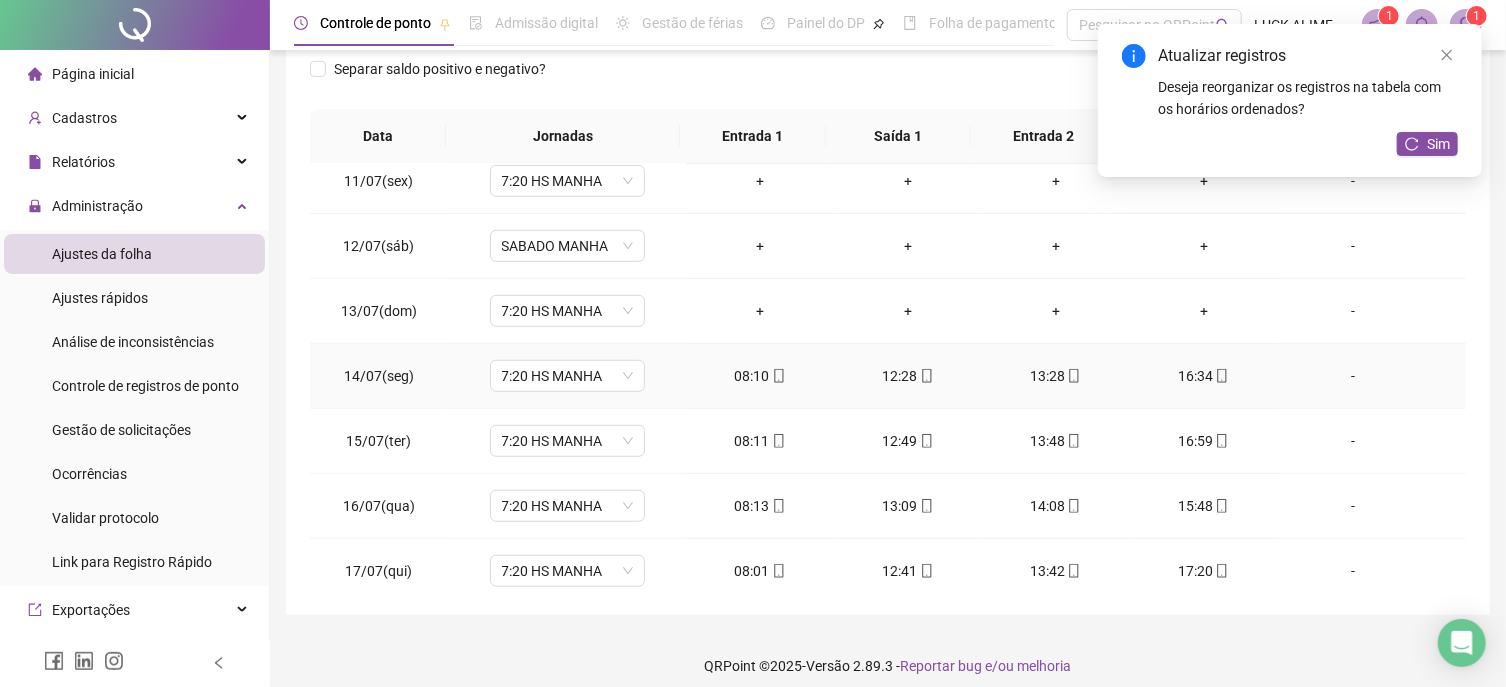 scroll, scrollTop: 683, scrollLeft: 0, axis: vertical 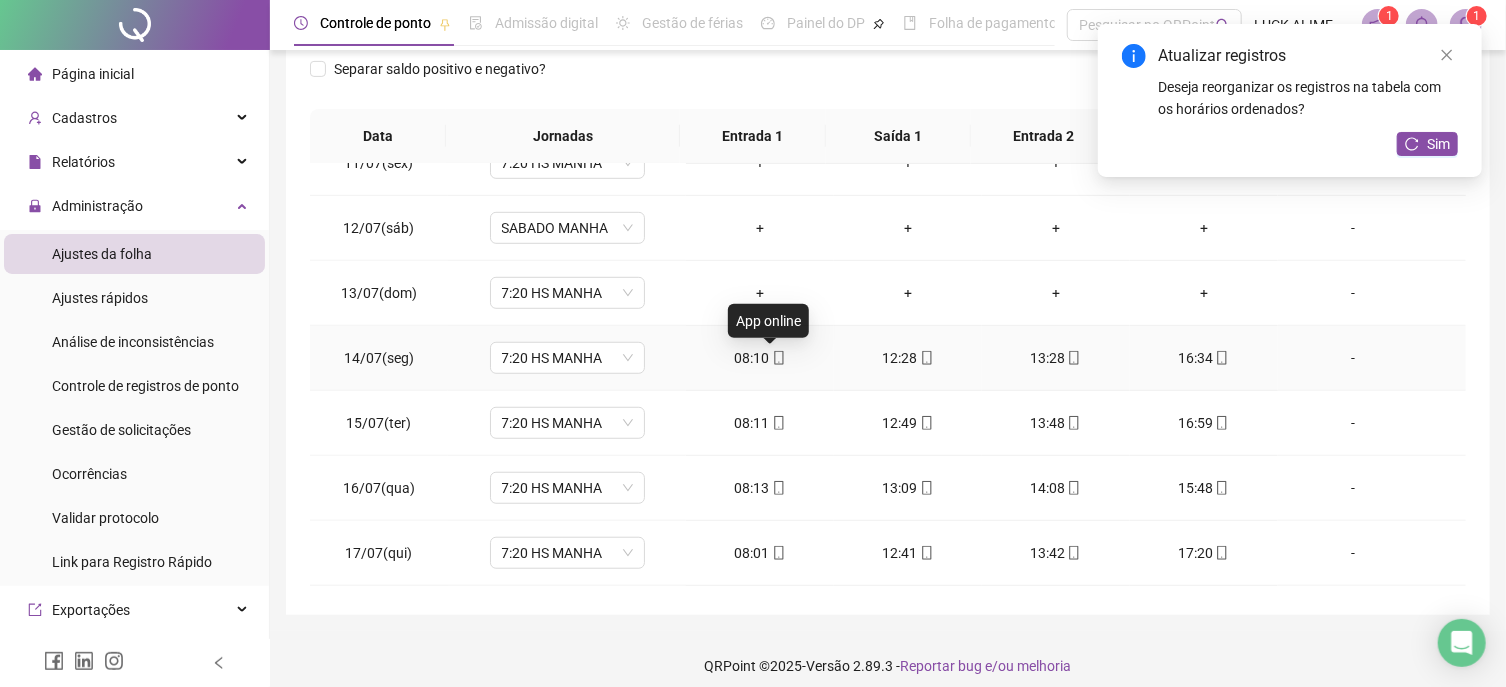 click 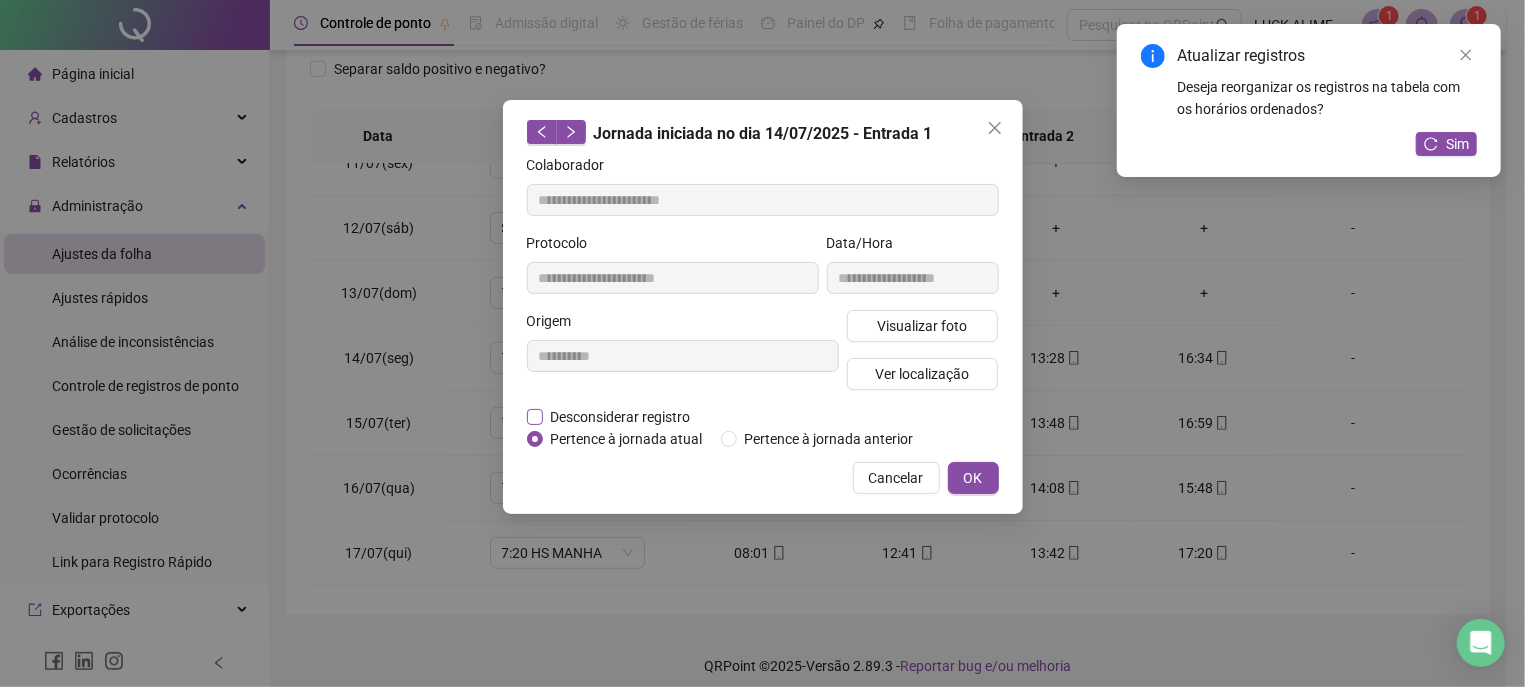 click on "Desconsiderar registro" at bounding box center (621, 417) 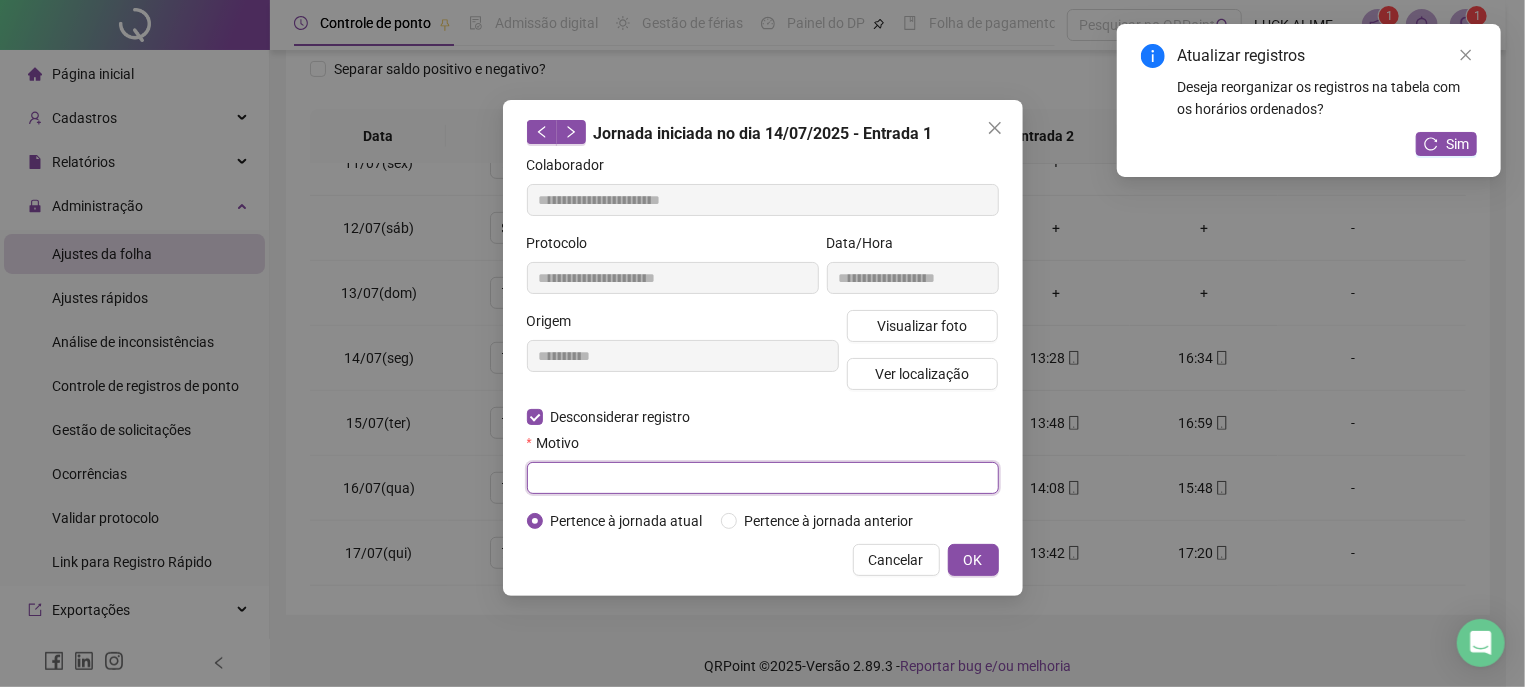 click at bounding box center (763, 478) 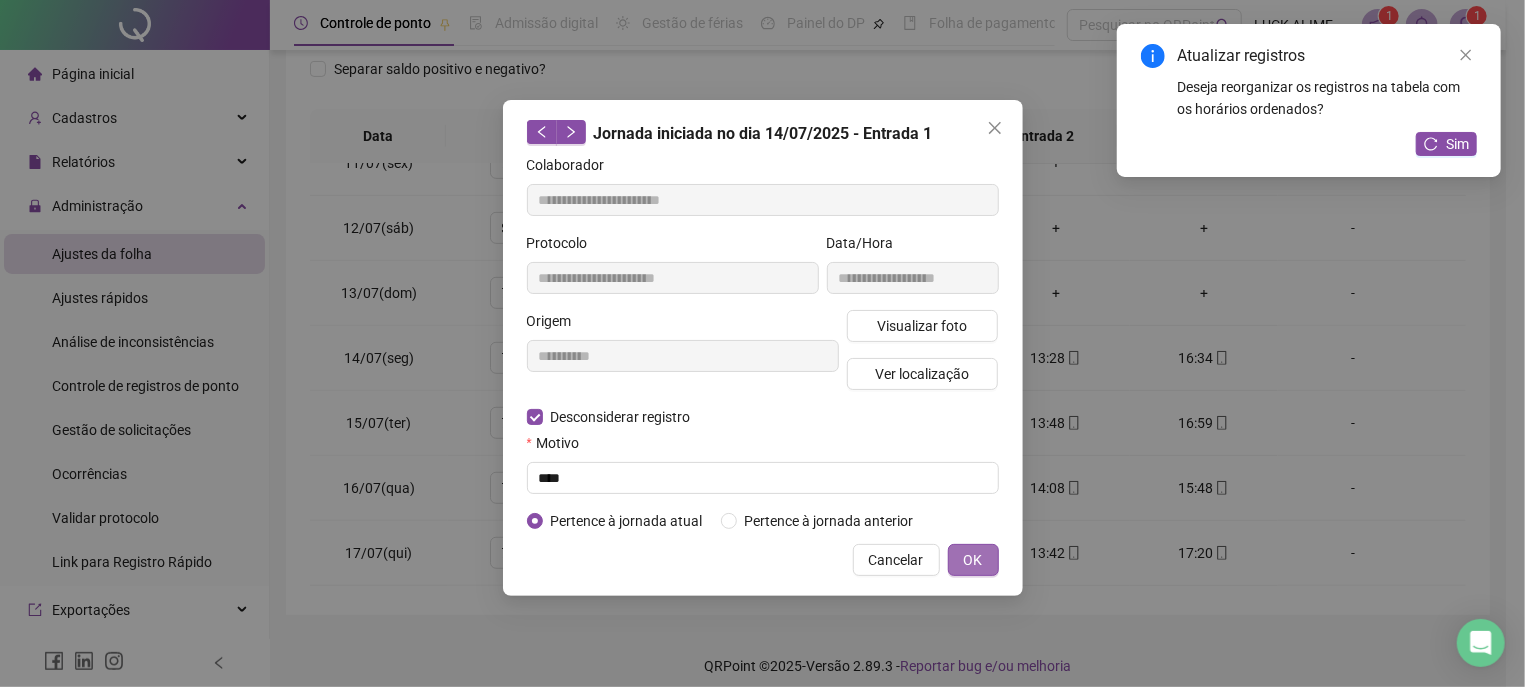 click on "OK" at bounding box center [973, 560] 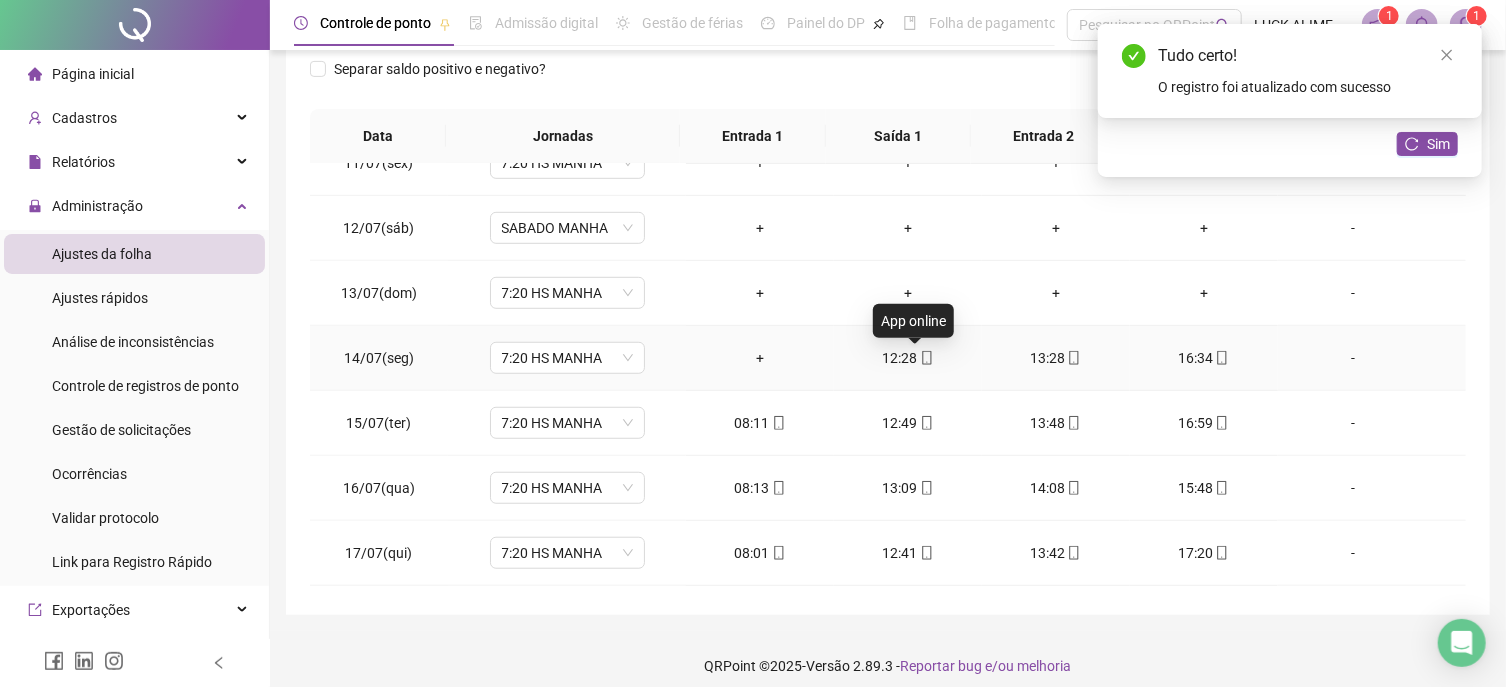 click 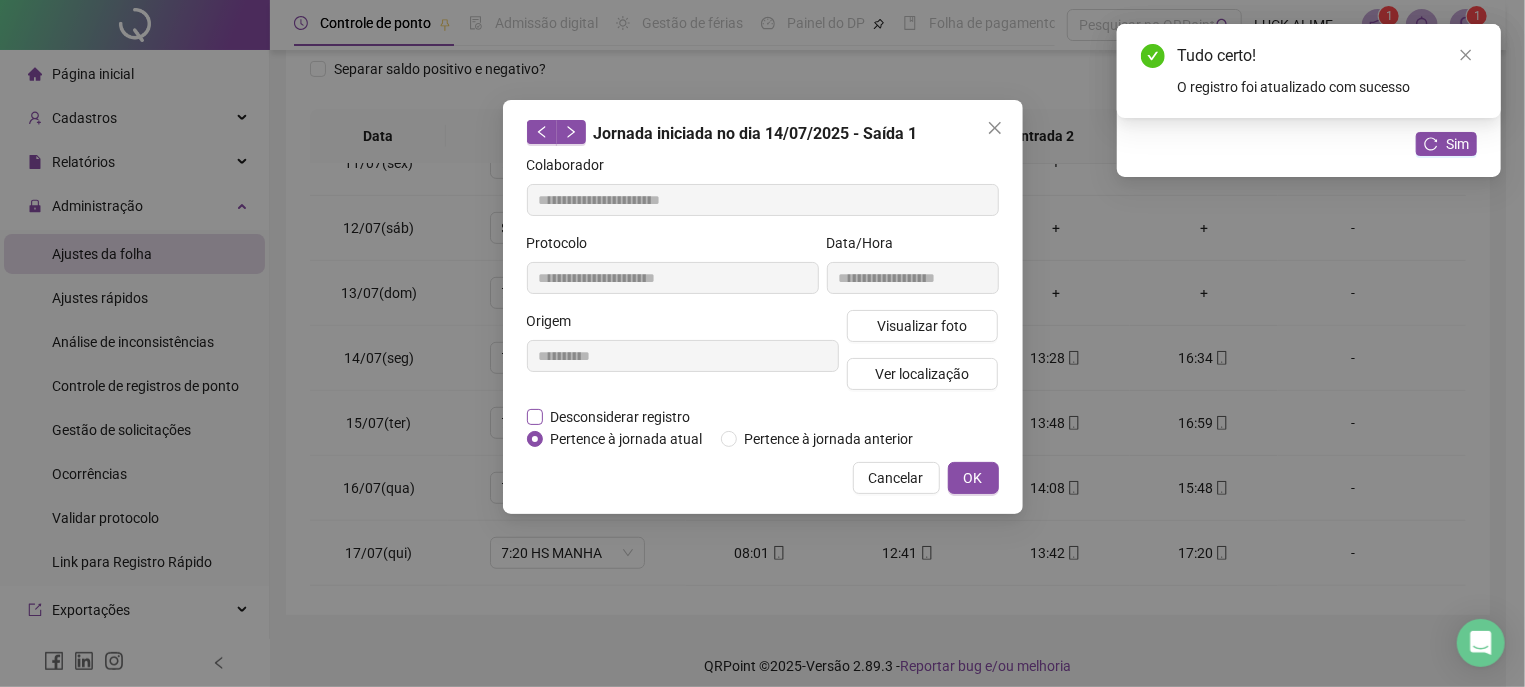 click on "Desconsiderar registro" at bounding box center [621, 417] 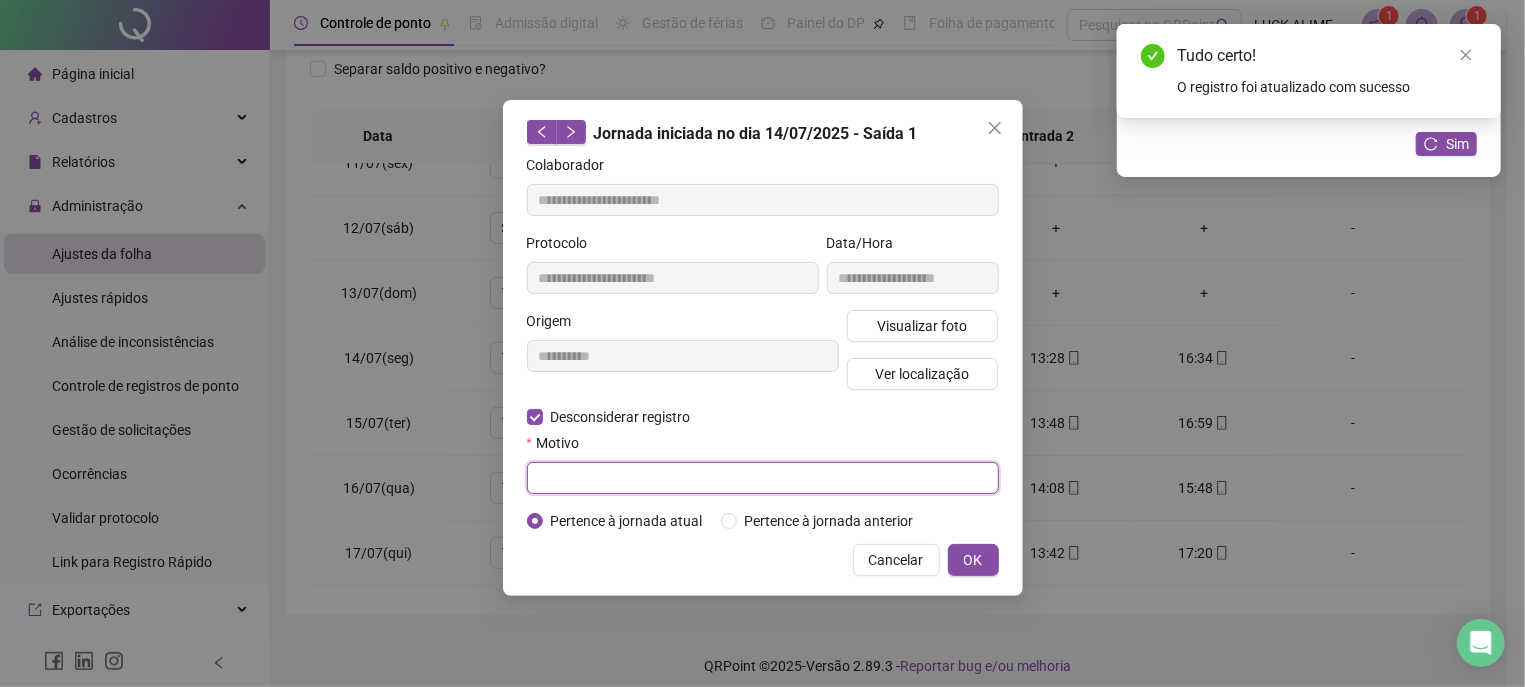 click at bounding box center (763, 478) 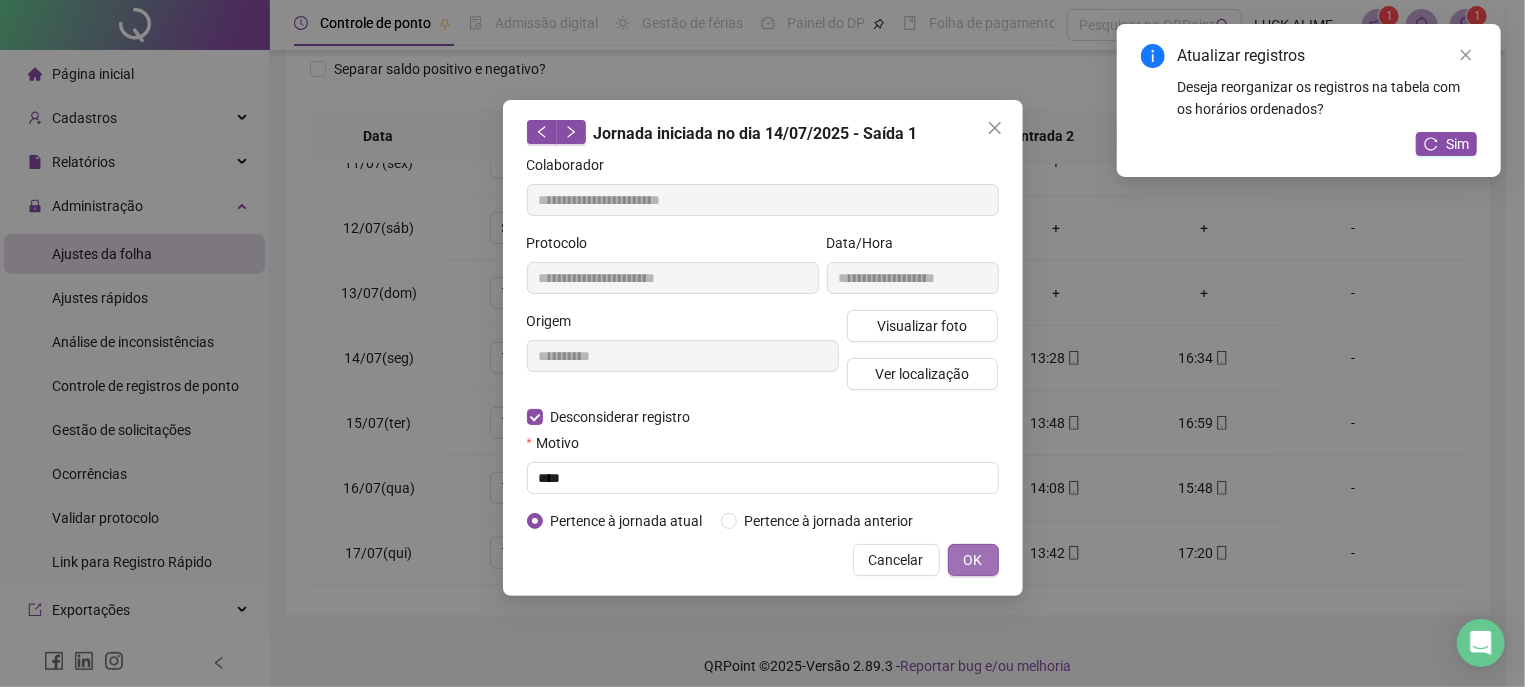 click on "OK" at bounding box center (973, 560) 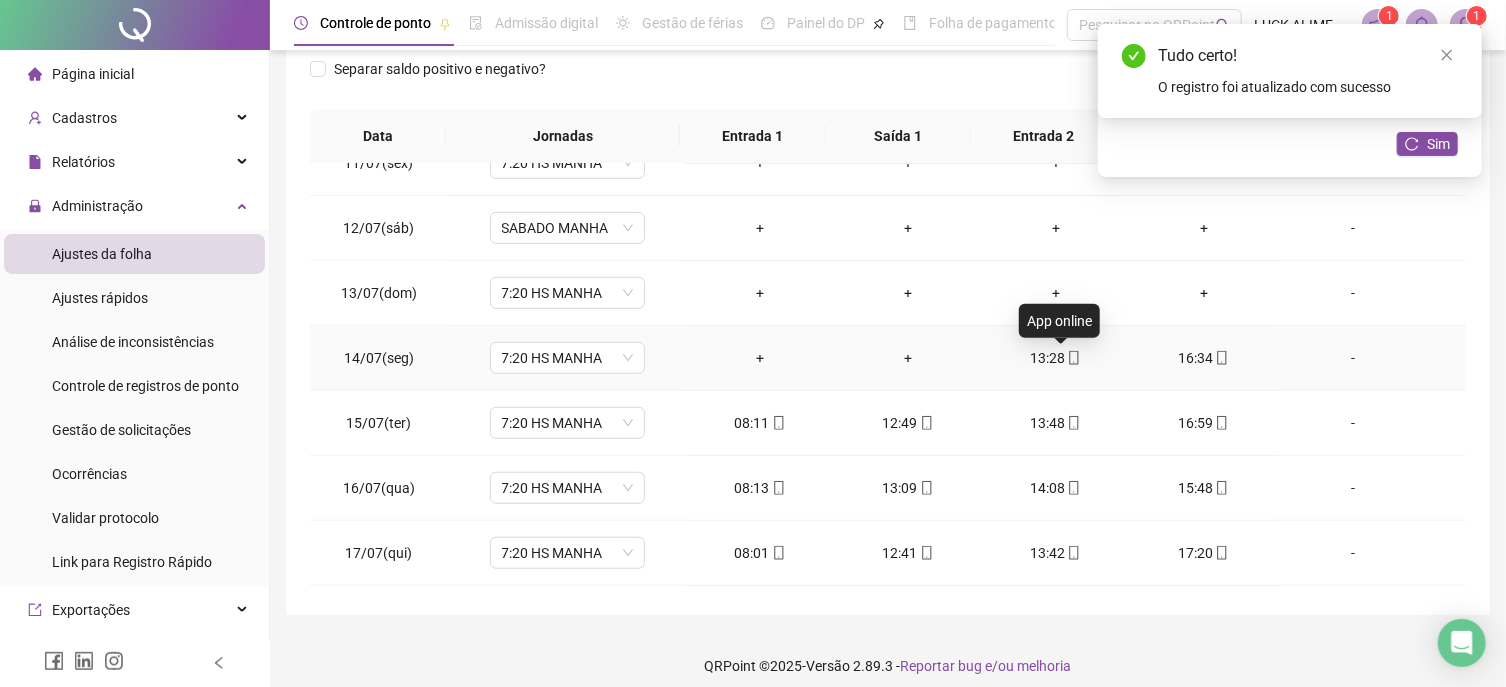 click 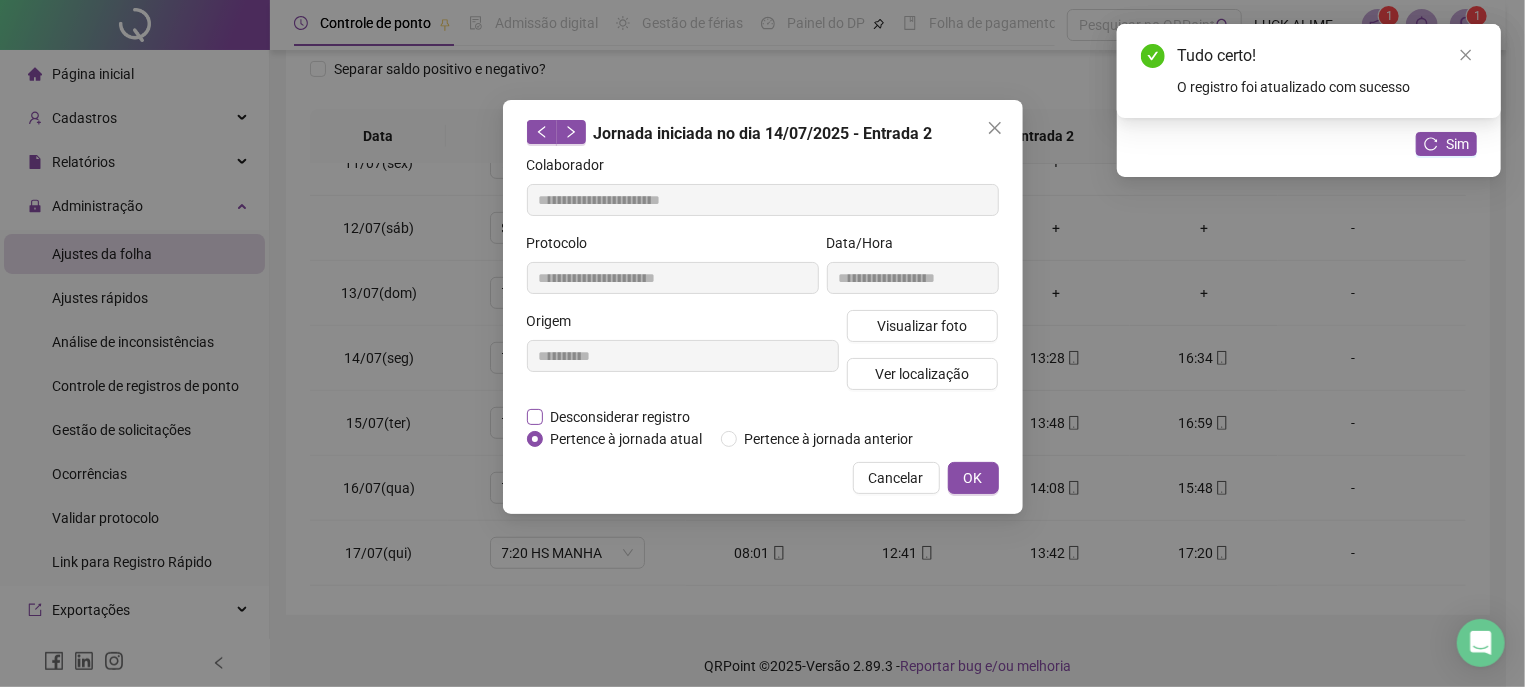 click on "Desconsiderar registro" at bounding box center (621, 417) 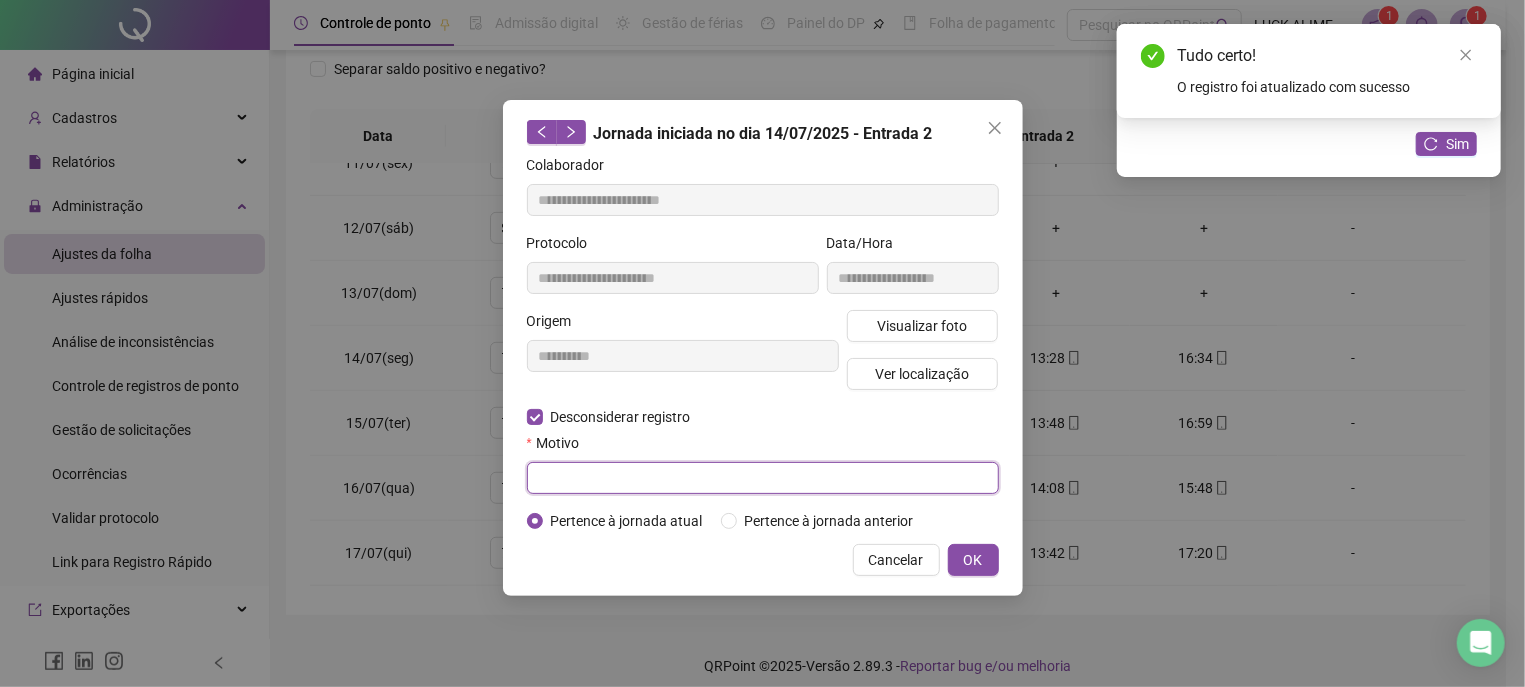 click at bounding box center (763, 478) 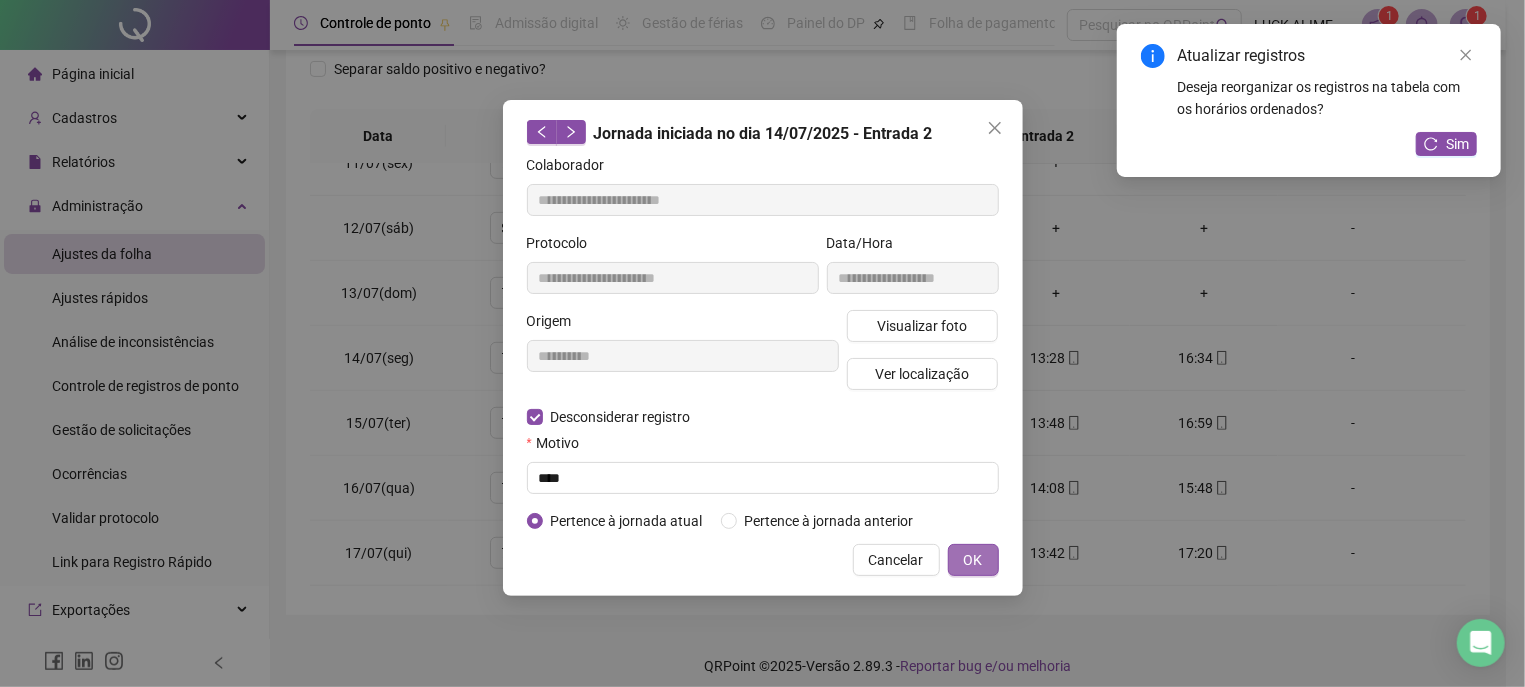 click on "OK" at bounding box center [973, 560] 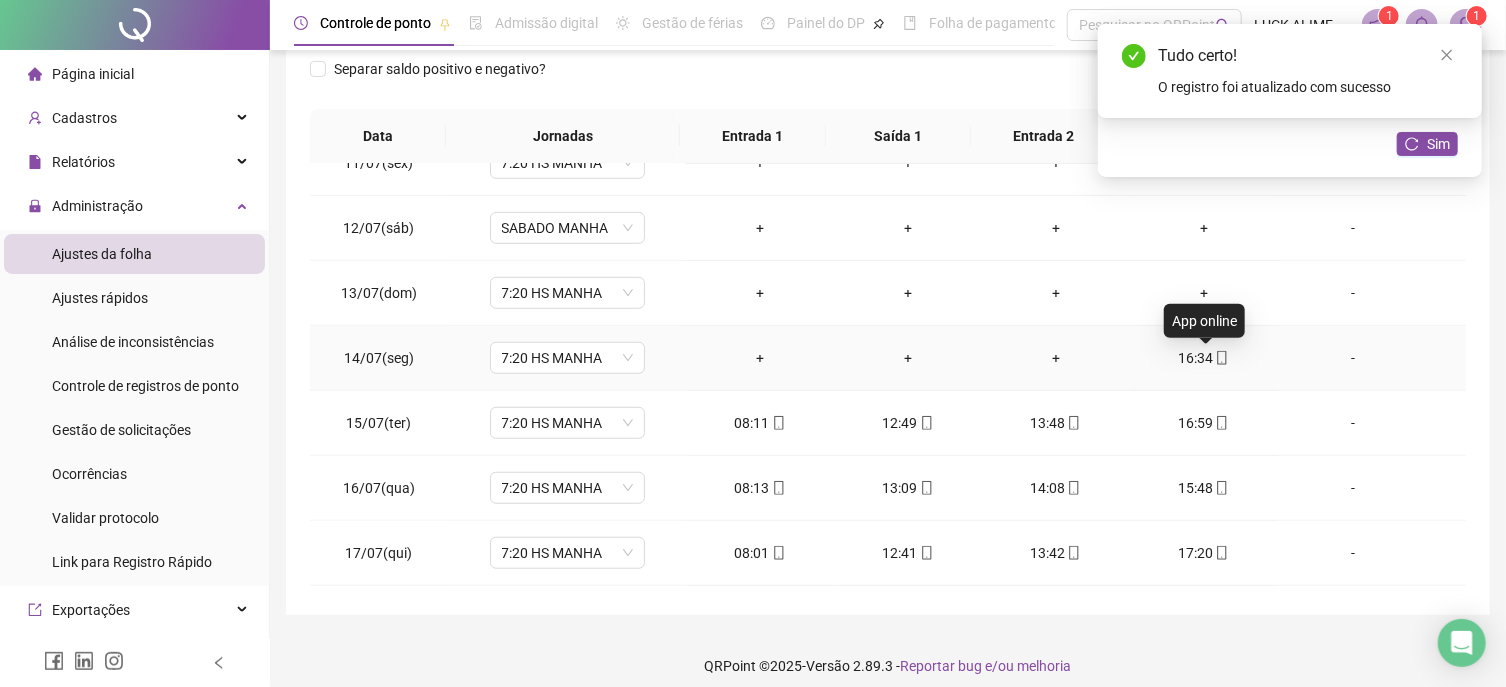click 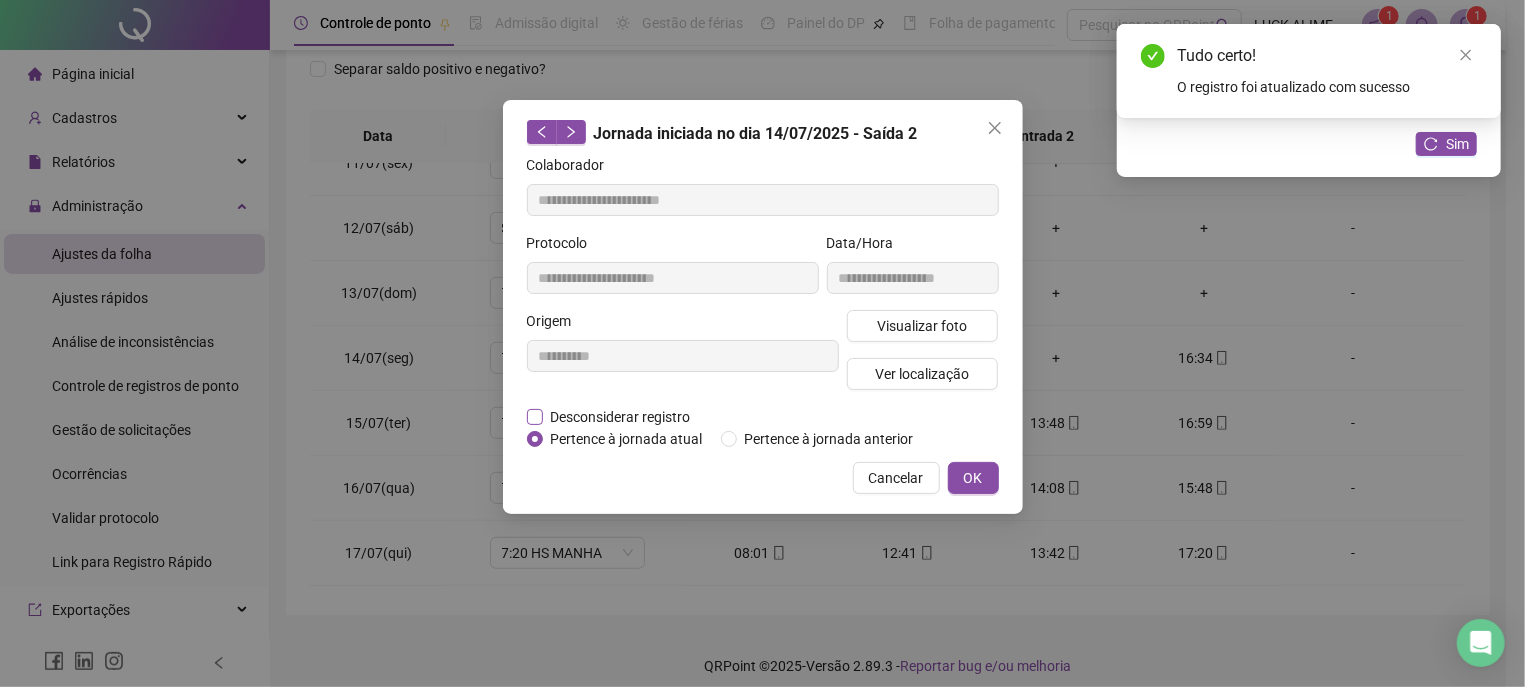 click on "Desconsiderar registro" at bounding box center (621, 417) 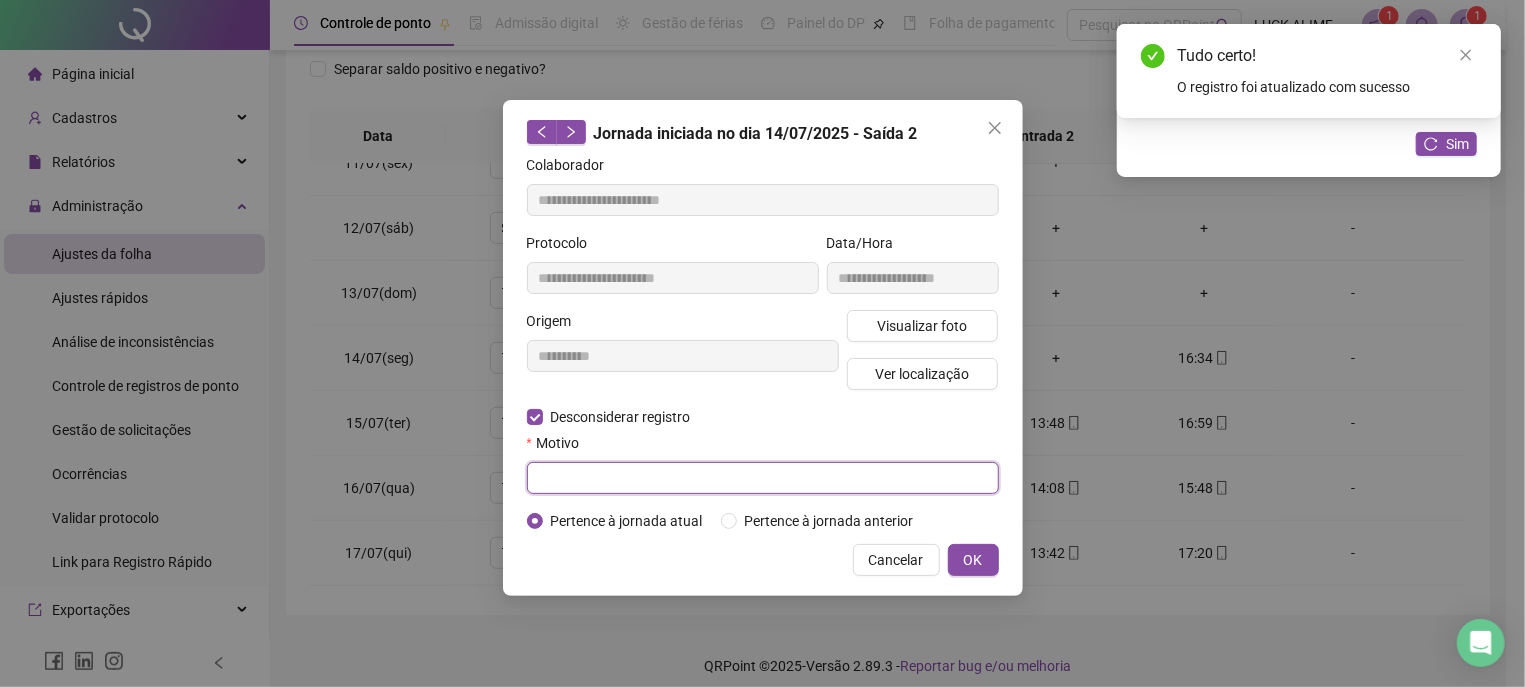 click at bounding box center (763, 478) 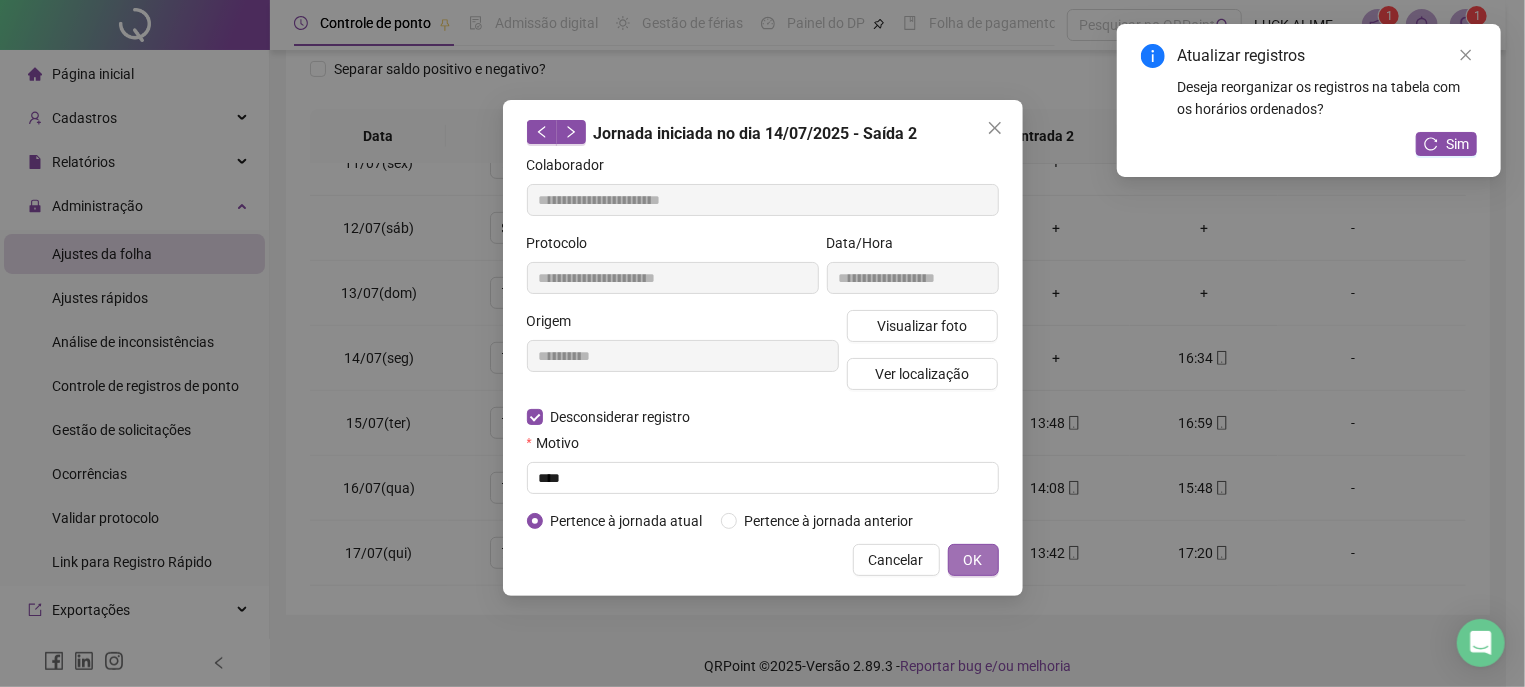 click on "OK" at bounding box center (973, 560) 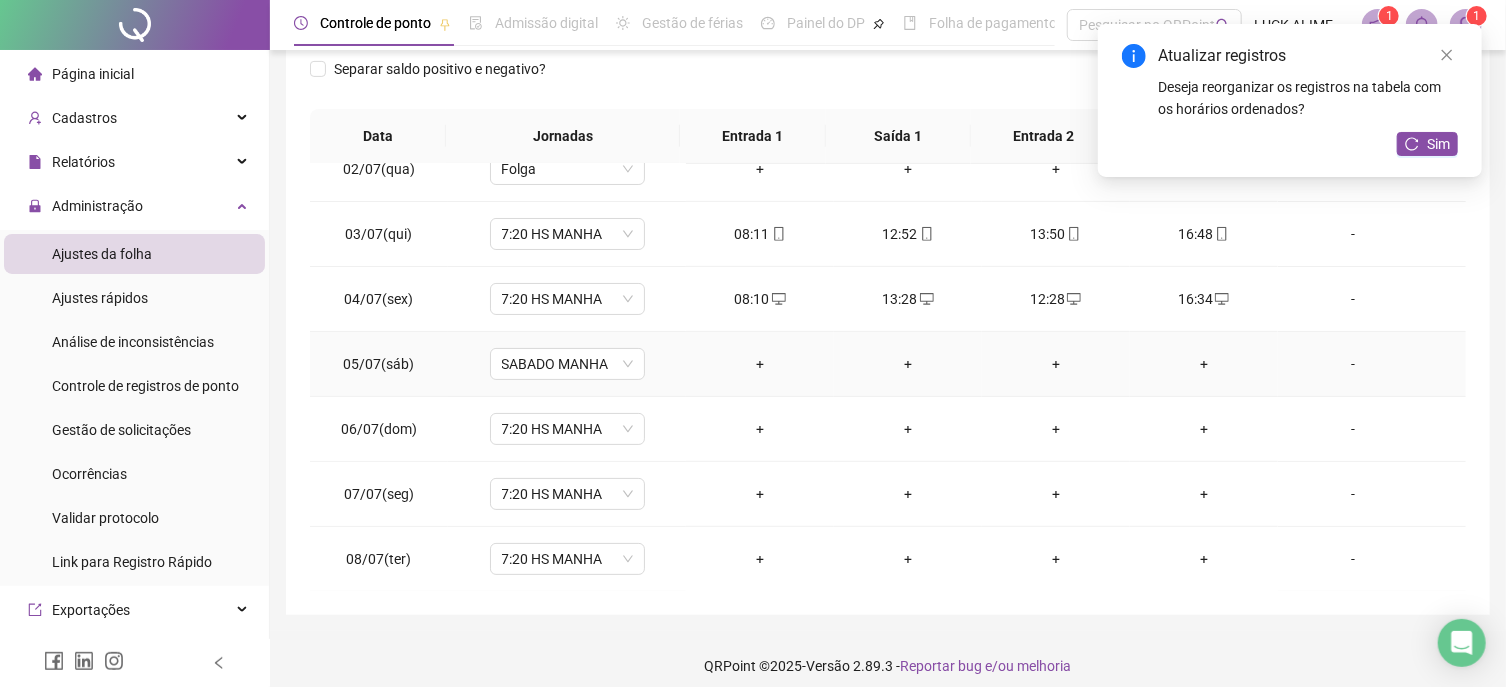 scroll, scrollTop: 113, scrollLeft: 0, axis: vertical 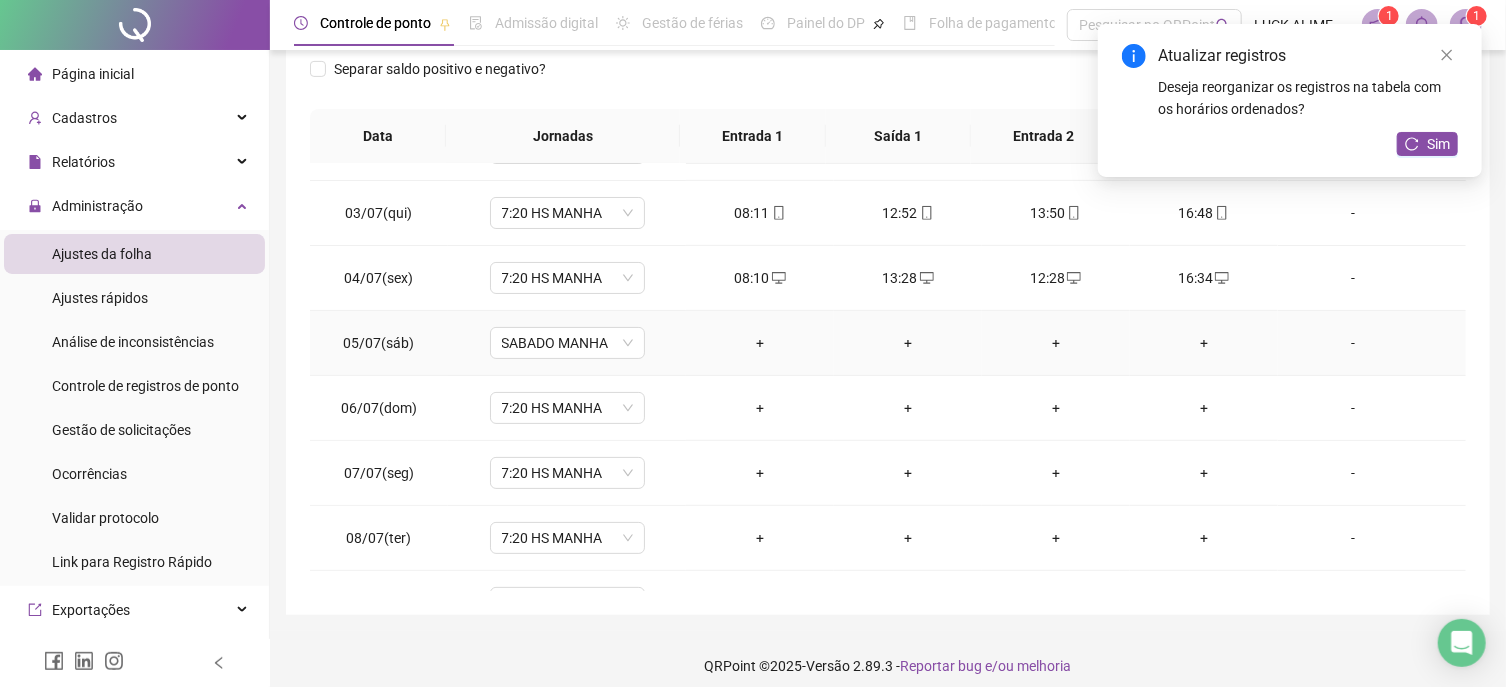 click on "+" at bounding box center (760, 343) 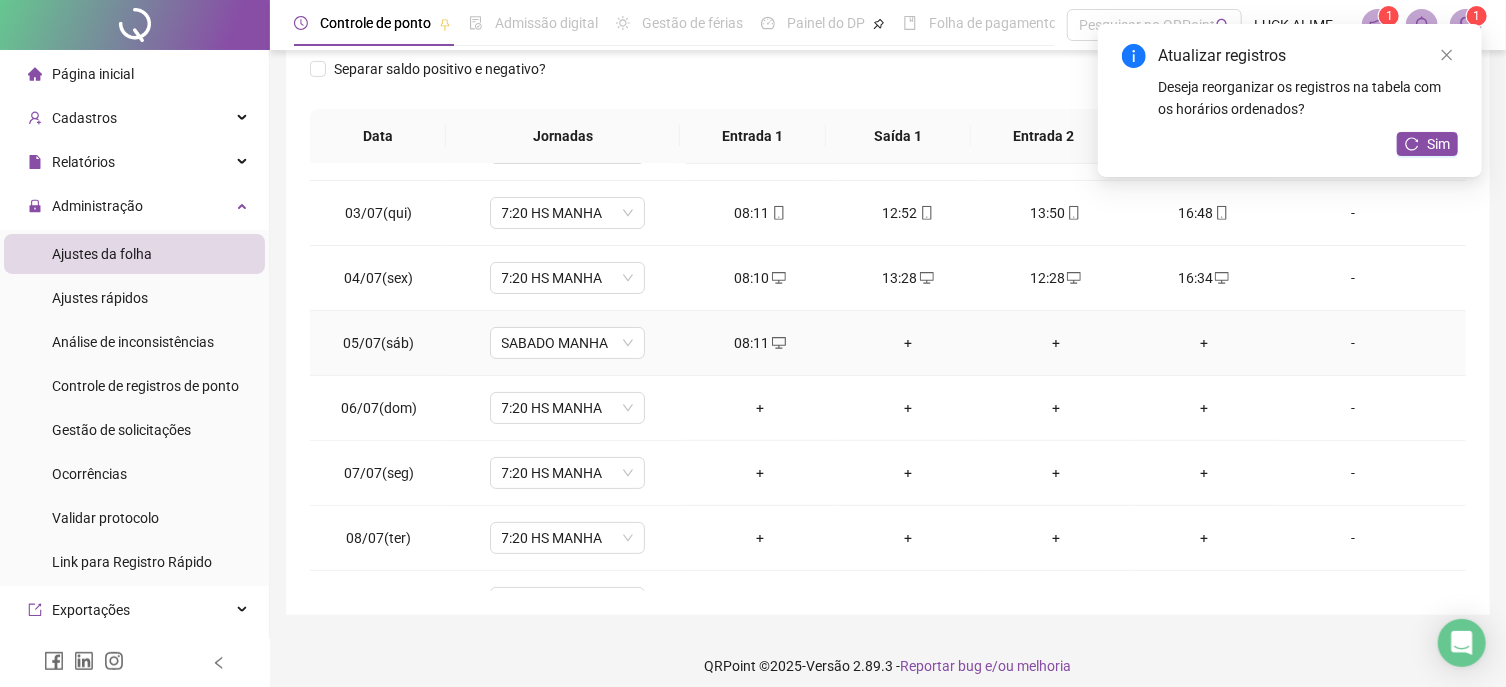 click on "+" at bounding box center (908, 343) 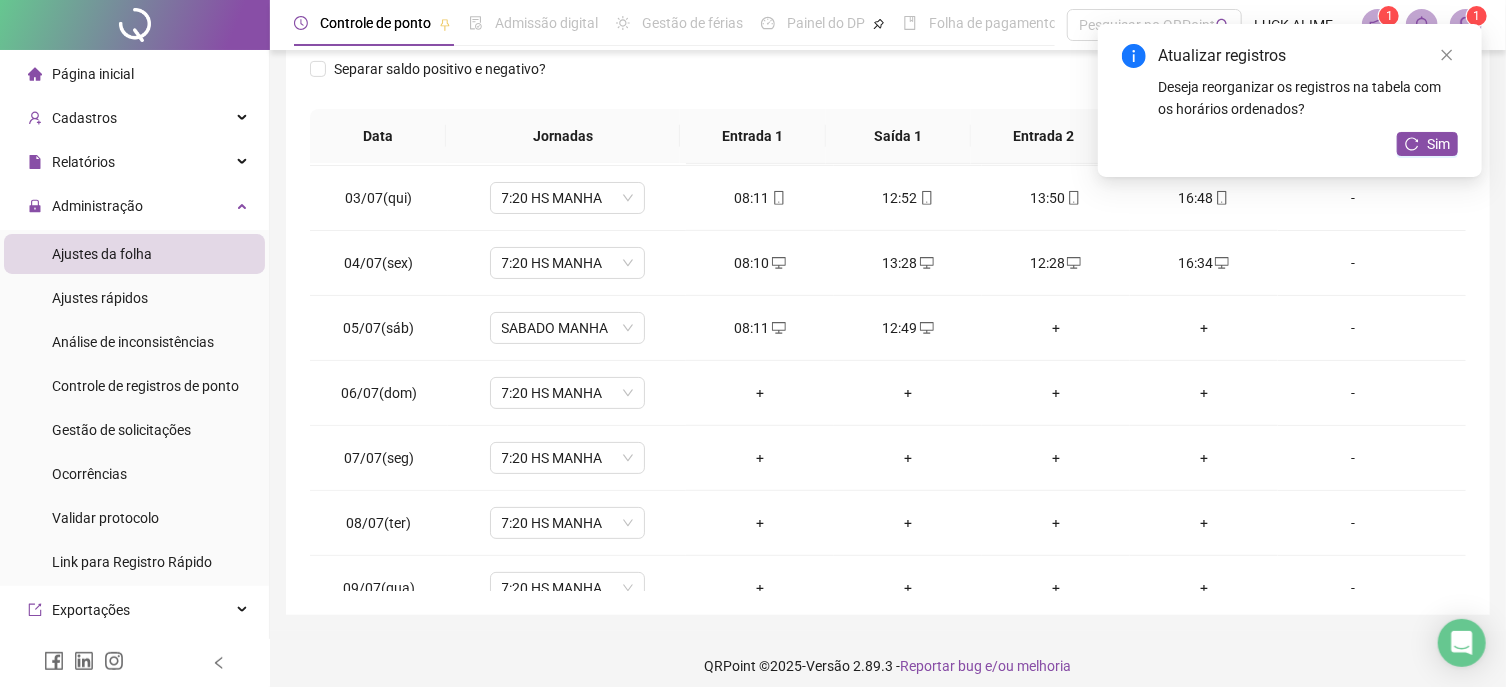 scroll, scrollTop: 113, scrollLeft: 0, axis: vertical 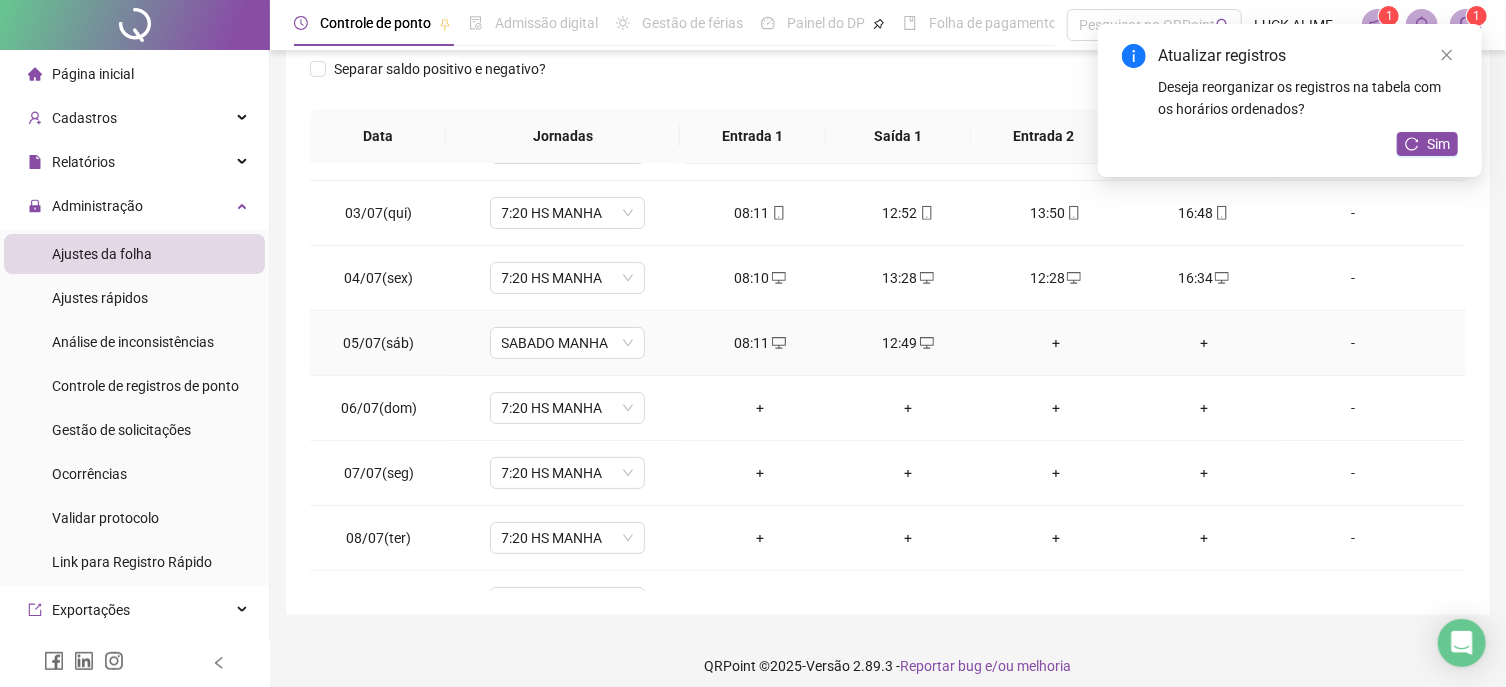 click on "+" at bounding box center [1056, 343] 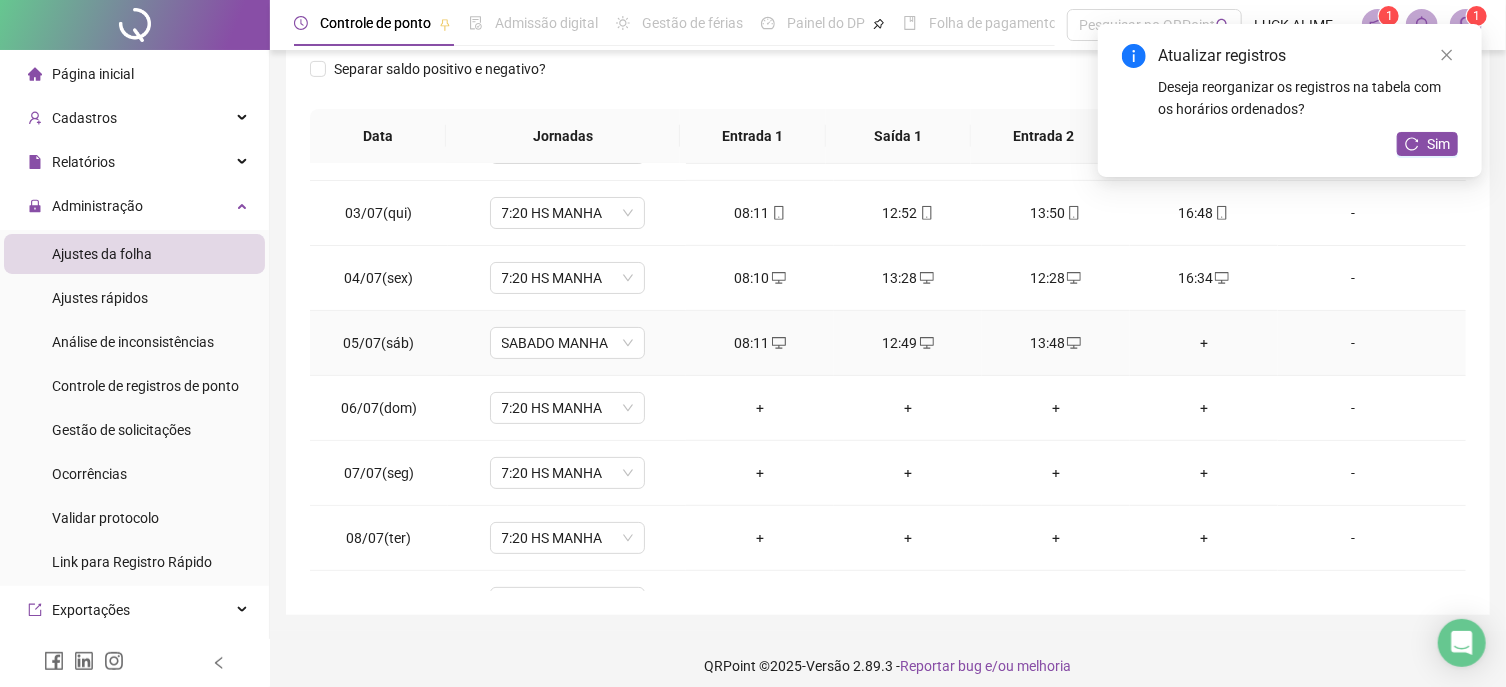 click on "+" at bounding box center [1204, 343] 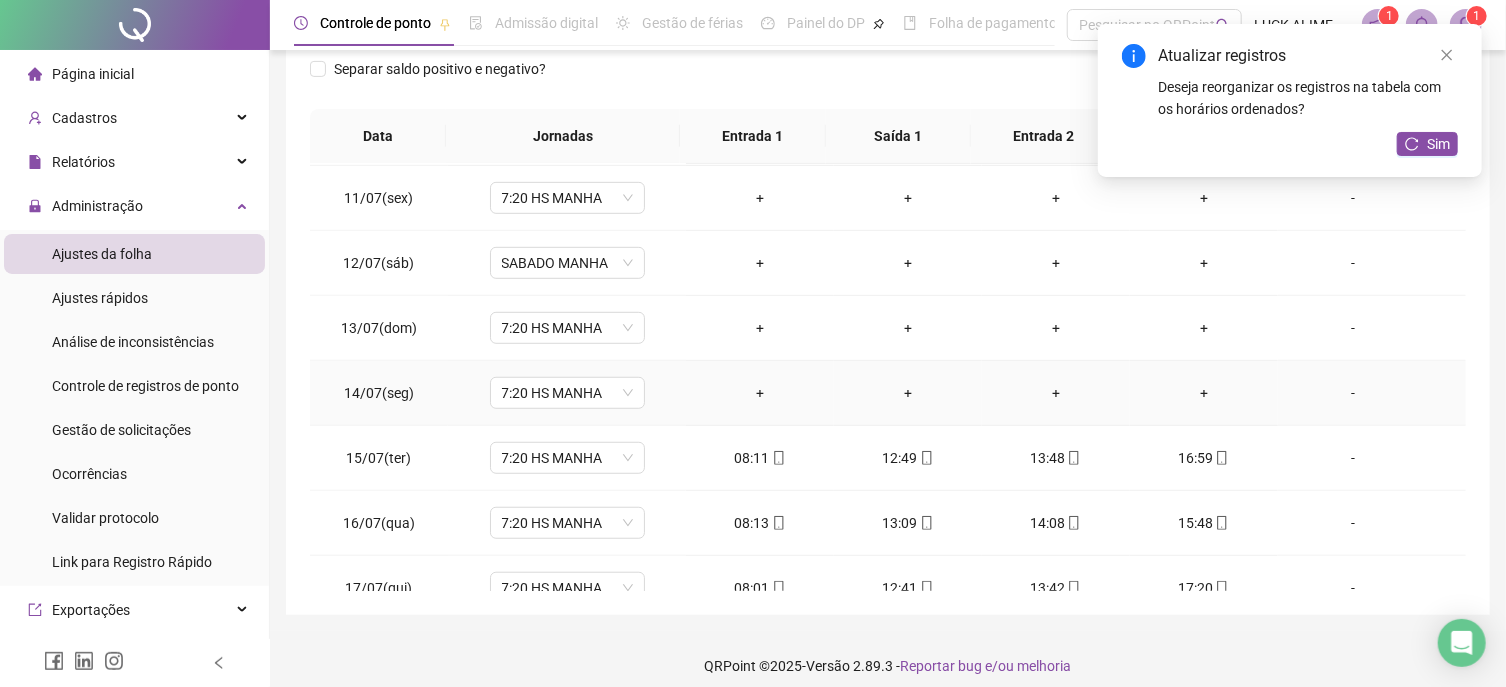 scroll, scrollTop: 683, scrollLeft: 0, axis: vertical 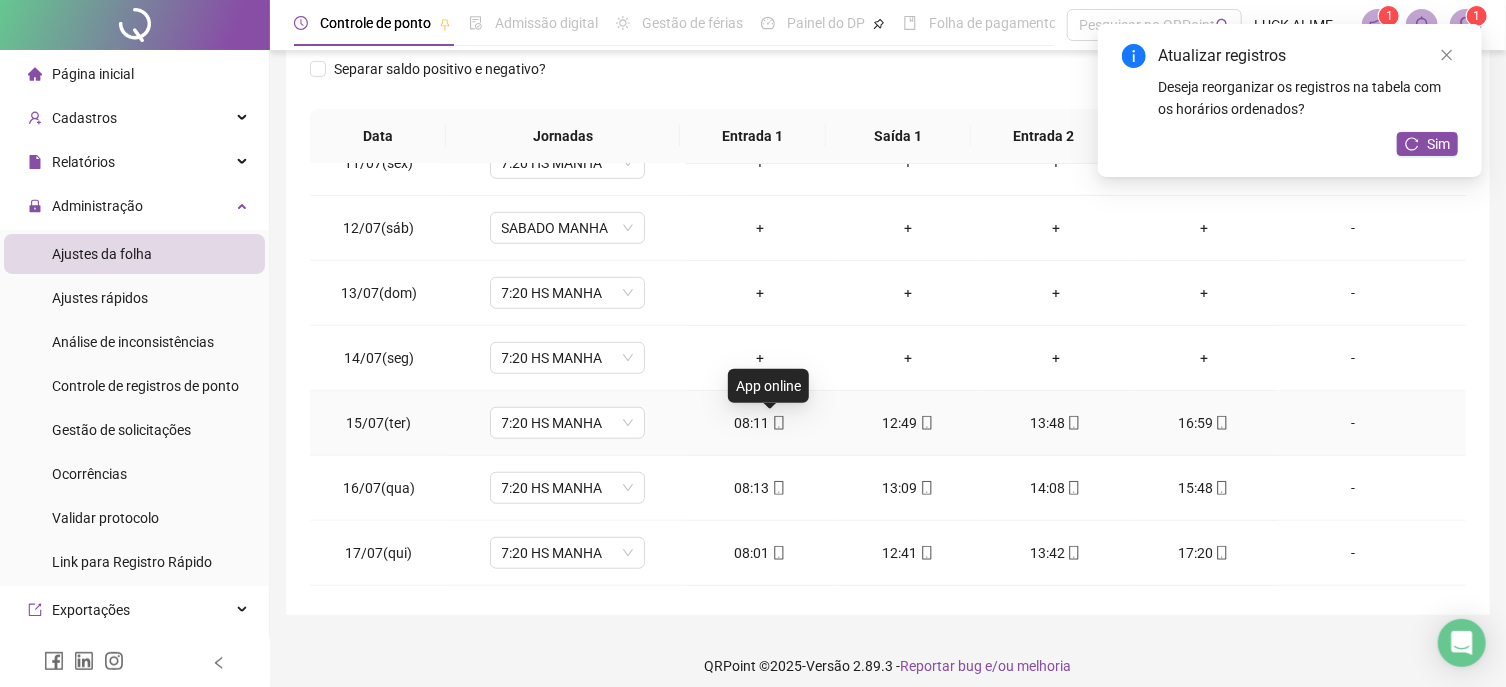 click 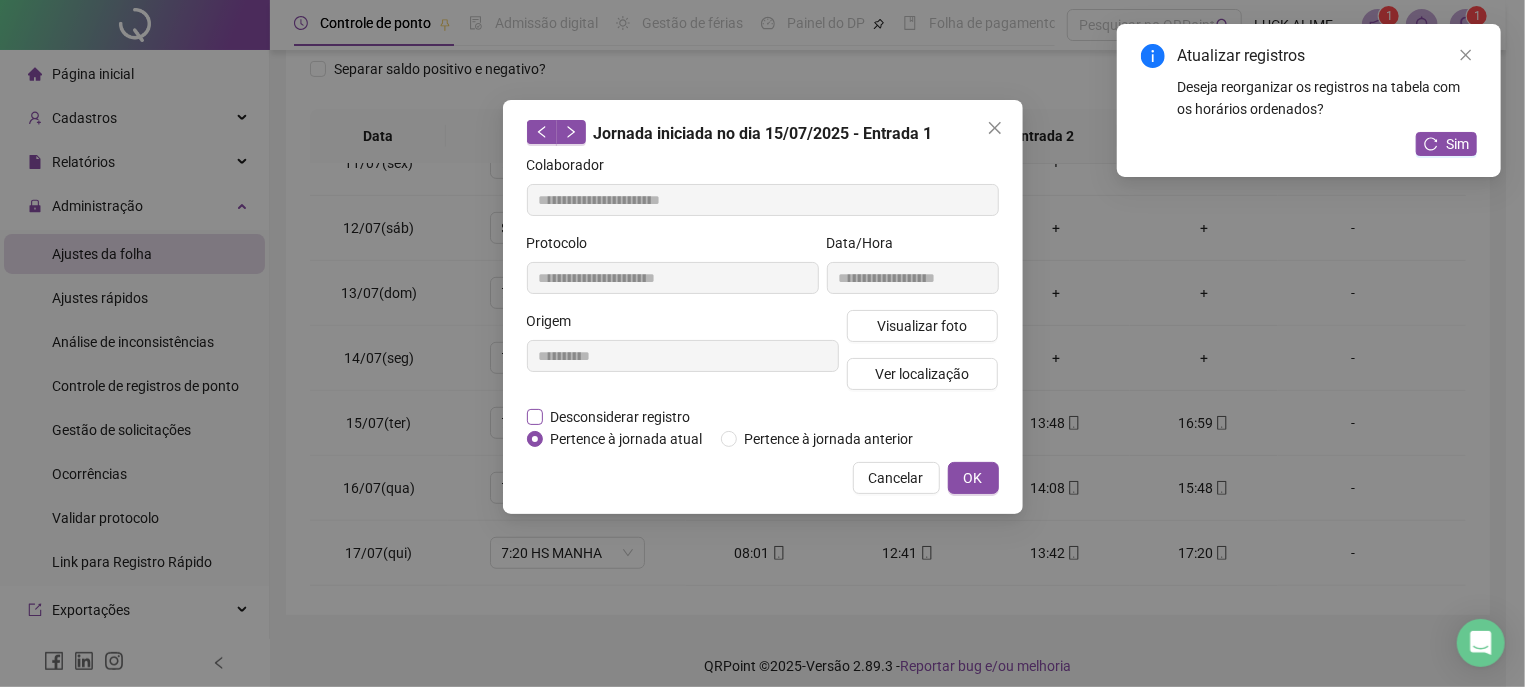 click on "Desconsiderar registro" at bounding box center [621, 417] 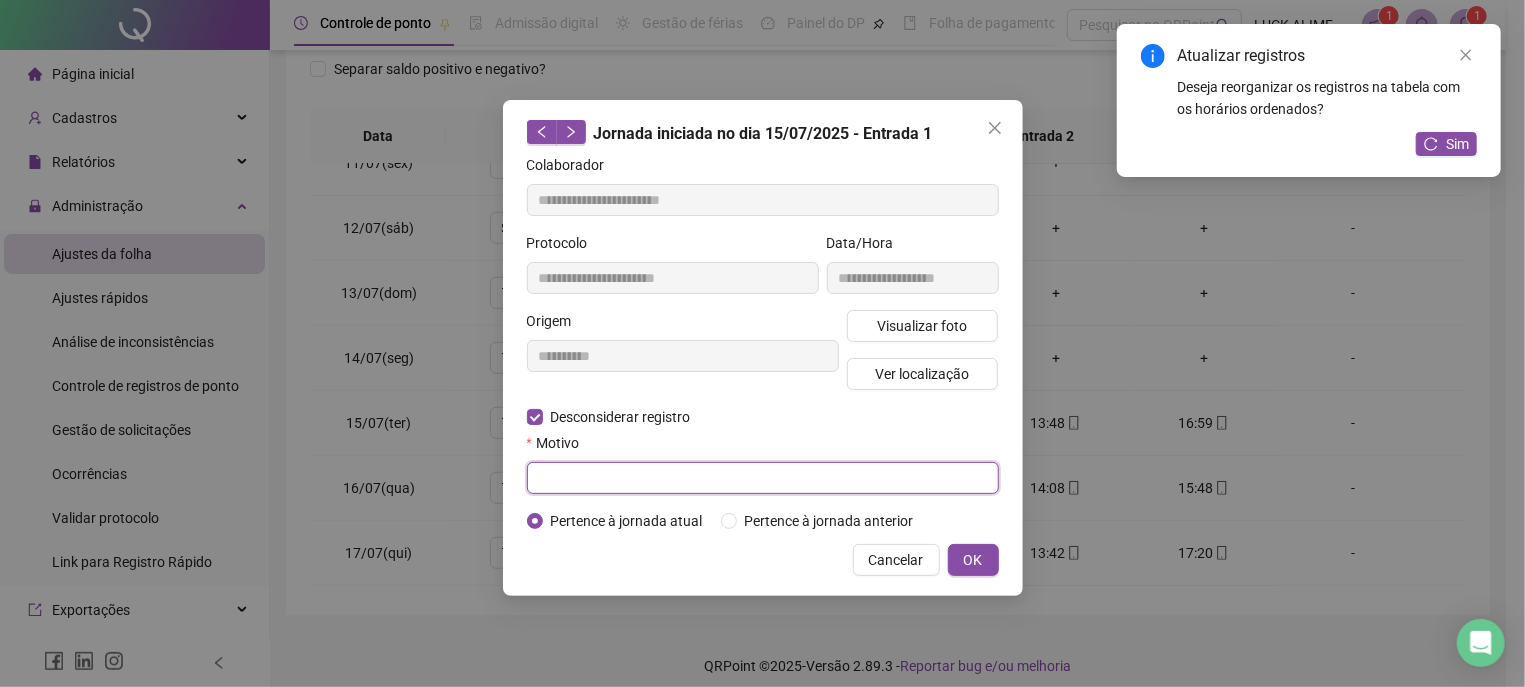 click at bounding box center [763, 478] 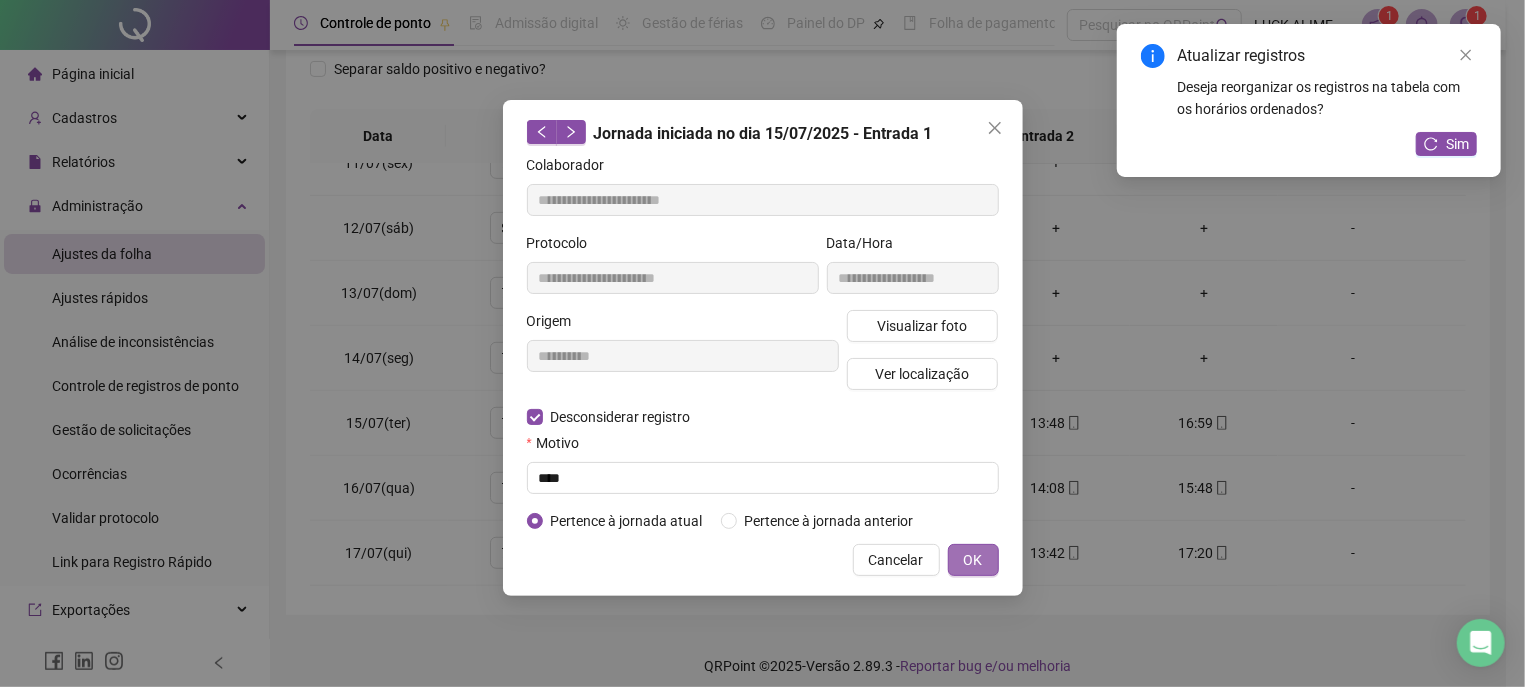 click on "OK" at bounding box center (973, 560) 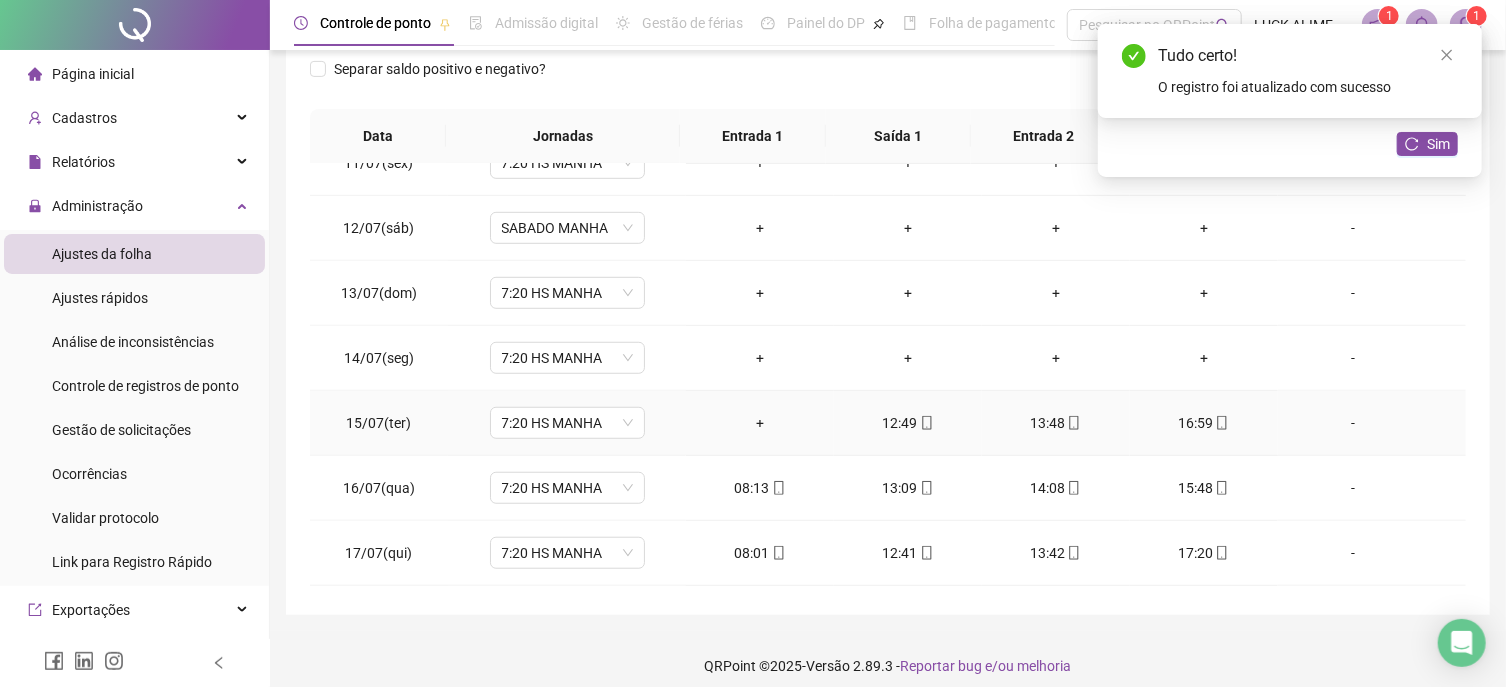 click 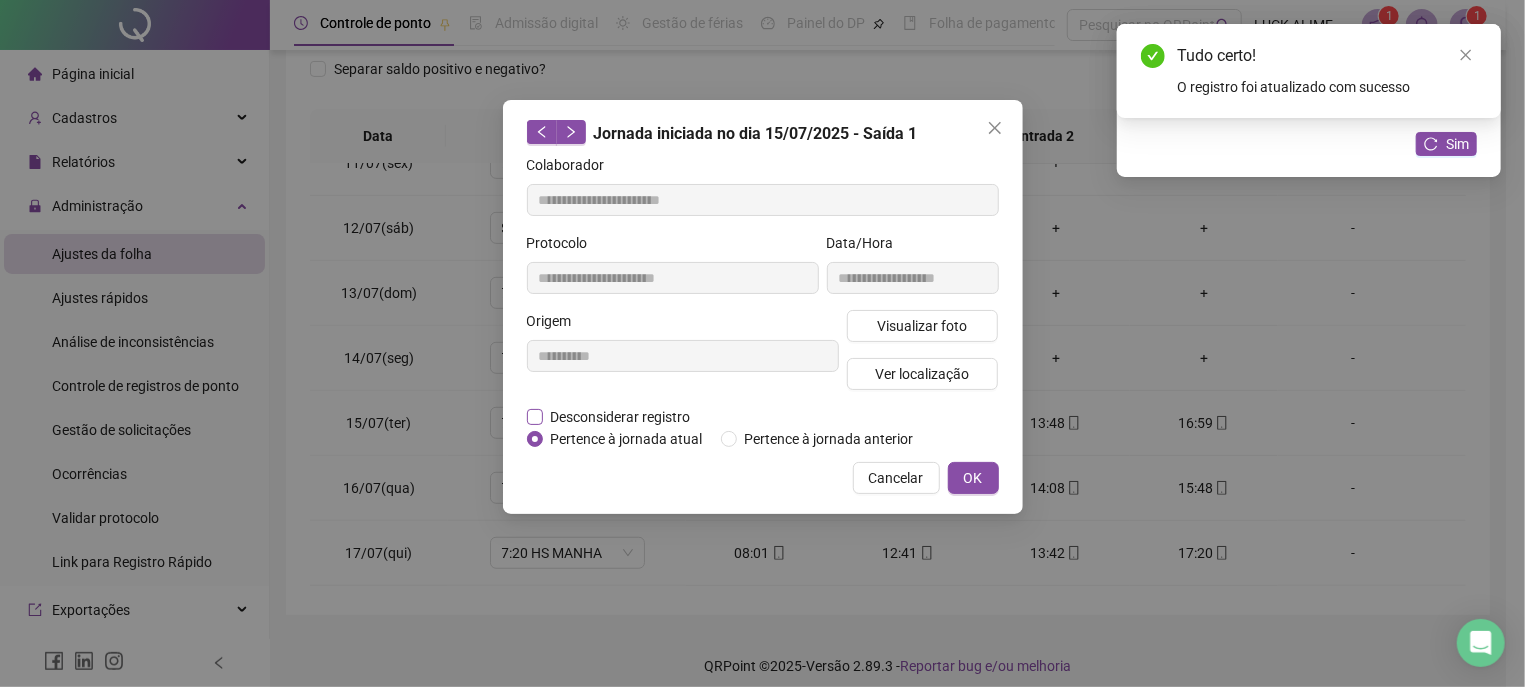 click on "Desconsiderar registro" at bounding box center (621, 417) 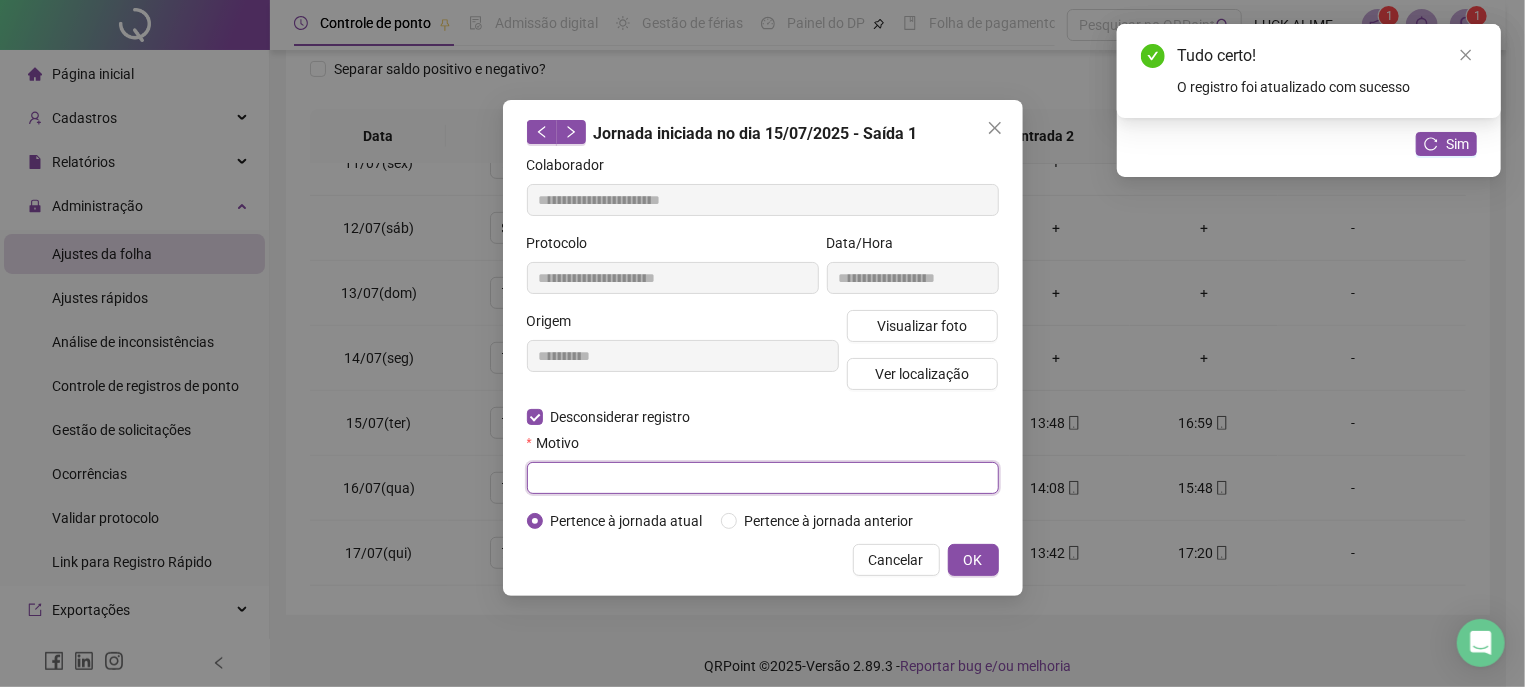 click at bounding box center (763, 478) 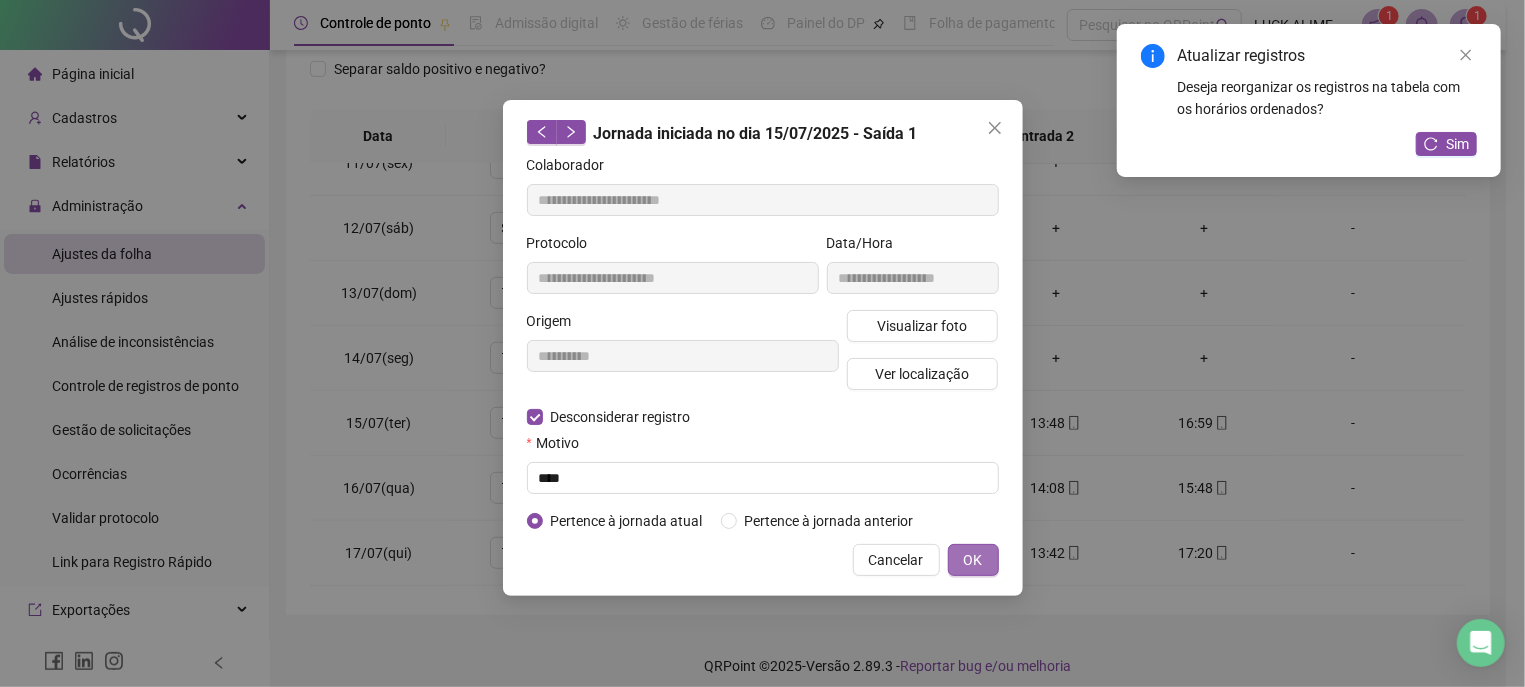 click on "OK" at bounding box center [973, 560] 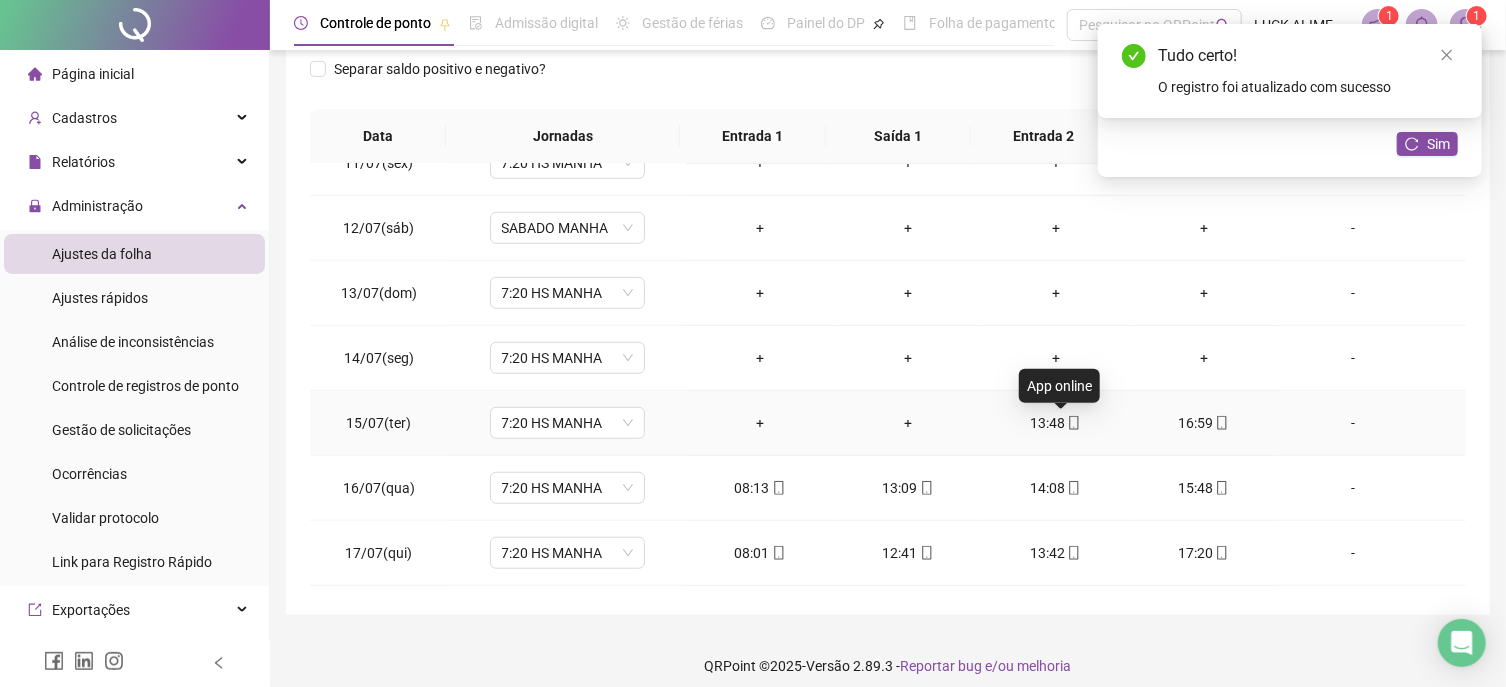 click 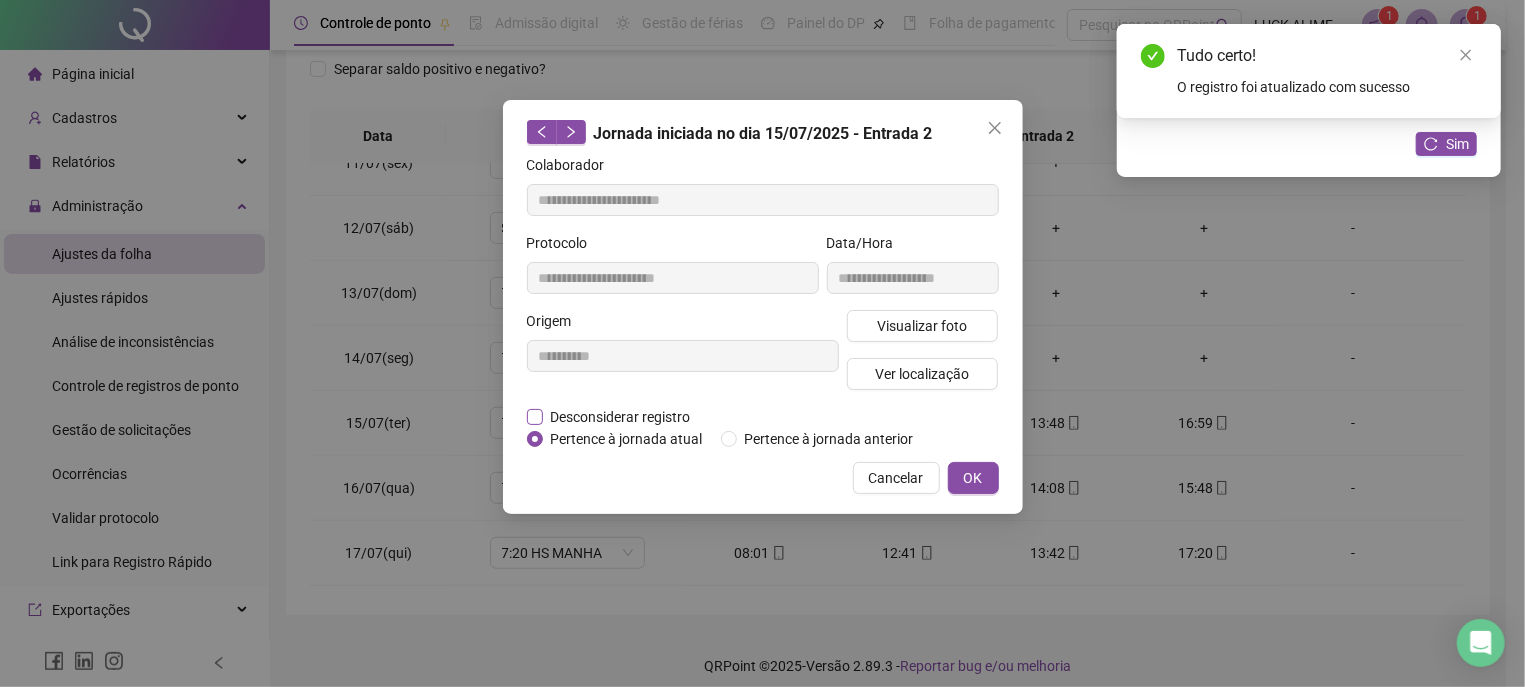 click on "Desconsiderar registro" at bounding box center [621, 417] 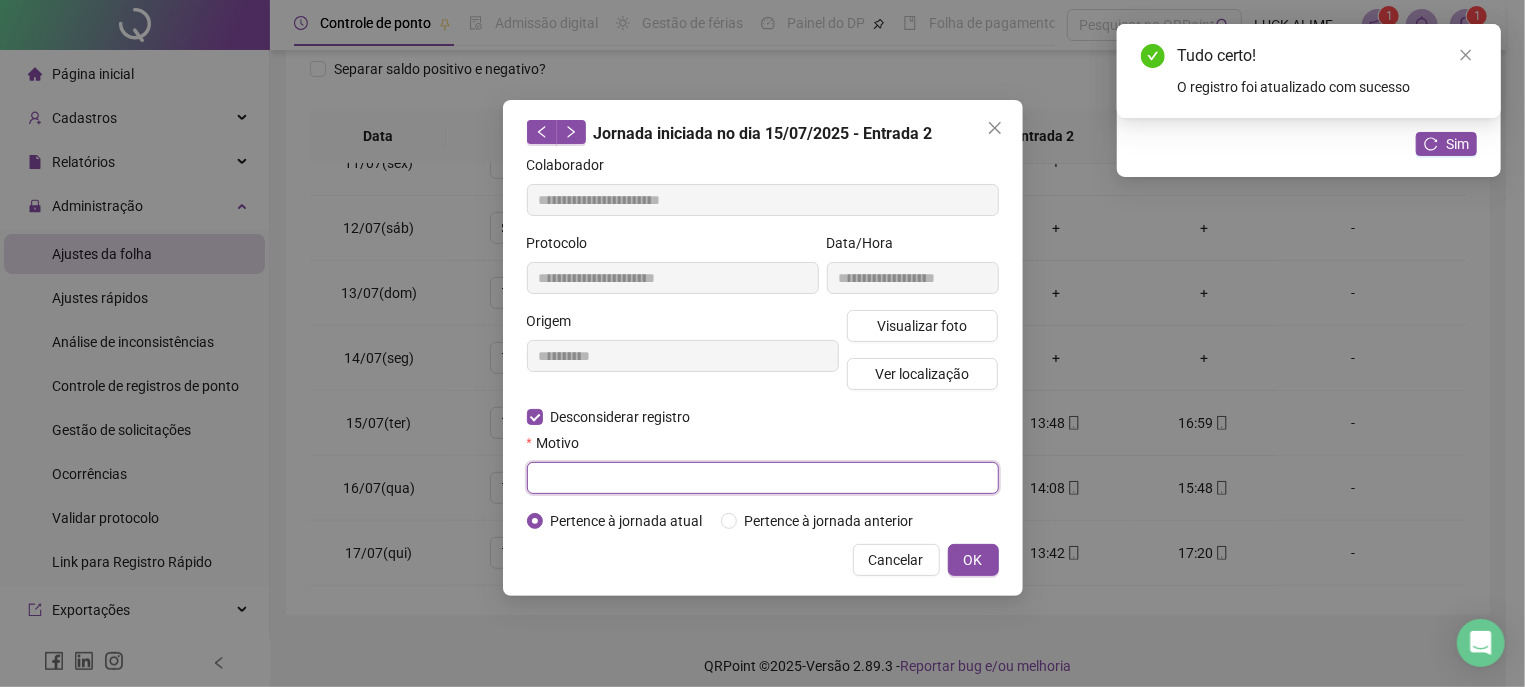 click at bounding box center [763, 478] 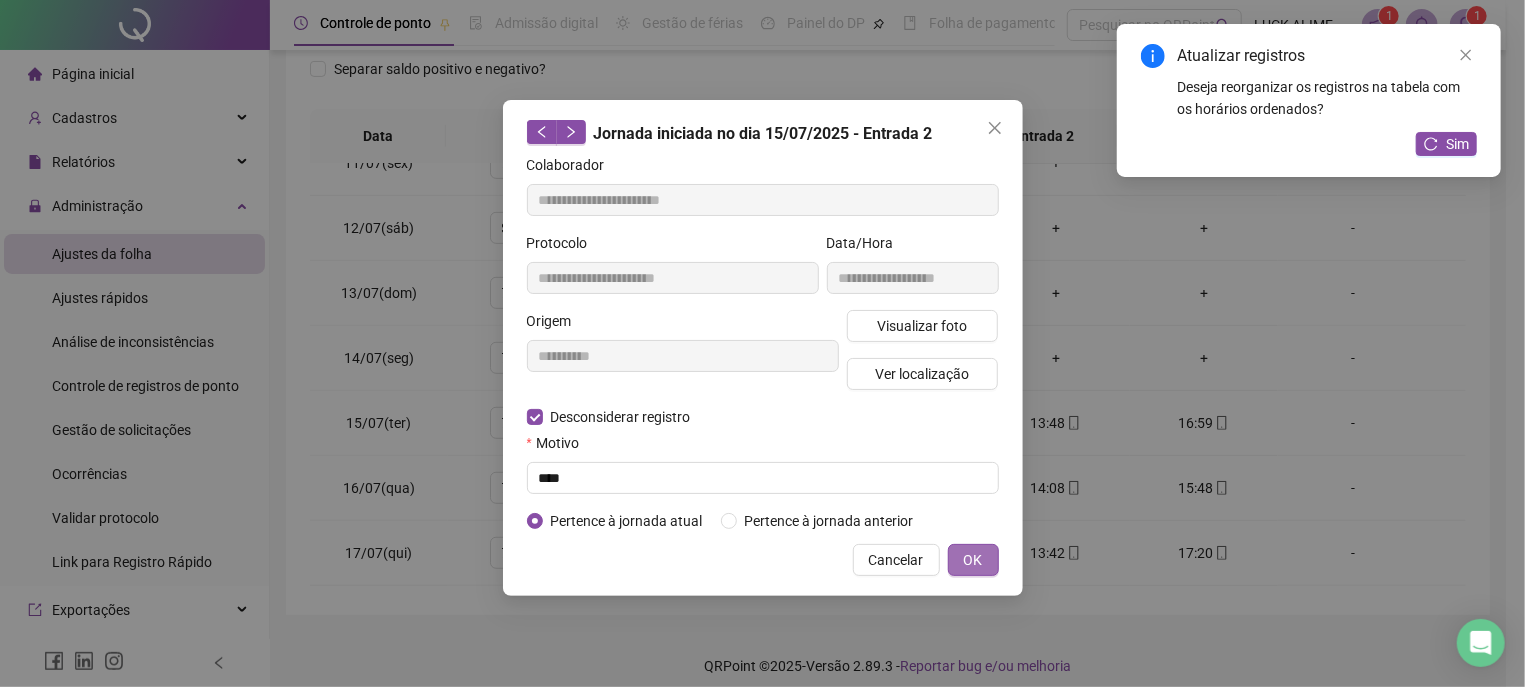 click on "OK" at bounding box center [973, 560] 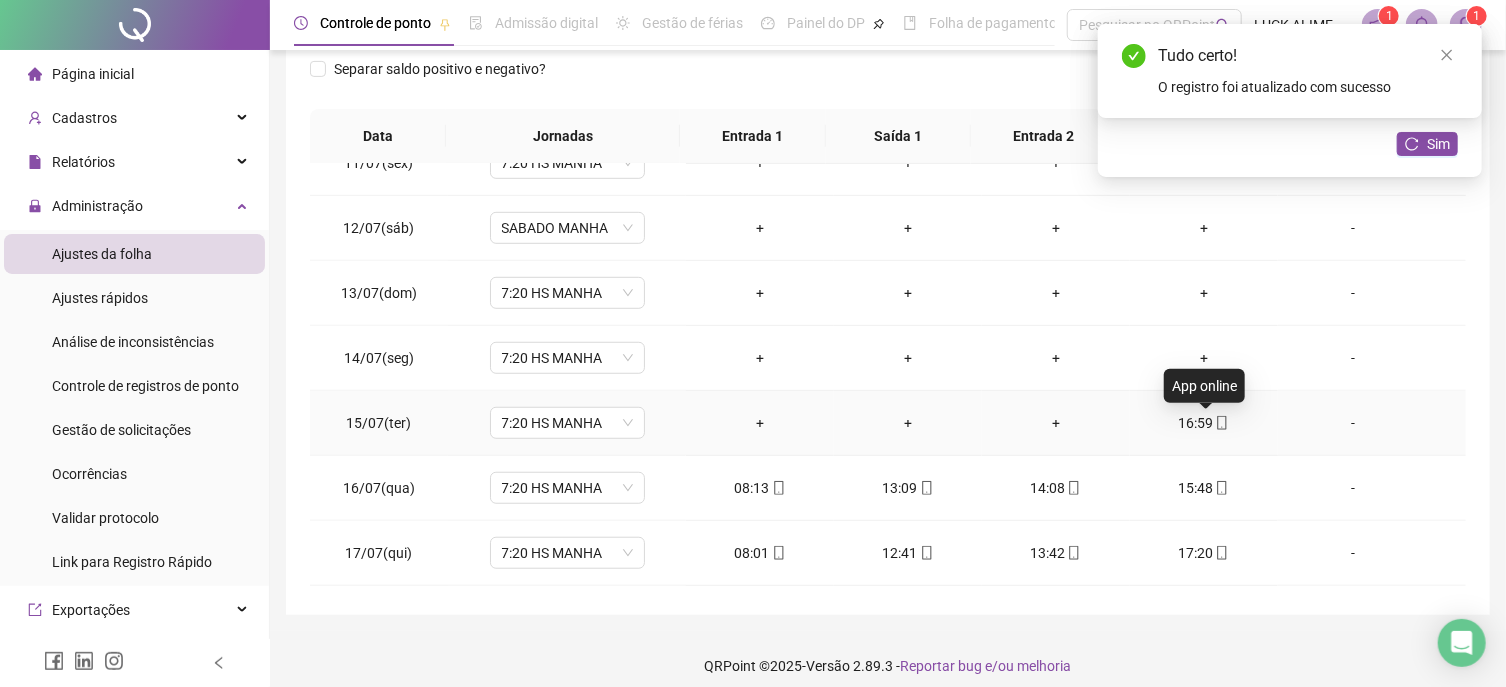 click 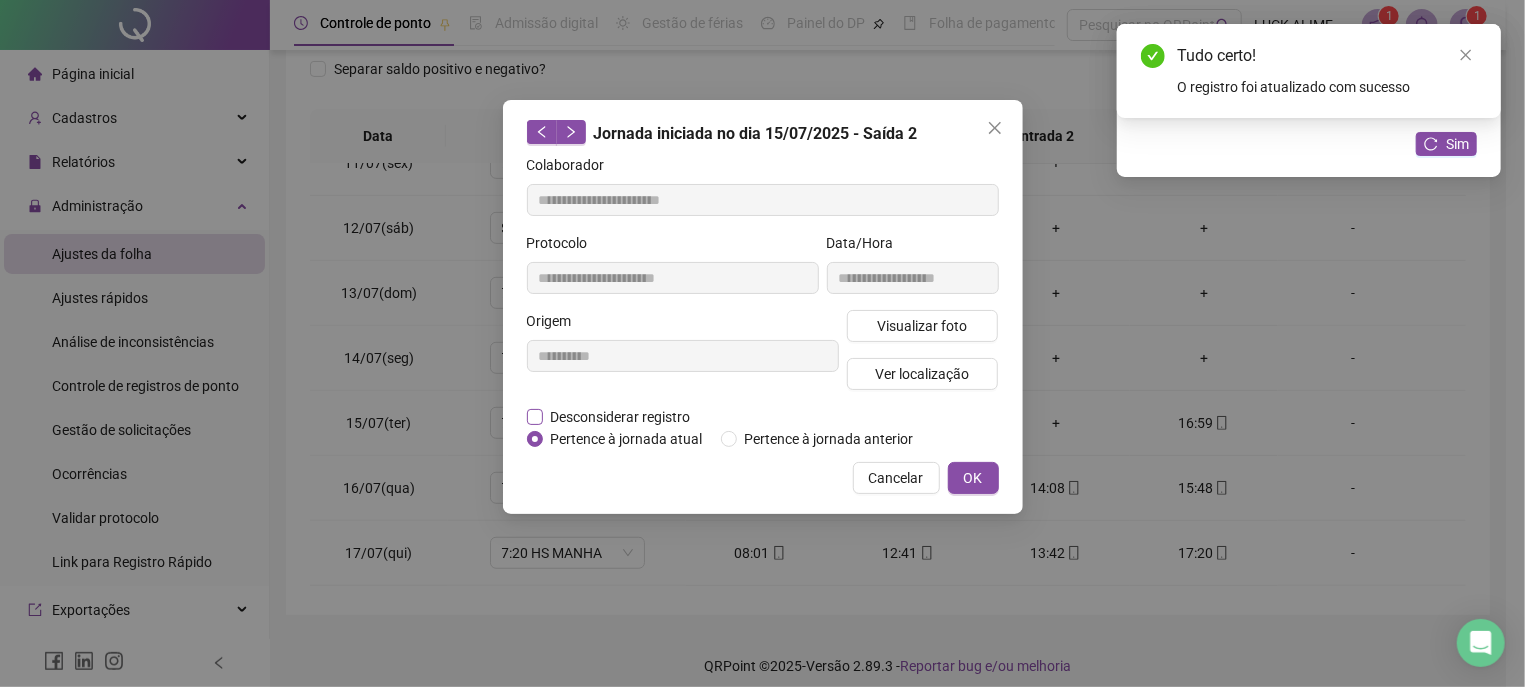 click on "Desconsiderar registro" at bounding box center (621, 417) 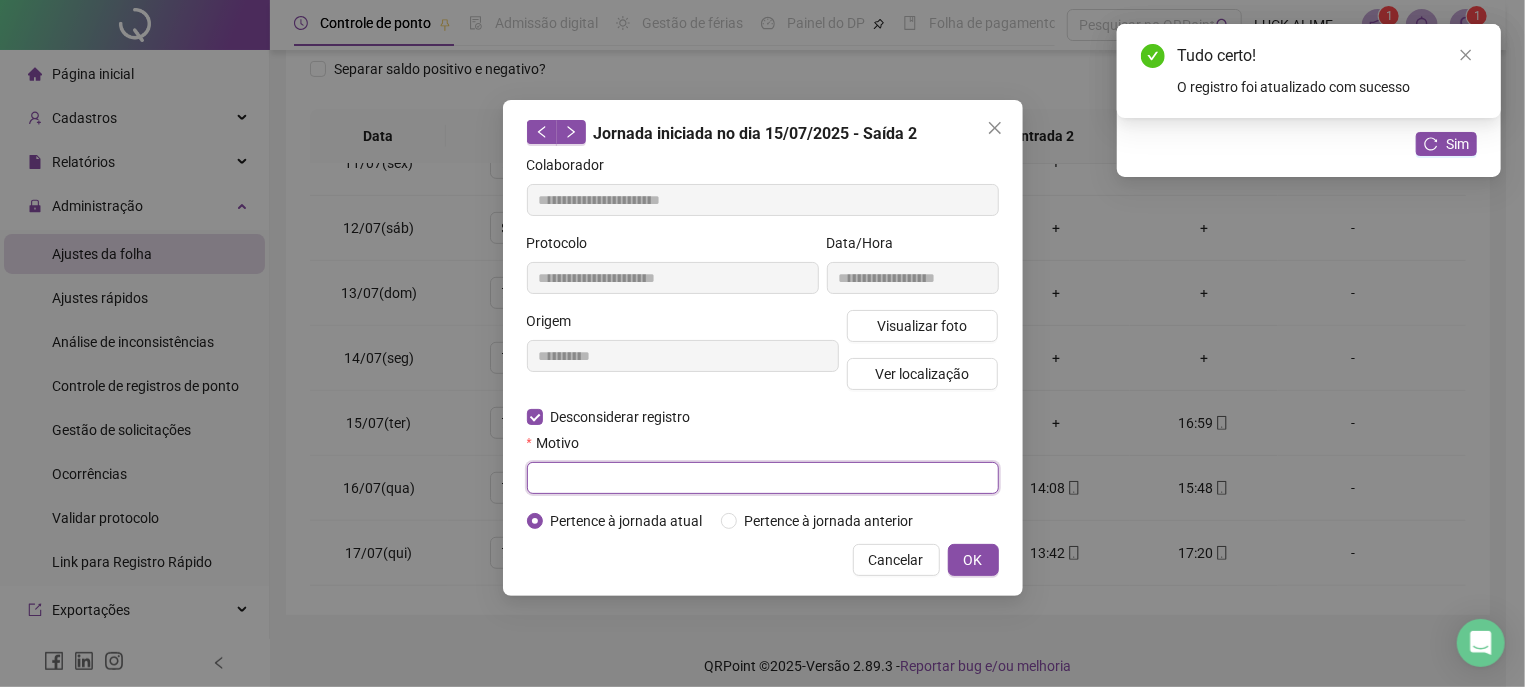 click at bounding box center (763, 478) 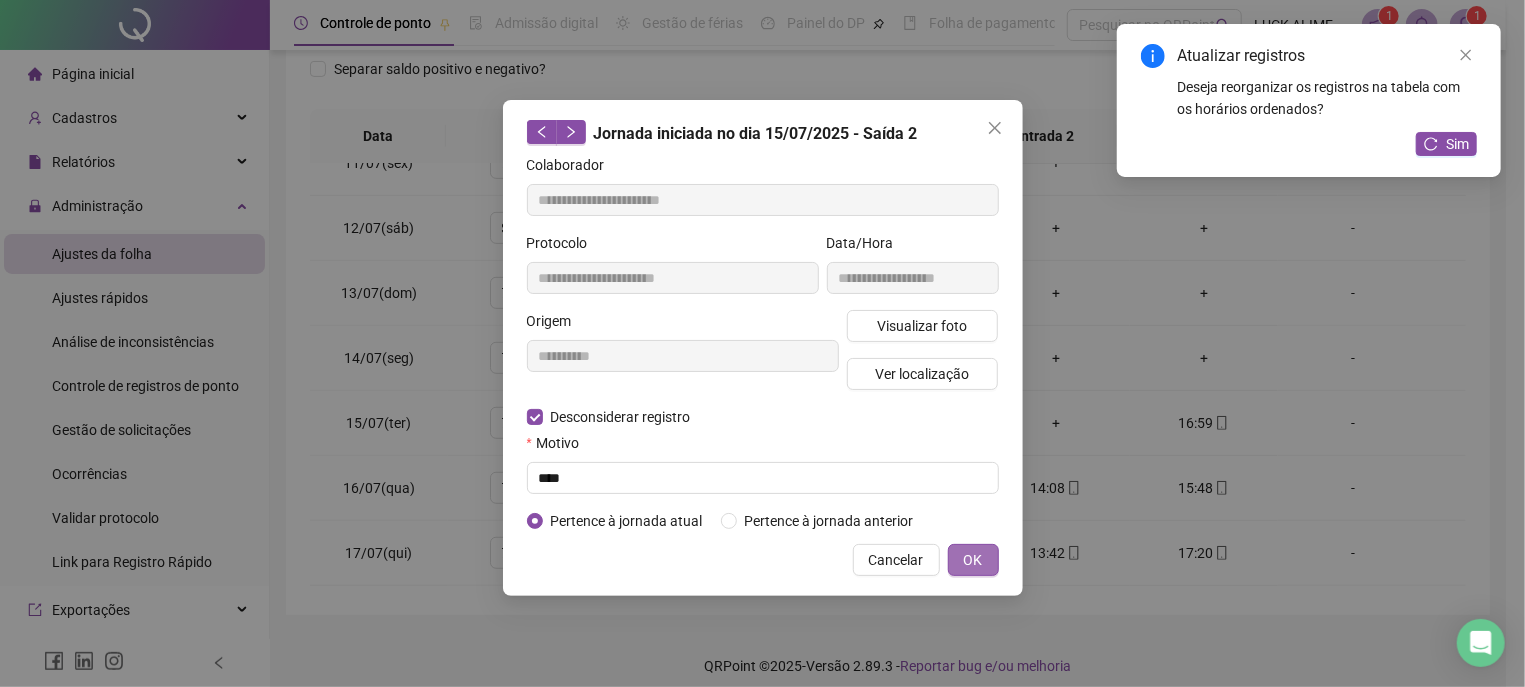 click on "OK" at bounding box center [973, 560] 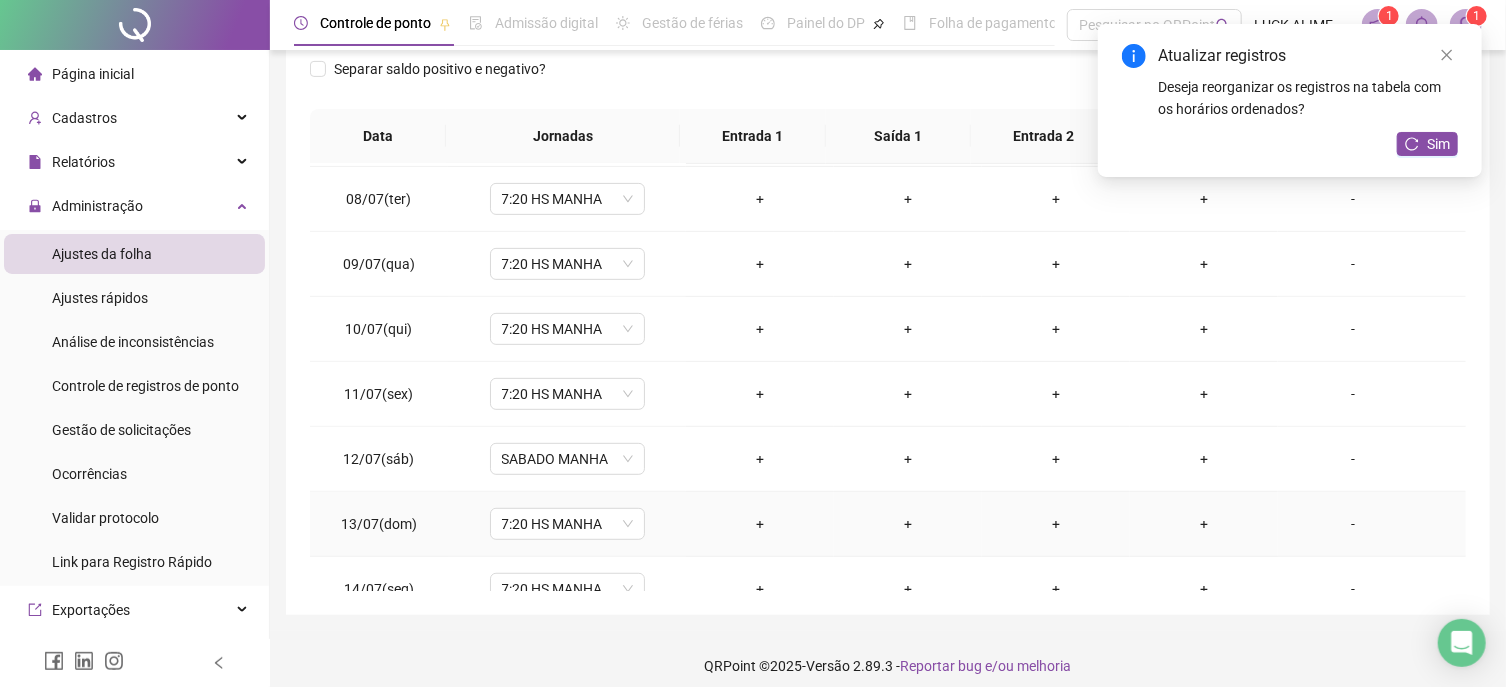 scroll, scrollTop: 0, scrollLeft: 0, axis: both 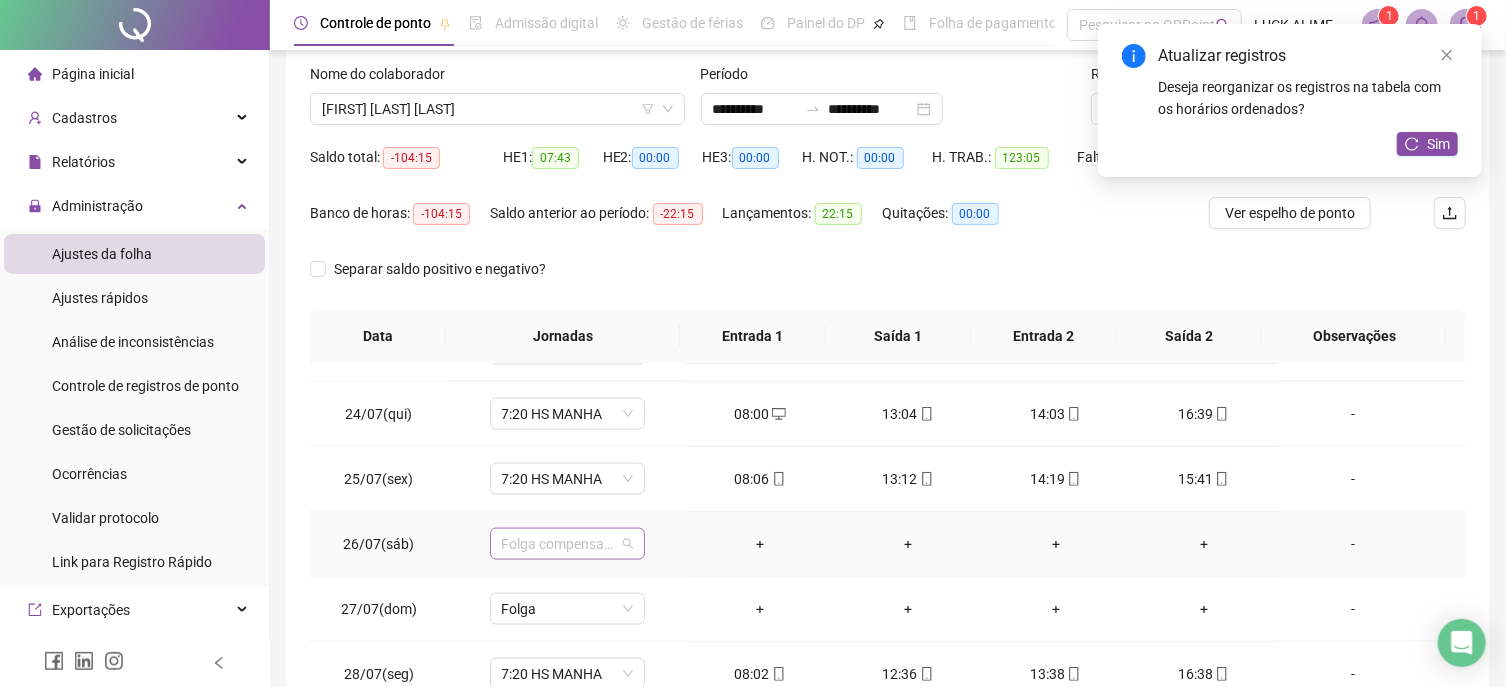 click on "Folga compensatória" at bounding box center (567, 544) 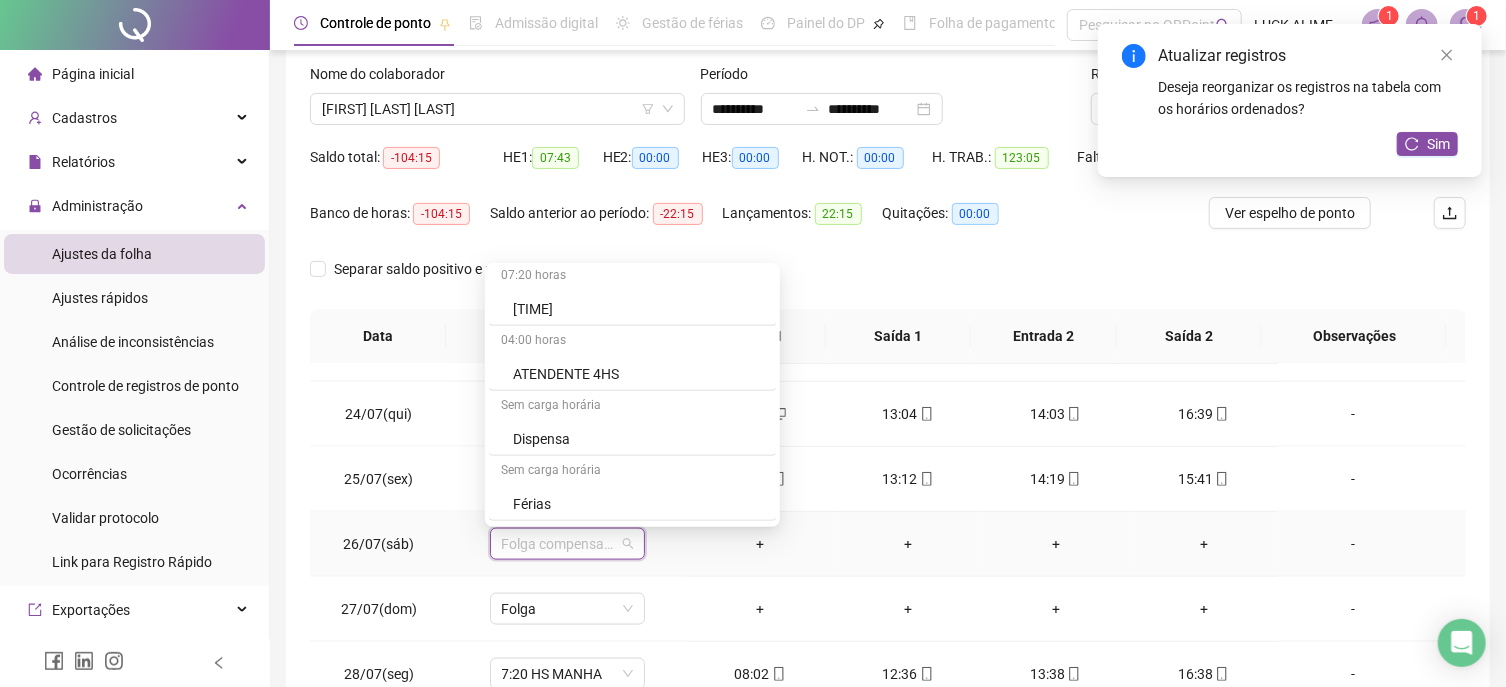 scroll, scrollTop: 230, scrollLeft: 0, axis: vertical 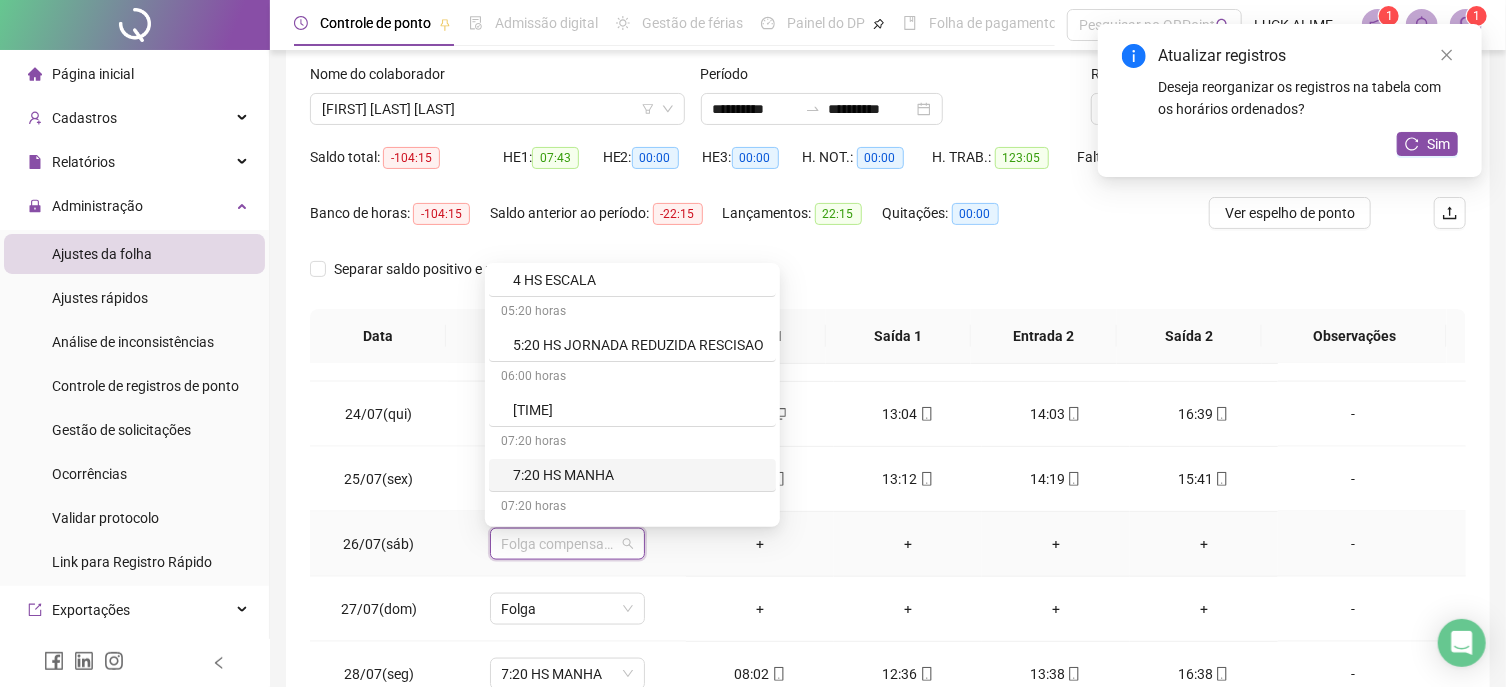 drag, startPoint x: 653, startPoint y: 475, endPoint x: 739, endPoint y: 571, distance: 128.88754 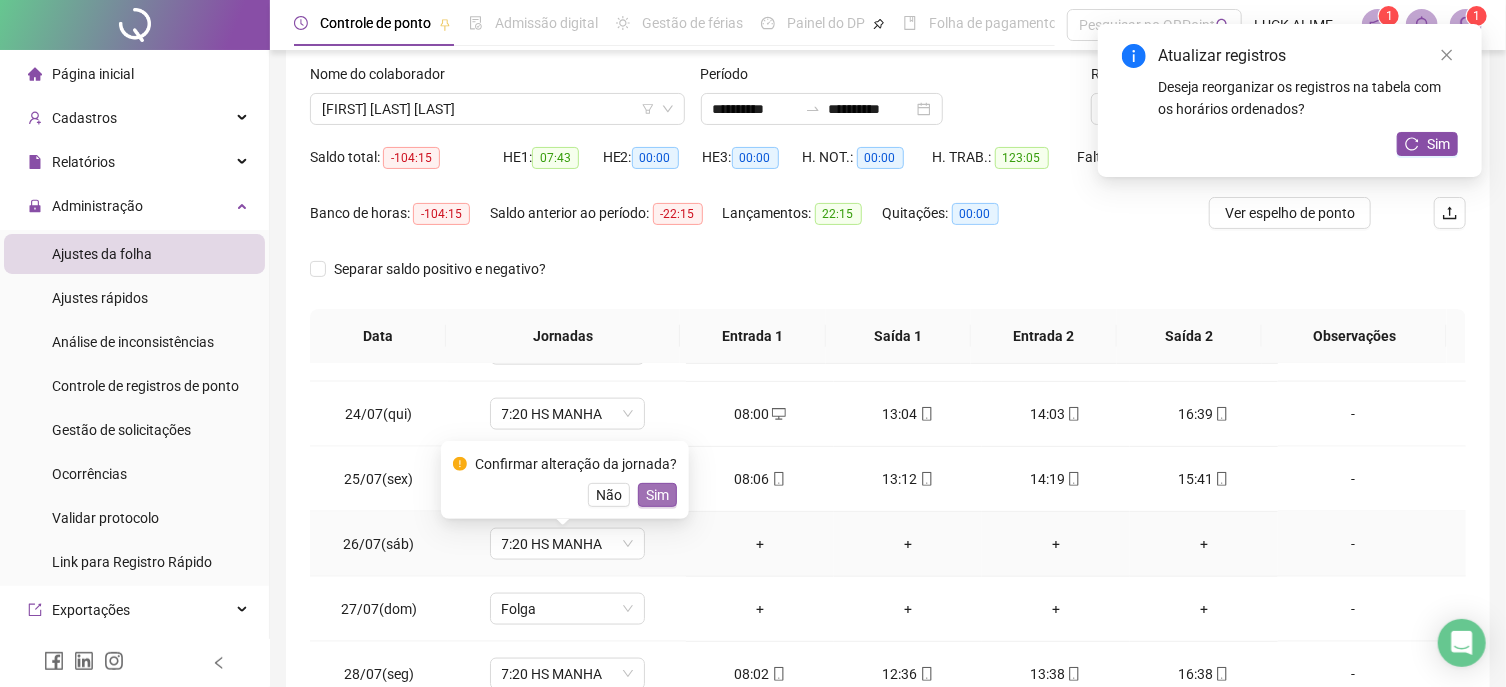 click on "Sim" at bounding box center [657, 495] 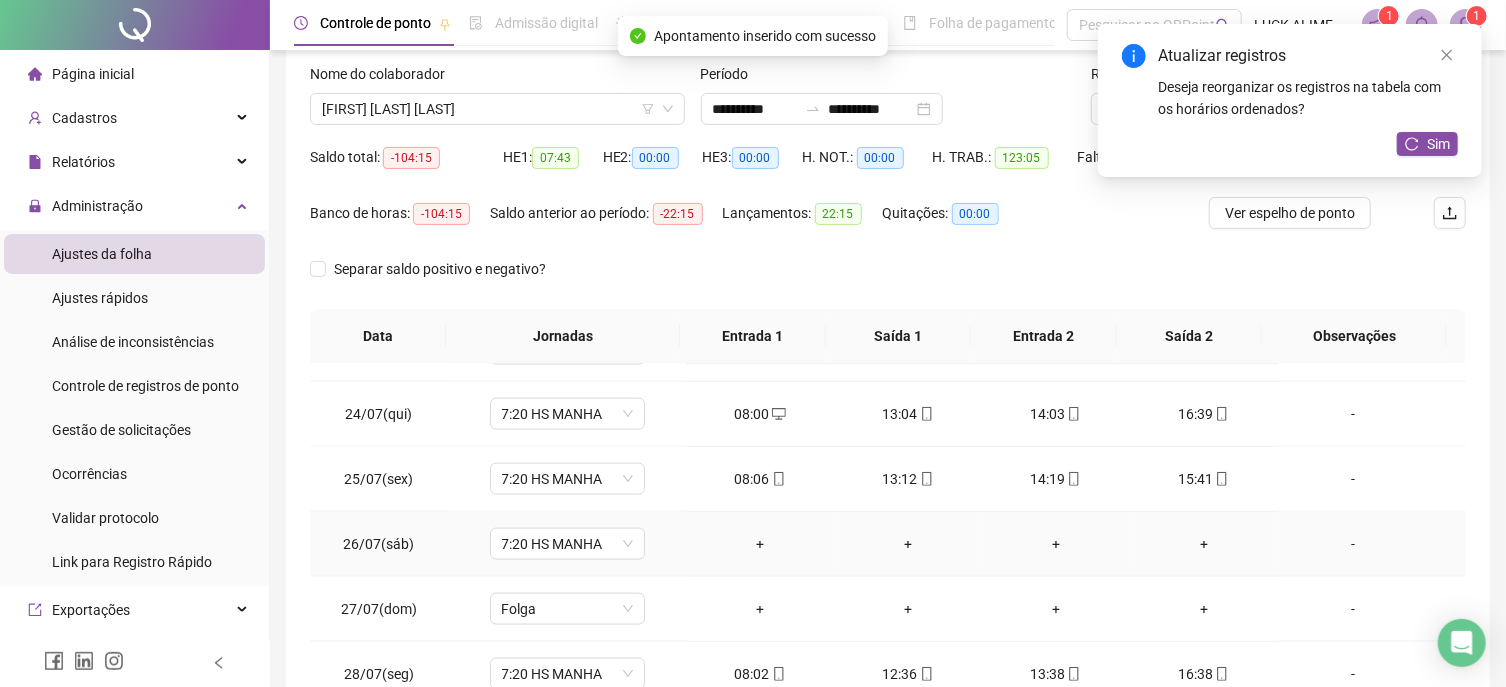 click on "+" at bounding box center (760, 544) 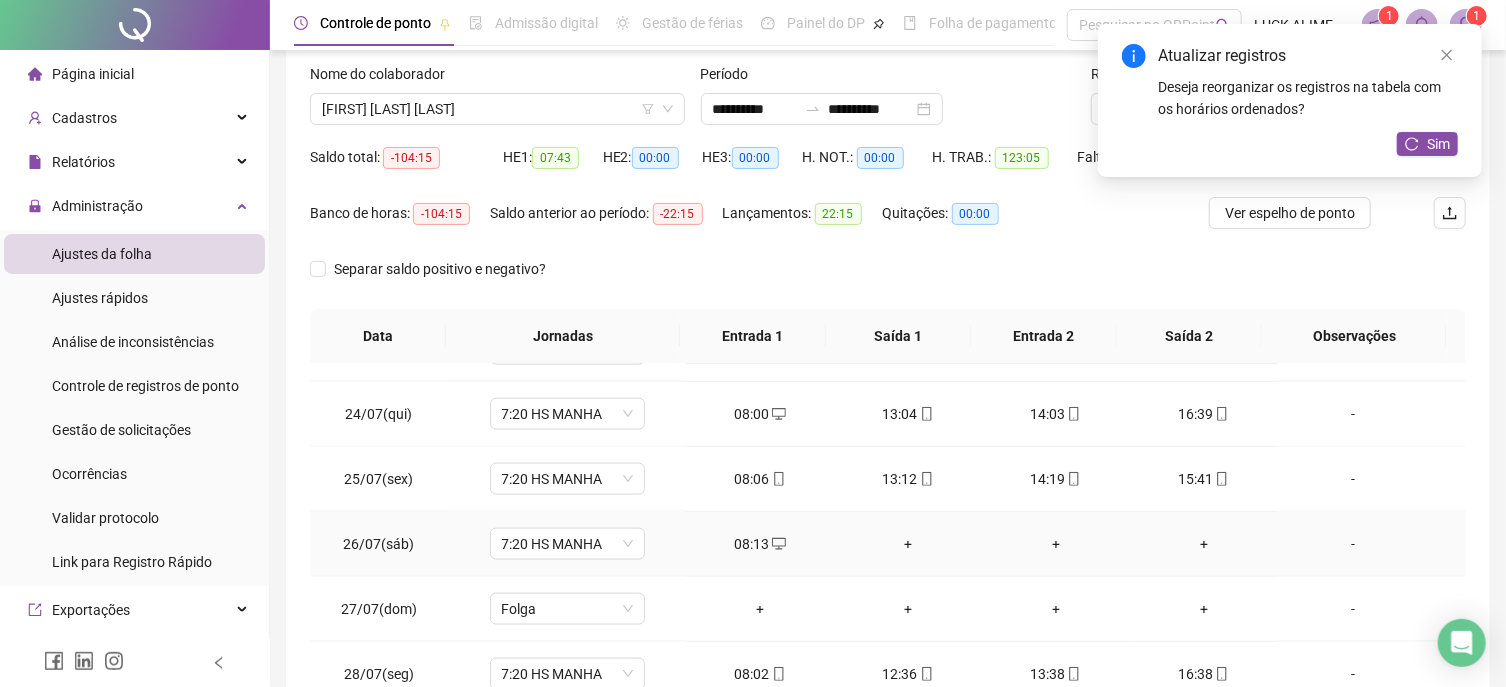 click on "+" at bounding box center (908, 544) 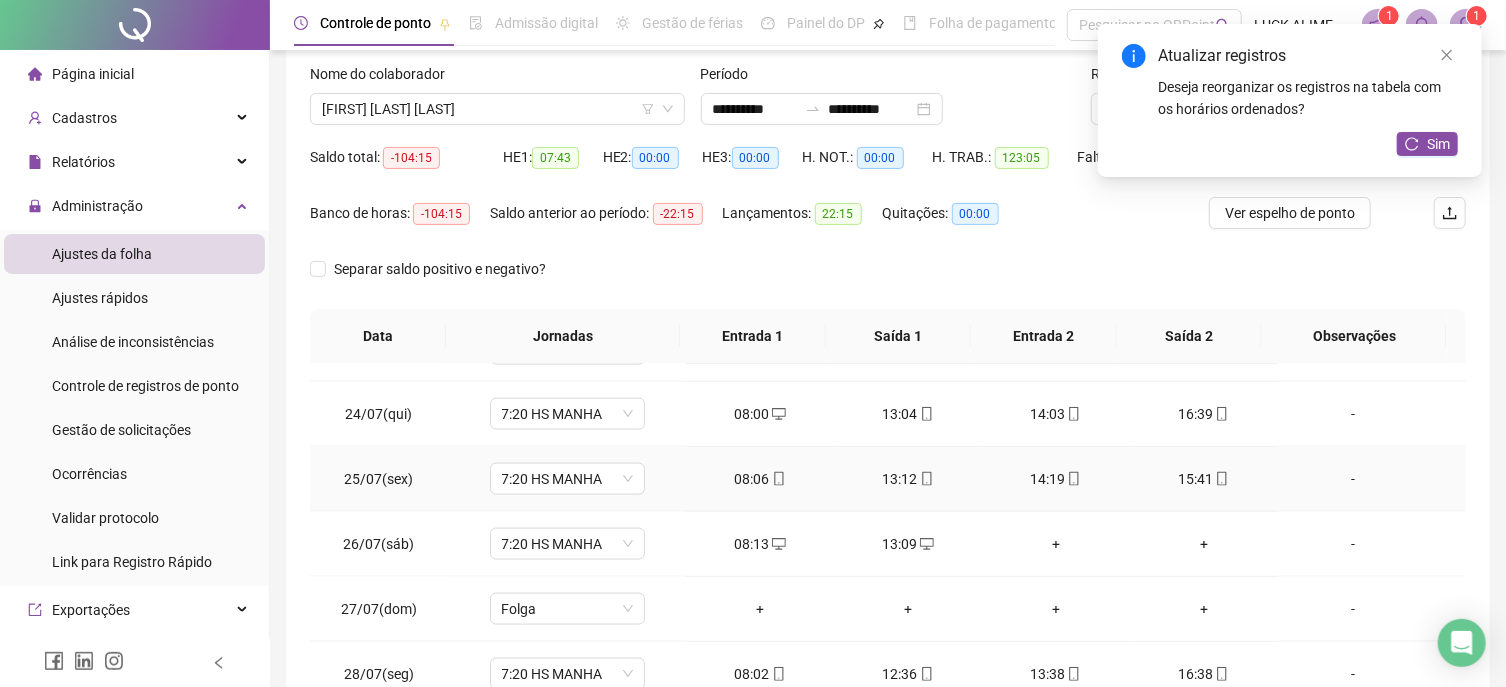 scroll, scrollTop: 1591, scrollLeft: 0, axis: vertical 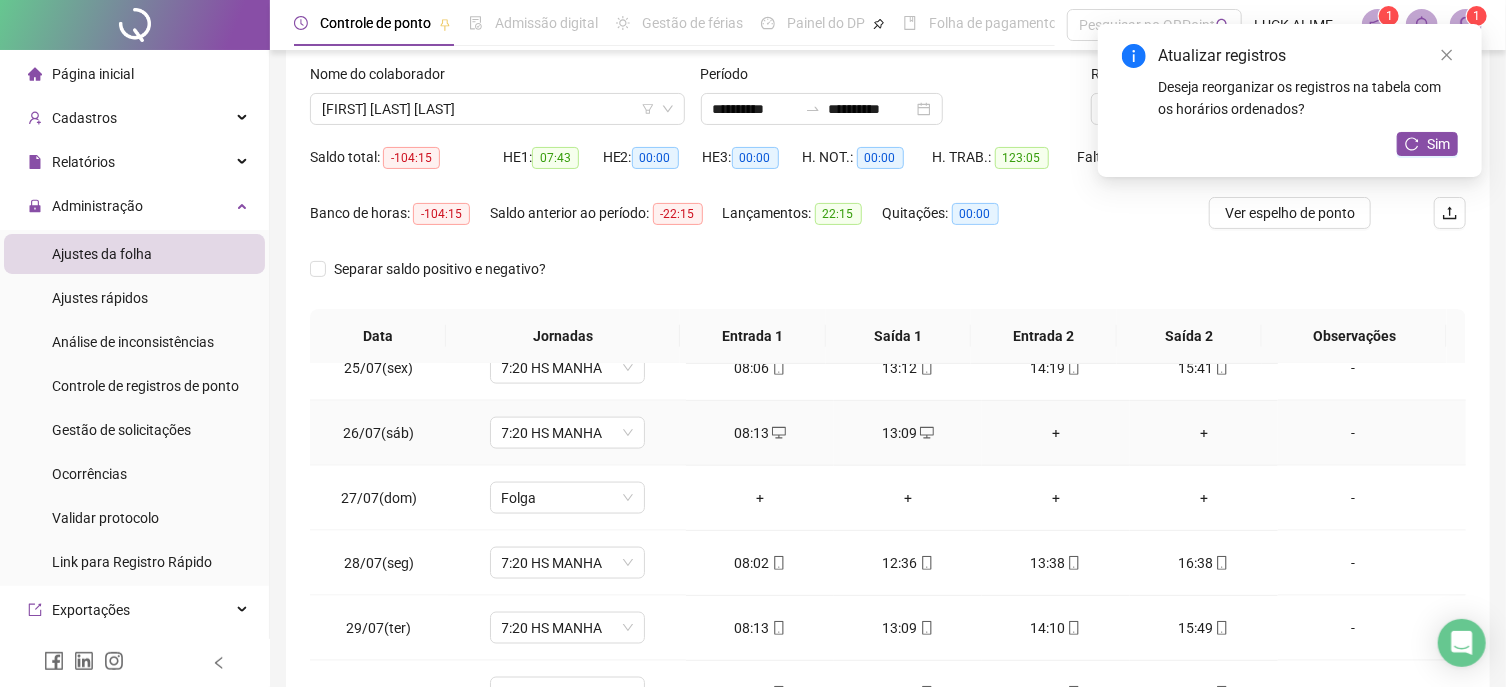 click on "+" at bounding box center [1056, 433] 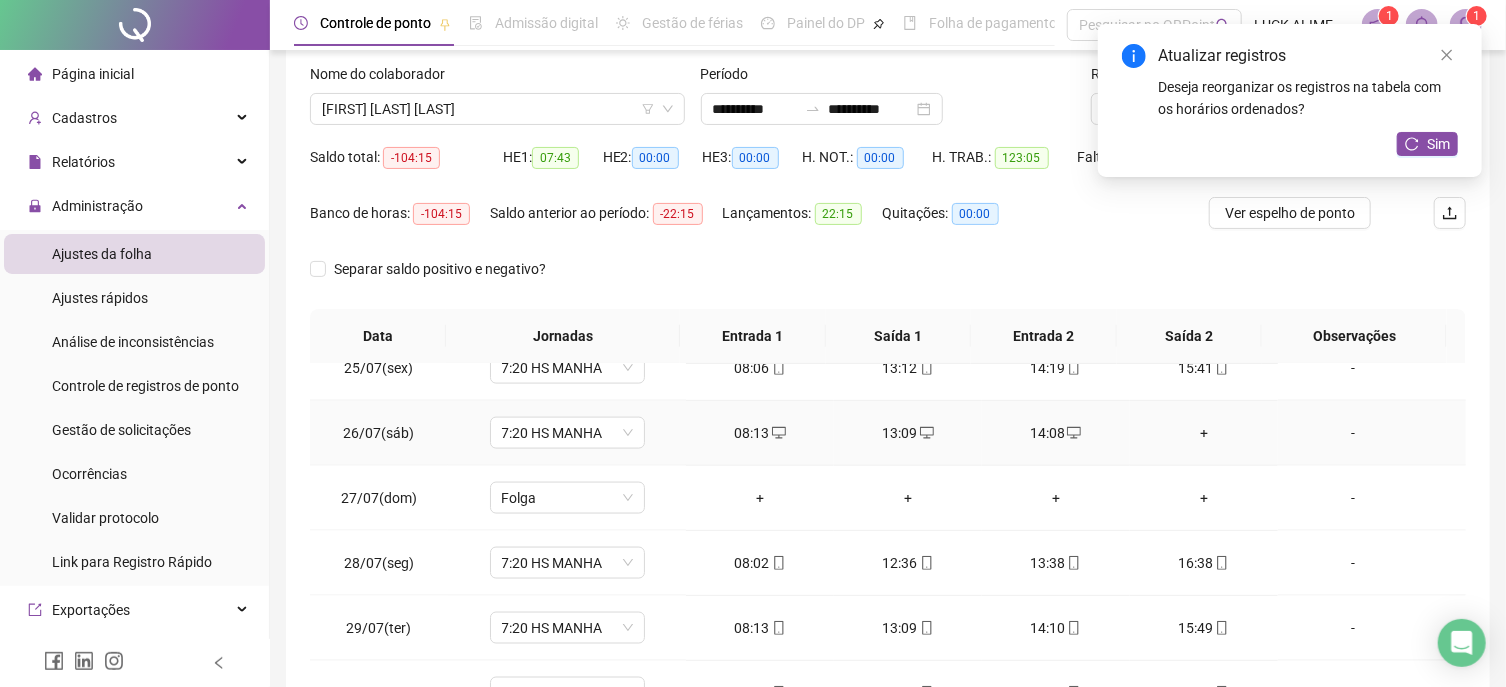 click on "+" at bounding box center [1204, 433] 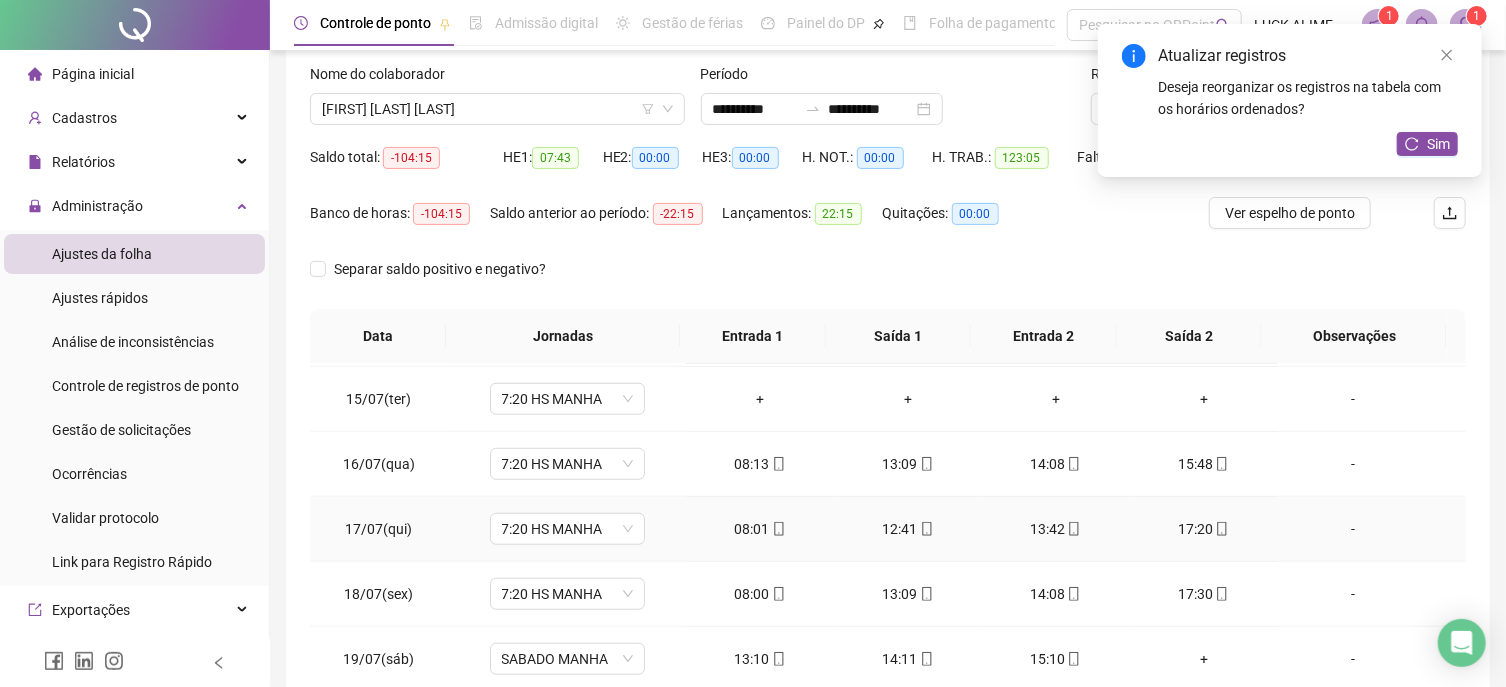 scroll, scrollTop: 793, scrollLeft: 0, axis: vertical 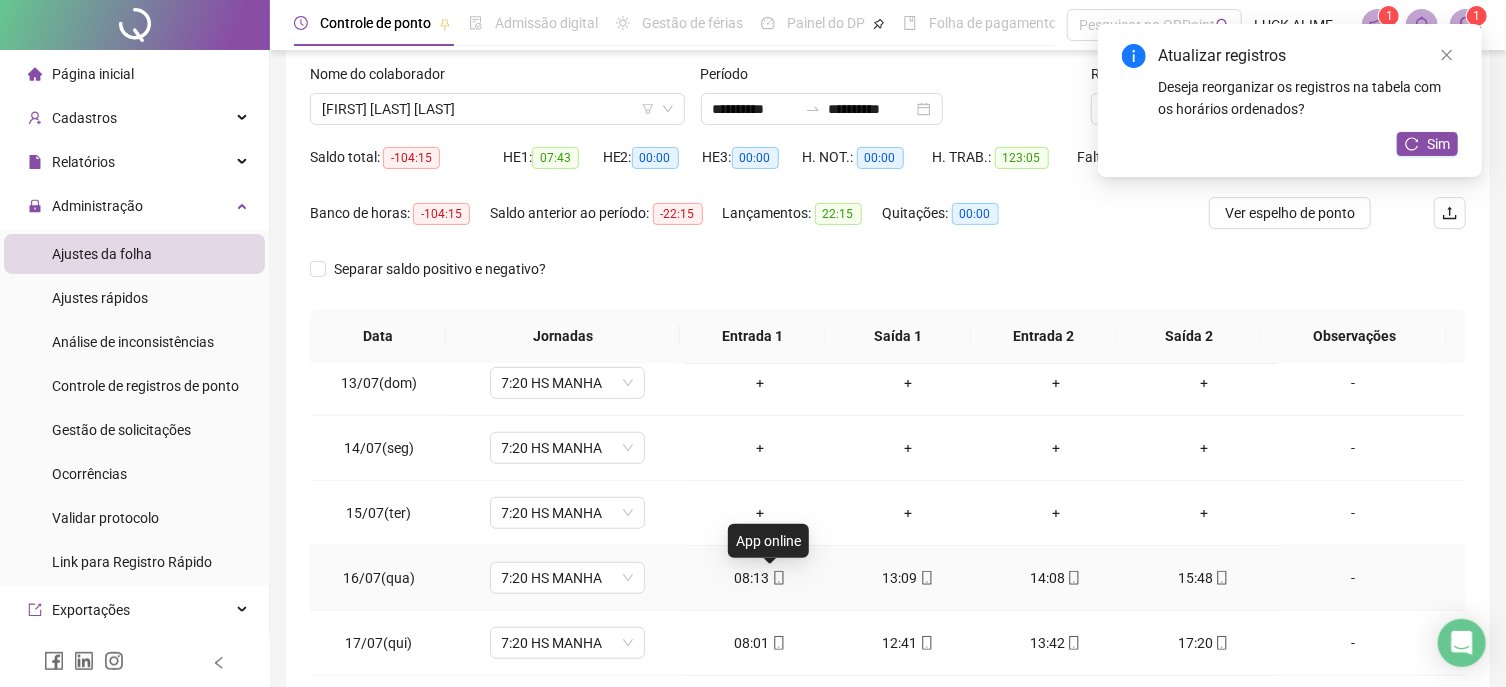 click 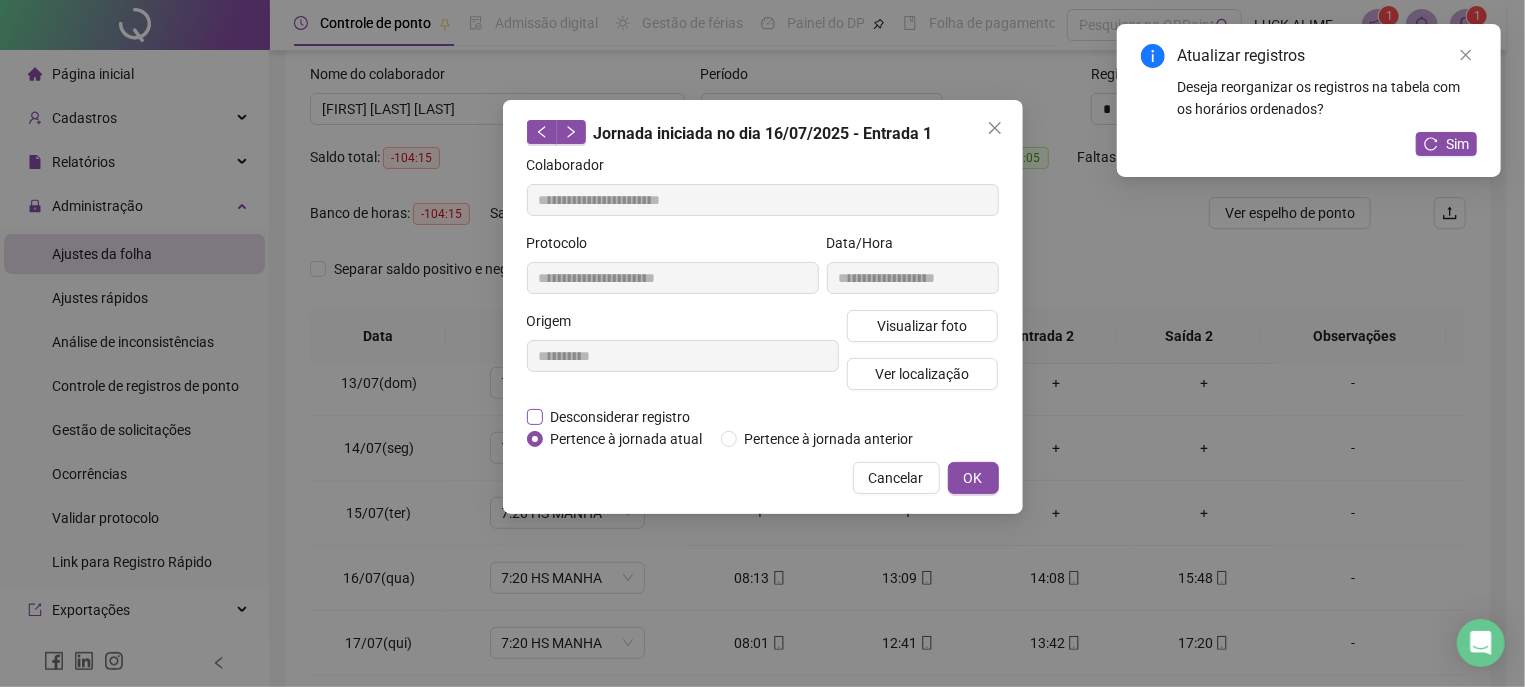 click on "Desconsiderar registro" at bounding box center [621, 417] 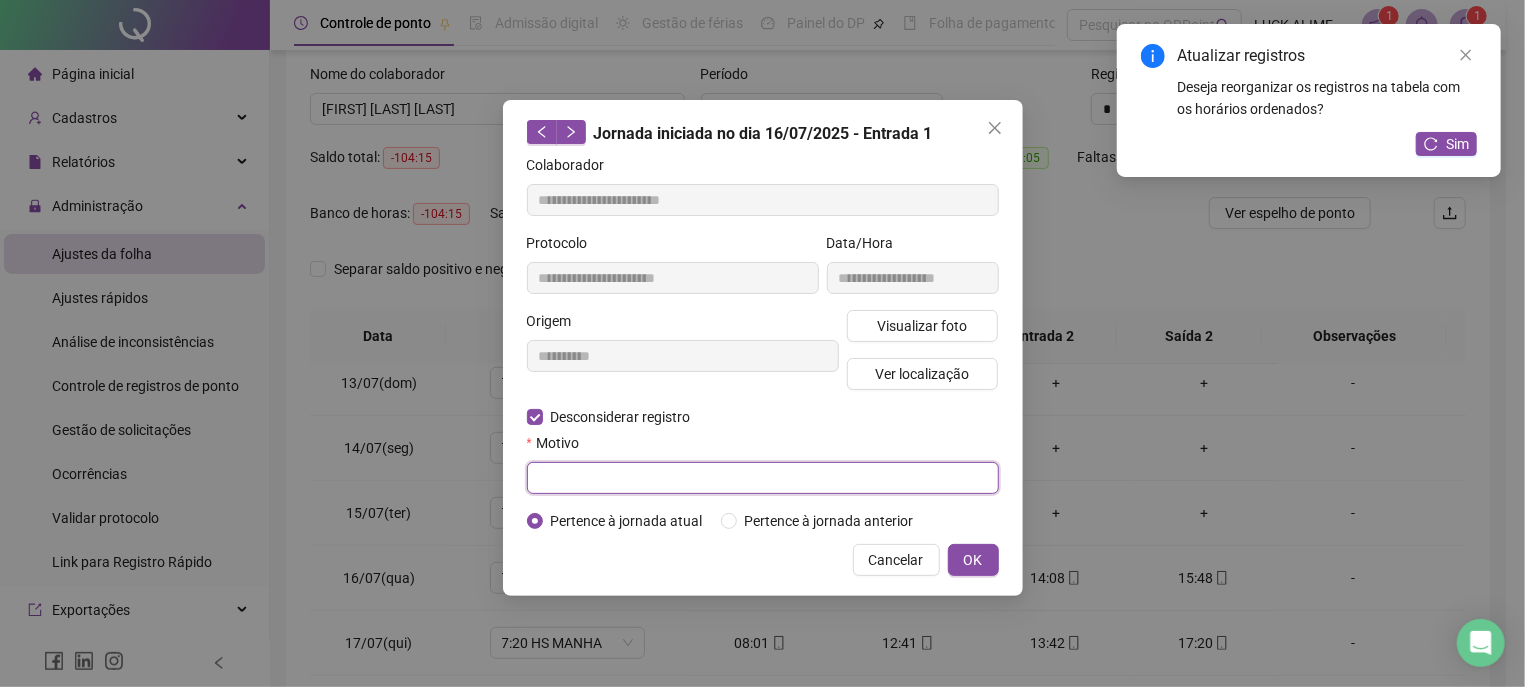 click at bounding box center (763, 478) 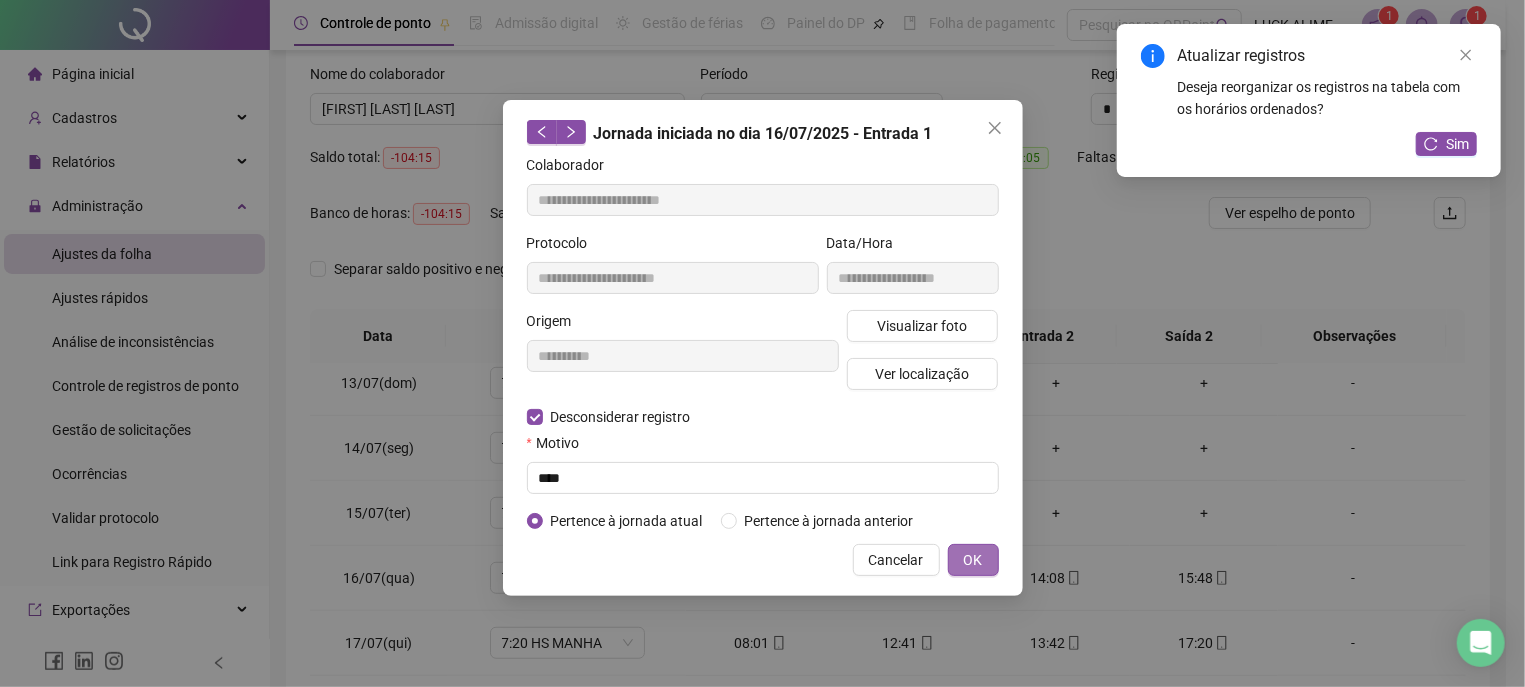 click on "OK" at bounding box center (973, 560) 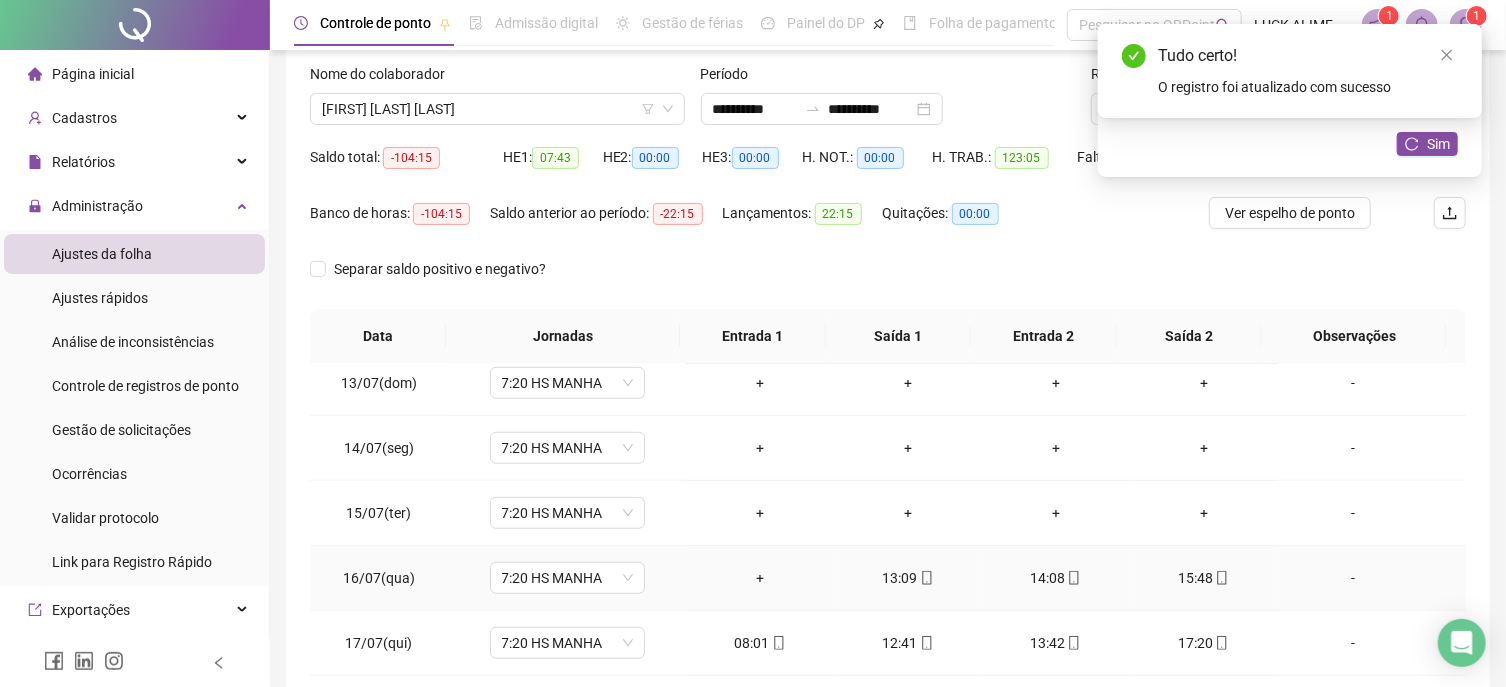 click 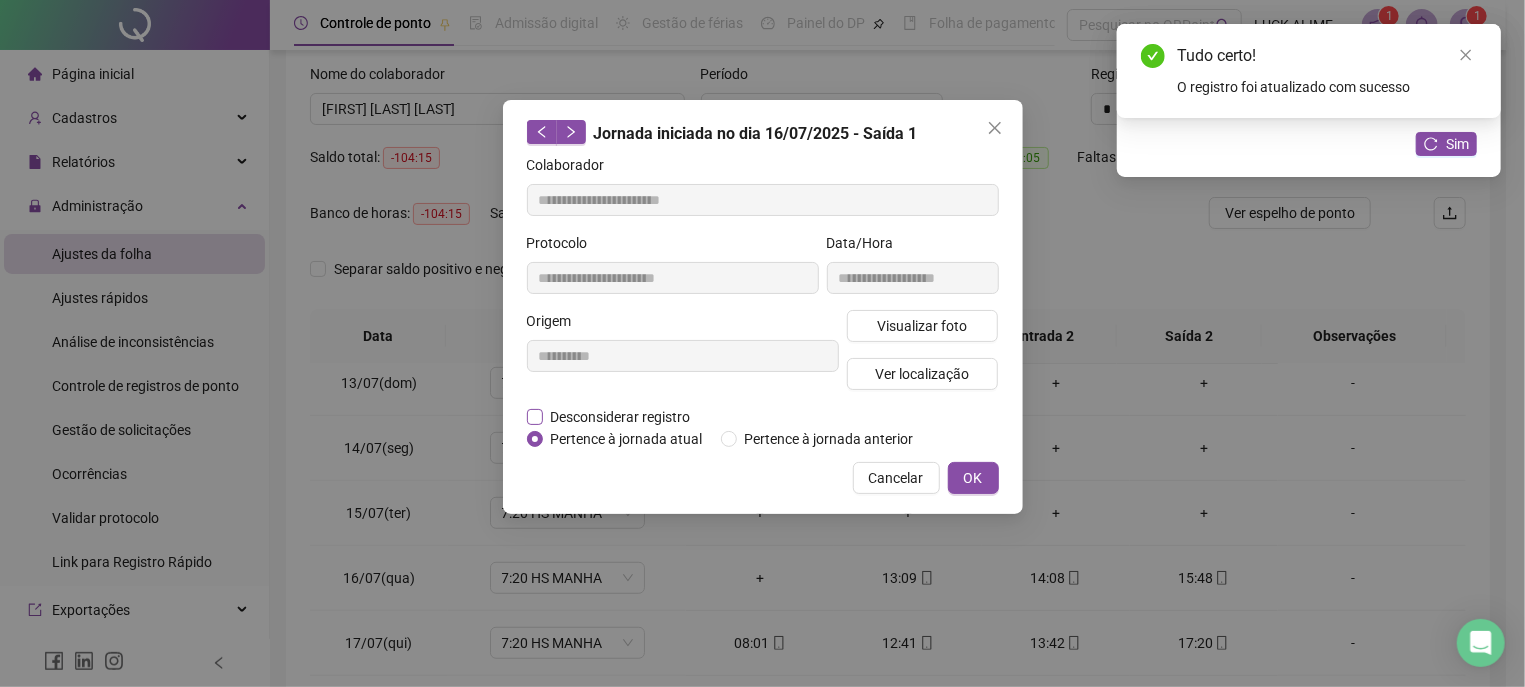 click on "Desconsiderar registro" at bounding box center [621, 417] 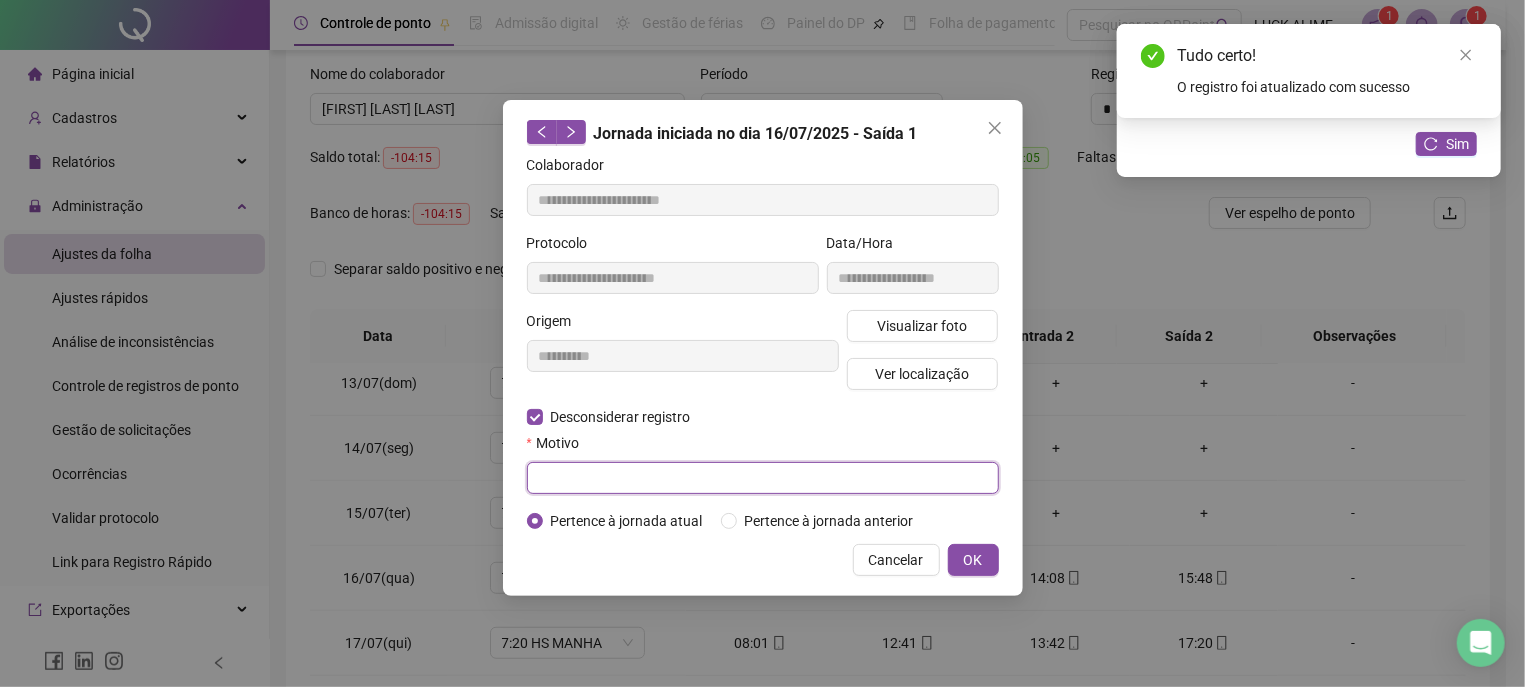click at bounding box center (763, 478) 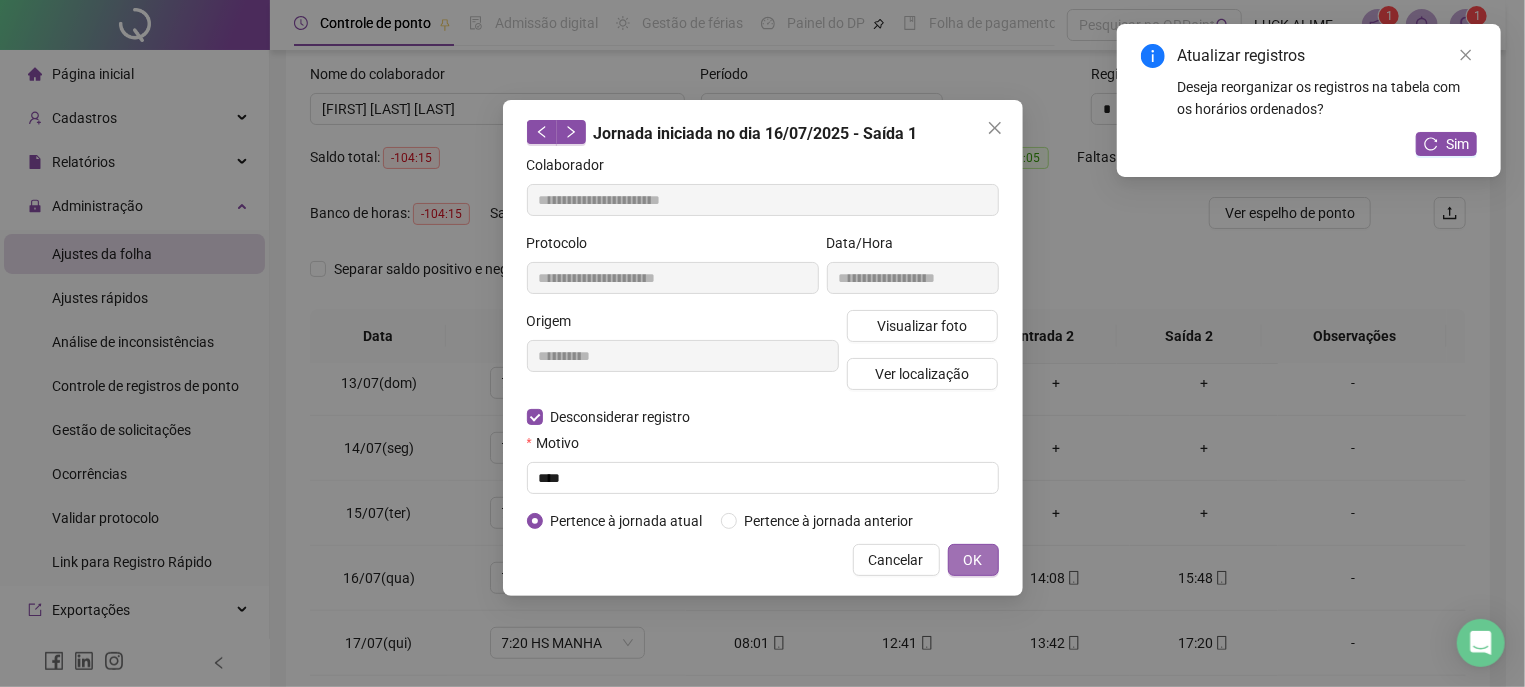 click on "OK" at bounding box center [973, 560] 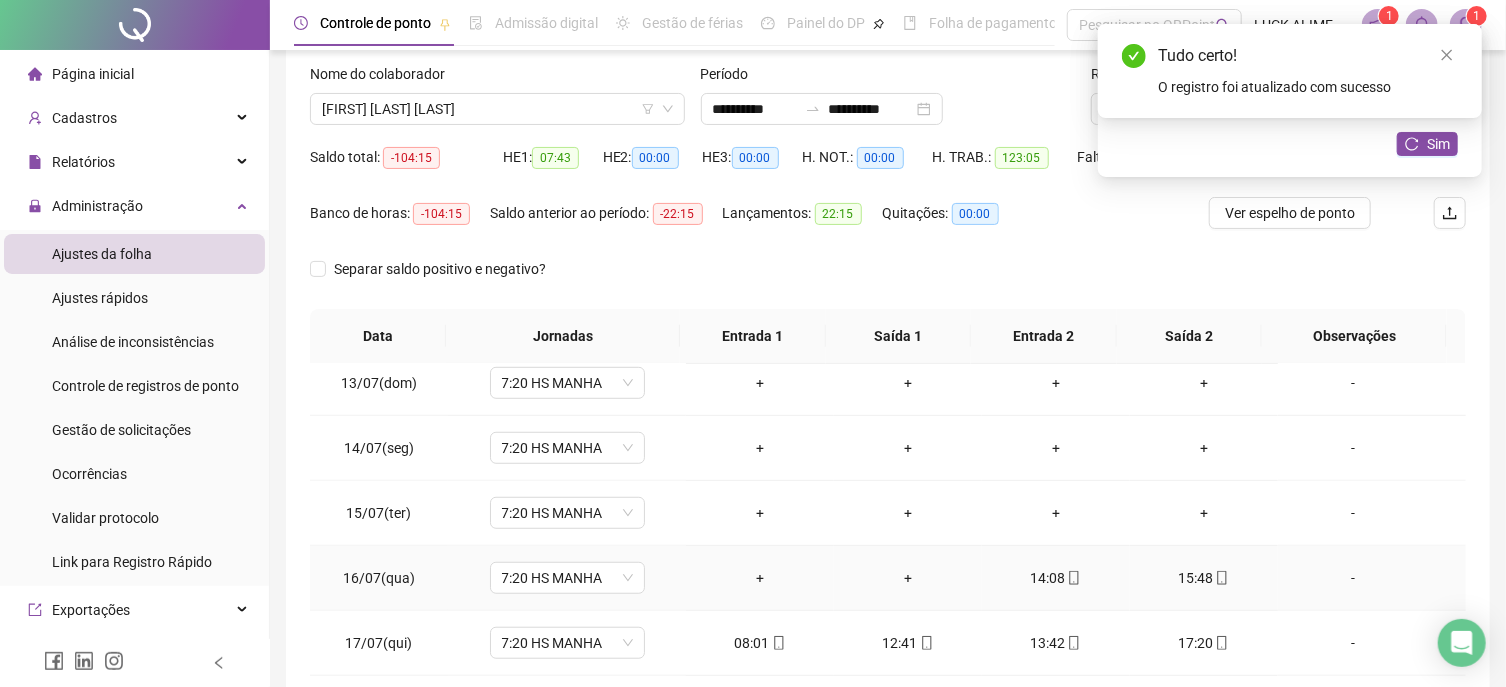 click 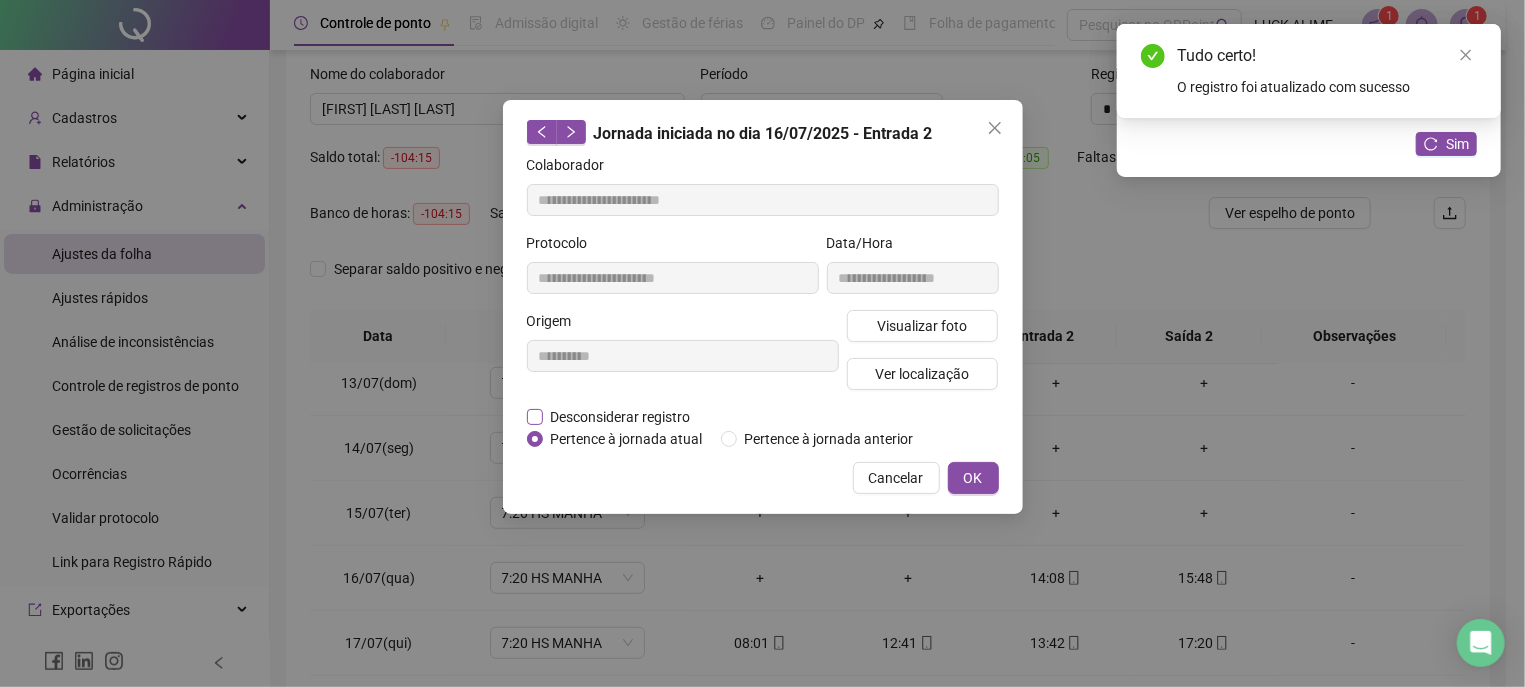 click on "Desconsiderar registro" at bounding box center [621, 417] 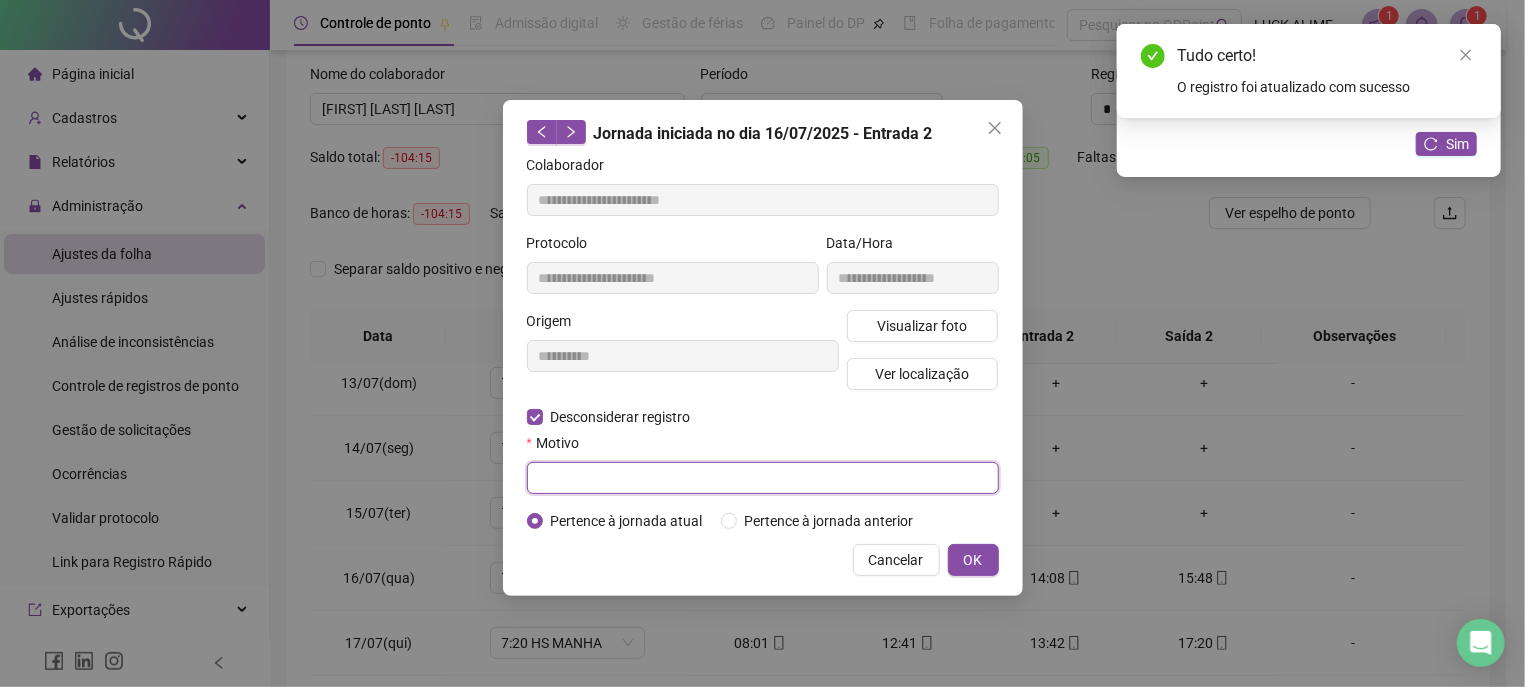 click at bounding box center [763, 478] 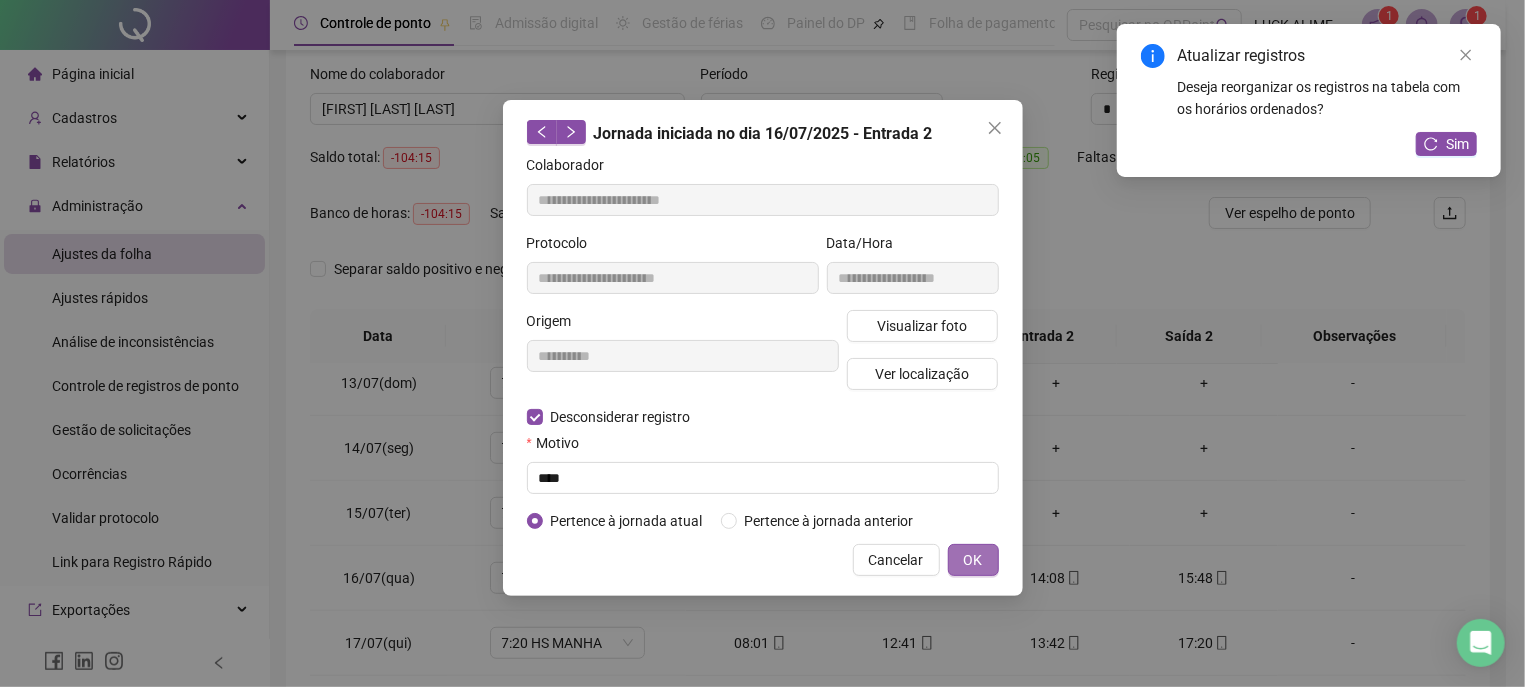 click on "OK" at bounding box center [973, 560] 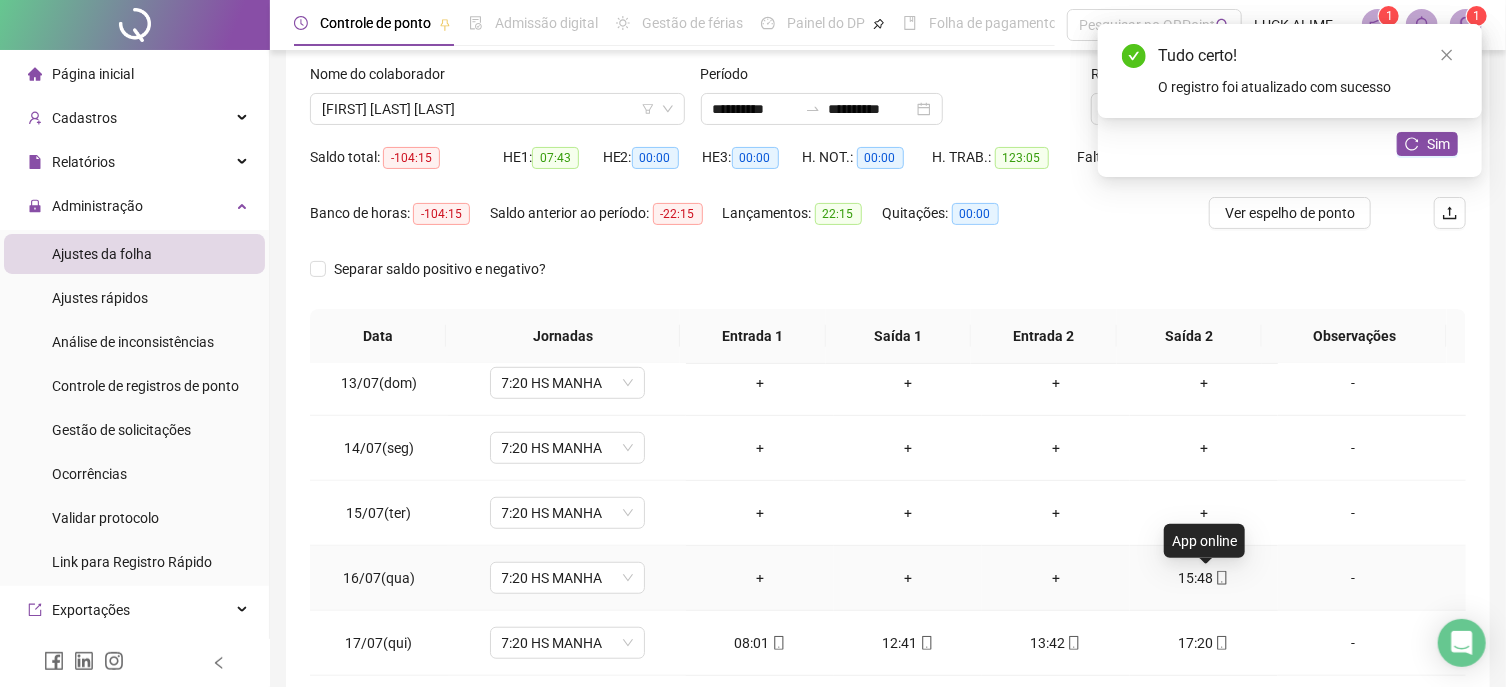 click 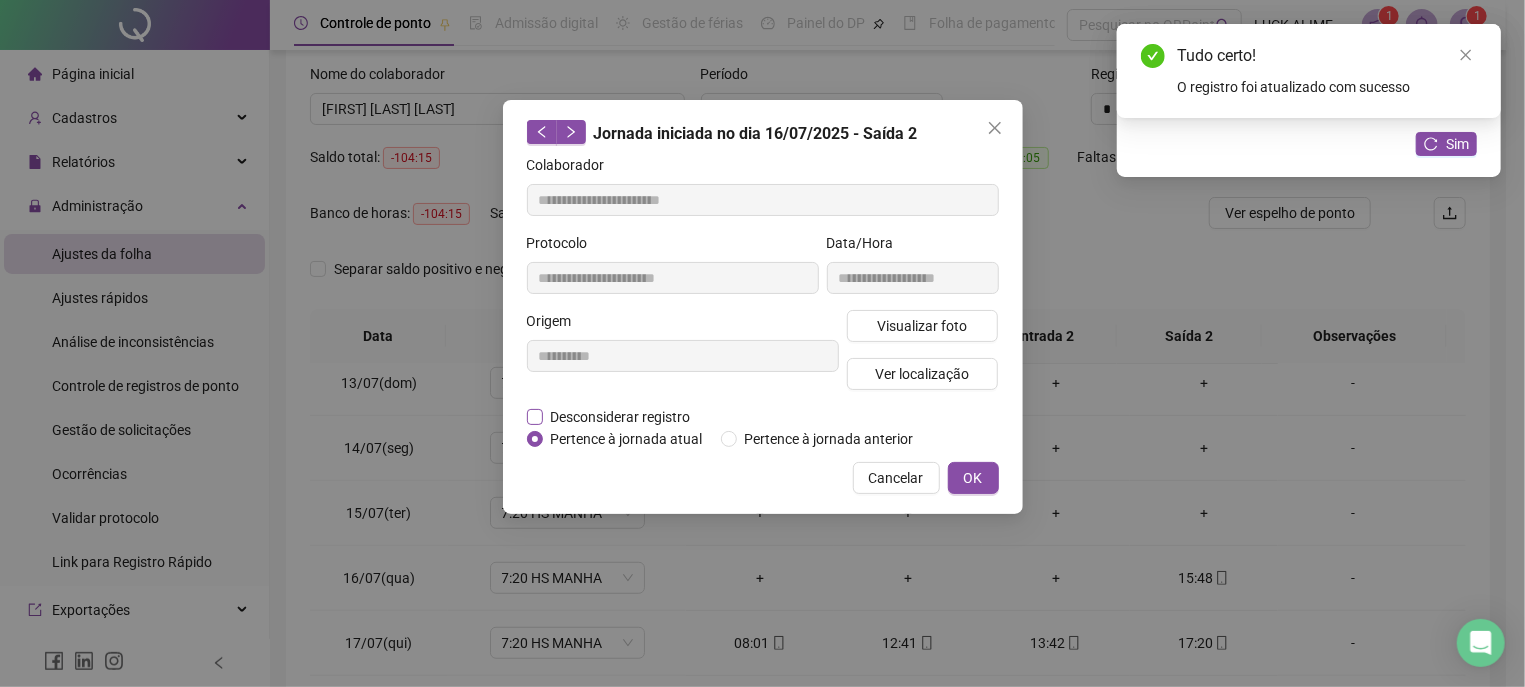 click on "Desconsiderar registro" at bounding box center (621, 417) 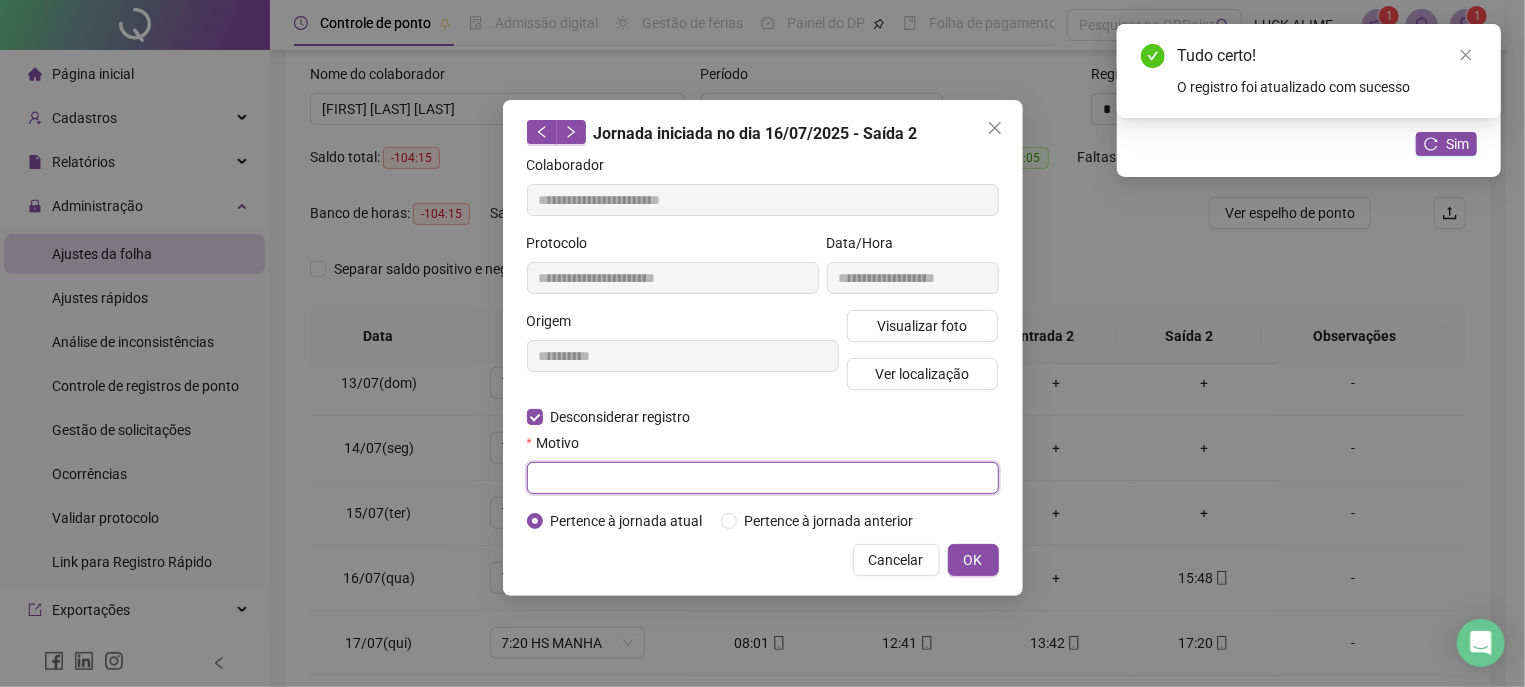 click at bounding box center [763, 478] 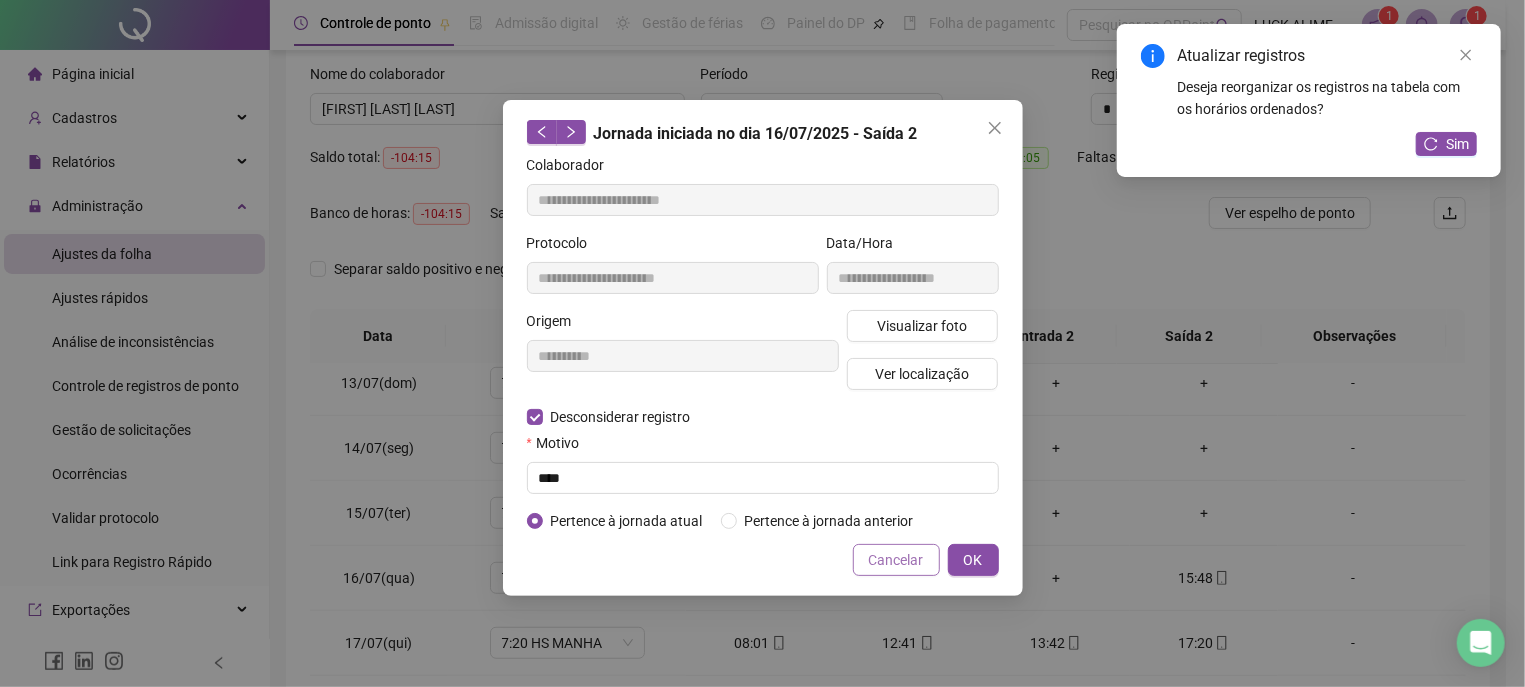 drag, startPoint x: 960, startPoint y: 554, endPoint x: 934, endPoint y: 547, distance: 26.925823 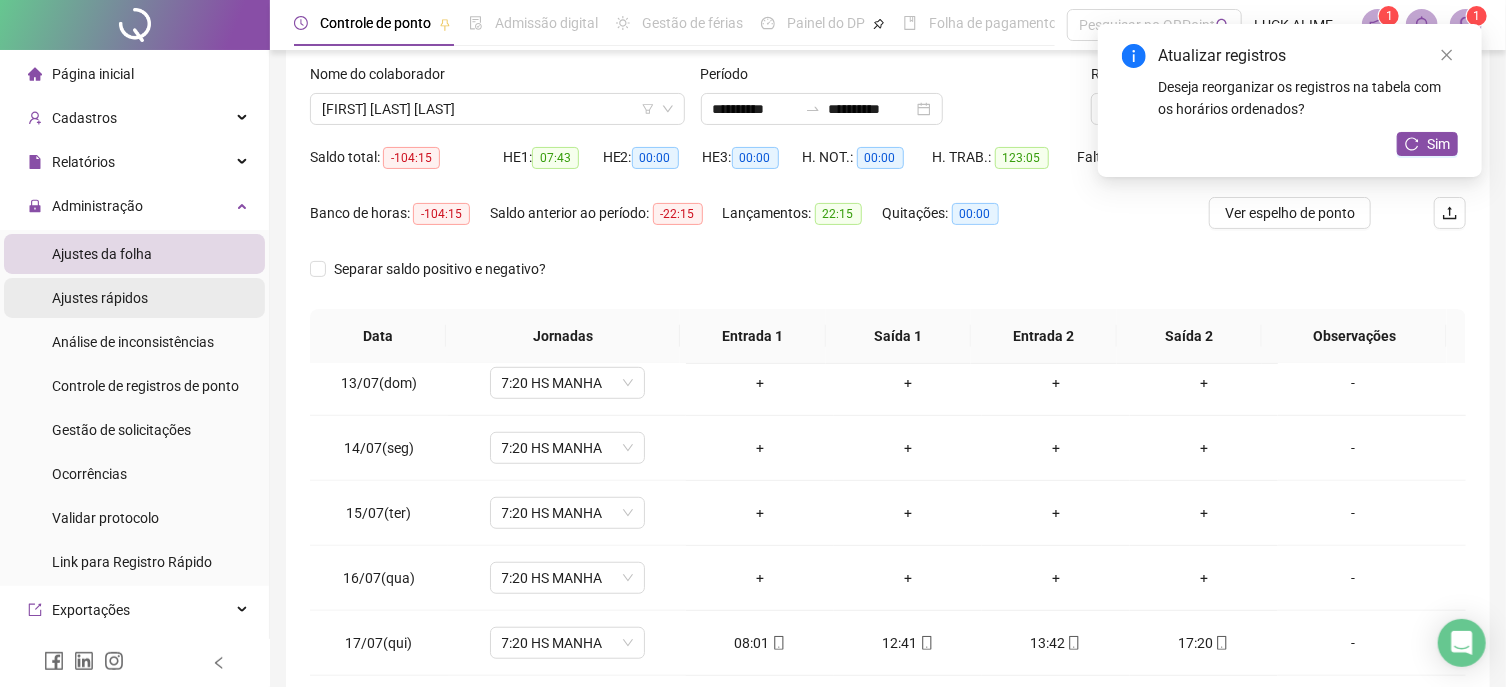 click on "Ajustes rápidos" at bounding box center (100, 298) 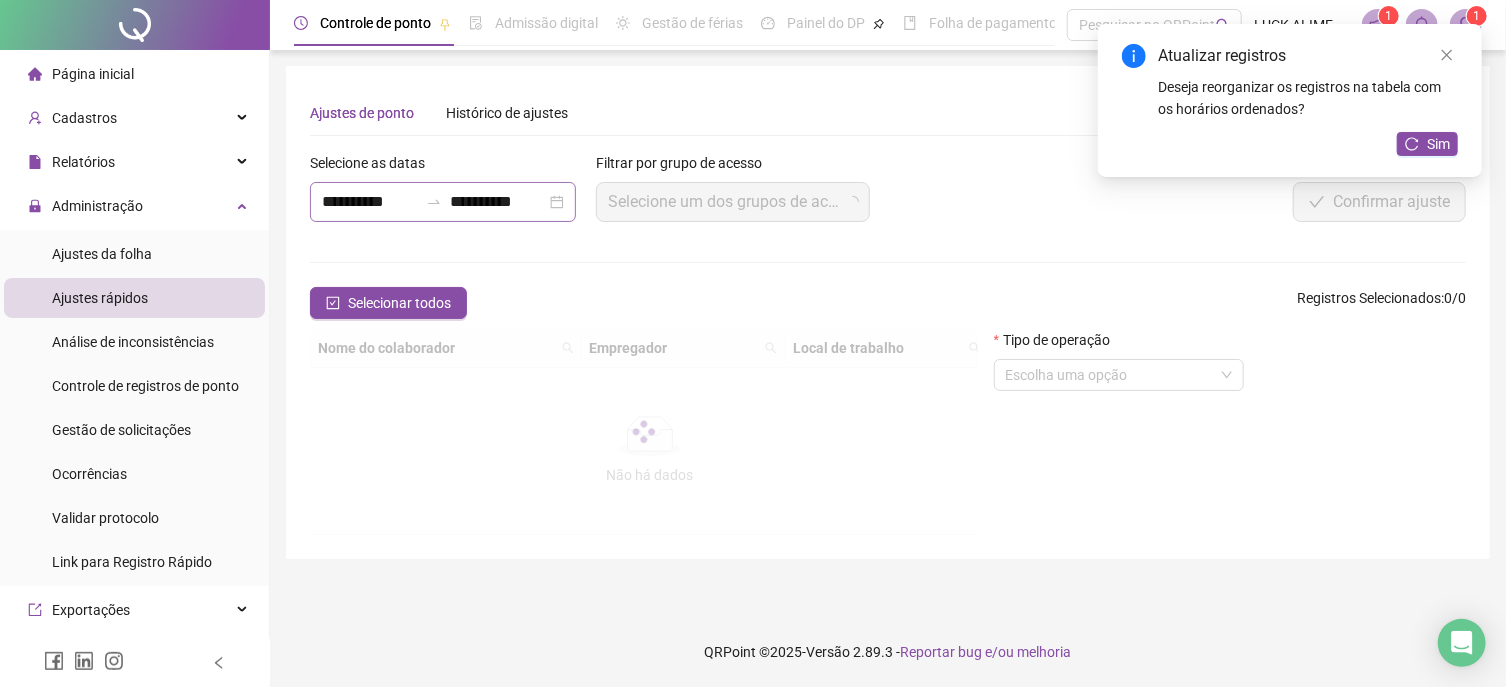 scroll, scrollTop: 0, scrollLeft: 0, axis: both 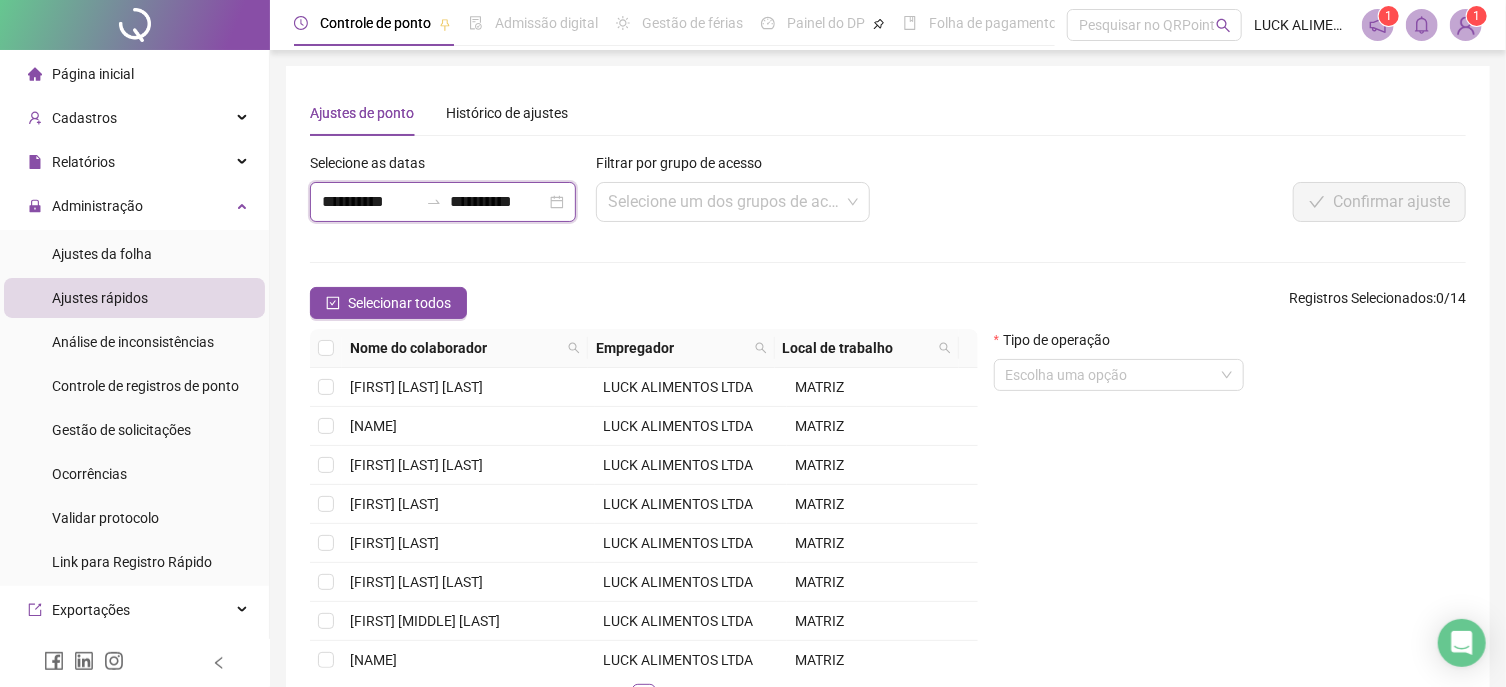 click on "**********" at bounding box center [370, 202] 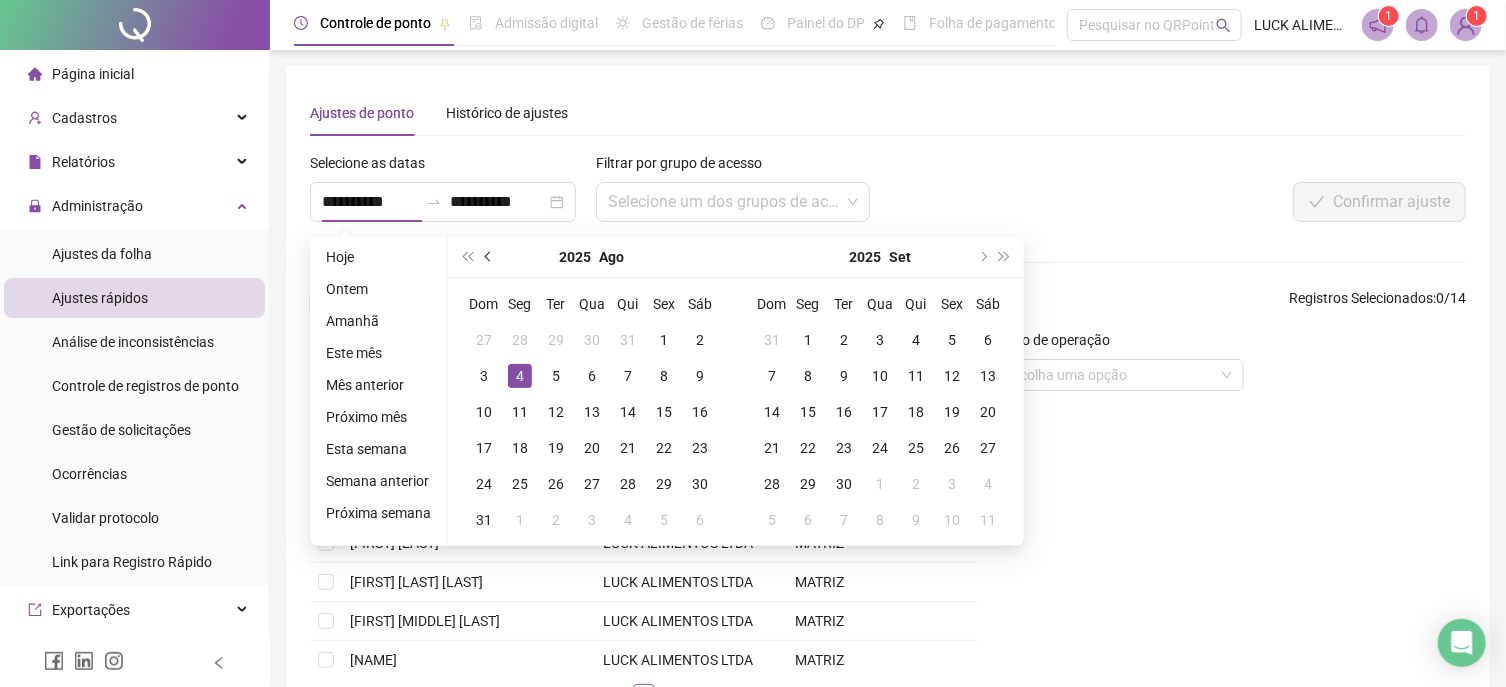 click at bounding box center (490, 257) 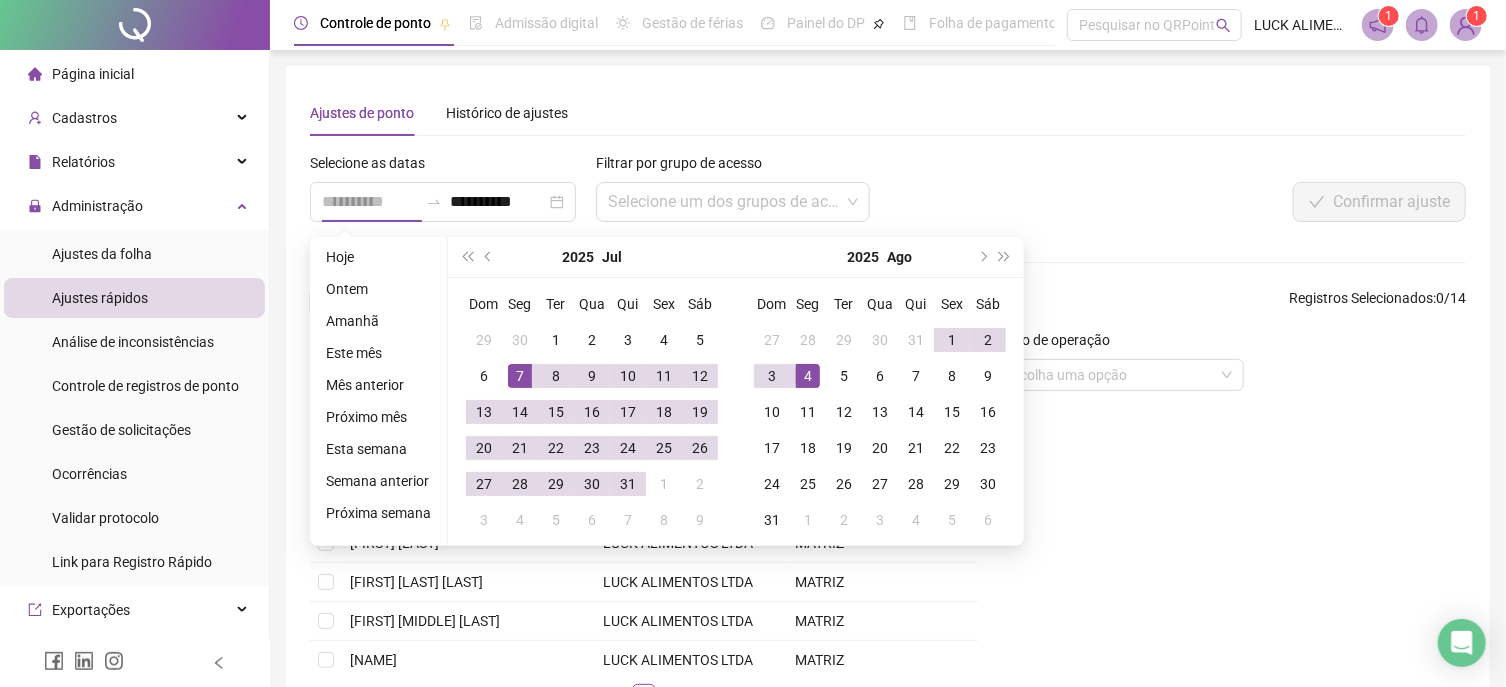 click on "7" at bounding box center (520, 376) 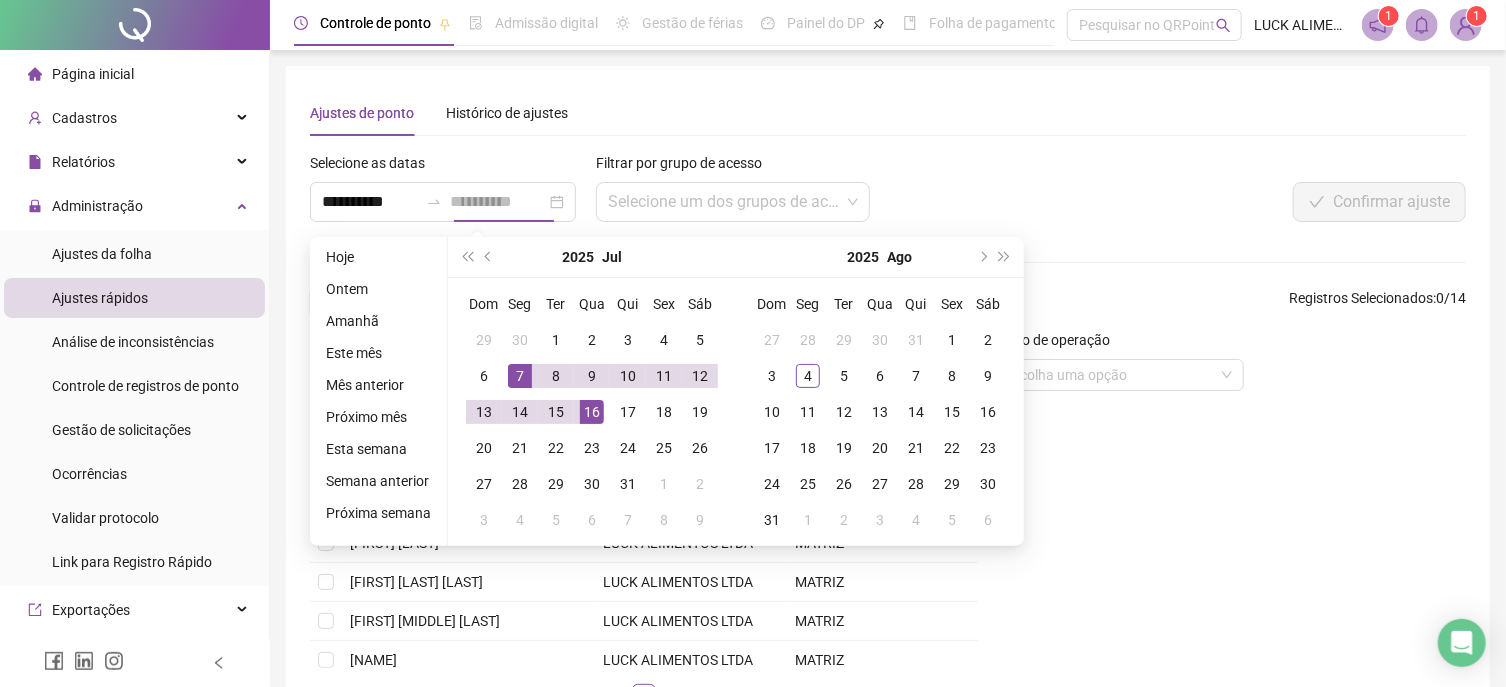click on "16" at bounding box center [592, 412] 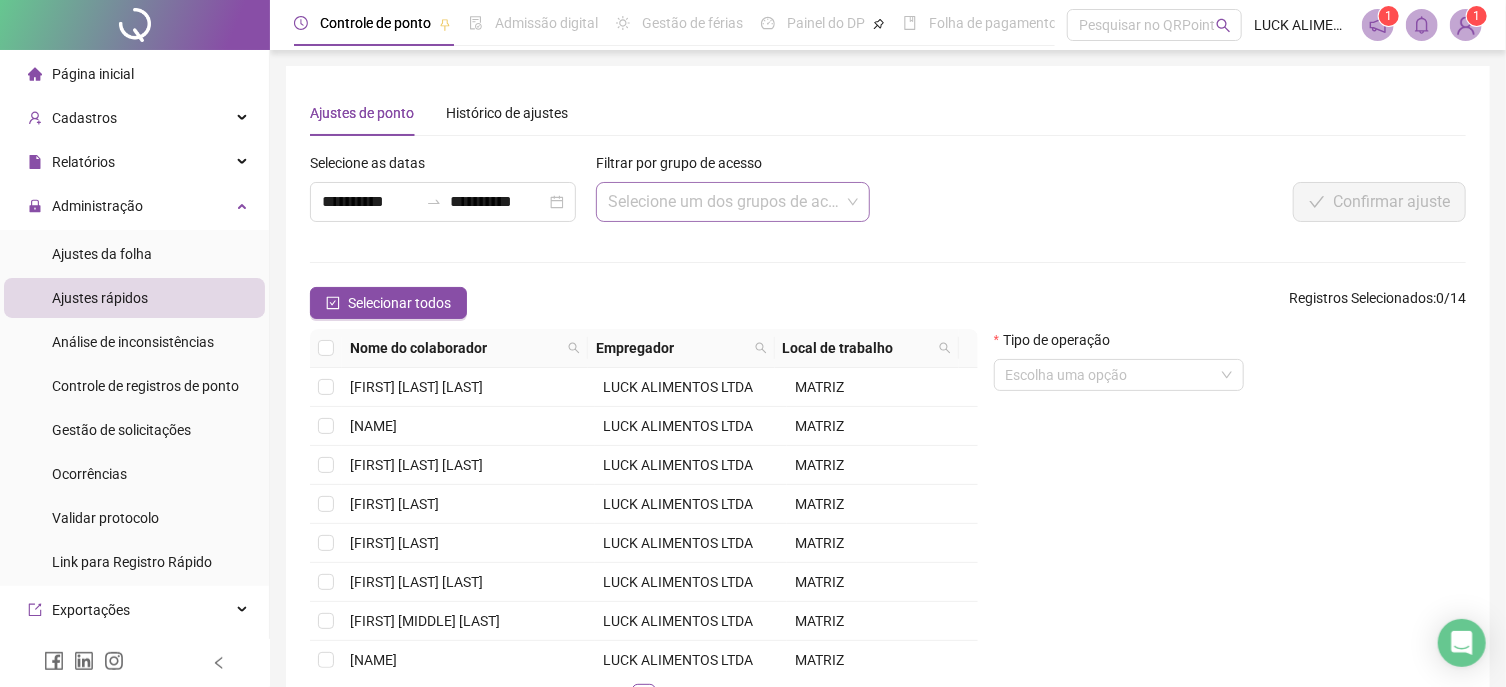 click at bounding box center (724, 202) 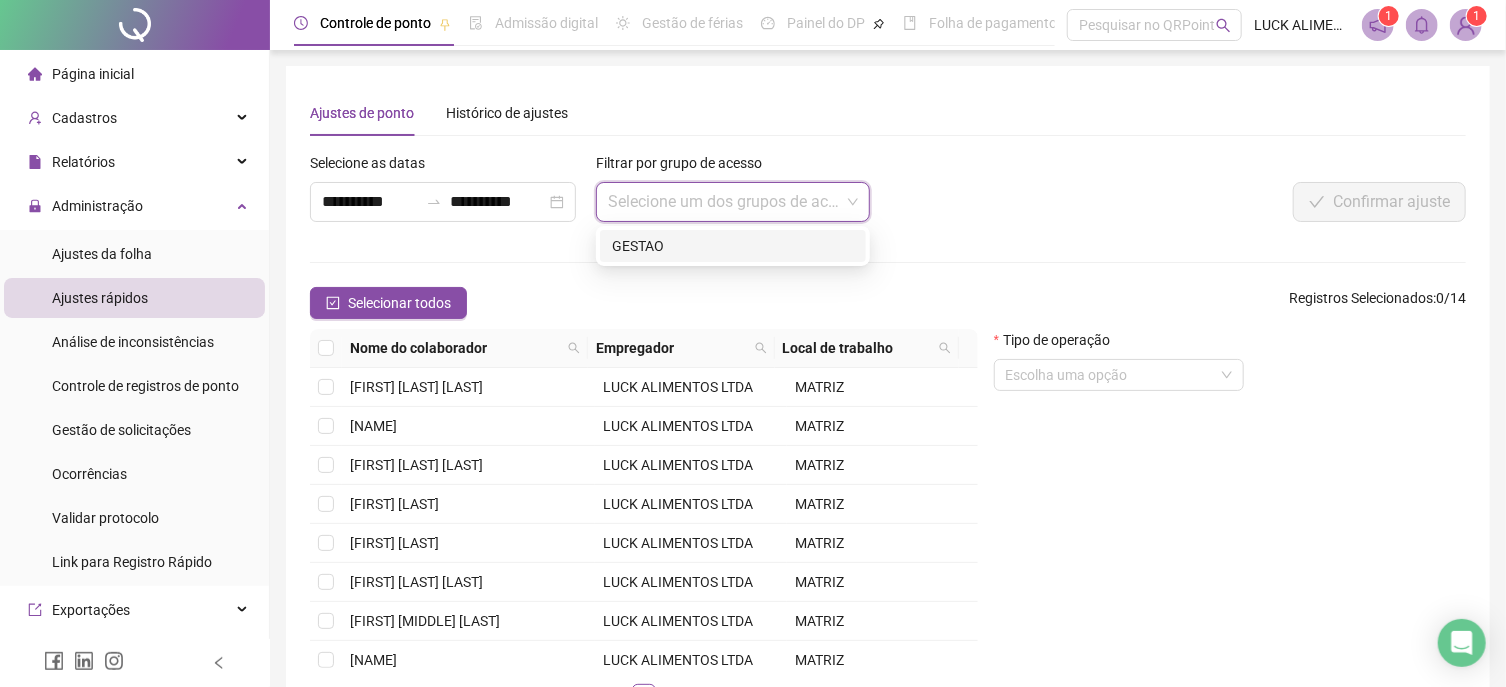 click at bounding box center (724, 202) 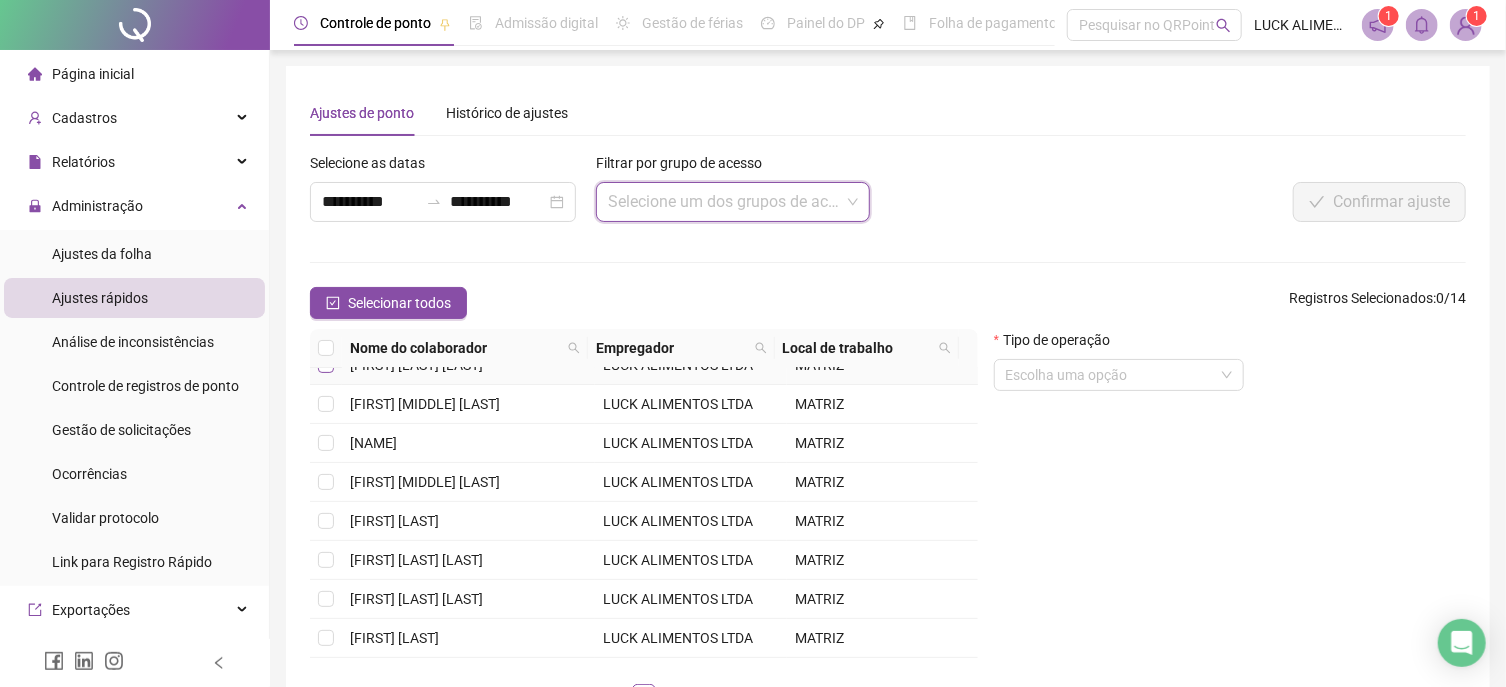 scroll, scrollTop: 227, scrollLeft: 0, axis: vertical 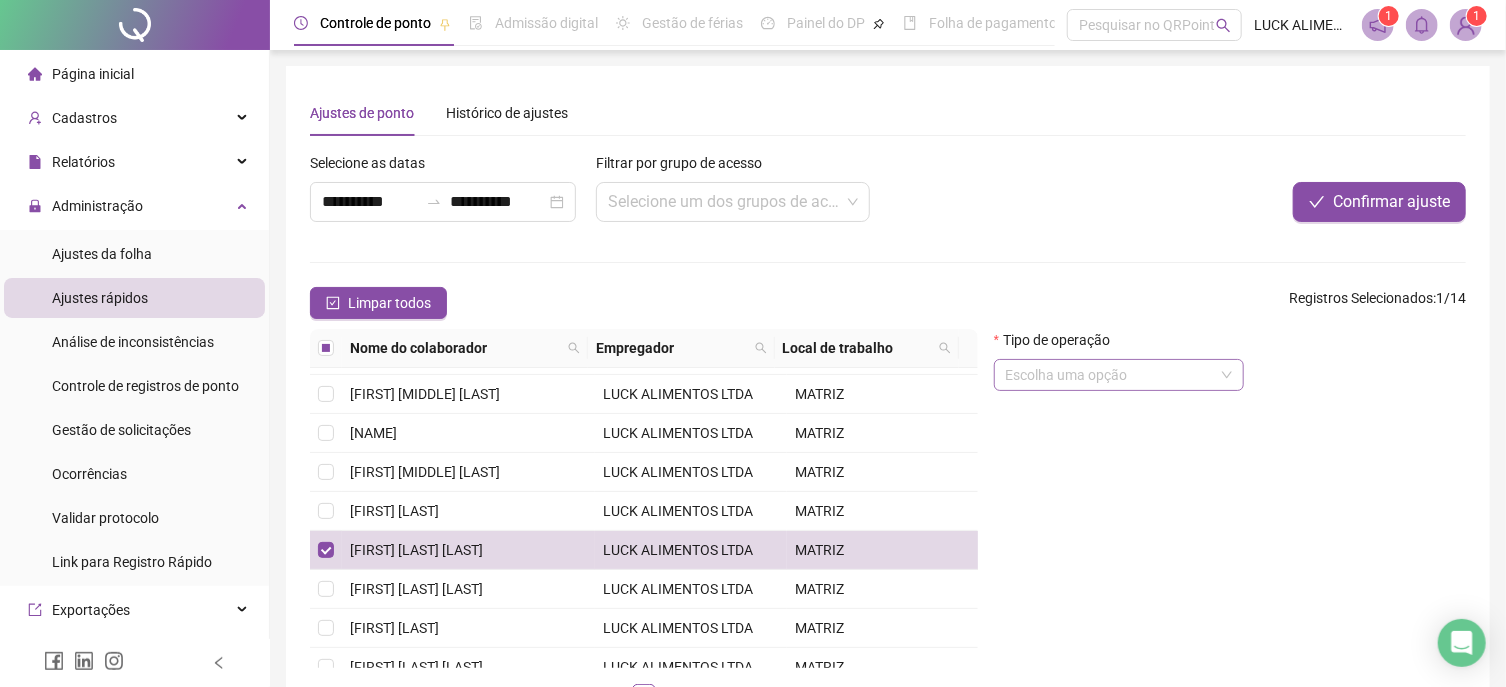 click at bounding box center [1110, 375] 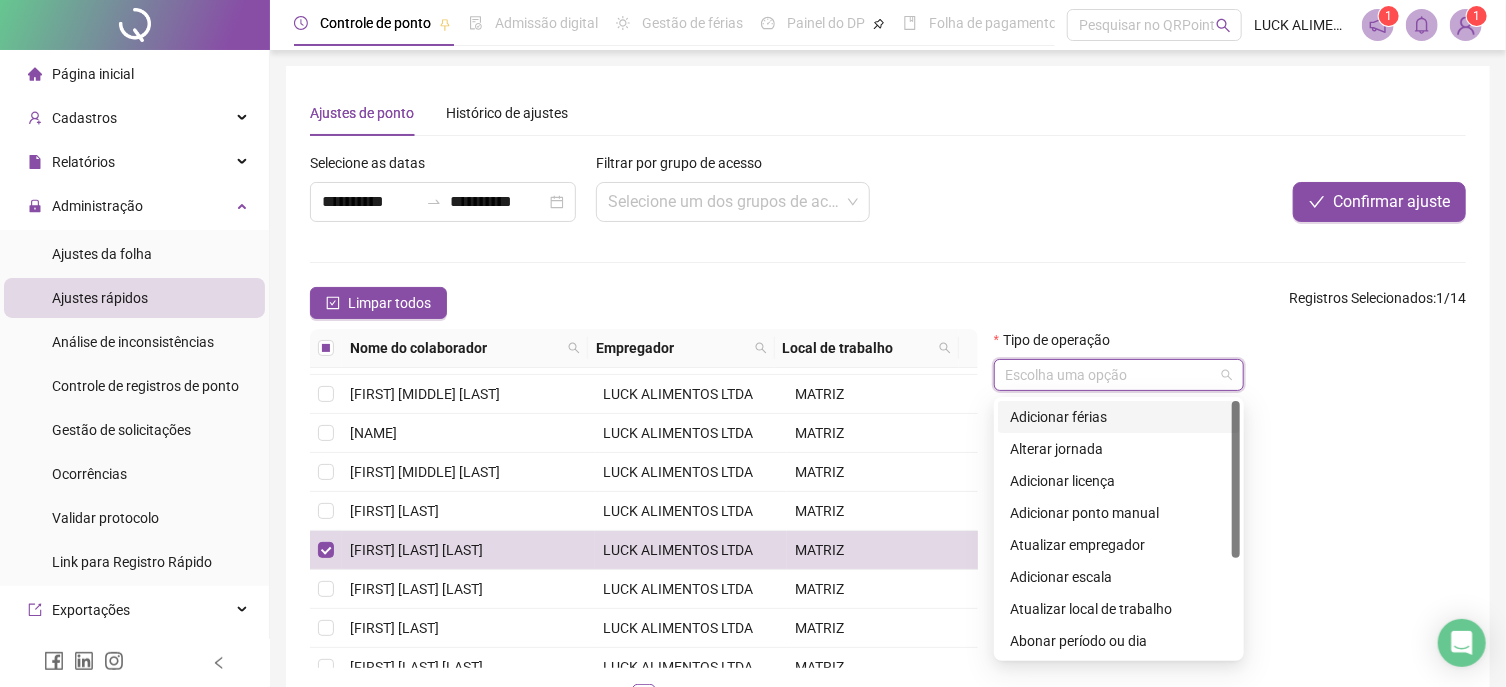 click on "Adicionar férias" at bounding box center (1119, 417) 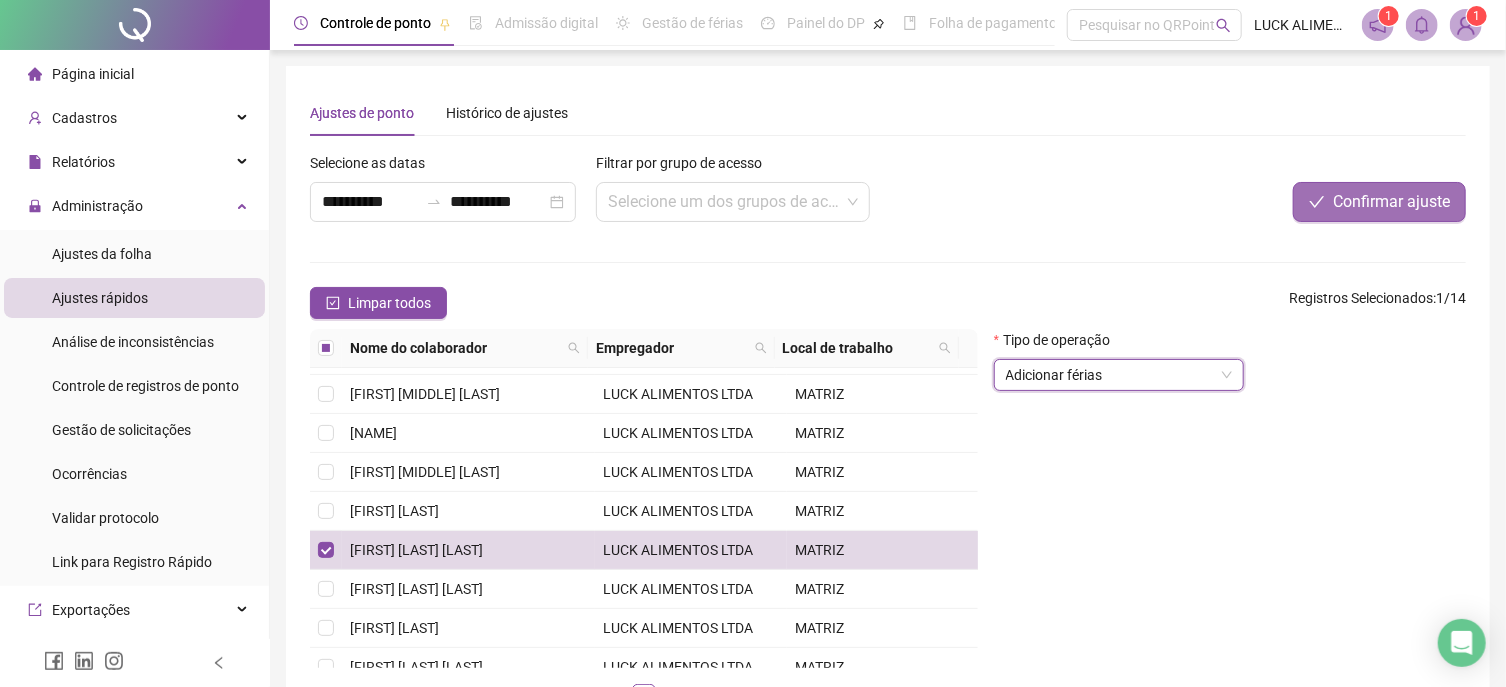 click on "Confirmar ajuste" at bounding box center [1391, 202] 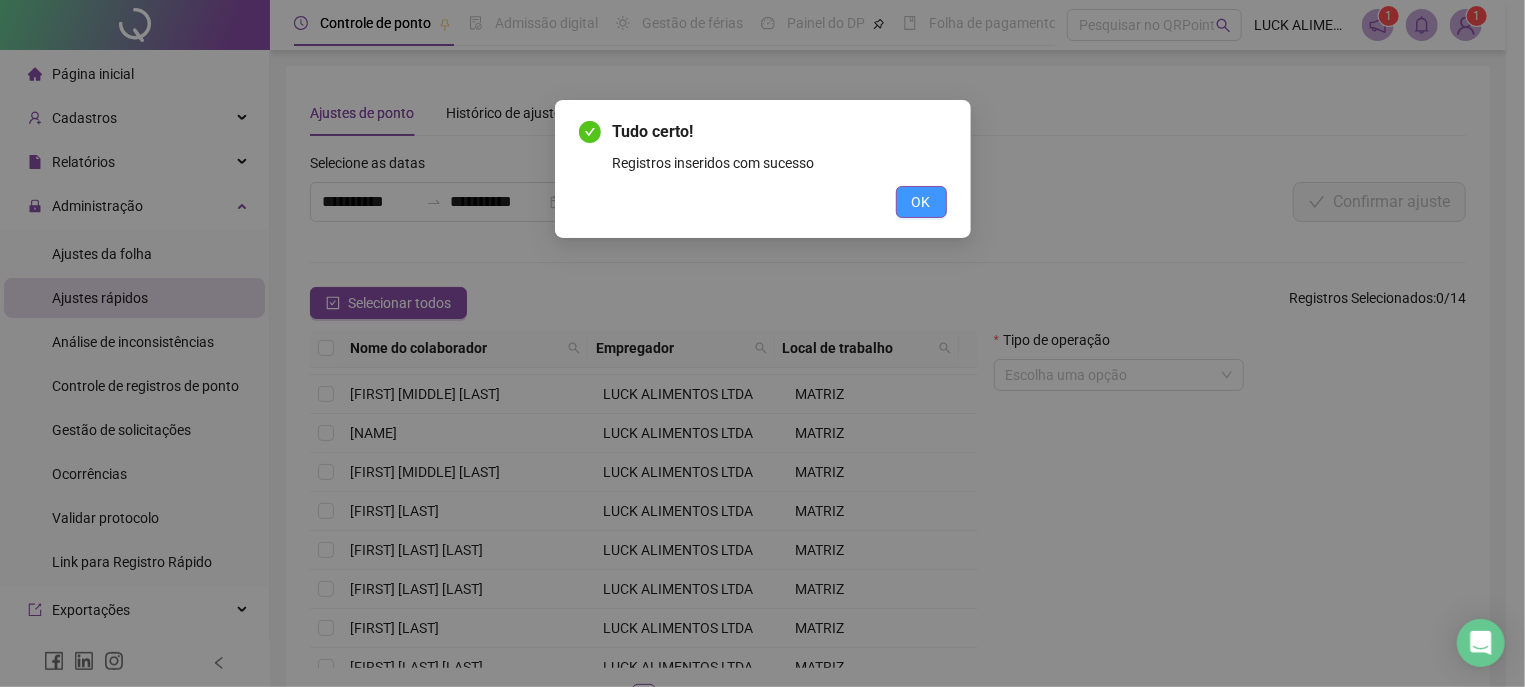 click on "OK" at bounding box center [921, 202] 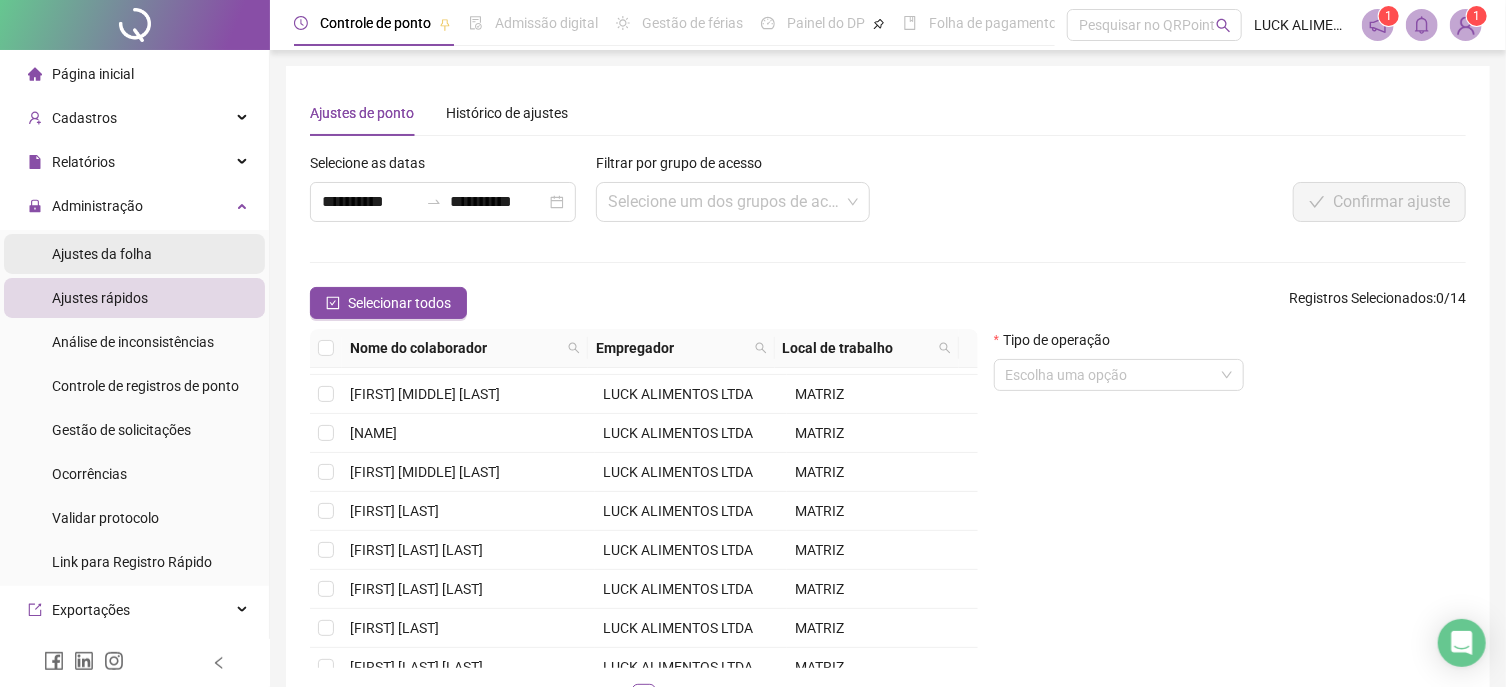 click on "Ajustes da folha" at bounding box center [102, 254] 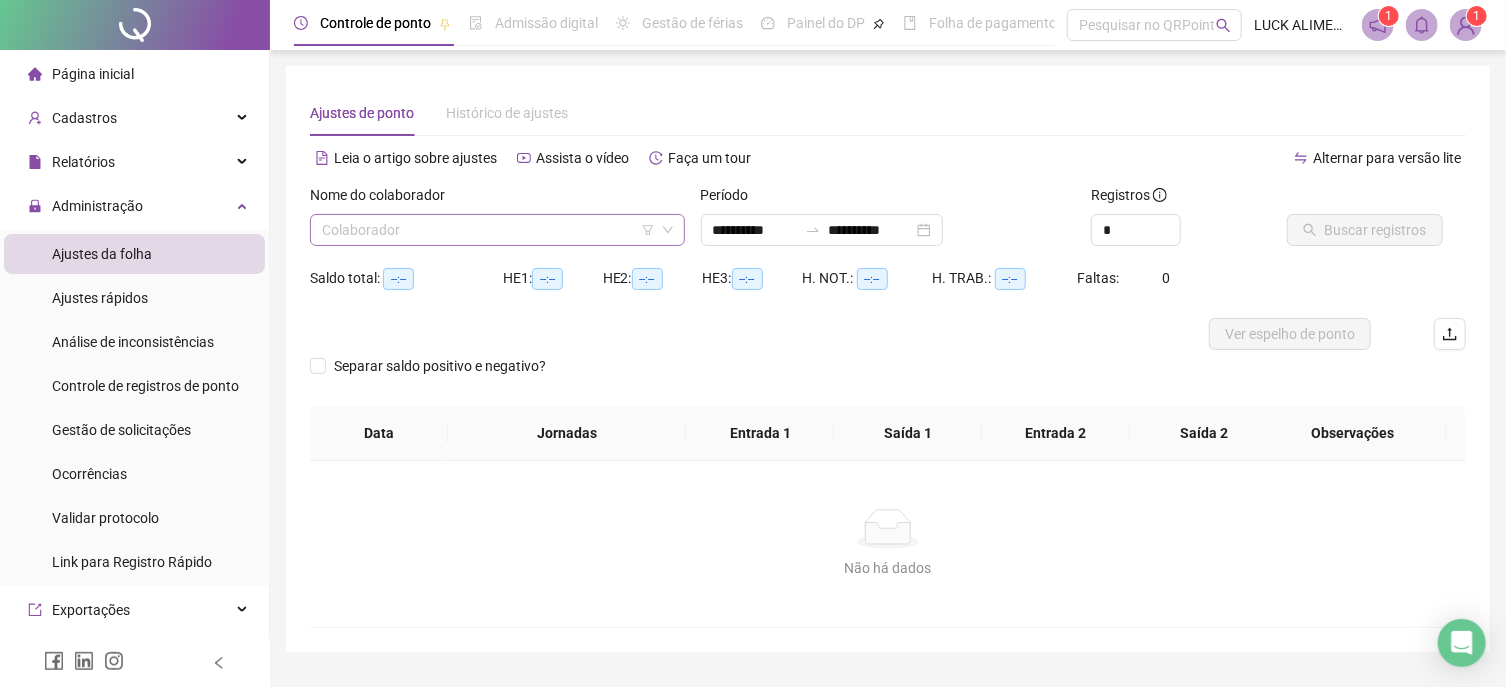 click at bounding box center [488, 230] 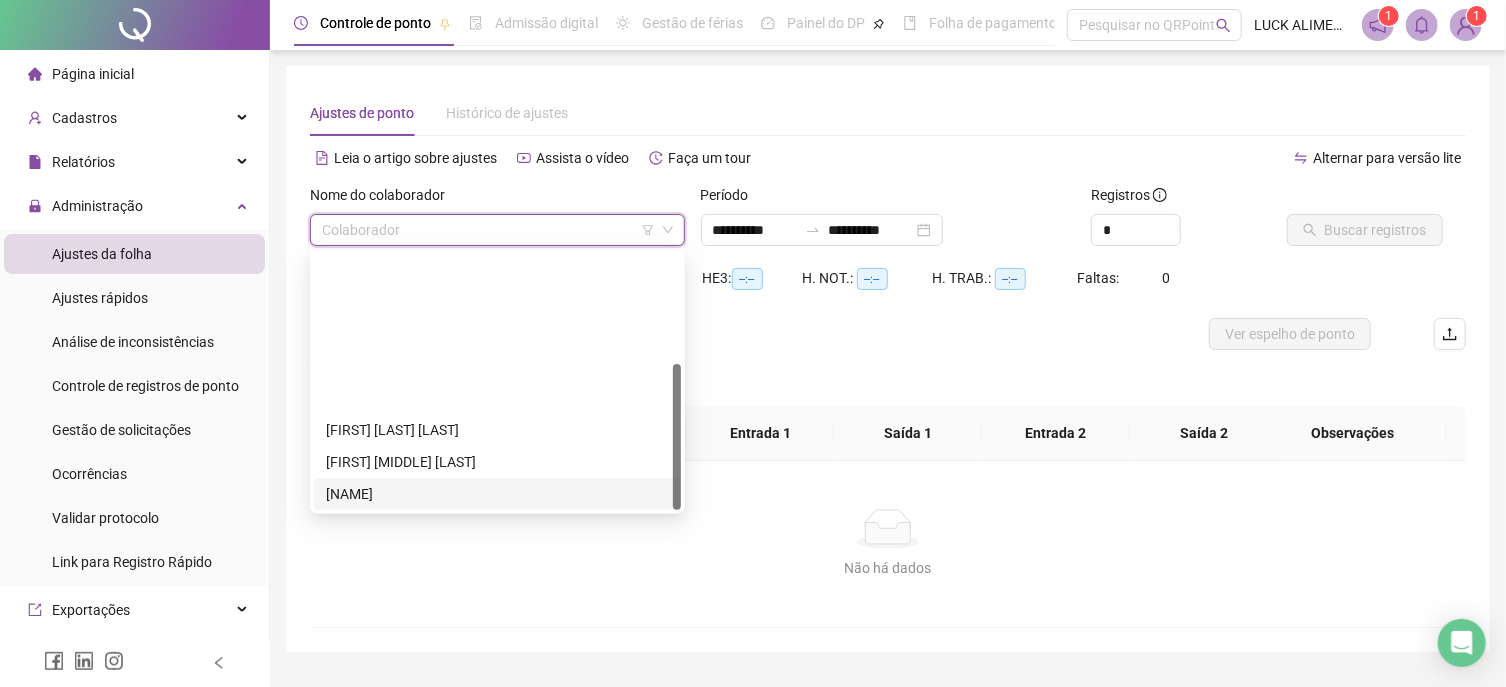 scroll, scrollTop: 192, scrollLeft: 0, axis: vertical 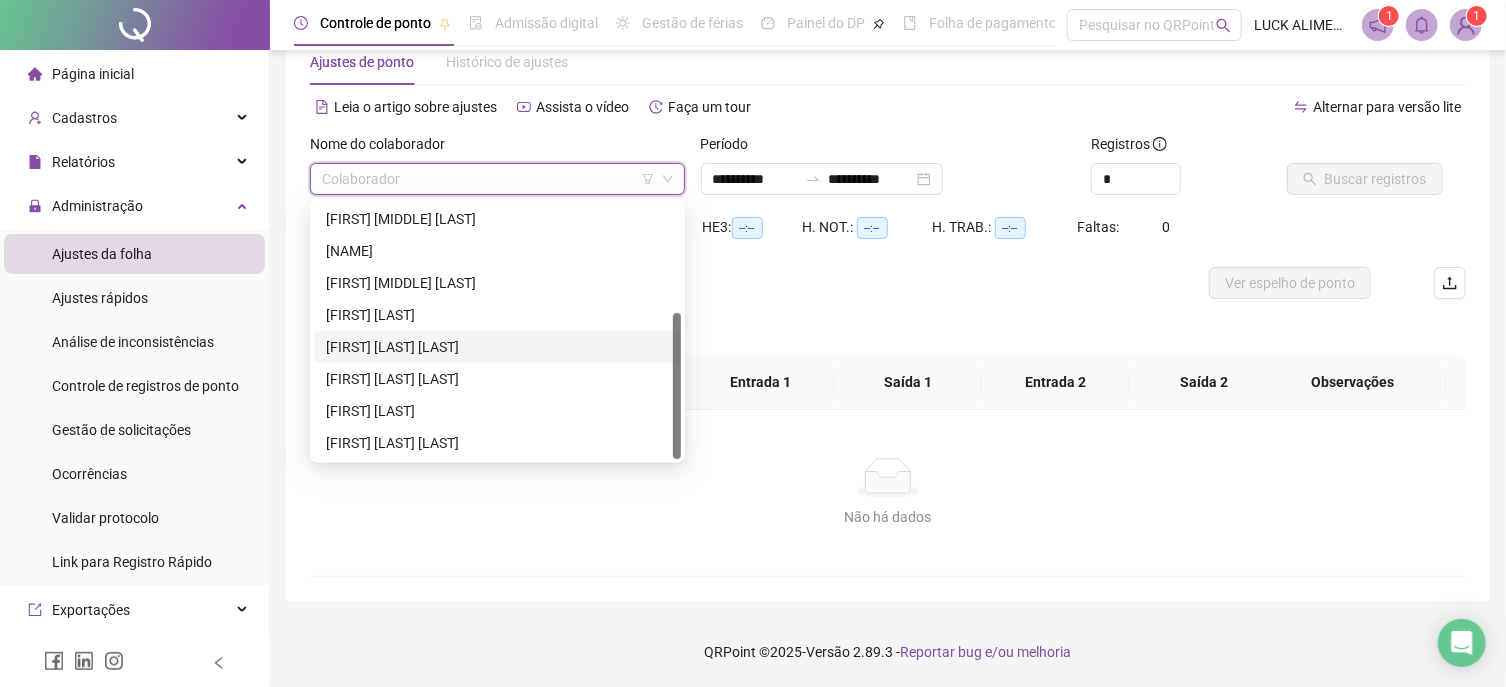 click on "[FIRST] [LAST] [LAST]" at bounding box center [497, 347] 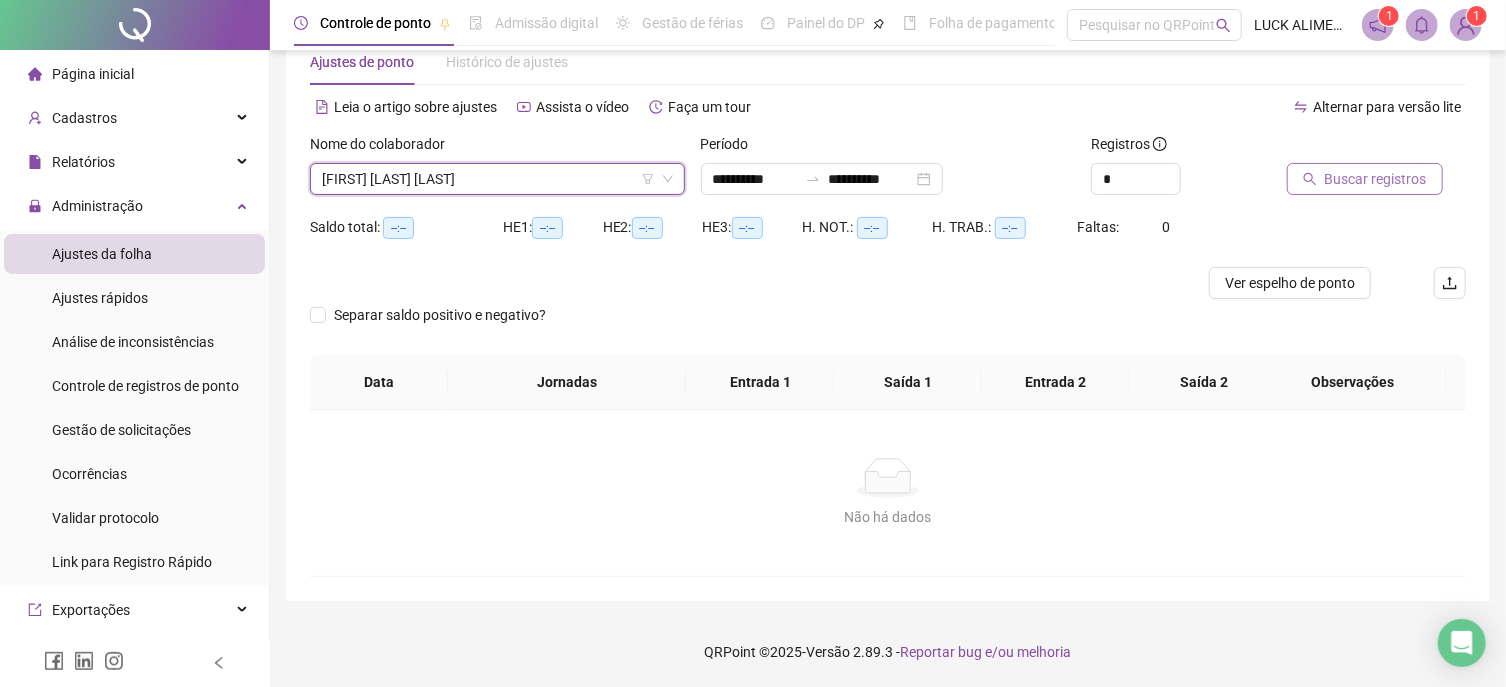 click on "Buscar registros" at bounding box center [1376, 179] 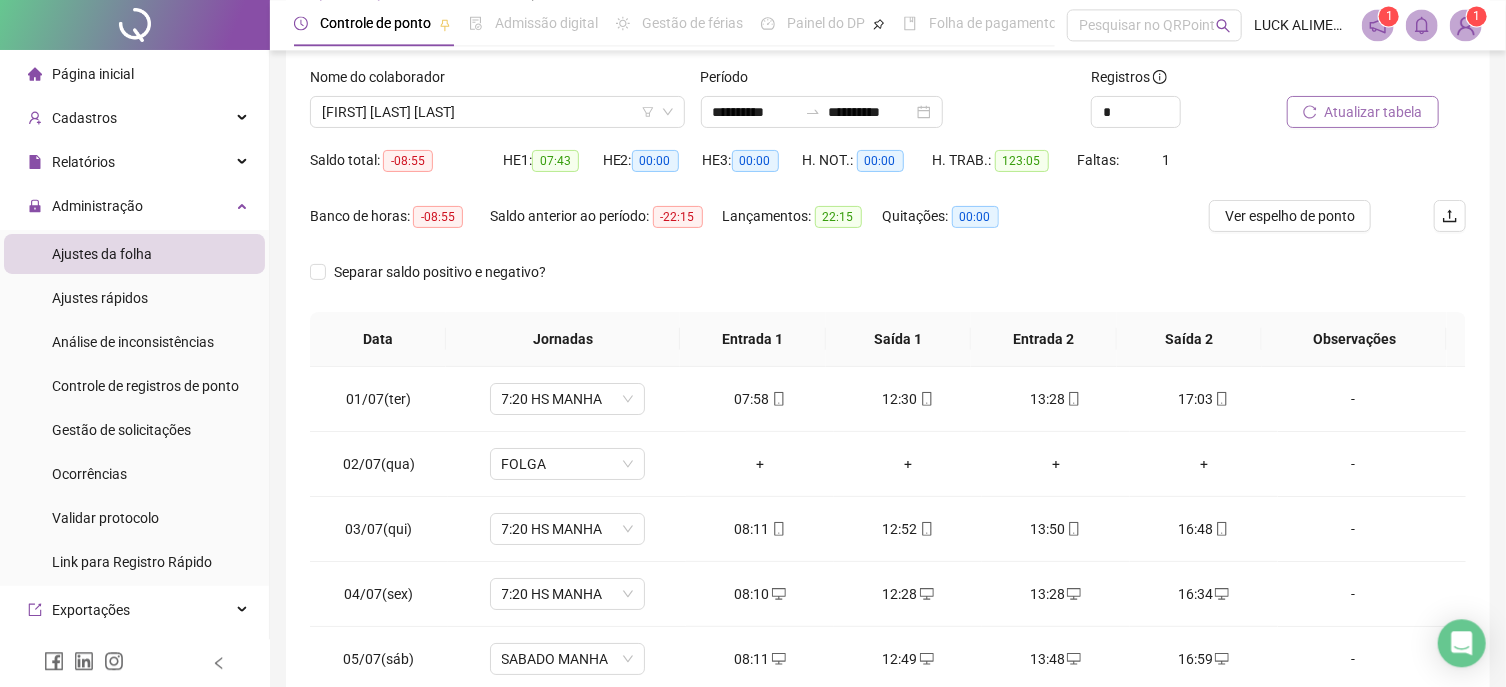 scroll, scrollTop: 158, scrollLeft: 0, axis: vertical 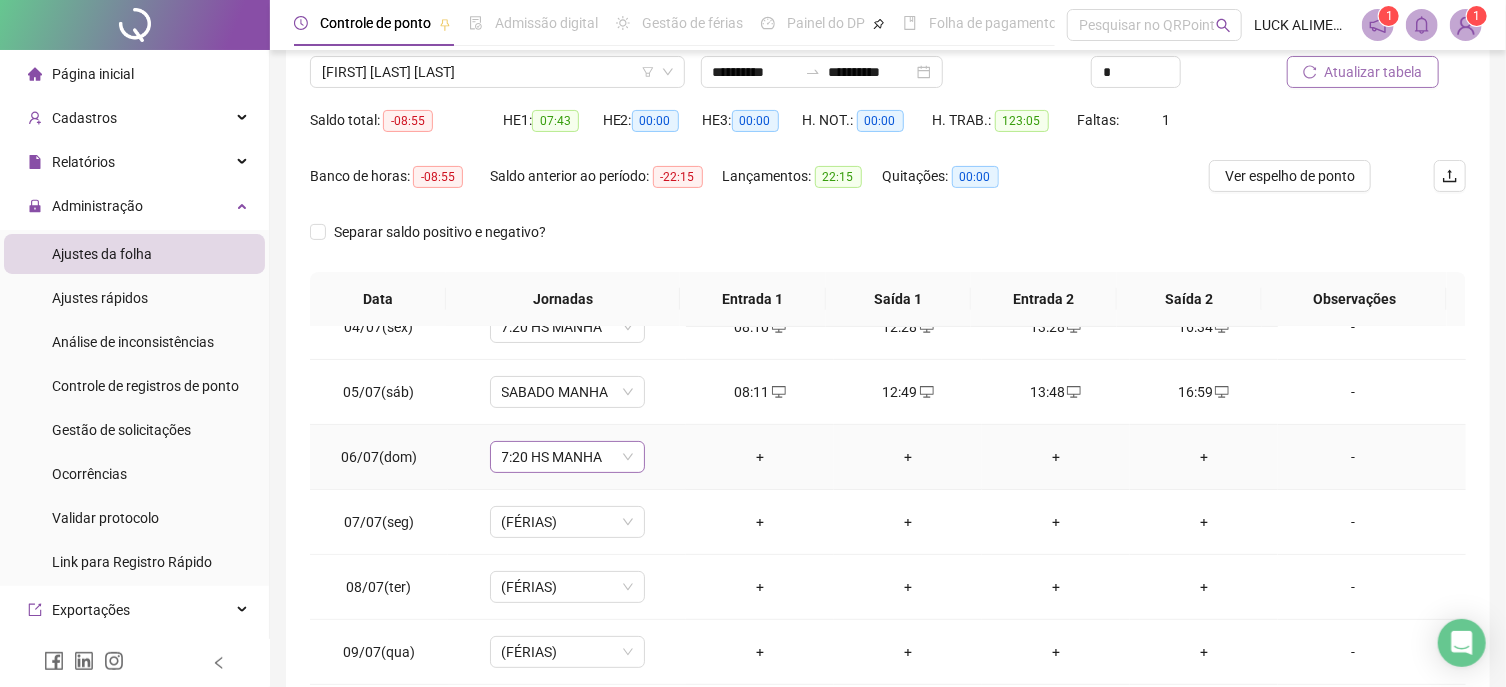 click on "7:20 HS MANHA" at bounding box center [567, 457] 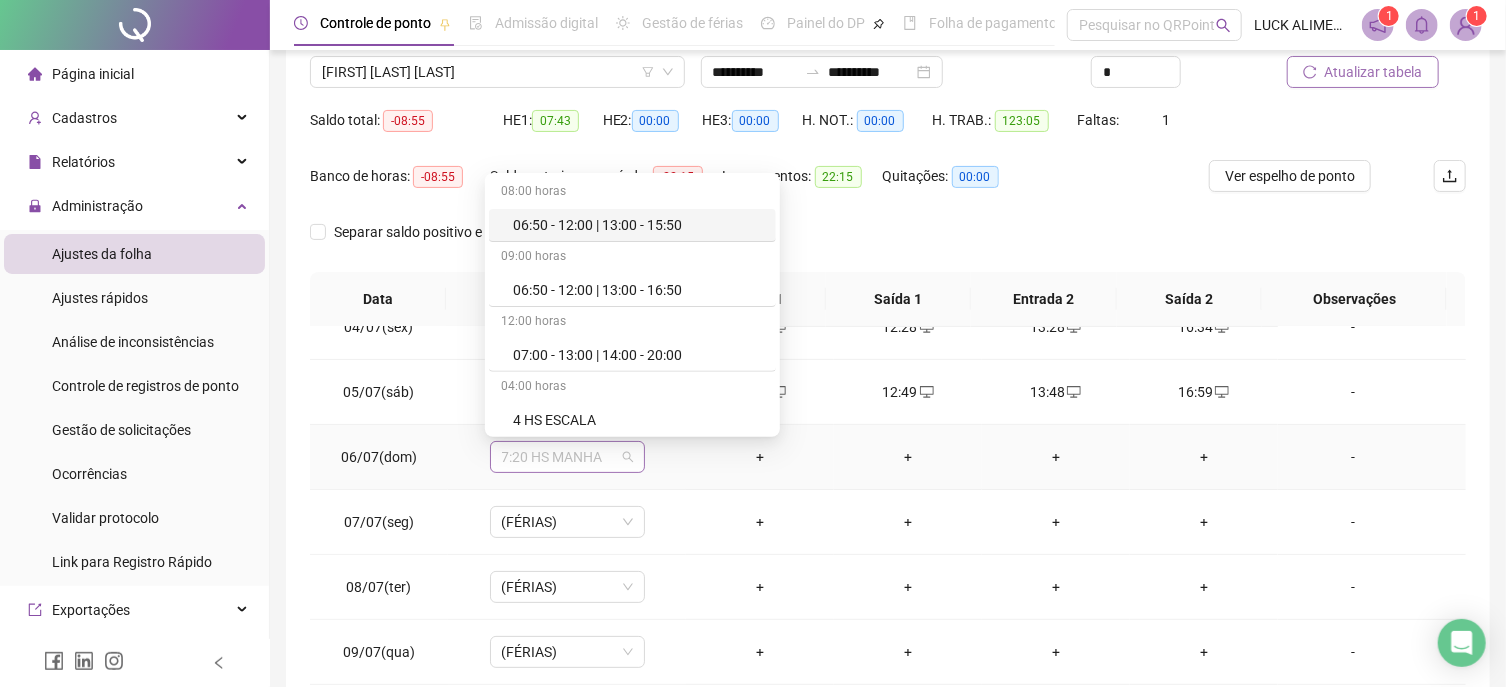 scroll, scrollTop: 691, scrollLeft: 0, axis: vertical 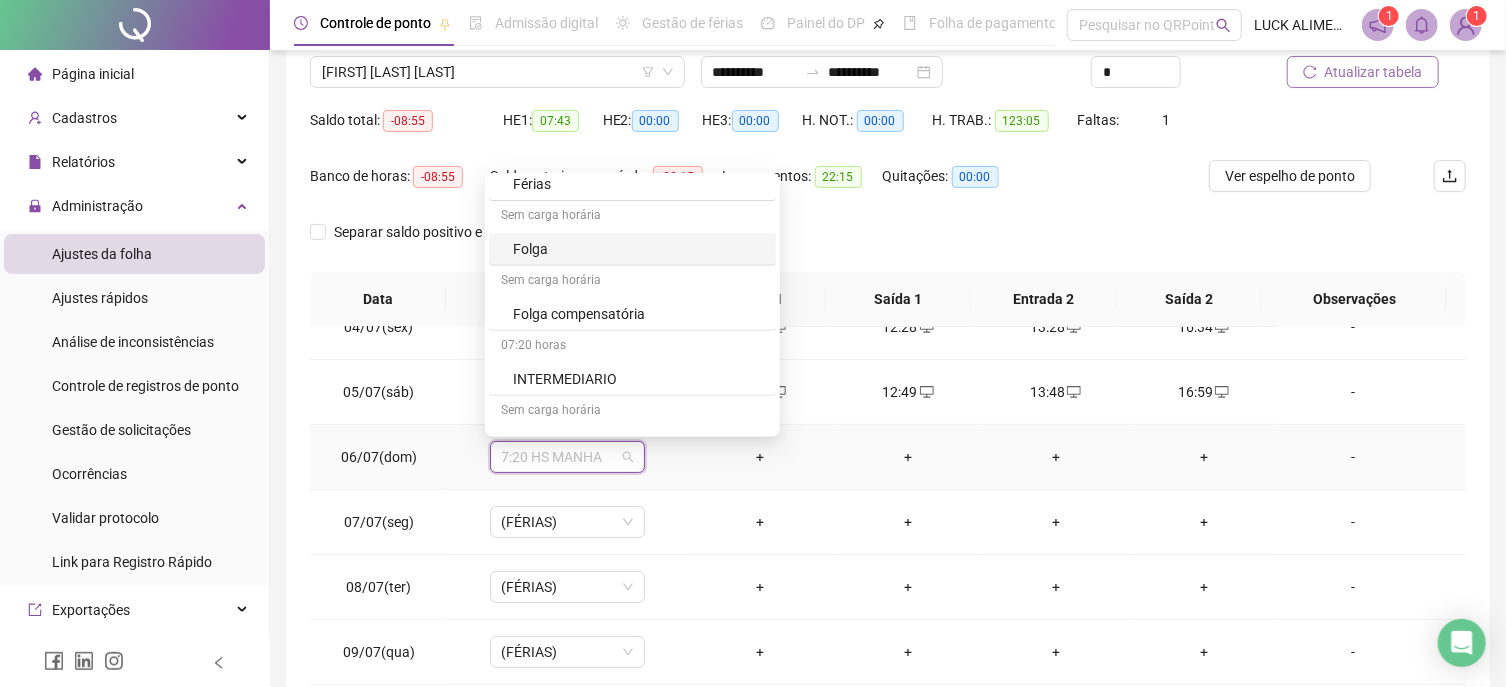 click on "Folga" at bounding box center [638, 249] 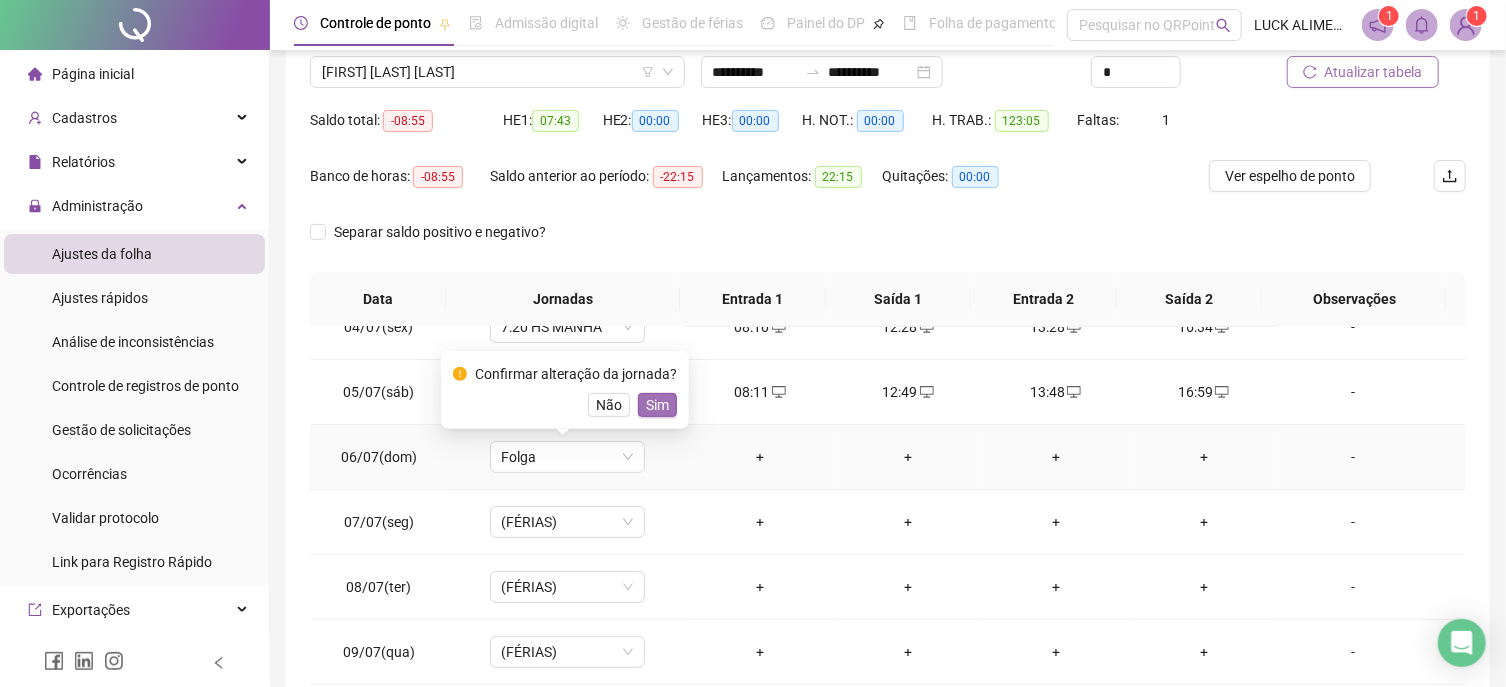 click on "Sim" at bounding box center [657, 405] 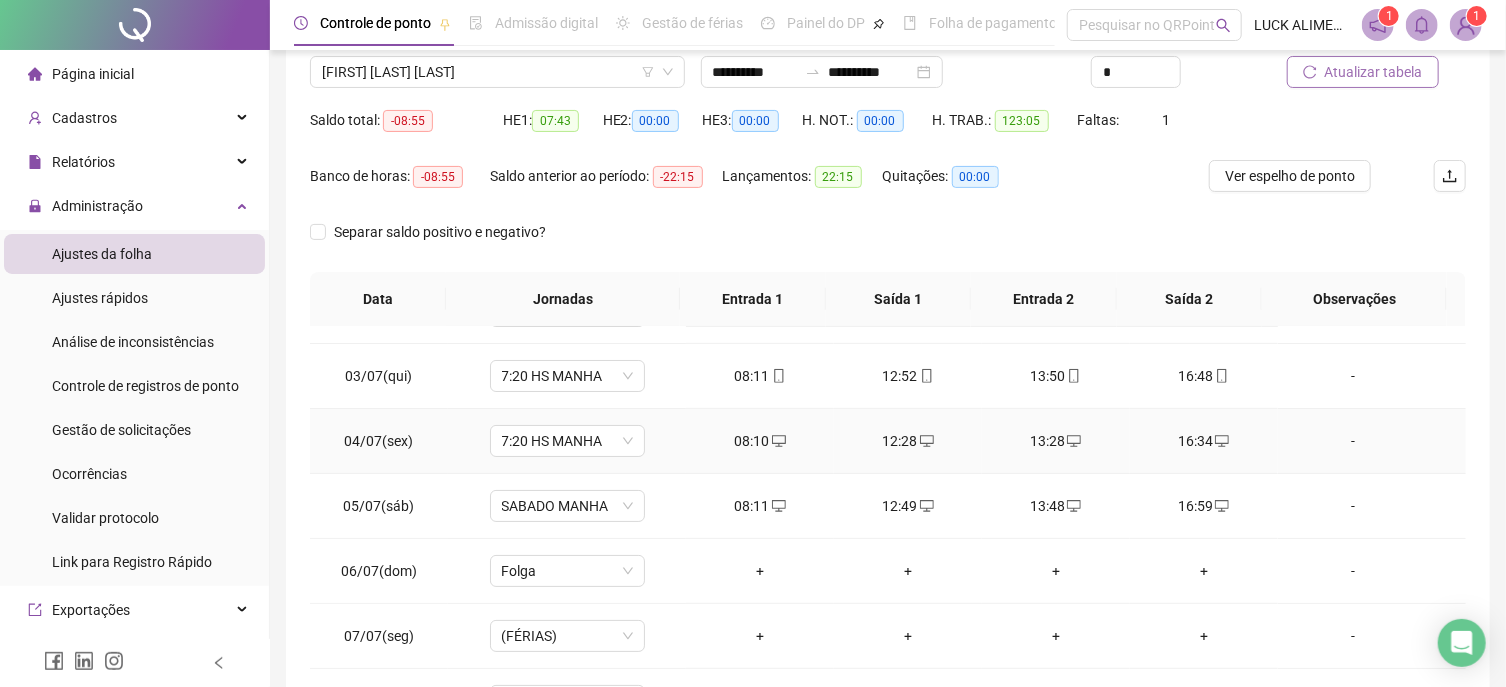 scroll, scrollTop: 0, scrollLeft: 0, axis: both 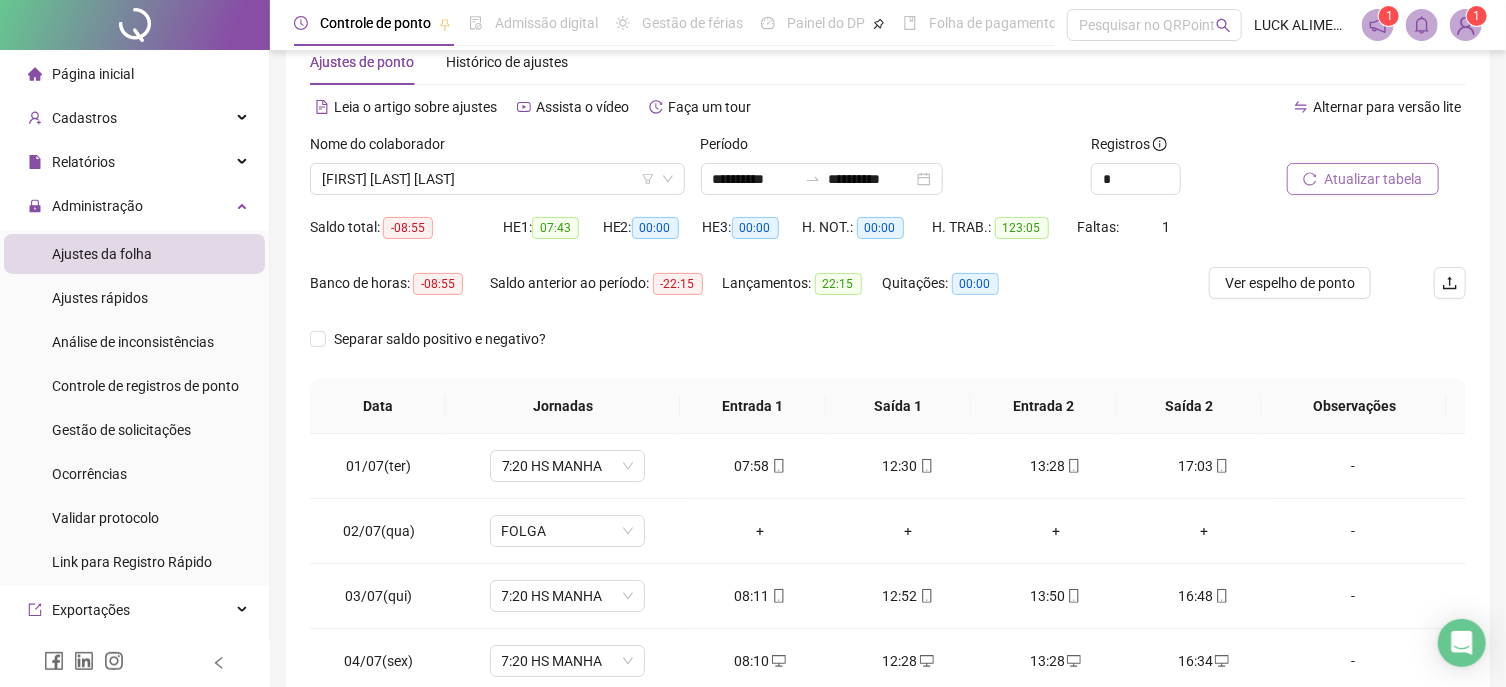 click on "Atualizar tabela" at bounding box center (1374, 179) 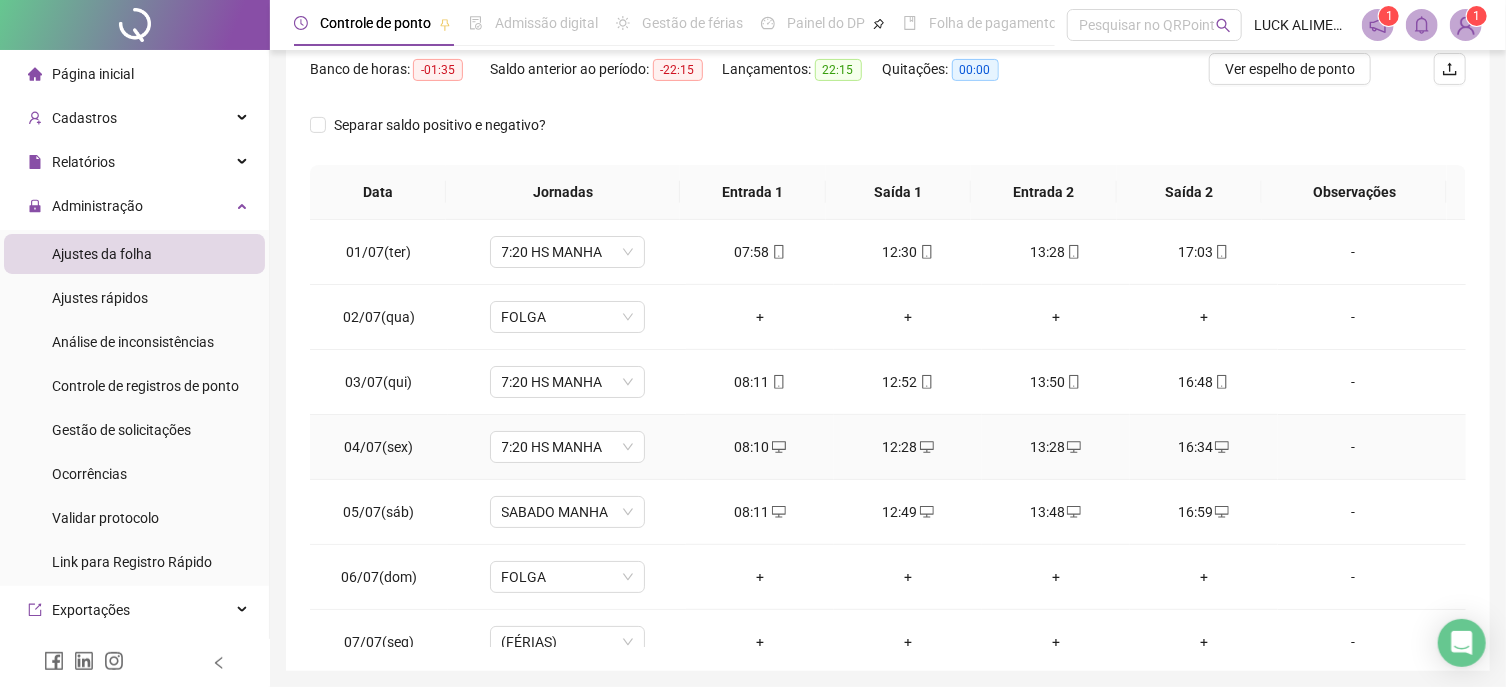 scroll, scrollTop: 158, scrollLeft: 0, axis: vertical 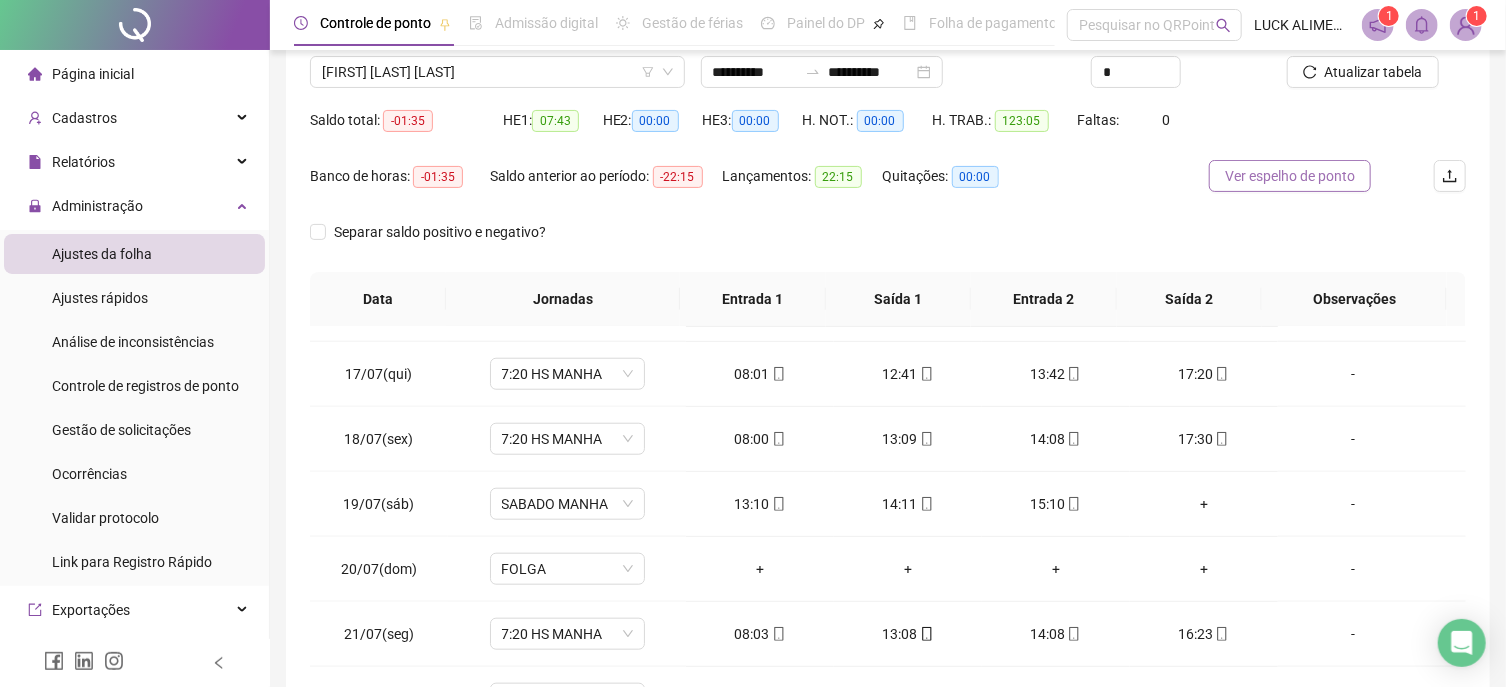 click on "Ver espelho de ponto" at bounding box center (1290, 176) 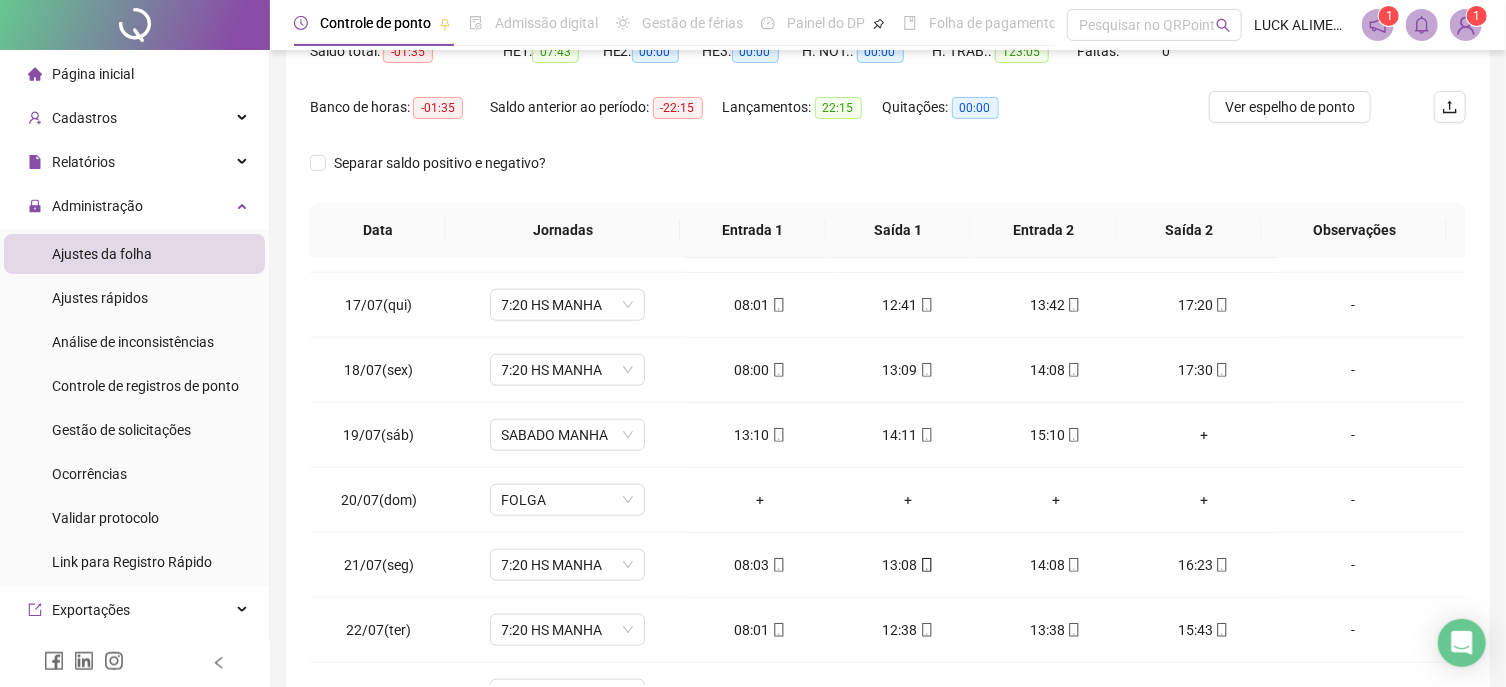 scroll, scrollTop: 336, scrollLeft: 0, axis: vertical 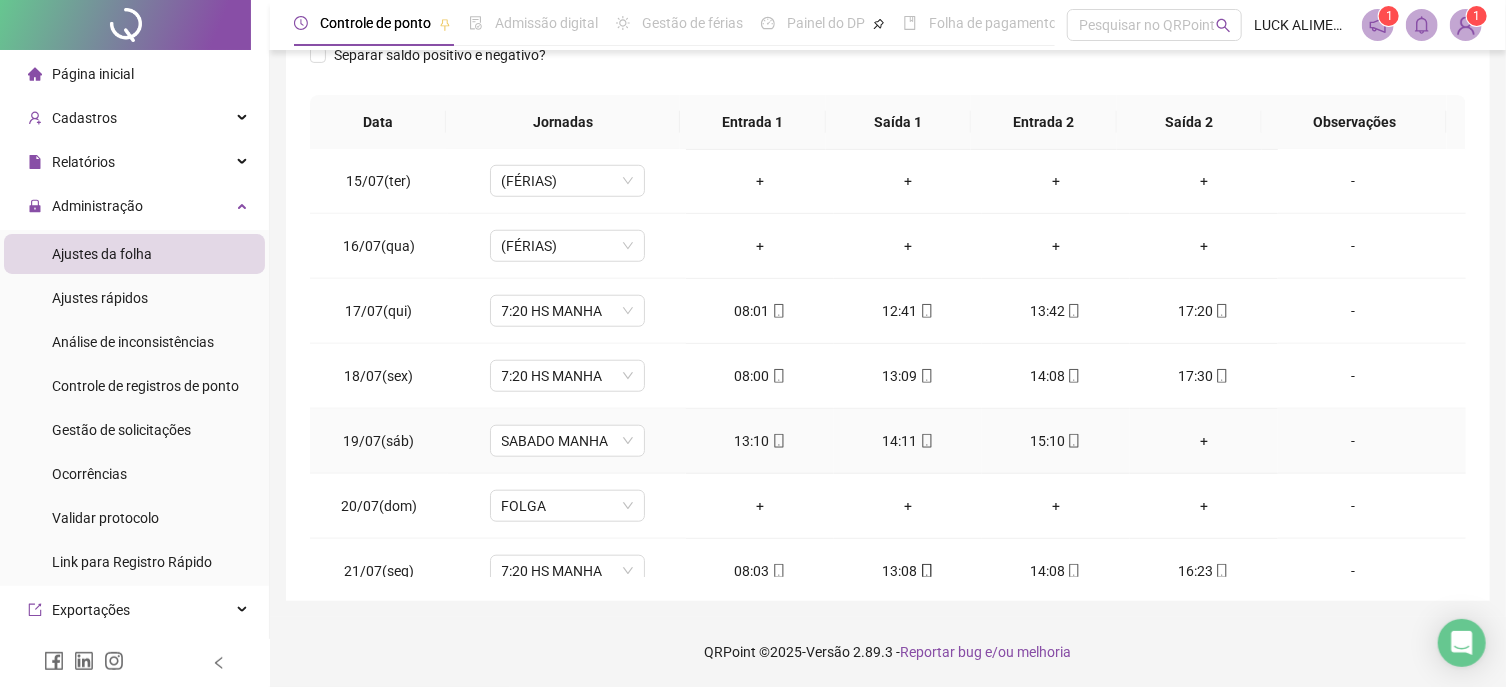 click on "-" at bounding box center (1353, 441) 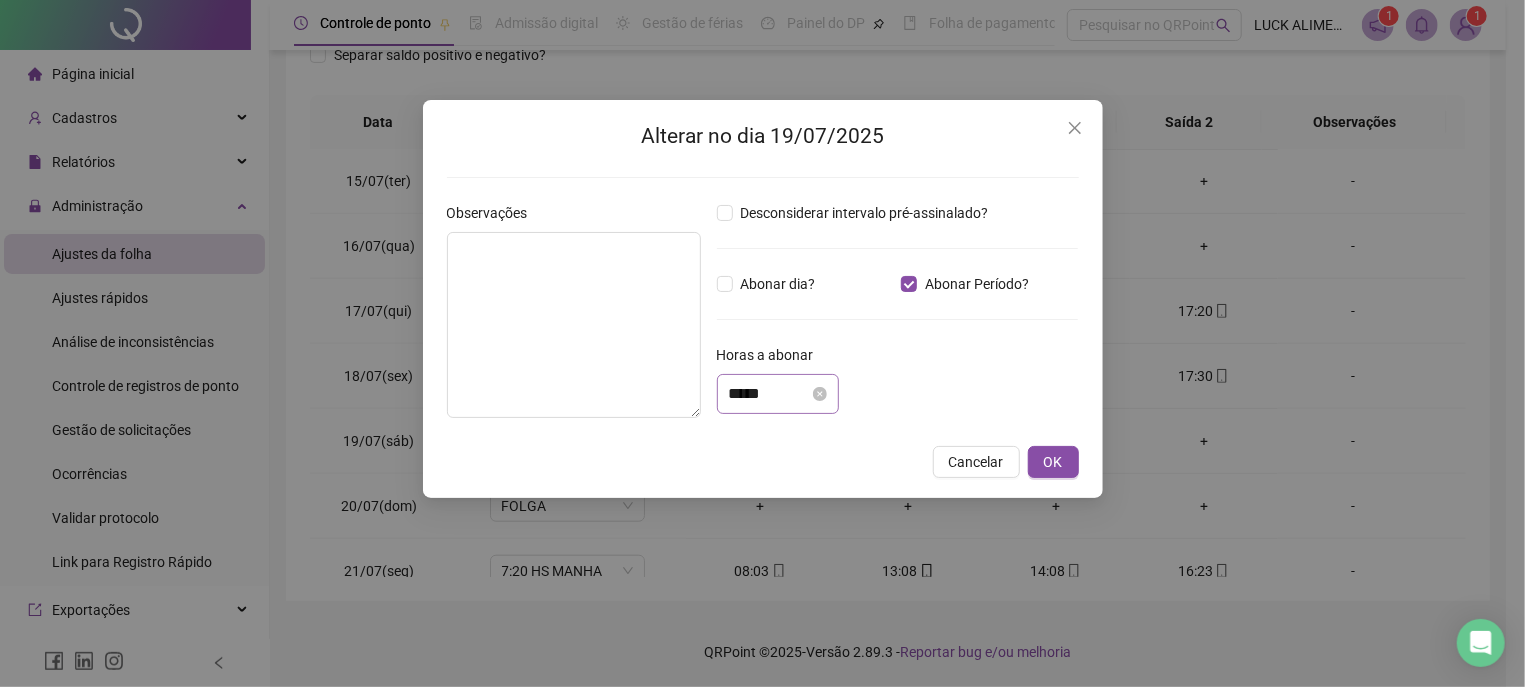 click on "*****" at bounding box center (778, 394) 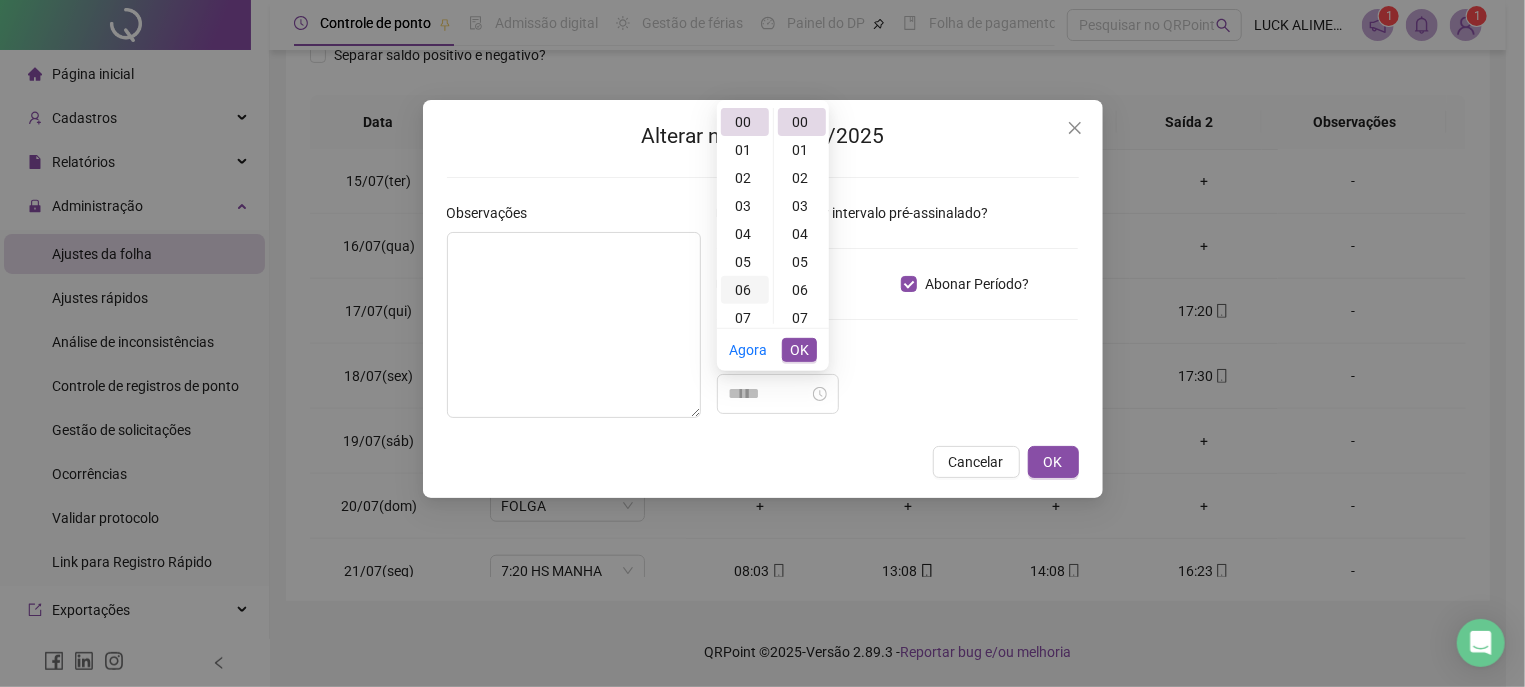 click on "06" at bounding box center (745, 290) 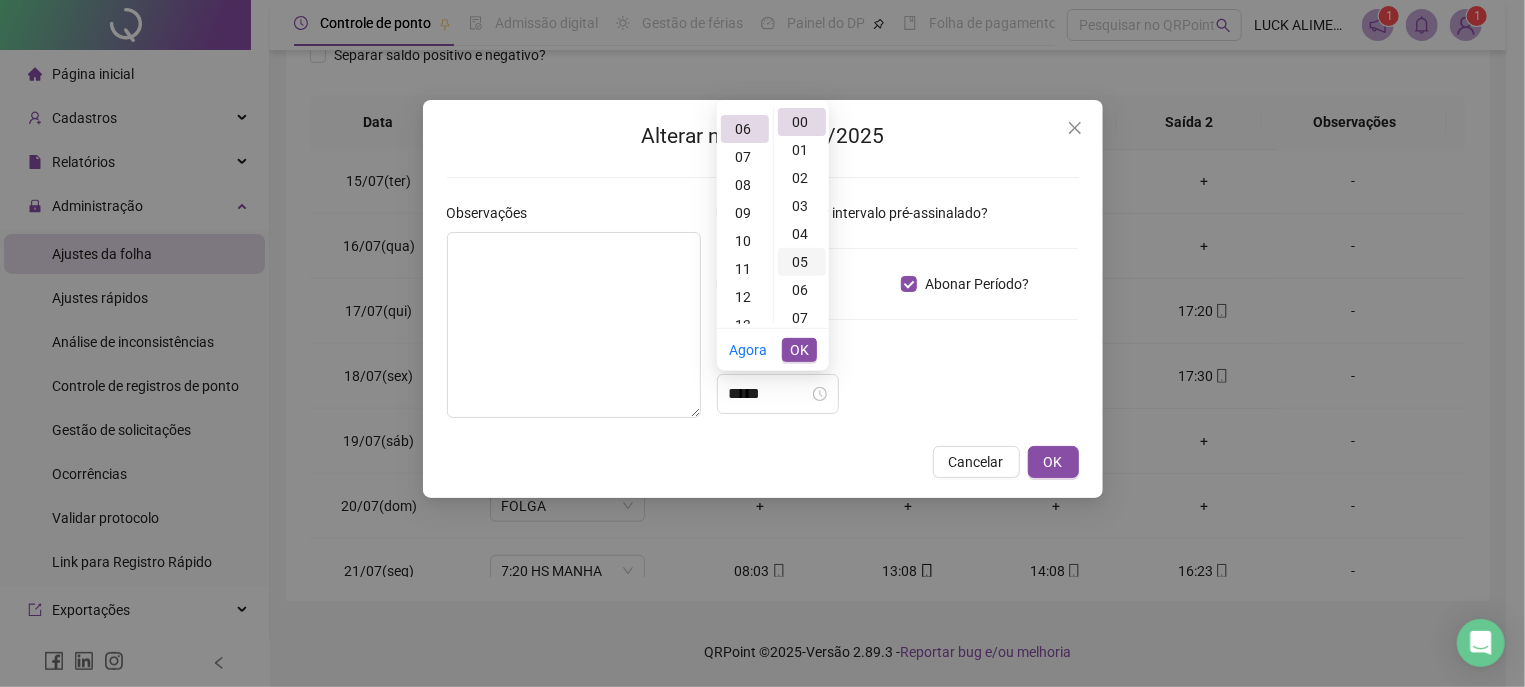 scroll, scrollTop: 168, scrollLeft: 0, axis: vertical 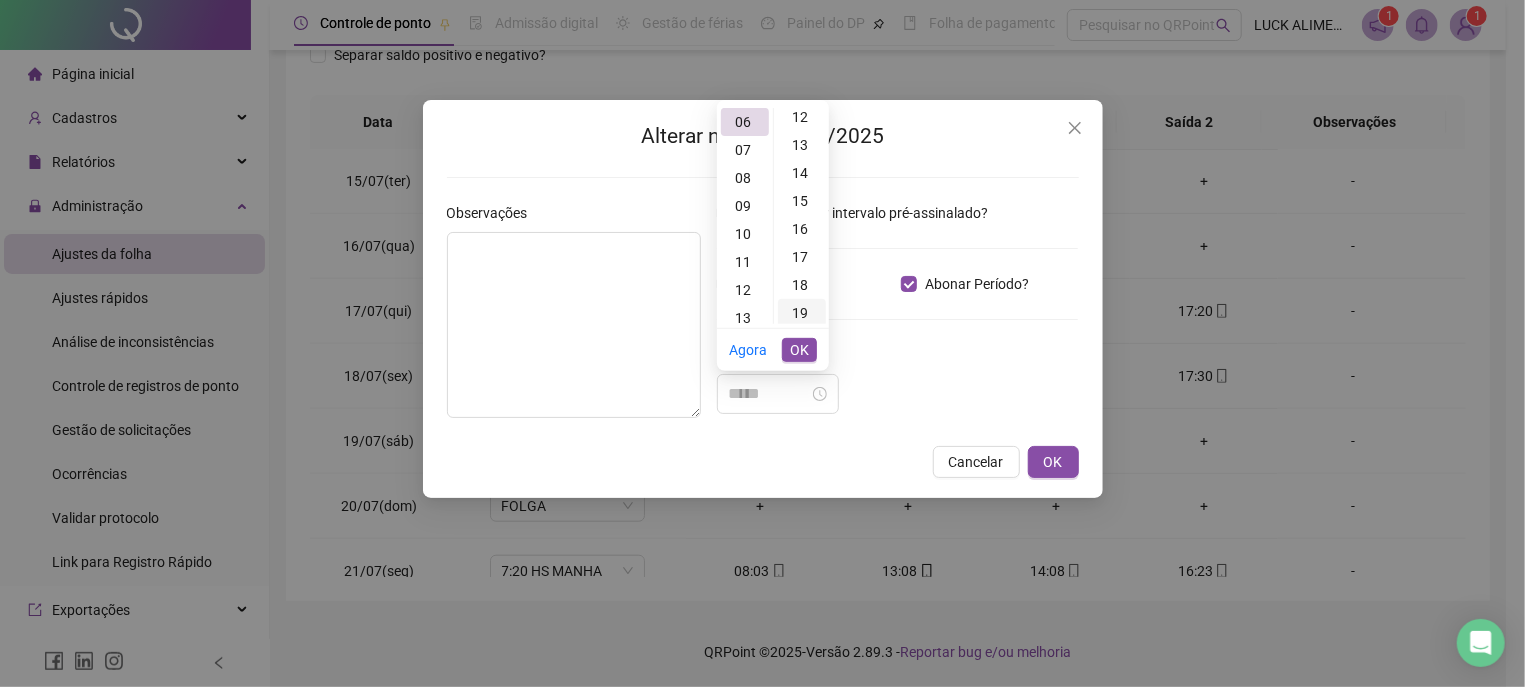 click on "19" at bounding box center [802, 313] 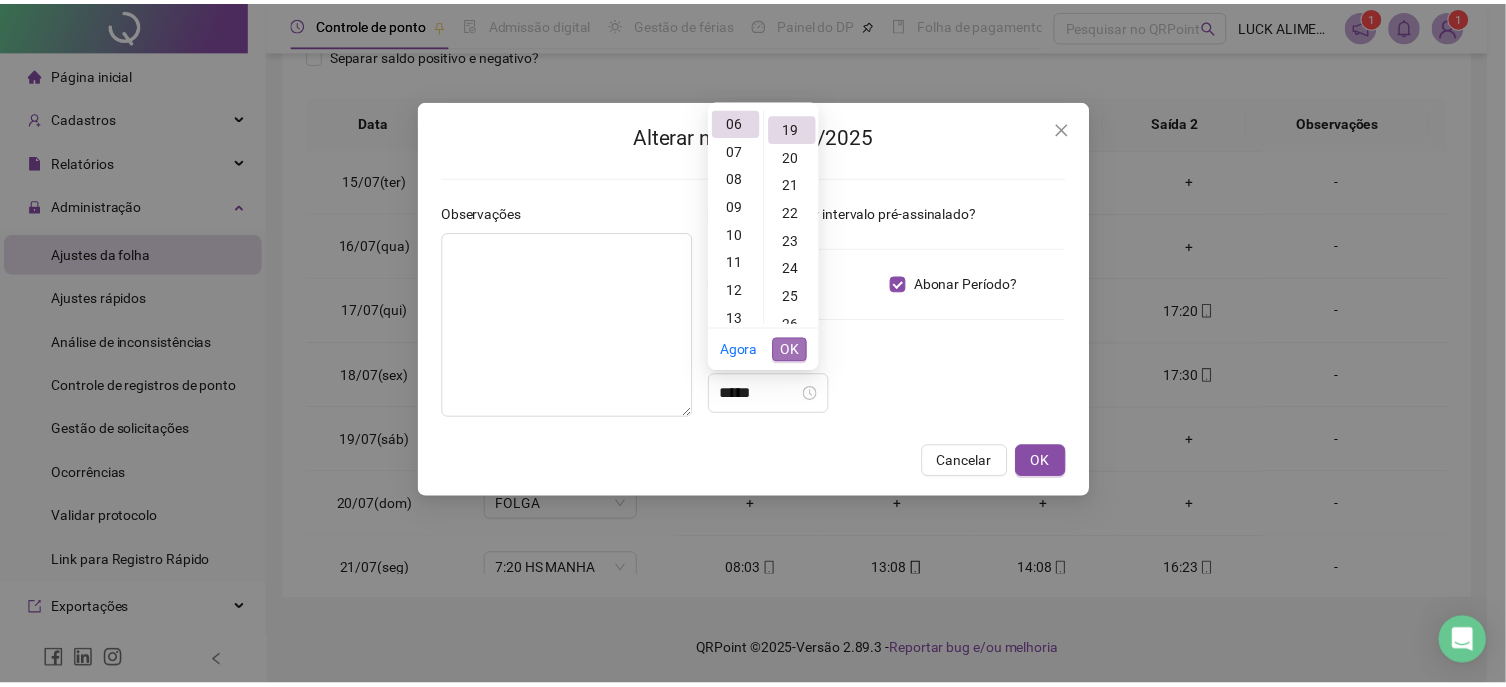 scroll, scrollTop: 532, scrollLeft: 0, axis: vertical 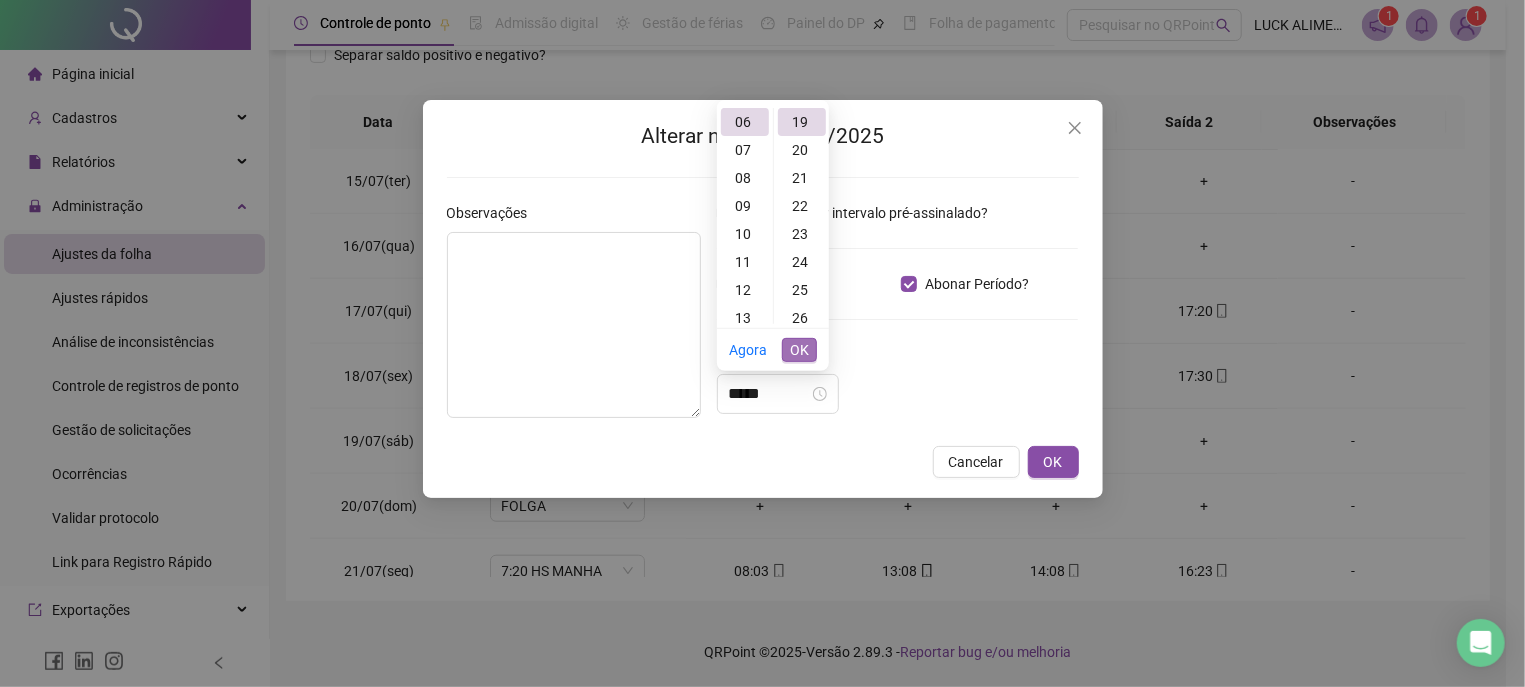 click on "OK" at bounding box center [799, 350] 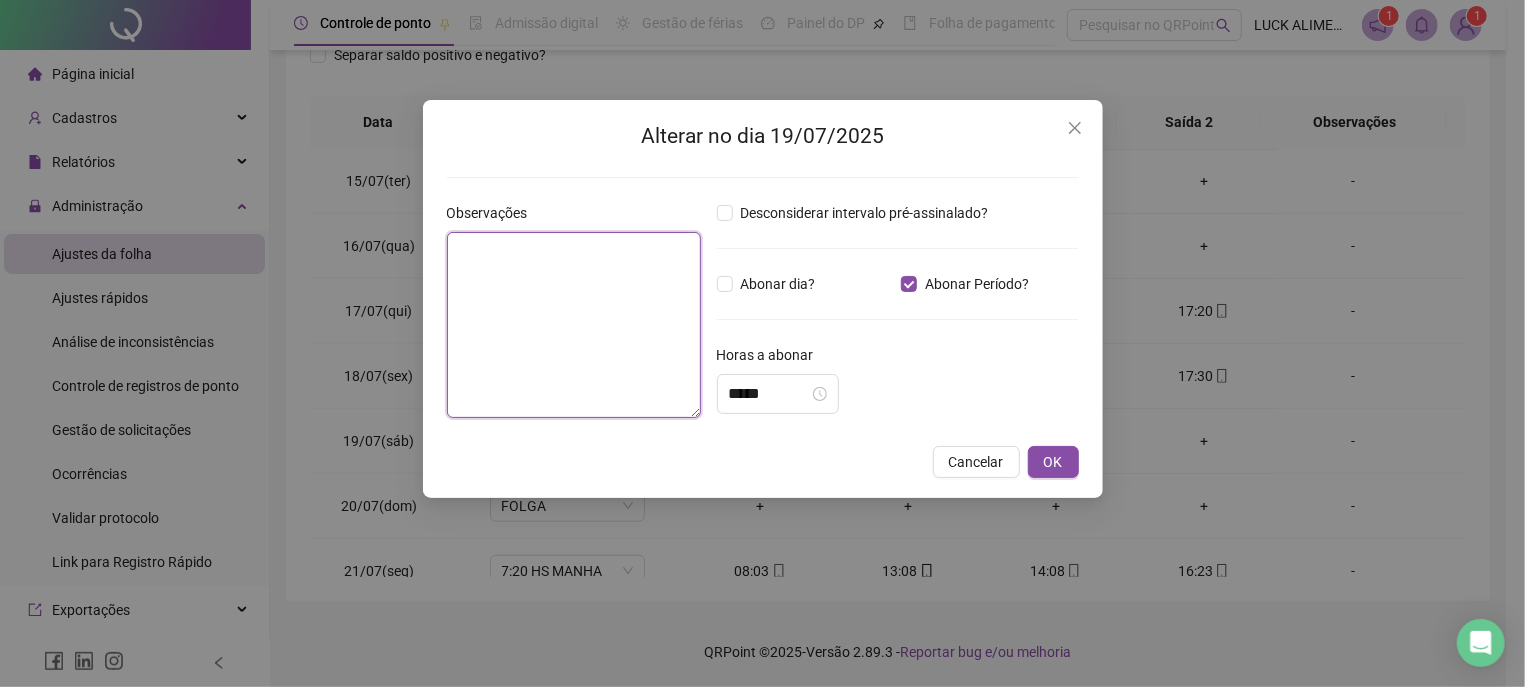 click at bounding box center (574, 325) 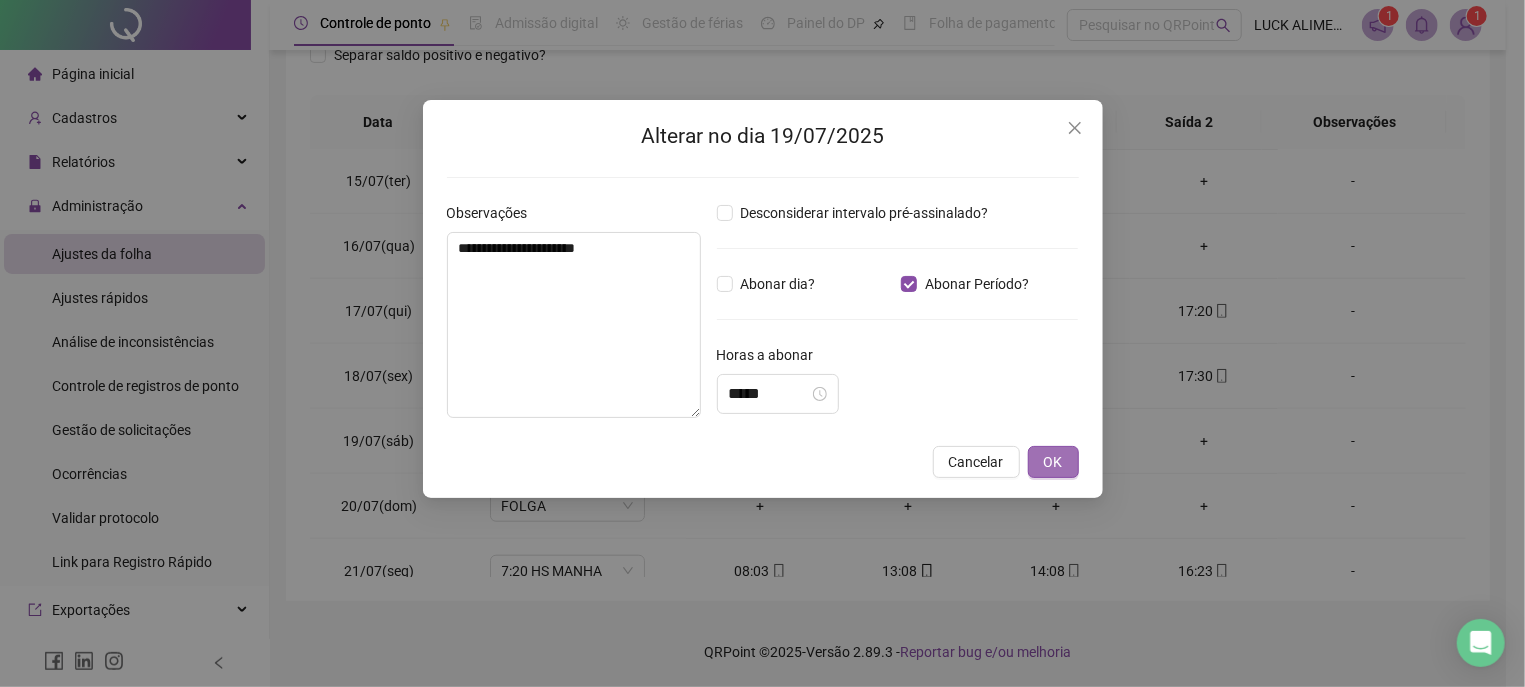 click on "OK" at bounding box center (1053, 462) 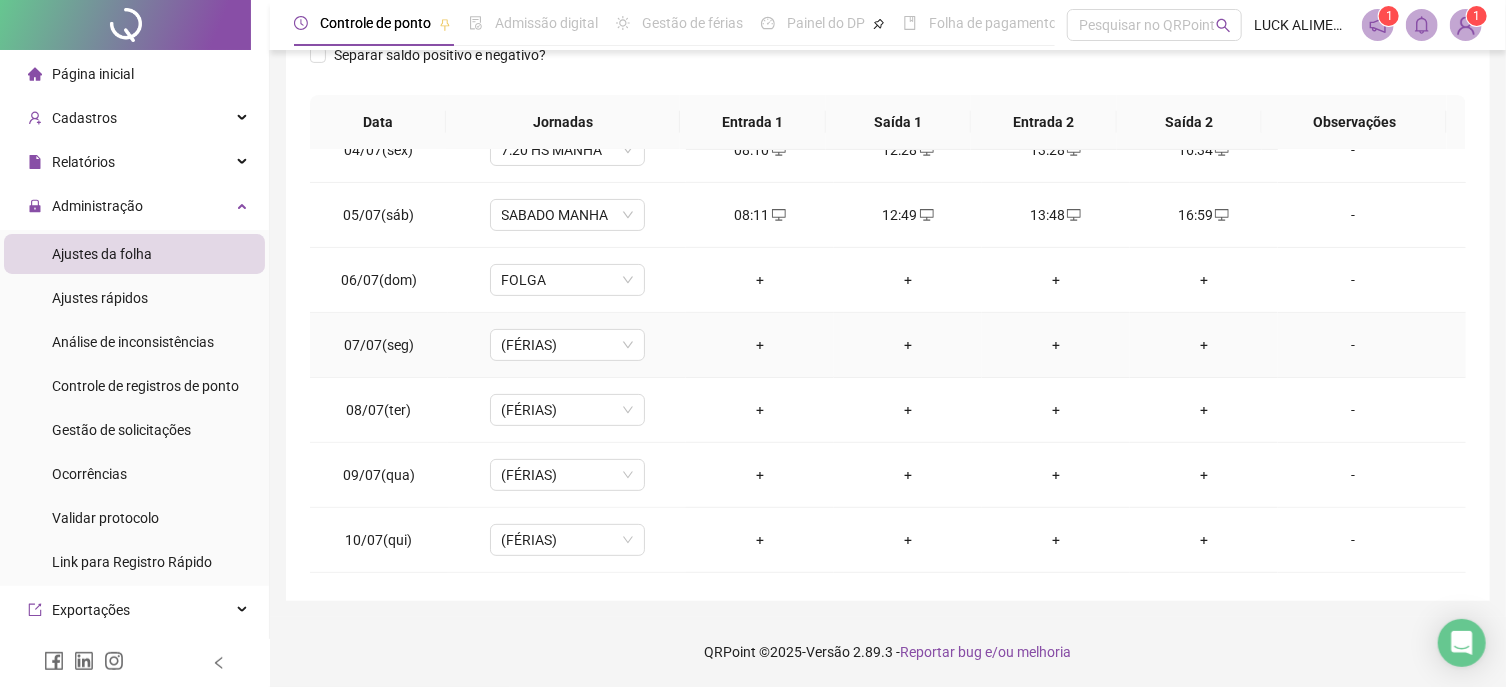 scroll, scrollTop: 0, scrollLeft: 0, axis: both 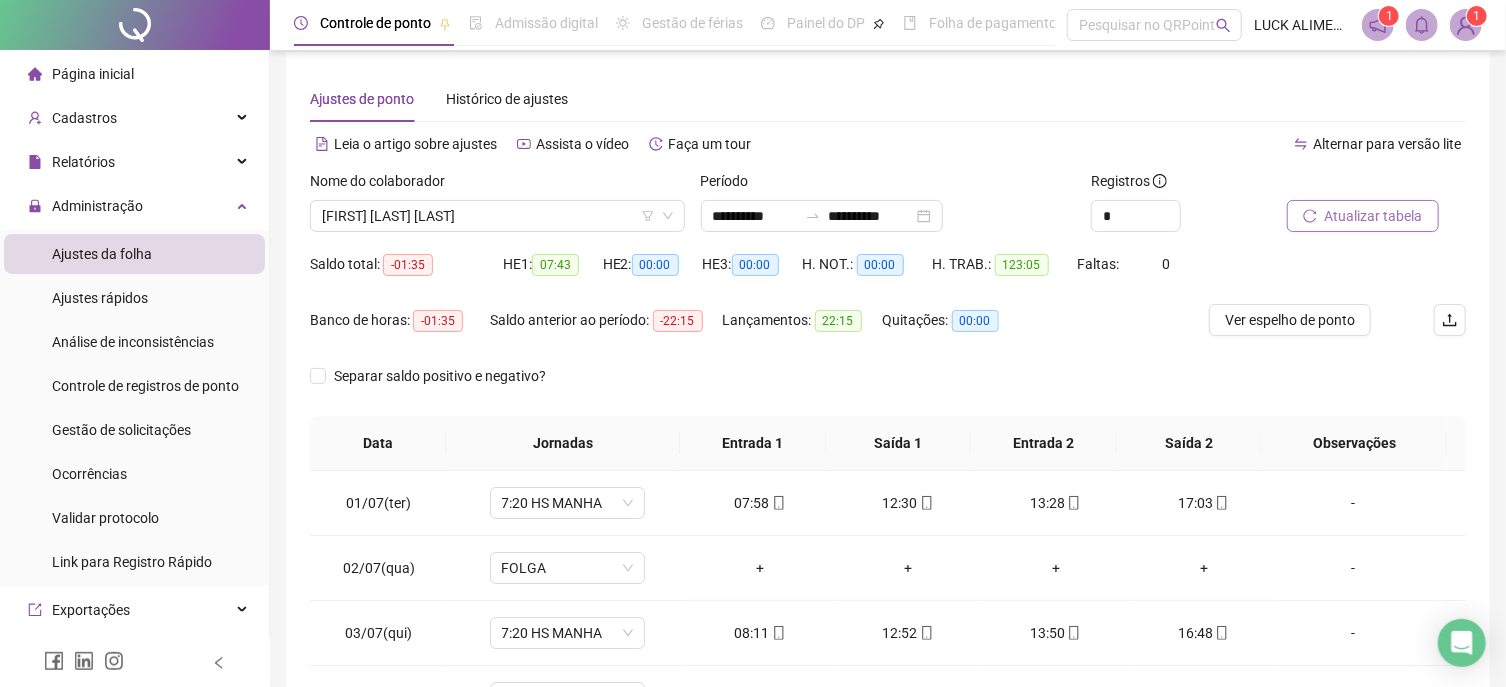 click on "Atualizar tabela" at bounding box center (1374, 216) 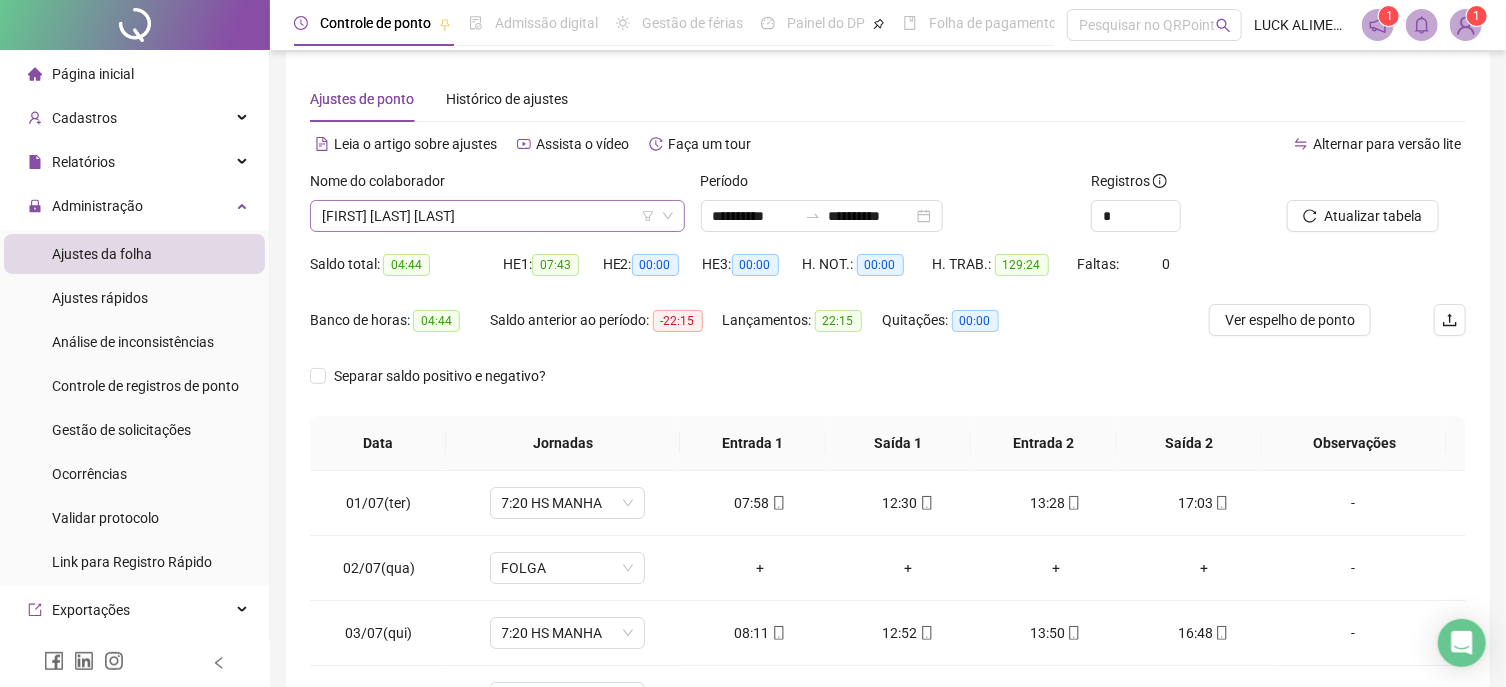 click on "[FIRST] [LAST] [LAST]" at bounding box center [497, 216] 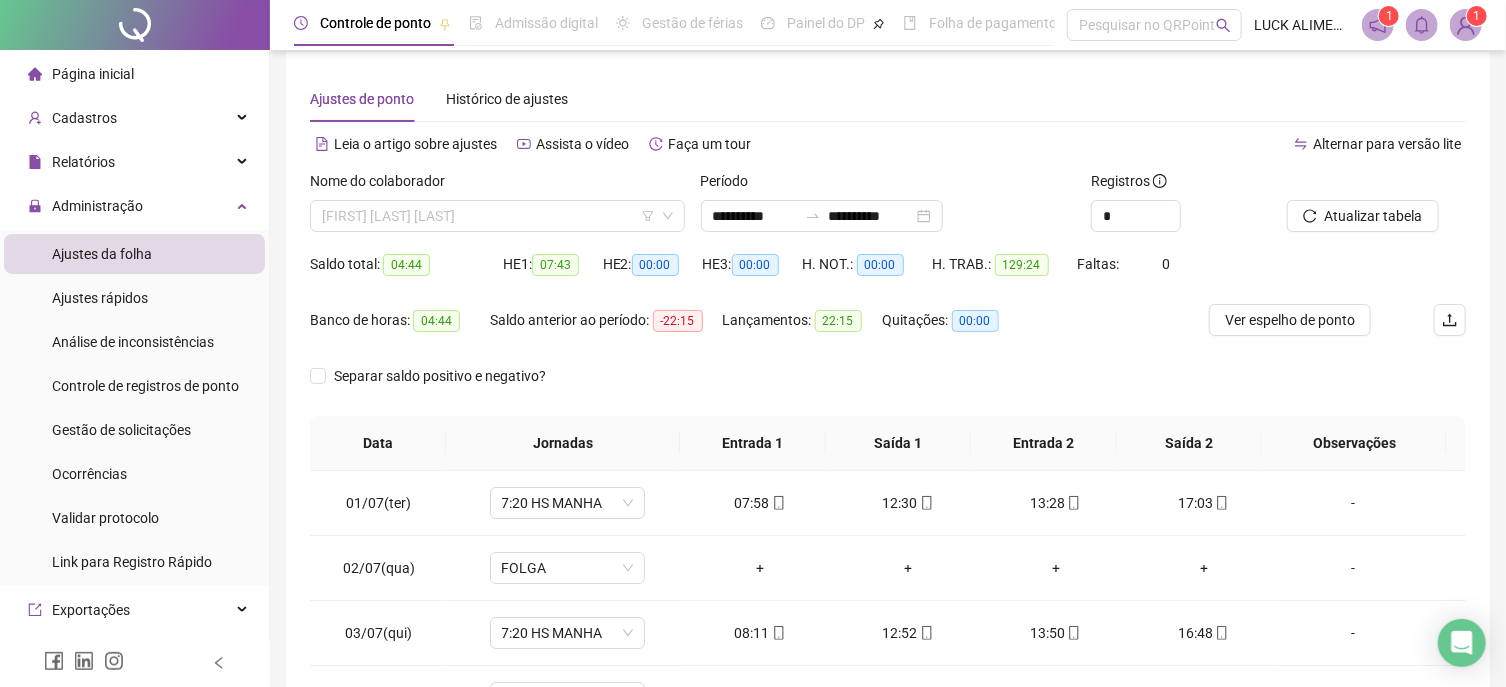 scroll, scrollTop: 192, scrollLeft: 0, axis: vertical 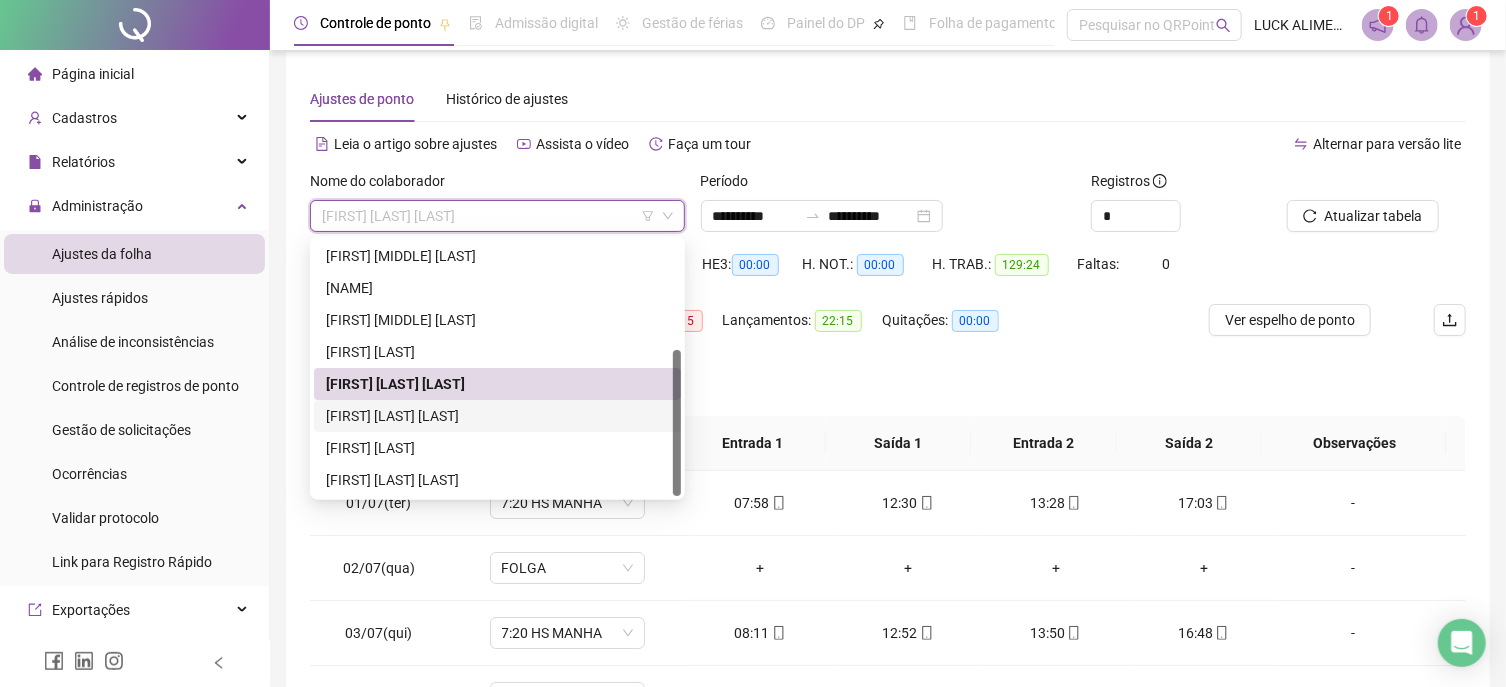 drag, startPoint x: 391, startPoint y: 419, endPoint x: 788, endPoint y: 379, distance: 399.01 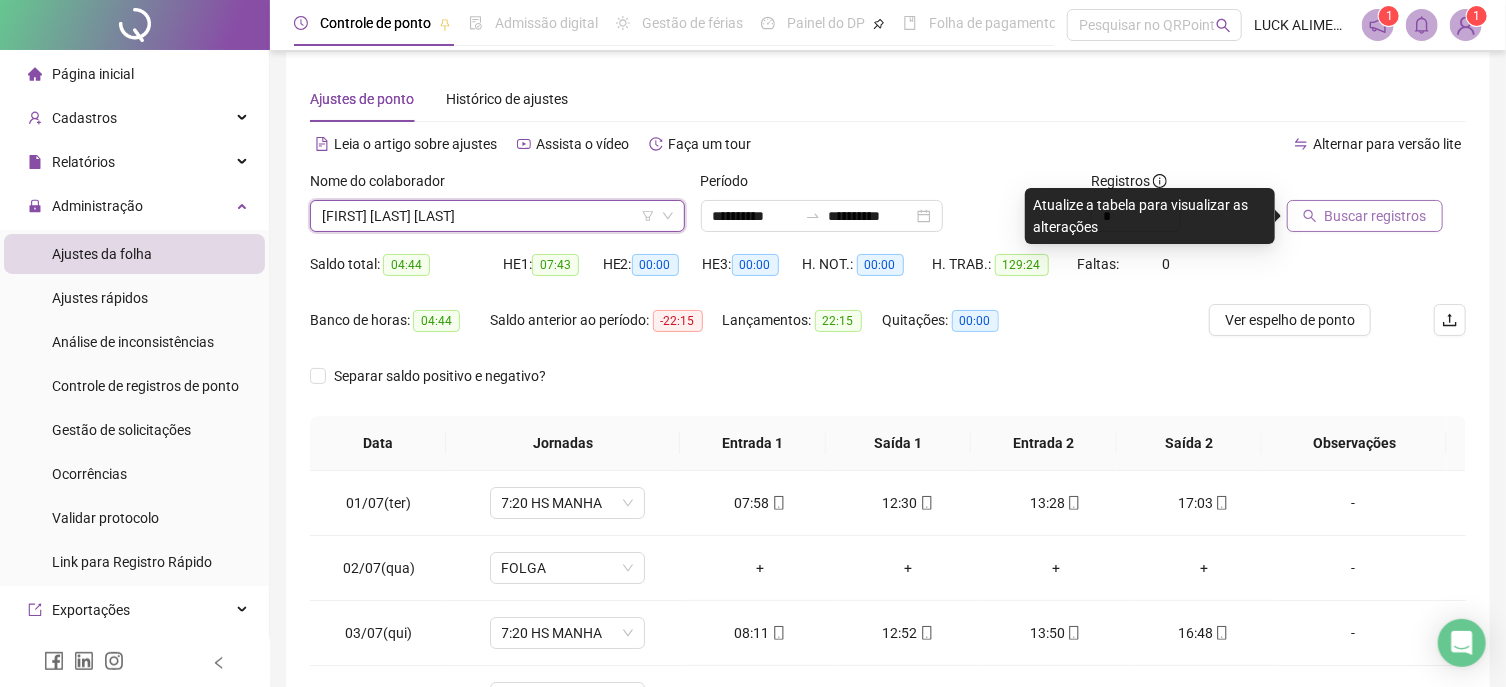 click on "Buscar registros" at bounding box center [1376, 216] 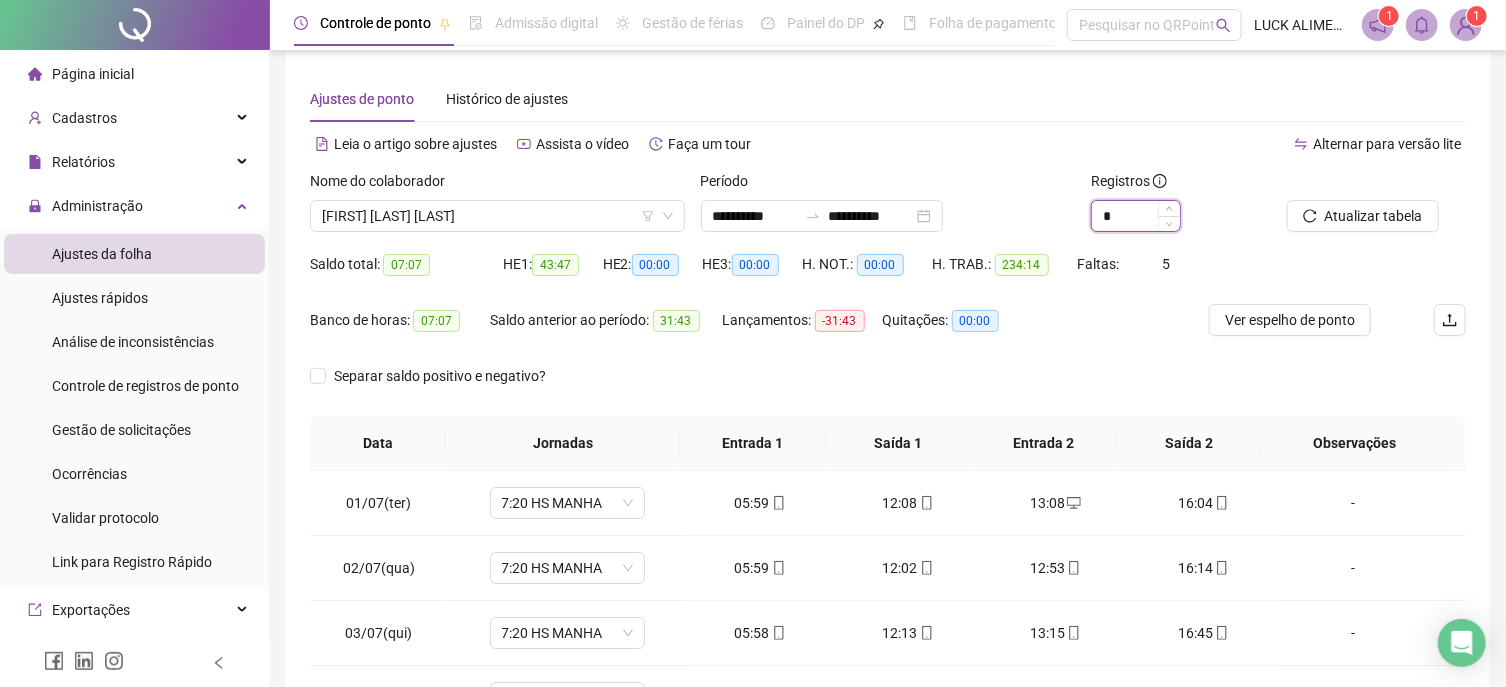drag, startPoint x: 1116, startPoint y: 217, endPoint x: 1088, endPoint y: 221, distance: 28.284271 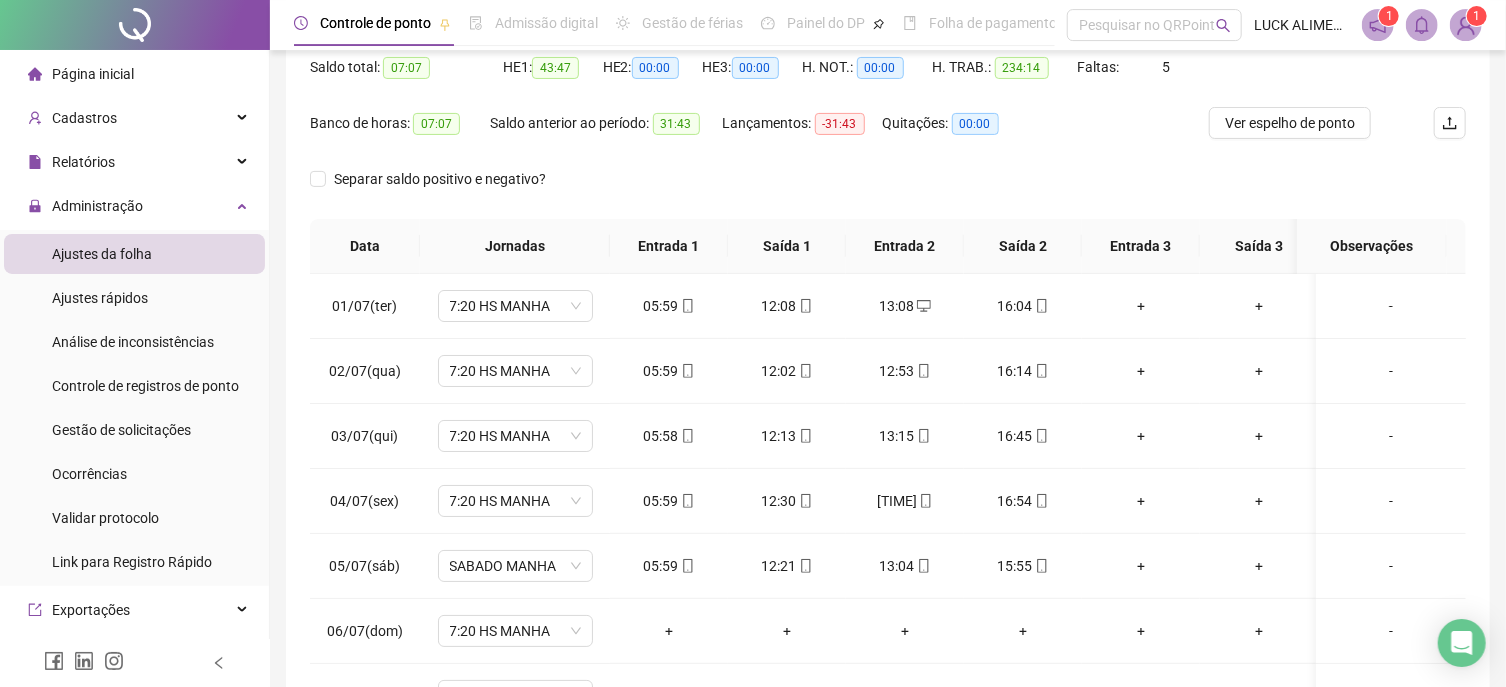 scroll, scrollTop: 228, scrollLeft: 0, axis: vertical 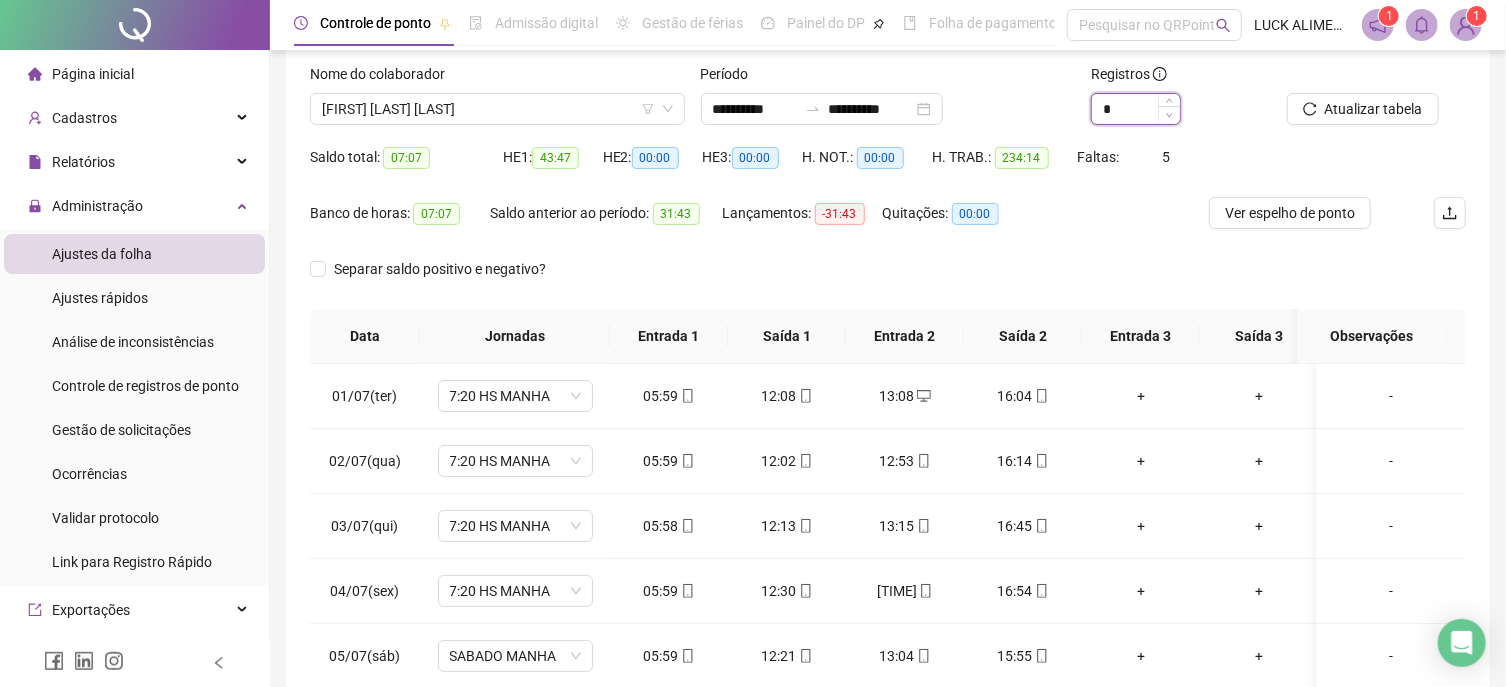 click at bounding box center [1169, 115] 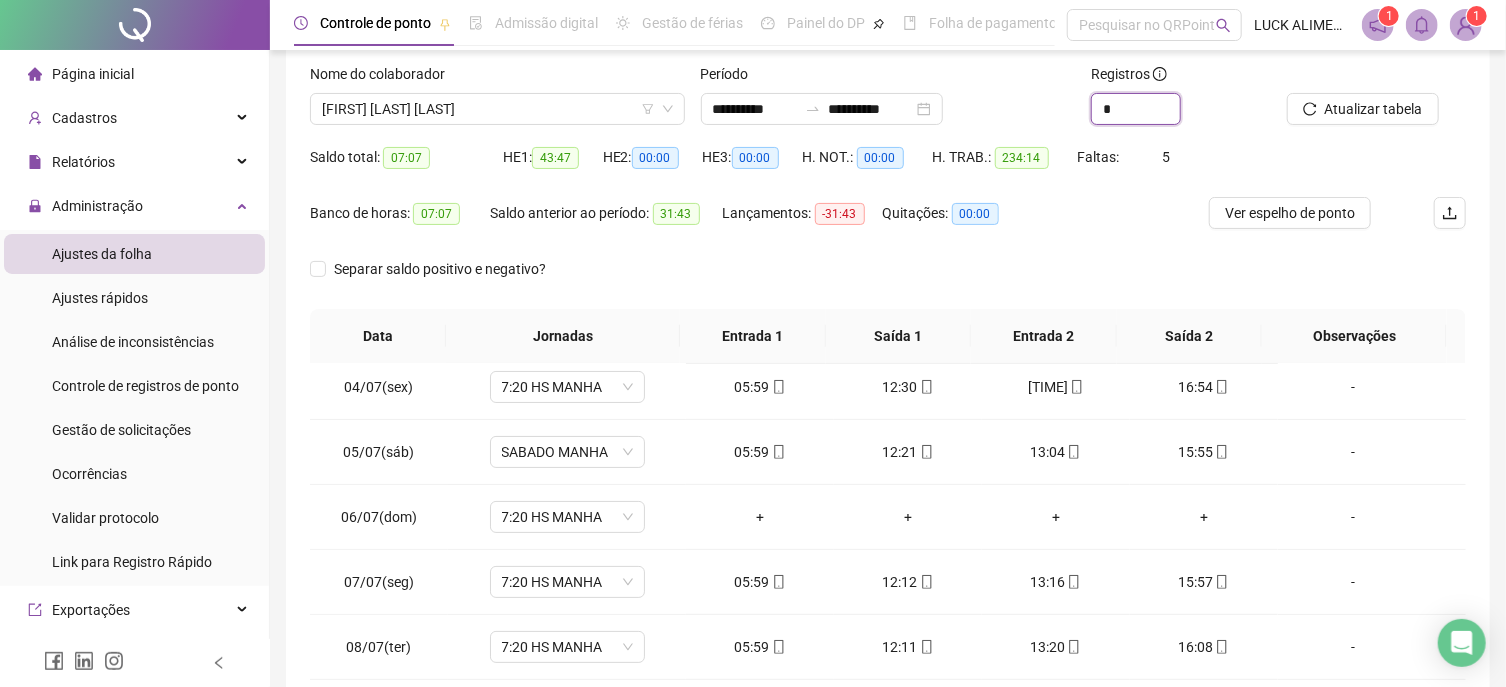 scroll, scrollTop: 227, scrollLeft: 0, axis: vertical 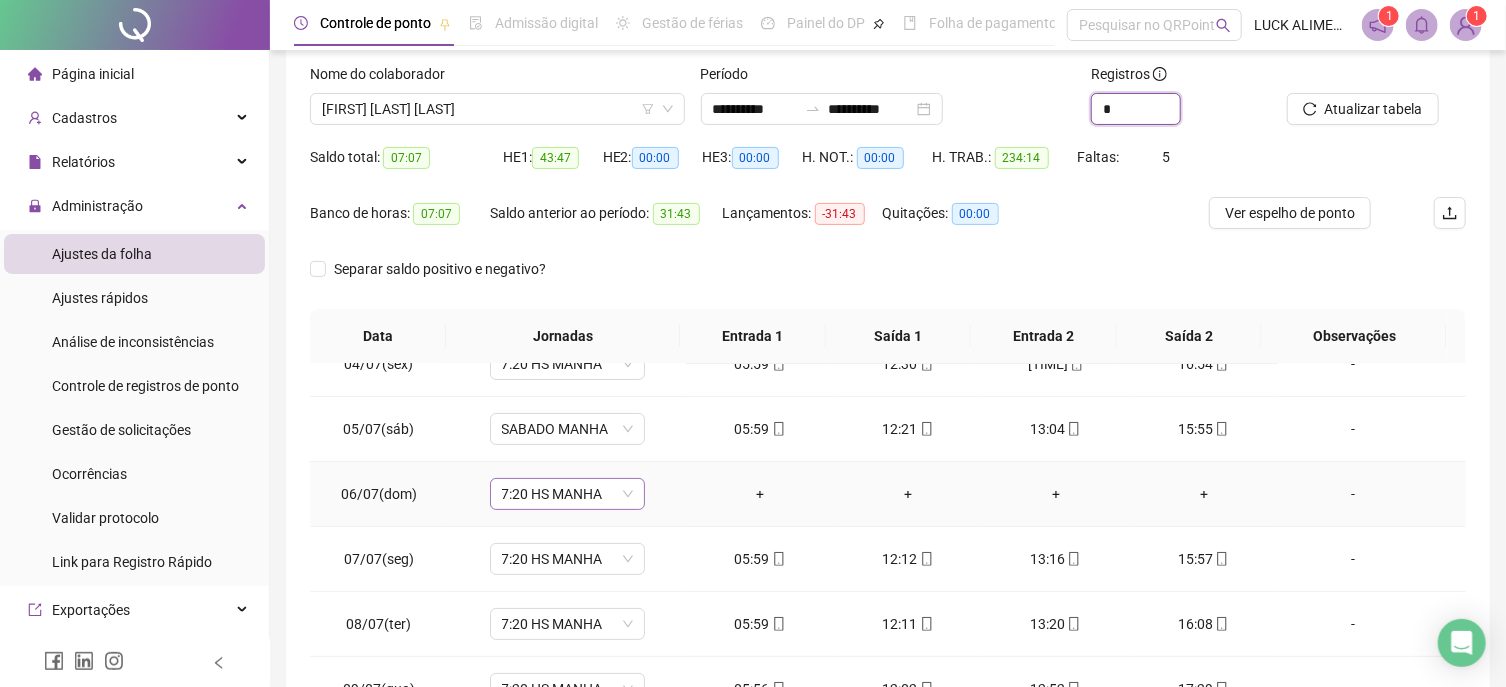 click on "7:20 HS MANHA" at bounding box center (567, 494) 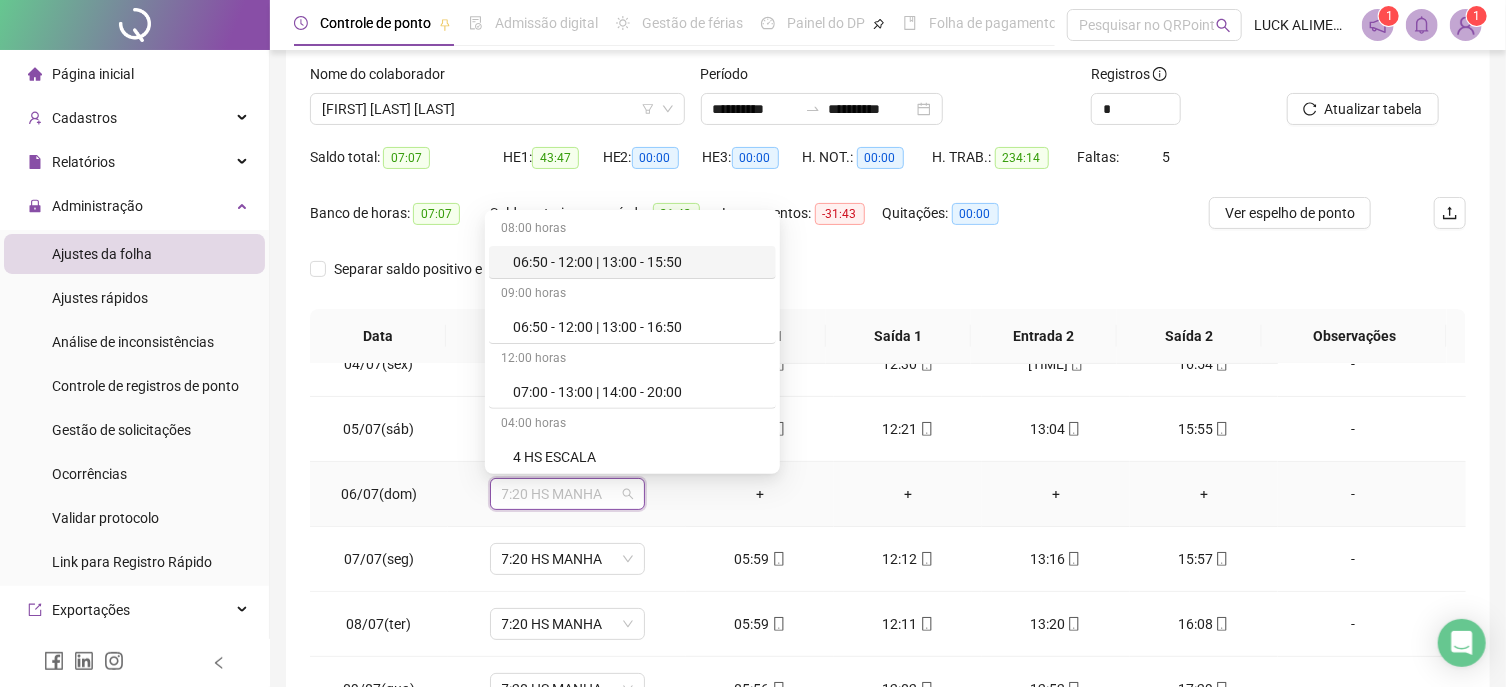 scroll, scrollTop: 691, scrollLeft: 0, axis: vertical 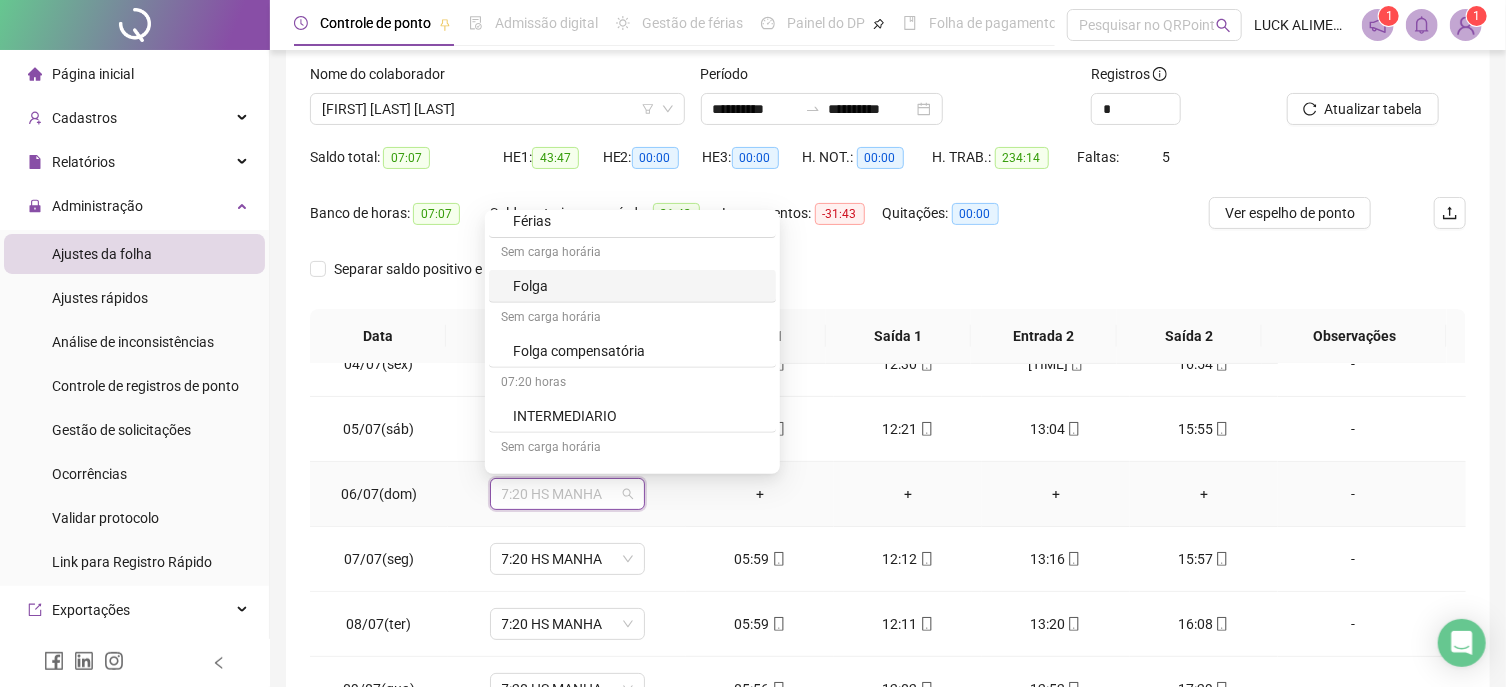 click on "Folga" at bounding box center (638, 286) 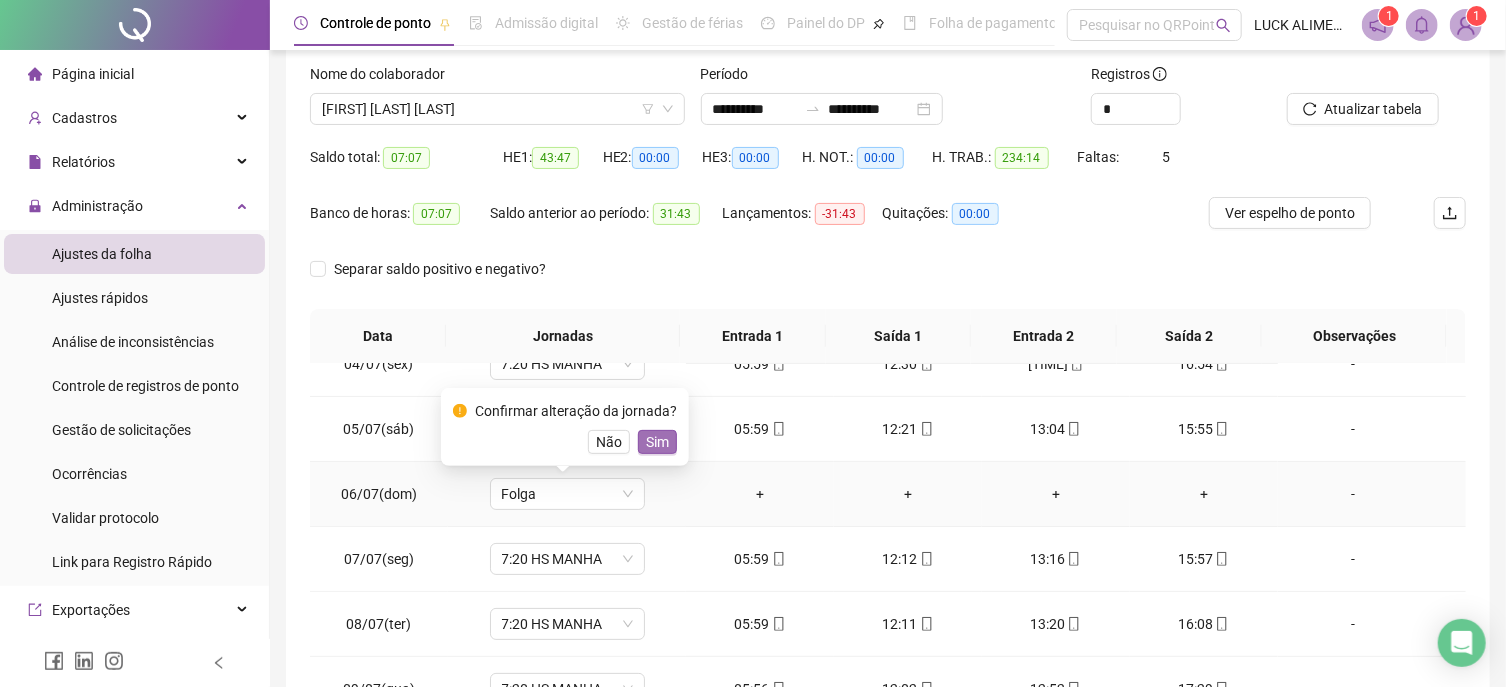 click on "Sim" at bounding box center (657, 442) 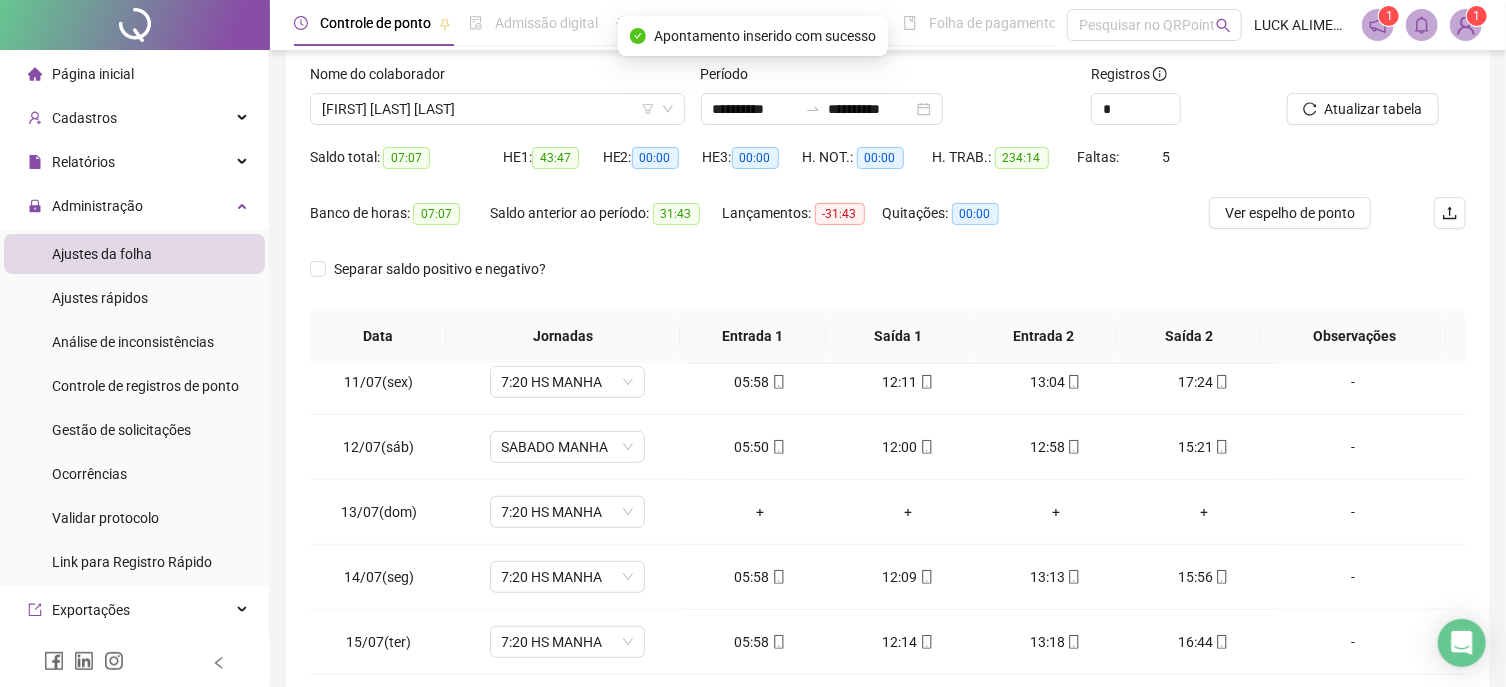 scroll, scrollTop: 683, scrollLeft: 0, axis: vertical 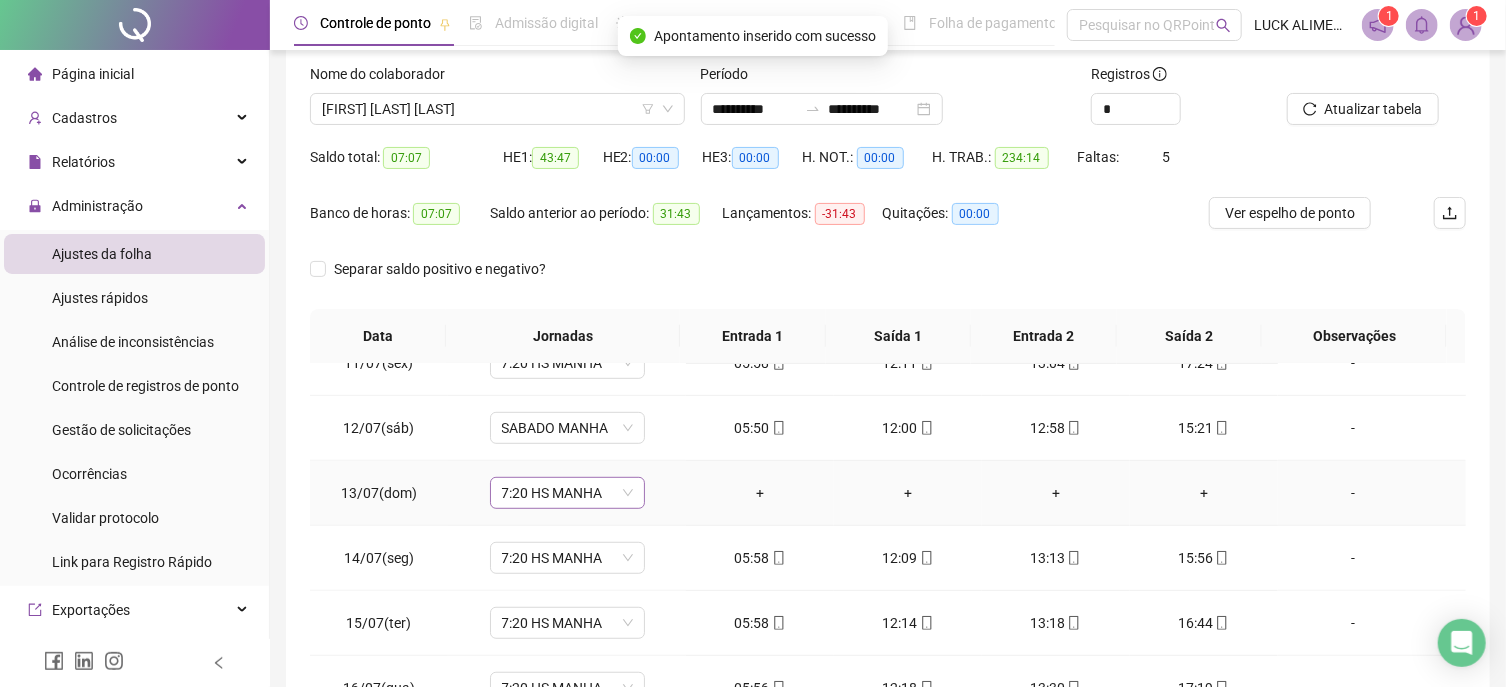 click on "7:20 HS MANHA" at bounding box center (567, 493) 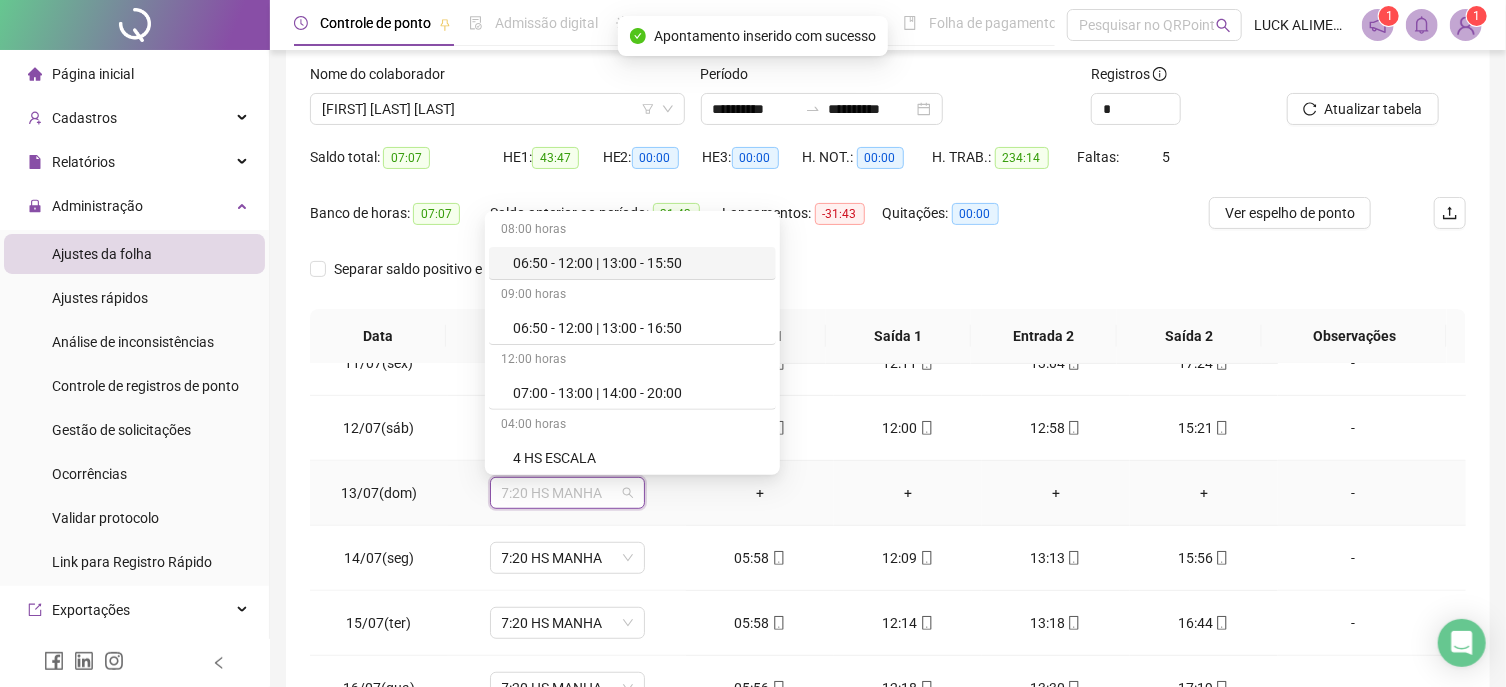 scroll, scrollTop: 691, scrollLeft: 0, axis: vertical 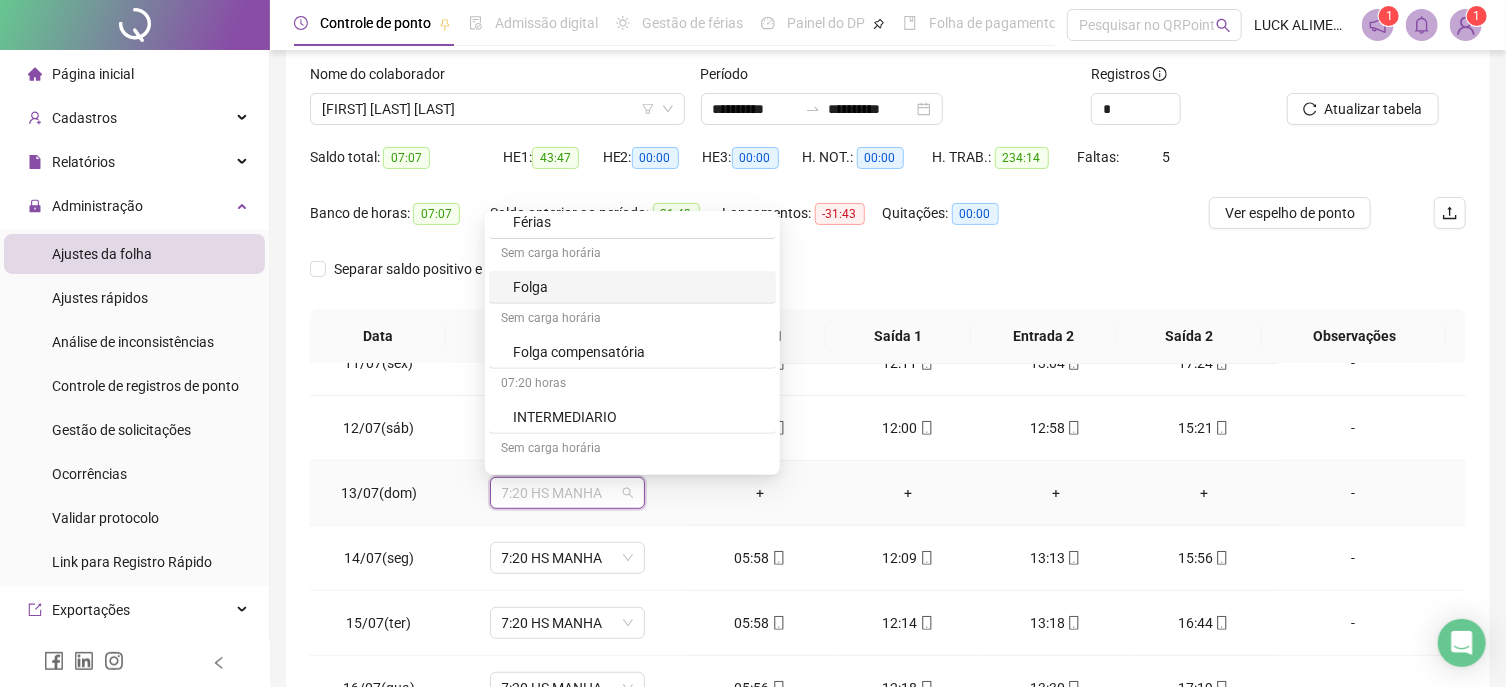 click on "Folga" at bounding box center (638, 287) 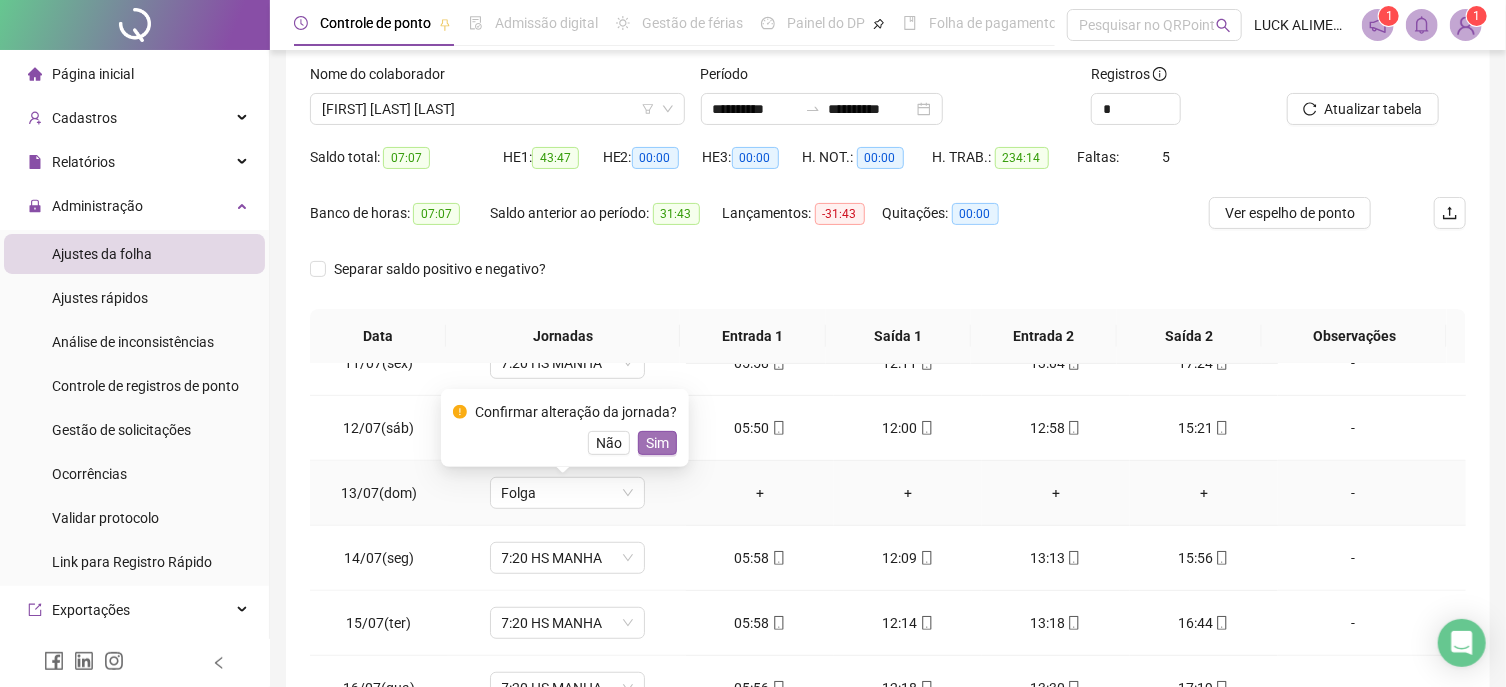 click on "Sim" at bounding box center (657, 443) 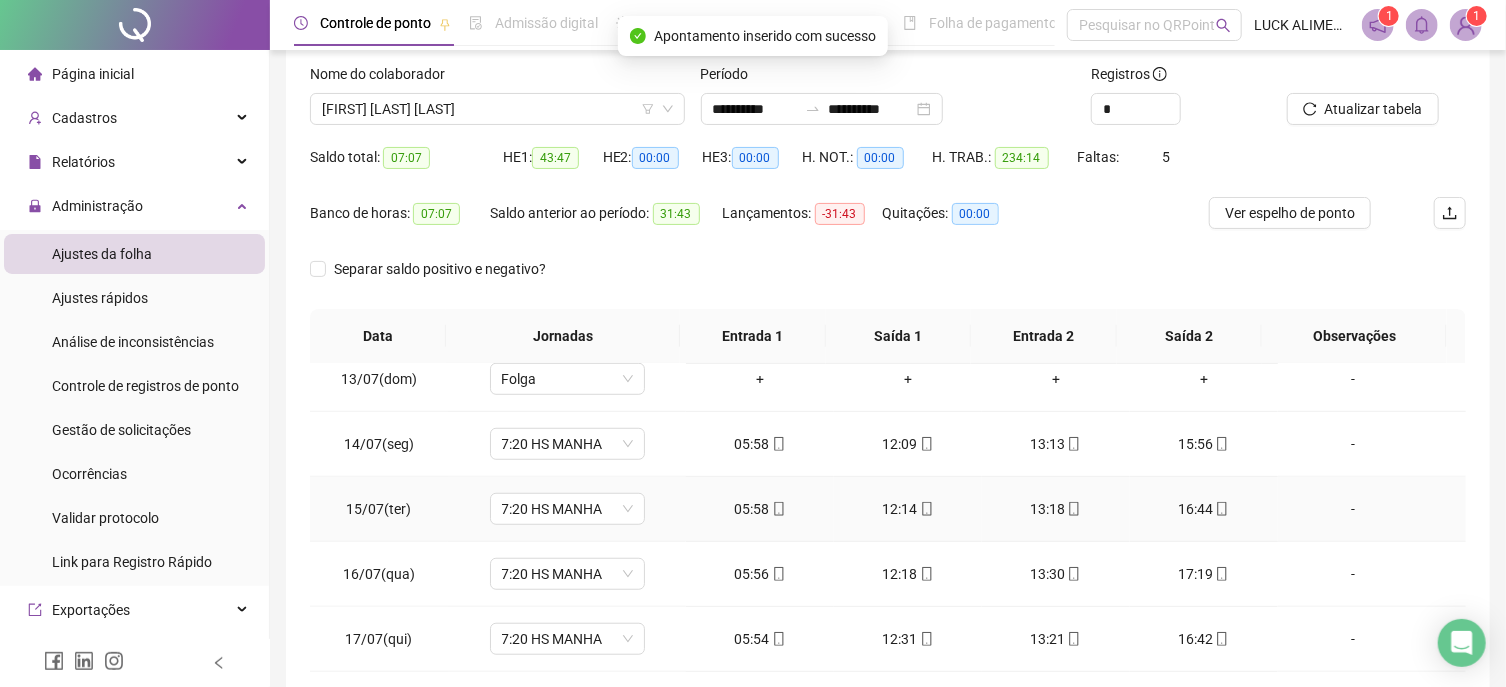 scroll, scrollTop: 1025, scrollLeft: 0, axis: vertical 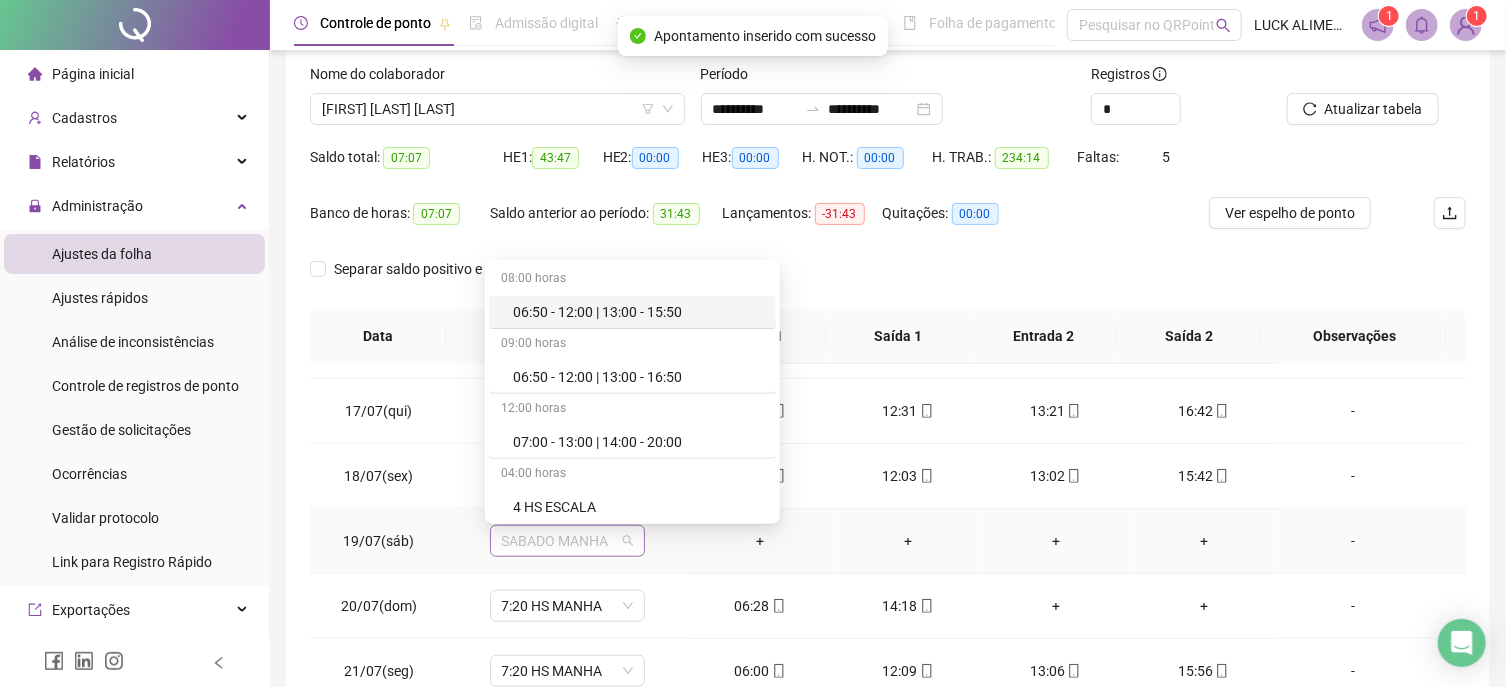 click on "SABADO MANHA" at bounding box center (567, 541) 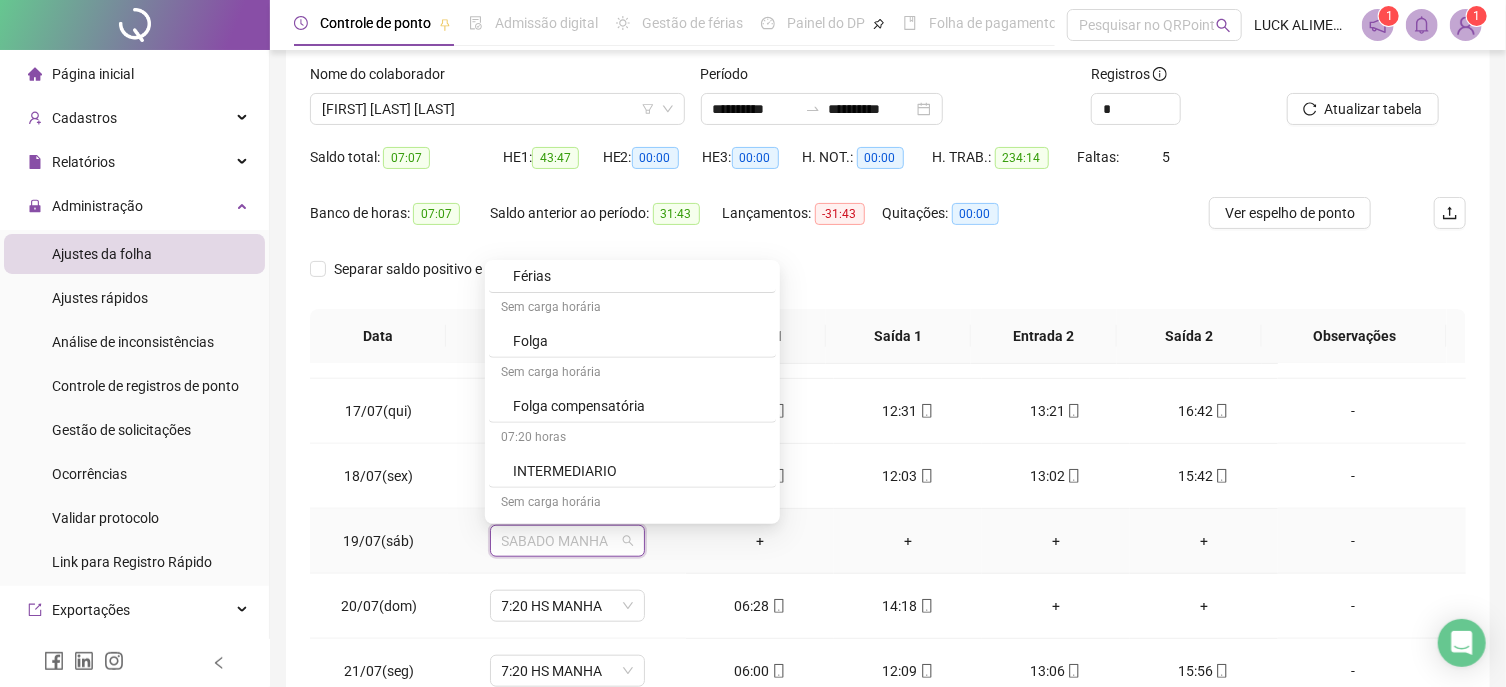 scroll, scrollTop: 691, scrollLeft: 0, axis: vertical 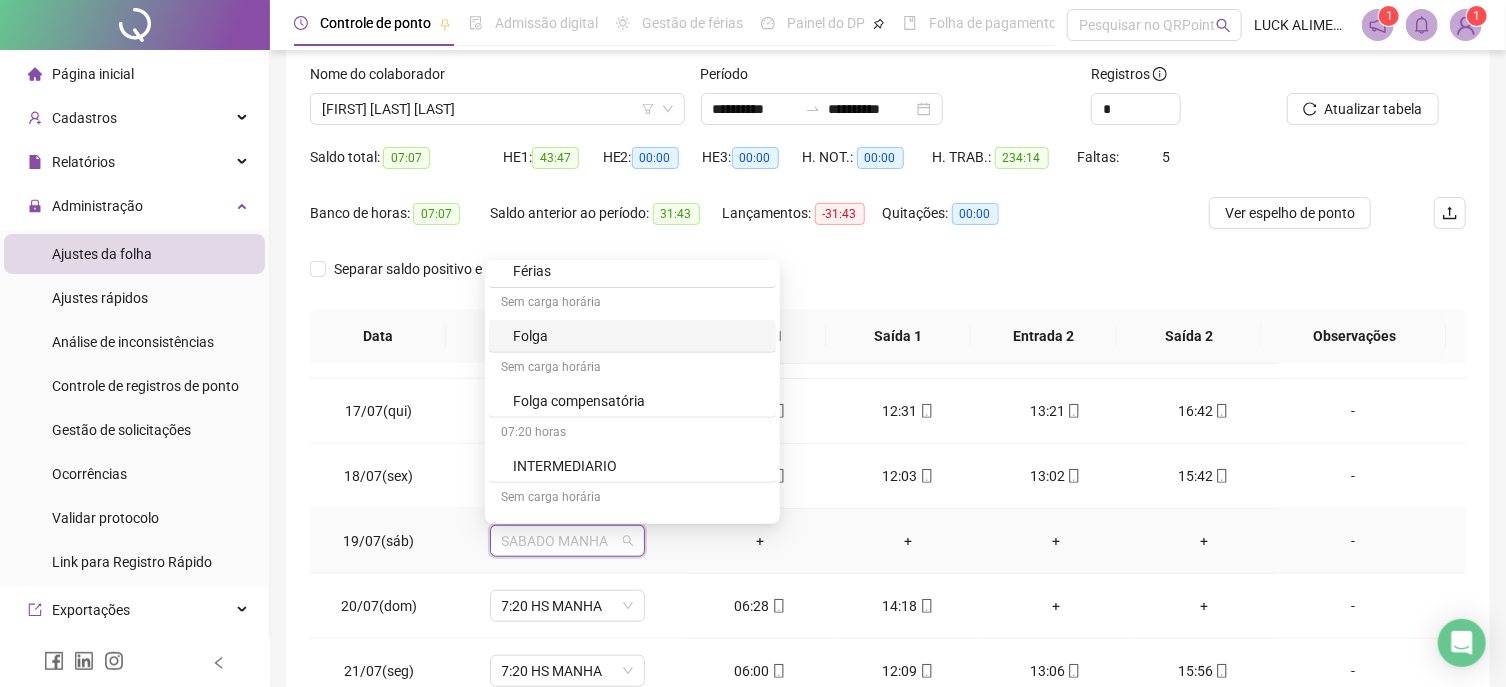 click on "Folga" at bounding box center [638, 336] 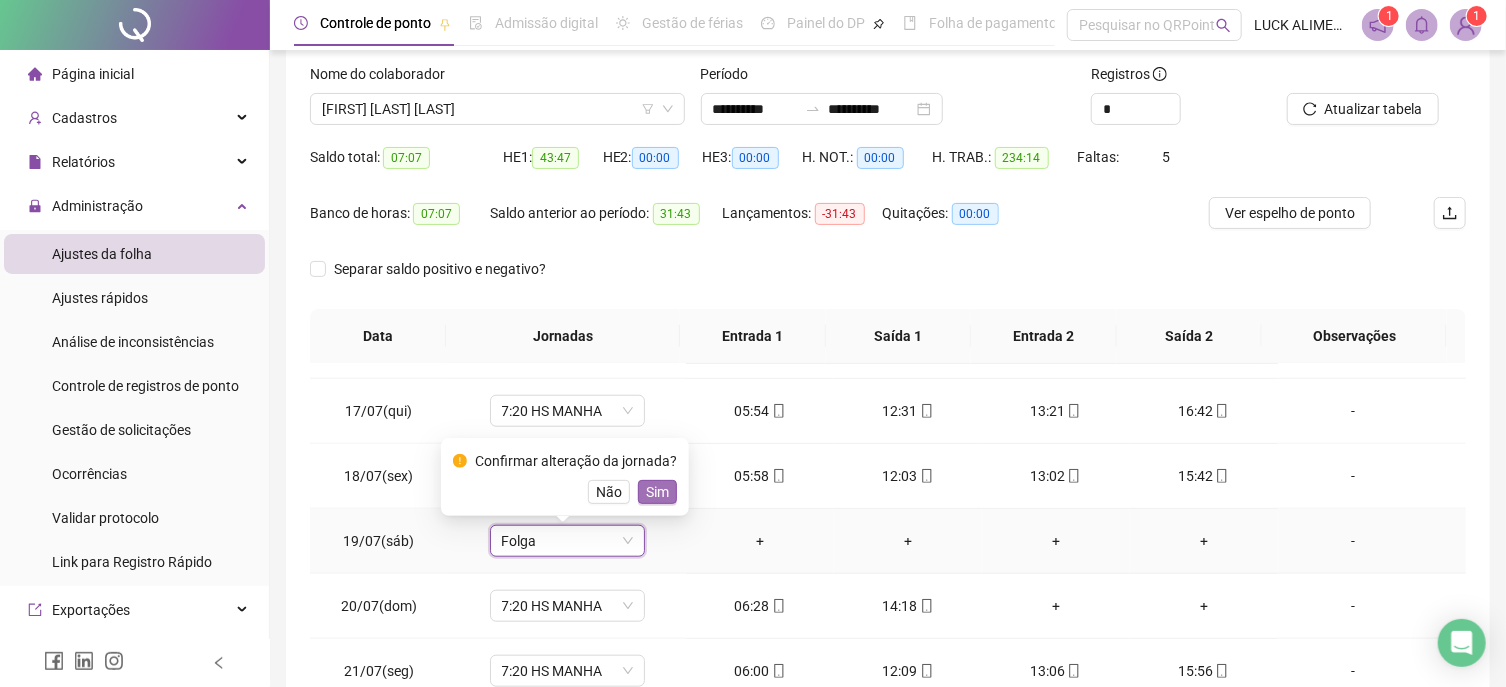 click on "Sim" at bounding box center [657, 492] 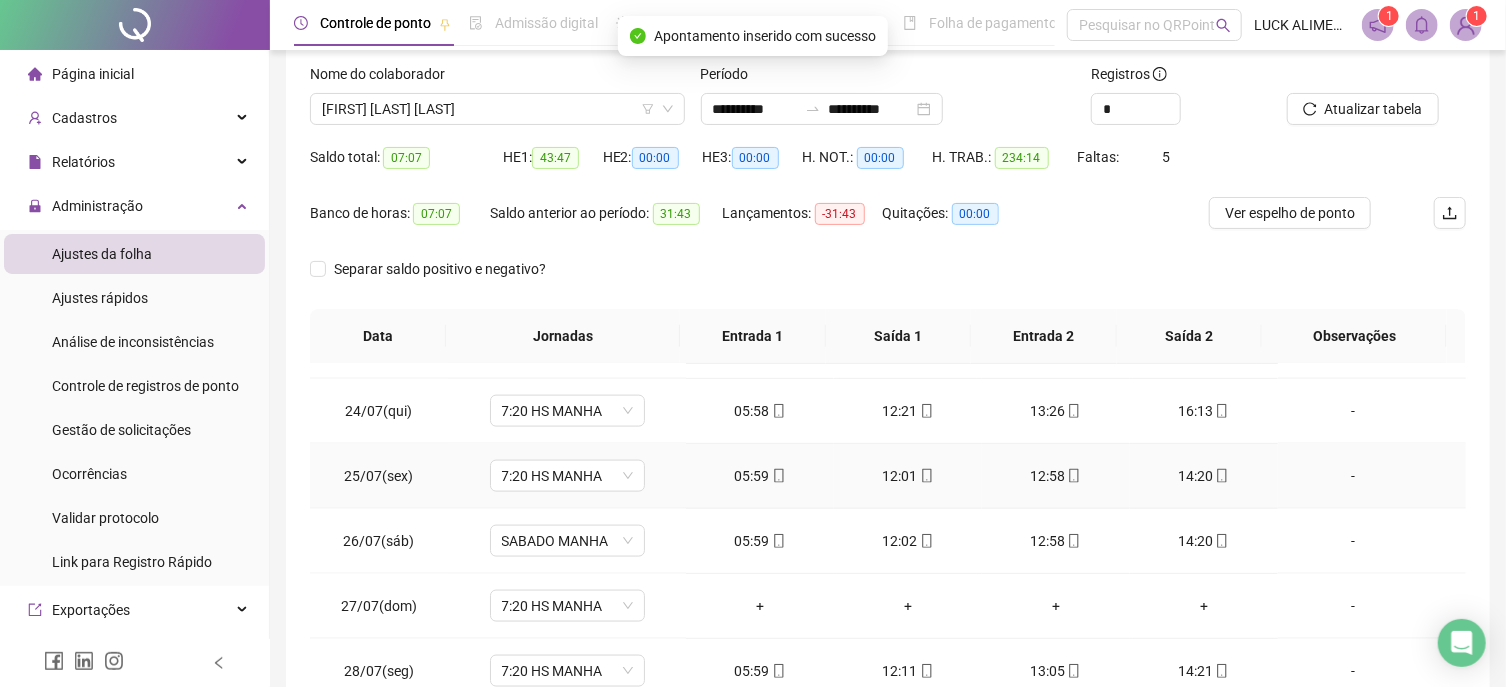 scroll, scrollTop: 1591, scrollLeft: 0, axis: vertical 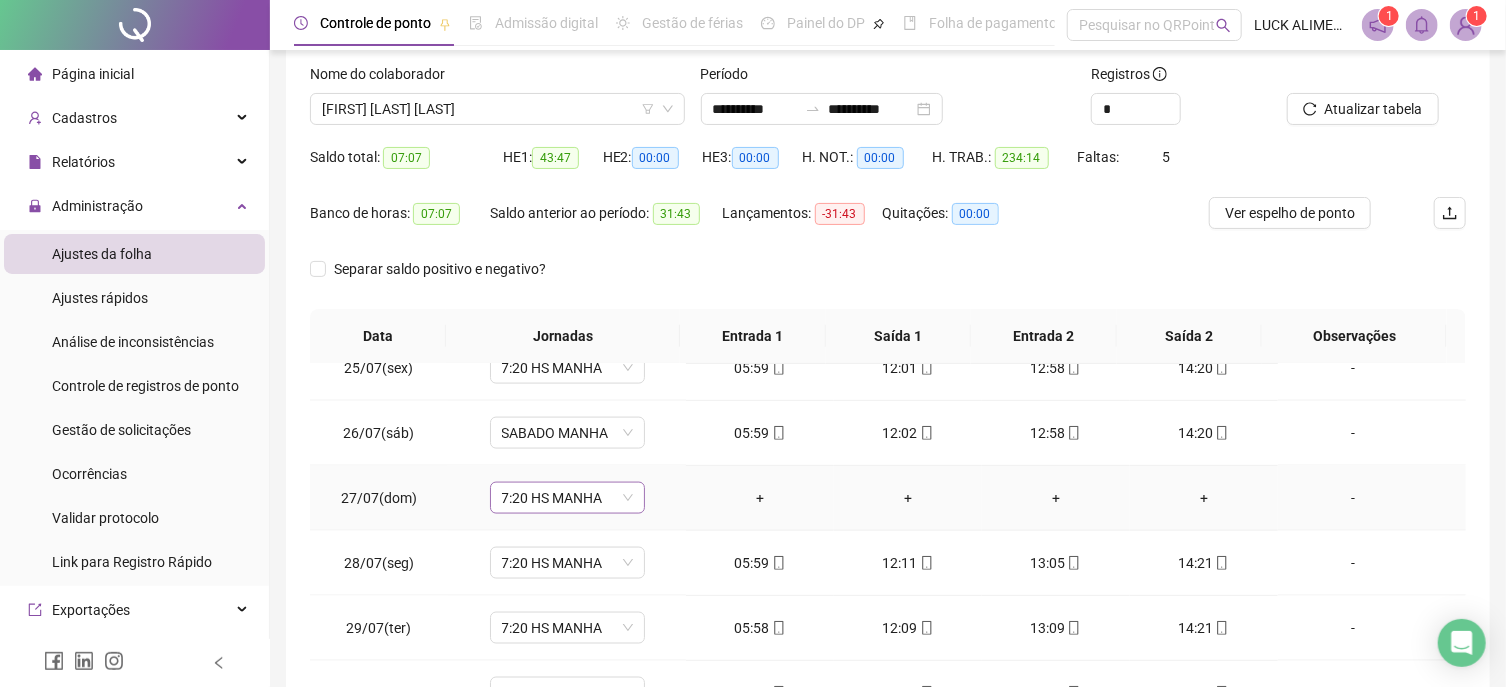 click on "7:20 HS MANHA" at bounding box center [567, 498] 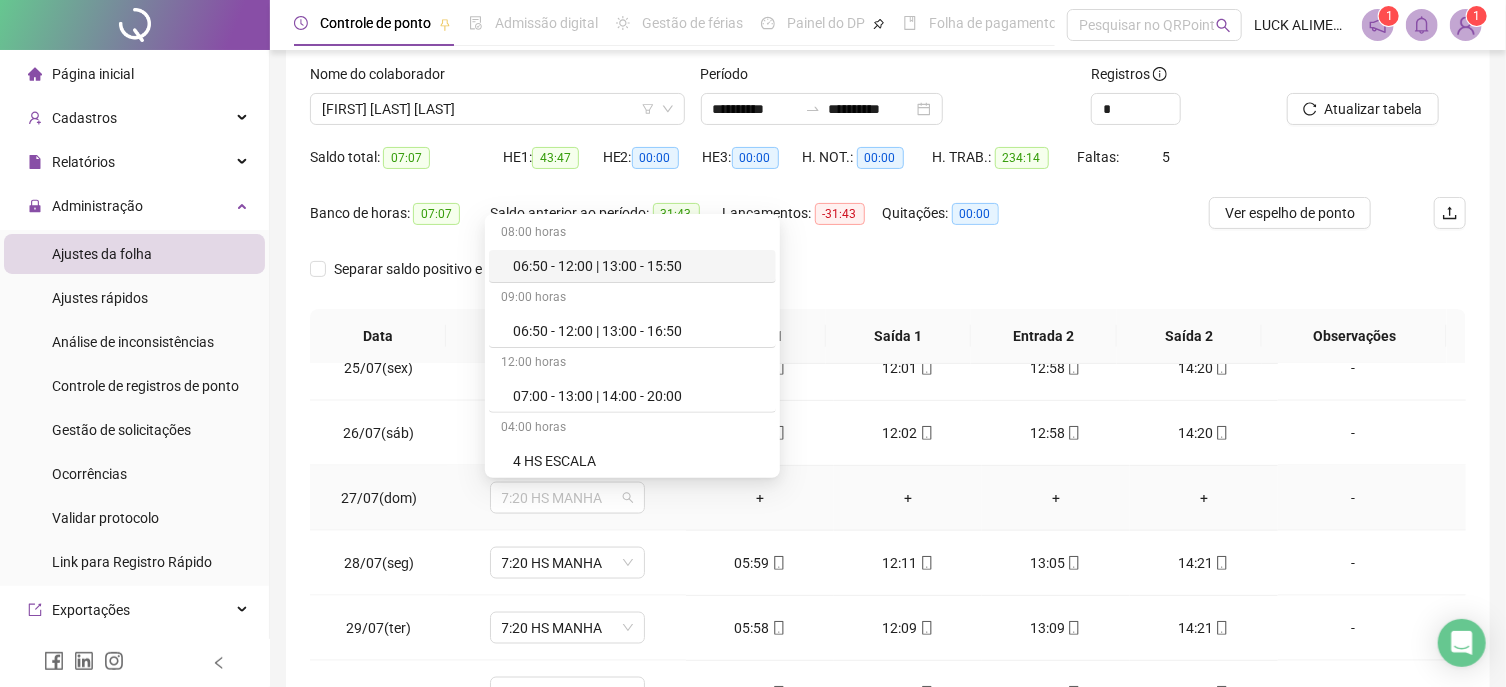 scroll, scrollTop: 691, scrollLeft: 0, axis: vertical 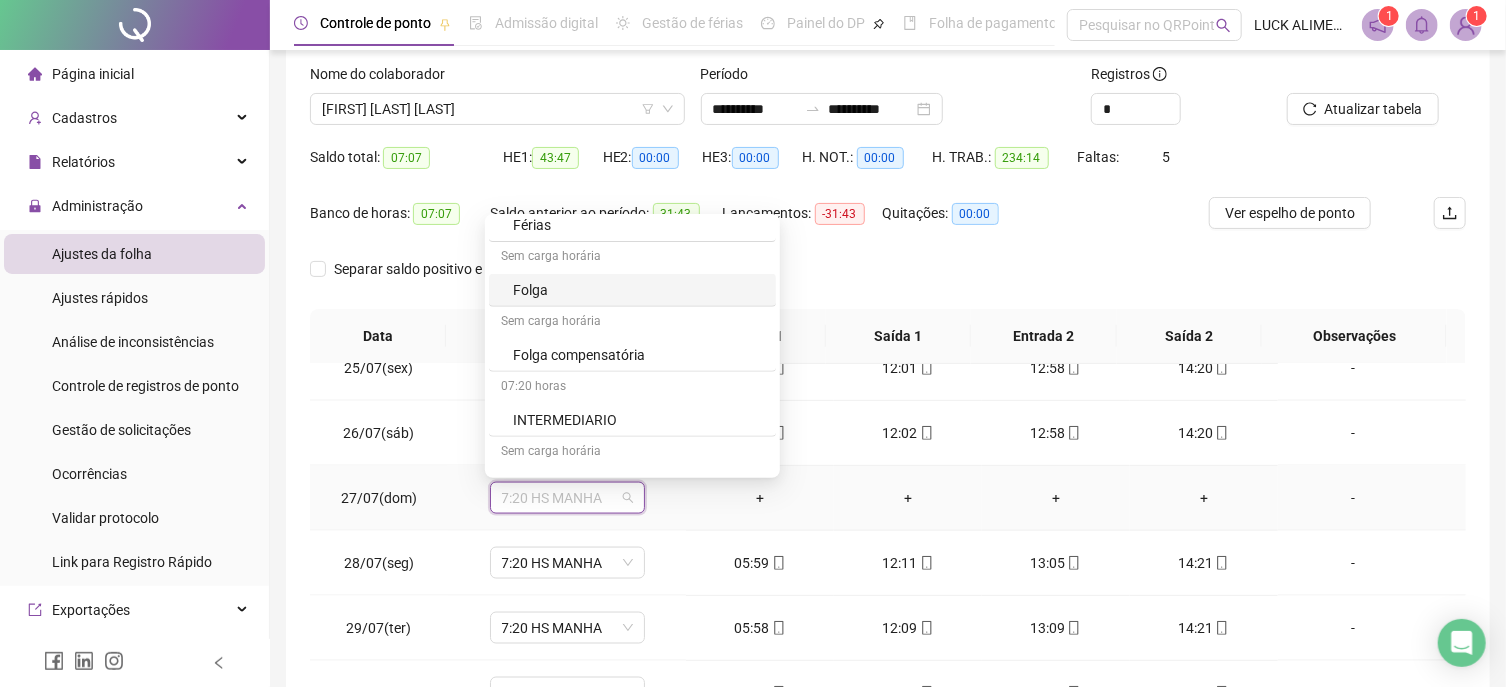 click on "Folga" at bounding box center [638, 290] 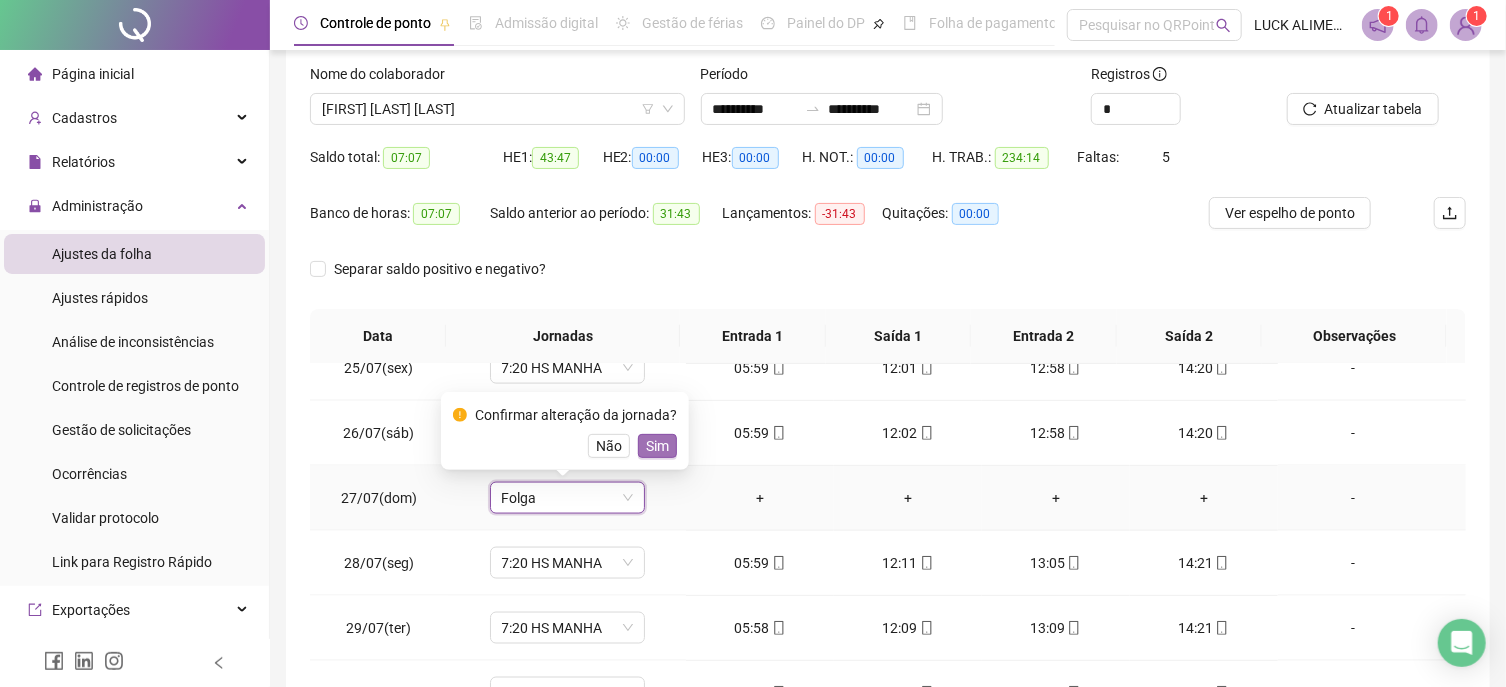 click on "Sim" at bounding box center (657, 446) 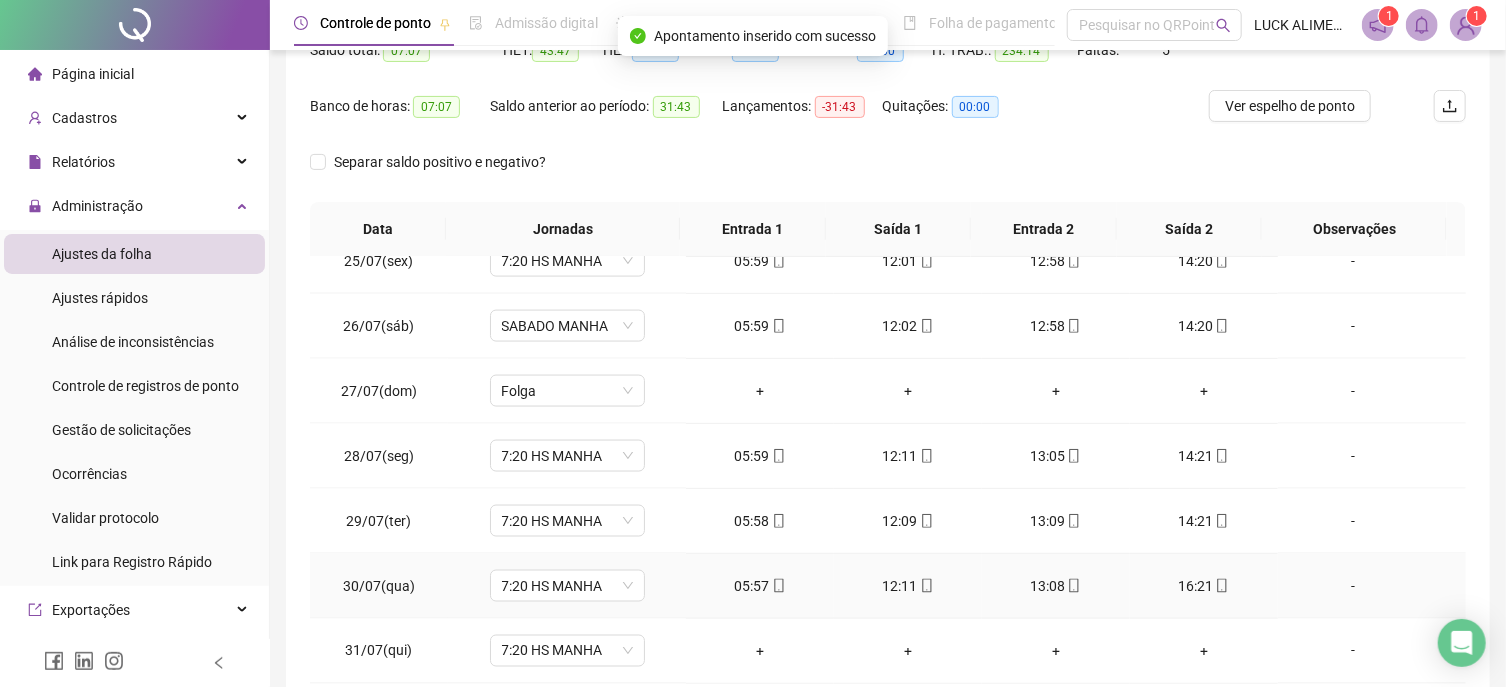scroll, scrollTop: 336, scrollLeft: 0, axis: vertical 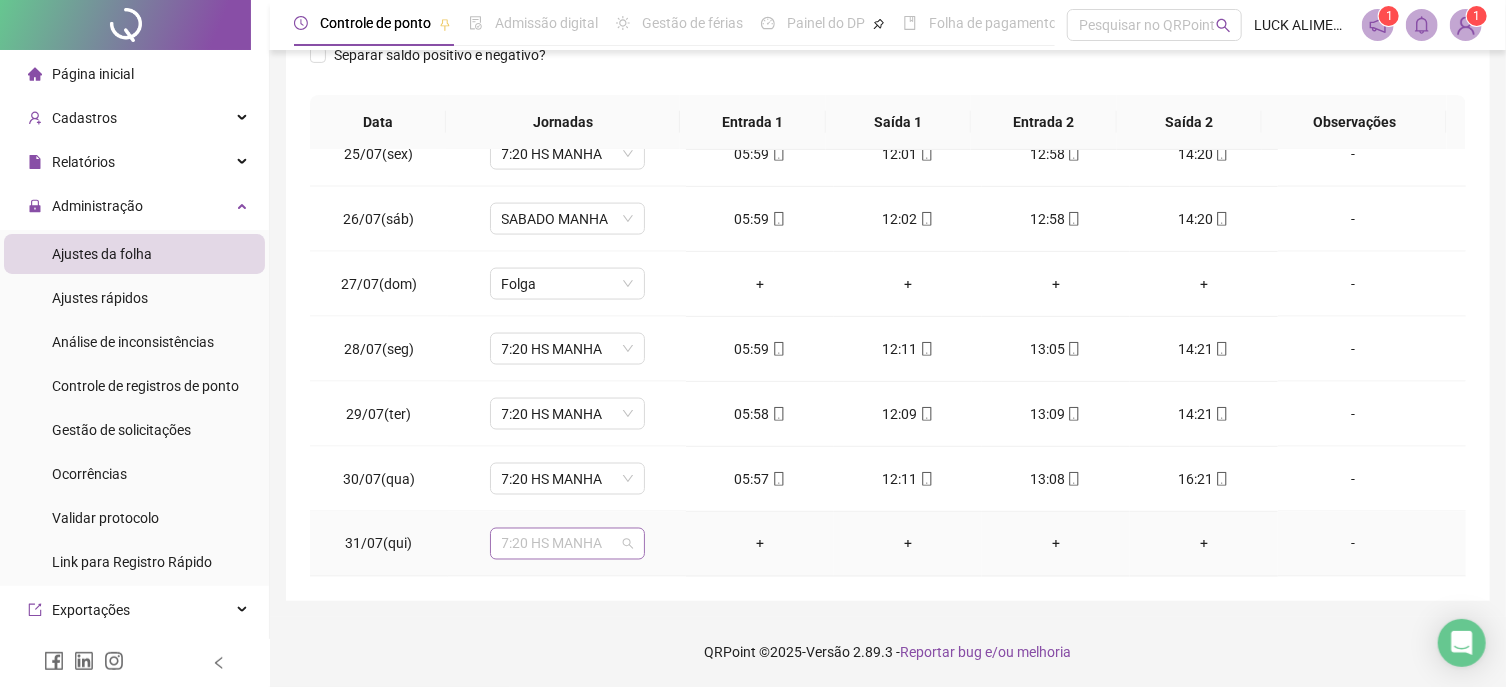 click on "7:20 HS MANHA" at bounding box center [567, 544] 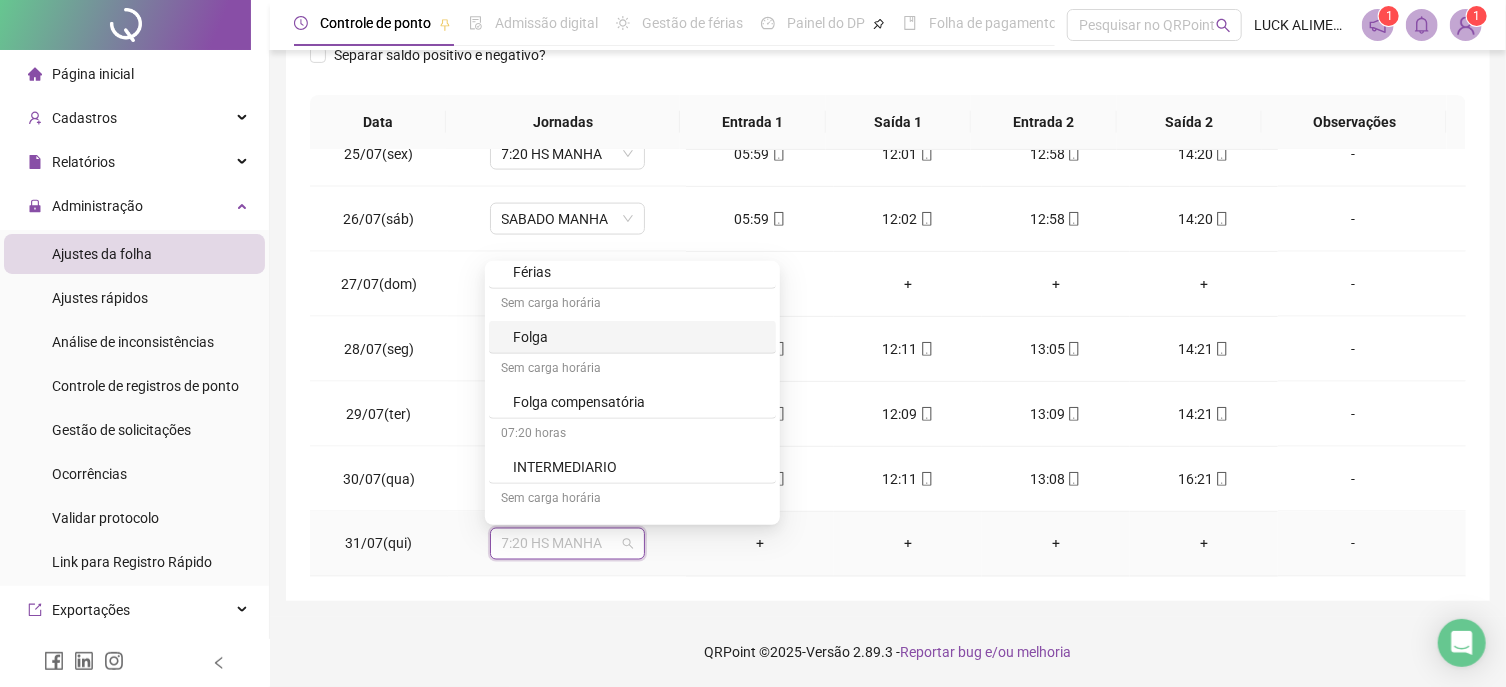 click on "Folga" at bounding box center (638, 337) 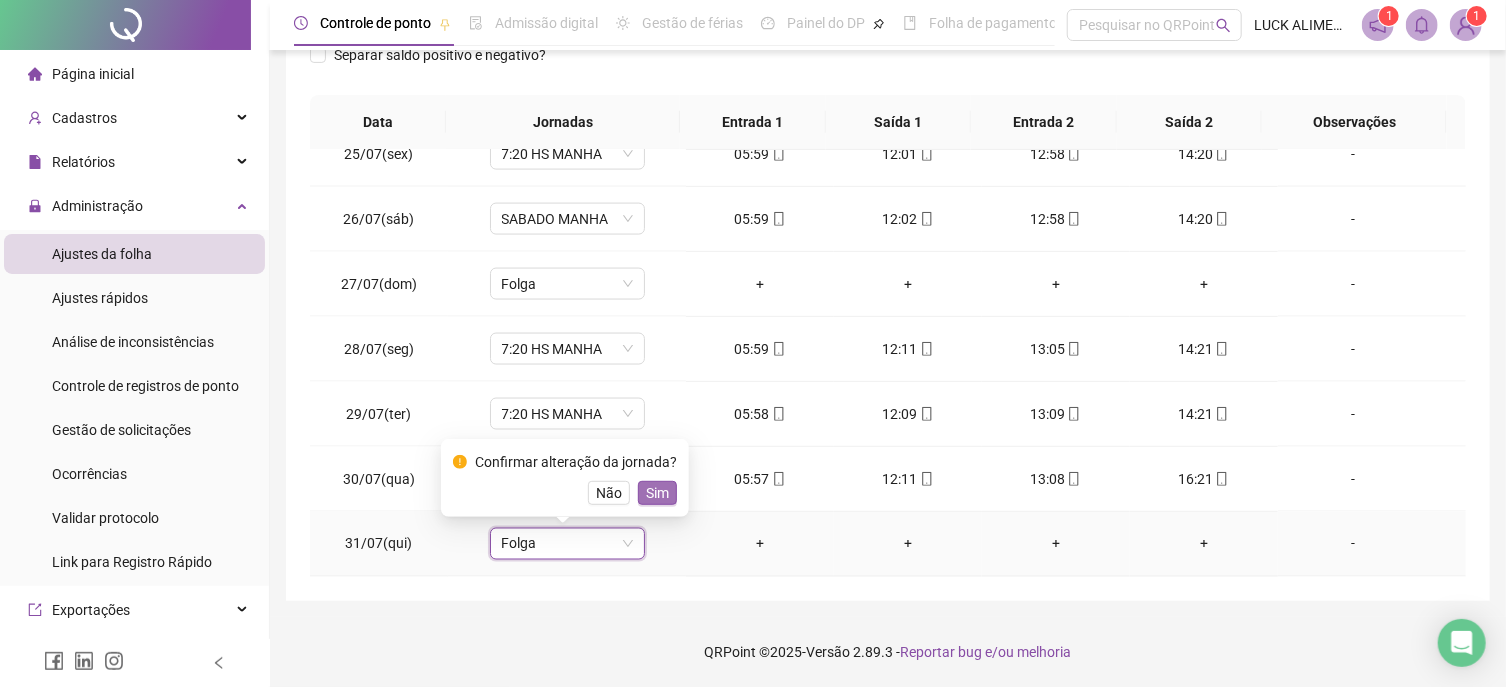 click on "Sim" at bounding box center (657, 493) 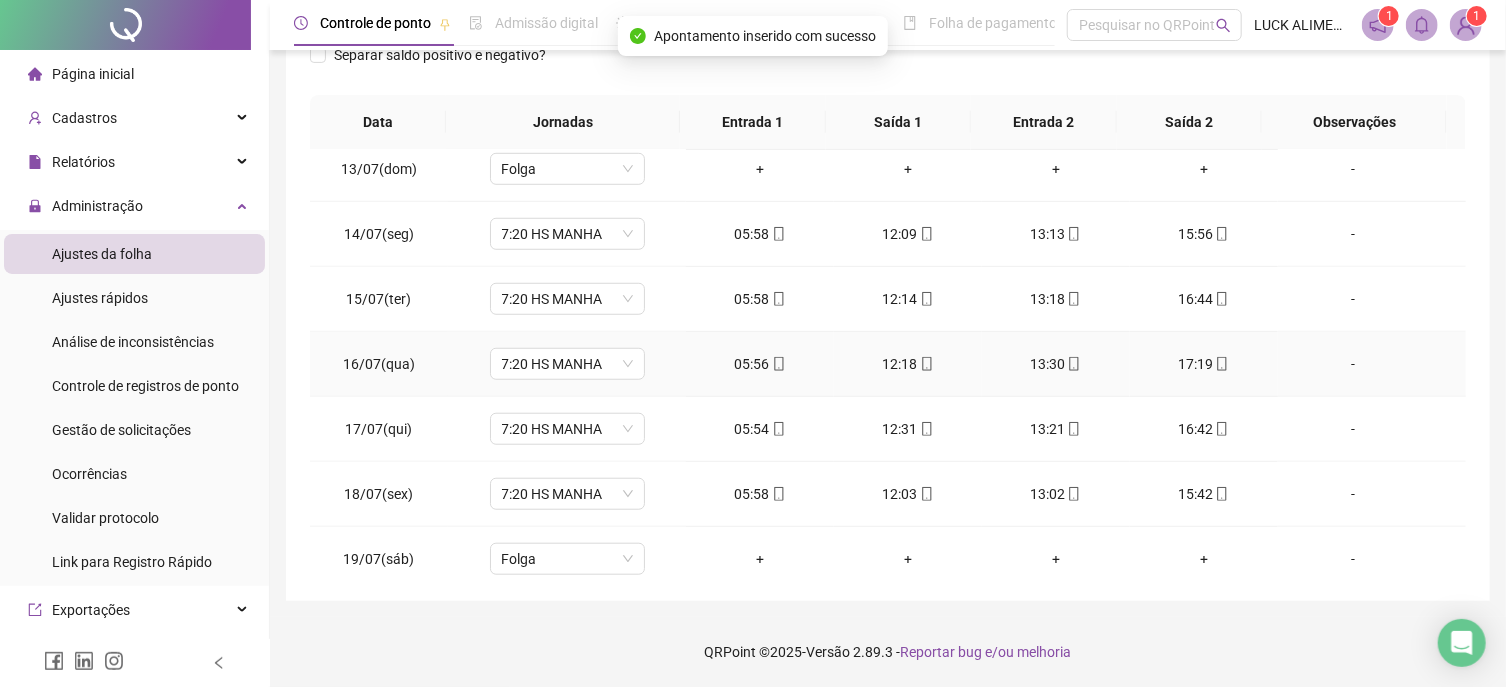 scroll, scrollTop: 0, scrollLeft: 0, axis: both 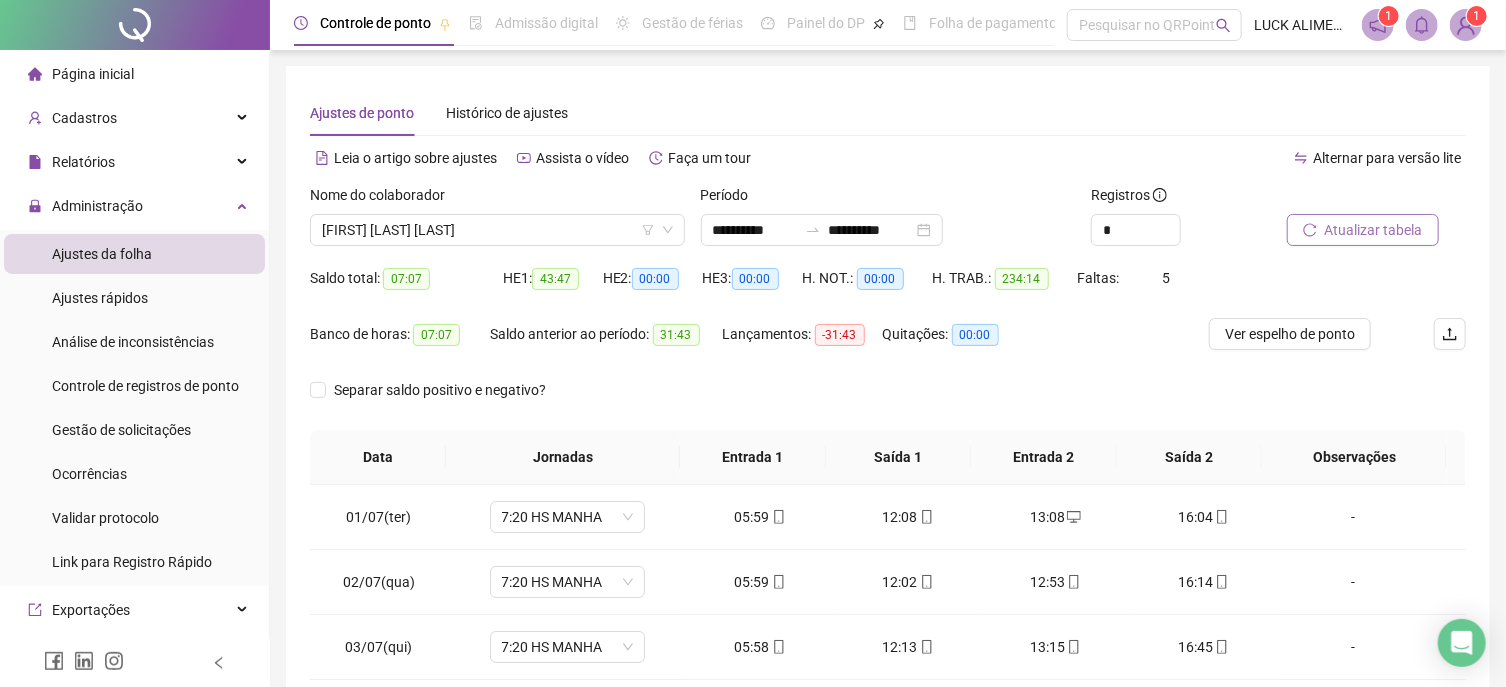 click on "Atualizar tabela" at bounding box center (1374, 230) 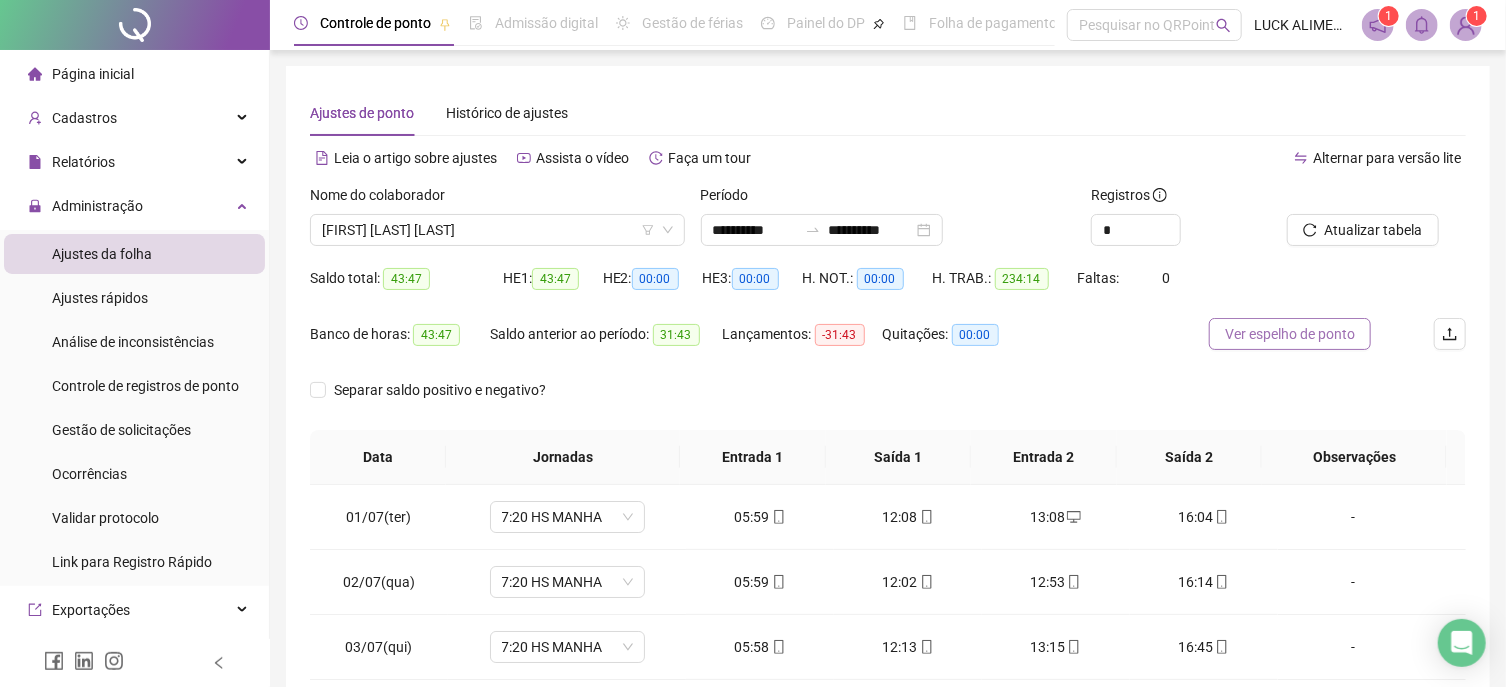 click on "Ver espelho de ponto" at bounding box center [1290, 334] 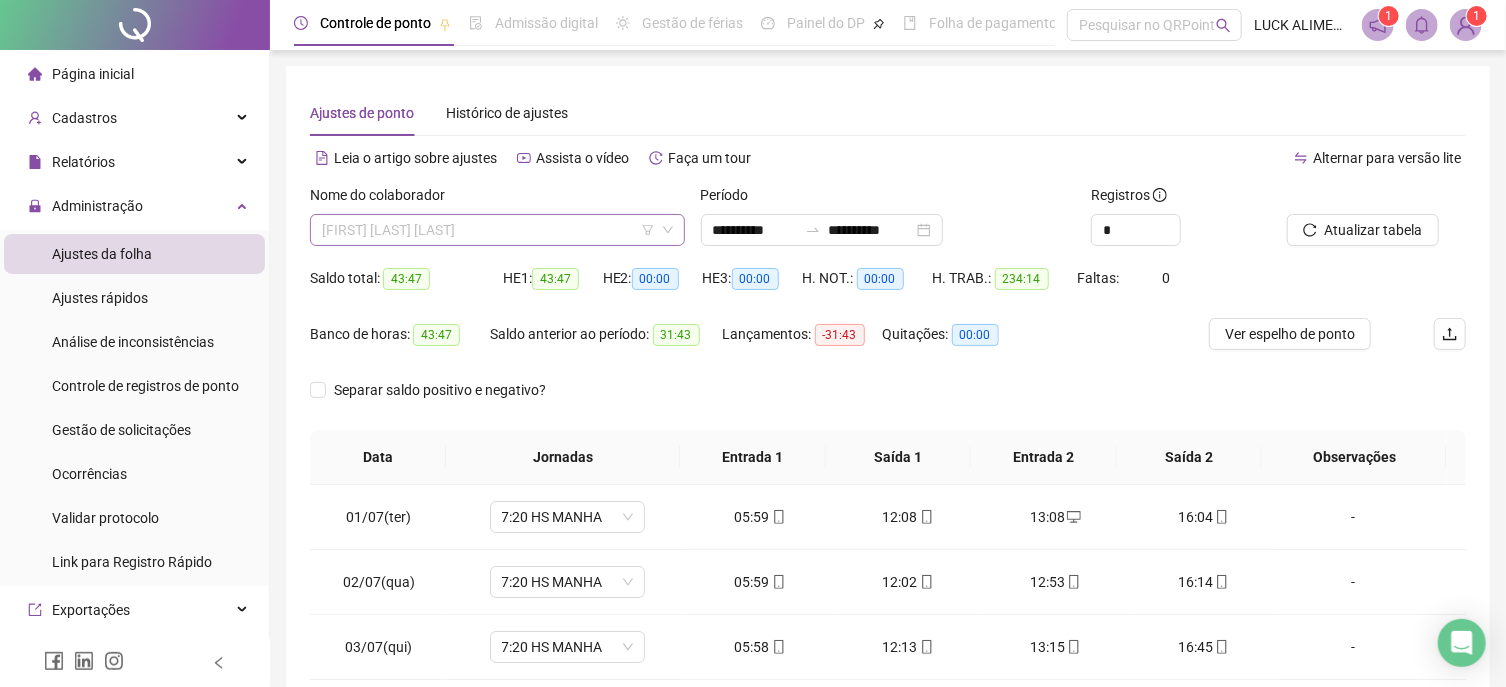 click on "[FIRST] [LAST] [LAST]" at bounding box center [497, 230] 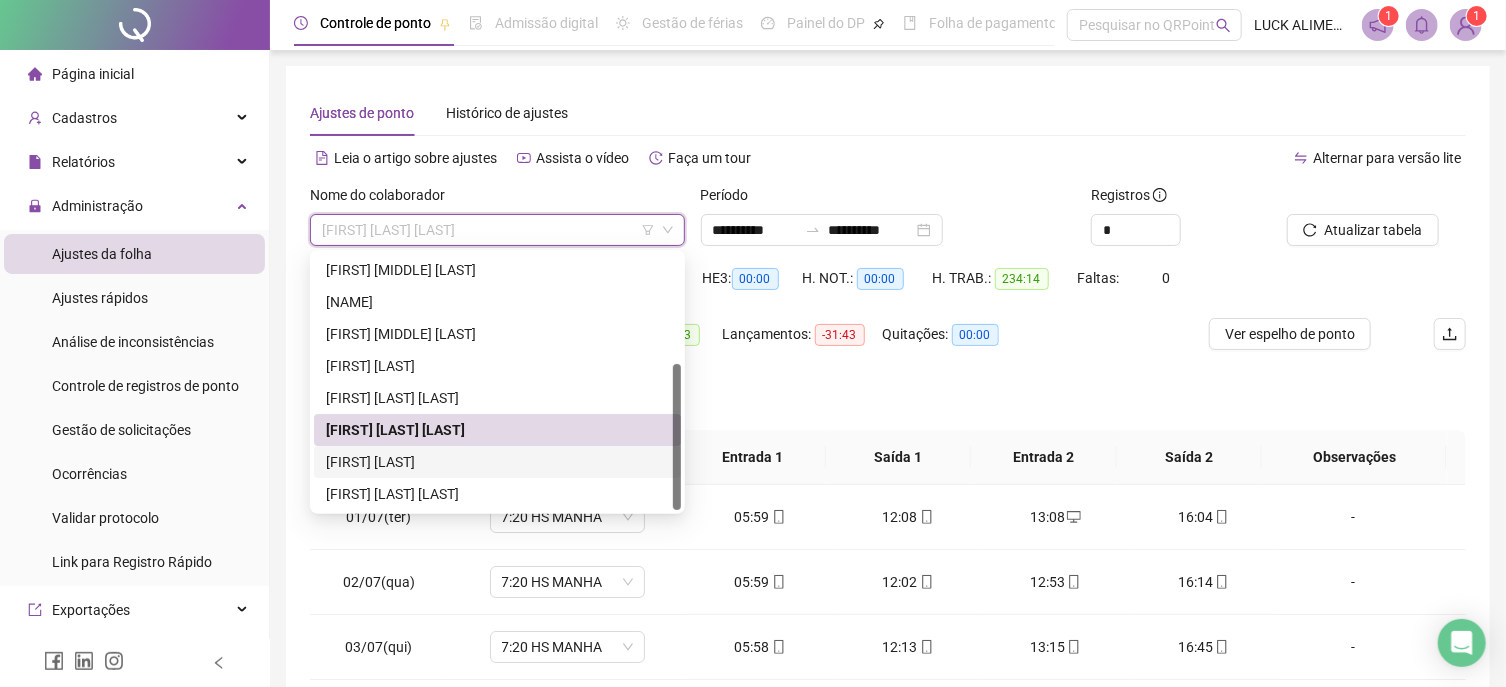 click on "[FIRST] [LAST]" at bounding box center [497, 462] 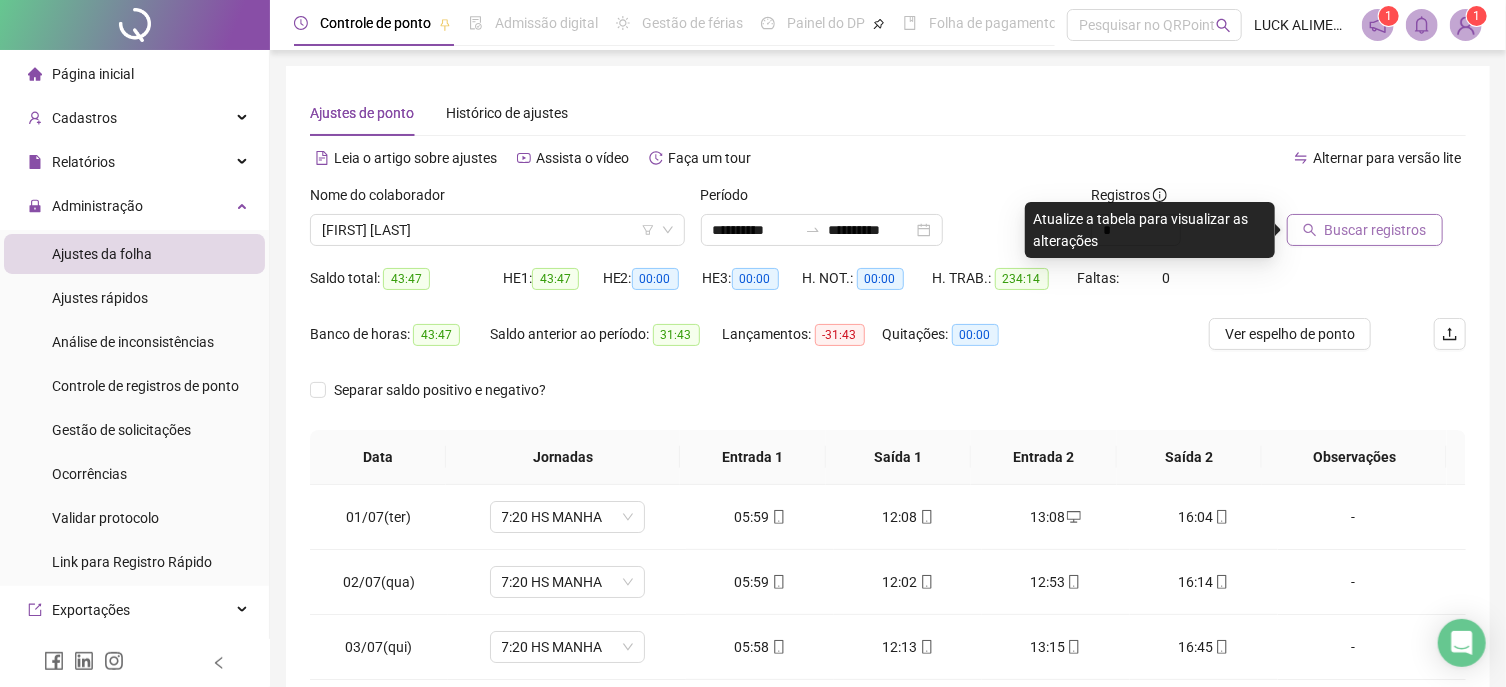 click on "Buscar registros" at bounding box center [1376, 230] 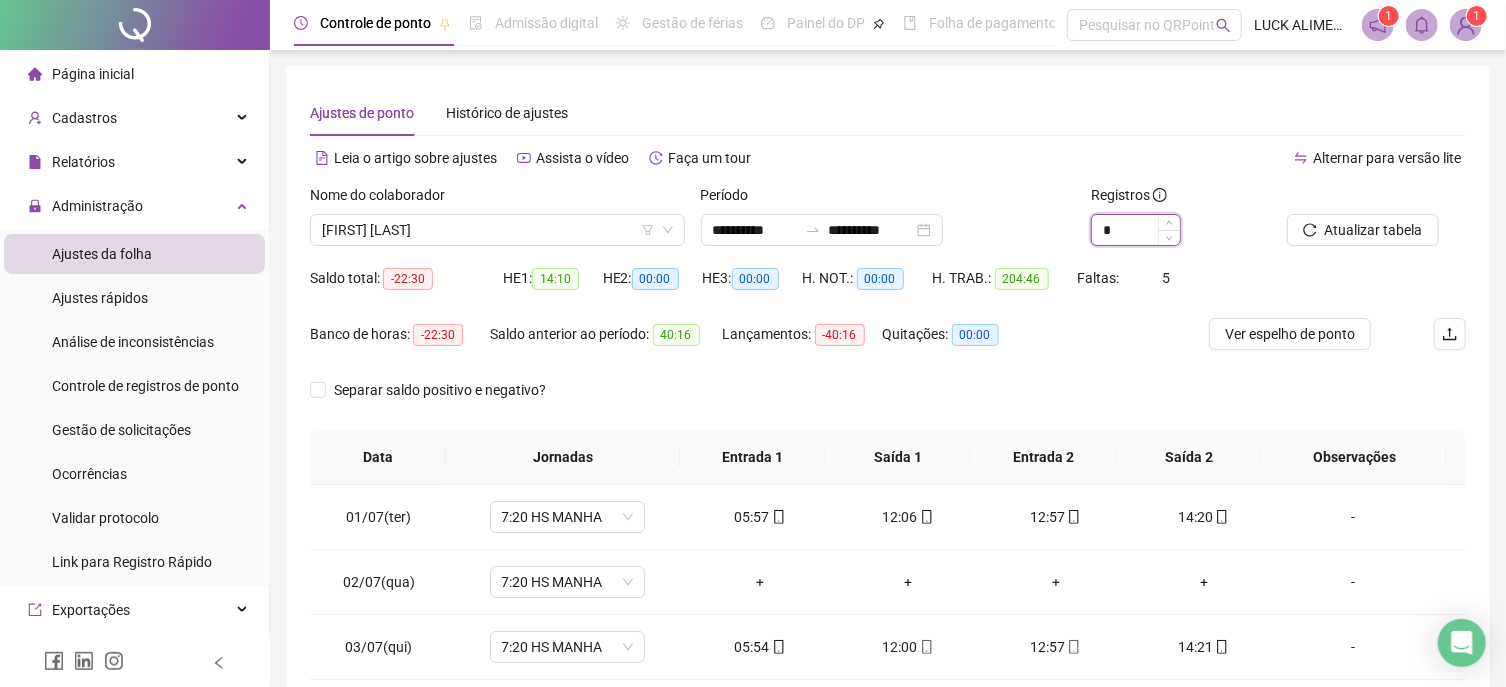 drag, startPoint x: 1120, startPoint y: 230, endPoint x: 1055, endPoint y: 233, distance: 65.06919 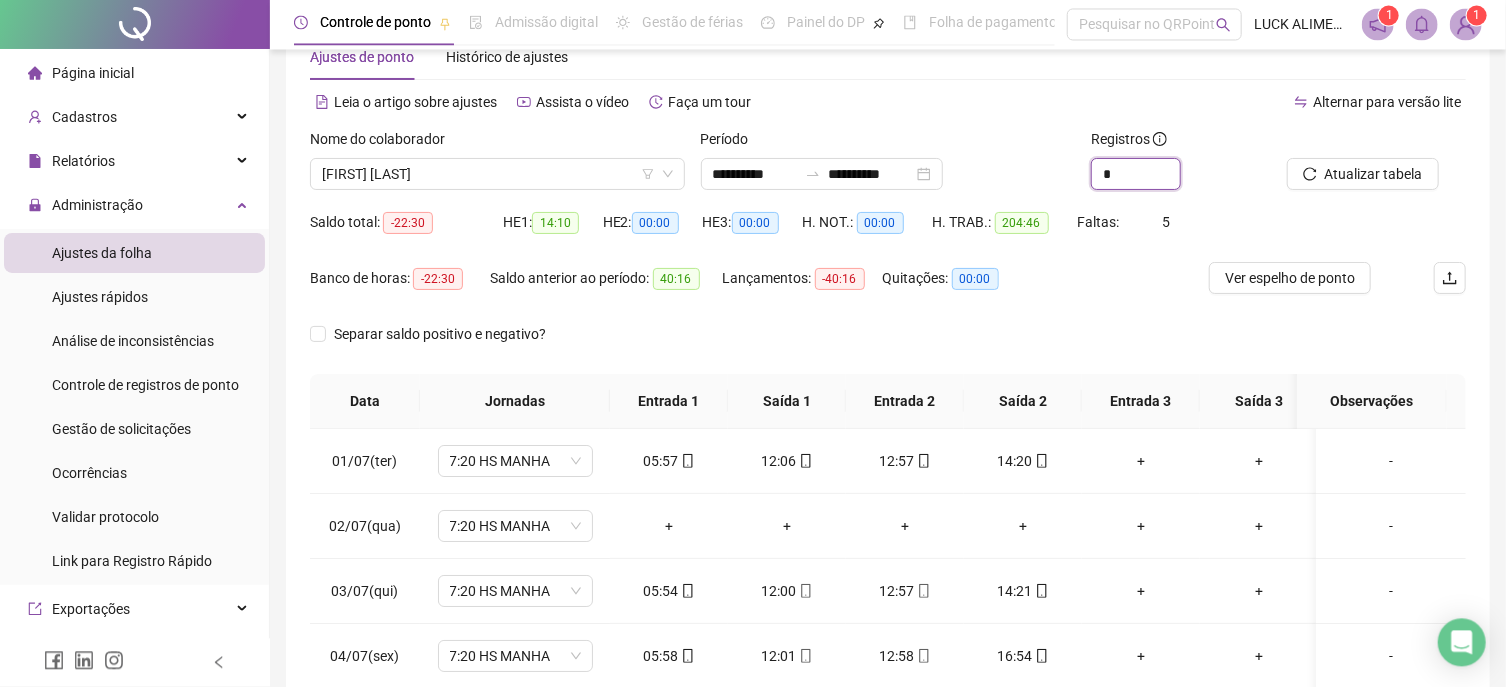 scroll, scrollTop: 214, scrollLeft: 0, axis: vertical 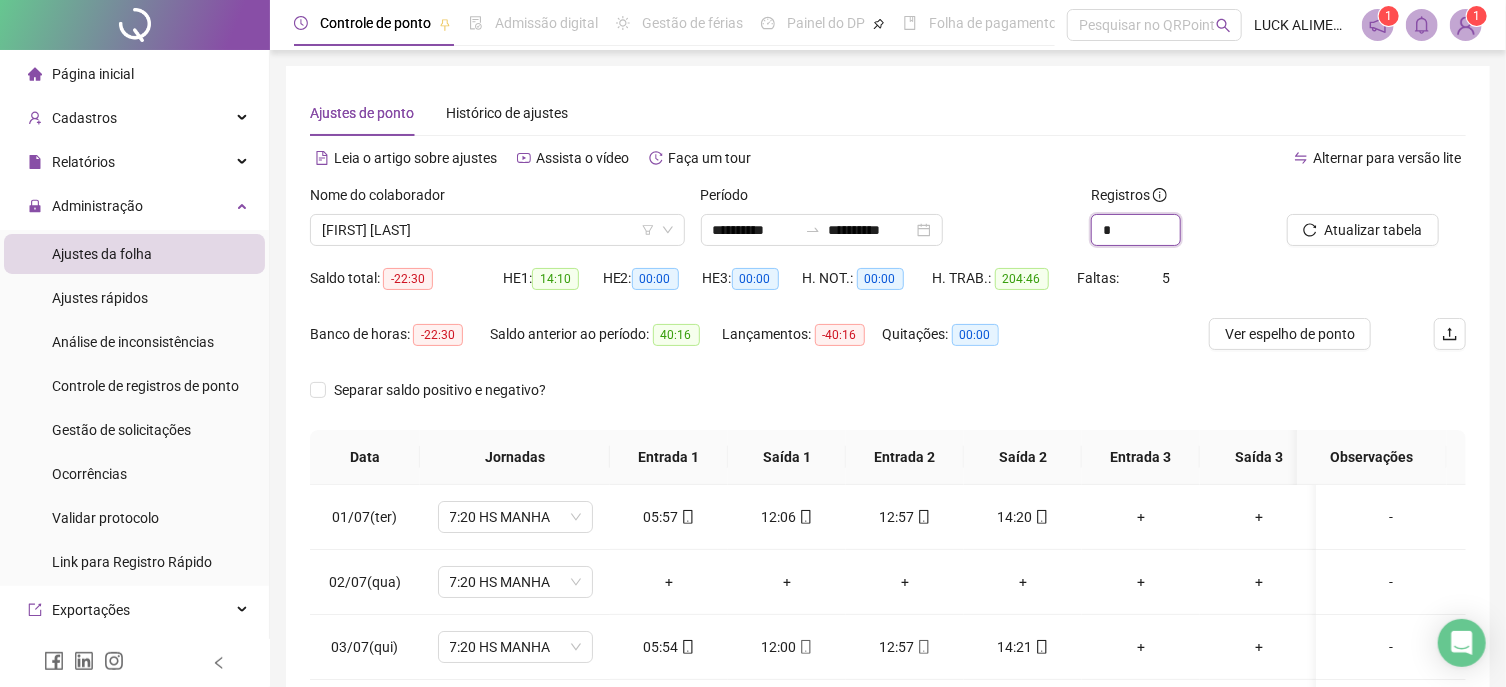 click 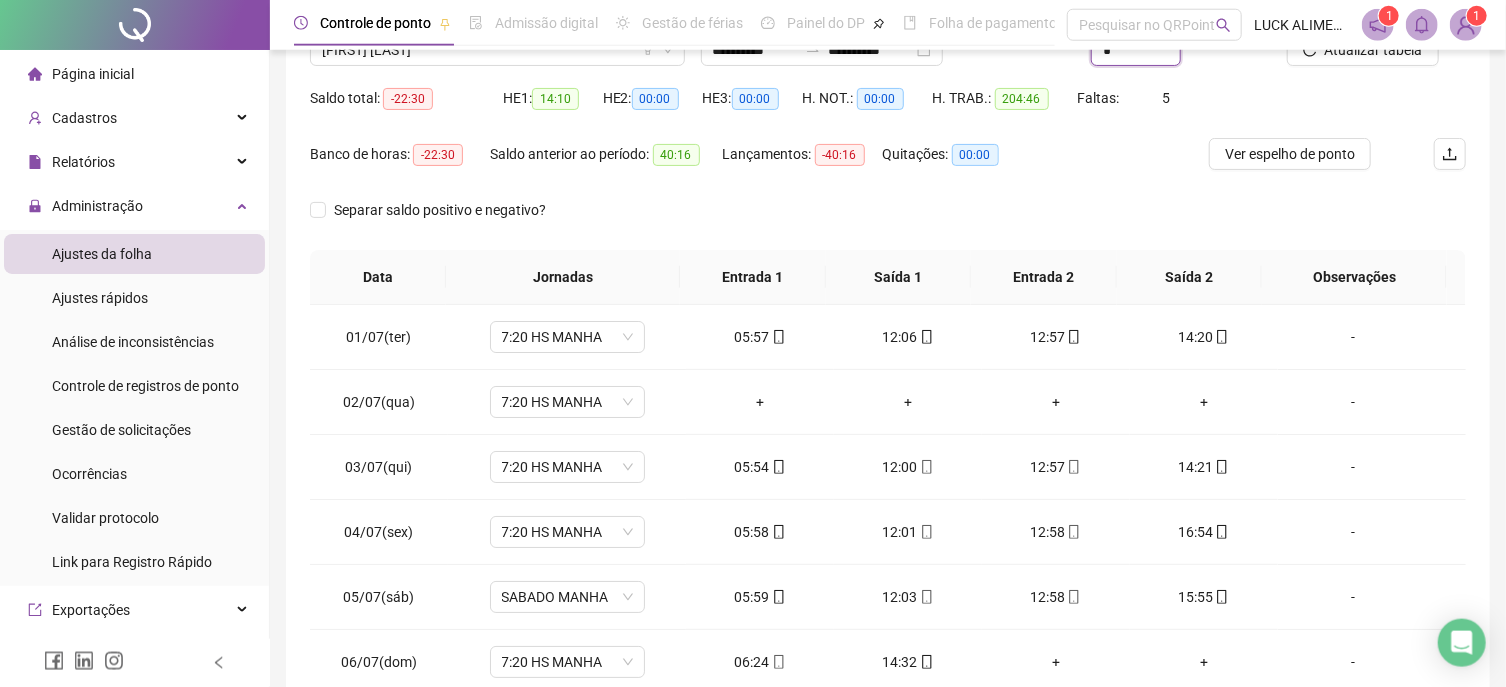 scroll, scrollTop: 214, scrollLeft: 0, axis: vertical 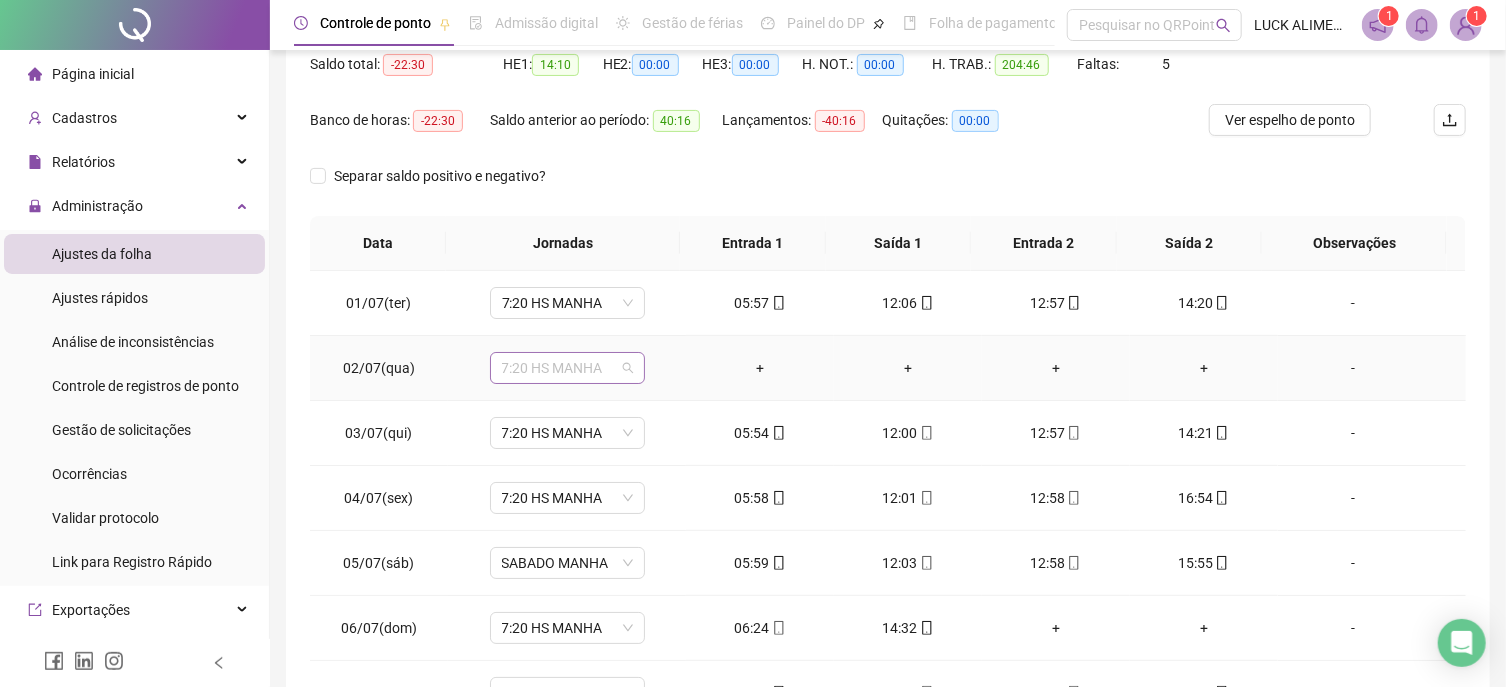 click on "7:20 HS MANHA" at bounding box center [567, 368] 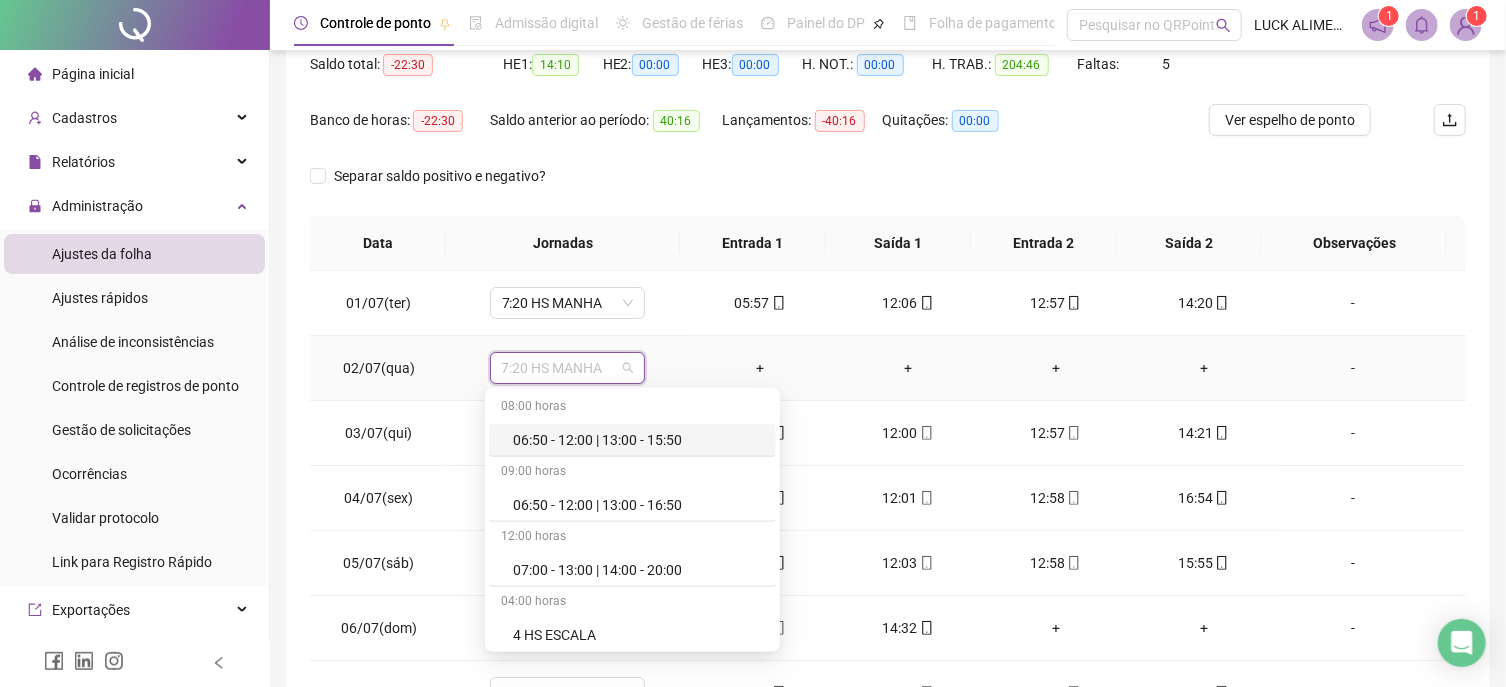scroll, scrollTop: 691, scrollLeft: 0, axis: vertical 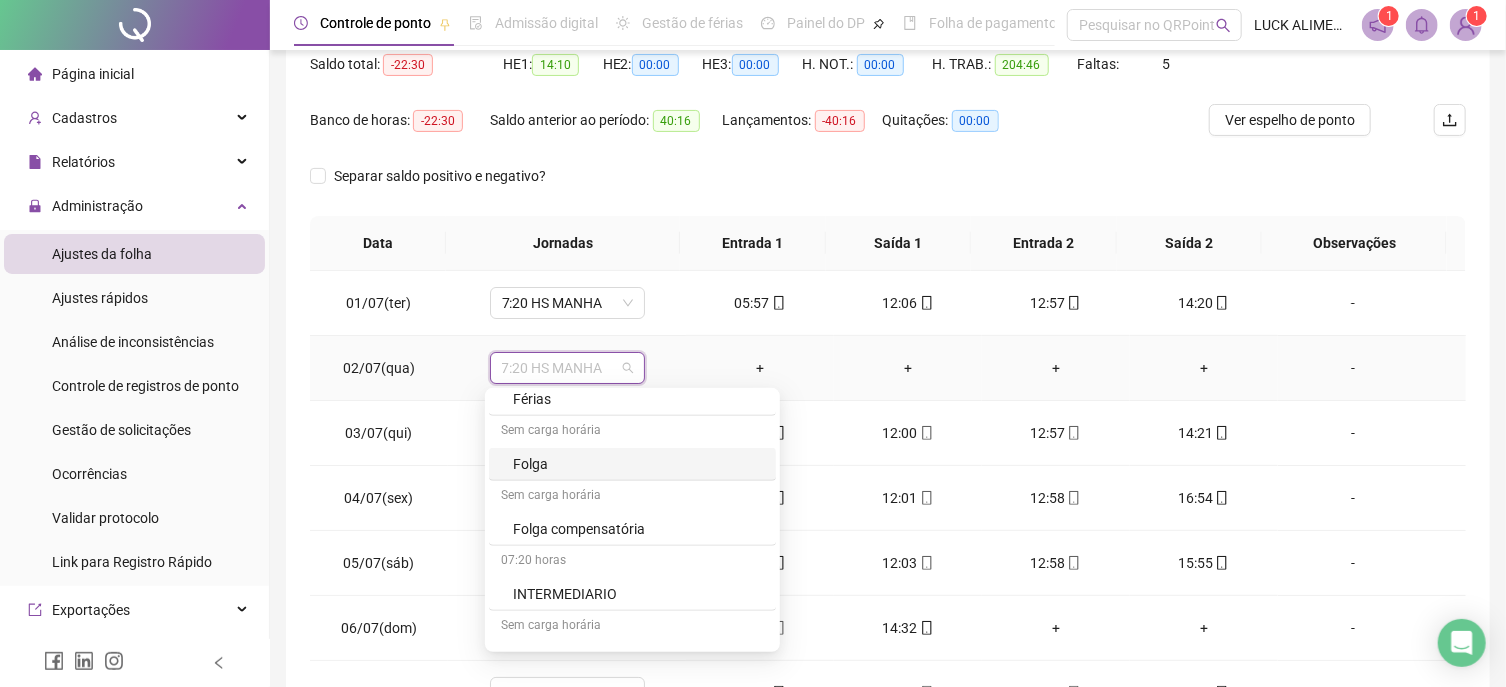 click on "Folga" at bounding box center (638, 464) 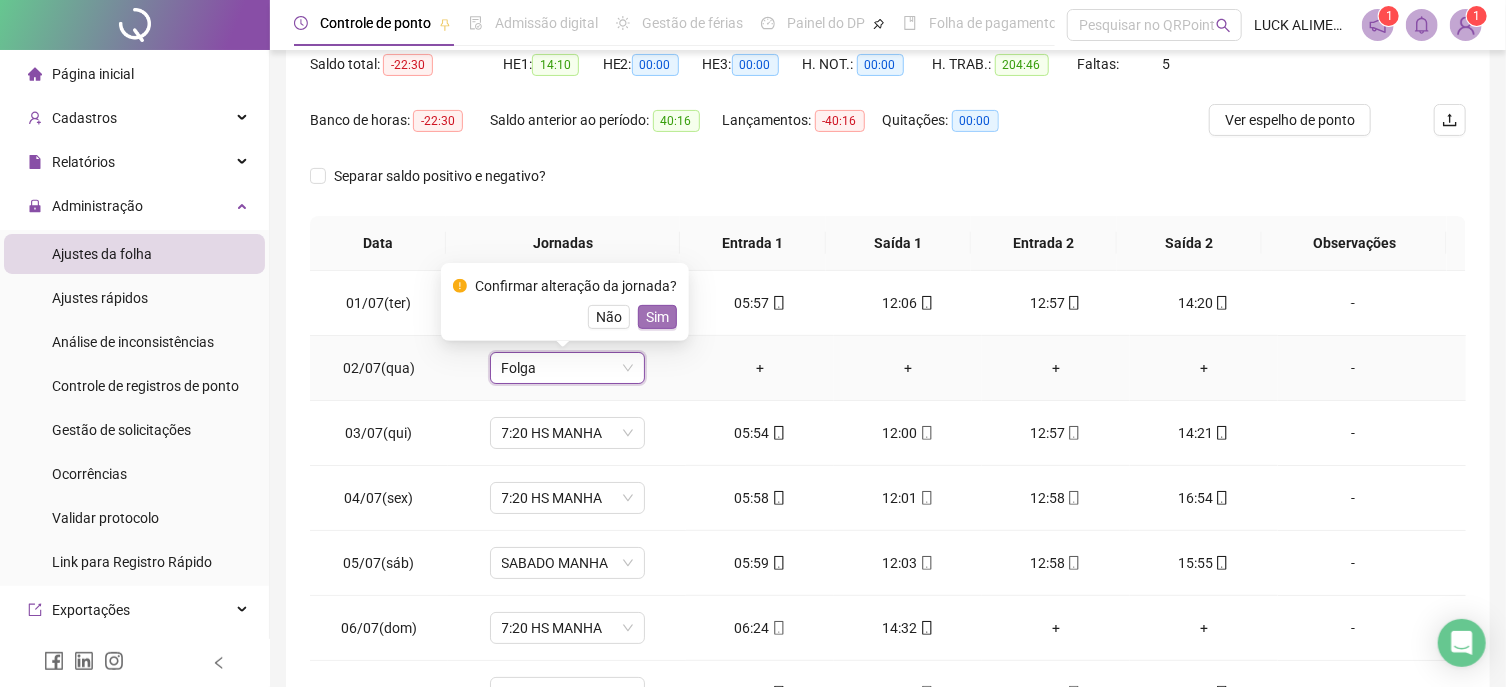 click on "Sim" at bounding box center [657, 317] 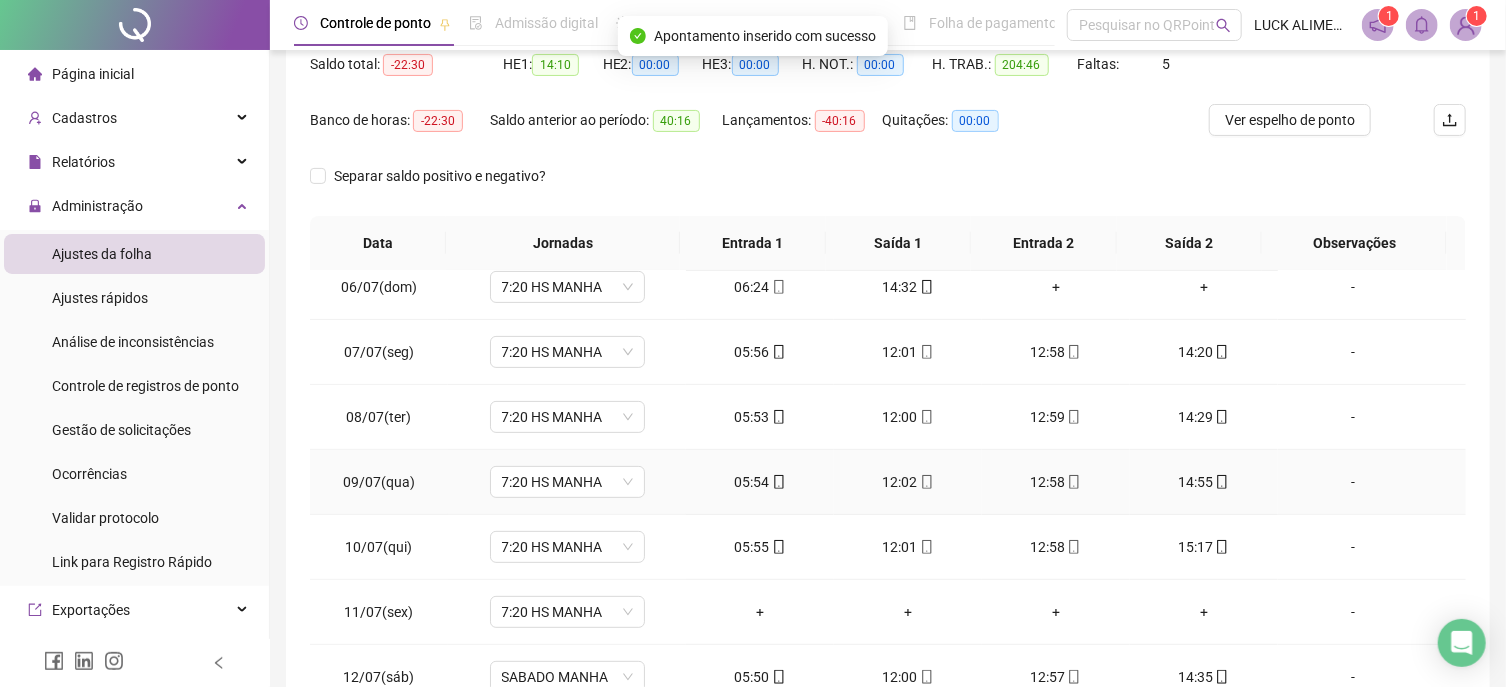 scroll, scrollTop: 455, scrollLeft: 0, axis: vertical 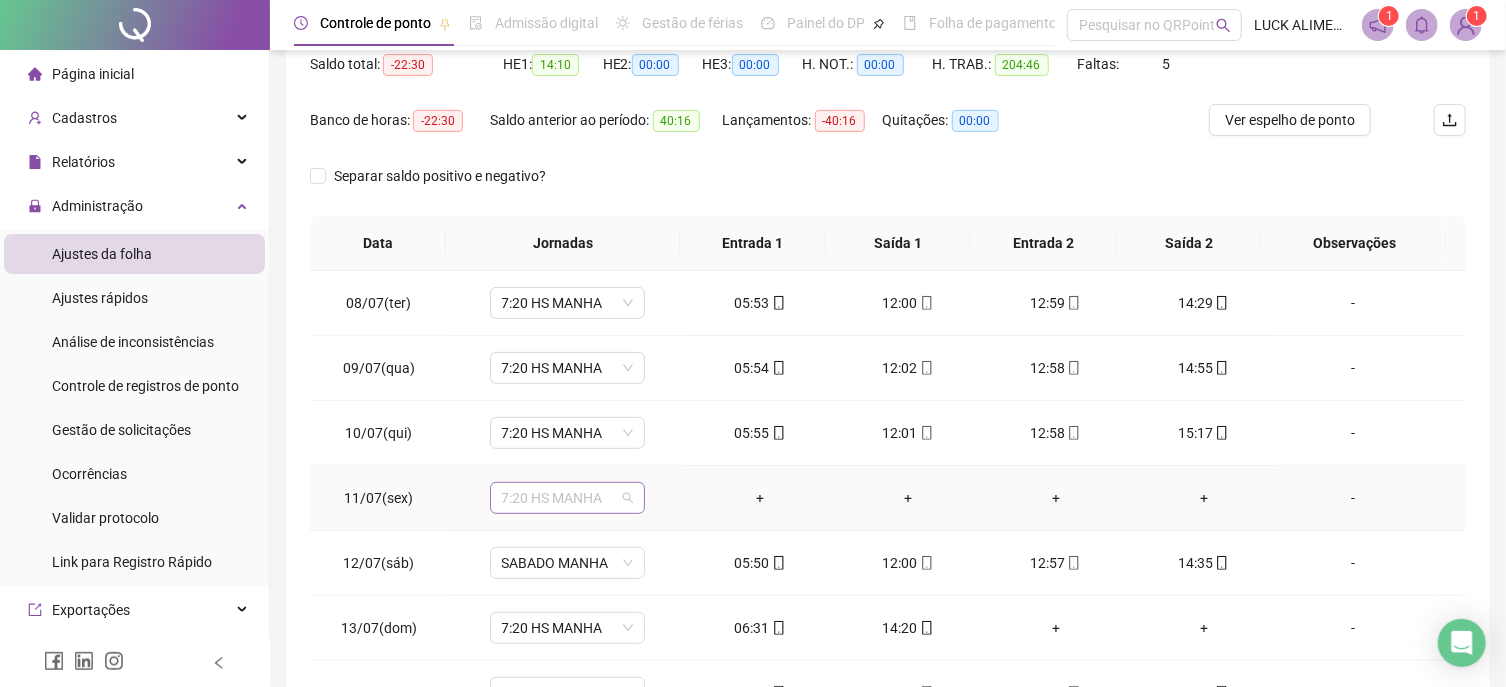 click on "7:20 HS MANHA" at bounding box center [567, 498] 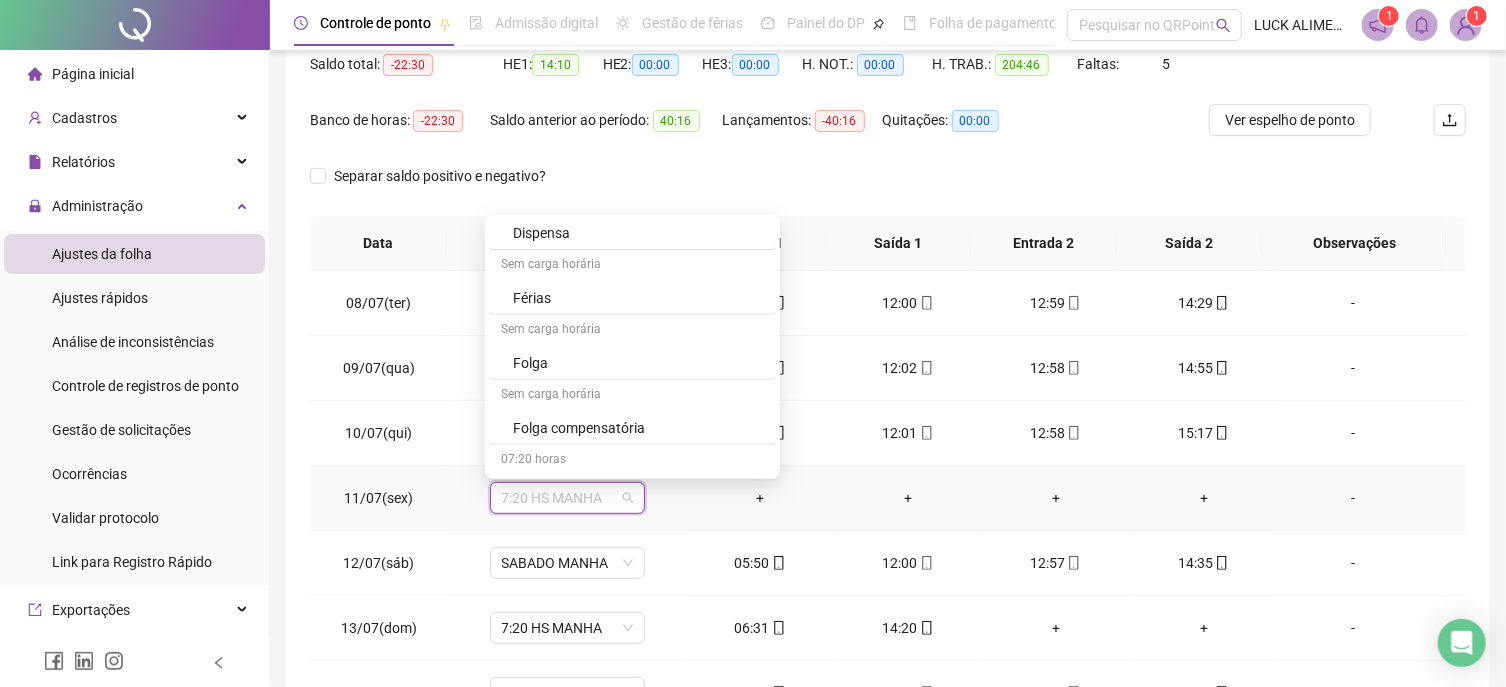 scroll, scrollTop: 691, scrollLeft: 0, axis: vertical 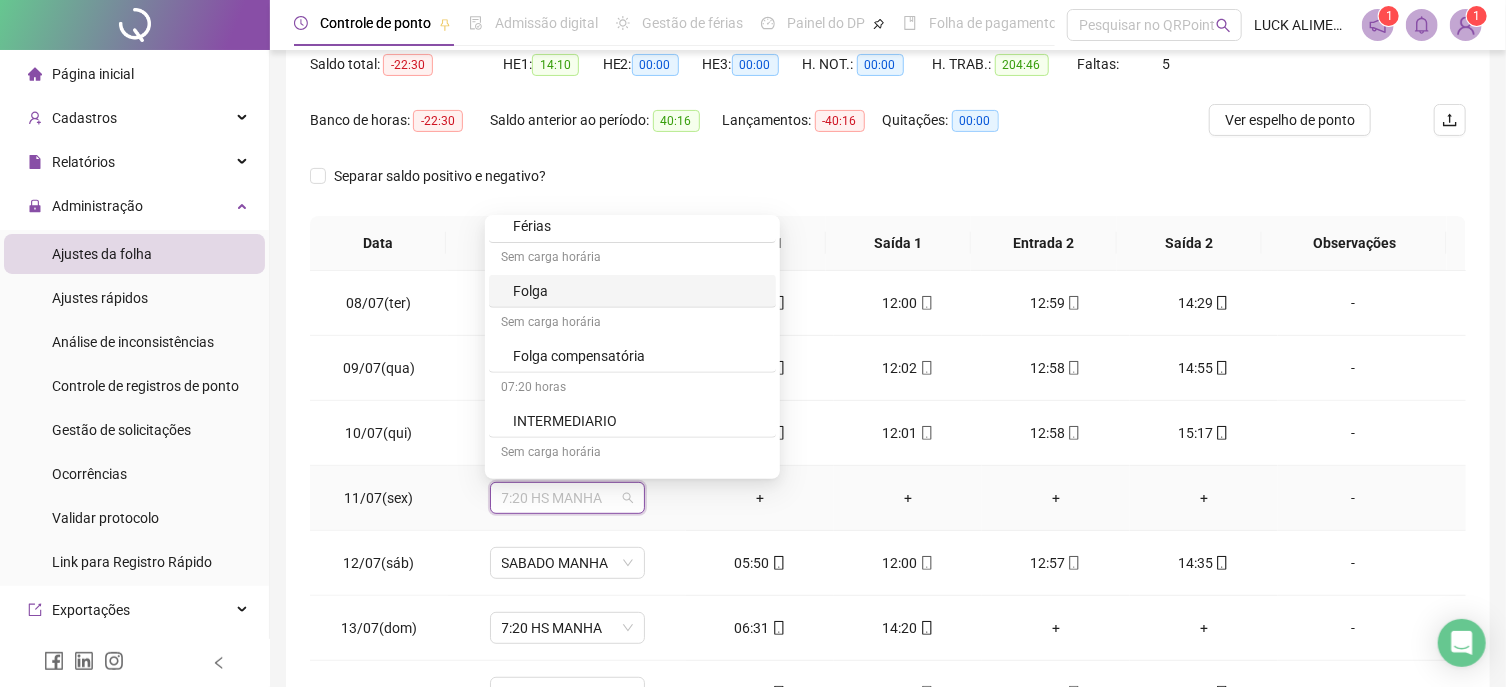 click on "Folga" at bounding box center [638, 291] 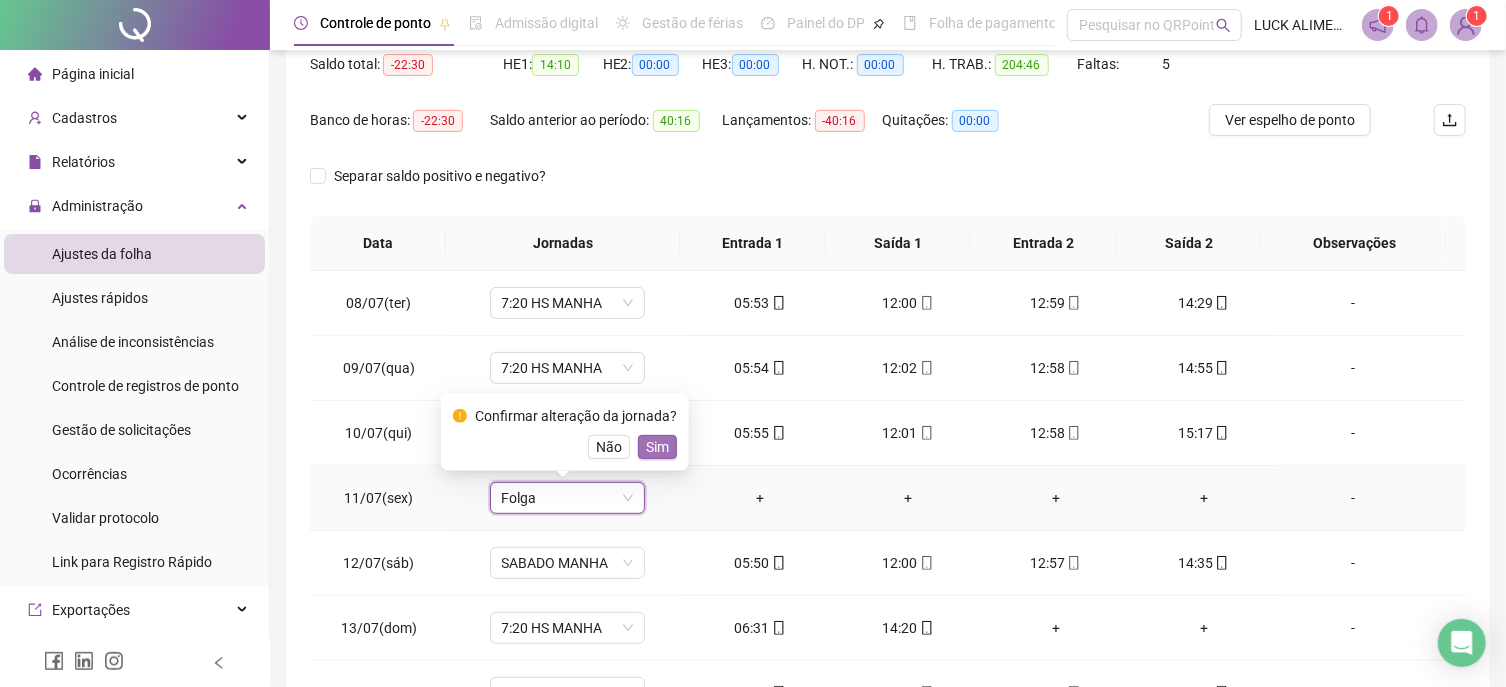 click on "Sim" at bounding box center [657, 447] 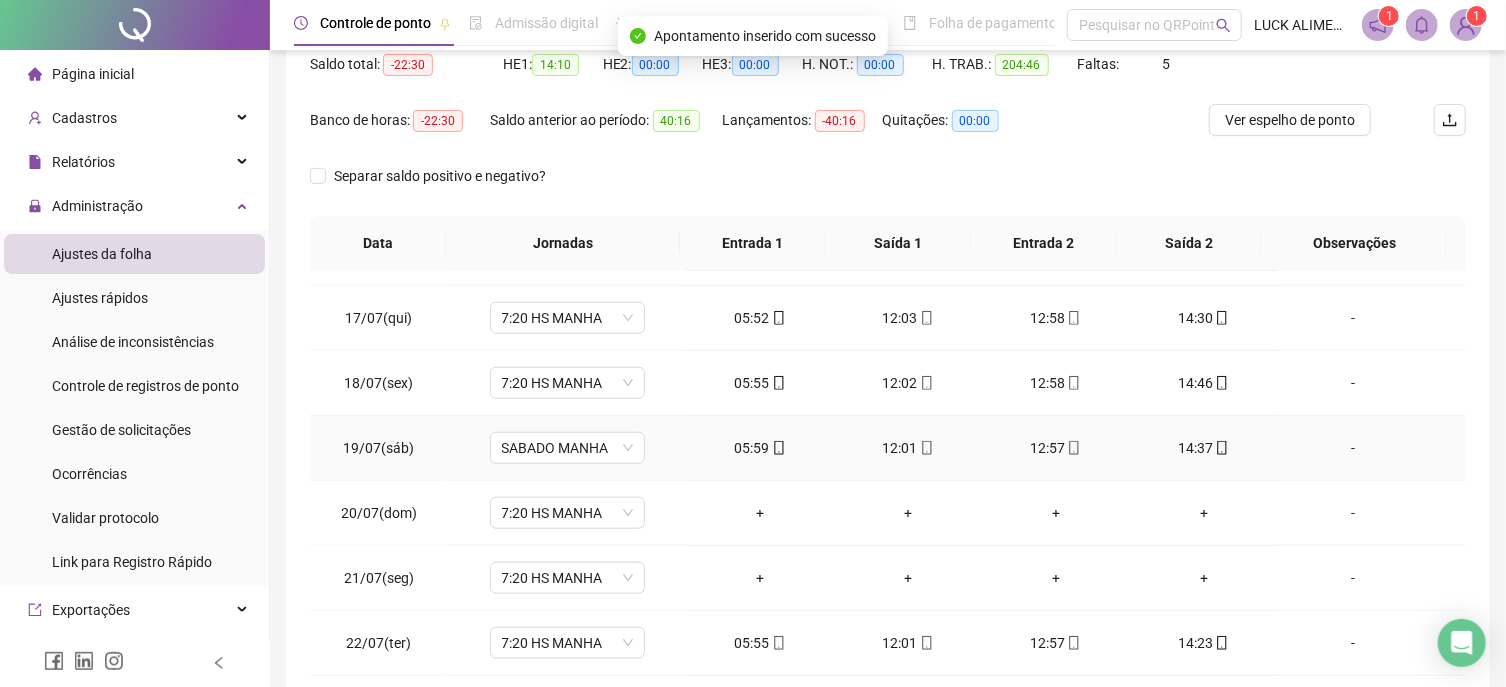 scroll, scrollTop: 1139, scrollLeft: 0, axis: vertical 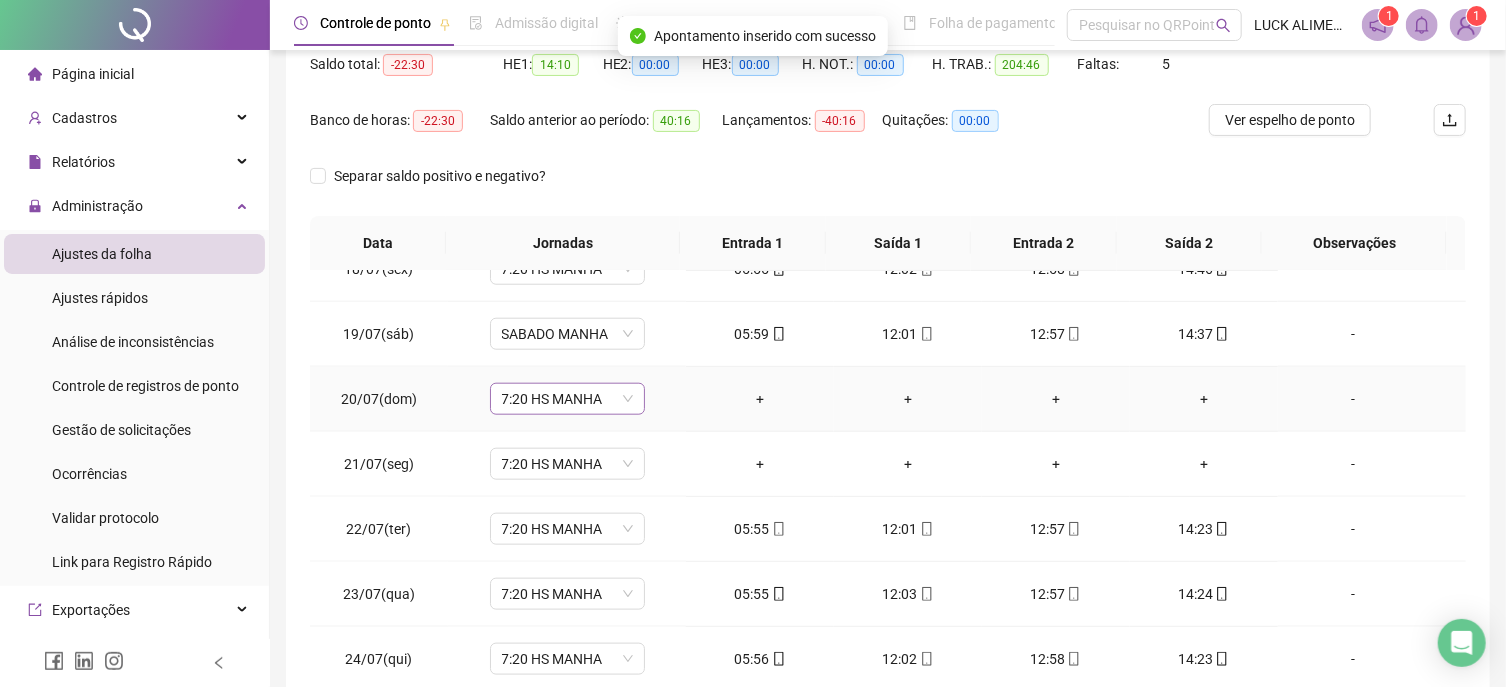 click on "7:20 HS MANHA" at bounding box center (567, 399) 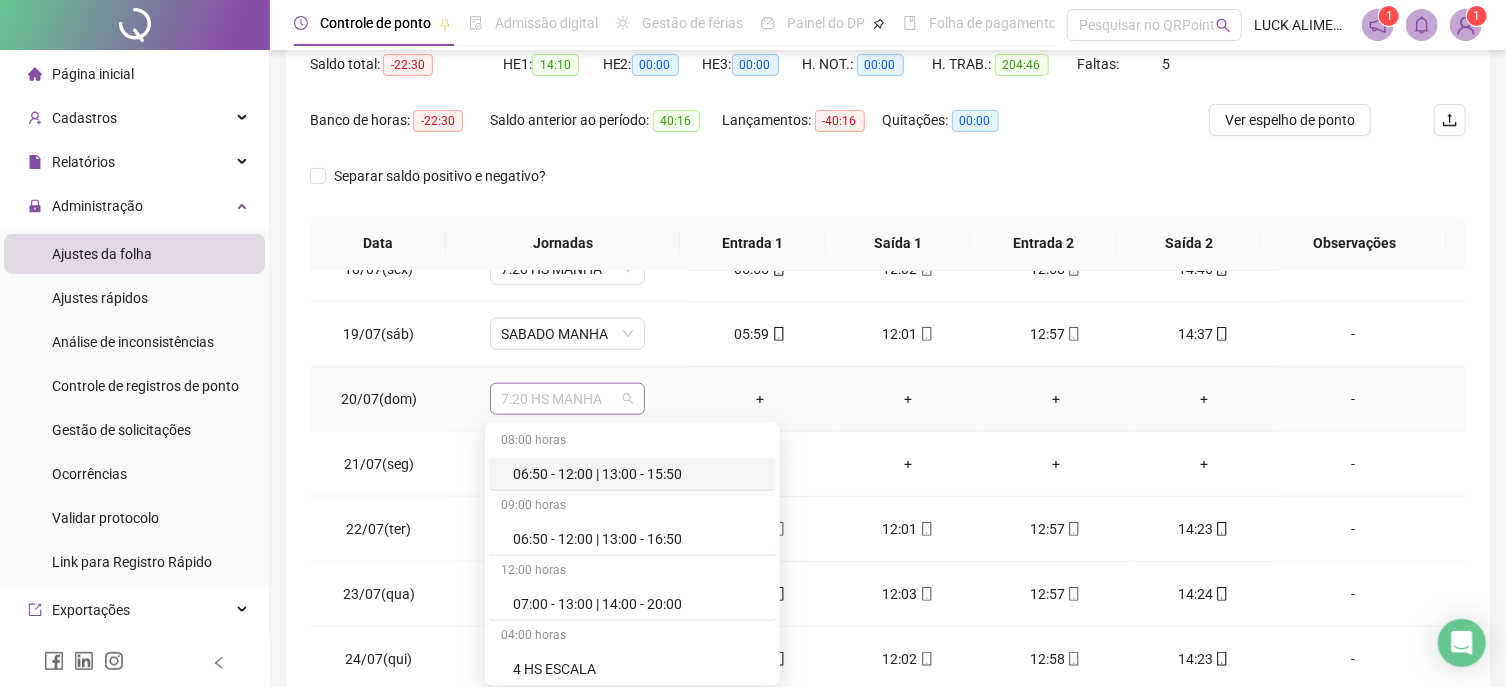 scroll, scrollTop: 691, scrollLeft: 0, axis: vertical 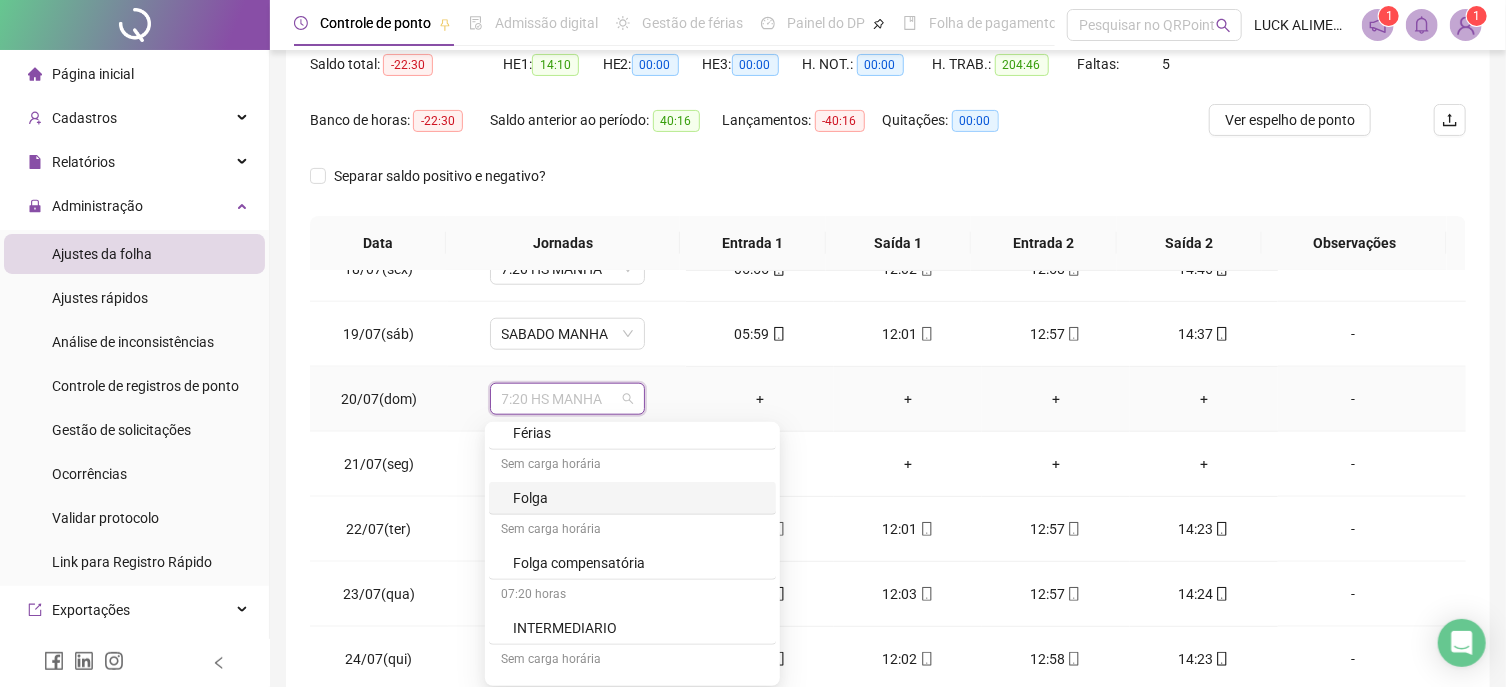 drag, startPoint x: 537, startPoint y: 499, endPoint x: 610, endPoint y: 442, distance: 92.61749 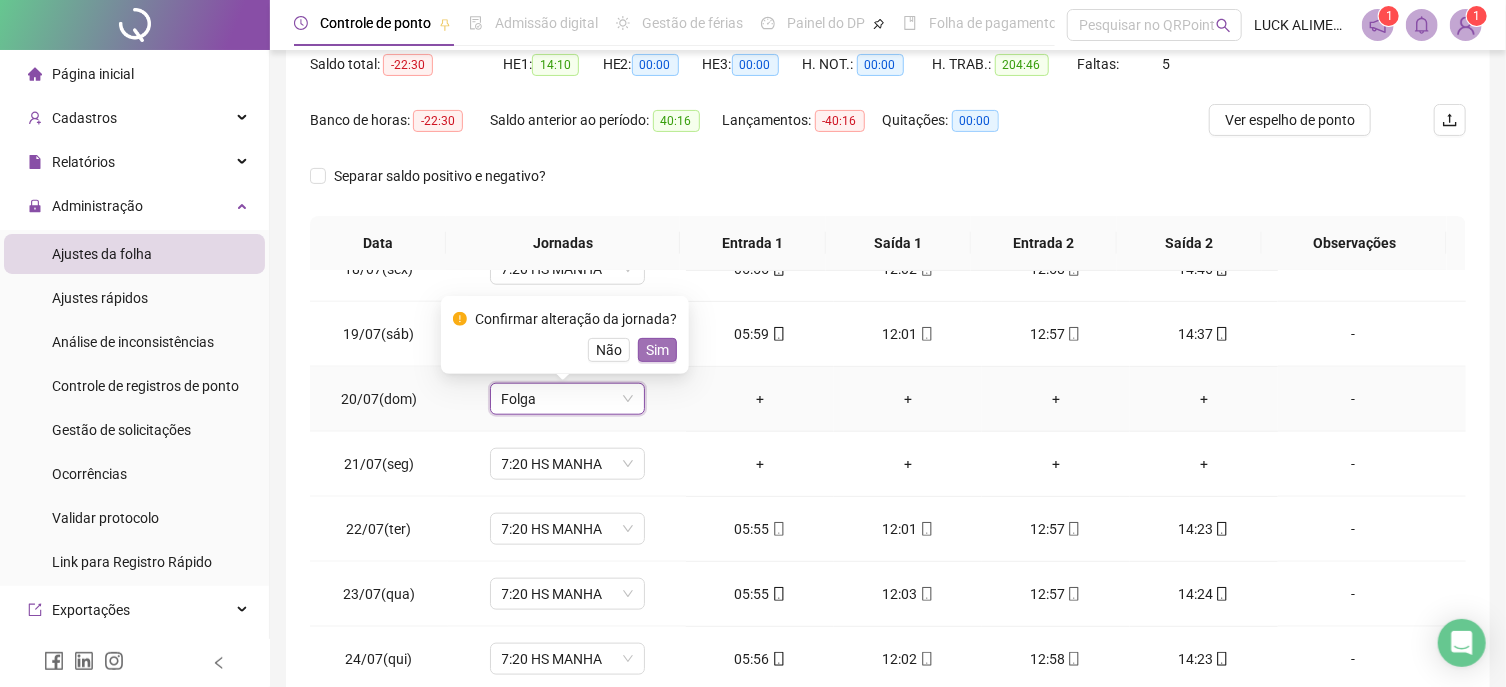 click on "Sim" at bounding box center (657, 350) 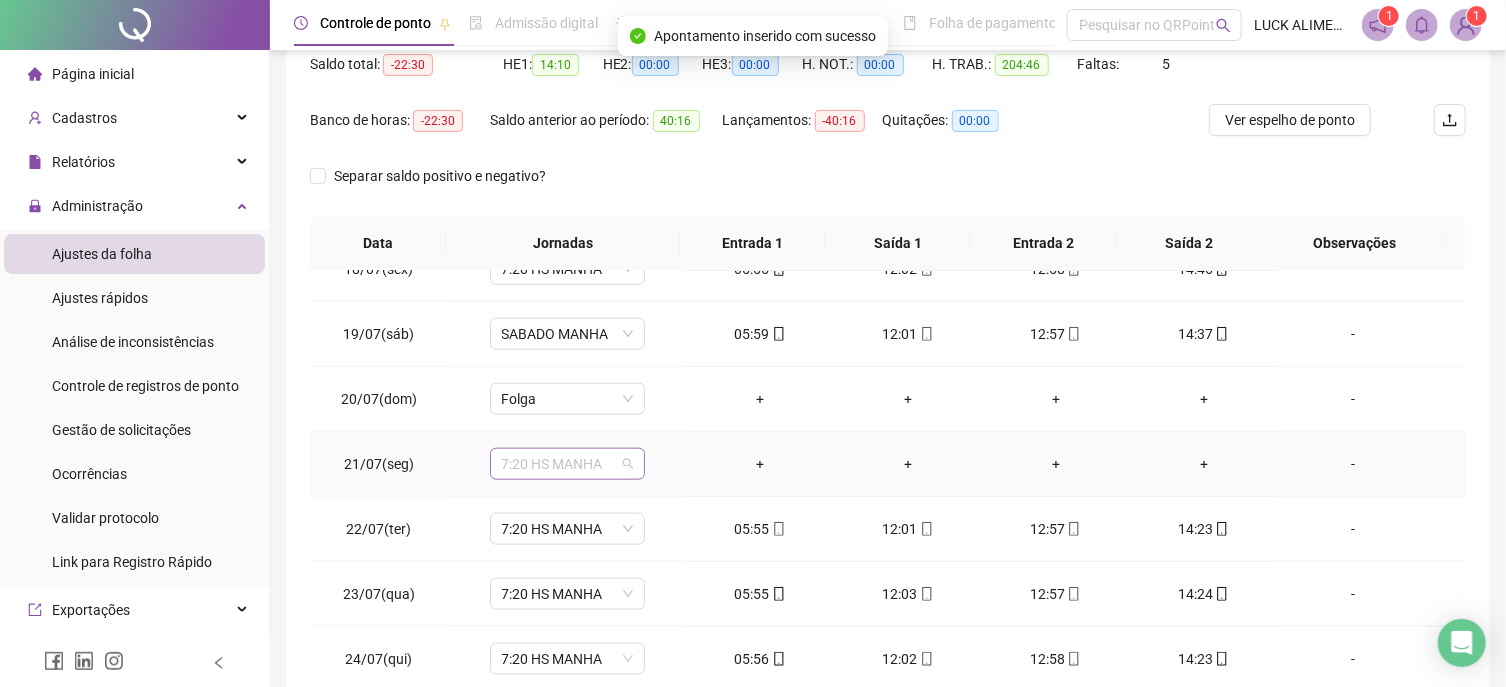 click on "7:20 HS MANHA" at bounding box center (567, 464) 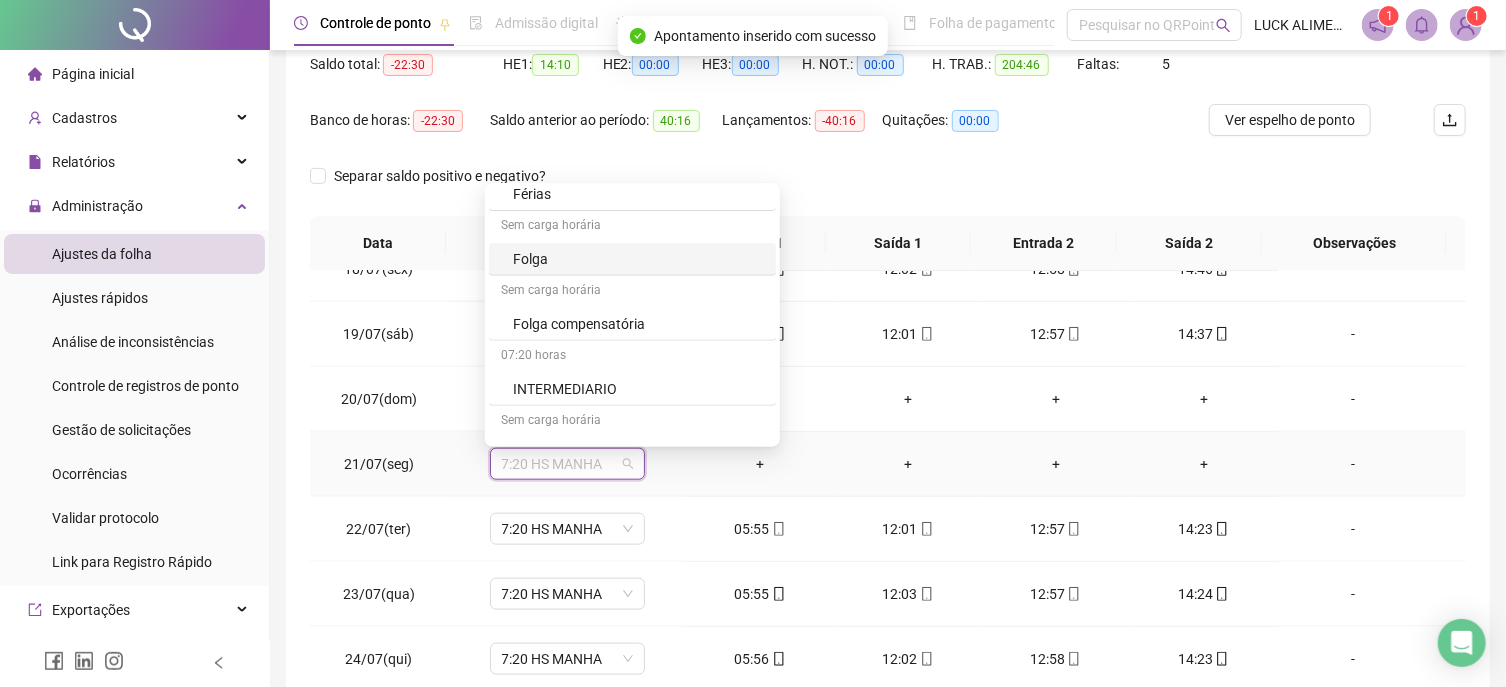 click on "Folga" at bounding box center [638, 259] 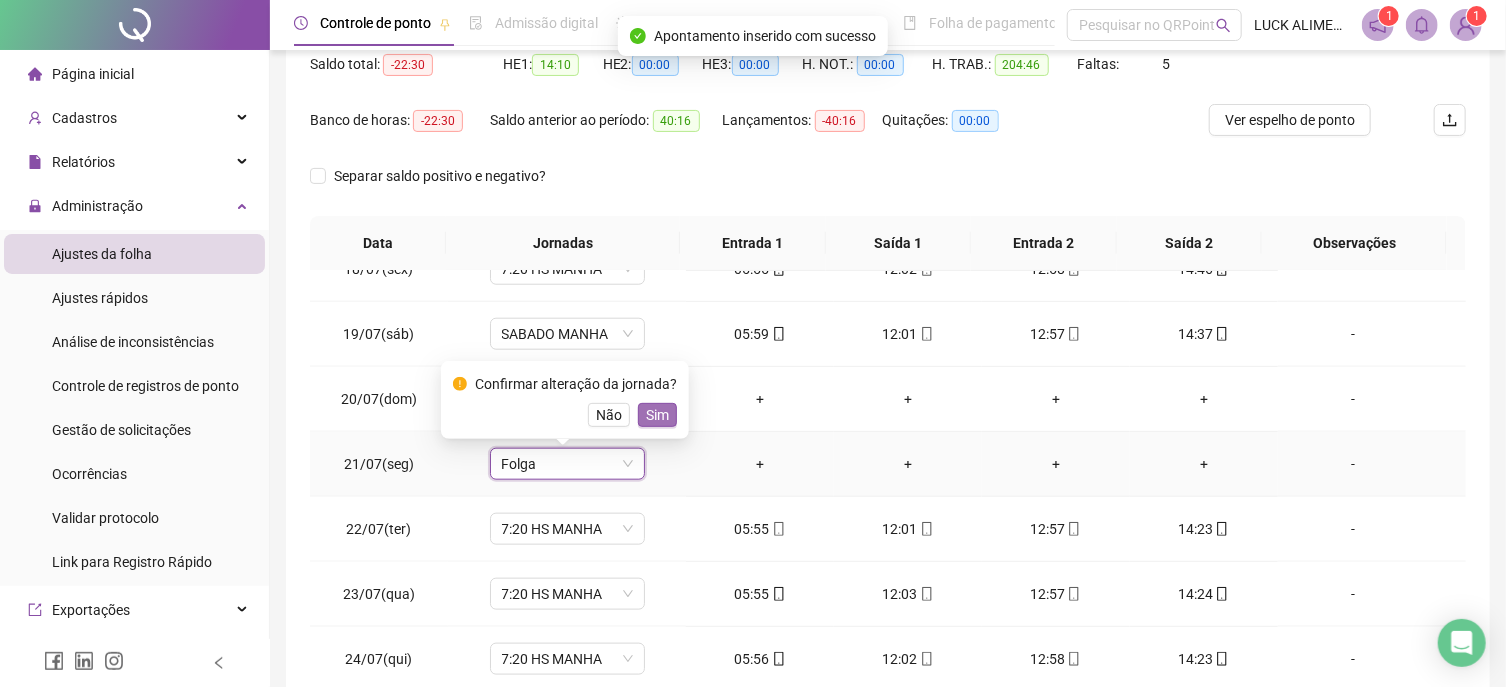 click on "Sim" at bounding box center (657, 415) 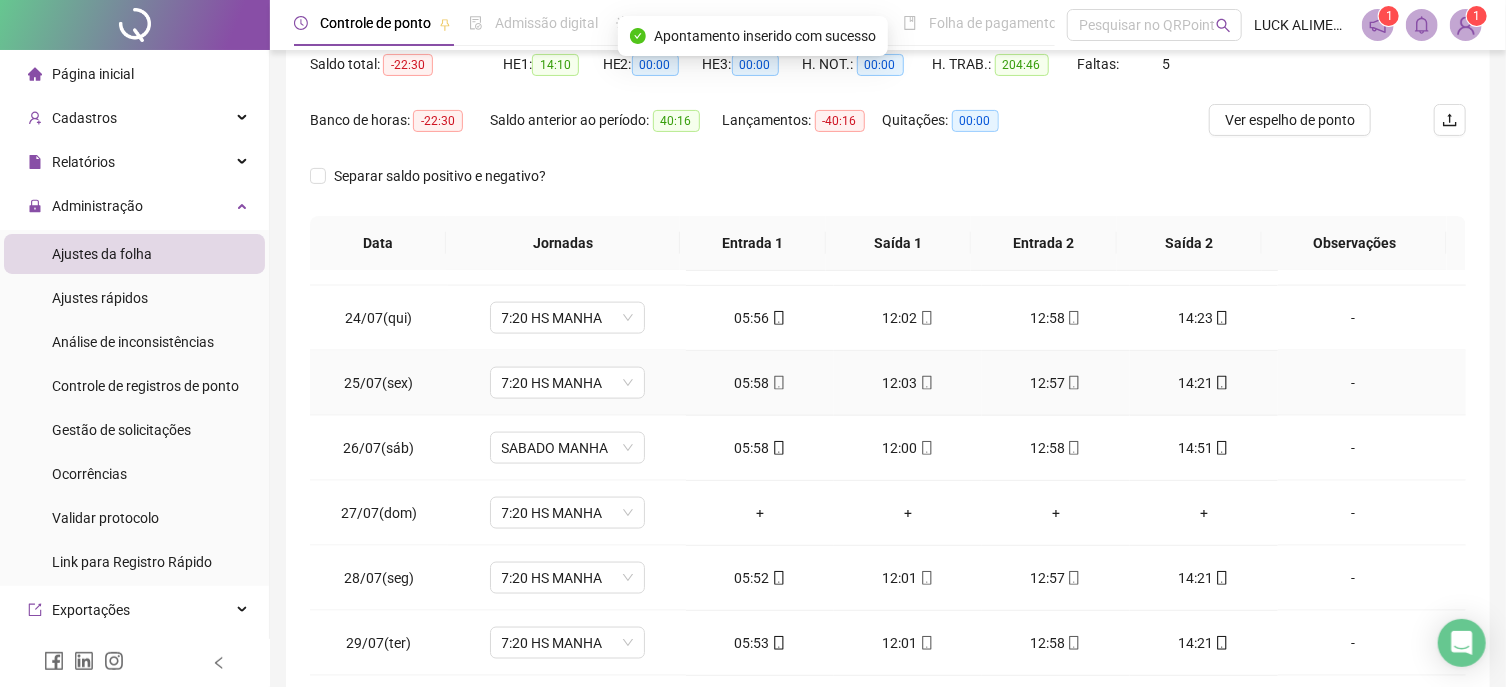 scroll, scrollTop: 1591, scrollLeft: 0, axis: vertical 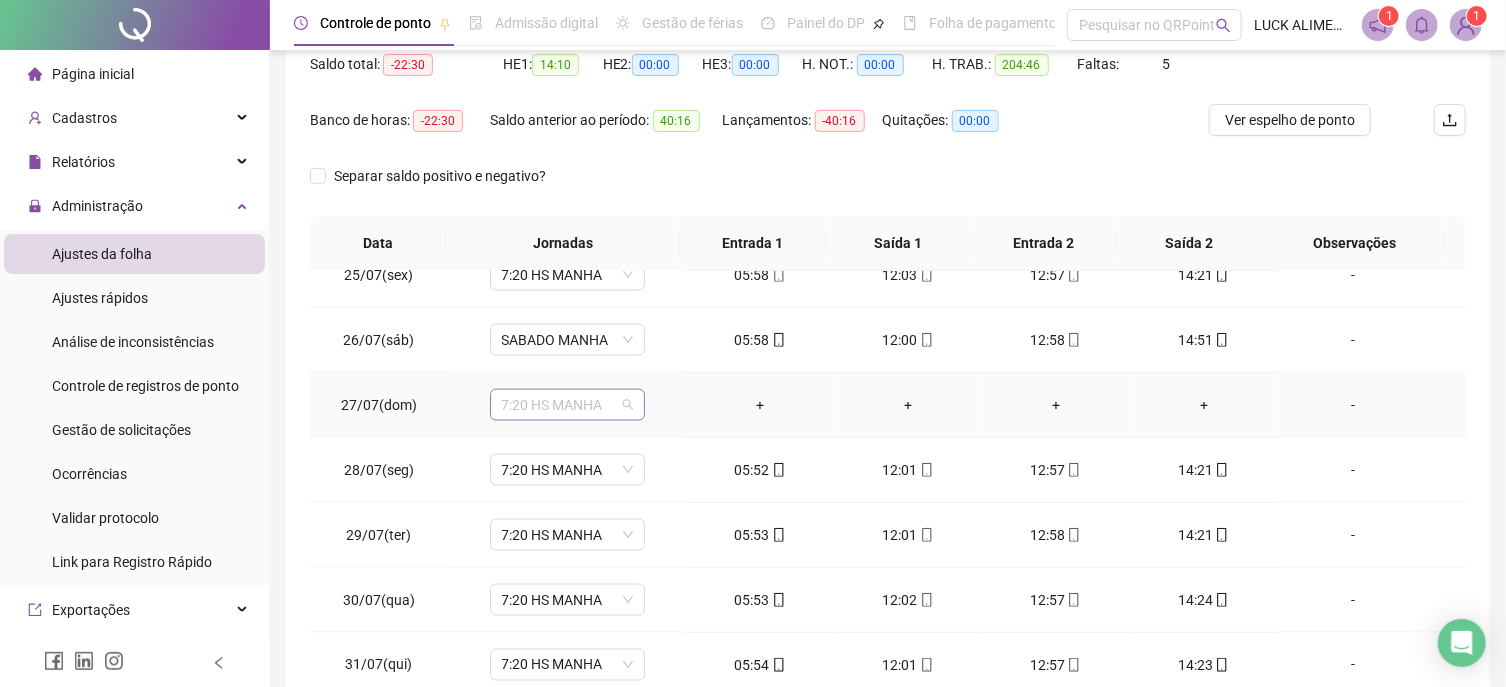 click on "7:20 HS MANHA" at bounding box center [567, 405] 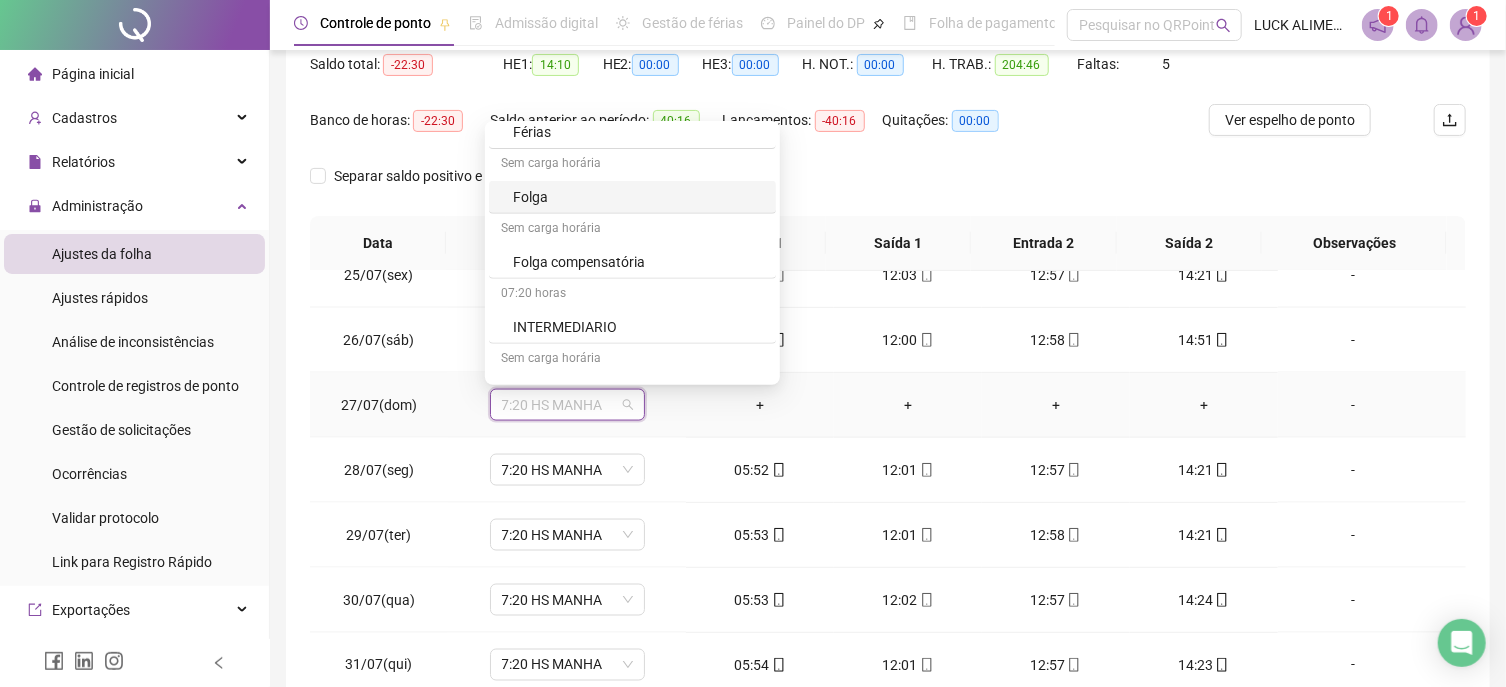 click on "Folga" at bounding box center (638, 197) 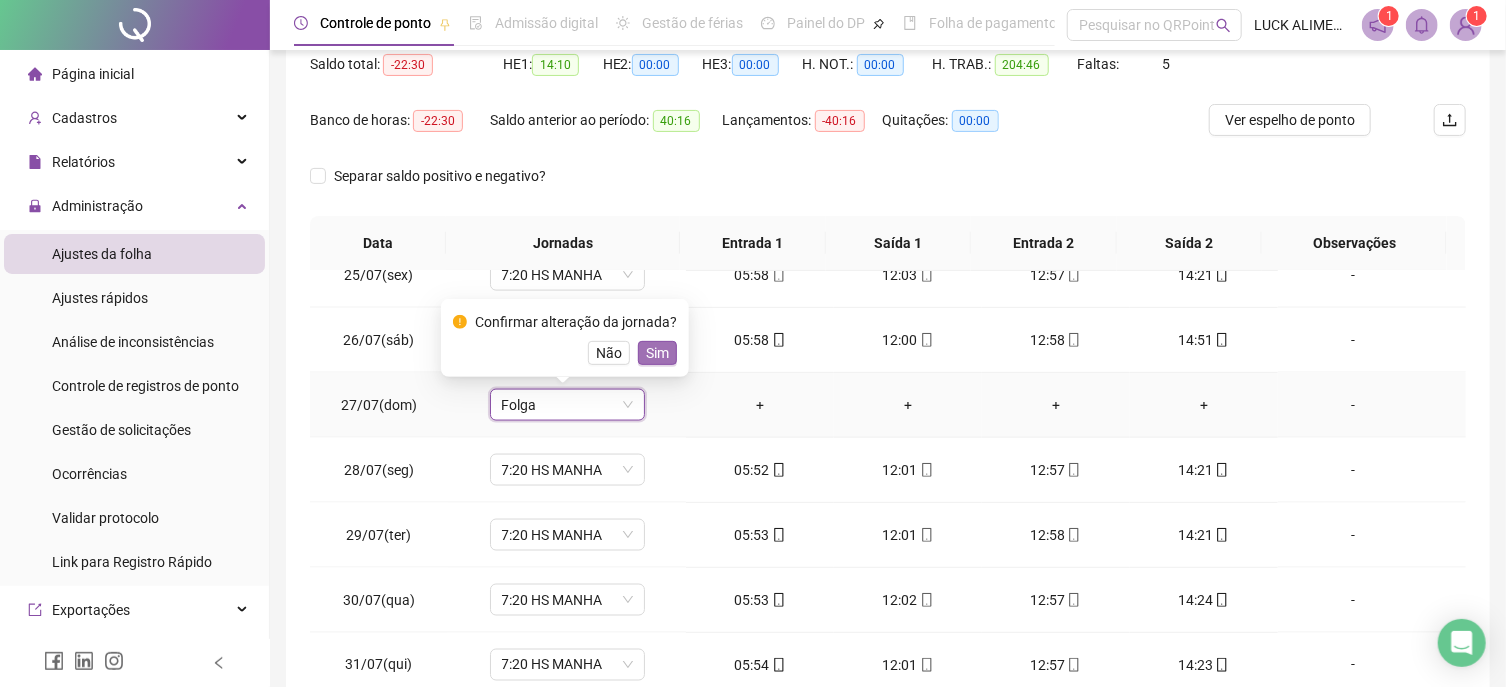 click on "Sim" at bounding box center (657, 353) 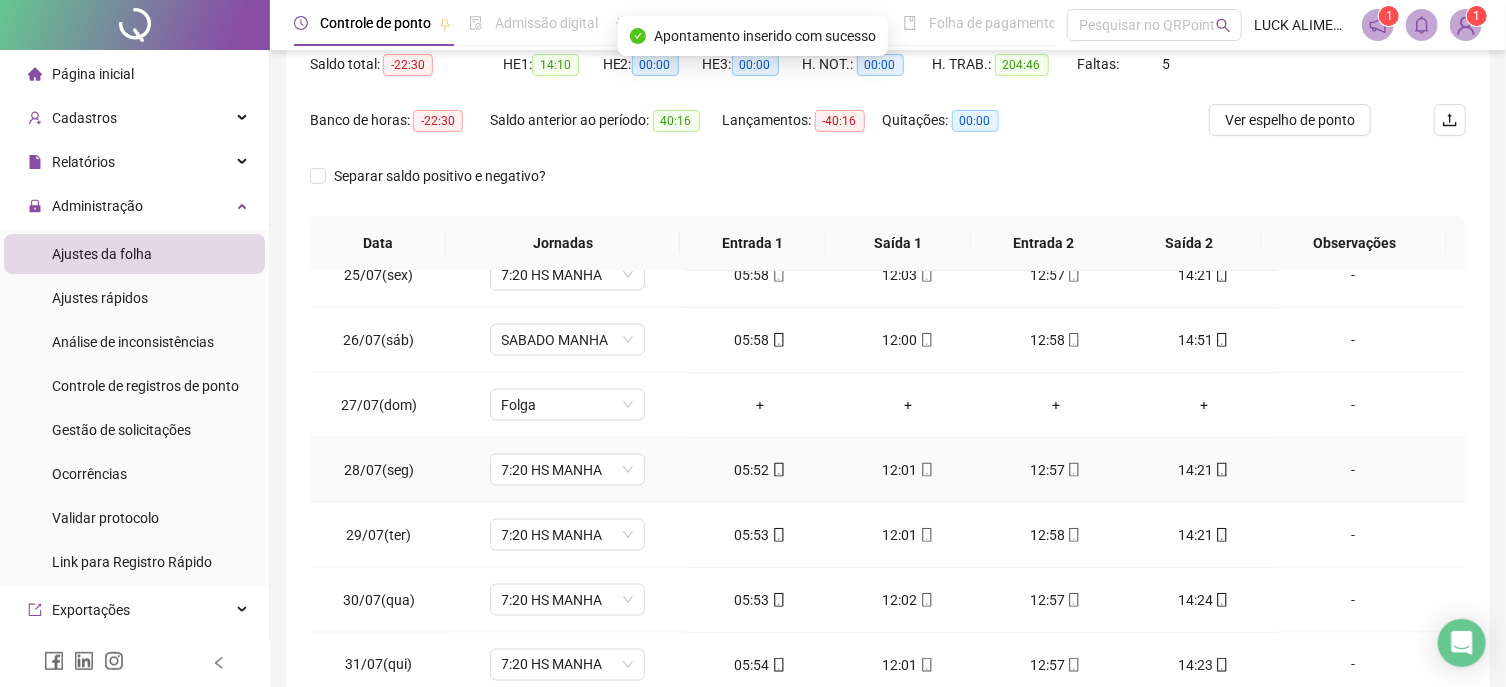 scroll, scrollTop: 321, scrollLeft: 0, axis: vertical 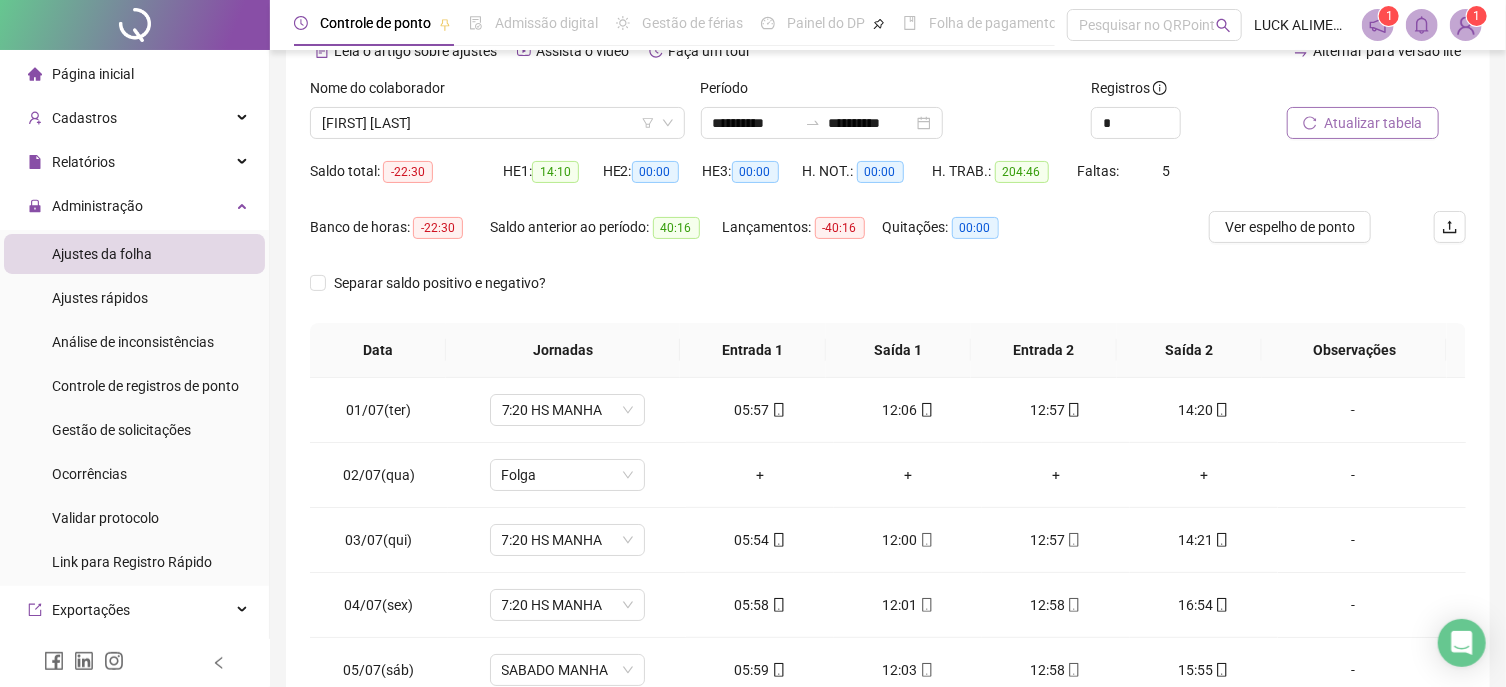 click on "Atualizar tabela" at bounding box center (1374, 123) 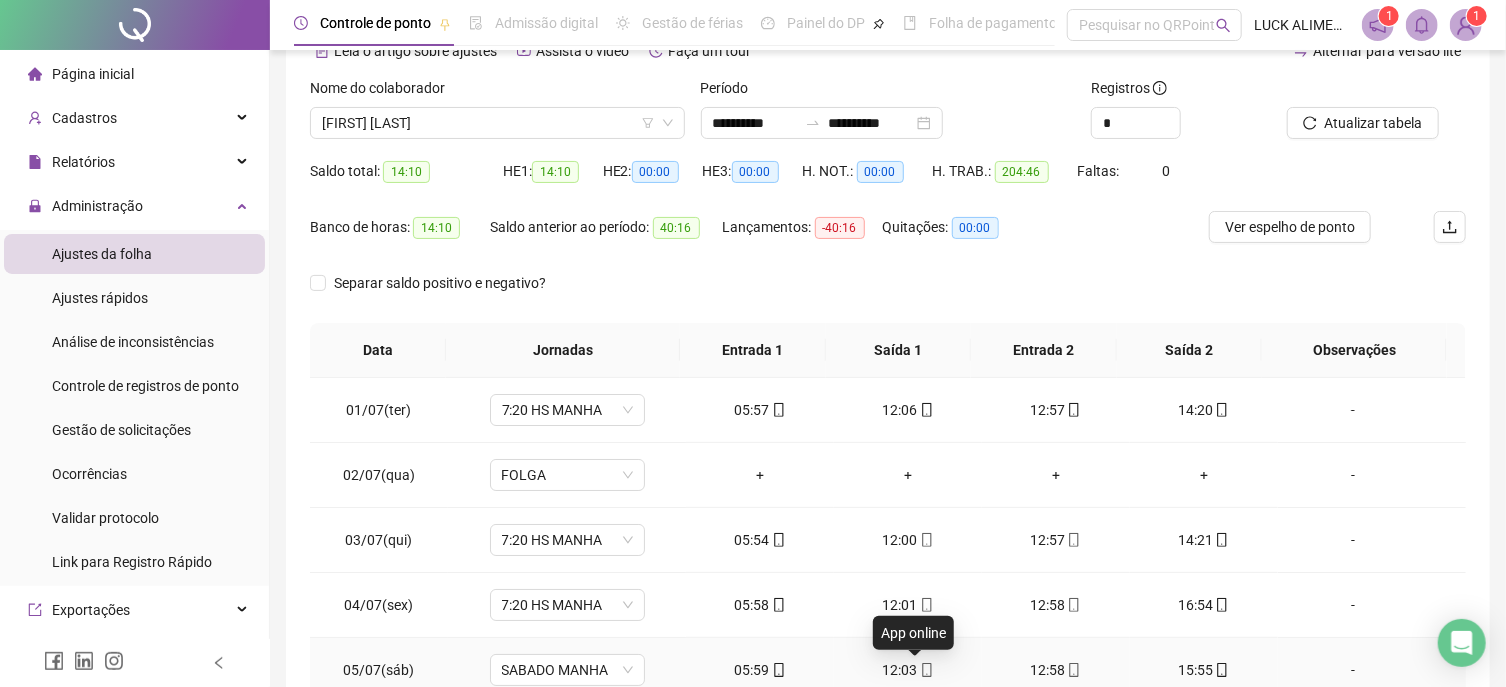 click on "12:03" at bounding box center [908, 670] 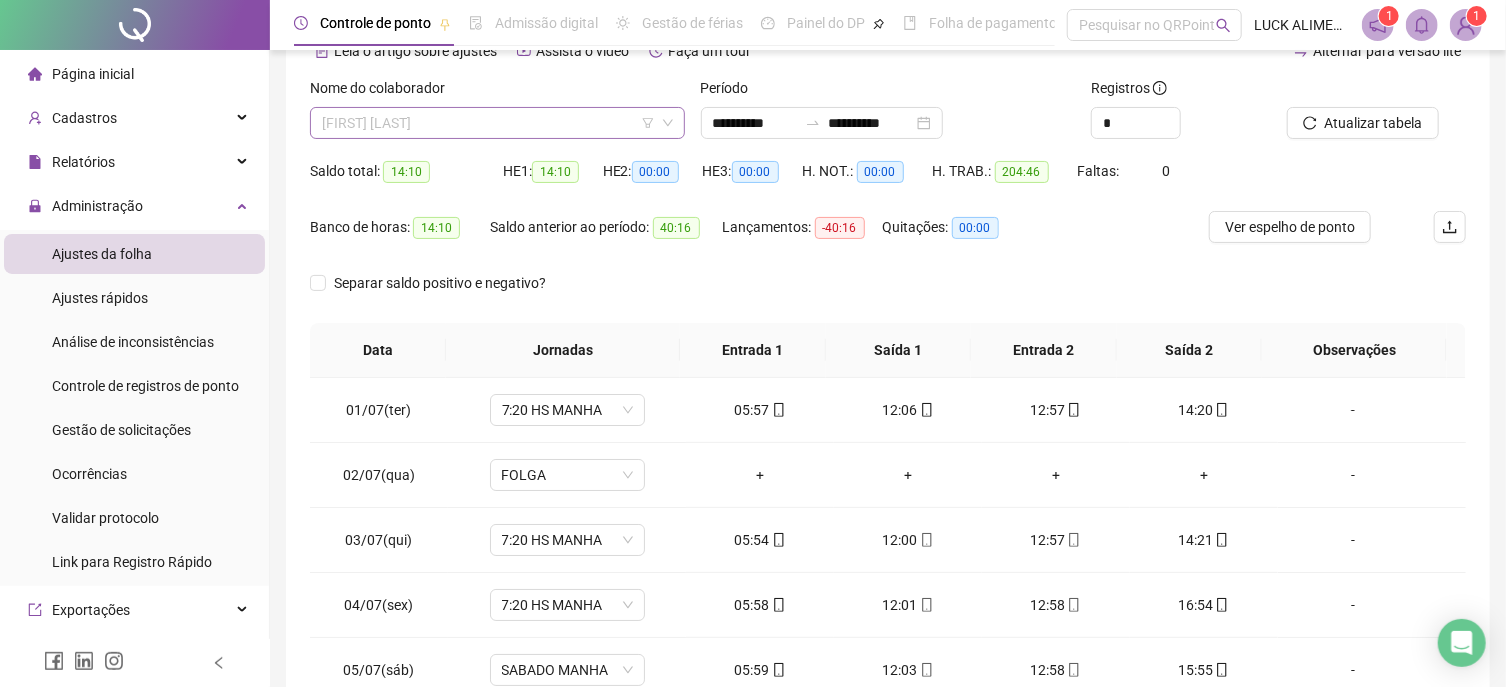 click on "[FIRST] [LAST]" at bounding box center [497, 123] 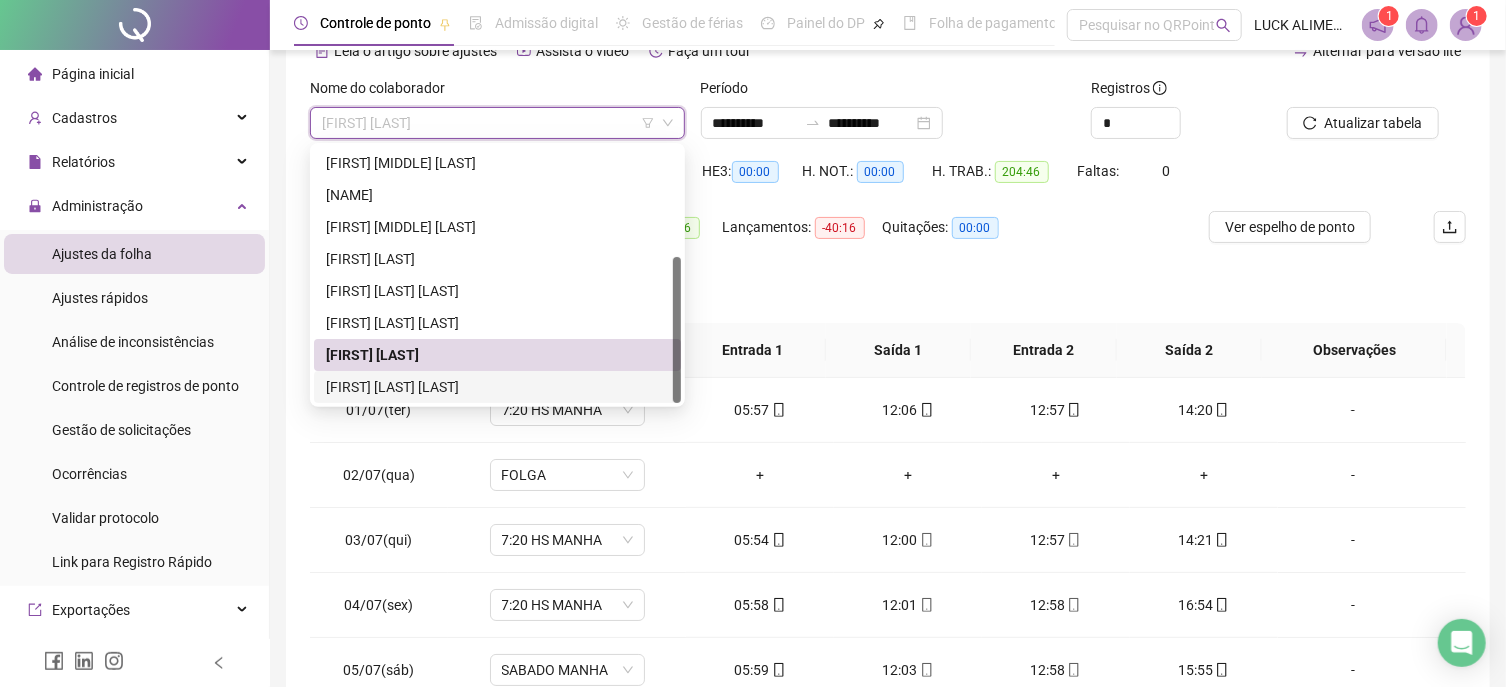 click on "[FIRST] [LAST] [LAST]" at bounding box center [497, 387] 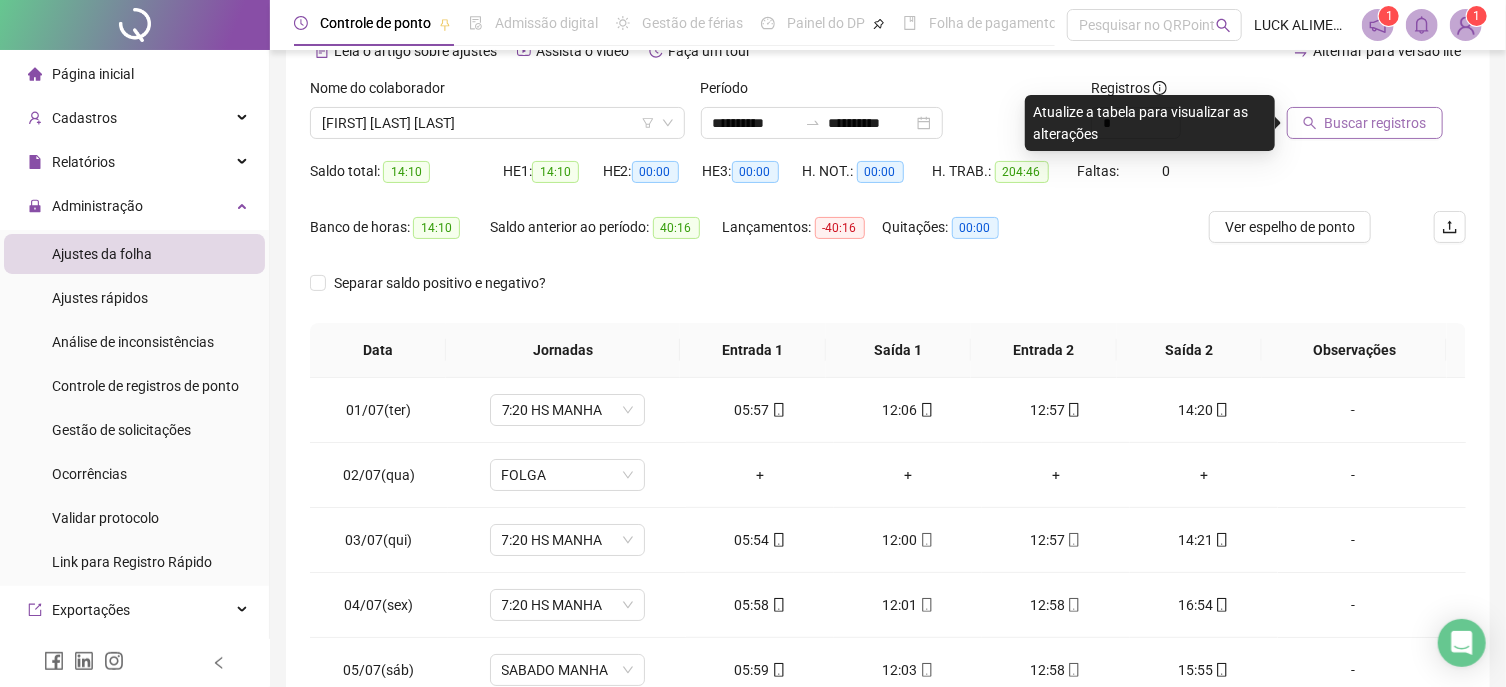 click on "Buscar registros" at bounding box center [1376, 123] 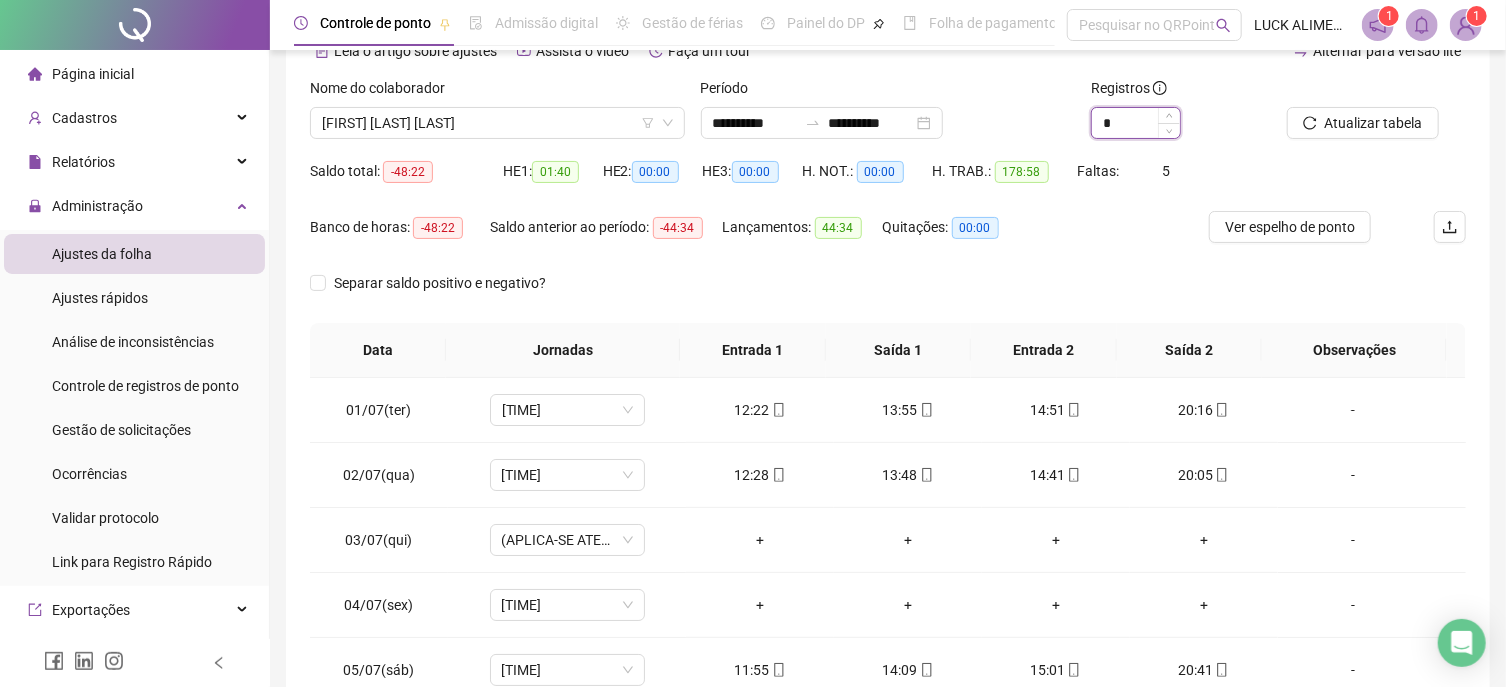 drag, startPoint x: 1119, startPoint y: 124, endPoint x: 1074, endPoint y: 130, distance: 45.39824 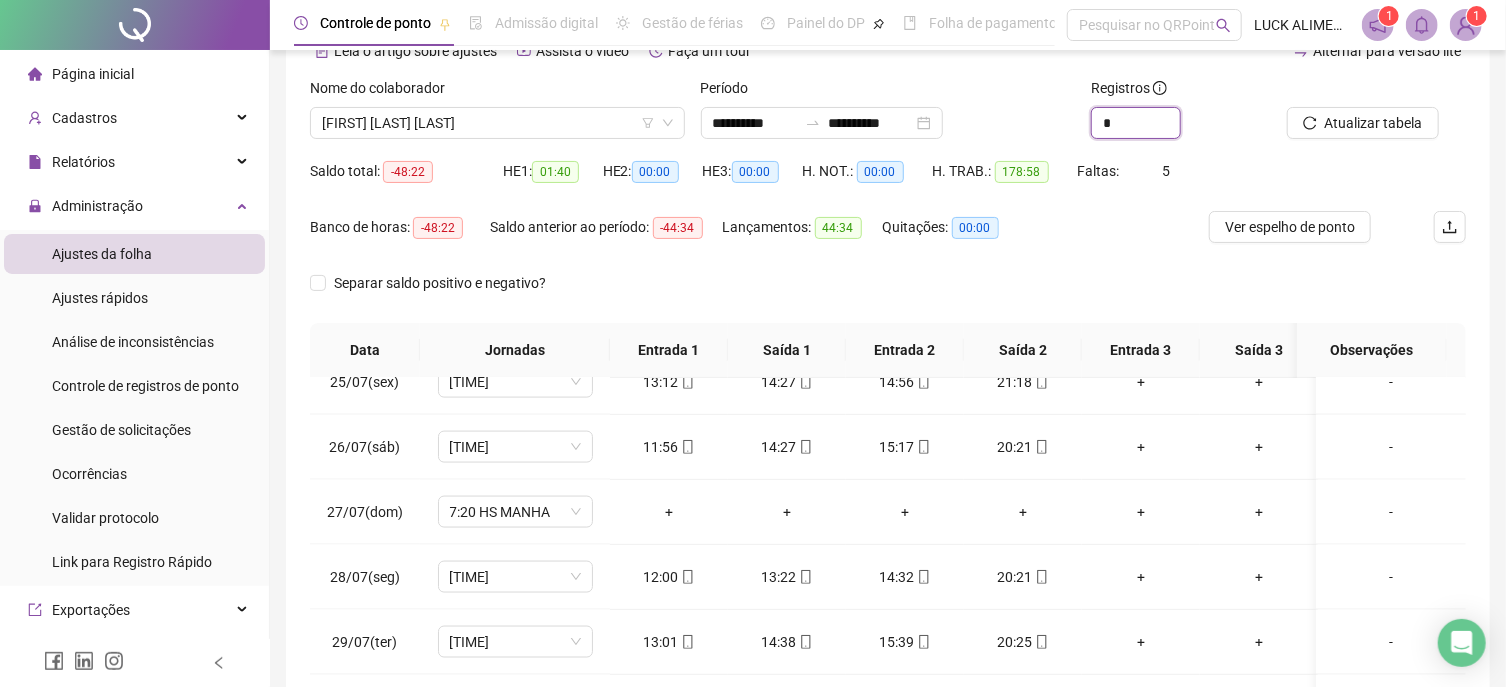 scroll, scrollTop: 1610, scrollLeft: 0, axis: vertical 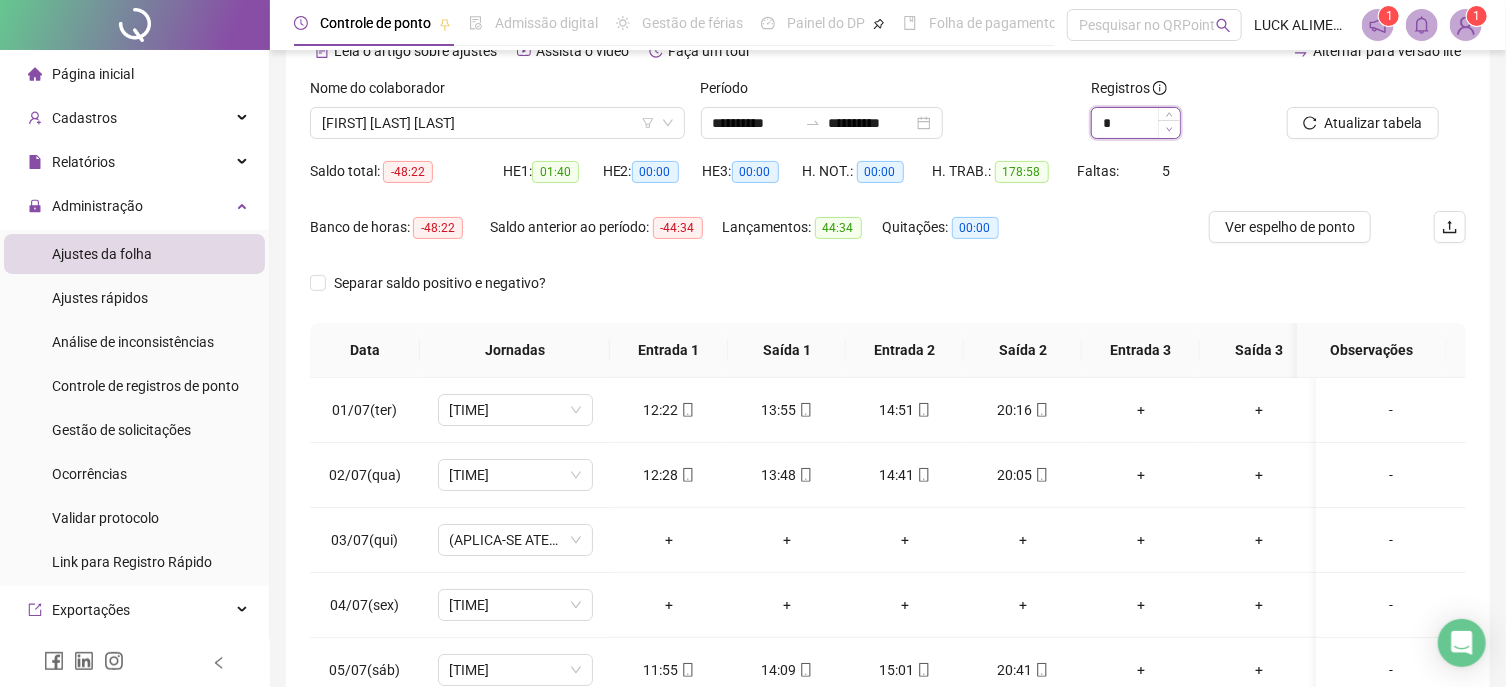 click at bounding box center (1169, 129) 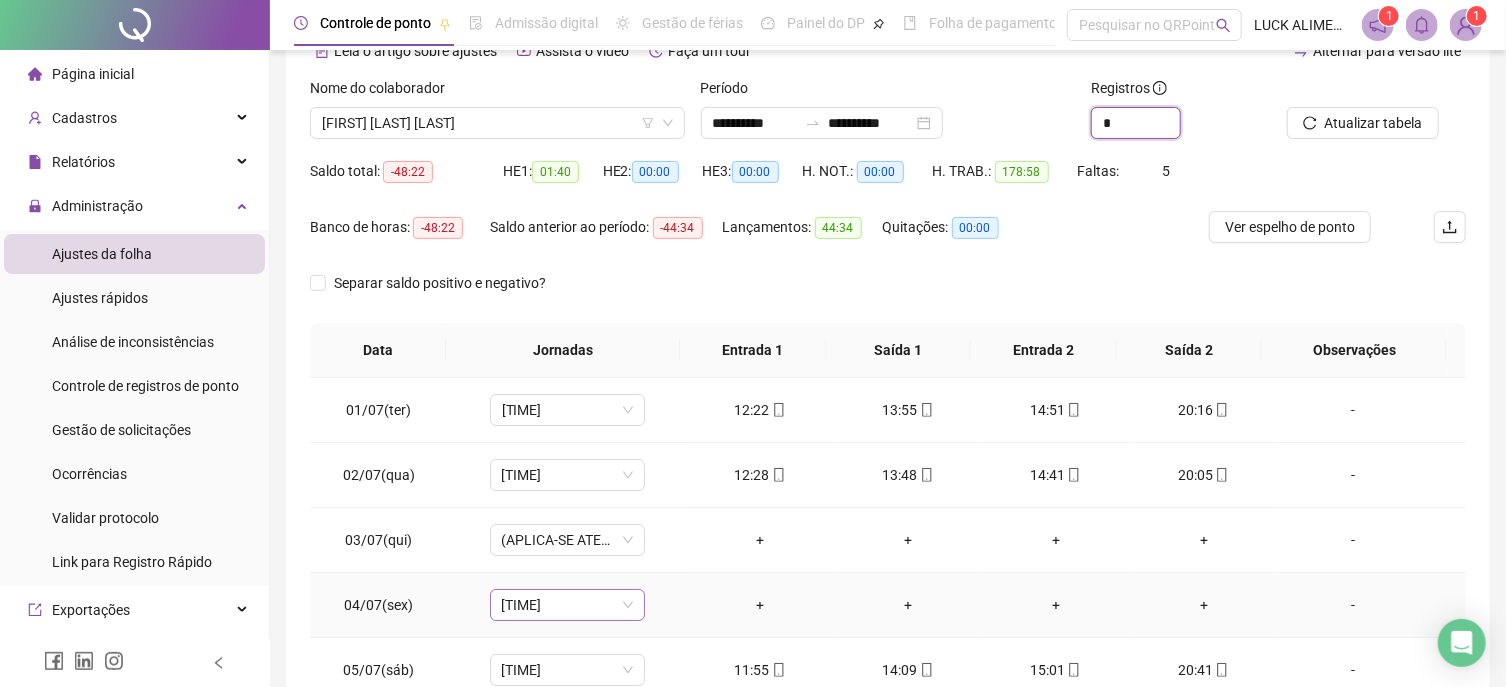 click on "[TIME]" at bounding box center [567, 605] 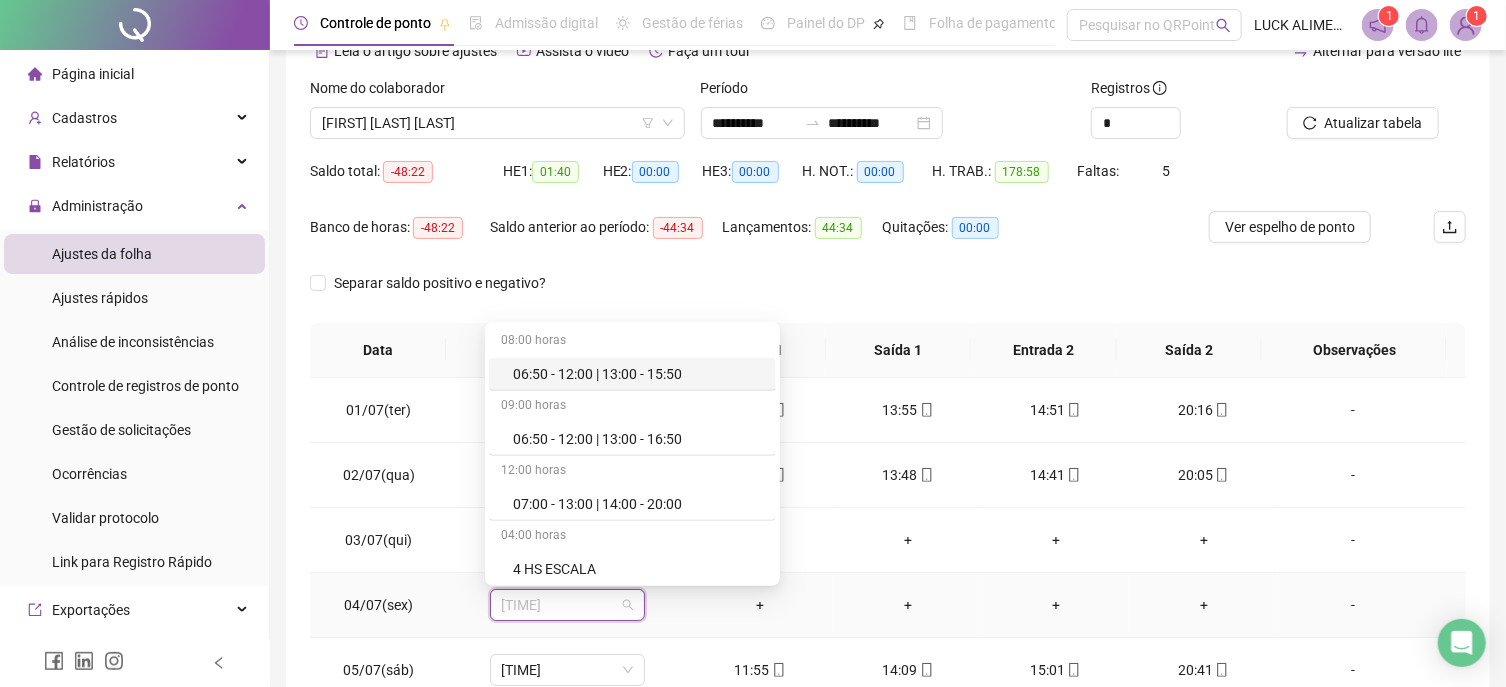 scroll, scrollTop: 691, scrollLeft: 0, axis: vertical 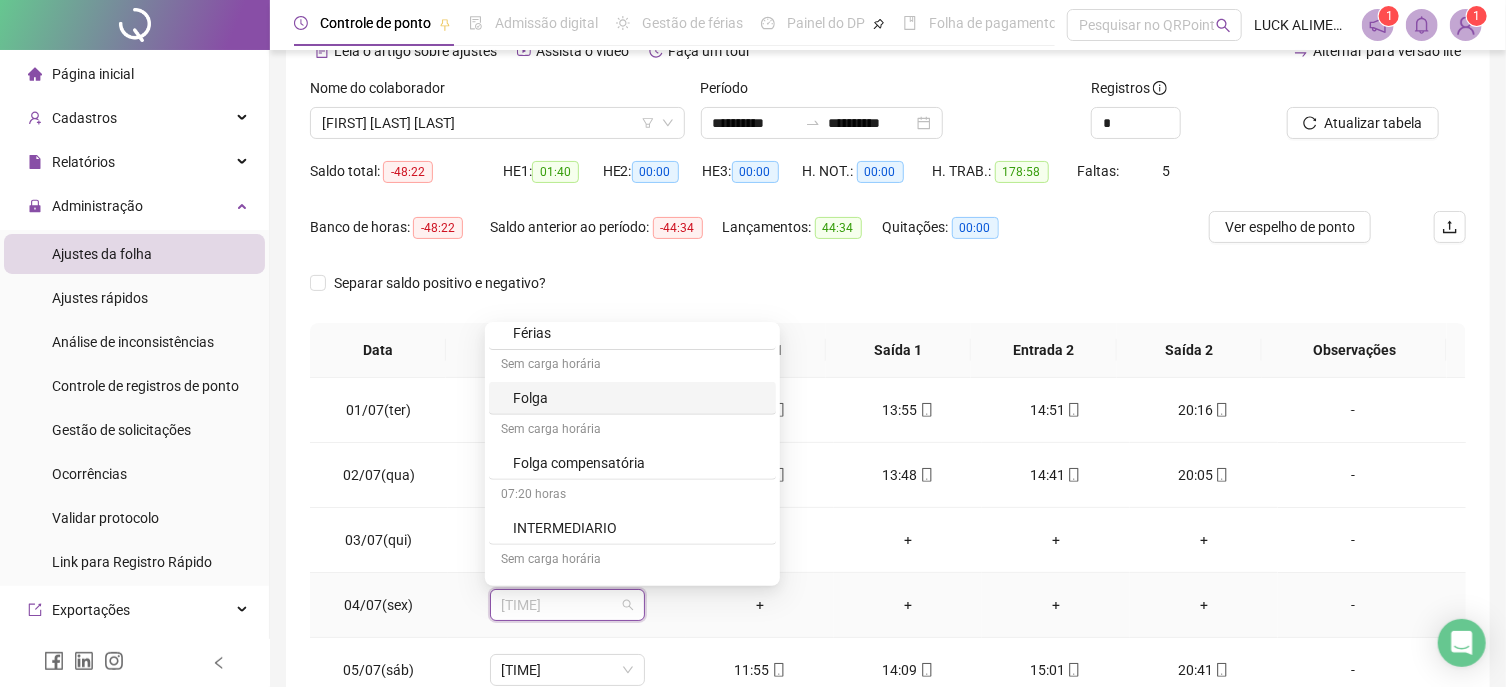 click on "Folga" at bounding box center (638, 398) 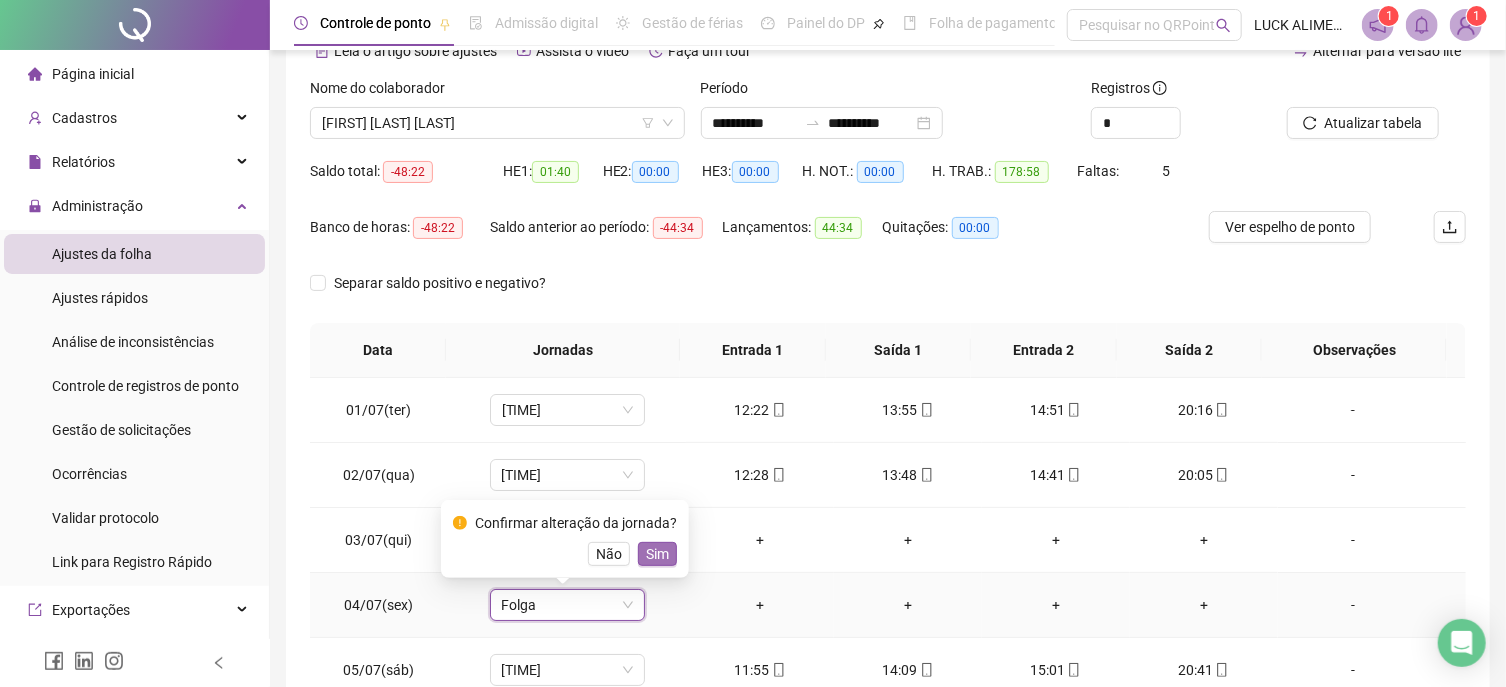 click on "Sim" at bounding box center [657, 554] 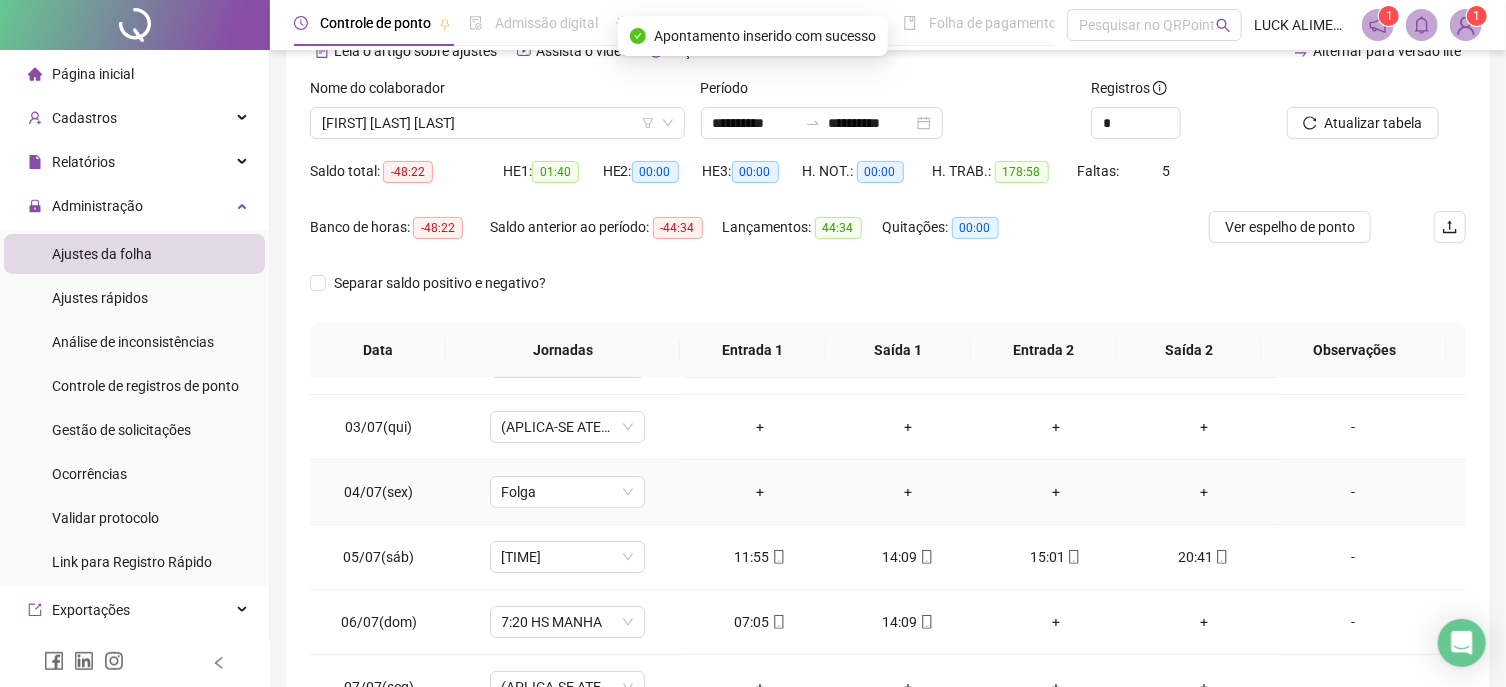 scroll, scrollTop: 227, scrollLeft: 0, axis: vertical 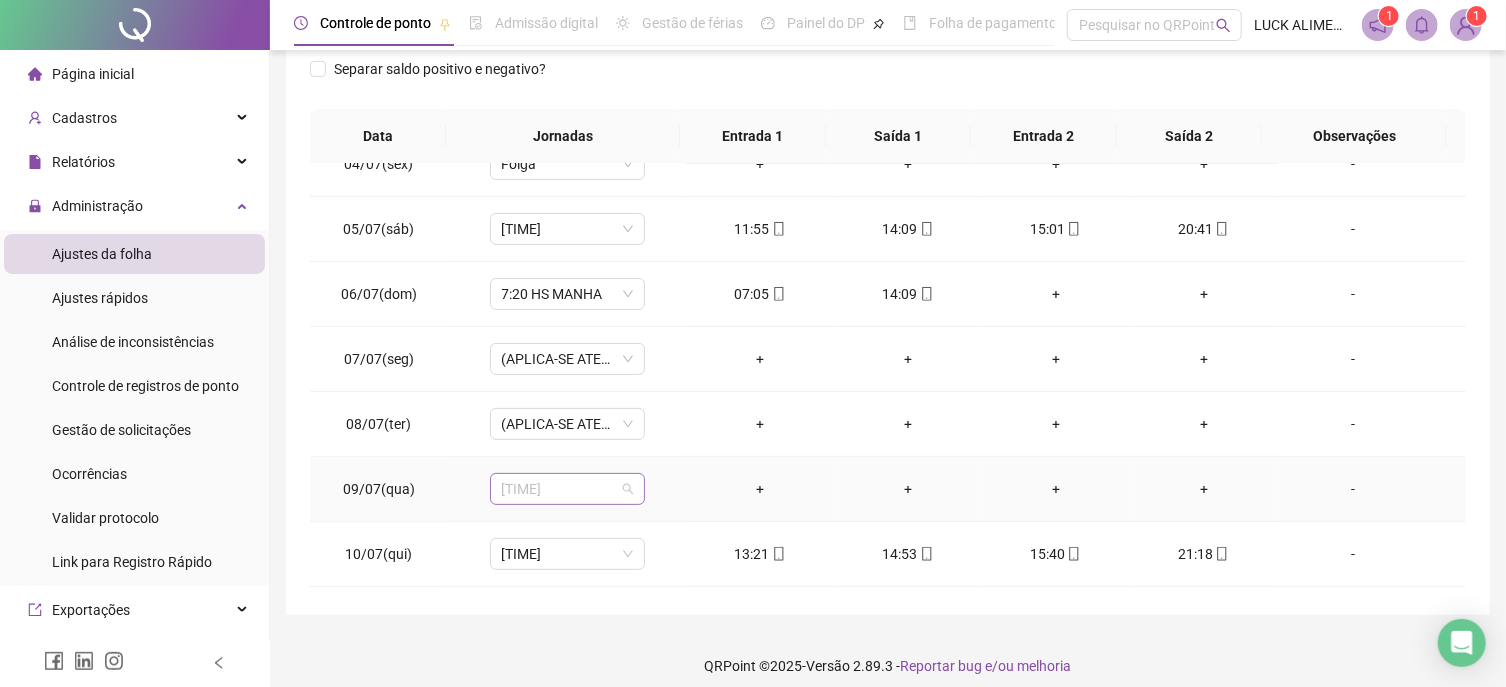 click on "[TIME]" at bounding box center [567, 489] 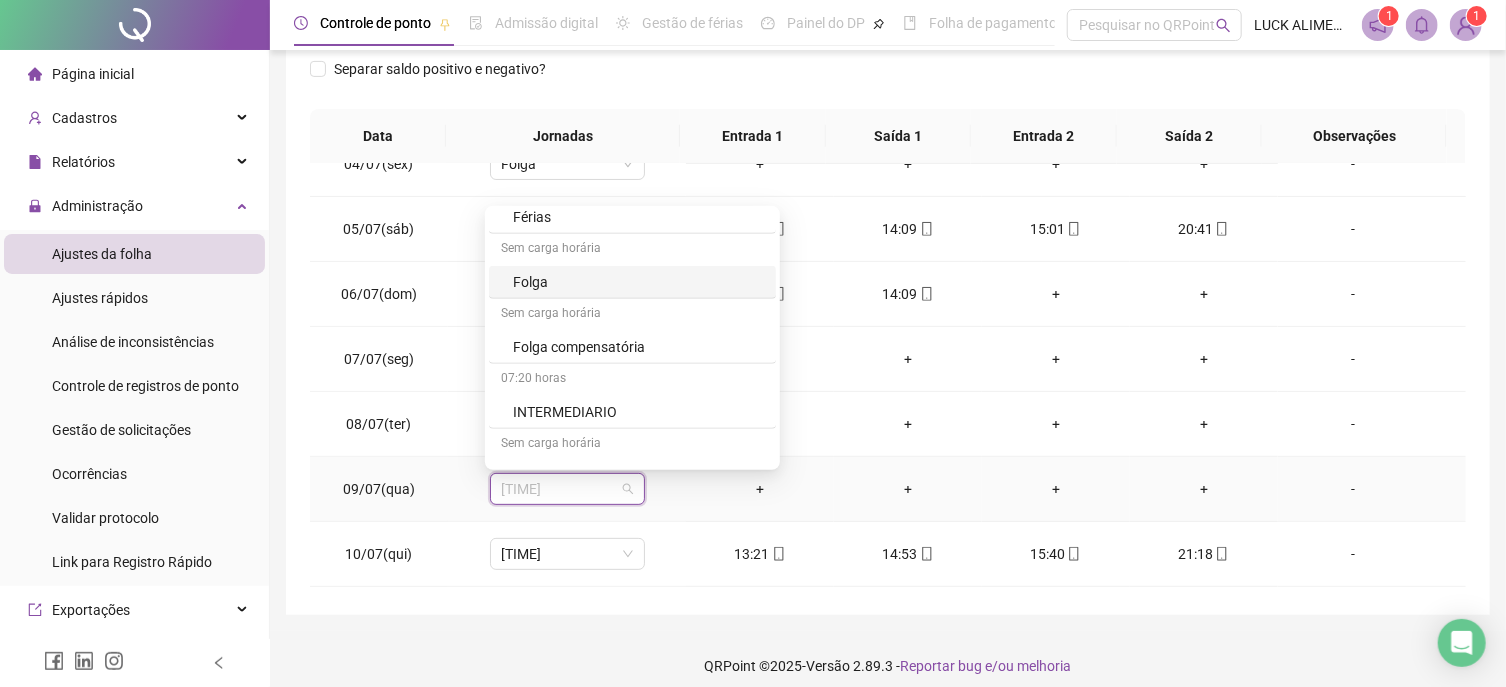 click on "Folga" at bounding box center [638, 282] 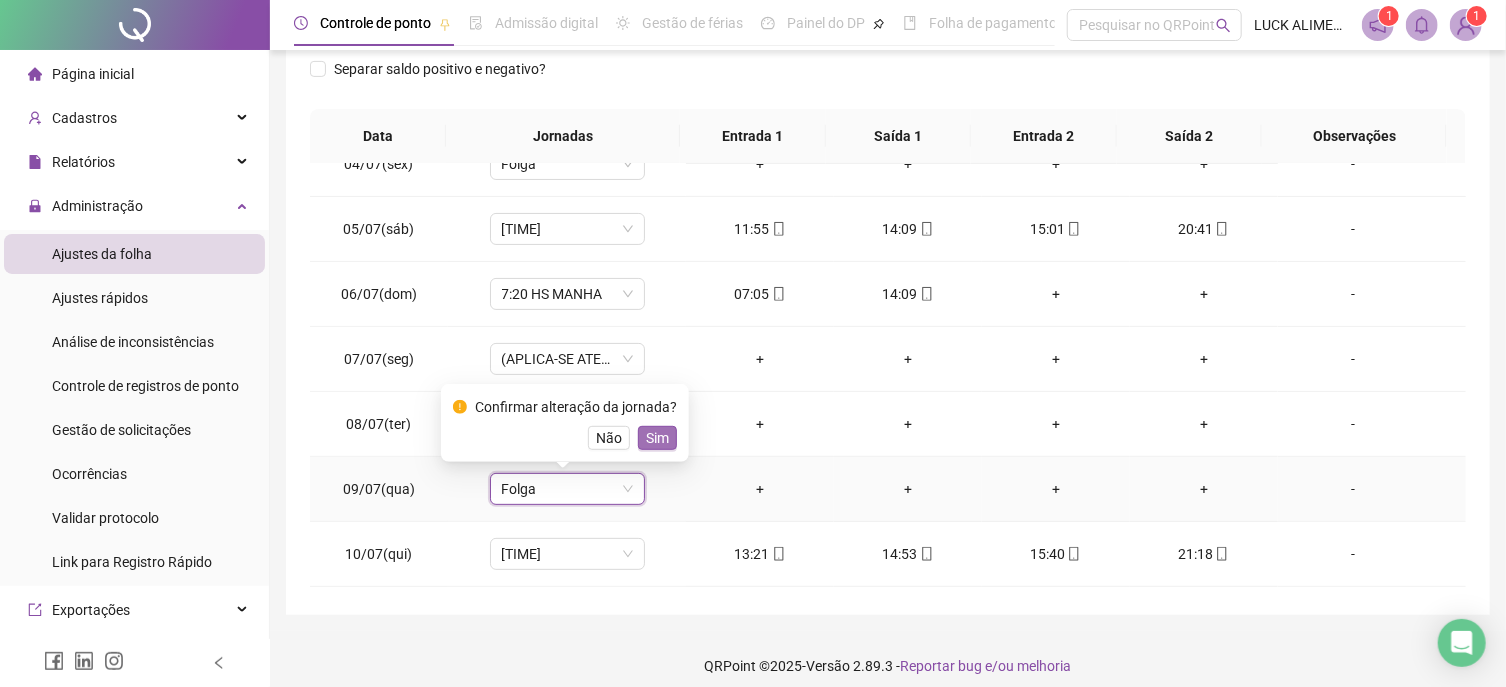 click on "Sim" at bounding box center (657, 438) 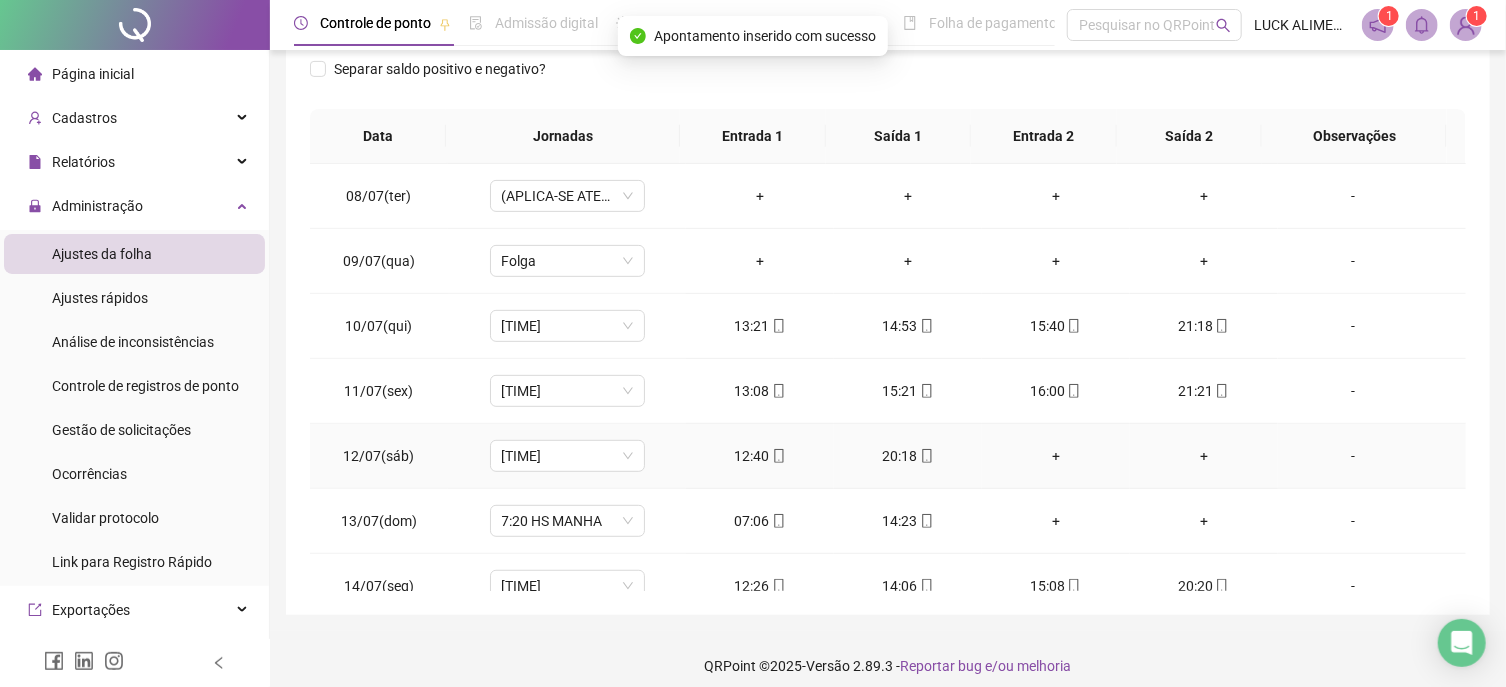 scroll, scrollTop: 569, scrollLeft: 0, axis: vertical 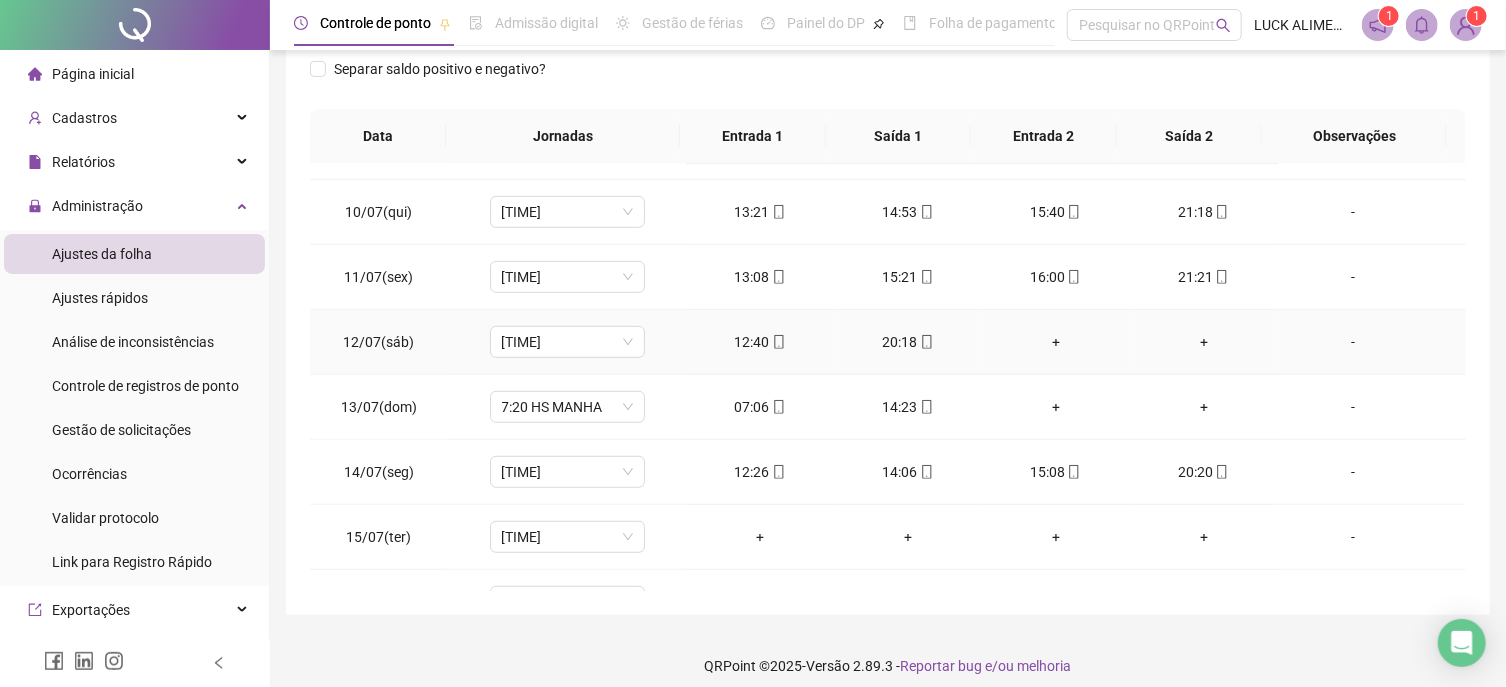 click on "+" at bounding box center (1056, 342) 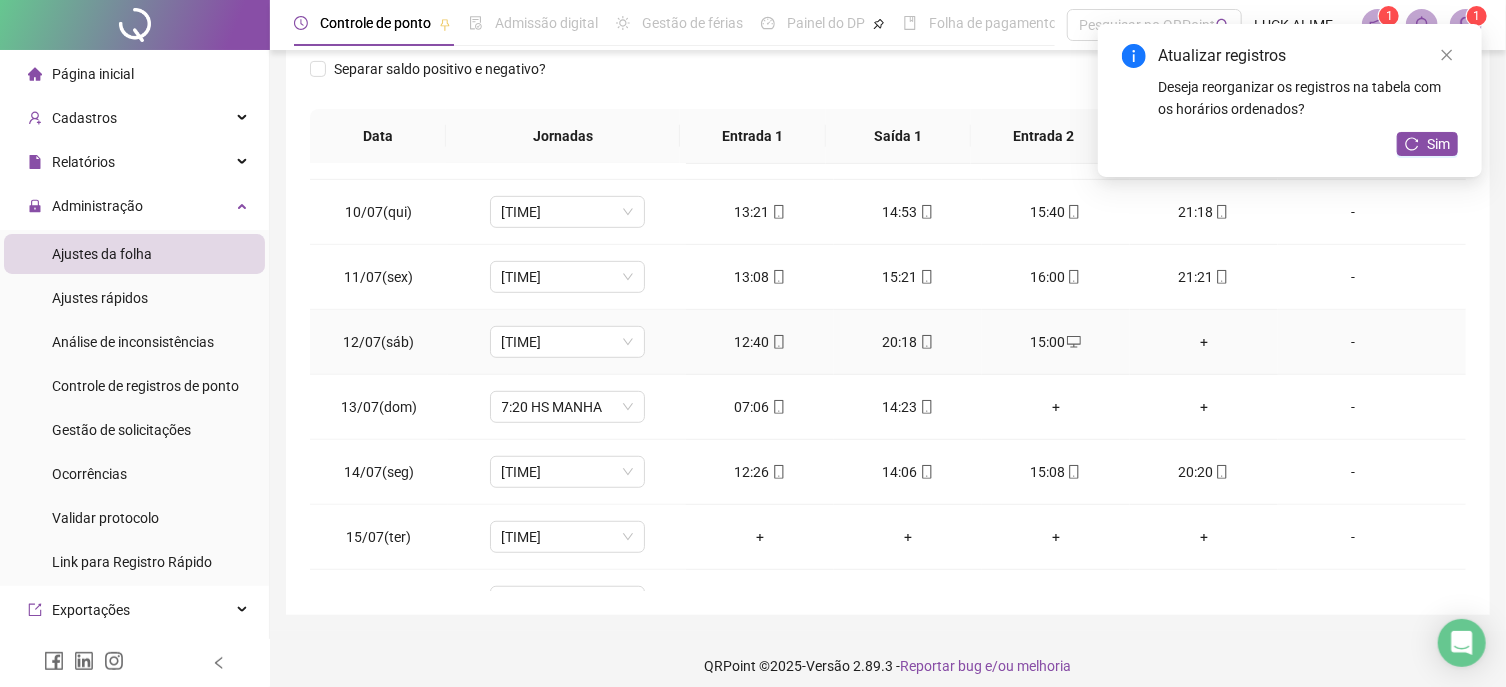 click on "+" at bounding box center [1204, 342] 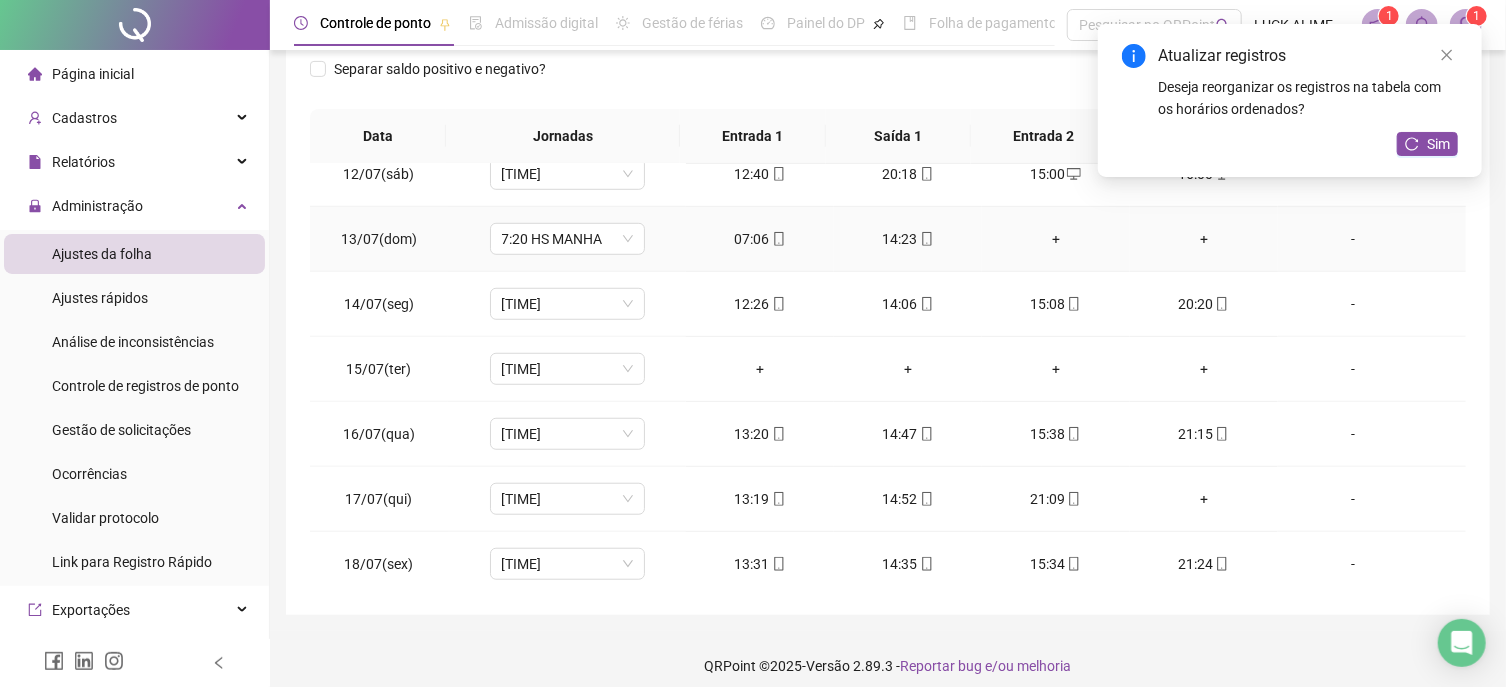 scroll, scrollTop: 797, scrollLeft: 0, axis: vertical 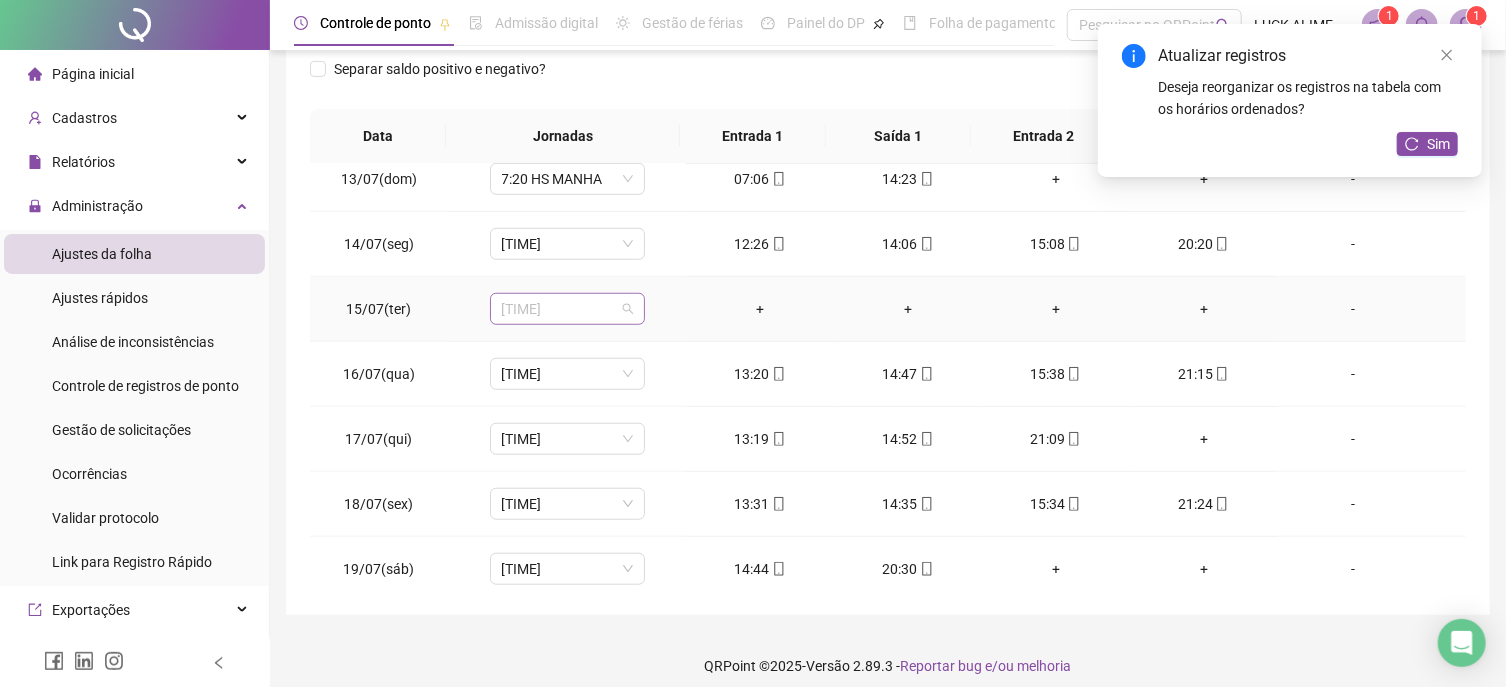 click on "[TIME]" at bounding box center (567, 309) 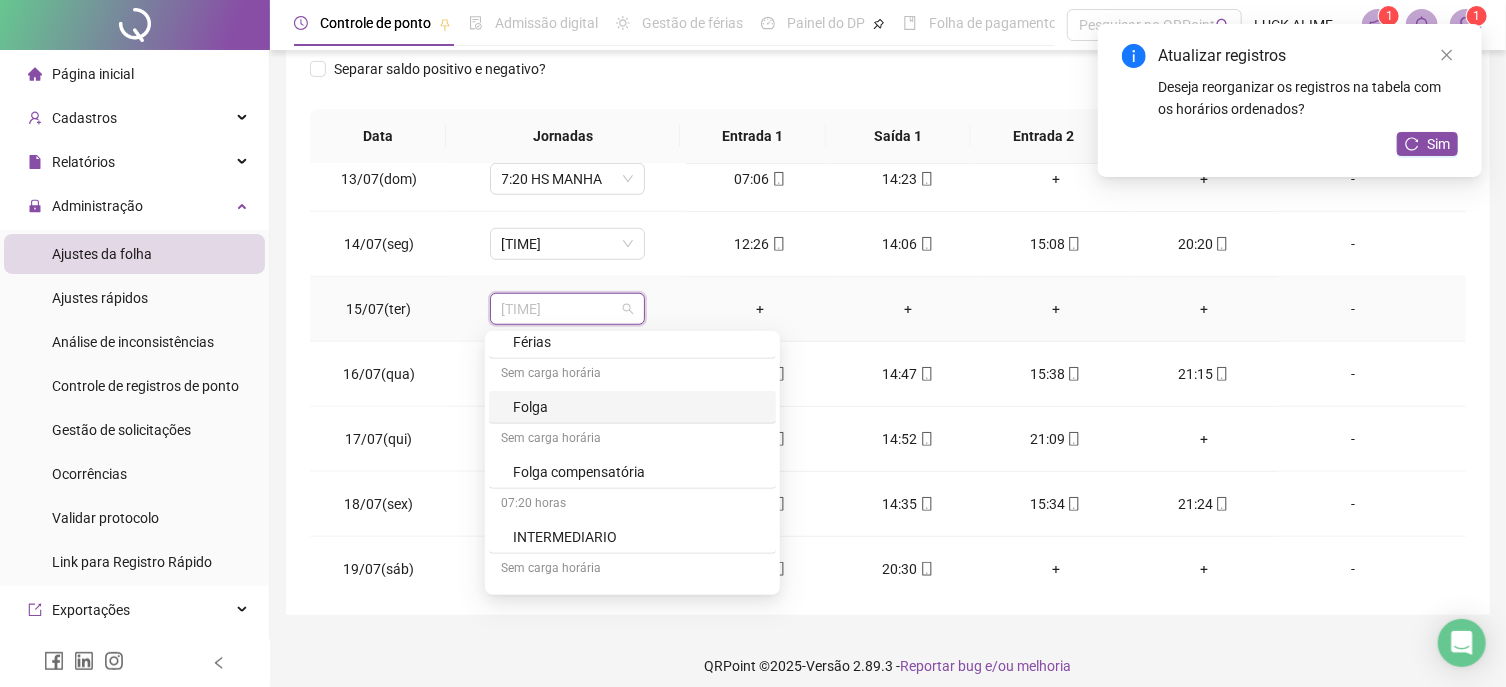 drag, startPoint x: 567, startPoint y: 410, endPoint x: 645, endPoint y: 352, distance: 97.20082 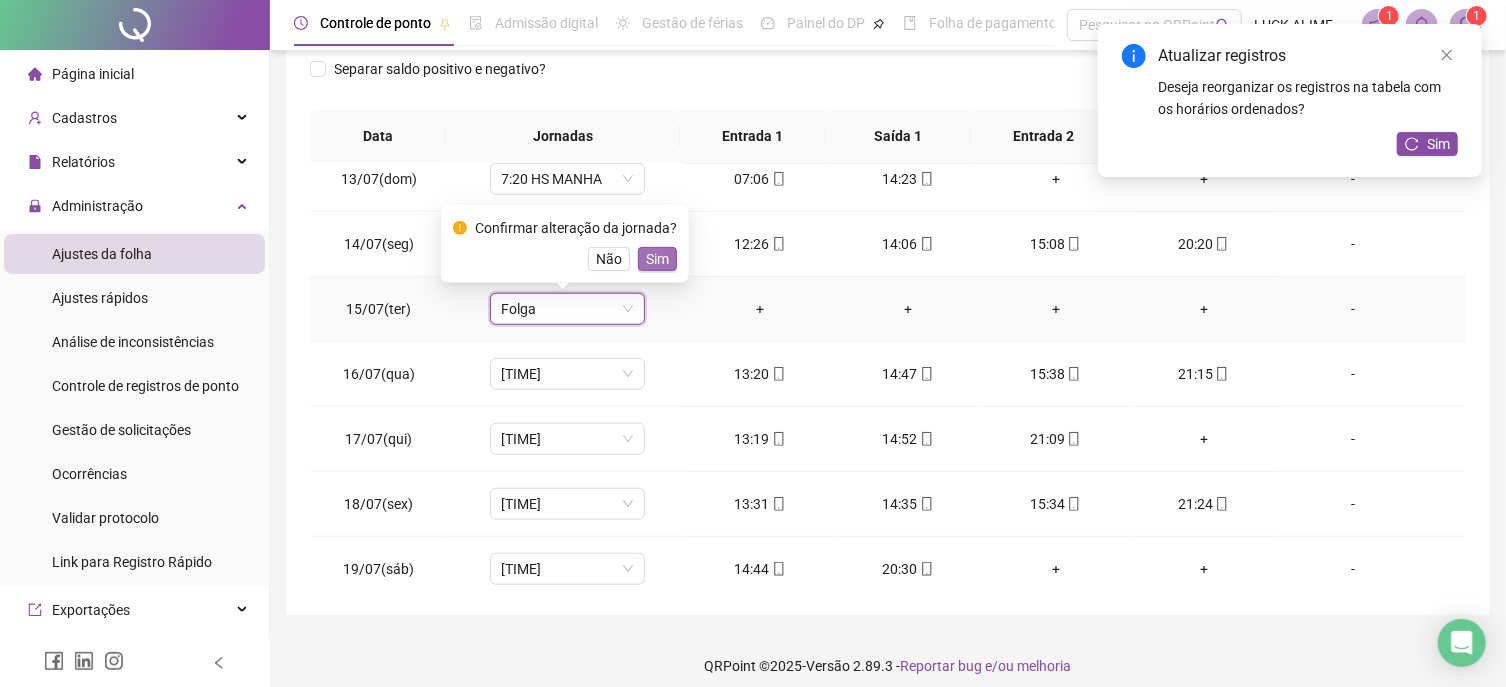 click on "Sim" at bounding box center (657, 259) 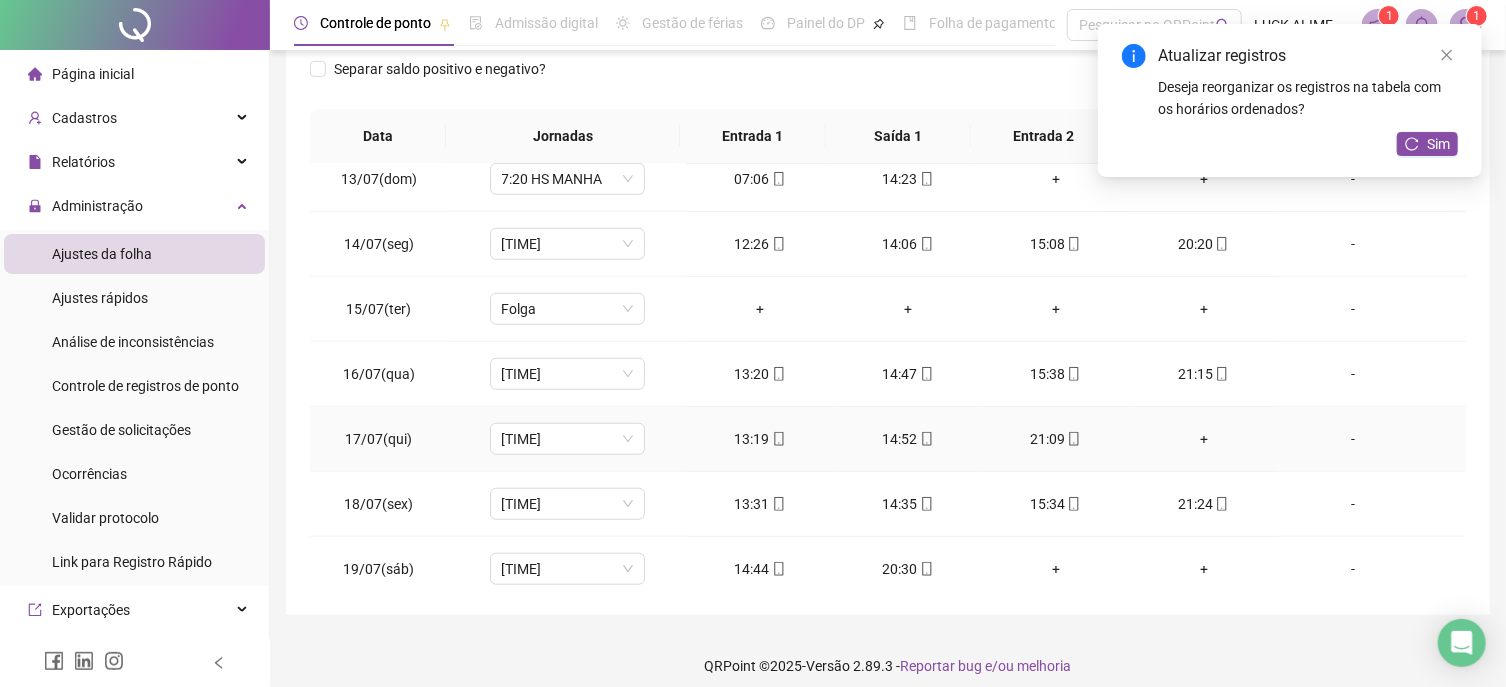 click on "+" at bounding box center [1204, 439] 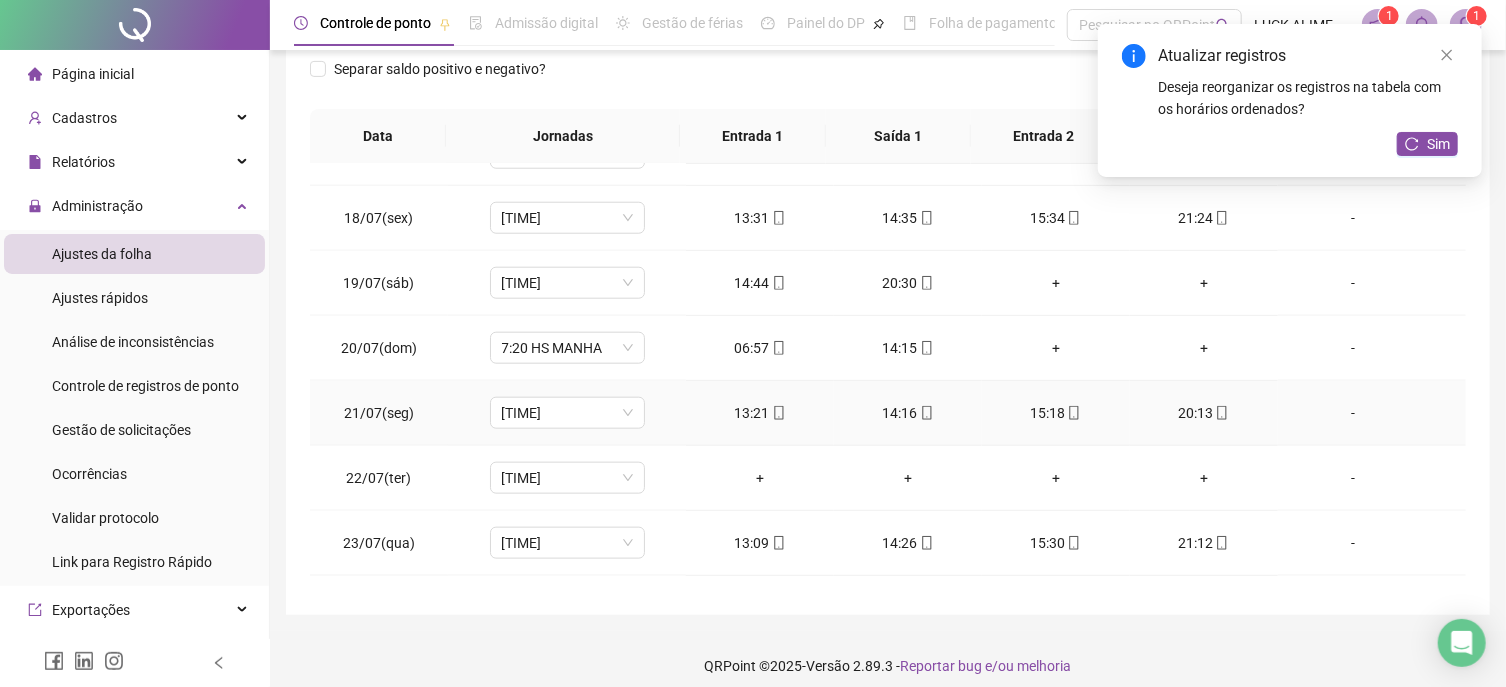 scroll, scrollTop: 1139, scrollLeft: 0, axis: vertical 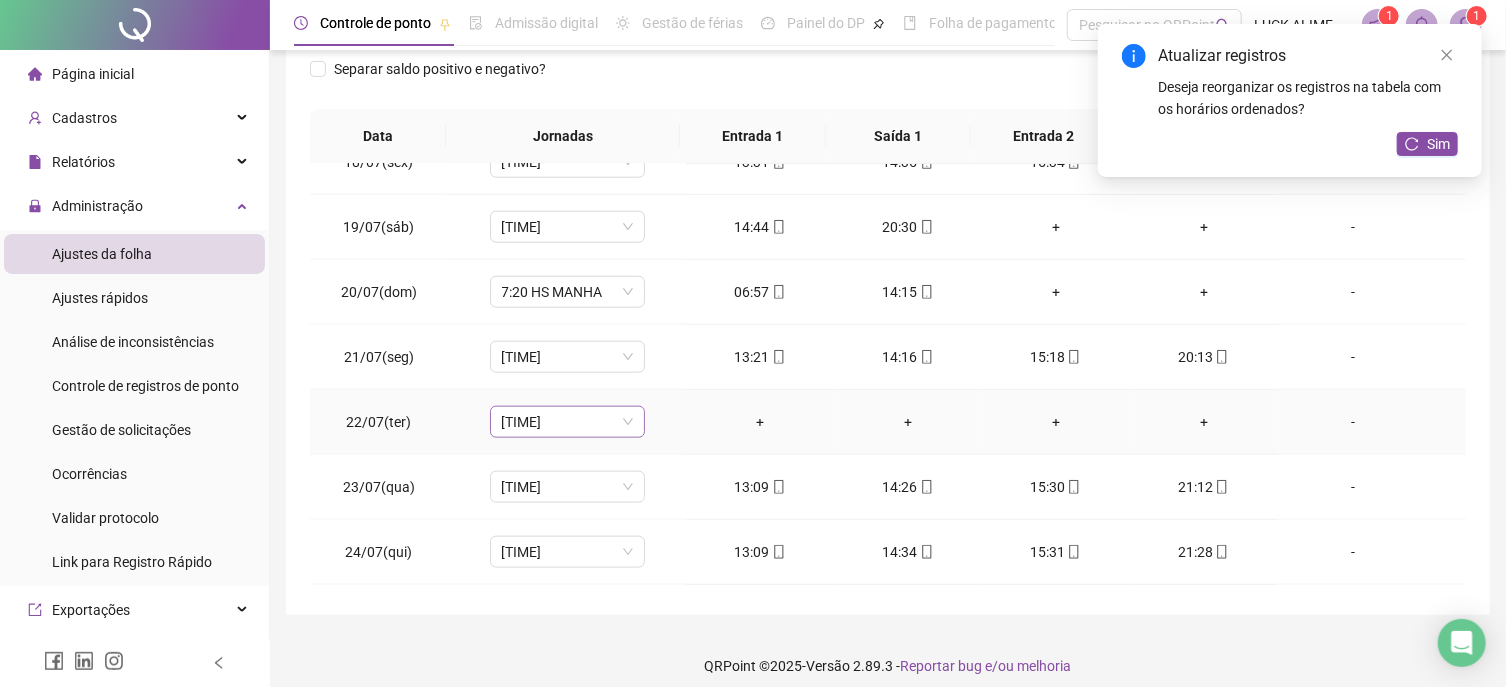 click on "[TIME]" at bounding box center (567, 422) 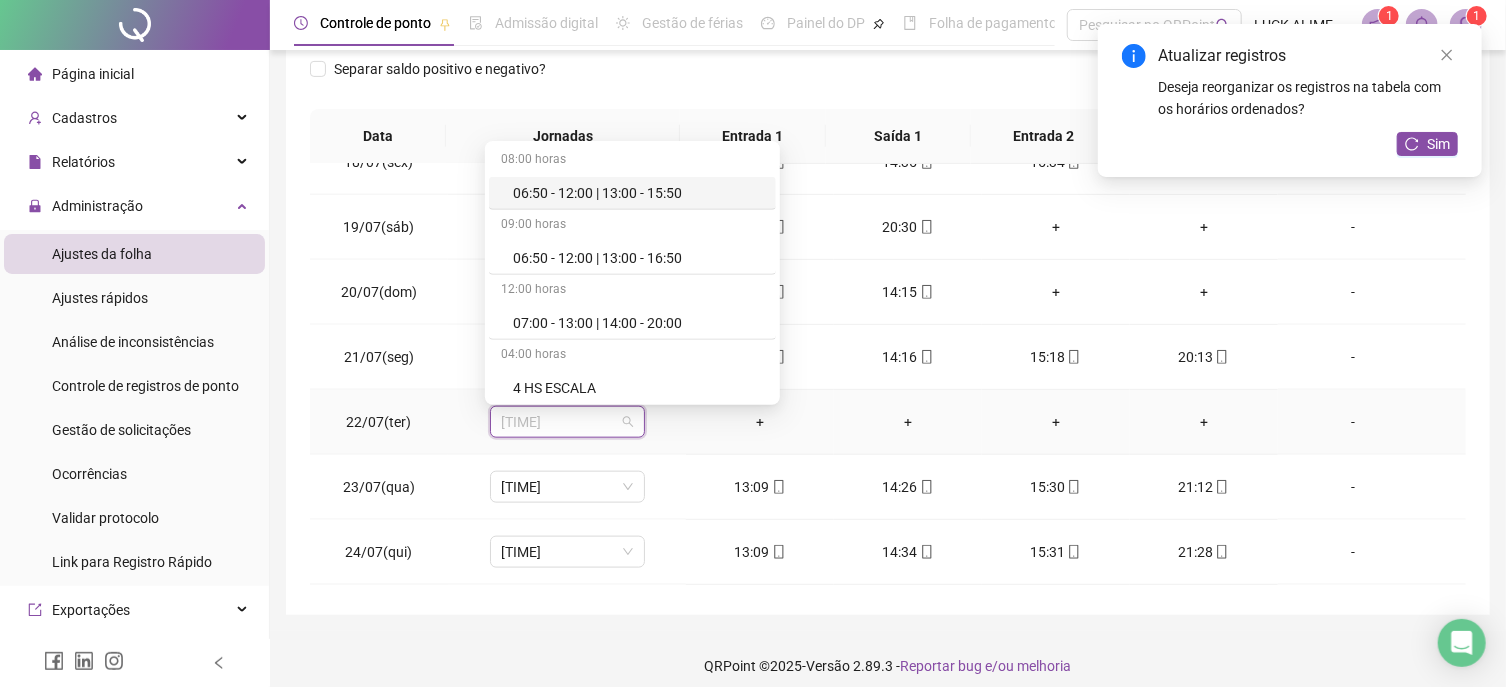 scroll, scrollTop: 691, scrollLeft: 0, axis: vertical 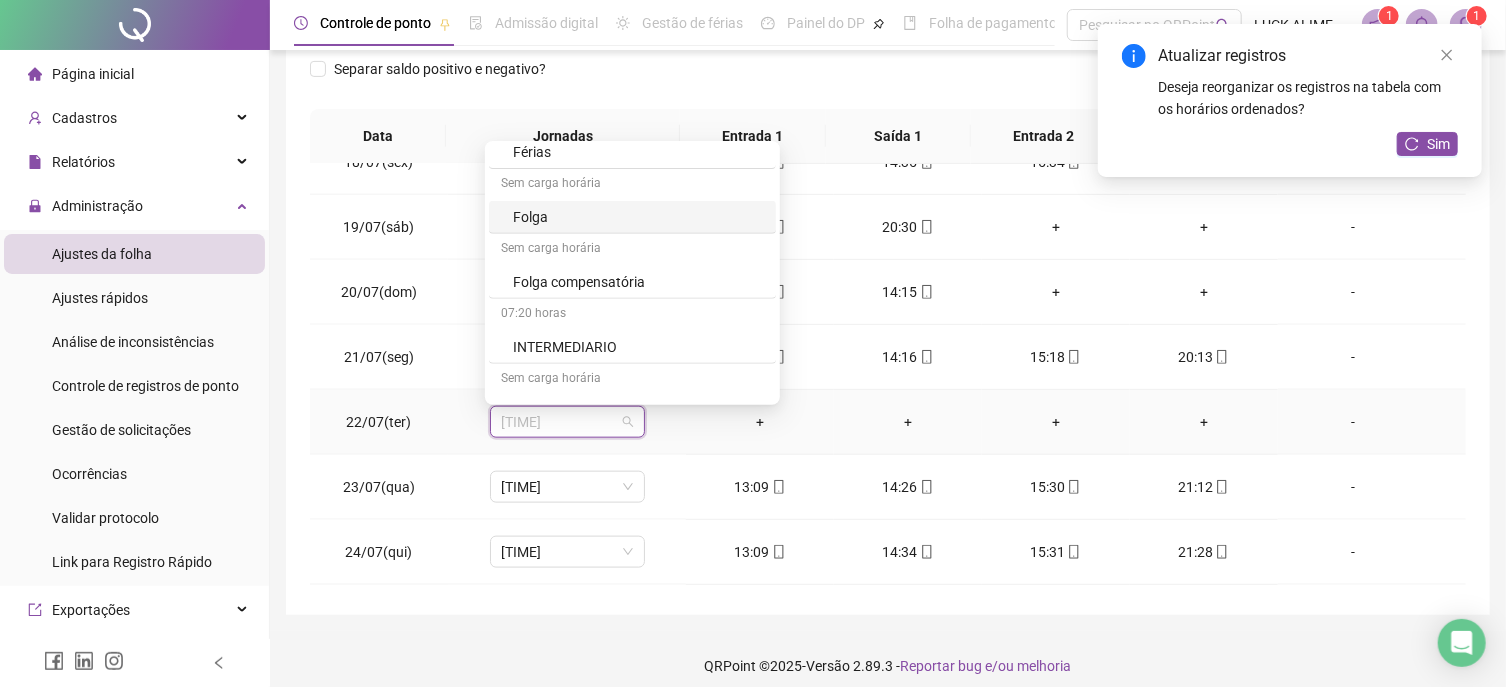click on "Folga" at bounding box center [632, 217] 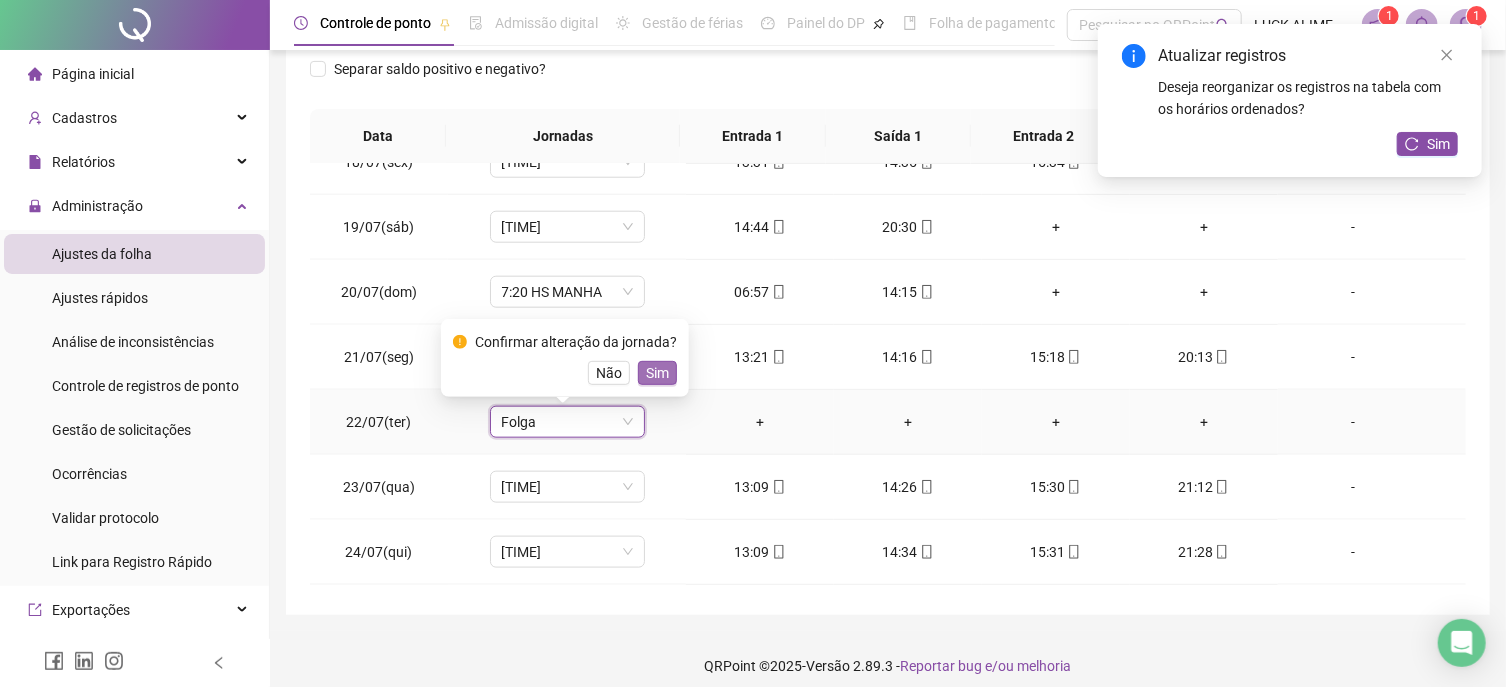 click on "Sim" at bounding box center [657, 373] 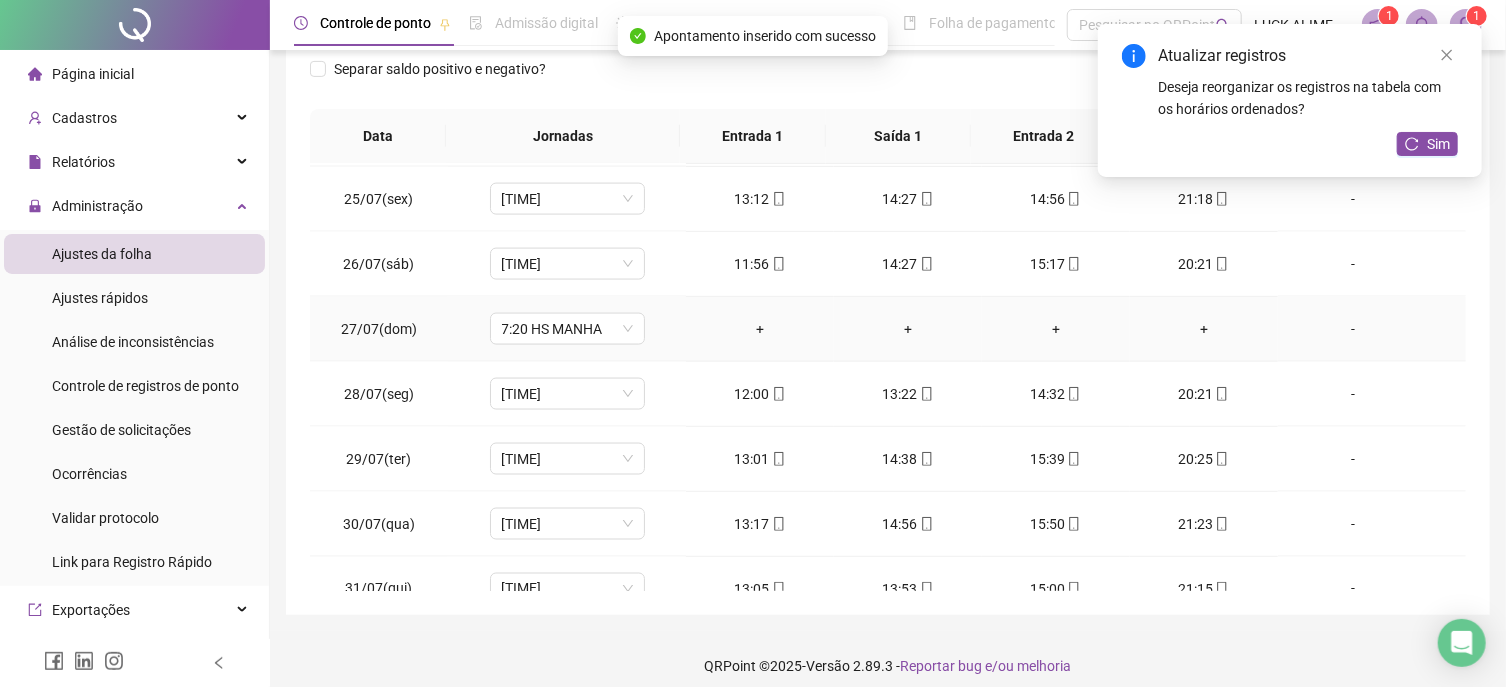 scroll, scrollTop: 1591, scrollLeft: 0, axis: vertical 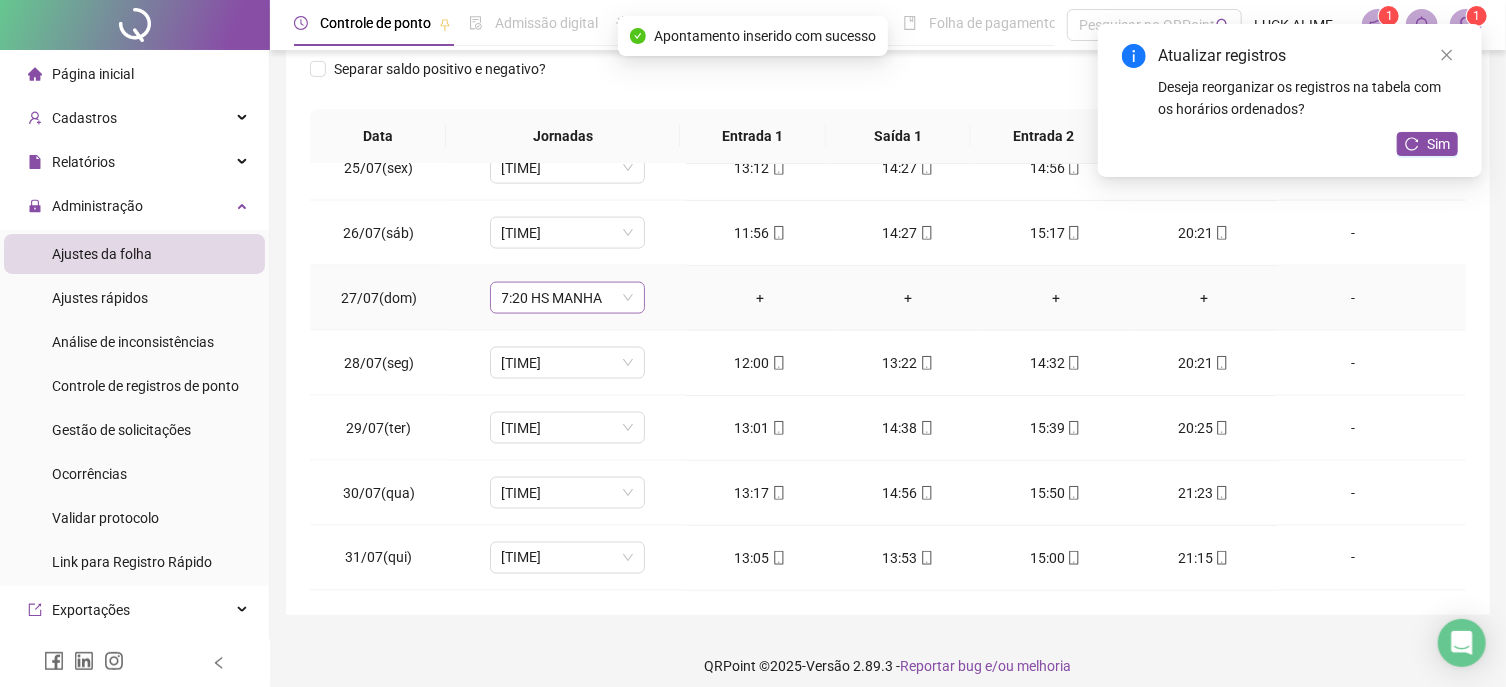 click on "7:20 HS MANHA" at bounding box center (567, 298) 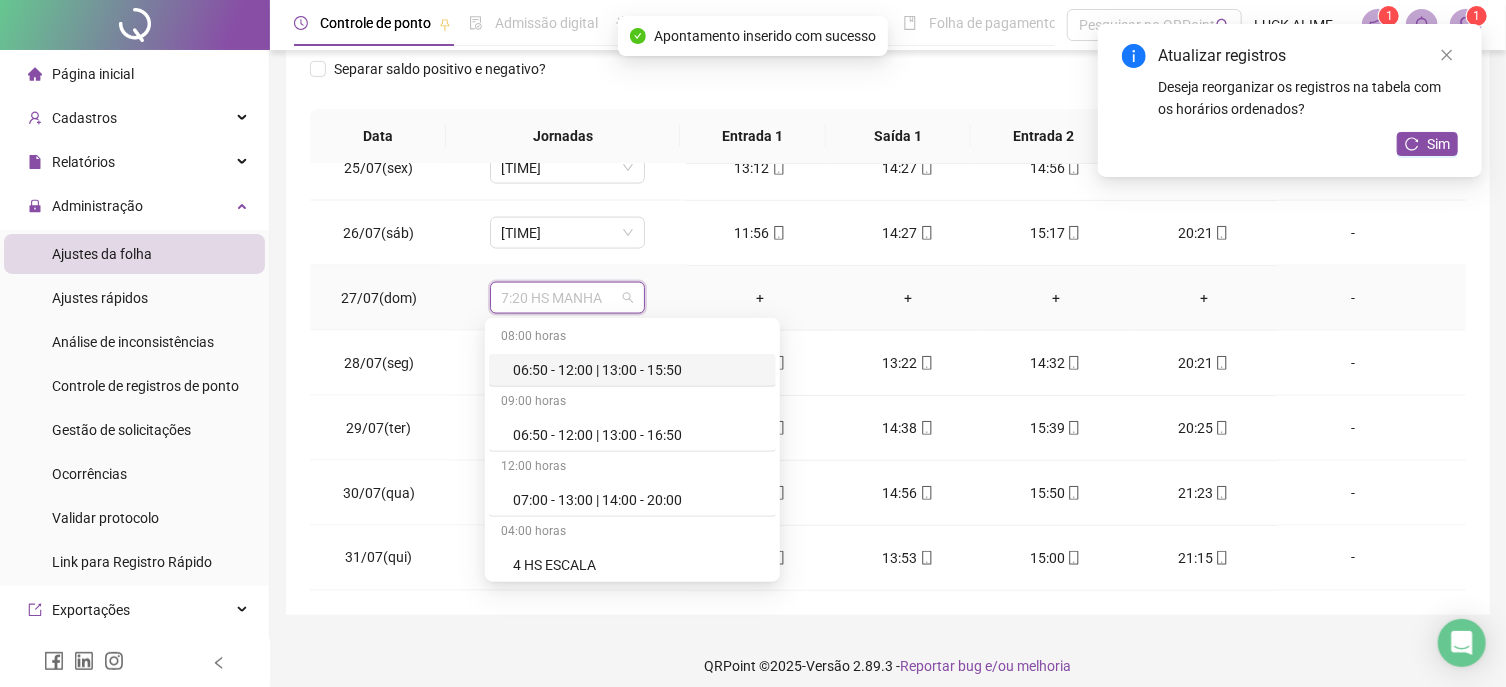 scroll, scrollTop: 691, scrollLeft: 0, axis: vertical 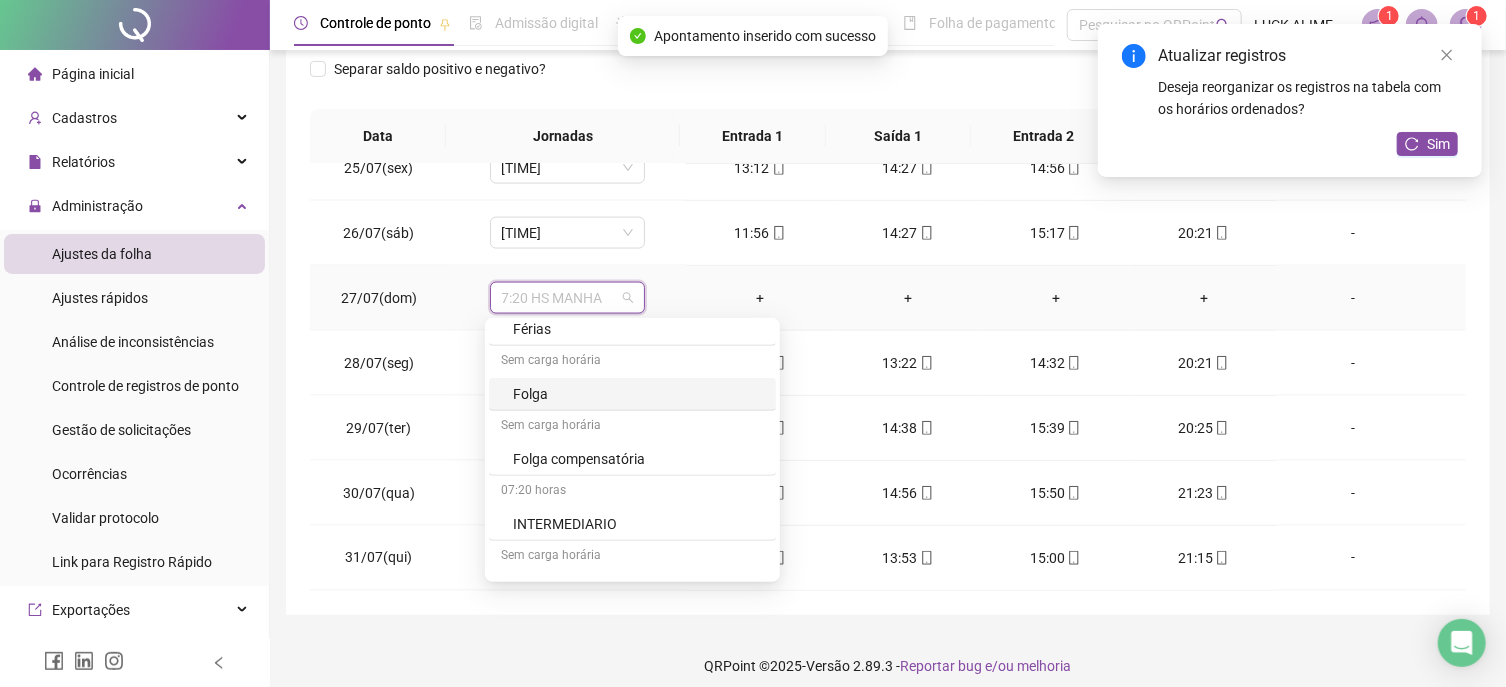 click on "Folga" at bounding box center [638, 394] 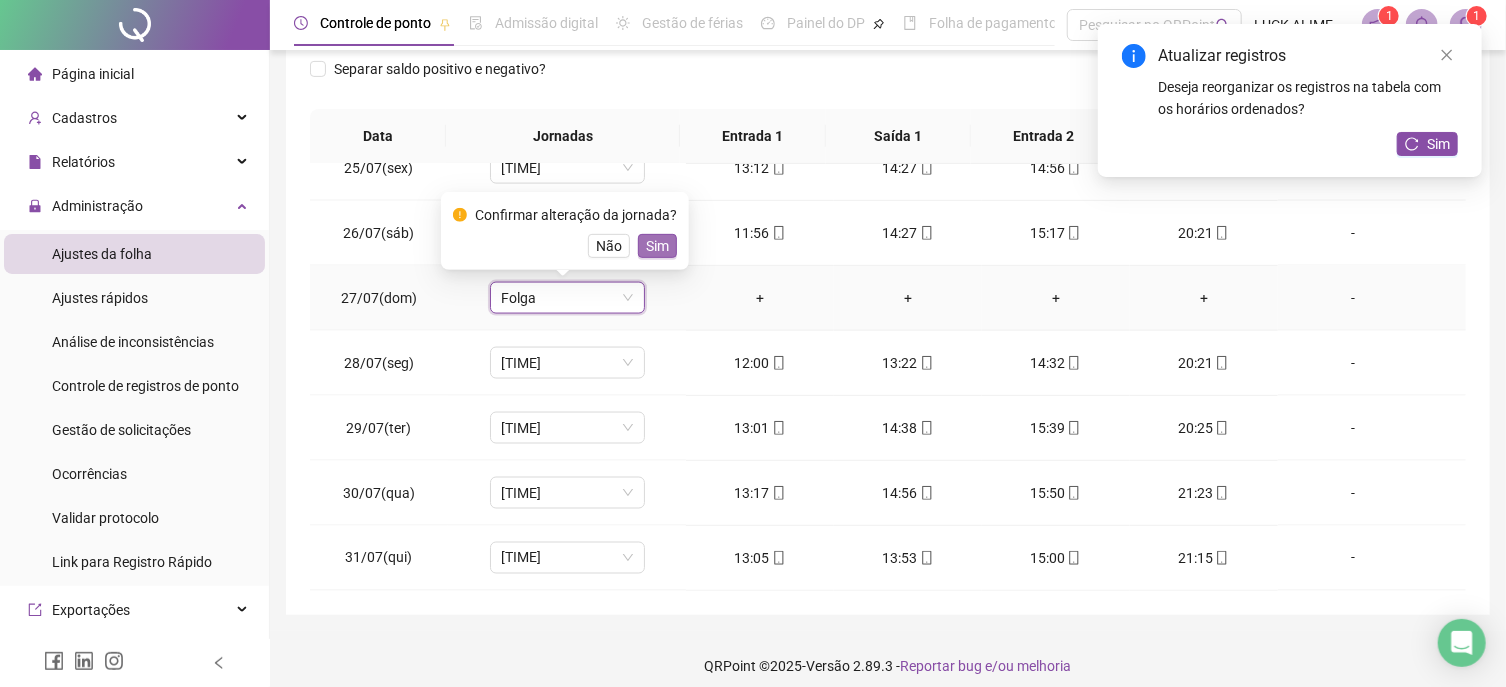 click on "Sim" at bounding box center [657, 246] 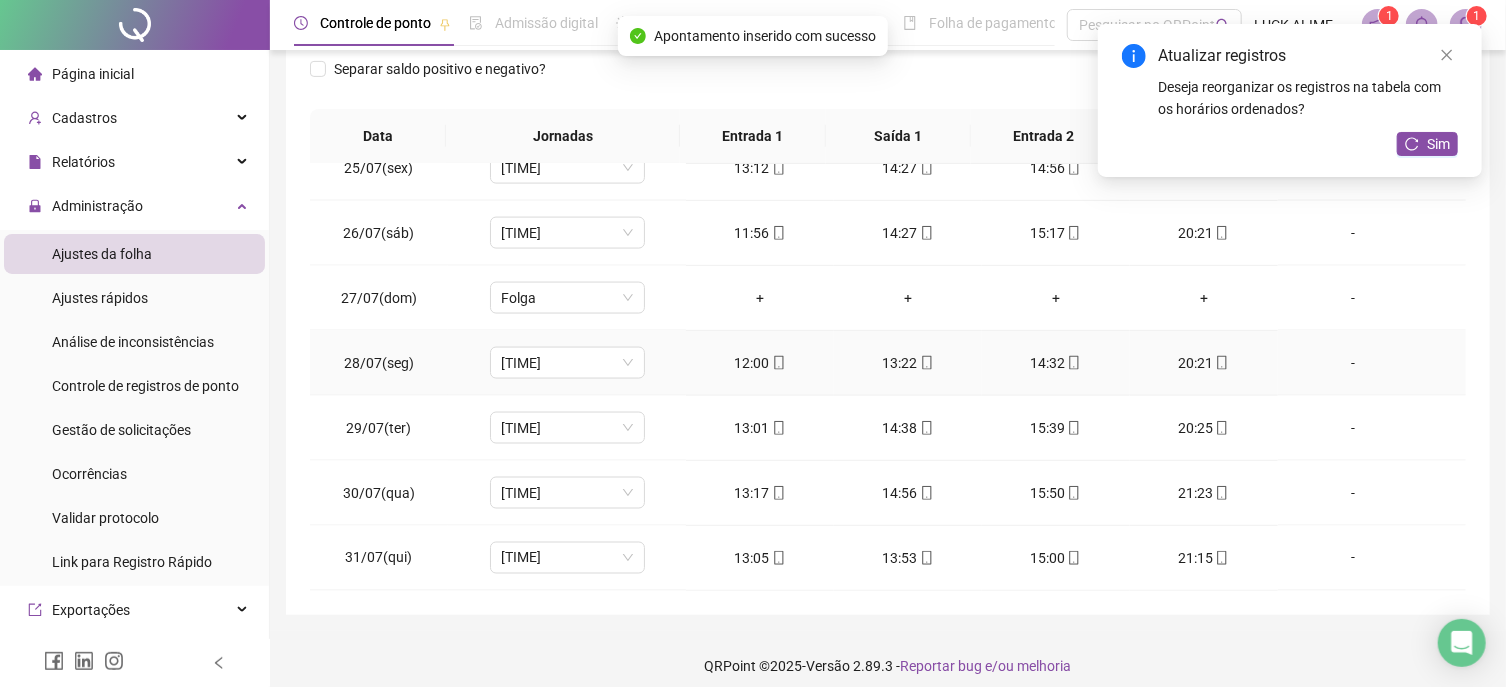 scroll, scrollTop: 336, scrollLeft: 0, axis: vertical 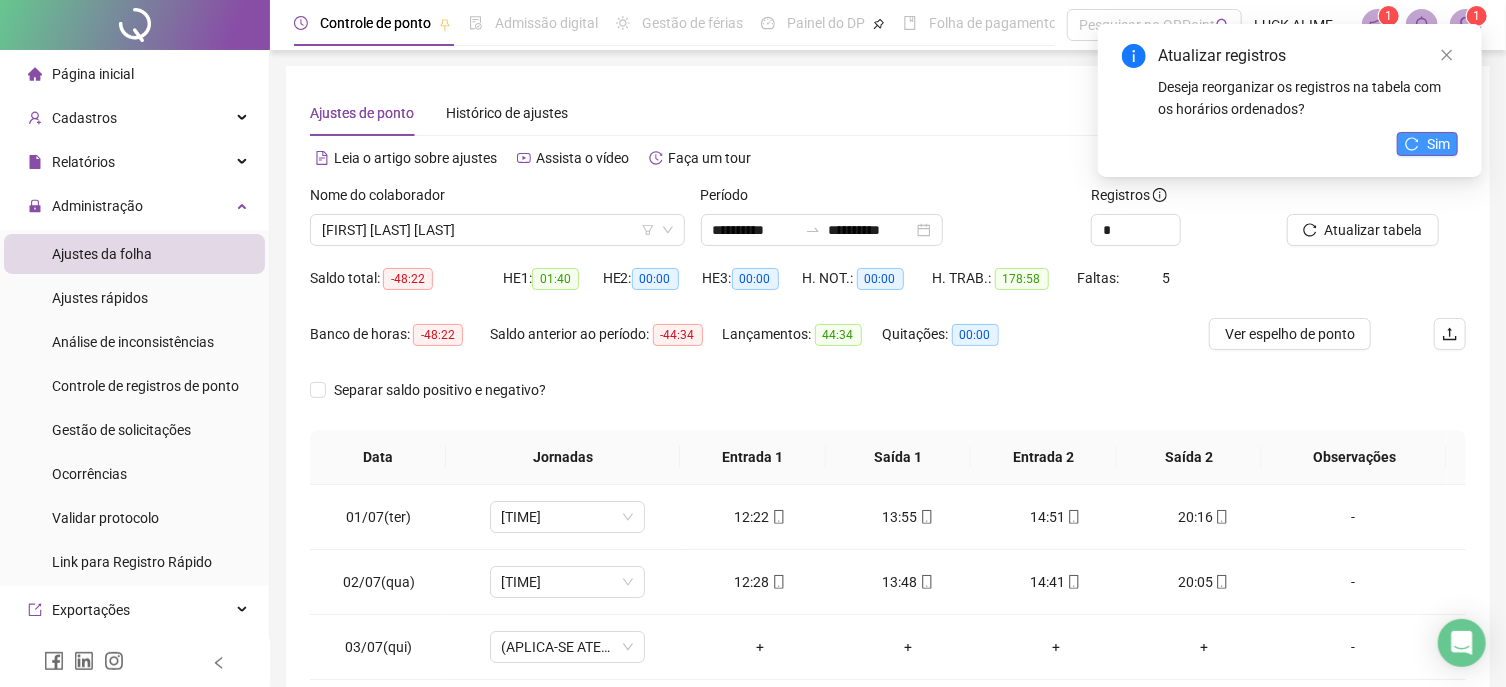 click on "Sim" at bounding box center [1438, 144] 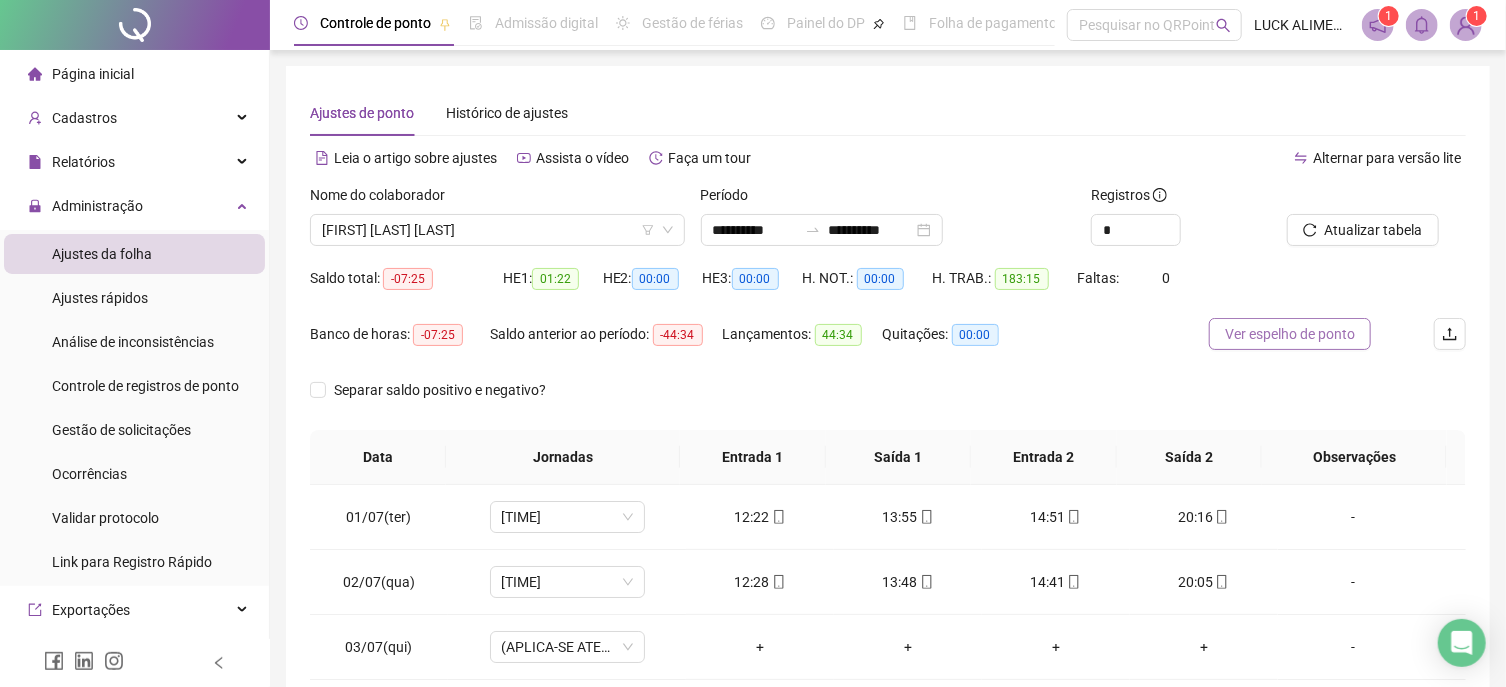 click on "Ver espelho de ponto" at bounding box center (1290, 334) 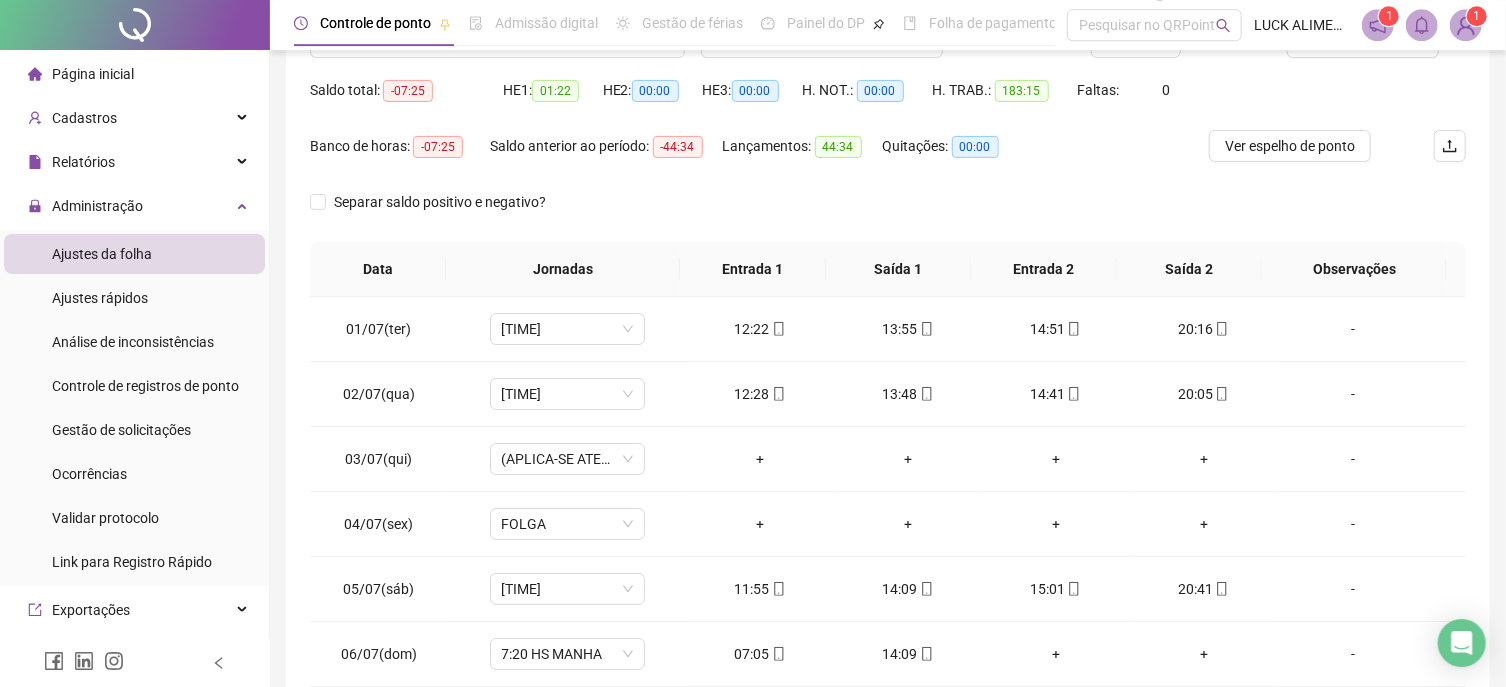 scroll, scrollTop: 214, scrollLeft: 0, axis: vertical 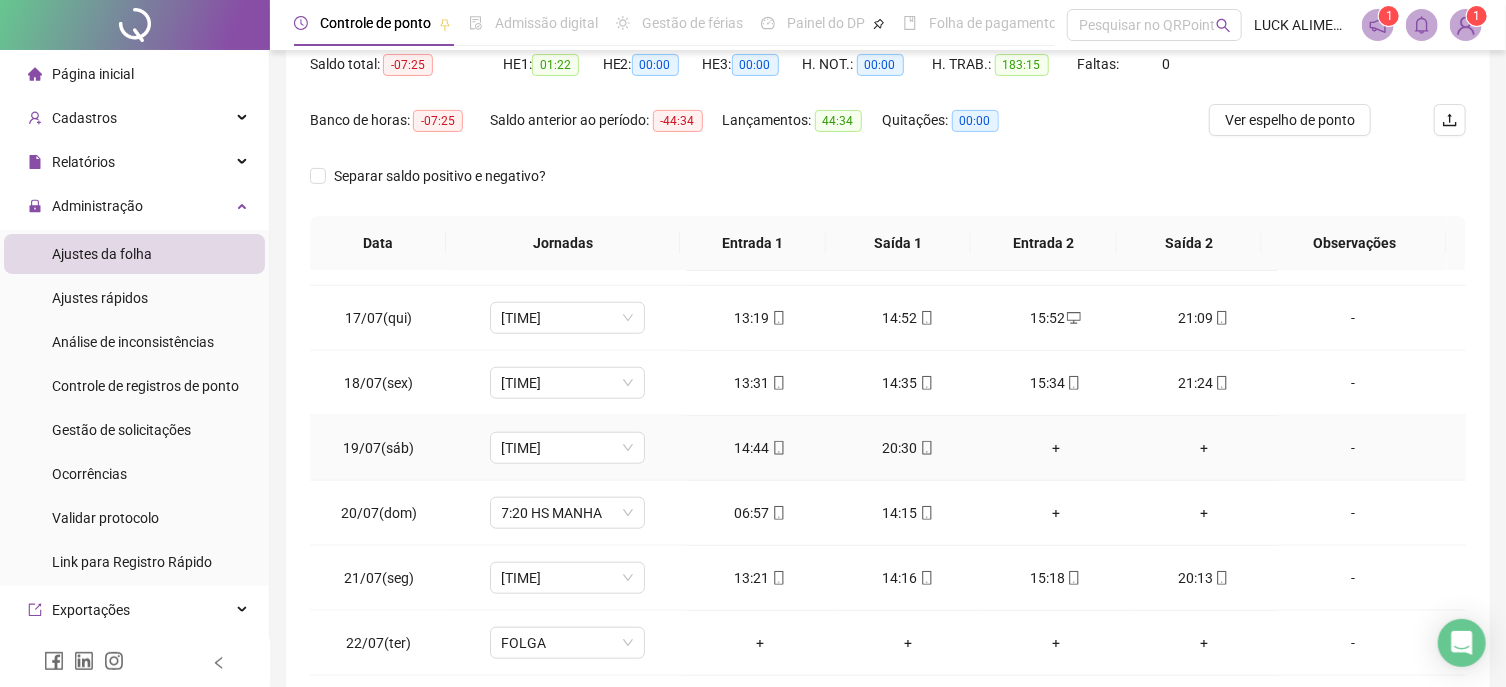 click on "-" at bounding box center [1353, 448] 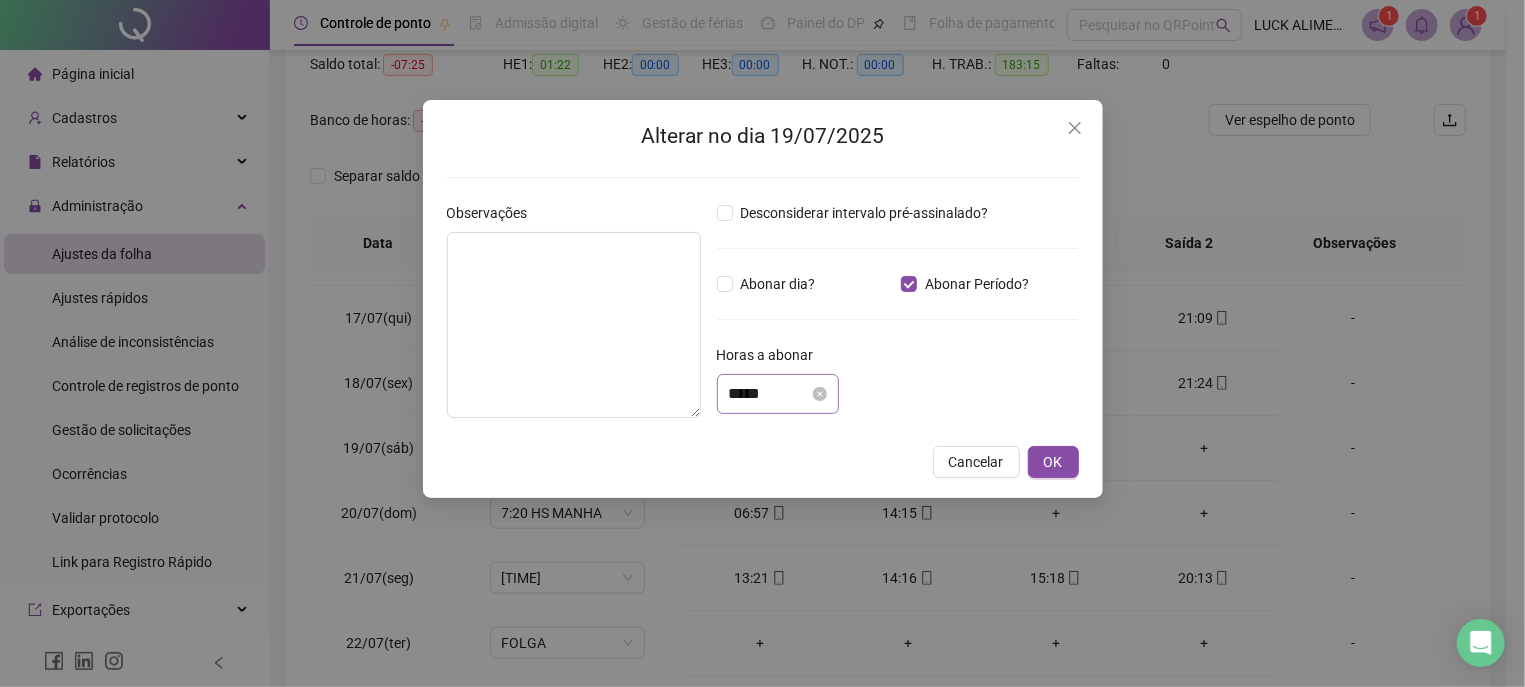 click on "*****" at bounding box center [778, 394] 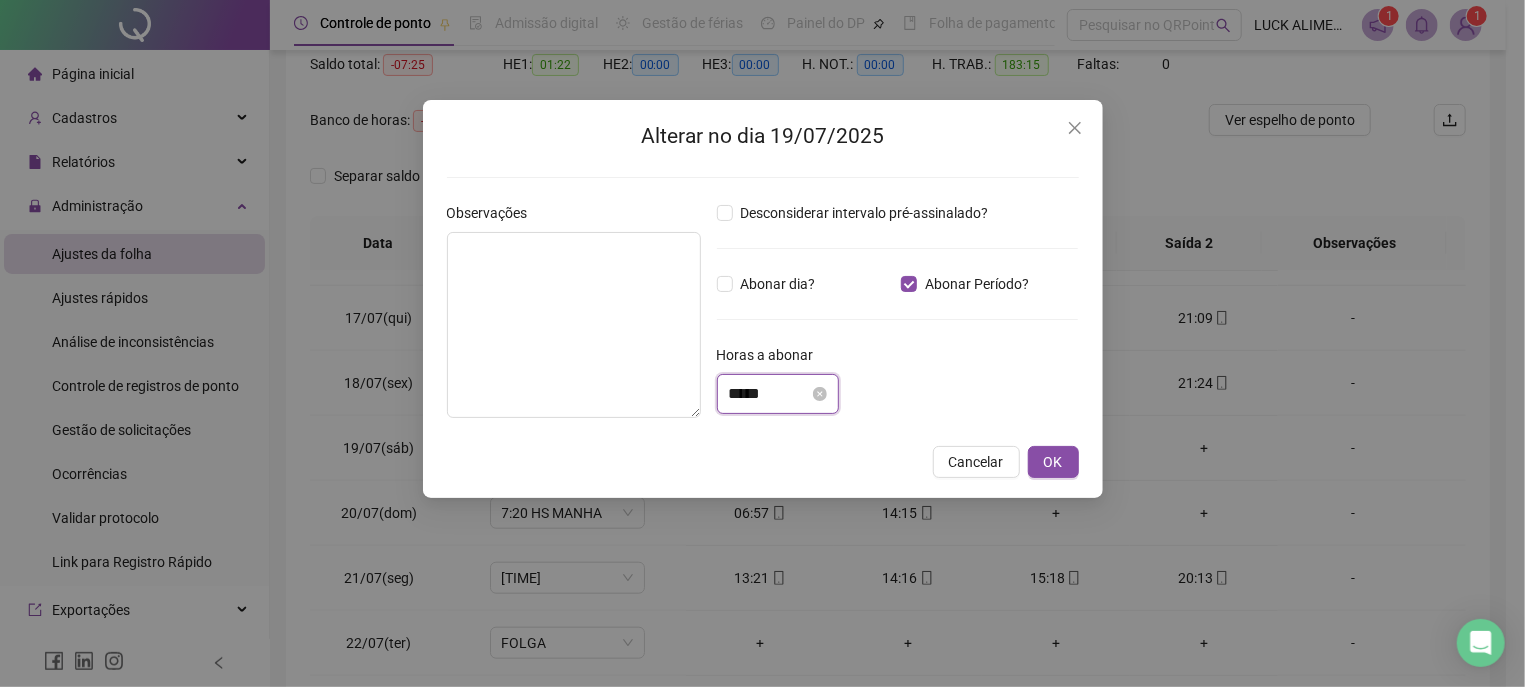 scroll, scrollTop: 10, scrollLeft: 0, axis: vertical 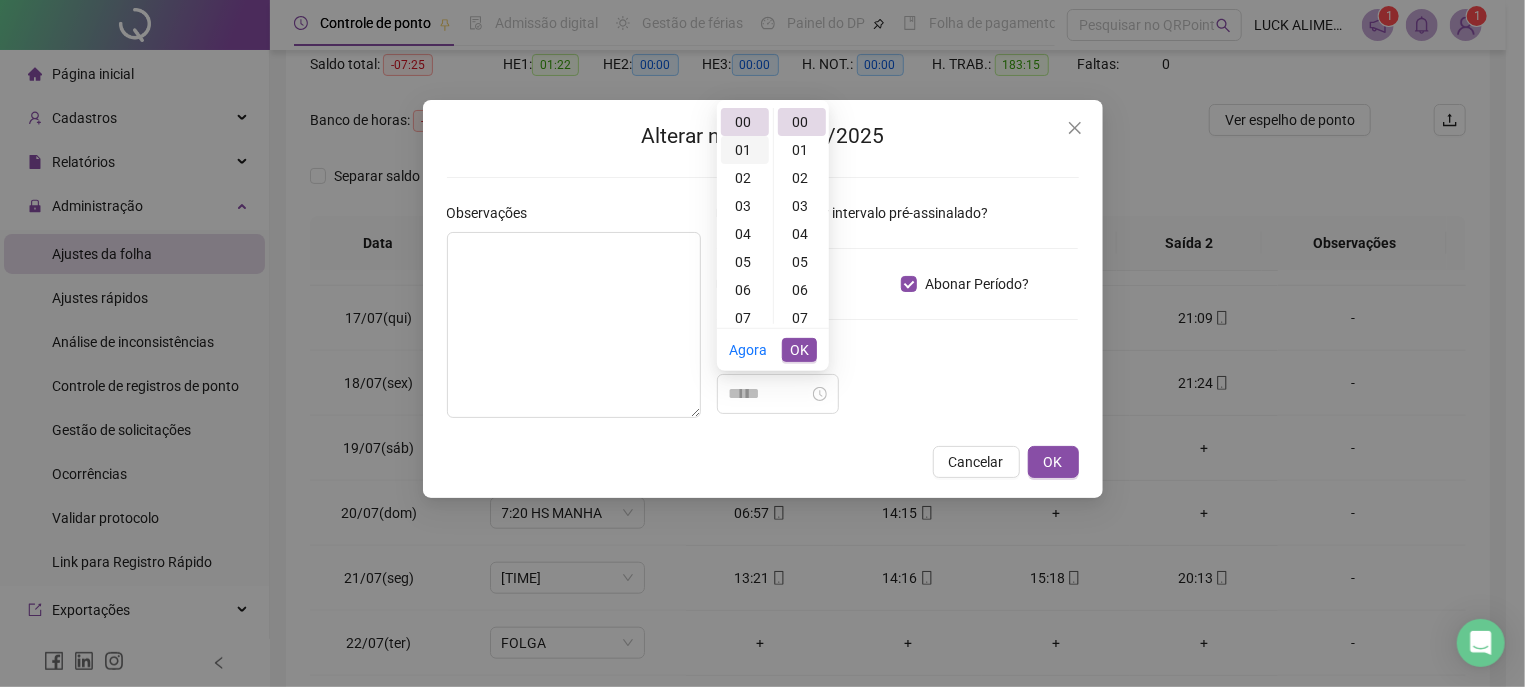 click on "01" at bounding box center (745, 150) 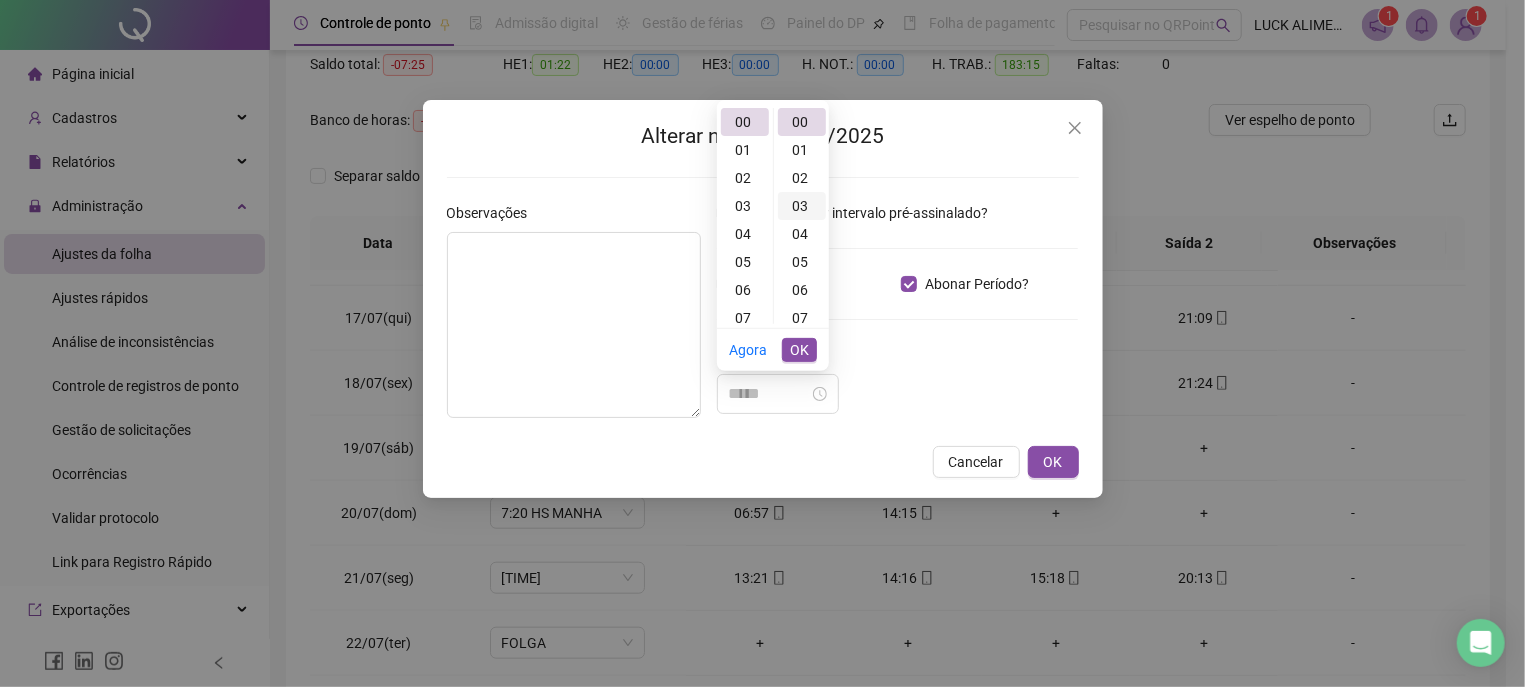scroll, scrollTop: 27, scrollLeft: 0, axis: vertical 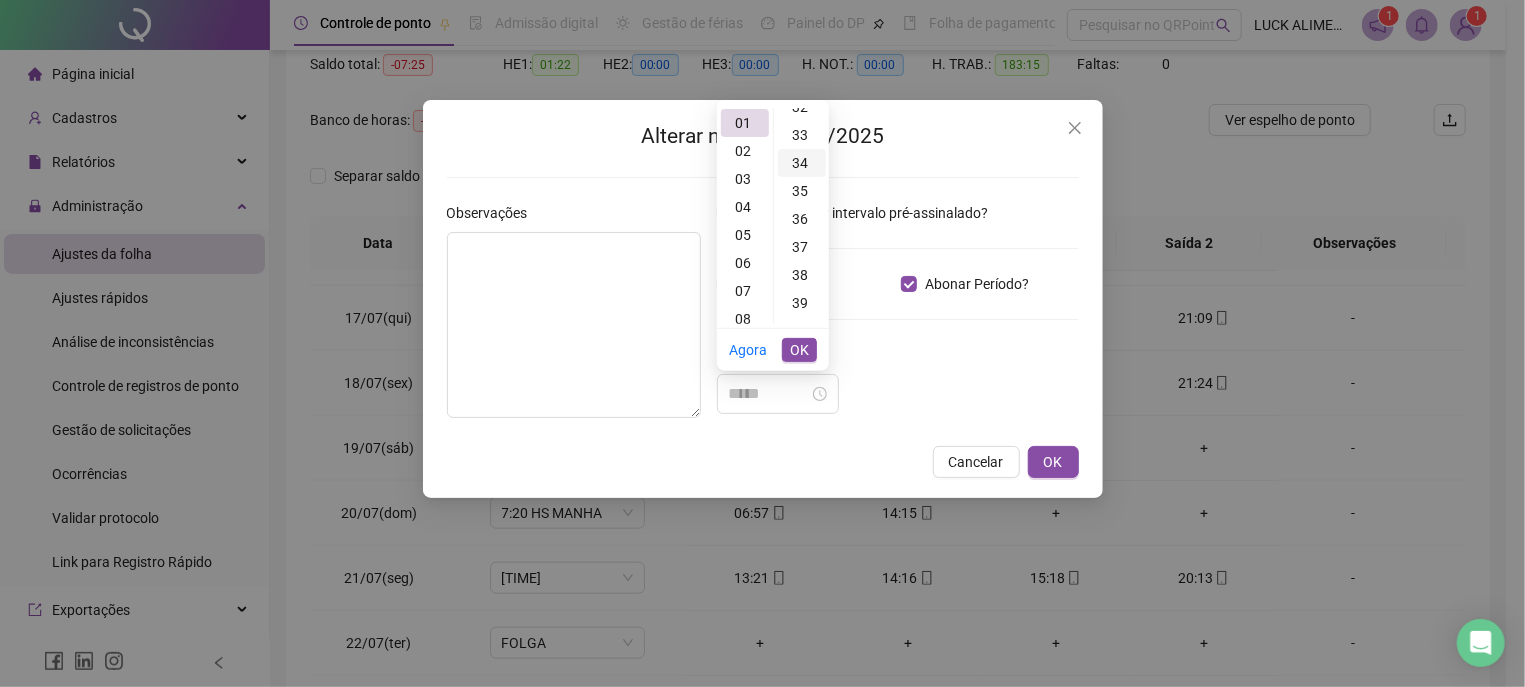 click on "34" at bounding box center [802, 163] 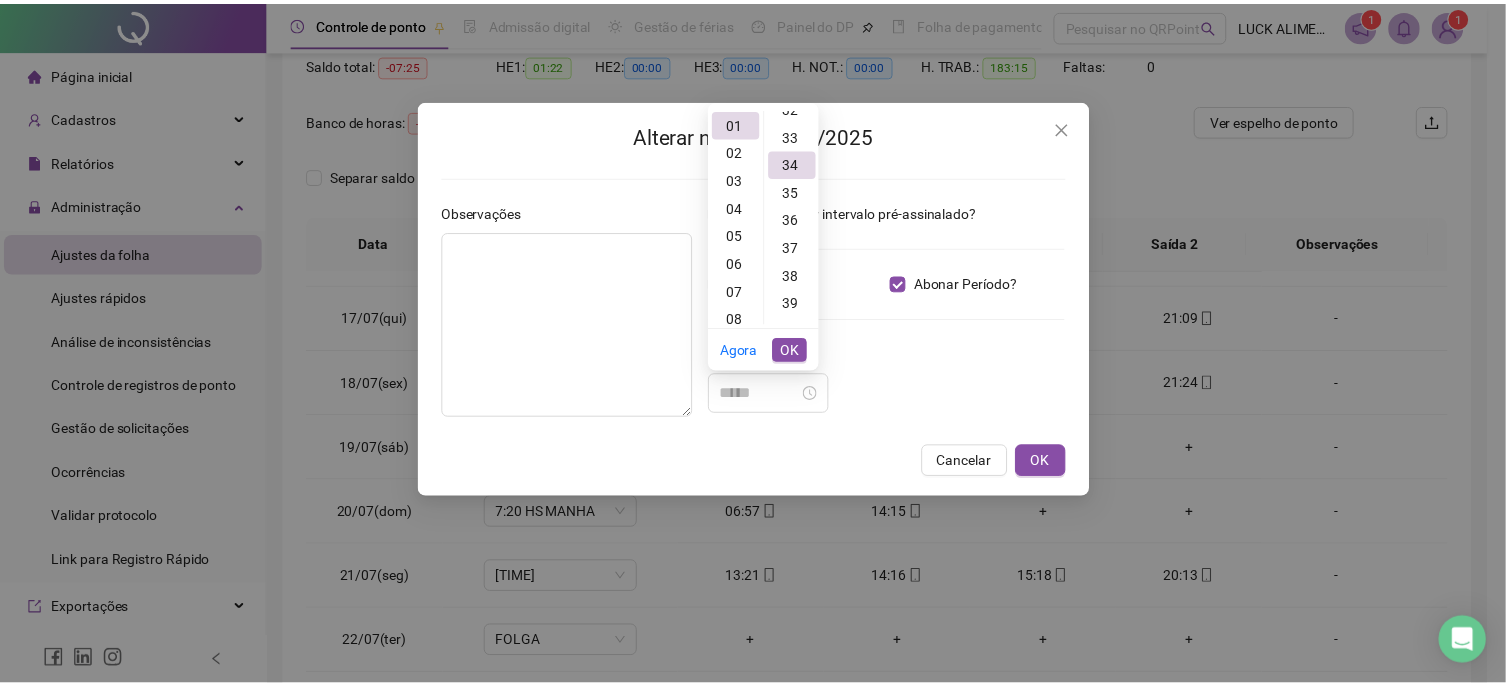 scroll, scrollTop: 951, scrollLeft: 0, axis: vertical 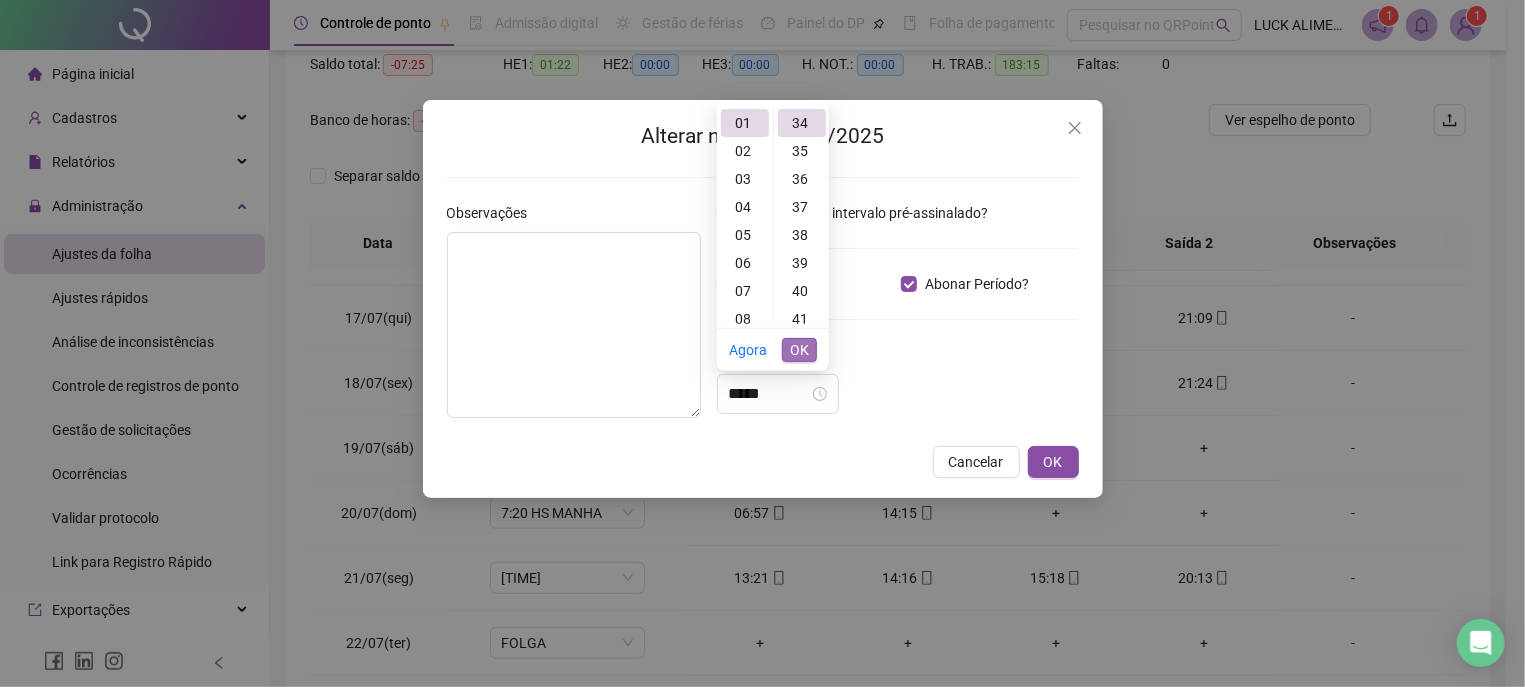 click on "OK" at bounding box center [799, 350] 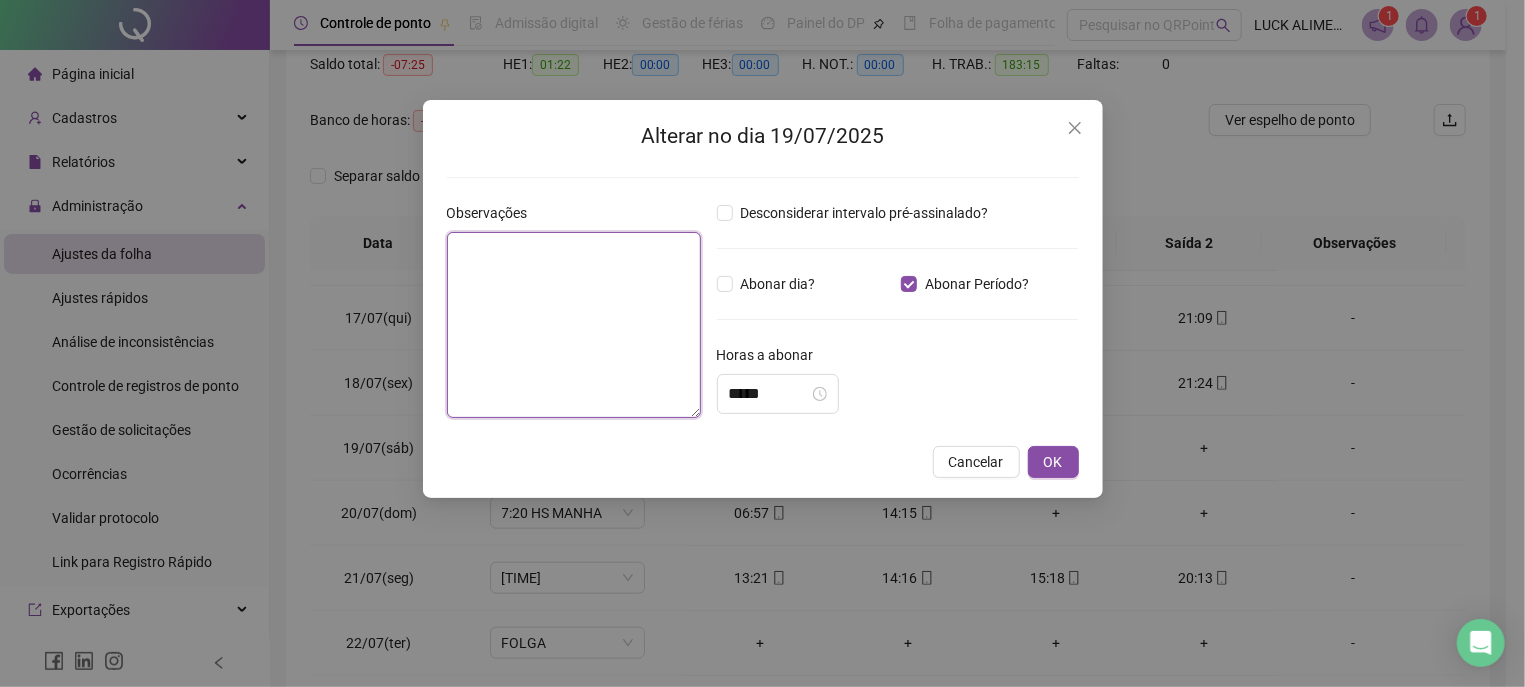 click at bounding box center [574, 325] 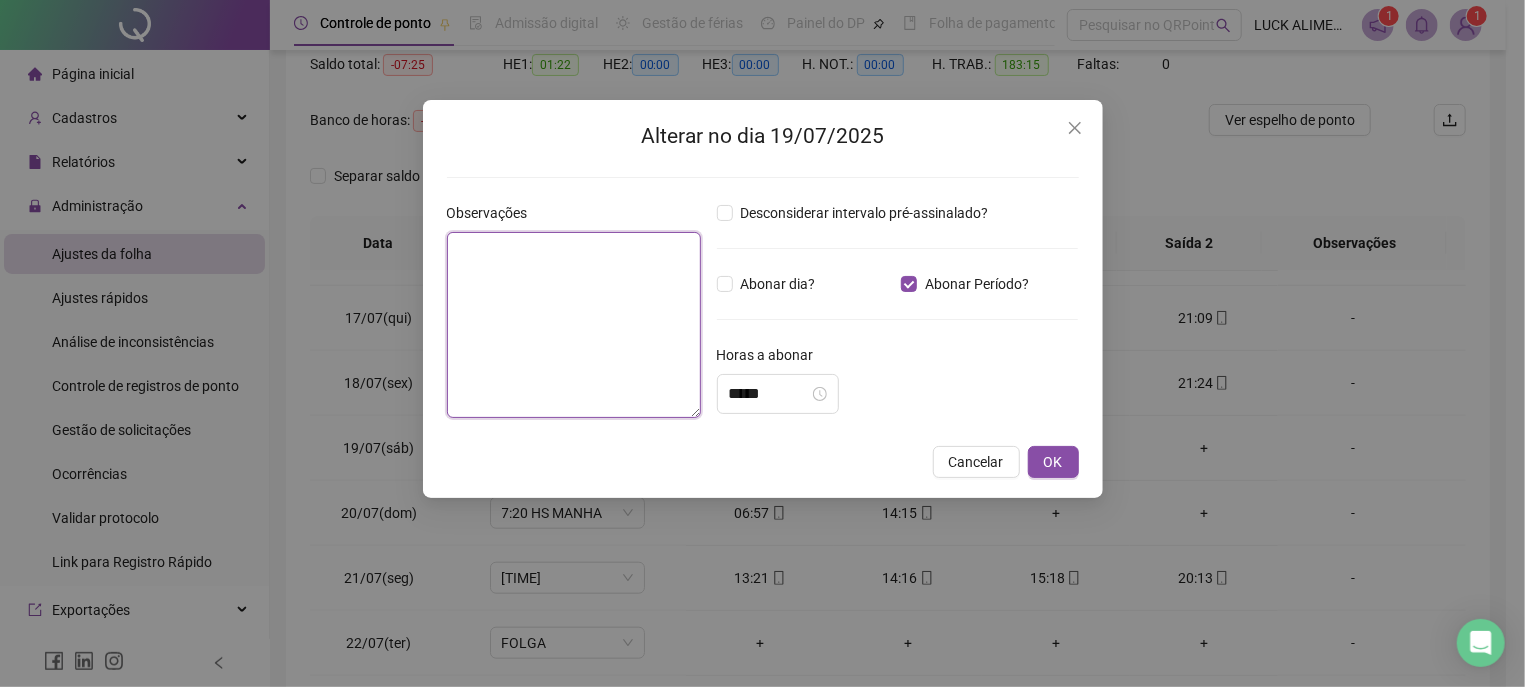 paste on "**********" 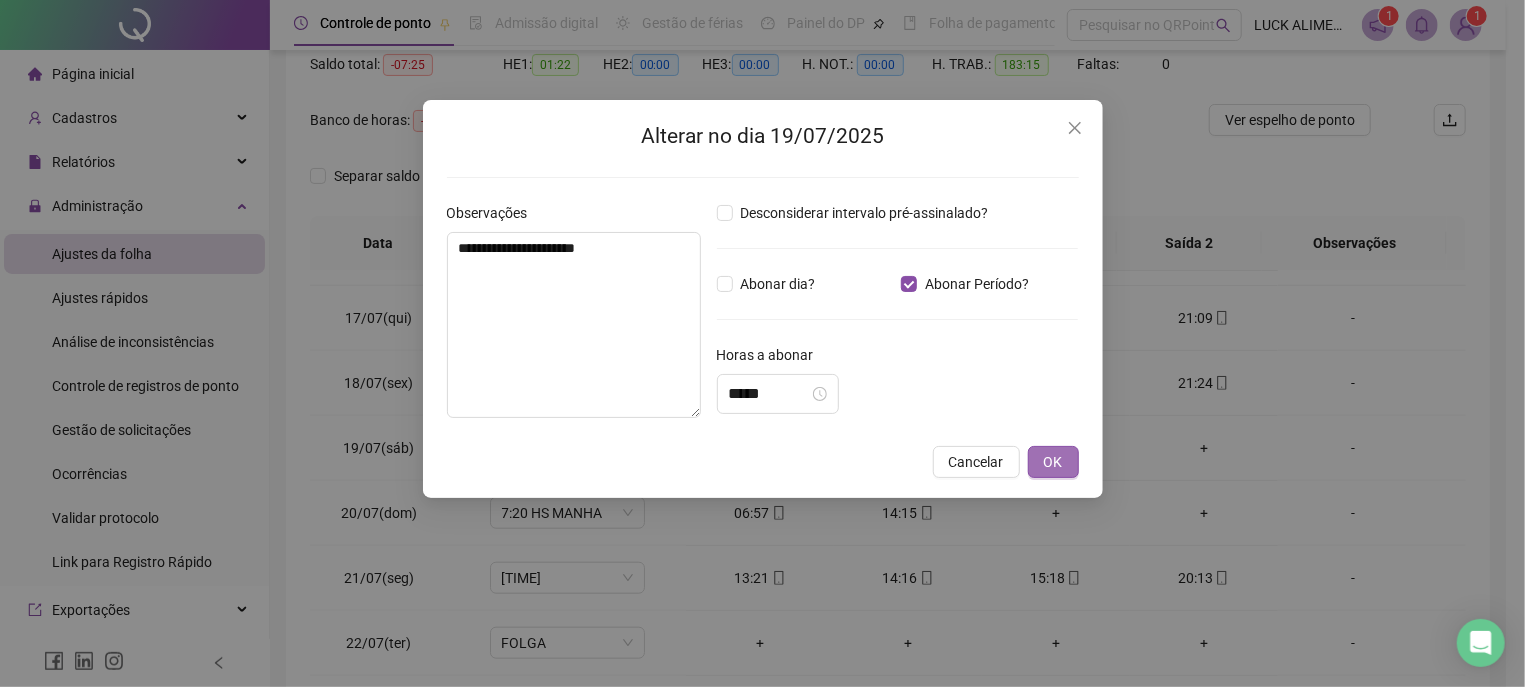 click on "OK" at bounding box center [1053, 462] 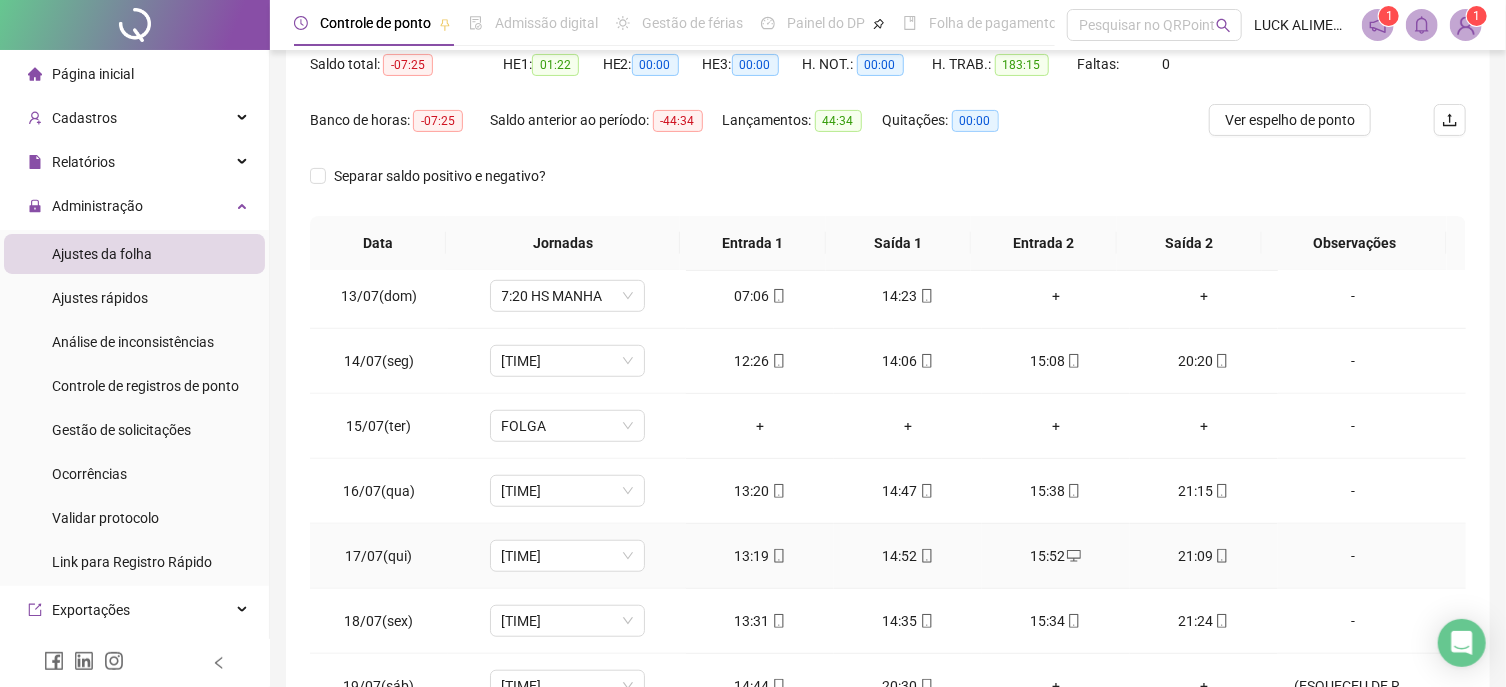 scroll, scrollTop: 683, scrollLeft: 0, axis: vertical 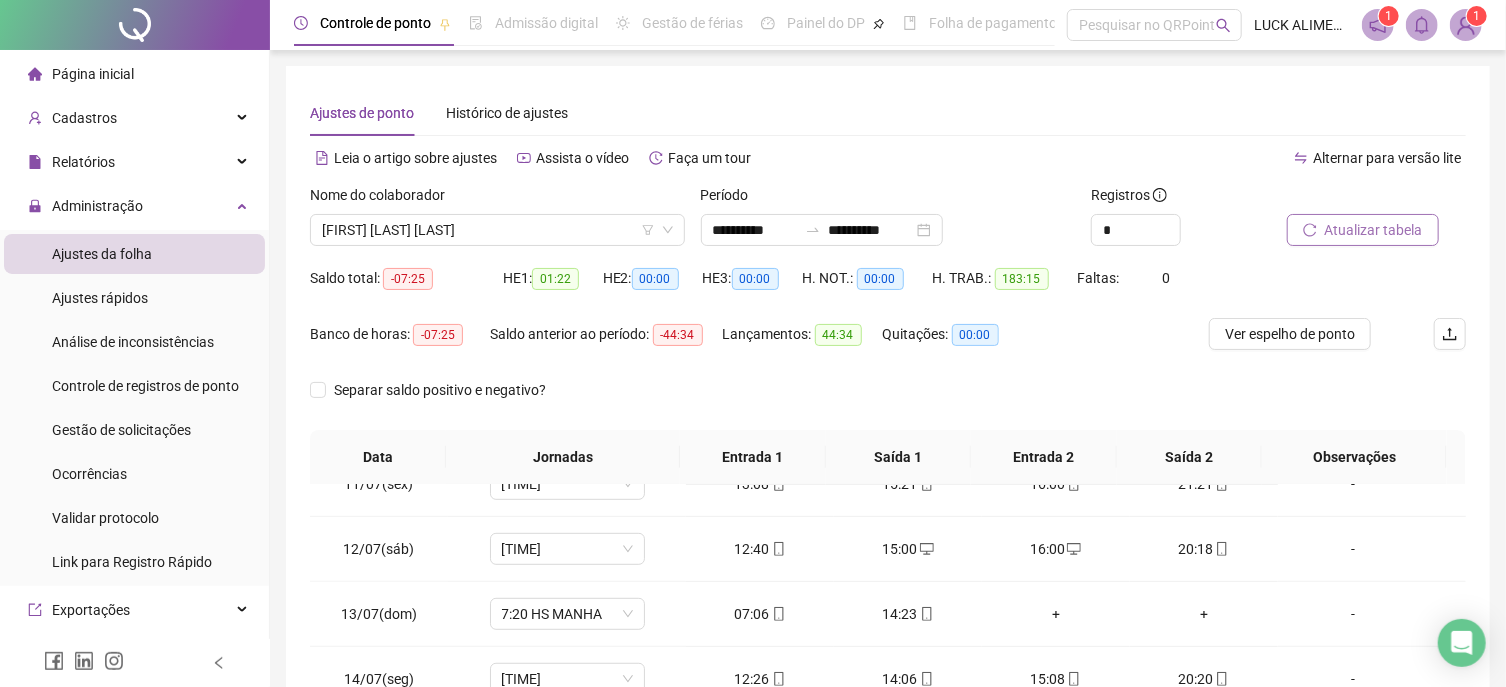 click on "Atualizar tabela" at bounding box center [1374, 230] 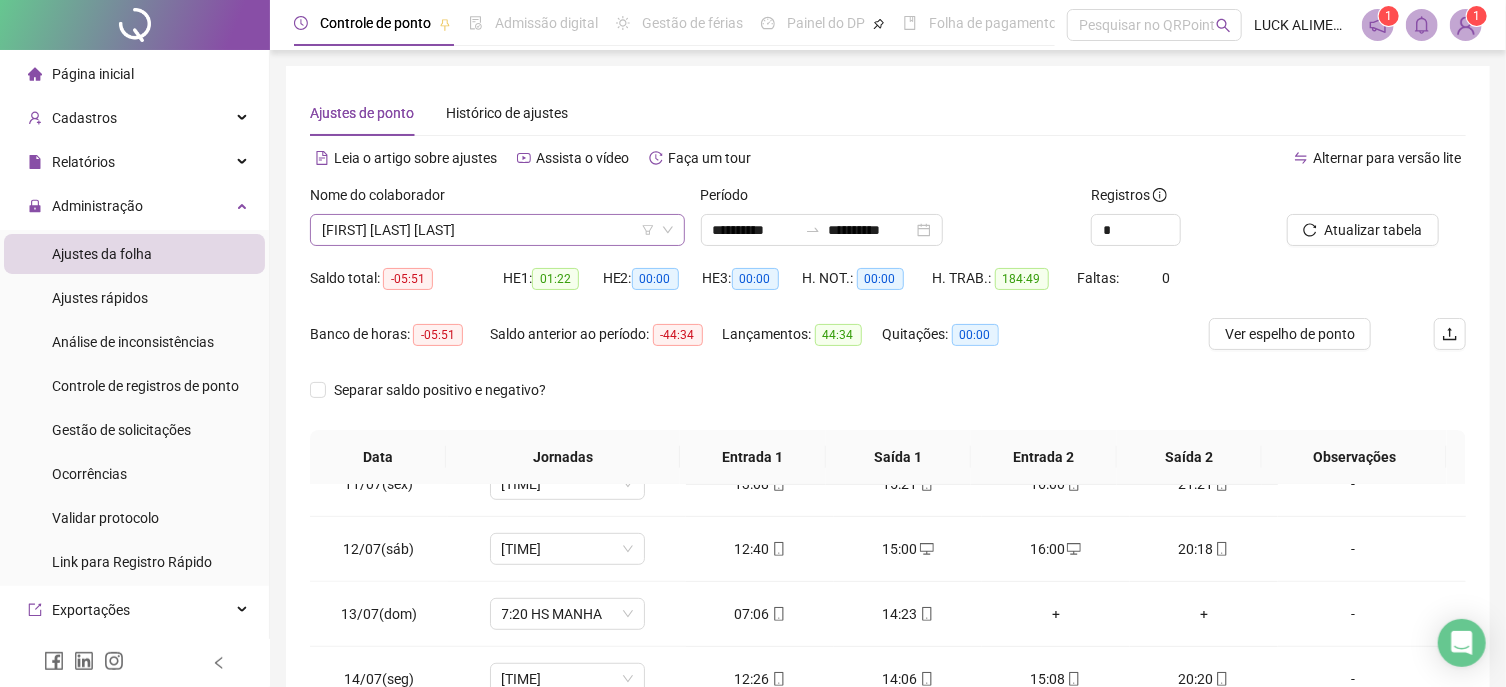 click on "[FIRST] [LAST] [LAST]" at bounding box center [497, 230] 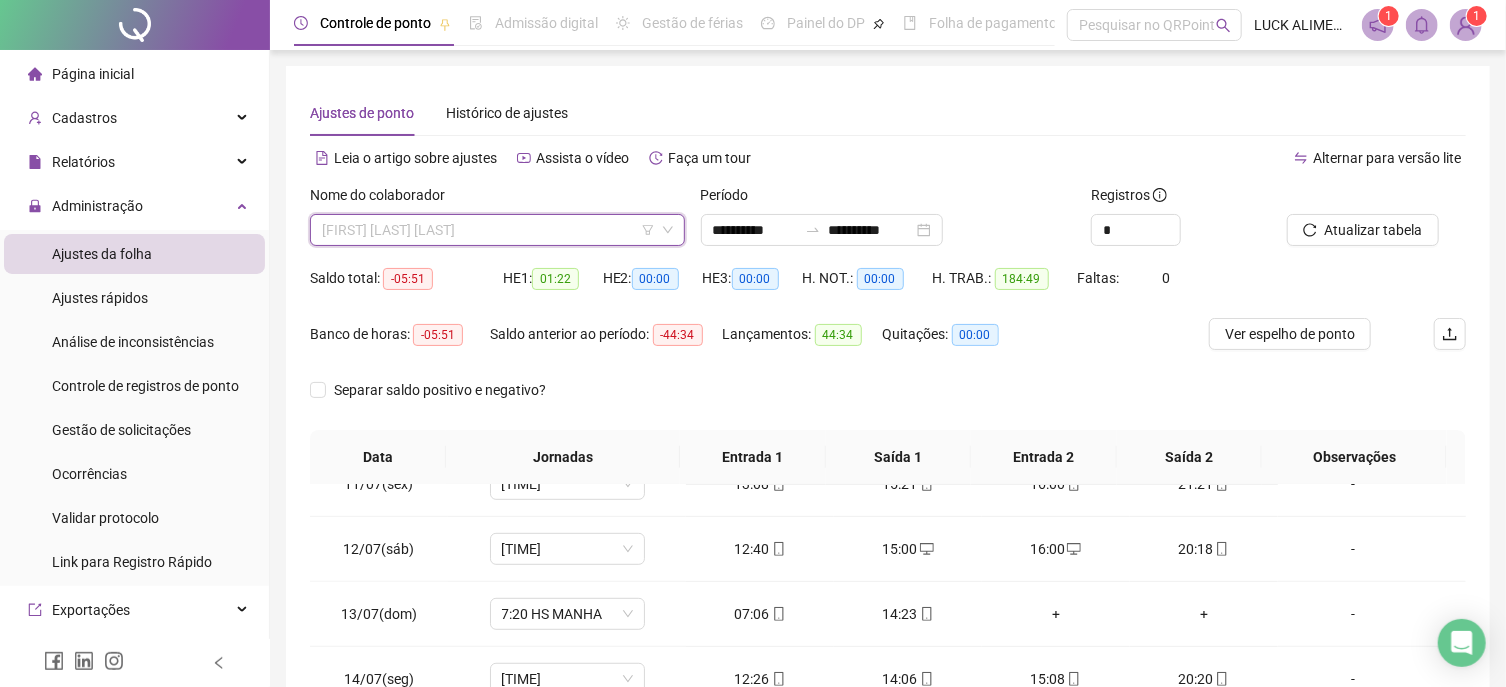 scroll, scrollTop: 192, scrollLeft: 0, axis: vertical 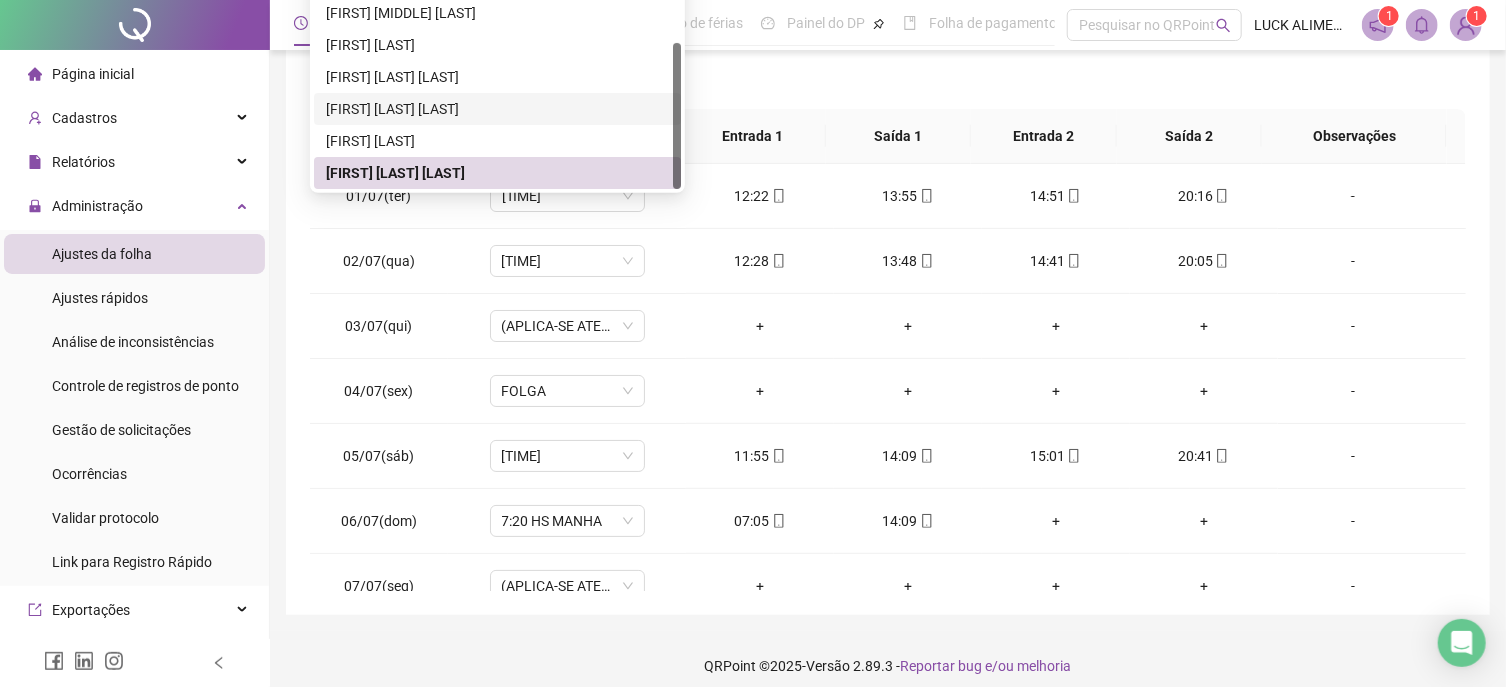 click on "Separar saldo positivo e negativo?" at bounding box center (888, 81) 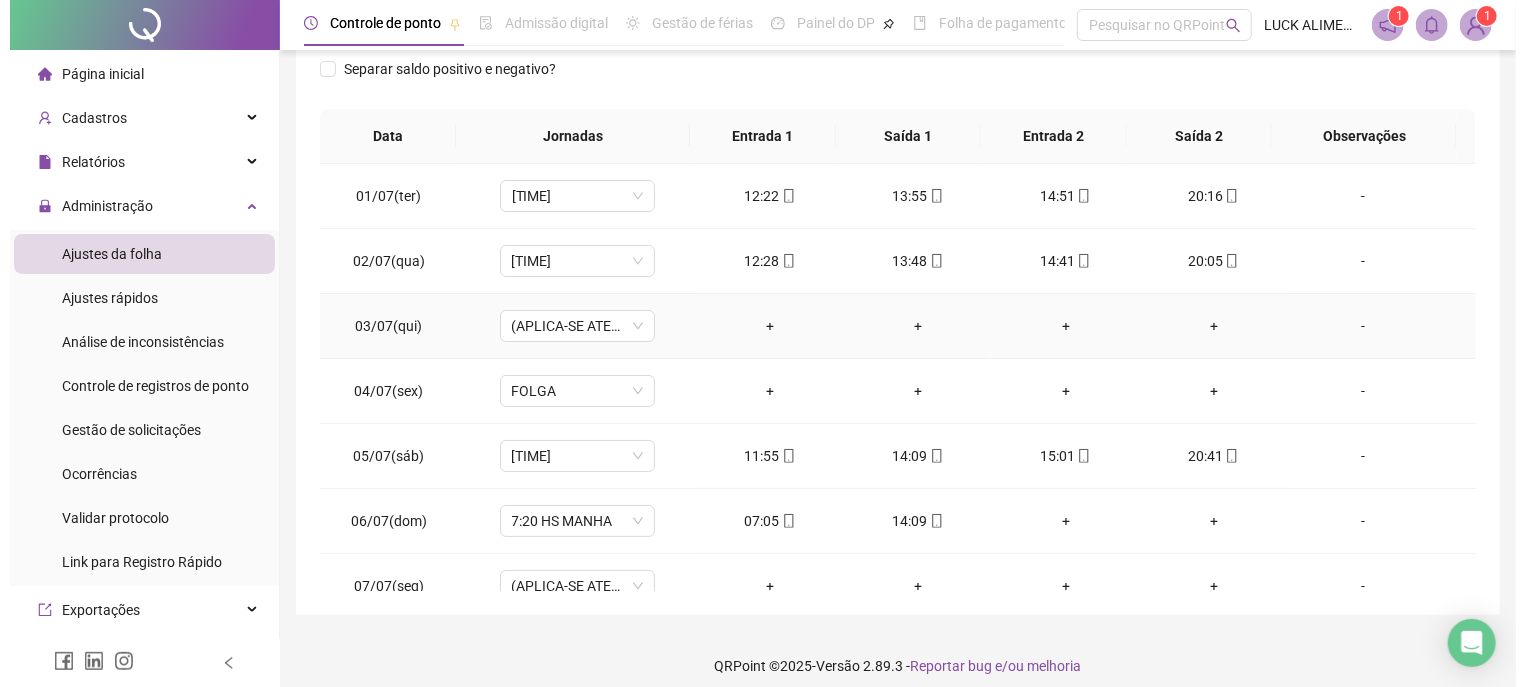 scroll, scrollTop: 0, scrollLeft: 0, axis: both 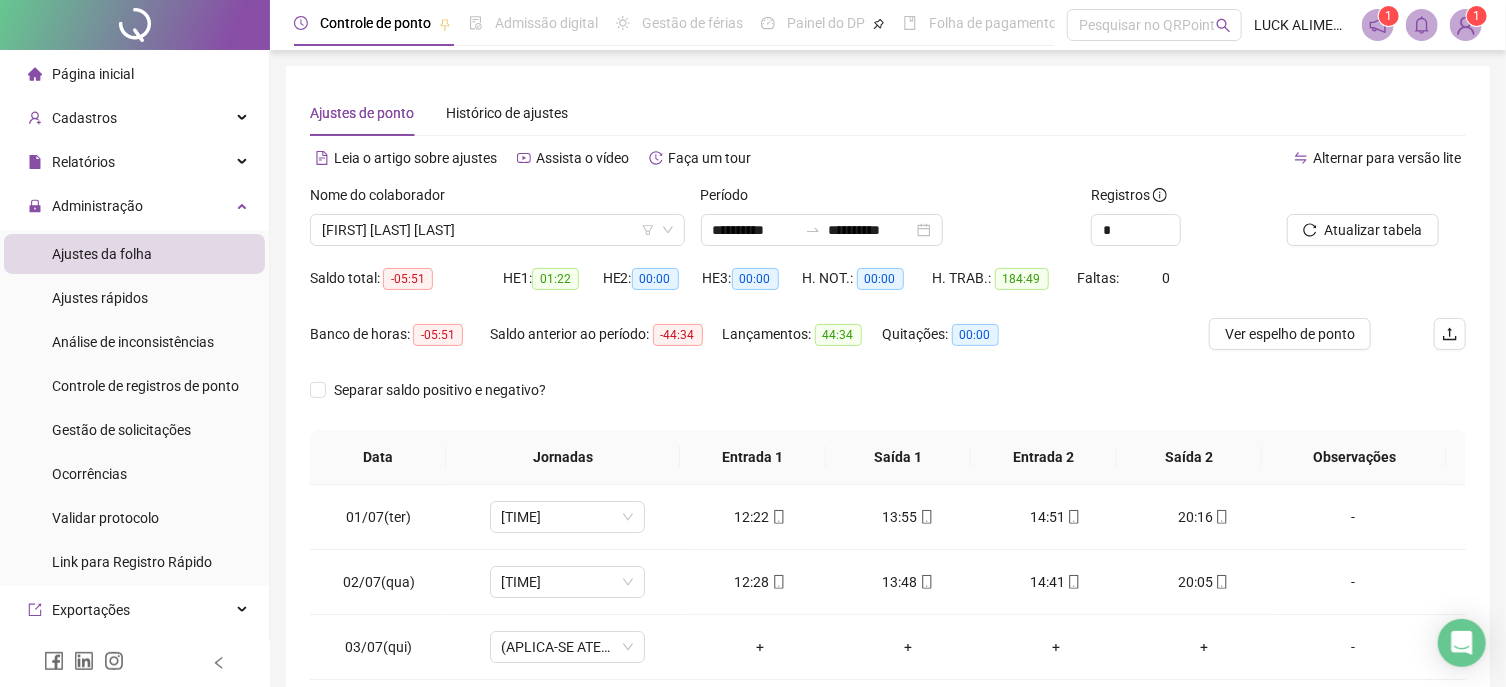 click at bounding box center [1466, 25] 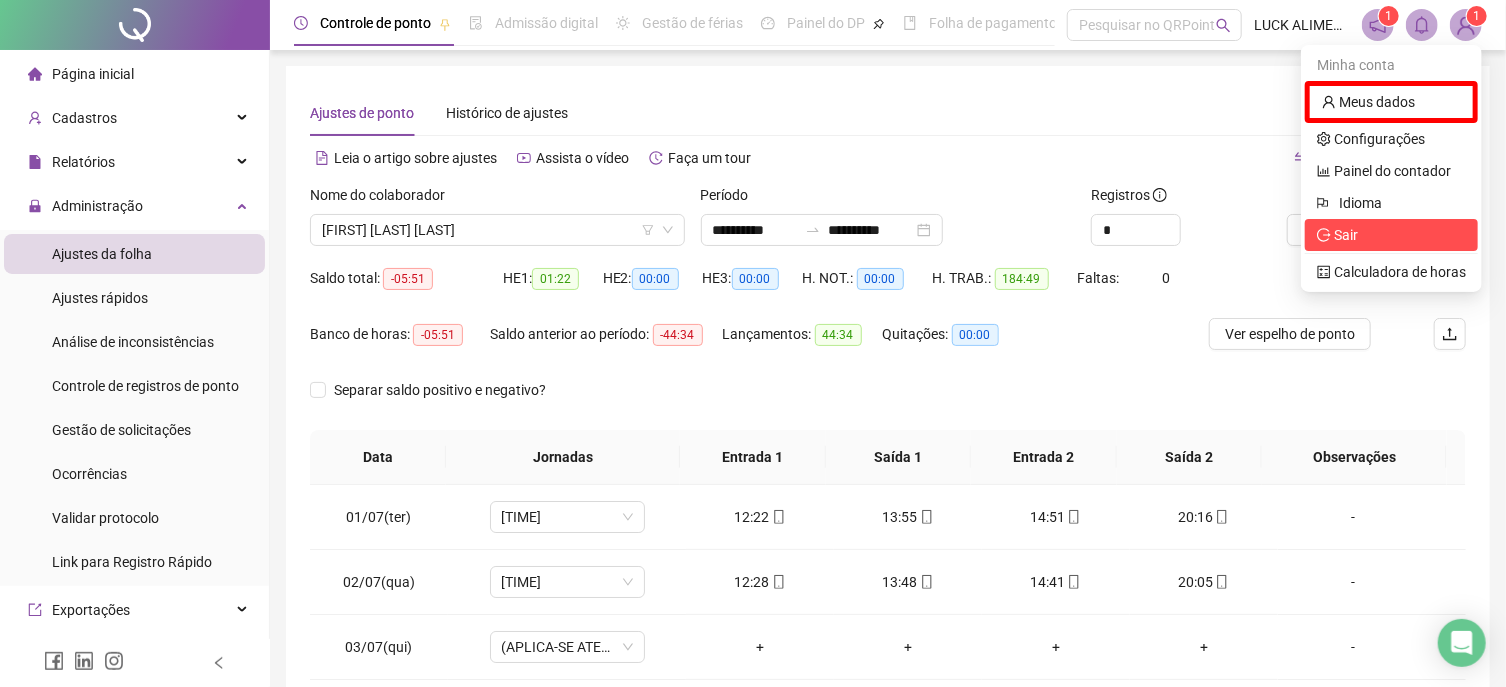 click on "Sair" at bounding box center (1346, 235) 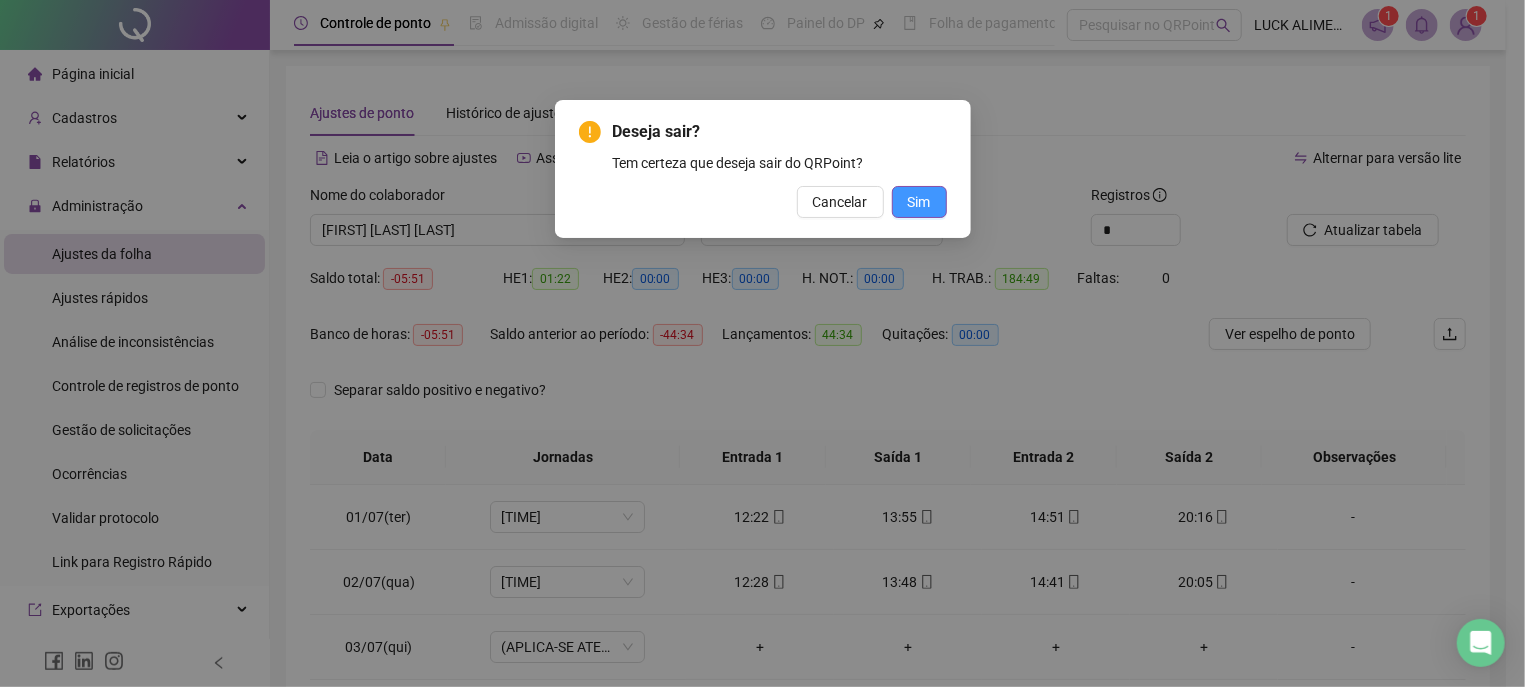 click on "Sim" at bounding box center [919, 202] 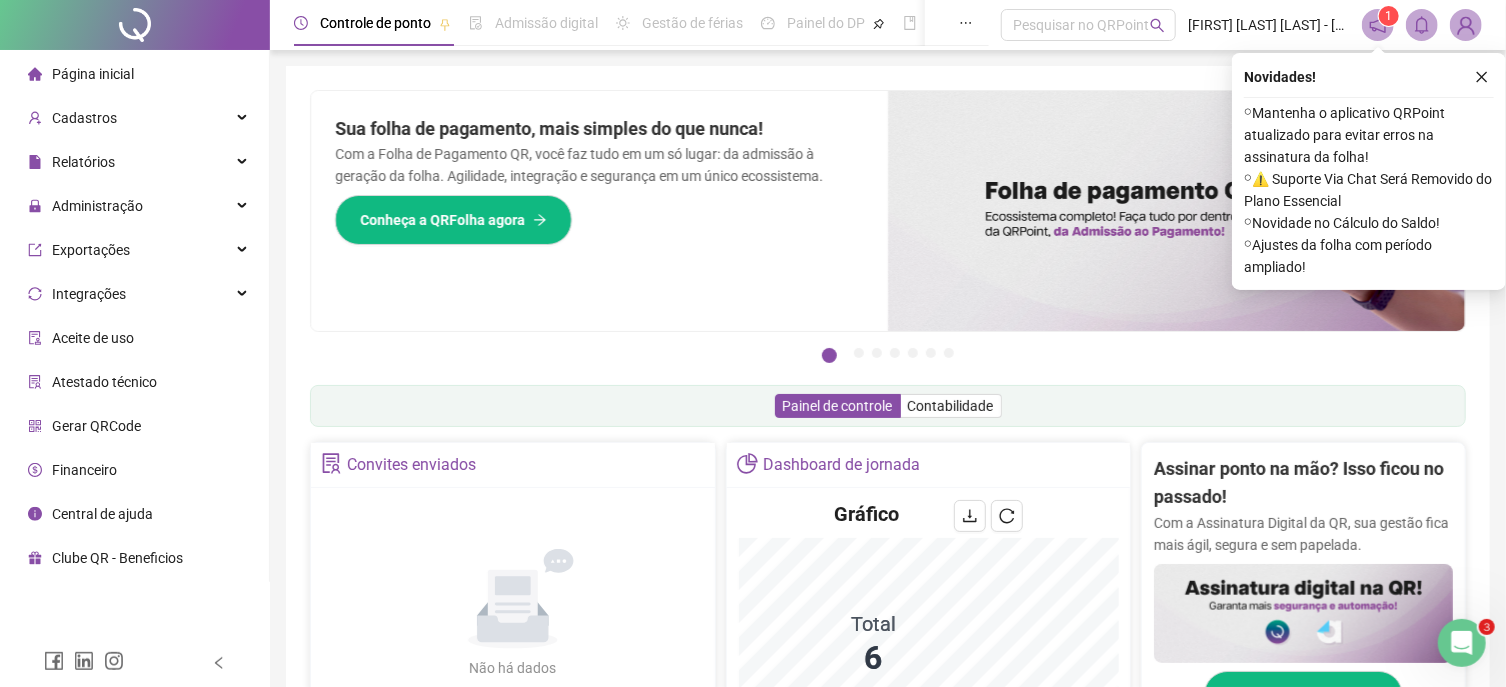 scroll, scrollTop: 0, scrollLeft: 0, axis: both 